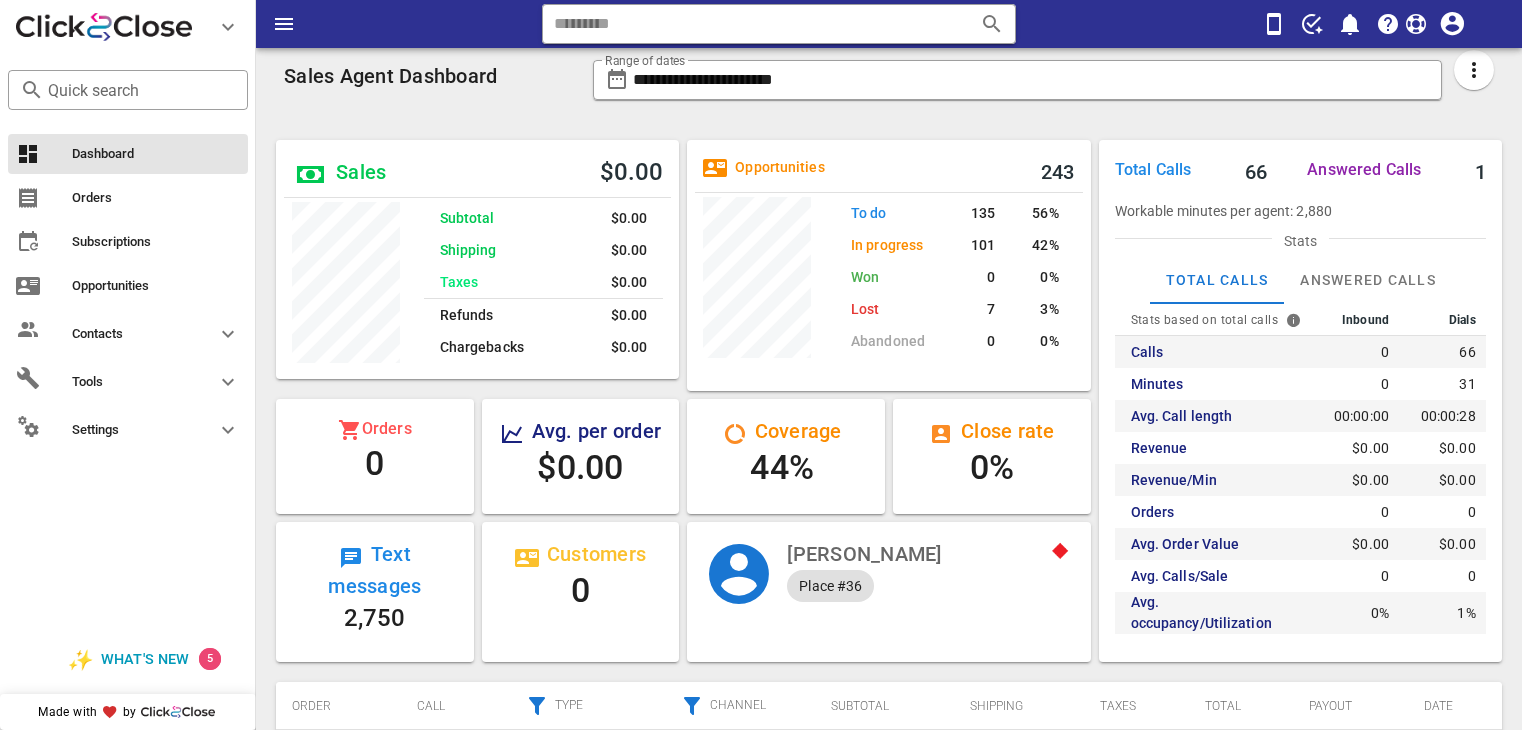 scroll, scrollTop: 0, scrollLeft: 0, axis: both 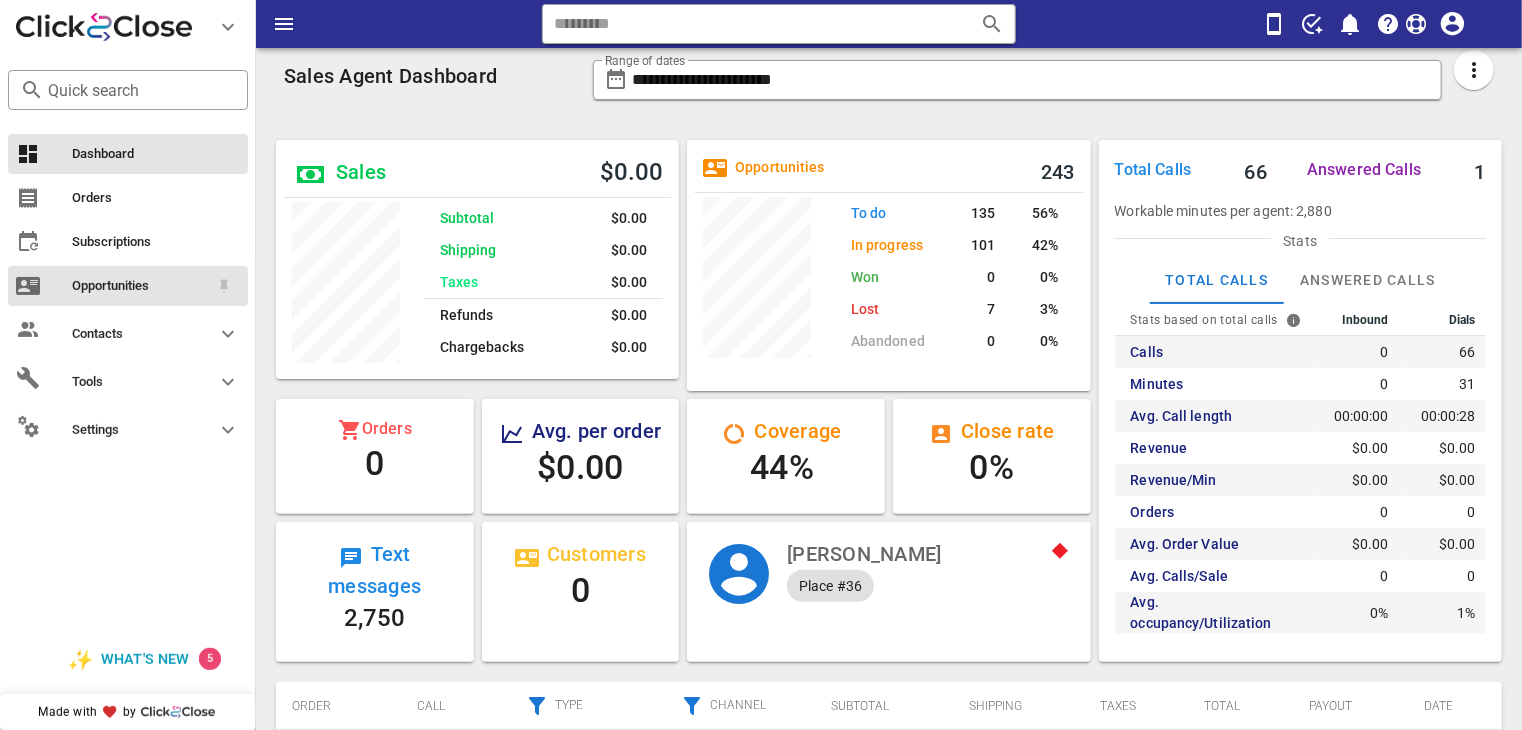 click on "Opportunities" at bounding box center [140, 286] 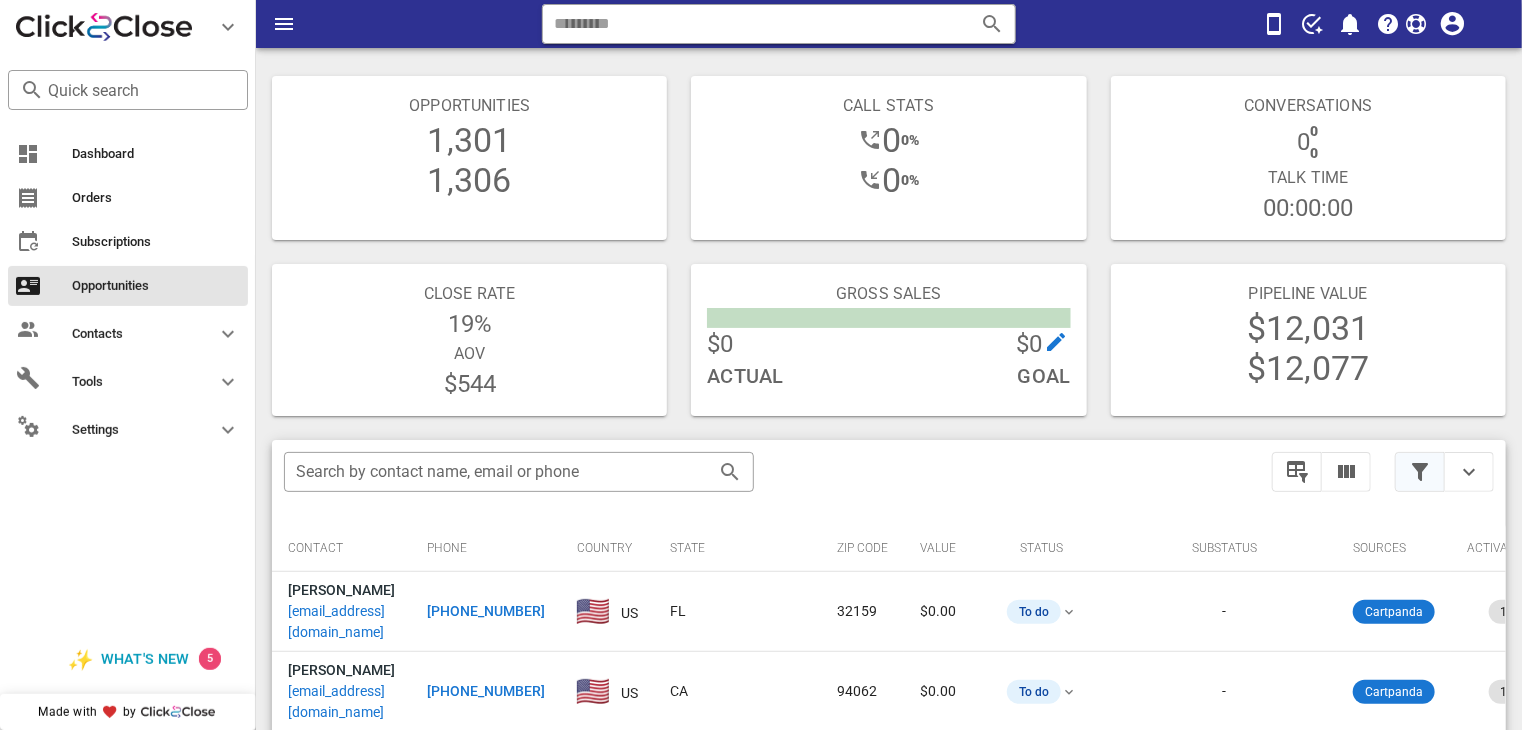 click at bounding box center [1420, 472] 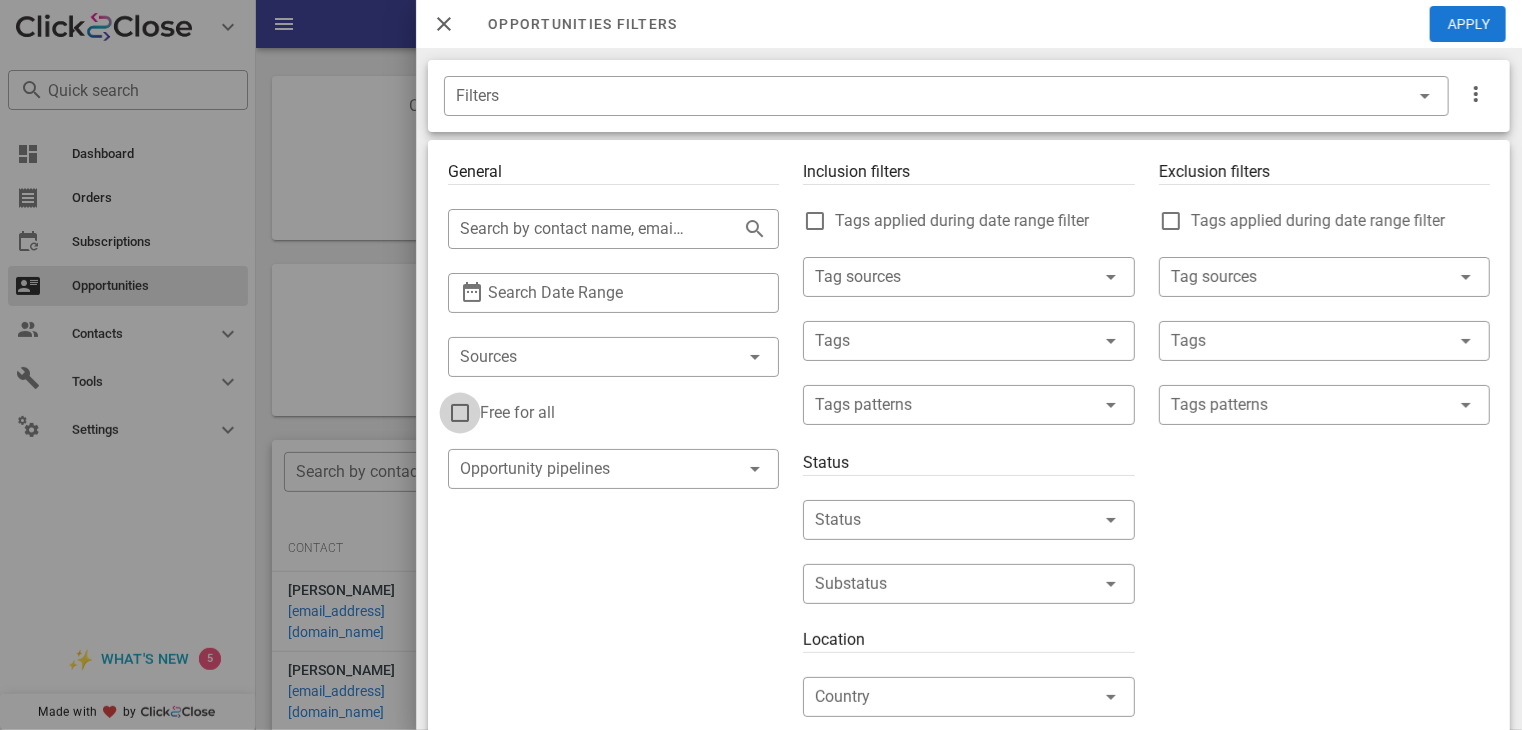 click at bounding box center [460, 413] 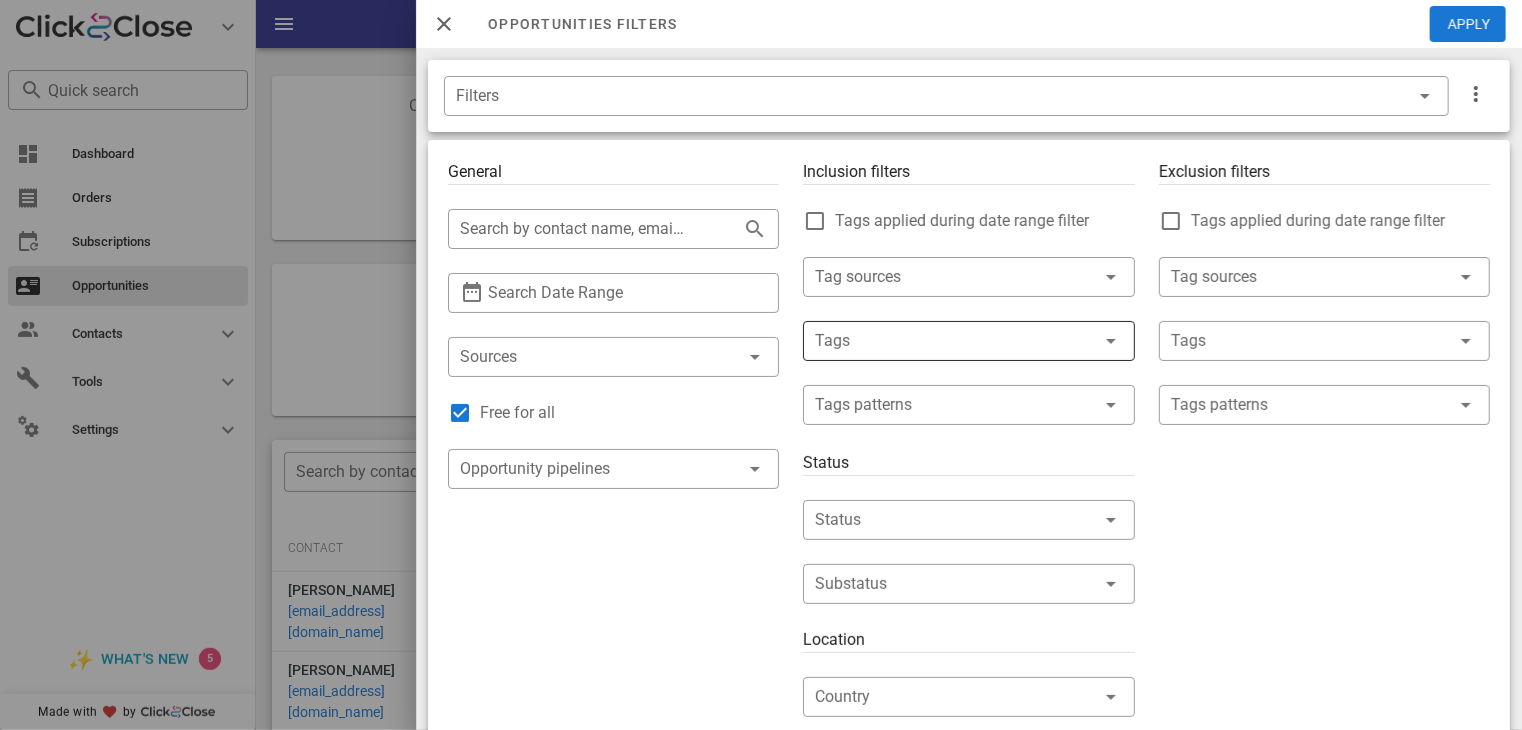 drag, startPoint x: 981, startPoint y: 388, endPoint x: 984, endPoint y: 354, distance: 34.132095 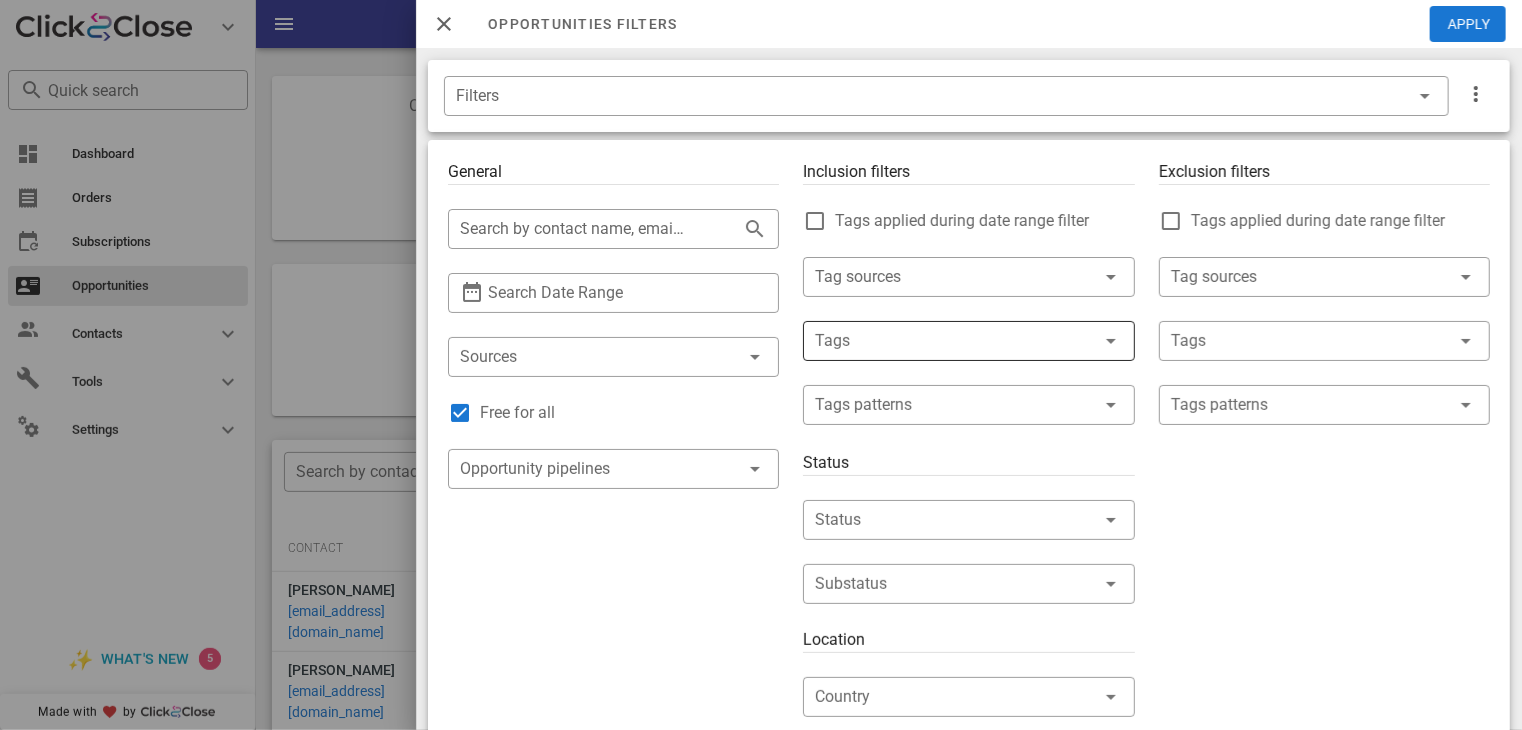 click at bounding box center [940, 341] 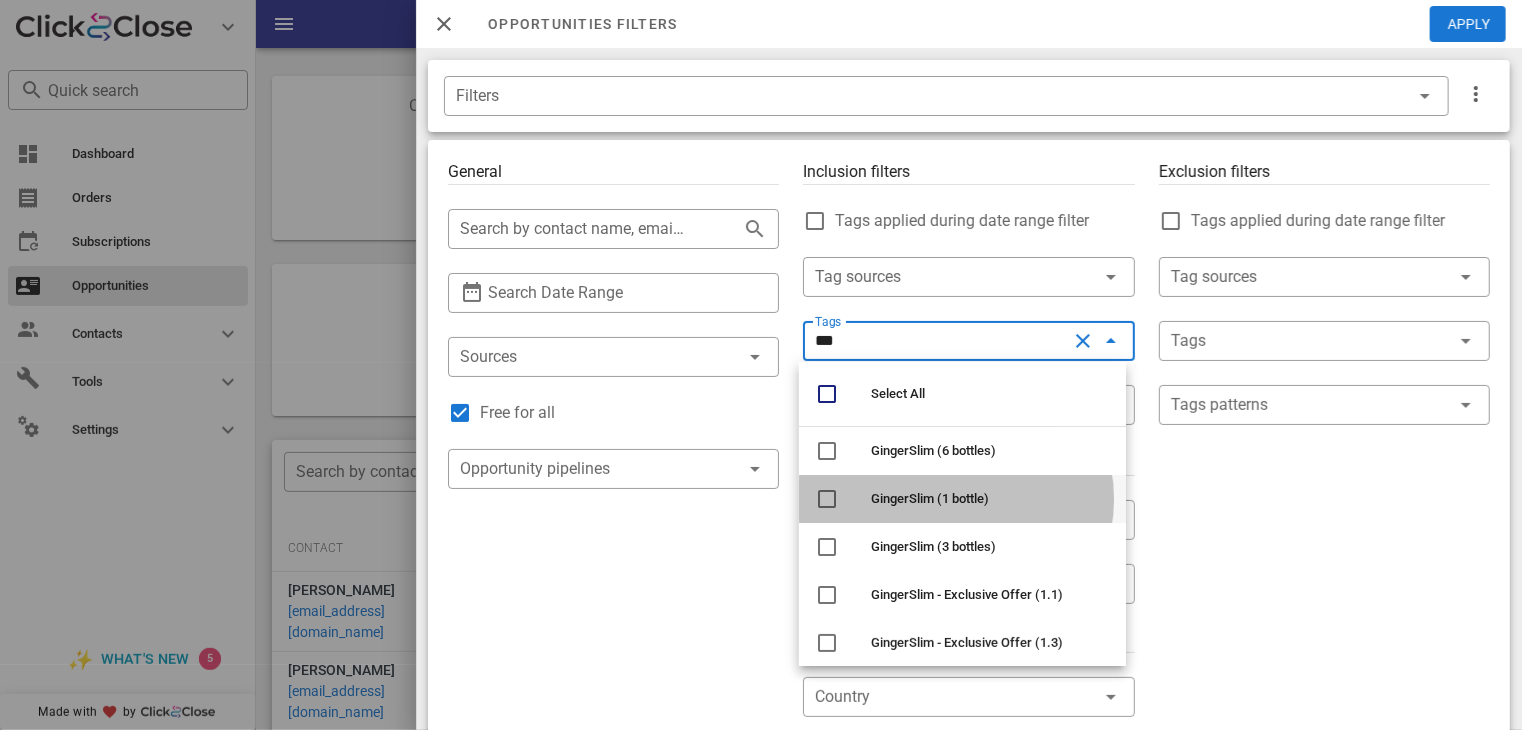 click on "GingerSlim (1 bottle)" at bounding box center (930, 498) 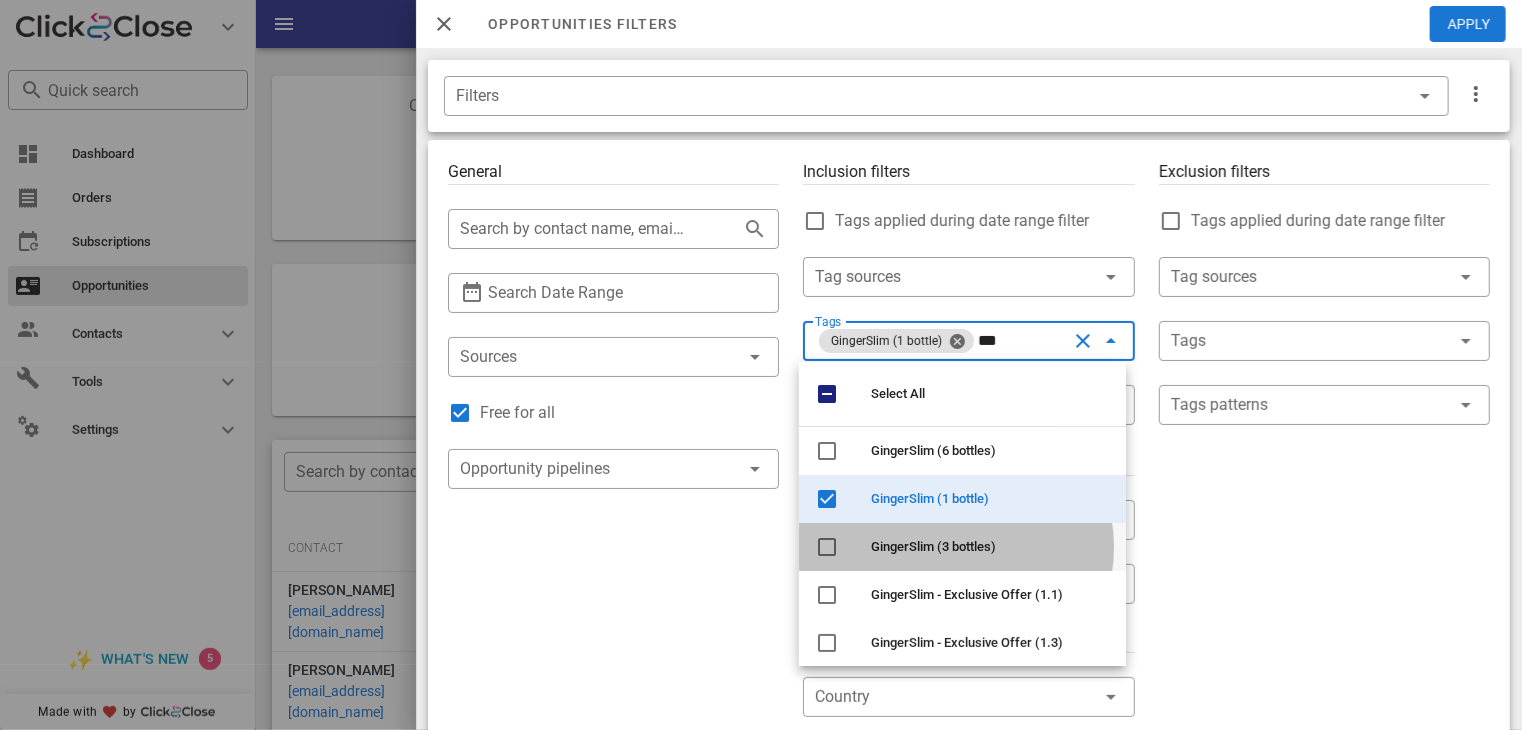 click on "GingerSlim (3 bottles)" at bounding box center (933, 546) 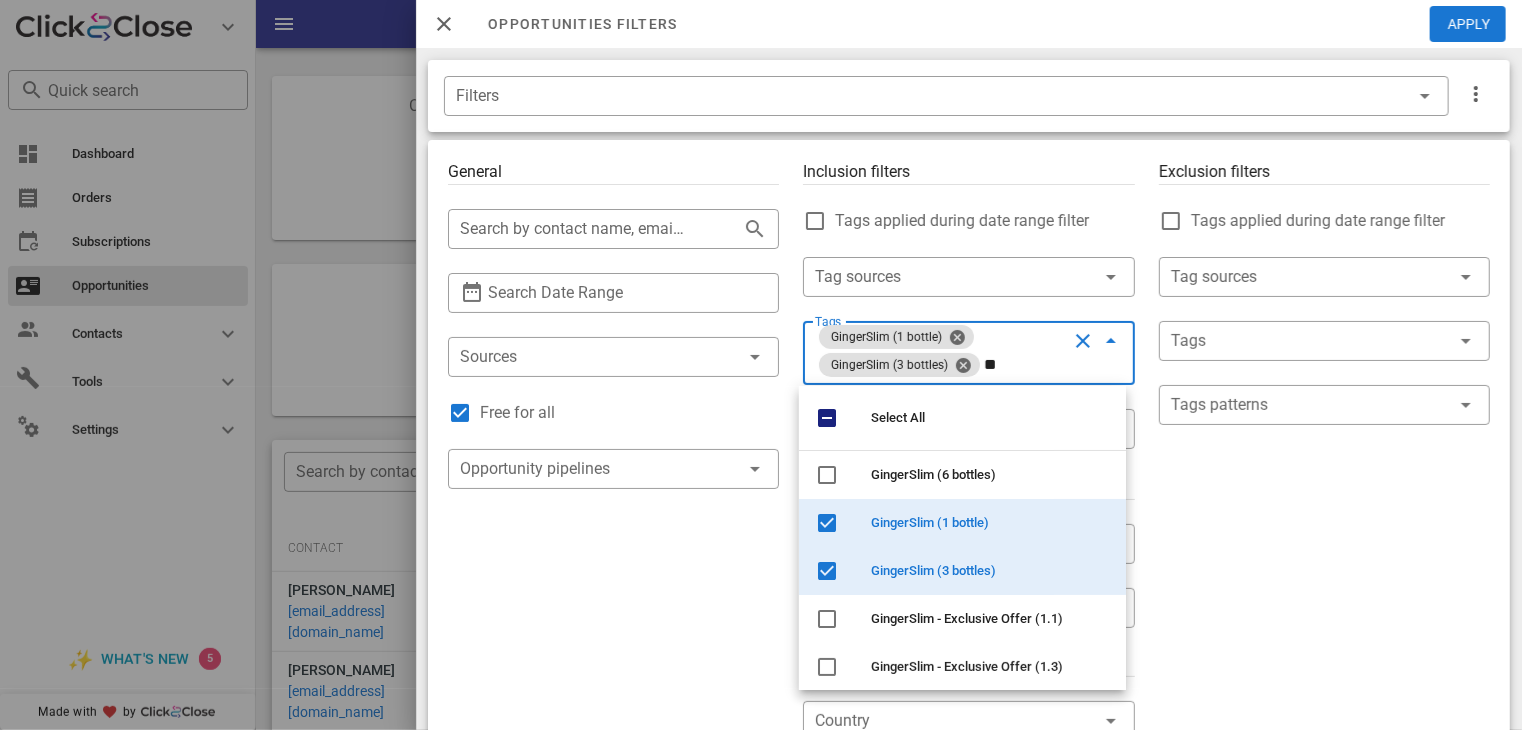 type on "*" 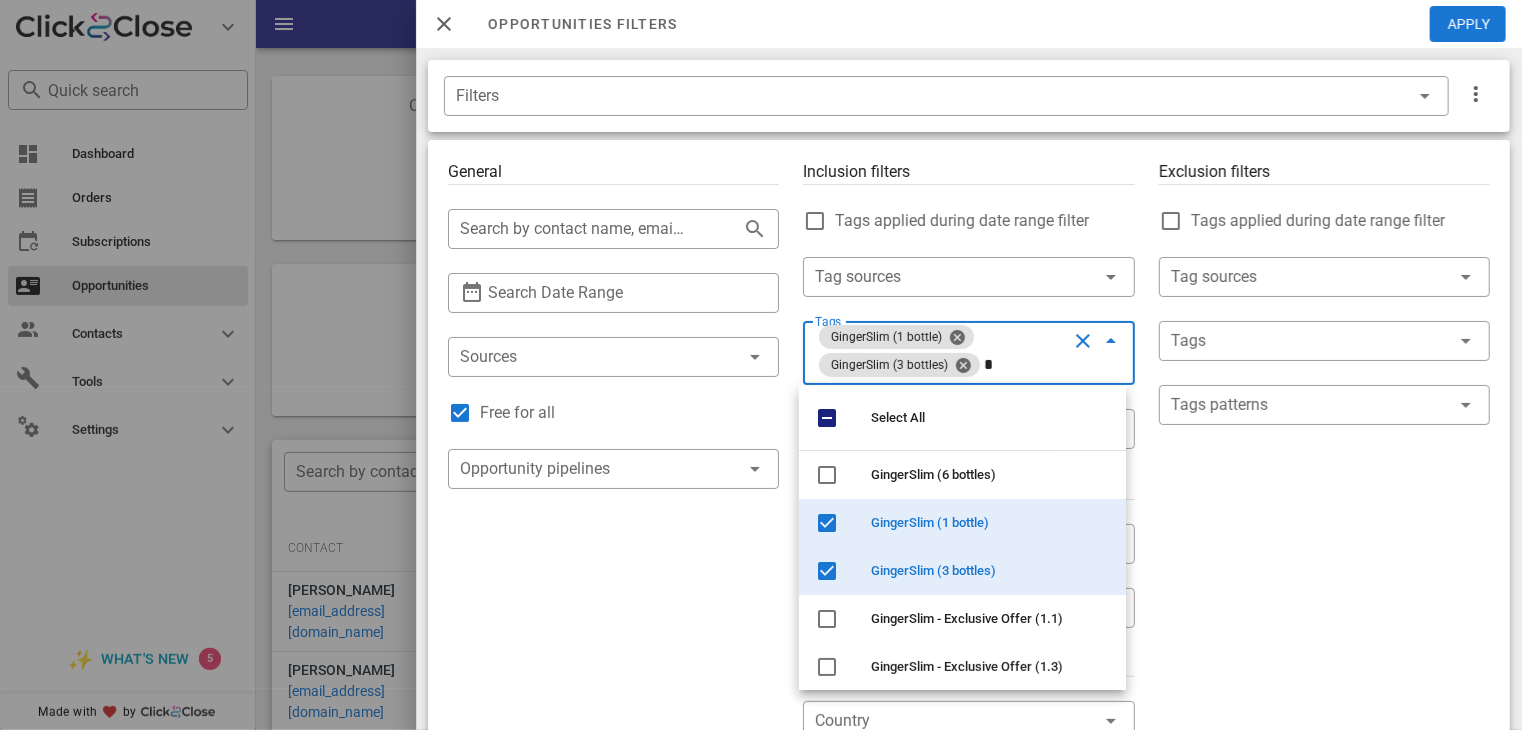 type 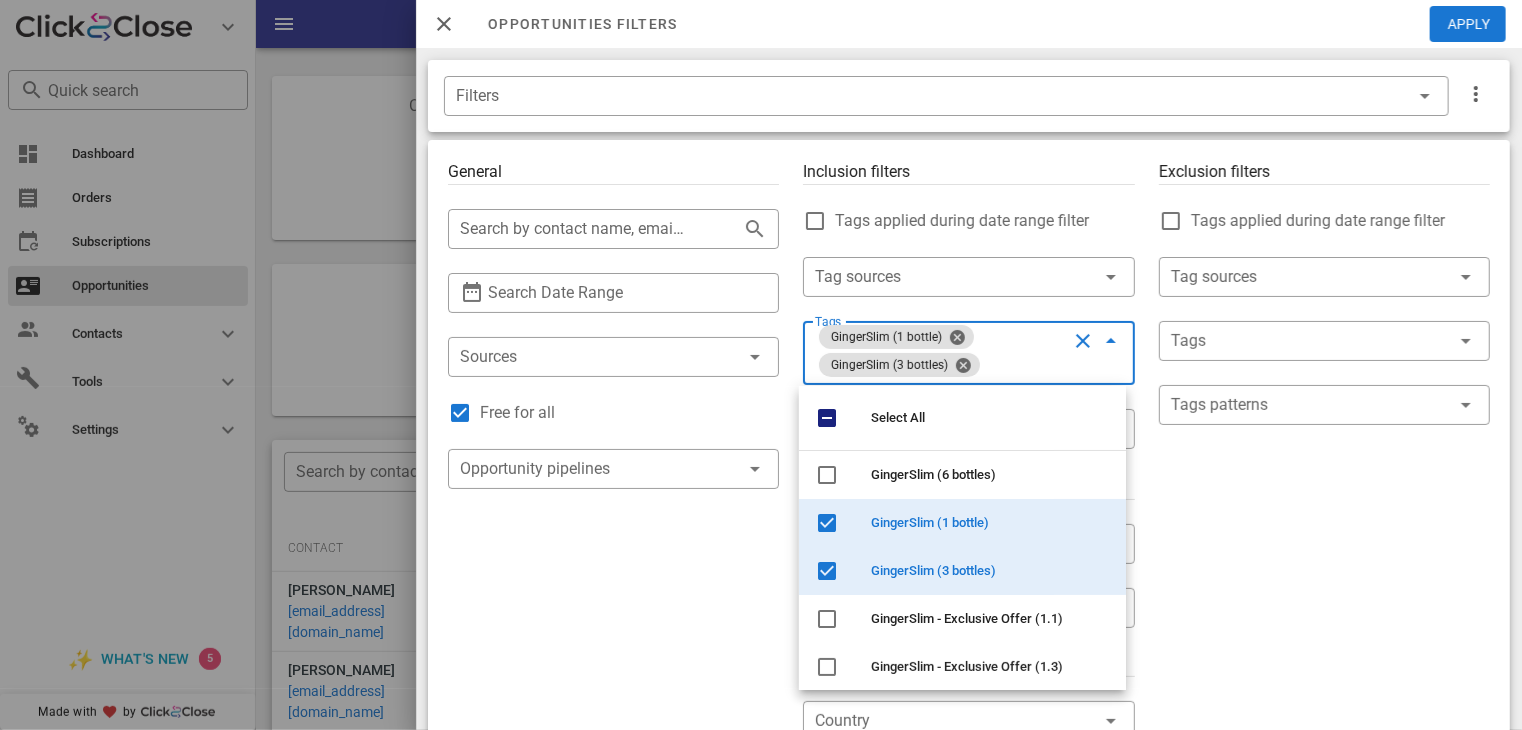 click on "Exclusion filters Tags applied during date range filter ​ Tag sources ​ Tags ​ Tags patterns" at bounding box center (1324, 721) 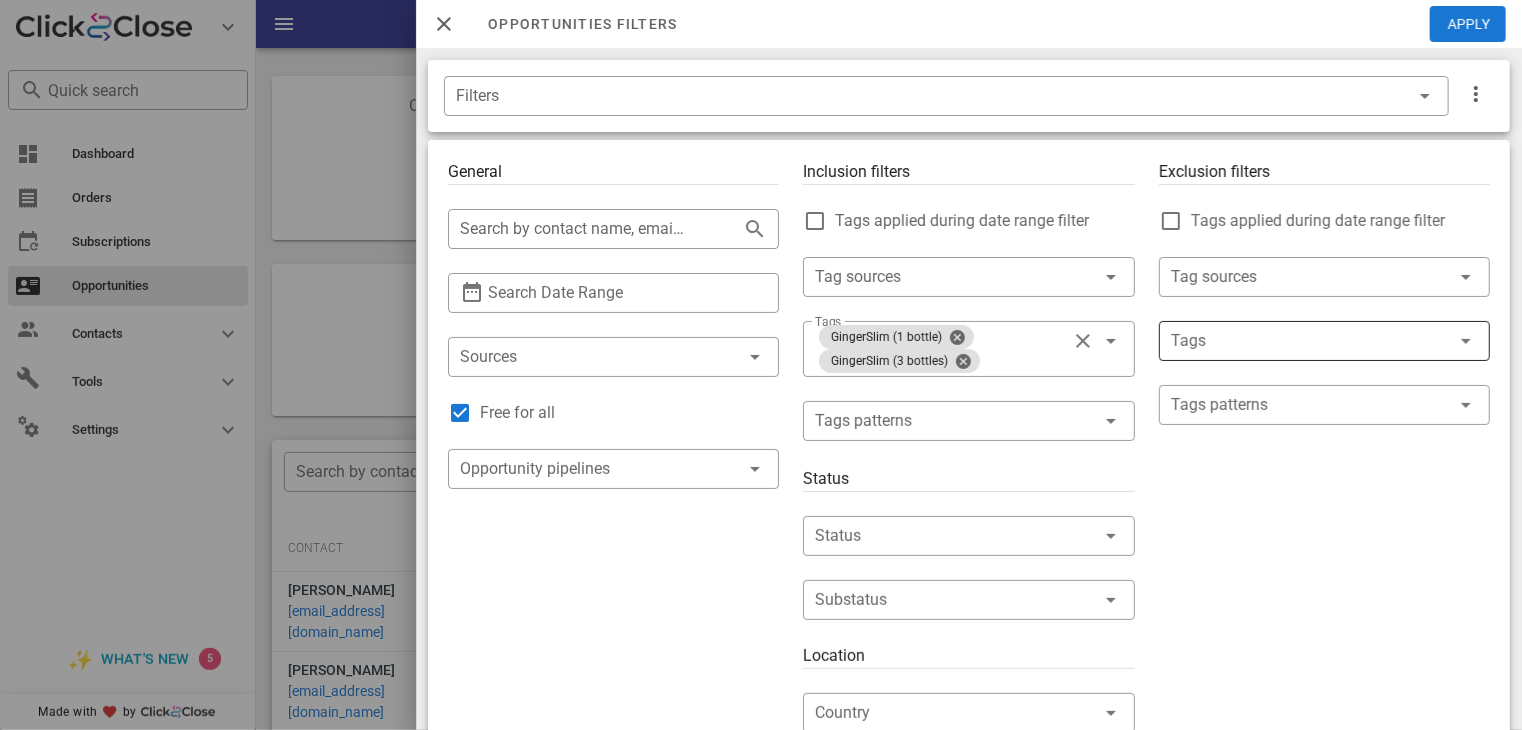 click at bounding box center [1296, 341] 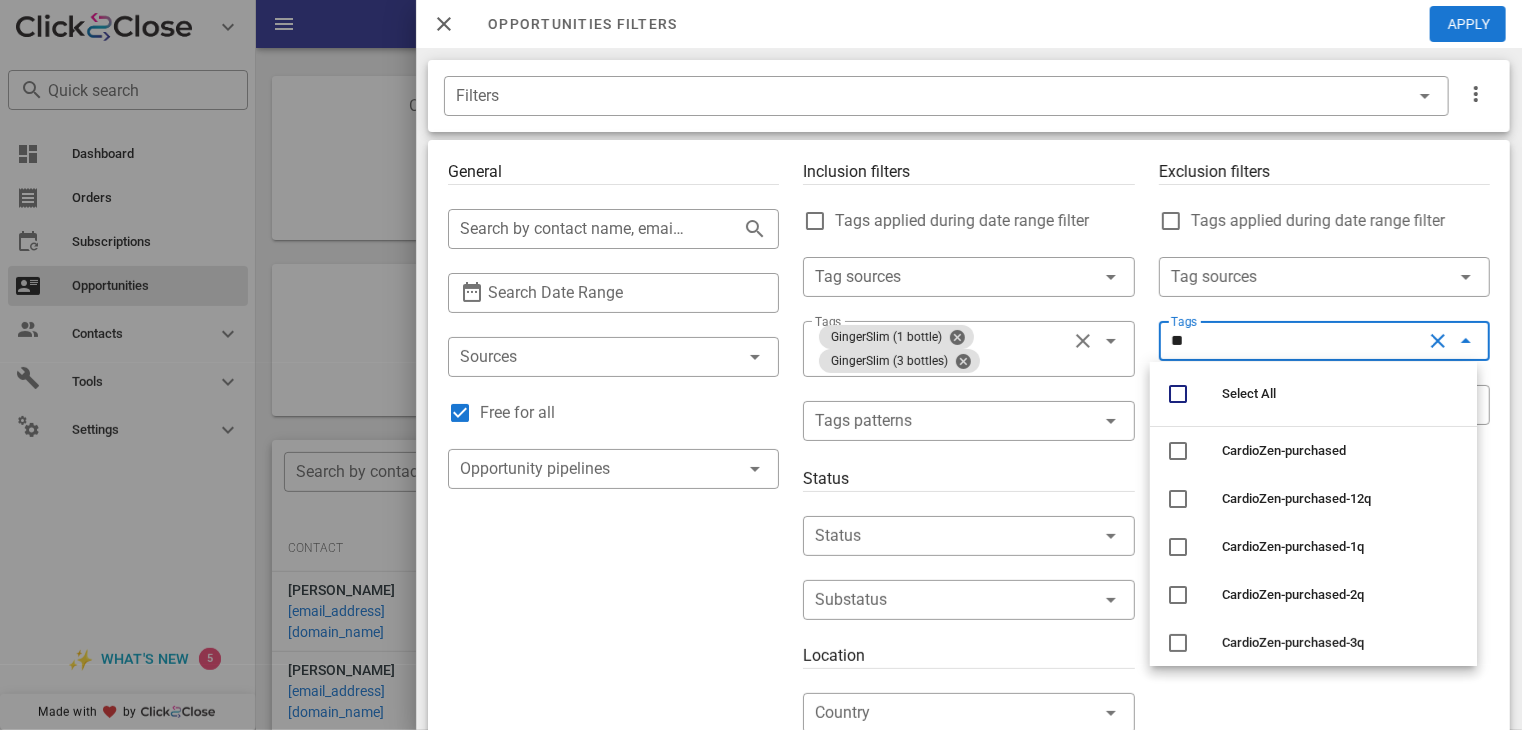 type on "*" 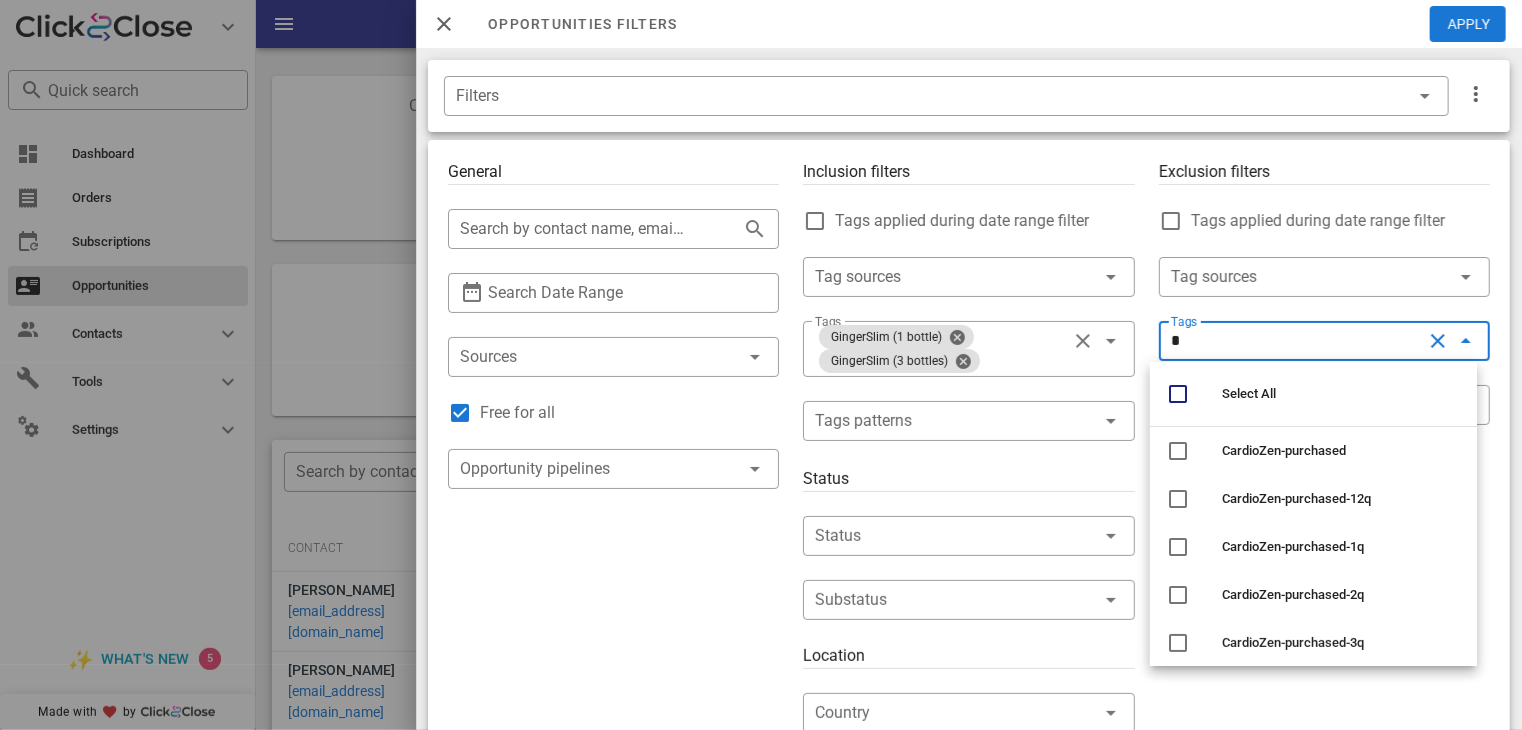type 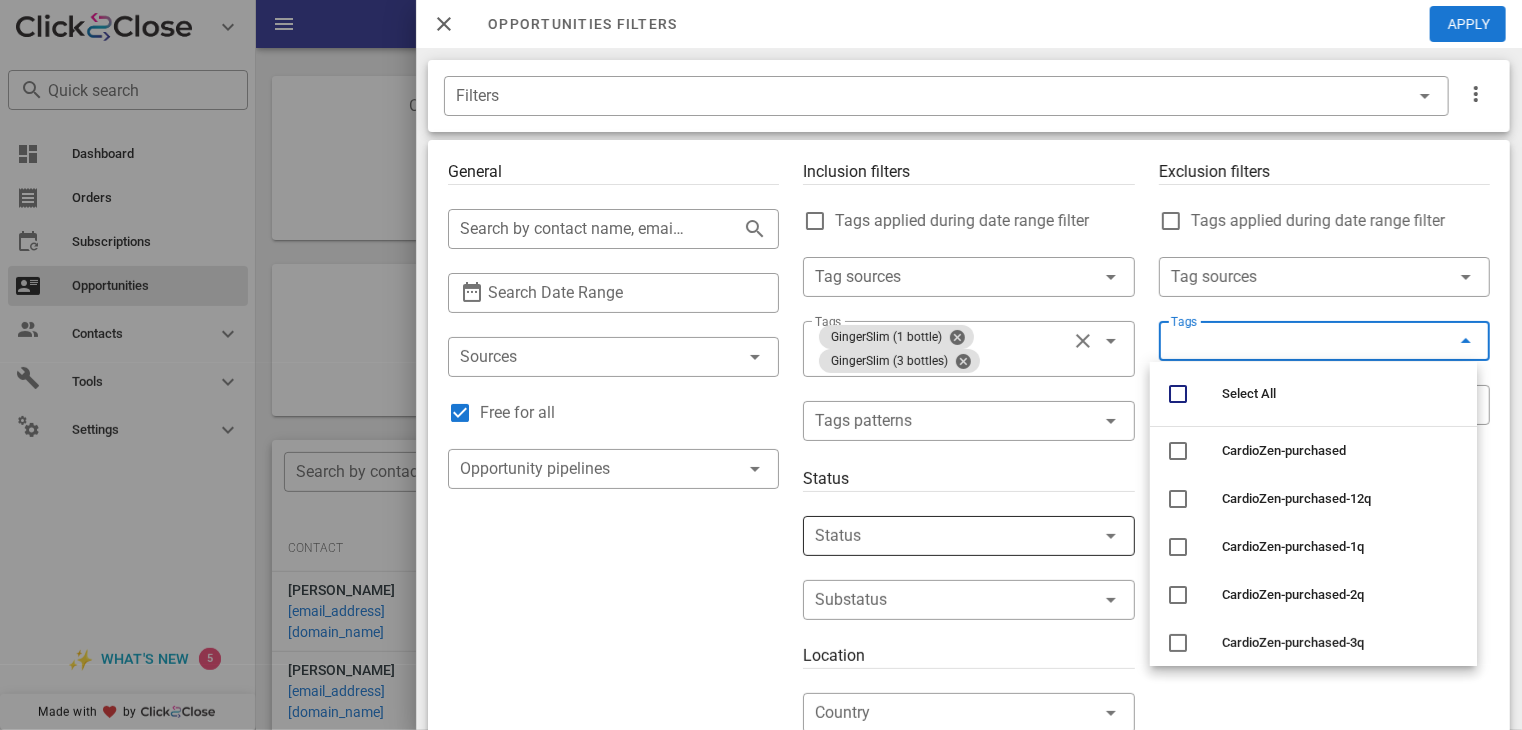 click at bounding box center [940, 536] 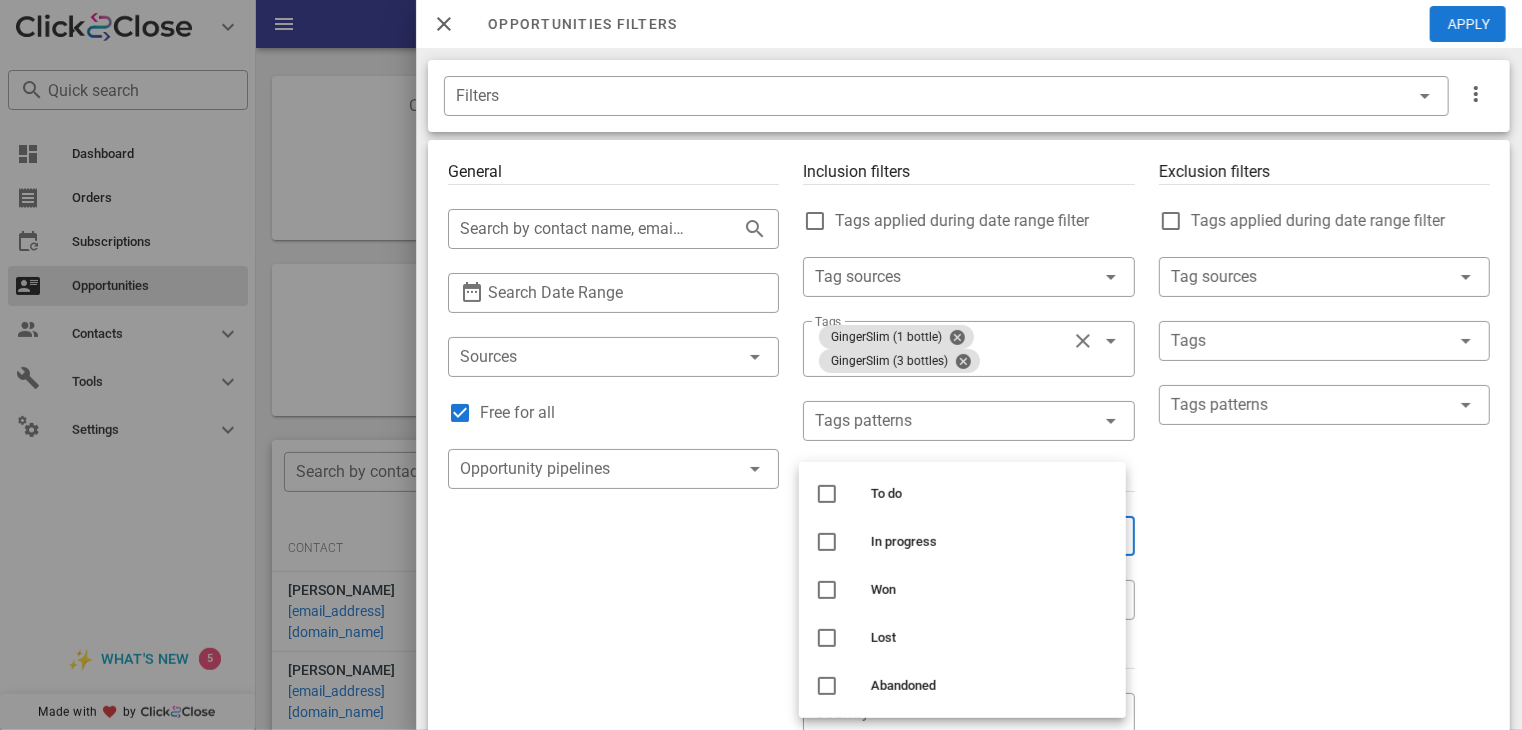 click on "Exclusion filters Tags applied during date range filter ​ Tag sources ​ Tags ​ Tags patterns" at bounding box center [1324, 717] 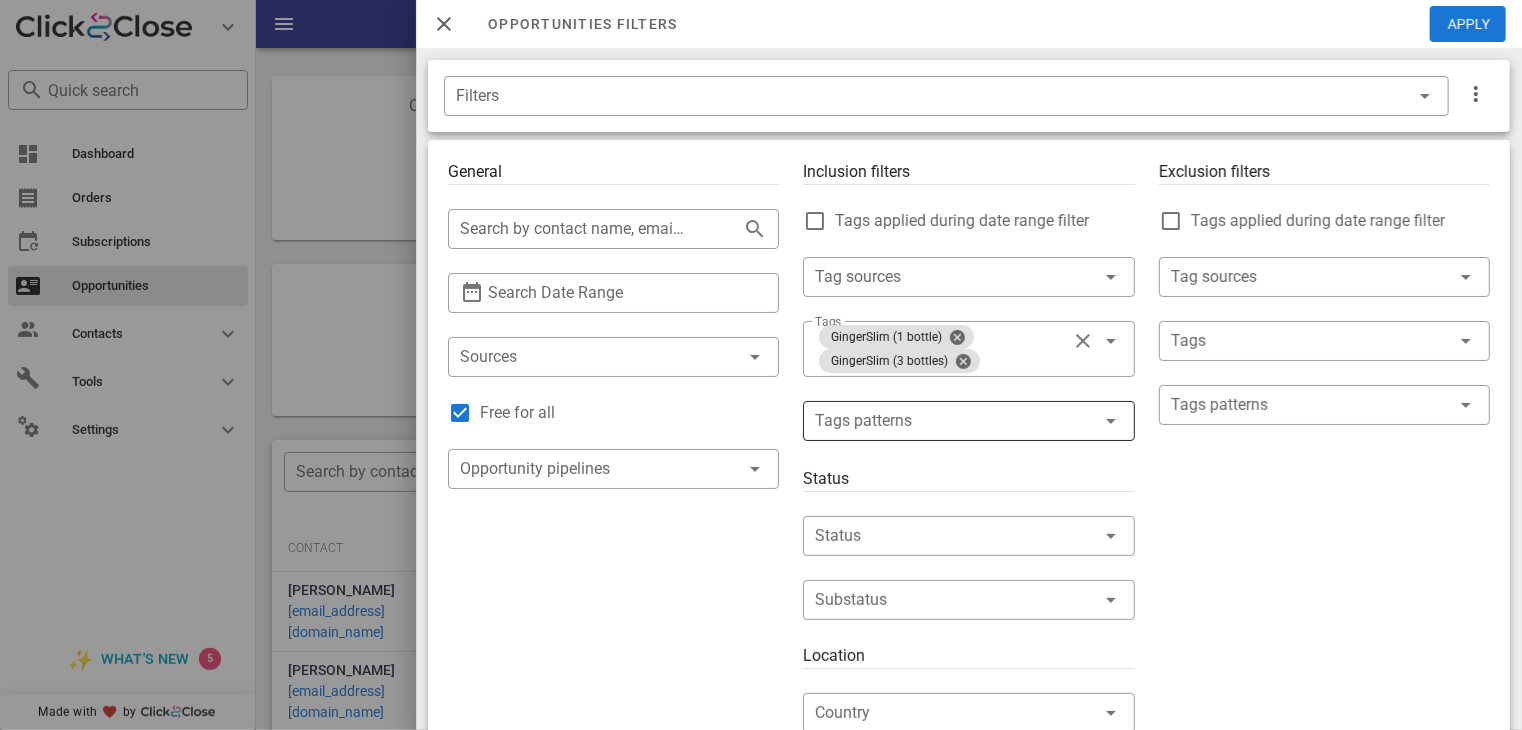 click at bounding box center [954, 421] 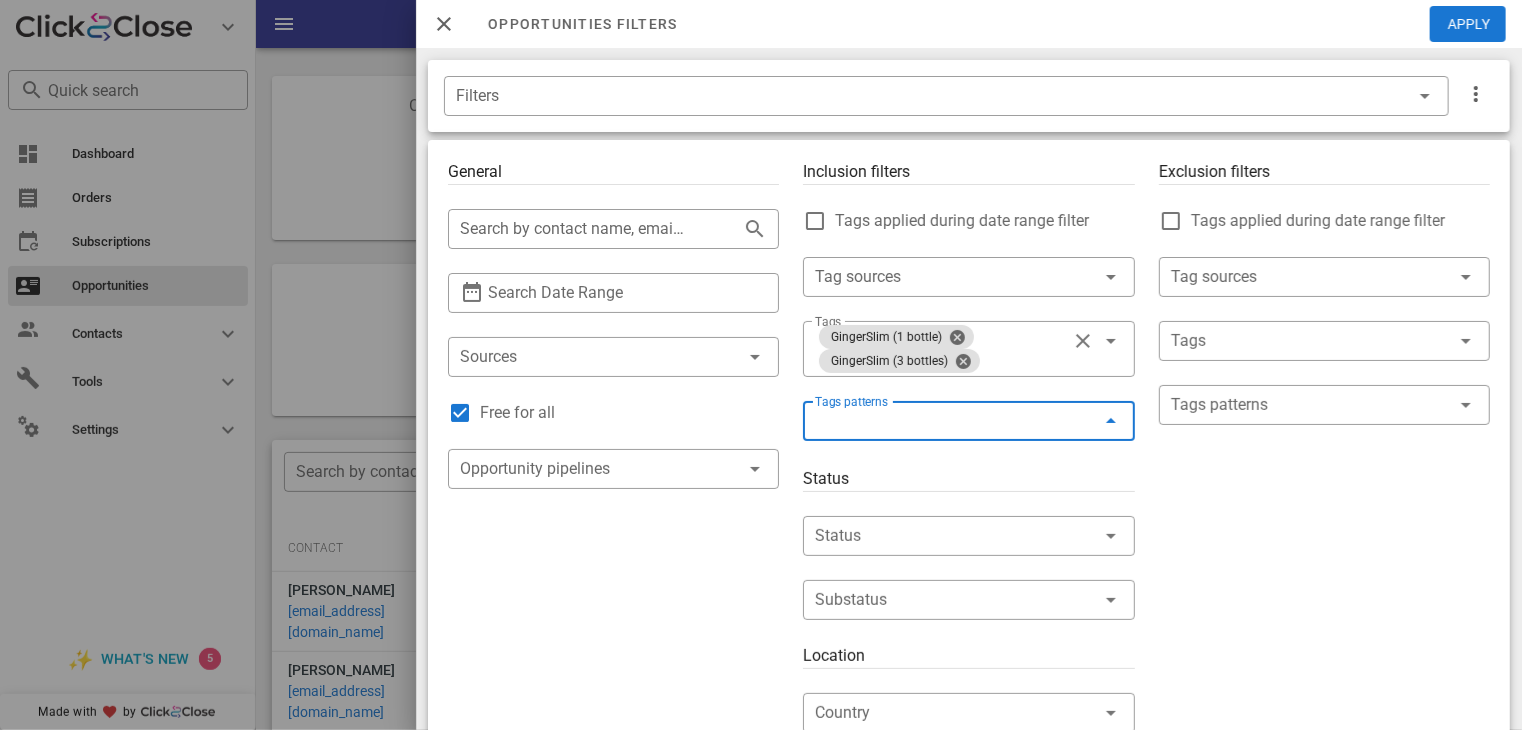 click on "Exclusion filters Tags applied during date range filter ​ Tag sources ​ Tags ​ Tags patterns" at bounding box center (1324, 717) 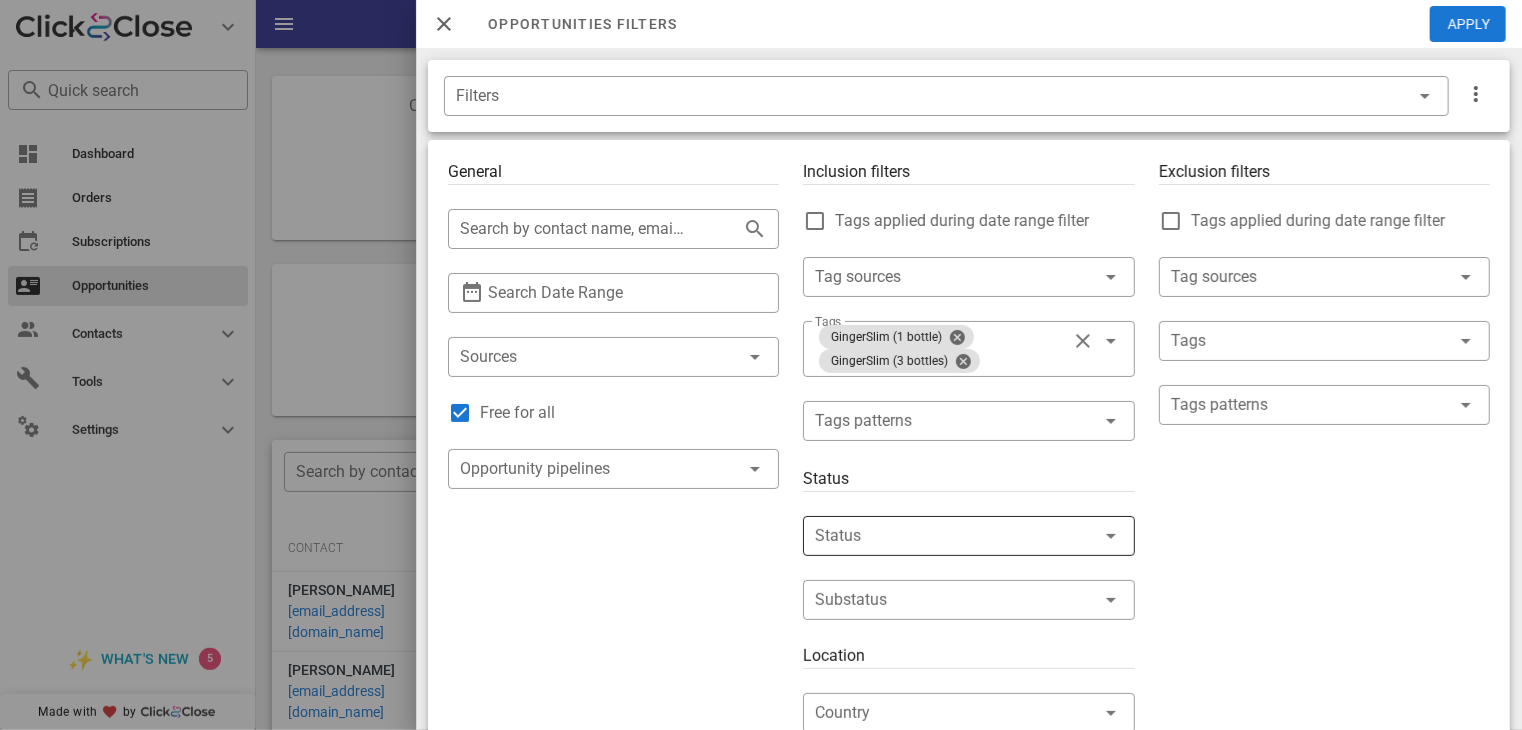 click at bounding box center (940, 536) 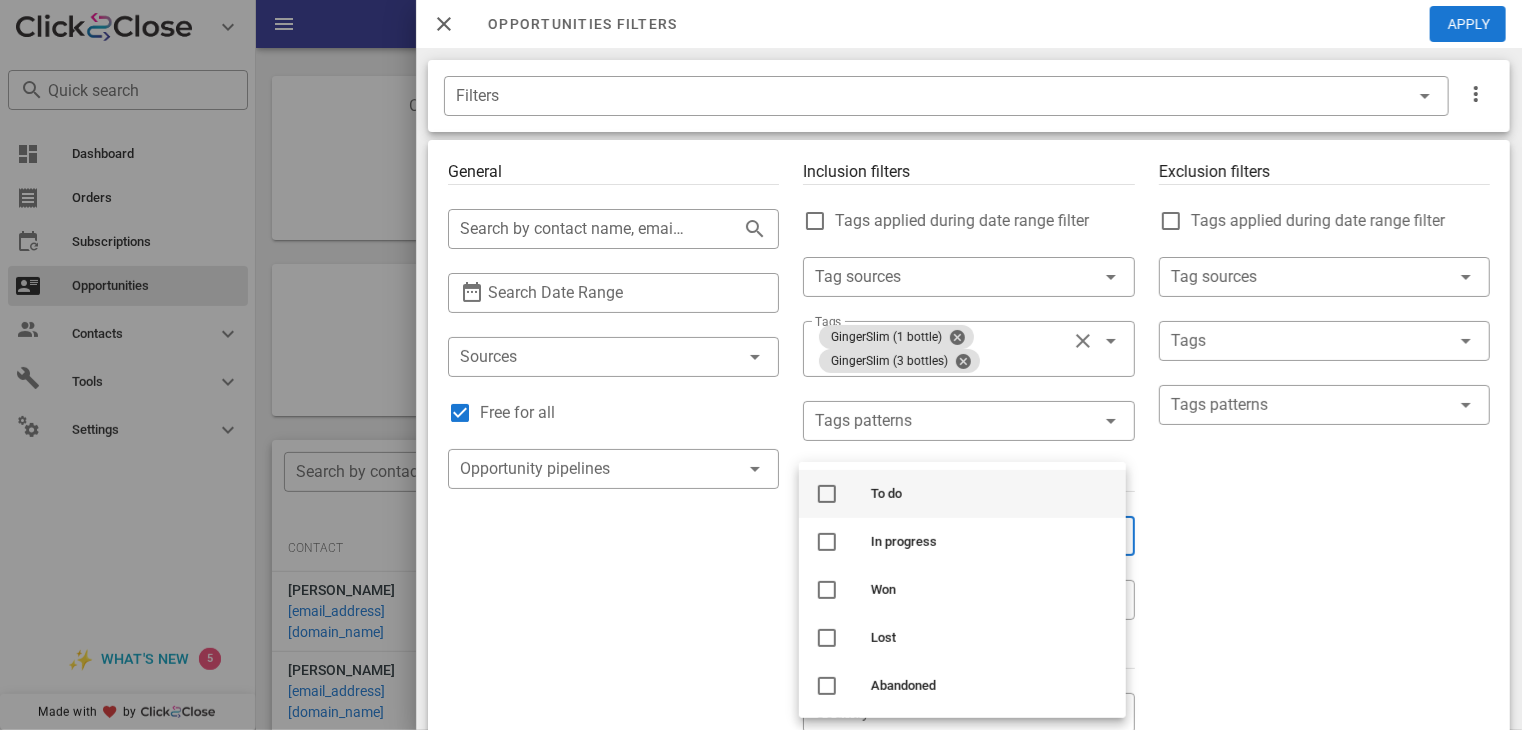 click on "To do" at bounding box center [990, 494] 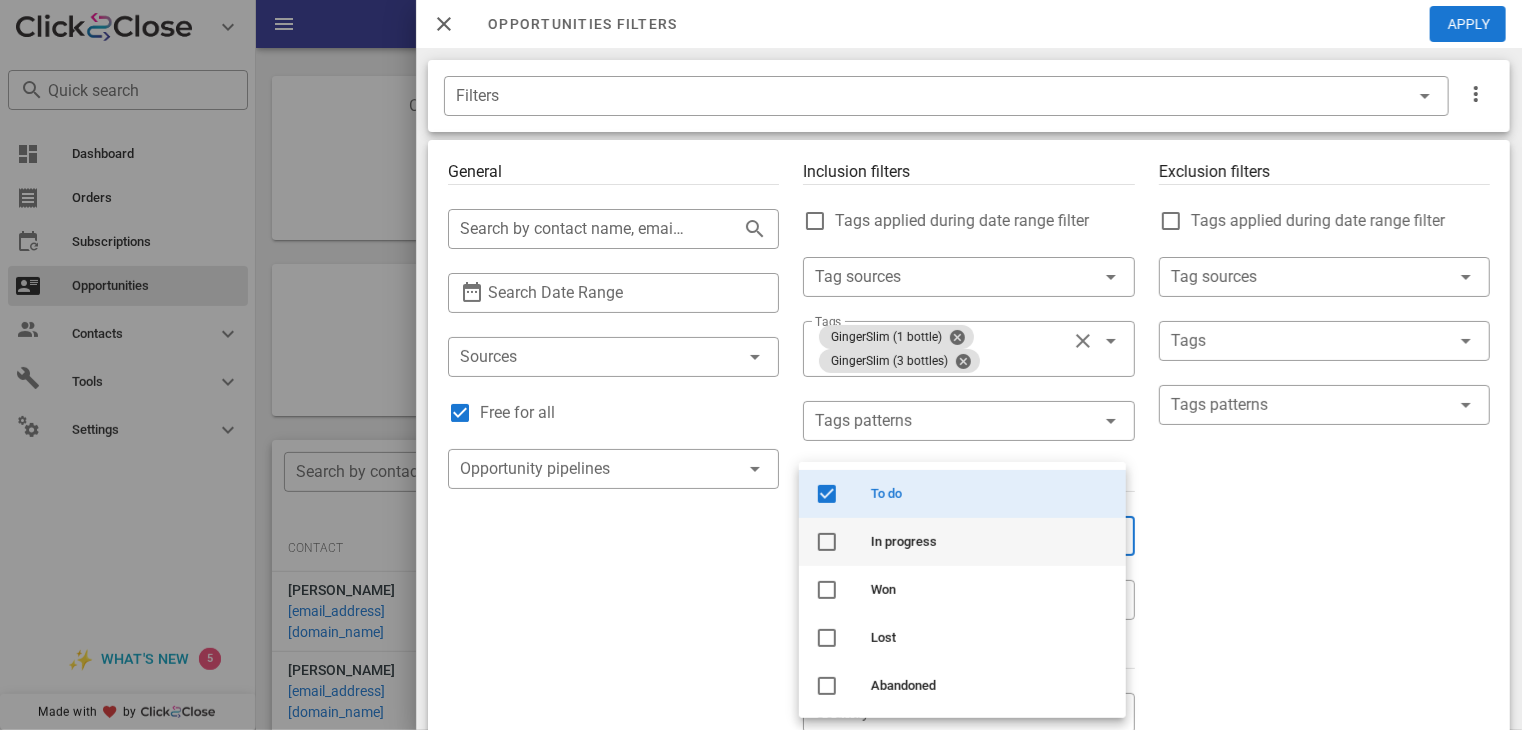 click on "In progress" at bounding box center (990, 542) 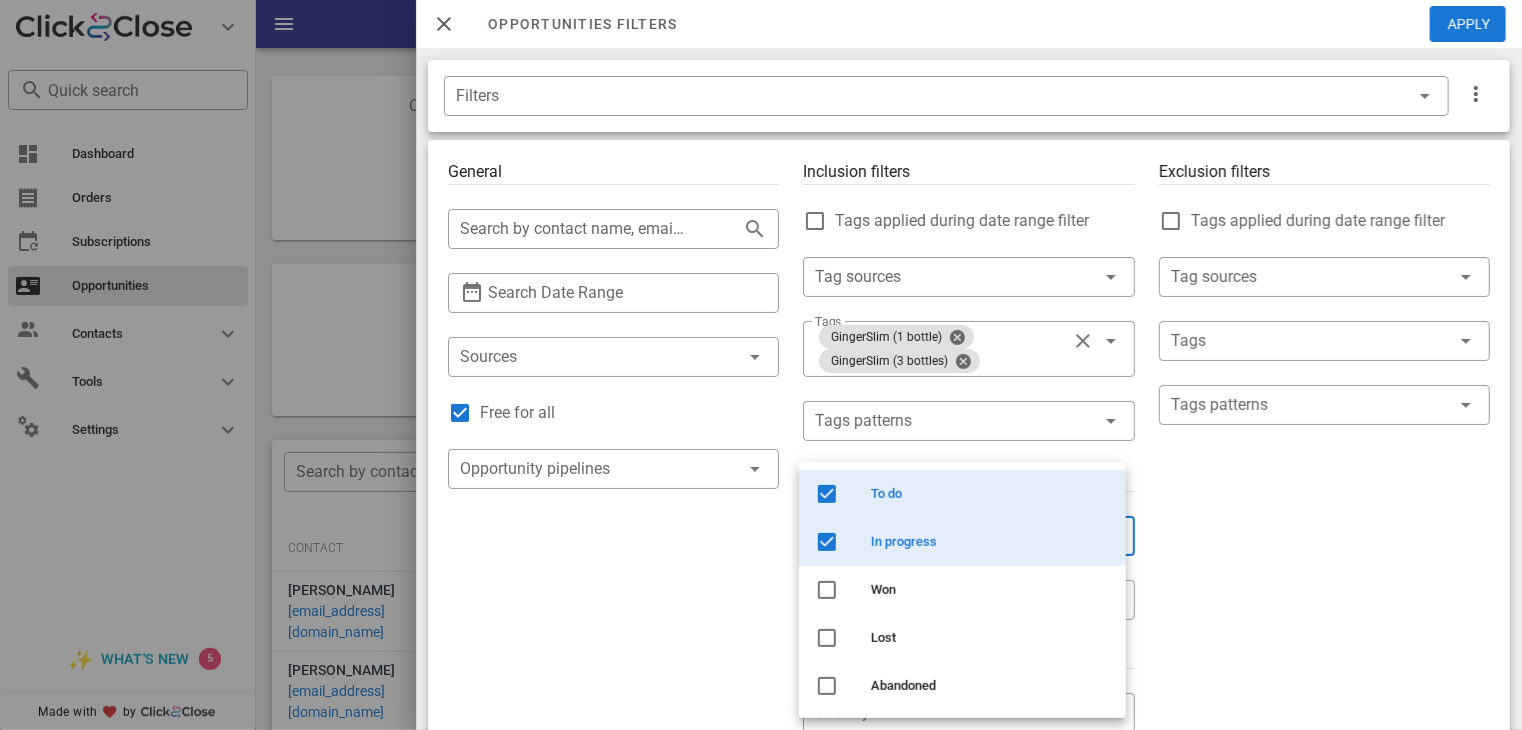 click on "Exclusion filters Tags applied during date range filter ​ Tag sources ​ Tags ​ Tags patterns" at bounding box center (1324, 717) 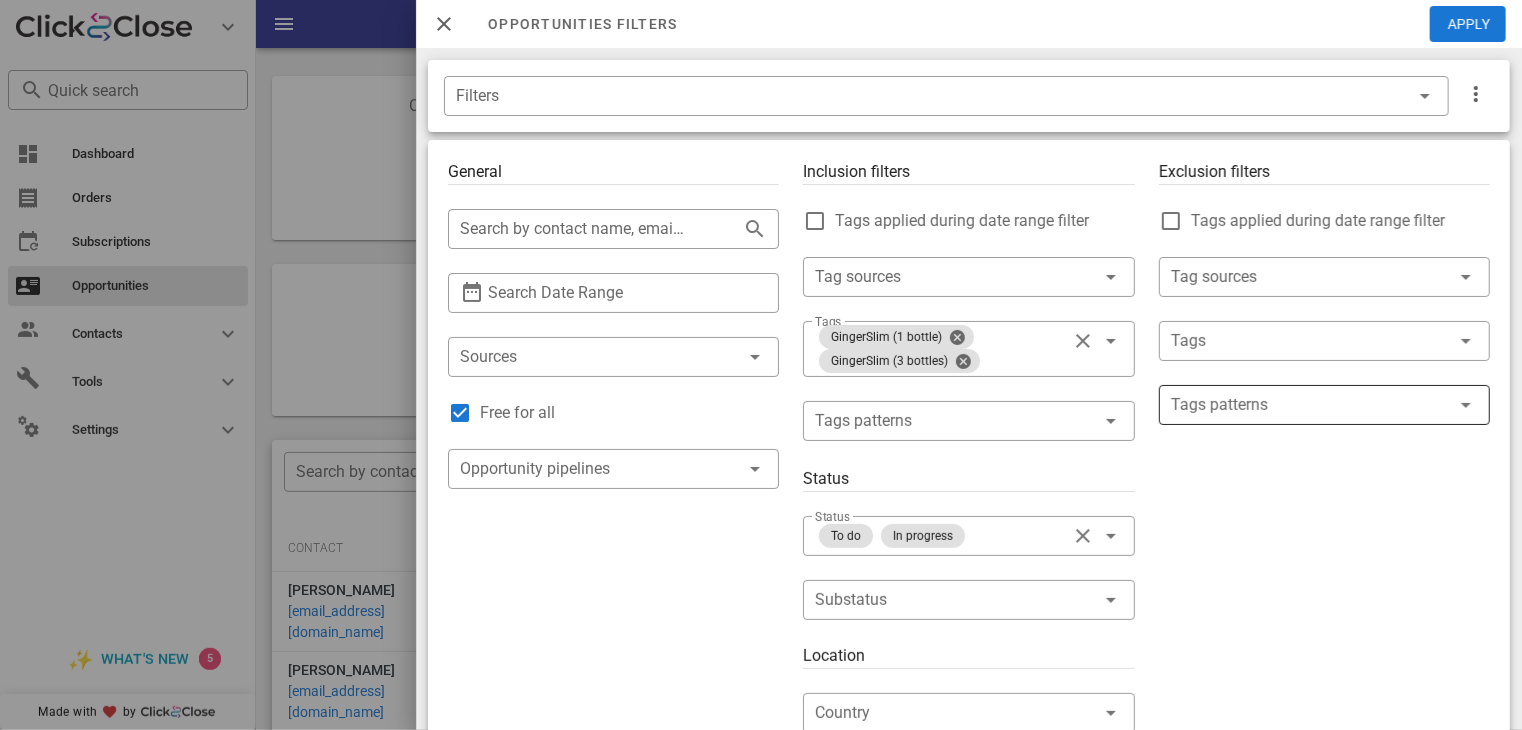 click at bounding box center [1310, 405] 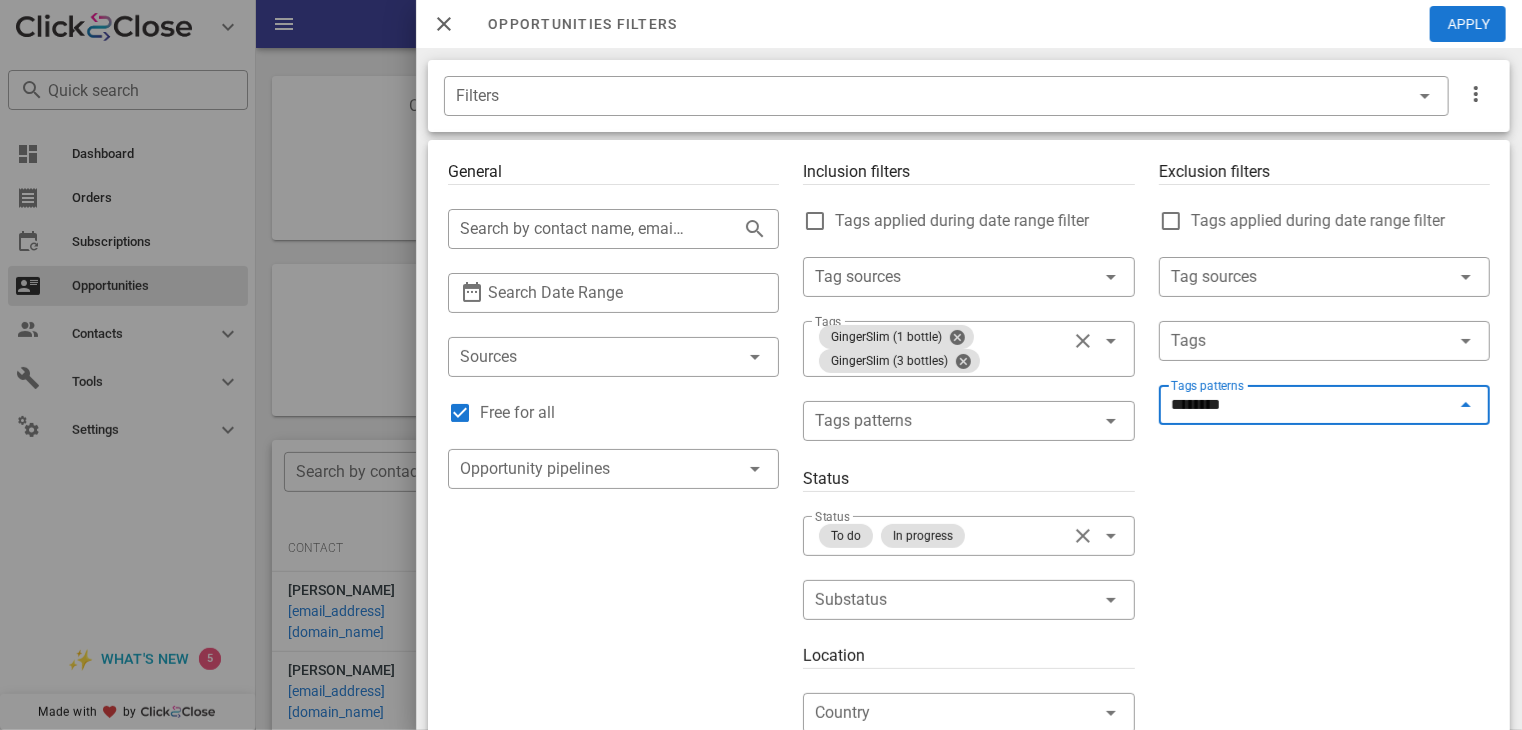 type on "*********" 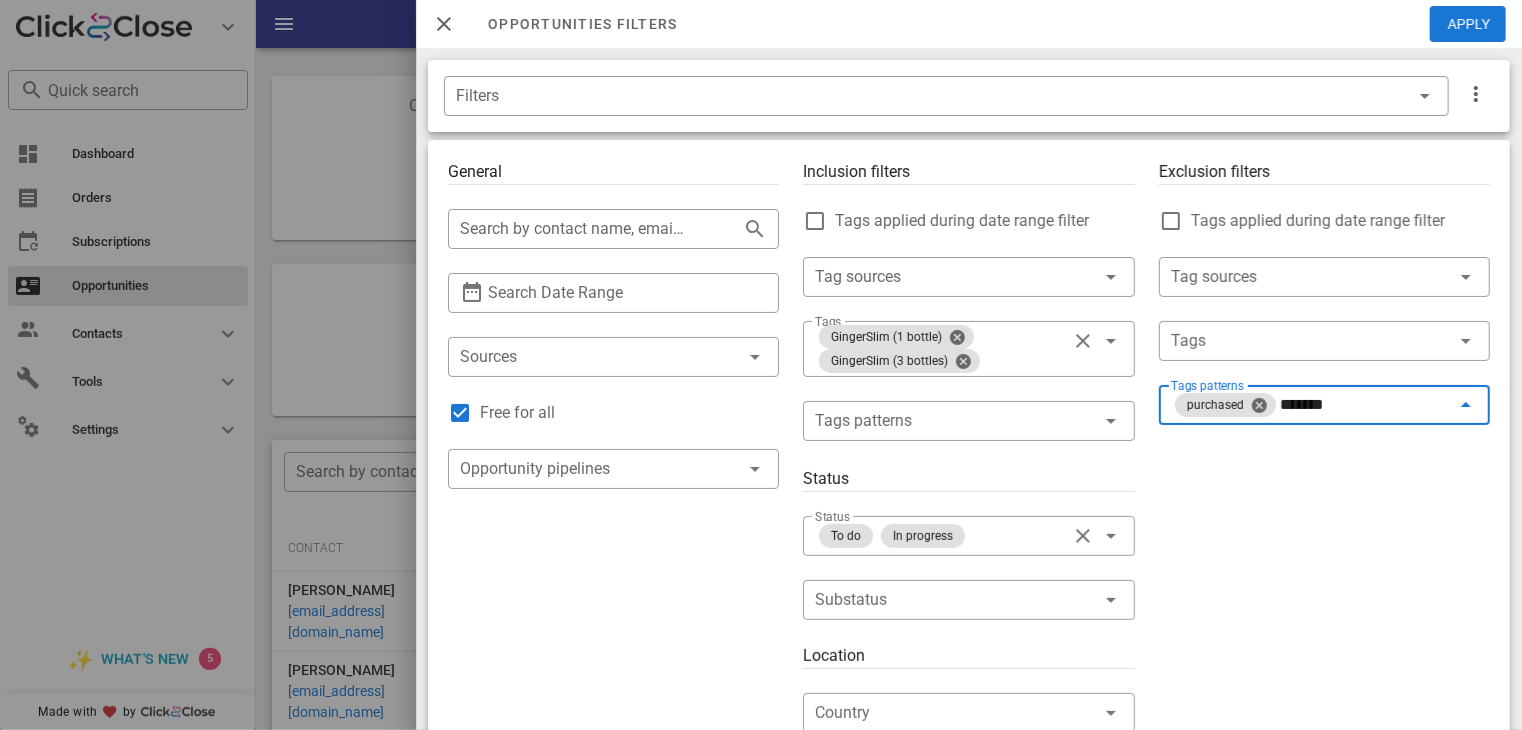 type on "********" 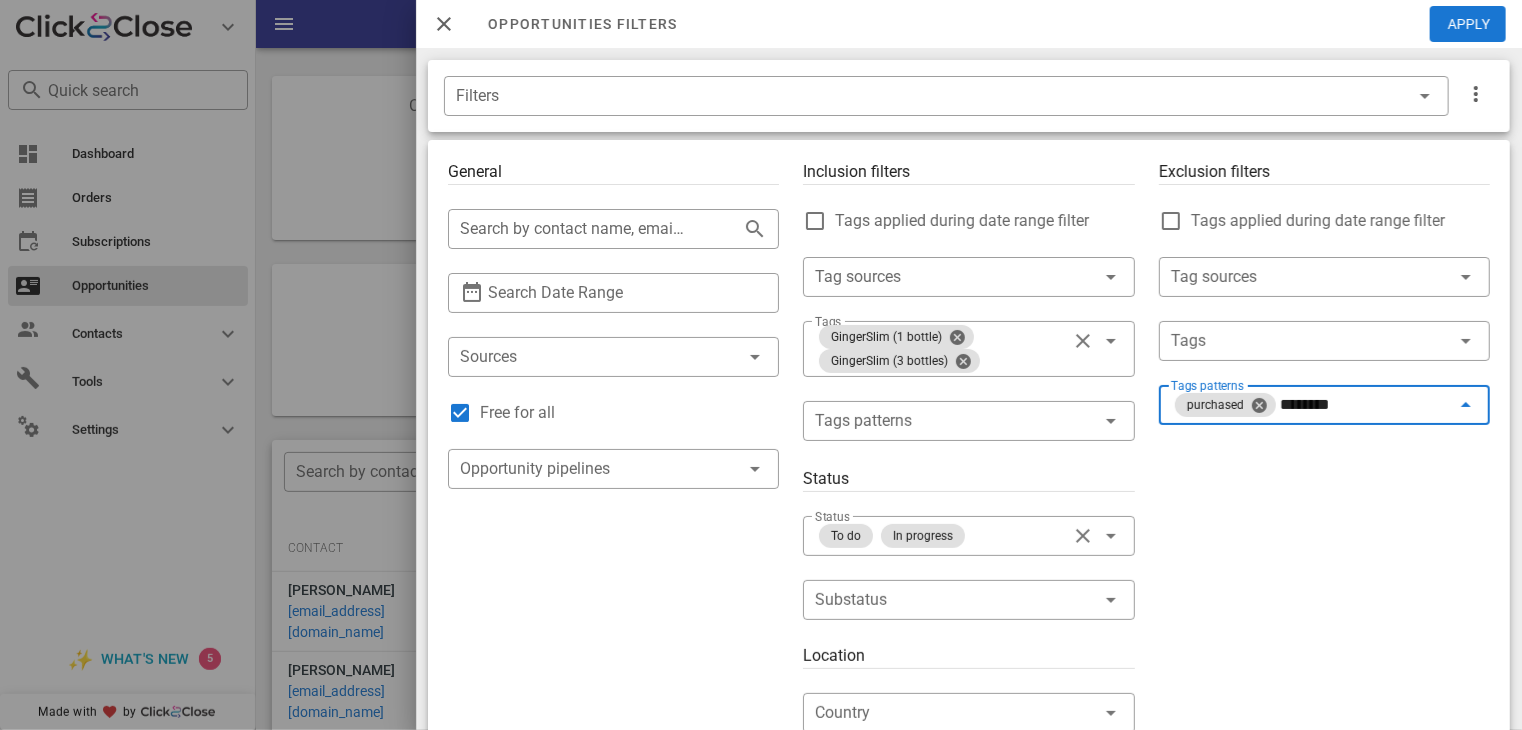 type 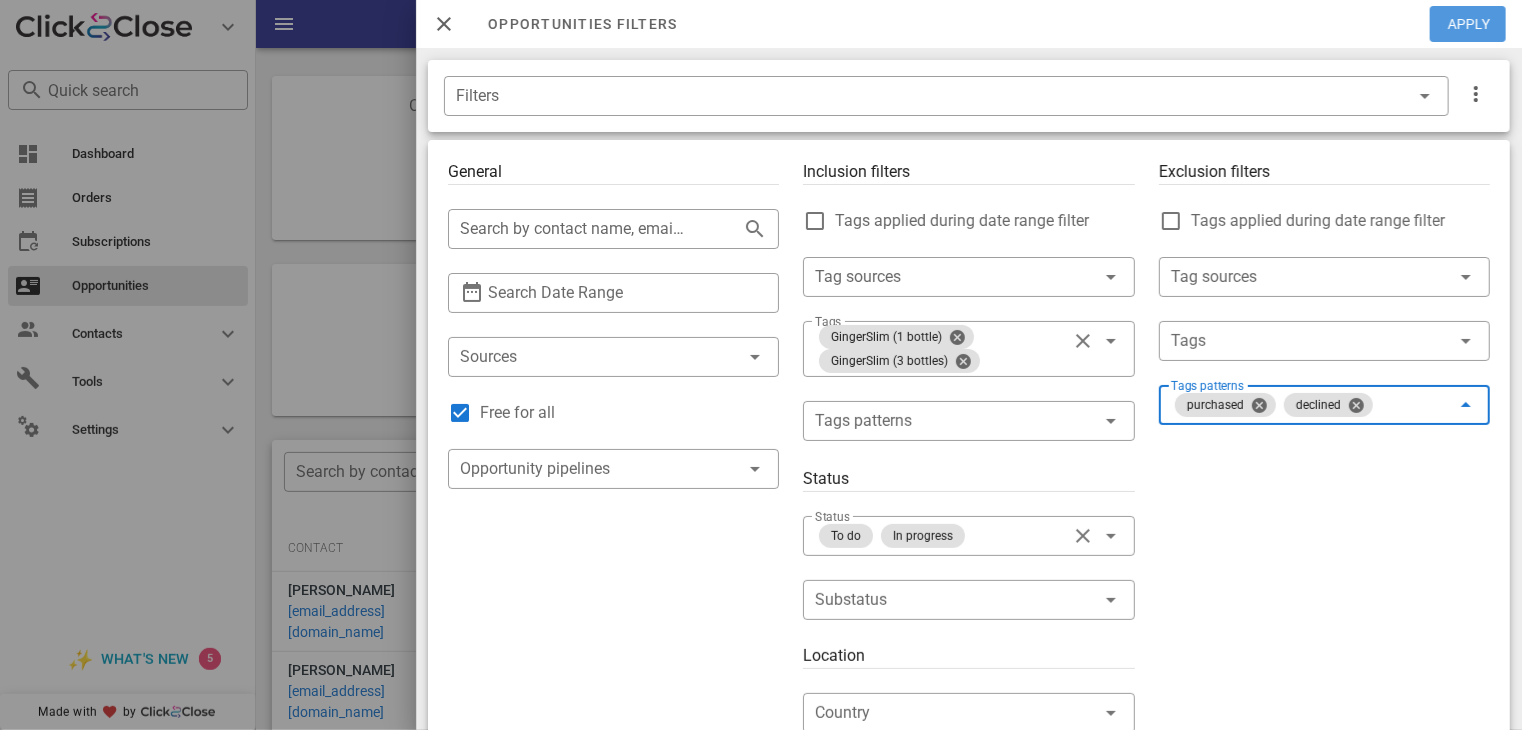click on "Apply" at bounding box center (1469, 24) 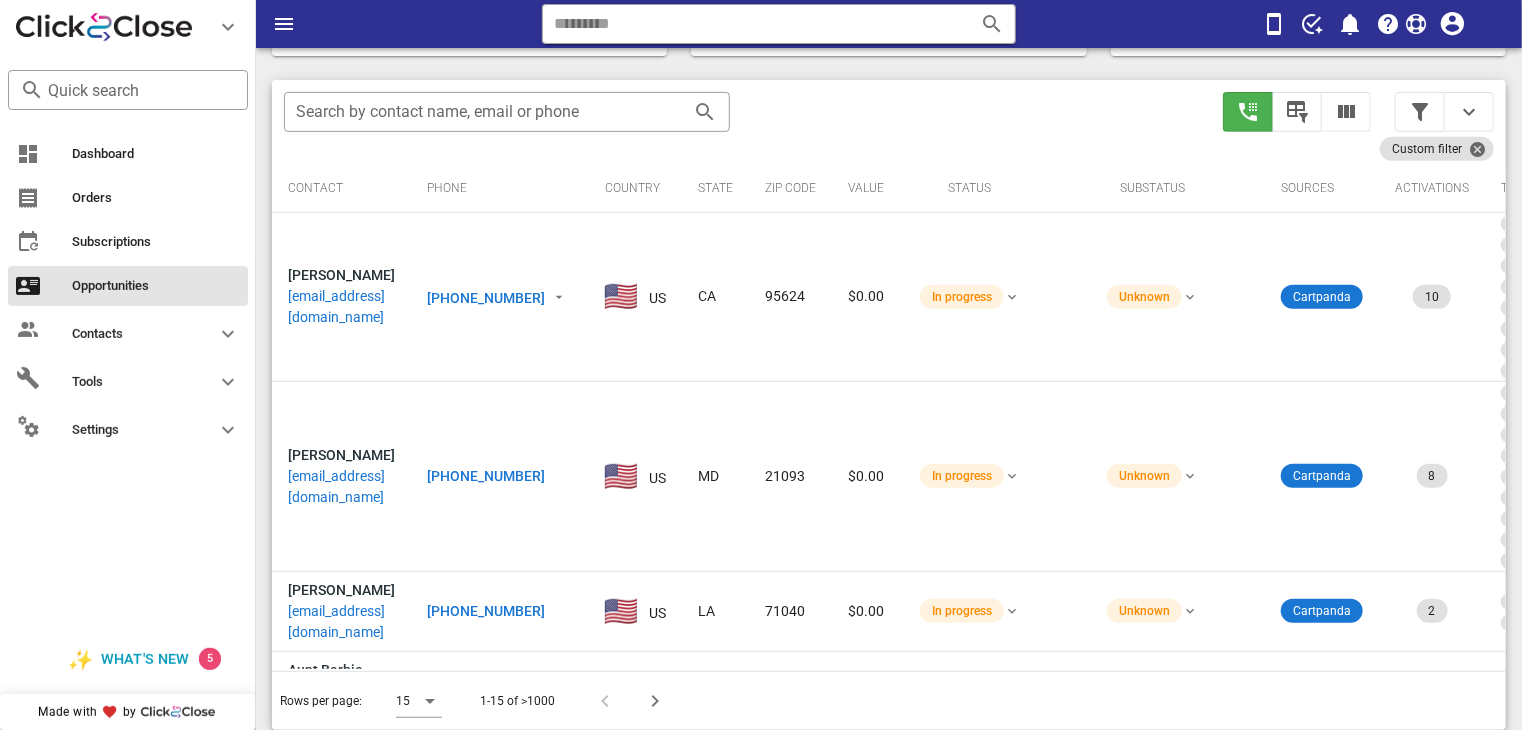 scroll, scrollTop: 376, scrollLeft: 0, axis: vertical 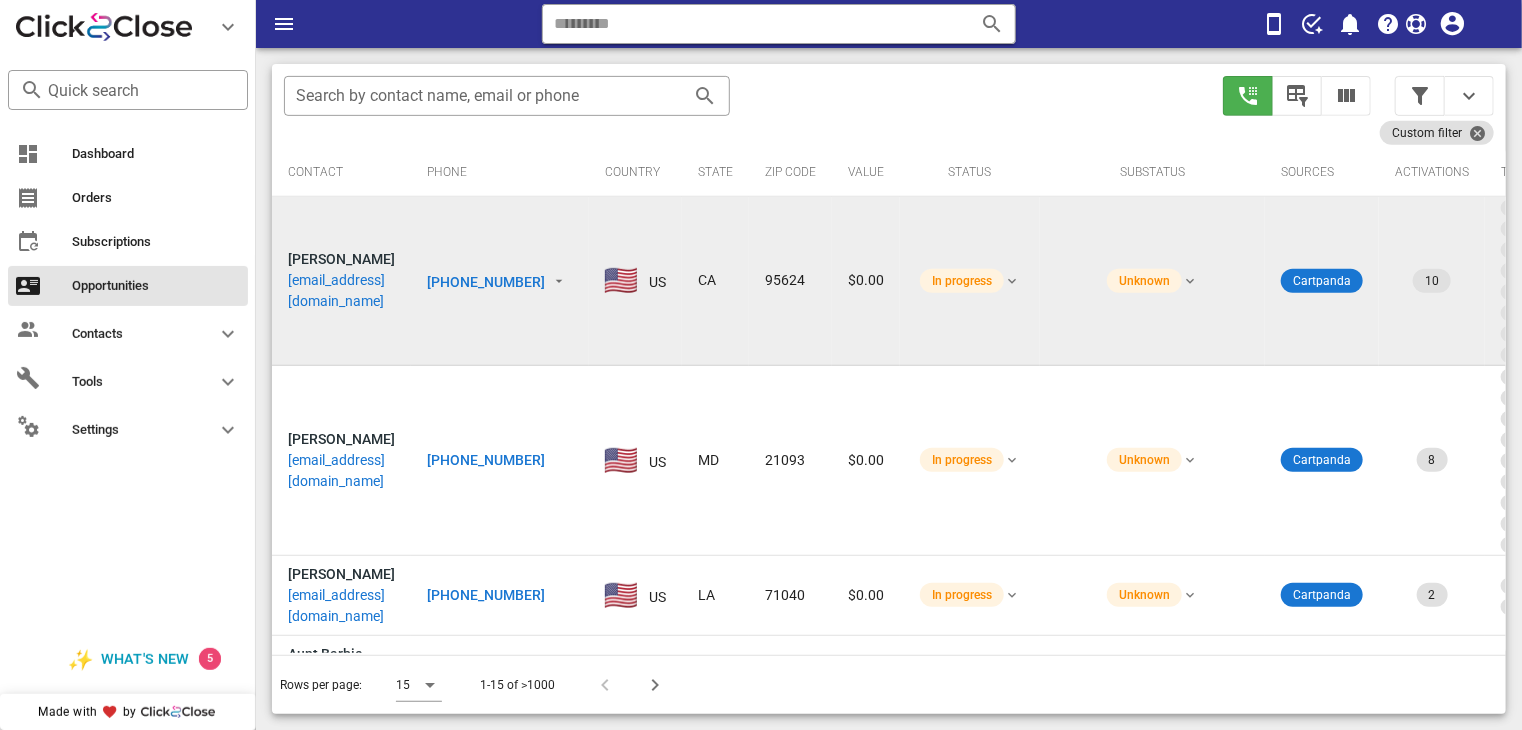 click on "[EMAIL_ADDRESS][DOMAIN_NAME]" at bounding box center (341, 291) 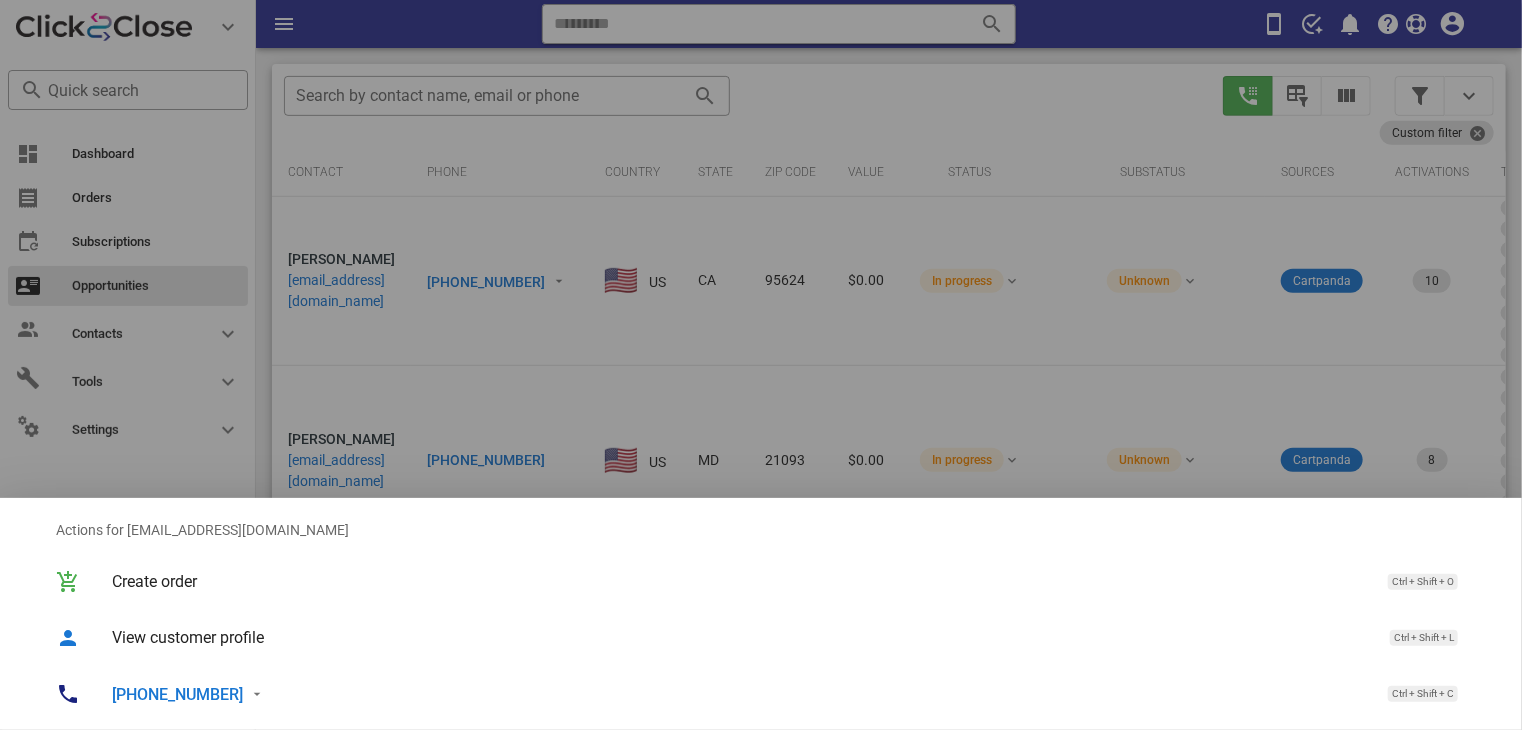 click at bounding box center [761, 365] 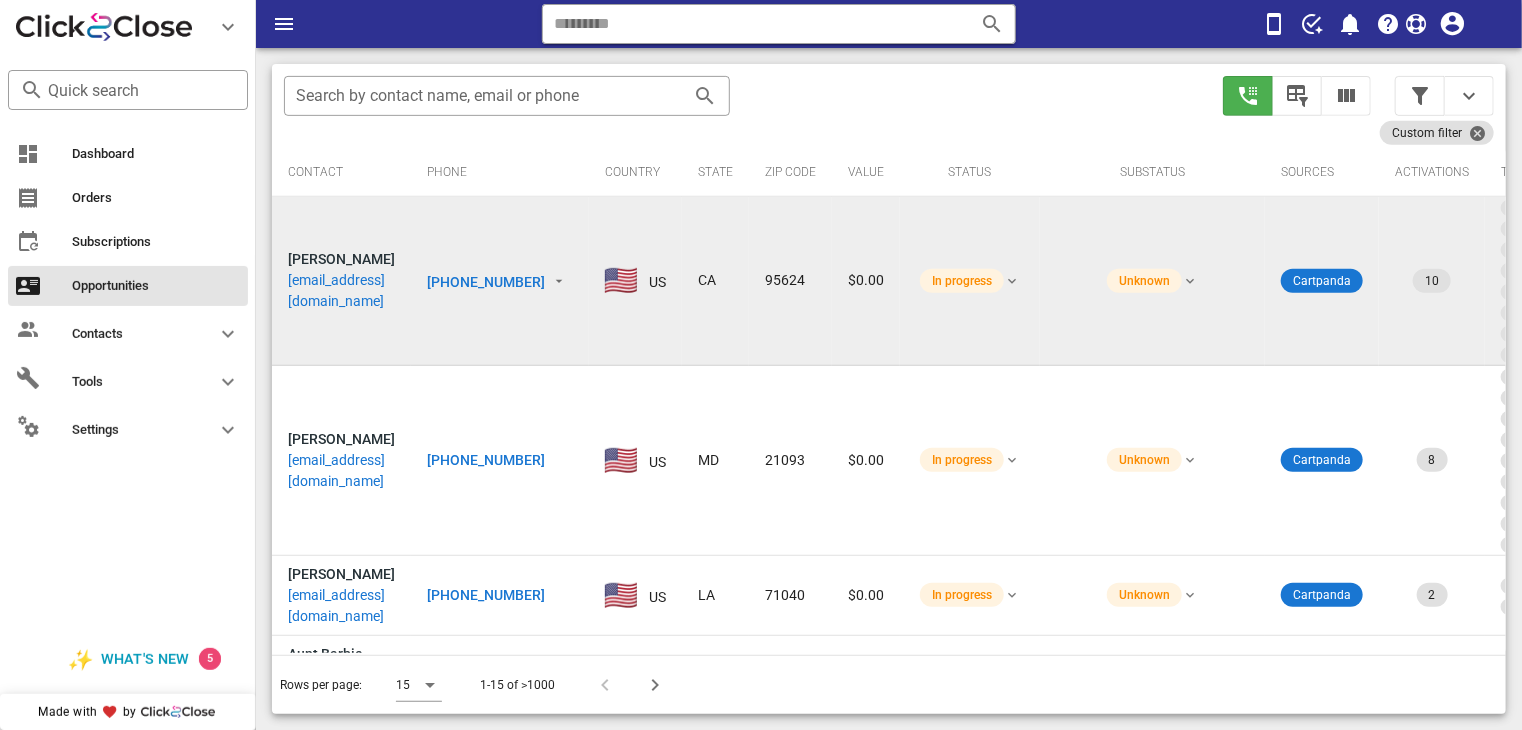 click on "[PHONE_NUMBER]" at bounding box center [486, 282] 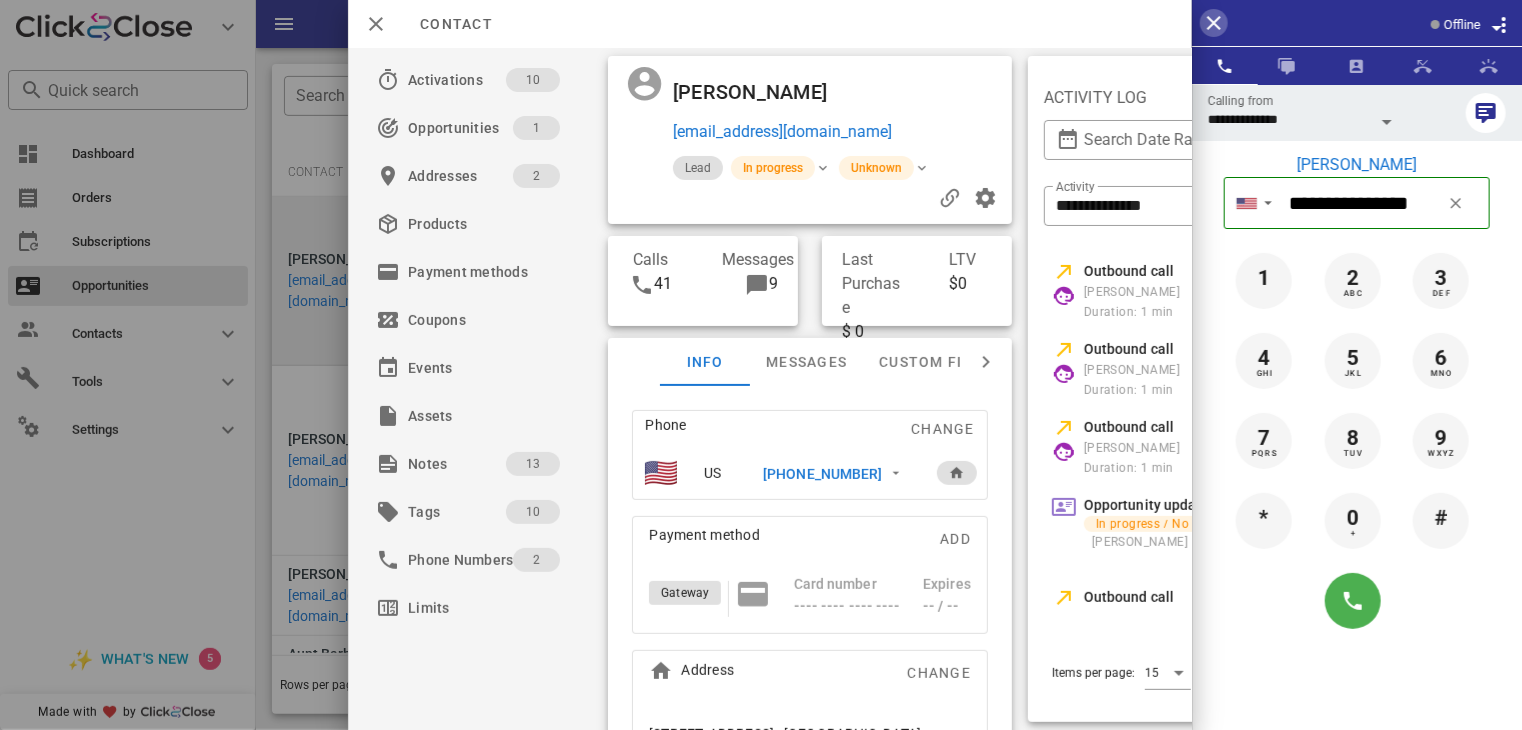 click at bounding box center (1214, 23) 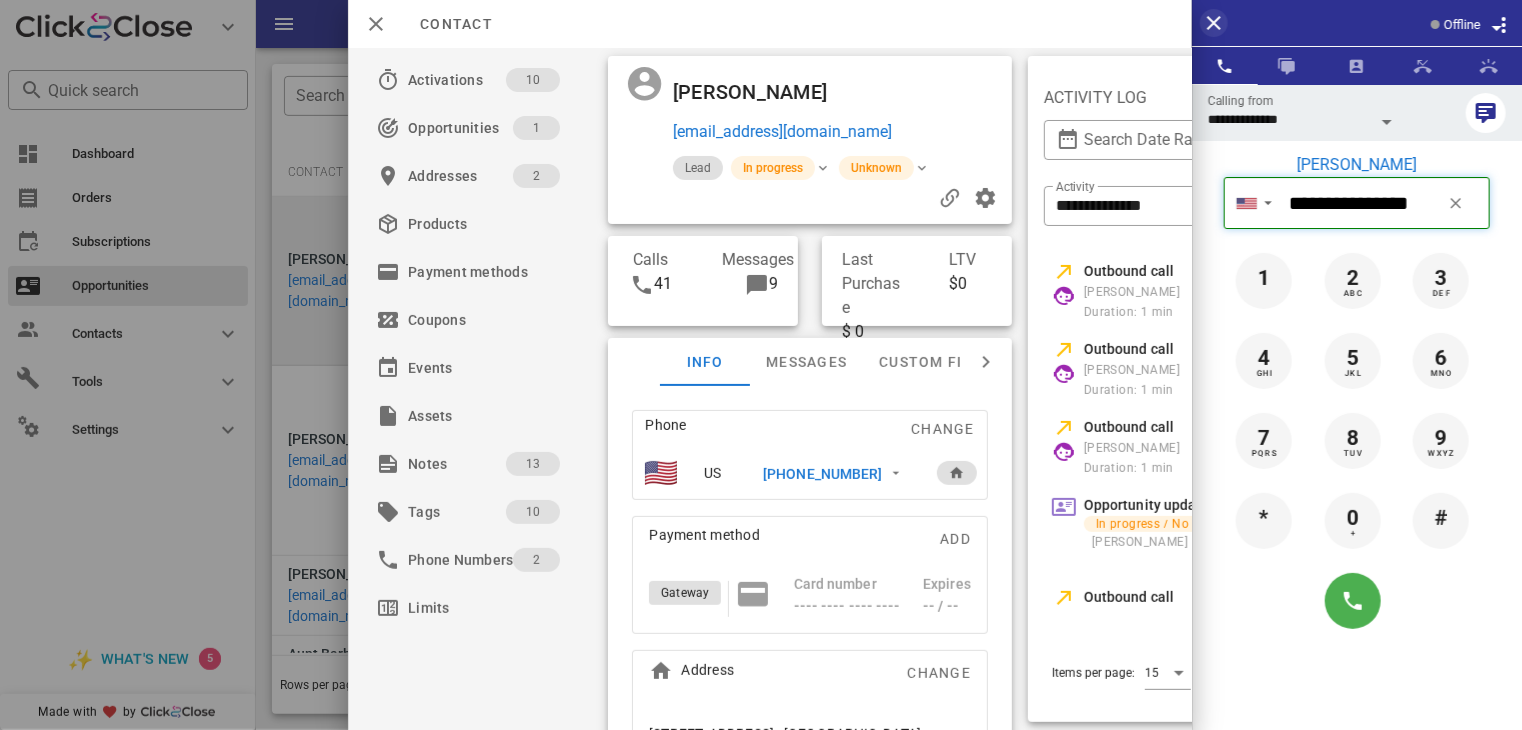 type 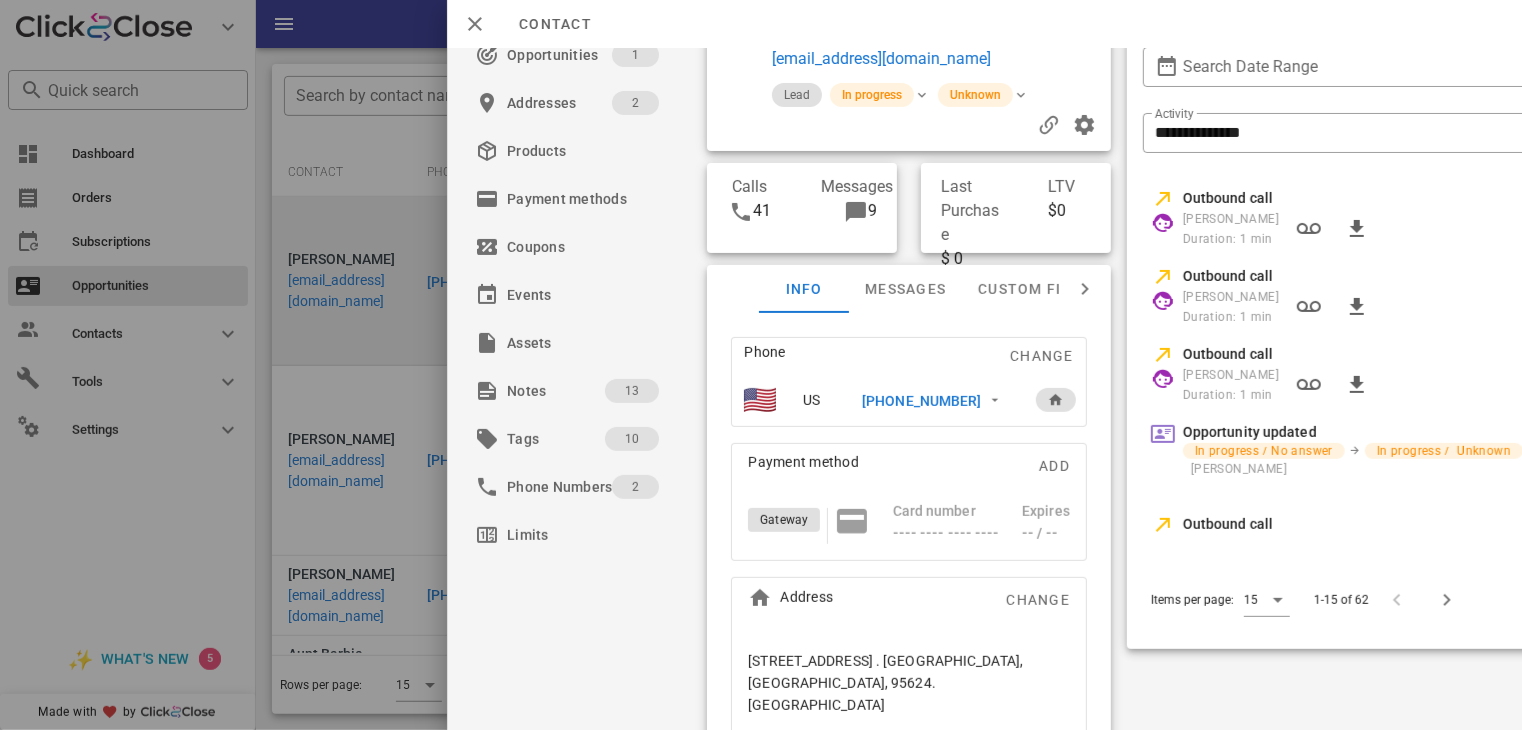 scroll, scrollTop: 86, scrollLeft: 0, axis: vertical 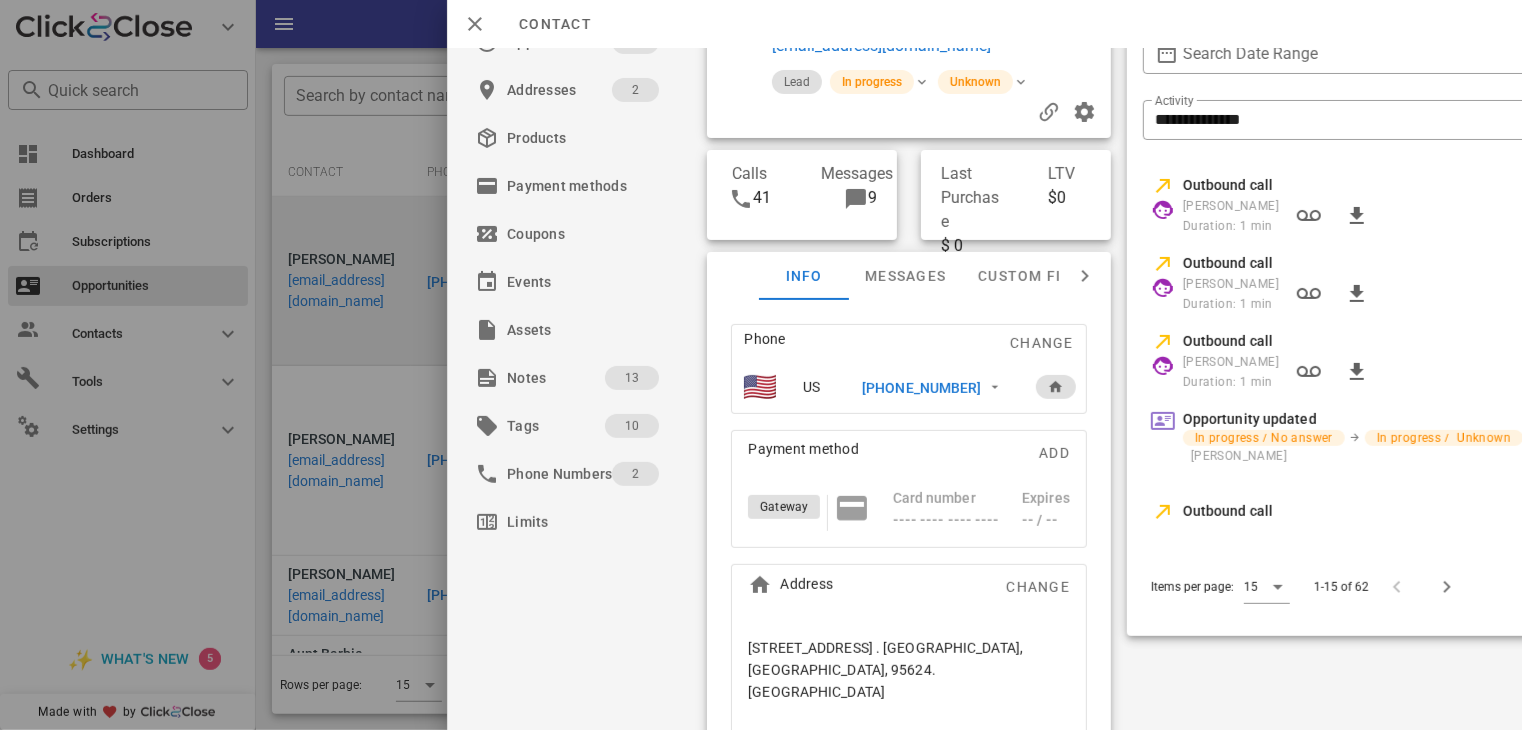 click at bounding box center [1400, 587] 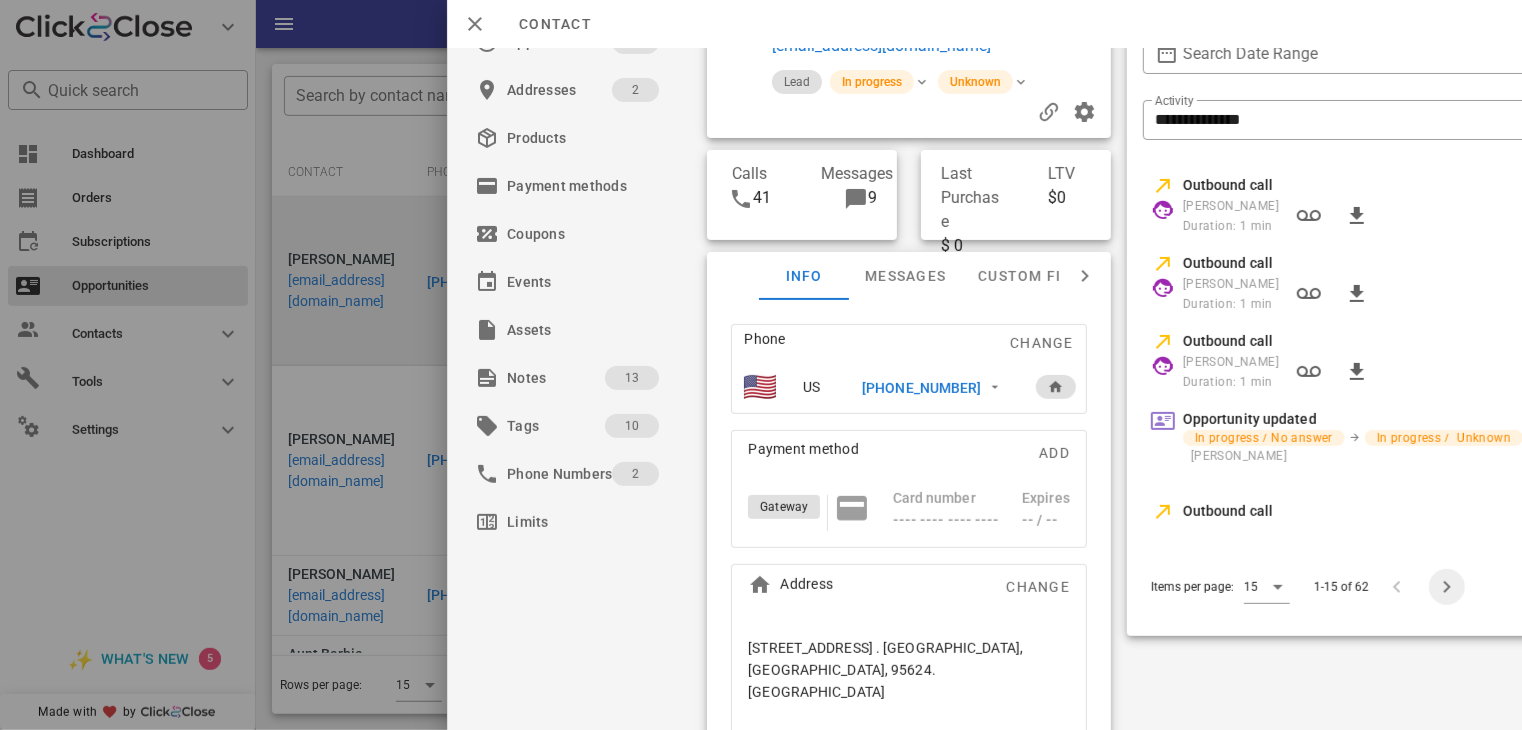 click at bounding box center [1447, 587] 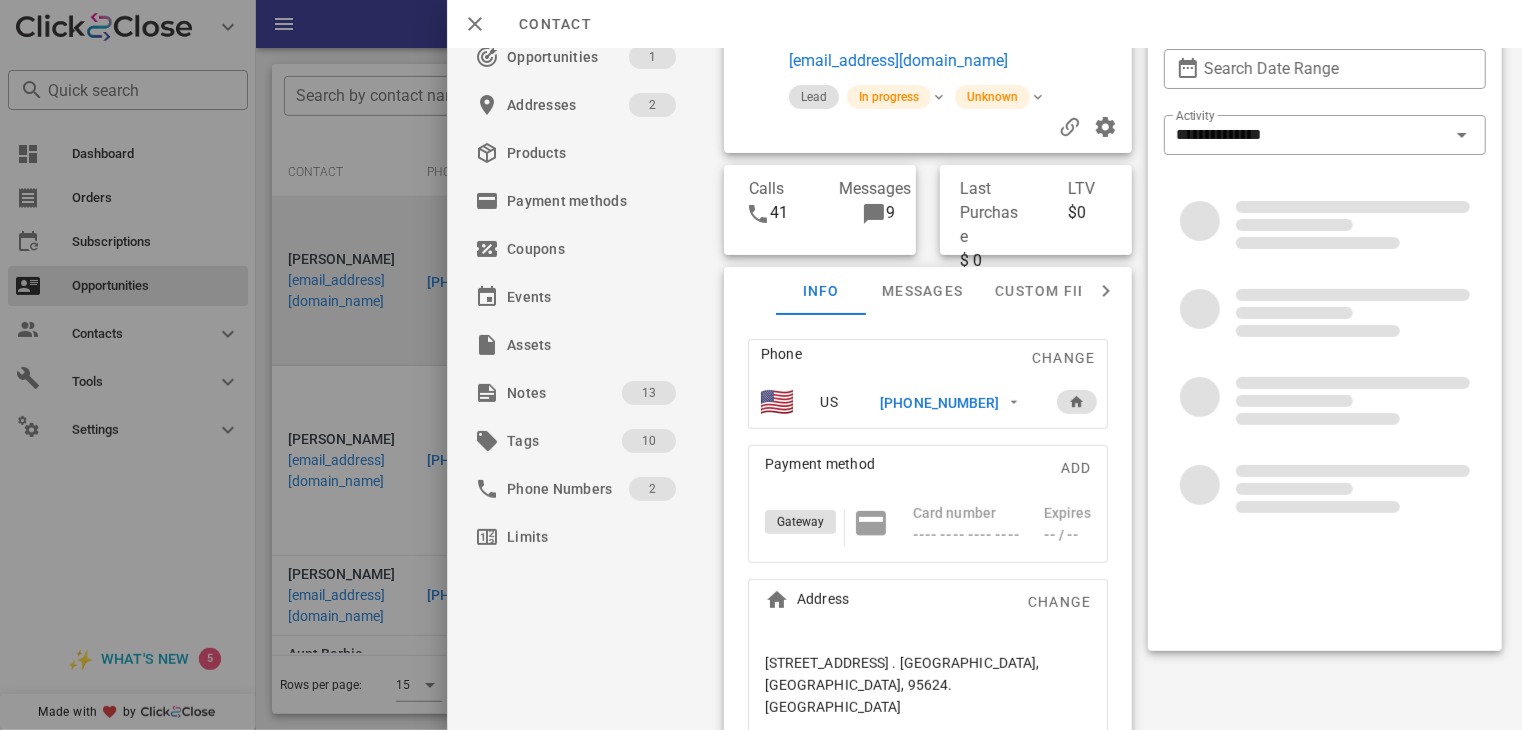 scroll, scrollTop: 86, scrollLeft: 0, axis: vertical 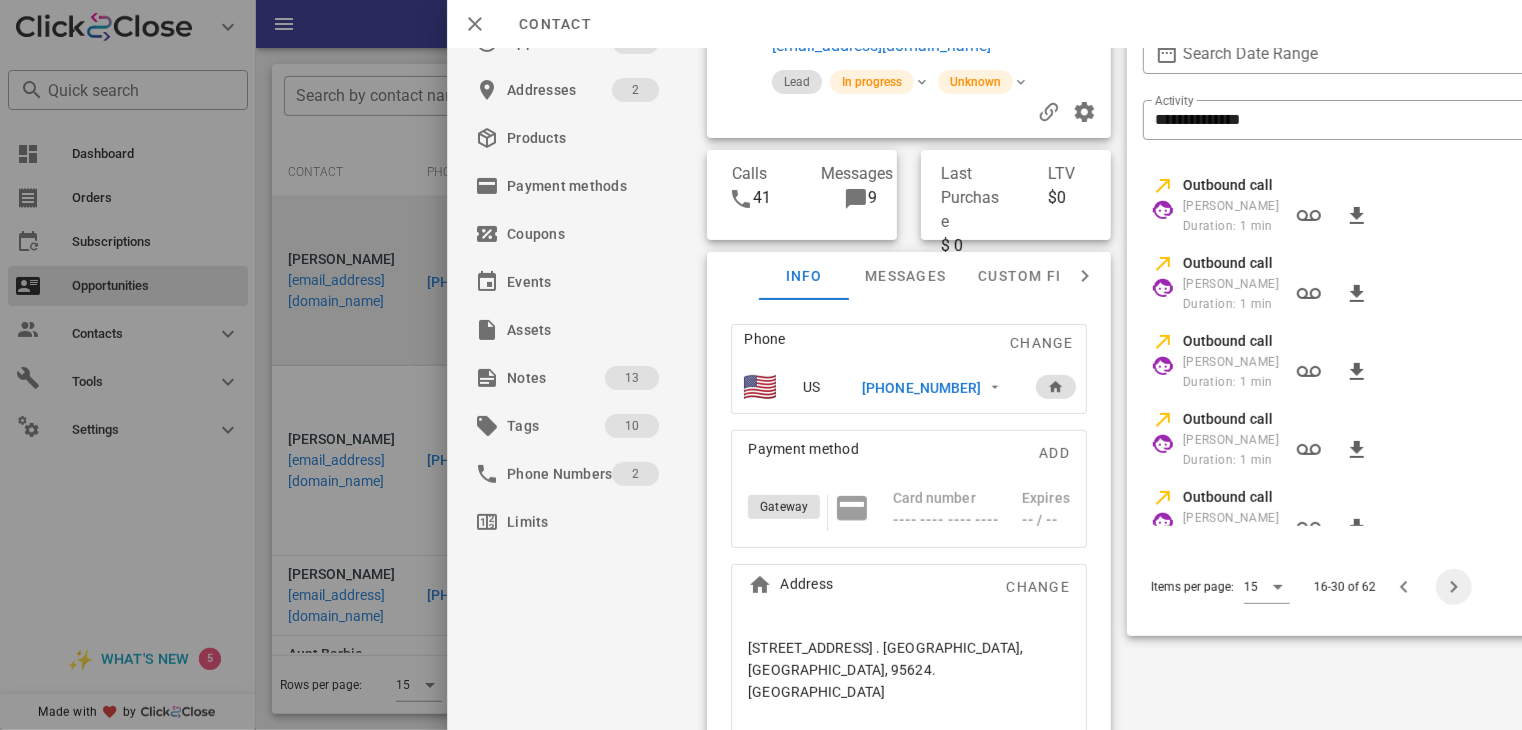 click at bounding box center [1454, 587] 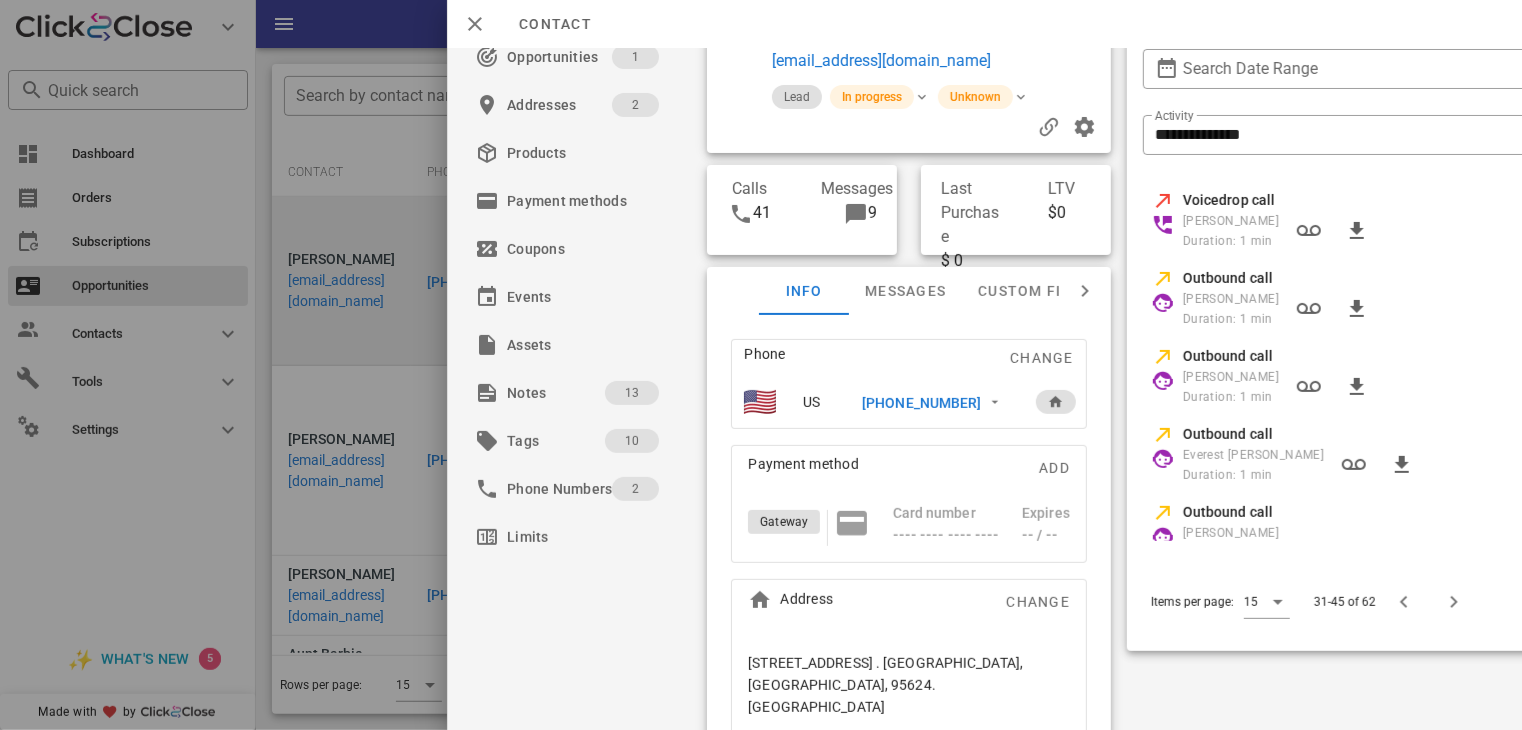 scroll, scrollTop: 86, scrollLeft: 0, axis: vertical 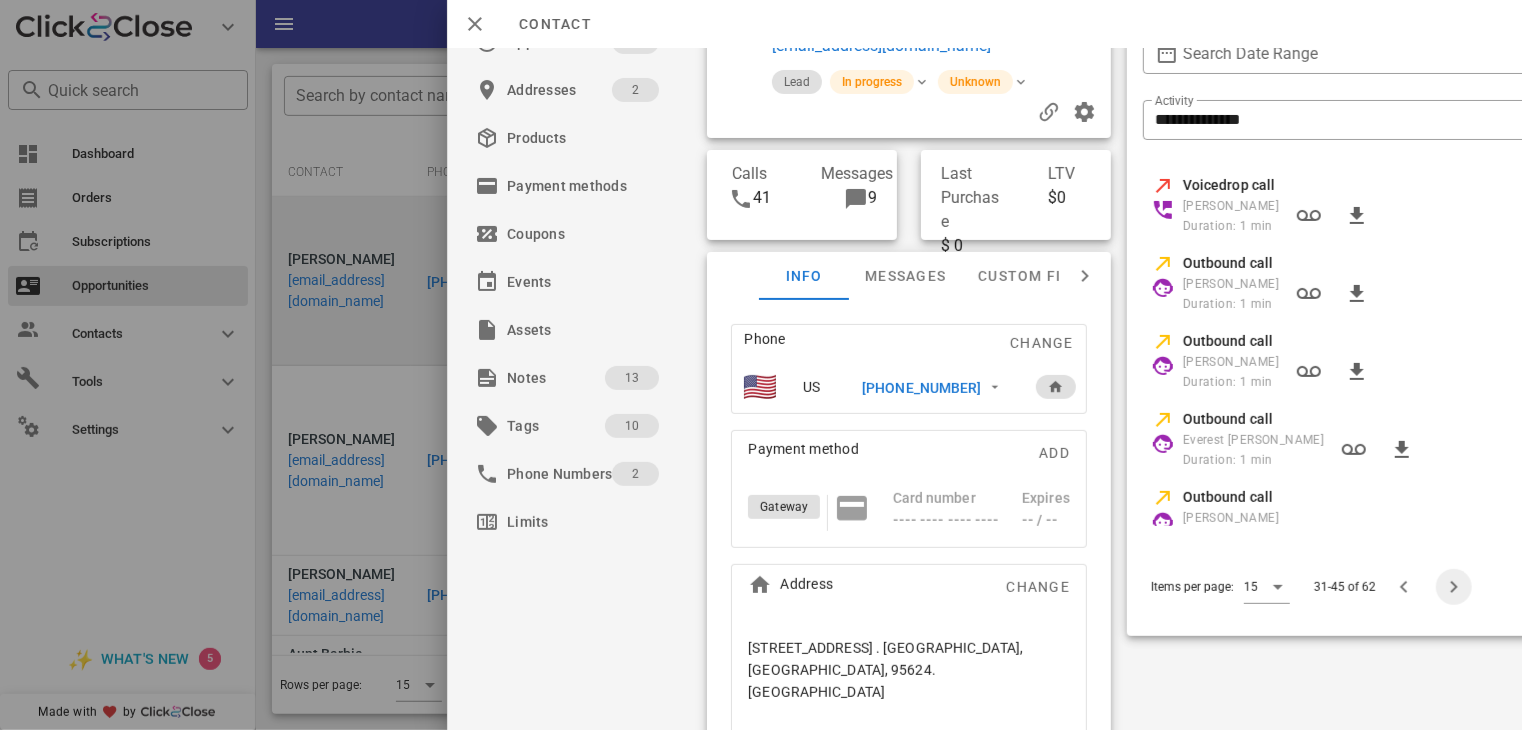 click at bounding box center (1454, 587) 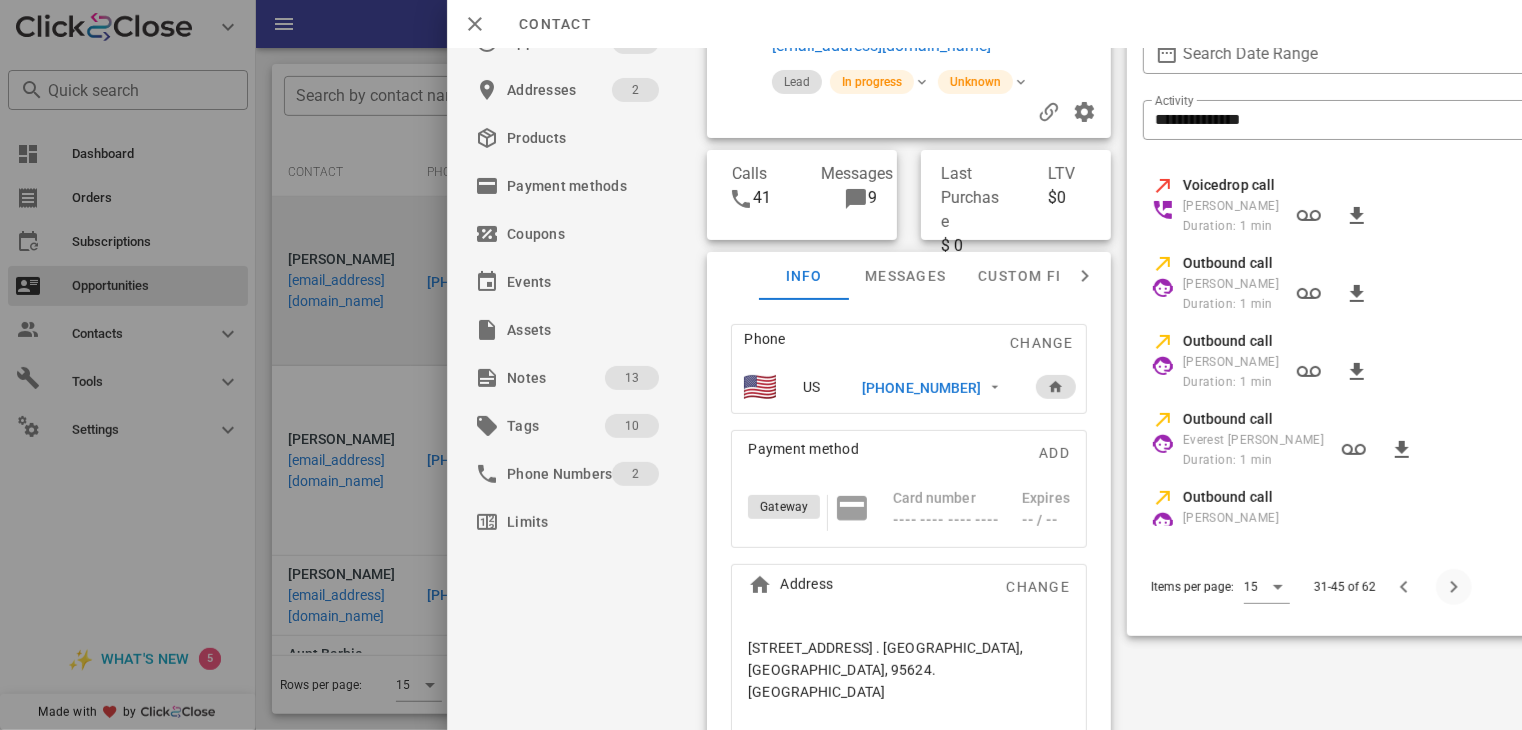 scroll, scrollTop: 71, scrollLeft: 0, axis: vertical 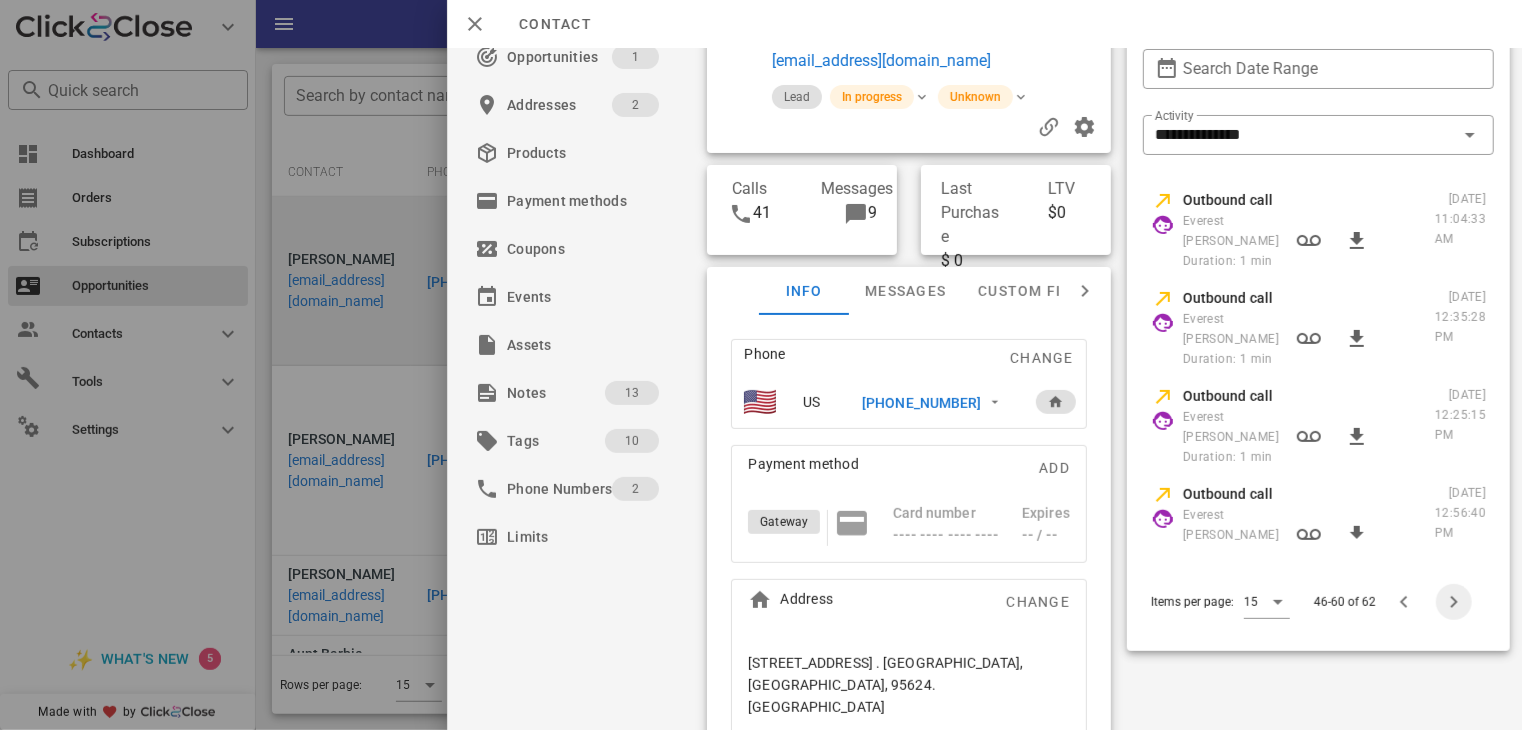 click at bounding box center [1454, 602] 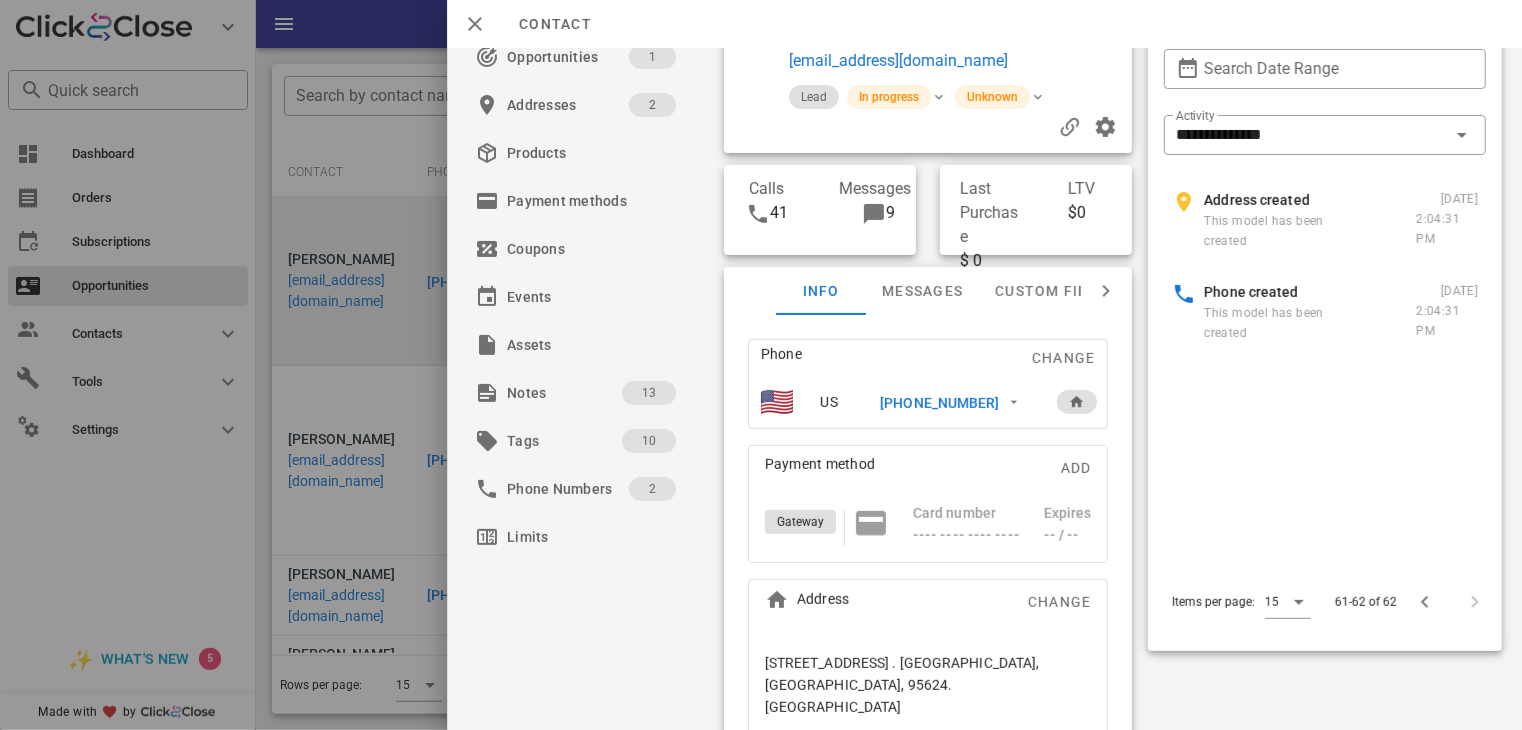 scroll, scrollTop: 0, scrollLeft: 0, axis: both 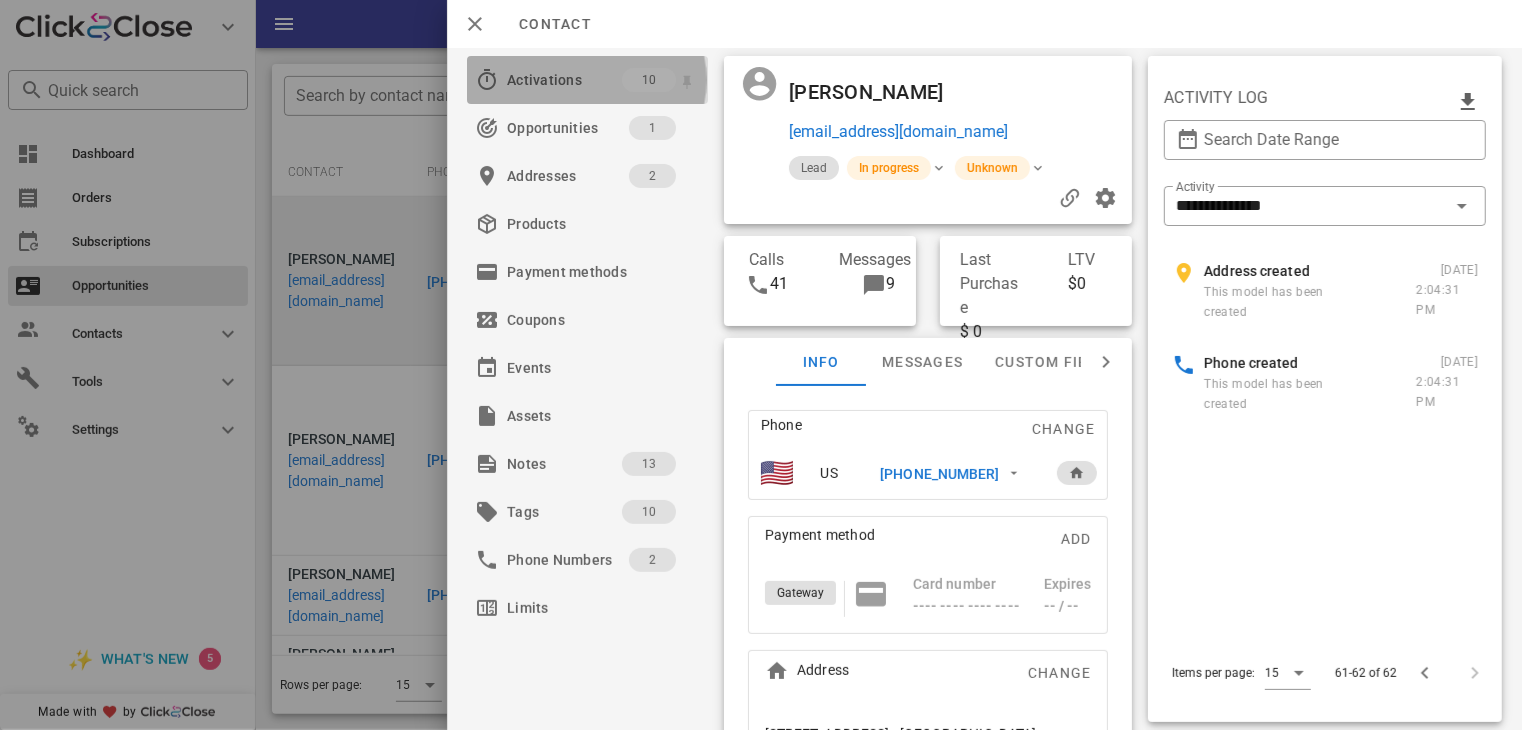 click on "Activations" at bounding box center [564, 80] 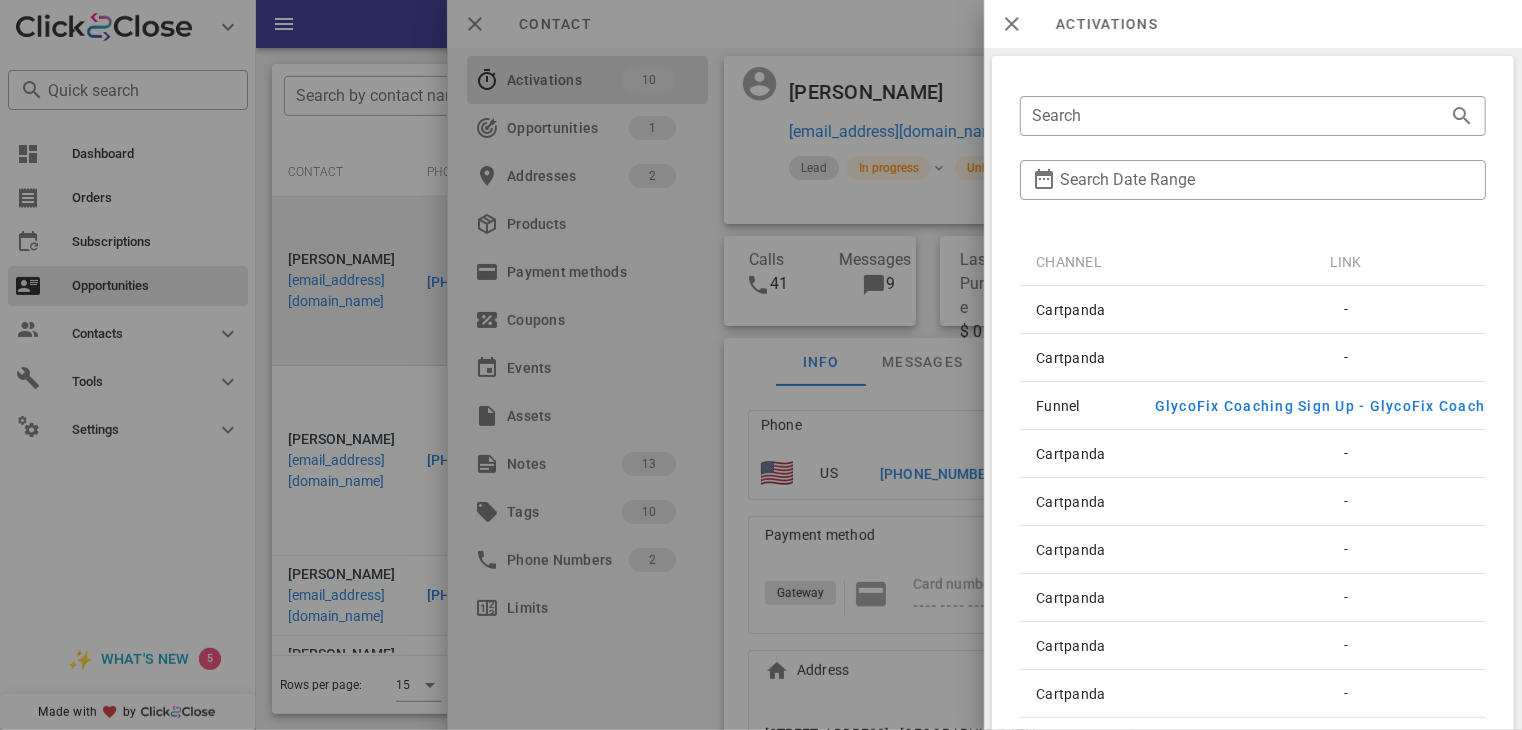 click at bounding box center [761, 365] 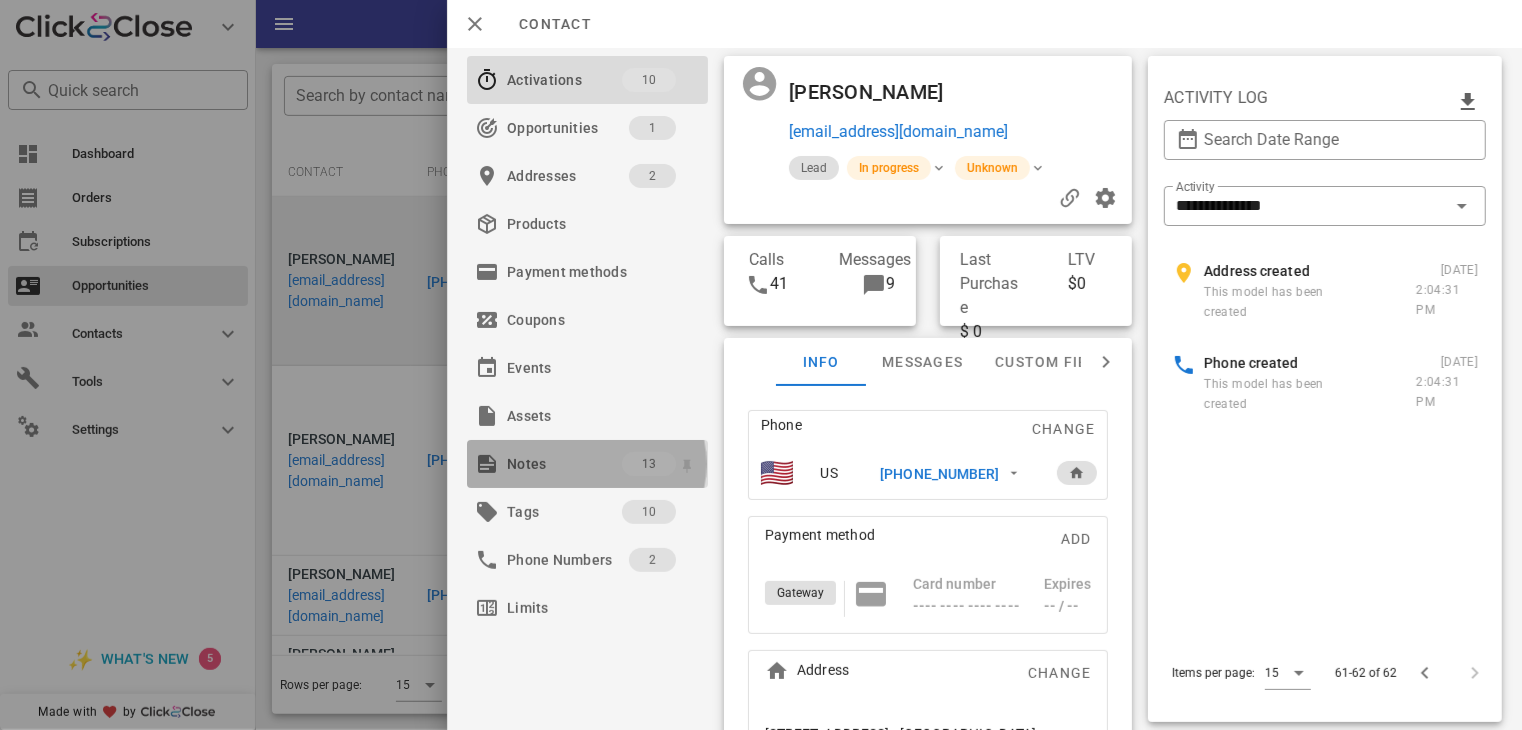 click on "Notes  13" at bounding box center (587, 464) 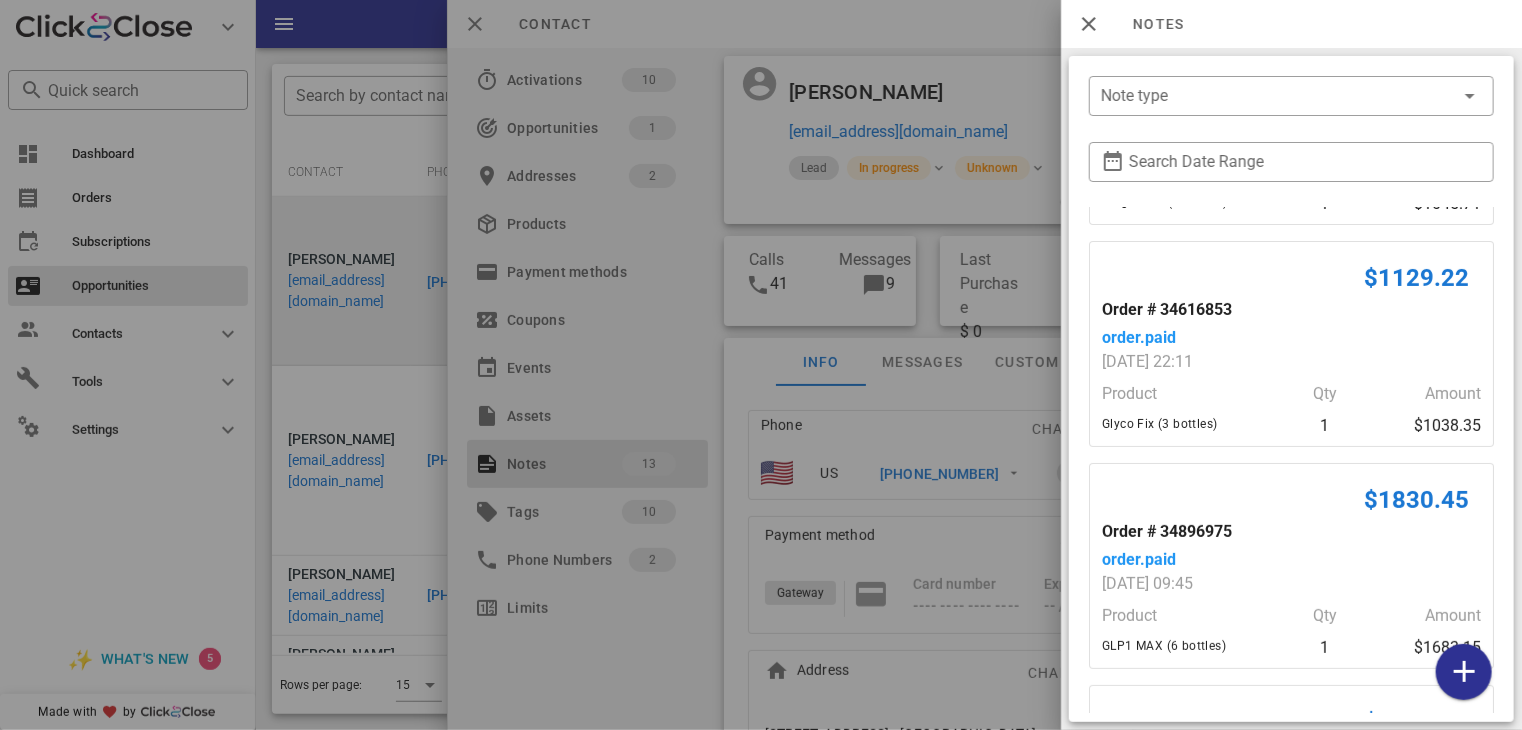 scroll, scrollTop: 202, scrollLeft: 0, axis: vertical 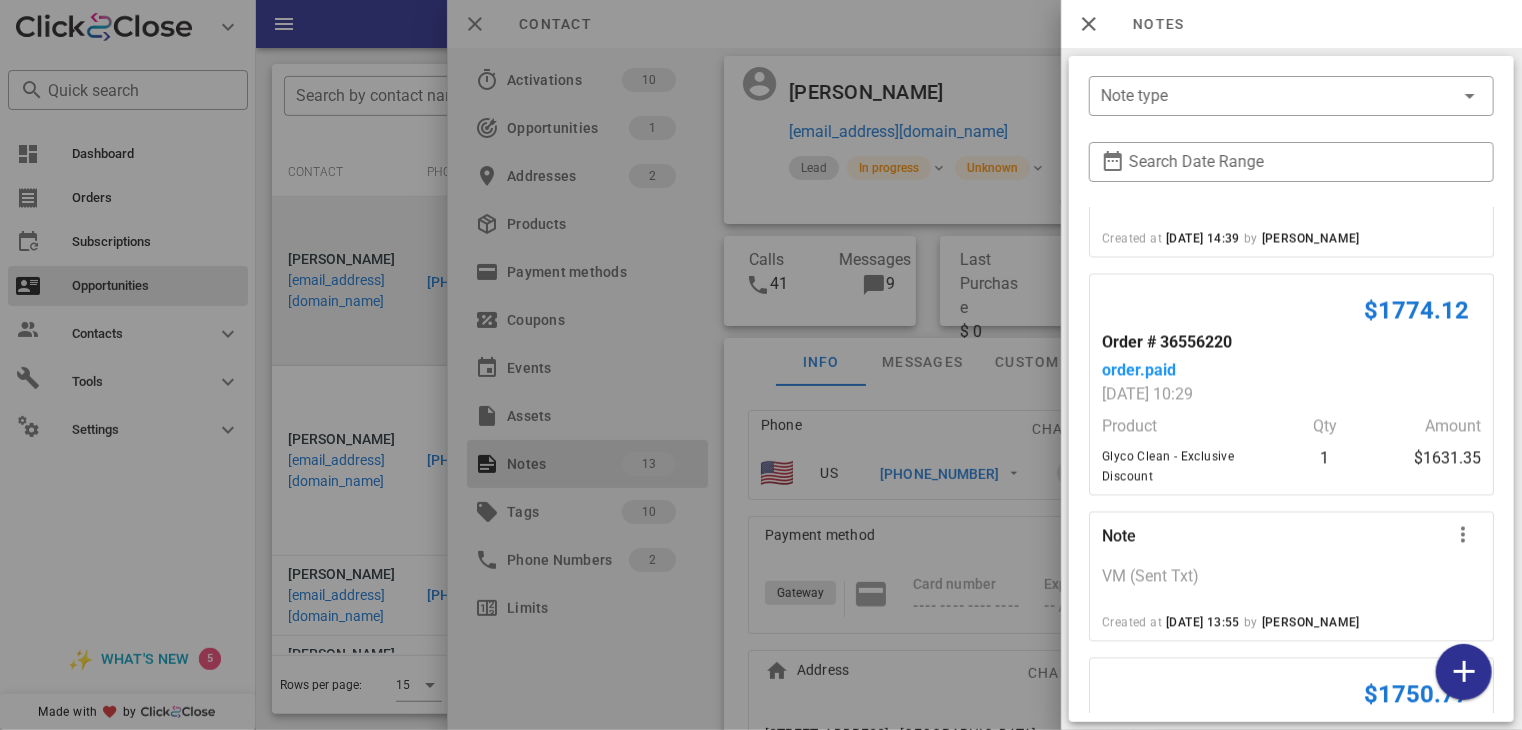 click at bounding box center [761, 365] 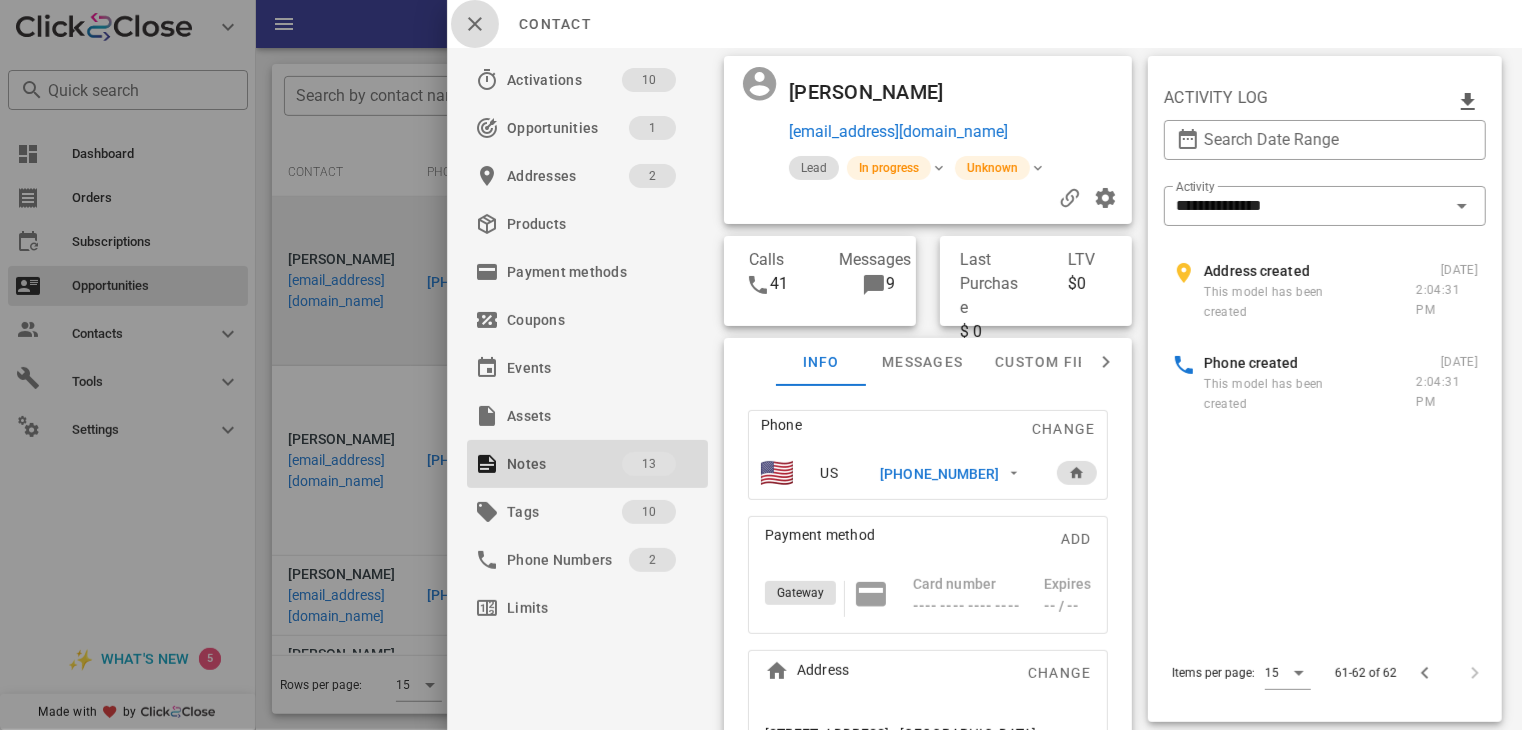 click at bounding box center [475, 24] 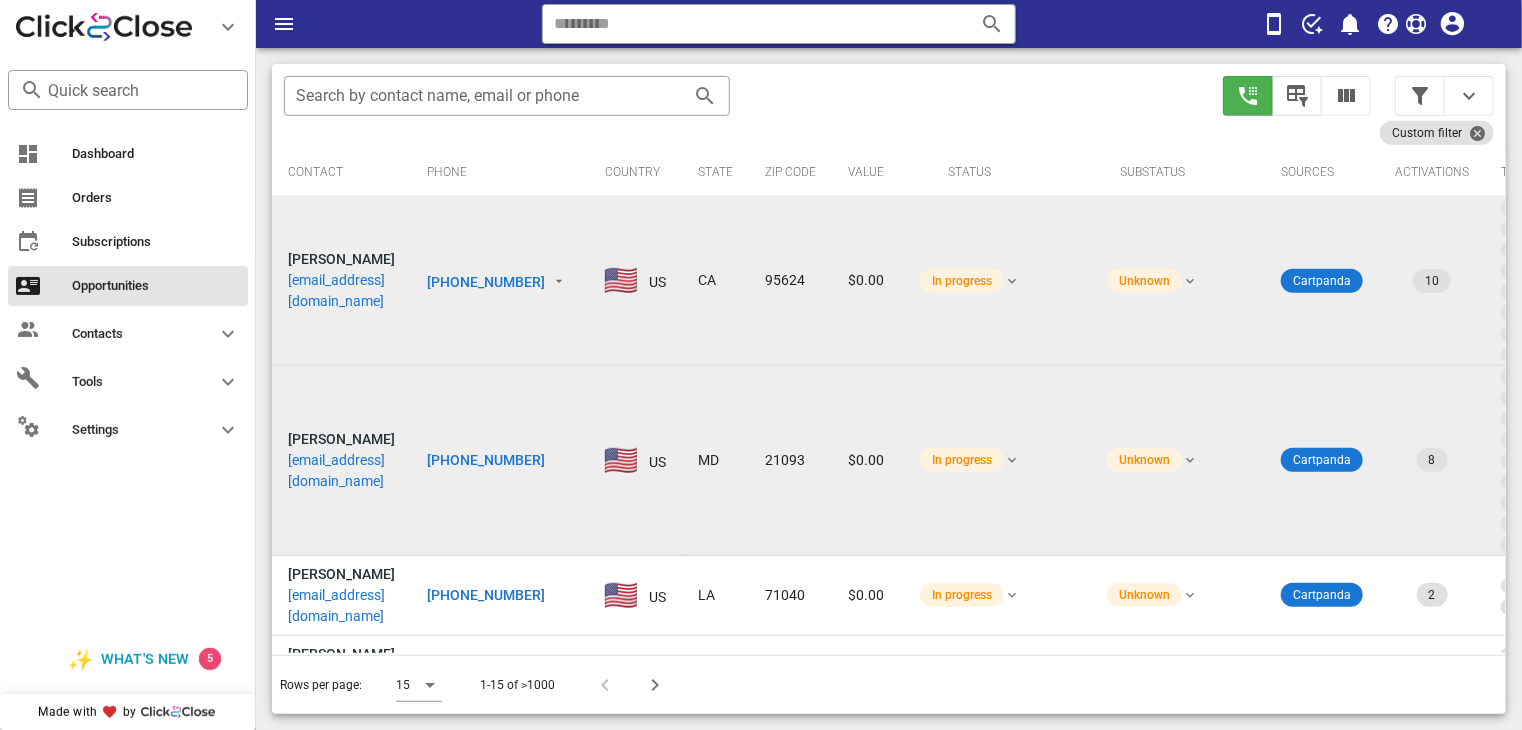 click on "[PHONE_NUMBER]" at bounding box center [486, 460] 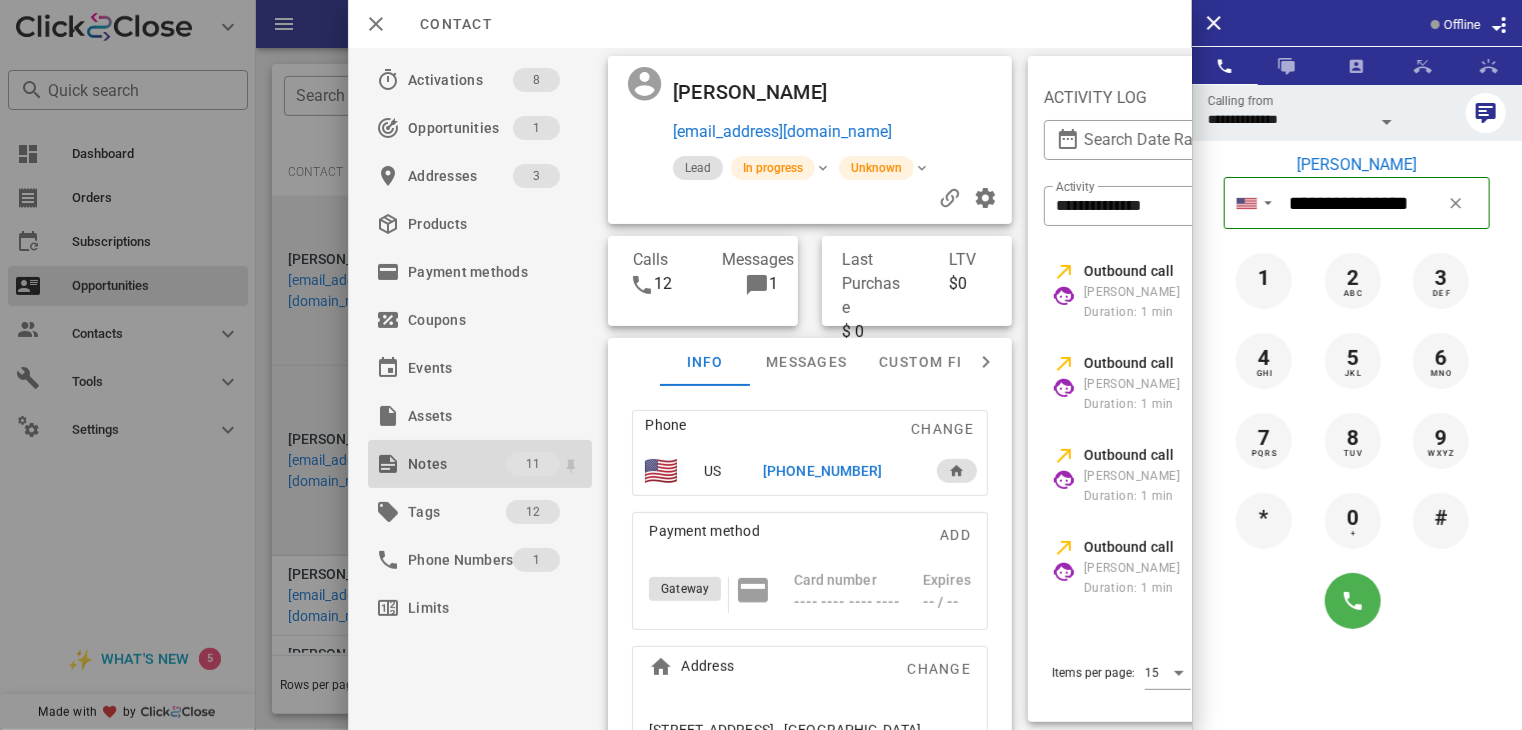 click on "Notes" at bounding box center (457, 464) 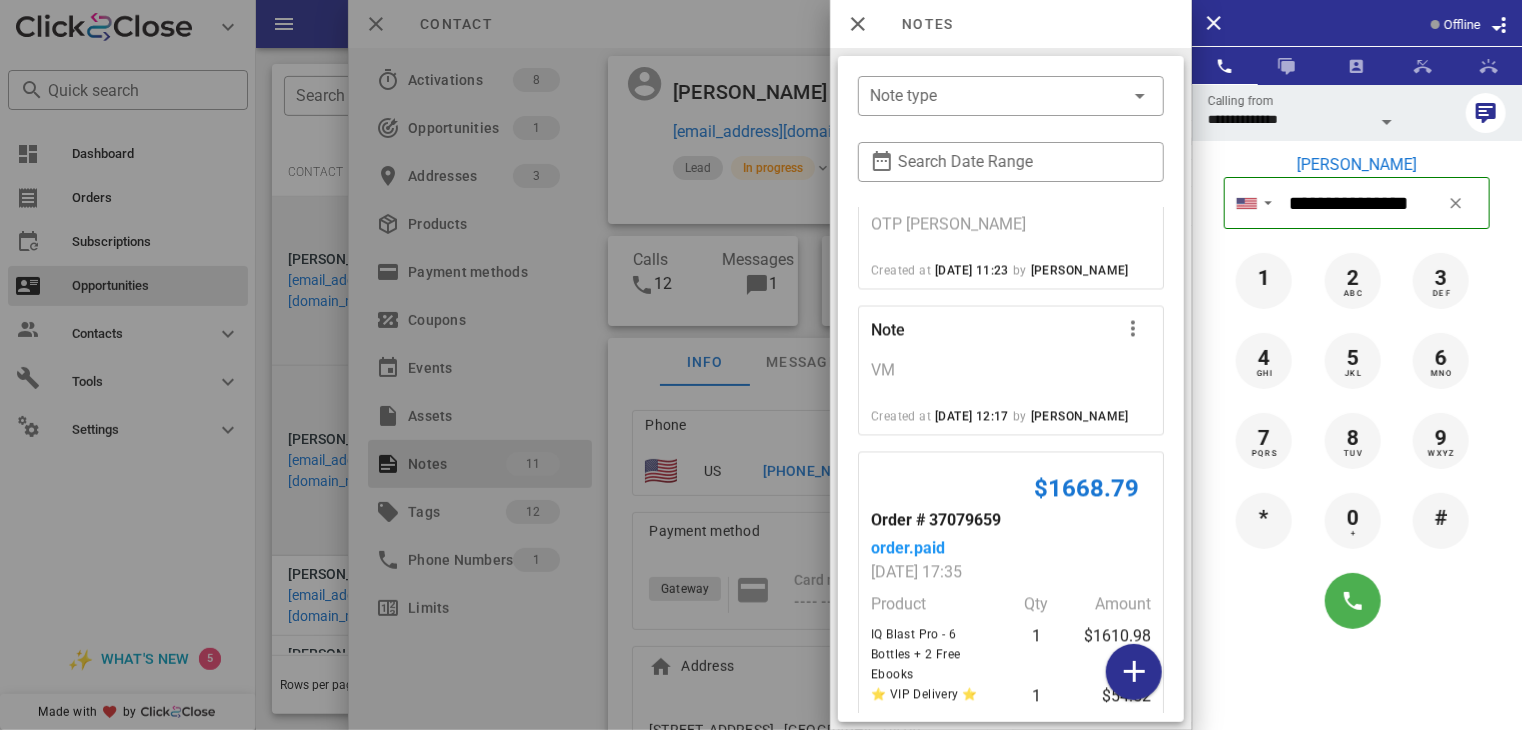 scroll, scrollTop: 2132, scrollLeft: 0, axis: vertical 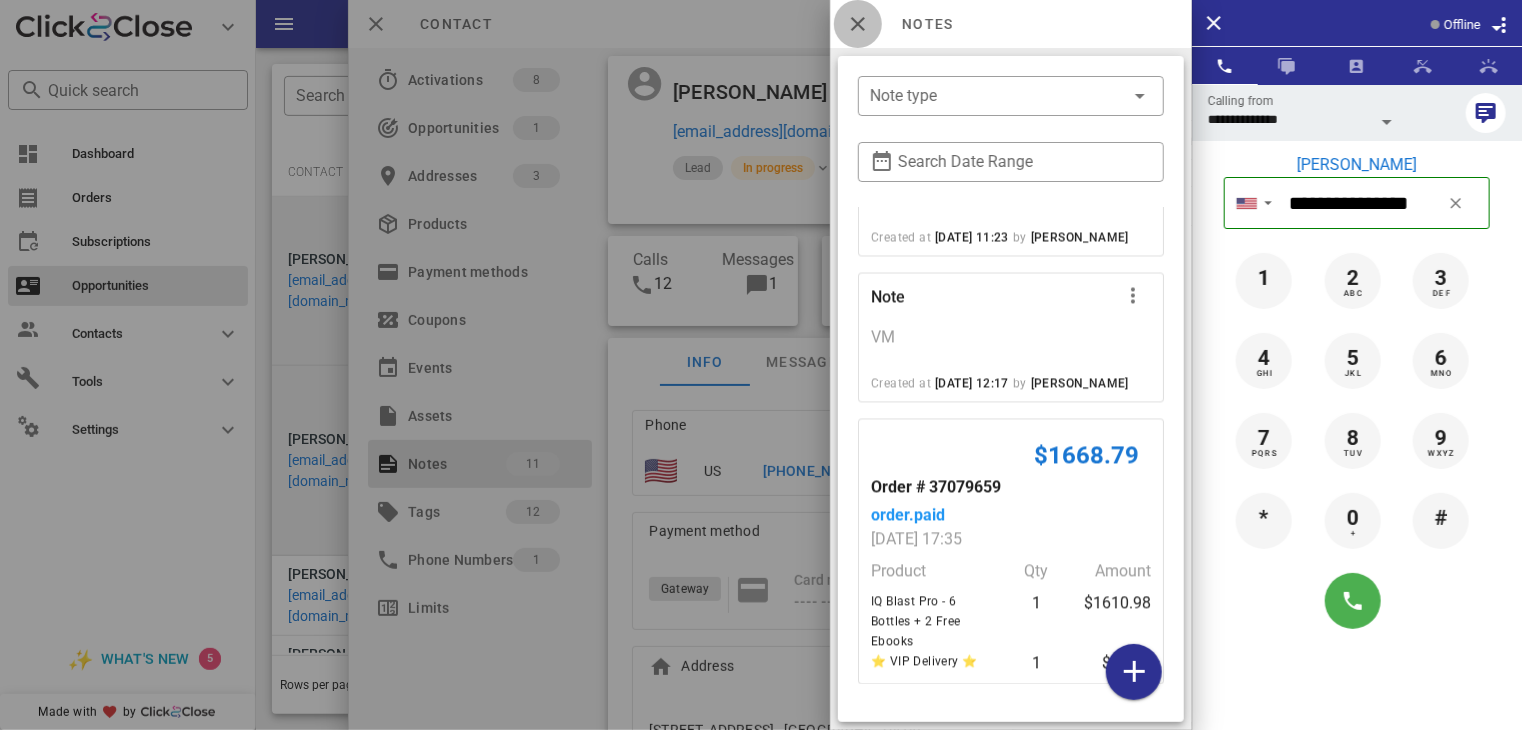 click at bounding box center (858, 24) 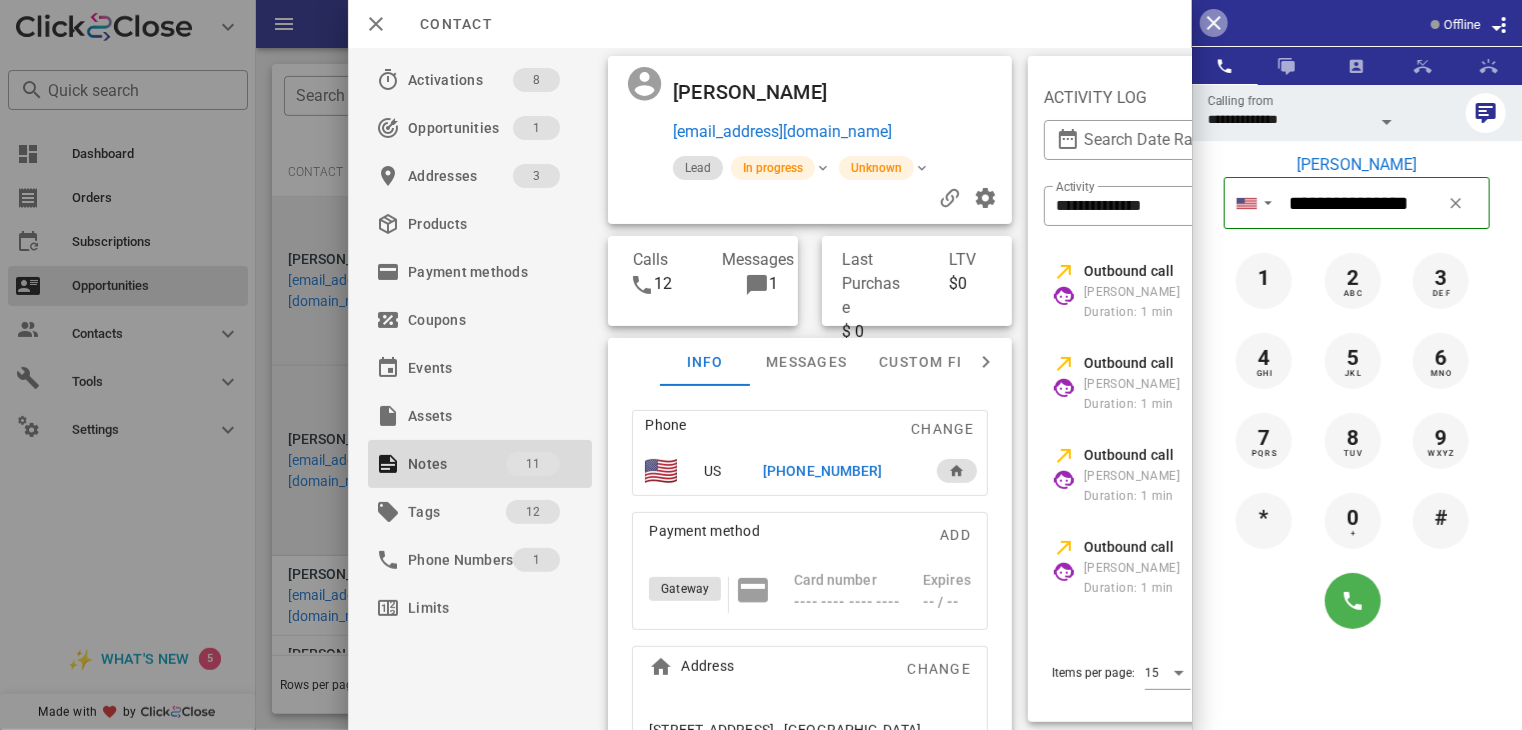 click at bounding box center (1214, 23) 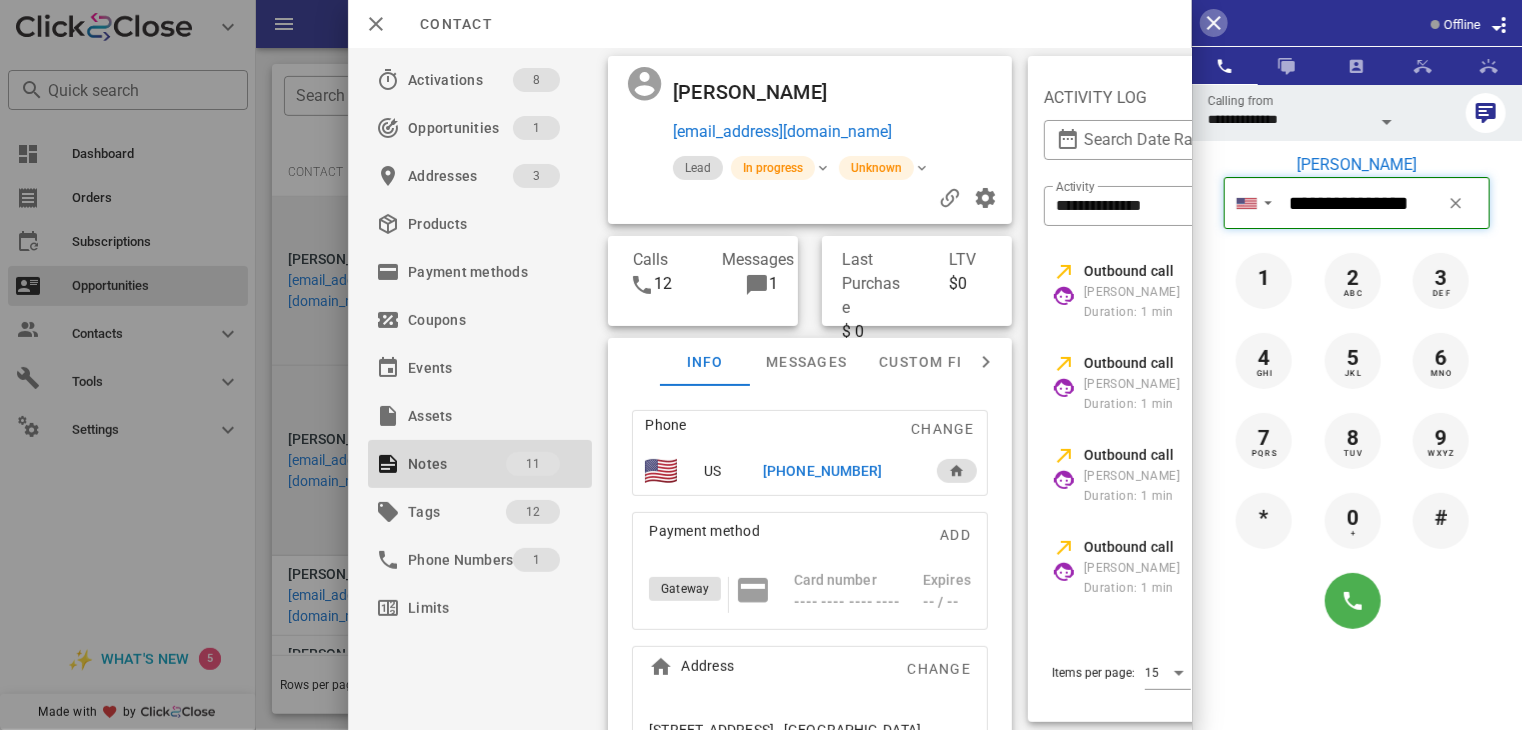 type 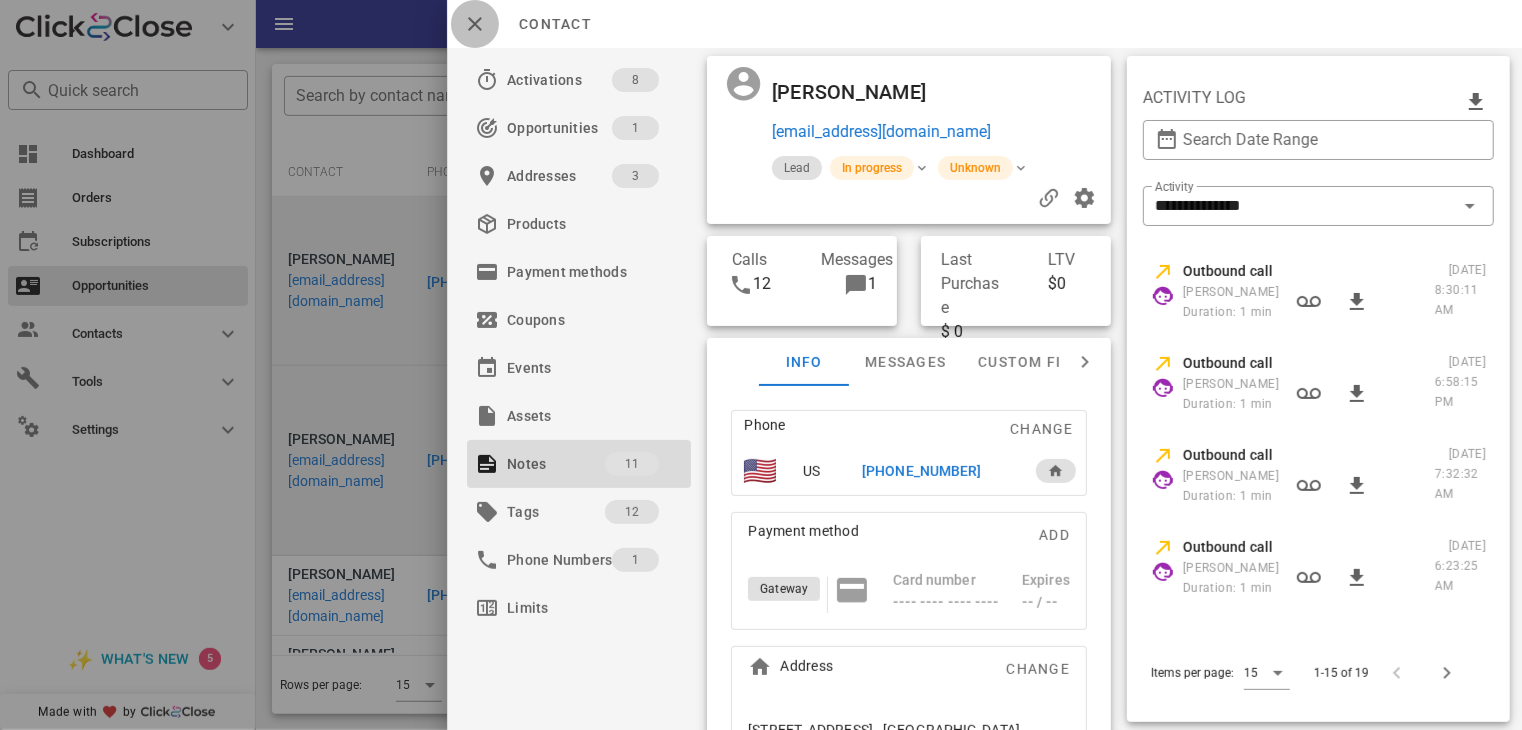 click at bounding box center (475, 24) 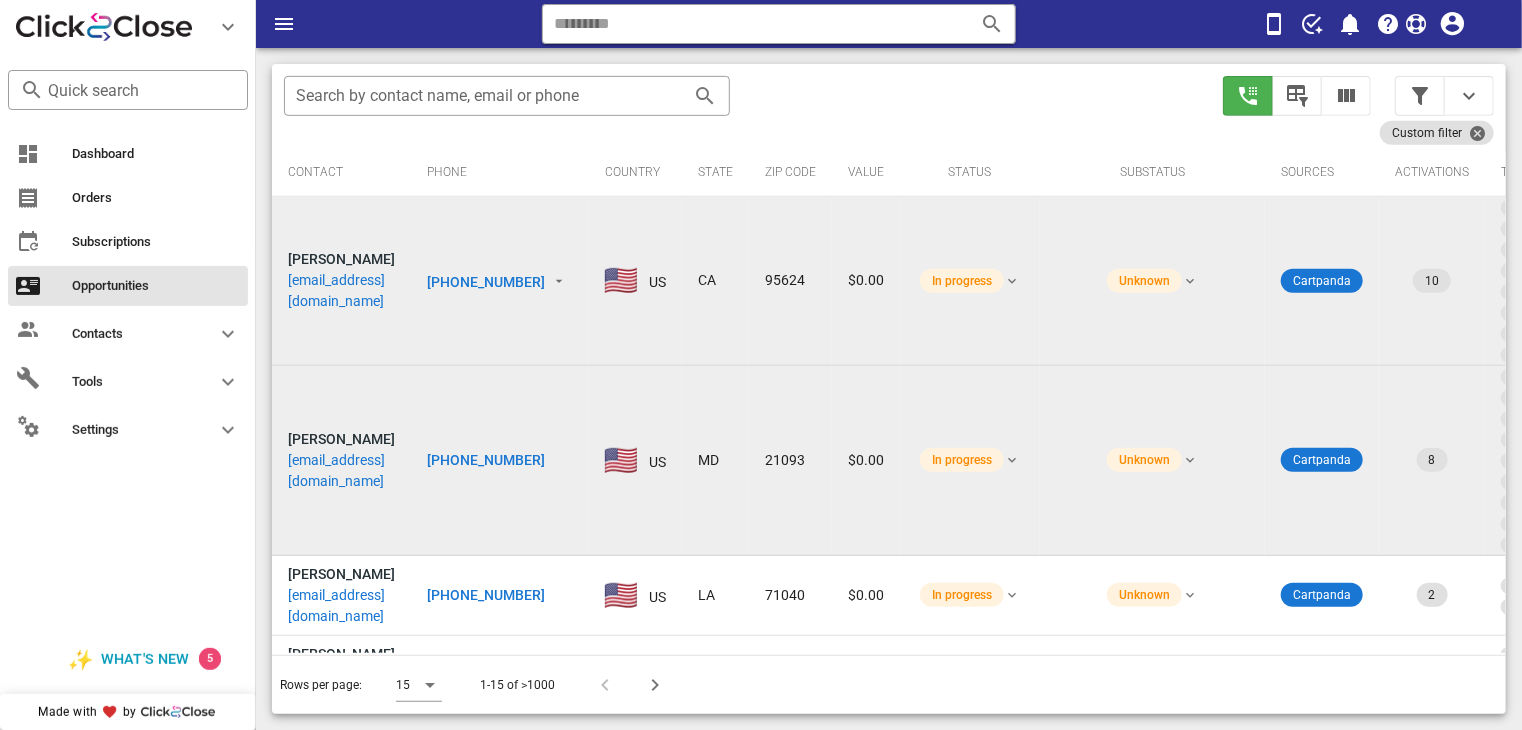 click on "Country" at bounding box center (632, 172) 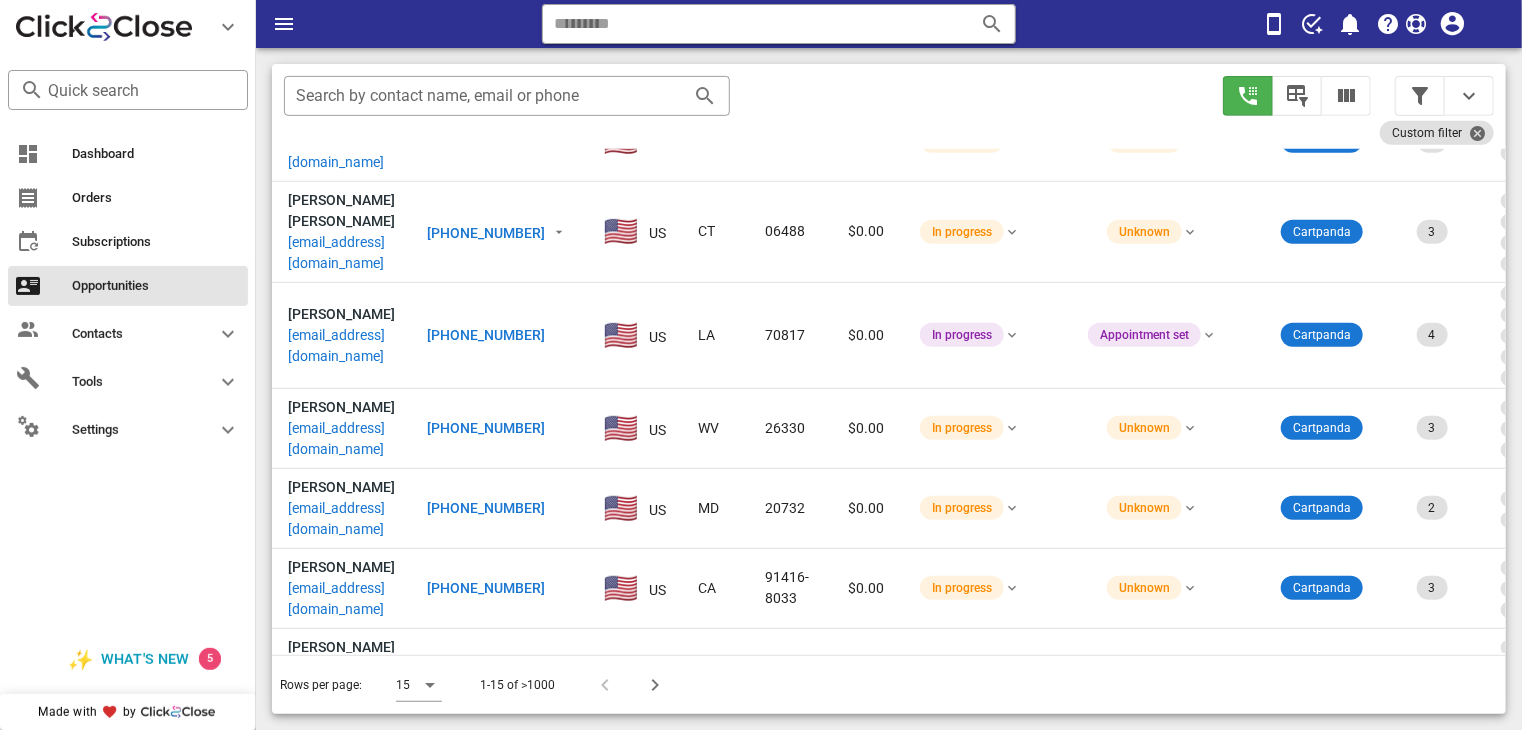scroll, scrollTop: 465, scrollLeft: 0, axis: vertical 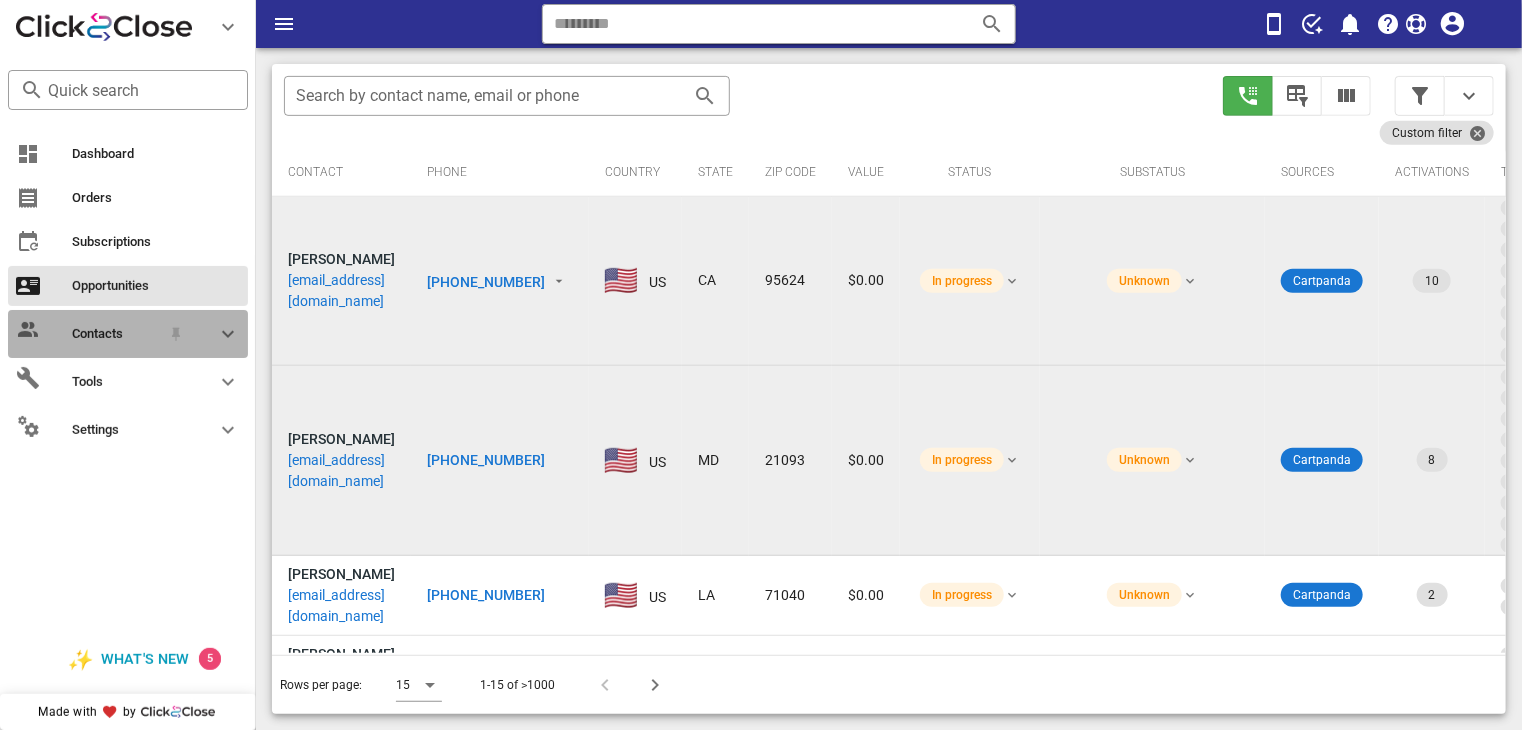 click at bounding box center (228, 334) 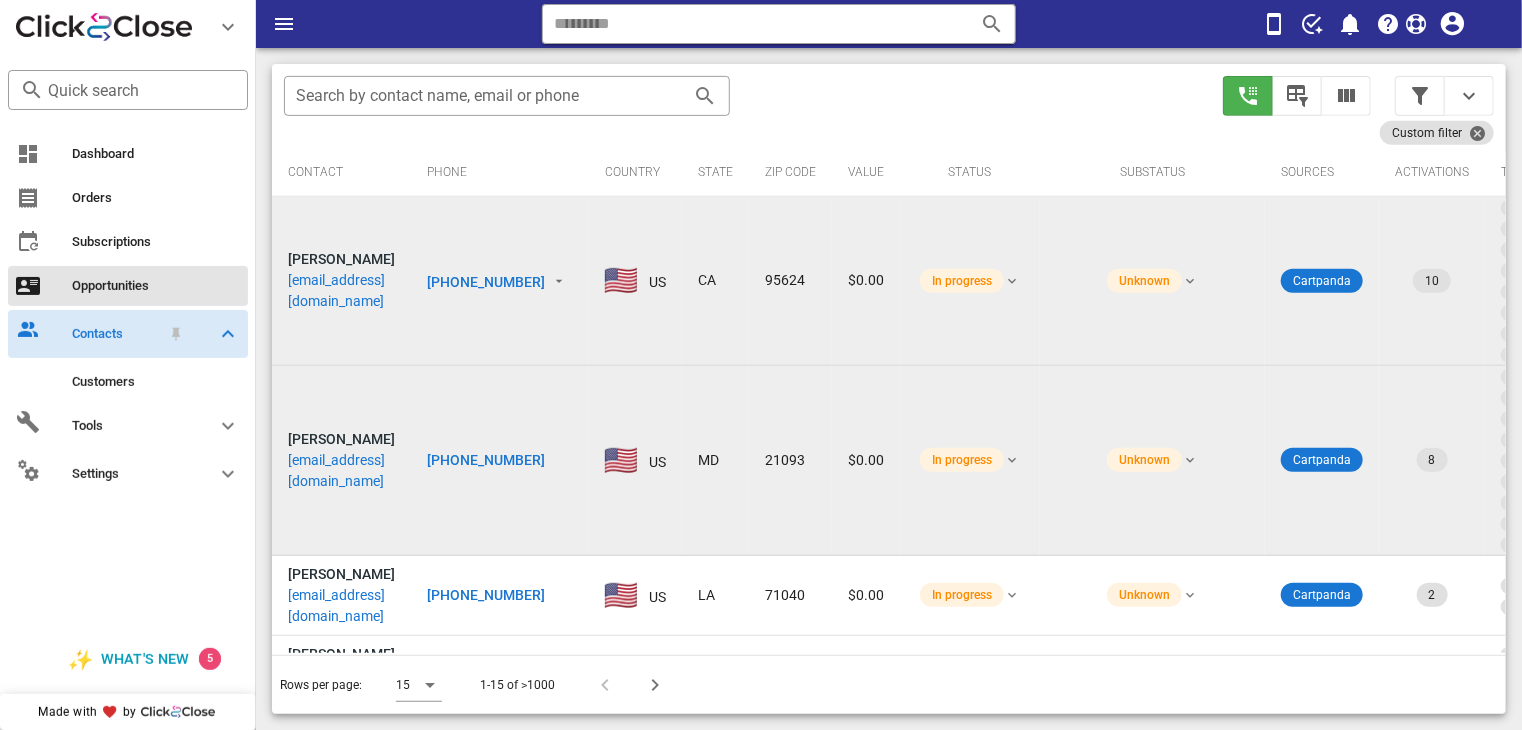 click at bounding box center (228, 334) 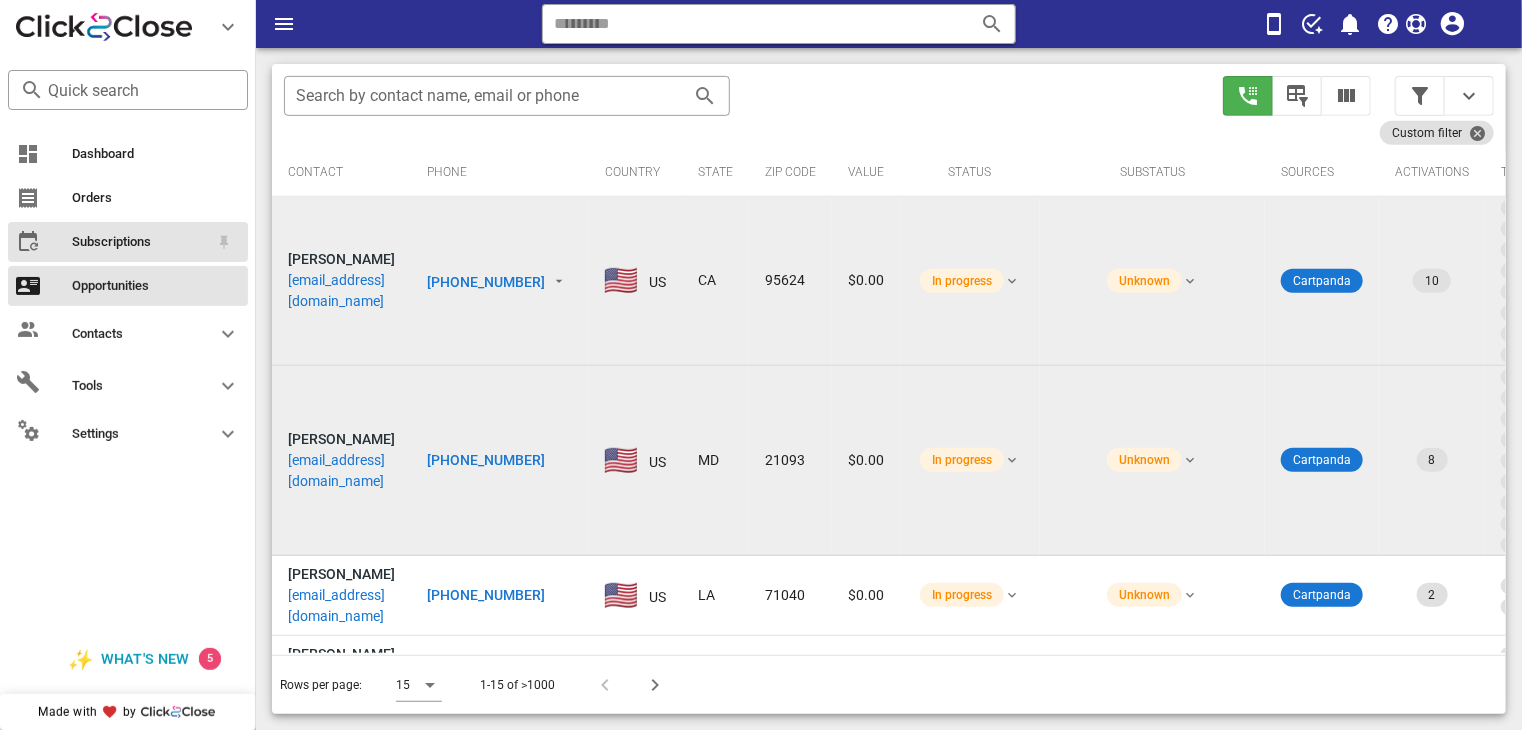 click on "Subscriptions" at bounding box center (128, 242) 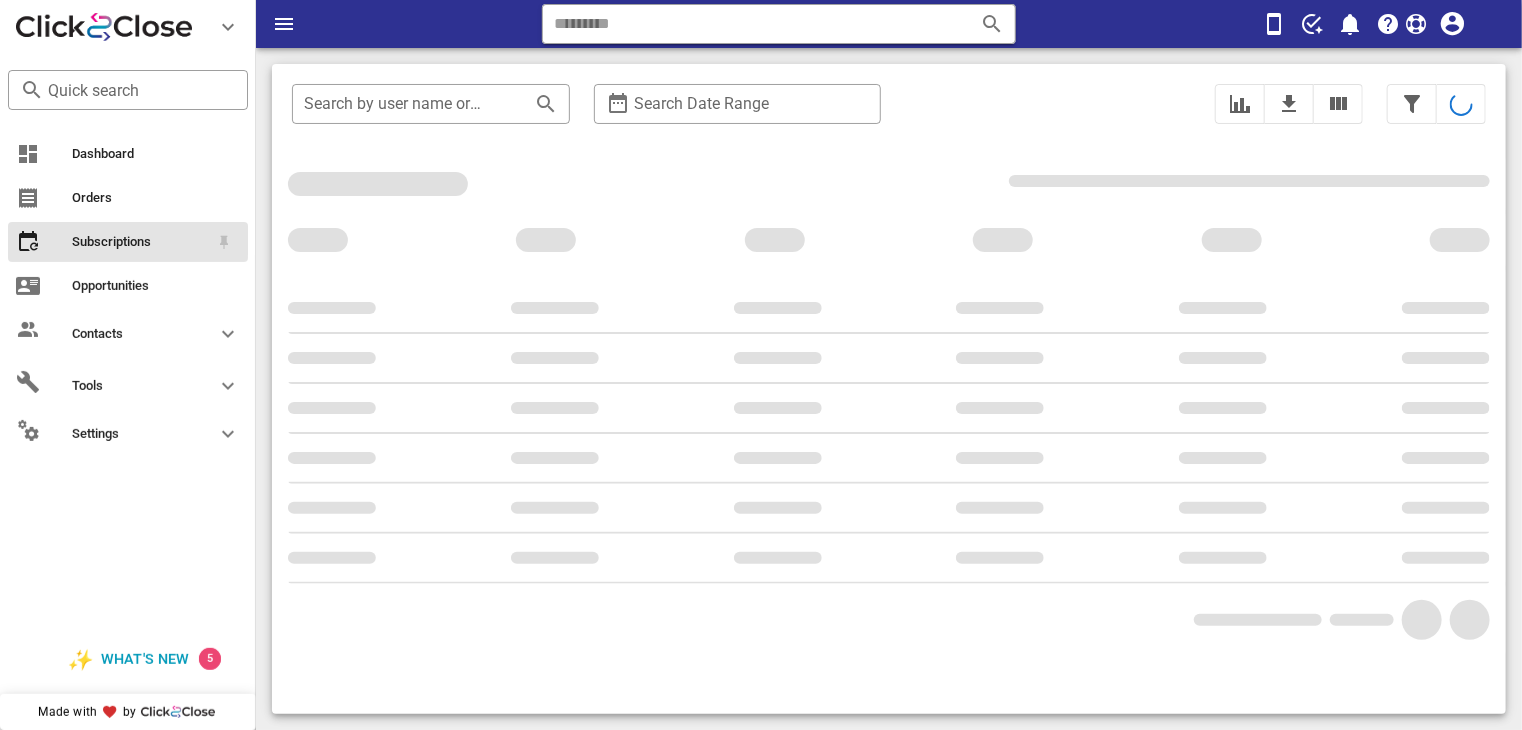 scroll, scrollTop: 0, scrollLeft: 0, axis: both 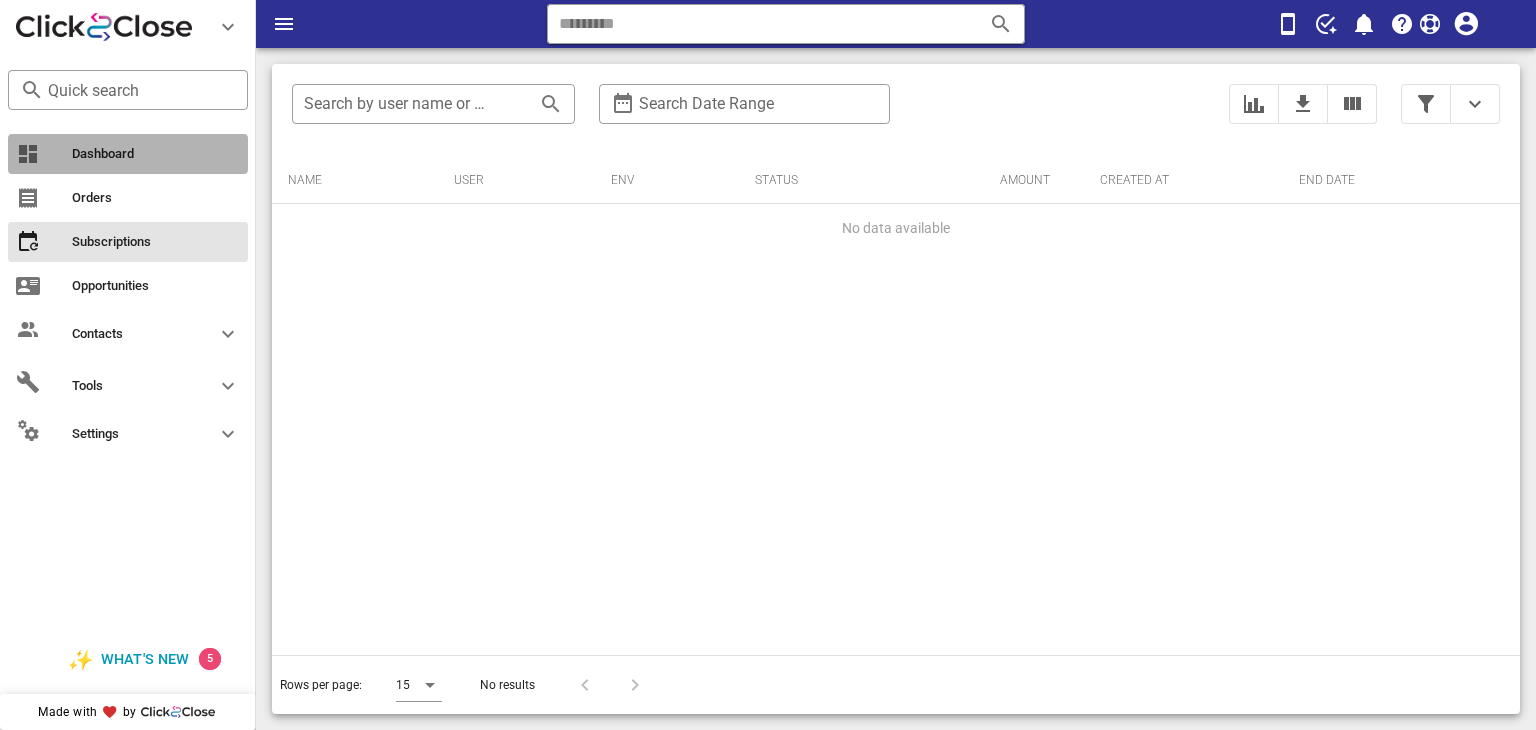 click on "Dashboard" at bounding box center (156, 154) 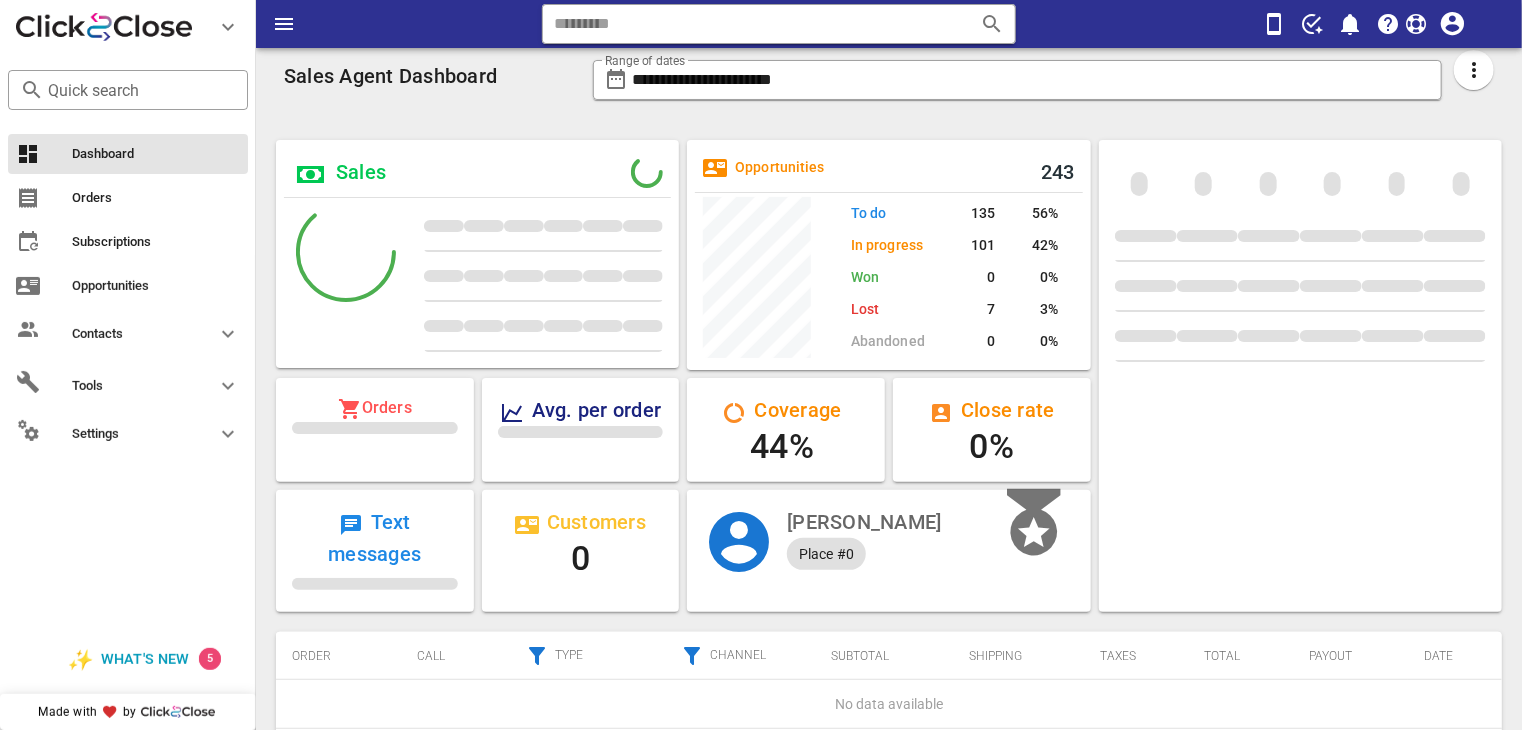 scroll, scrollTop: 999750, scrollLeft: 999596, axis: both 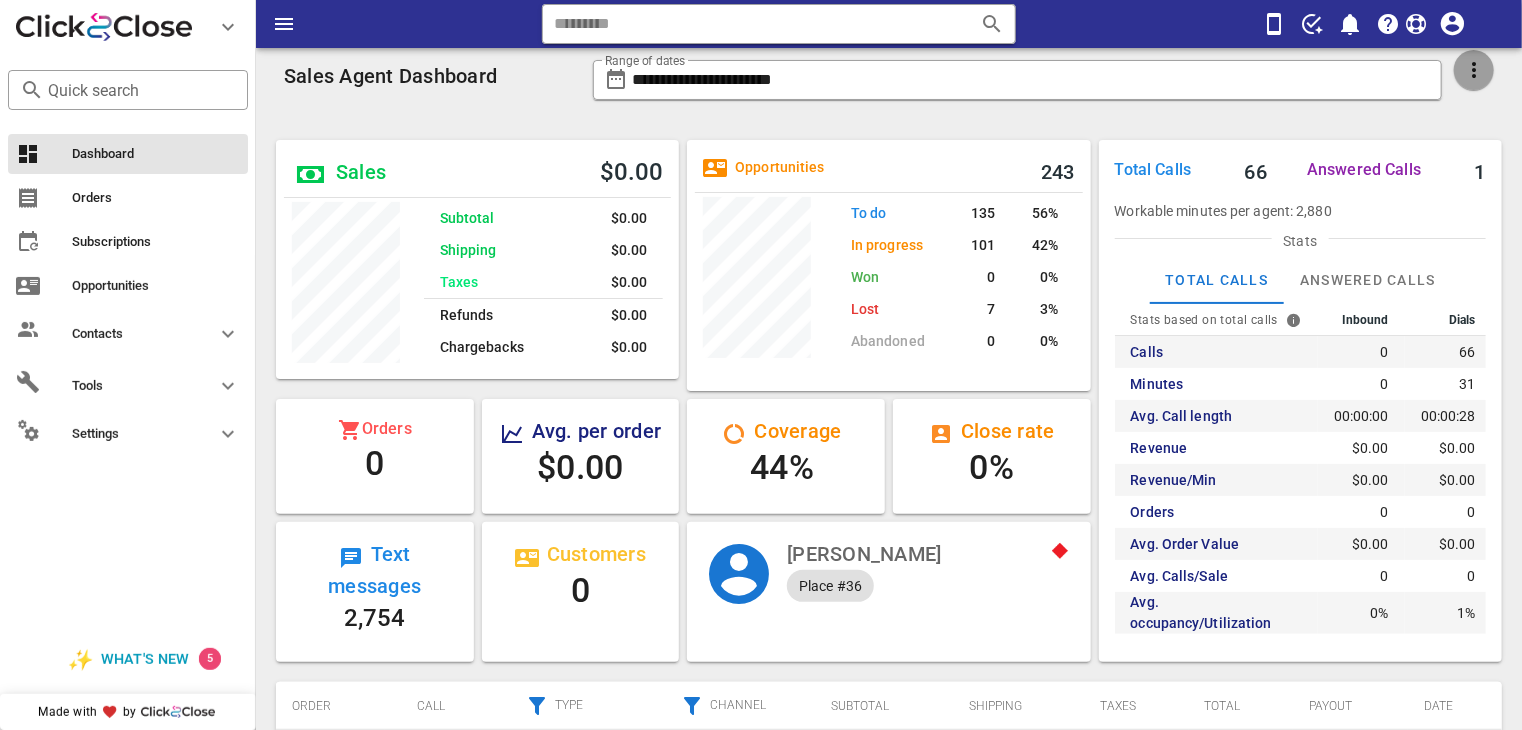 click at bounding box center [1474, 70] 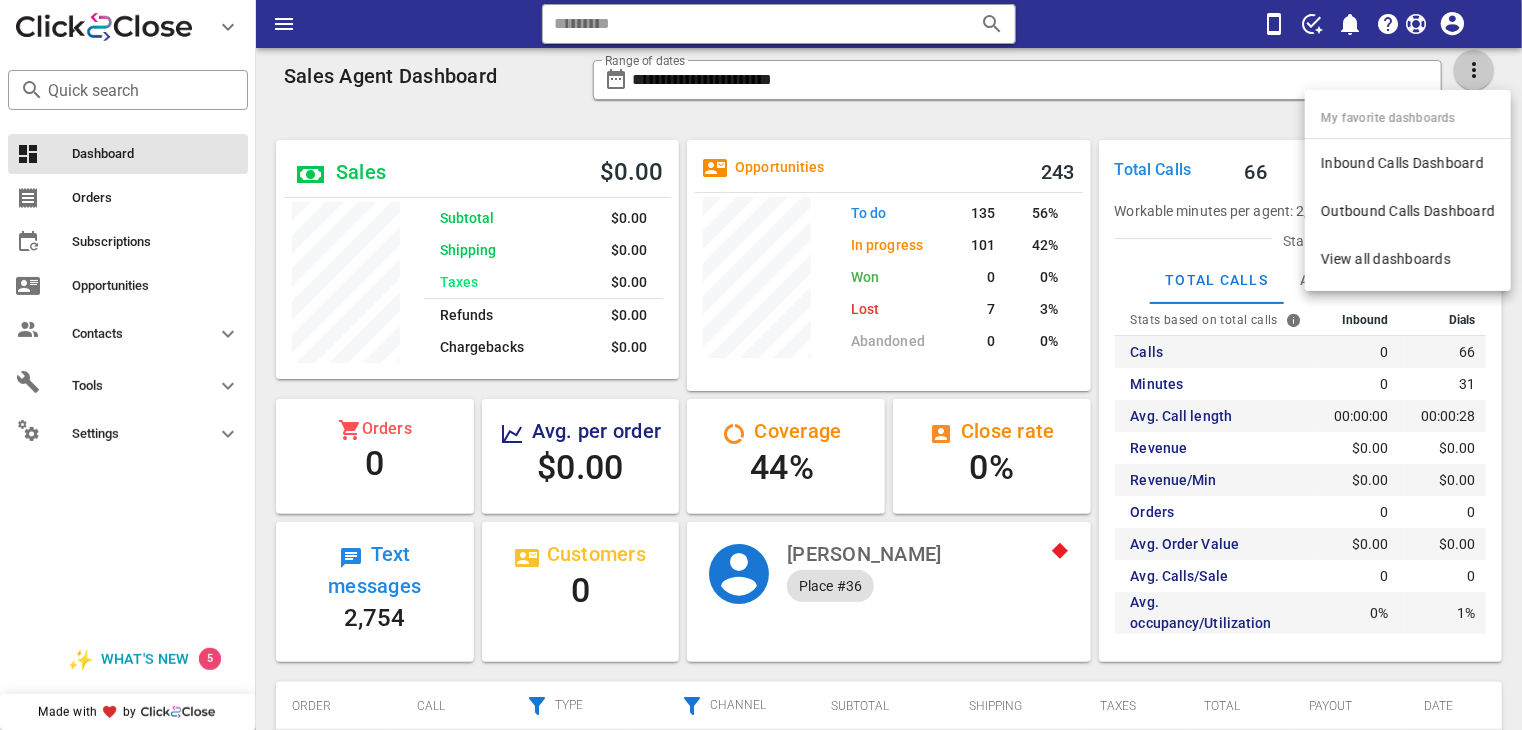 click at bounding box center [1474, 70] 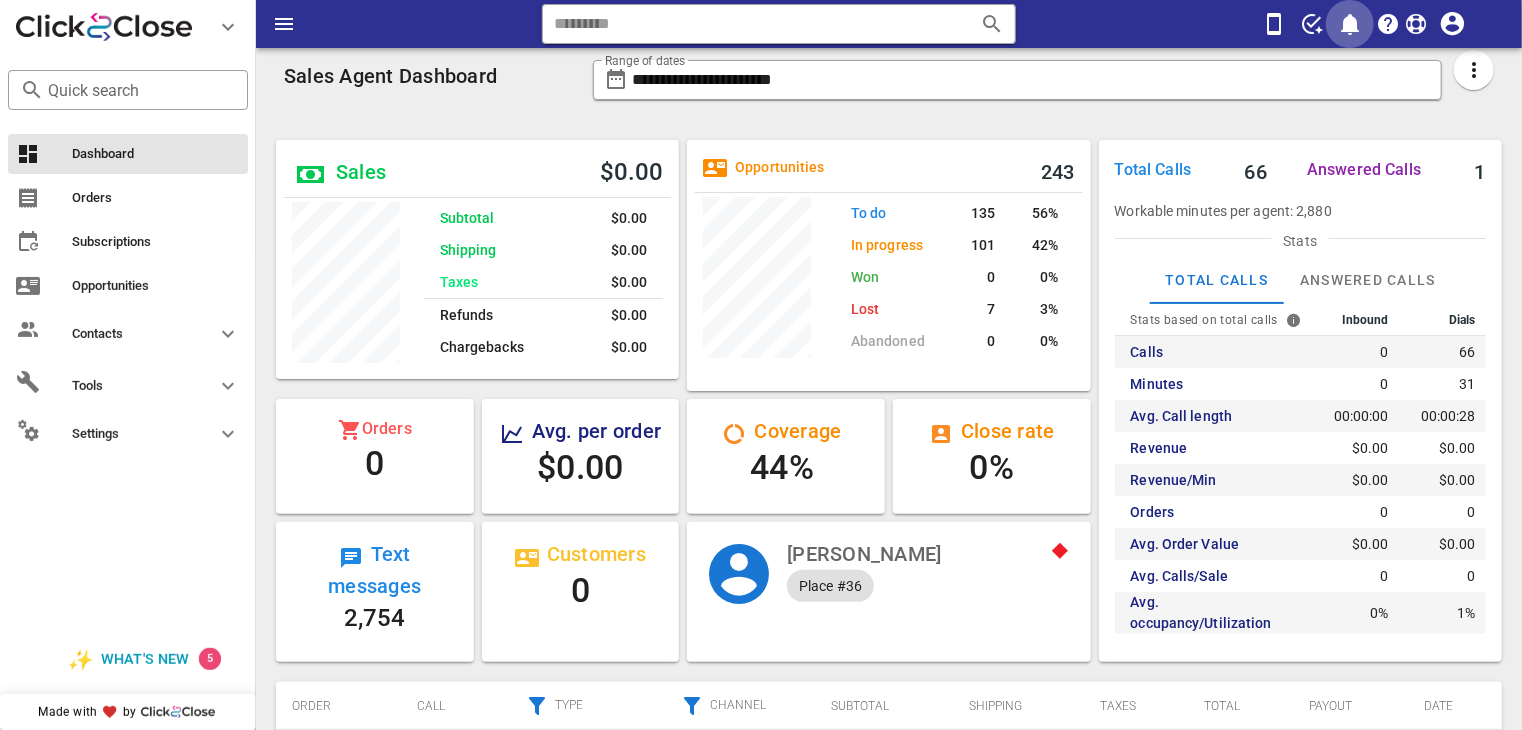 click at bounding box center (1350, 24) 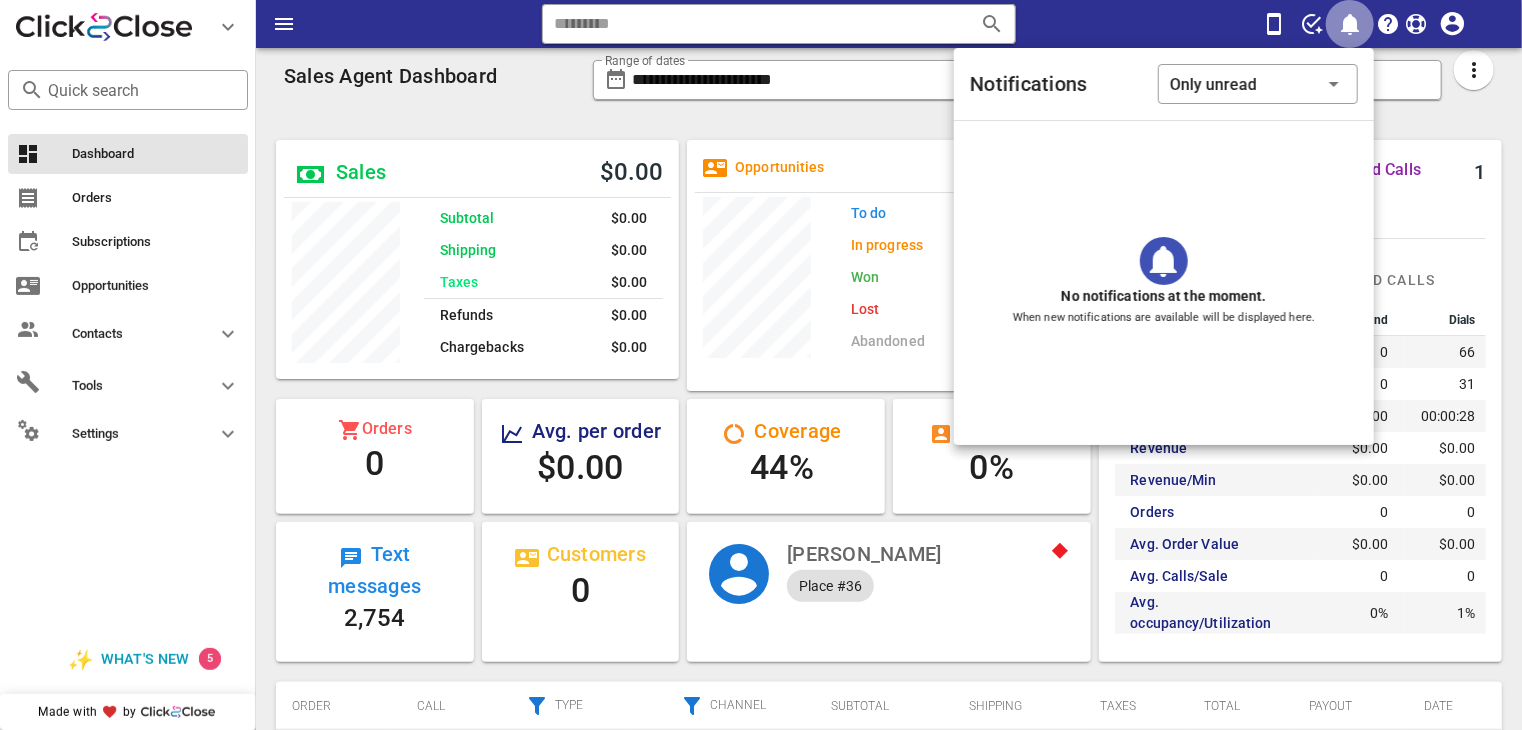 click at bounding box center (1350, 24) 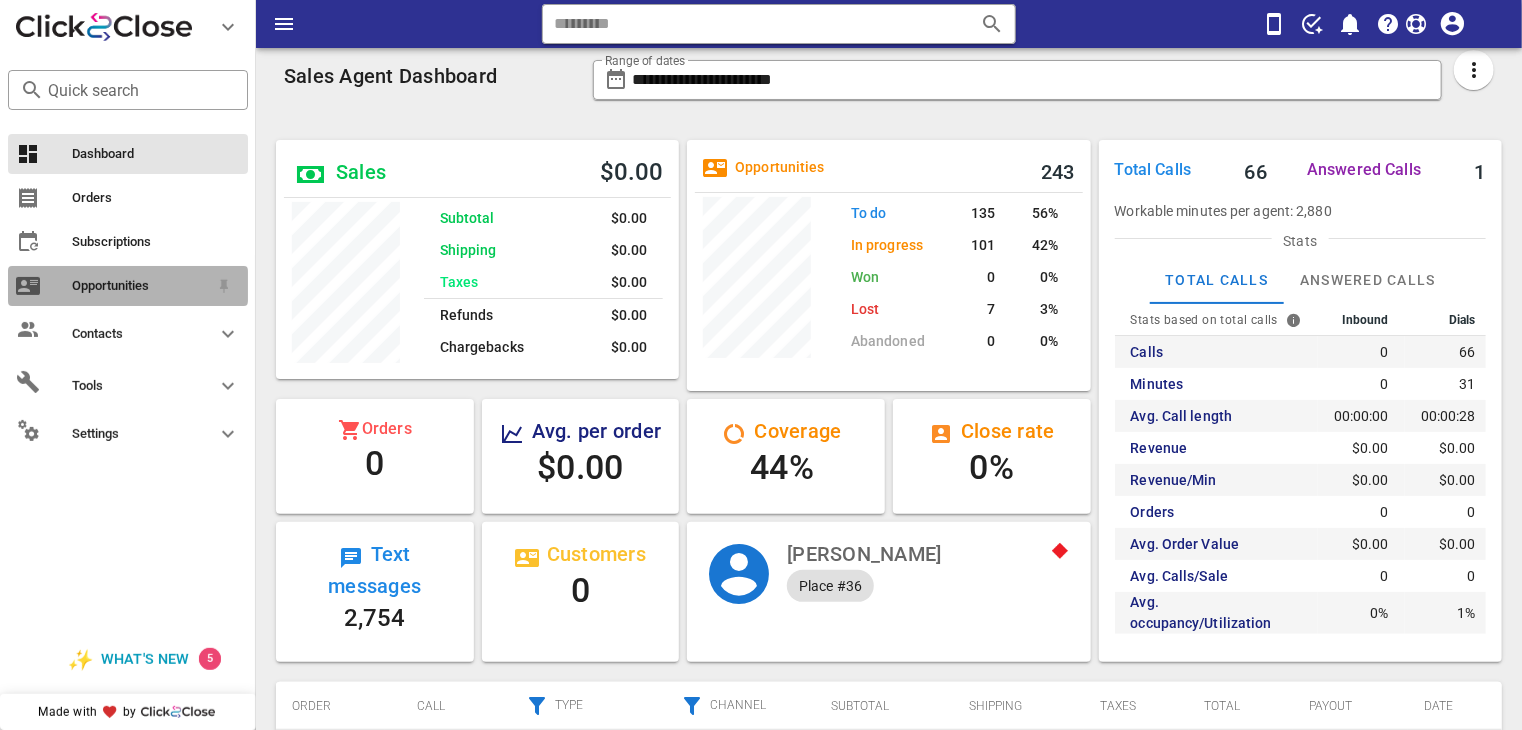 click on "Opportunities" at bounding box center [140, 286] 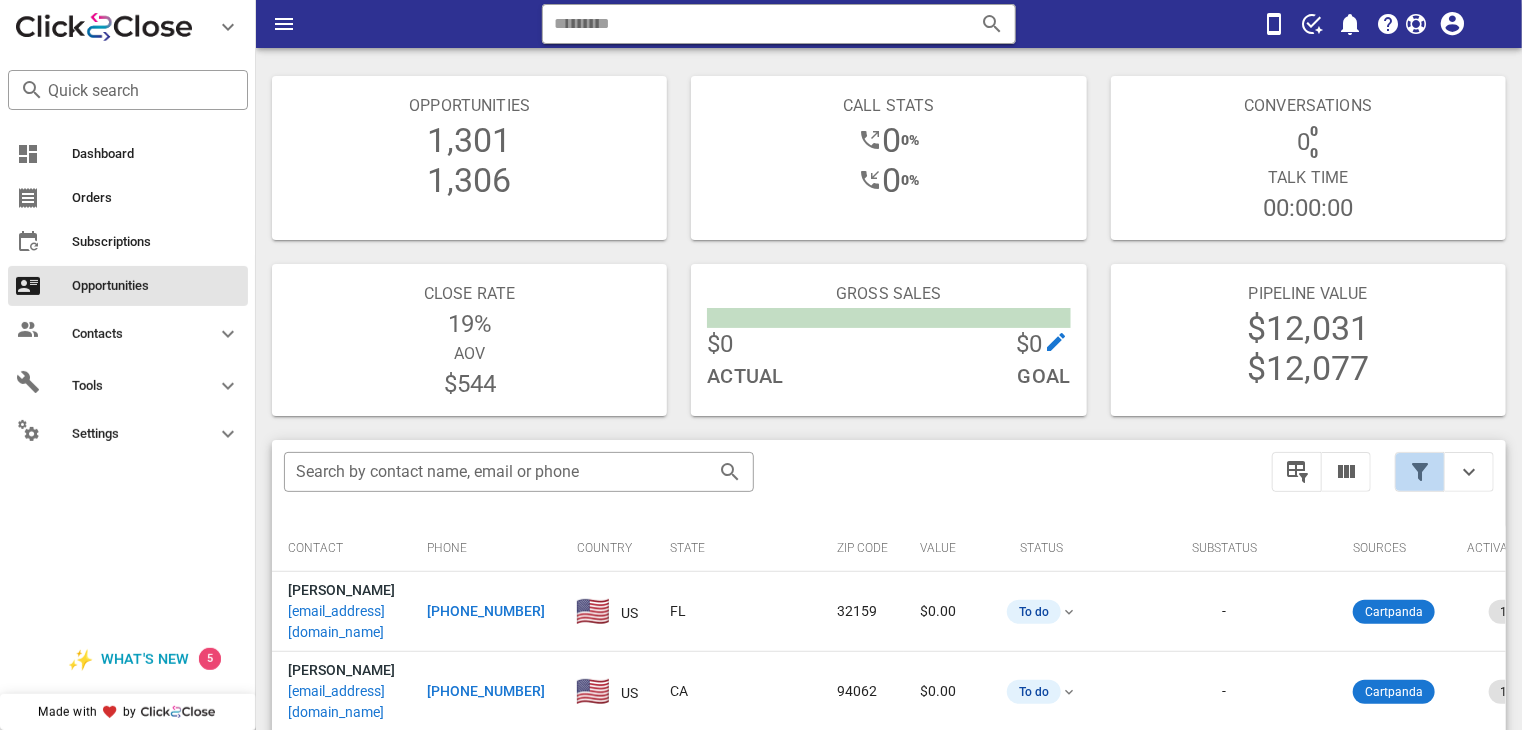 click at bounding box center [1420, 472] 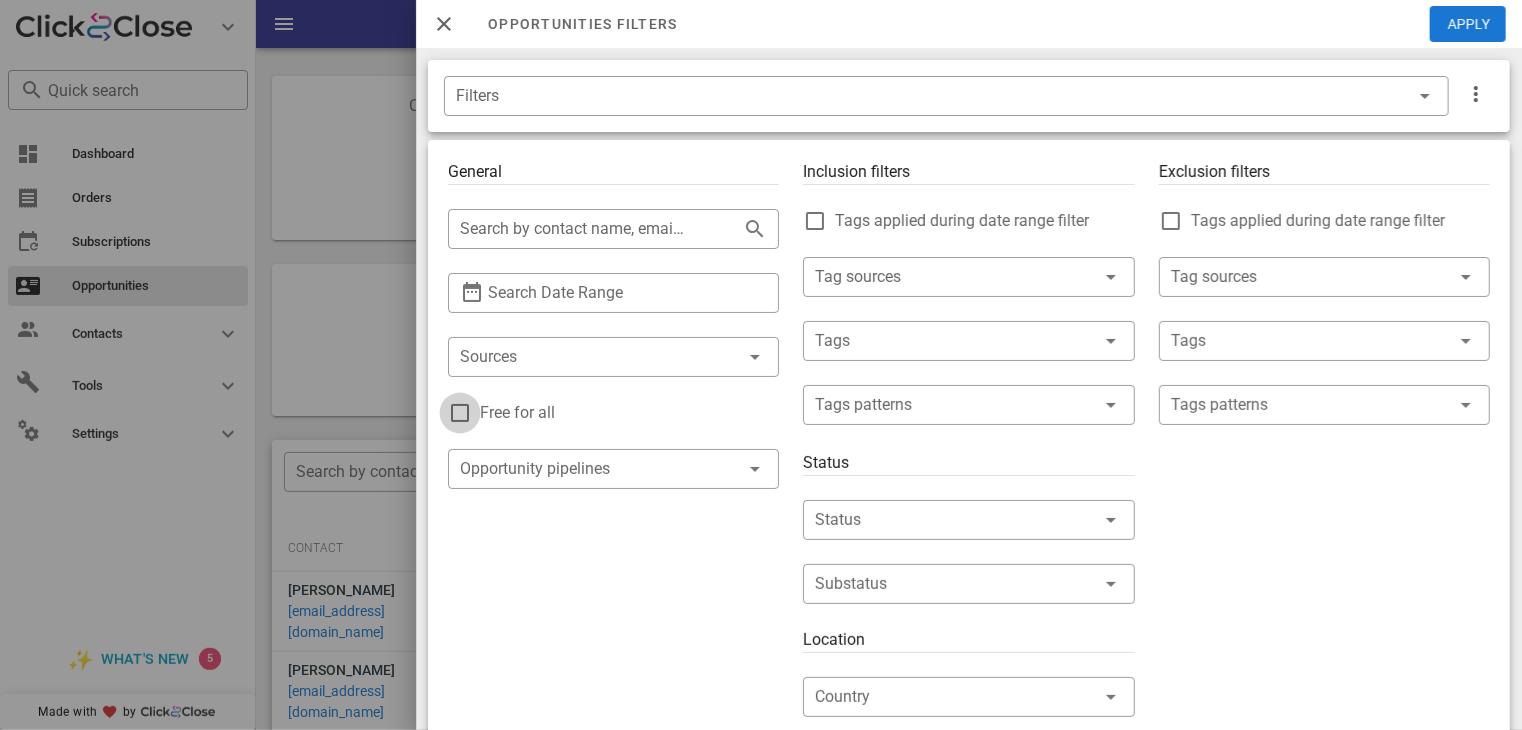 click at bounding box center (460, 413) 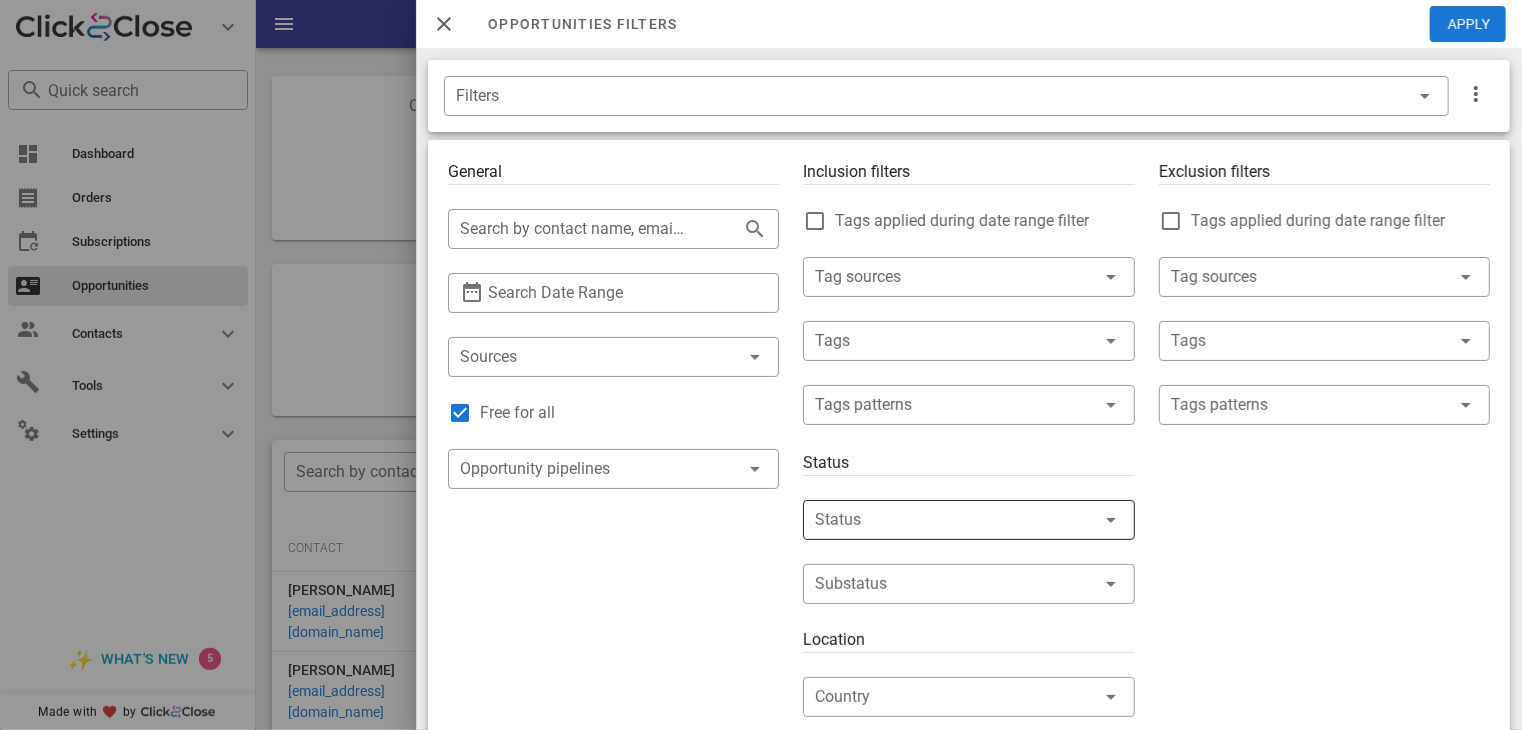 click at bounding box center [940, 520] 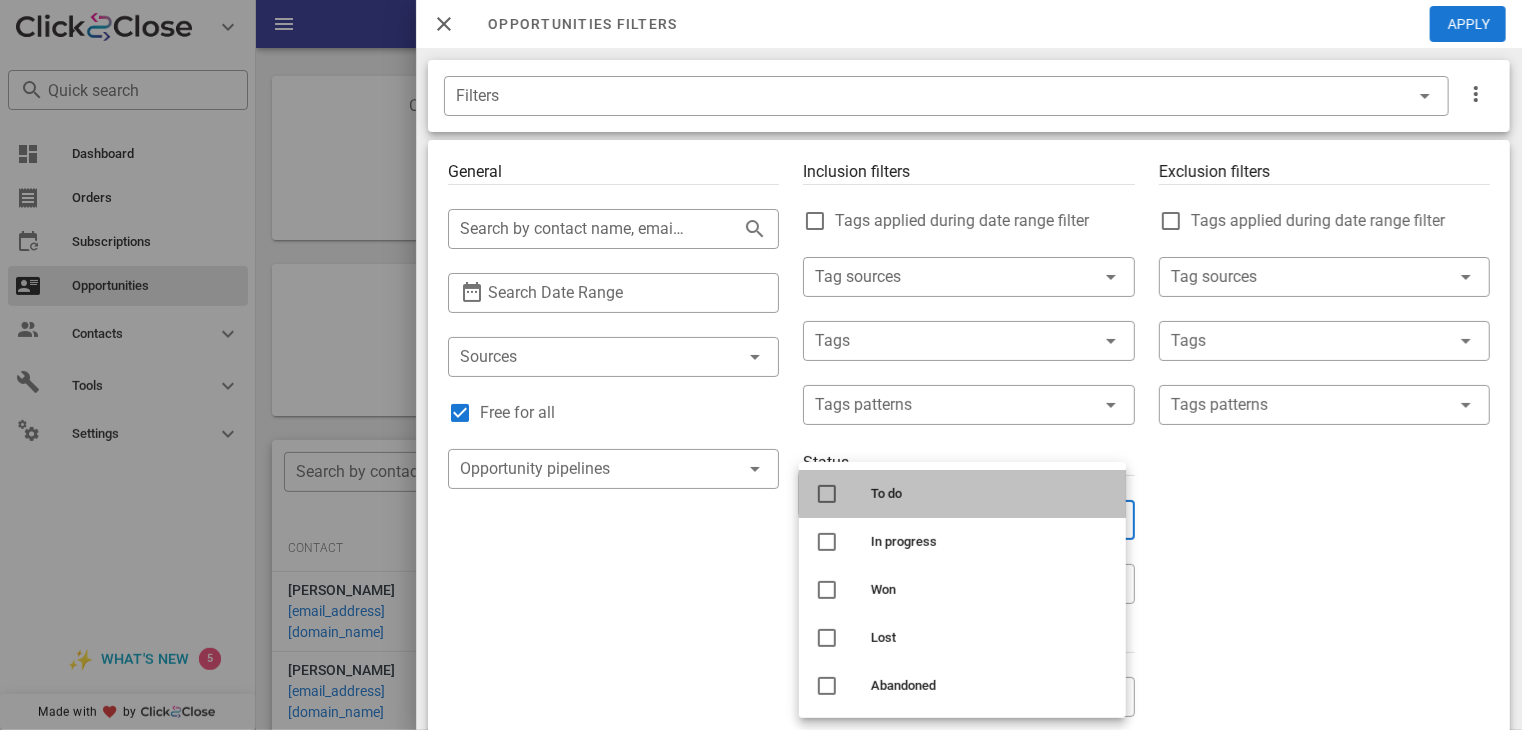 click on "To do" at bounding box center (990, 494) 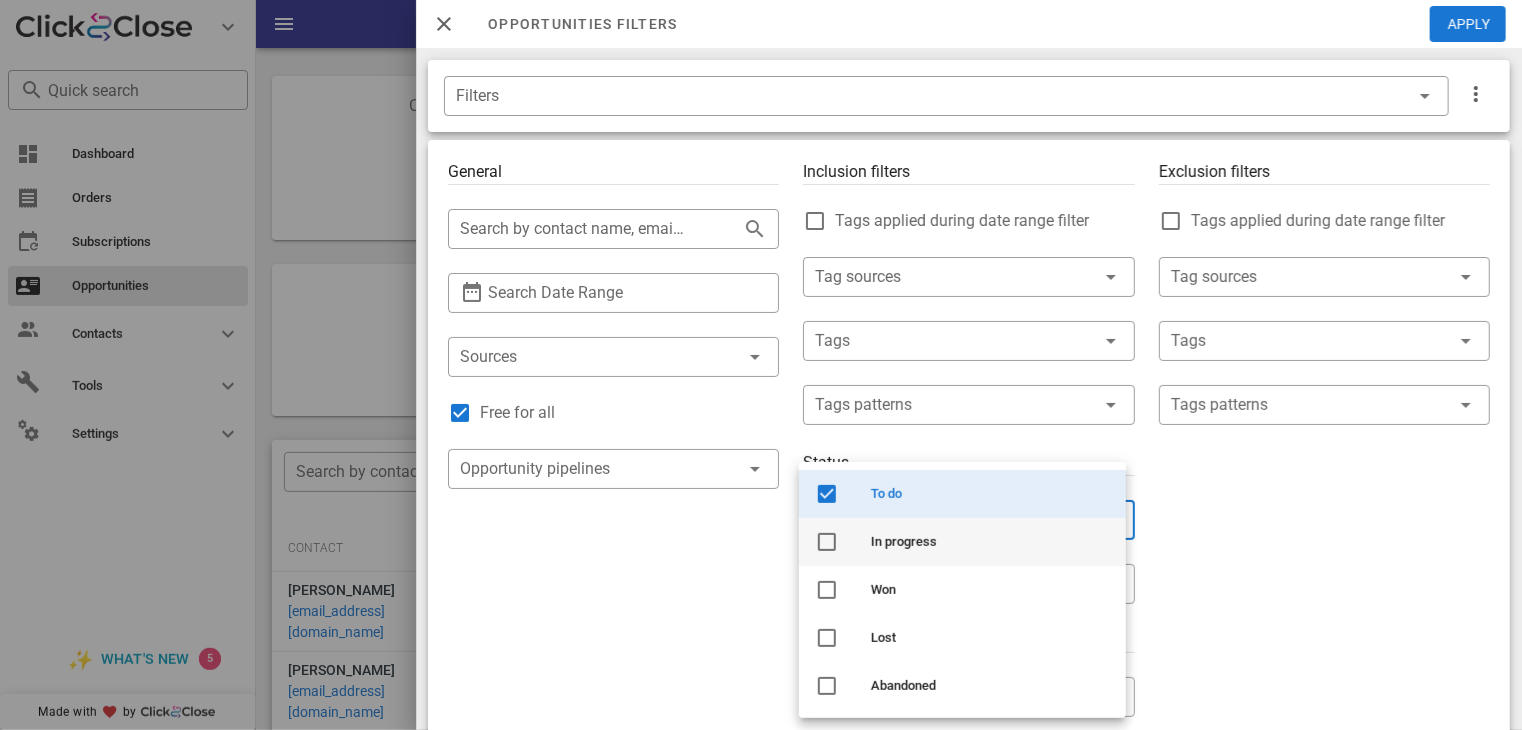 click on "In progress" at bounding box center (962, 542) 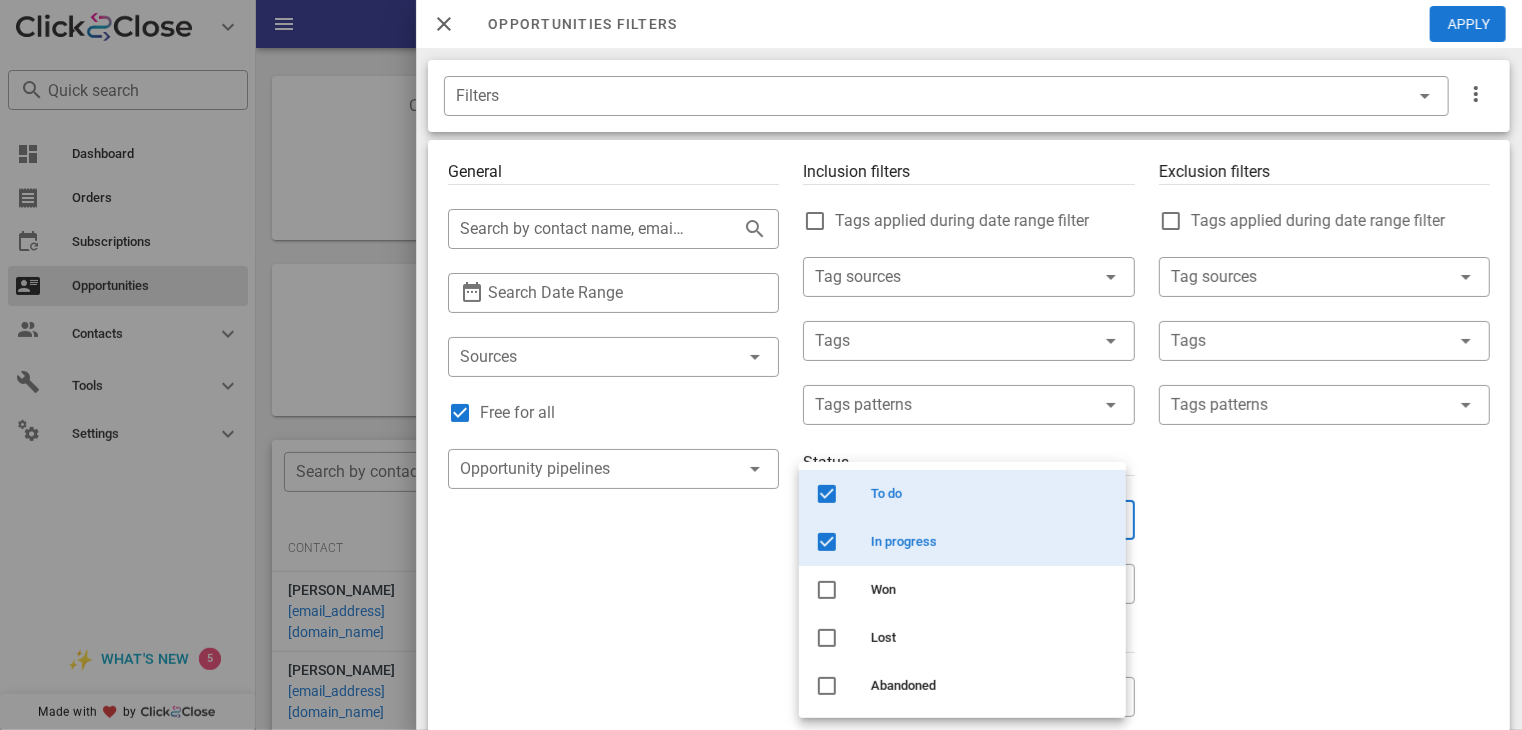 click on "Exclusion filters Tags applied during date range filter ​ Tag sources ​ Tags ​ Tags patterns" at bounding box center [1324, 709] 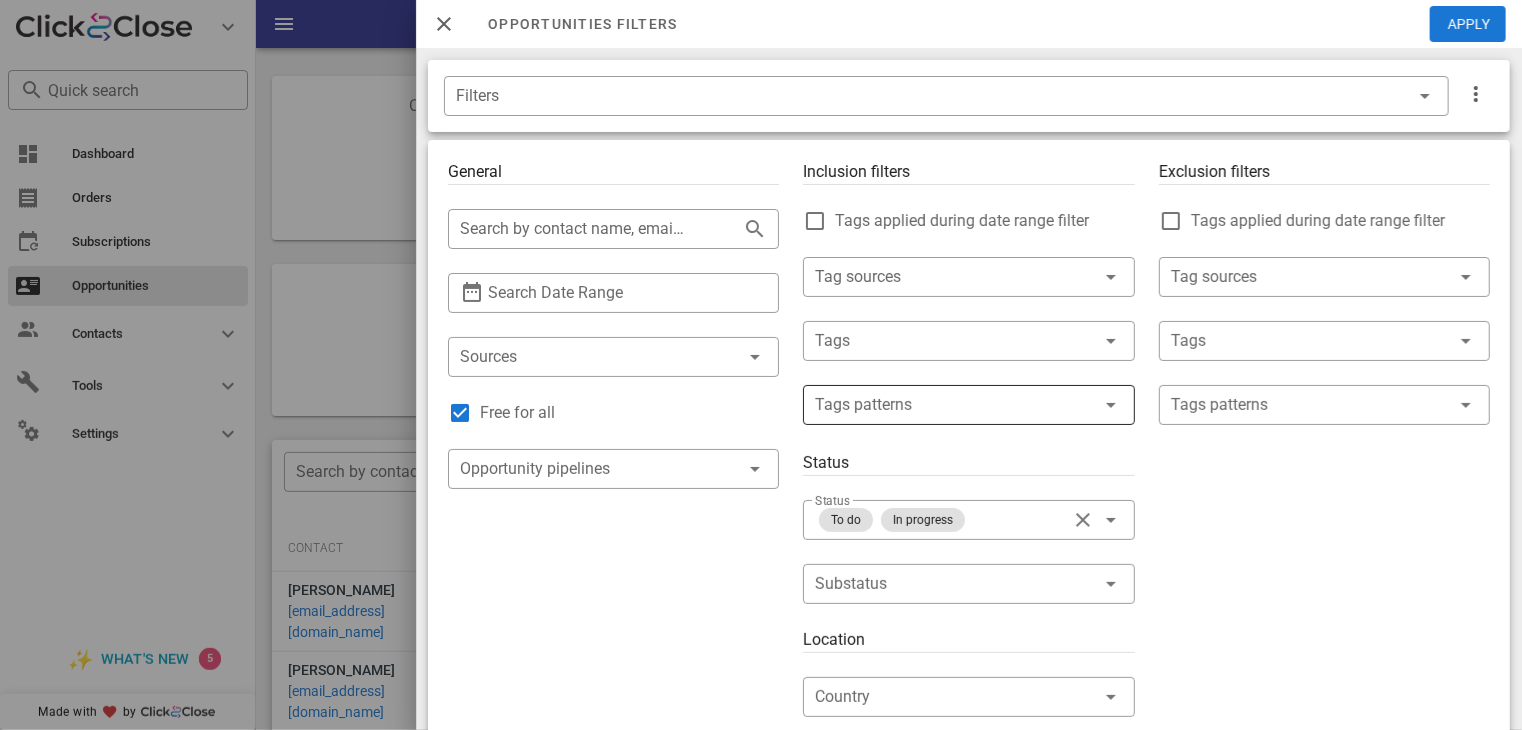 click at bounding box center [954, 405] 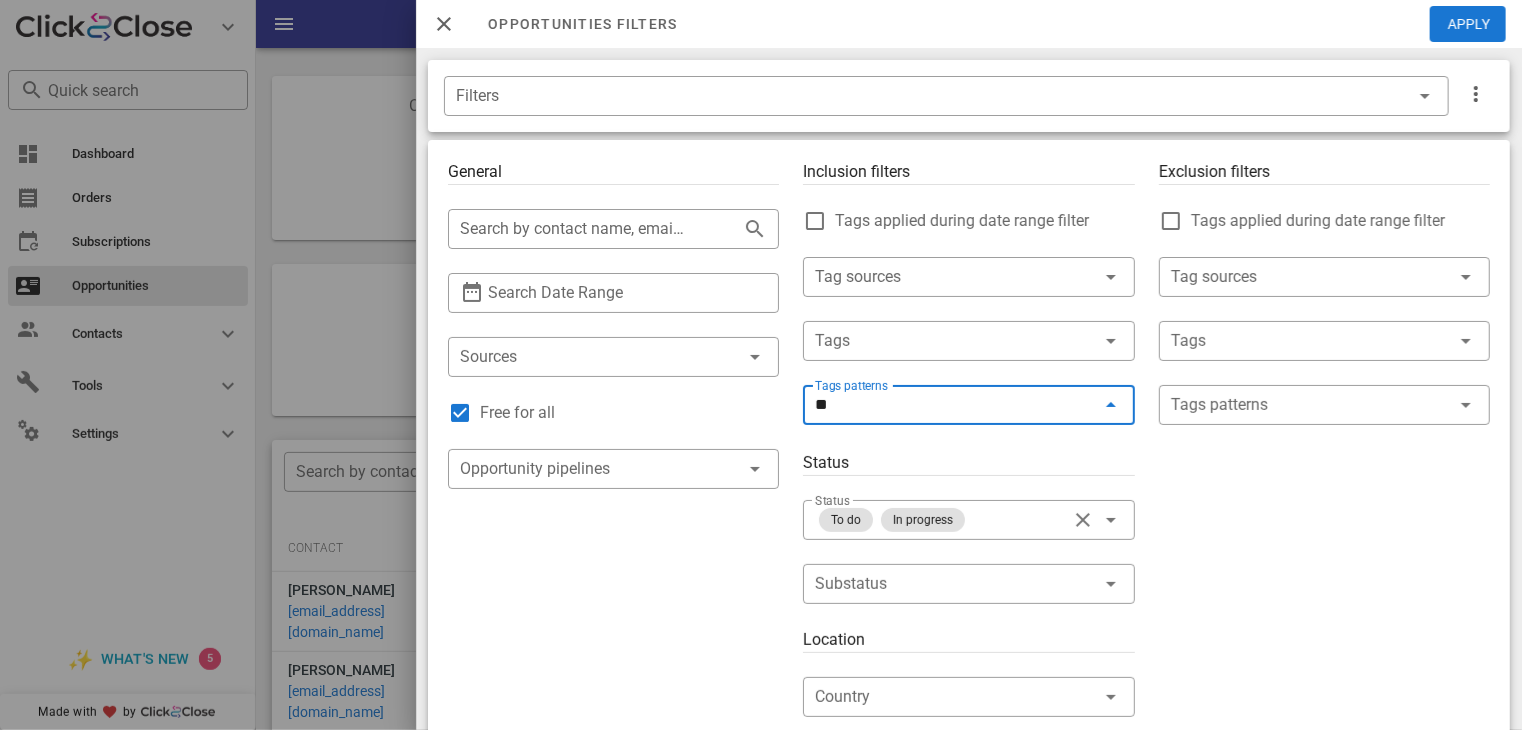 type on "*" 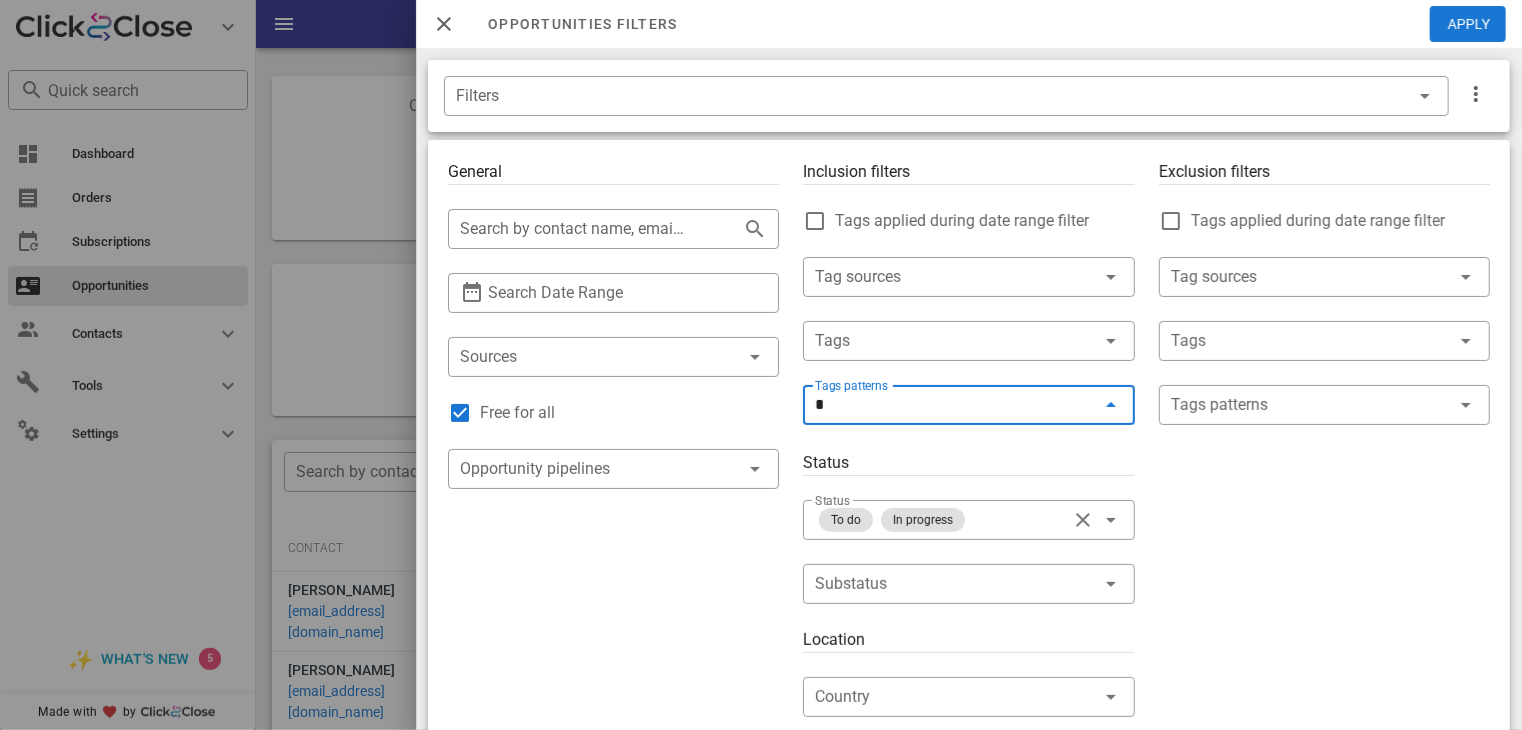 type 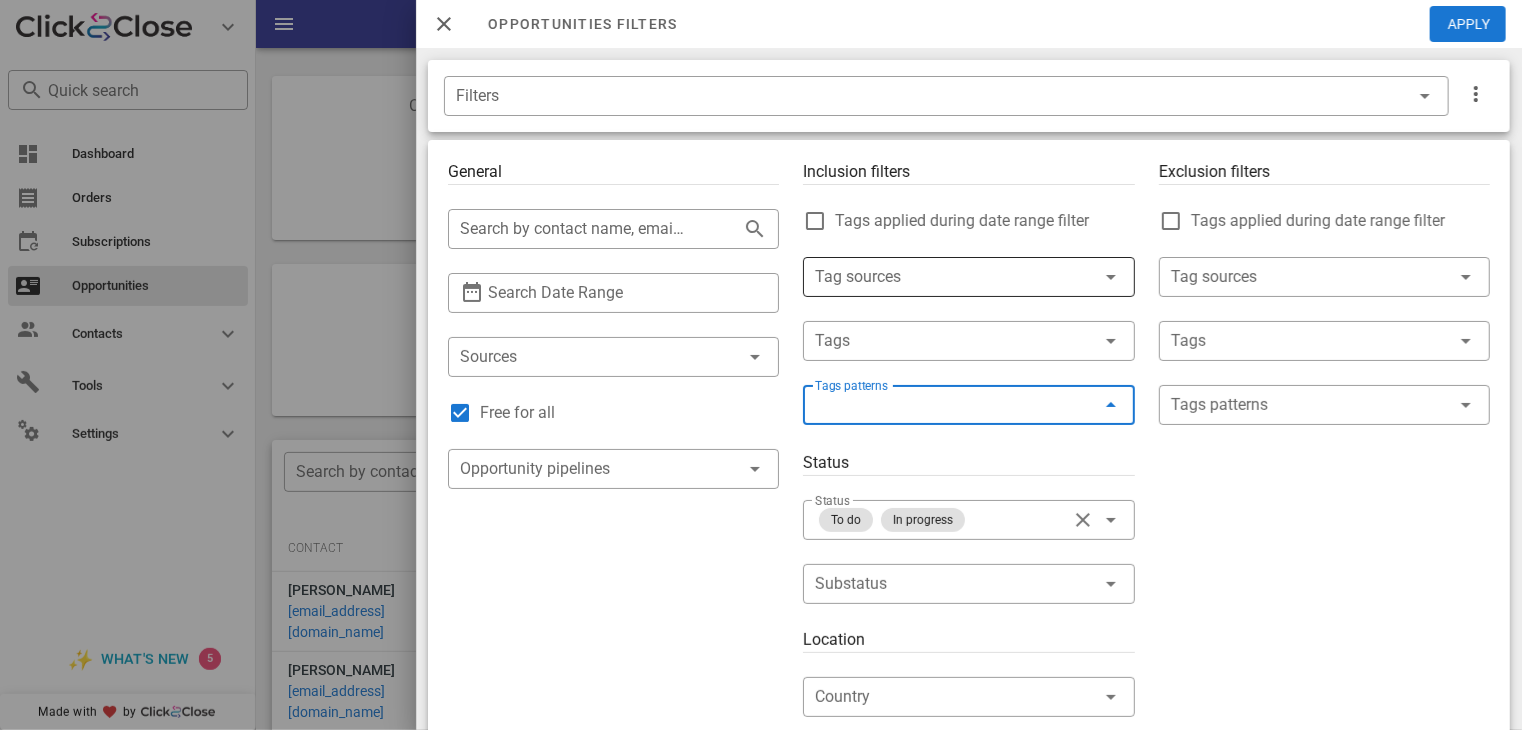 click at bounding box center [940, 277] 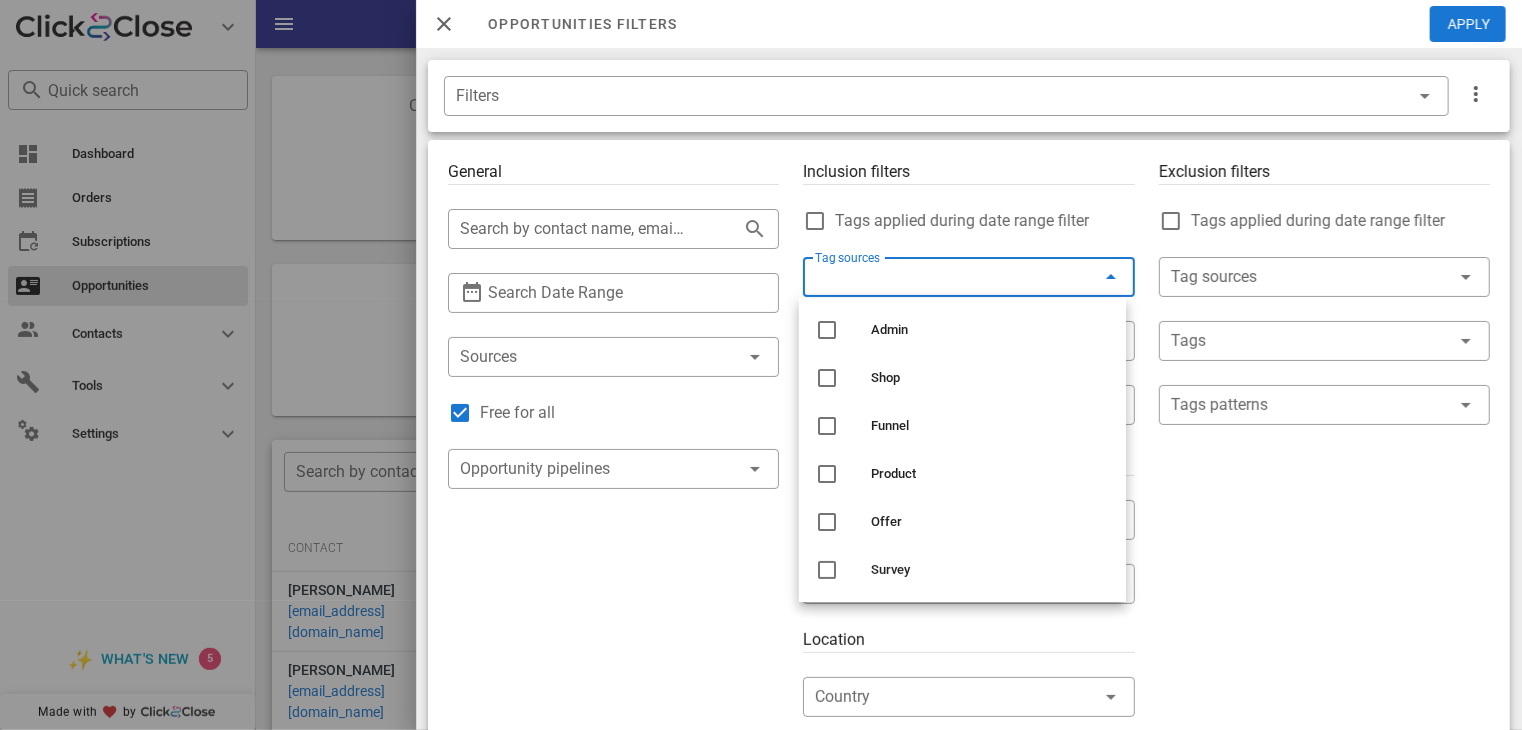 type on "*" 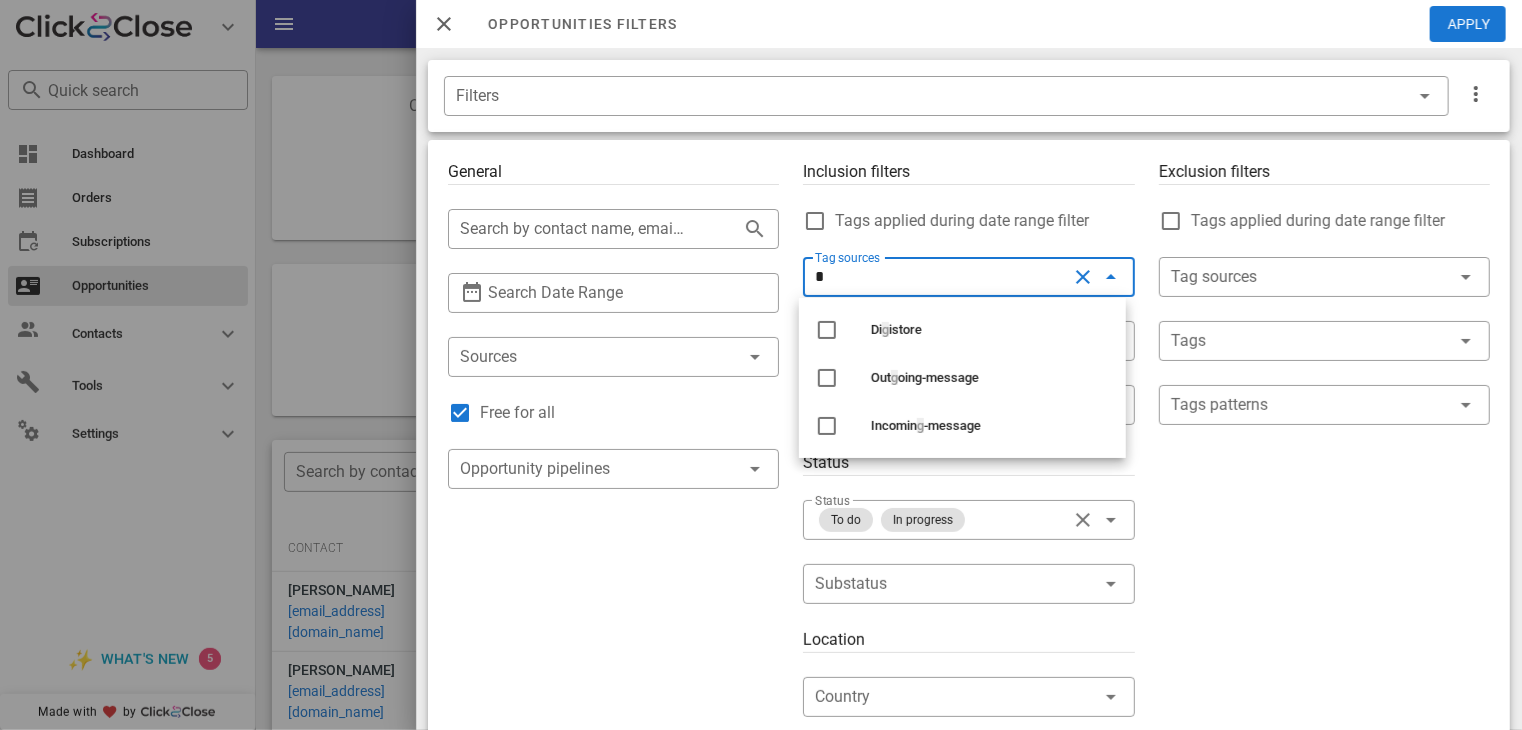 type 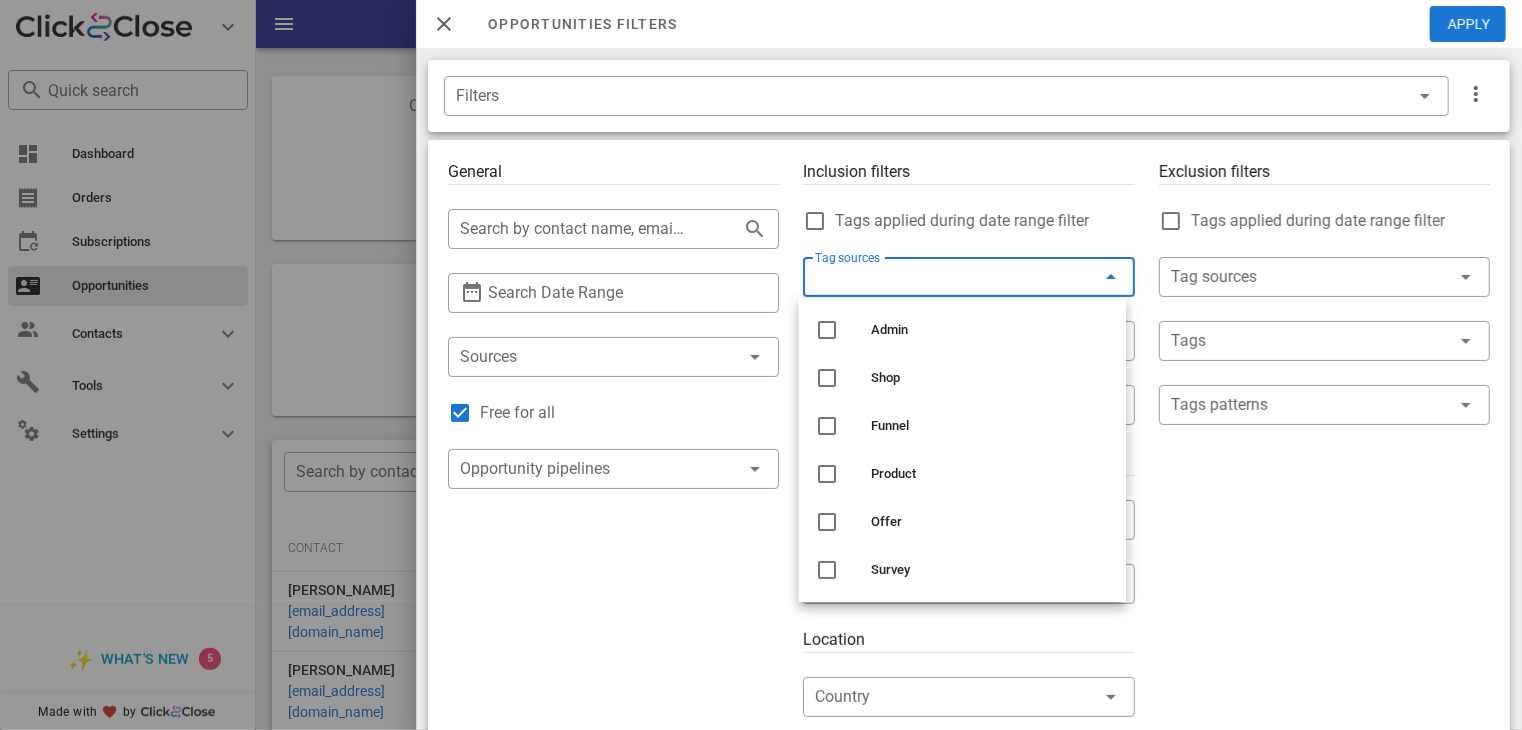 click on "Exclusion filters Tags applied during date range filter ​ Tag sources ​ Tags ​ Tags patterns" at bounding box center [1324, 709] 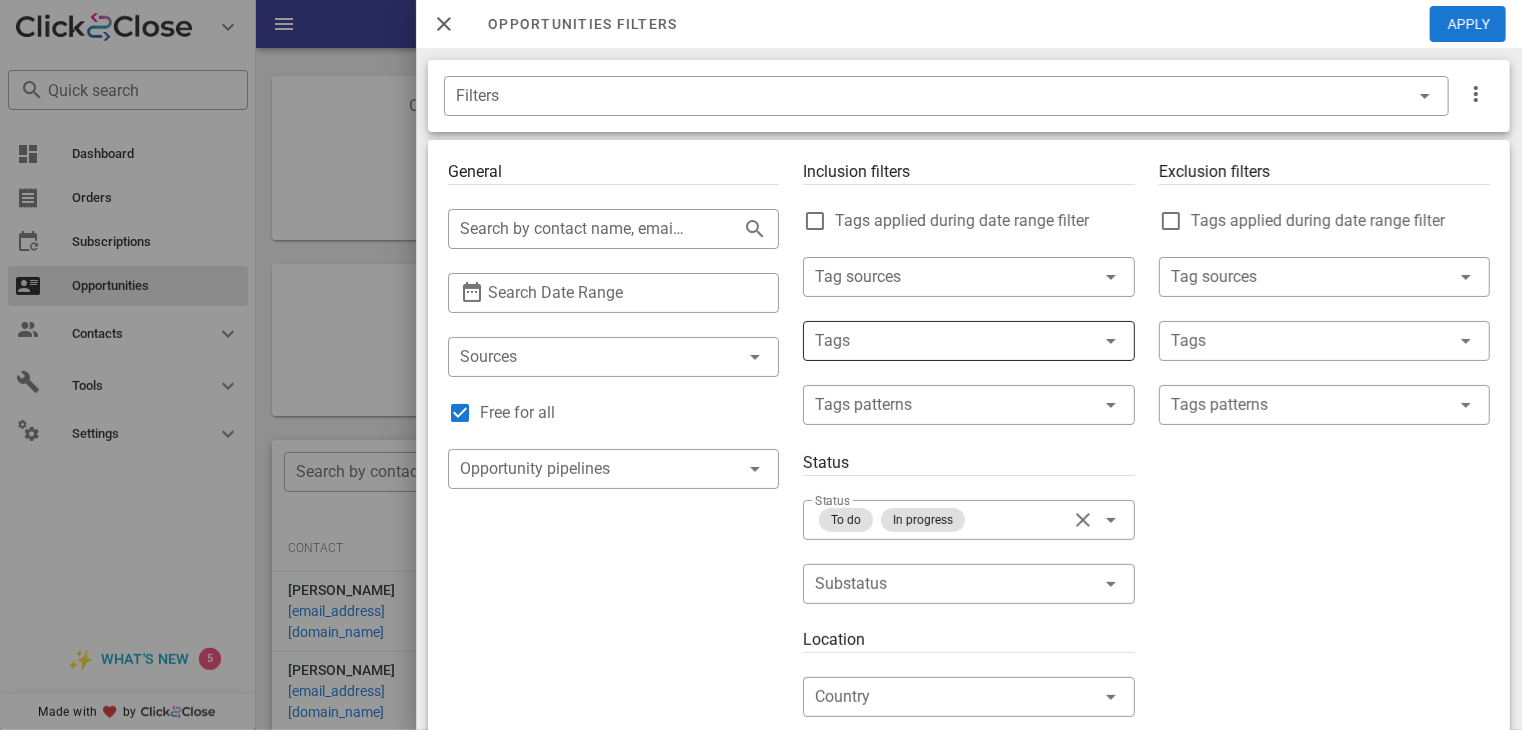 click at bounding box center [940, 341] 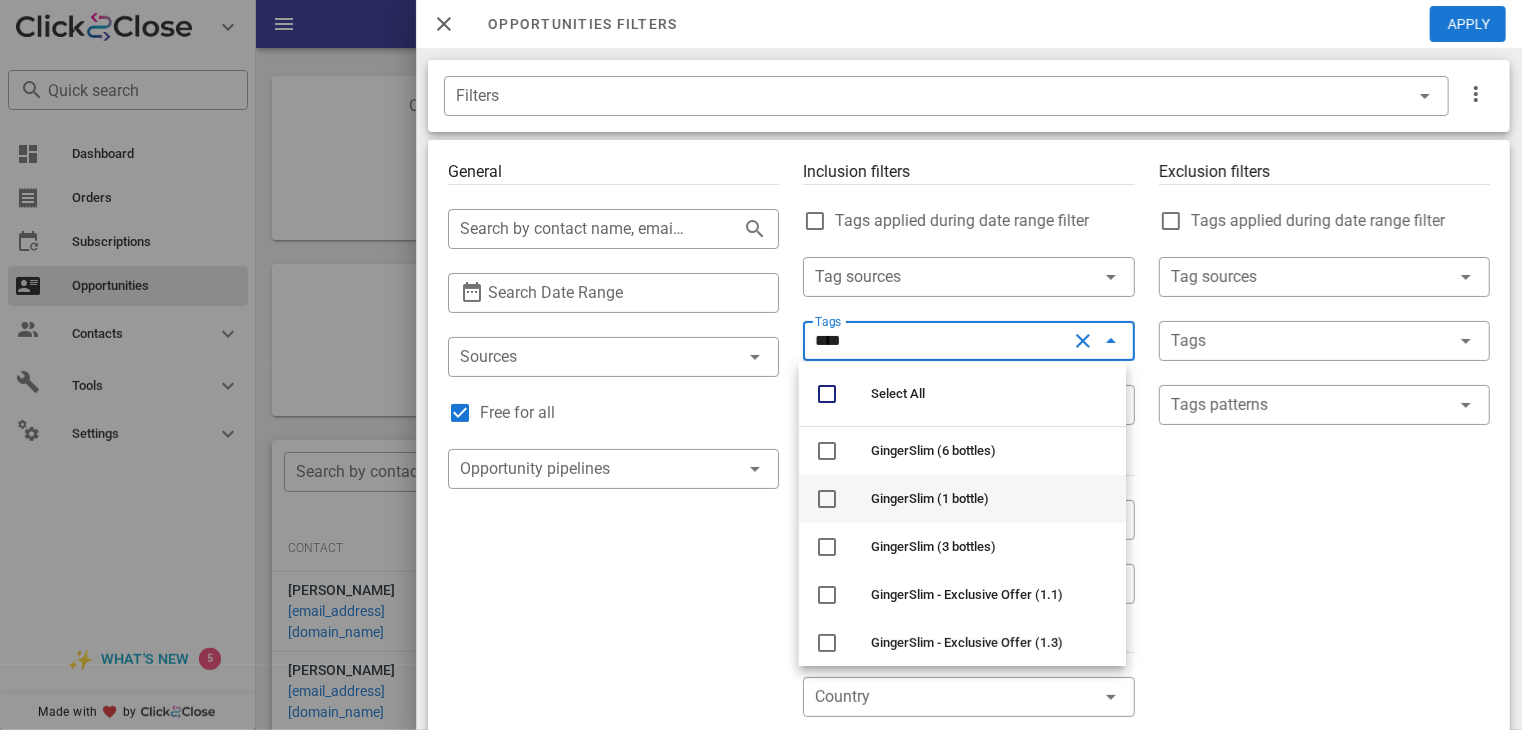 click on "GingerSlim (1 bottle)" at bounding box center [930, 498] 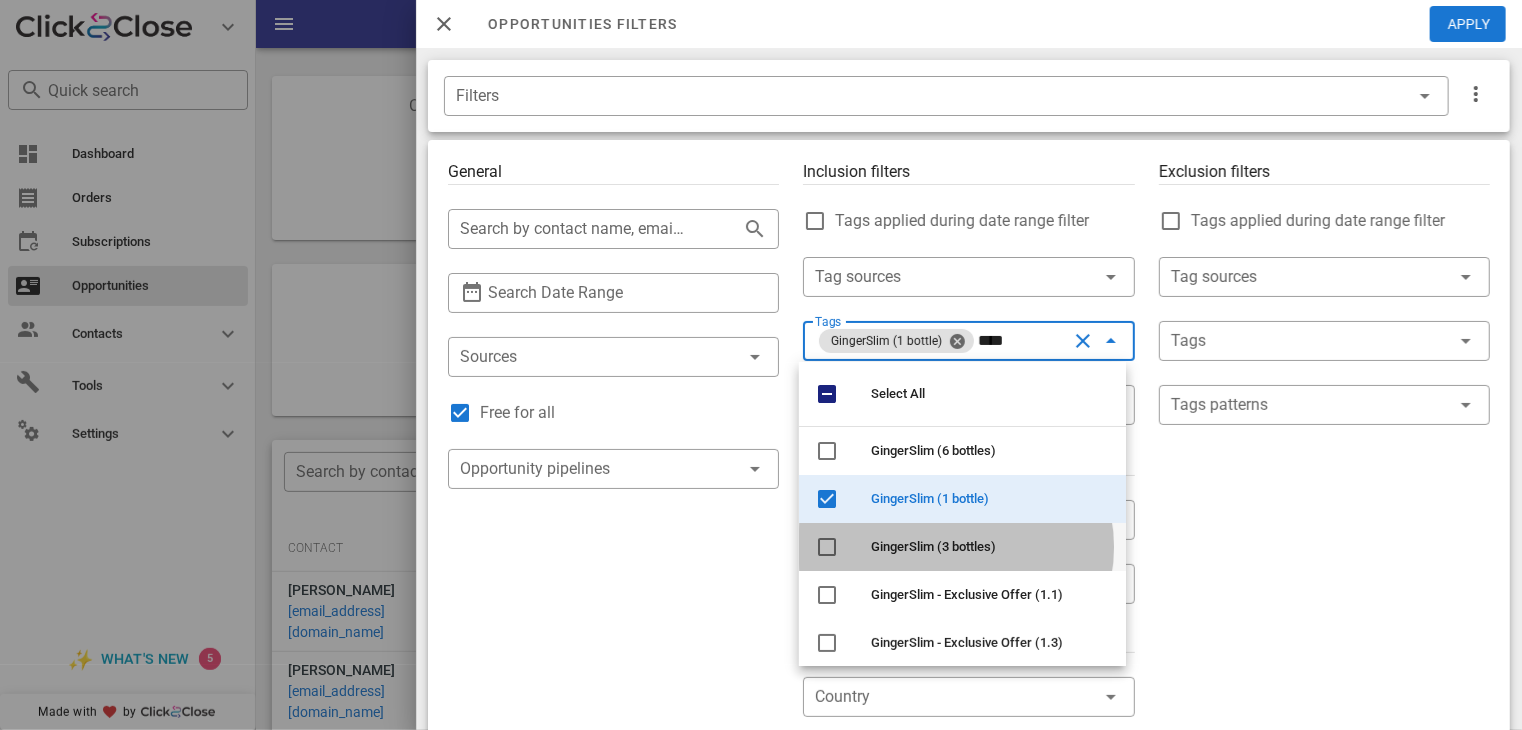 click on "GingerSlim (3 bottles)" at bounding box center [933, 546] 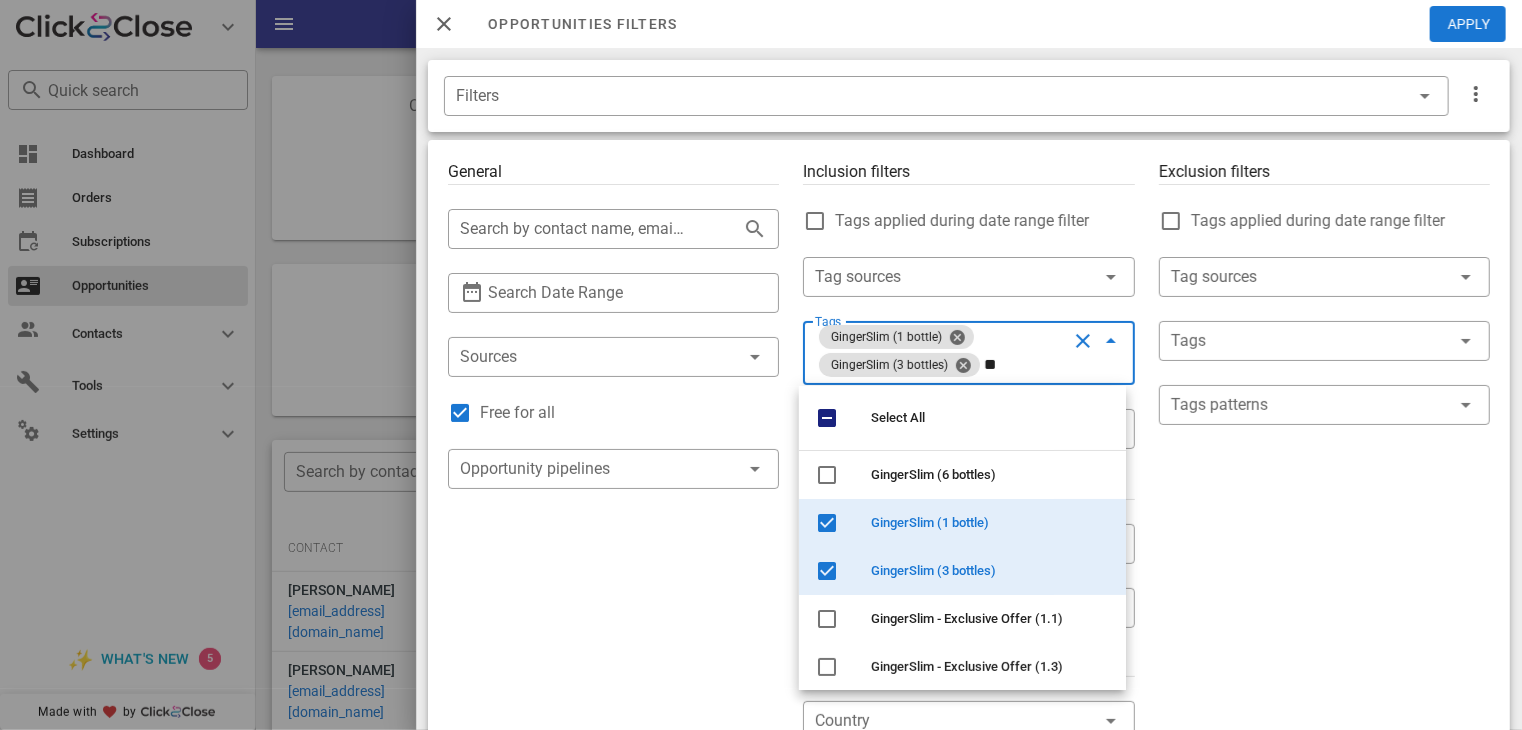 type on "*" 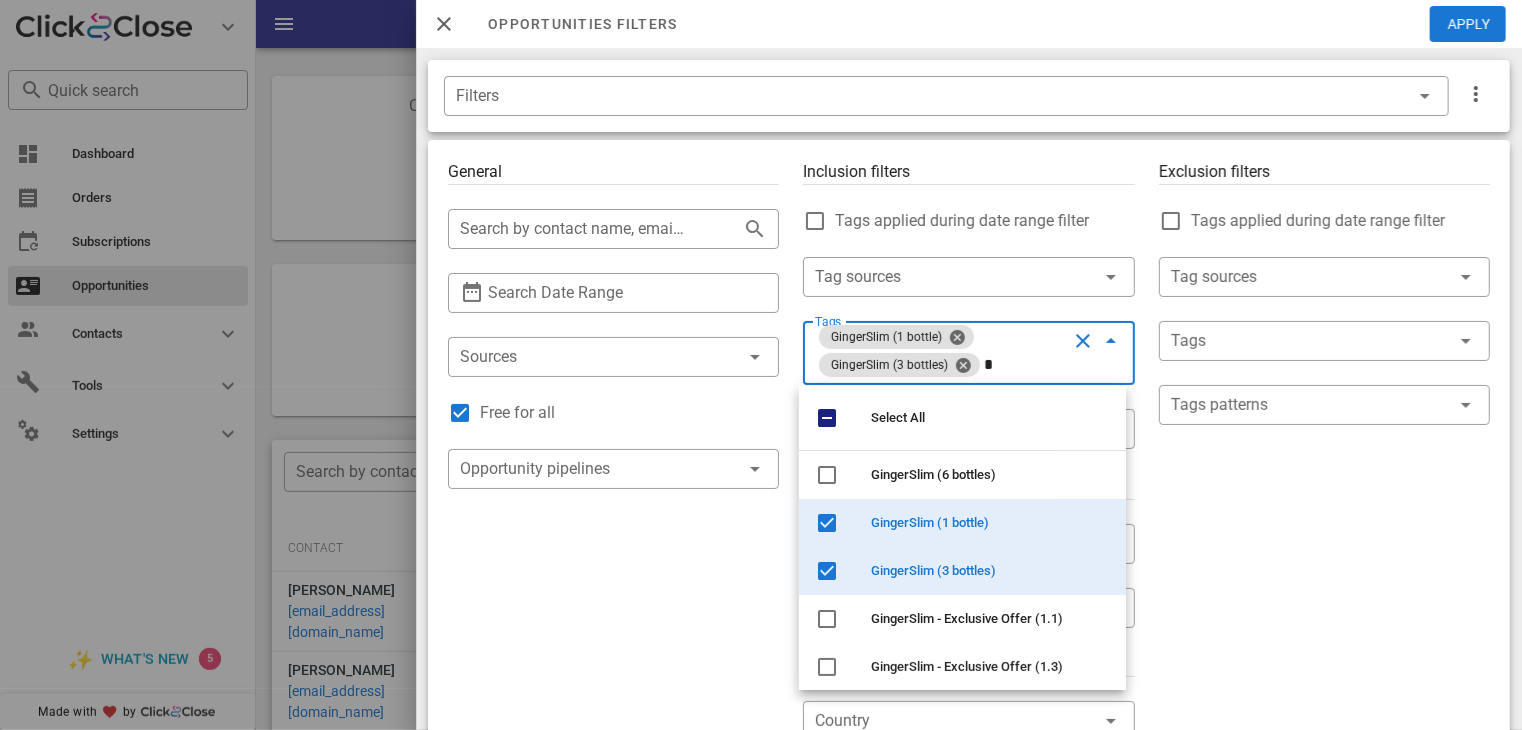 type 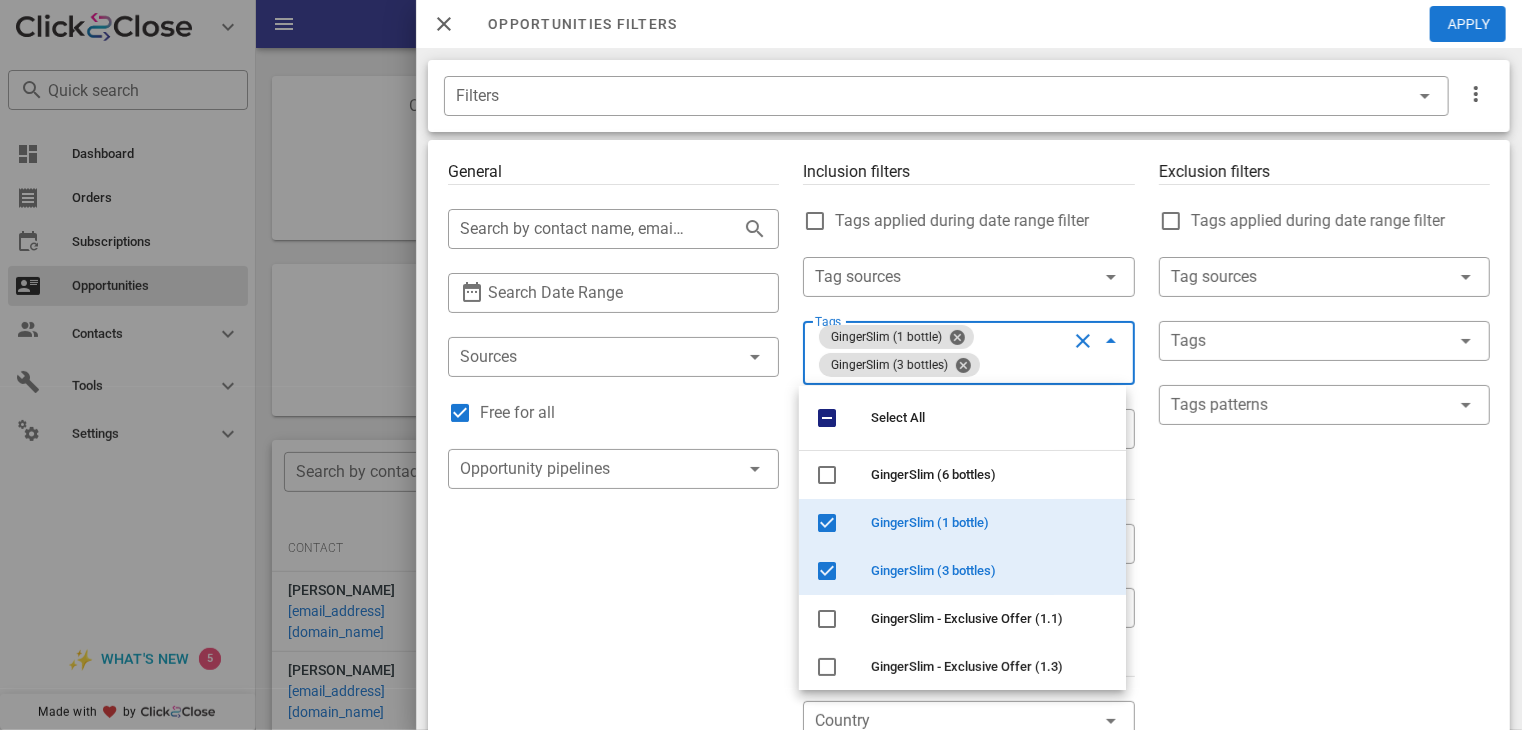 click on "Exclusion filters Tags applied during date range filter ​ Tag sources ​ Tags ​ Tags patterns" at bounding box center (1324, 721) 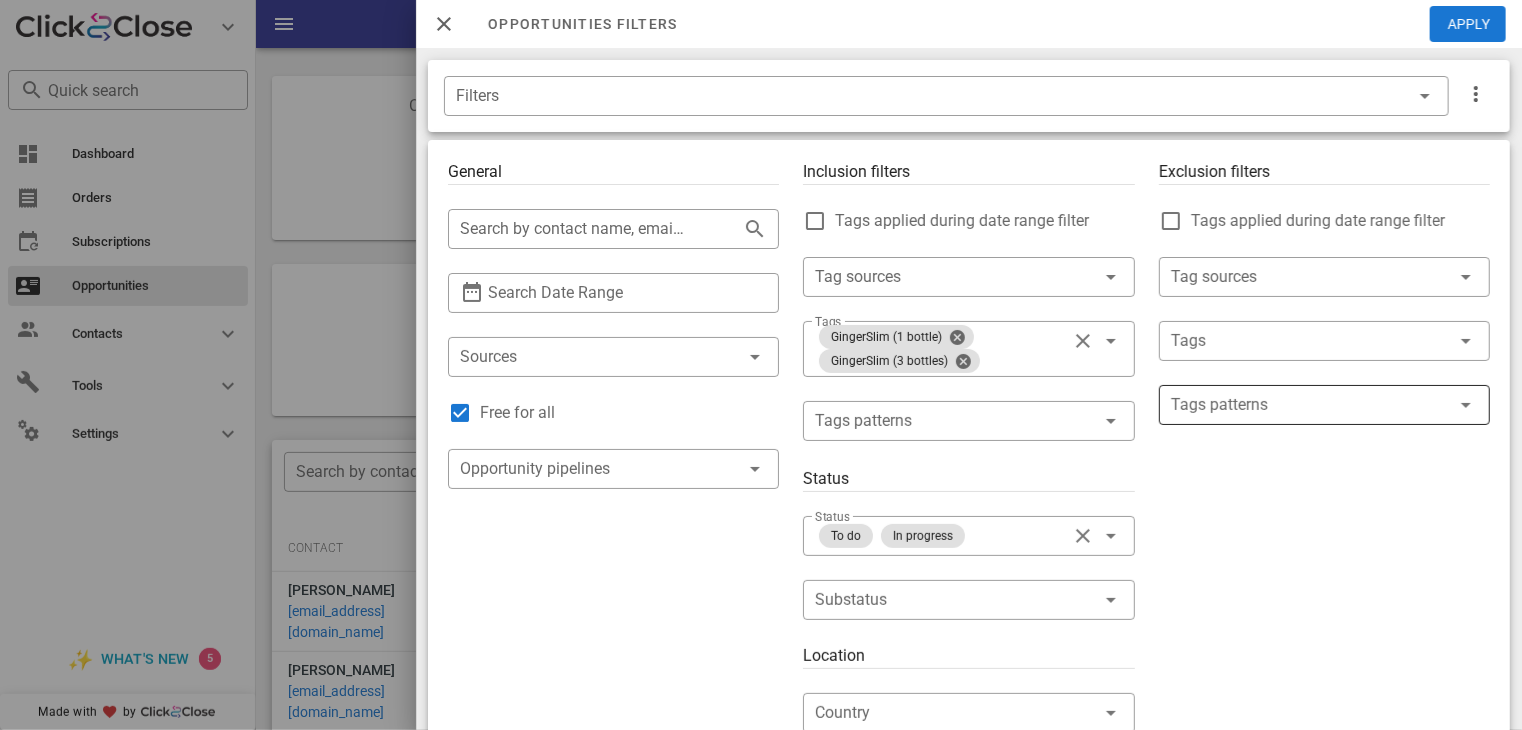 click at bounding box center [1310, 405] 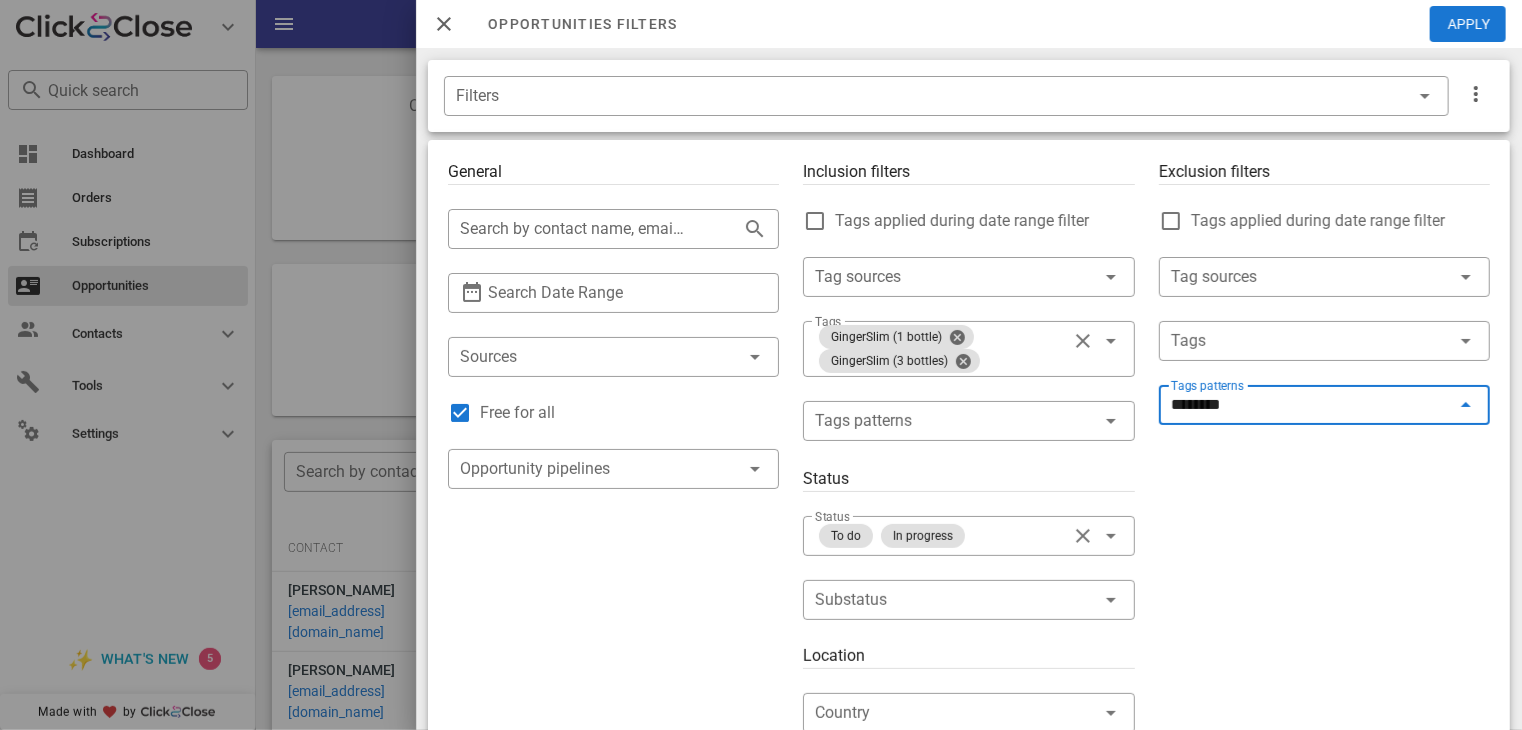 type on "*********" 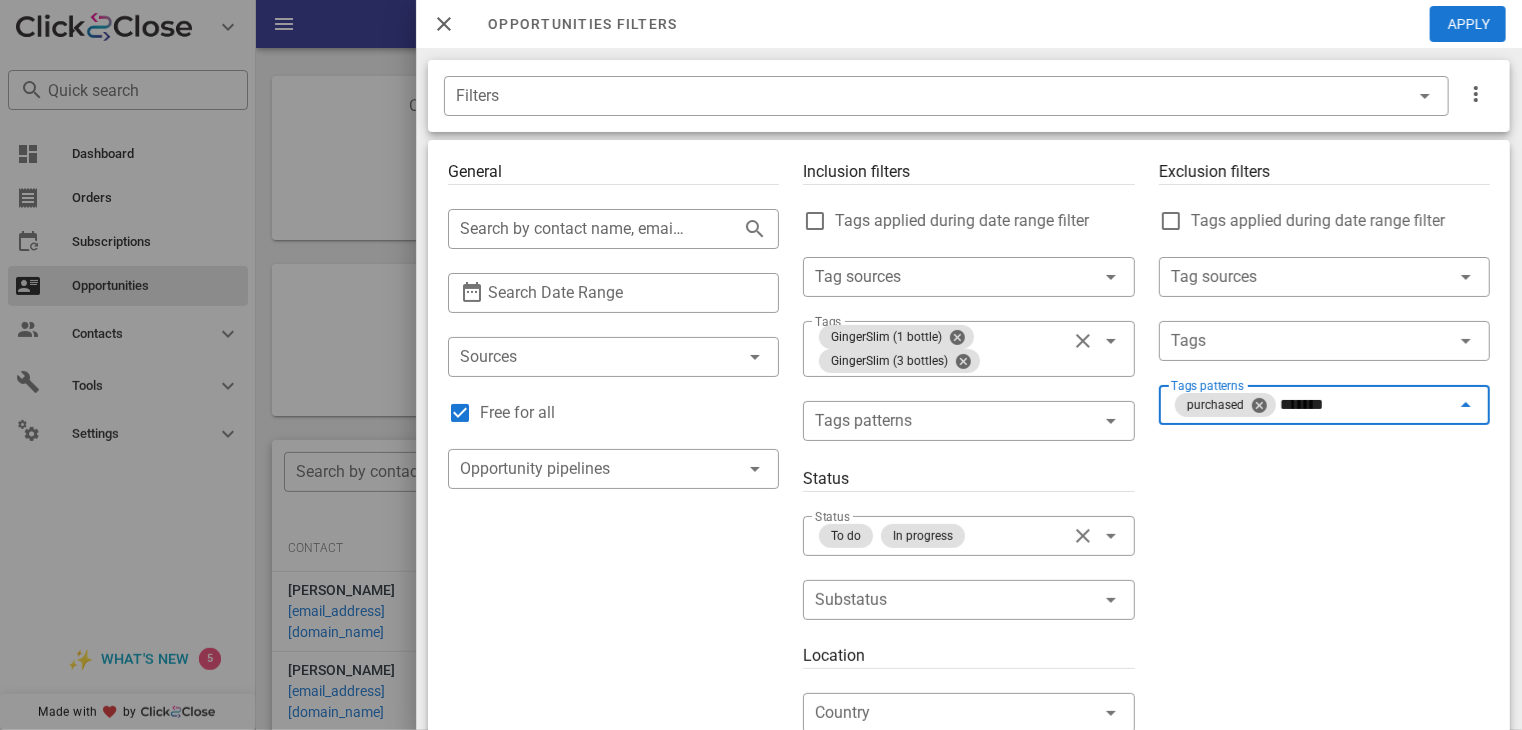 type on "********" 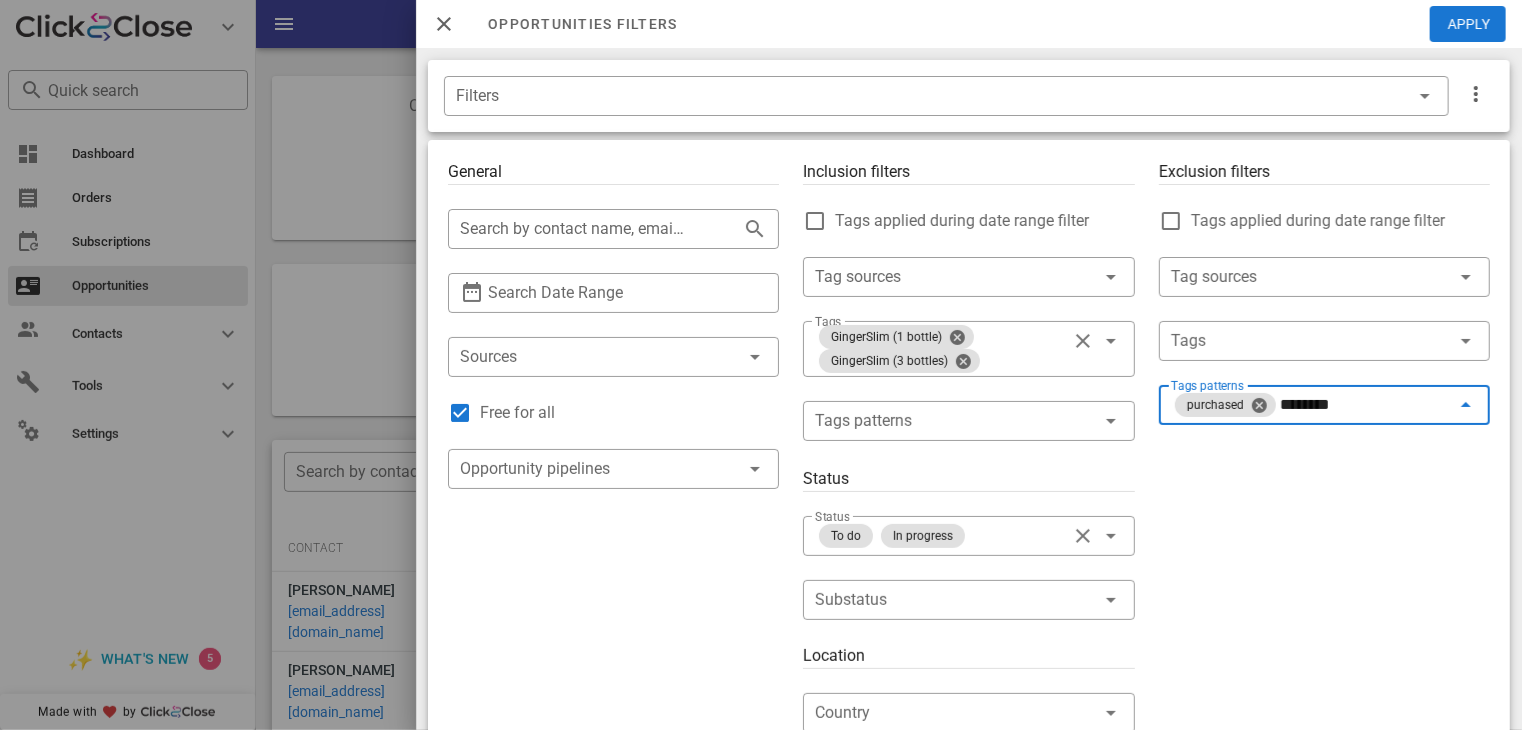 type 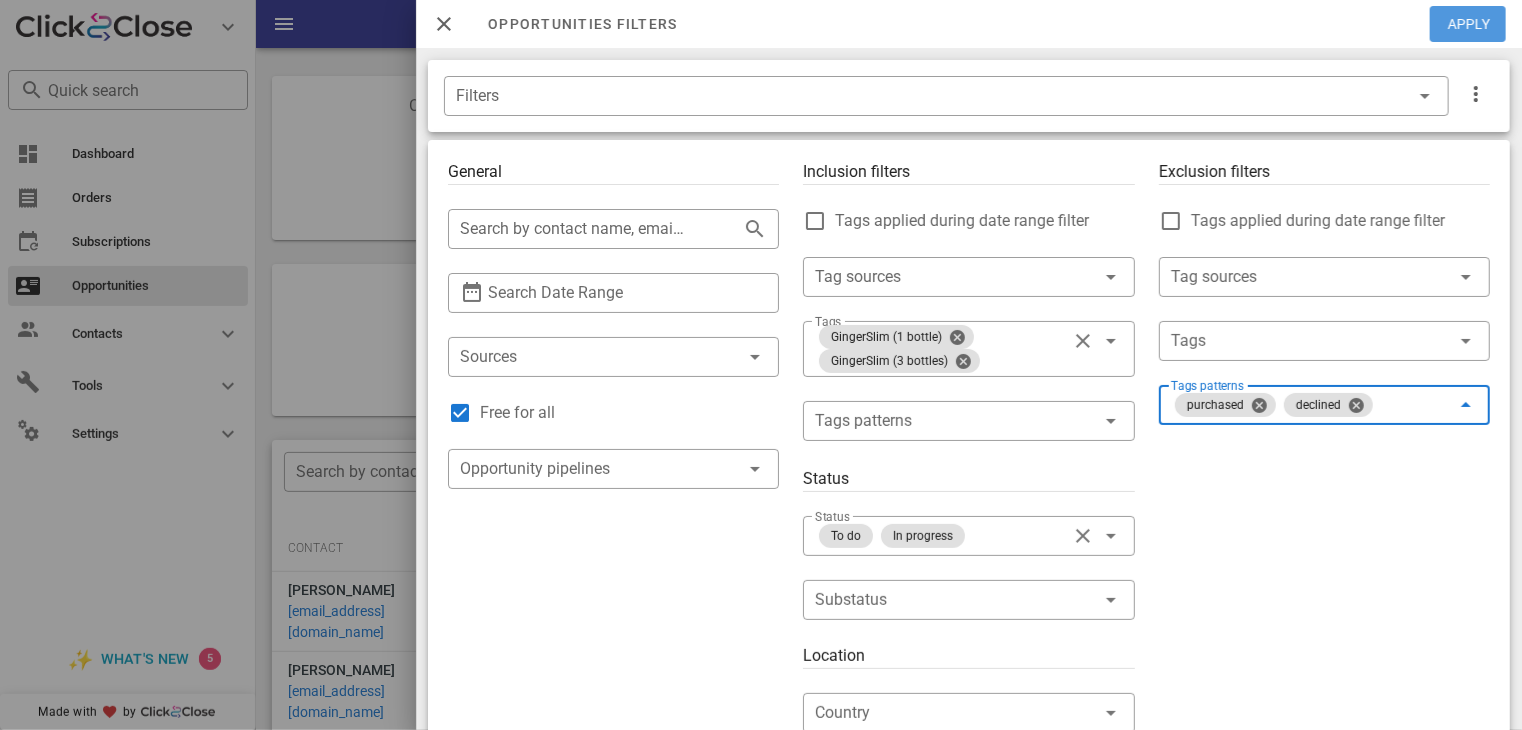 click on "Apply" at bounding box center [1469, 24] 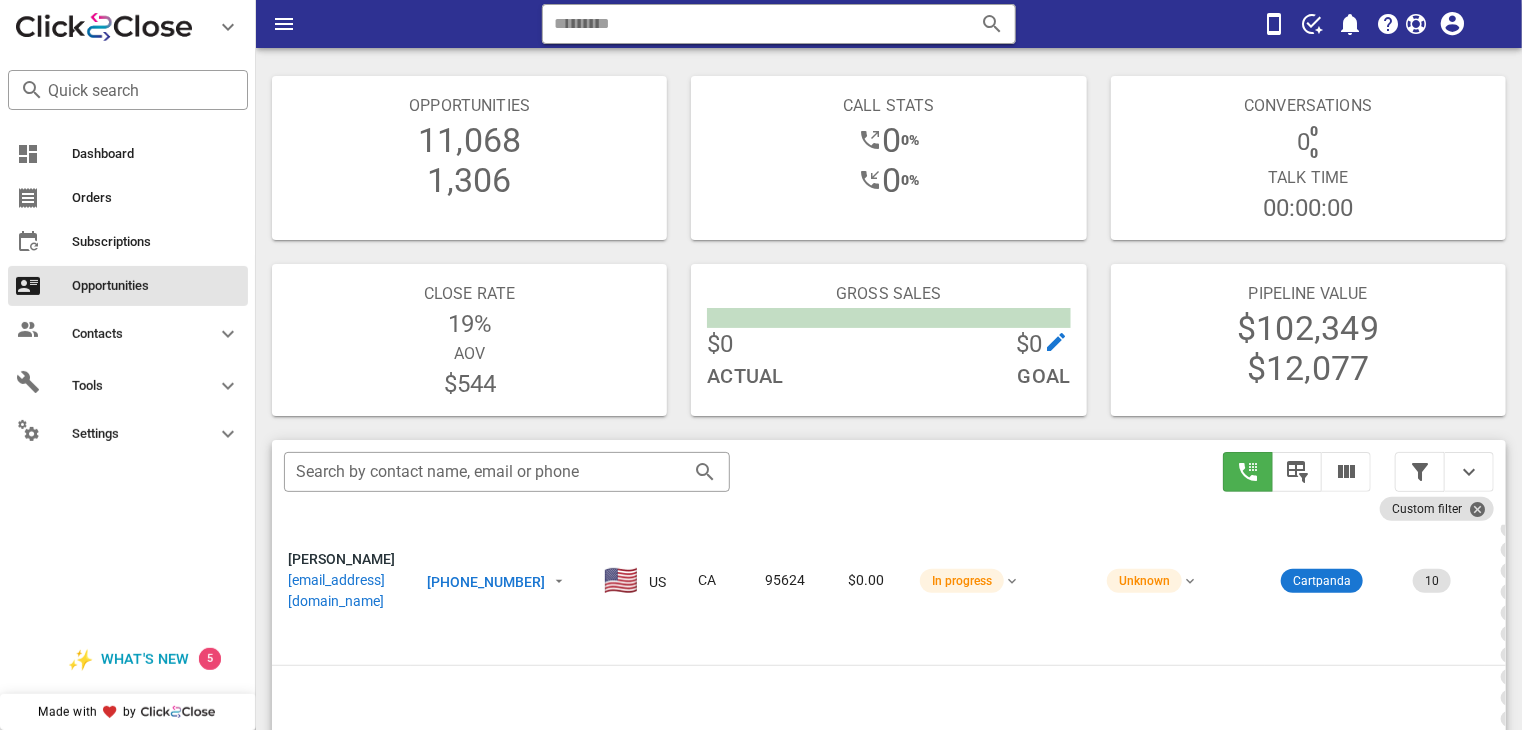 scroll, scrollTop: 0, scrollLeft: 0, axis: both 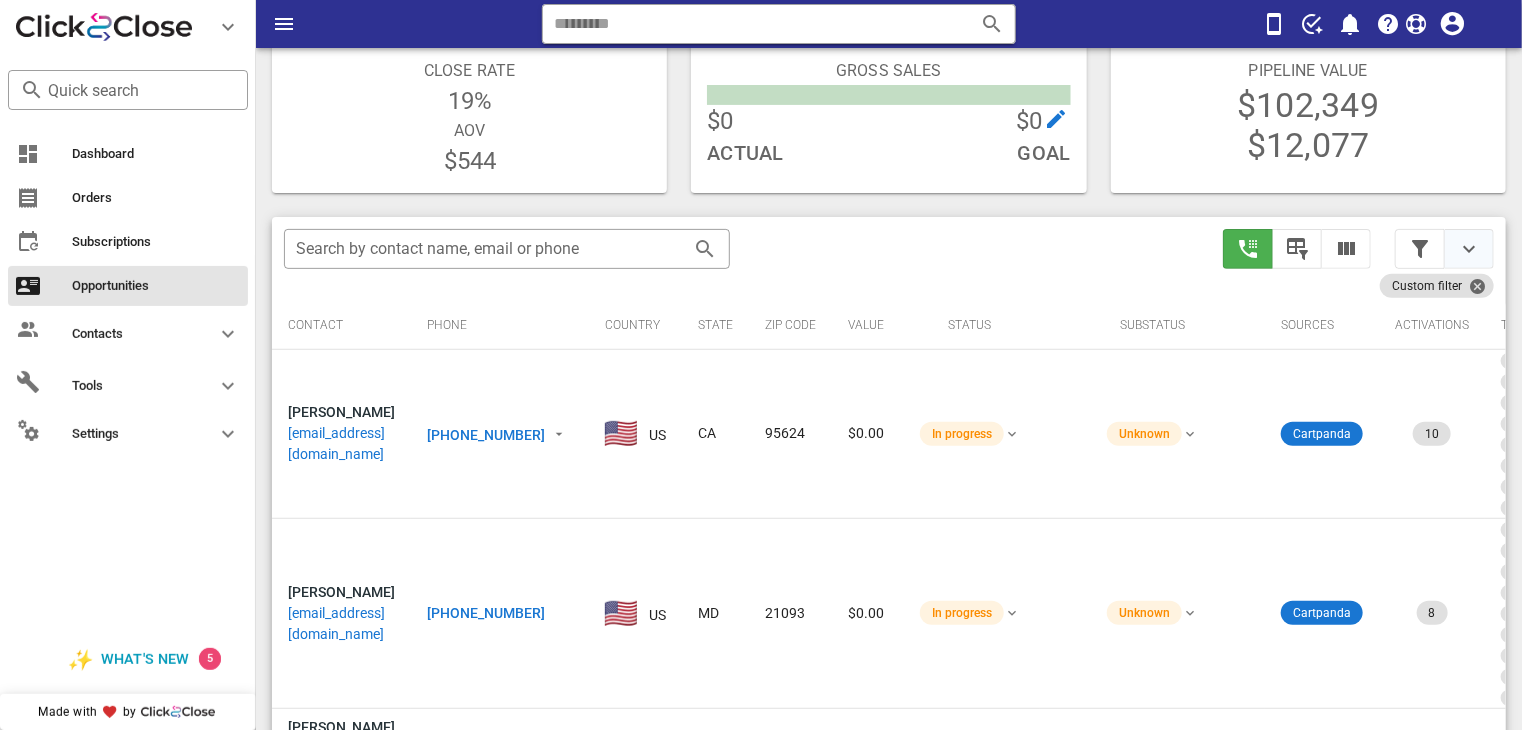 click at bounding box center [1469, 249] 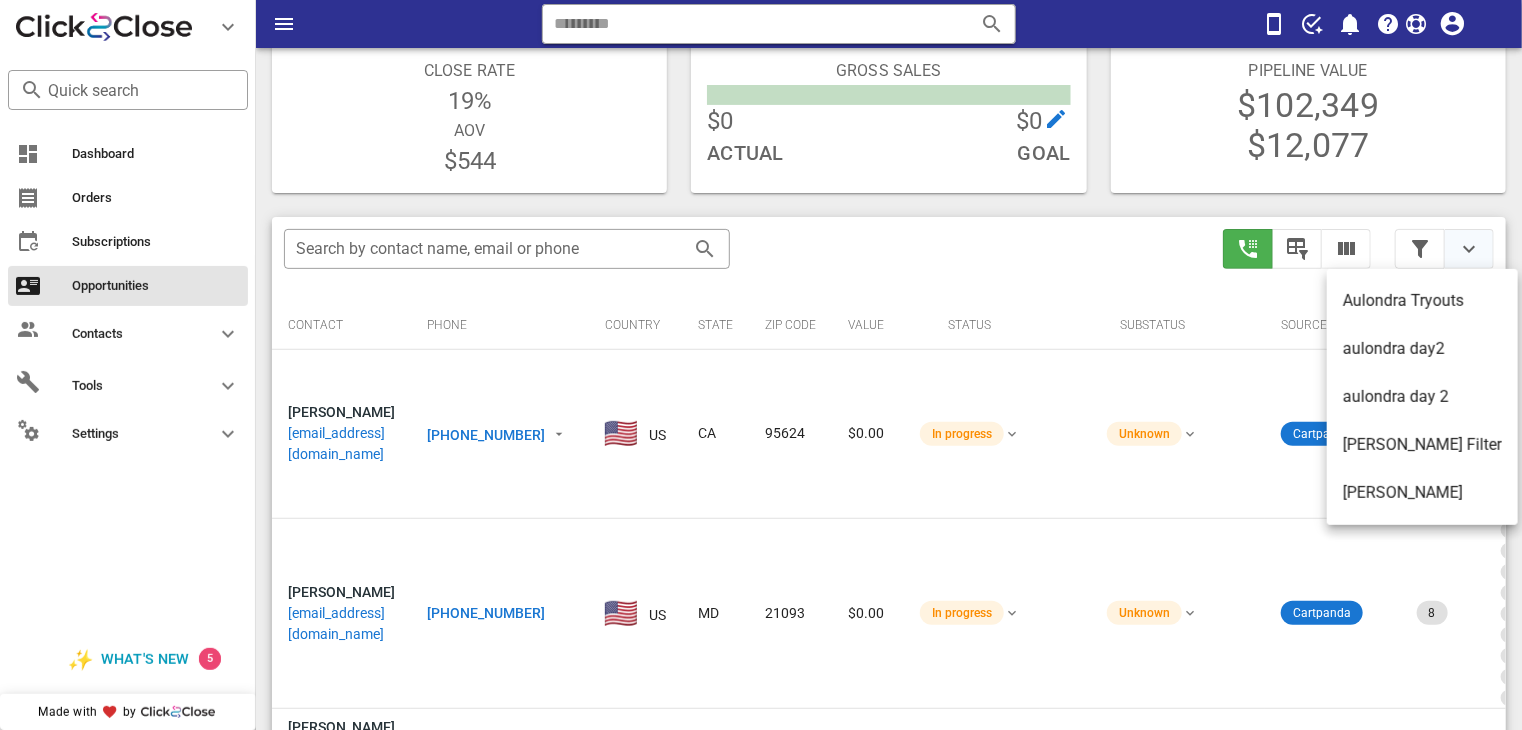 click at bounding box center [1469, 249] 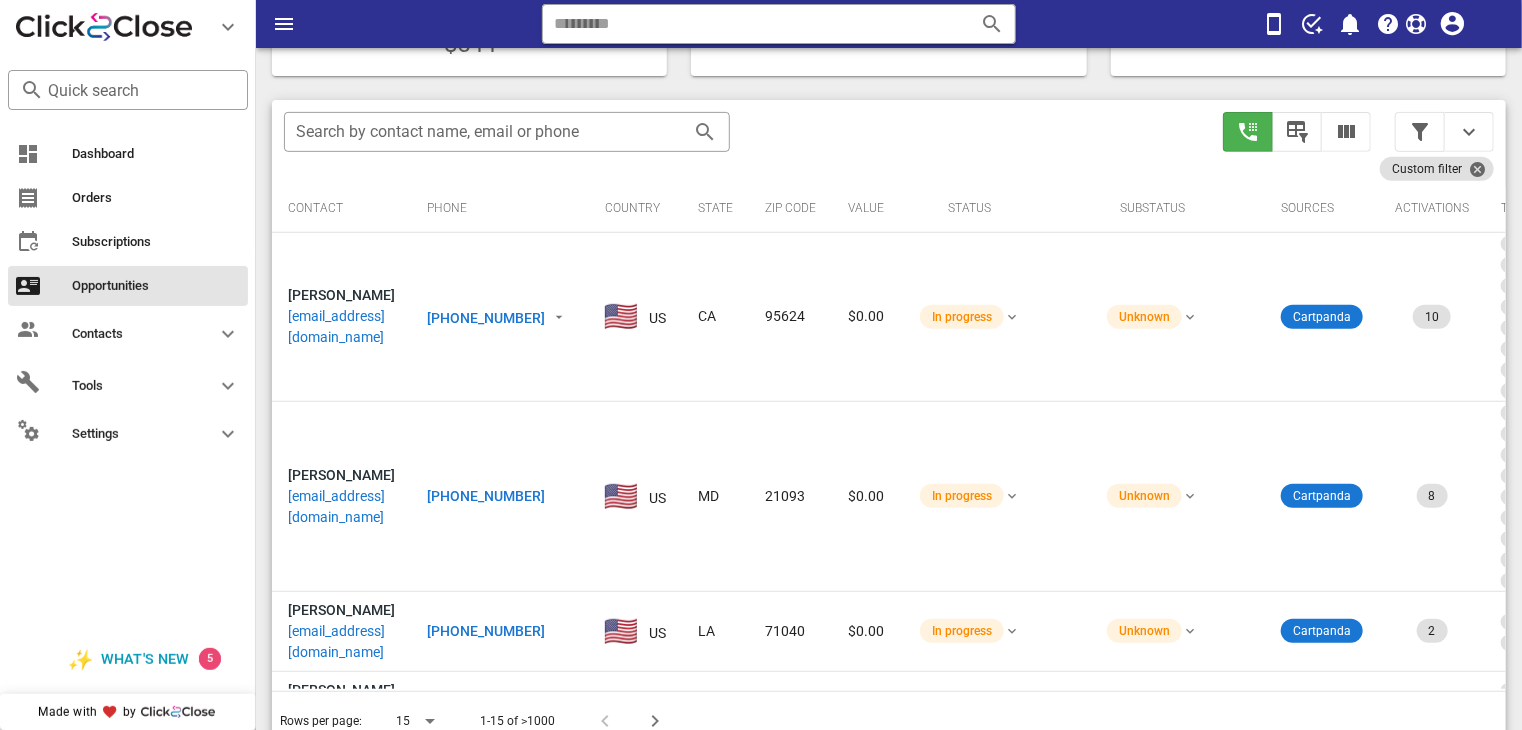 scroll, scrollTop: 376, scrollLeft: 0, axis: vertical 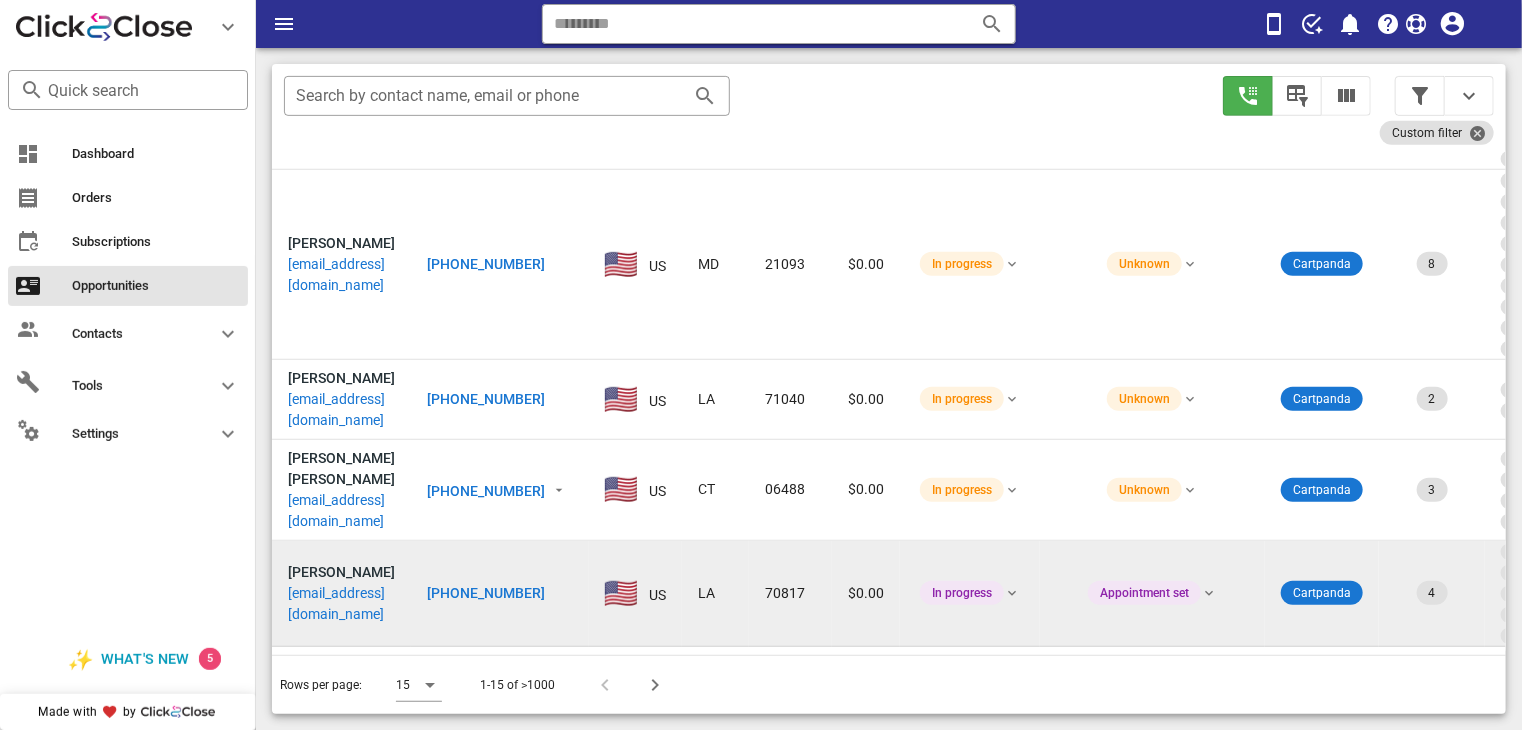click on "[PHONE_NUMBER]" at bounding box center [486, 593] 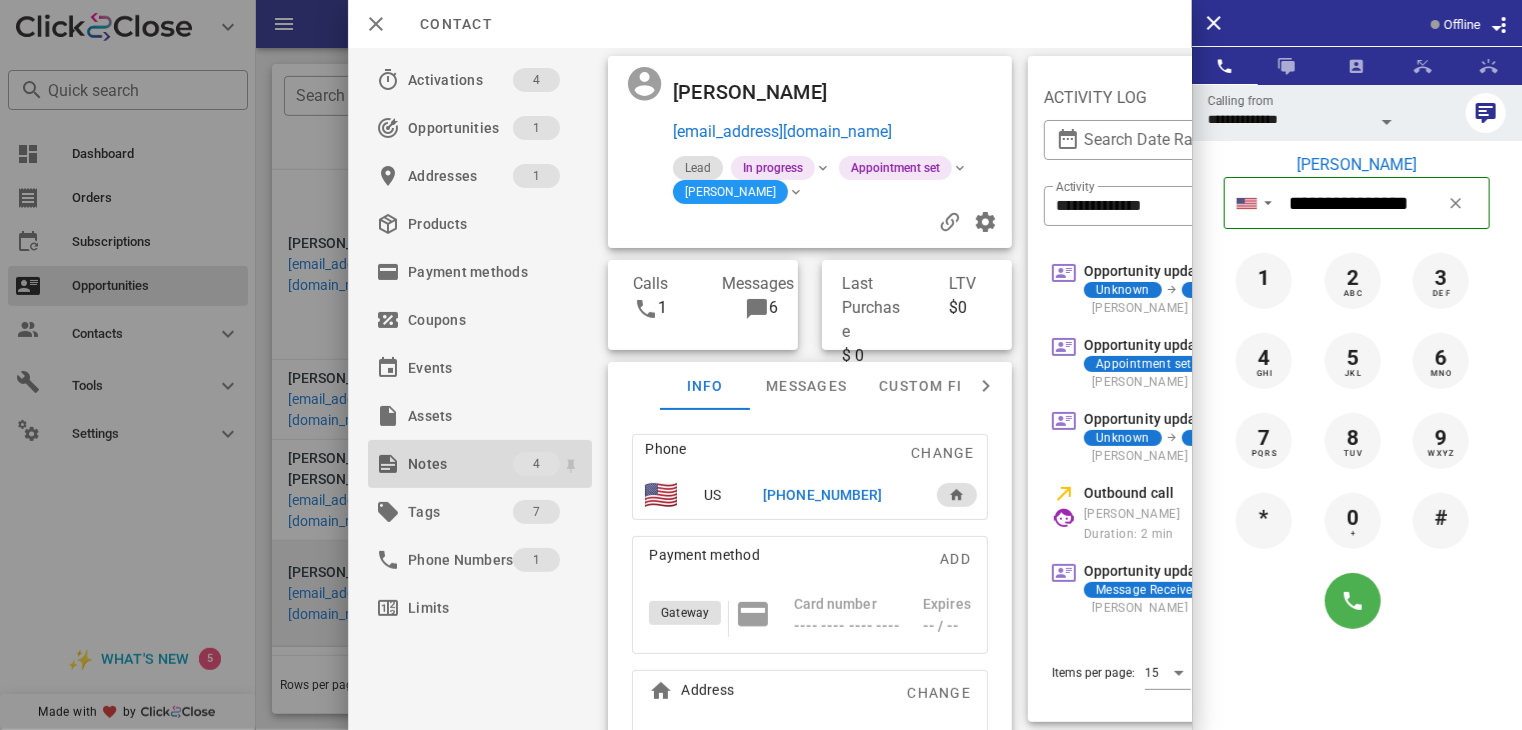 click on "Notes" at bounding box center (460, 464) 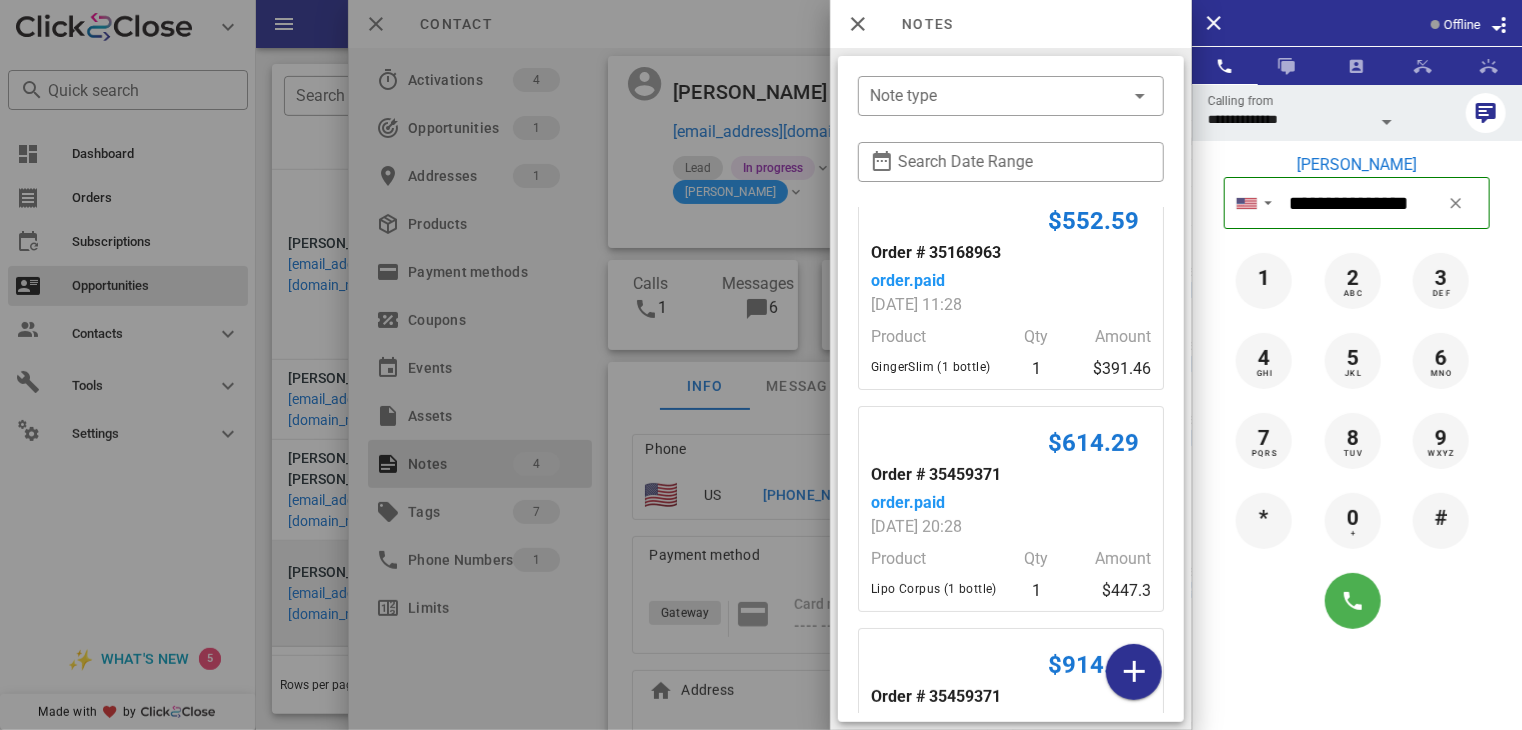 scroll, scrollTop: 545, scrollLeft: 0, axis: vertical 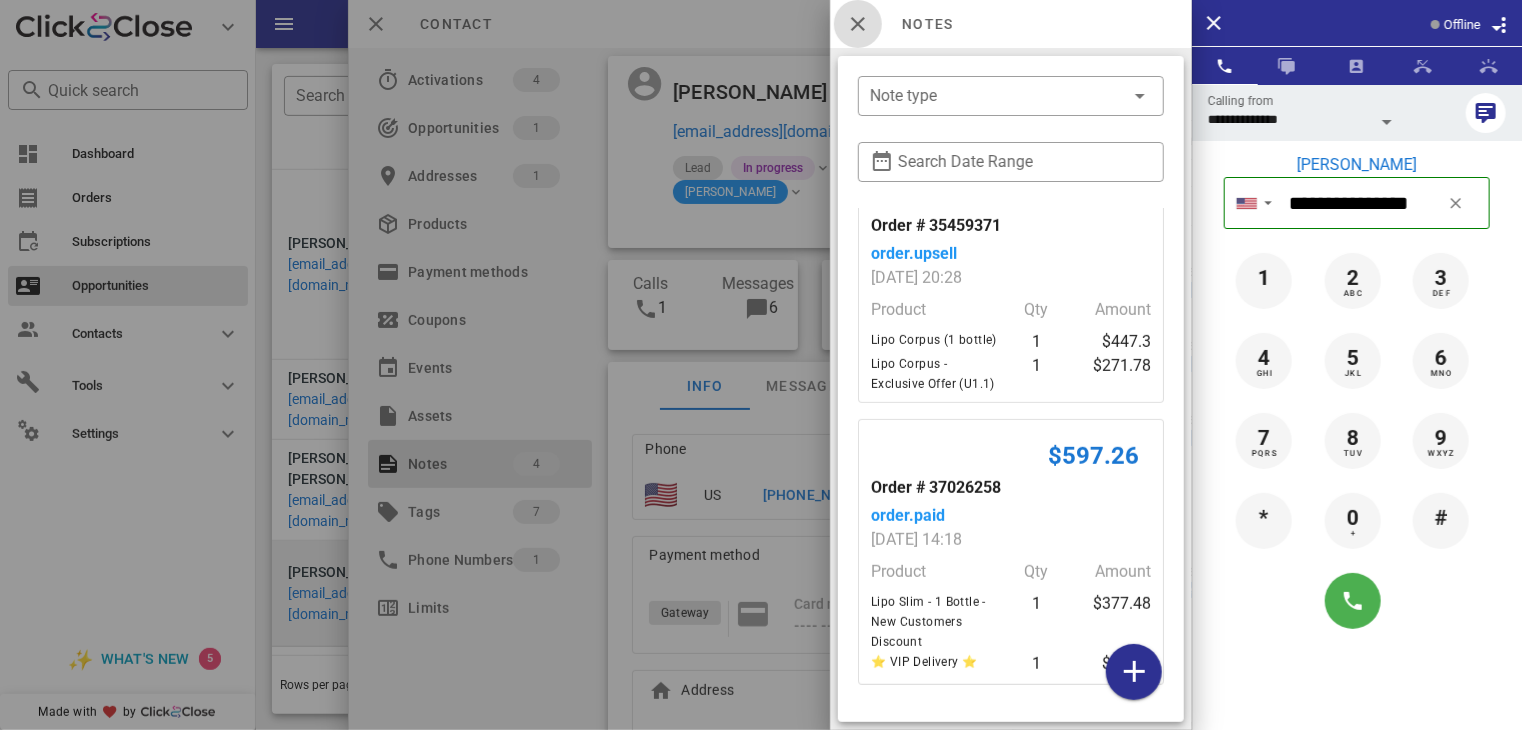 click at bounding box center (858, 24) 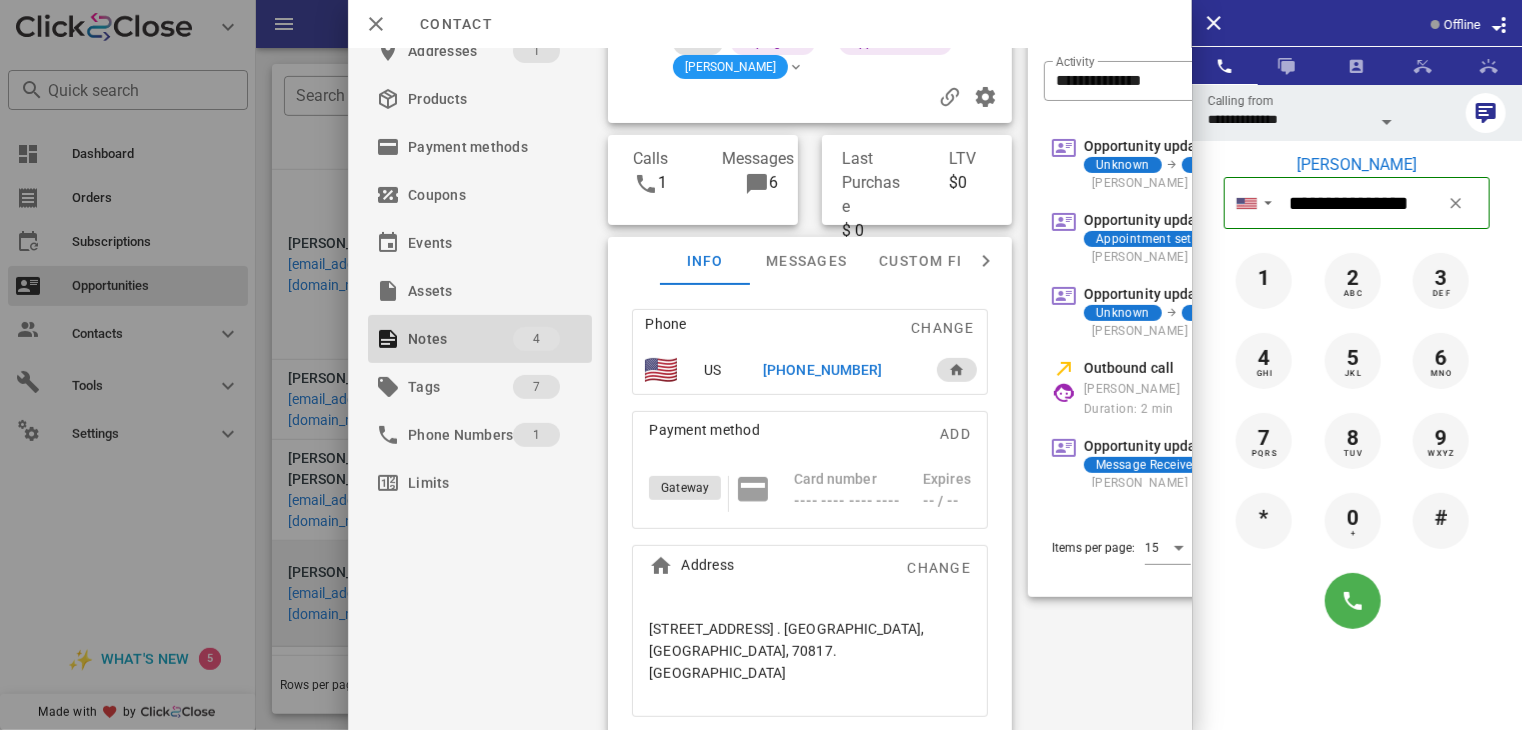 scroll, scrollTop: 128, scrollLeft: 0, axis: vertical 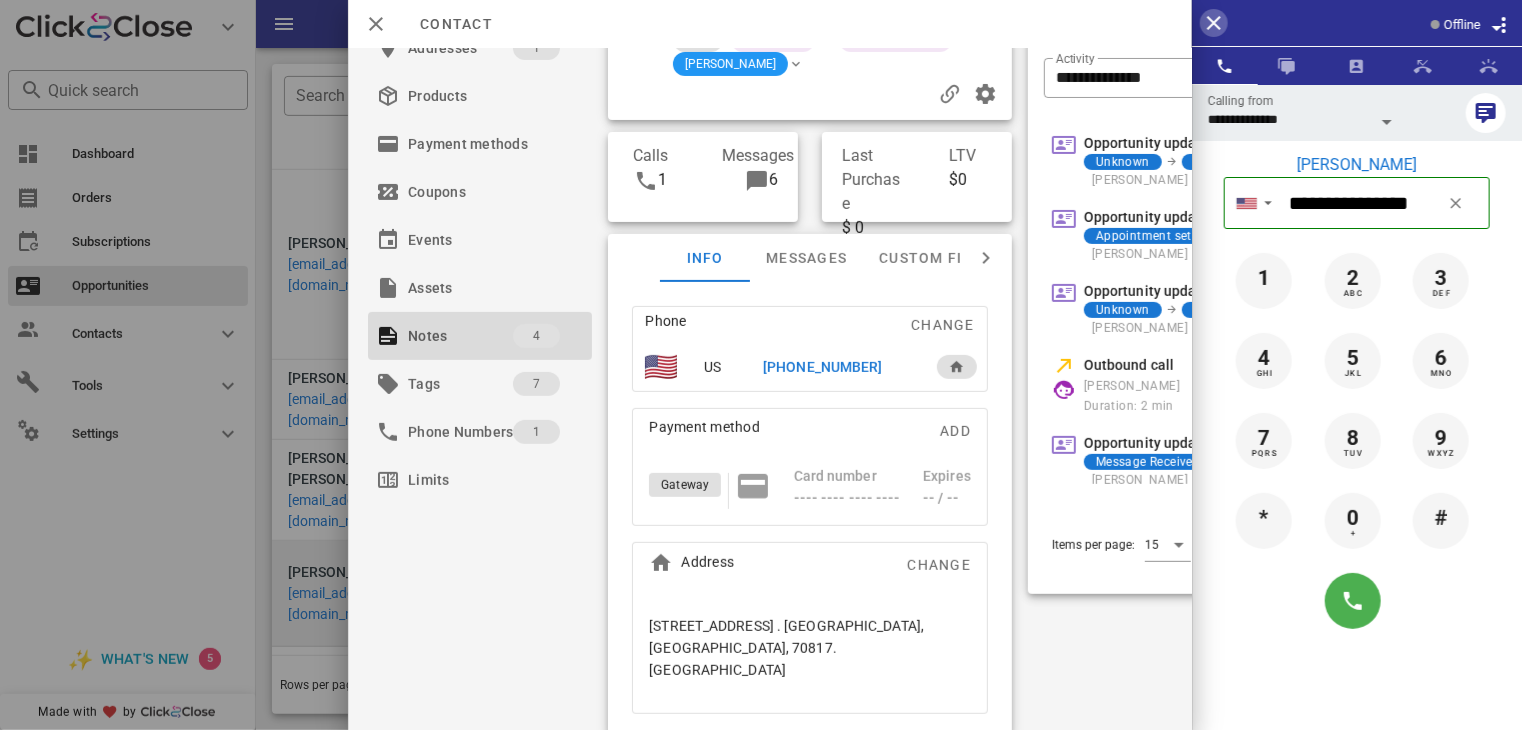 click at bounding box center (1214, 23) 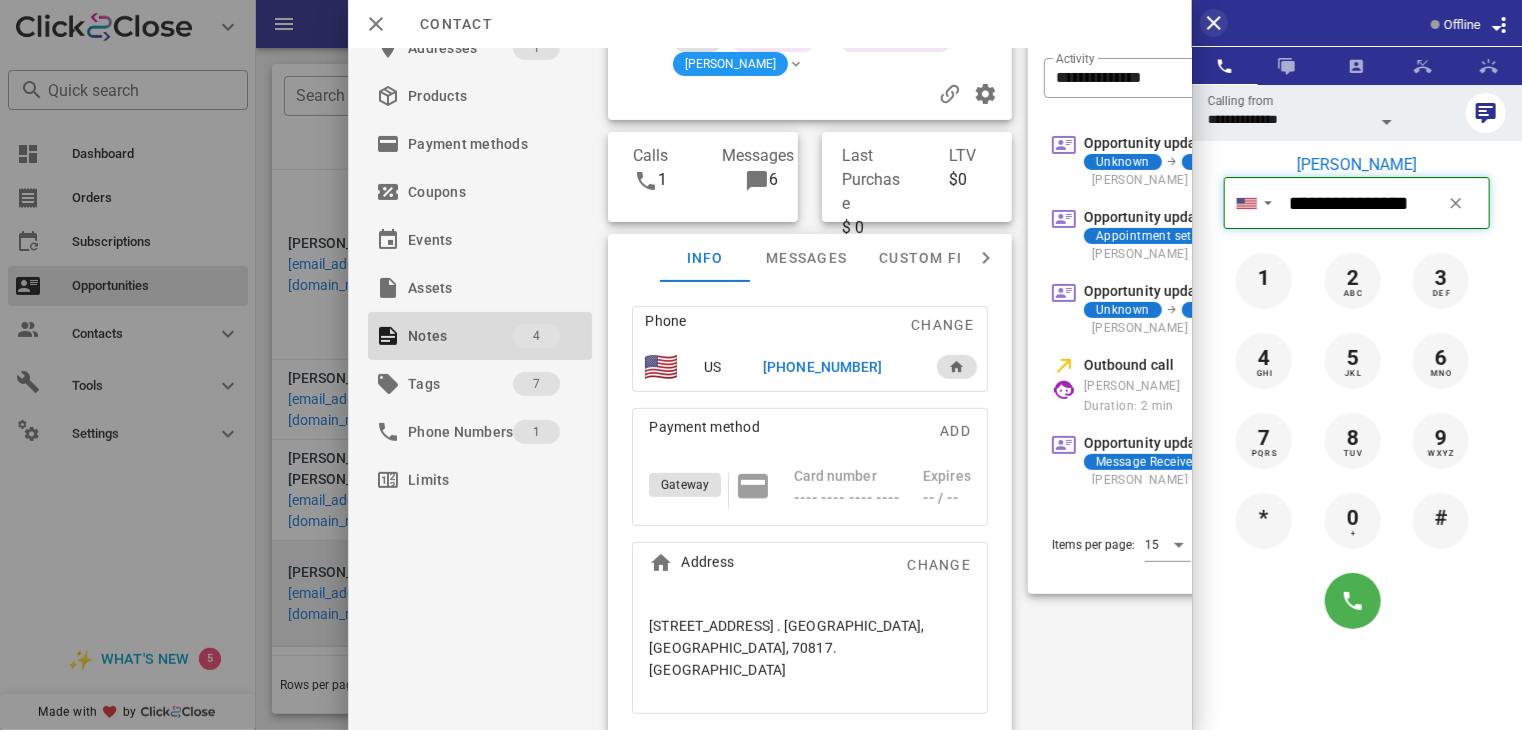 type 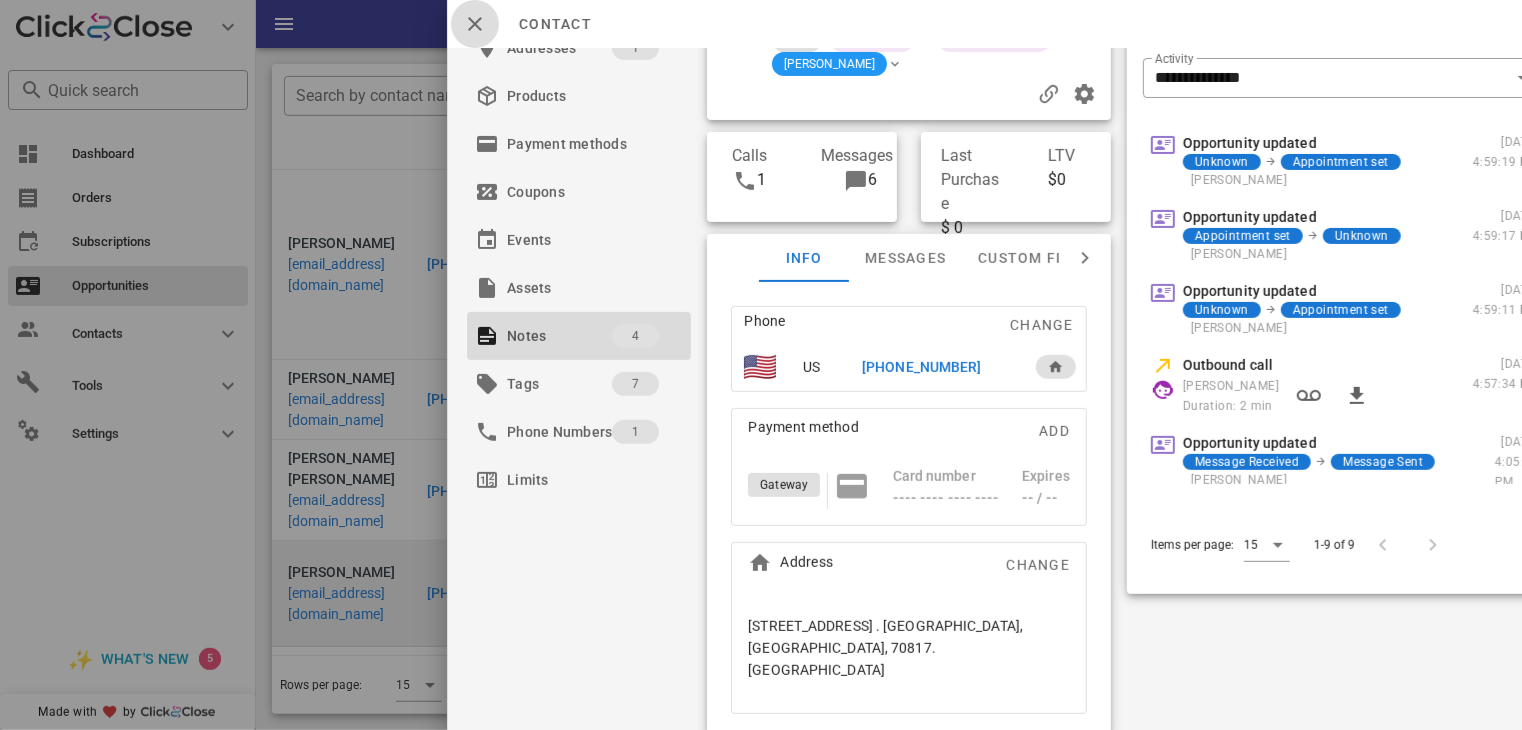 click at bounding box center [475, 24] 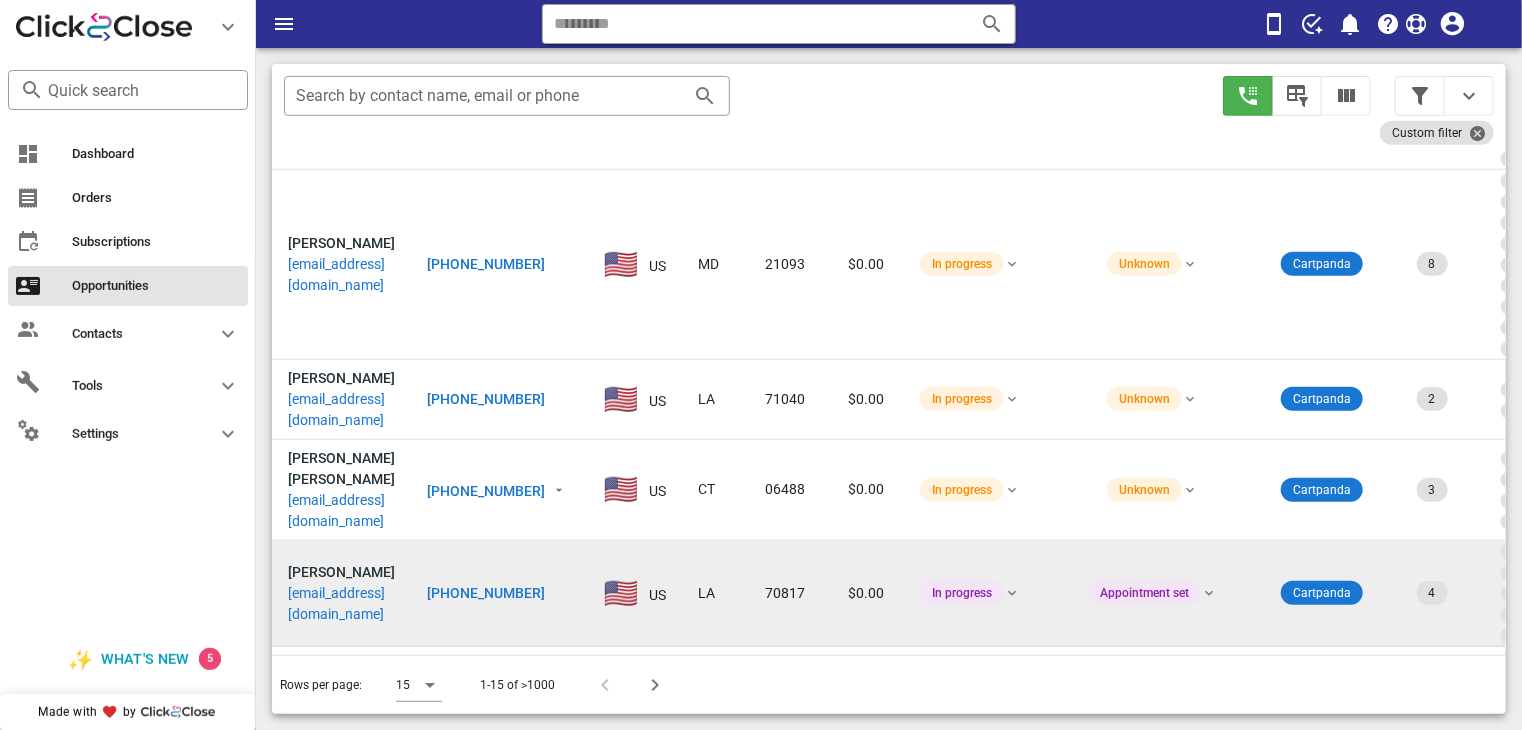 scroll, scrollTop: 0, scrollLeft: 0, axis: both 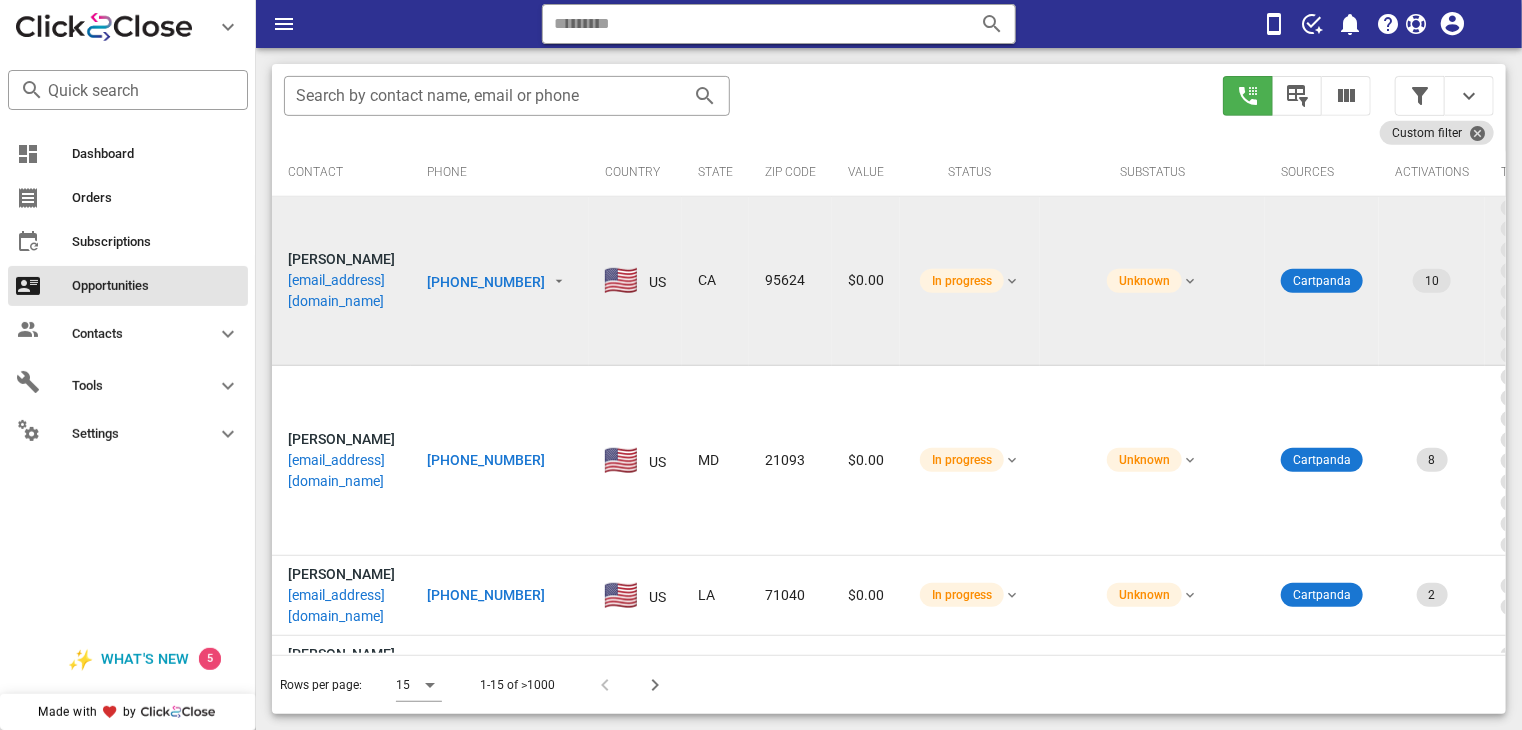 click on "[PHONE_NUMBER]" at bounding box center [486, 282] 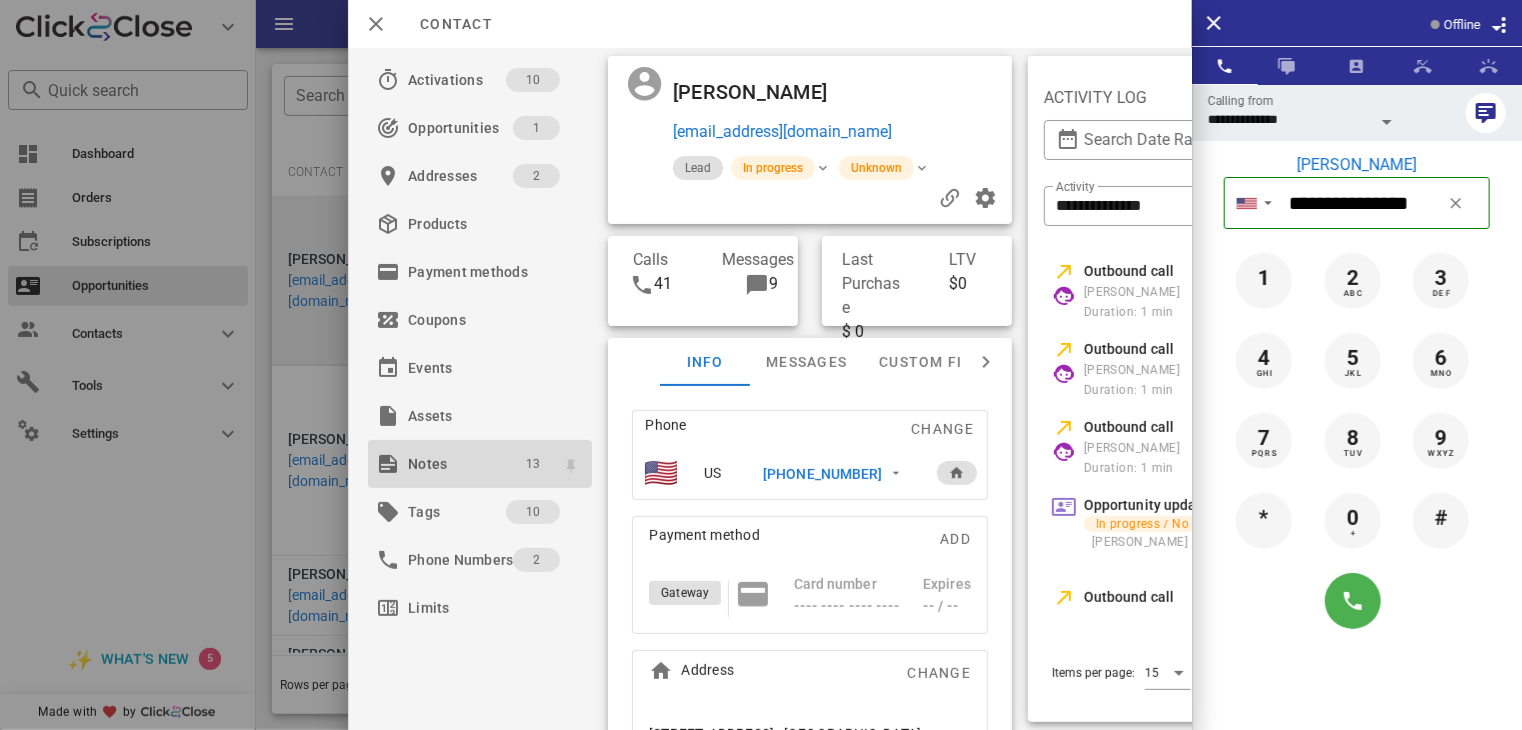 click on "13" at bounding box center [533, 464] 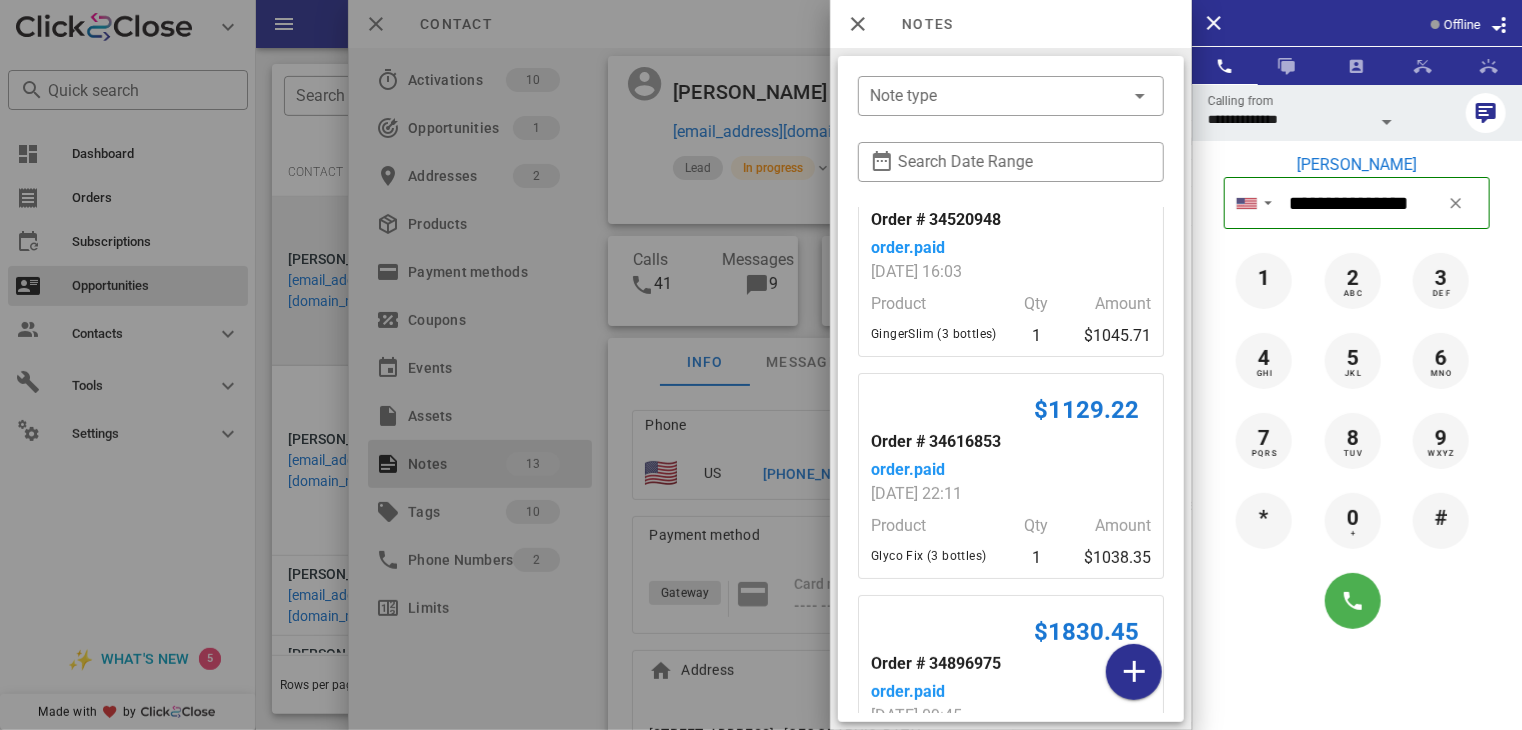 scroll, scrollTop: 66, scrollLeft: 0, axis: vertical 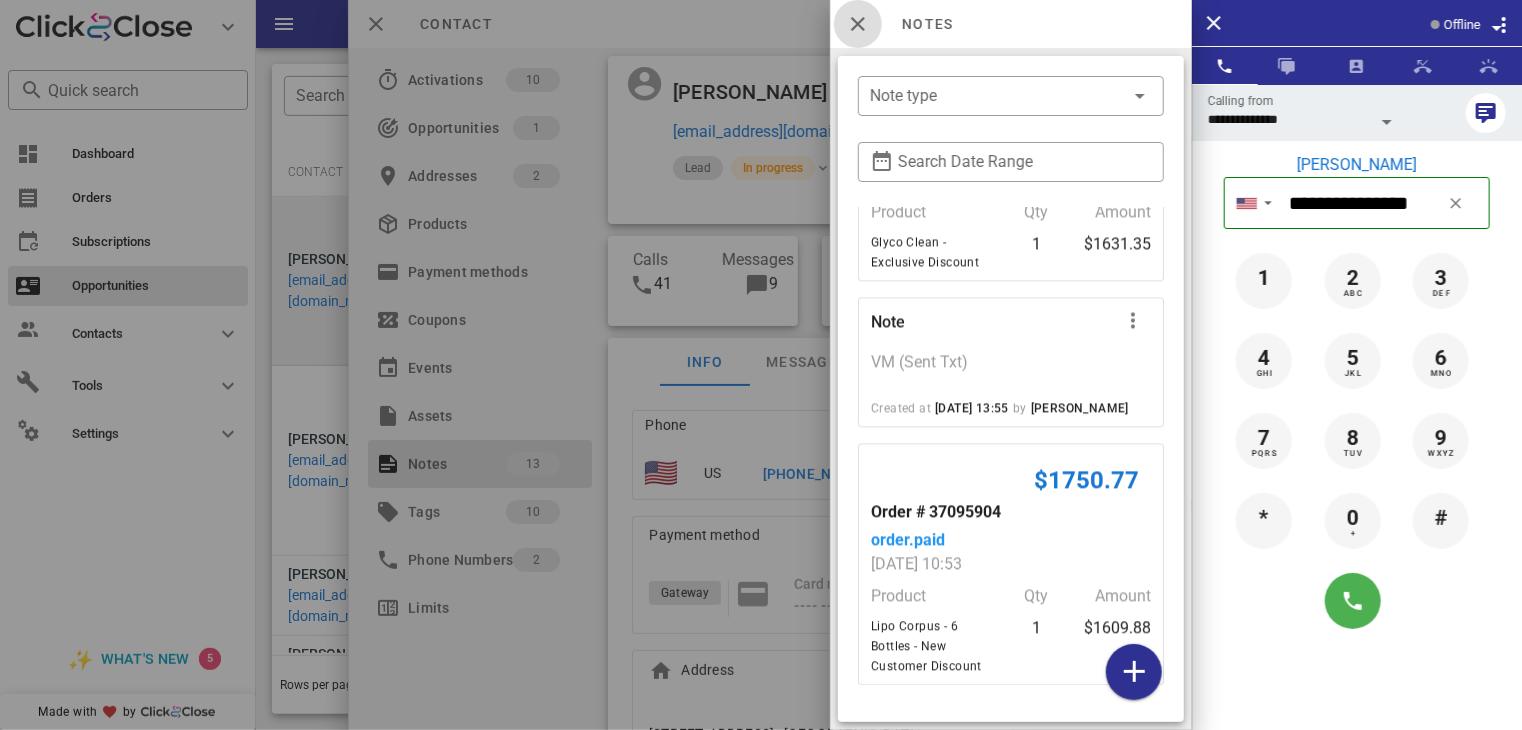 click at bounding box center (858, 24) 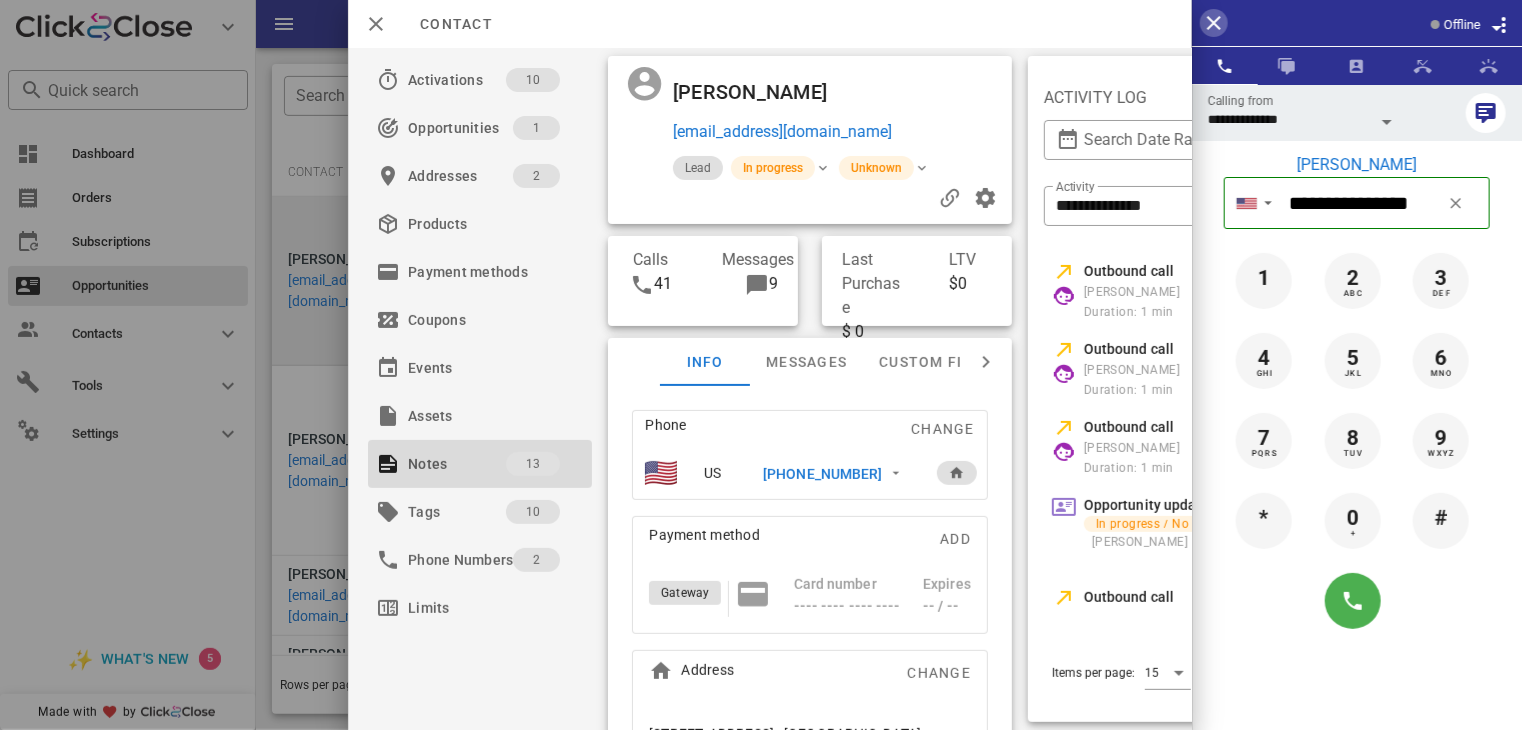 click at bounding box center [1214, 23] 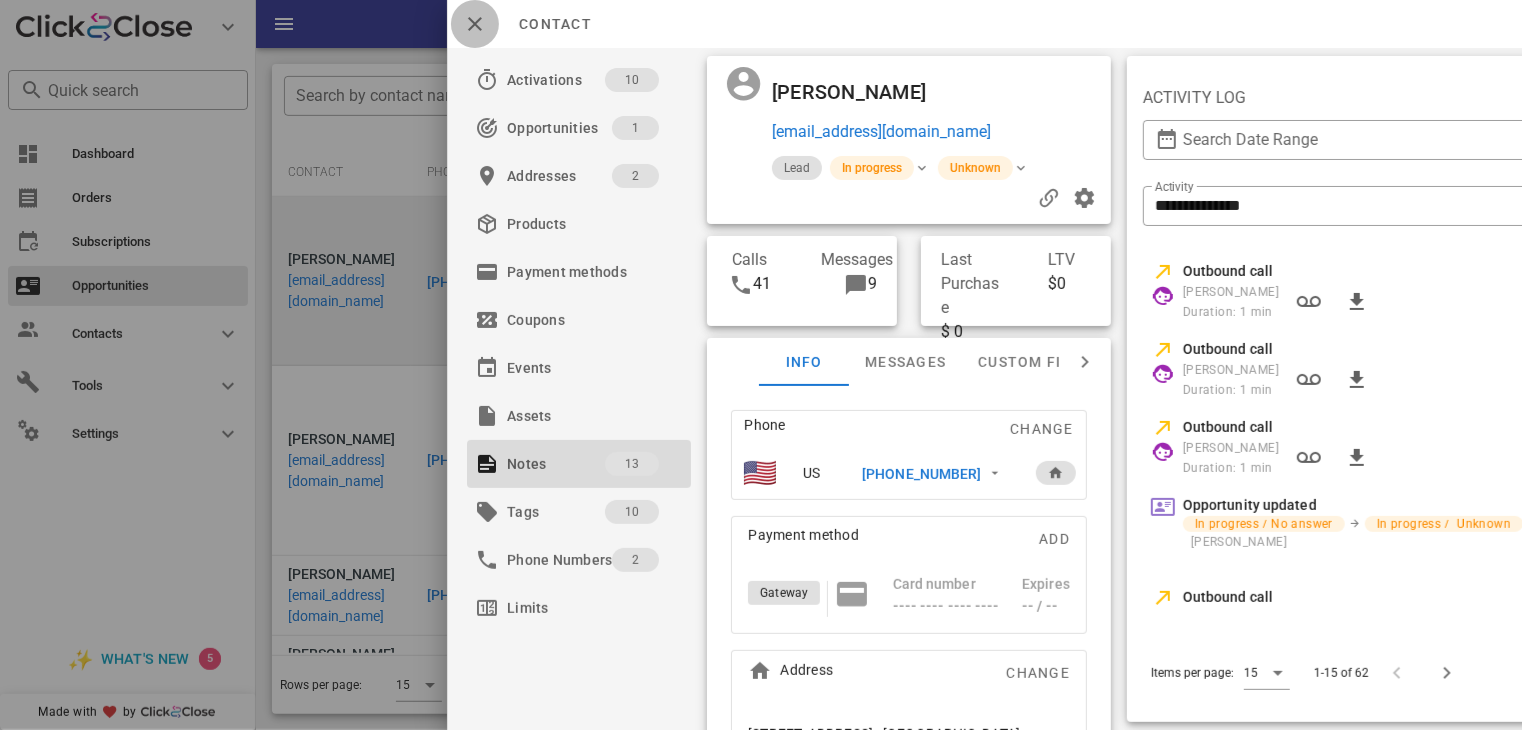 click at bounding box center (475, 24) 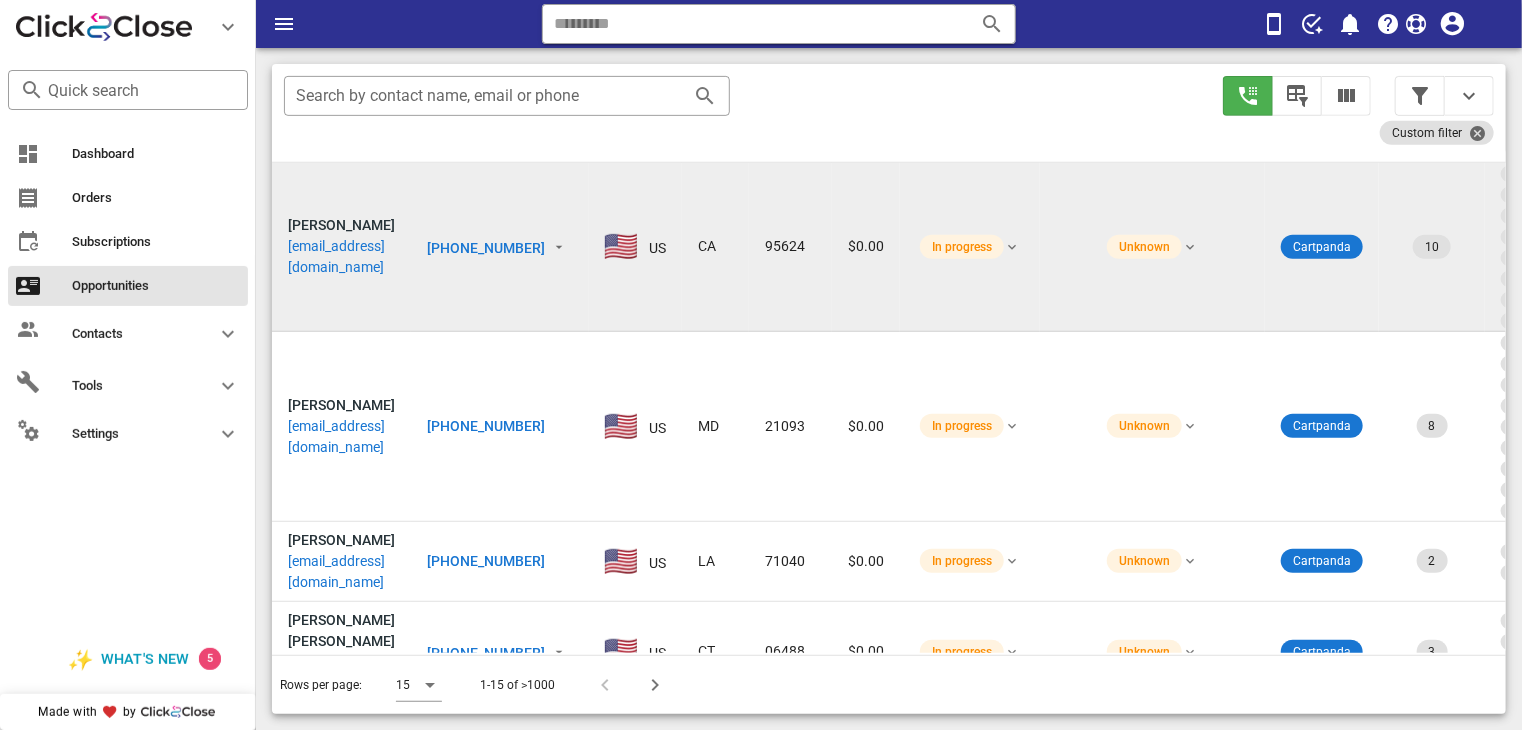 scroll, scrollTop: 0, scrollLeft: 0, axis: both 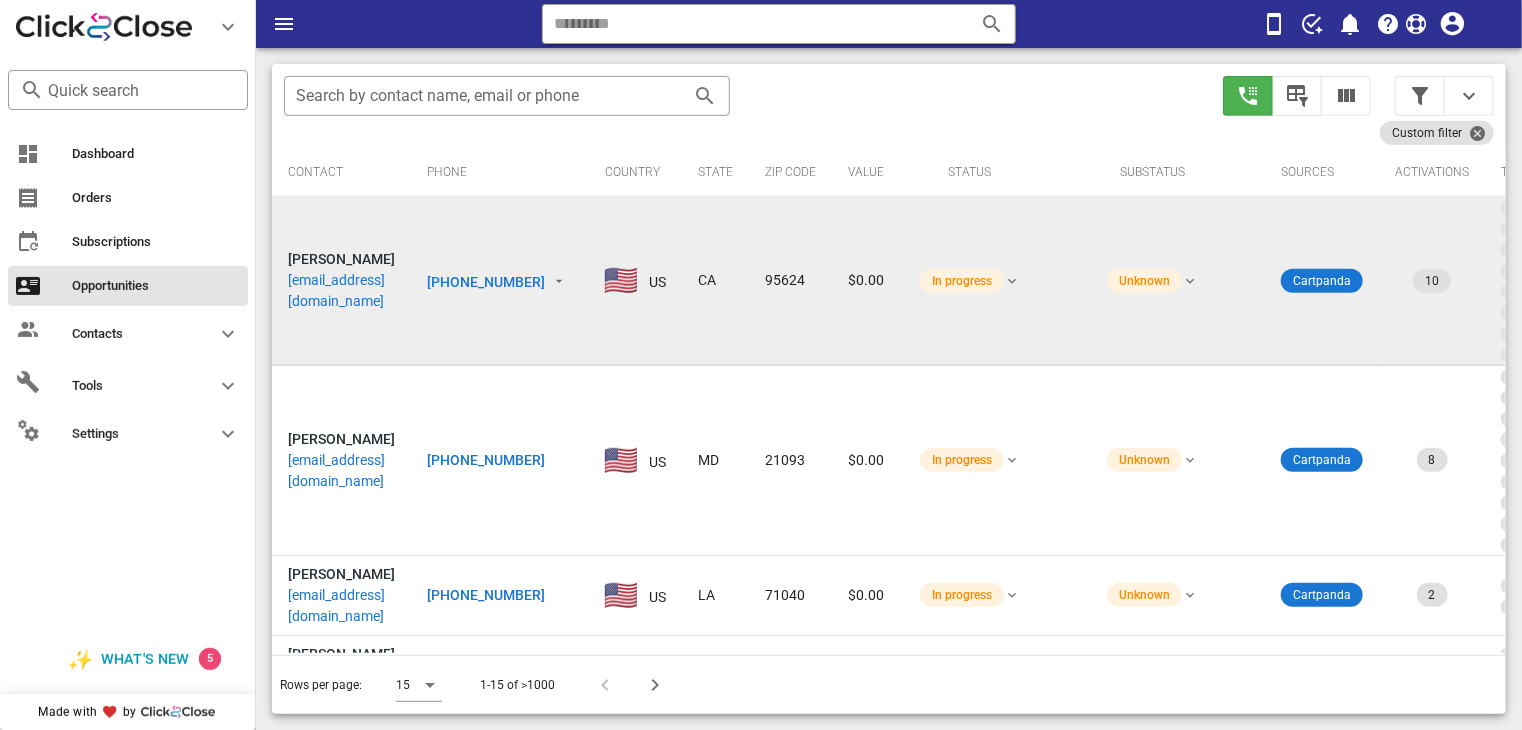 click on "Activations" at bounding box center (1432, 172) 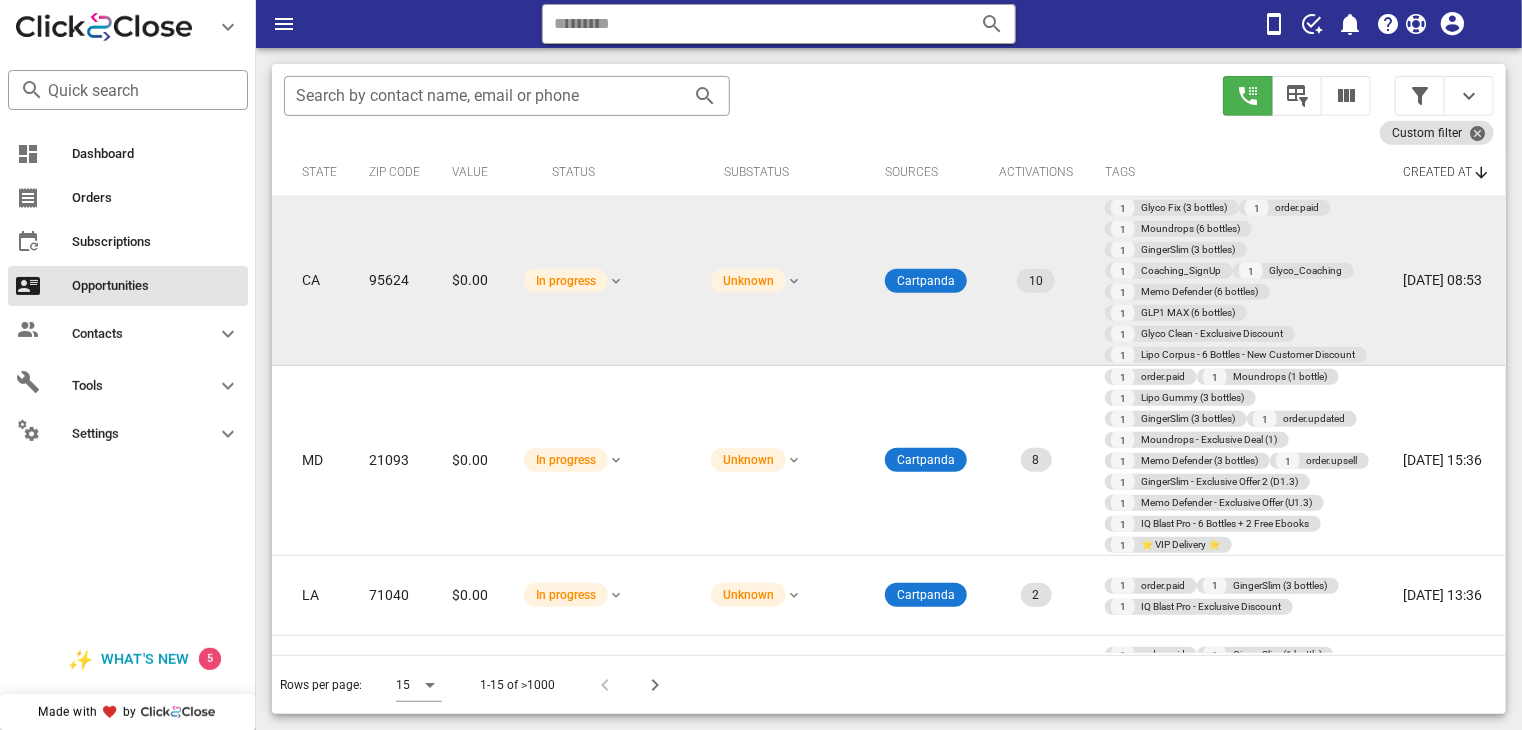 scroll, scrollTop: 0, scrollLeft: 442, axis: horizontal 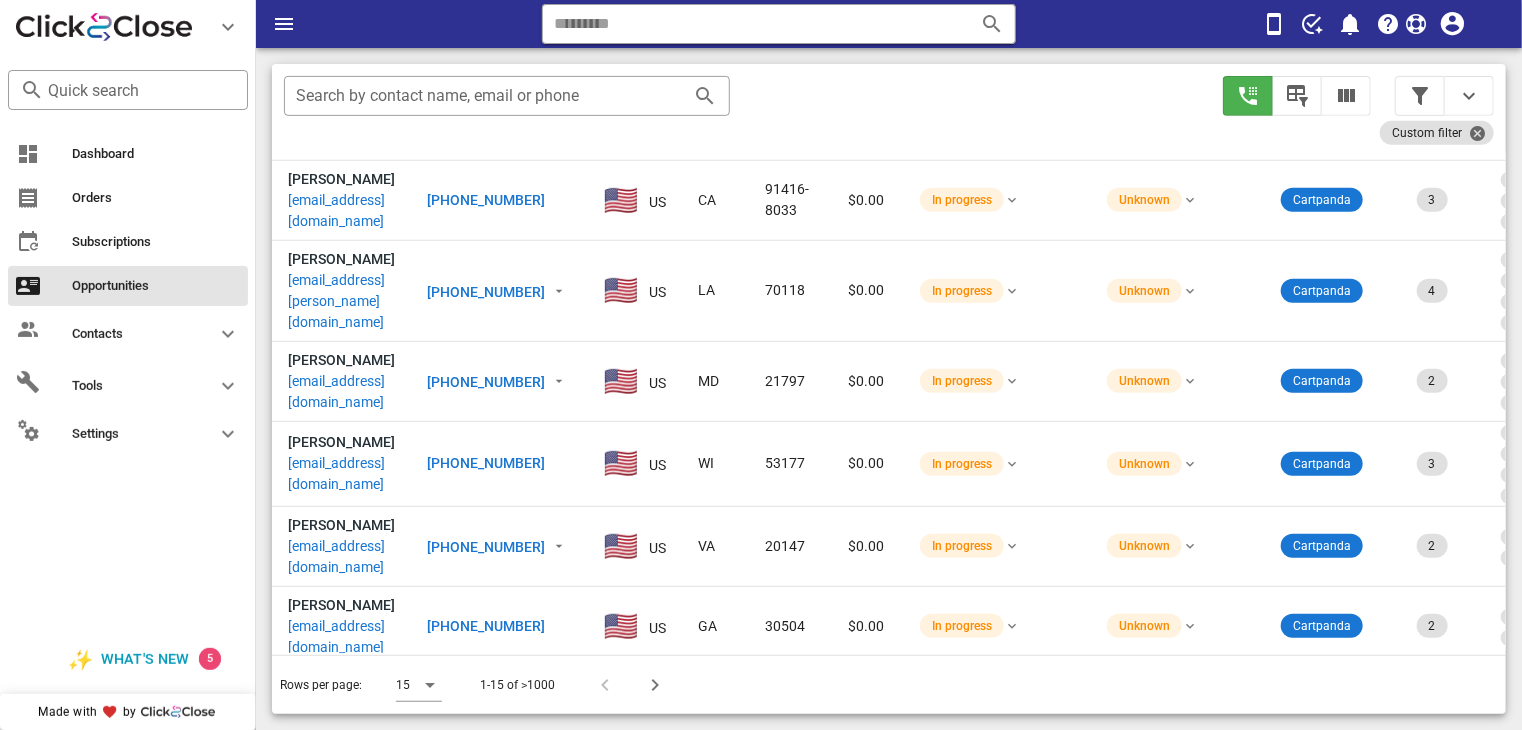 click on "[PHONE_NUMBER]" at bounding box center (486, 786) 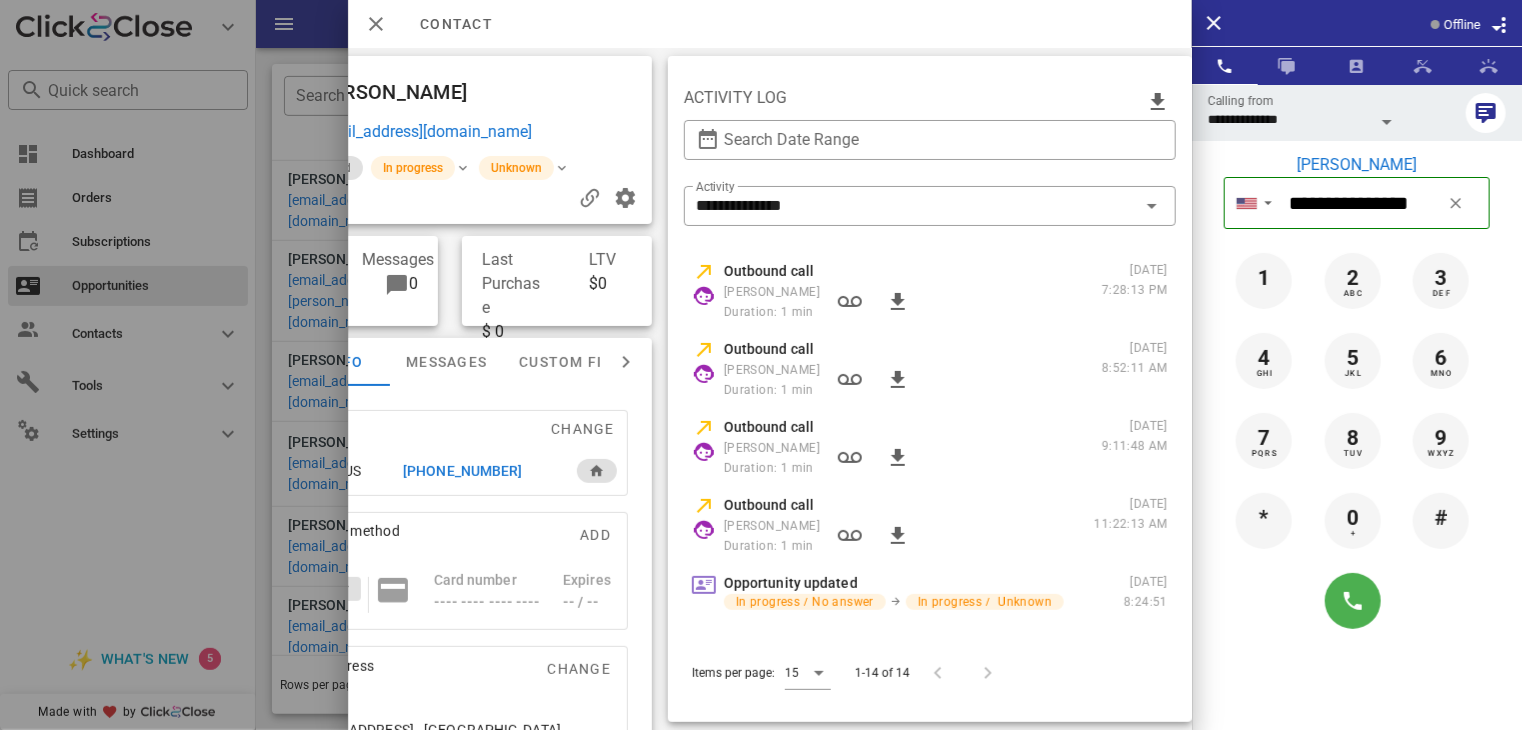 scroll, scrollTop: 0, scrollLeft: 408, axis: horizontal 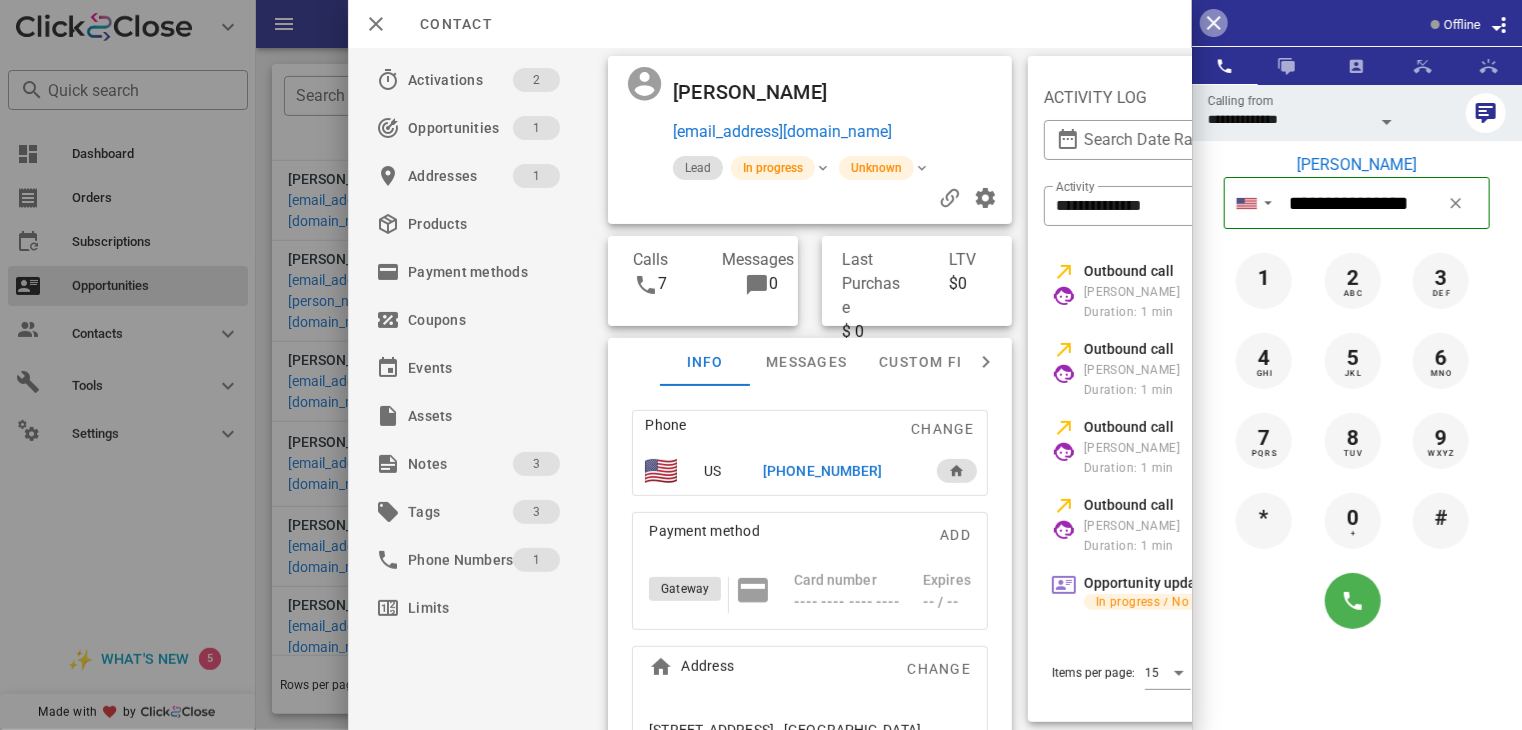 click at bounding box center (1214, 23) 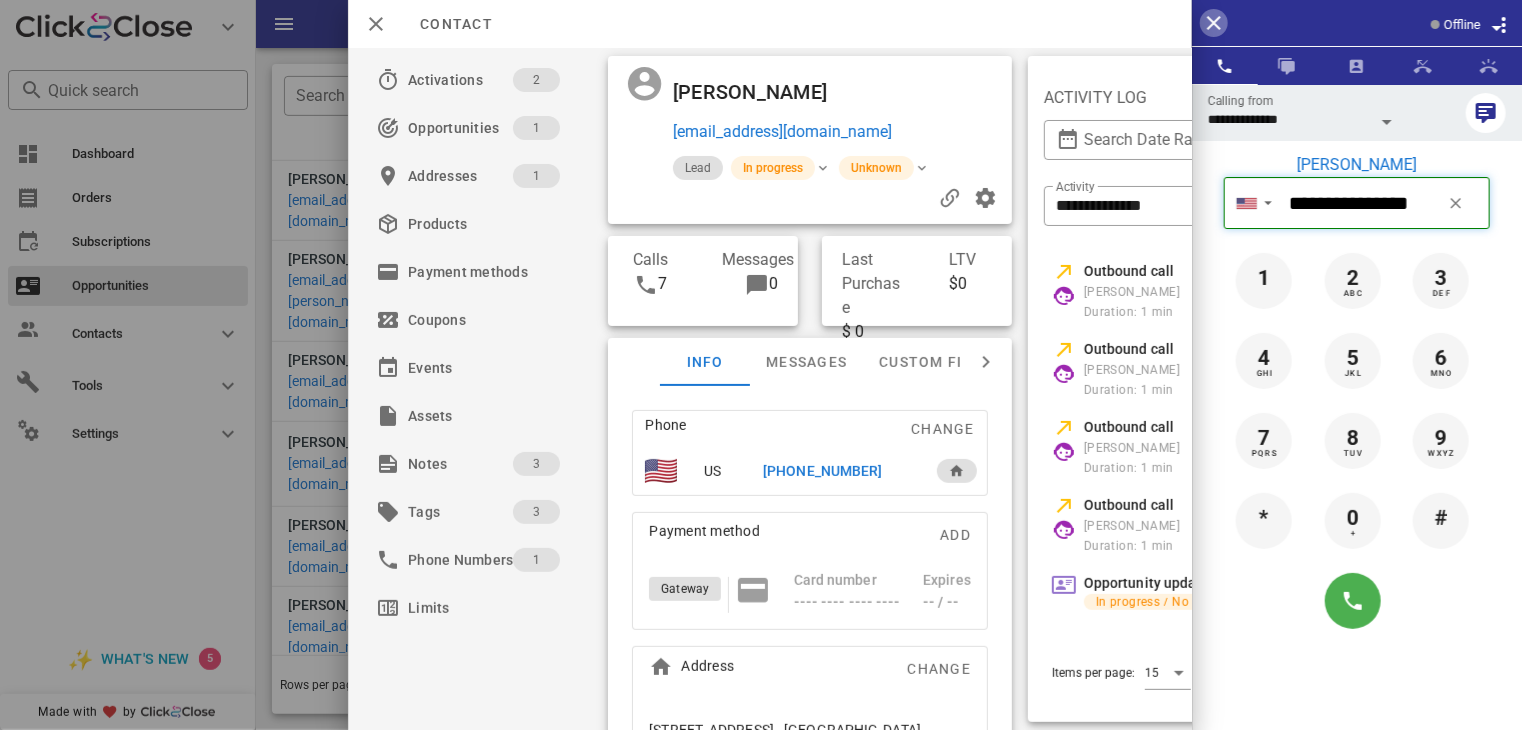 type 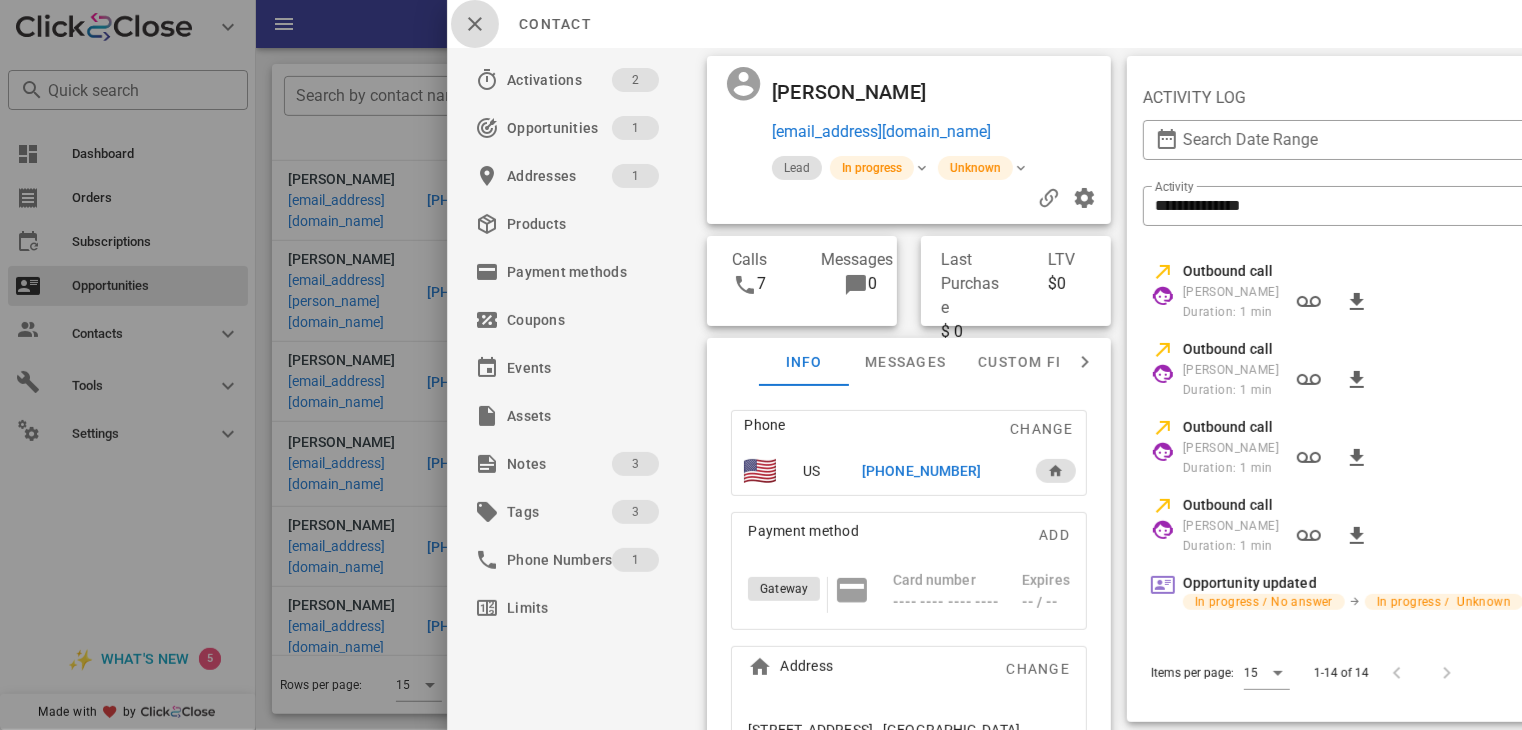 click at bounding box center (475, 24) 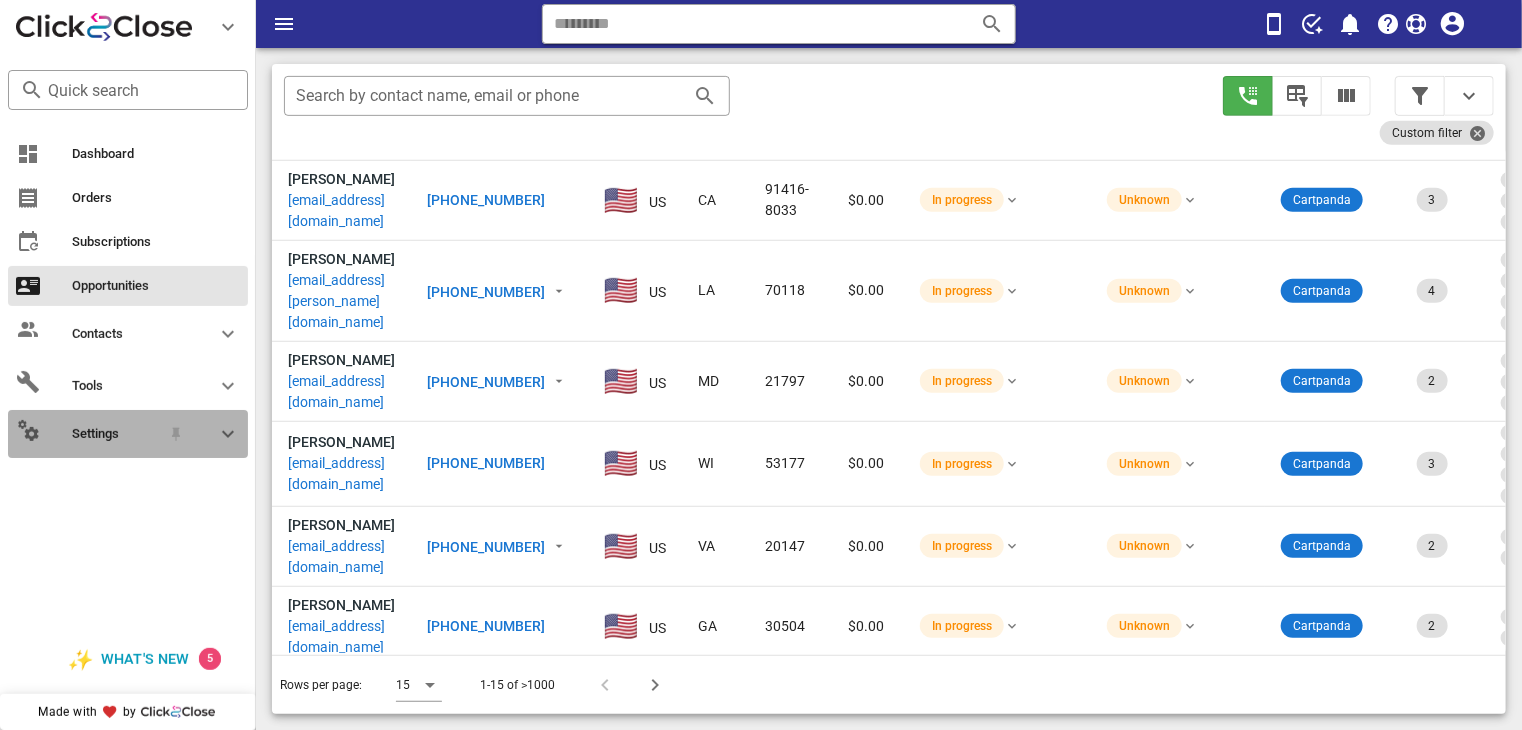 click on "Settings" at bounding box center (116, 434) 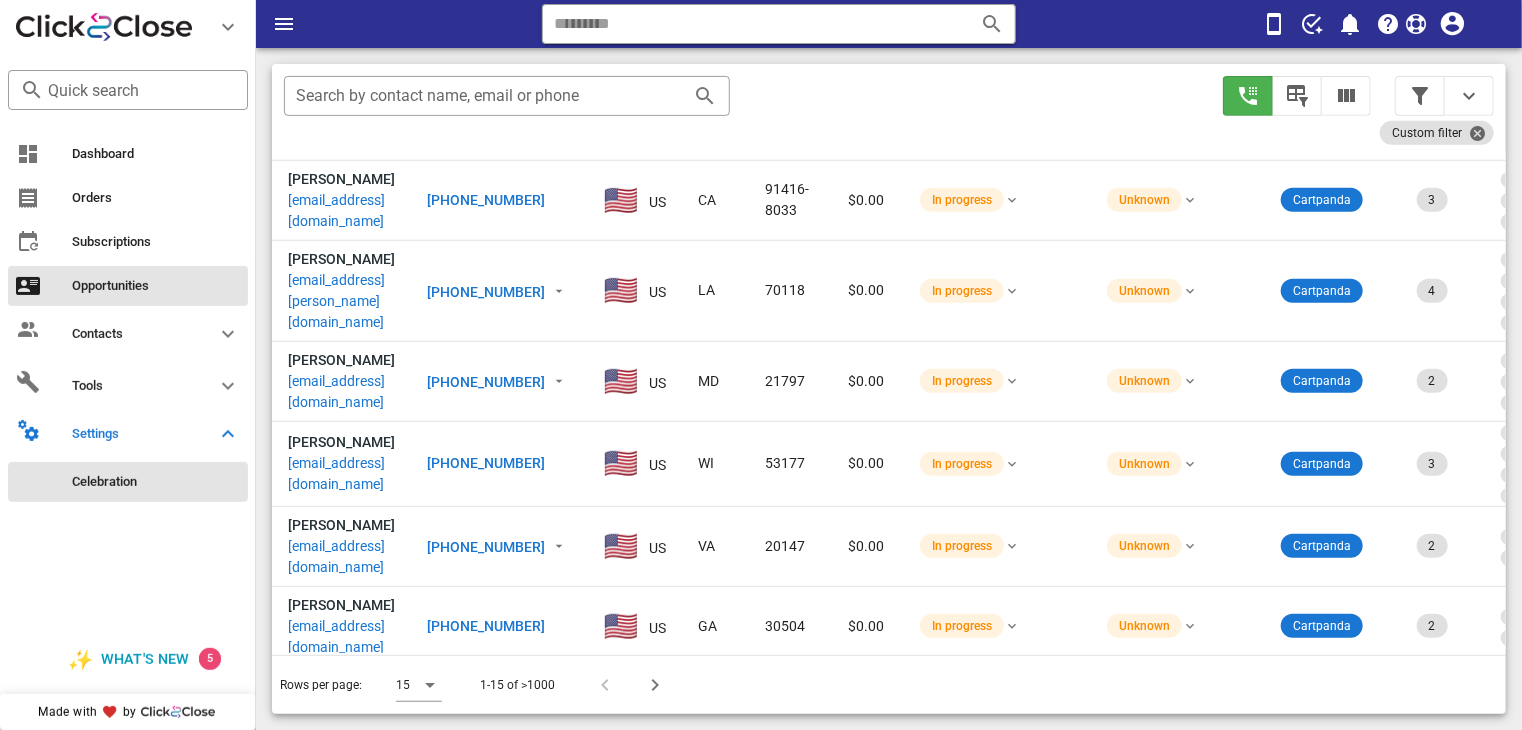 click on "Celebration" at bounding box center [156, 482] 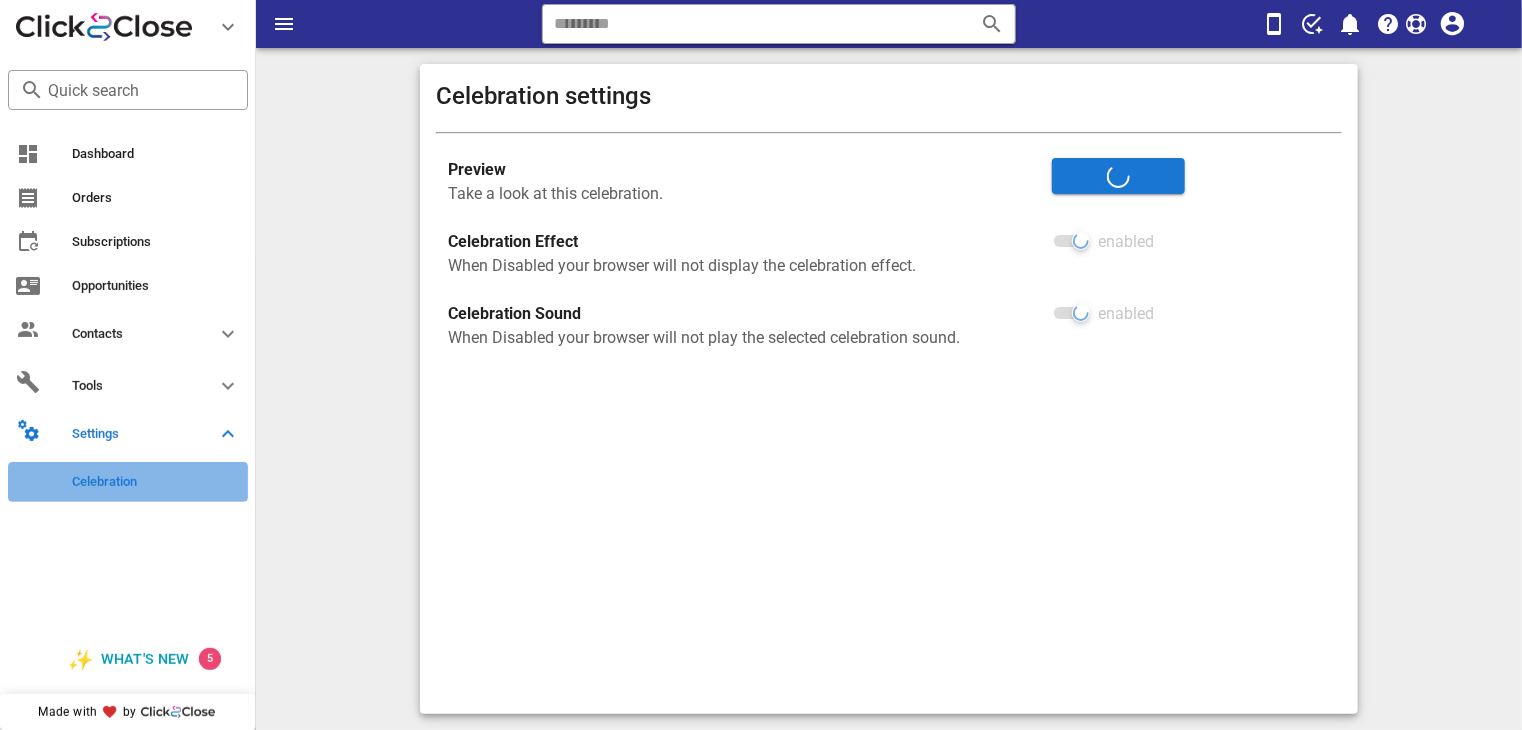 scroll, scrollTop: 0, scrollLeft: 0, axis: both 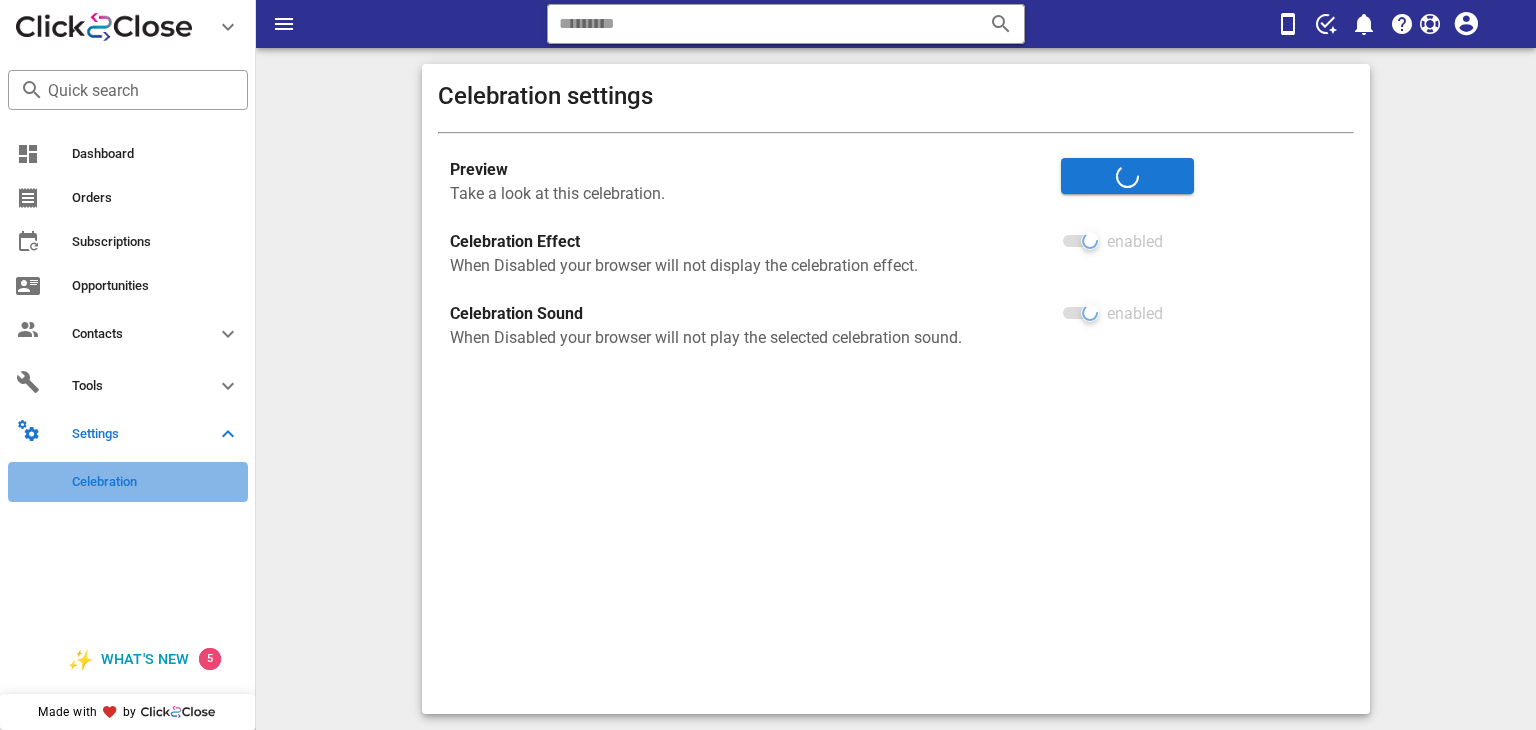click on "Celebration" at bounding box center (156, 482) 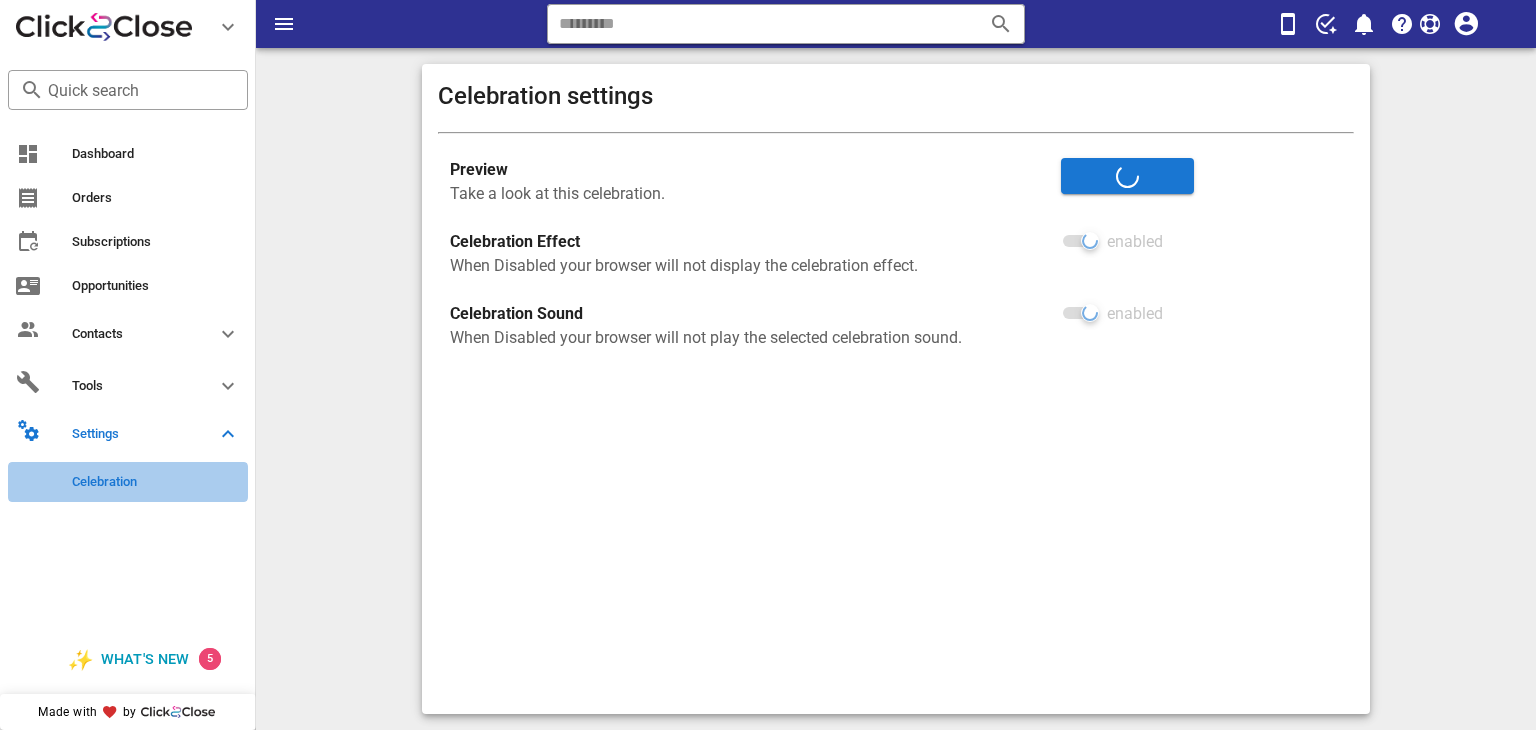click on "Celebration" at bounding box center [156, 482] 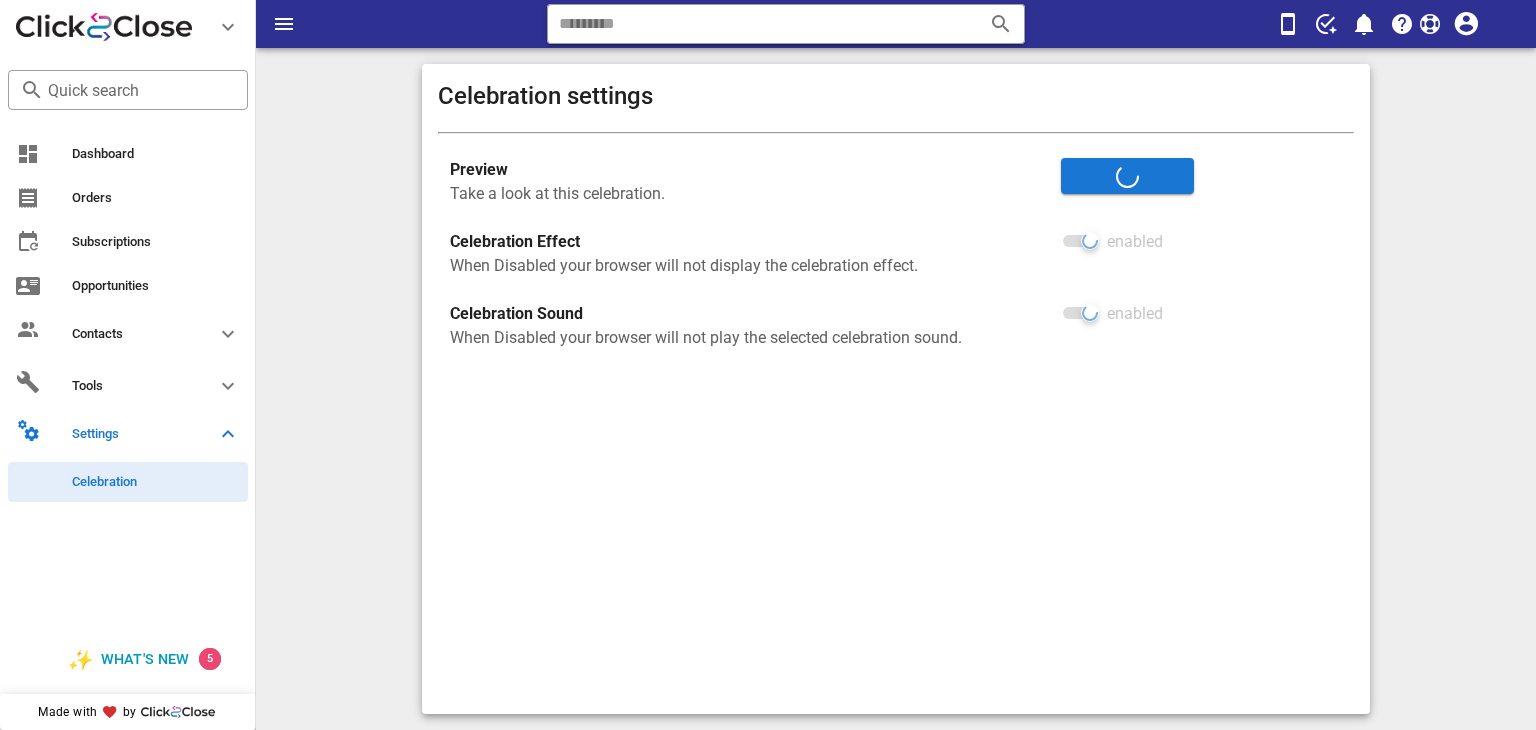 click on "When Disabled your browser will not display the celebration effect." at bounding box center [684, 265] 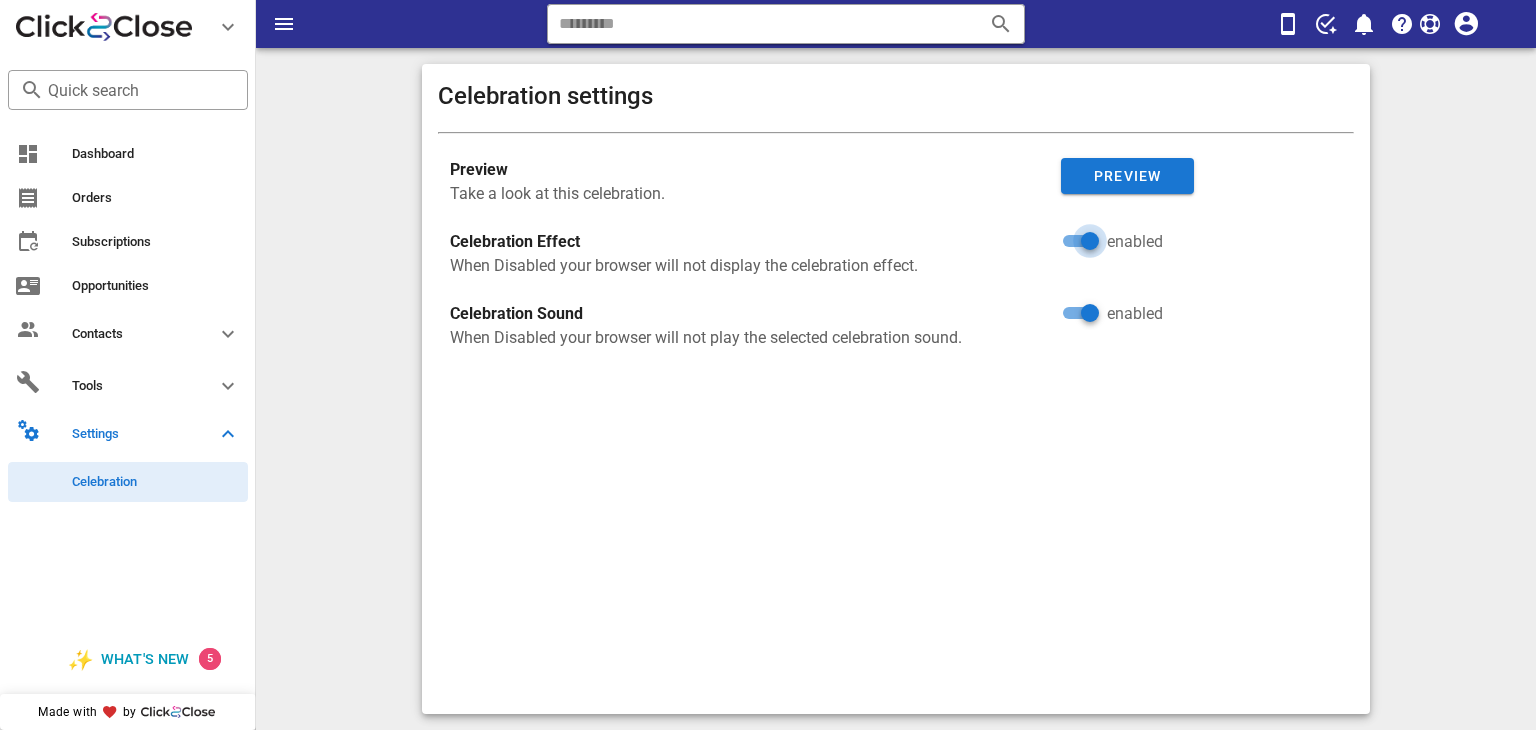 click at bounding box center [1090, 241] 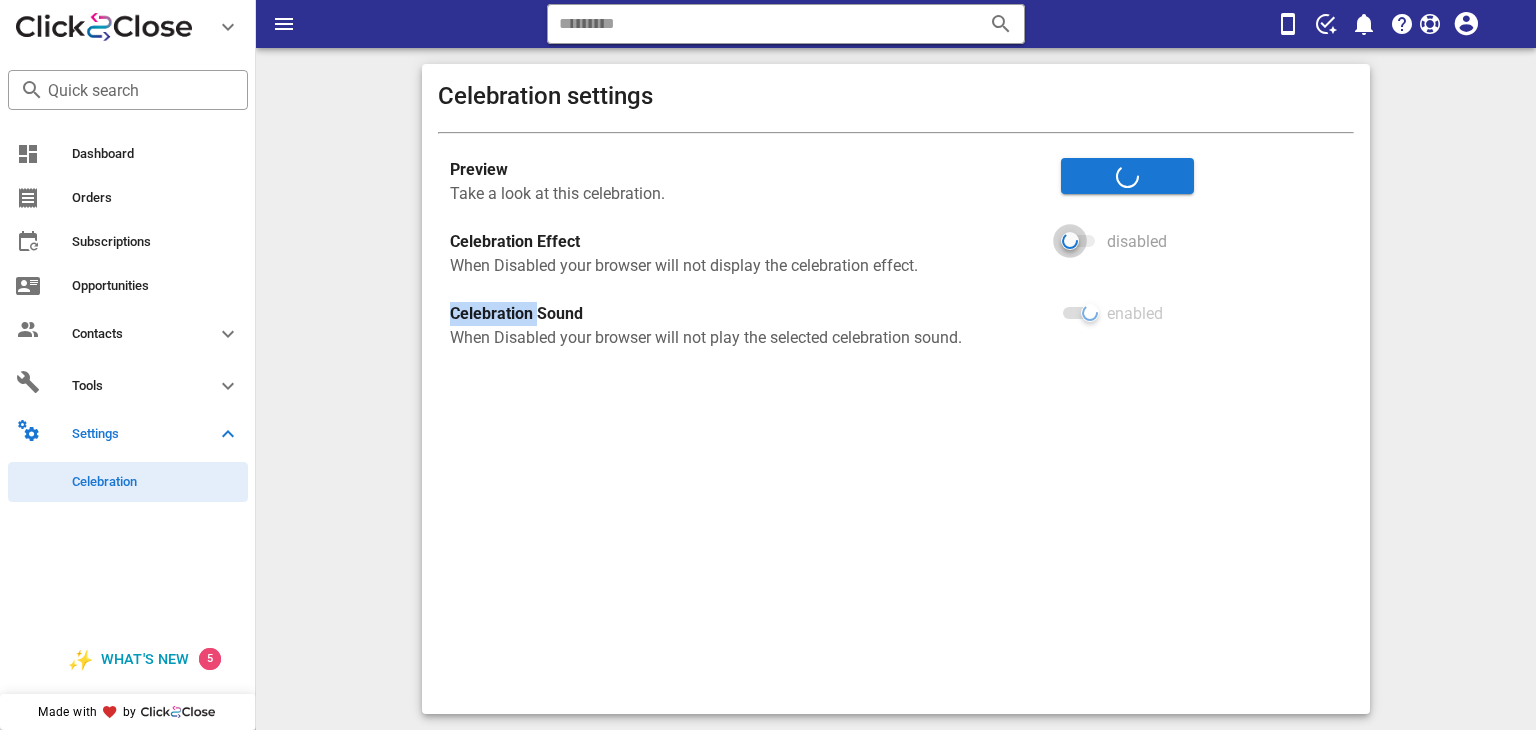 click on "disabled" at bounding box center [1201, 254] 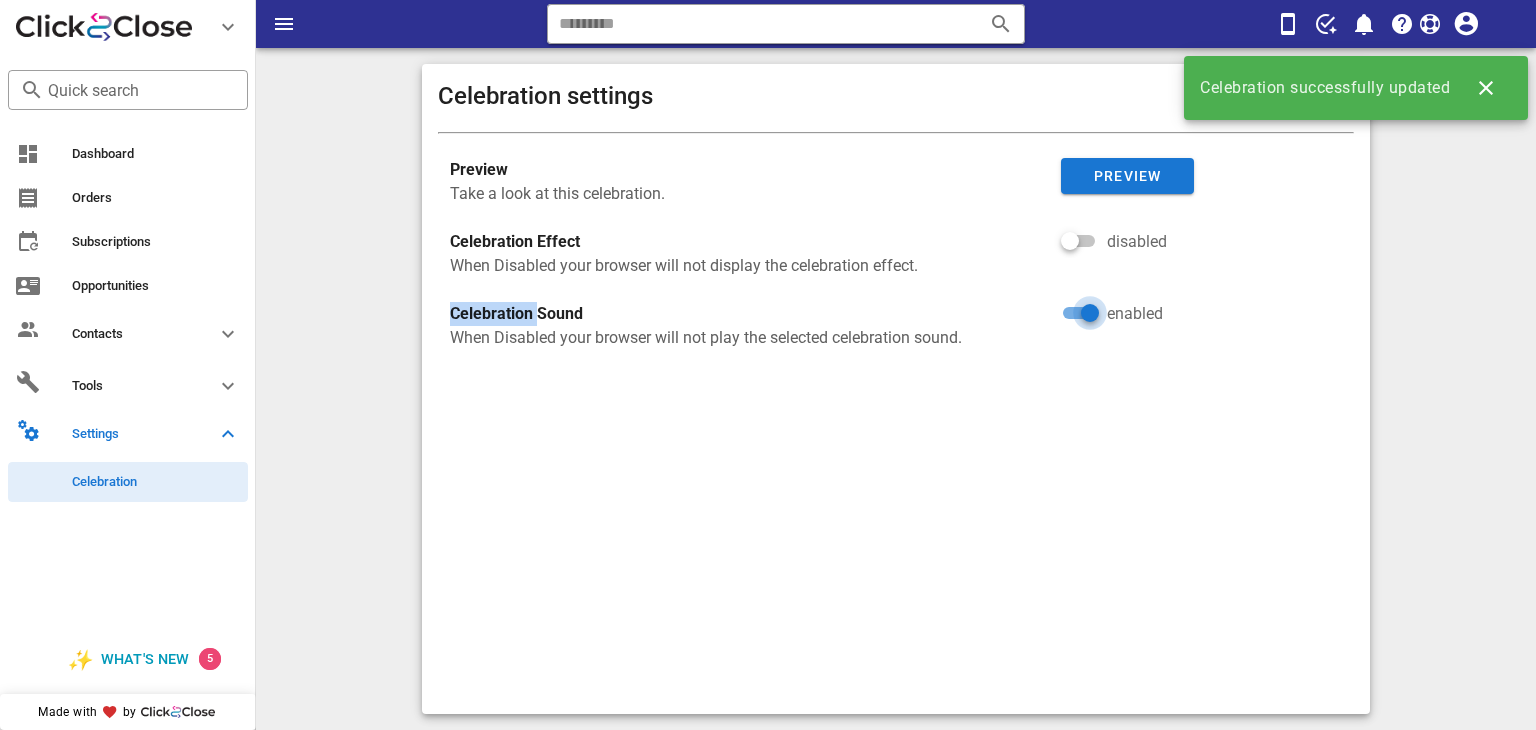 click at bounding box center [1090, 313] 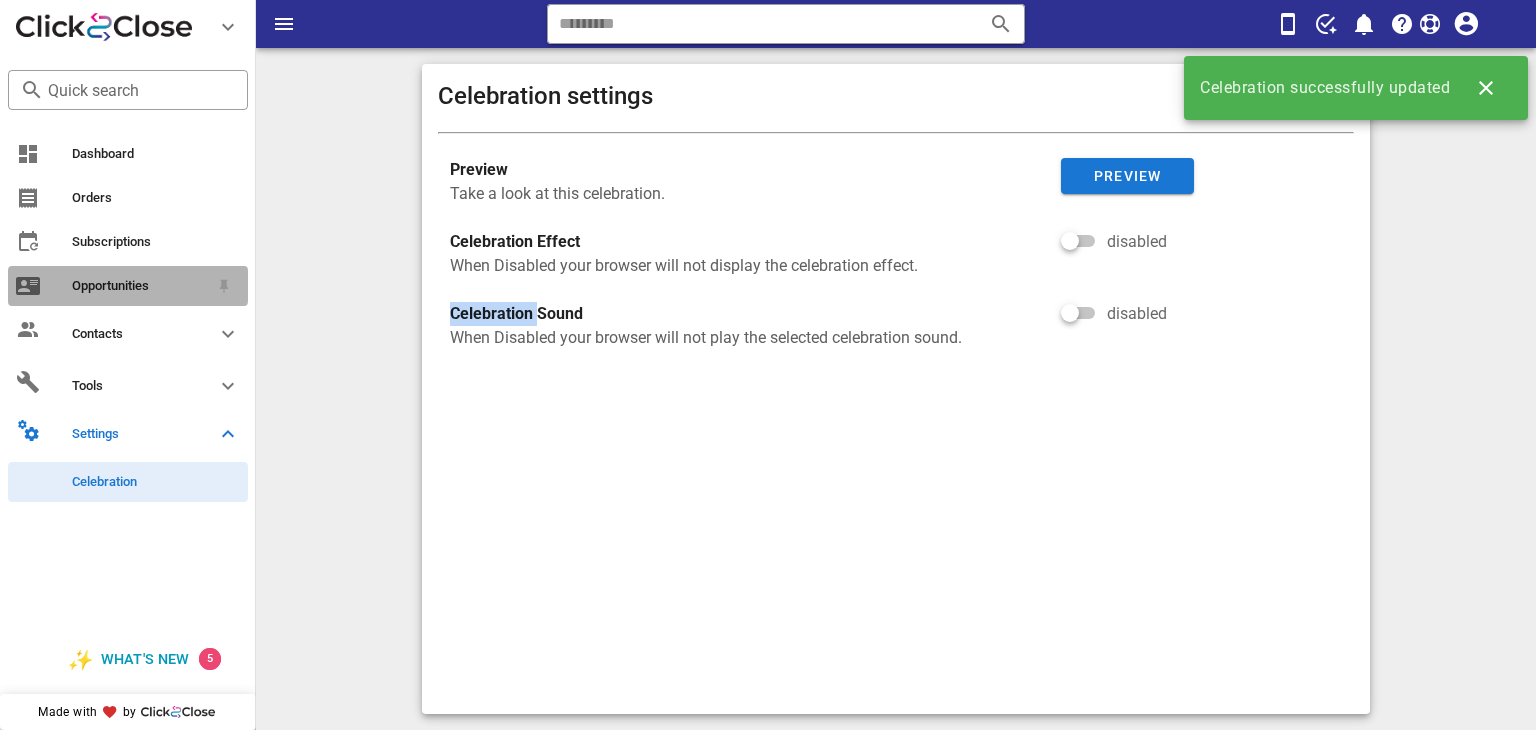 click on "Opportunities" at bounding box center (140, 286) 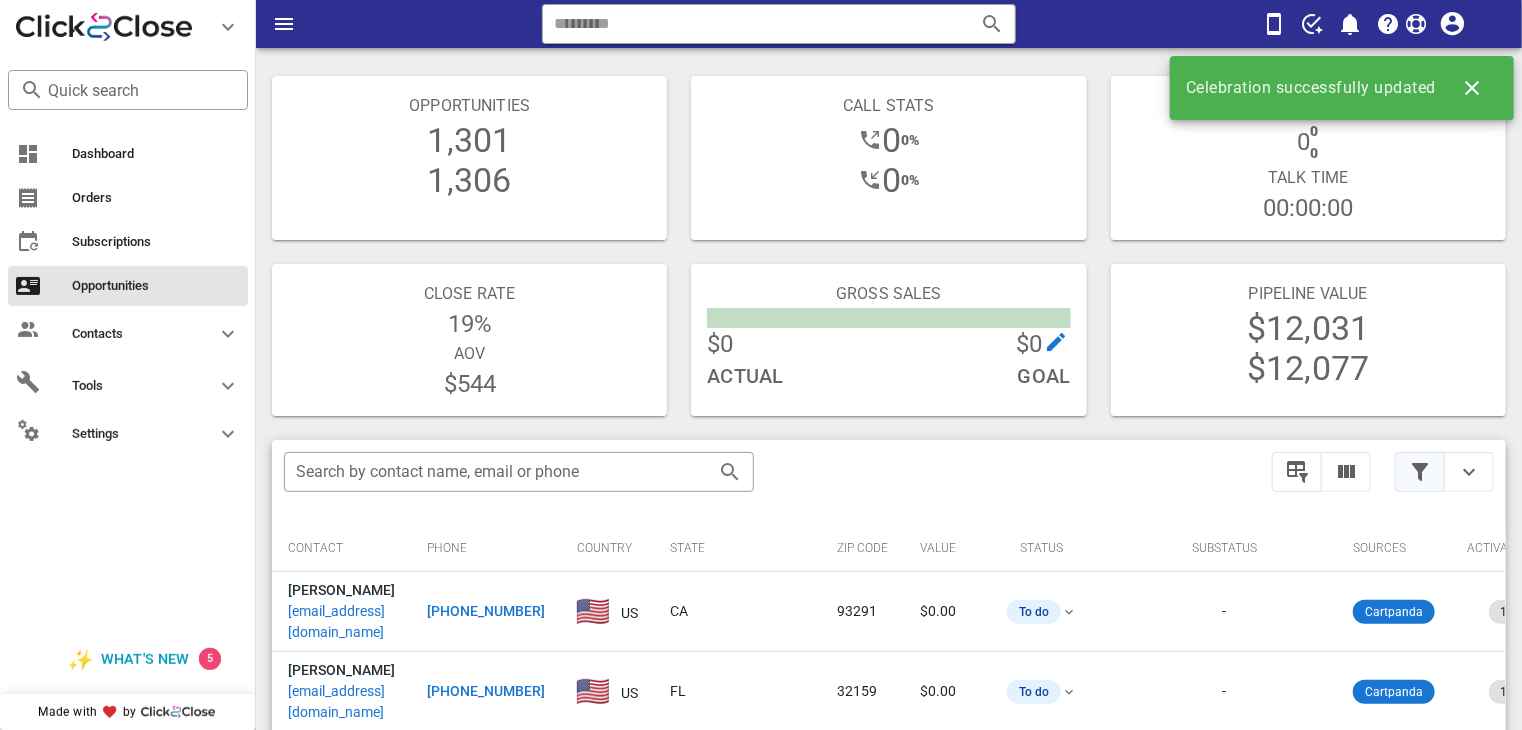 click at bounding box center (1420, 472) 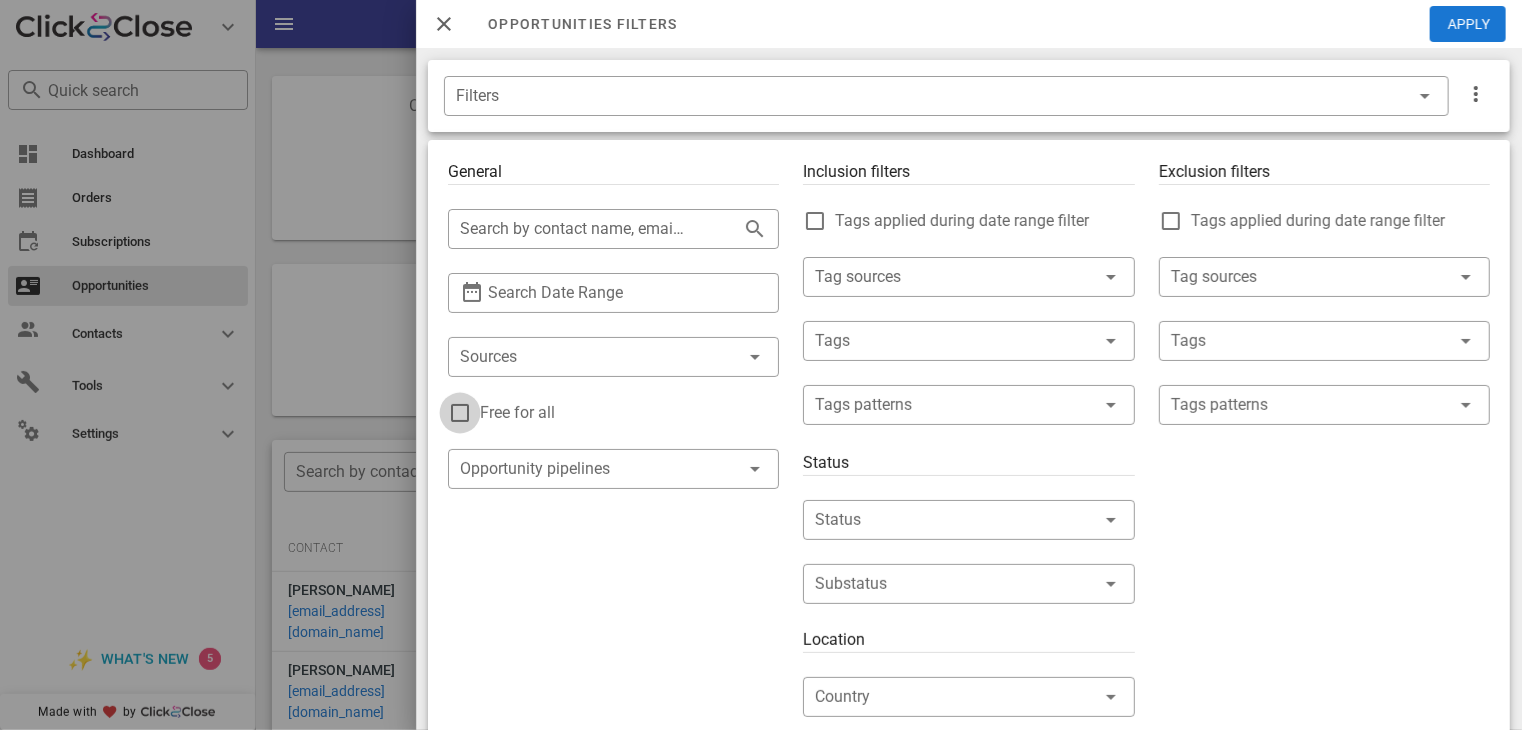 click at bounding box center (460, 413) 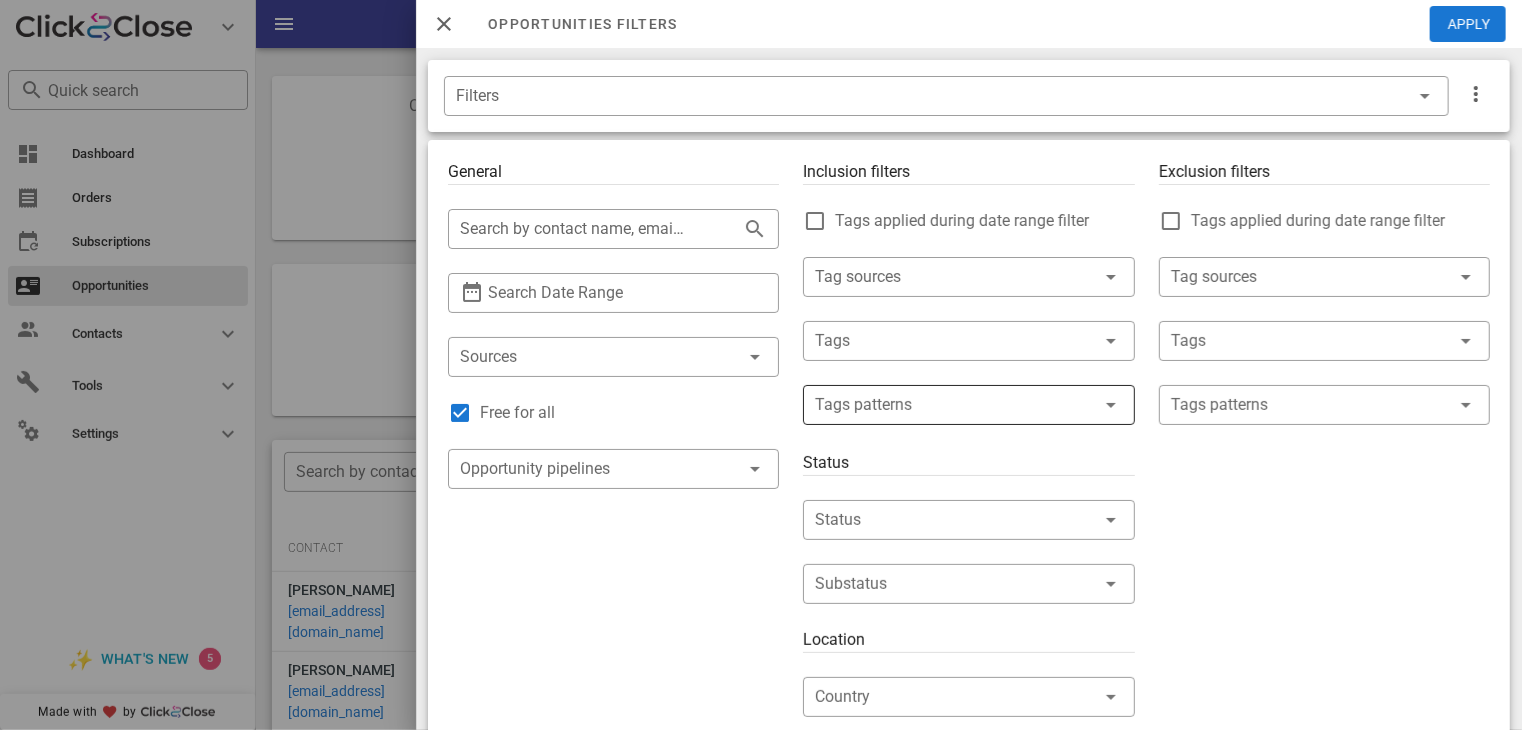 drag, startPoint x: 933, startPoint y: 382, endPoint x: 902, endPoint y: 405, distance: 38.600517 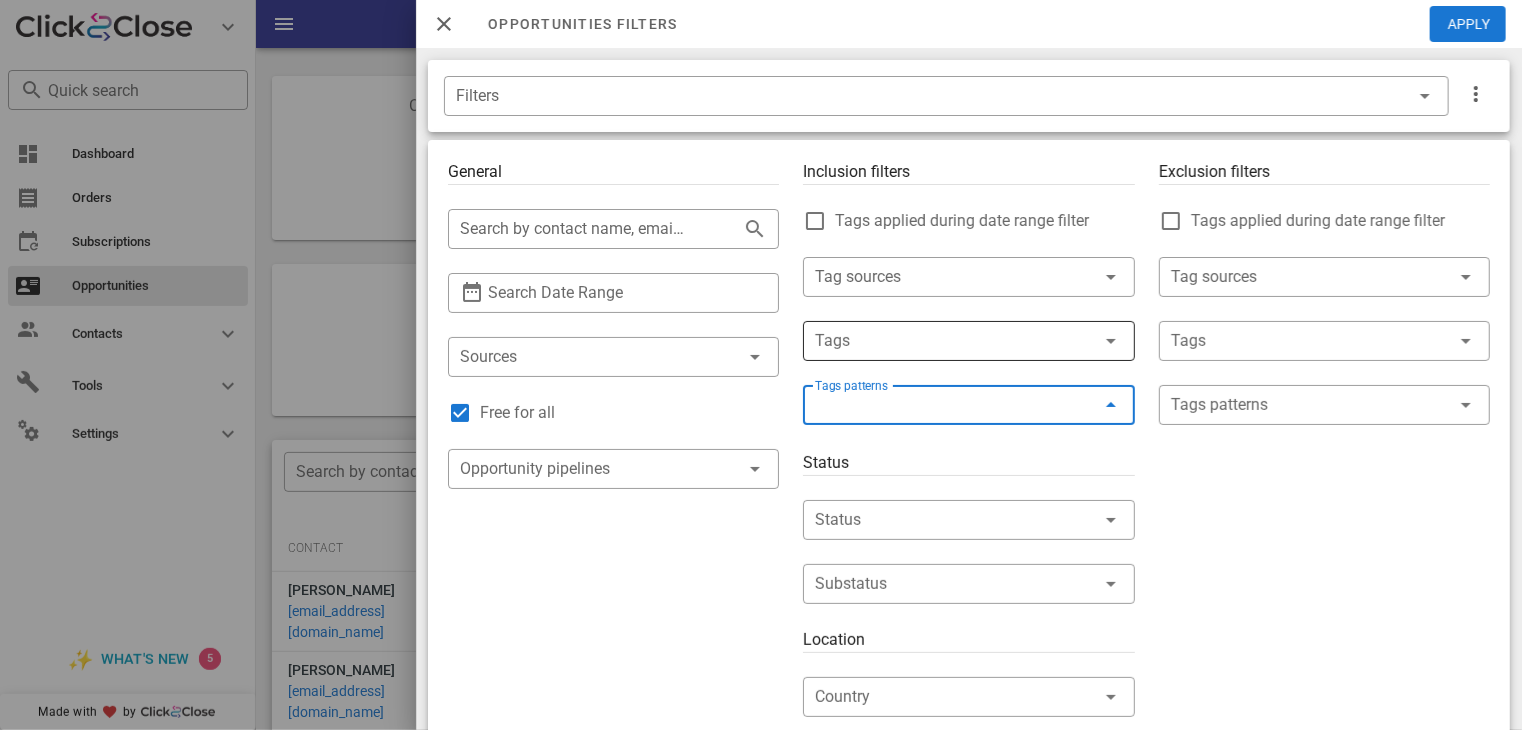 click at bounding box center (940, 341) 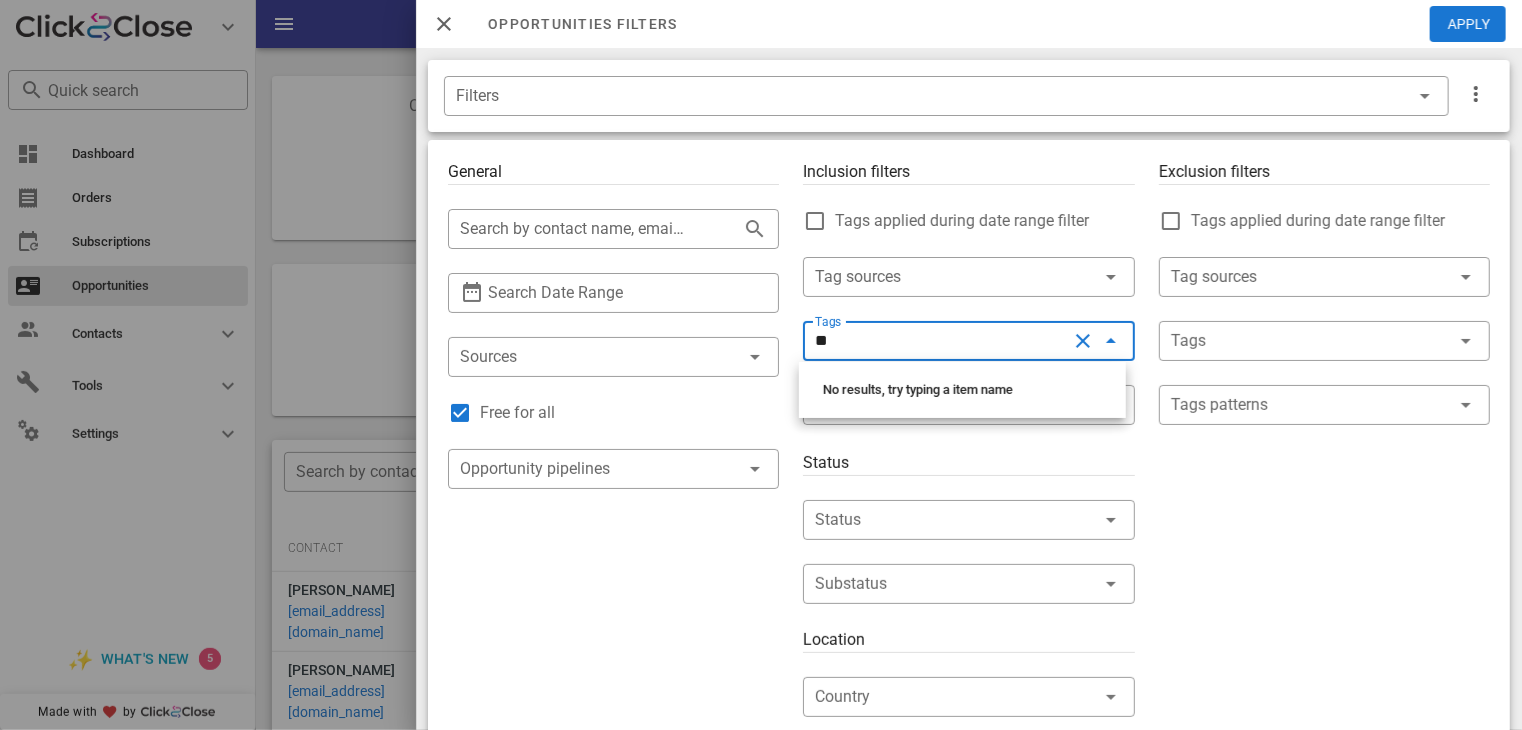 type on "*" 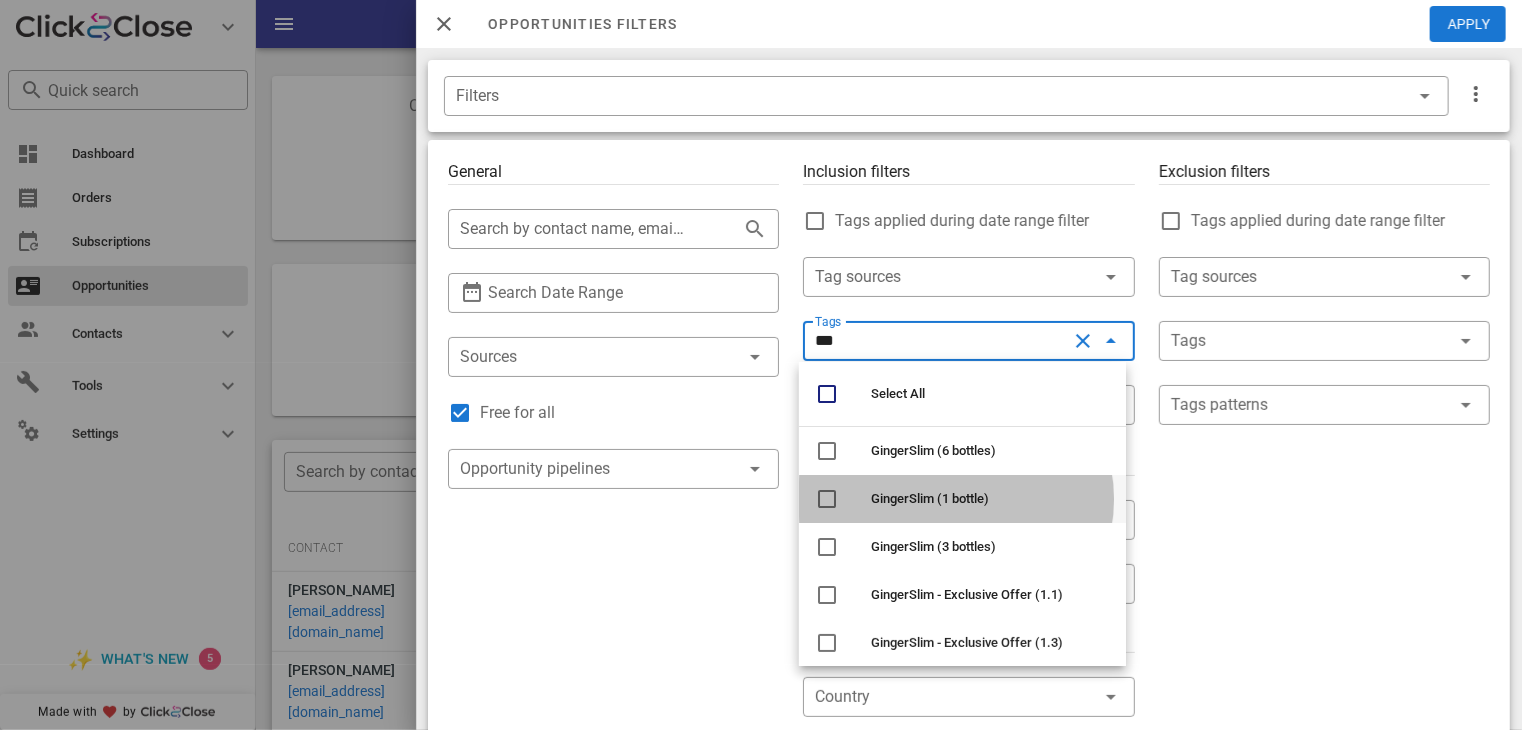 click on "GingerSlim (1 bottle)" at bounding box center (930, 498) 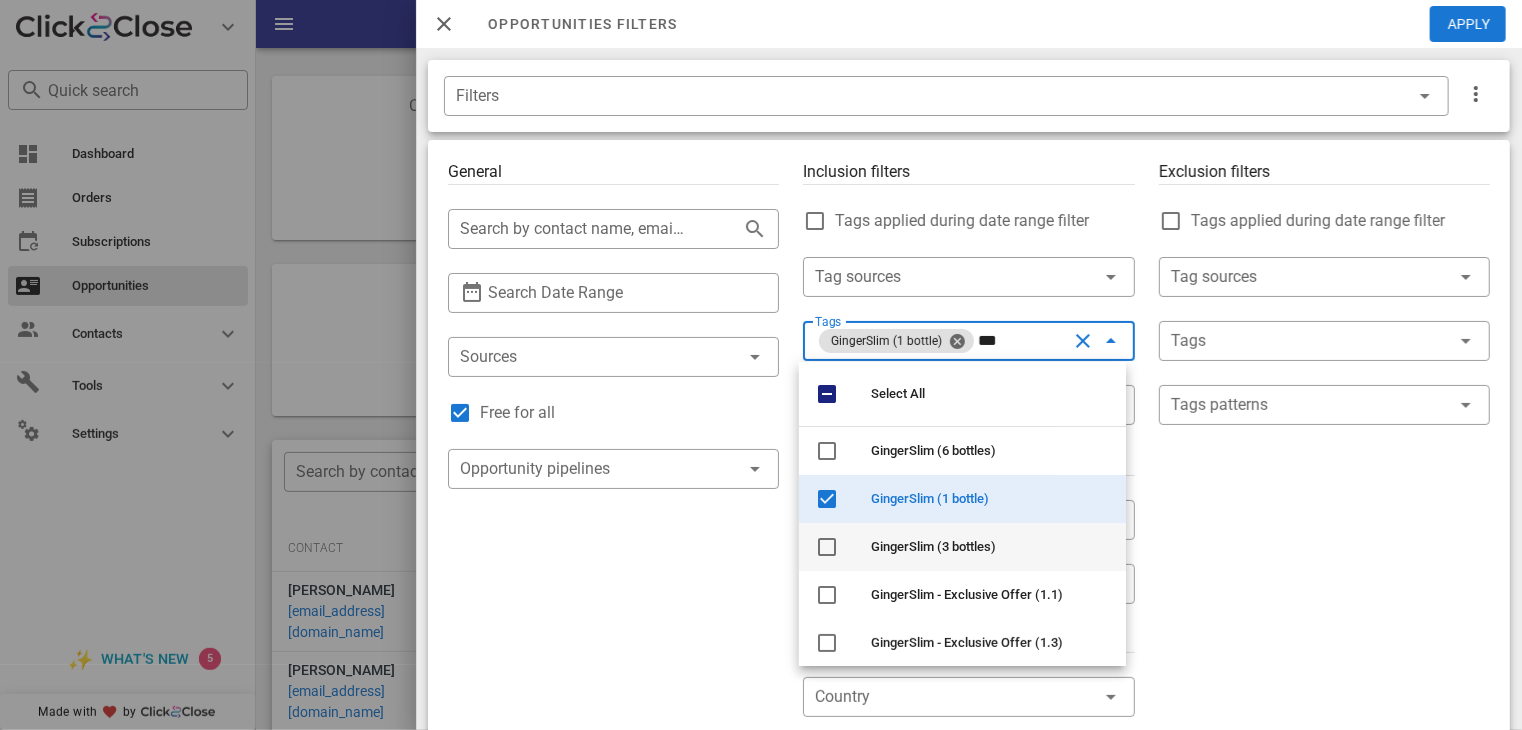 click on "GingerSlim (3 bottles)" at bounding box center [933, 546] 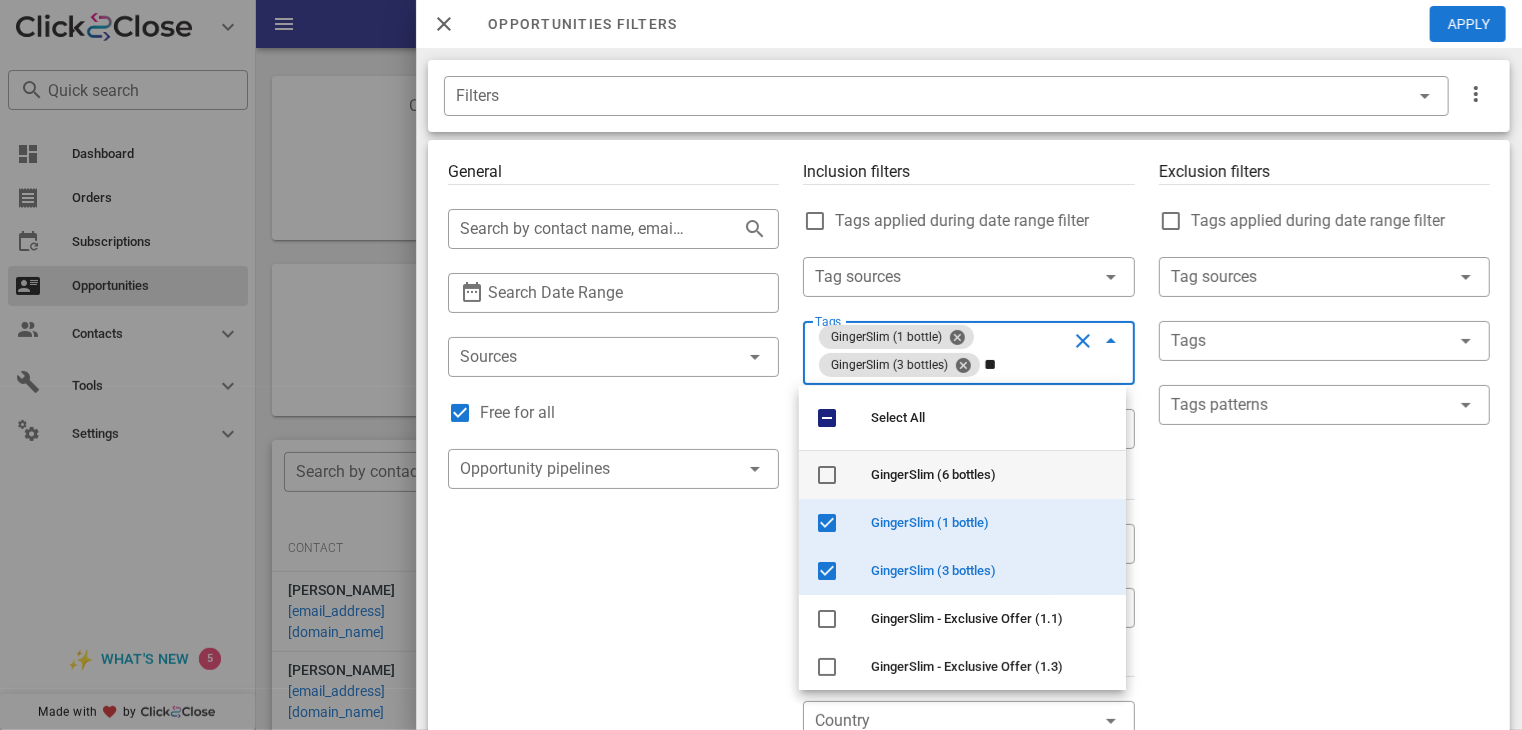 type on "*" 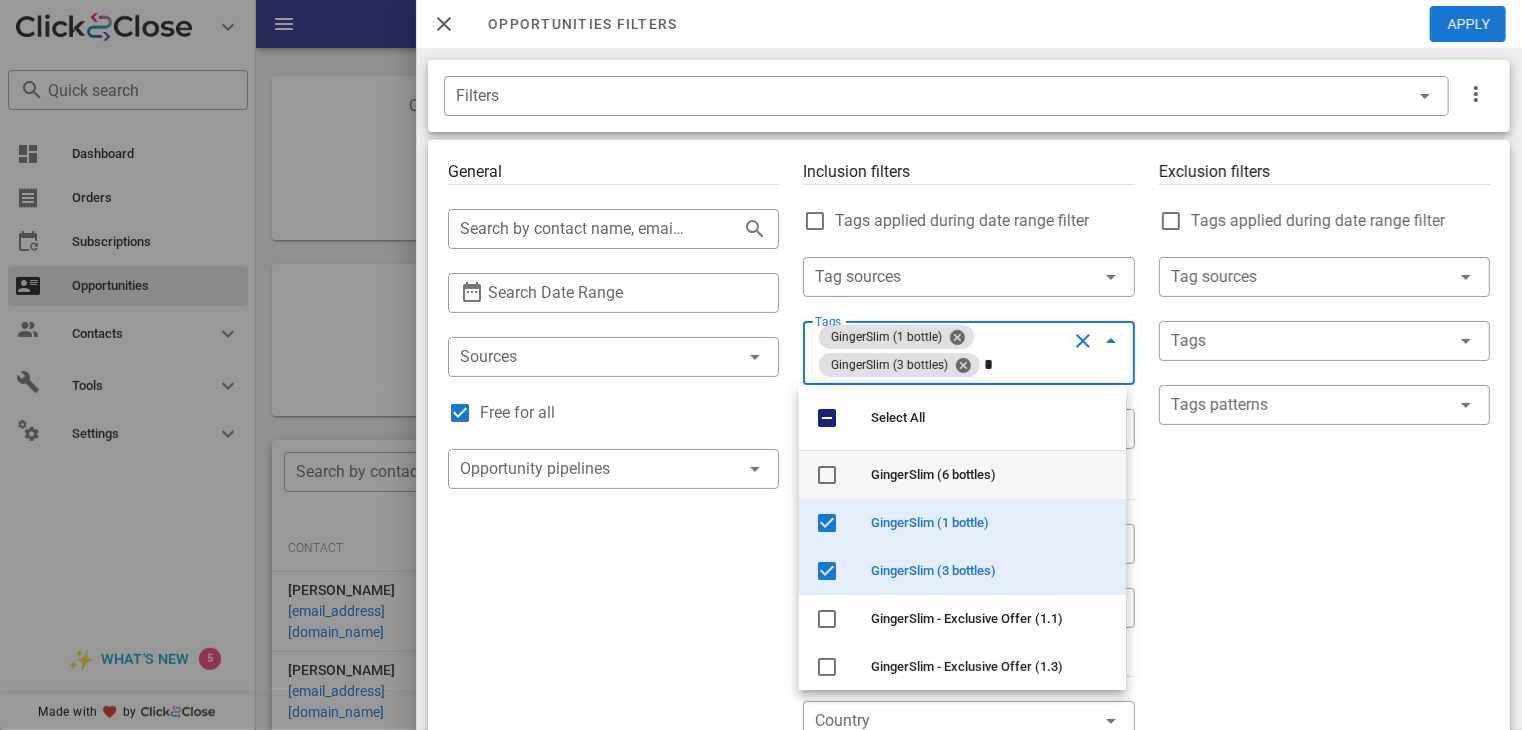 type 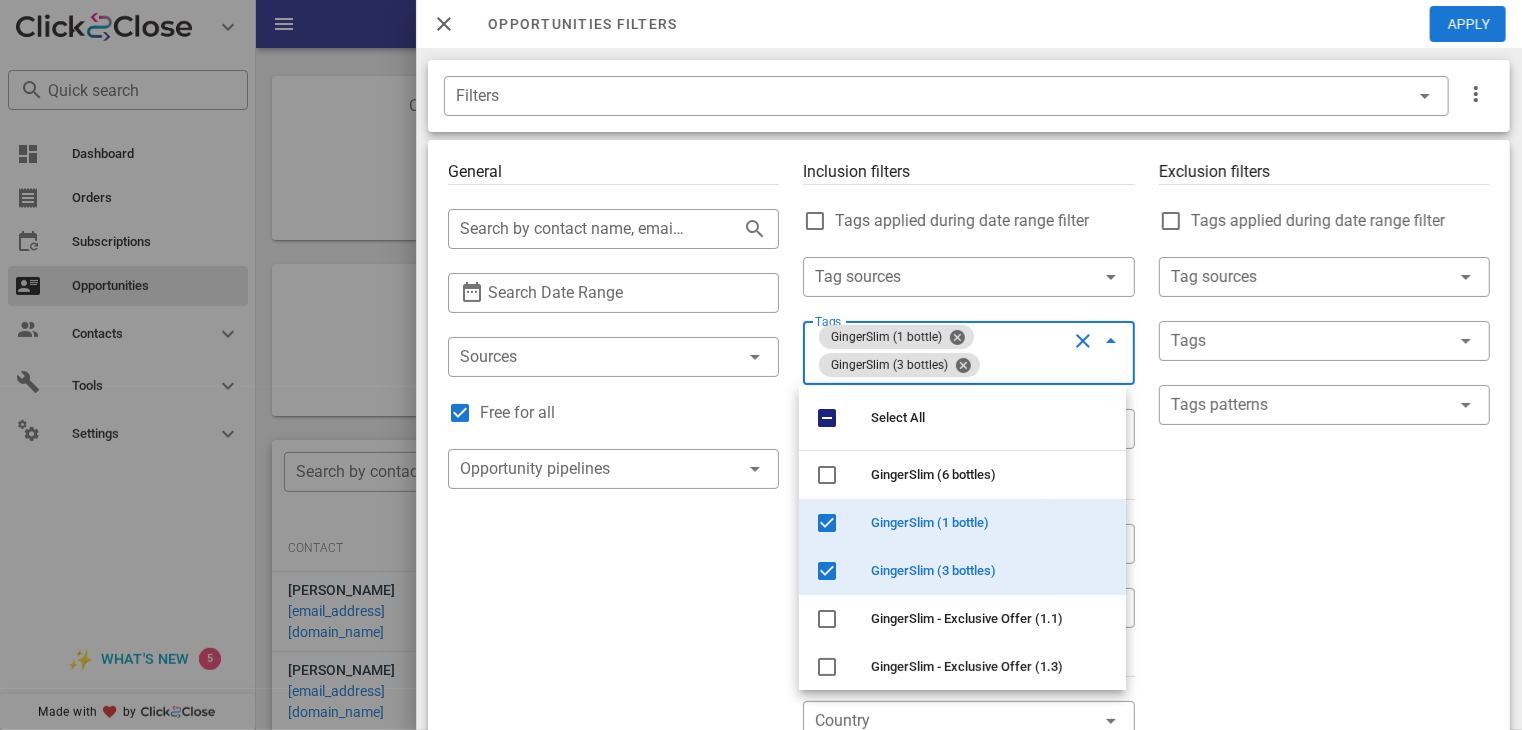 click on "Exclusion filters Tags applied during date range filter ​ Tag sources ​ Tags ​ Tags patterns" at bounding box center [1324, 721] 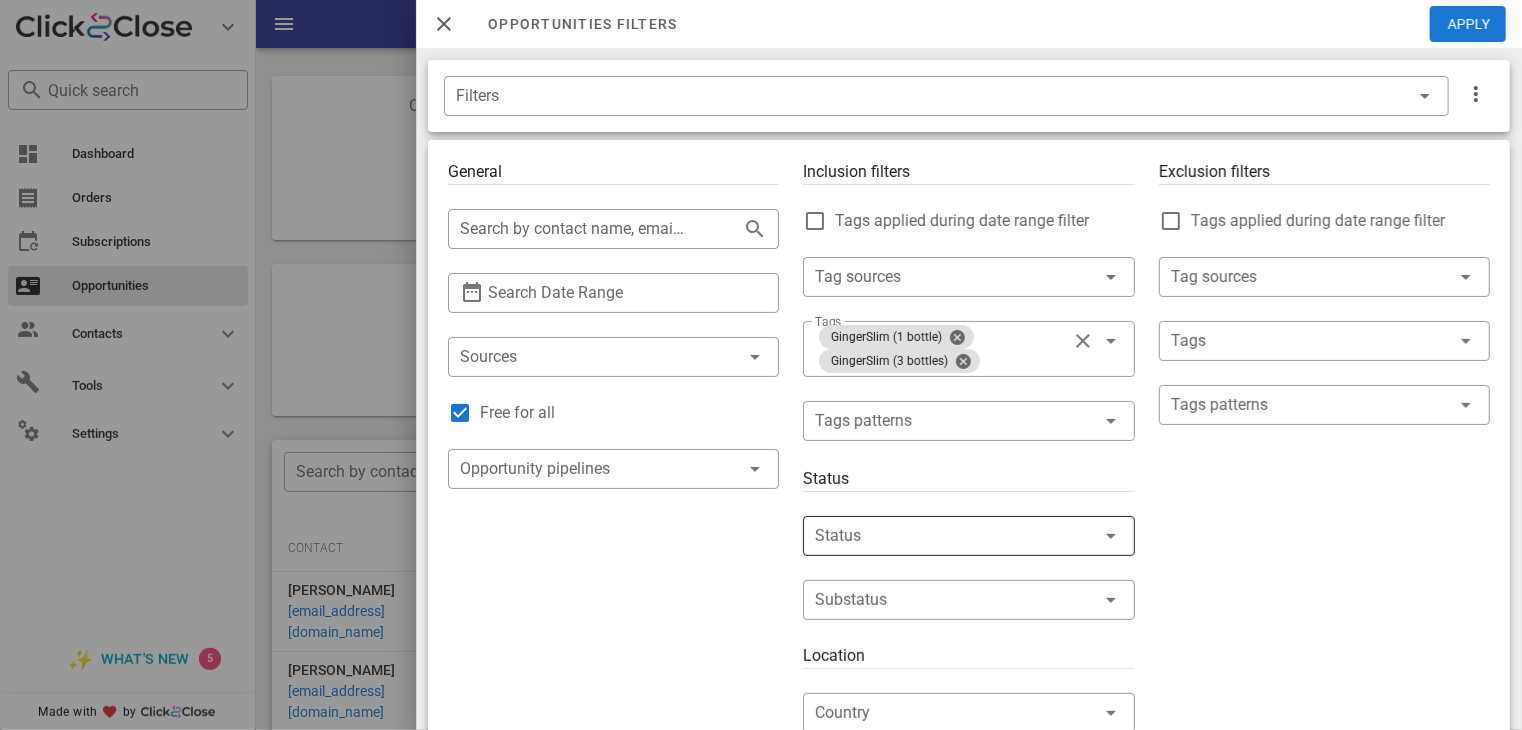 click at bounding box center [940, 536] 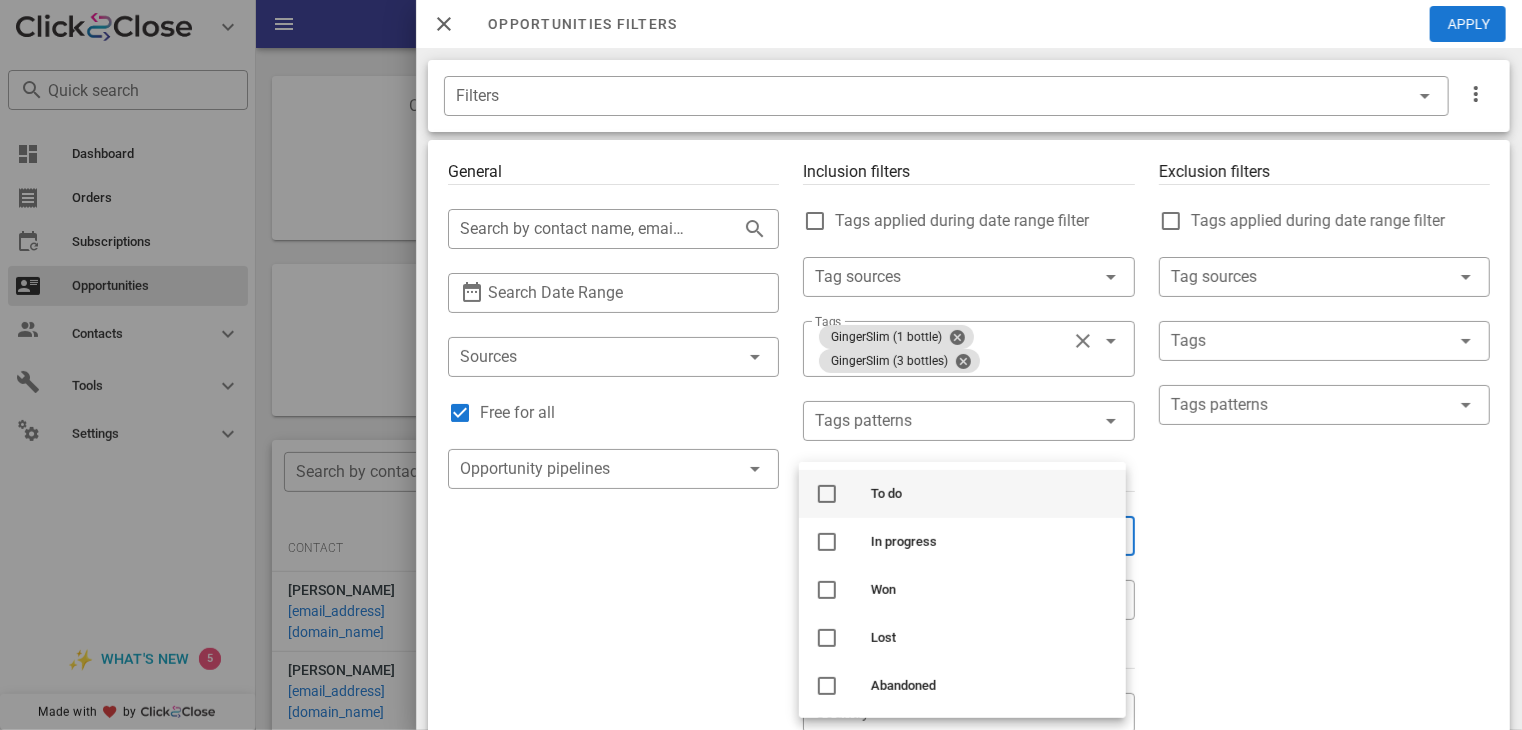 click on "To do" at bounding box center [990, 494] 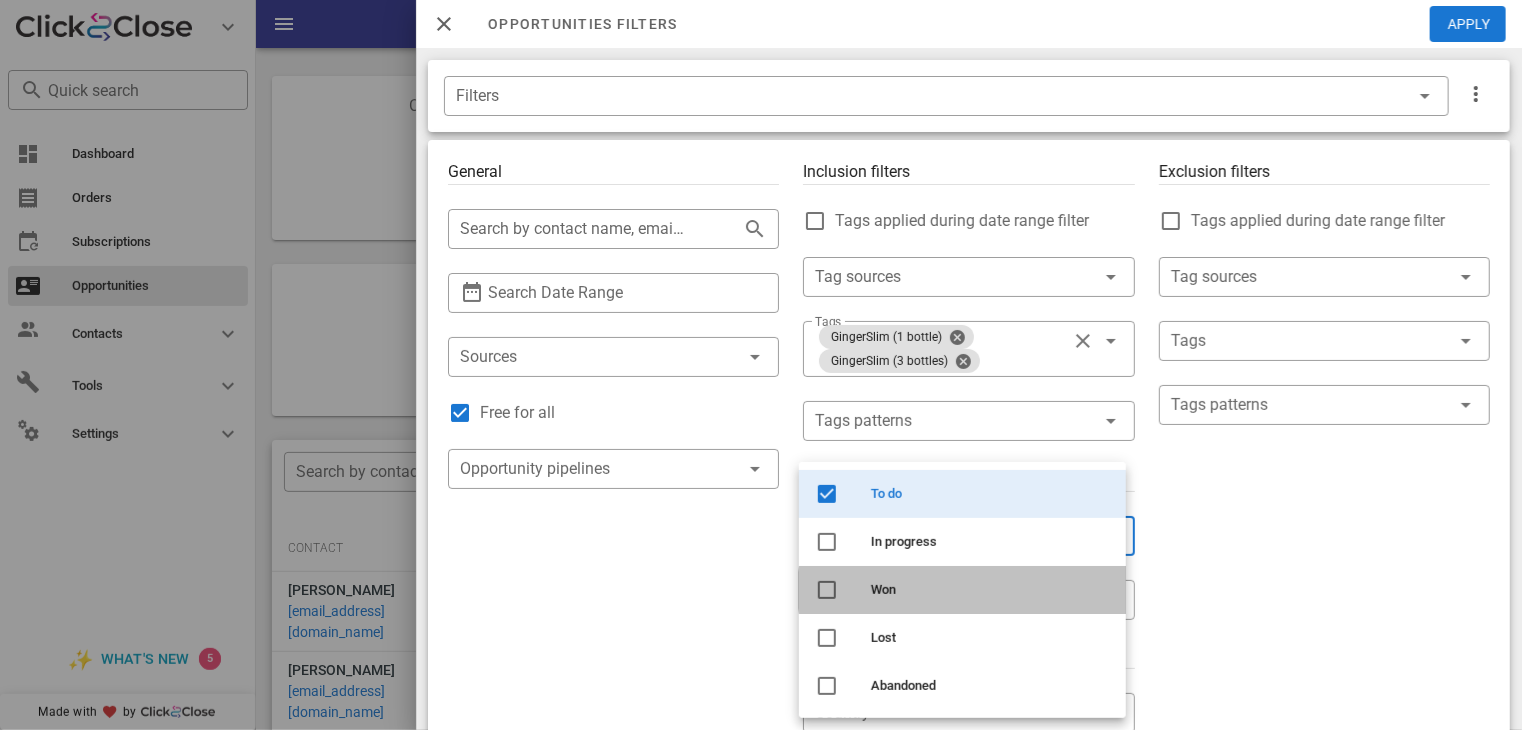click on "Won" at bounding box center [962, 590] 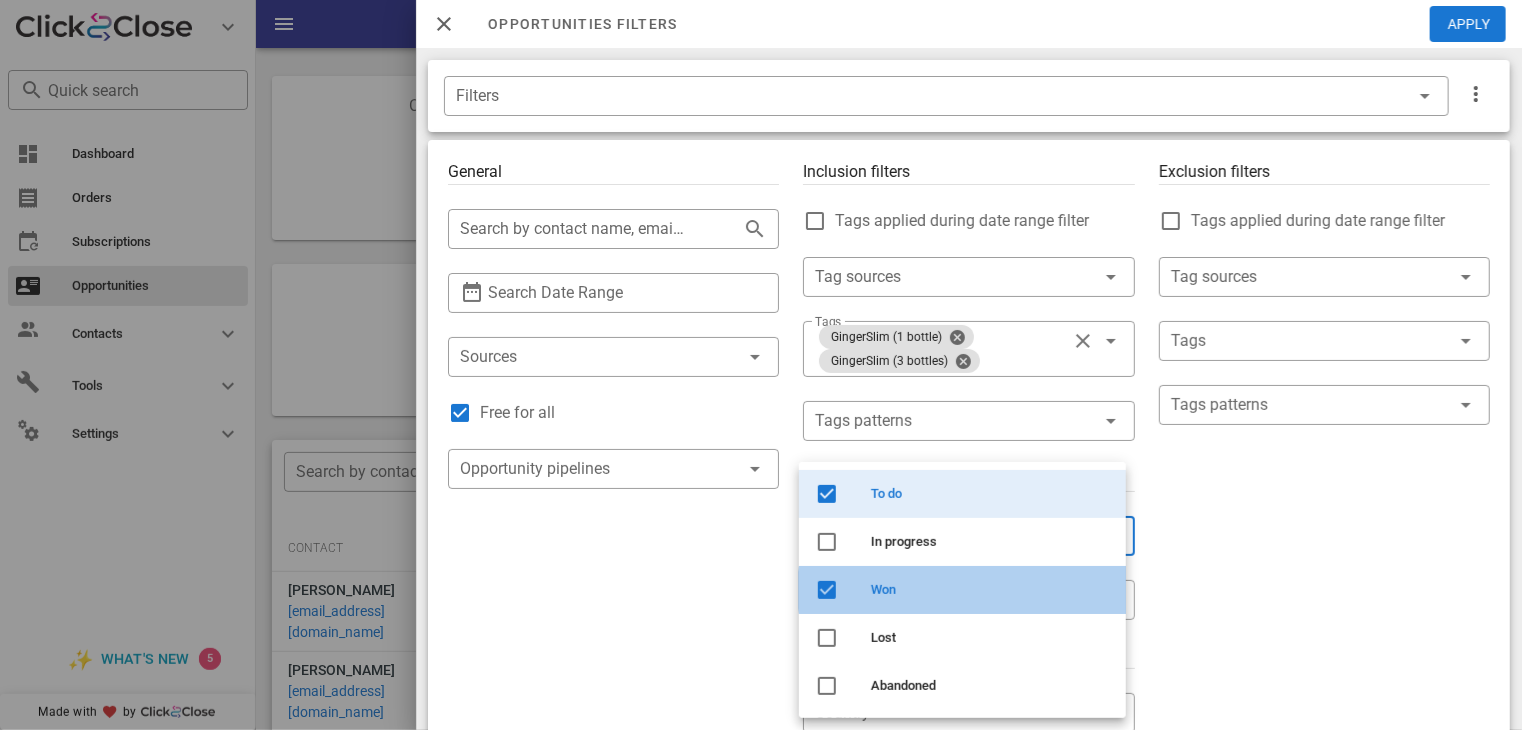 click on "Won" at bounding box center [962, 590] 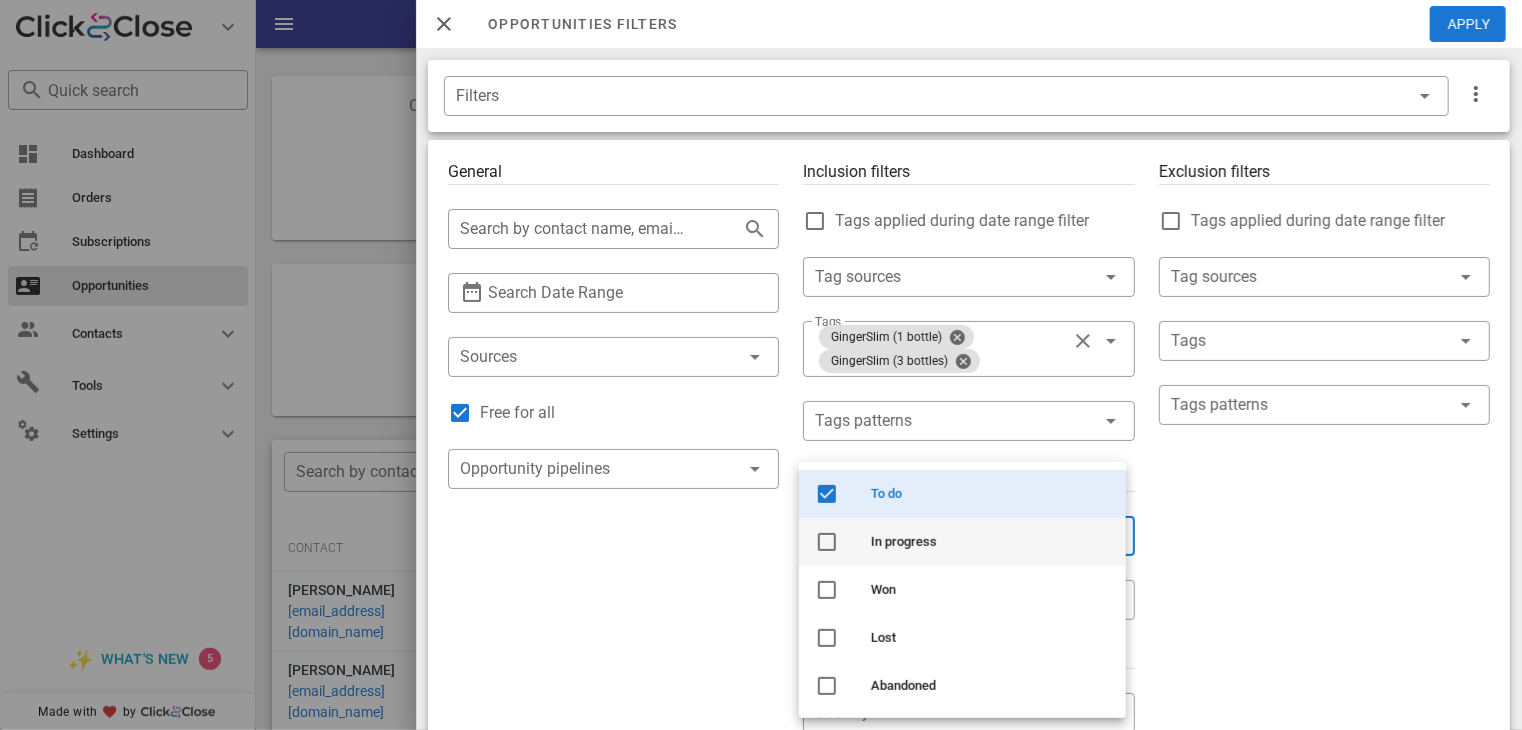 click on "In progress" at bounding box center (990, 542) 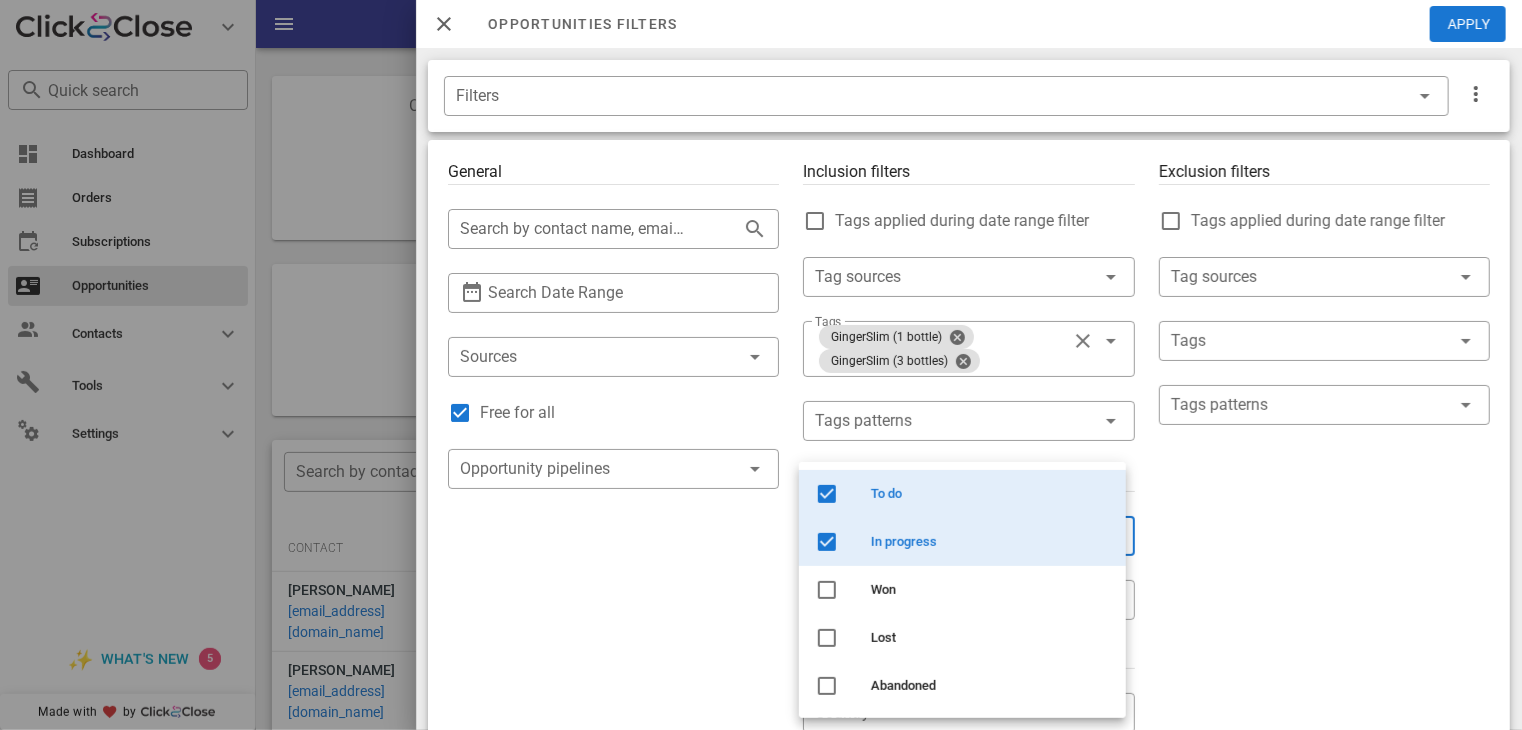 click on "Exclusion filters Tags applied during date range filter ​ Tag sources ​ Tags ​ Tags patterns" at bounding box center (1324, 717) 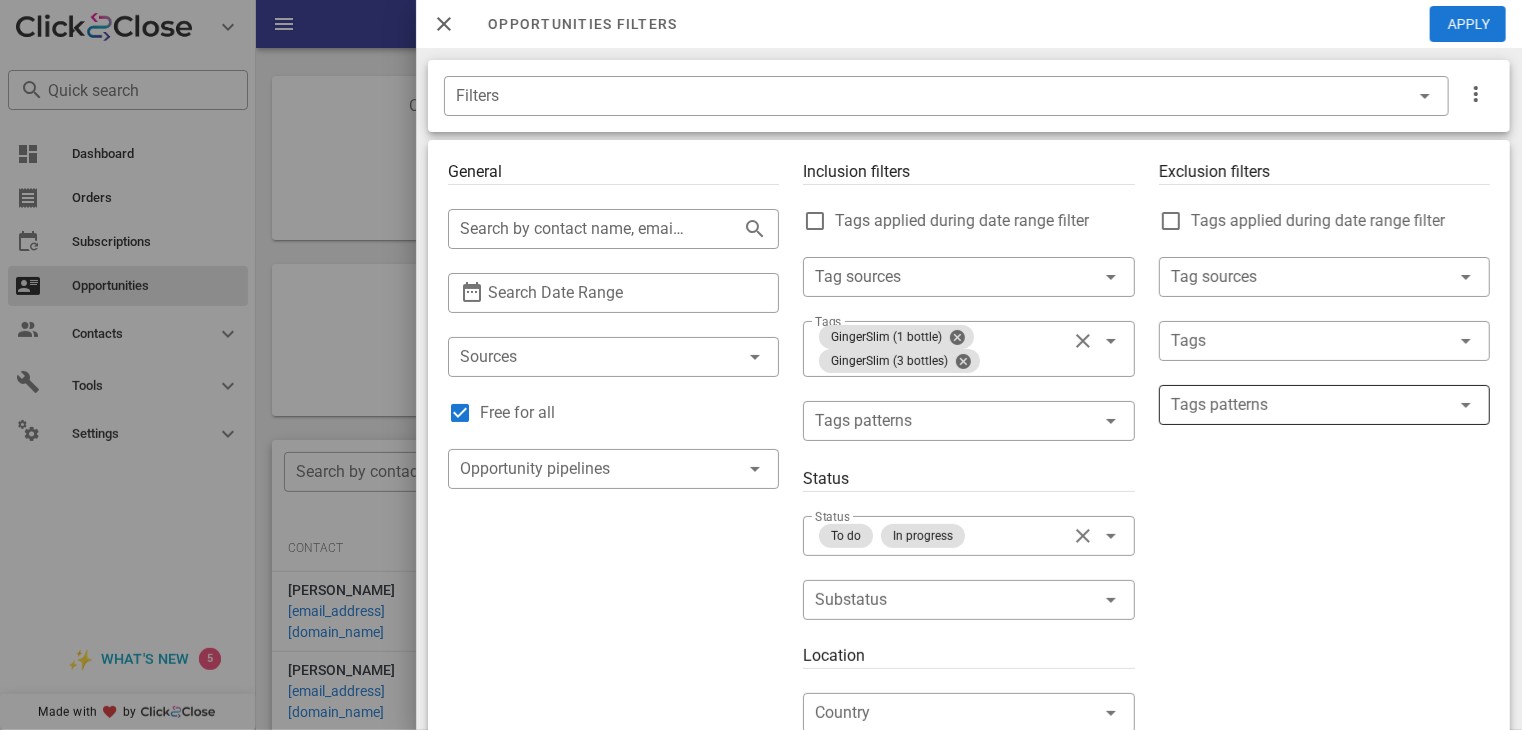 click at bounding box center (1310, 405) 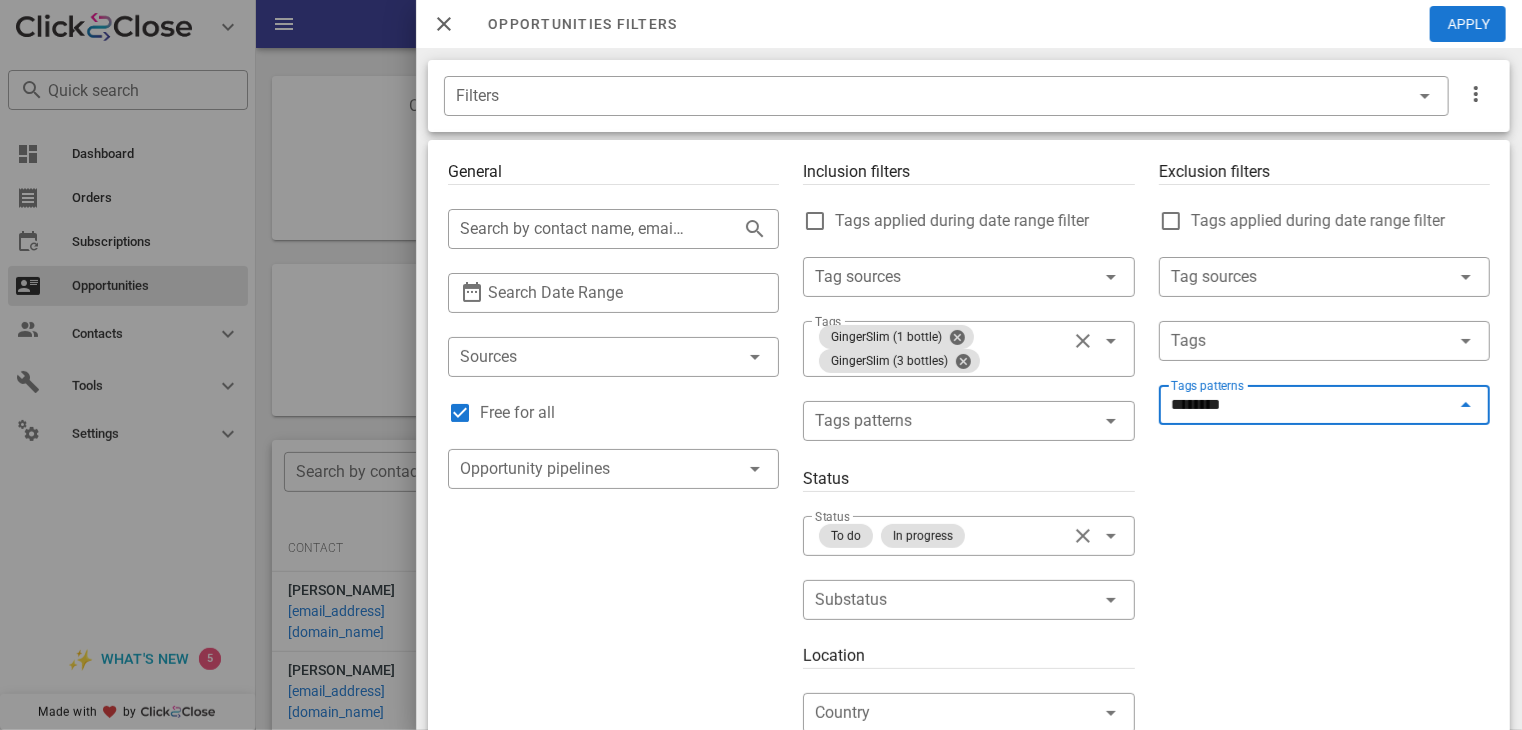 type on "*********" 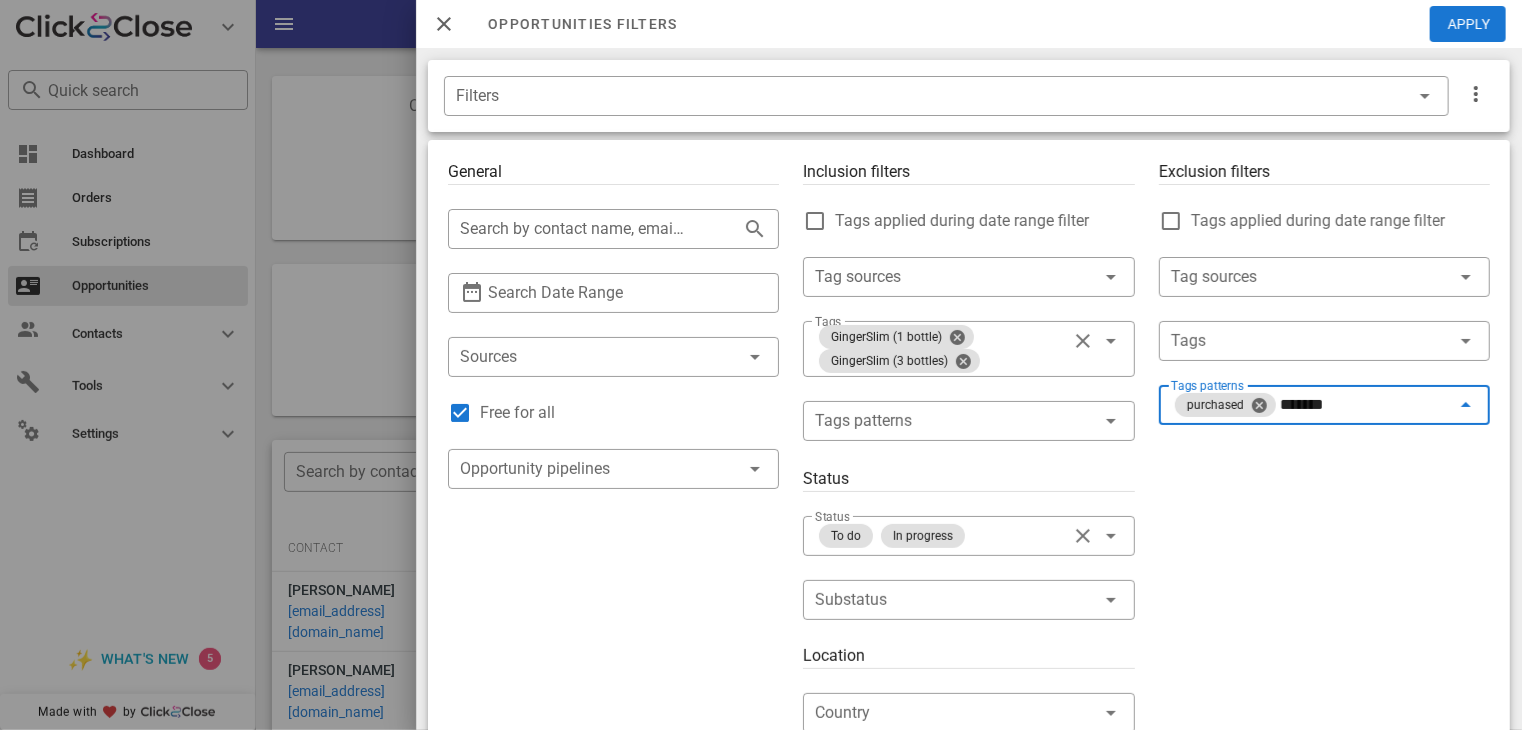 type on "********" 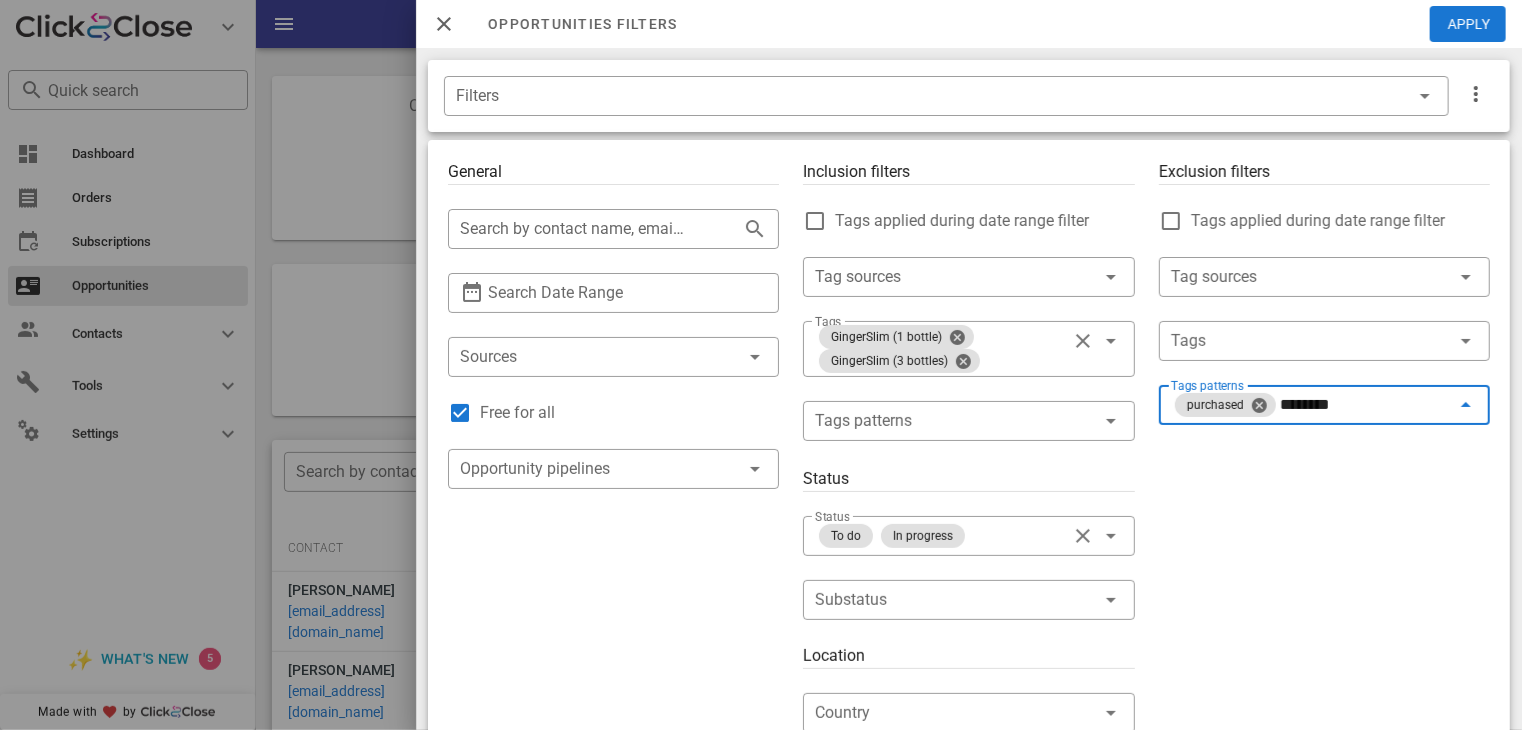 type 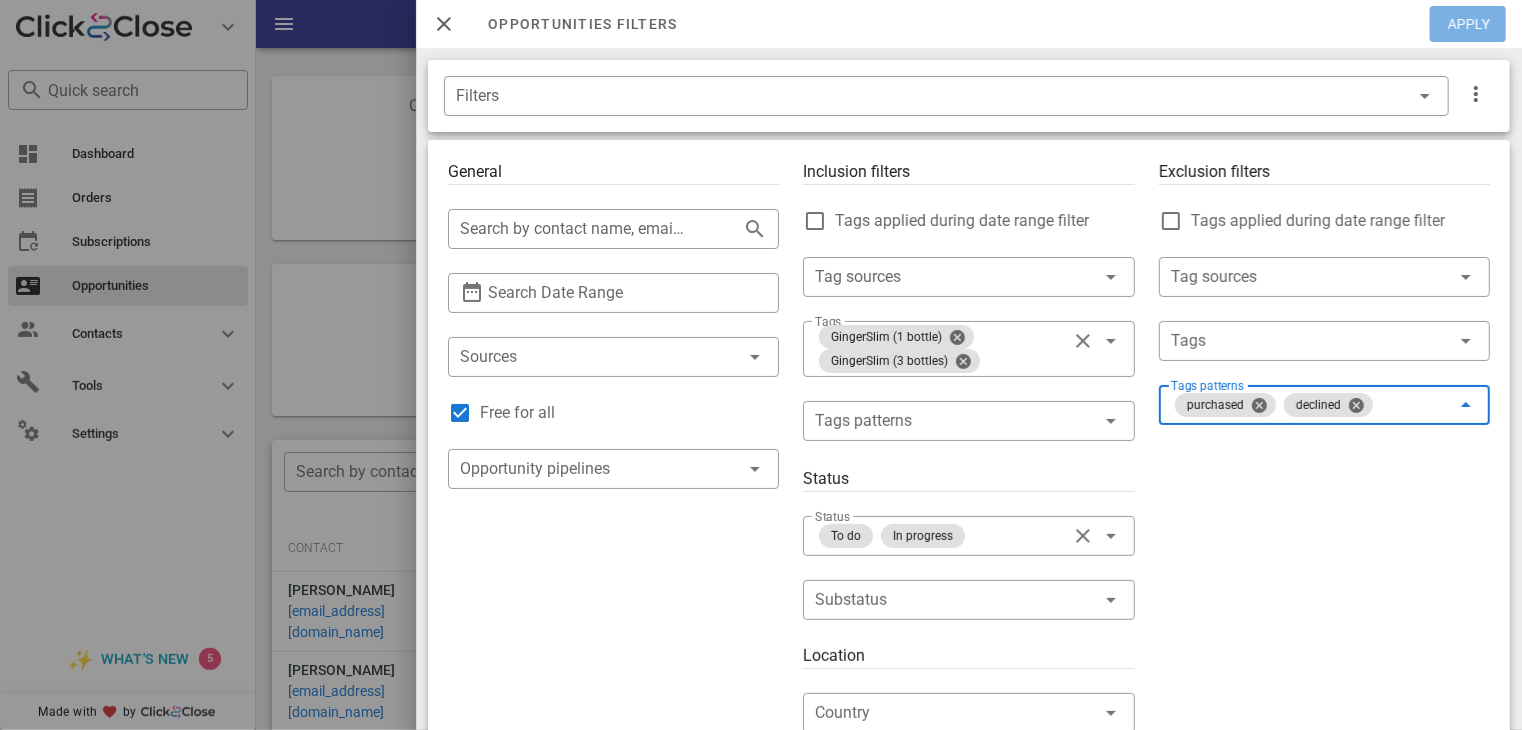 click on "Apply" at bounding box center (1469, 24) 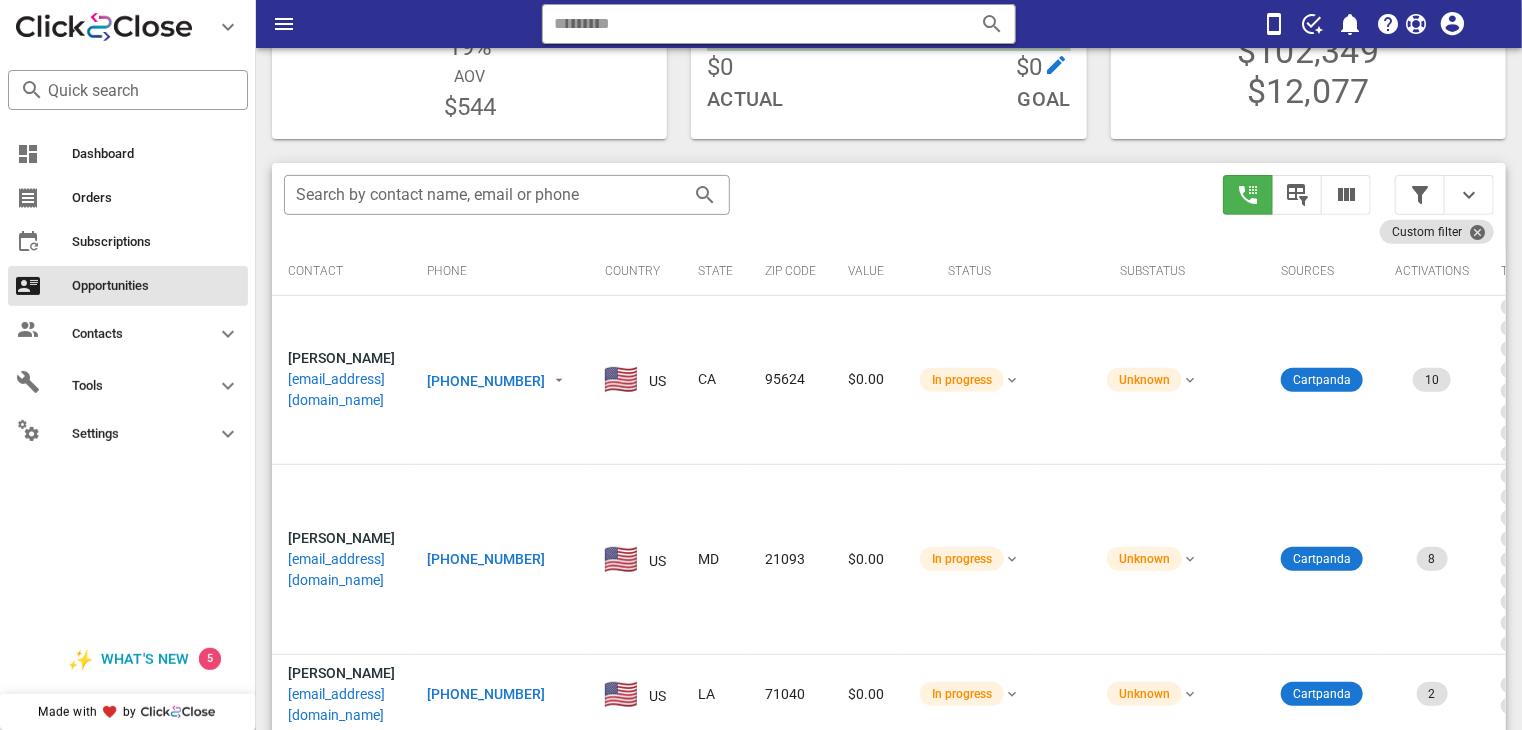 scroll, scrollTop: 283, scrollLeft: 0, axis: vertical 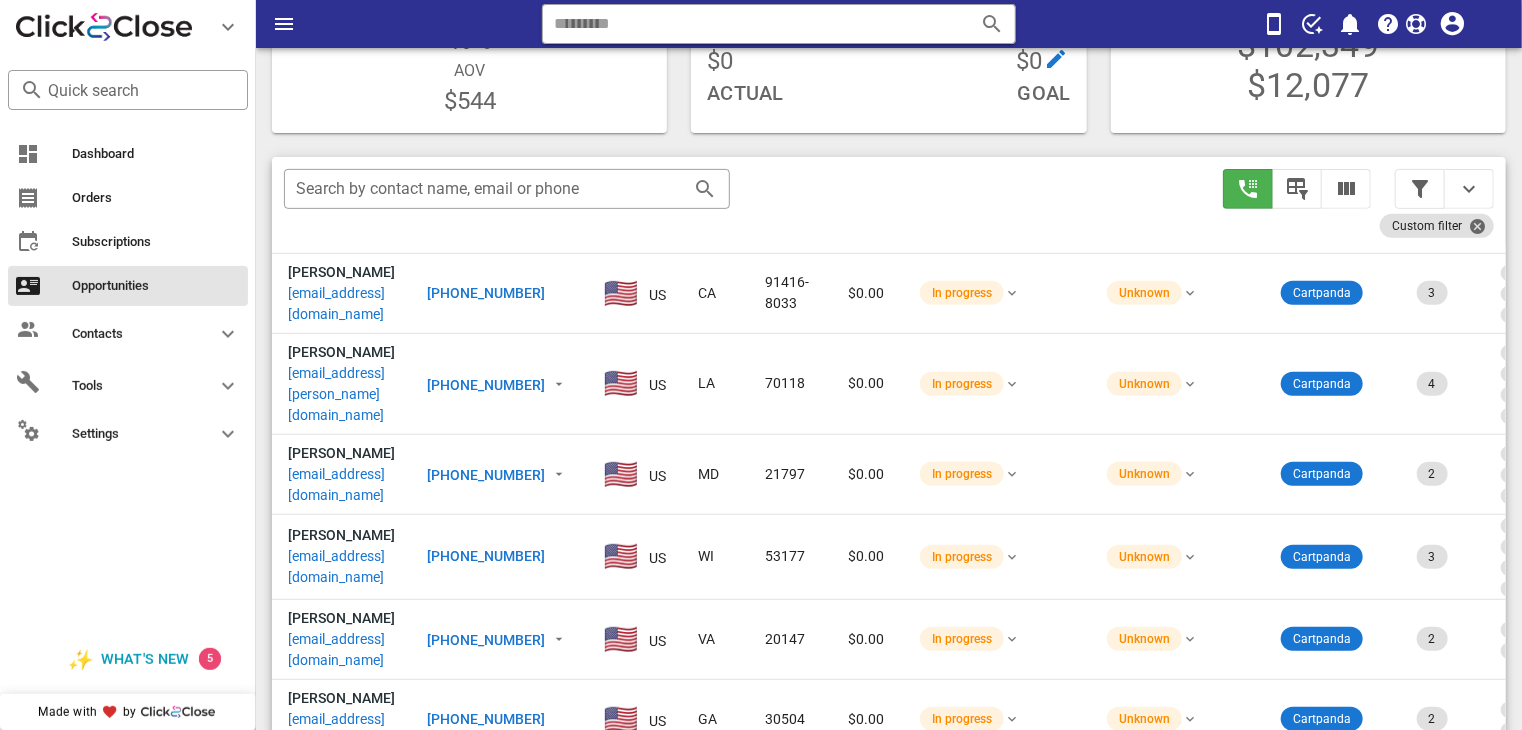 click on "[PHONE_NUMBER]" at bounding box center [486, 879] 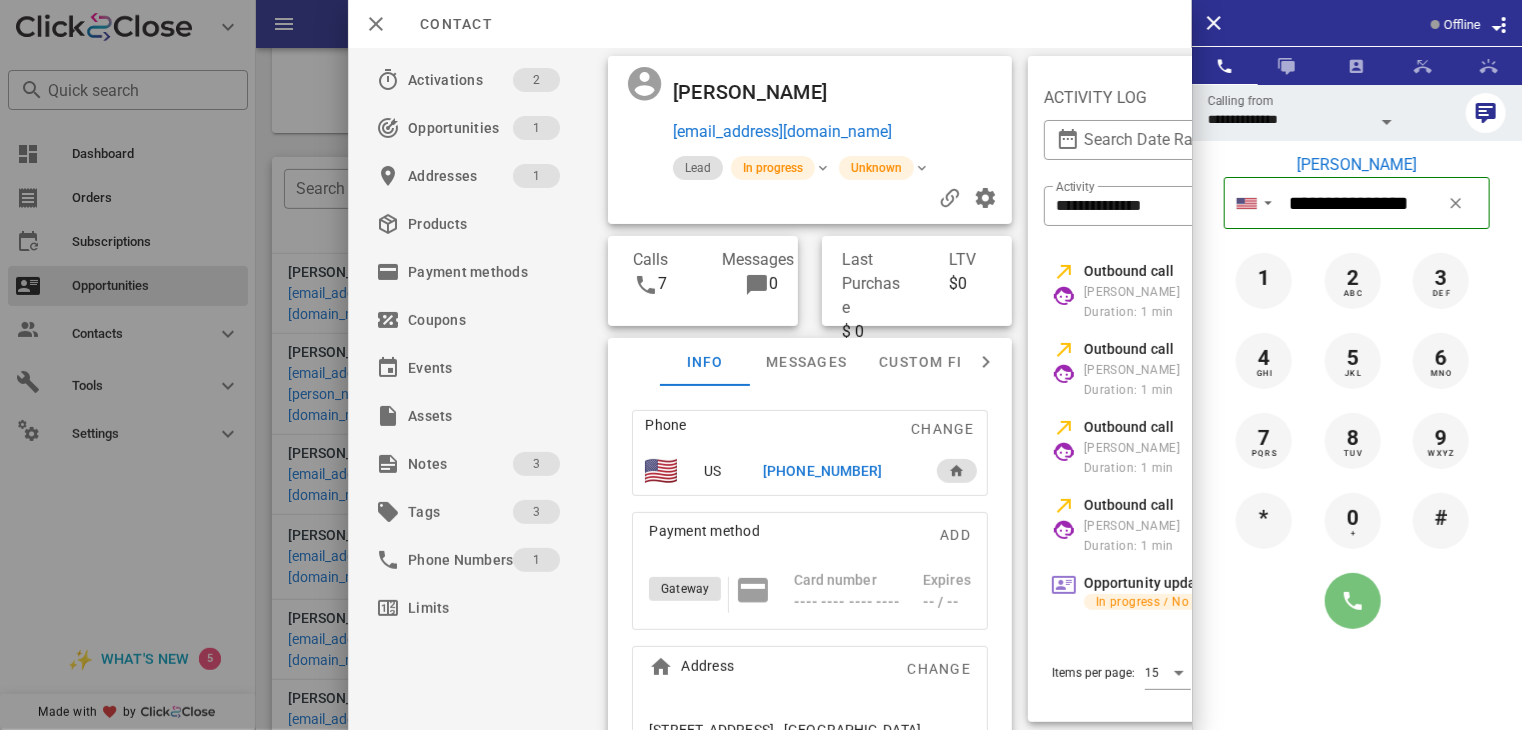 click at bounding box center (1353, 601) 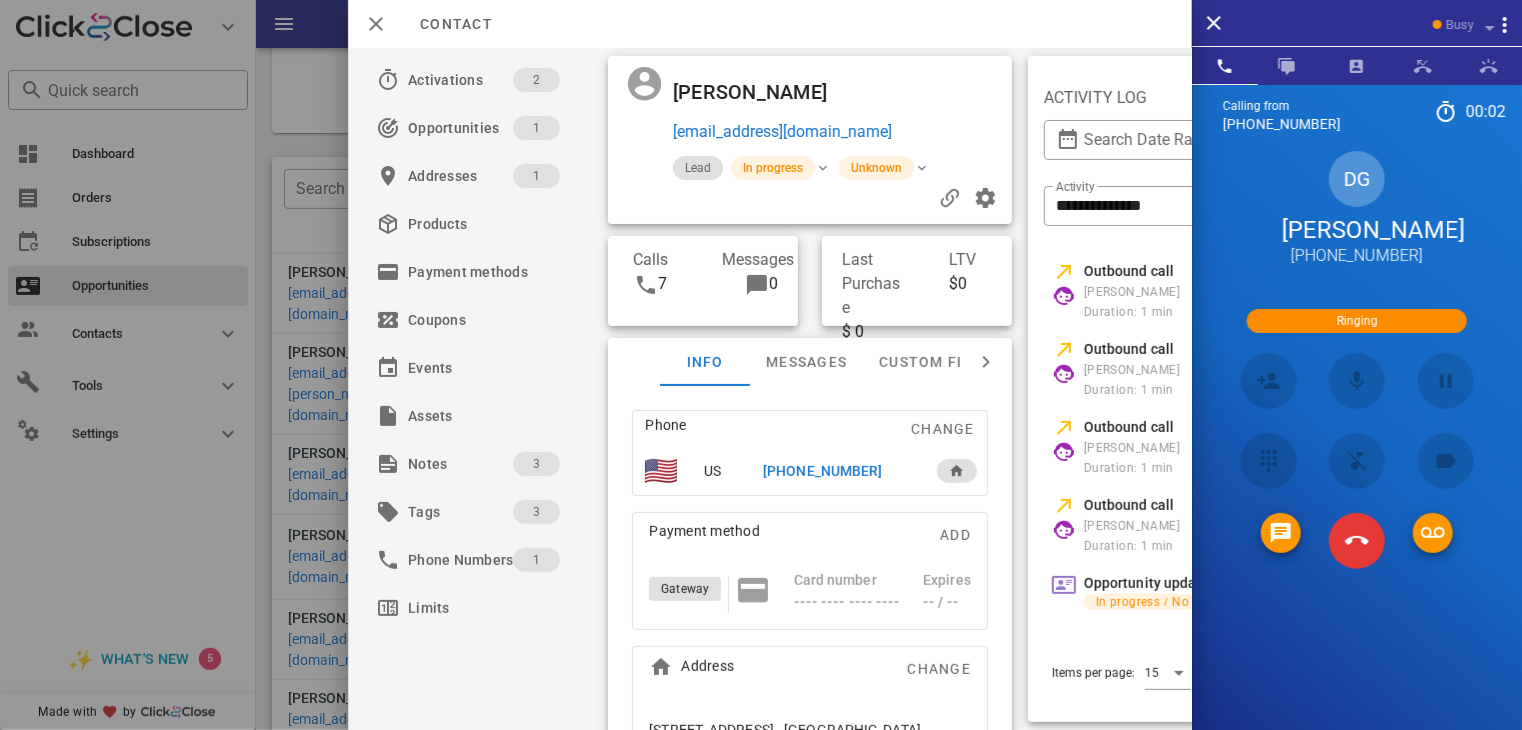 scroll, scrollTop: 784, scrollLeft: 0, axis: vertical 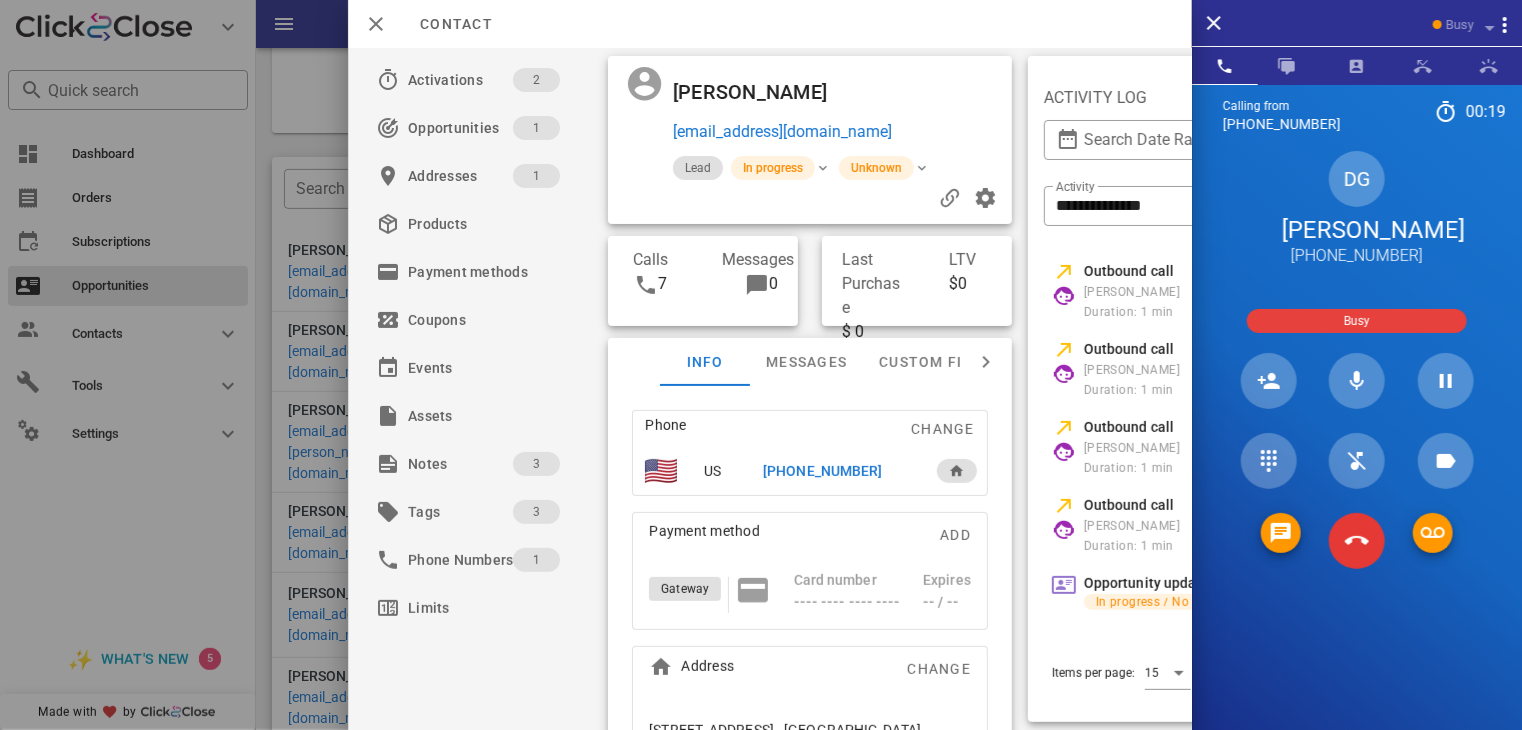 click on "Busy" at bounding box center [1357, 321] 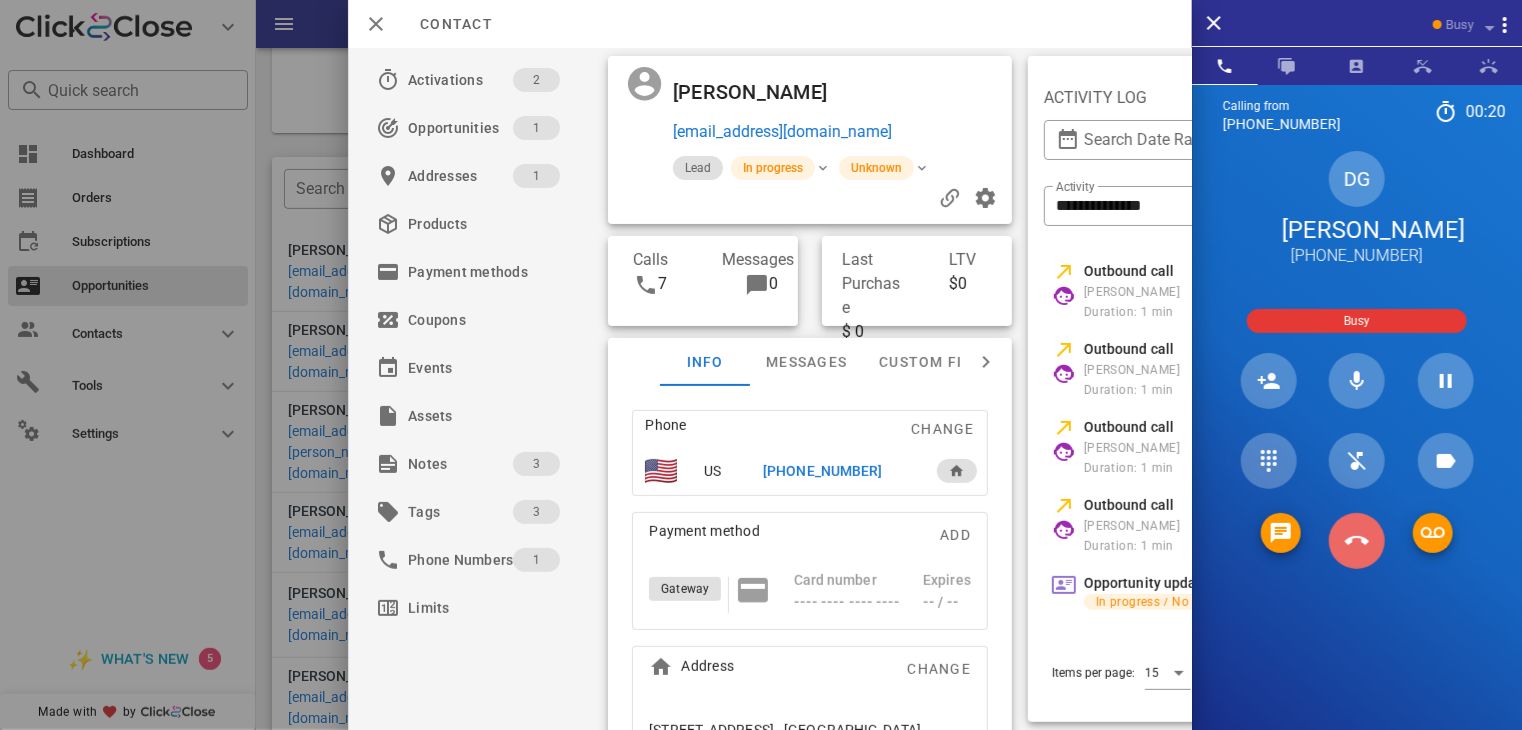 click at bounding box center (1357, 541) 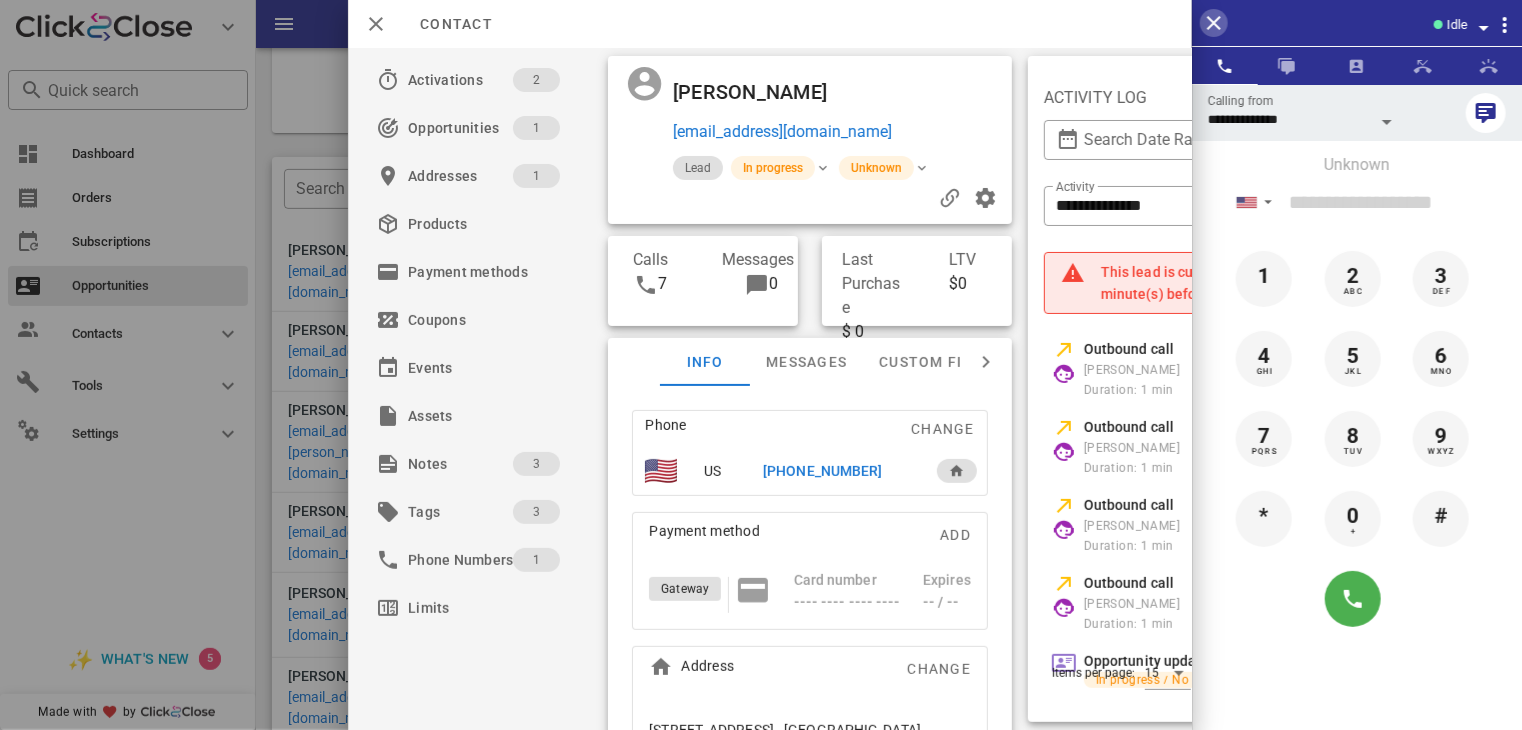 click at bounding box center (1214, 23) 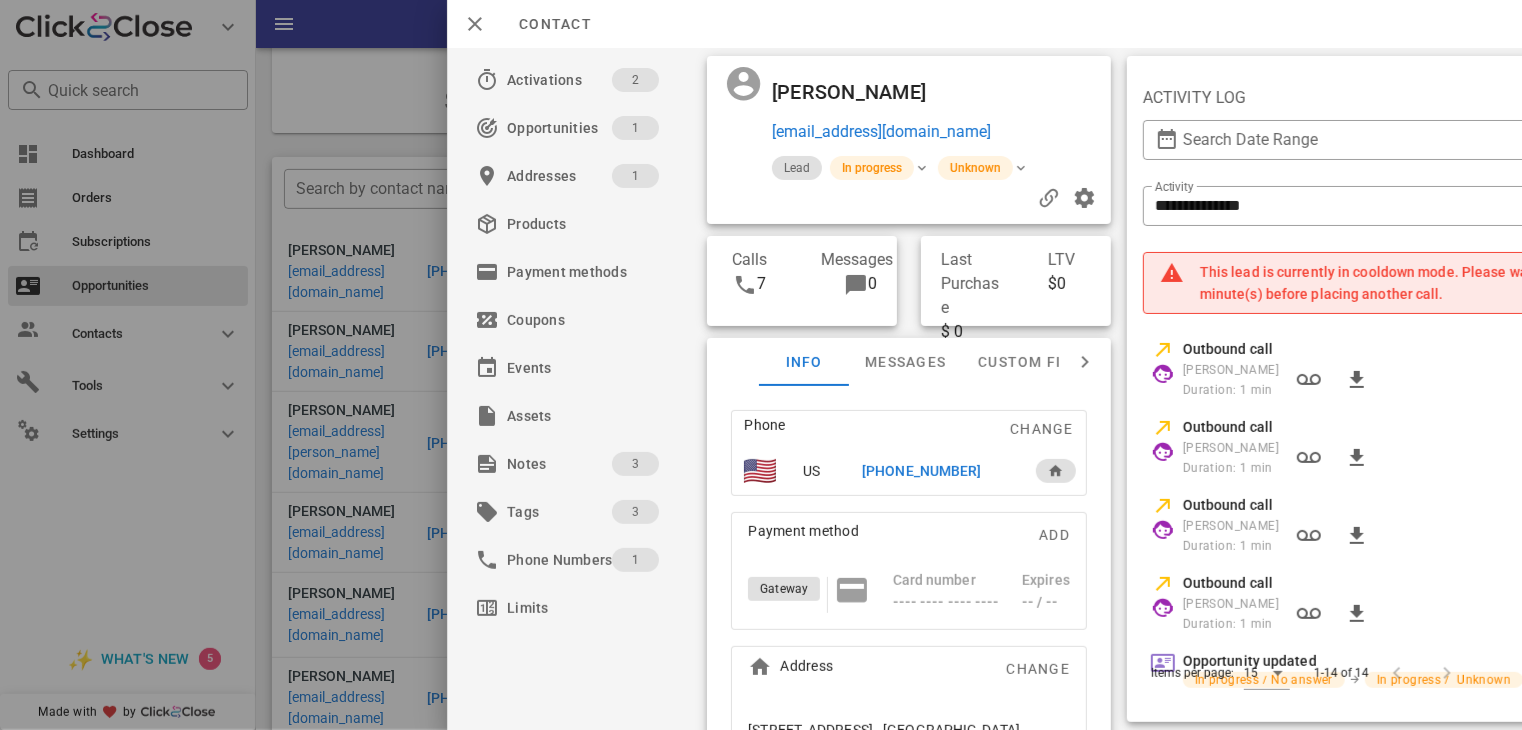 drag, startPoint x: 1360, startPoint y: 681, endPoint x: 1446, endPoint y: 674, distance: 86.28442 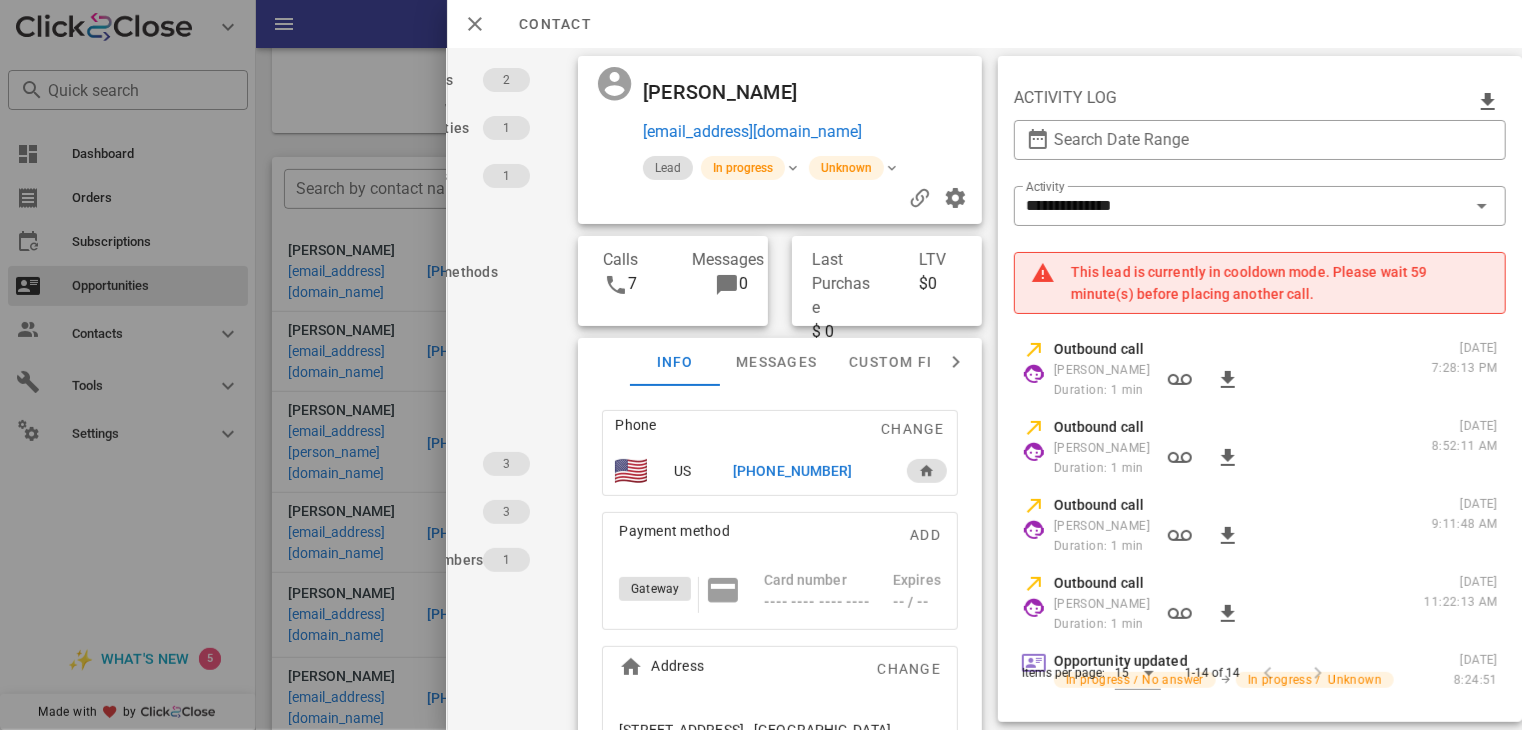 scroll, scrollTop: 0, scrollLeft: 176, axis: horizontal 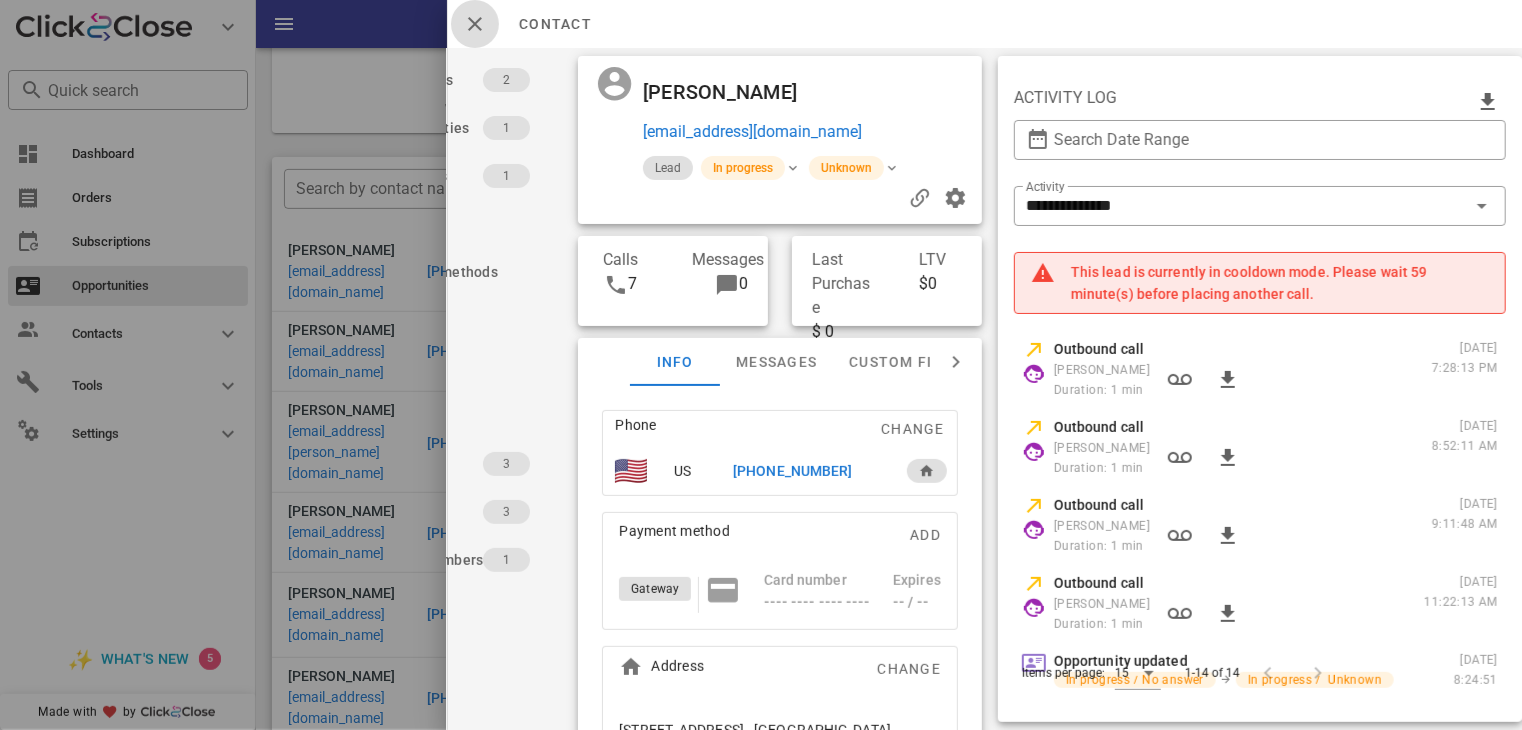 click at bounding box center [475, 24] 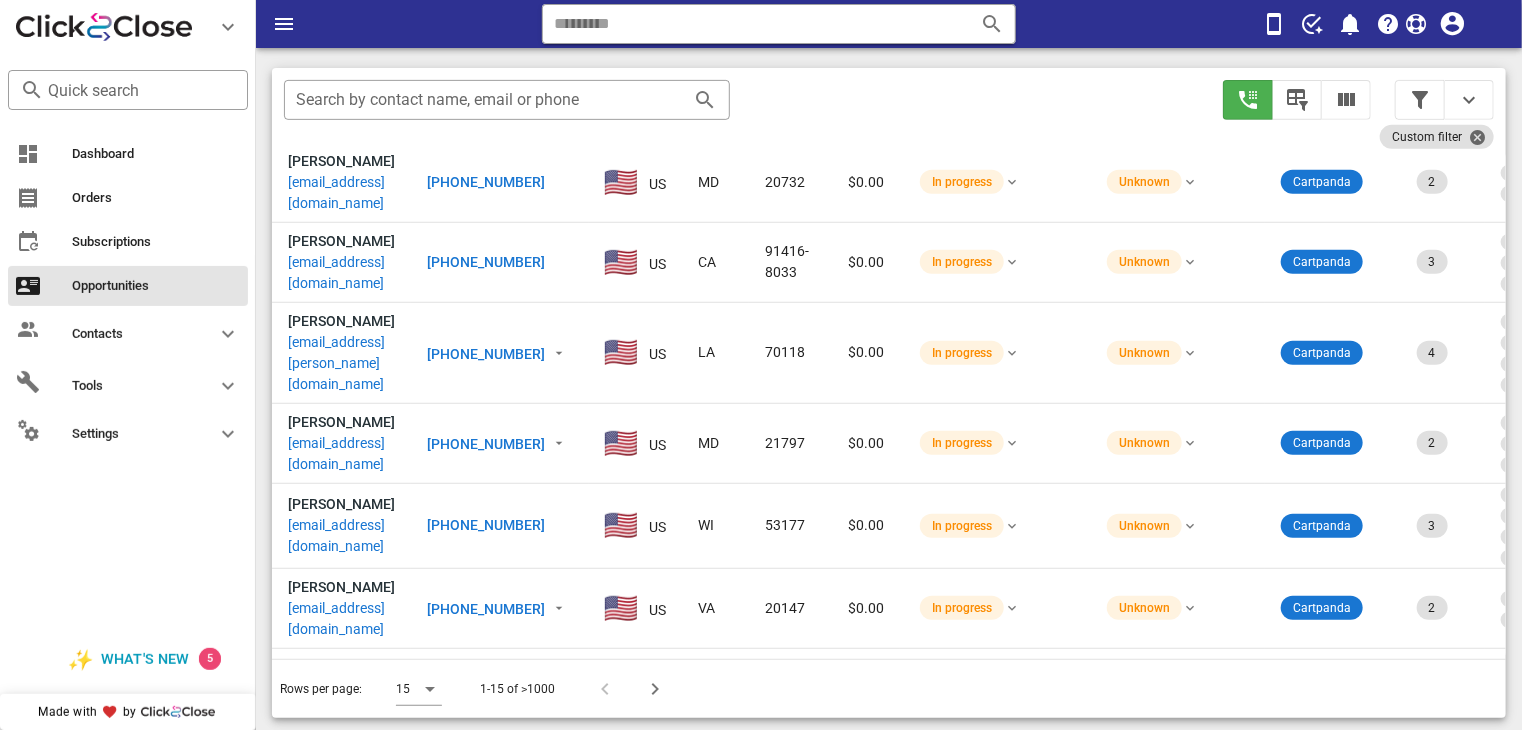 scroll, scrollTop: 376, scrollLeft: 0, axis: vertical 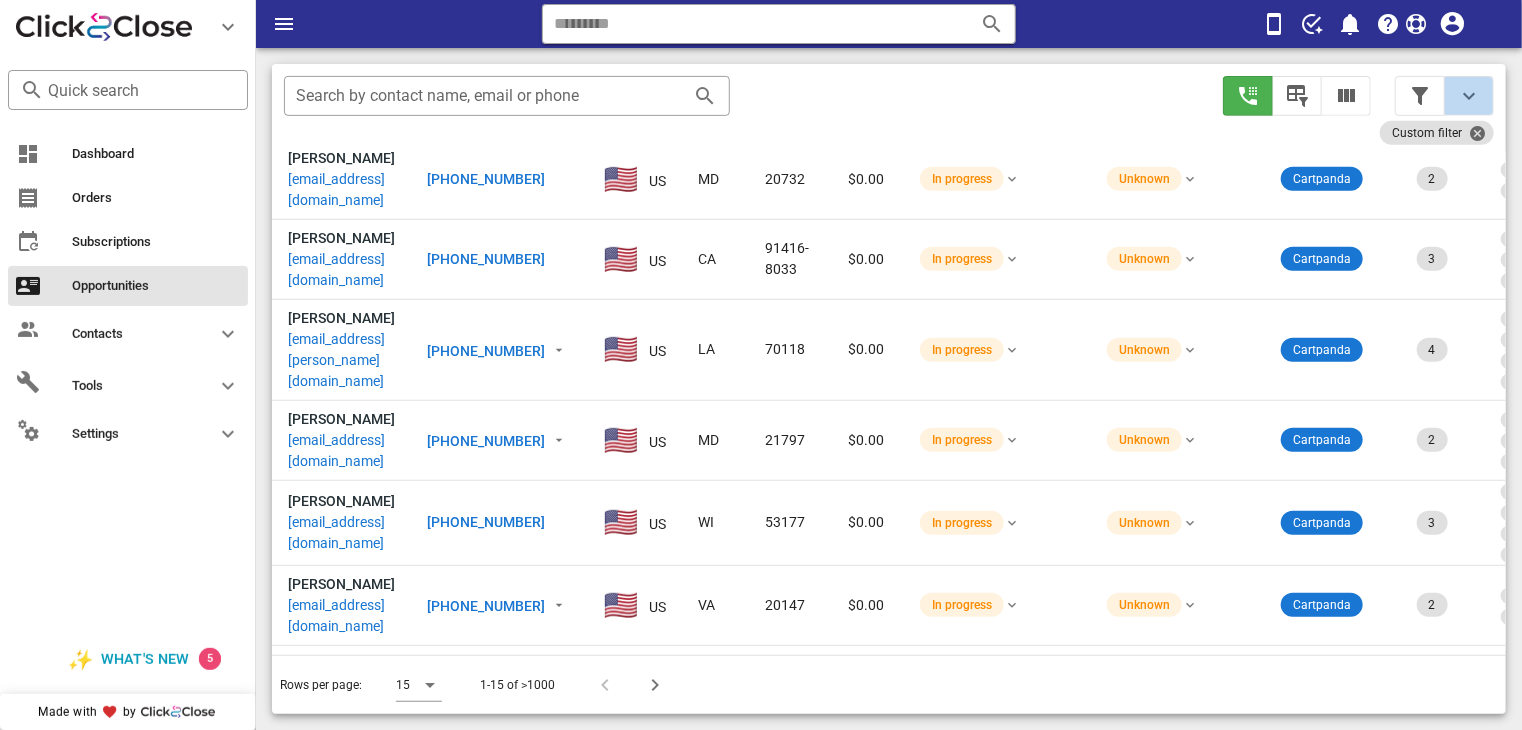 click at bounding box center (1469, 96) 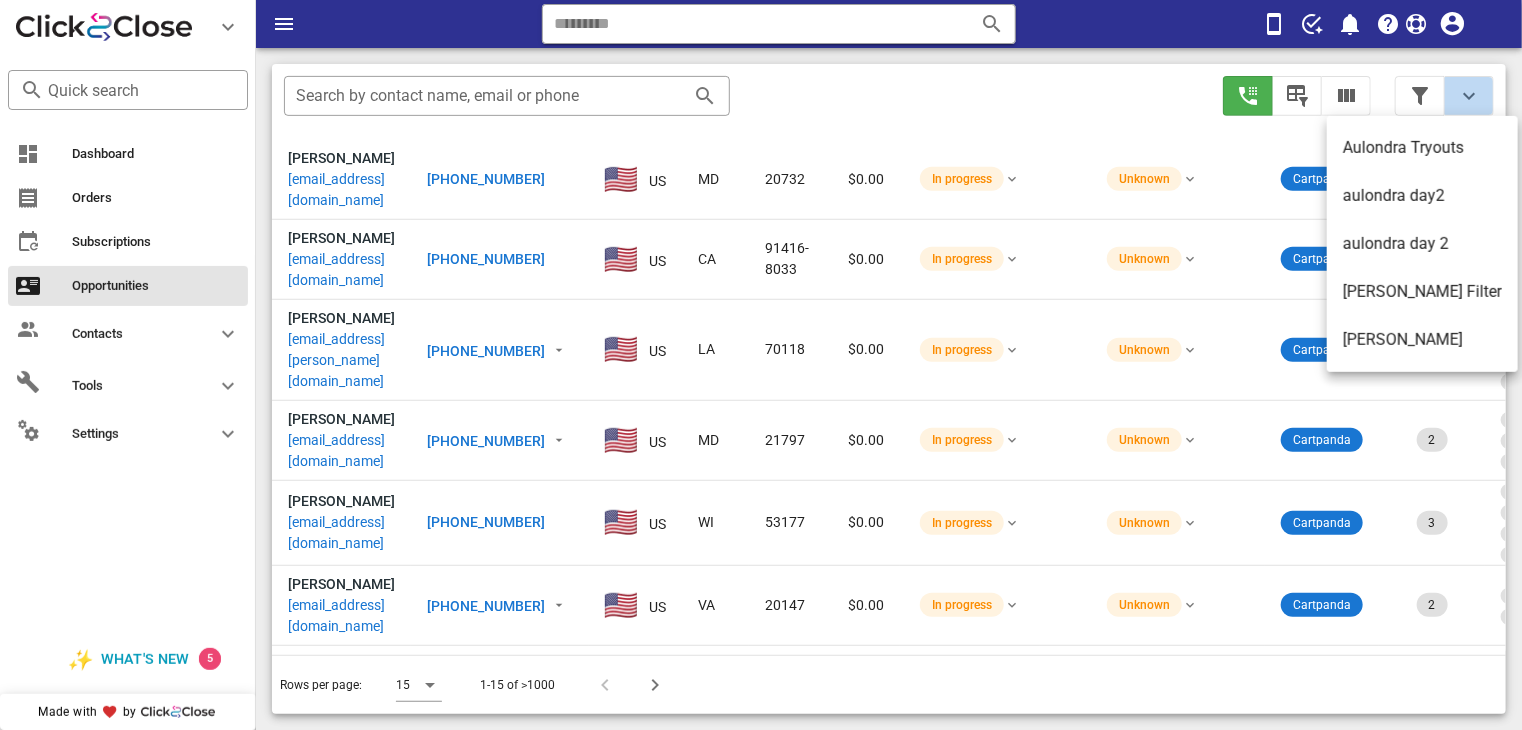 click at bounding box center (1469, 96) 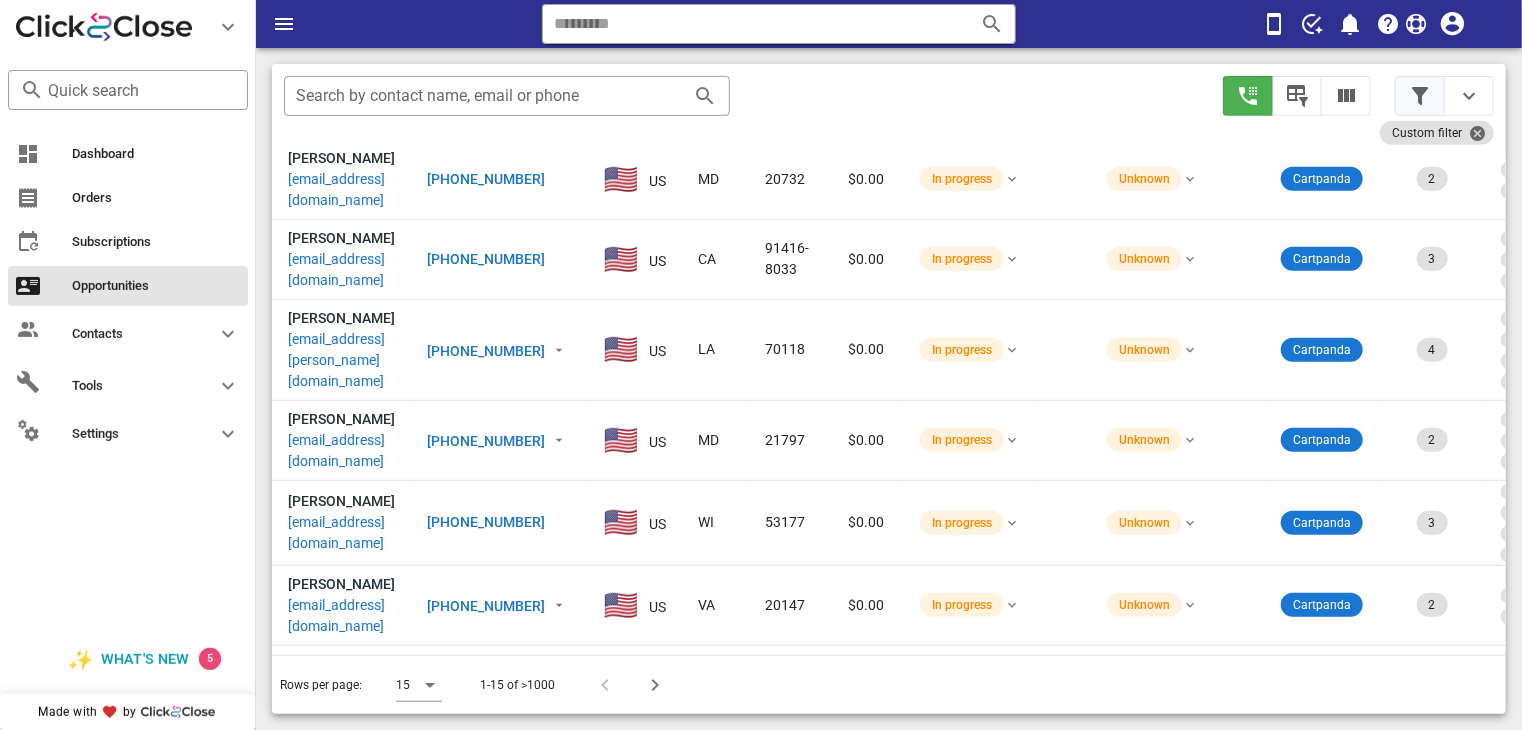 click at bounding box center (1420, 96) 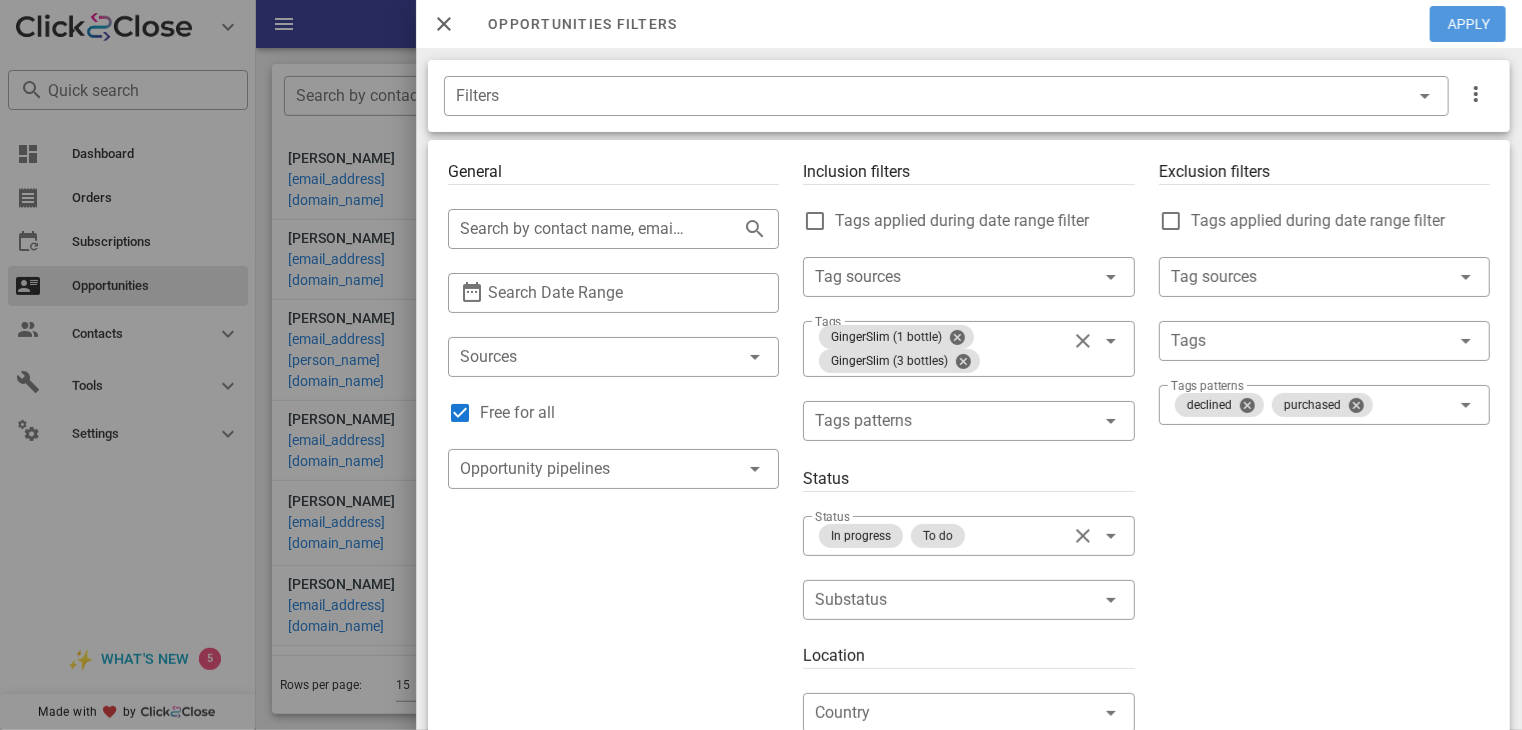 click on "Apply" at bounding box center (1469, 24) 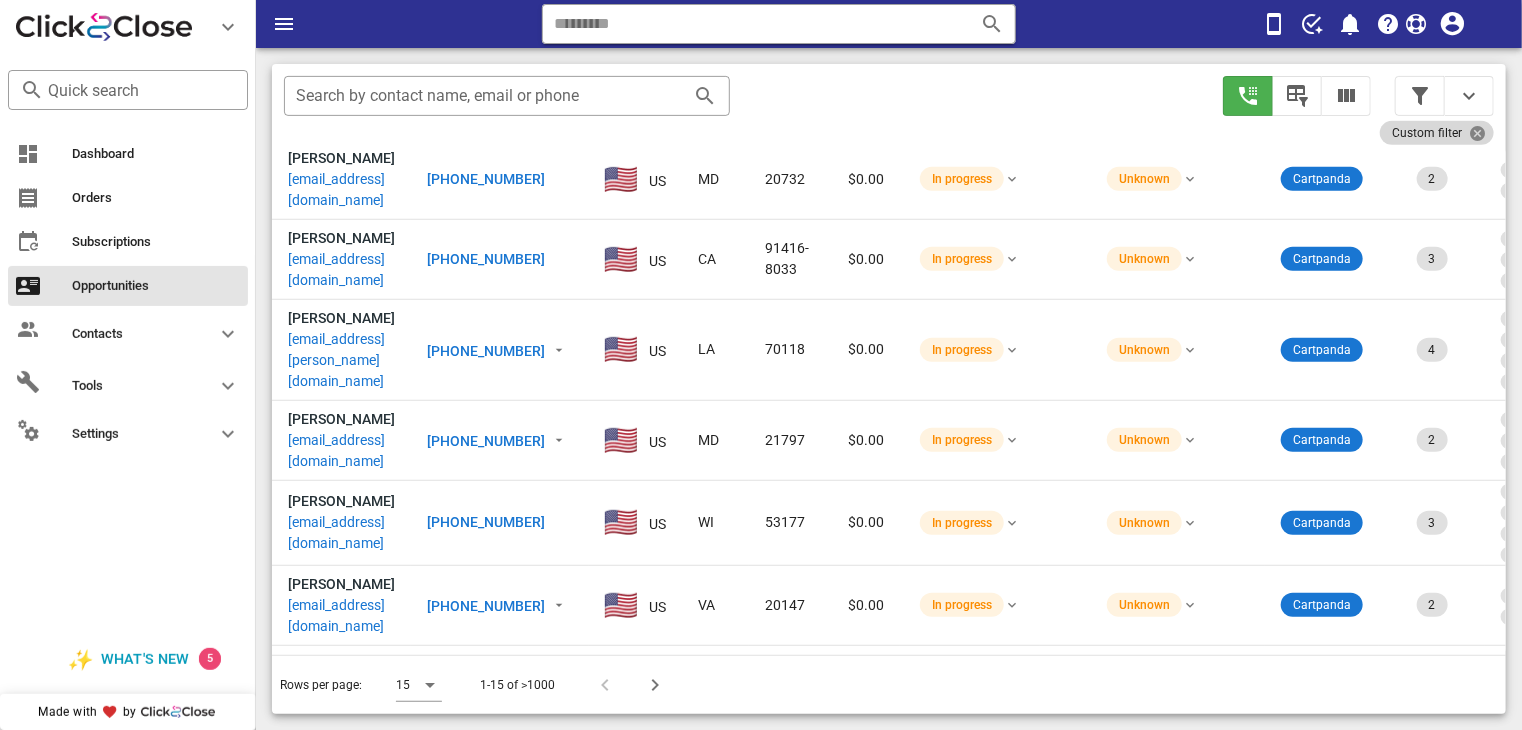 scroll, scrollTop: 376, scrollLeft: 0, axis: vertical 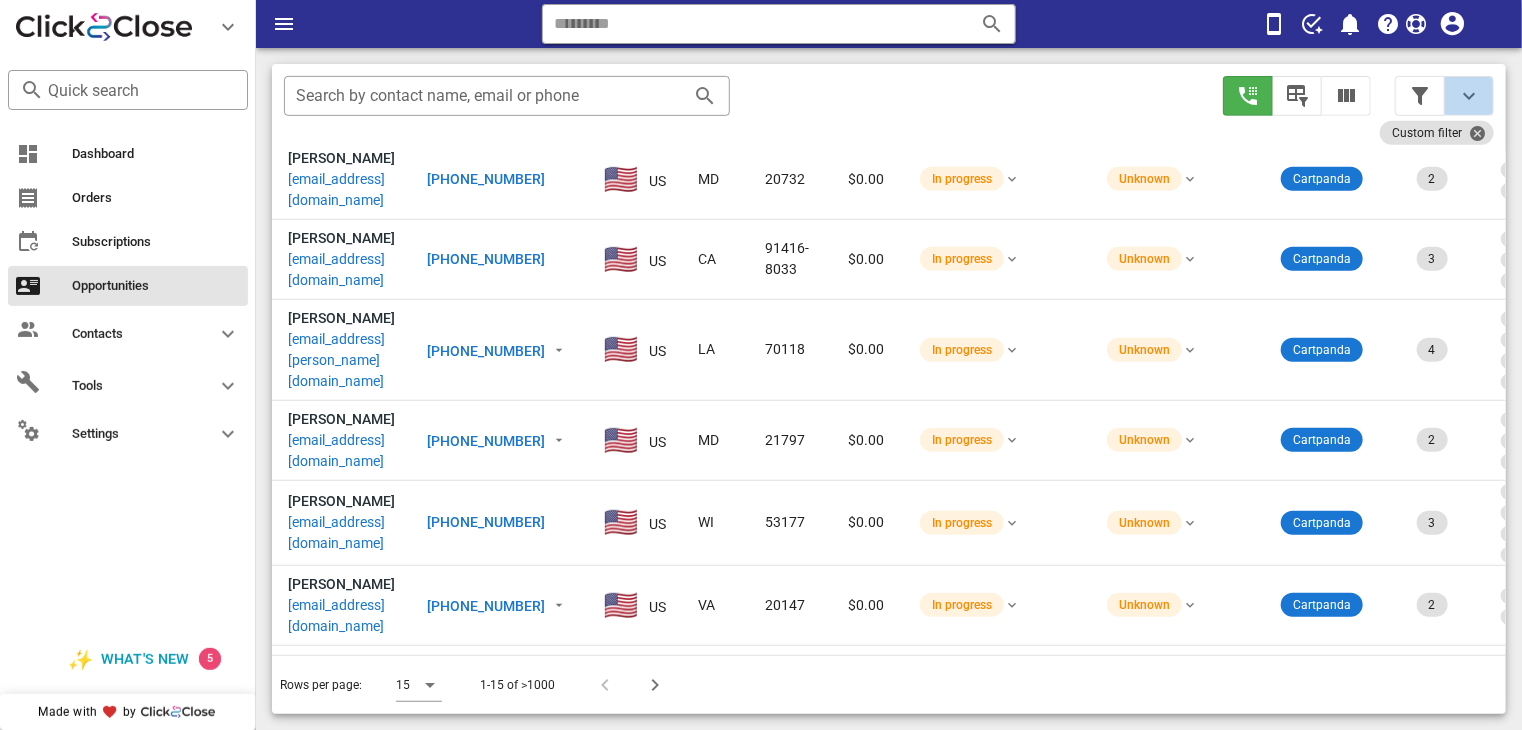 click at bounding box center (1469, 96) 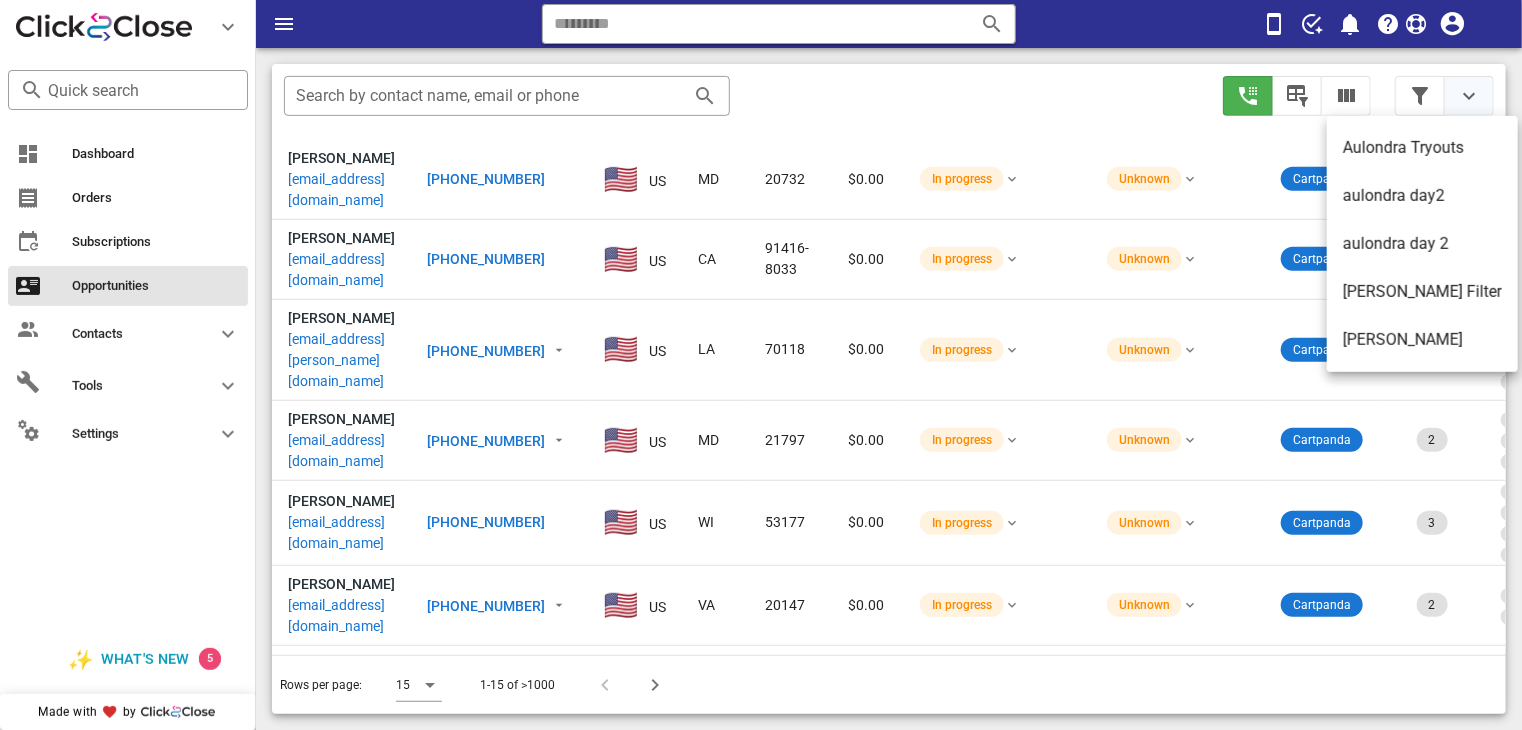 click at bounding box center (1469, 96) 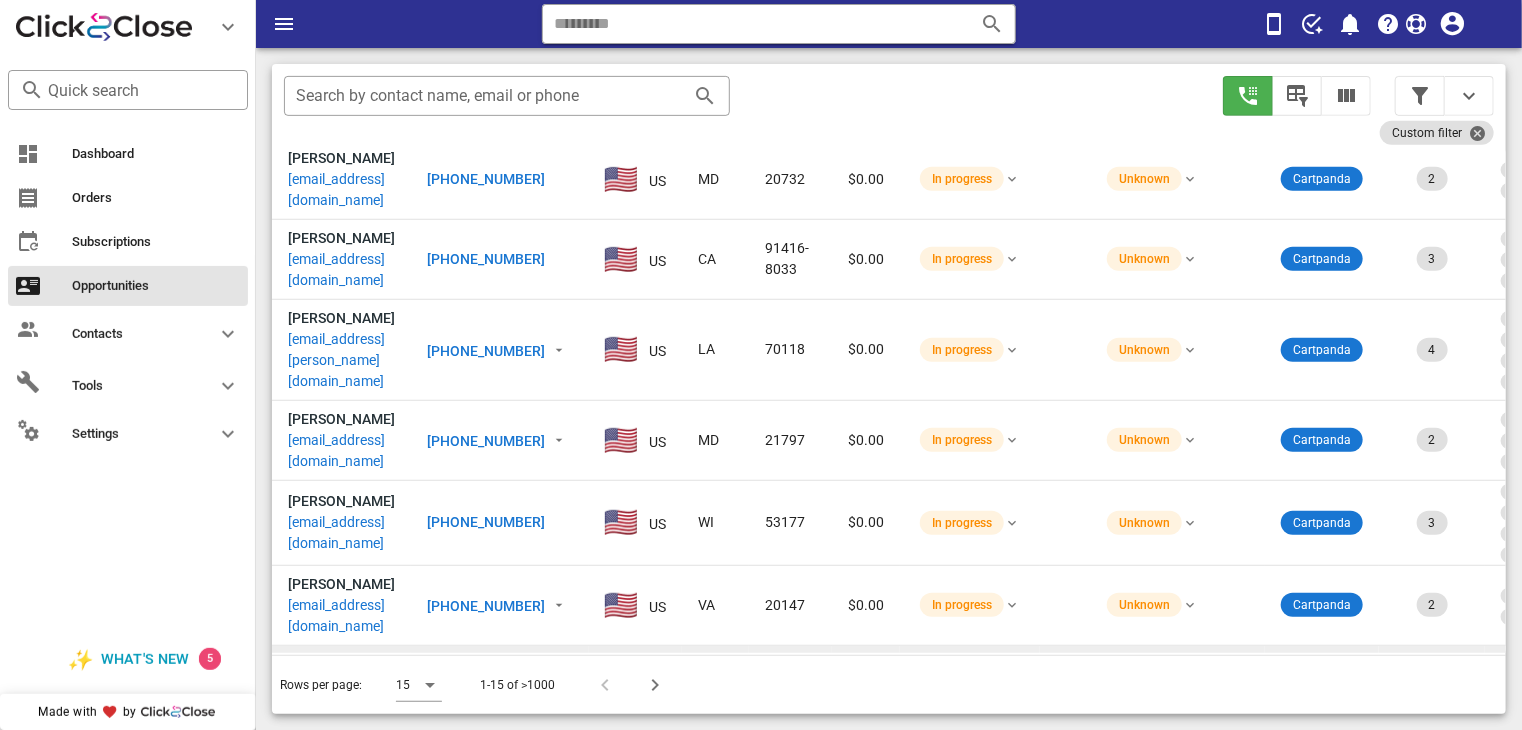 click on "[PHONE_NUMBER]" at bounding box center [486, 685] 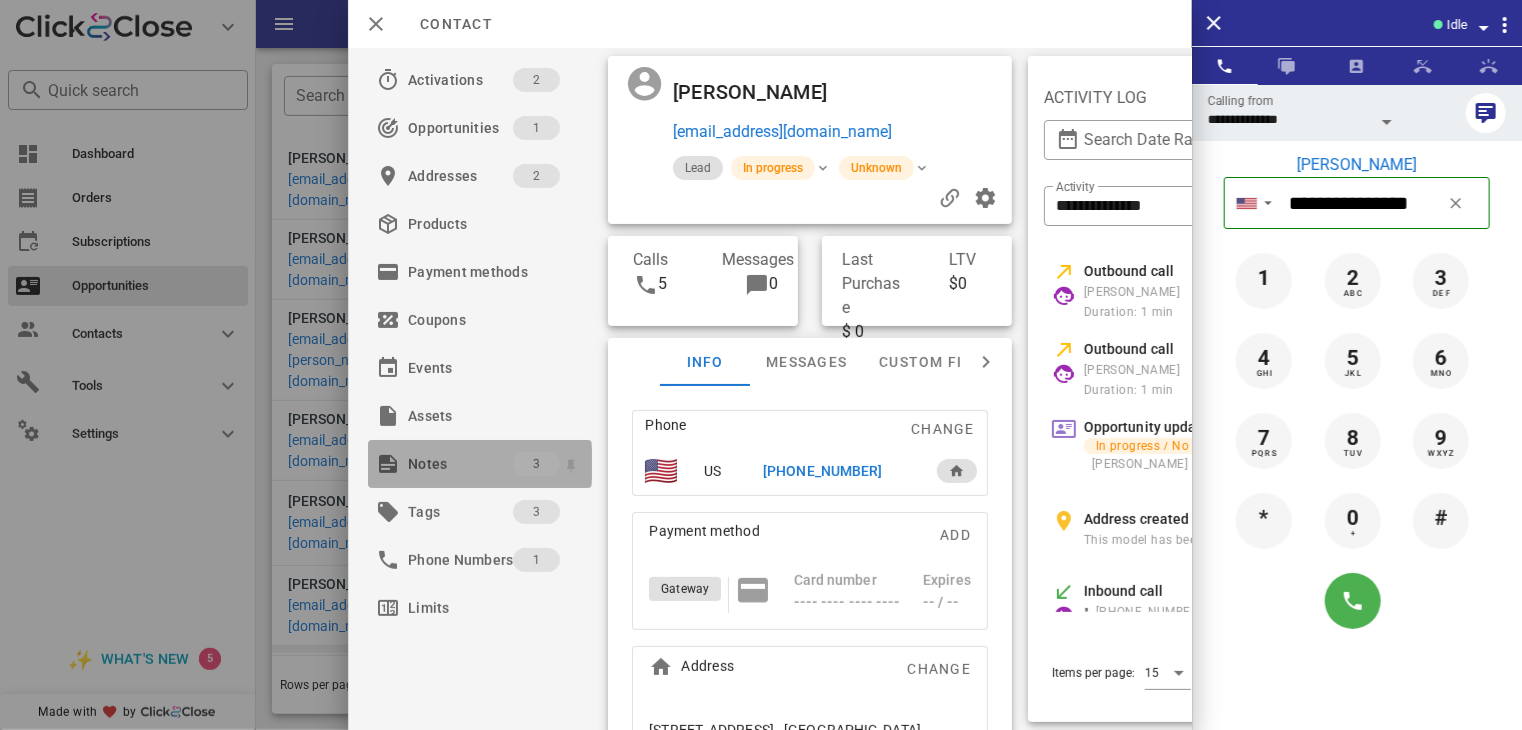 click on "Notes" at bounding box center [460, 464] 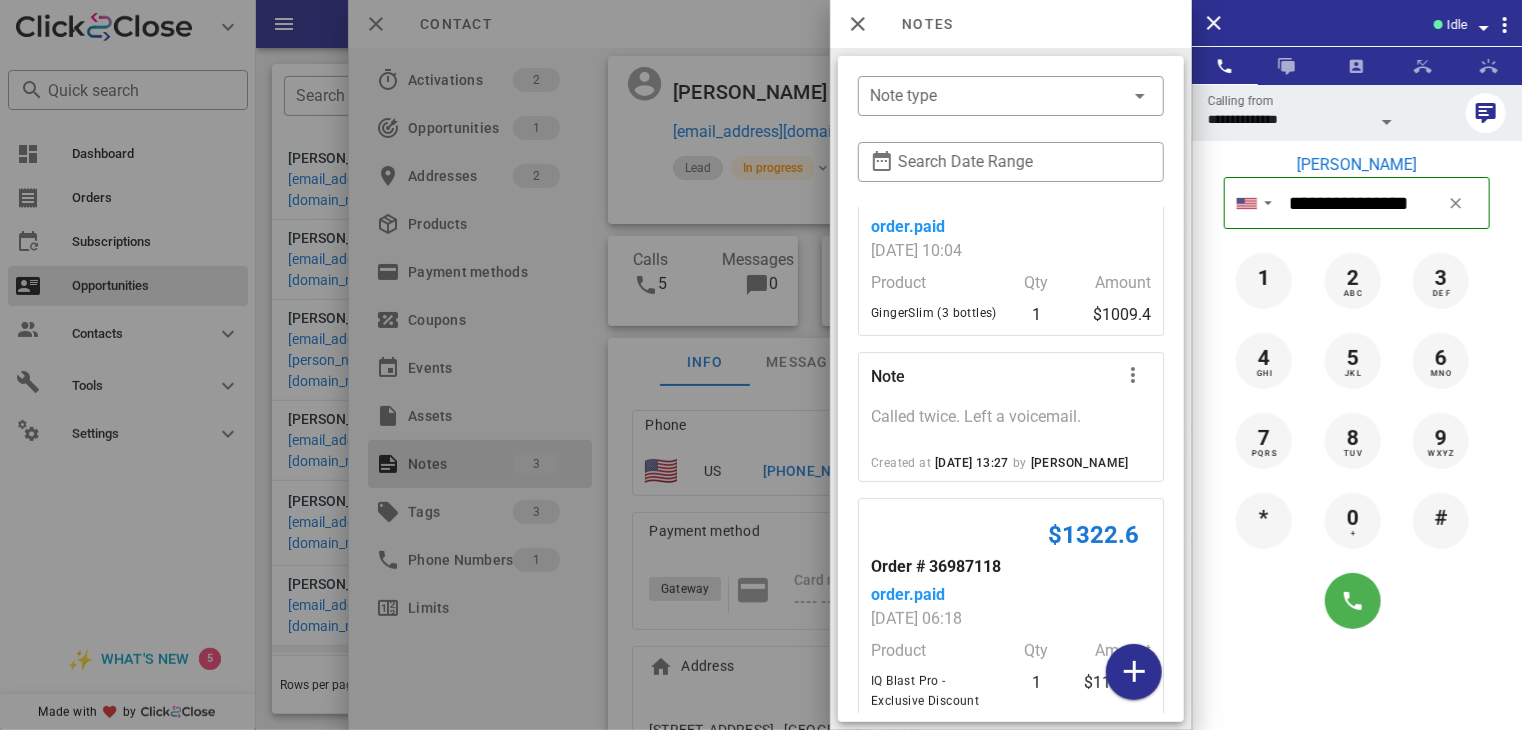 scroll, scrollTop: 128, scrollLeft: 0, axis: vertical 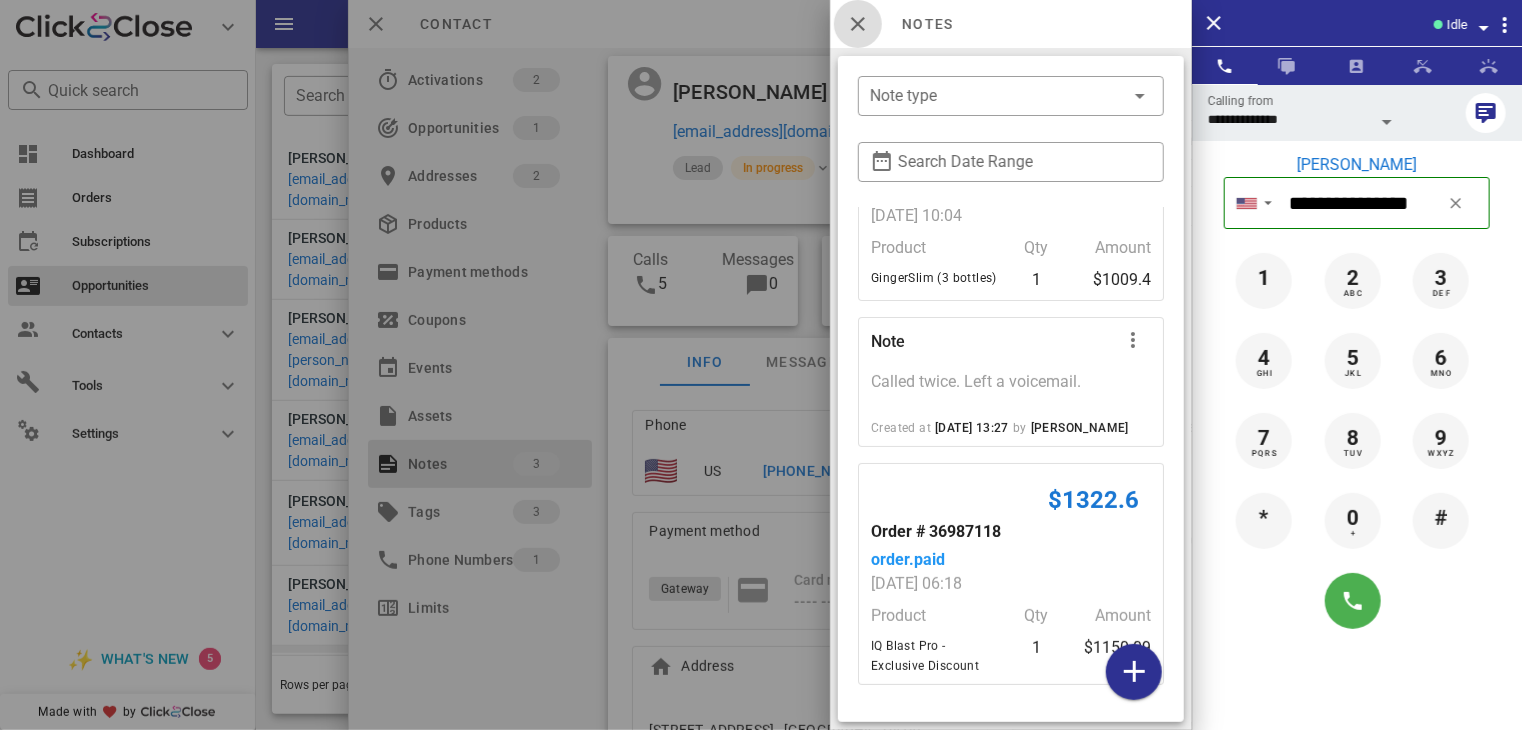 click at bounding box center [858, 24] 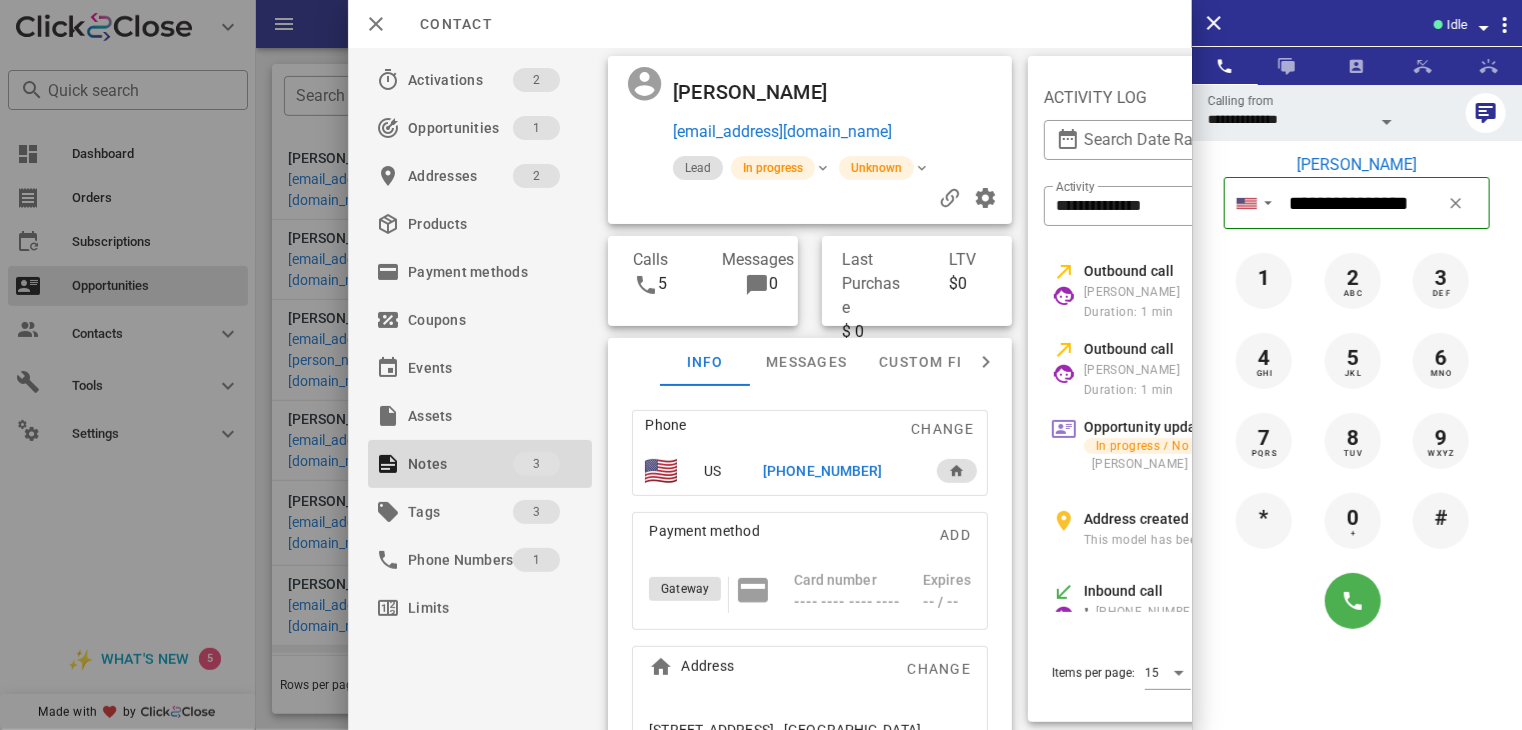 scroll, scrollTop: 0, scrollLeft: 408, axis: horizontal 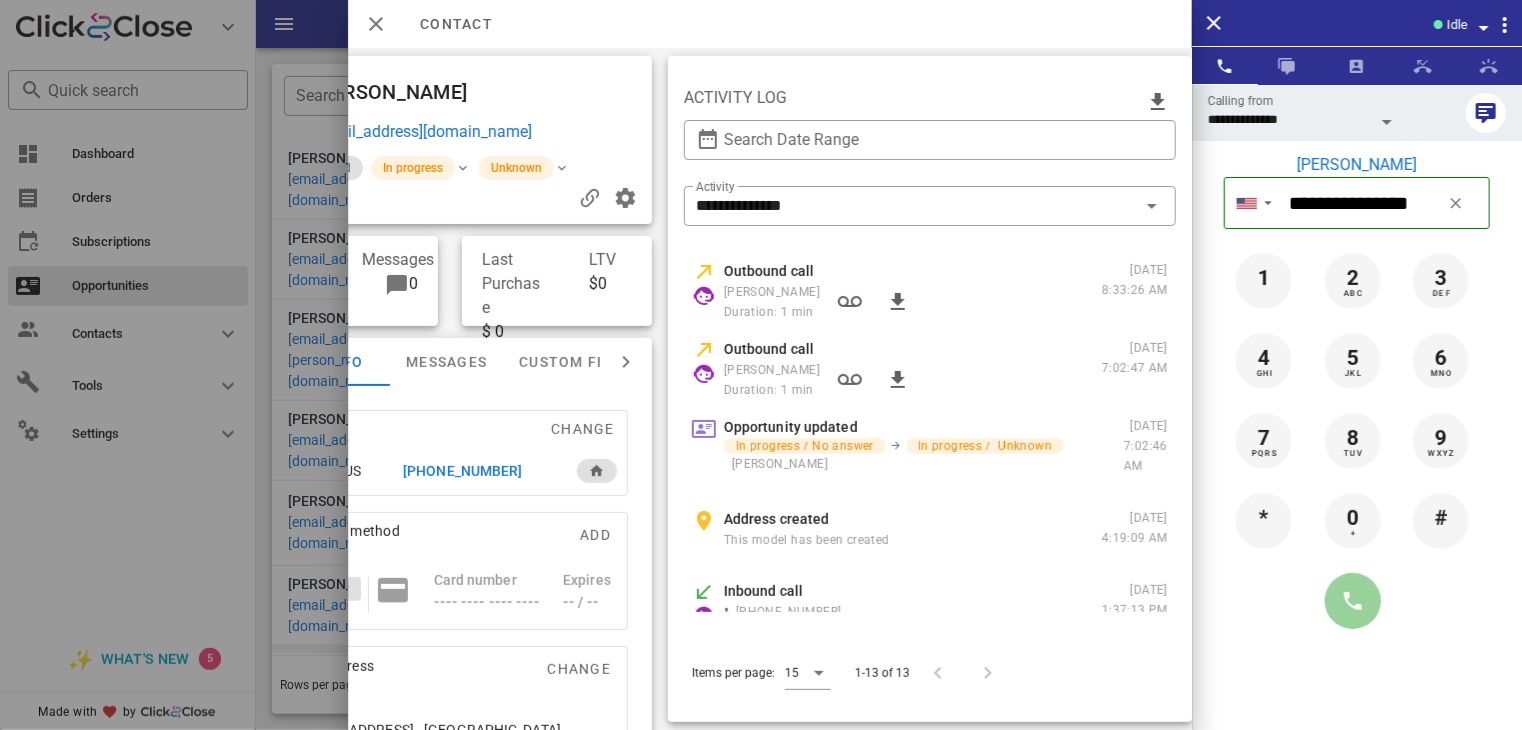 click at bounding box center [1353, 601] 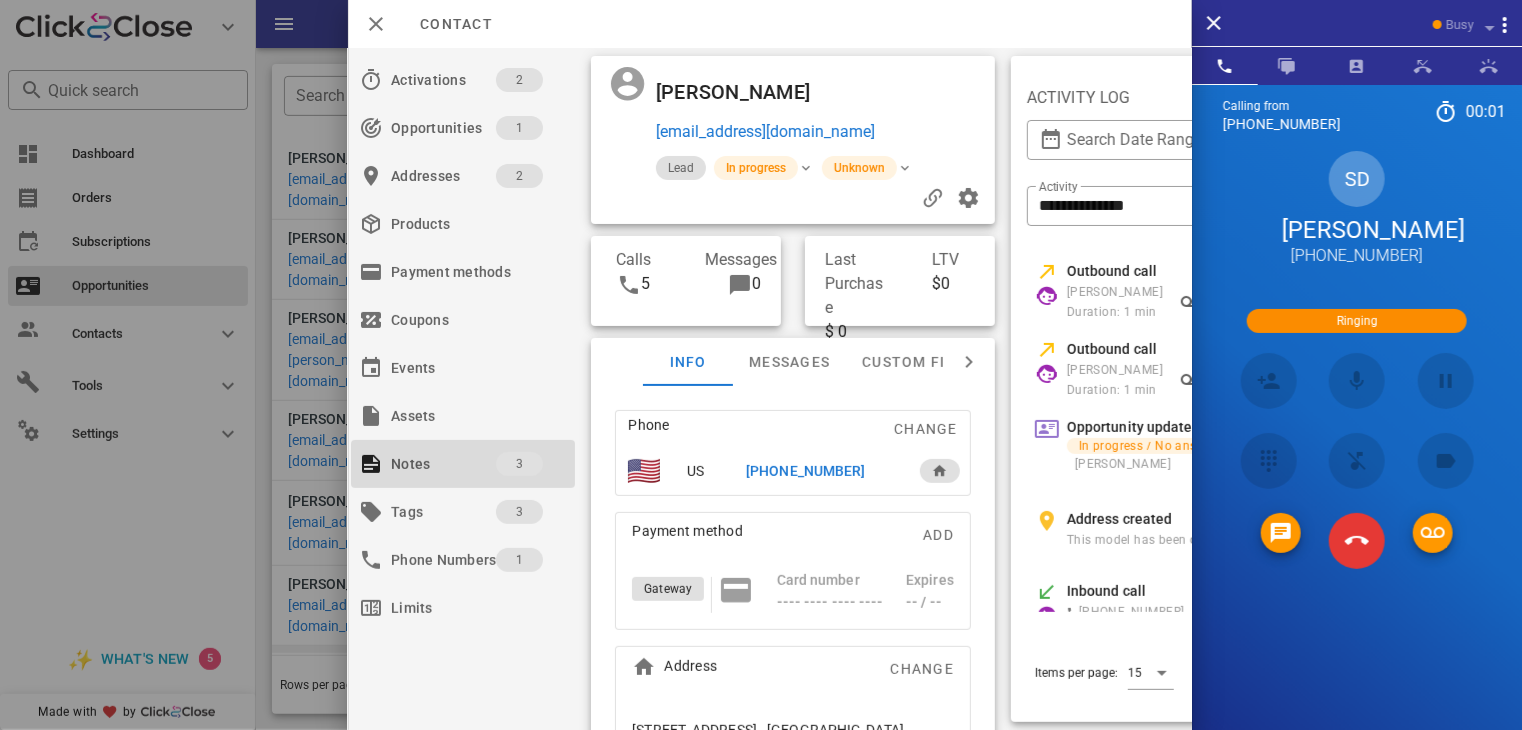 scroll, scrollTop: 0, scrollLeft: 0, axis: both 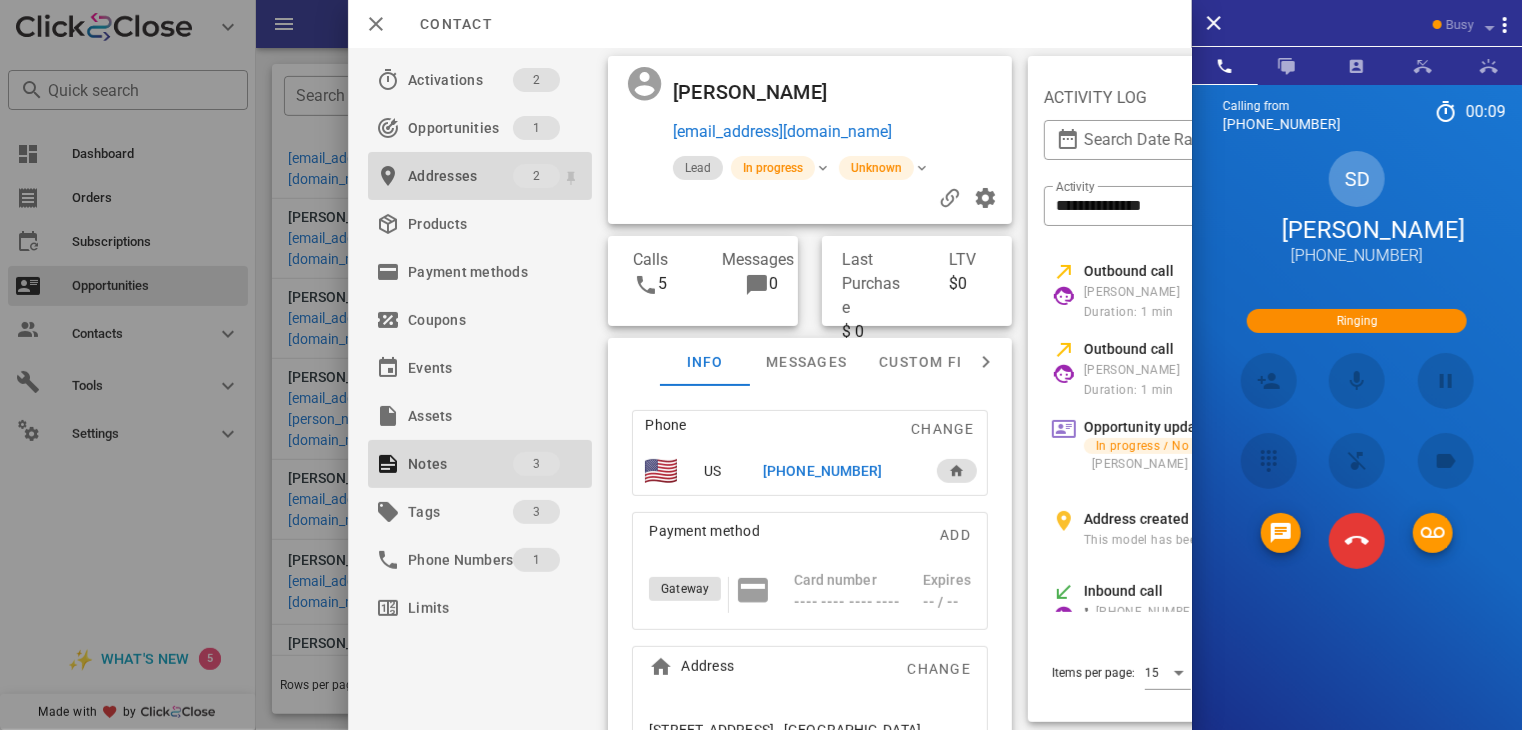 click on "Addresses" at bounding box center (460, 176) 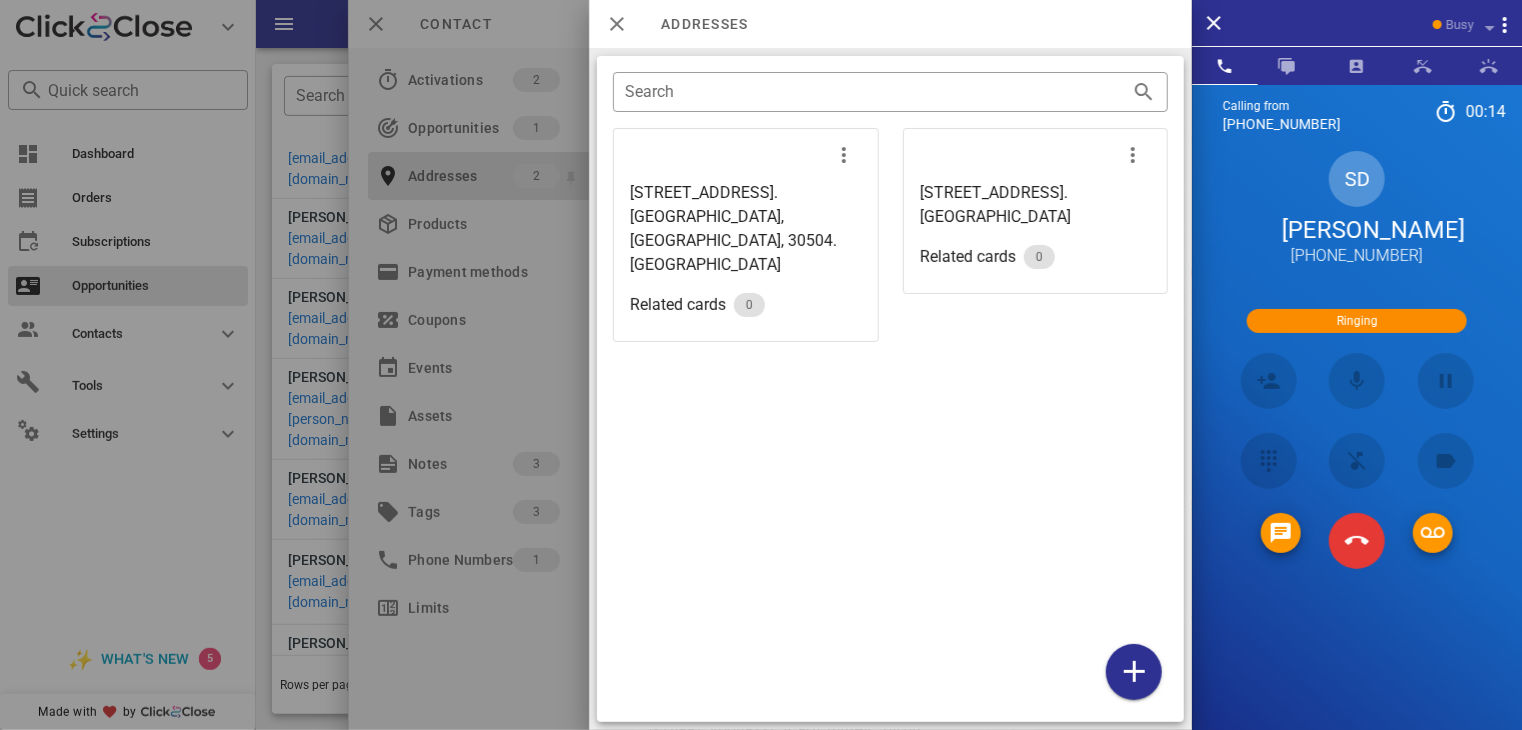 click at bounding box center [761, 365] 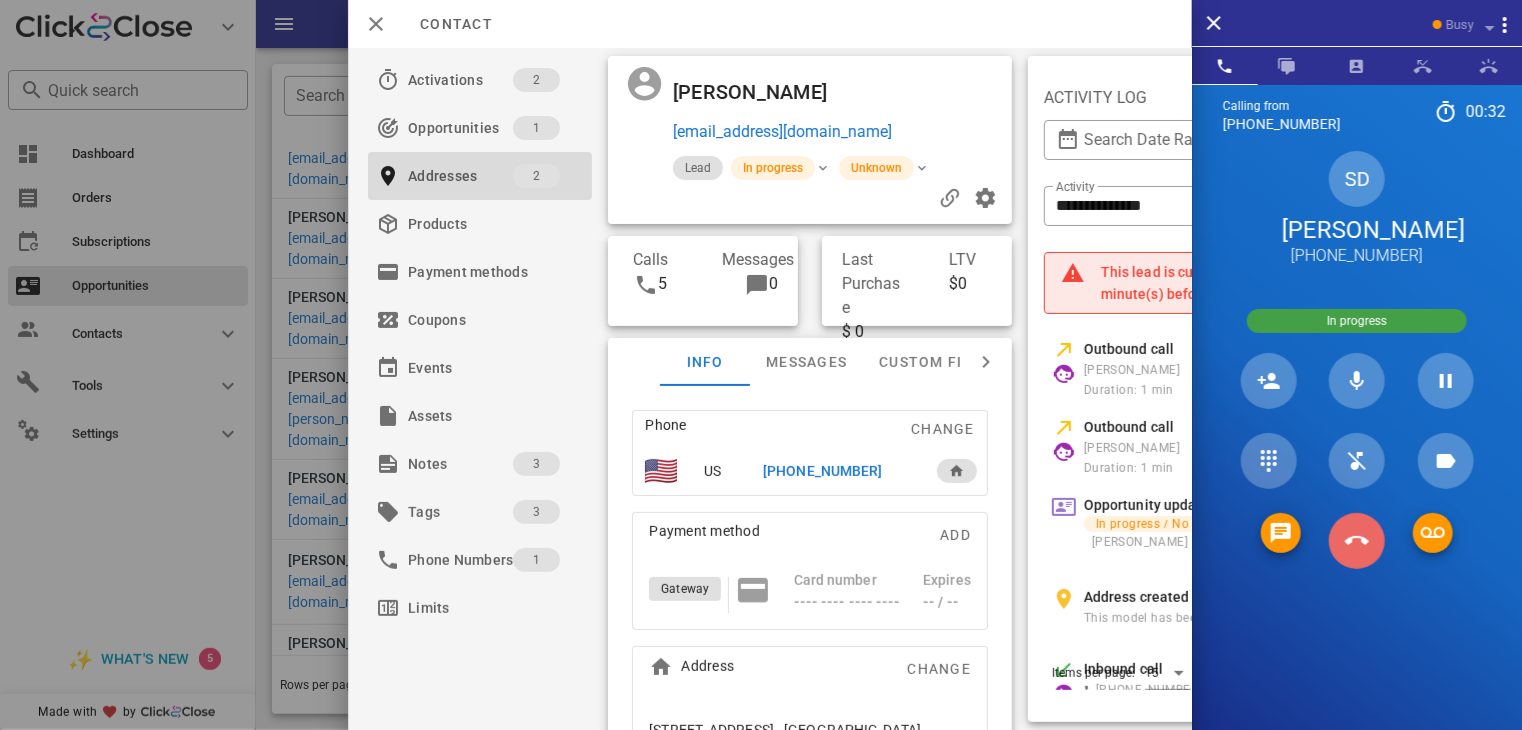 click at bounding box center (1357, 541) 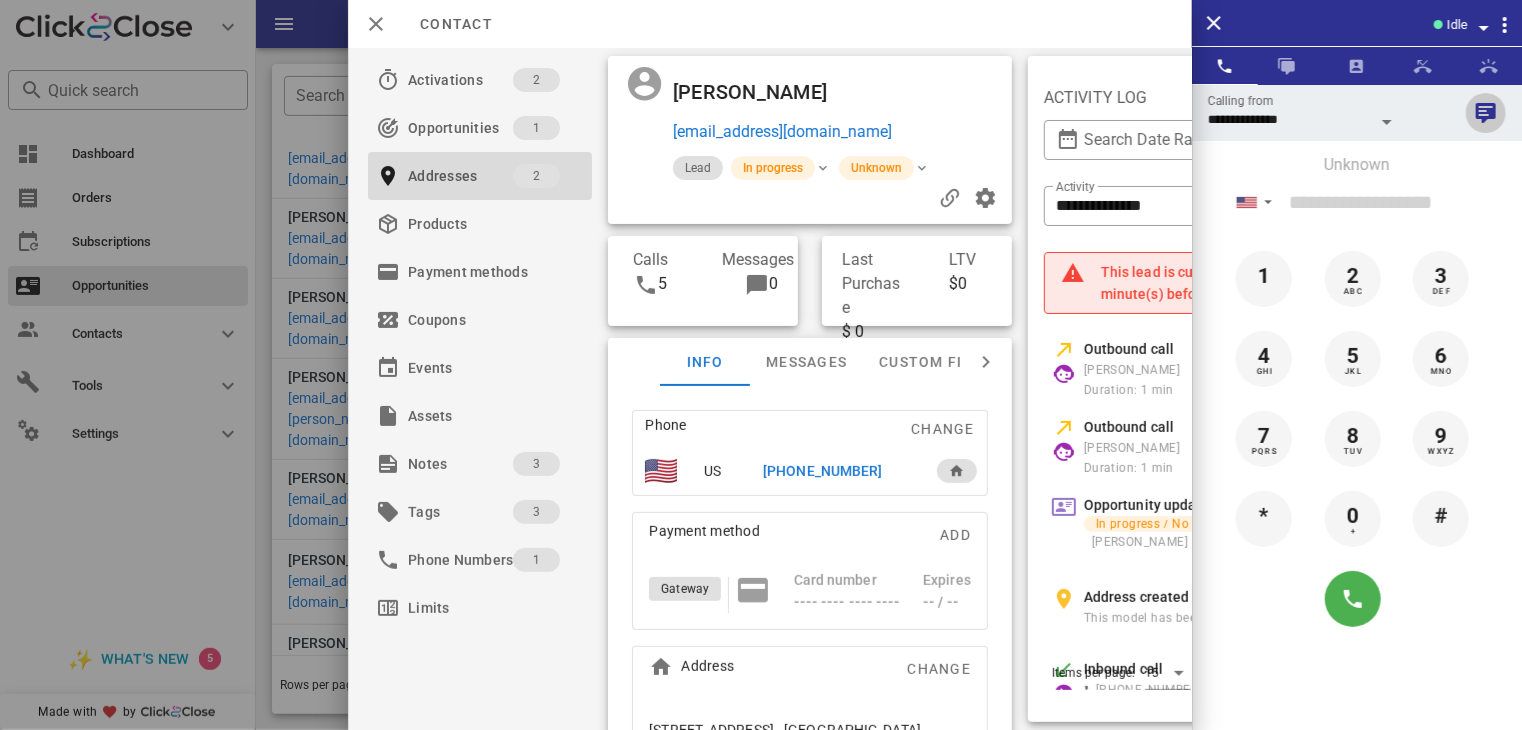 click at bounding box center [1486, 113] 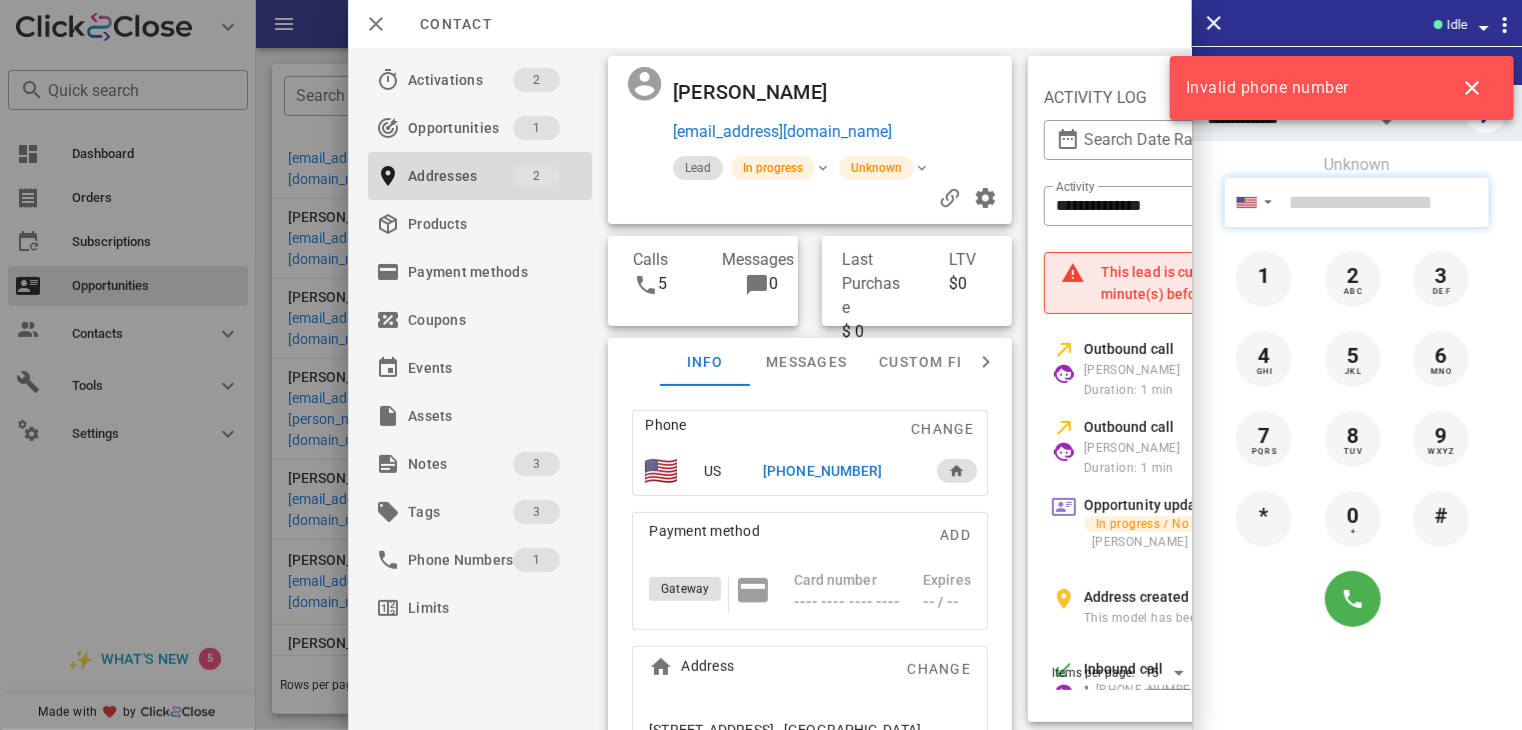 click at bounding box center (1385, 202) 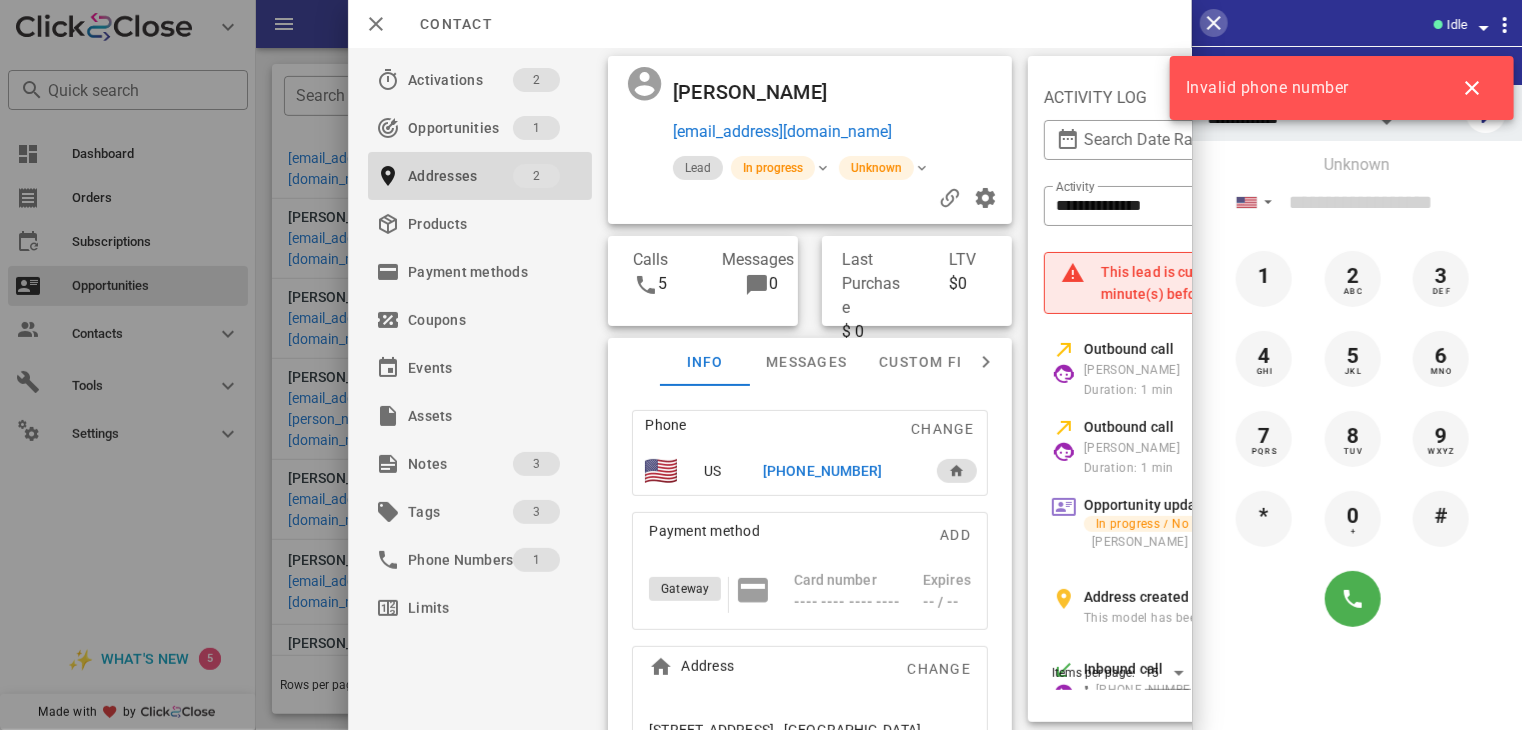 click at bounding box center (1214, 23) 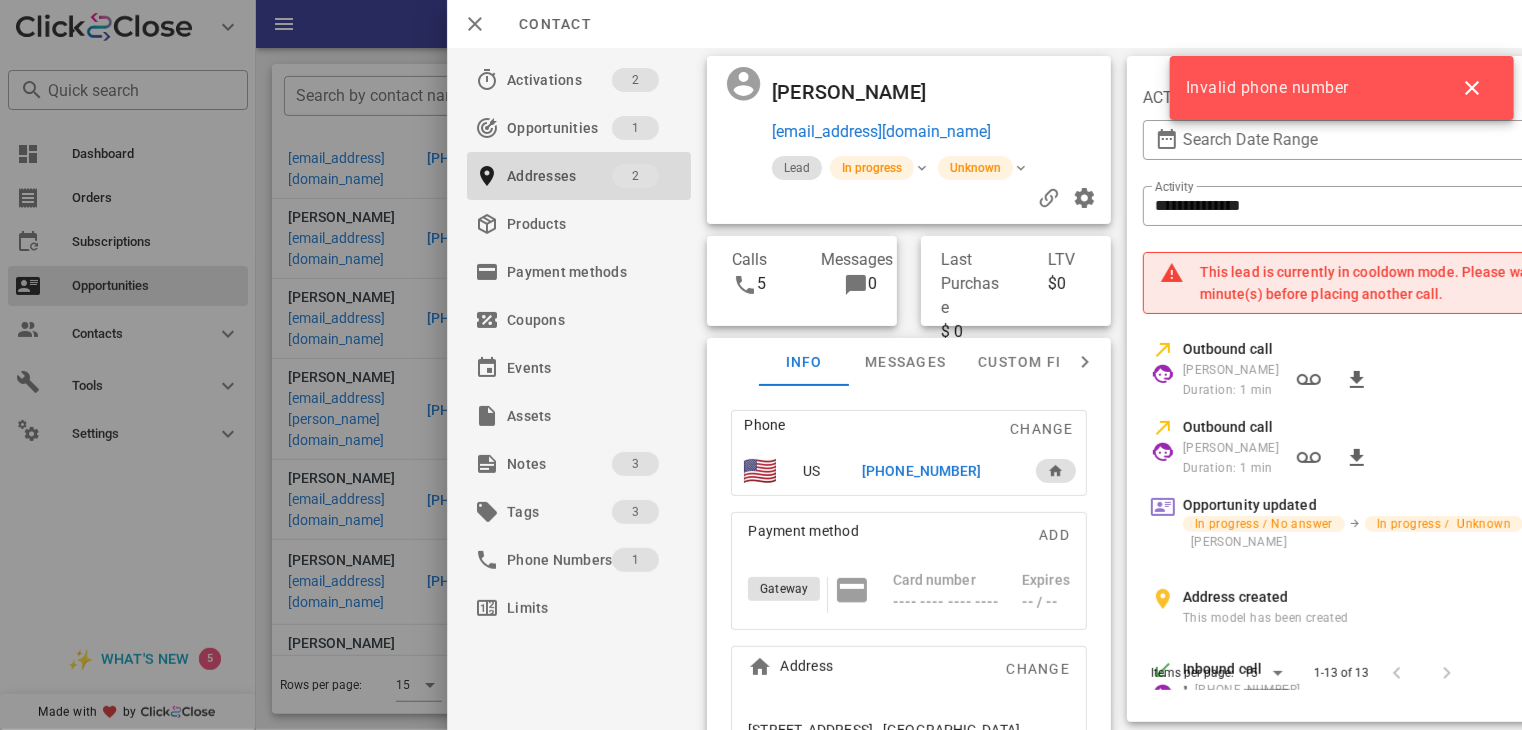 click on "[PHONE_NUMBER]" at bounding box center [921, 471] 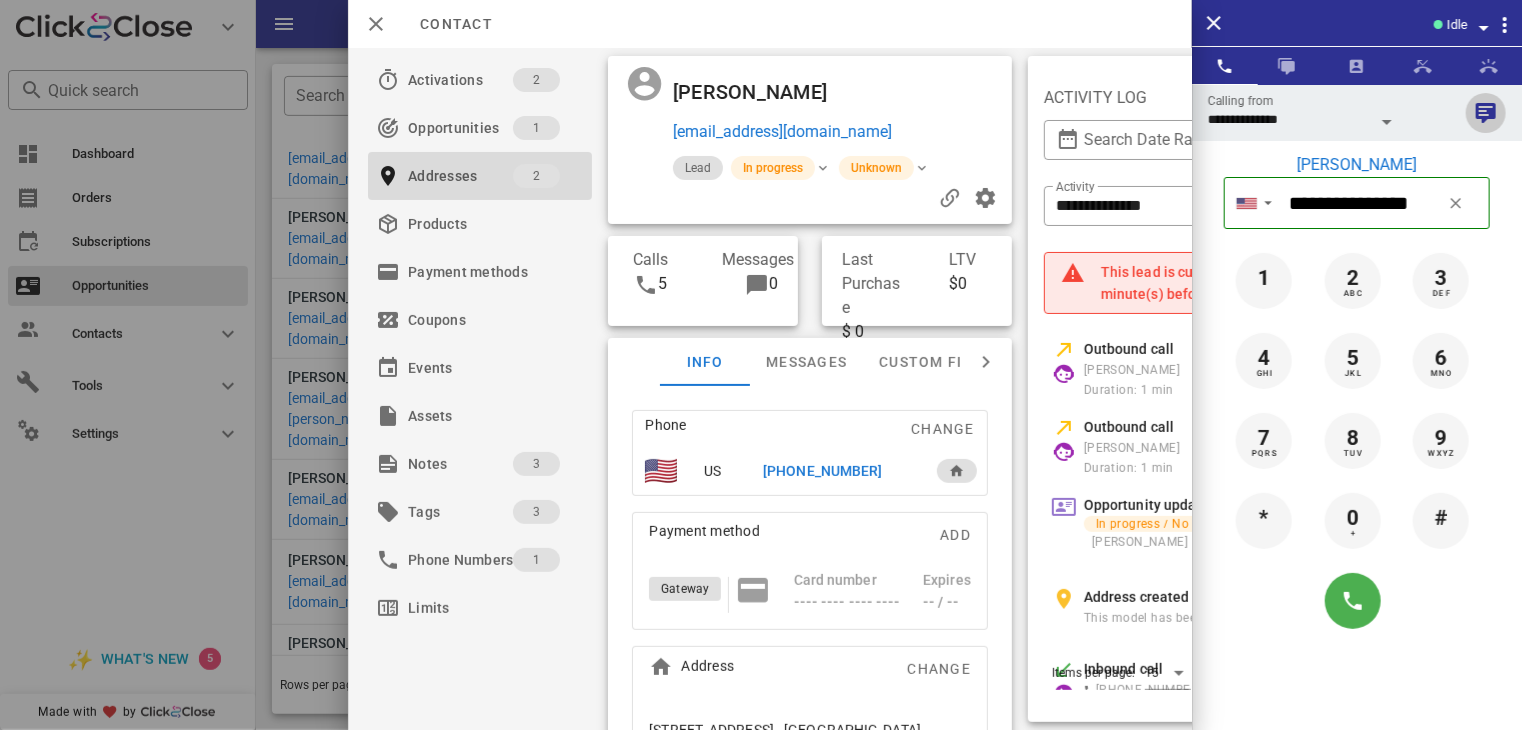 click at bounding box center (1486, 113) 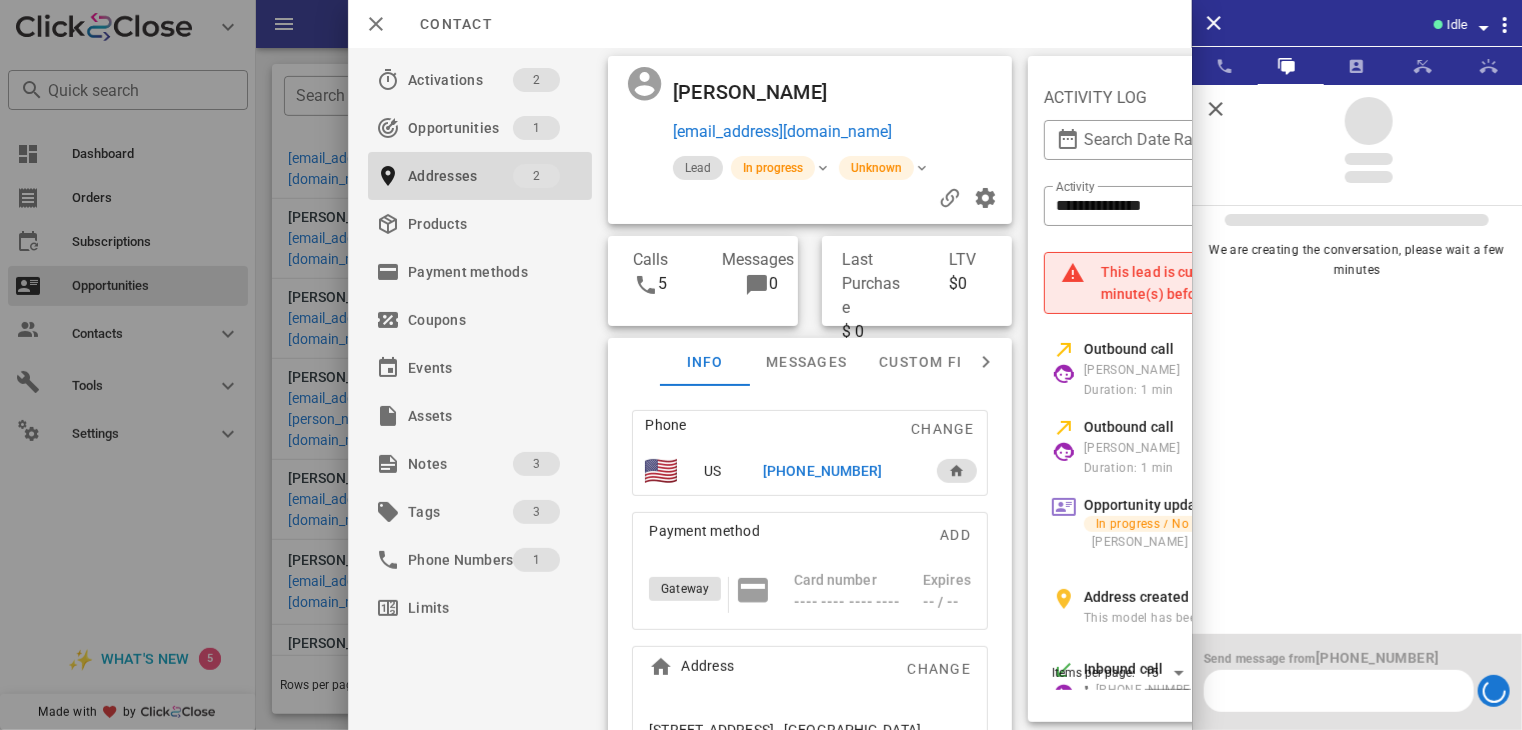 click at bounding box center (1339, 691) 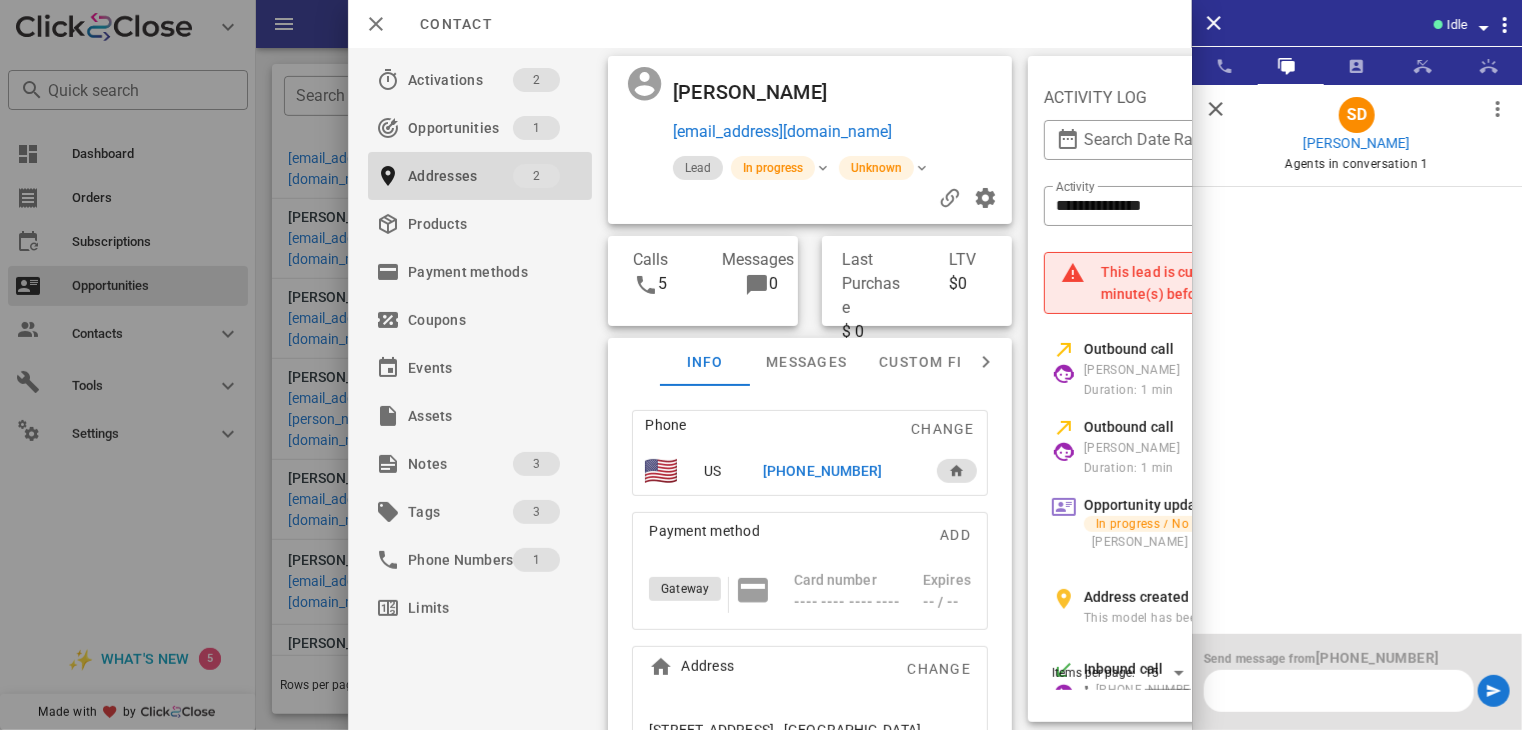 scroll, scrollTop: 0, scrollLeft: 0, axis: both 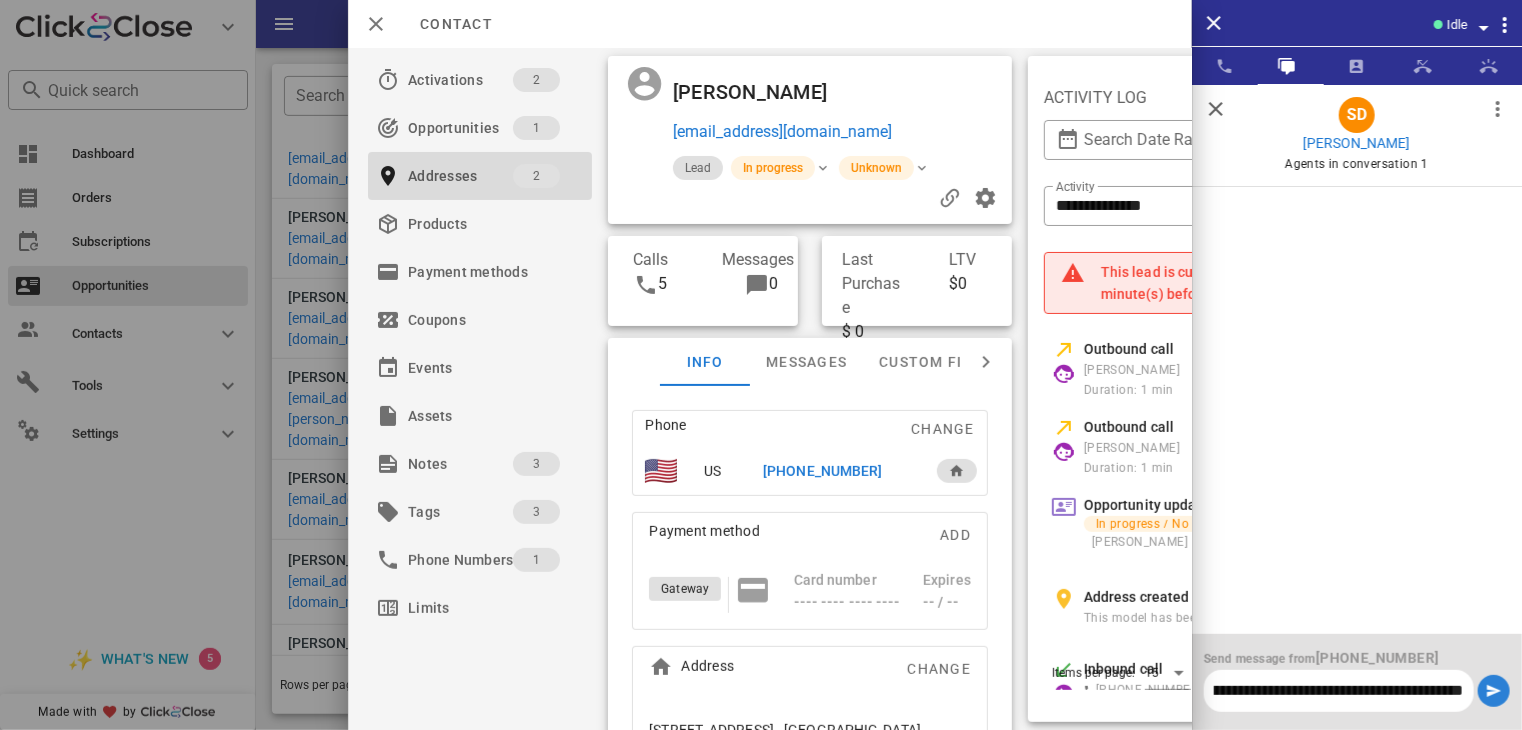 type on "**********" 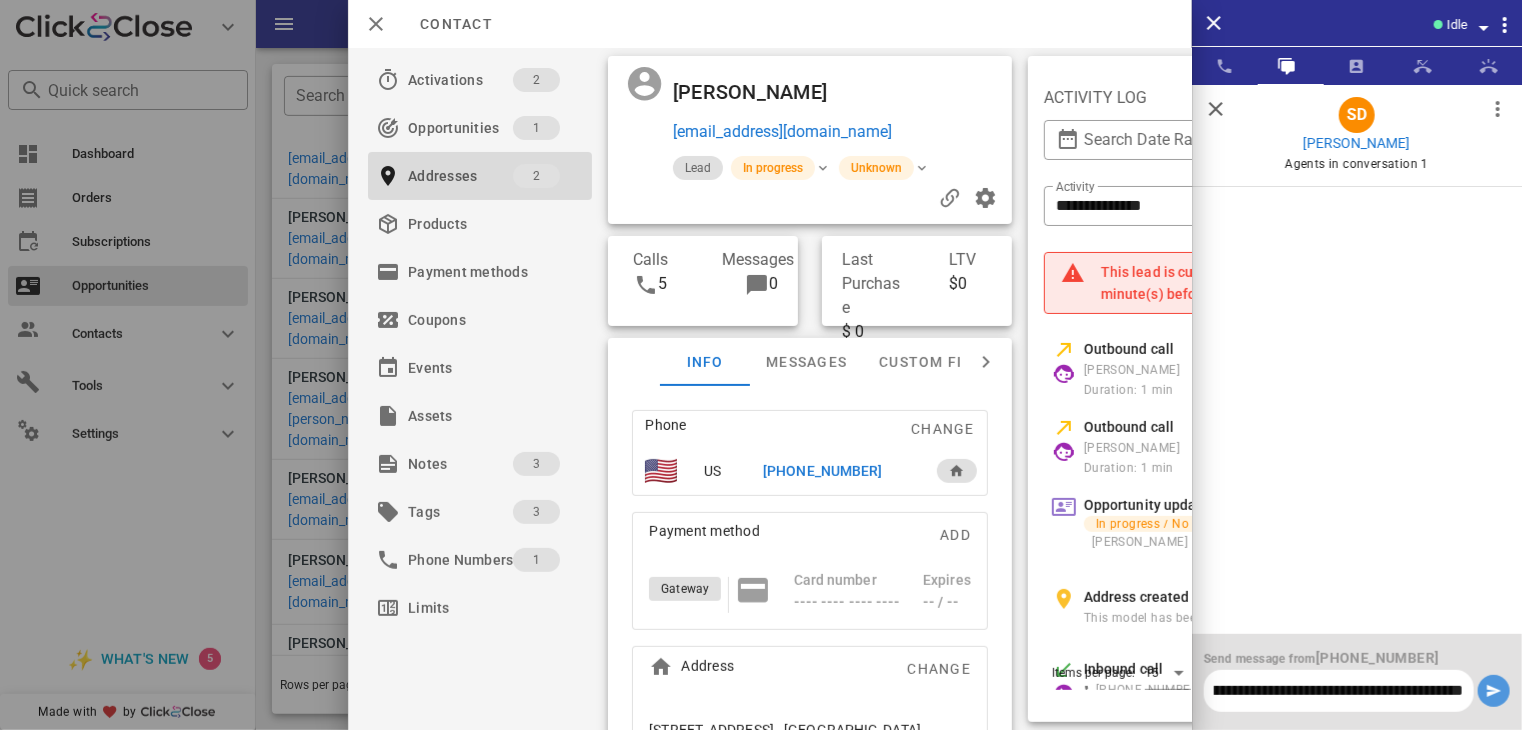 click at bounding box center (1494, 691) 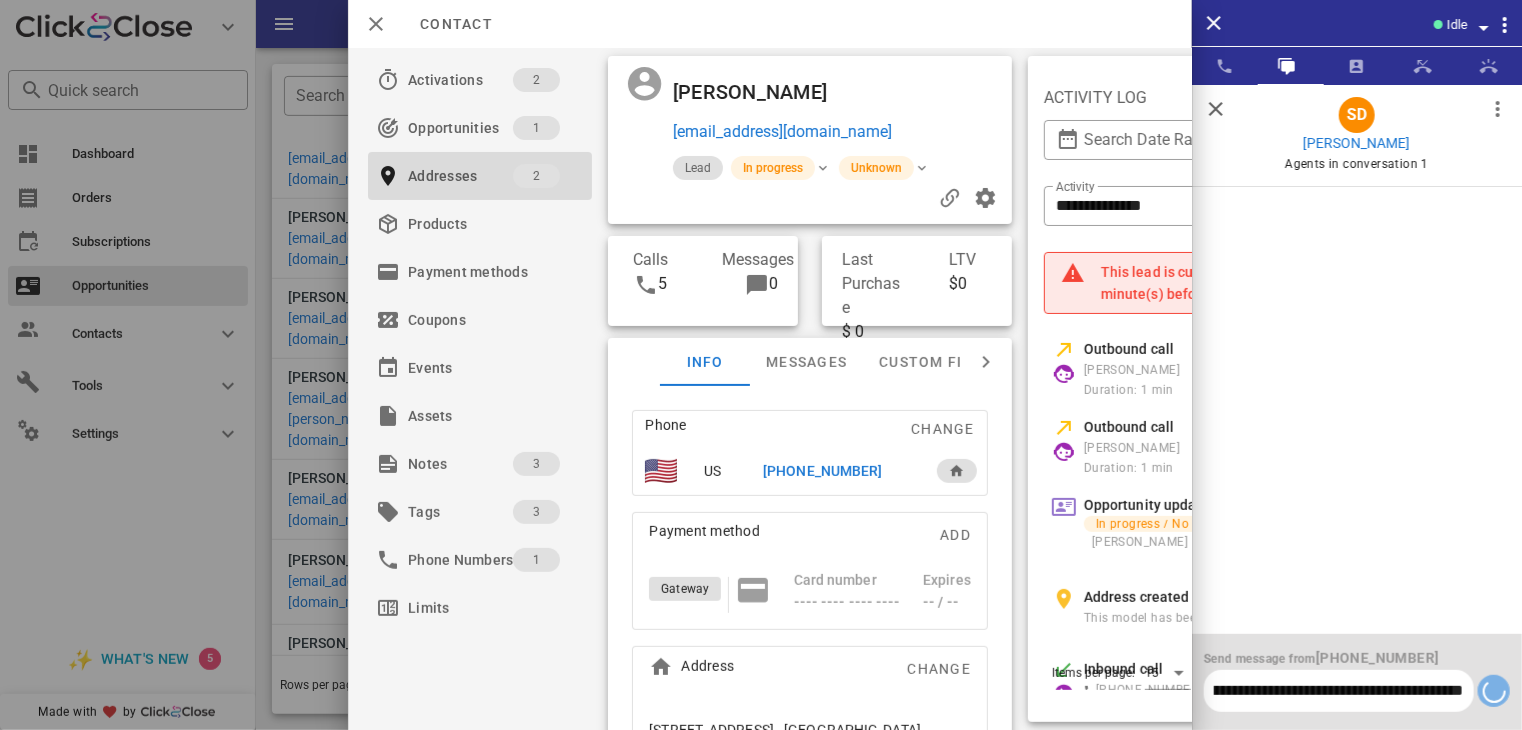 scroll, scrollTop: 0, scrollLeft: 0, axis: both 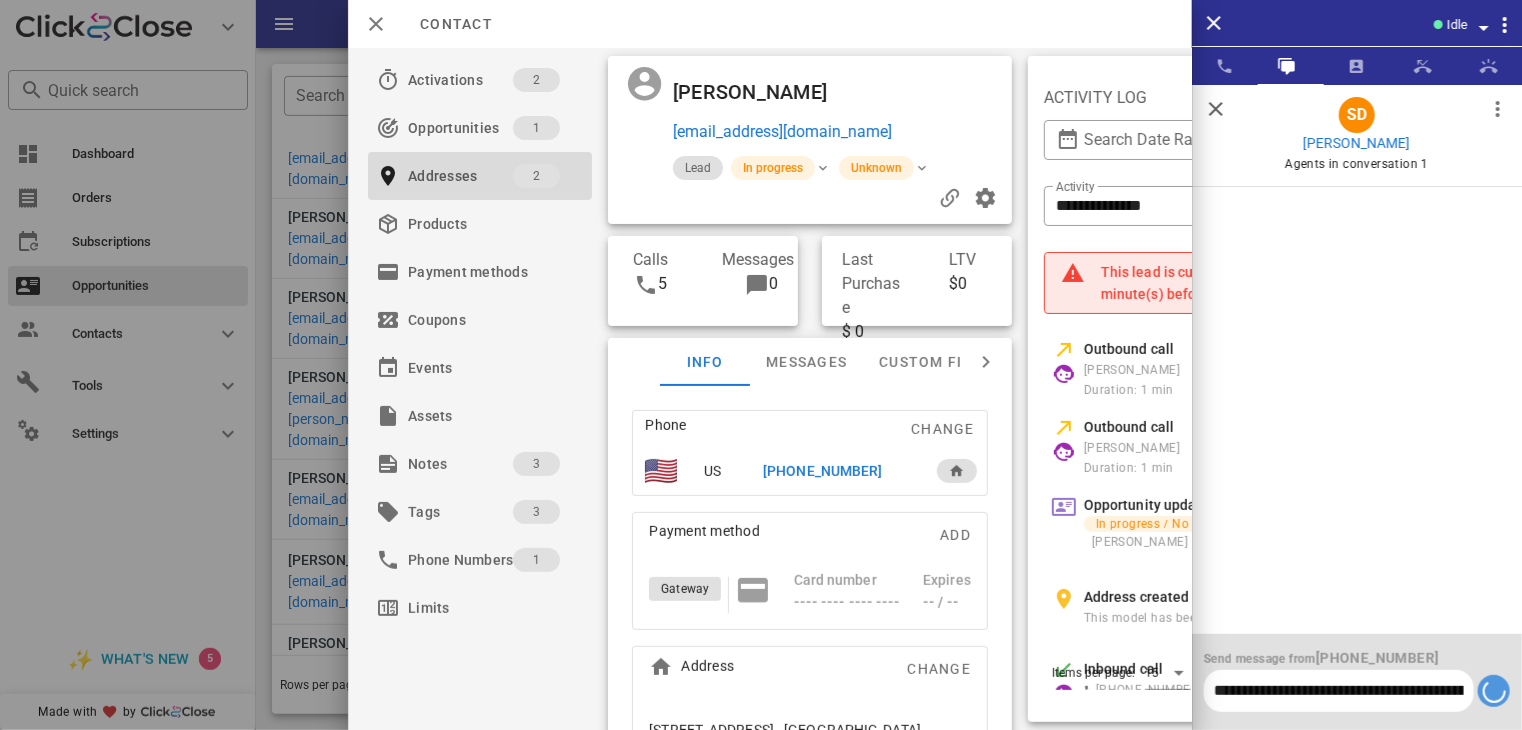type 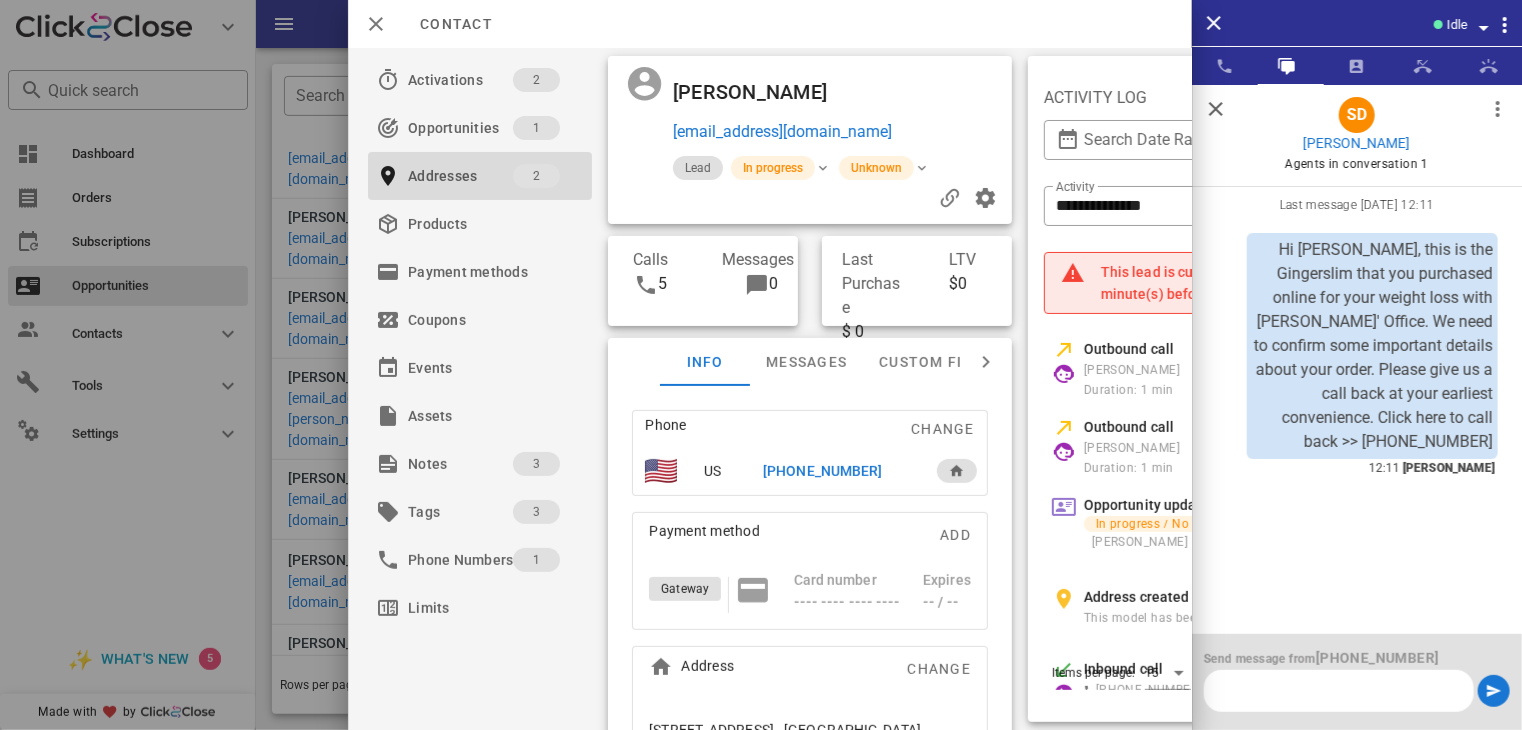 click at bounding box center (1216, 109) 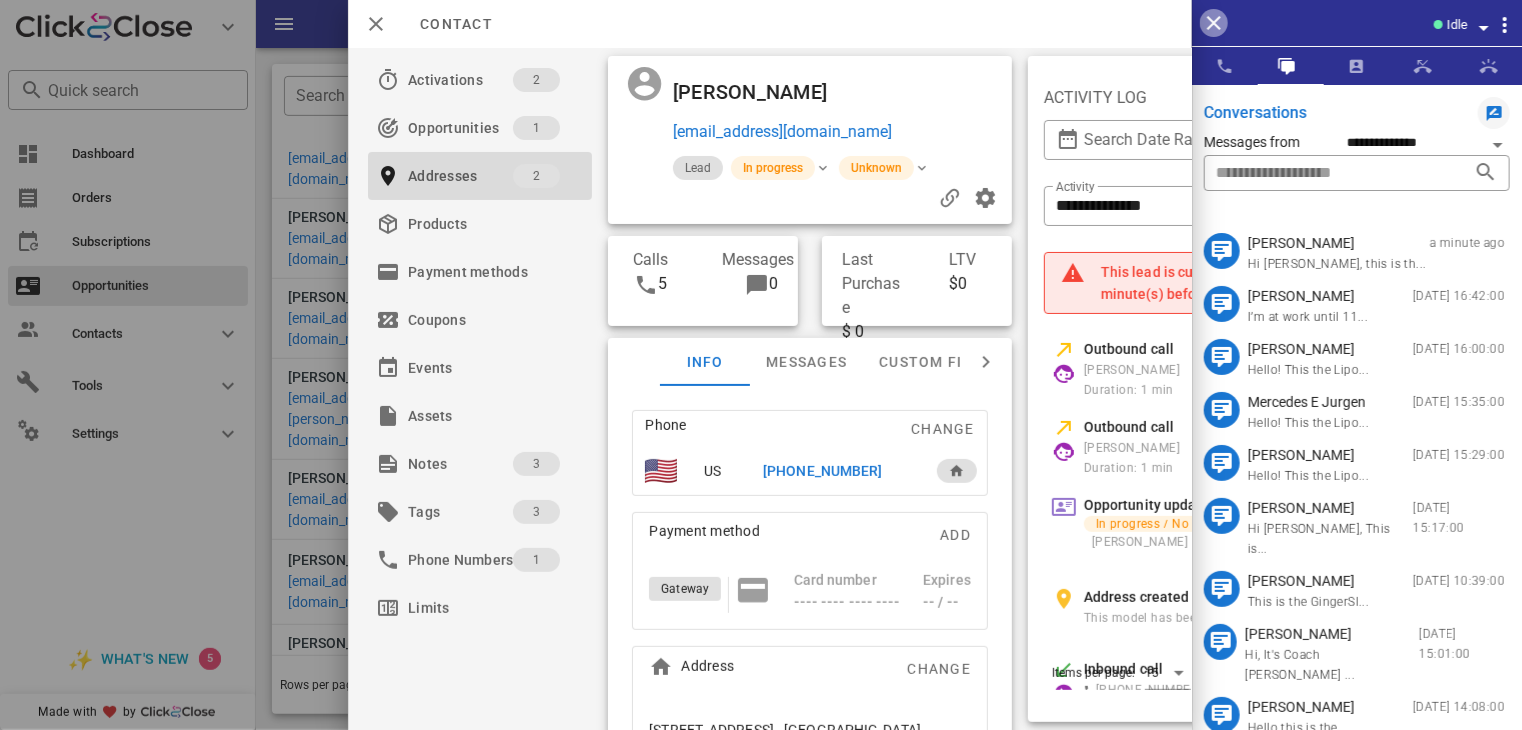 click at bounding box center [1214, 23] 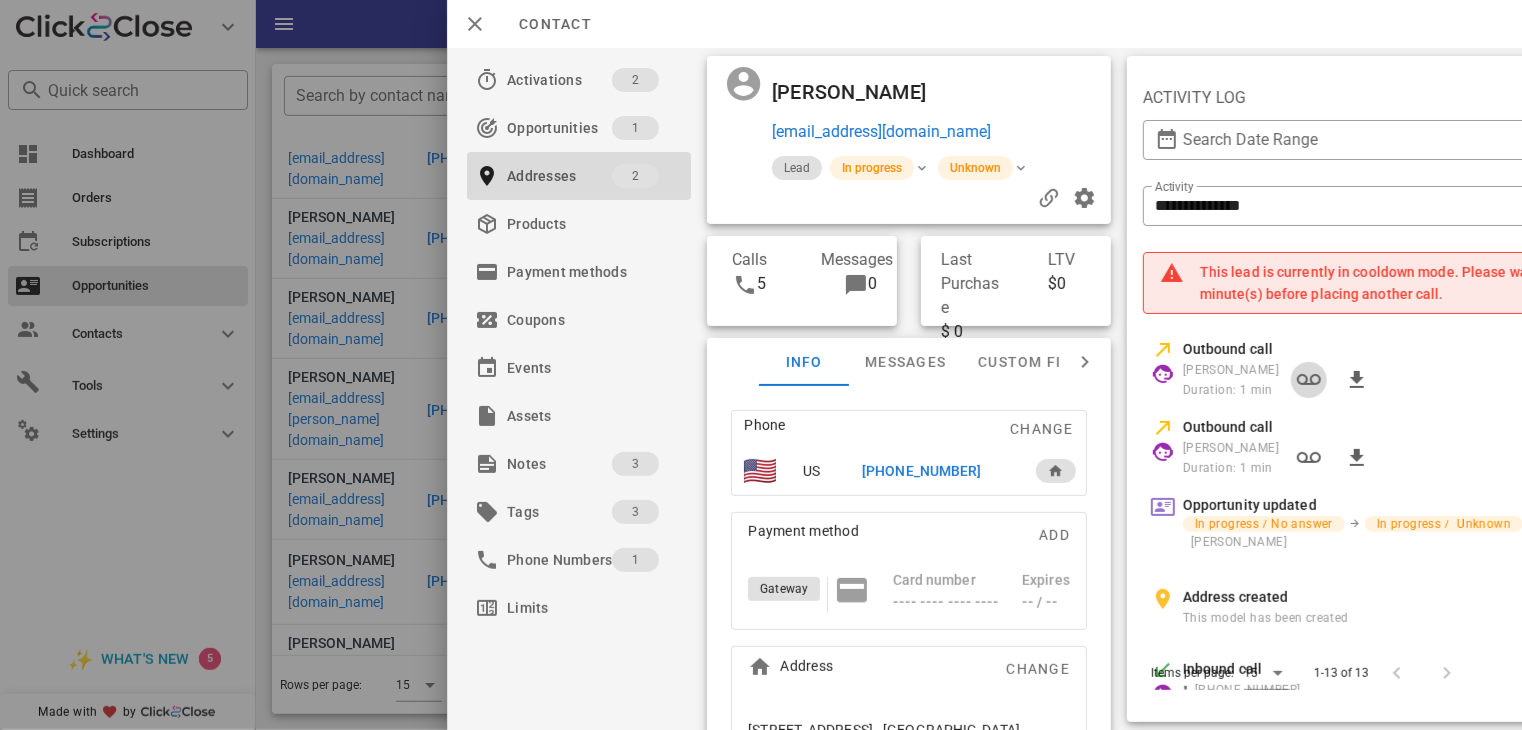 click at bounding box center [1309, 380] 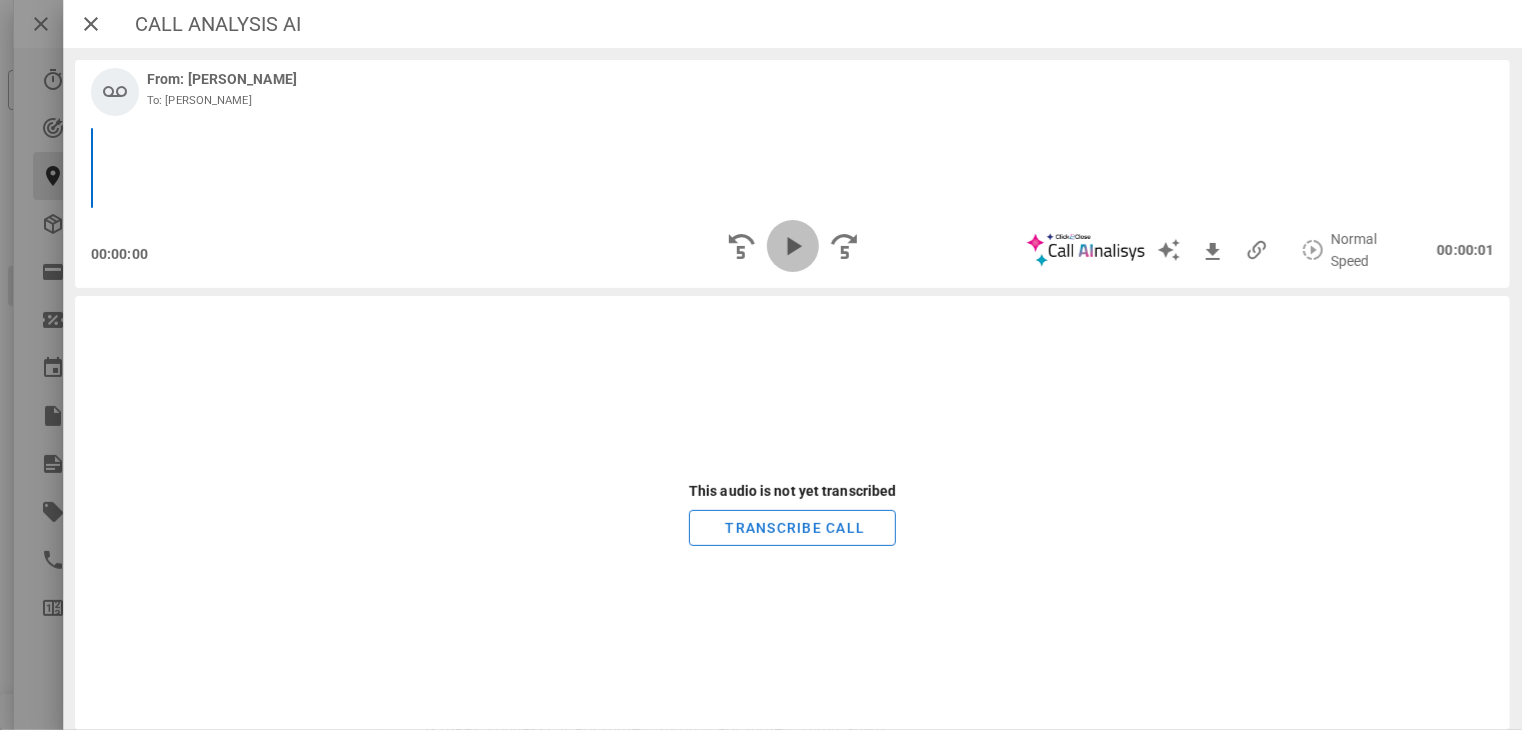 click at bounding box center [792, 246] 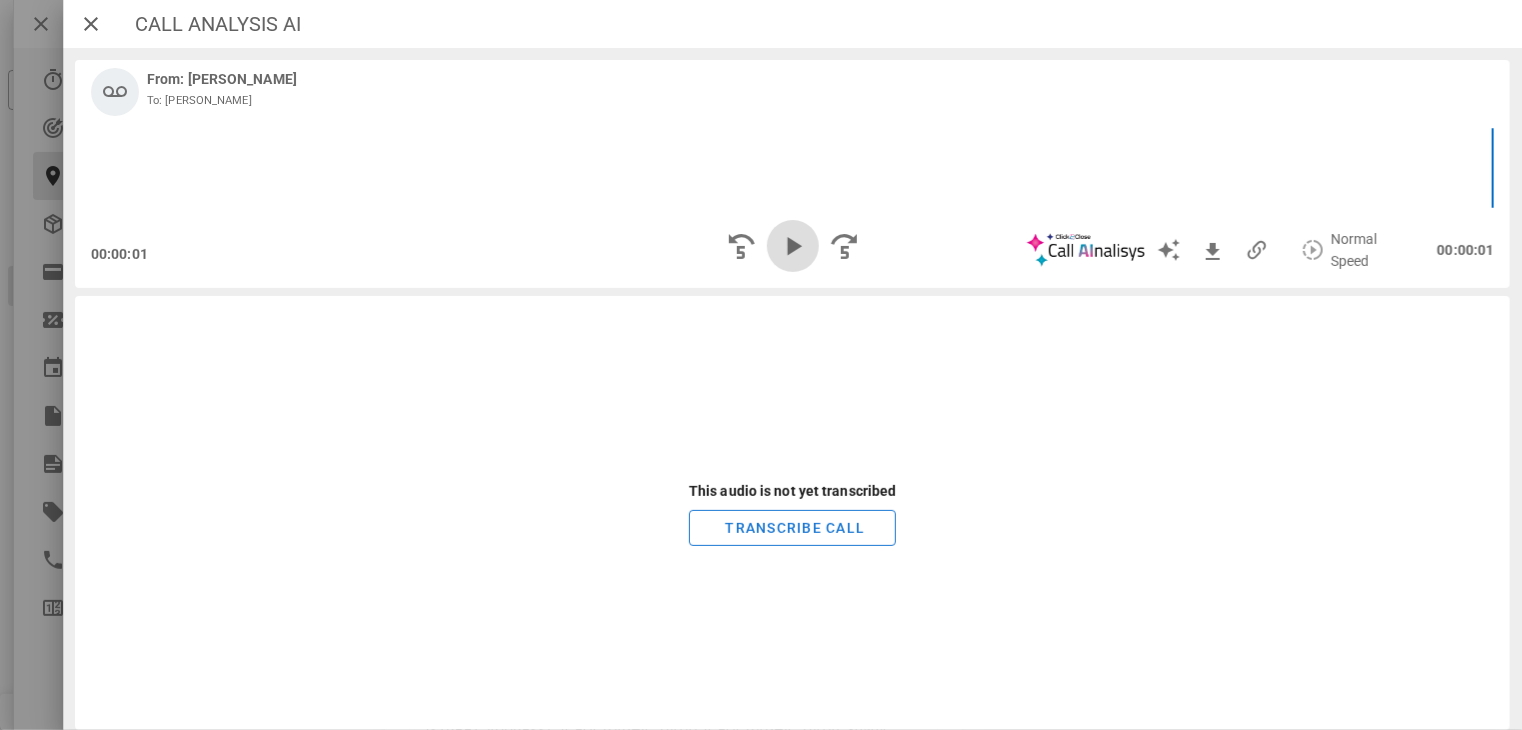 click at bounding box center [792, 246] 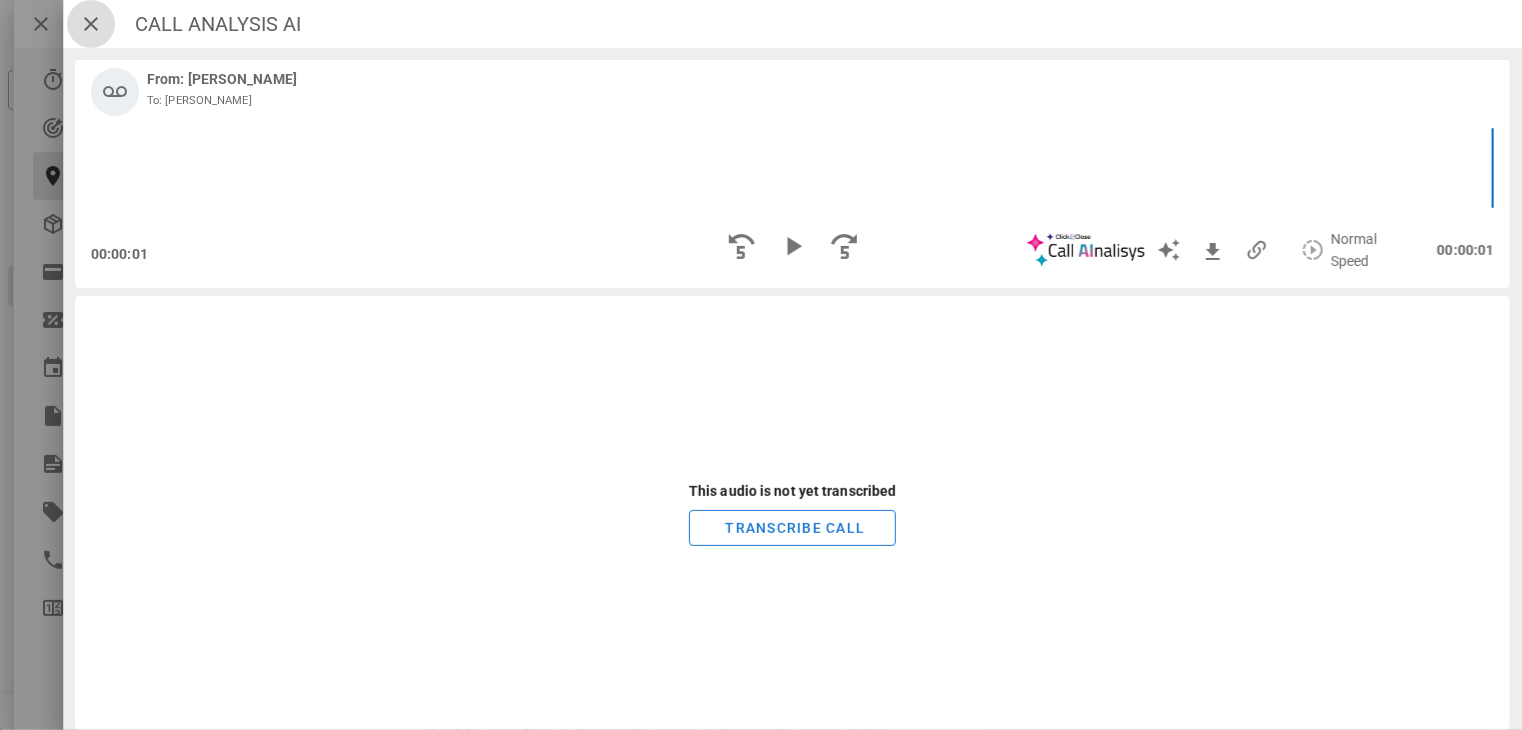 click at bounding box center (91, 24) 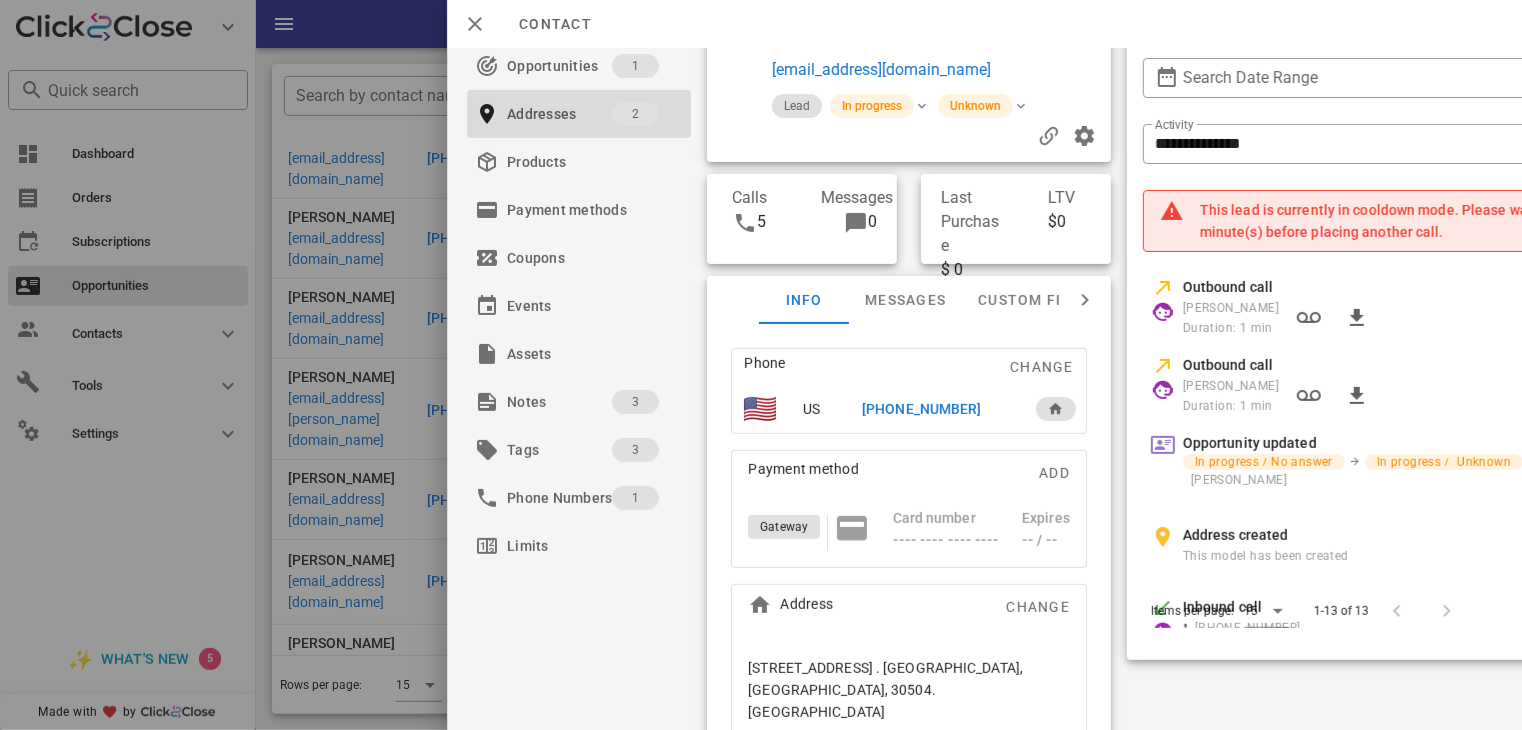 scroll, scrollTop: 66, scrollLeft: 0, axis: vertical 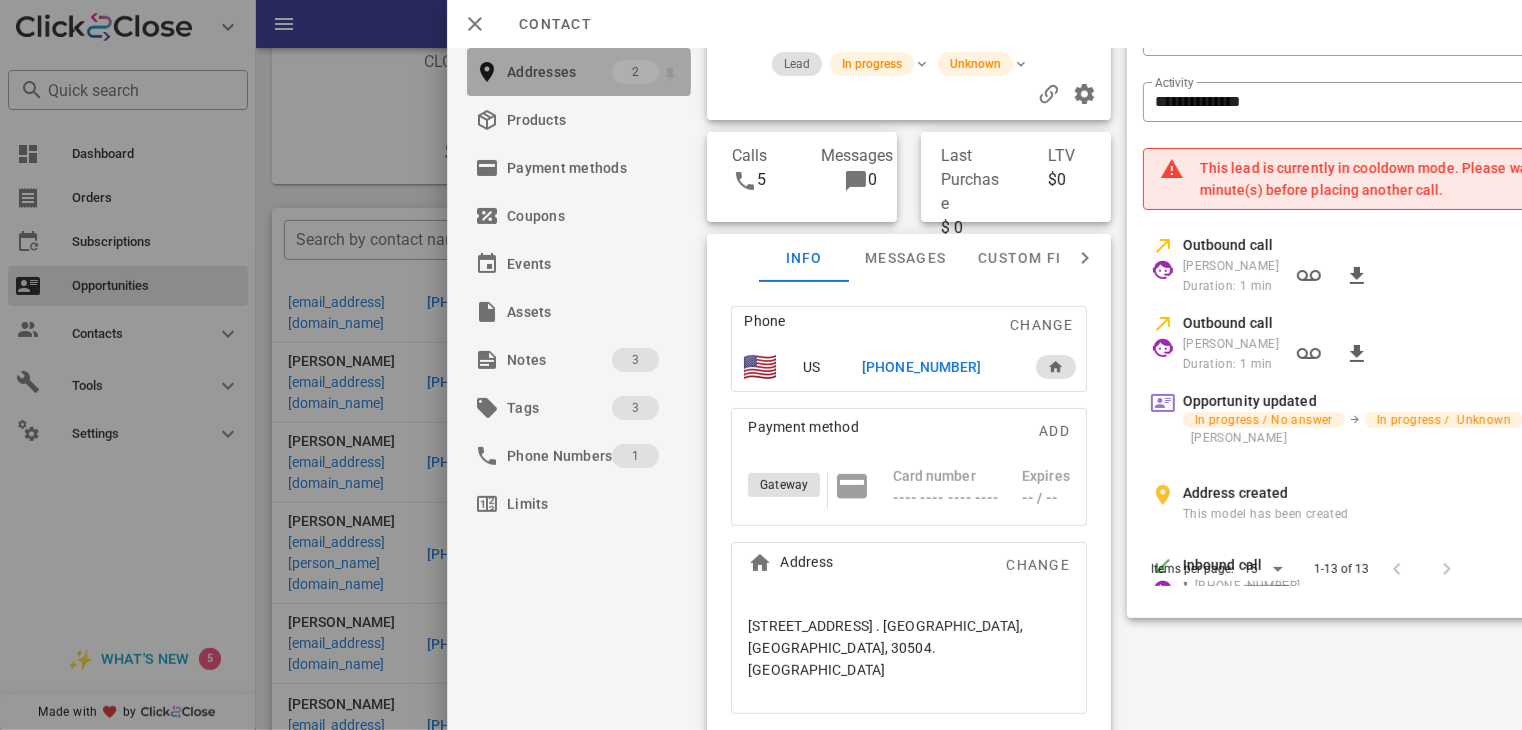 click on "Addresses" at bounding box center [559, 72] 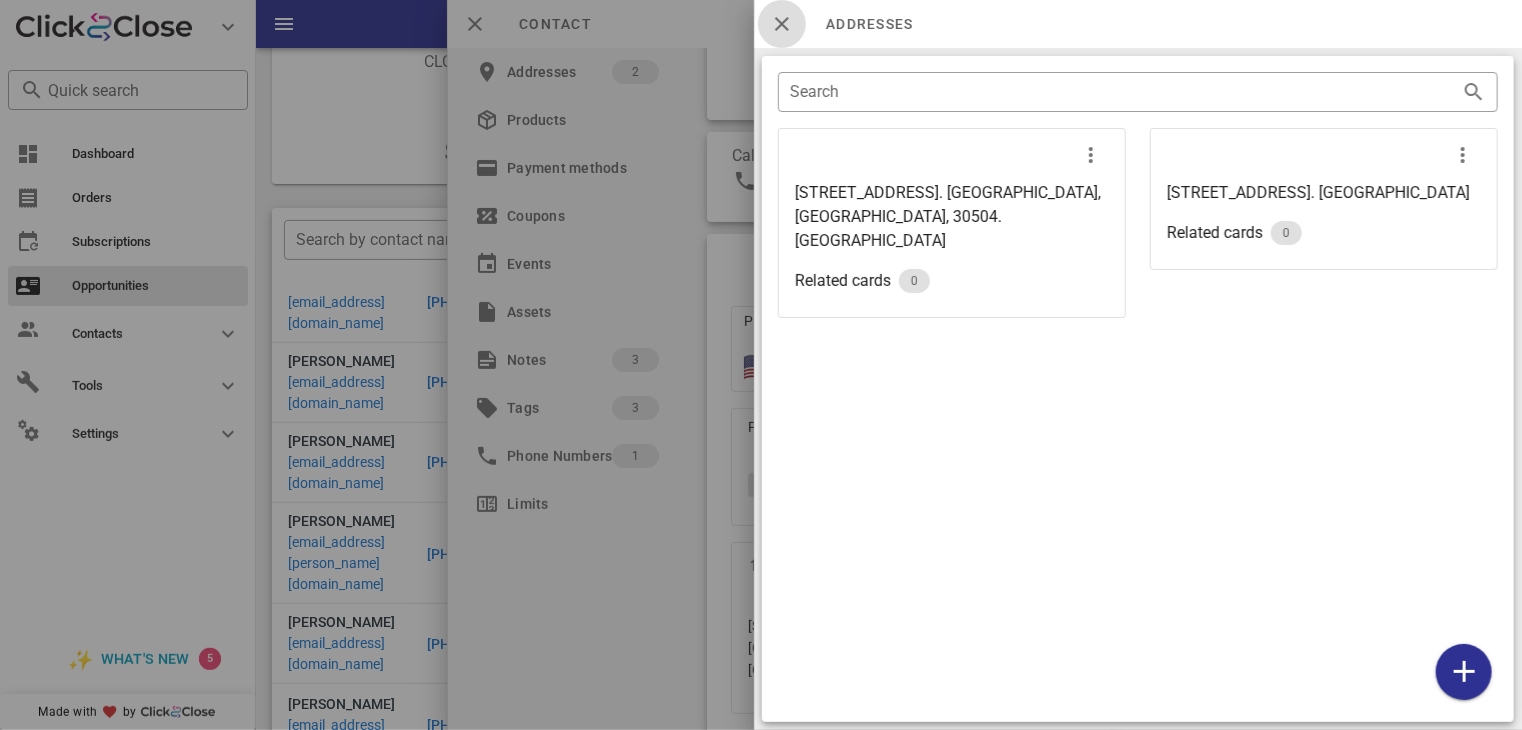 click at bounding box center [782, 24] 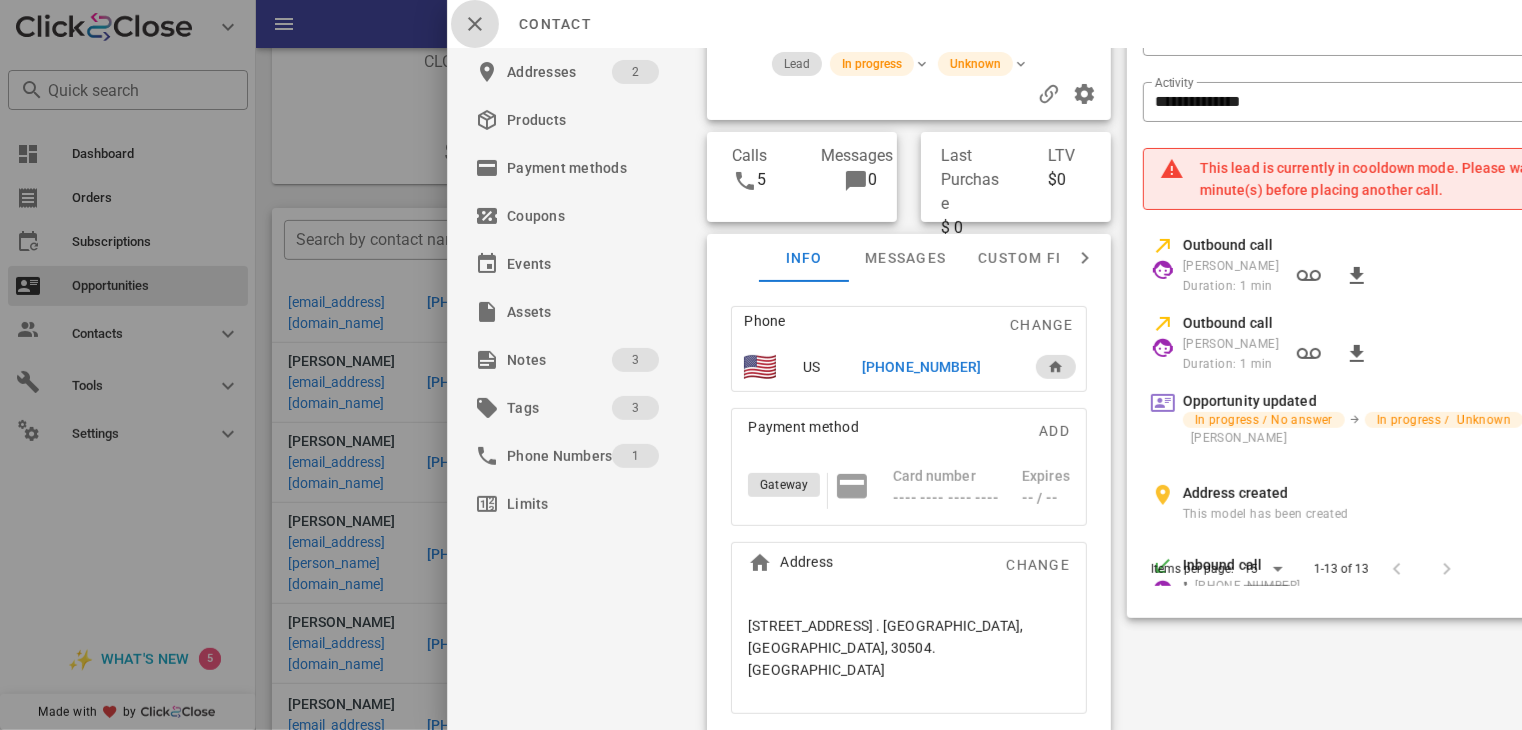 click at bounding box center [475, 24] 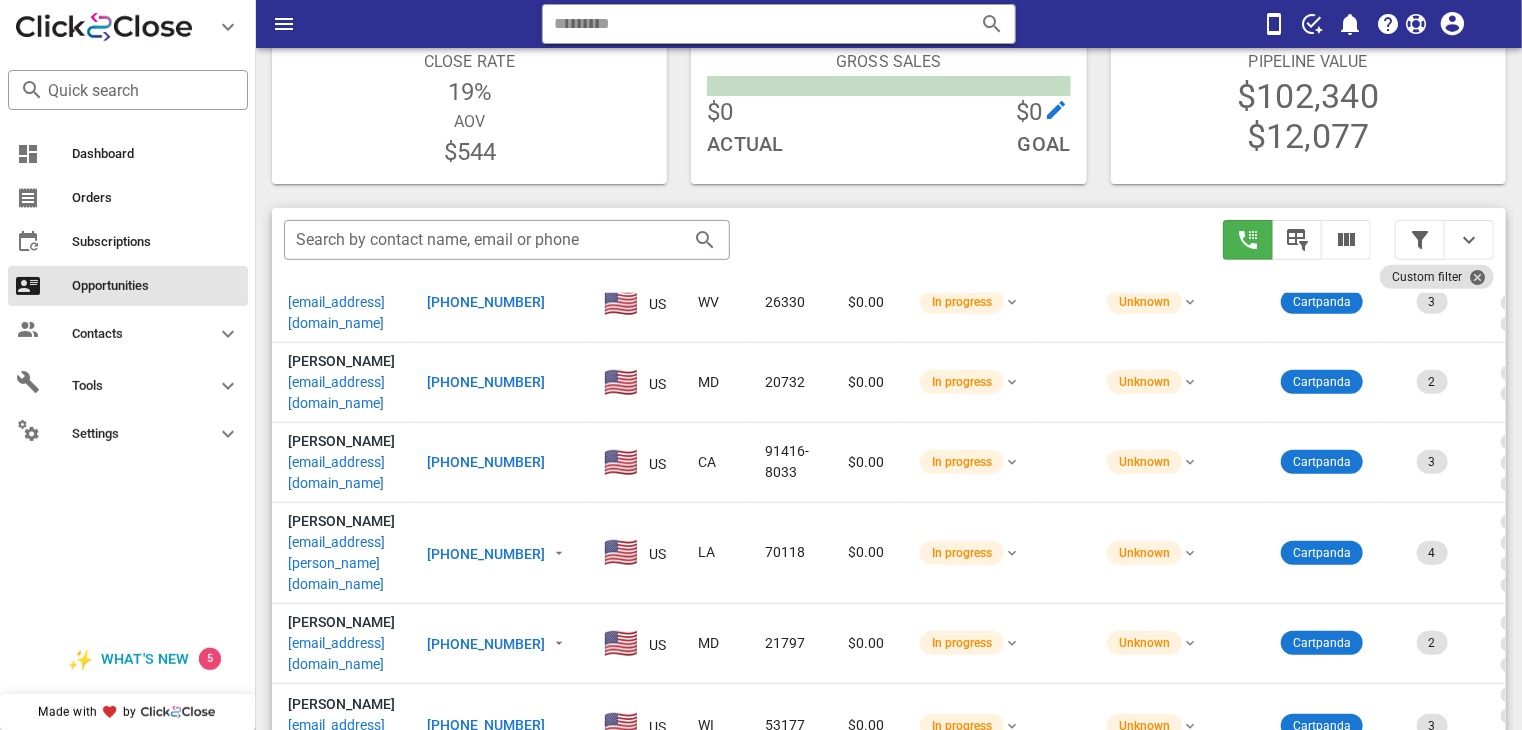 scroll, scrollTop: 603, scrollLeft: 0, axis: vertical 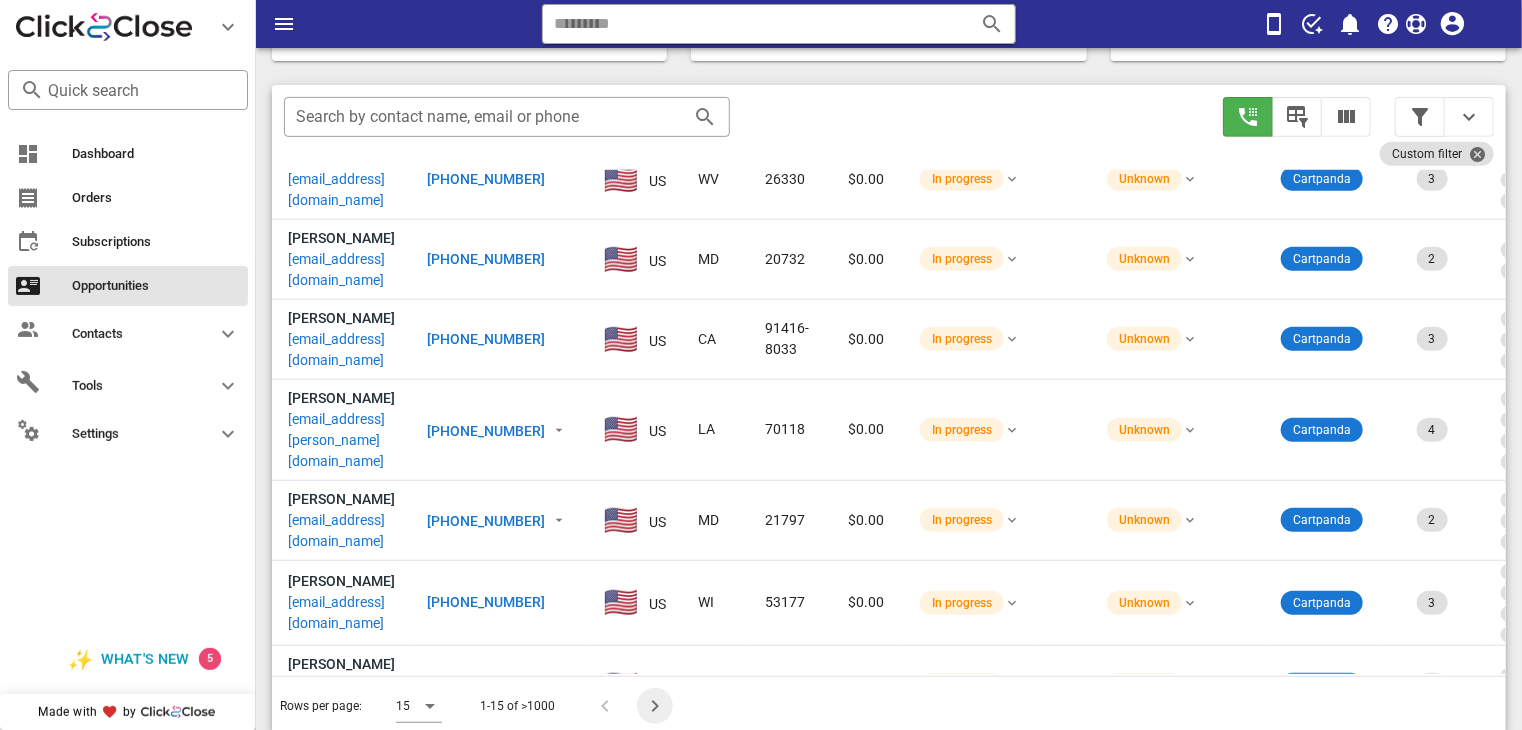 click at bounding box center [655, 706] 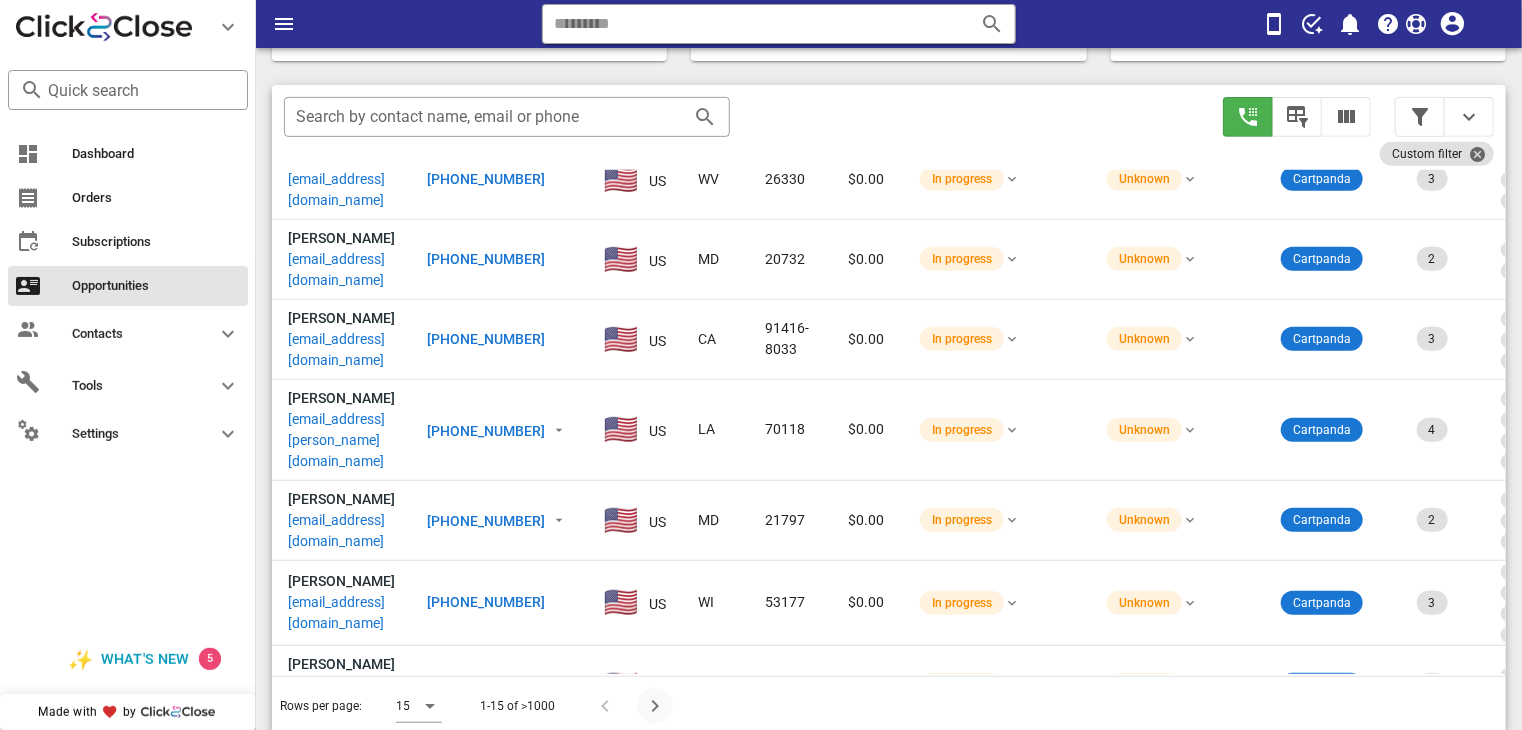 type on "**********" 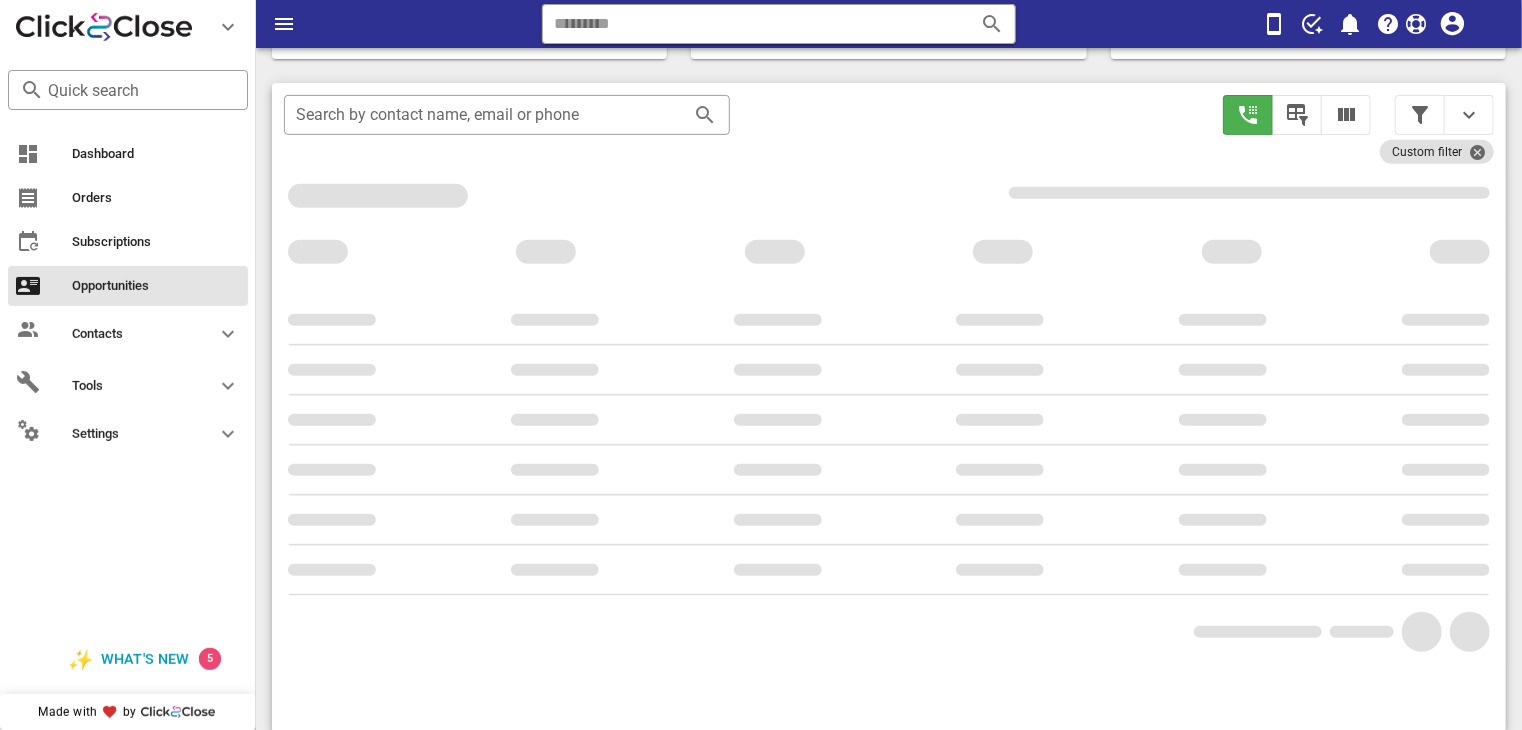 scroll, scrollTop: 355, scrollLeft: 0, axis: vertical 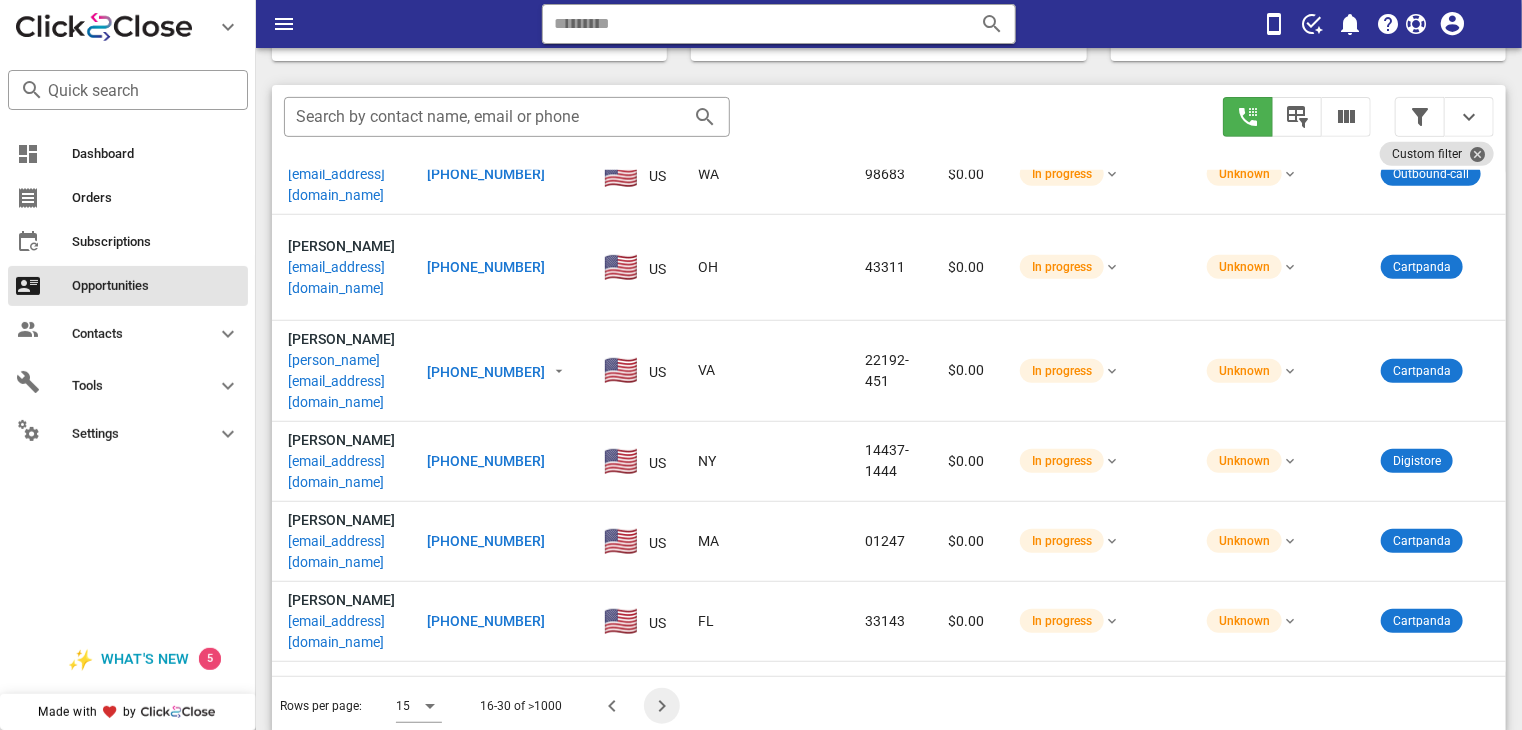 click at bounding box center [662, 706] 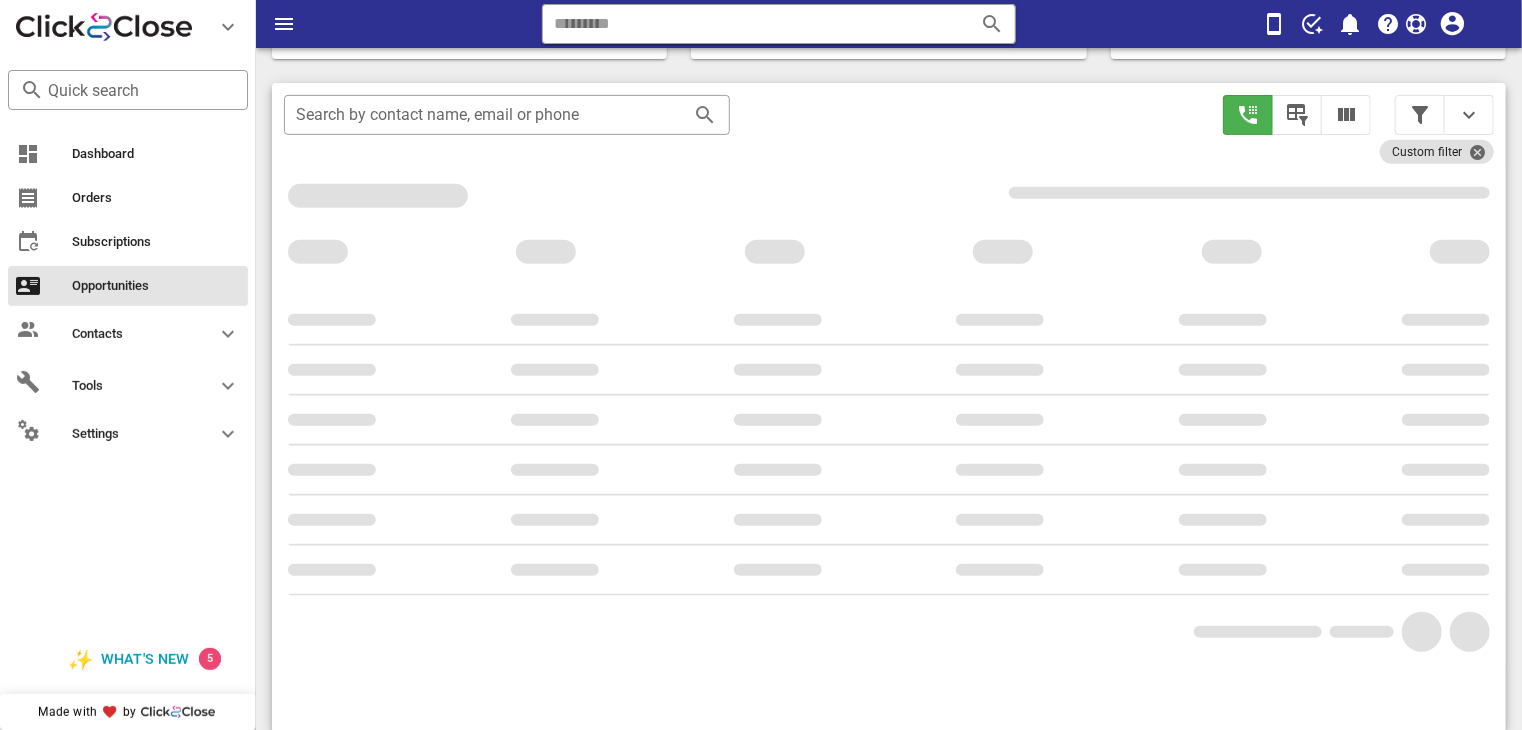 scroll, scrollTop: 355, scrollLeft: 0, axis: vertical 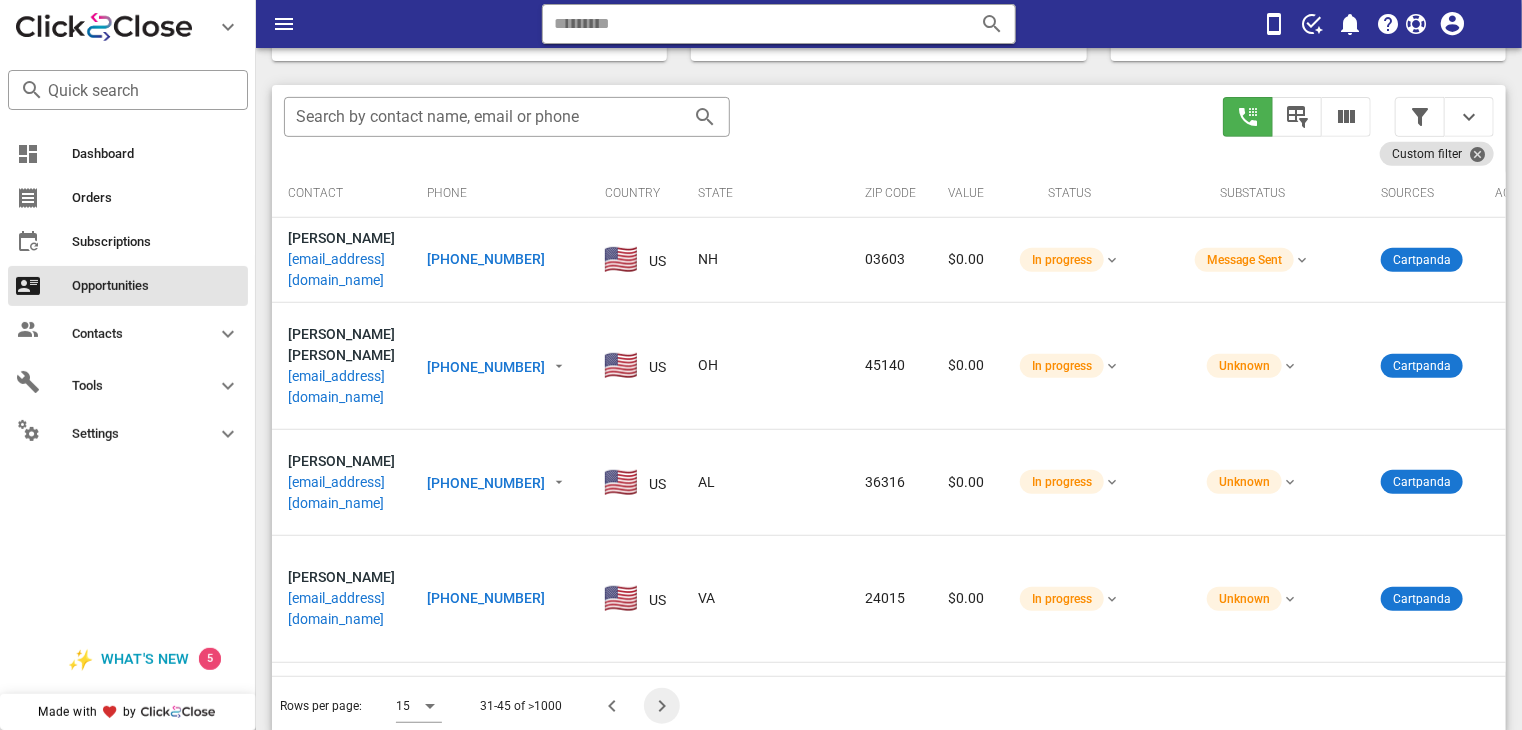 click at bounding box center (662, 706) 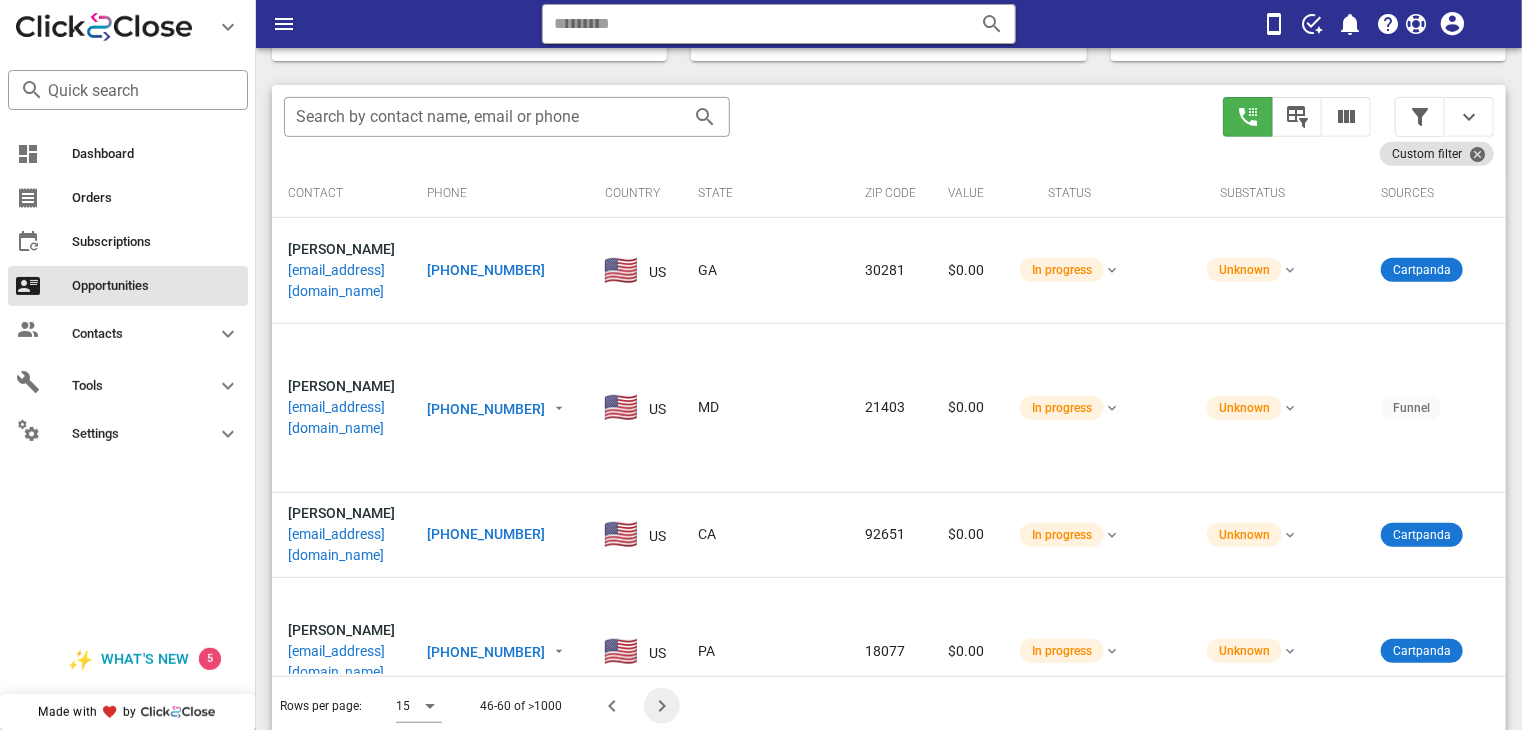 click at bounding box center [662, 706] 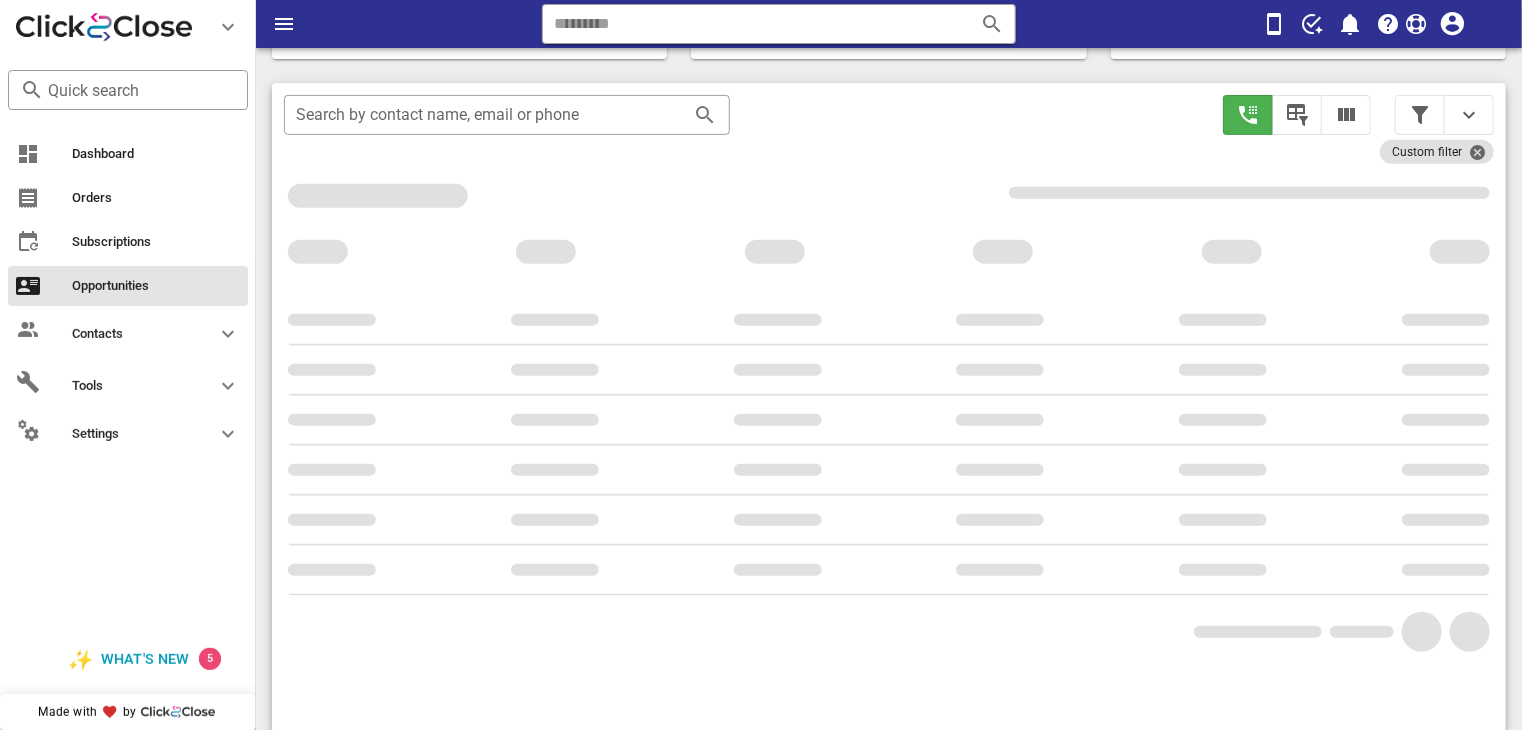 scroll, scrollTop: 355, scrollLeft: 0, axis: vertical 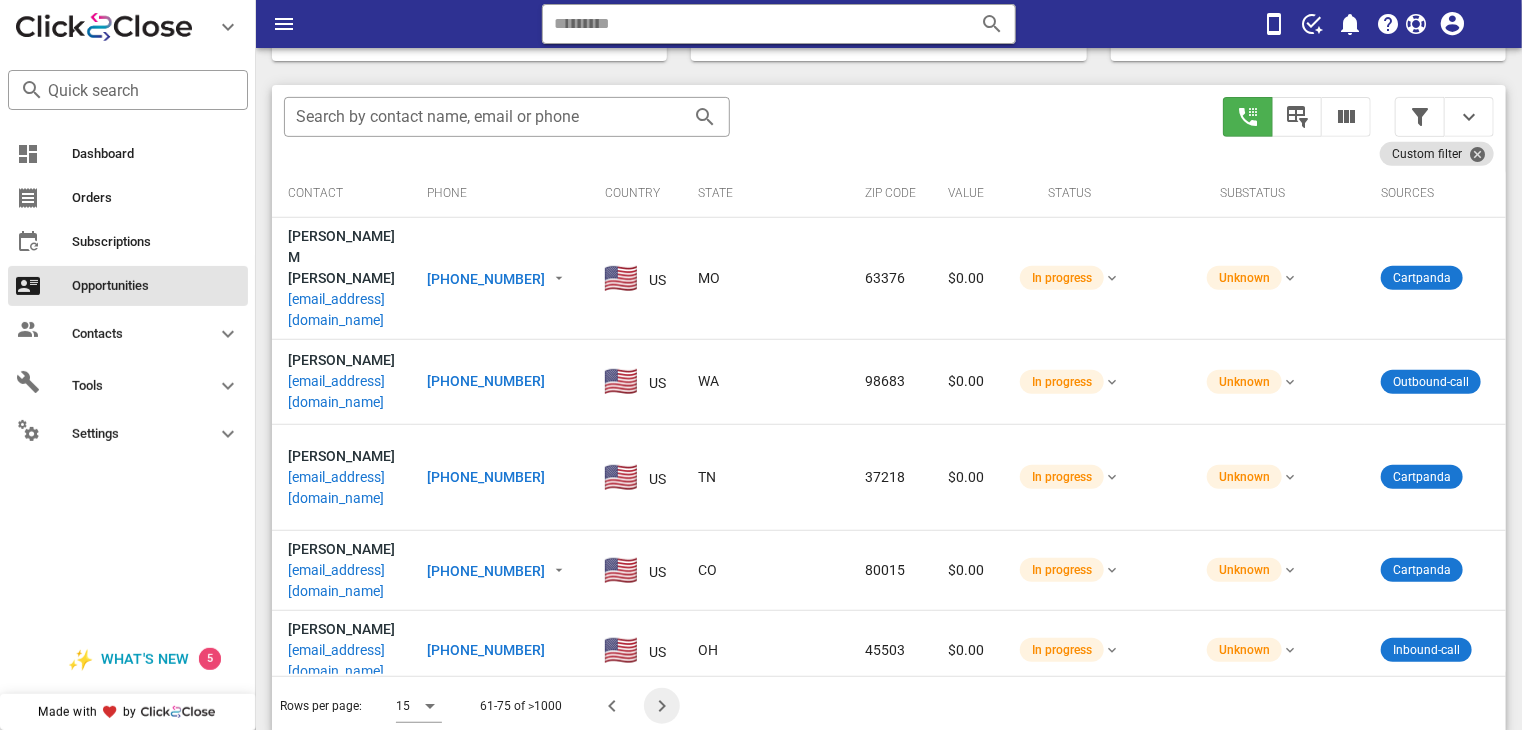 click at bounding box center (662, 706) 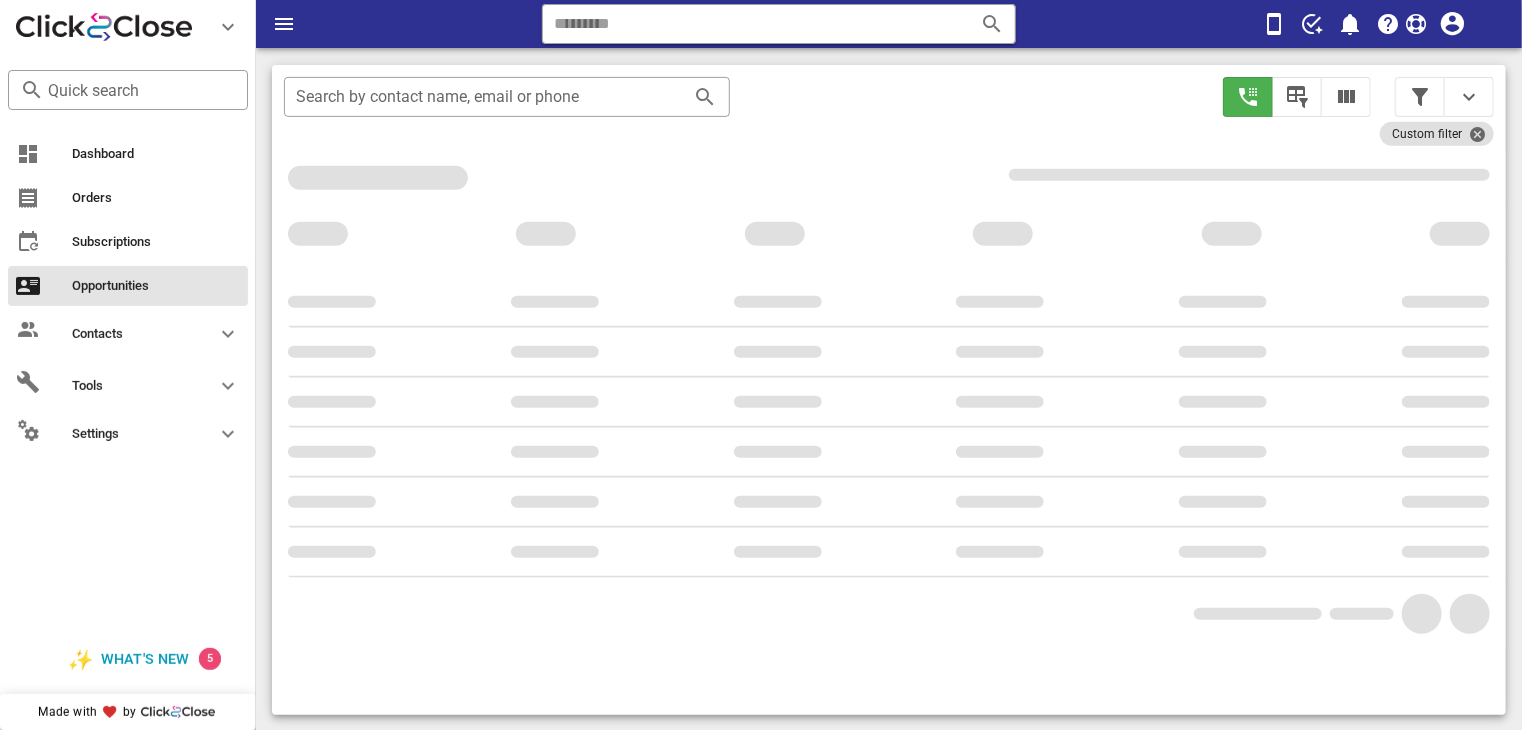 scroll, scrollTop: 337, scrollLeft: 0, axis: vertical 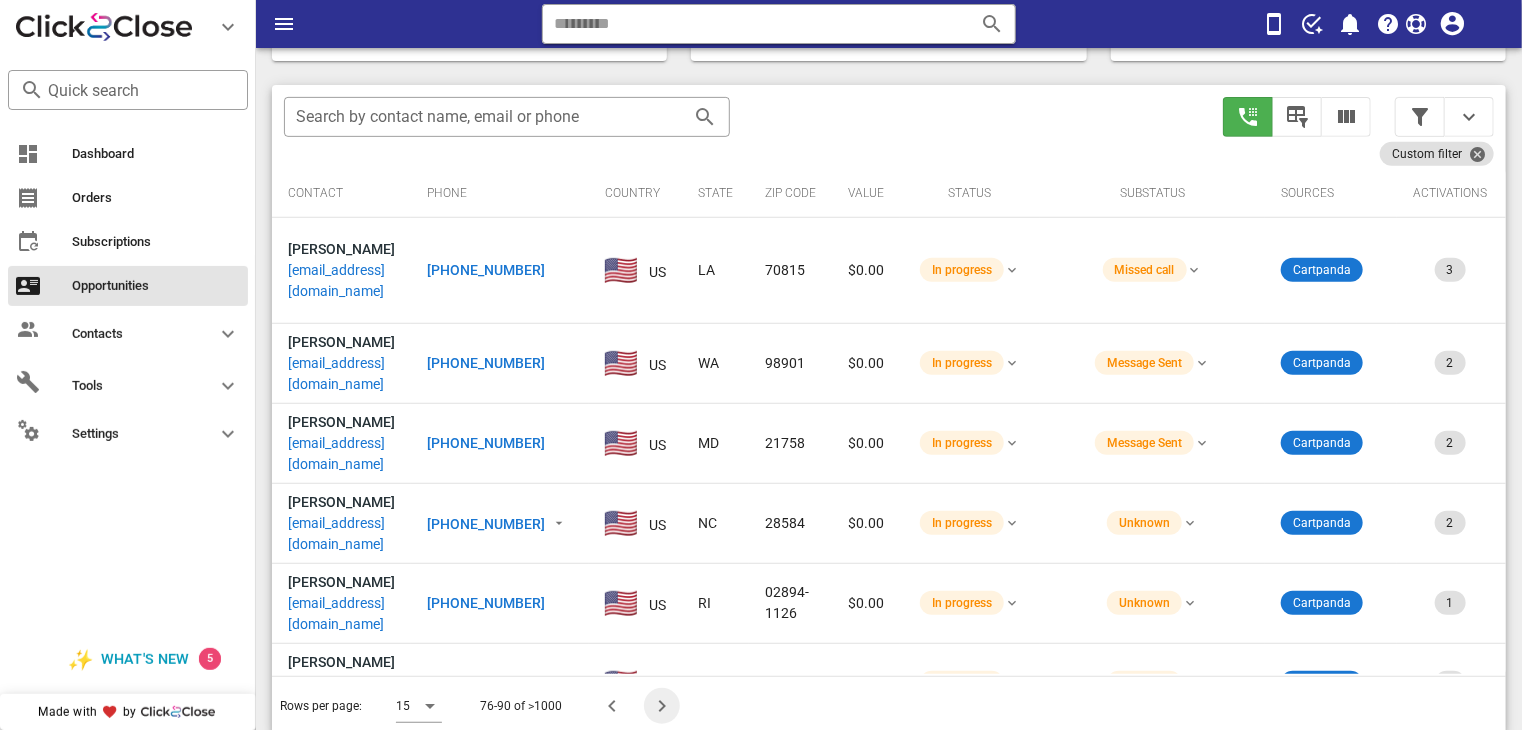 click at bounding box center (662, 706) 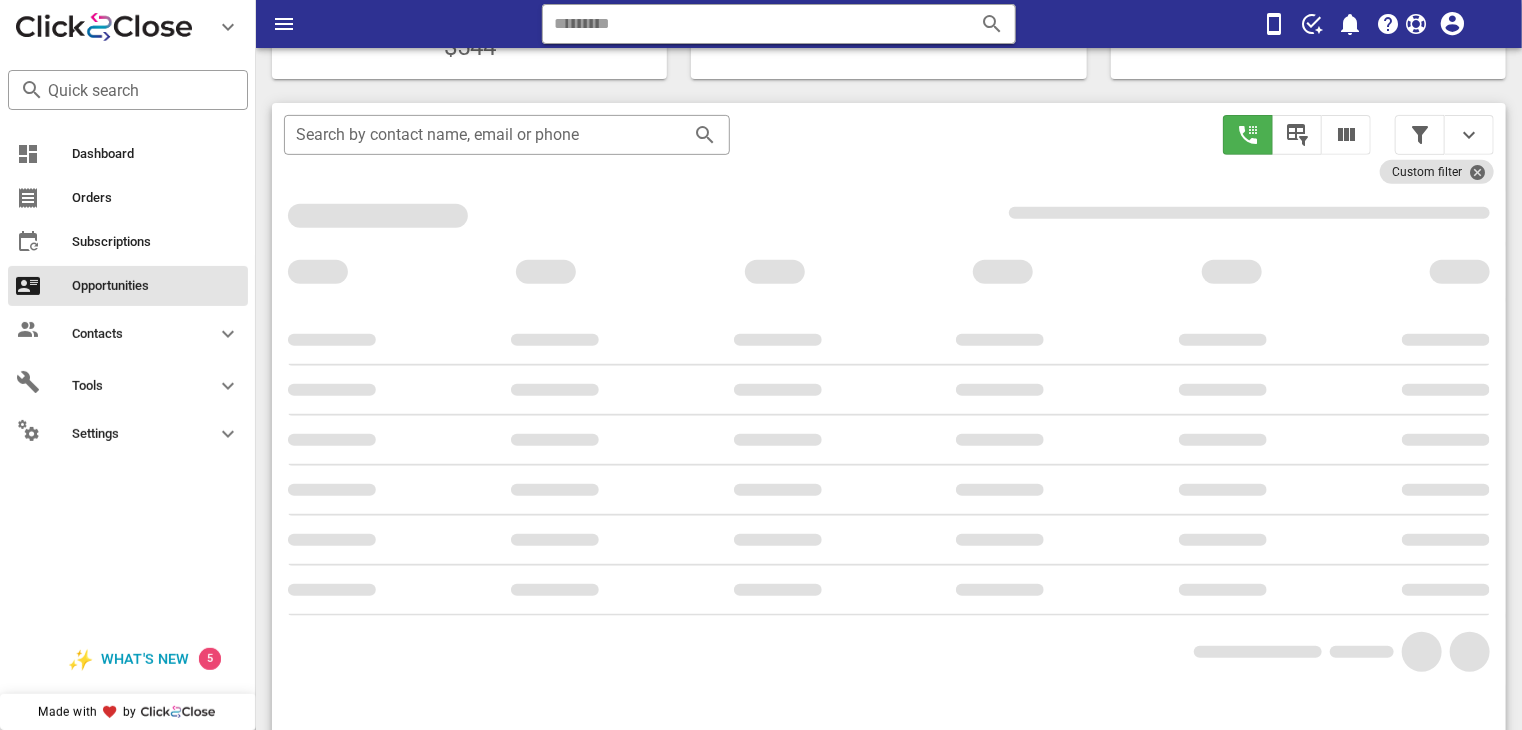 scroll, scrollTop: 355, scrollLeft: 0, axis: vertical 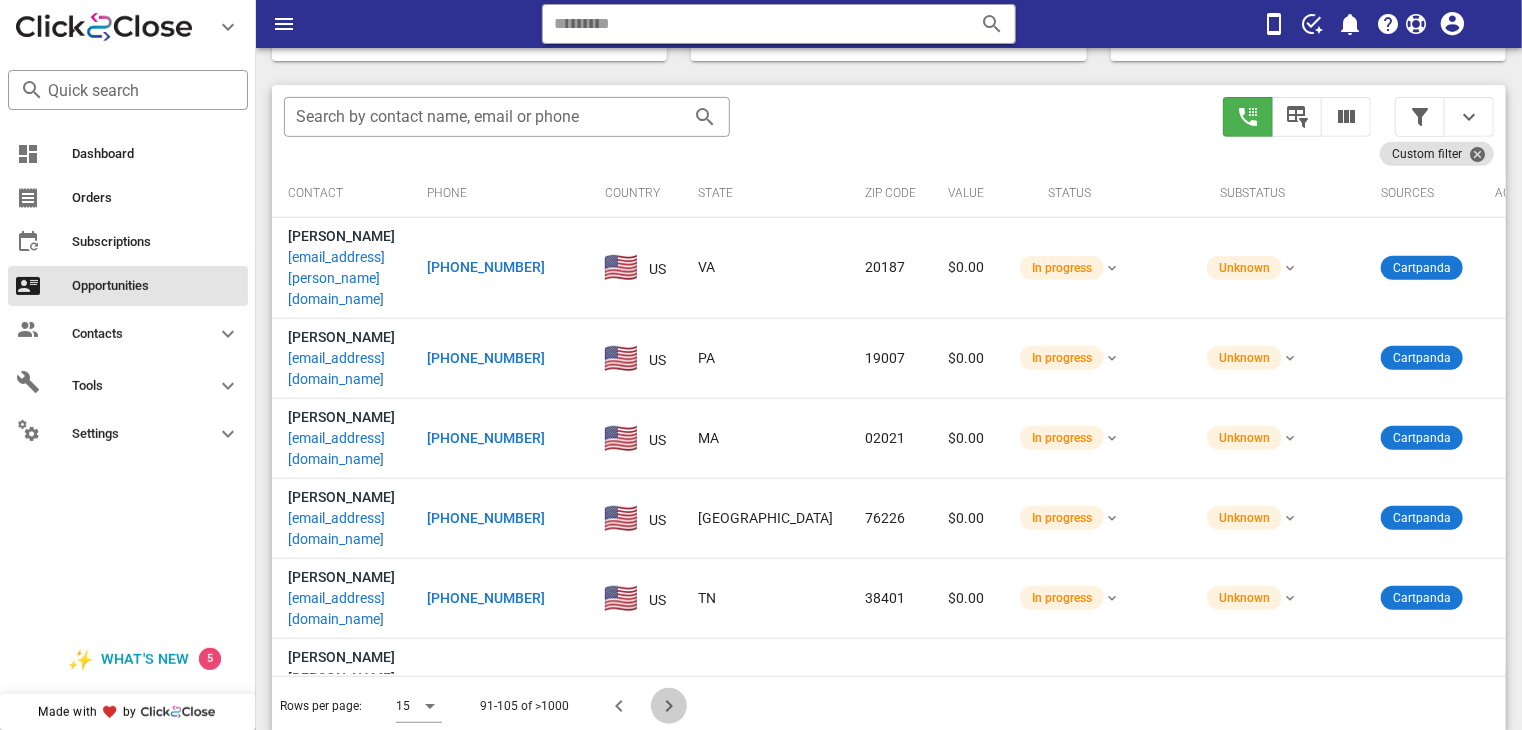 click at bounding box center [669, 706] 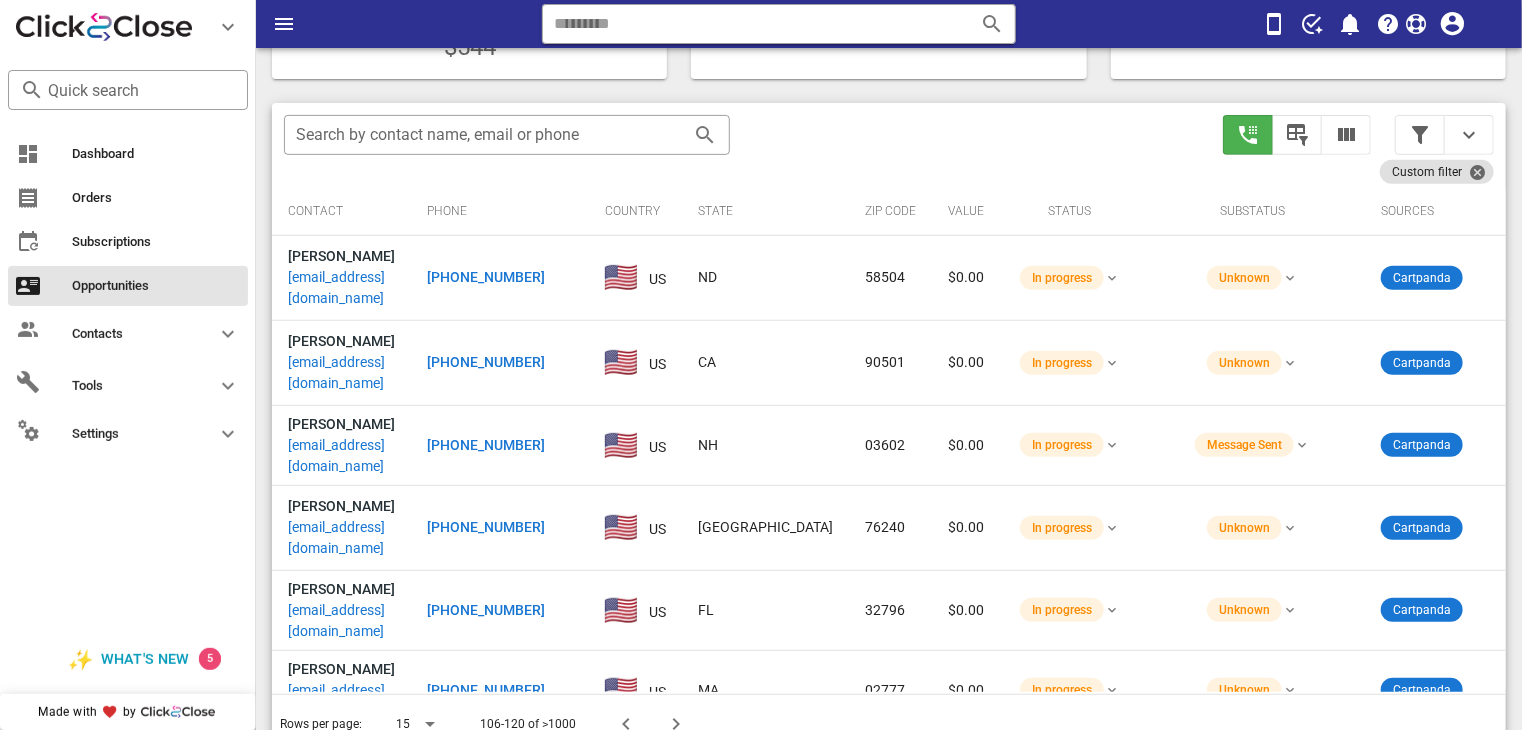 scroll, scrollTop: 355, scrollLeft: 0, axis: vertical 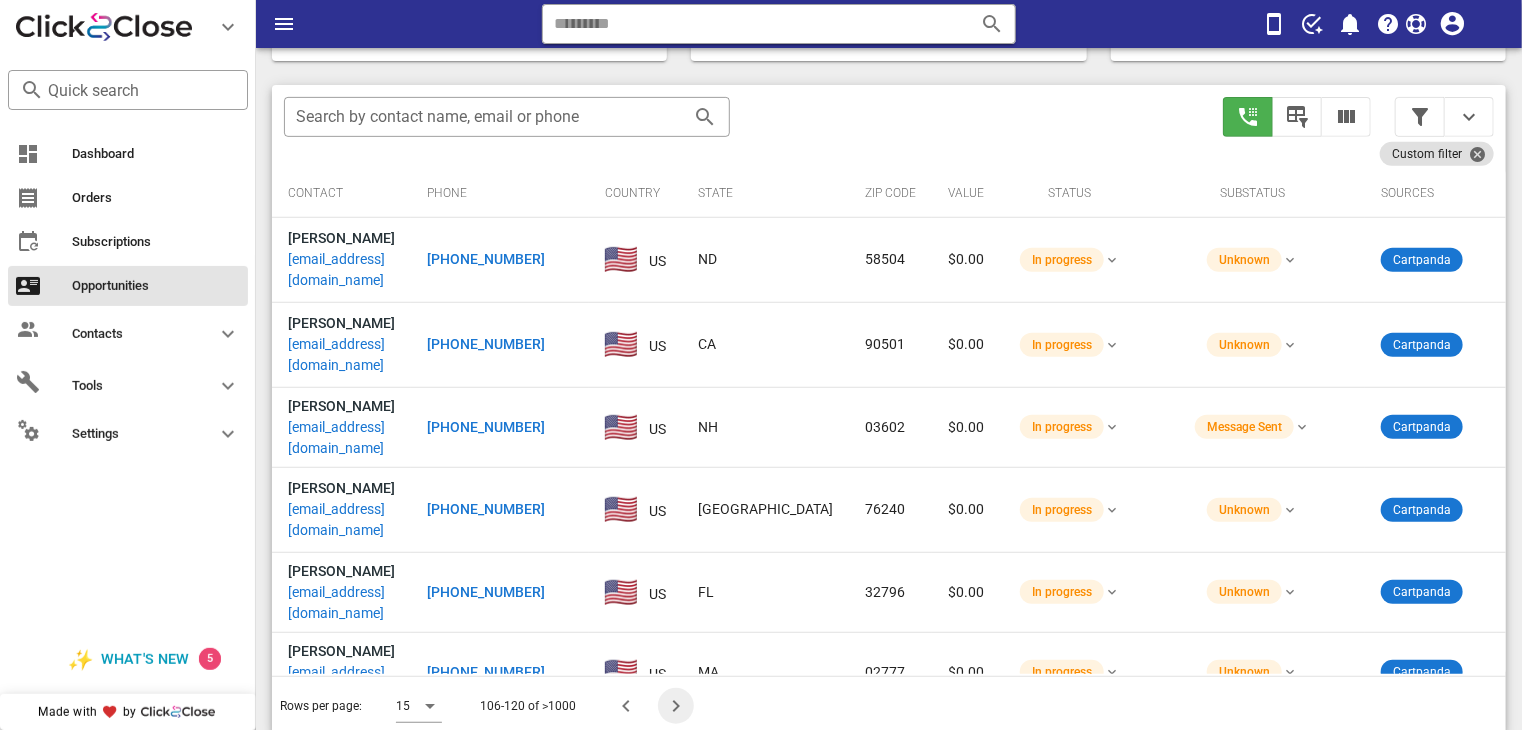 click at bounding box center (676, 706) 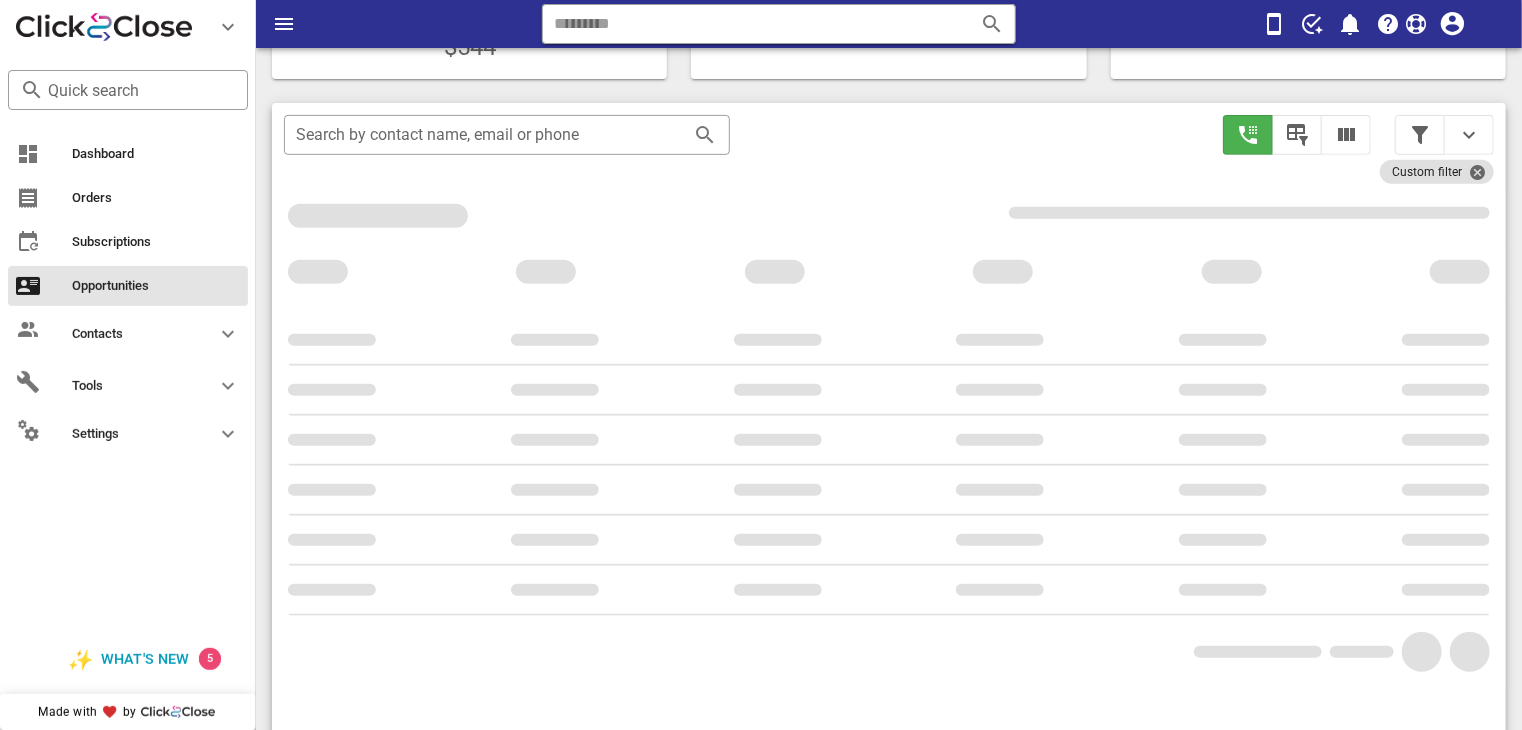 scroll, scrollTop: 355, scrollLeft: 0, axis: vertical 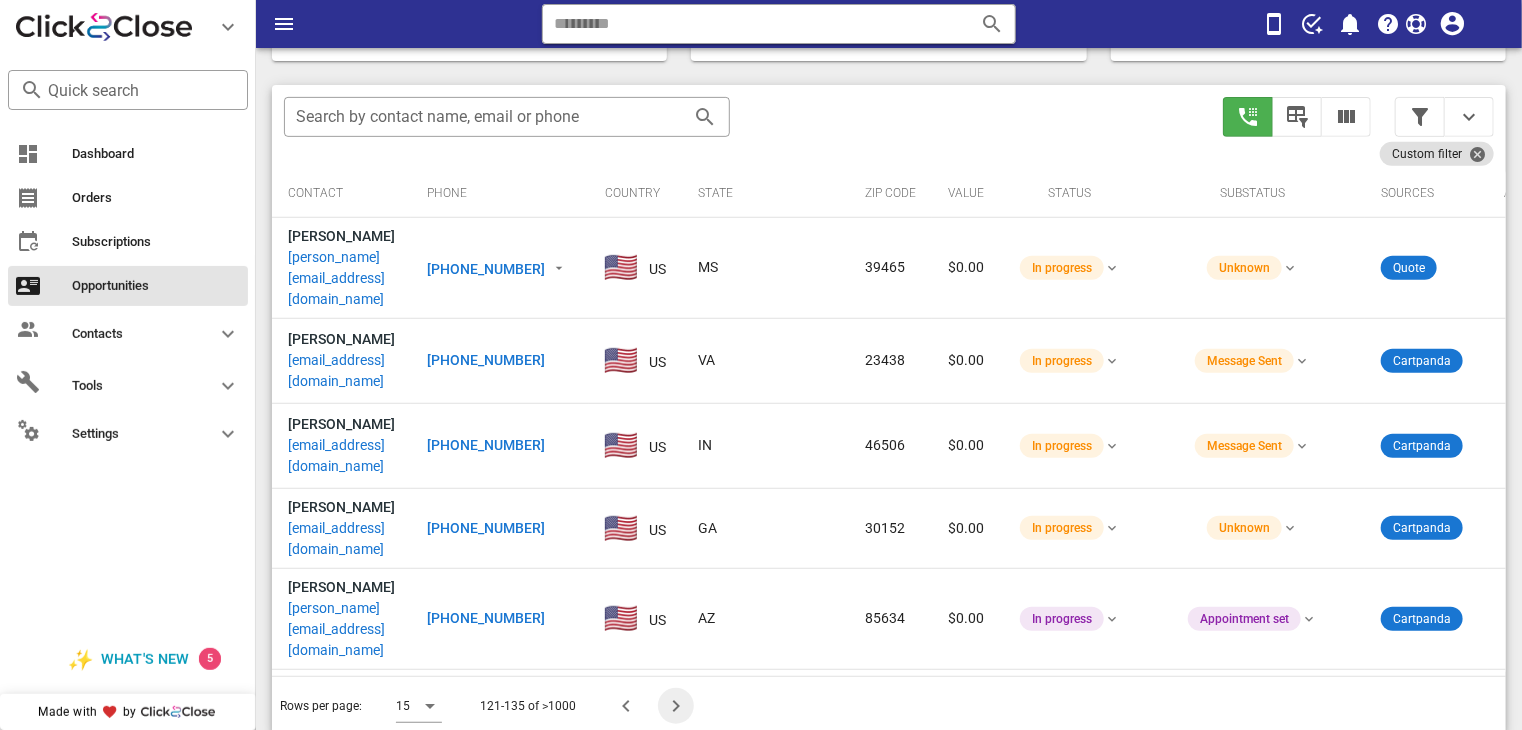 click at bounding box center [676, 706] 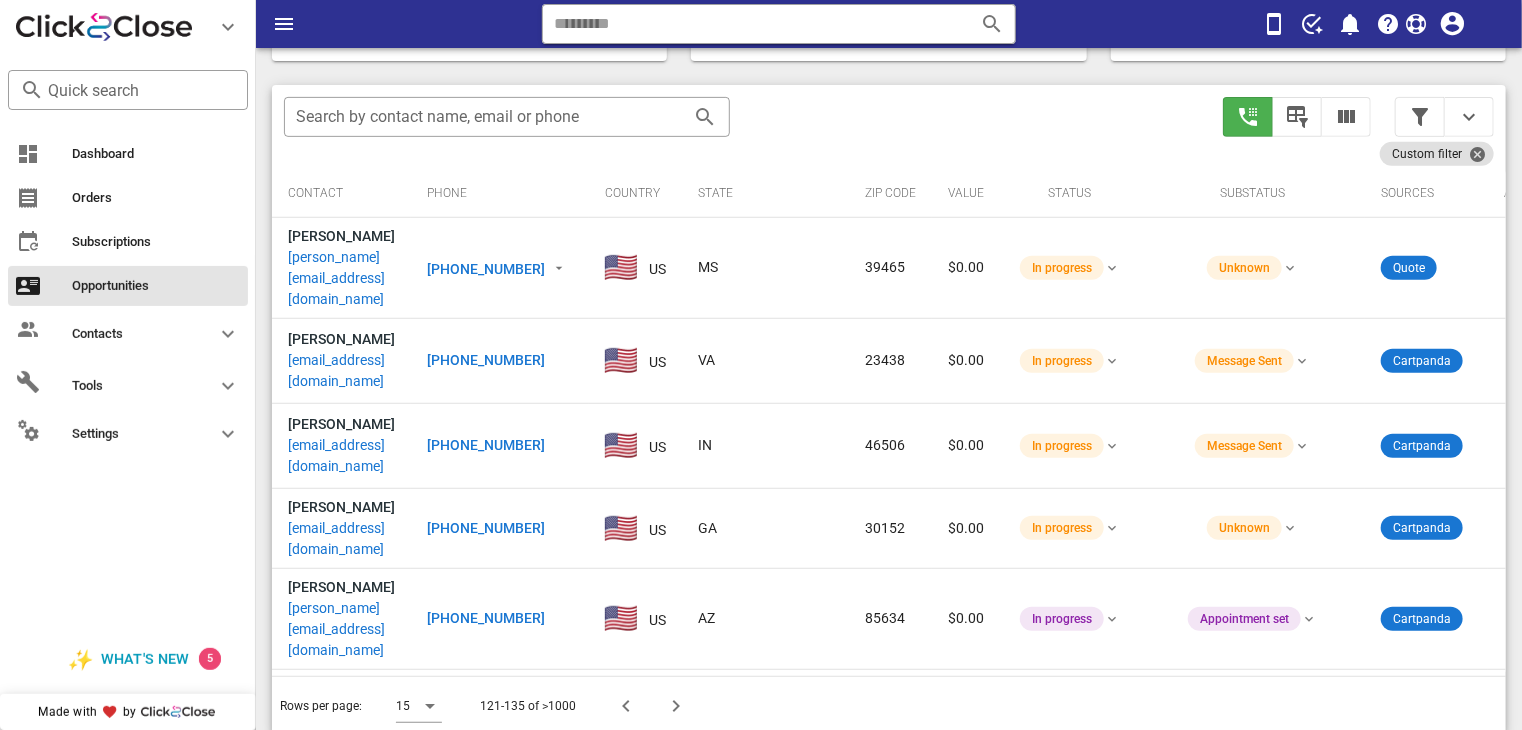 scroll, scrollTop: 337, scrollLeft: 0, axis: vertical 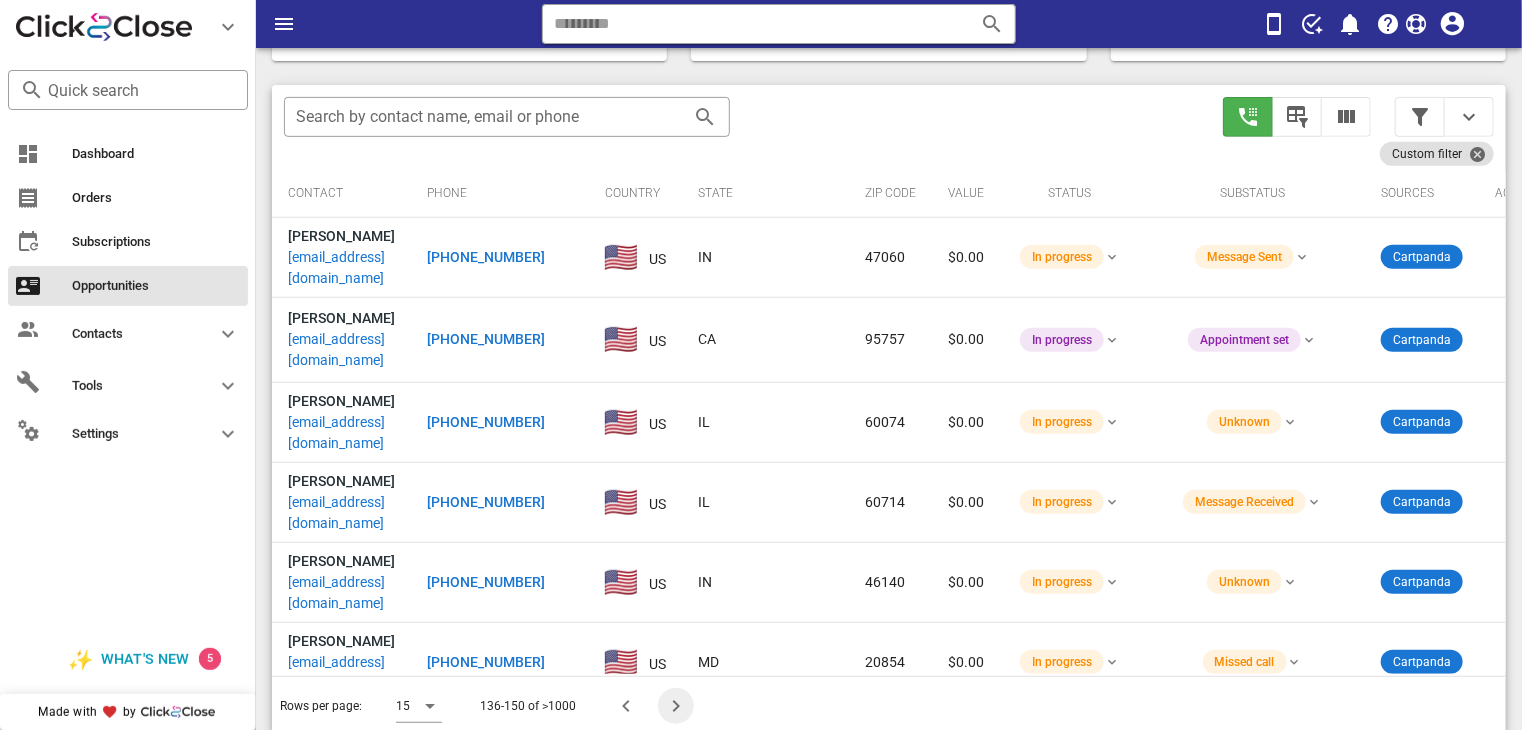 click at bounding box center (676, 706) 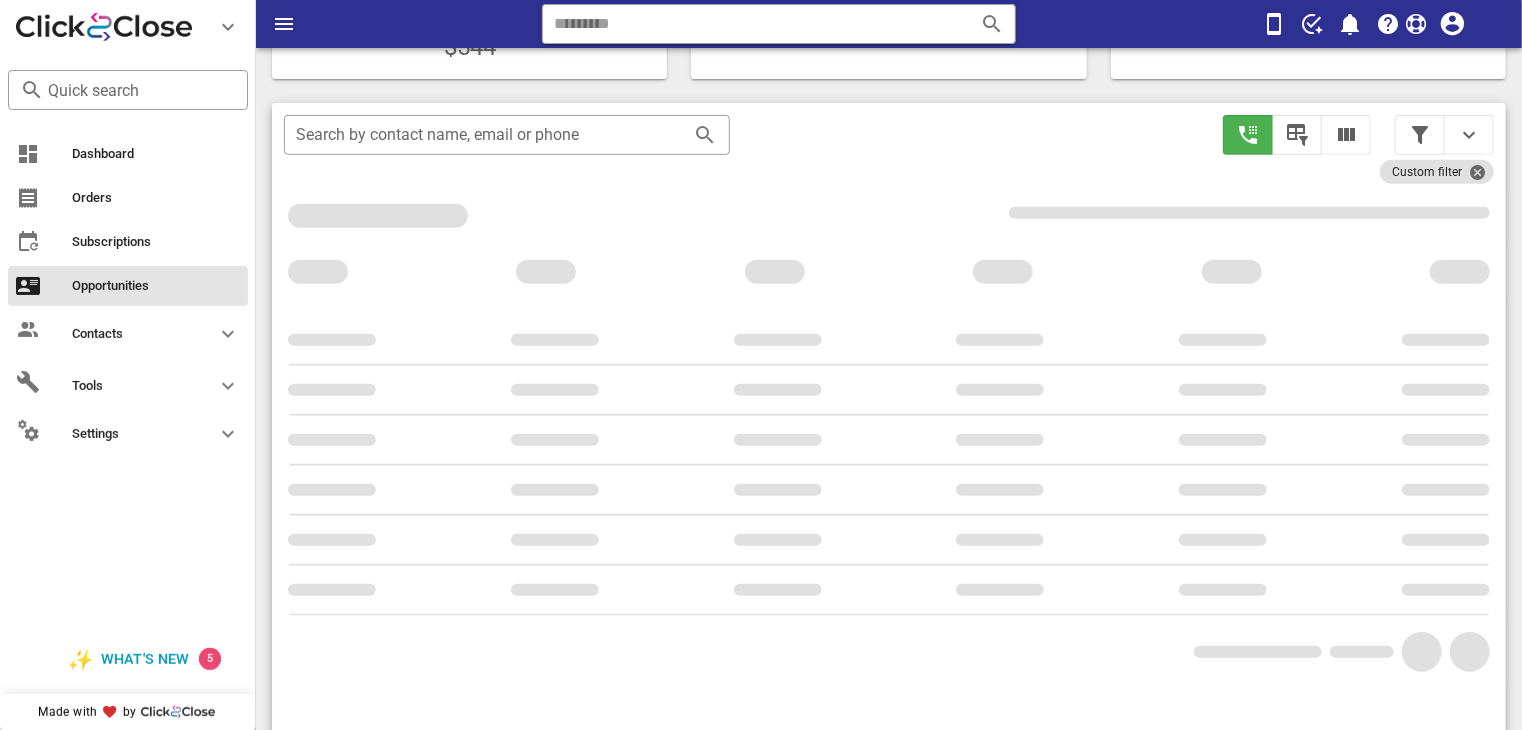 scroll, scrollTop: 355, scrollLeft: 0, axis: vertical 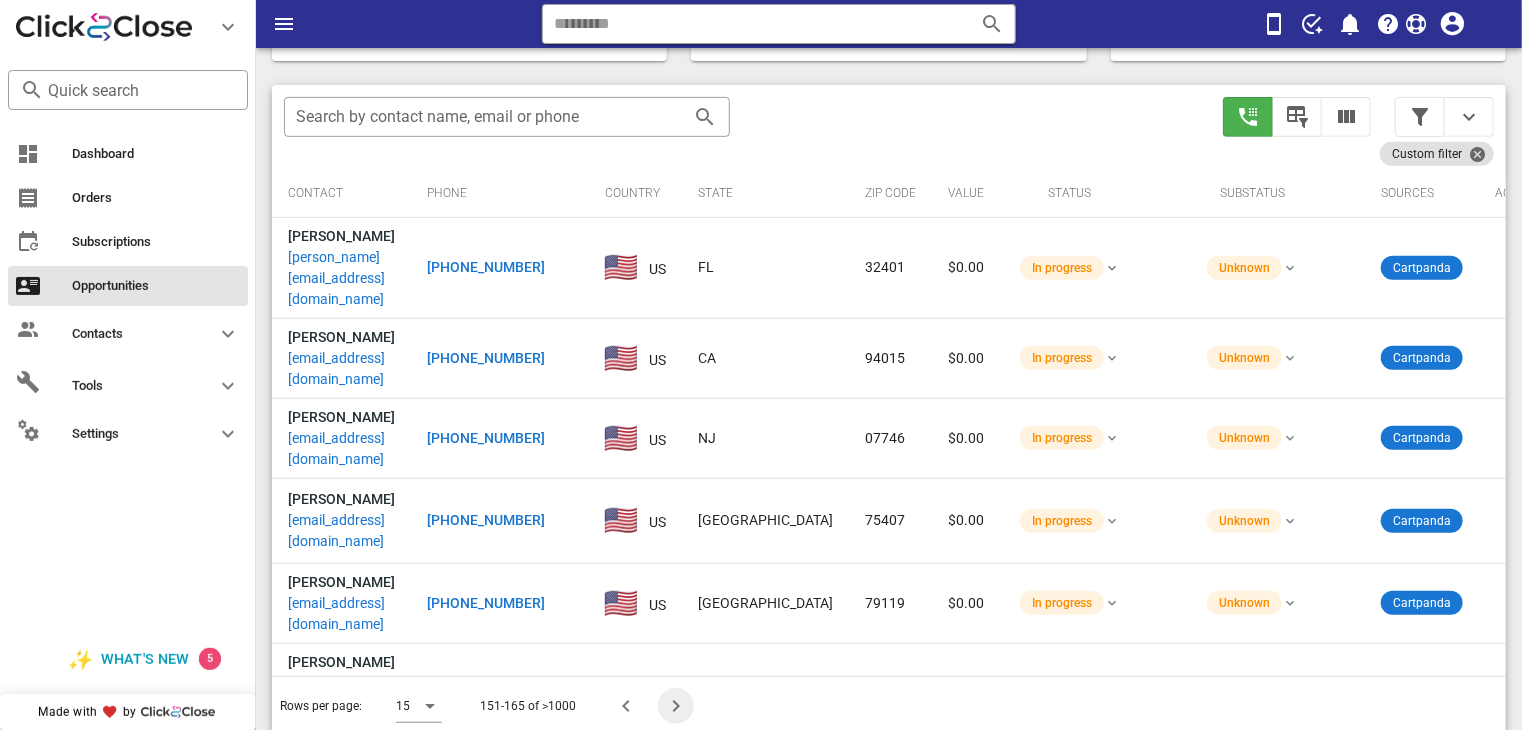 click at bounding box center (676, 706) 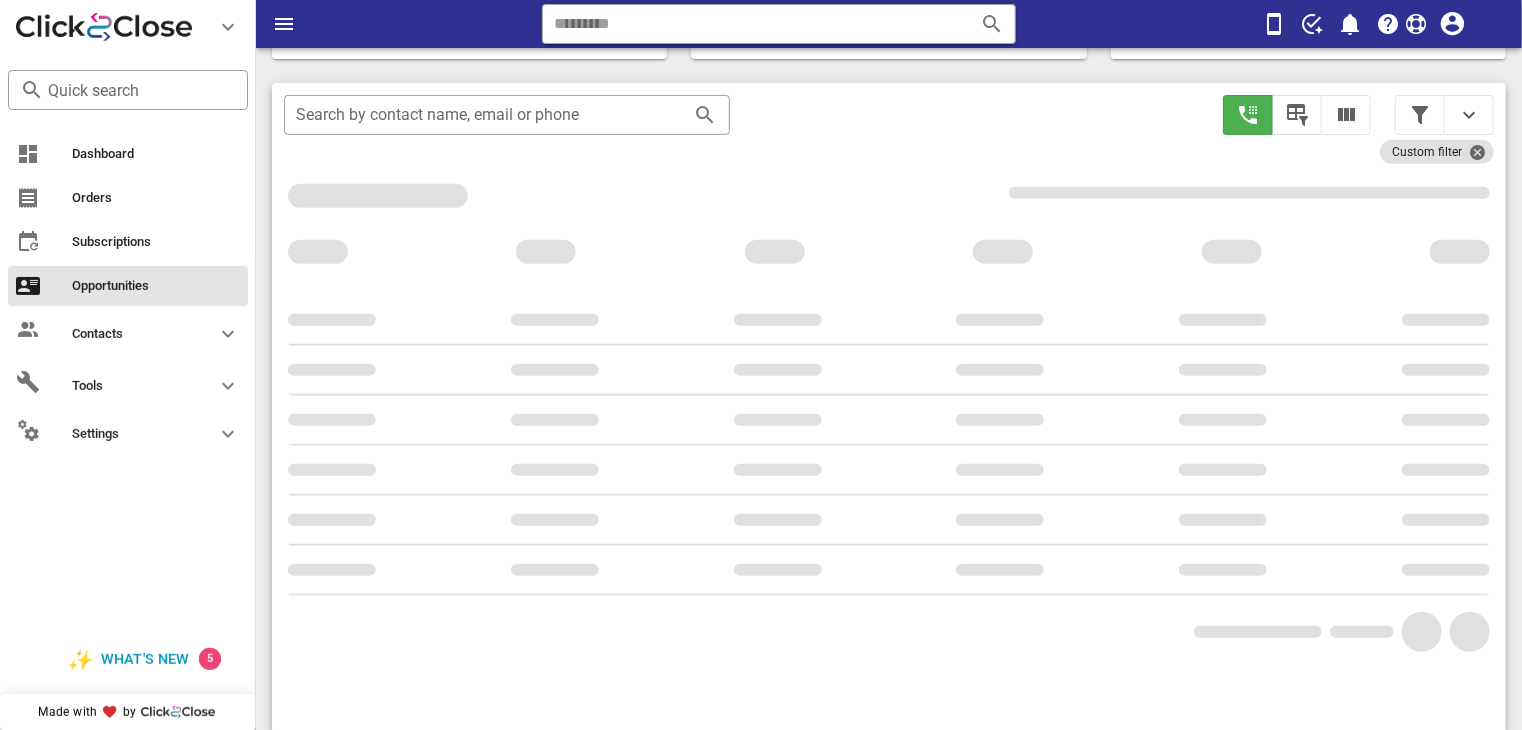 scroll, scrollTop: 355, scrollLeft: 0, axis: vertical 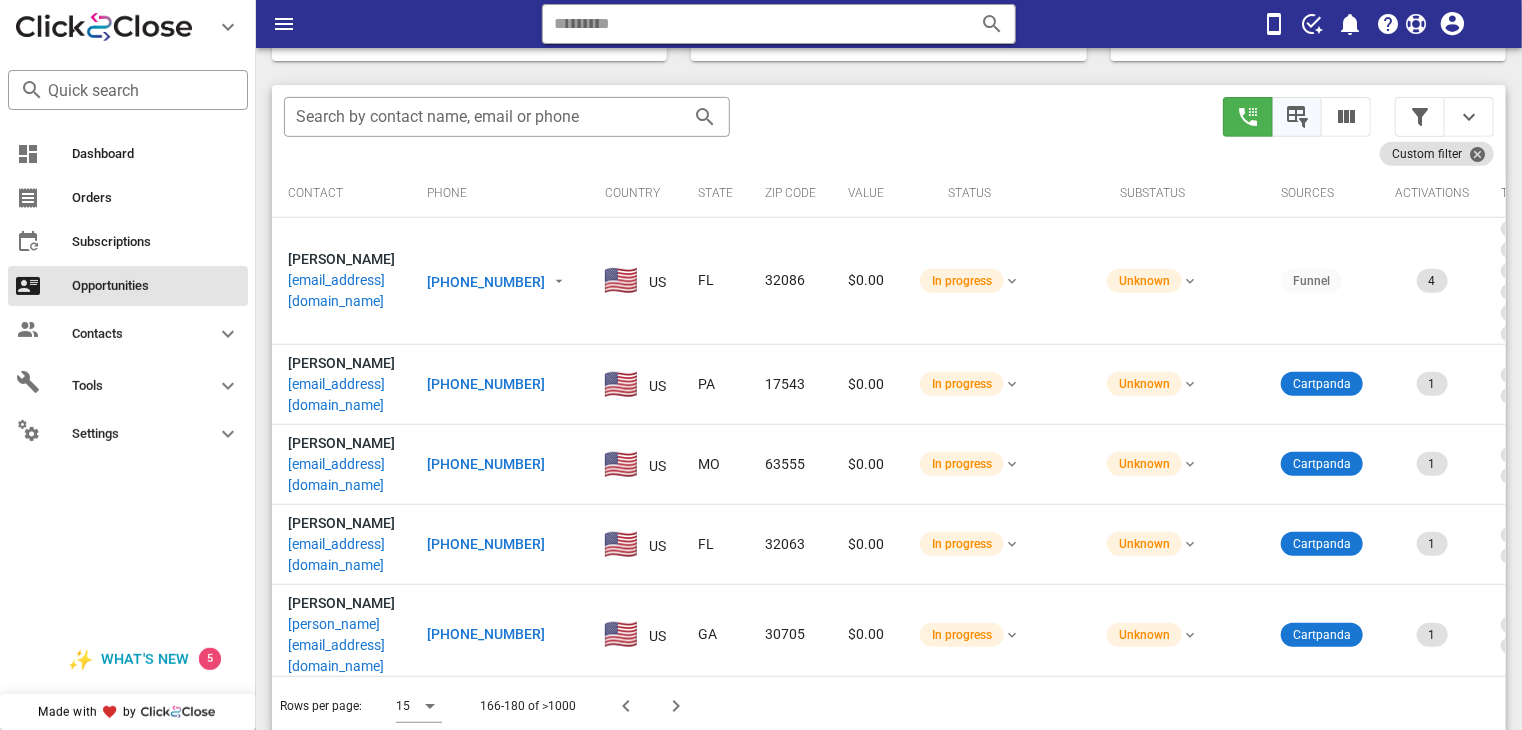 click at bounding box center (1297, 117) 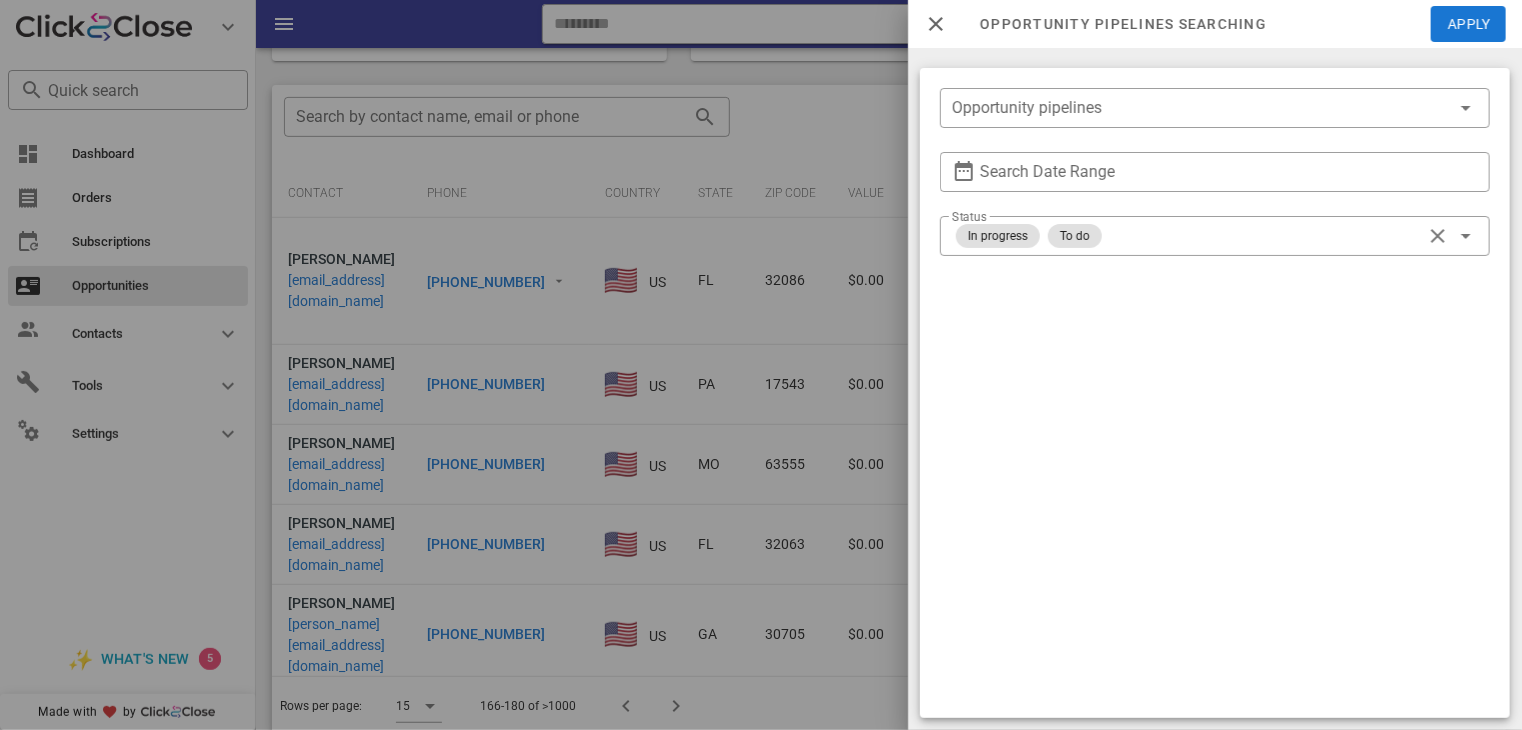 click at bounding box center [936, 24] 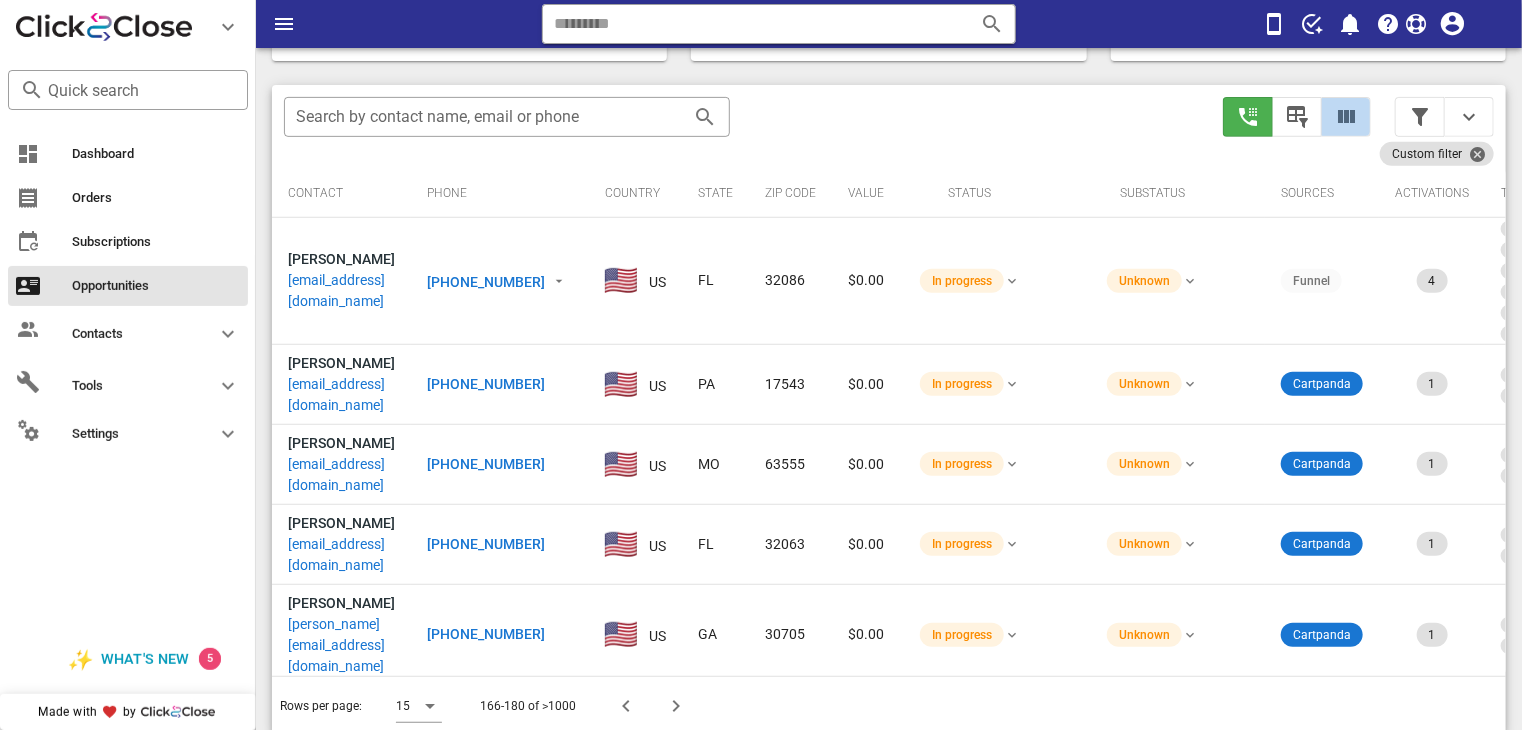 click at bounding box center (1346, 117) 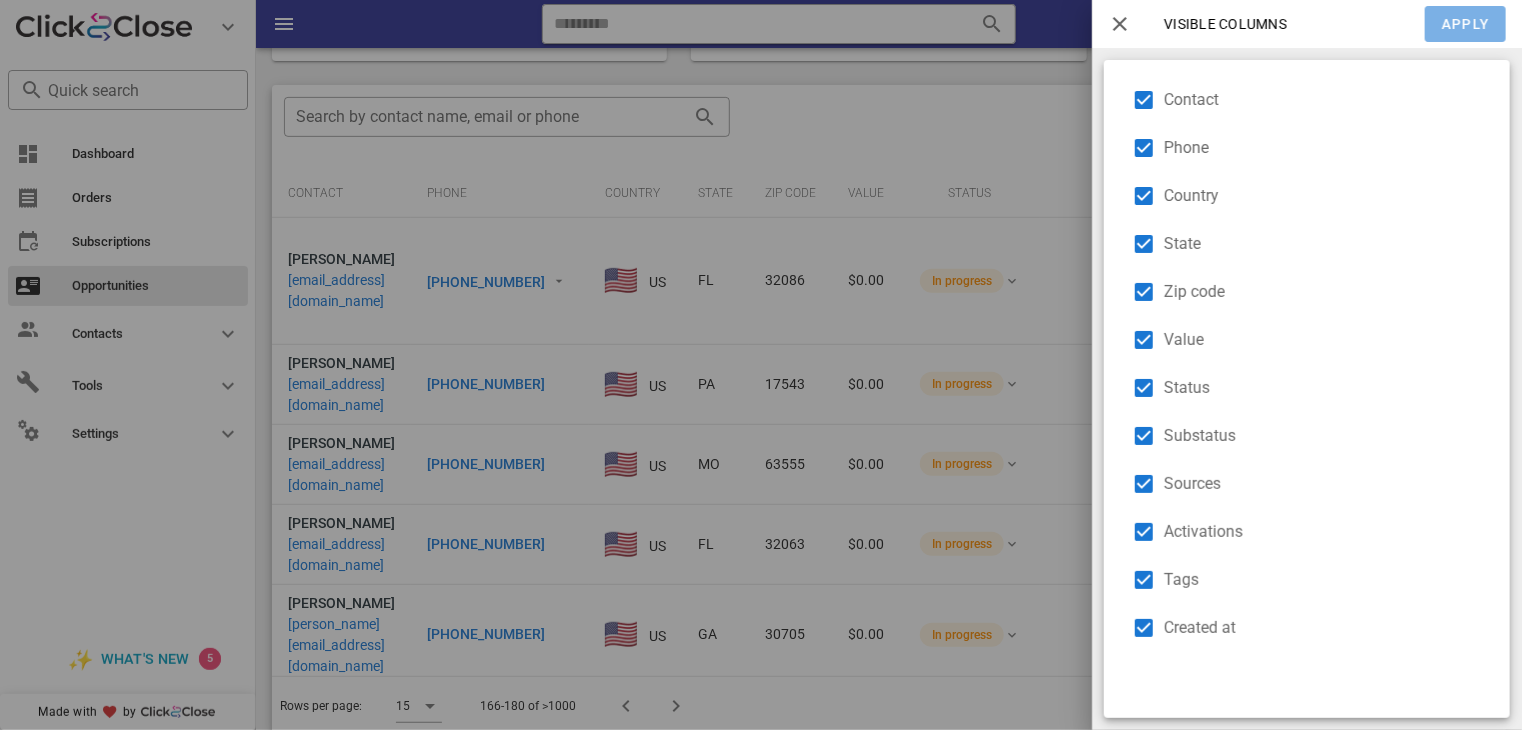 drag, startPoint x: 1470, startPoint y: 18, endPoint x: 1324, endPoint y: 25, distance: 146.16771 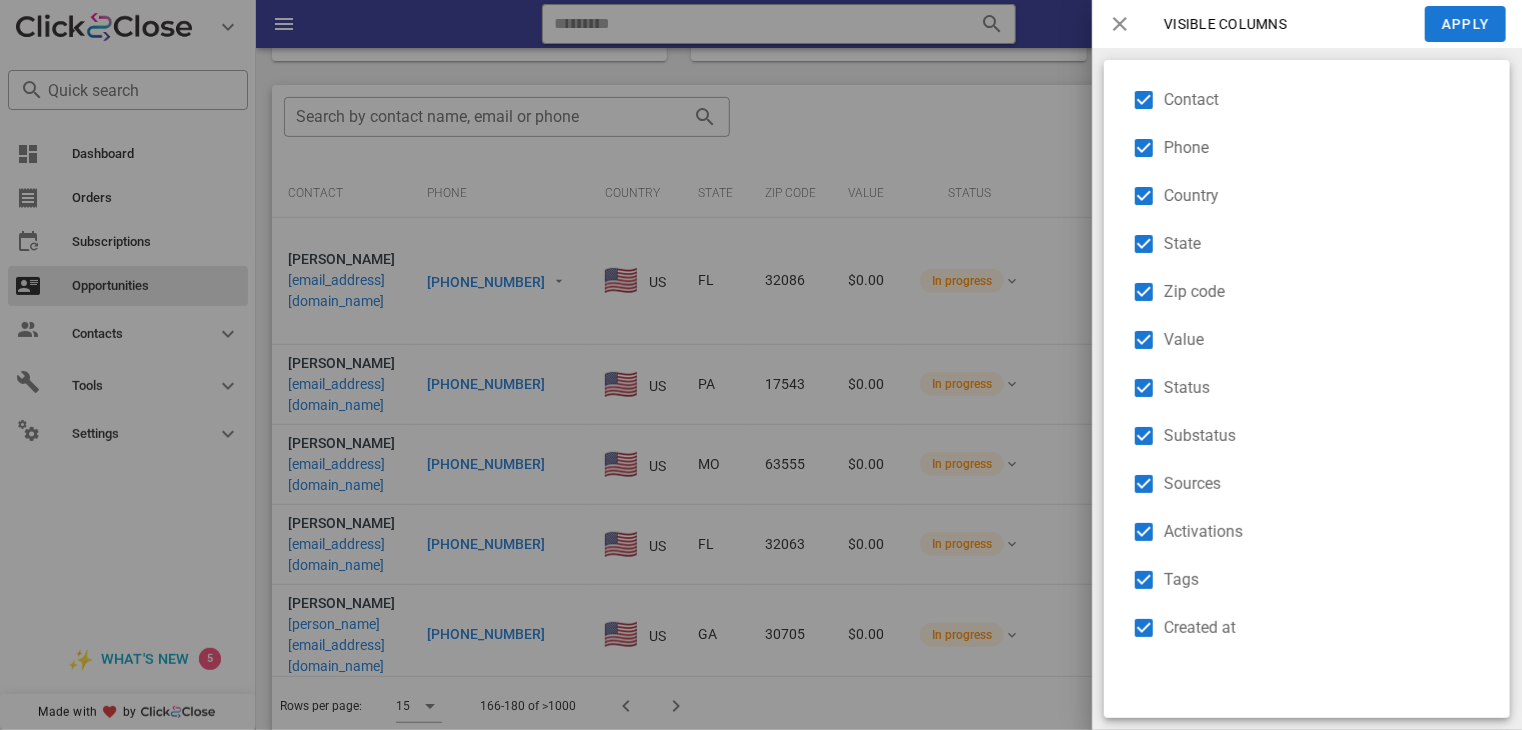 click at bounding box center [1120, 24] 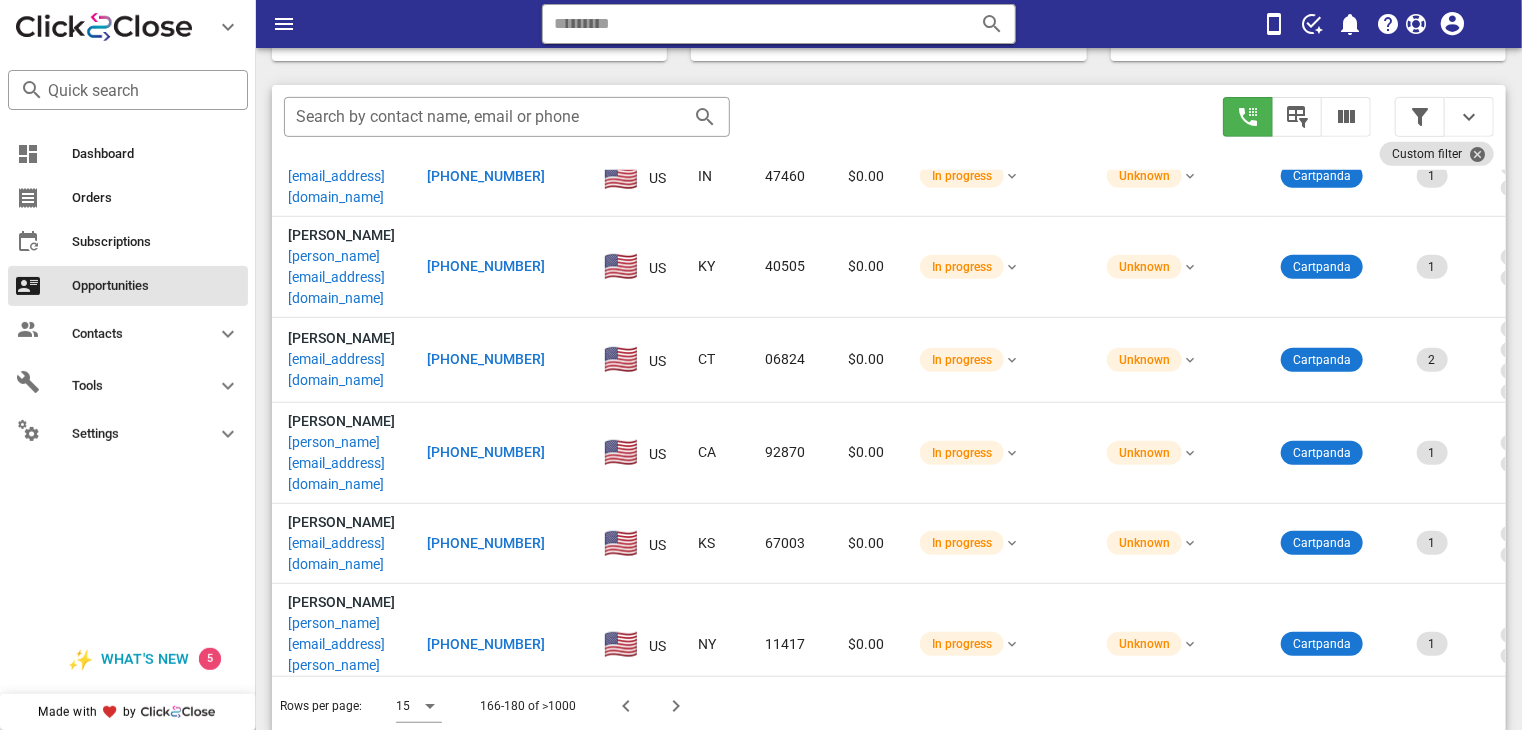 scroll, scrollTop: 648, scrollLeft: 0, axis: vertical 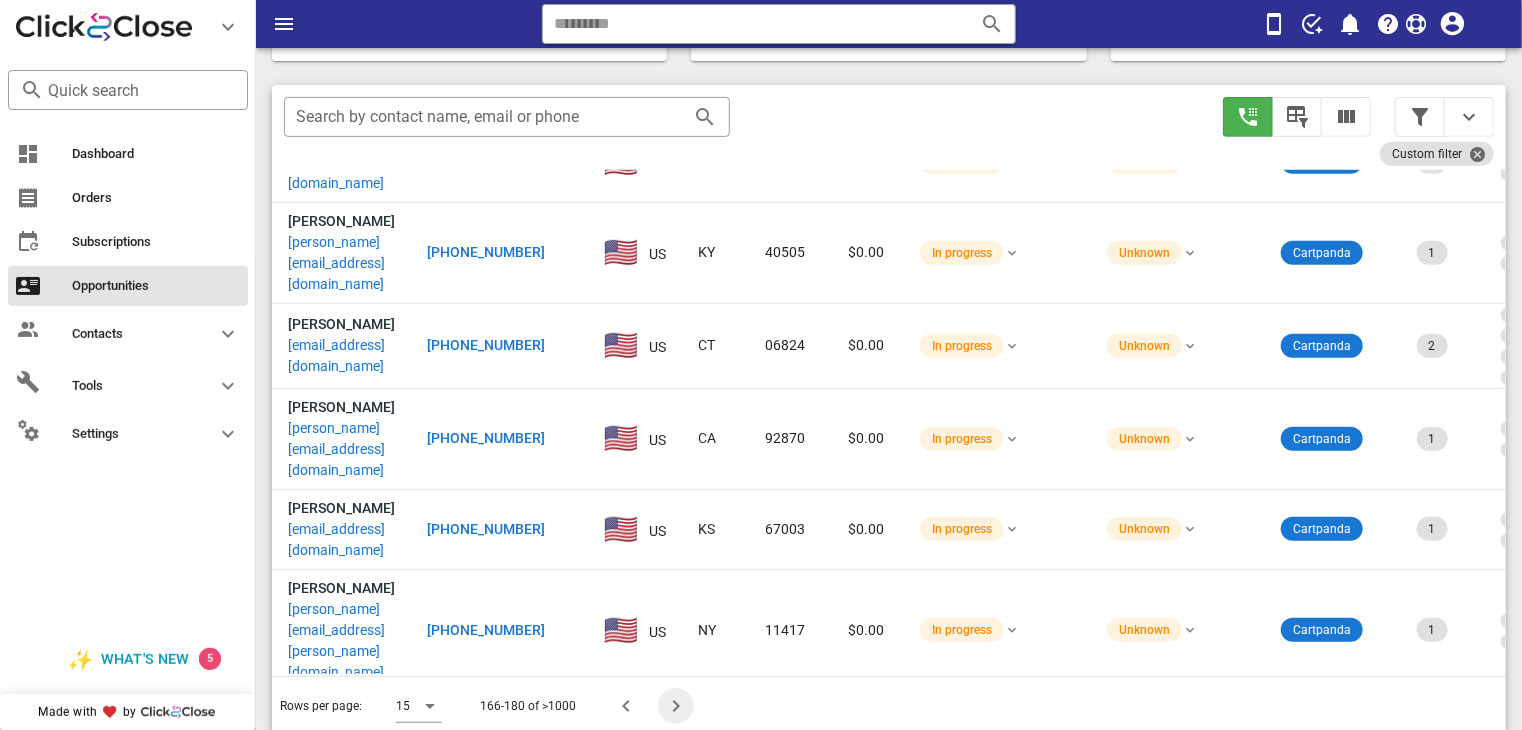 click at bounding box center [676, 706] 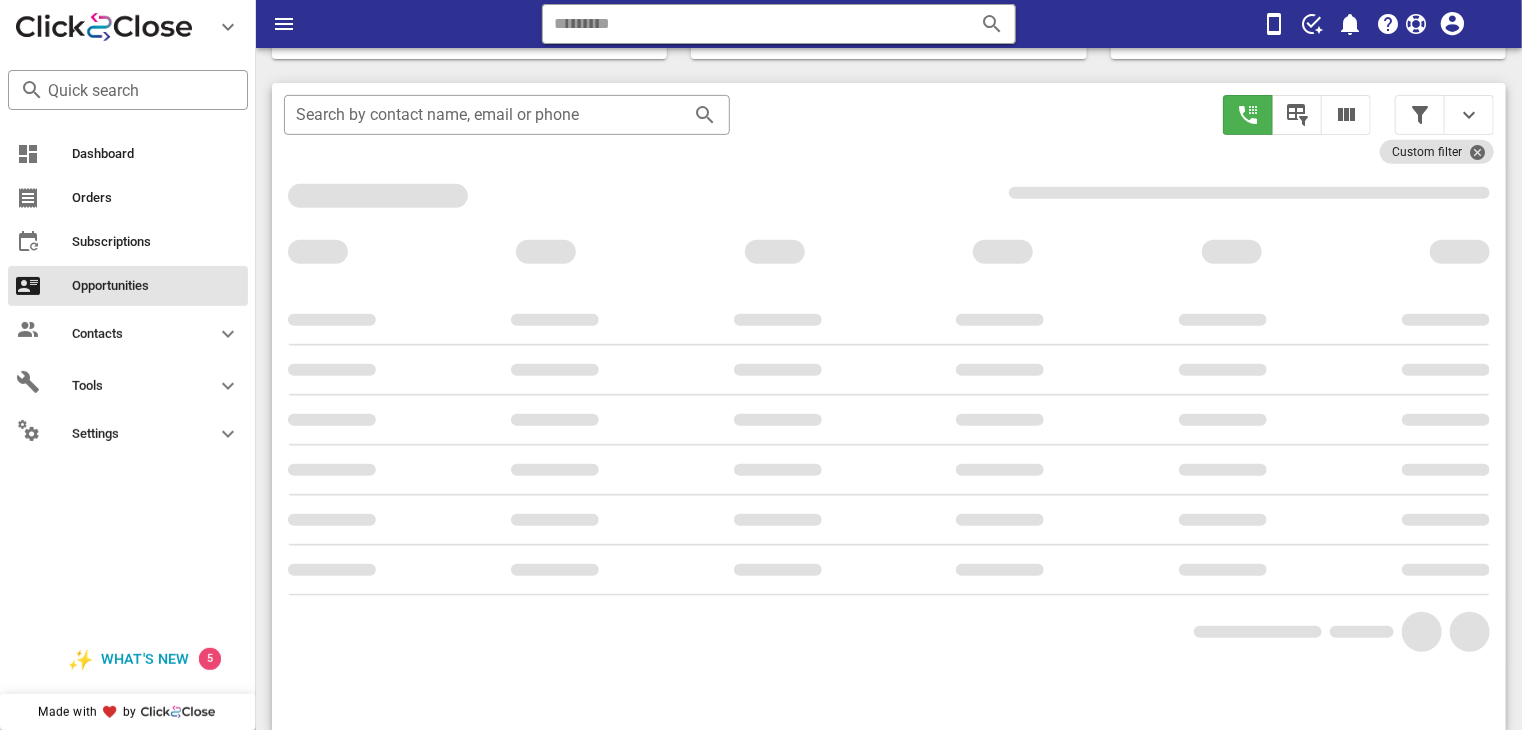 scroll, scrollTop: 355, scrollLeft: 0, axis: vertical 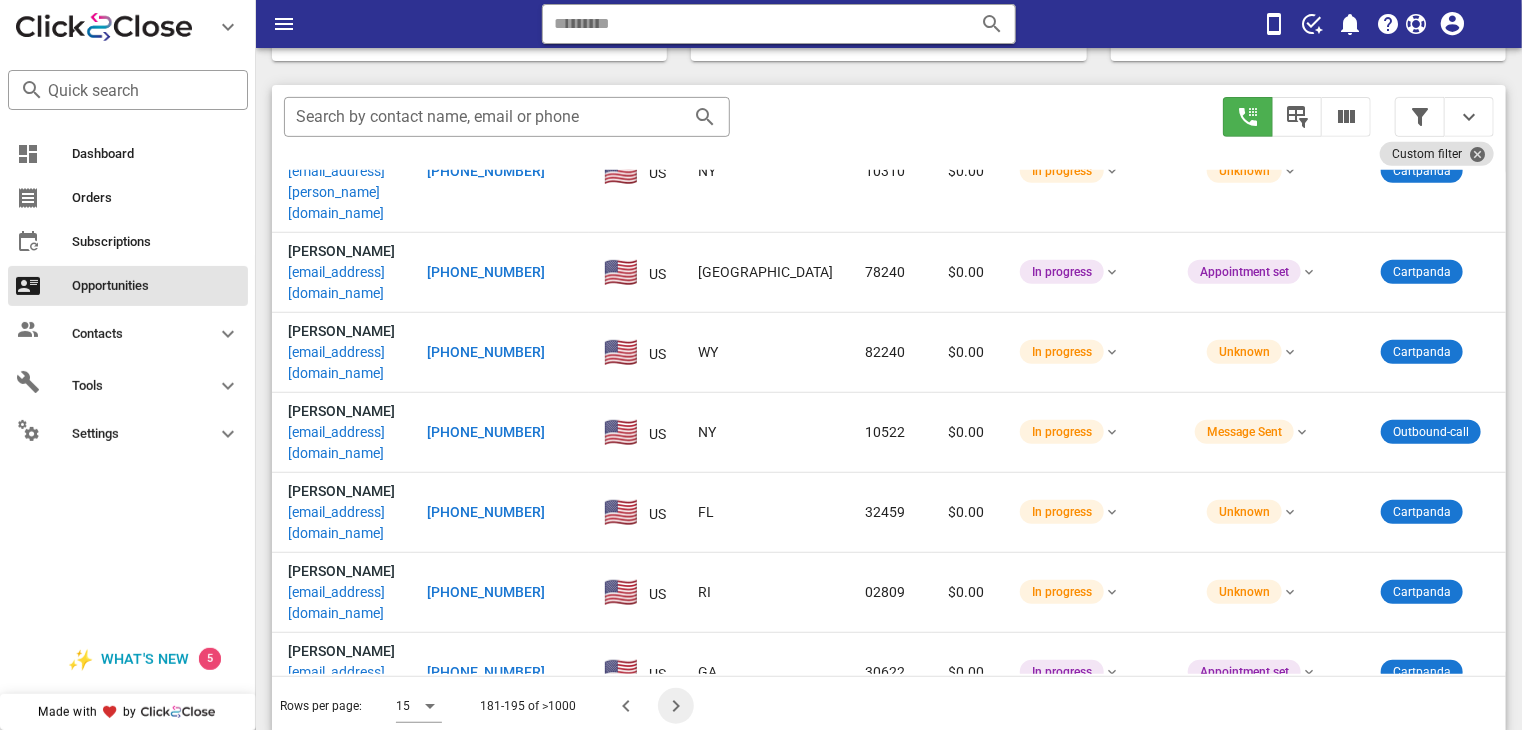 click at bounding box center [676, 706] 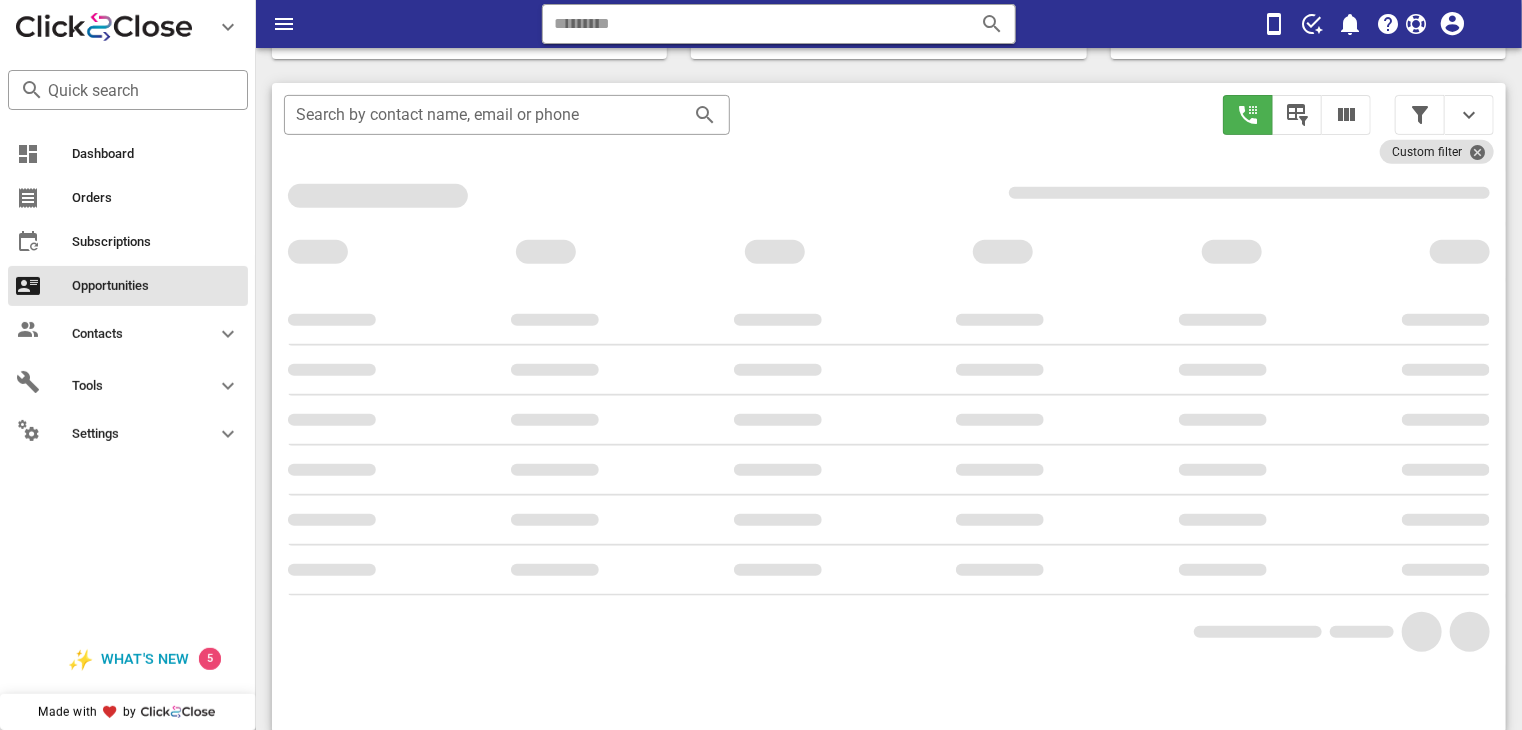 scroll, scrollTop: 355, scrollLeft: 0, axis: vertical 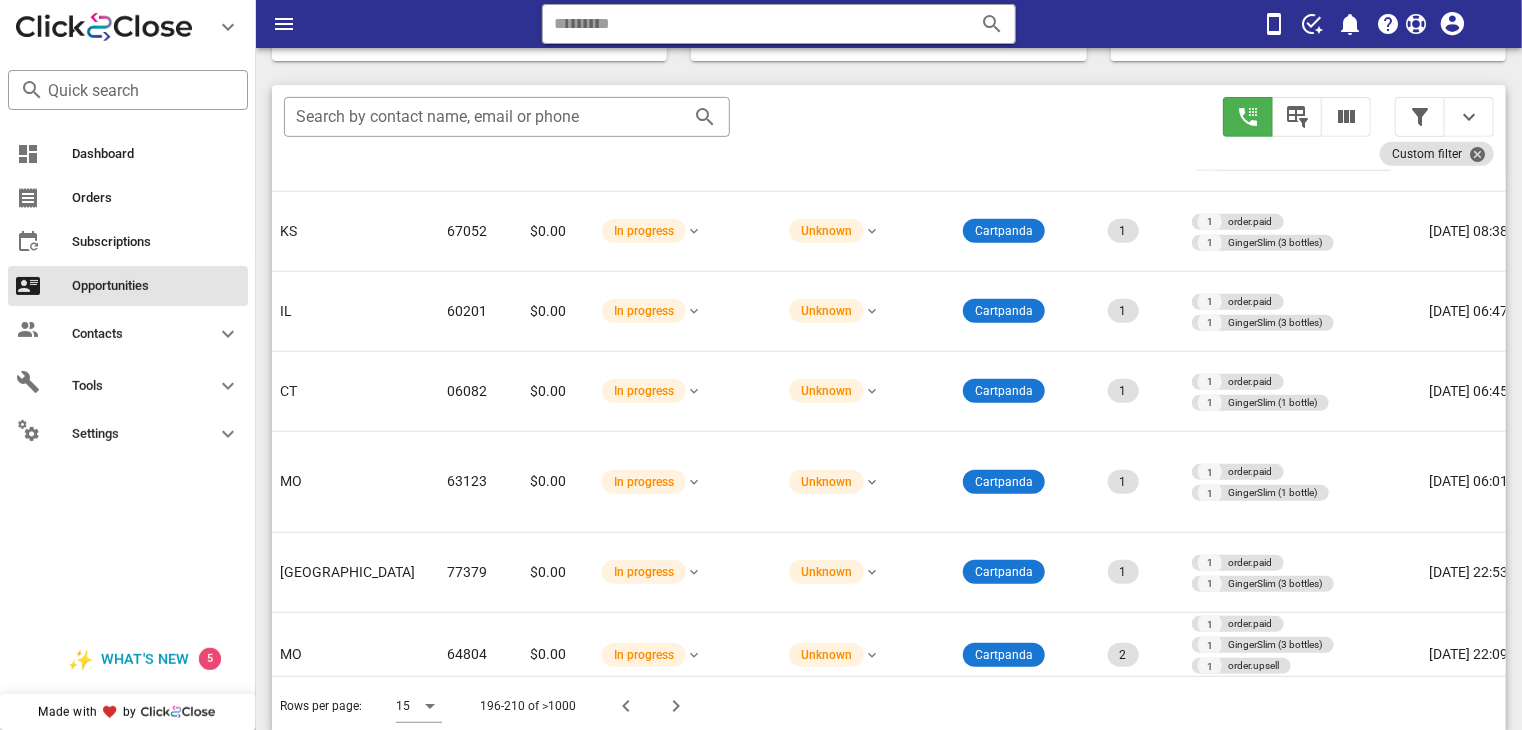 drag, startPoint x: 1500, startPoint y: 341, endPoint x: 64, endPoint y: 43, distance: 1466.5947 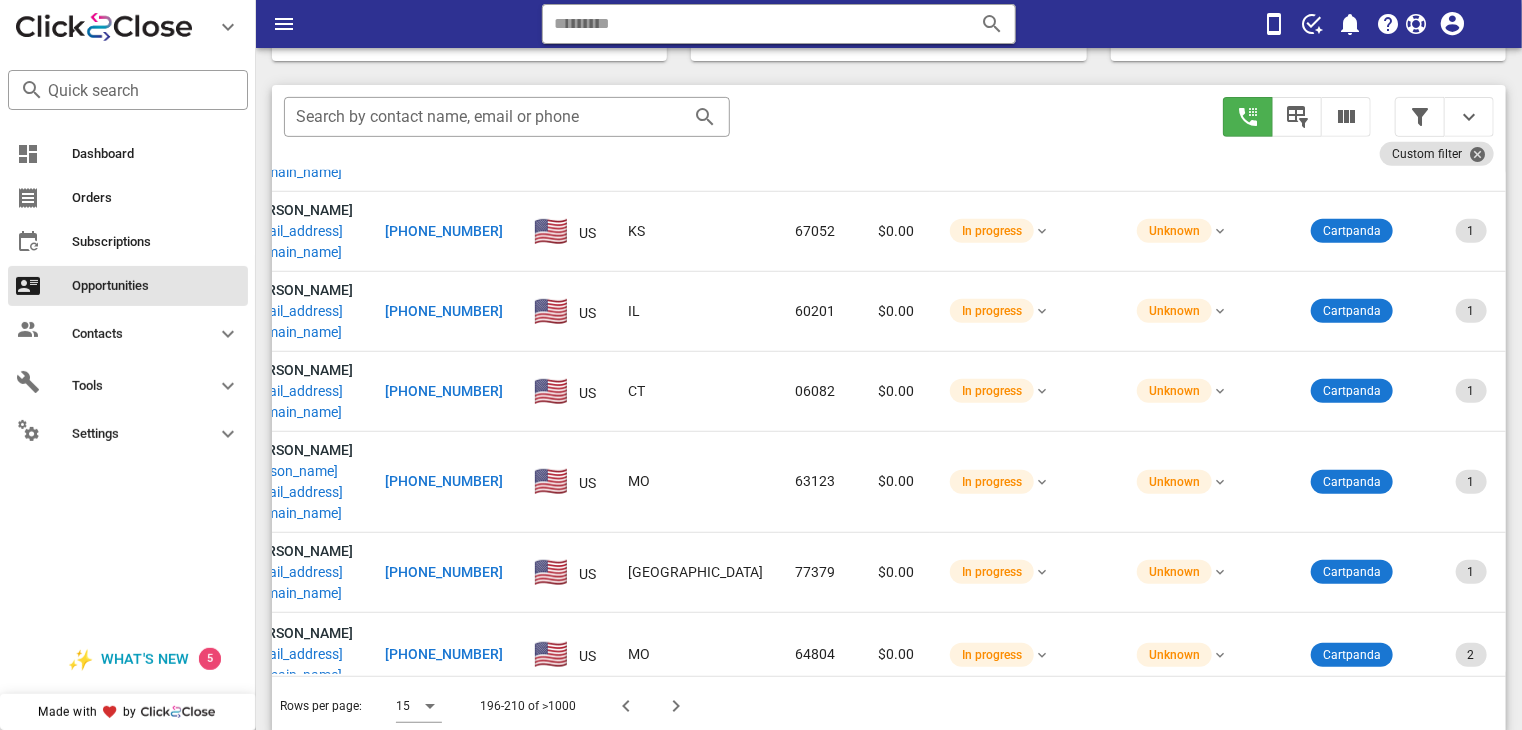 scroll, scrollTop: 548, scrollLeft: 0, axis: vertical 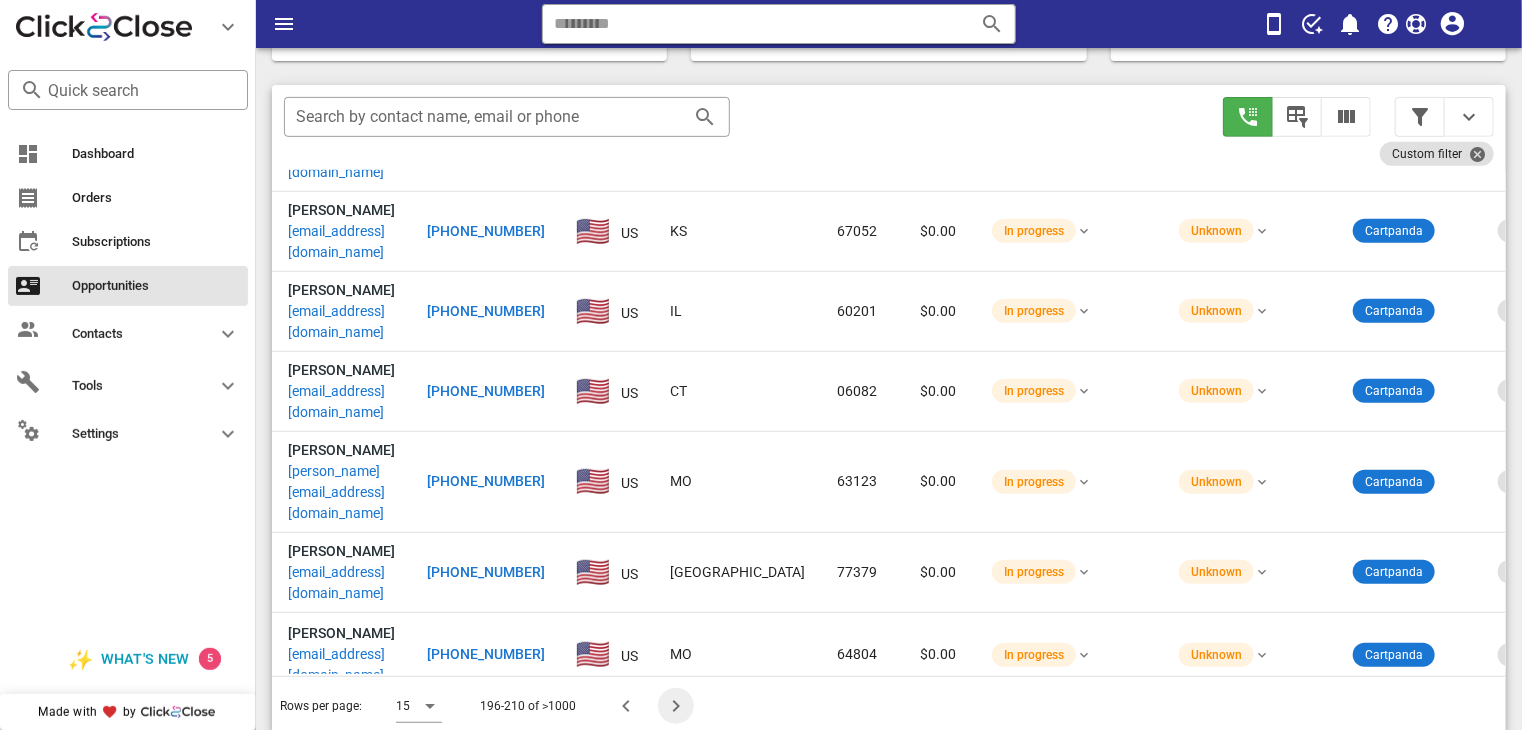 click at bounding box center [676, 706] 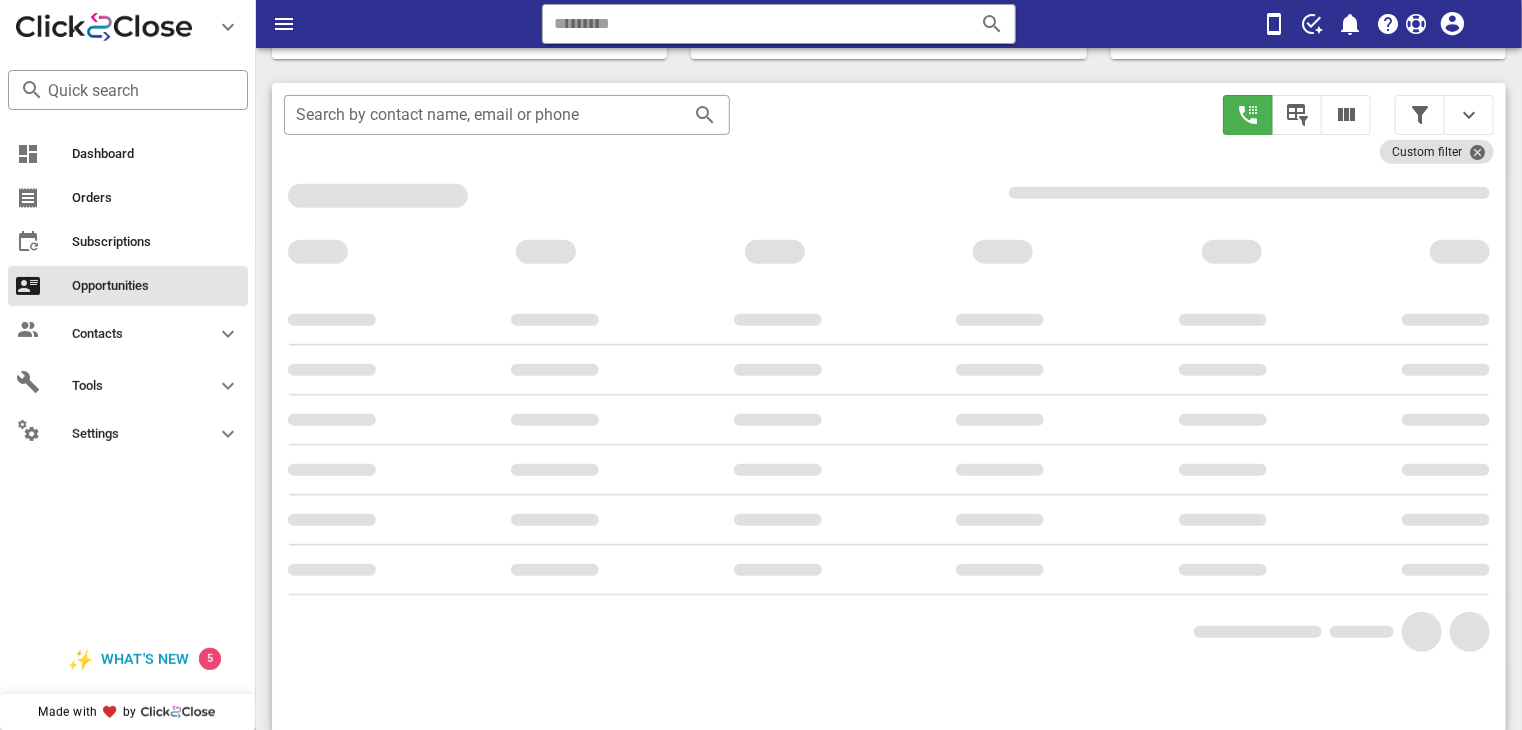 scroll, scrollTop: 355, scrollLeft: 0, axis: vertical 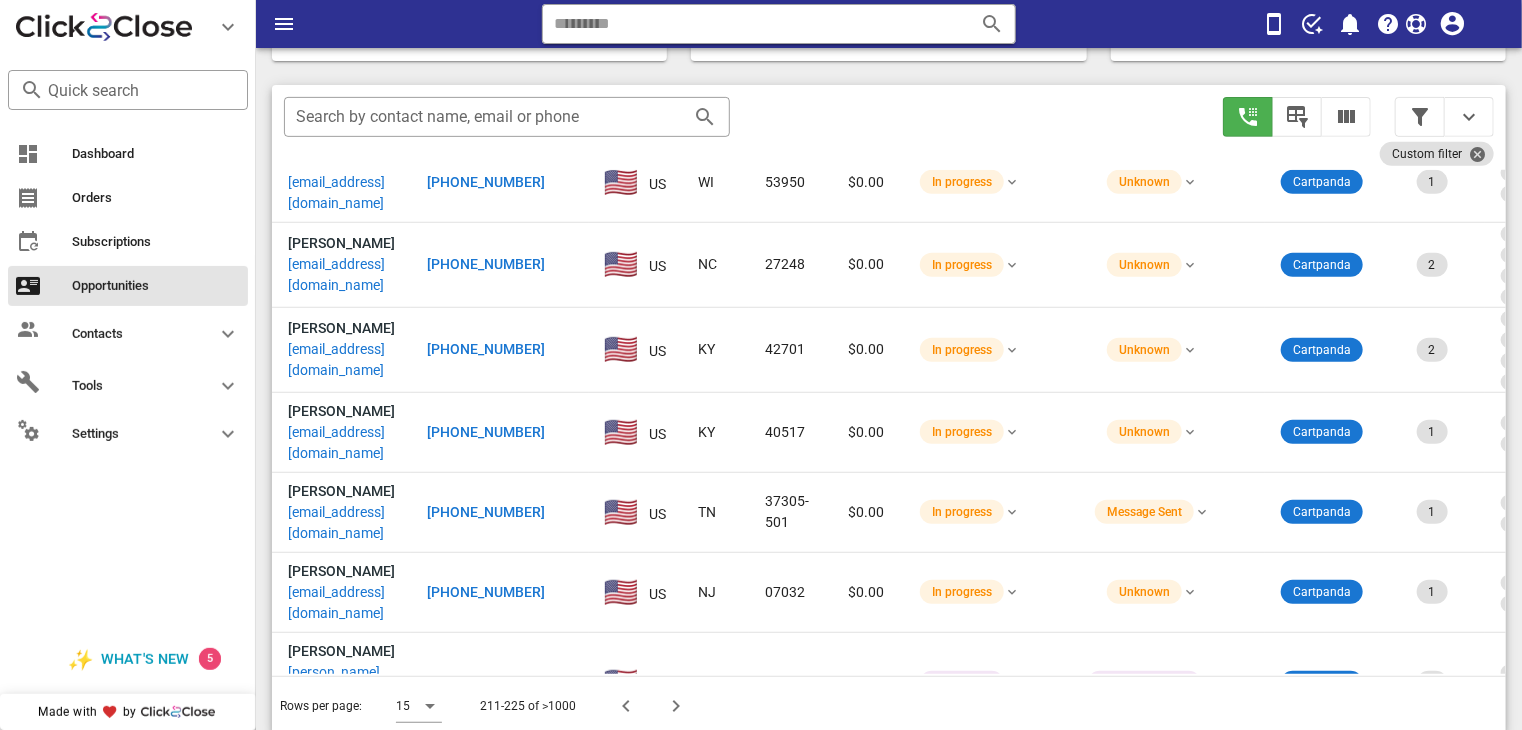 click on "[PHONE_NUMBER]" at bounding box center [486, 853] 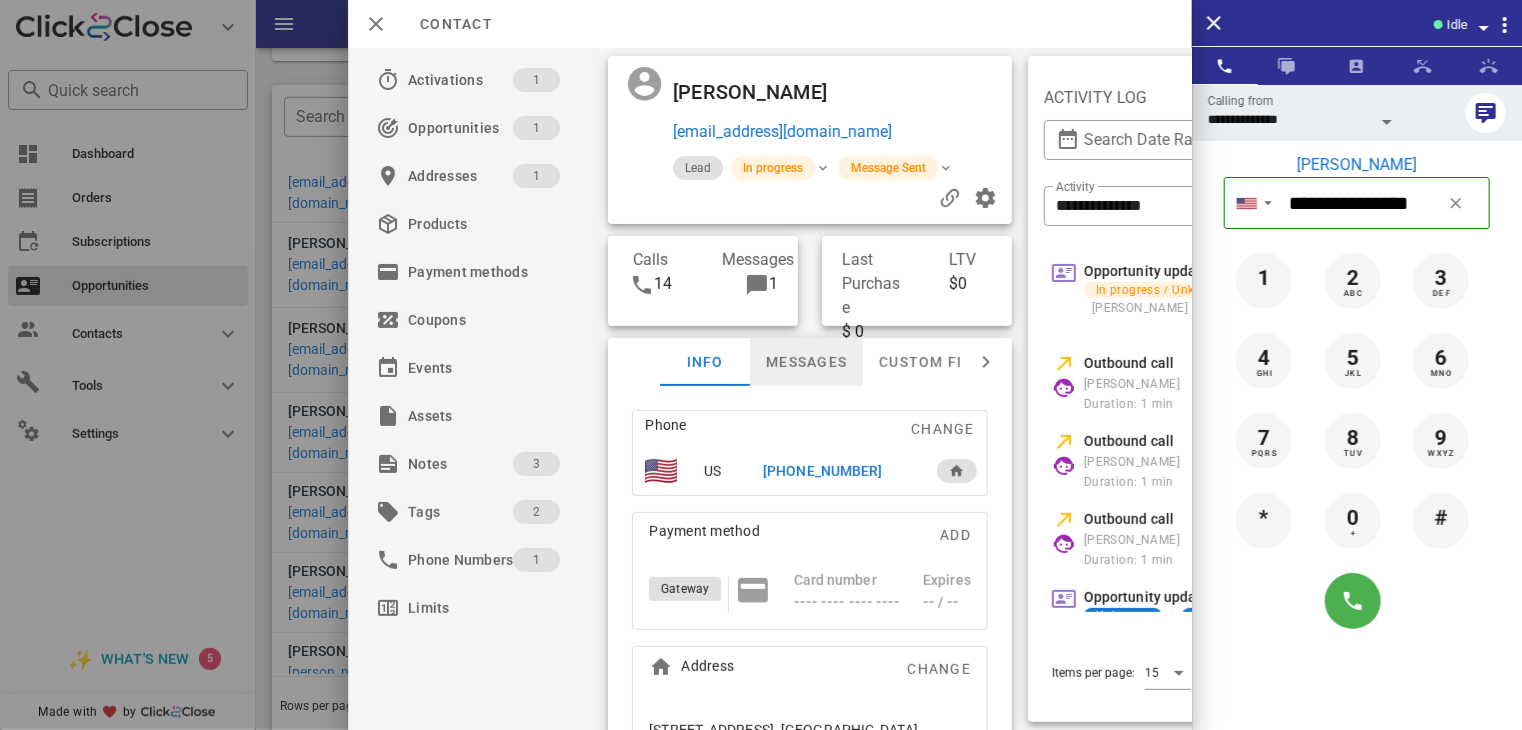 click on "Messages" at bounding box center (806, 362) 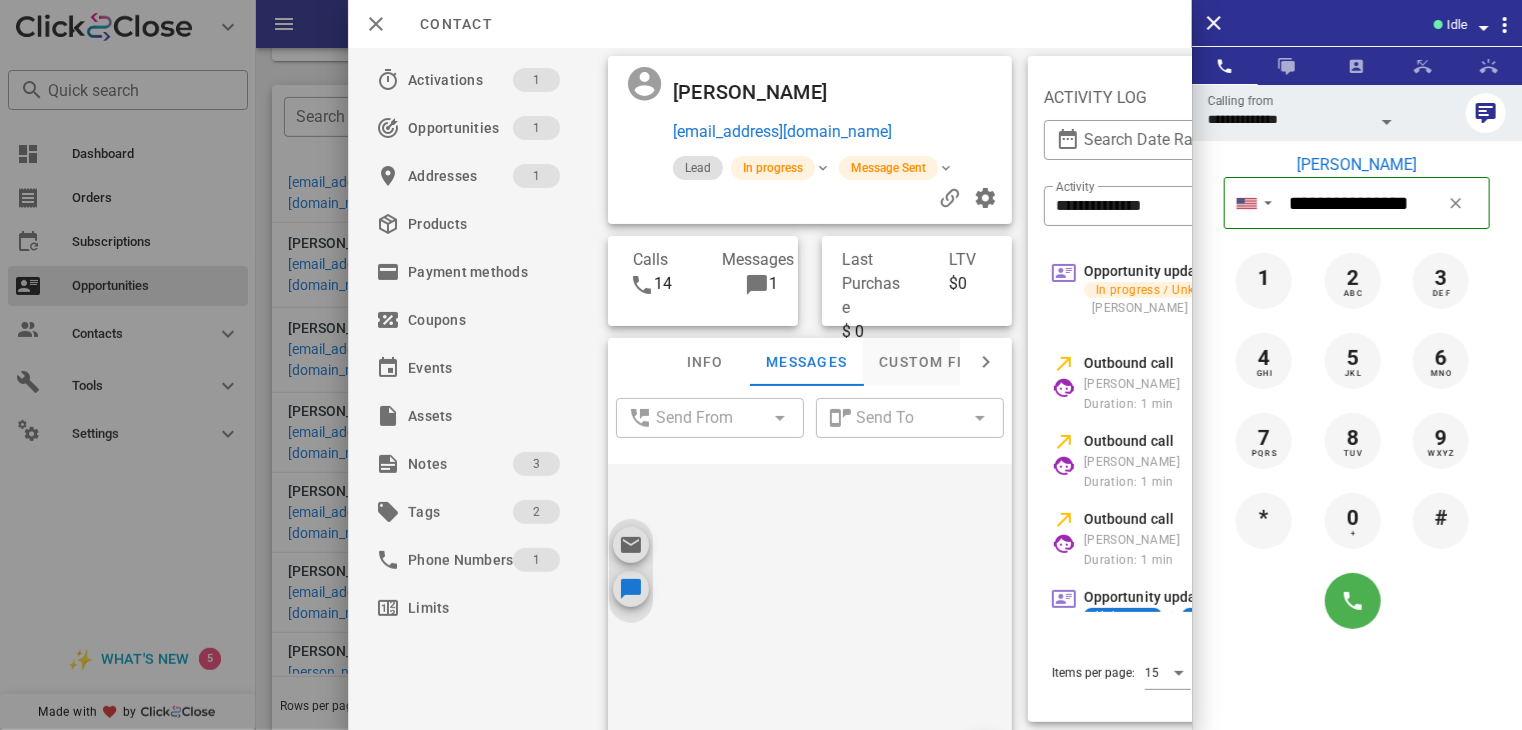 scroll, scrollTop: 1356, scrollLeft: 0, axis: vertical 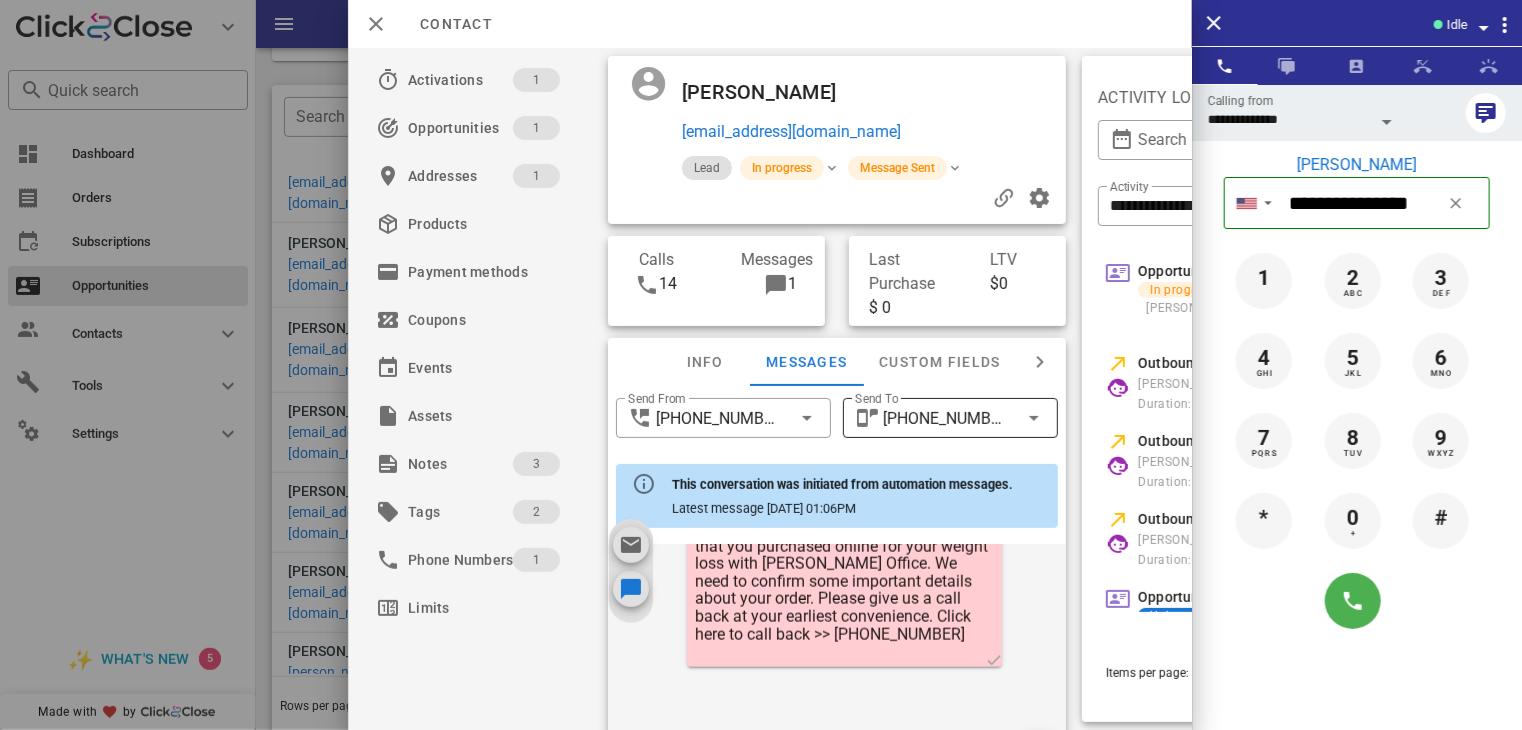 click on "[PHONE_NUMBER]" at bounding box center [944, 419] 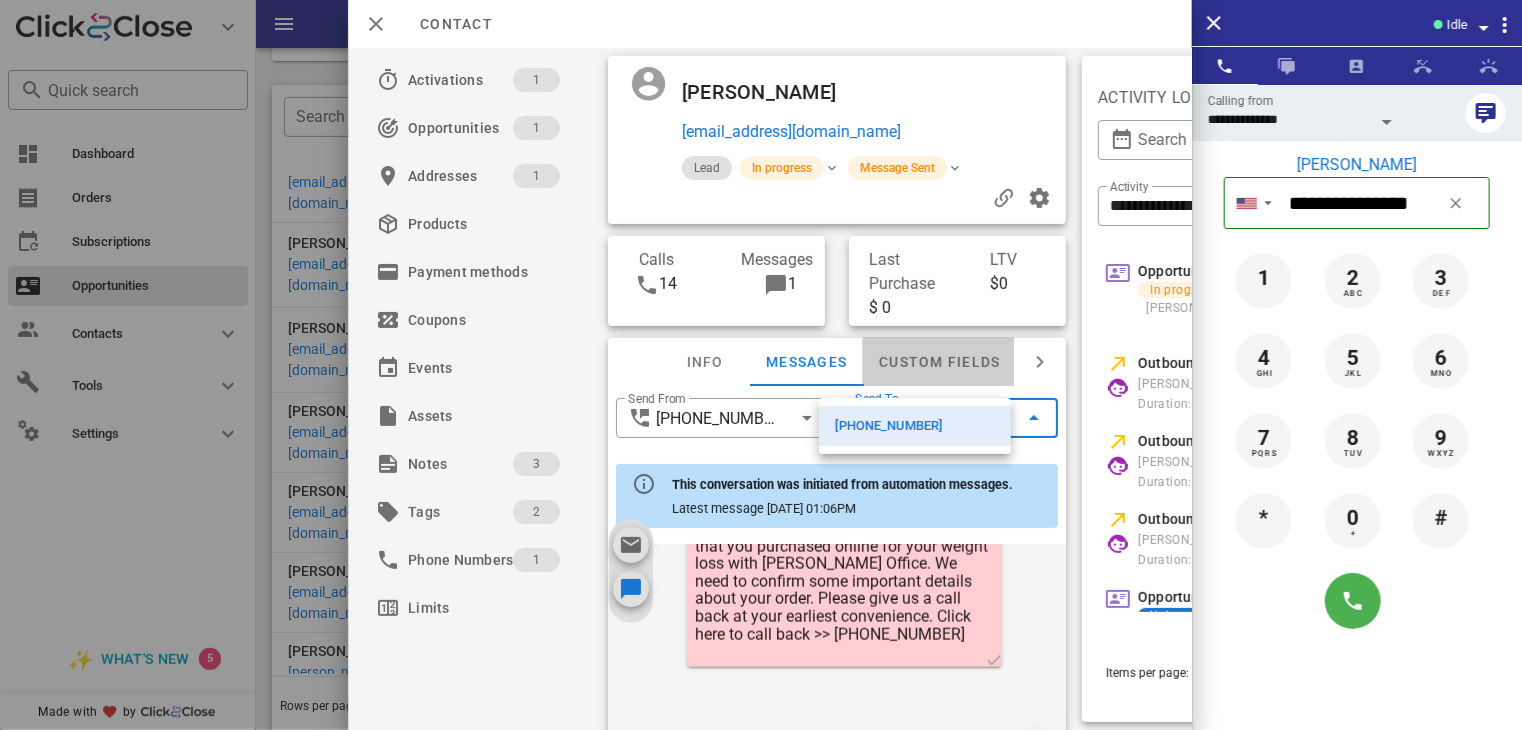 click on "Custom fields" at bounding box center (939, 362) 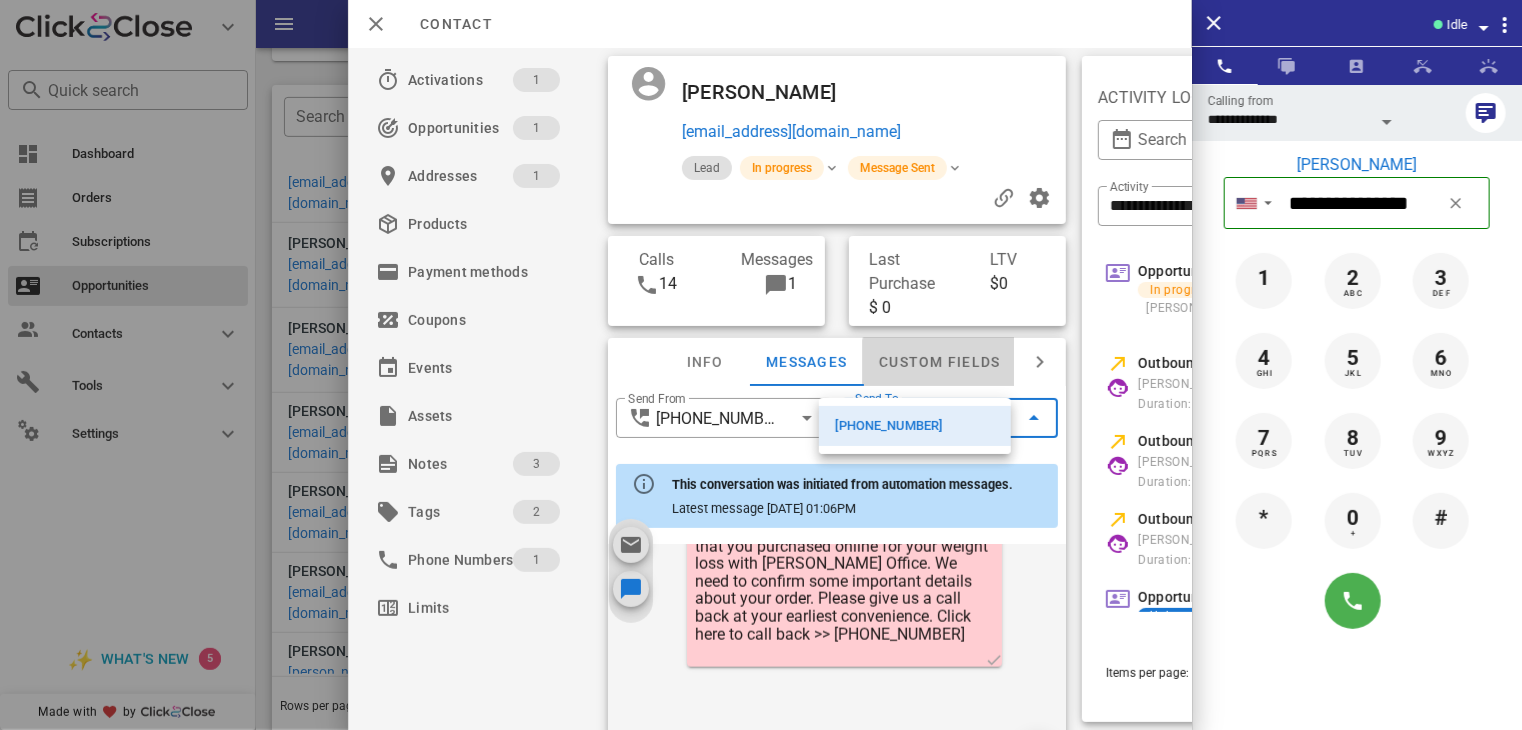 scroll, scrollTop: 1374, scrollLeft: 0, axis: vertical 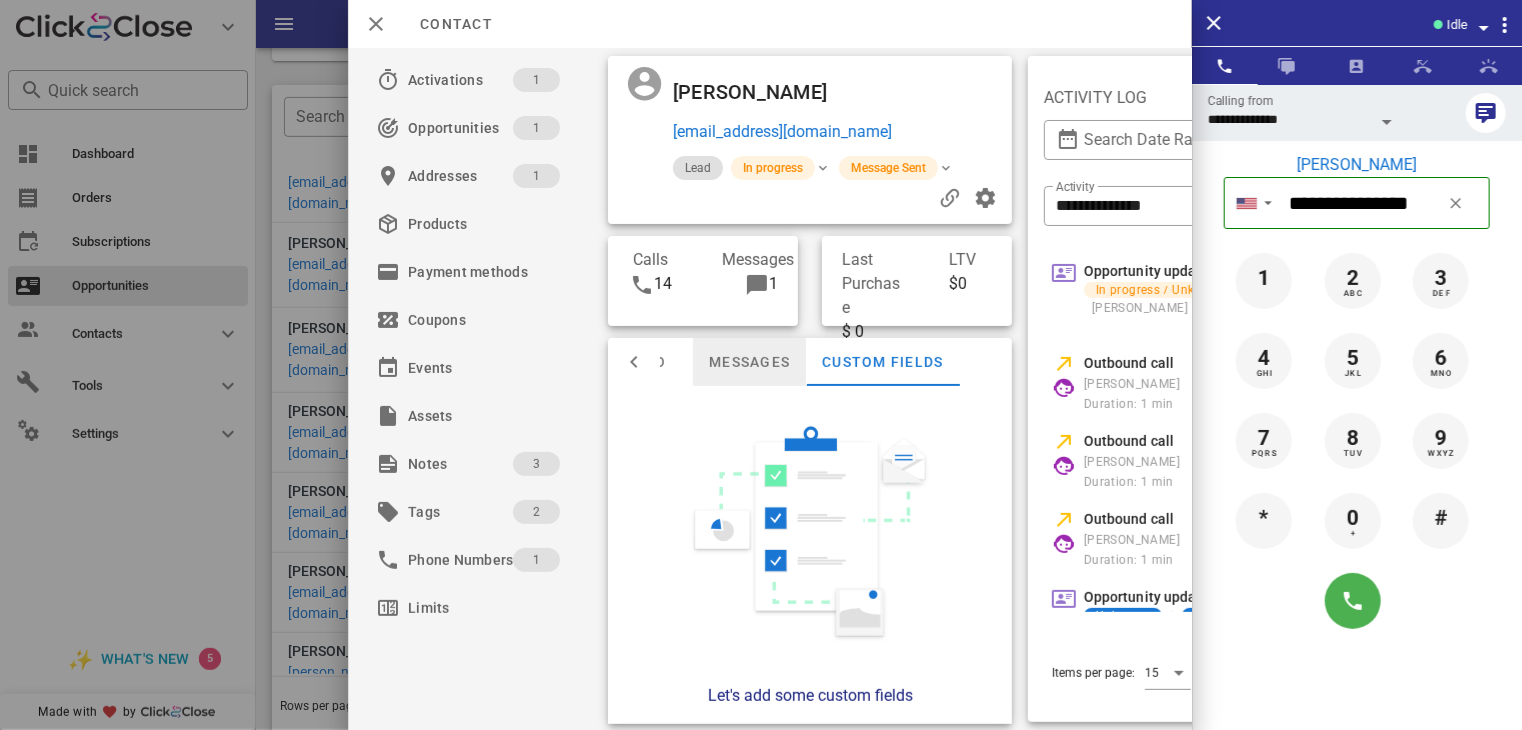 click on "Messages" at bounding box center [749, 362] 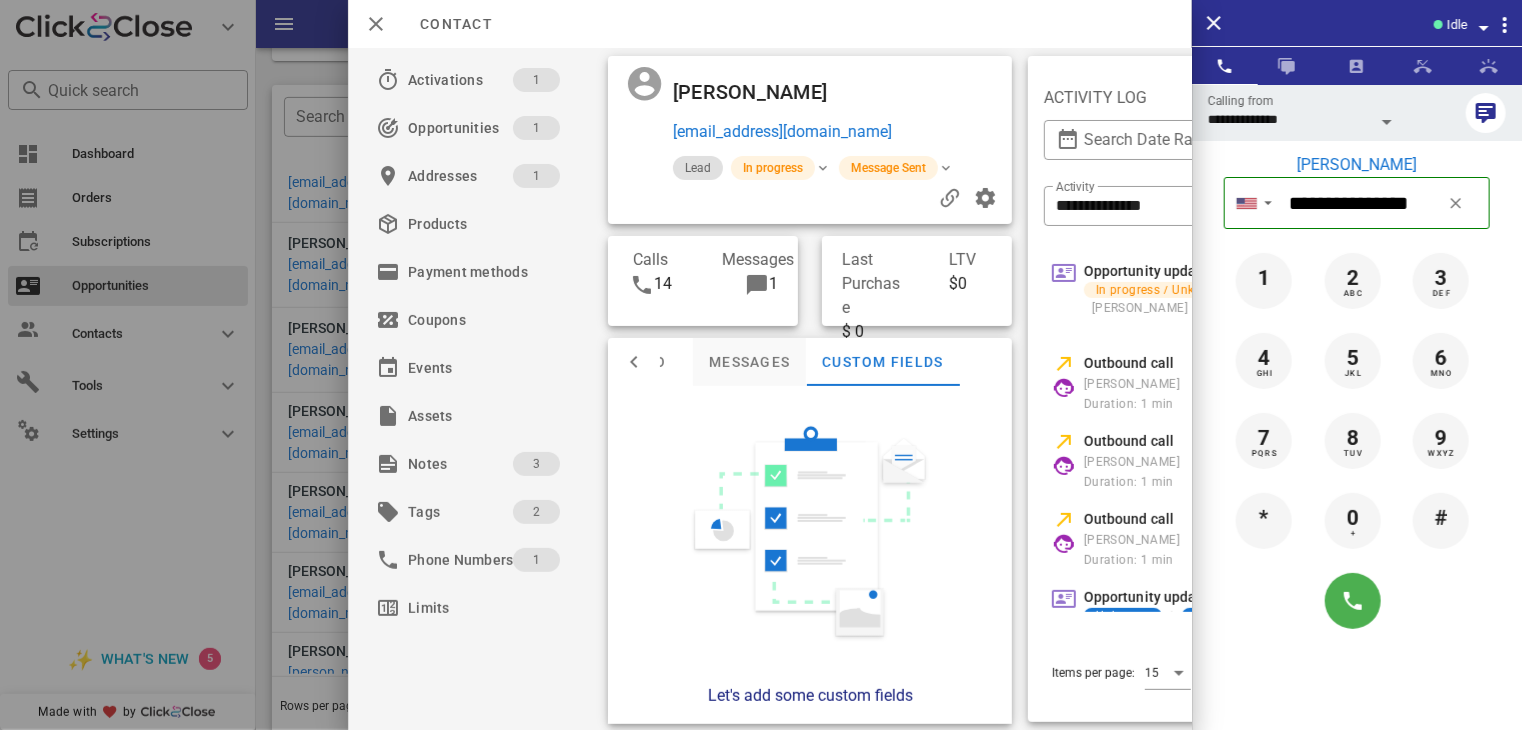 scroll, scrollTop: 1356, scrollLeft: 0, axis: vertical 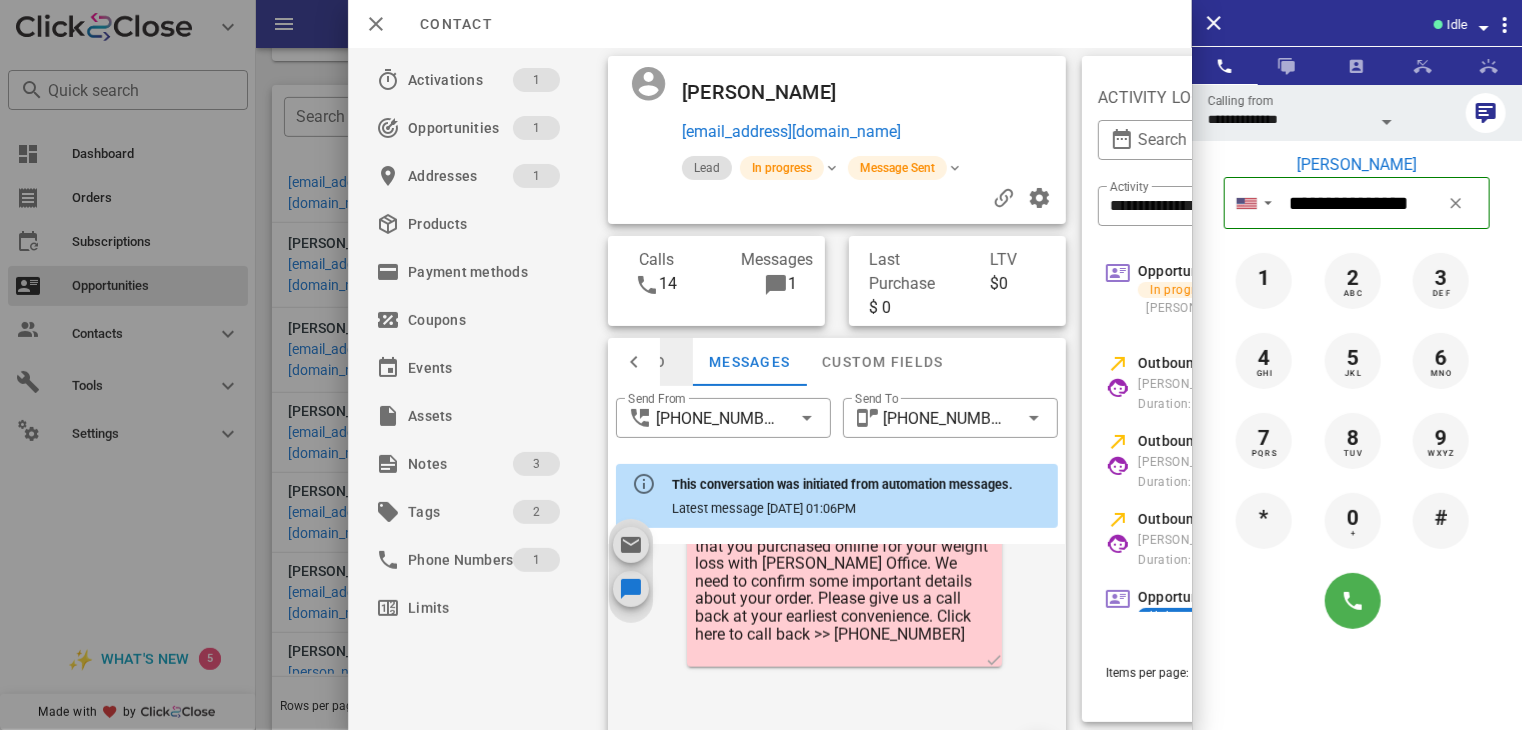 click on "Info" at bounding box center (648, 362) 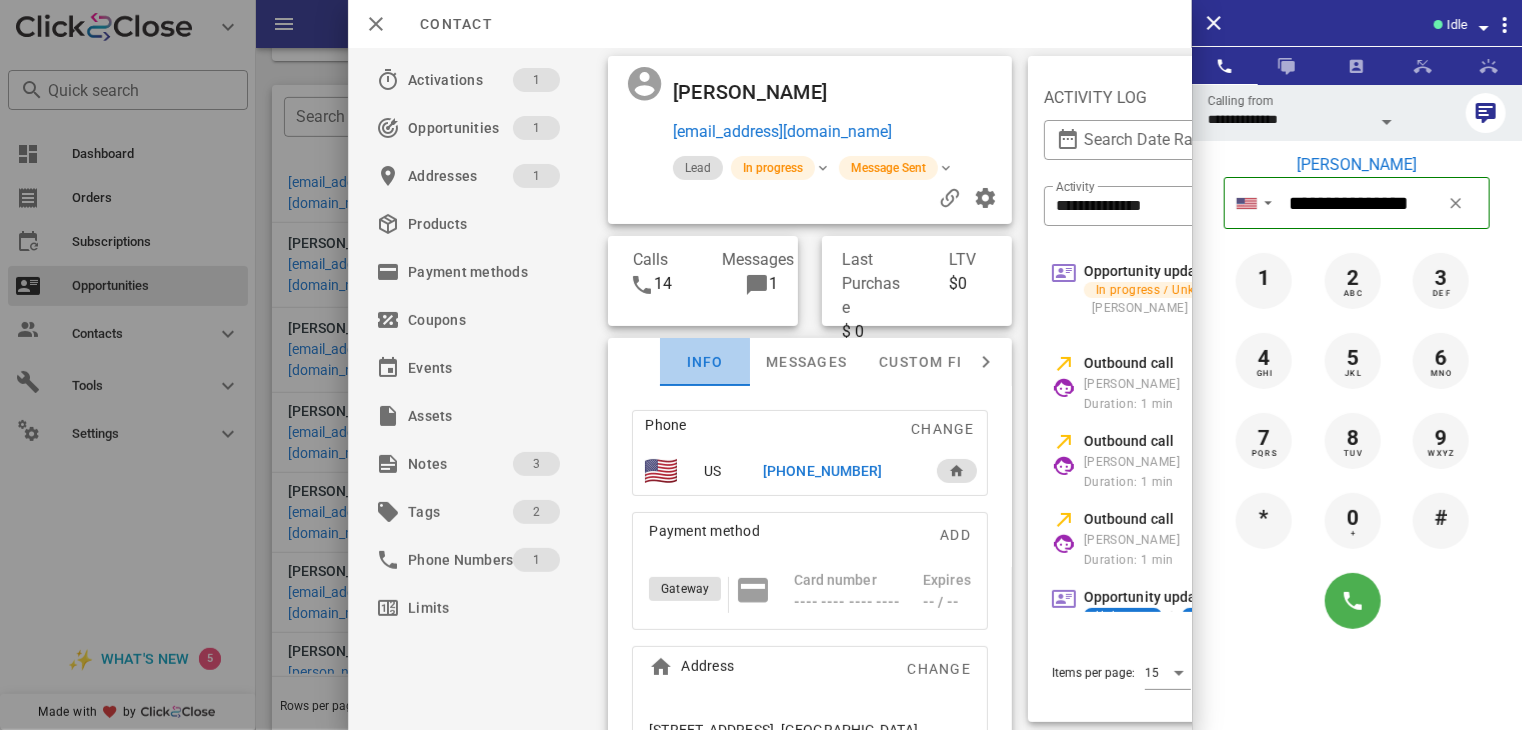 scroll, scrollTop: 1374, scrollLeft: 0, axis: vertical 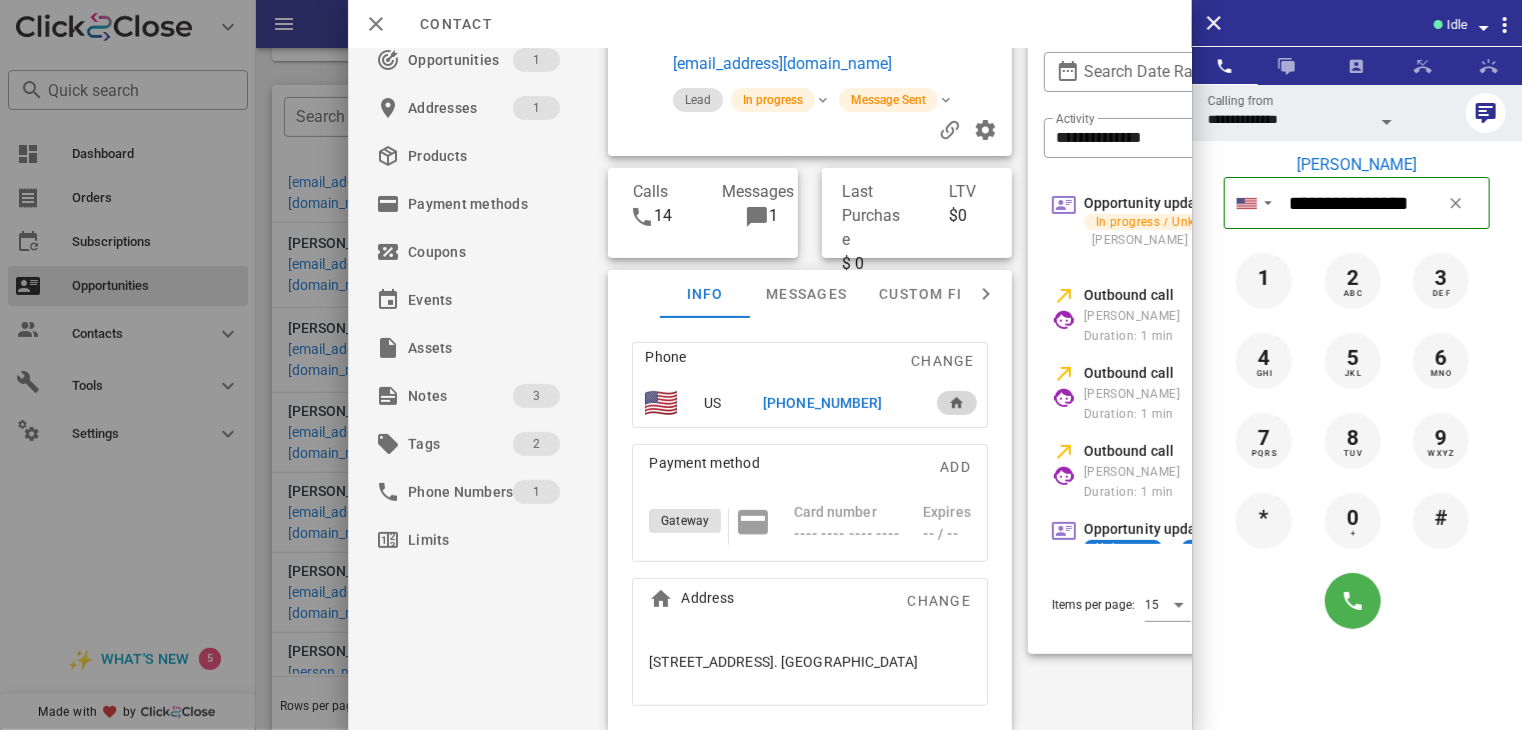 click at bounding box center [957, 403] 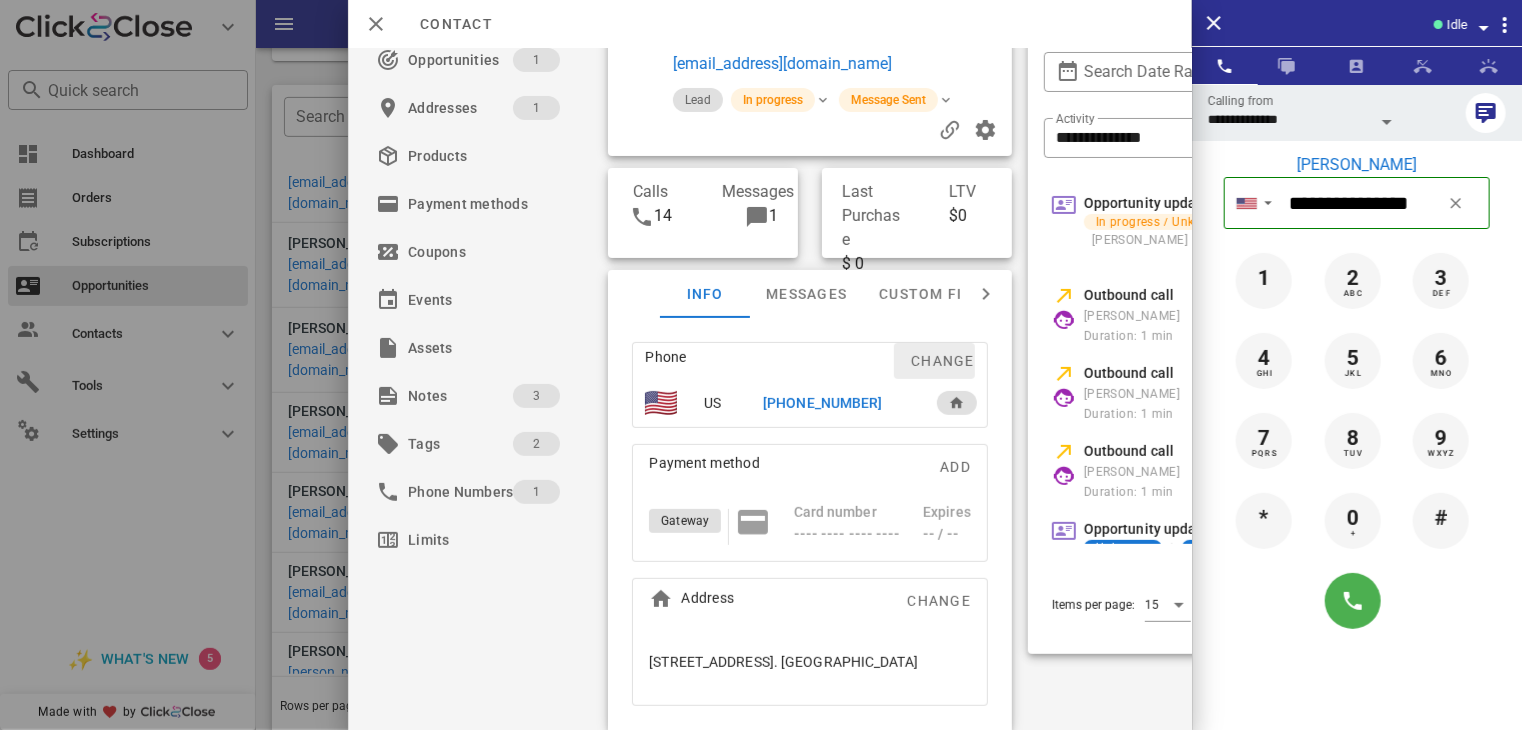 click on "Change" at bounding box center (942, 361) 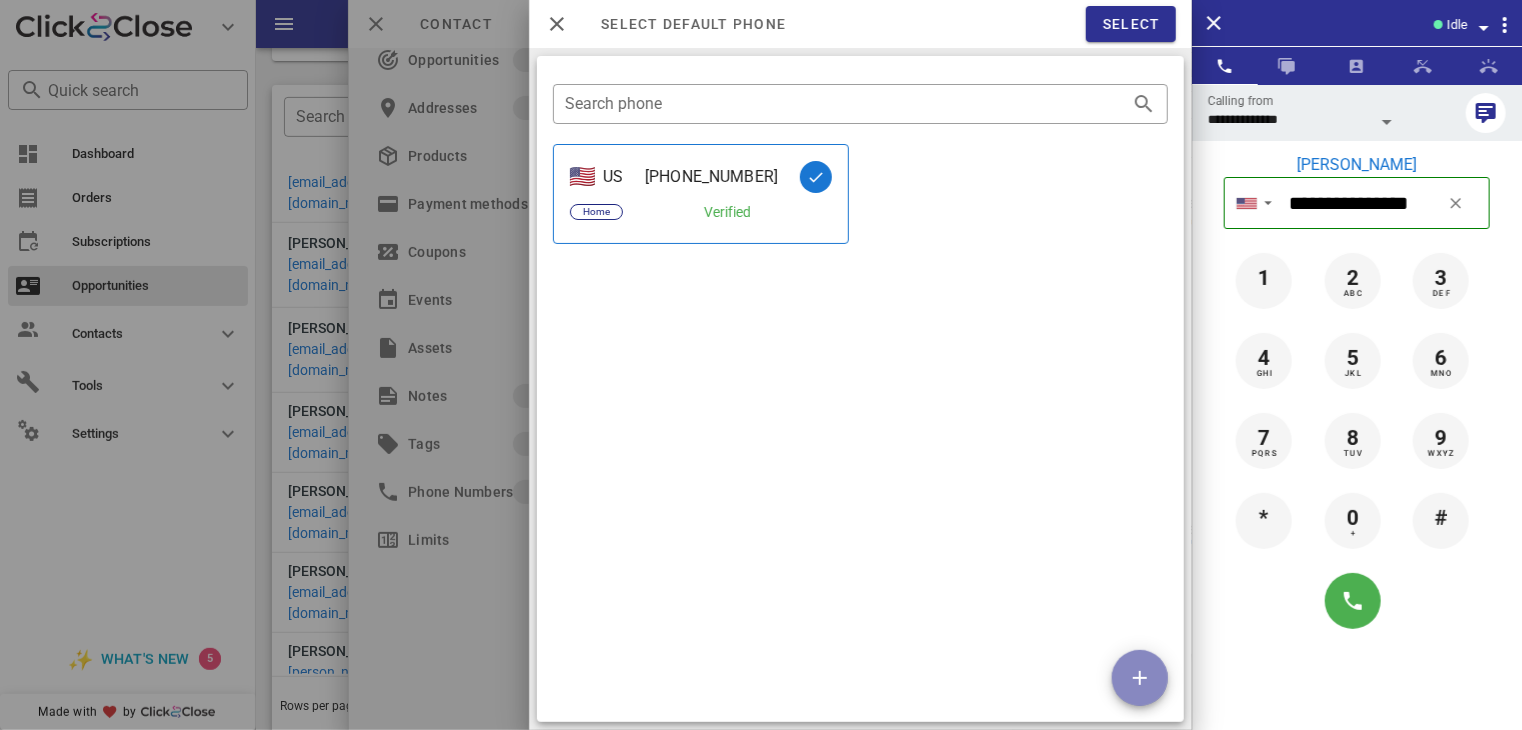 click at bounding box center (1140, 678) 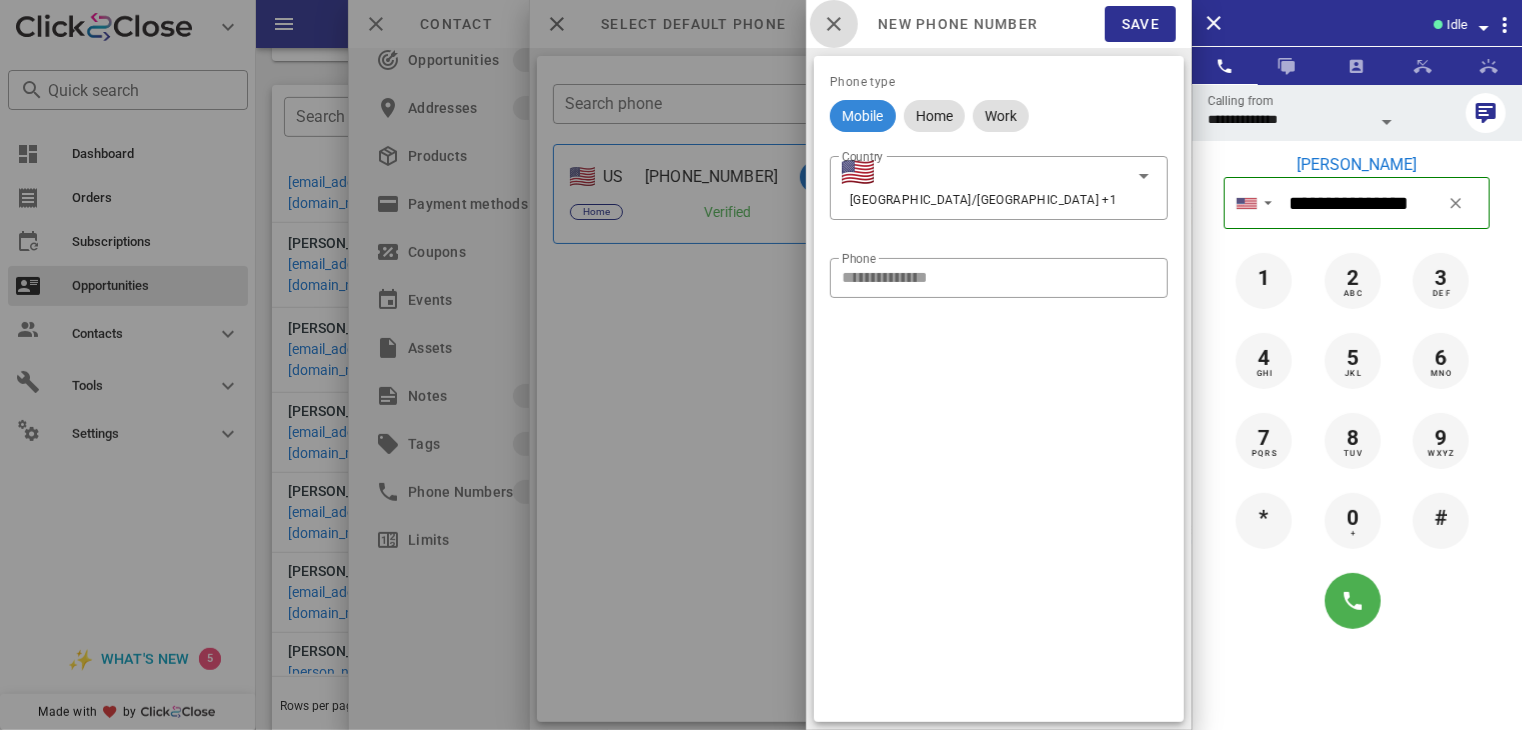 click at bounding box center (834, 24) 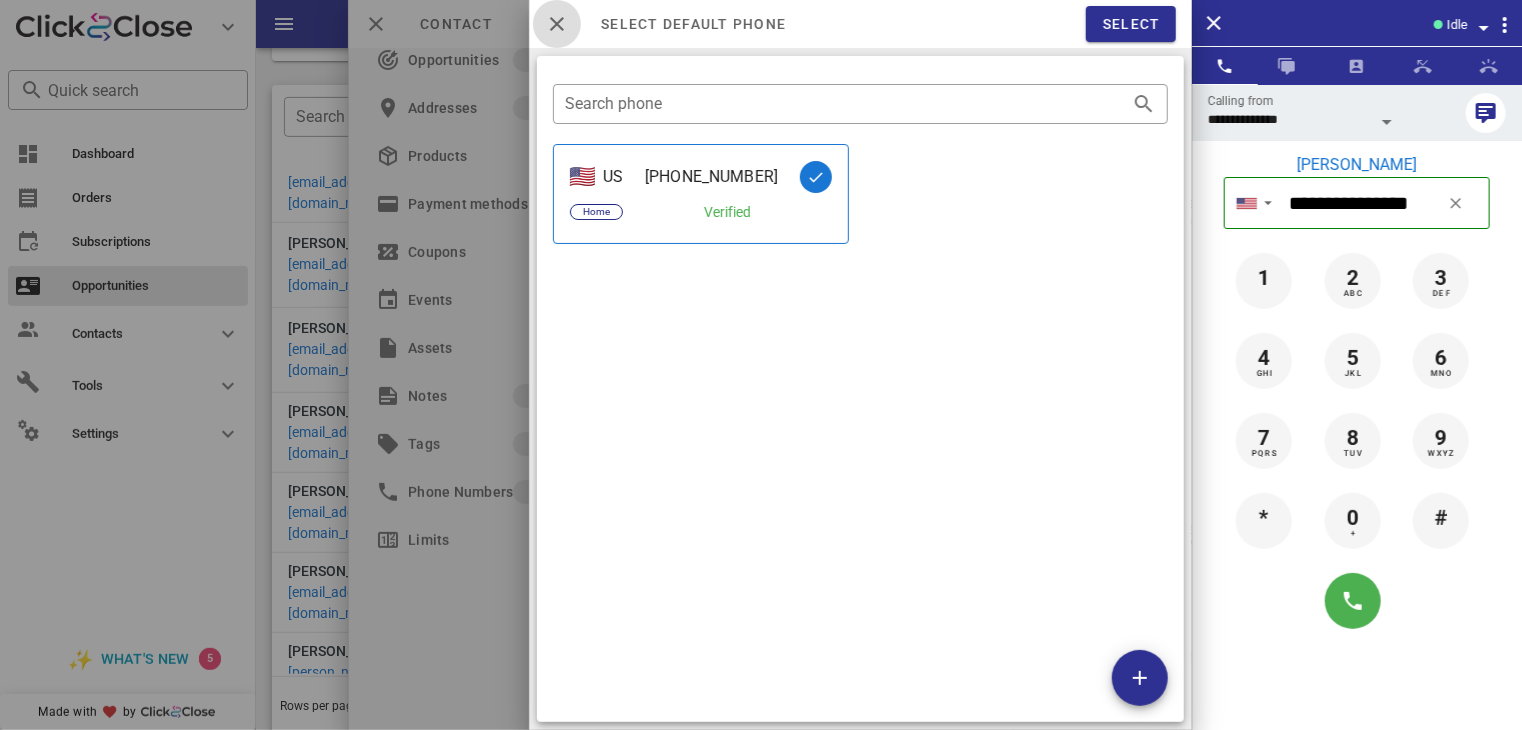 click at bounding box center (557, 24) 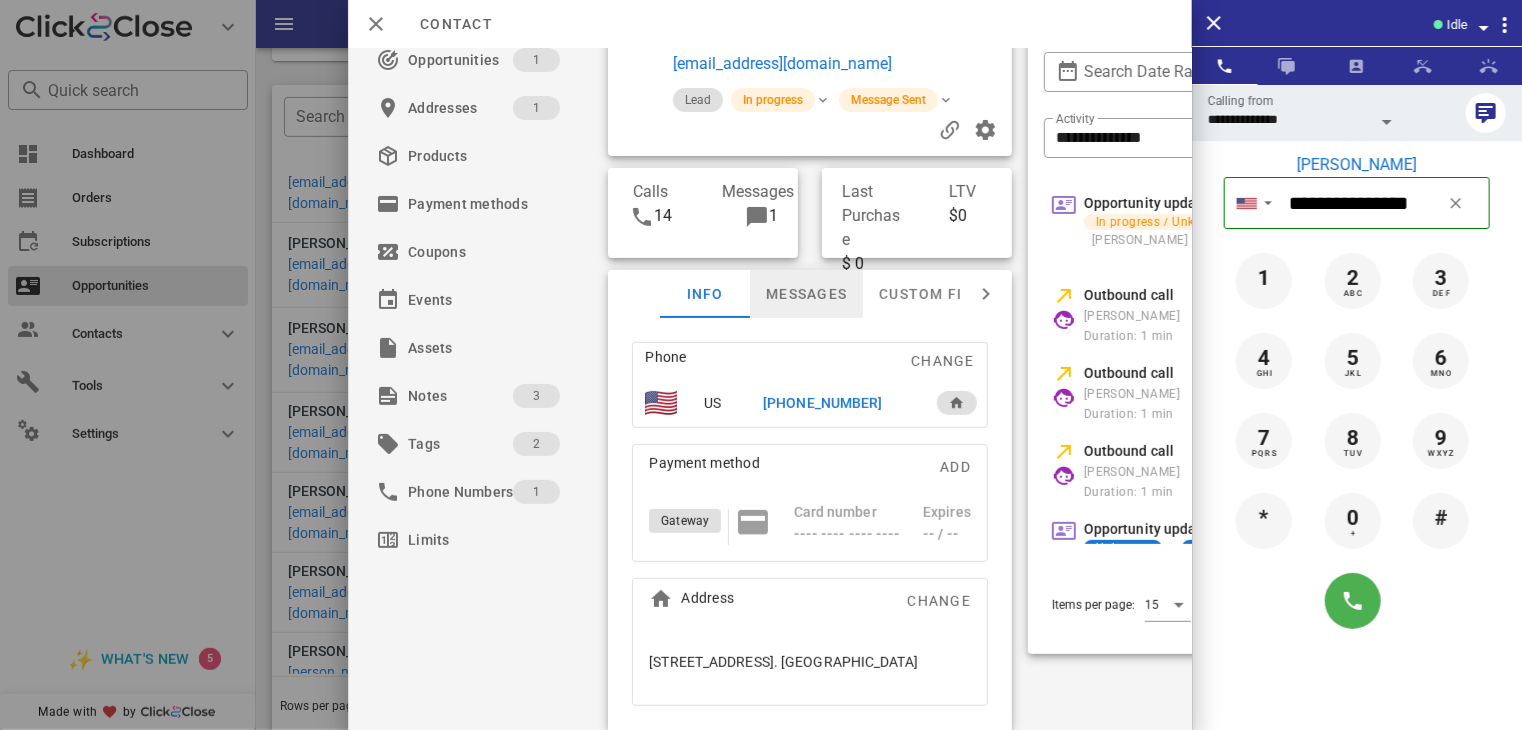 click on "Messages" at bounding box center (806, 294) 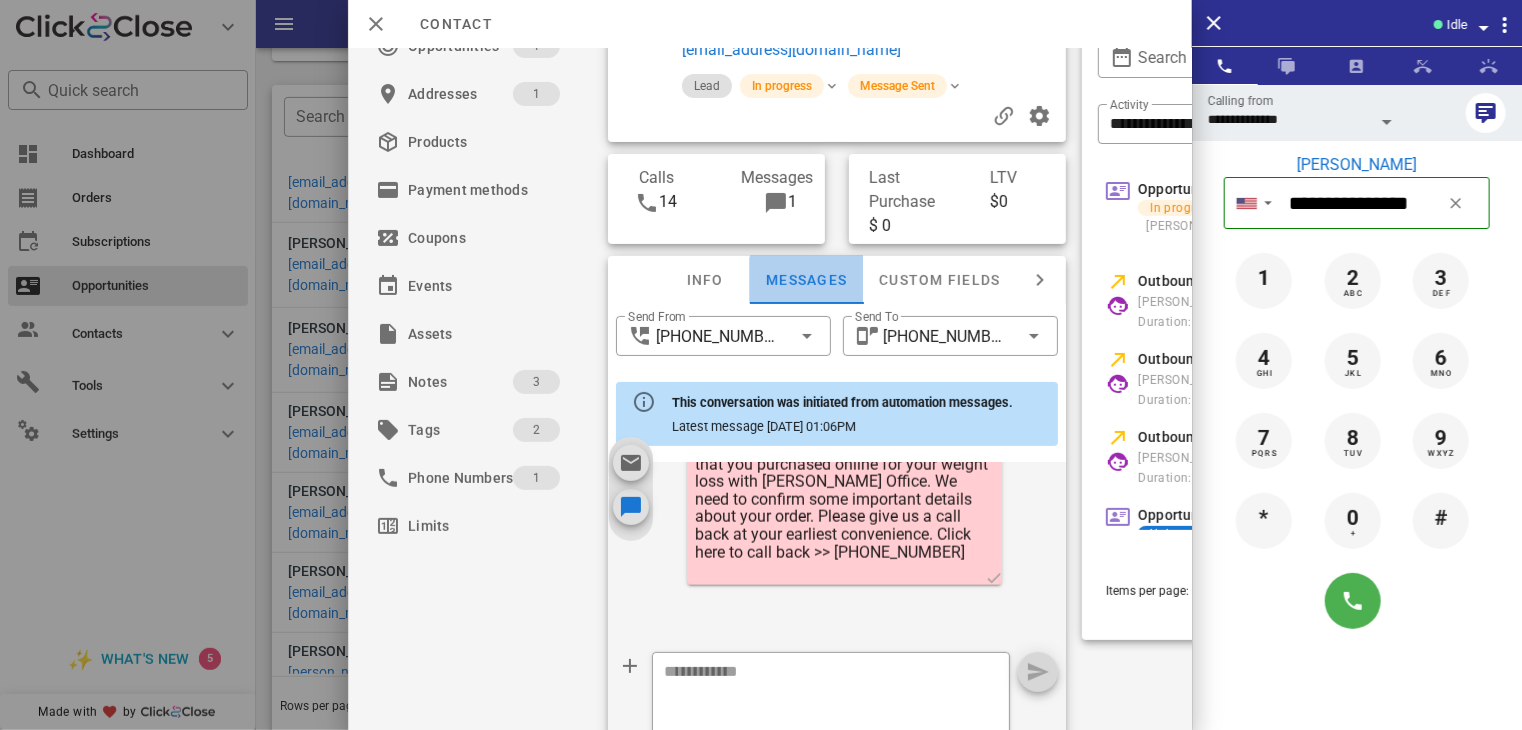 scroll, scrollTop: 1356, scrollLeft: 0, axis: vertical 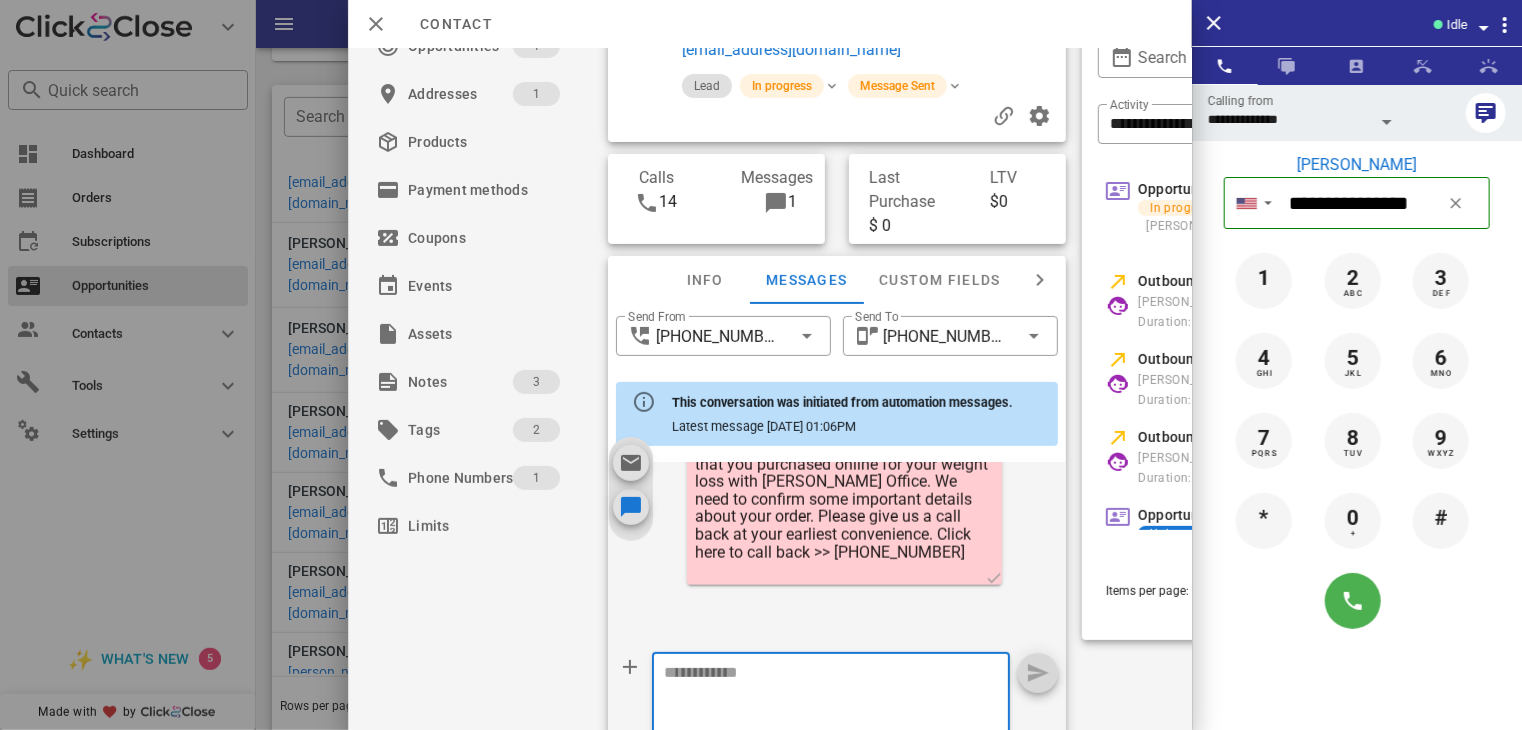 click on "$0" at bounding box center [1018, 202] 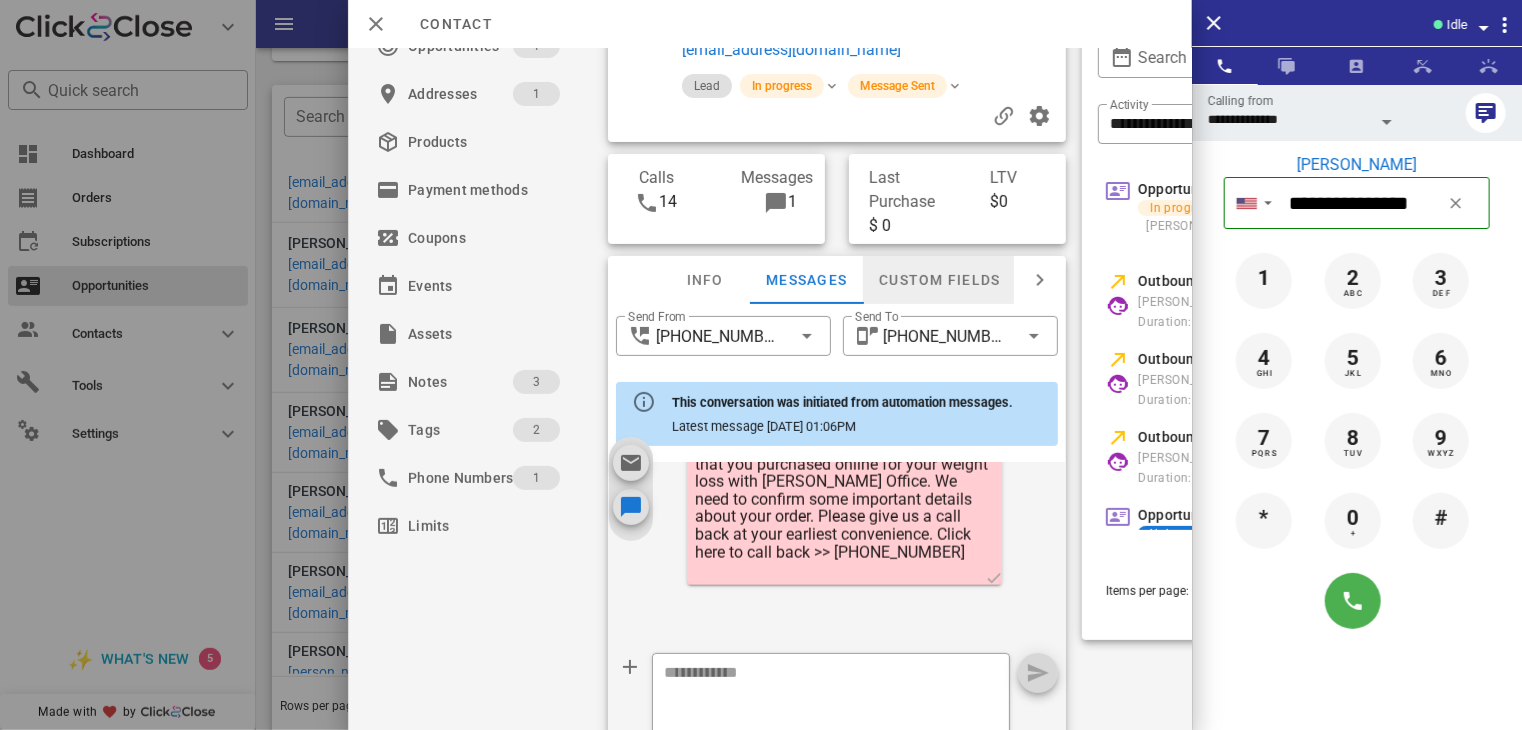 click on "Custom fields" at bounding box center [939, 280] 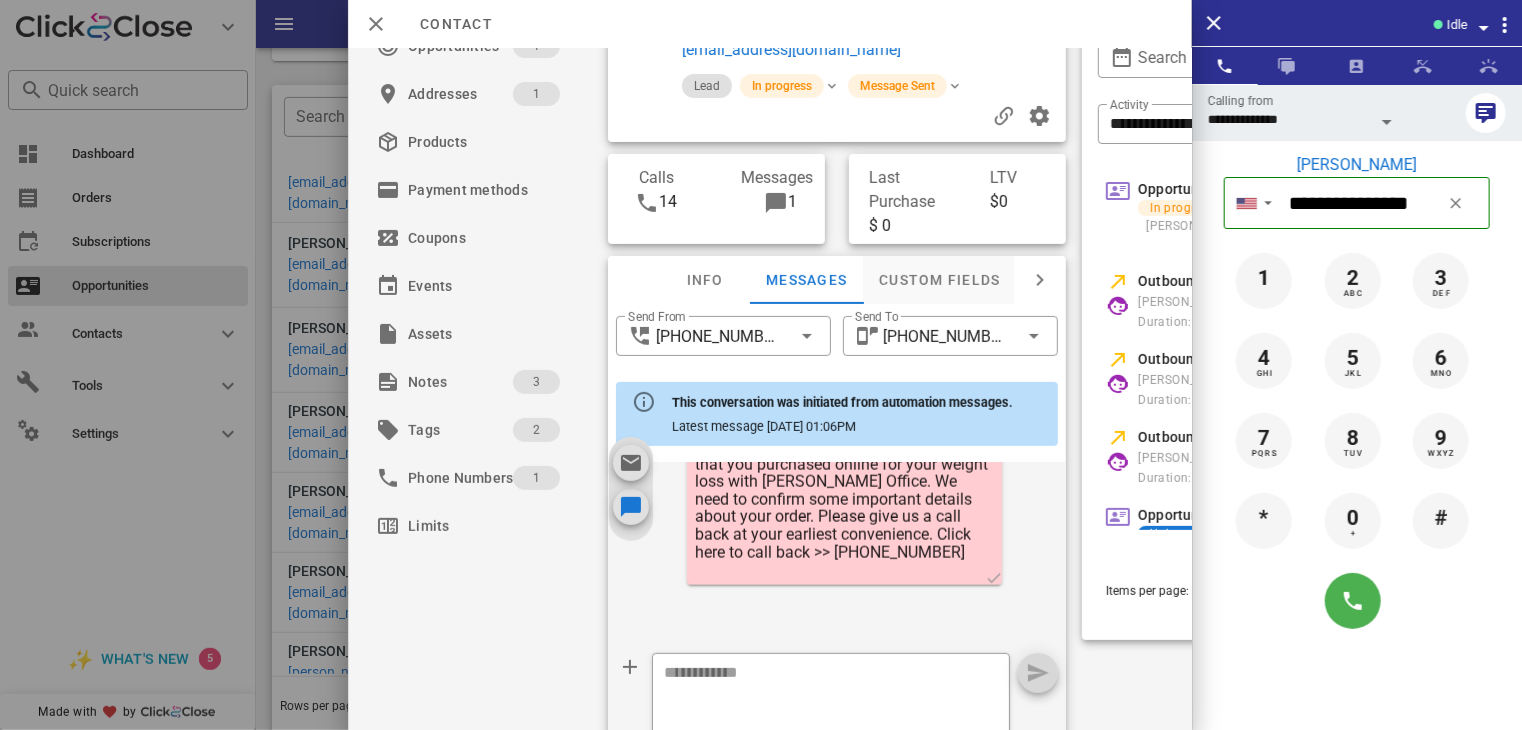 scroll, scrollTop: 10, scrollLeft: 0, axis: vertical 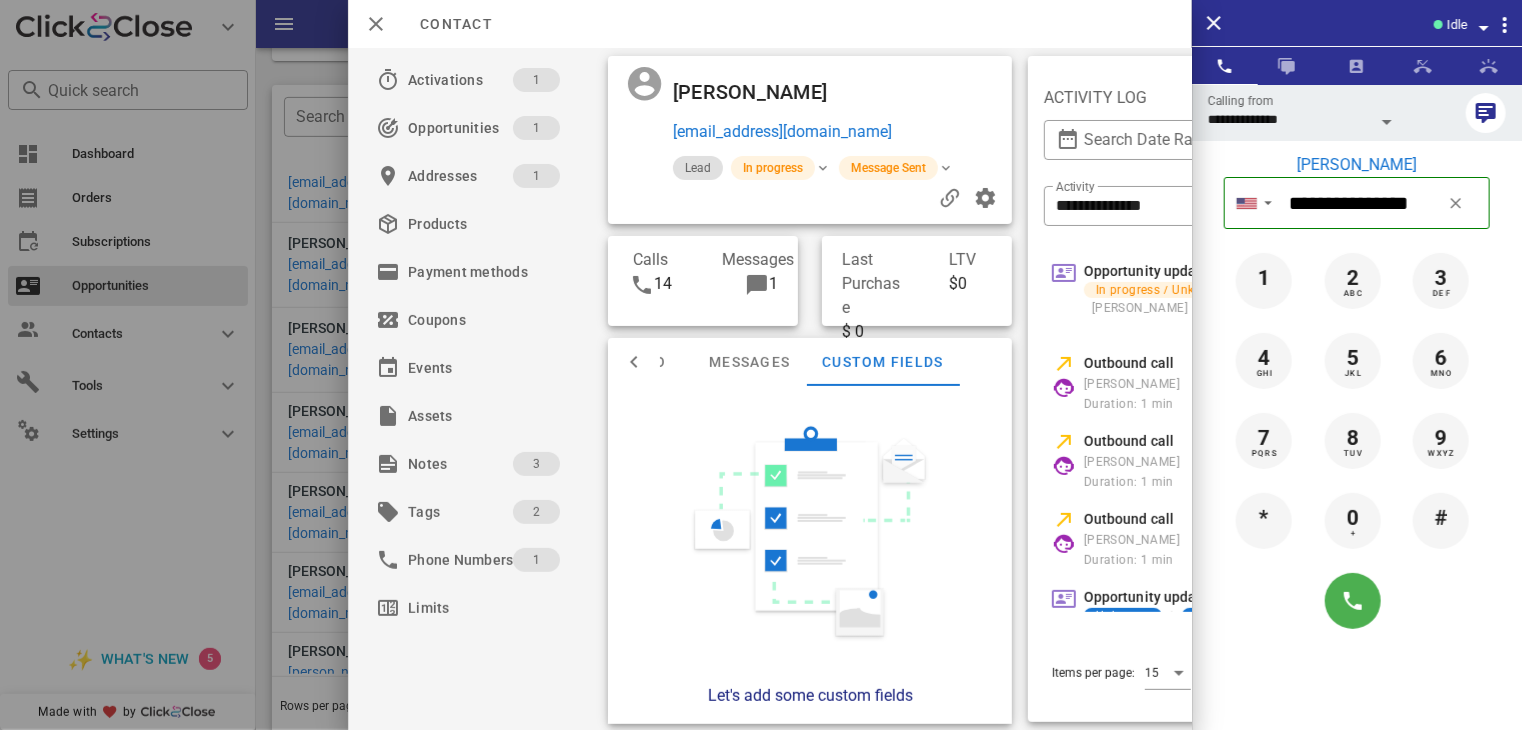 click at bounding box center [634, 362] 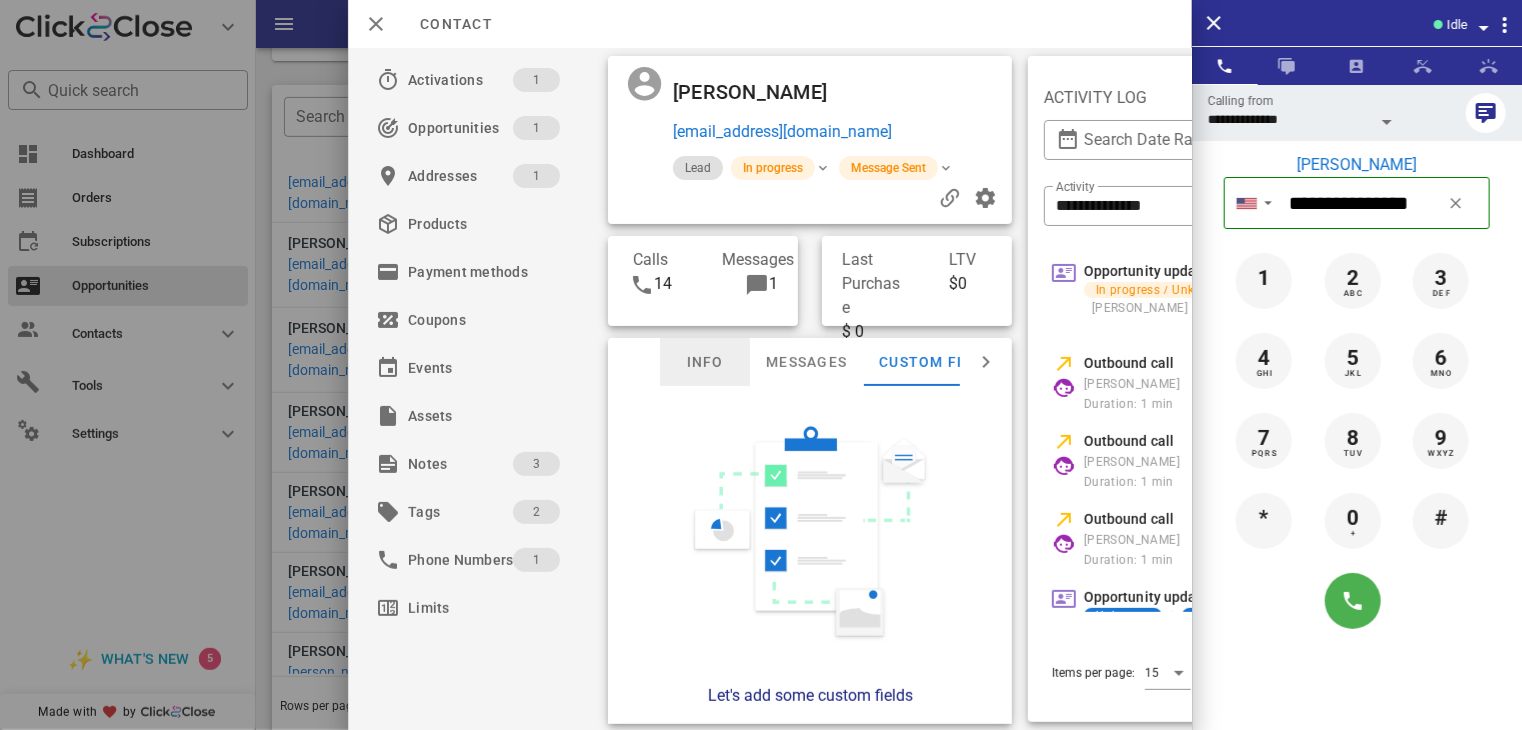 click on "Info" at bounding box center (705, 362) 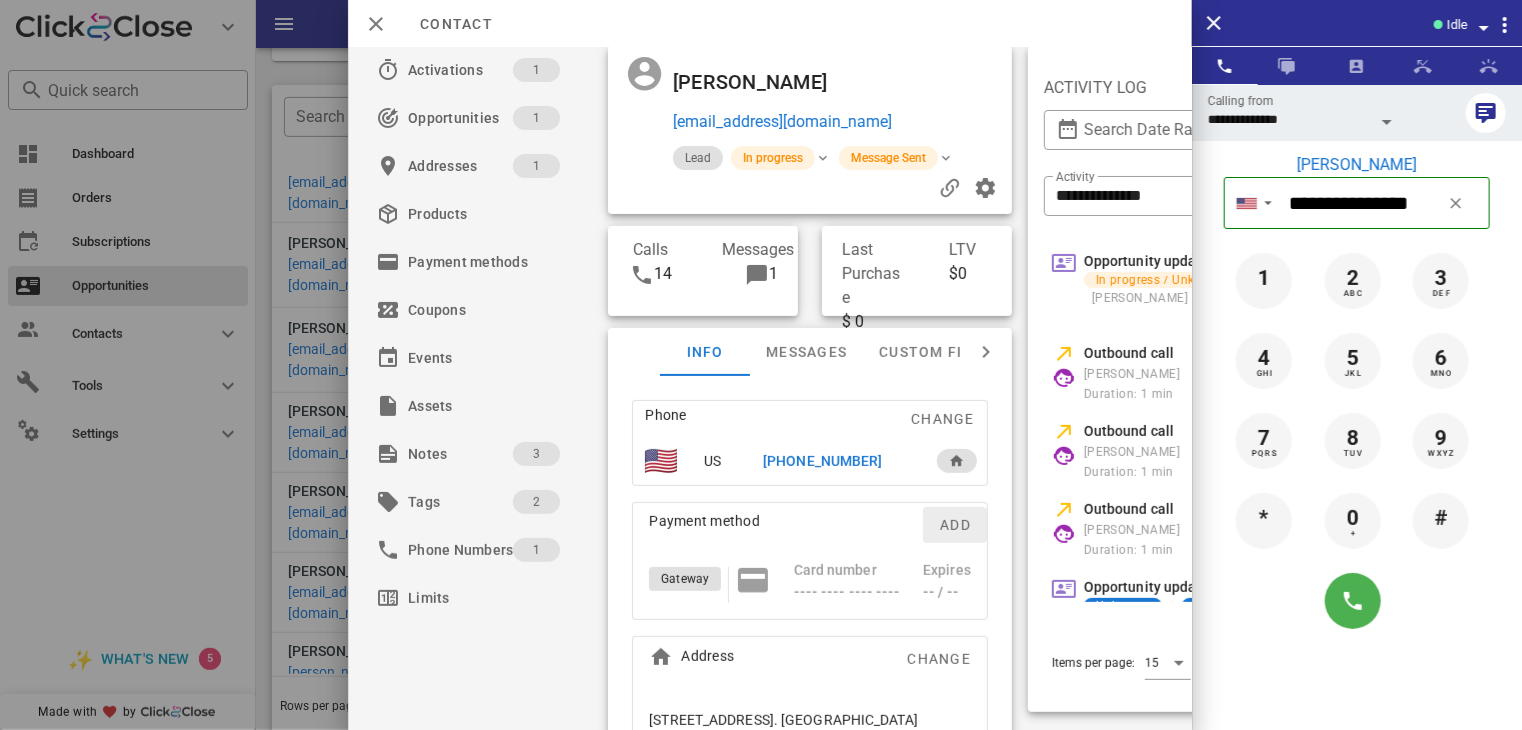 click on "Add" at bounding box center [955, 525] 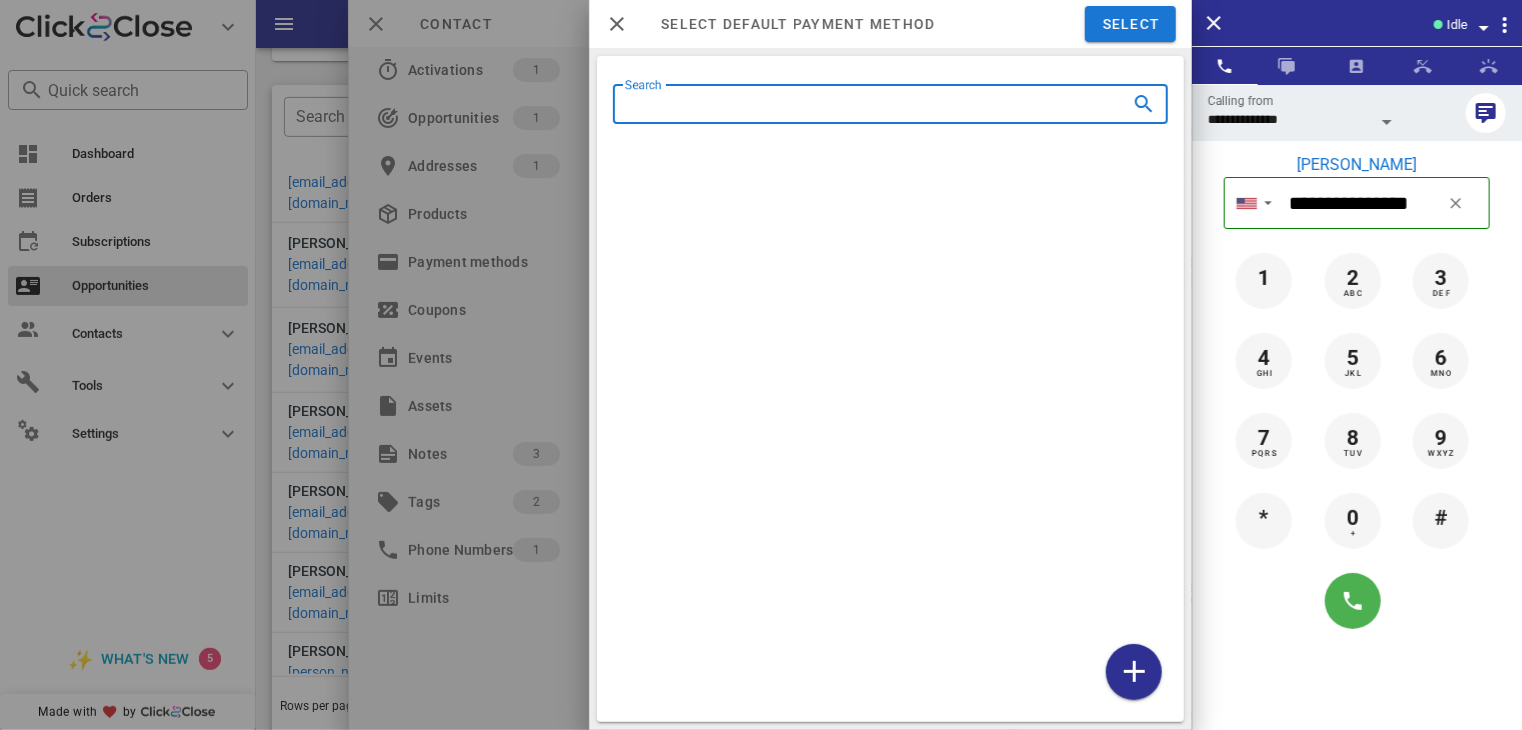 click on "Search" at bounding box center [862, 104] 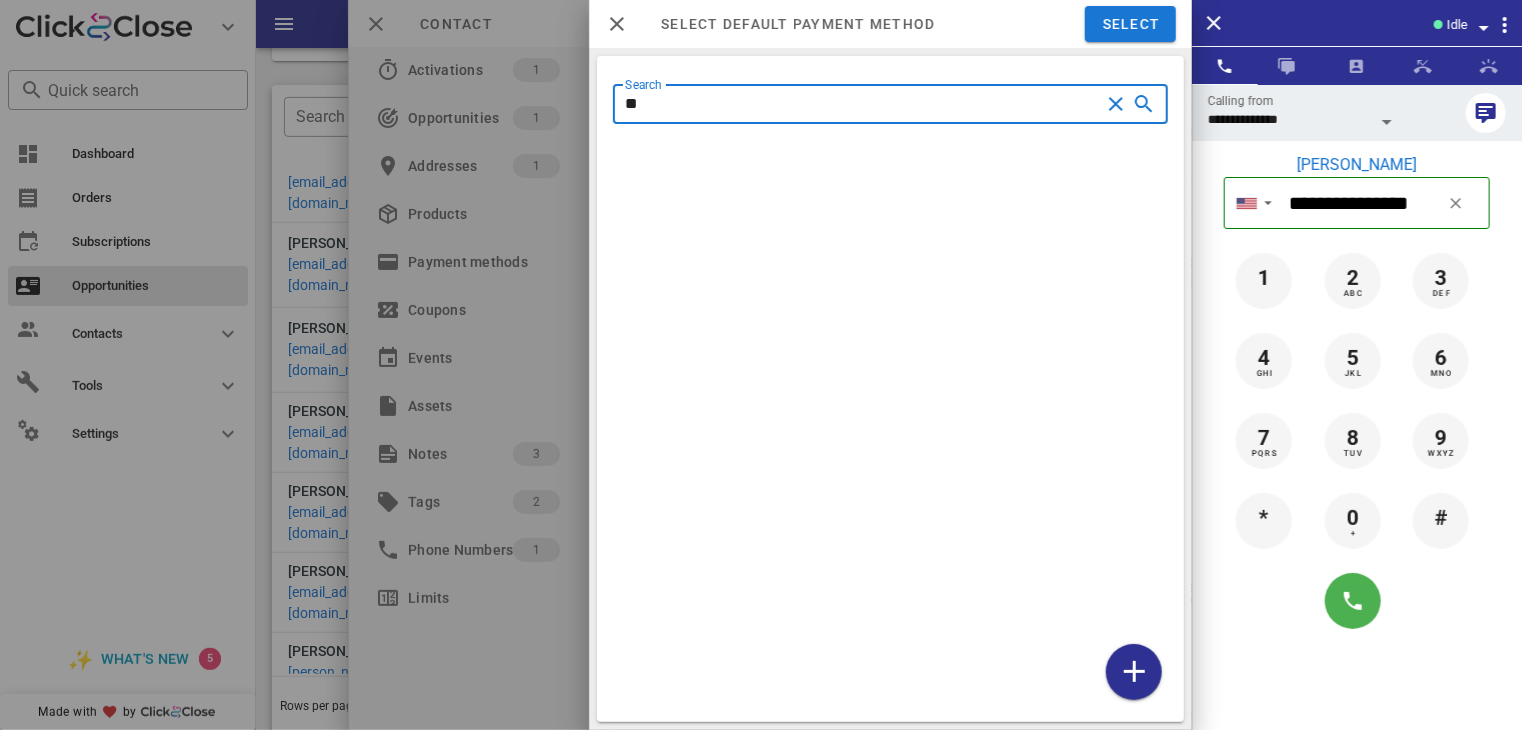 type on "*" 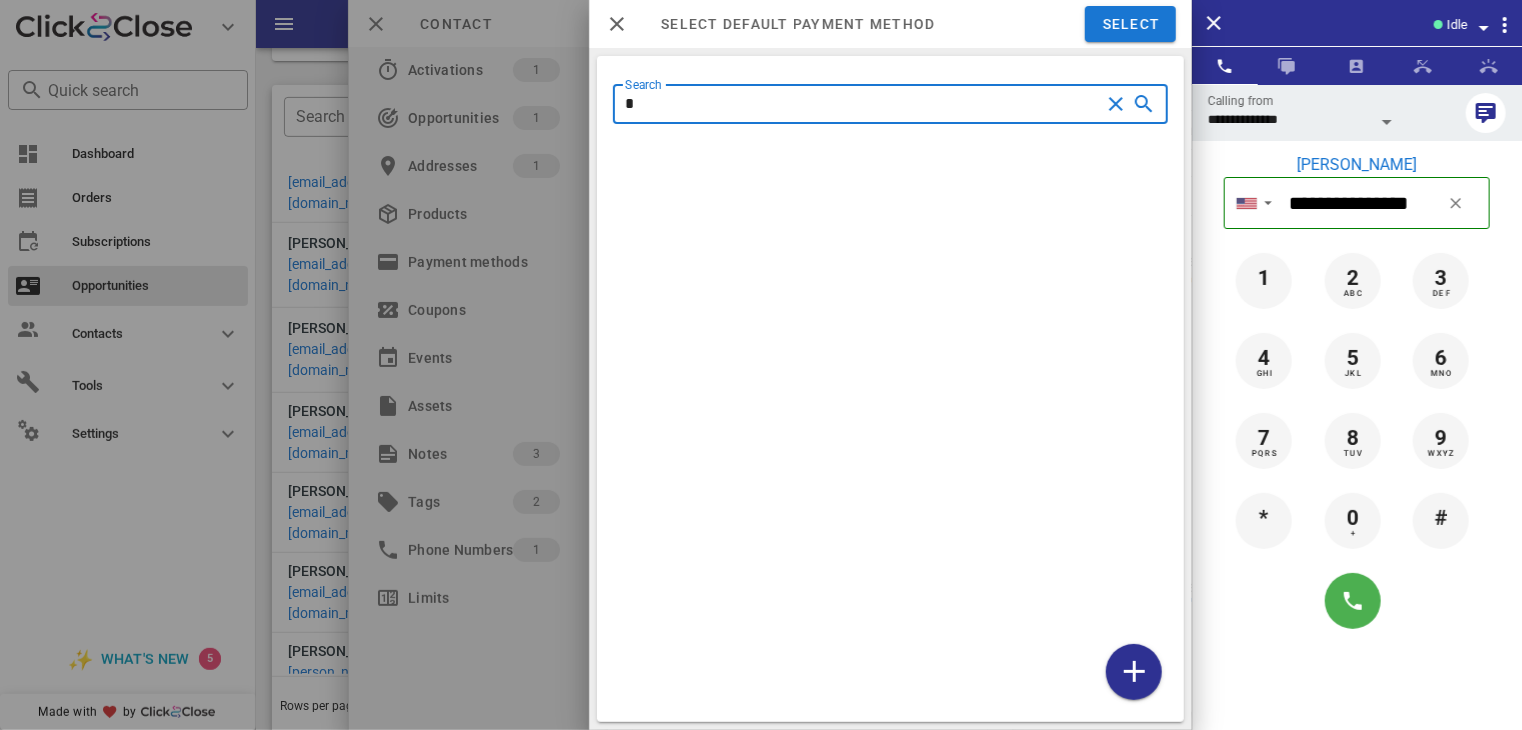 type 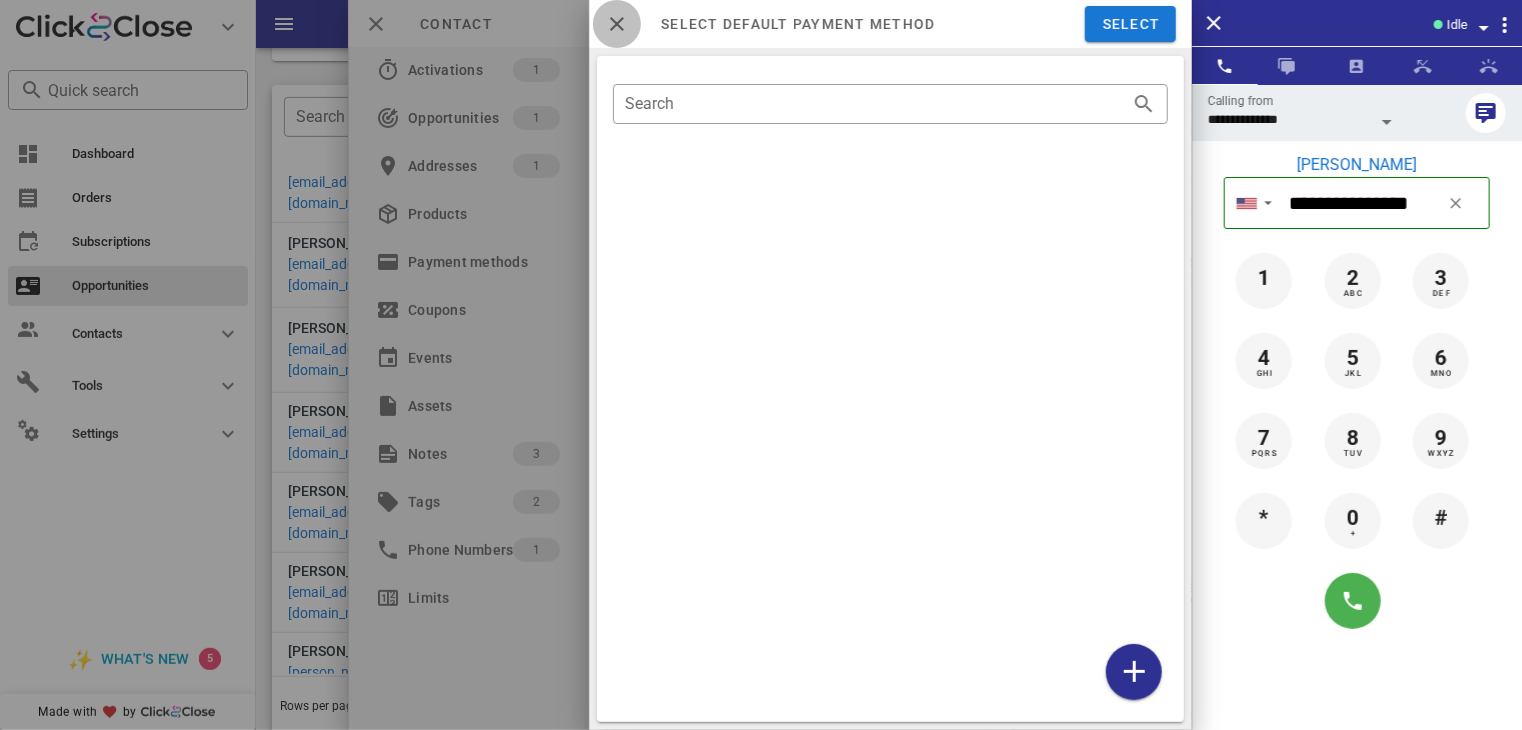 click at bounding box center (617, 24) 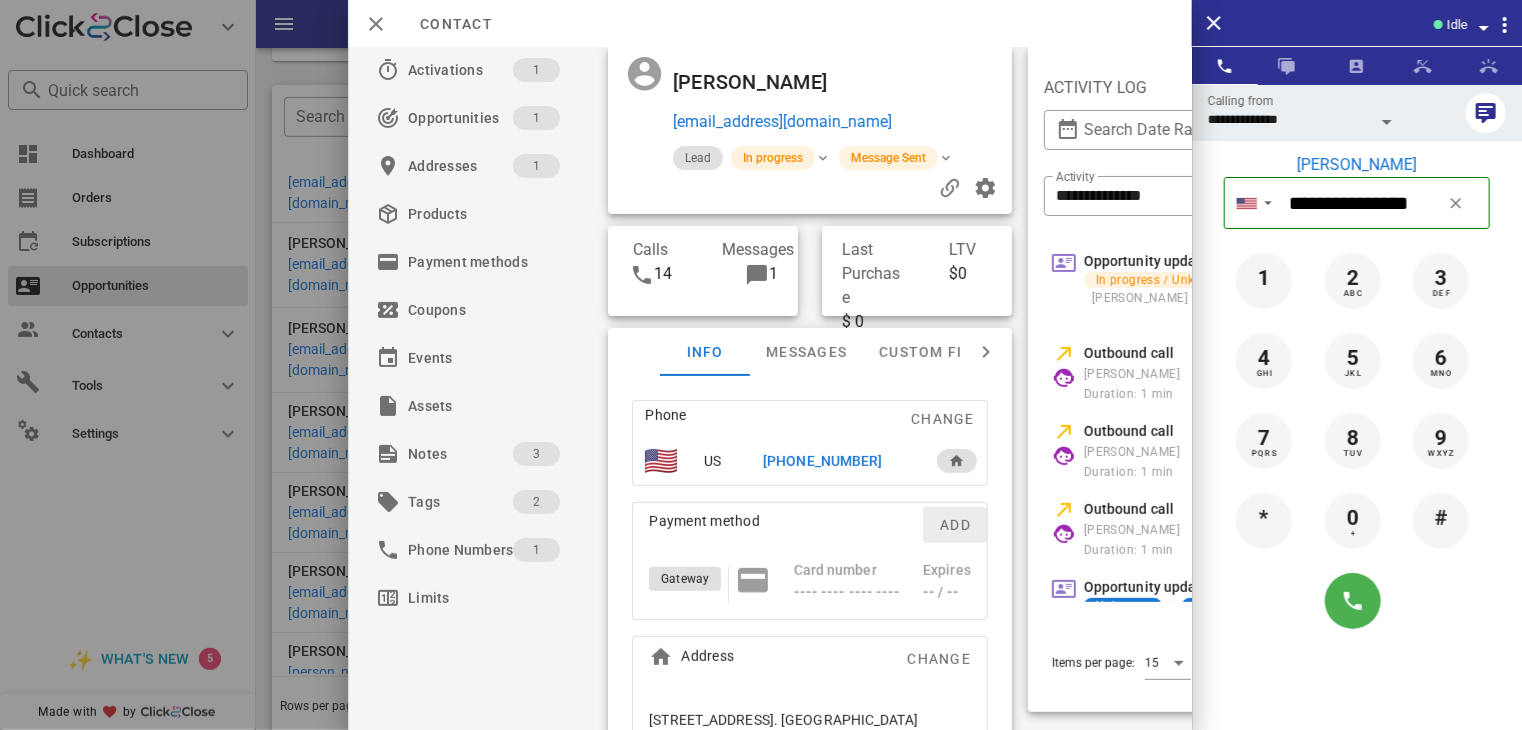 click on "Add" at bounding box center (955, 525) 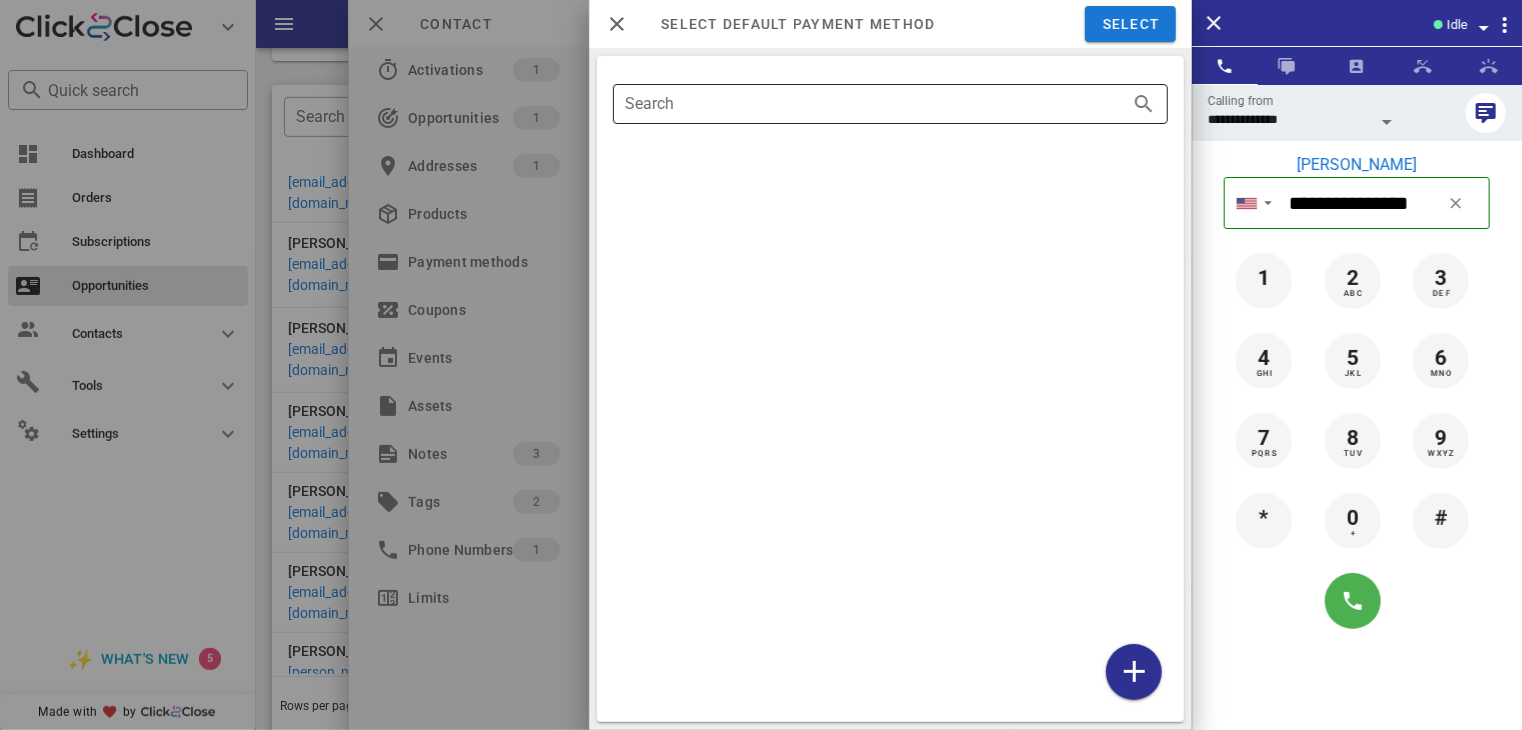 click on "Search" at bounding box center [862, 104] 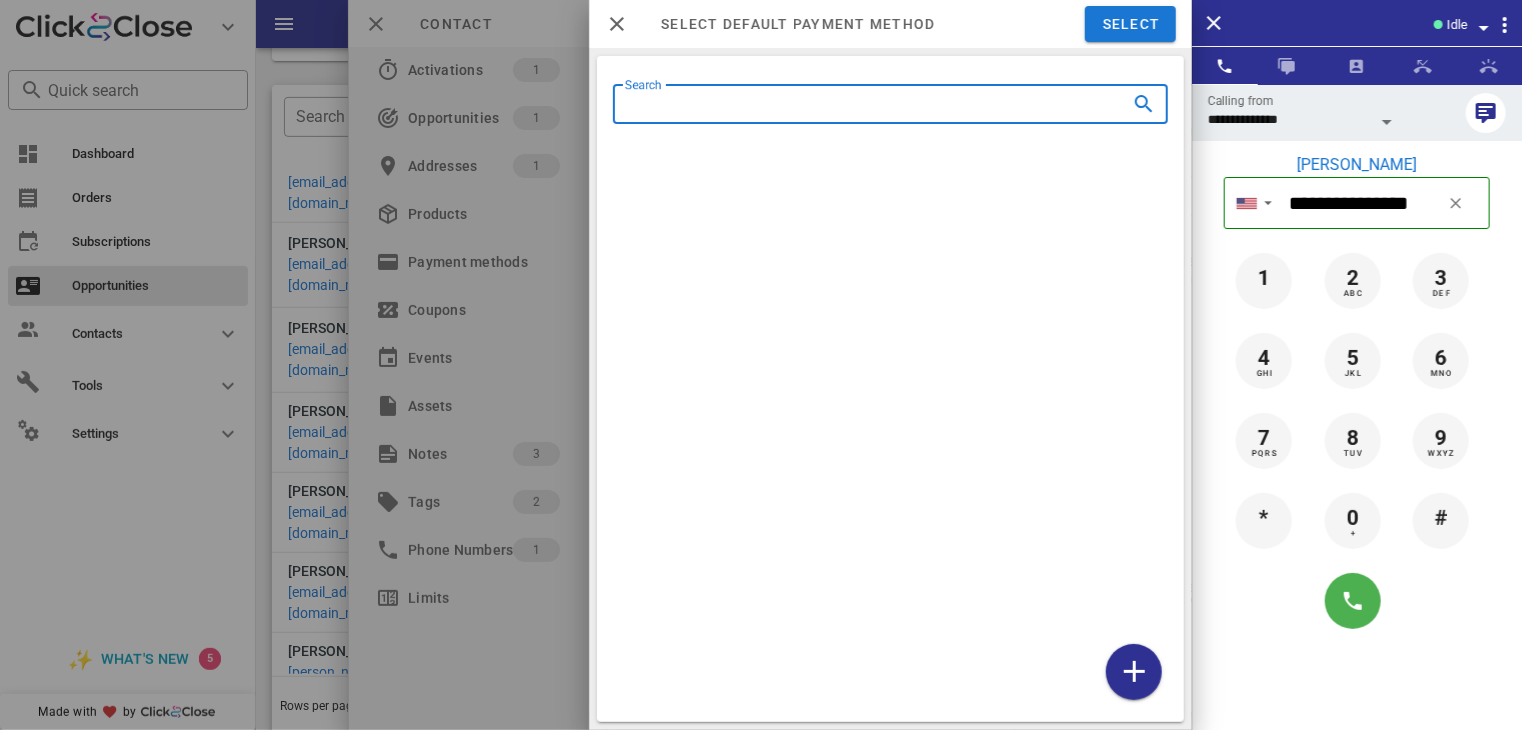 type on "*" 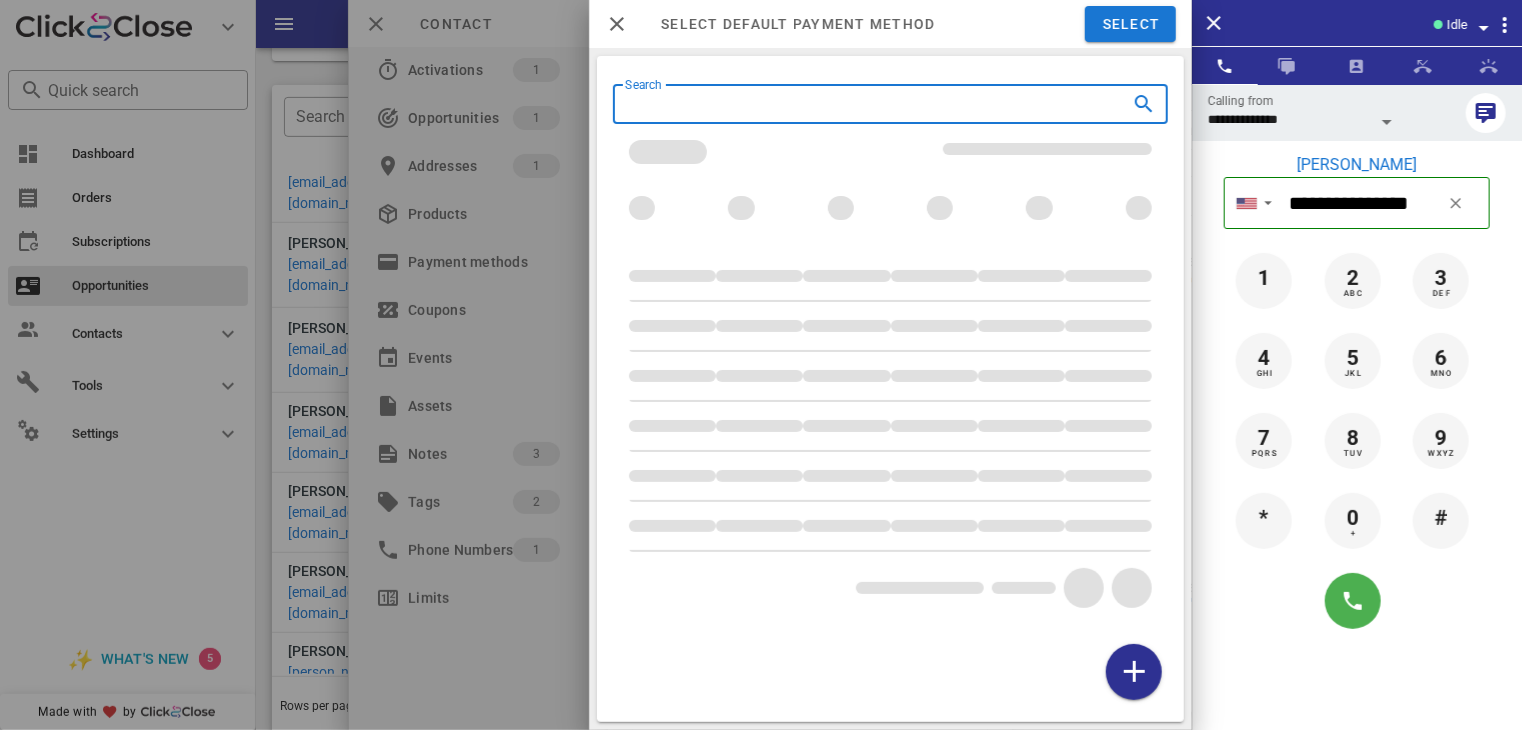 type on "*" 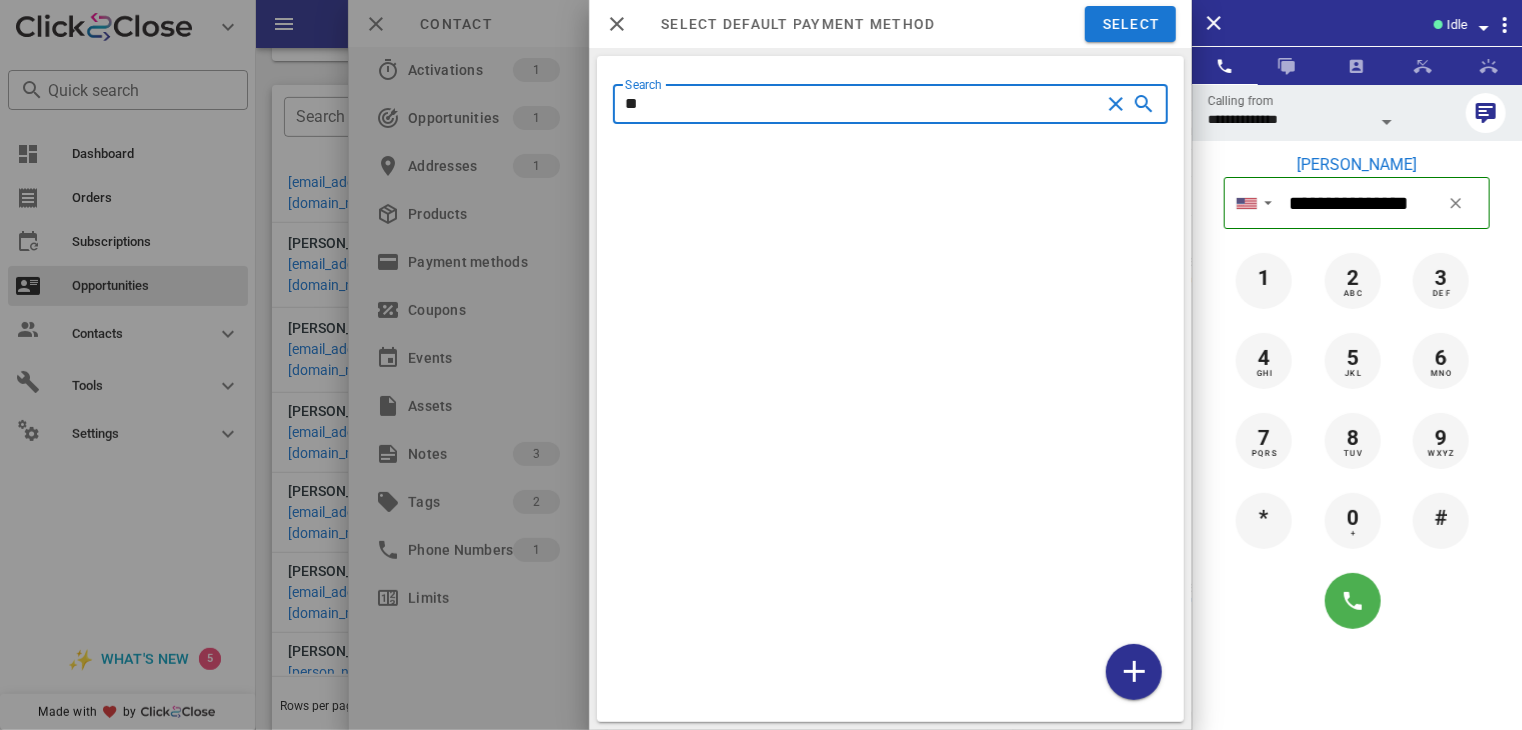 type on "*" 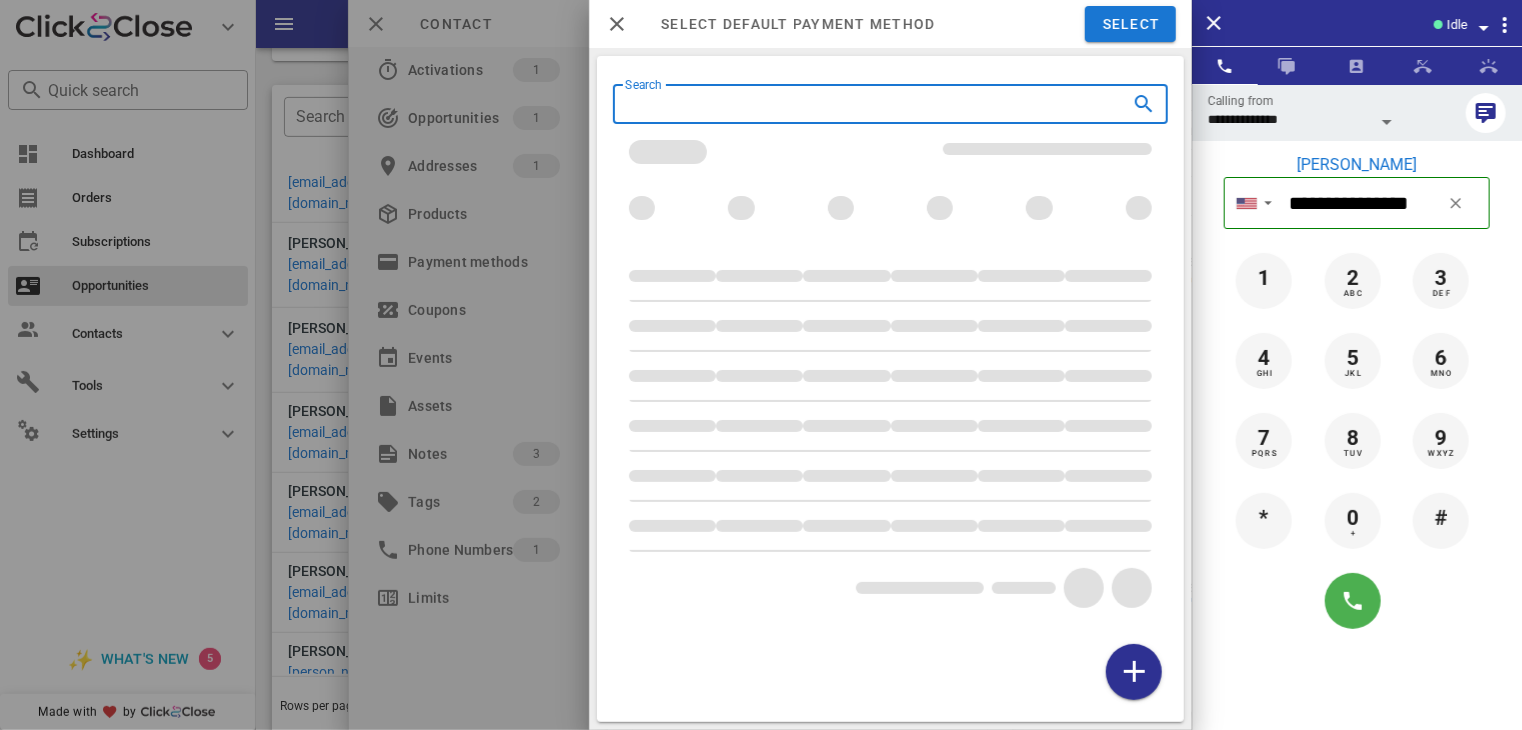 type on "*" 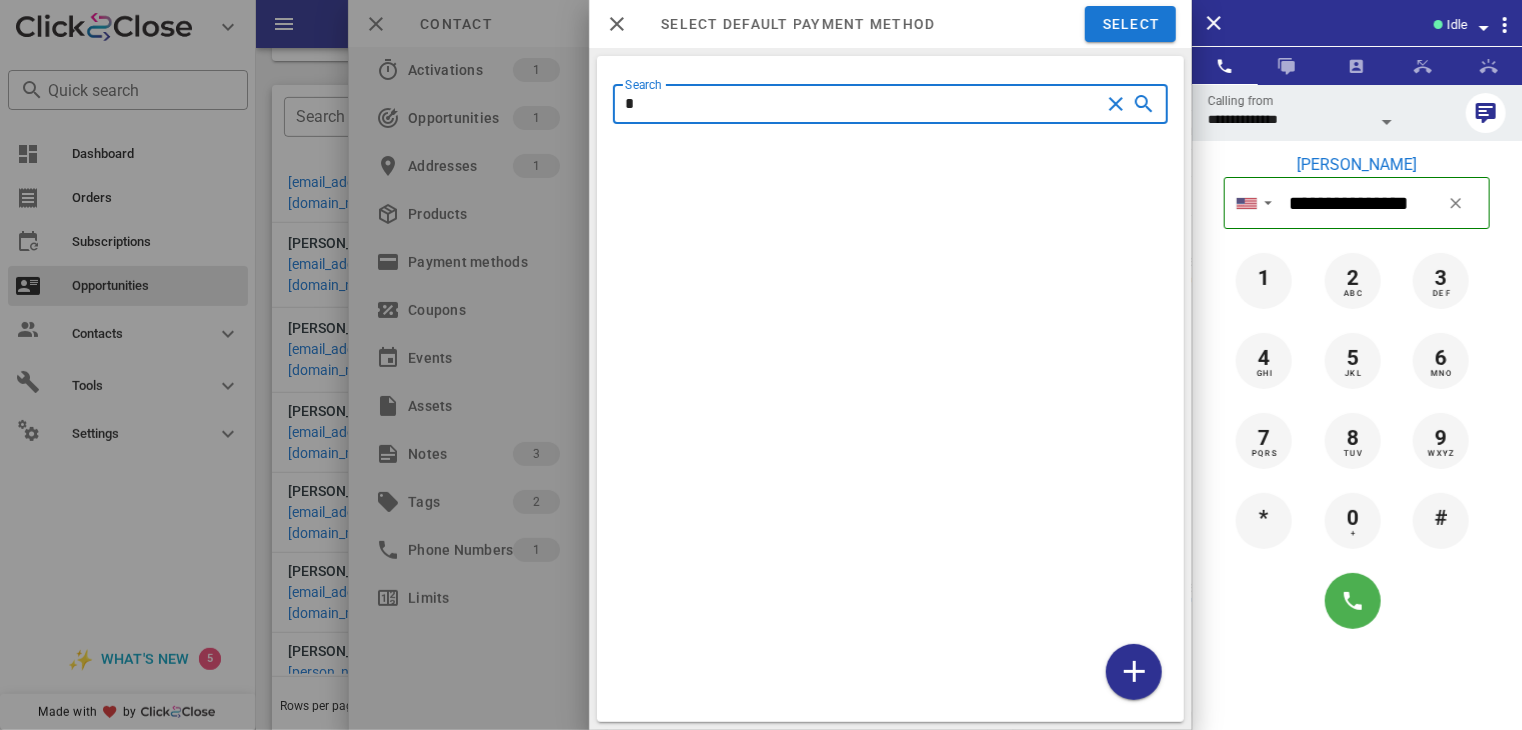 type 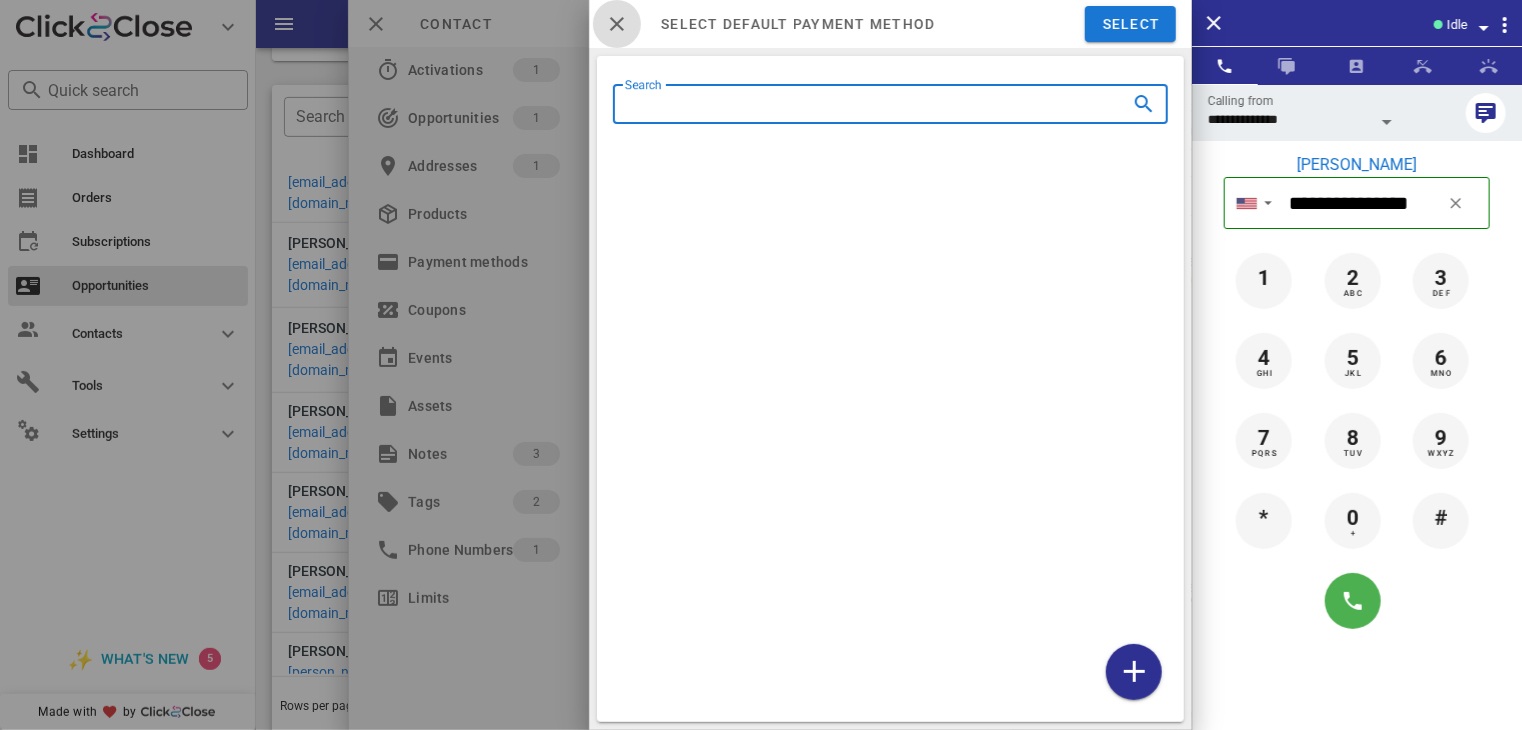 click at bounding box center [617, 24] 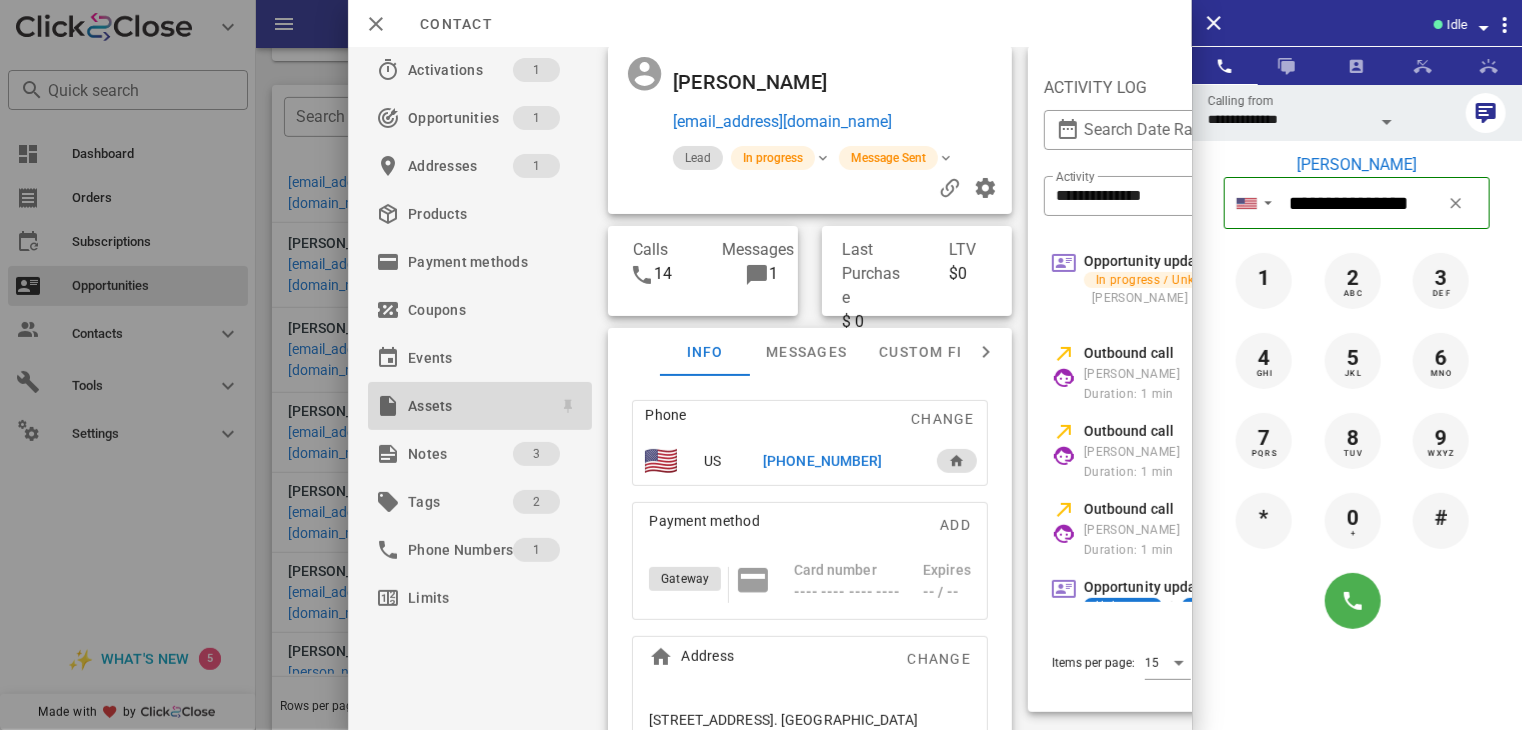 click on "Assets" at bounding box center (476, 406) 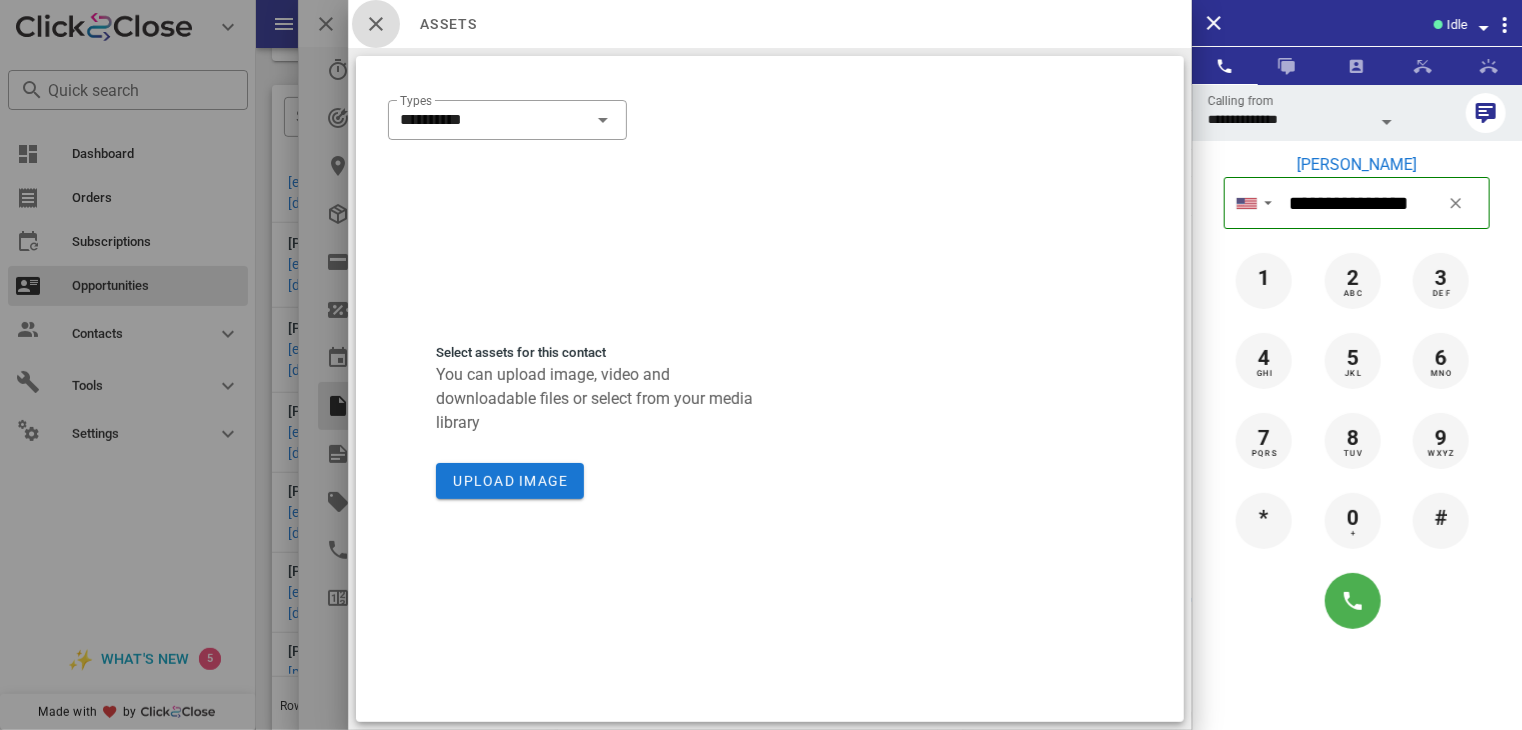 click at bounding box center [376, 24] 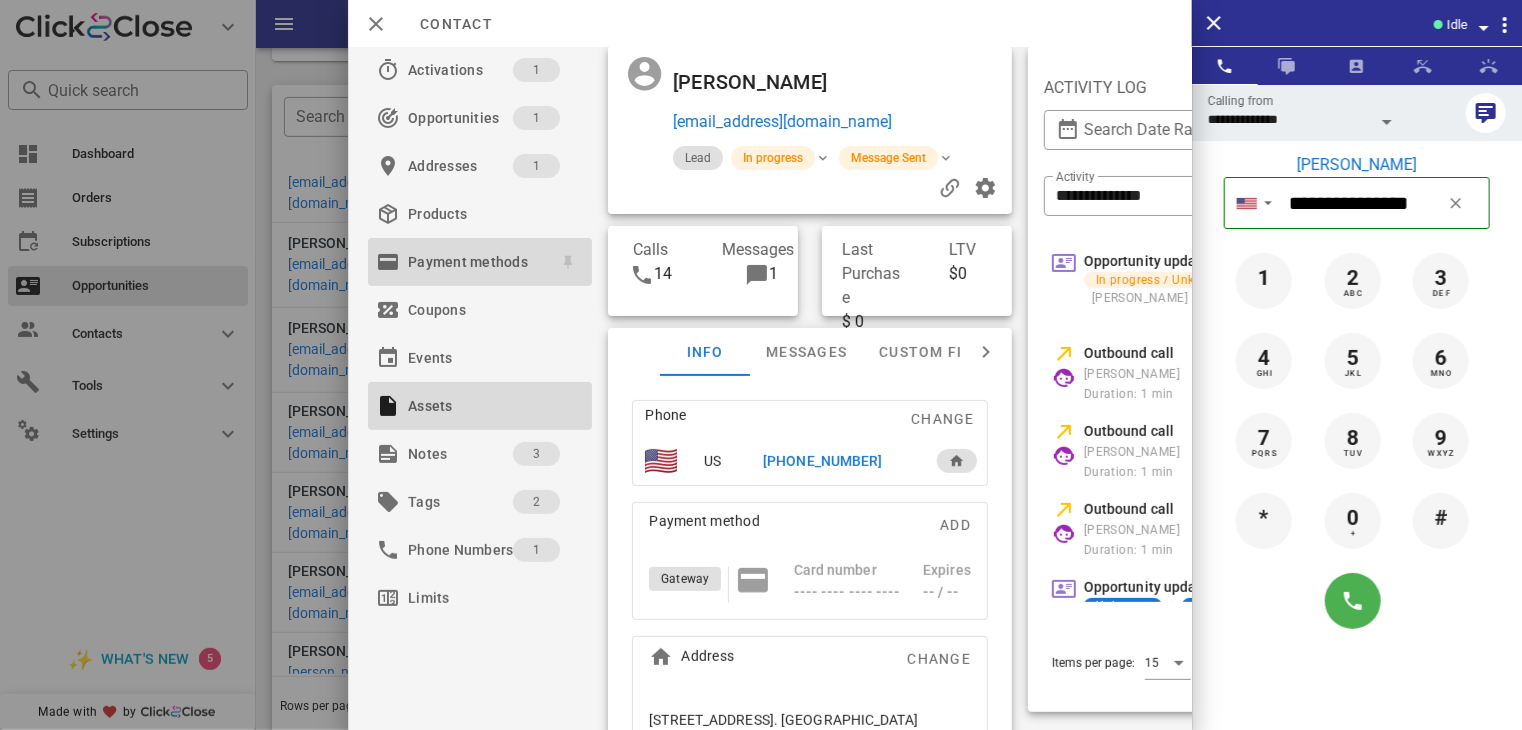 click on "Payment methods" at bounding box center [476, 262] 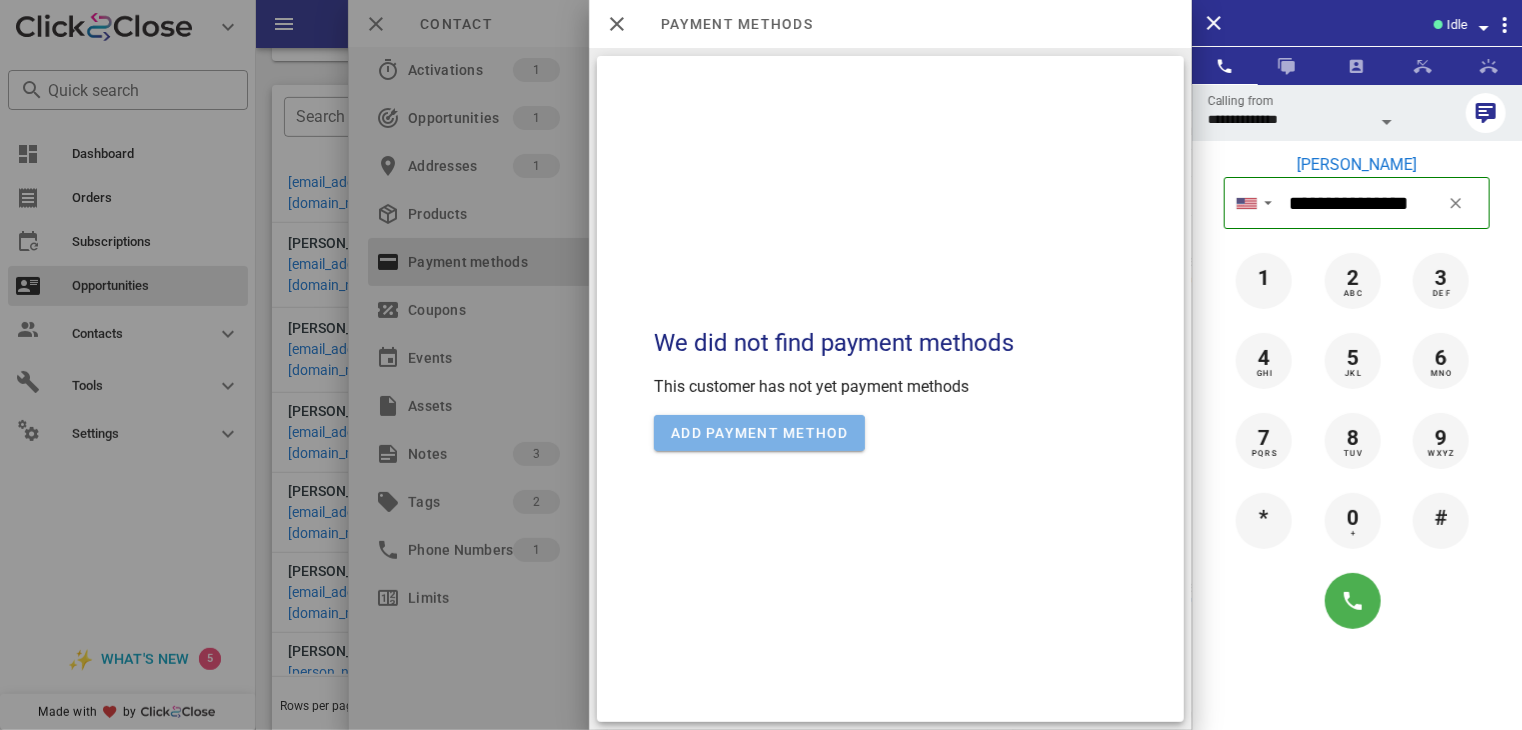 click on "Add payment method" at bounding box center (759, 433) 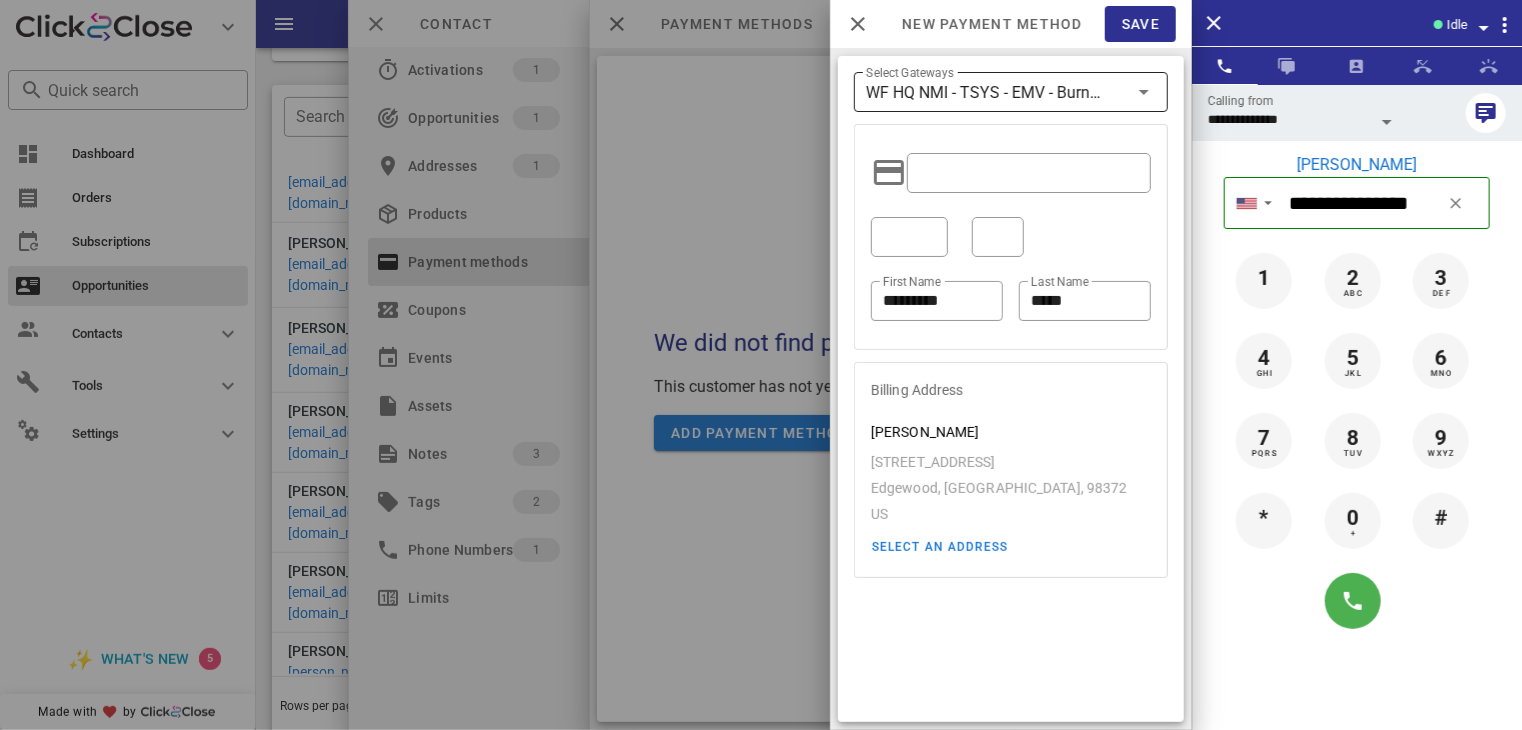 click on "WF HQ NMI - TSYS - EMV - BurnApp/LipoSlim" at bounding box center (984, 93) 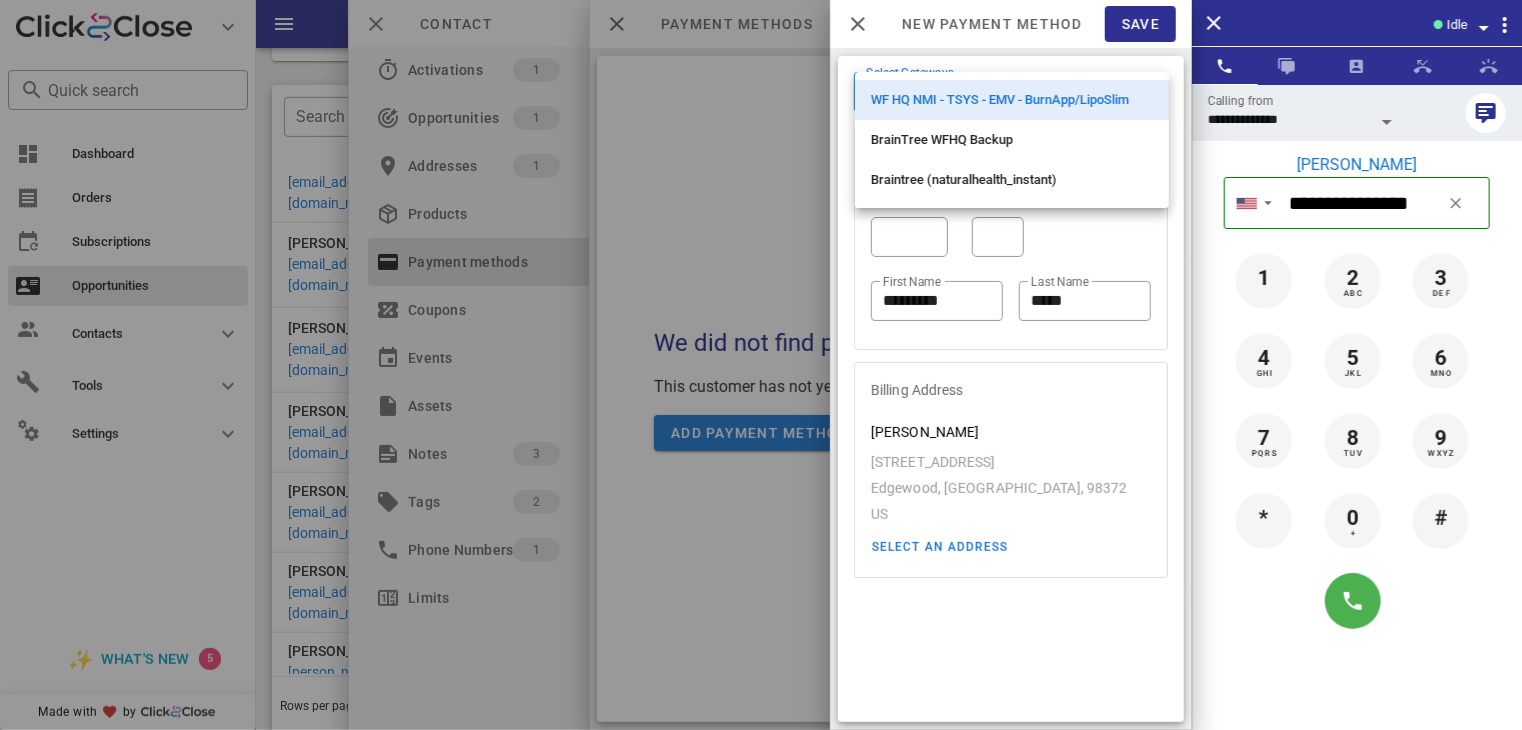 click on "​ First Name ********* ​ Last Name *****" at bounding box center [1011, 237] 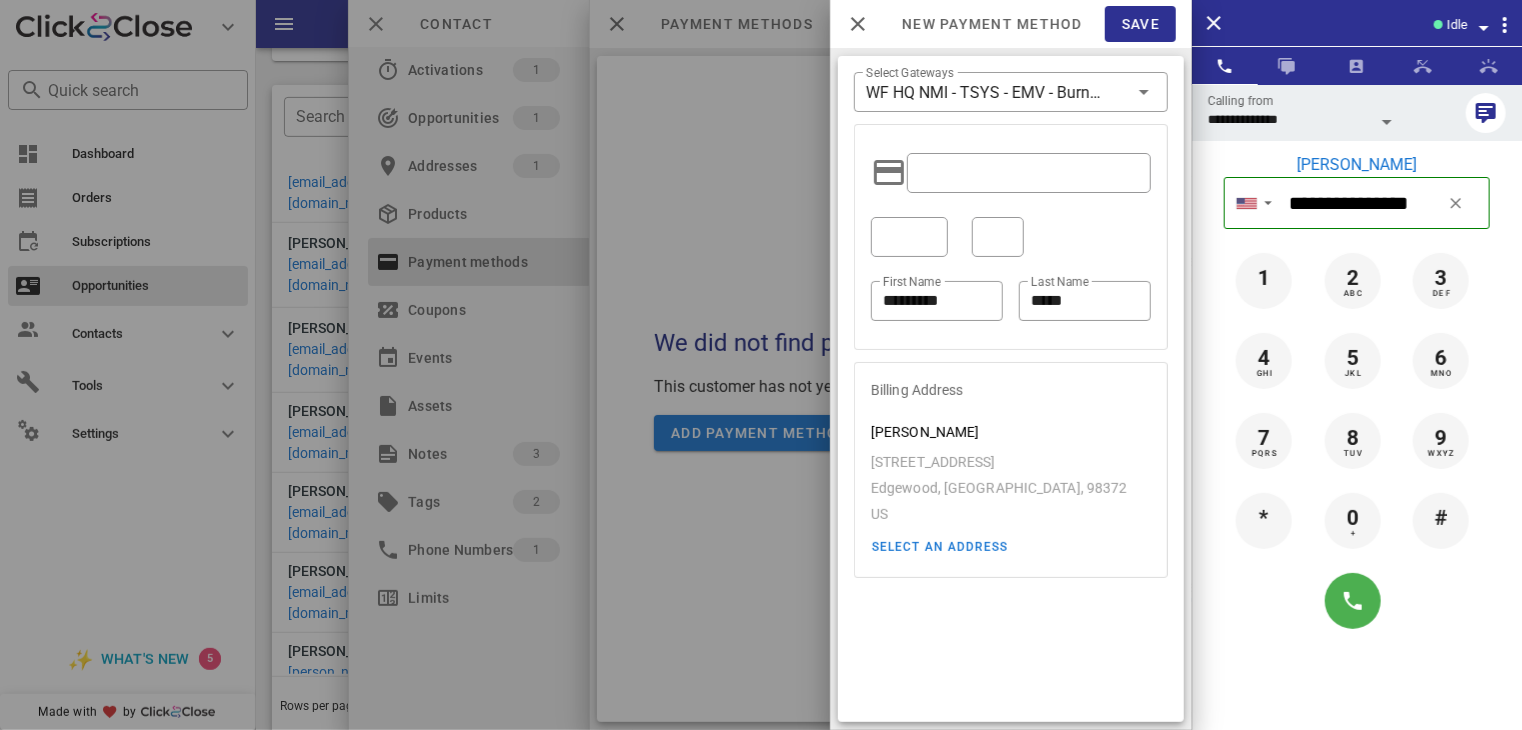 click on "New payment method" at bounding box center [982, 24] 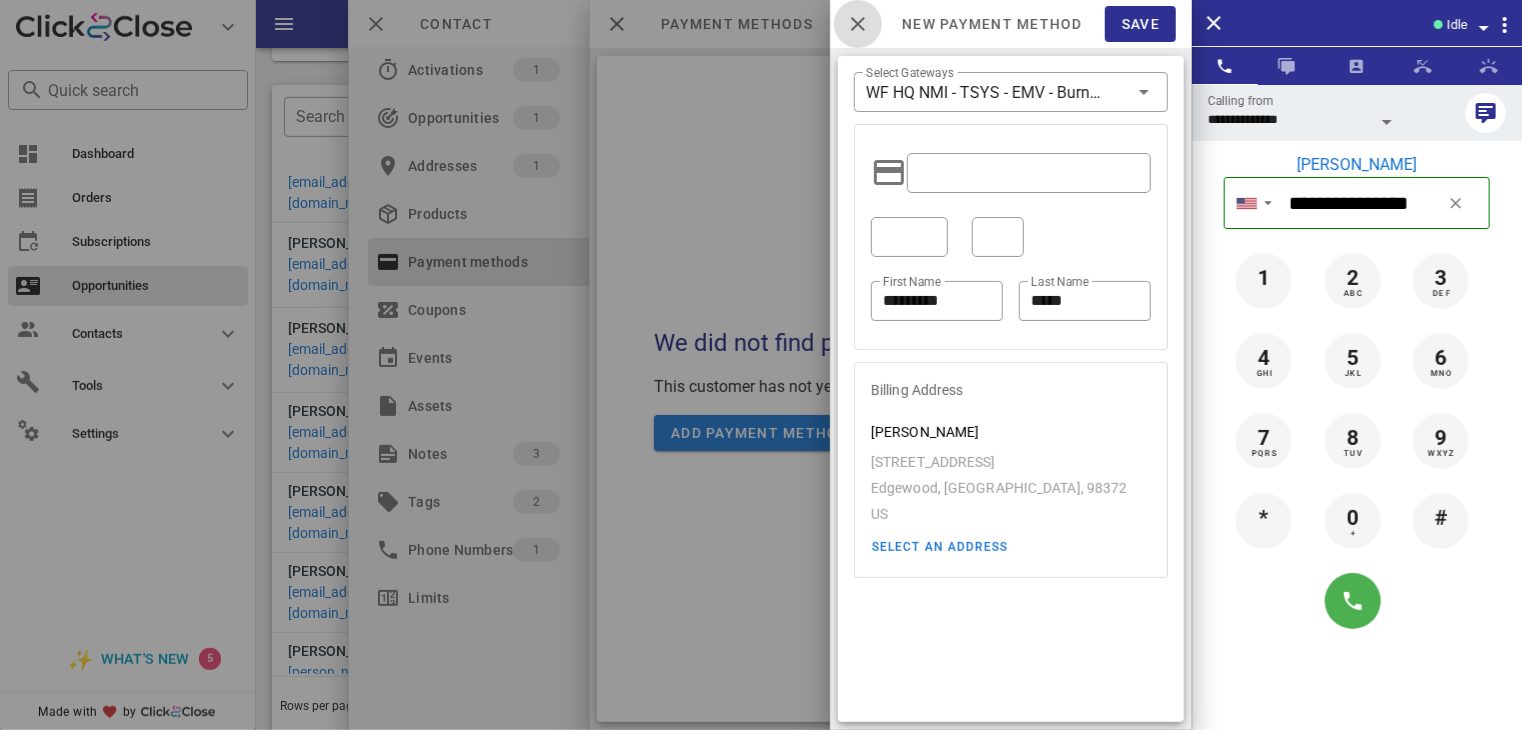 click at bounding box center [858, 24] 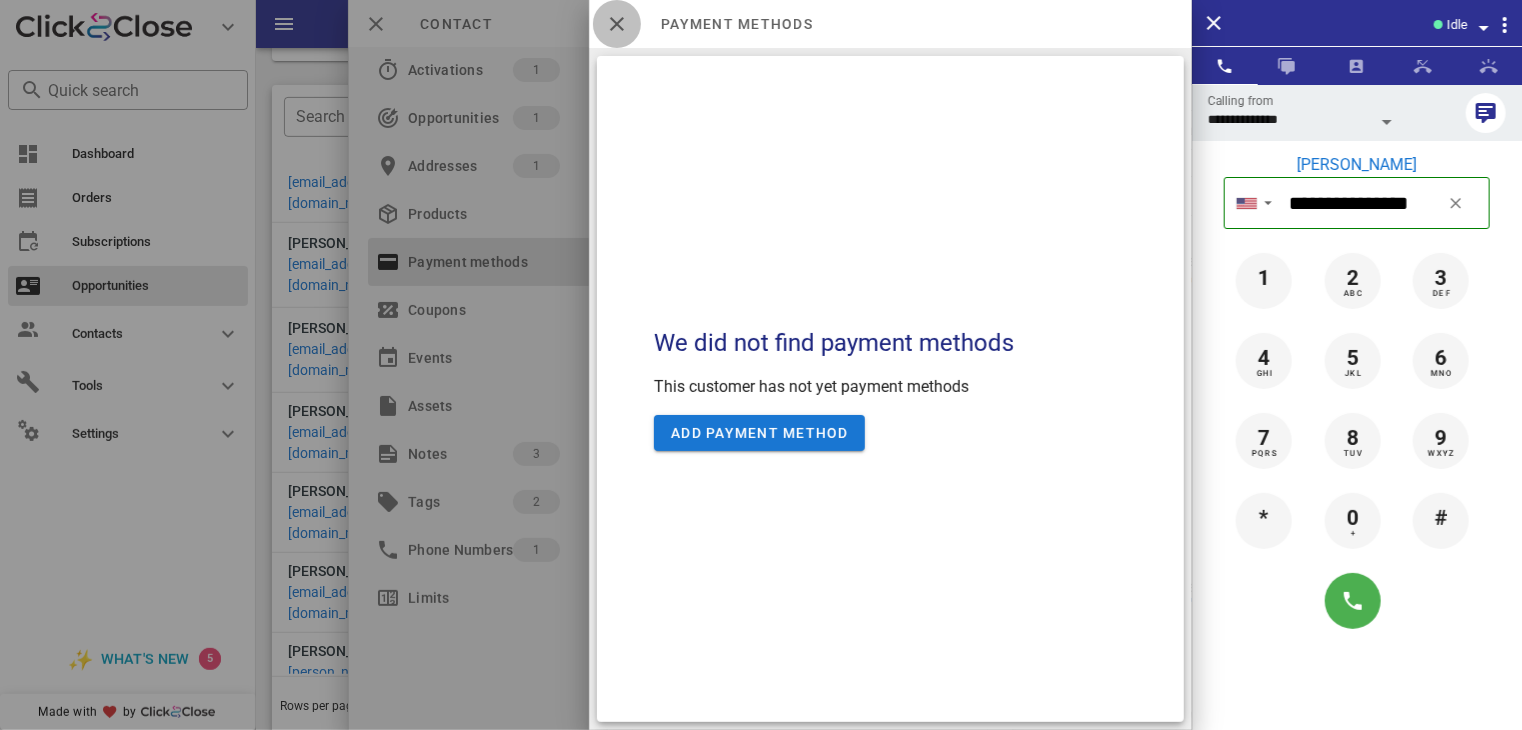 click at bounding box center [617, 24] 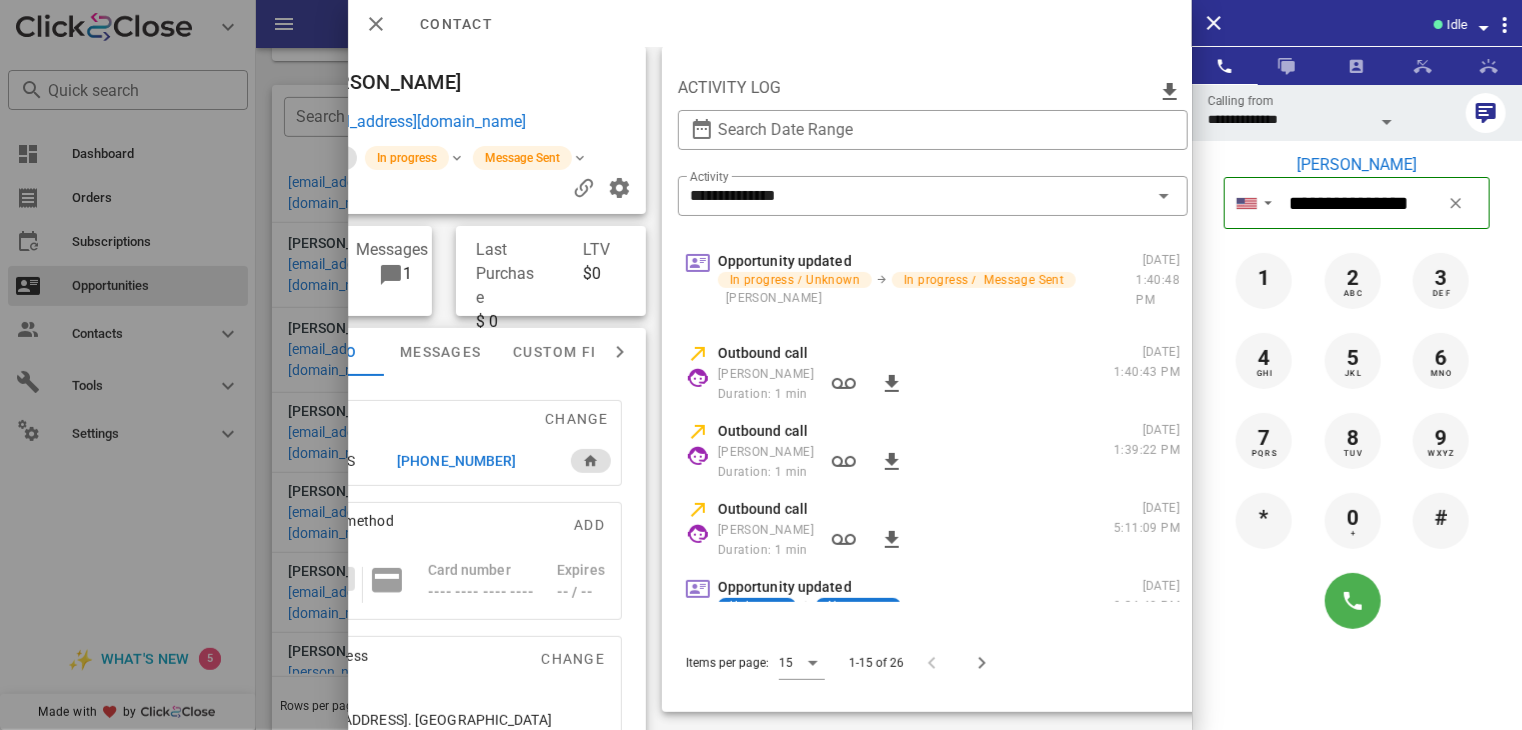 scroll, scrollTop: 10, scrollLeft: 428, axis: both 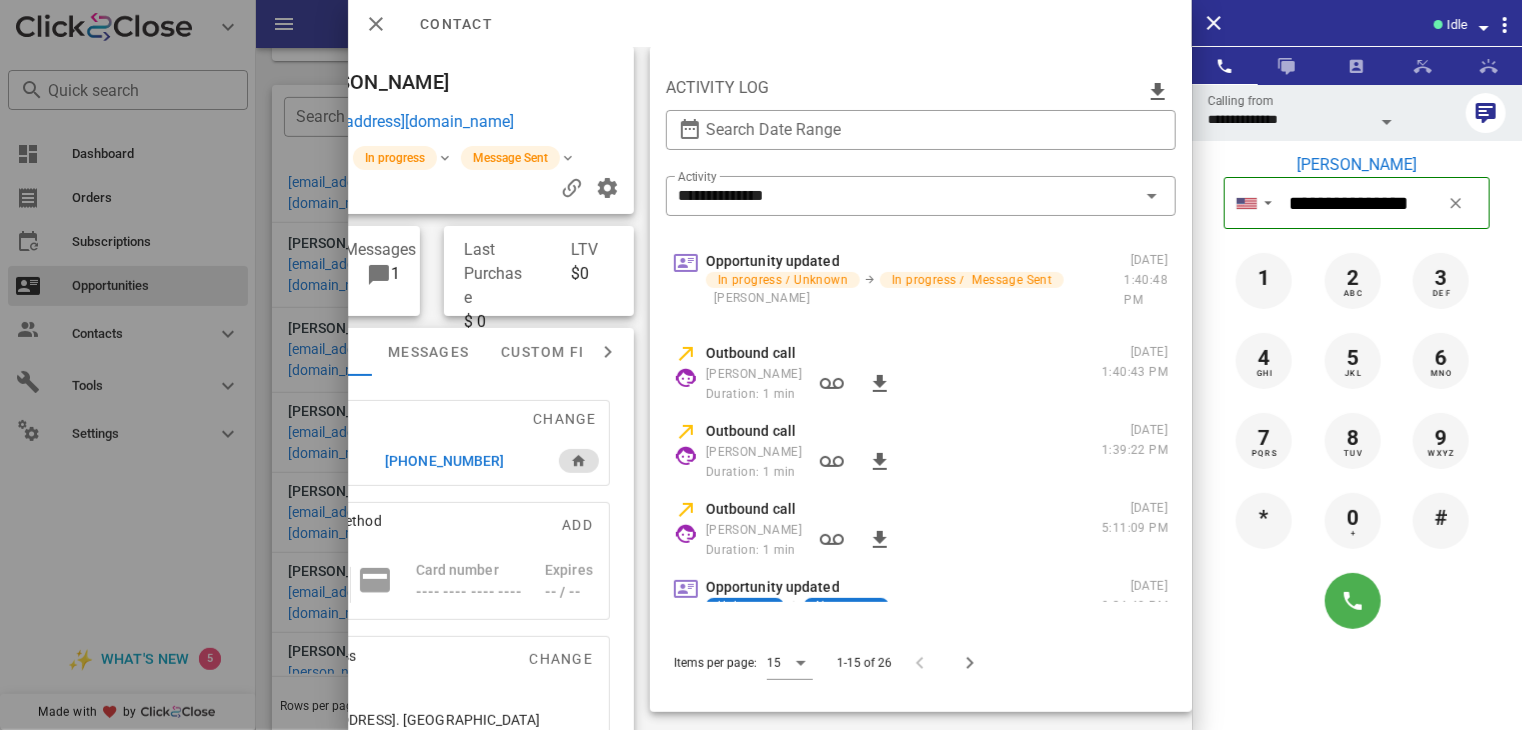 drag, startPoint x: 1176, startPoint y: 301, endPoint x: 1190, endPoint y: 339, distance: 40.496914 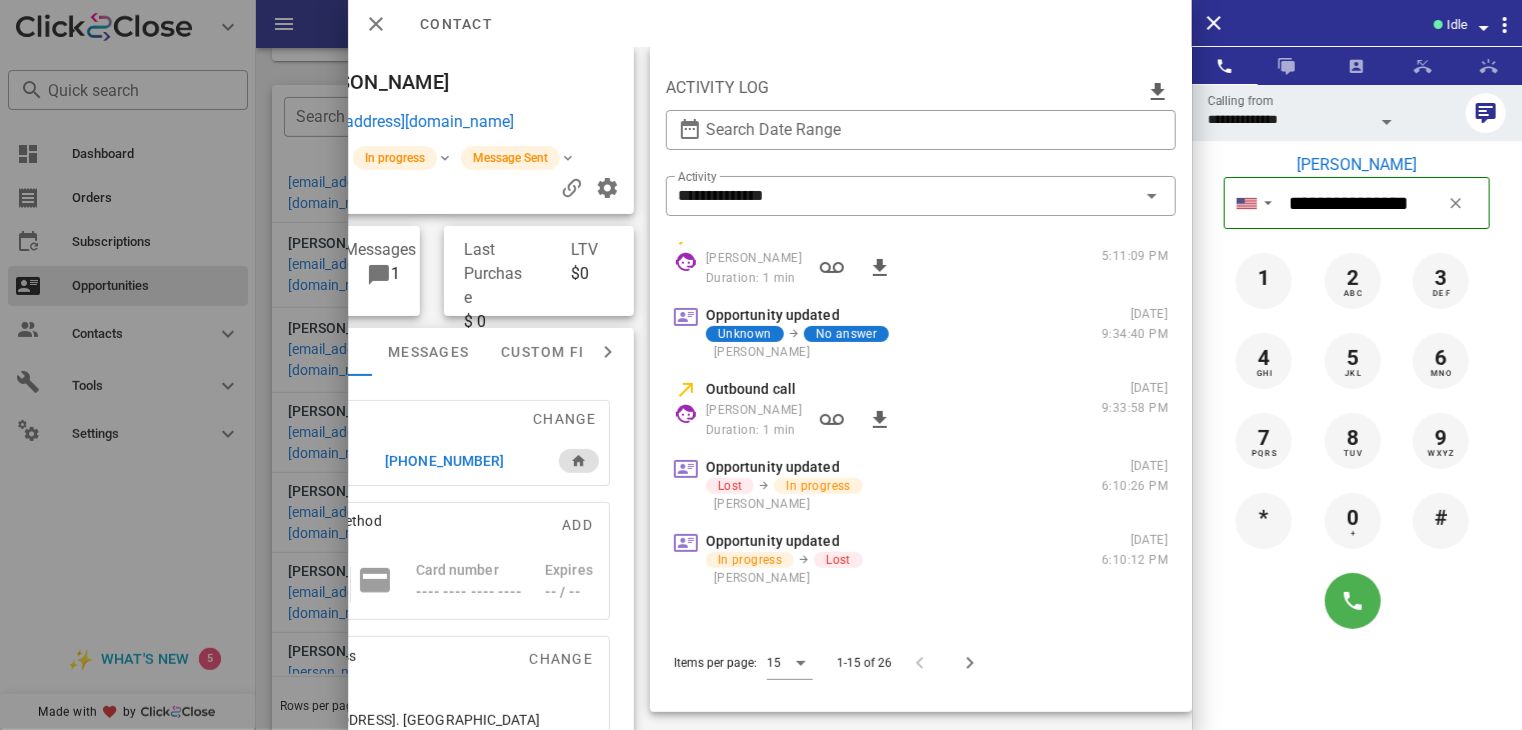 scroll, scrollTop: 324, scrollLeft: 0, axis: vertical 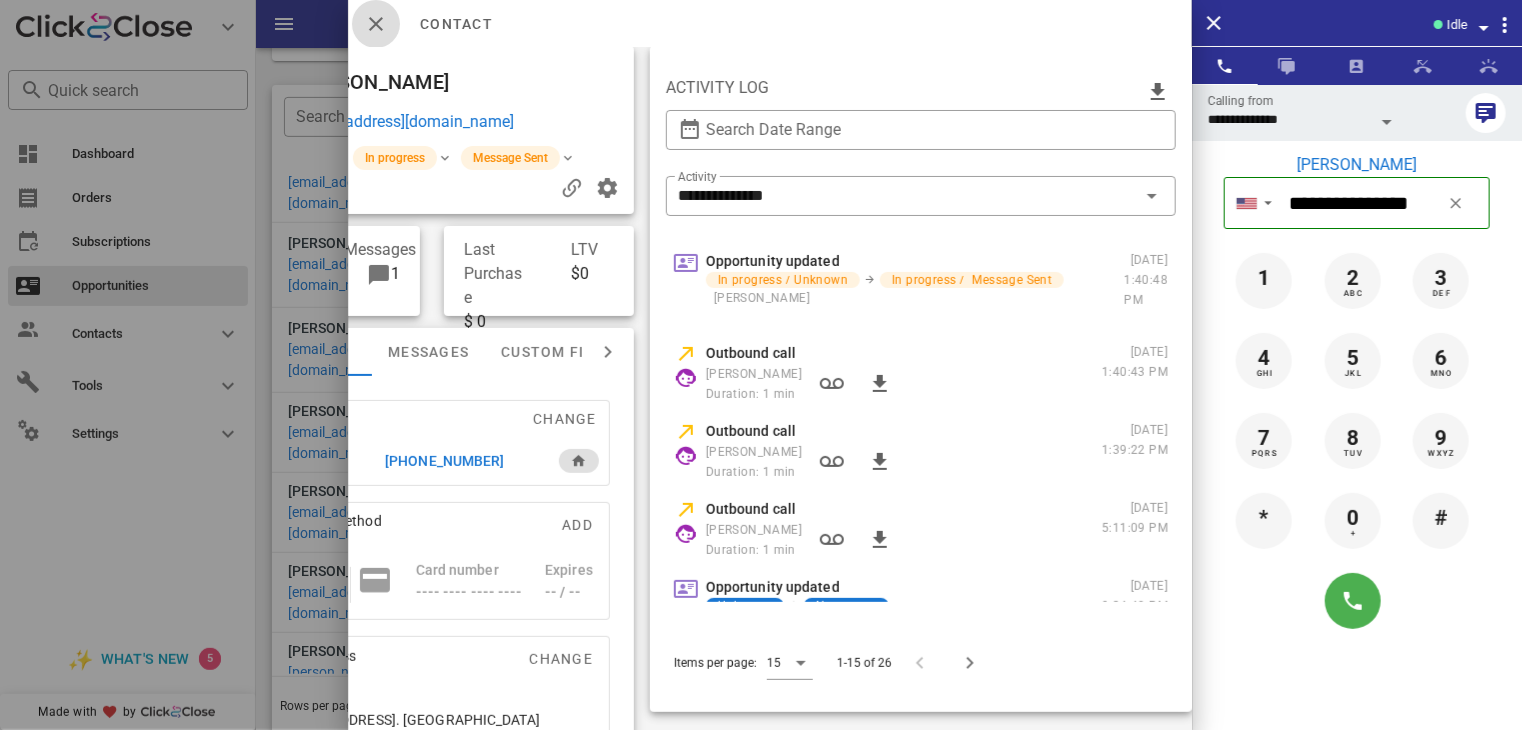 click at bounding box center (376, 24) 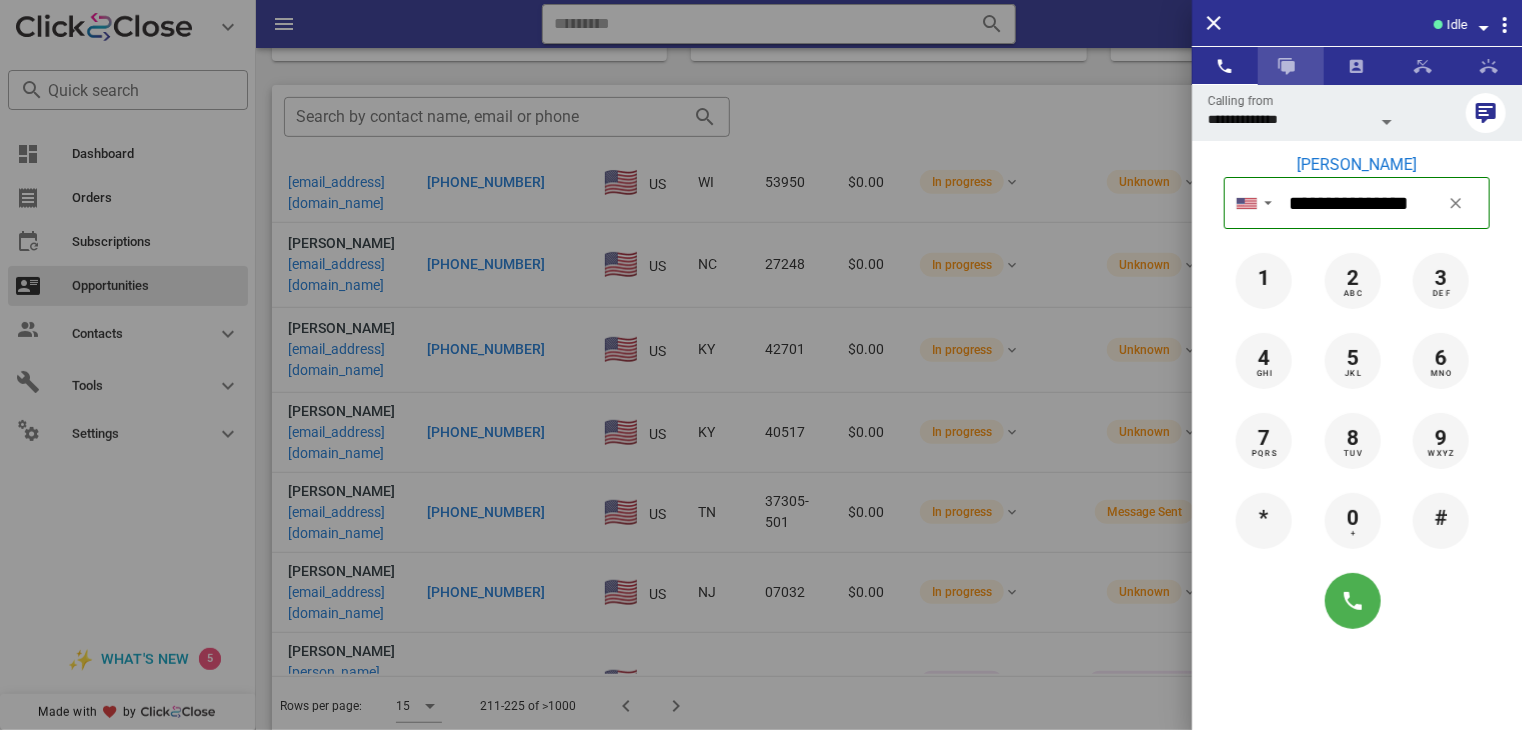 click at bounding box center [1287, 66] 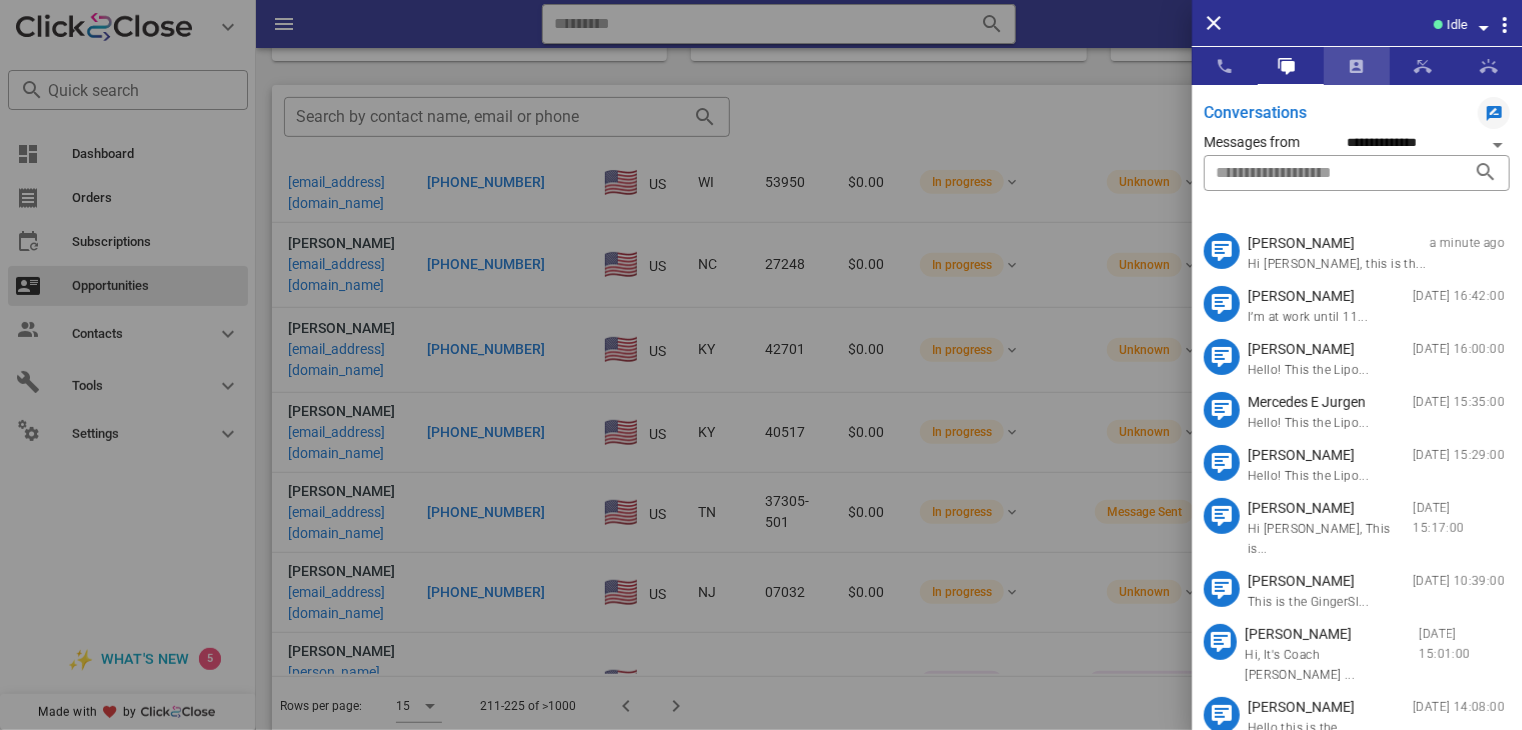 click at bounding box center [1357, 66] 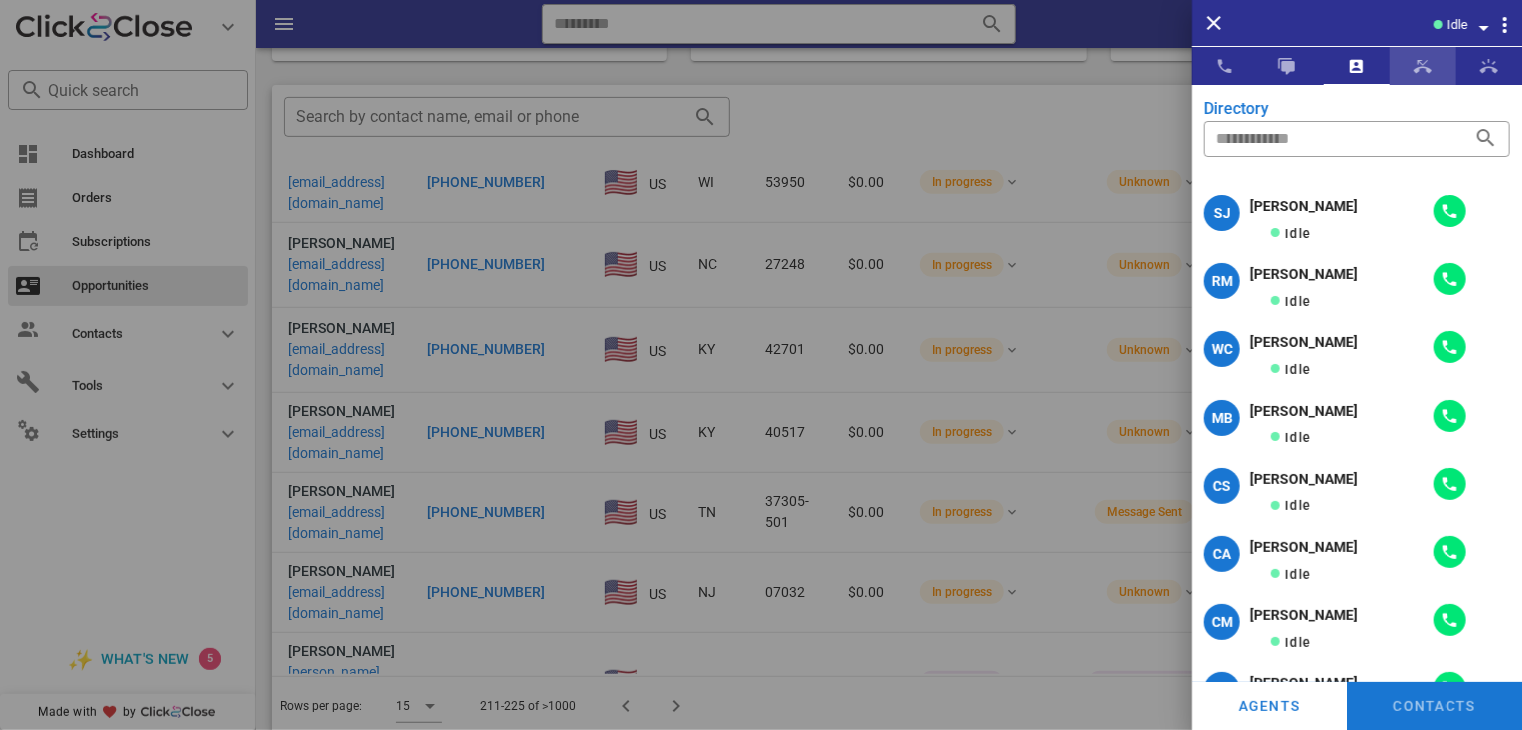 click at bounding box center (1423, 66) 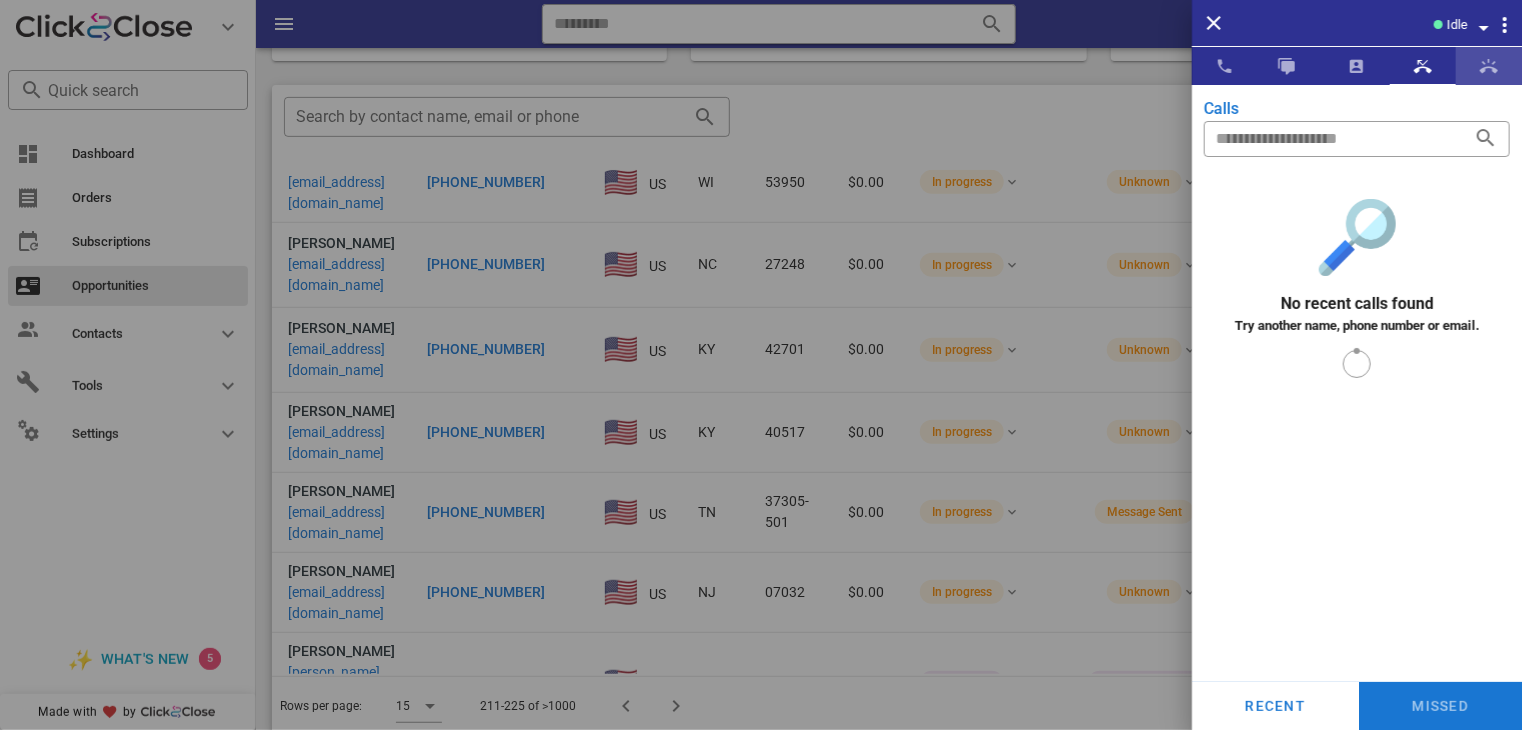 click at bounding box center [1489, 66] 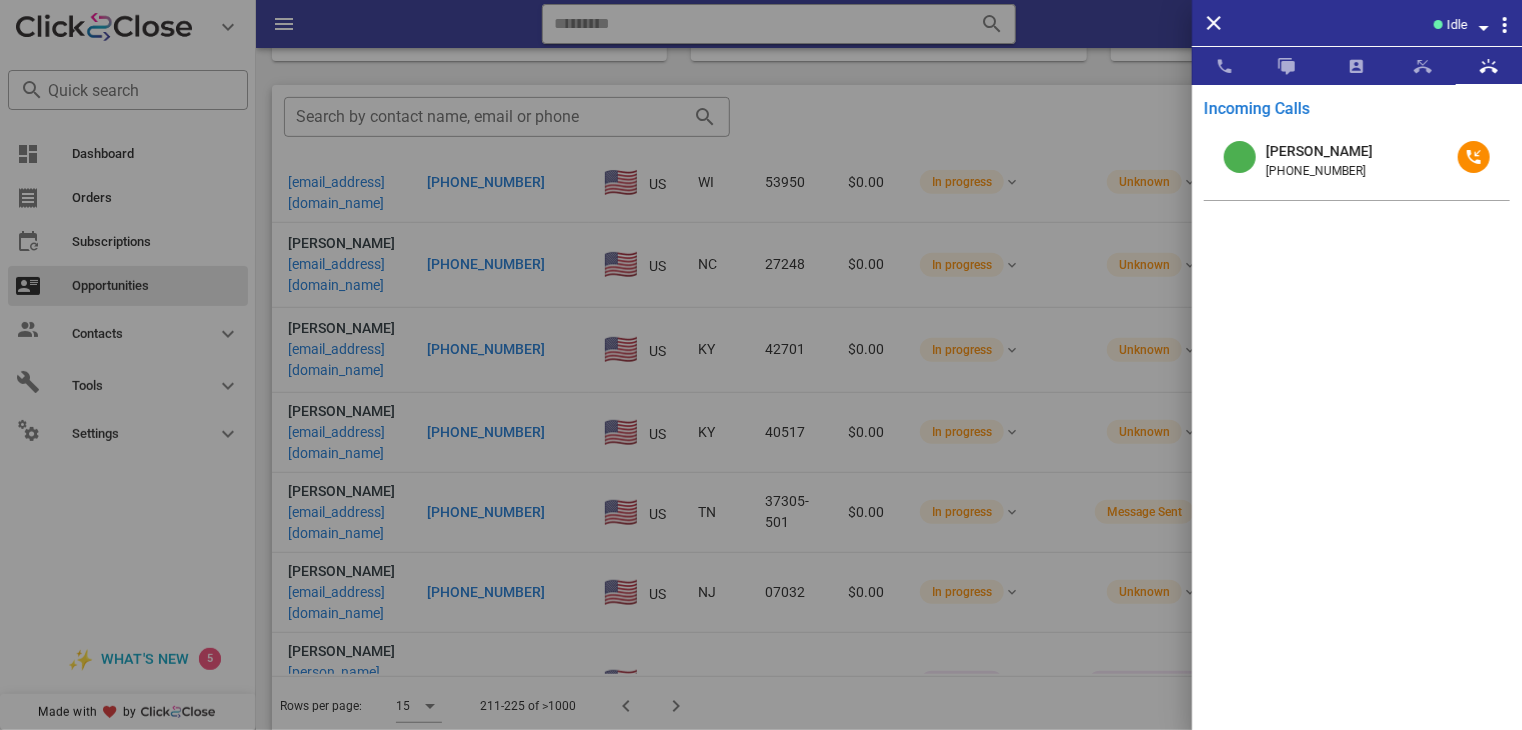click at bounding box center (1240, 157) 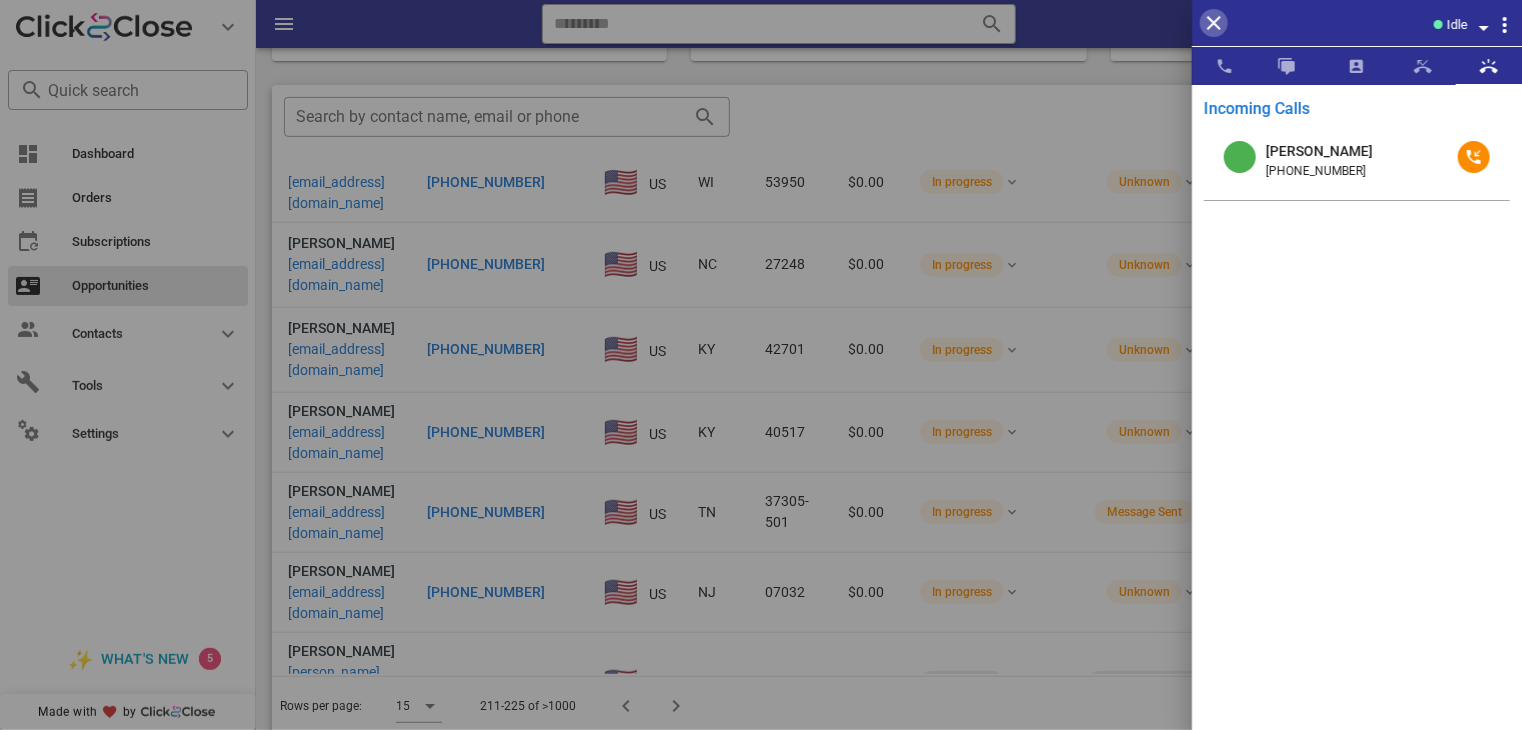 click at bounding box center (1214, 23) 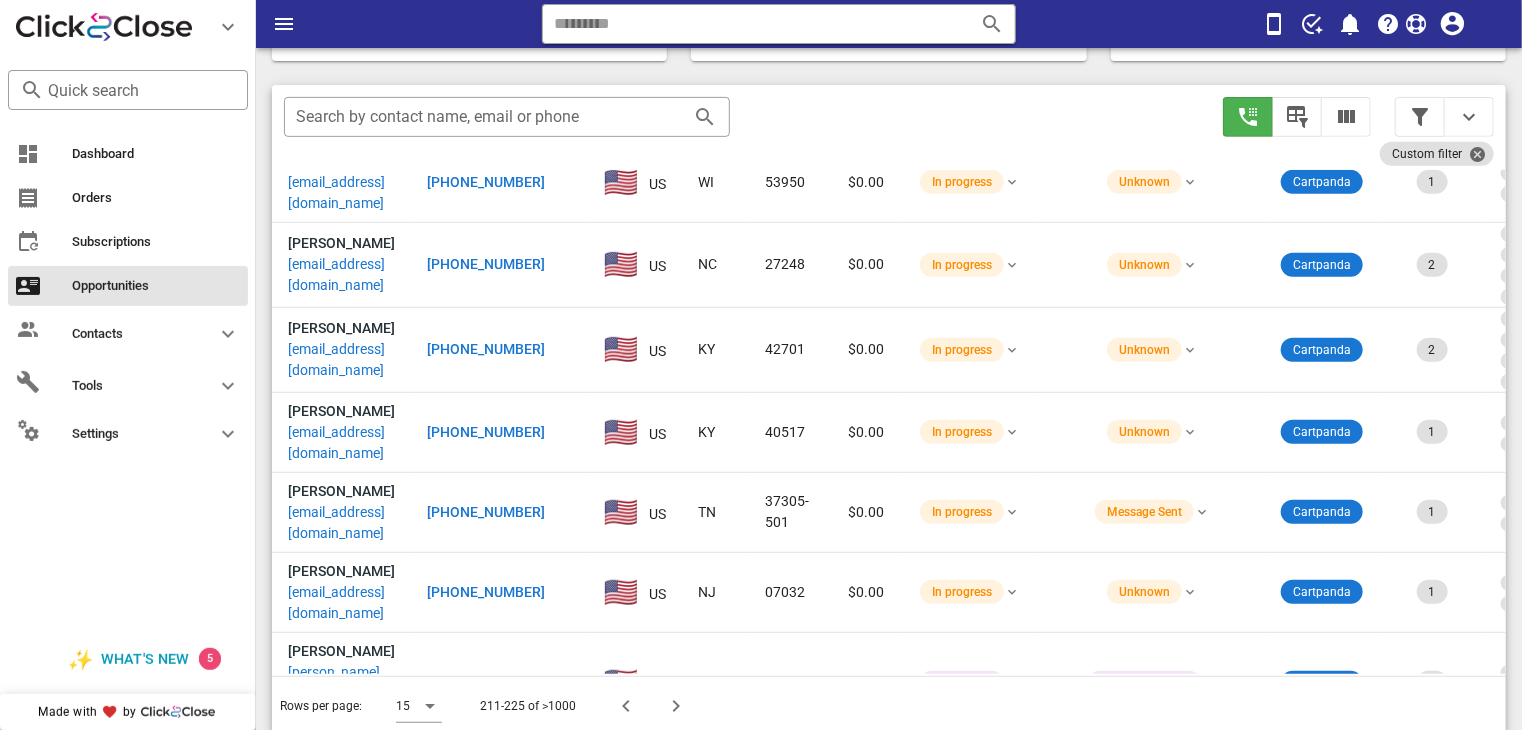 scroll, scrollTop: 612, scrollLeft: 0, axis: vertical 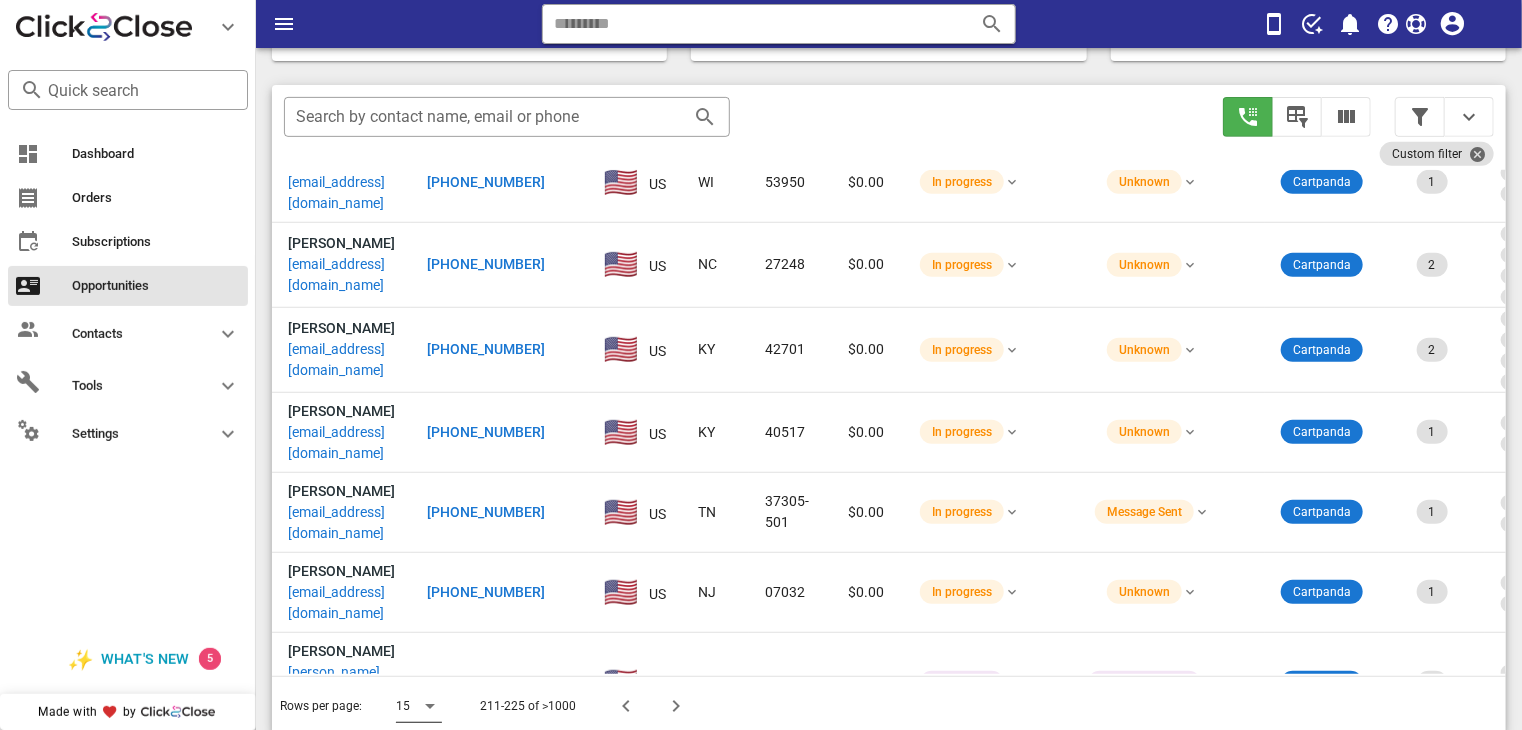 click on "15" at bounding box center (403, 706) 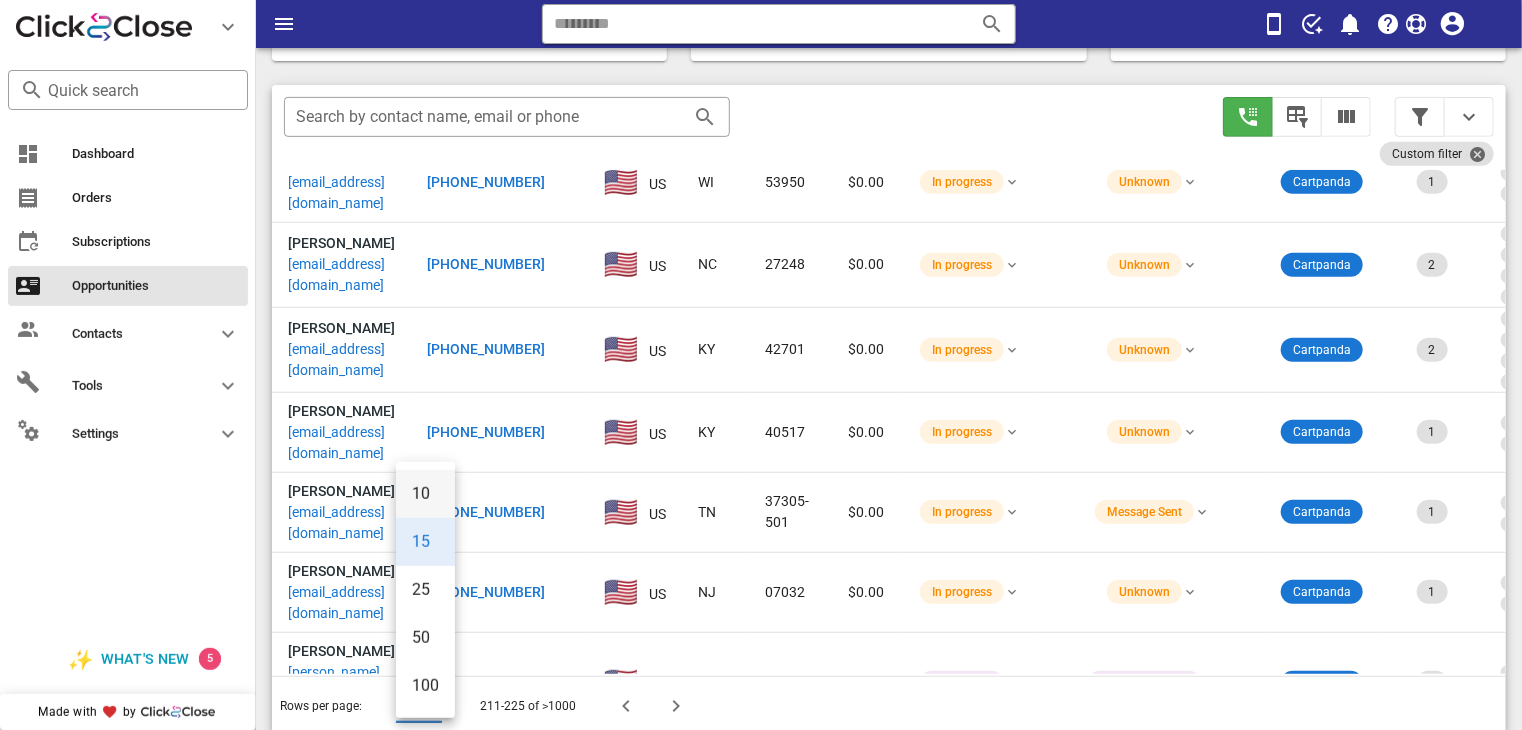 click on "10" at bounding box center [425, 494] 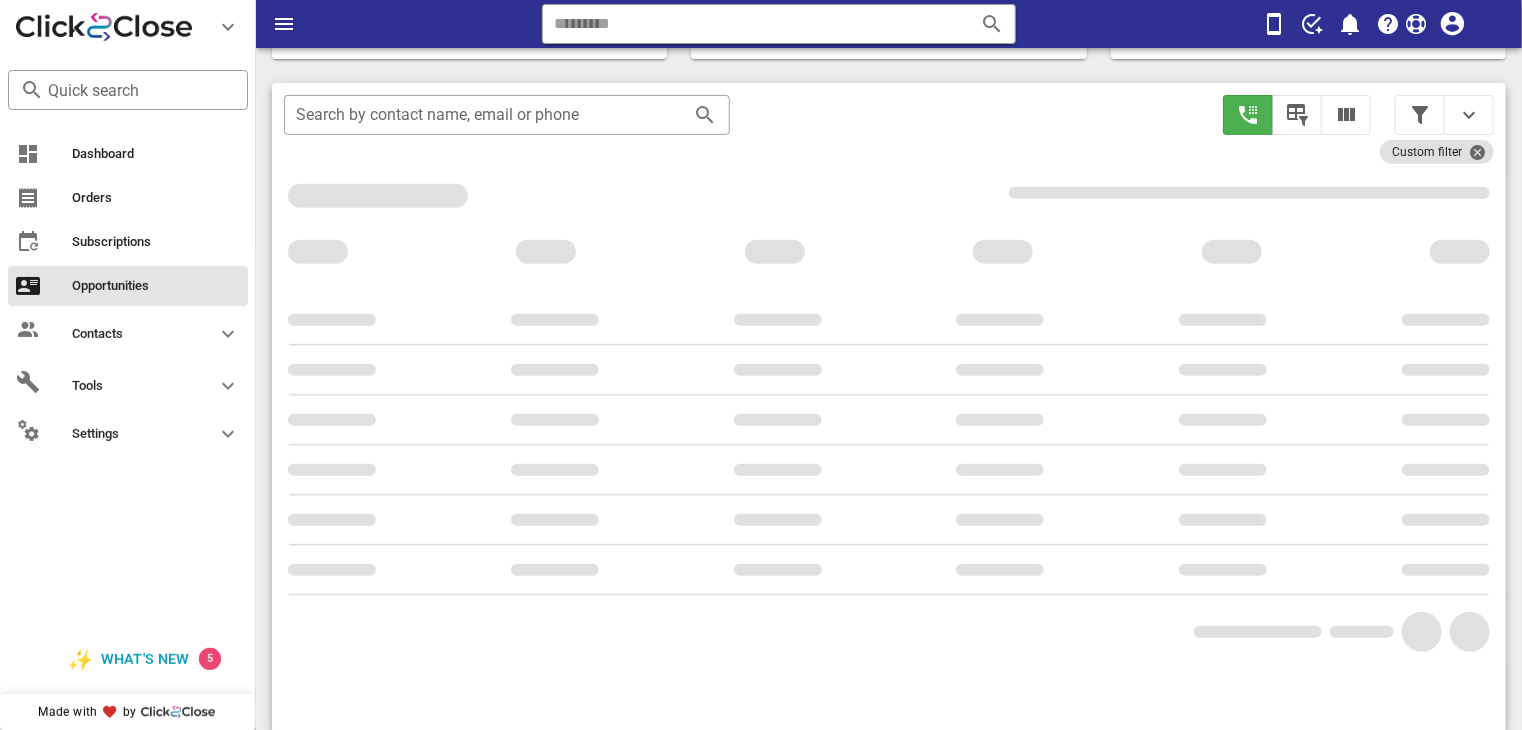 scroll, scrollTop: 355, scrollLeft: 0, axis: vertical 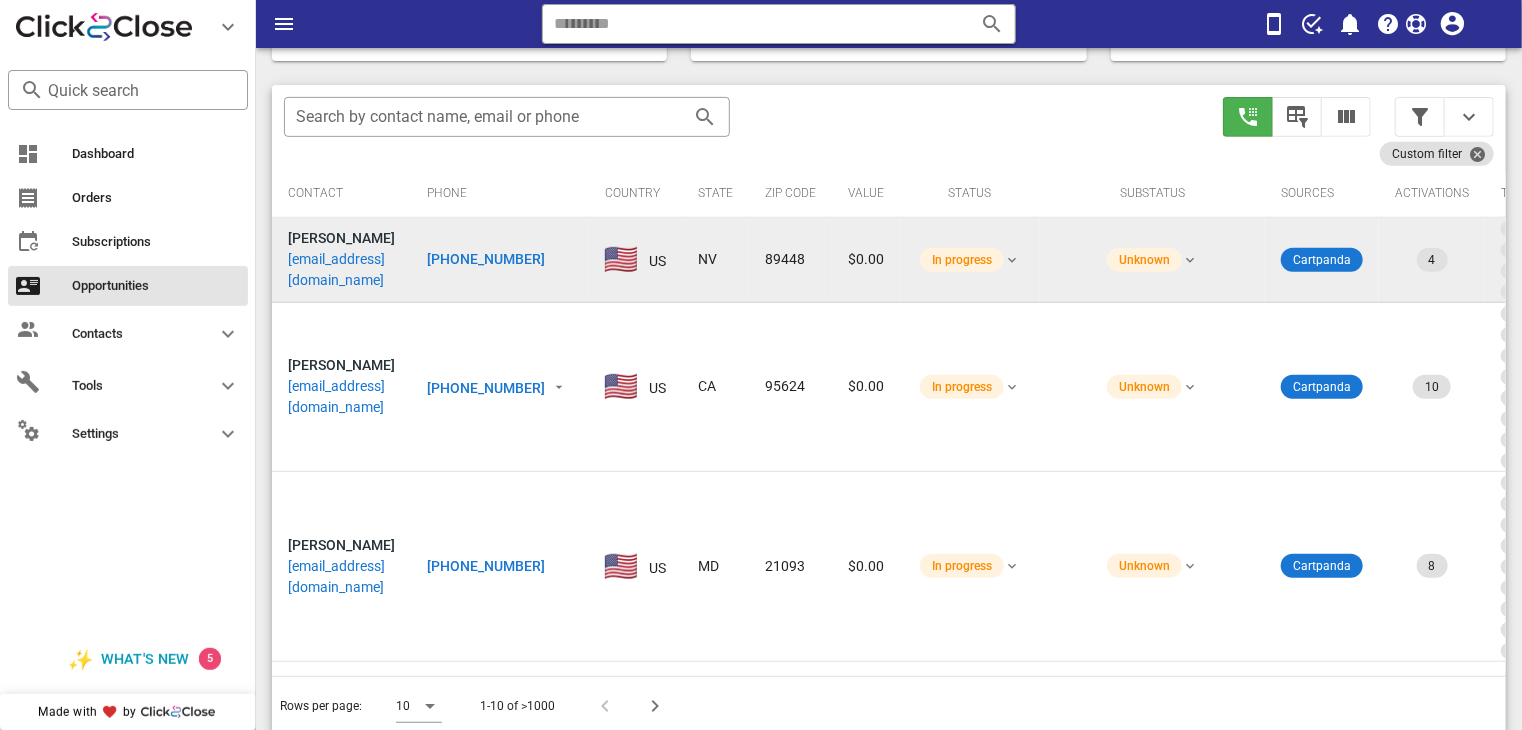 click on "[PHONE_NUMBER]" at bounding box center (486, 259) 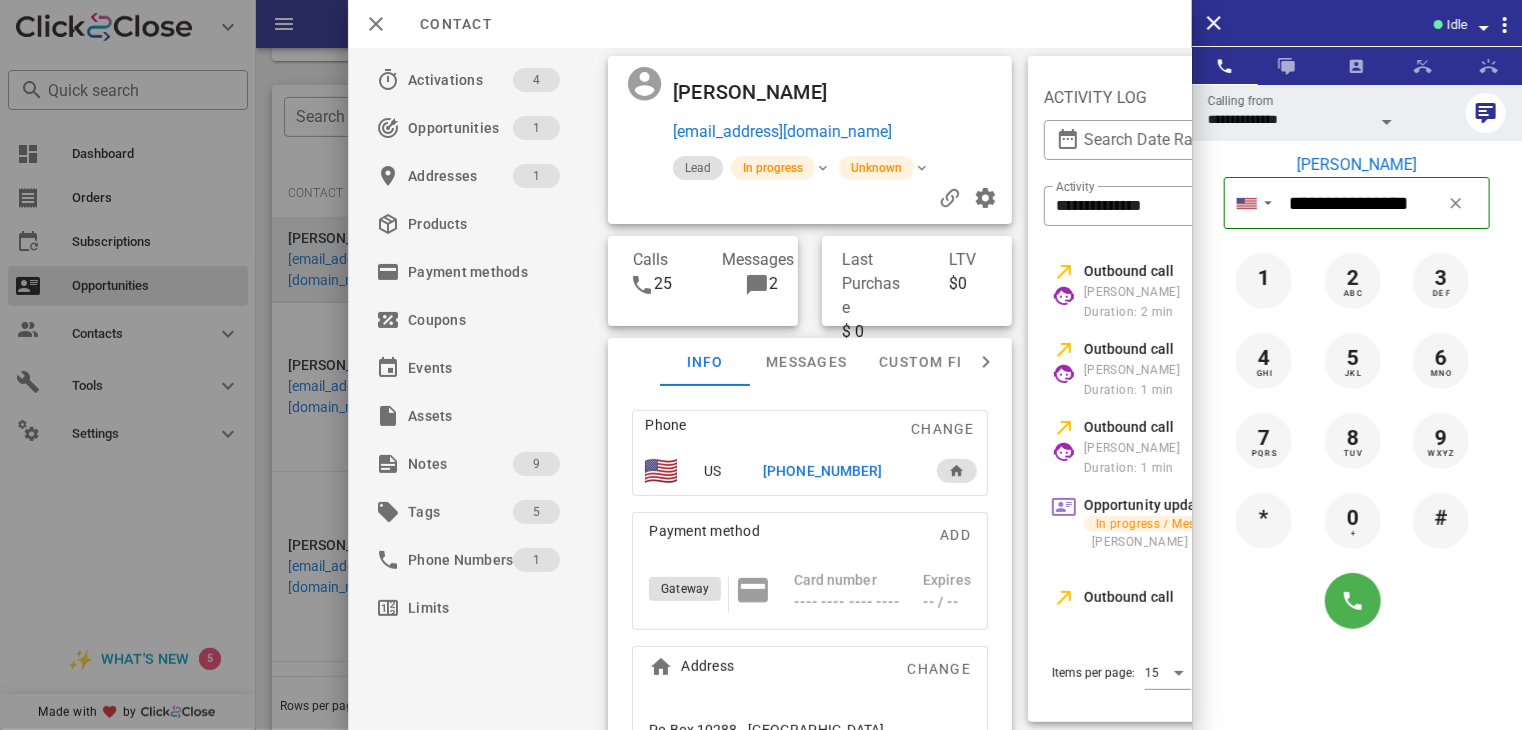 scroll, scrollTop: 0, scrollLeft: 428, axis: horizontal 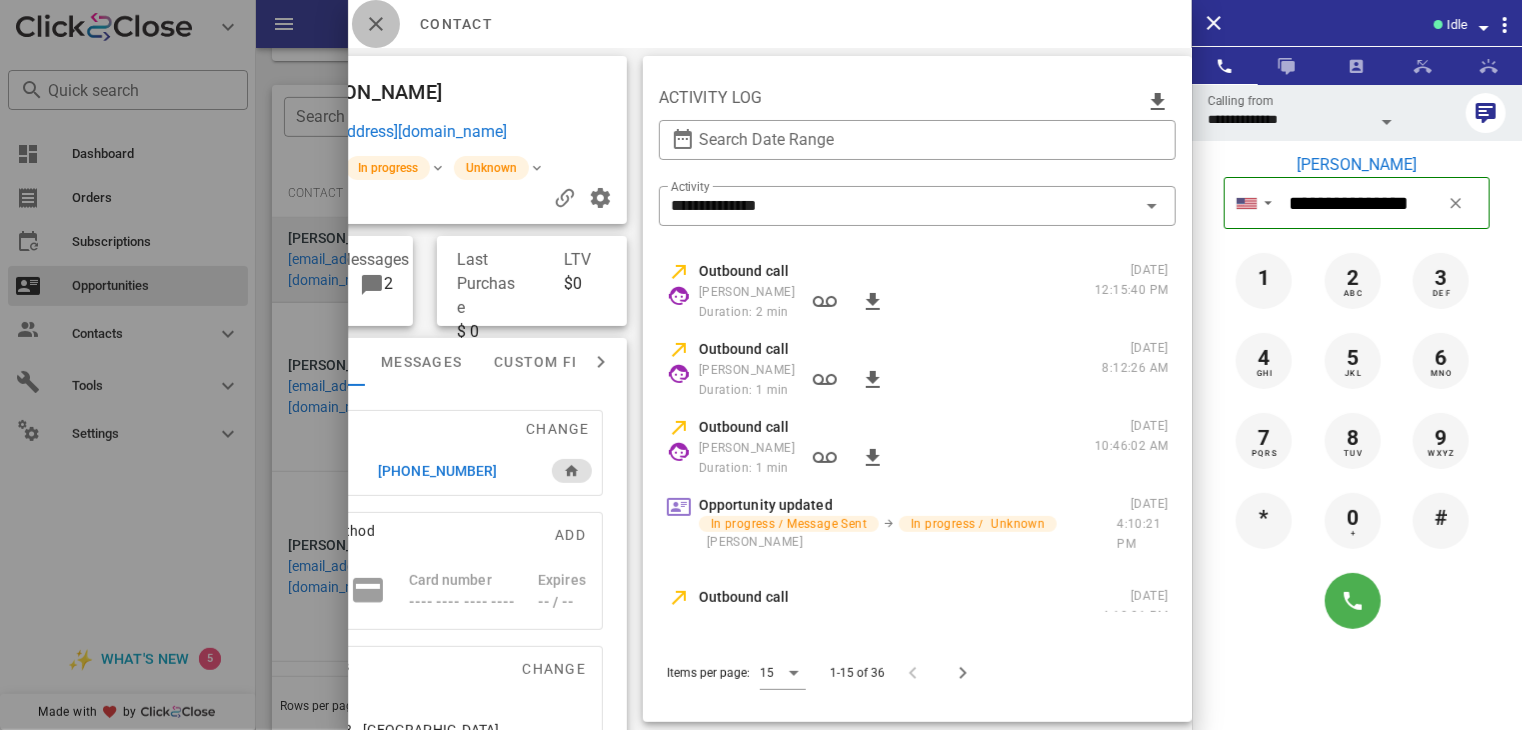 click at bounding box center (376, 24) 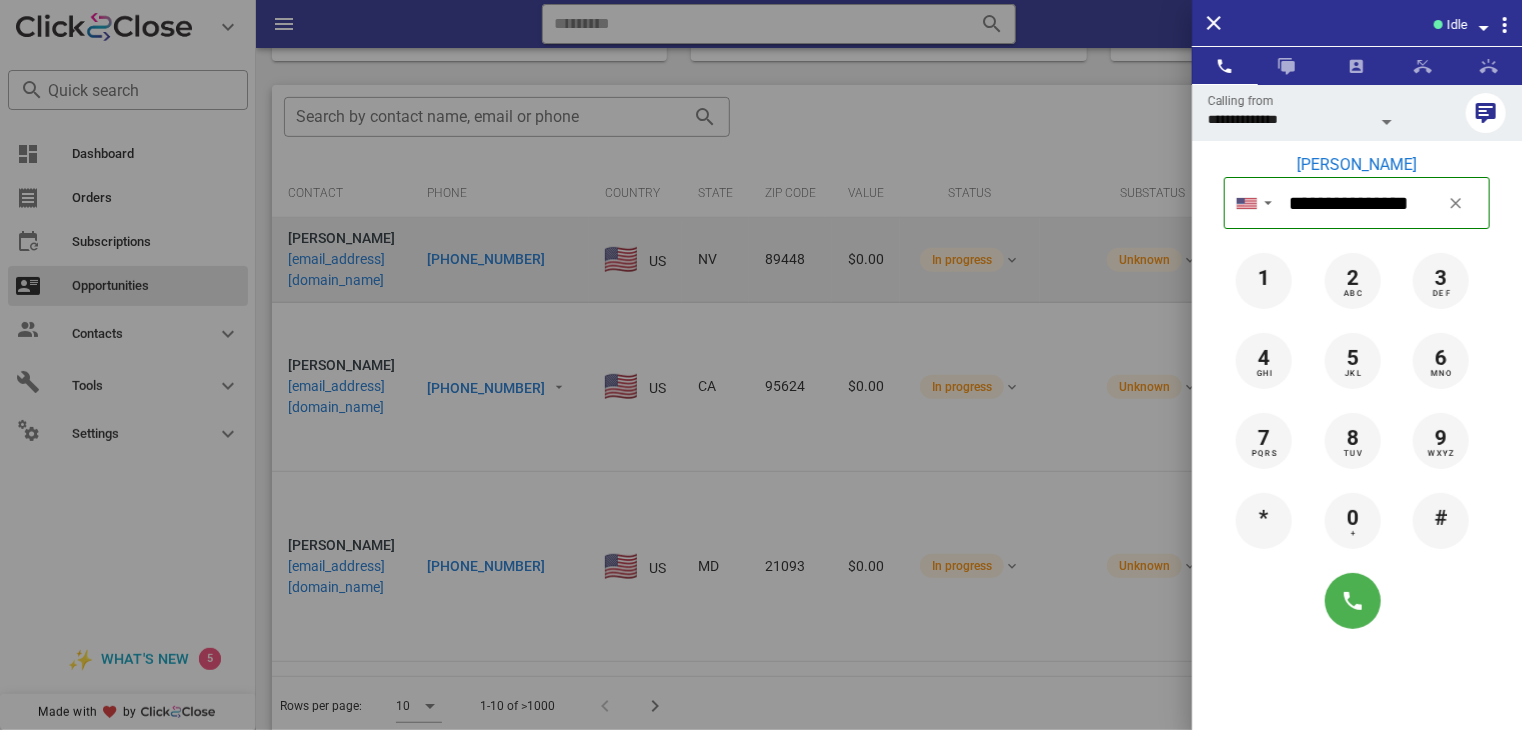 click at bounding box center [761, 365] 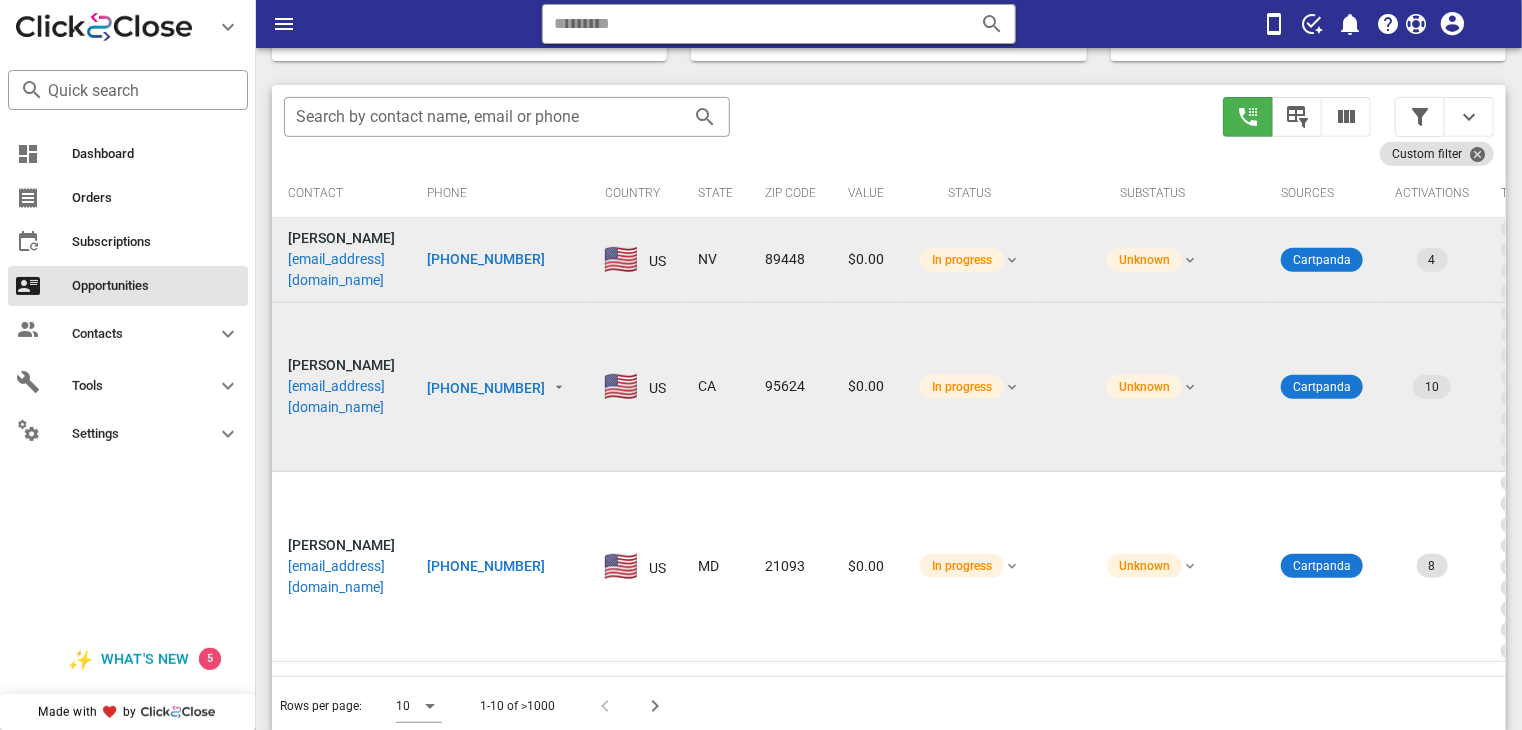 click on "[PHONE_NUMBER]" at bounding box center [486, 388] 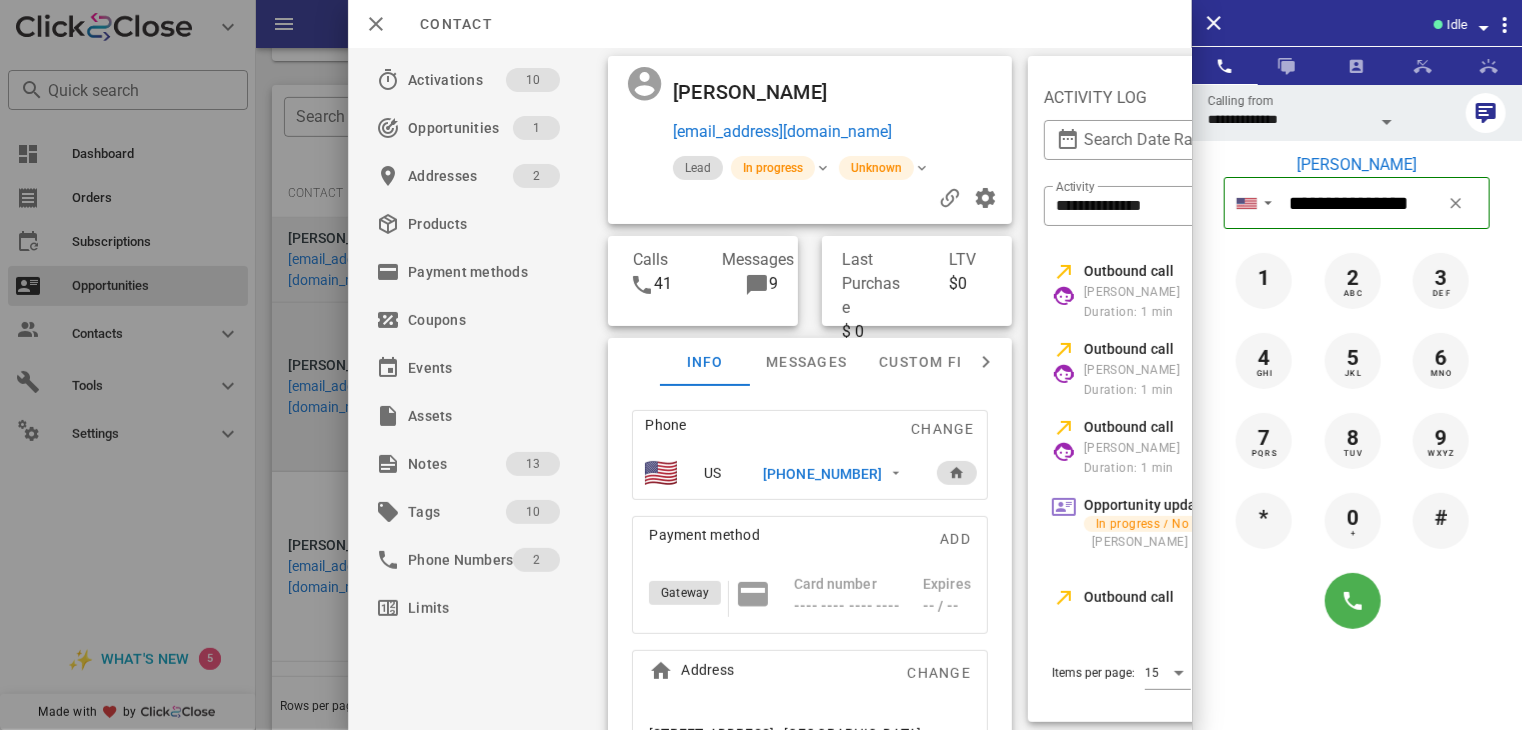 scroll, scrollTop: 0, scrollLeft: 428, axis: horizontal 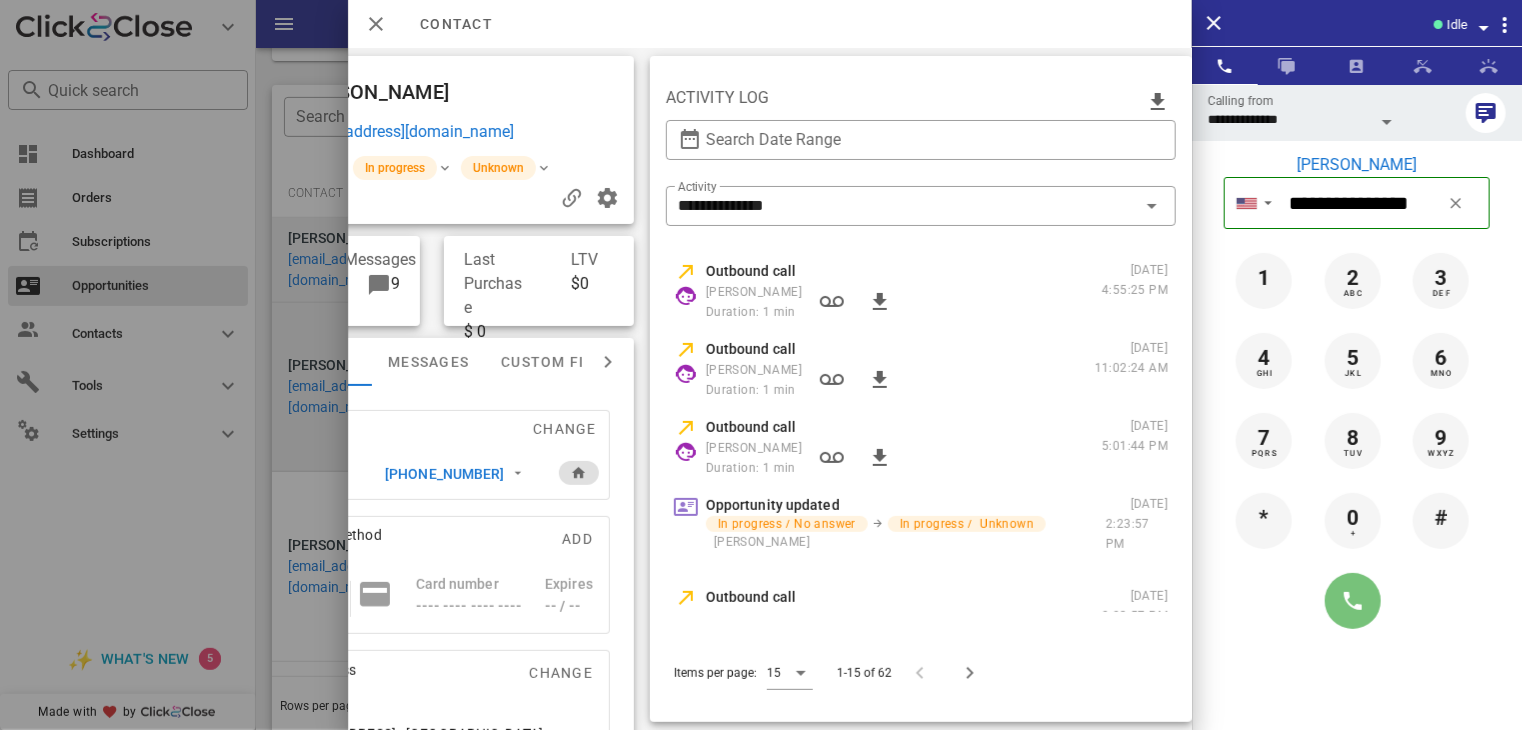 click at bounding box center [1353, 601] 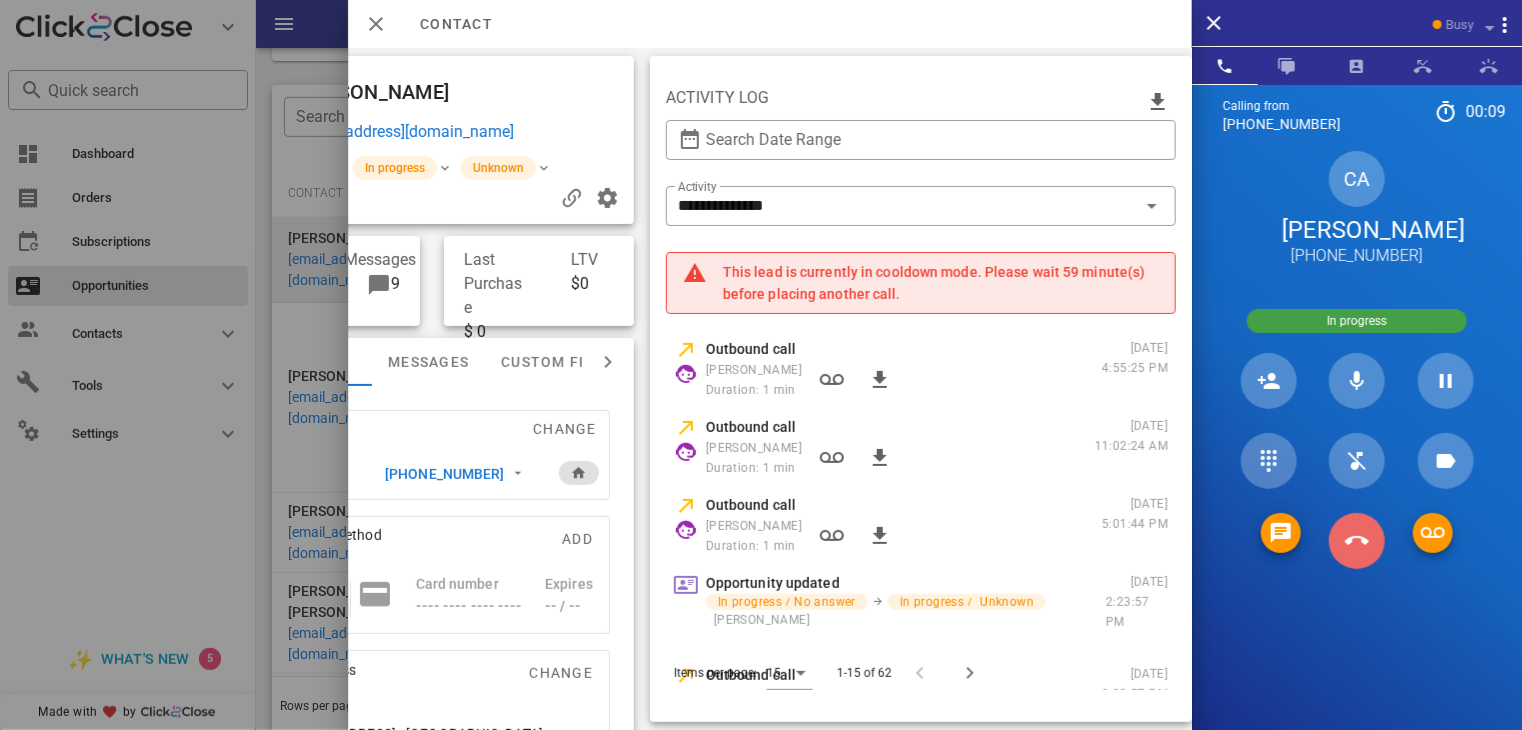 click at bounding box center (1357, 541) 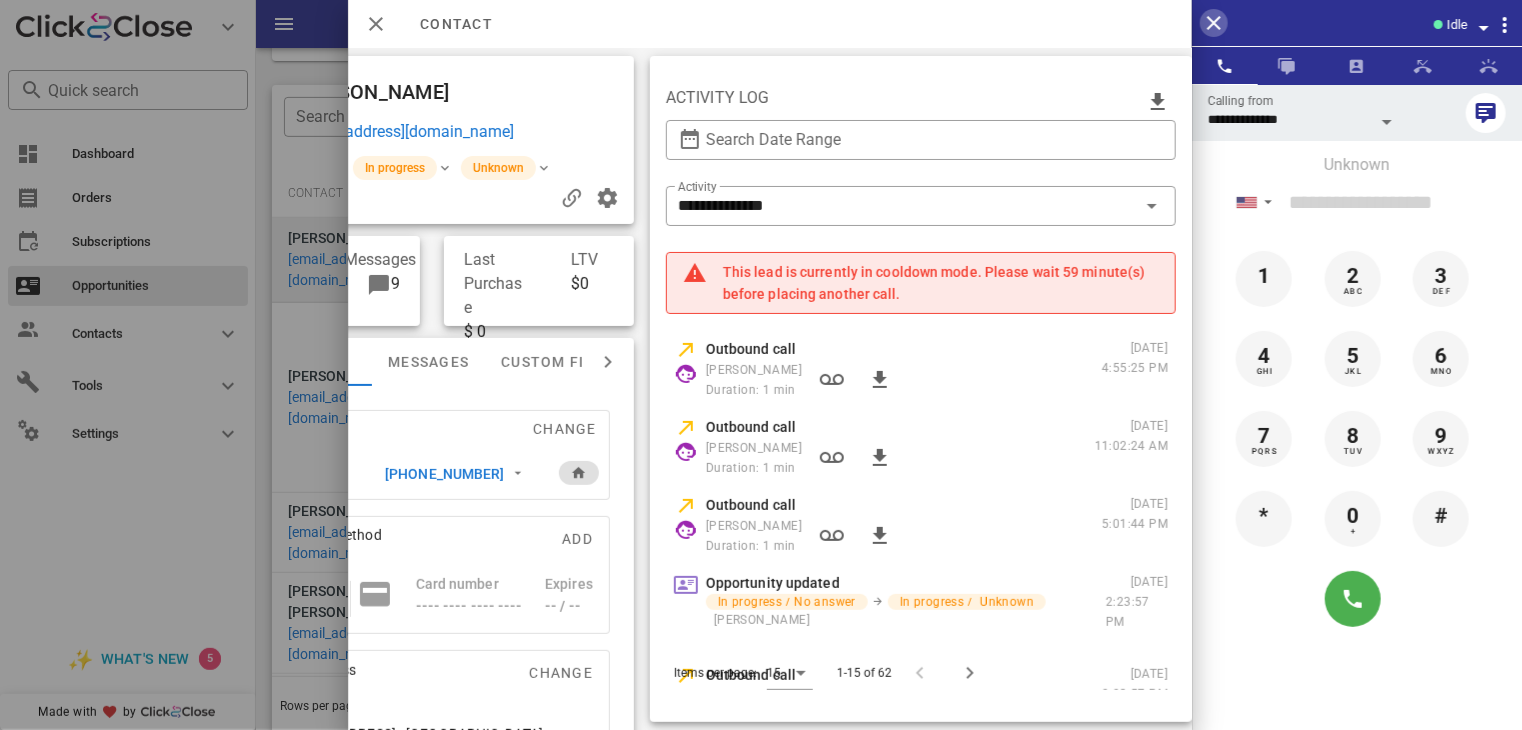 click at bounding box center [1214, 23] 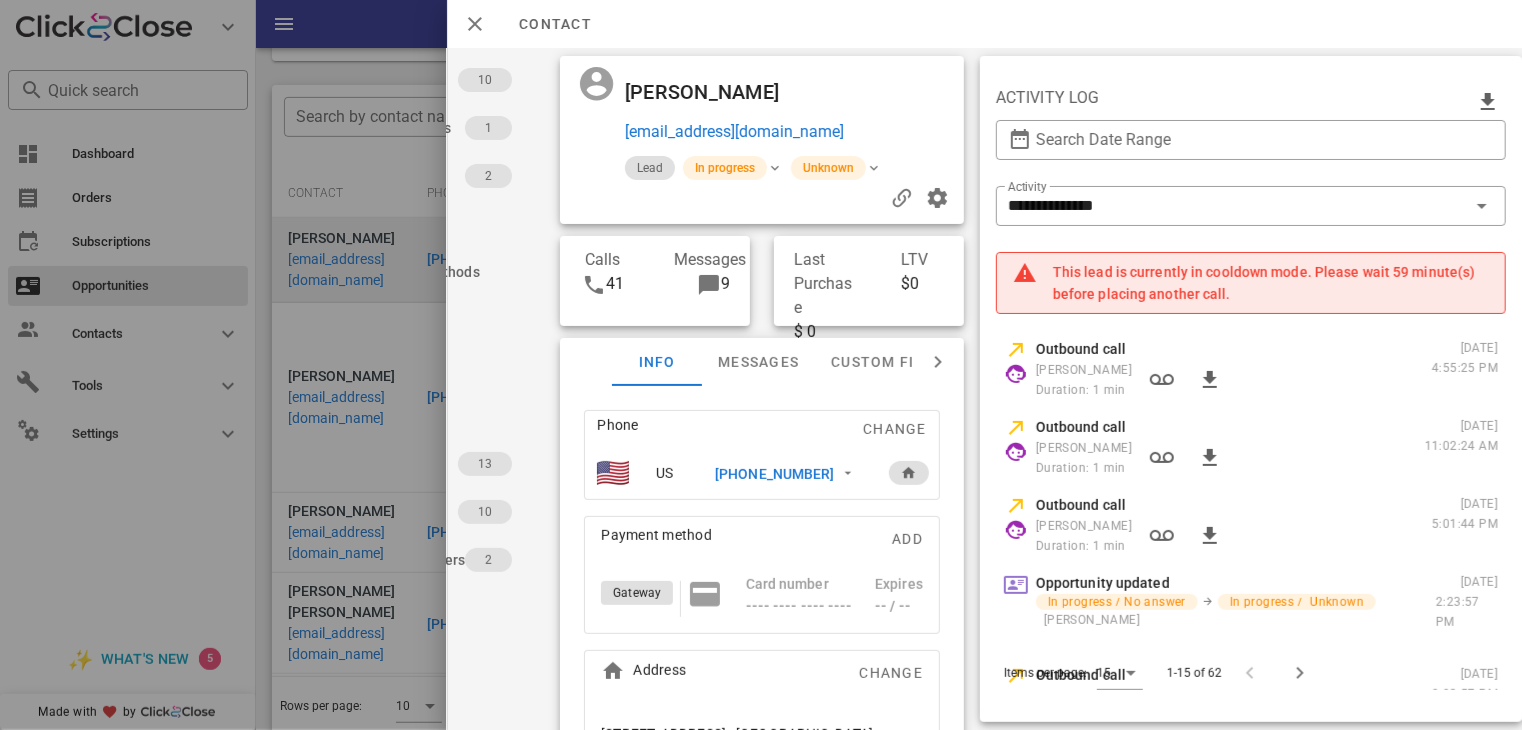 scroll, scrollTop: 0, scrollLeft: 196, axis: horizontal 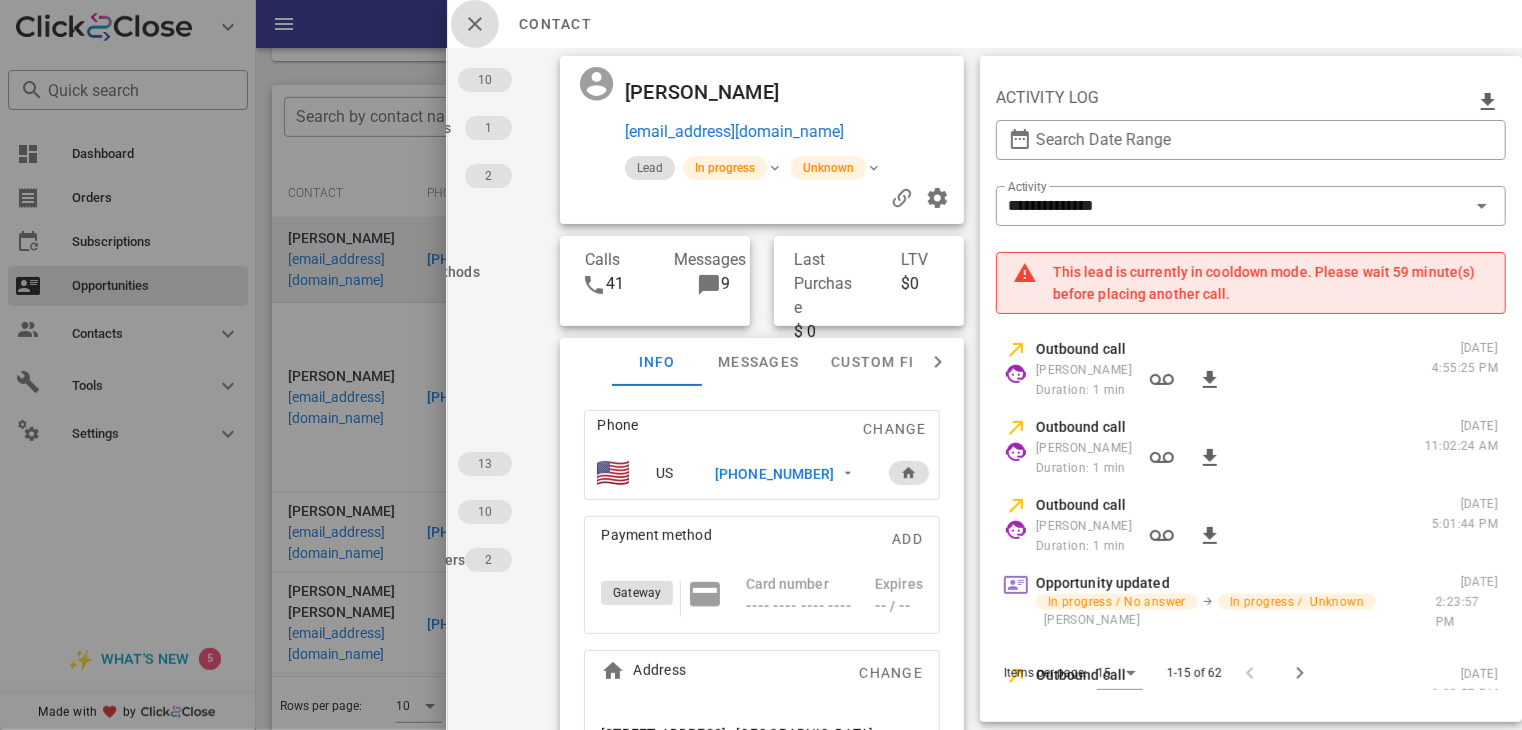 click at bounding box center [475, 24] 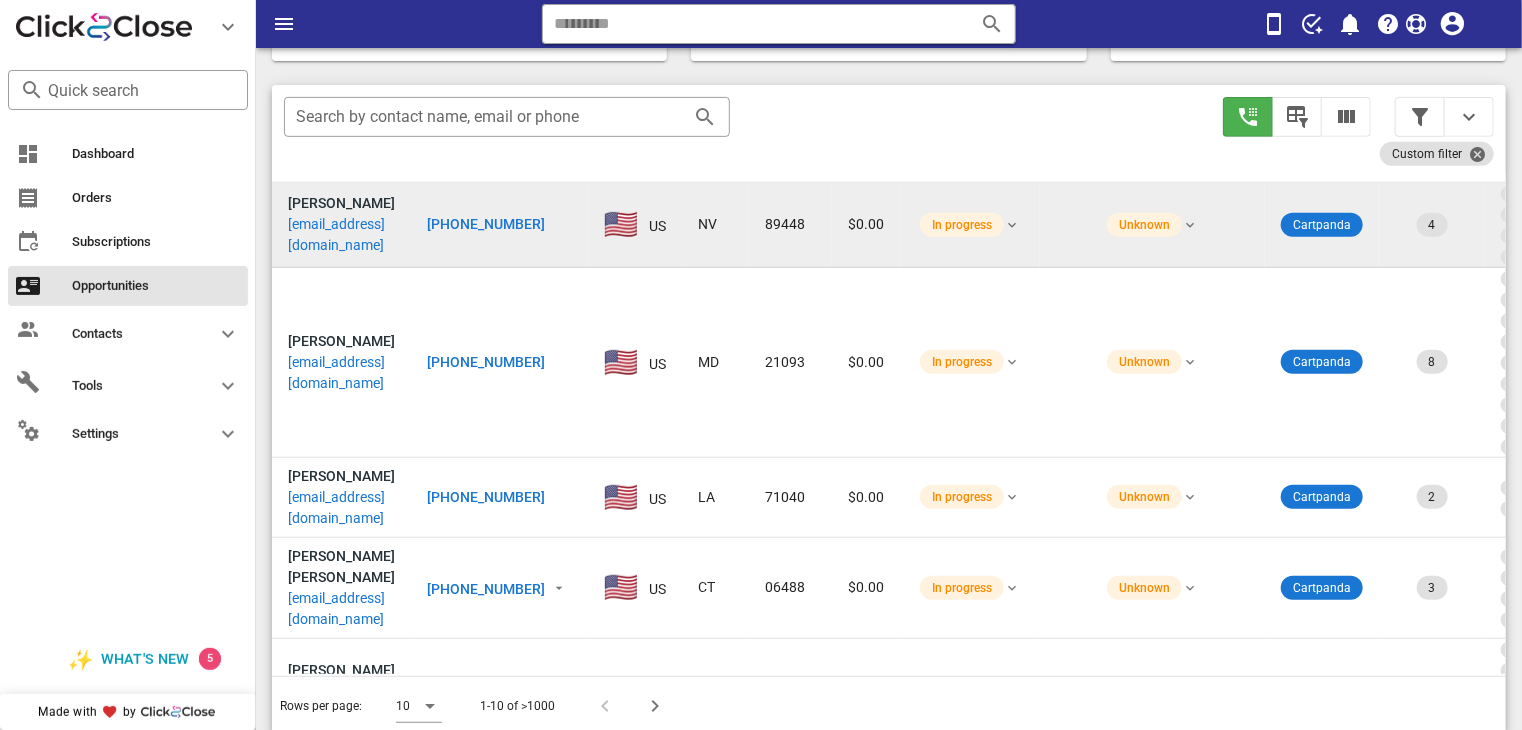 scroll, scrollTop: 0, scrollLeft: 0, axis: both 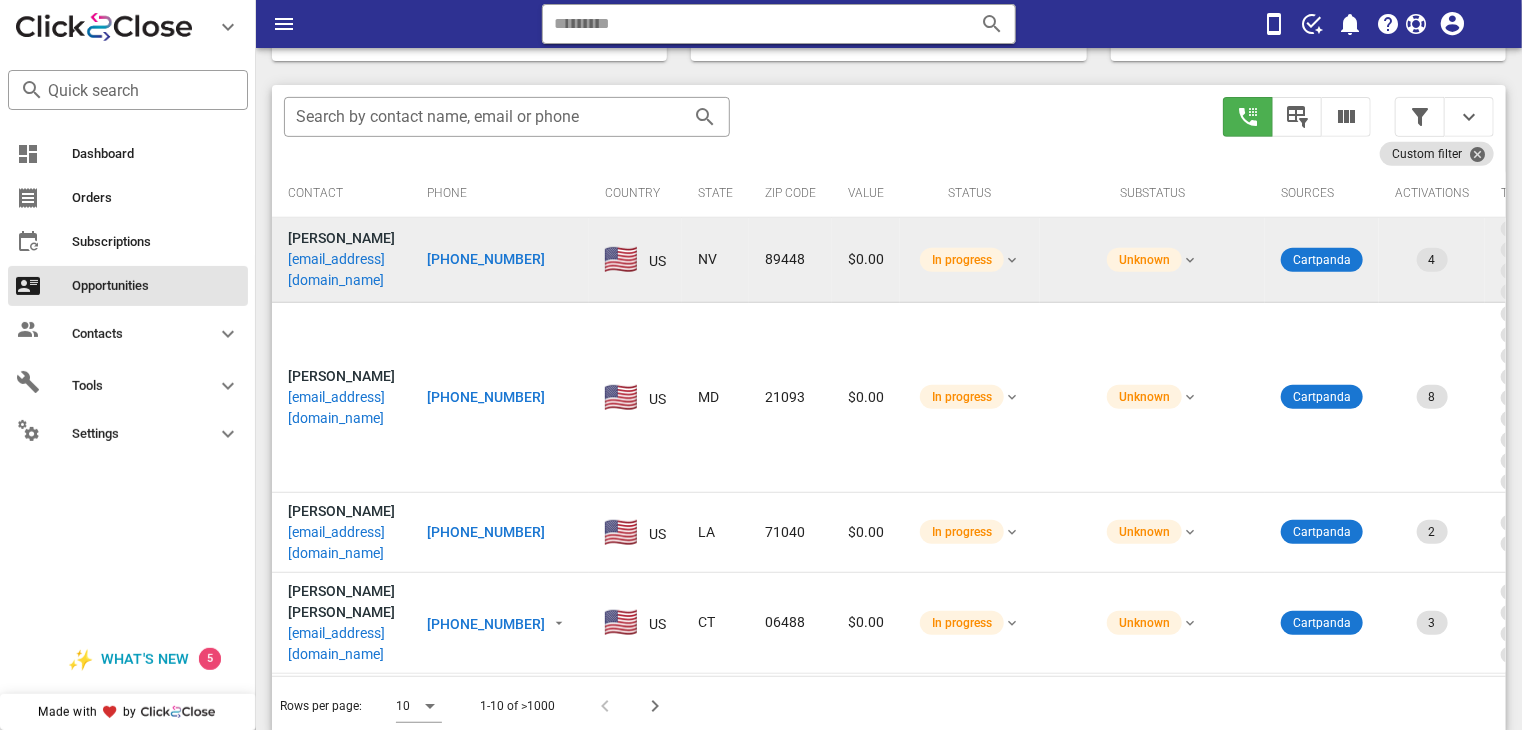 click on "[PHONE_NUMBER]" at bounding box center [486, 259] 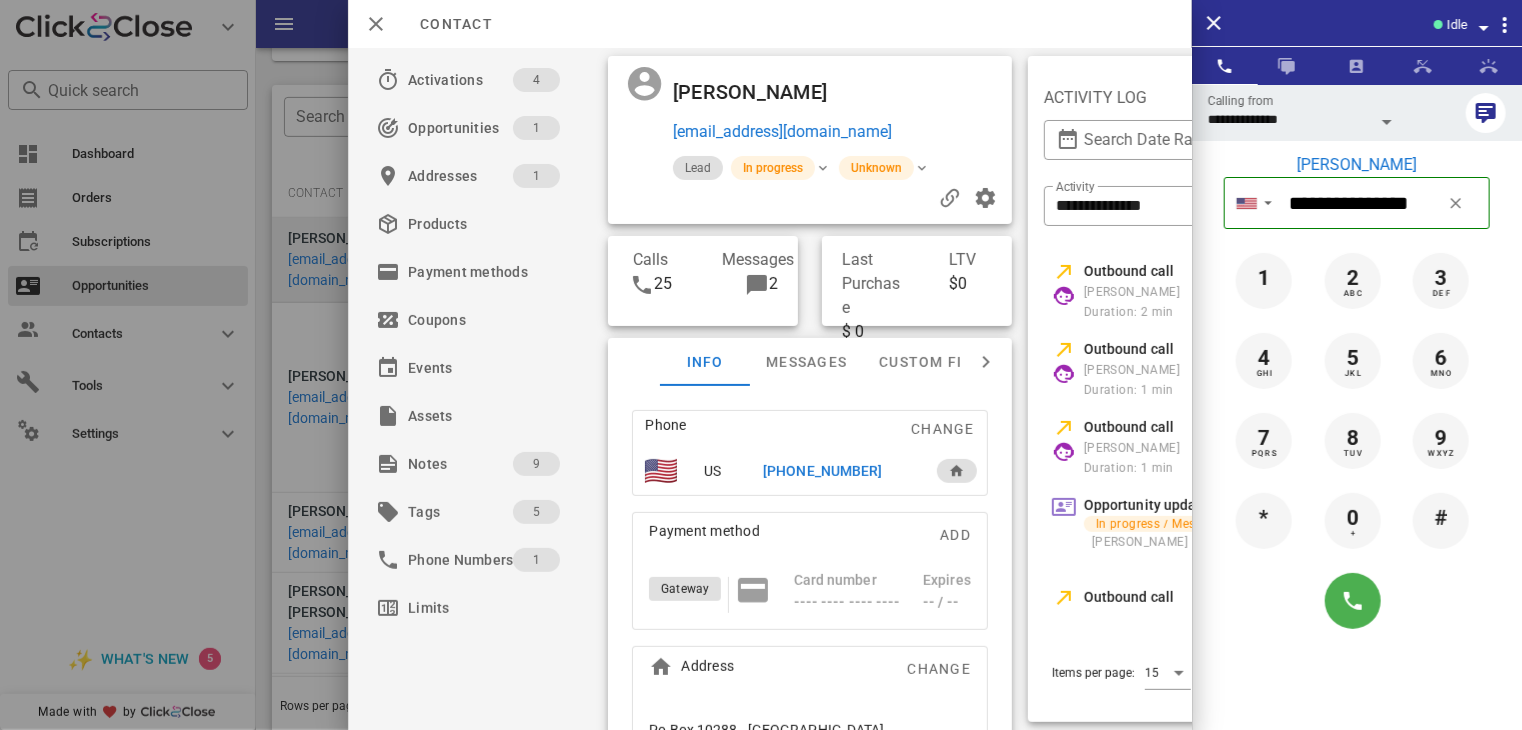 click on "**********" at bounding box center (770, 389) 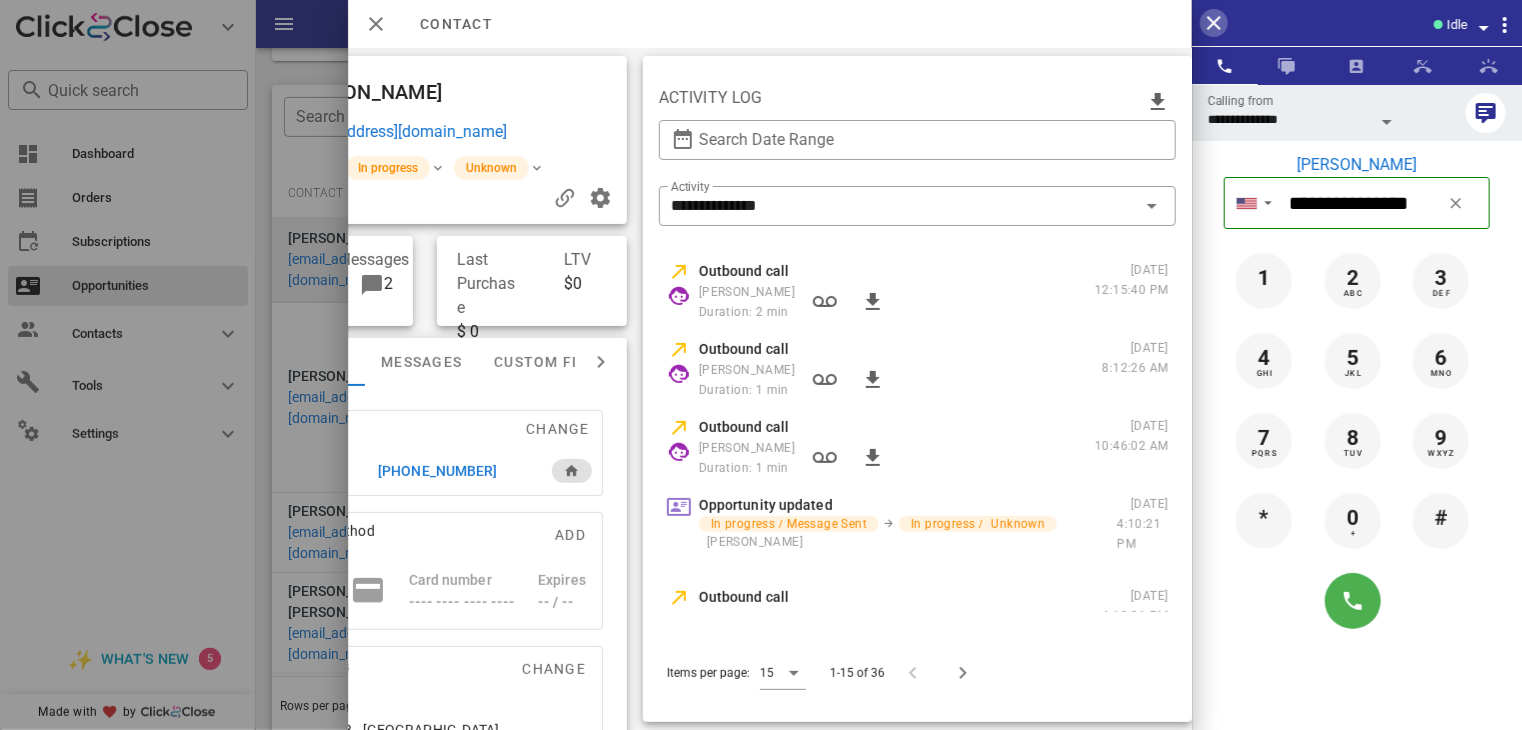 click at bounding box center [1214, 23] 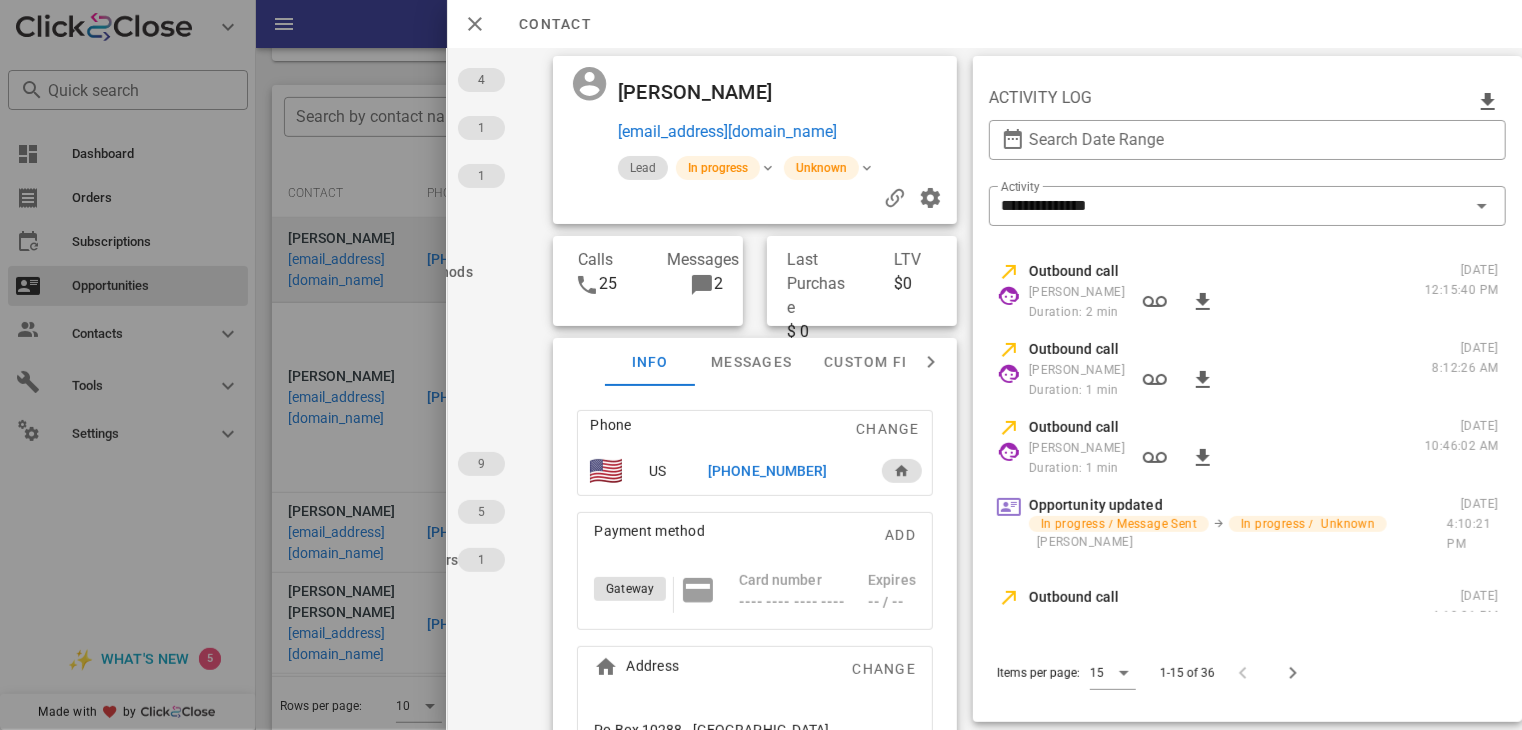scroll, scrollTop: 0, scrollLeft: 196, axis: horizontal 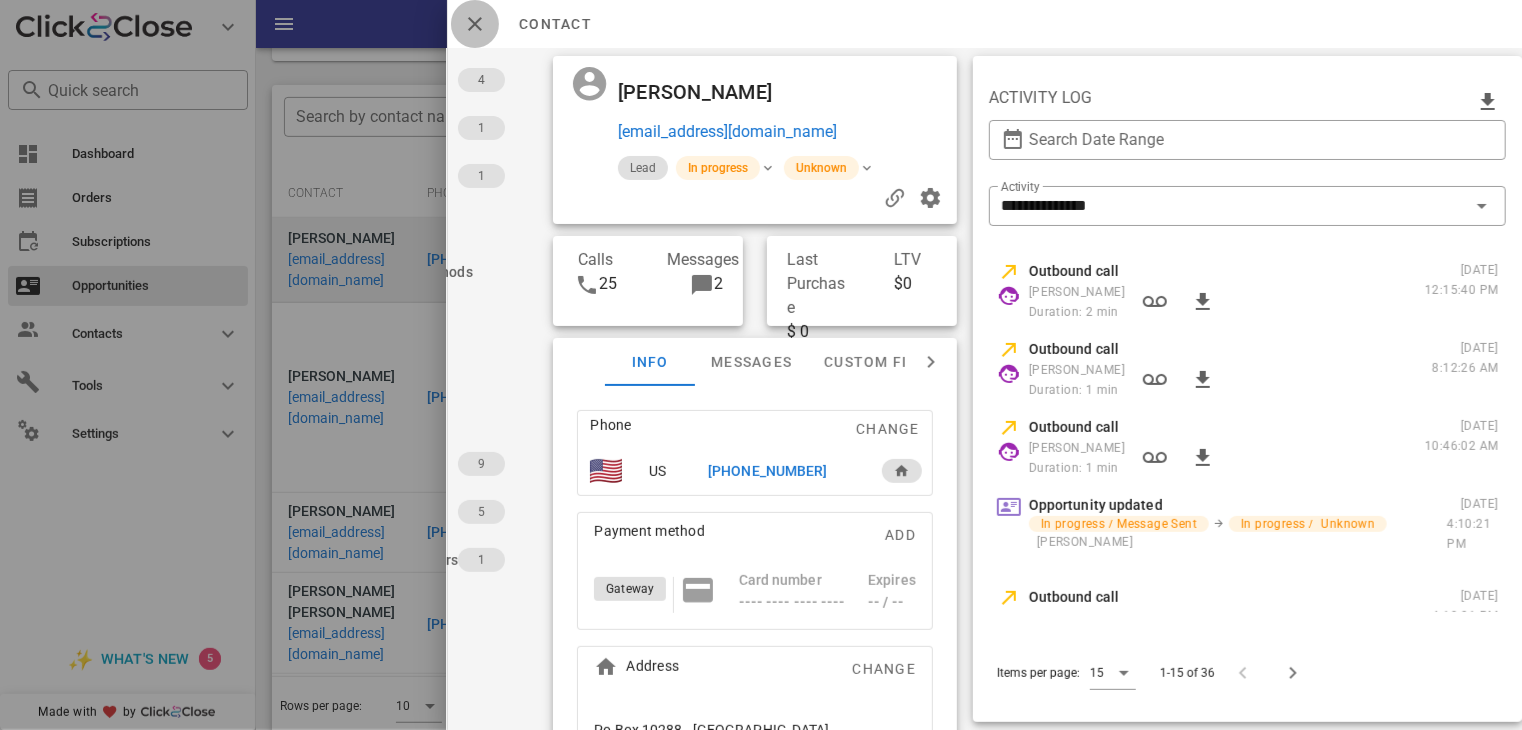 click at bounding box center (475, 24) 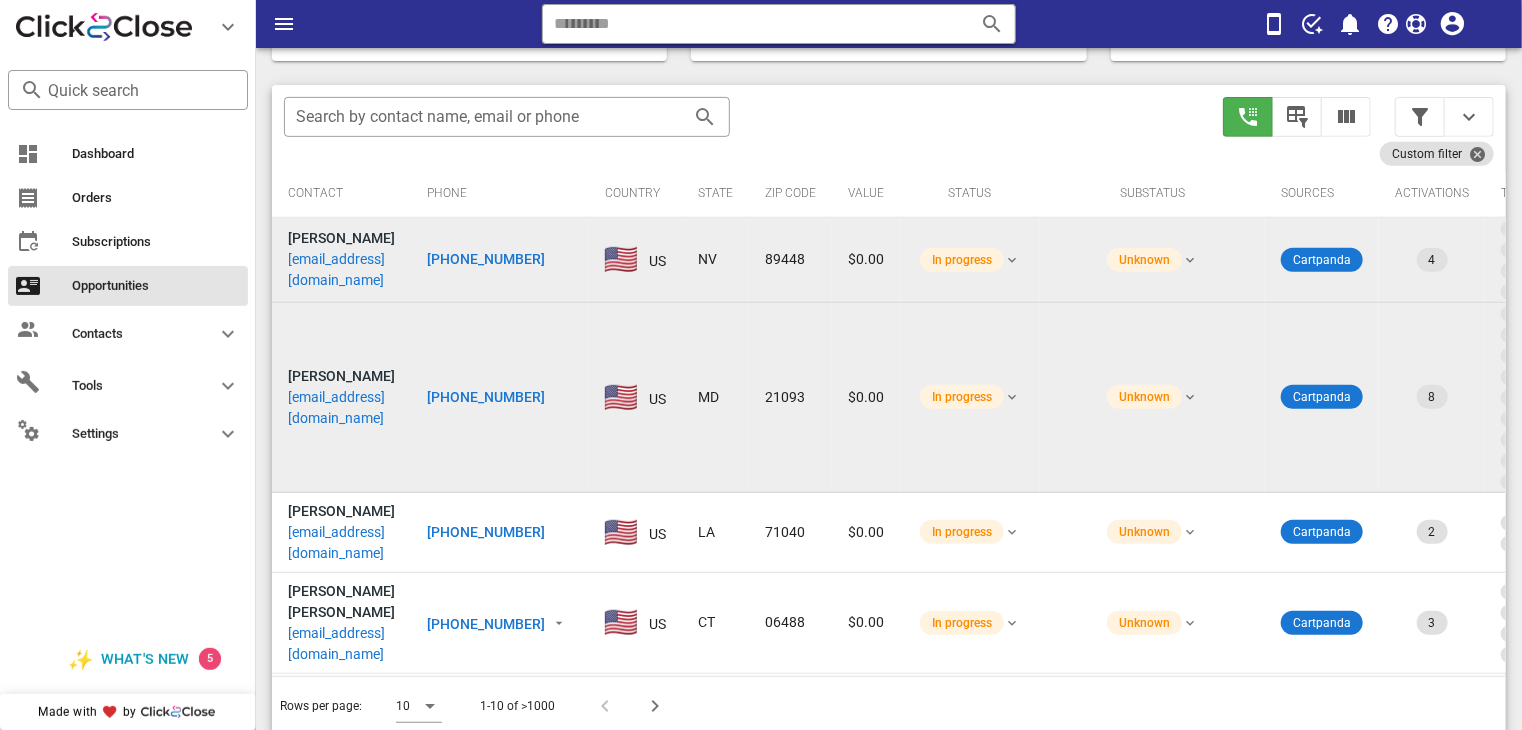 click on "[PHONE_NUMBER]" at bounding box center (486, 397) 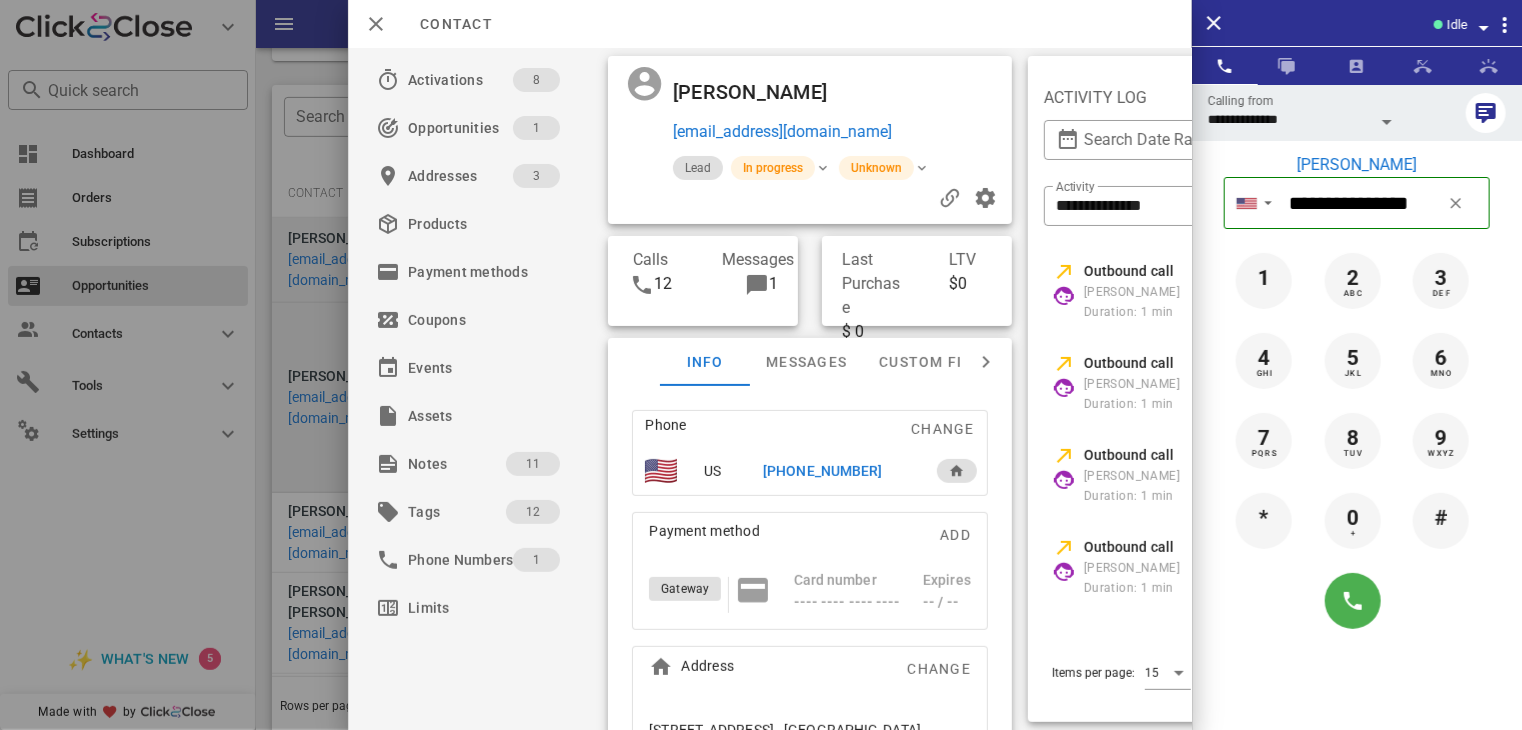 scroll, scrollTop: 0, scrollLeft: 252, axis: horizontal 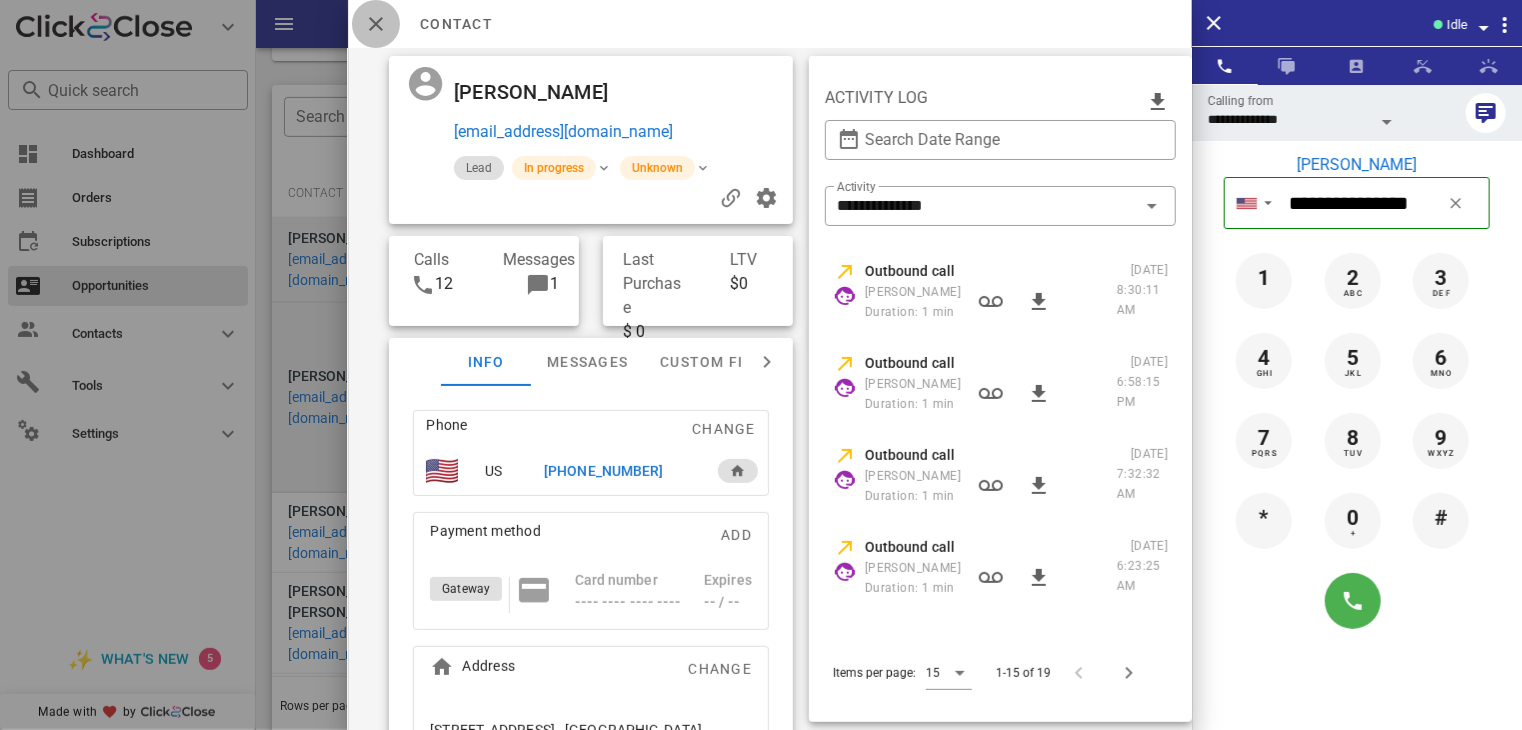click at bounding box center [376, 24] 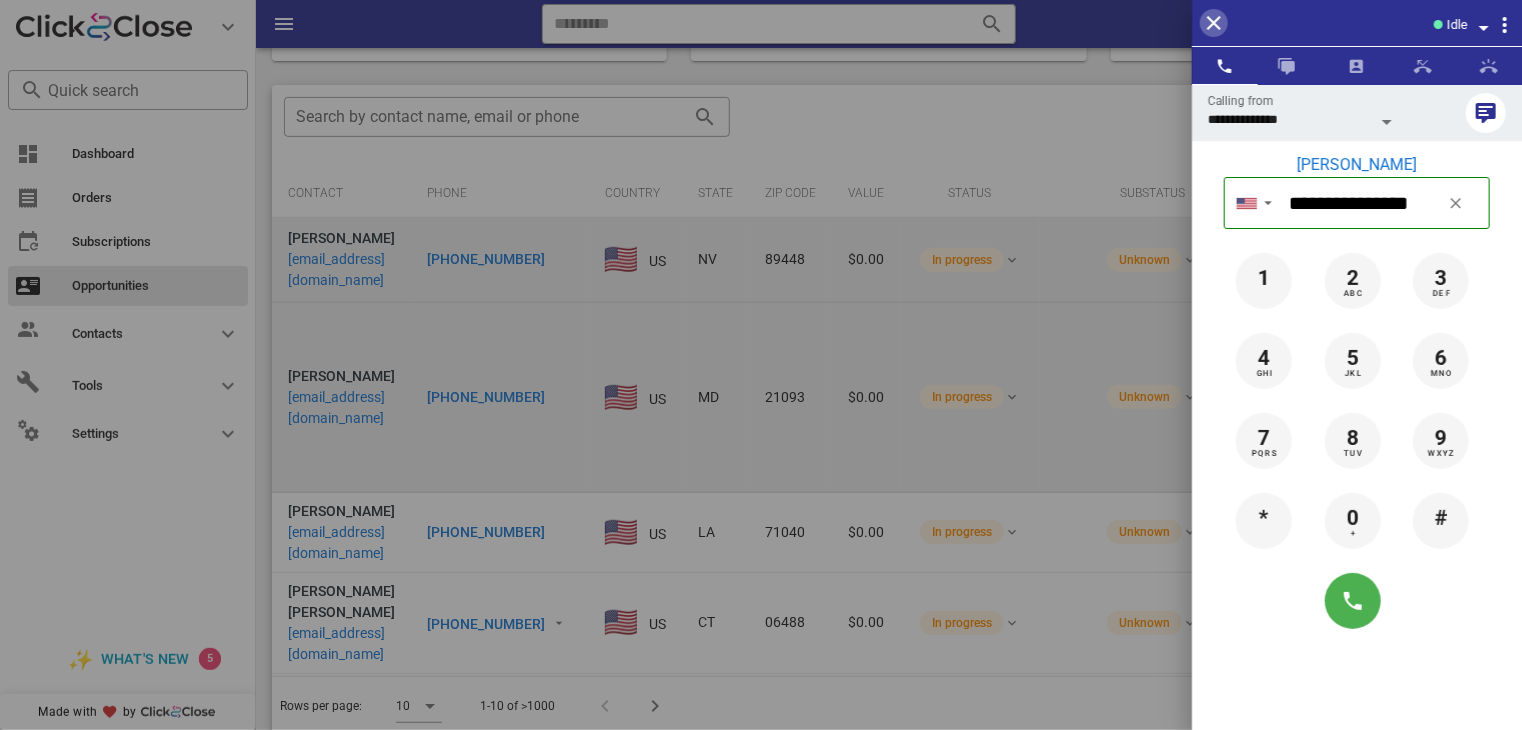 click at bounding box center [1214, 23] 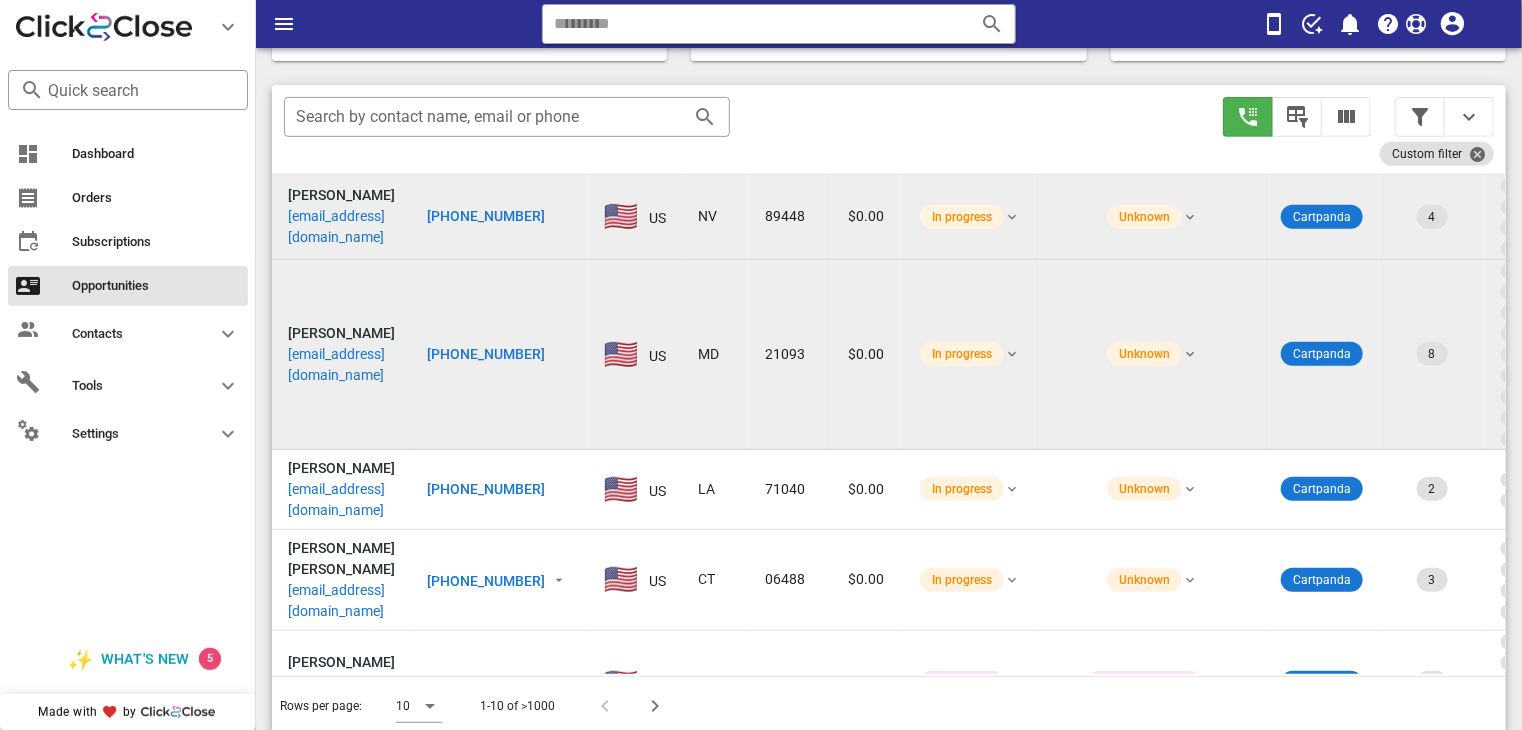 scroll, scrollTop: 39, scrollLeft: 0, axis: vertical 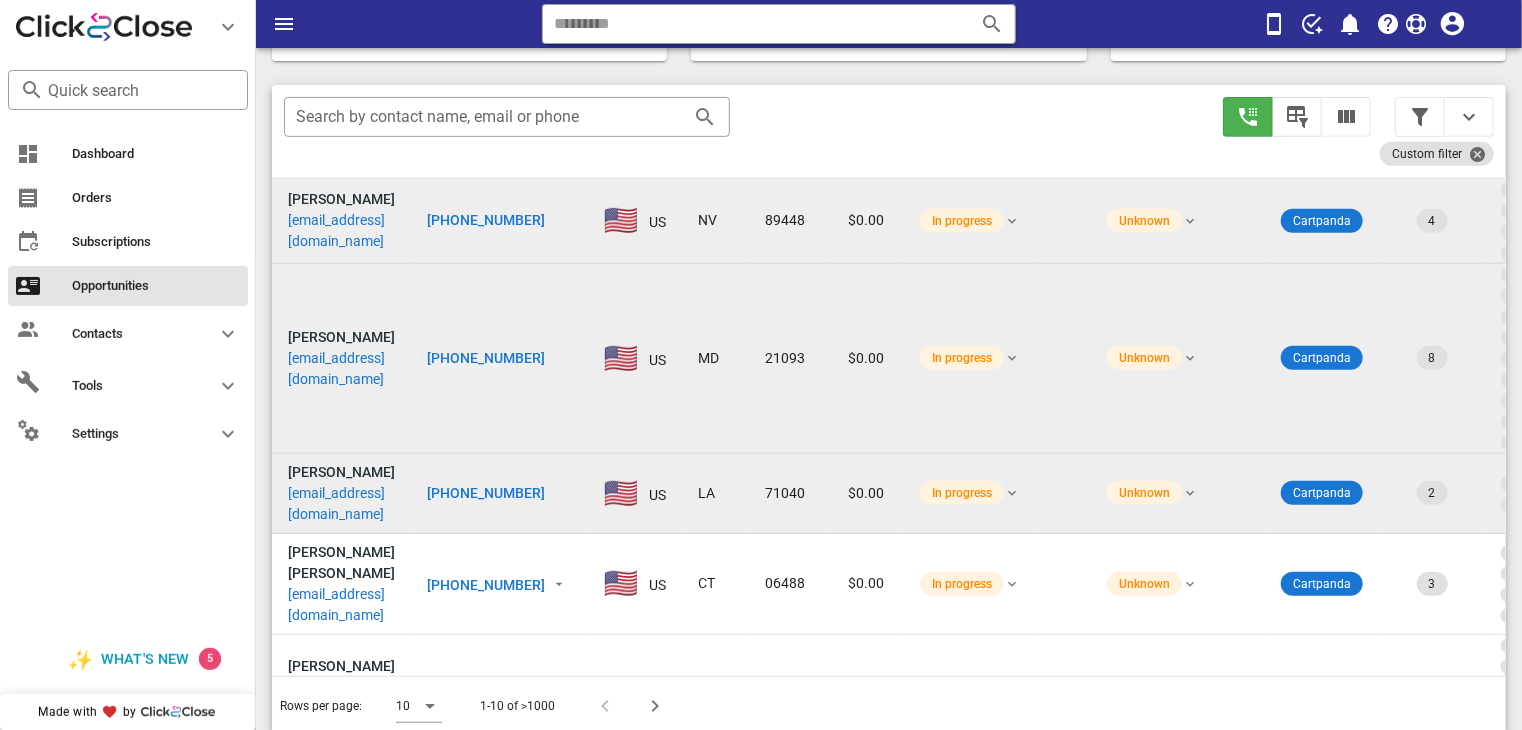 click on "[PHONE_NUMBER]" at bounding box center (486, 493) 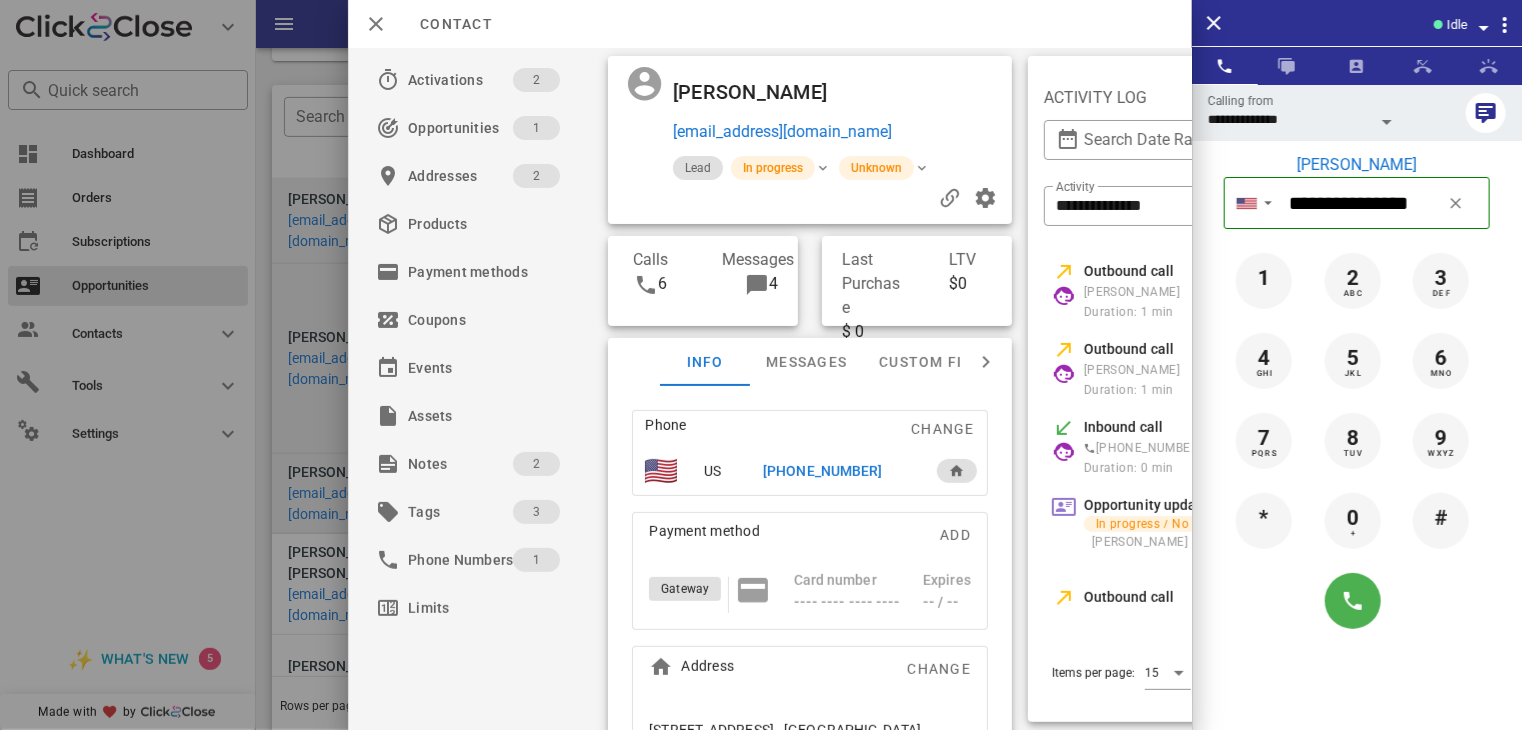 scroll, scrollTop: 0, scrollLeft: 408, axis: horizontal 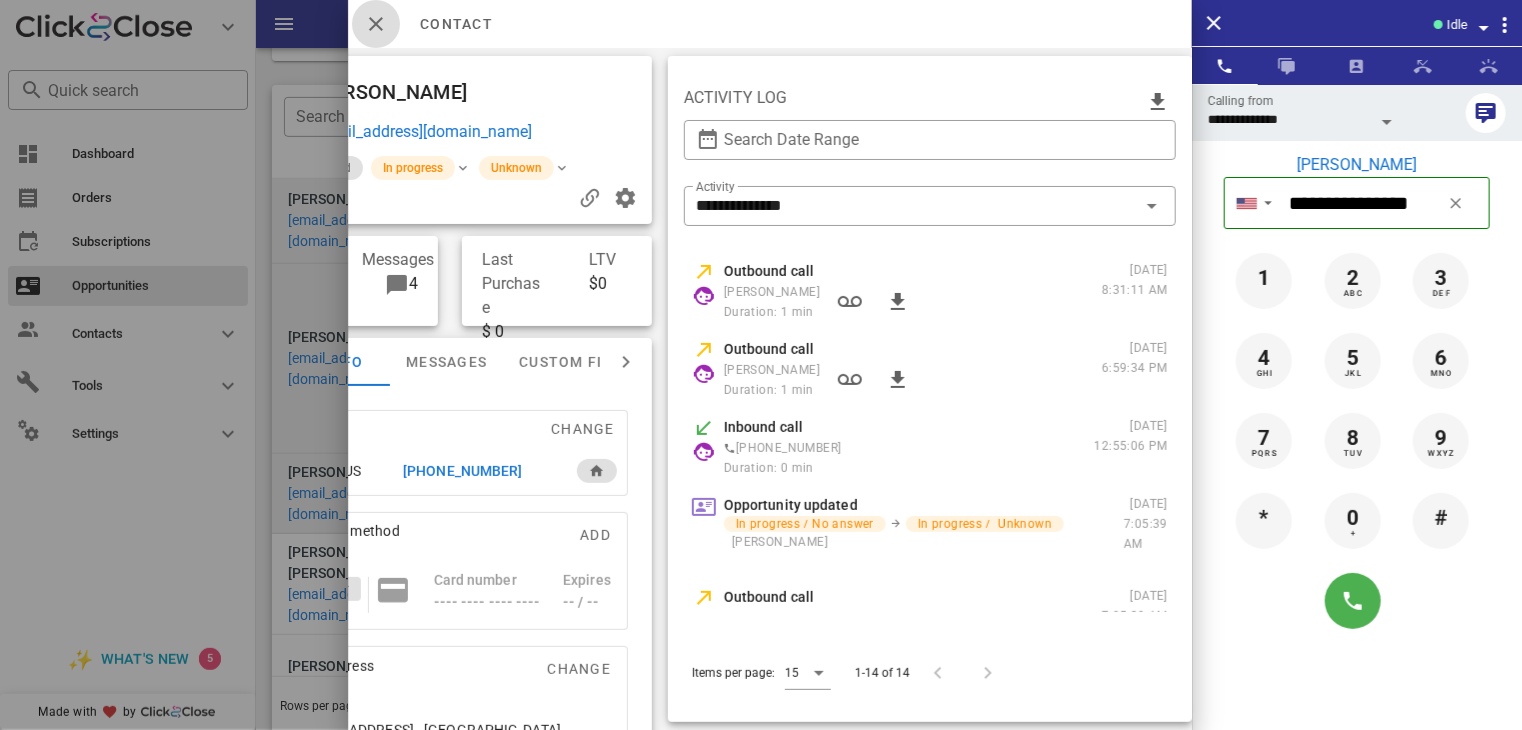 click at bounding box center (376, 24) 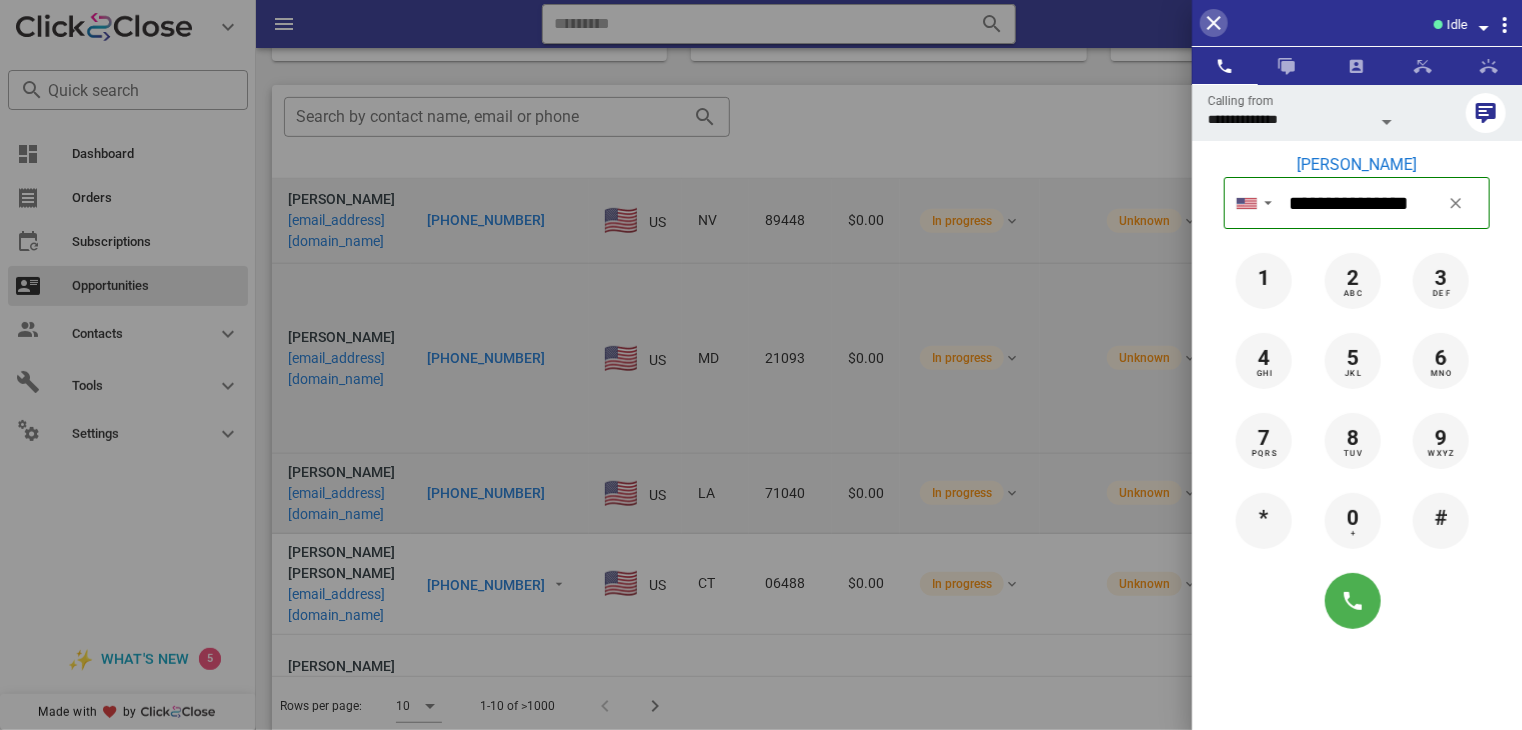 click at bounding box center [1214, 23] 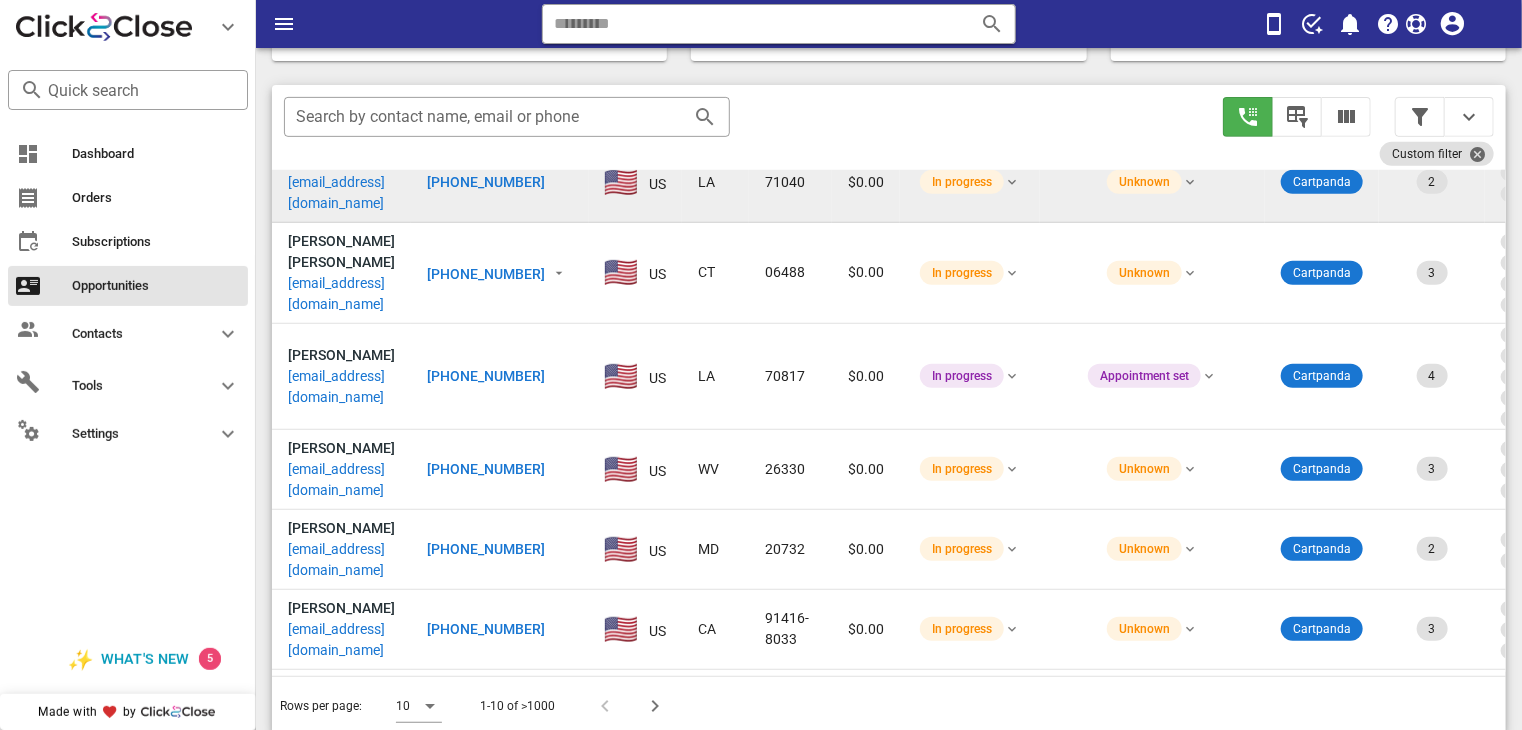 scroll, scrollTop: 356, scrollLeft: 0, axis: vertical 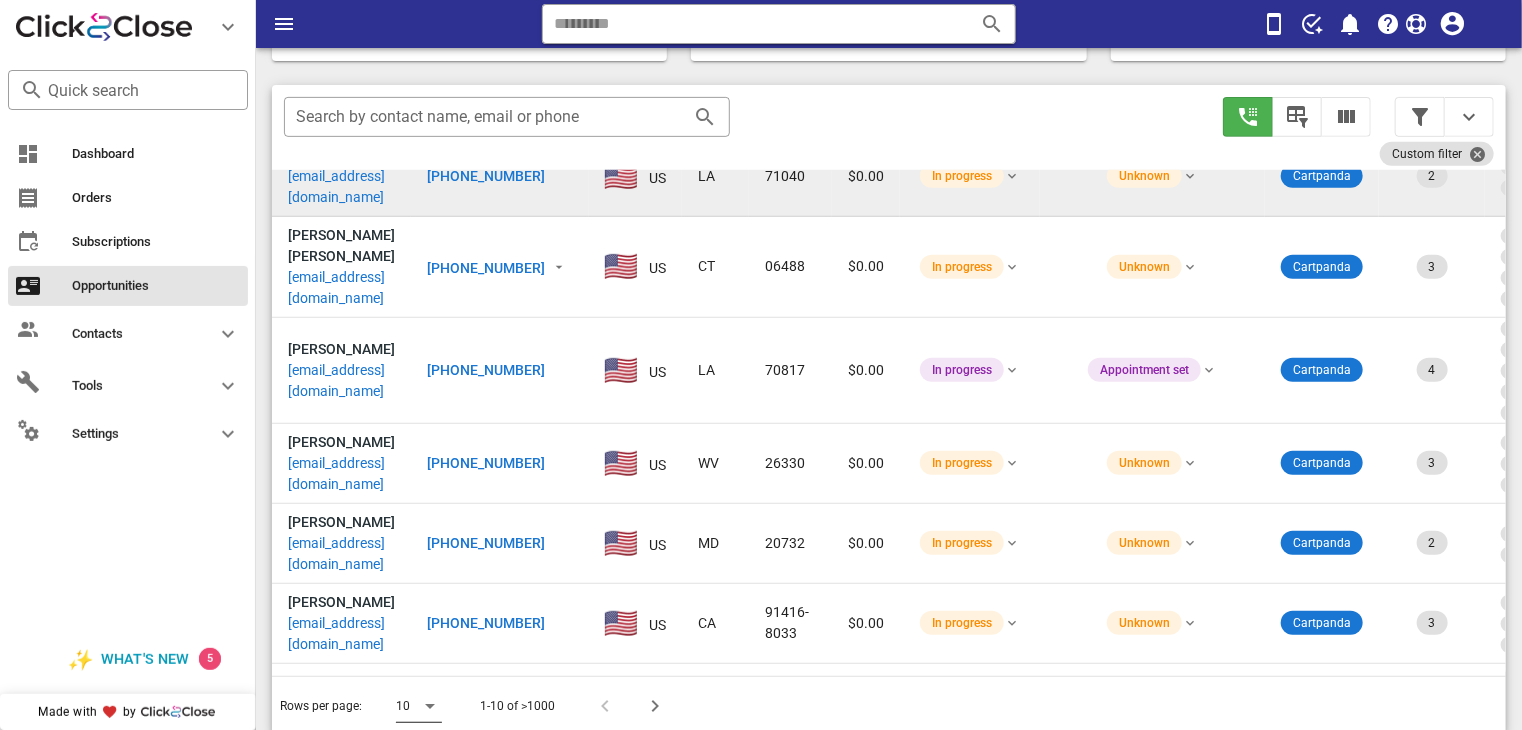 click at bounding box center (430, 706) 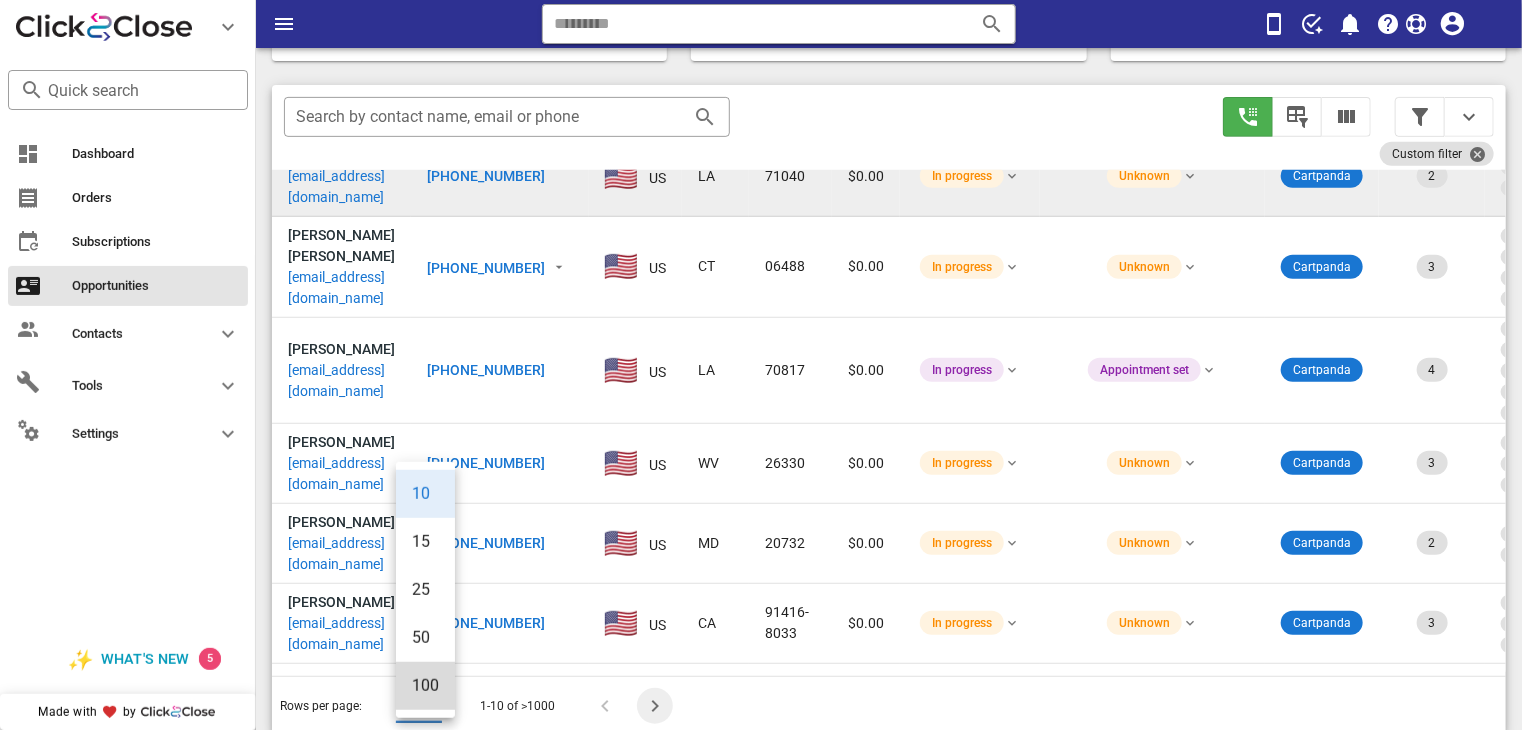 click at bounding box center [655, 706] 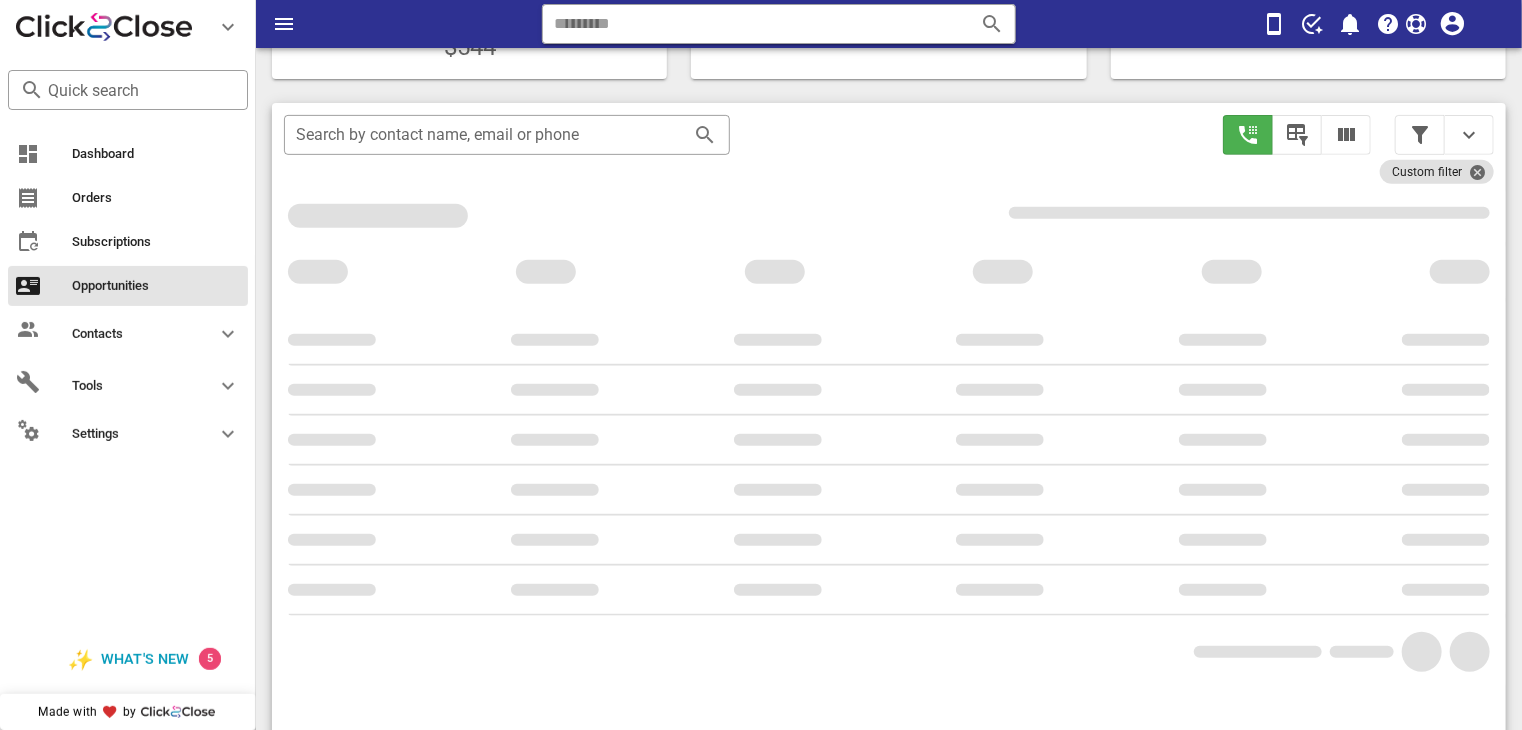 scroll, scrollTop: 355, scrollLeft: 0, axis: vertical 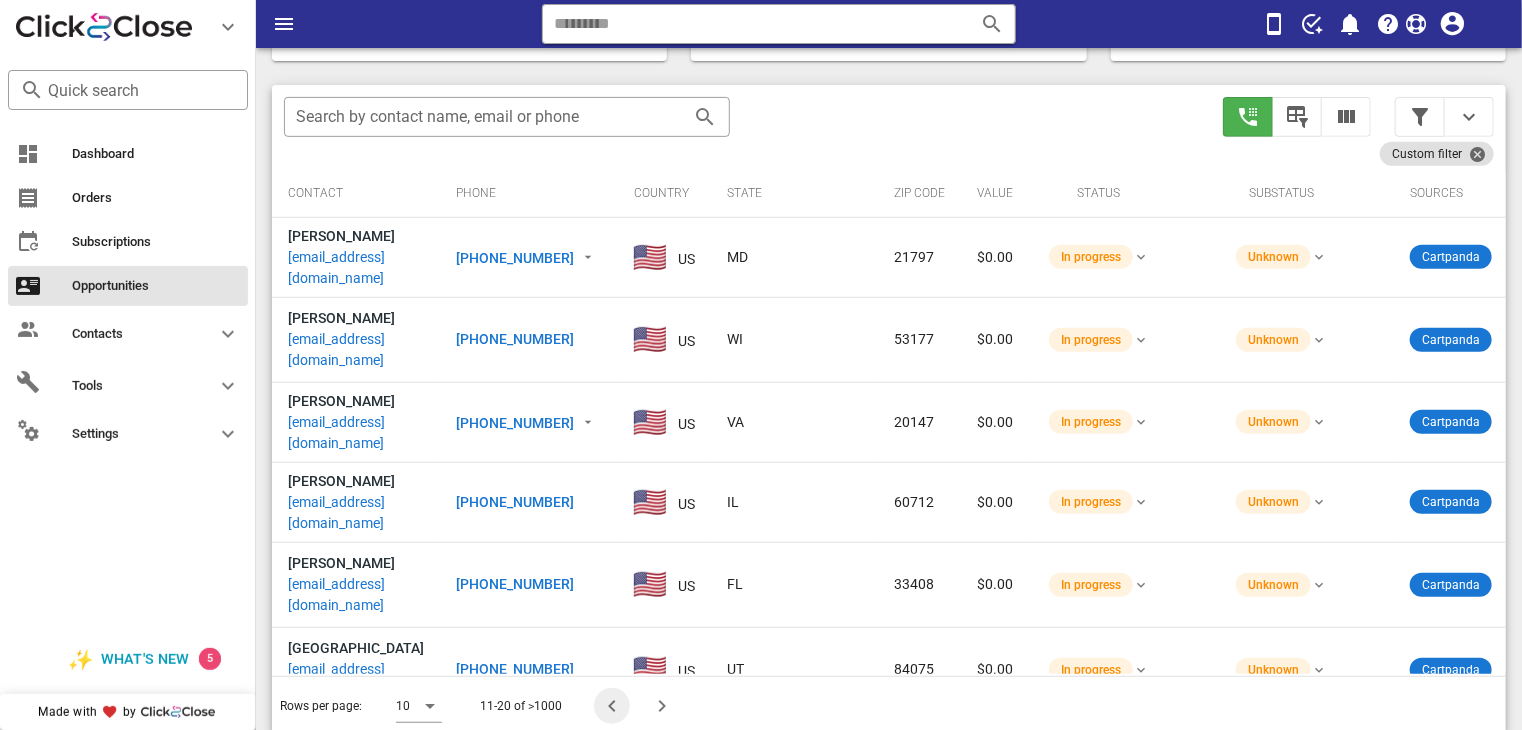 click at bounding box center [612, 706] 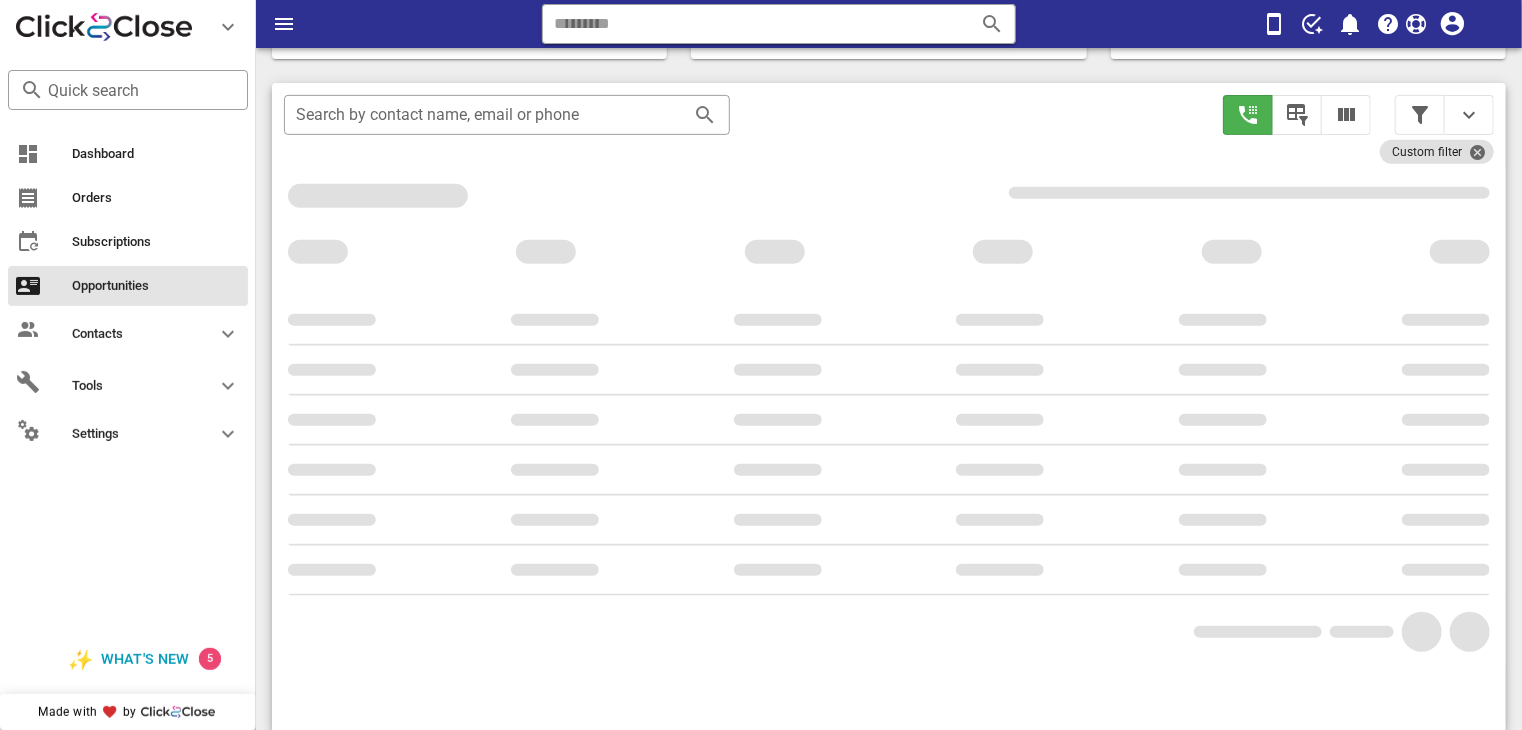 scroll, scrollTop: 355, scrollLeft: 0, axis: vertical 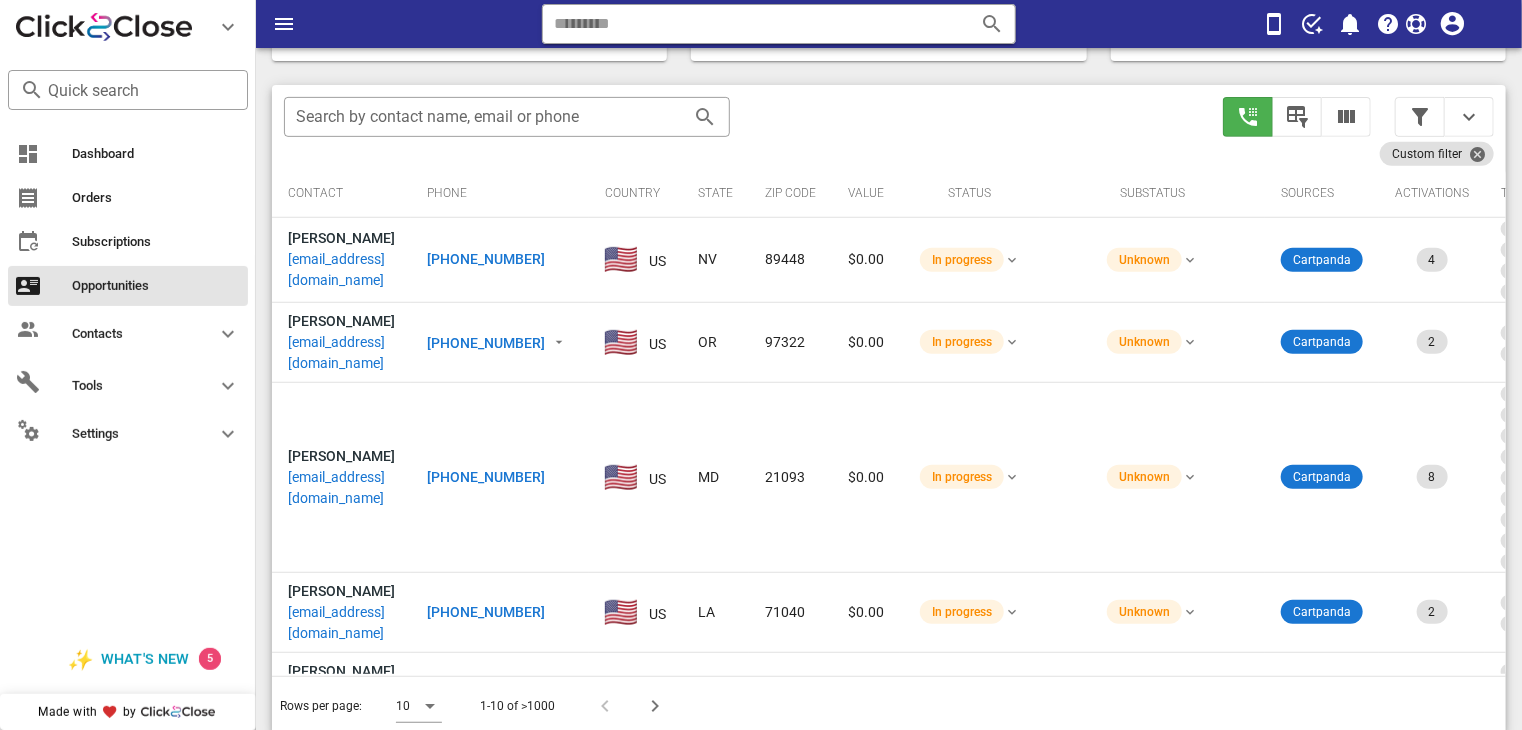 click at bounding box center (608, 706) 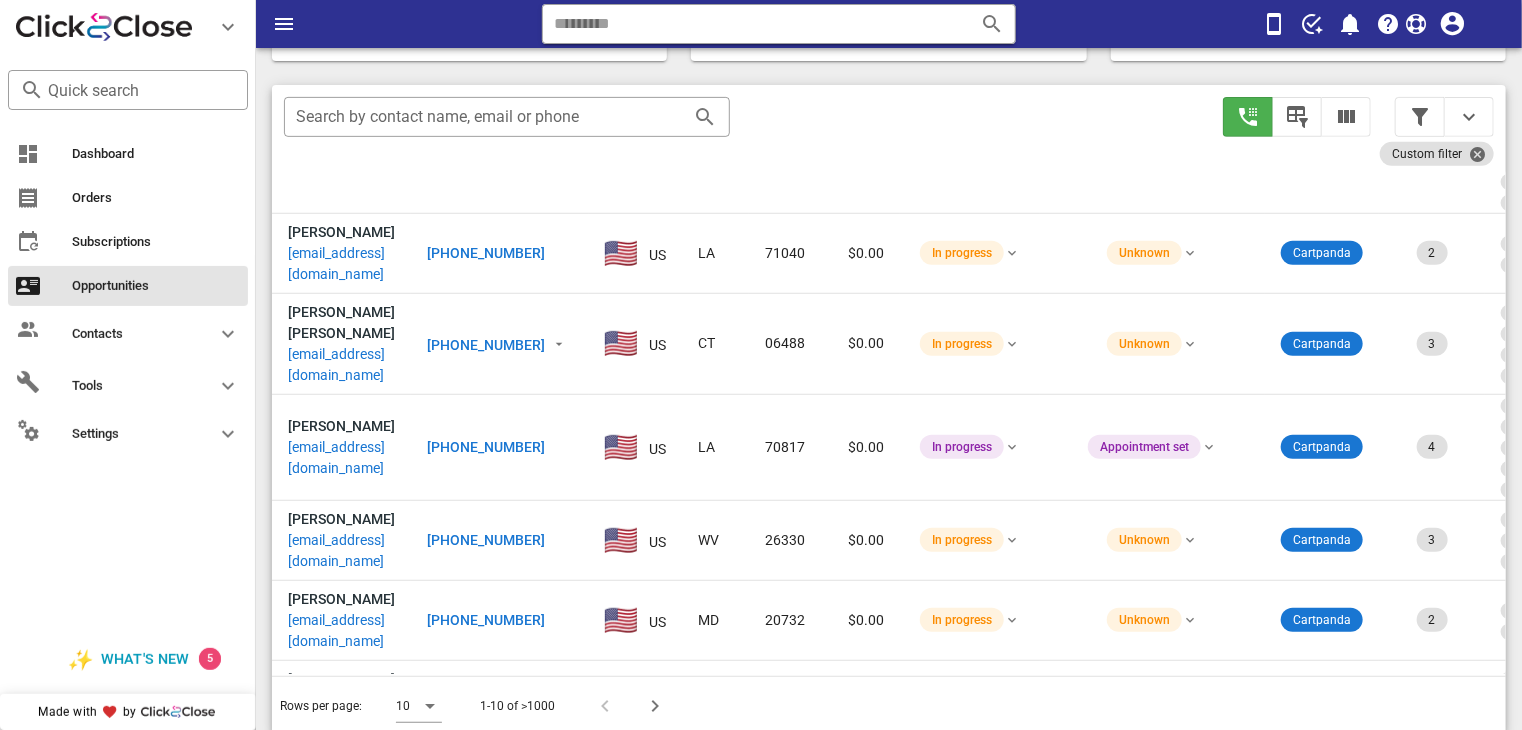 scroll, scrollTop: 374, scrollLeft: 0, axis: vertical 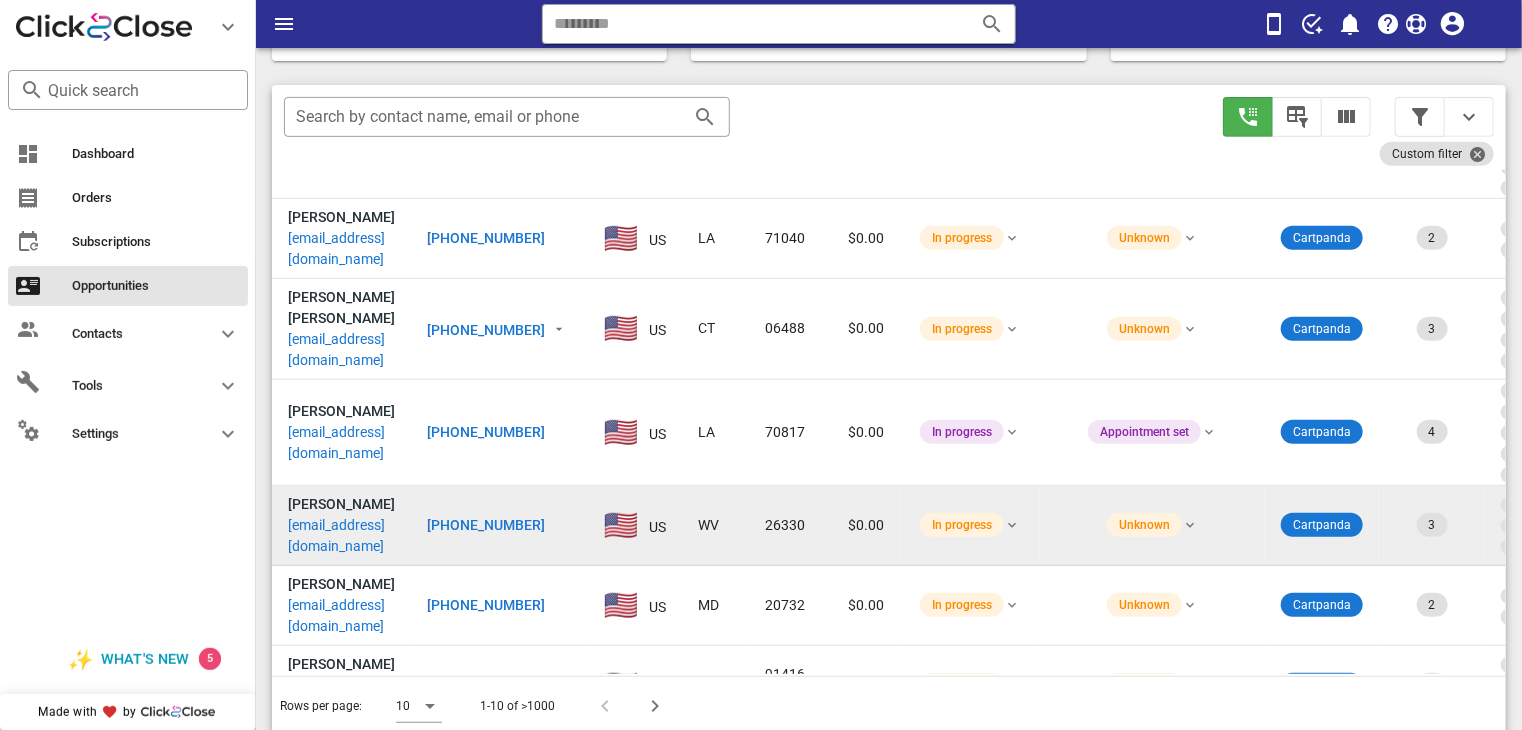 click on "[PHONE_NUMBER]" at bounding box center (486, 525) 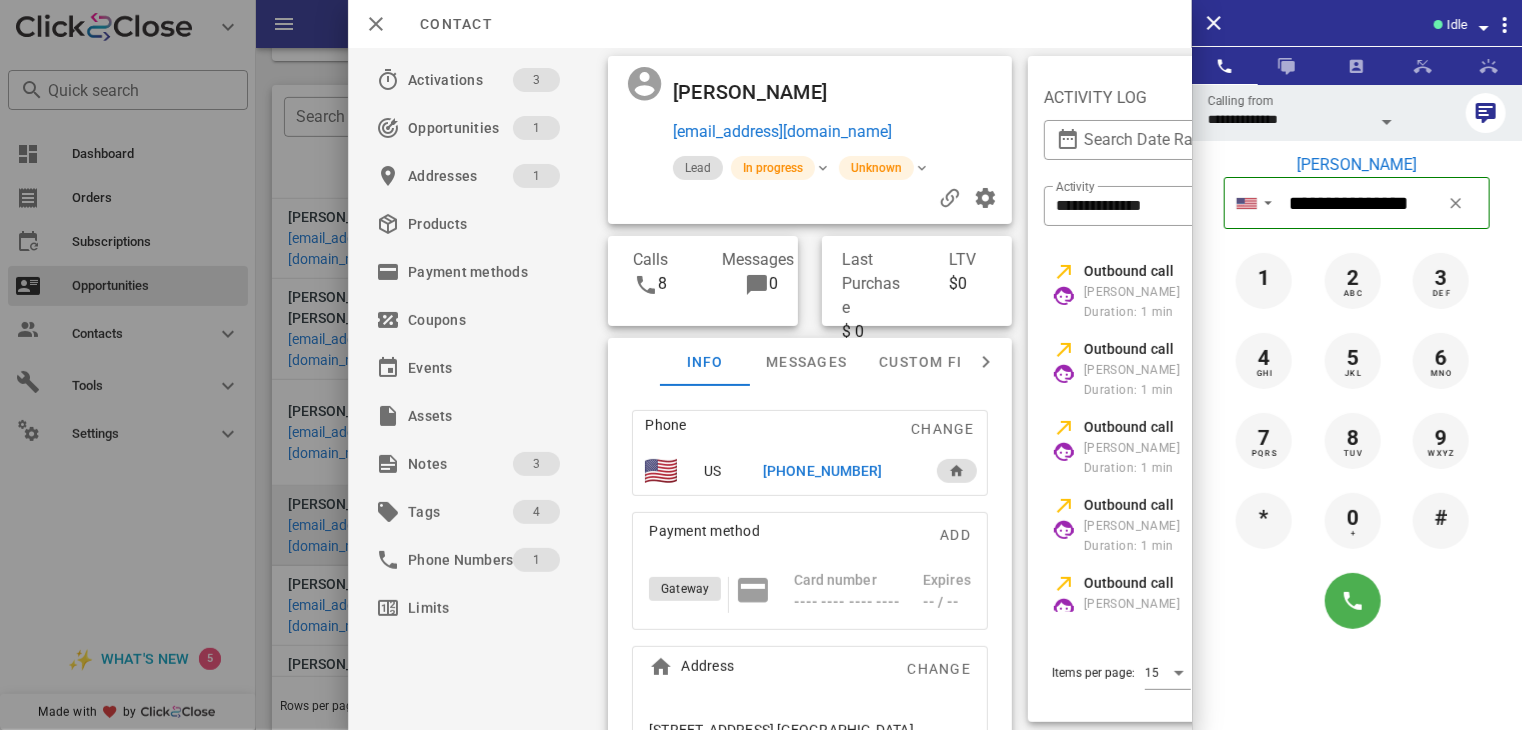 scroll, scrollTop: 0, scrollLeft: 303, axis: horizontal 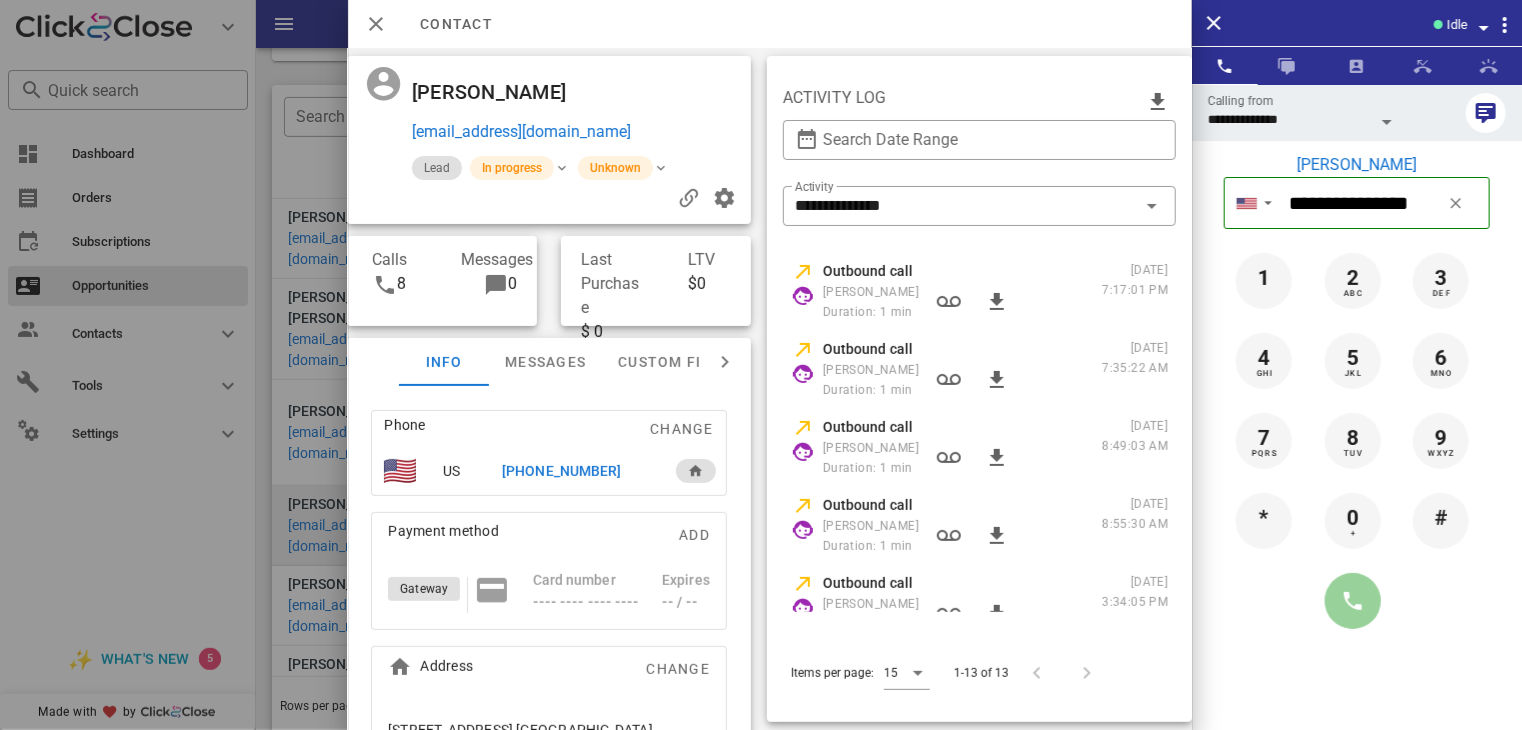 click at bounding box center [1353, 601] 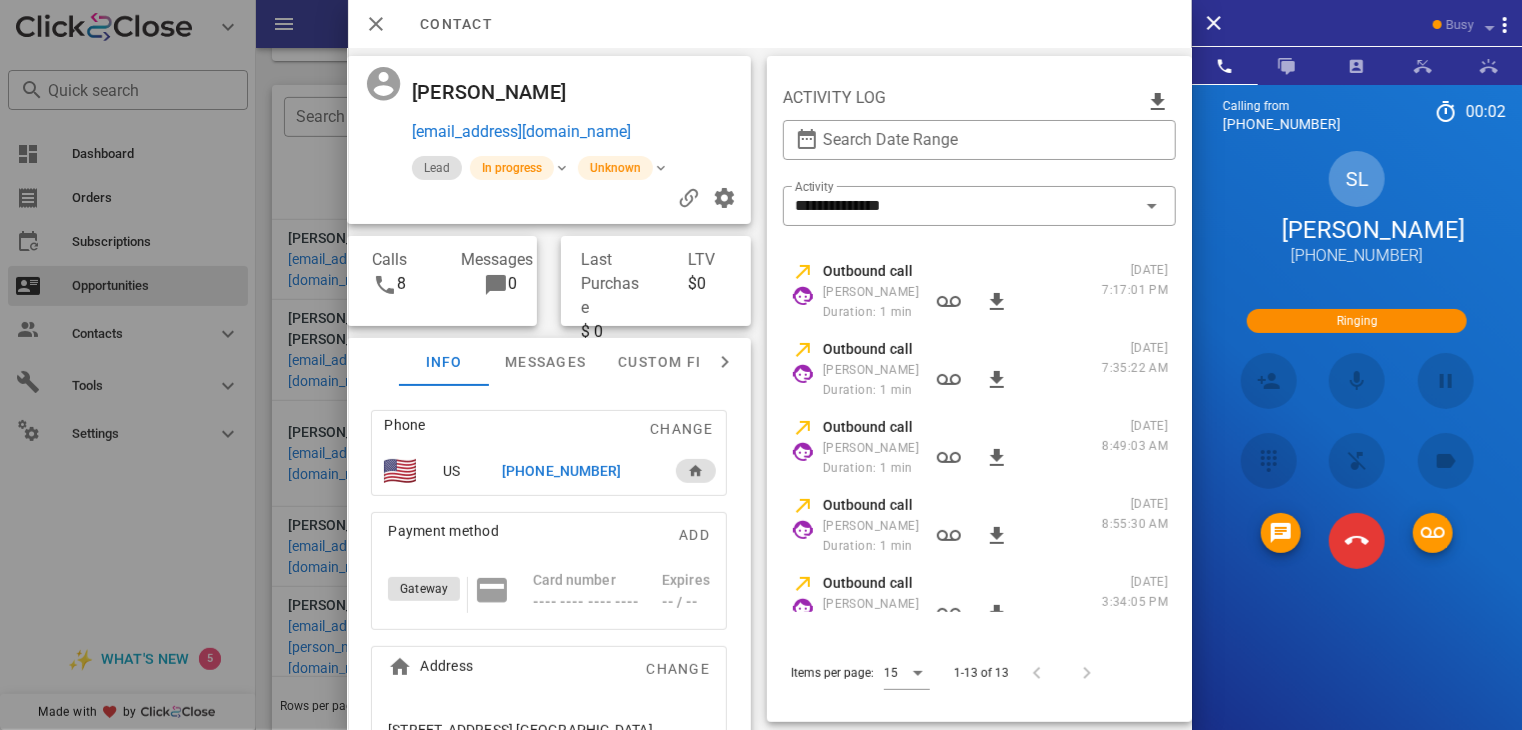scroll, scrollTop: 311, scrollLeft: 0, axis: vertical 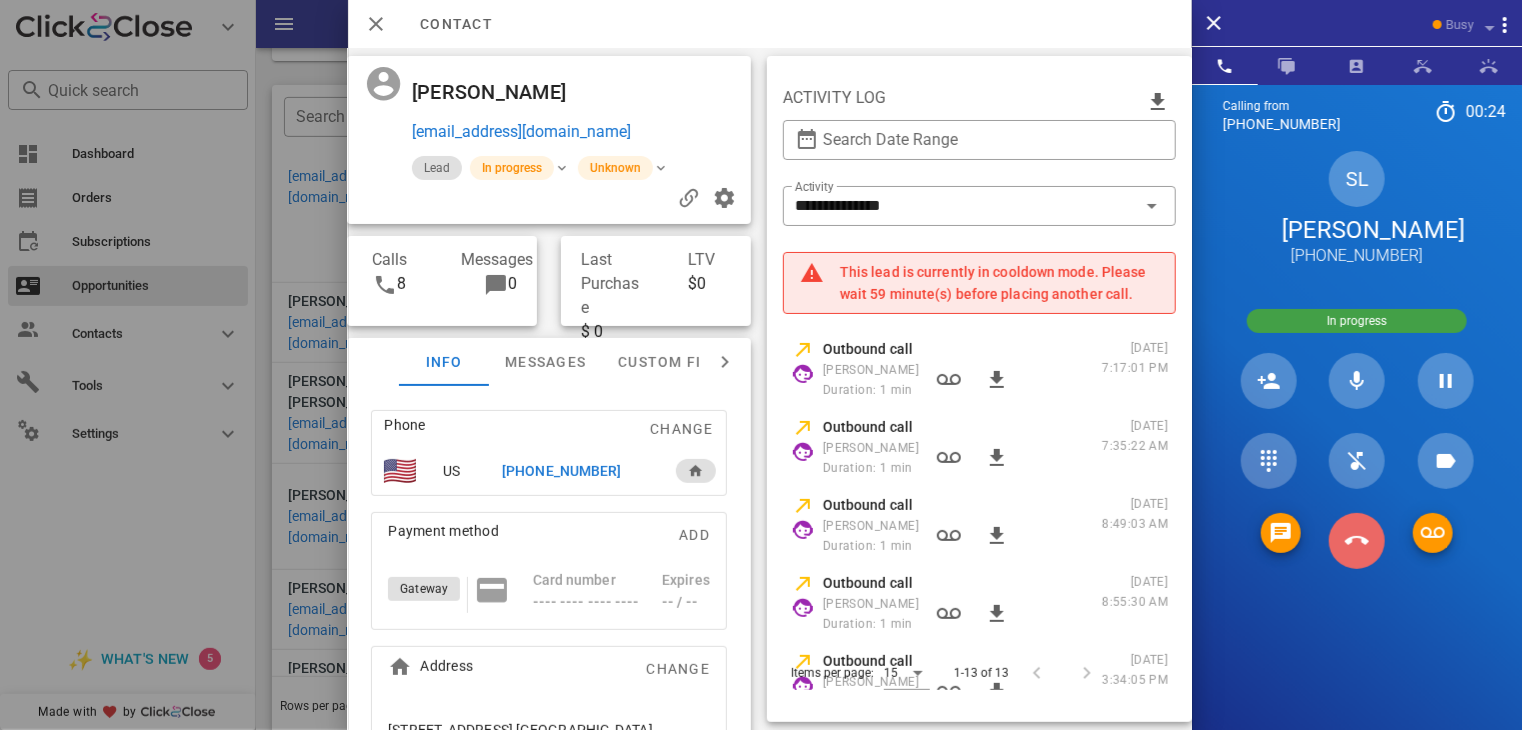 click at bounding box center (1357, 541) 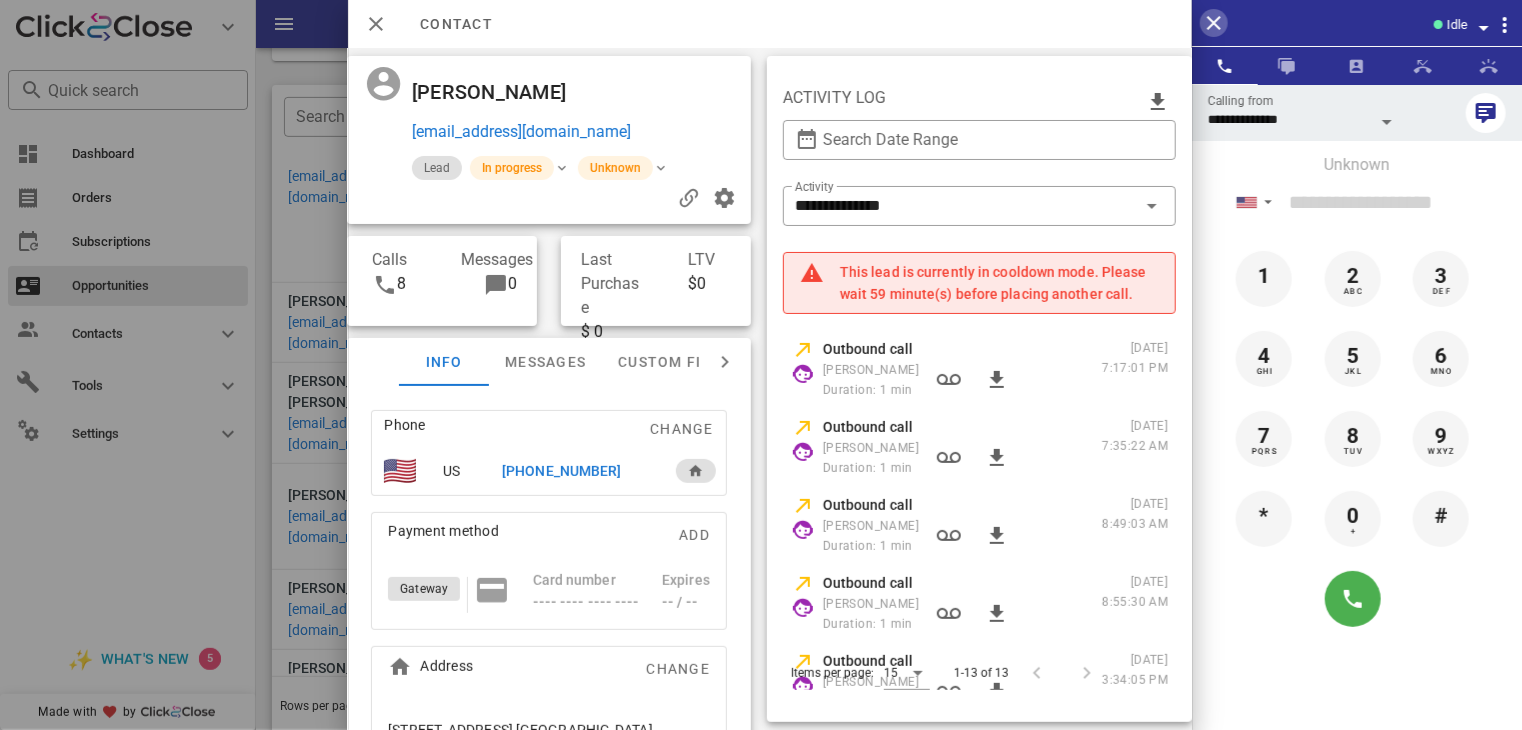 click at bounding box center [1214, 23] 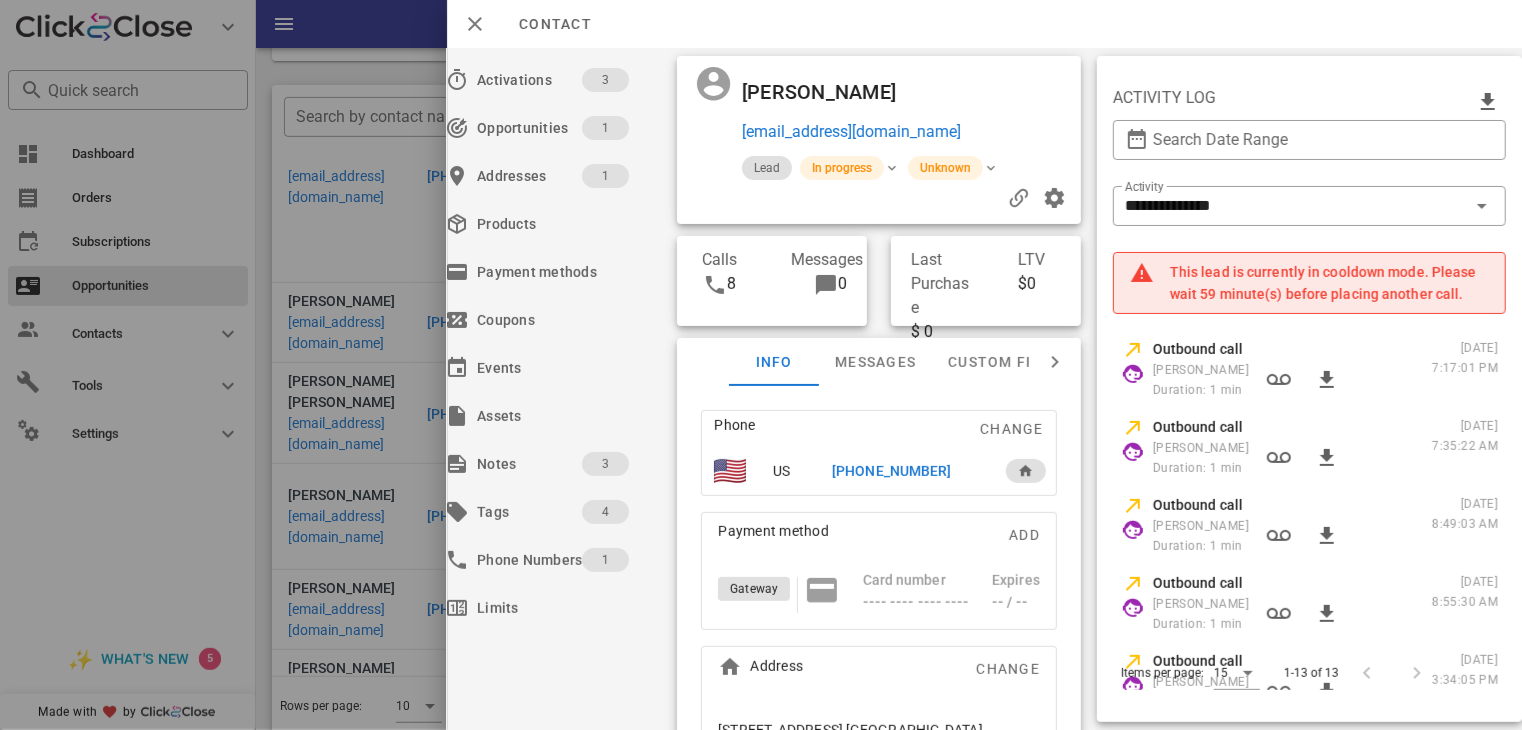 scroll, scrollTop: 0, scrollLeft: 72, axis: horizontal 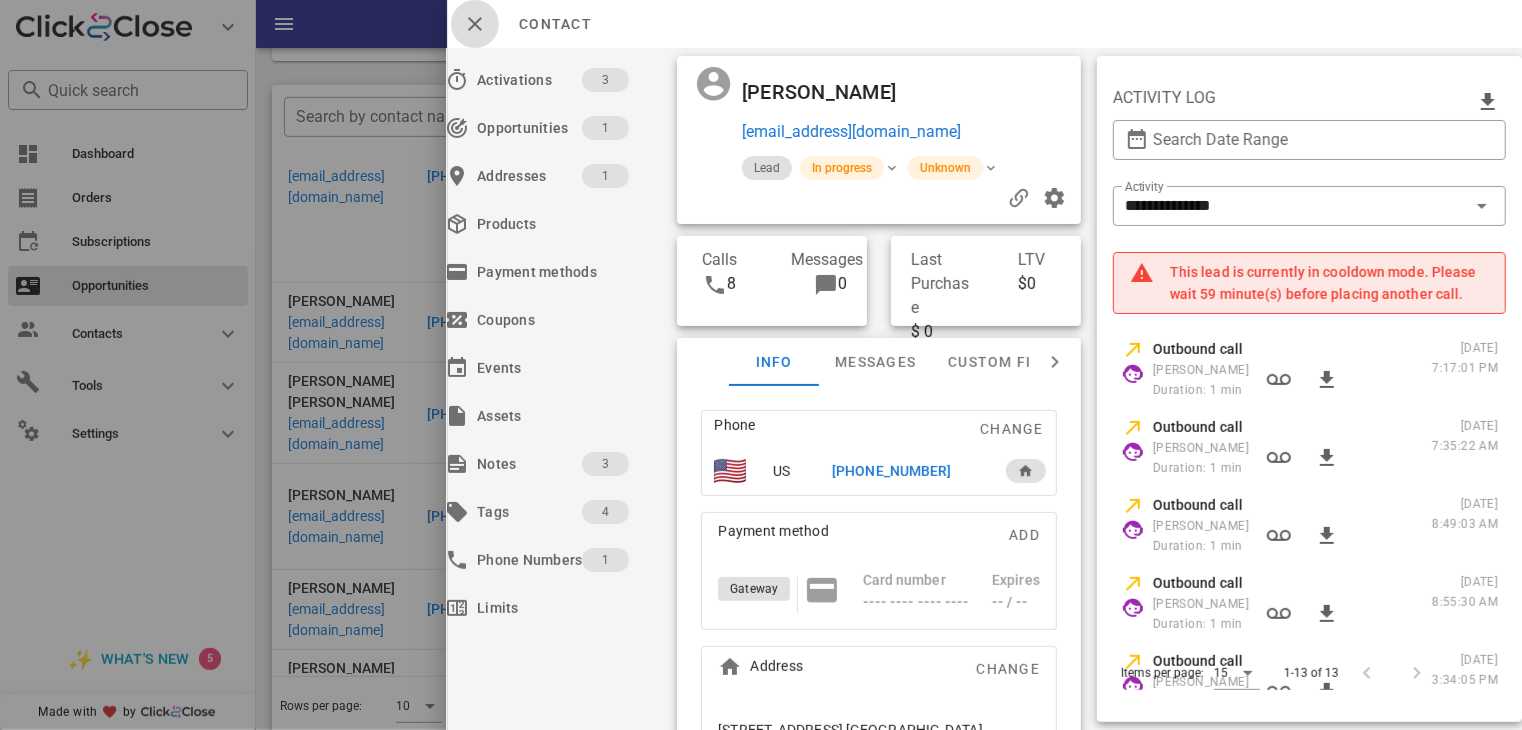 click at bounding box center [475, 24] 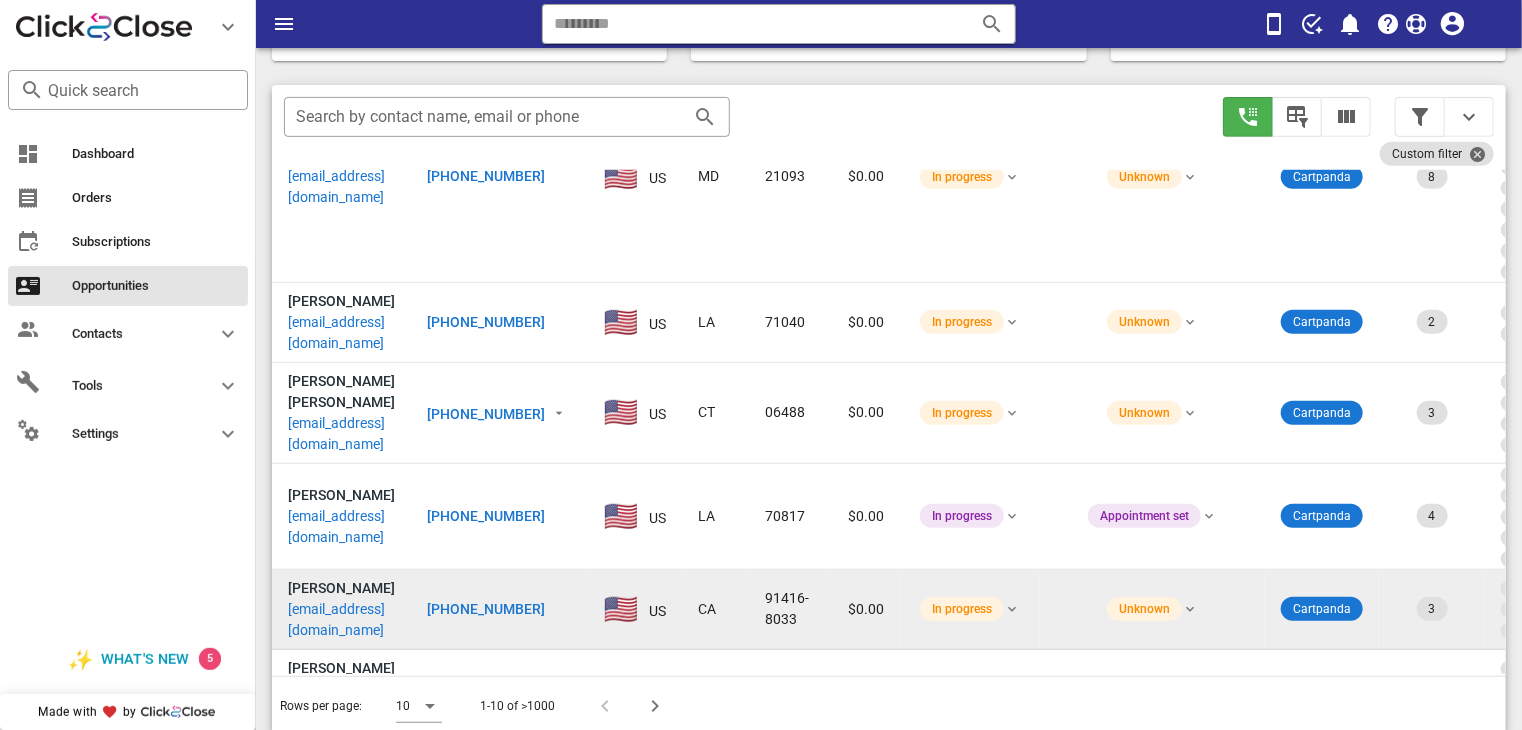 click on "[PHONE_NUMBER]" at bounding box center [486, 609] 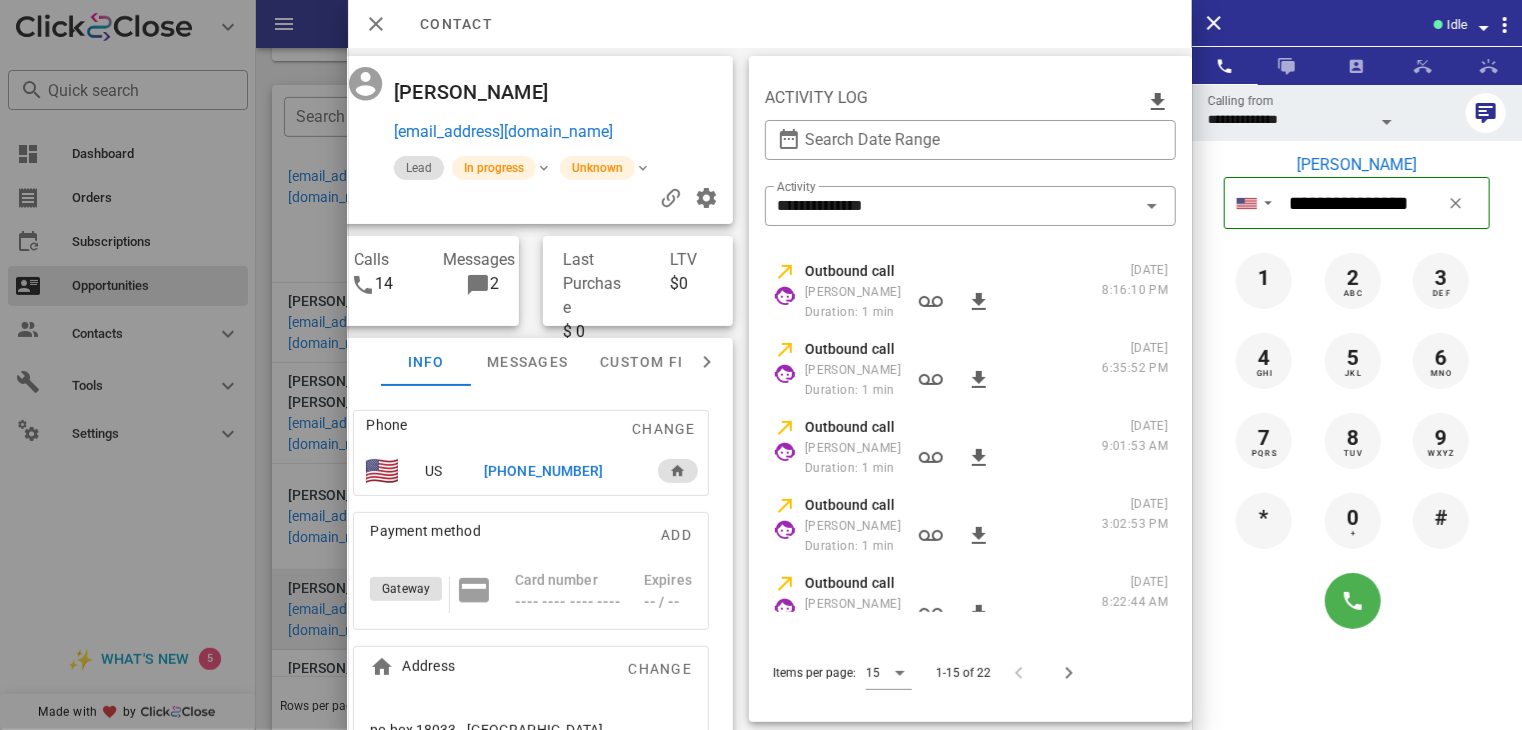 scroll, scrollTop: 0, scrollLeft: 325, axis: horizontal 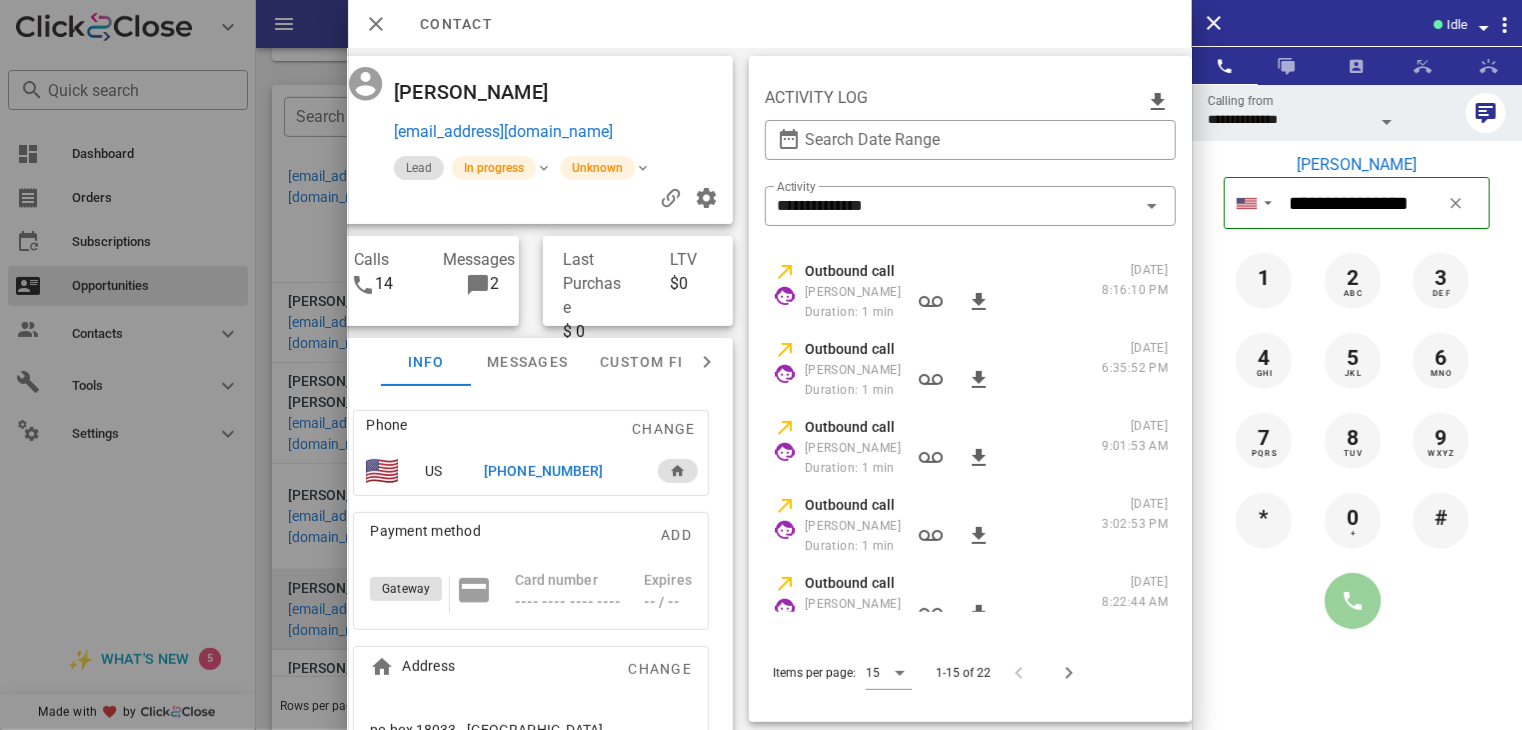 click at bounding box center (1353, 601) 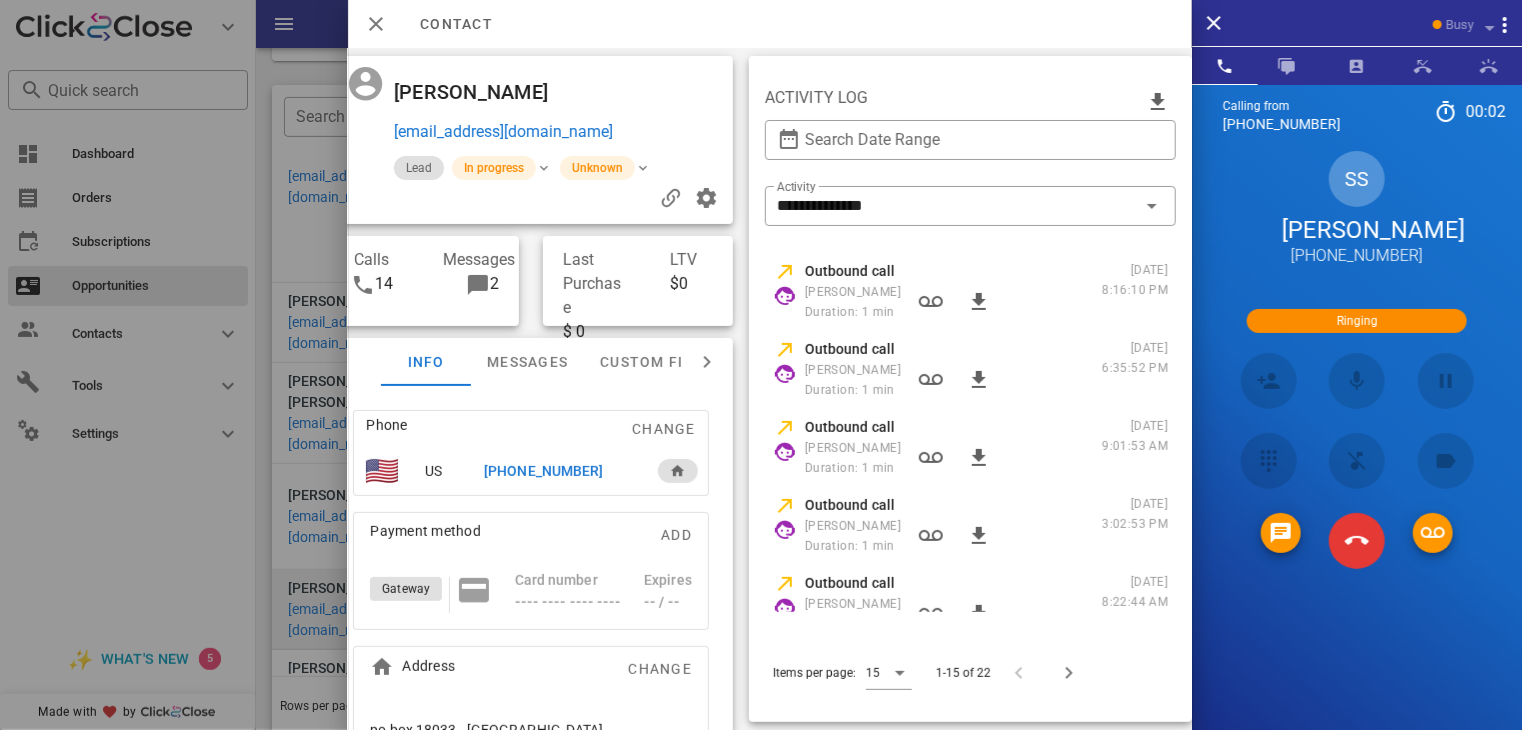 scroll, scrollTop: 247, scrollLeft: 0, axis: vertical 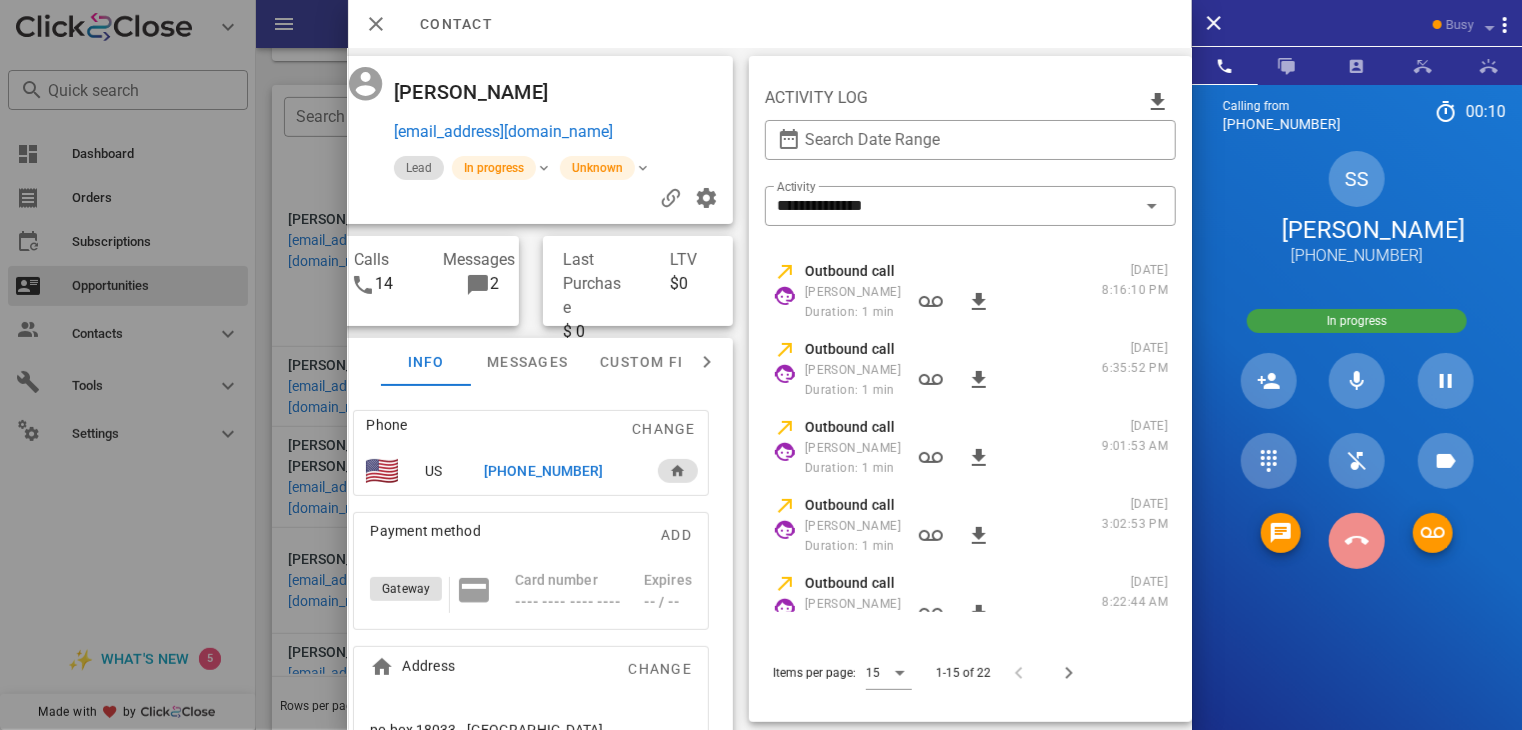 click at bounding box center (1357, 541) 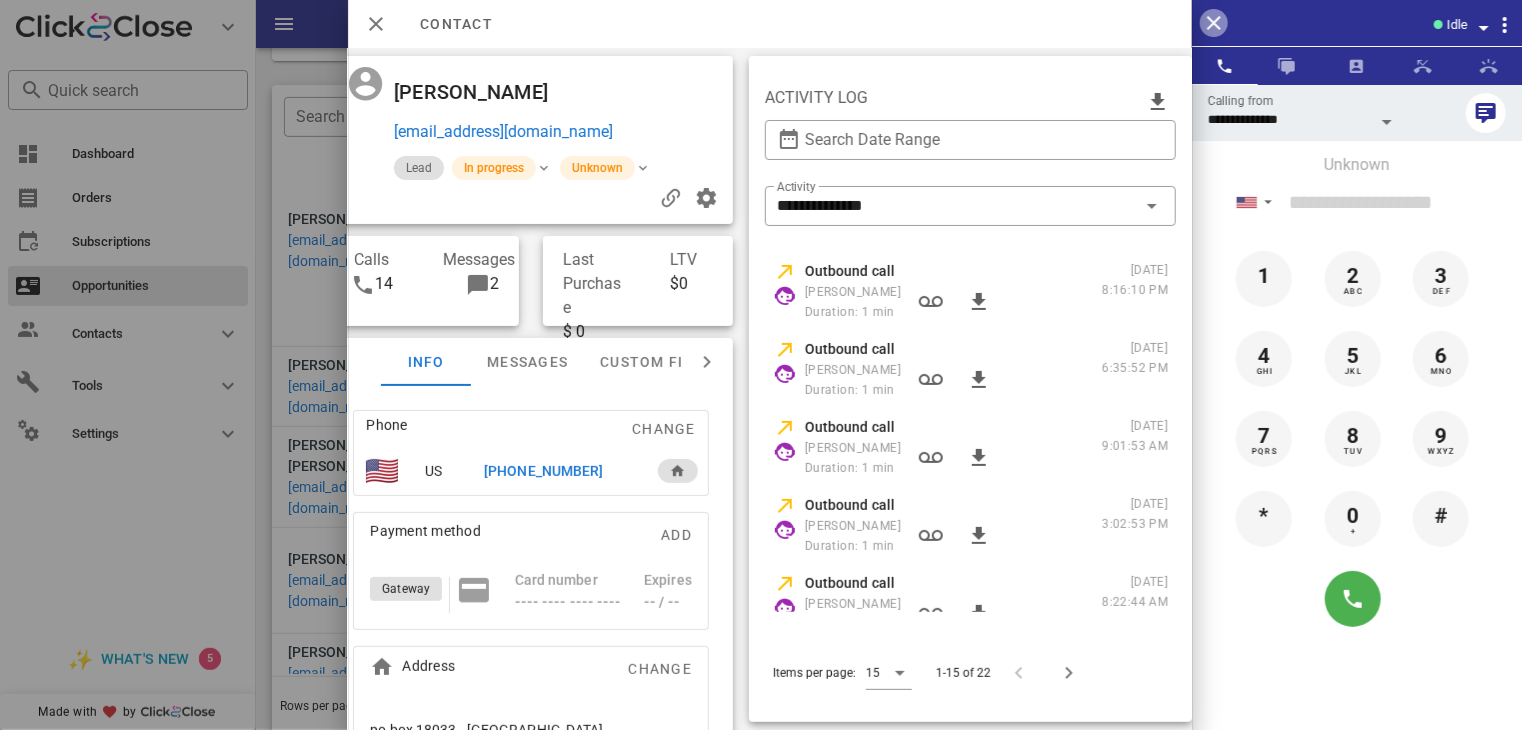 click at bounding box center (1214, 23) 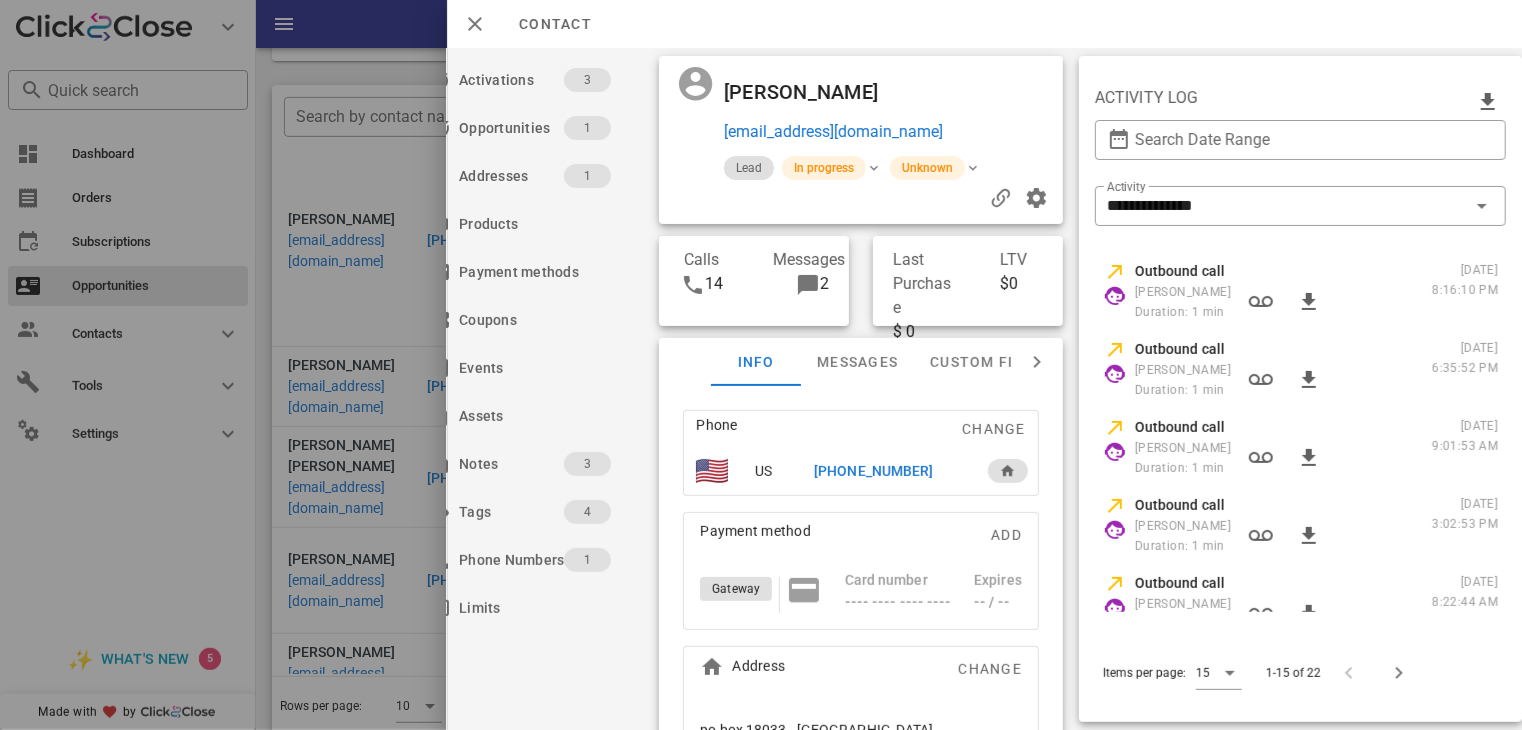 scroll, scrollTop: 0, scrollLeft: 94, axis: horizontal 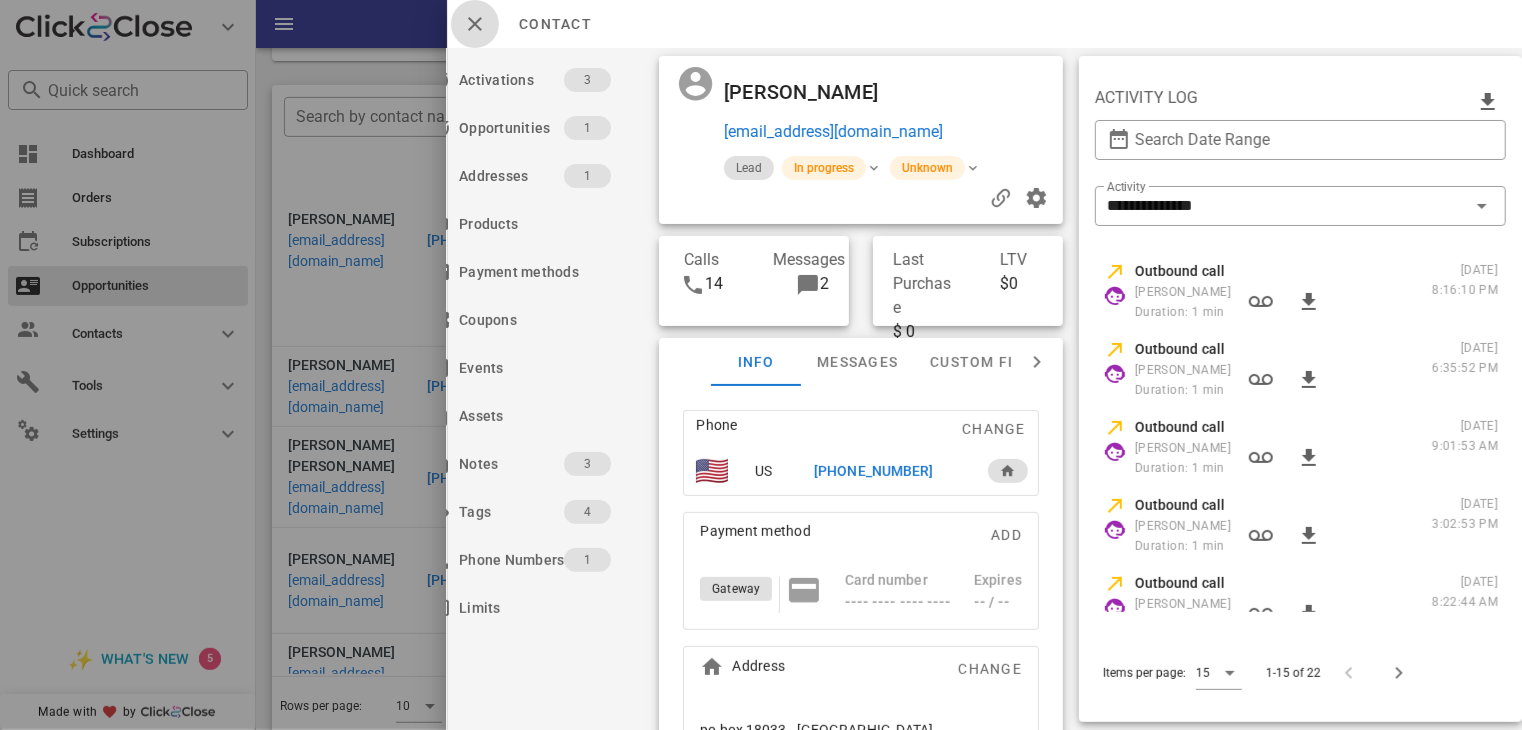 click at bounding box center [475, 24] 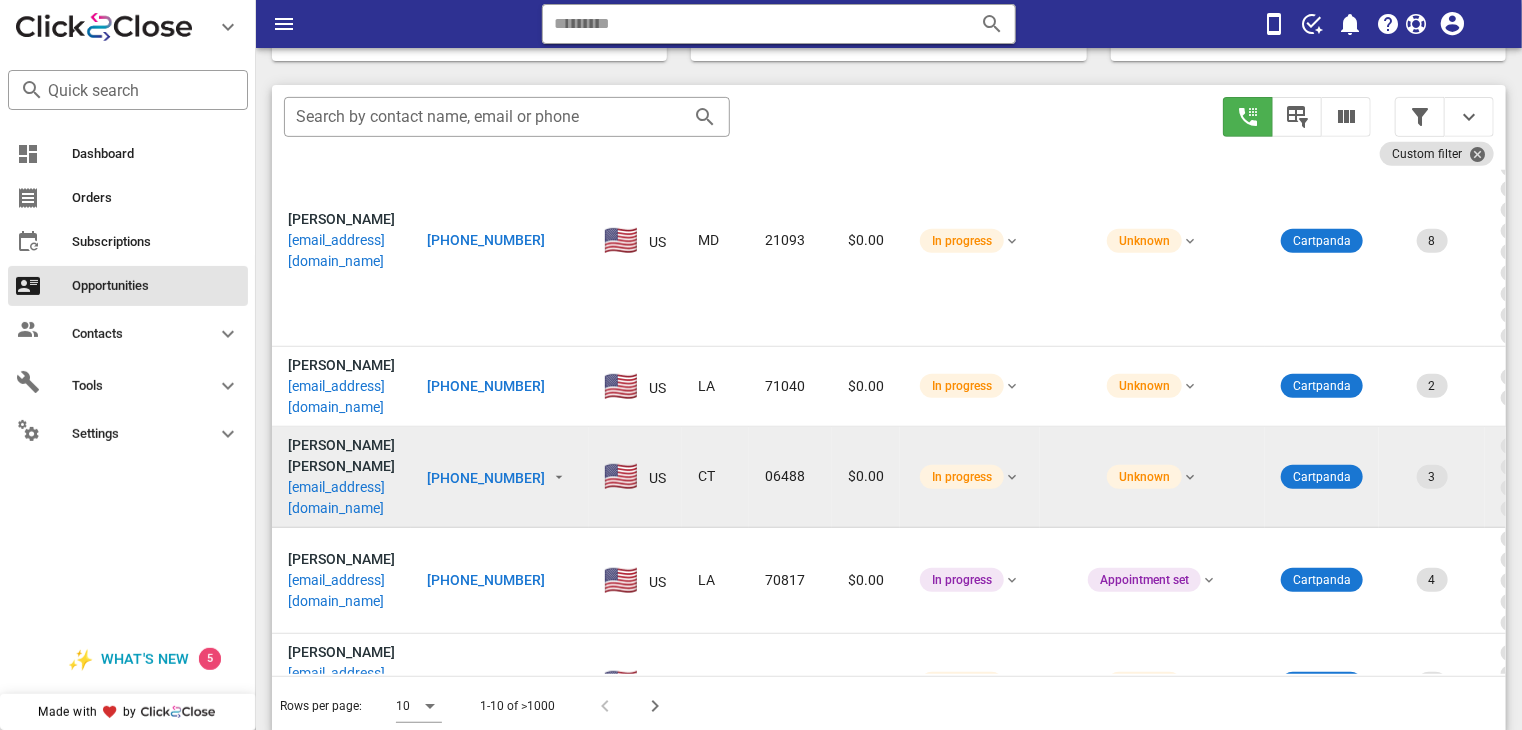 click on "[PHONE_NUMBER]" at bounding box center (486, 478) 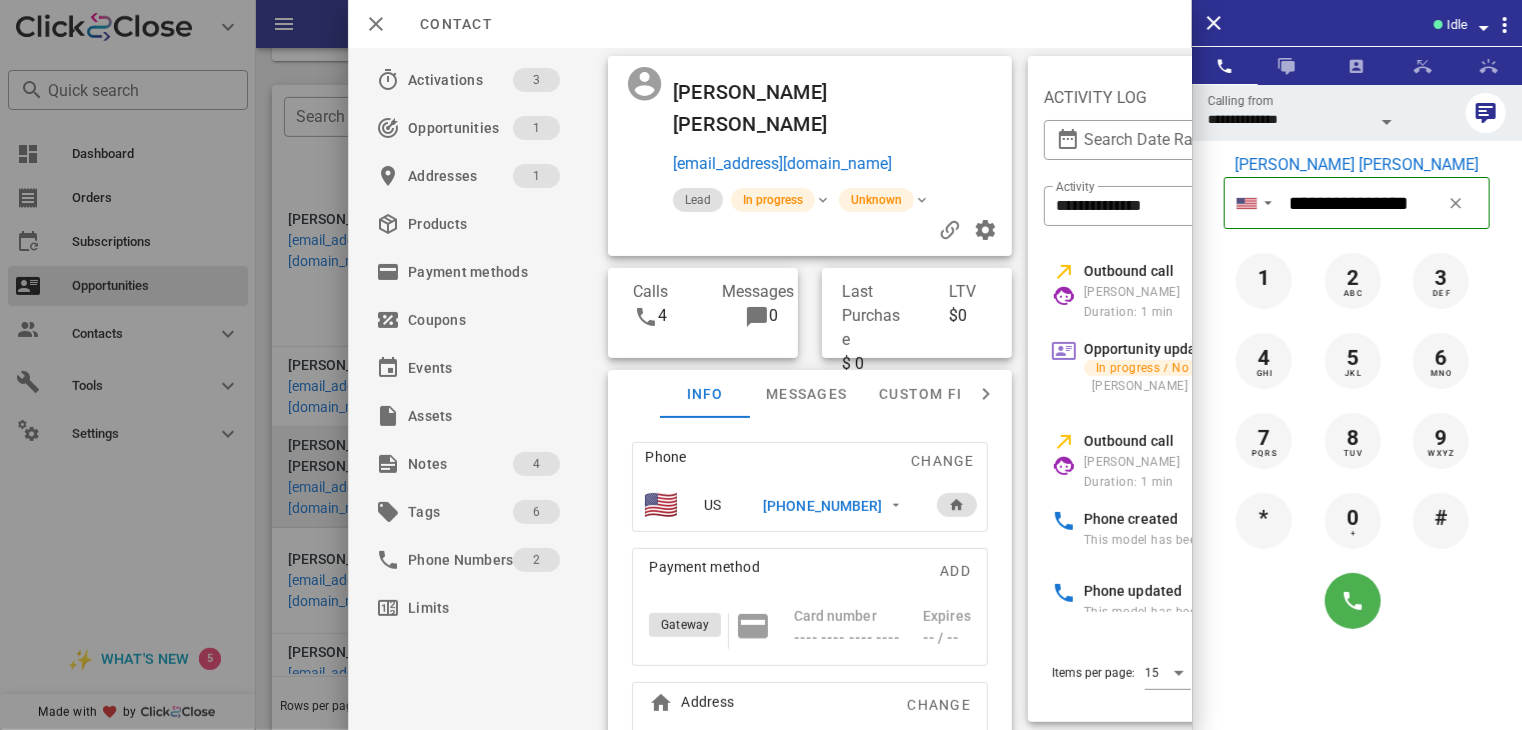 scroll, scrollTop: 0, scrollLeft: 408, axis: horizontal 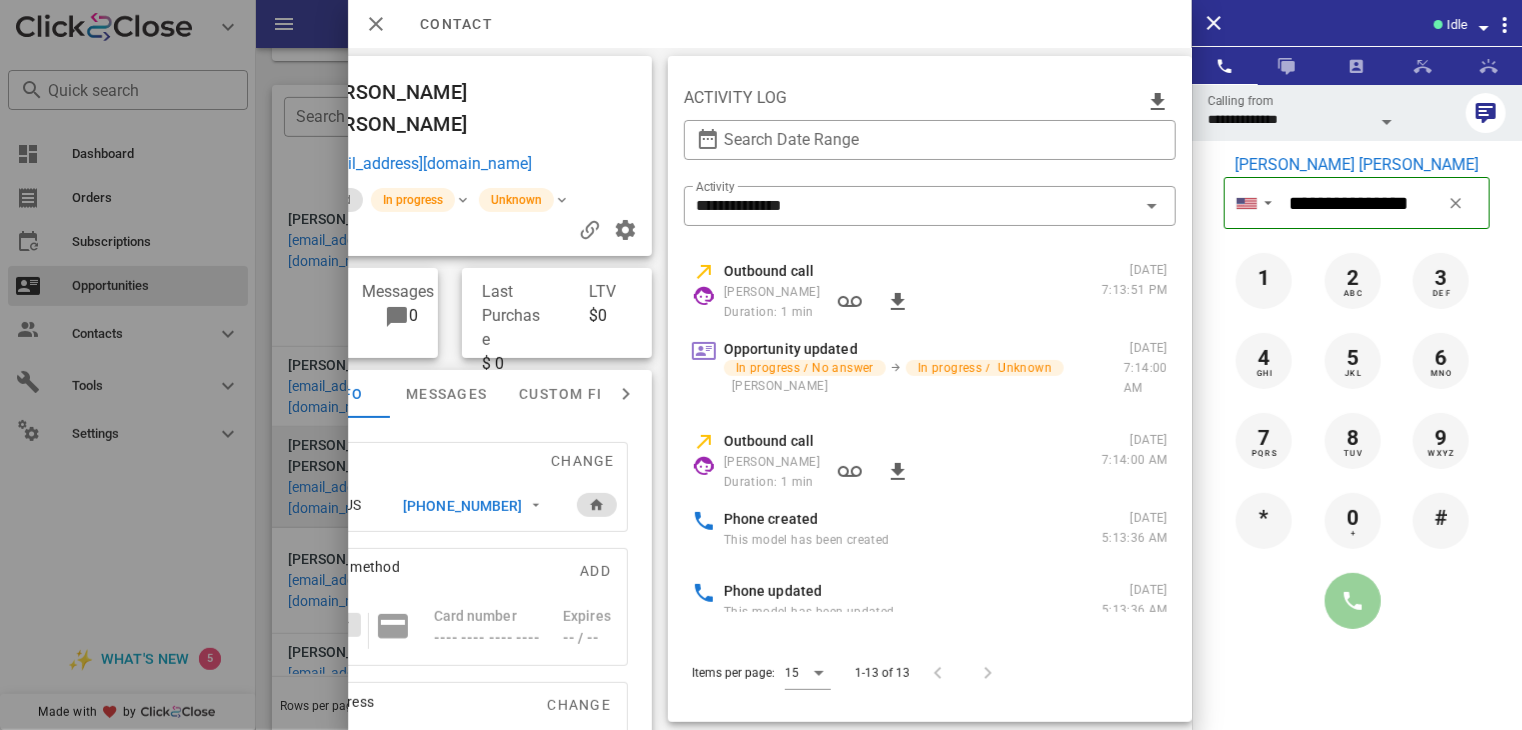 click at bounding box center [1353, 601] 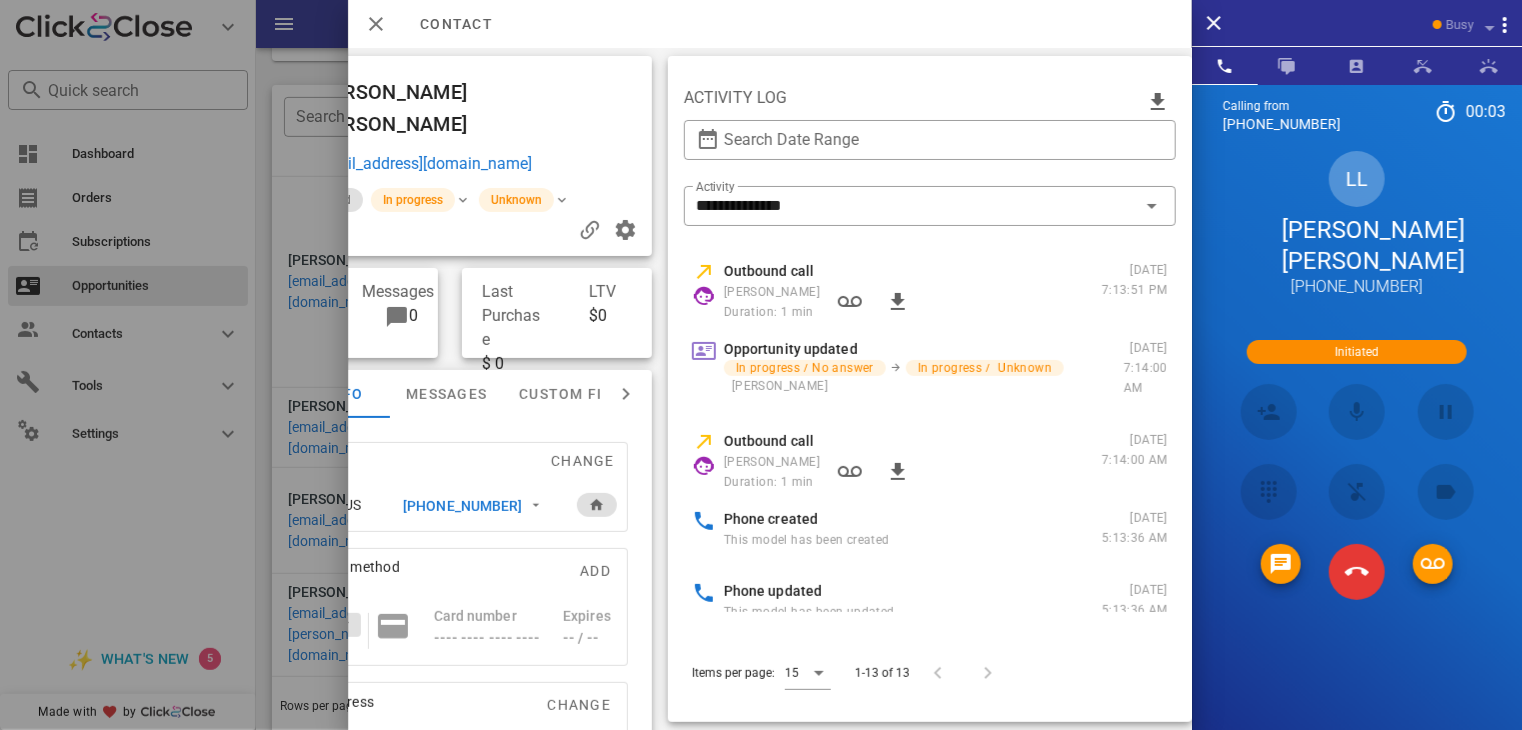 scroll, scrollTop: 162, scrollLeft: 0, axis: vertical 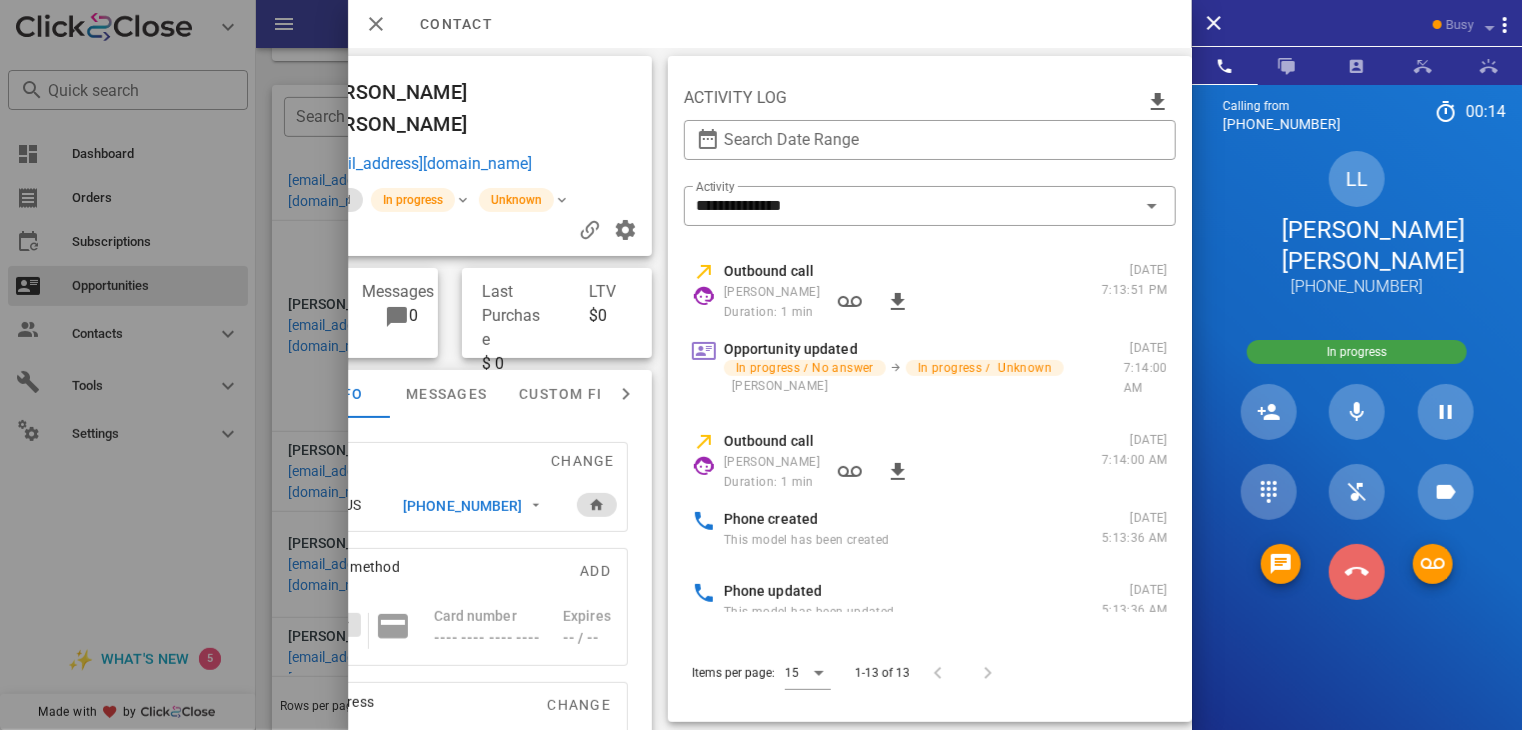 click at bounding box center (1357, 572) 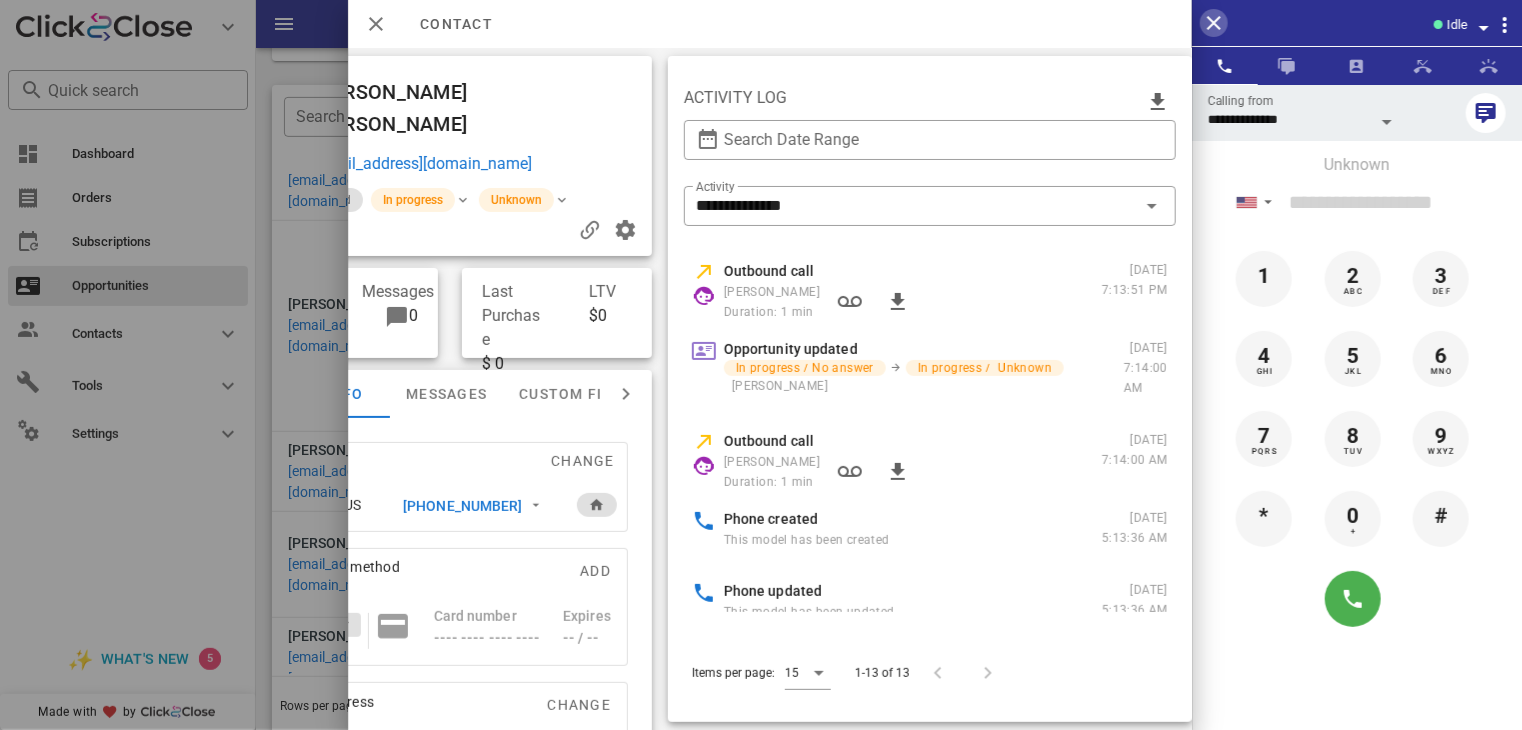click at bounding box center (1214, 23) 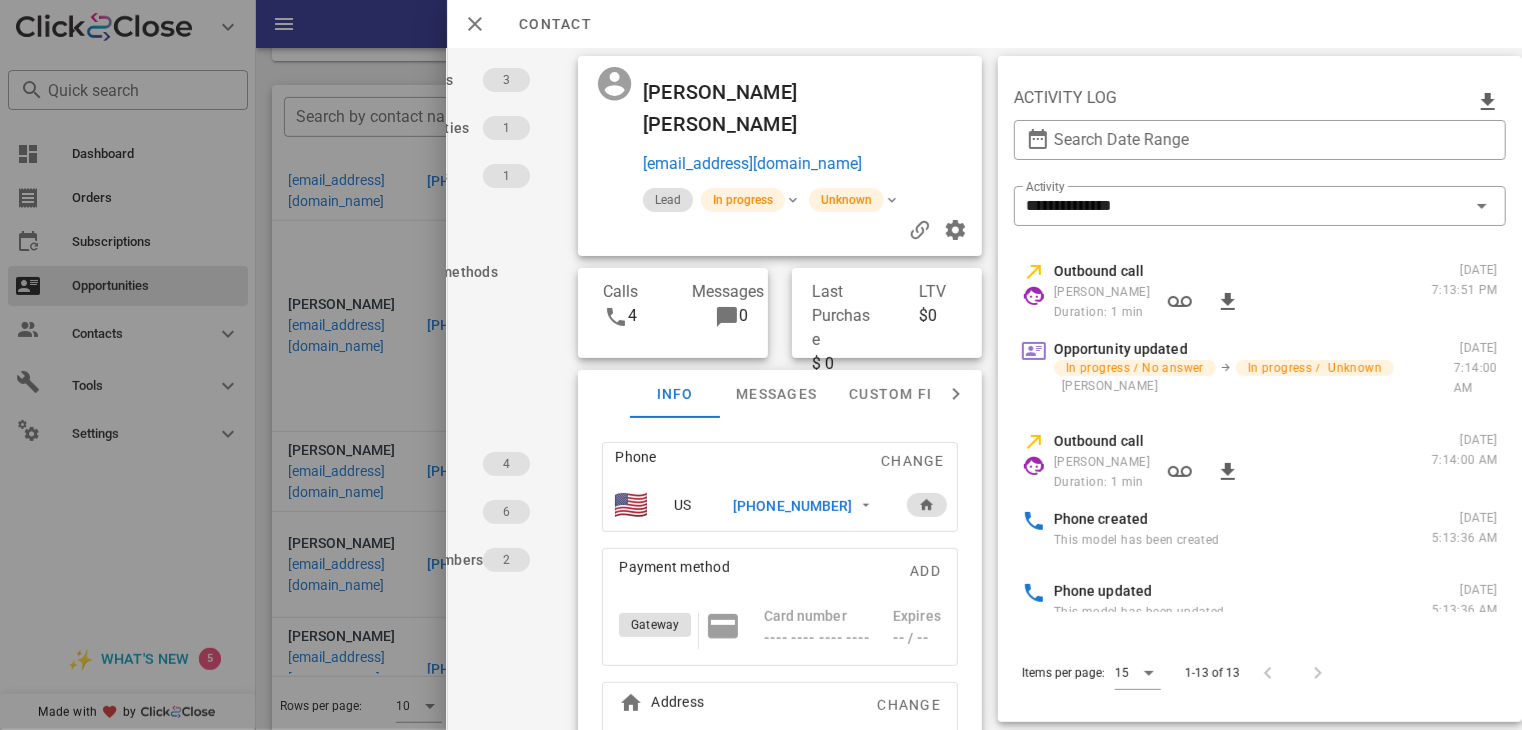 scroll, scrollTop: 0, scrollLeft: 176, axis: horizontal 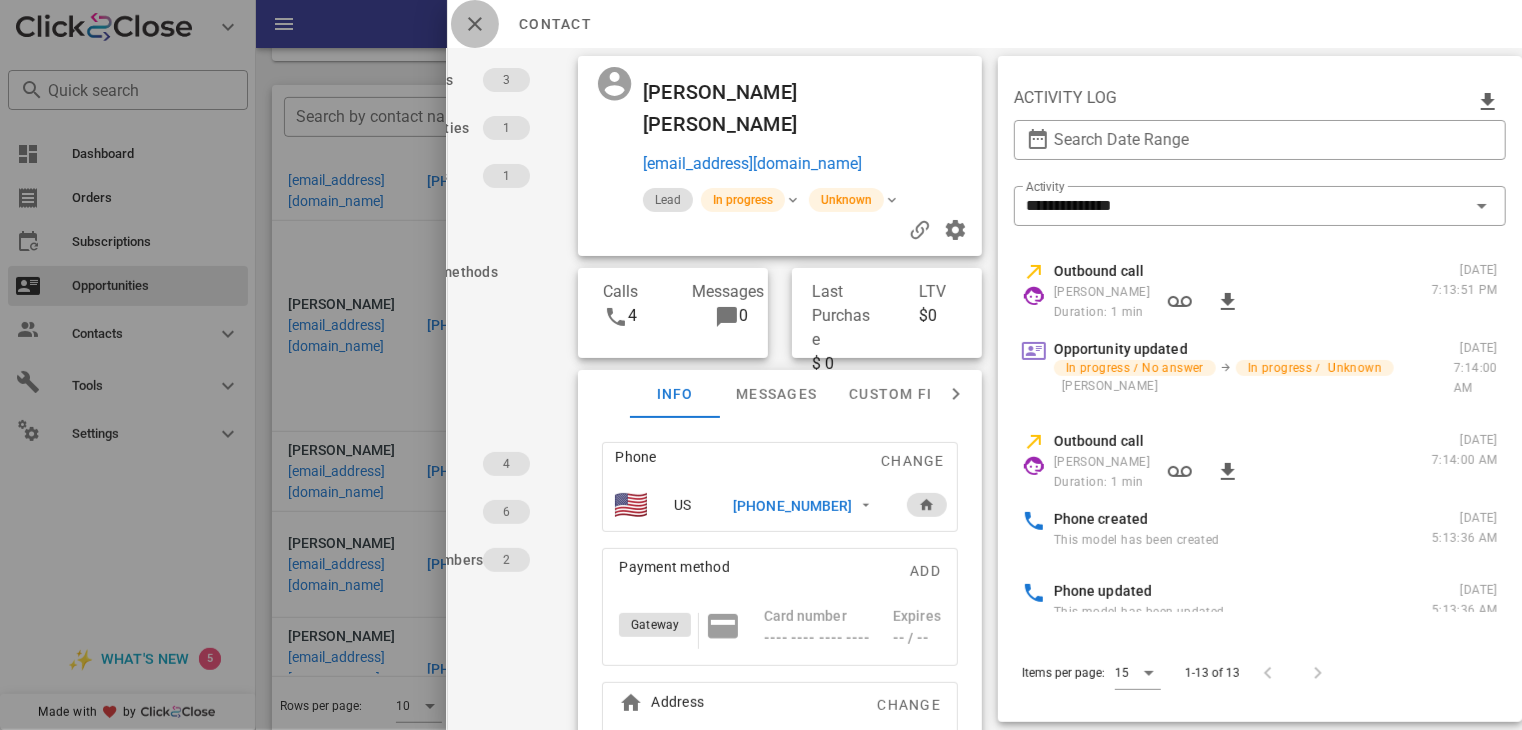 click at bounding box center [475, 24] 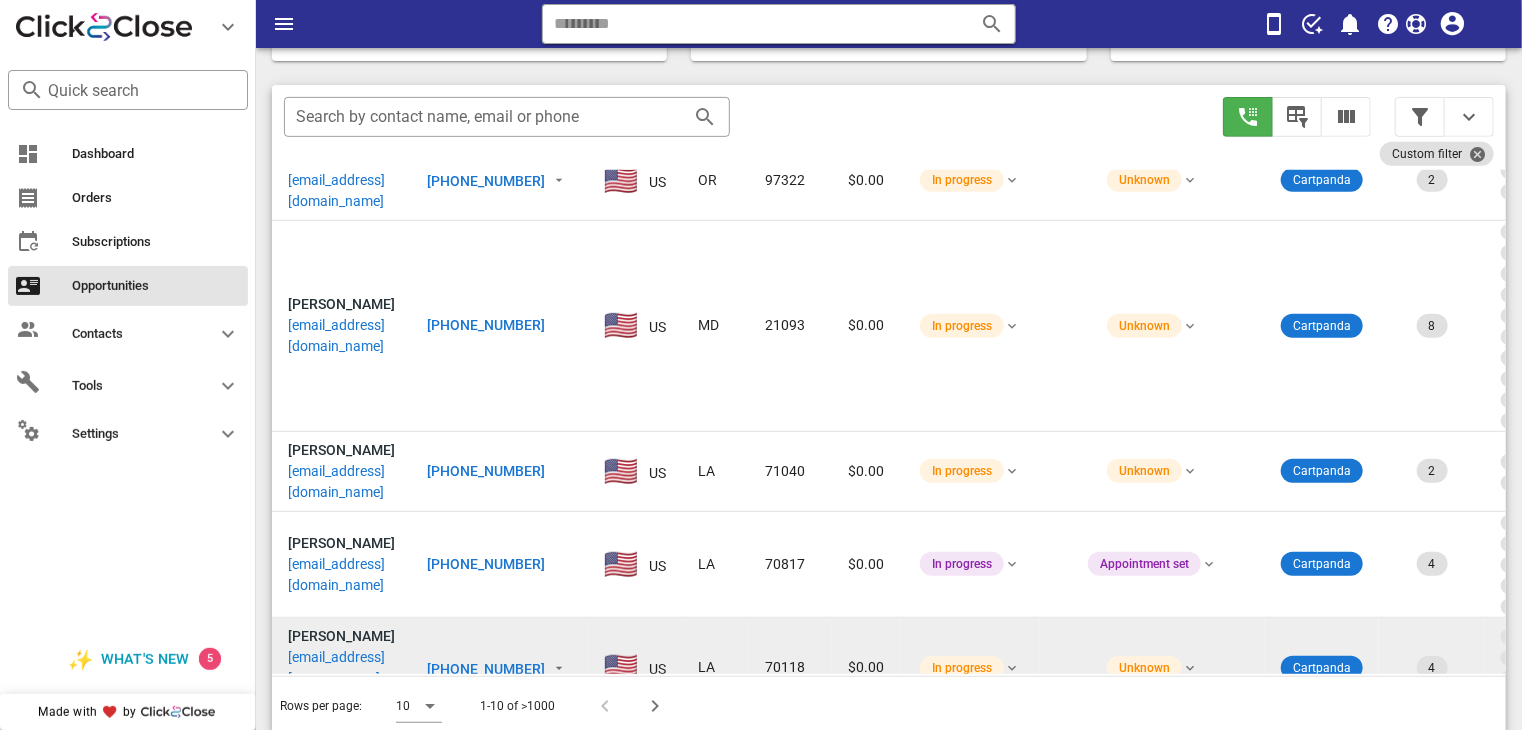 click on "[PHONE_NUMBER]" at bounding box center [486, 669] 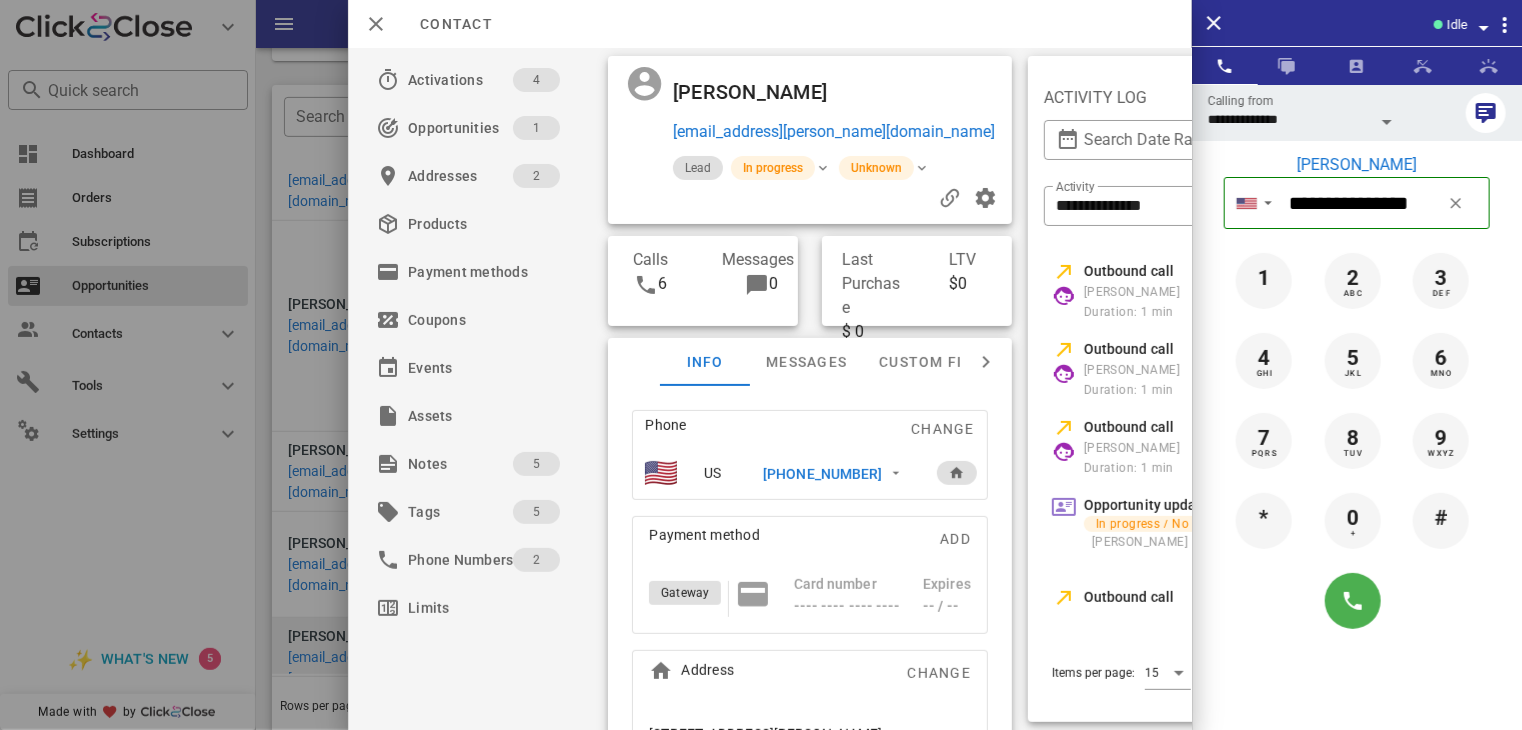 scroll, scrollTop: 0, scrollLeft: 408, axis: horizontal 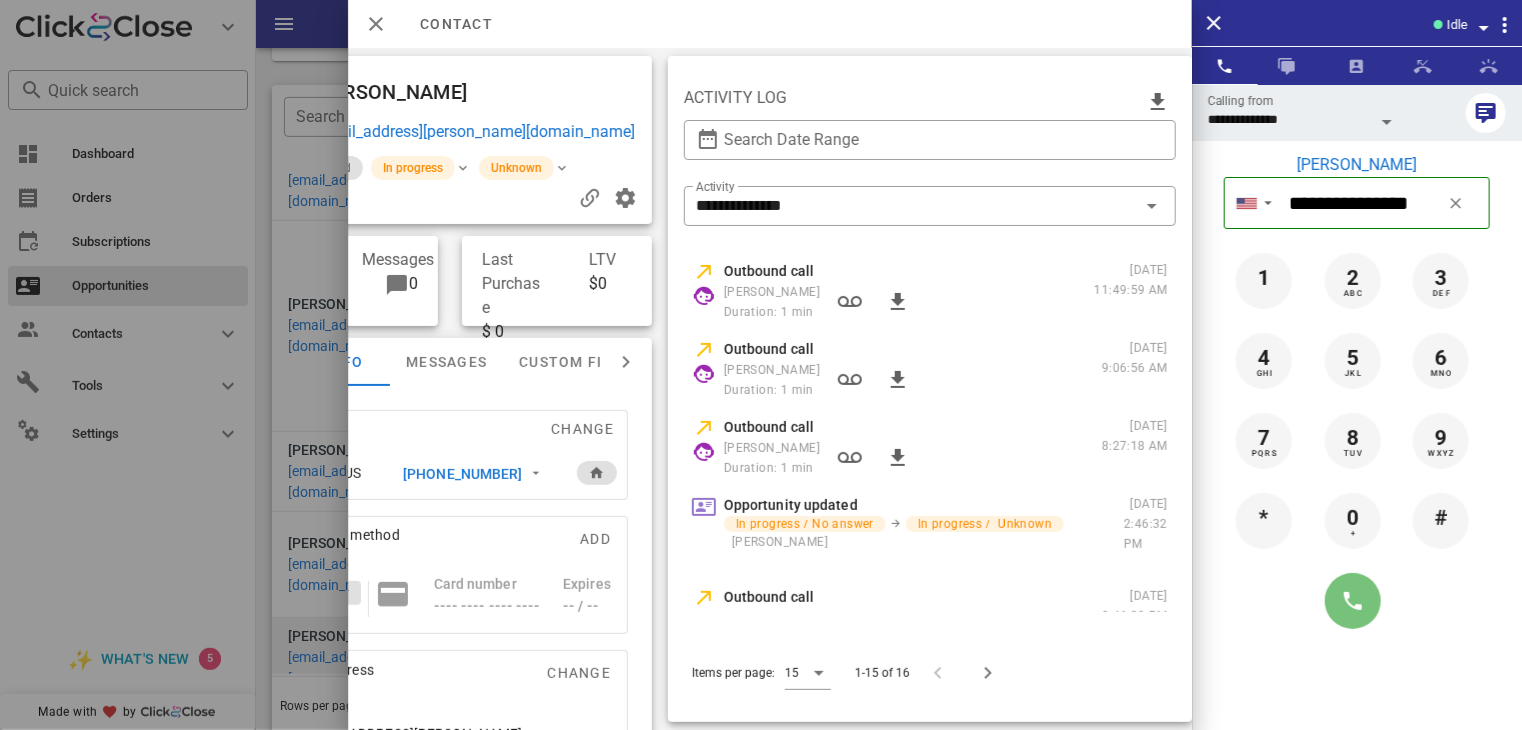 click at bounding box center [1353, 601] 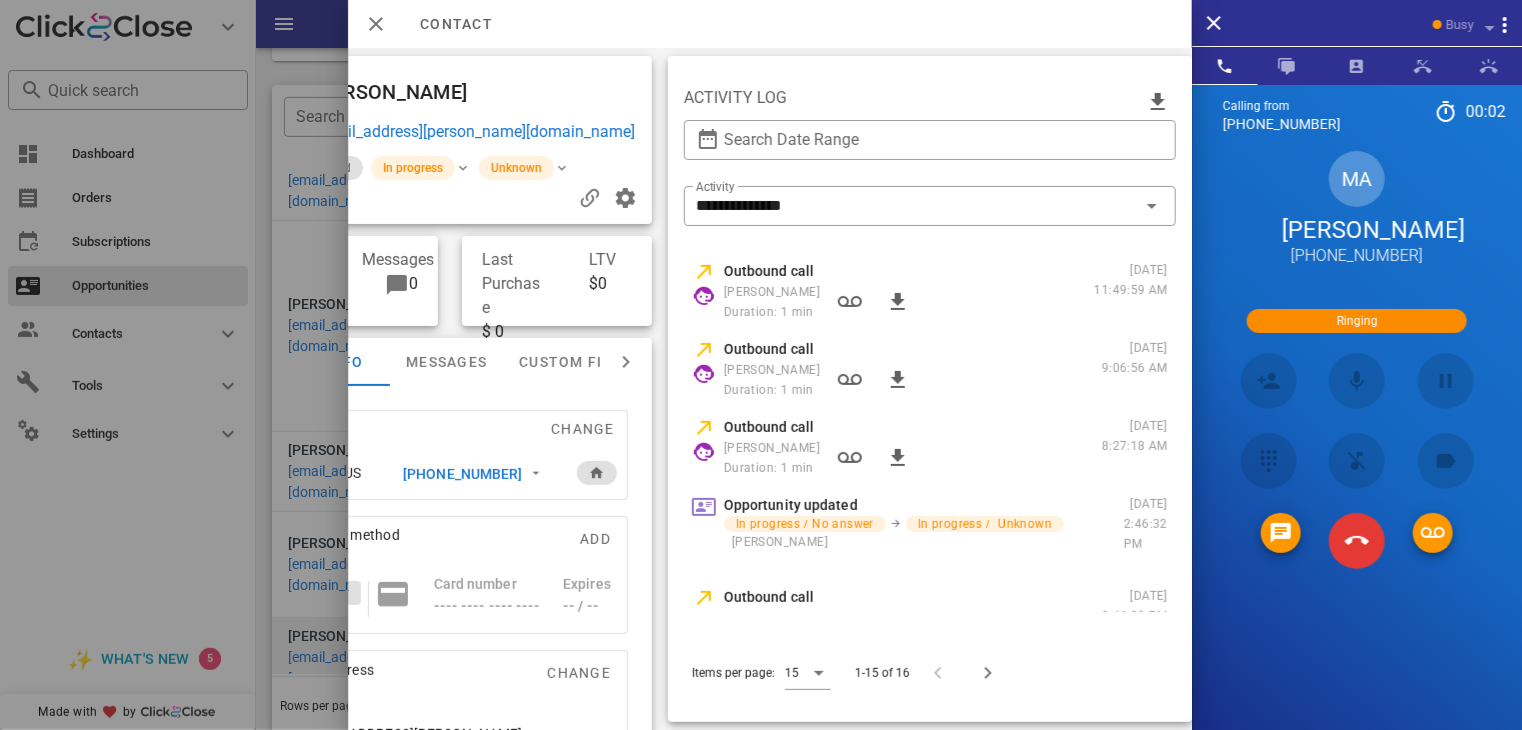 scroll, scrollTop: 98, scrollLeft: 0, axis: vertical 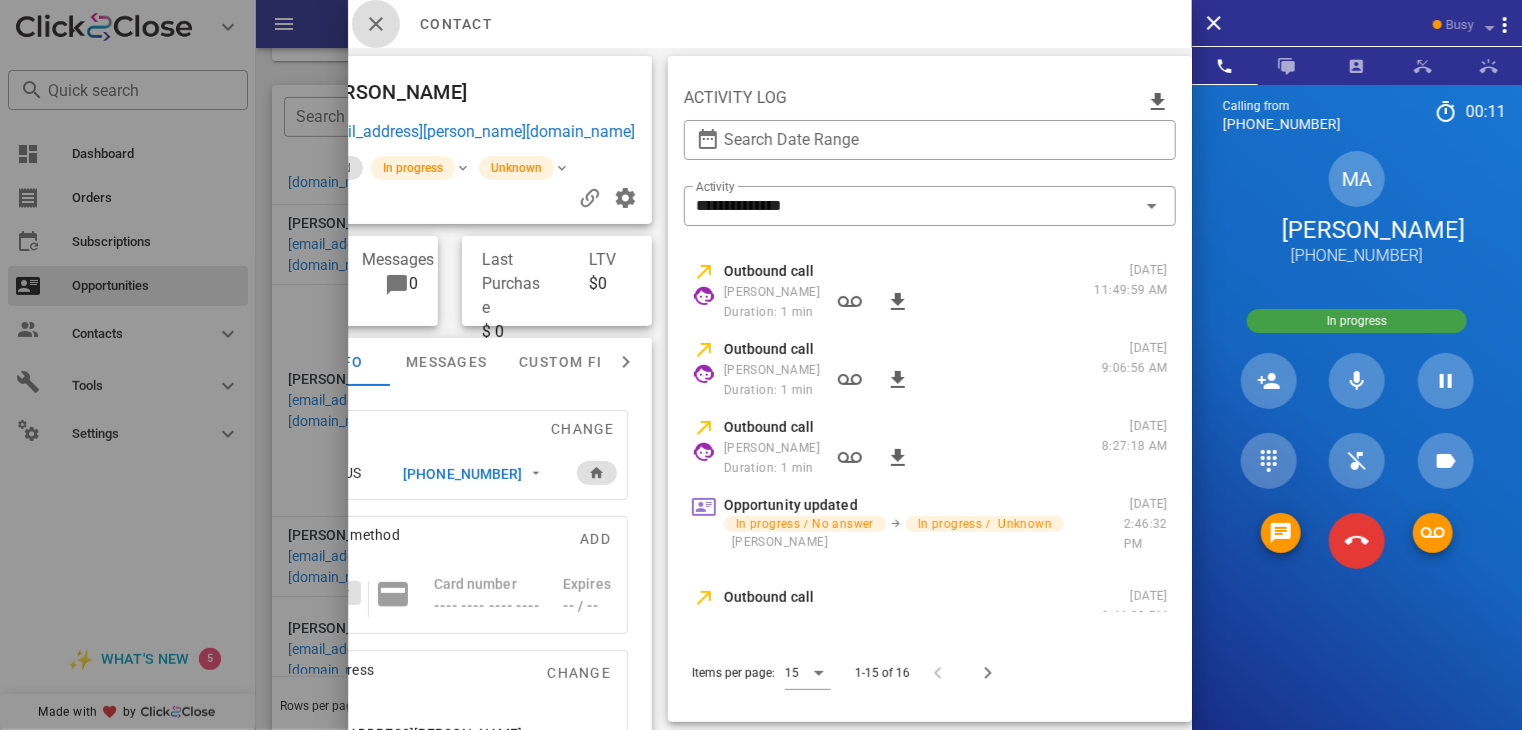 click at bounding box center [376, 24] 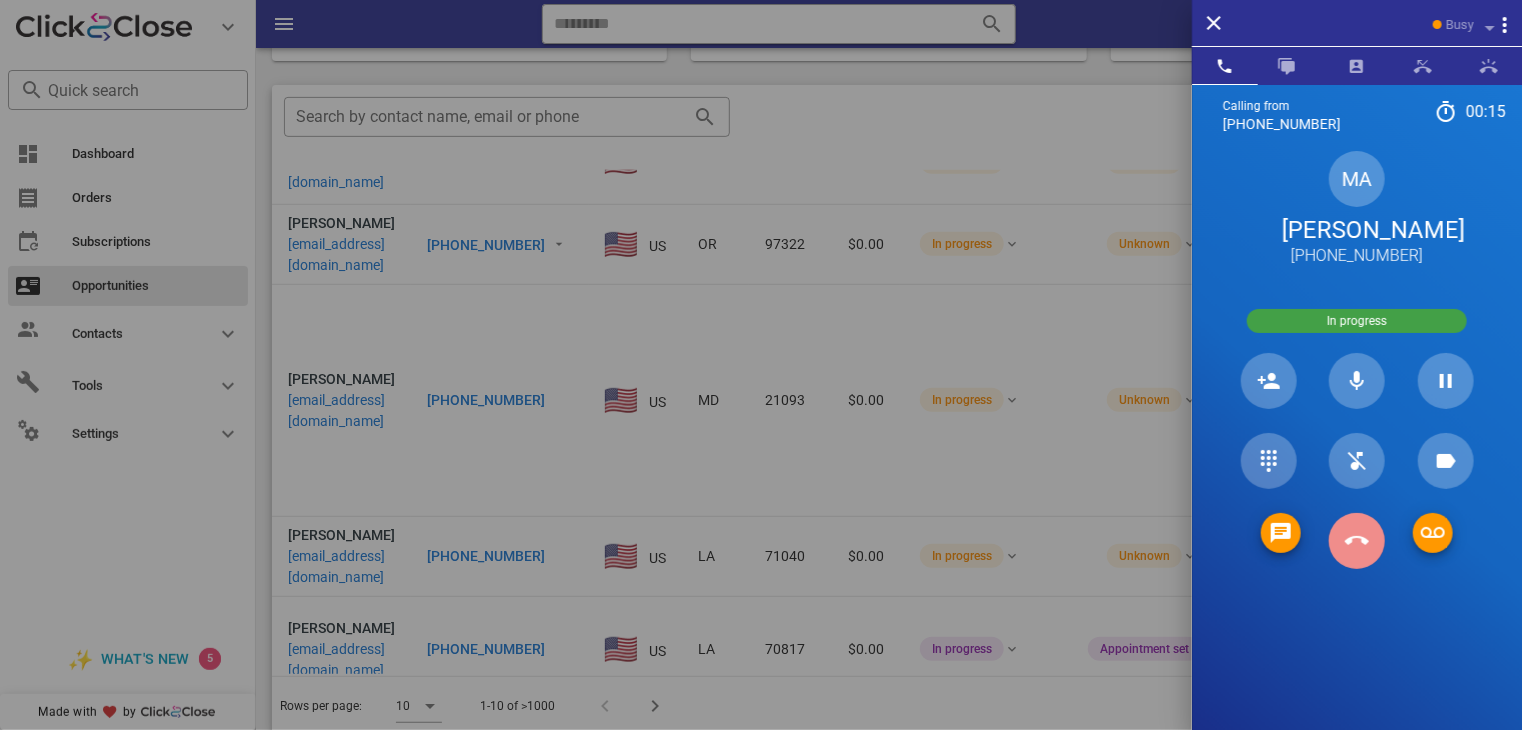 click at bounding box center (1357, 541) 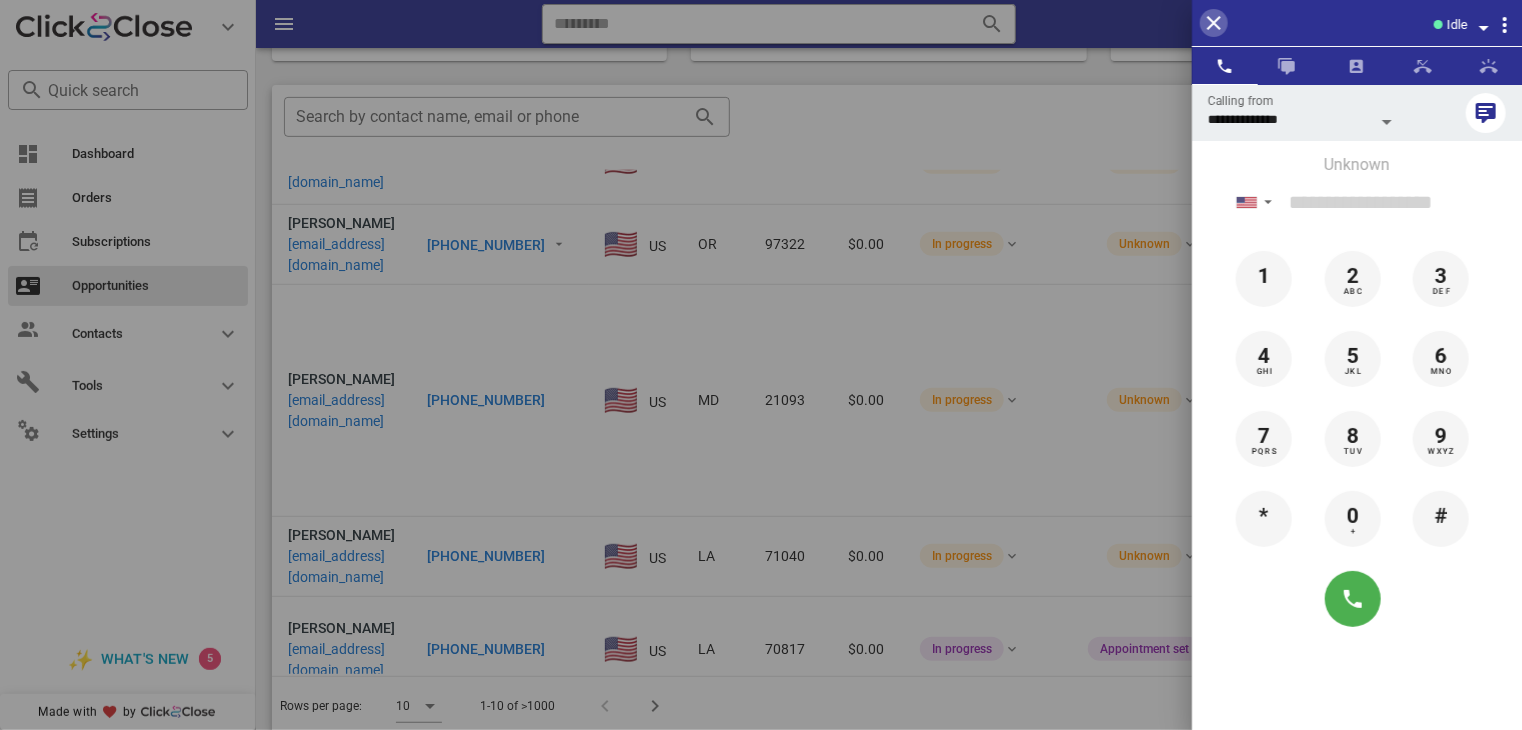 click at bounding box center [1214, 23] 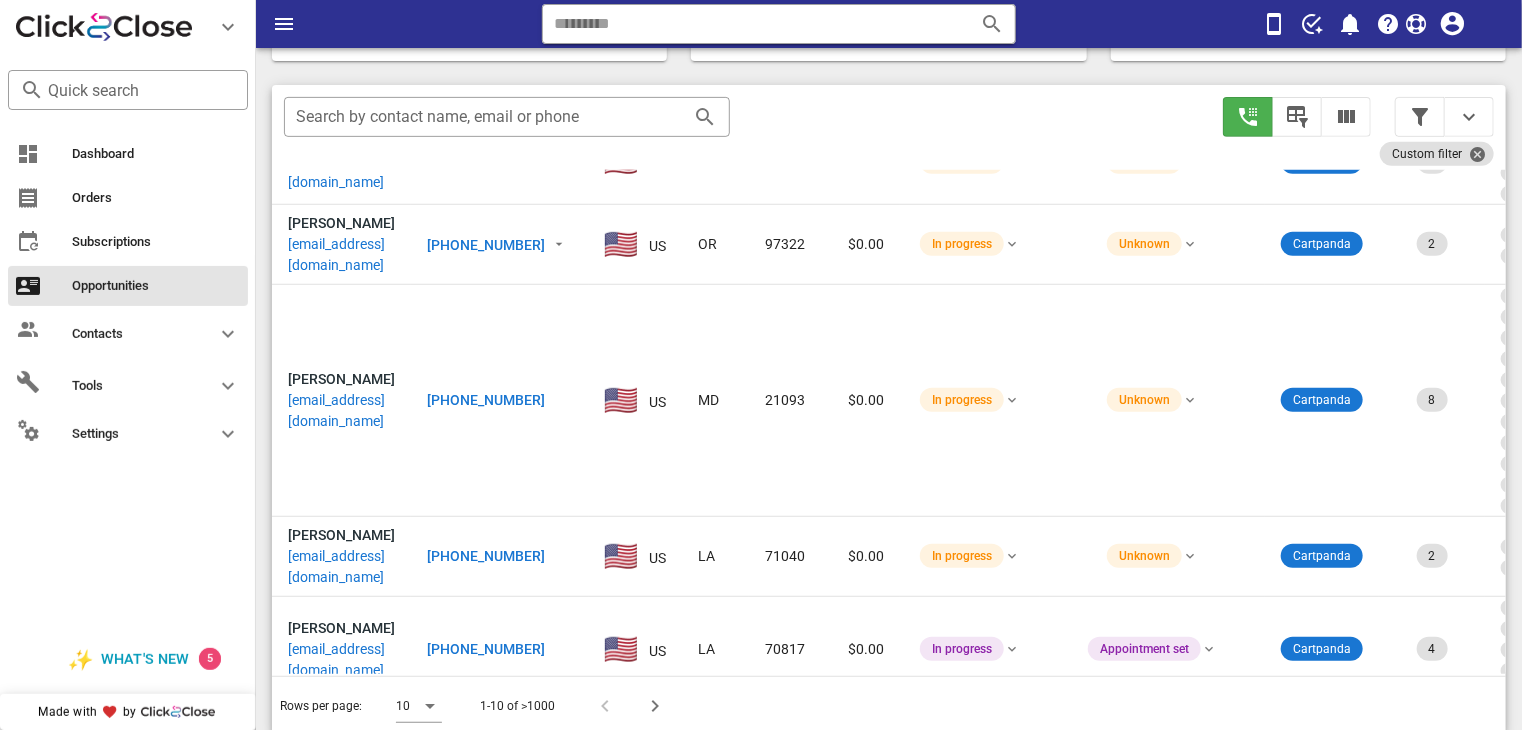 scroll, scrollTop: 0, scrollLeft: 0, axis: both 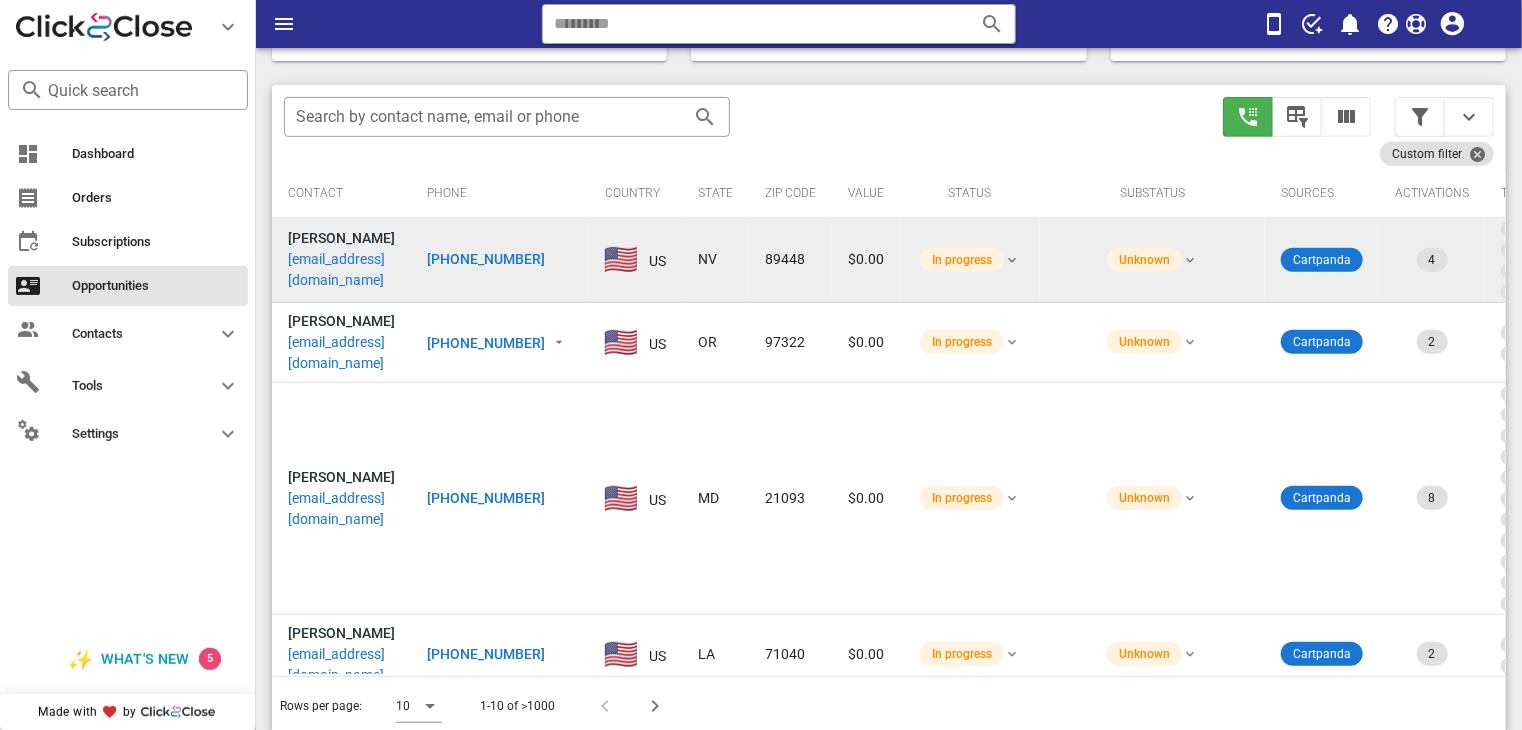 click on "[PHONE_NUMBER]" at bounding box center (486, 259) 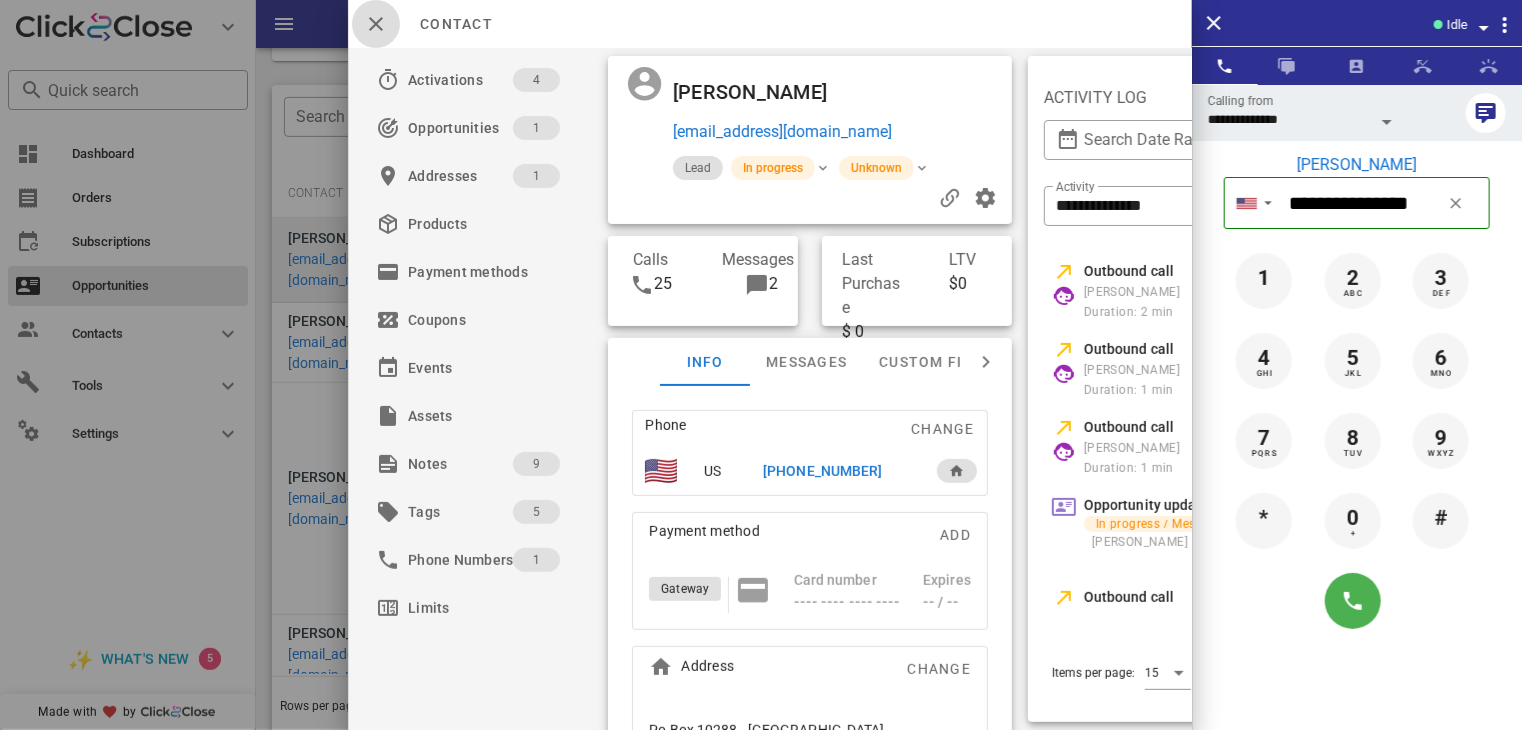 click at bounding box center [376, 24] 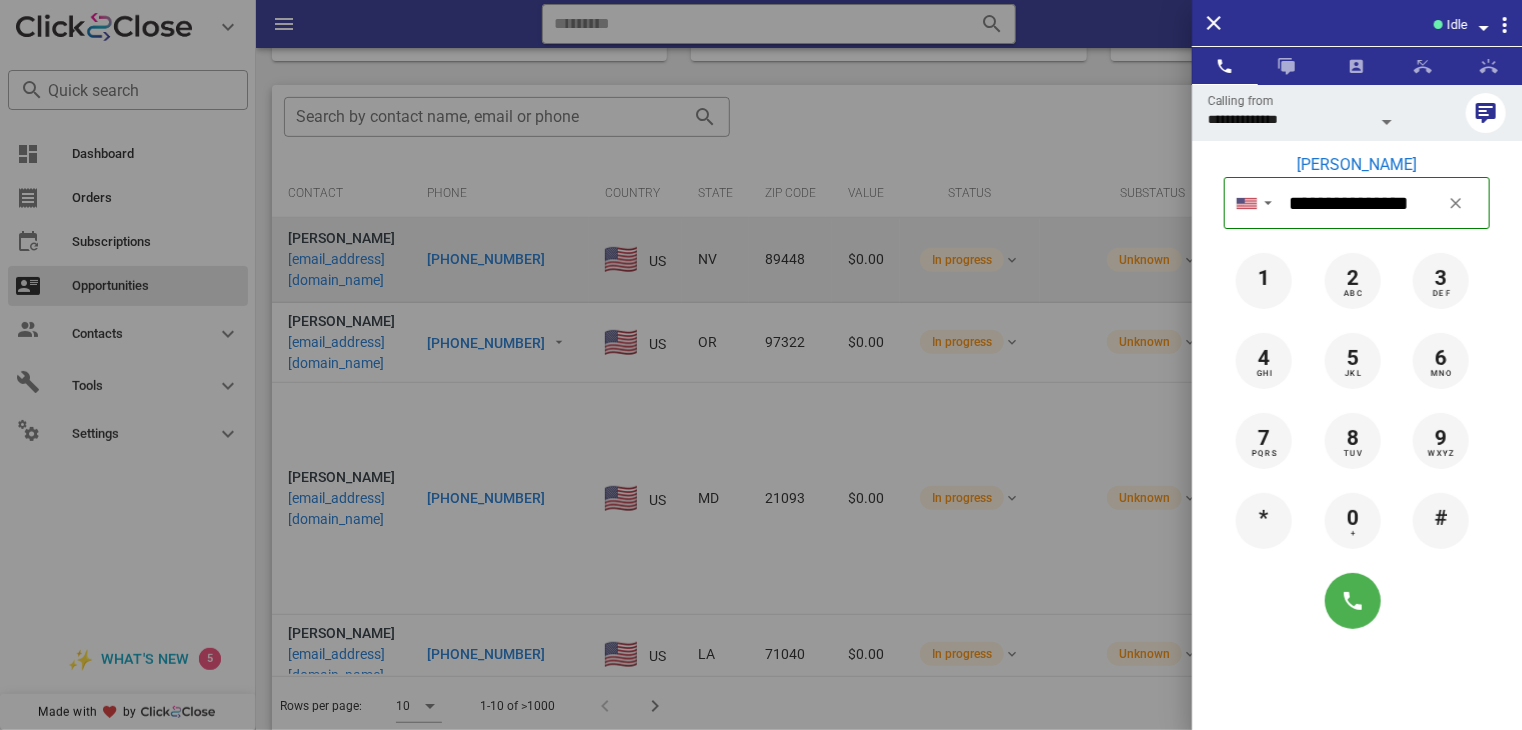 click at bounding box center [761, 365] 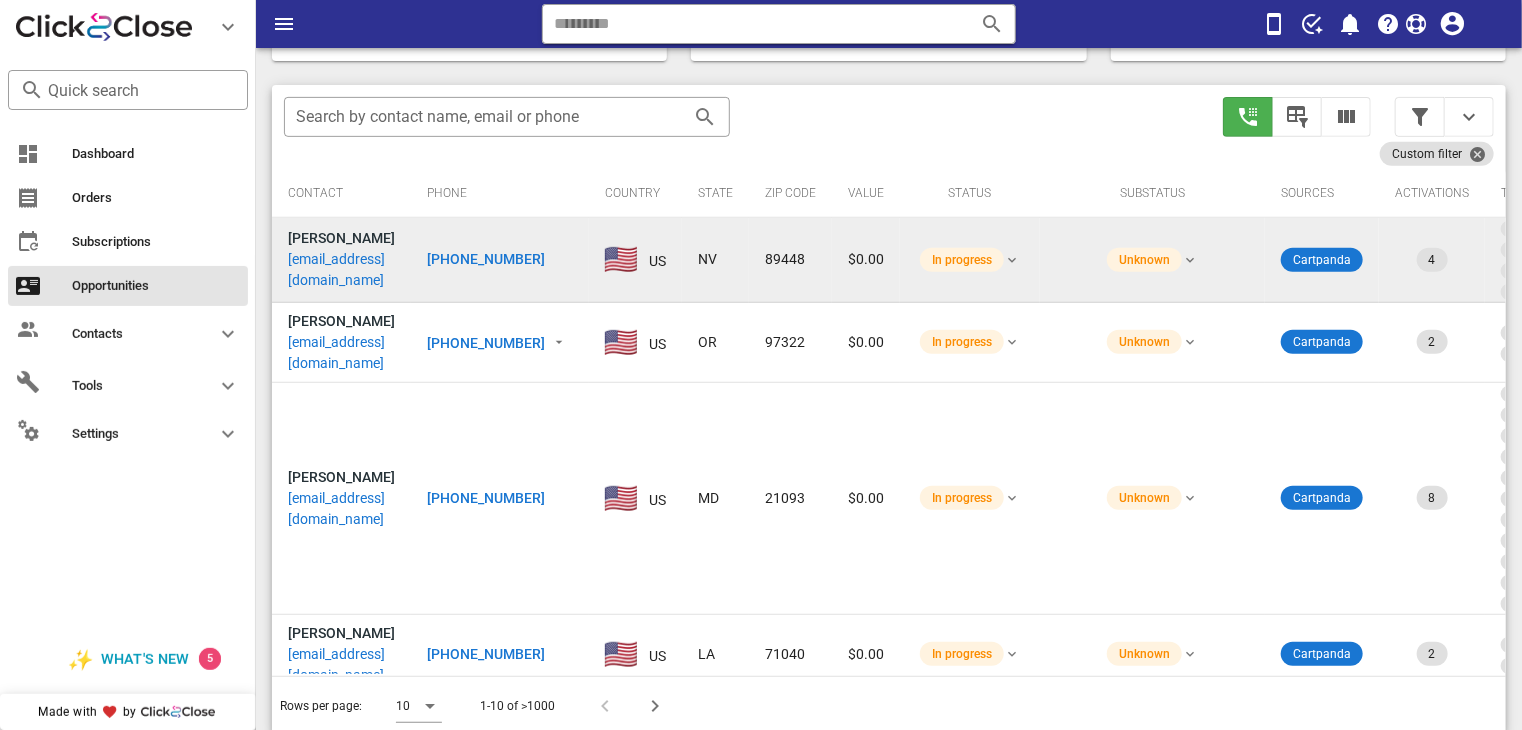 click on "[PHONE_NUMBER]" at bounding box center [486, 343] 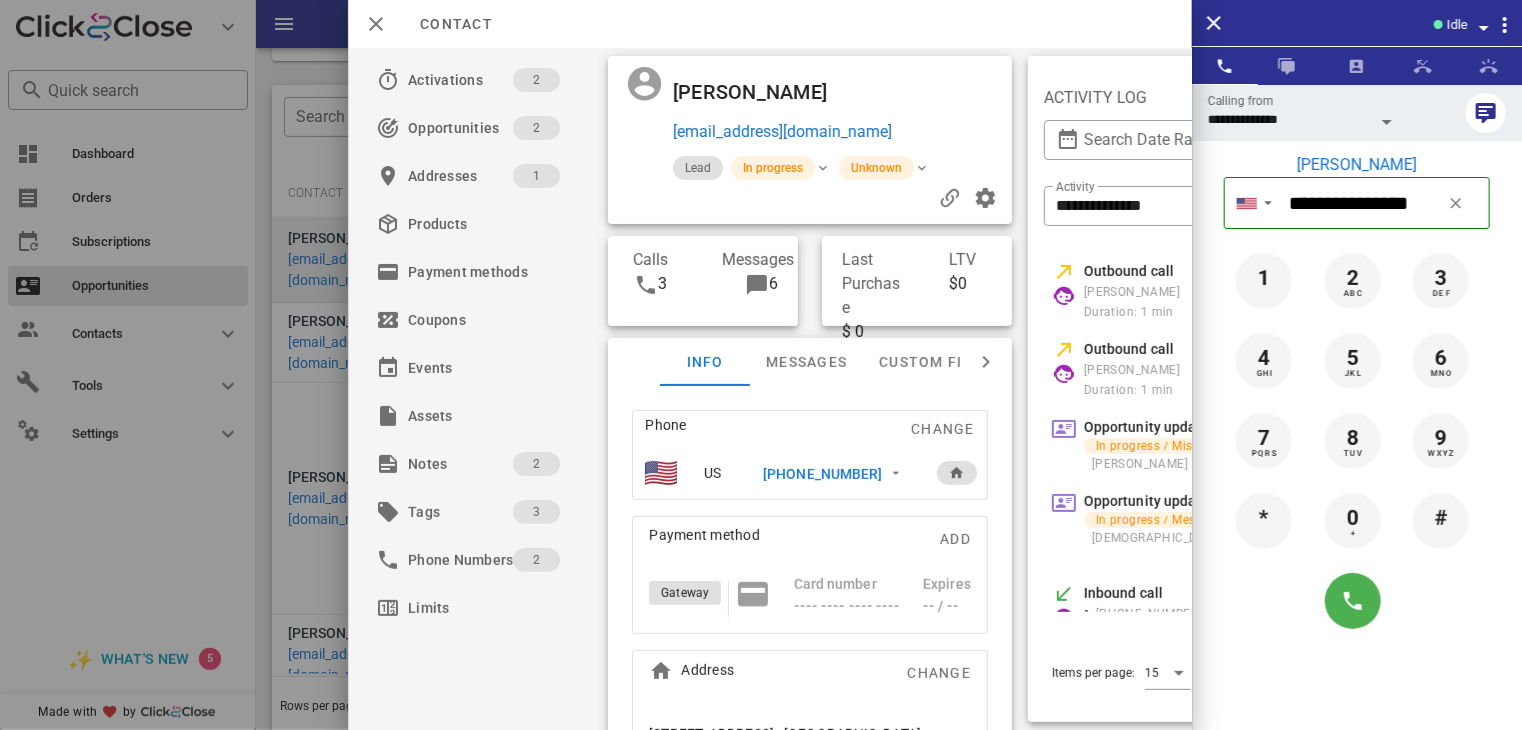 scroll, scrollTop: 0, scrollLeft: 482, axis: horizontal 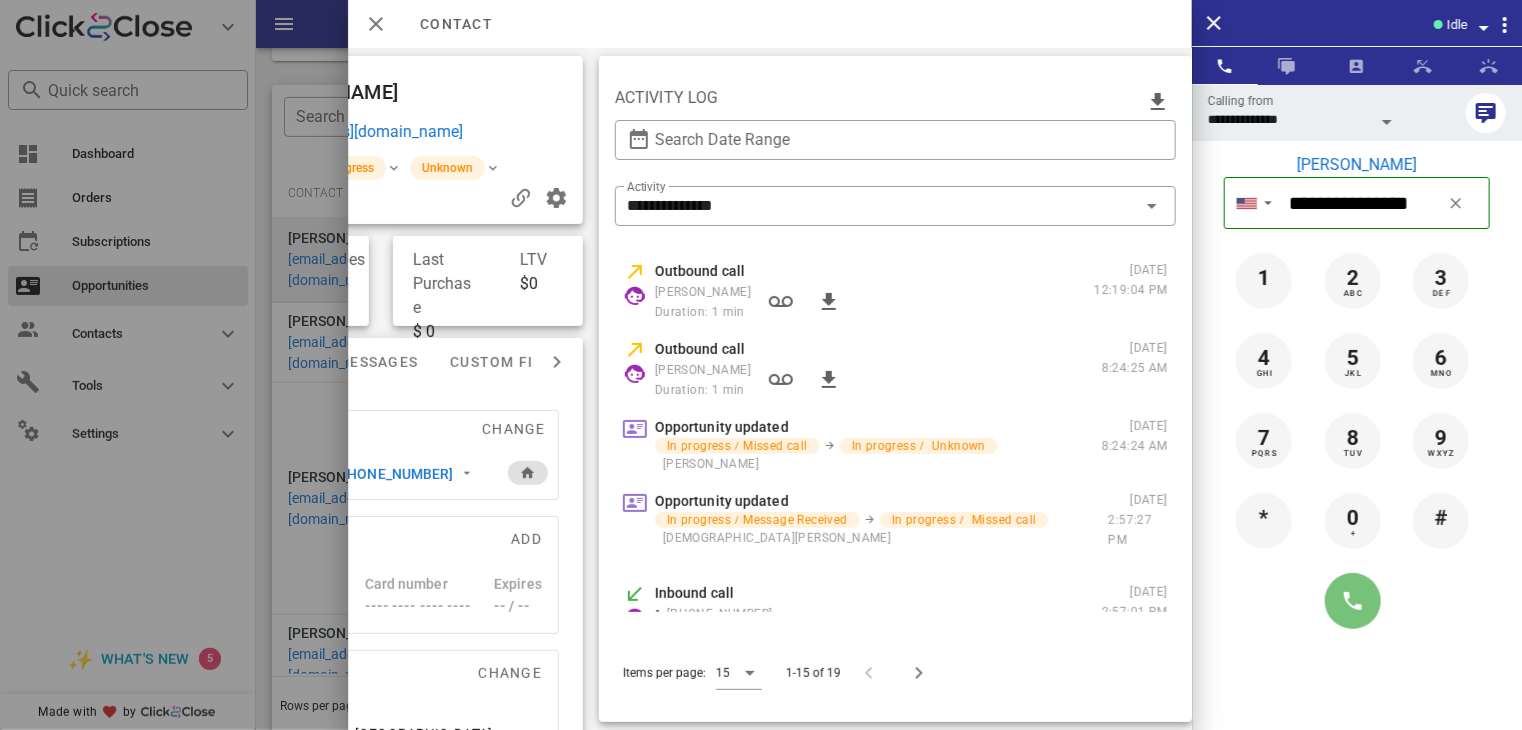 click at bounding box center [1353, 601] 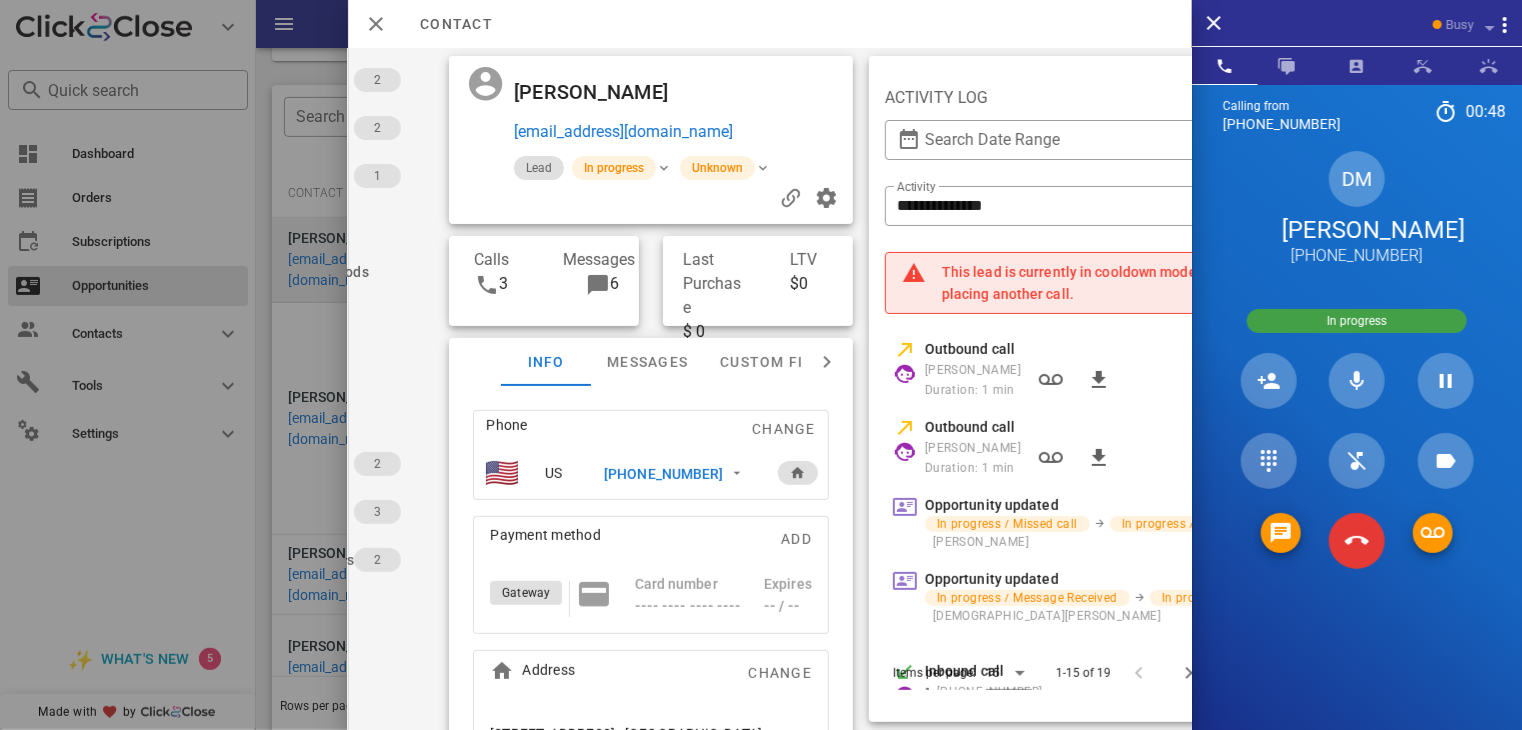 scroll, scrollTop: 0, scrollLeft: 128, axis: horizontal 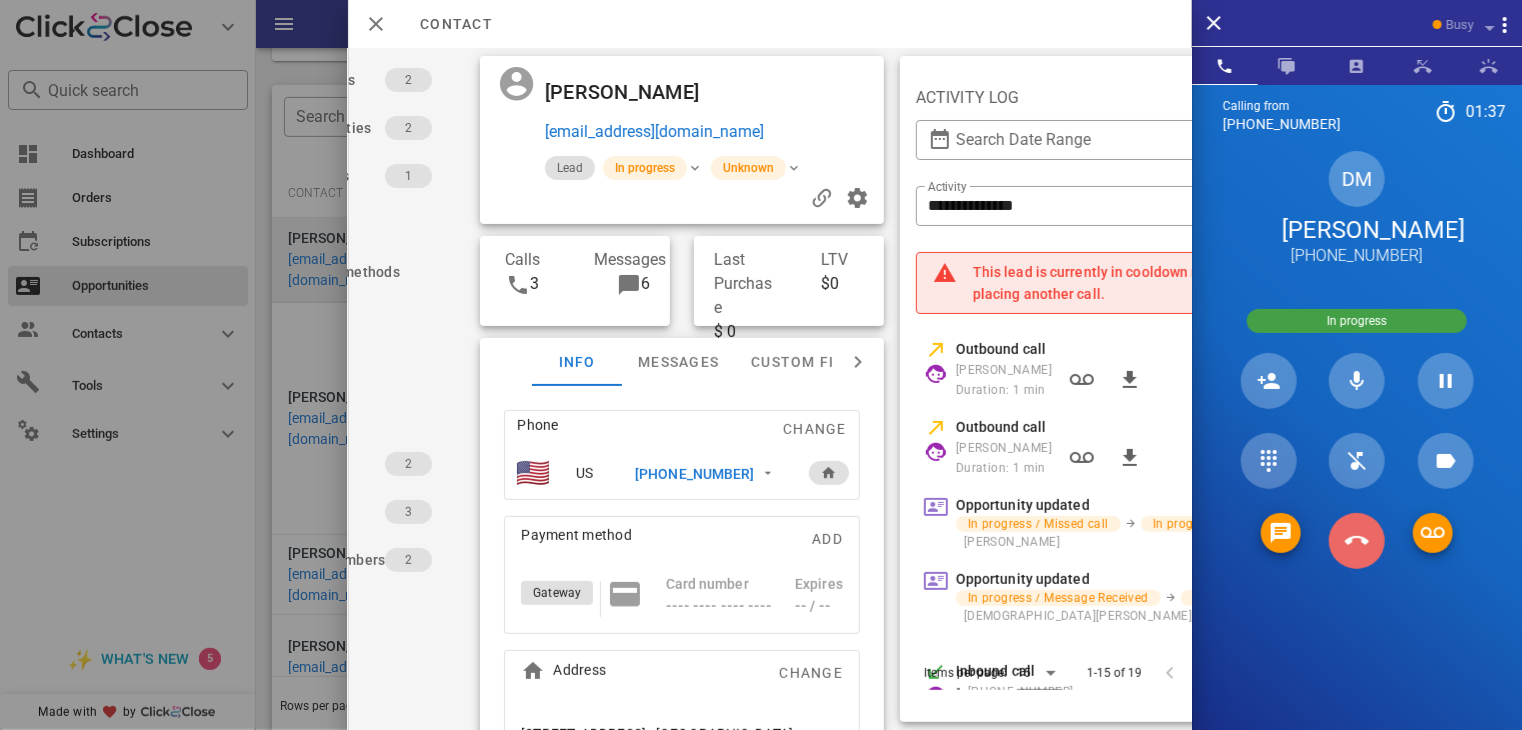 click at bounding box center [1357, 541] 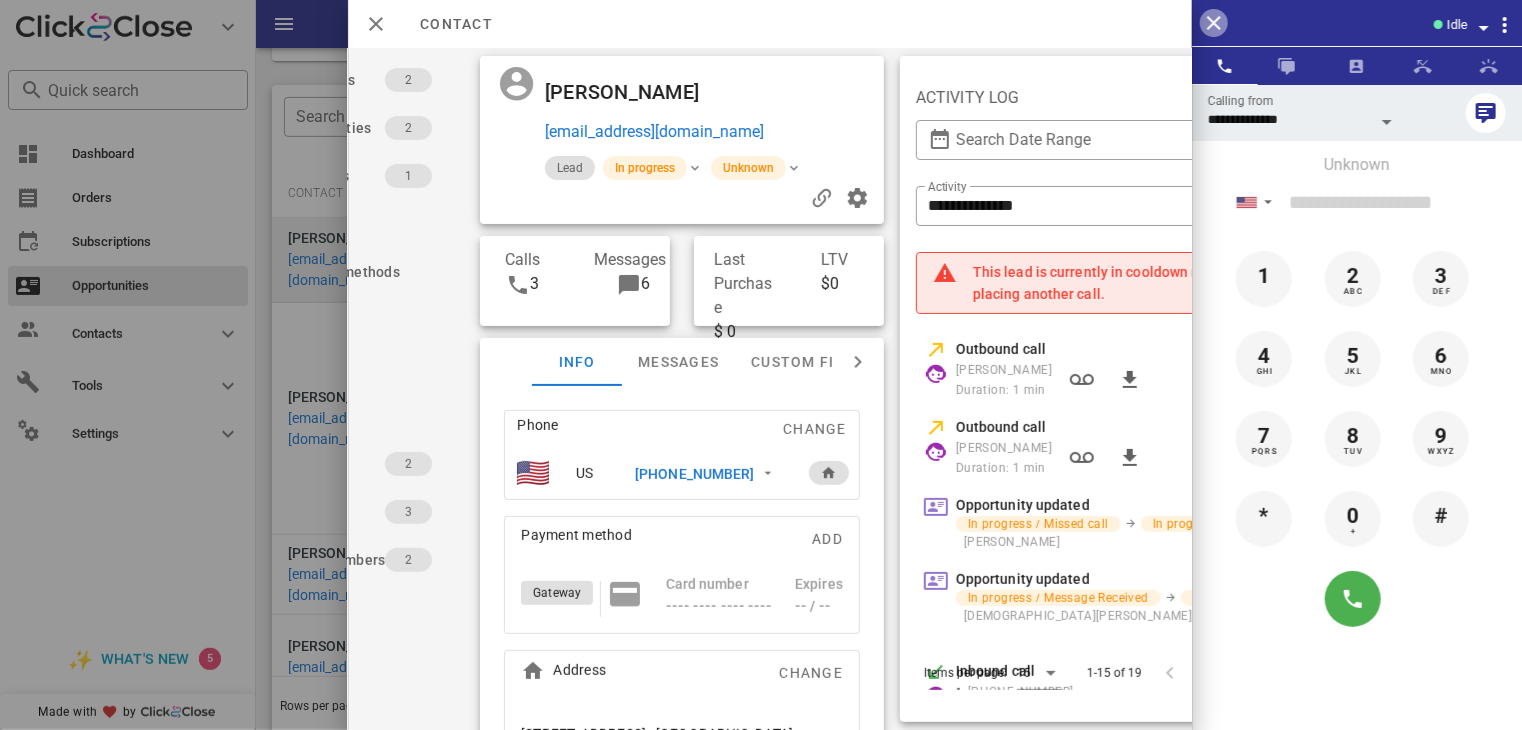 click at bounding box center [1214, 23] 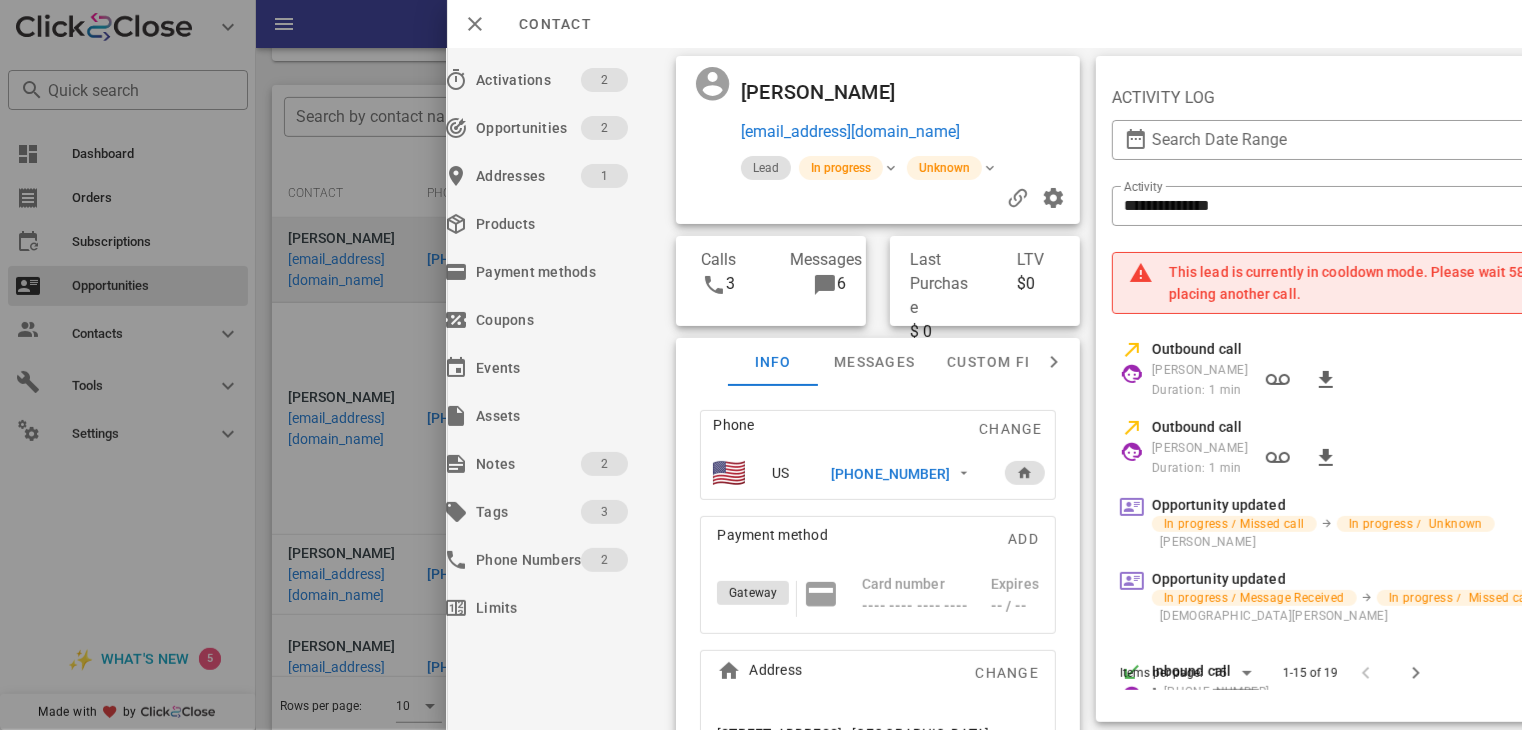 scroll, scrollTop: 0, scrollLeft: 0, axis: both 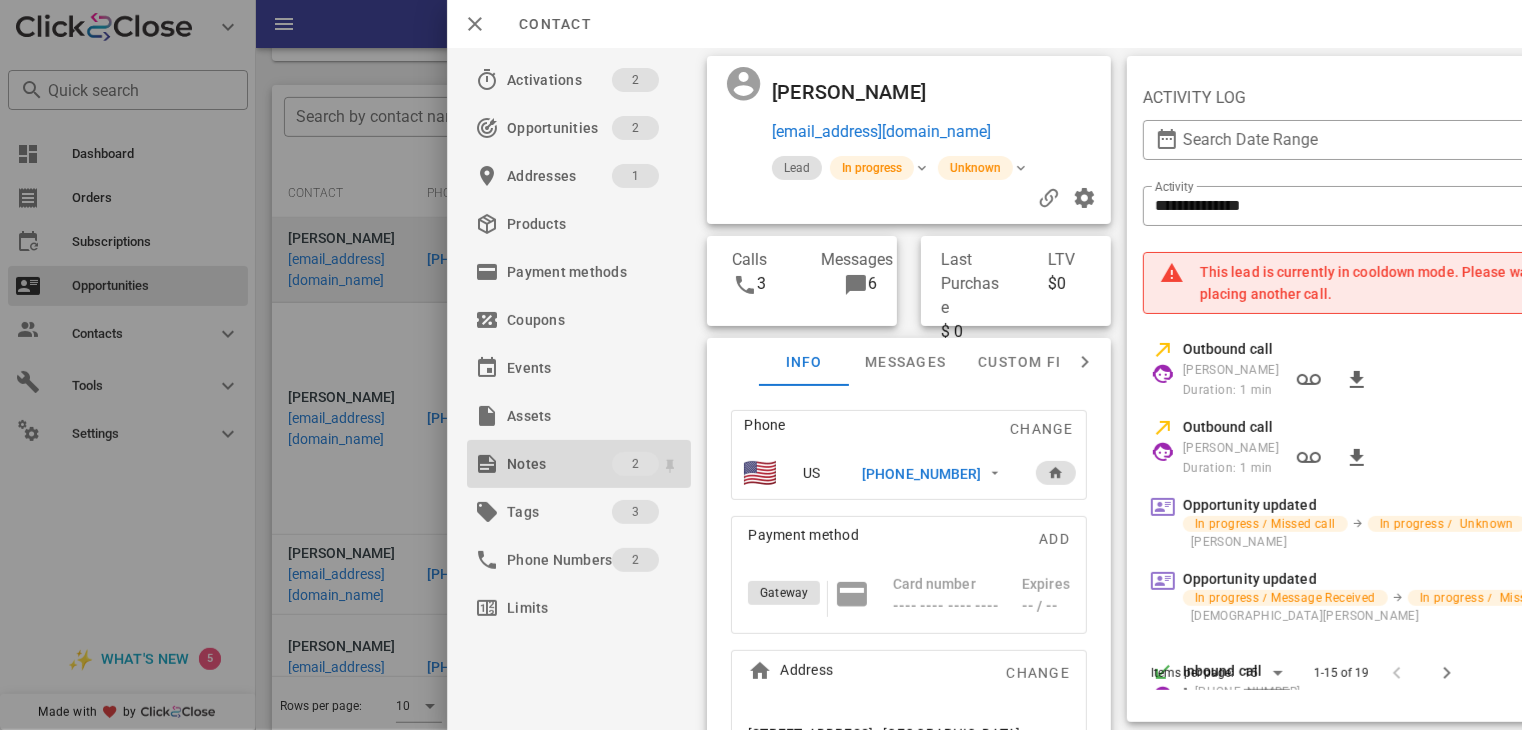 click on "Notes" at bounding box center [559, 464] 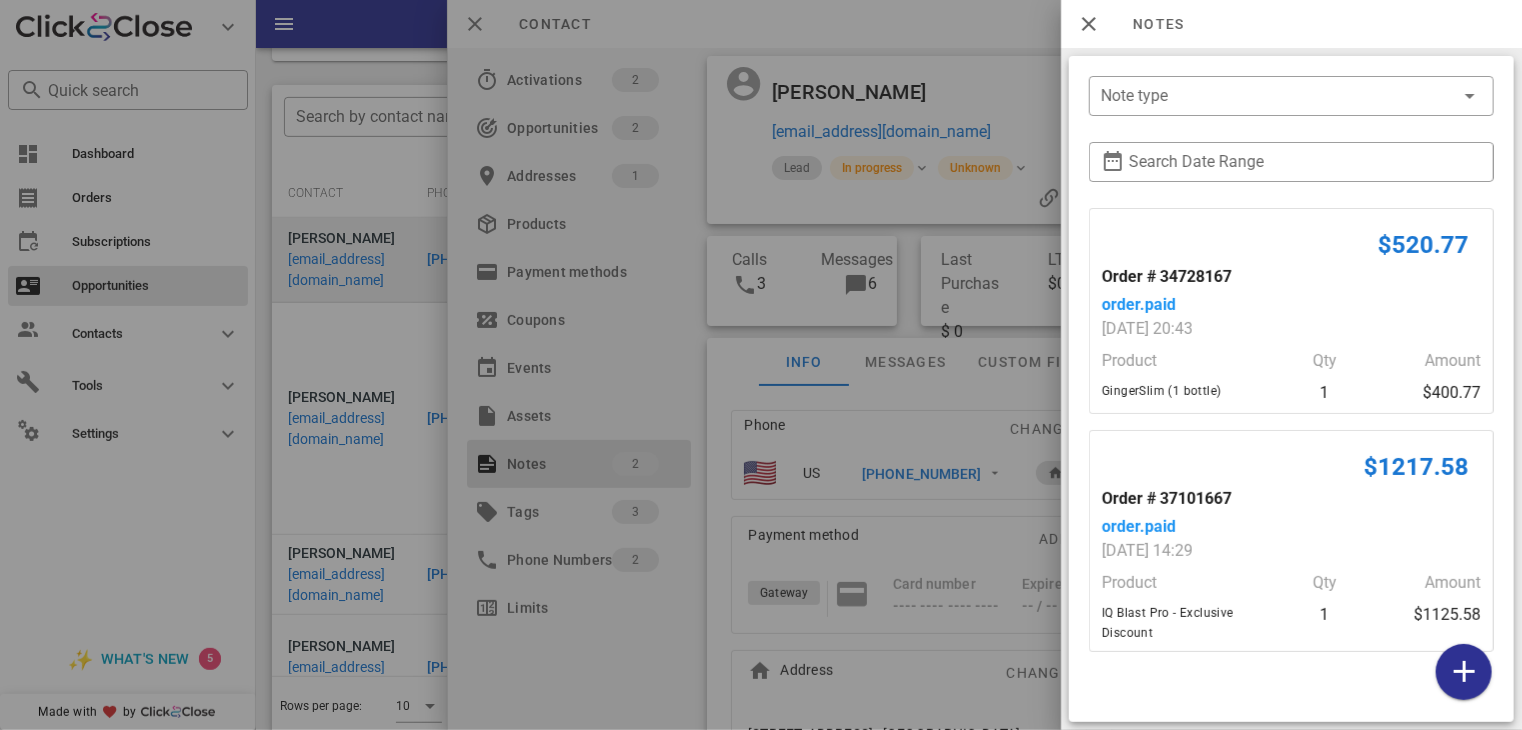 scroll, scrollTop: 376, scrollLeft: 0, axis: vertical 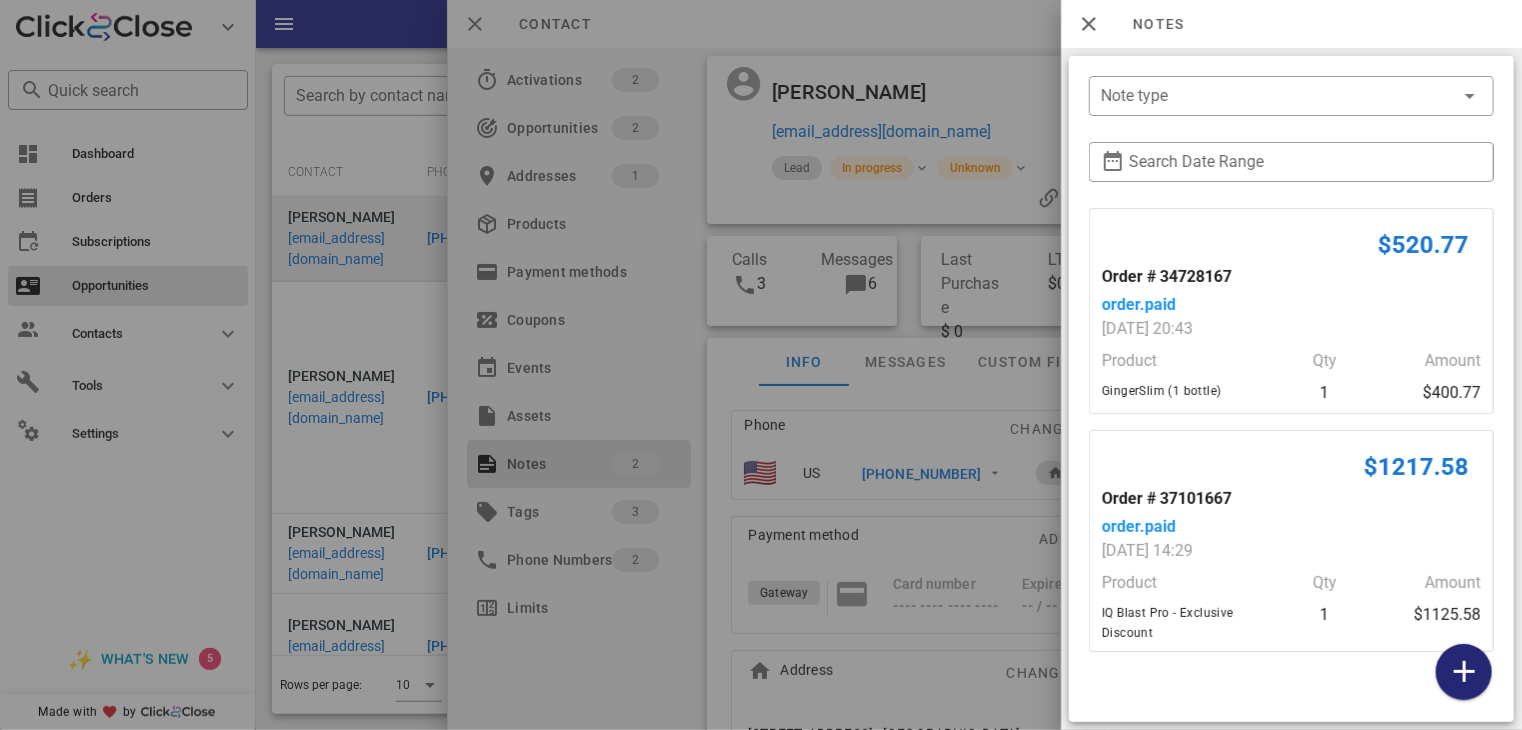 click at bounding box center (1464, 672) 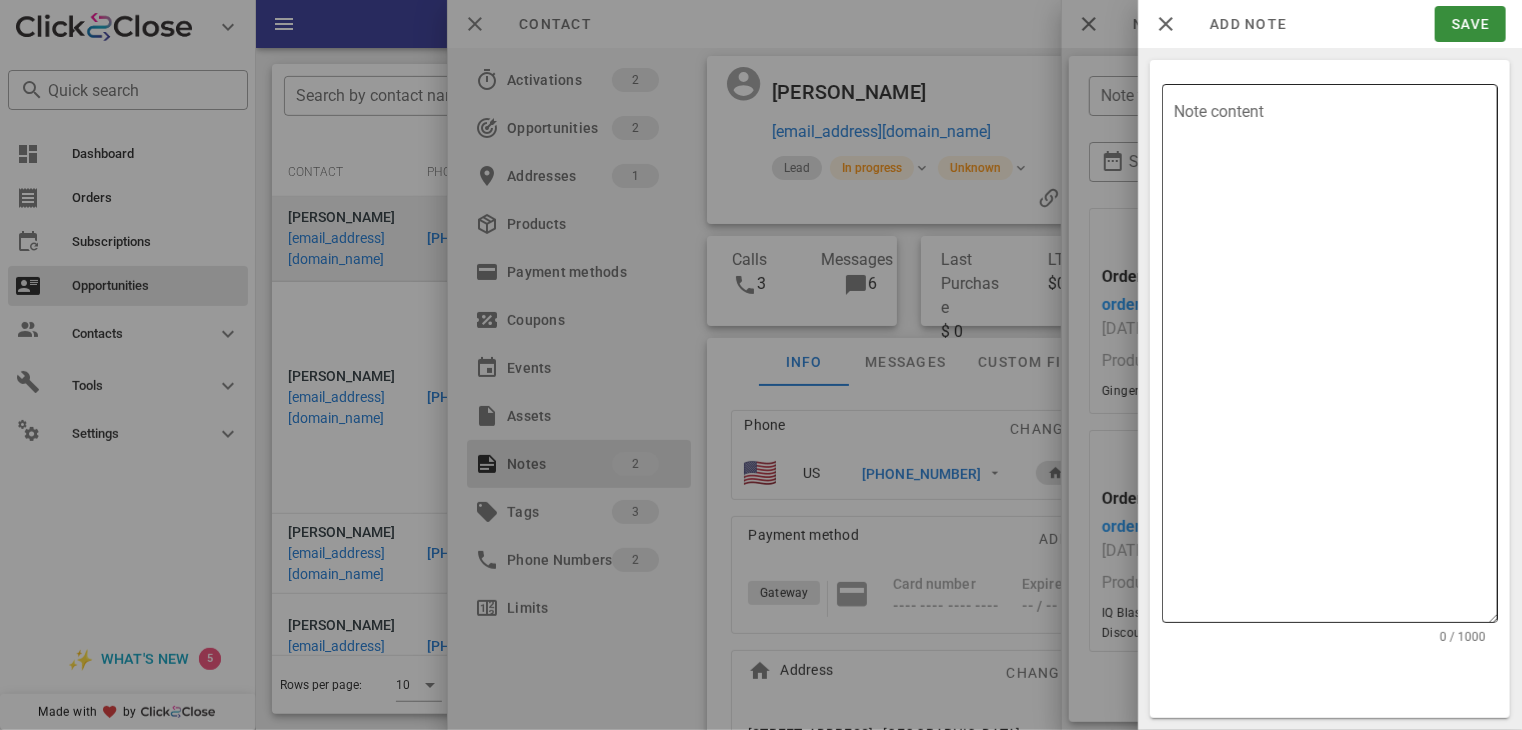 click on "Note content" at bounding box center (1336, 358) 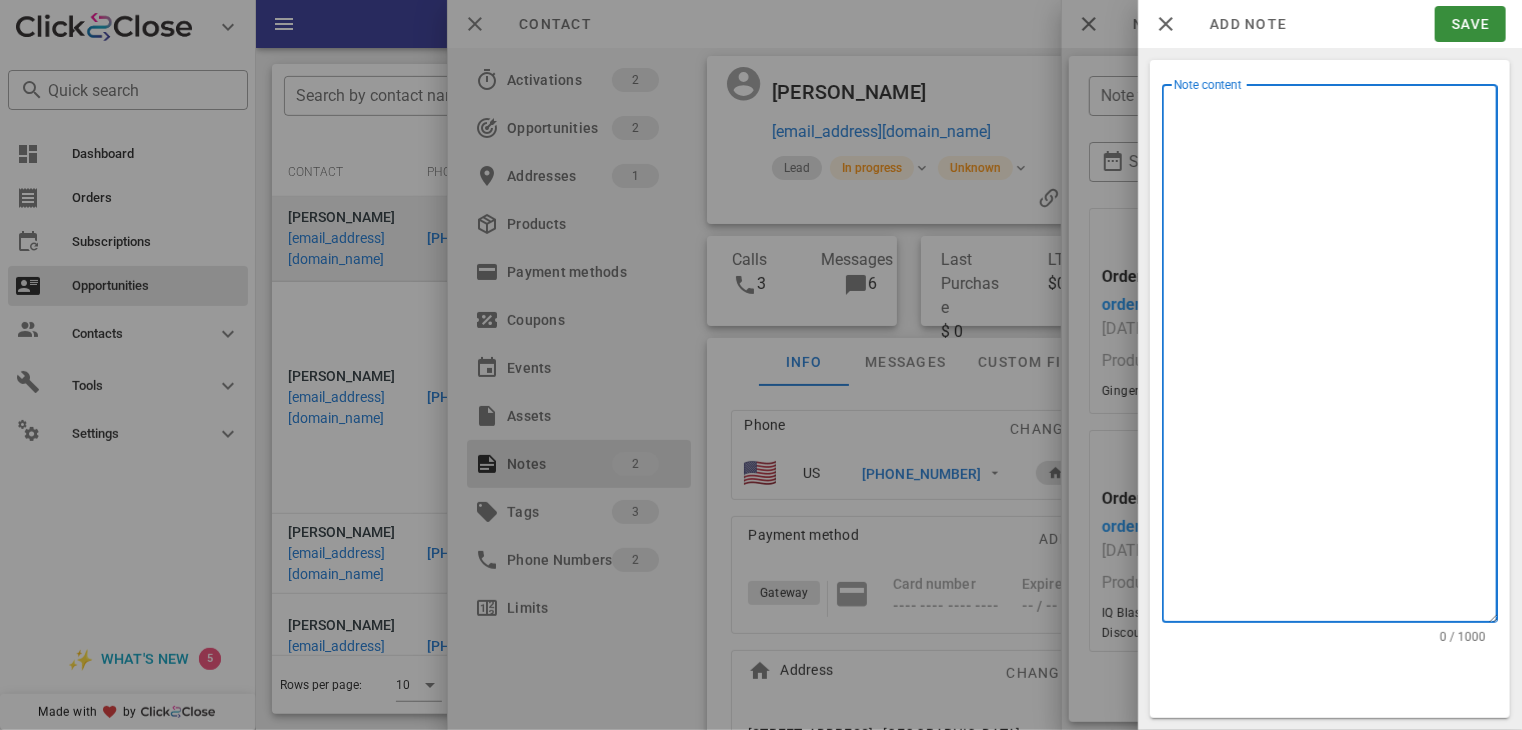 type on "*" 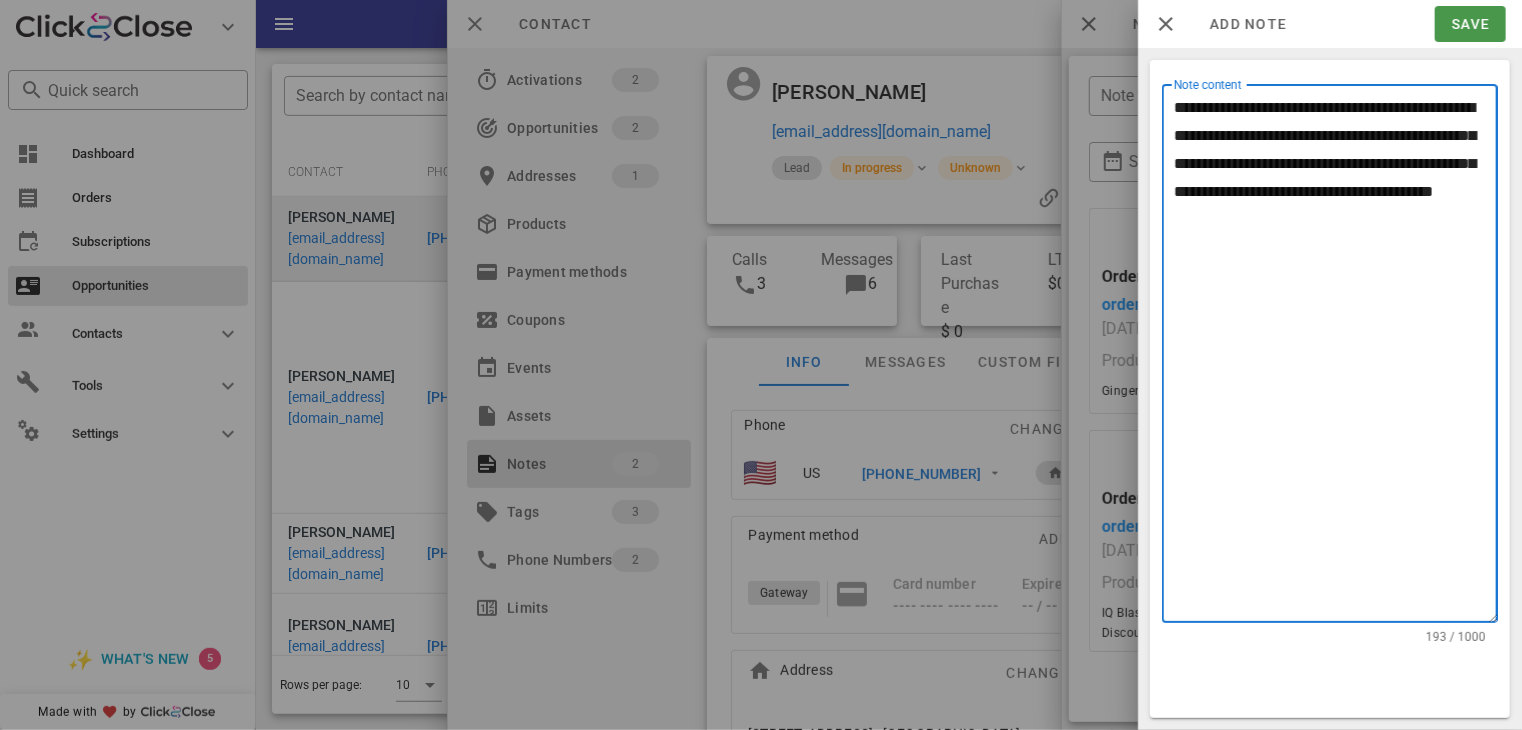 type on "**********" 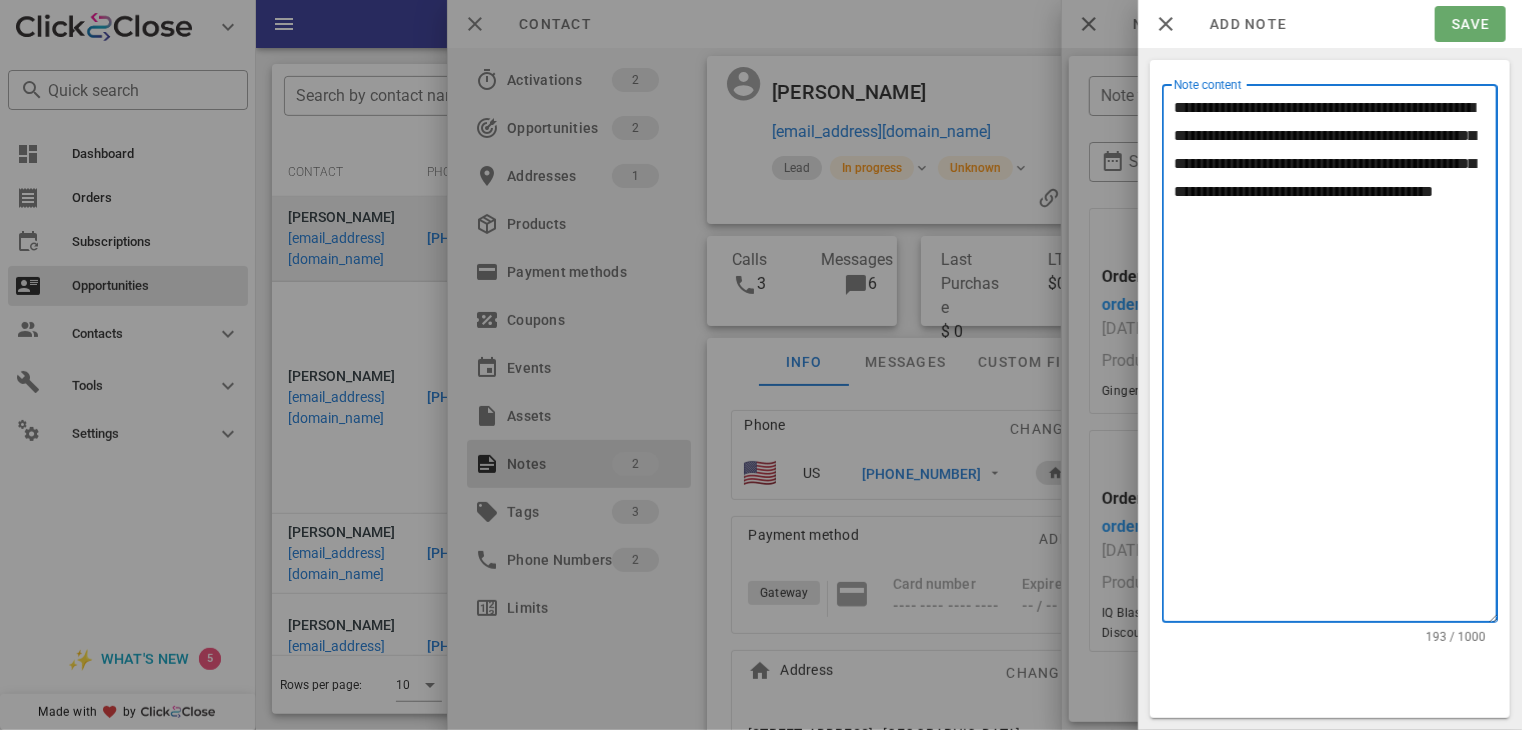 click on "Save" at bounding box center [1470, 24] 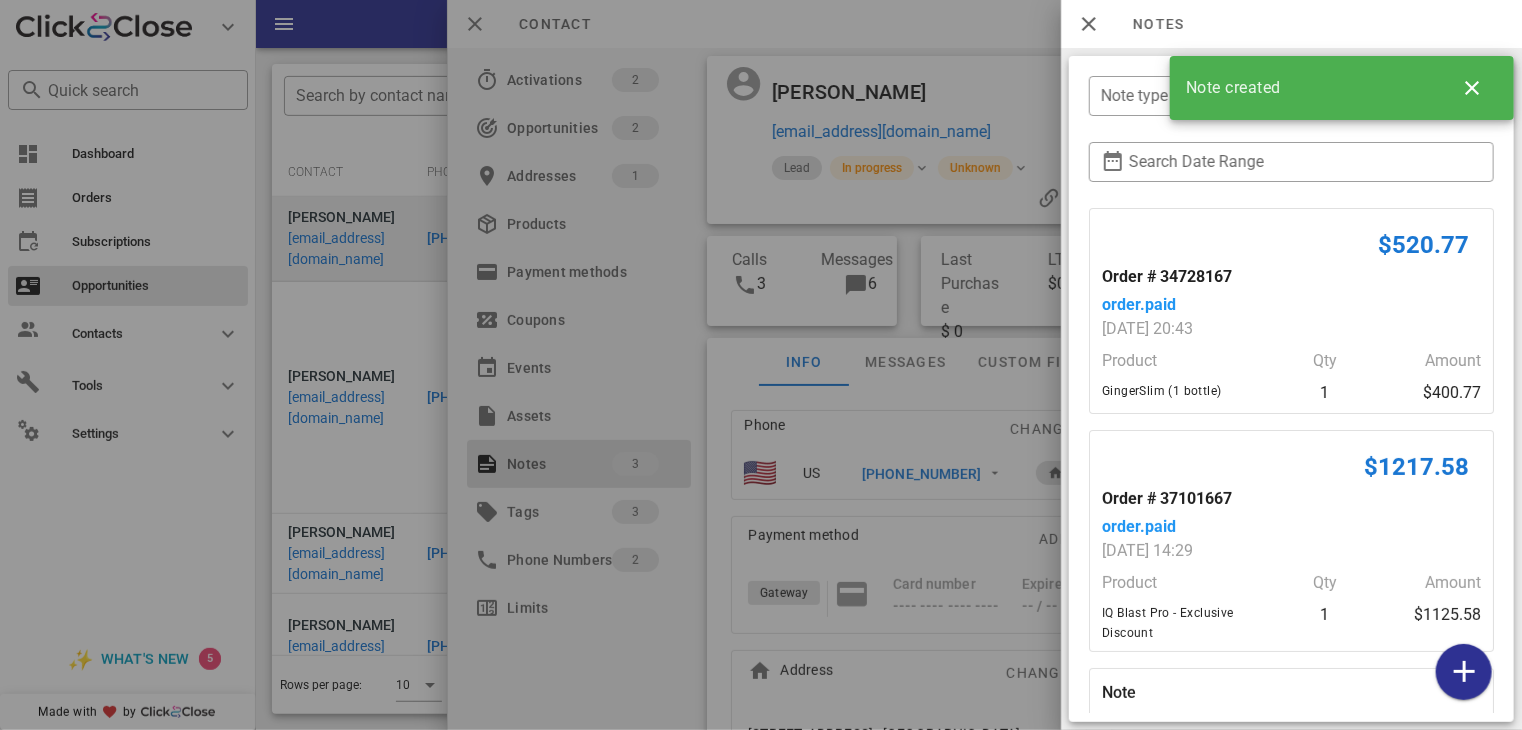 scroll, scrollTop: 208, scrollLeft: 0, axis: vertical 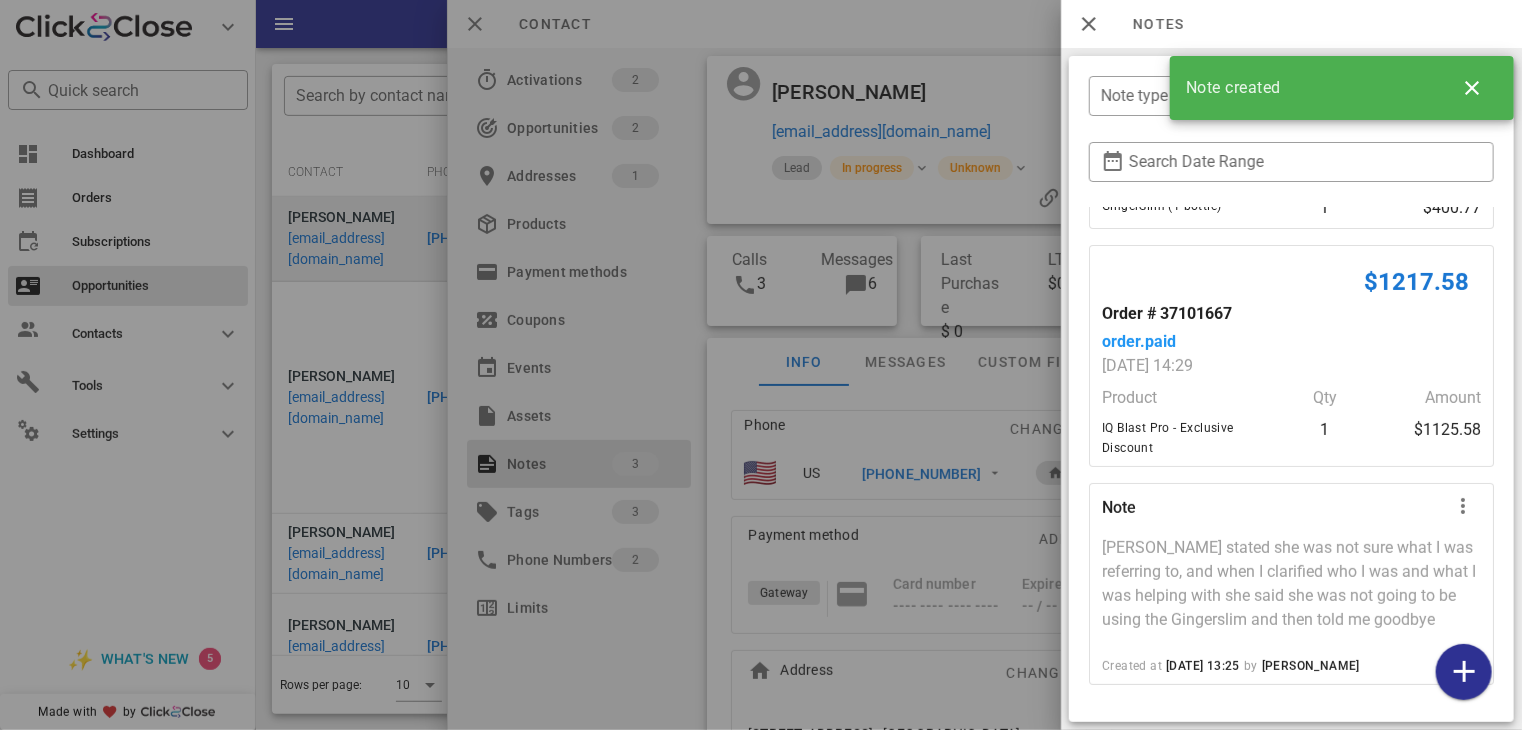 click at bounding box center (761, 365) 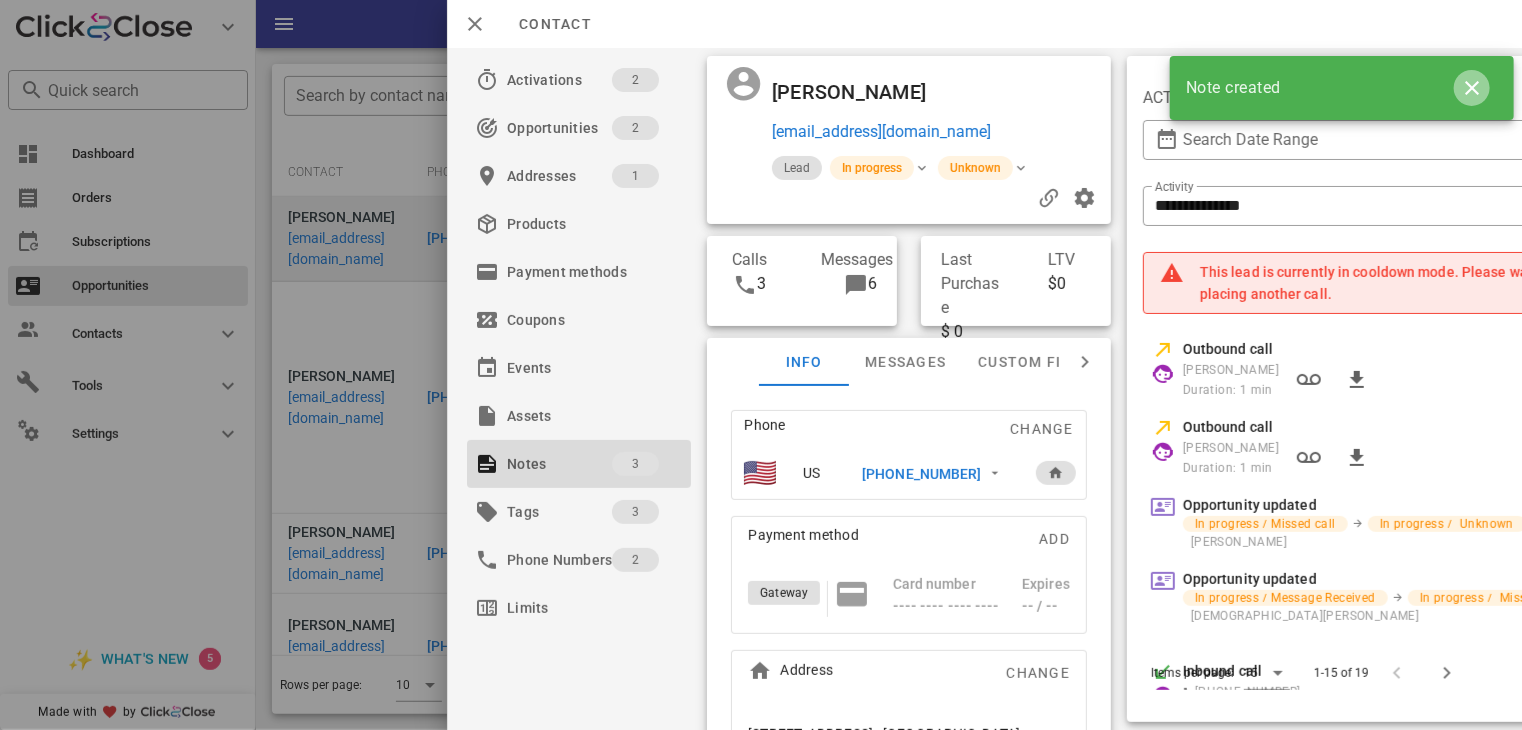 click at bounding box center [1472, 88] 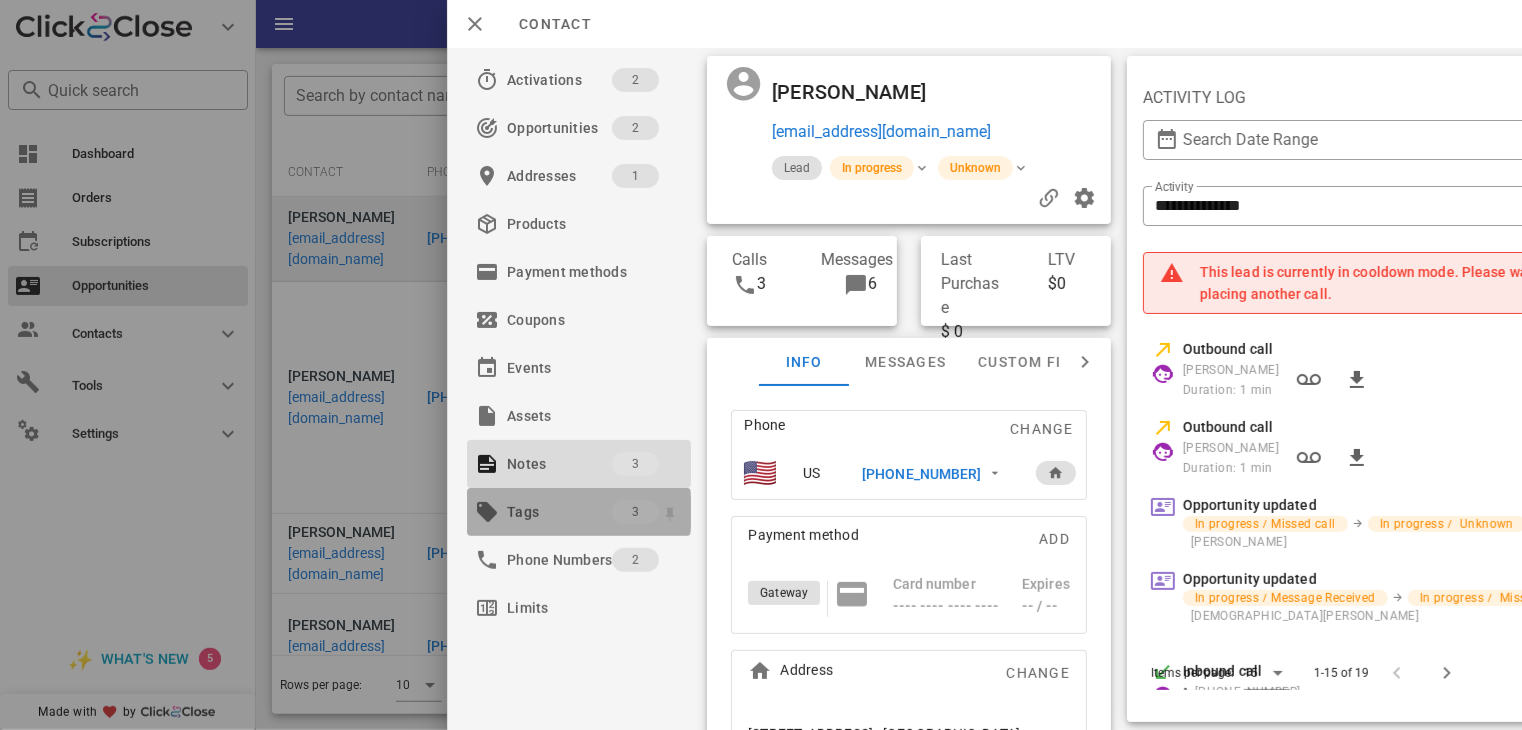 click on "Tags" at bounding box center (559, 512) 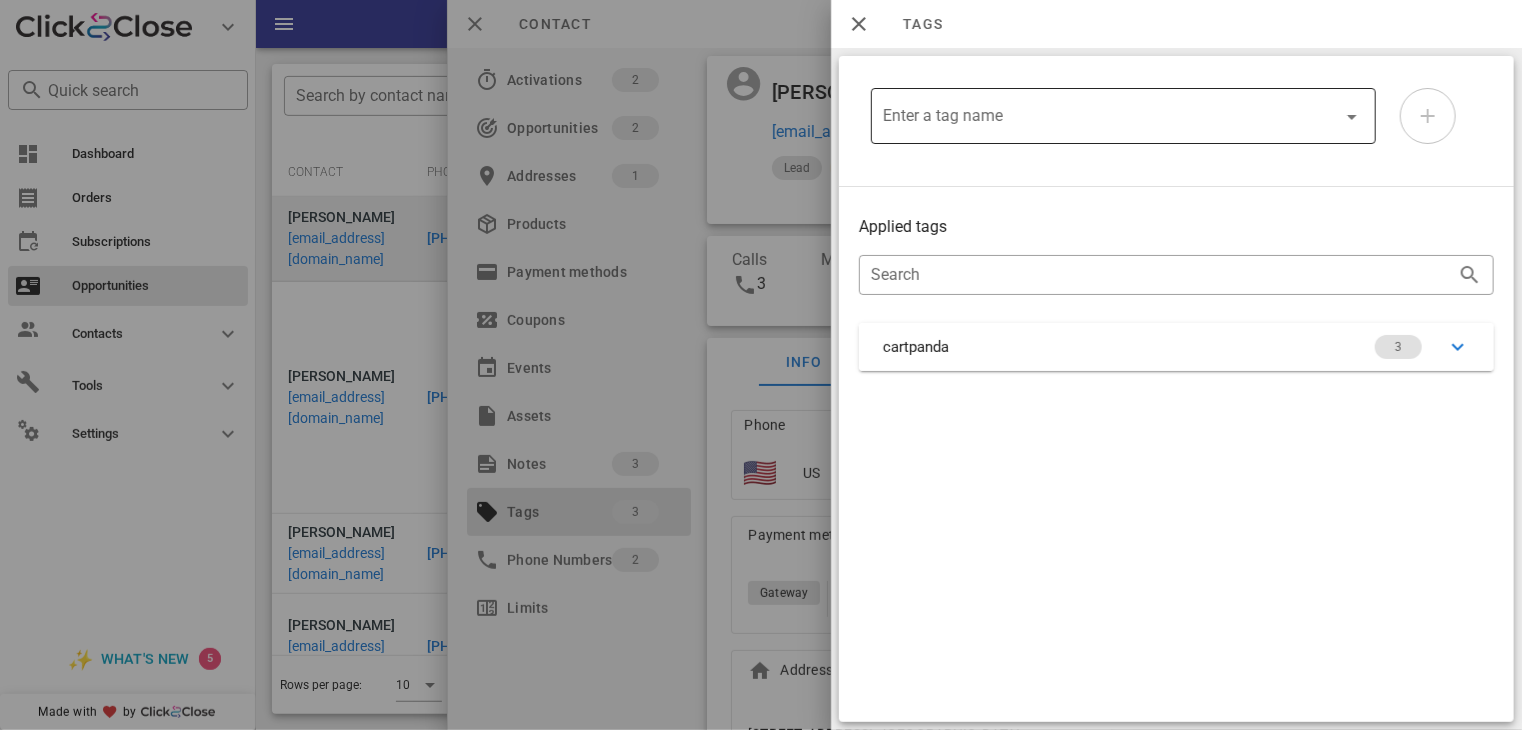 click on "Enter a tag name" at bounding box center (1109, 116) 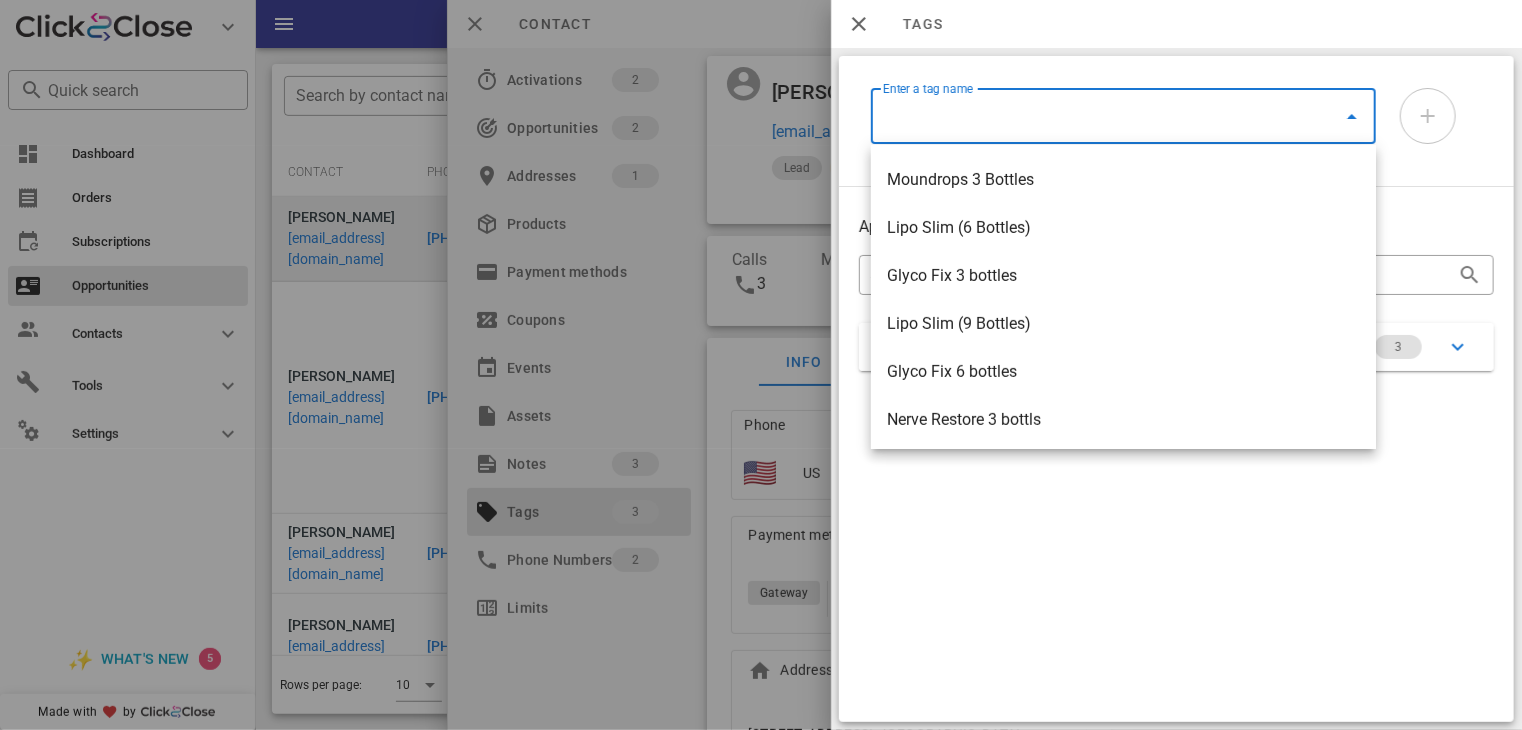 scroll, scrollTop: 193, scrollLeft: 0, axis: vertical 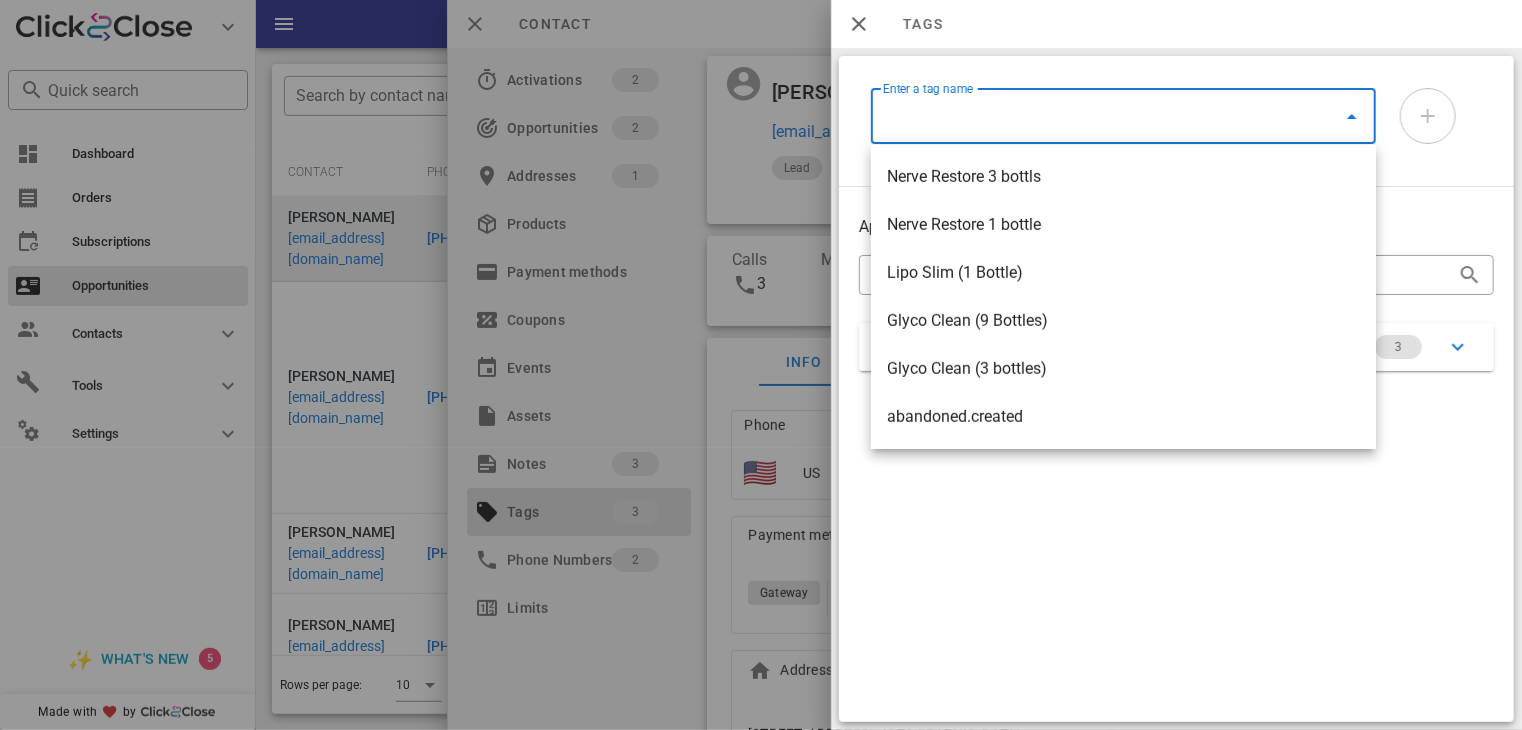 click at bounding box center [1441, 131] 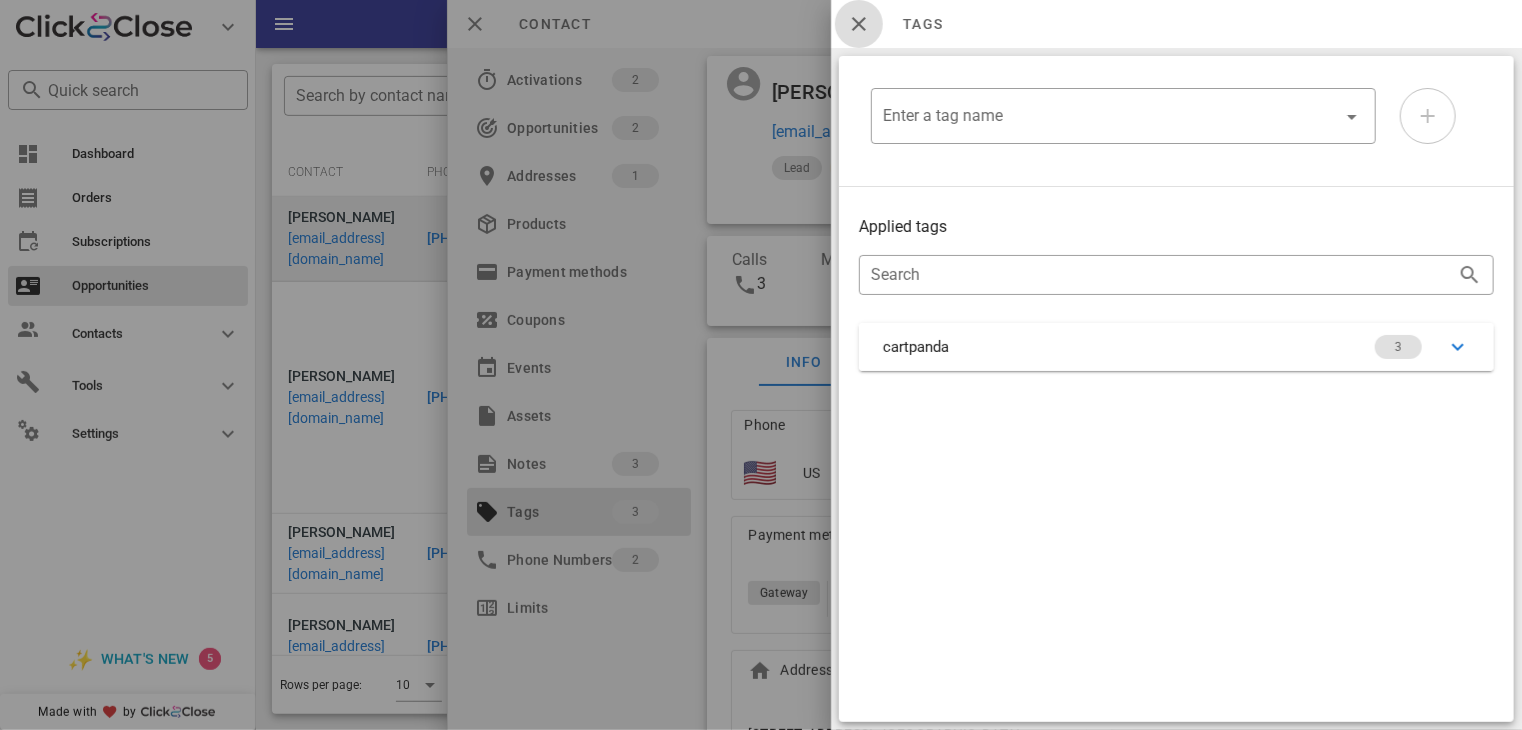 click at bounding box center [859, 24] 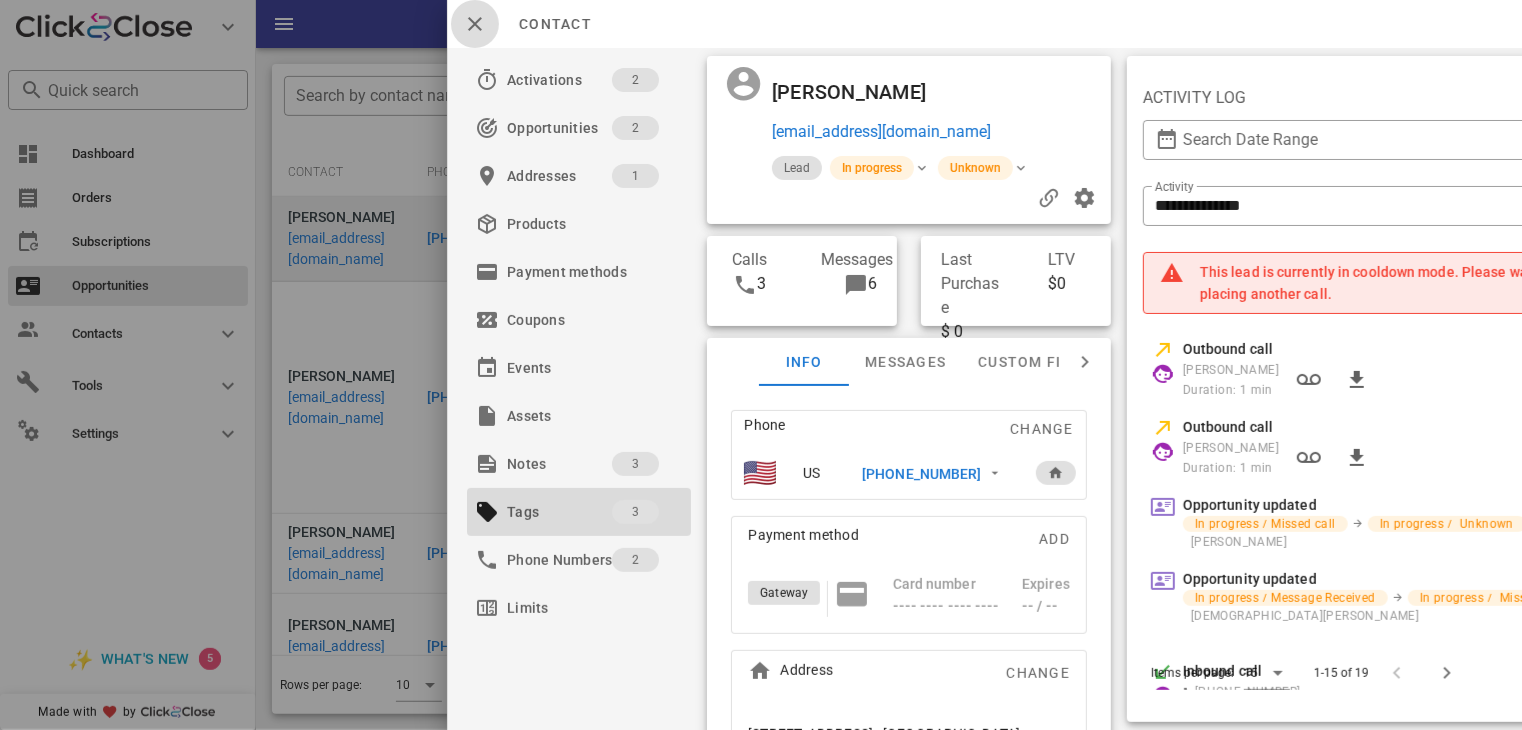 click at bounding box center [475, 24] 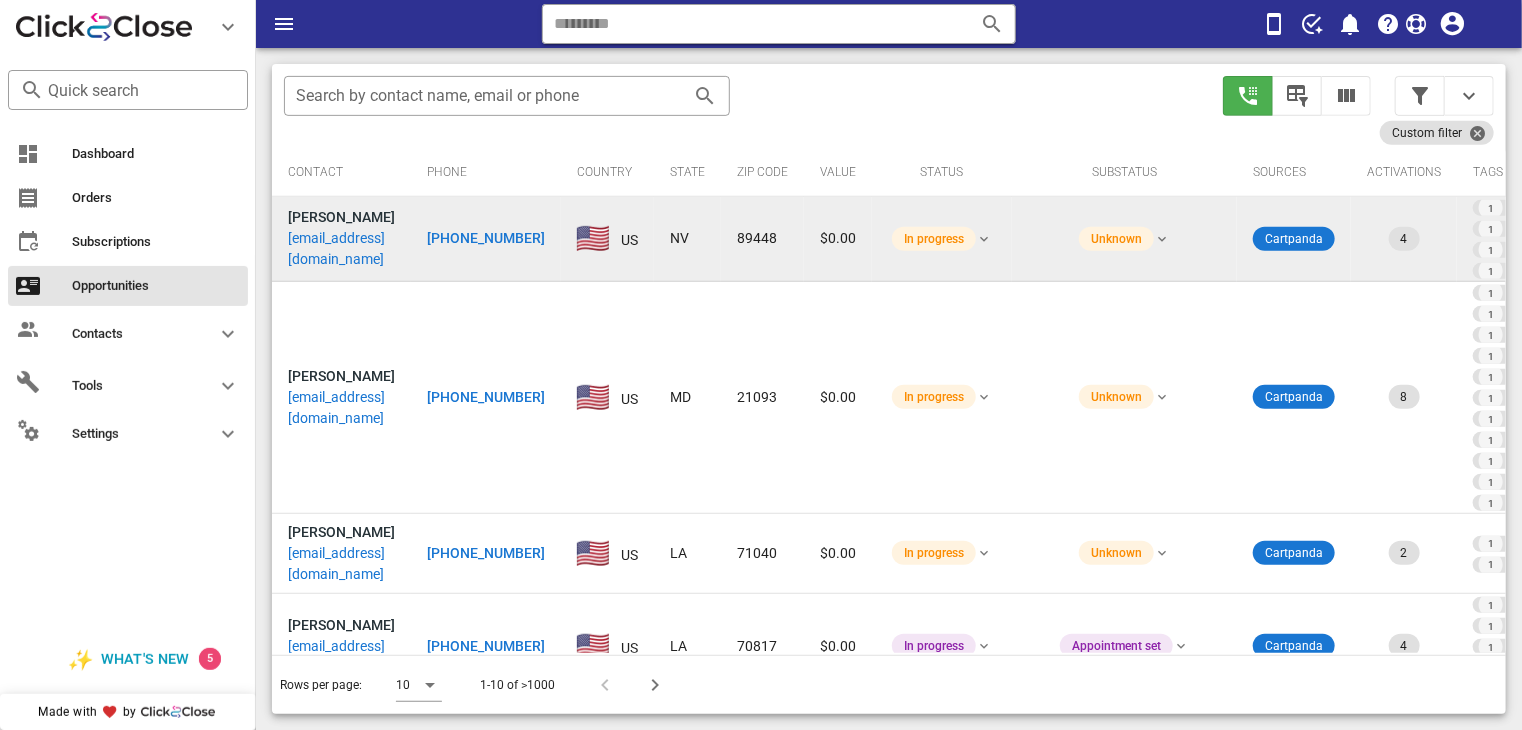 scroll, scrollTop: 39, scrollLeft: 0, axis: vertical 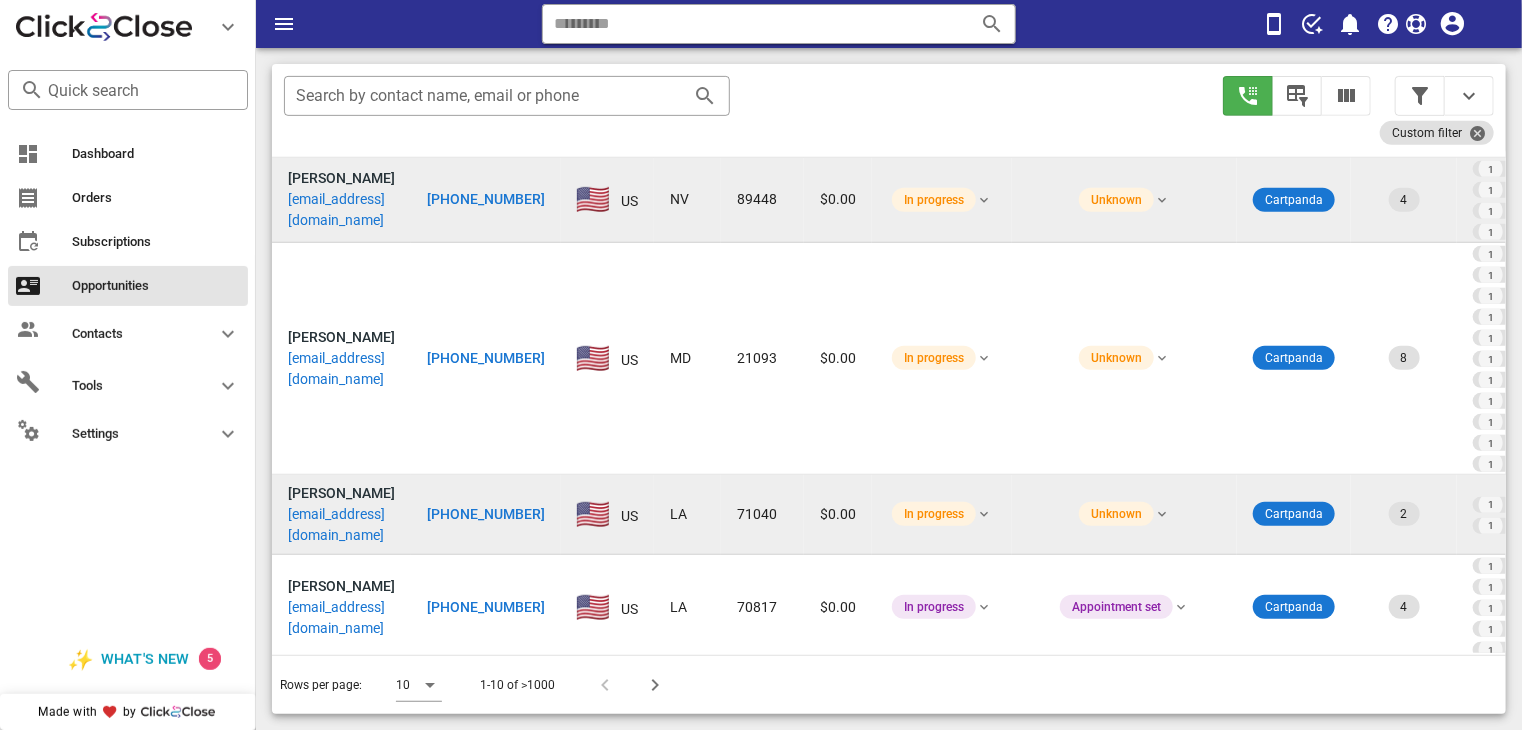 click on "[PHONE_NUMBER]" at bounding box center [486, 514] 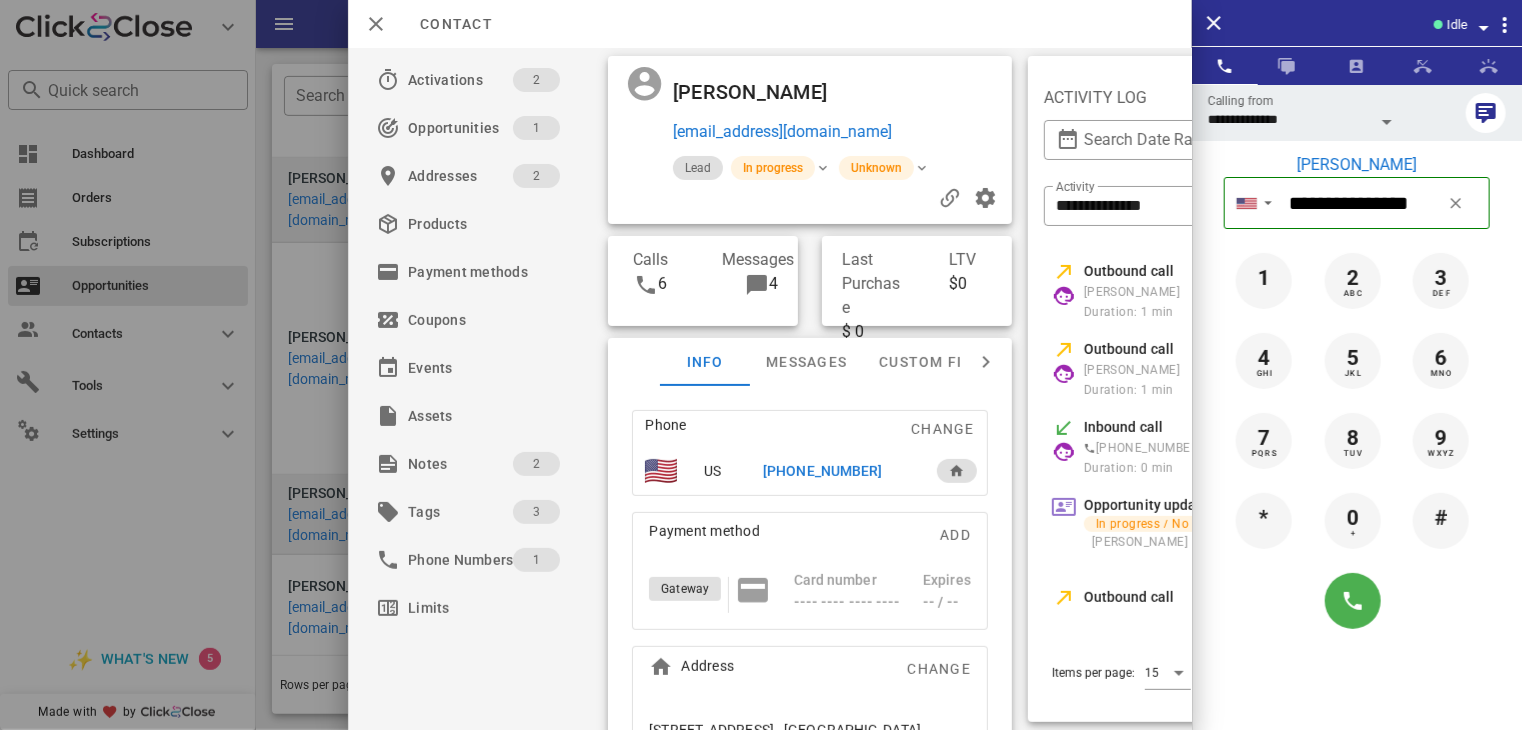 click on "**********" at bounding box center (770, 389) 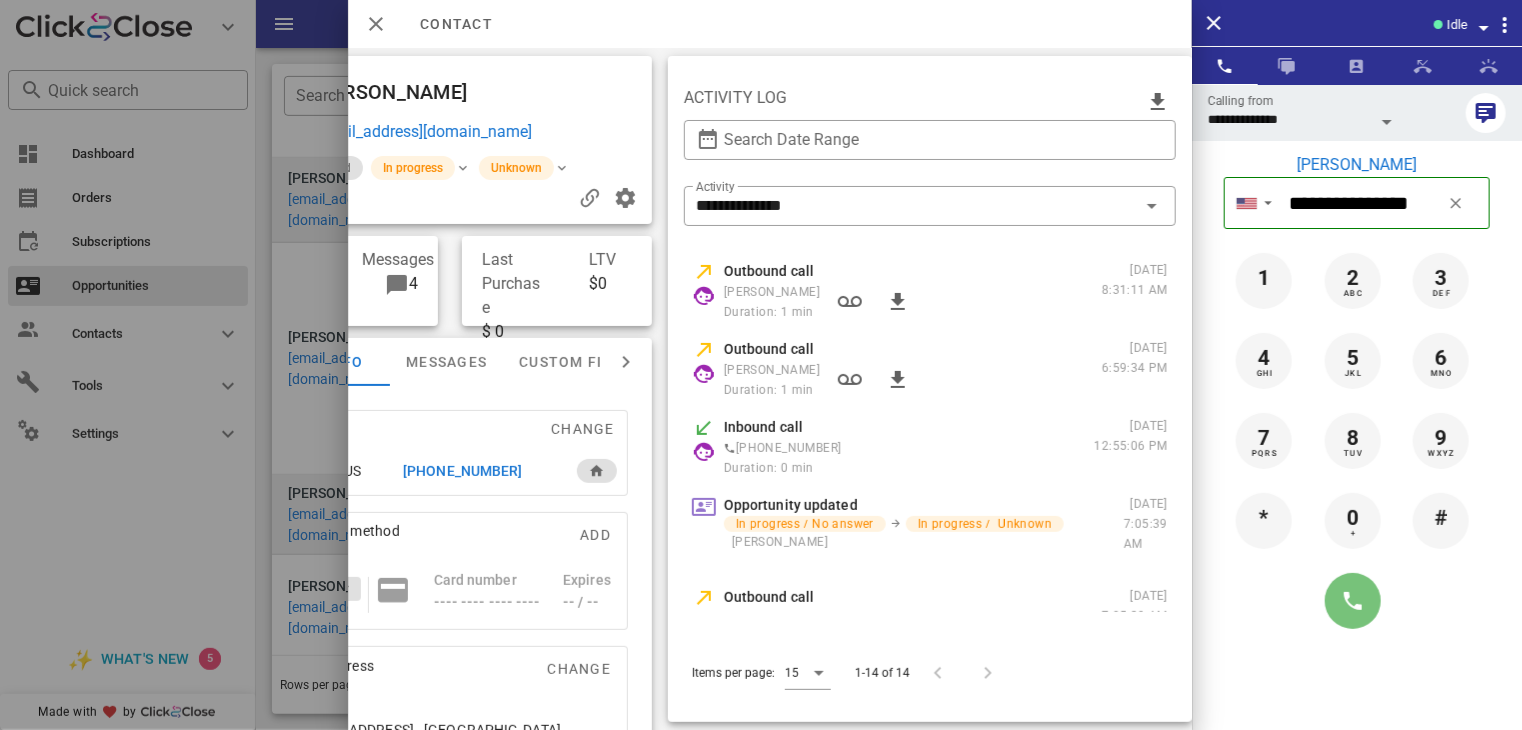click at bounding box center [1353, 601] 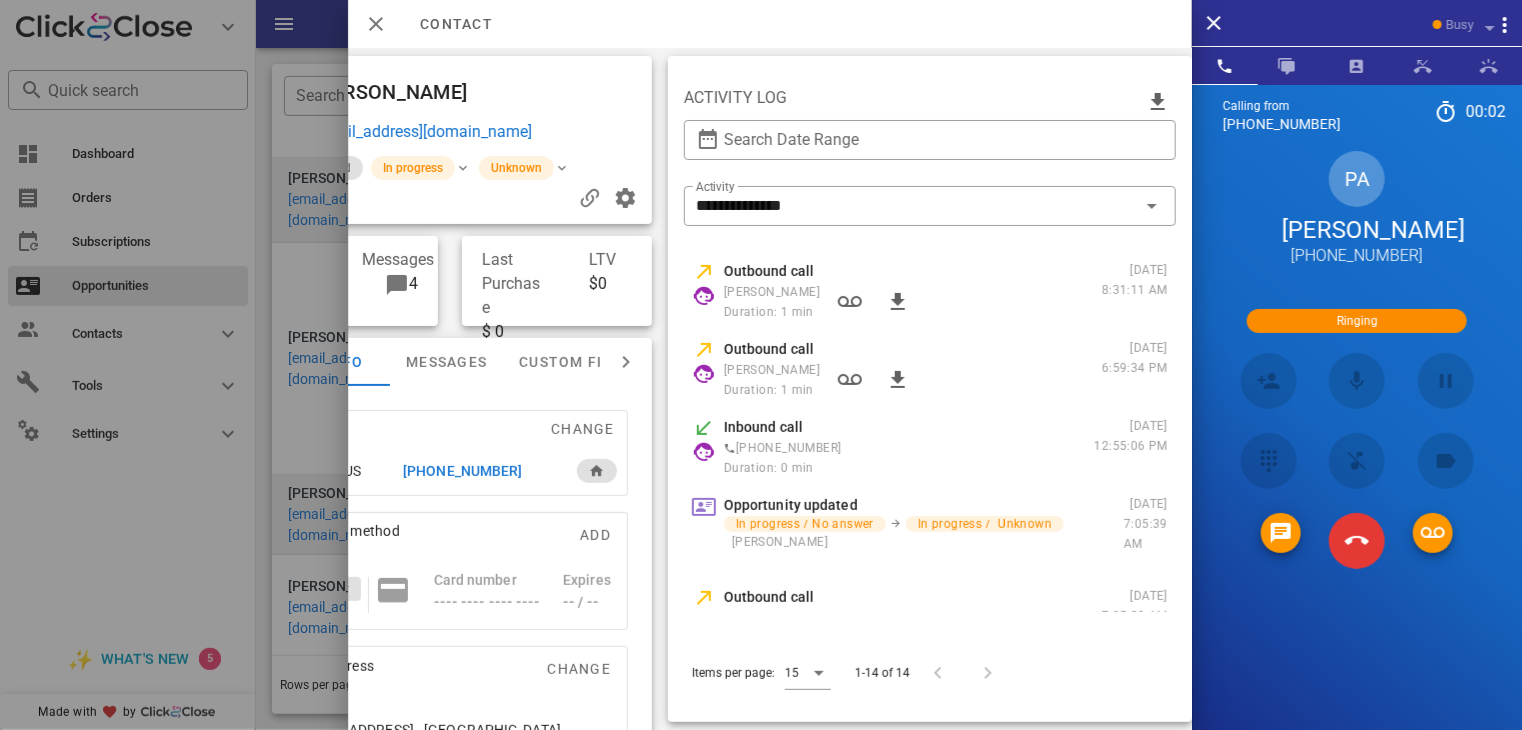 scroll, scrollTop: 0, scrollLeft: 0, axis: both 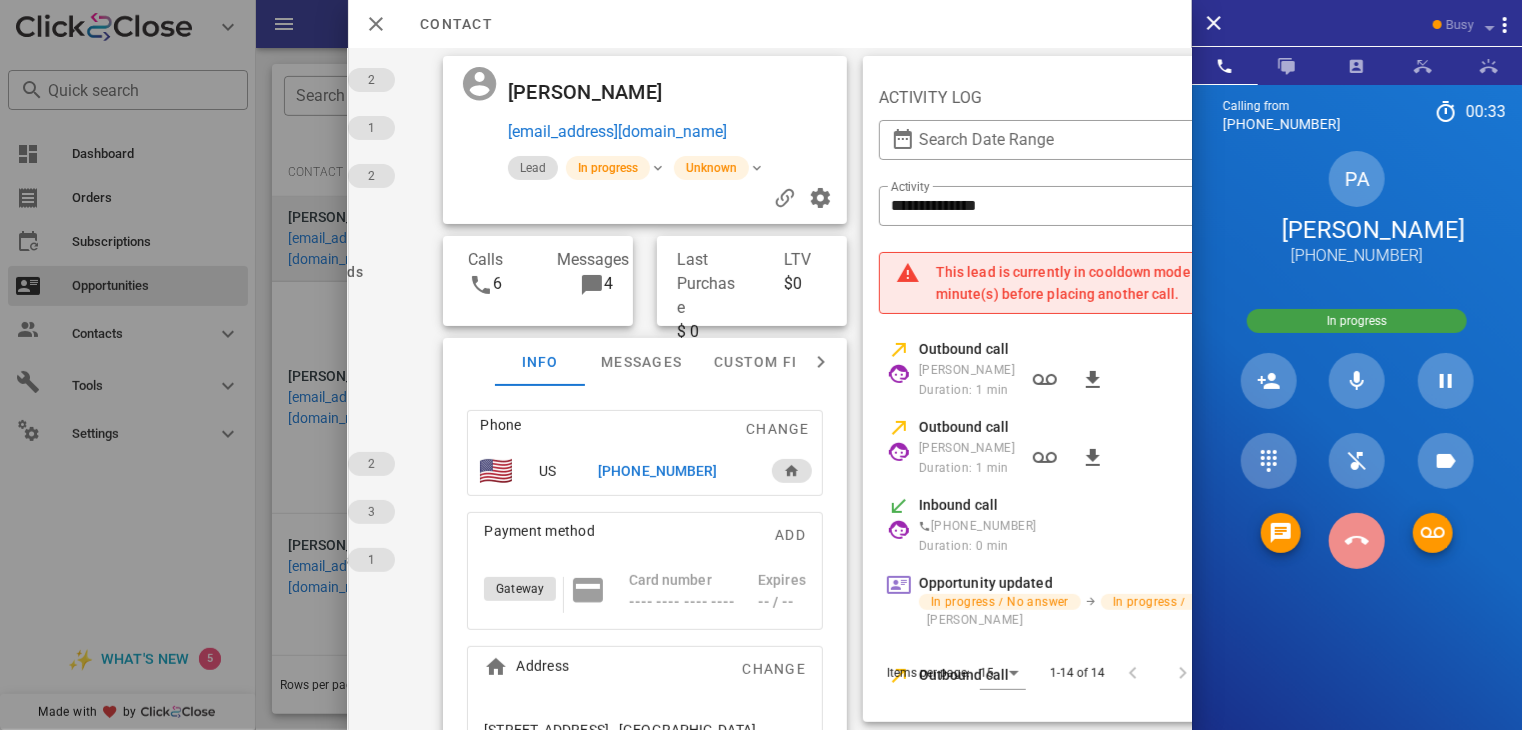 click at bounding box center [1357, 541] 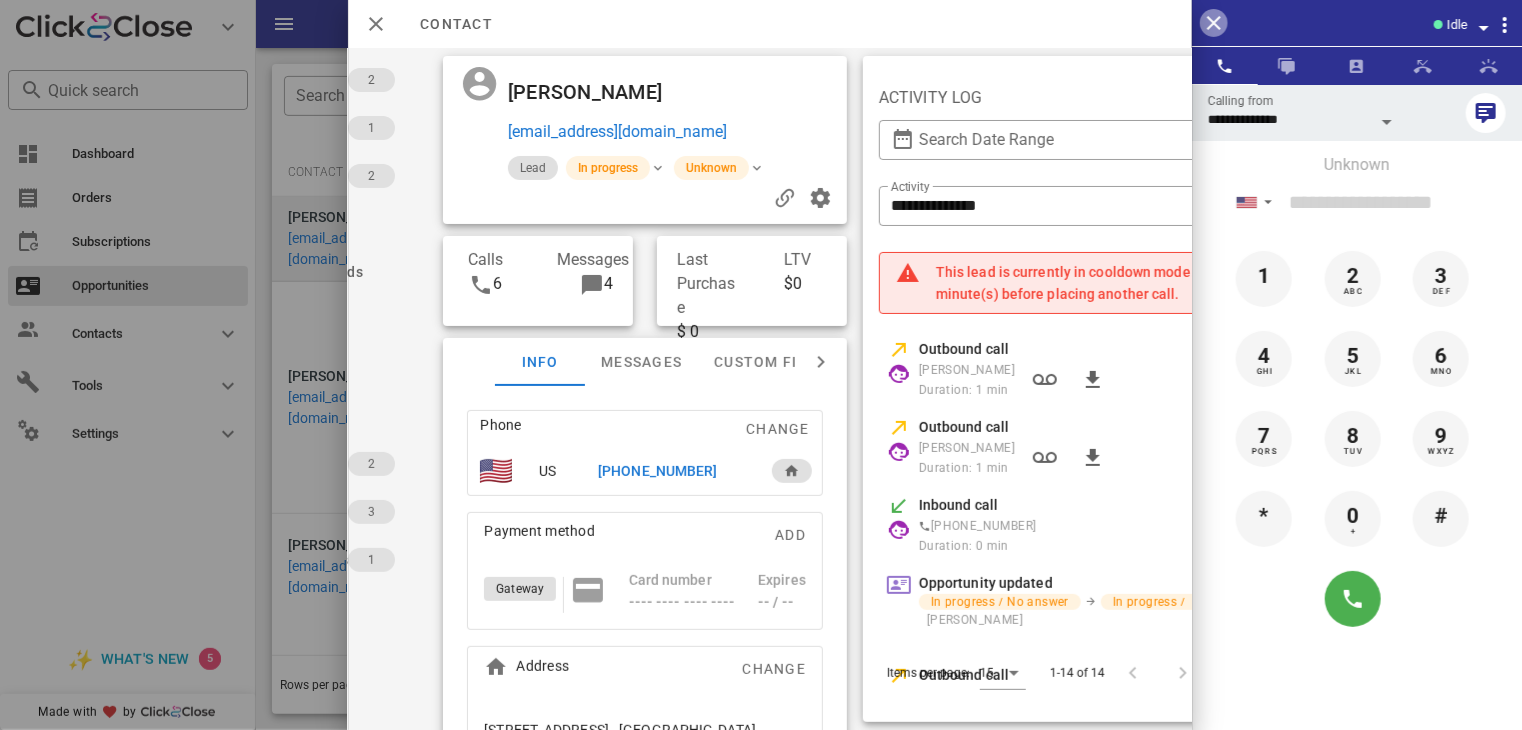 click at bounding box center (1214, 23) 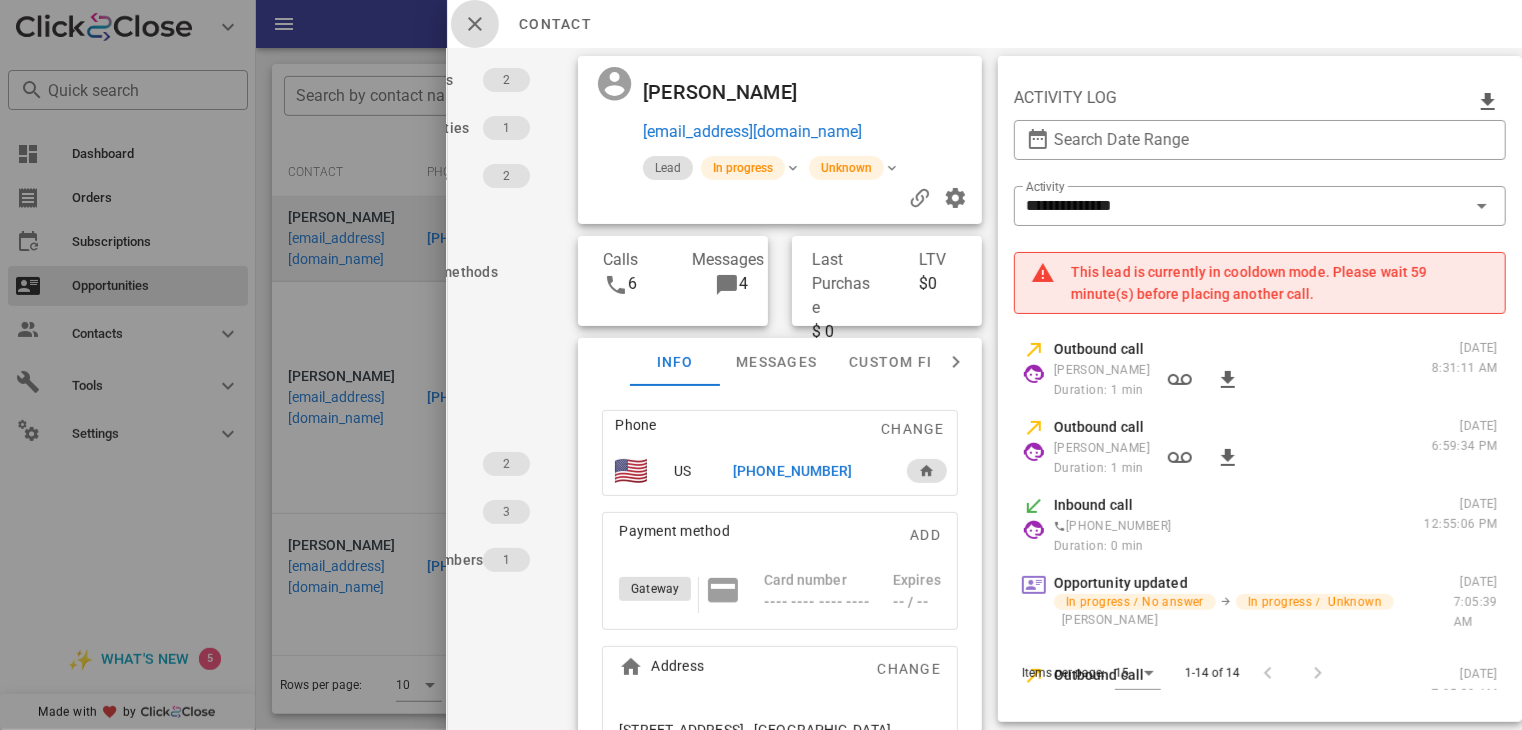 click at bounding box center (475, 24) 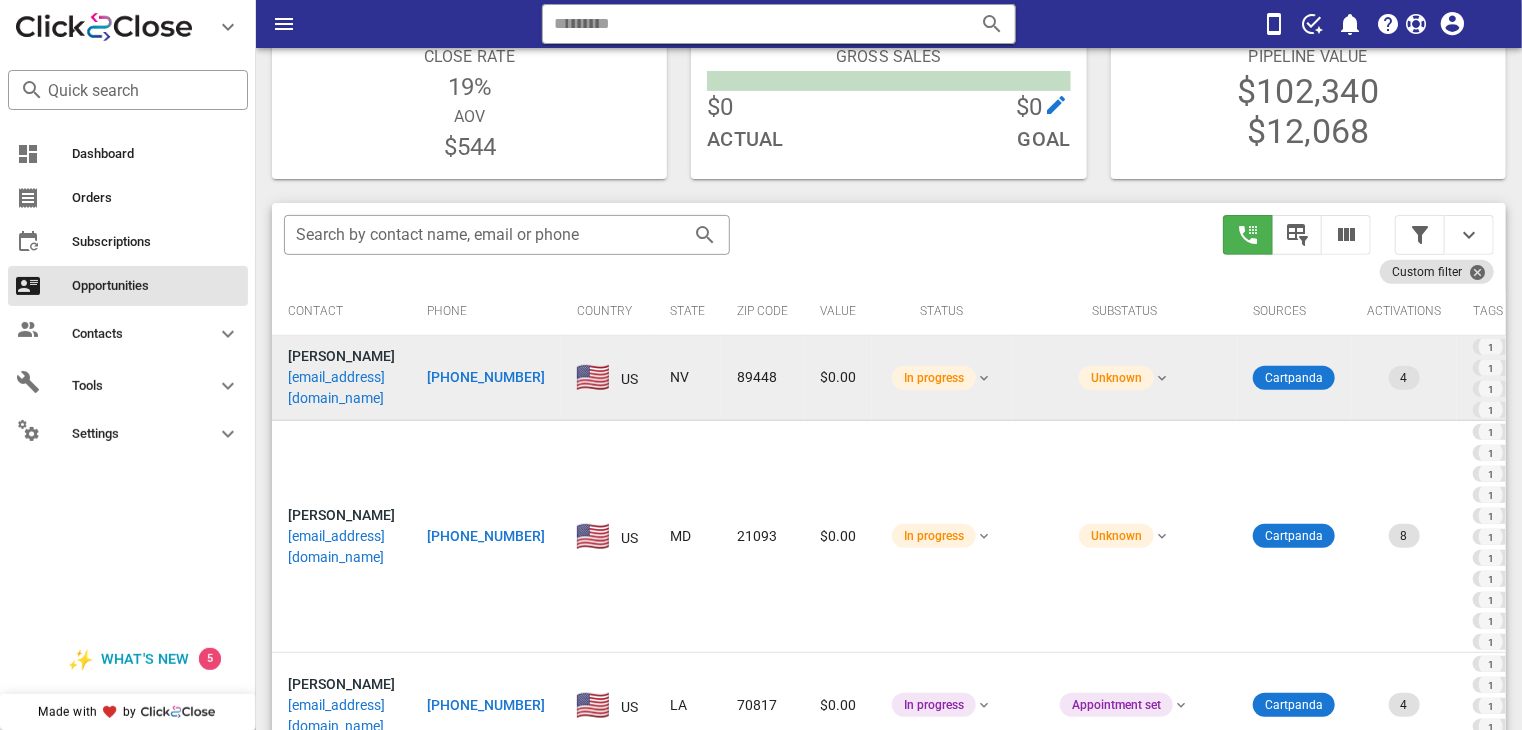 scroll, scrollTop: 211, scrollLeft: 0, axis: vertical 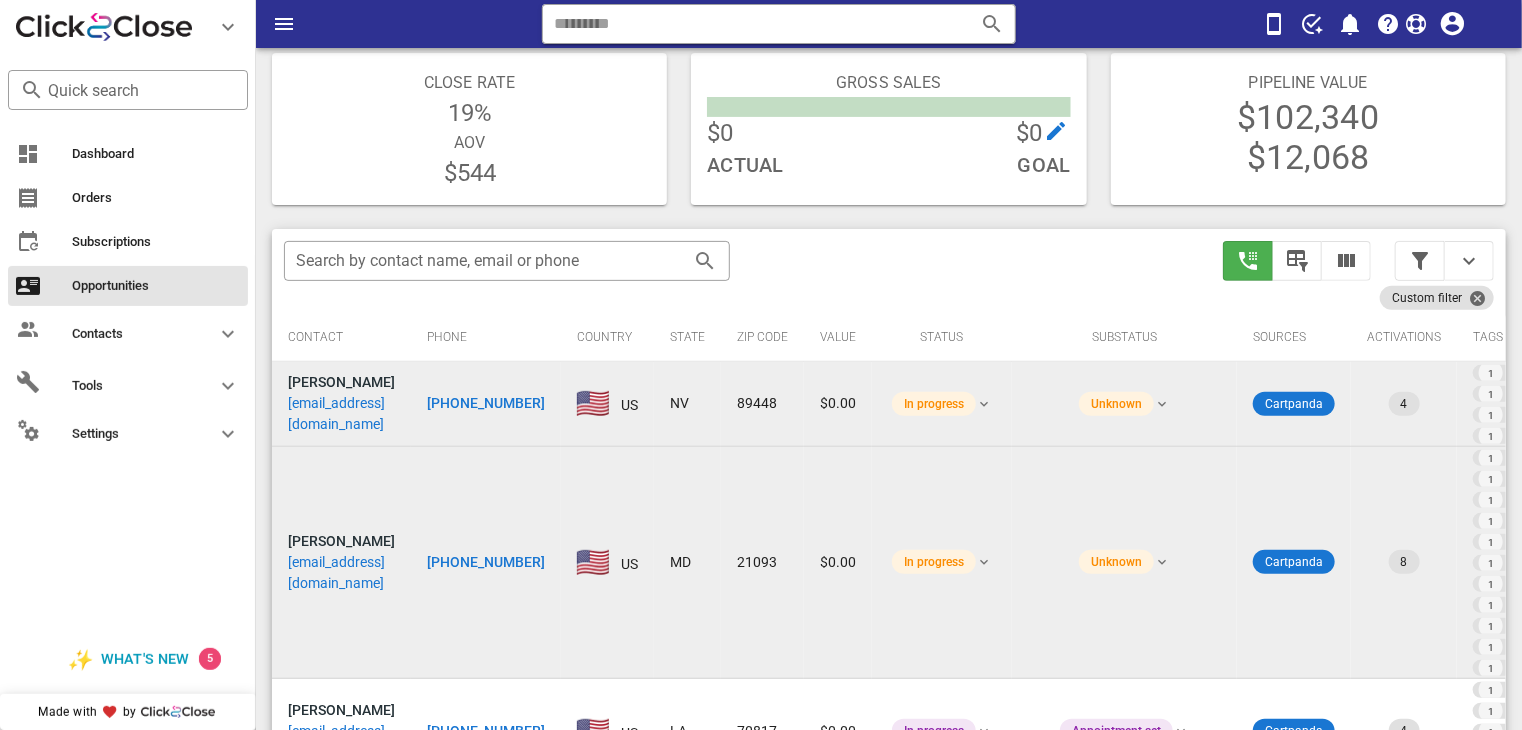 click on "[PHONE_NUMBER]" at bounding box center [486, 562] 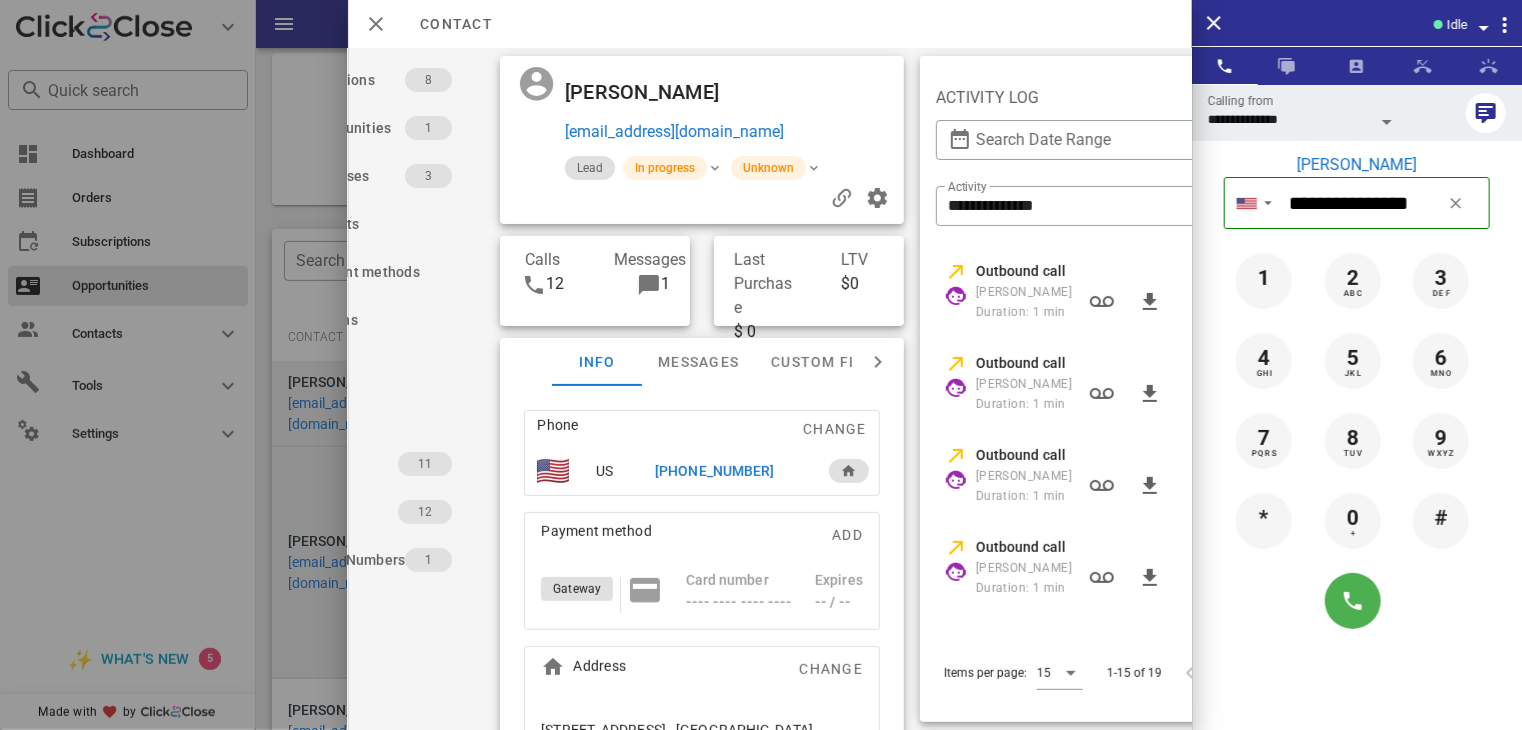 scroll, scrollTop: 0, scrollLeft: 0, axis: both 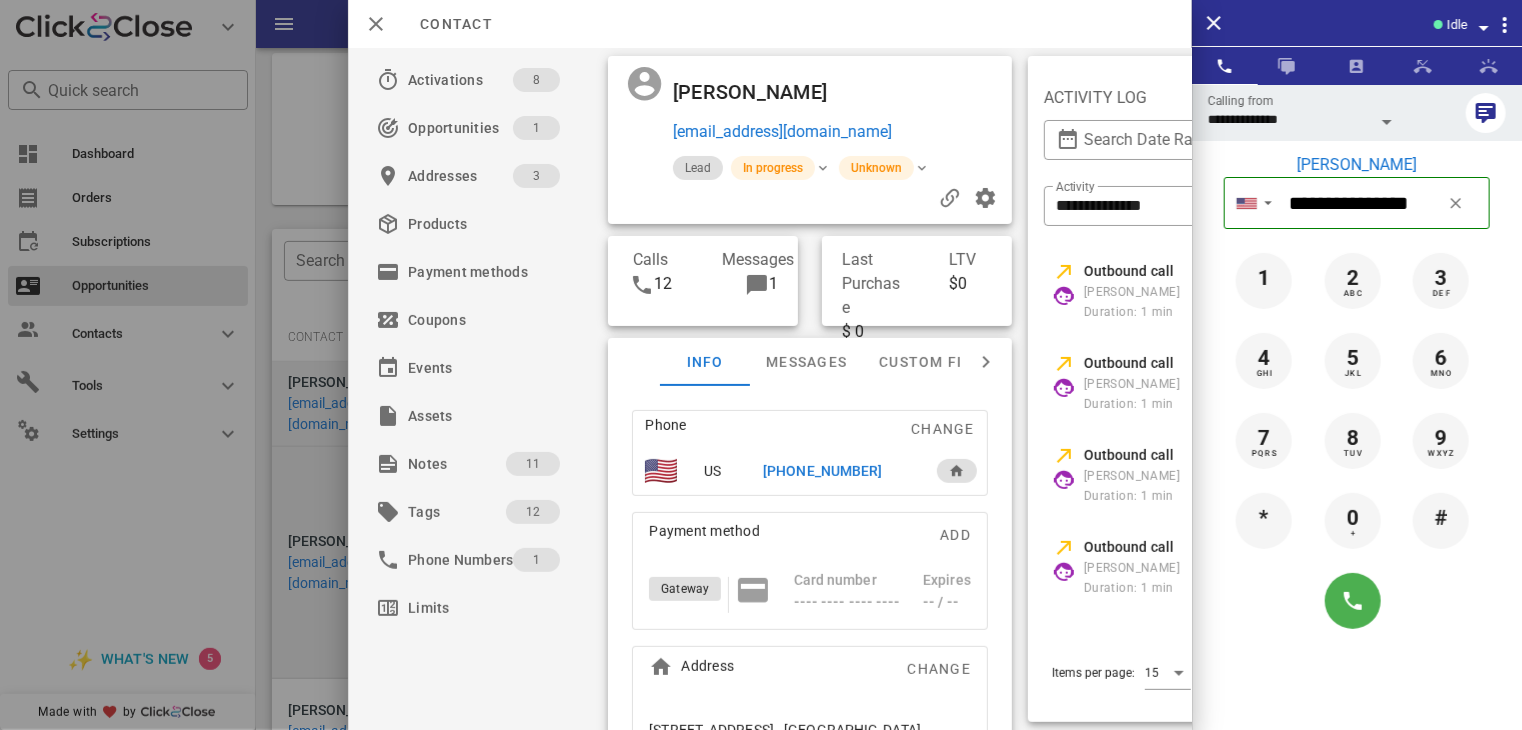 click at bounding box center [757, 285] 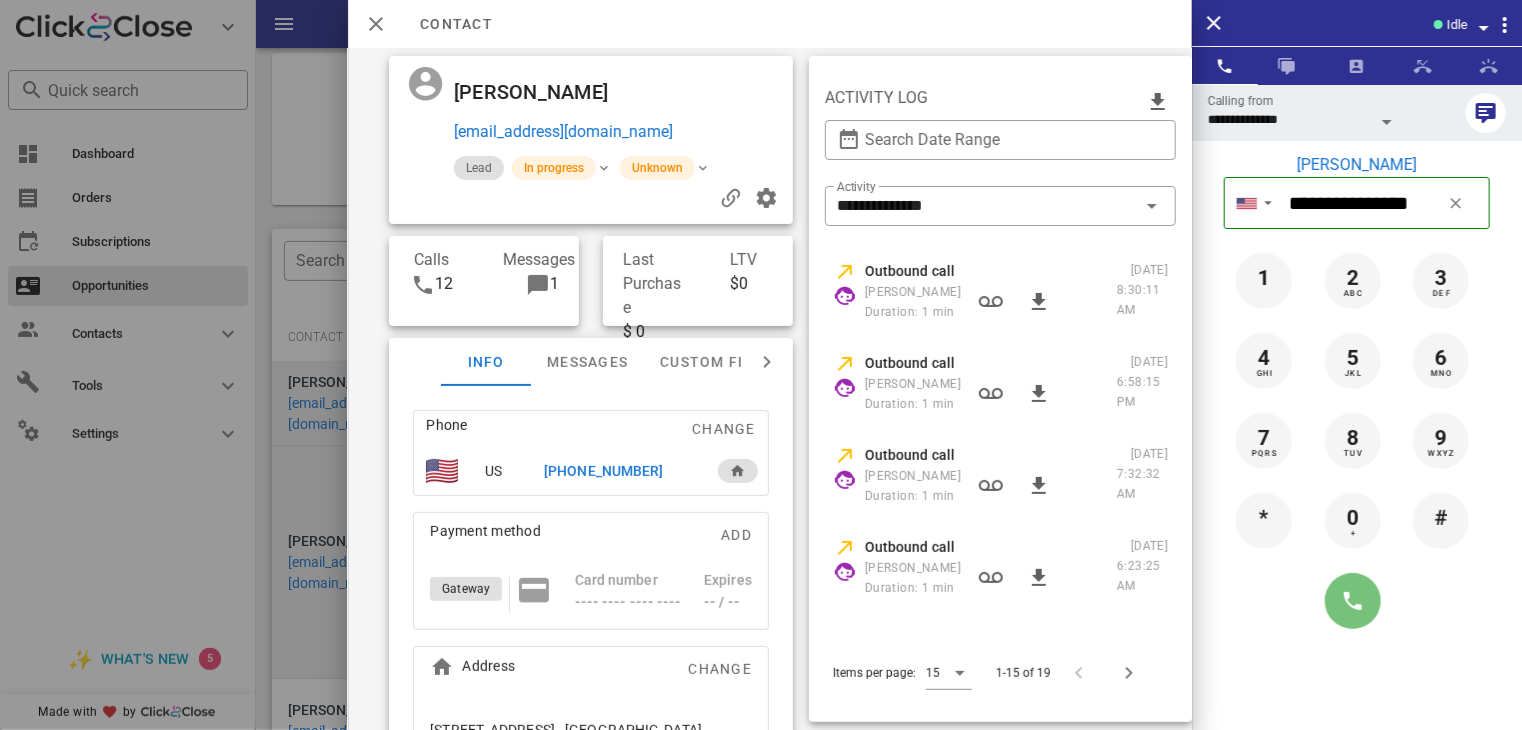 click at bounding box center [1353, 601] 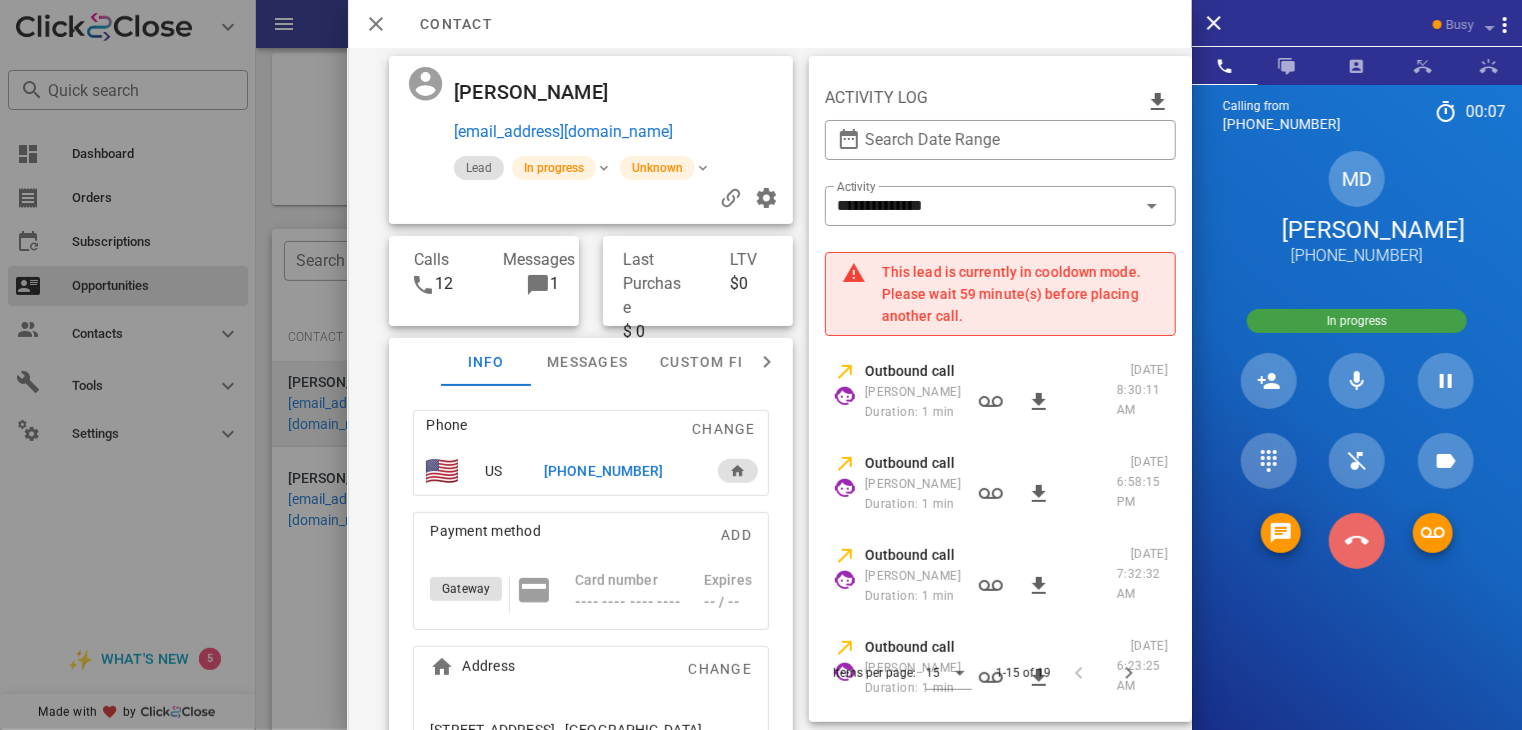click at bounding box center [1357, 541] 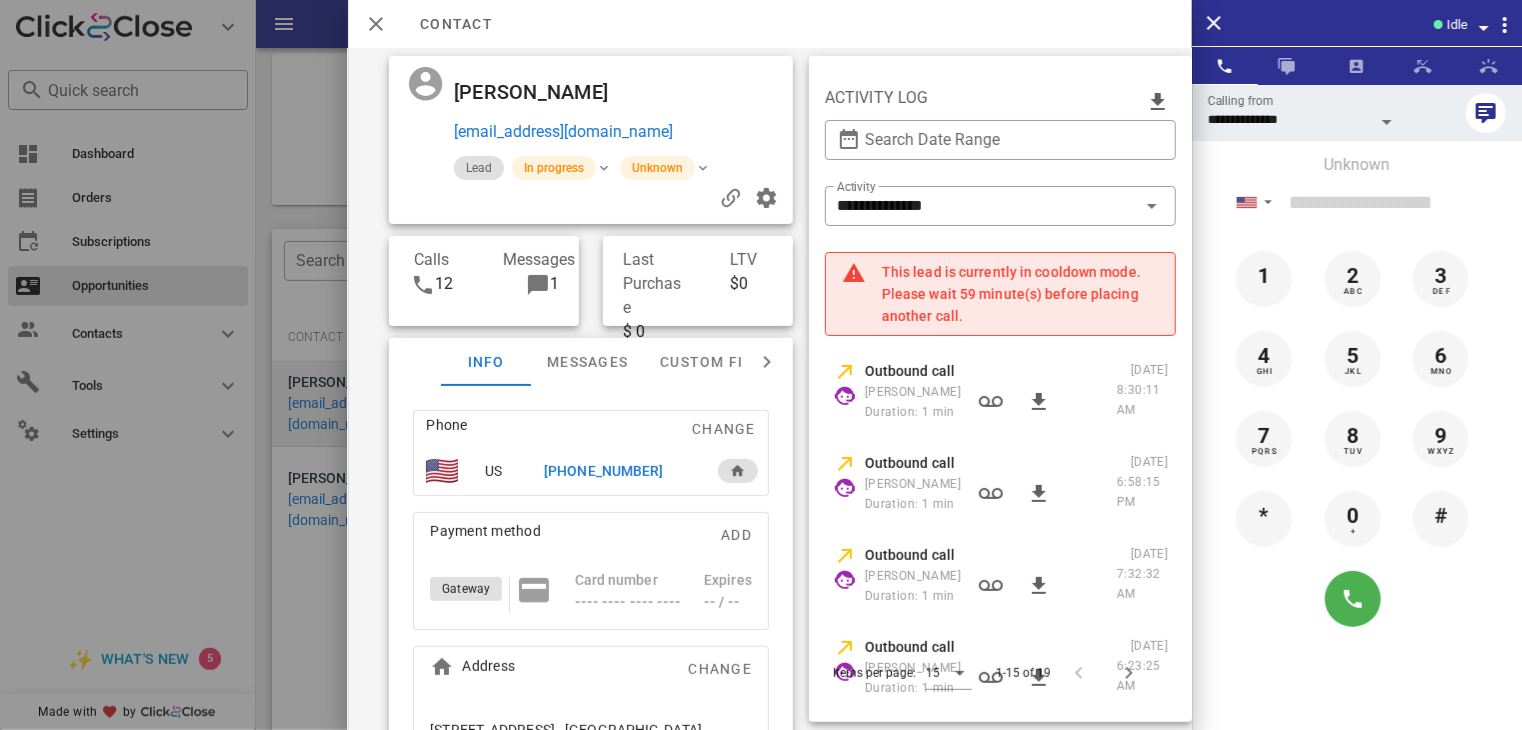 click on "[PHONE_NUMBER]" at bounding box center [603, 471] 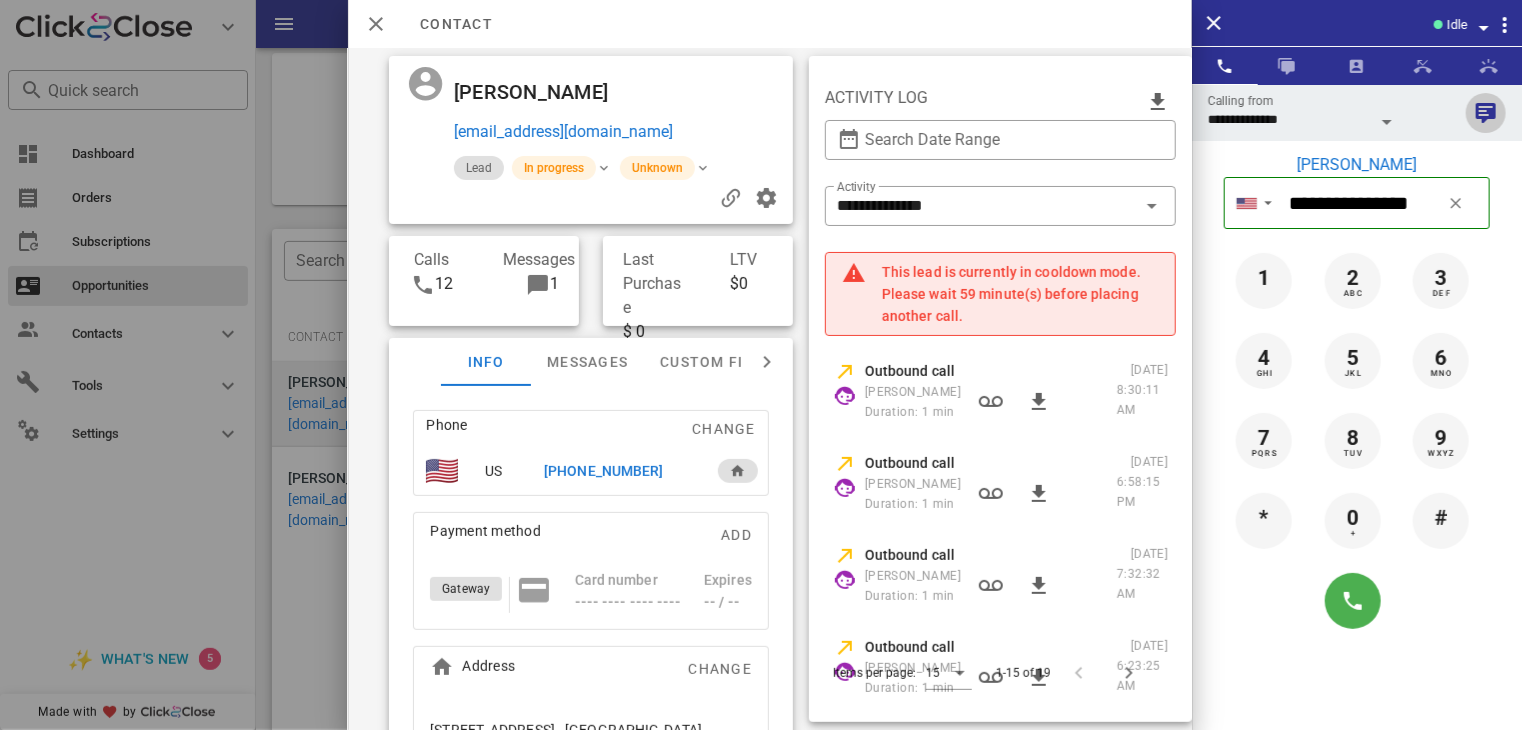 click at bounding box center [1486, 113] 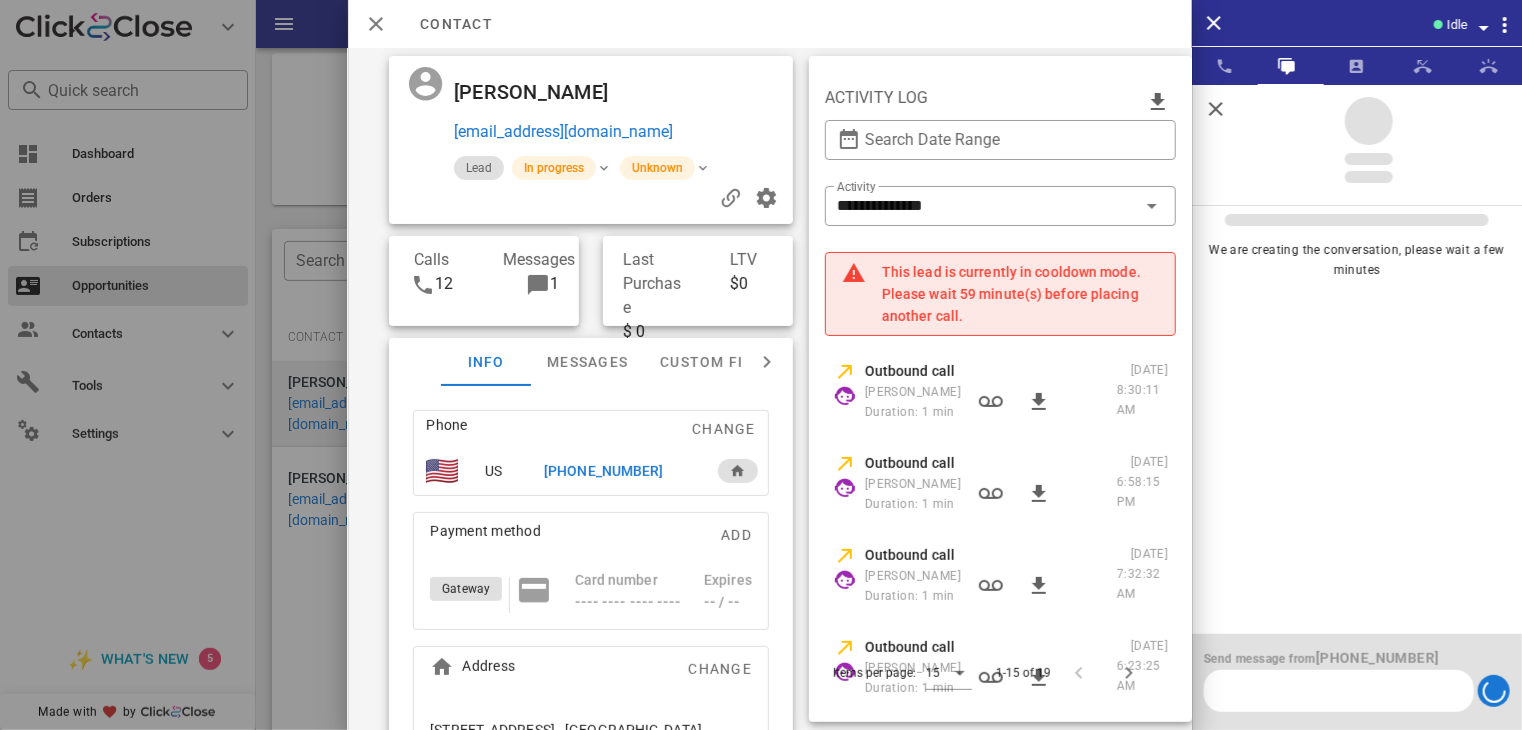 click at bounding box center [1339, 691] 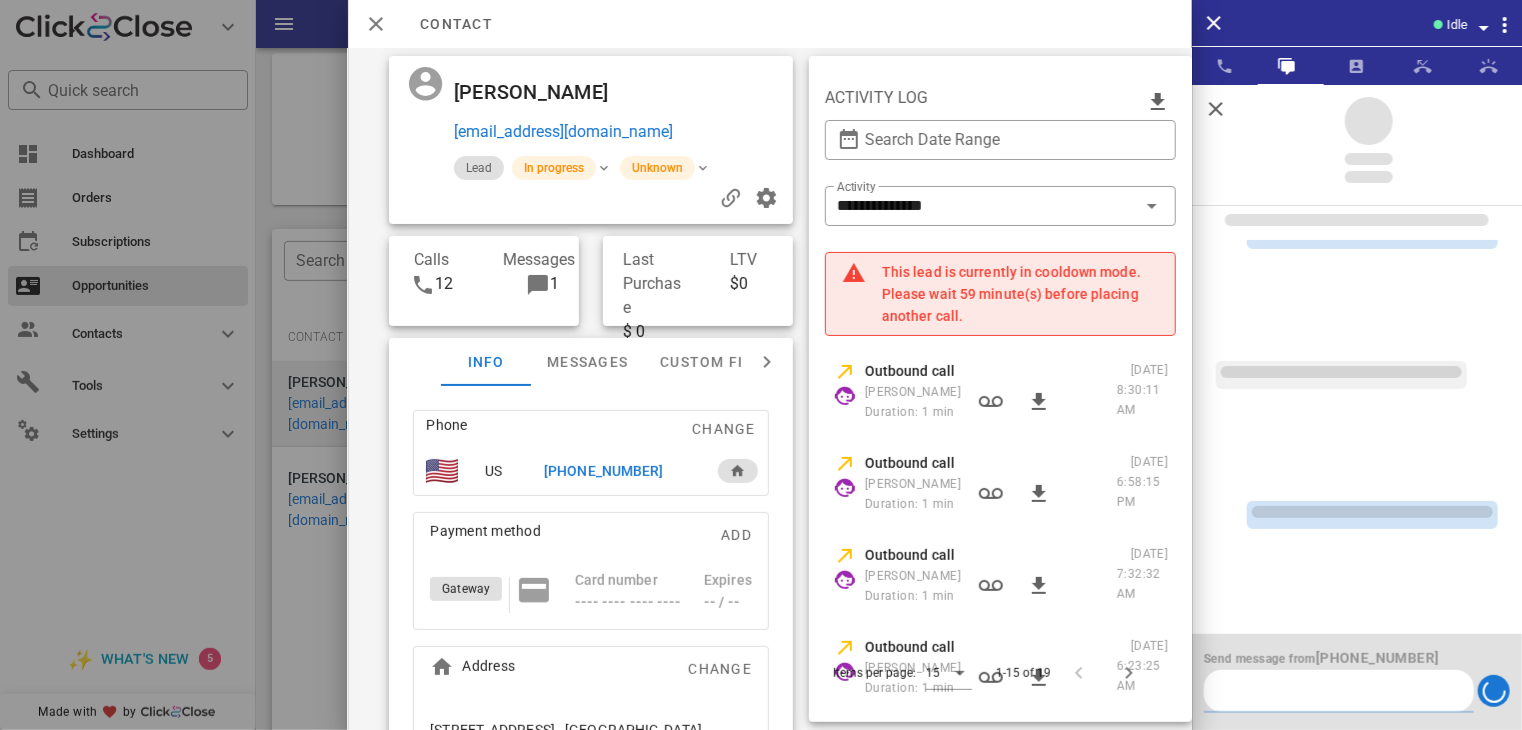 scroll, scrollTop: 0, scrollLeft: 0, axis: both 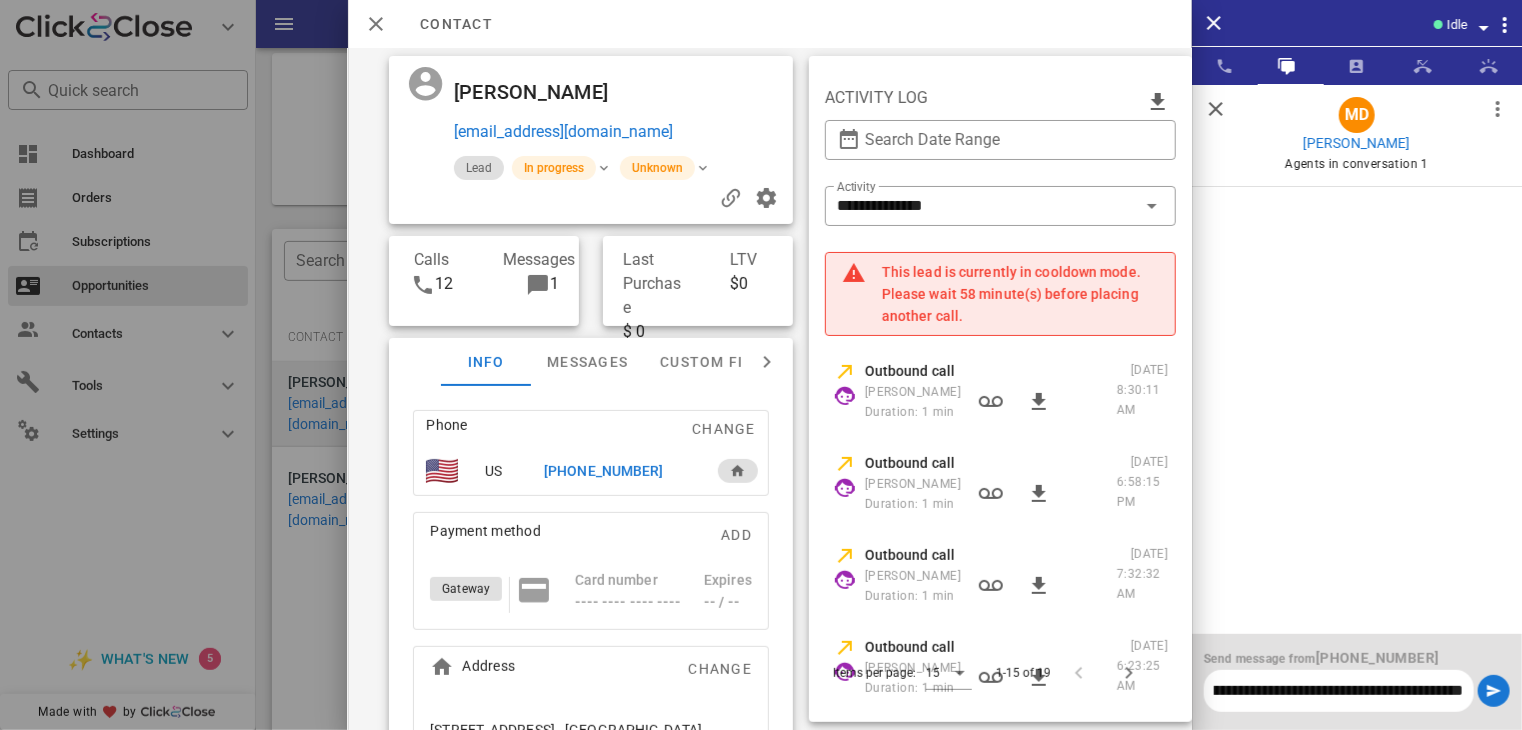 type on "**********" 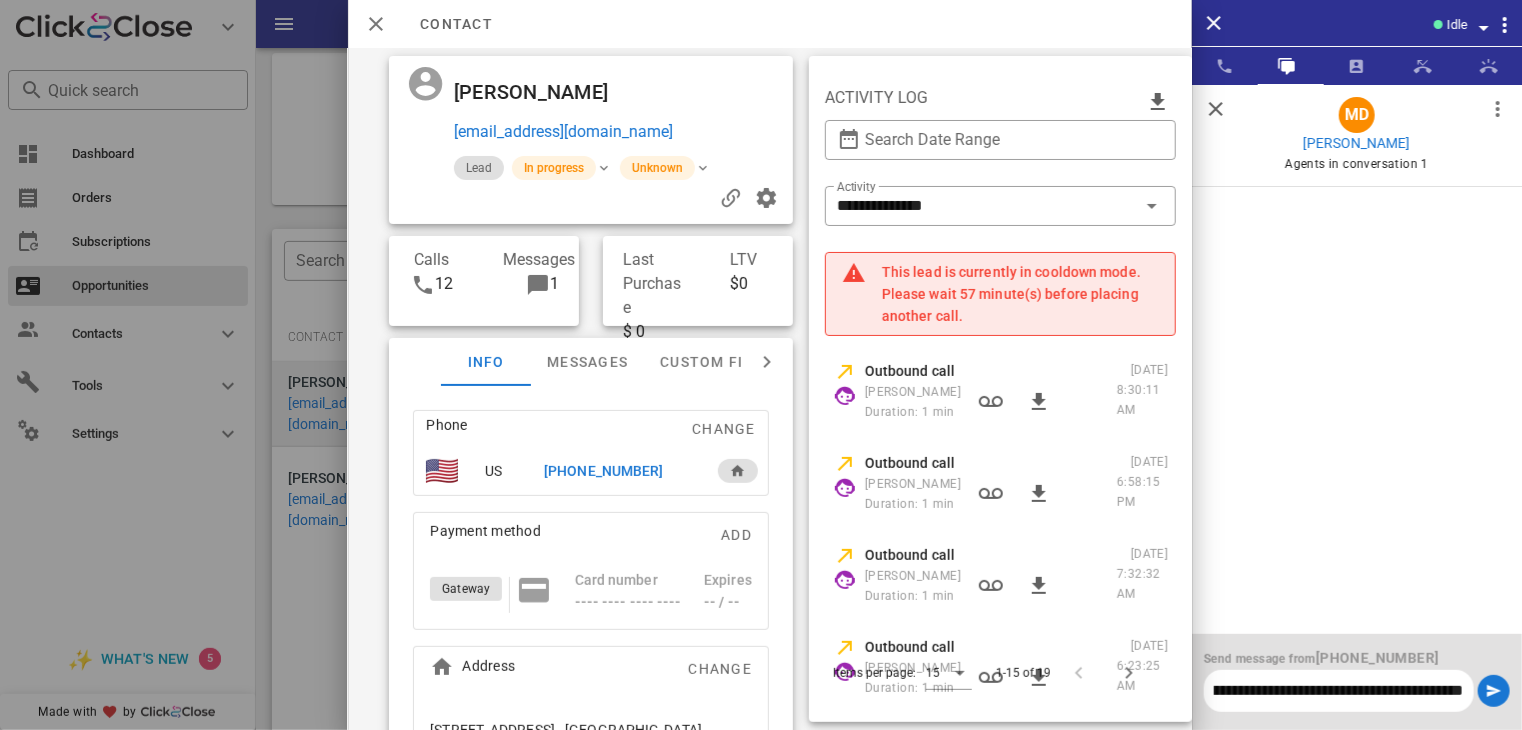 click on "**********" at bounding box center [1339, 691] 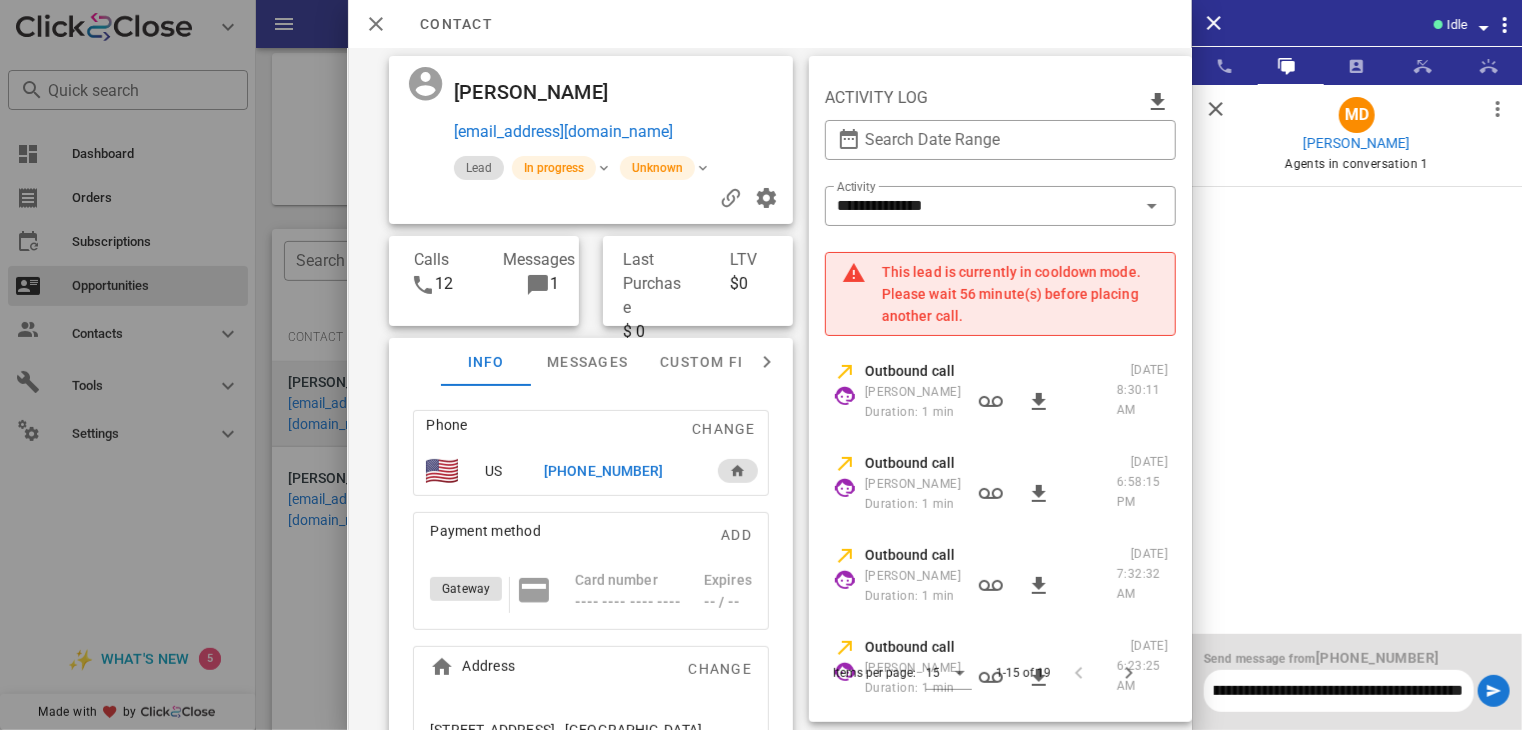 scroll, scrollTop: 0, scrollLeft: 1468, axis: horizontal 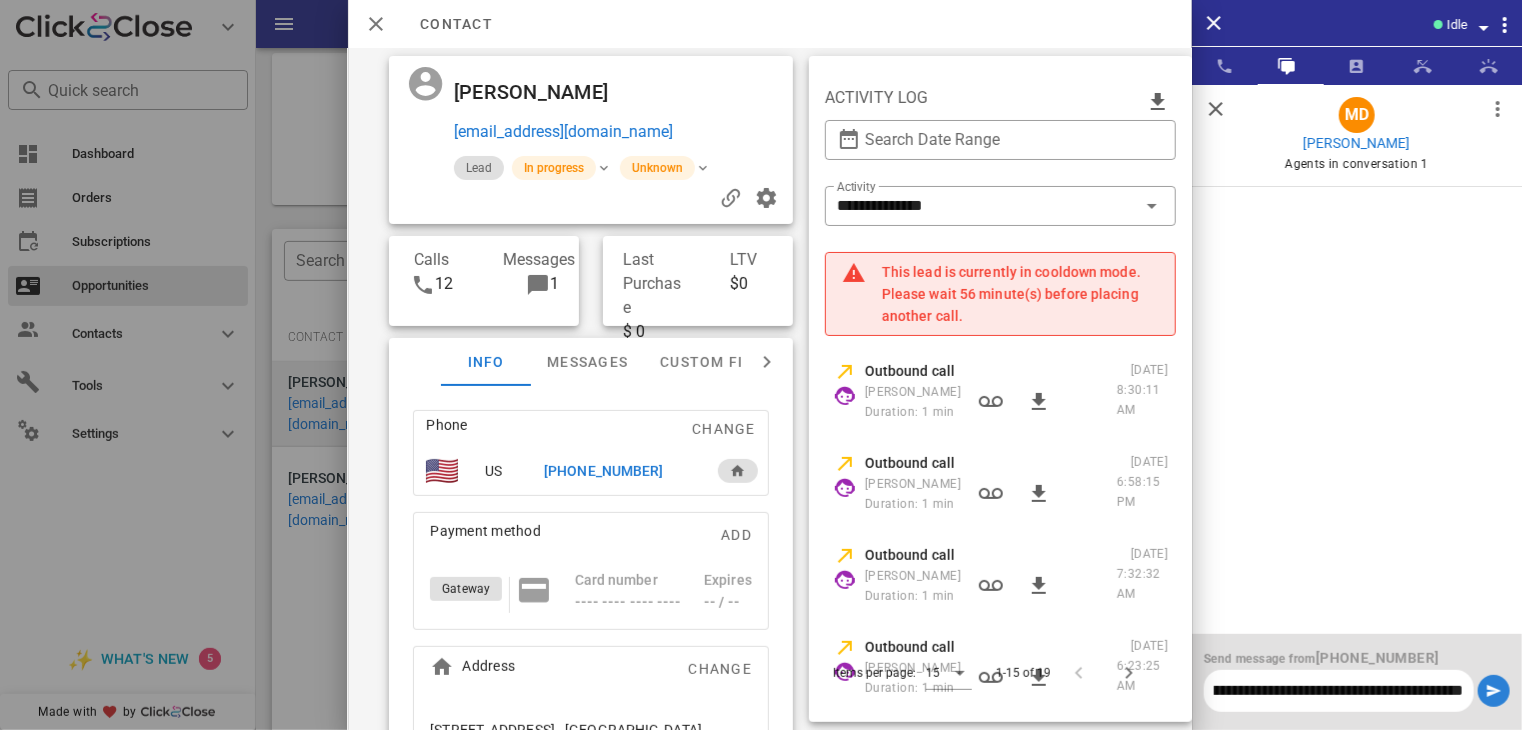 type on "**********" 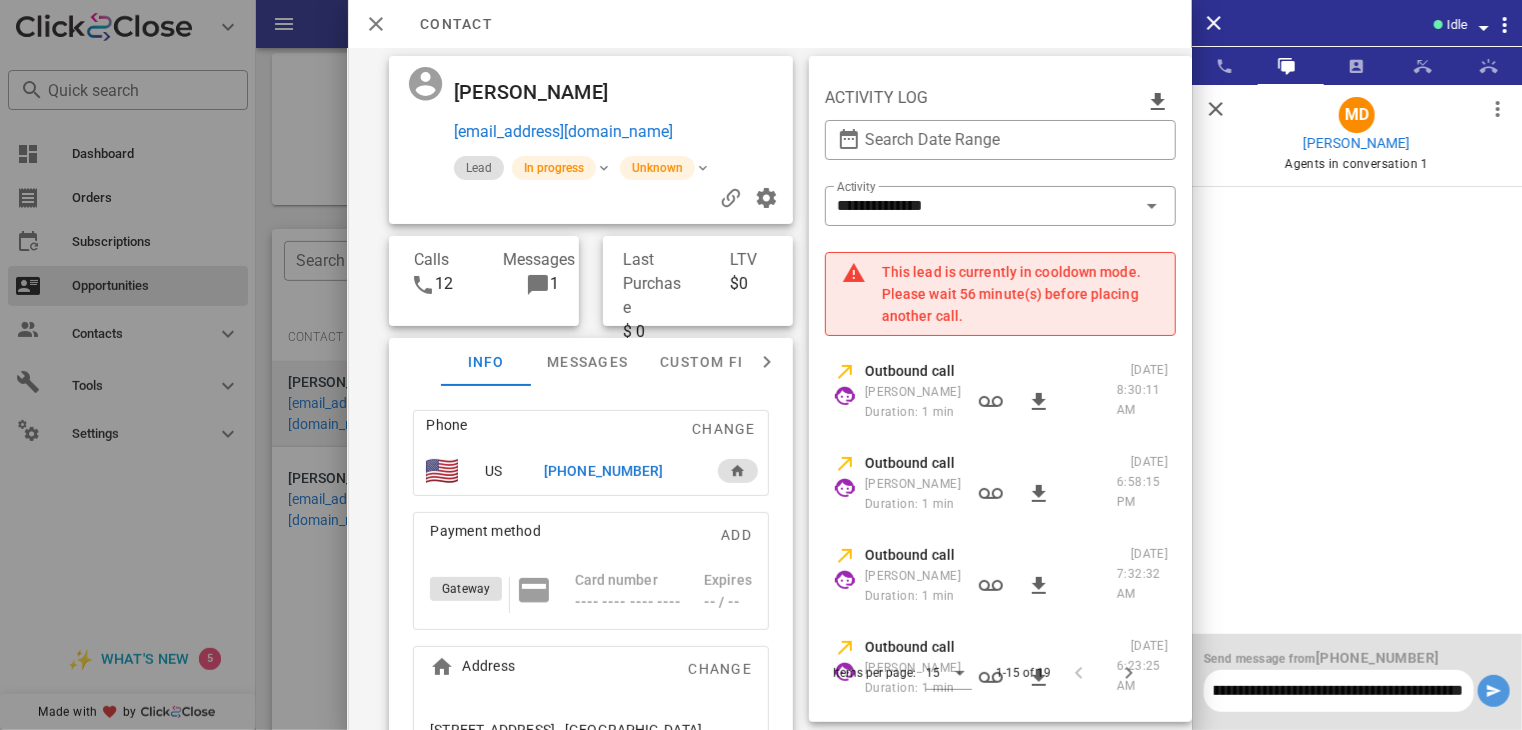 click at bounding box center [1494, 691] 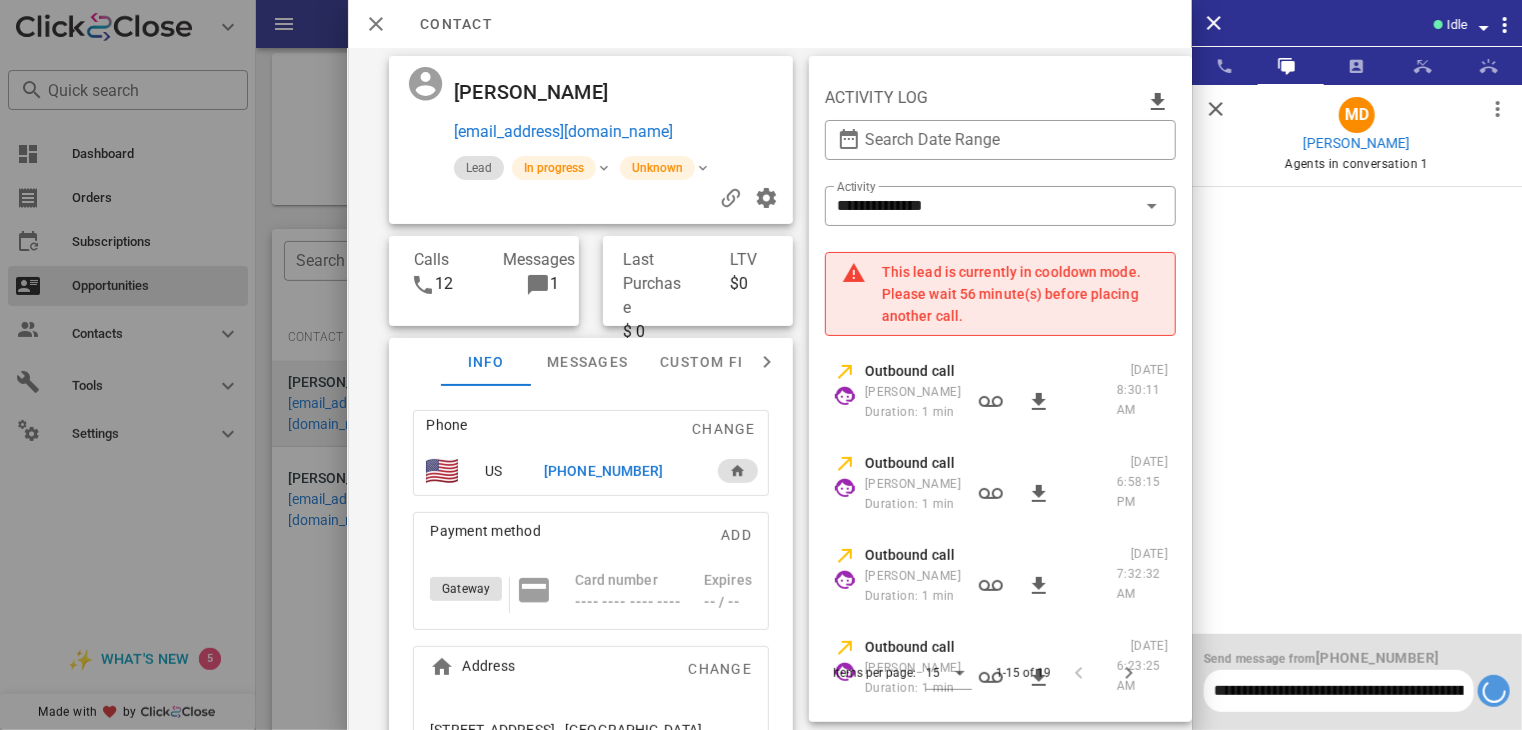 type 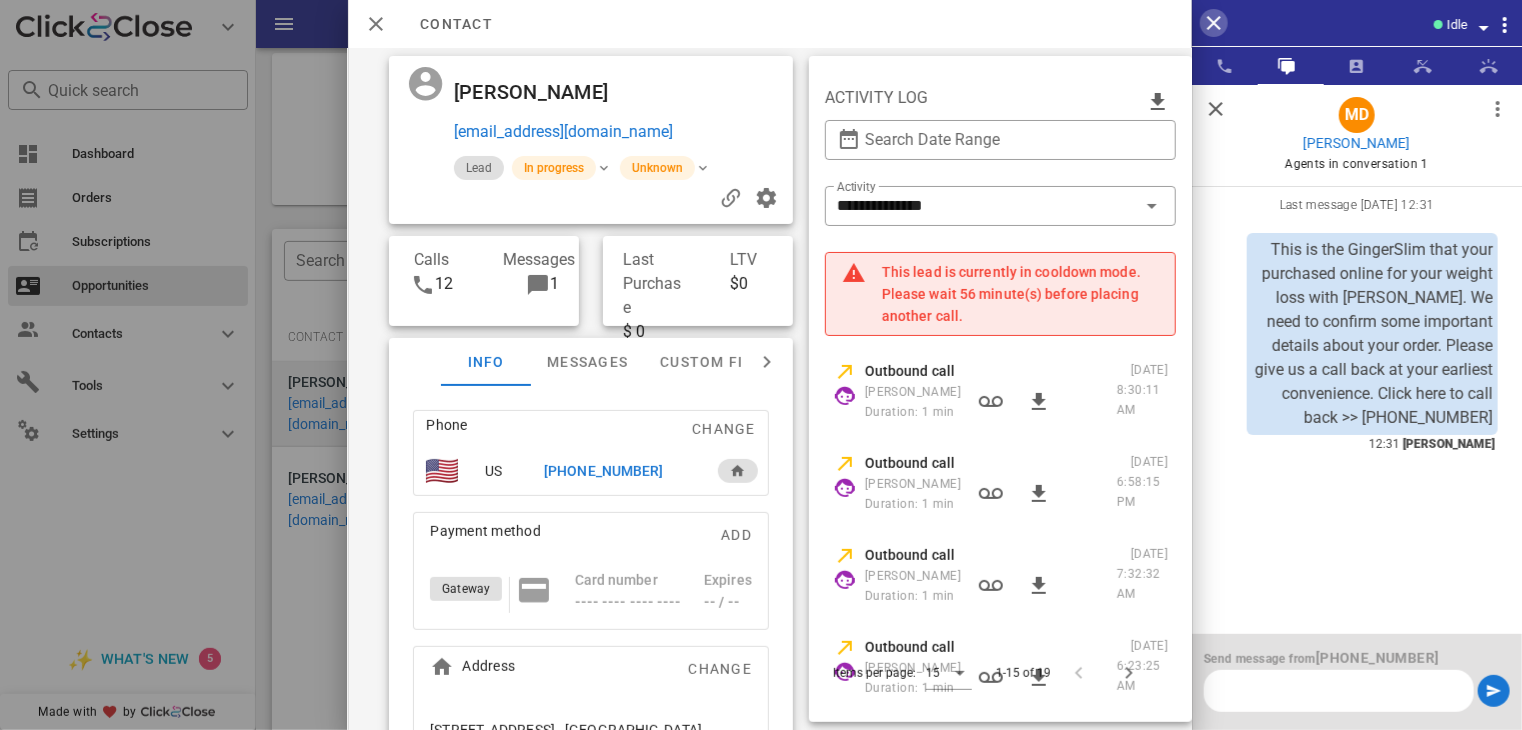 click at bounding box center (1214, 23) 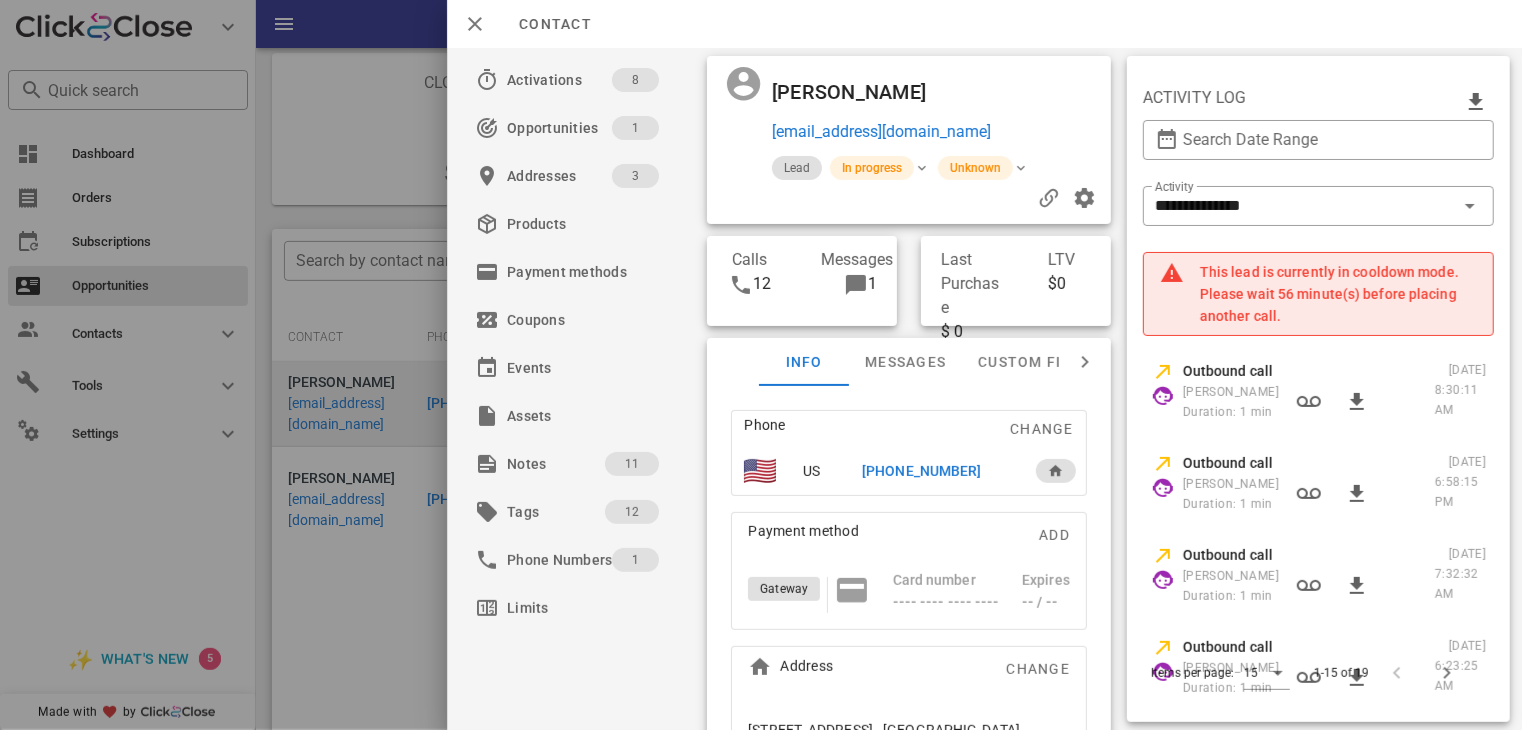 scroll, scrollTop: 0, scrollLeft: 20, axis: horizontal 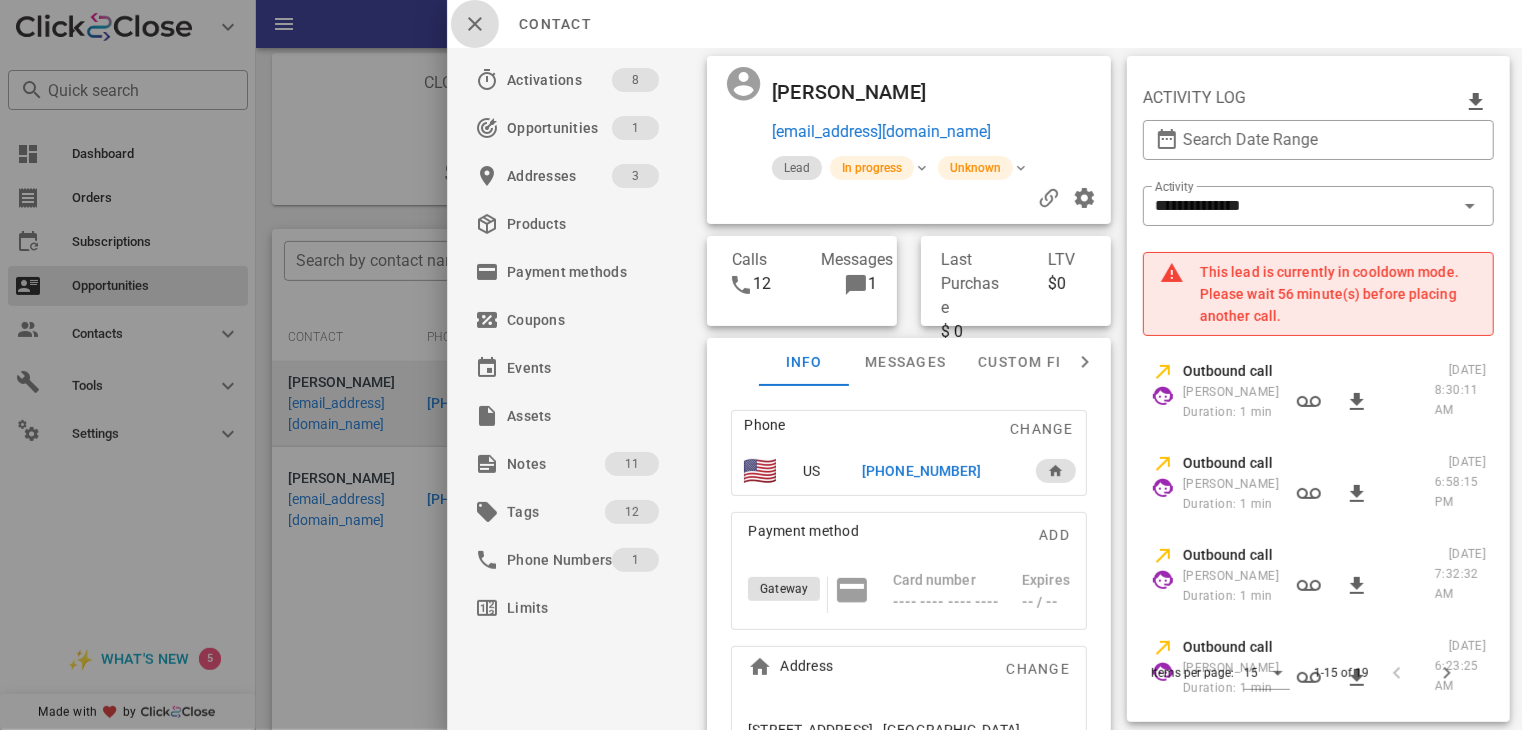 click at bounding box center (475, 24) 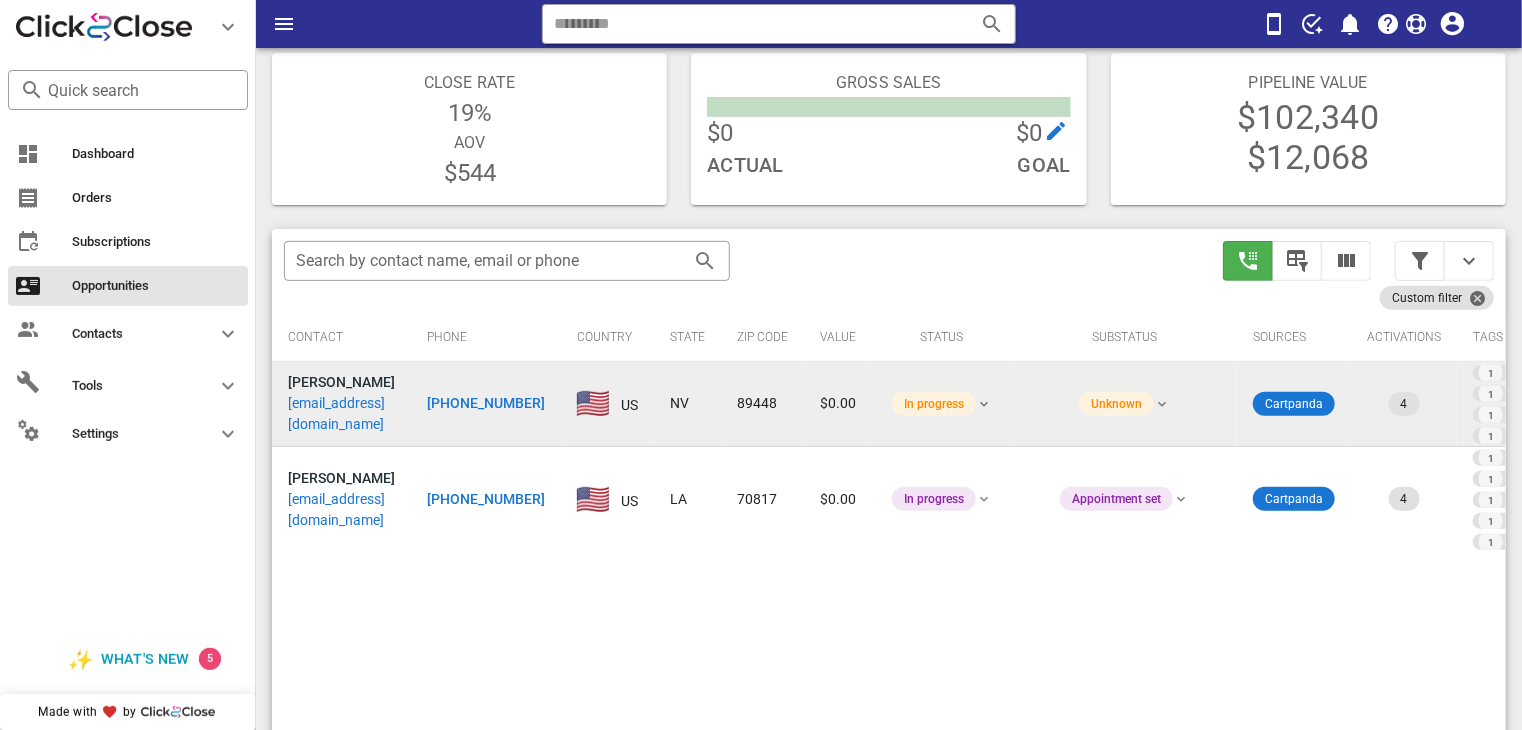 click on "[PHONE_NUMBER]" at bounding box center [486, 403] 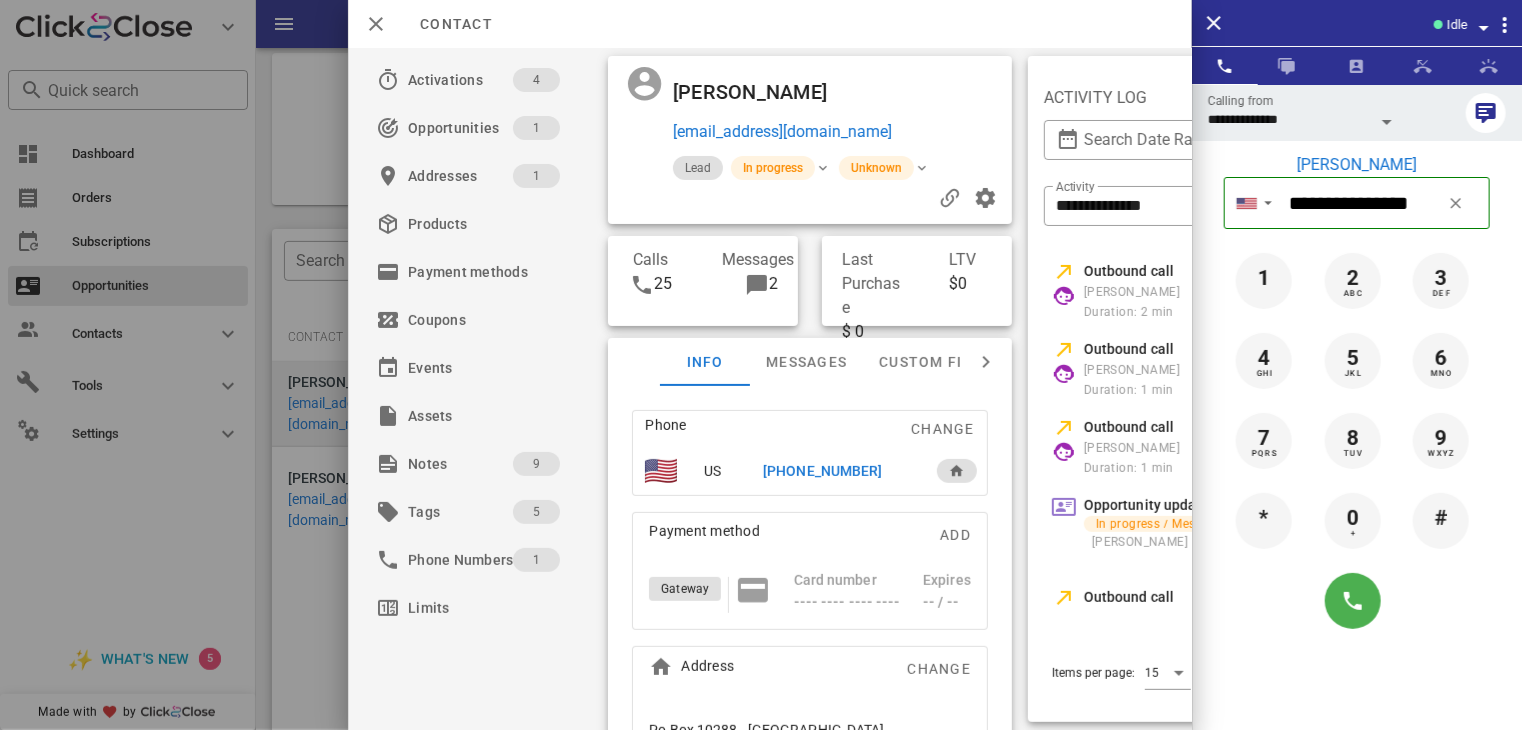 scroll, scrollTop: 0, scrollLeft: 428, axis: horizontal 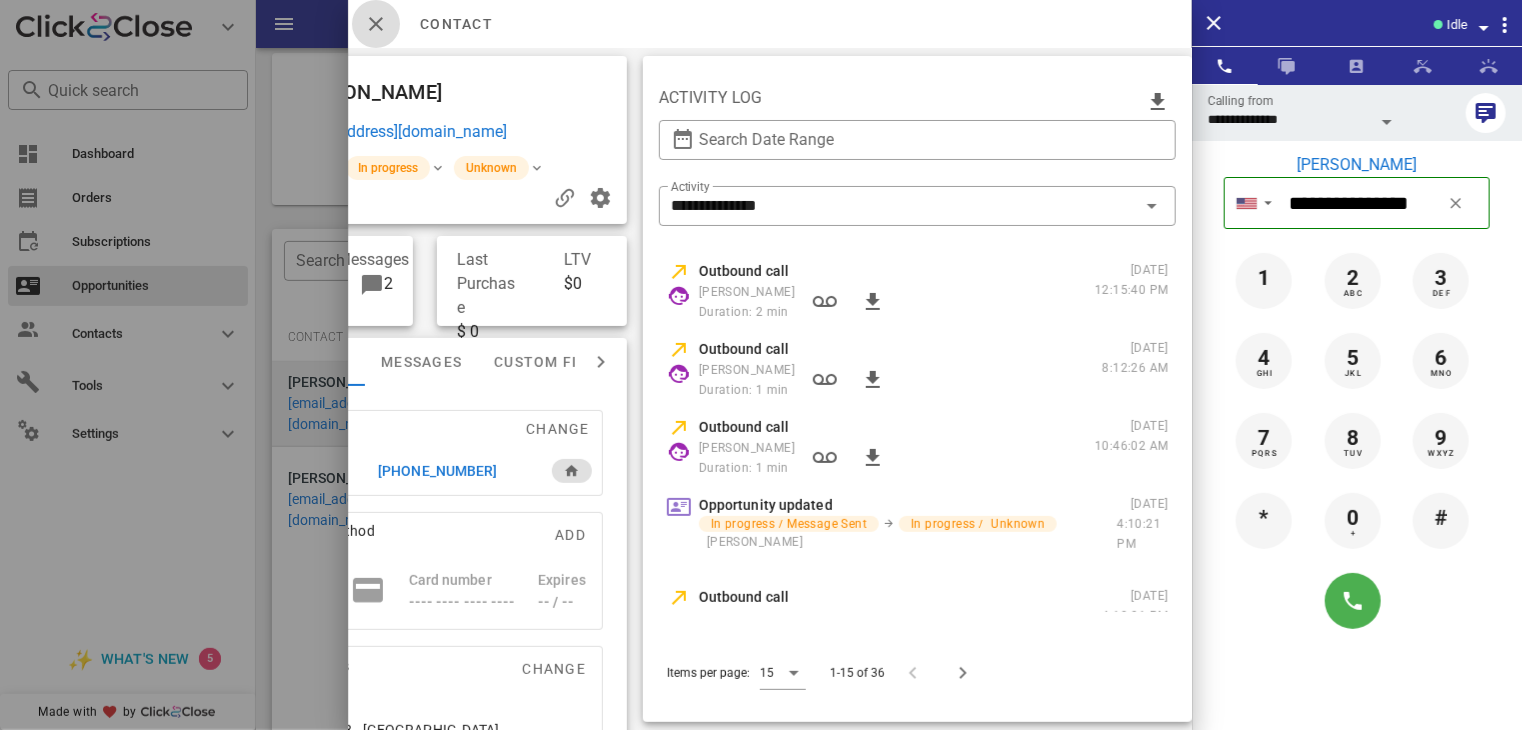 click at bounding box center (376, 24) 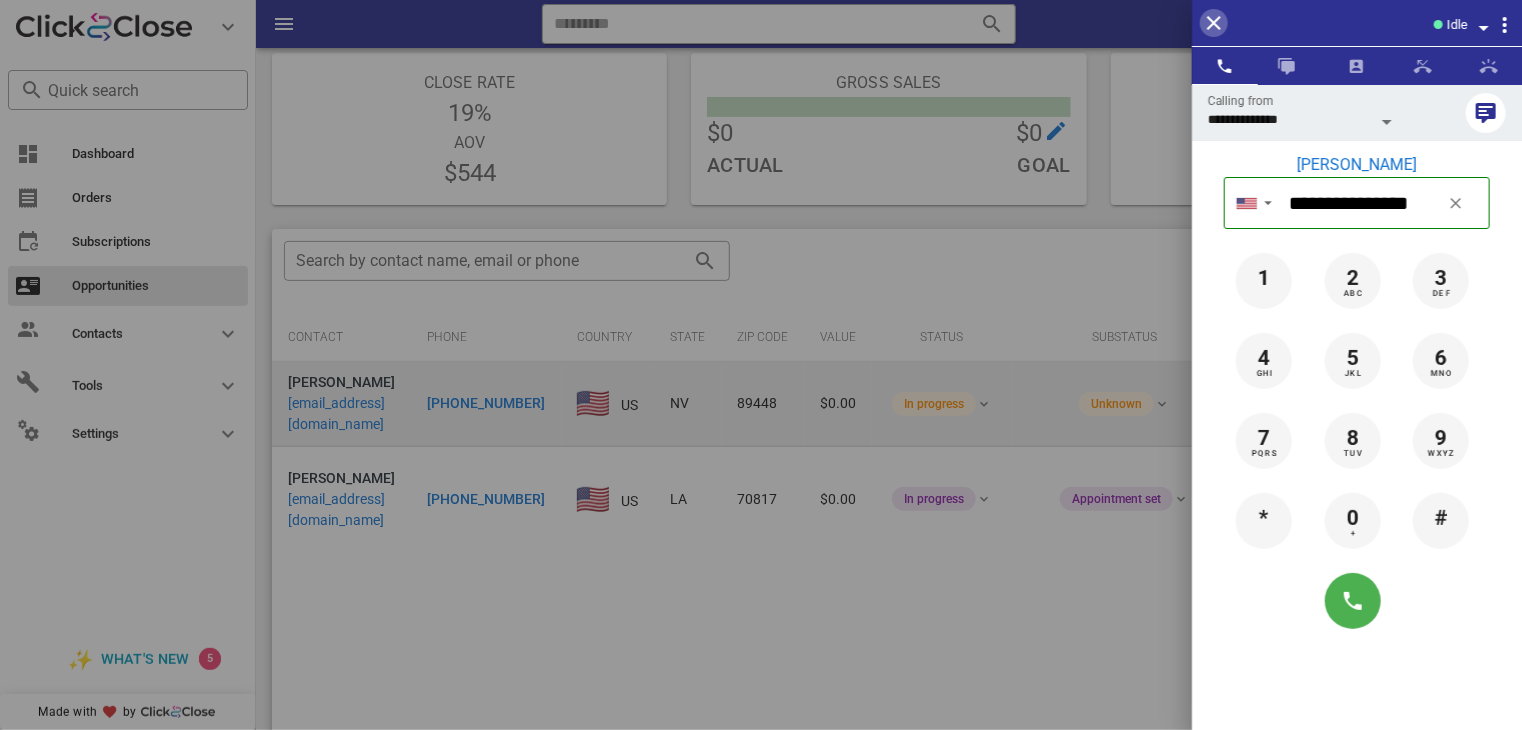 click at bounding box center (1214, 23) 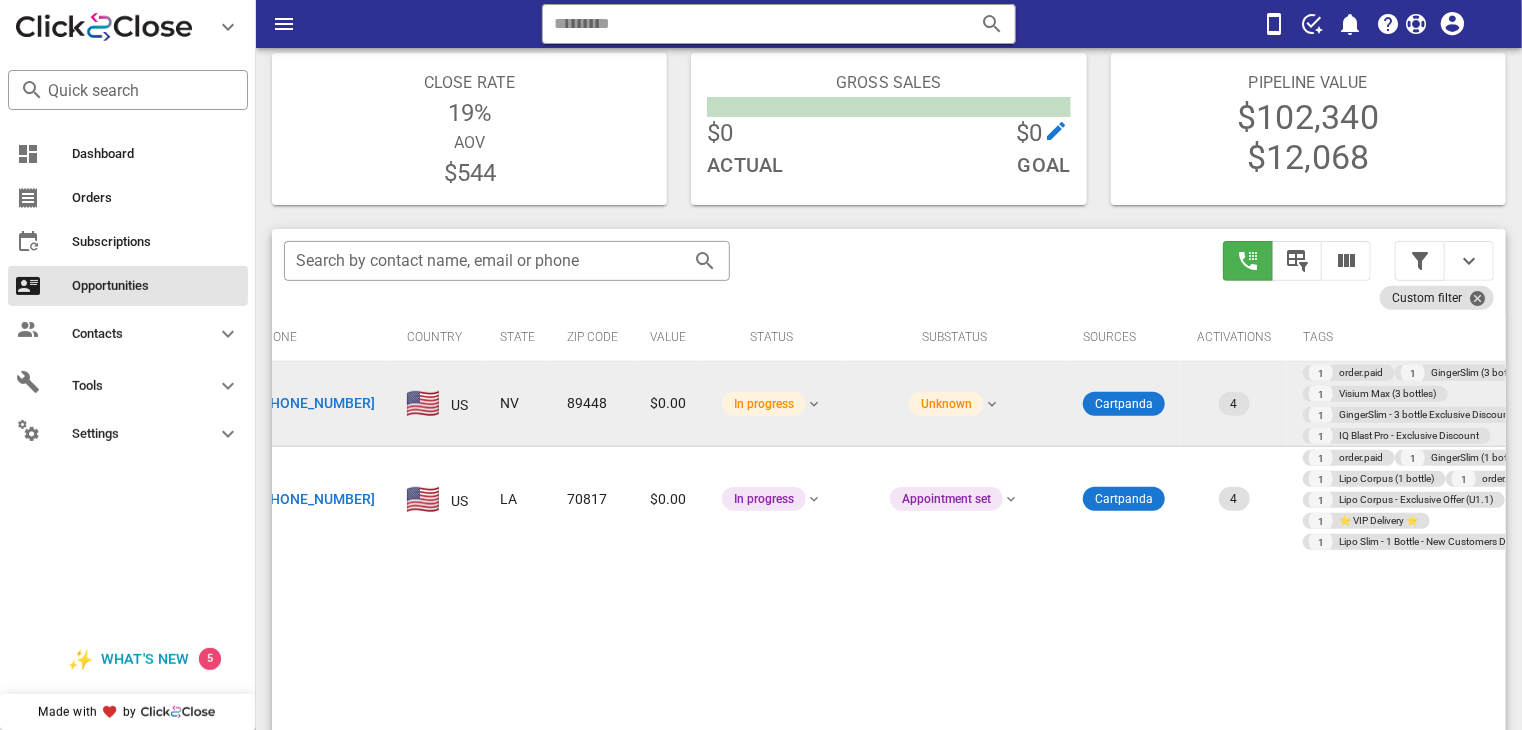 scroll, scrollTop: 0, scrollLeft: 0, axis: both 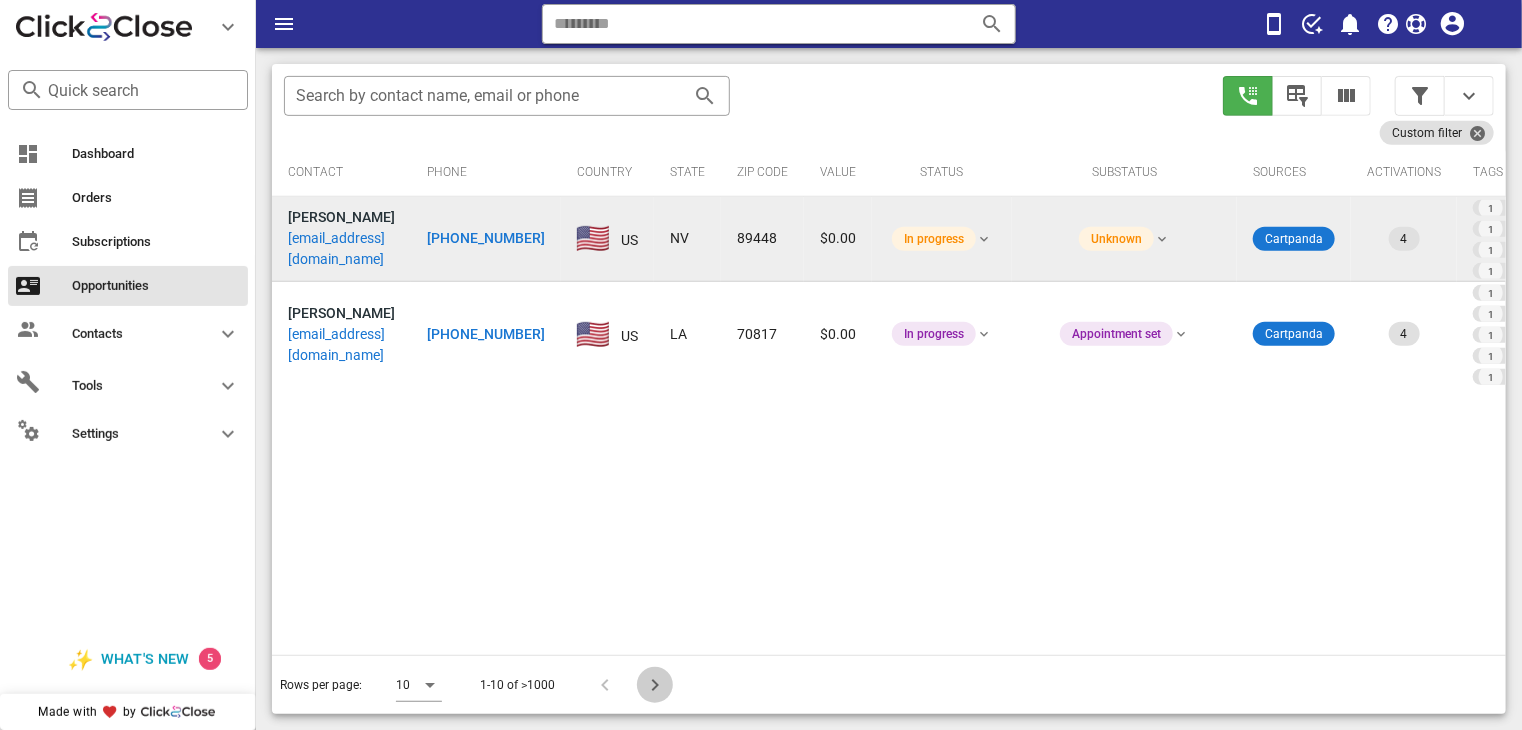 click at bounding box center [655, 685] 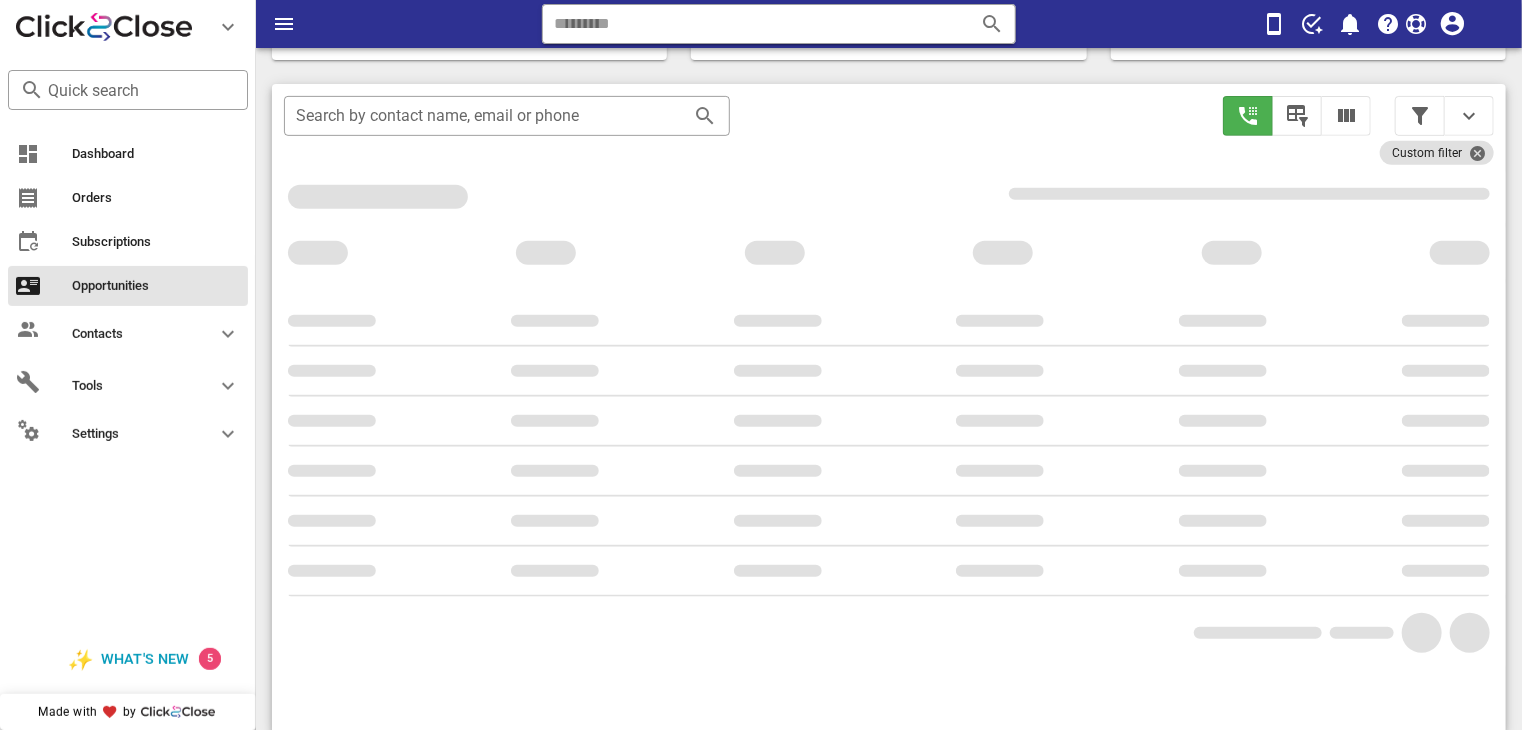 scroll, scrollTop: 376, scrollLeft: 0, axis: vertical 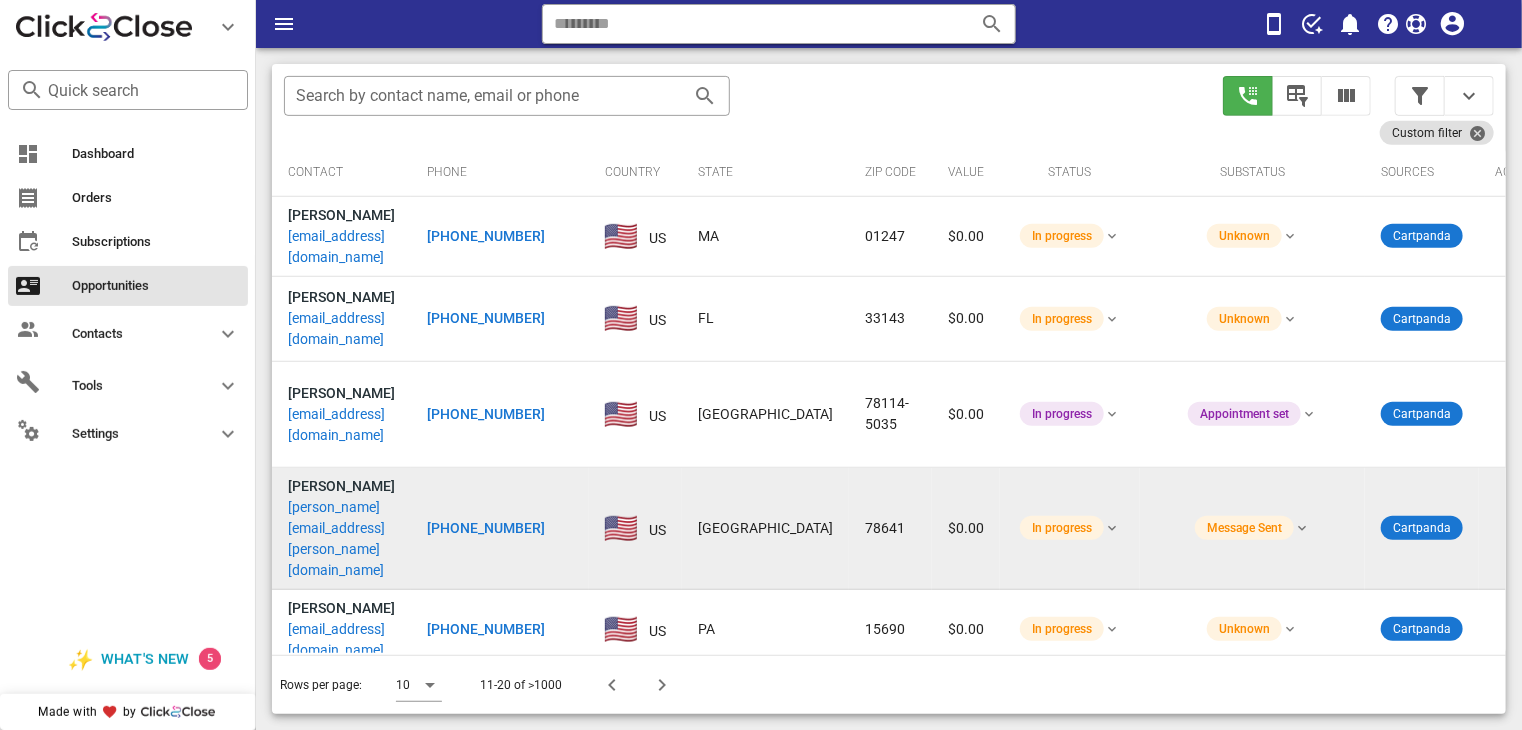 click on "[PHONE_NUMBER]" at bounding box center [486, 528] 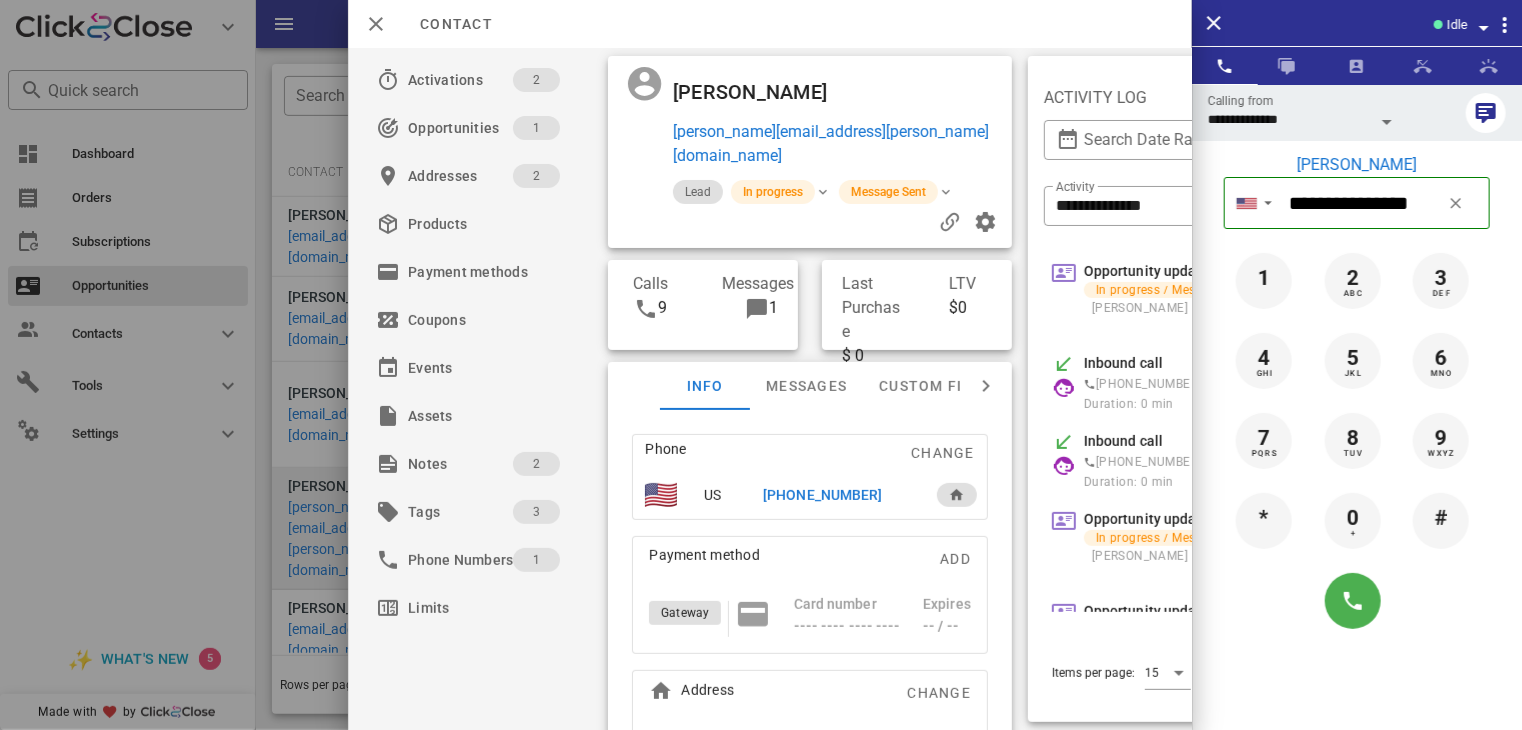 scroll, scrollTop: 0, scrollLeft: 482, axis: horizontal 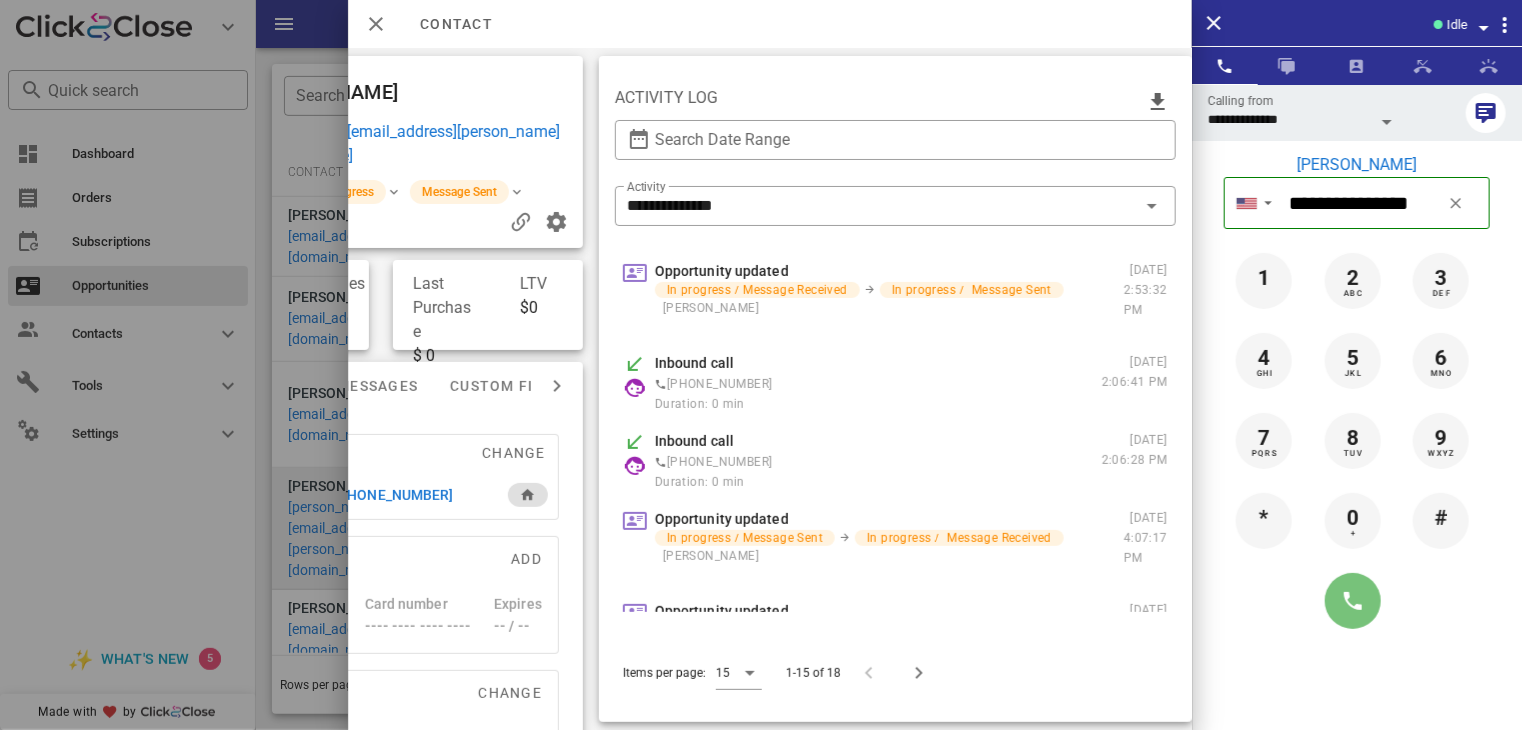 click at bounding box center [1353, 601] 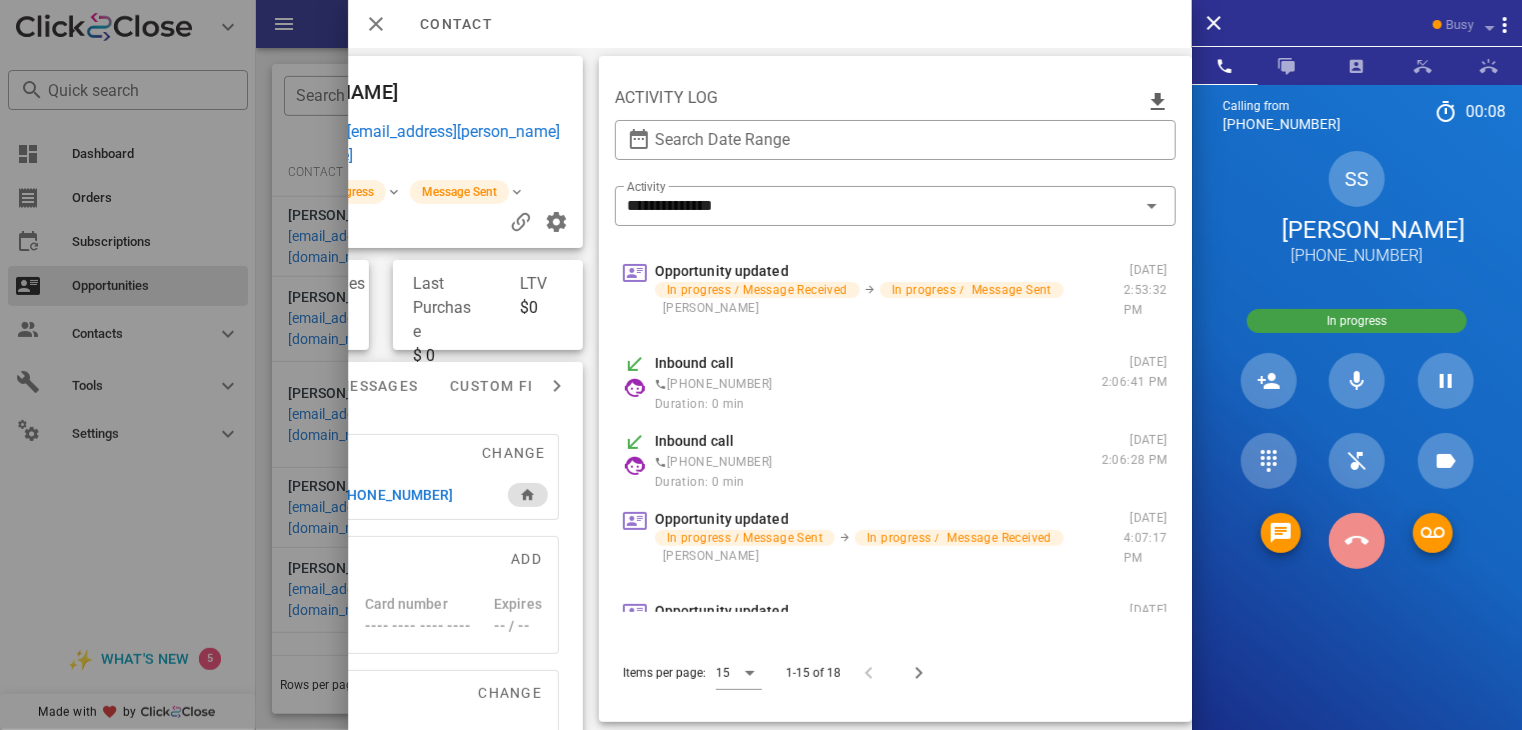click at bounding box center [1357, 541] 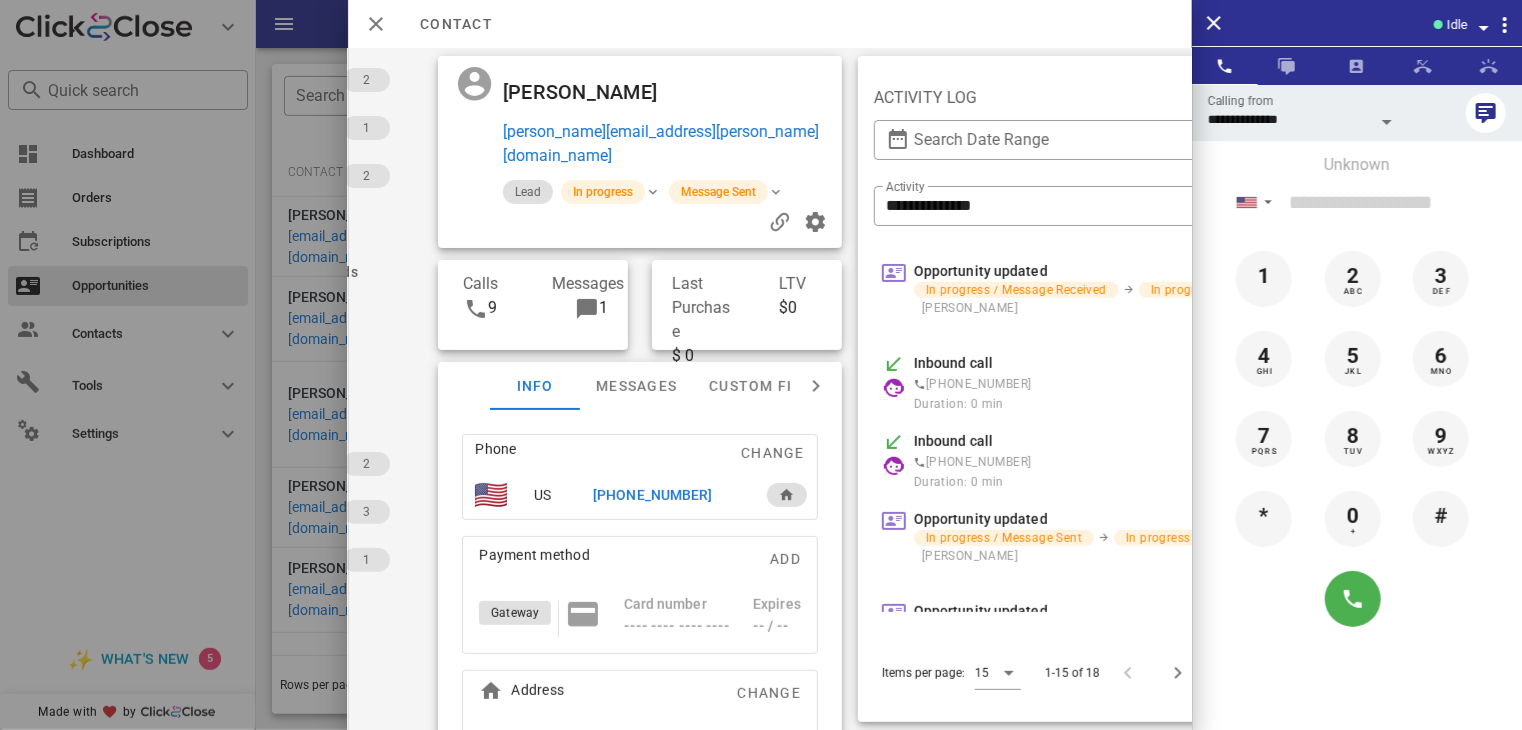 scroll, scrollTop: 0, scrollLeft: 160, axis: horizontal 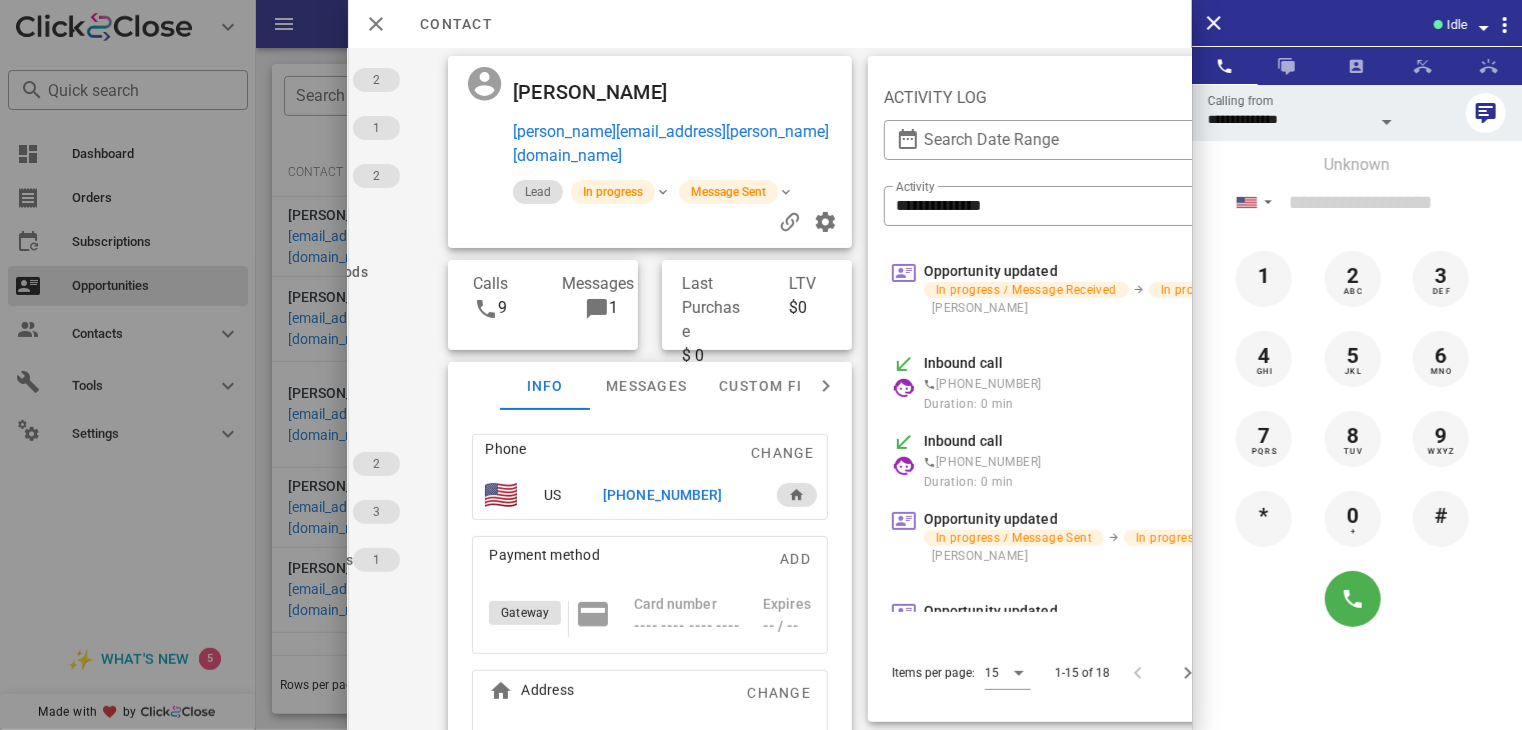 click on "[PHONE_NUMBER]" at bounding box center (662, 495) 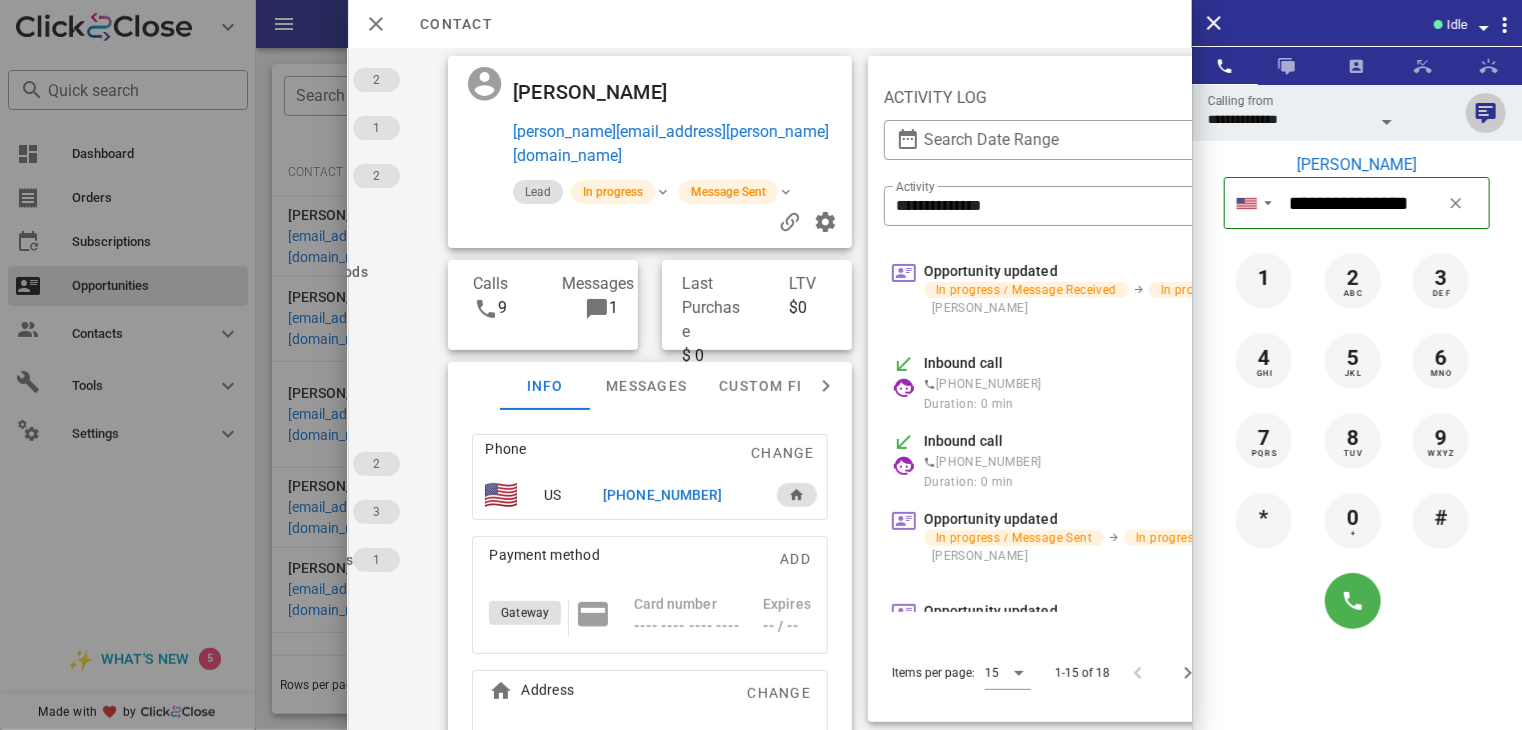 click at bounding box center (1486, 113) 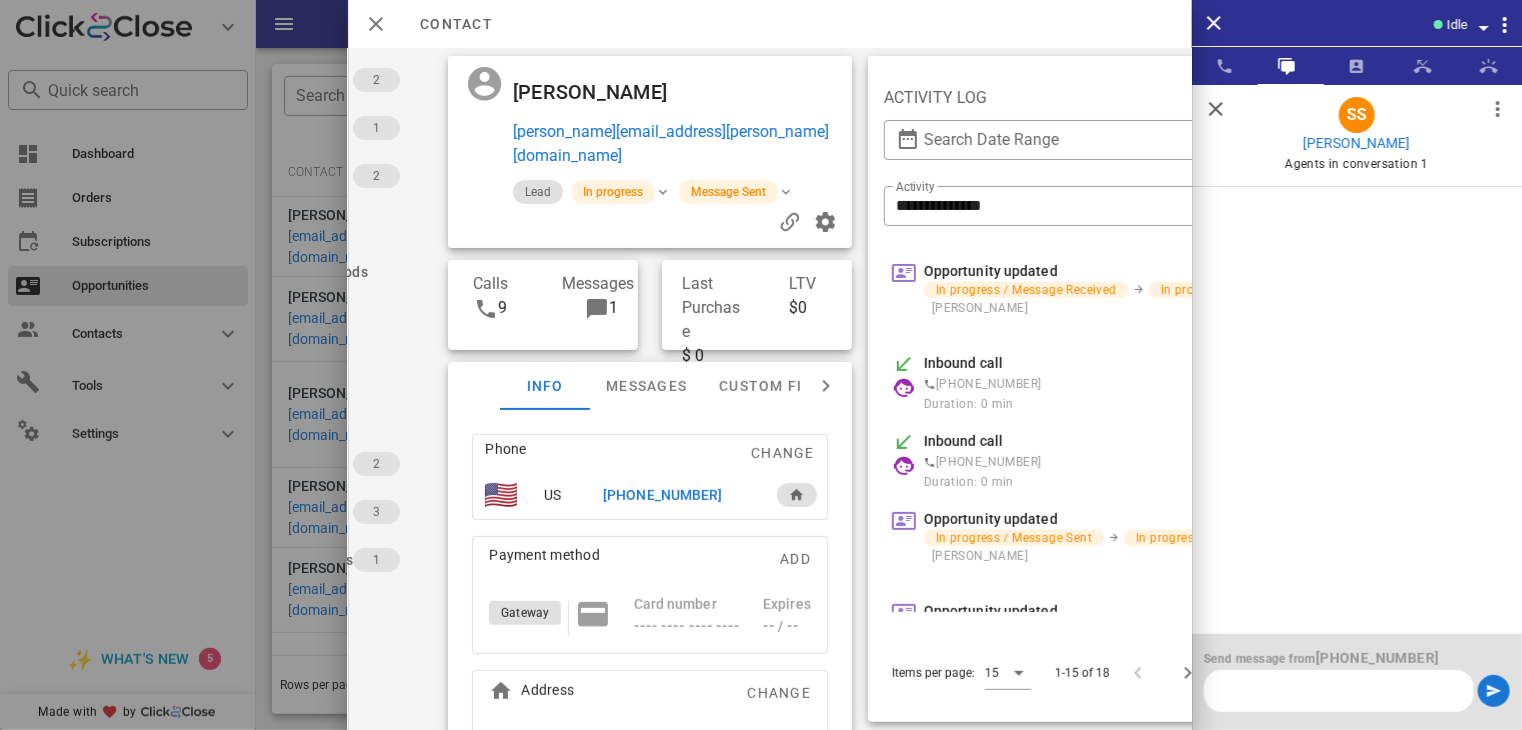 scroll, scrollTop: 0, scrollLeft: 0, axis: both 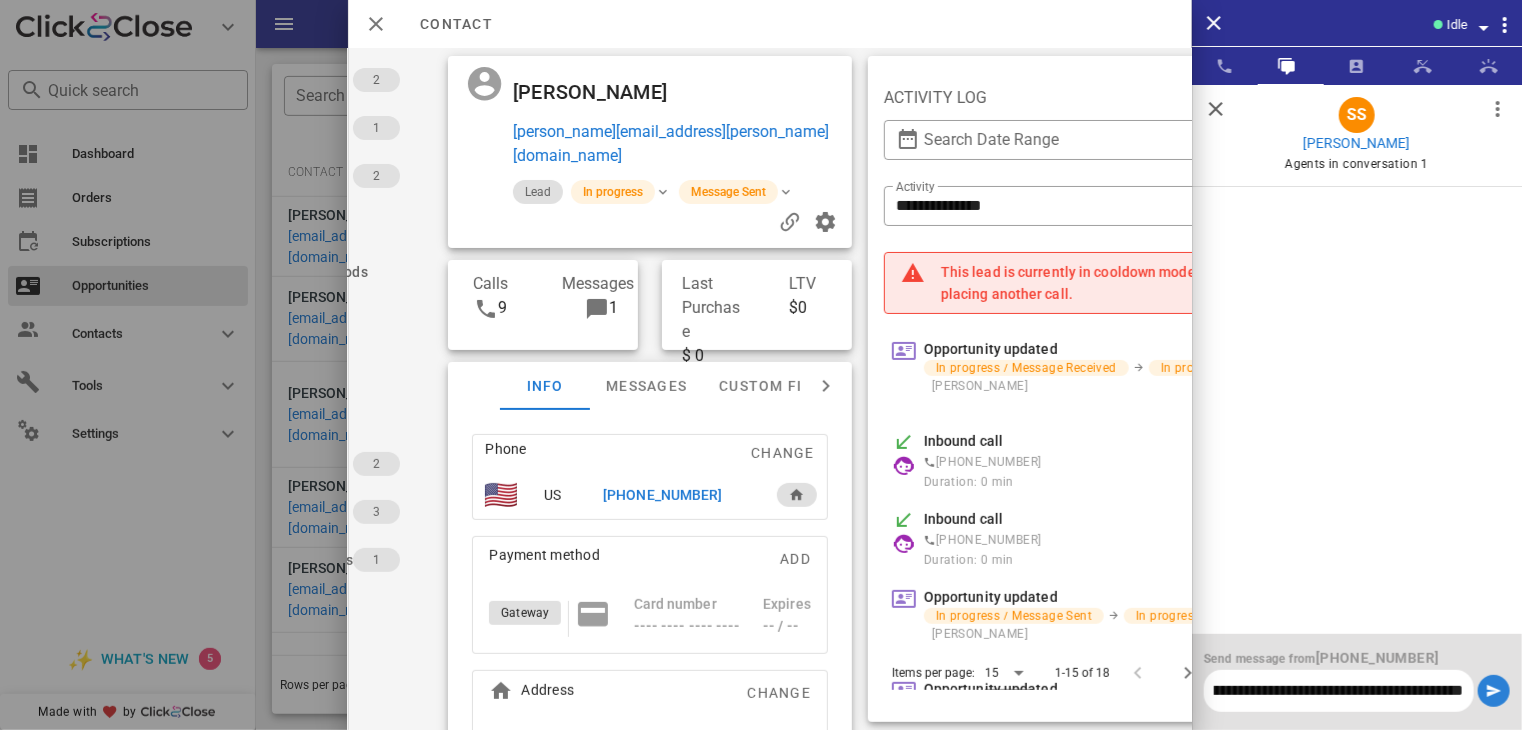 type on "**********" 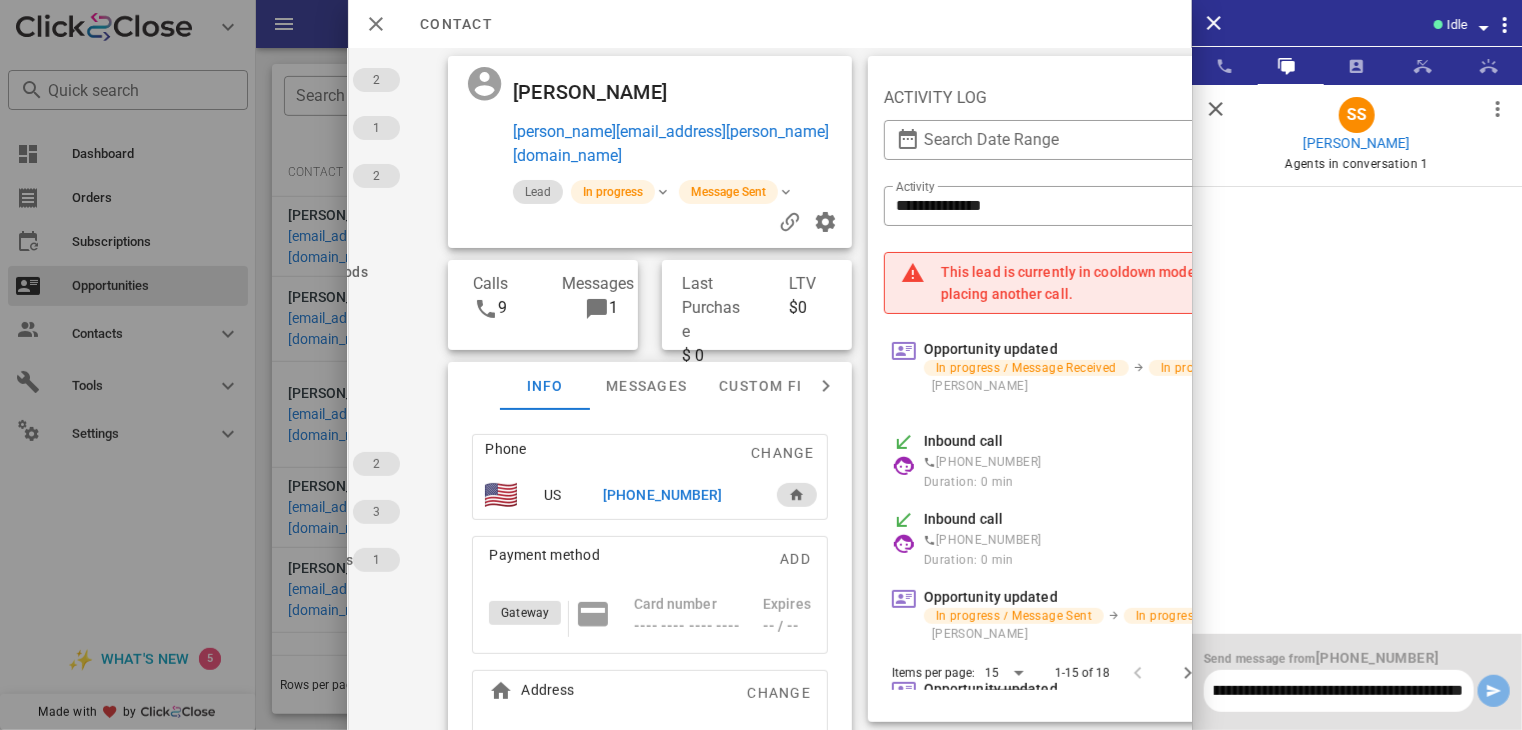 click at bounding box center (1494, 691) 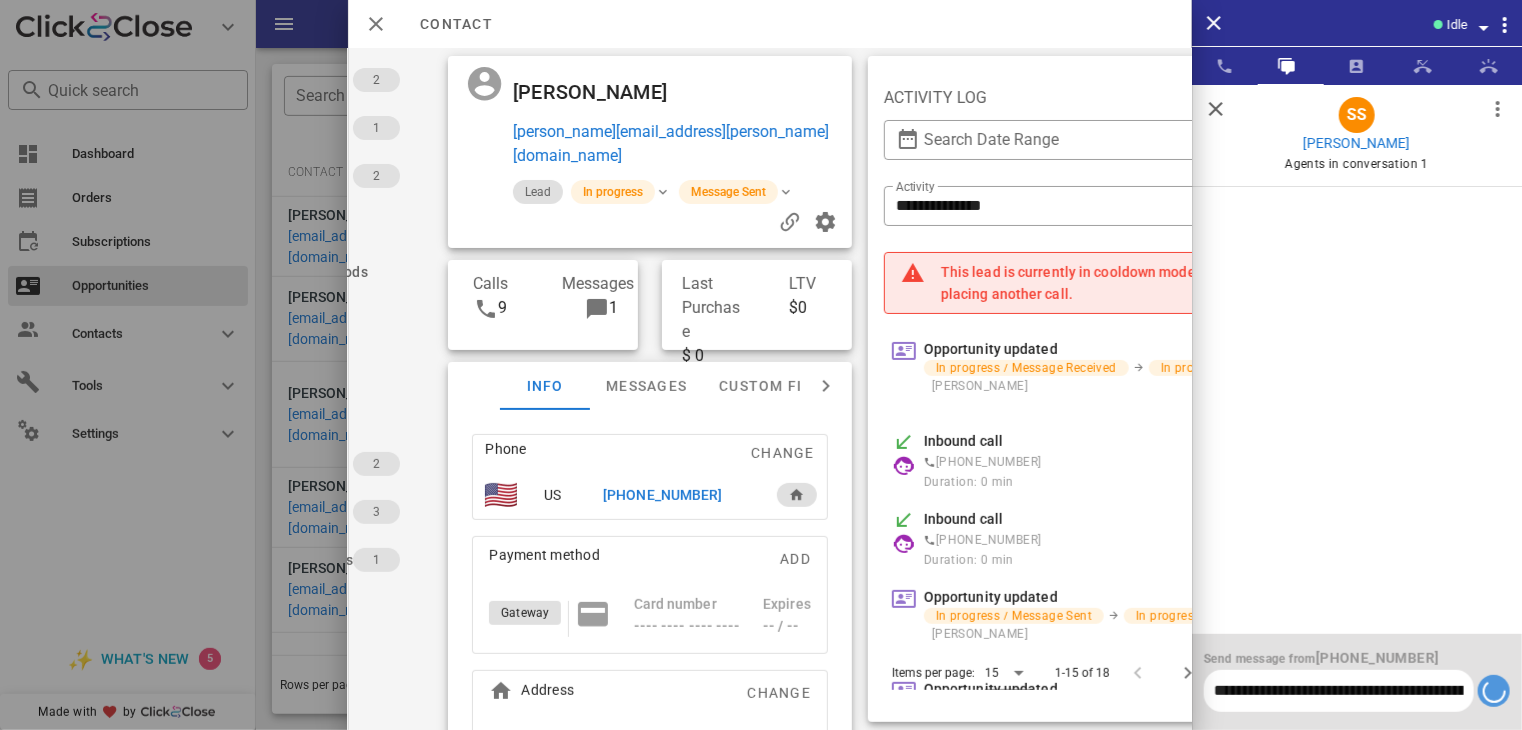 type 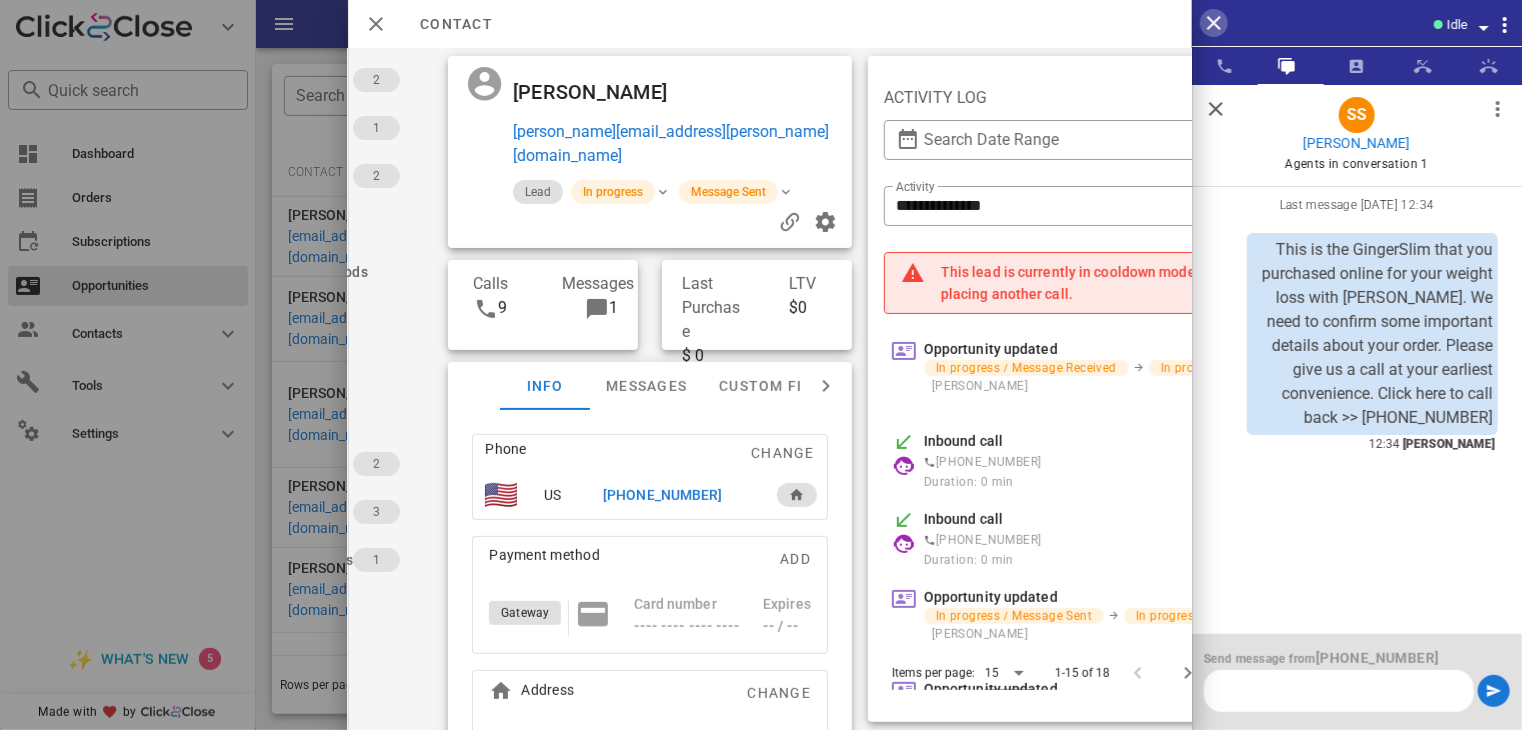 click at bounding box center [1214, 23] 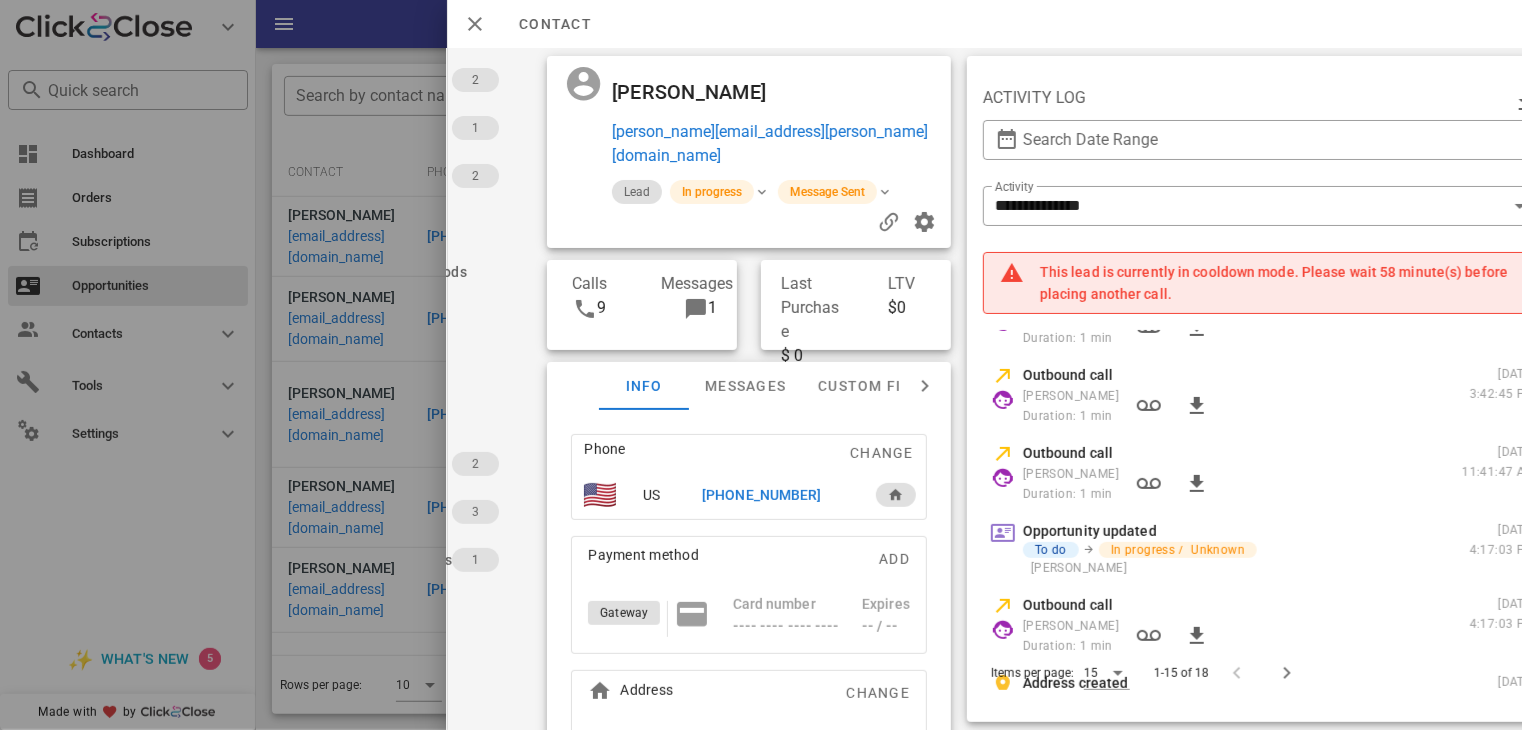 scroll, scrollTop: 753, scrollLeft: 0, axis: vertical 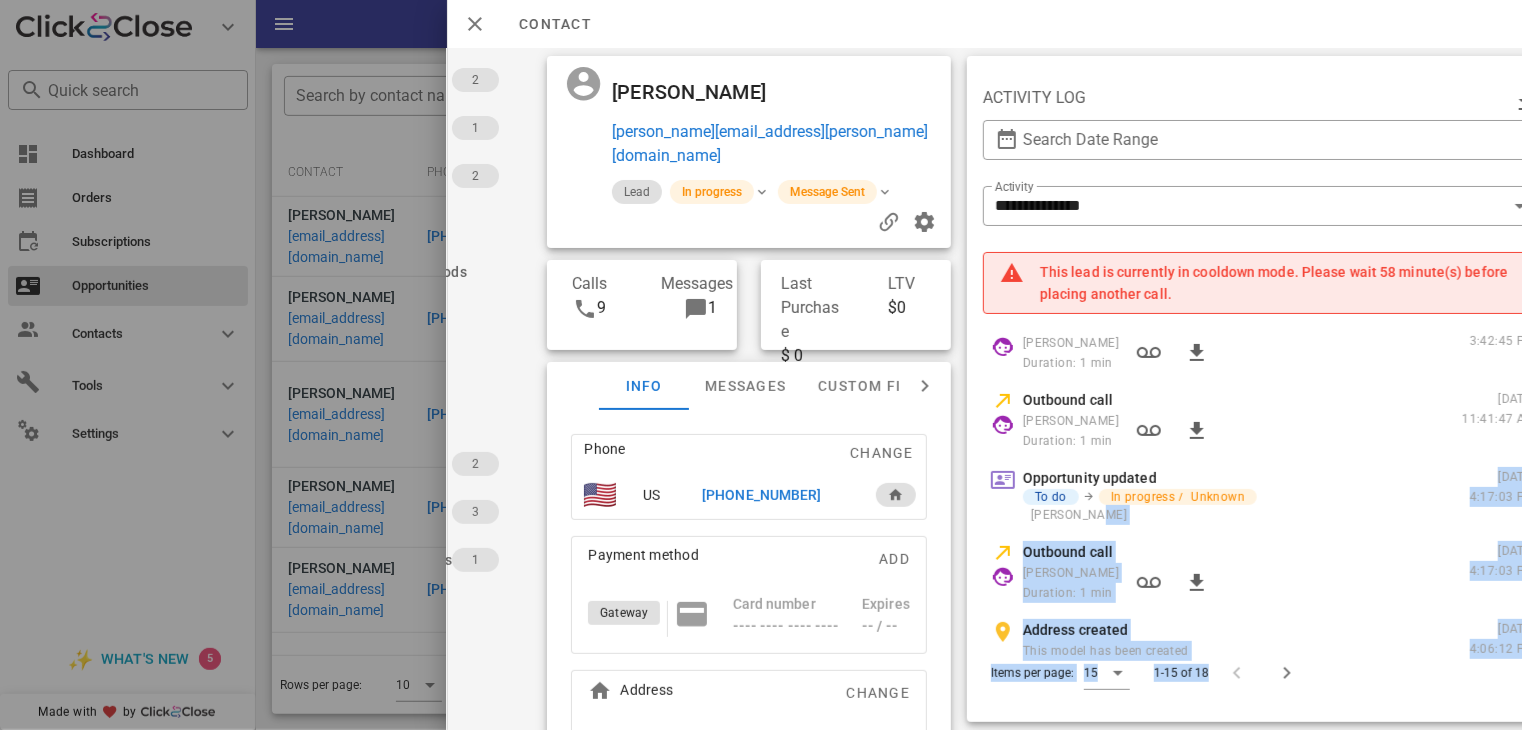 drag, startPoint x: 1271, startPoint y: 674, endPoint x: 1344, endPoint y: 480, distance: 207.28 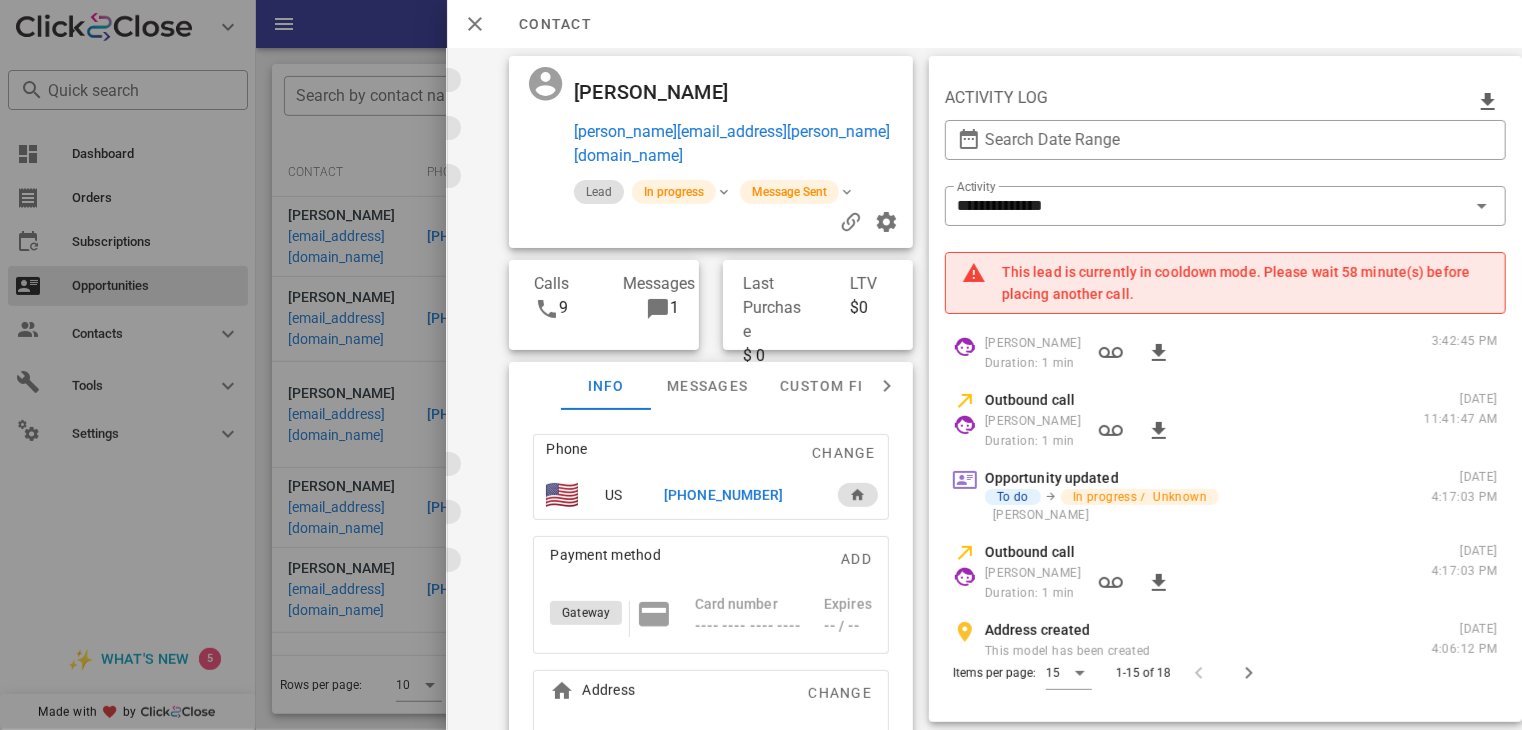 scroll, scrollTop: 0, scrollLeft: 251, axis: horizontal 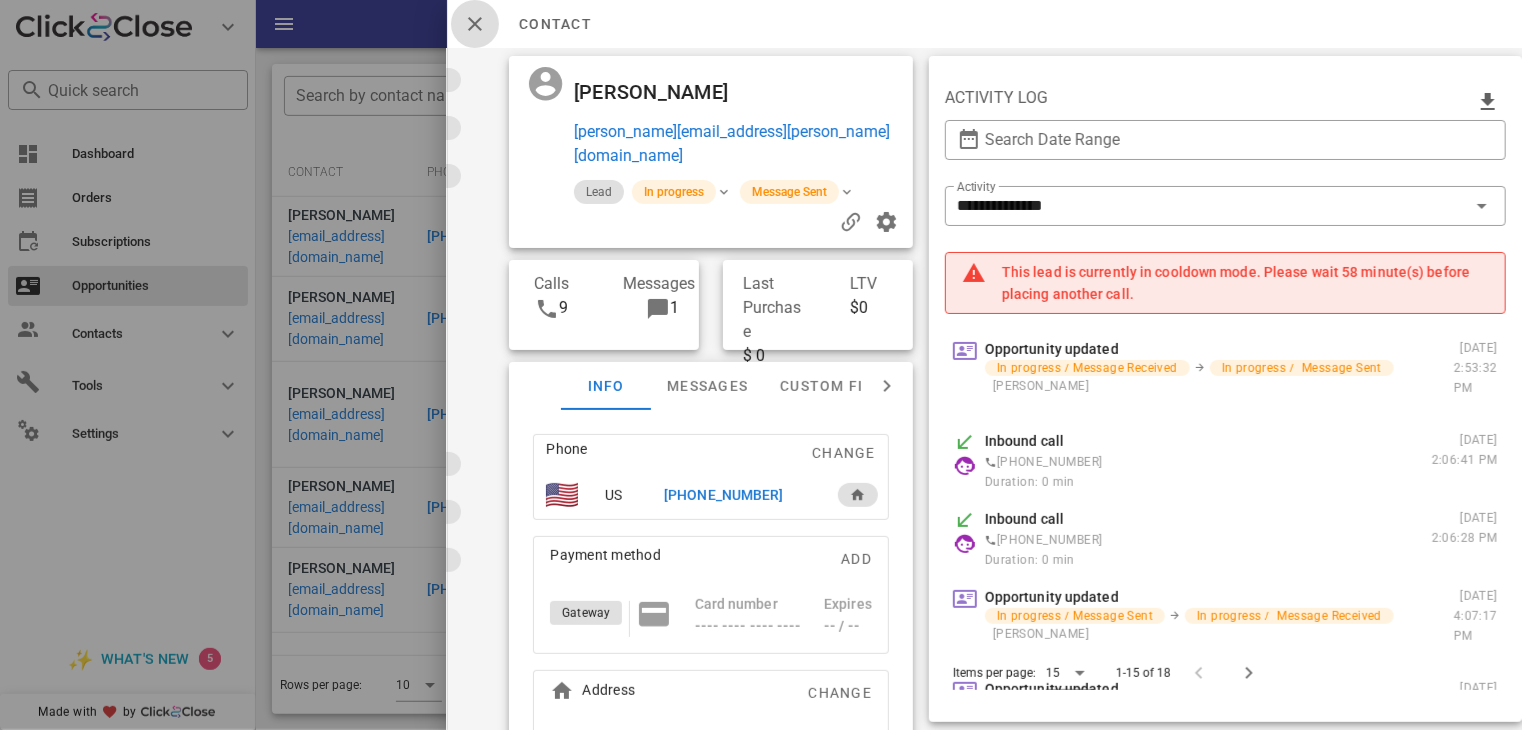 click at bounding box center [475, 24] 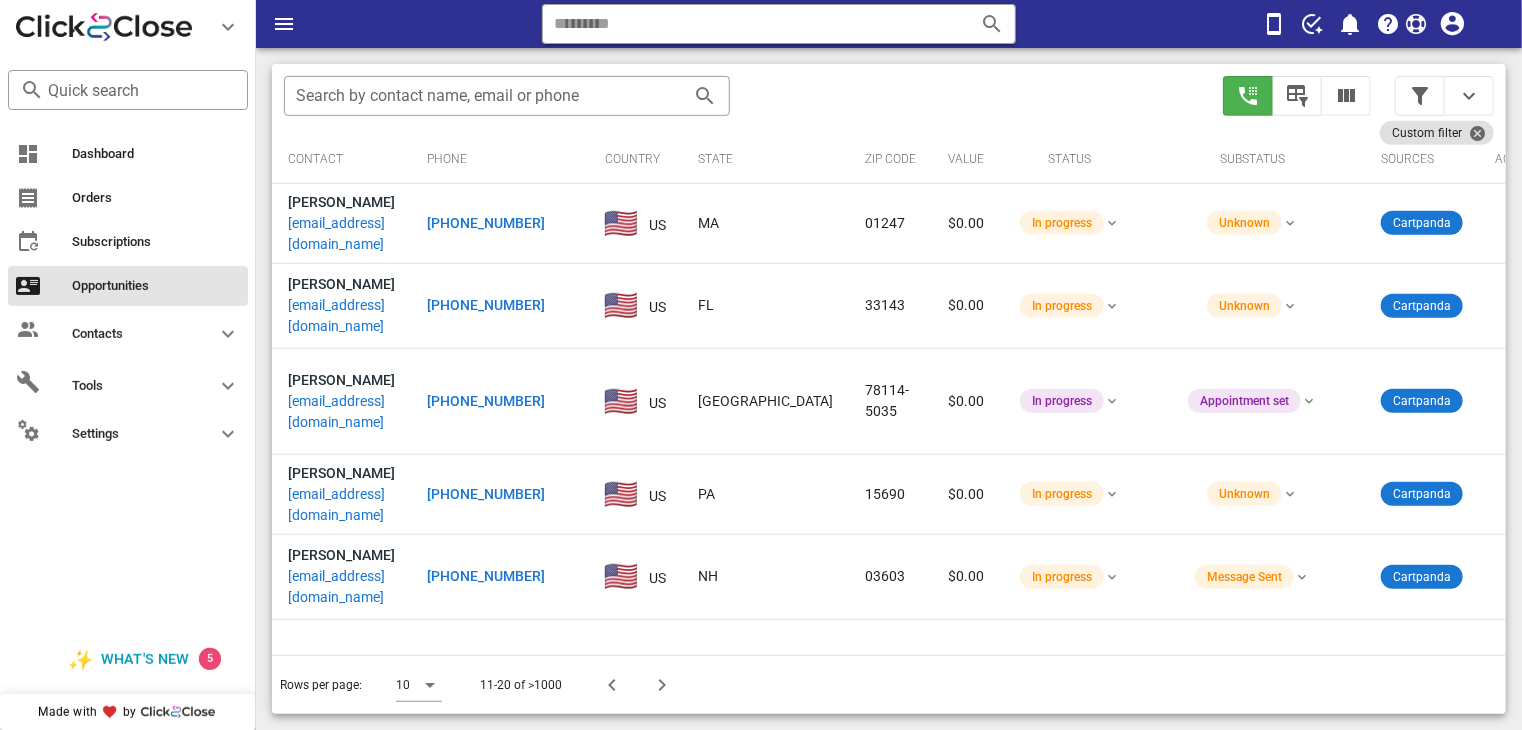 scroll, scrollTop: 0, scrollLeft: 0, axis: both 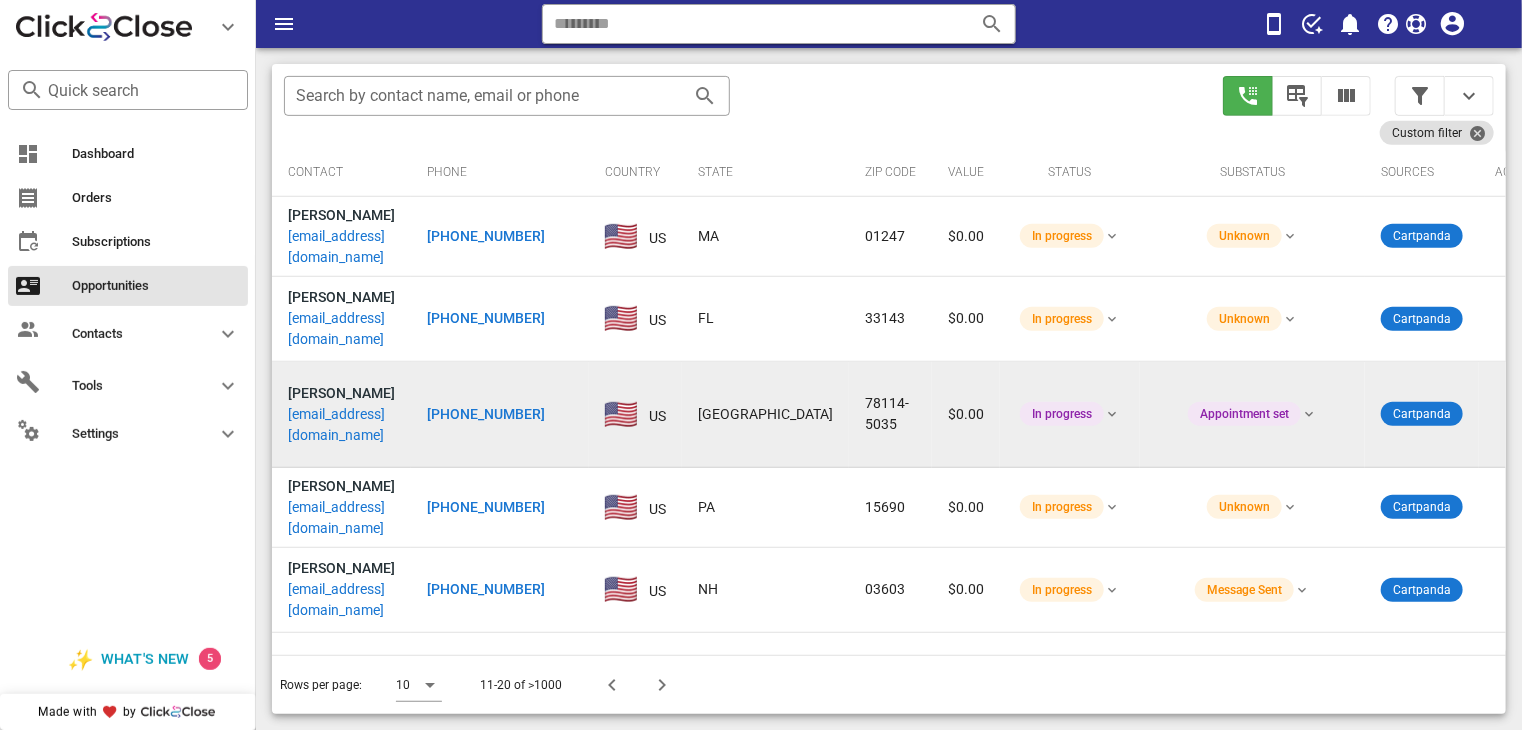 click on "[PHONE_NUMBER]" at bounding box center (486, 414) 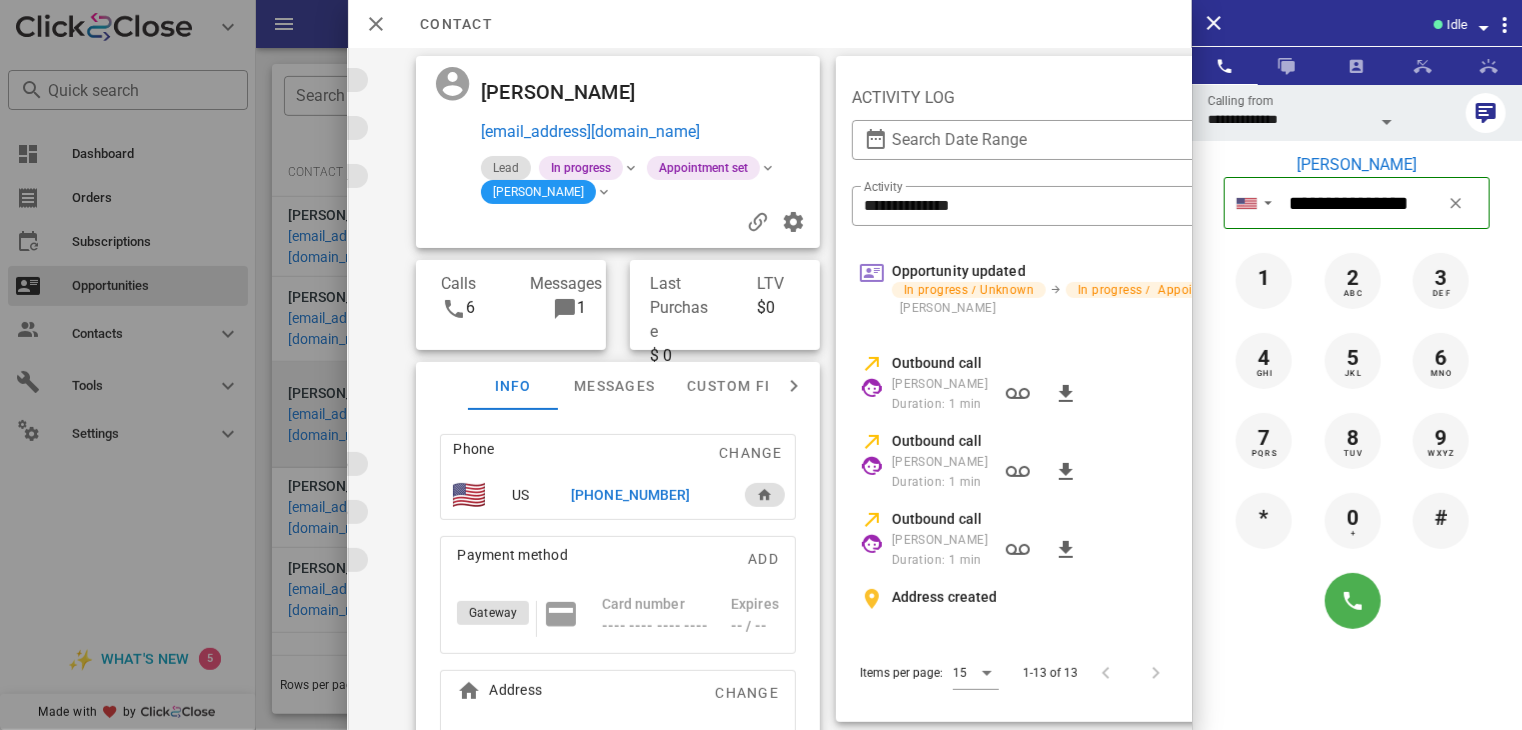 scroll, scrollTop: 0, scrollLeft: 182, axis: horizontal 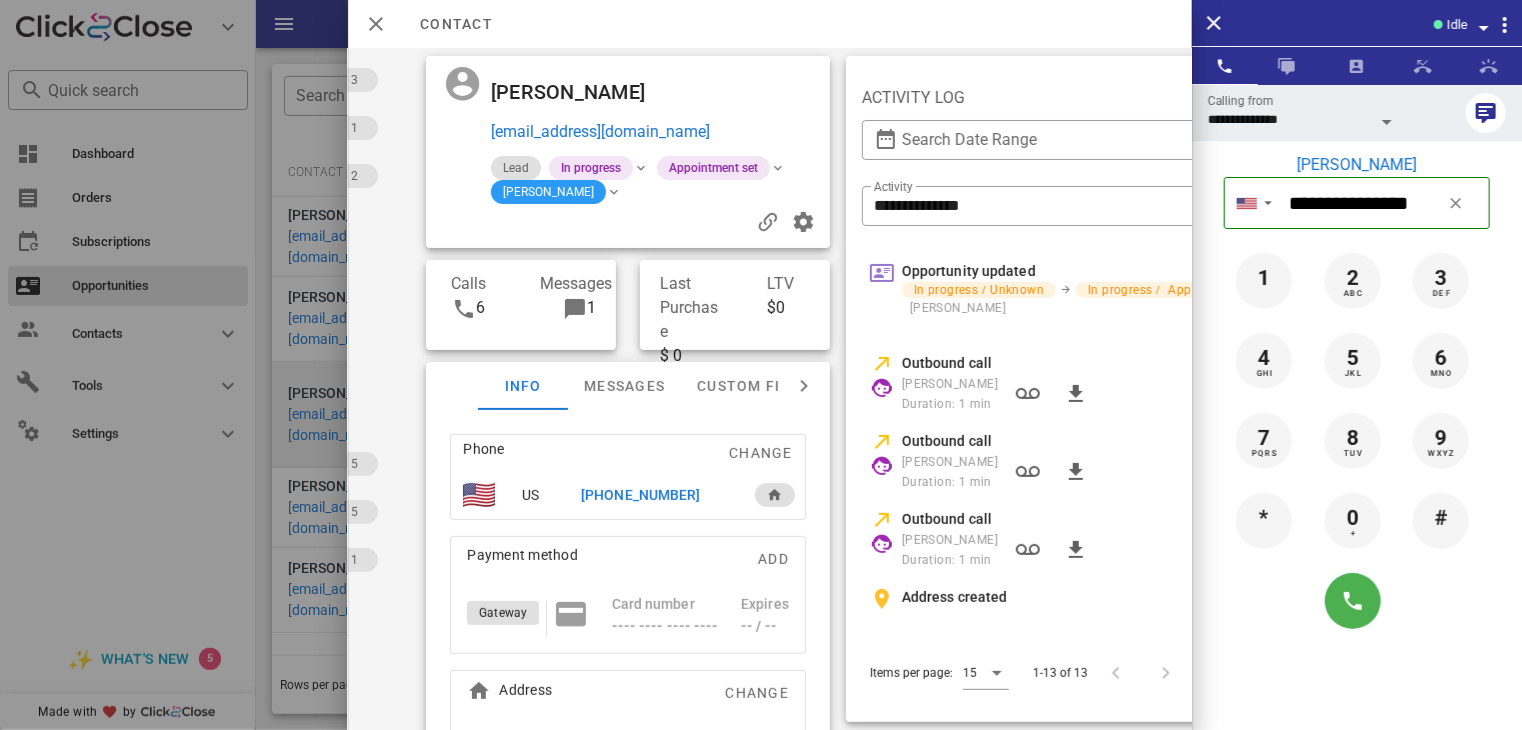 click on "[PERSON_NAME]" at bounding box center [548, 192] 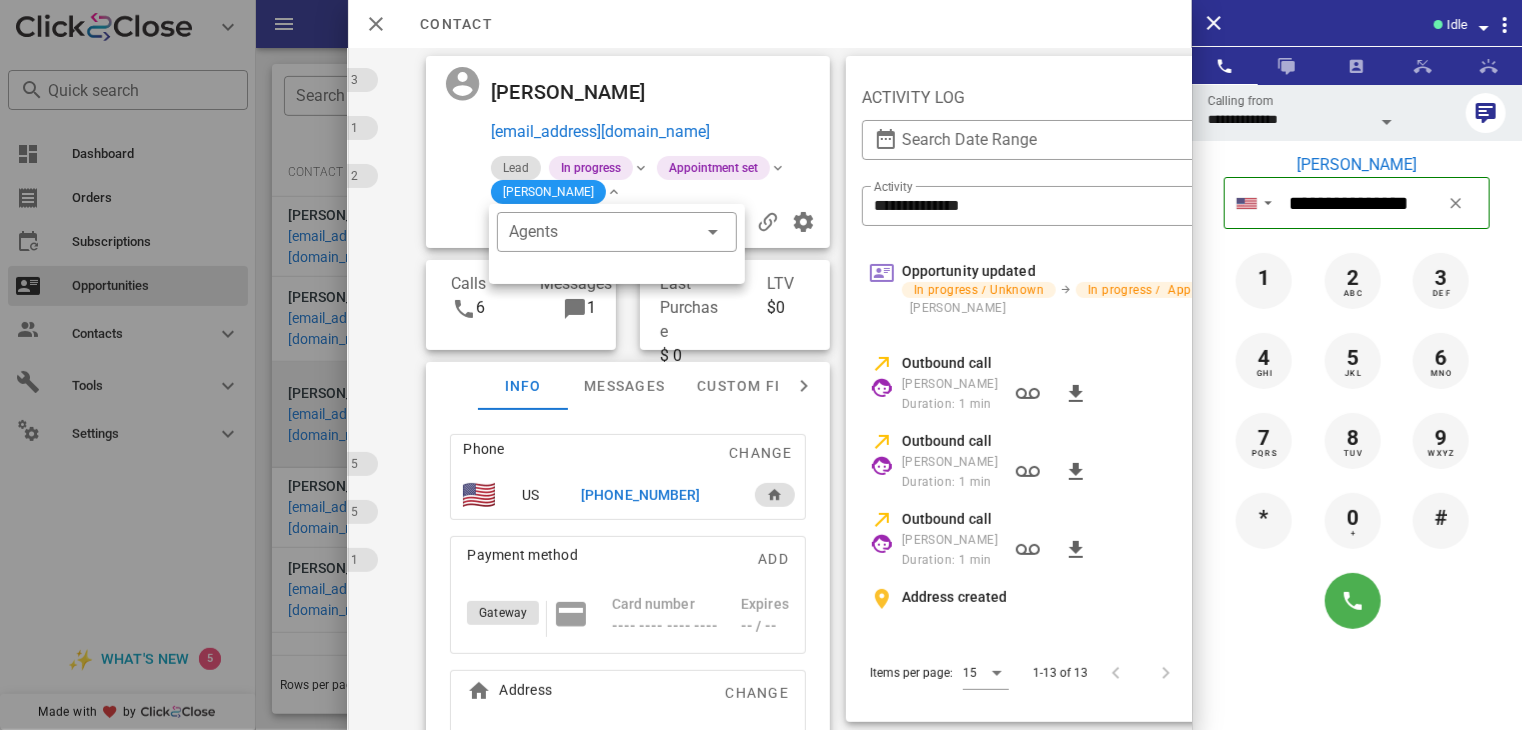 click on "Contact" at bounding box center (770, 24) 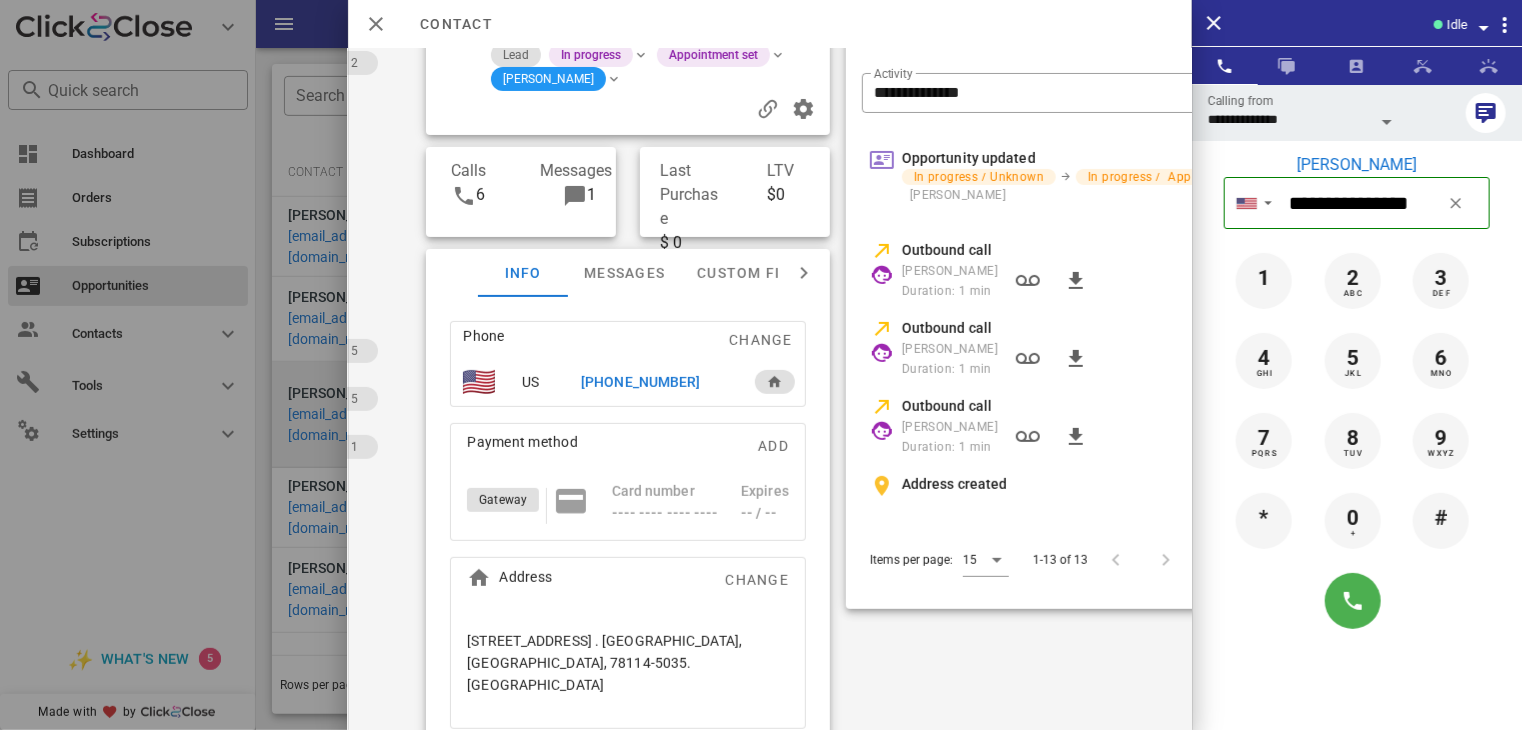 scroll, scrollTop: 128, scrollLeft: 182, axis: both 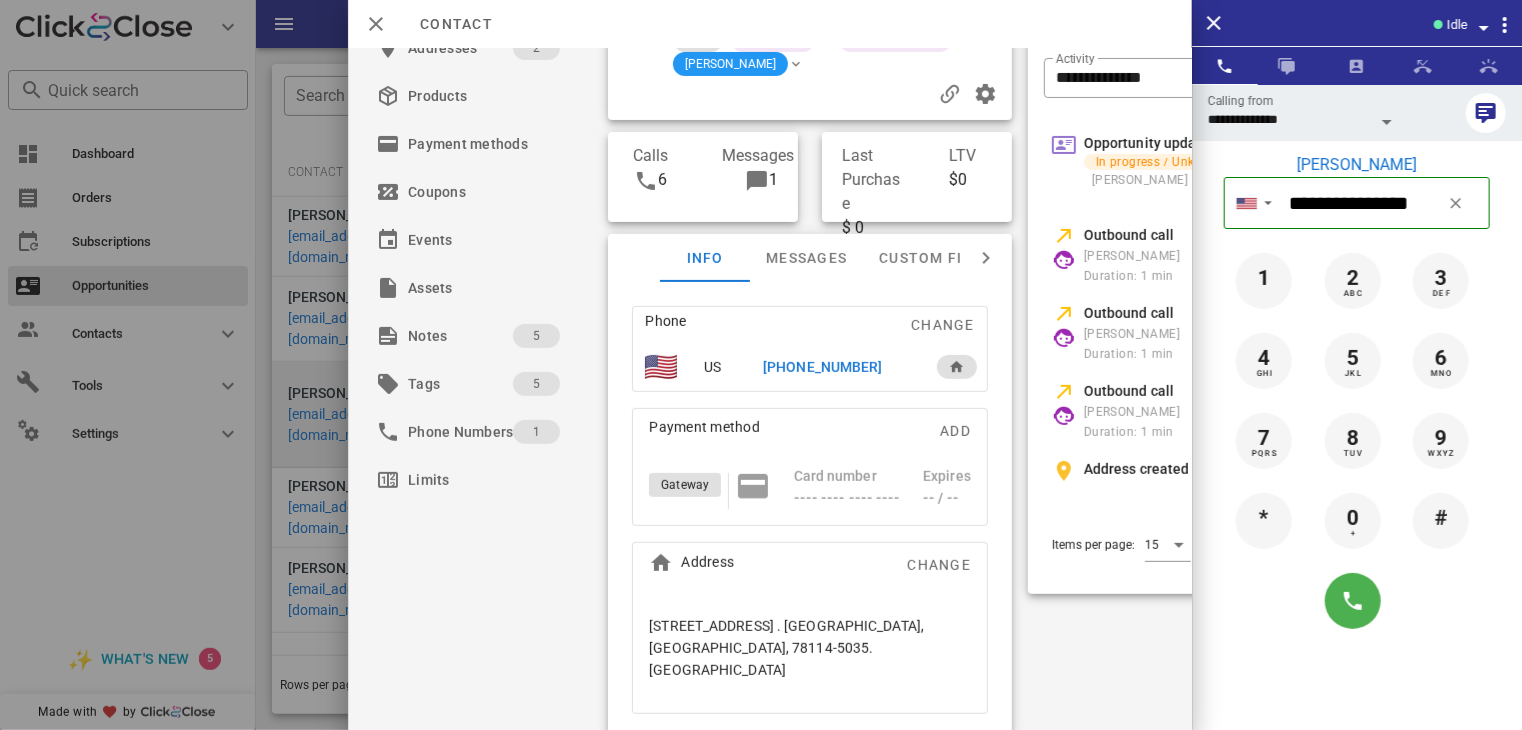 click on "[PHONE_NUMBER]" at bounding box center (822, 367) 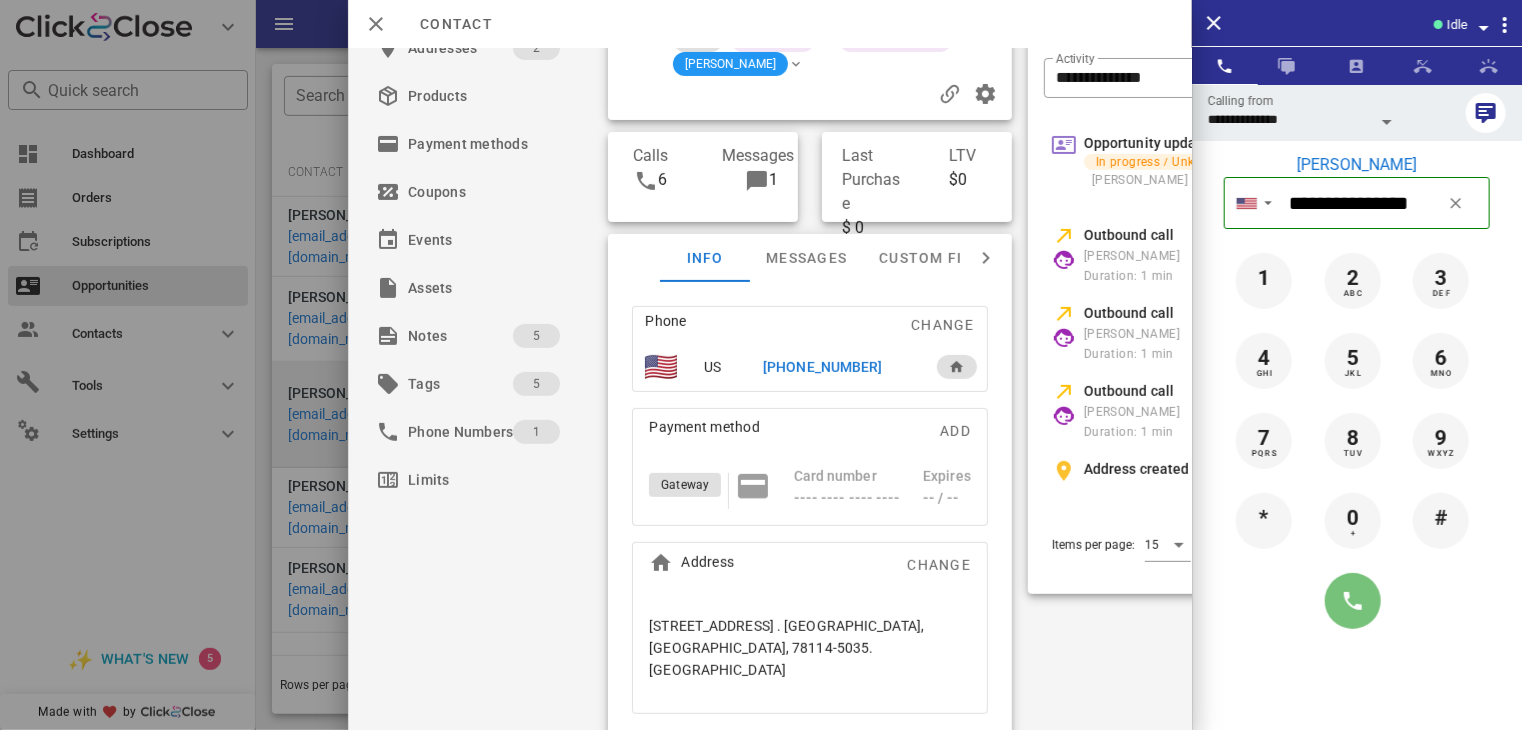 click at bounding box center (1353, 601) 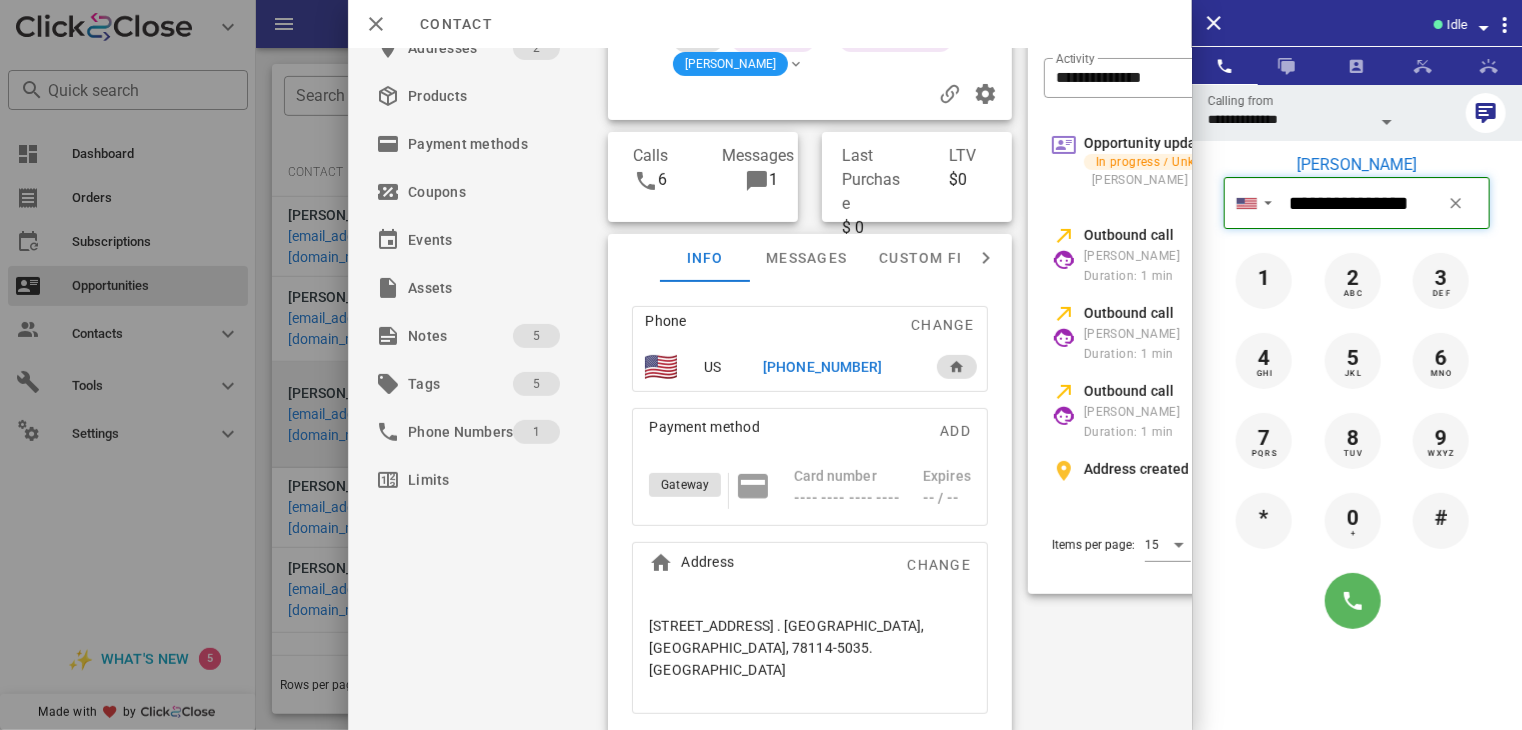 type 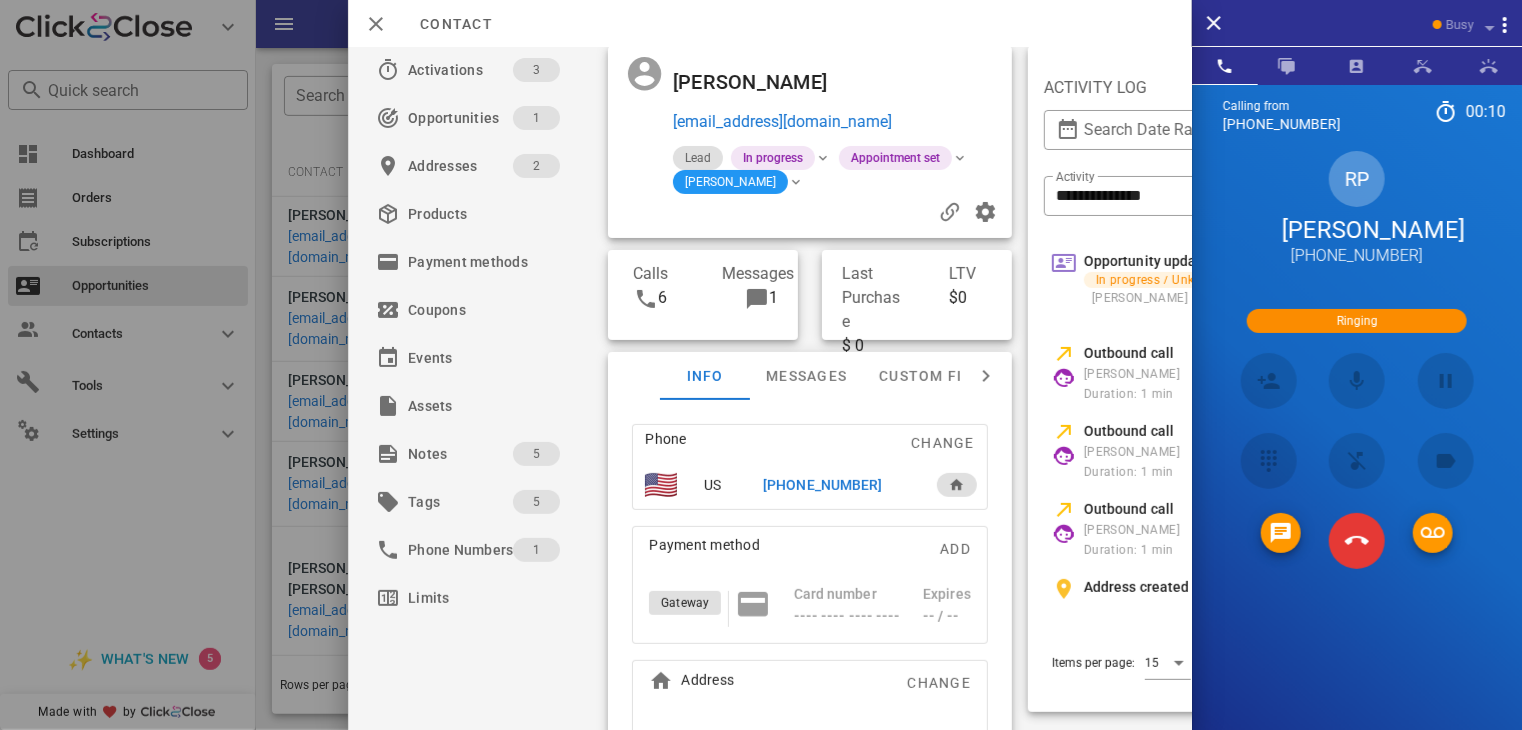 scroll, scrollTop: 0, scrollLeft: 0, axis: both 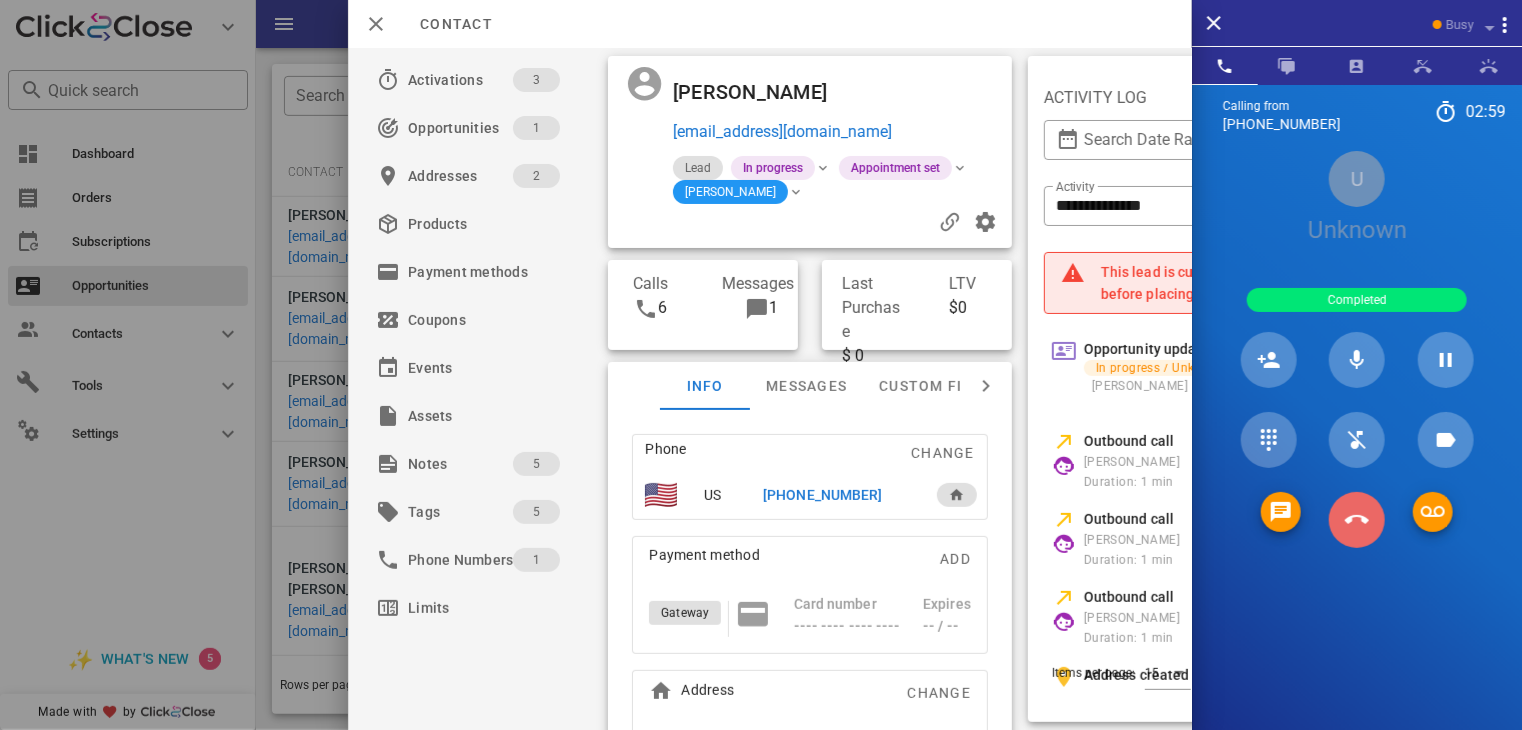 click at bounding box center (1357, 520) 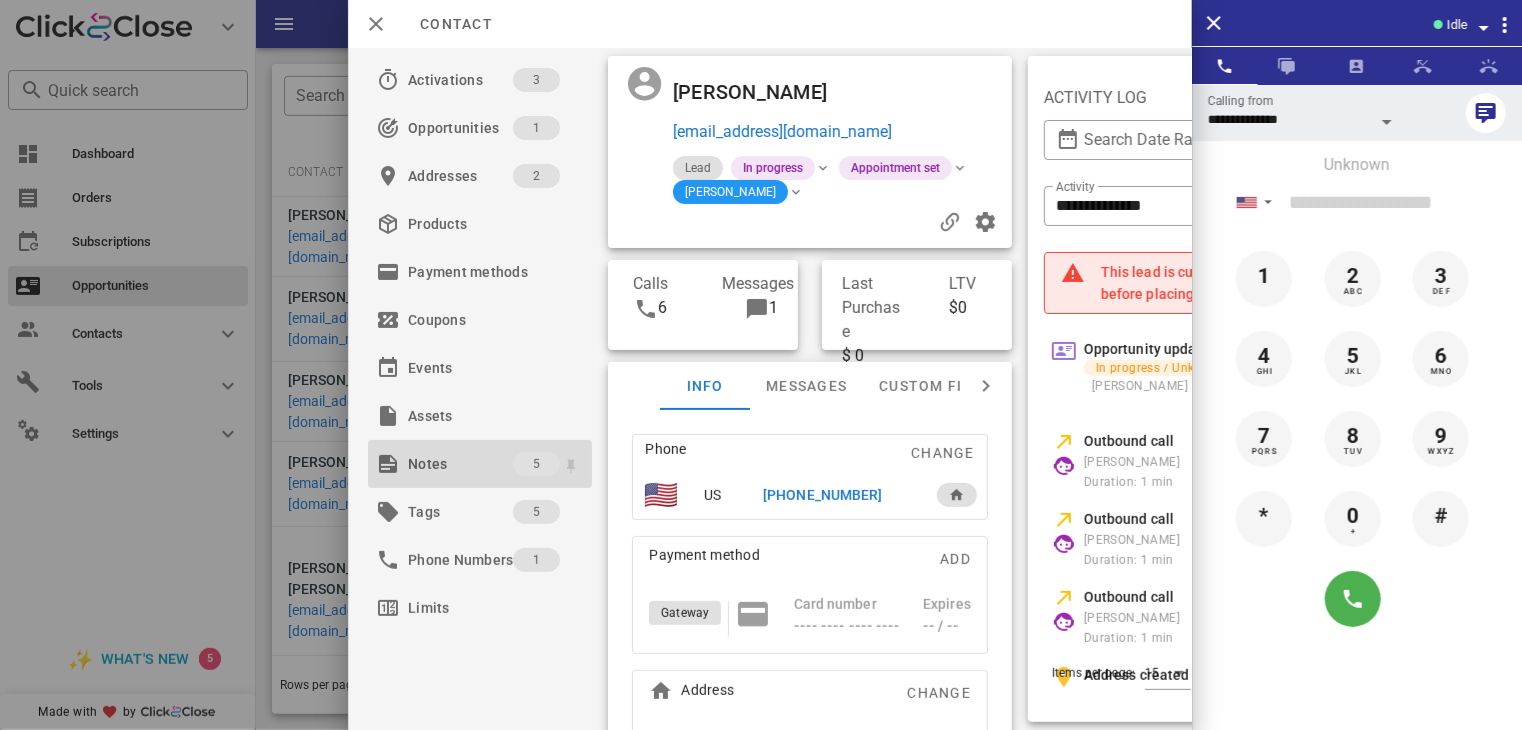 click on "Notes" at bounding box center [460, 464] 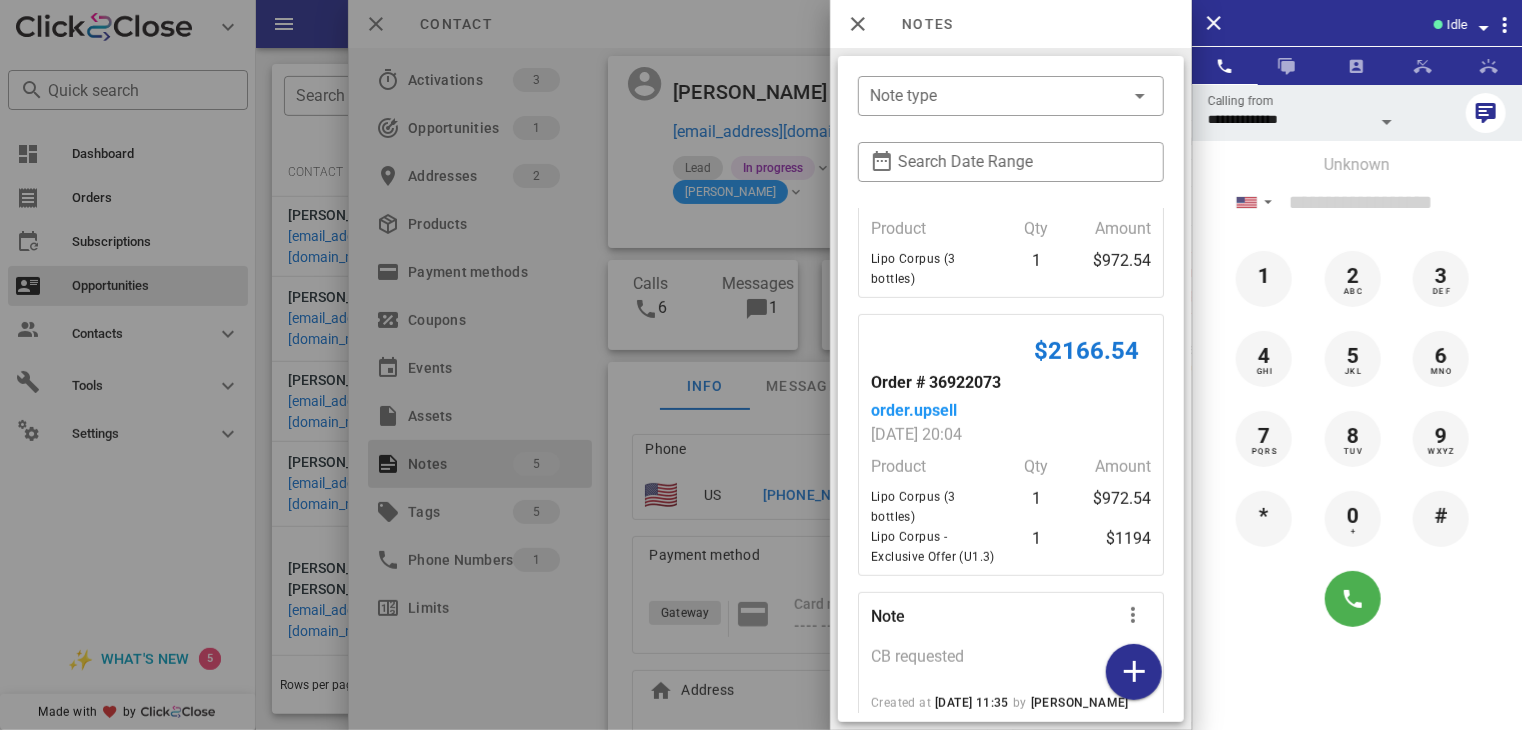 scroll, scrollTop: 591, scrollLeft: 0, axis: vertical 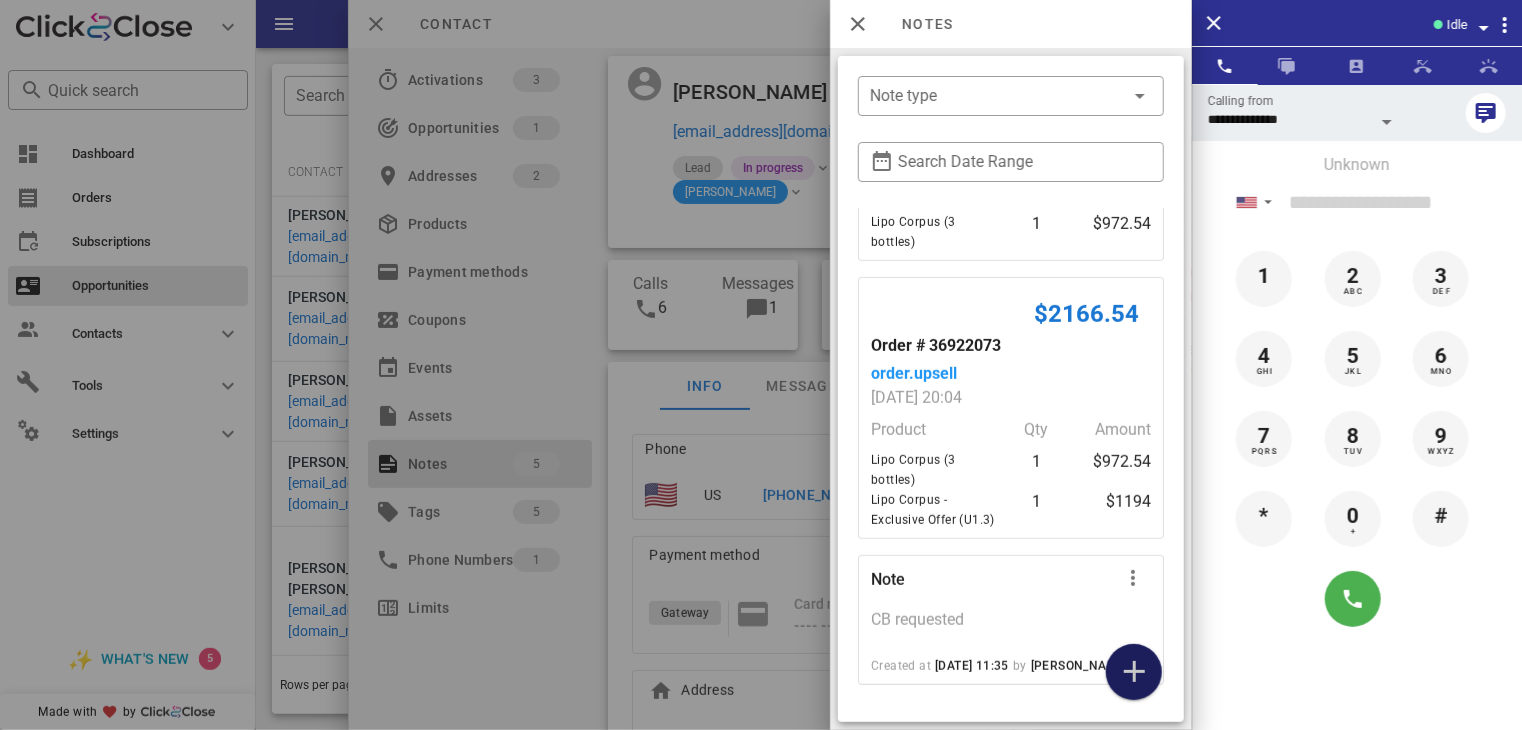 click at bounding box center [1134, 672] 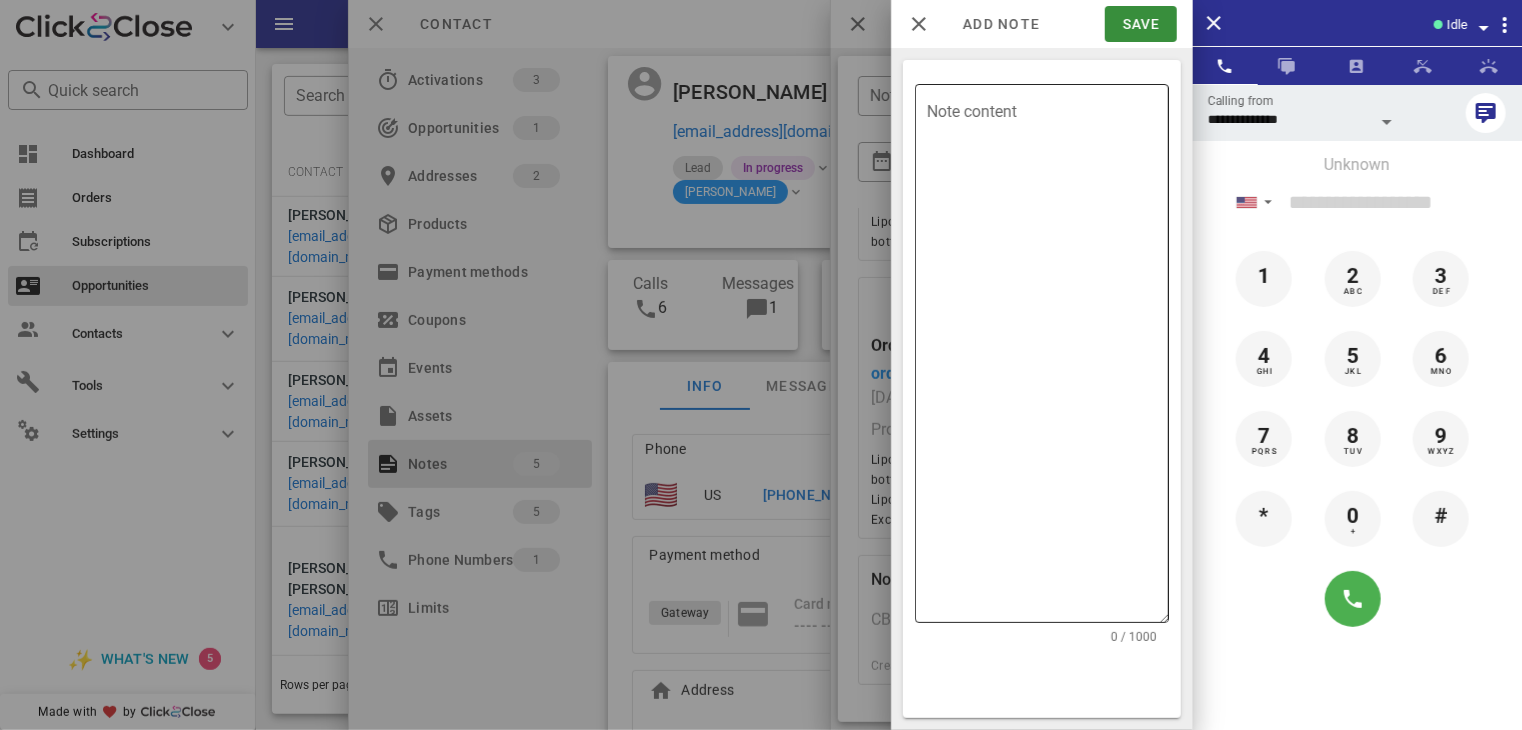 click on "Note content" at bounding box center (1048, 358) 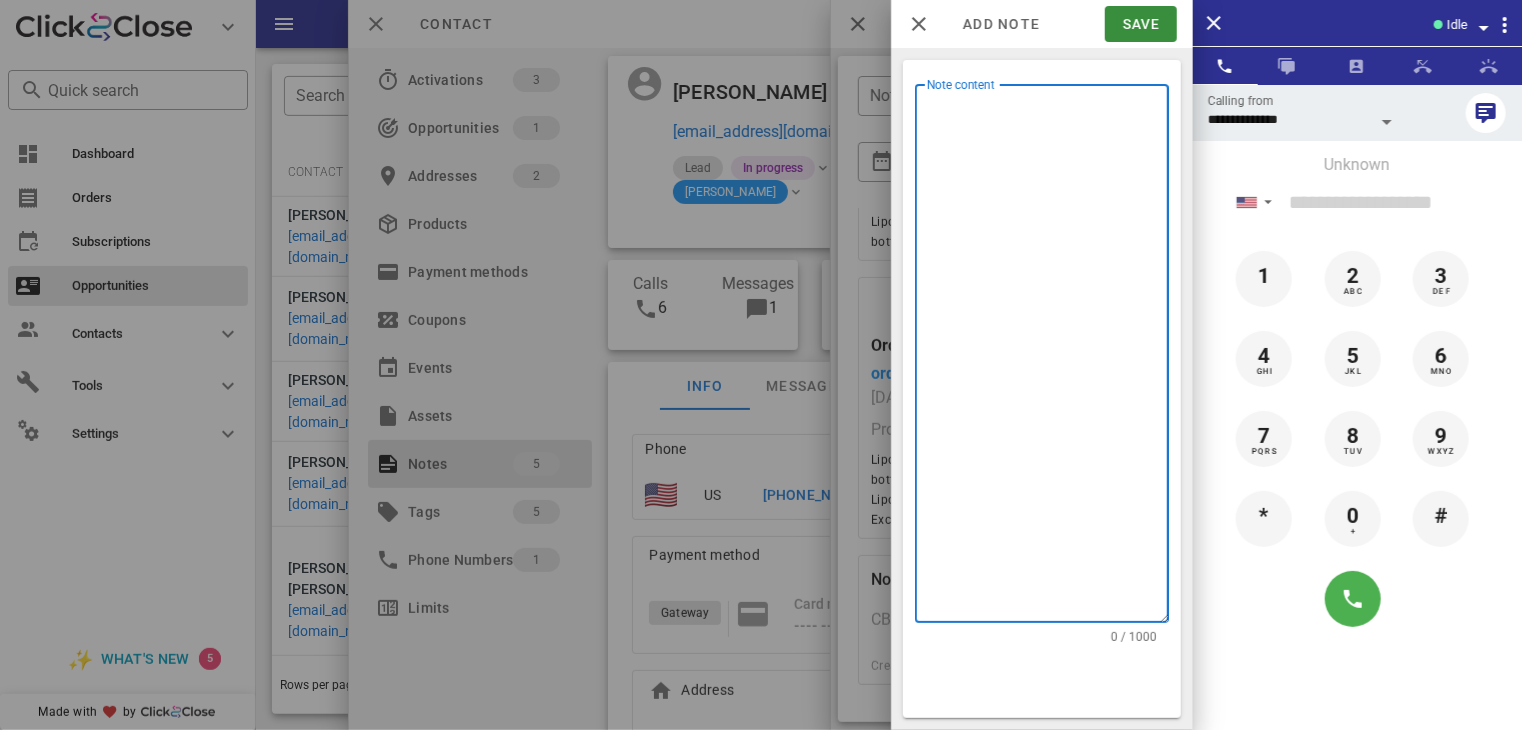 type on "*" 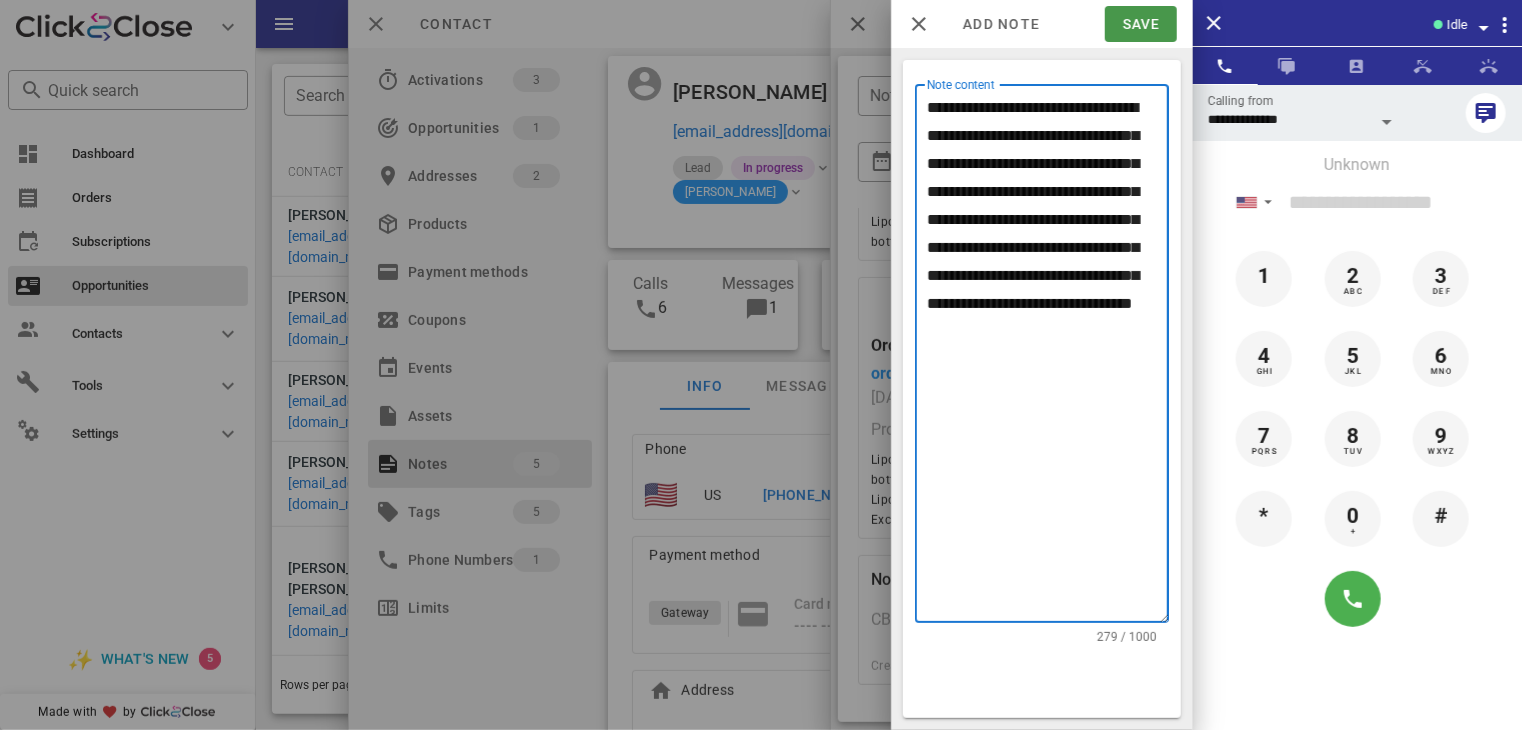 type on "**********" 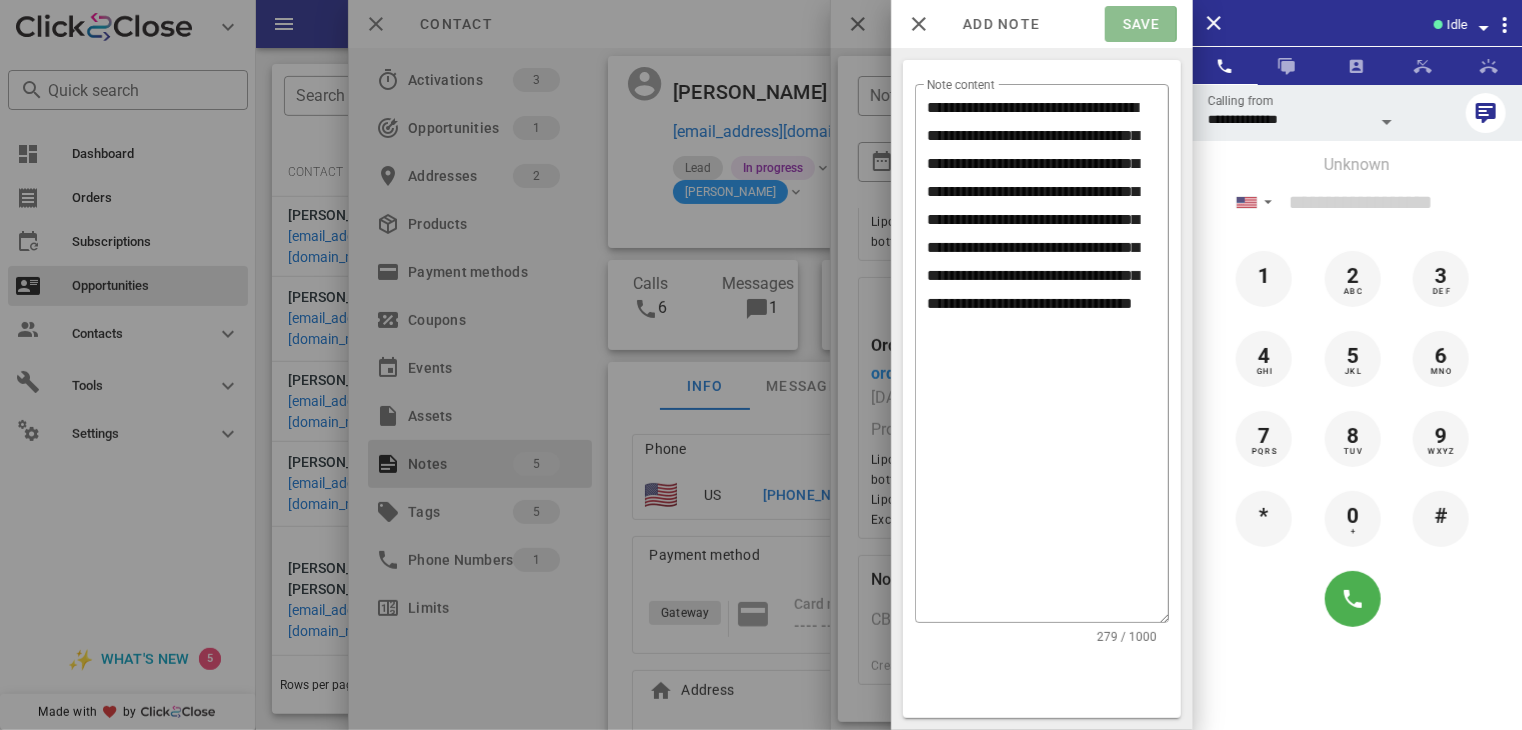 click on "Save" at bounding box center (1140, 24) 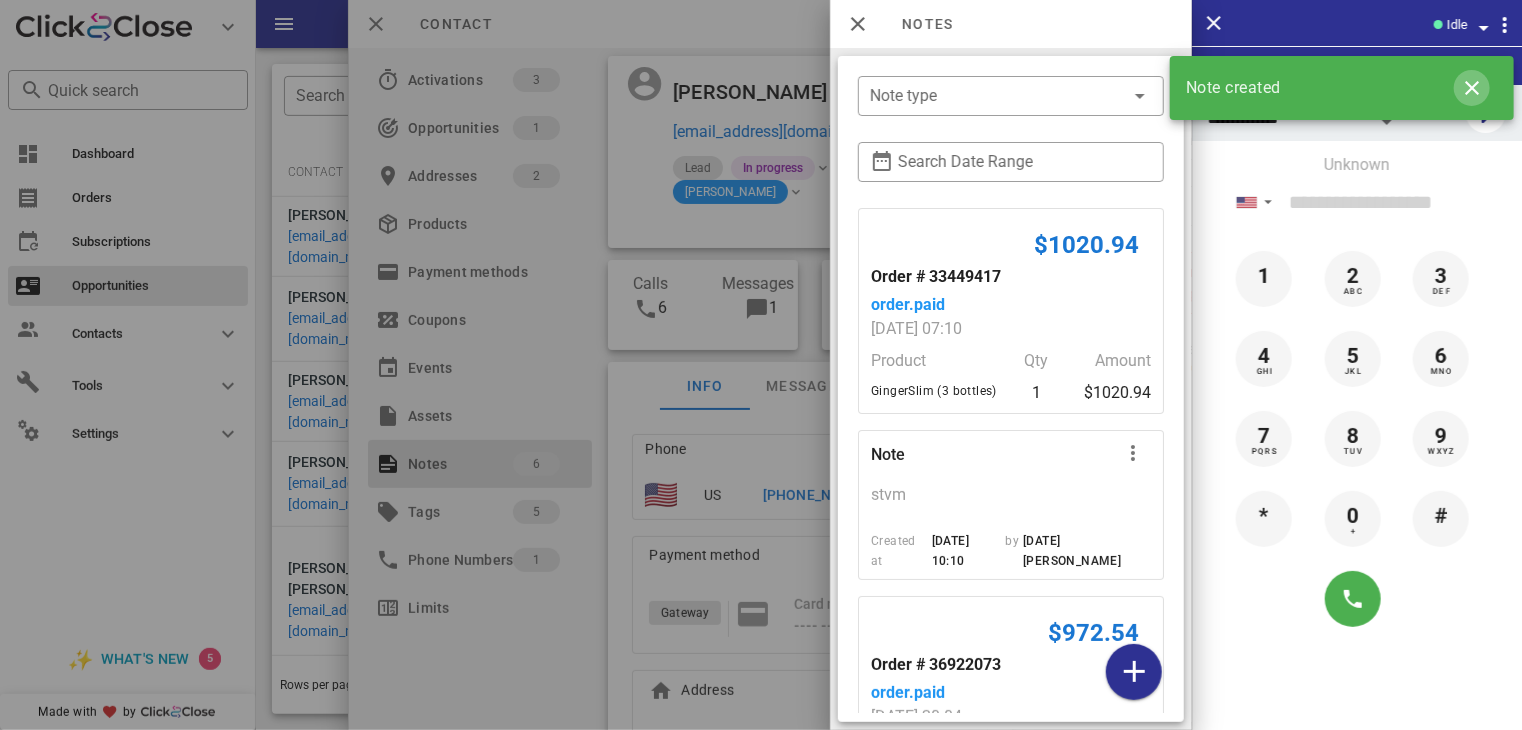 click at bounding box center (1472, 88) 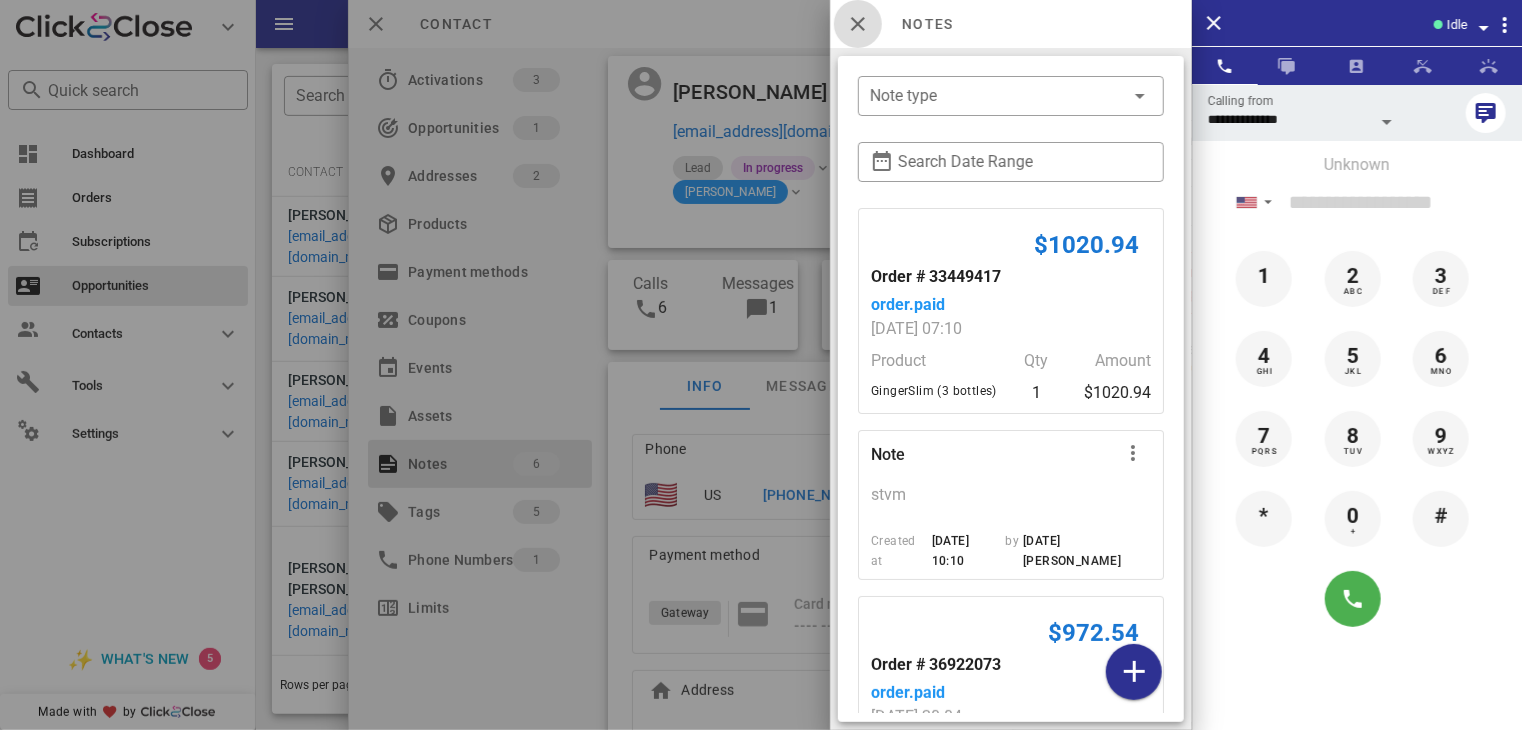 click at bounding box center [858, 24] 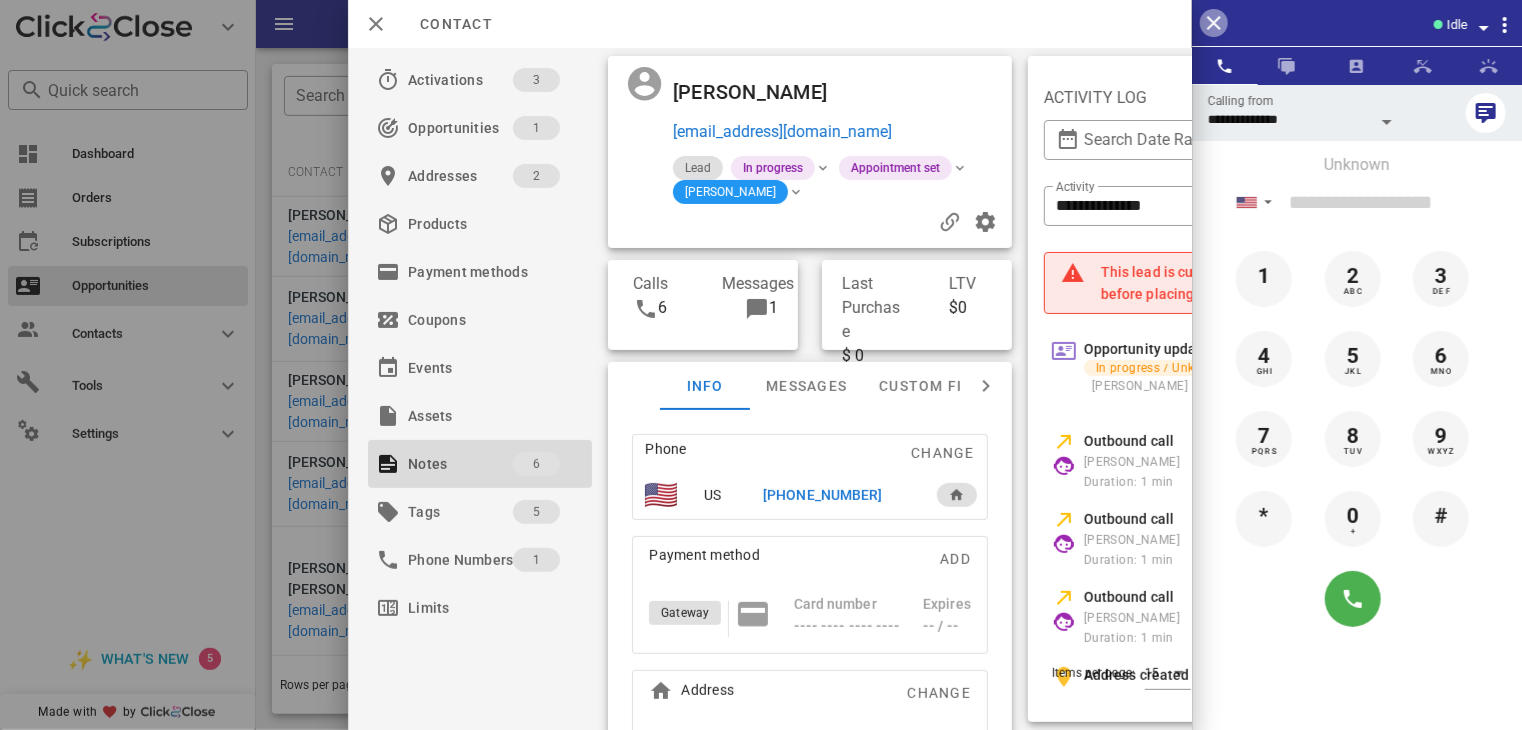 click at bounding box center [1214, 23] 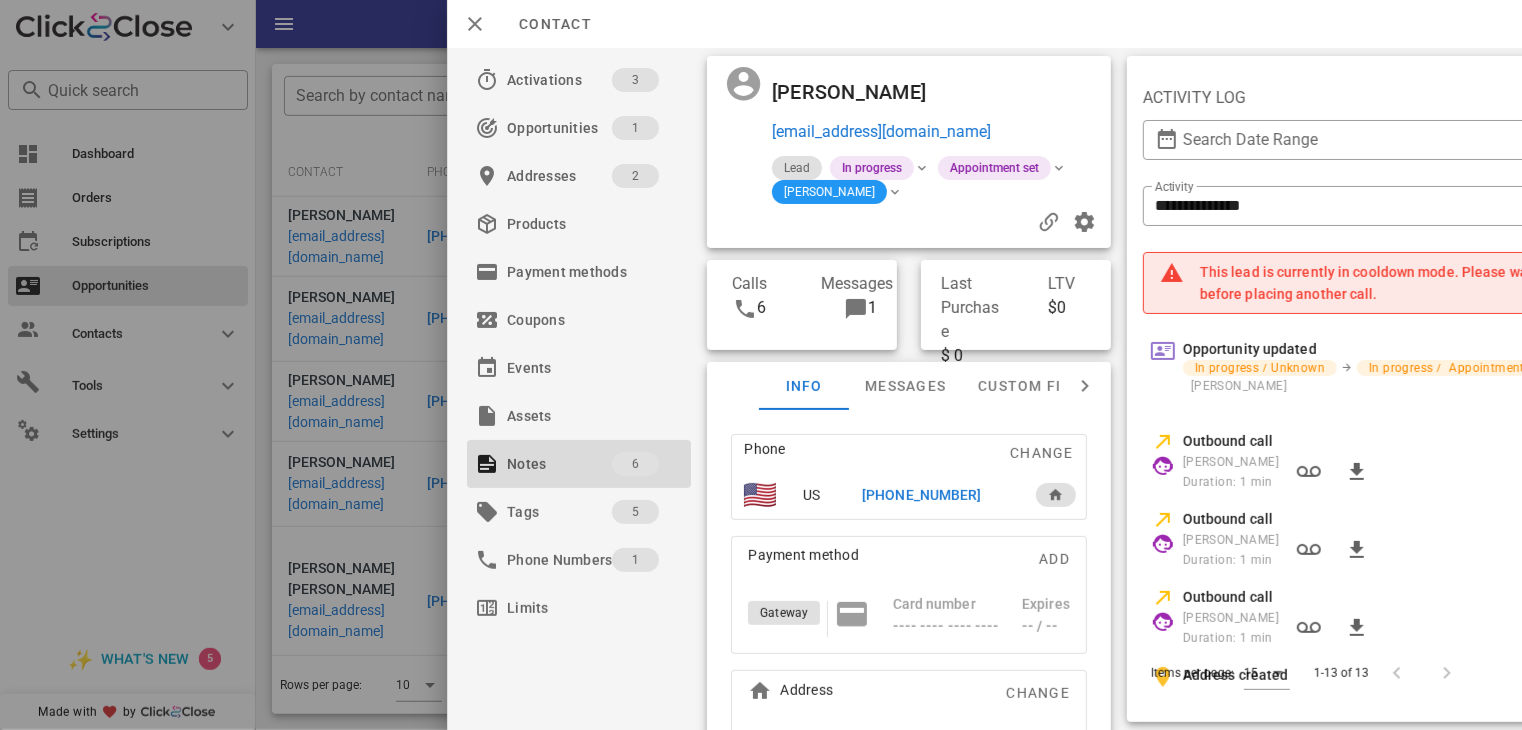 drag, startPoint x: 1256, startPoint y: 673, endPoint x: 1460, endPoint y: 669, distance: 204.03922 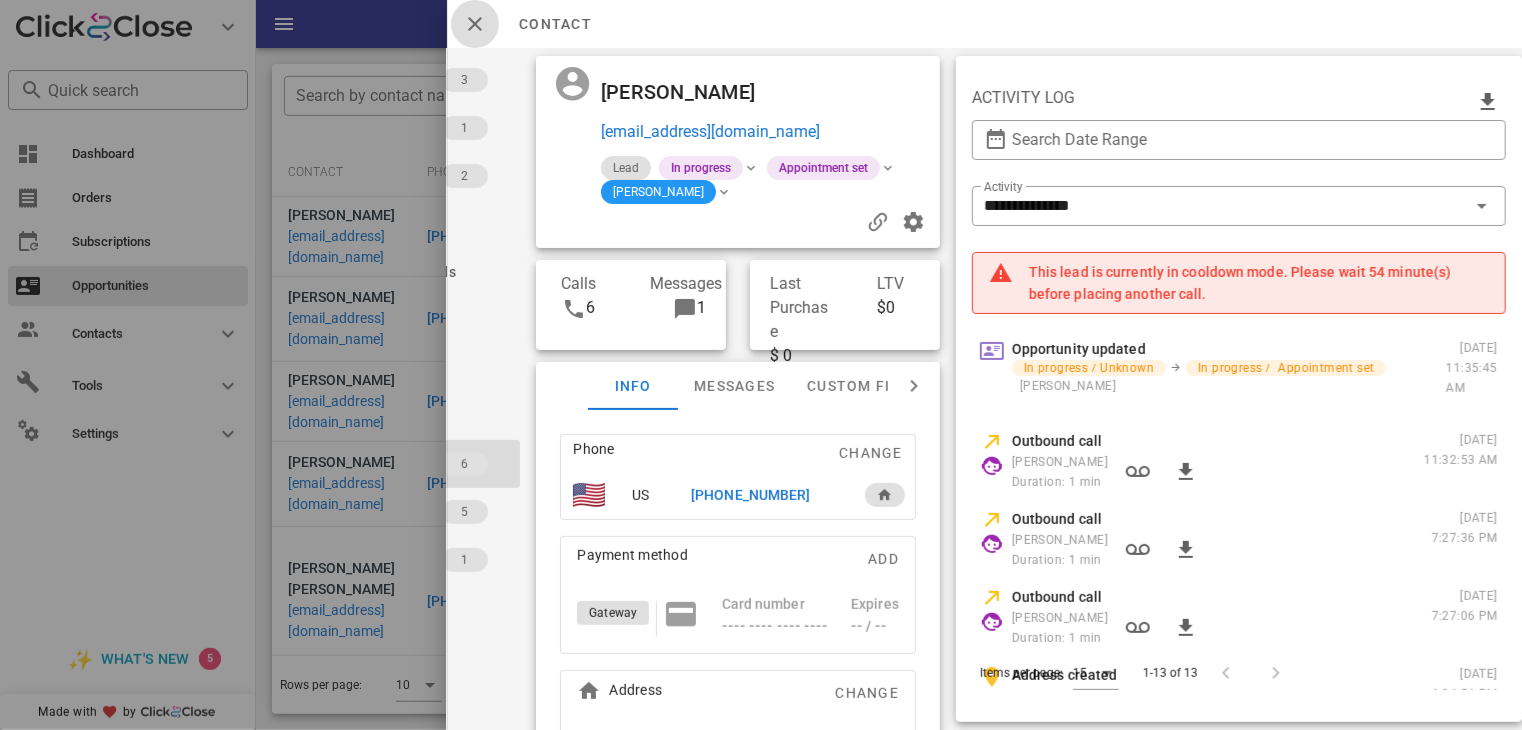 click at bounding box center [475, 24] 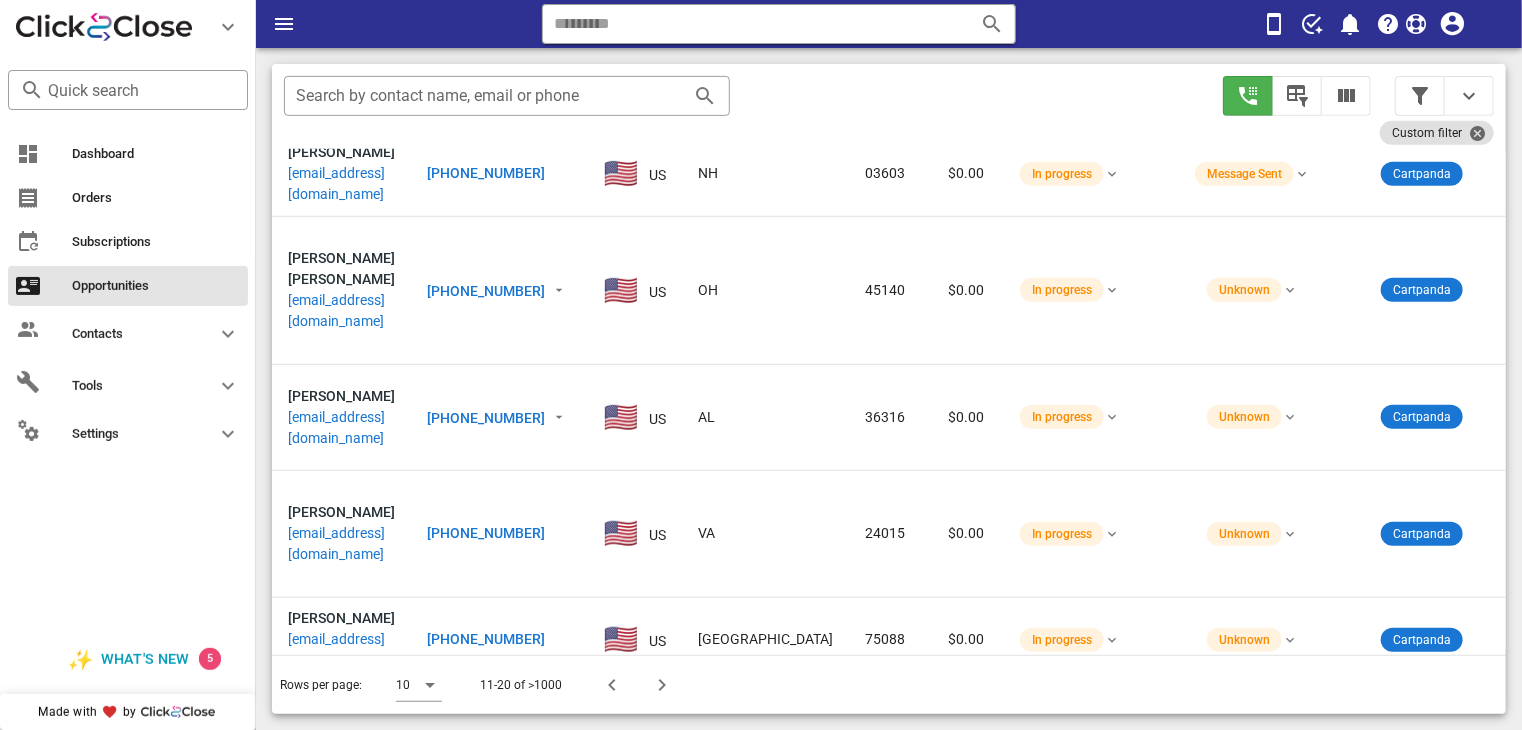 scroll, scrollTop: 320, scrollLeft: 0, axis: vertical 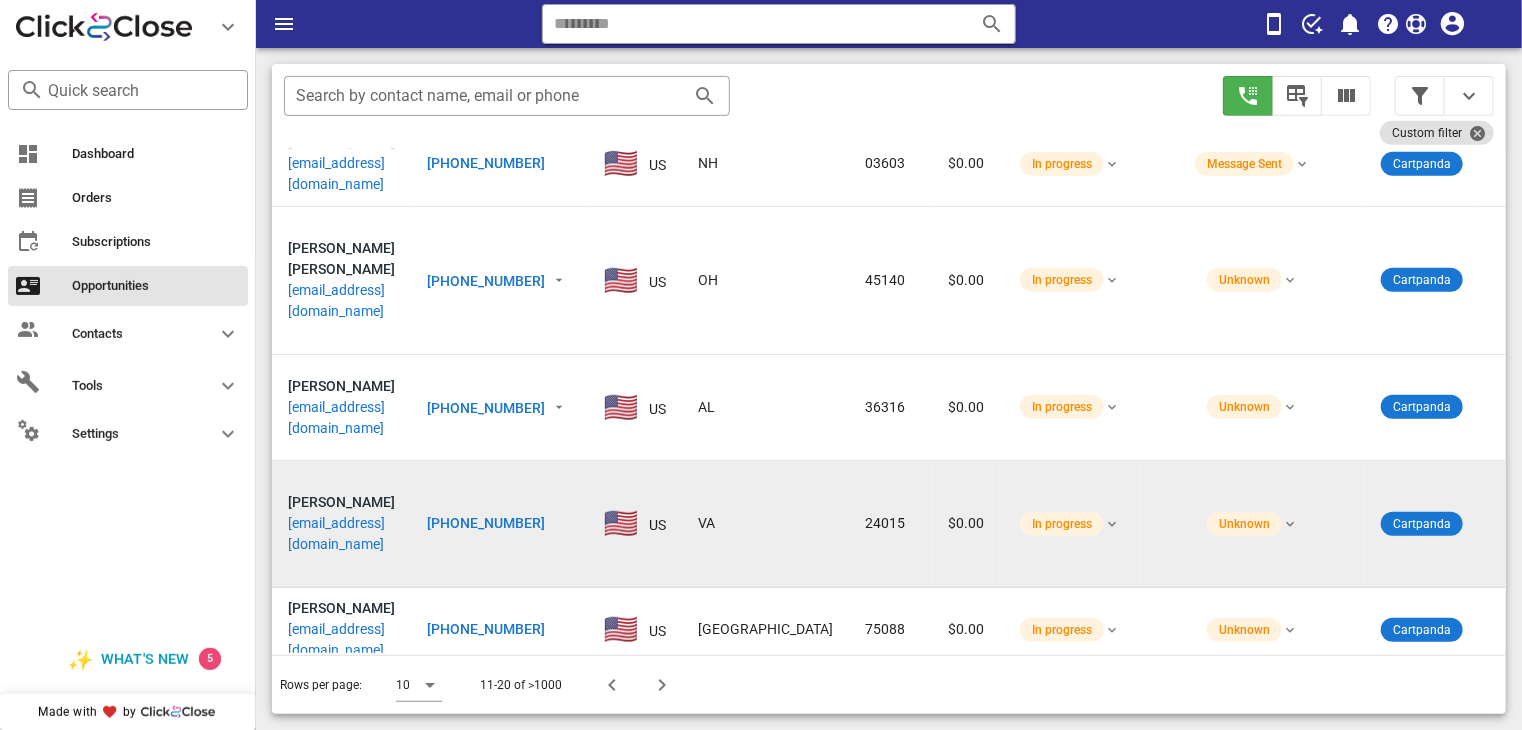 click on "[PHONE_NUMBER]" at bounding box center (486, 523) 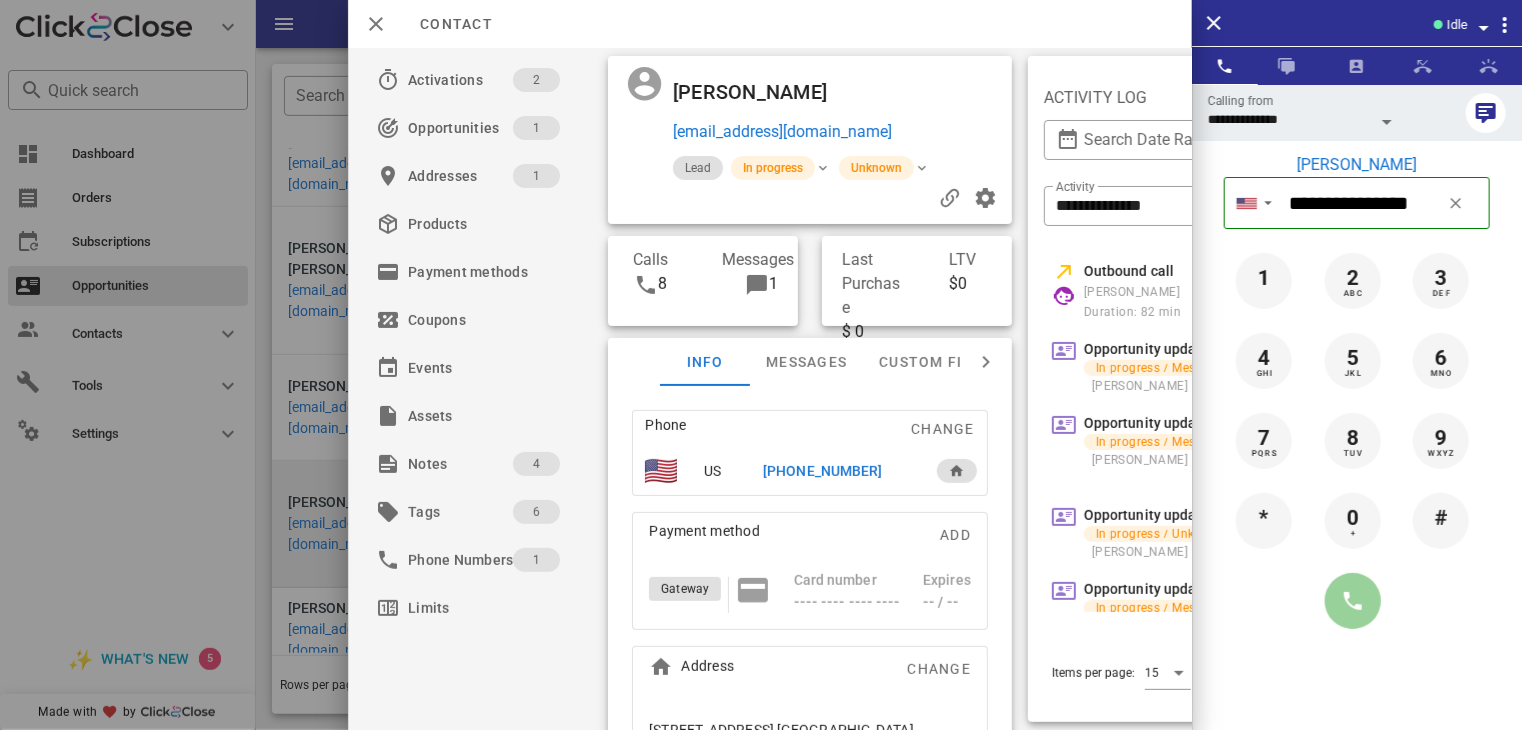click at bounding box center [1353, 601] 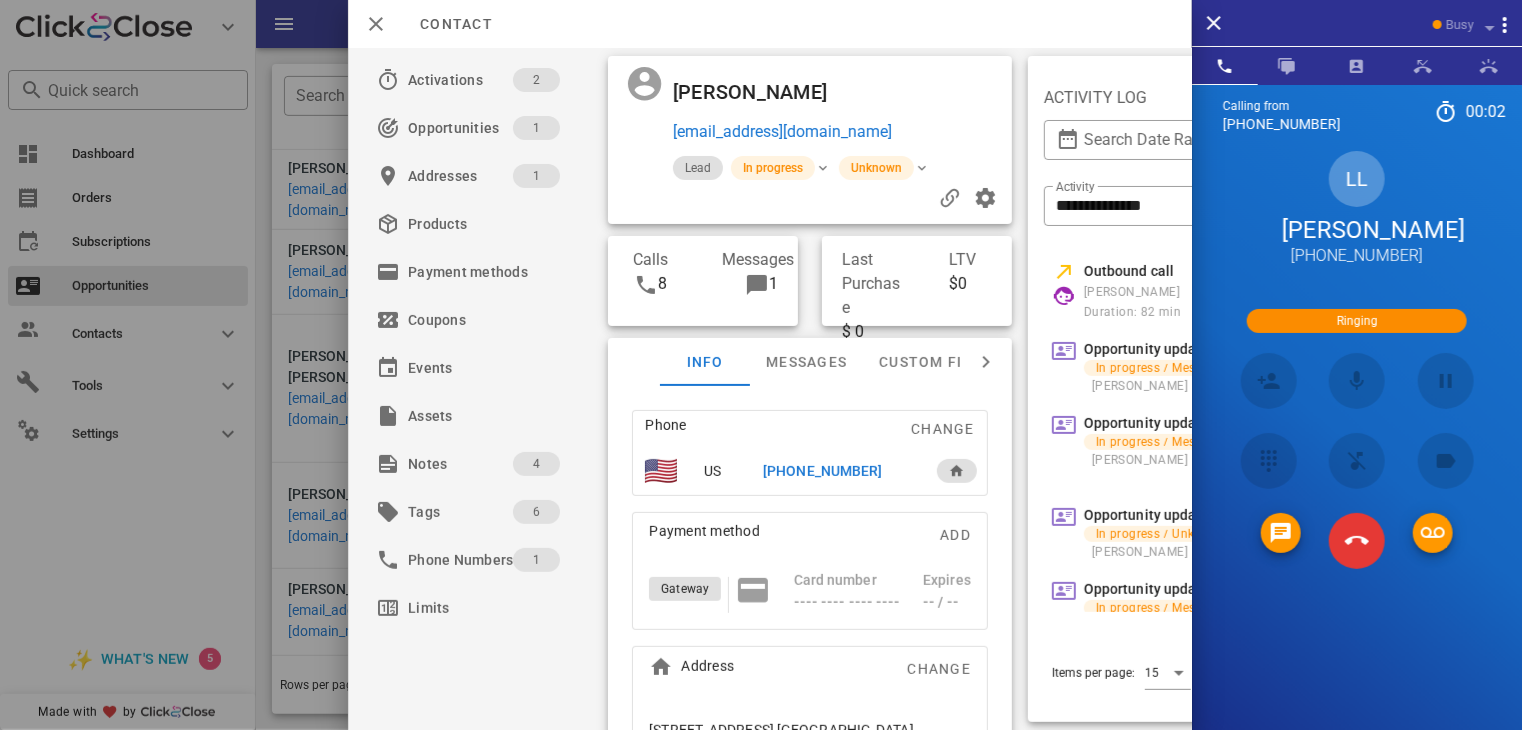 scroll, scrollTop: 194, scrollLeft: 0, axis: vertical 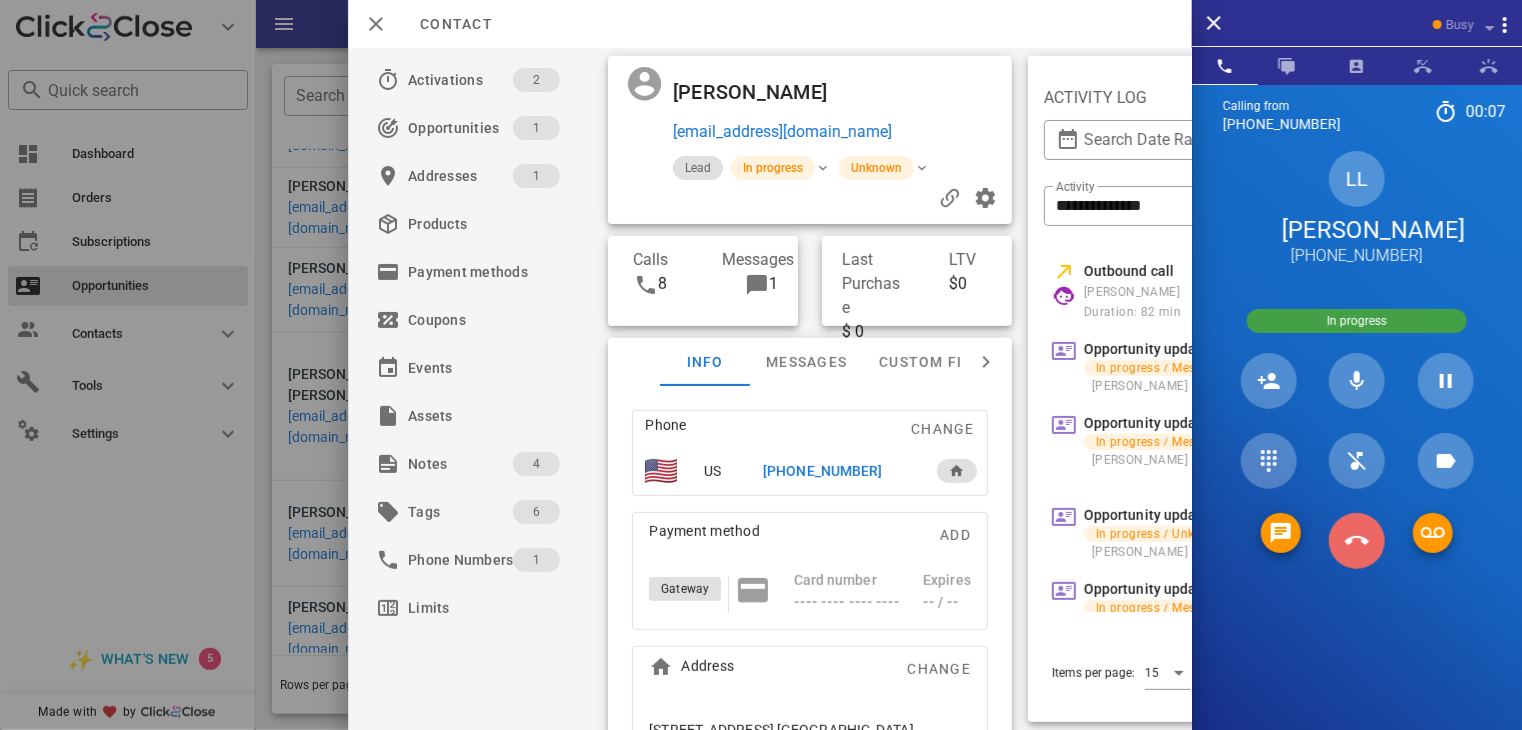 click at bounding box center [1357, 541] 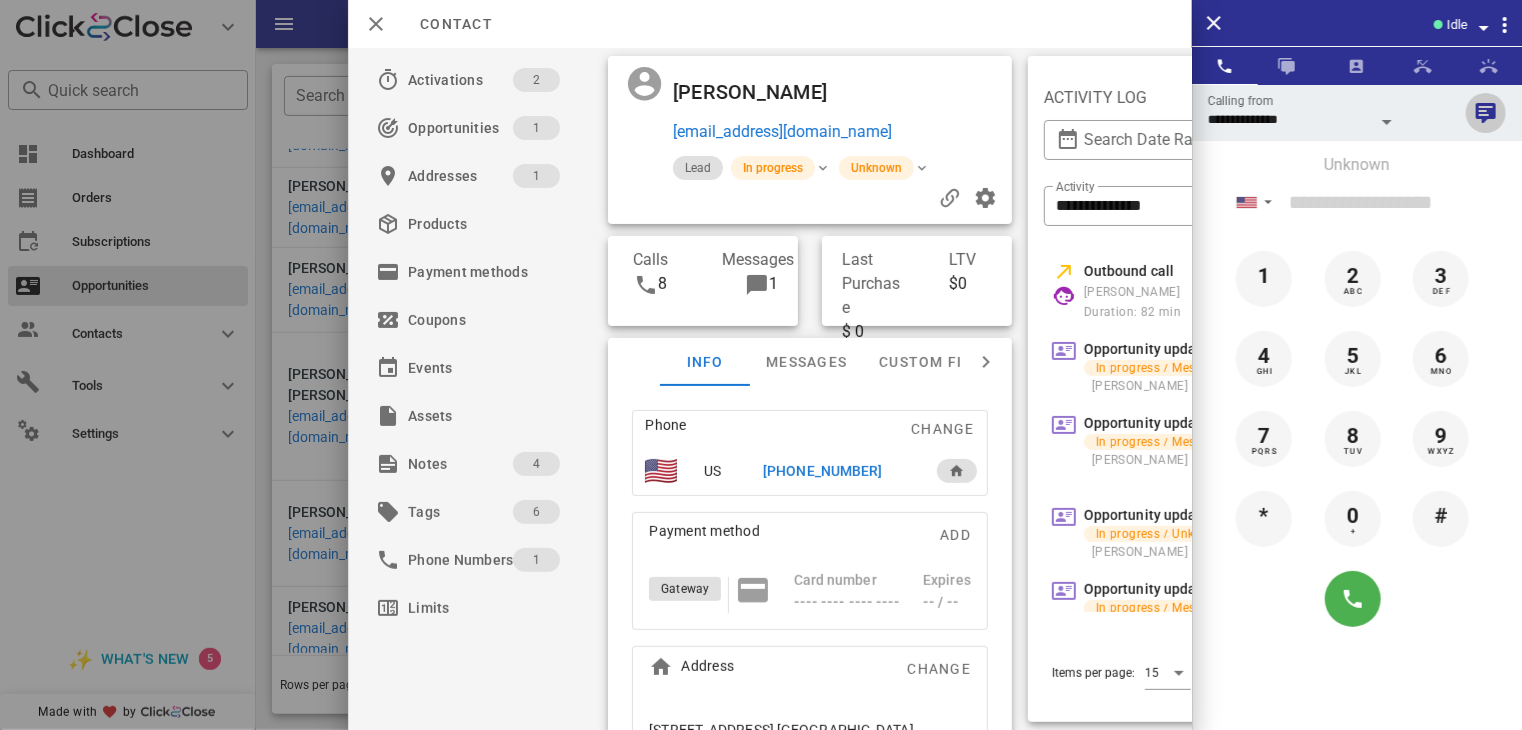 click at bounding box center [1486, 113] 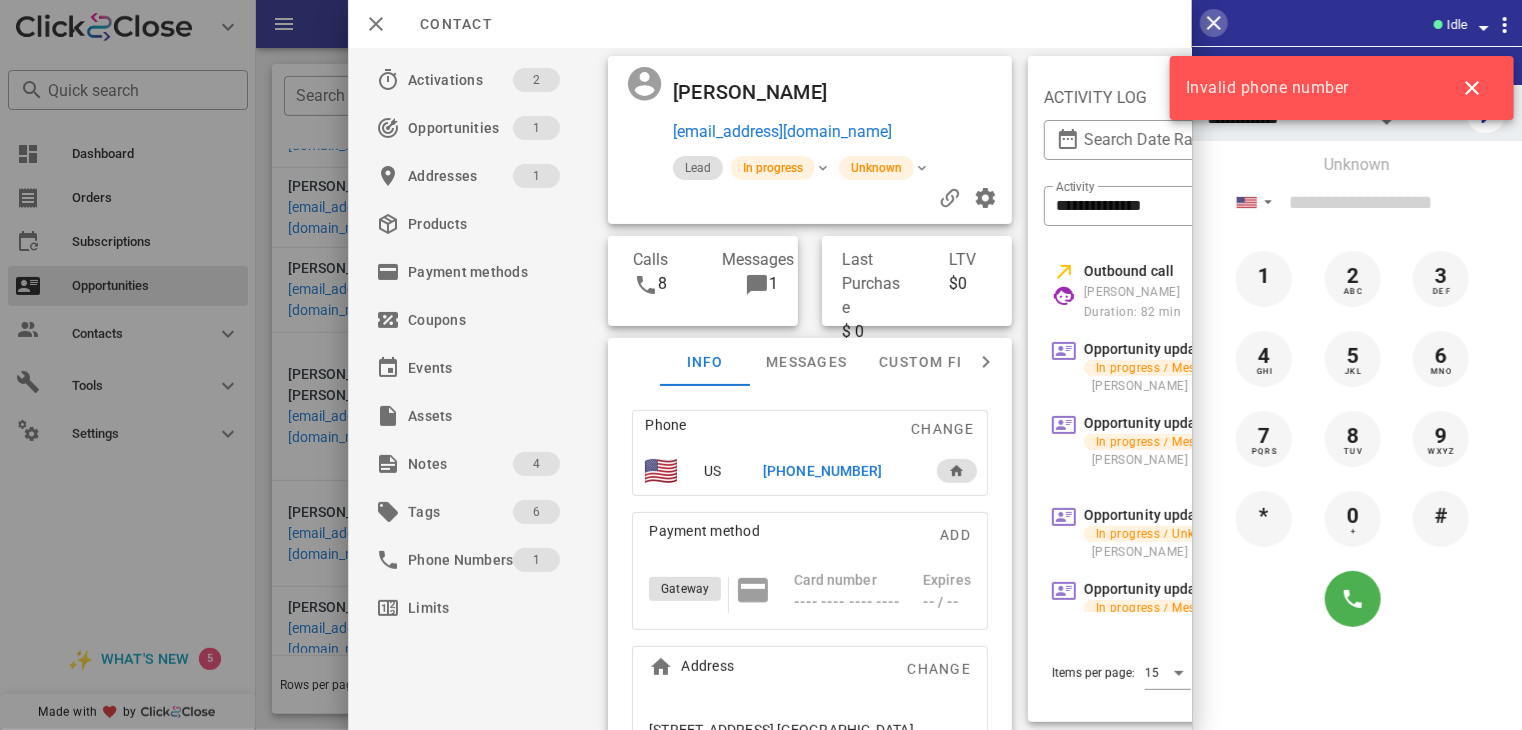 click at bounding box center (1214, 23) 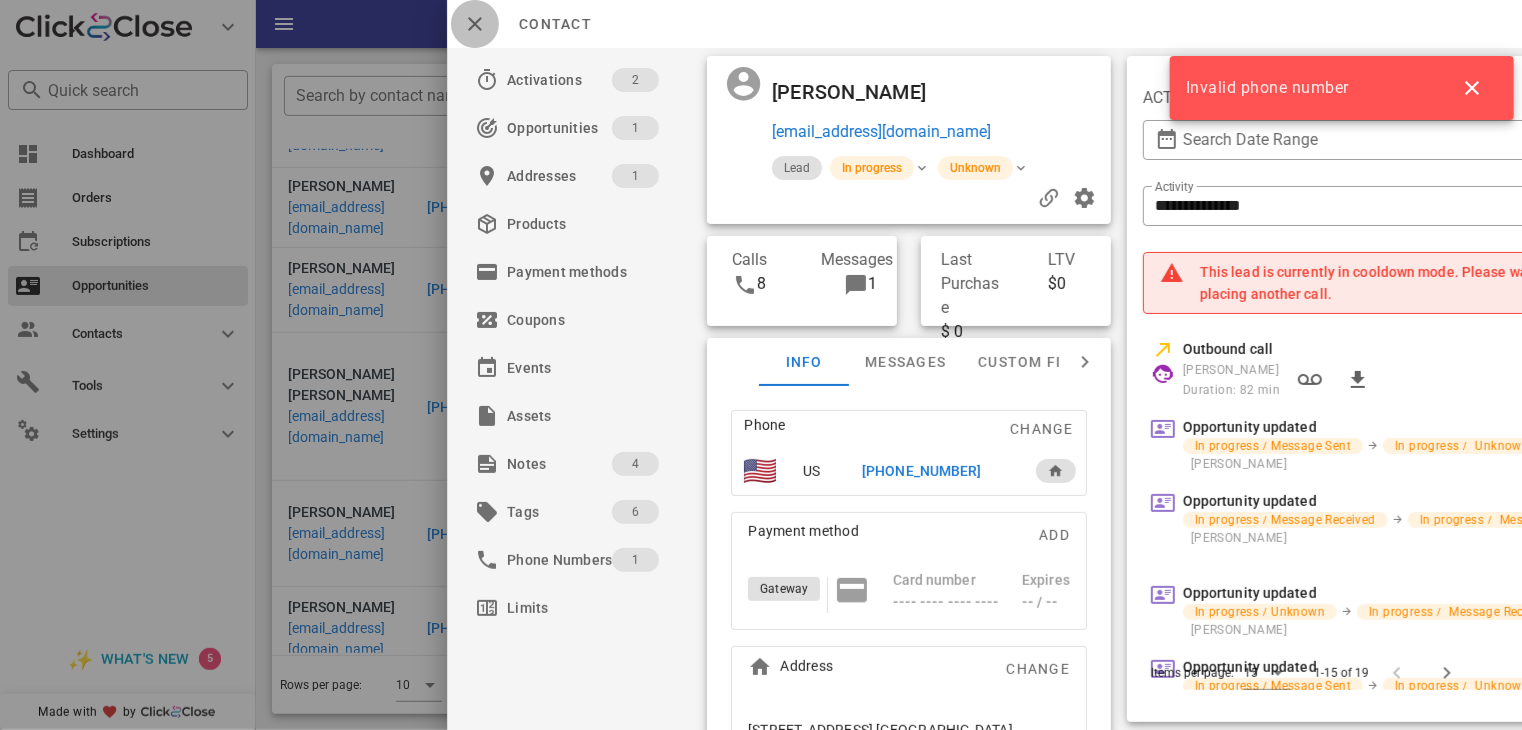 click at bounding box center [475, 24] 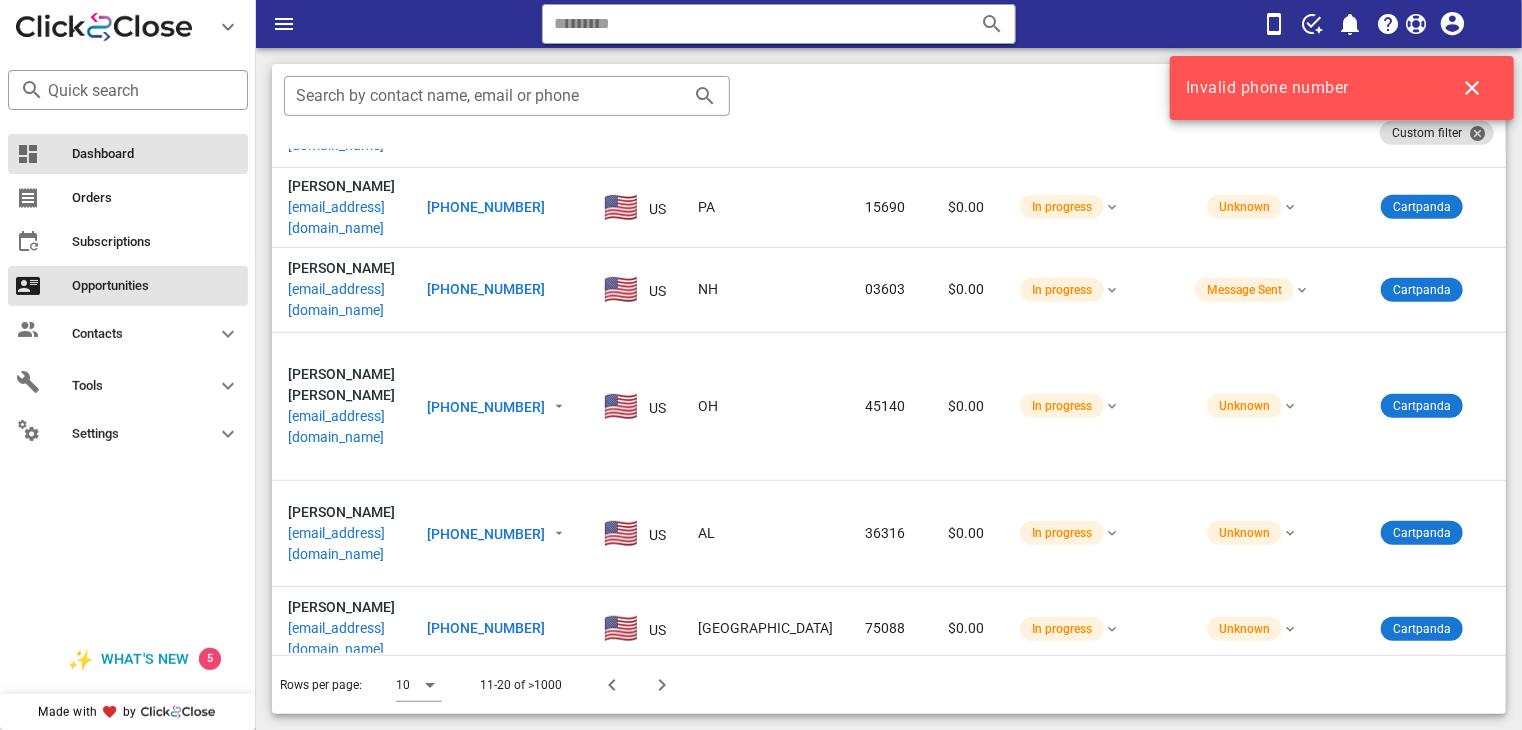 click on "Dashboard" at bounding box center (128, 154) 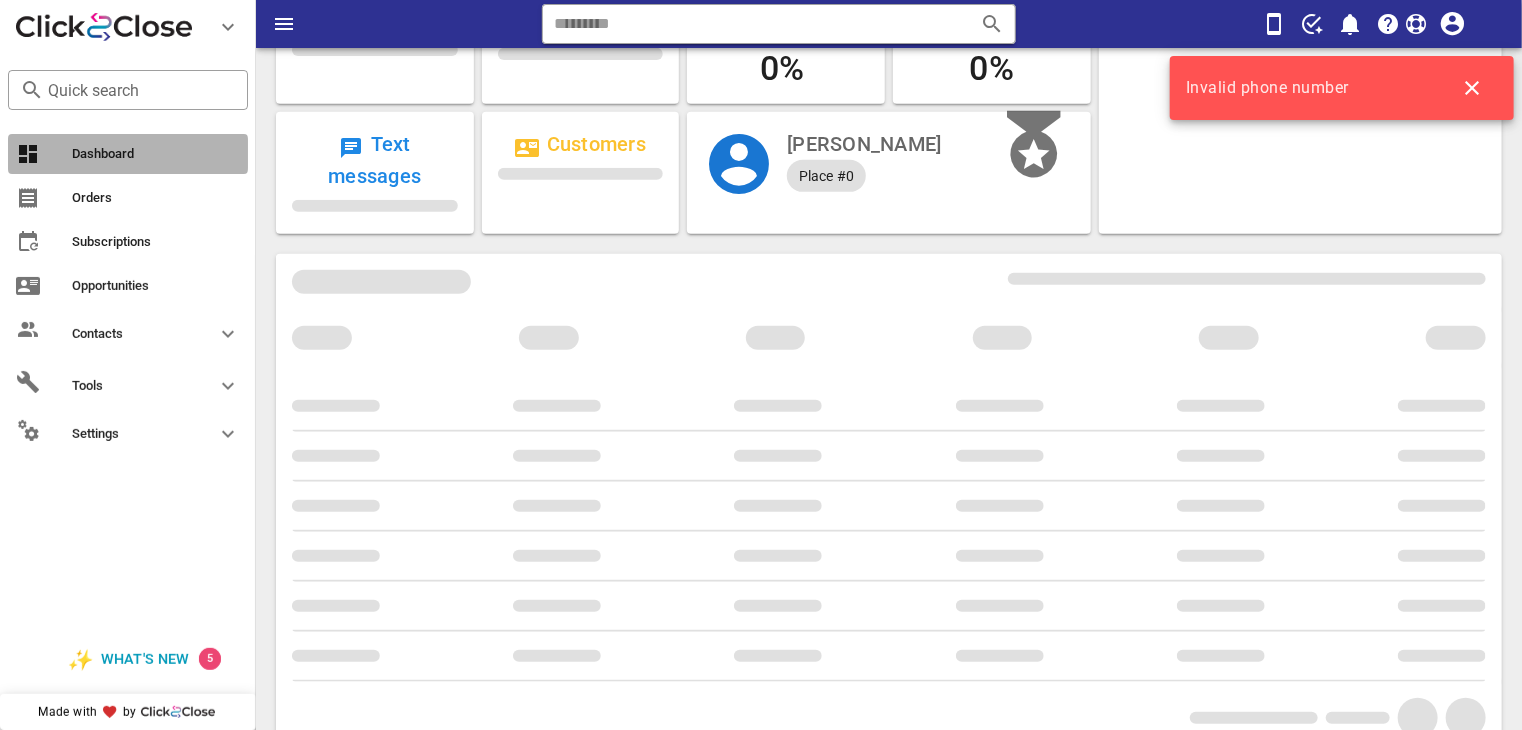 scroll, scrollTop: 0, scrollLeft: 0, axis: both 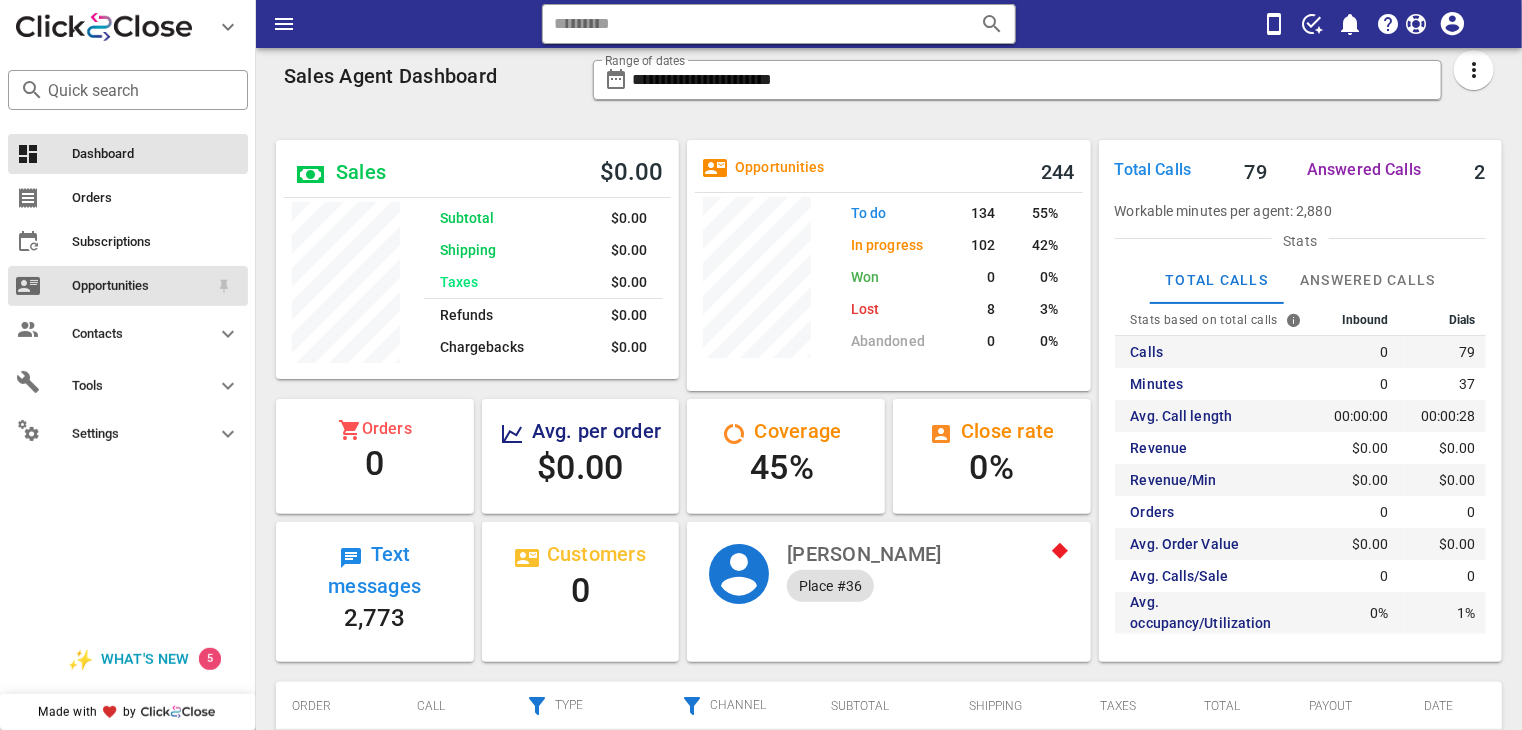click on "Opportunities" at bounding box center [140, 286] 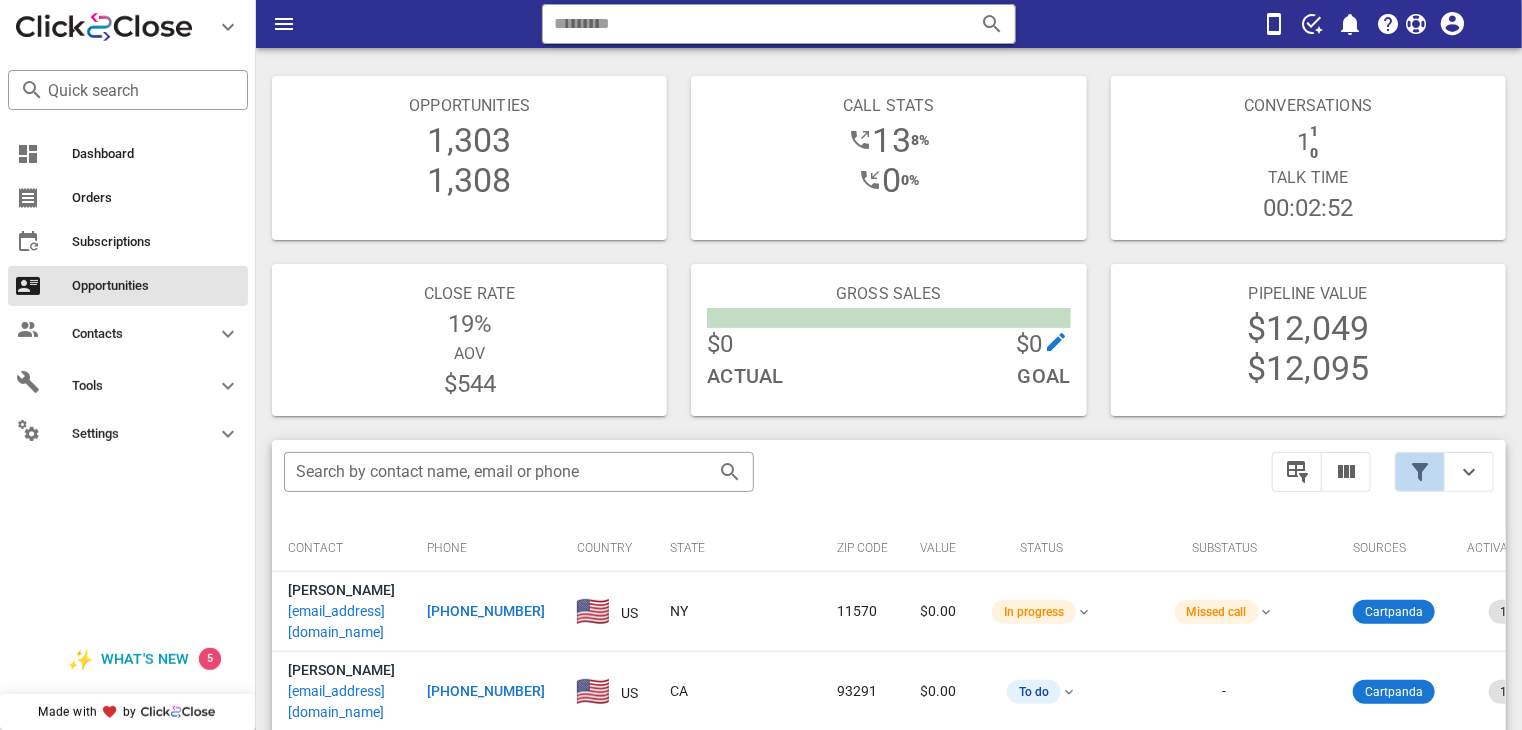 click at bounding box center (1420, 472) 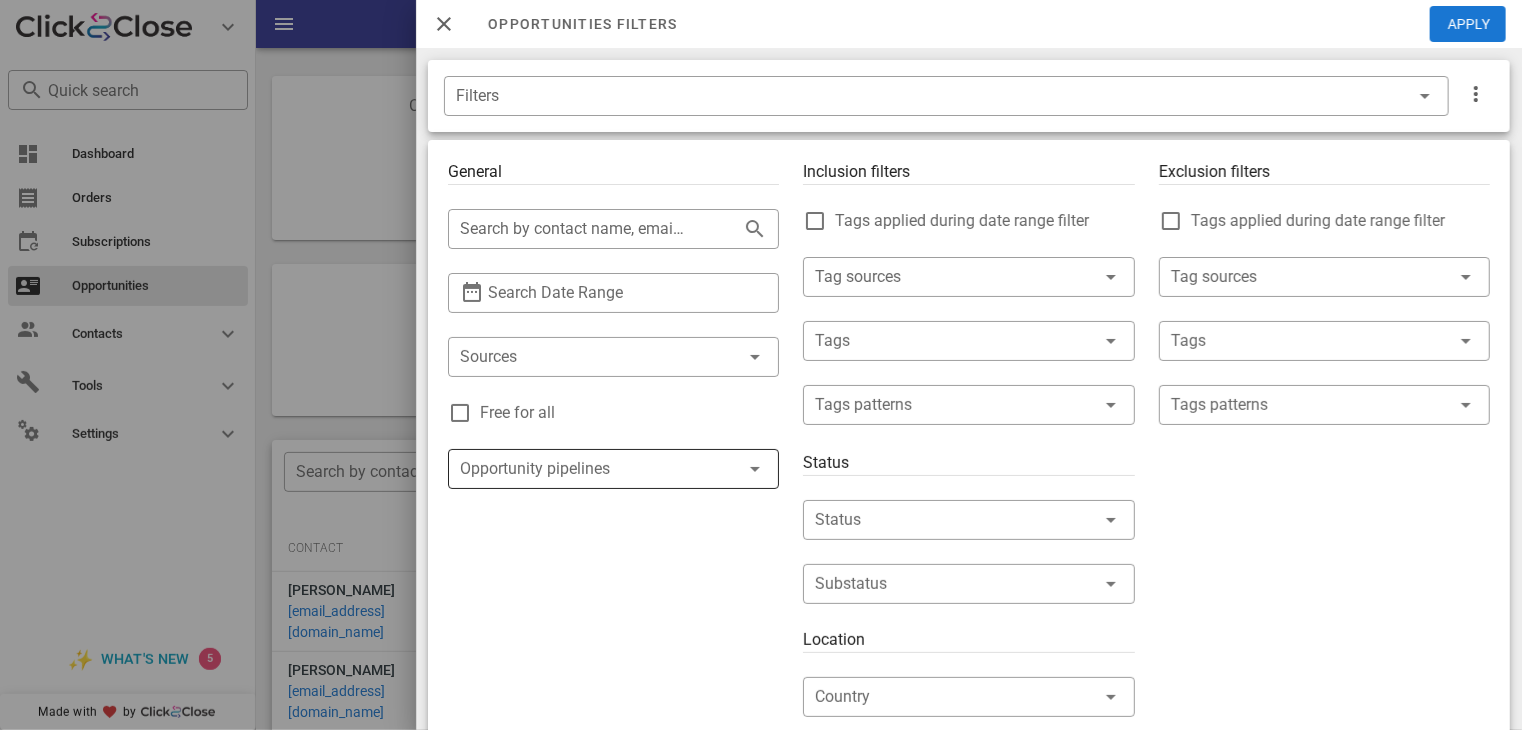 click at bounding box center (585, 469) 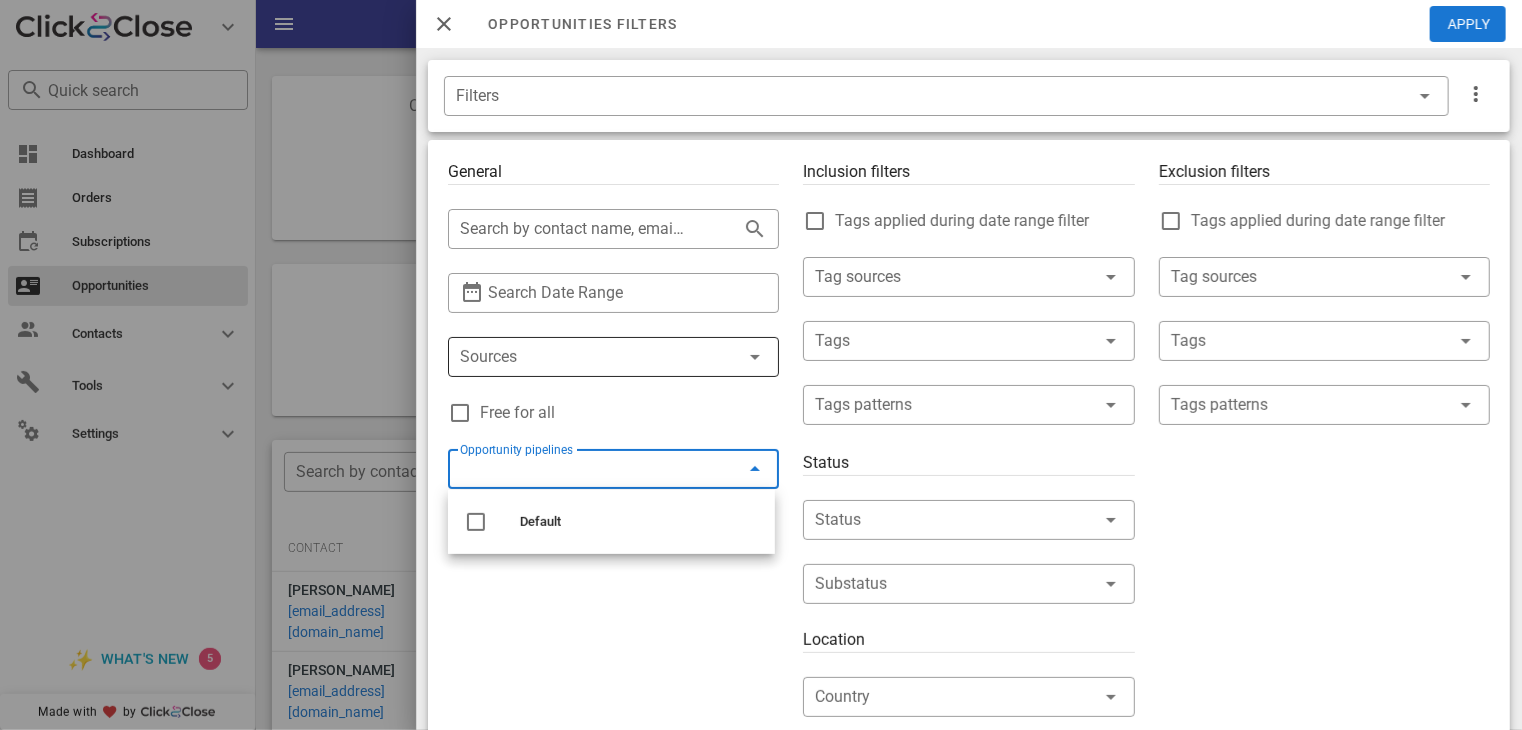 click at bounding box center [585, 357] 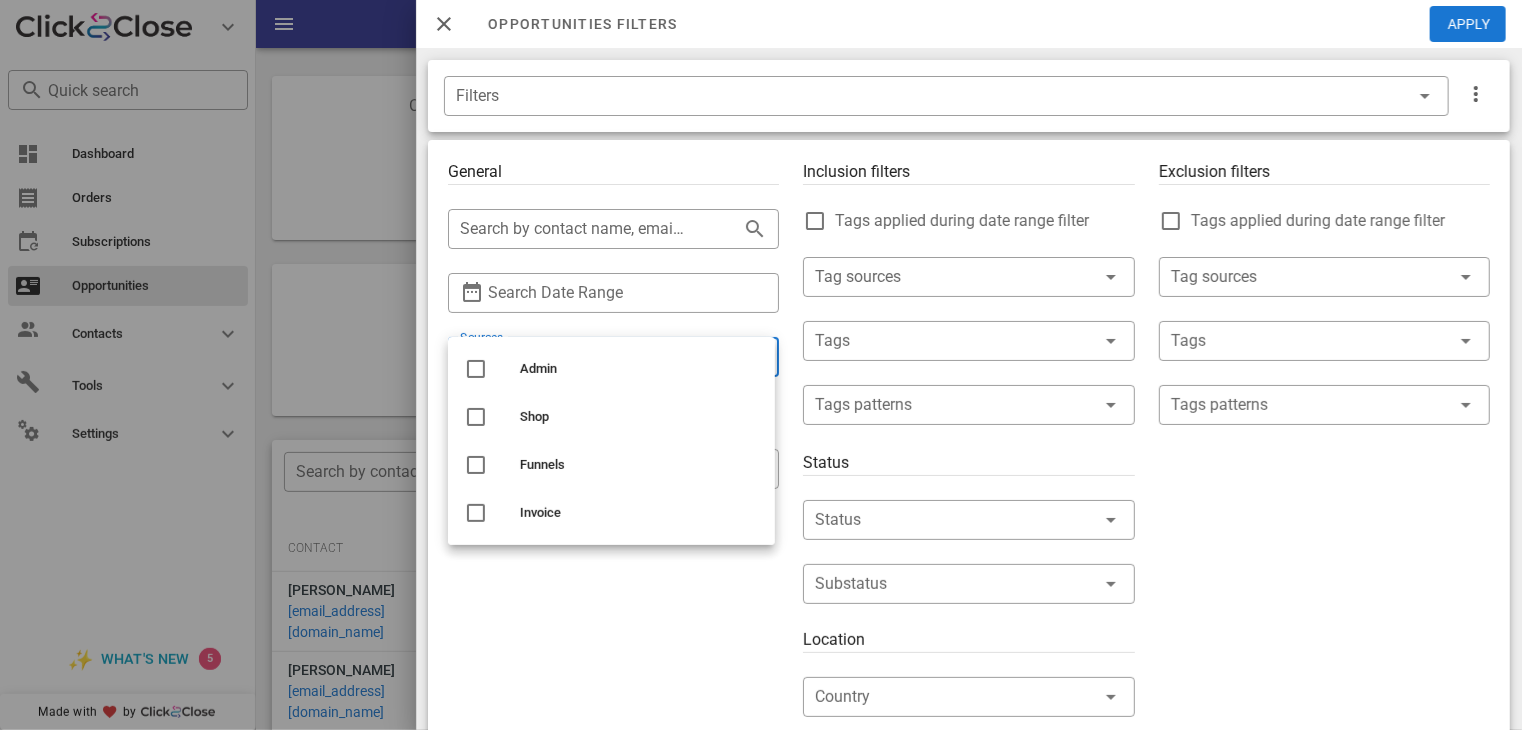 click on "General ​ Search by contact name, email or phone ​ Search Date Range ​ Sources Free for all ​ Opportunity pipelines" at bounding box center (613, 709) 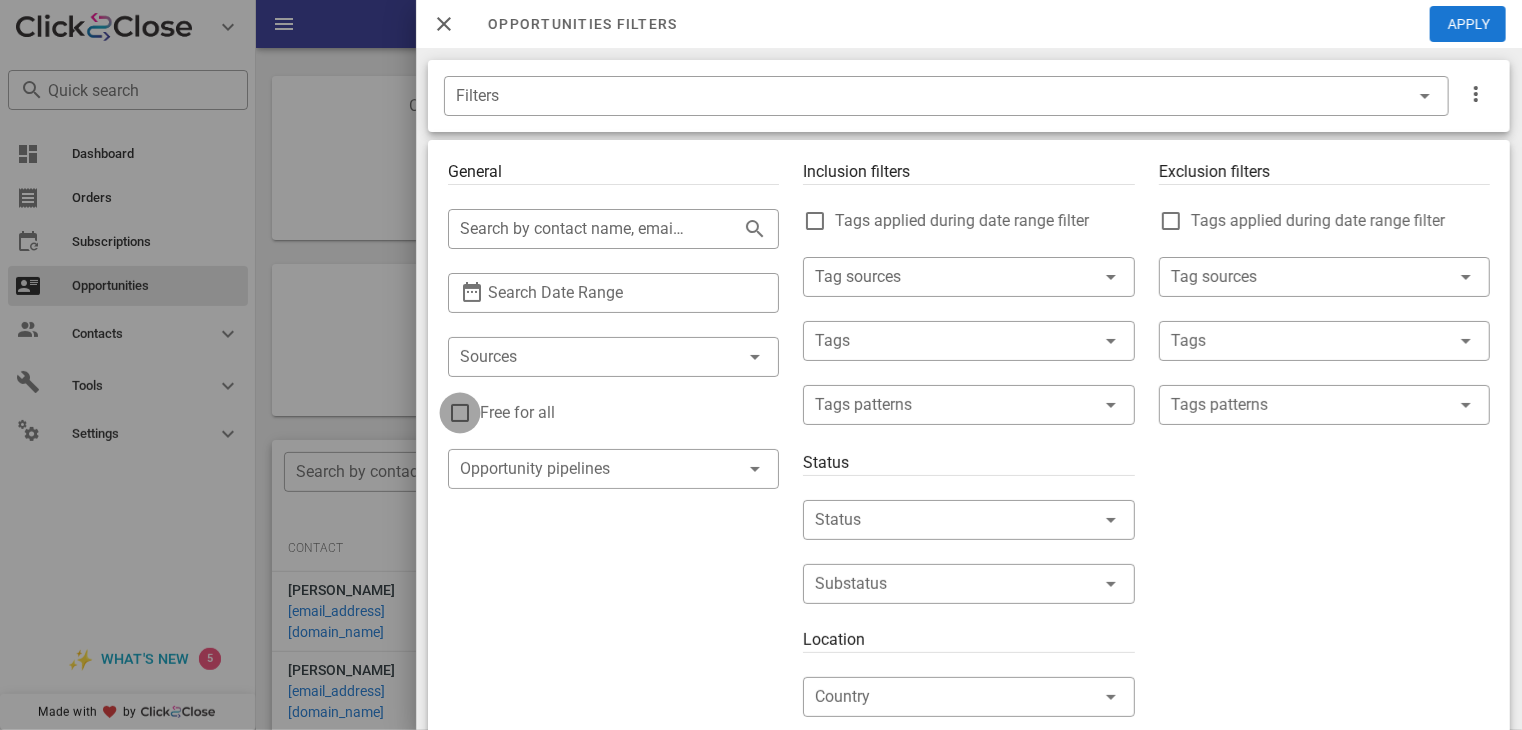 click at bounding box center [460, 413] 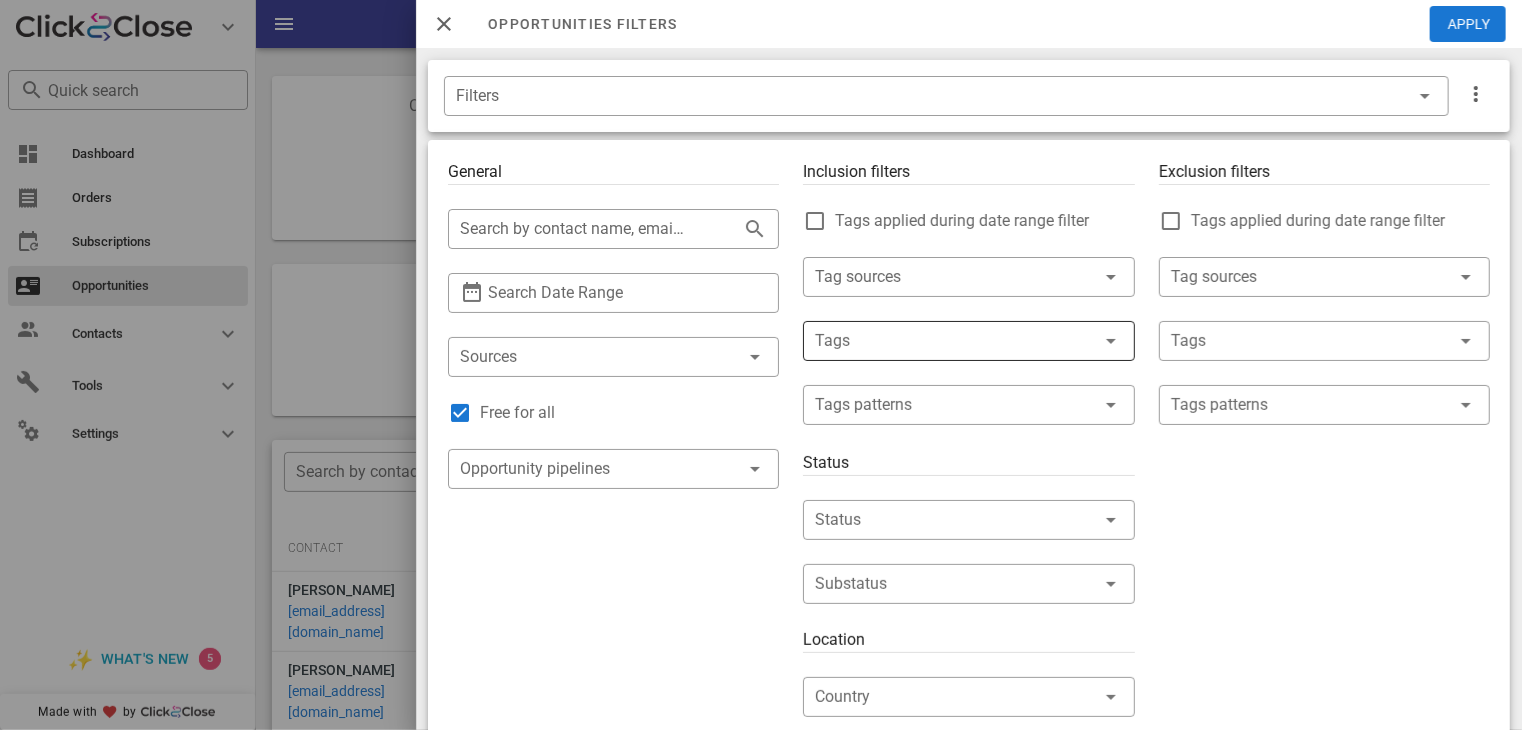 click at bounding box center [940, 341] 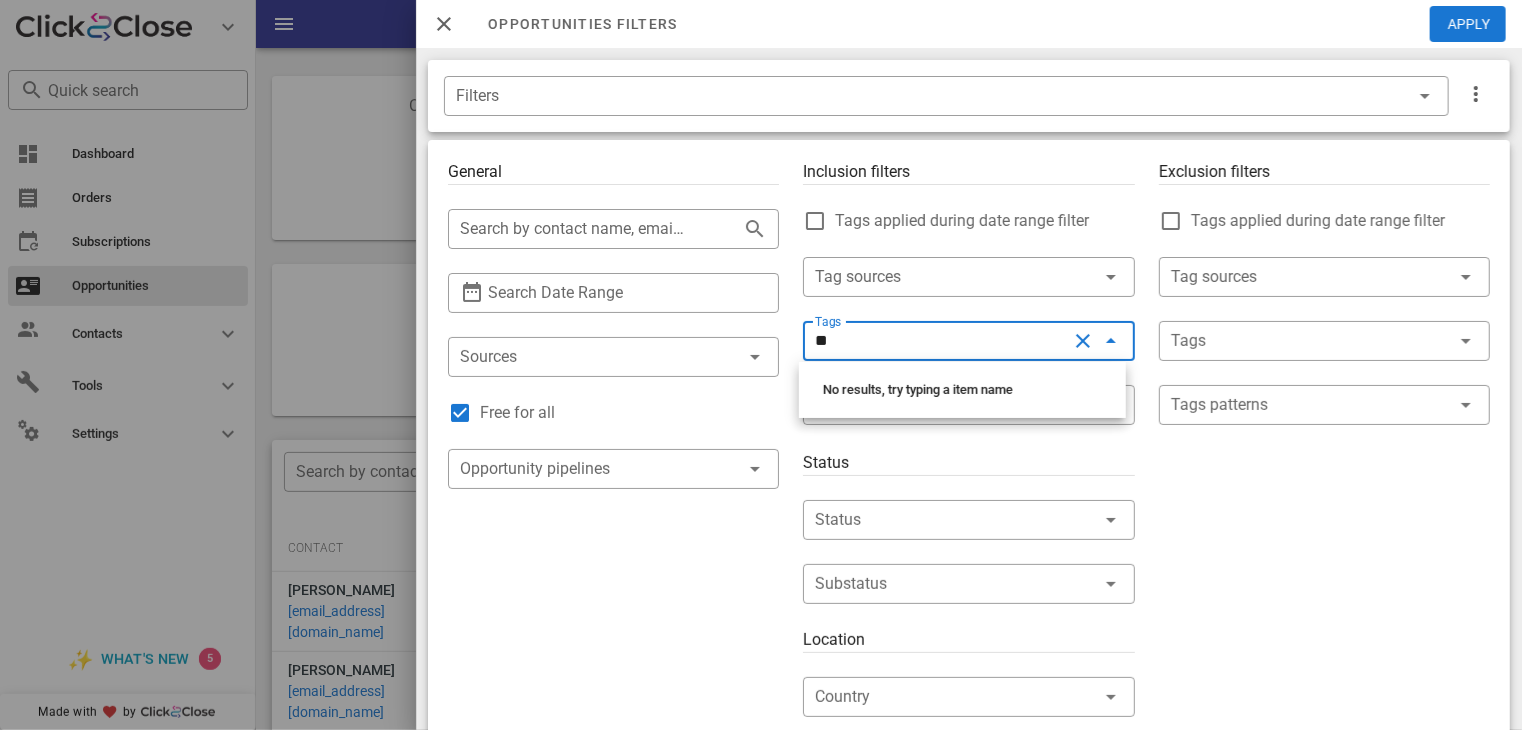 type on "*" 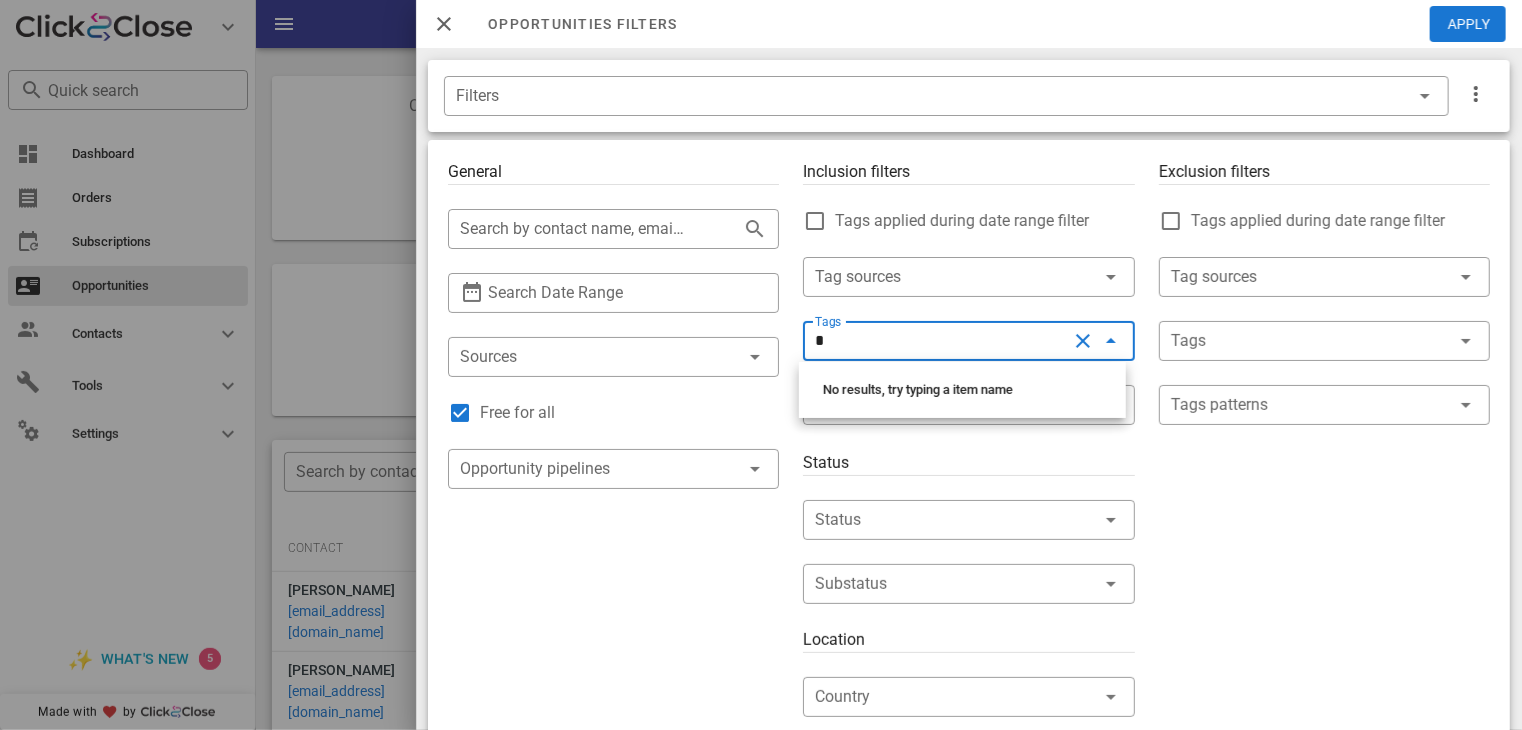 type 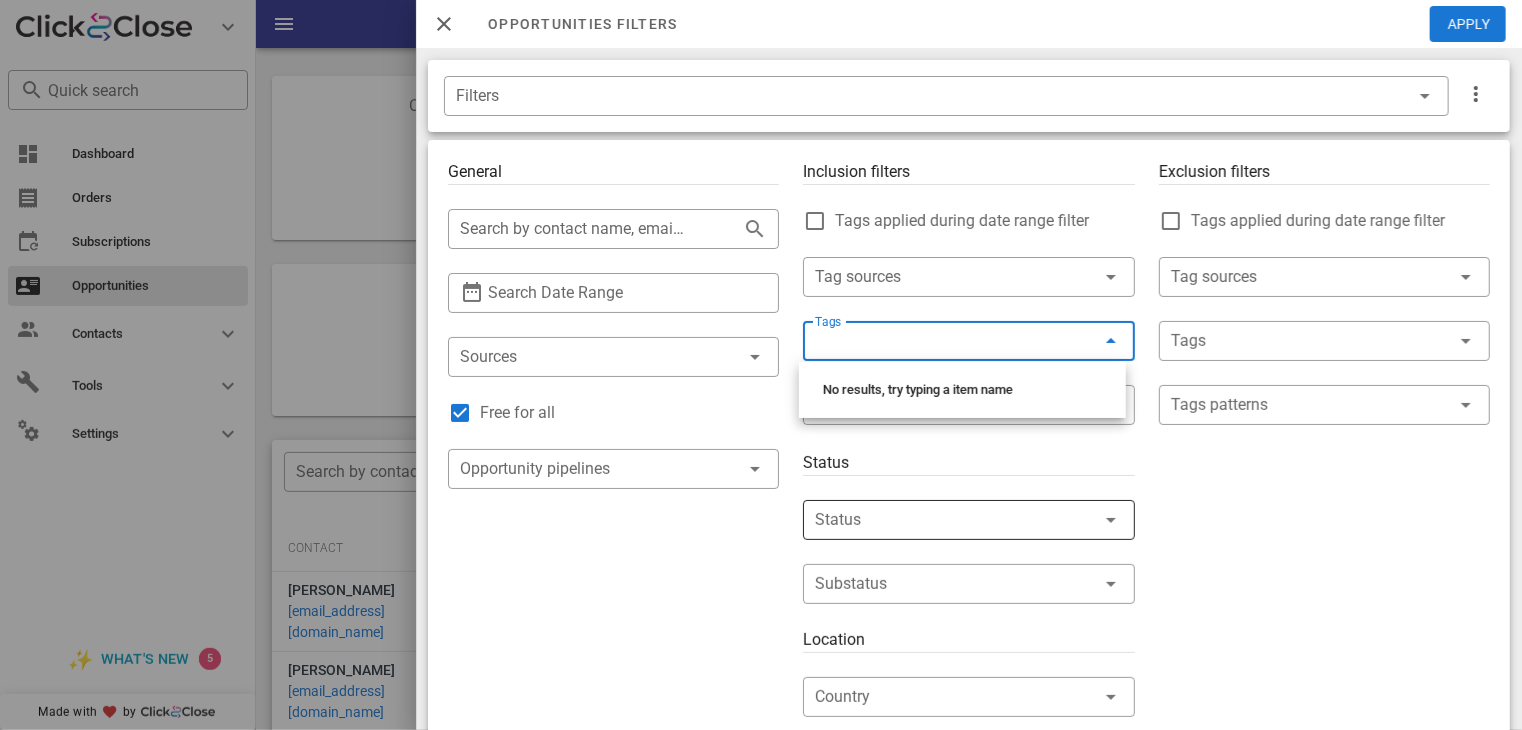 click on "**********" at bounding box center [761, 553] 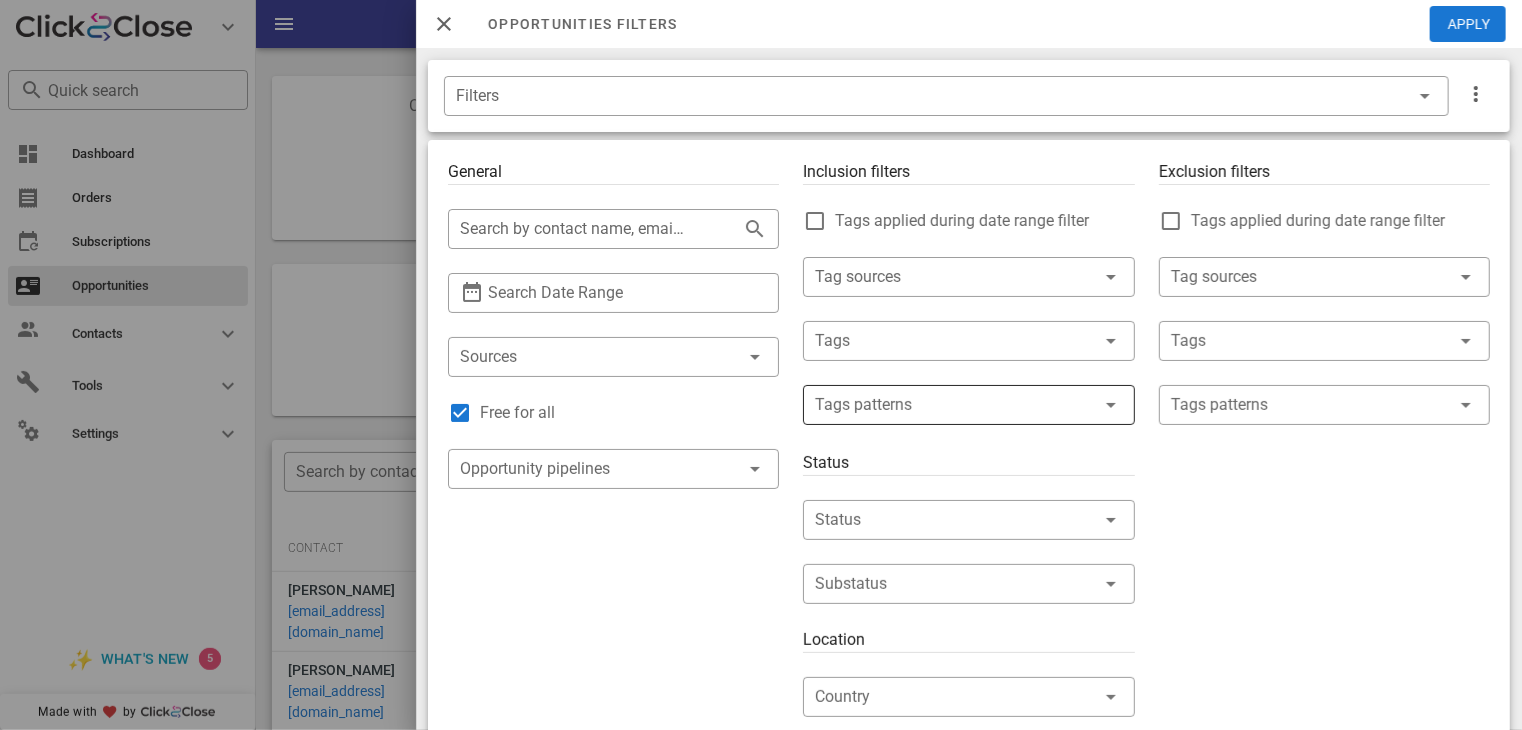 click at bounding box center [954, 405] 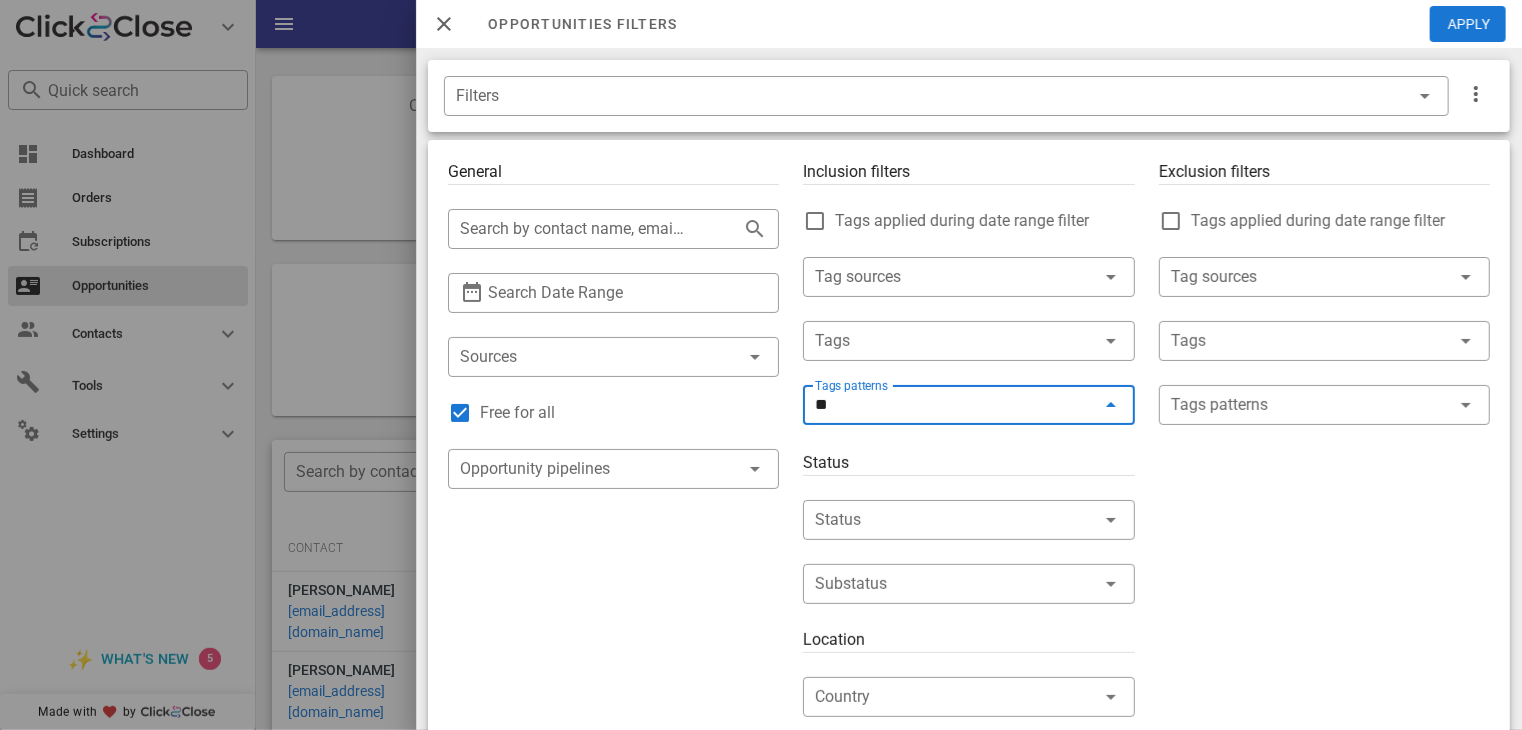 type on "*" 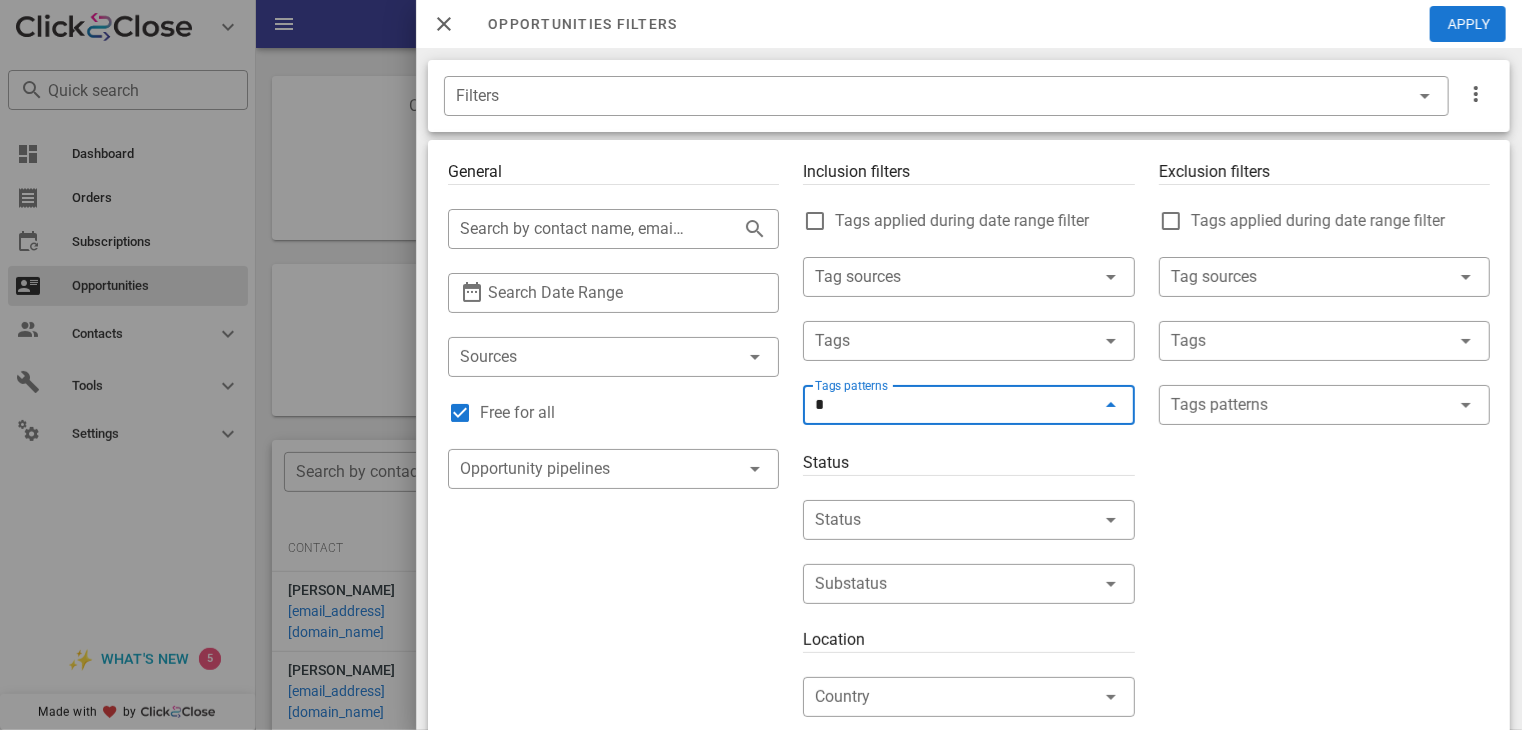 type 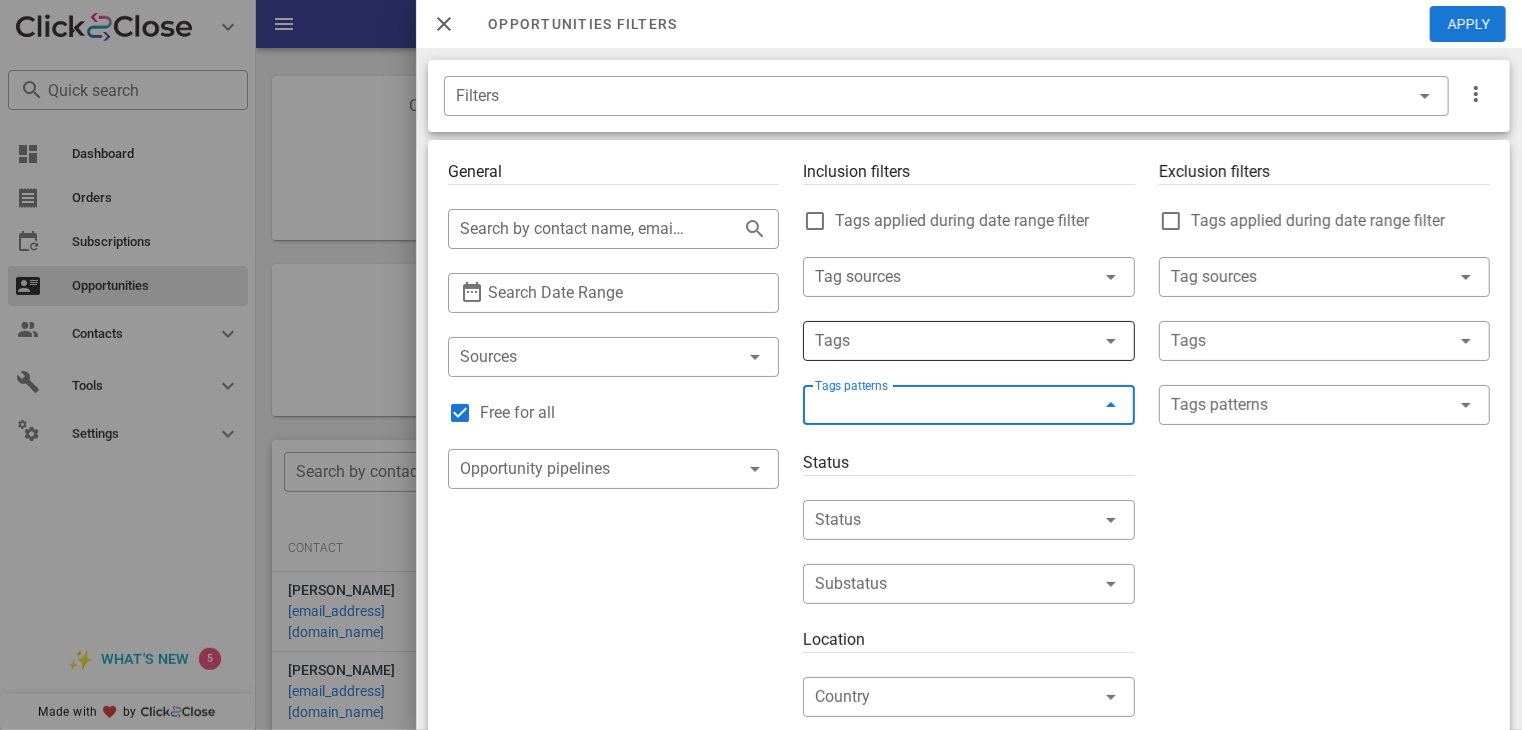 click at bounding box center [940, 341] 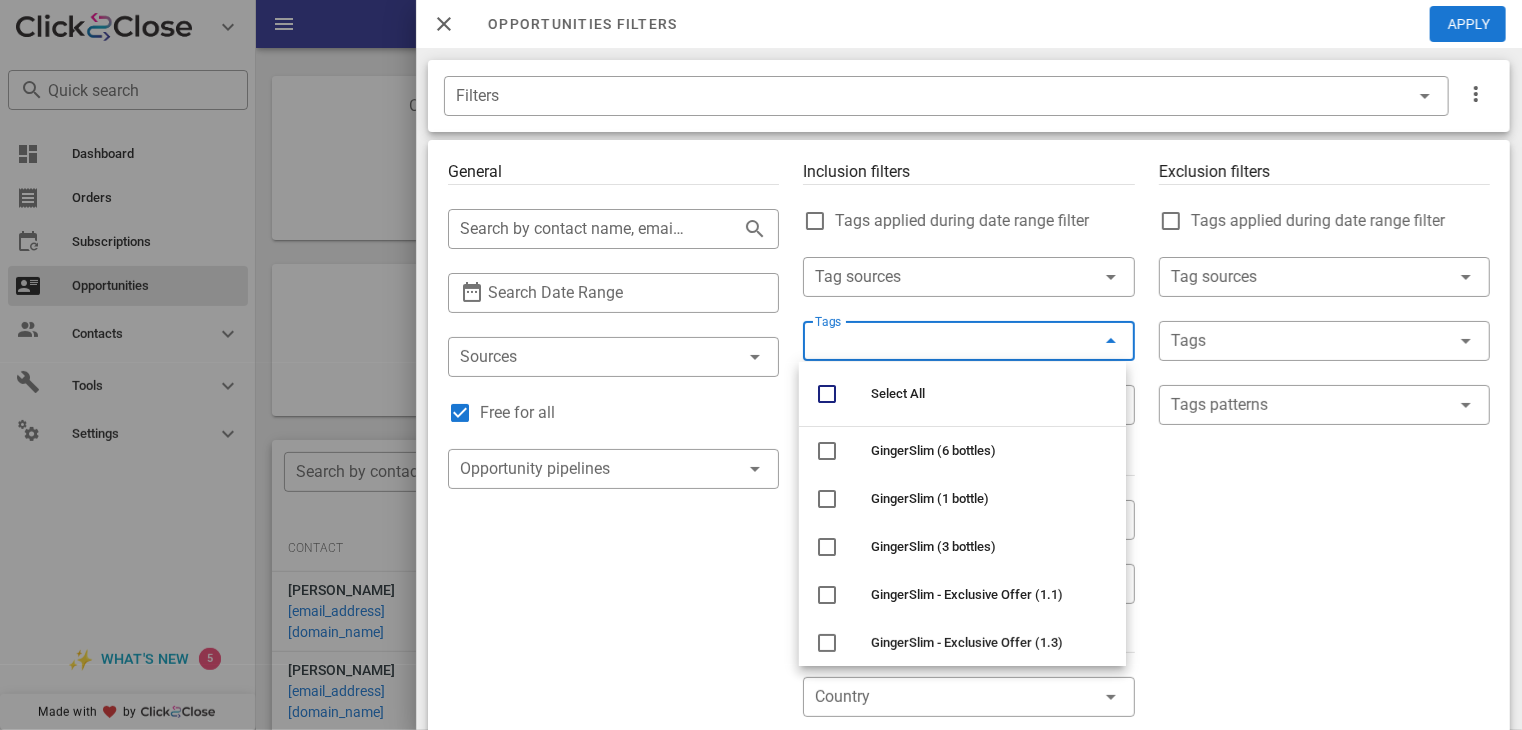 type on "*" 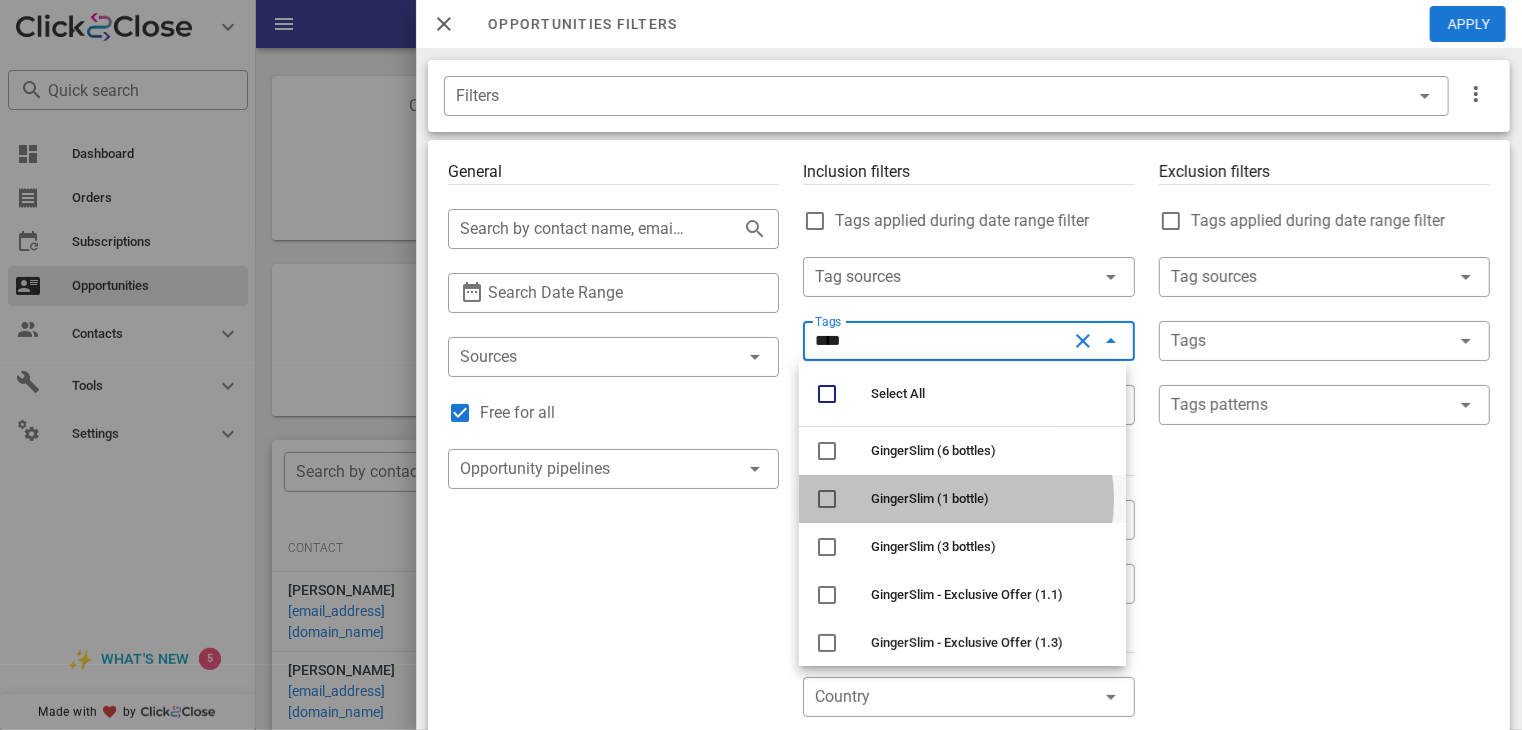 click on "GingerSlim (1 bottle)" at bounding box center [930, 498] 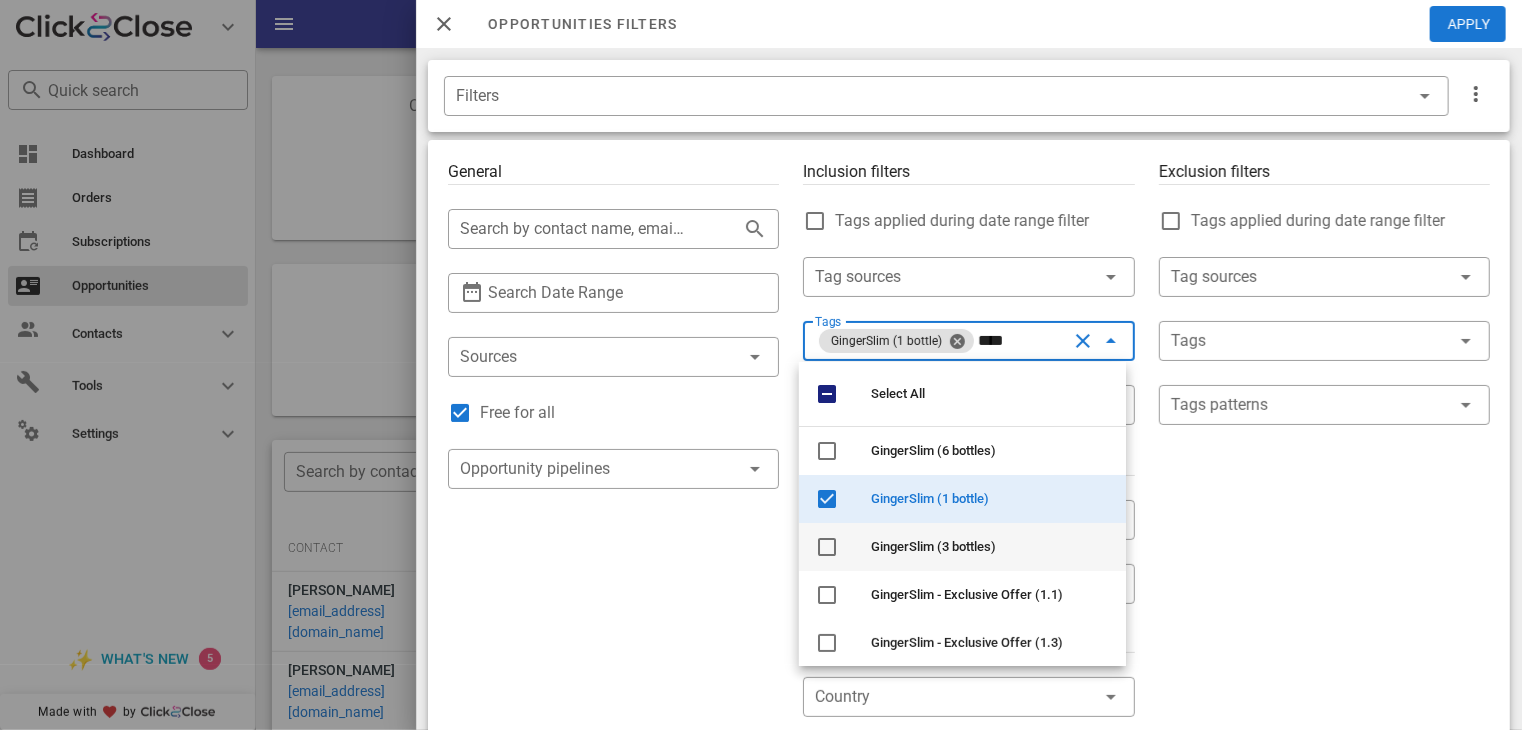click on "GingerSlim (3 bottles)" at bounding box center (933, 546) 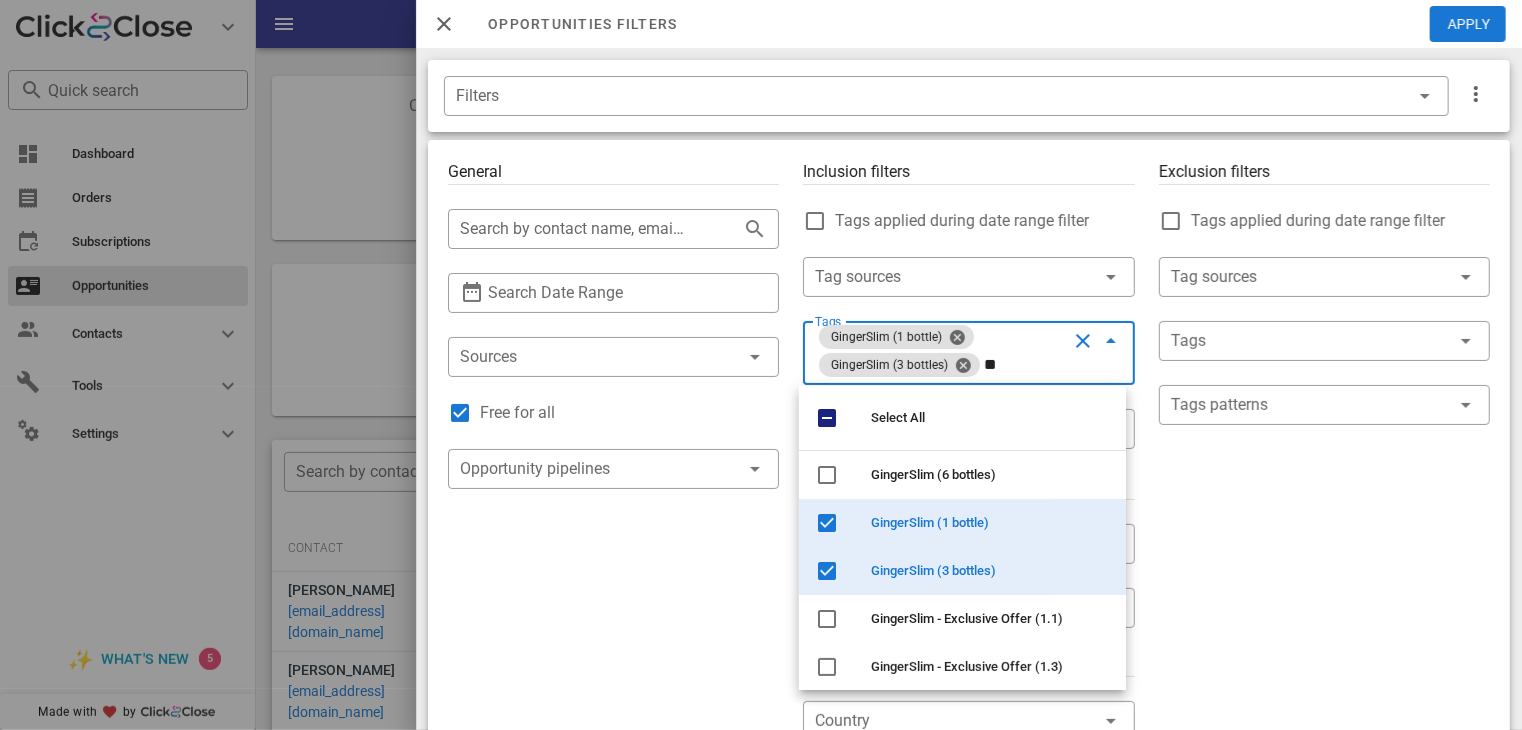 type on "*" 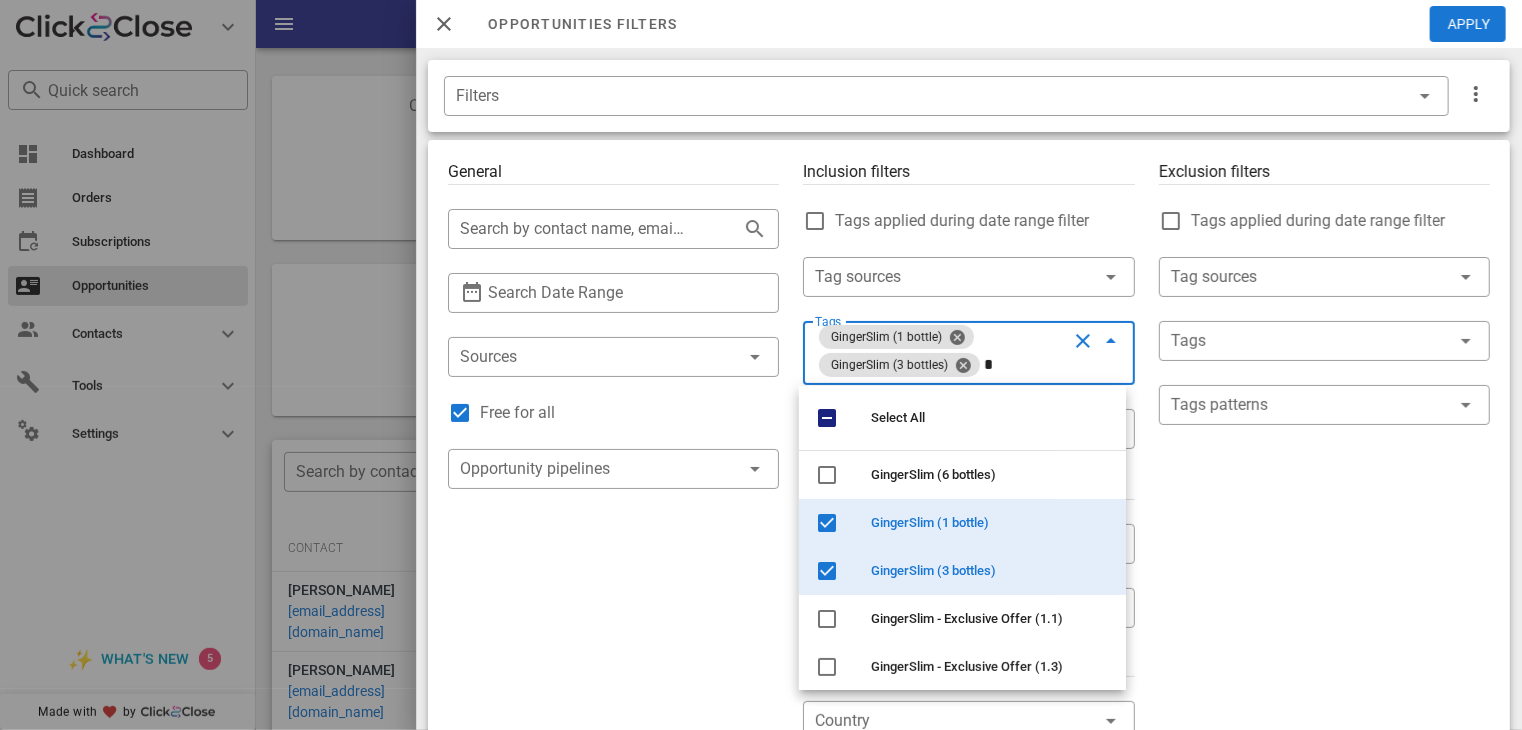 type 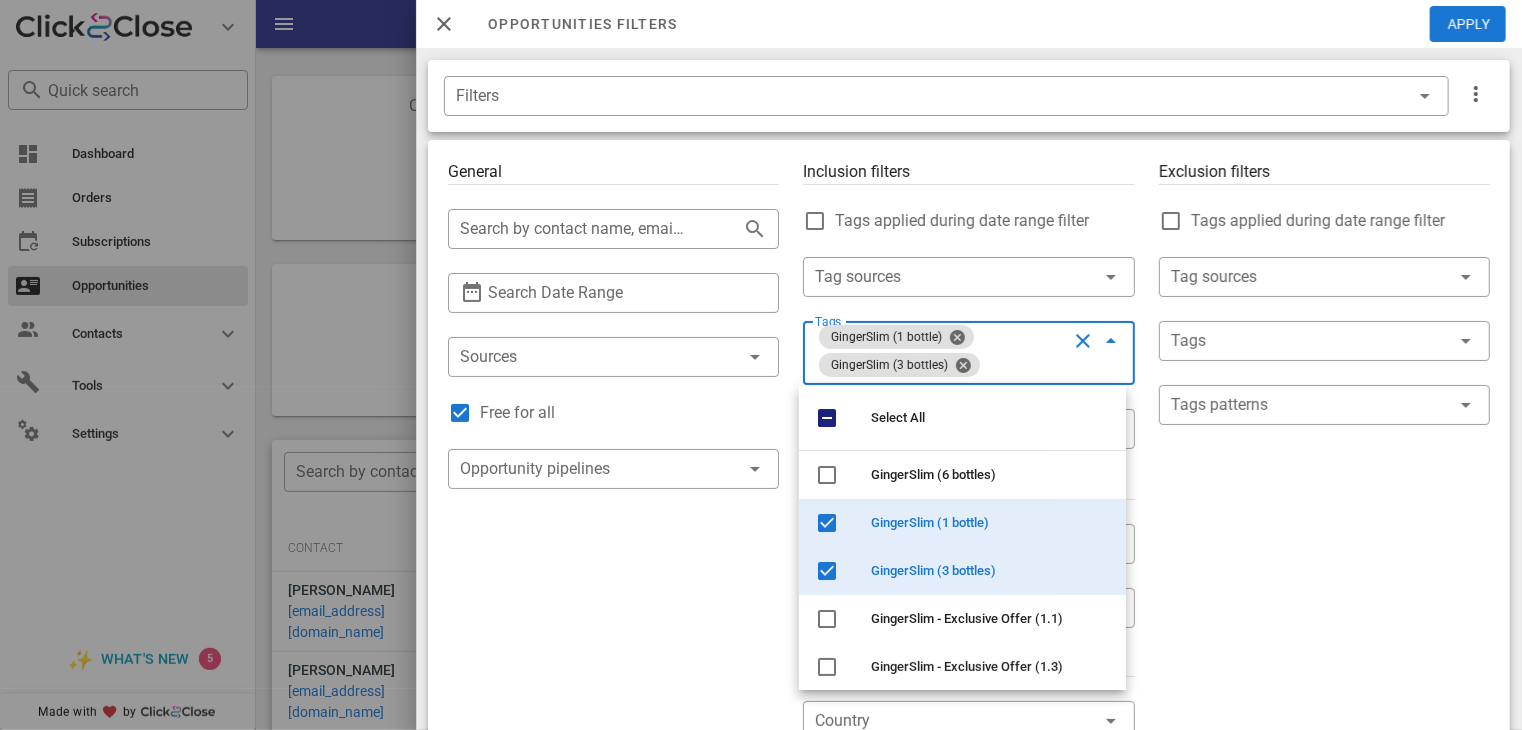 click at bounding box center [1083, 341] 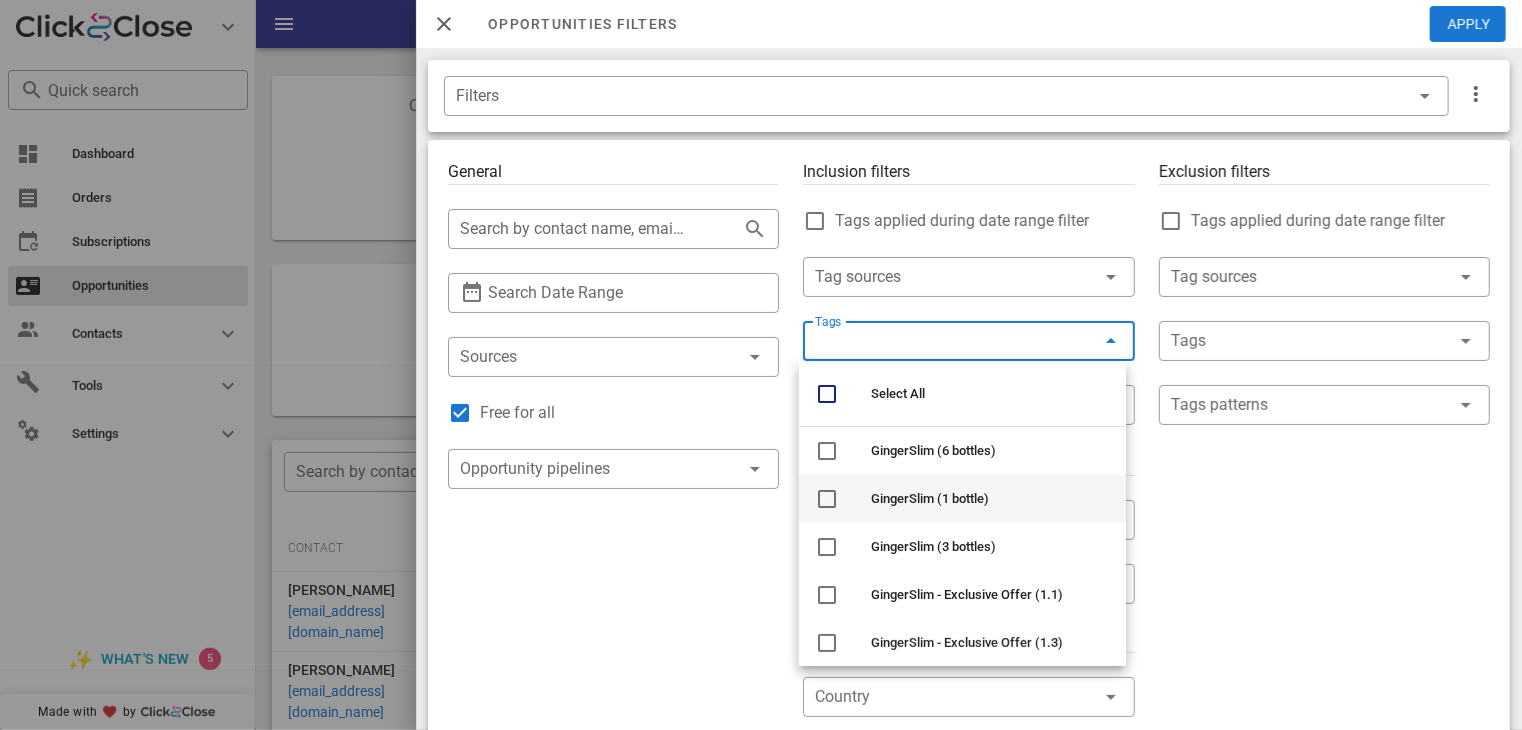 click on "GingerSlim (1 bottle)" at bounding box center (930, 498) 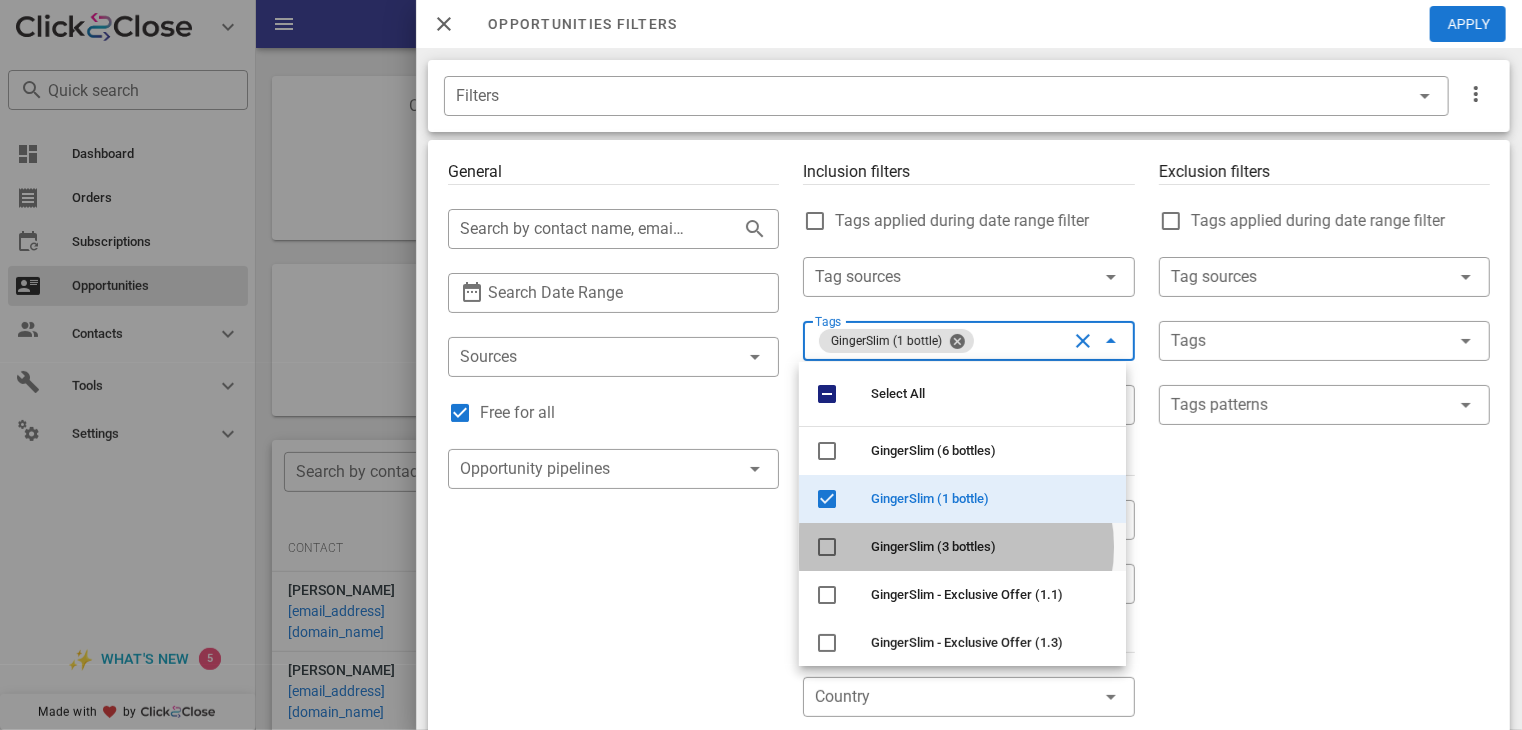 click on "GingerSlim (3 bottles)" at bounding box center (933, 546) 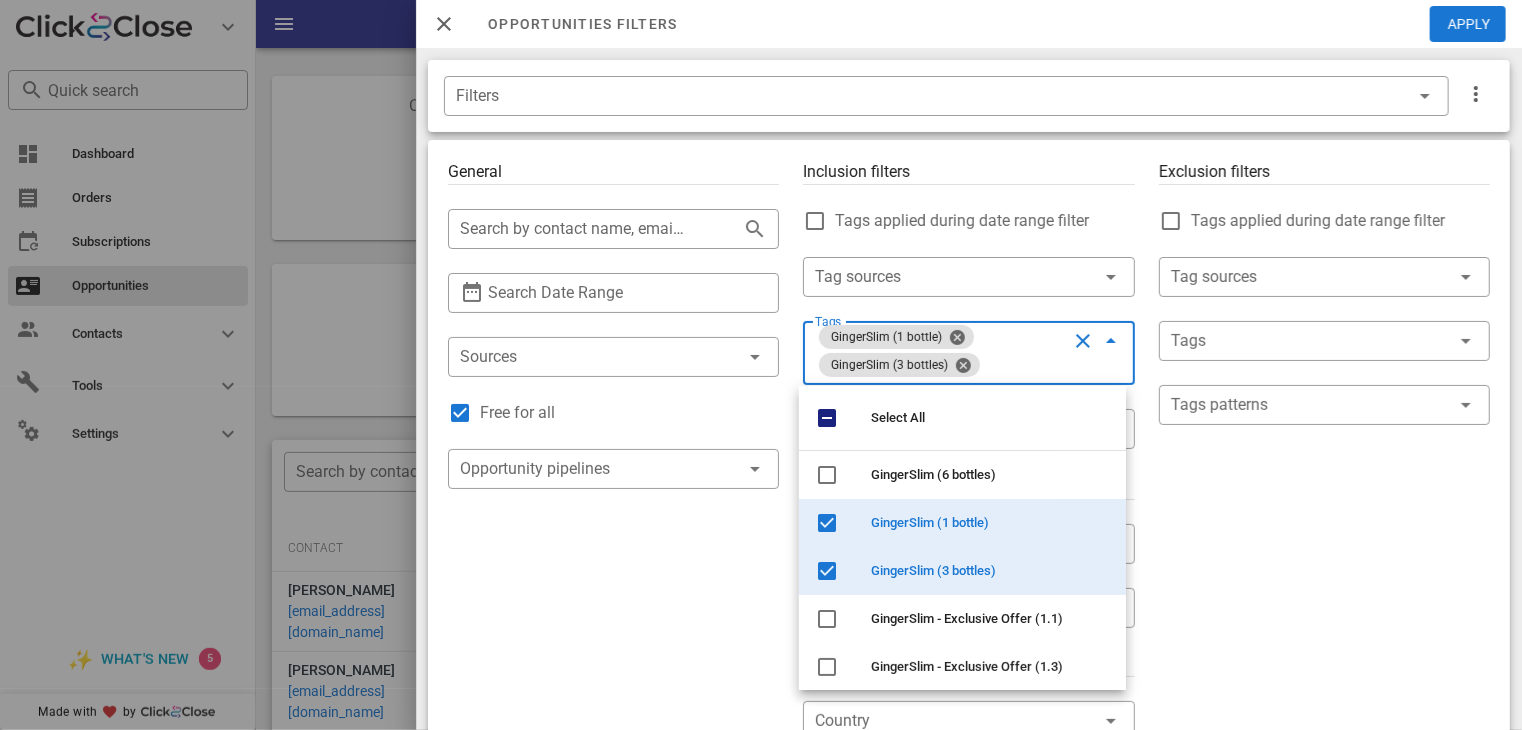 click at bounding box center (1083, 341) 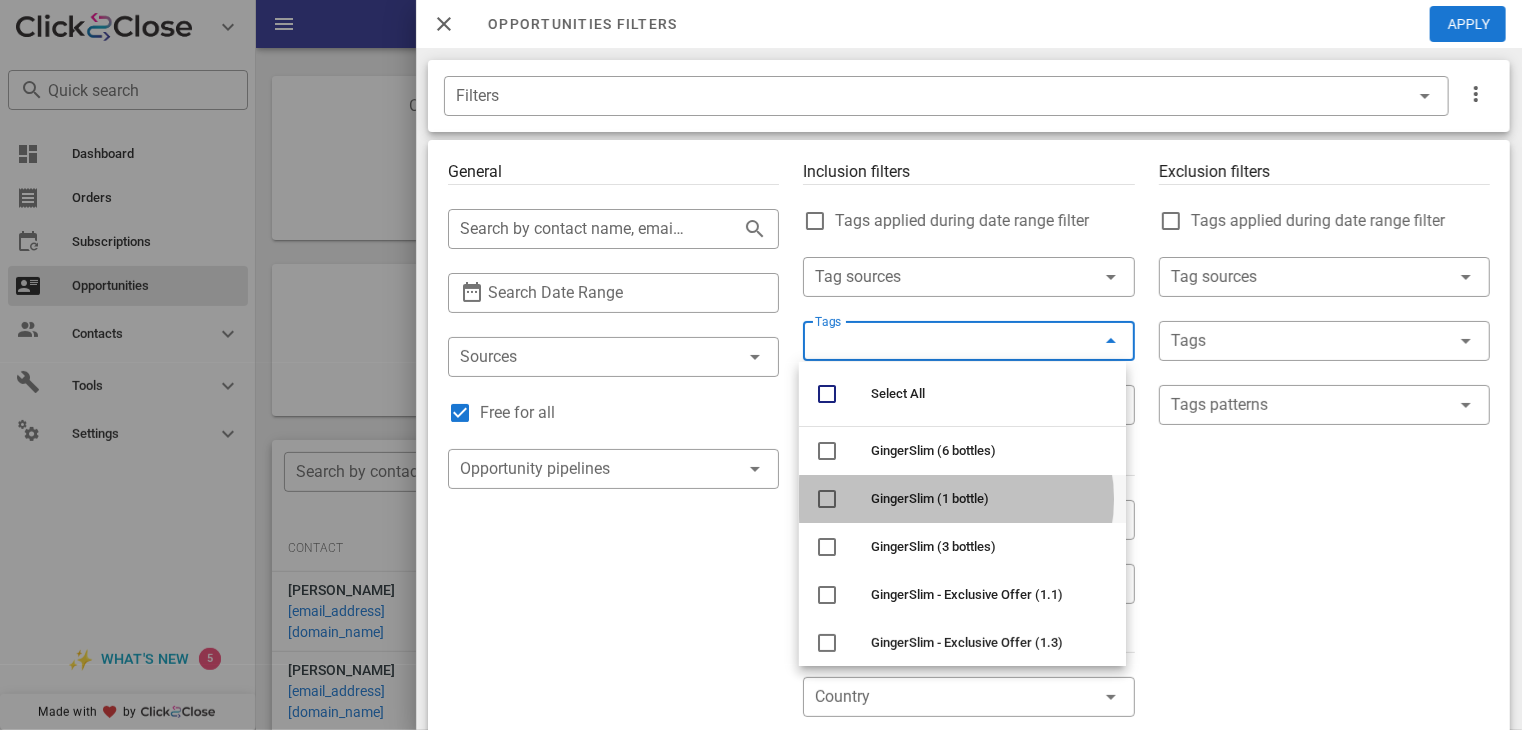 click on "GingerSlim (1 bottle)" at bounding box center (990, 499) 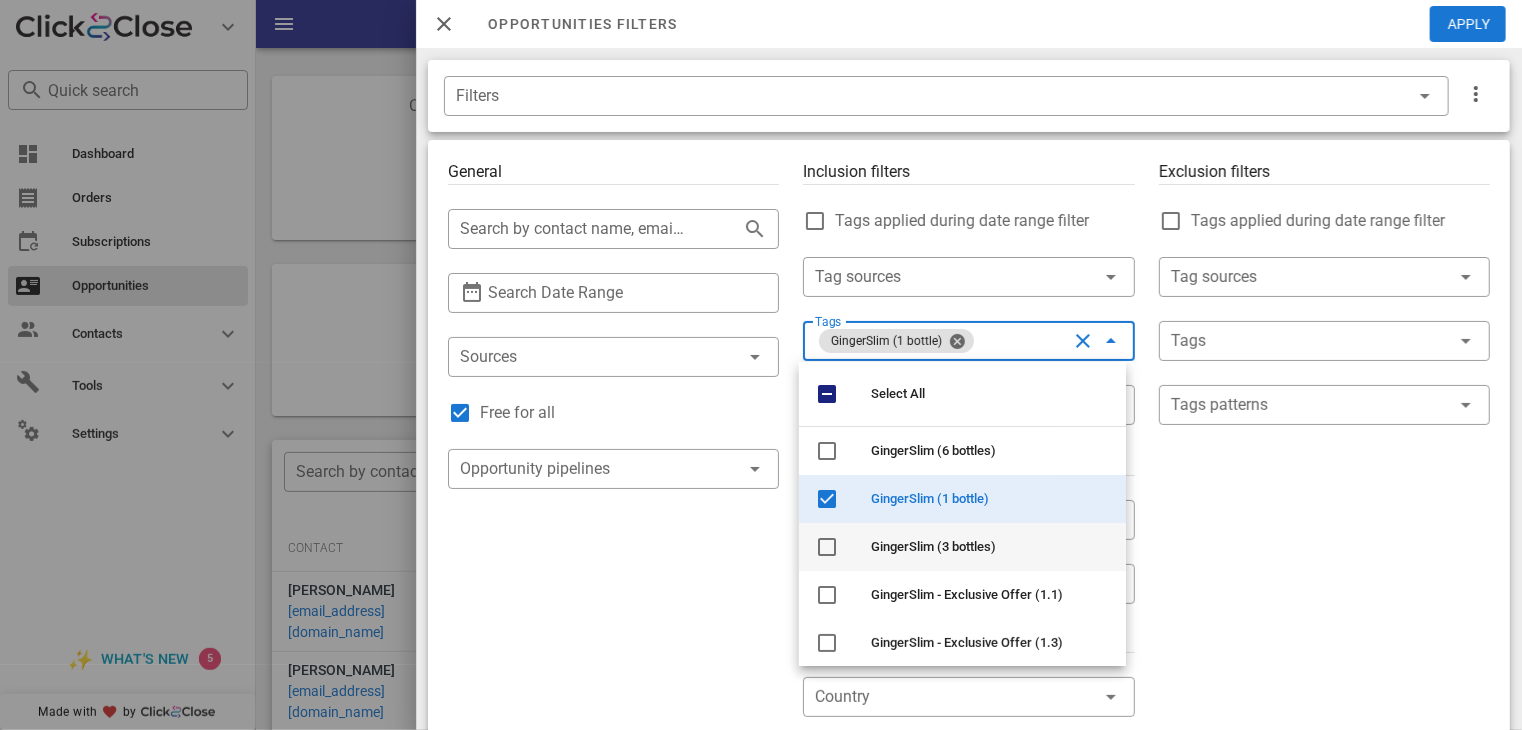 click on "GingerSlim (3 bottles)" at bounding box center [990, 547] 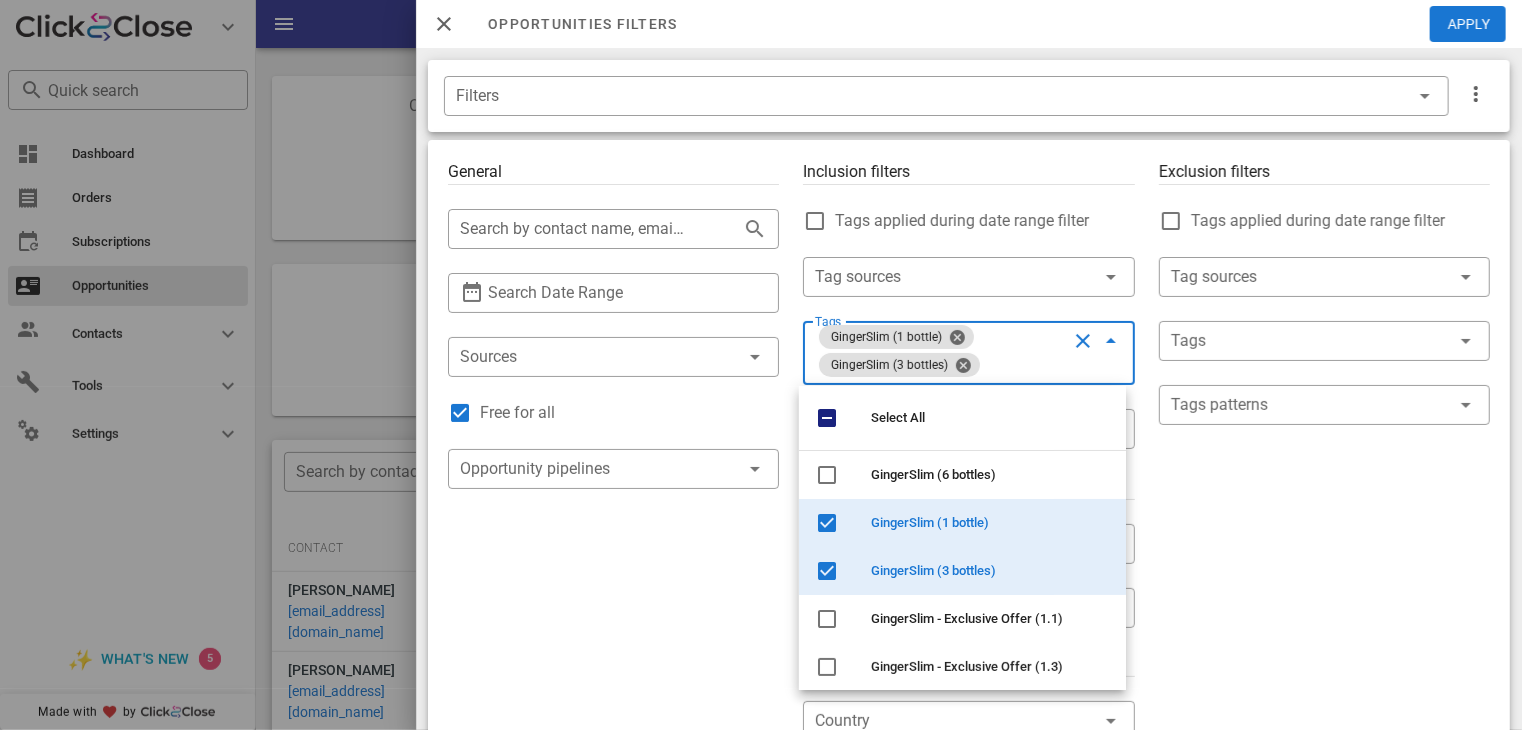 click on "Exclusion filters Tags applied during date range filter ​ Tag sources ​ Tags ​ Tags patterns" at bounding box center [1324, 721] 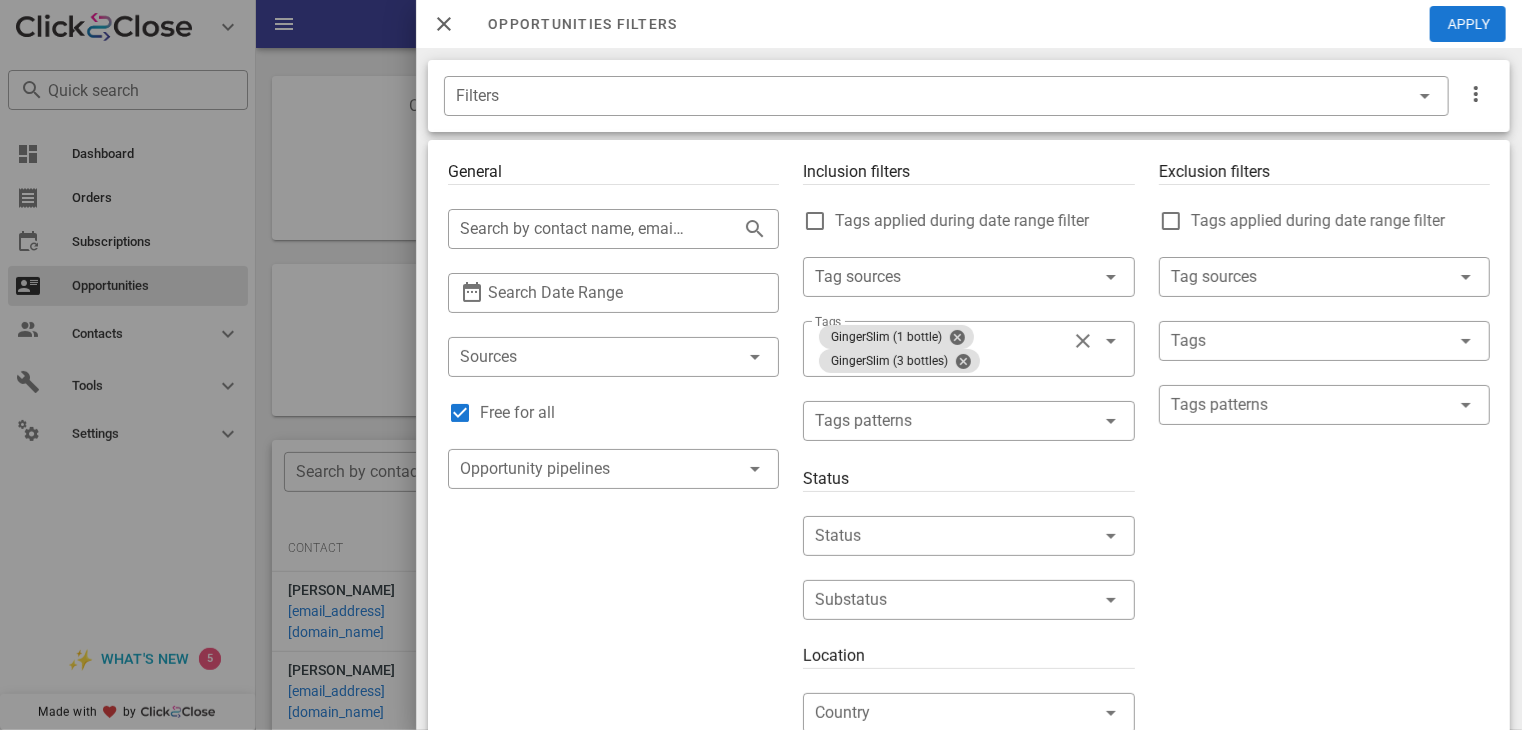 click on "Exclusion filters Tags applied during date range filter ​ Tag sources ​ Tags ​ Tags patterns" at bounding box center [1324, 717] 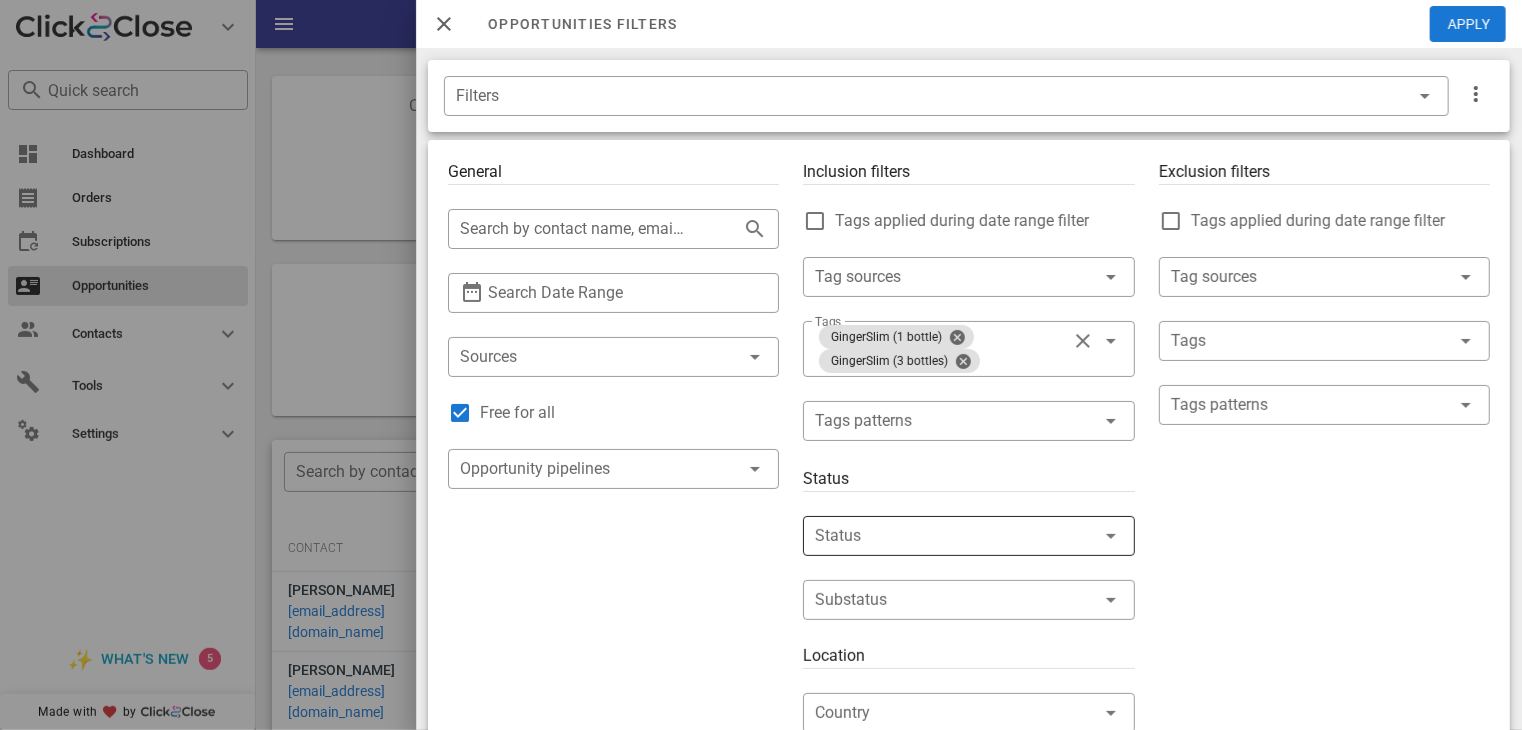 click at bounding box center [940, 536] 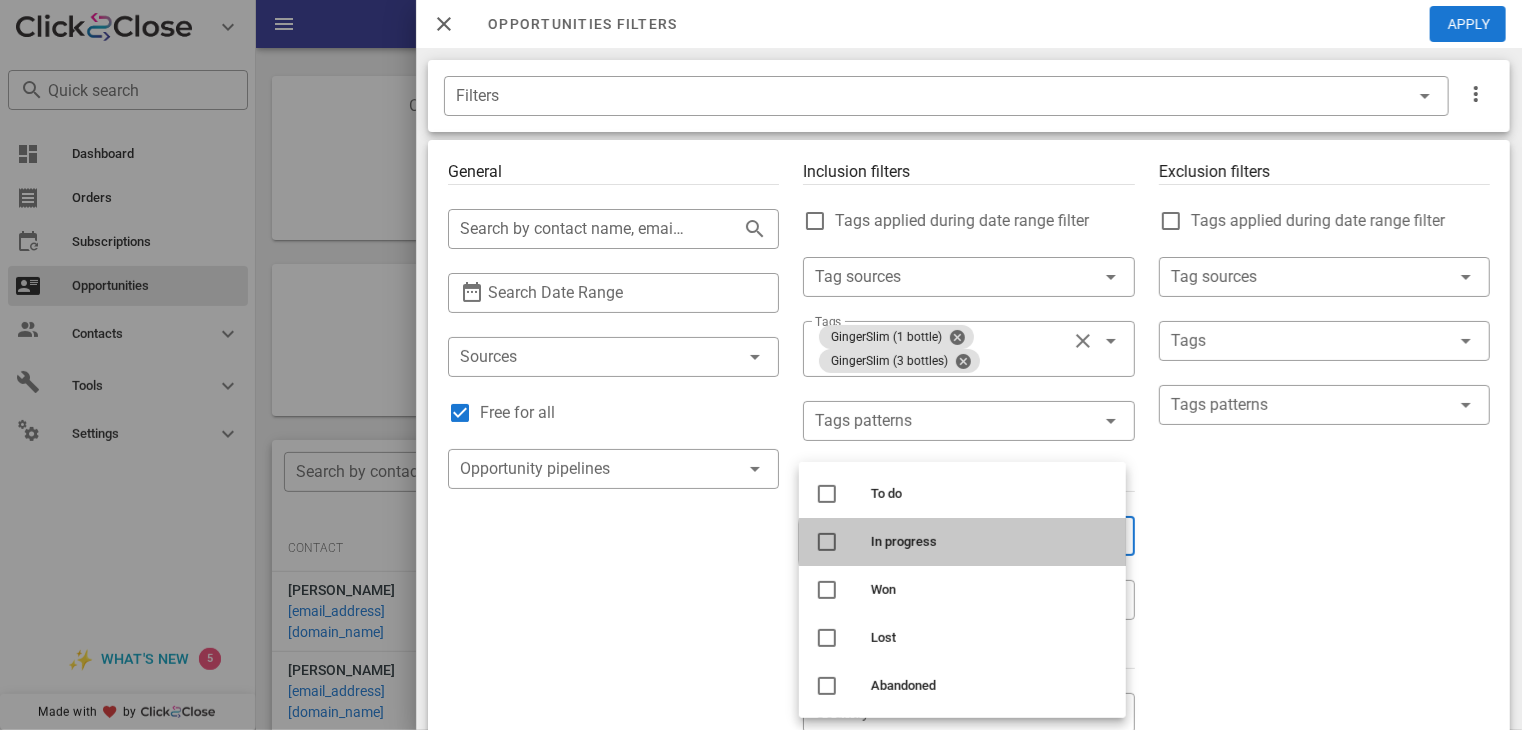 click on "In progress" at bounding box center [990, 542] 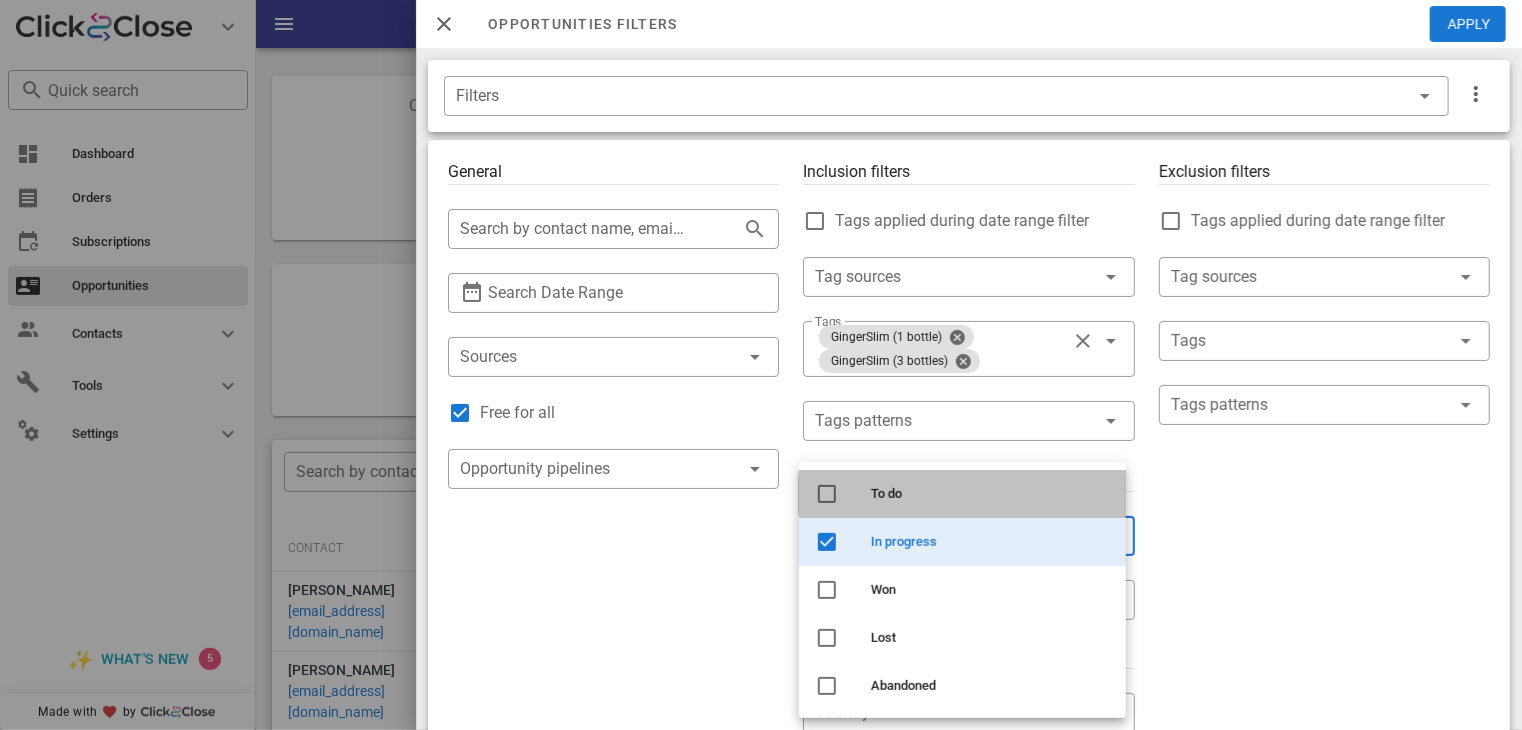 click on "To do" at bounding box center [990, 494] 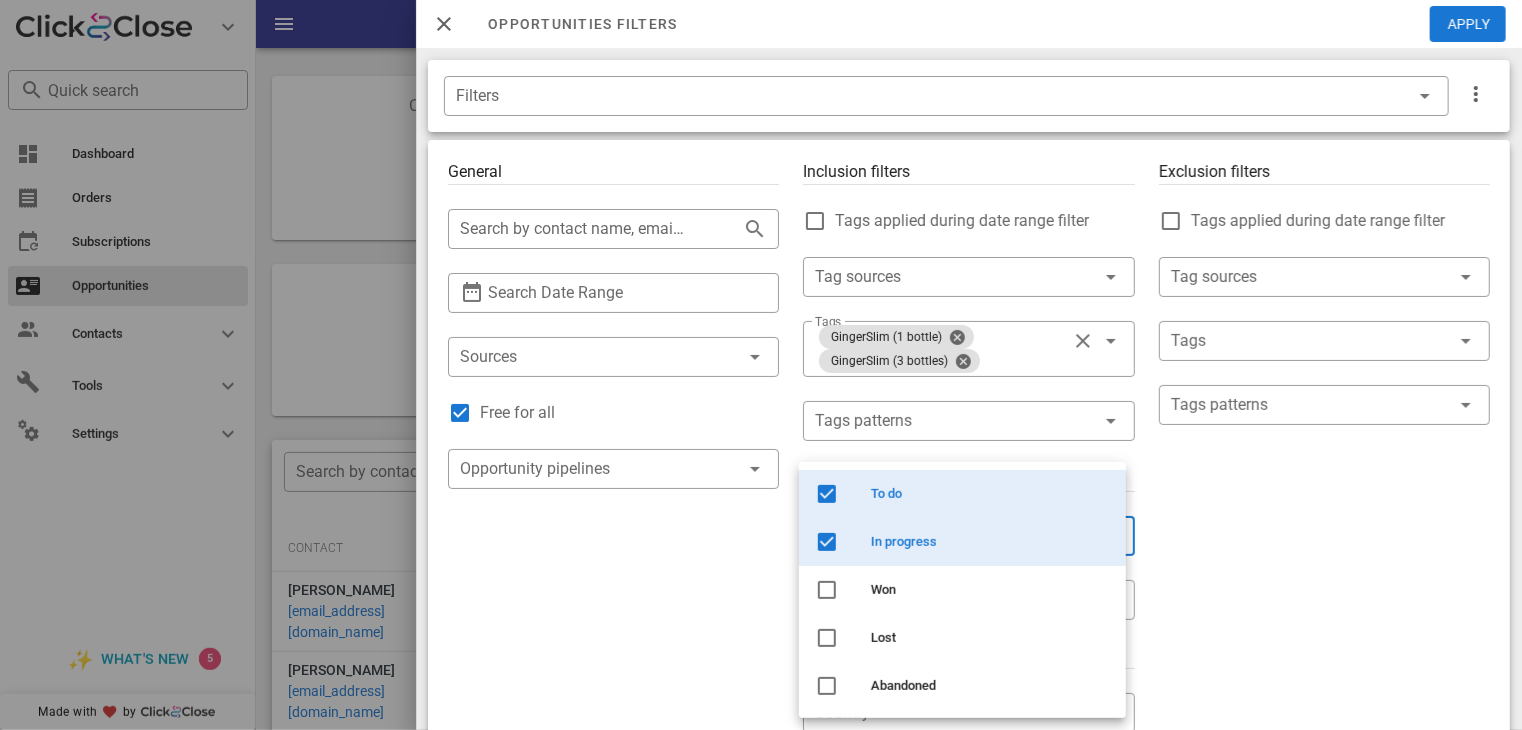 click on "Exclusion filters Tags applied during date range filter ​ Tag sources ​ Tags ​ Tags patterns" at bounding box center [1324, 717] 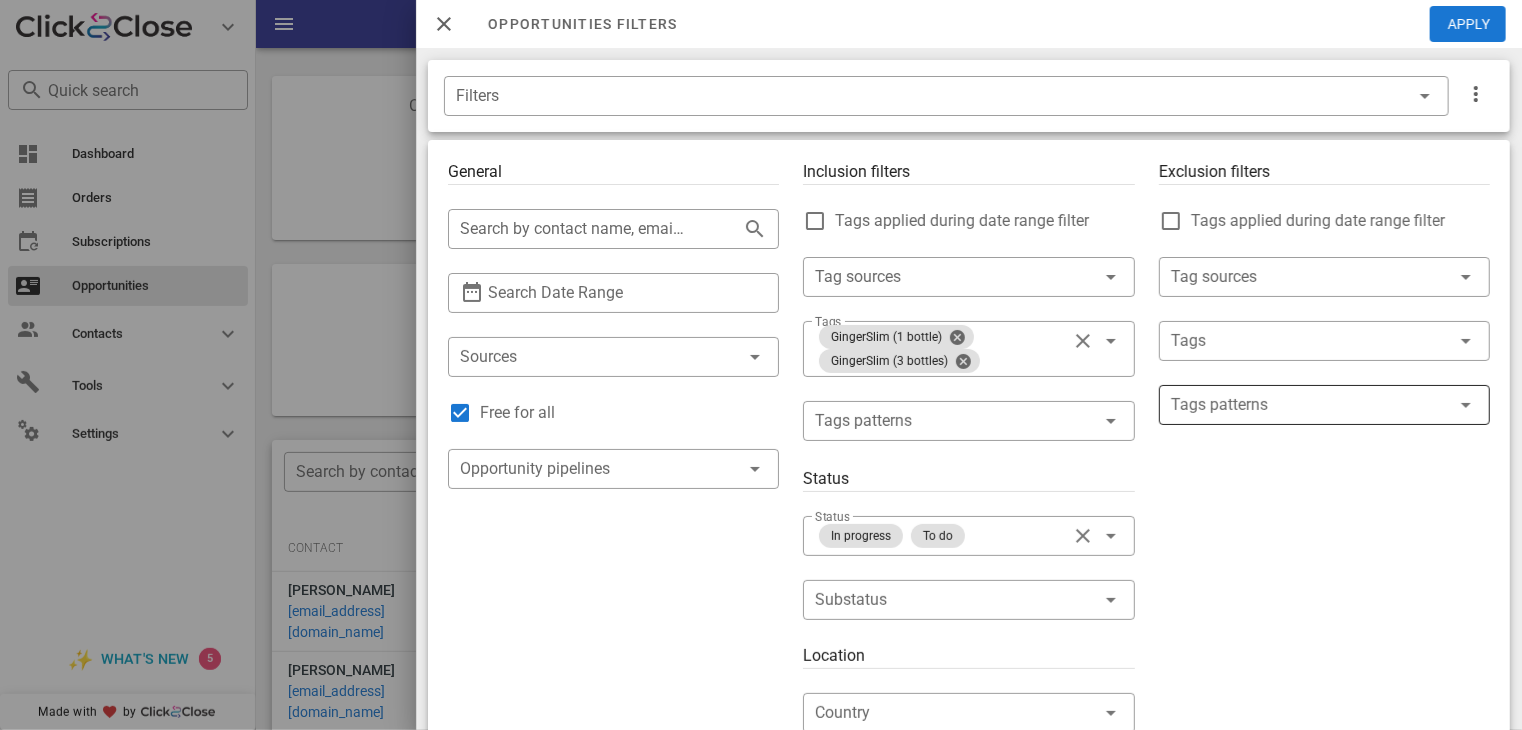 click at bounding box center [1310, 405] 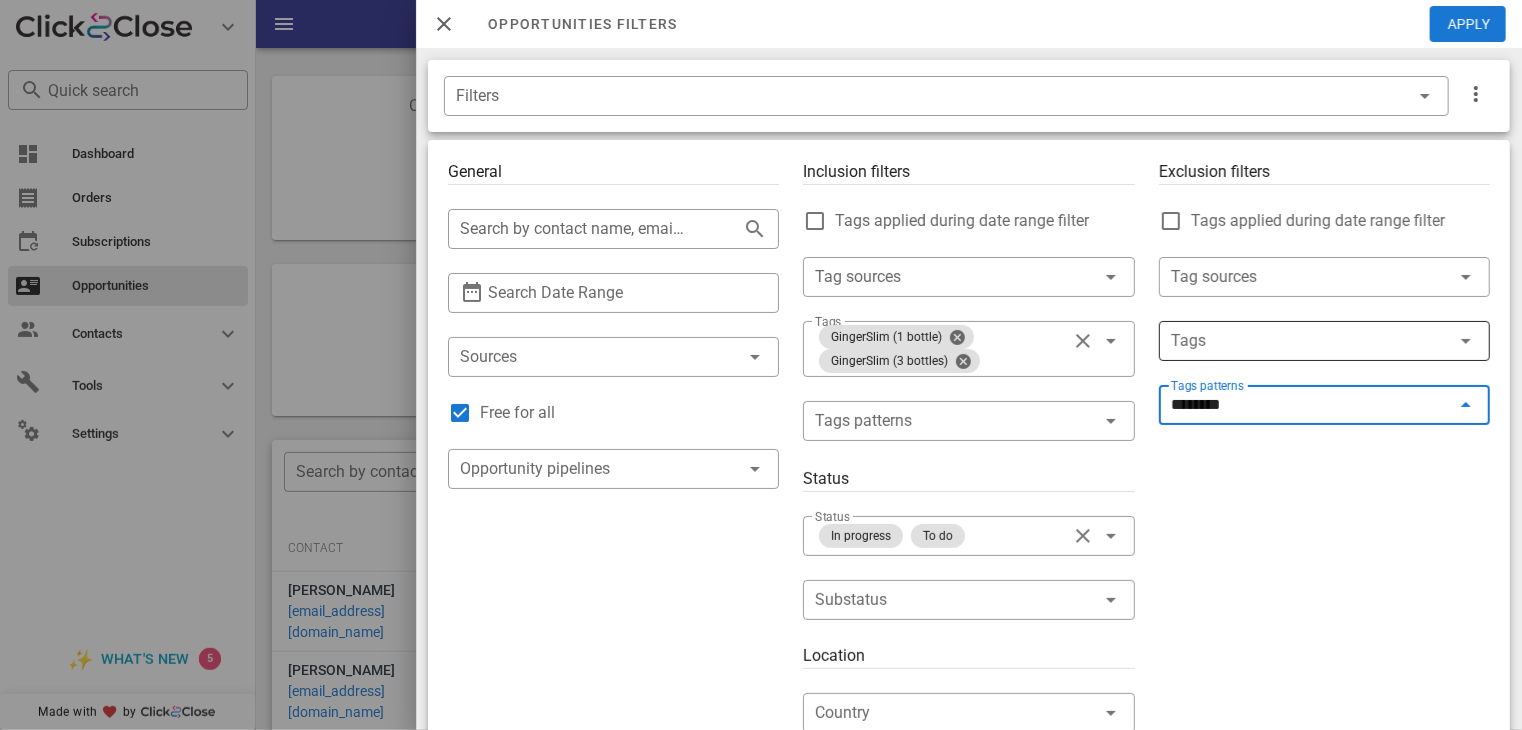 type on "*********" 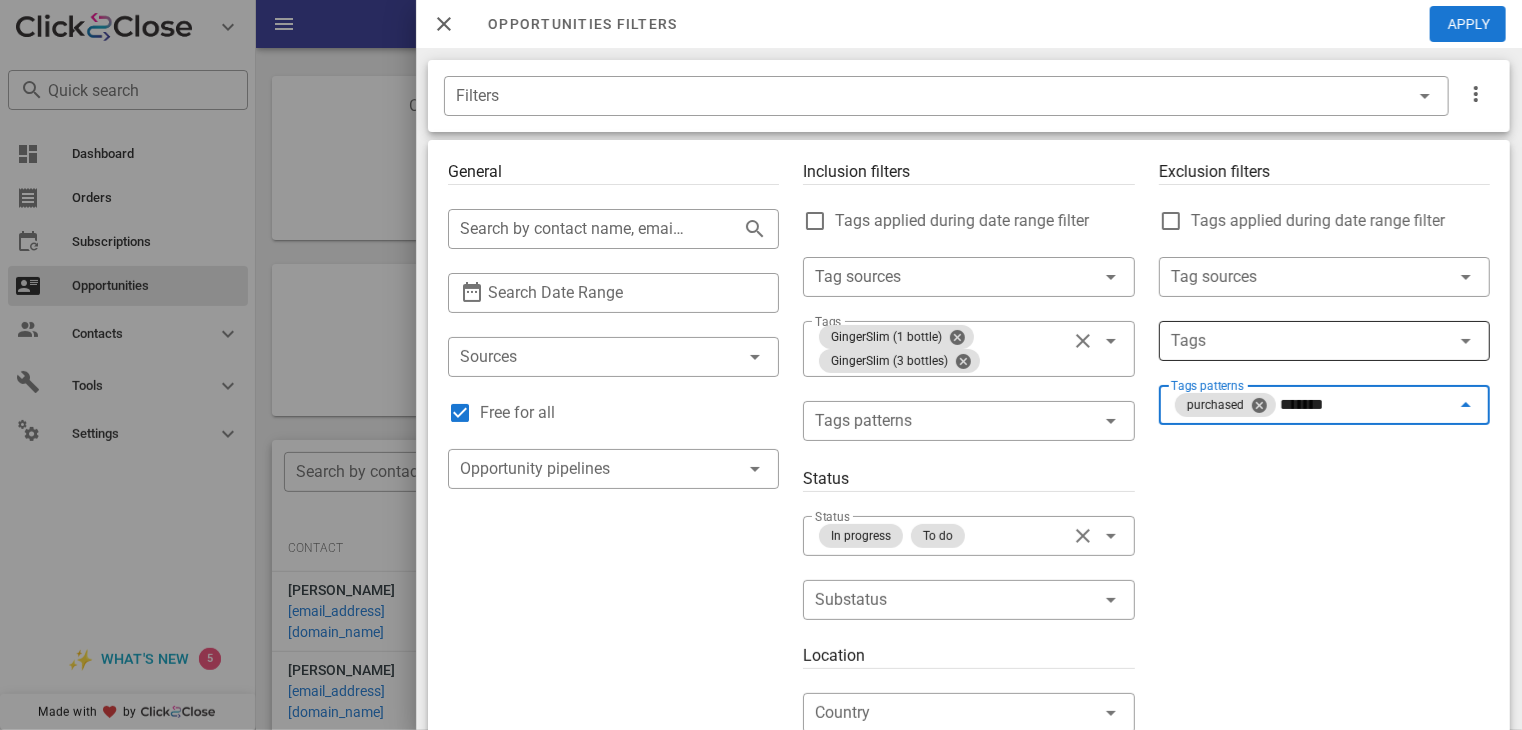 type on "********" 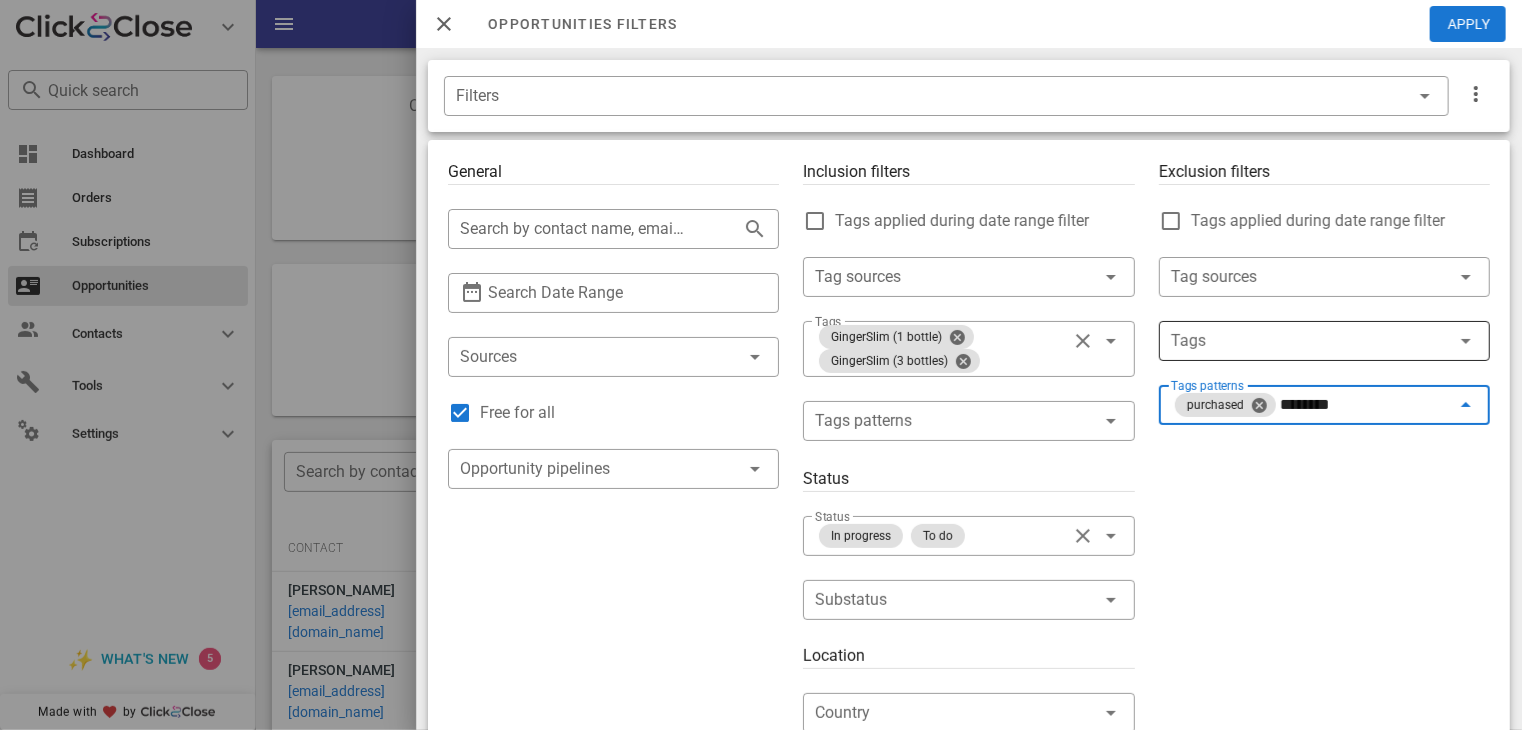 type 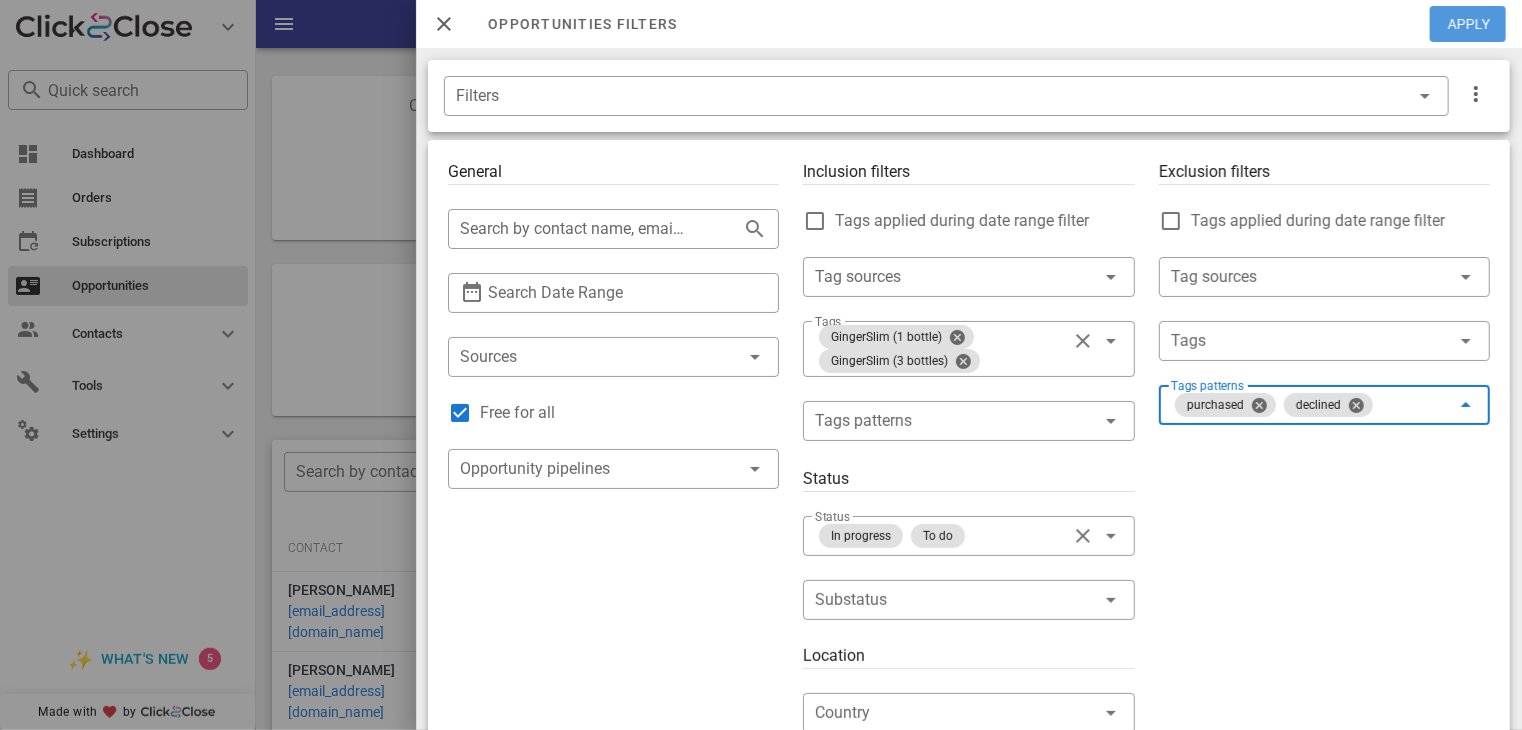 click on "Apply" at bounding box center (1469, 24) 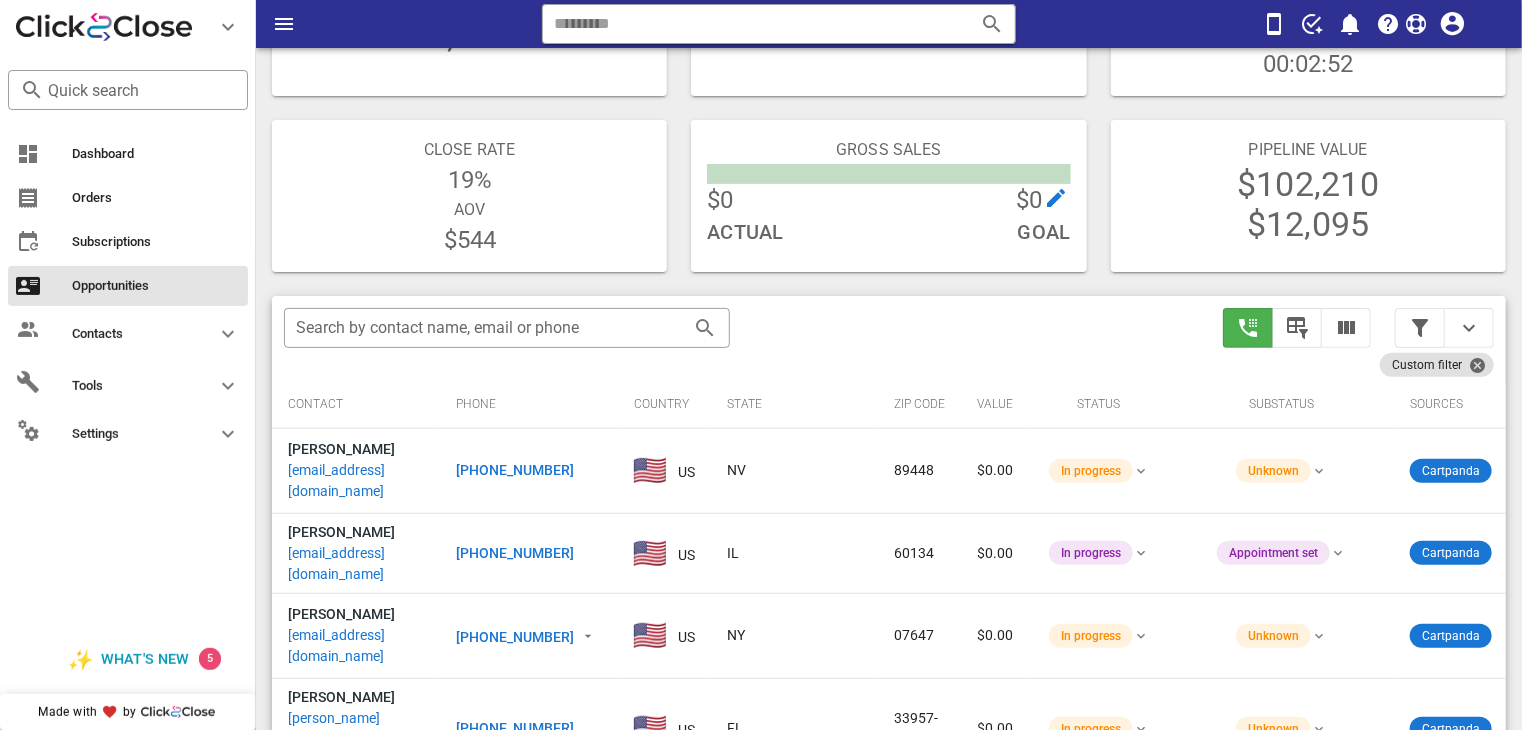 scroll, scrollTop: 148, scrollLeft: 0, axis: vertical 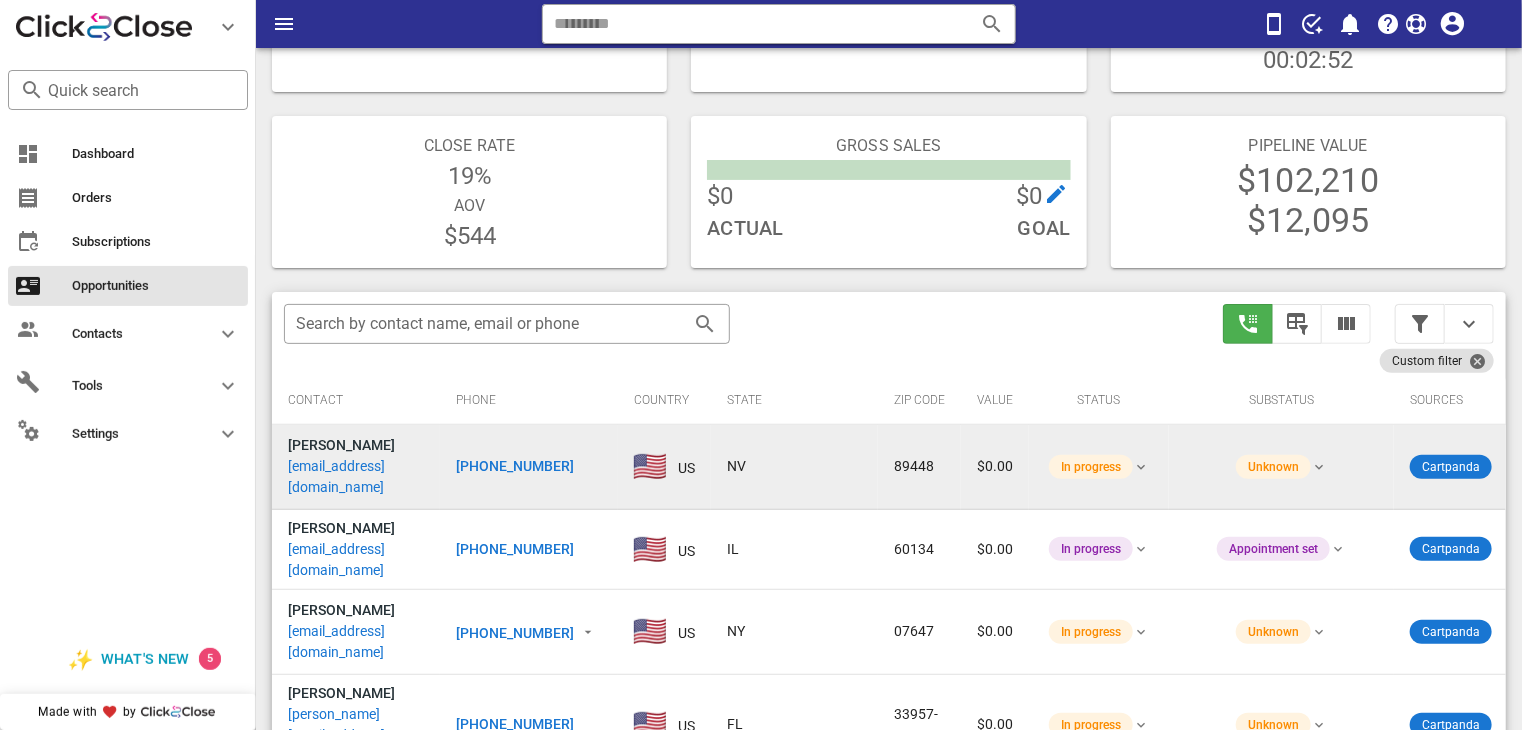 click on "[PHONE_NUMBER]" at bounding box center (515, 466) 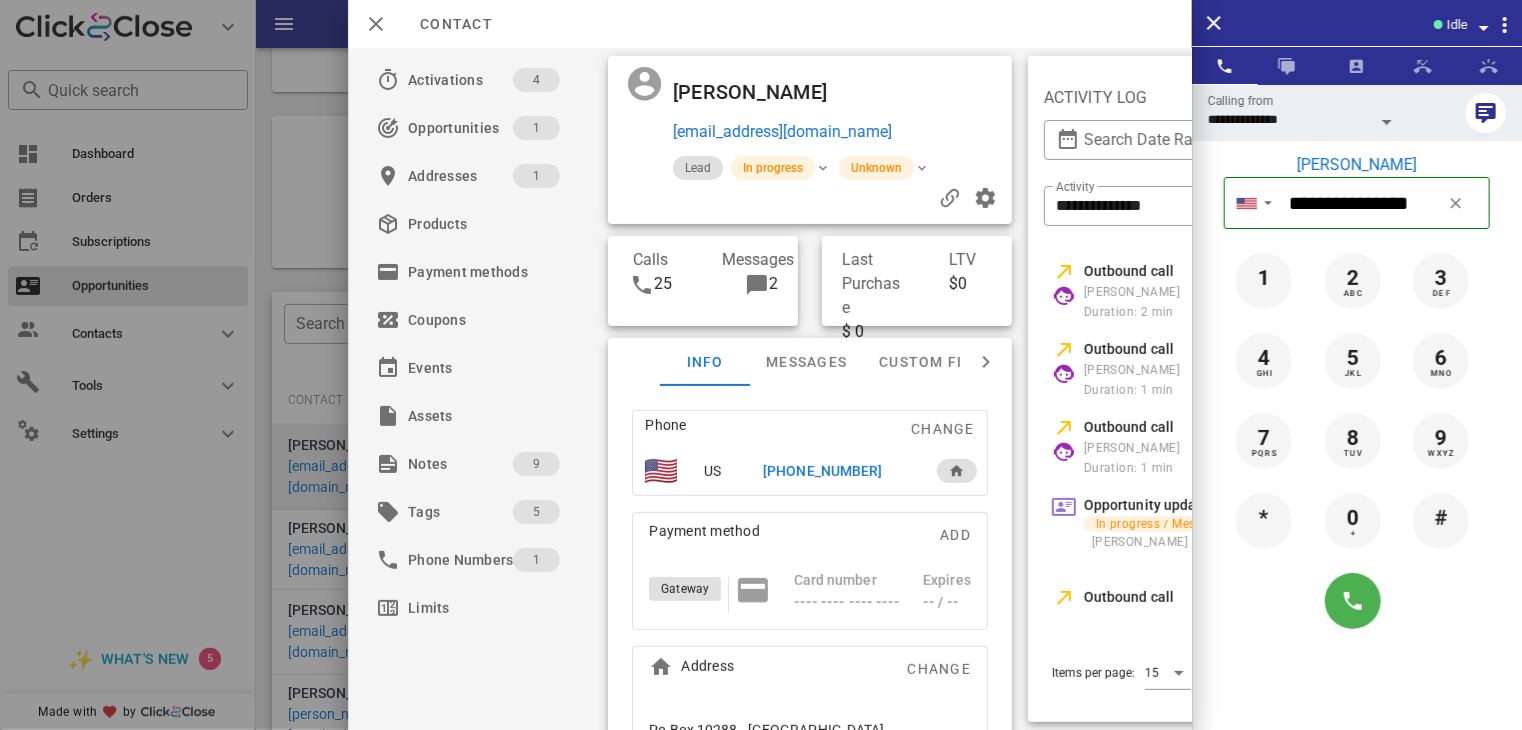 scroll, scrollTop: 0, scrollLeft: 428, axis: horizontal 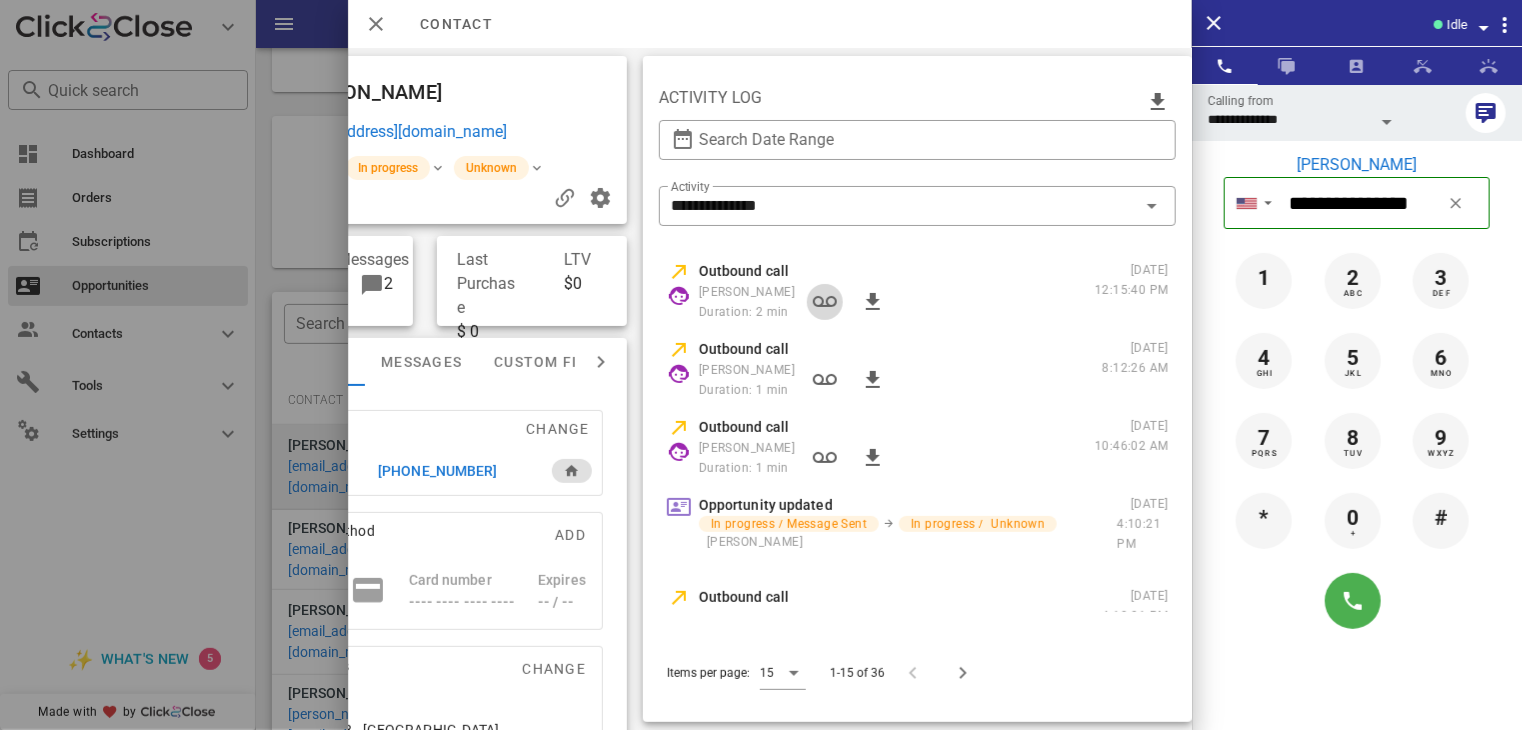 click at bounding box center [825, 302] 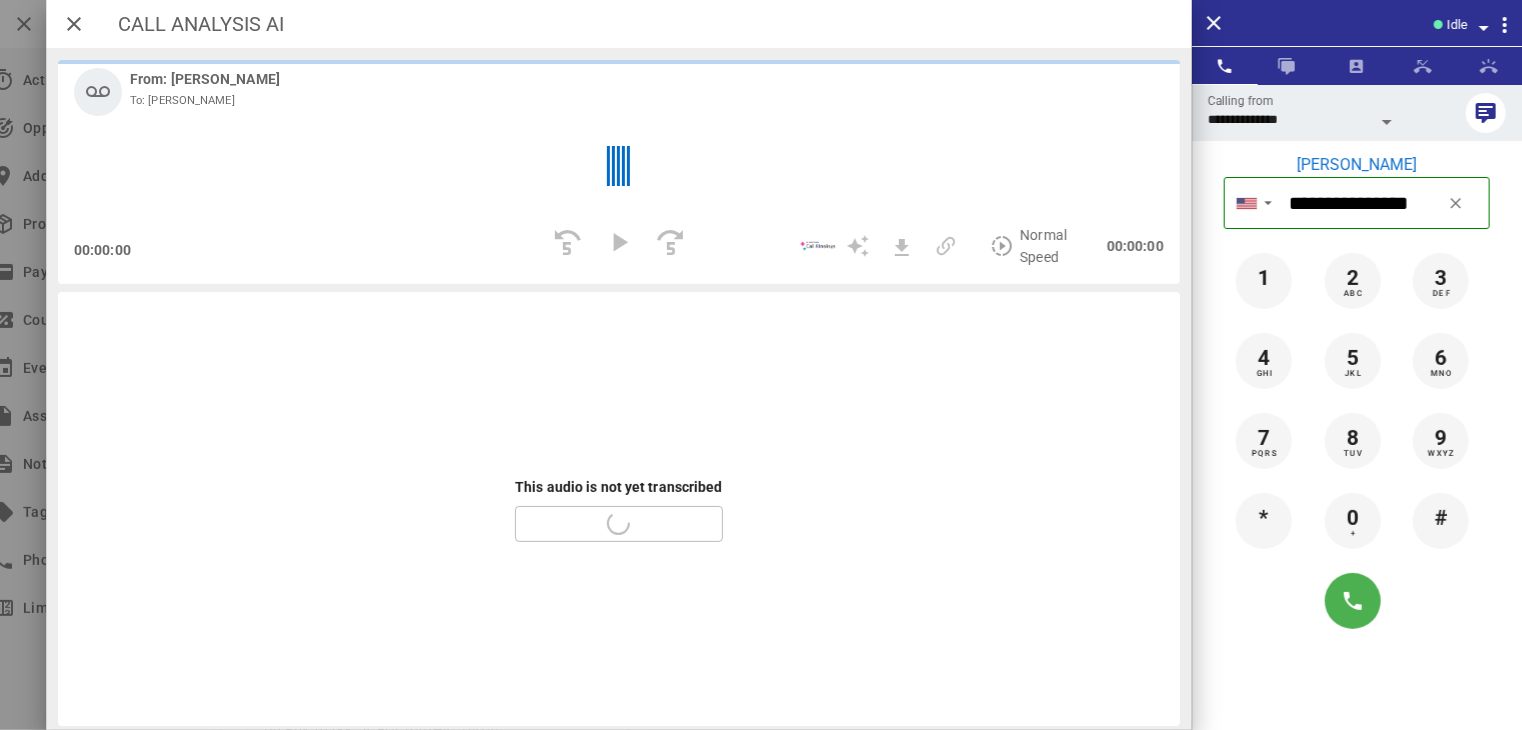 scroll, scrollTop: 0, scrollLeft: 76, axis: horizontal 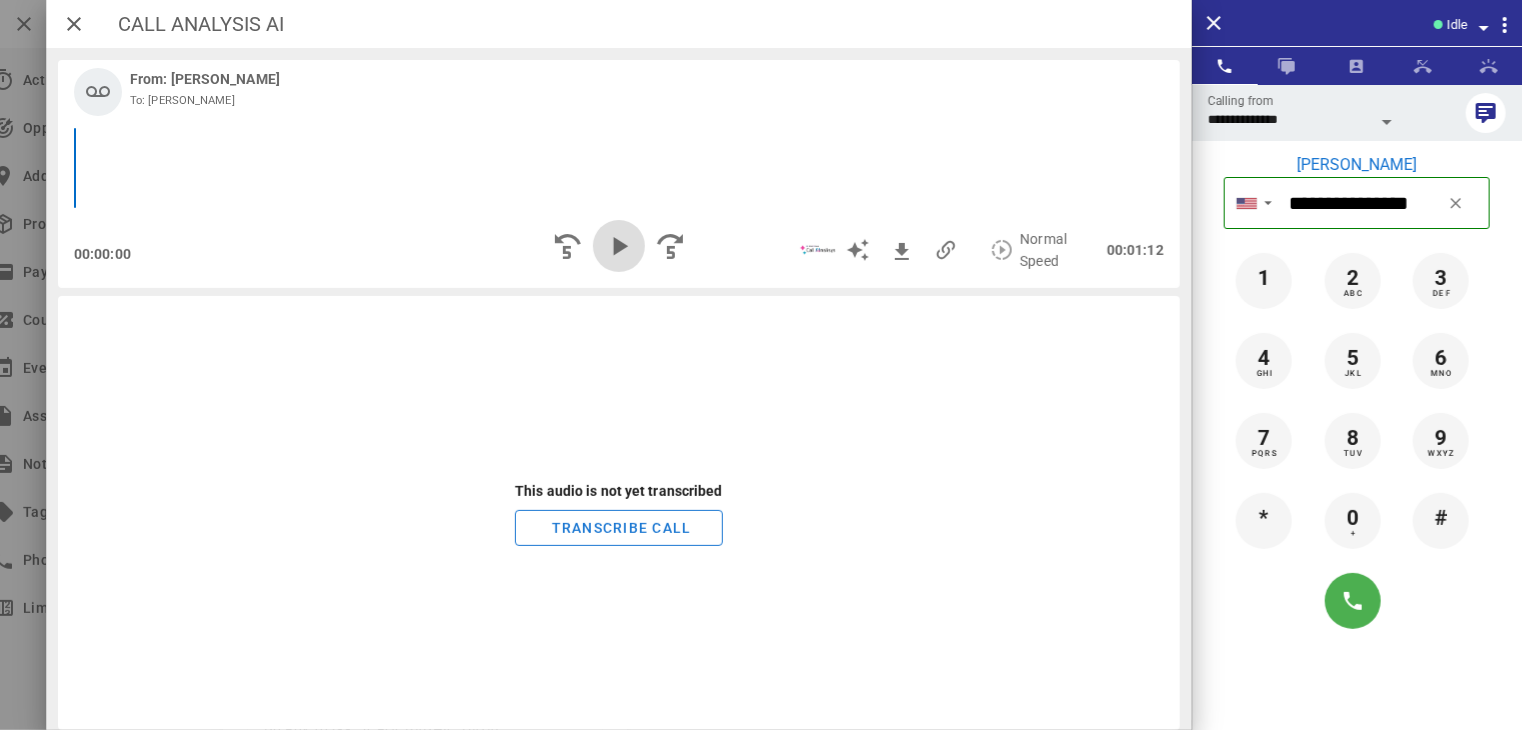 click at bounding box center (619, 246) 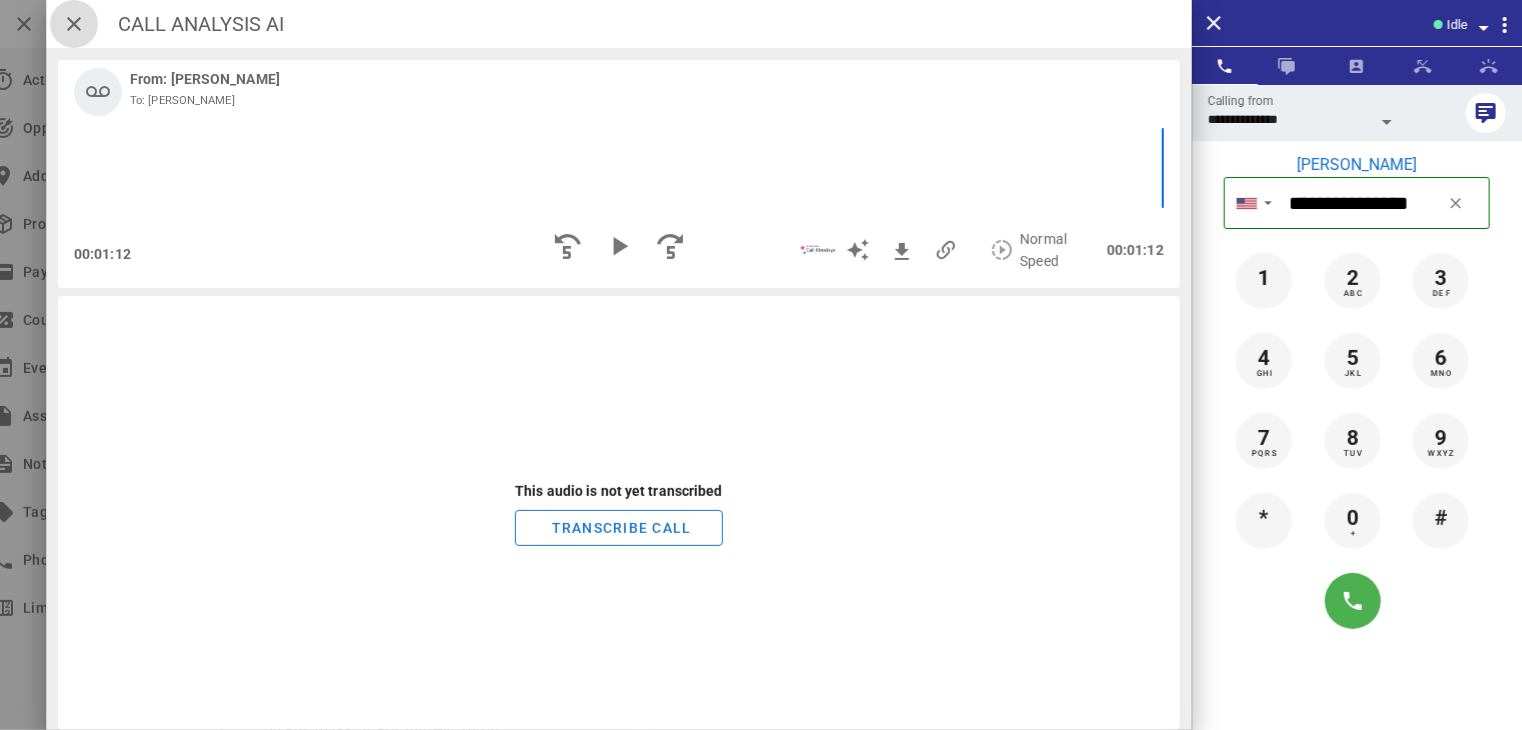 click at bounding box center [74, 24] 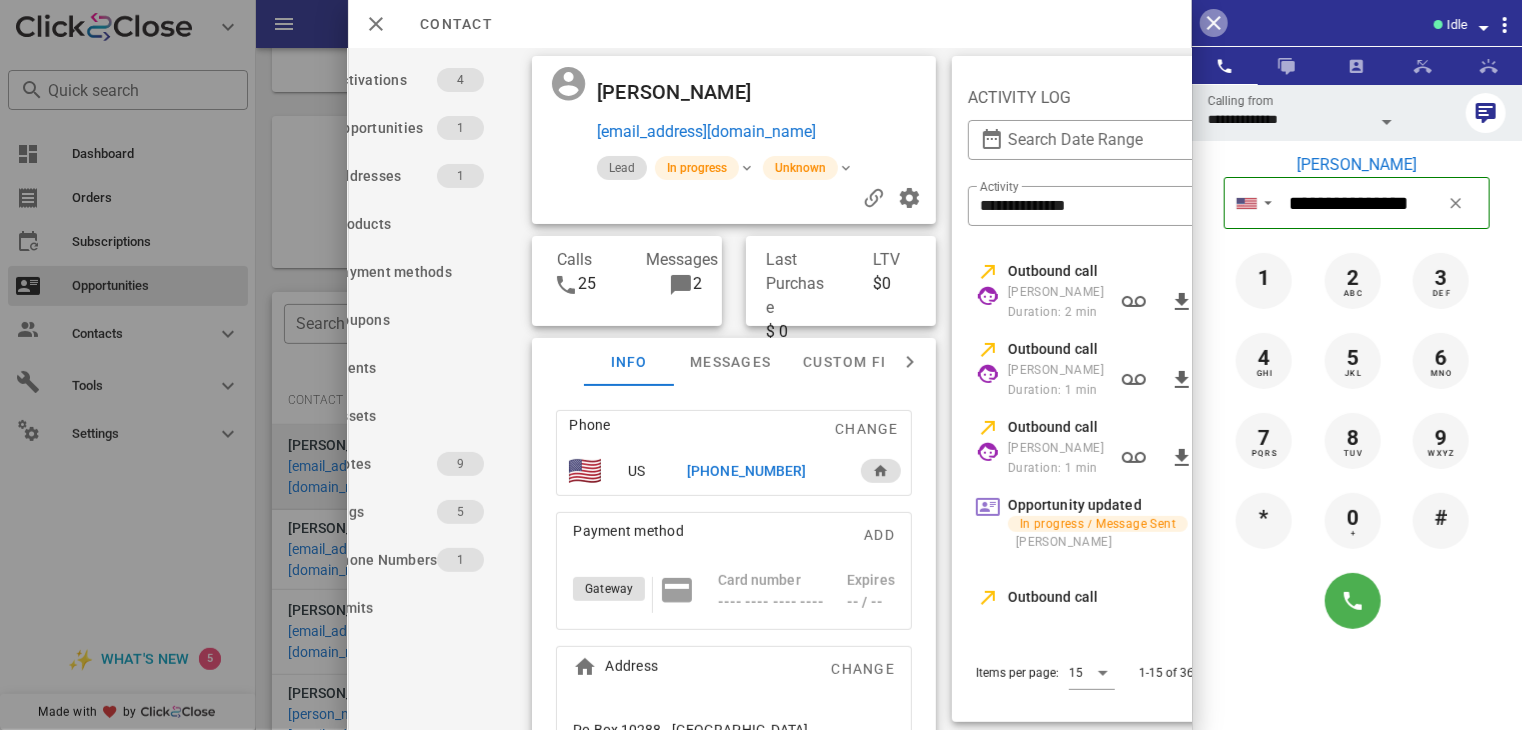 click at bounding box center [1214, 23] 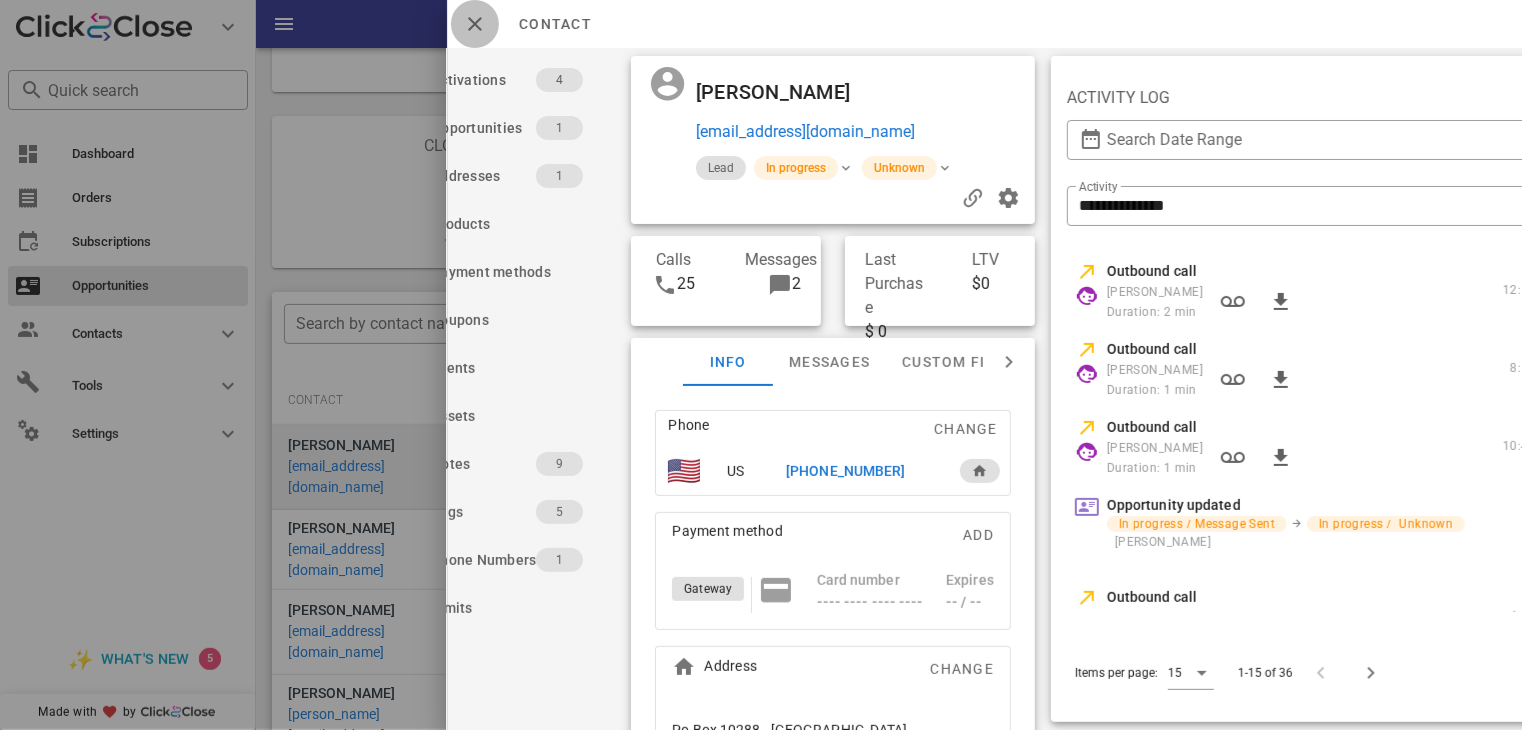 click at bounding box center (475, 24) 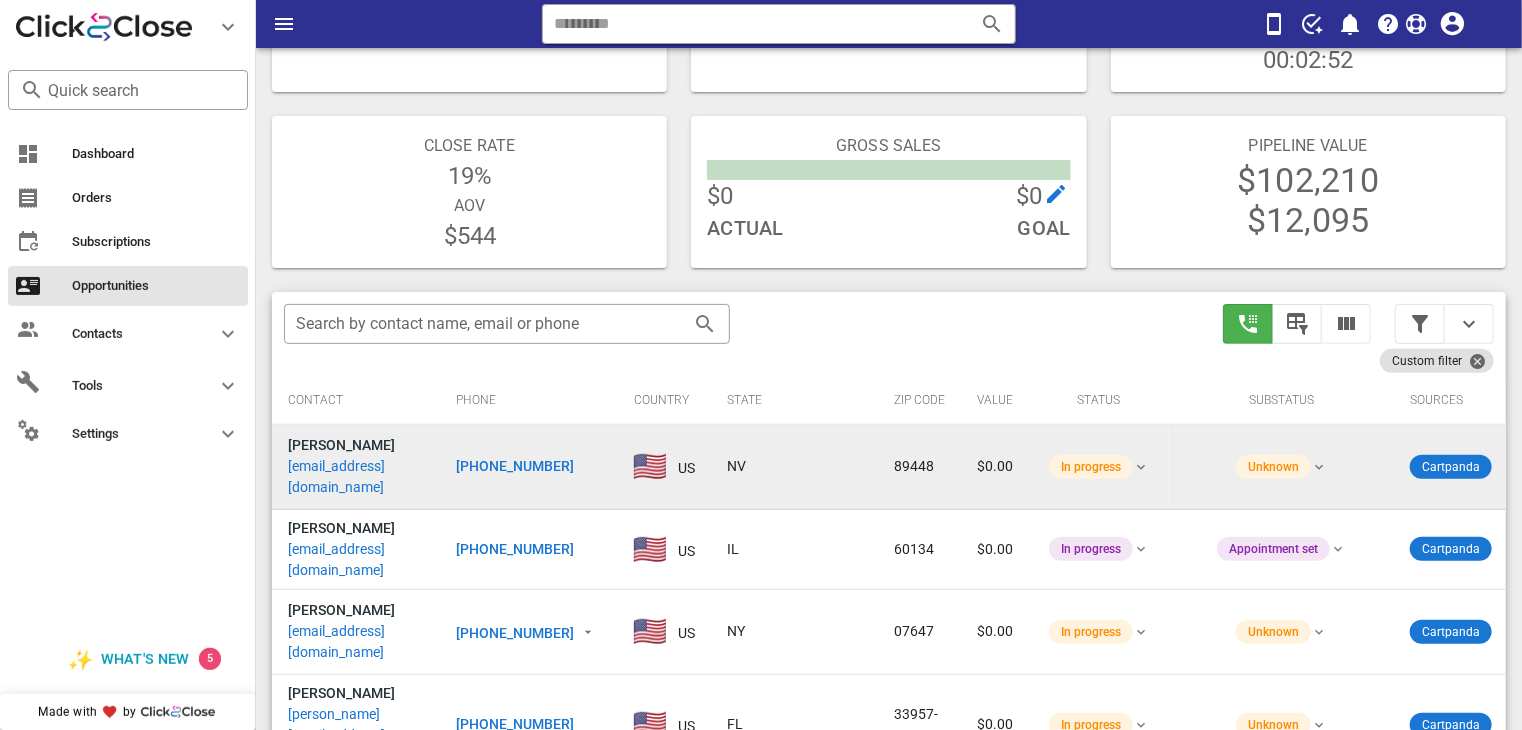 click on "[PHONE_NUMBER]" at bounding box center [515, 466] 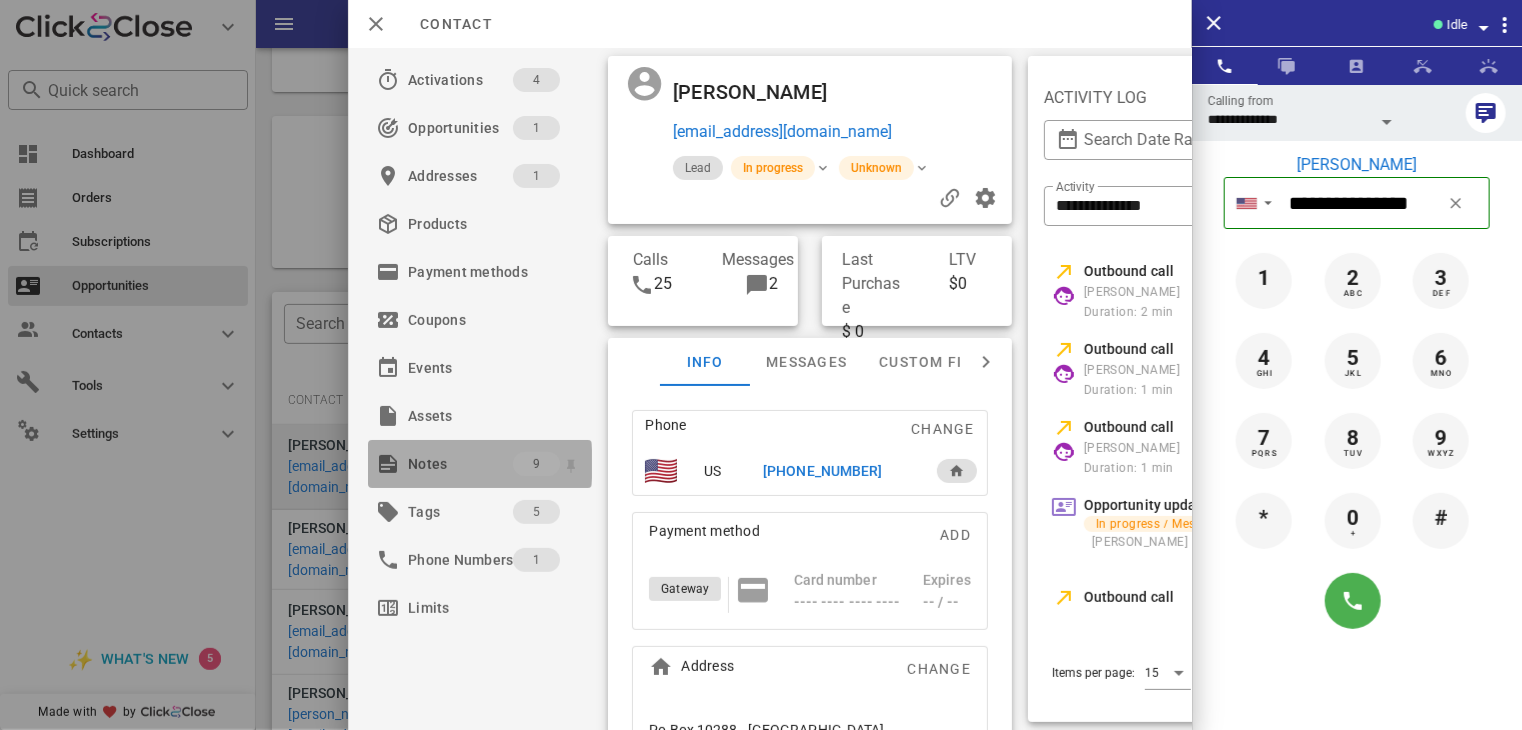 click on "Notes" at bounding box center (460, 464) 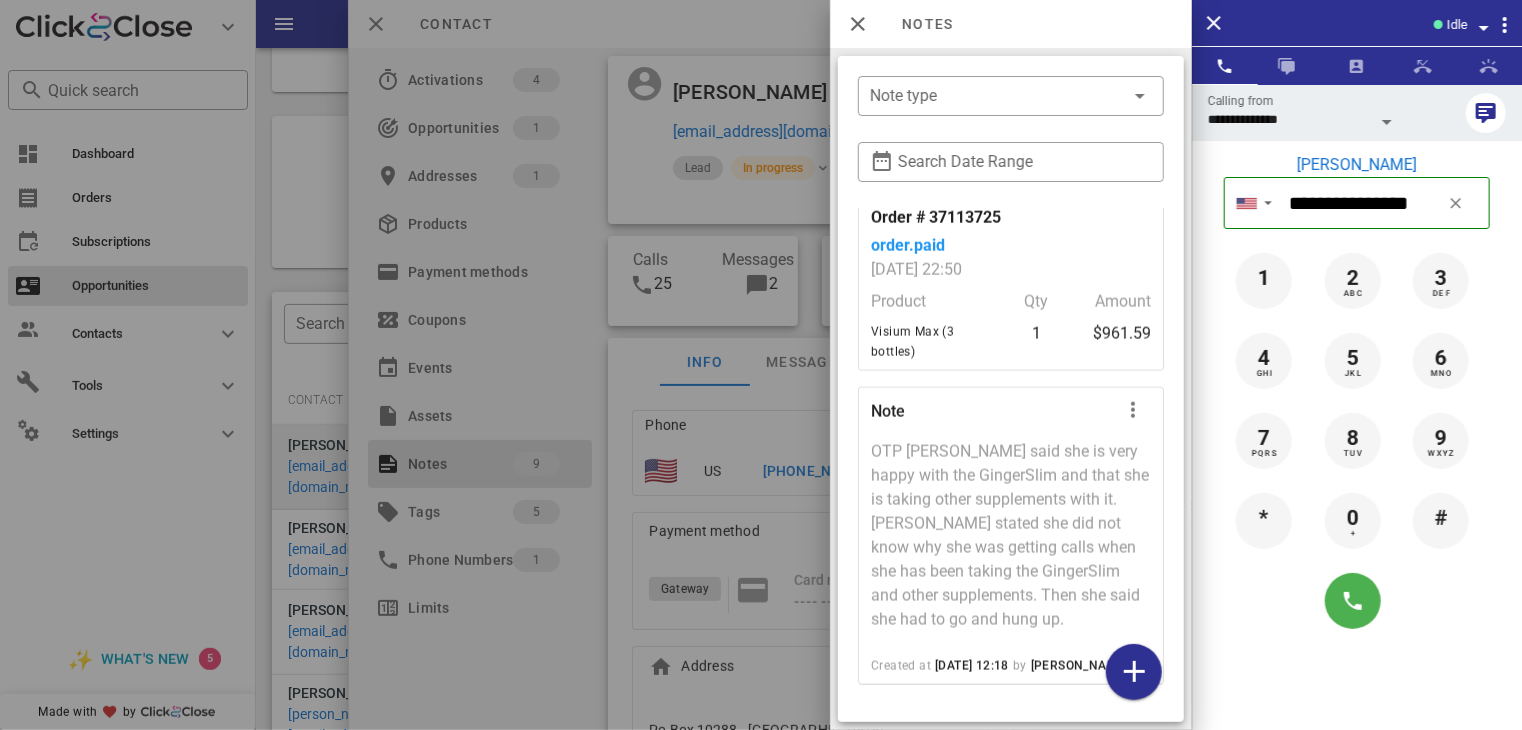scroll, scrollTop: 1393, scrollLeft: 0, axis: vertical 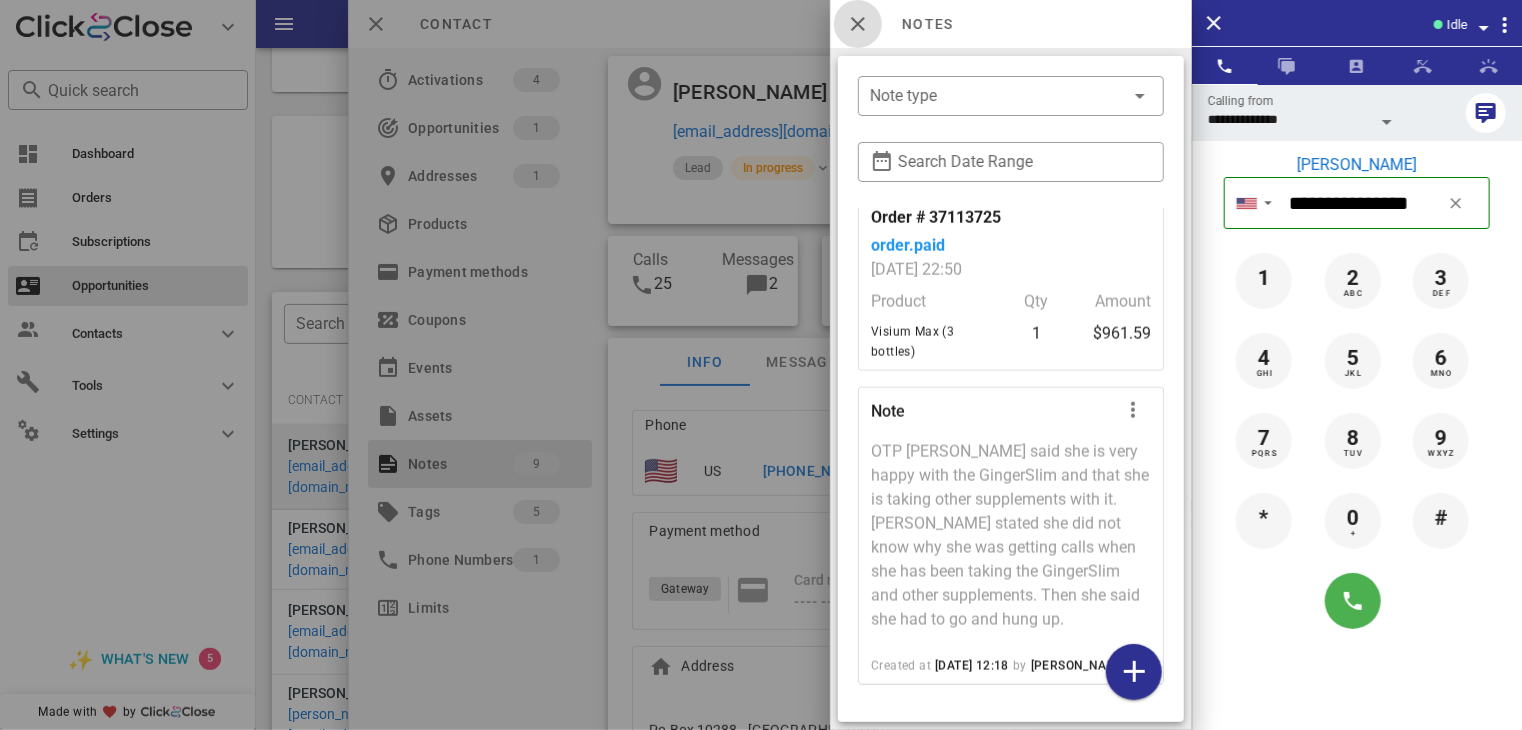 click at bounding box center [858, 24] 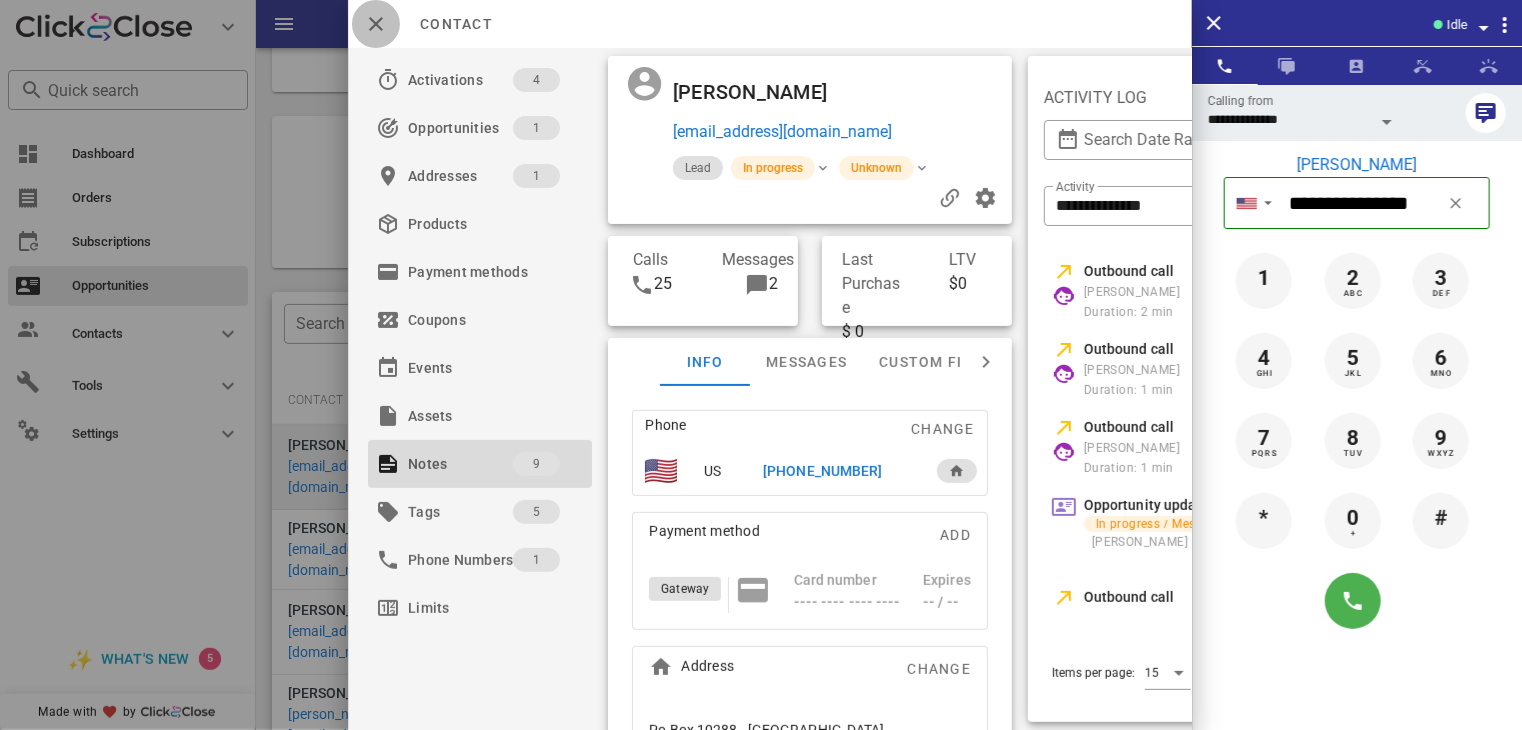 click at bounding box center (376, 24) 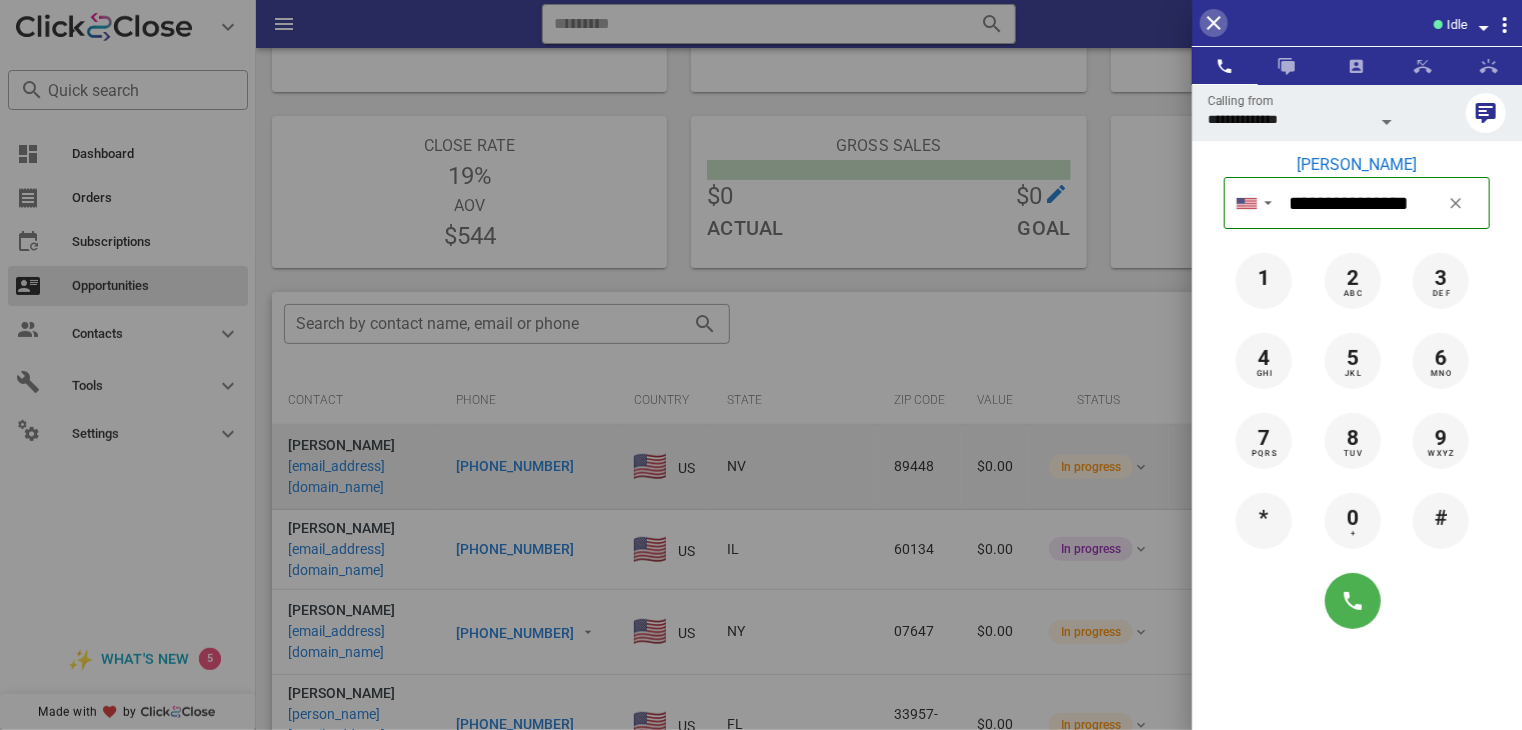 click at bounding box center [1214, 23] 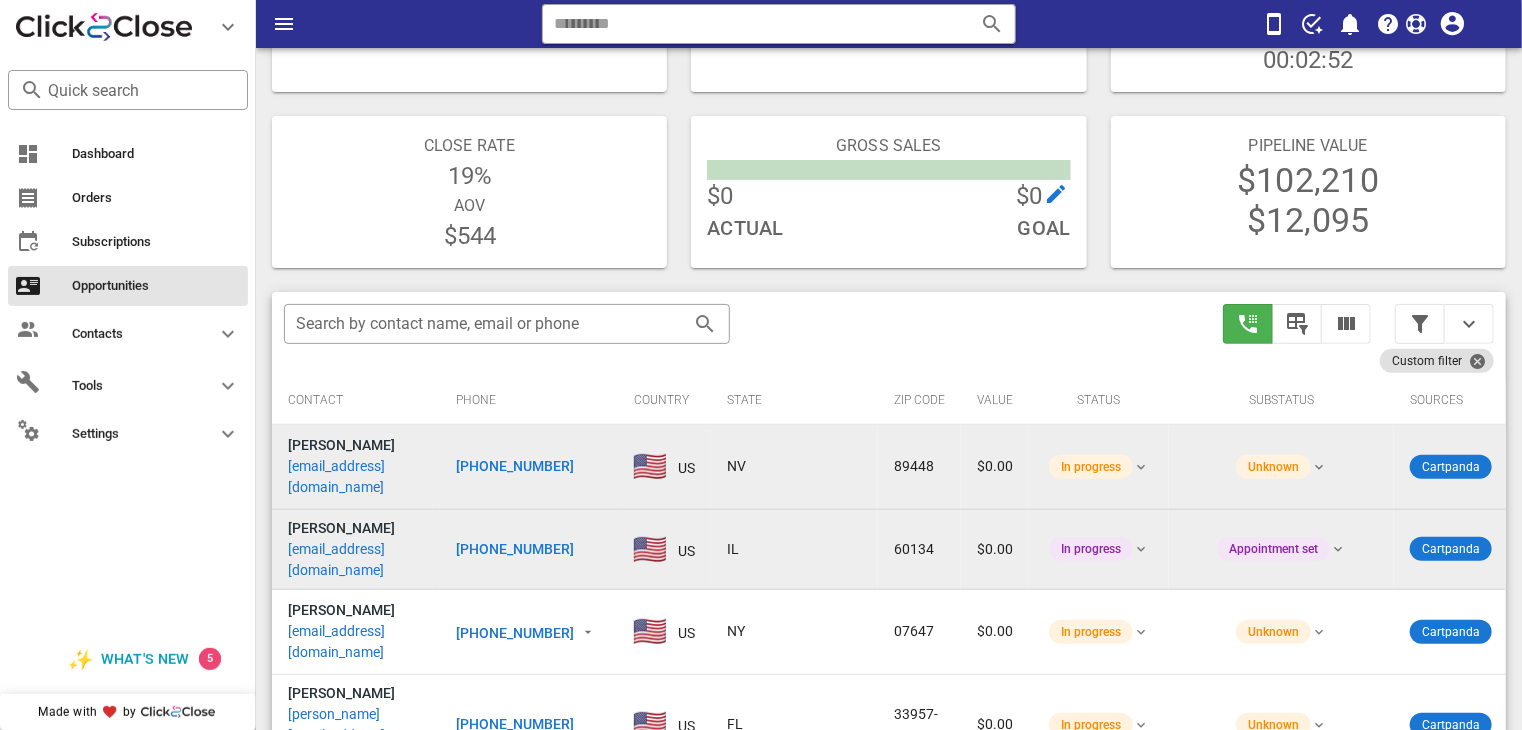 click on "[PHONE_NUMBER]" at bounding box center (515, 549) 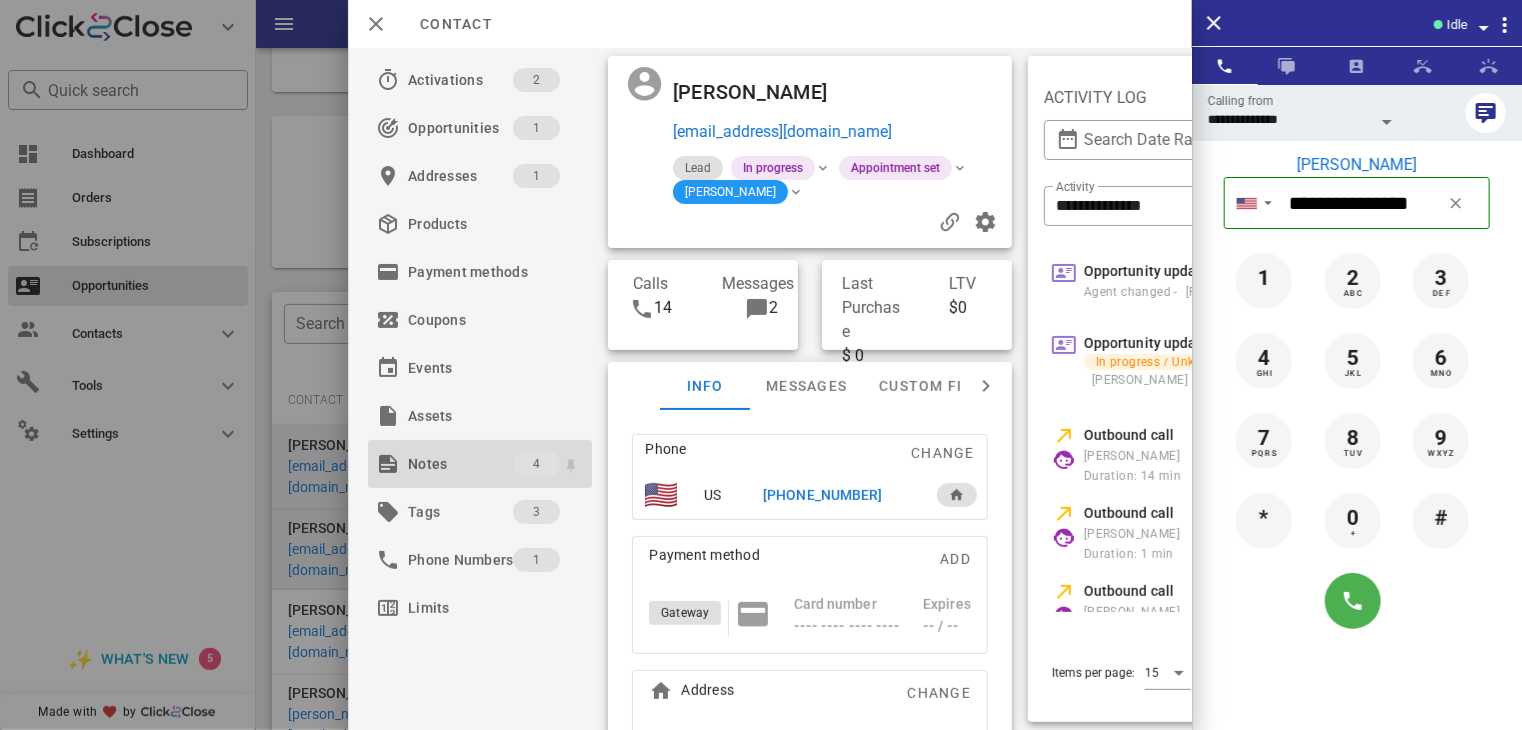 click on "Notes" at bounding box center [460, 464] 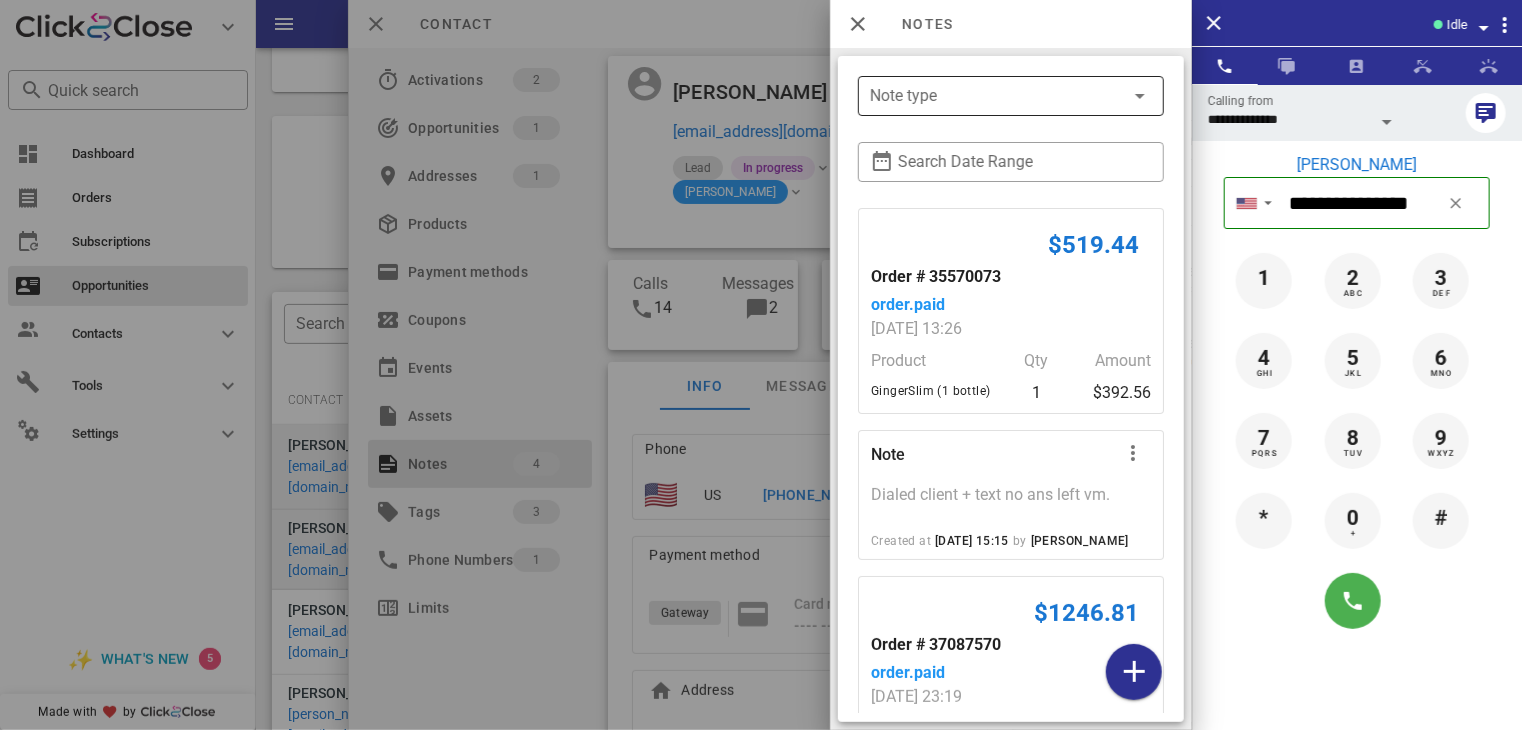 click on "Note type" at bounding box center [1011, 96] 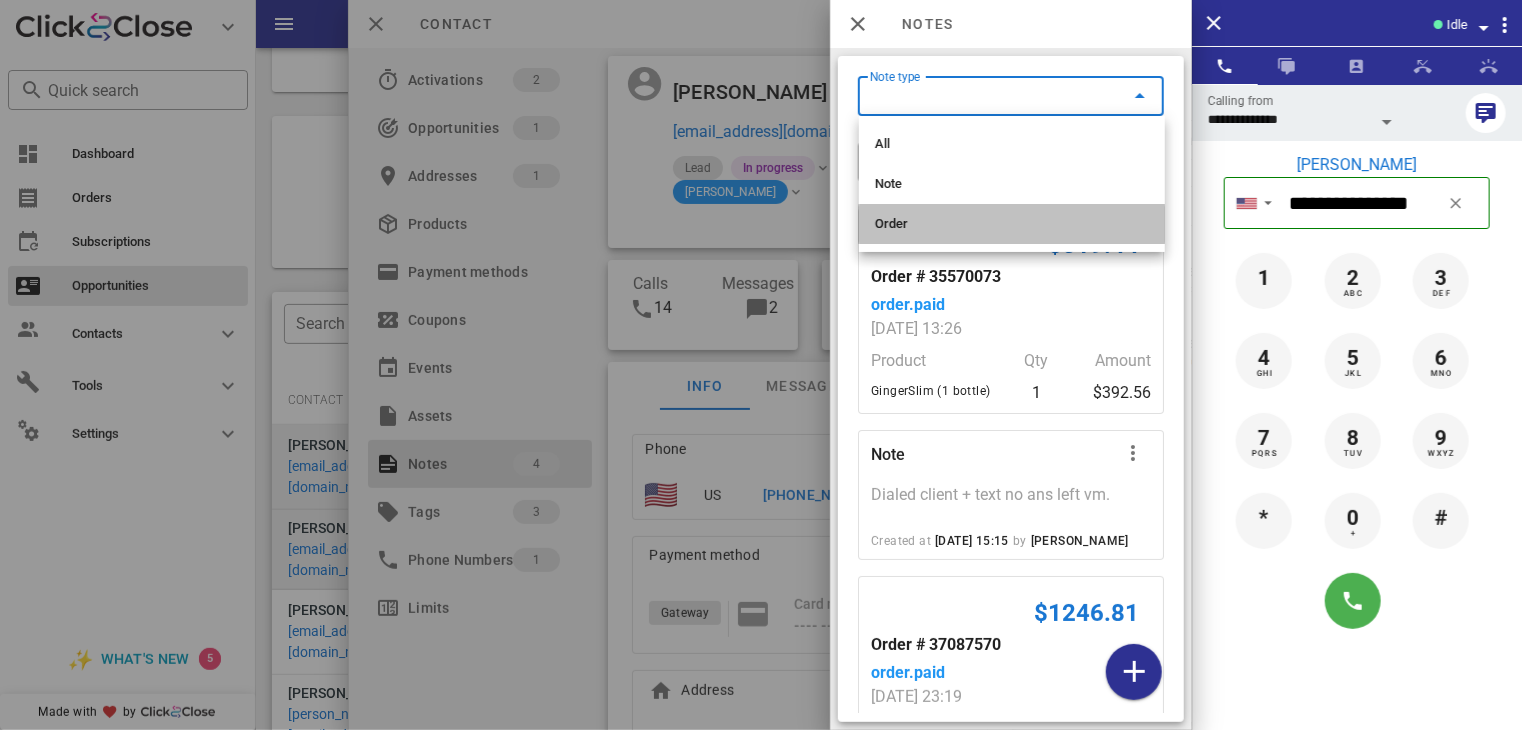 click on "Order" at bounding box center (1012, 224) 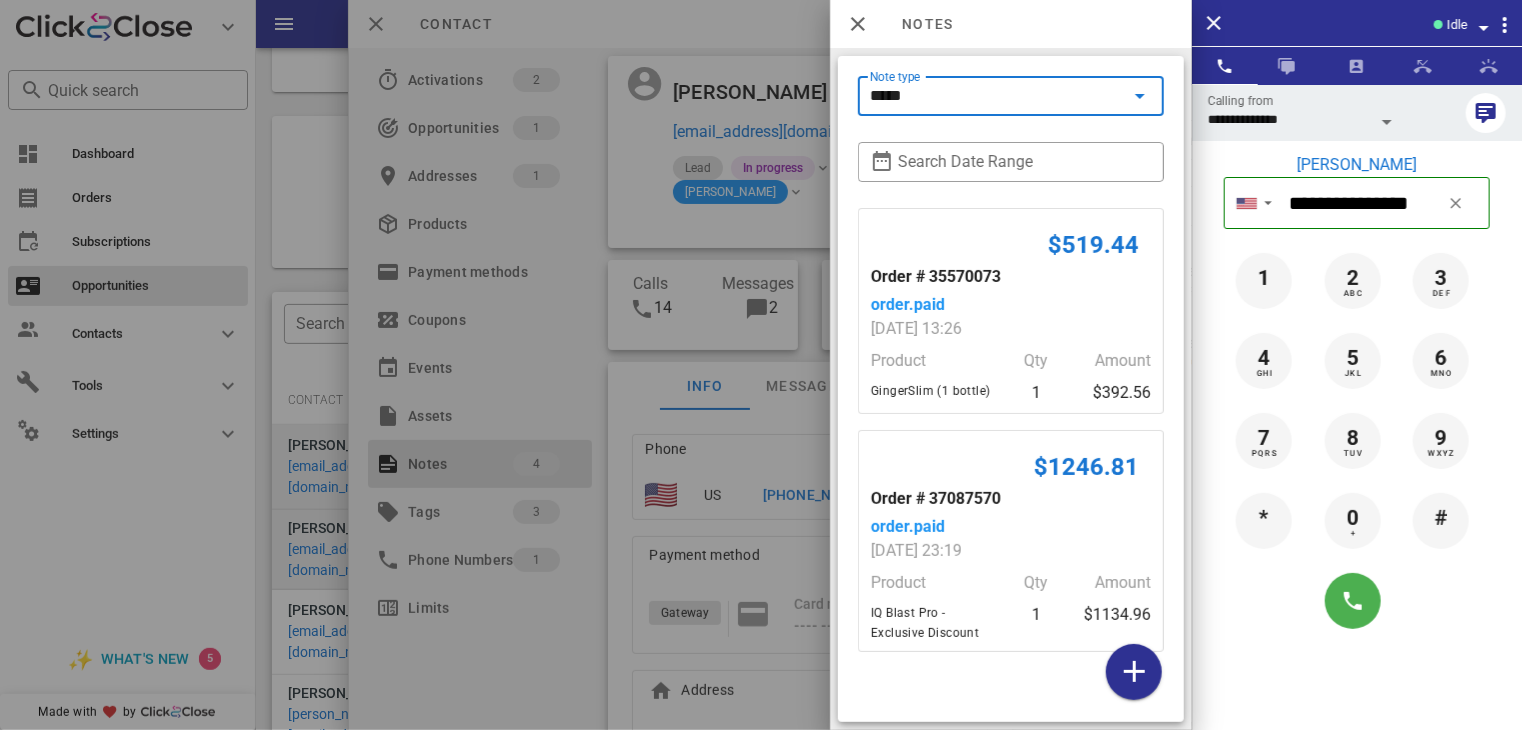 click on "*****" at bounding box center (997, 96) 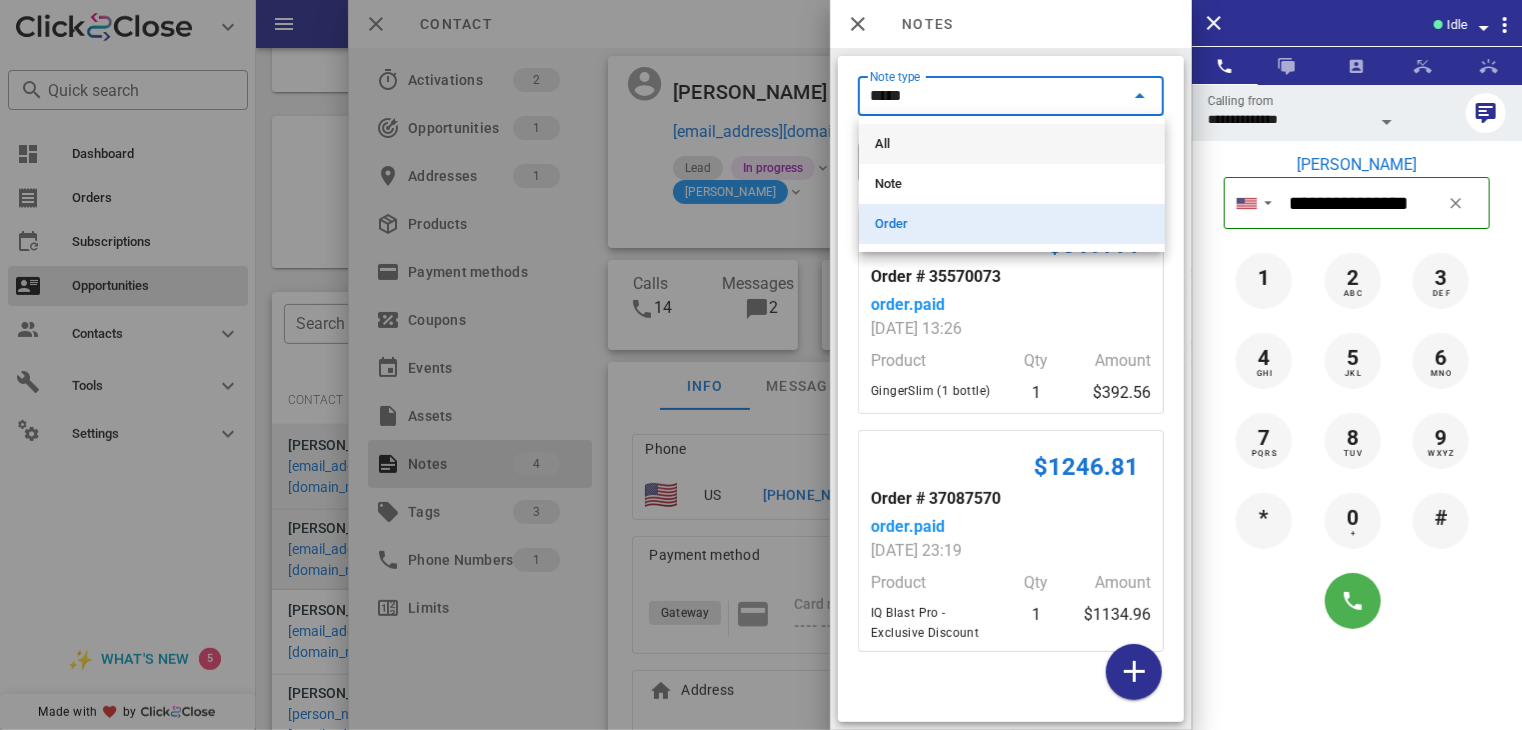 click on "All" at bounding box center [1012, 144] 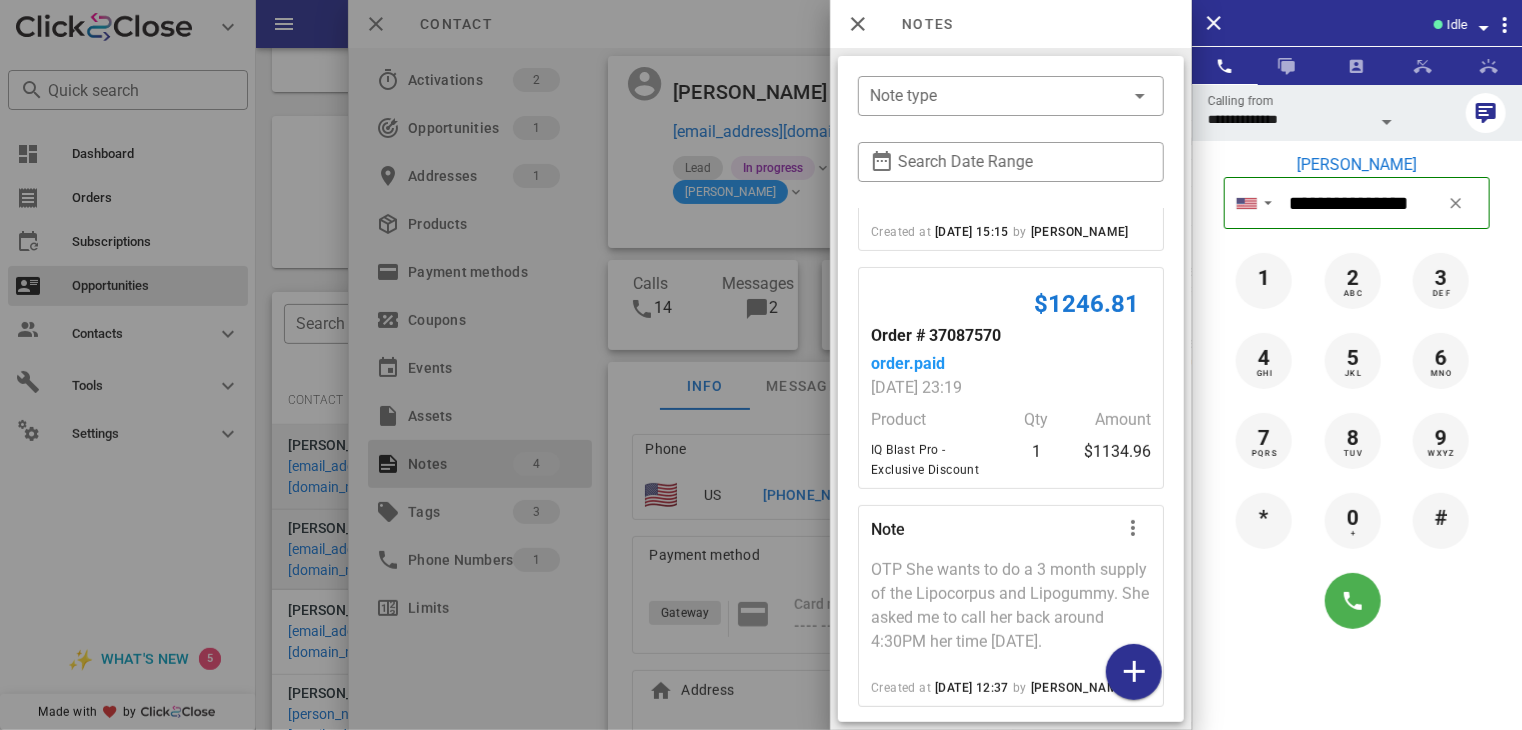 scroll, scrollTop: 311, scrollLeft: 0, axis: vertical 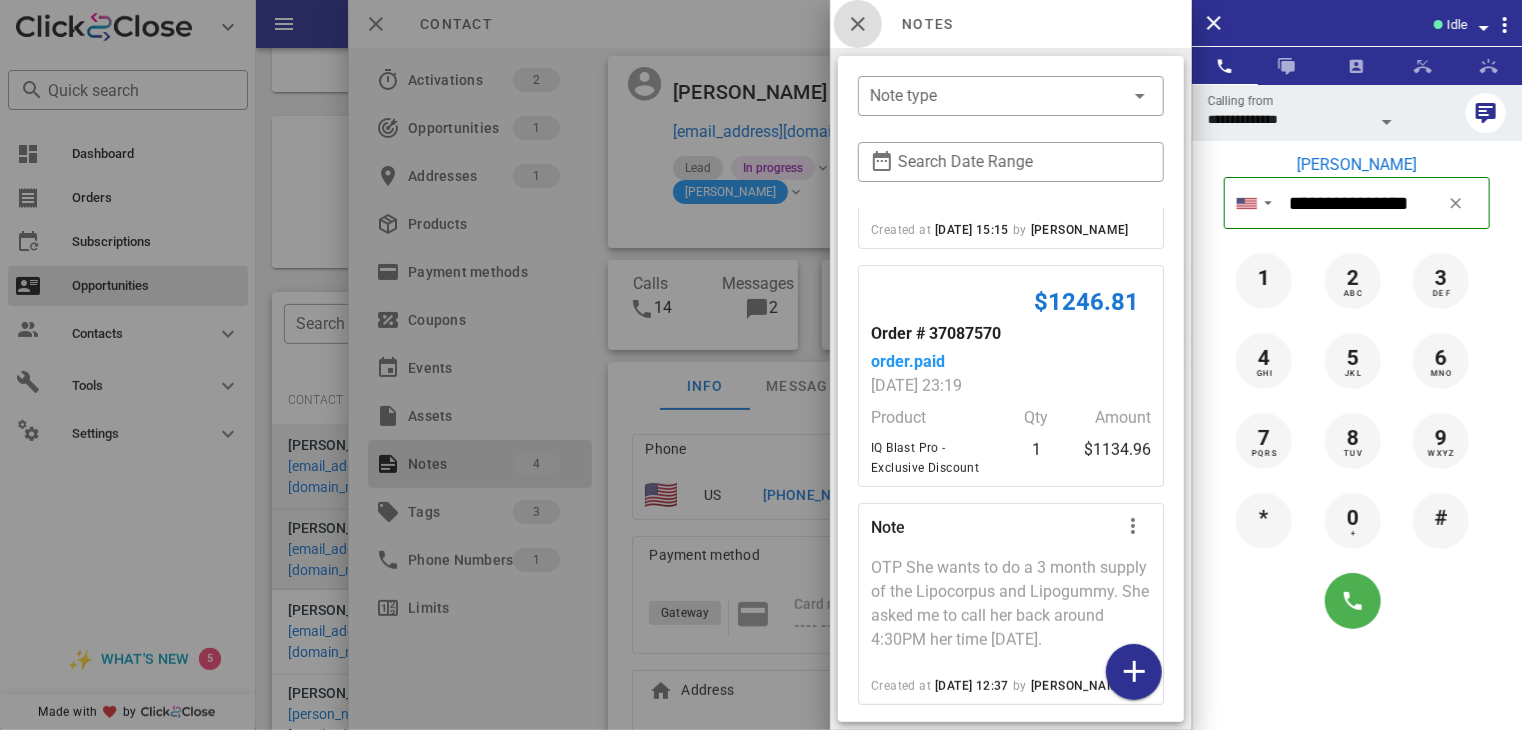 click at bounding box center [858, 24] 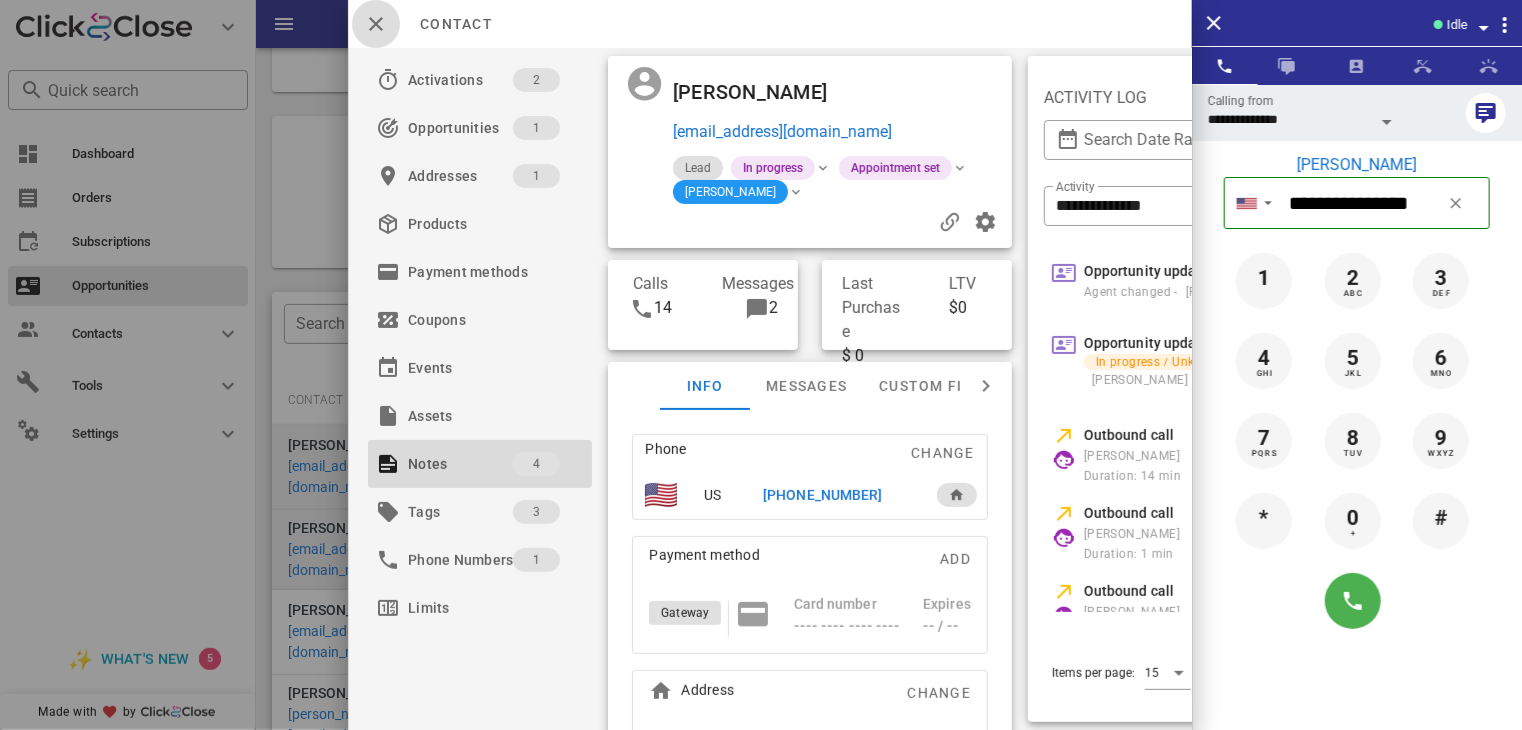 click at bounding box center [376, 24] 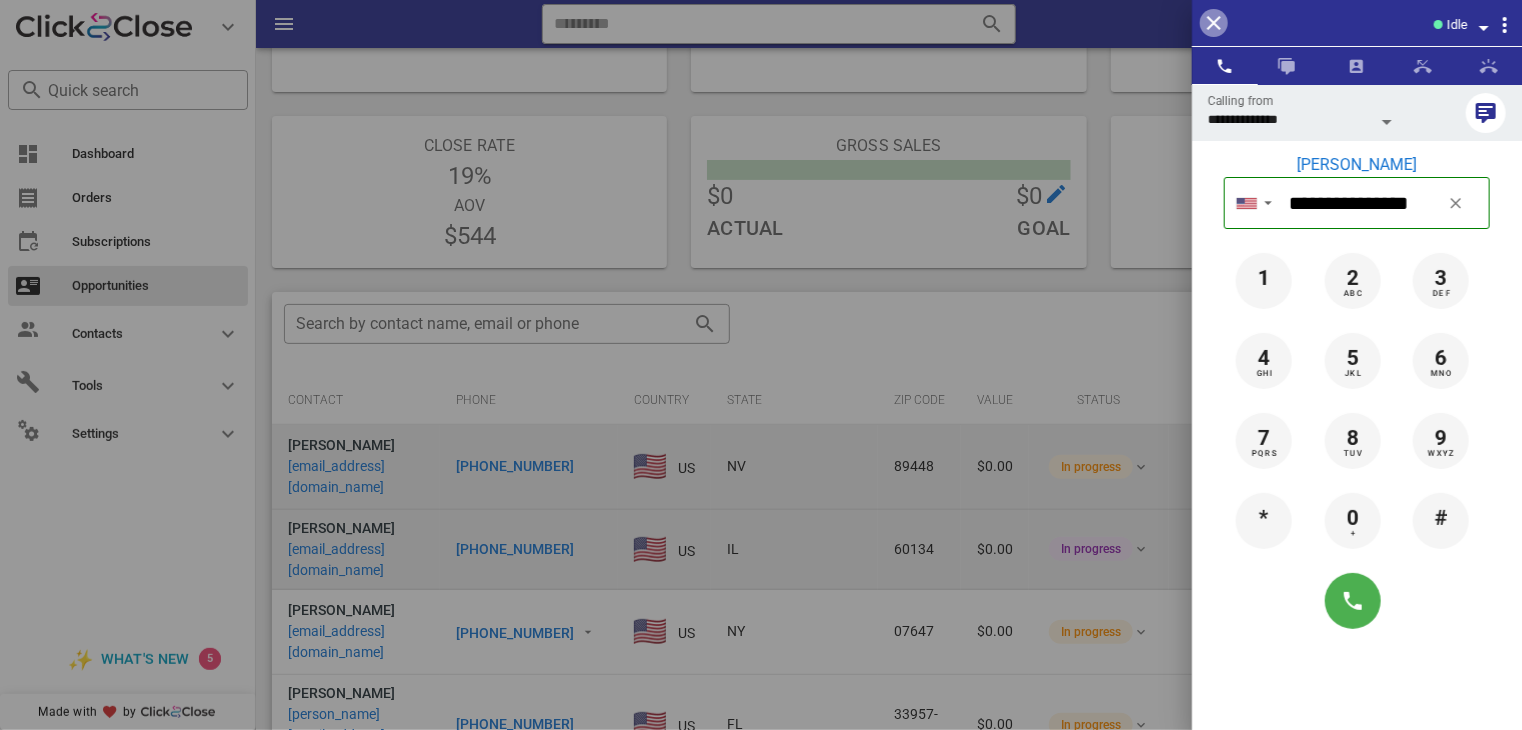 click at bounding box center (1214, 23) 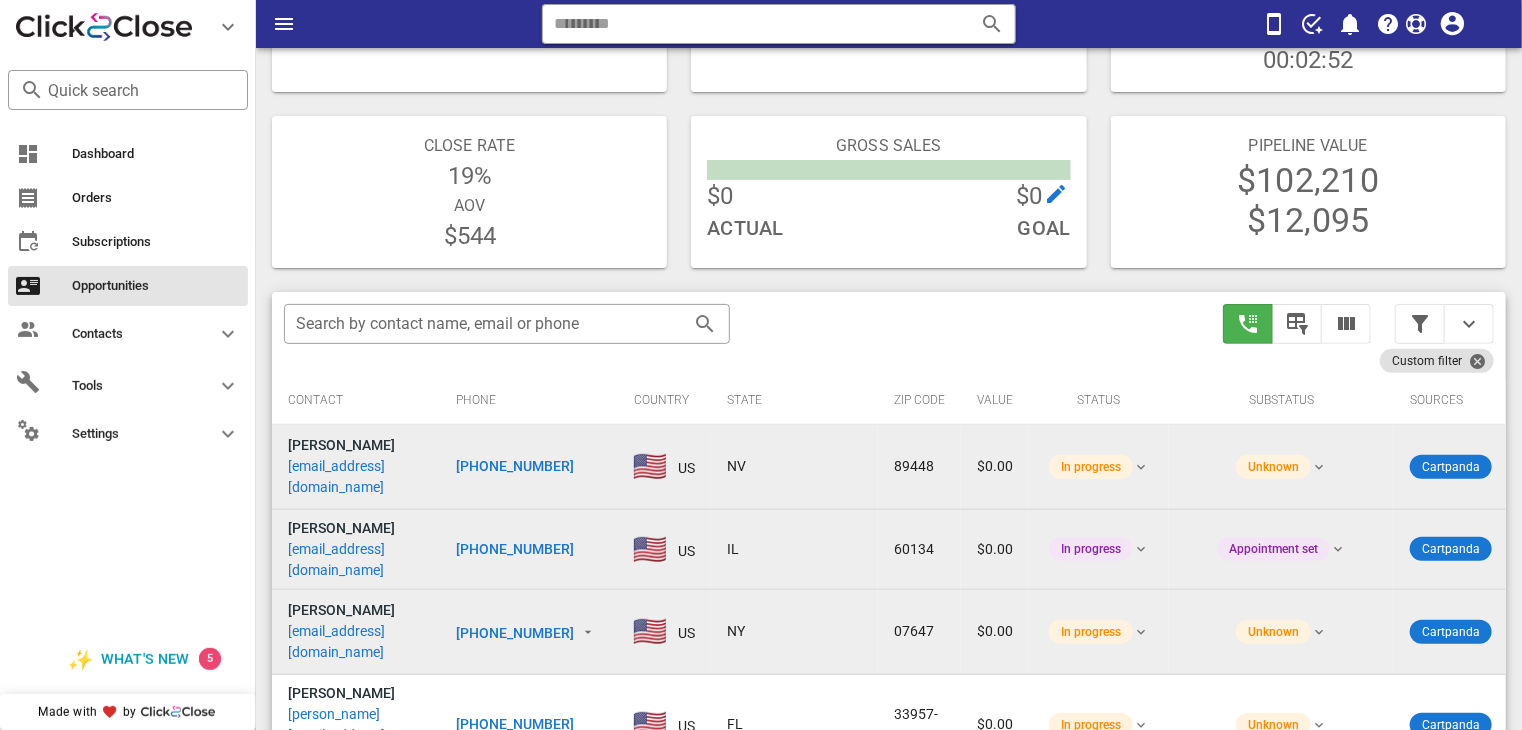 click on "[PHONE_NUMBER]" at bounding box center [515, 633] 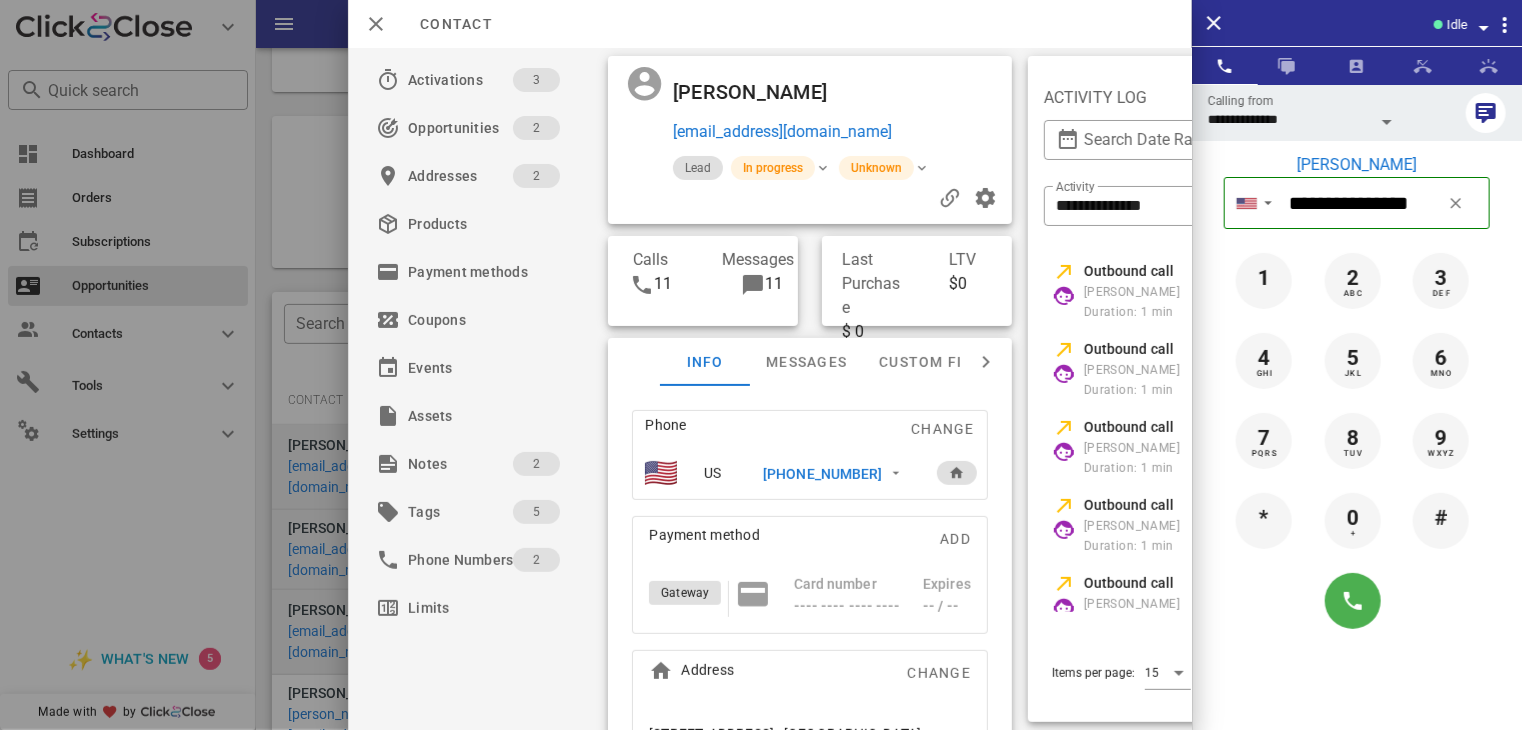 scroll, scrollTop: 0, scrollLeft: 466, axis: horizontal 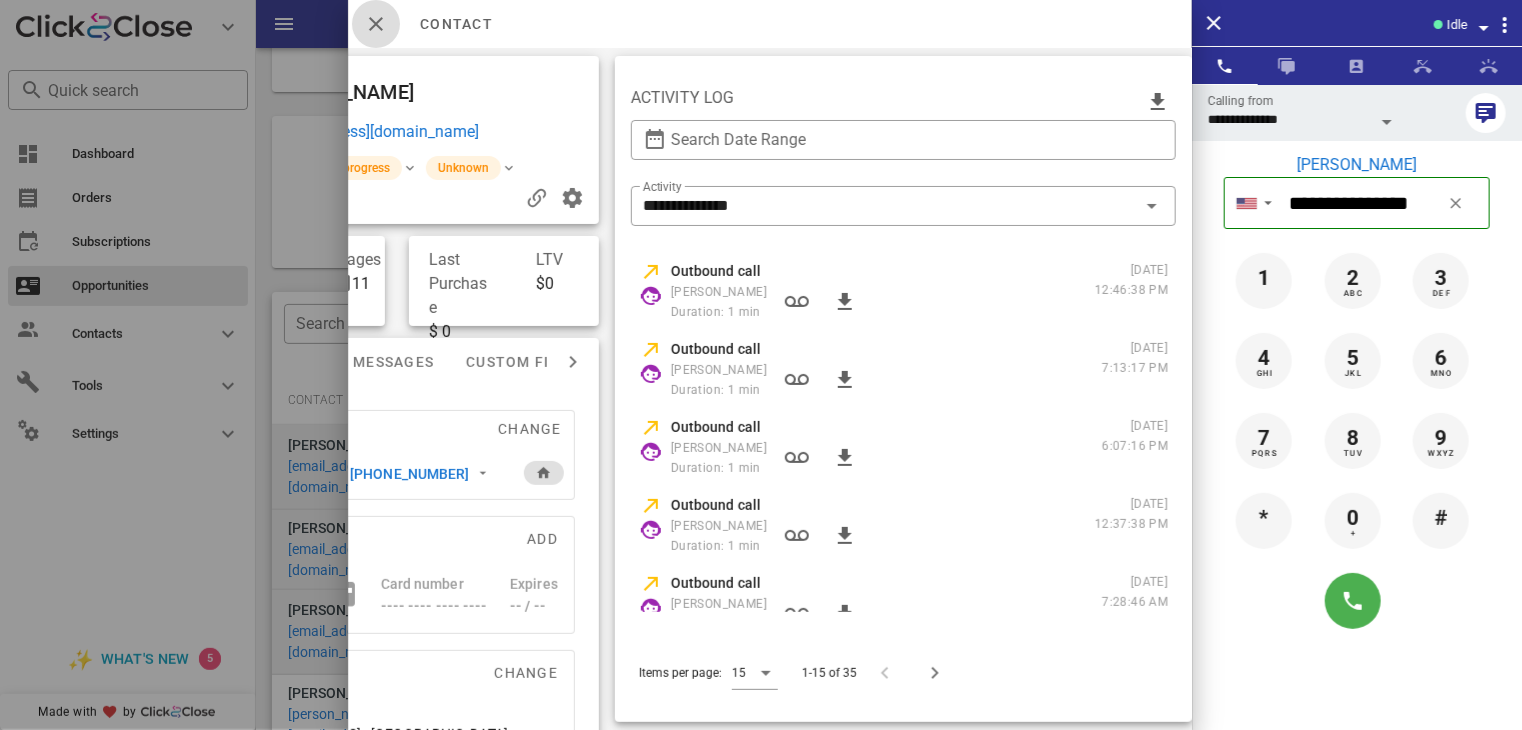 click at bounding box center (376, 24) 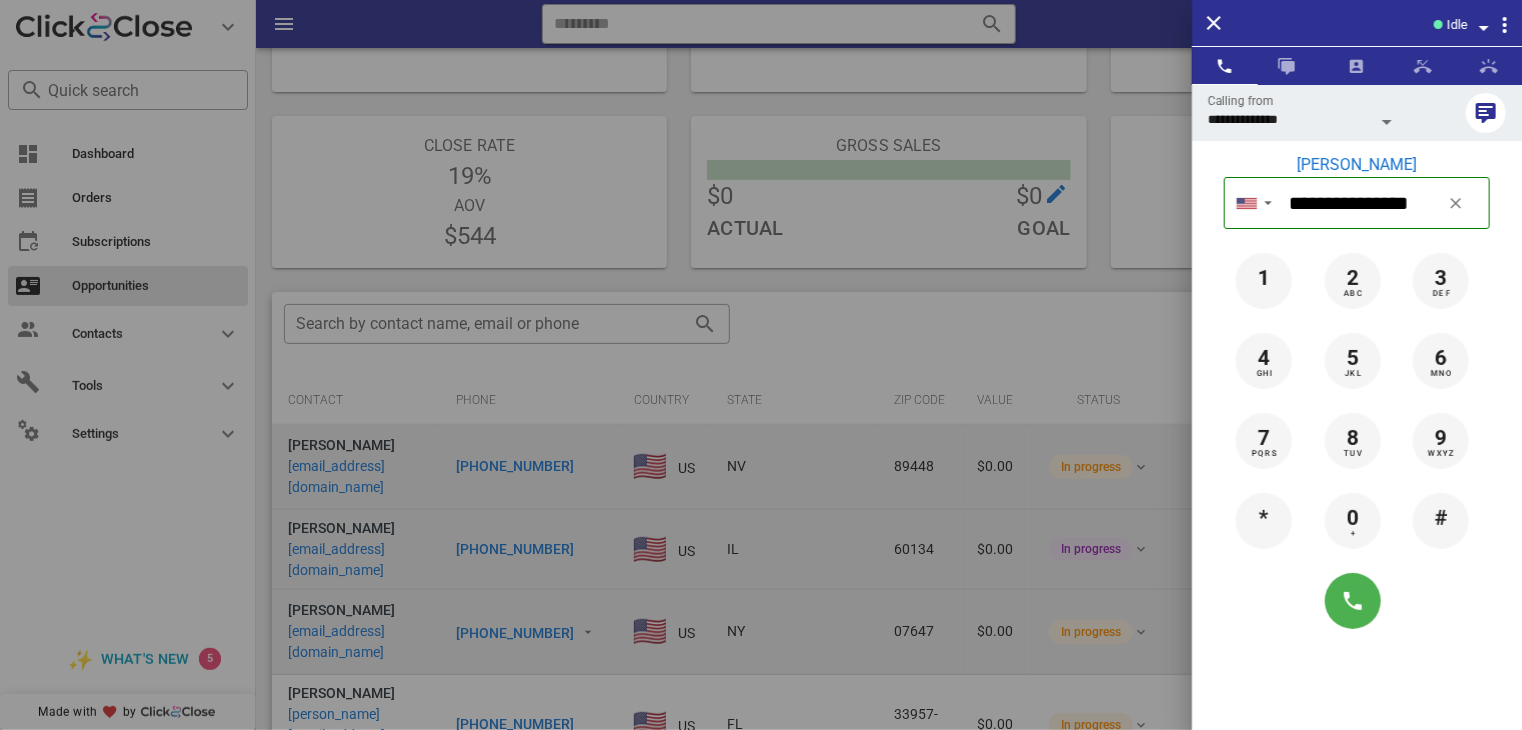 click at bounding box center [761, 365] 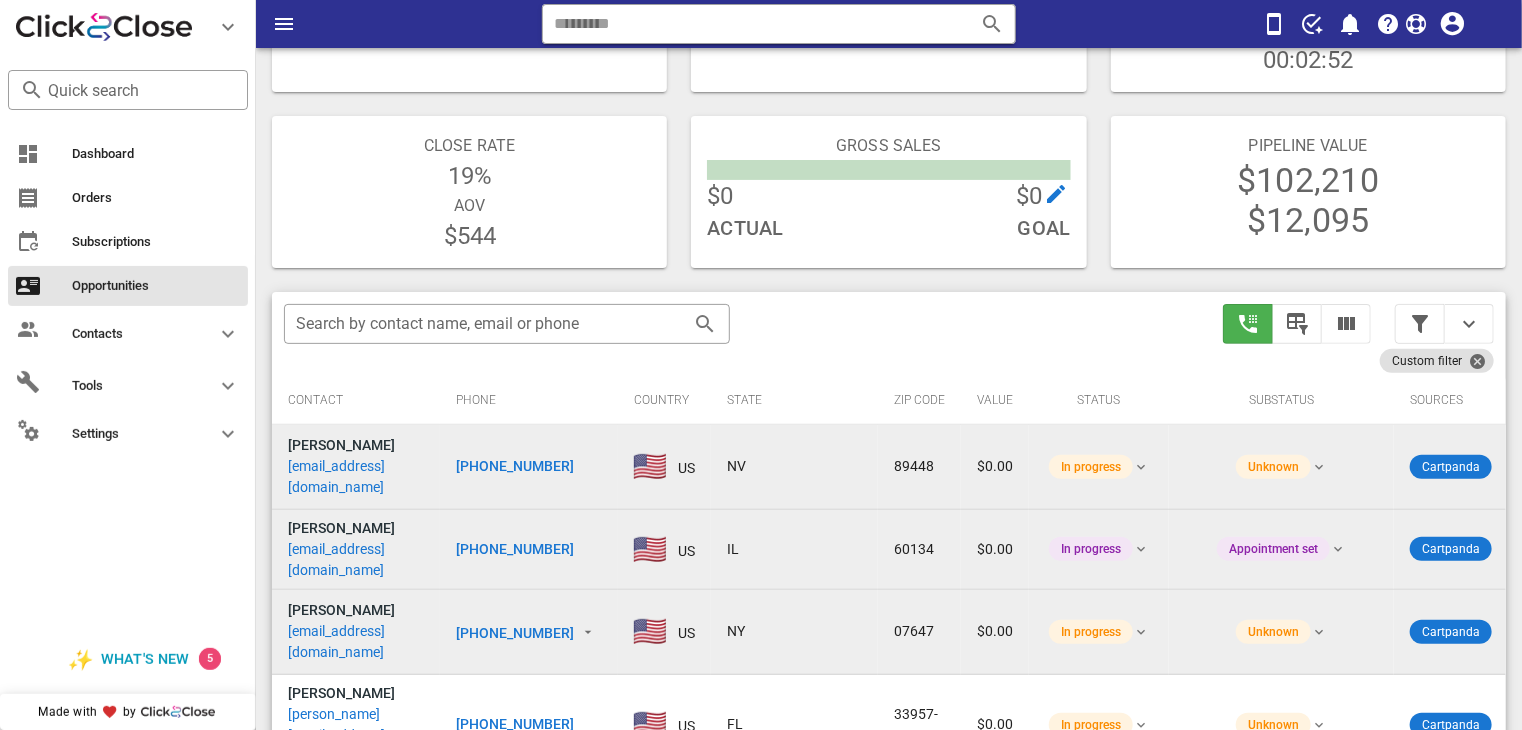 click on "[PHONE_NUMBER]" at bounding box center [515, 466] 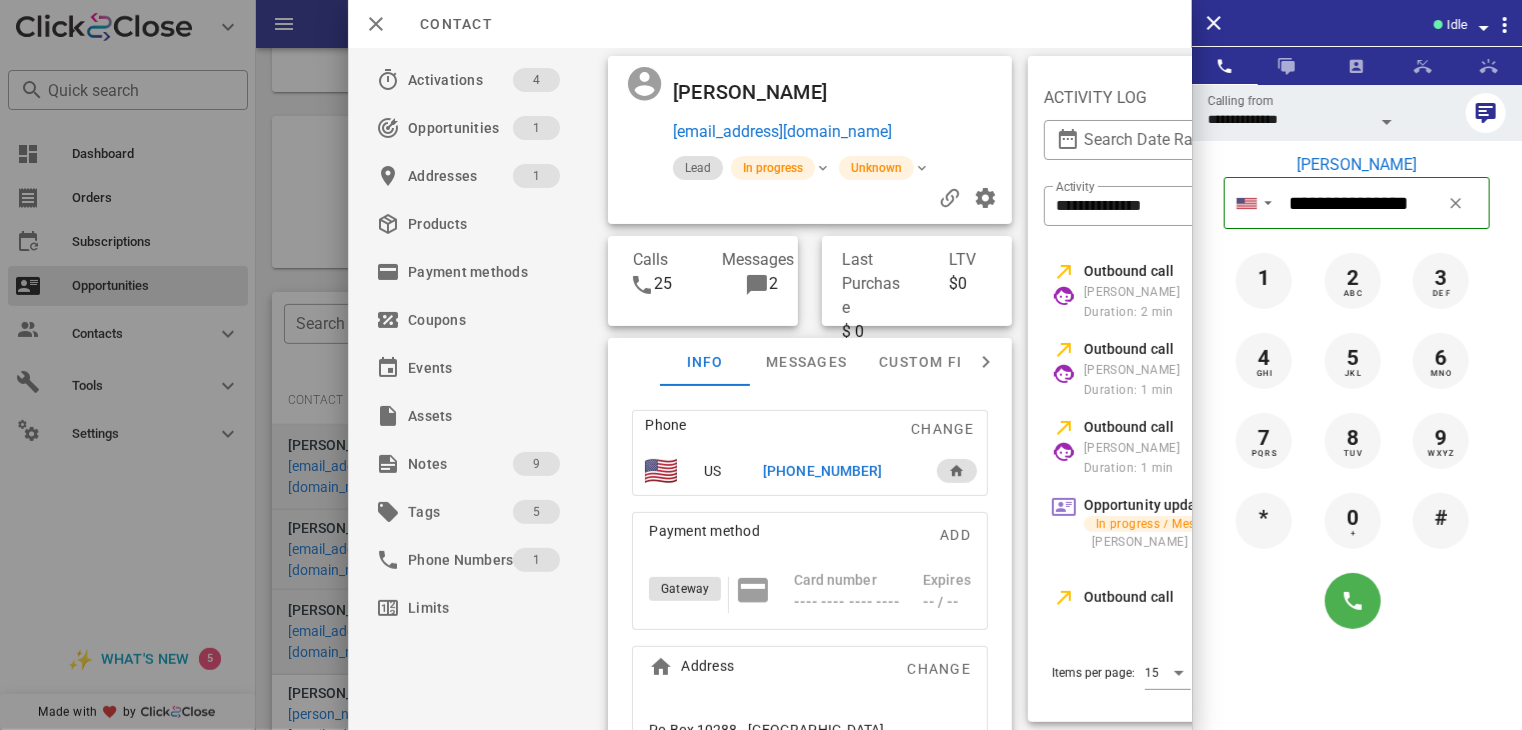 scroll, scrollTop: 0, scrollLeft: 428, axis: horizontal 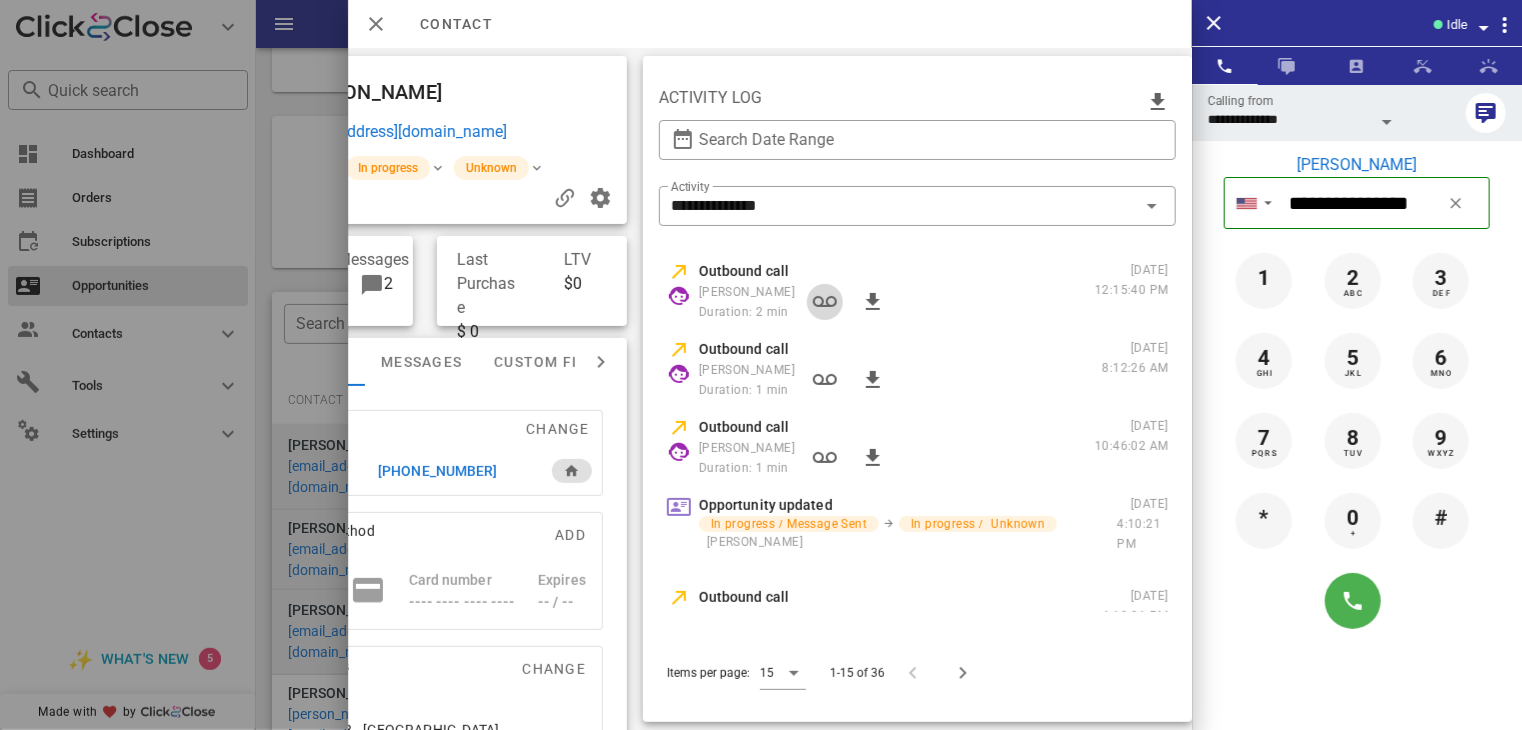 click at bounding box center (825, 302) 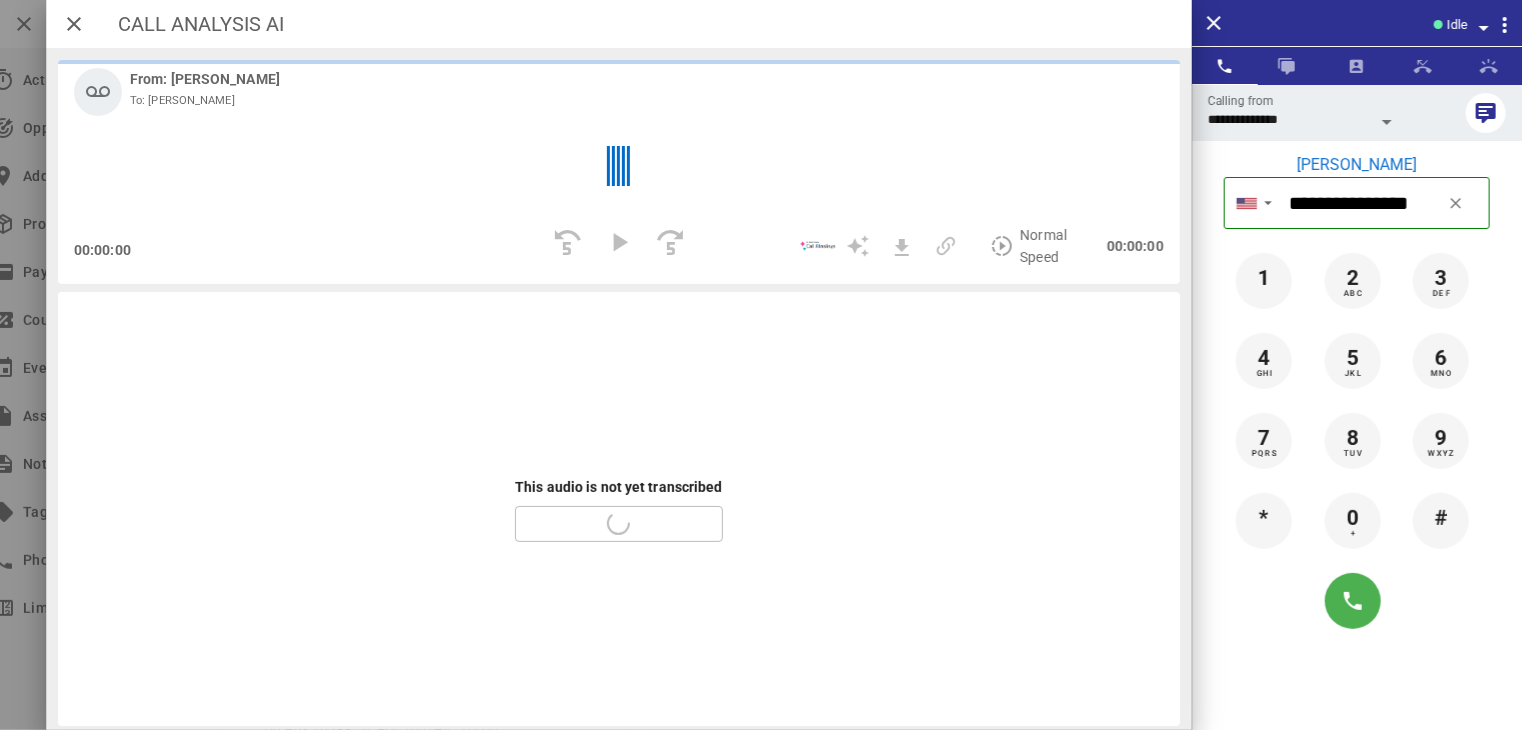 scroll, scrollTop: 0, scrollLeft: 76, axis: horizontal 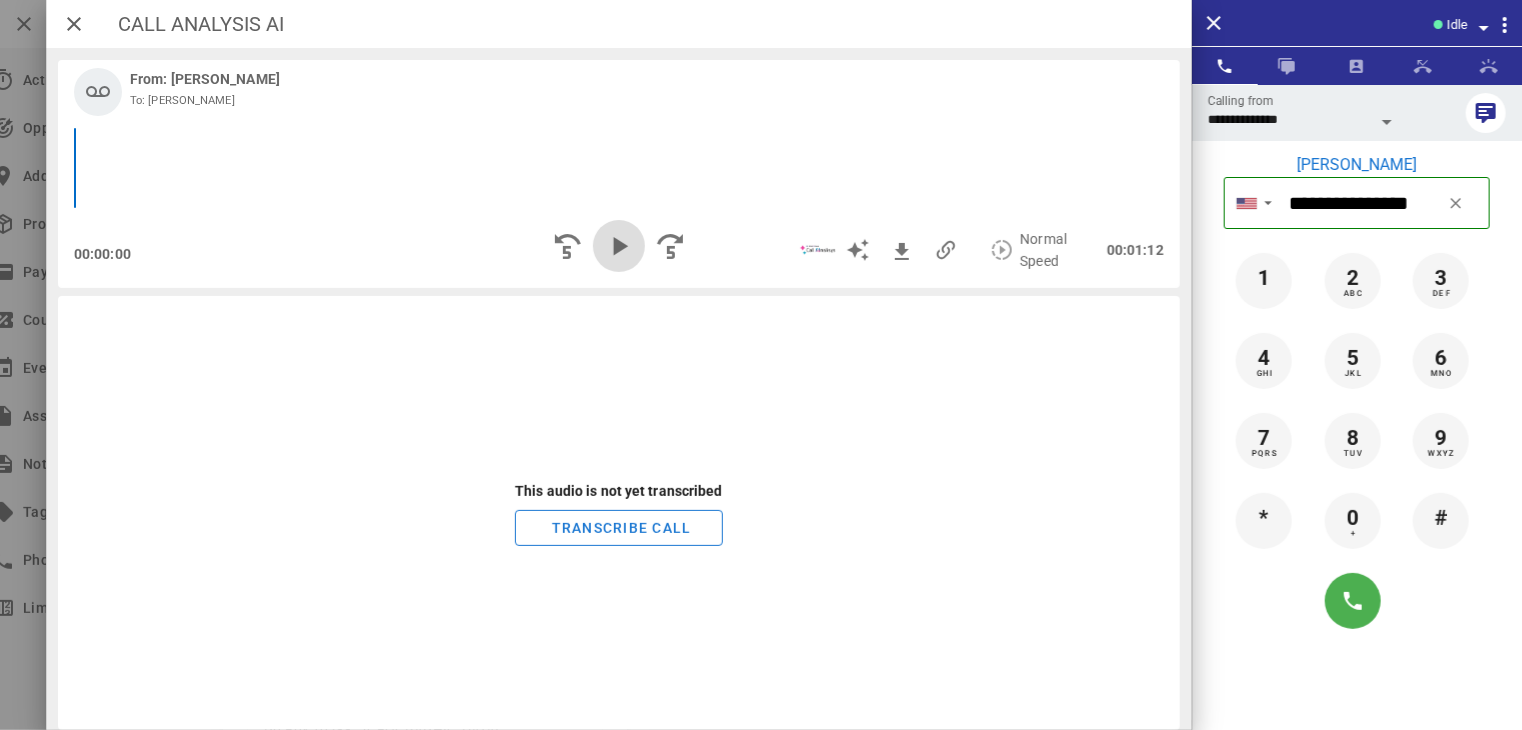 click at bounding box center [619, 246] 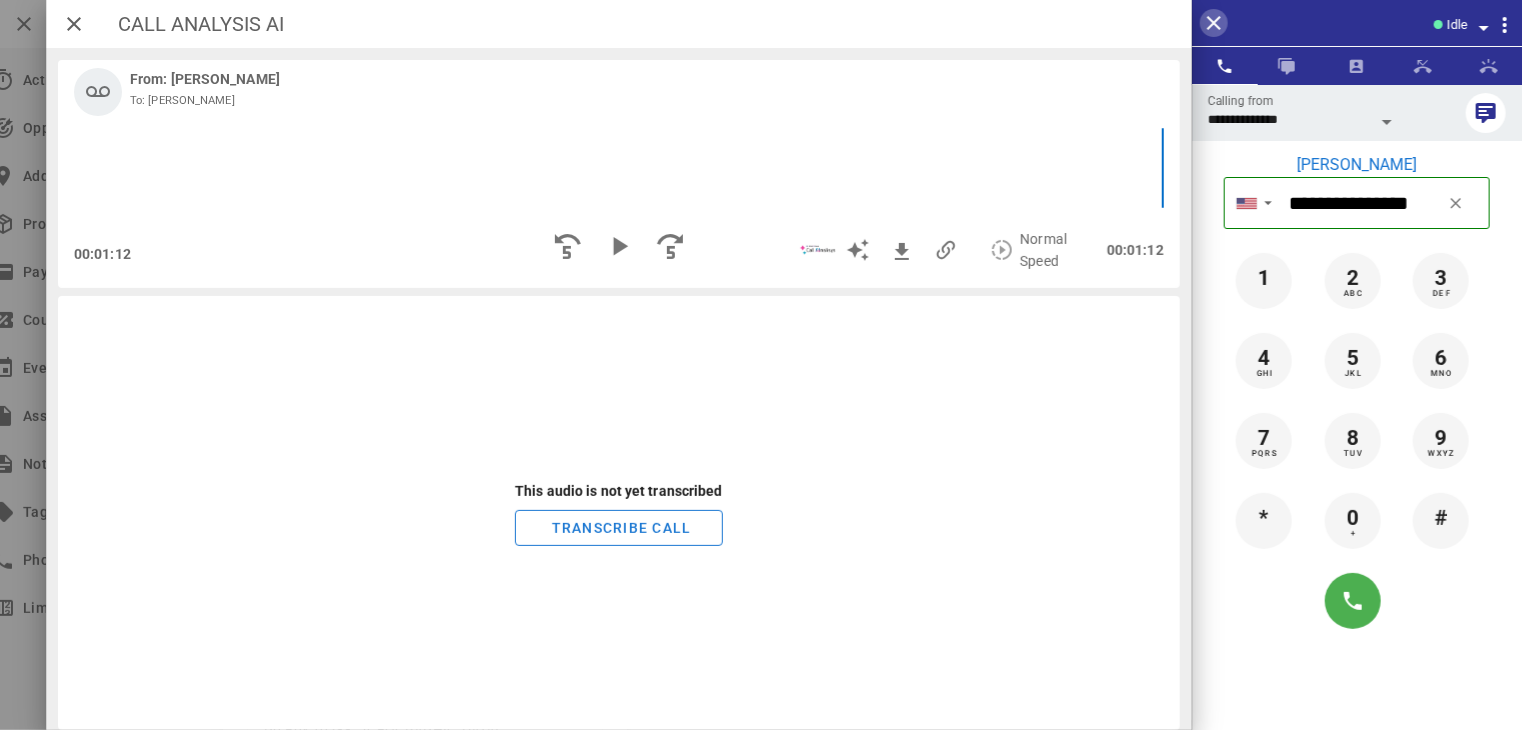 click at bounding box center [1214, 23] 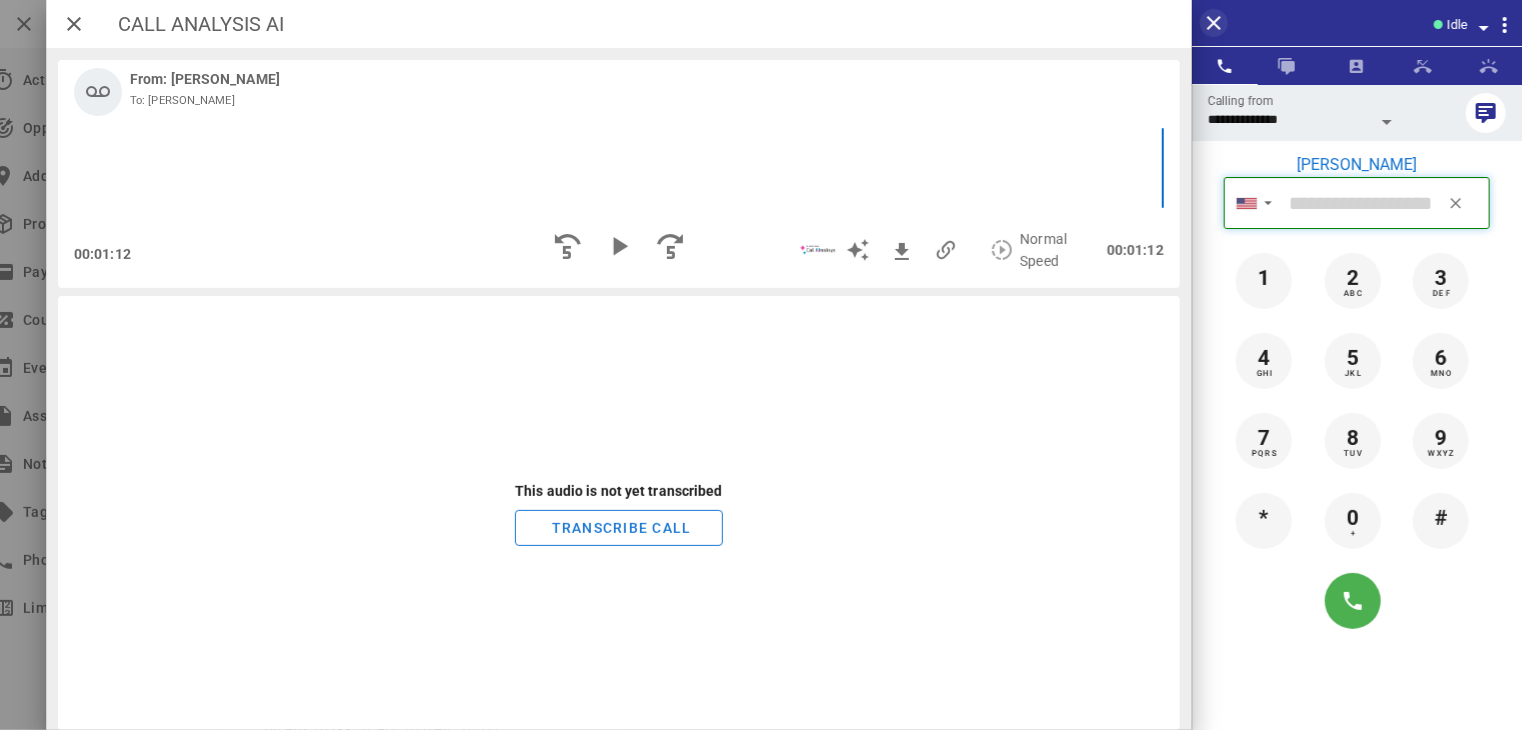 scroll, scrollTop: 0, scrollLeft: 0, axis: both 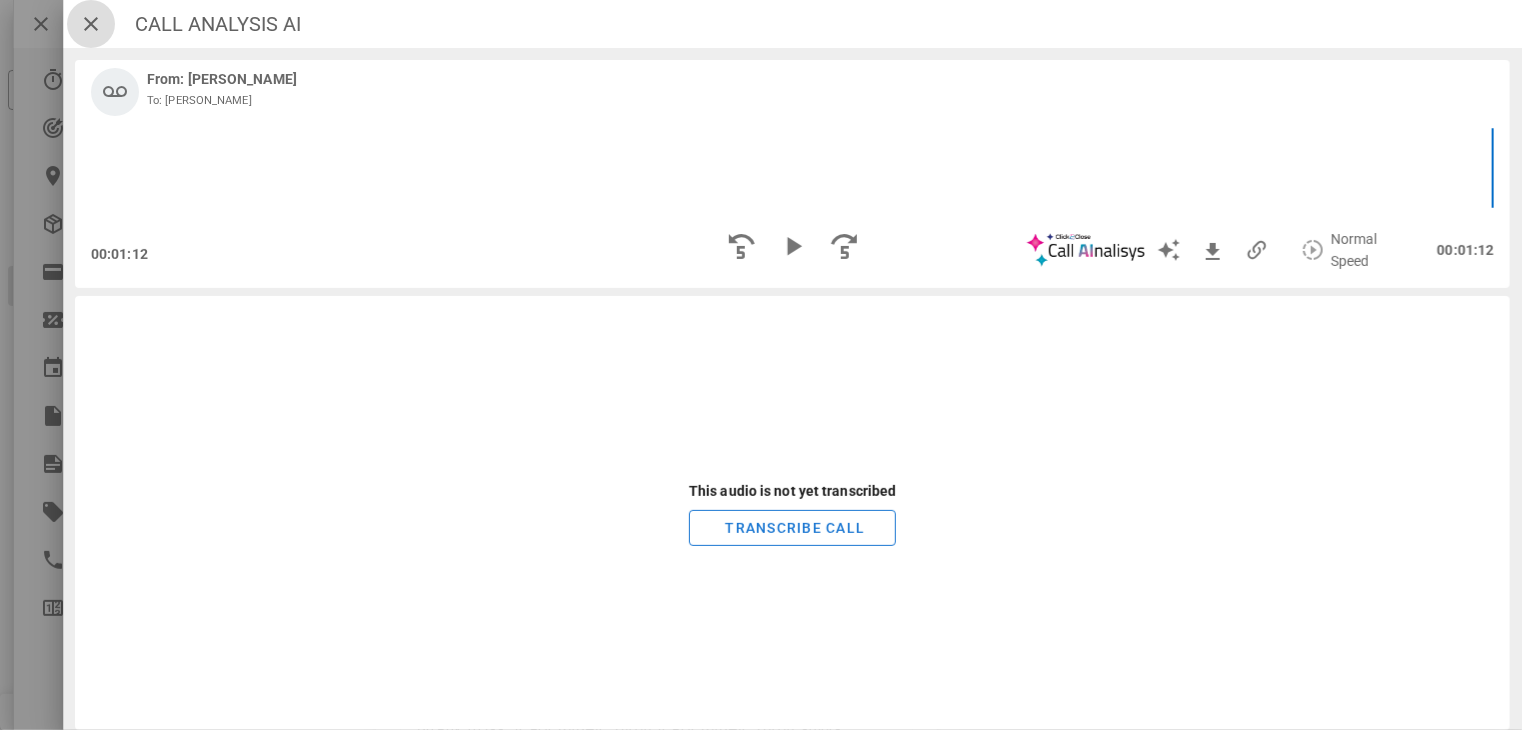 click at bounding box center [91, 24] 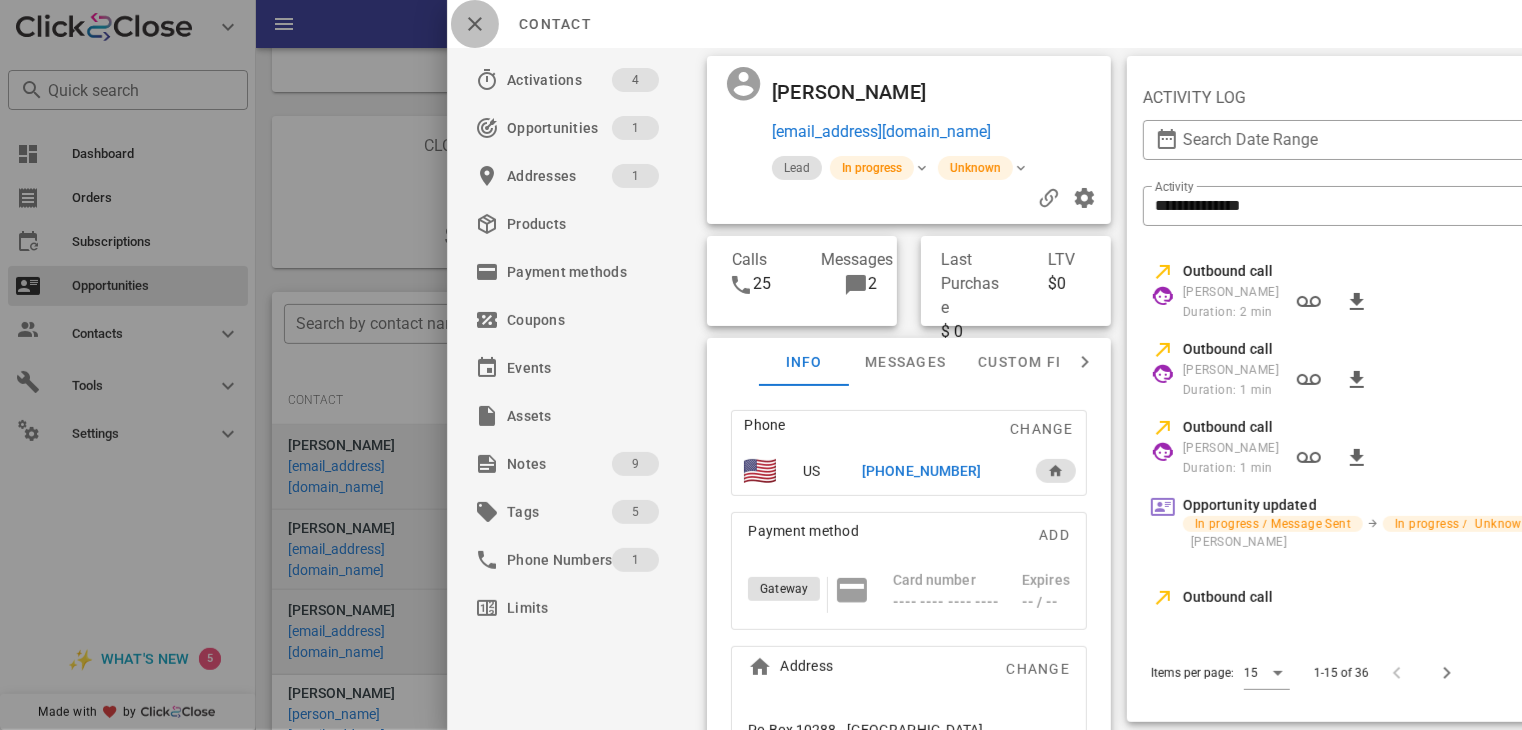 click at bounding box center [475, 24] 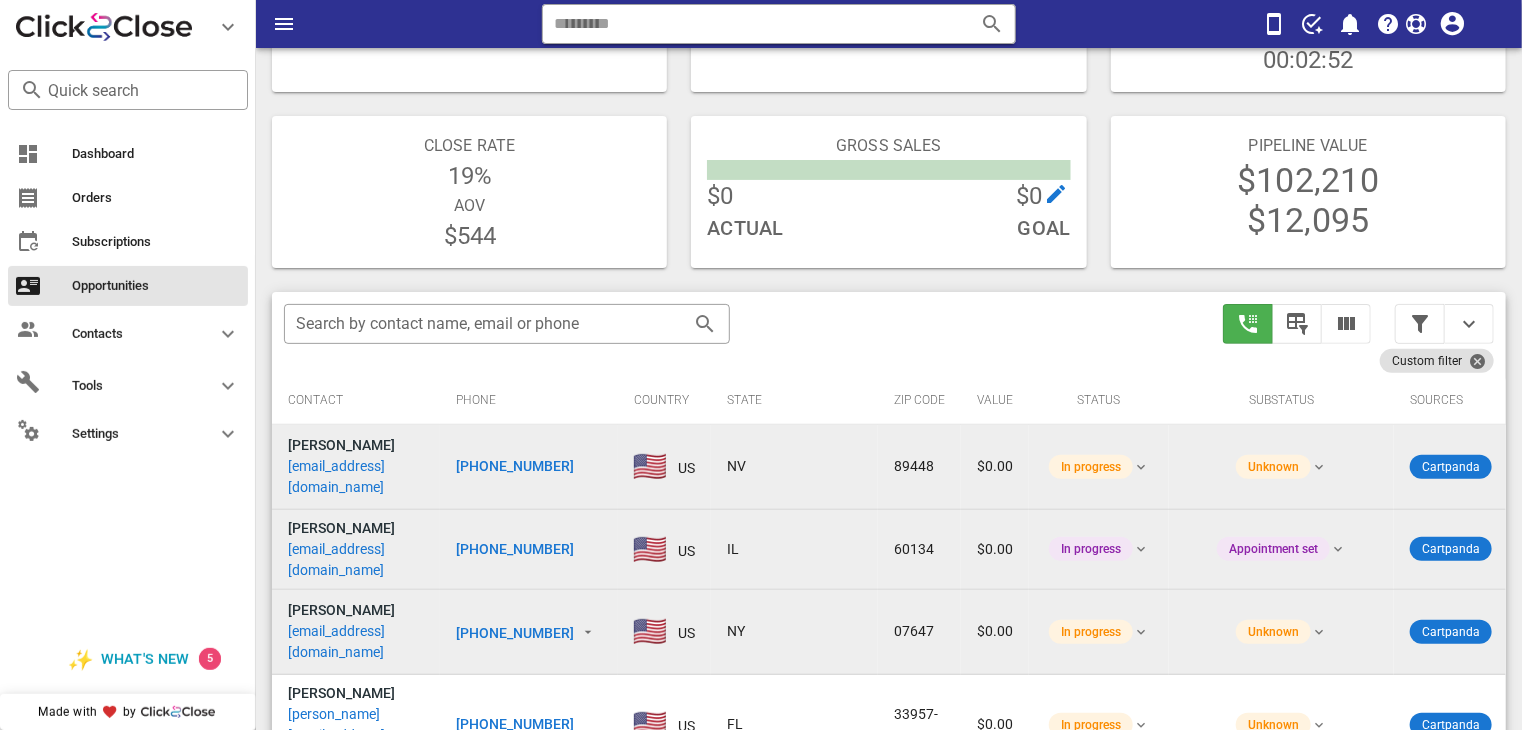 click on "[PHONE_NUMBER]" at bounding box center [515, 633] 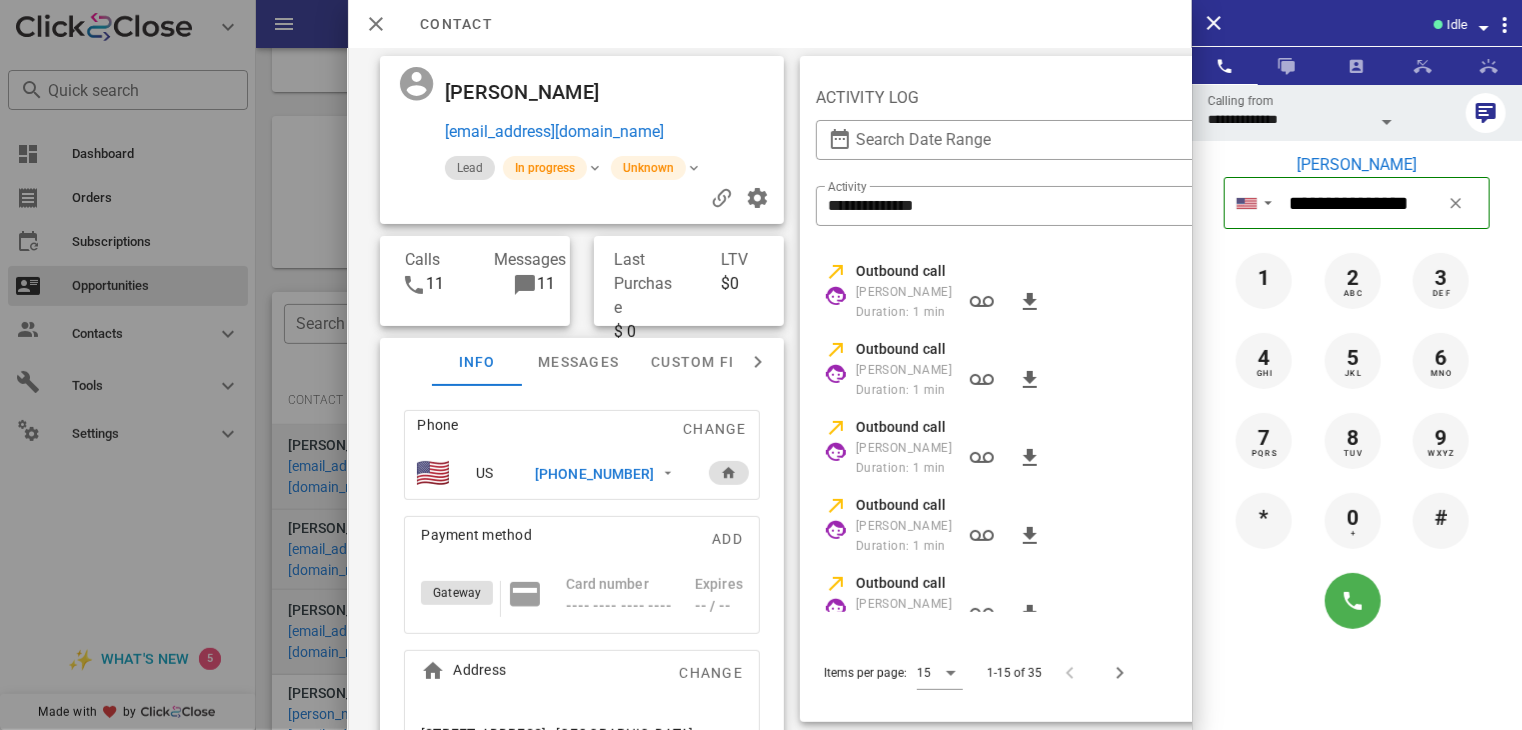 scroll, scrollTop: 0, scrollLeft: 233, axis: horizontal 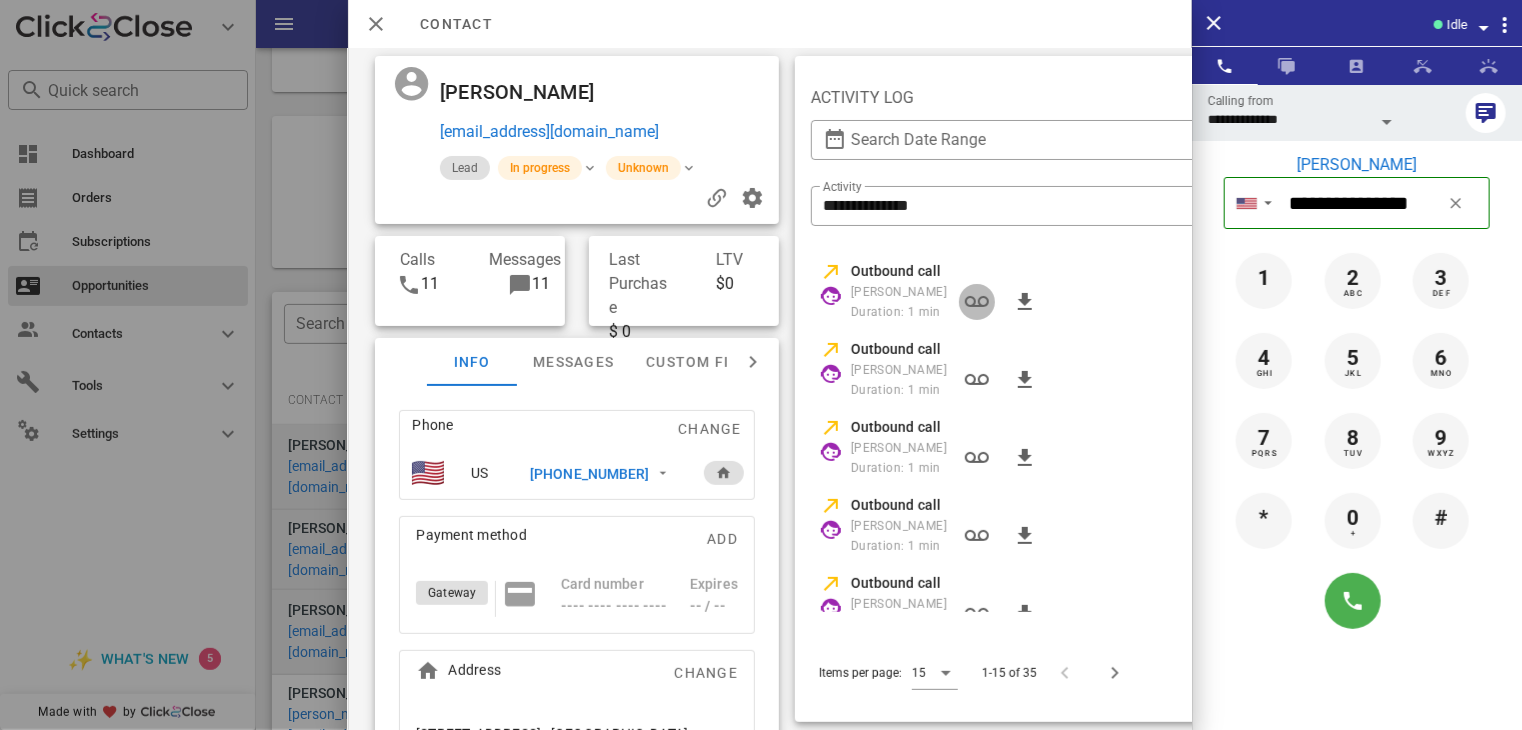 click at bounding box center [977, 302] 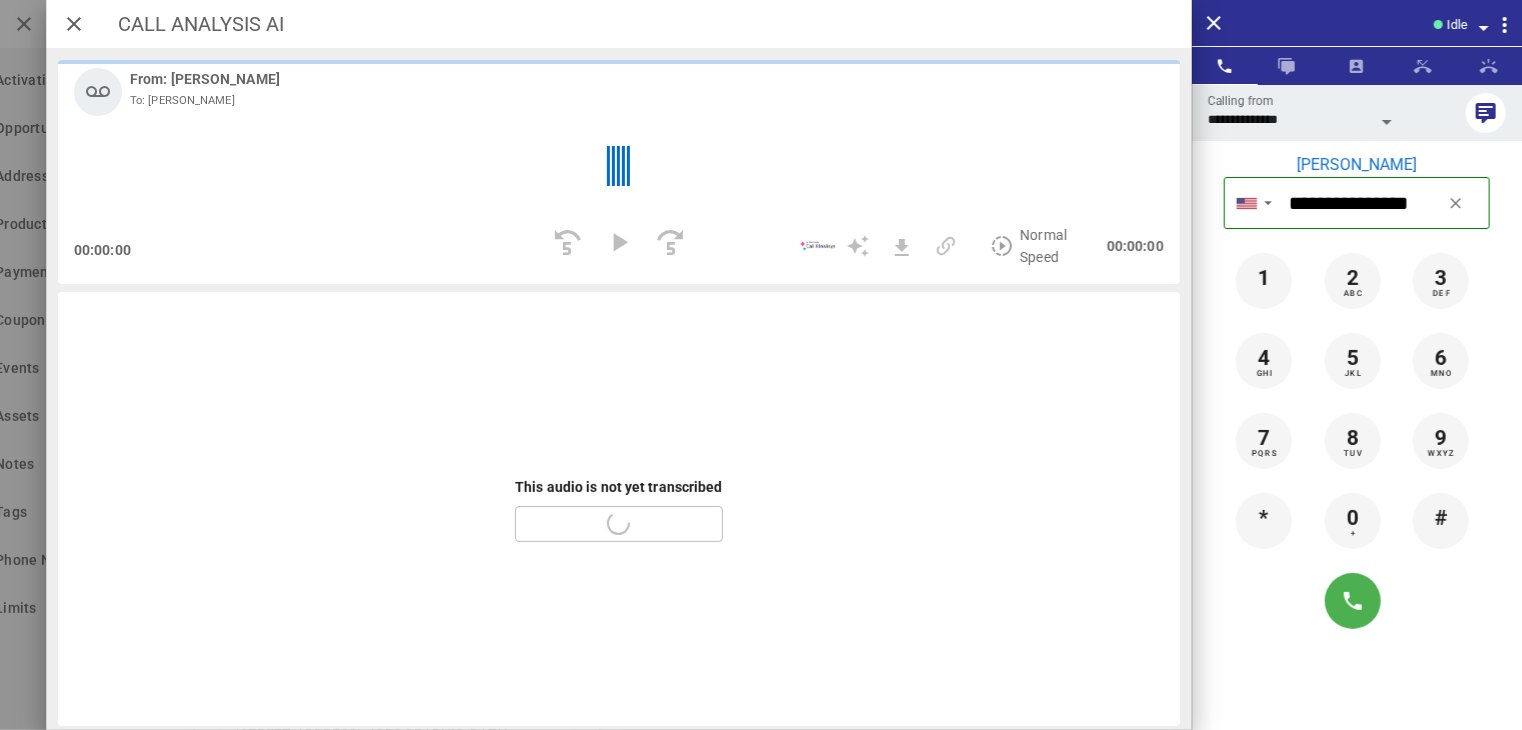 scroll, scrollTop: 0, scrollLeft: 114, axis: horizontal 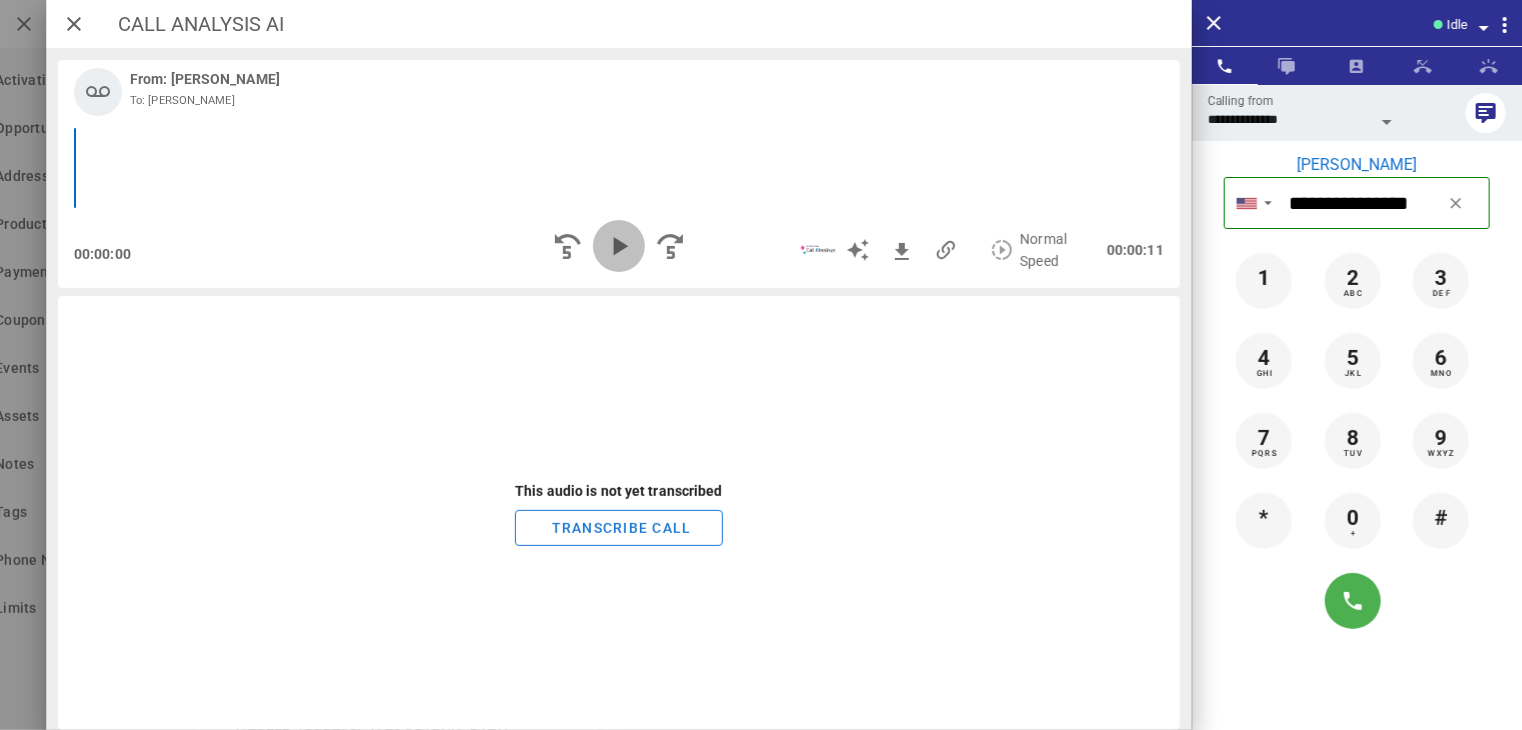 click at bounding box center [619, 246] 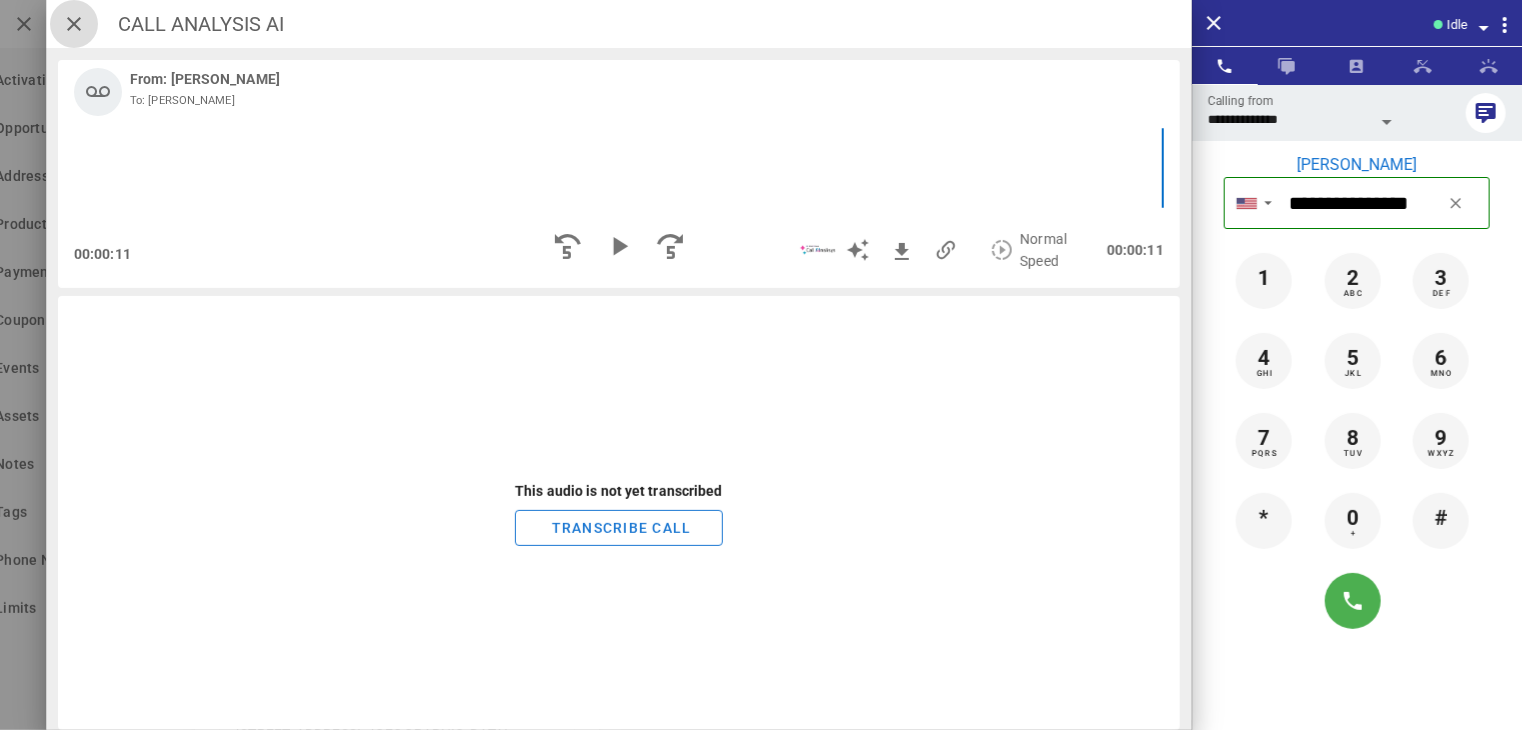 click at bounding box center [74, 24] 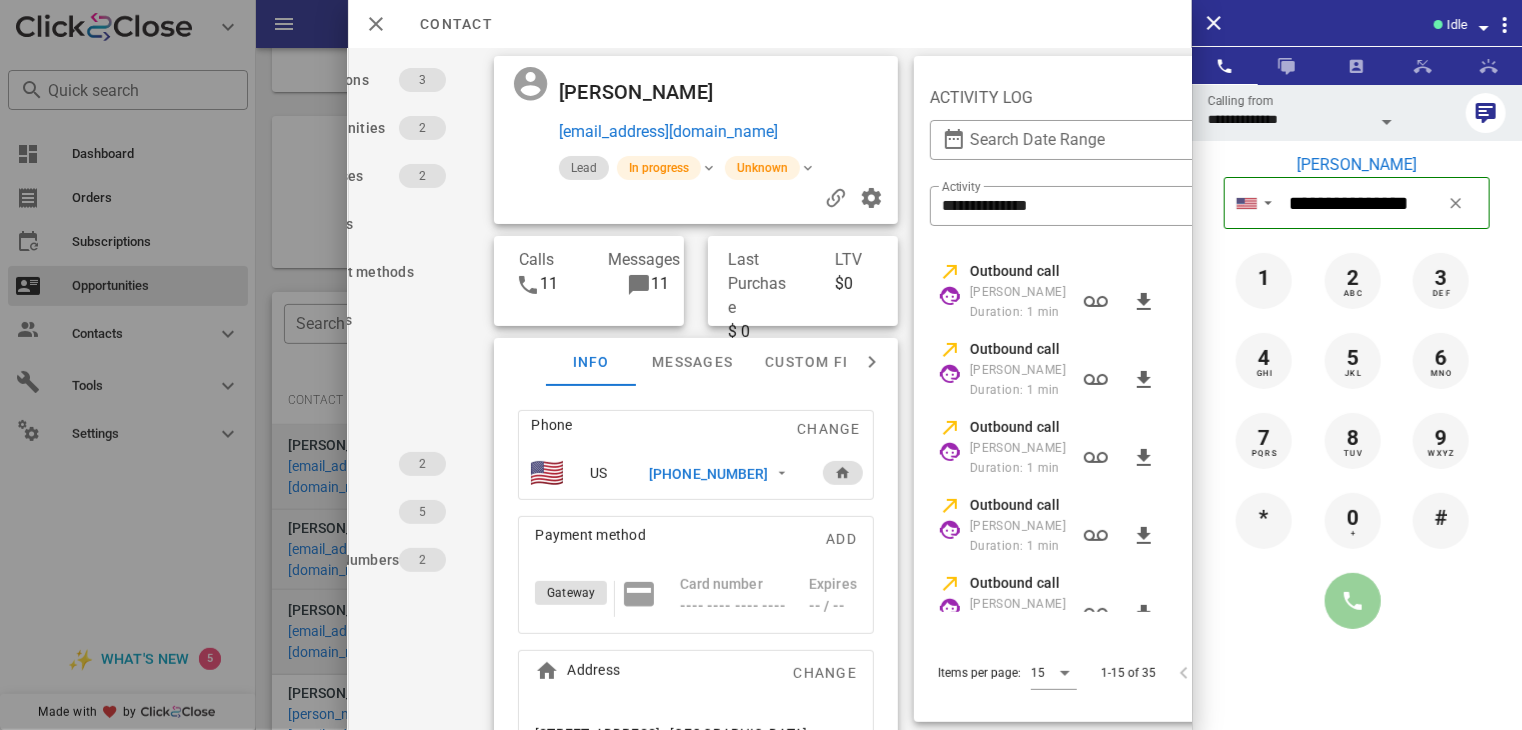 click at bounding box center (1353, 601) 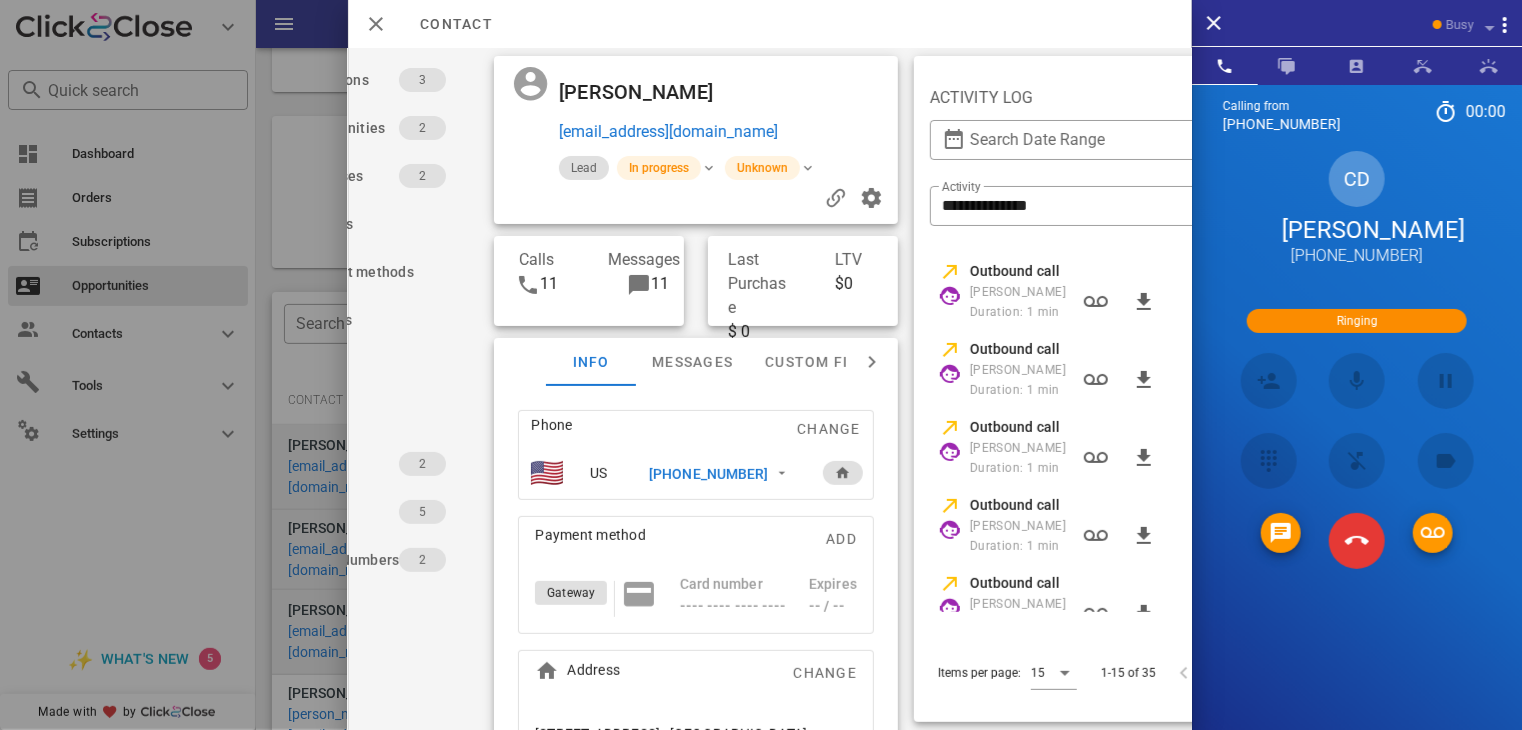 scroll, scrollTop: 0, scrollLeft: 466, axis: horizontal 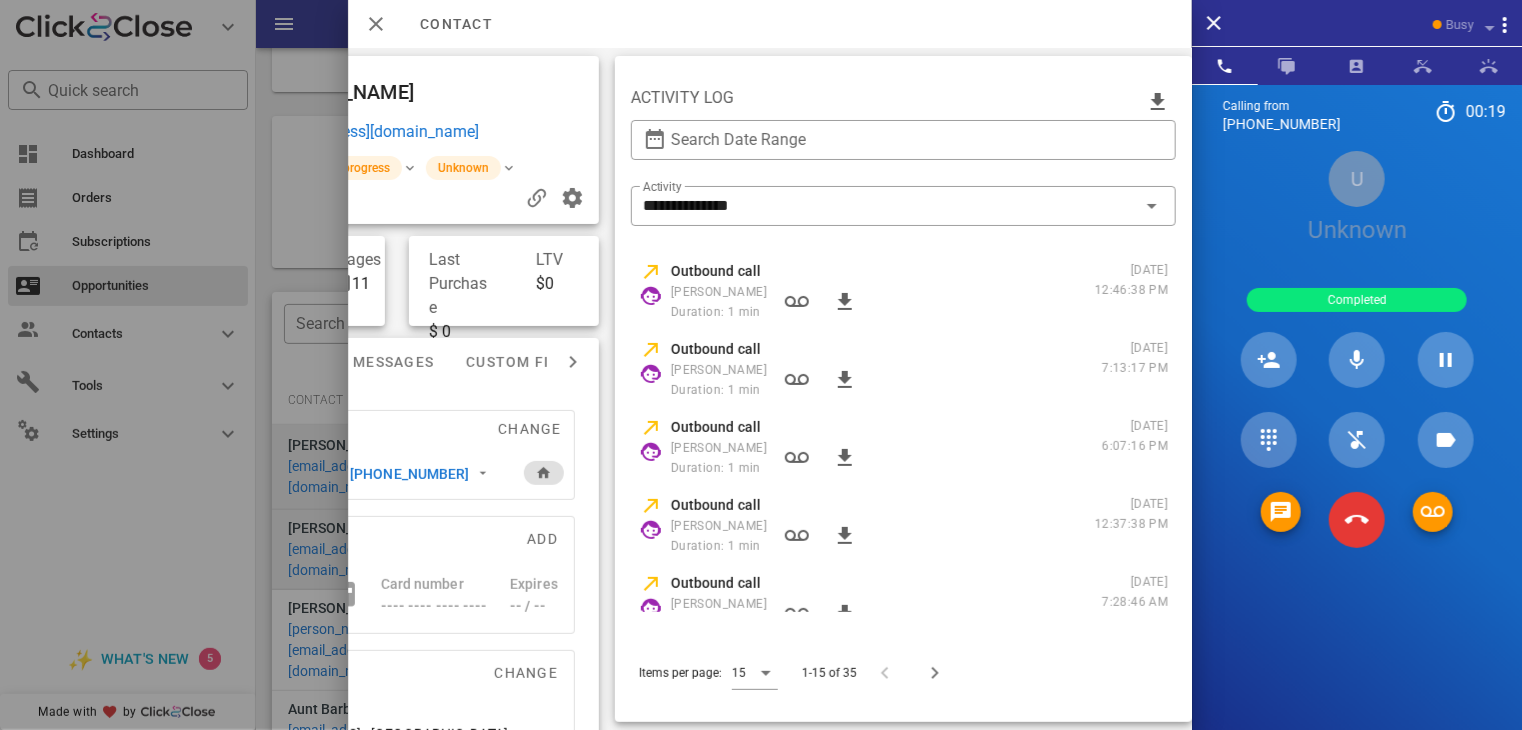 click on "Completed" at bounding box center (1357, 300) 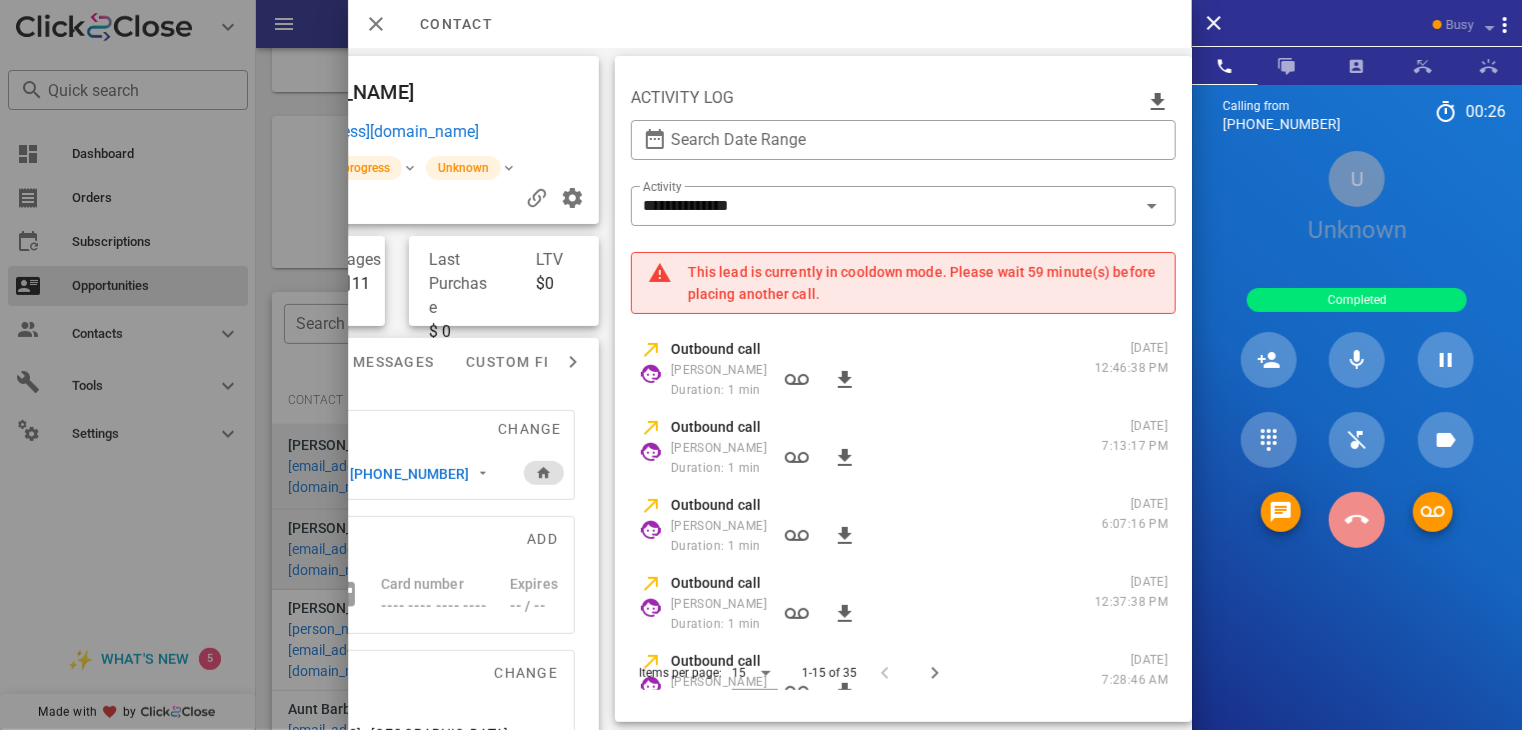 click at bounding box center [1357, 520] 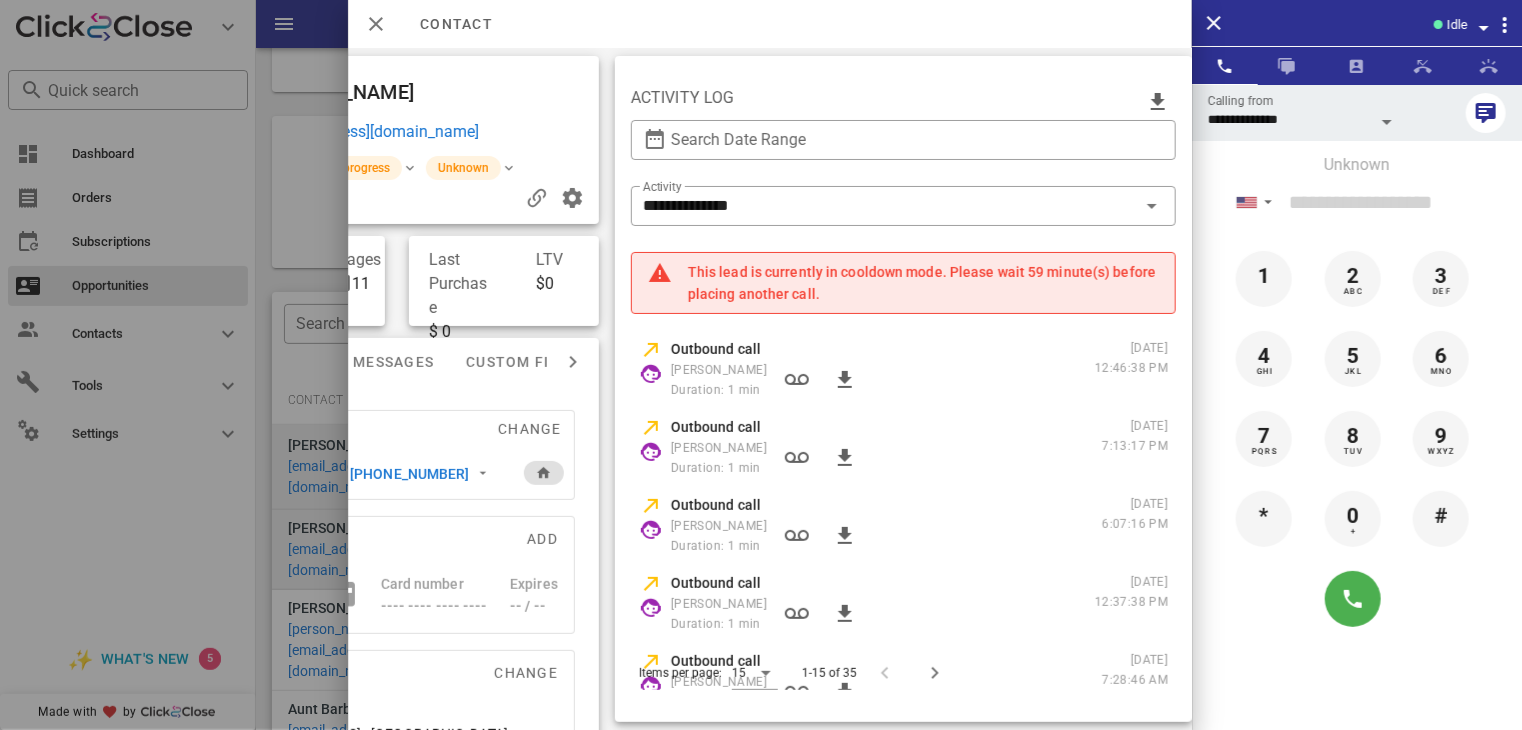 click on "**********" at bounding box center (357, 389) 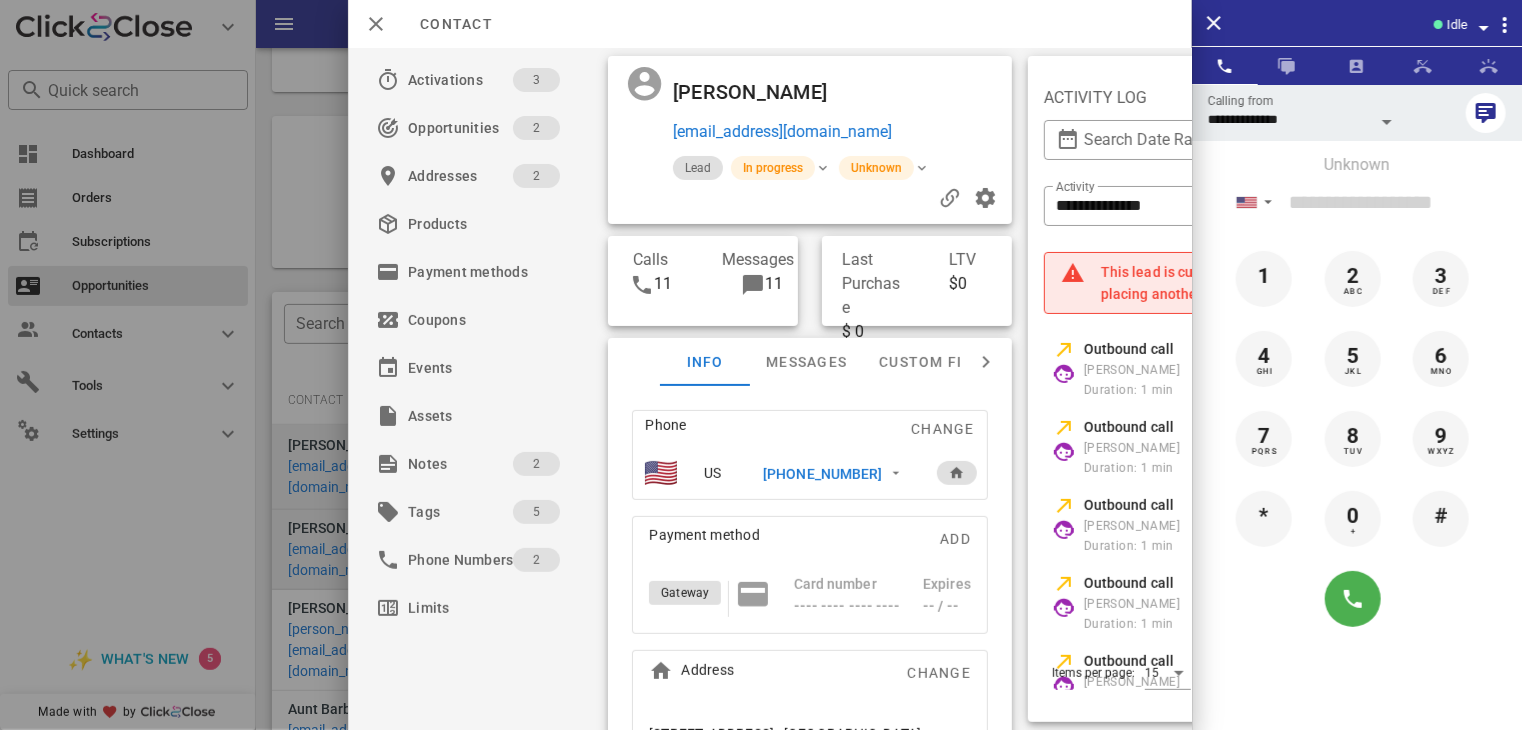 click on "[PHONE_NUMBER]" at bounding box center (822, 474) 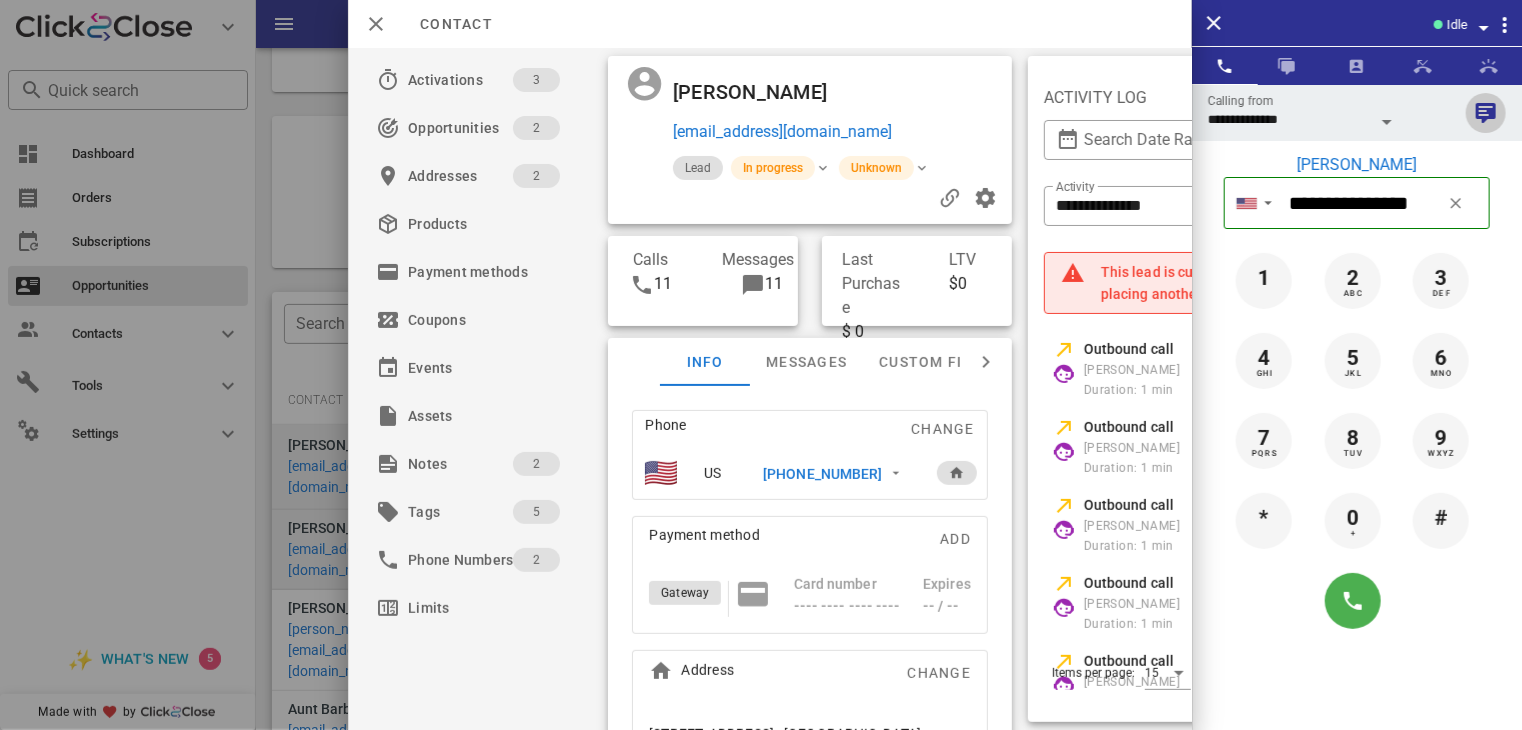 click at bounding box center [1486, 113] 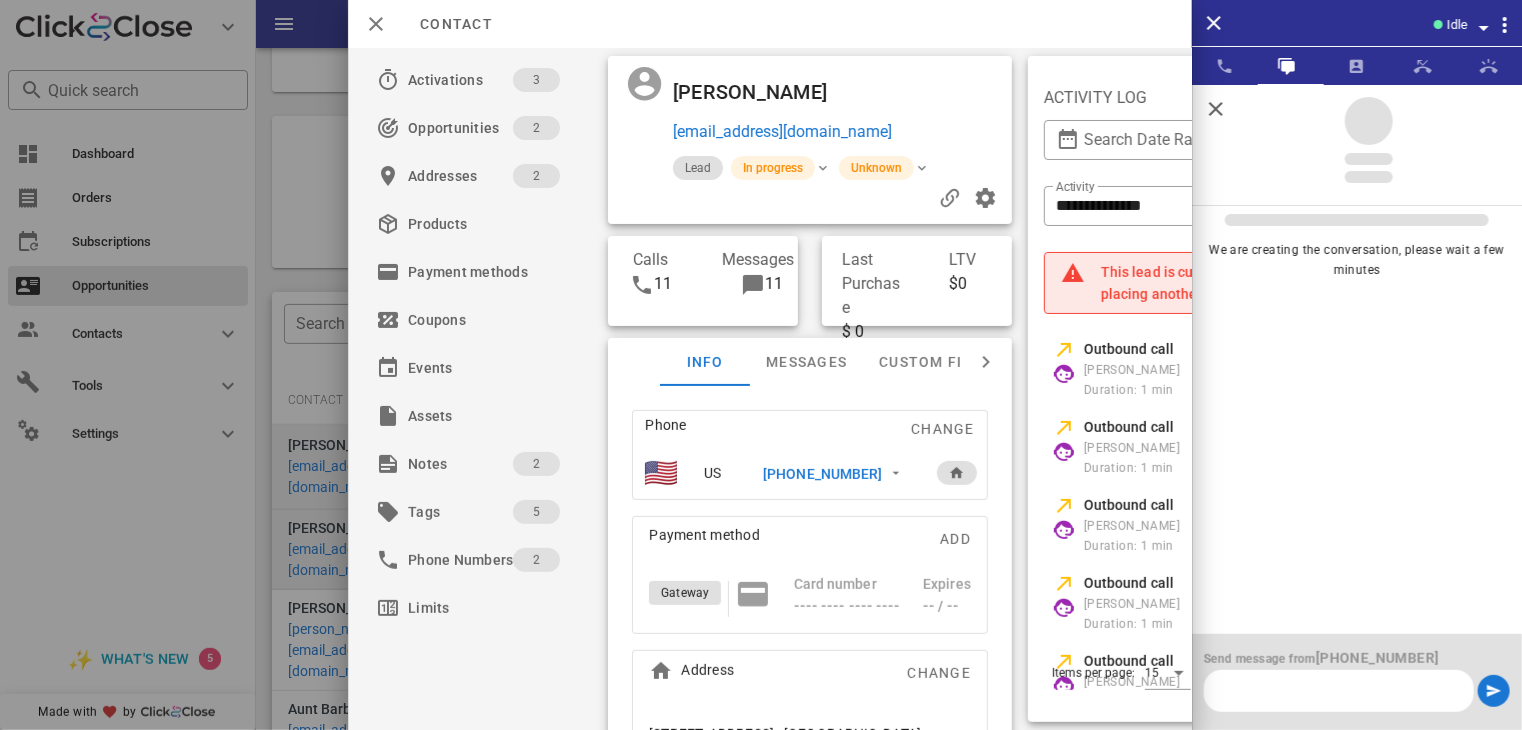 click at bounding box center (1339, 691) 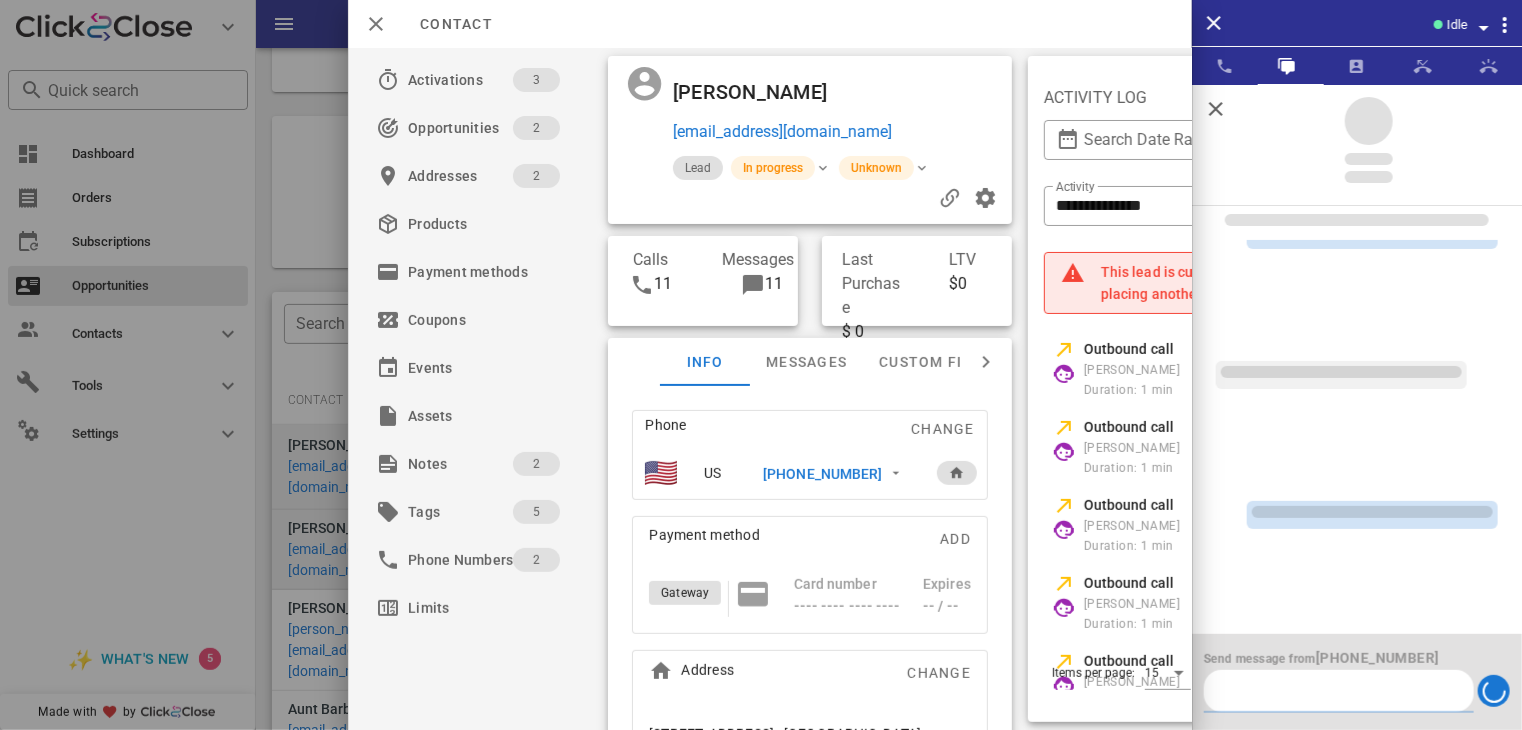 scroll, scrollTop: 0, scrollLeft: 0, axis: both 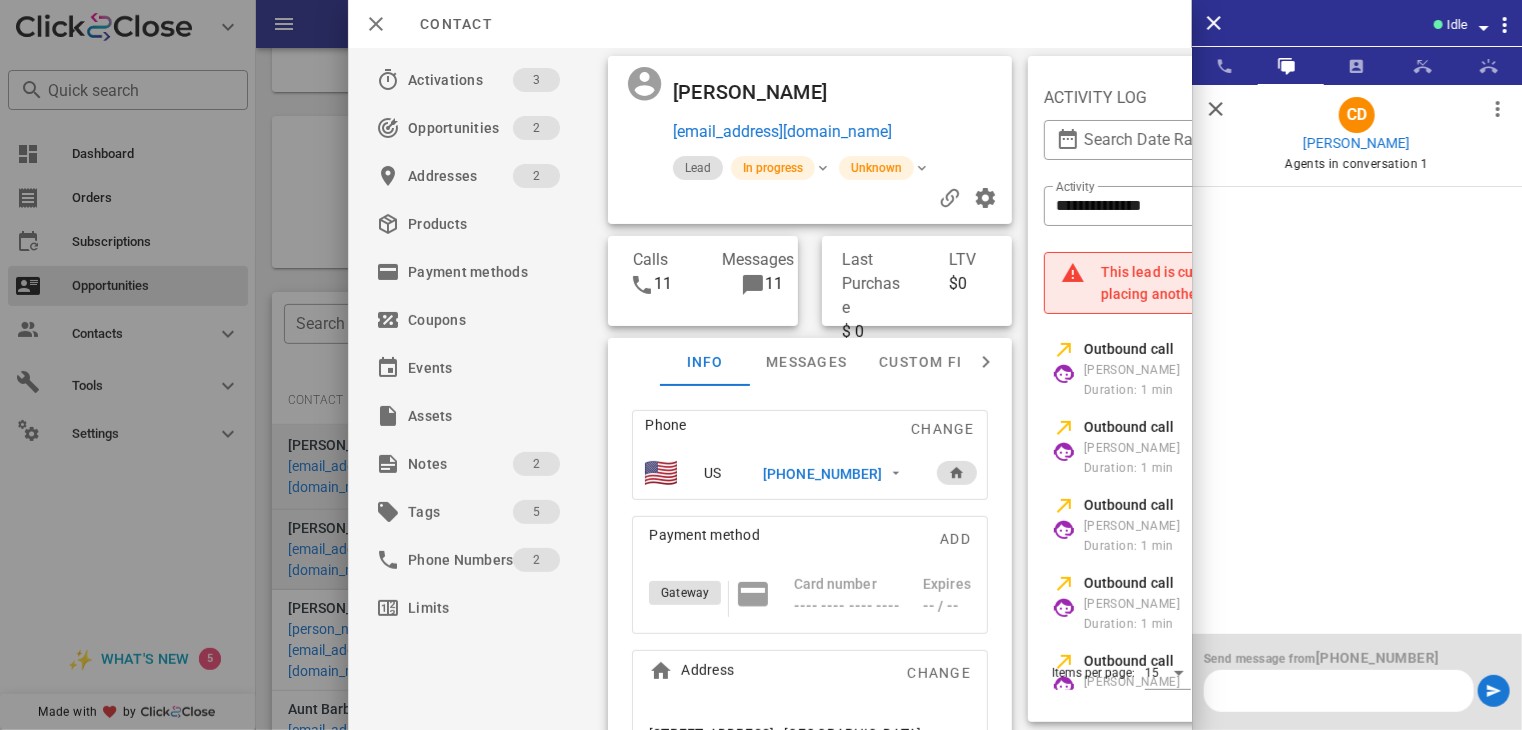 click at bounding box center [1339, 691] 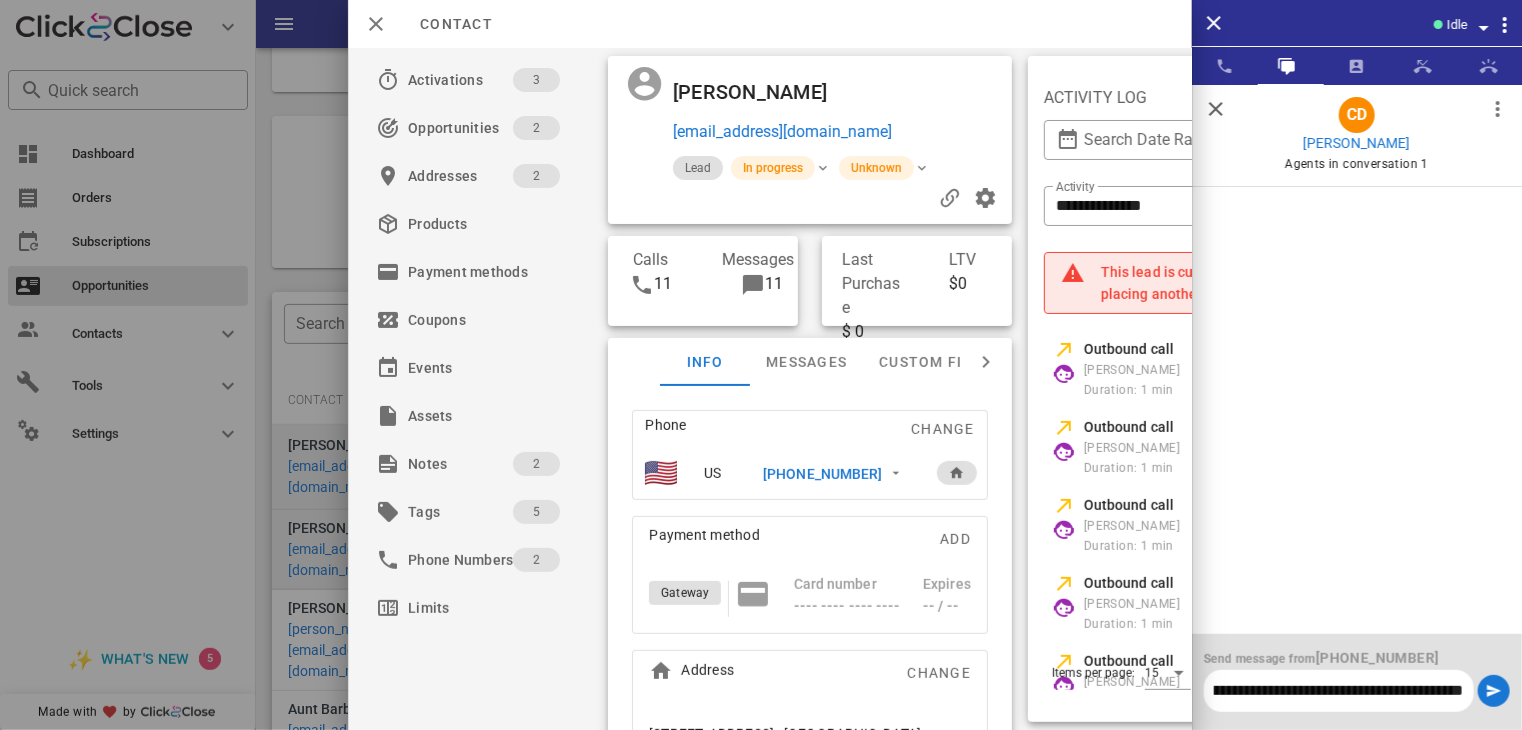 scroll, scrollTop: 0, scrollLeft: 1453, axis: horizontal 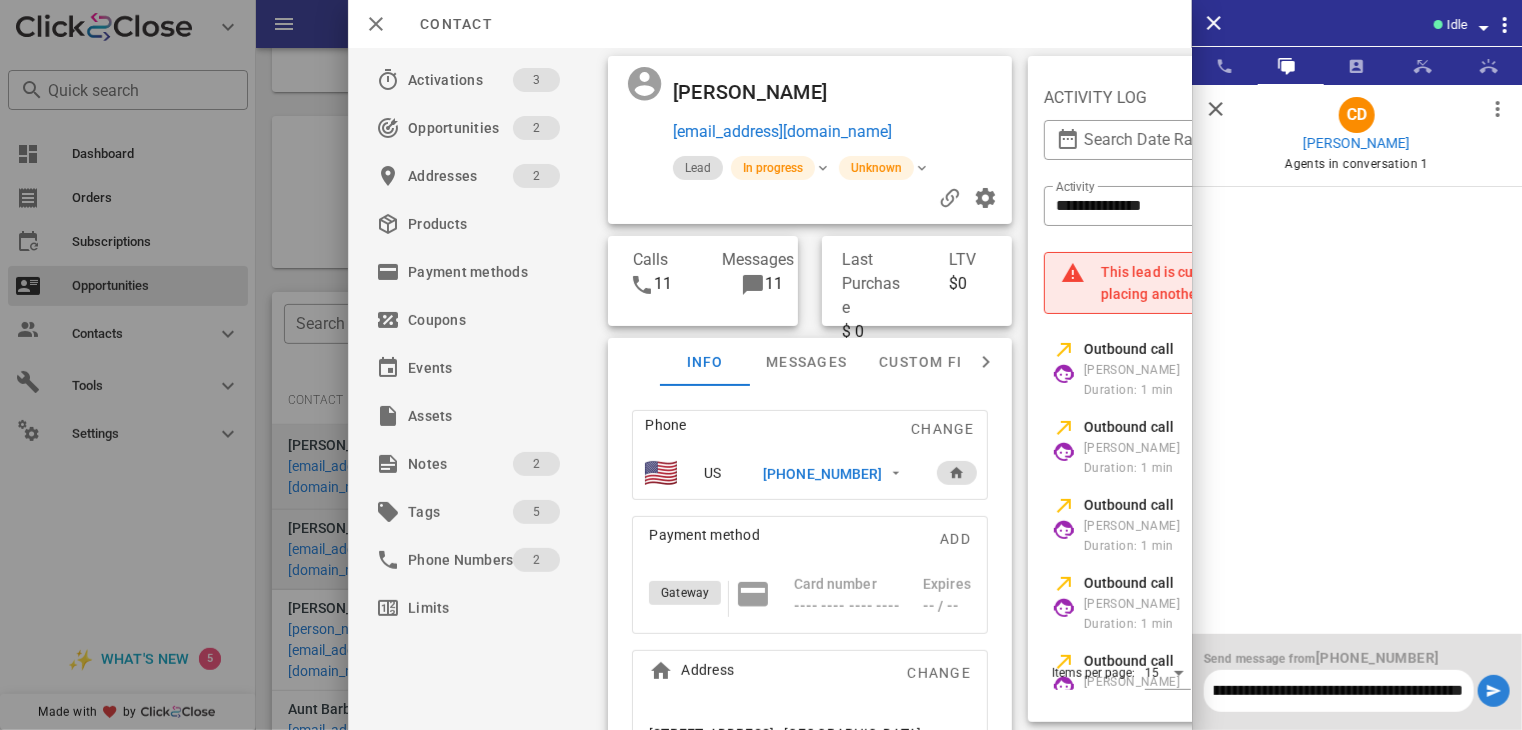 type on "**********" 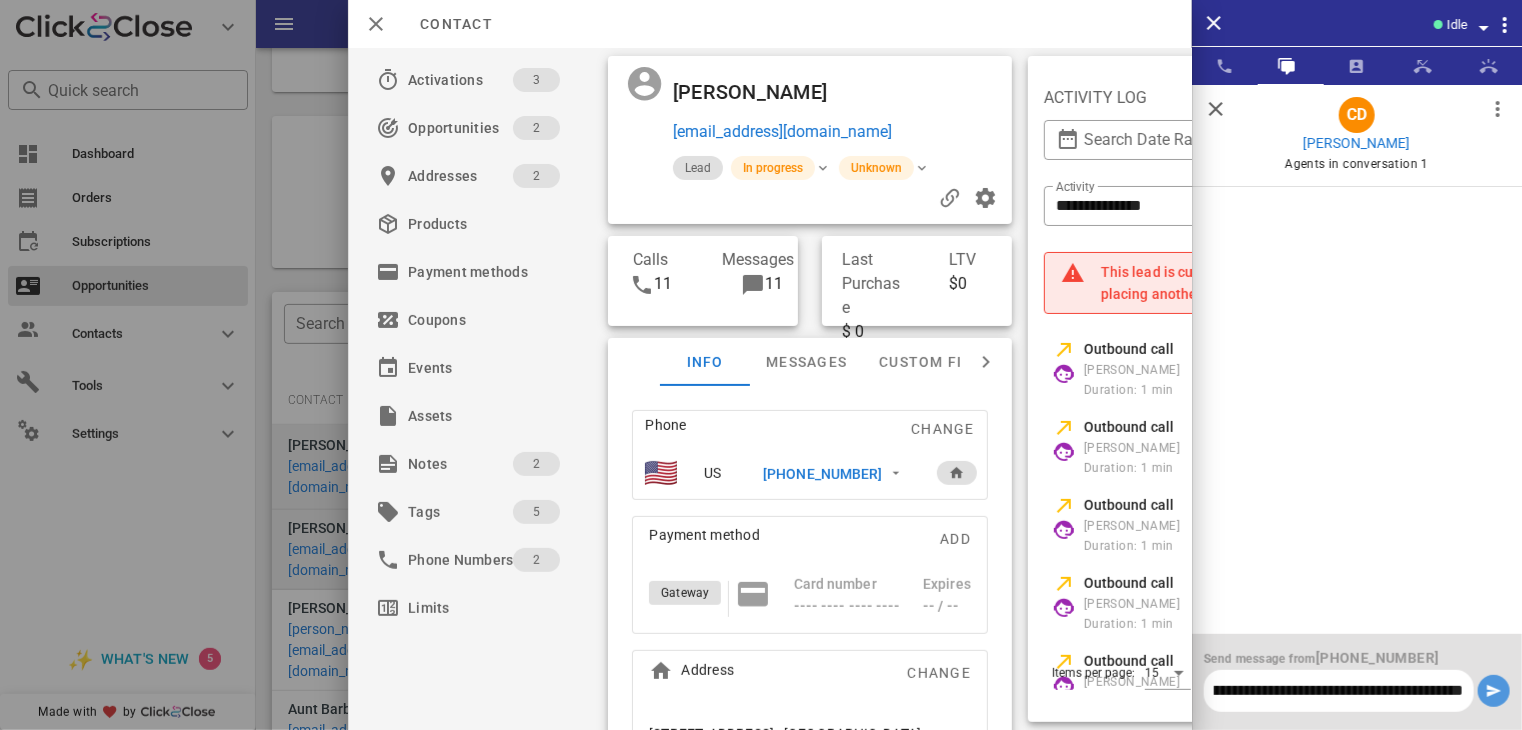 click at bounding box center [1494, 691] 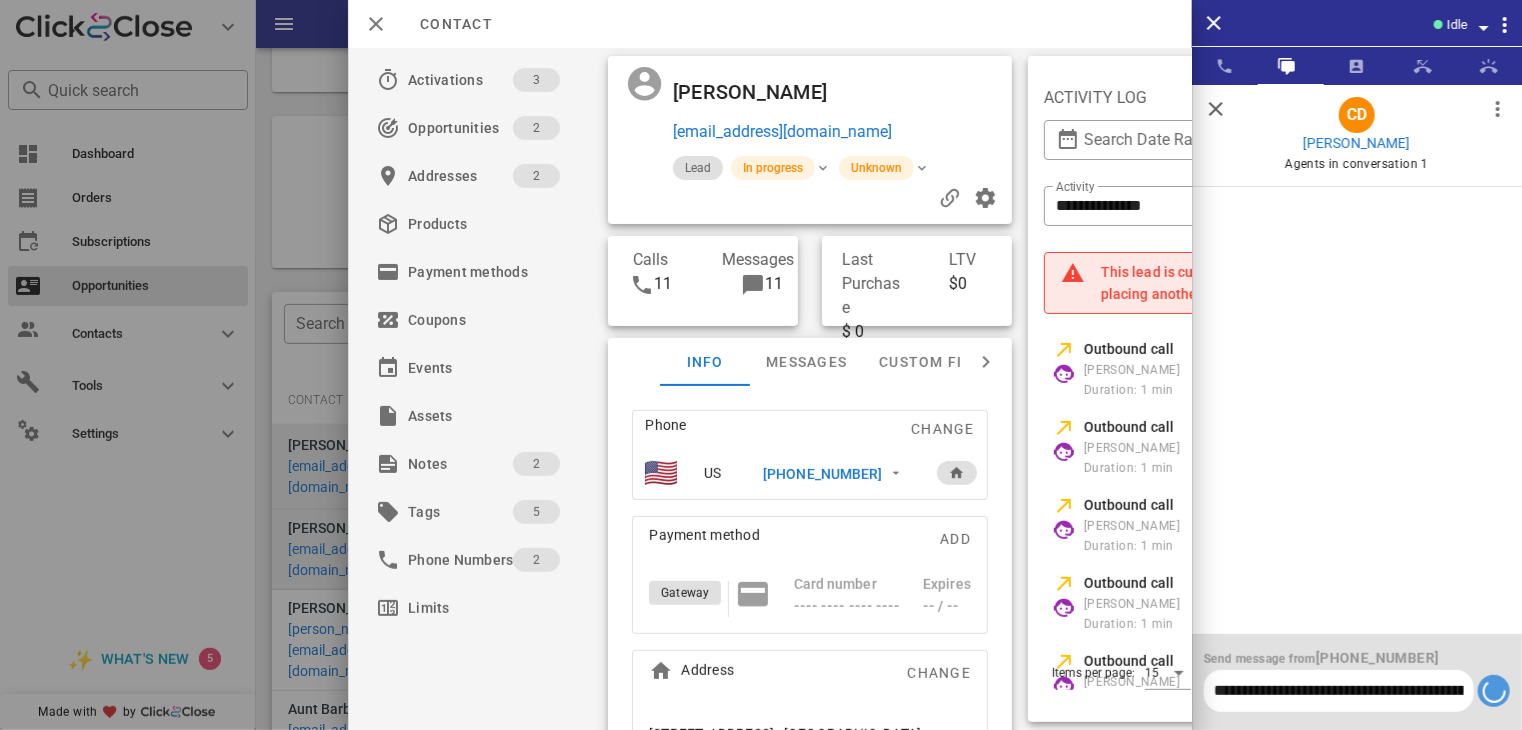 type 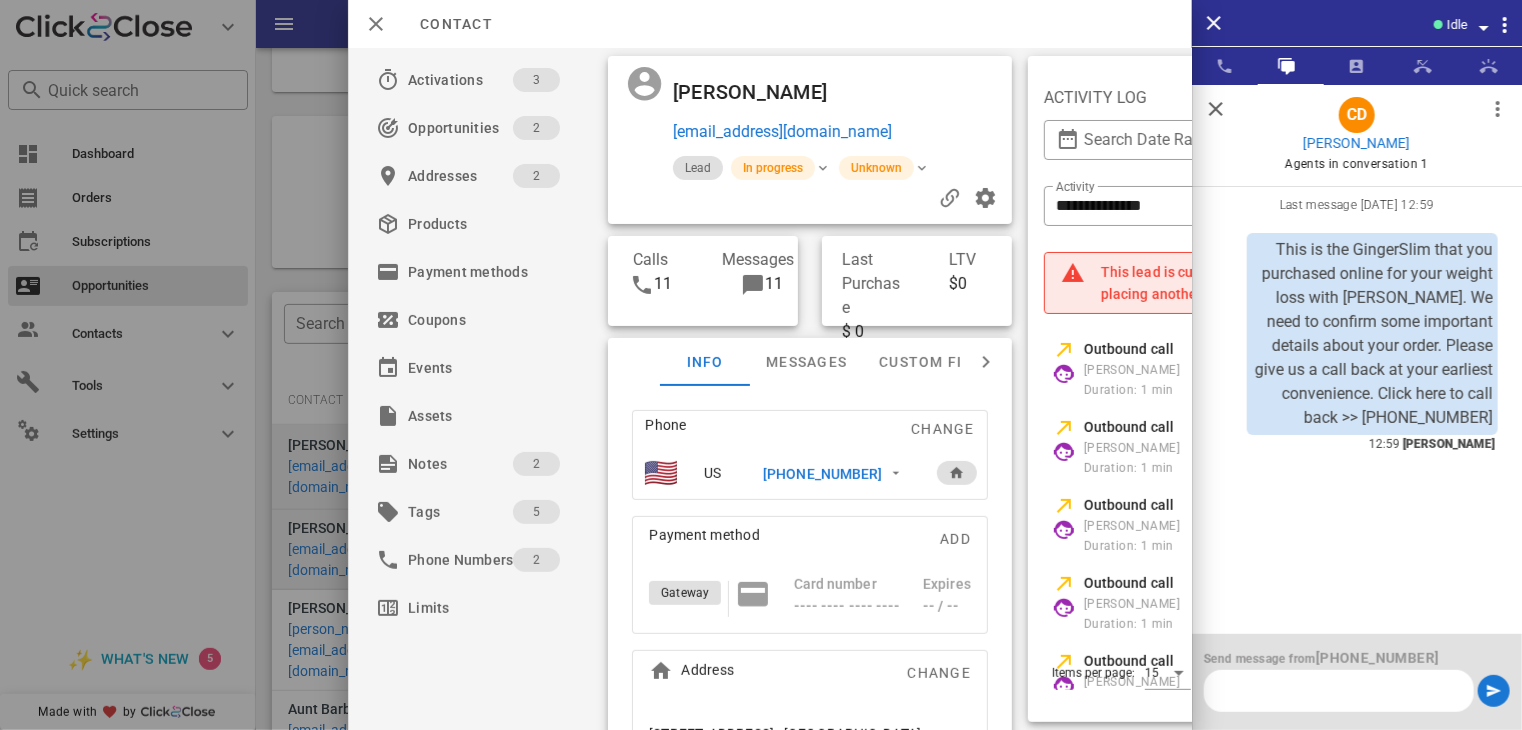 click on "This is the GingerSlim that you purchased online for your weight loss with [PERSON_NAME]. We need to confirm some important details about your order. Please give us a call back at your earliest convenience. Click here to call back >> [PHONE_NUMBER]" at bounding box center (1372, 334) 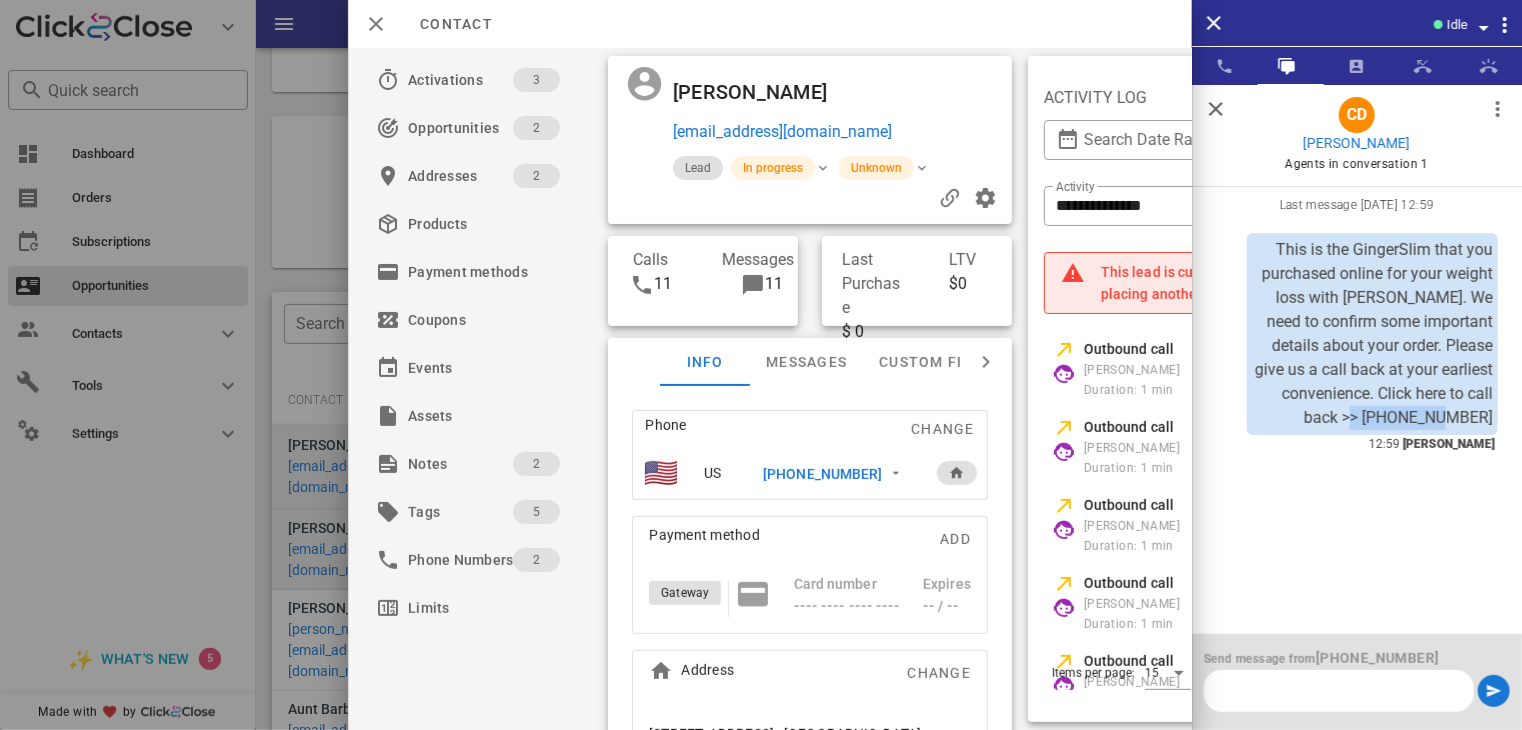 click on "This is the GingerSlim that you purchased online for your weight loss with [PERSON_NAME]. We need to confirm some important details about your order. Please give us a call back at your earliest convenience. Click here to call back >> [PHONE_NUMBER]" at bounding box center [1372, 334] 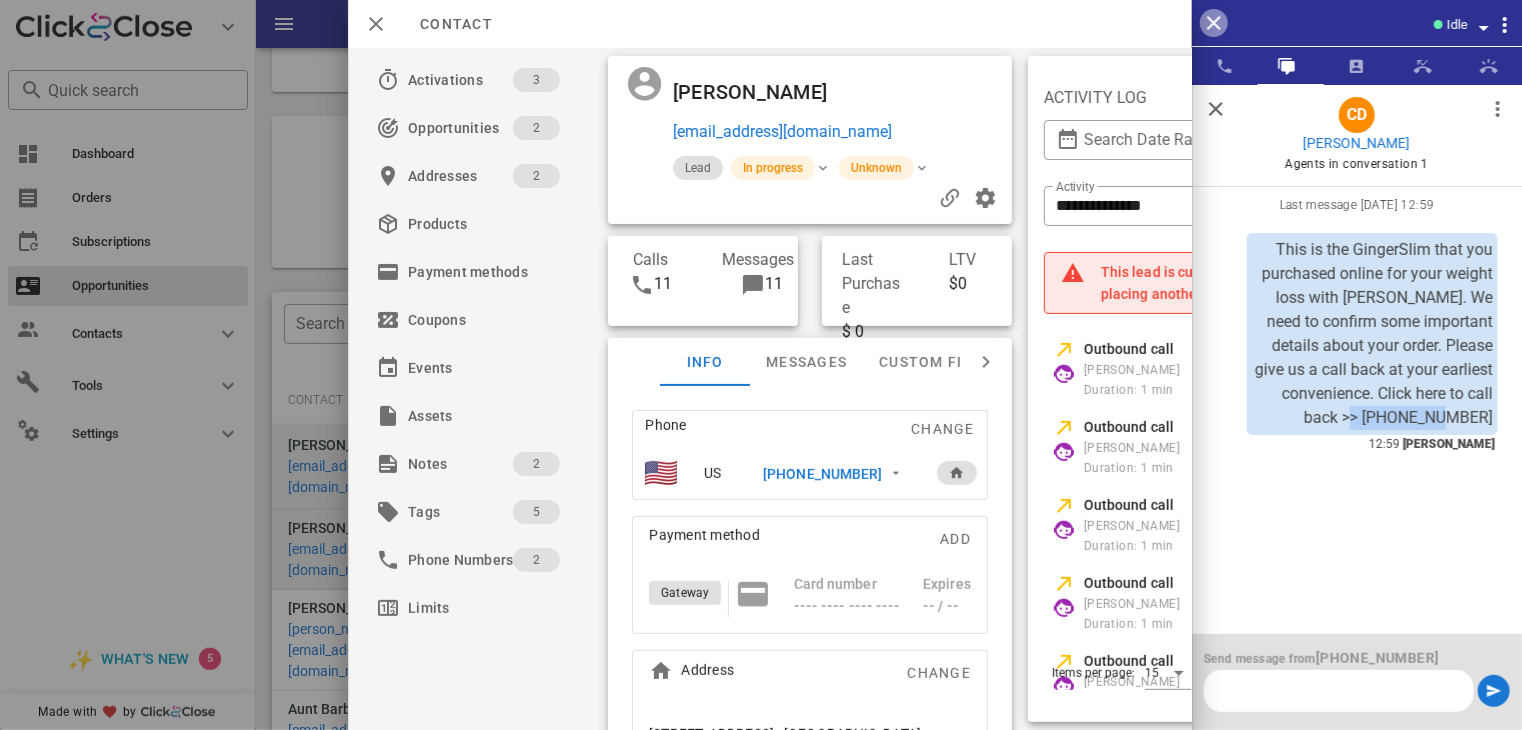 click at bounding box center (1214, 23) 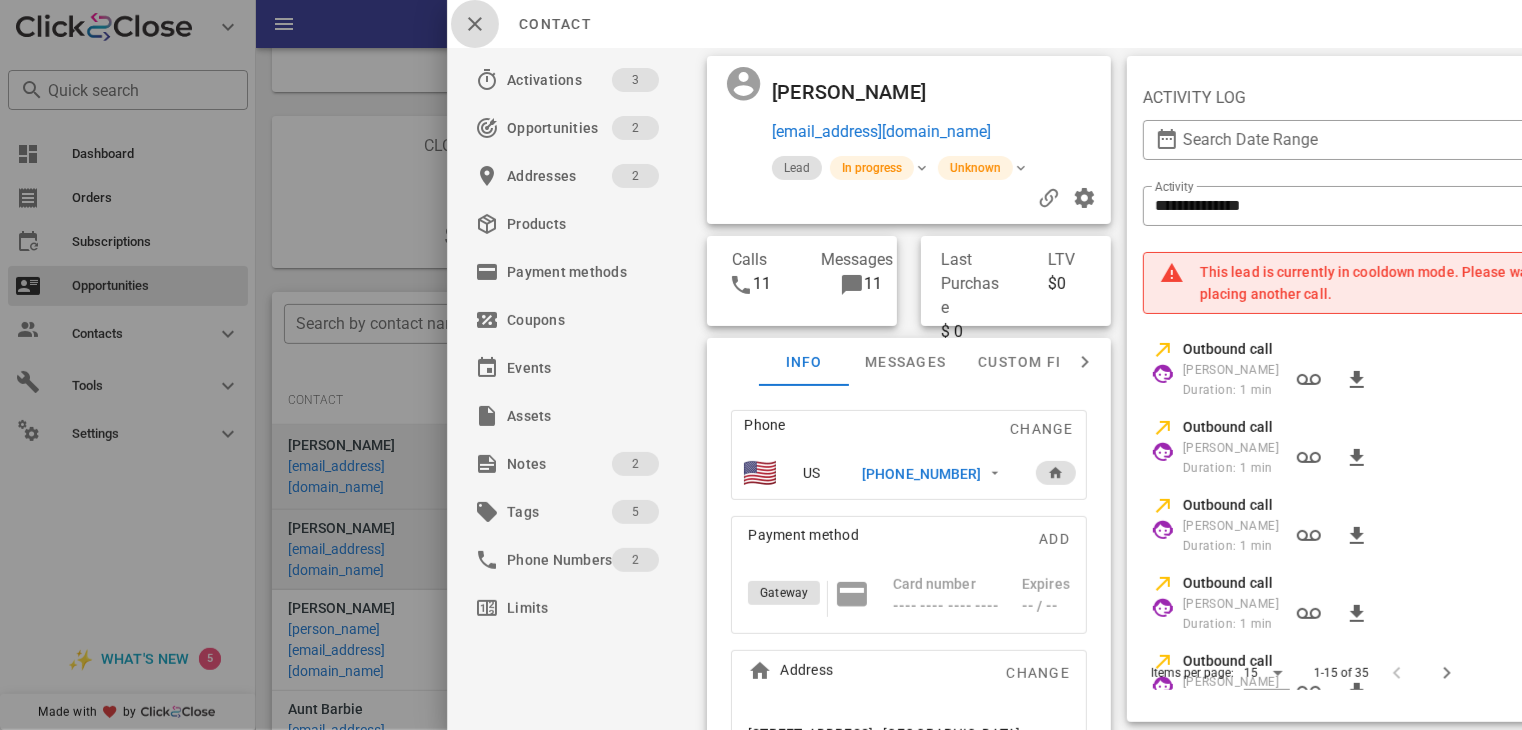 click at bounding box center [475, 24] 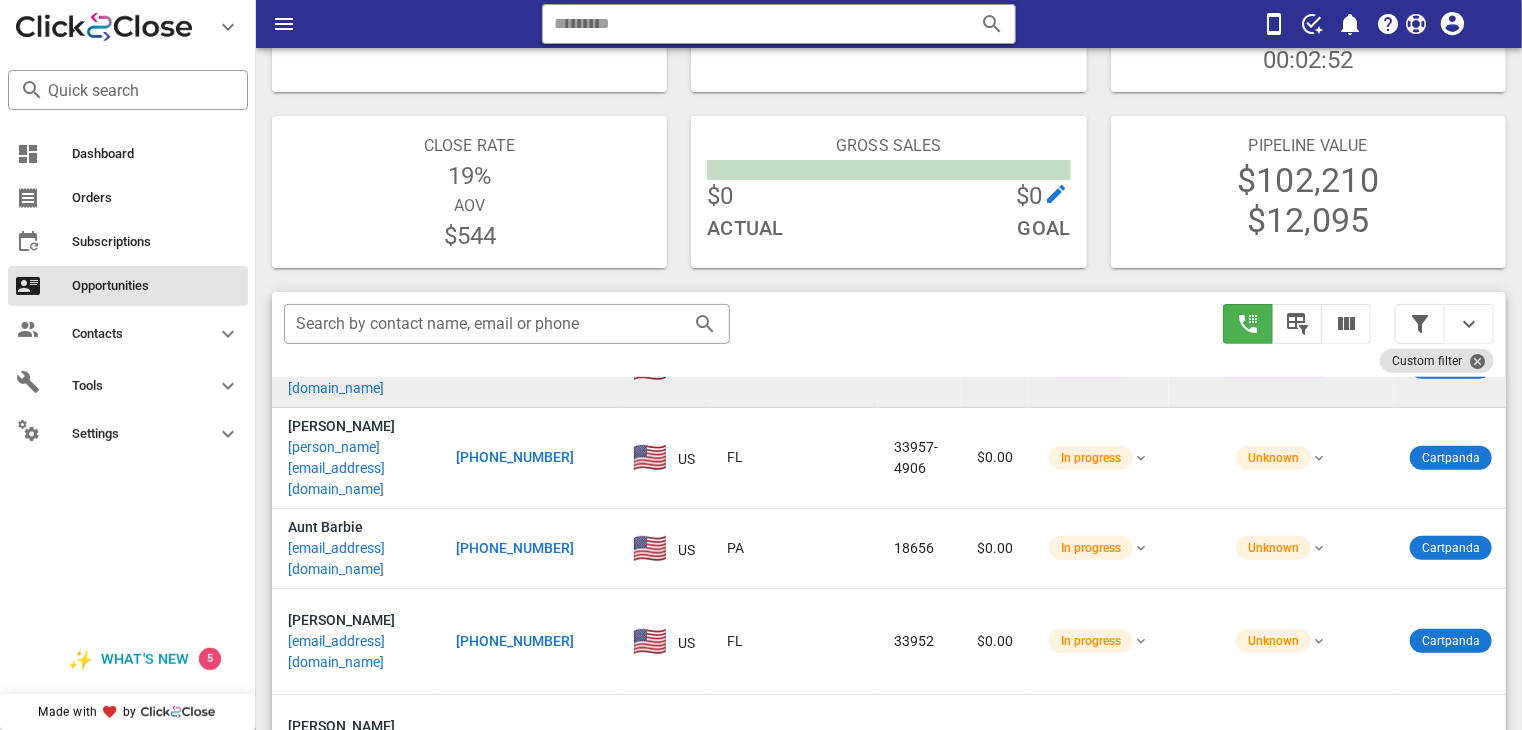 scroll, scrollTop: 188, scrollLeft: 0, axis: vertical 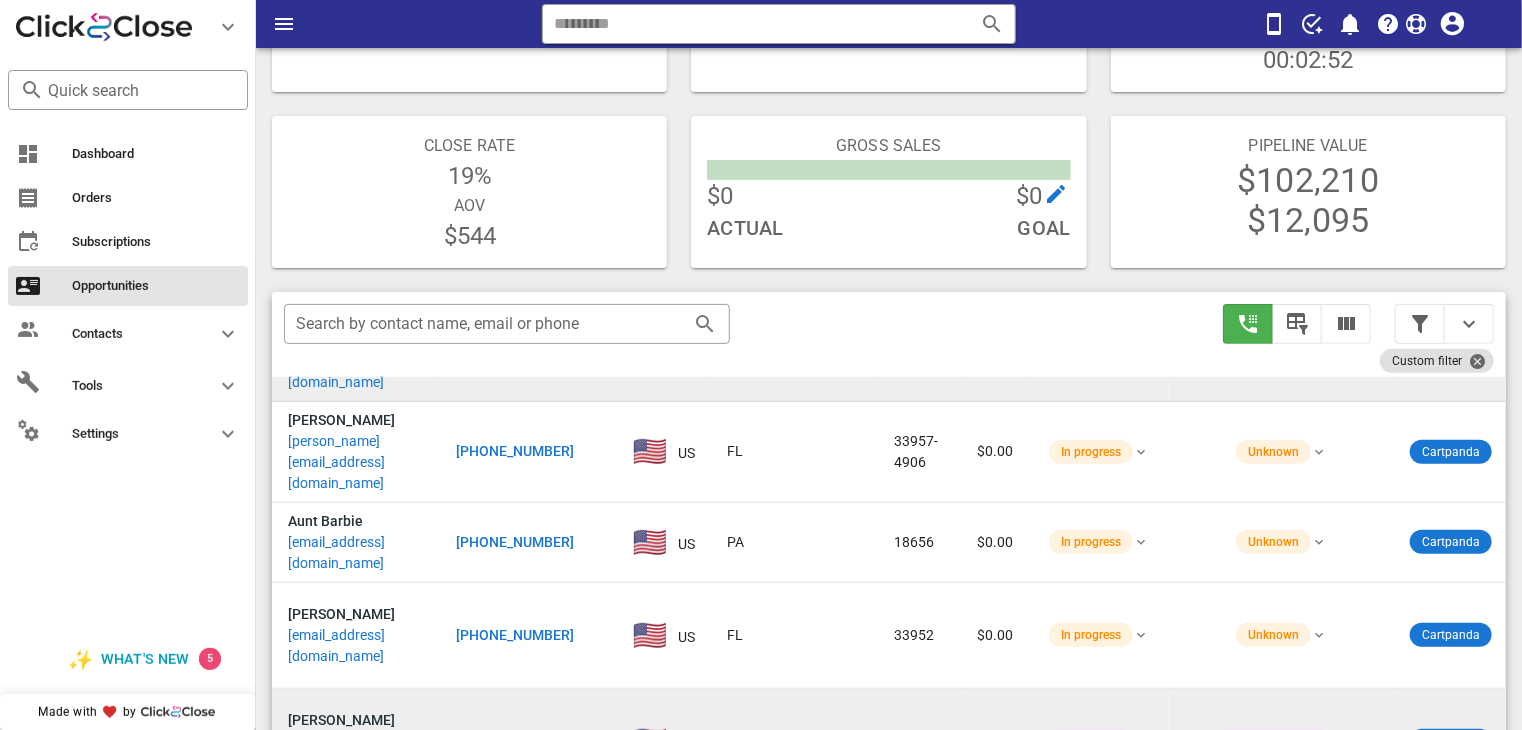 click on "[PERSON_NAME]" at bounding box center [341, 720] 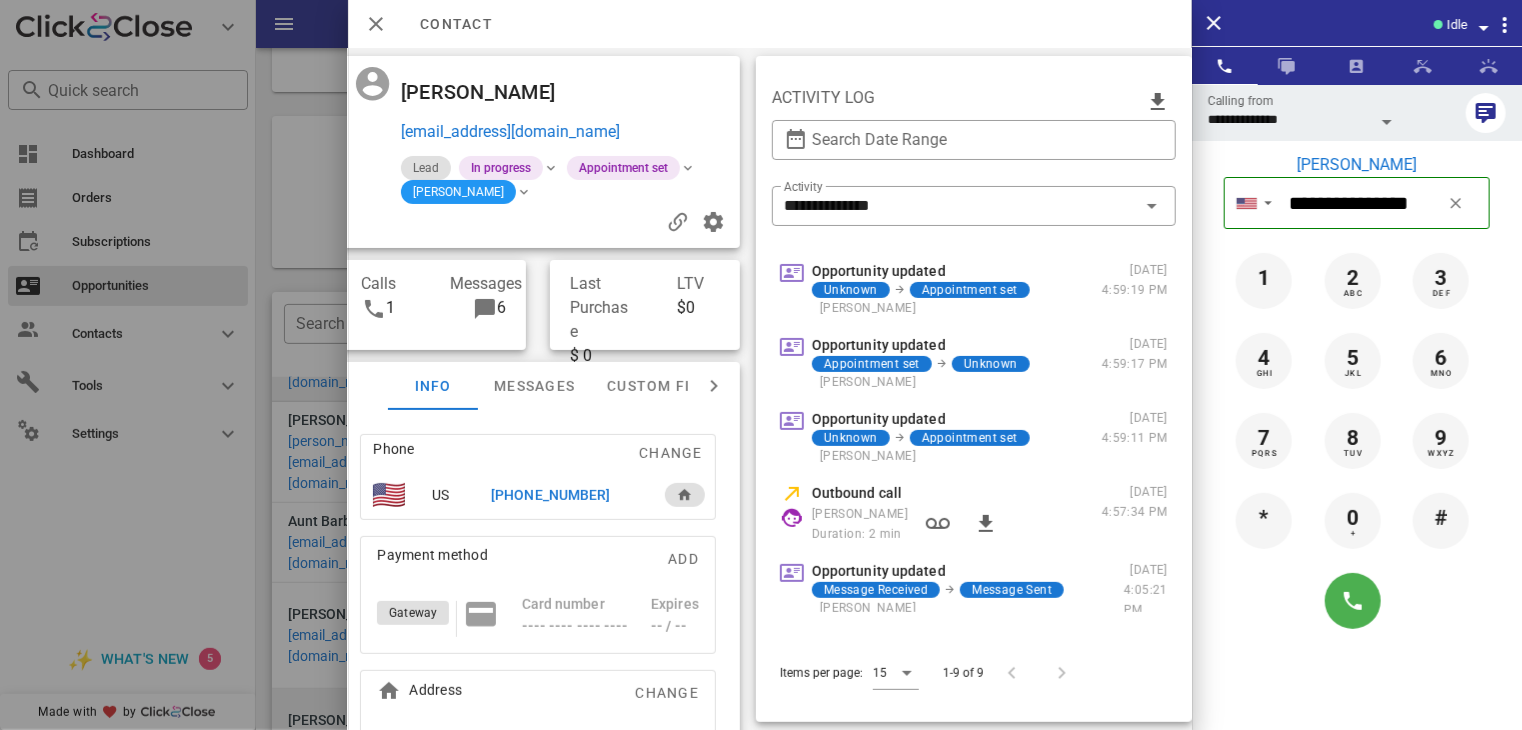 scroll, scrollTop: 0, scrollLeft: 325, axis: horizontal 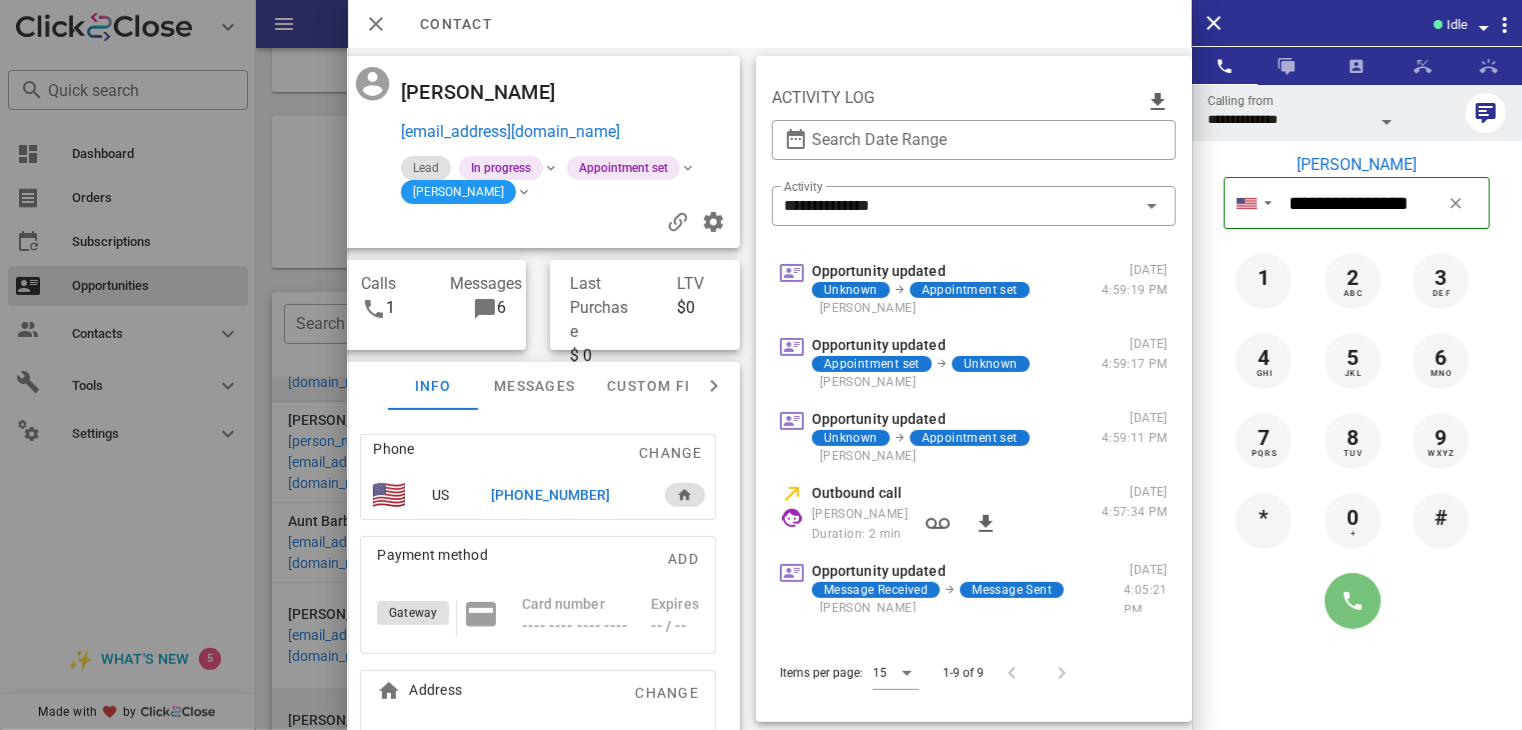 click at bounding box center [1353, 601] 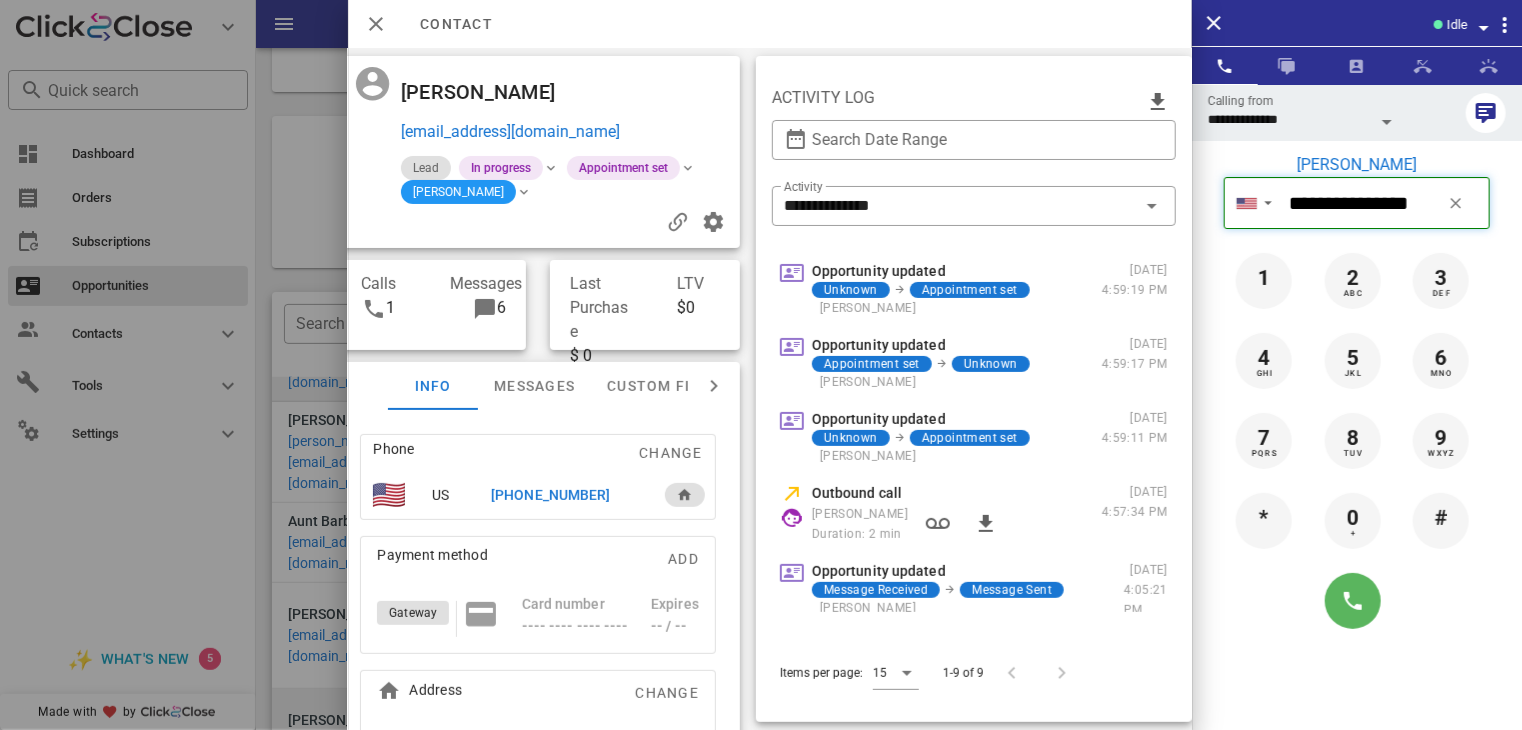 type 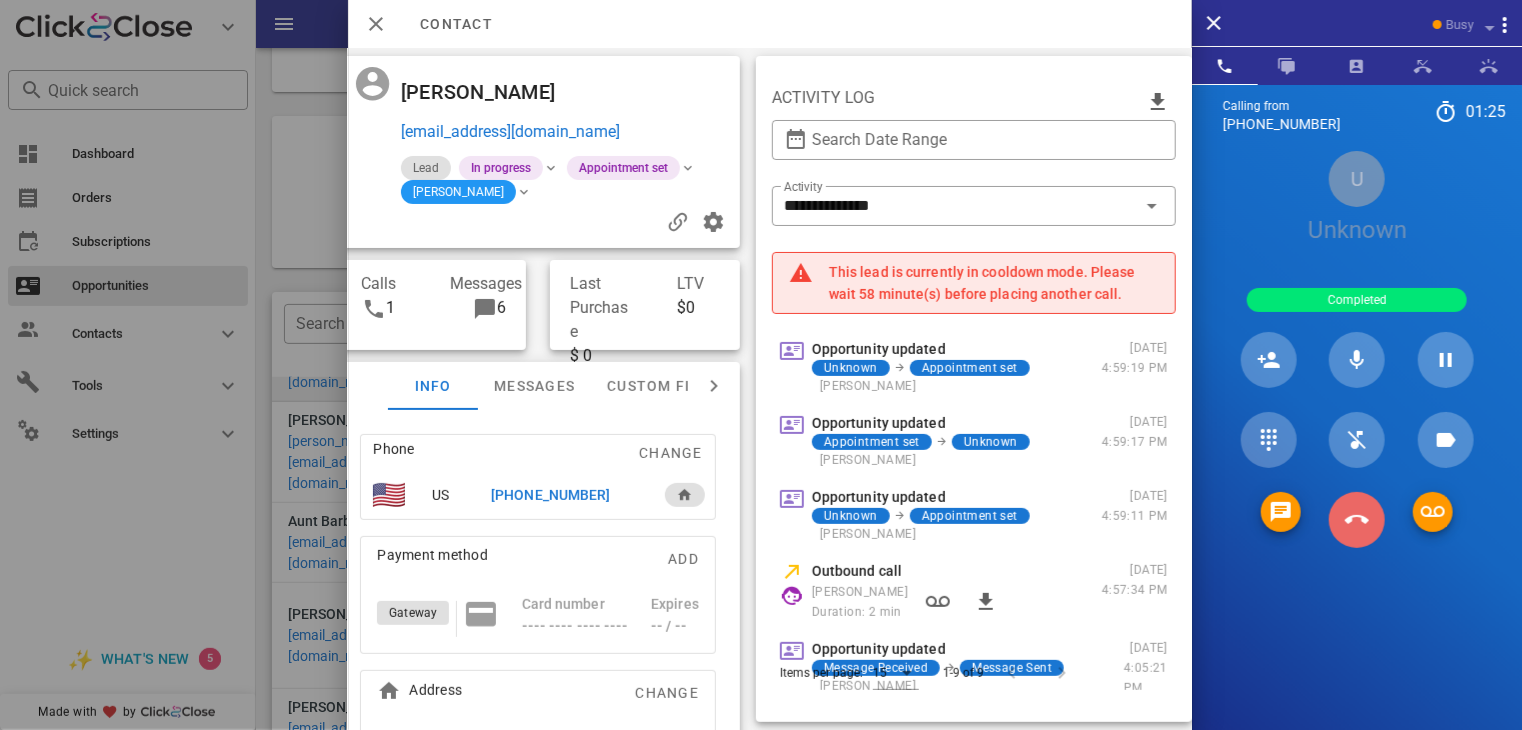 click at bounding box center (1357, 520) 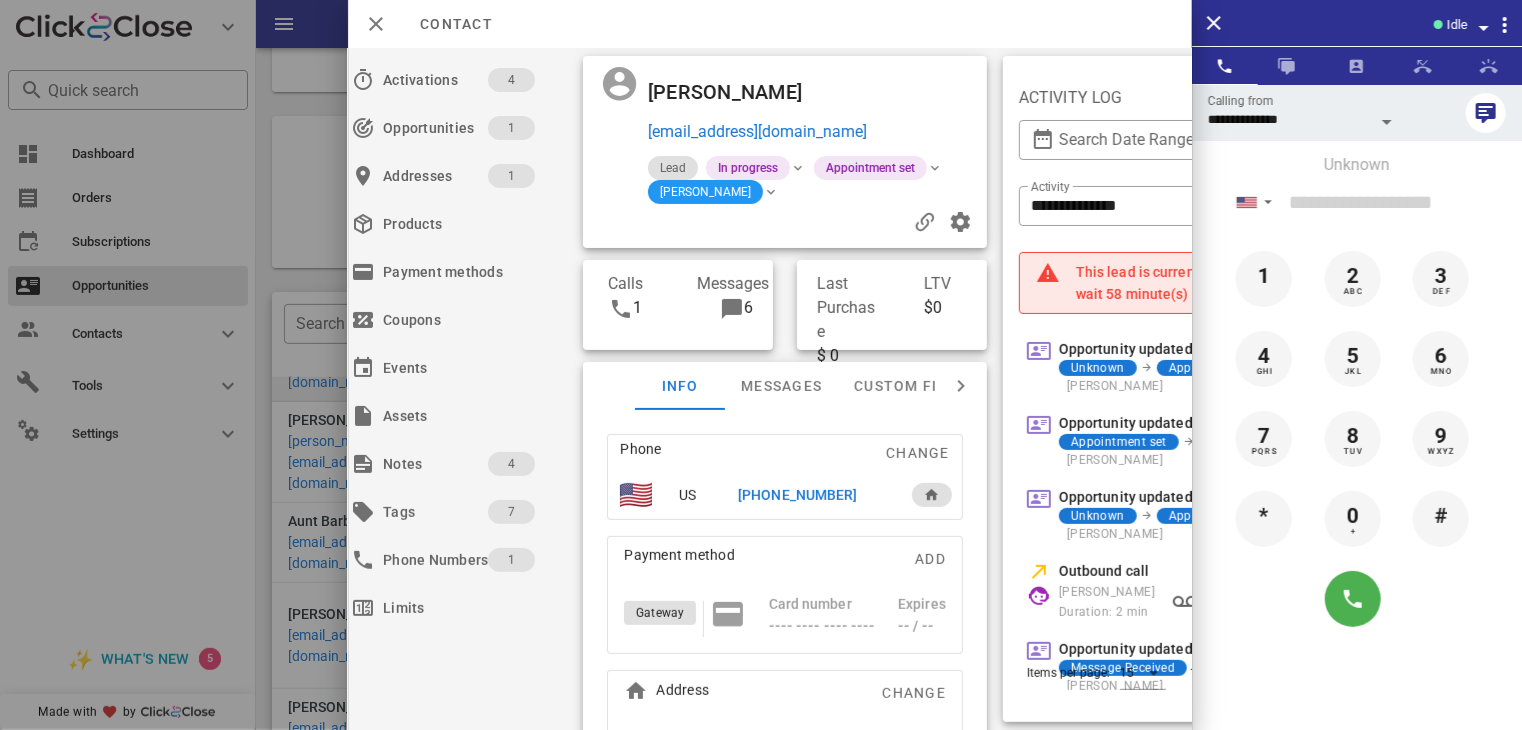scroll, scrollTop: 0, scrollLeft: 0, axis: both 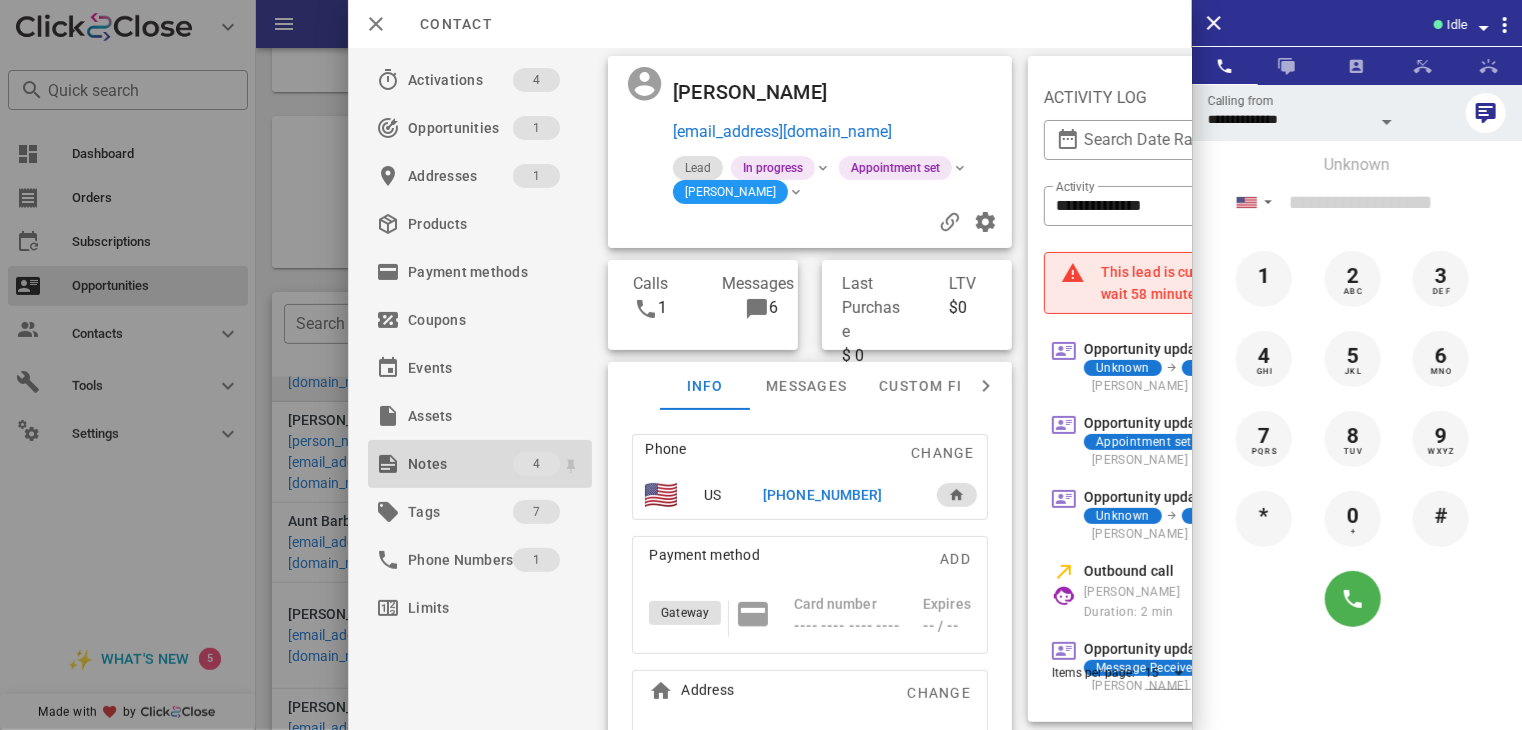 click on "Notes" at bounding box center (460, 464) 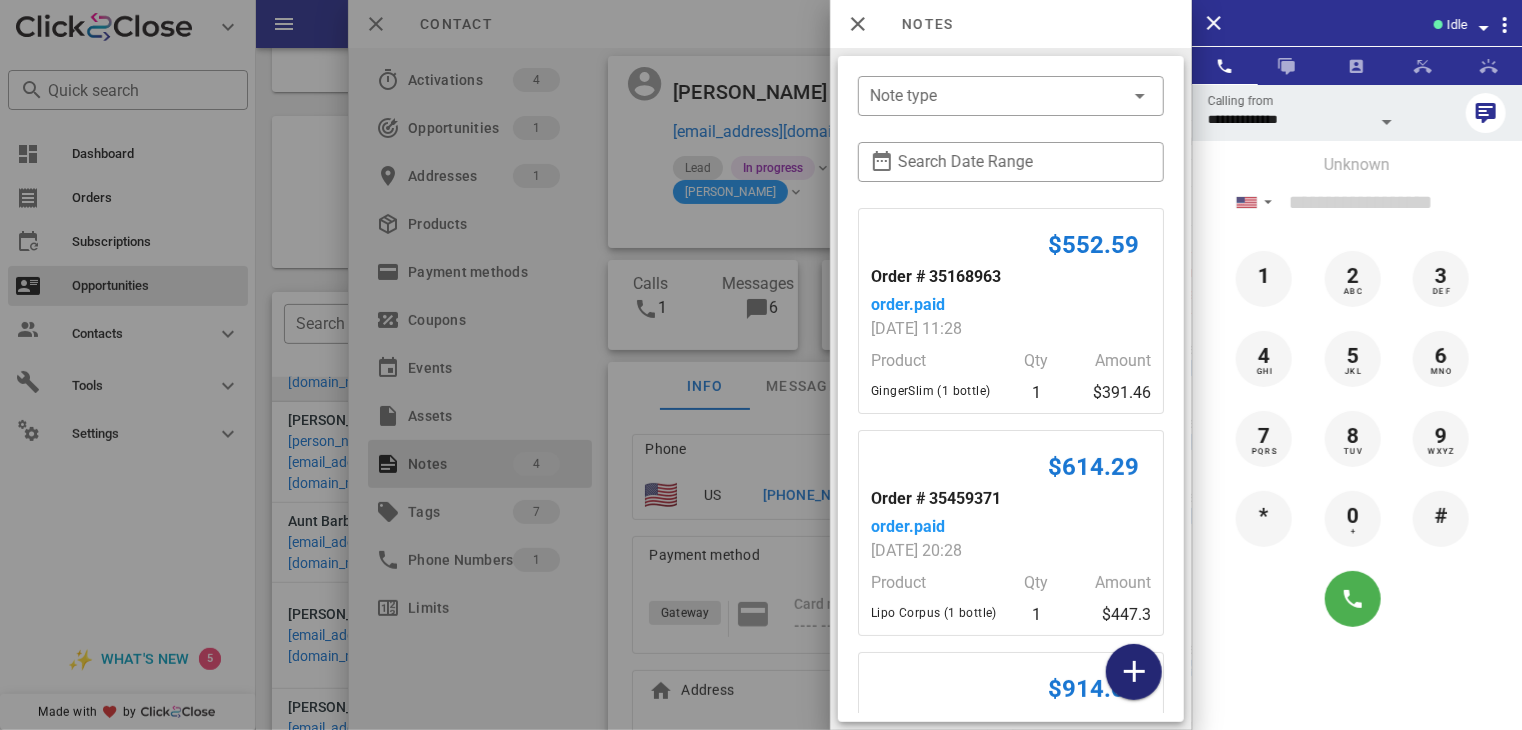click at bounding box center [1134, 672] 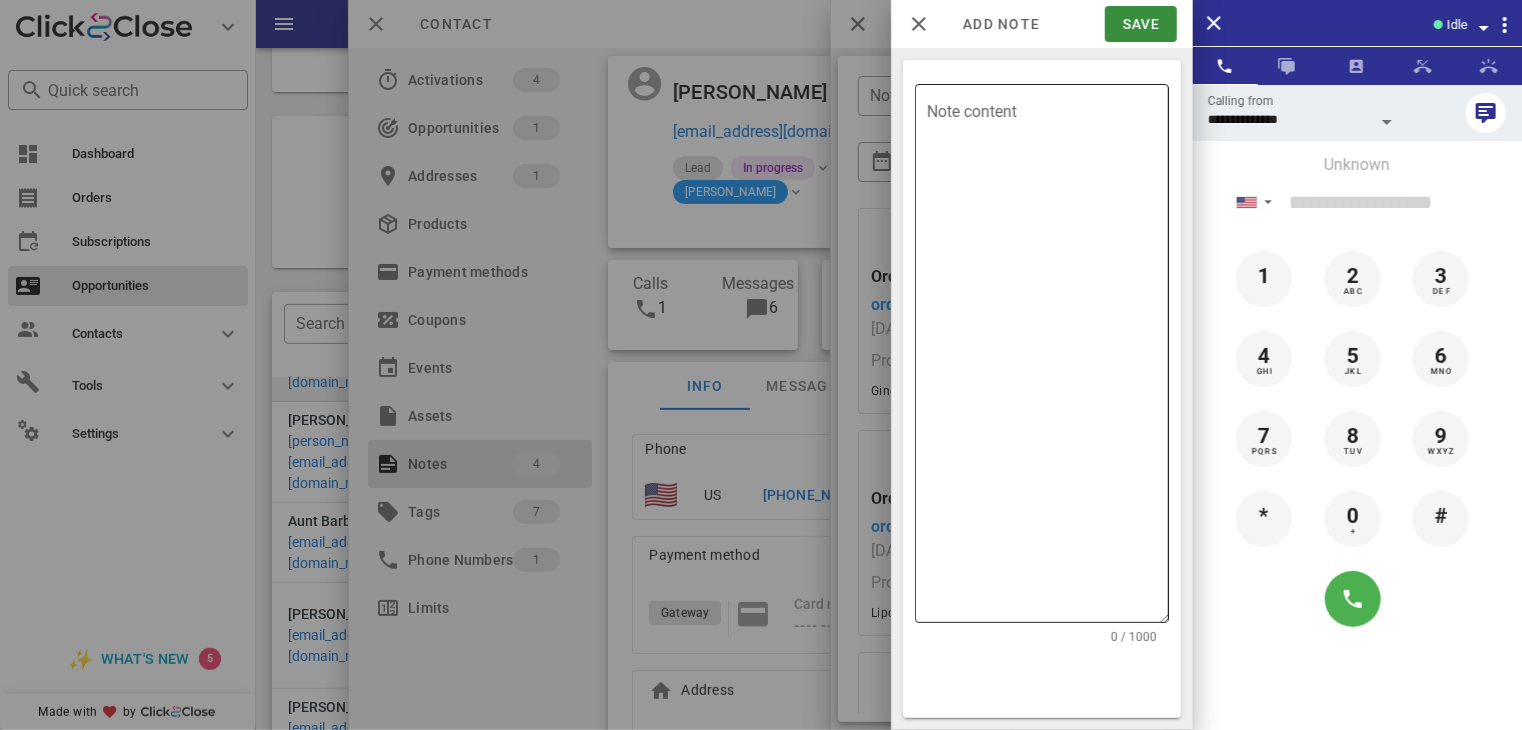click on "Note content" at bounding box center (1048, 358) 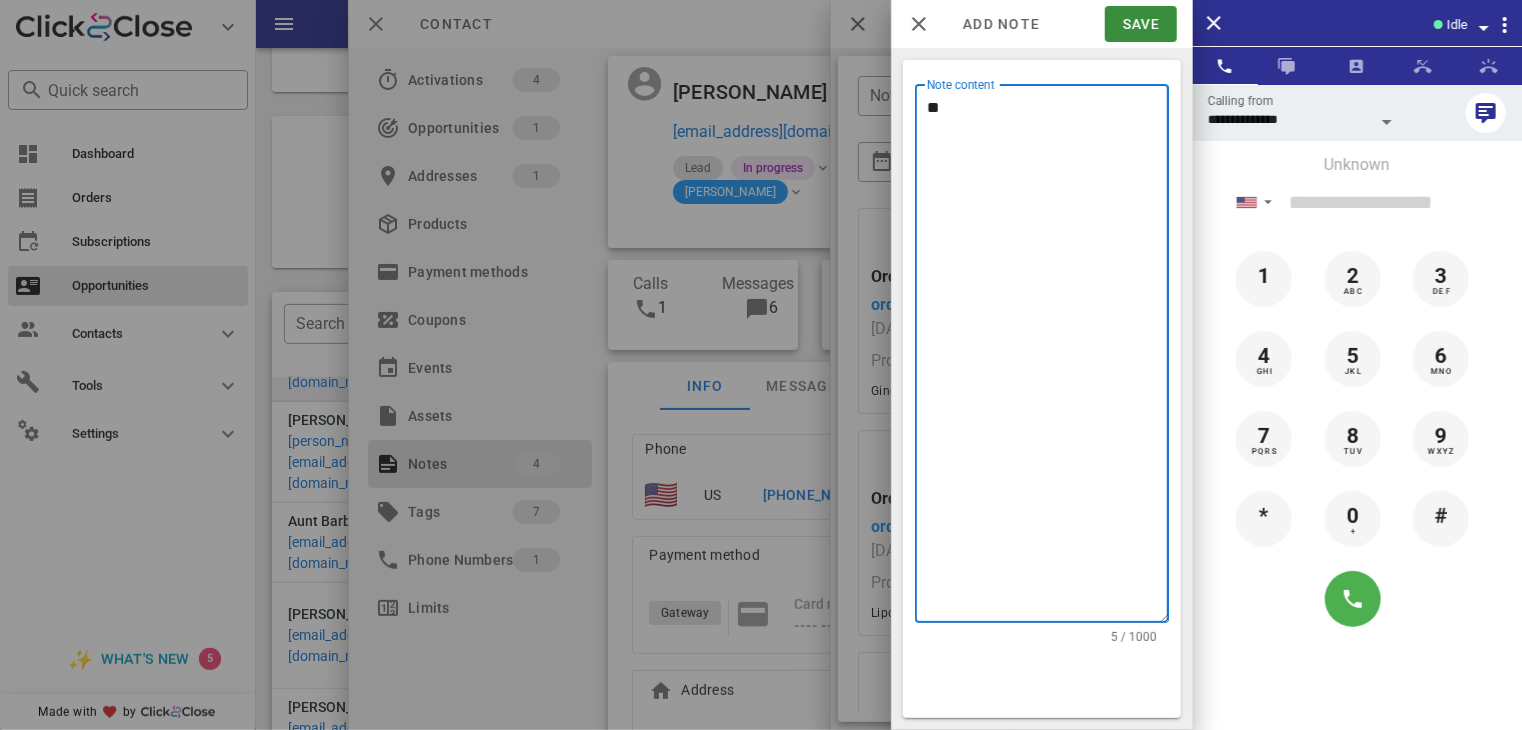 type on "*" 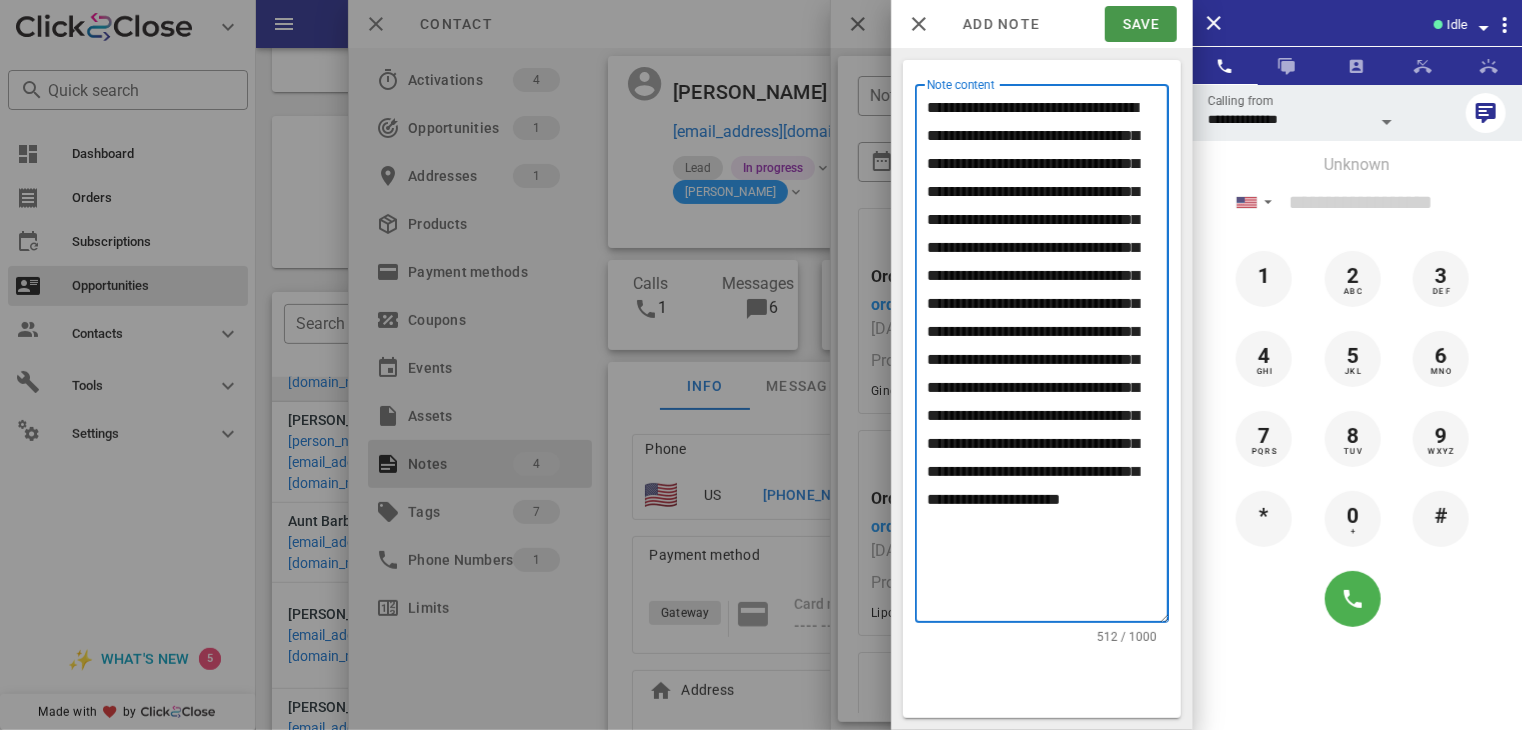 type on "**********" 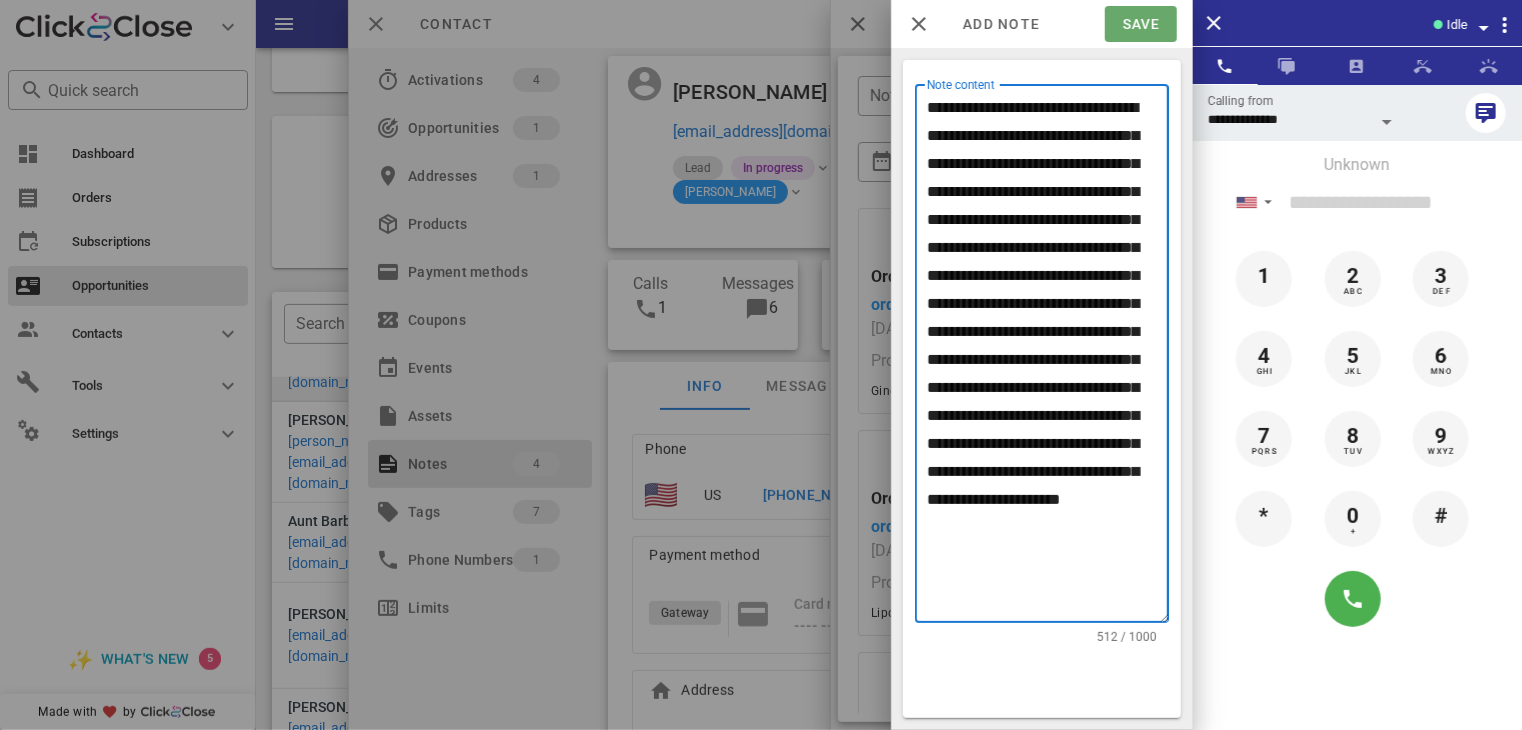 click on "Save" at bounding box center (1140, 24) 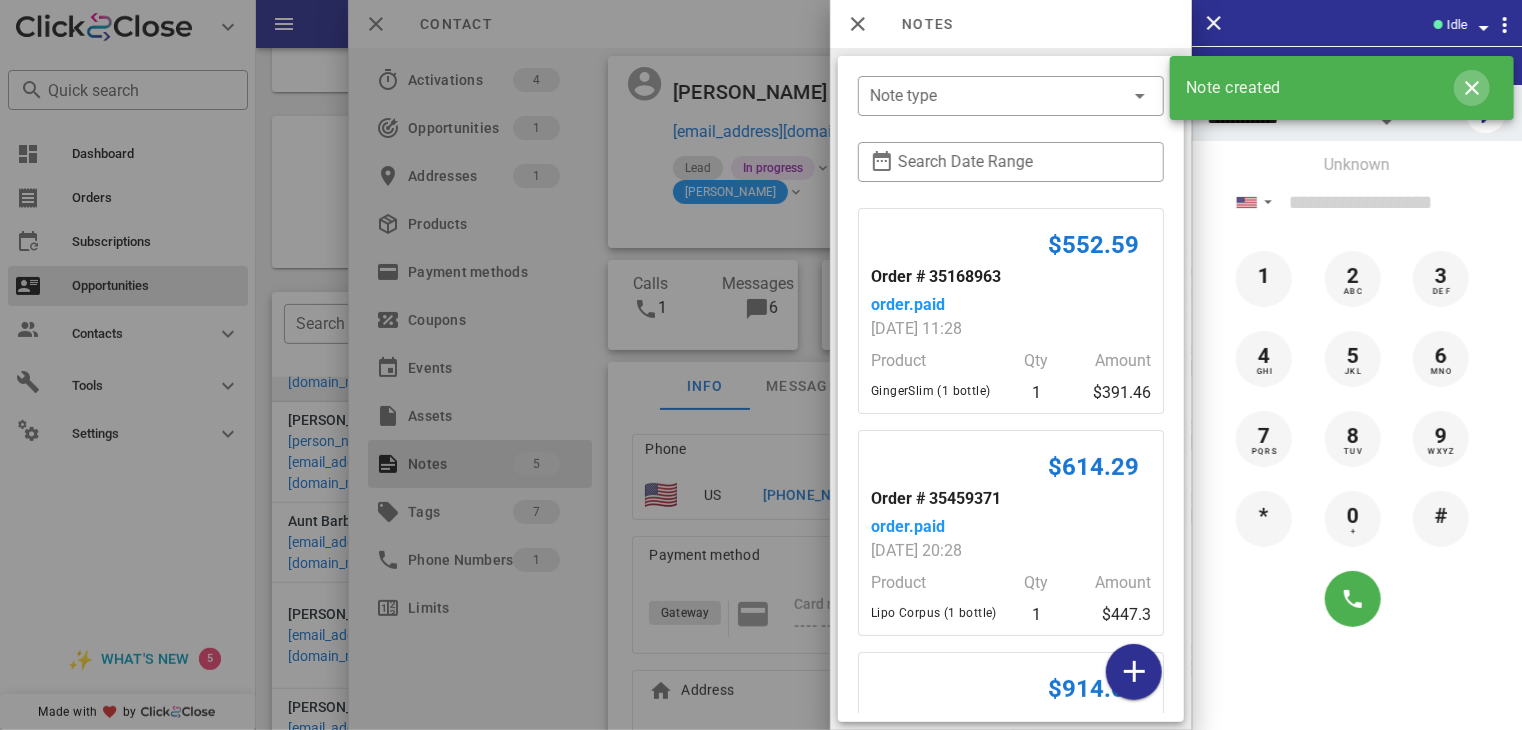 click at bounding box center (1472, 88) 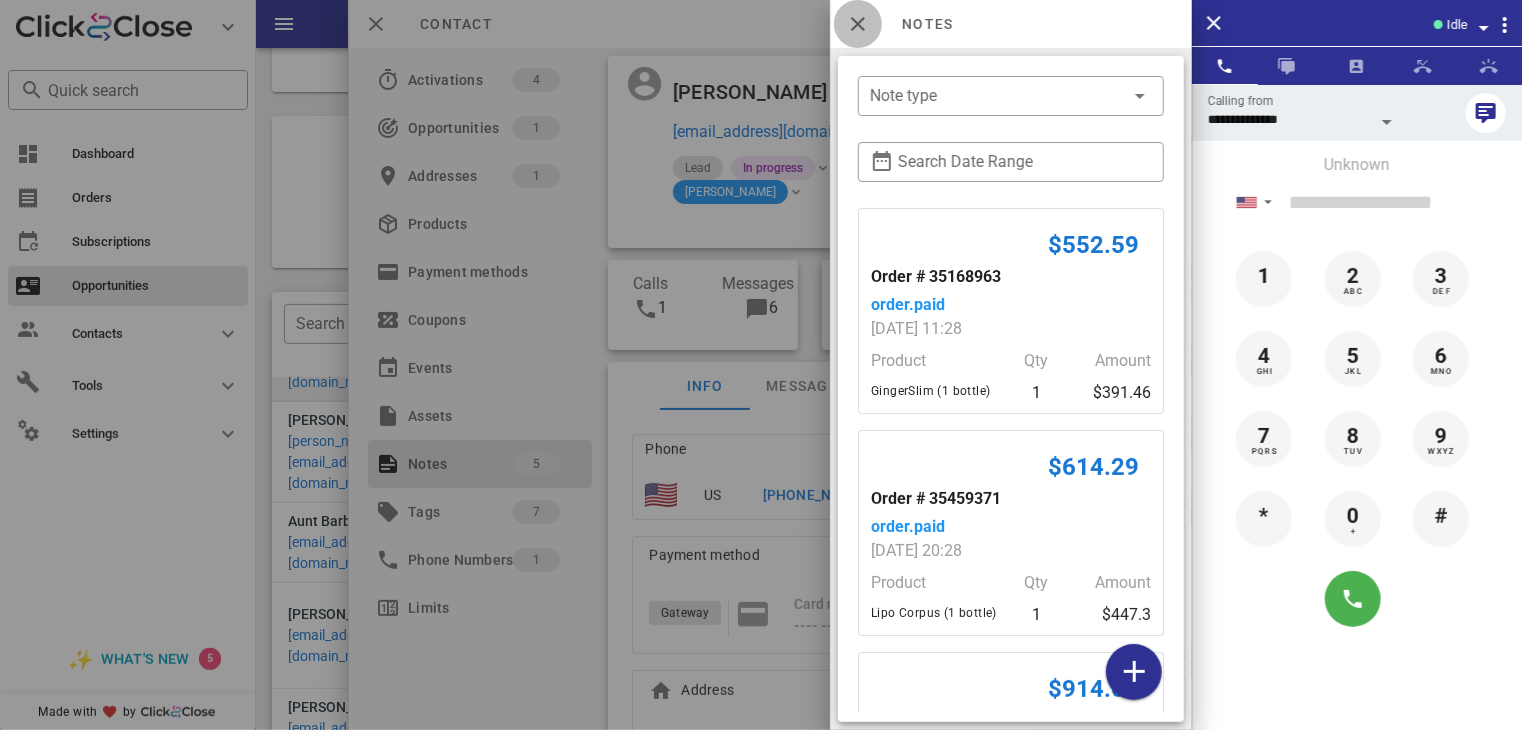 click at bounding box center (858, 24) 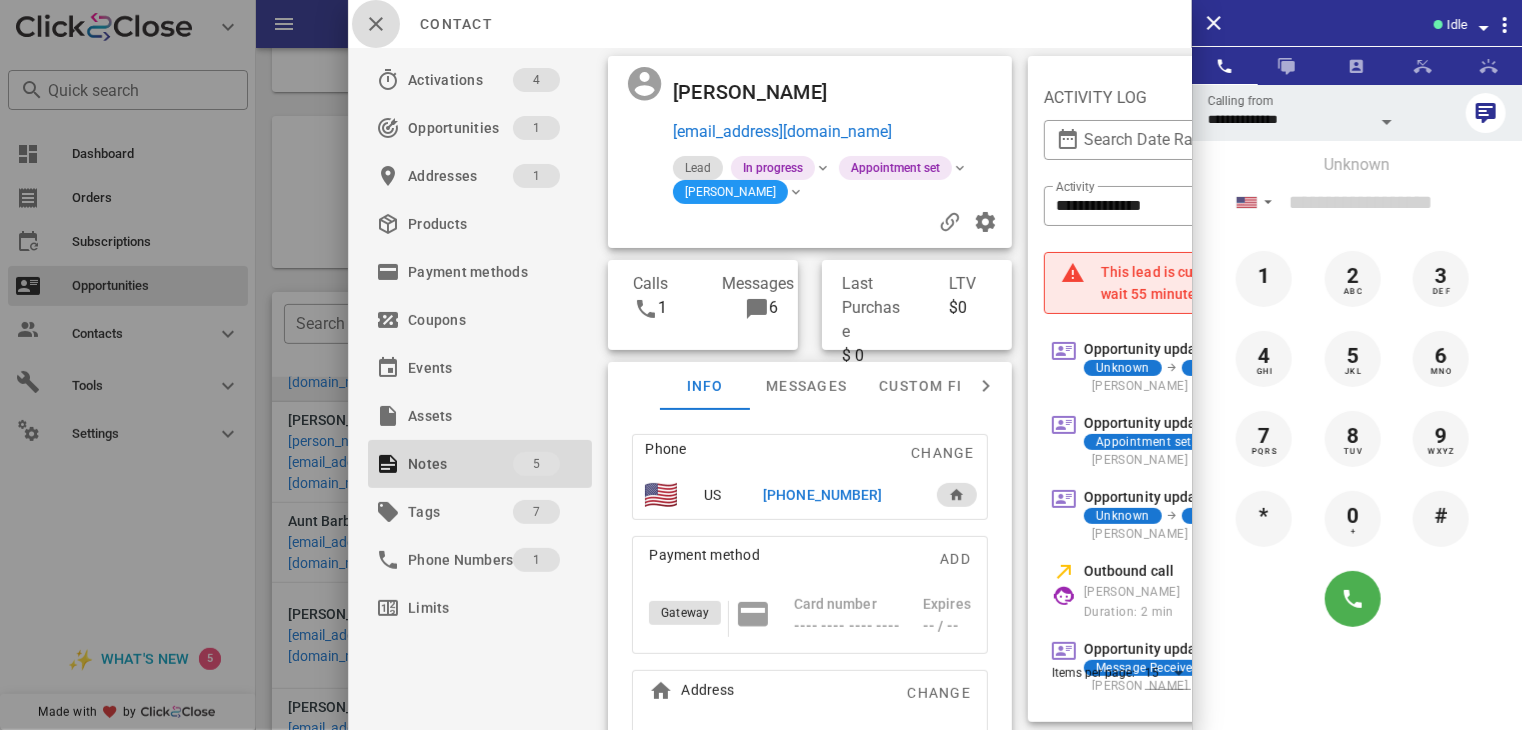 click at bounding box center (376, 24) 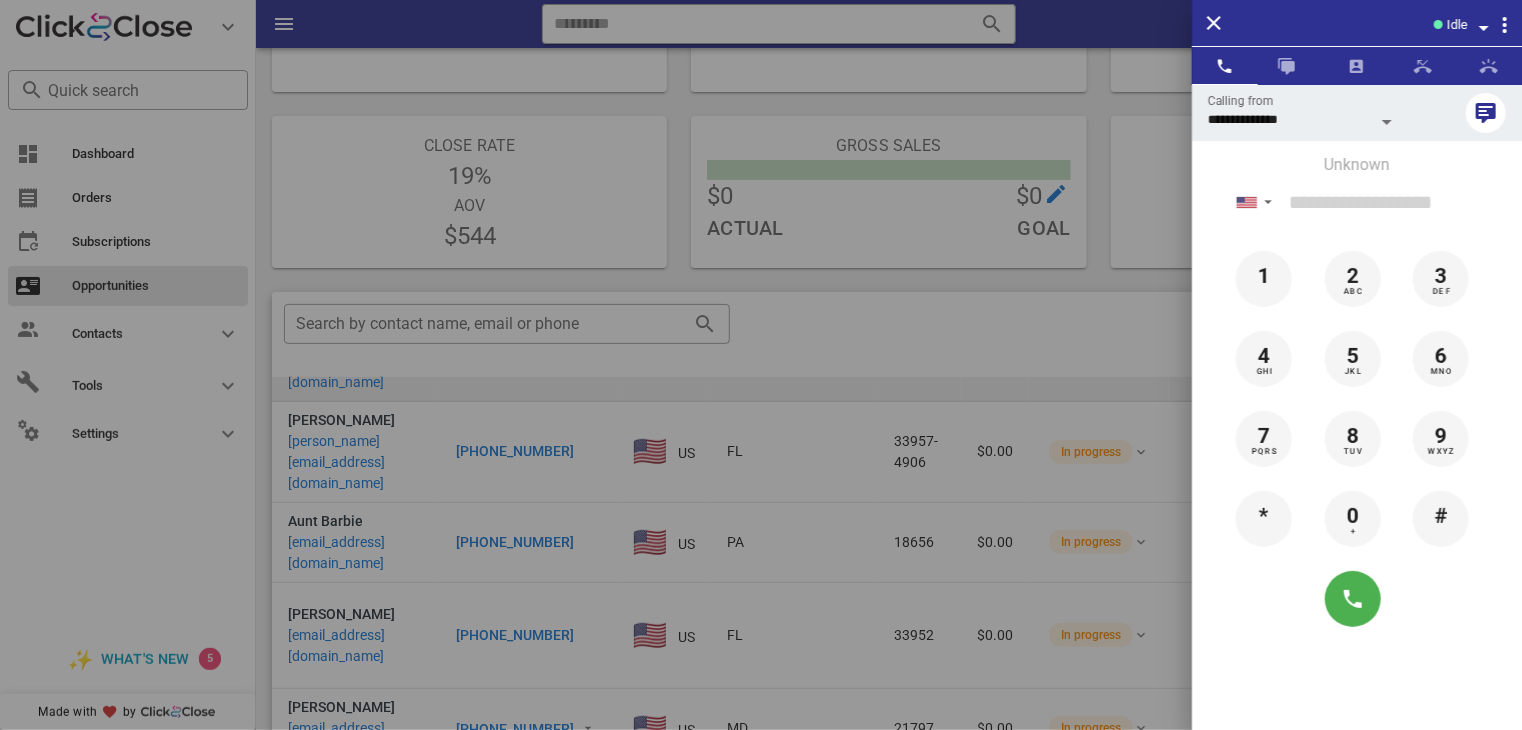 click at bounding box center [761, 365] 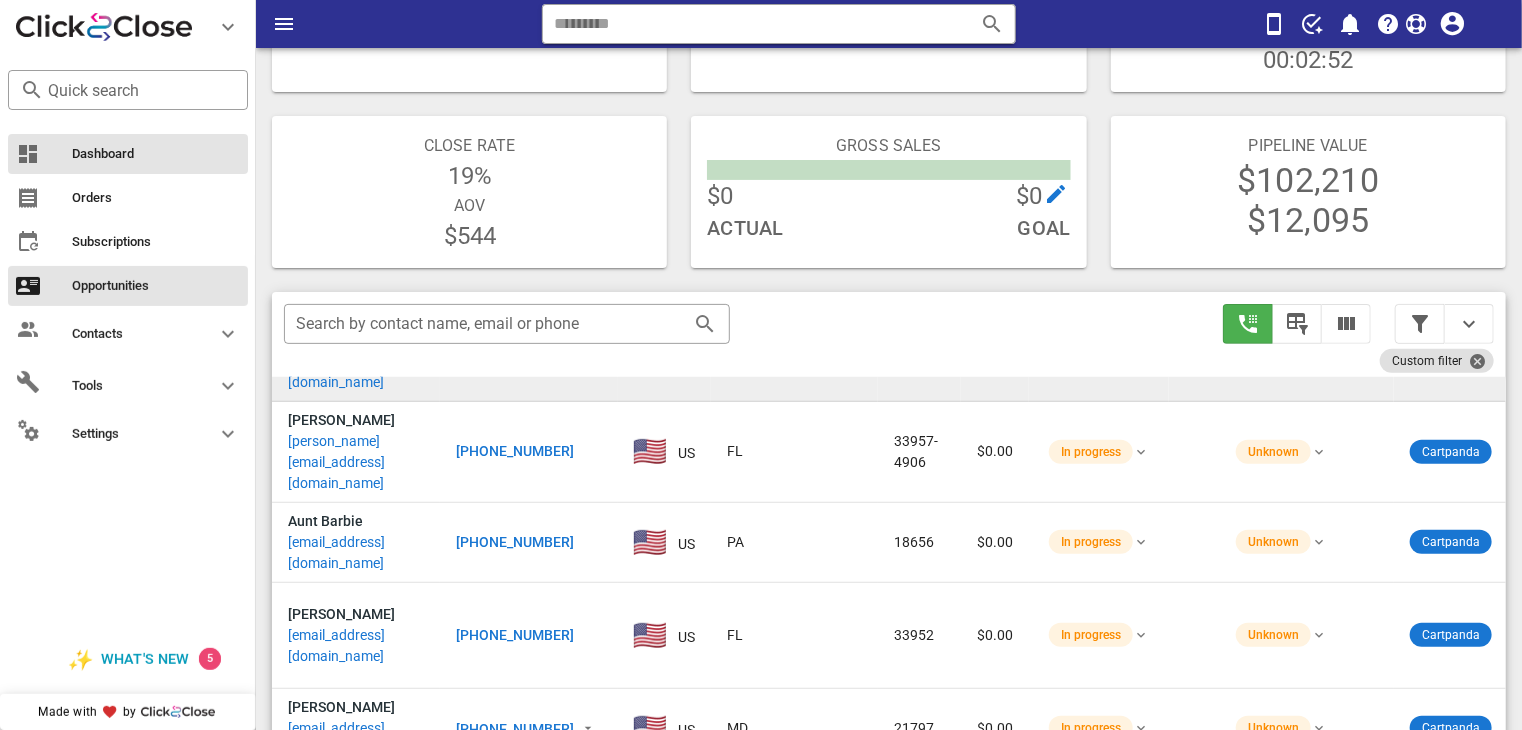 click on "Dashboard" at bounding box center (156, 154) 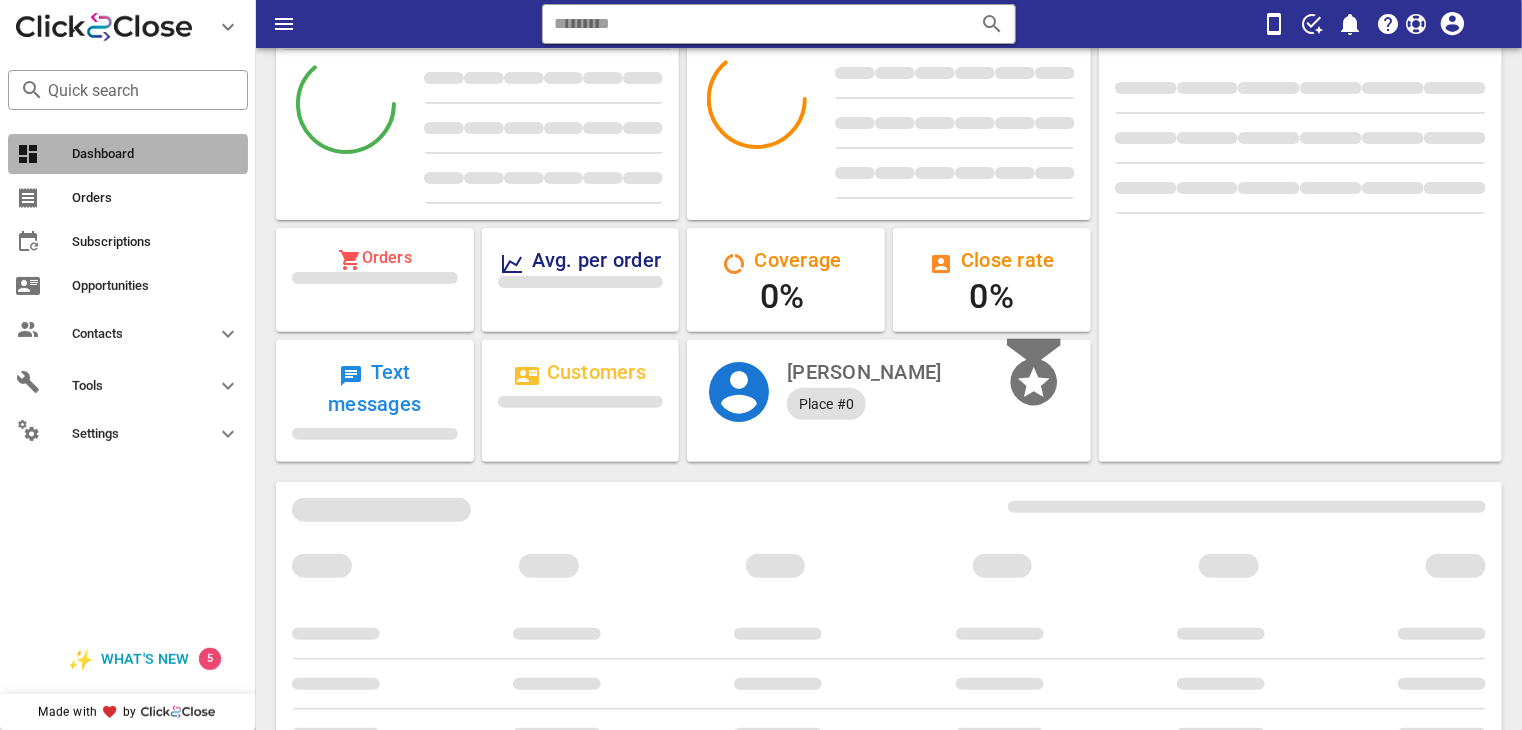 scroll, scrollTop: 0, scrollLeft: 0, axis: both 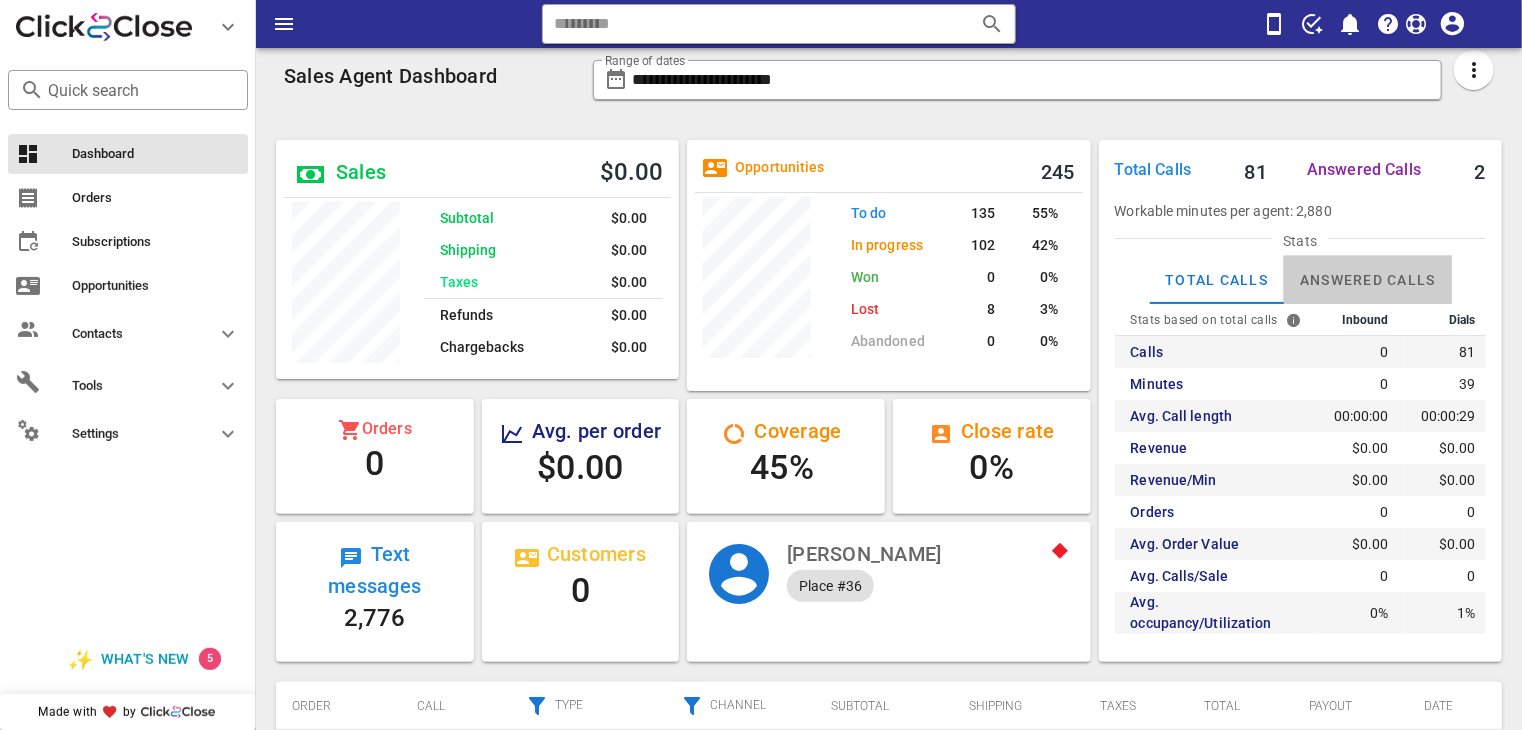 click on "Answered Calls" at bounding box center [1368, 280] 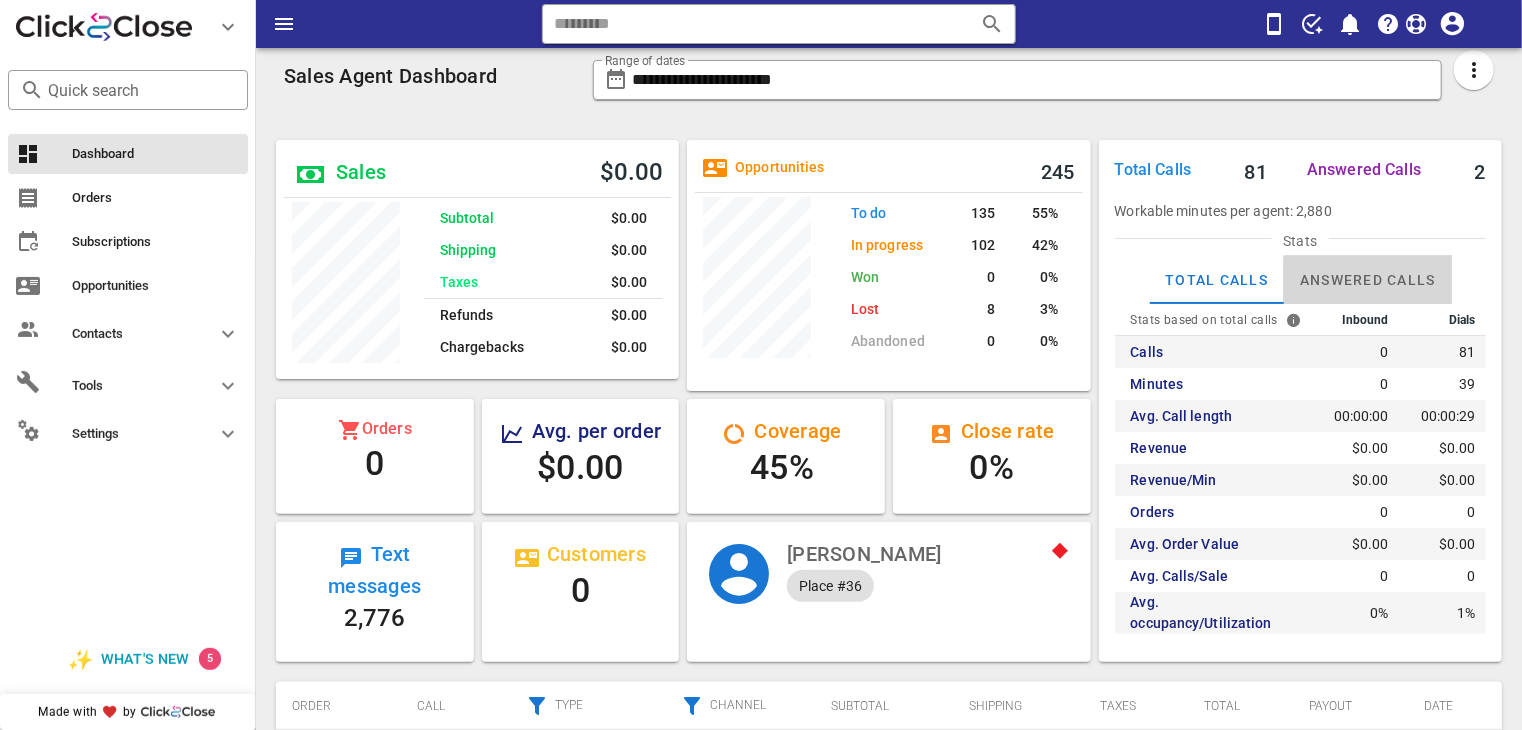 scroll, scrollTop: 999736, scrollLeft: 999596, axis: both 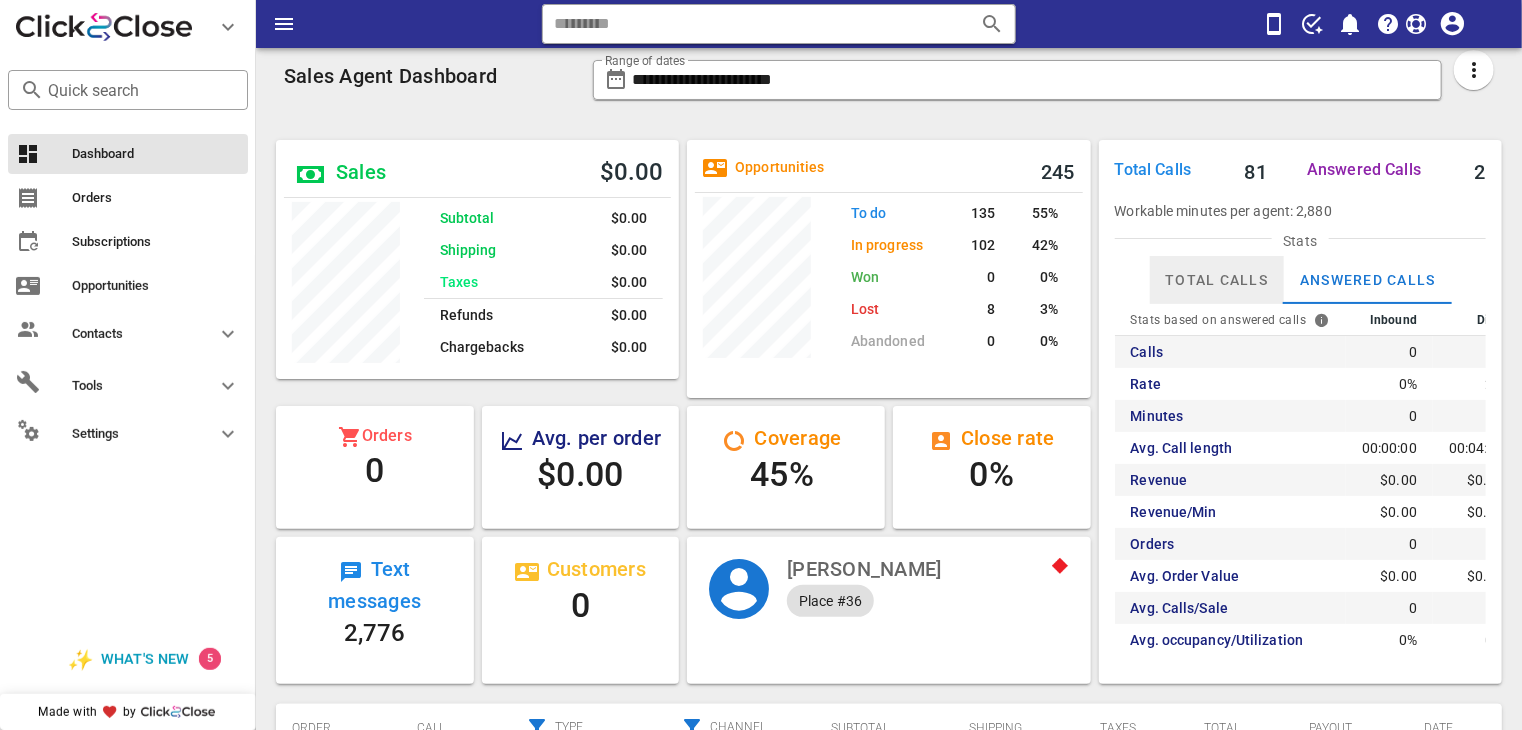 click on "Total Calls" at bounding box center (1216, 280) 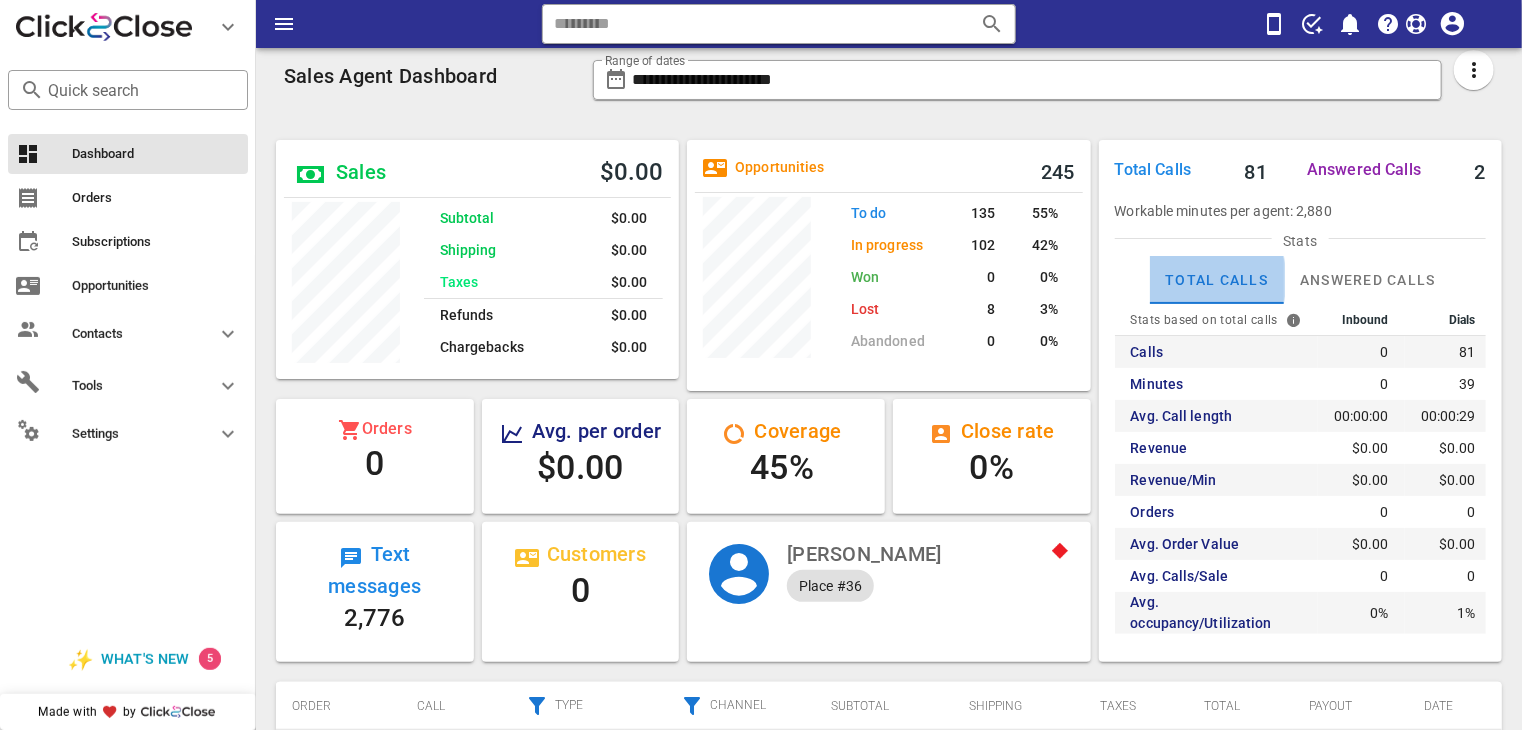 scroll, scrollTop: 256, scrollLeft: 404, axis: both 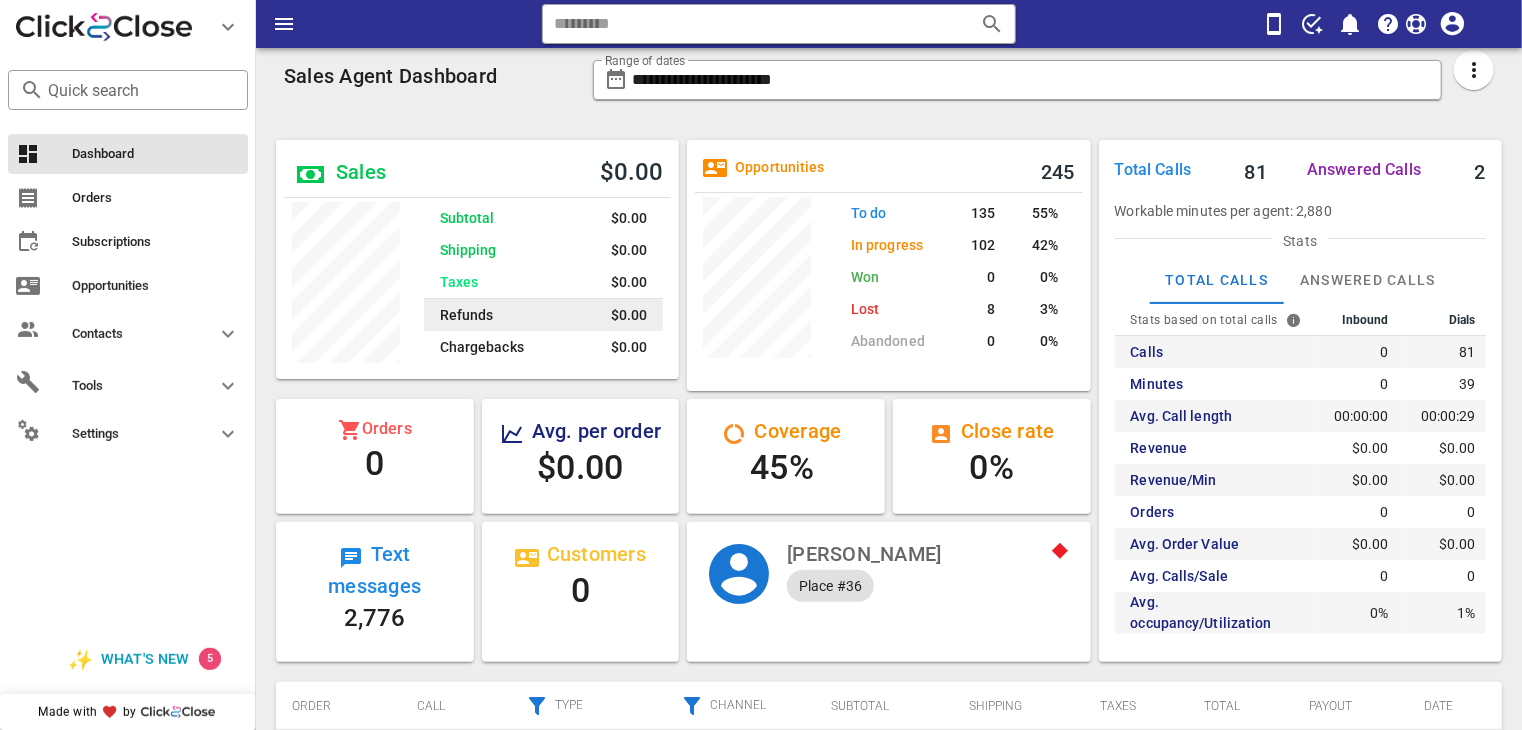 click on "Refunds" at bounding box center [499, 315] 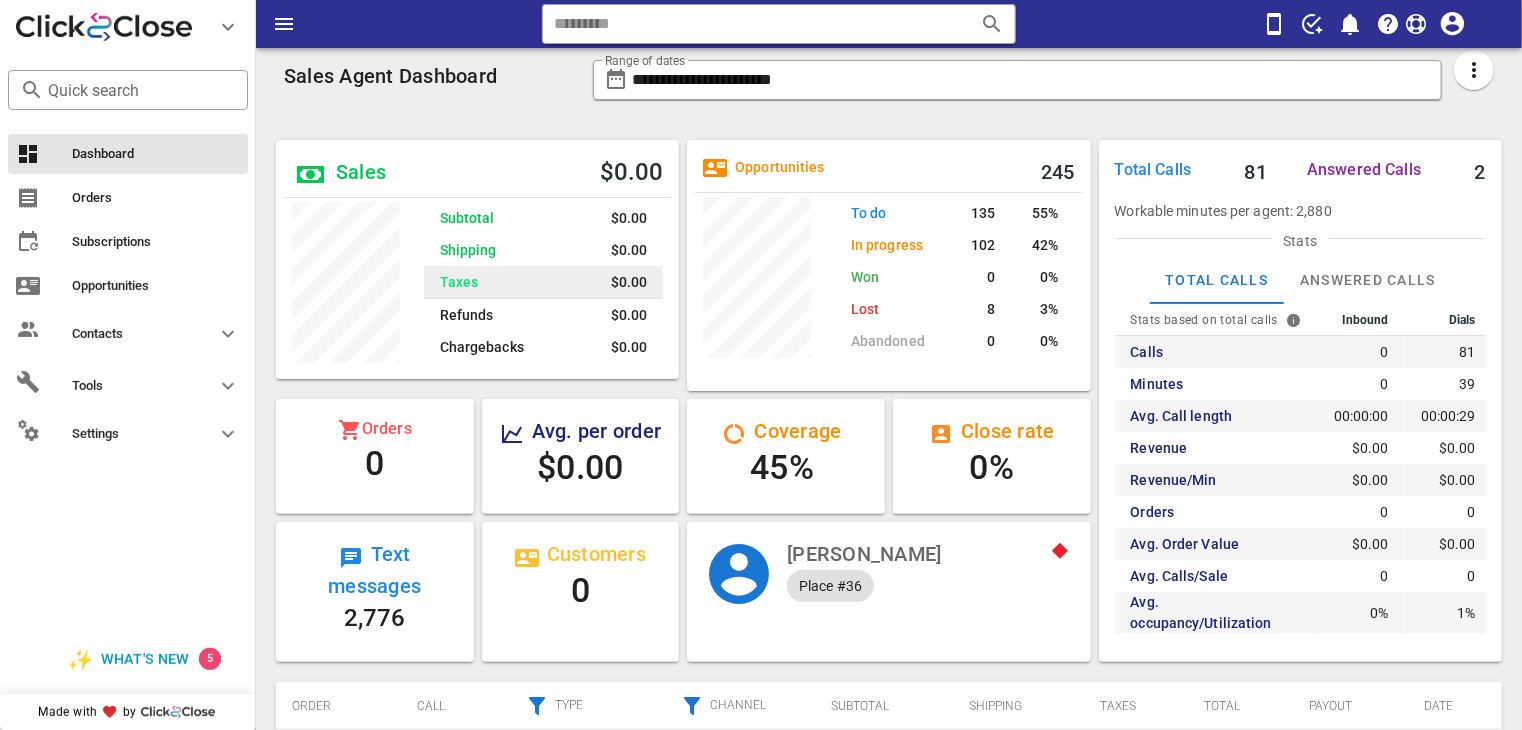 click on "Taxes" at bounding box center [499, 282] 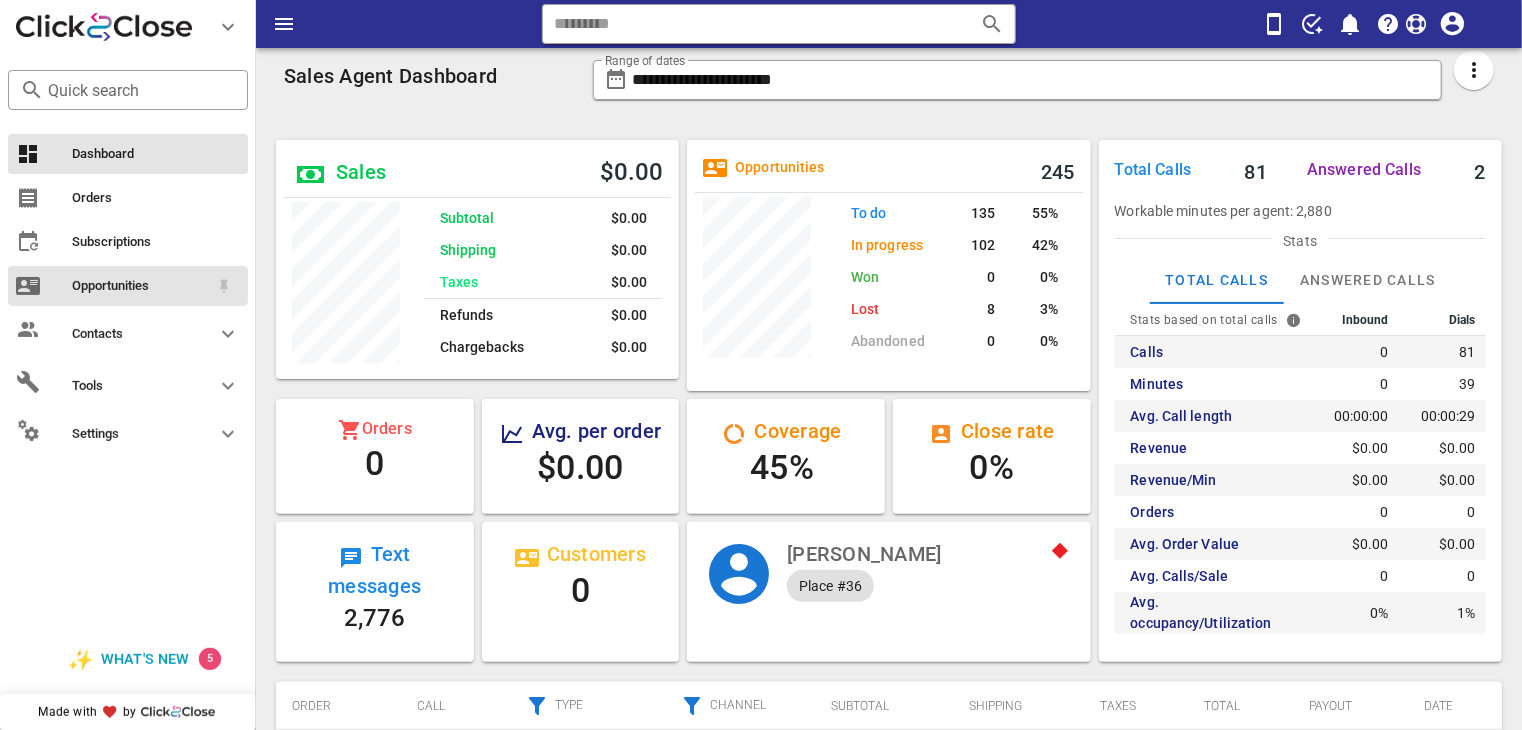 click on "Opportunities" at bounding box center [128, 286] 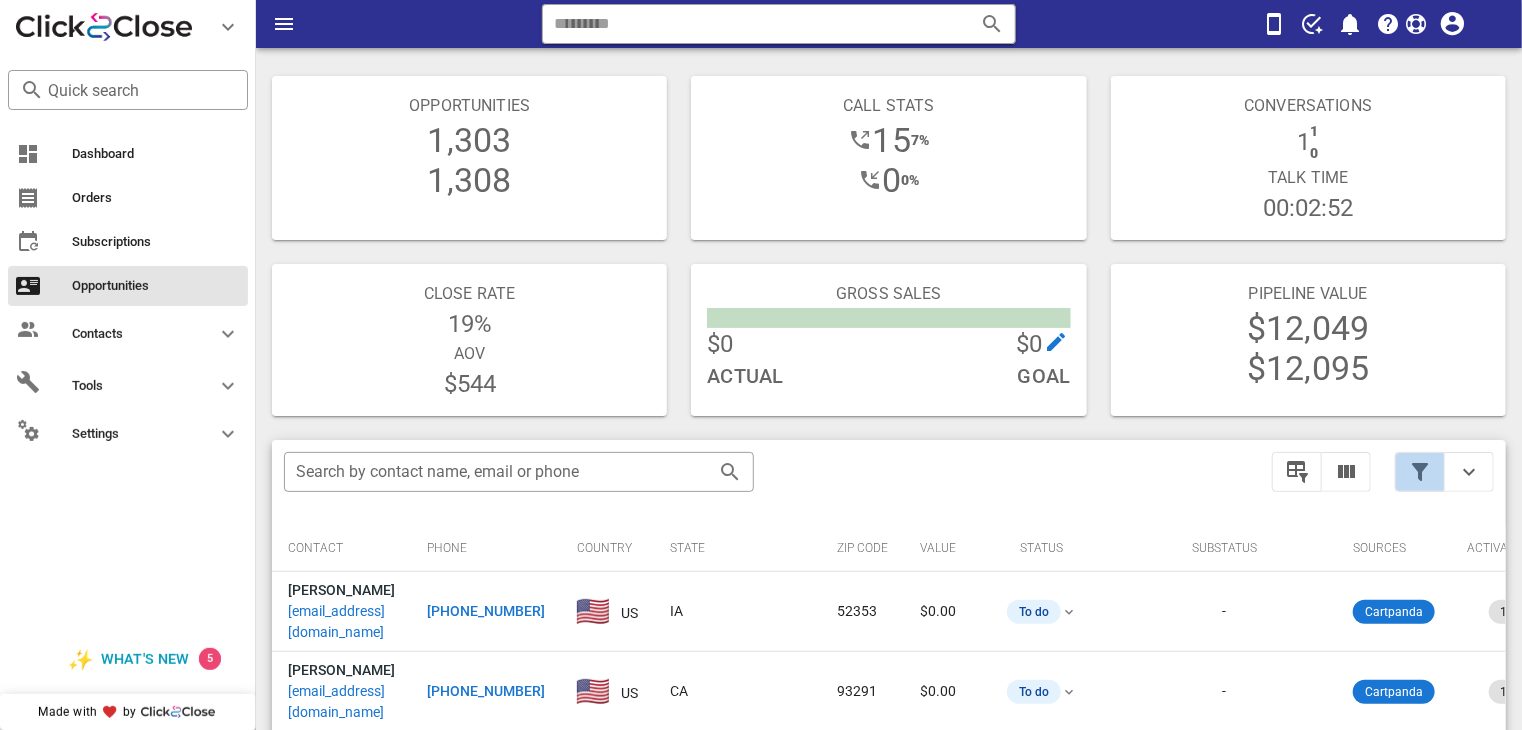 click at bounding box center [1420, 472] 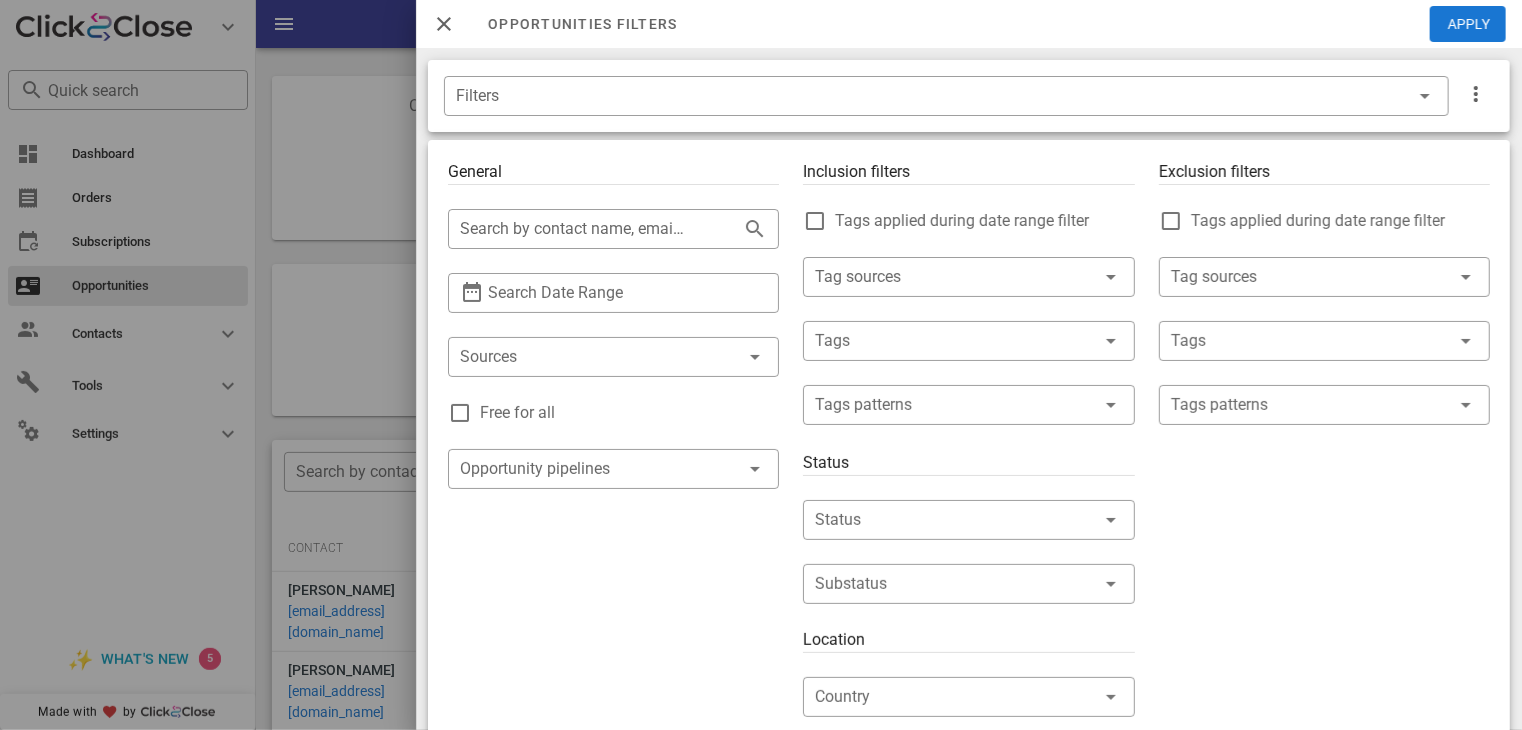 click on "General ​ Search by contact name, email or phone ​ Search Date Range ​ Sources Free for all ​ Opportunity pipelines" at bounding box center [613, 709] 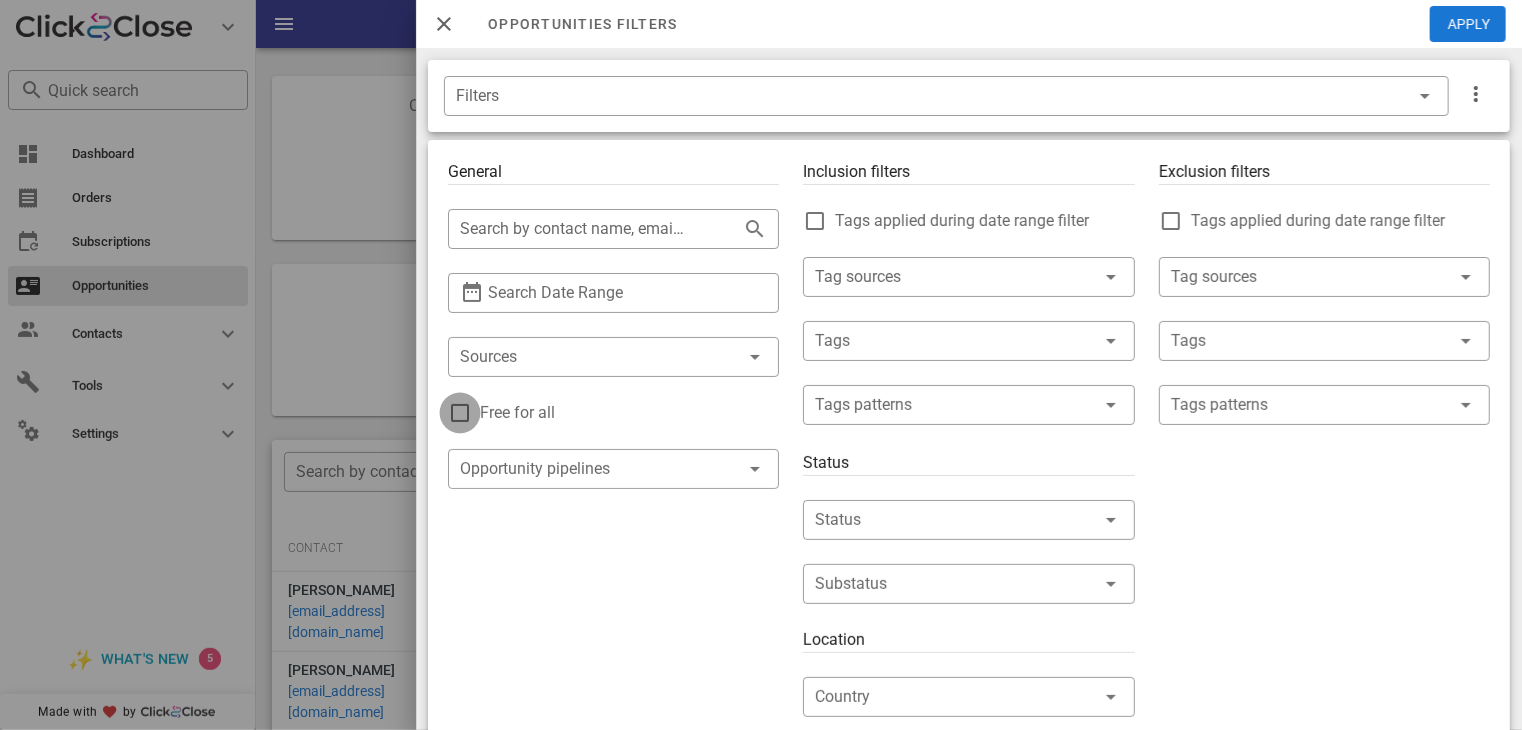 click at bounding box center [460, 413] 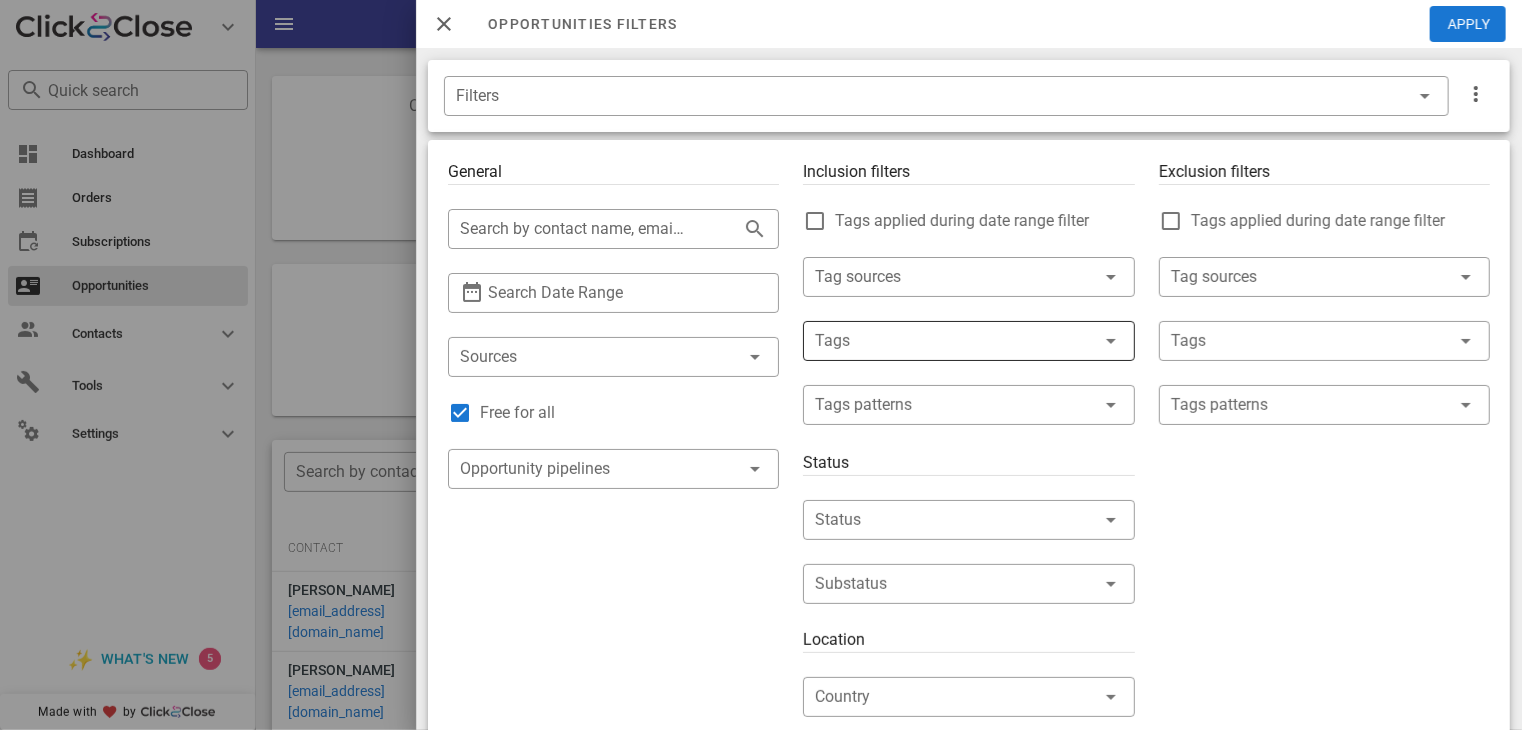 click at bounding box center [940, 341] 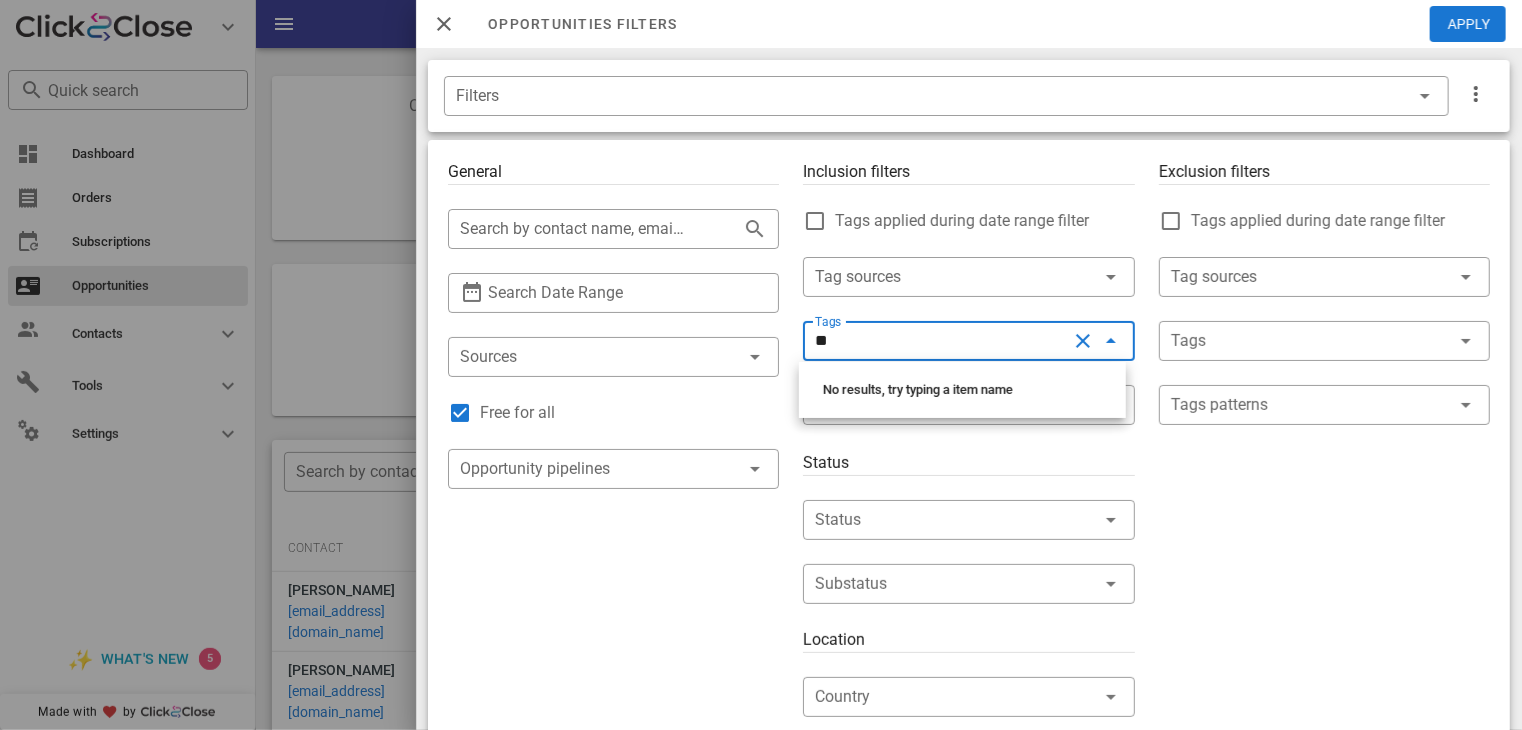 type on "***" 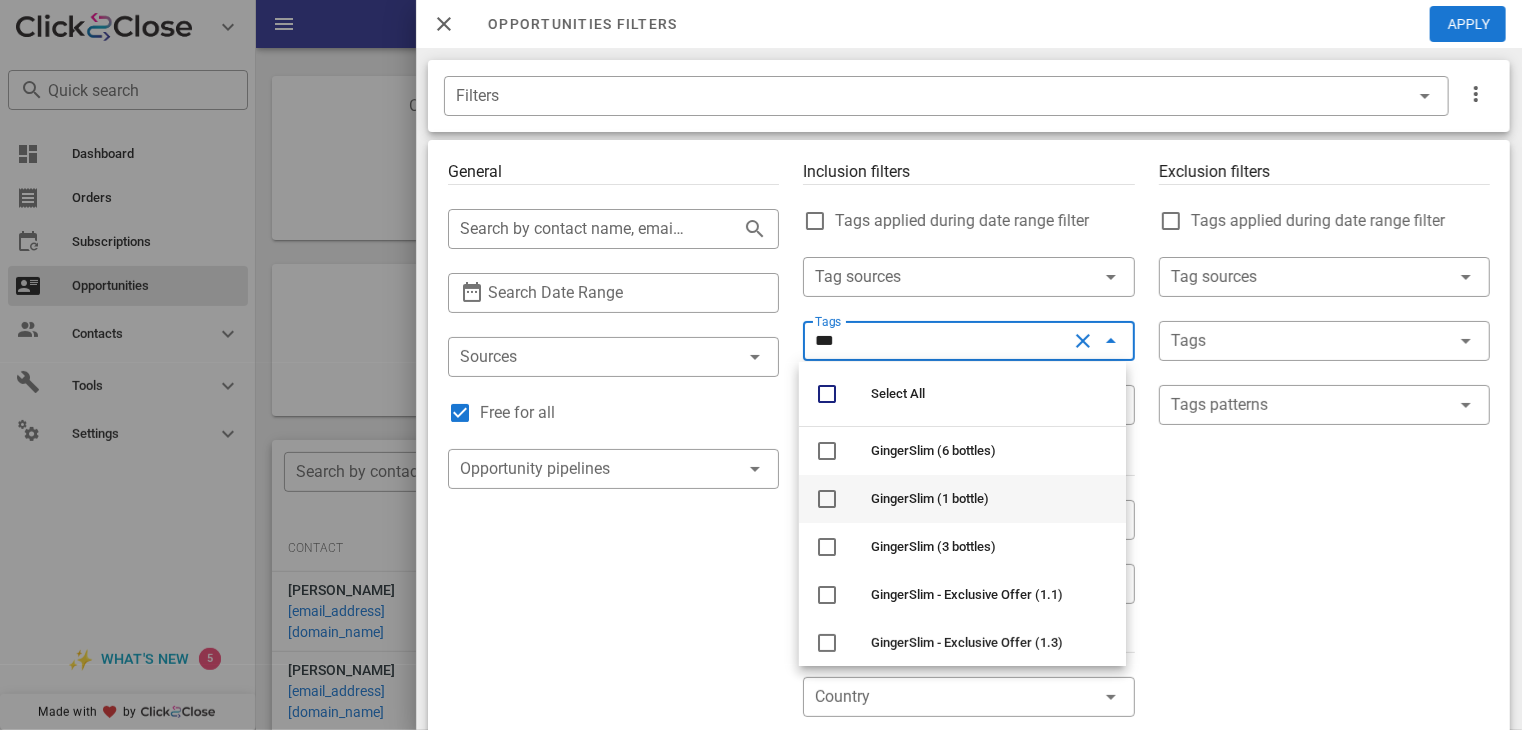 click on "GingerSlim (1 bottle)" at bounding box center (930, 498) 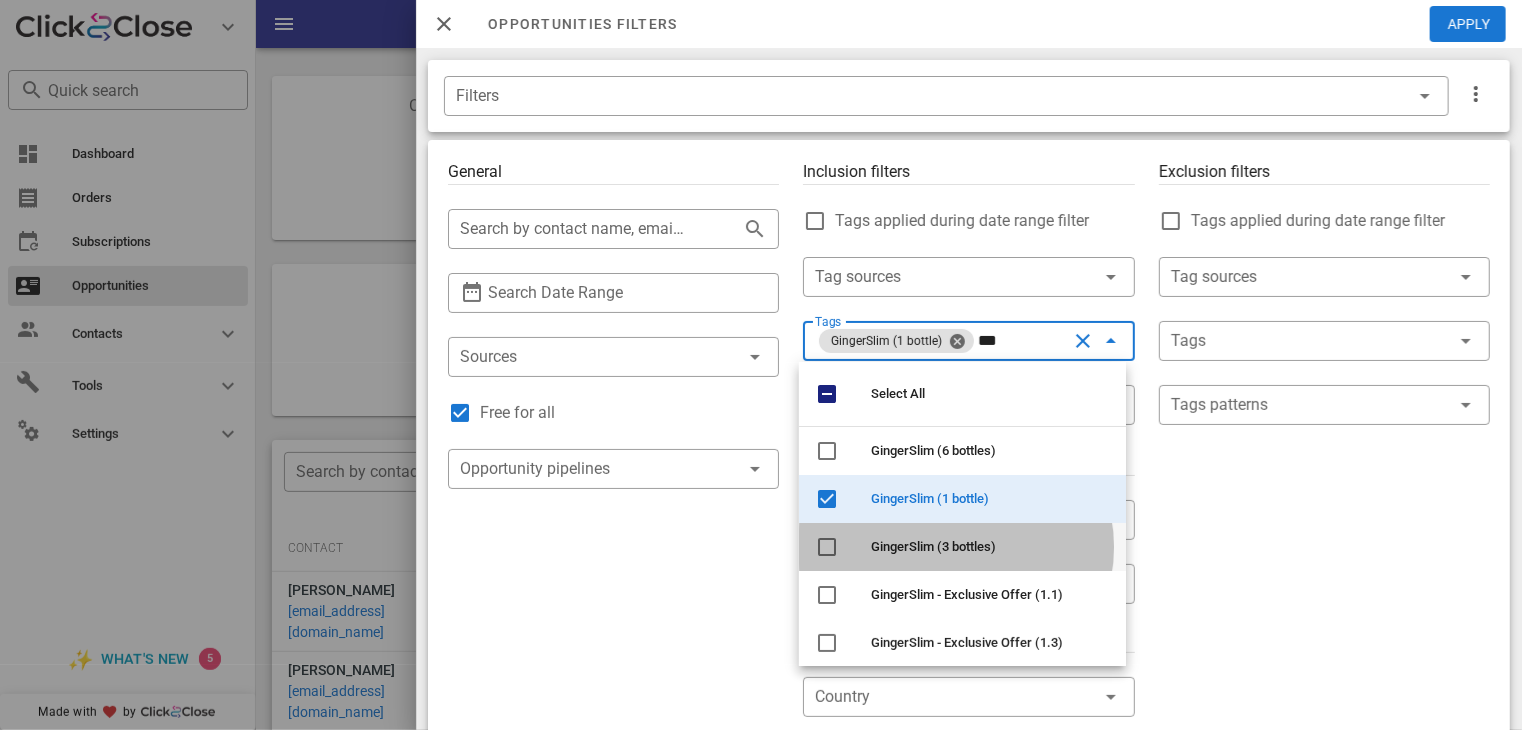 click on "GingerSlim (3 bottles)" at bounding box center (933, 546) 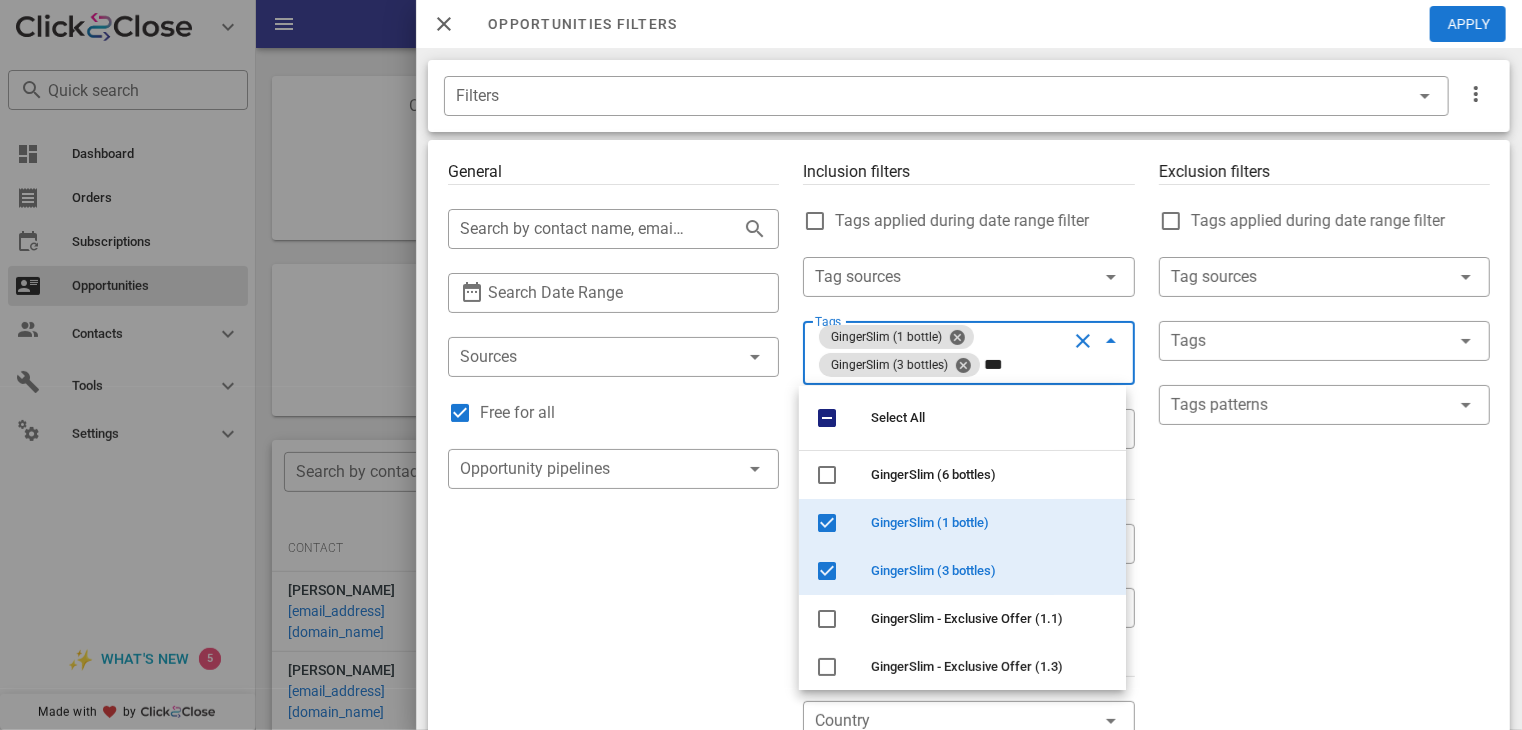 click at bounding box center (1083, 341) 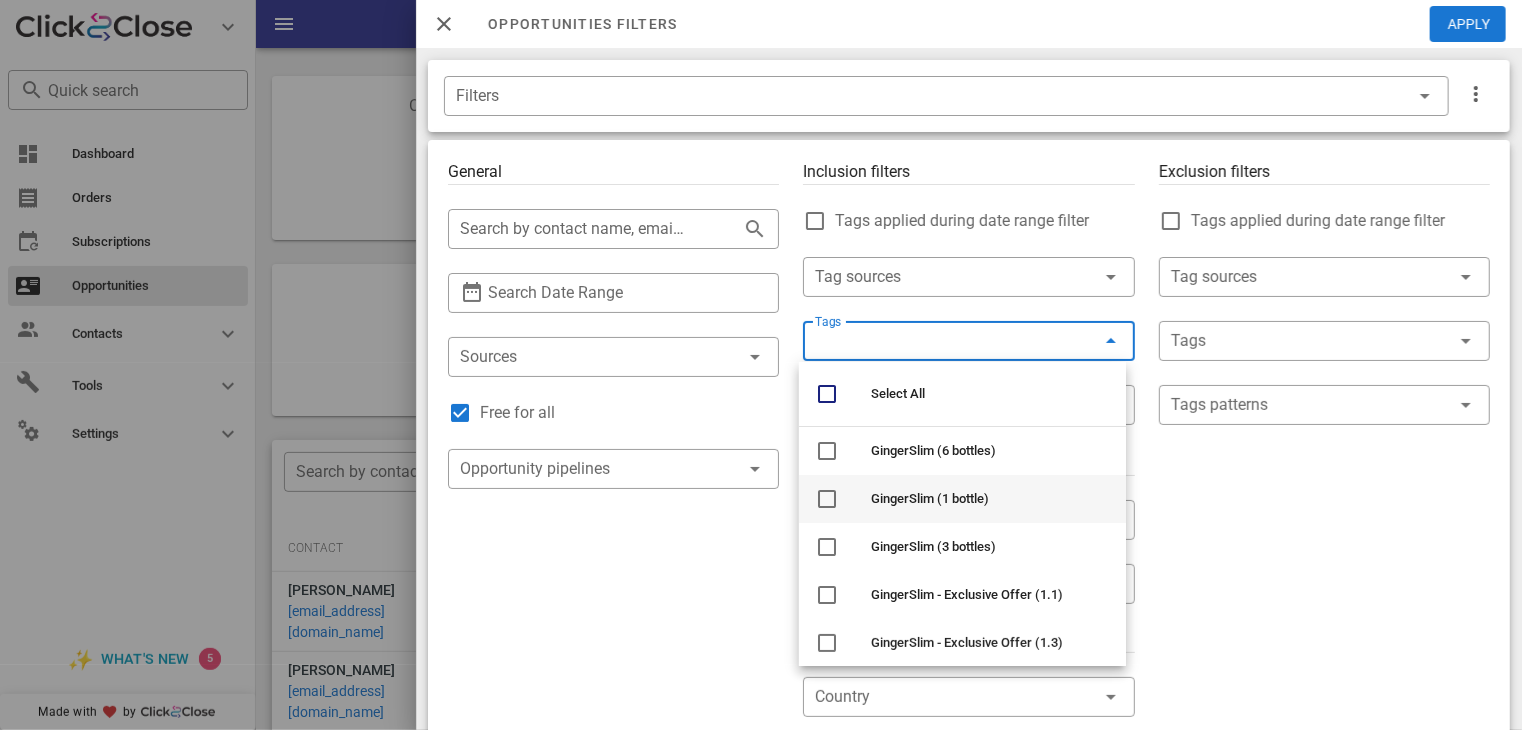 click on "GingerSlim (1 bottle)" at bounding box center [930, 498] 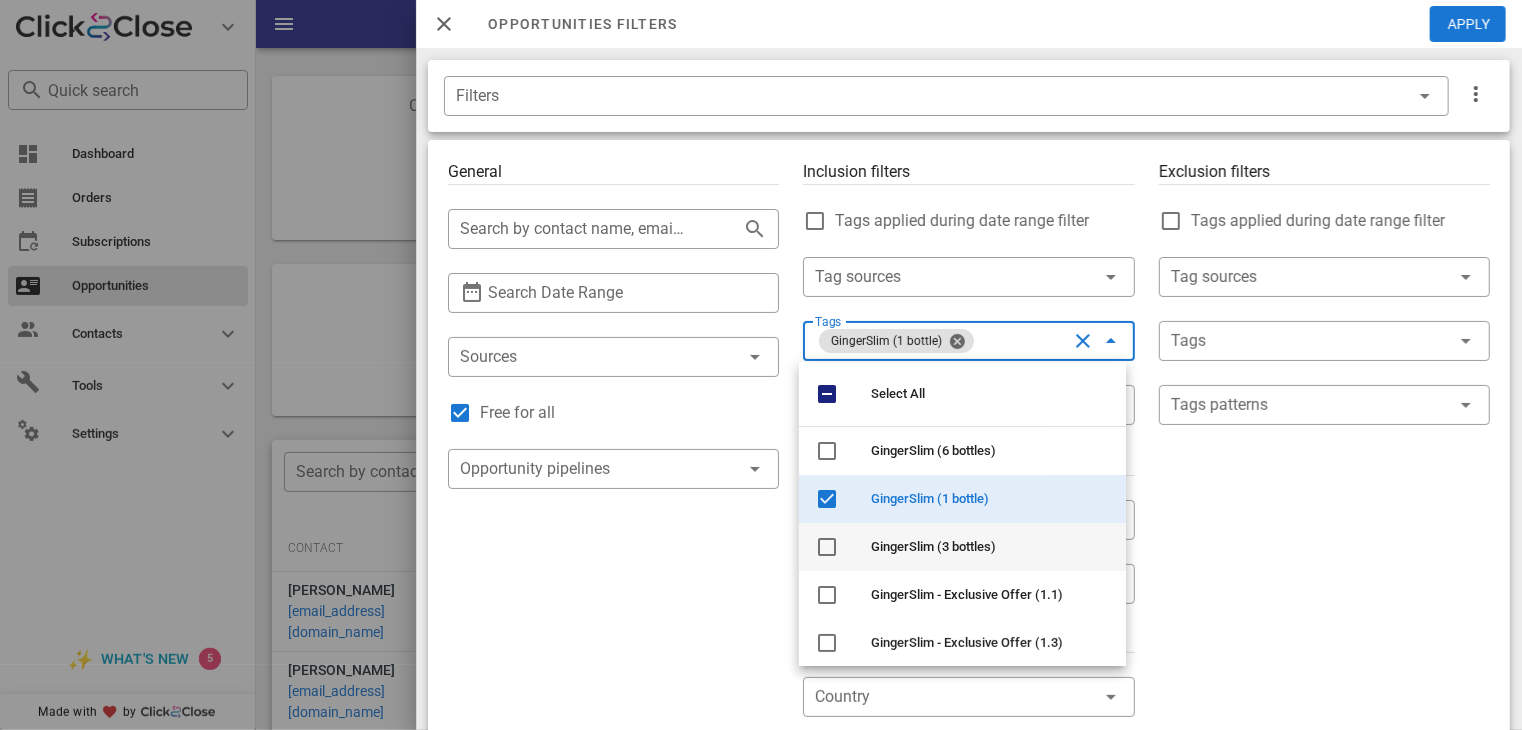click on "GingerSlim (3 bottles)" at bounding box center (990, 547) 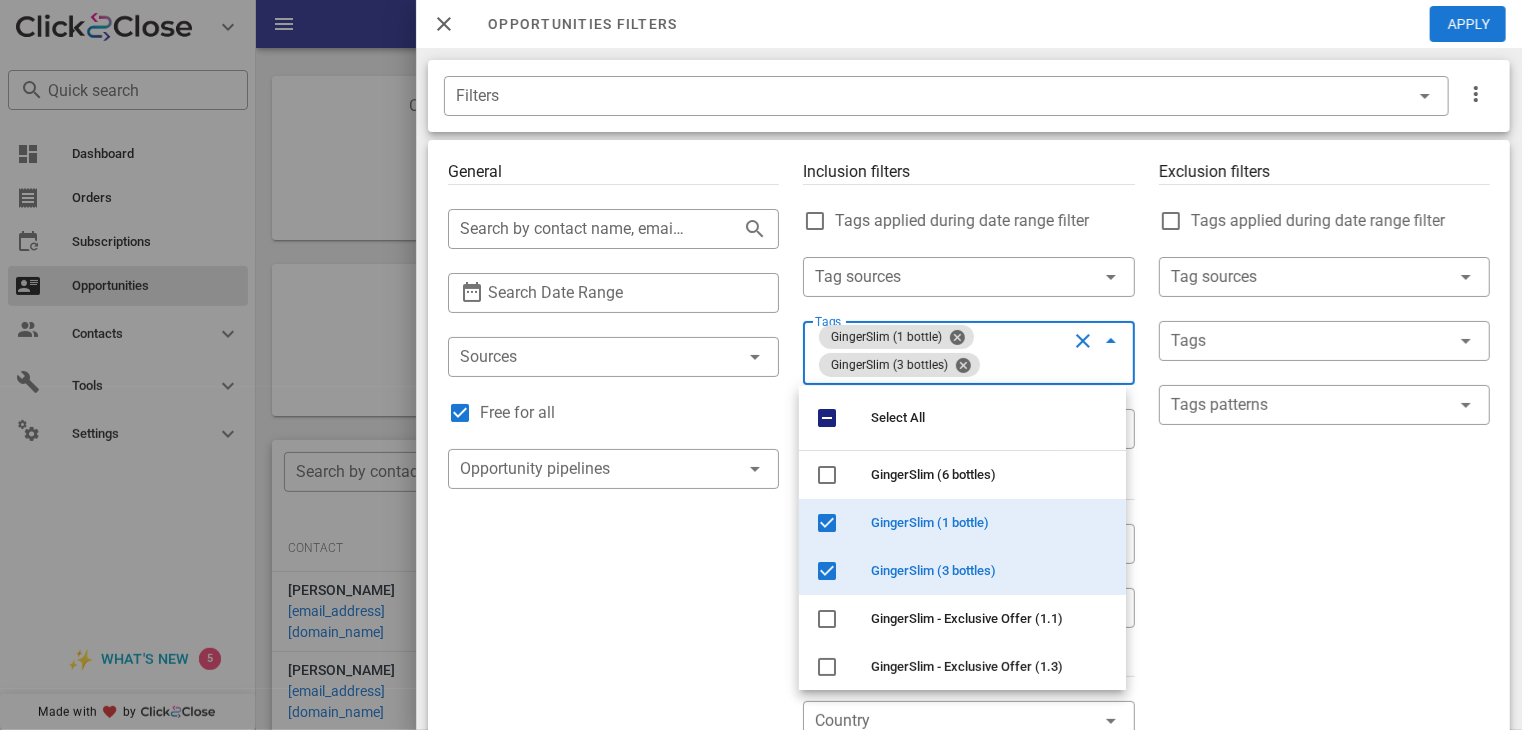 click on "Exclusion filters Tags applied during date range filter ​ Tag sources ​ Tags ​ Tags patterns" at bounding box center (1324, 721) 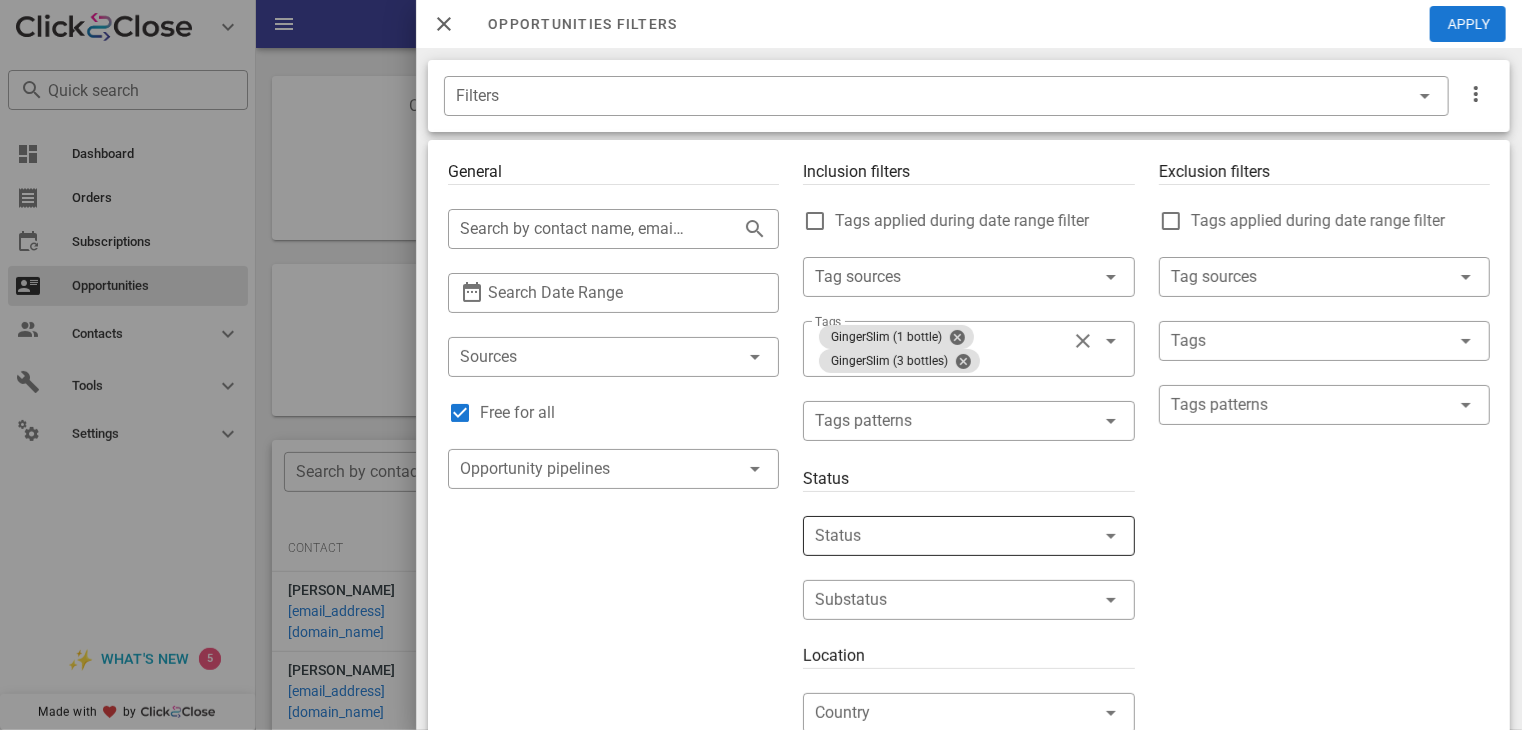 click at bounding box center [940, 536] 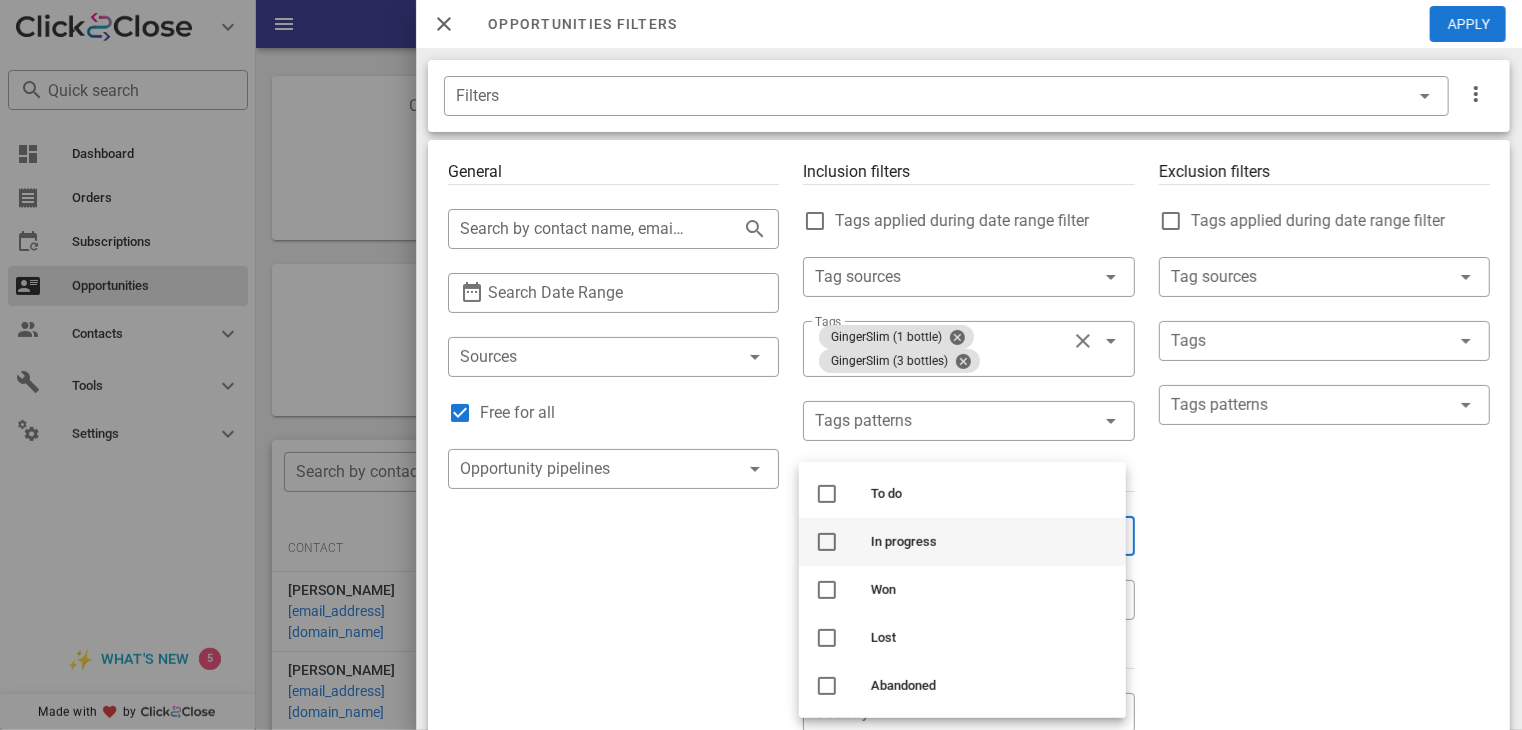 click on "In progress" at bounding box center [990, 542] 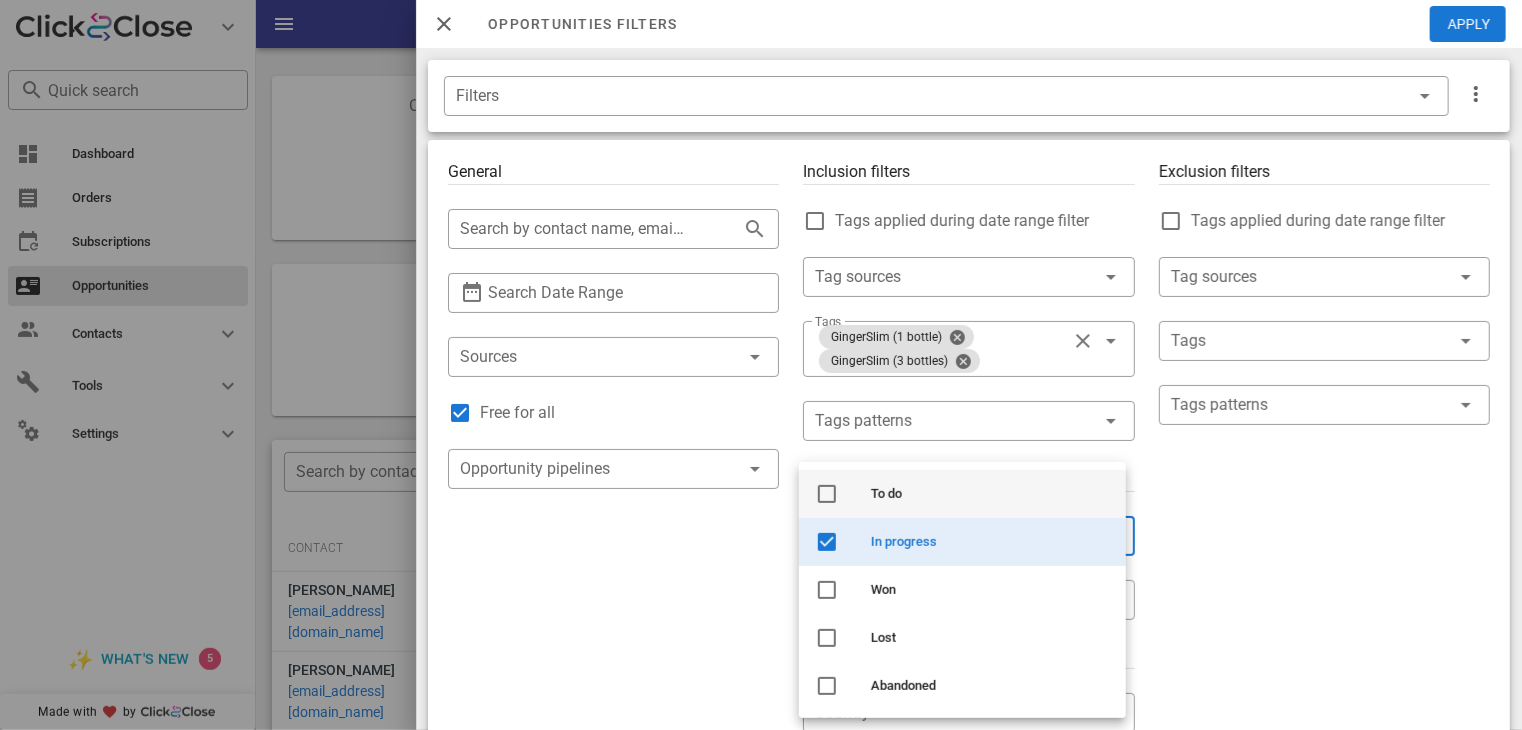 click on "To do" at bounding box center [990, 494] 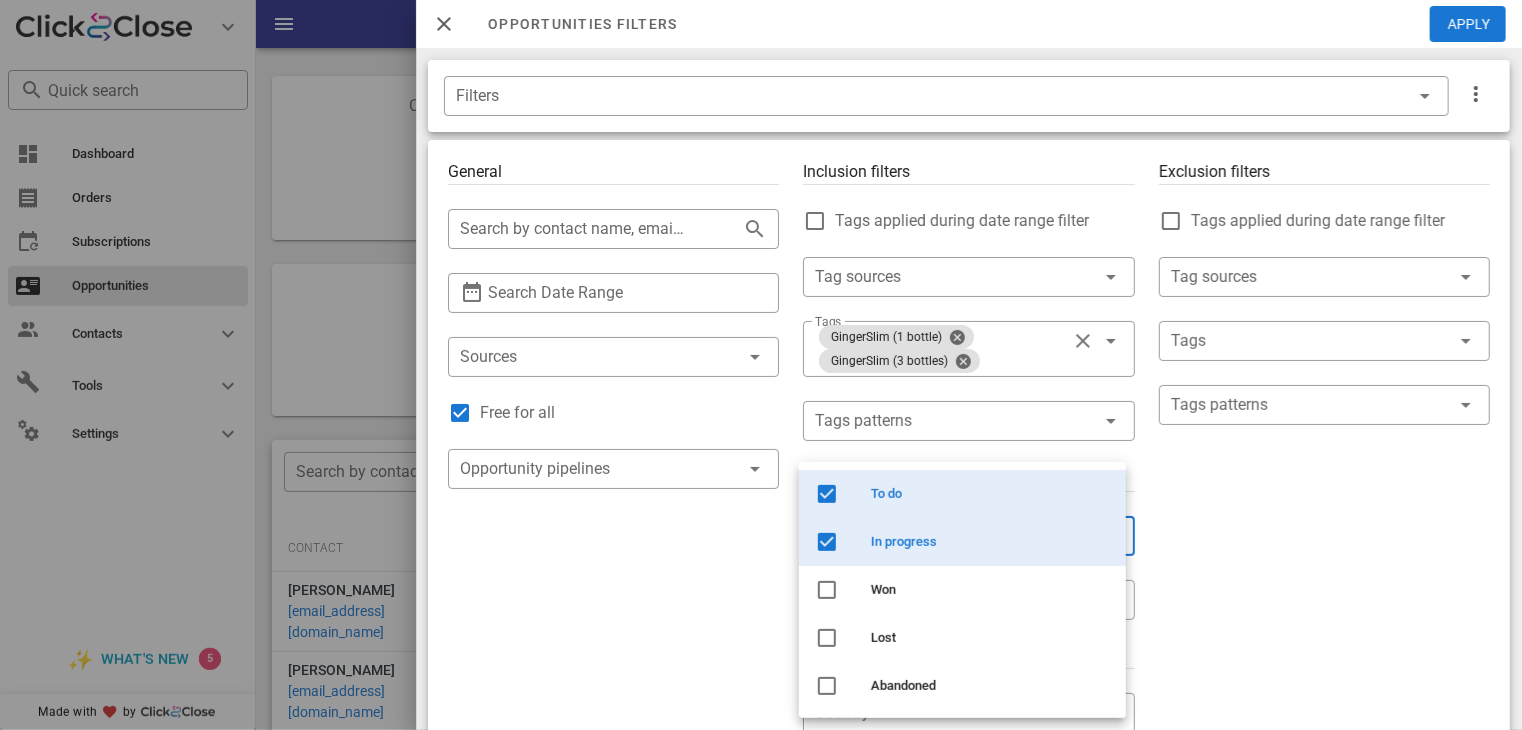 click on "Exclusion filters Tags applied during date range filter ​ Tag sources ​ Tags ​ Tags patterns" at bounding box center (1324, 717) 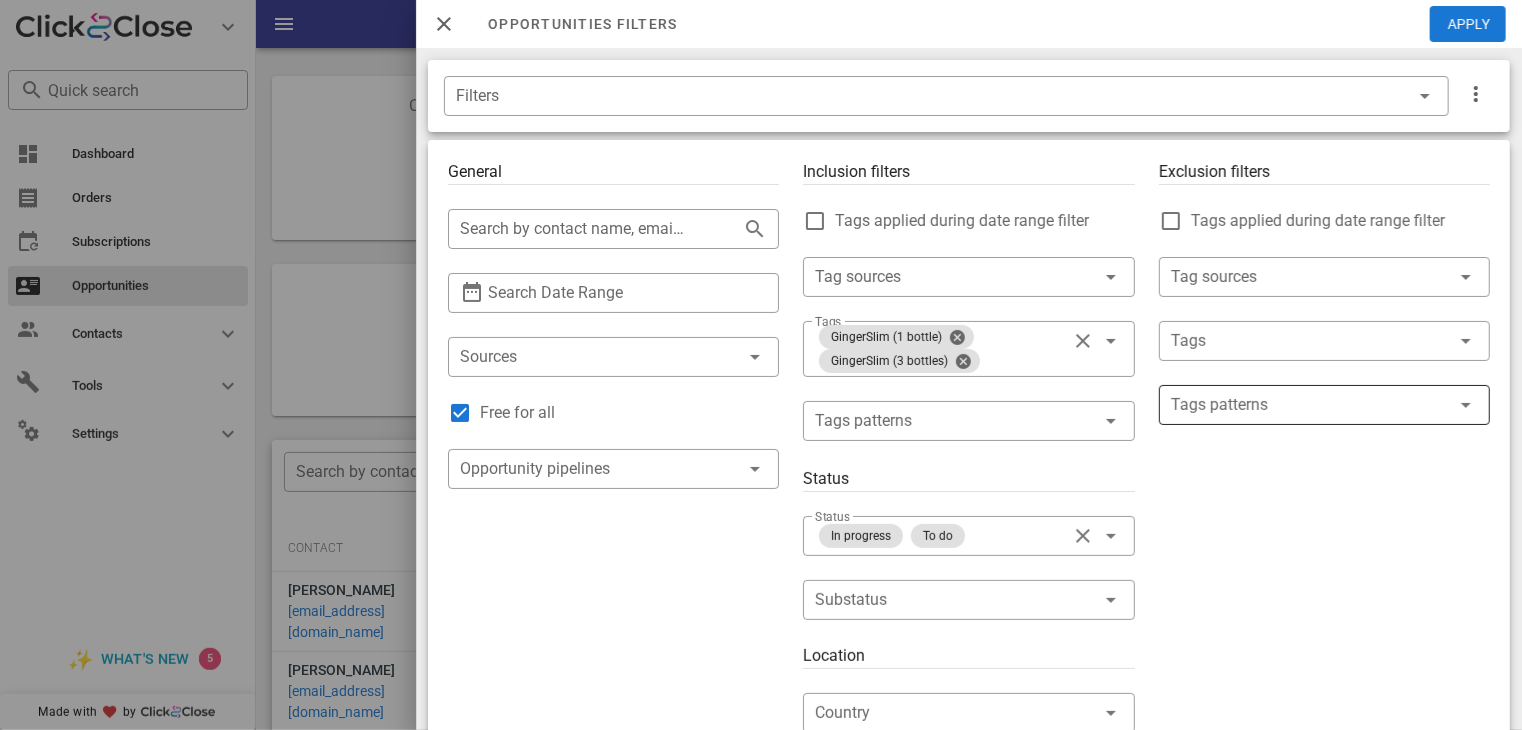 click at bounding box center (1310, 405) 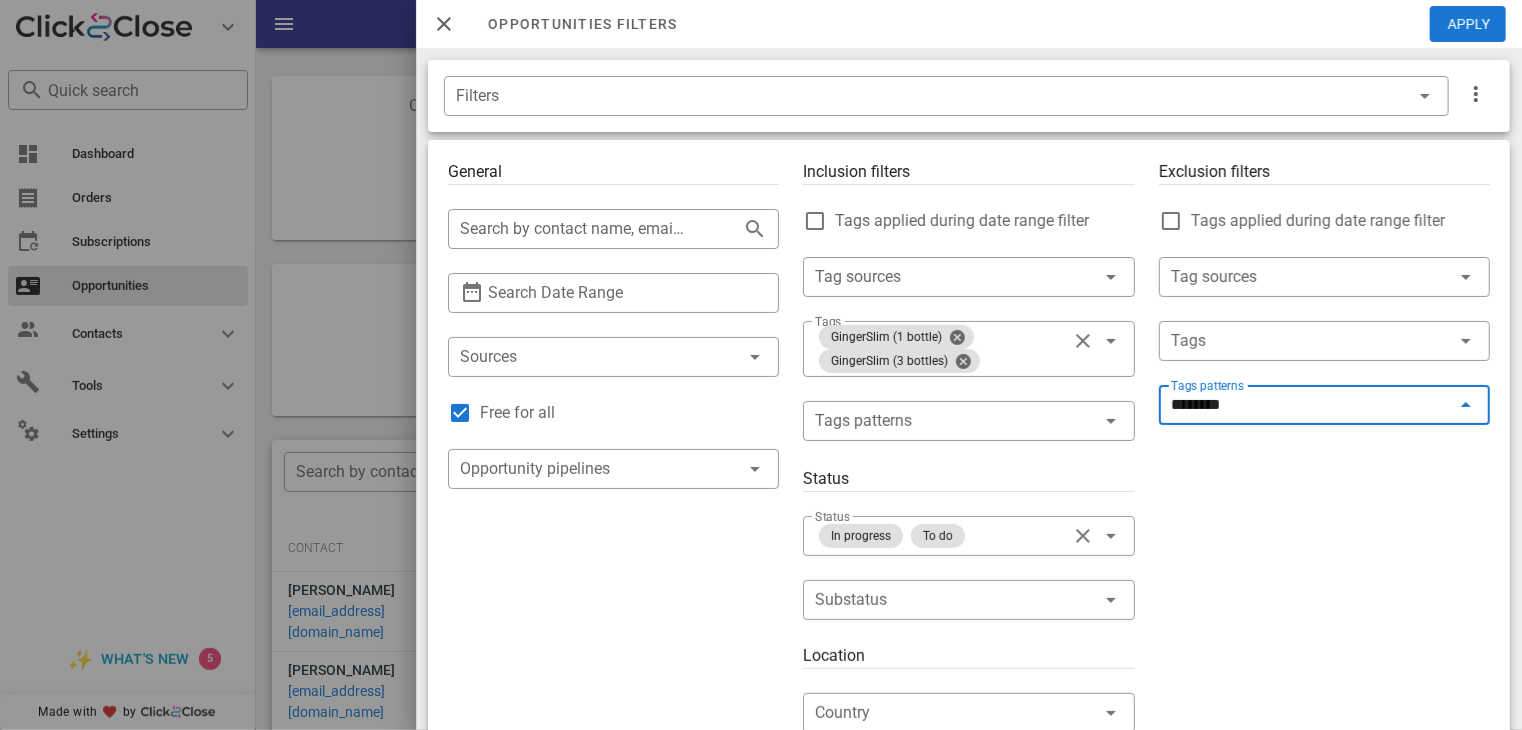 type on "*********" 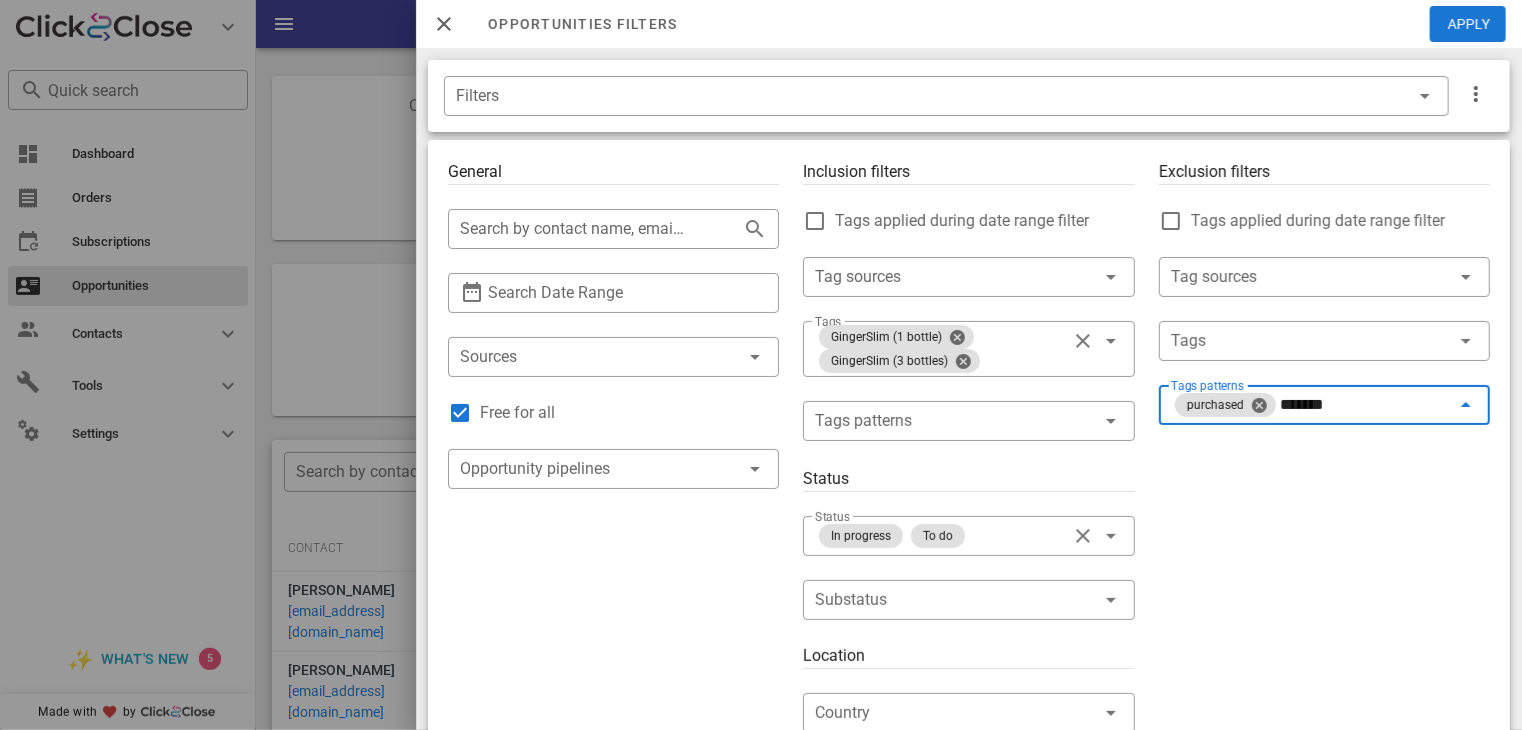 type on "********" 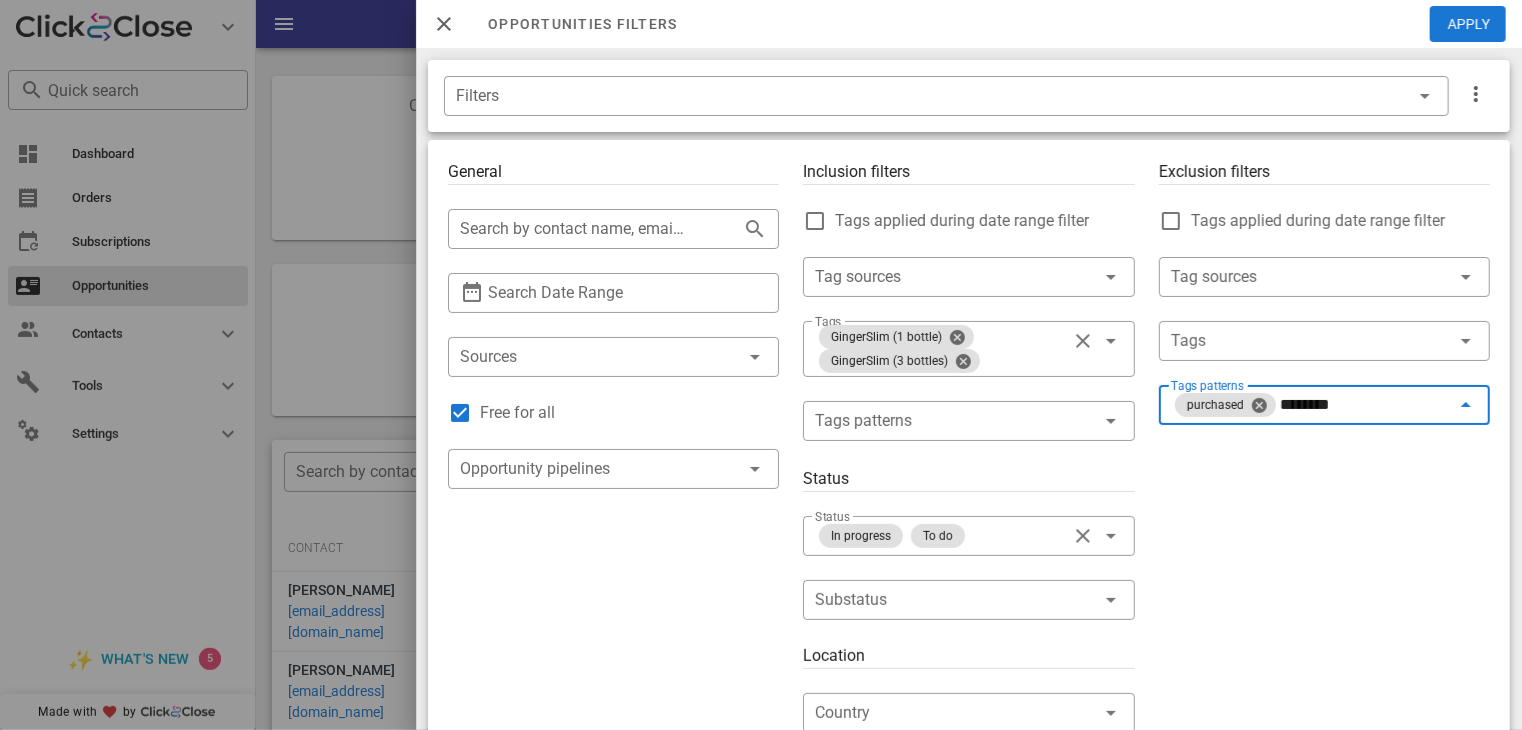 type 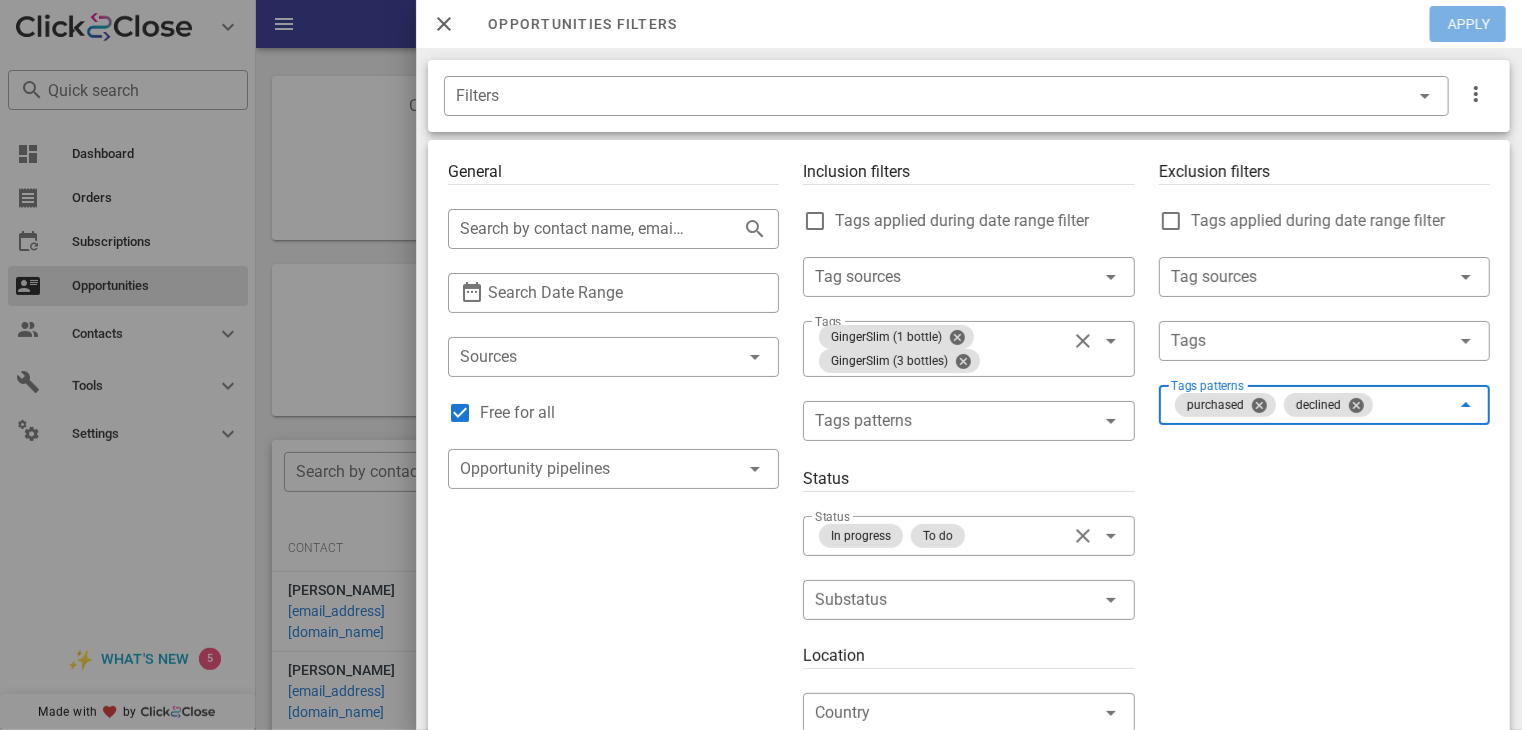 click on "Apply" at bounding box center [1469, 24] 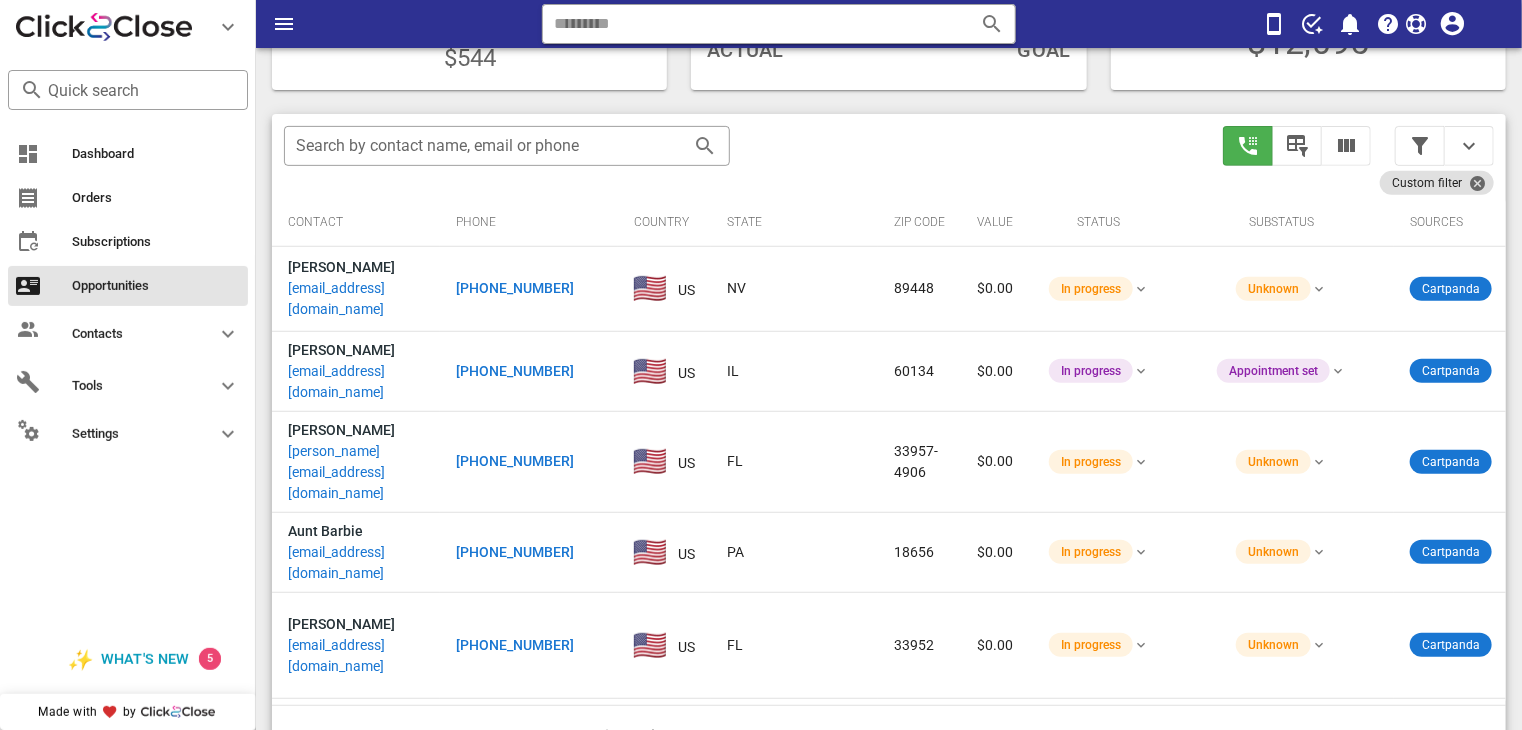 scroll, scrollTop: 330, scrollLeft: 0, axis: vertical 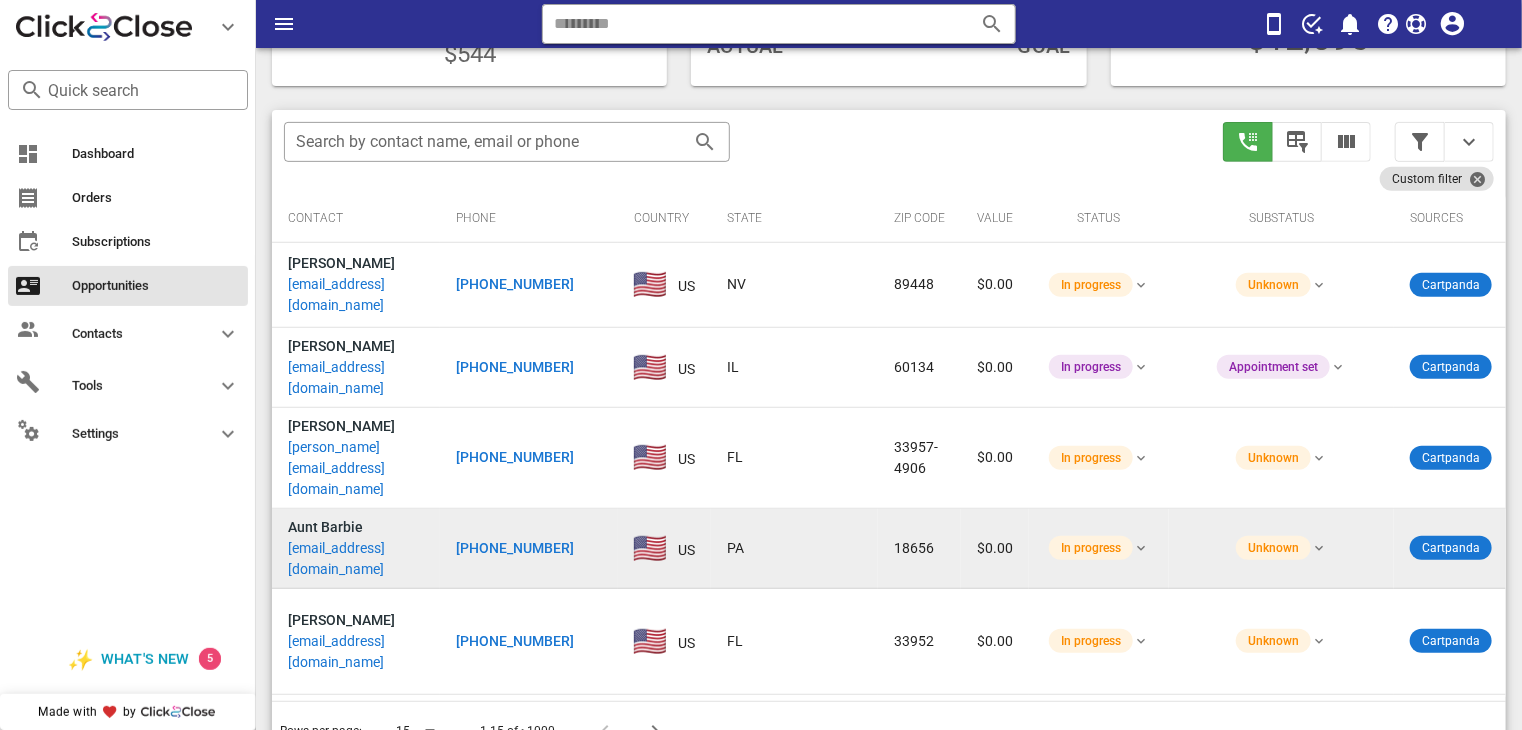 click on "Aunt Barbie" at bounding box center (325, 527) 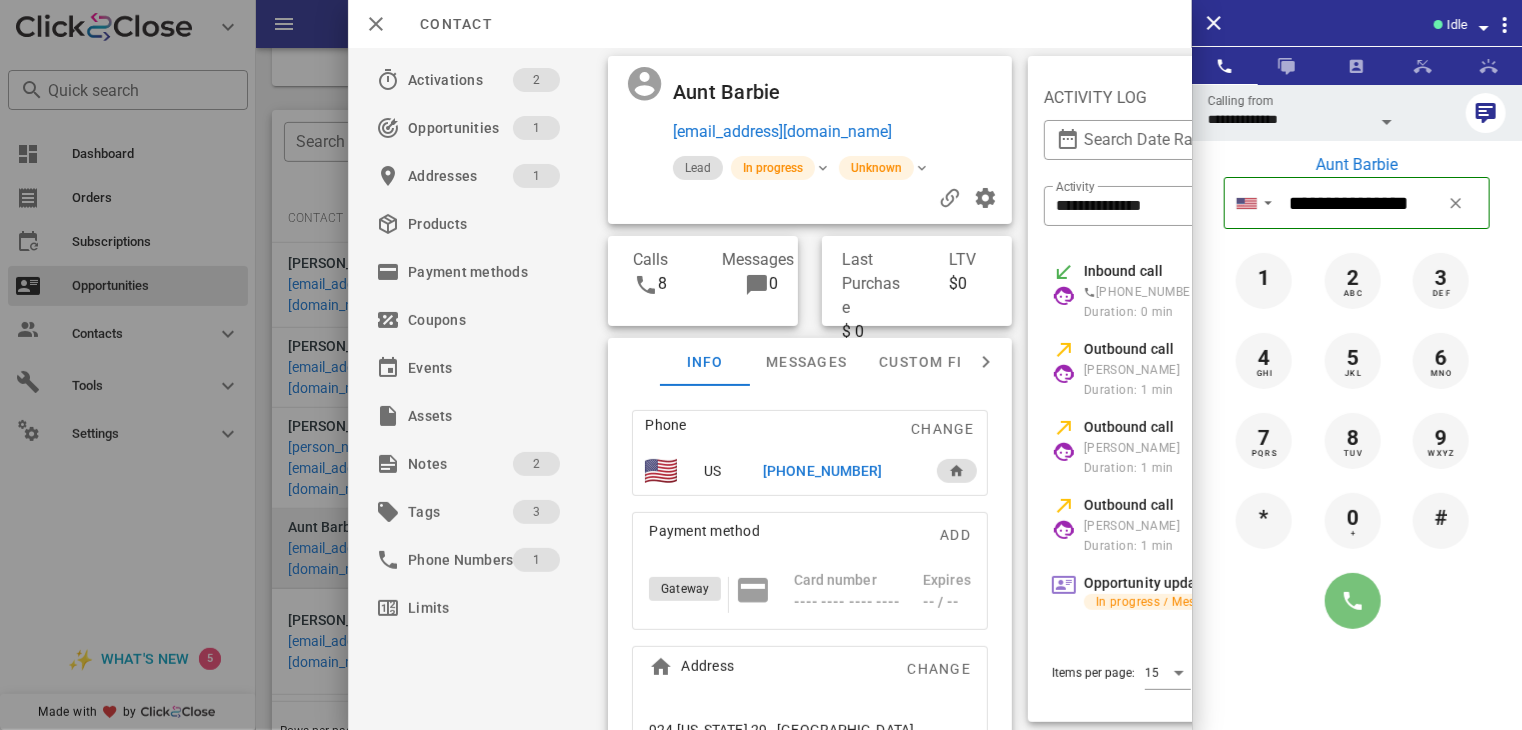 click at bounding box center (1353, 601) 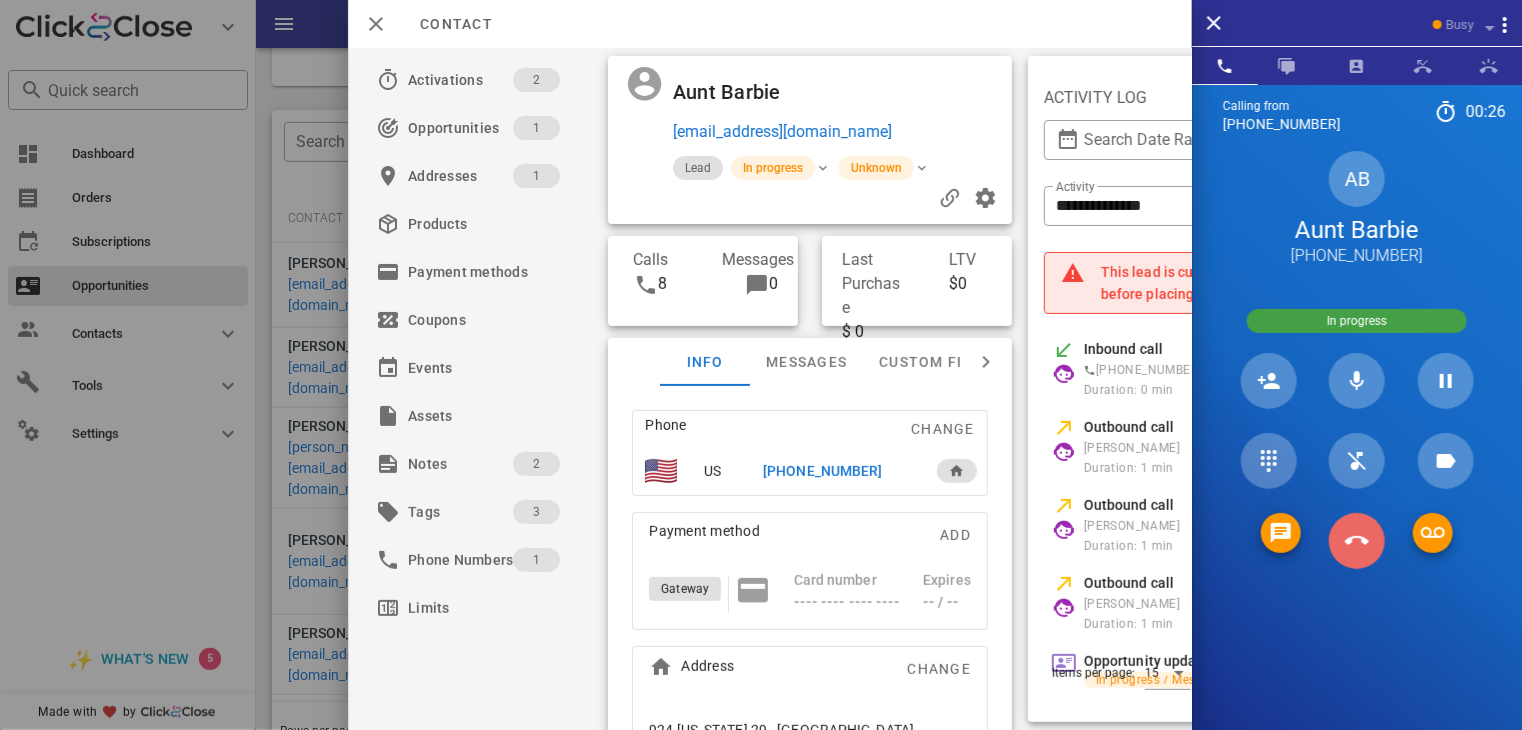 click at bounding box center [1357, 541] 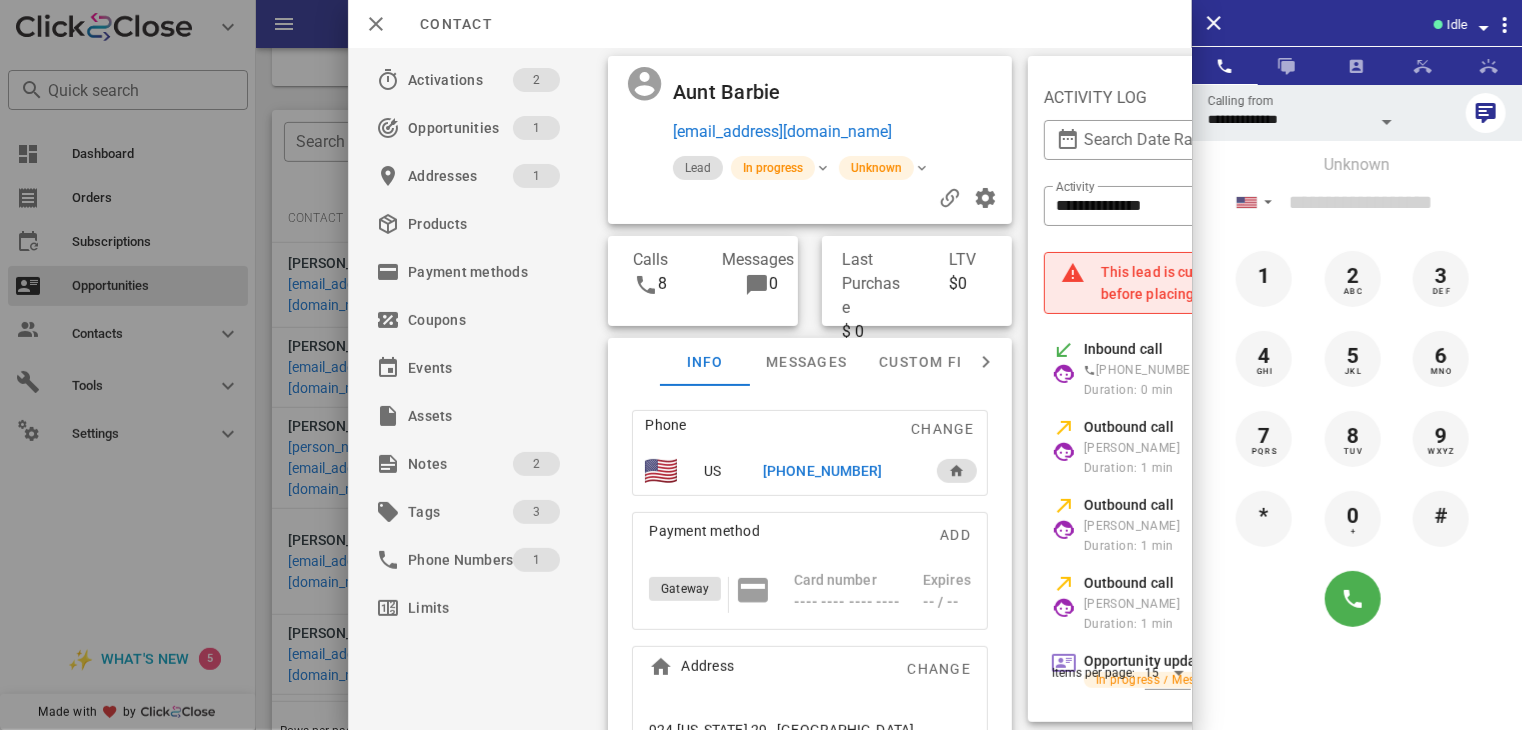 click on "[PHONE_NUMBER]" at bounding box center (822, 471) 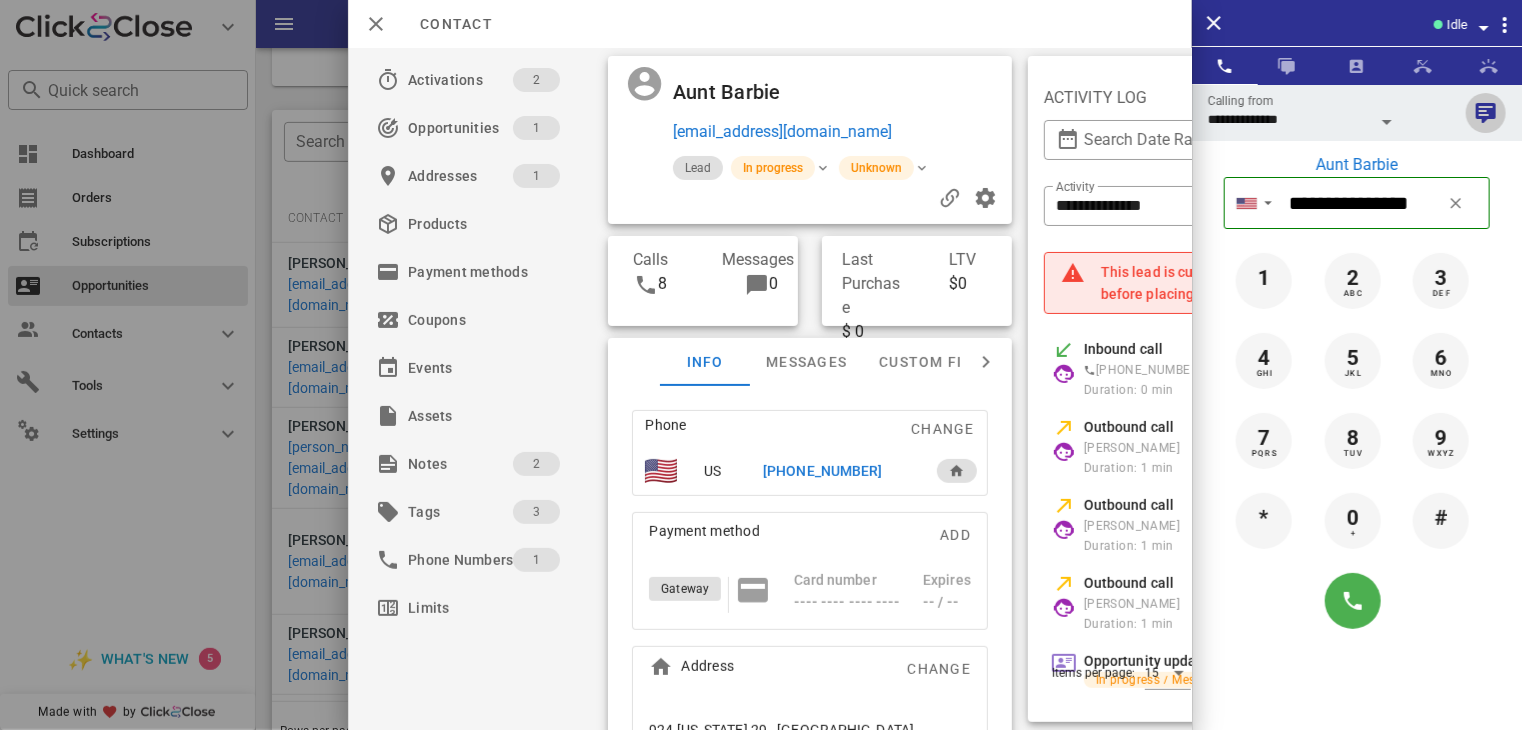 click at bounding box center (1486, 113) 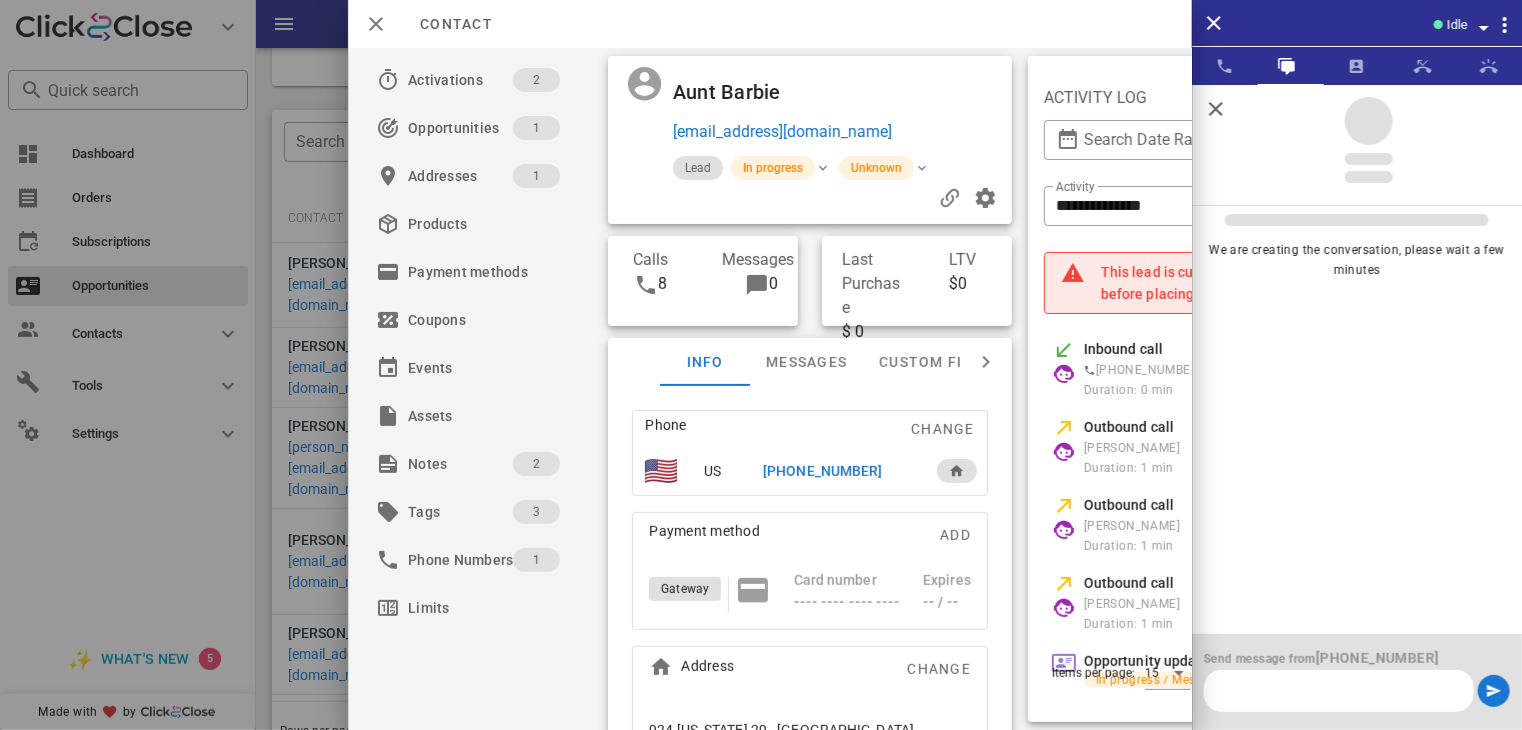 click at bounding box center [1339, 691] 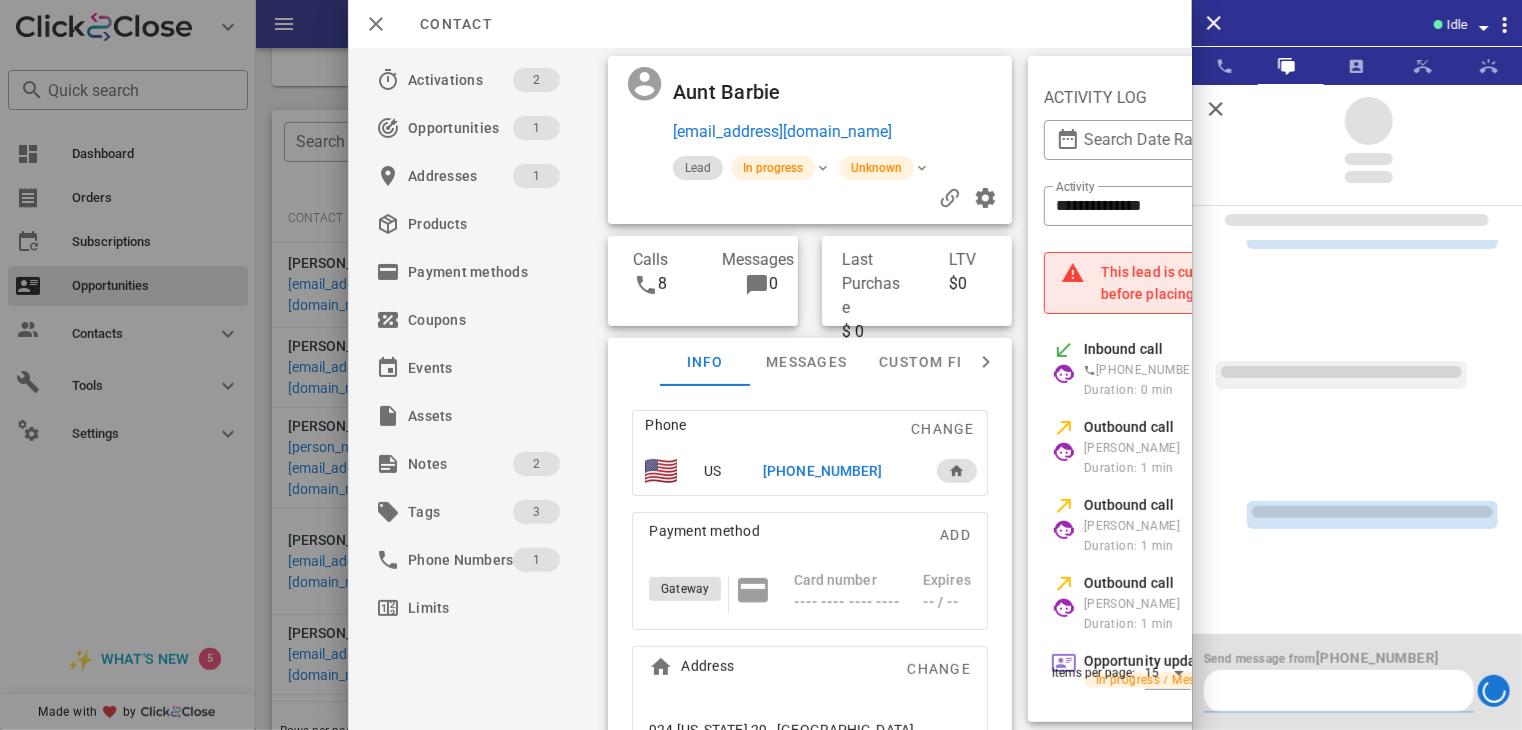 scroll, scrollTop: 0, scrollLeft: 0, axis: both 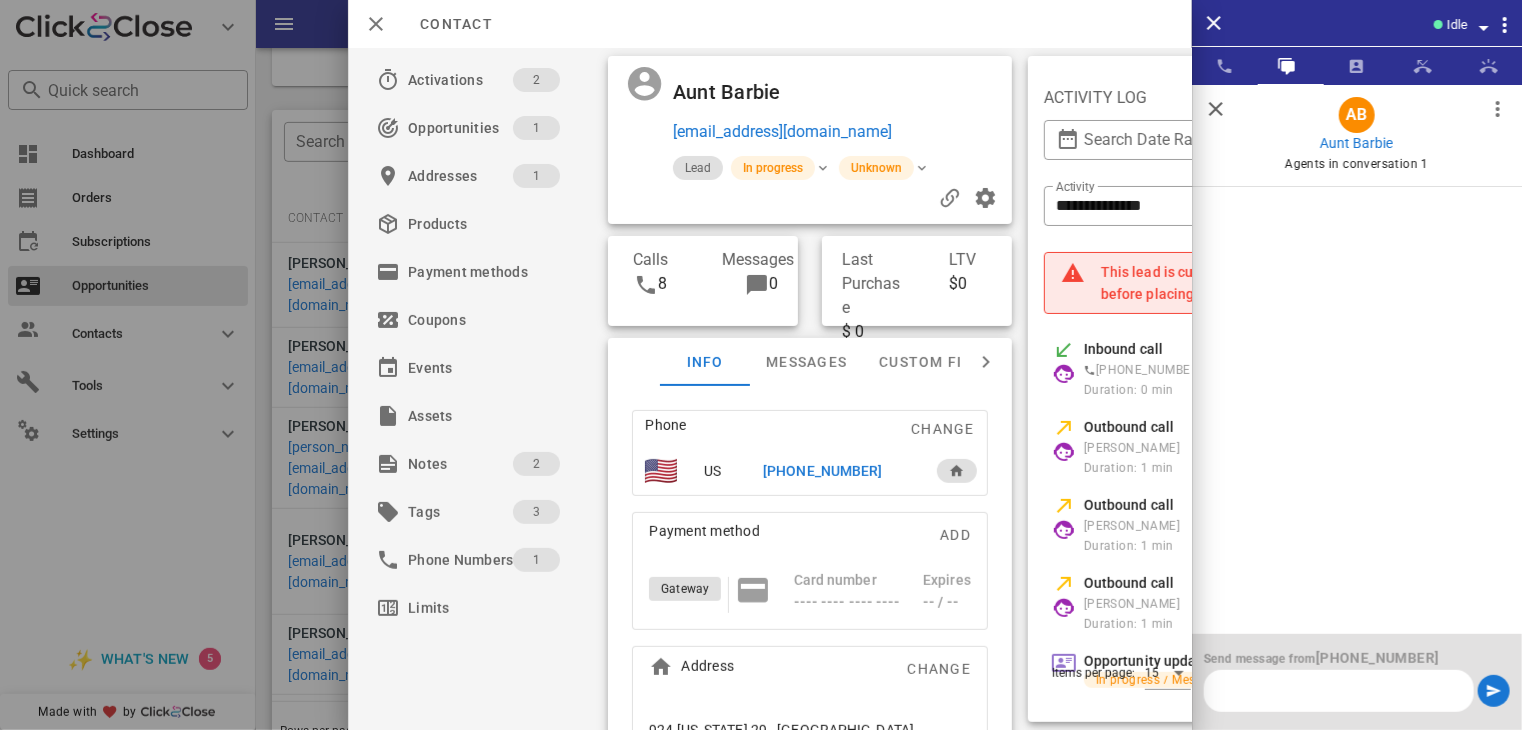 click at bounding box center [1339, 691] 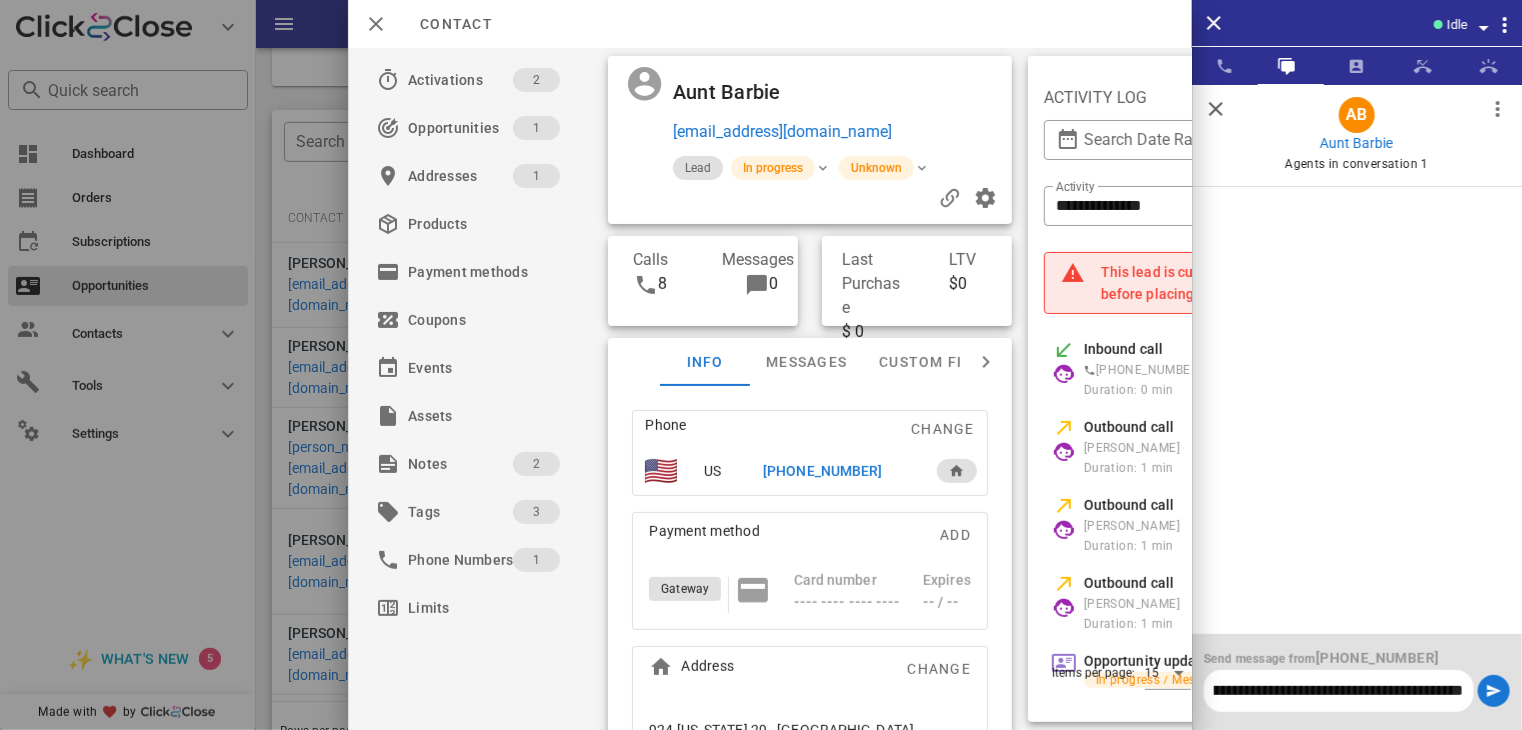 scroll, scrollTop: 0, scrollLeft: 1453, axis: horizontal 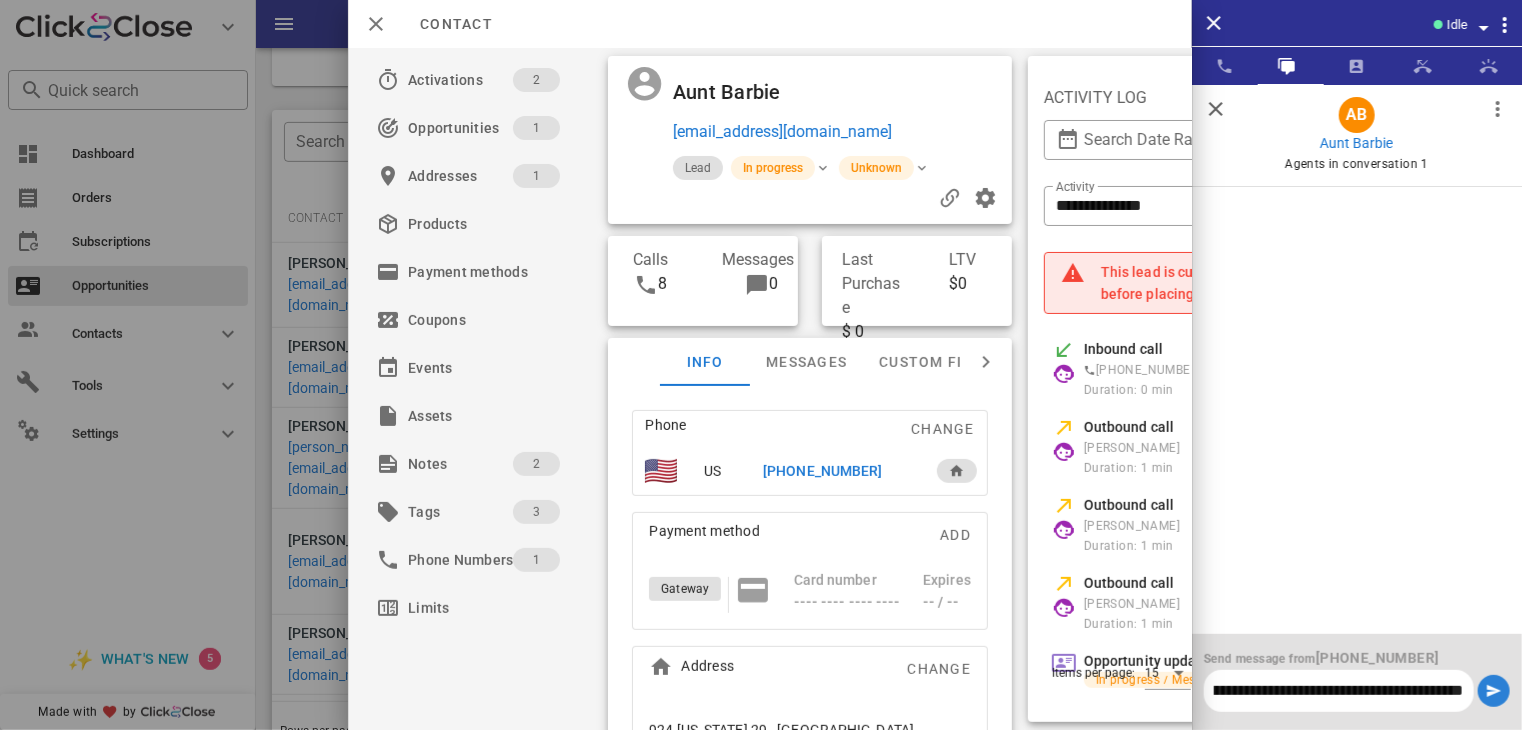 type on "**********" 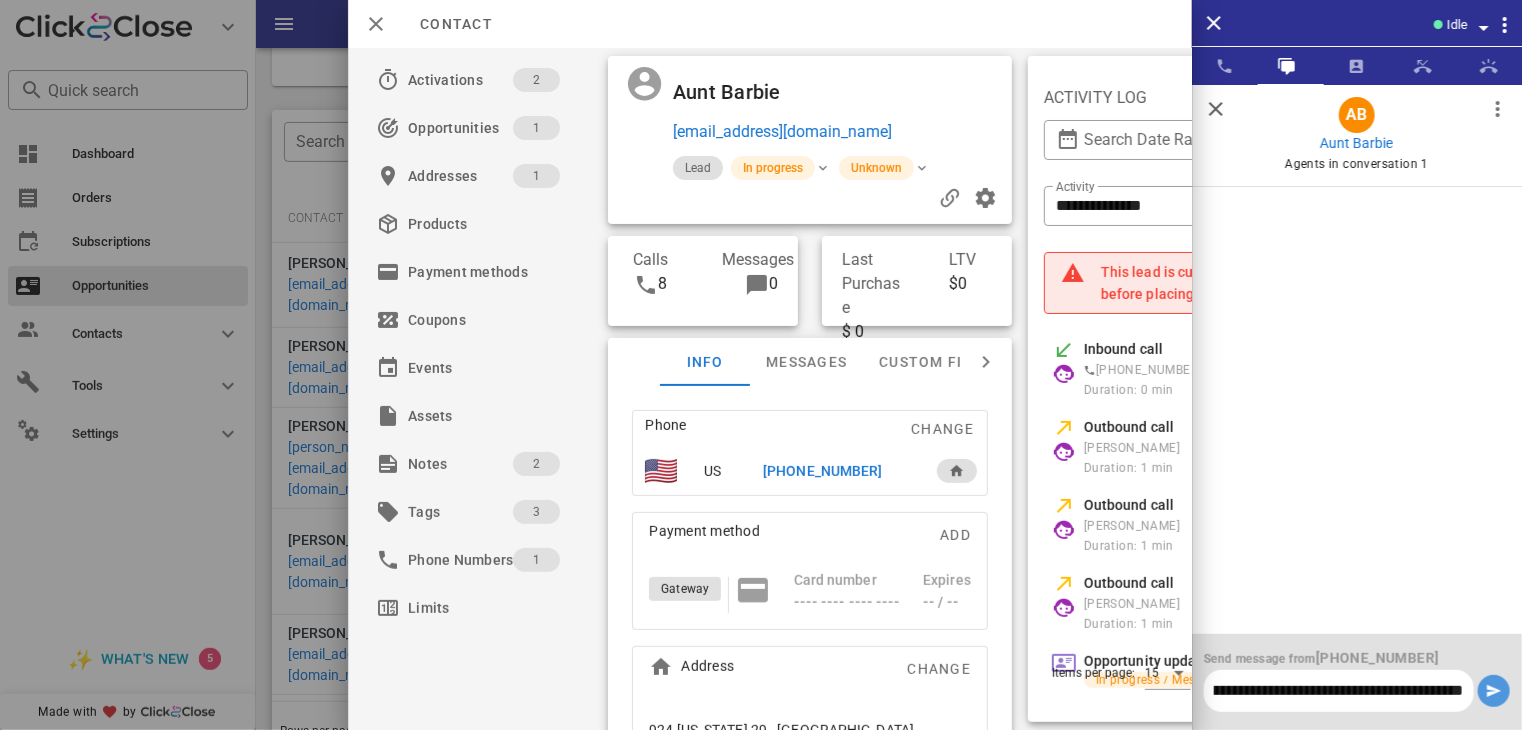click at bounding box center [1494, 691] 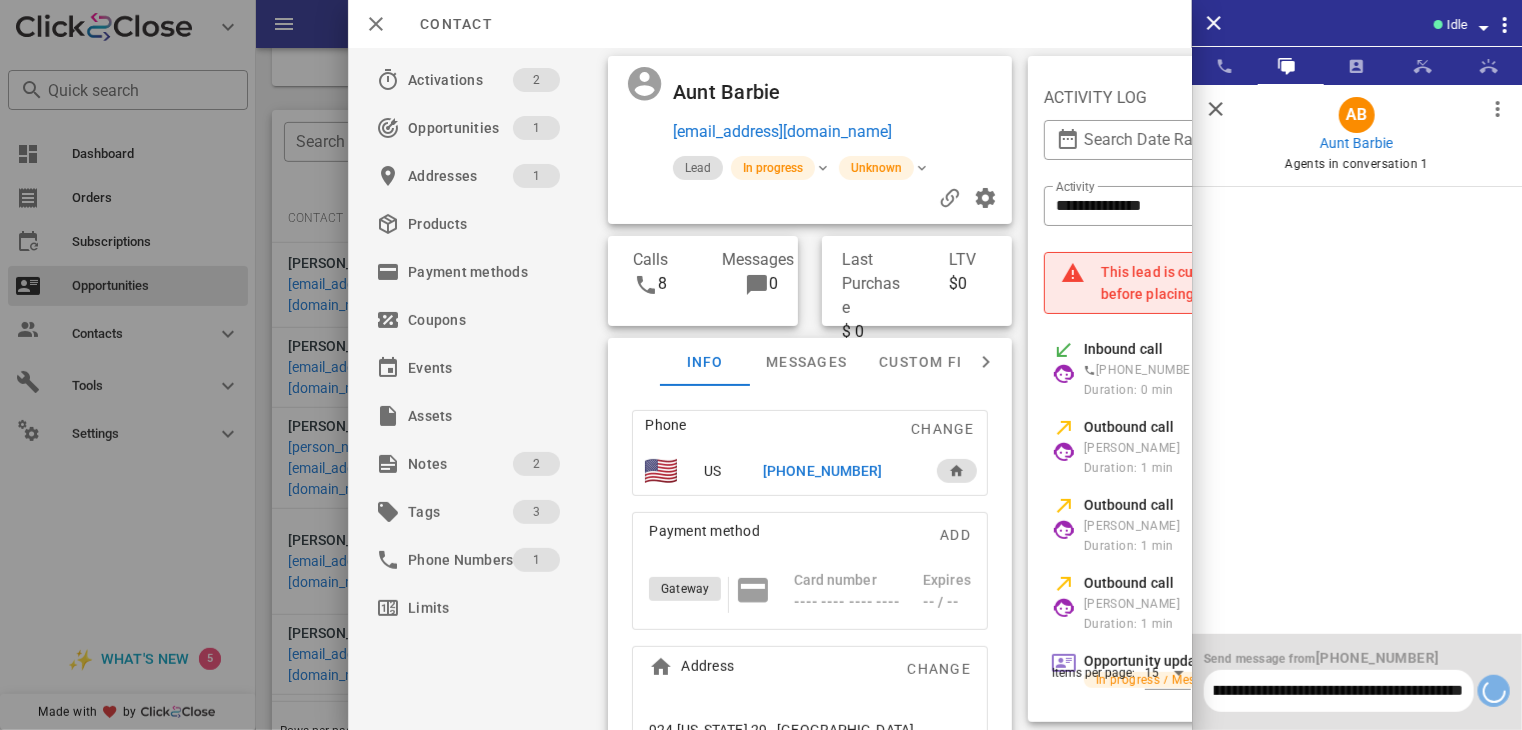 scroll, scrollTop: 0, scrollLeft: 0, axis: both 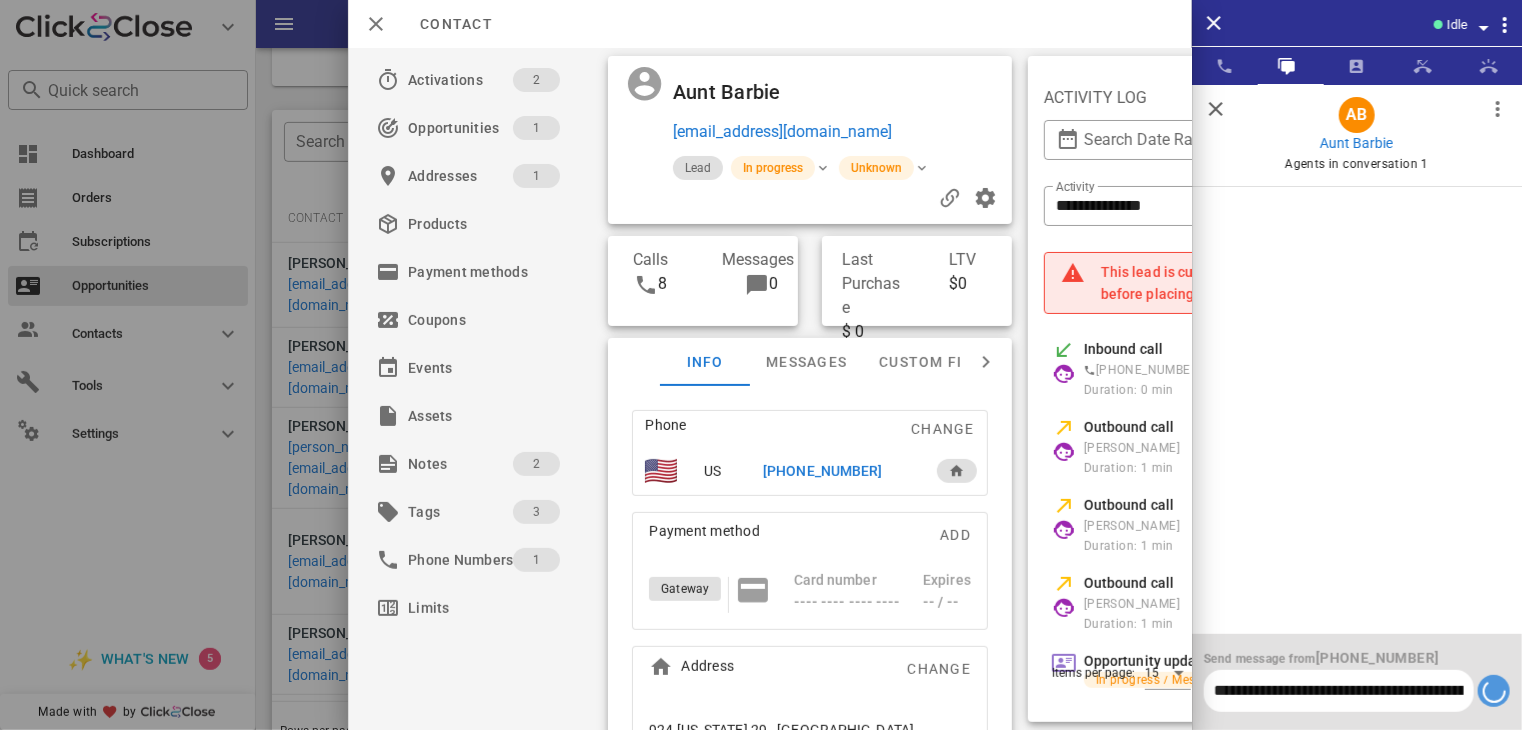 type 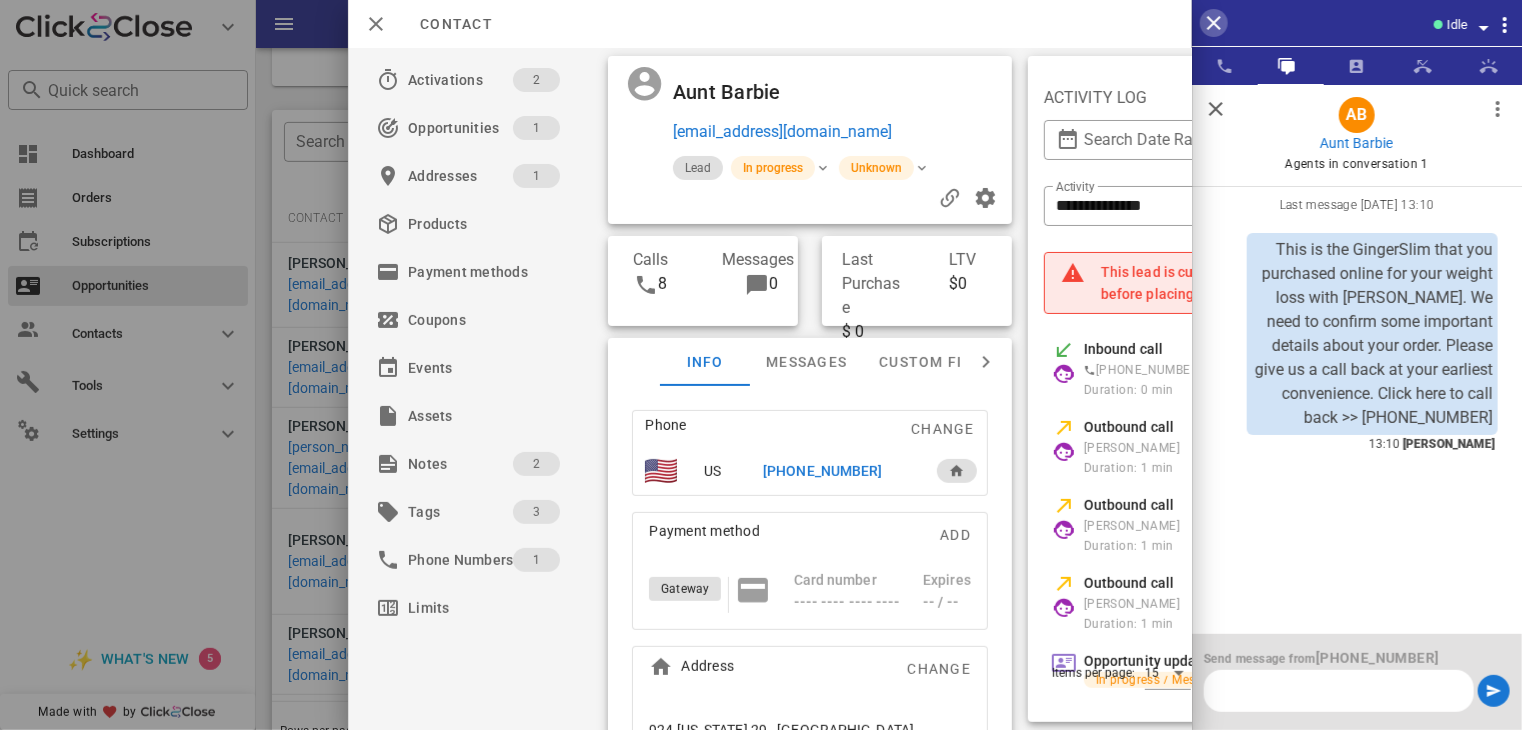 click at bounding box center [1214, 23] 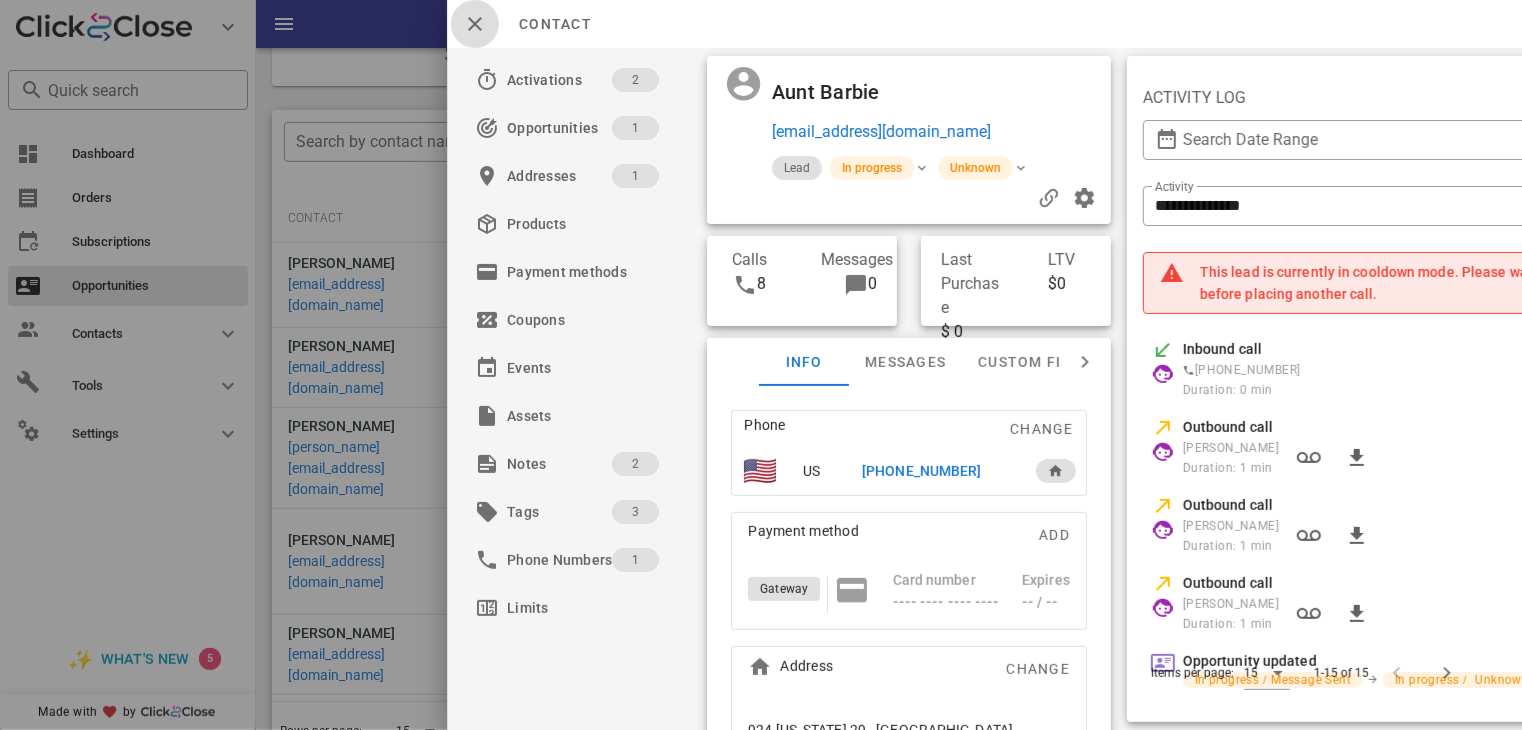 click at bounding box center (475, 24) 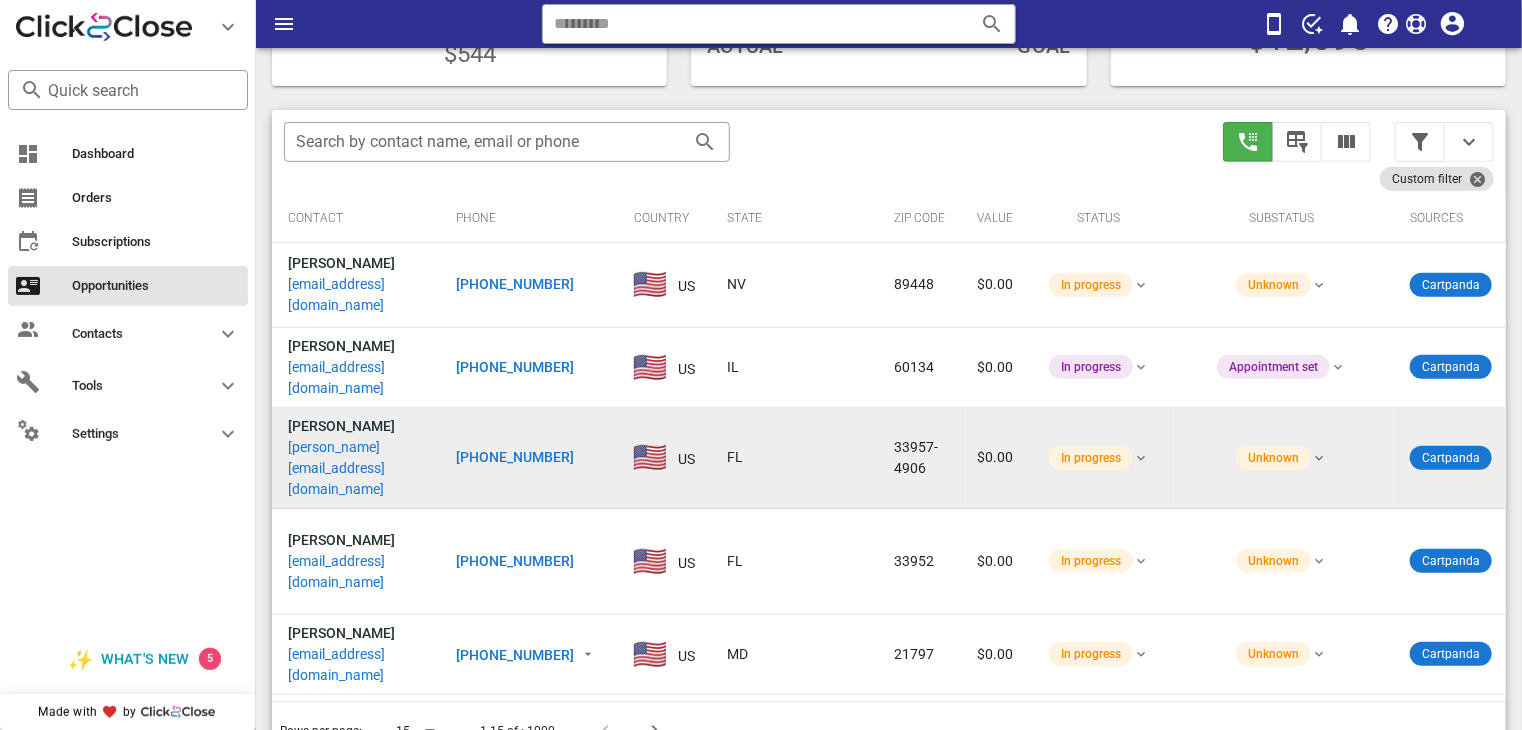 click on "[PHONE_NUMBER]" at bounding box center [515, 457] 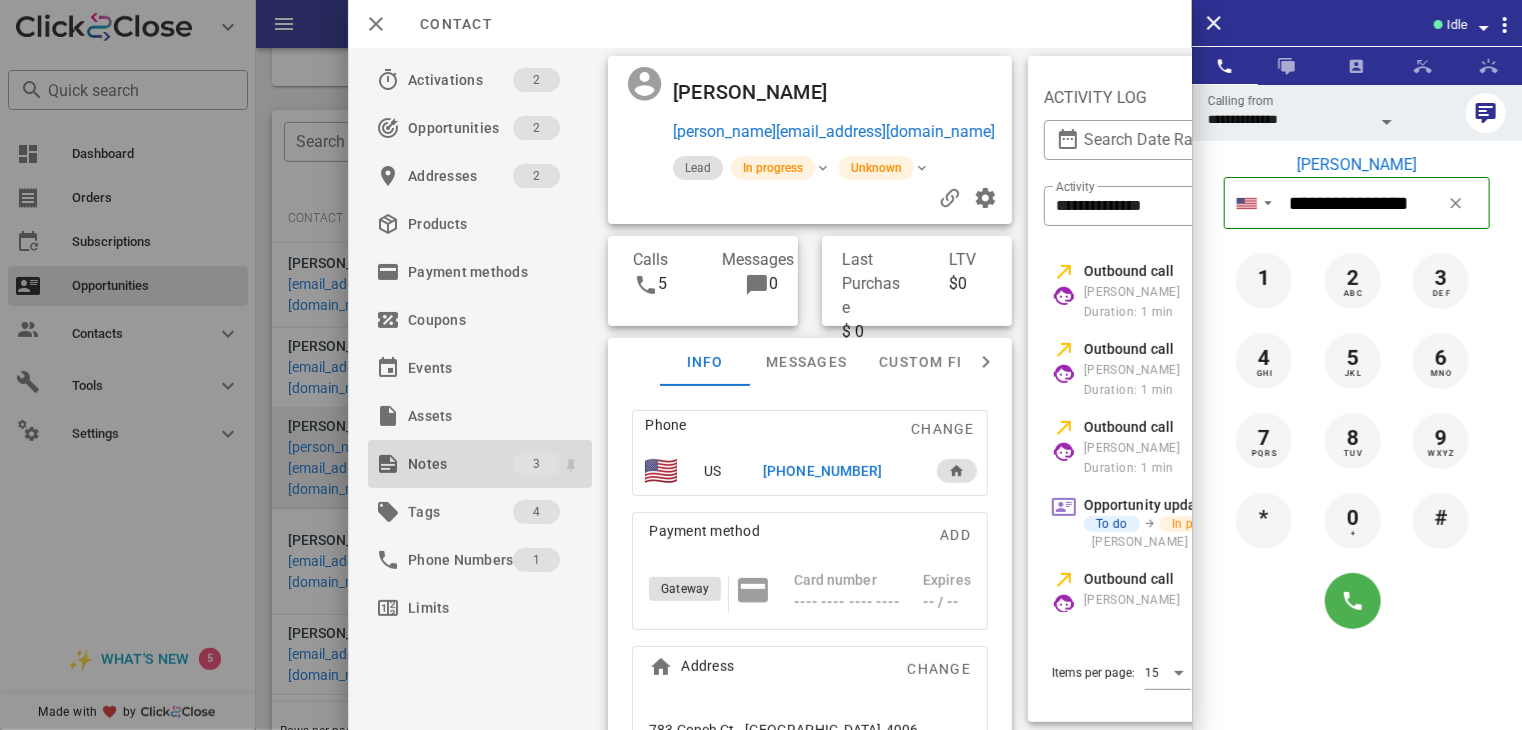 click on "Notes" at bounding box center (460, 464) 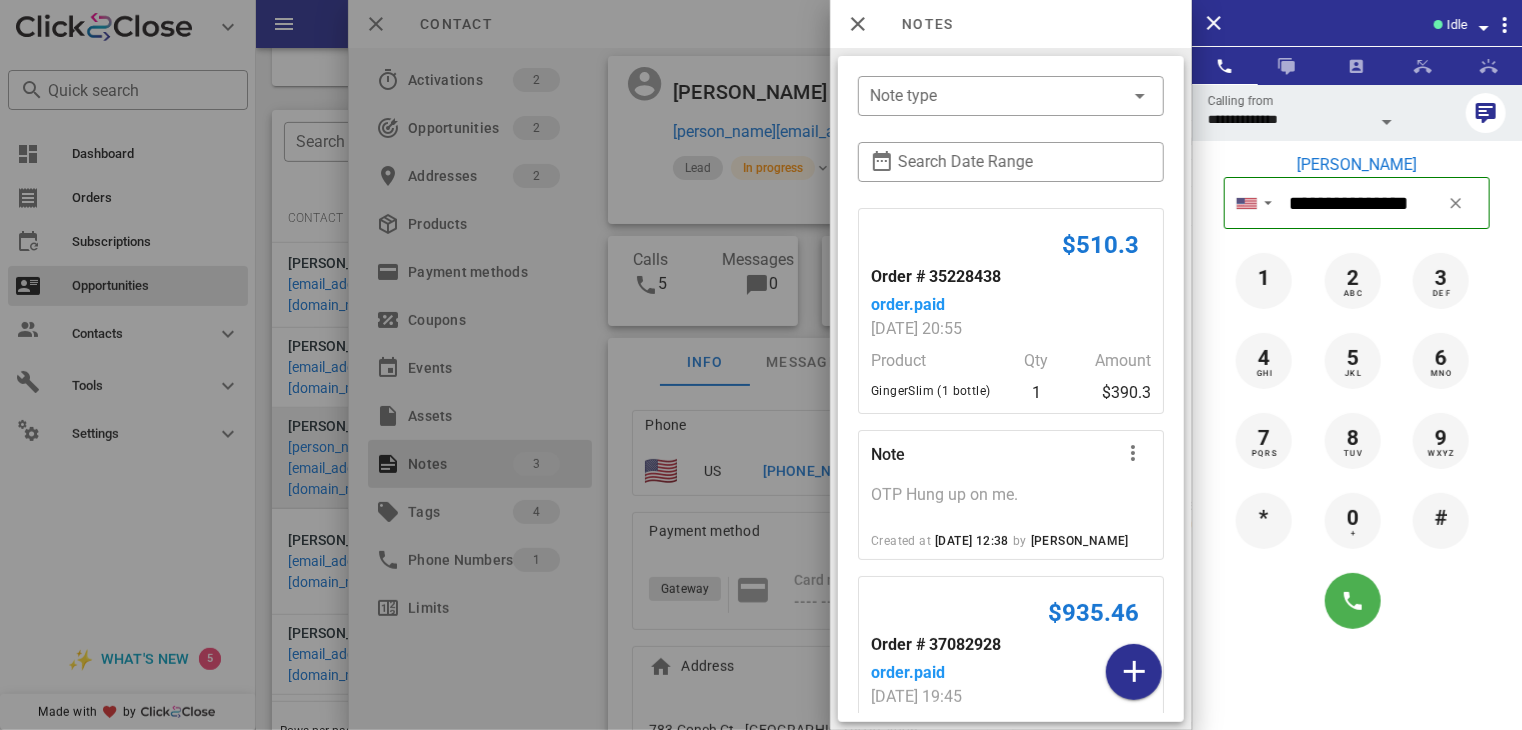 scroll, scrollTop: 156, scrollLeft: 0, axis: vertical 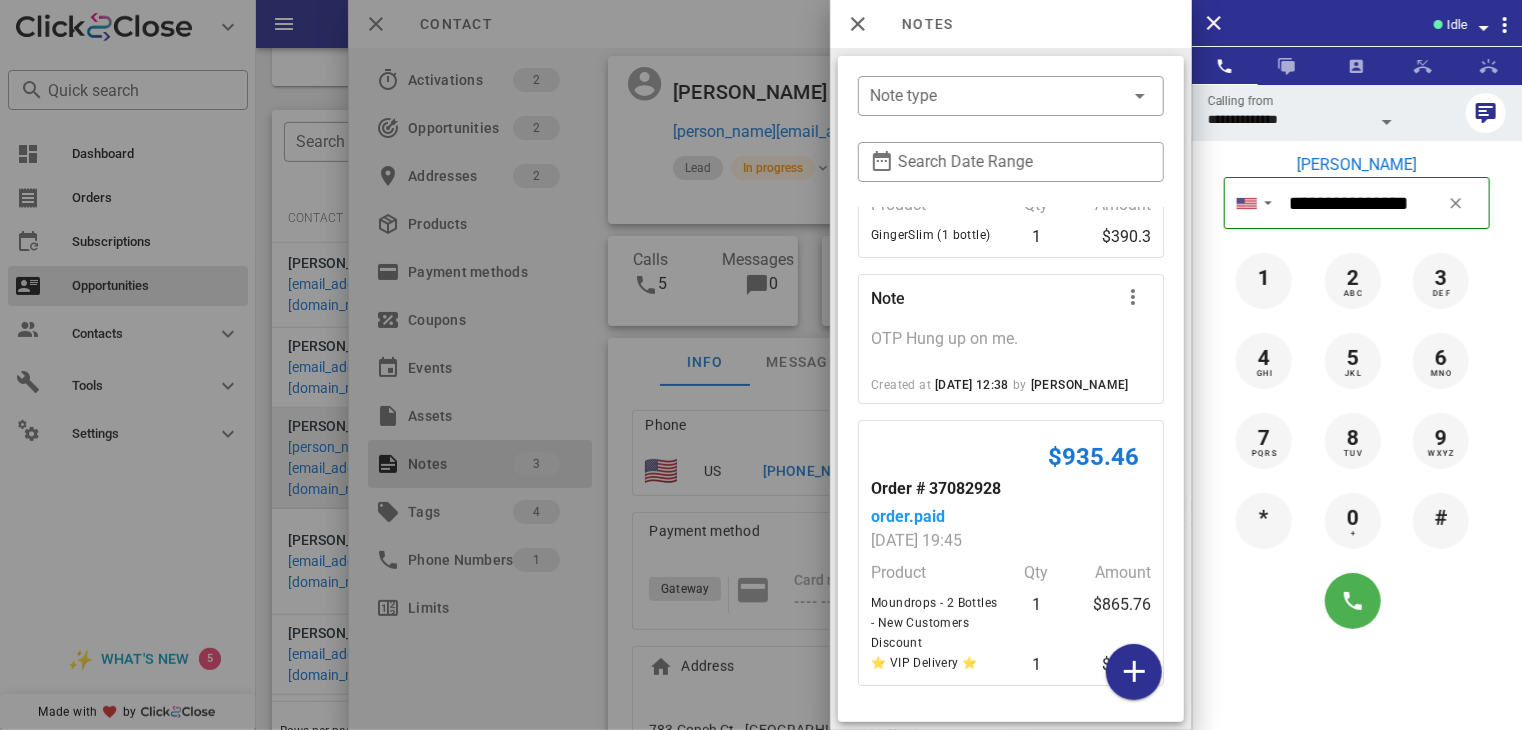 click on "$510.3   Order # 35228438   order.paid   [DATE] 20:55   Product Qty Amount  GingerSlim (1 bottle)  1 $390.3  Note  OTP
Hung up on me.  Created at   [DATE] 12:38   by   [PERSON_NAME]   $935.46   Order # 37082928   order.paid   [DATE] 19:45   Product Qty Amount  Moundrops - 2 Bottles - New Customers Discount  1 $865.76  ⭐ VIP Delivery ⭐  1 $54.52" at bounding box center [1011, 460] 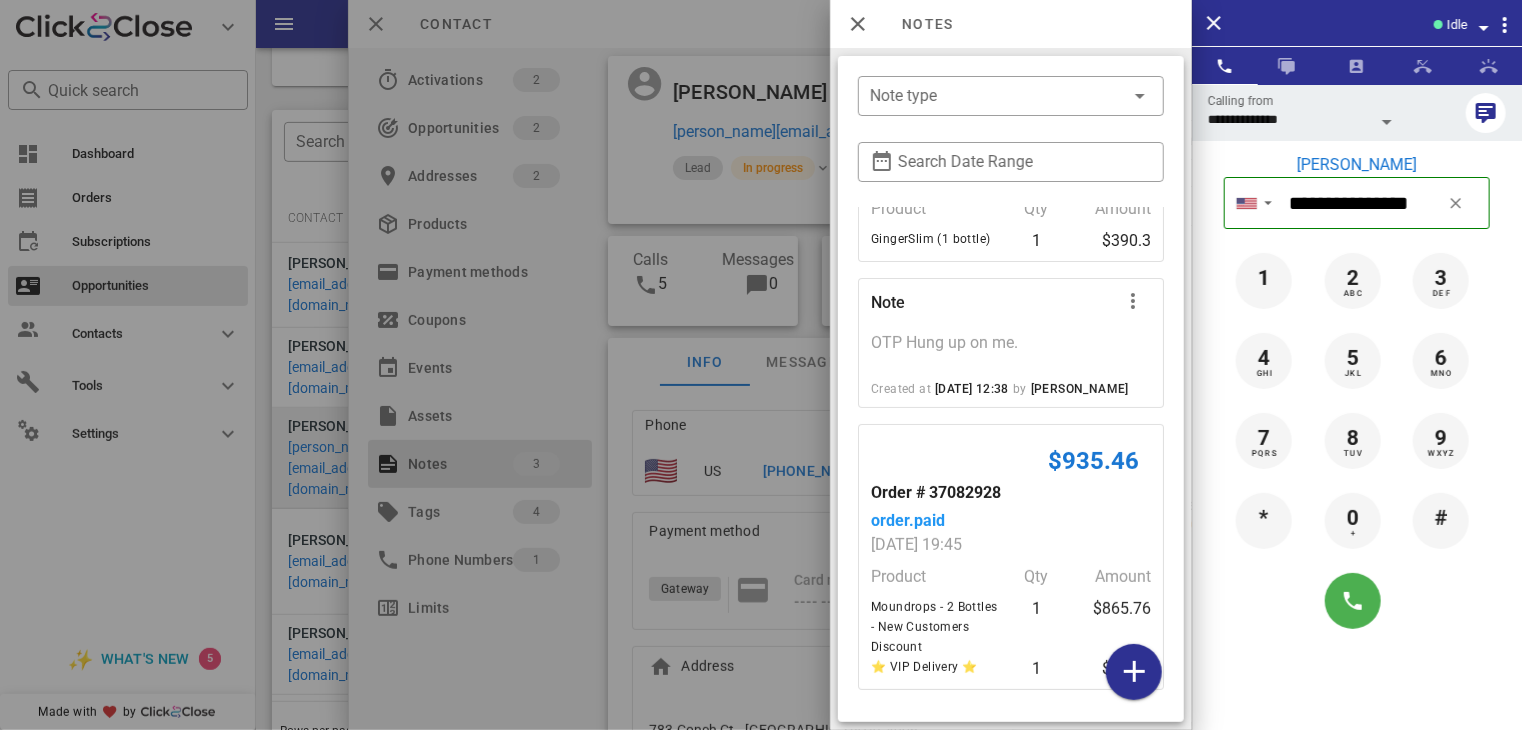 scroll, scrollTop: 156, scrollLeft: 0, axis: vertical 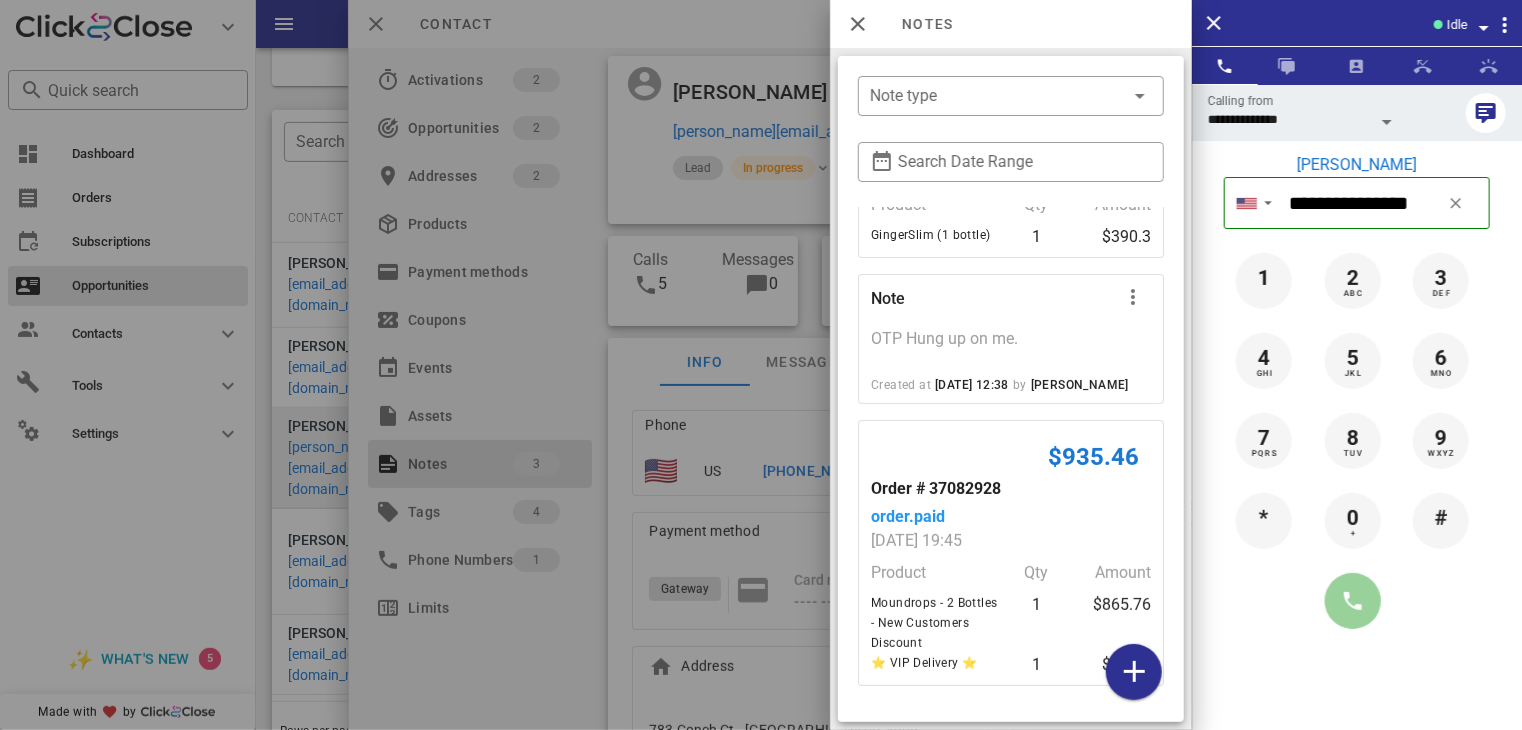 click at bounding box center [1353, 601] 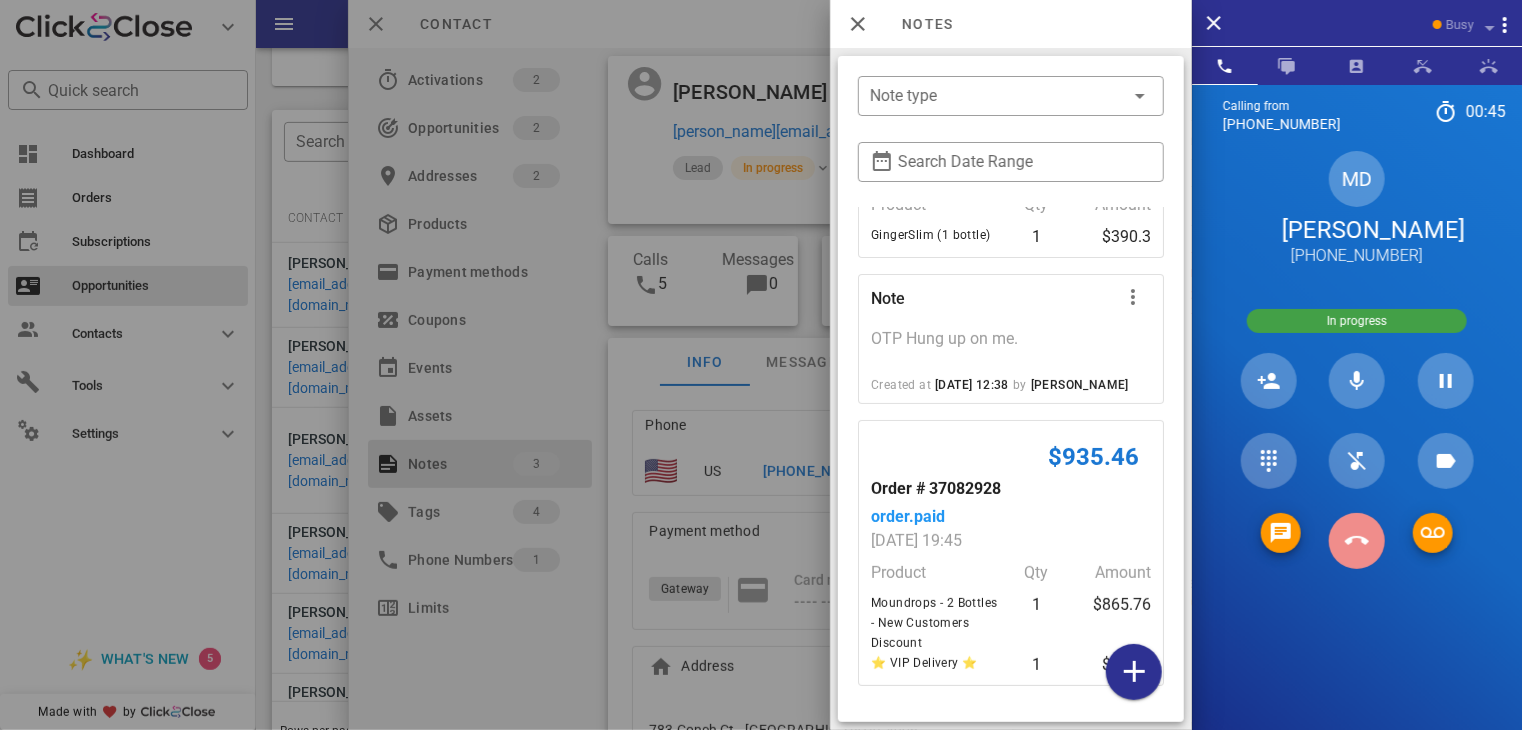 click at bounding box center [1357, 541] 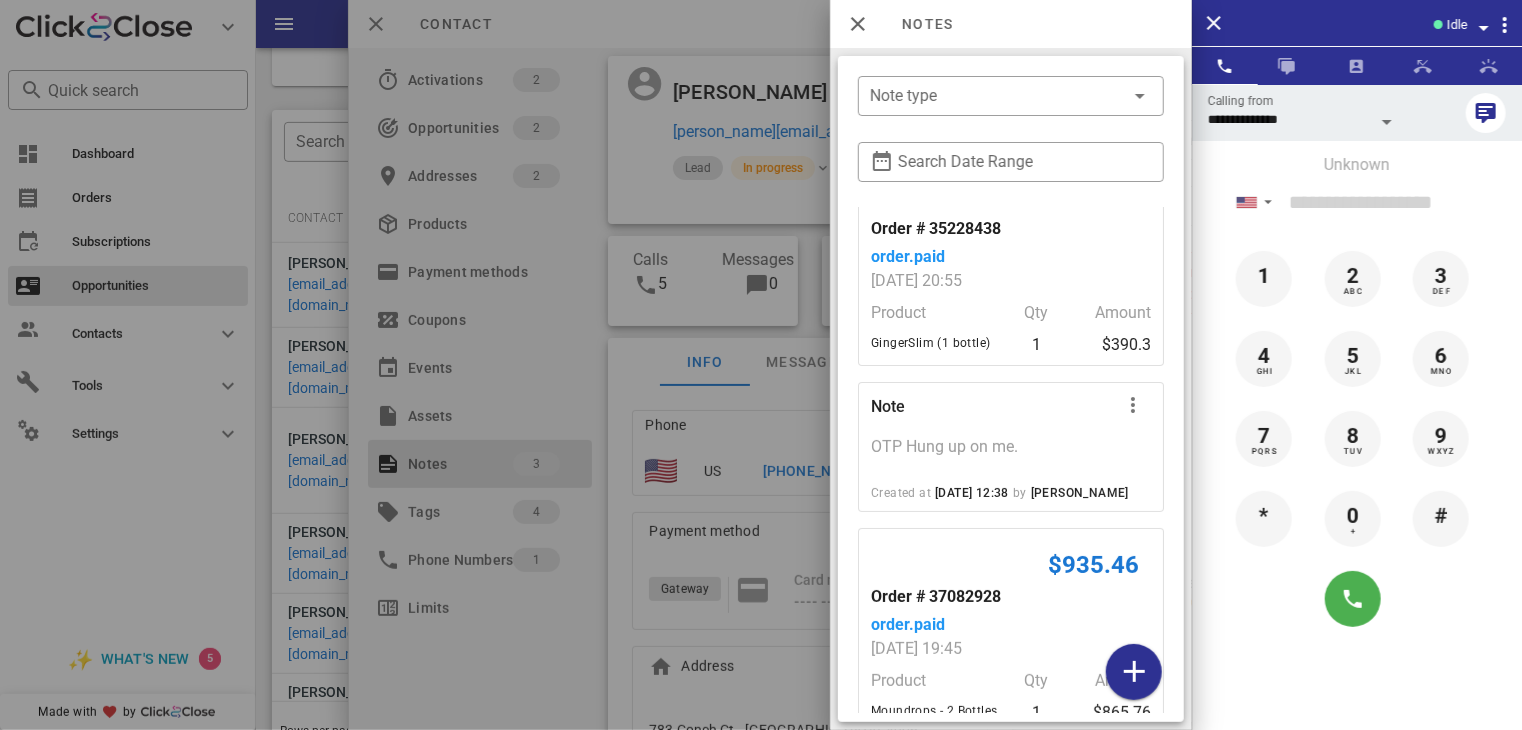 scroll, scrollTop: 0, scrollLeft: 0, axis: both 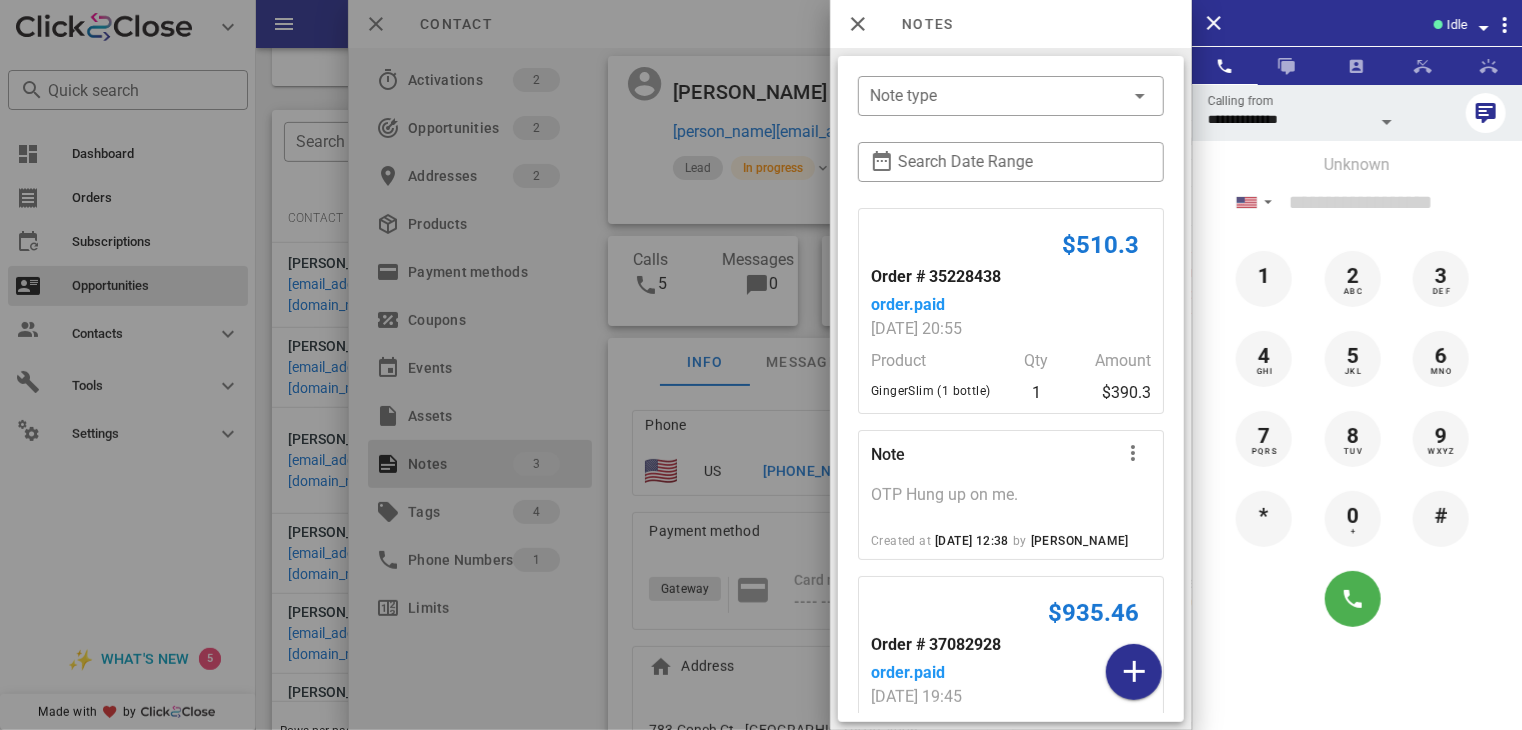 click at bounding box center (761, 365) 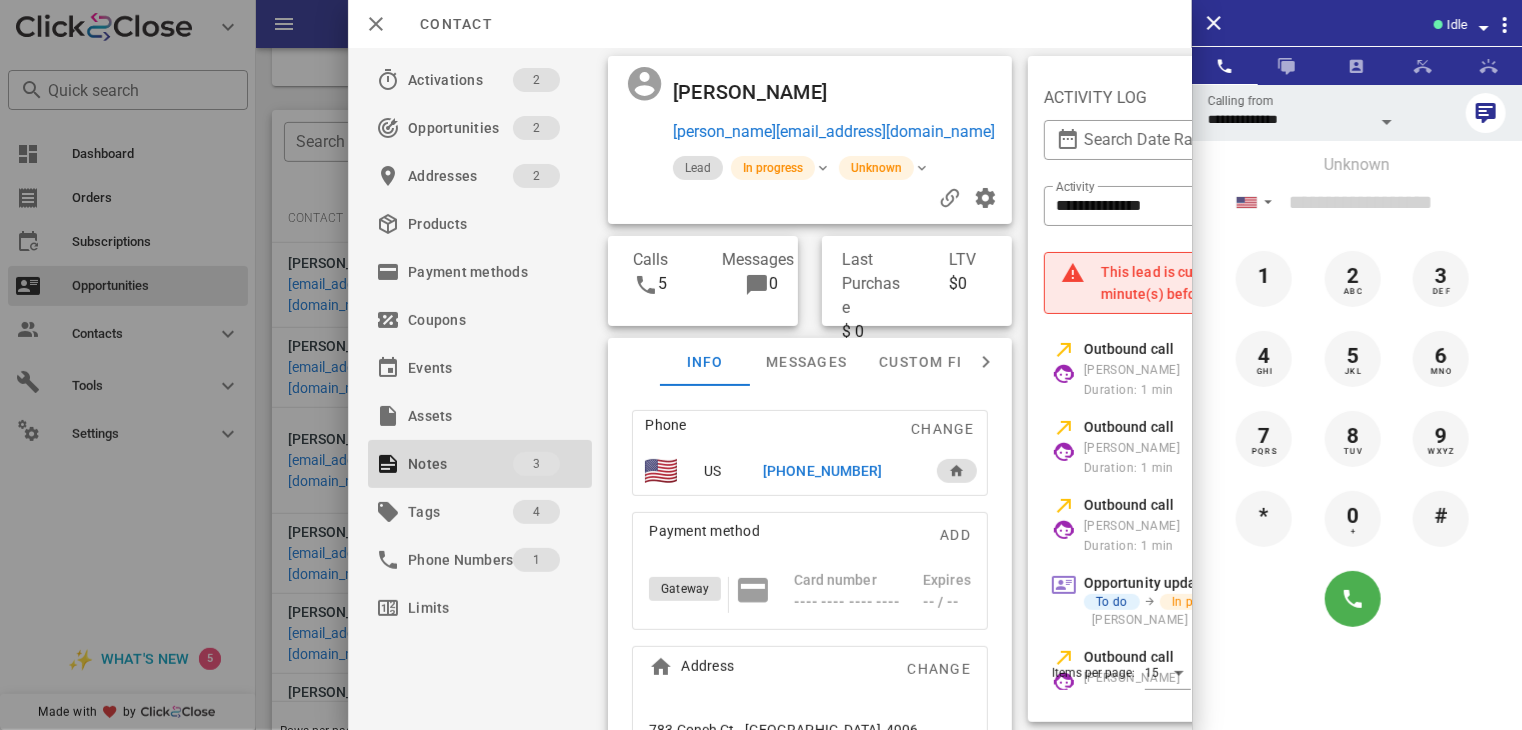 click on "[PHONE_NUMBER]" at bounding box center (822, 471) 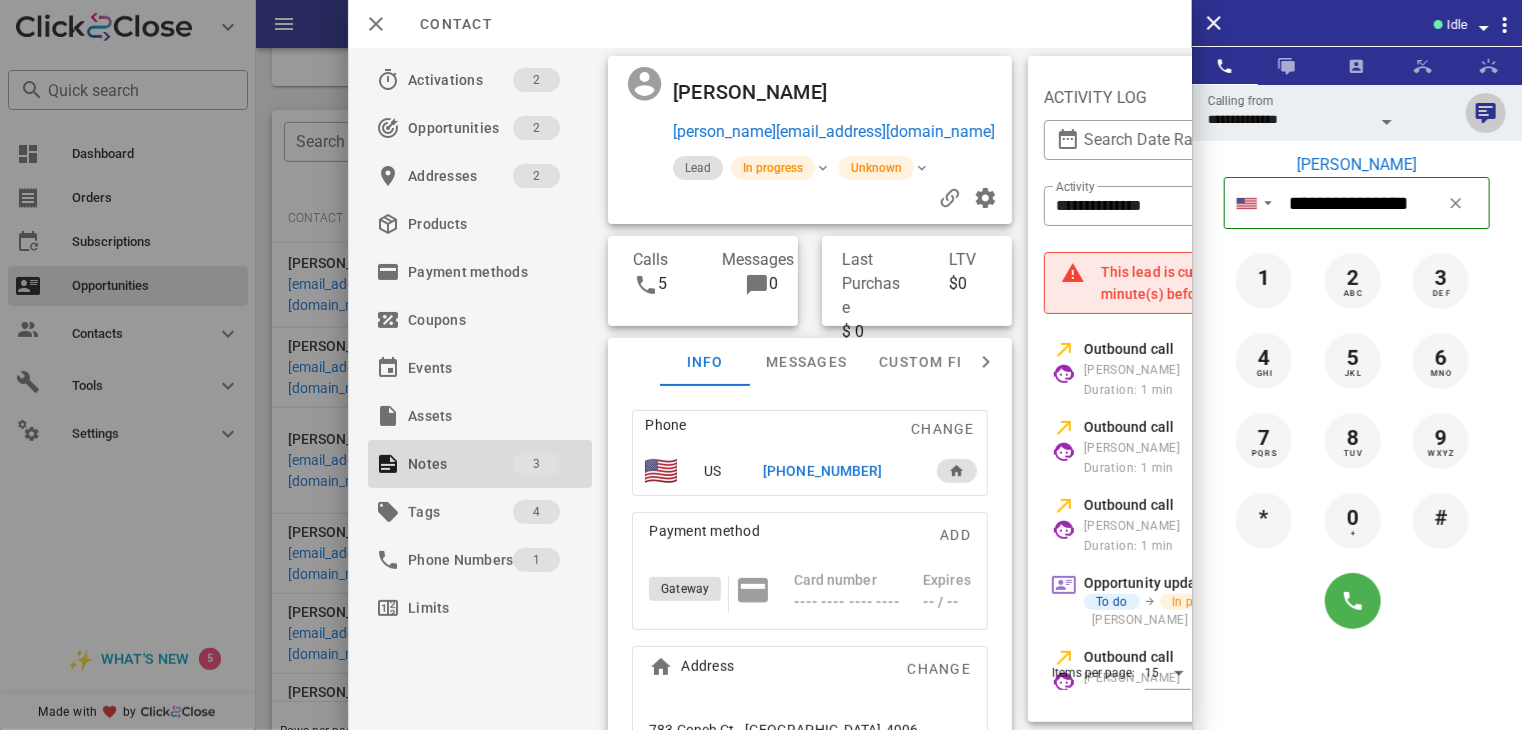 click at bounding box center (1486, 113) 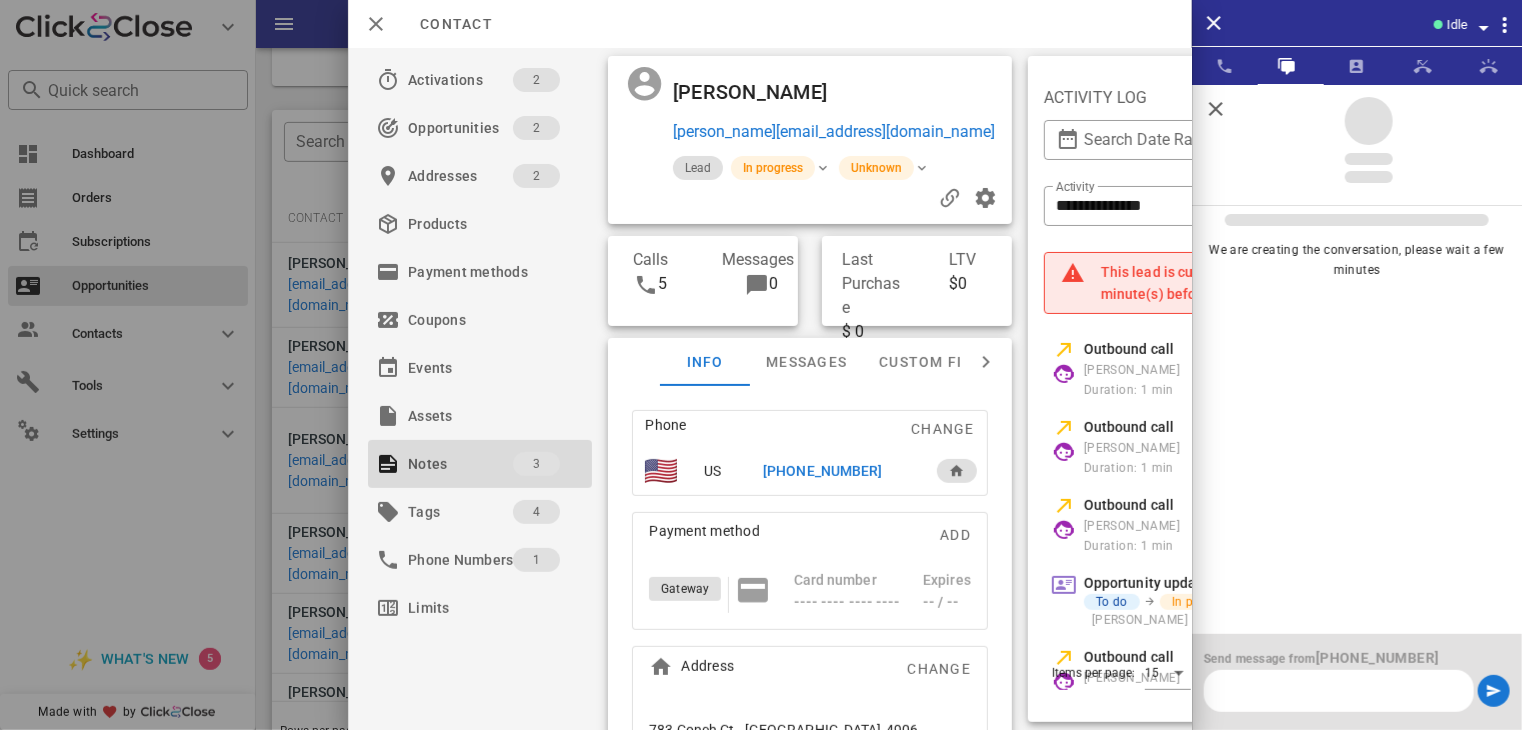 click at bounding box center [1339, 691] 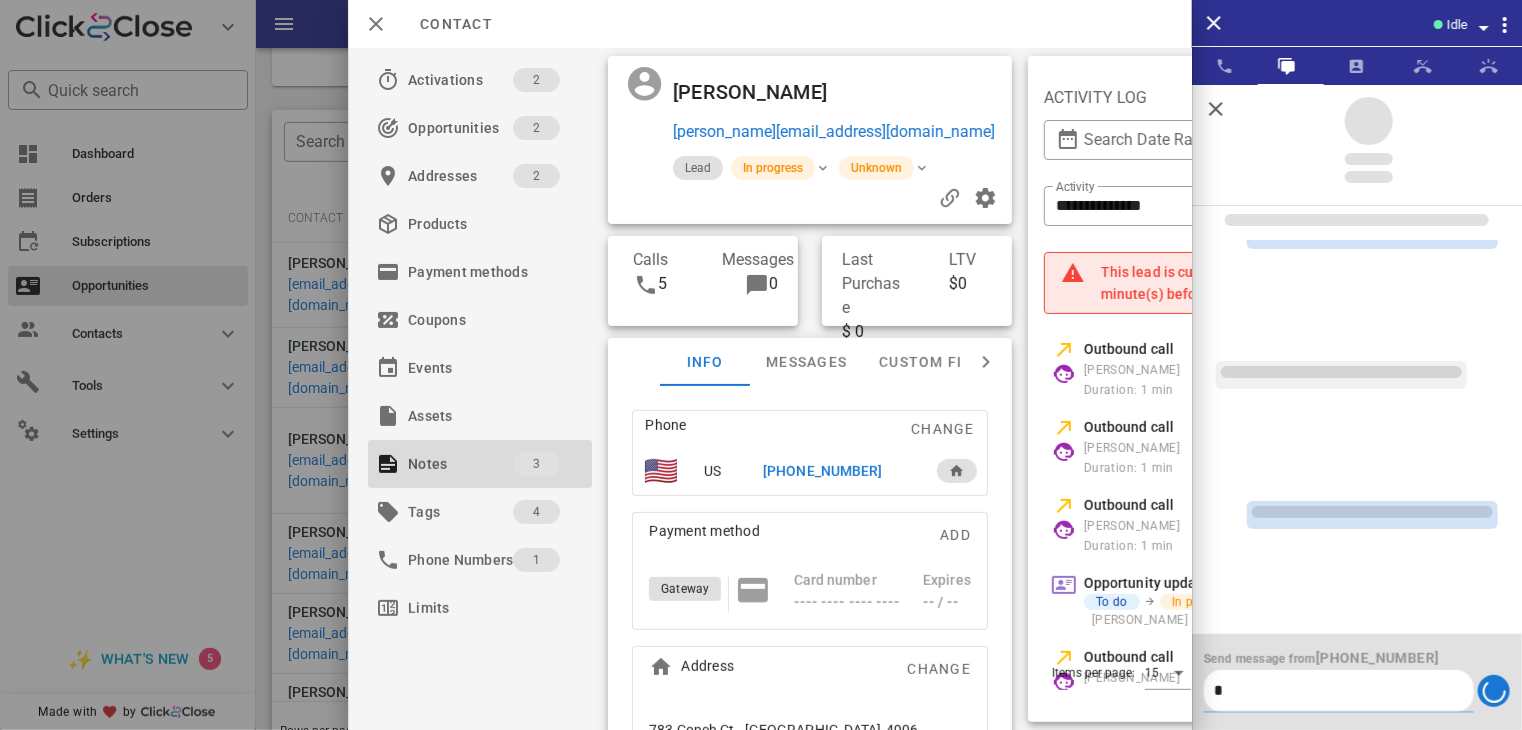 scroll, scrollTop: 0, scrollLeft: 0, axis: both 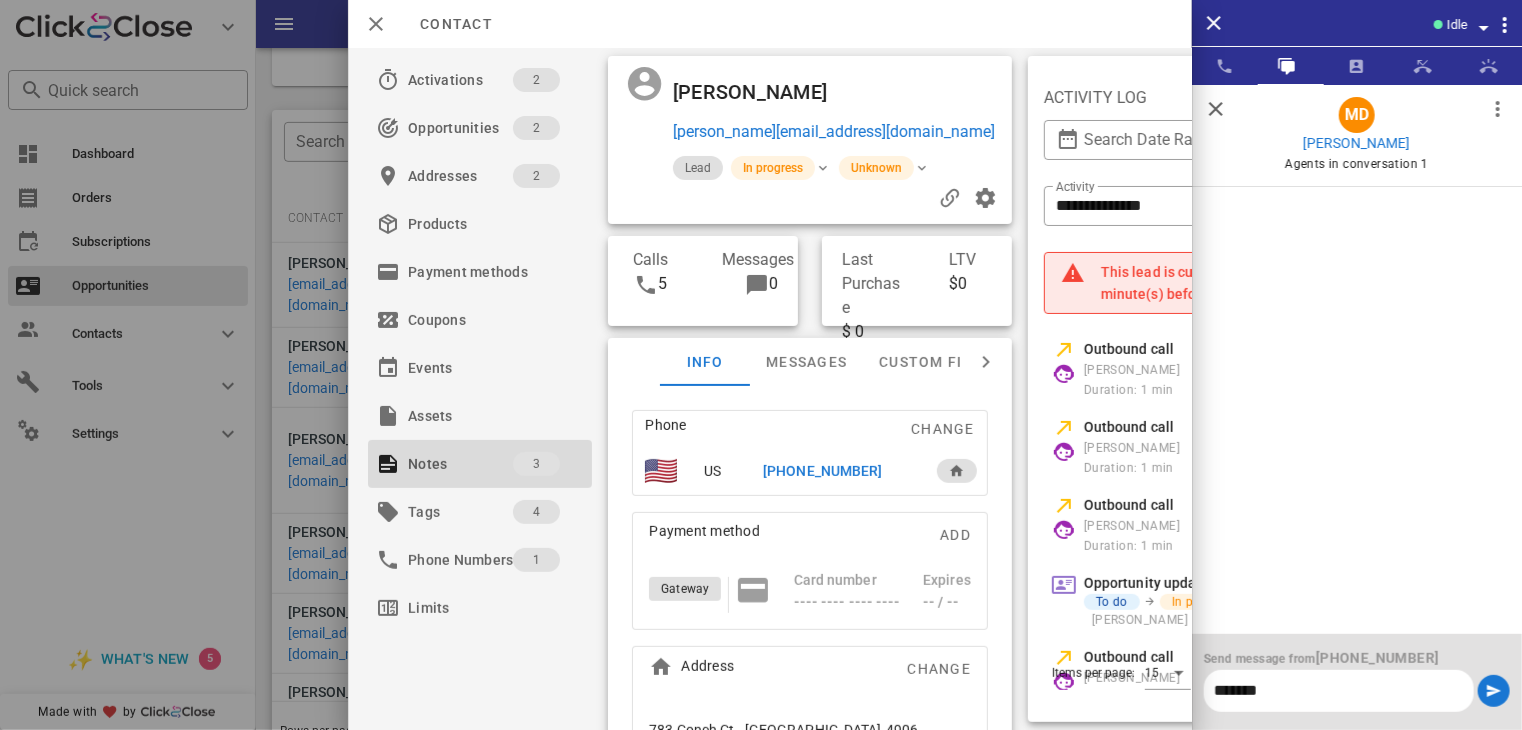 type on "*******" 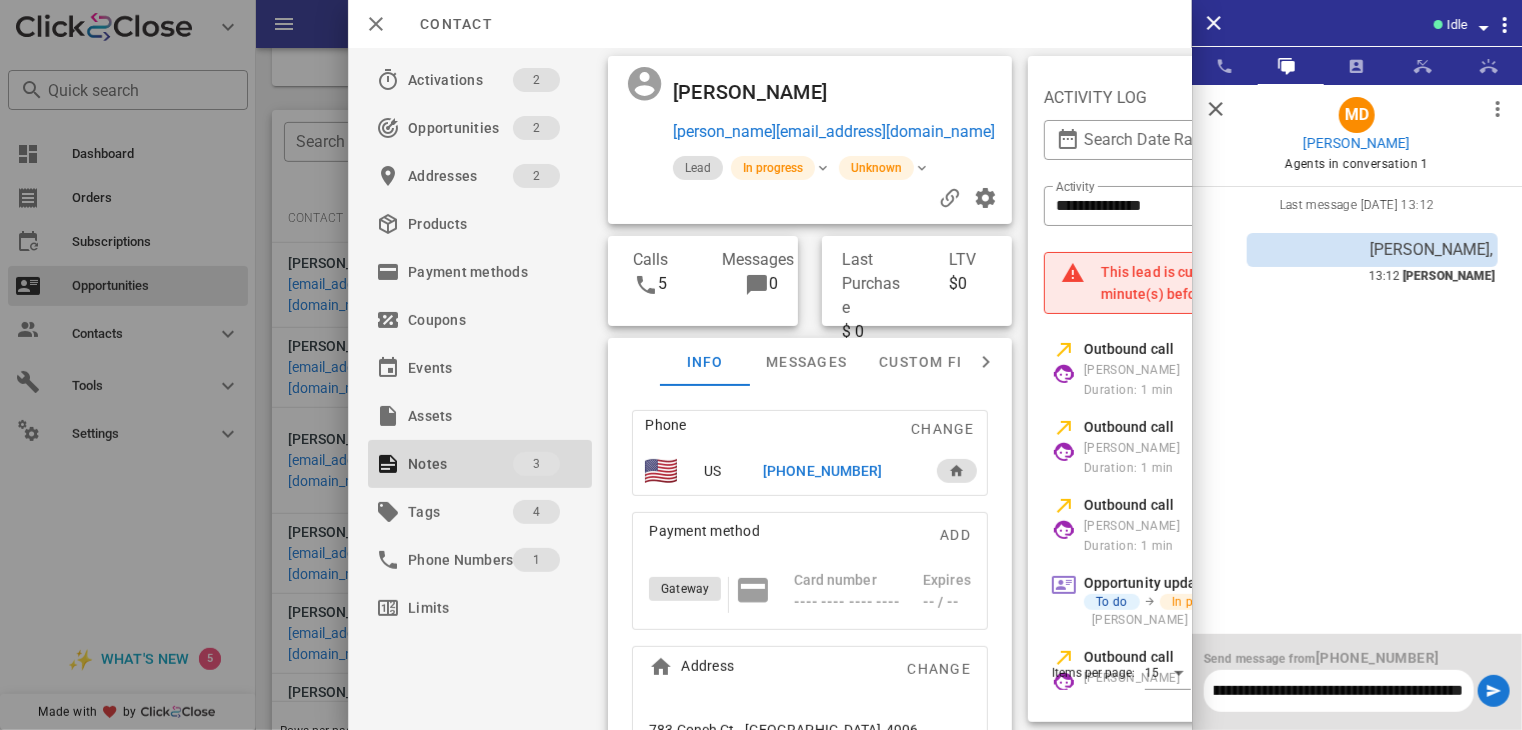 scroll, scrollTop: 0, scrollLeft: 1462, axis: horizontal 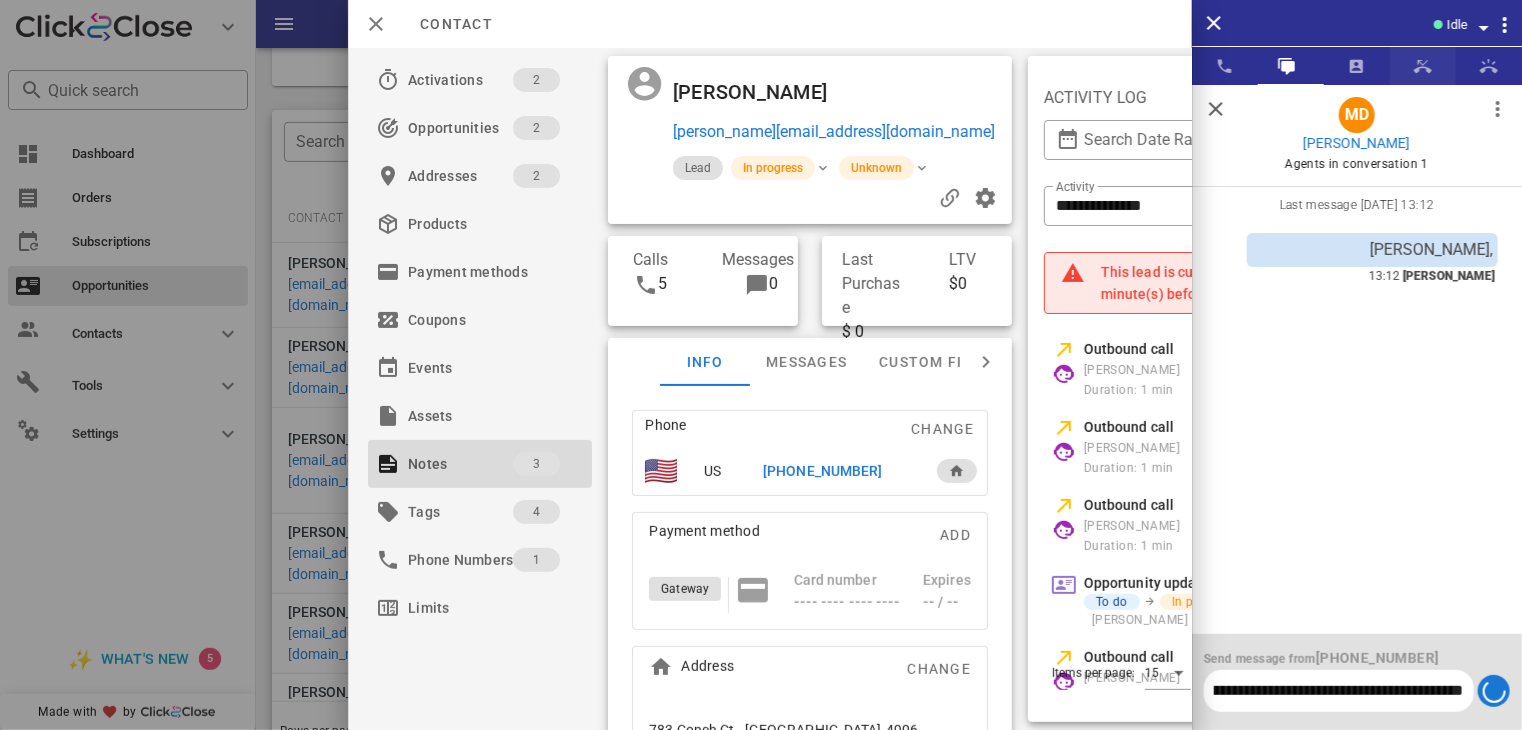 type 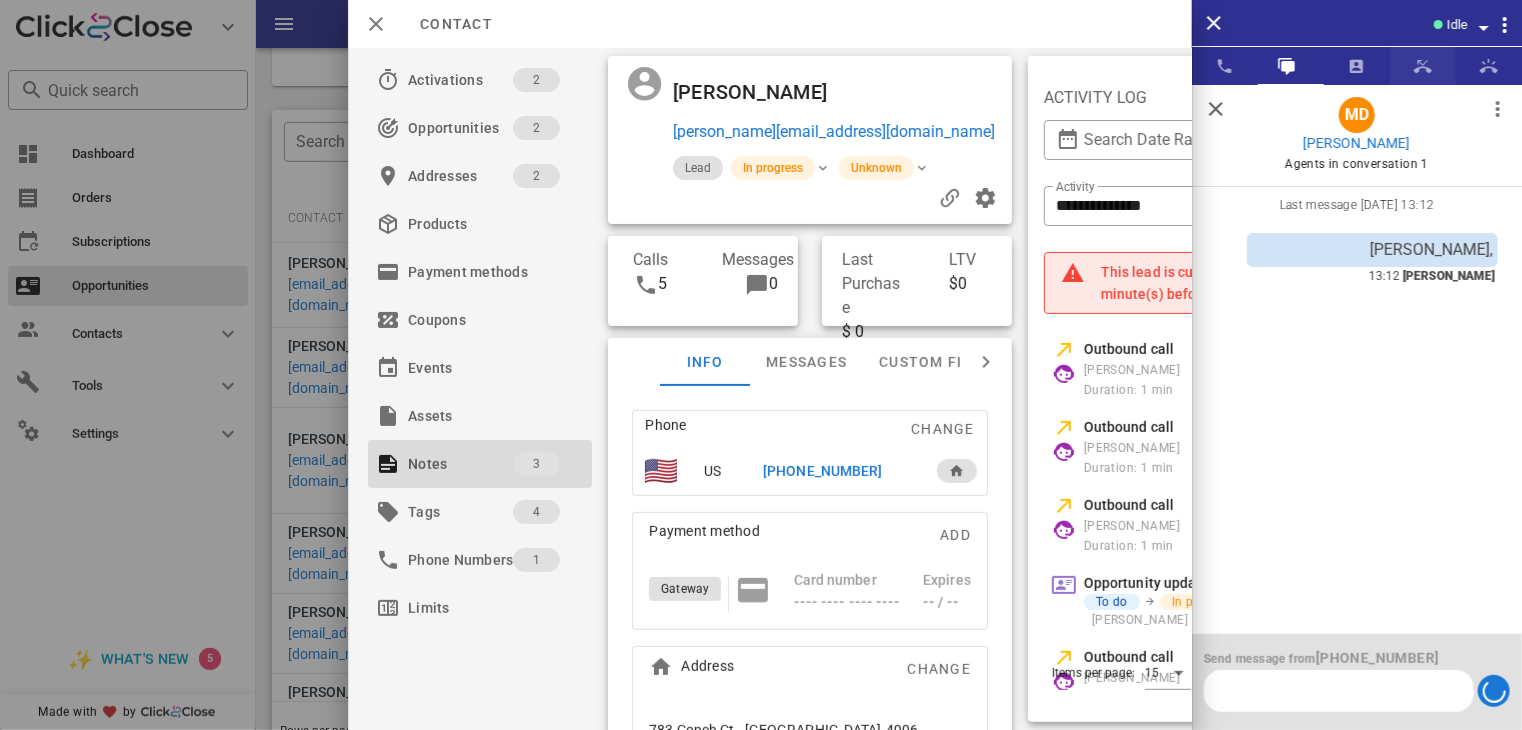 scroll, scrollTop: 0, scrollLeft: 0, axis: both 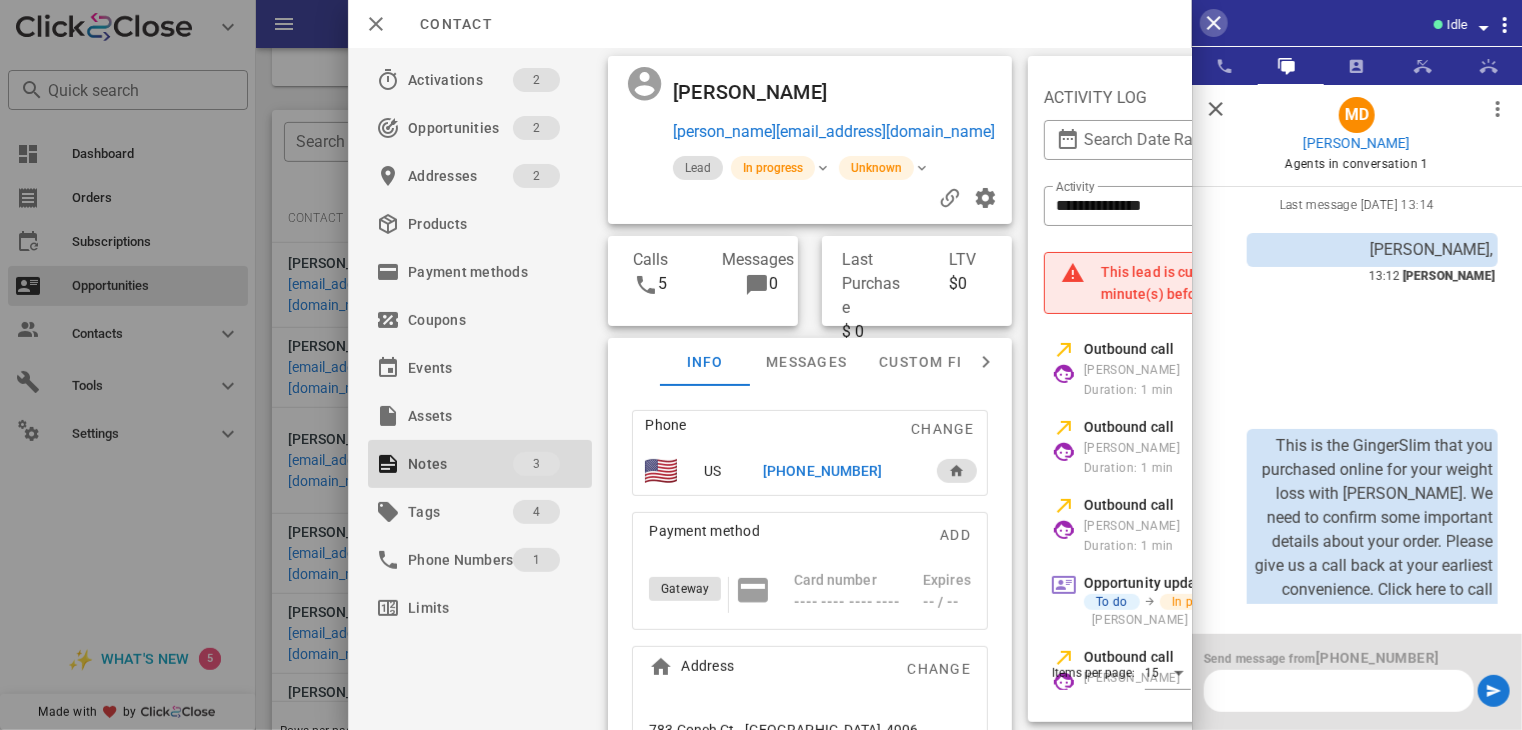 click at bounding box center (1214, 23) 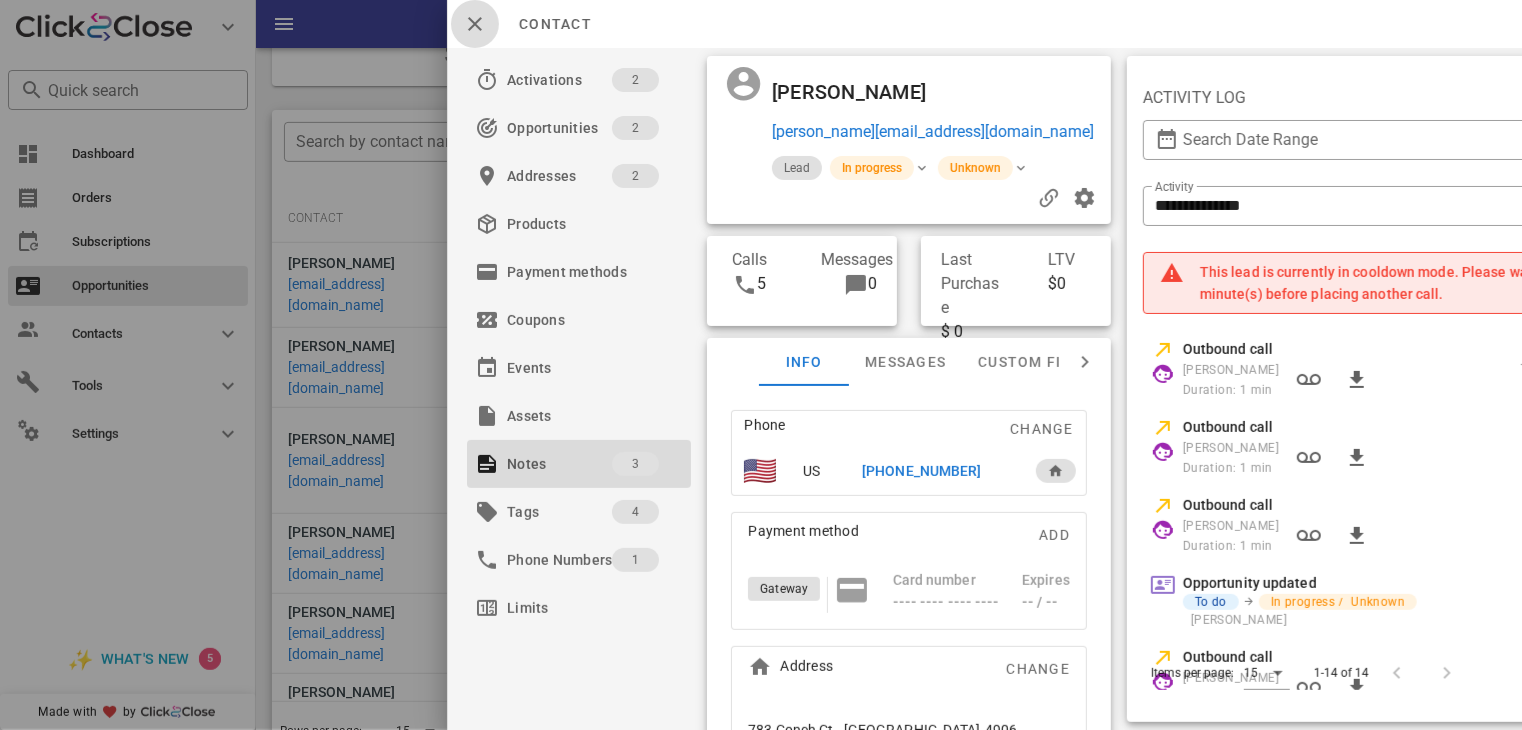 click at bounding box center [475, 24] 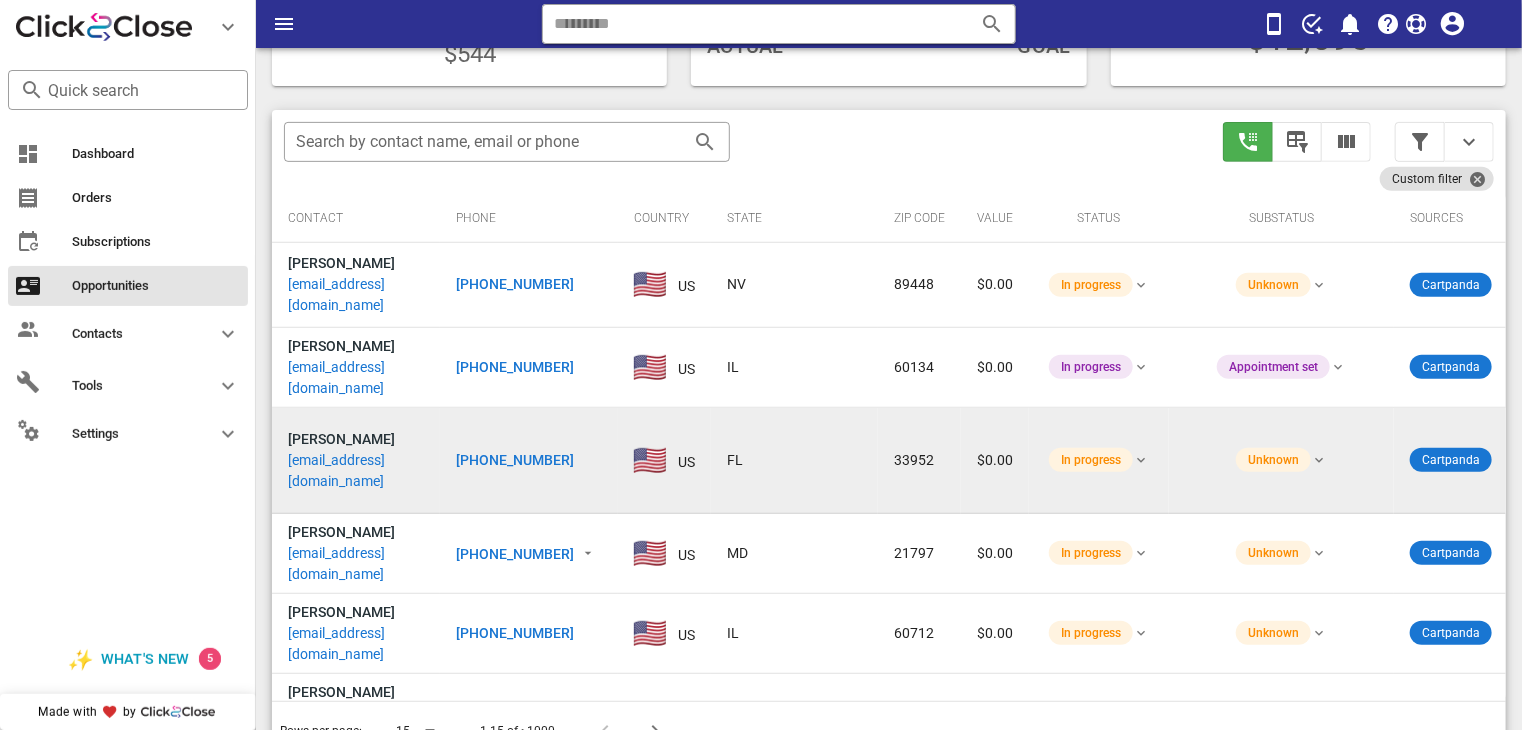 click on "[EMAIL_ADDRESS][DOMAIN_NAME]" at bounding box center (356, 471) 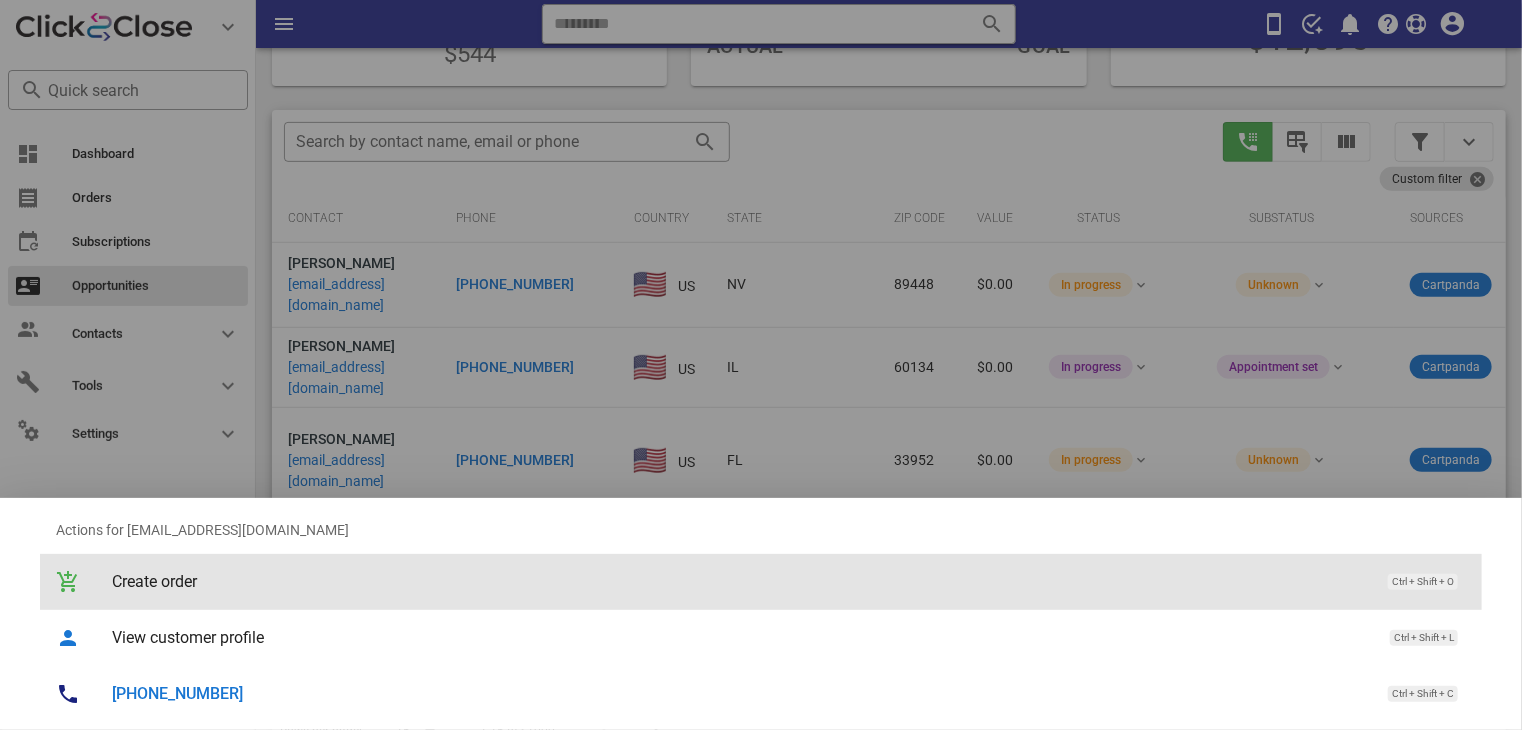 click on "Create order" at bounding box center [740, 581] 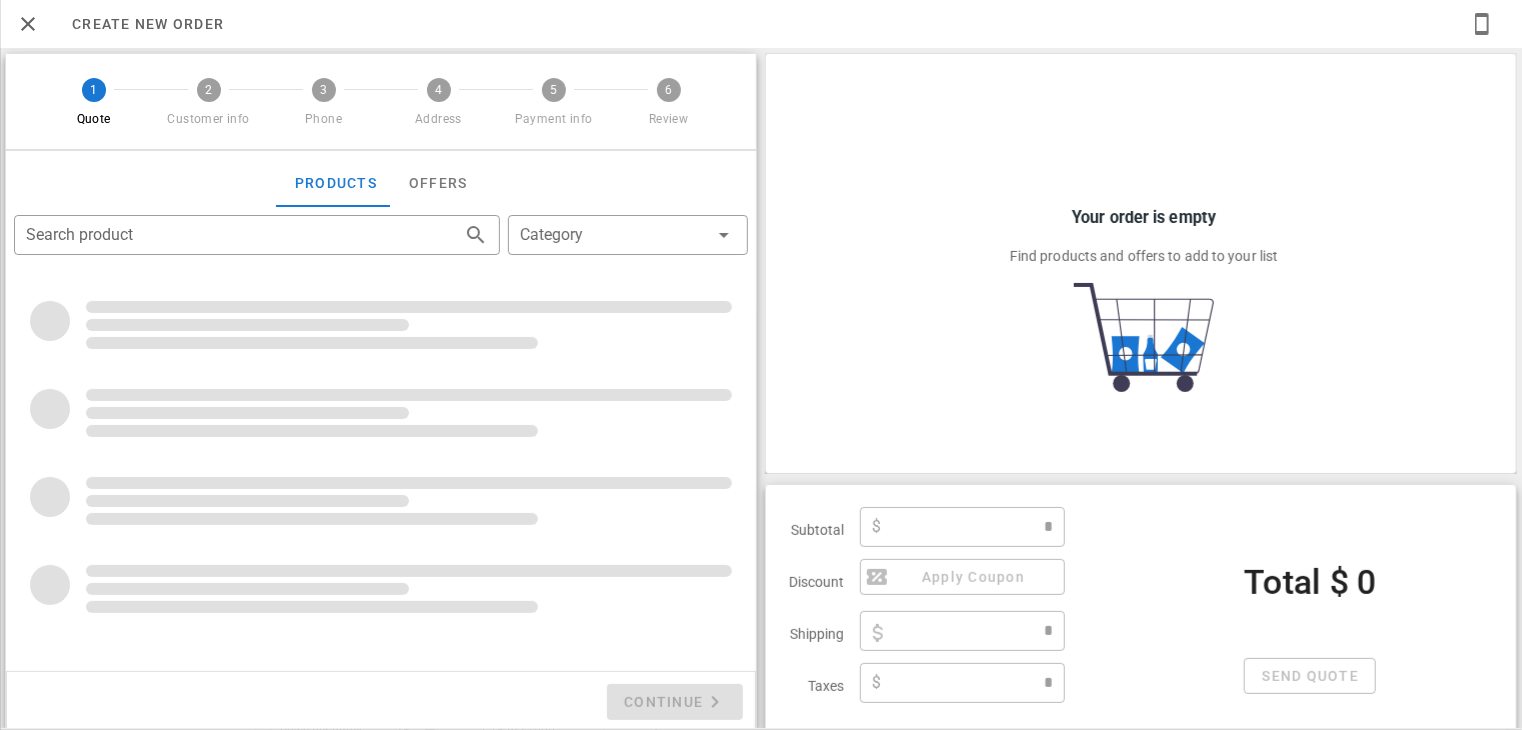 type on "**********" 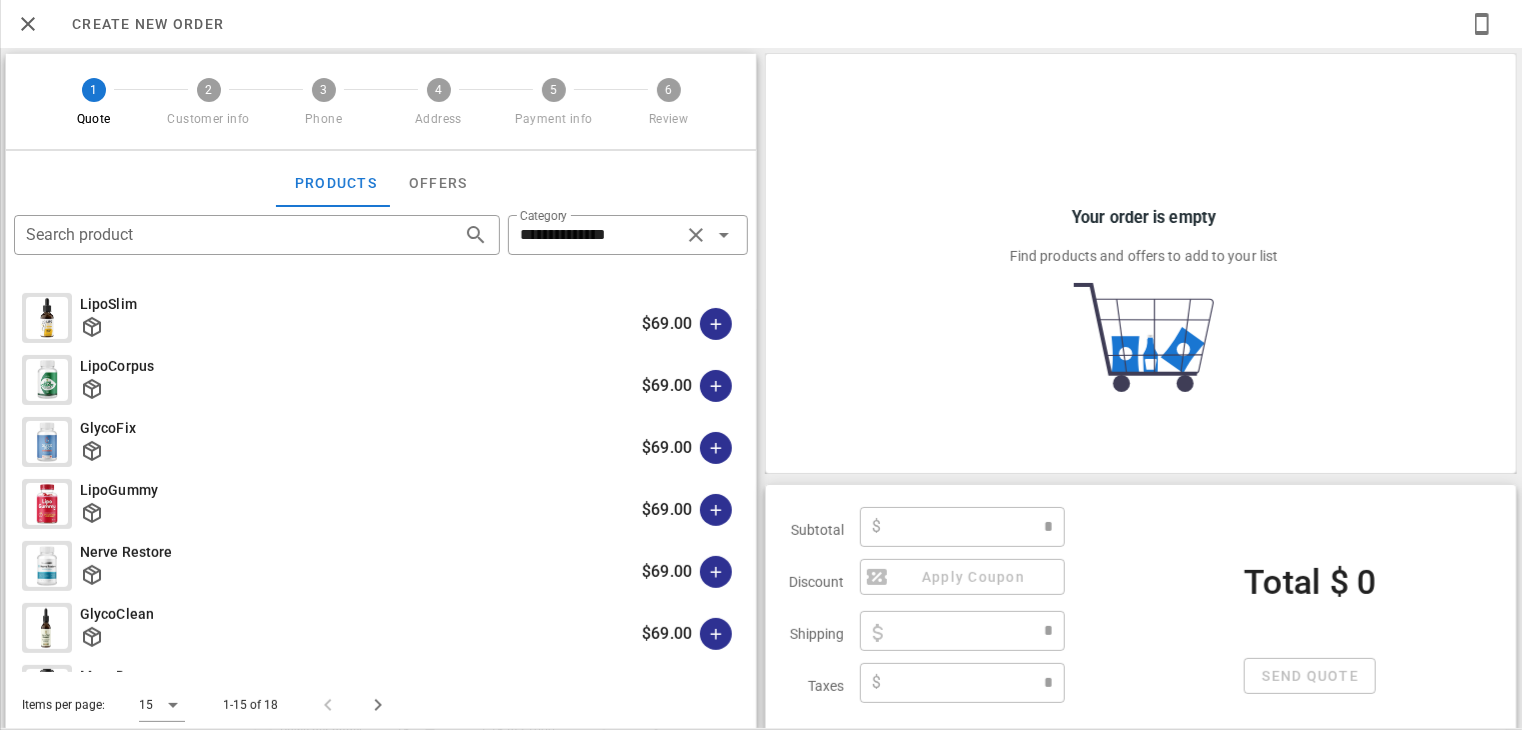 type on "****" 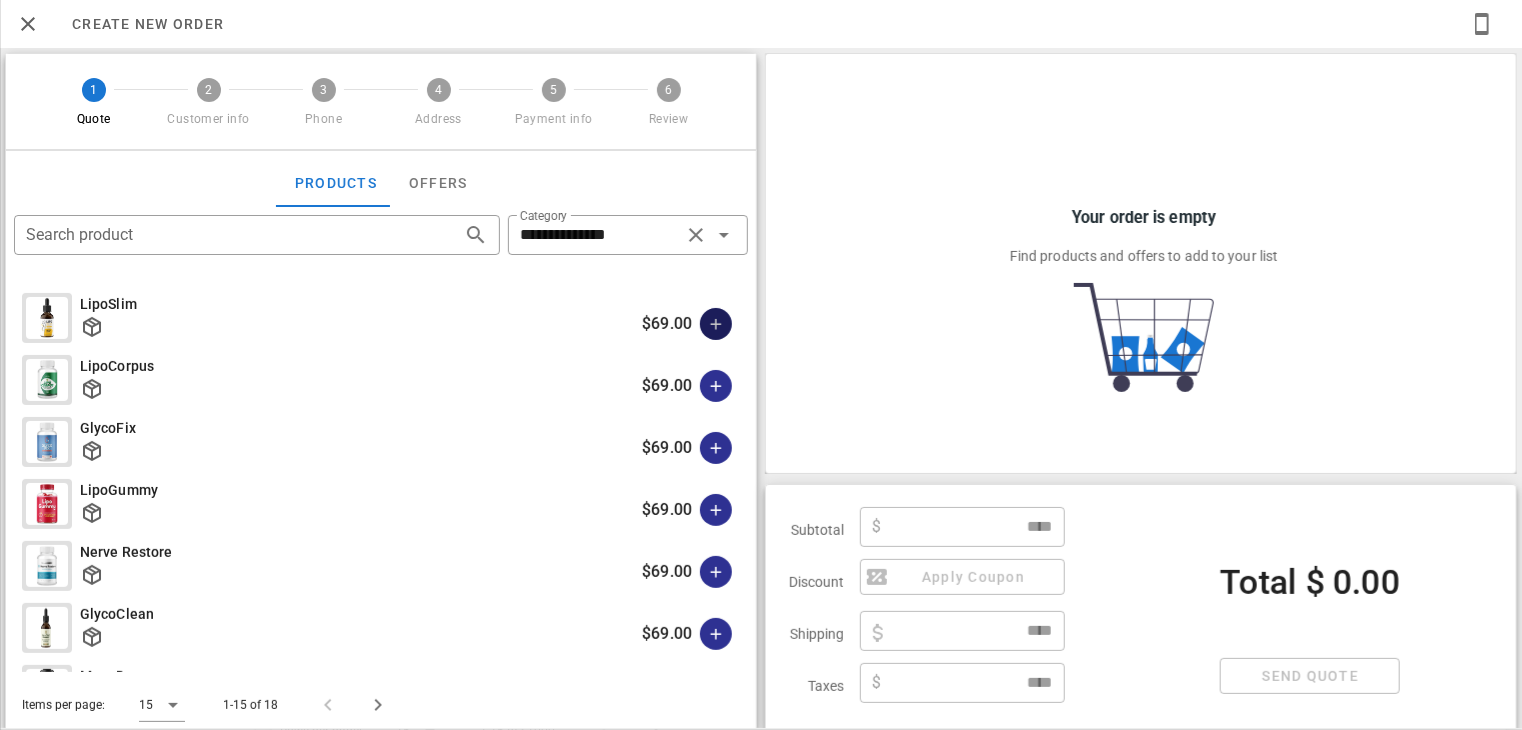 click at bounding box center (716, 324) 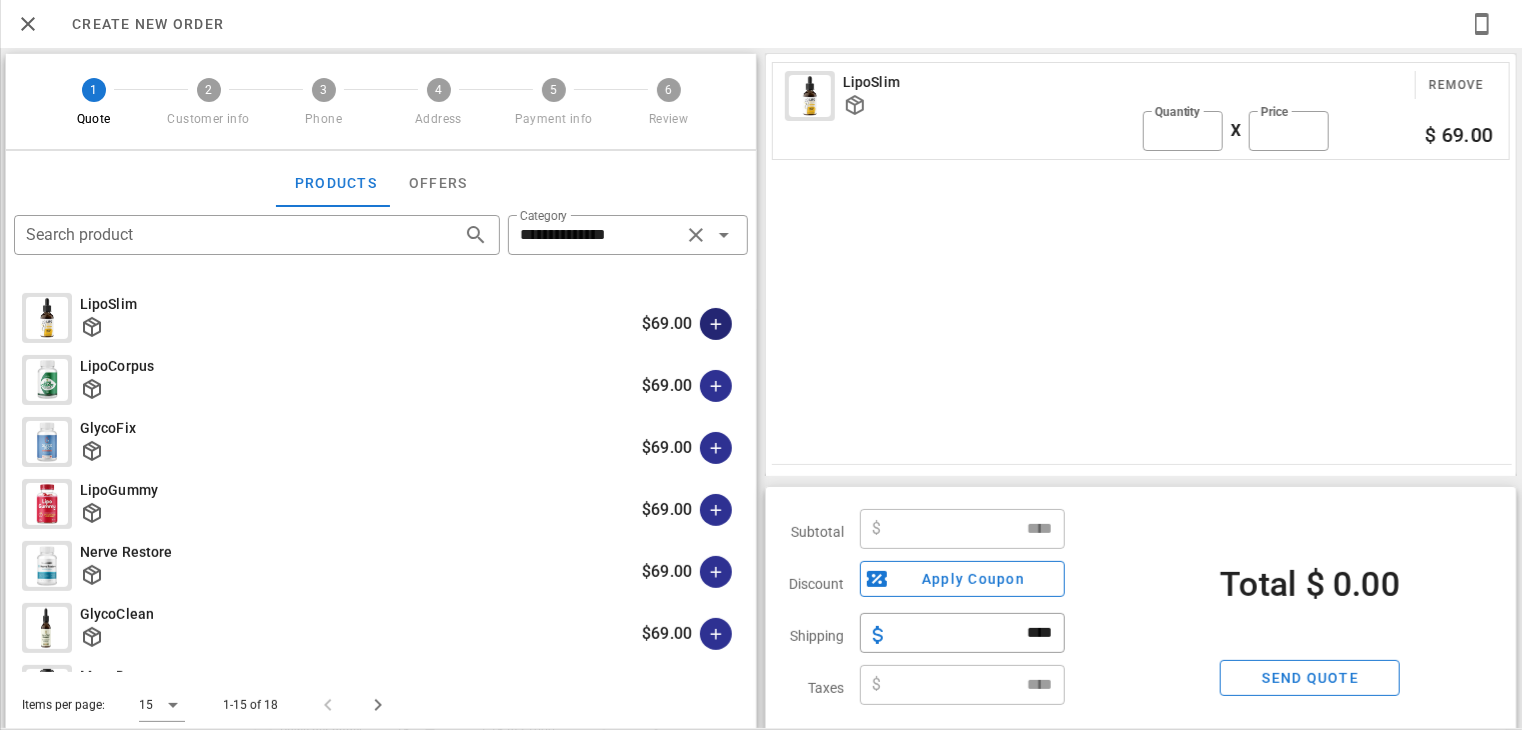 type on "*****" 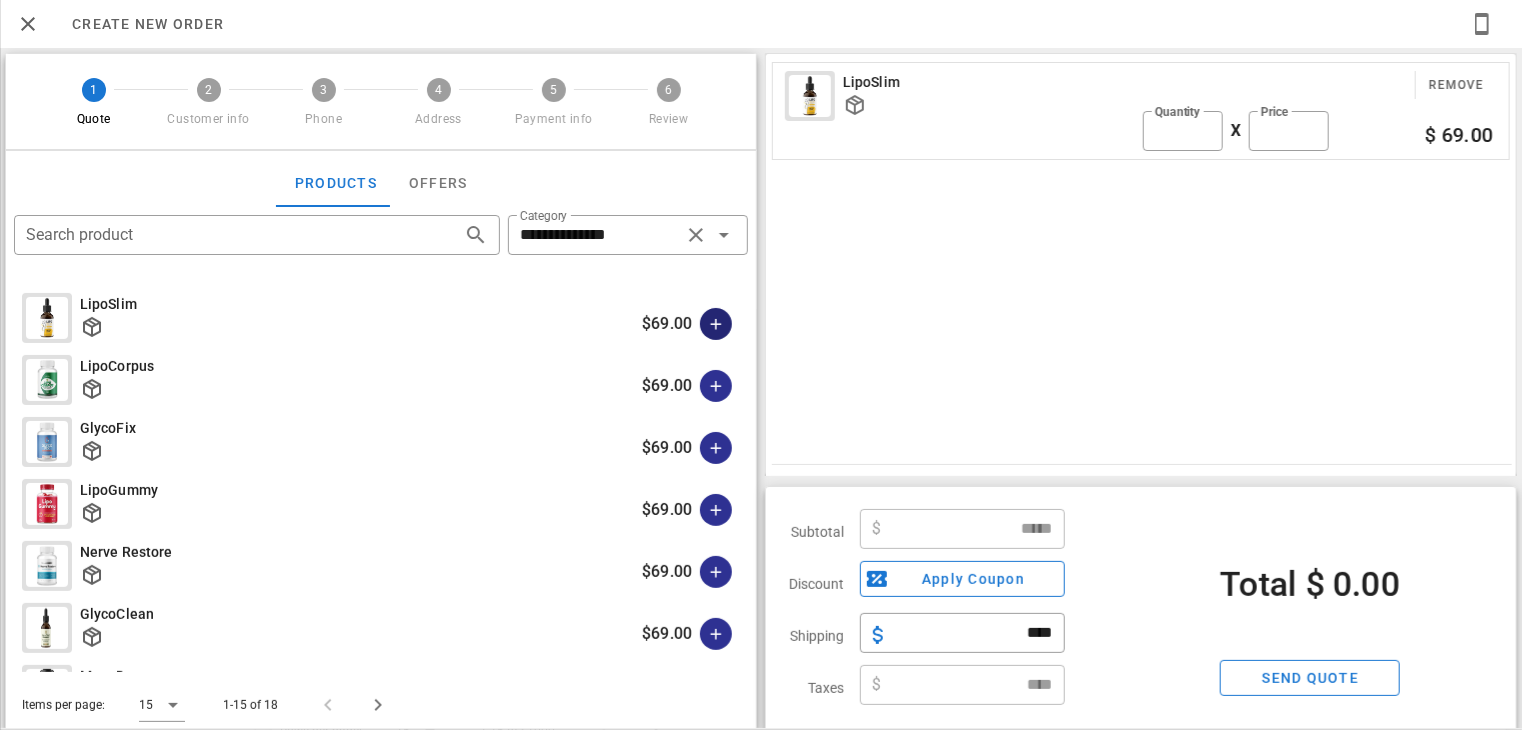click at bounding box center (716, 324) 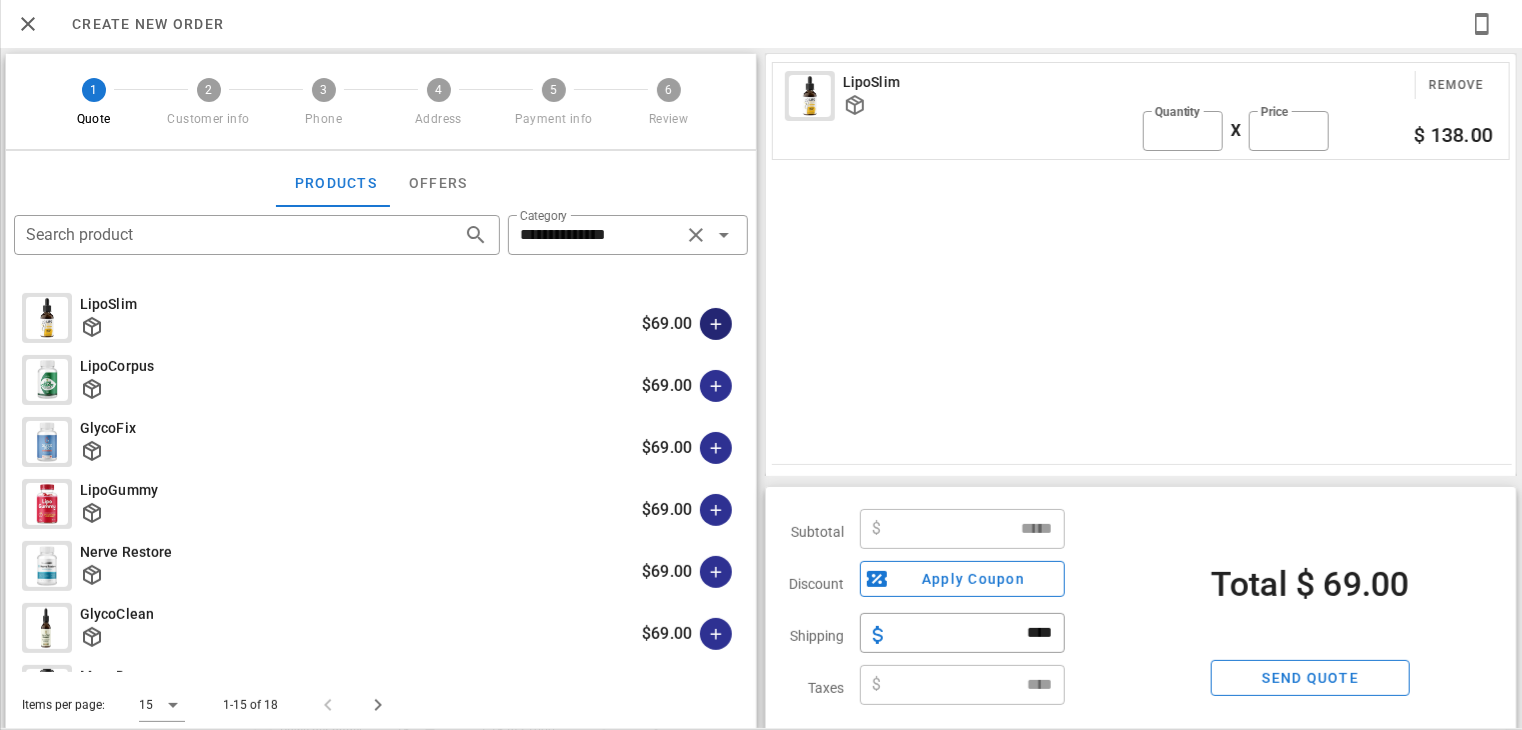 click at bounding box center [716, 324] 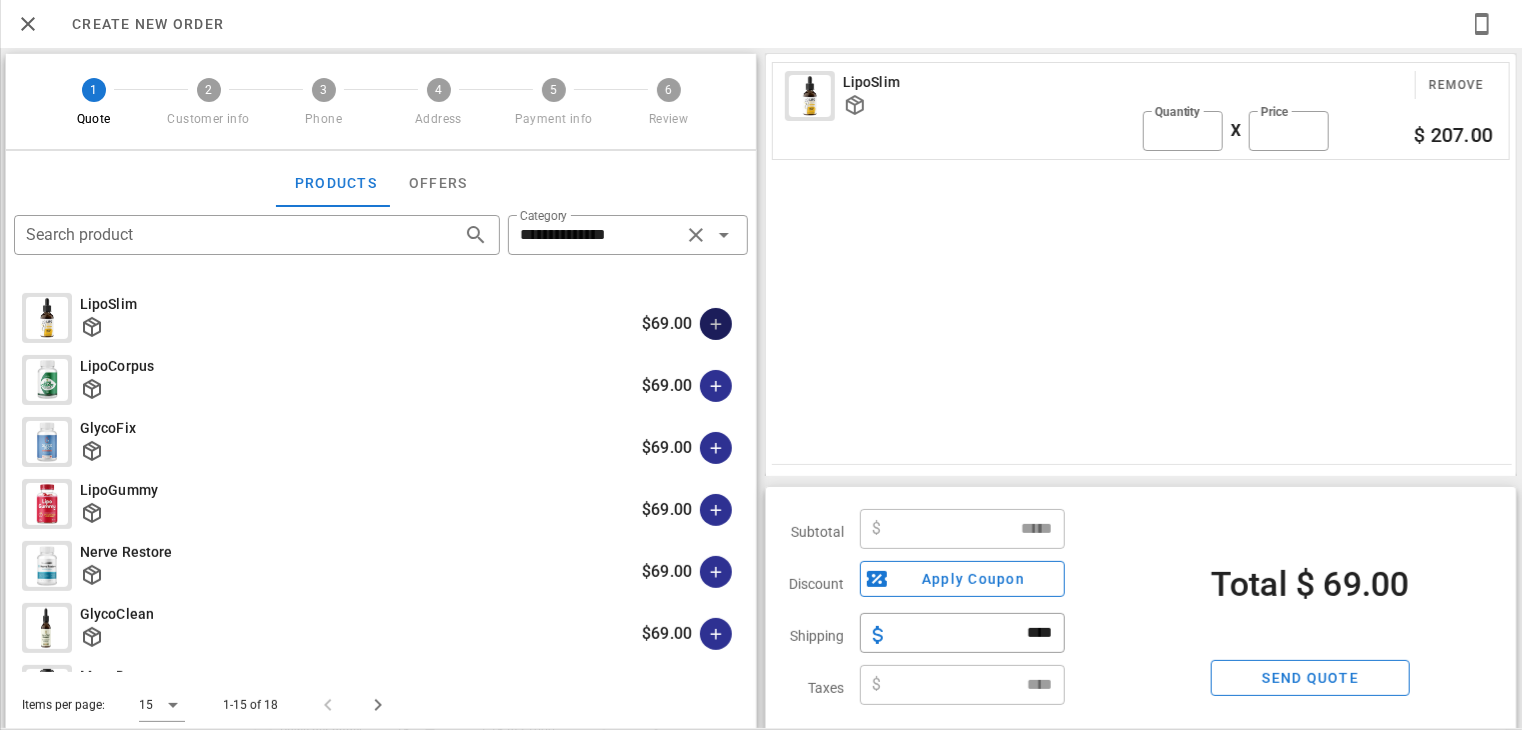 click at bounding box center [716, 324] 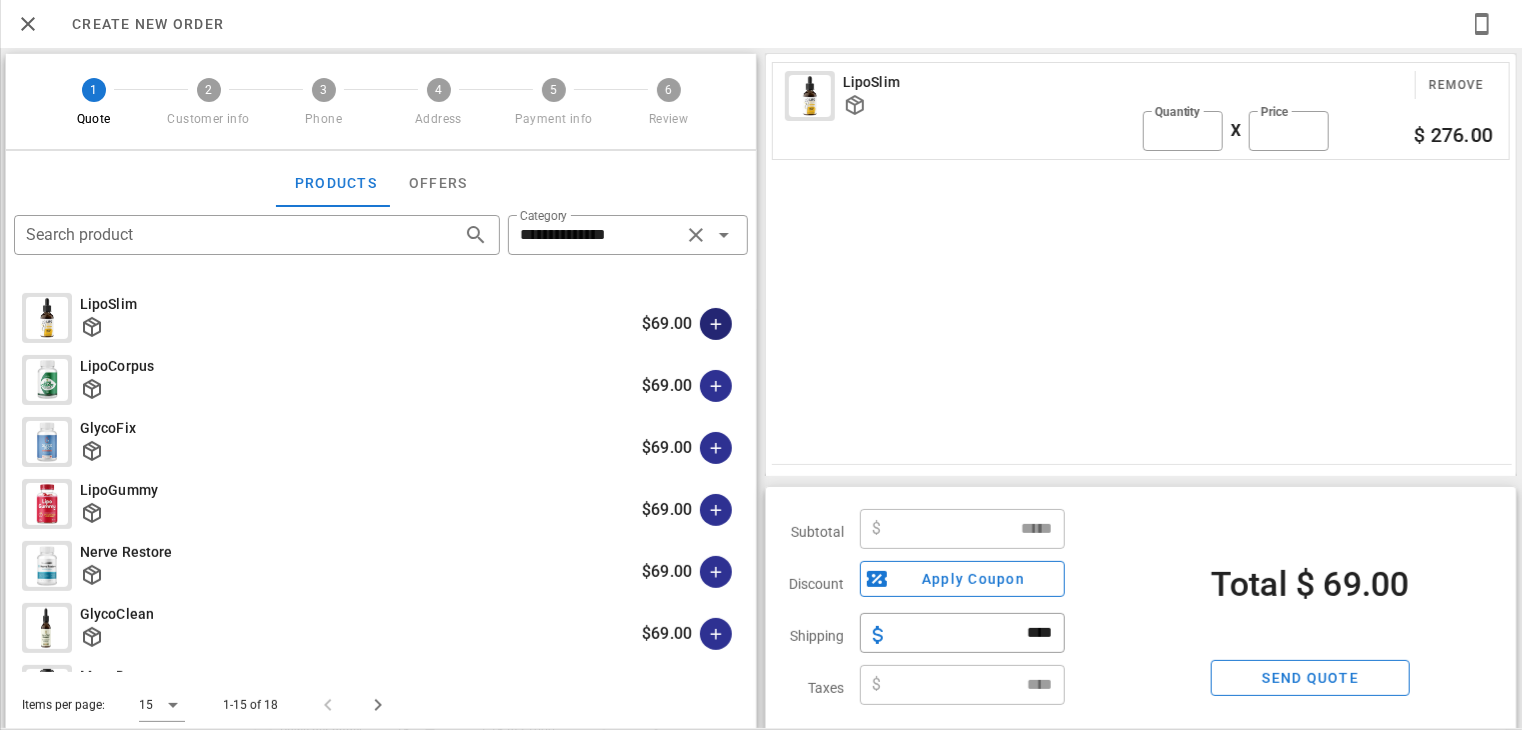 type on "******" 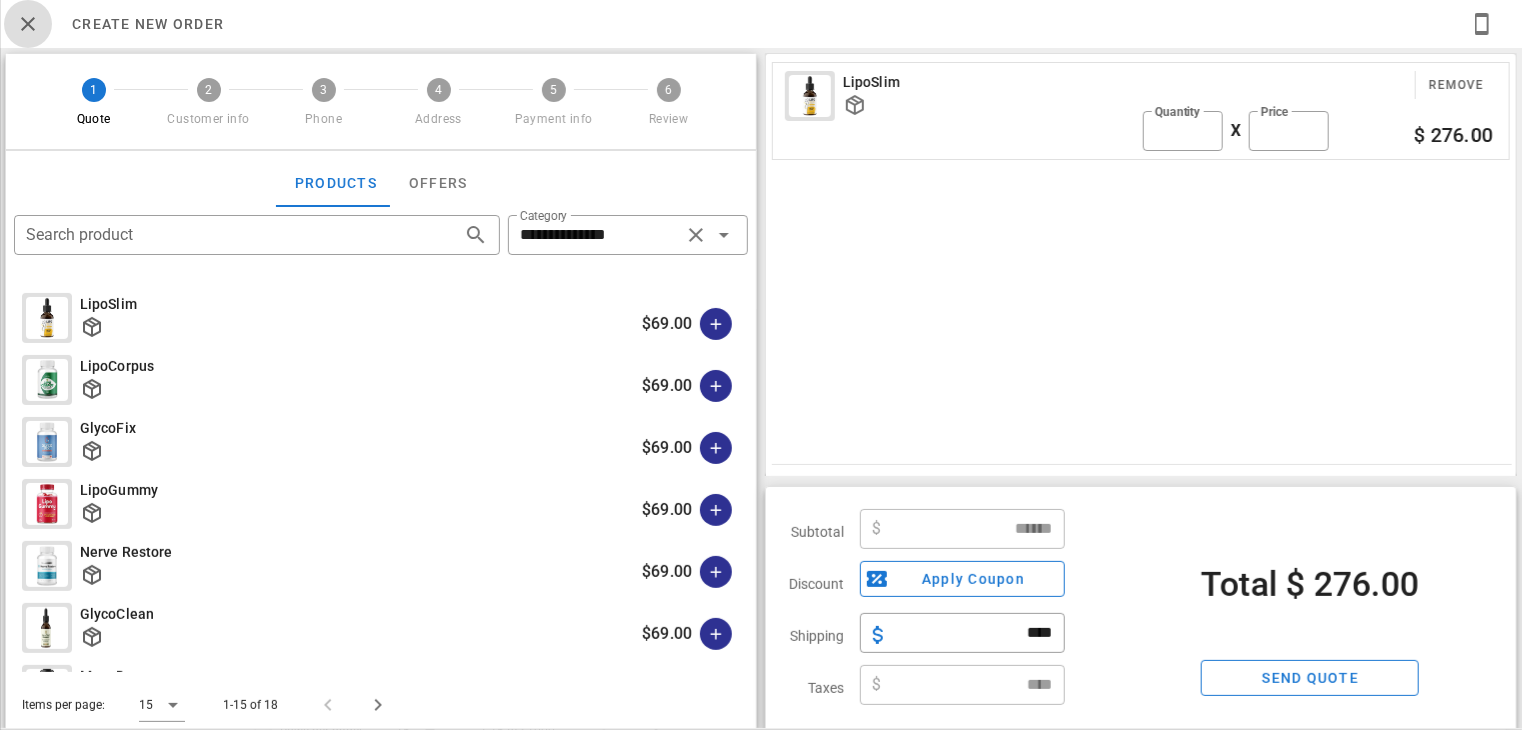 click at bounding box center [28, 24] 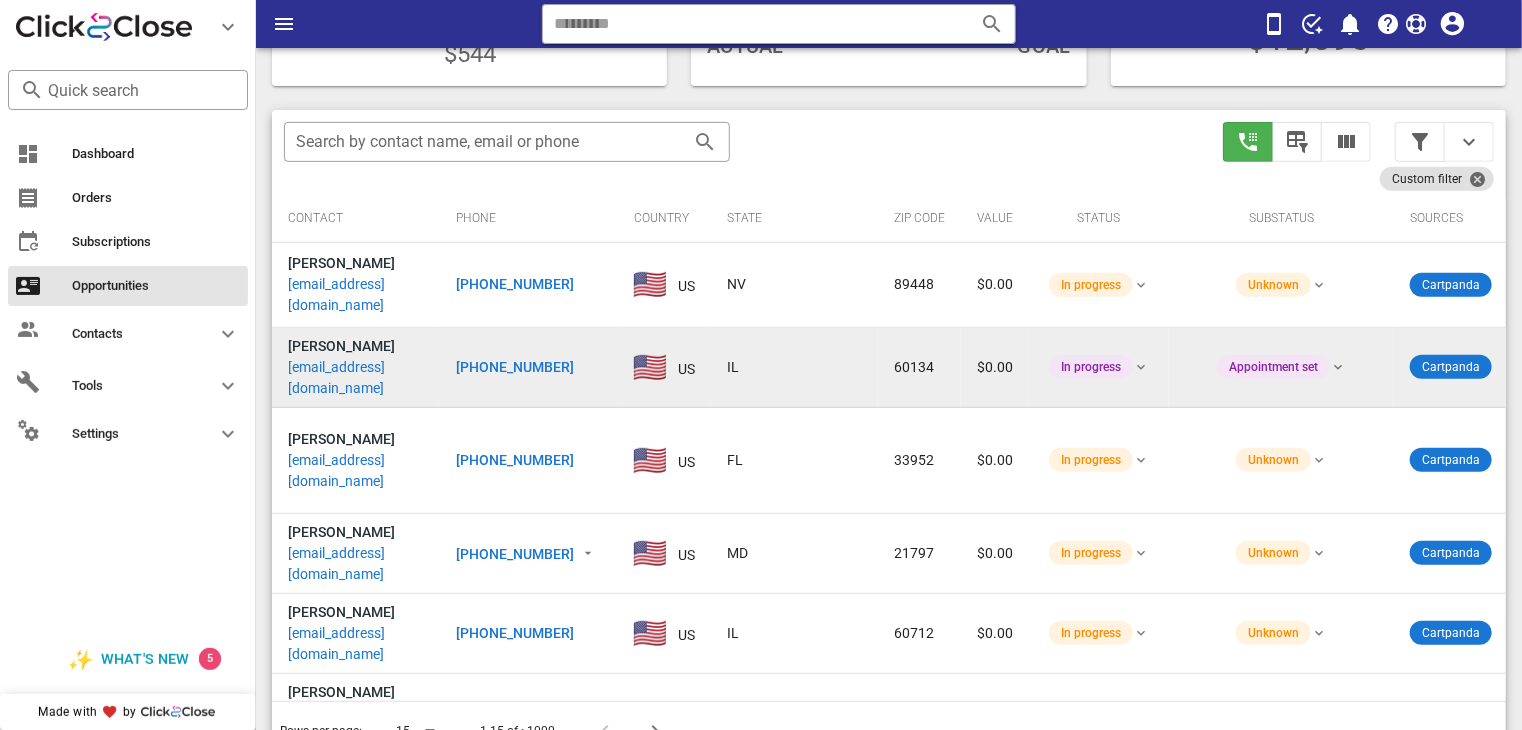 click on "[EMAIL_ADDRESS][DOMAIN_NAME]" at bounding box center [356, 378] 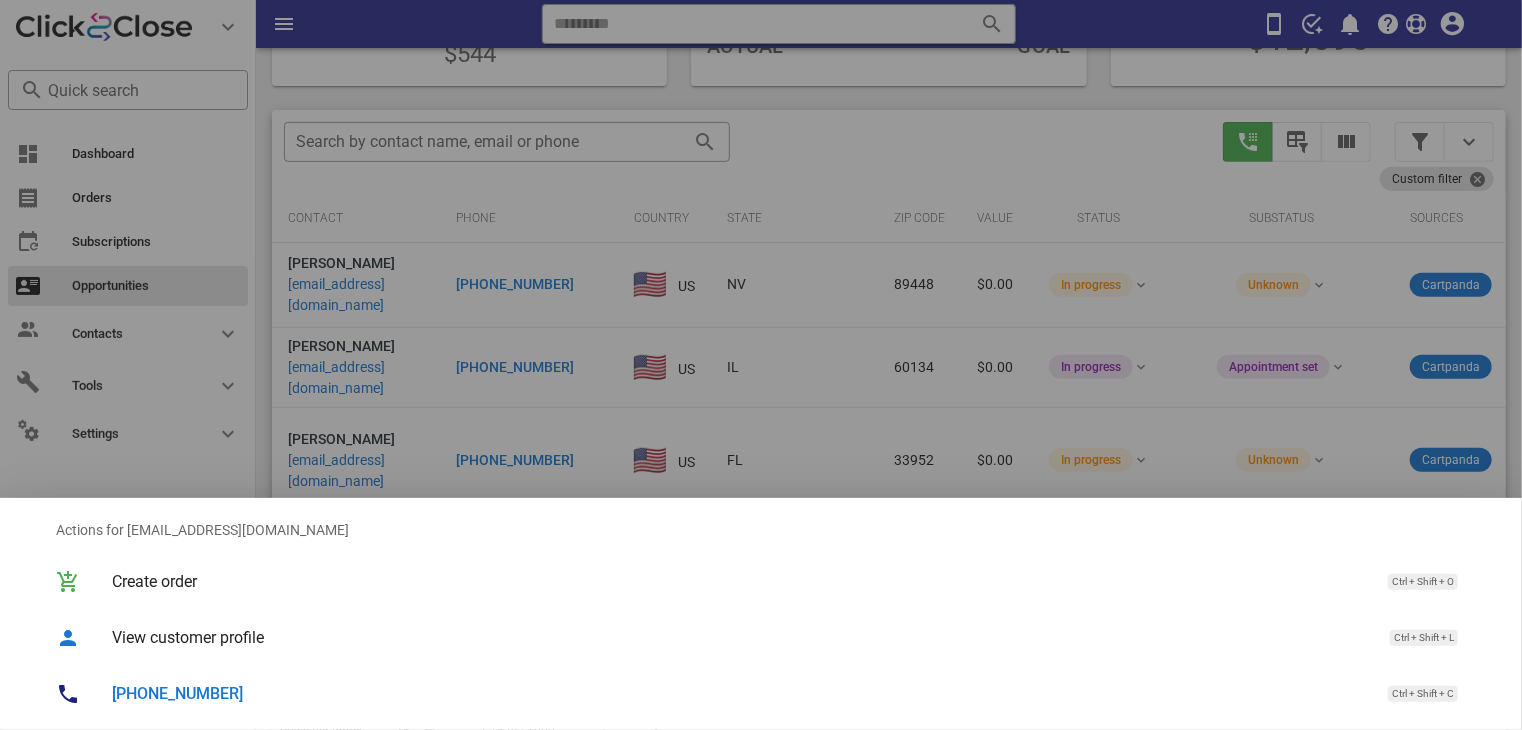 click on "[PHONE_NUMBER]" at bounding box center (177, 693) 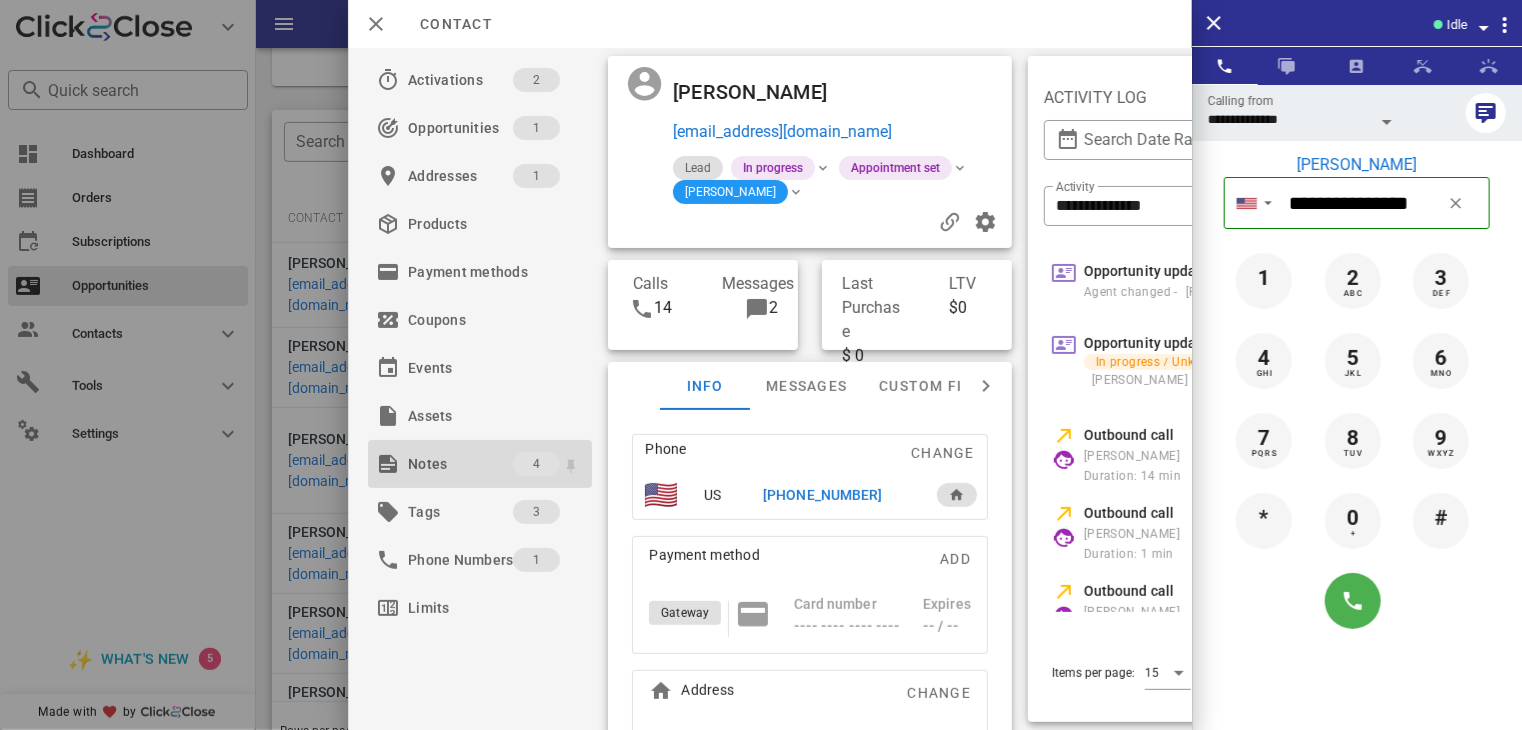 click on "Notes" at bounding box center (460, 464) 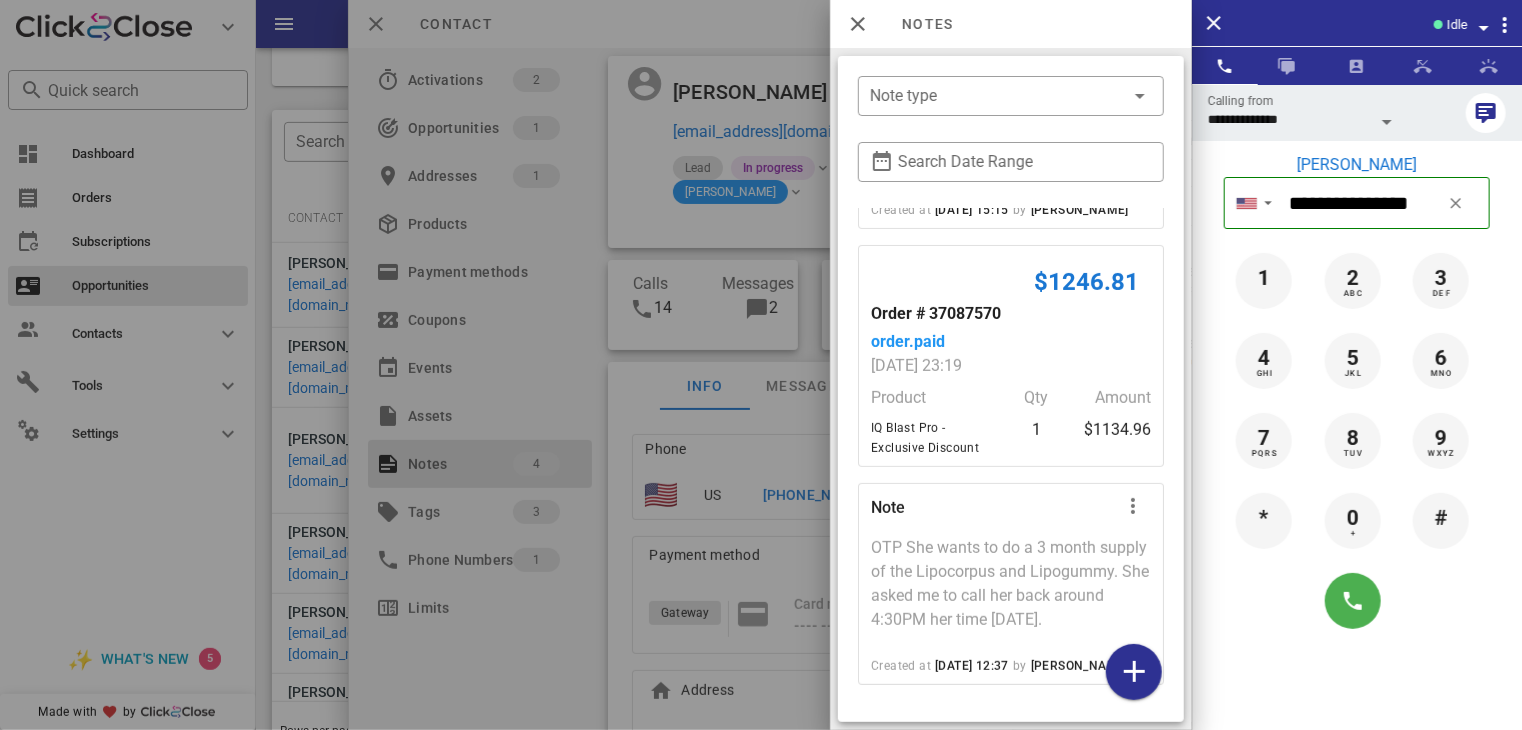 scroll, scrollTop: 349, scrollLeft: 0, axis: vertical 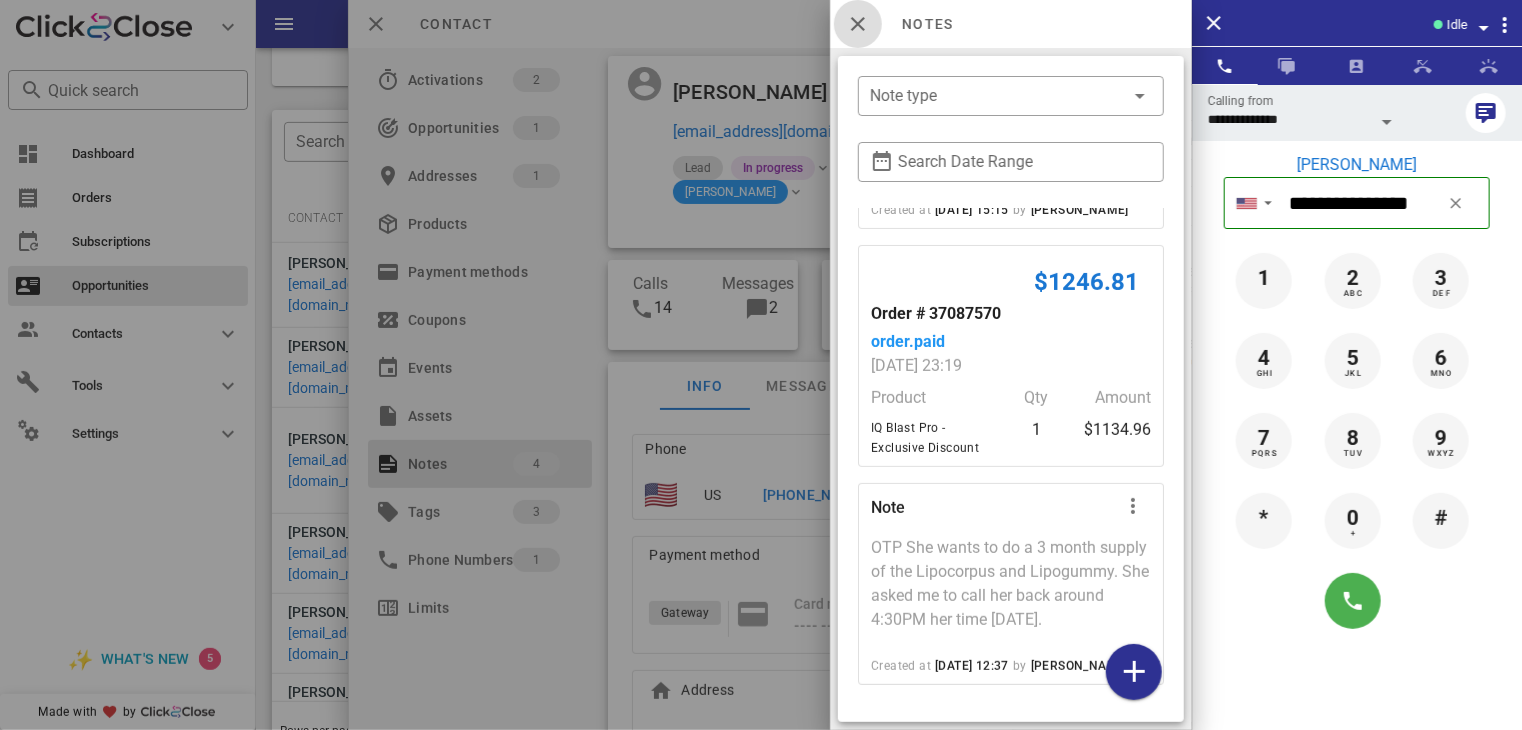 click at bounding box center (858, 24) 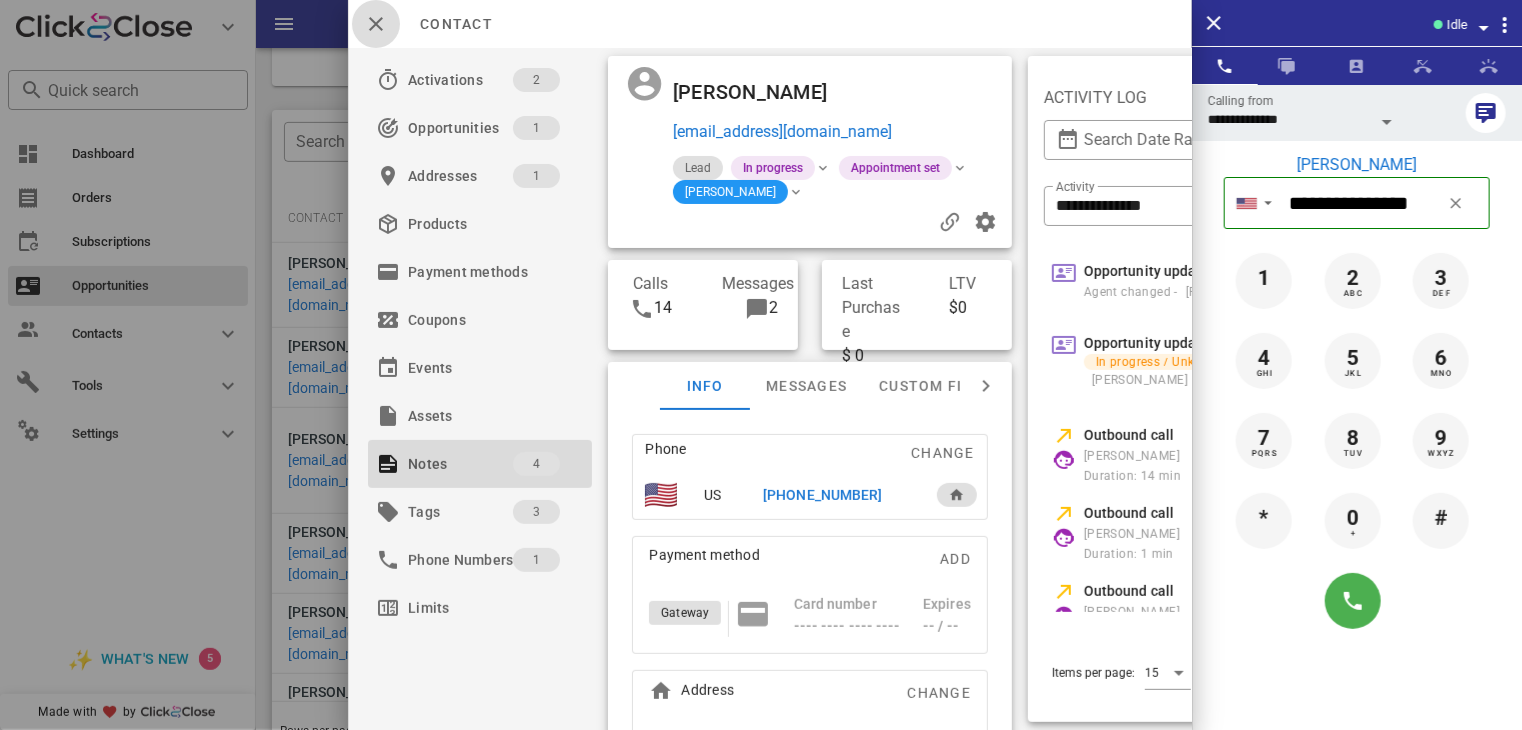 click at bounding box center [376, 24] 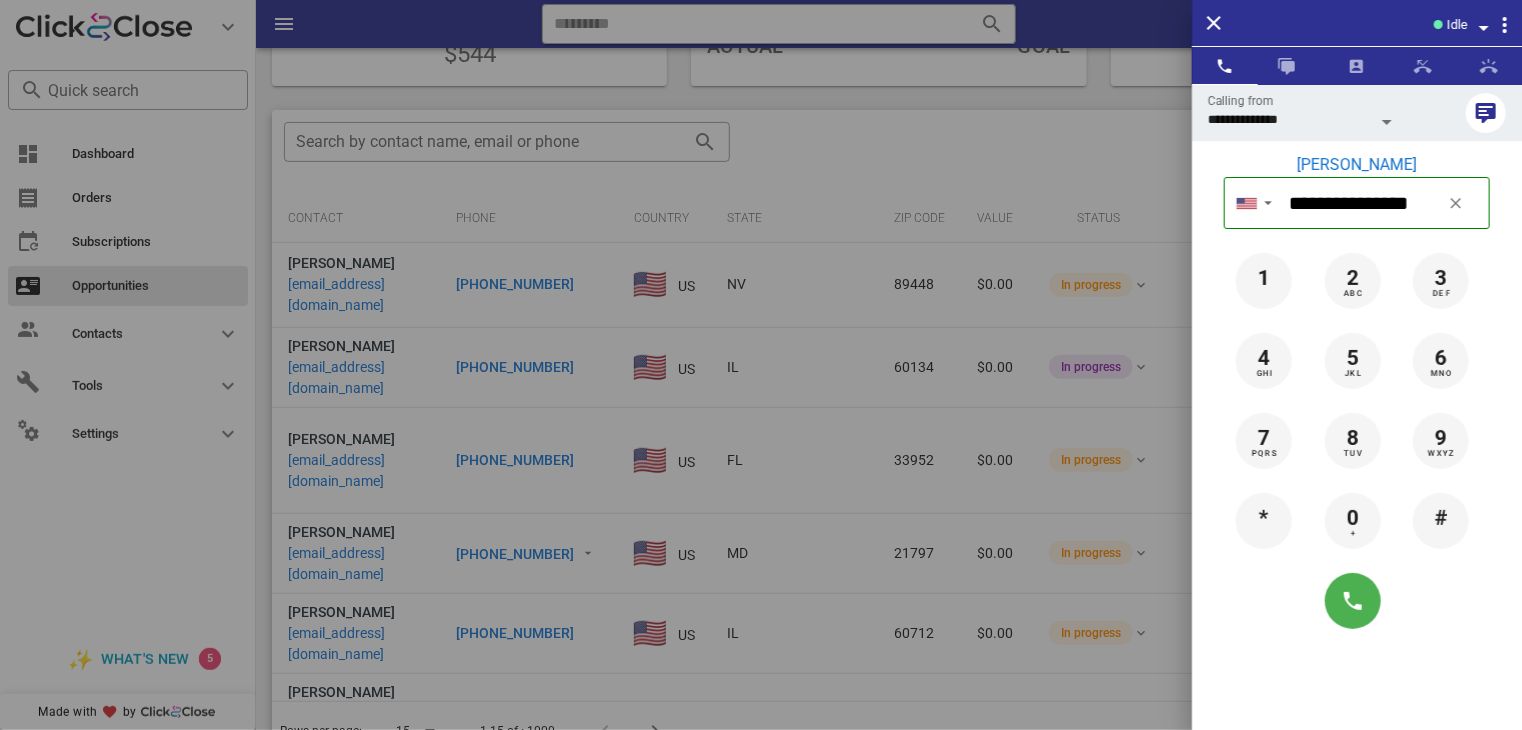 click at bounding box center [761, 365] 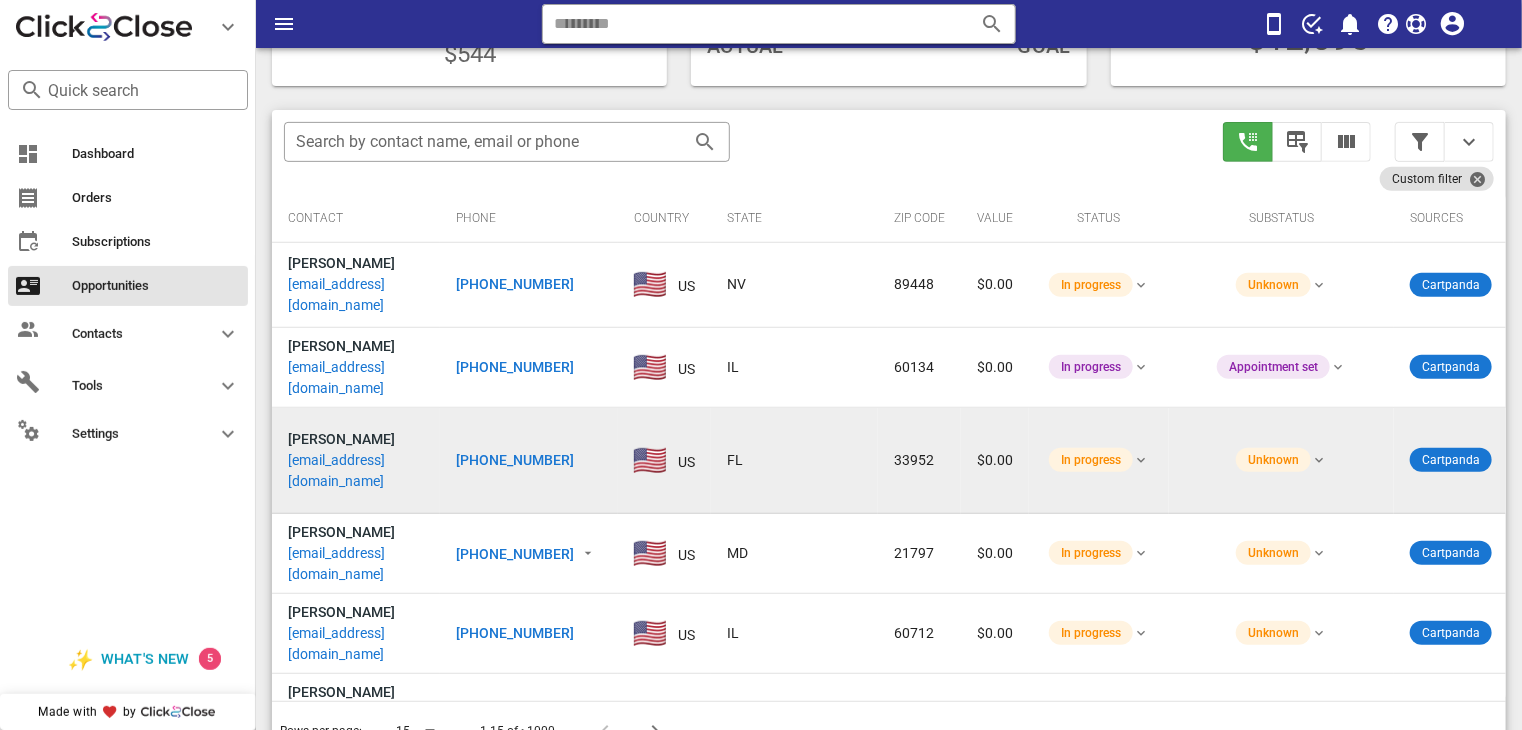 click on "[PHONE_NUMBER]" at bounding box center [515, 460] 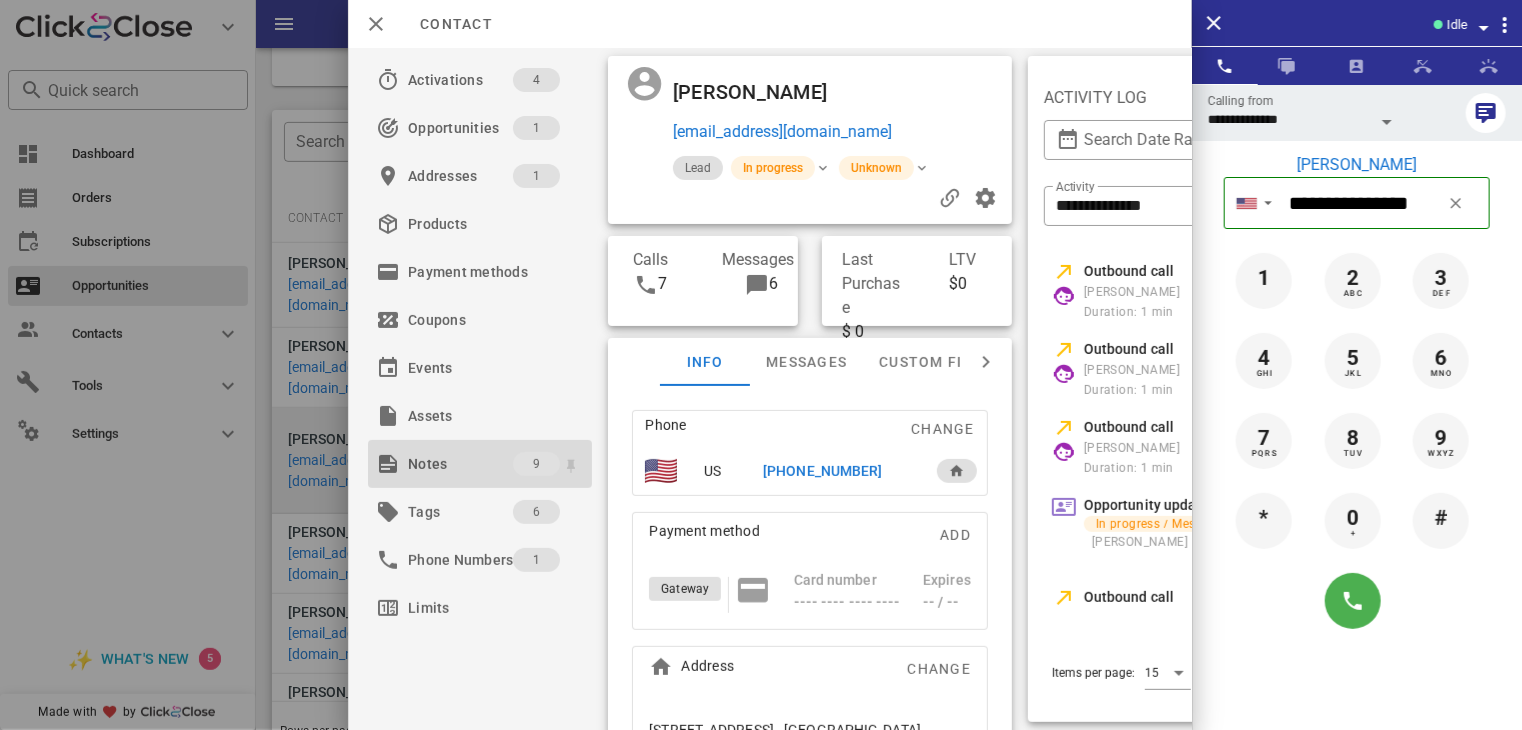 click on "Notes" at bounding box center [460, 464] 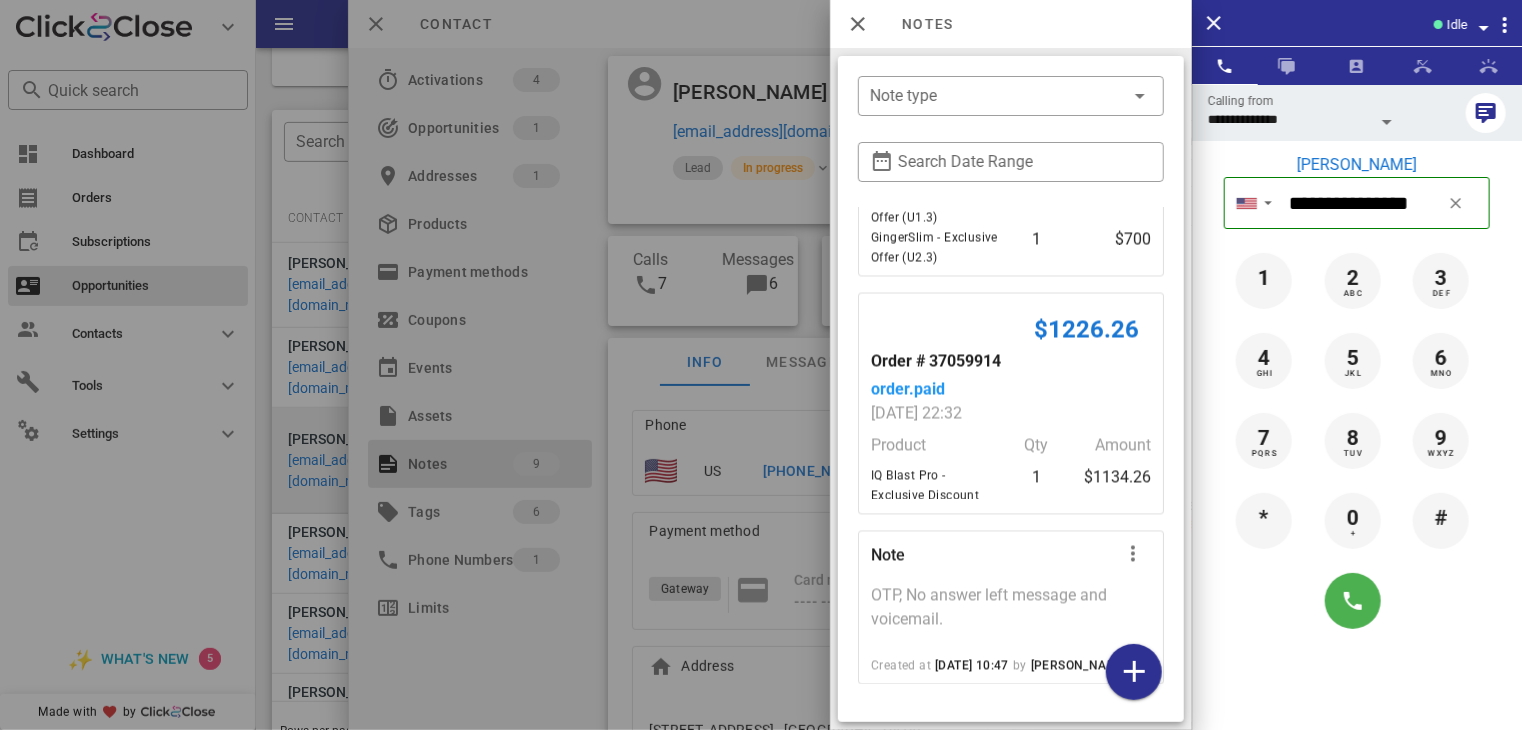 scroll, scrollTop: 2257, scrollLeft: 0, axis: vertical 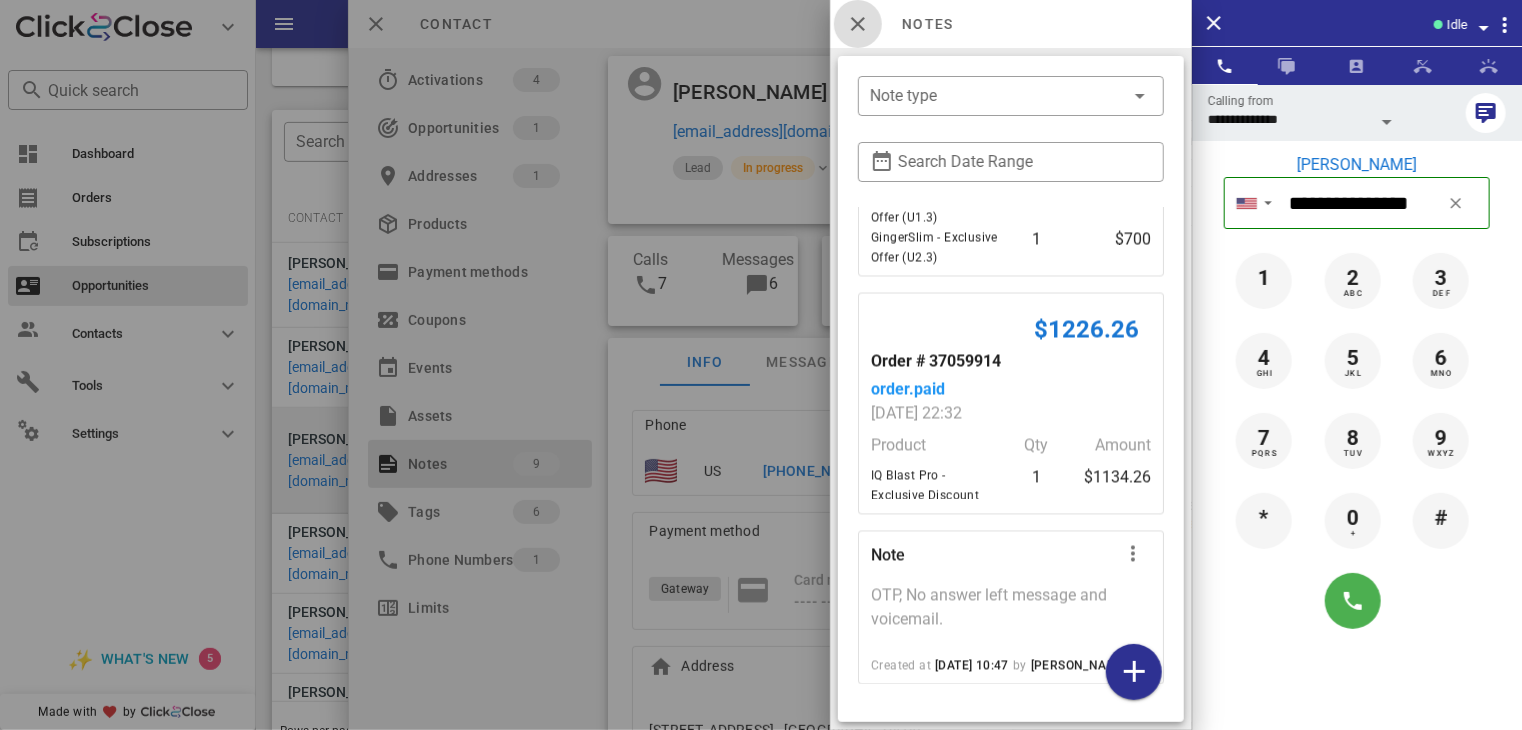 click at bounding box center (858, 24) 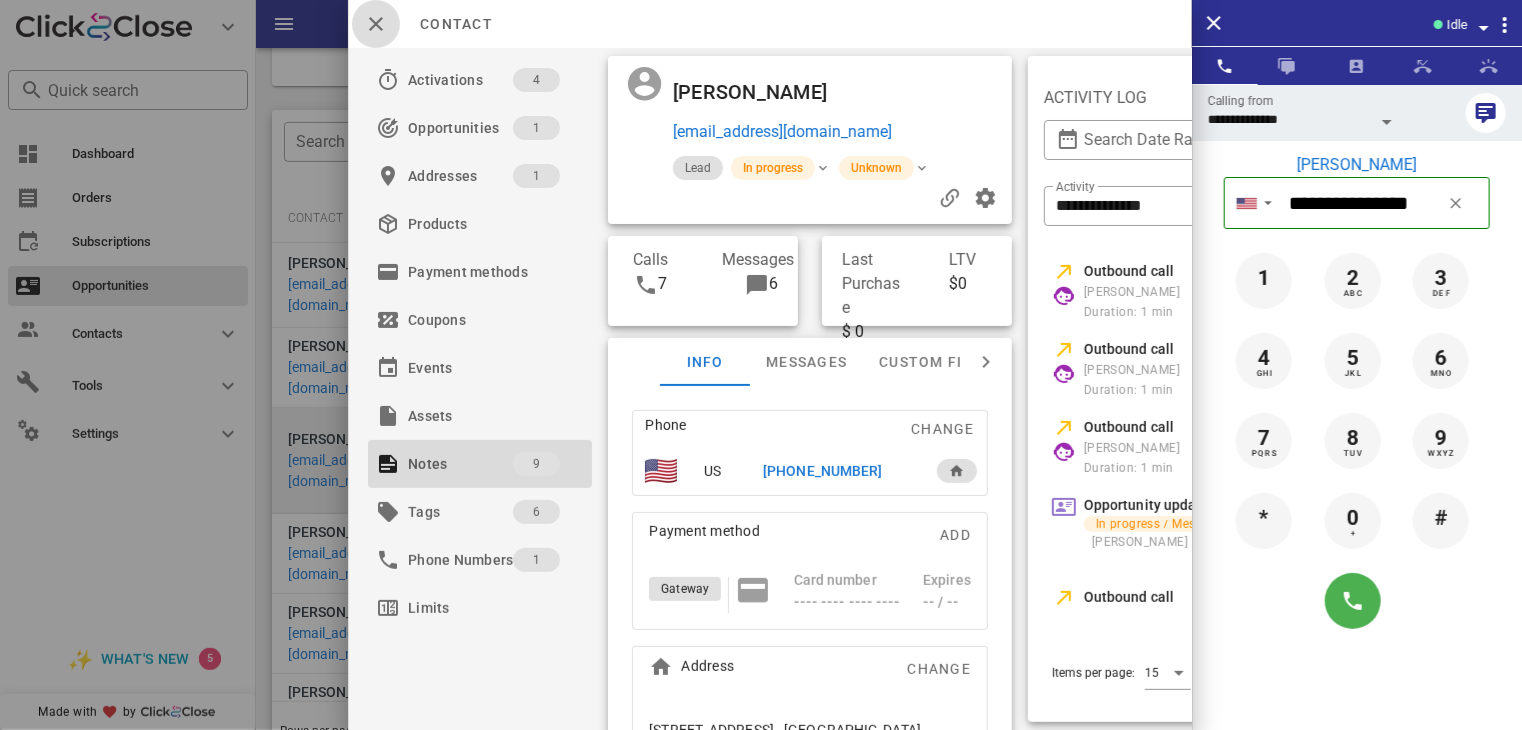 click at bounding box center (376, 24) 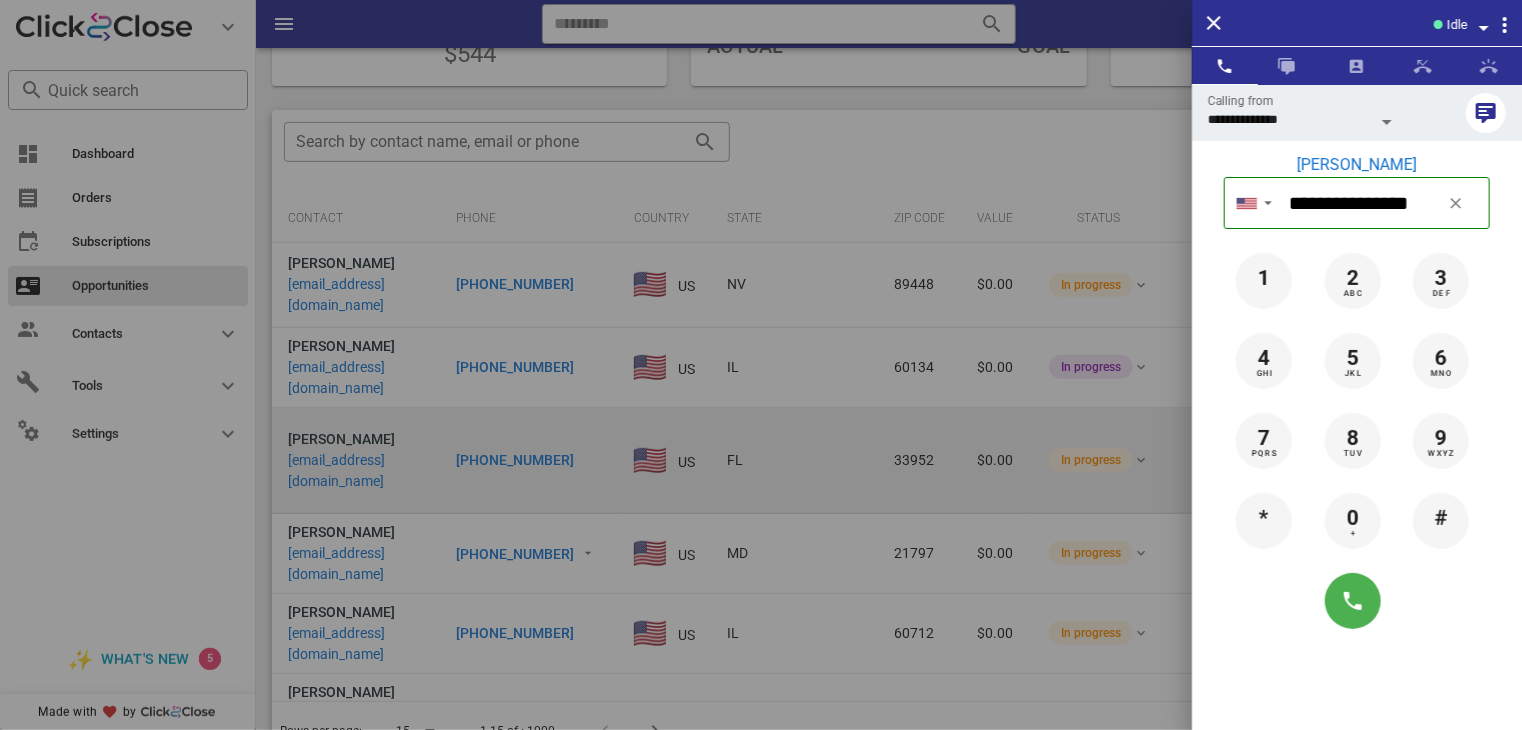 click at bounding box center (761, 365) 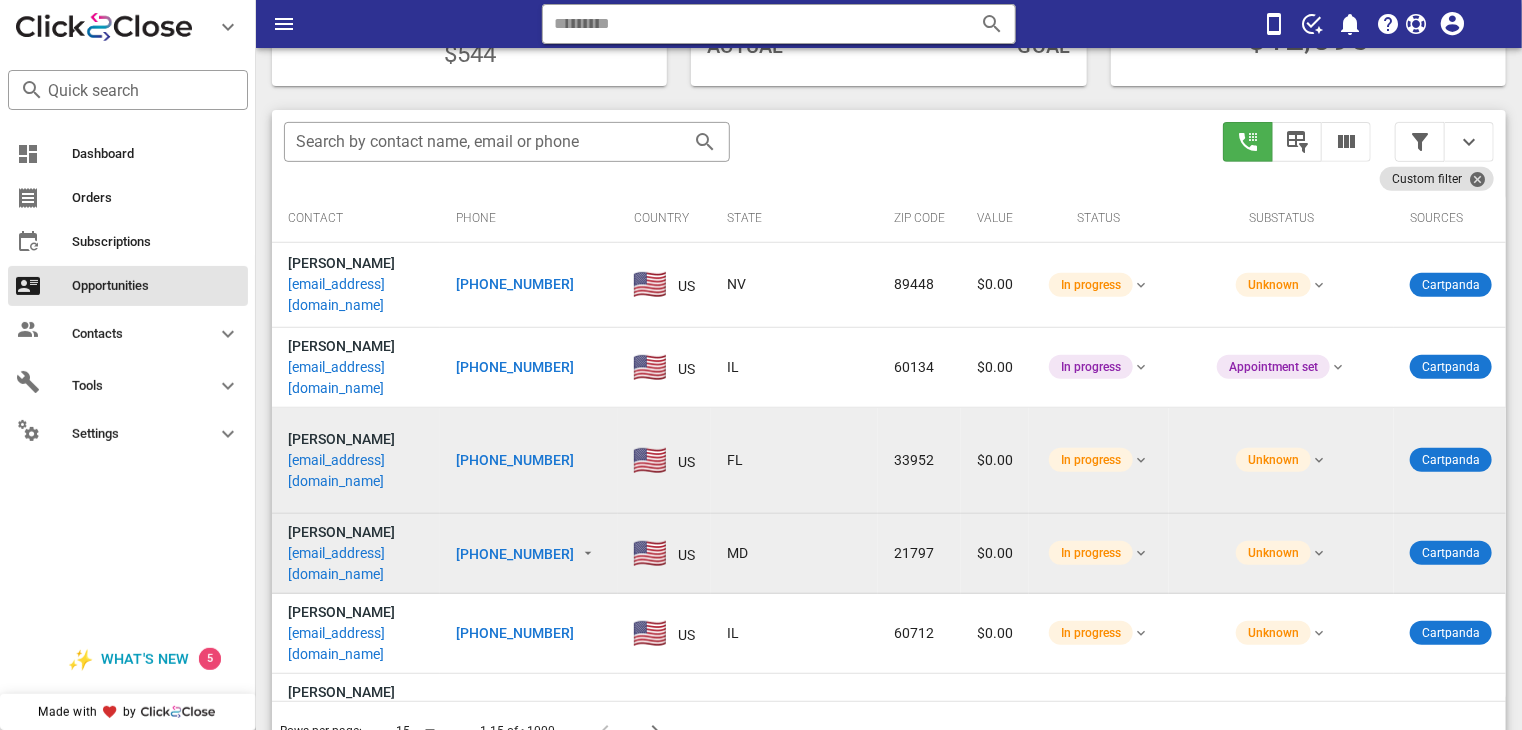 click on "[PHONE_NUMBER]" at bounding box center (515, 554) 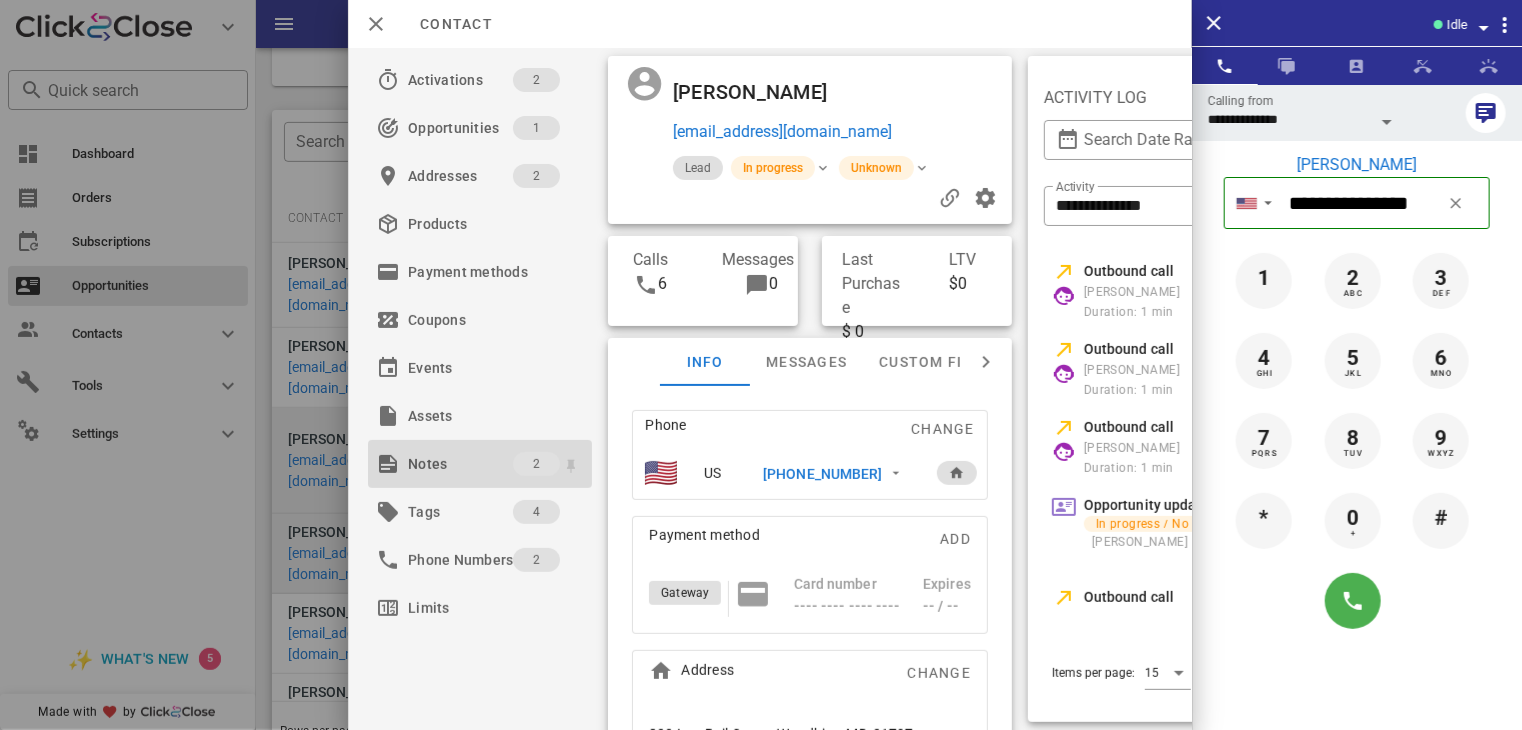 click on "Notes" at bounding box center (460, 464) 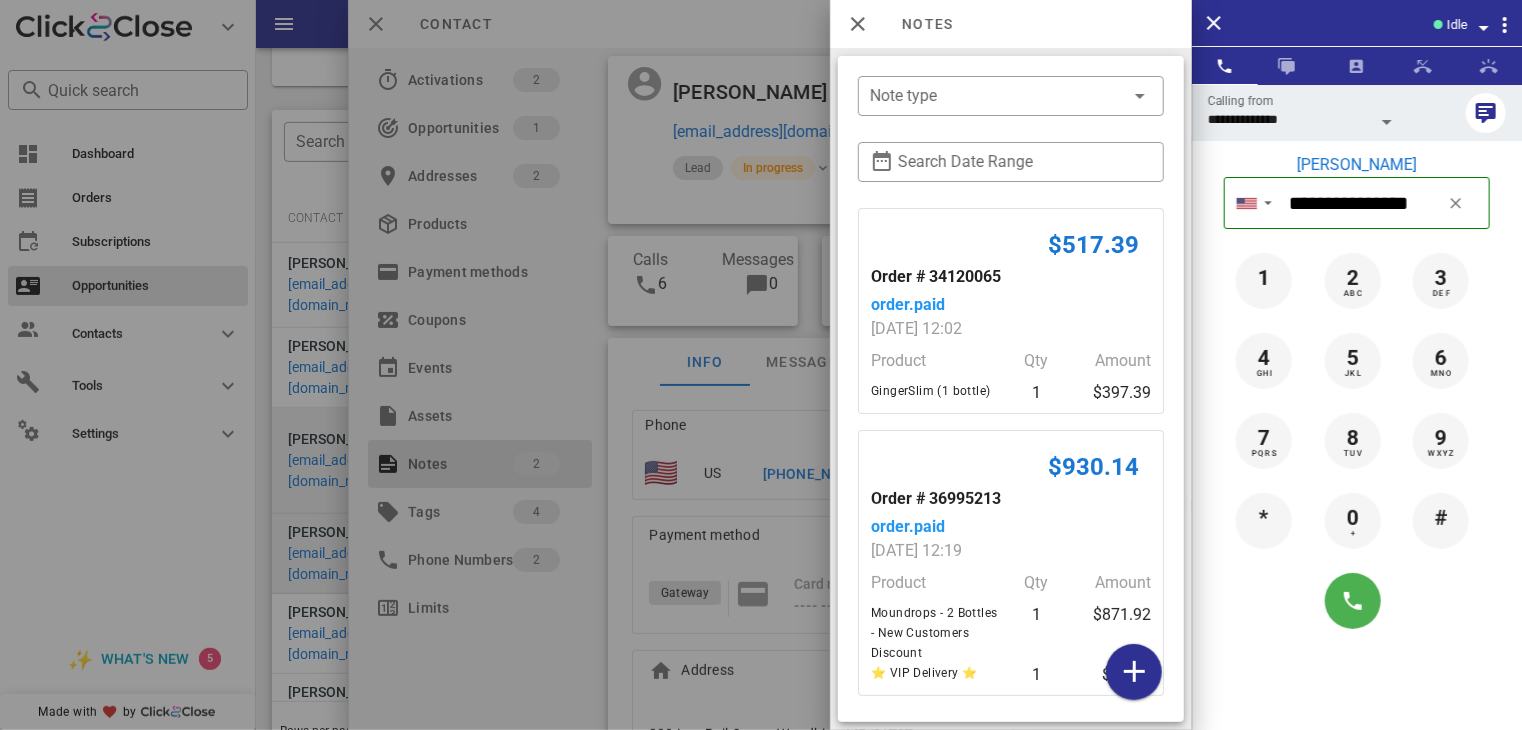 scroll, scrollTop: 10, scrollLeft: 0, axis: vertical 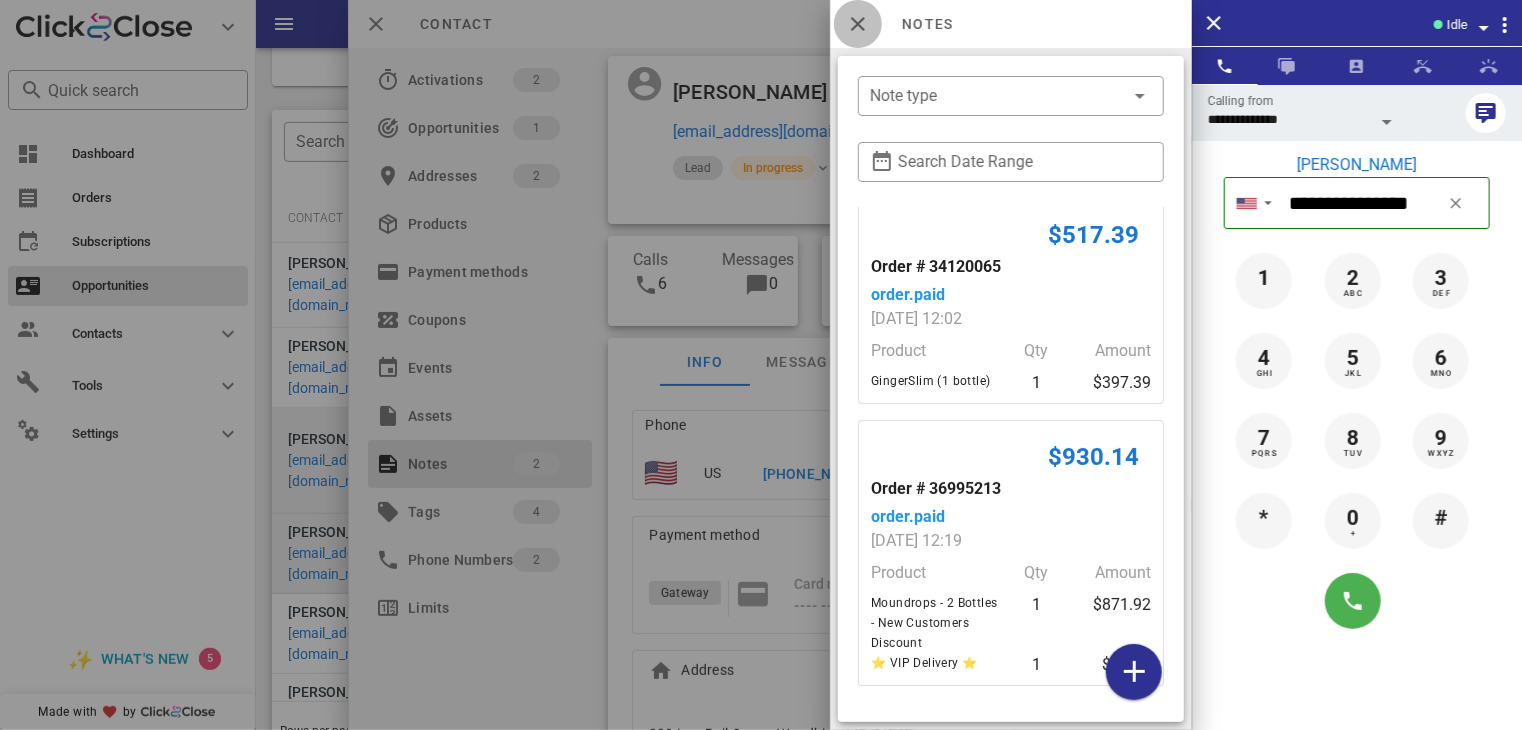 click at bounding box center [858, 24] 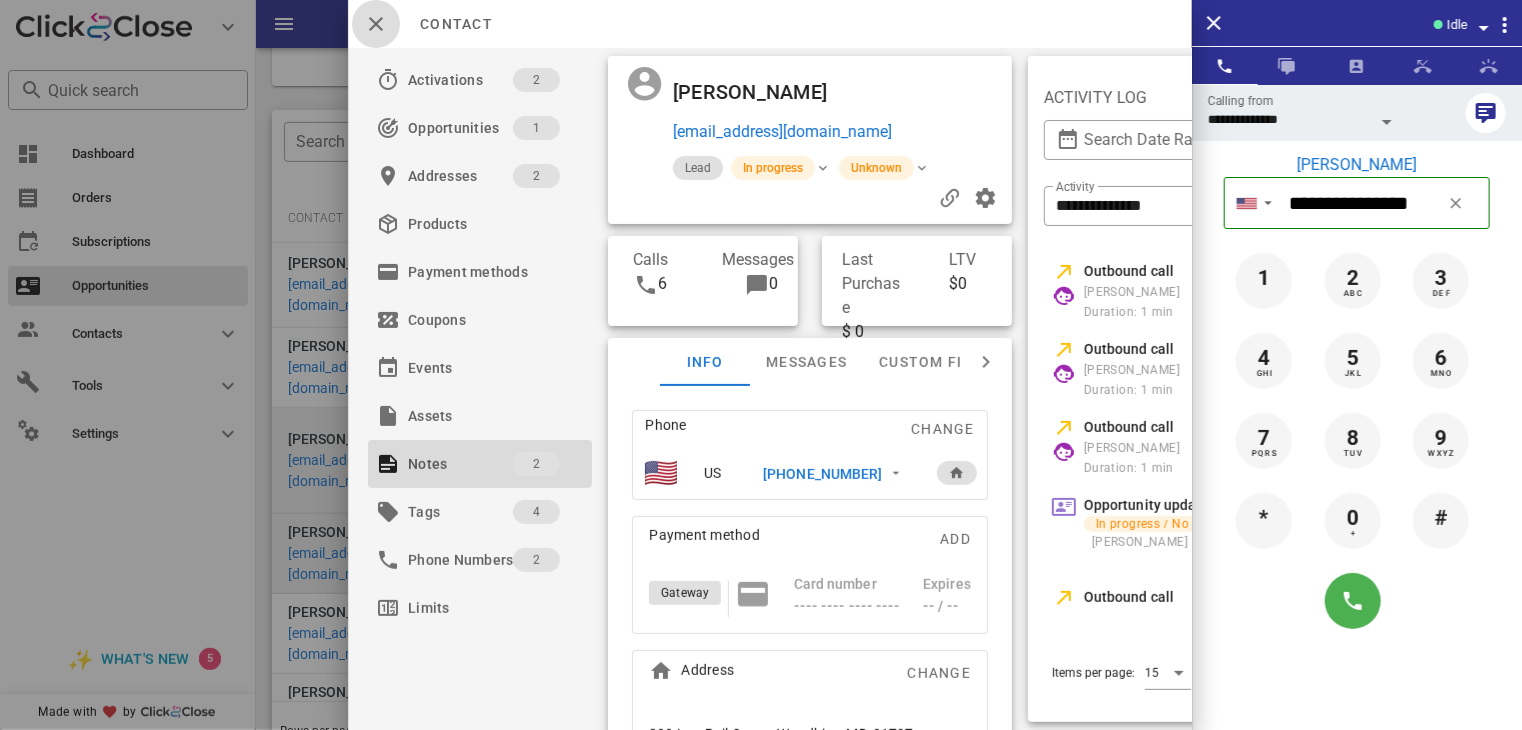 click at bounding box center [376, 24] 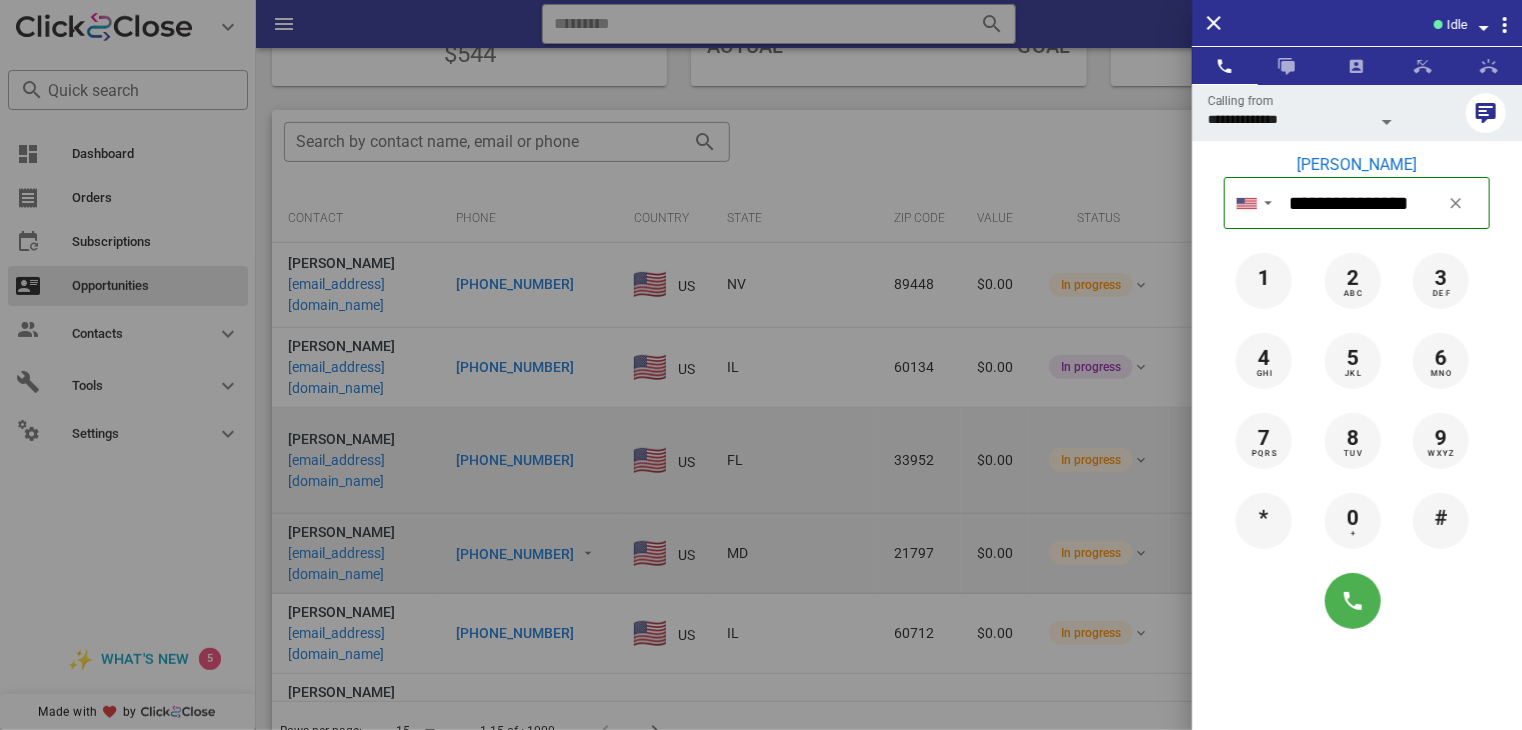 click at bounding box center (761, 365) 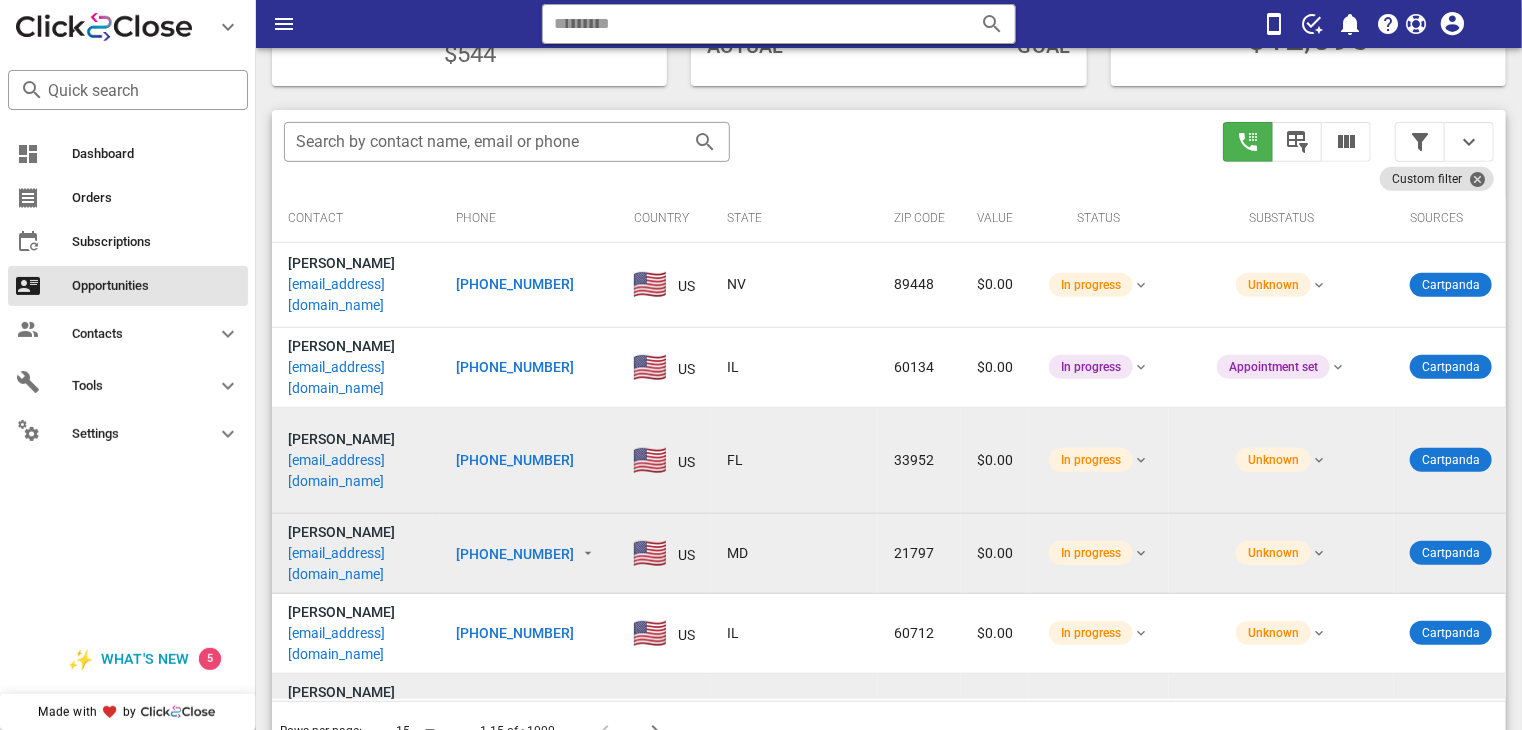 click on "[PHONE_NUMBER]" at bounding box center (515, 713) 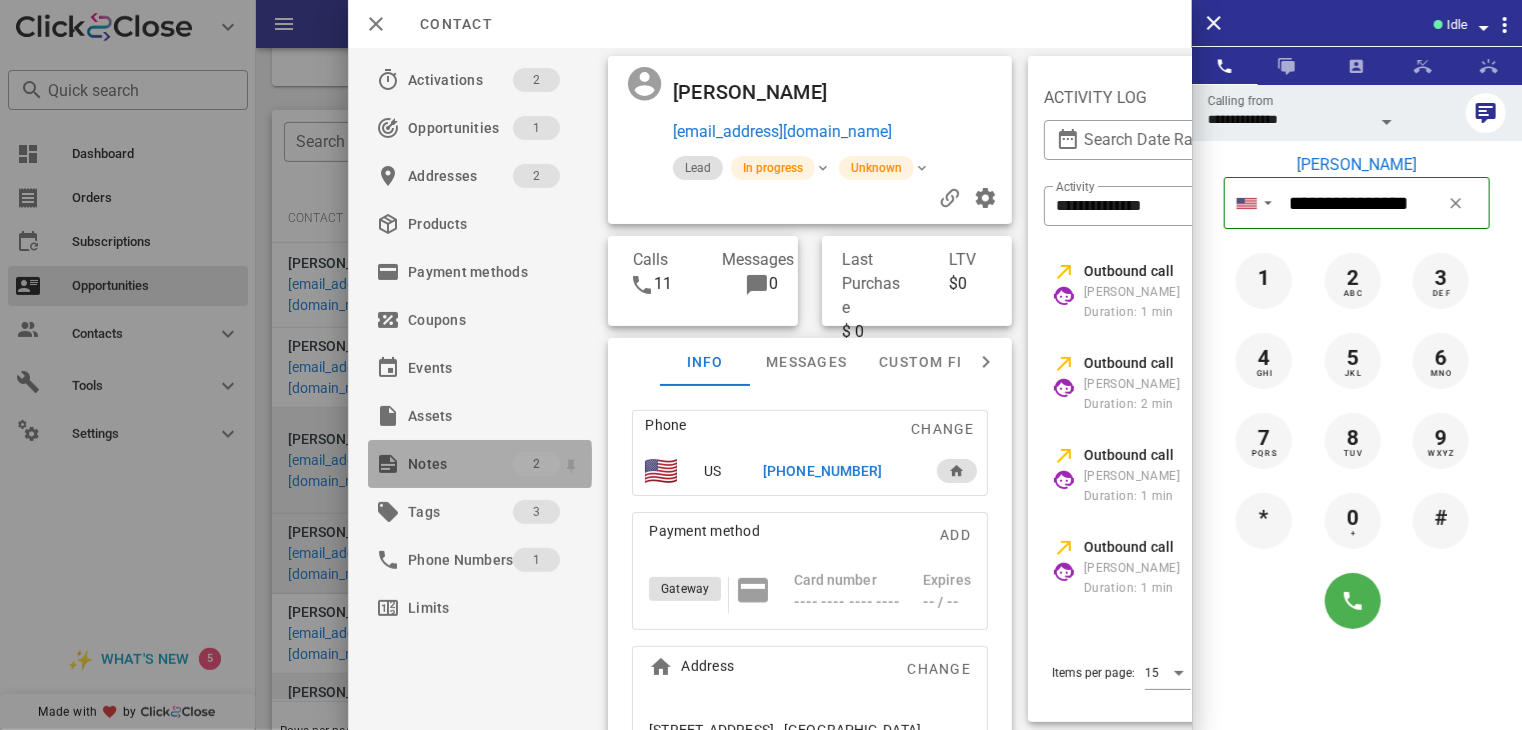 click on "Notes" at bounding box center [460, 464] 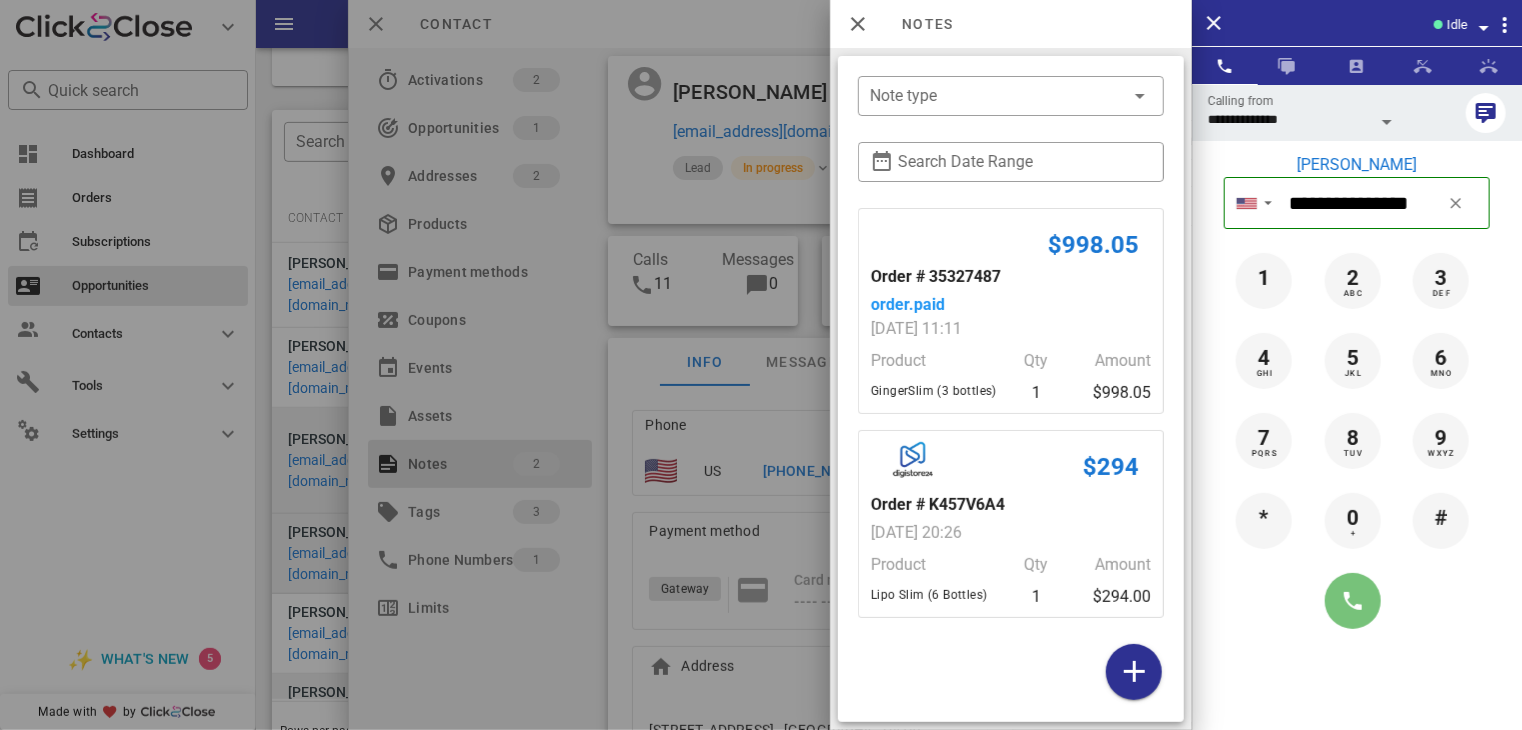click at bounding box center [1353, 601] 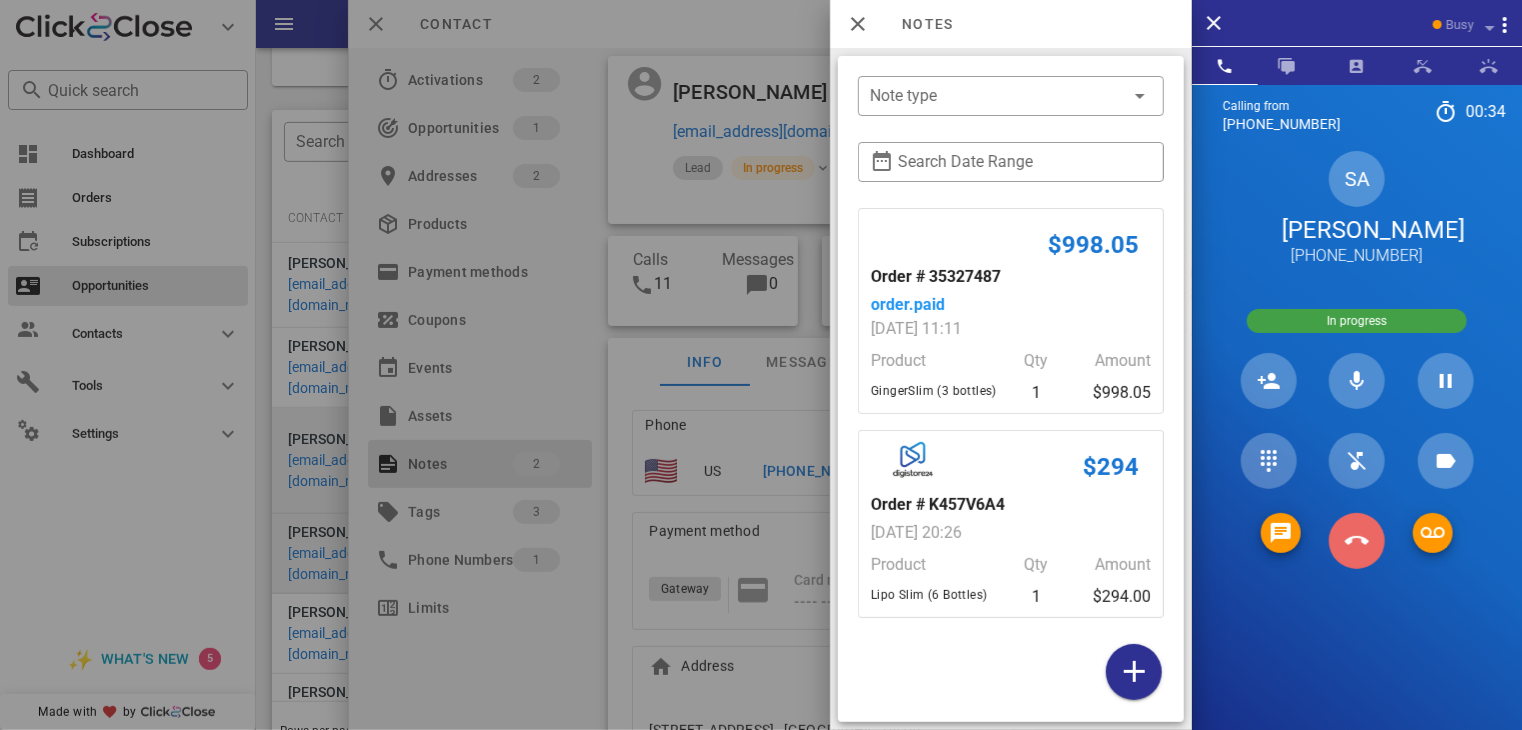 click at bounding box center (1357, 541) 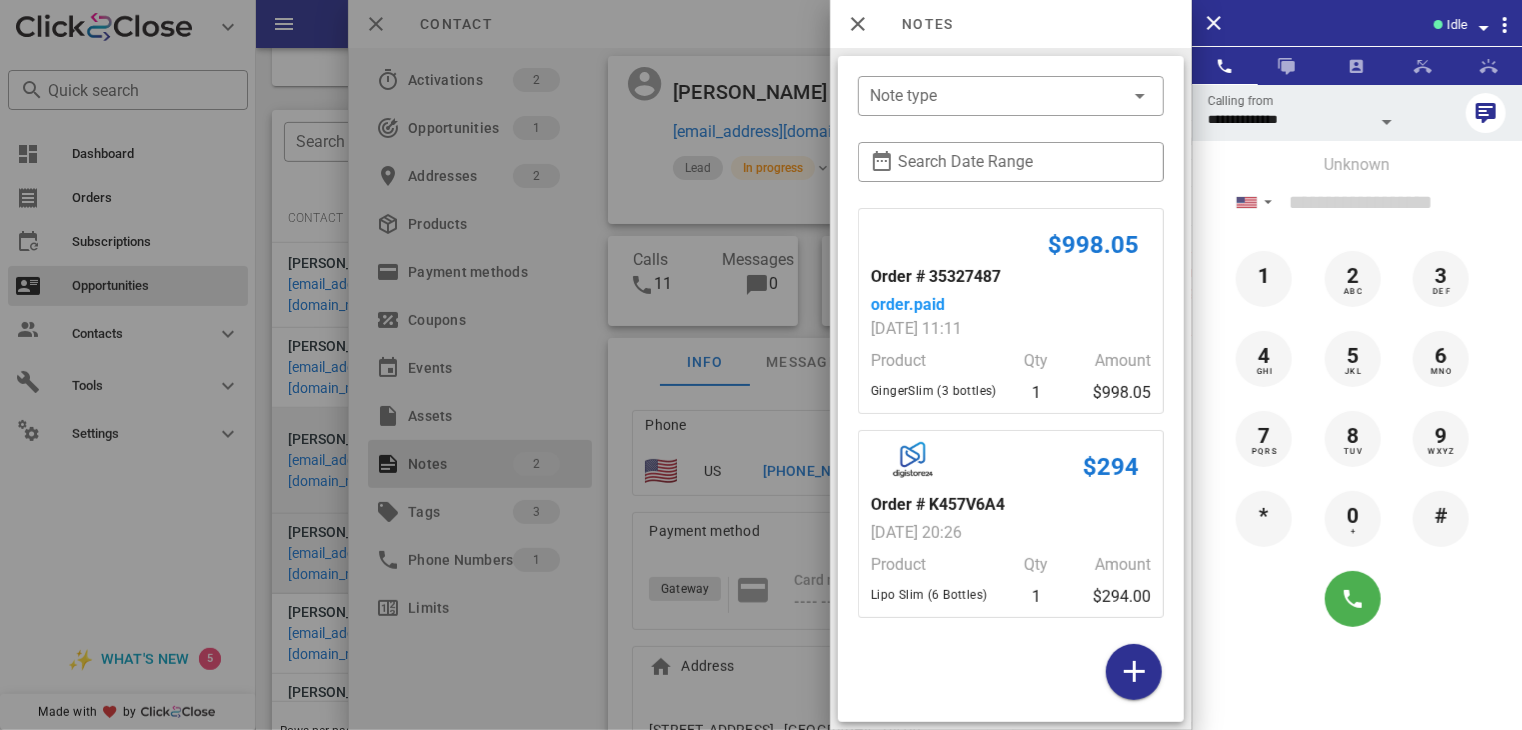click at bounding box center (761, 365) 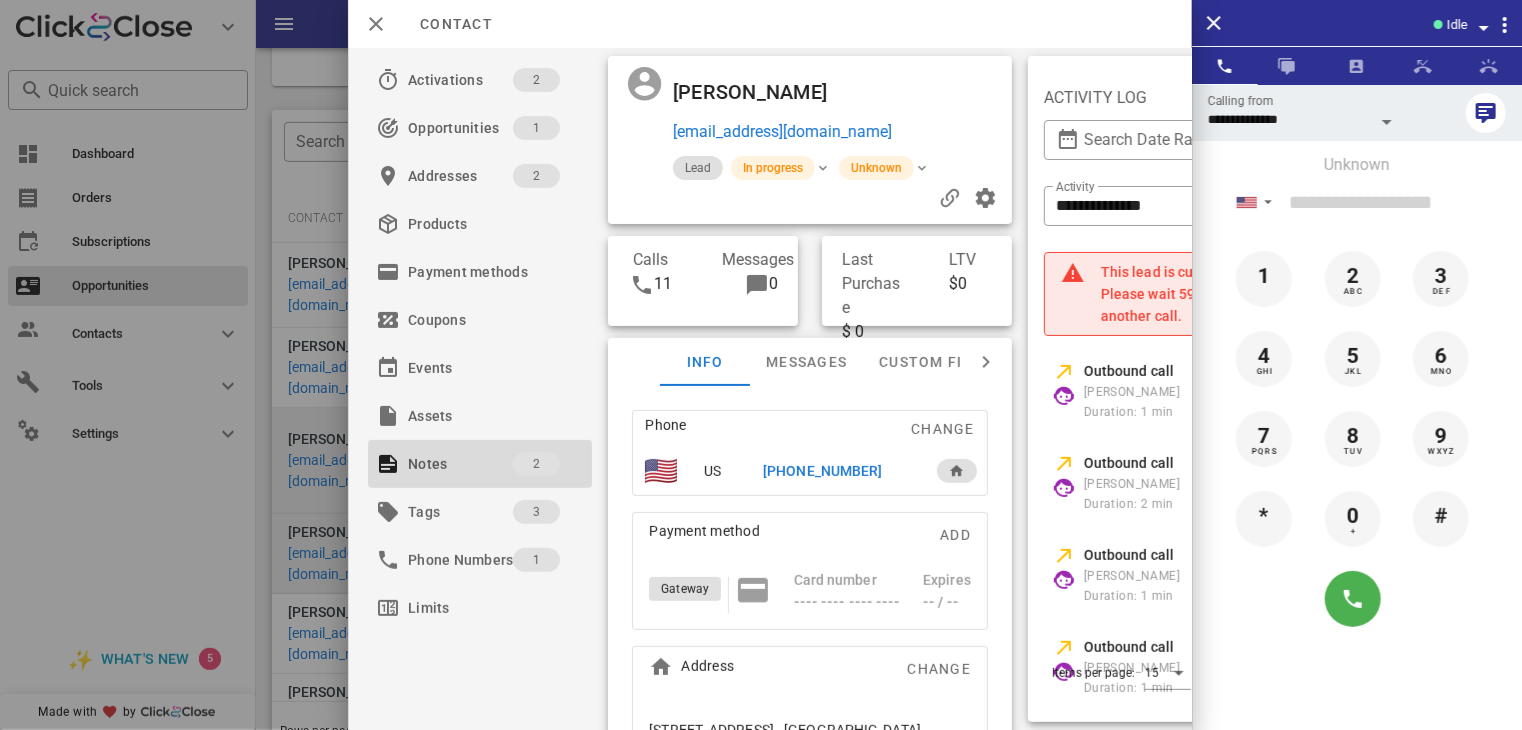 click on "[PHONE_NUMBER]" at bounding box center [822, 471] 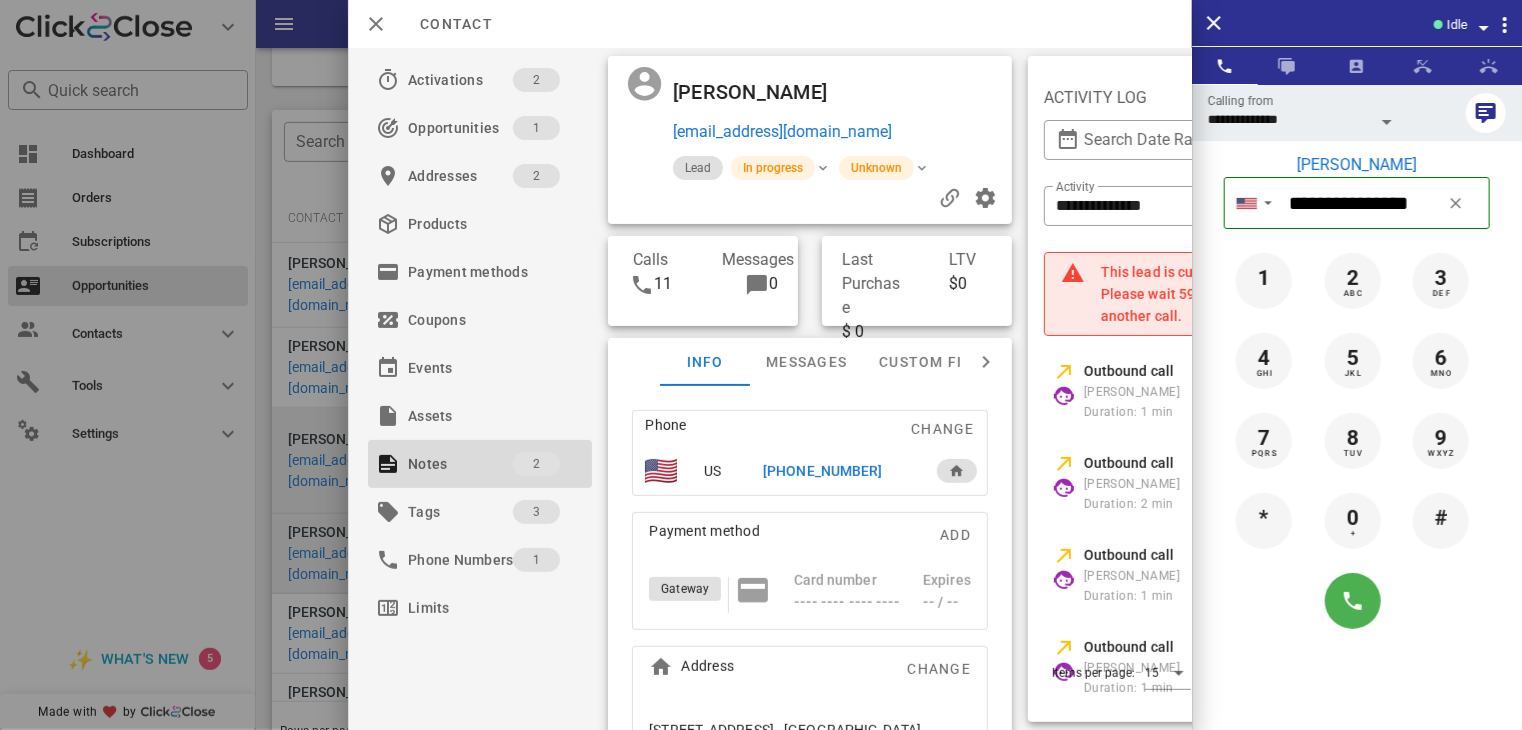 click on "[PHONE_NUMBER]" at bounding box center (822, 471) 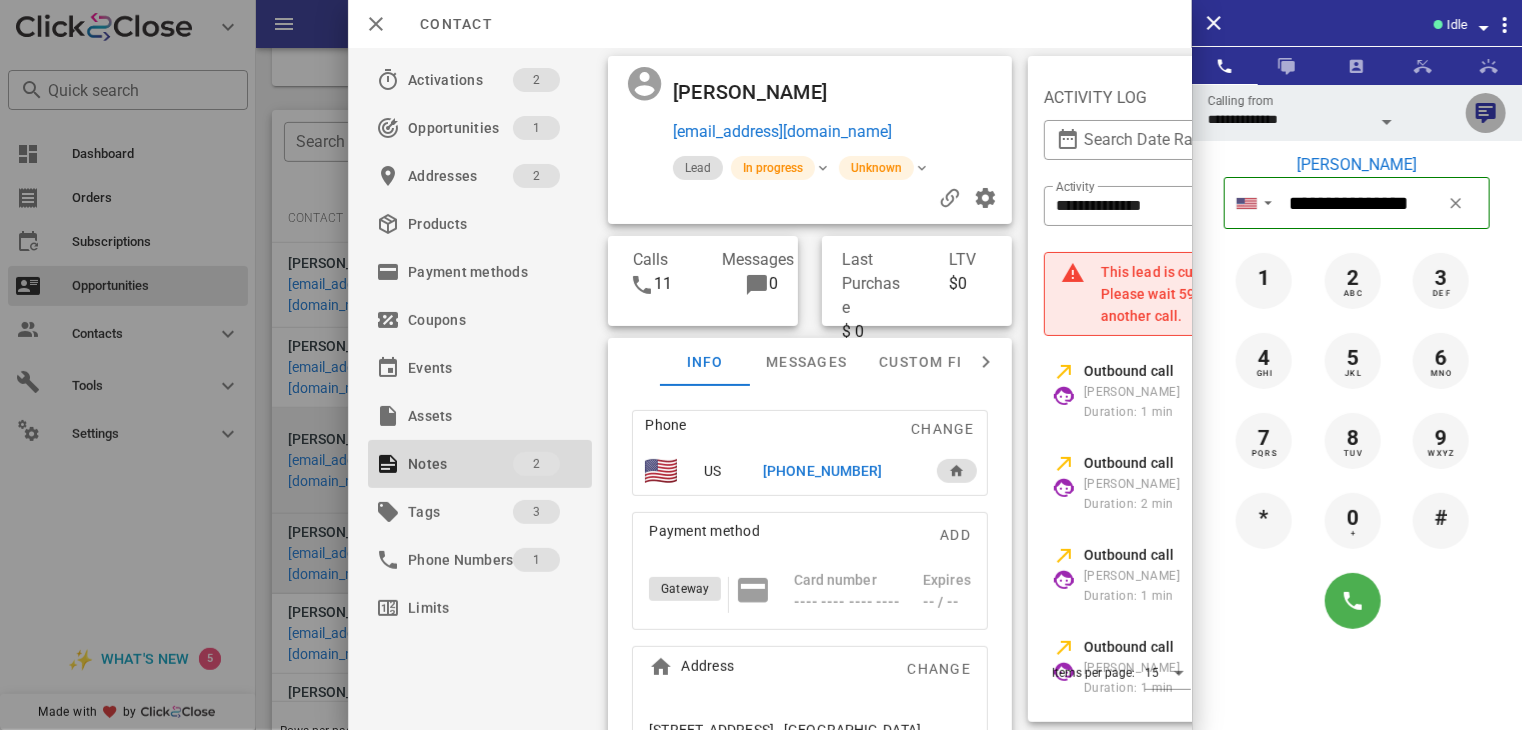 click at bounding box center (1486, 113) 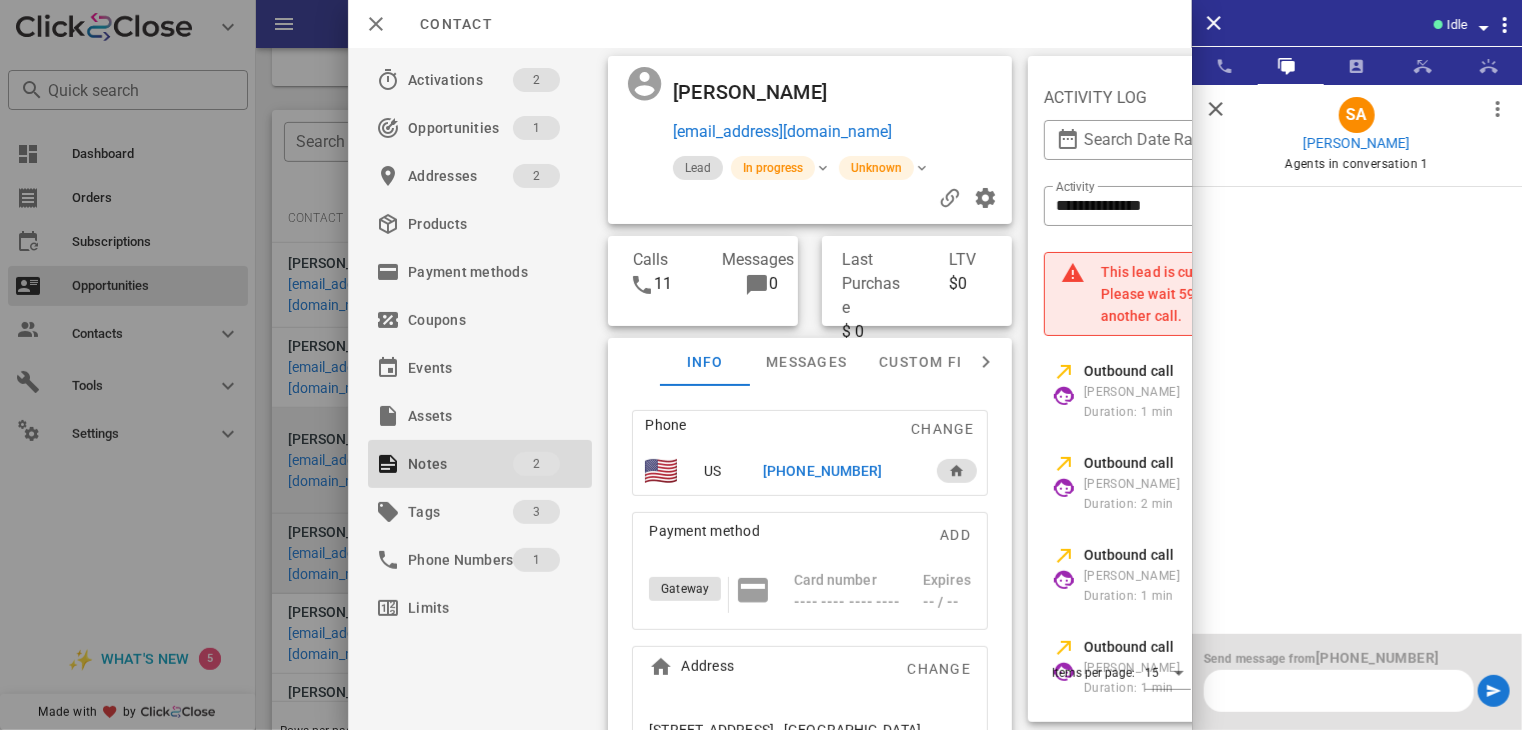 scroll, scrollTop: 0, scrollLeft: 0, axis: both 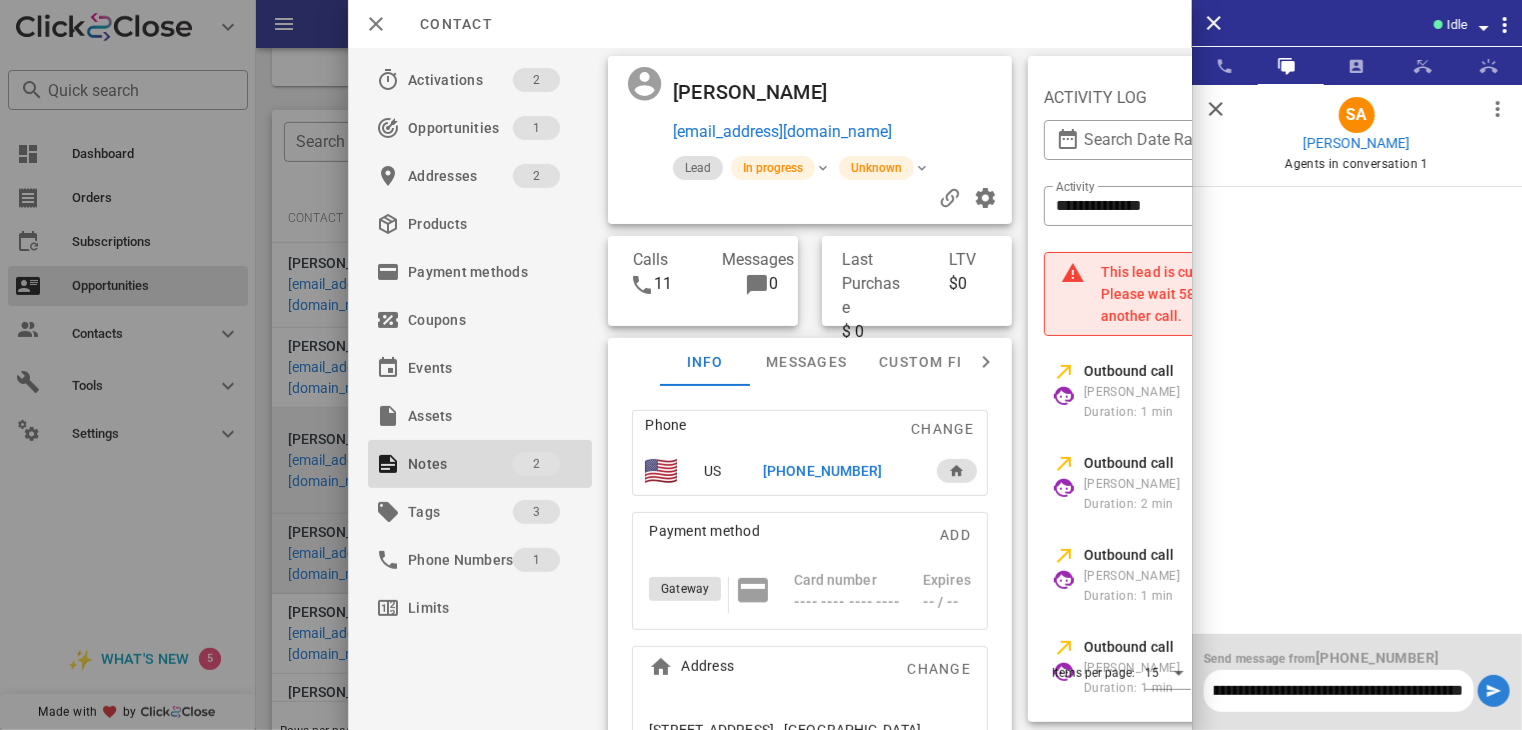 type on "**********" 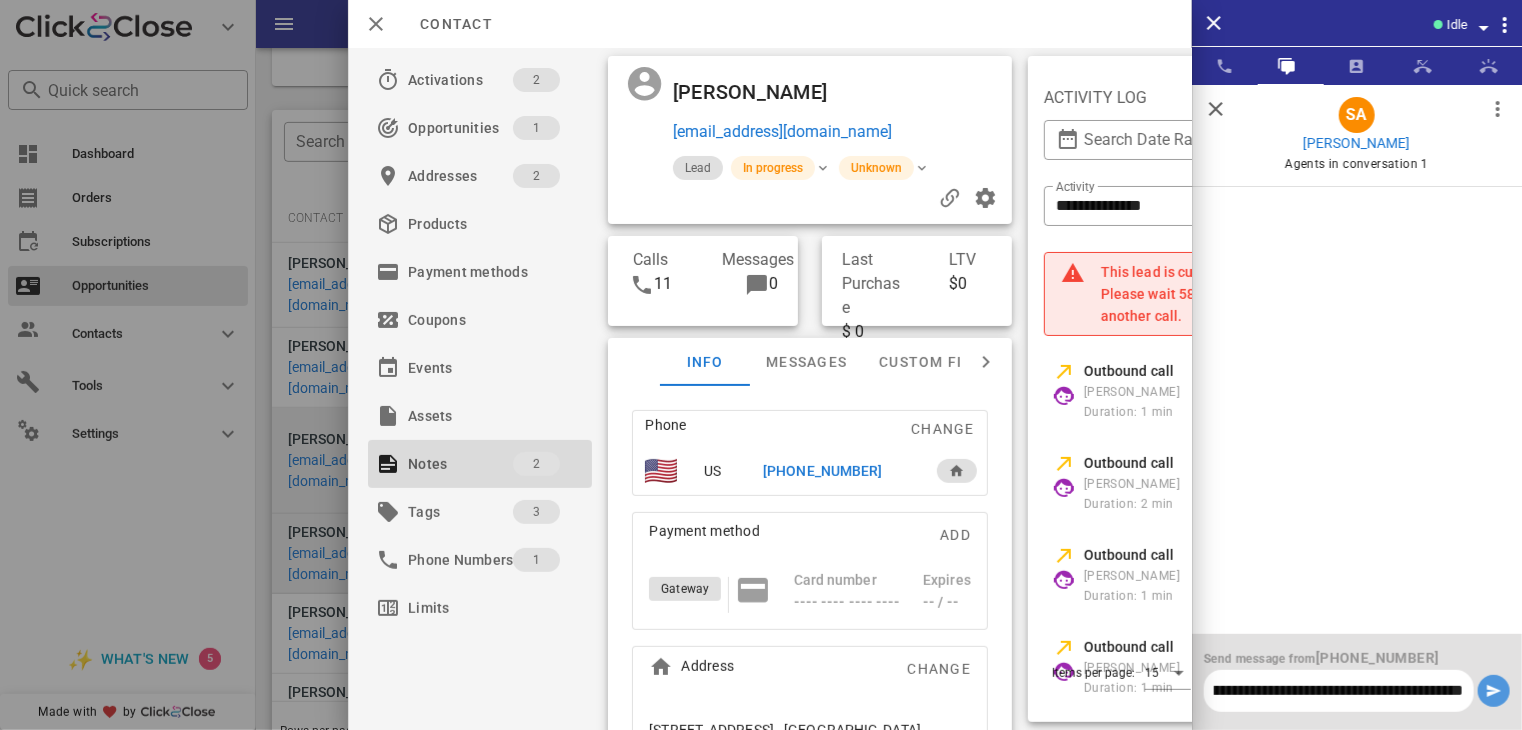 click at bounding box center [1494, 691] 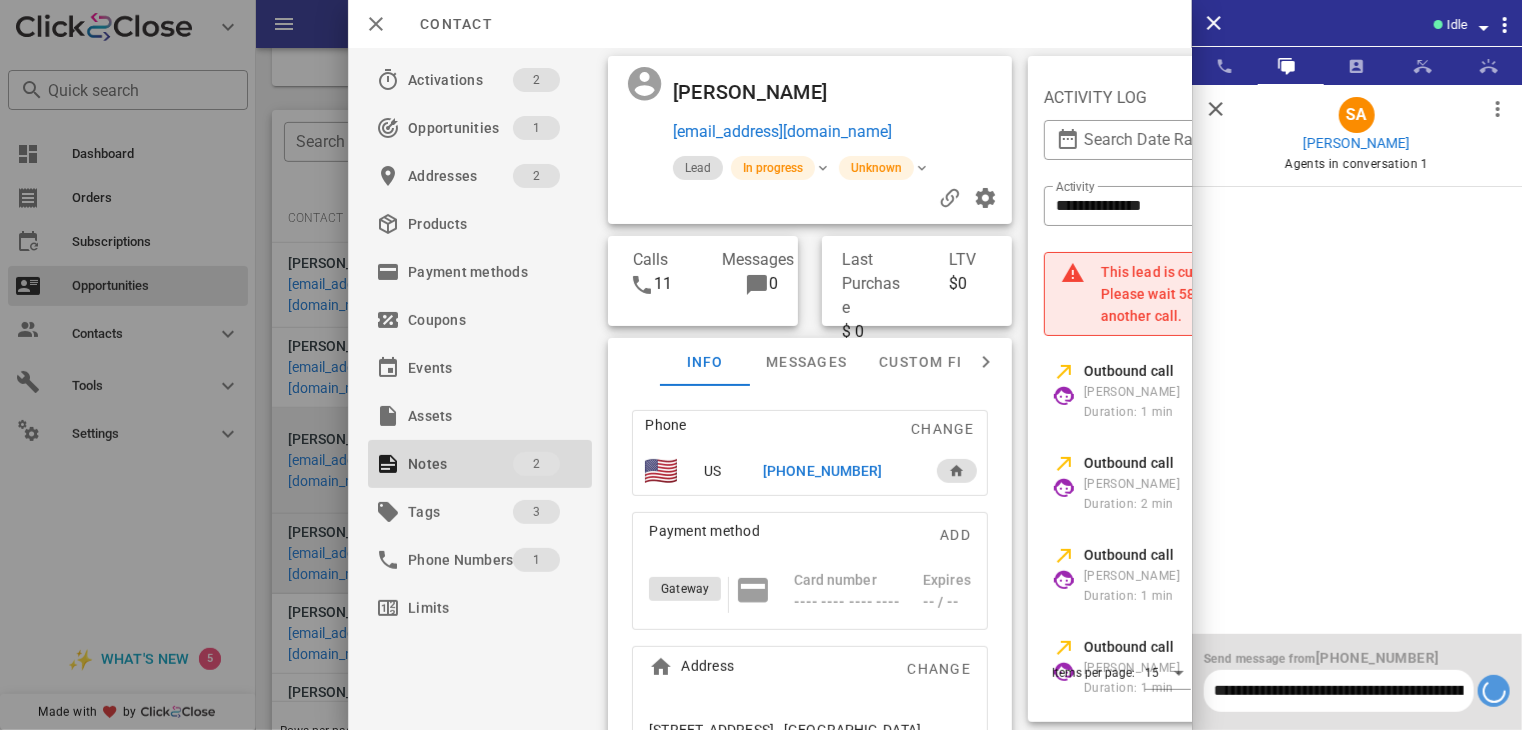 type 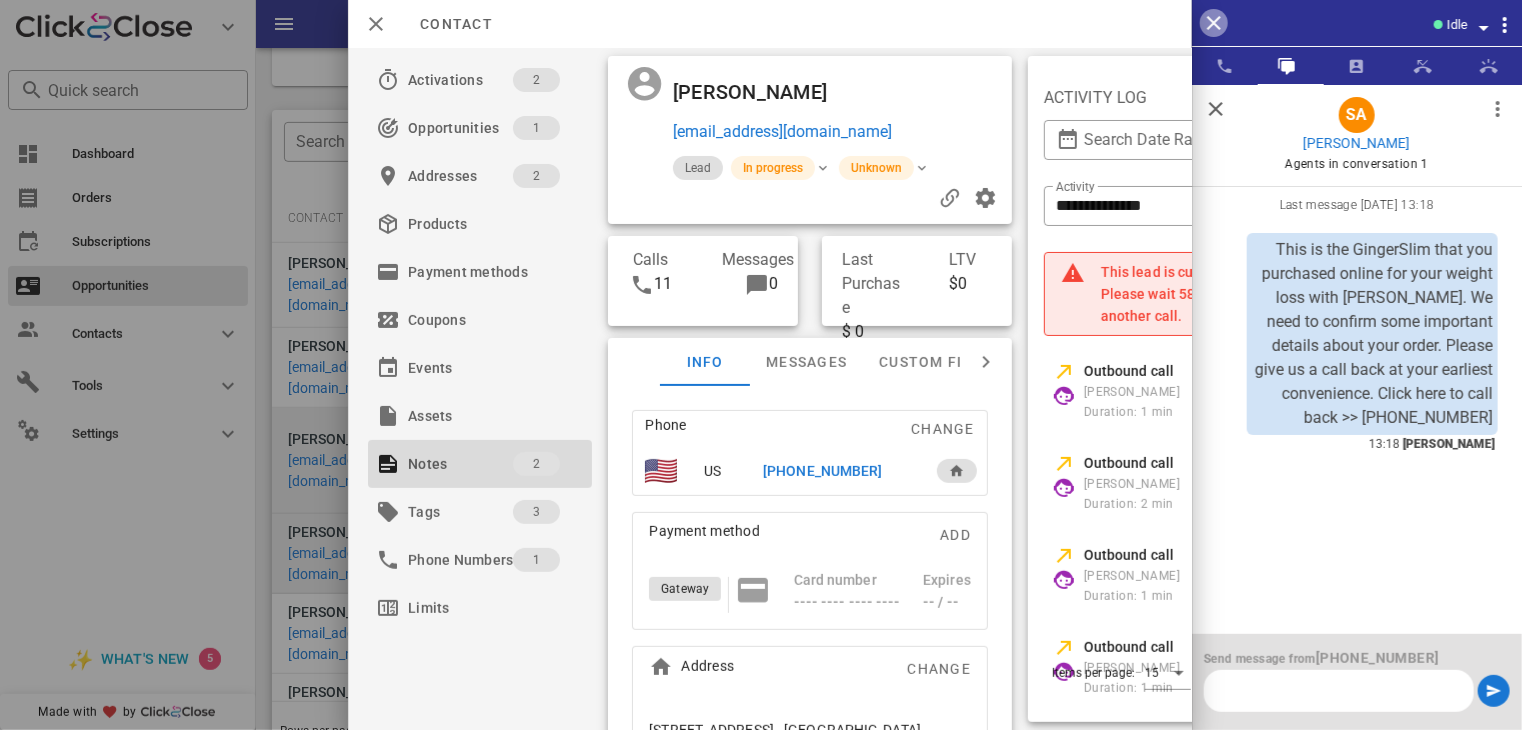 click at bounding box center [1214, 23] 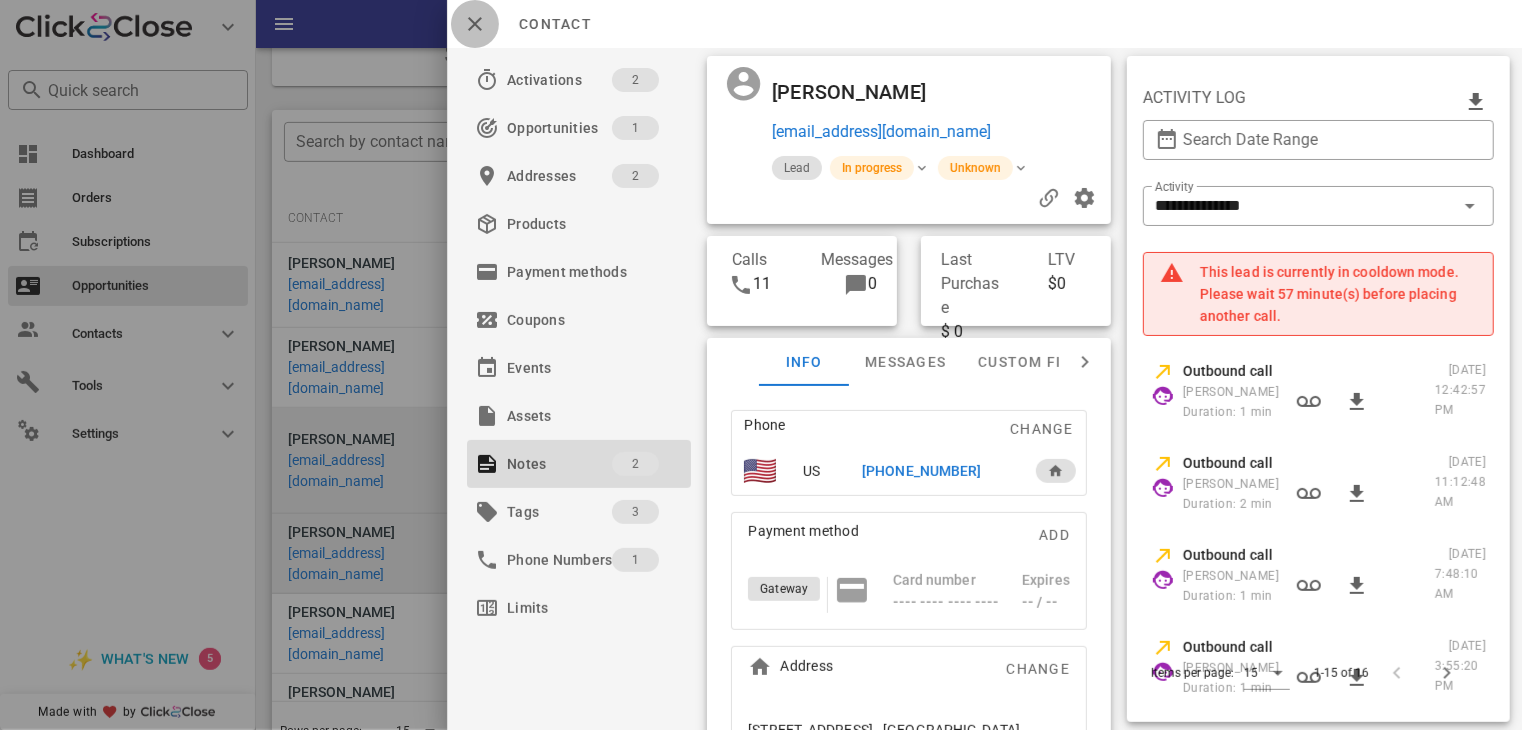 click at bounding box center (475, 24) 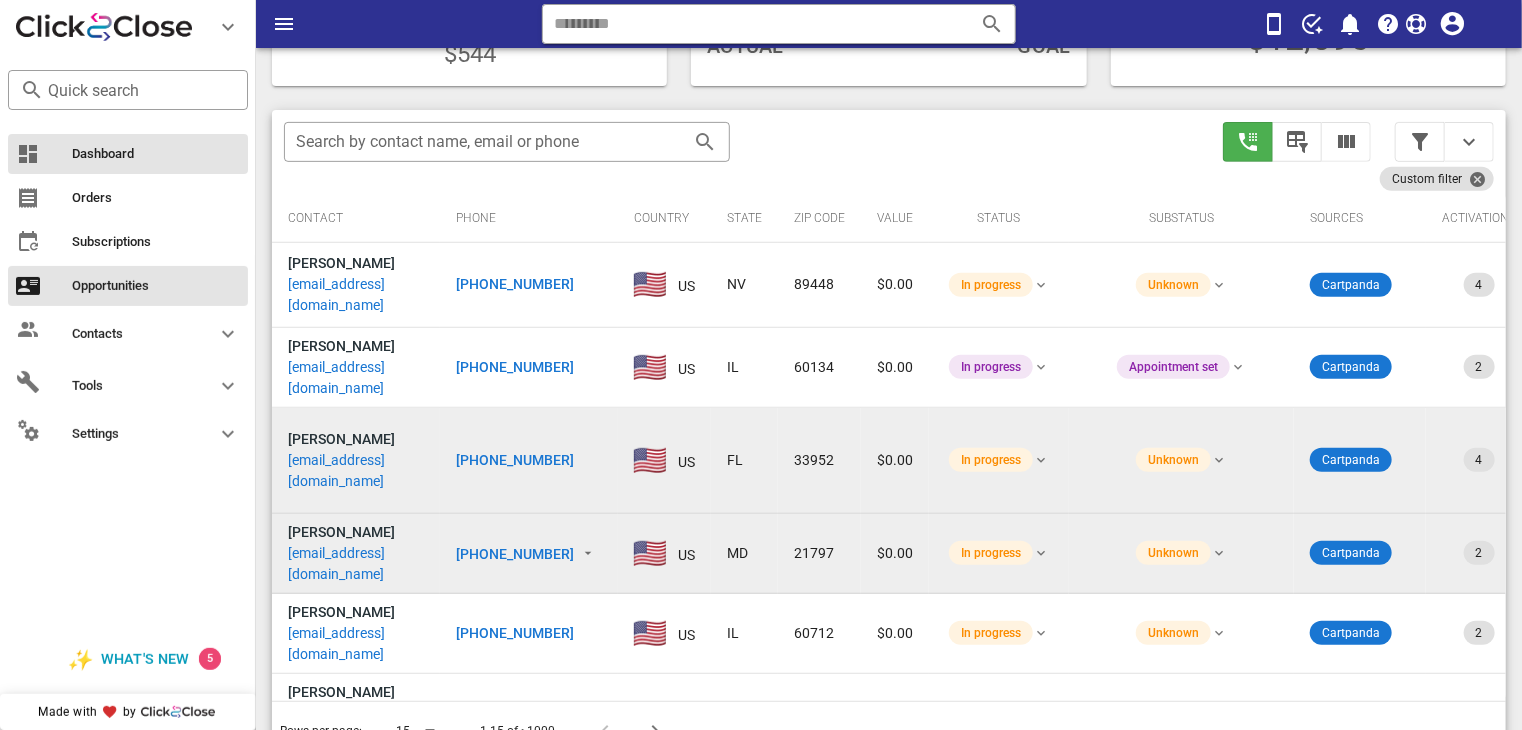 click on "Dashboard" at bounding box center (156, 154) 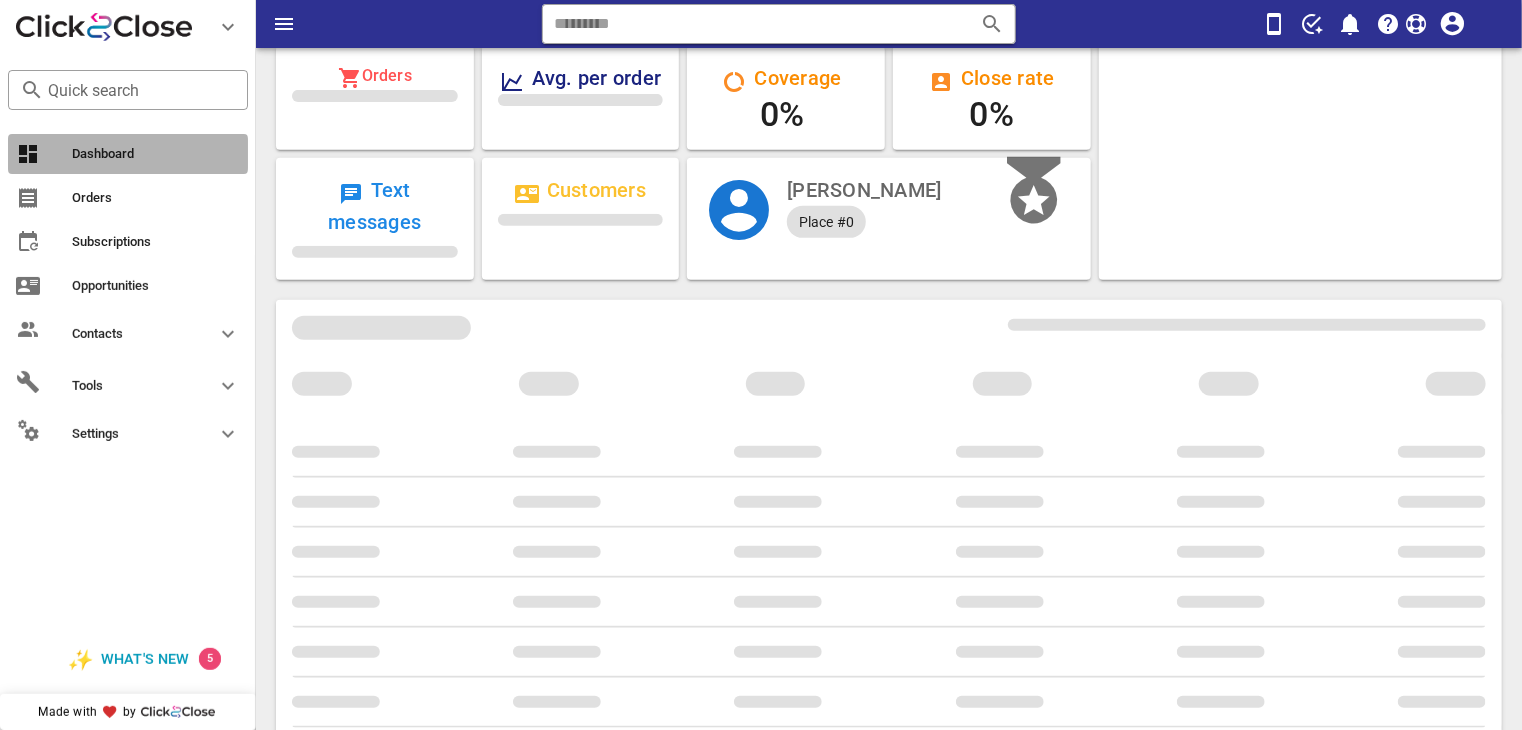 scroll, scrollTop: 0, scrollLeft: 0, axis: both 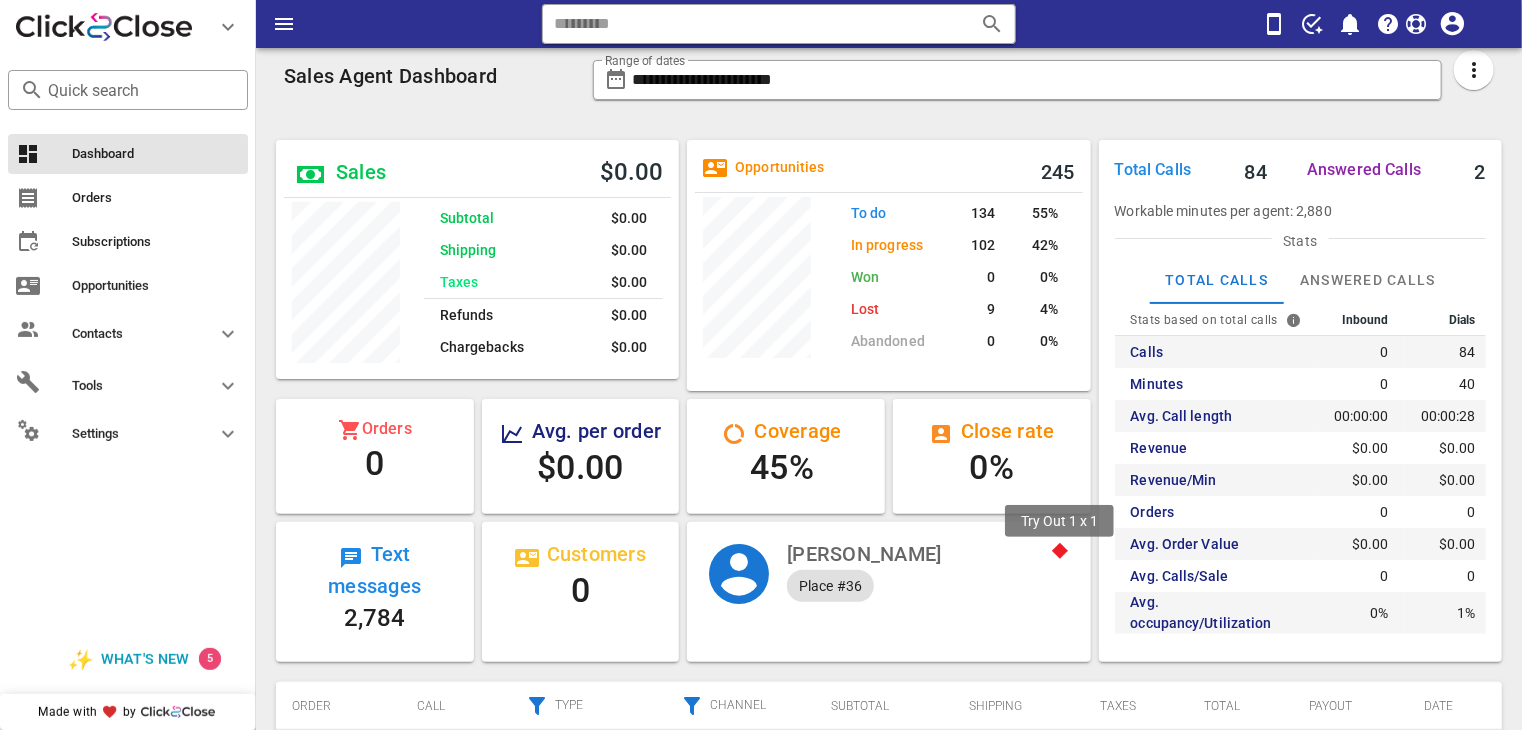 click at bounding box center (1060, 551) 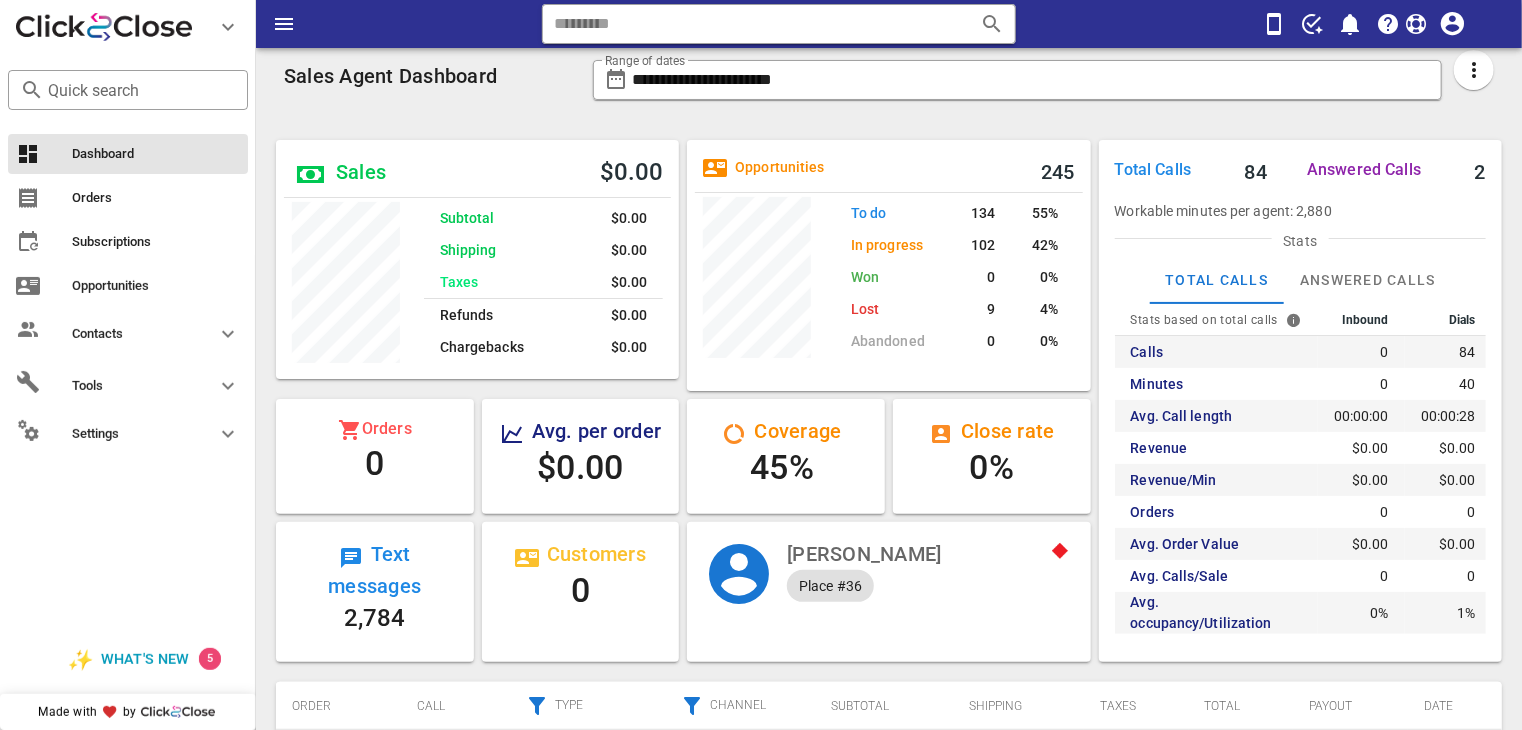 click on "245" at bounding box center (1058, 172) 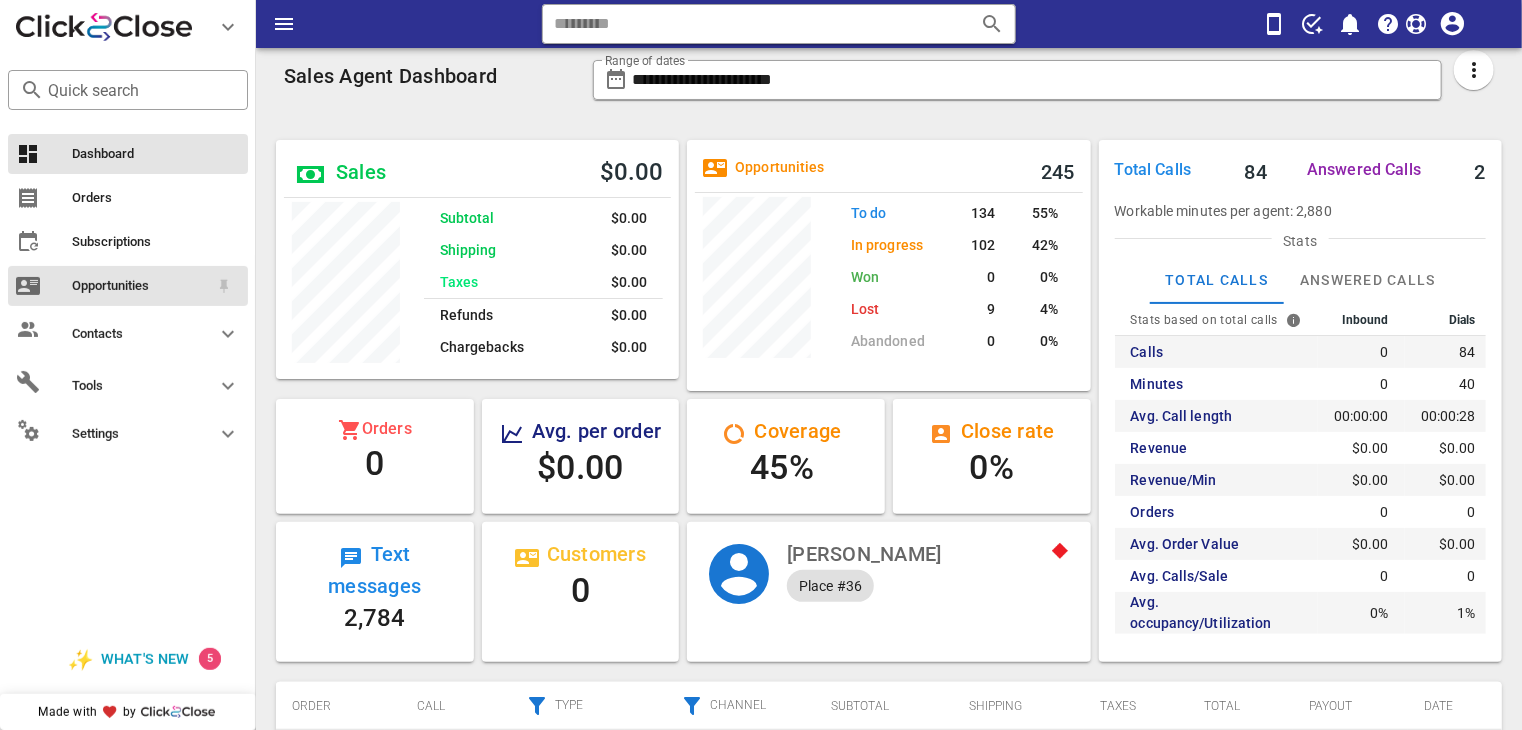 click on "Opportunities" at bounding box center [140, 286] 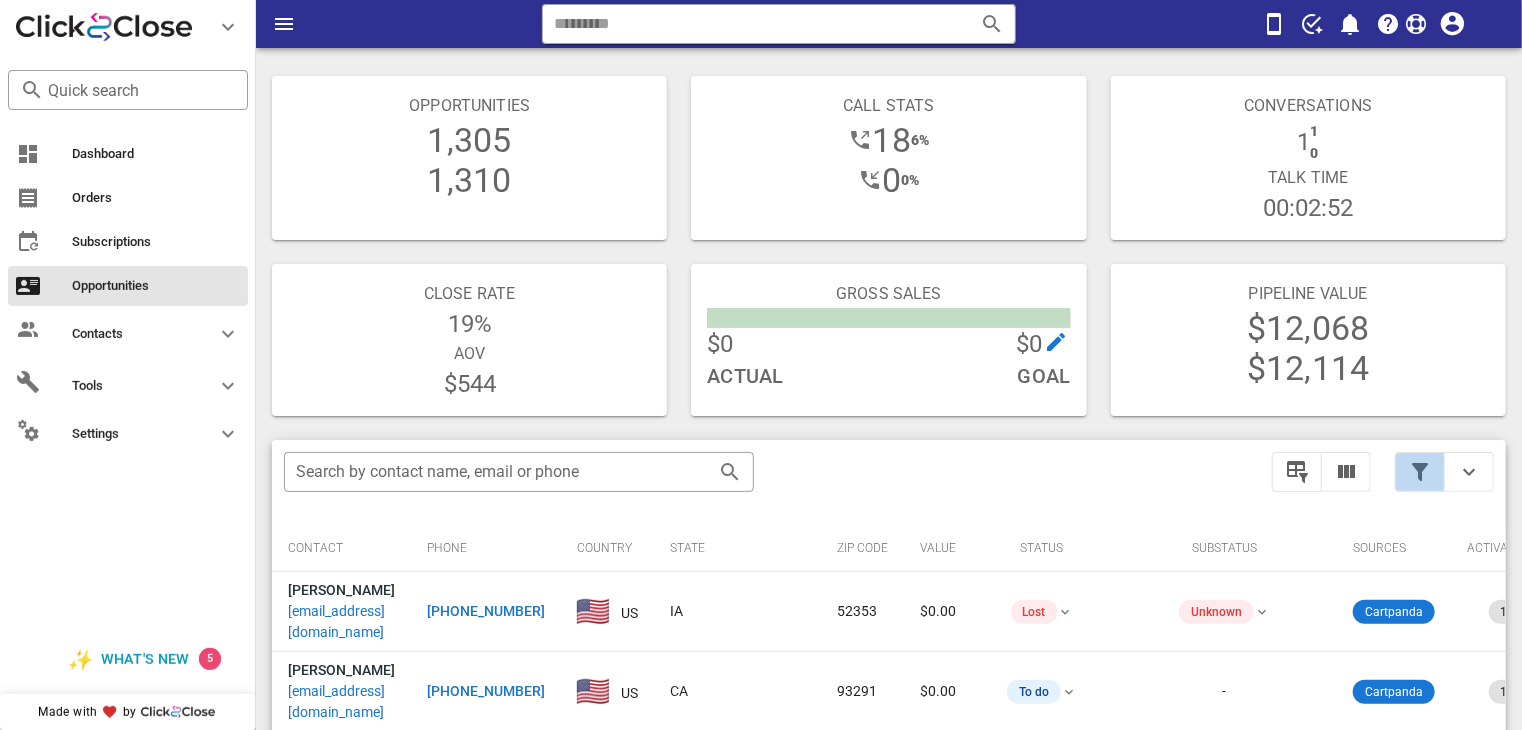 click at bounding box center [1420, 472] 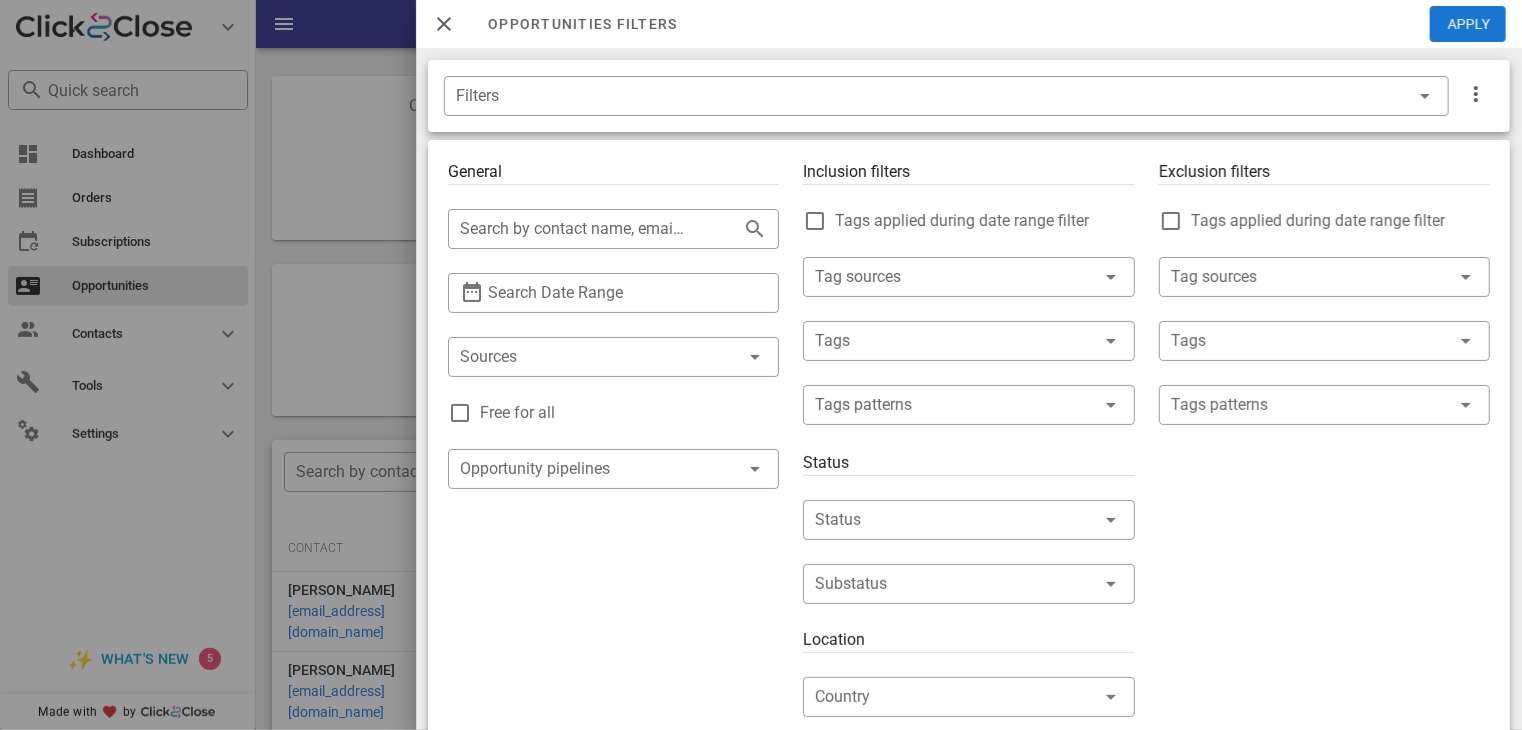 click on "Free for all" at bounding box center [629, 413] 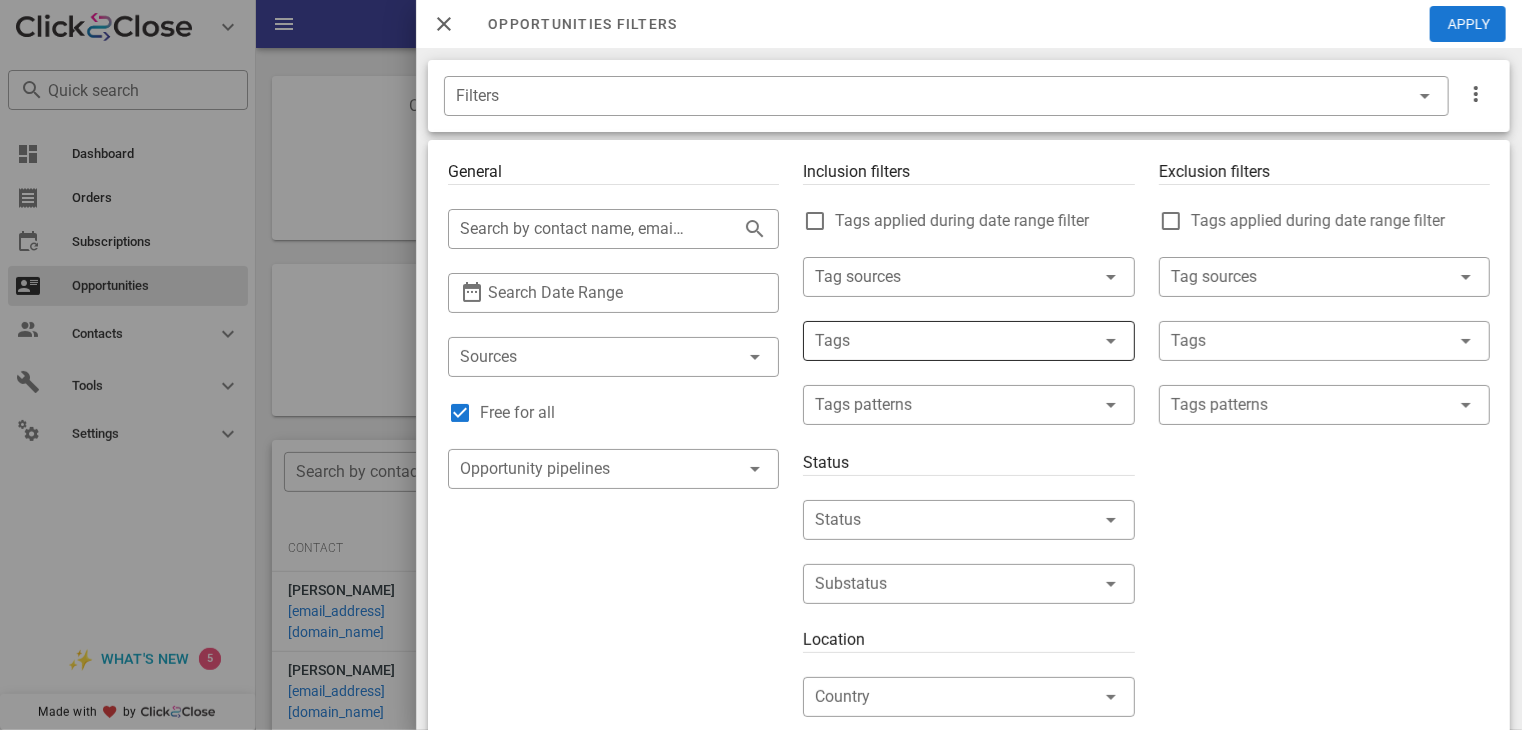 click at bounding box center (940, 341) 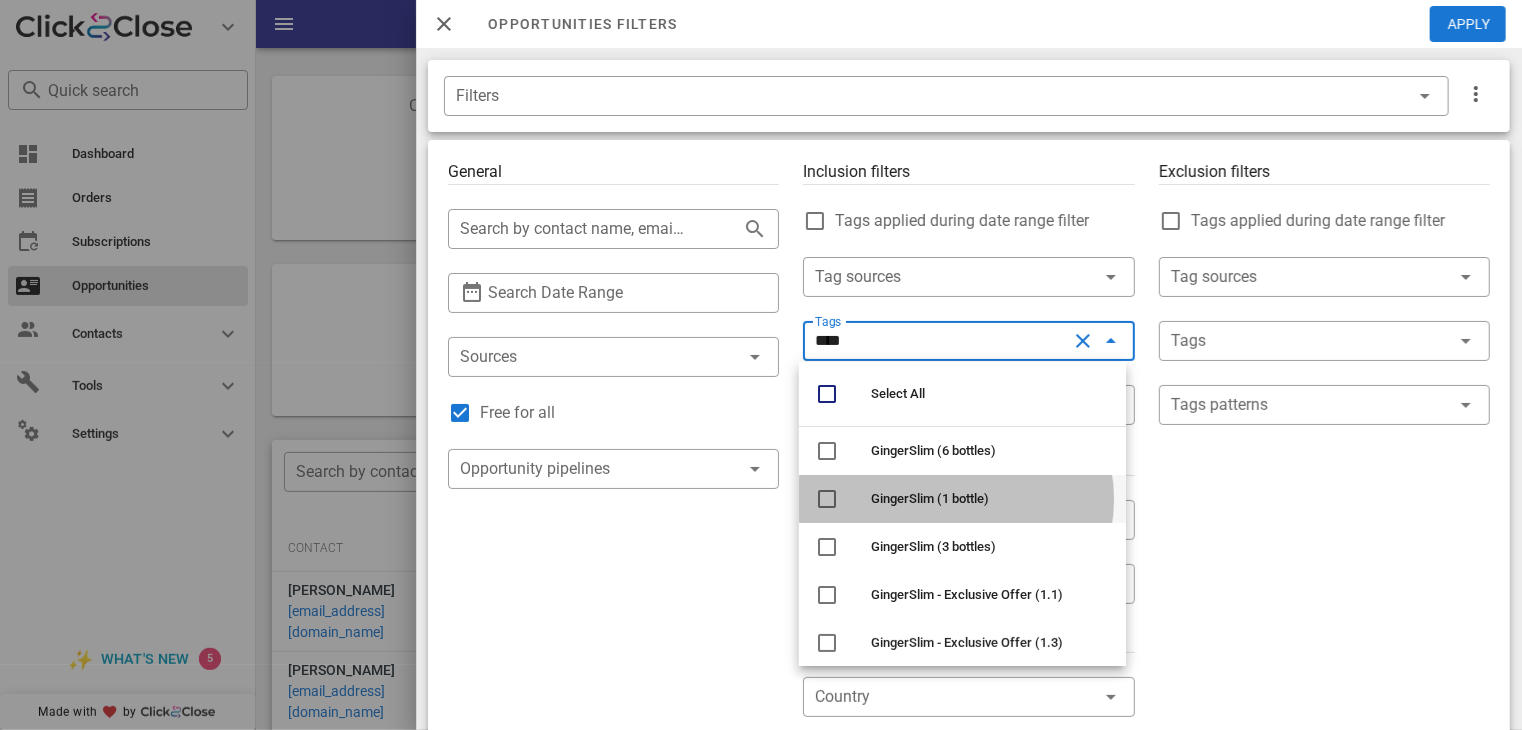 click on "GingerSlim (1 bottle)" at bounding box center (930, 498) 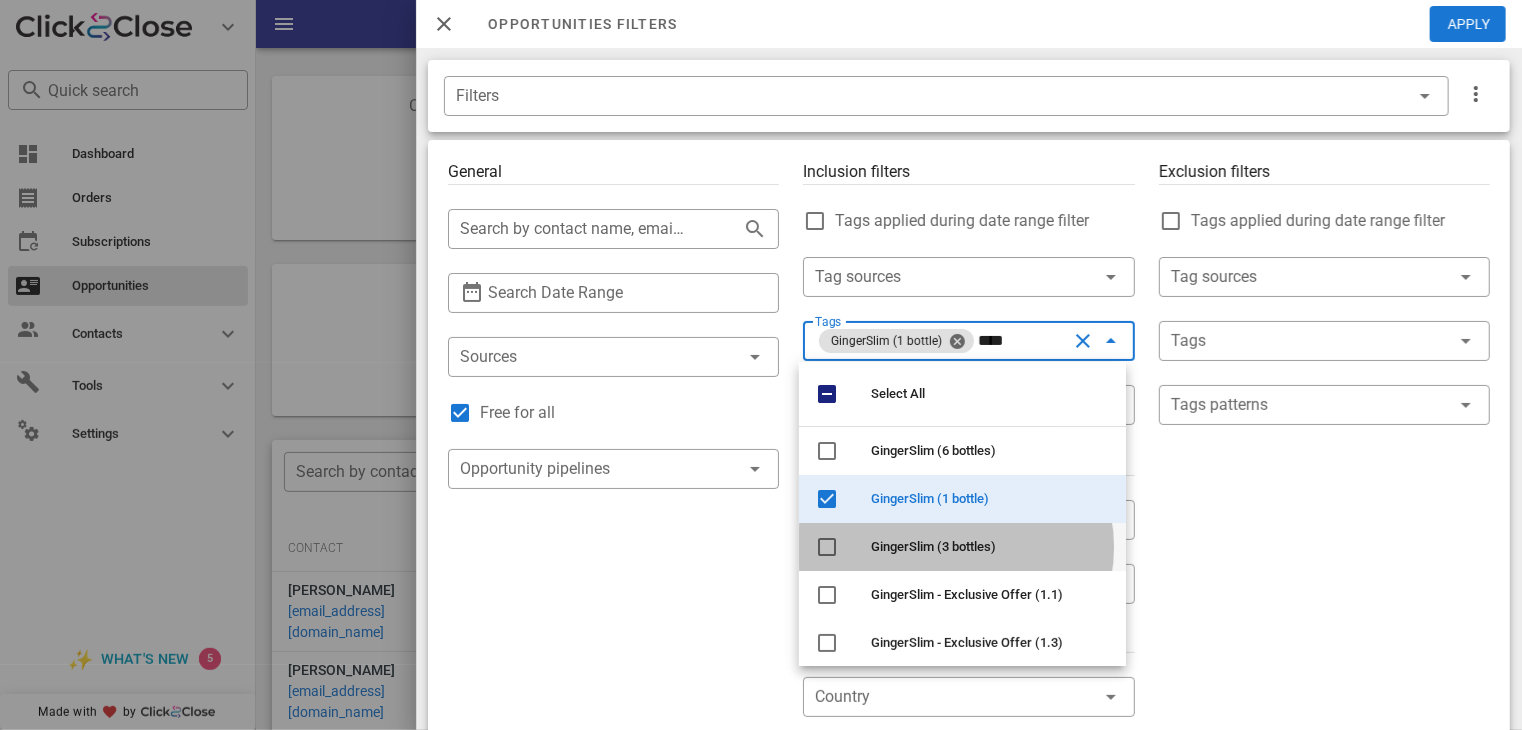 click on "GingerSlim (3 bottles)" at bounding box center (933, 546) 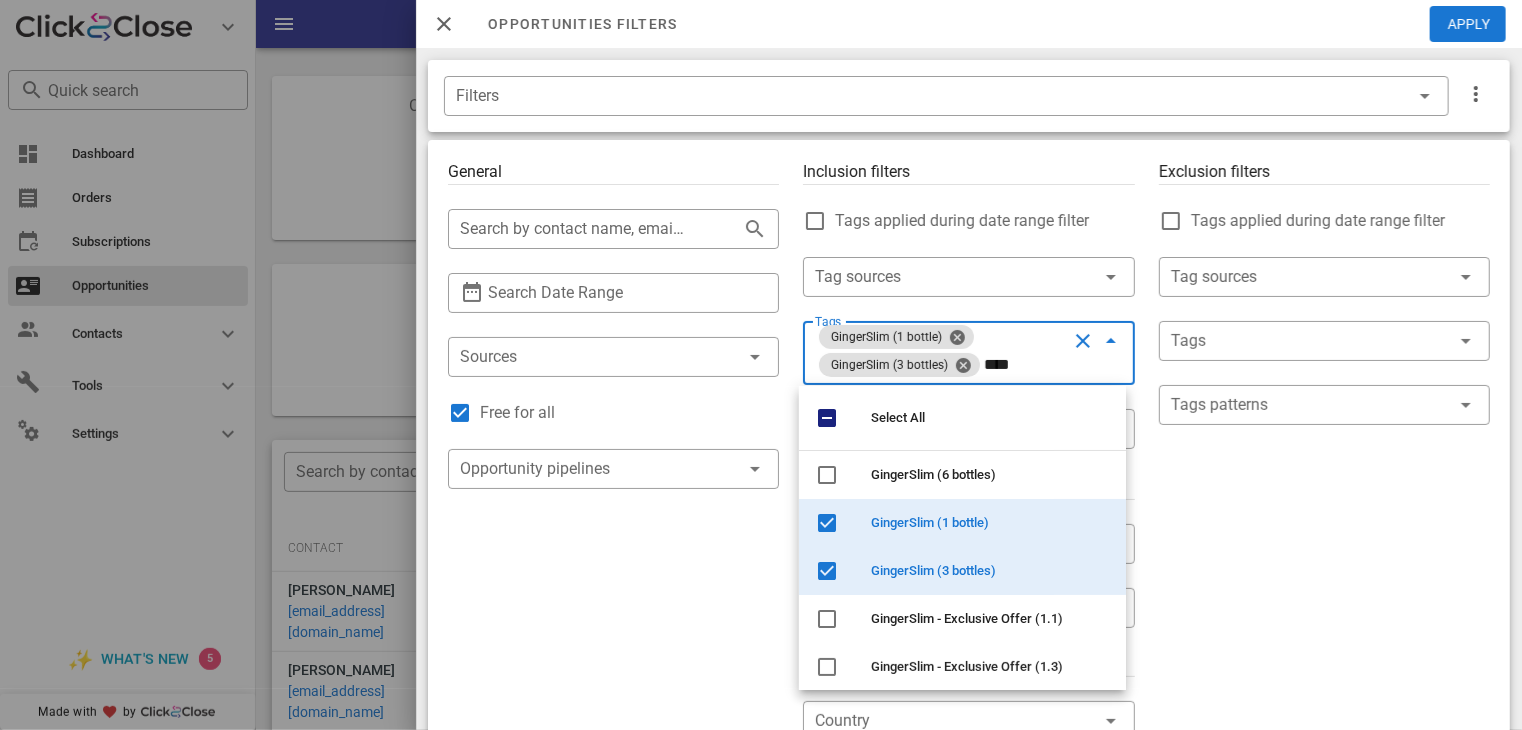 click on "****" at bounding box center (1025, 365) 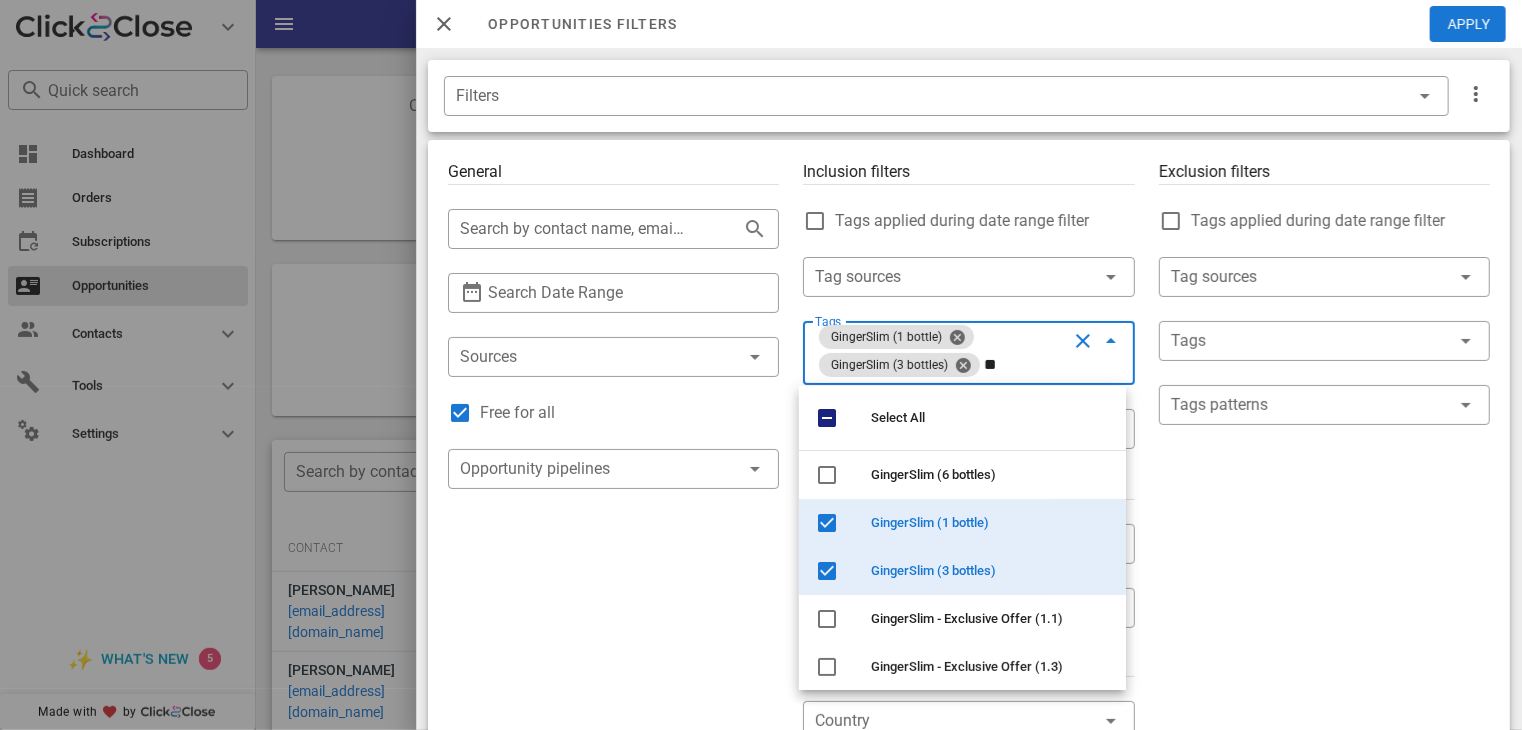 type on "*" 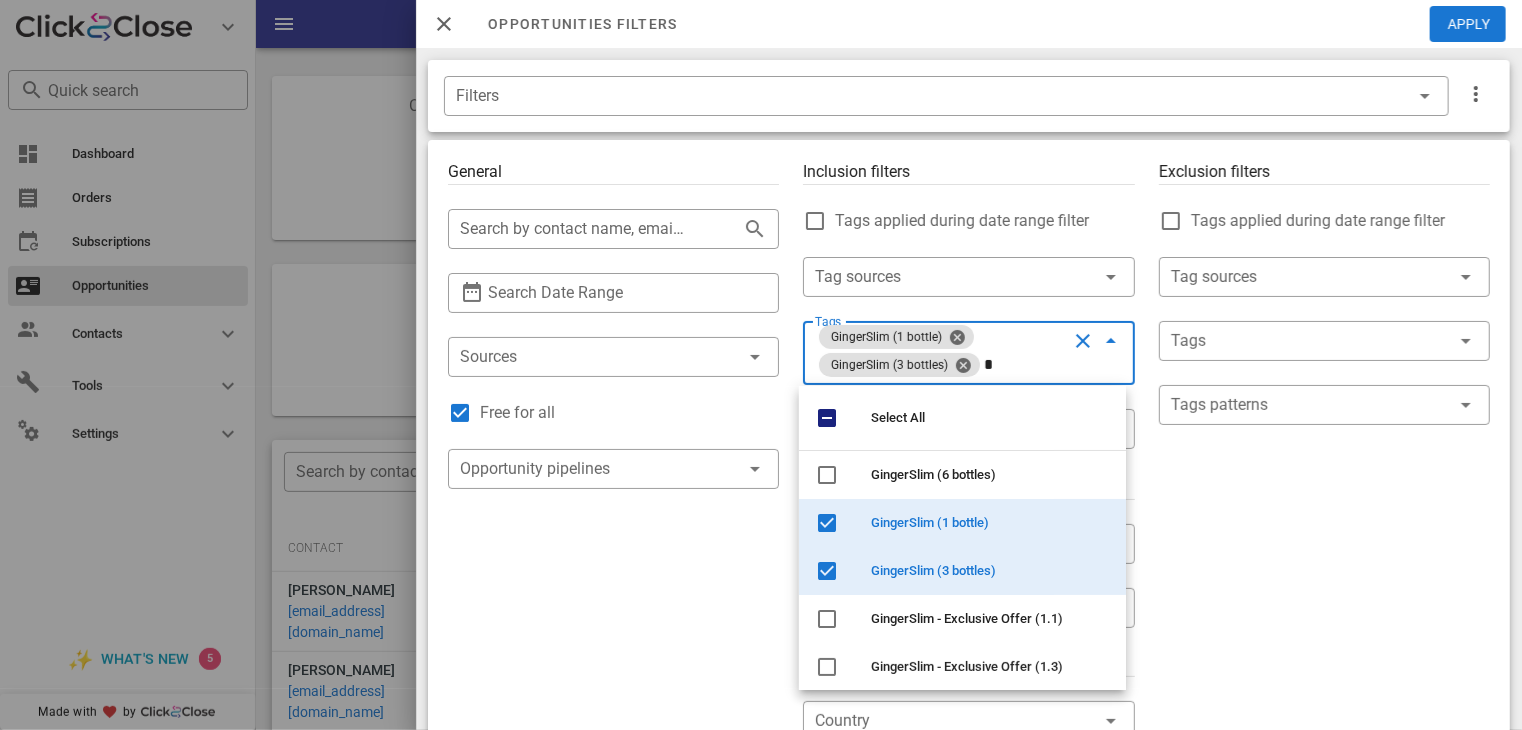 type 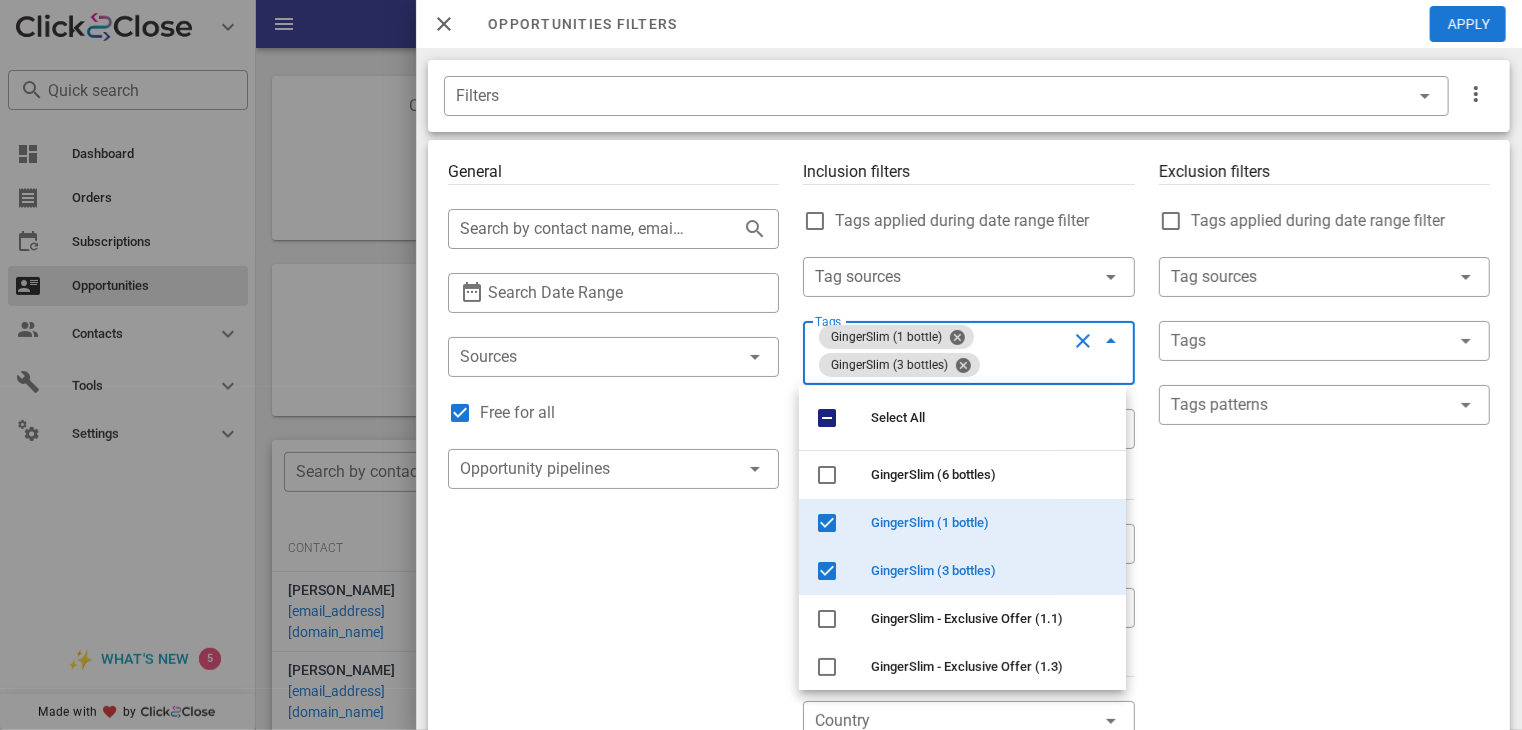 click on "Exclusion filters Tags applied during date range filter ​ Tag sources ​ Tags ​ Tags patterns" at bounding box center (1324, 721) 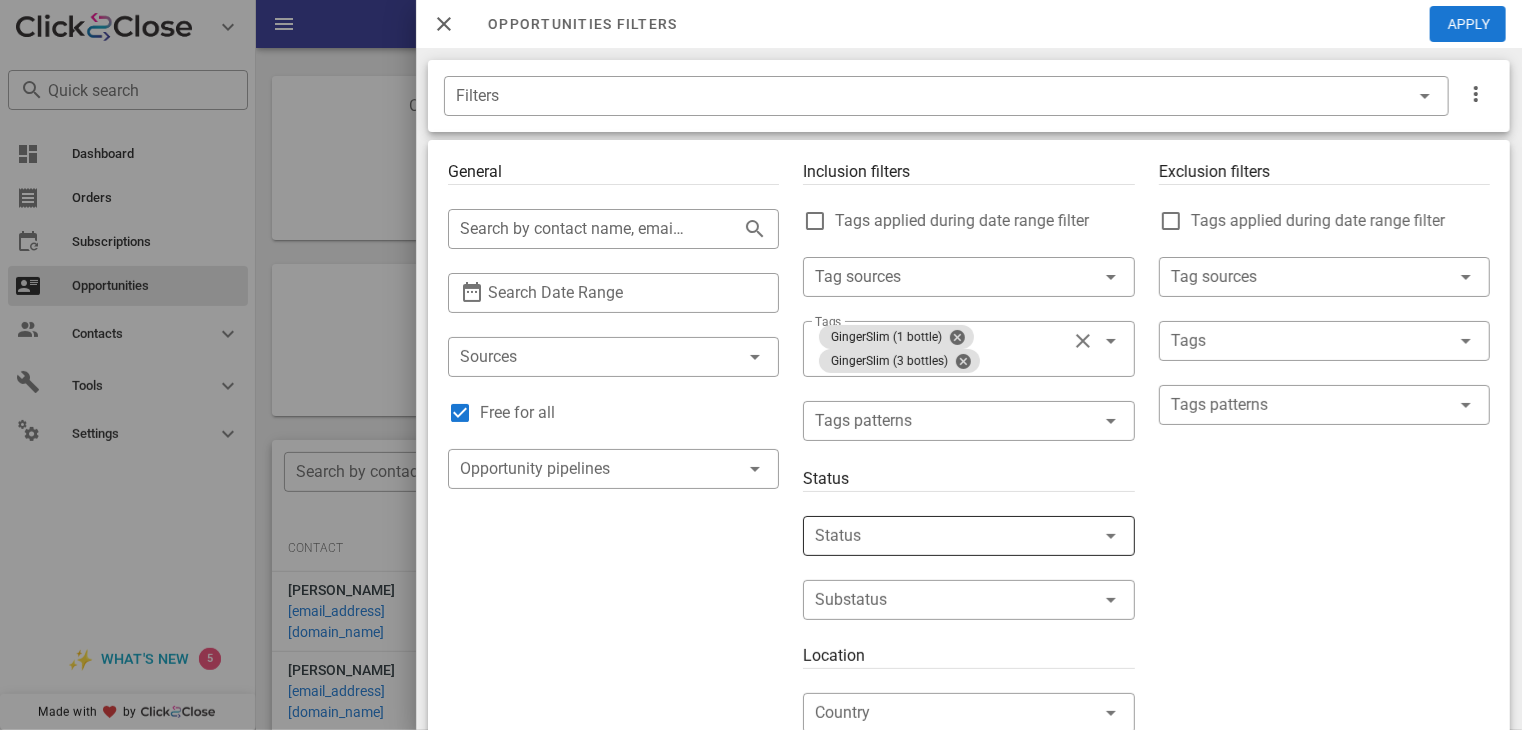 click at bounding box center [940, 536] 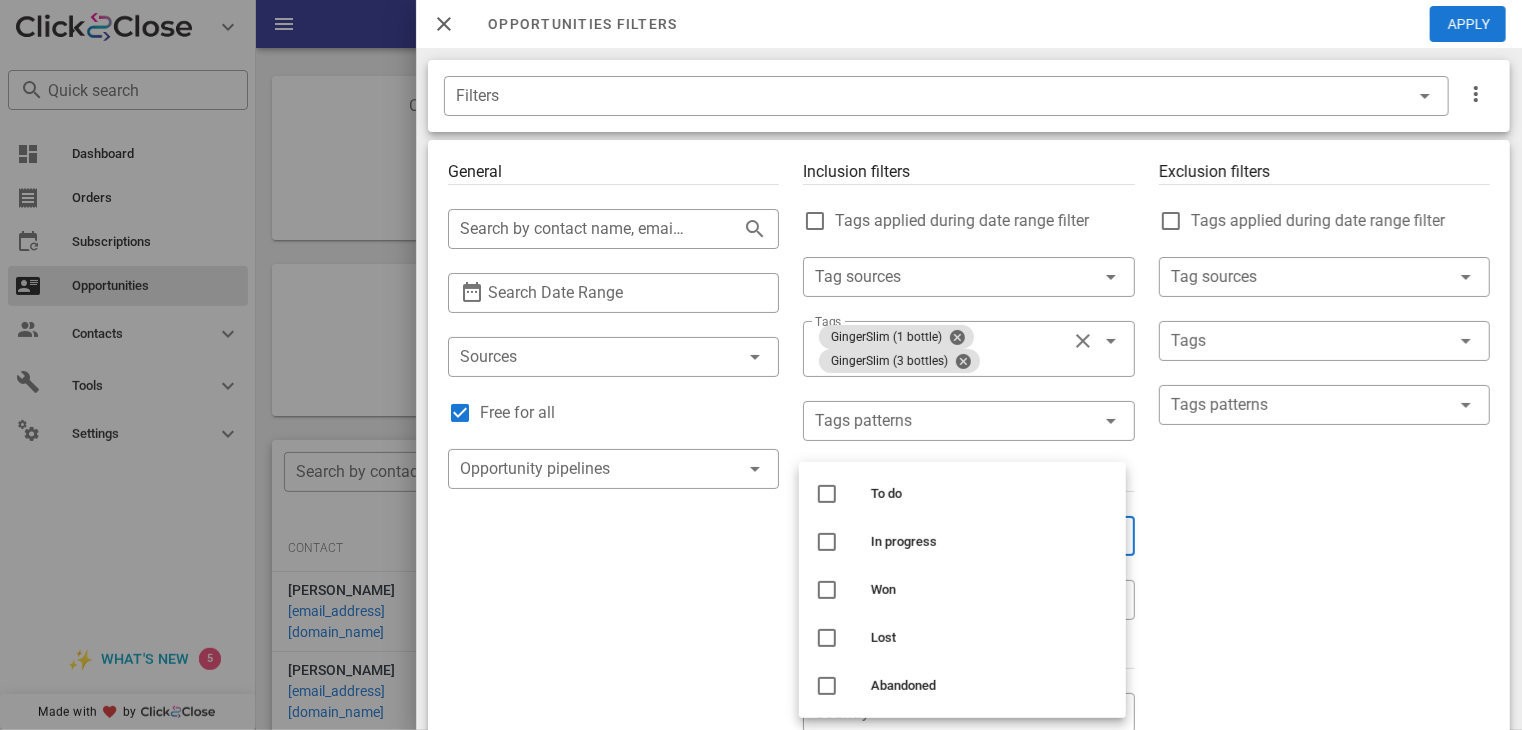 click on "In progress" at bounding box center [962, 542] 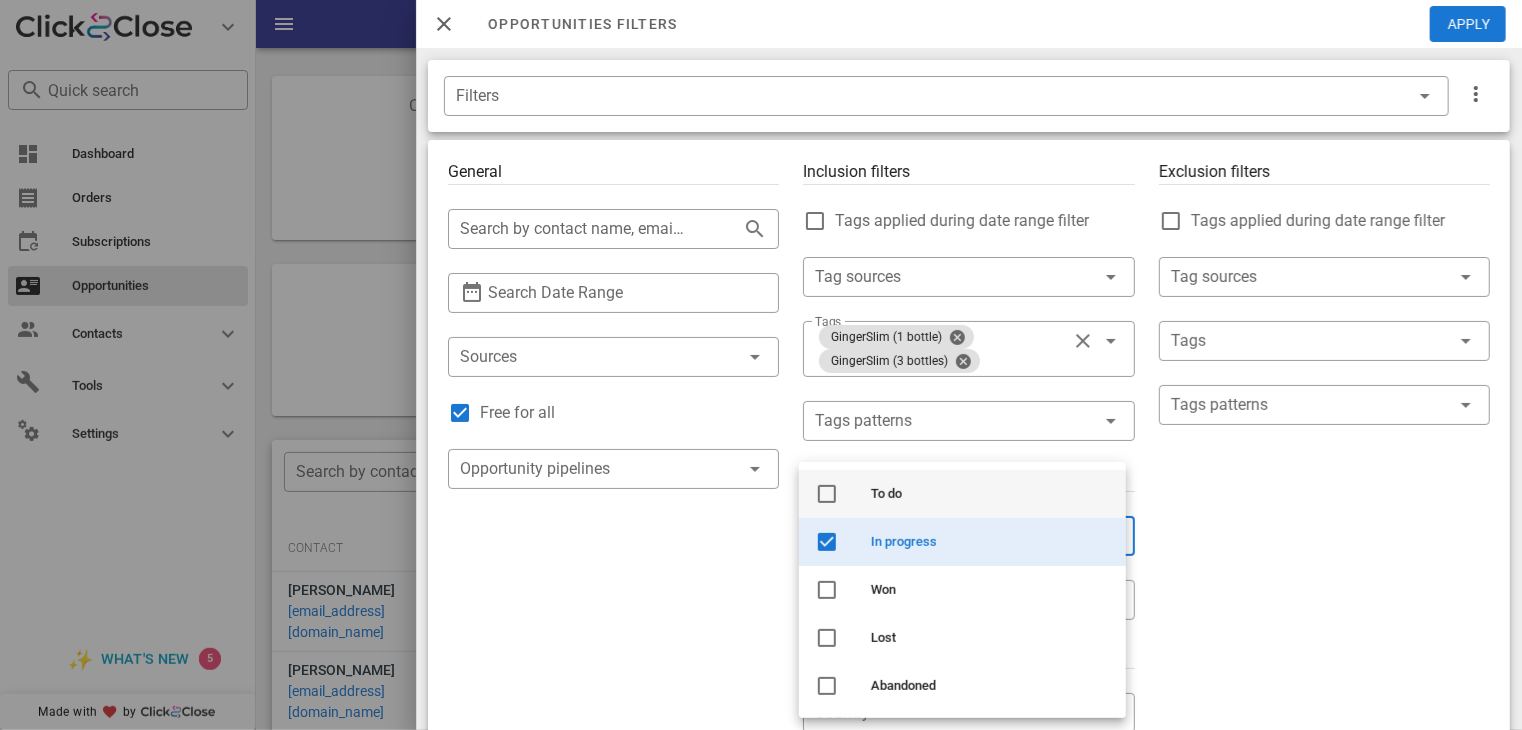 click on "To do" at bounding box center (990, 494) 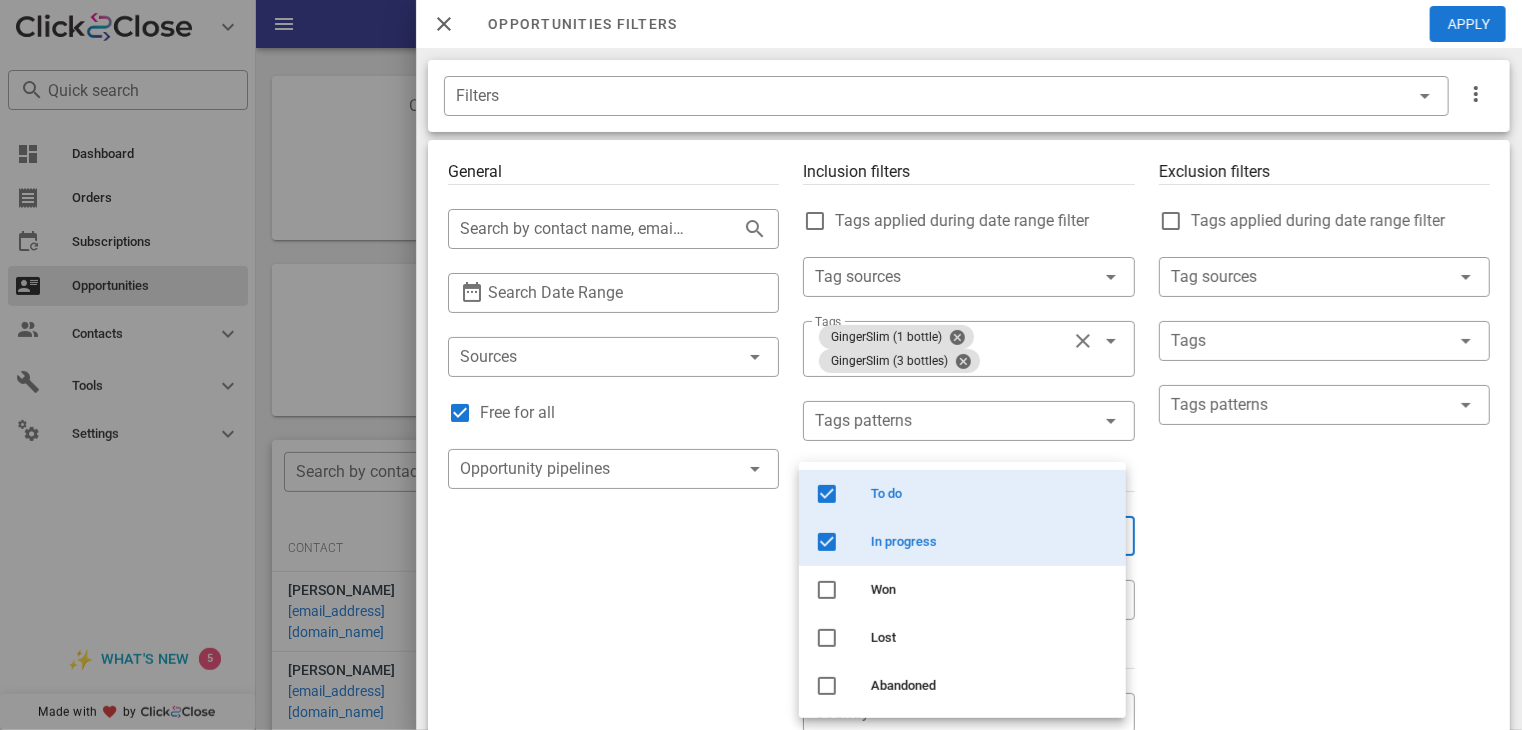 click on "Exclusion filters Tags applied during date range filter ​ Tag sources ​ Tags ​ Tags patterns" at bounding box center (1324, 717) 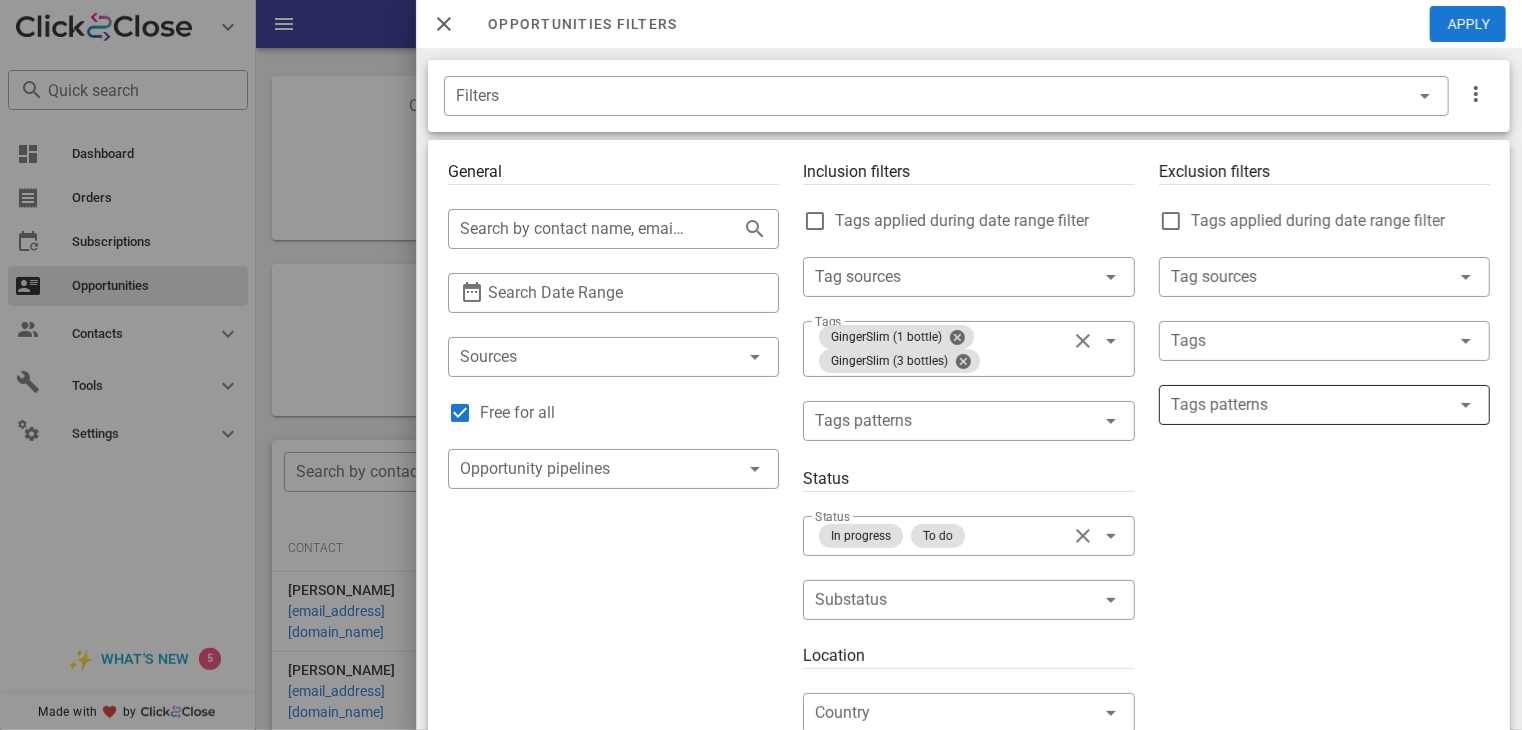 click at bounding box center (1310, 405) 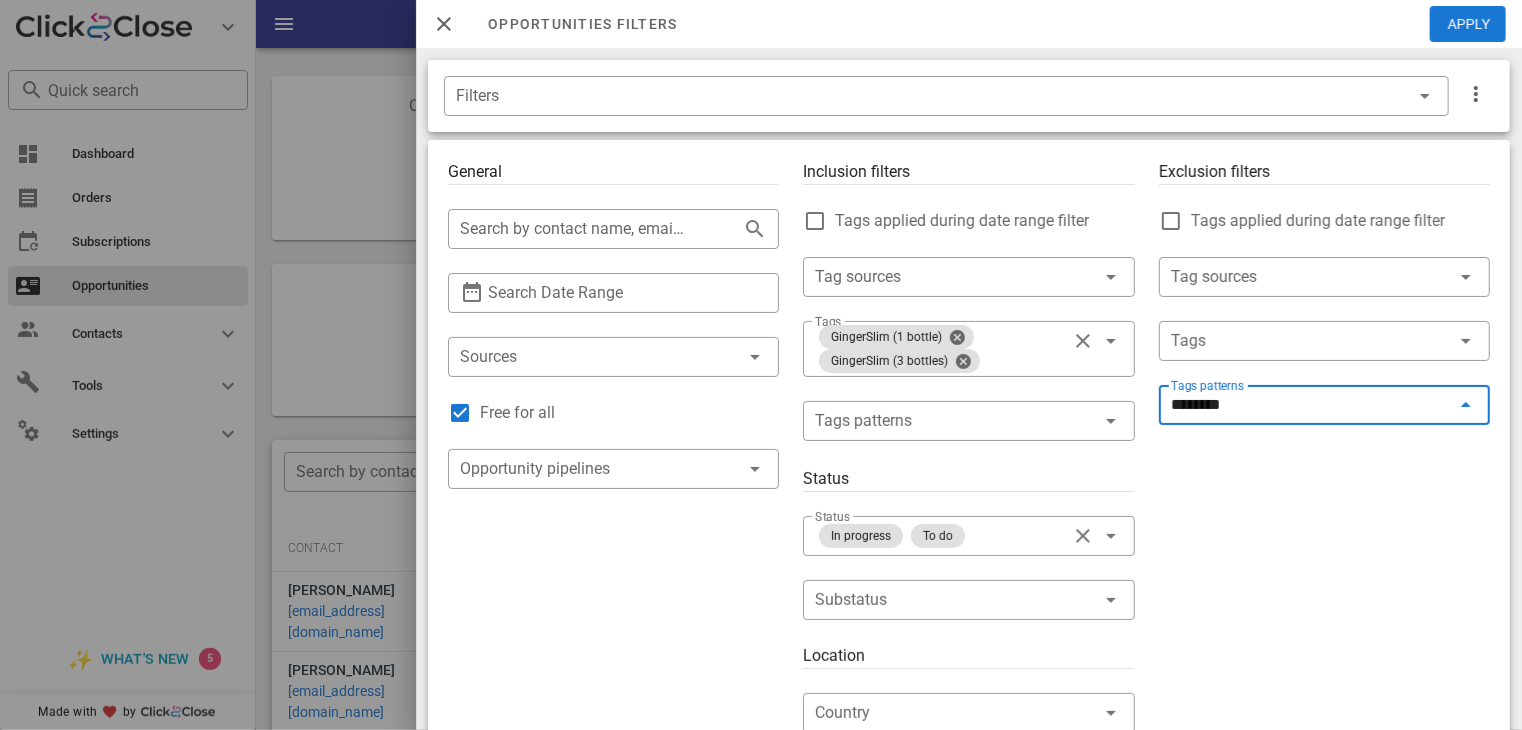 type on "*********" 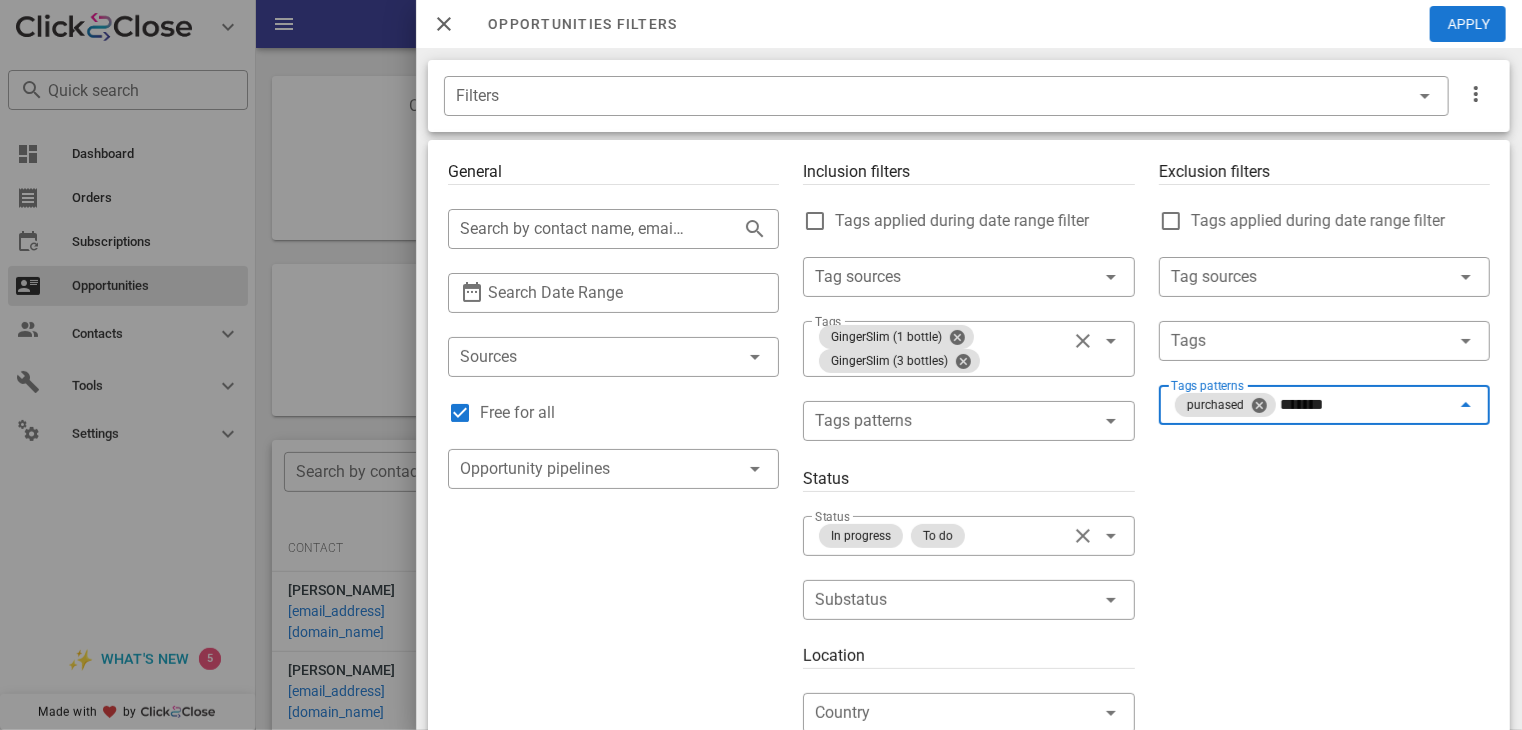 type on "********" 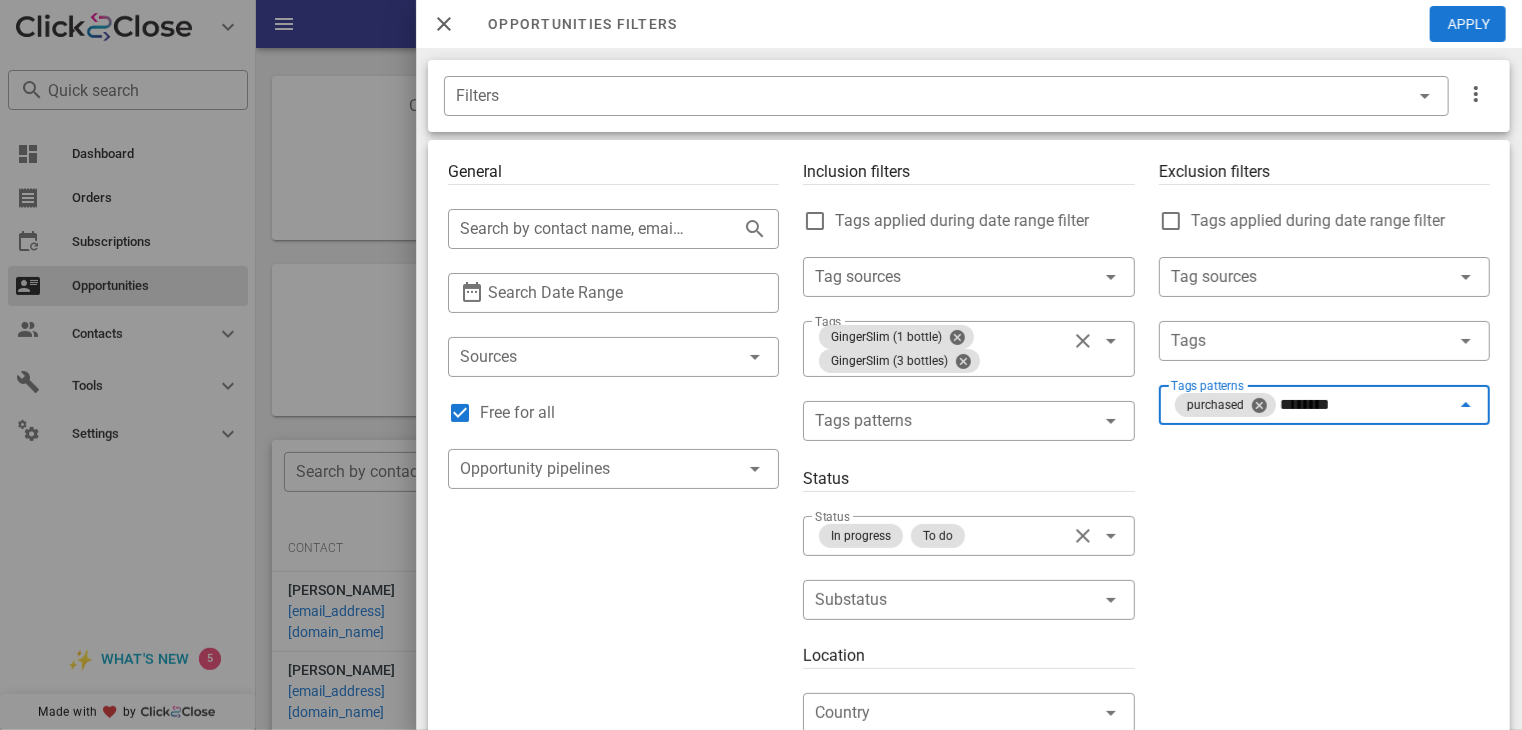 type 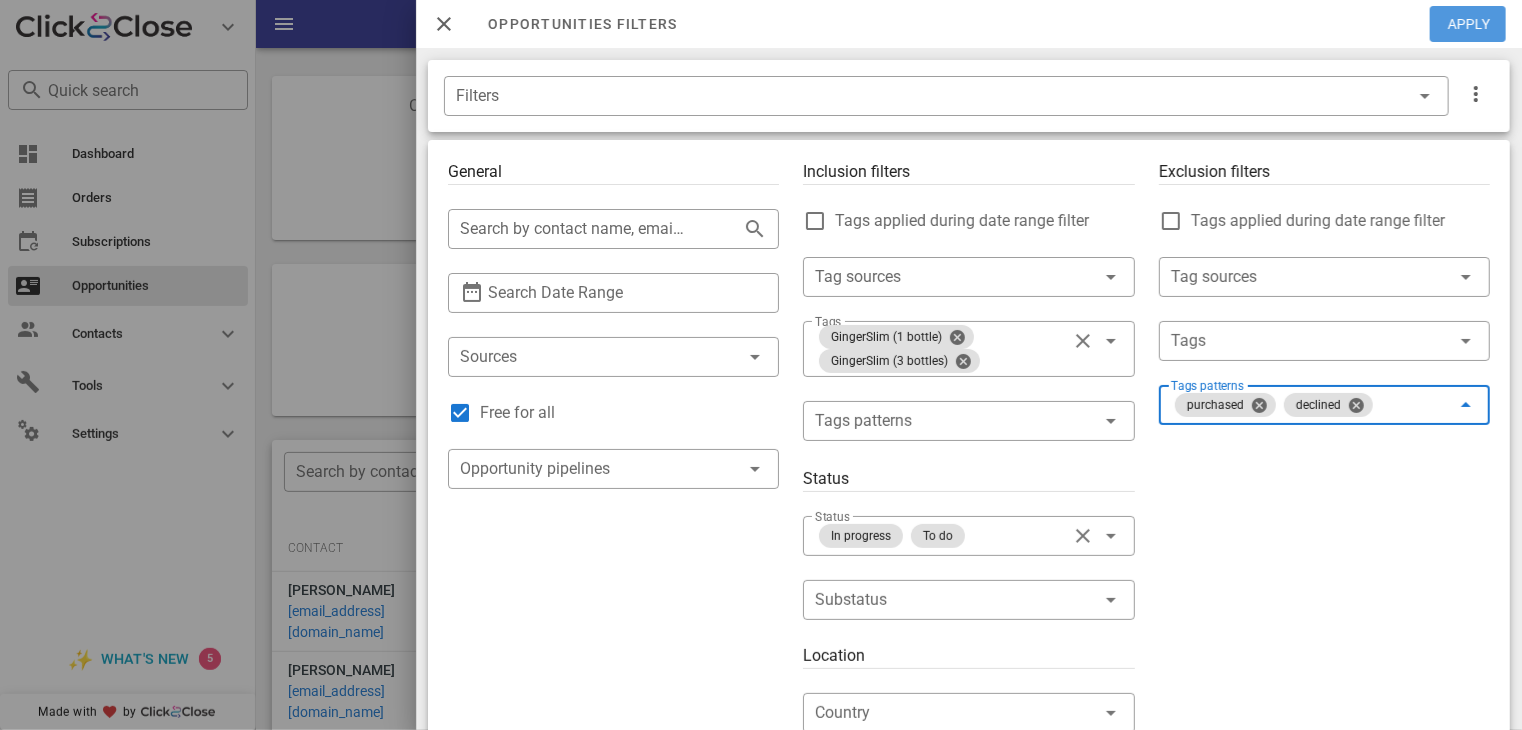 click on "Apply" at bounding box center [1469, 24] 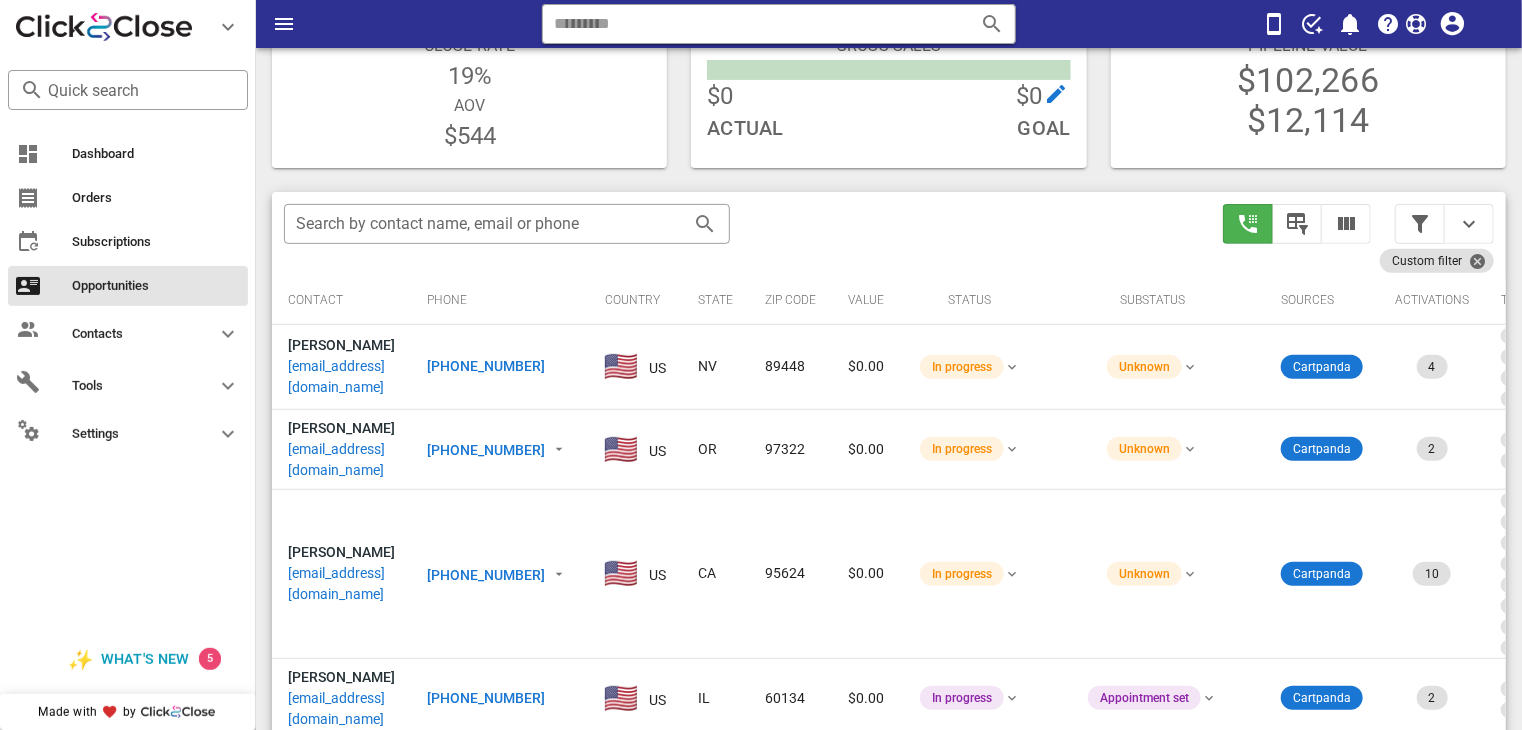scroll, scrollTop: 249, scrollLeft: 0, axis: vertical 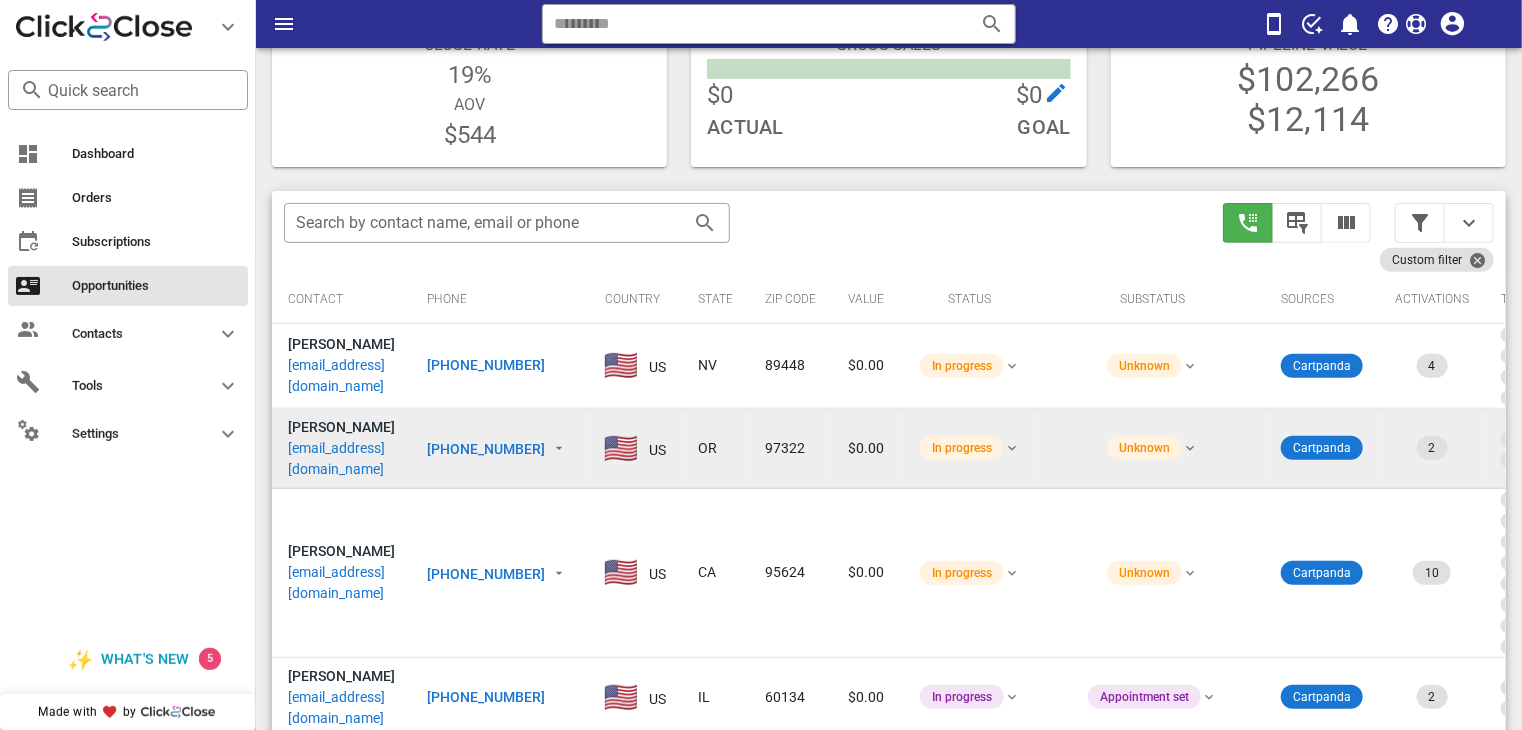click on "[PHONE_NUMBER]" at bounding box center [486, 449] 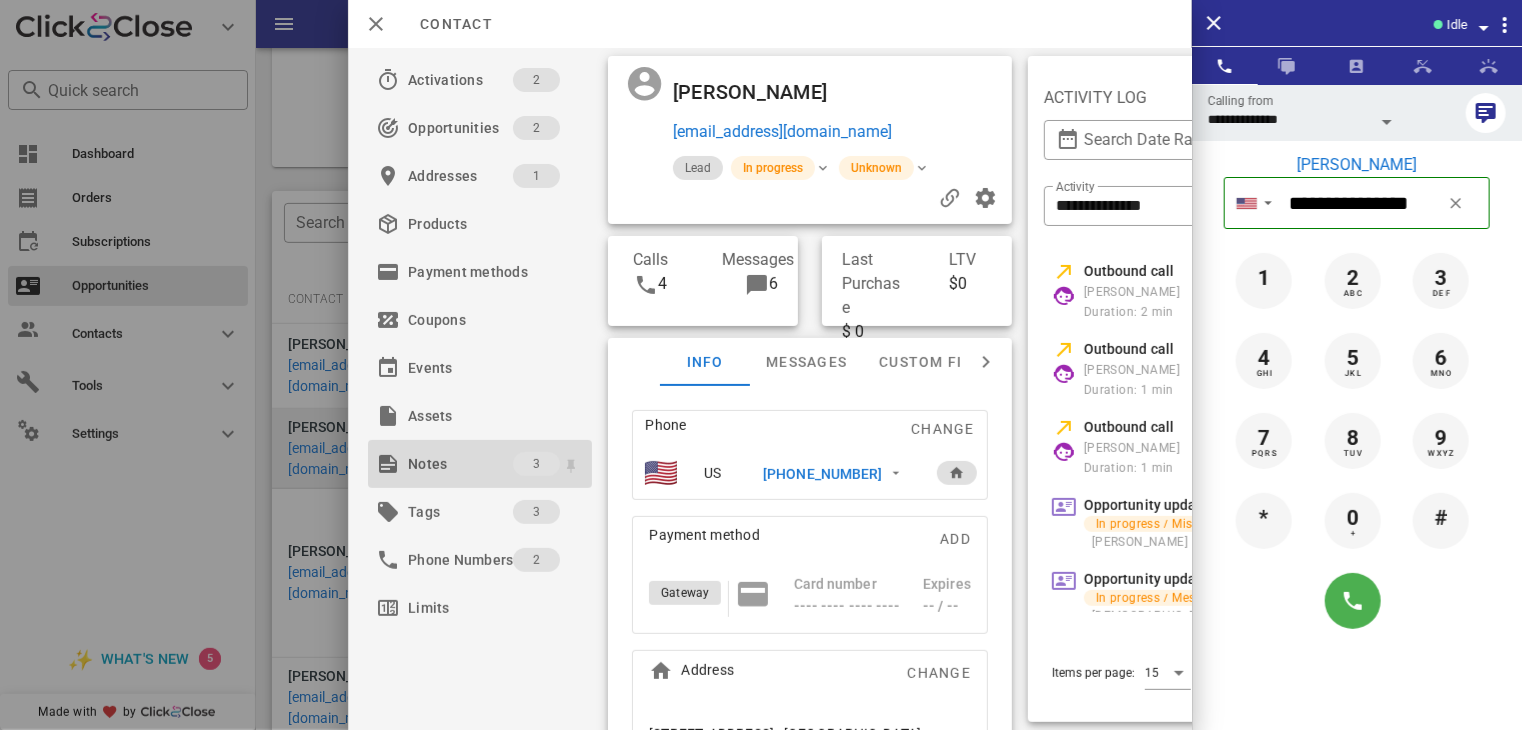 click on "Notes" at bounding box center [460, 464] 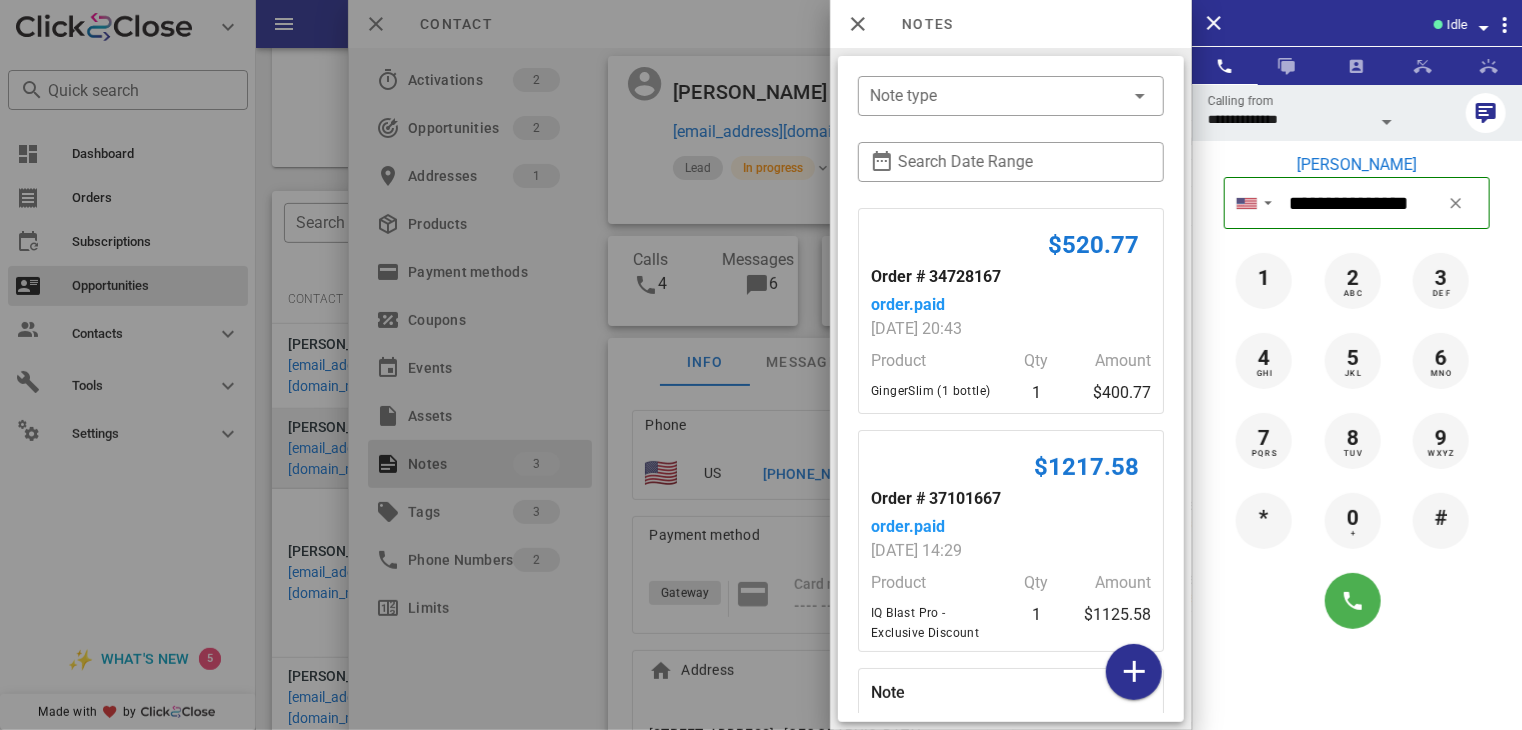 click on "$520.77   Order # 34728167   order.paid   [DATE] 20:43   Product Qty Amount  GingerSlim (1 bottle)  1 $400.77  $1217.58   Order # 37101667   order.paid   [DATE] 14:29   Product Qty Amount  IQ Blast Pro - Exclusive Discount  1 $1125.58  Note  [PERSON_NAME] stated she was not sure what I was referring to, and when I clarified who I was and what I was helping with she said she was not going to be using the Gingerslim and then told me goodbye  Created at   [DATE] 13:25   by   [PERSON_NAME]" at bounding box center (1011, 577) 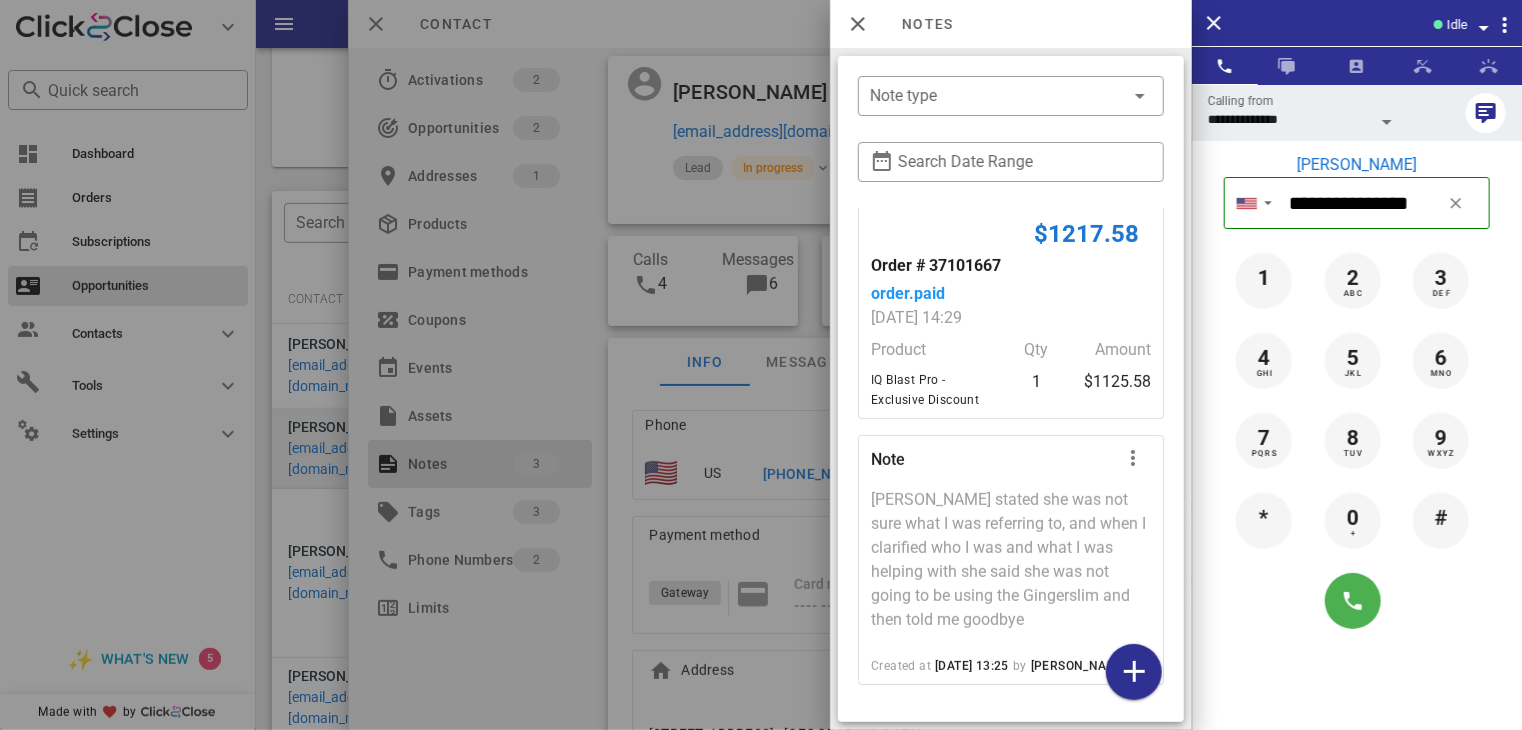scroll, scrollTop: 252, scrollLeft: 0, axis: vertical 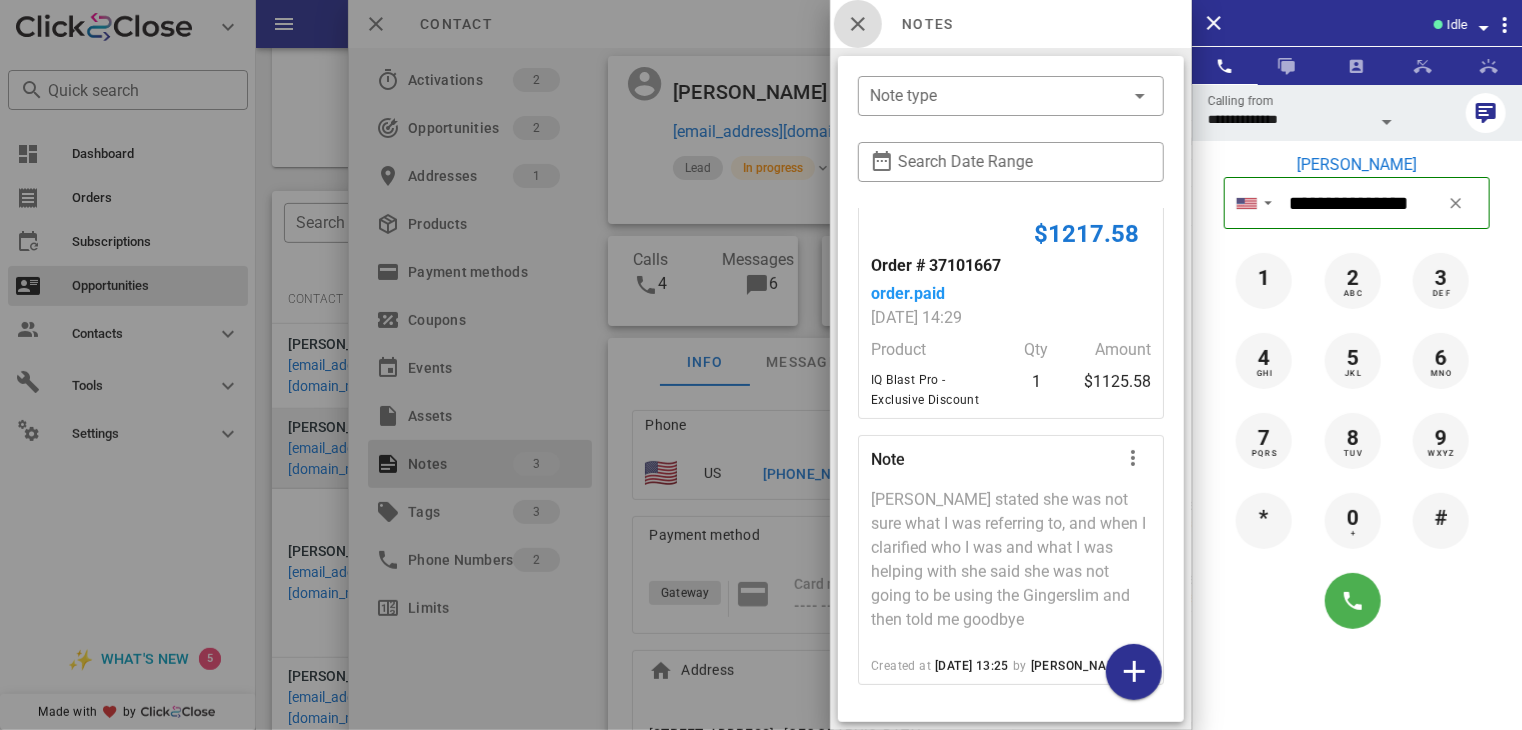click at bounding box center [858, 24] 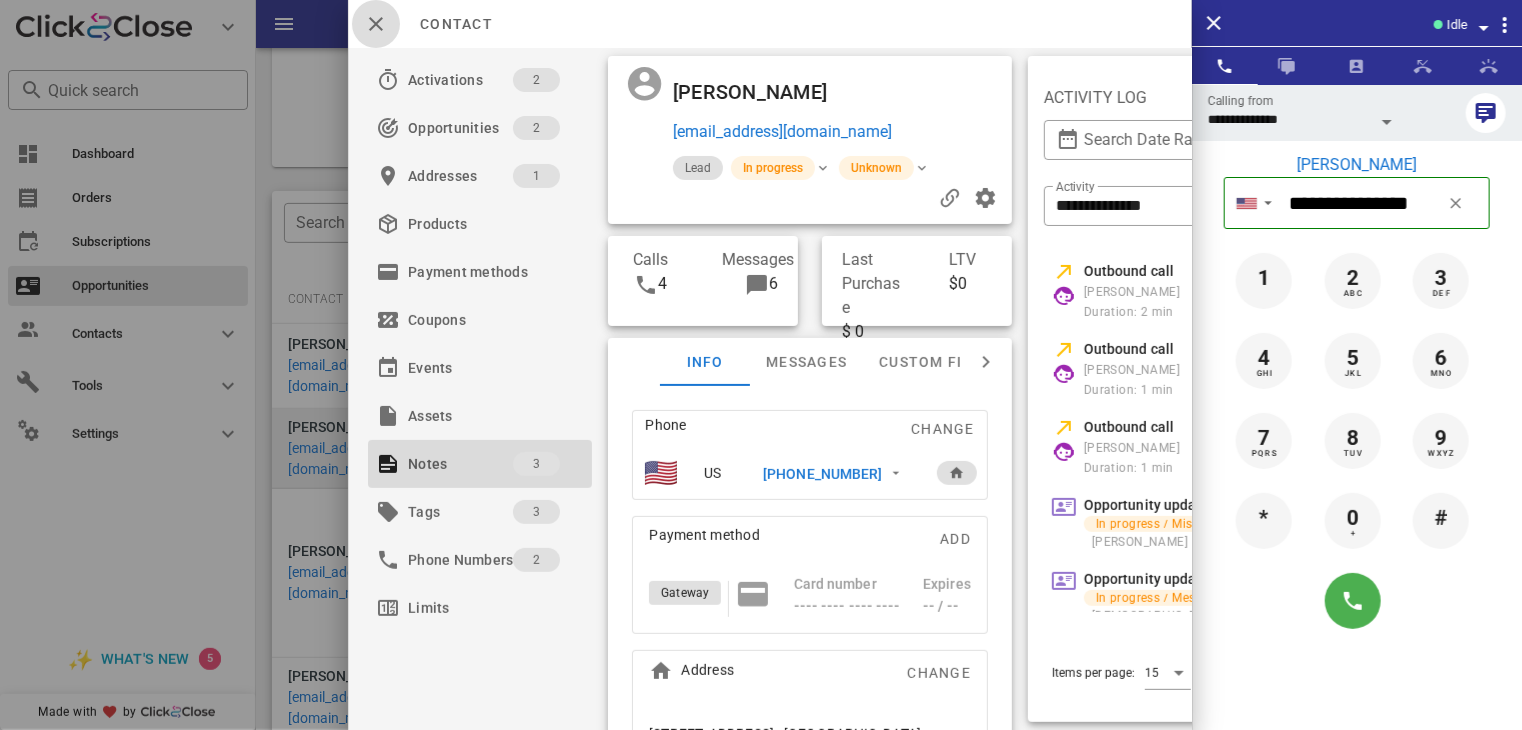 click at bounding box center (376, 24) 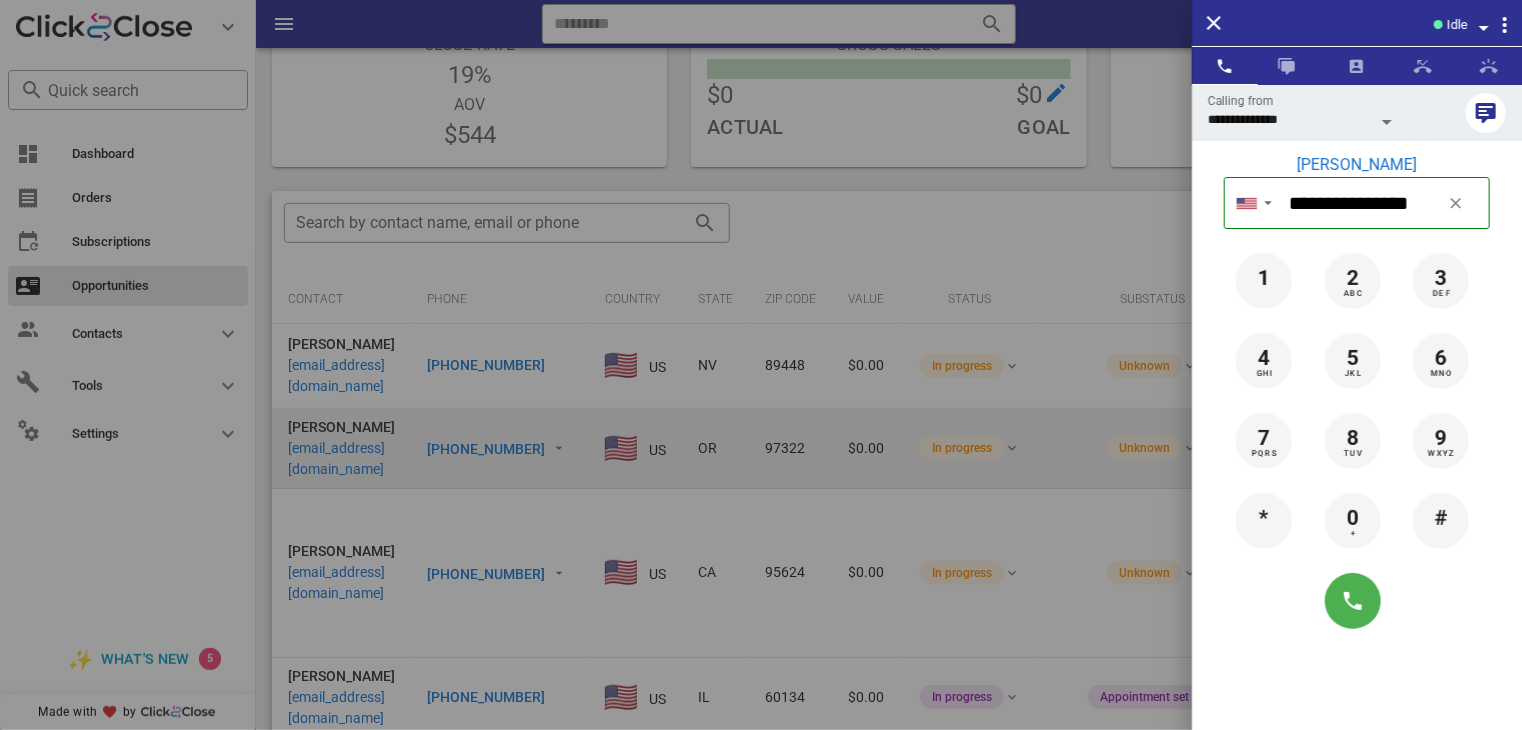click at bounding box center (761, 365) 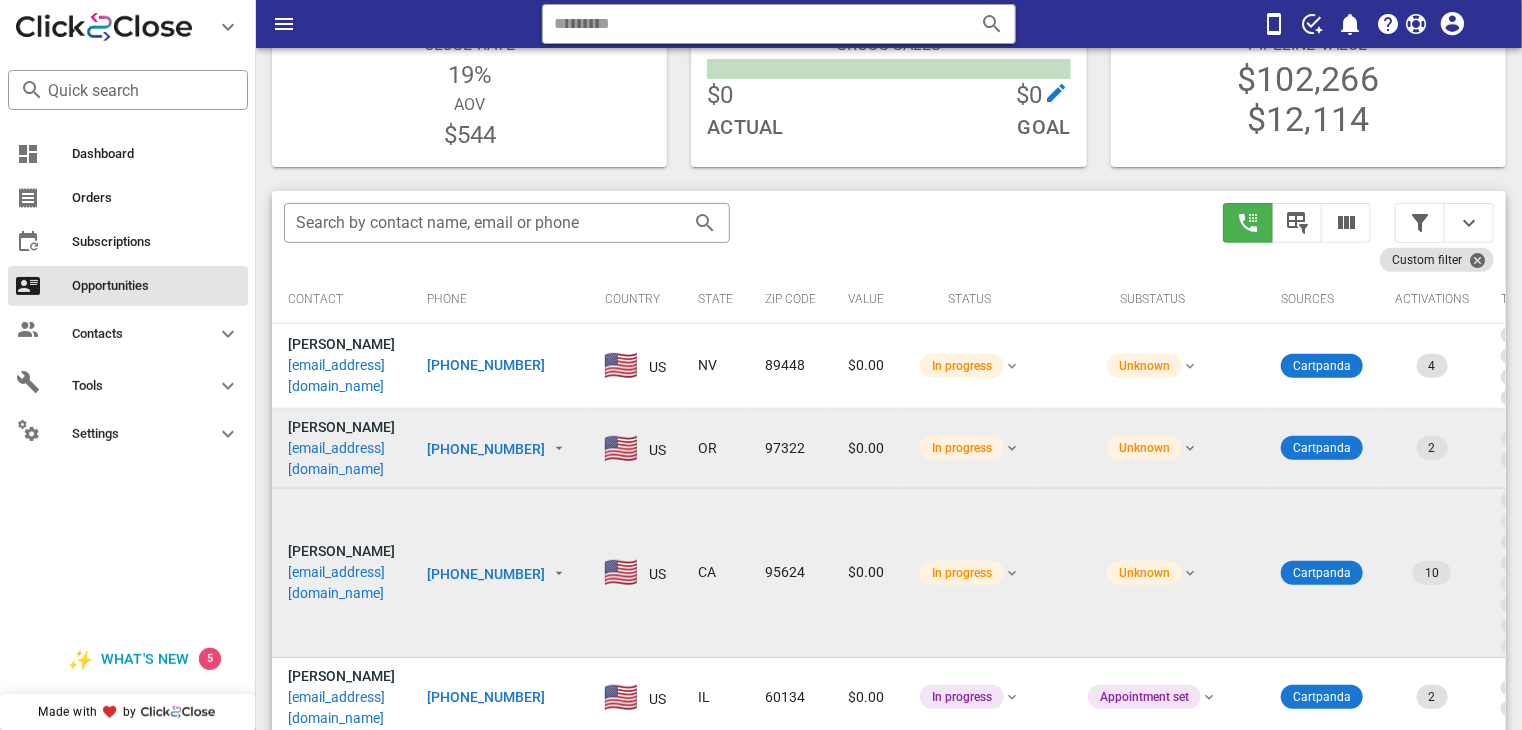 click on "[PHONE_NUMBER]" at bounding box center (486, 574) 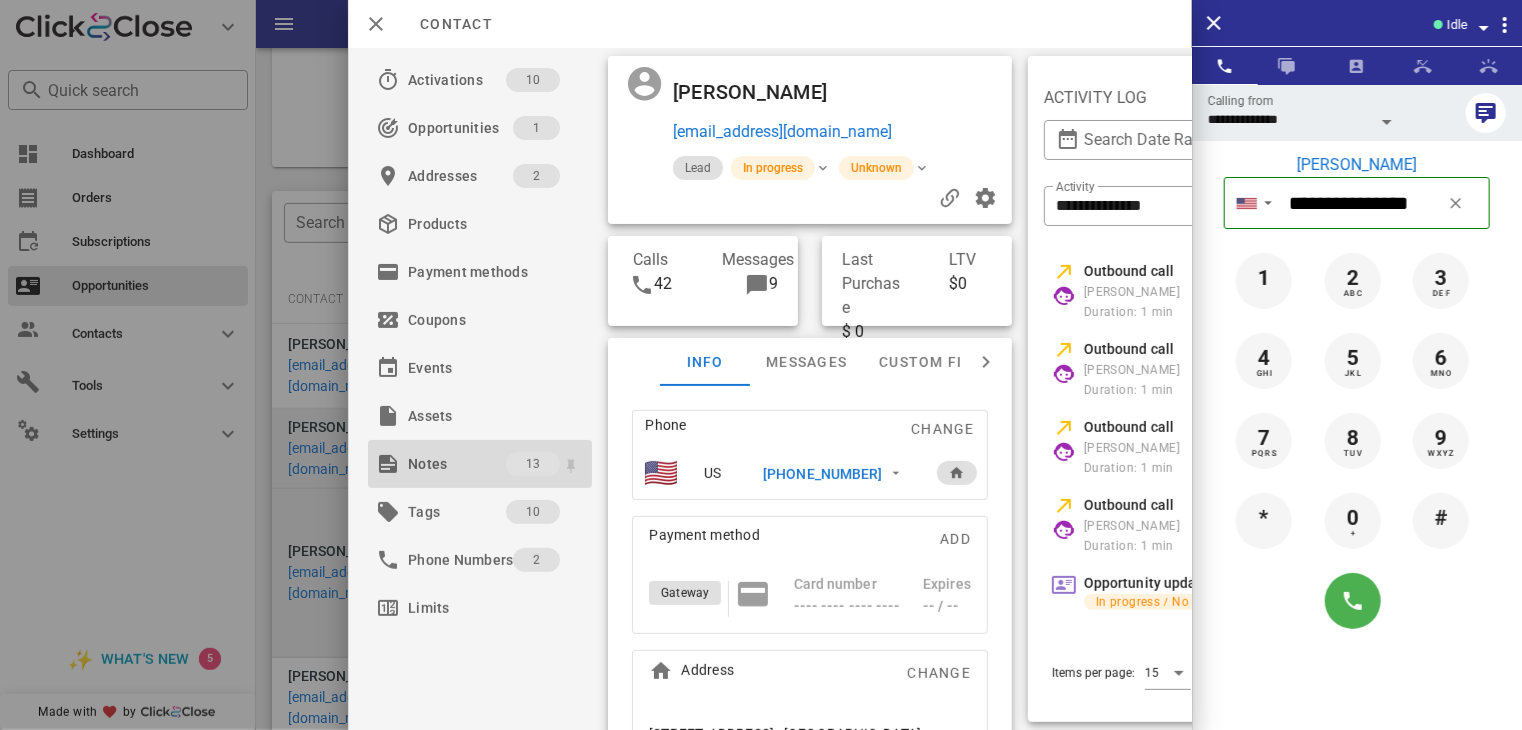 click on "Notes" at bounding box center (457, 464) 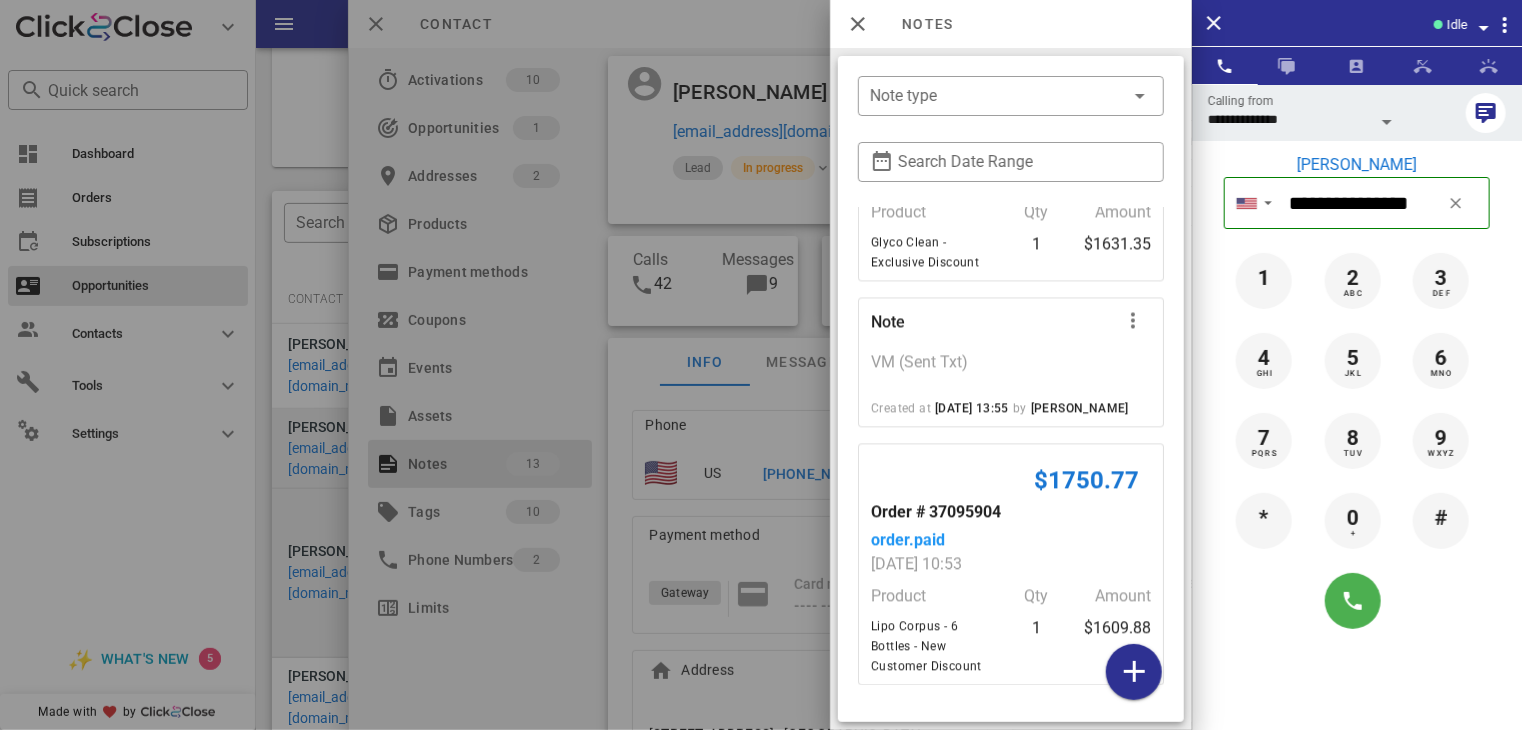 scroll, scrollTop: 2304, scrollLeft: 0, axis: vertical 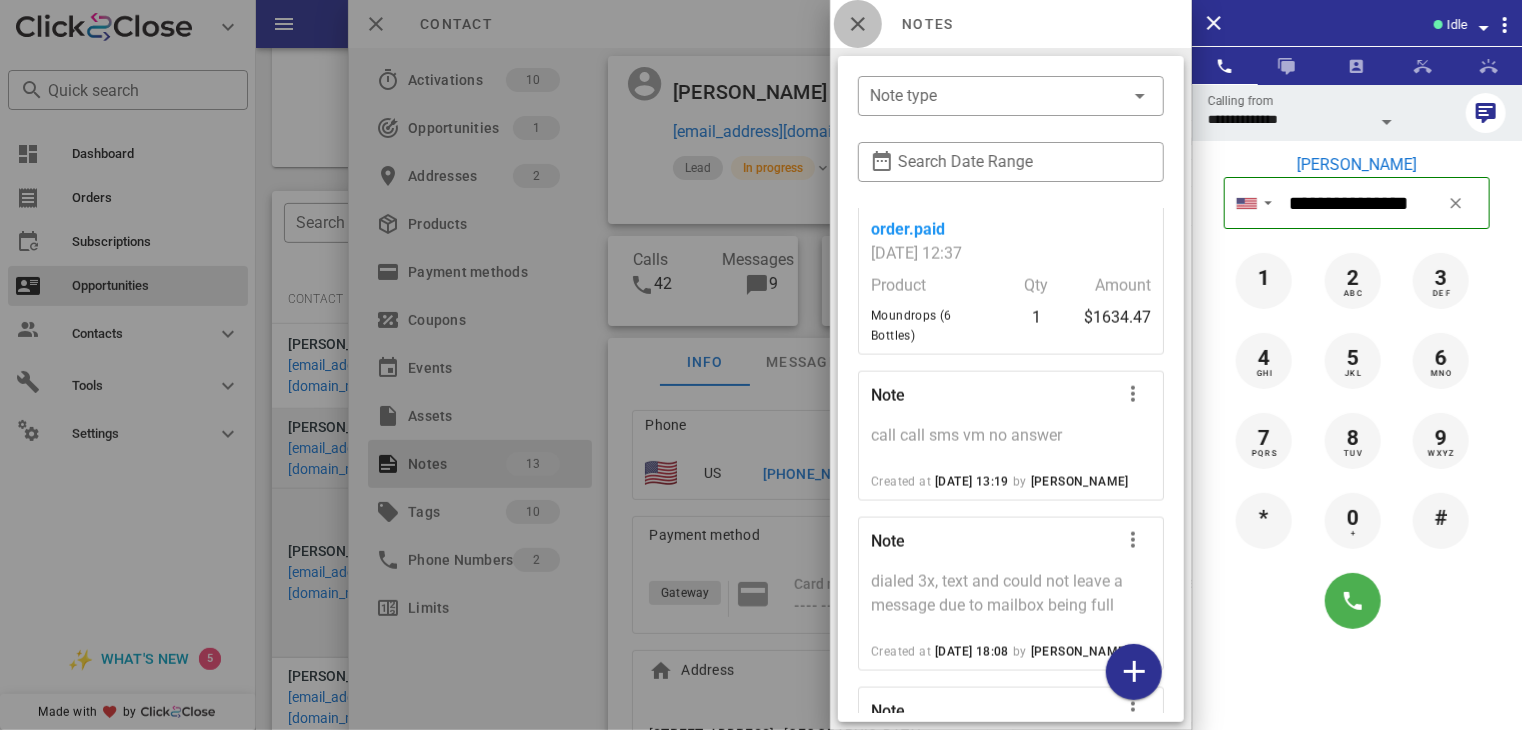 click at bounding box center [858, 24] 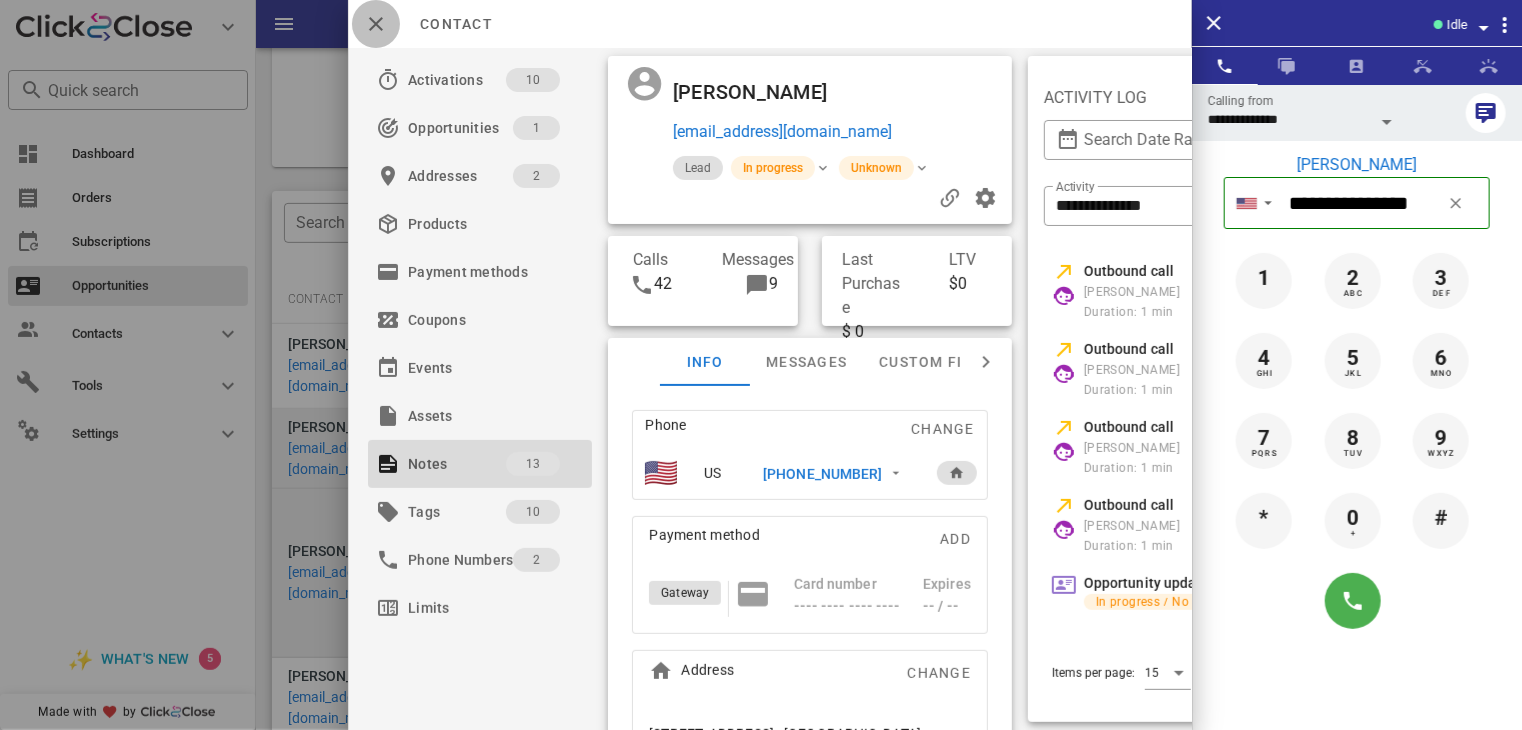 click at bounding box center [376, 24] 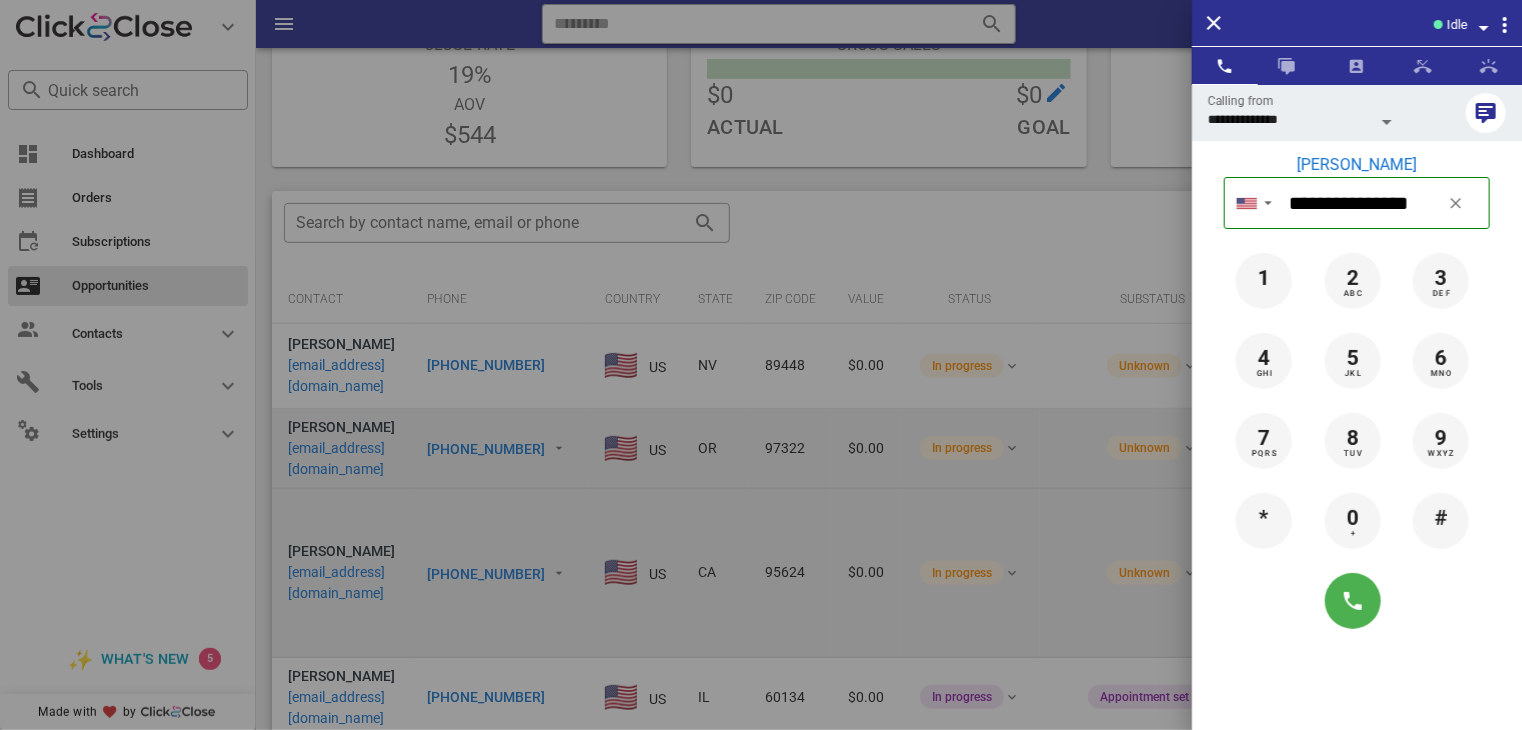 click at bounding box center (761, 365) 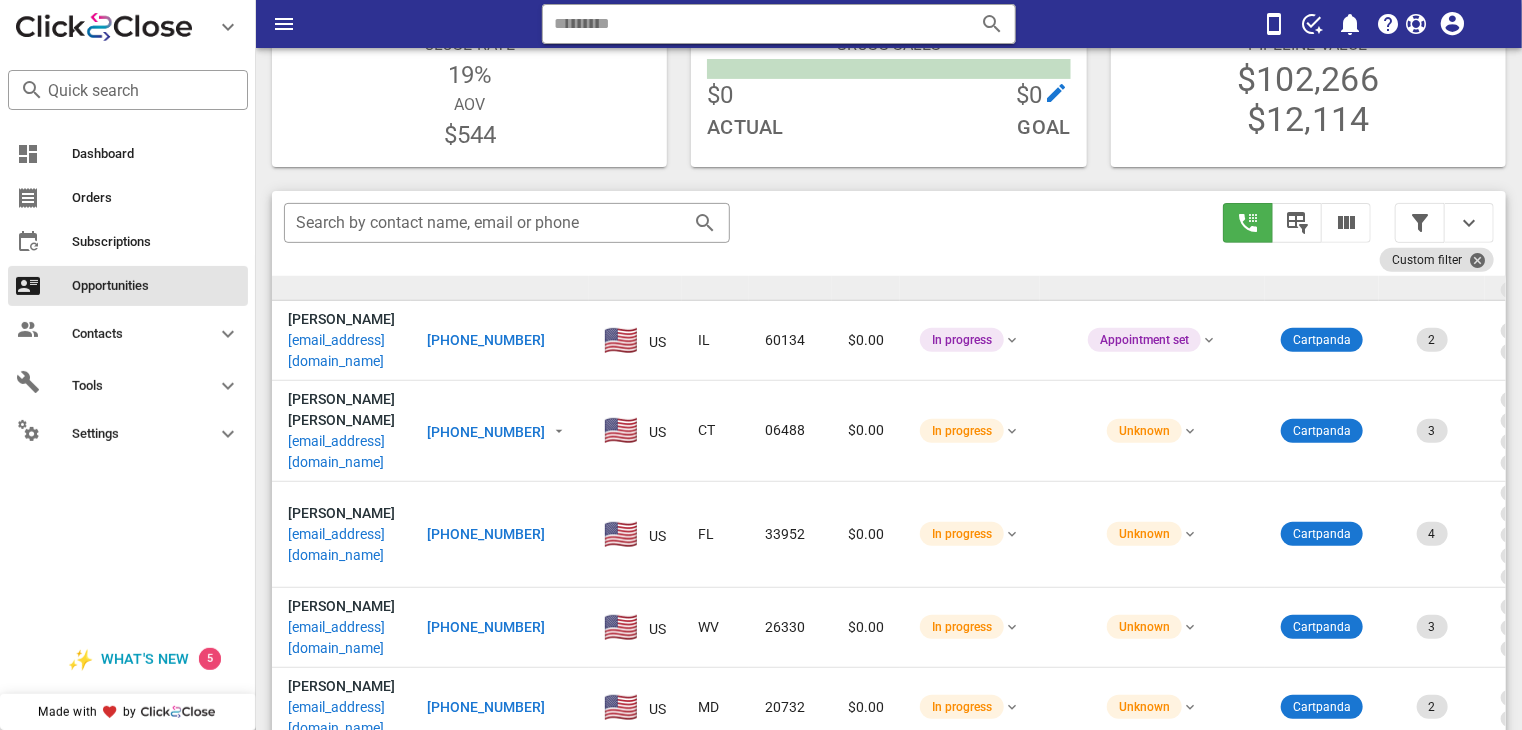 scroll, scrollTop: 367, scrollLeft: 0, axis: vertical 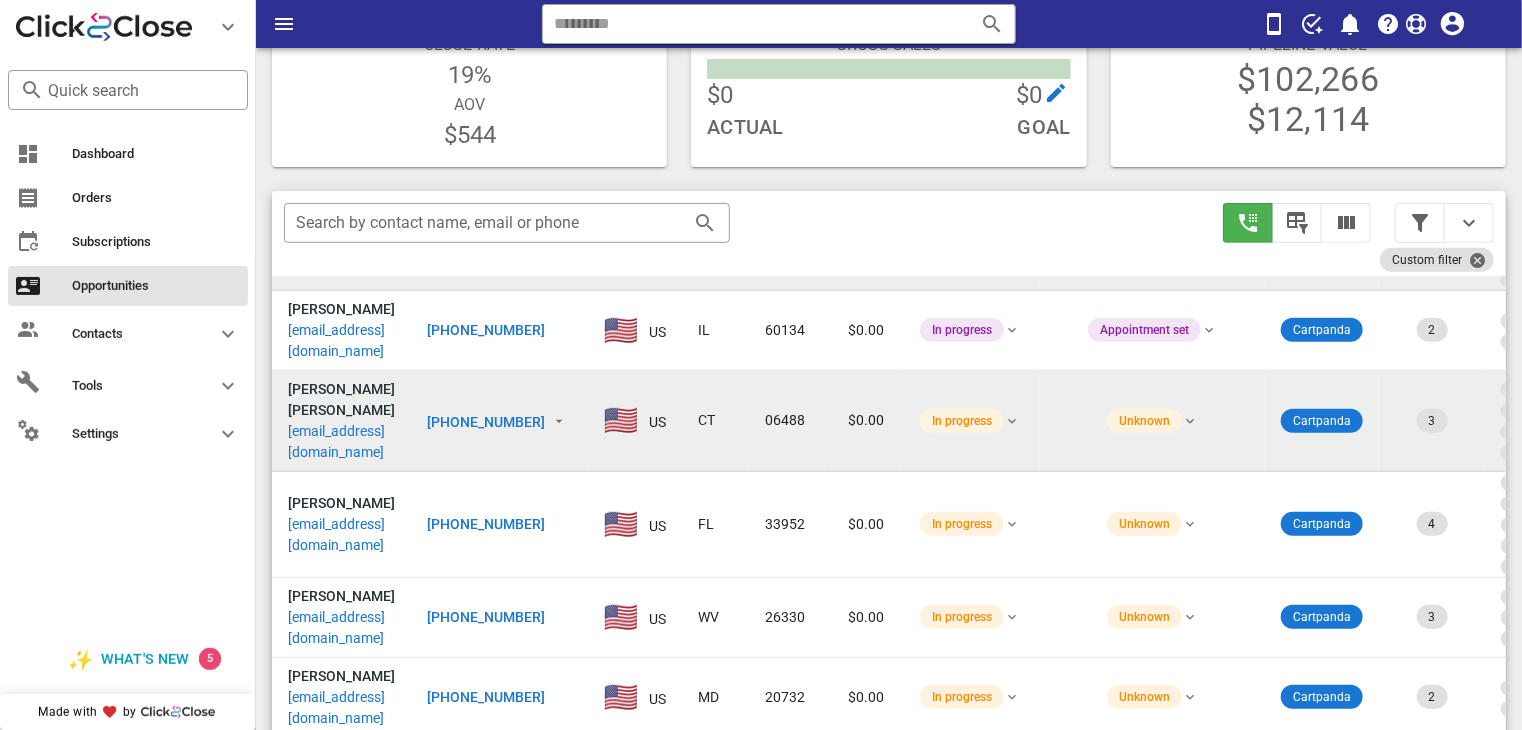 click on "[PHONE_NUMBER]" at bounding box center [486, 422] 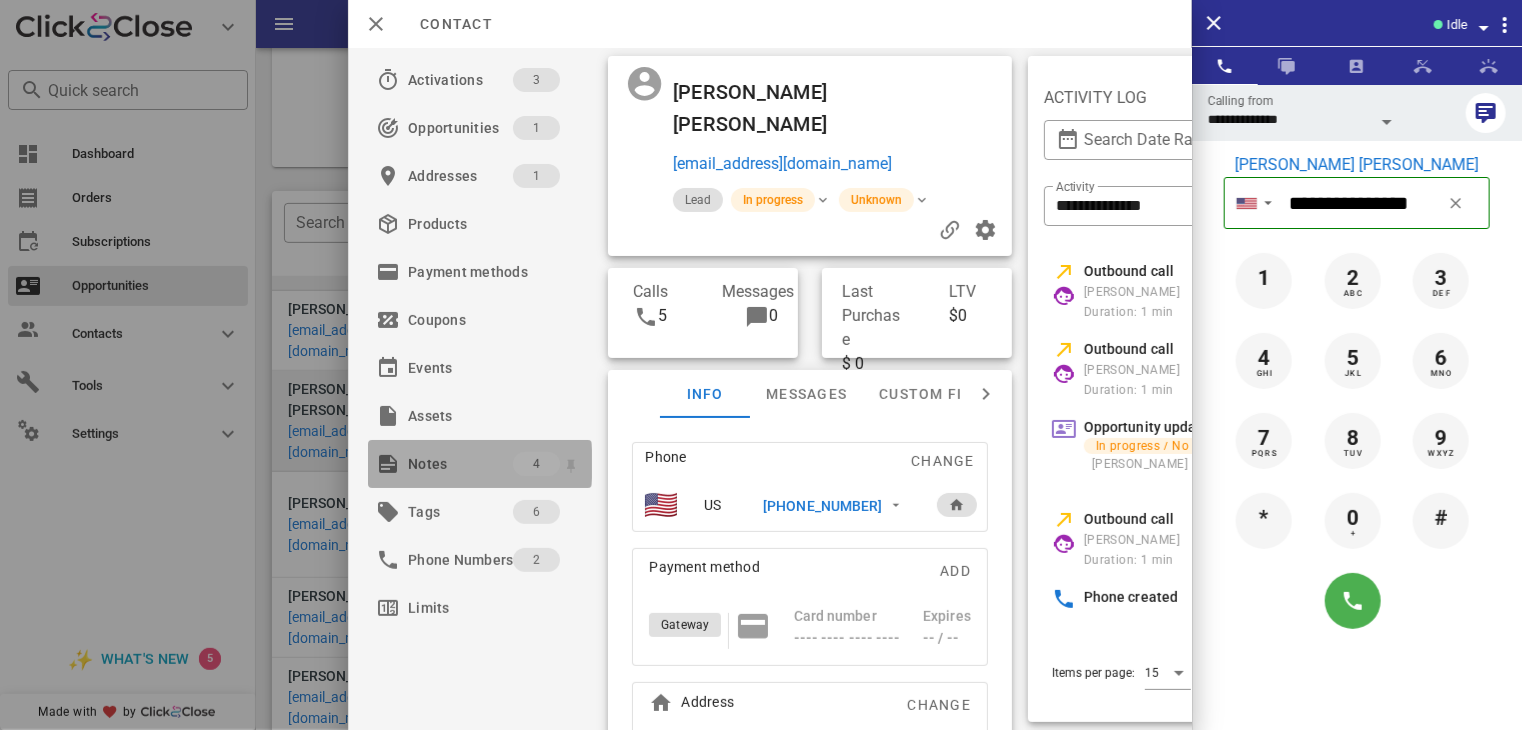 click on "Notes" at bounding box center (460, 464) 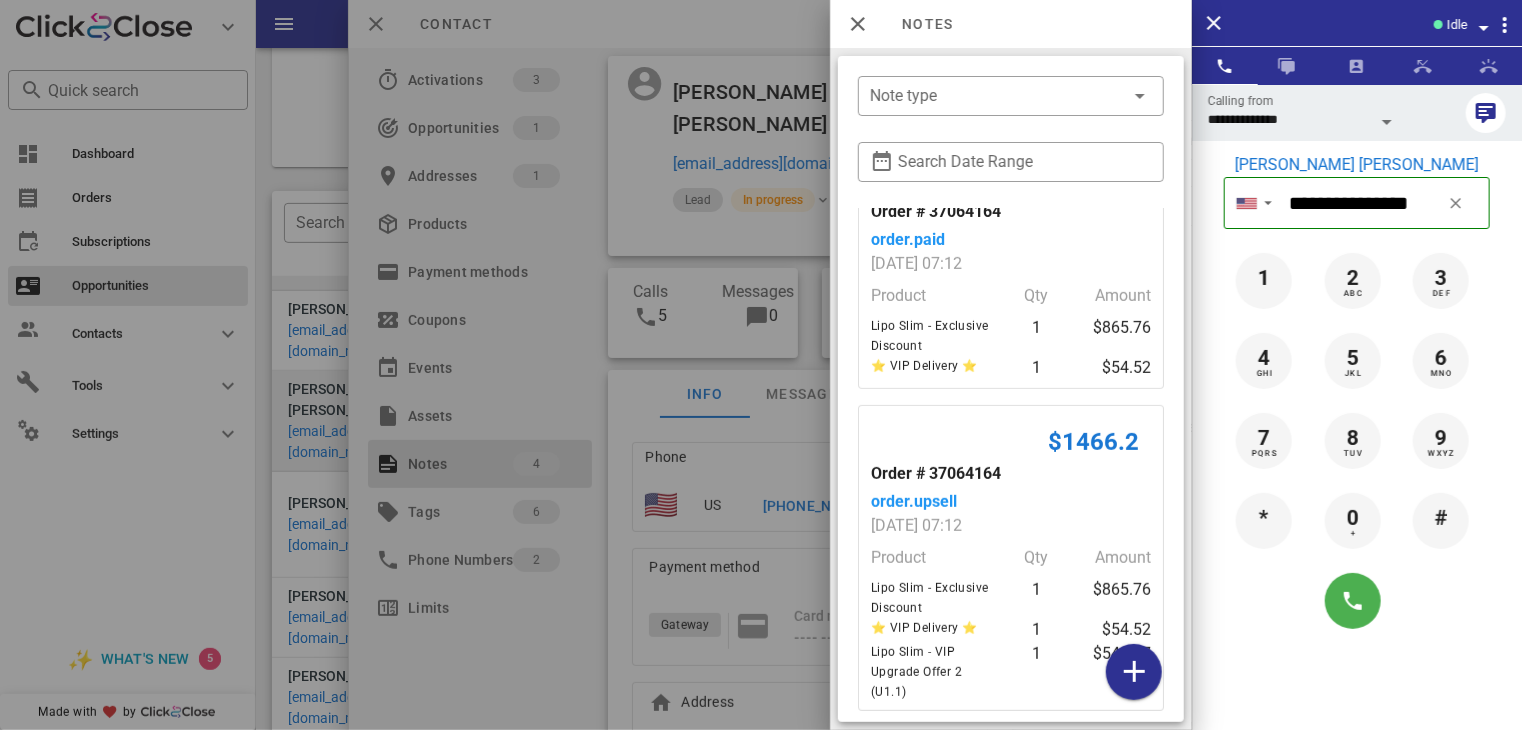 scroll, scrollTop: 457, scrollLeft: 0, axis: vertical 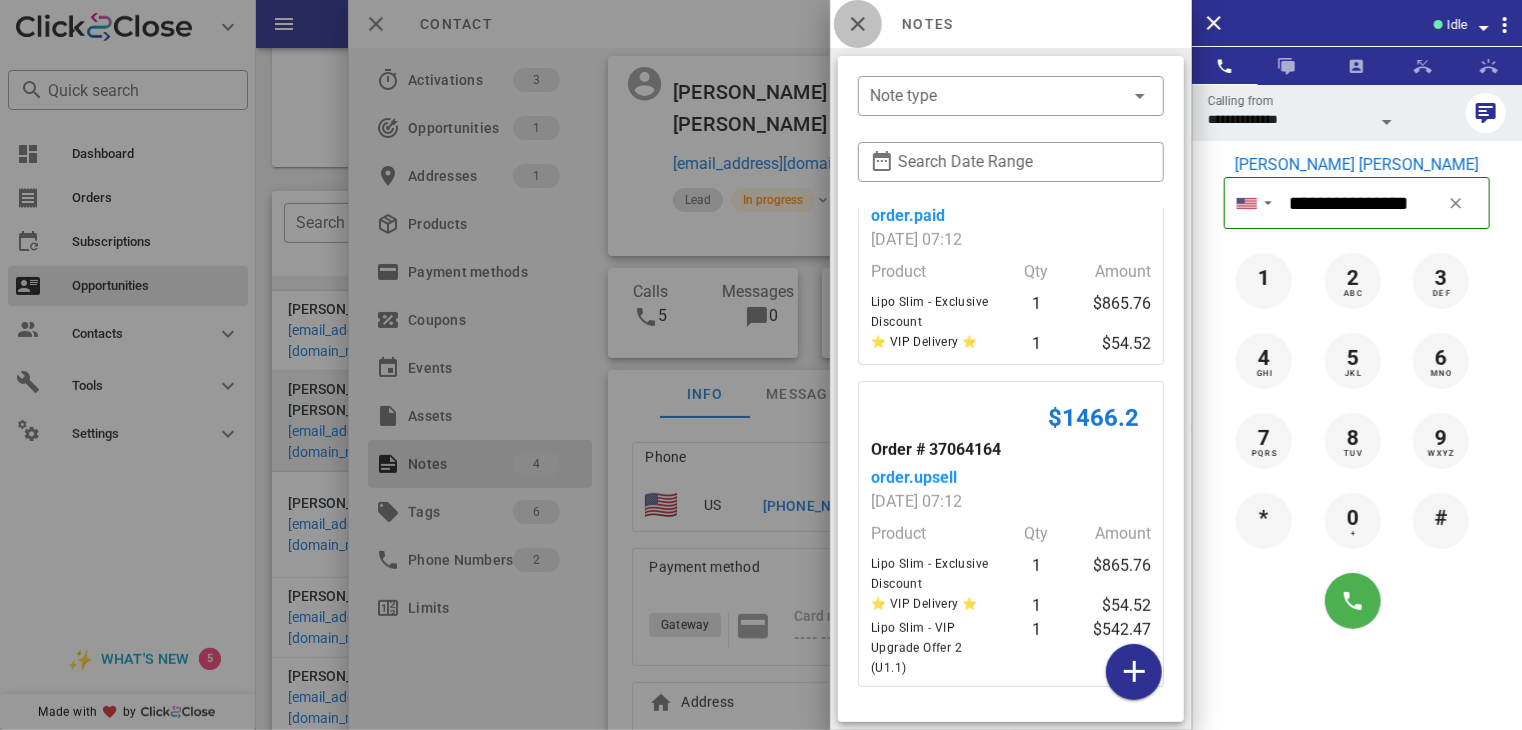 click at bounding box center [858, 24] 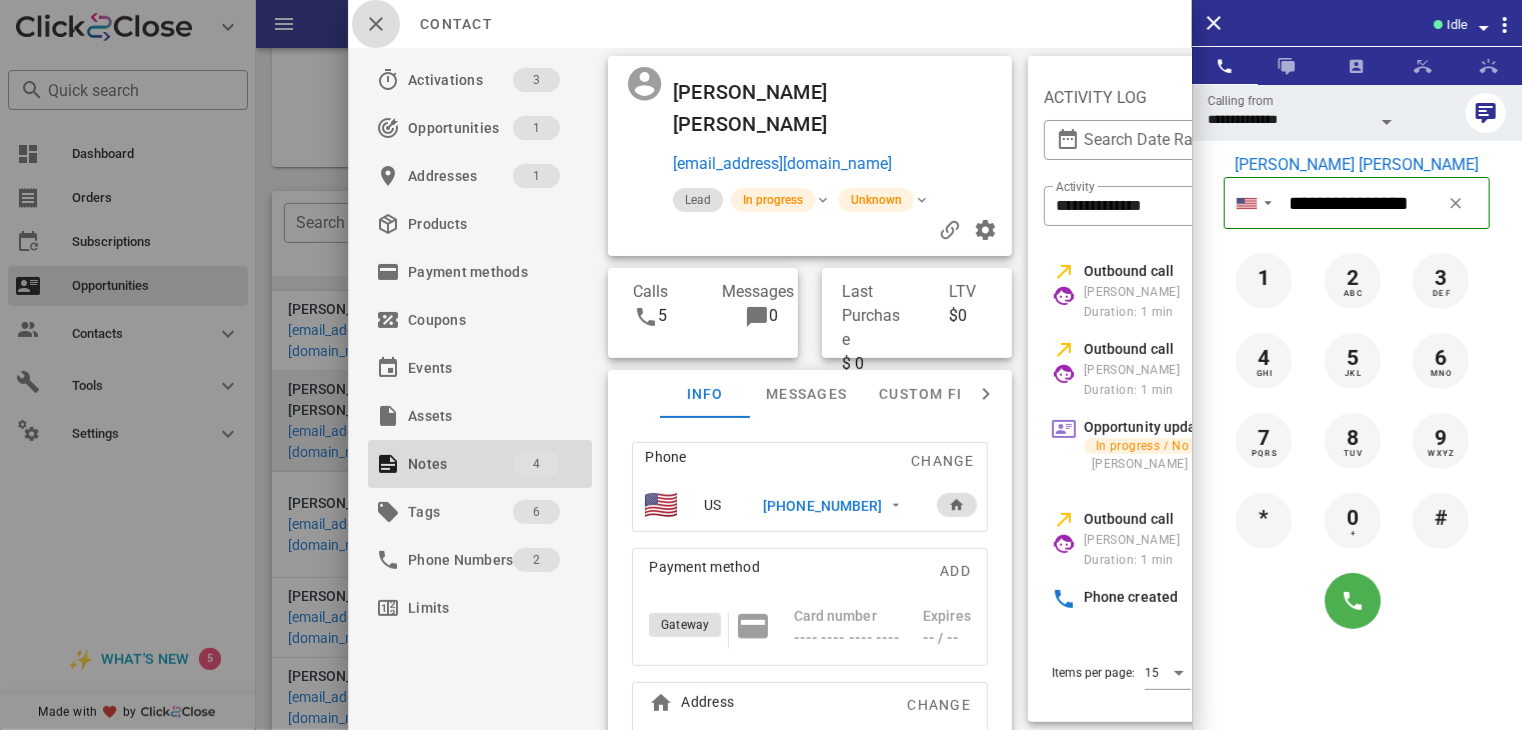 click at bounding box center [376, 24] 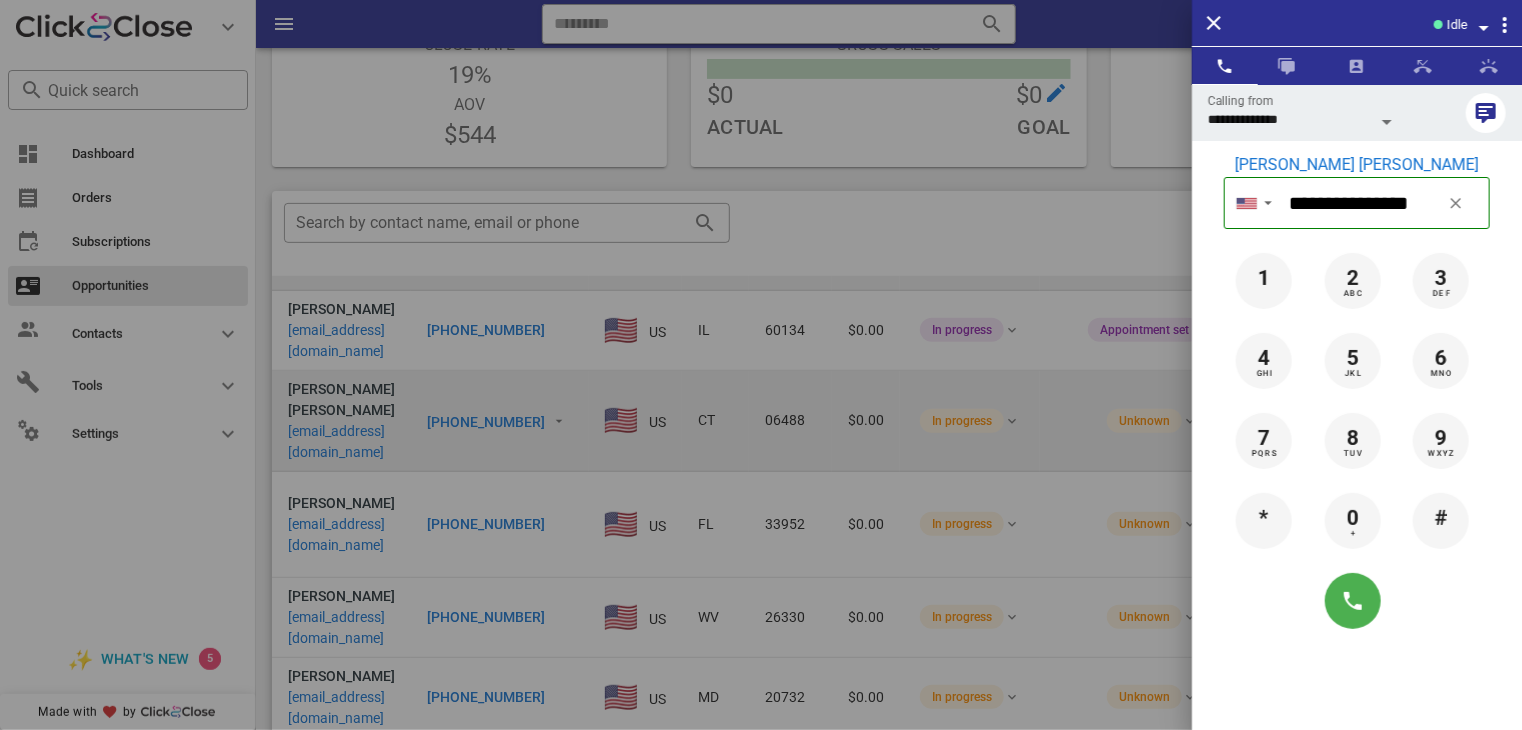 click at bounding box center (761, 365) 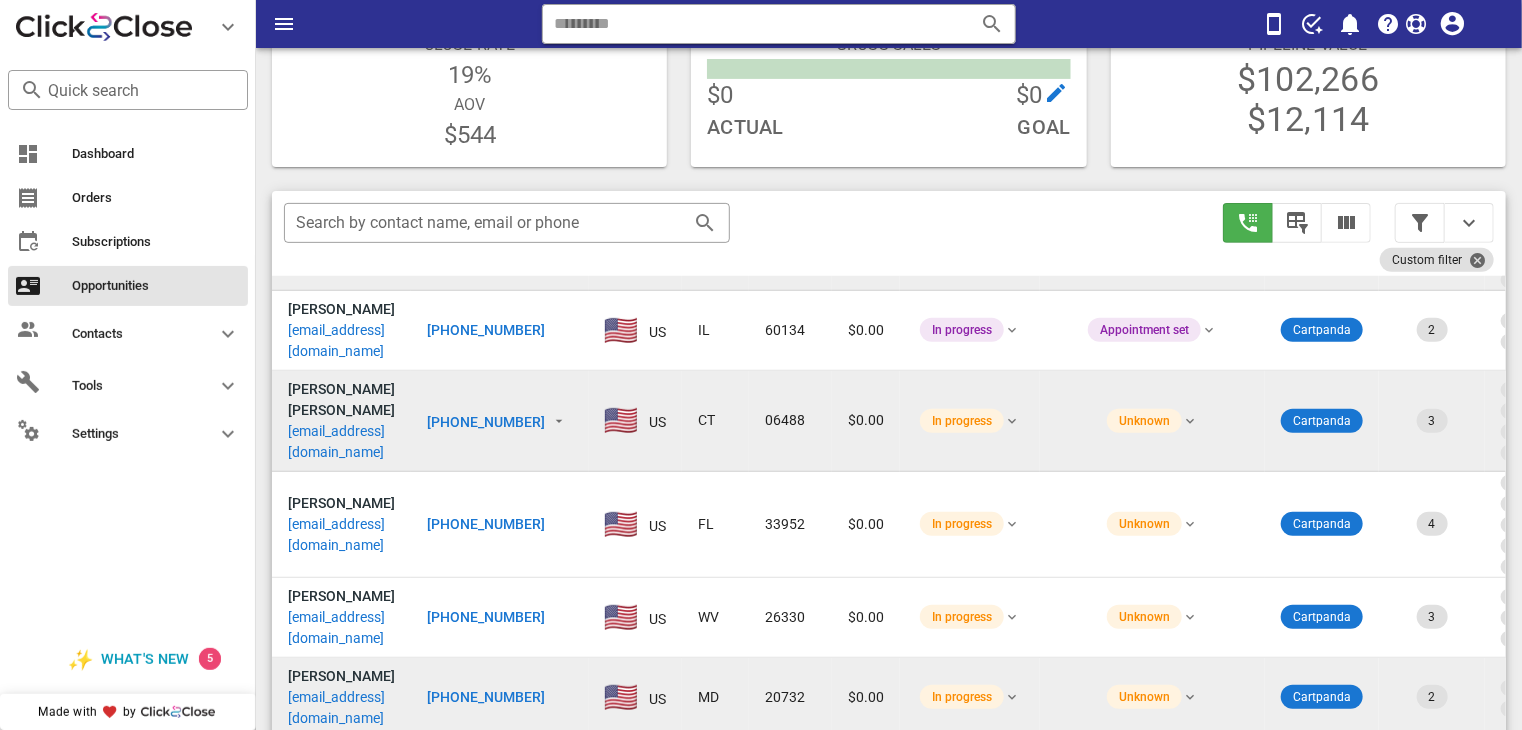 click on "[PHONE_NUMBER]" at bounding box center [486, 697] 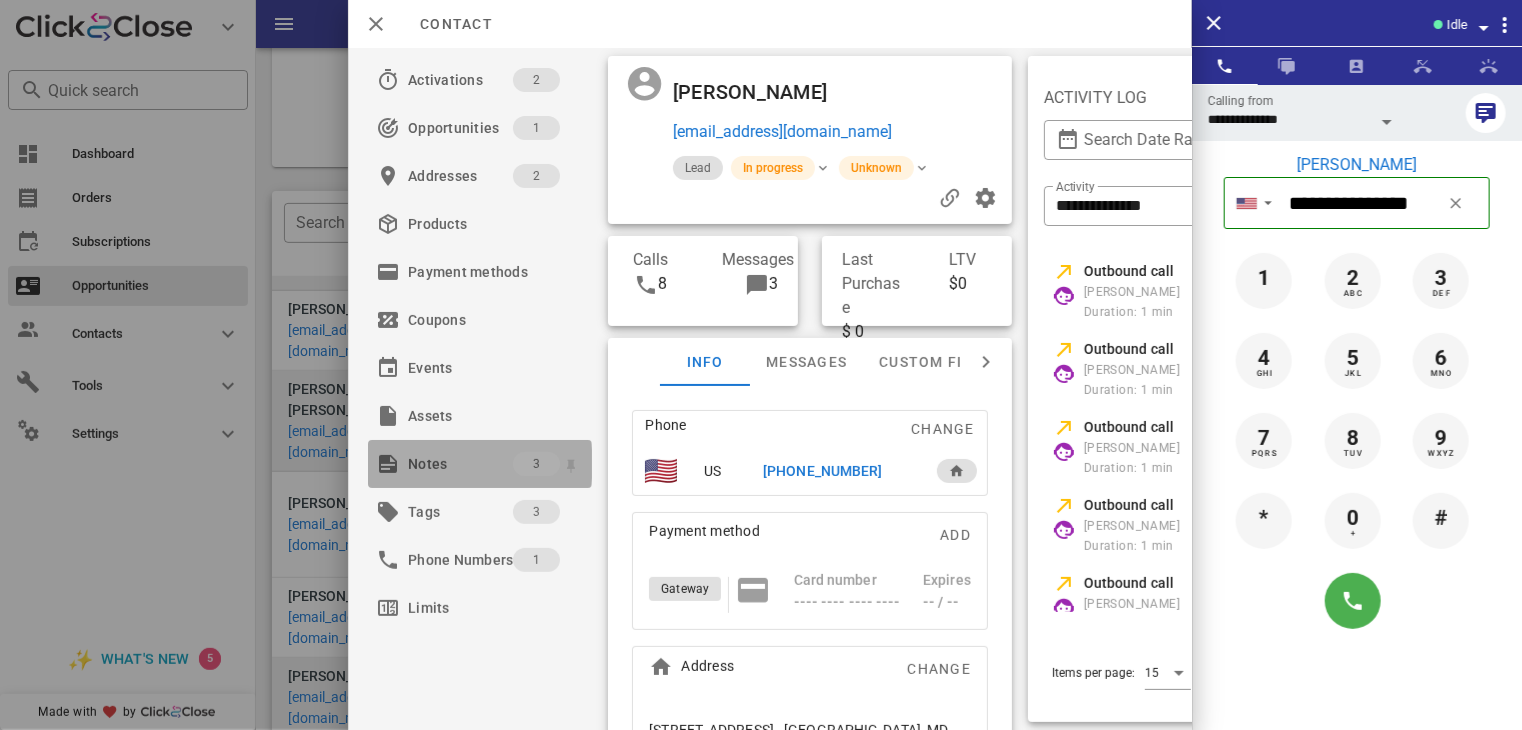 click on "Notes" at bounding box center (460, 464) 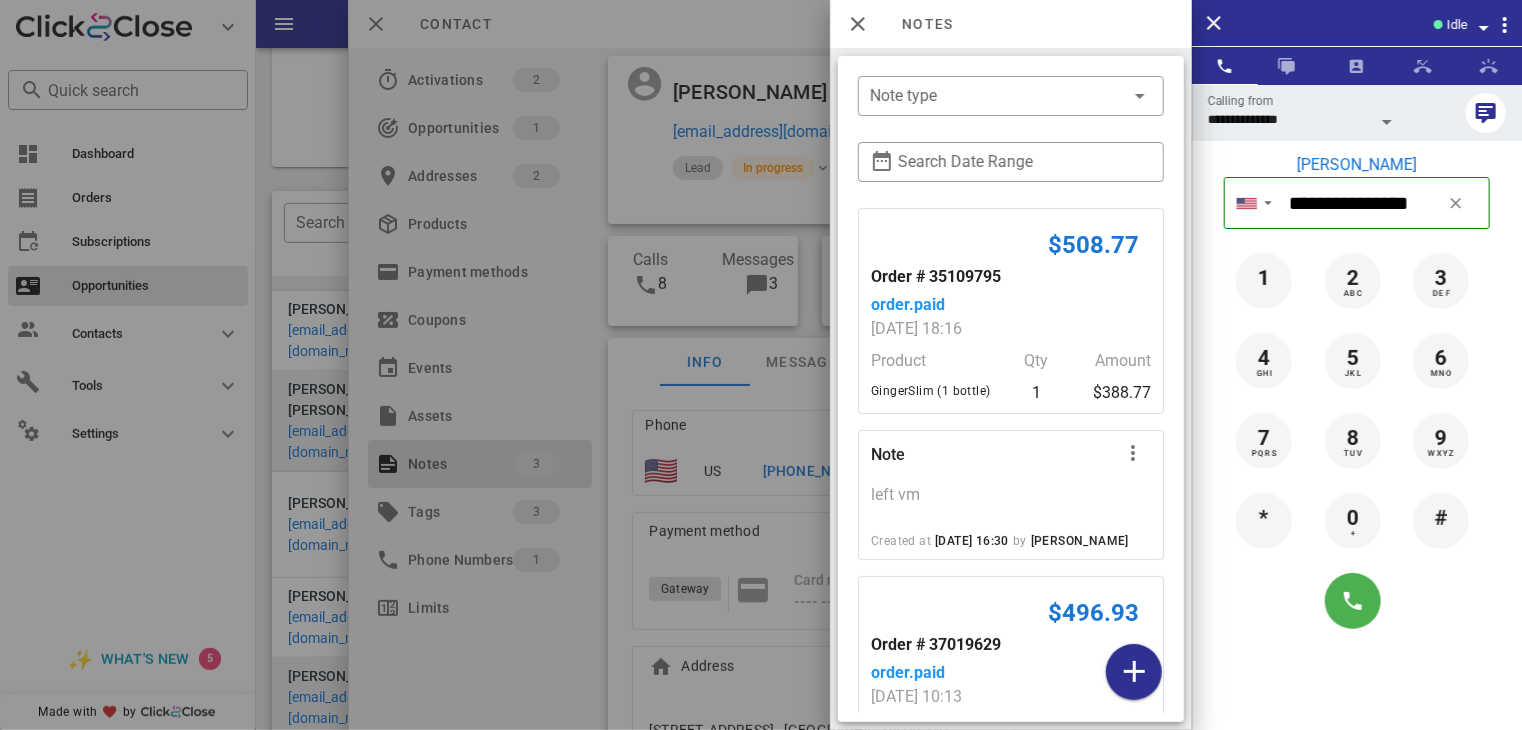 scroll, scrollTop: 112, scrollLeft: 0, axis: vertical 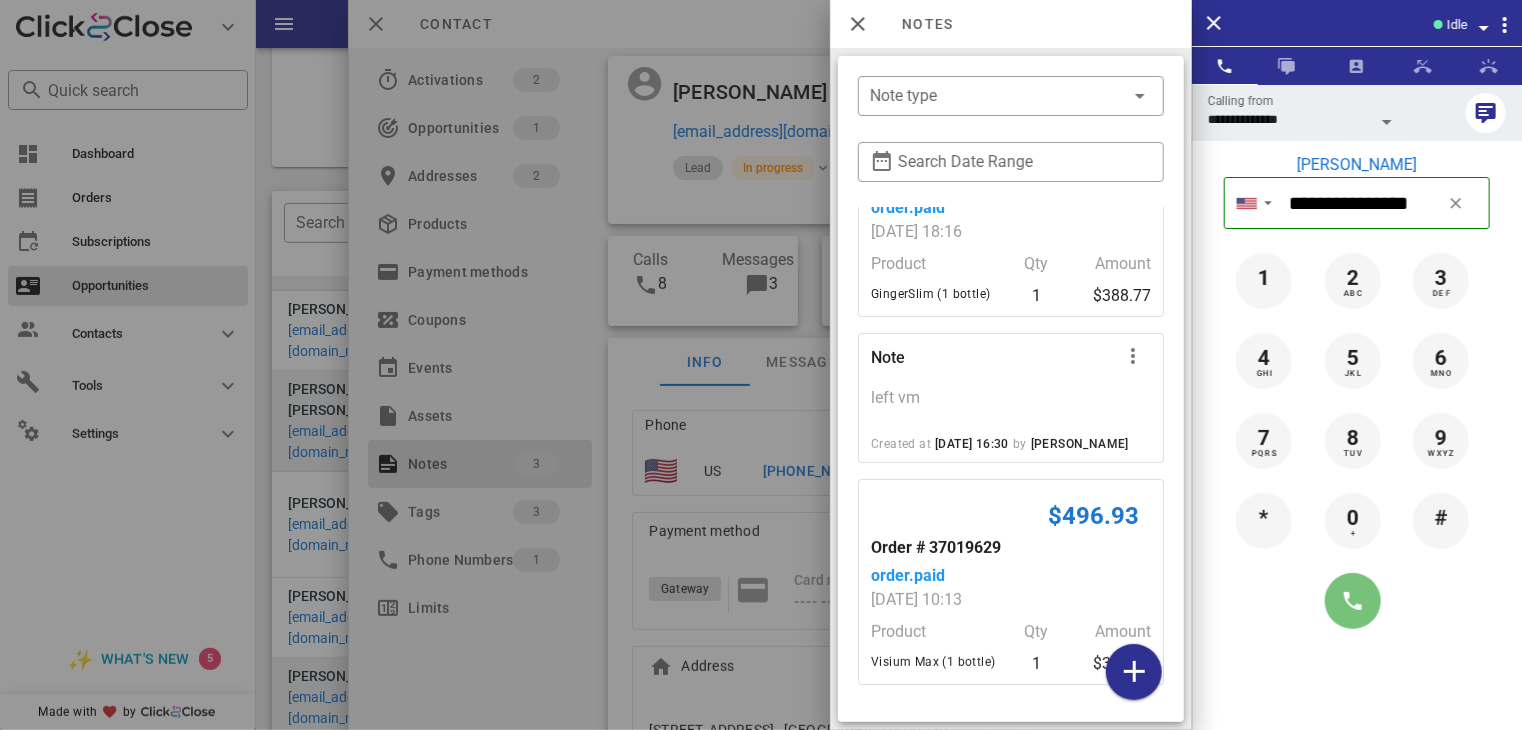 click at bounding box center [1353, 601] 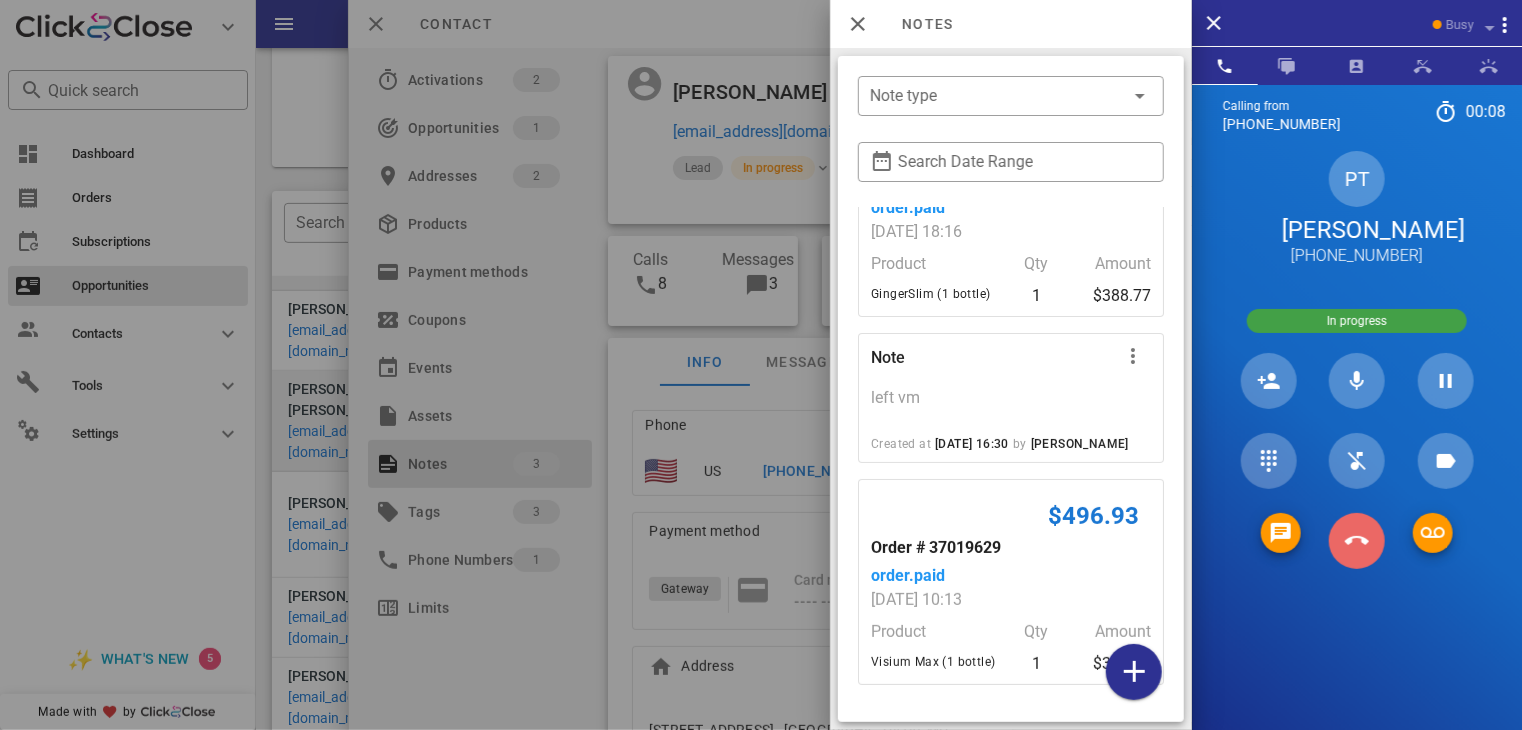 click at bounding box center [1357, 541] 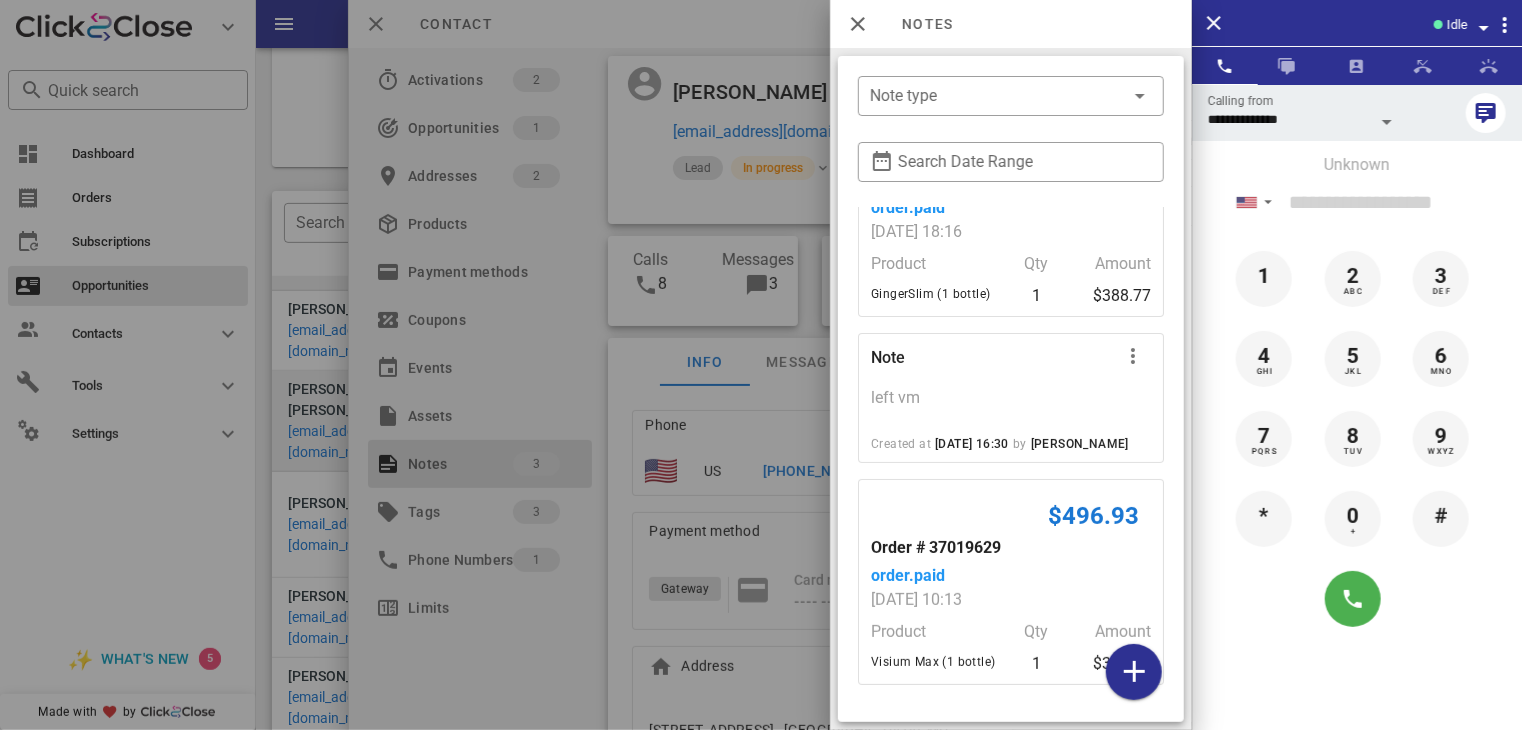 click at bounding box center [761, 365] 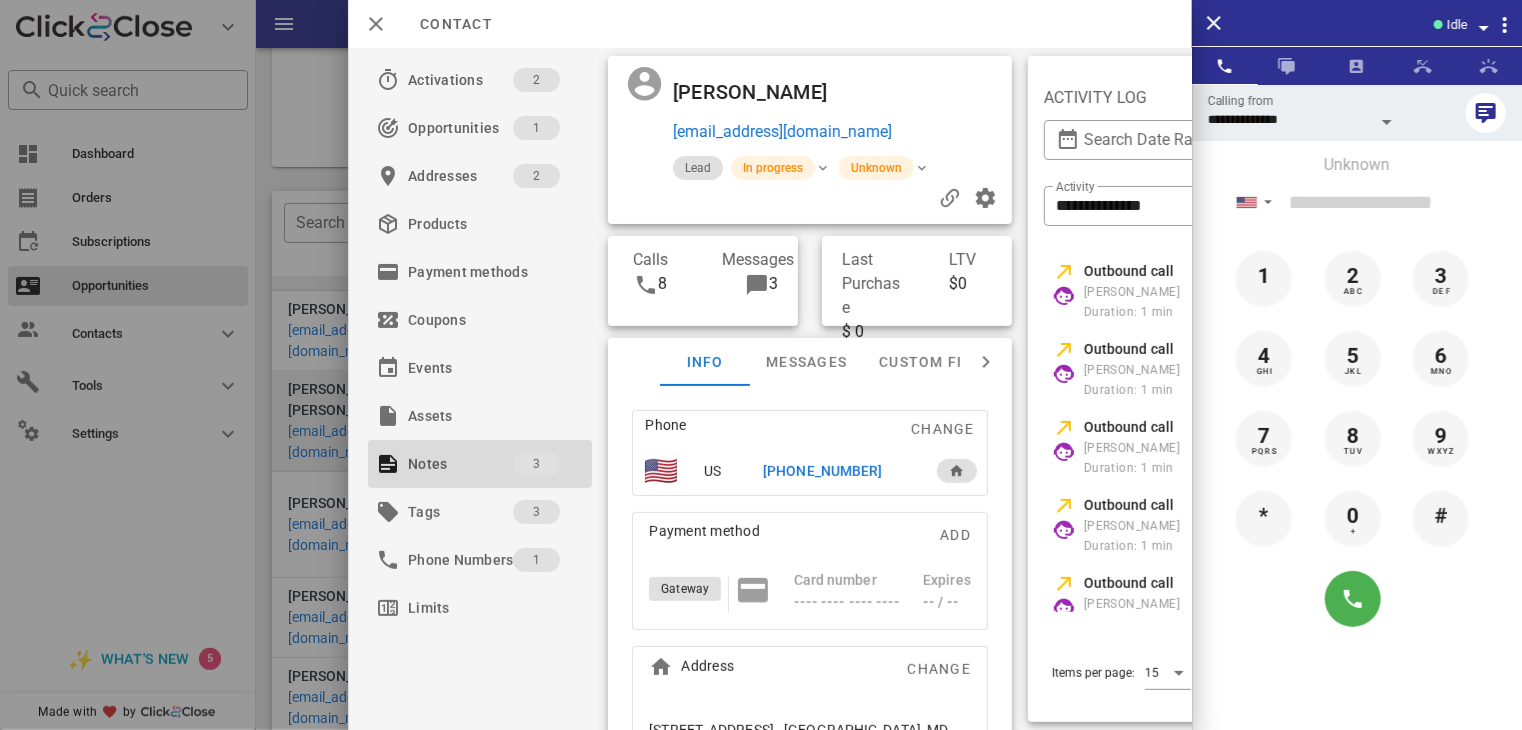 click on "[PHONE_NUMBER]" at bounding box center (822, 471) 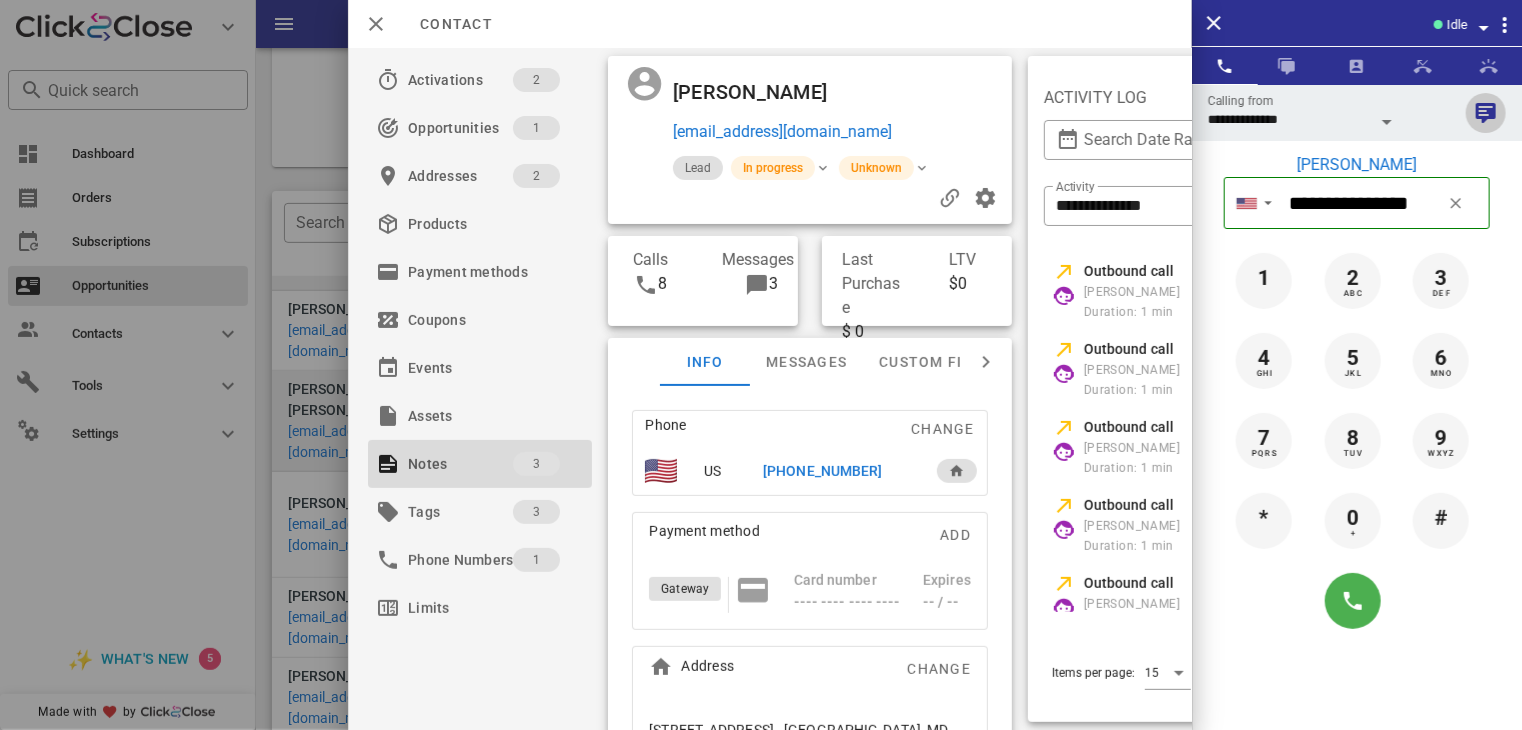click at bounding box center [1486, 113] 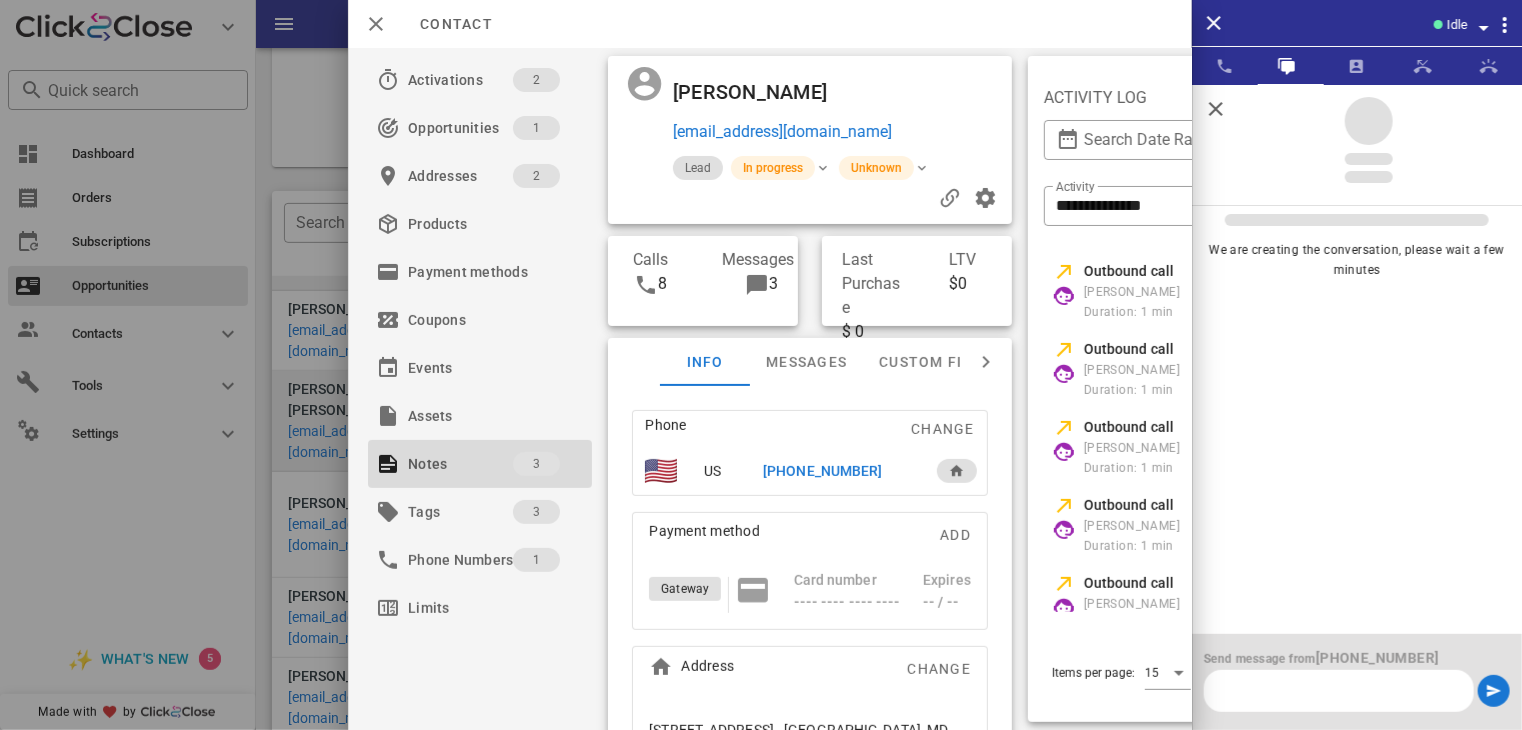 click at bounding box center [1339, 691] 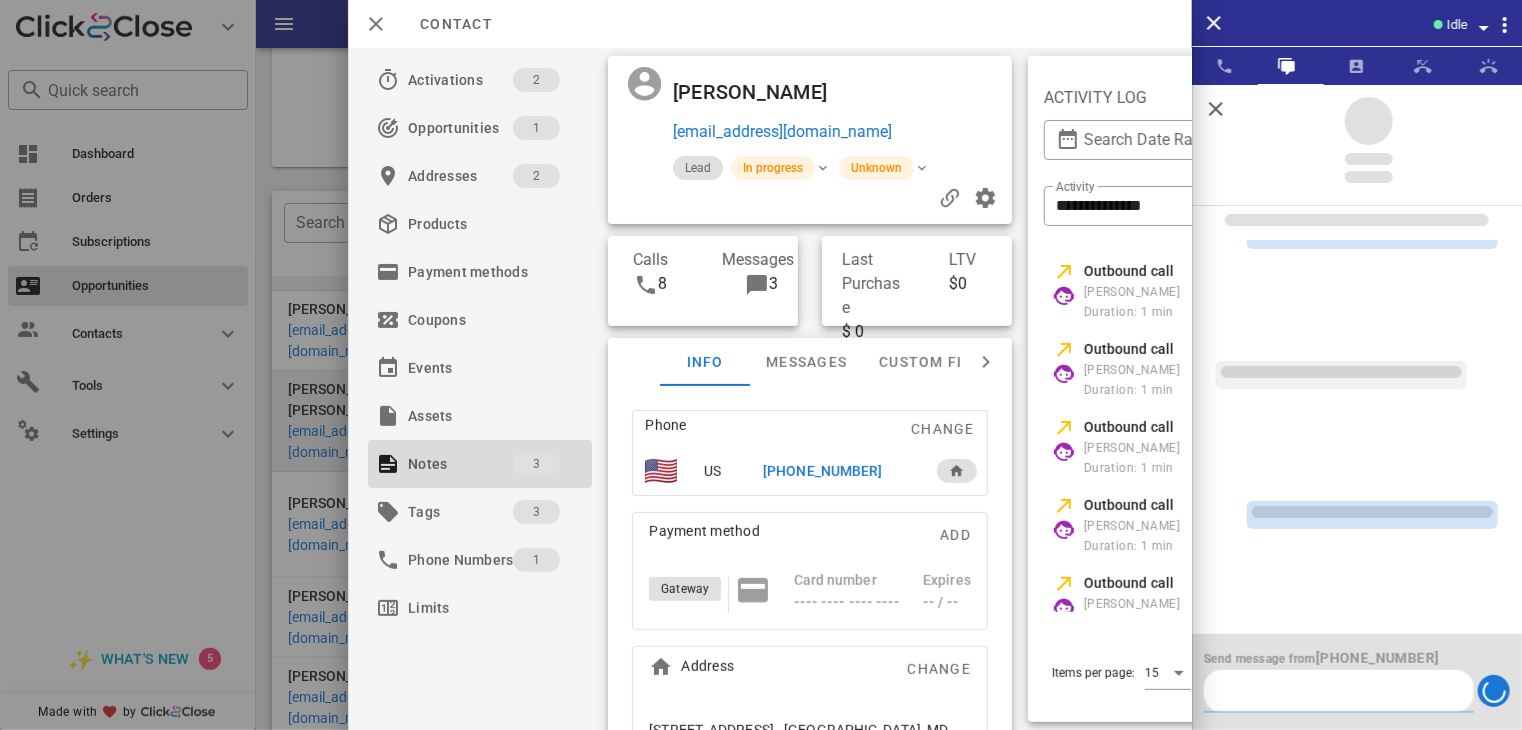 scroll, scrollTop: 0, scrollLeft: 0, axis: both 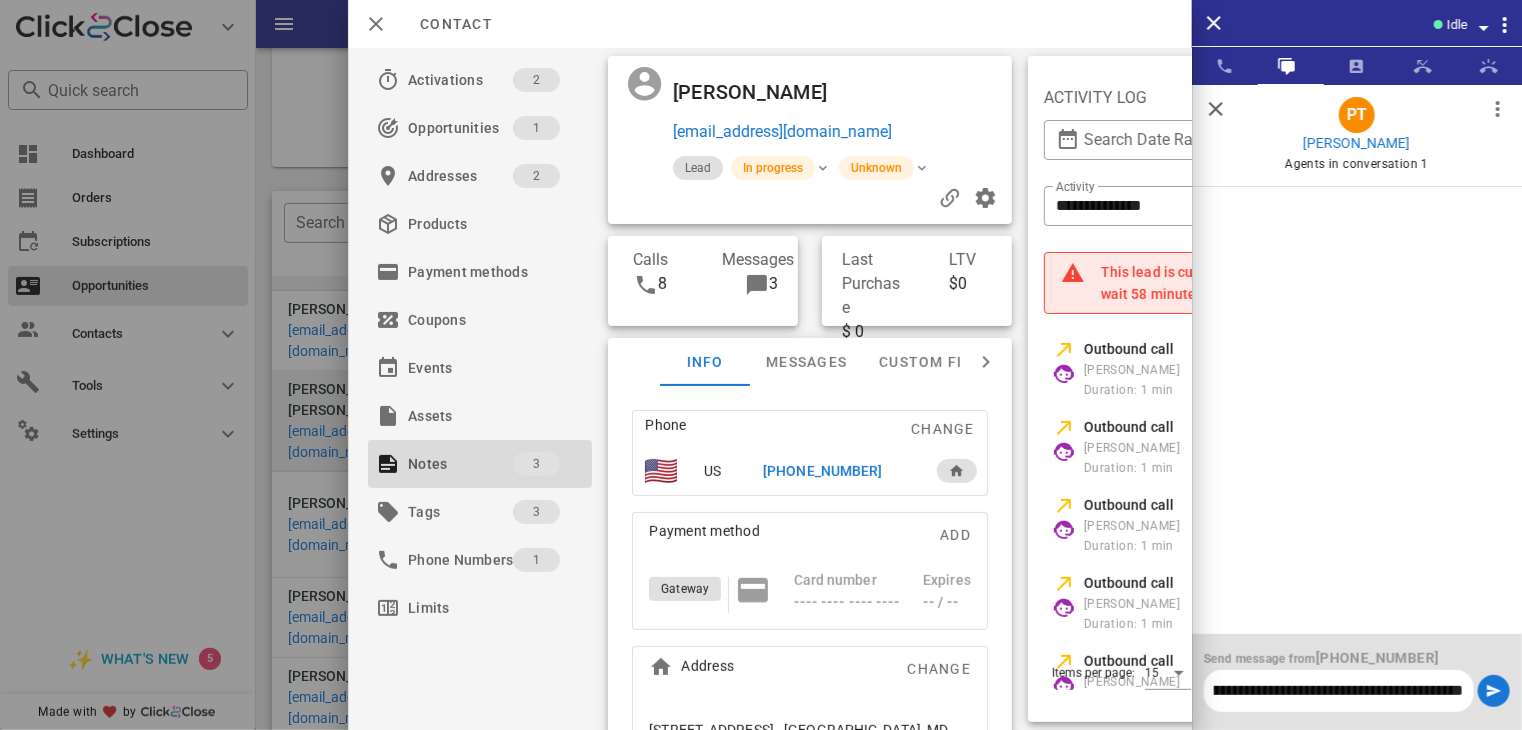 type on "**********" 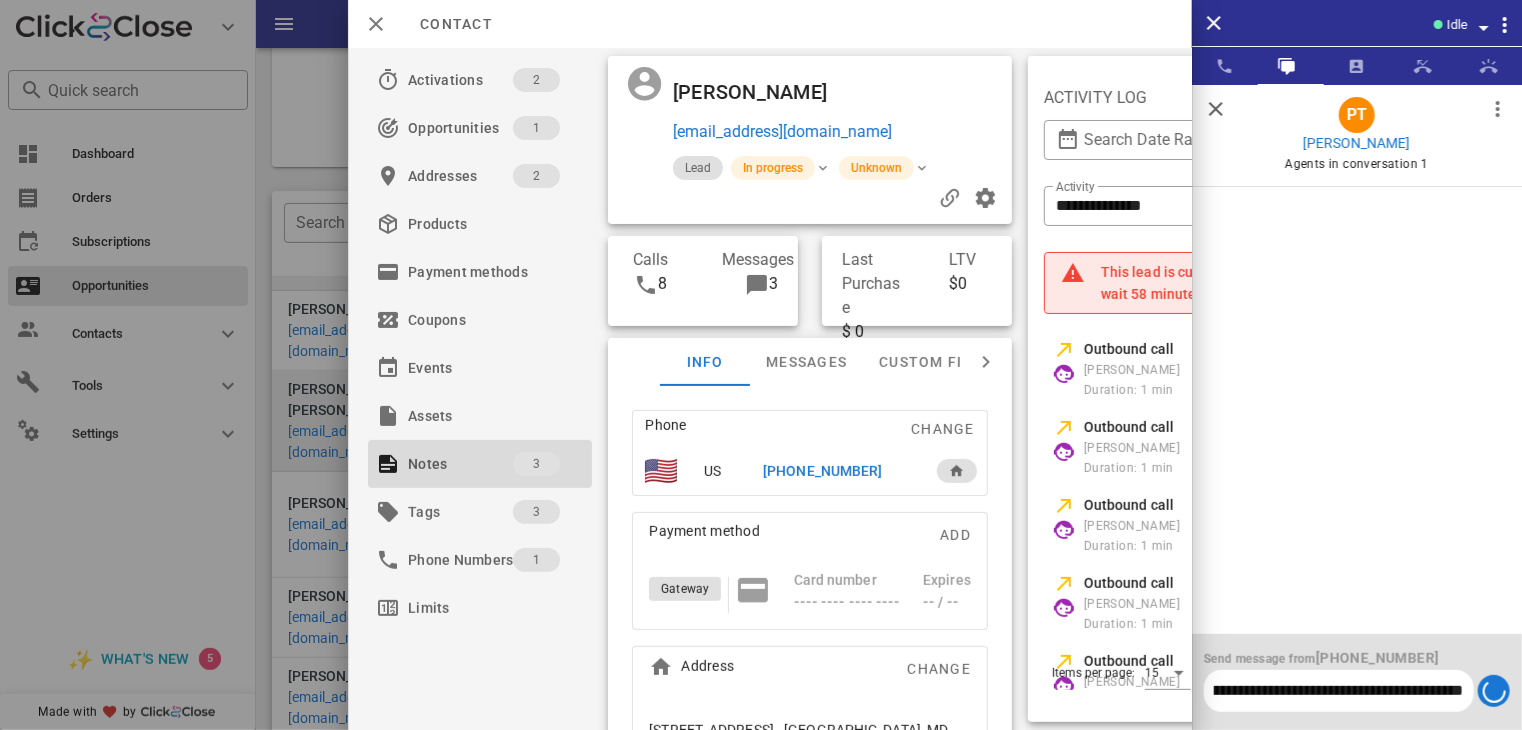 type 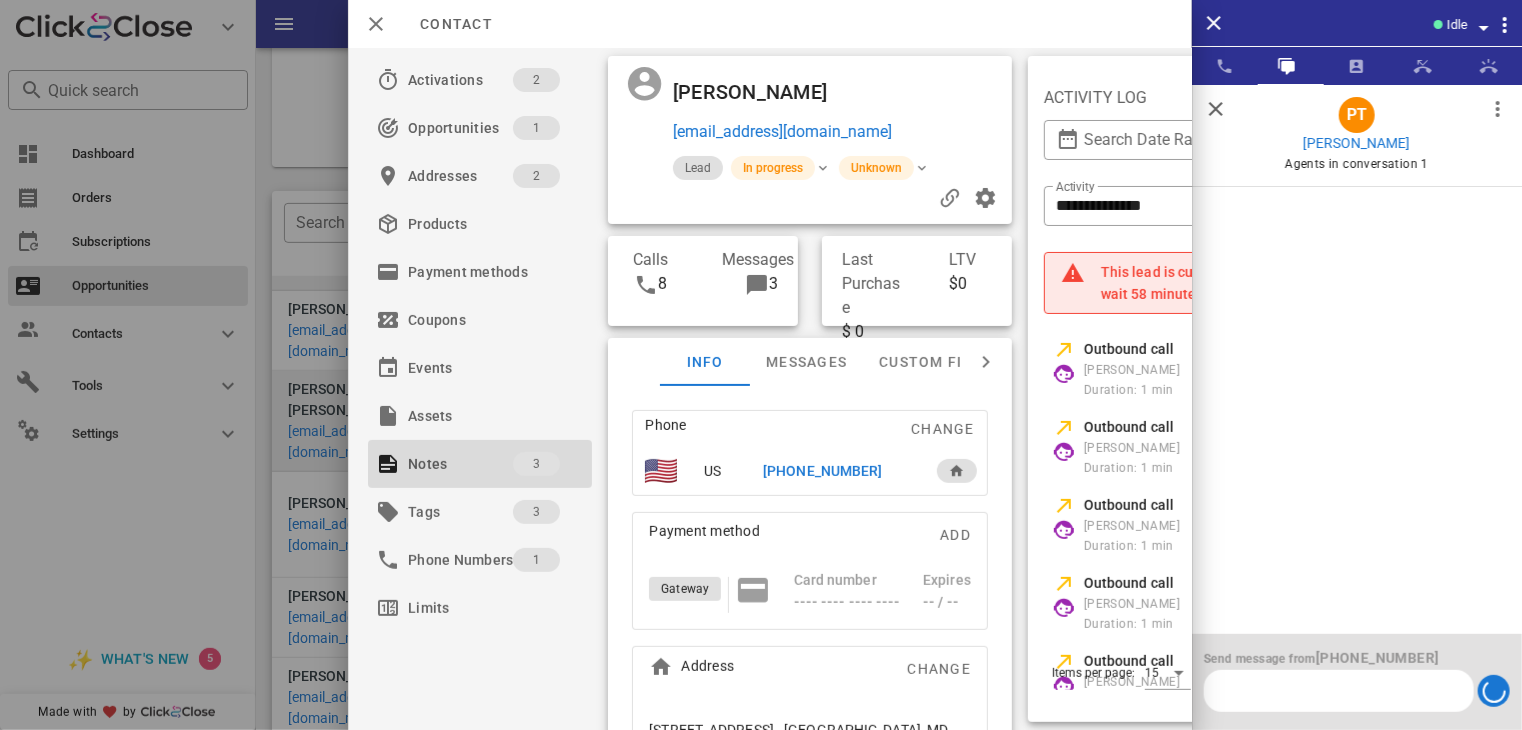 scroll, scrollTop: 0, scrollLeft: 0, axis: both 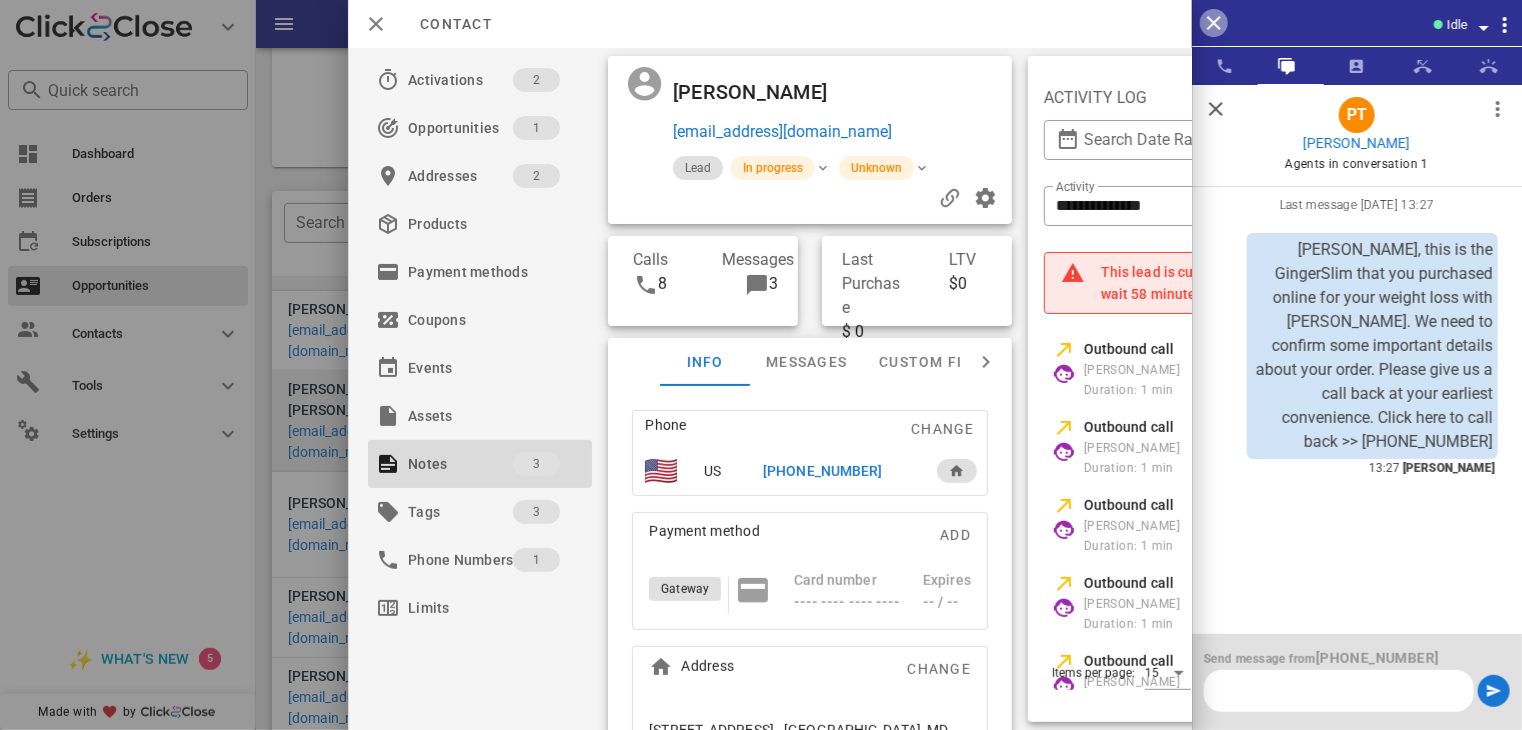 click at bounding box center [1214, 23] 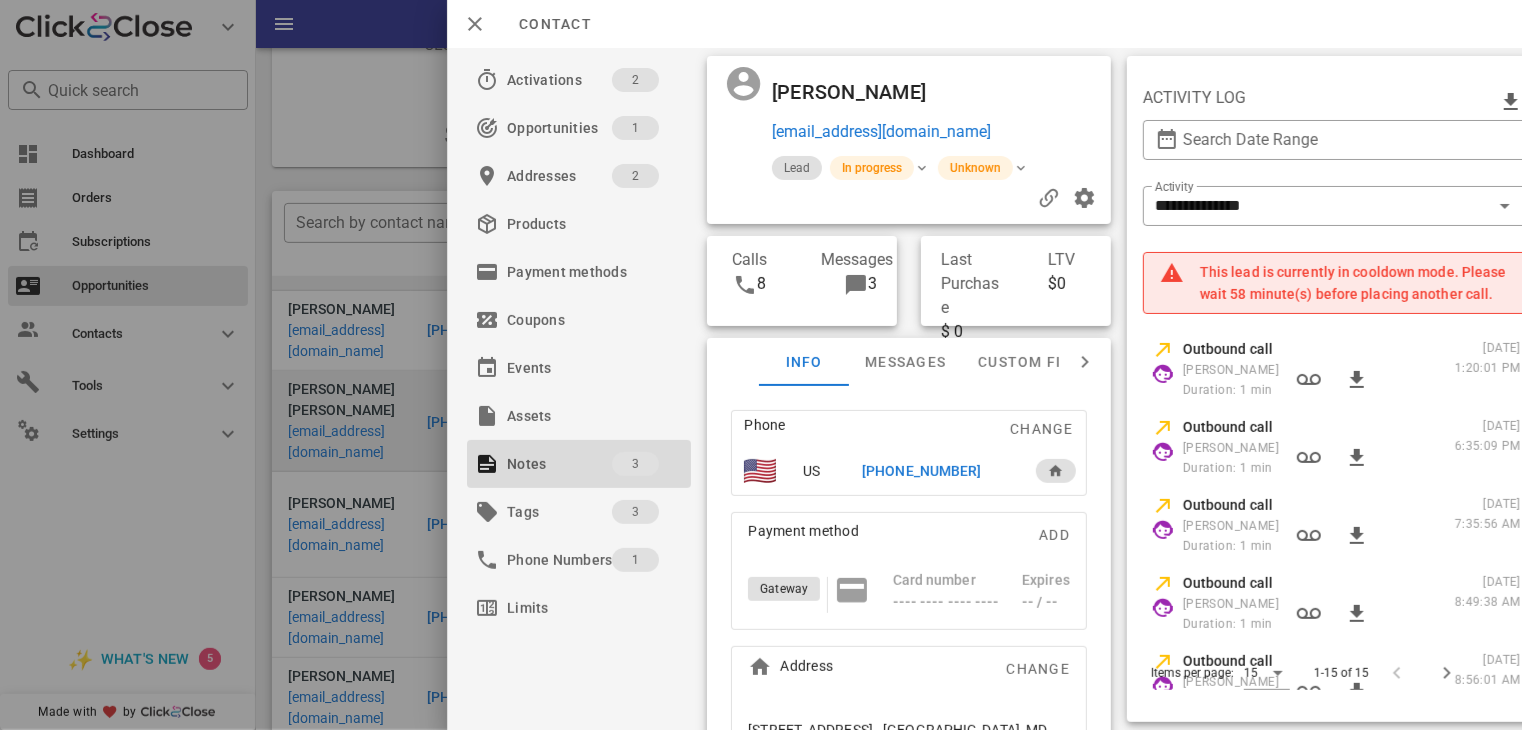 click at bounding box center [761, 365] 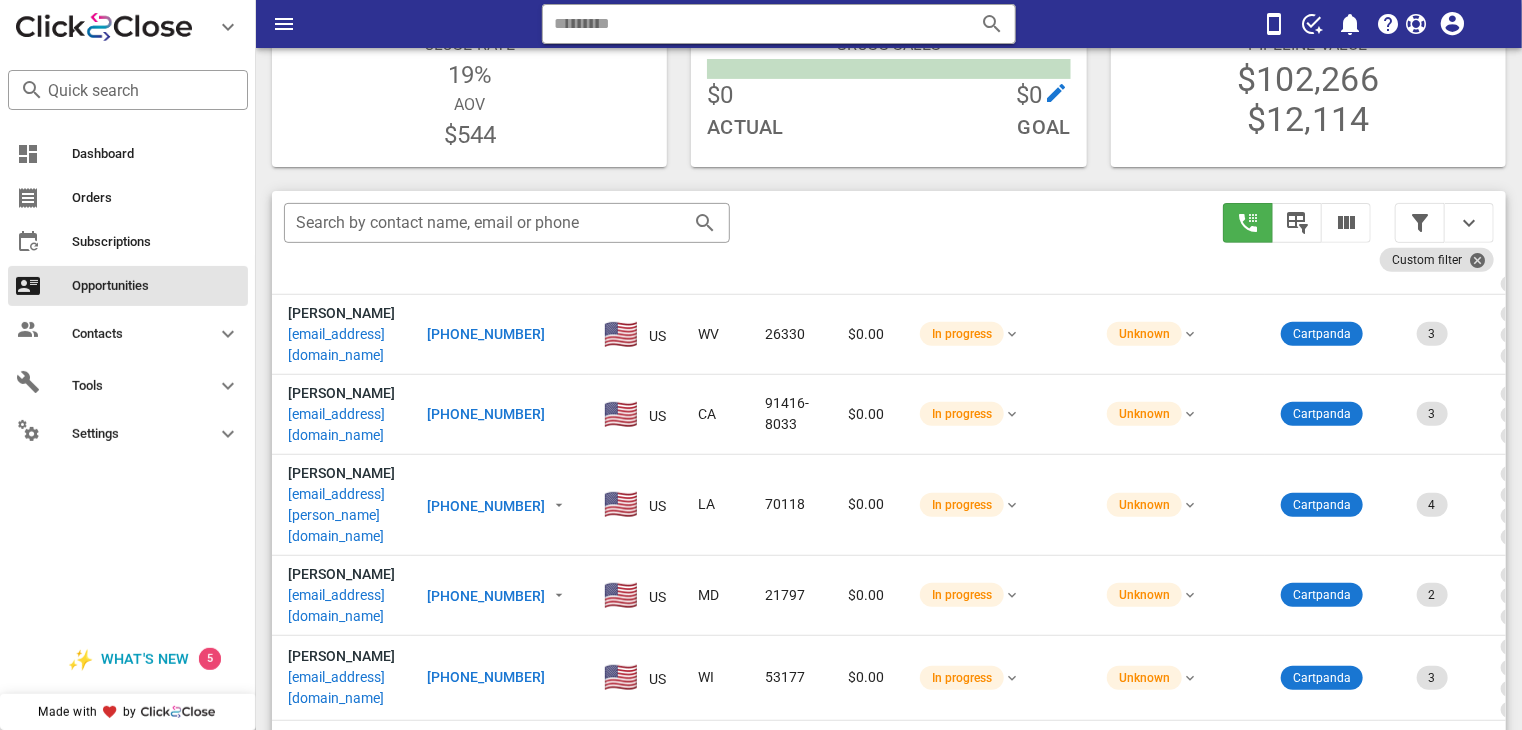 scroll, scrollTop: 657, scrollLeft: 0, axis: vertical 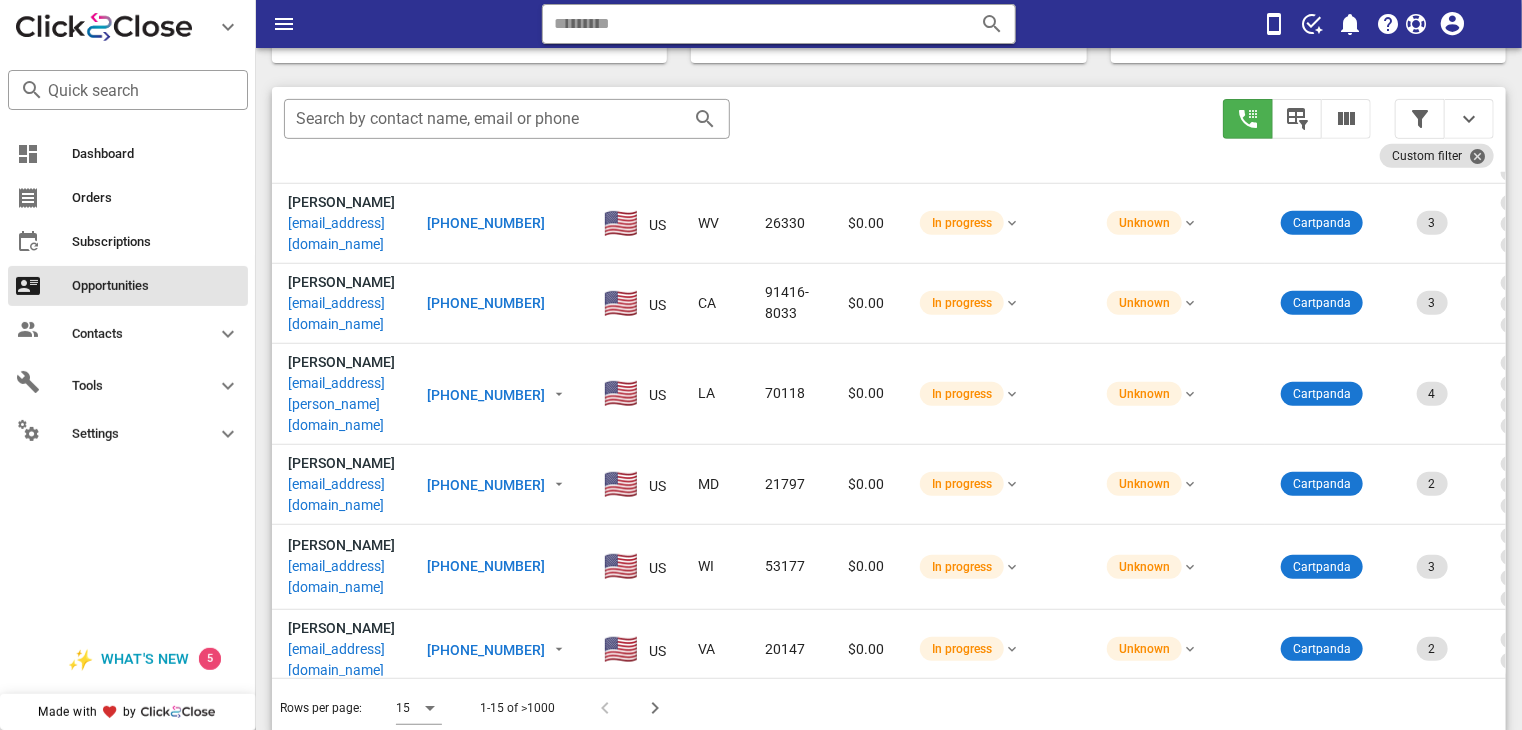 click on "[PHONE_NUMBER]" at bounding box center [486, 809] 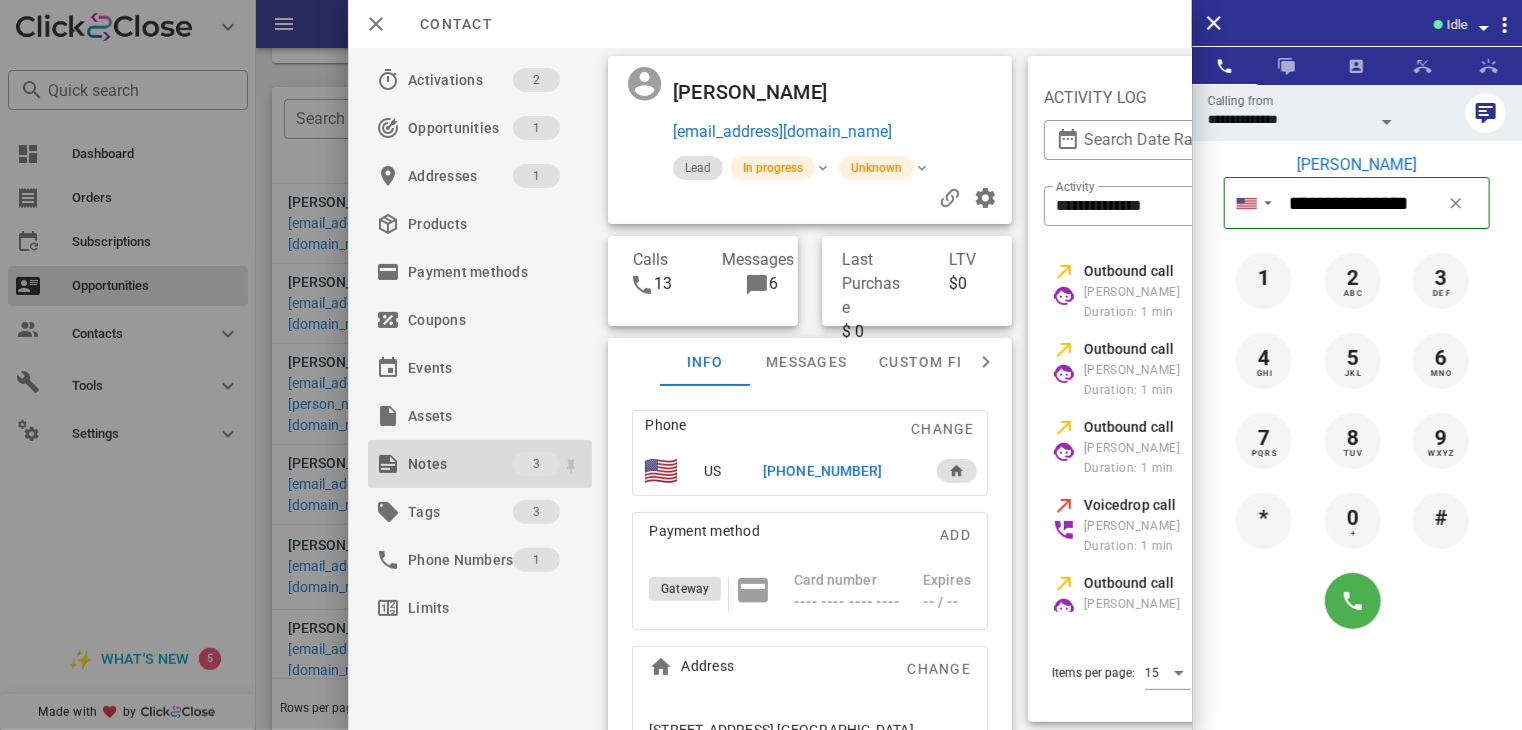 click on "Notes" at bounding box center (460, 464) 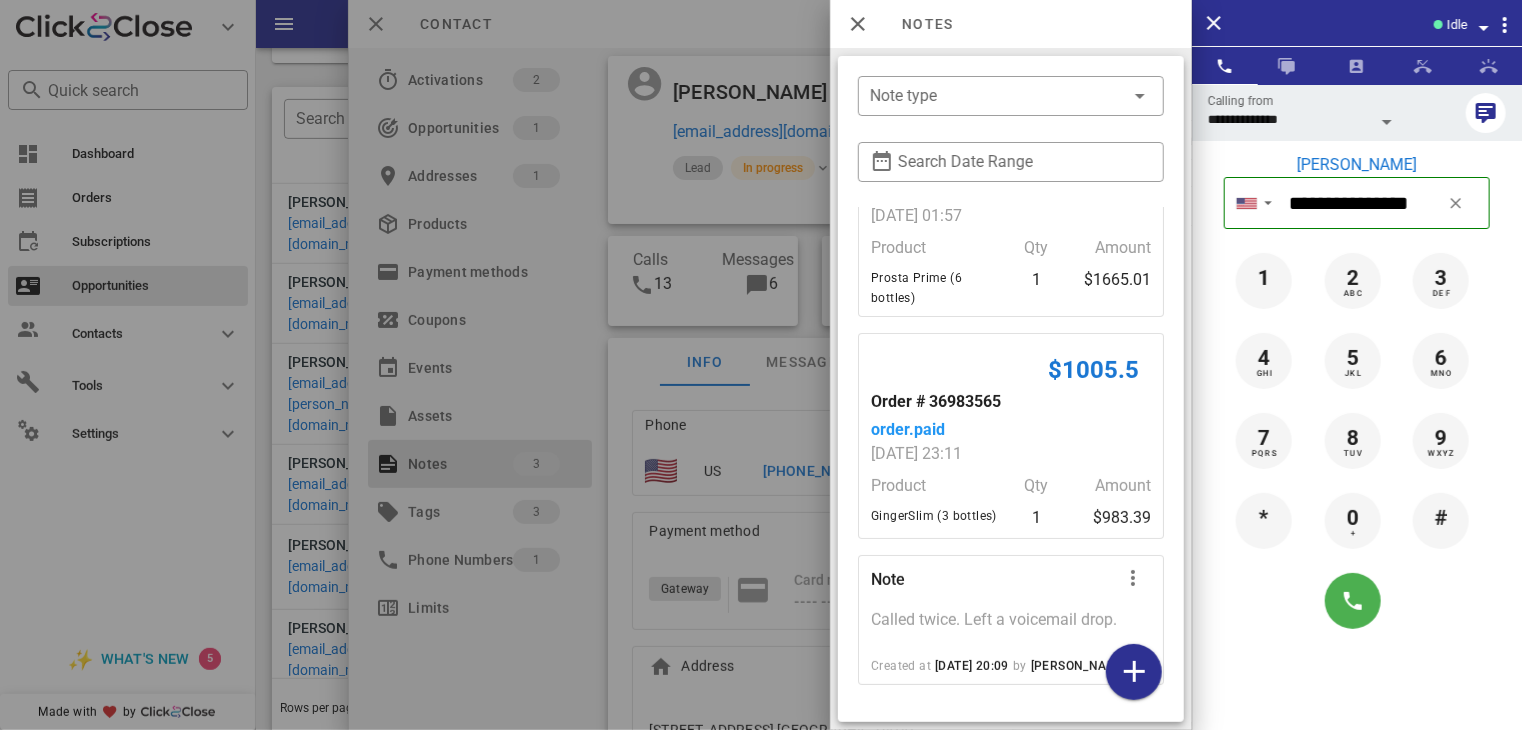 scroll, scrollTop: 16, scrollLeft: 0, axis: vertical 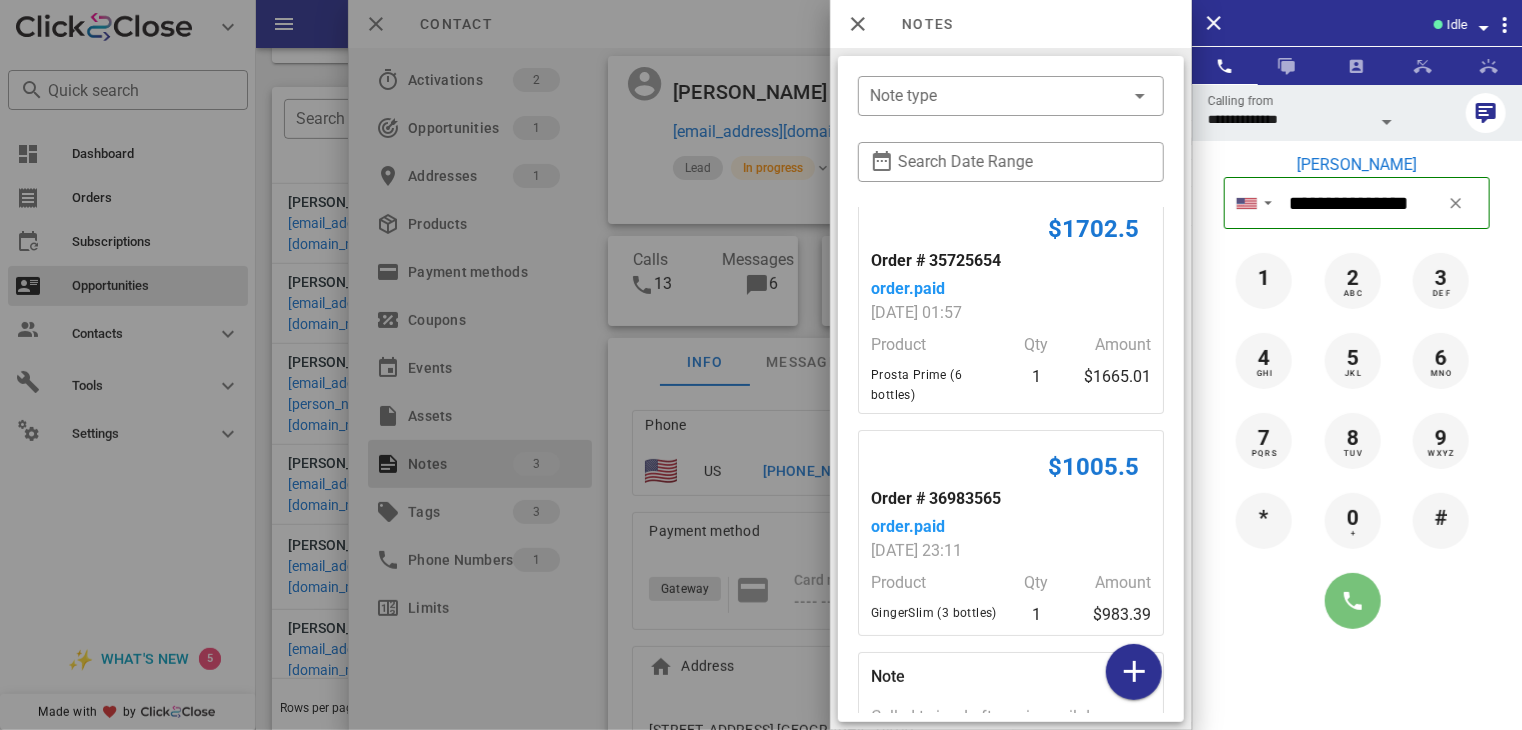 click at bounding box center (1353, 601) 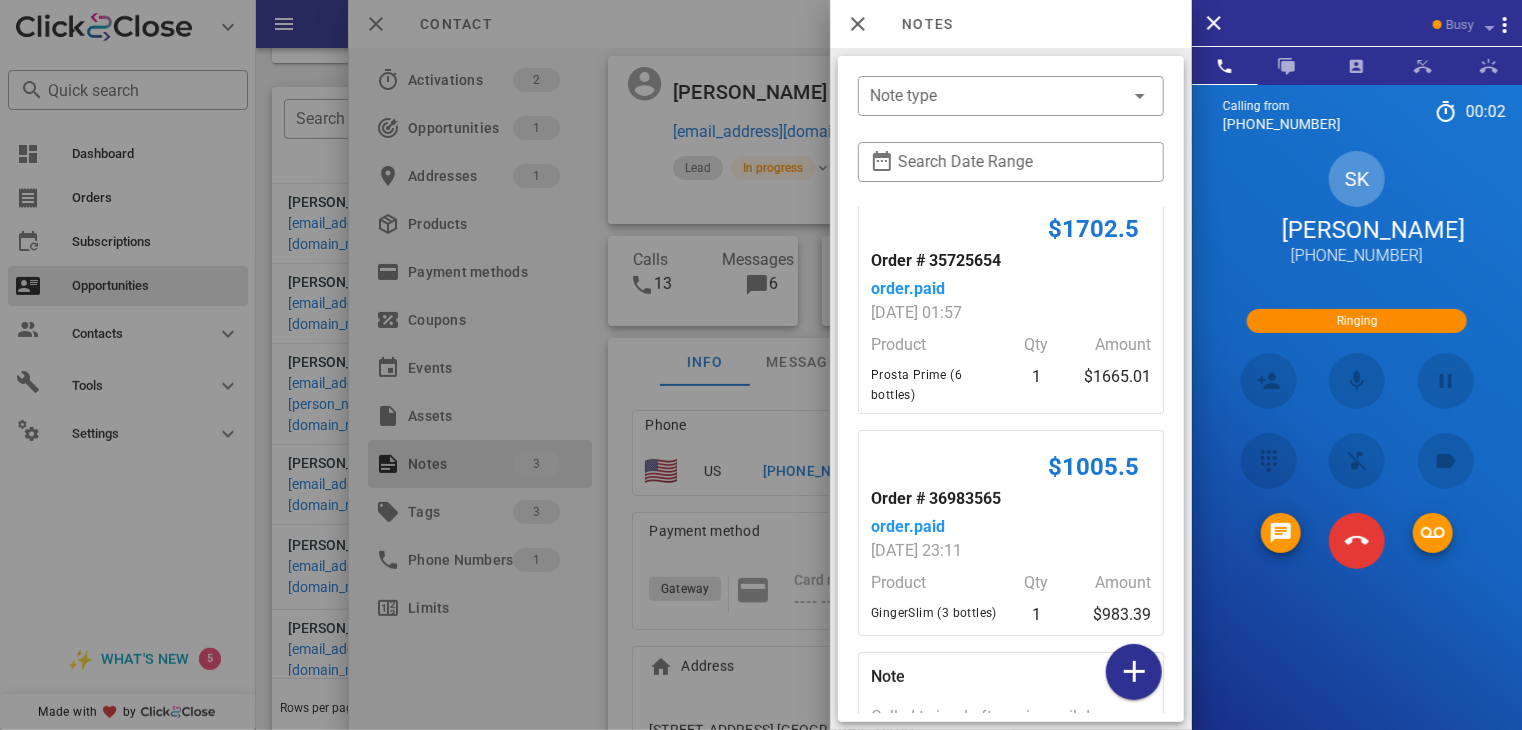 scroll, scrollTop: 599, scrollLeft: 0, axis: vertical 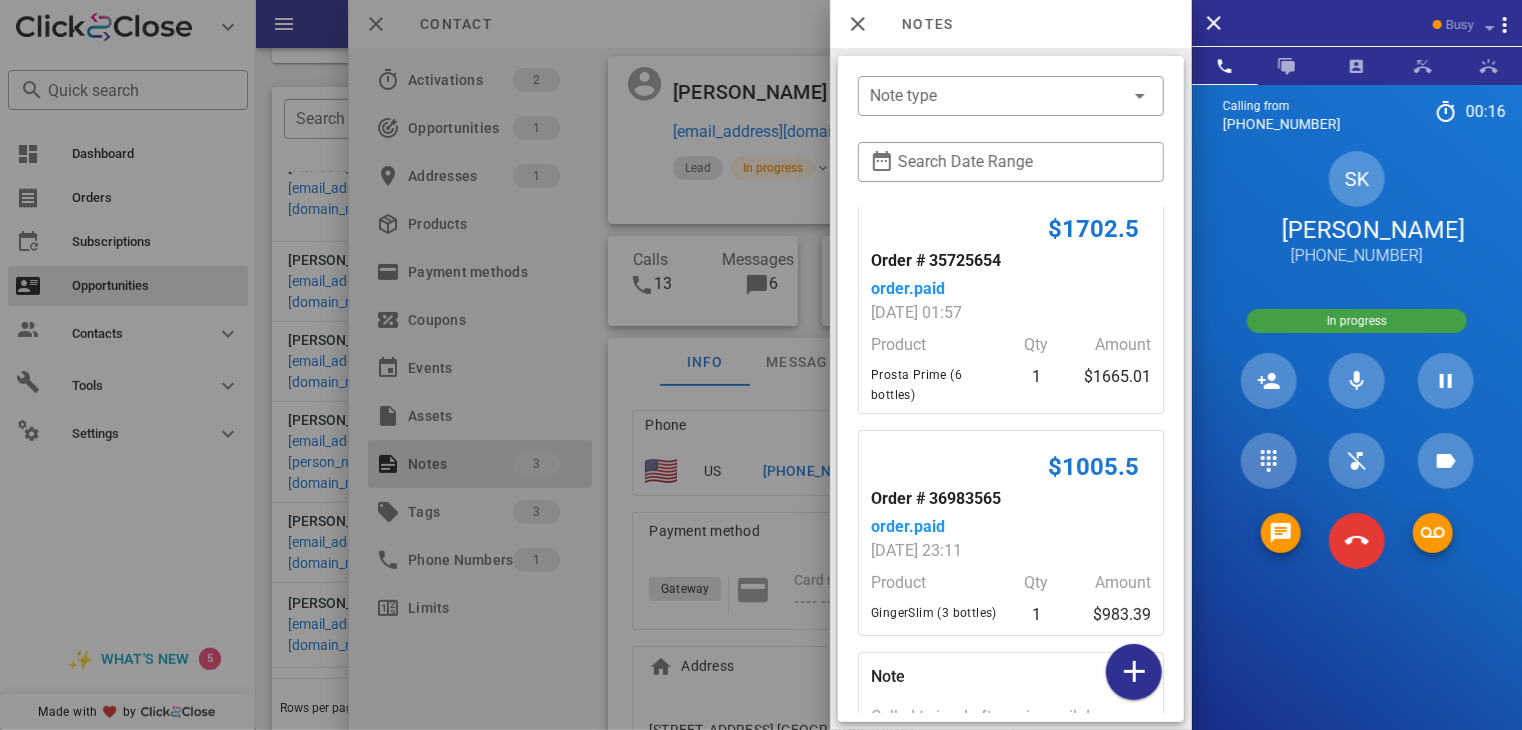 click at bounding box center (1357, 541) 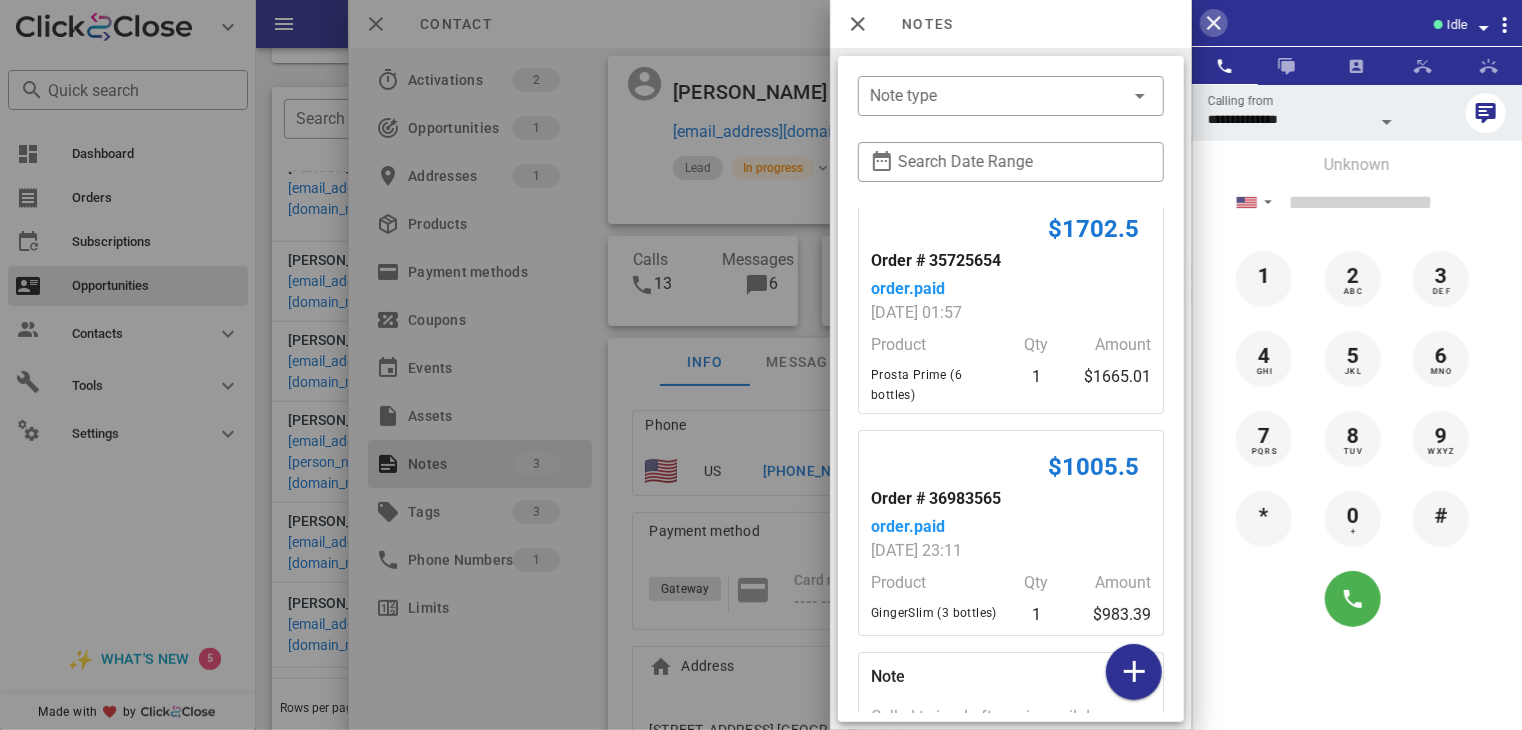 click at bounding box center (1214, 23) 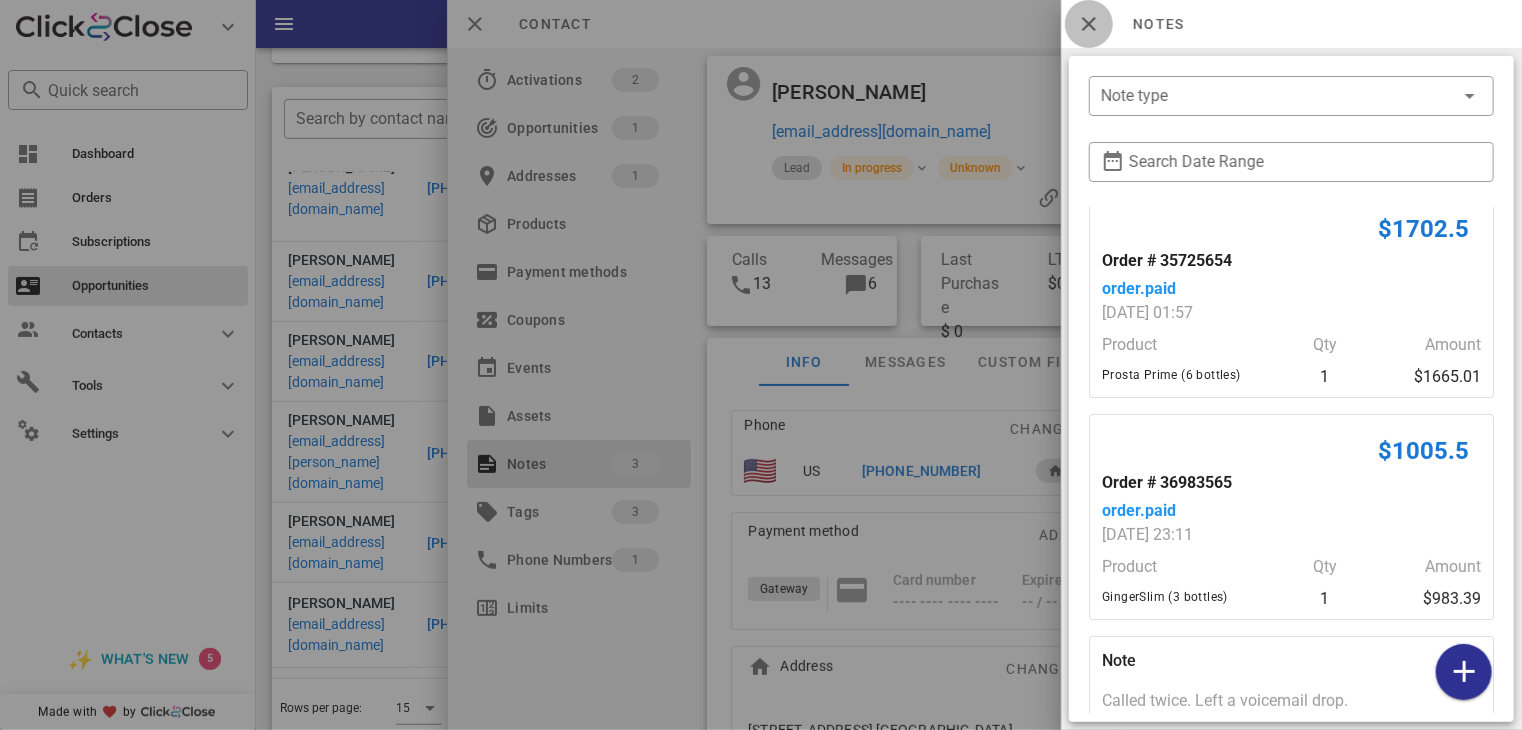 click at bounding box center (1089, 24) 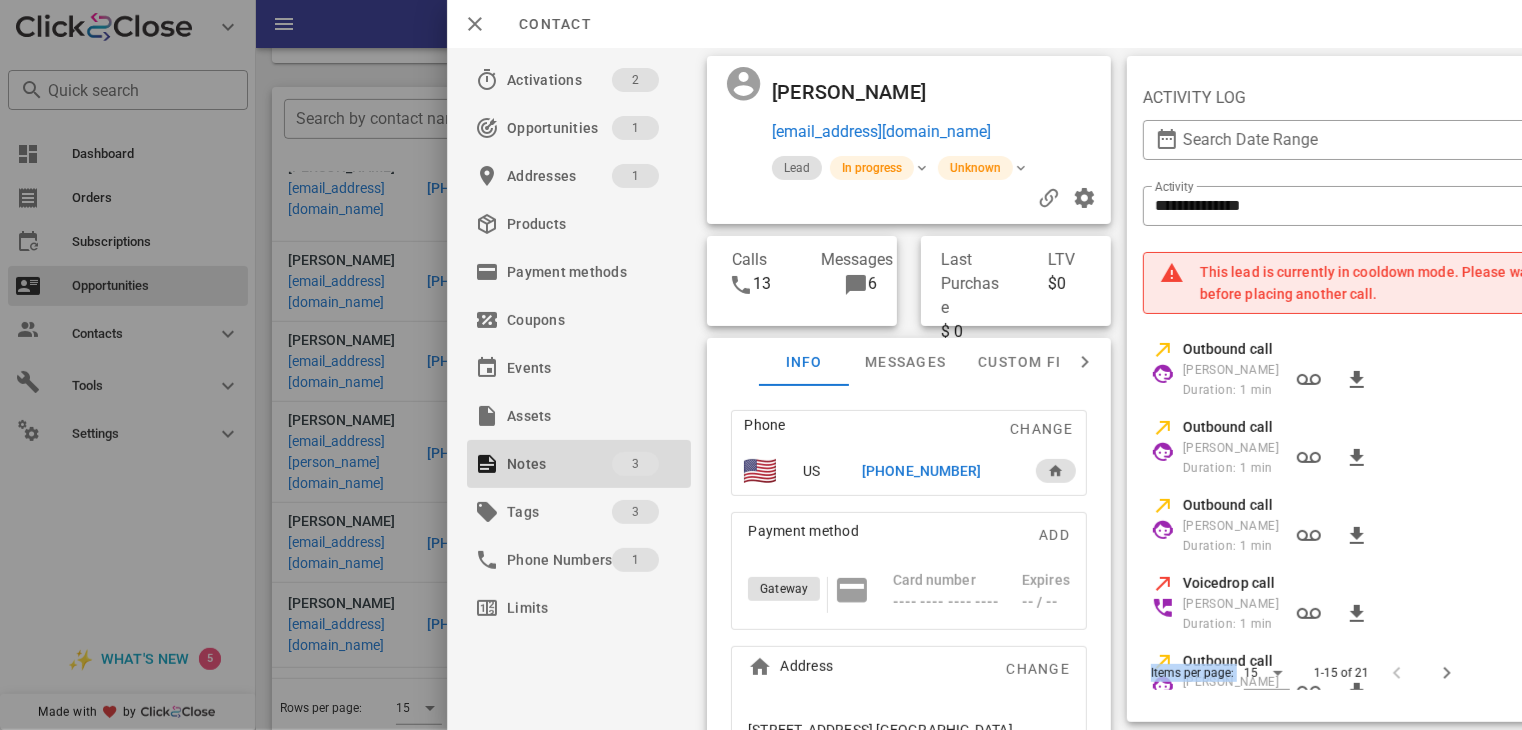 drag, startPoint x: 1225, startPoint y: 681, endPoint x: 1328, endPoint y: 685, distance: 103.077644 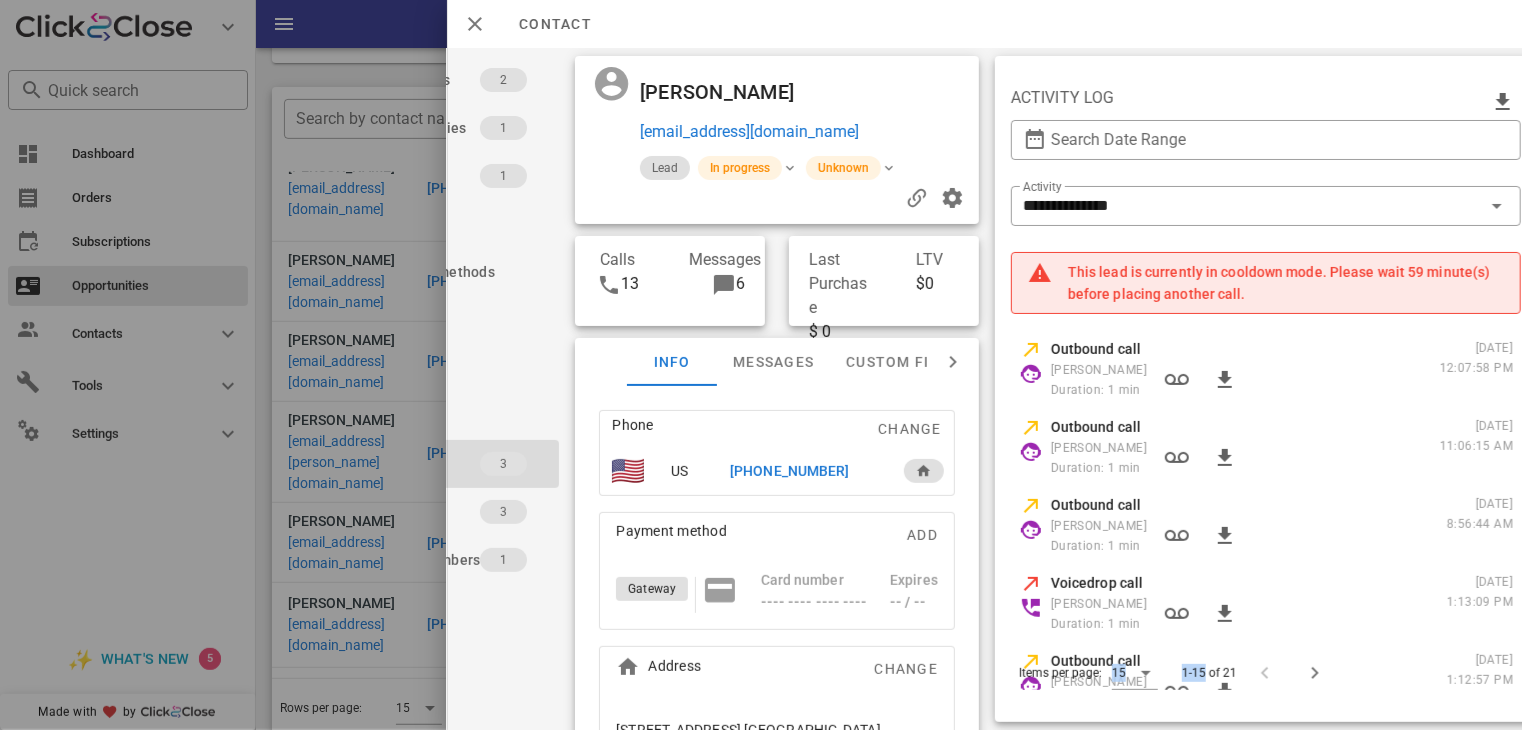 scroll, scrollTop: 0, scrollLeft: 134, axis: horizontal 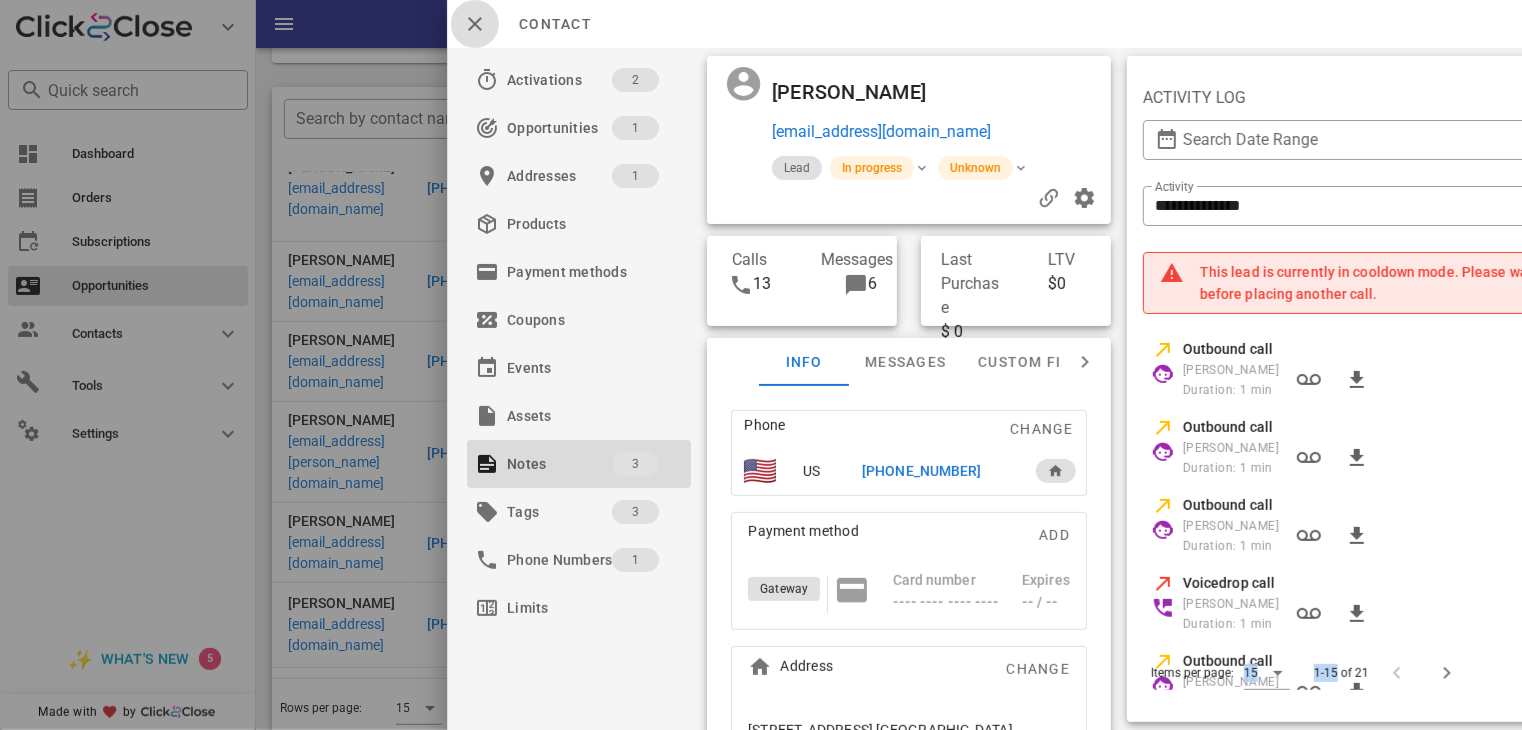 click at bounding box center (475, 24) 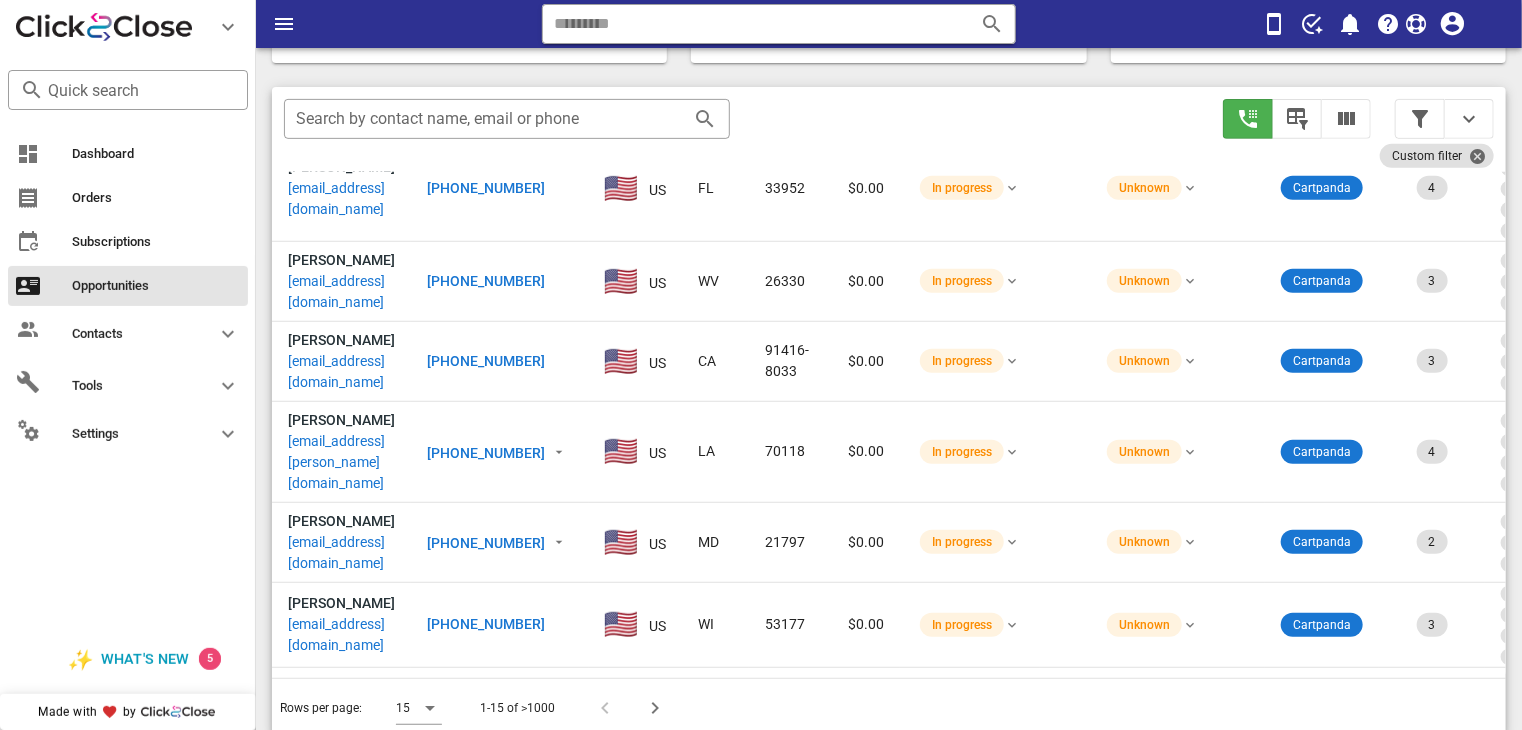 click on "[PHONE_NUMBER]" at bounding box center [486, 787] 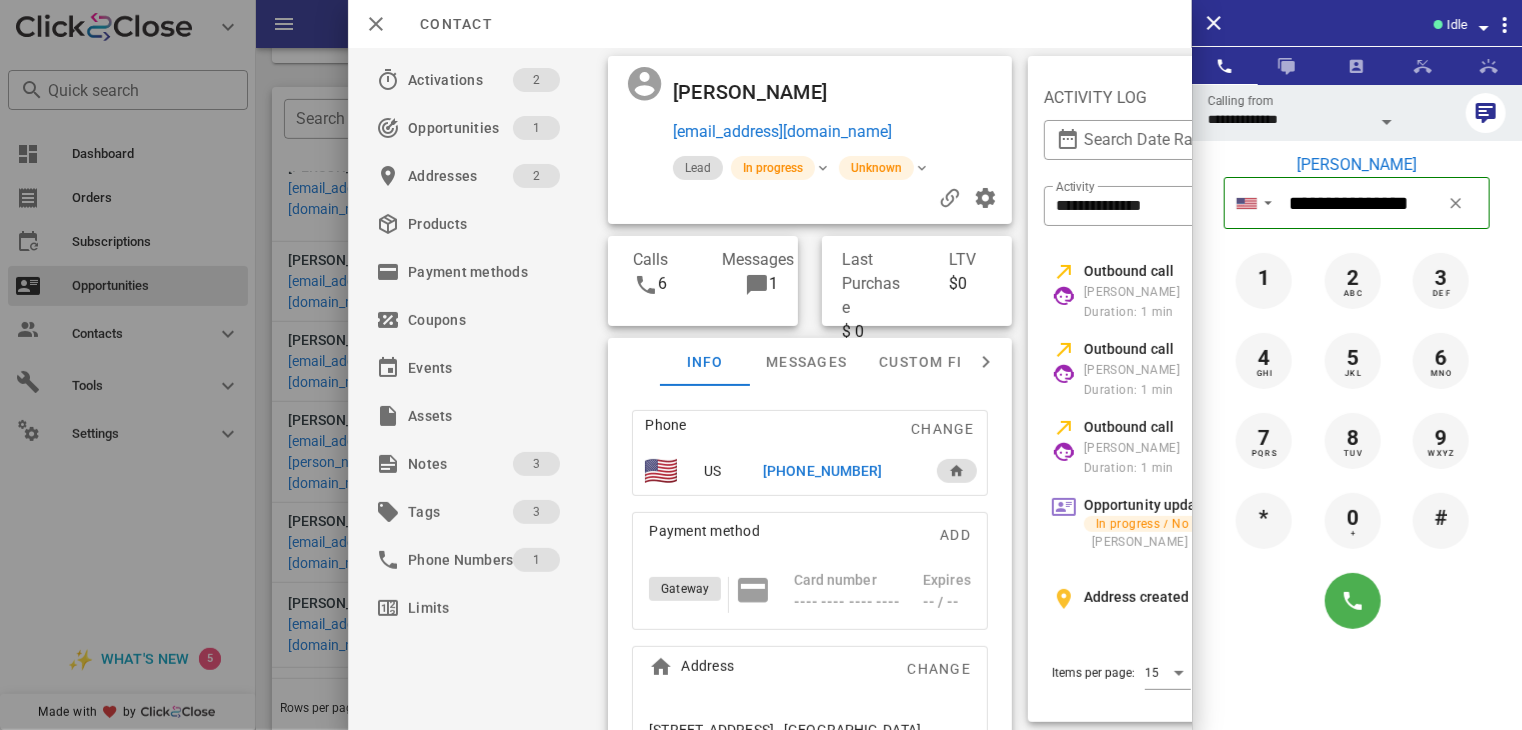 scroll, scrollTop: 0, scrollLeft: 408, axis: horizontal 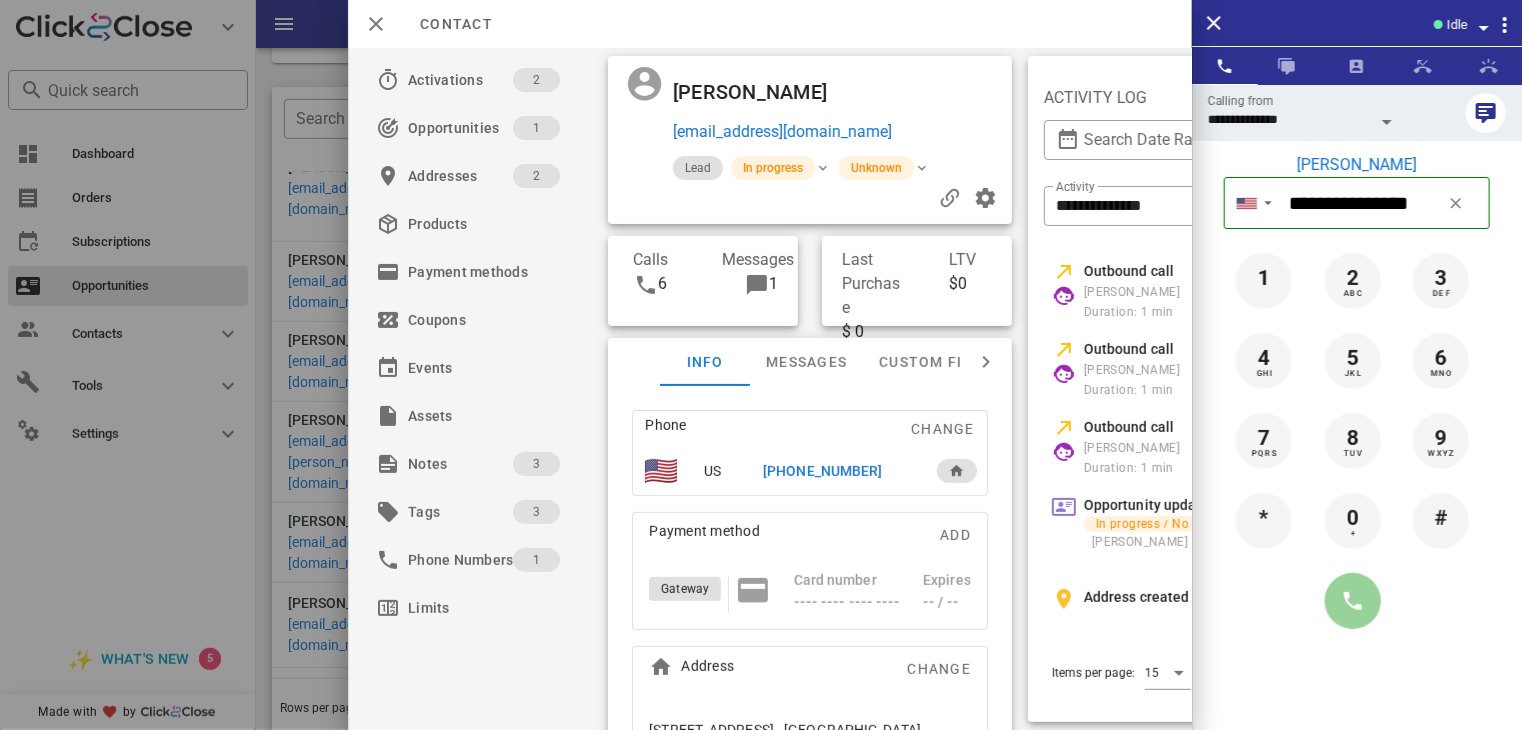 click at bounding box center [1353, 601] 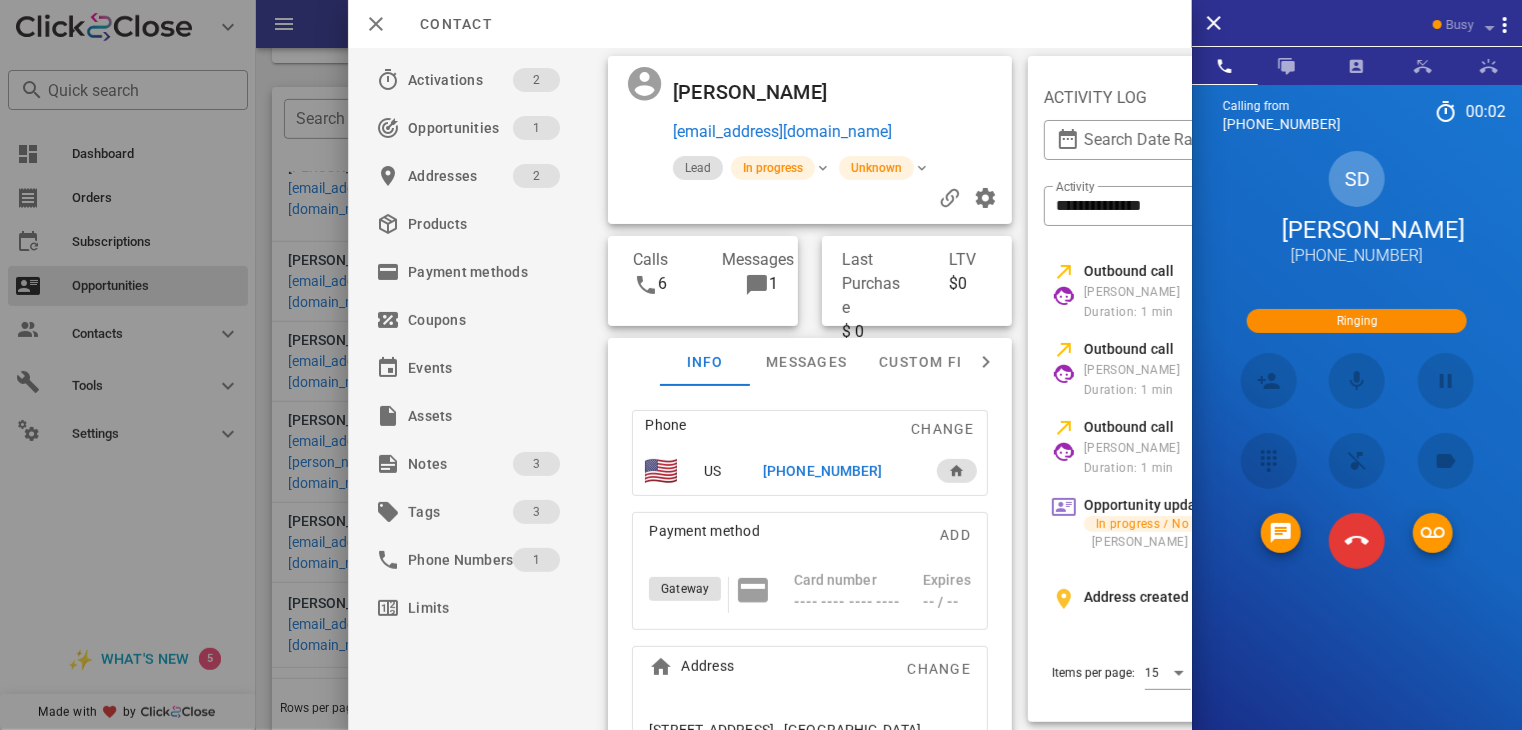 scroll, scrollTop: 540, scrollLeft: 0, axis: vertical 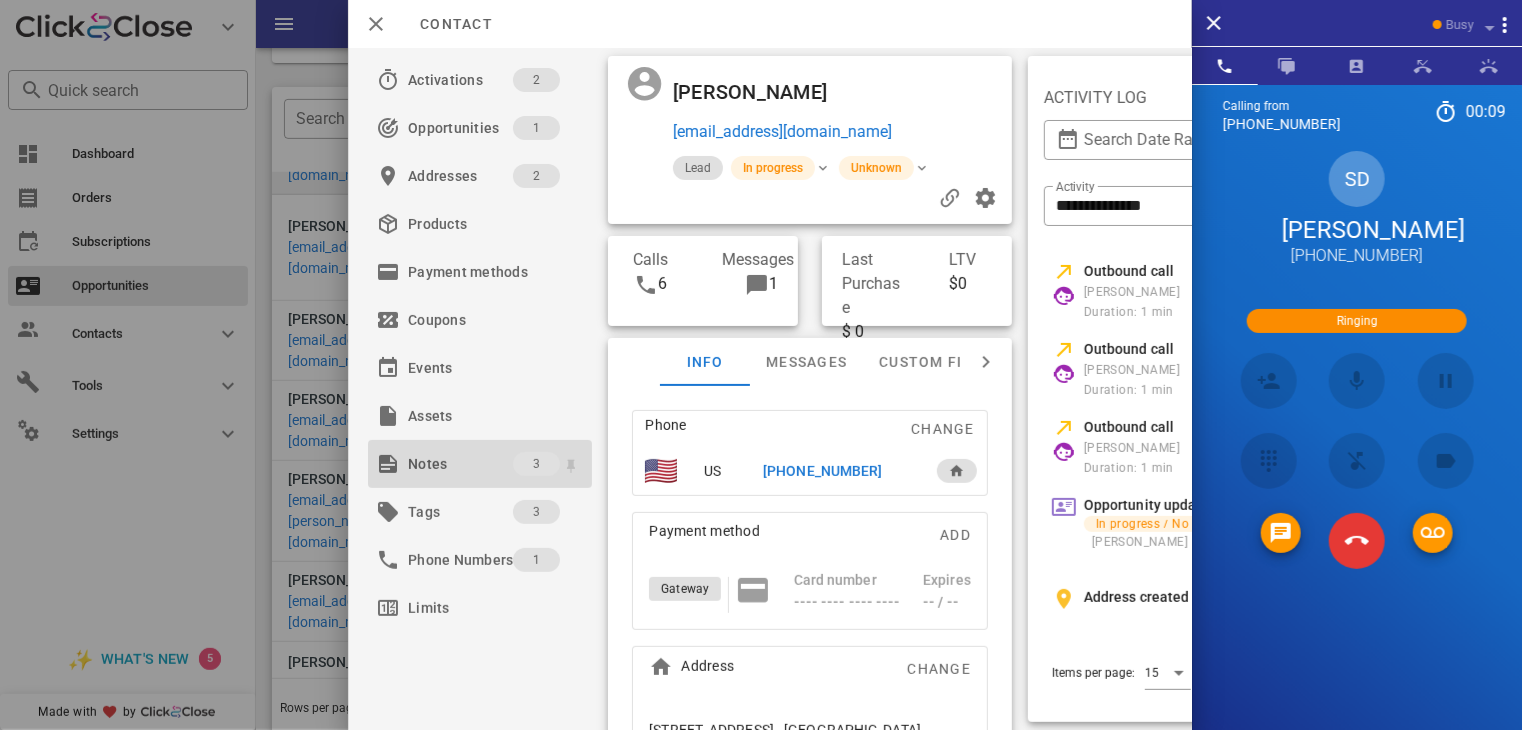 click on "Notes" at bounding box center (460, 464) 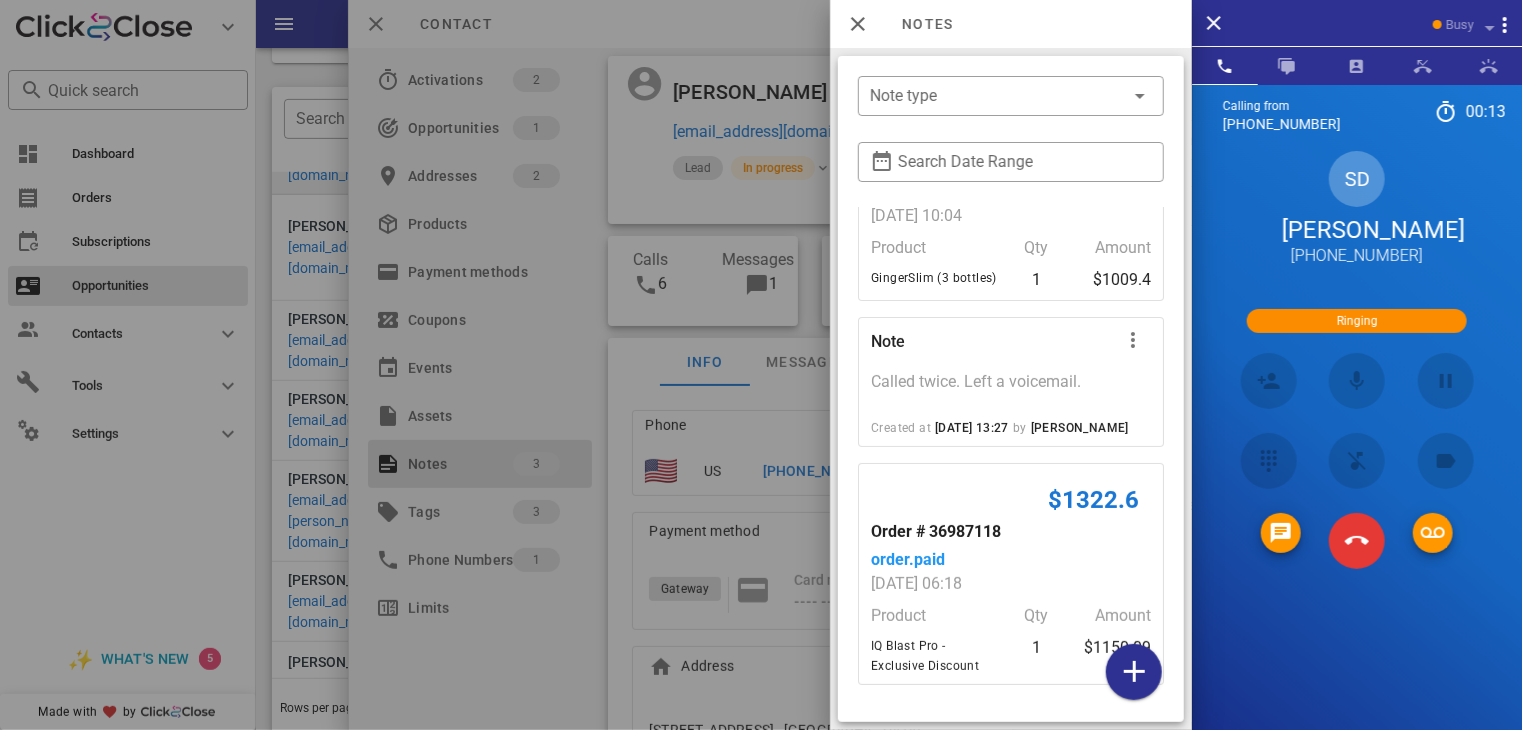 scroll, scrollTop: 0, scrollLeft: 0, axis: both 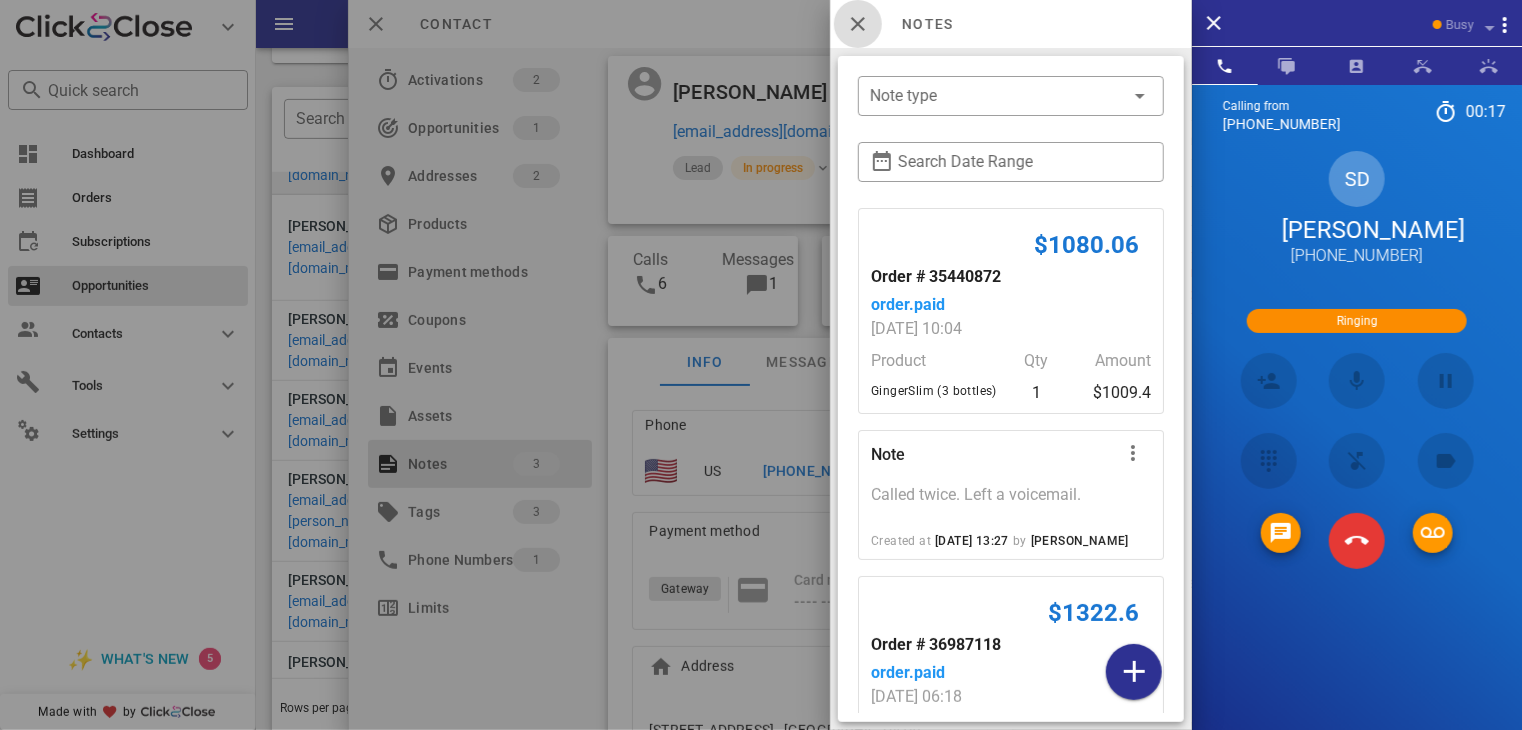 click at bounding box center (858, 24) 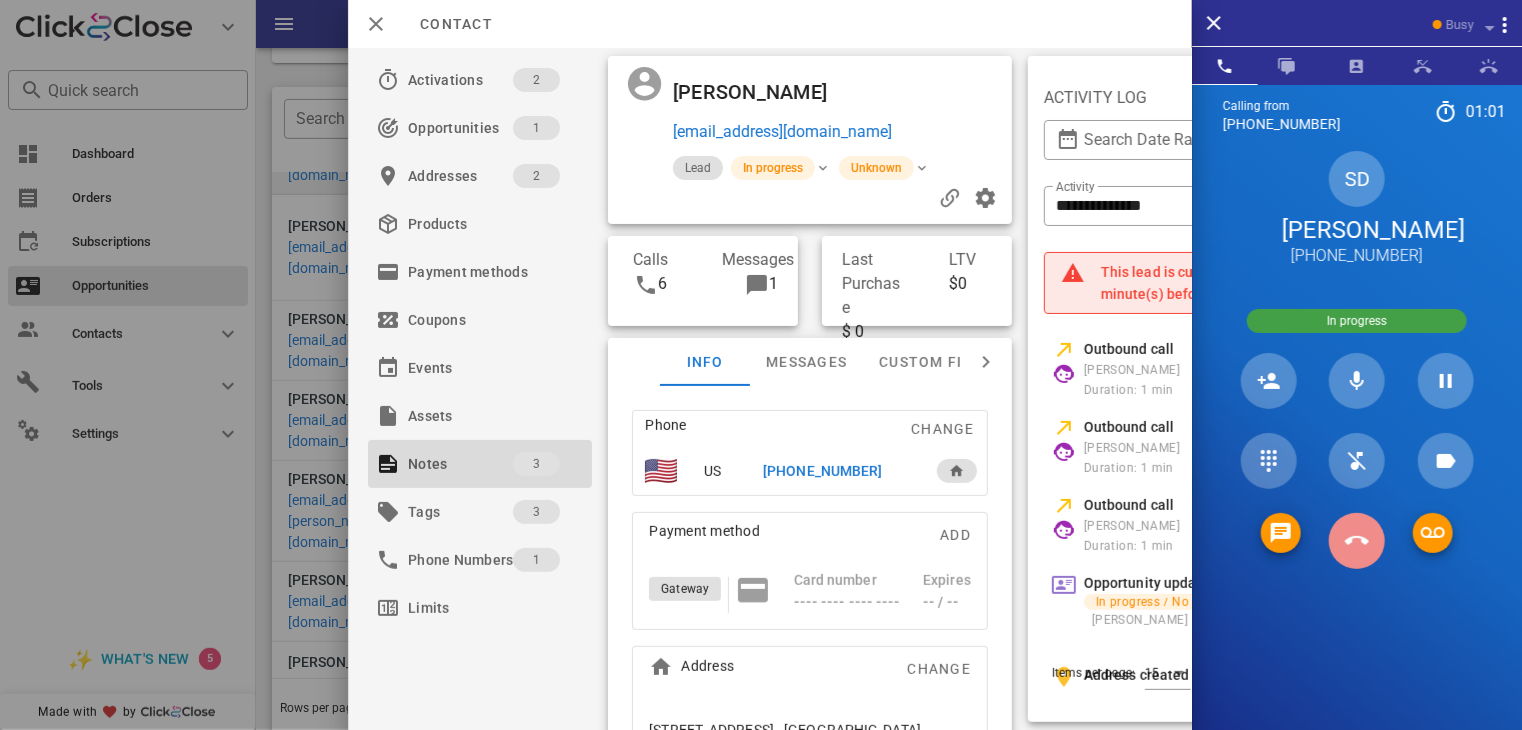 click at bounding box center (1357, 541) 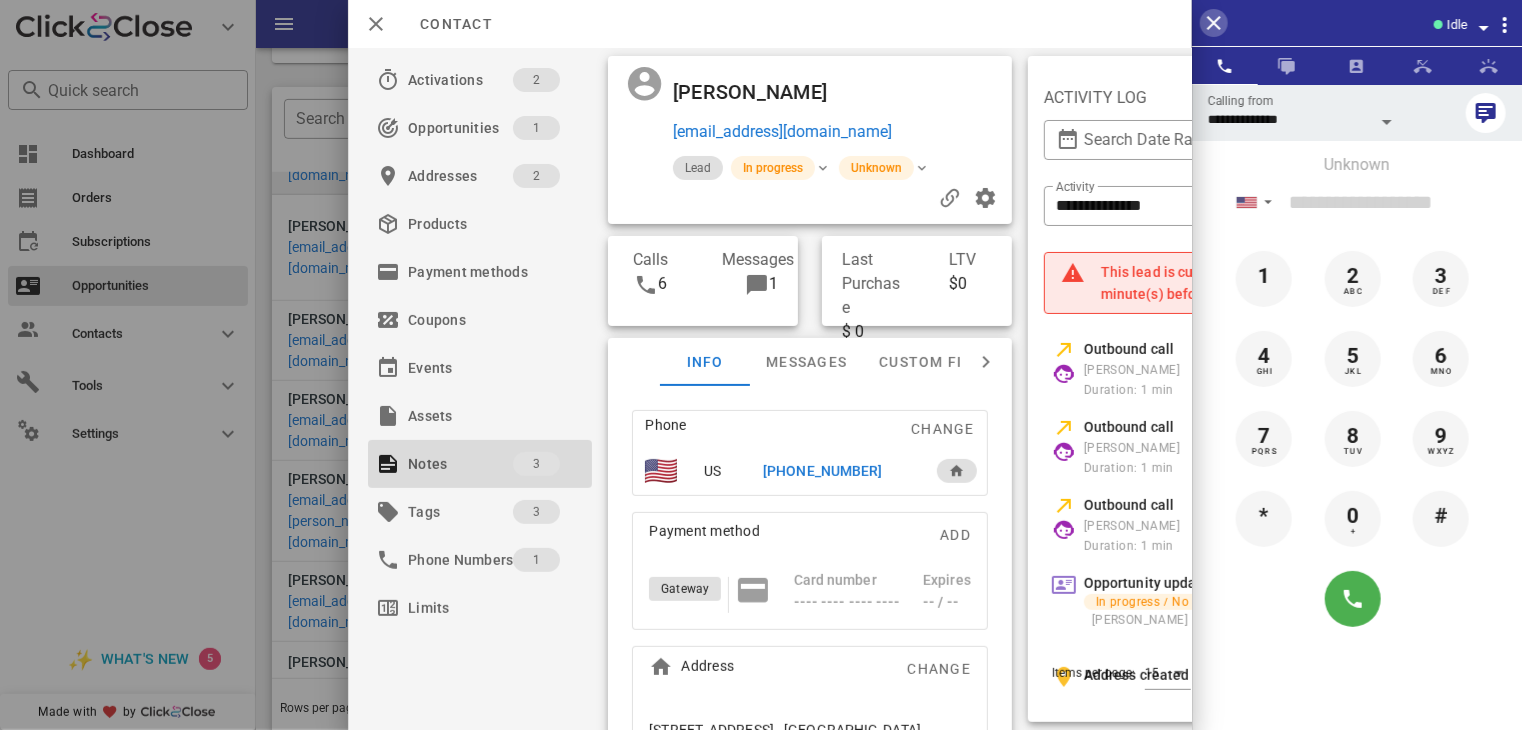 click at bounding box center [1214, 23] 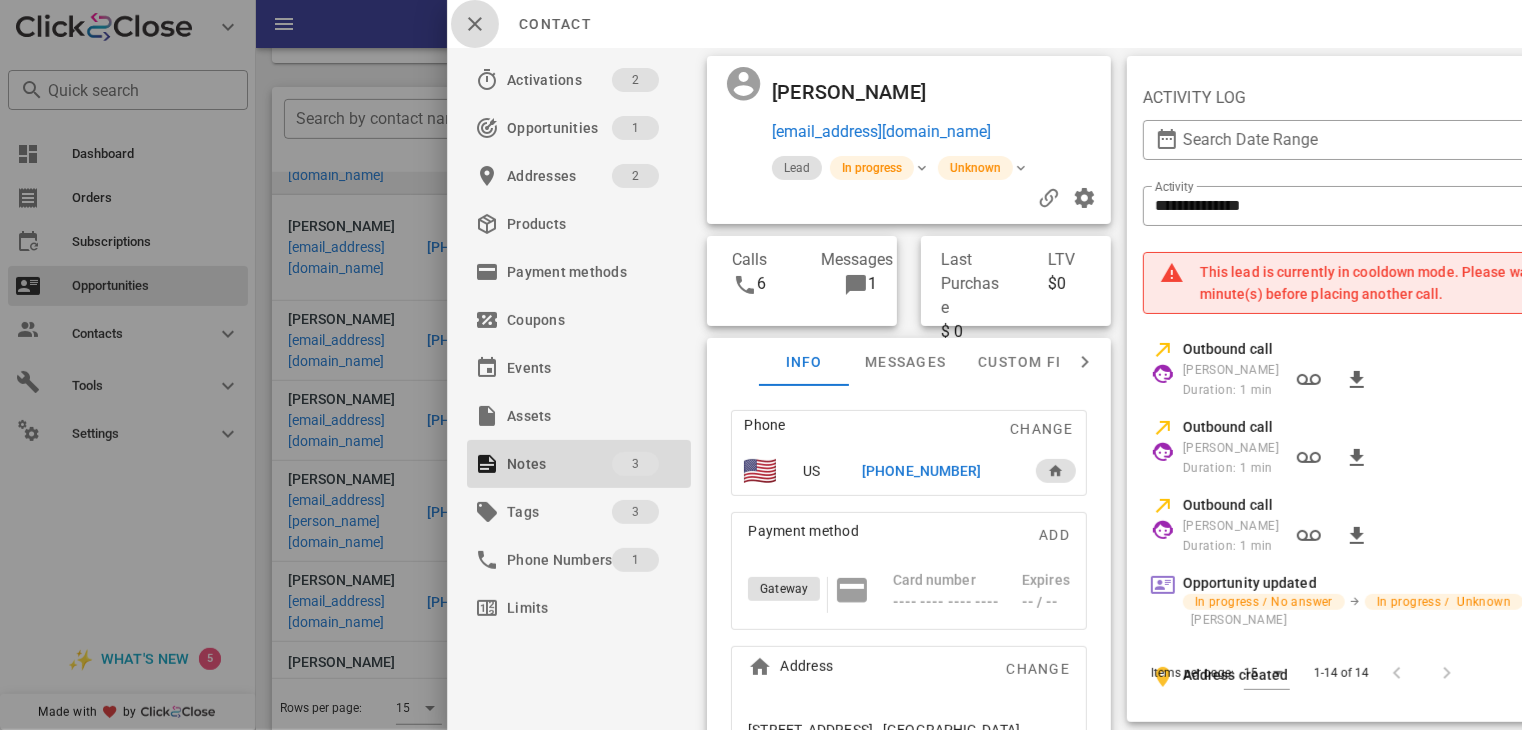 click at bounding box center [475, 24] 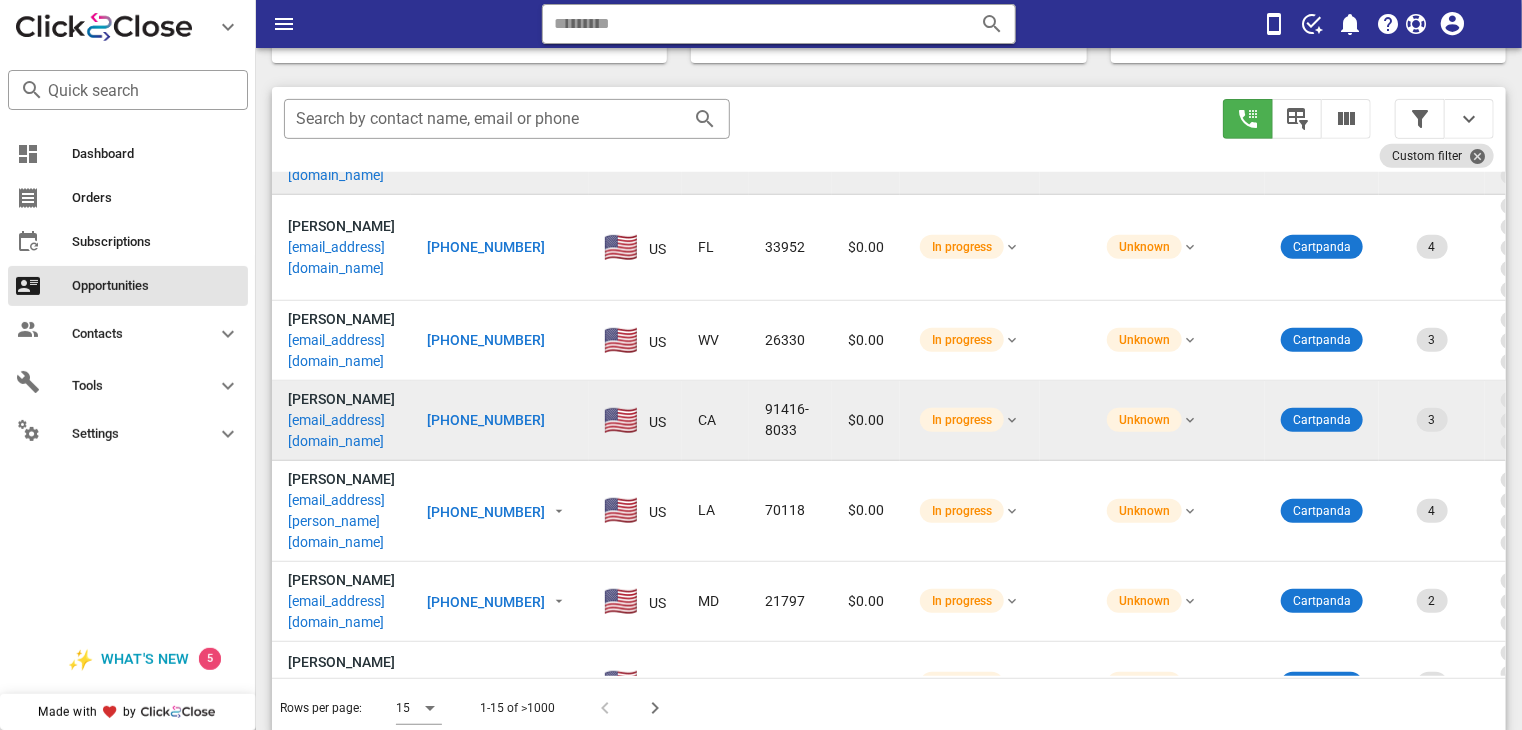 click on "[PHONE_NUMBER]" at bounding box center (486, 420) 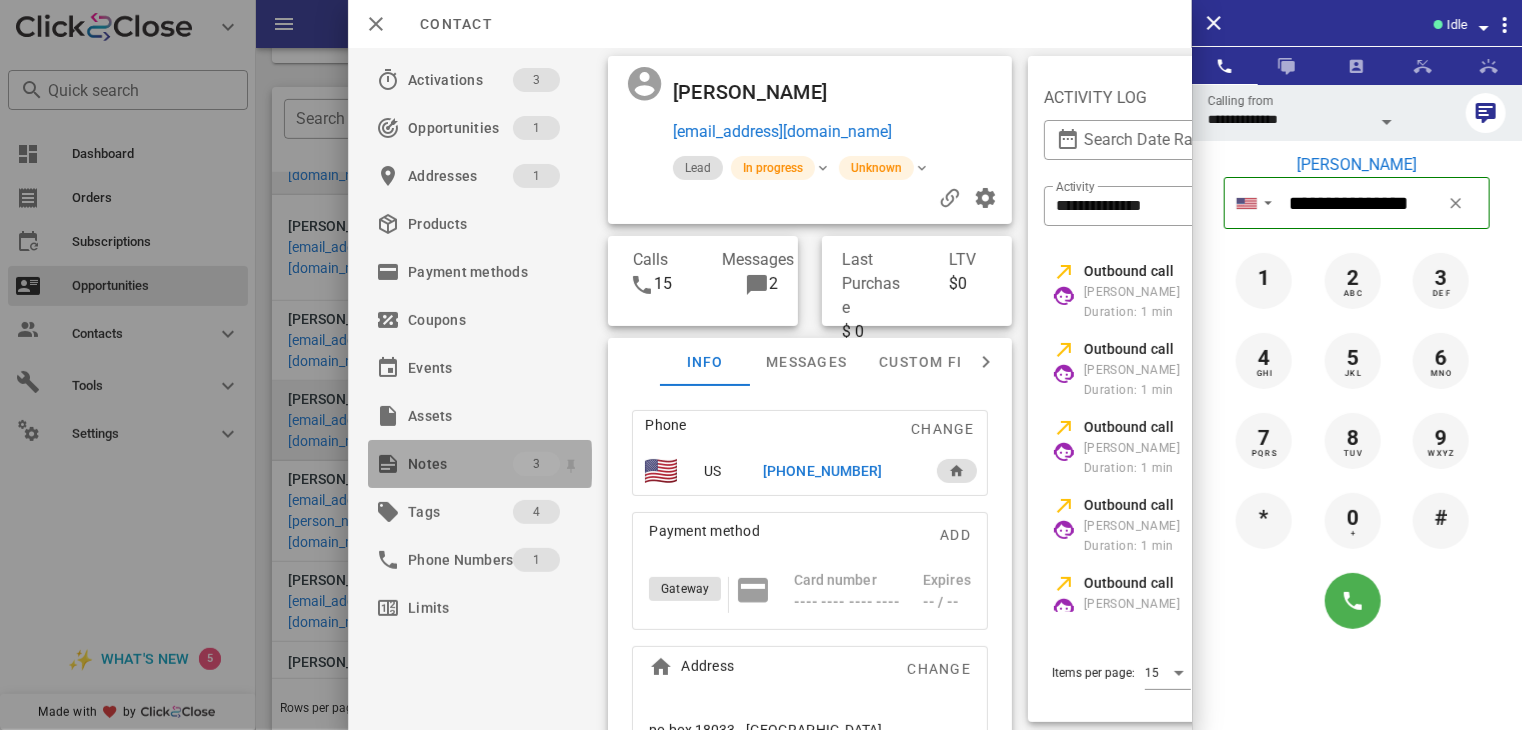 click on "Notes" at bounding box center (460, 464) 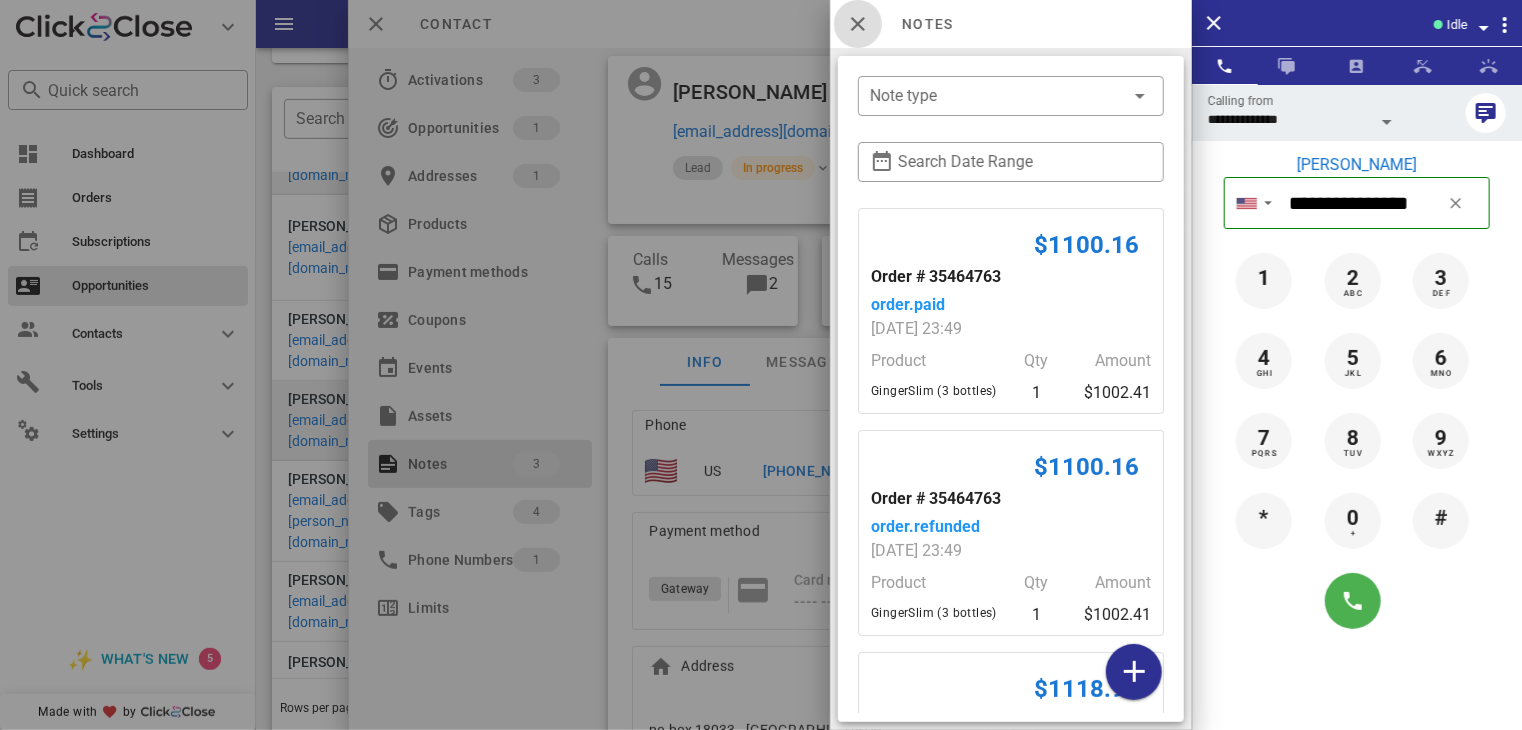 click at bounding box center [858, 24] 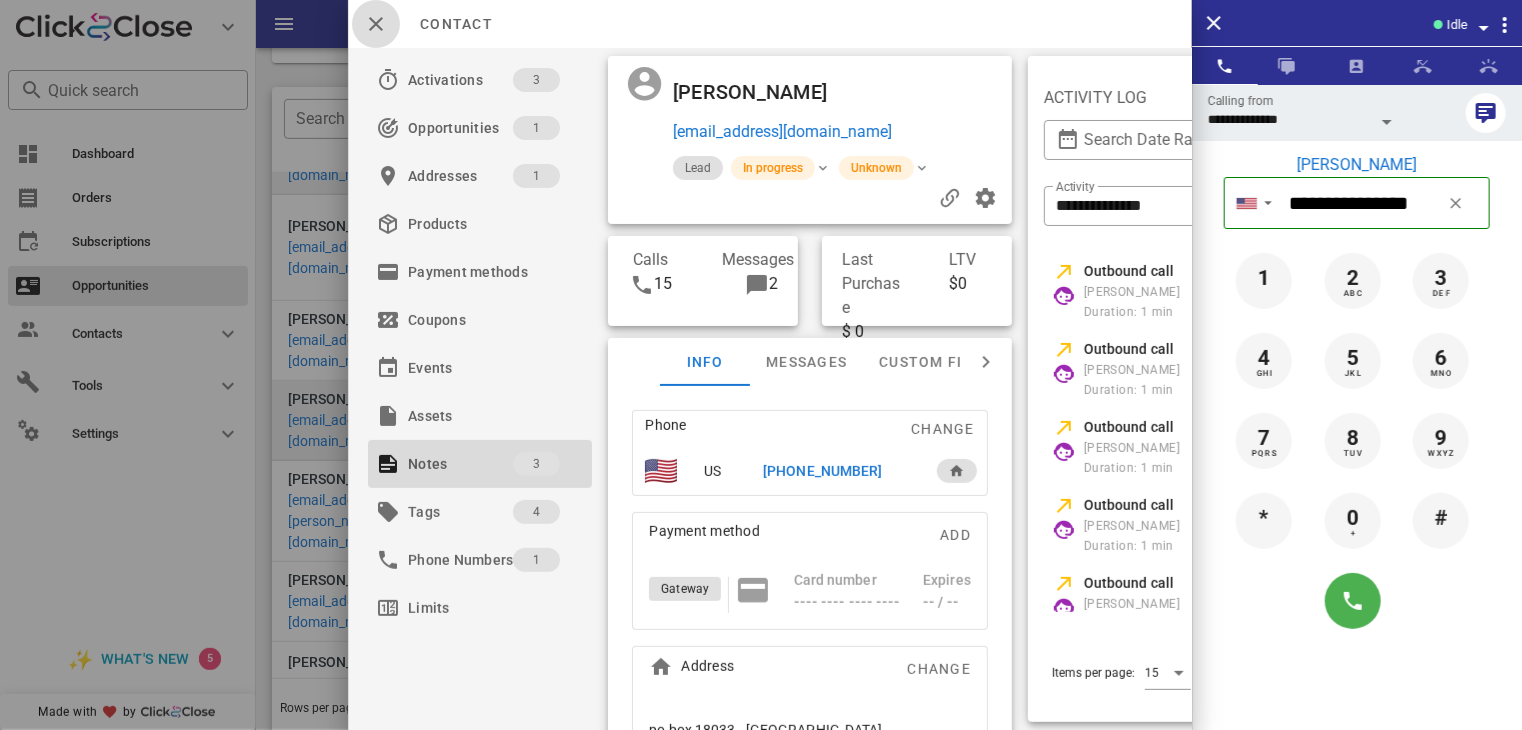 click at bounding box center [376, 24] 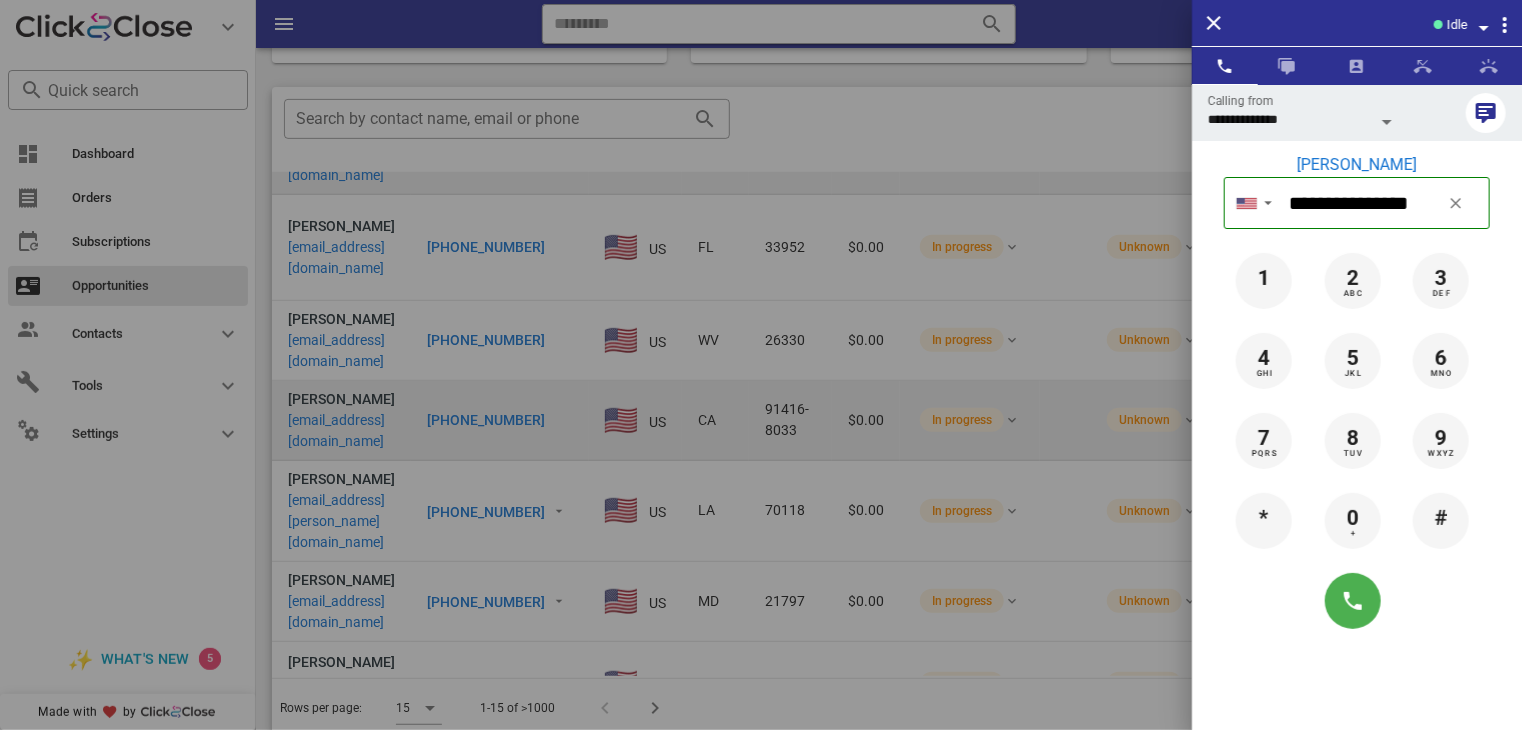 click at bounding box center (761, 365) 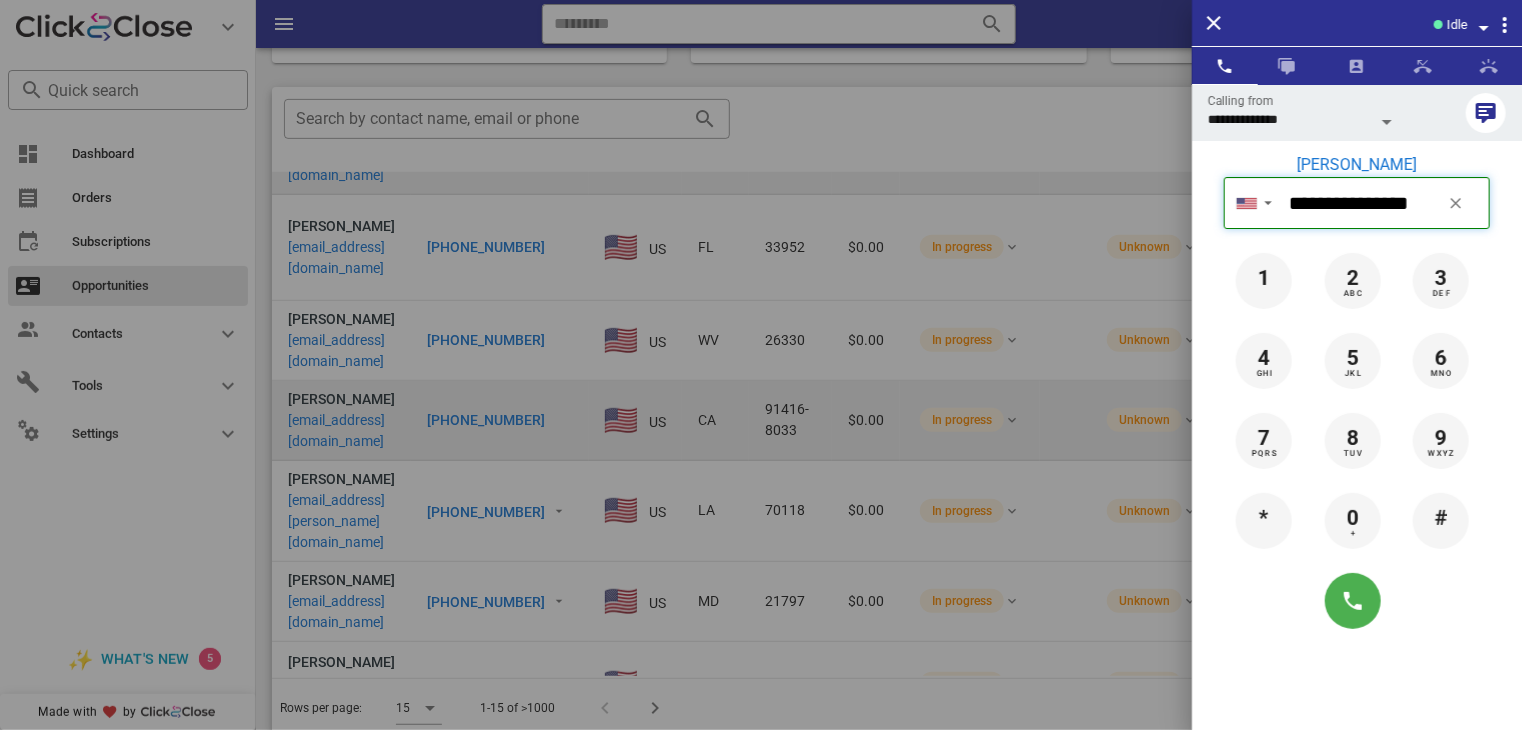 type 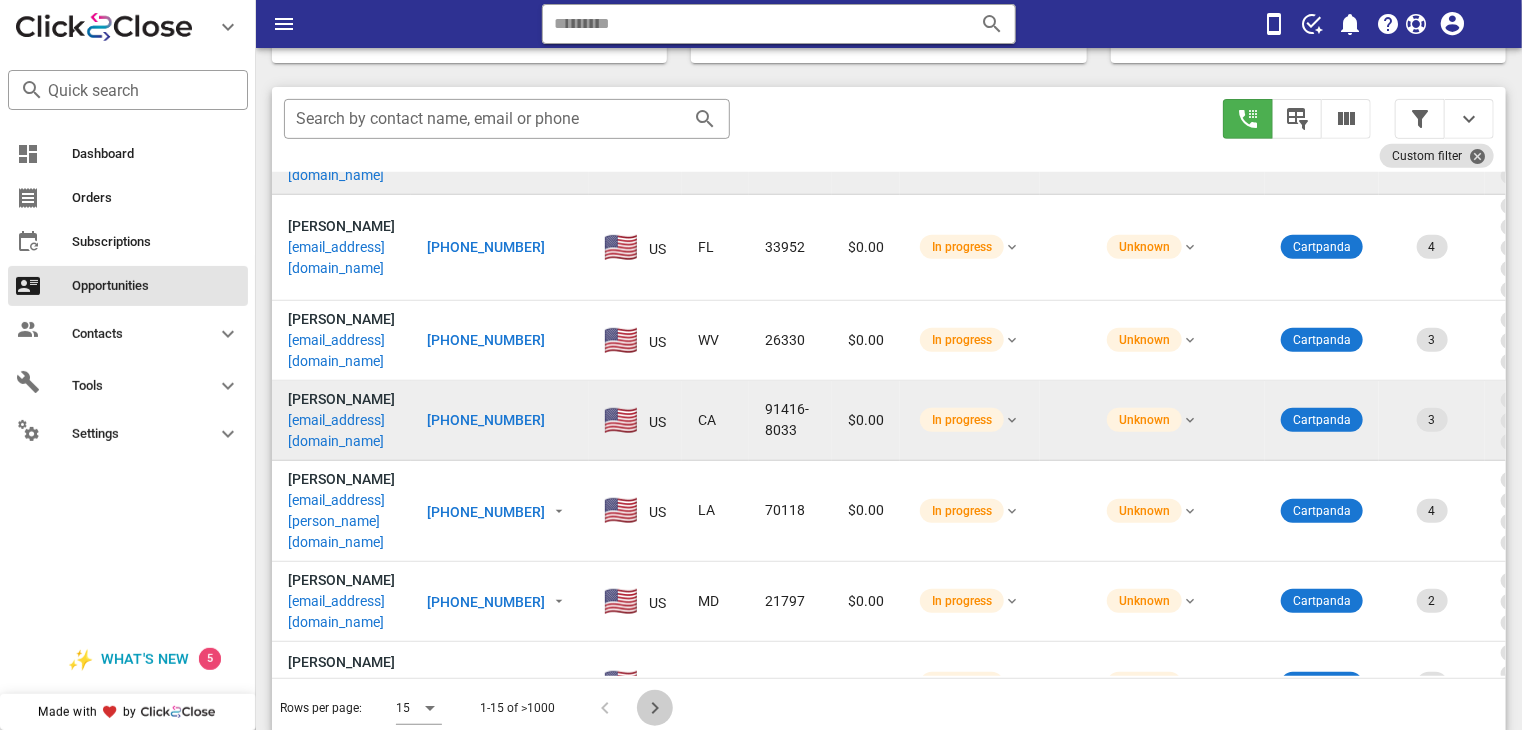 click at bounding box center (655, 708) 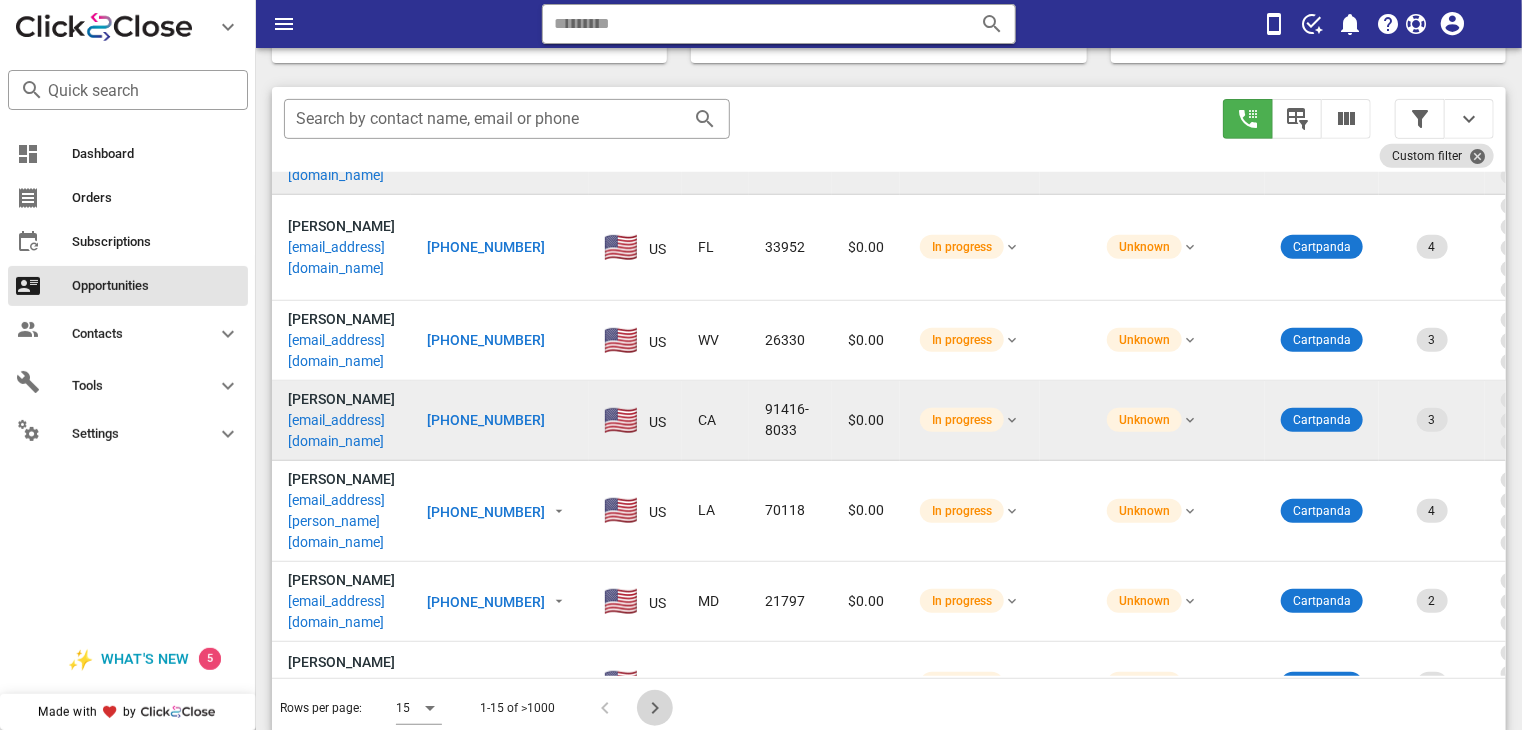 type on "**********" 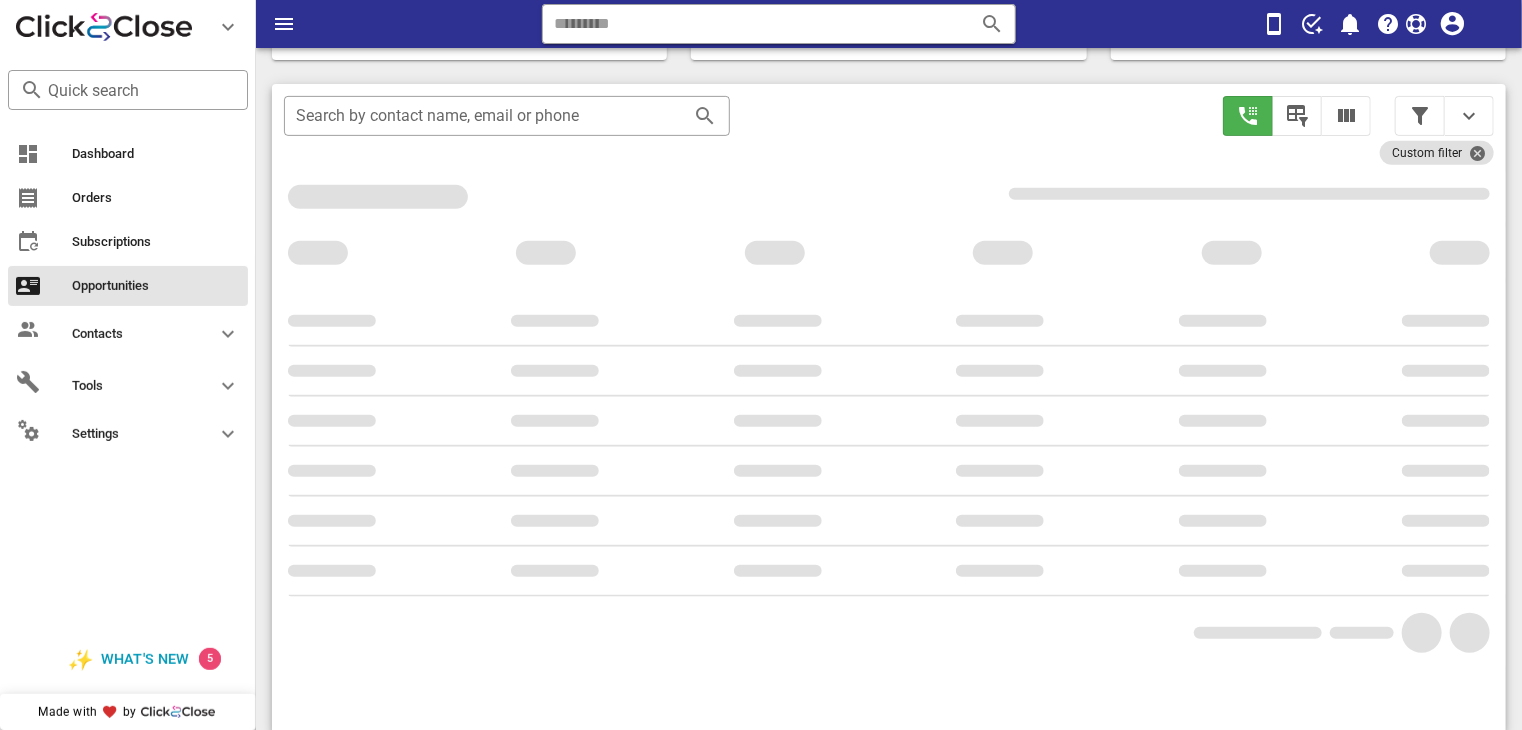 scroll, scrollTop: 353, scrollLeft: 0, axis: vertical 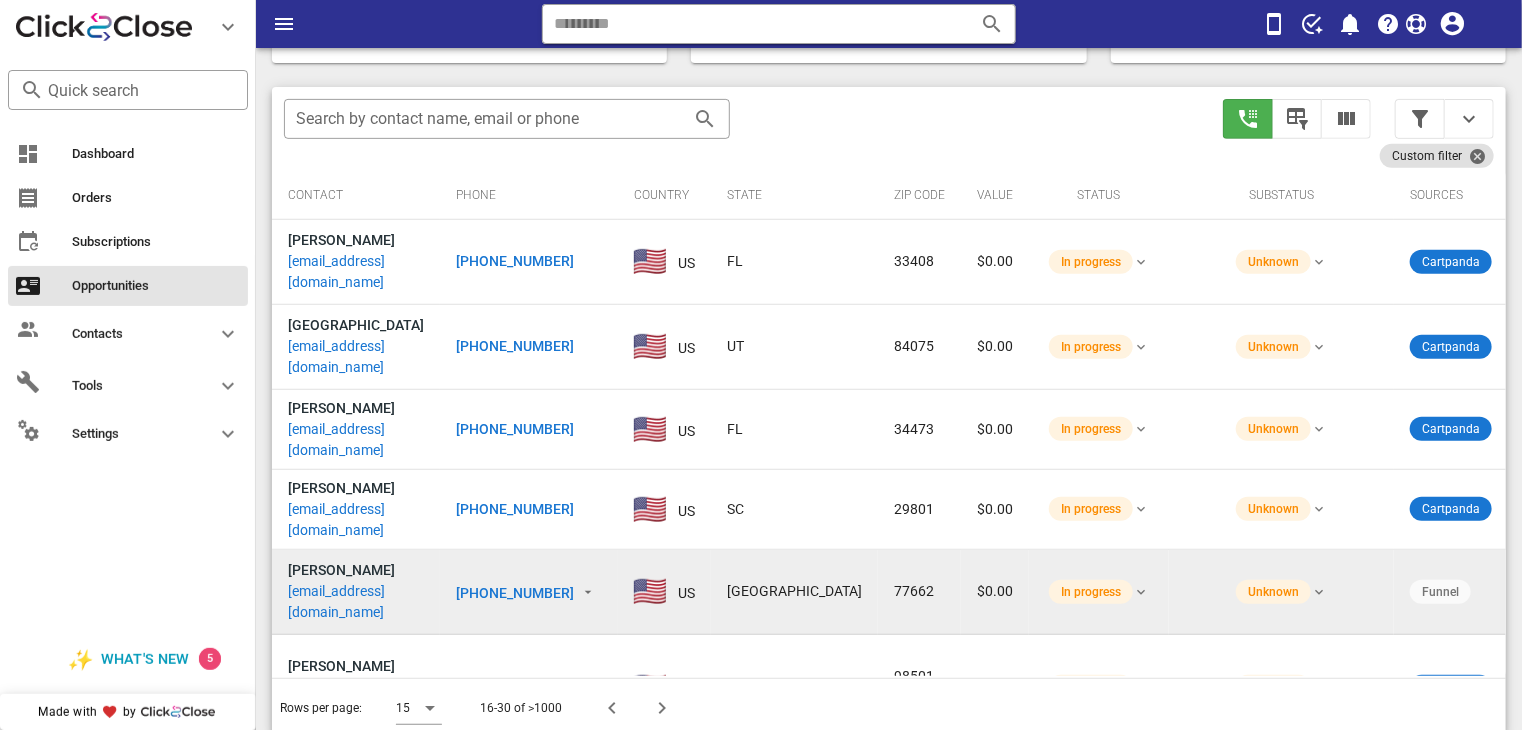 click on "[PHONE_NUMBER]" at bounding box center [515, 593] 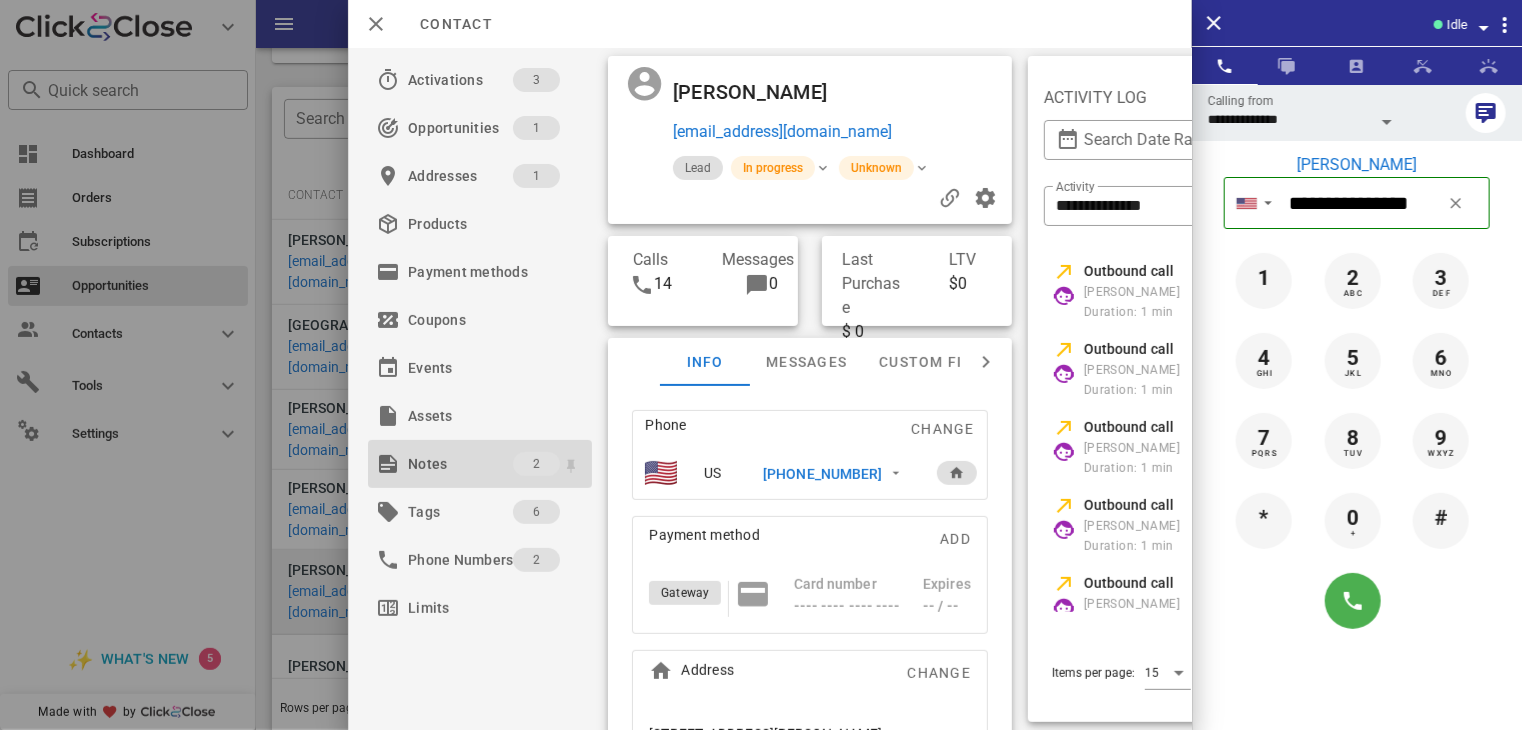click on "Notes" at bounding box center (460, 464) 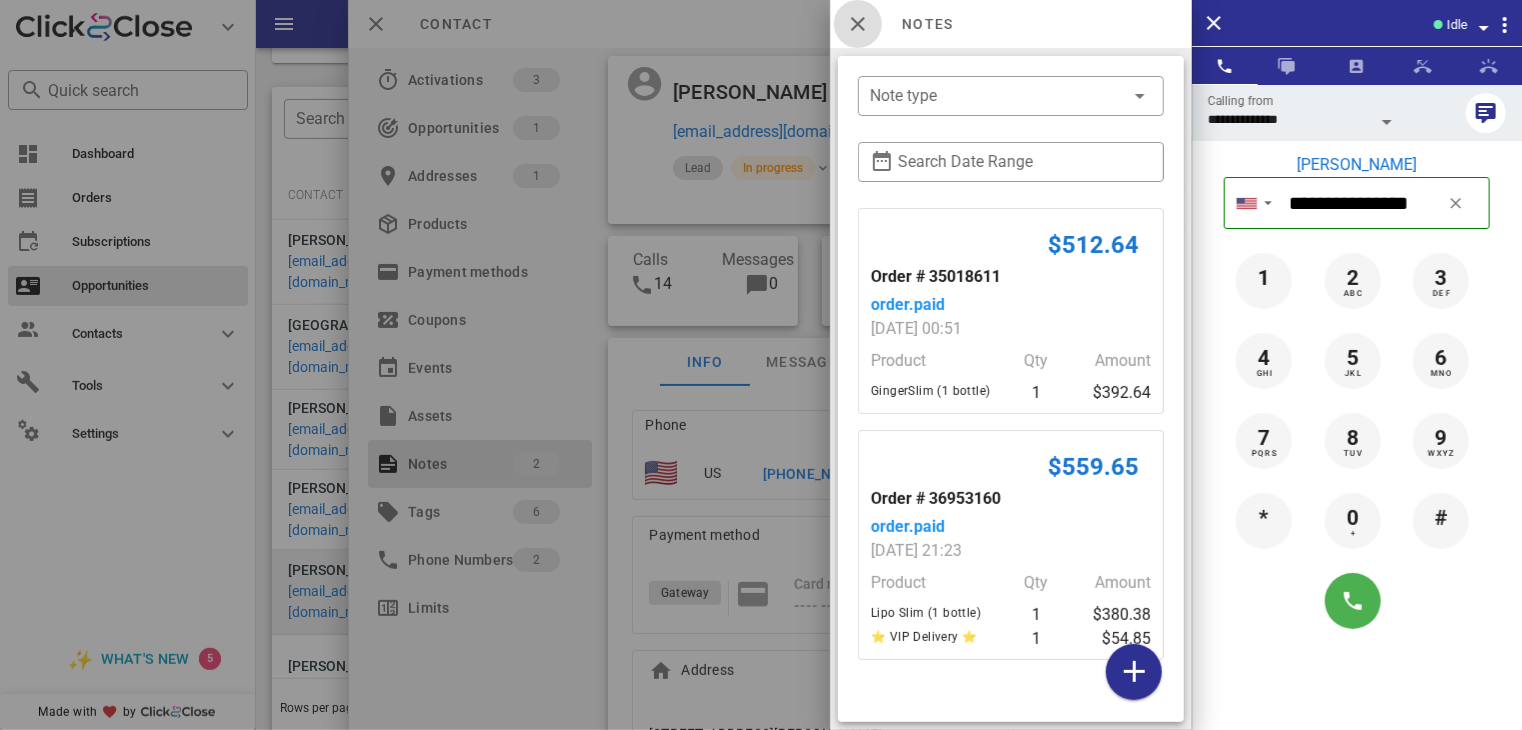 click at bounding box center [858, 24] 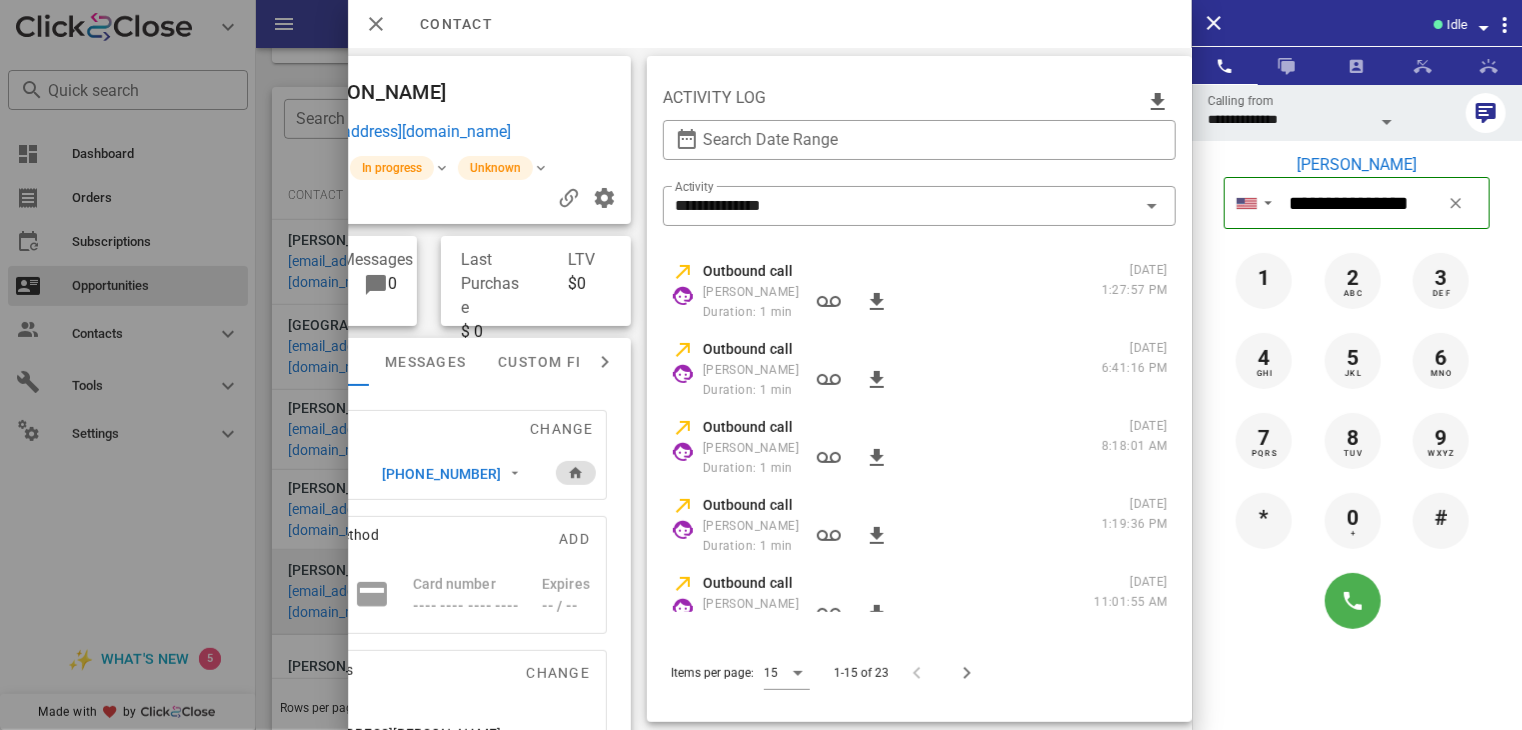 scroll, scrollTop: 0, scrollLeft: 429, axis: horizontal 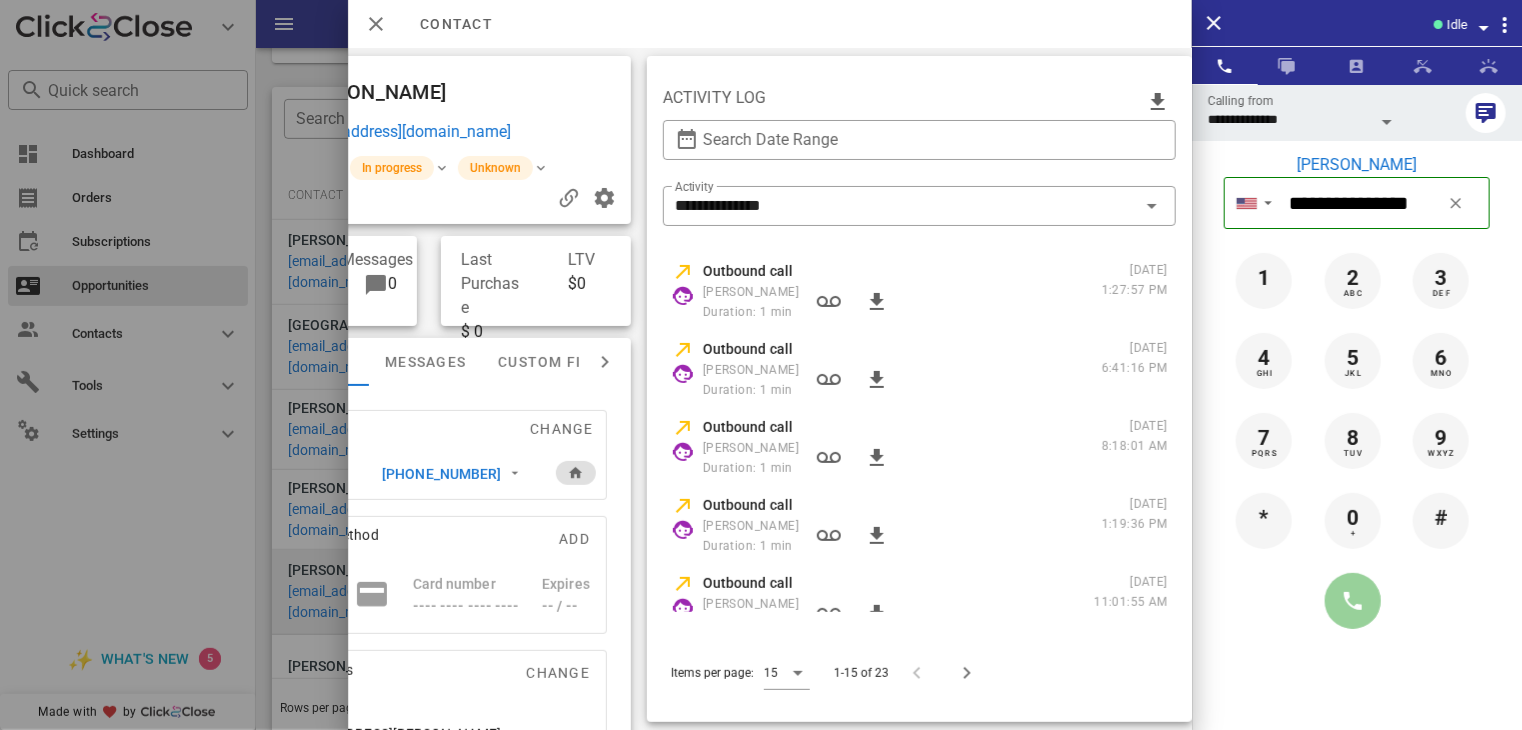 click at bounding box center [1353, 601] 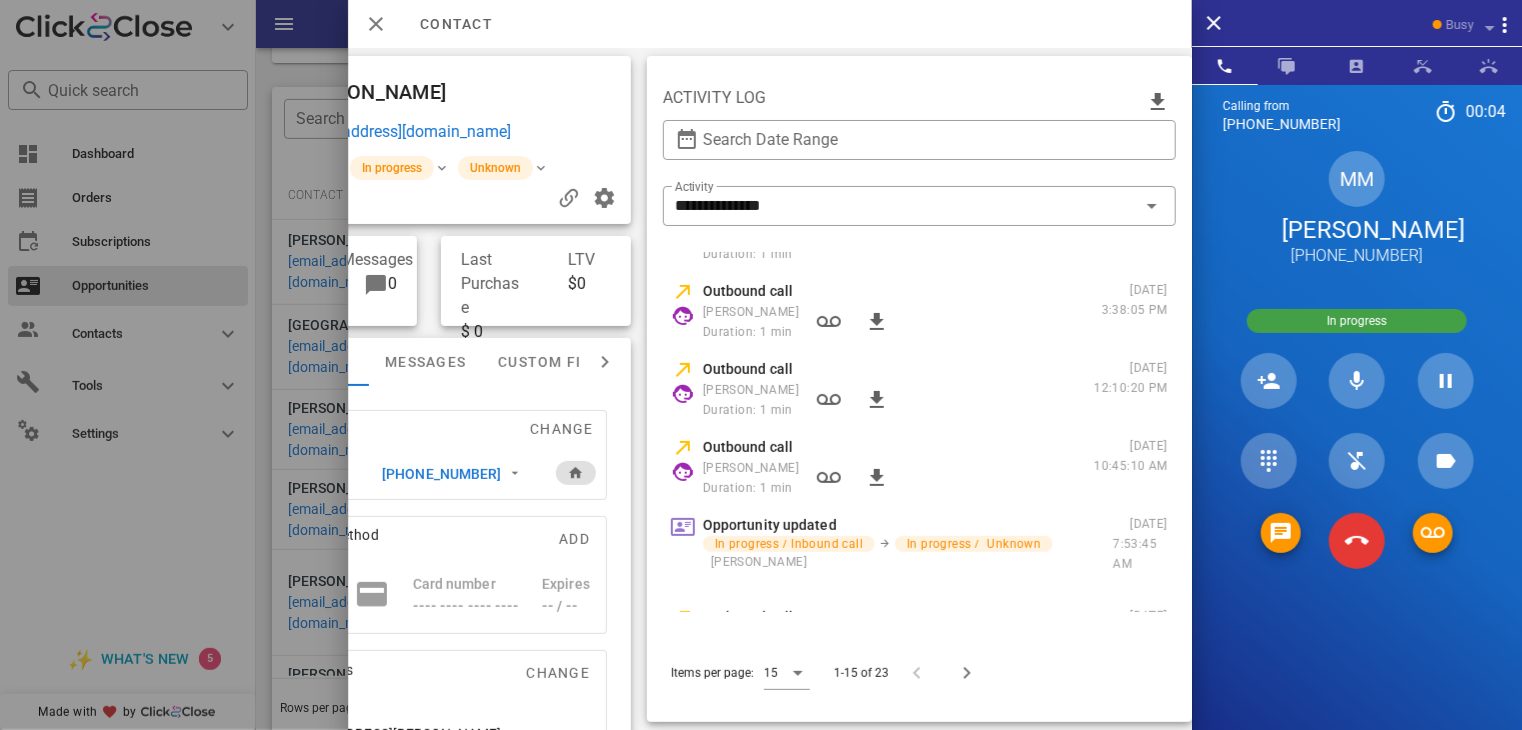 scroll, scrollTop: 0, scrollLeft: 0, axis: both 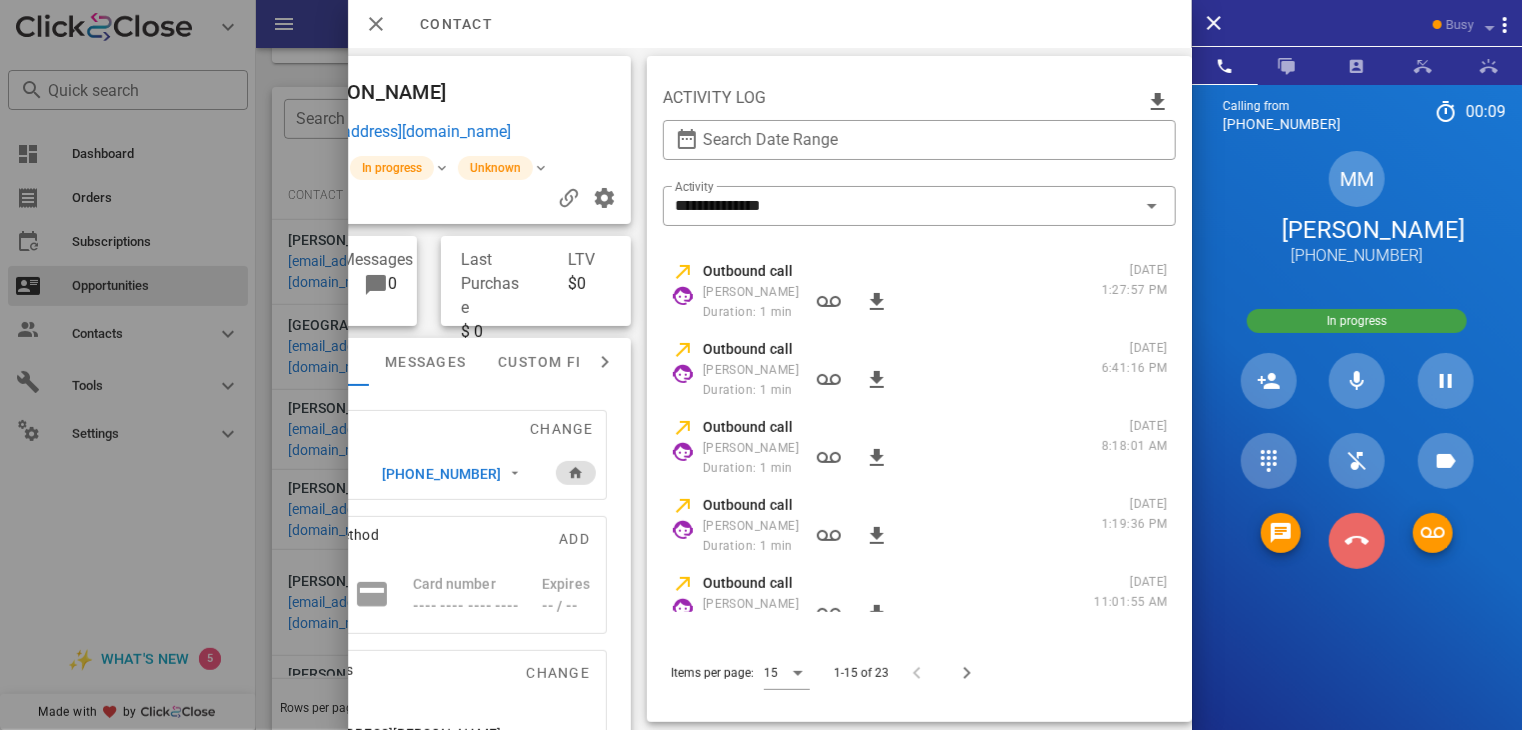 click at bounding box center [1357, 541] 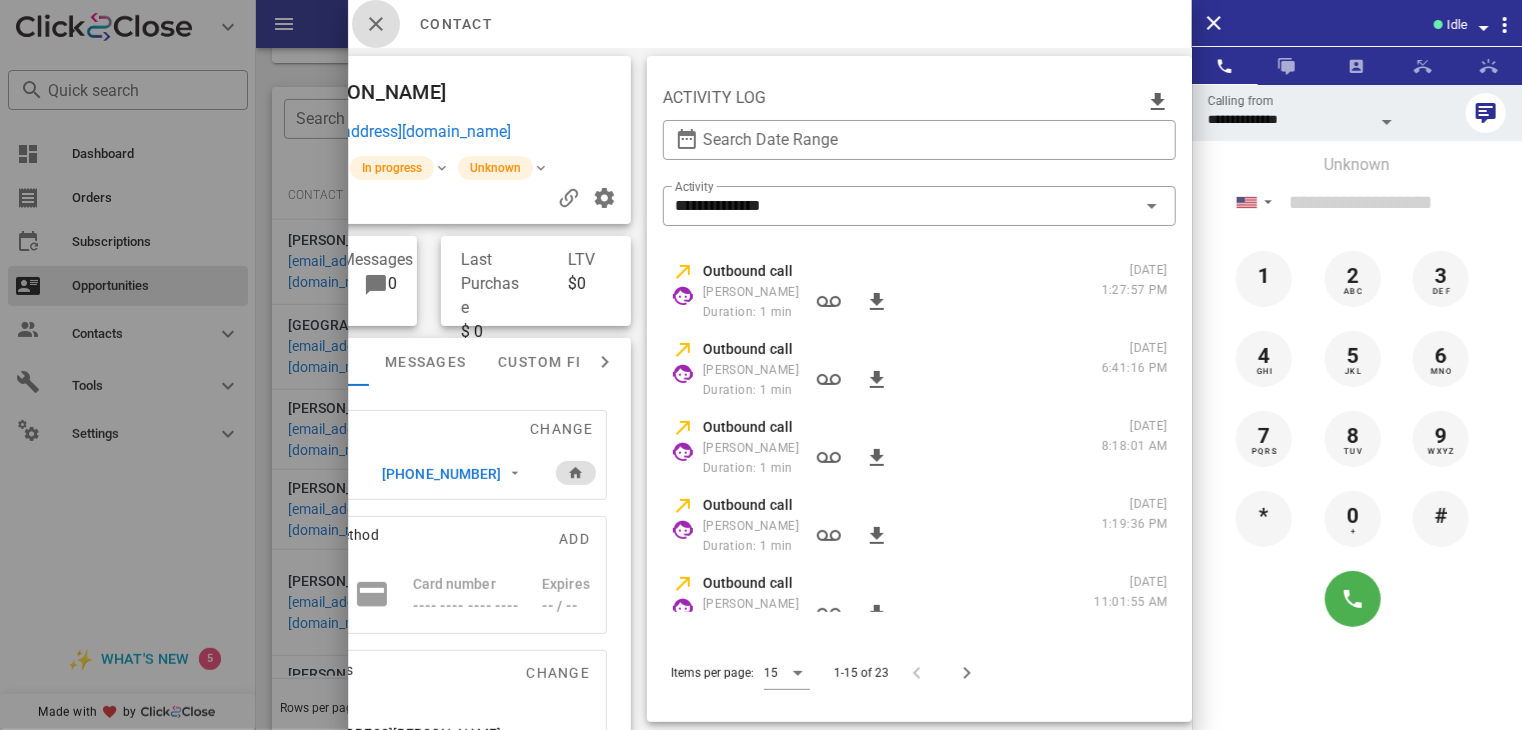 click at bounding box center (376, 24) 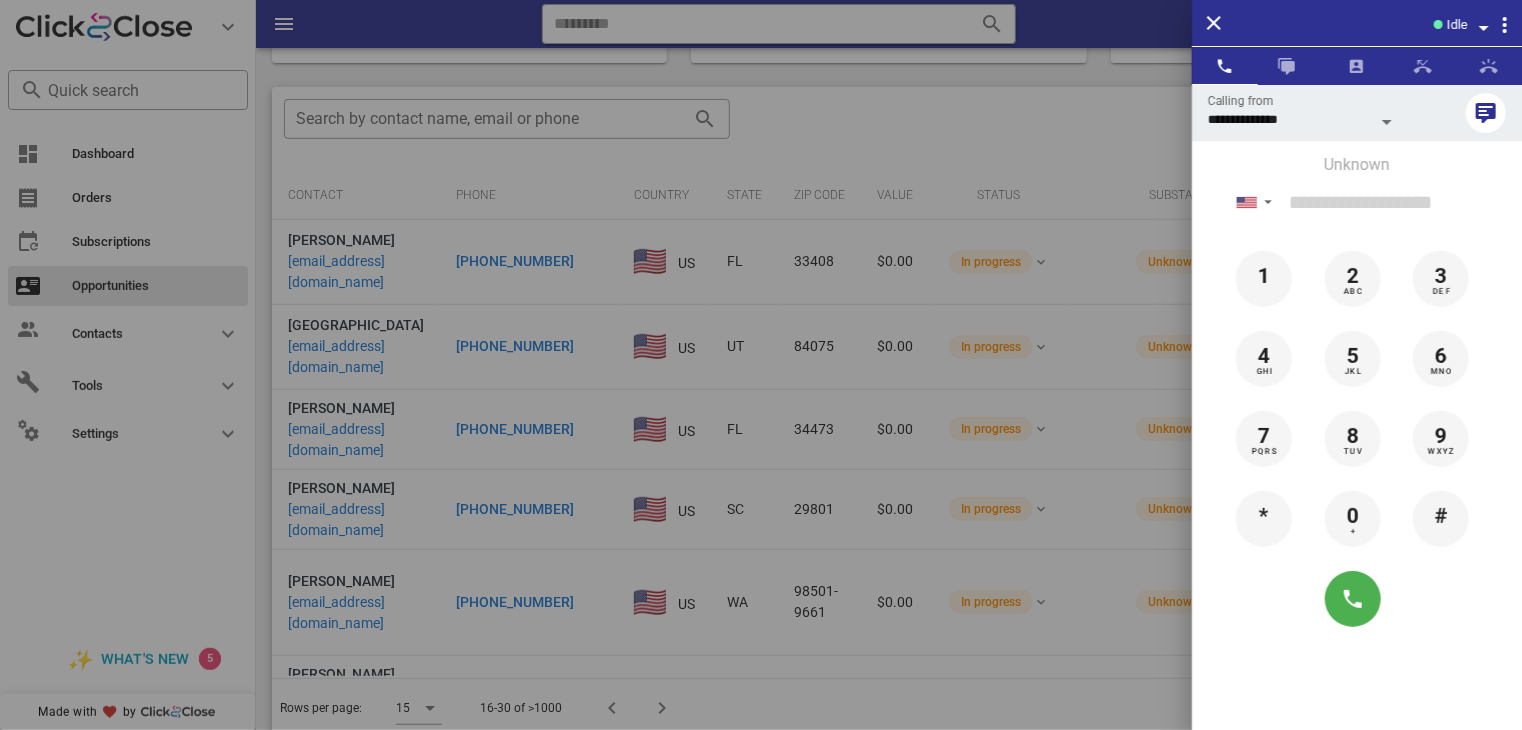 click at bounding box center (761, 365) 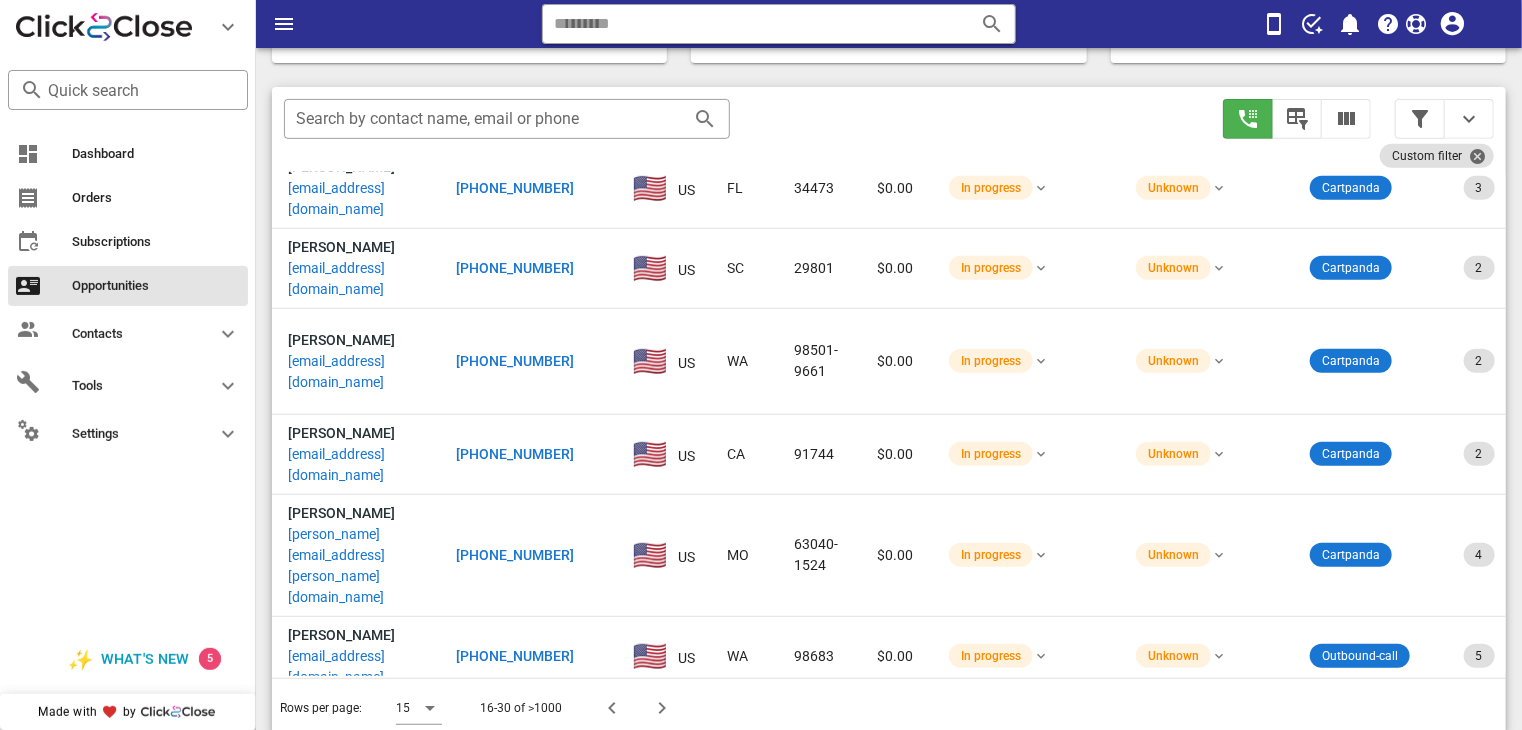 scroll, scrollTop: 284, scrollLeft: 0, axis: vertical 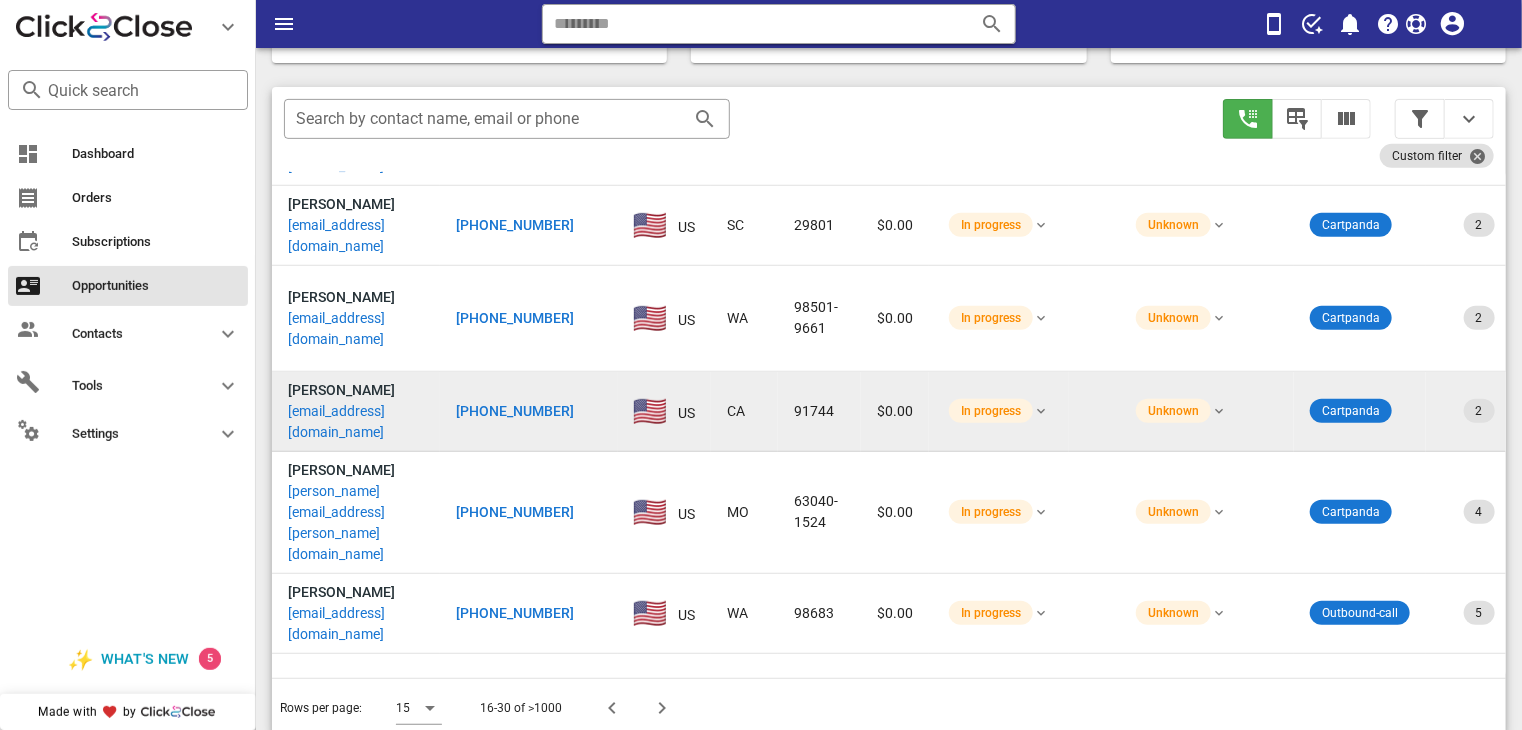 click on "[PHONE_NUMBER]" at bounding box center [515, 411] 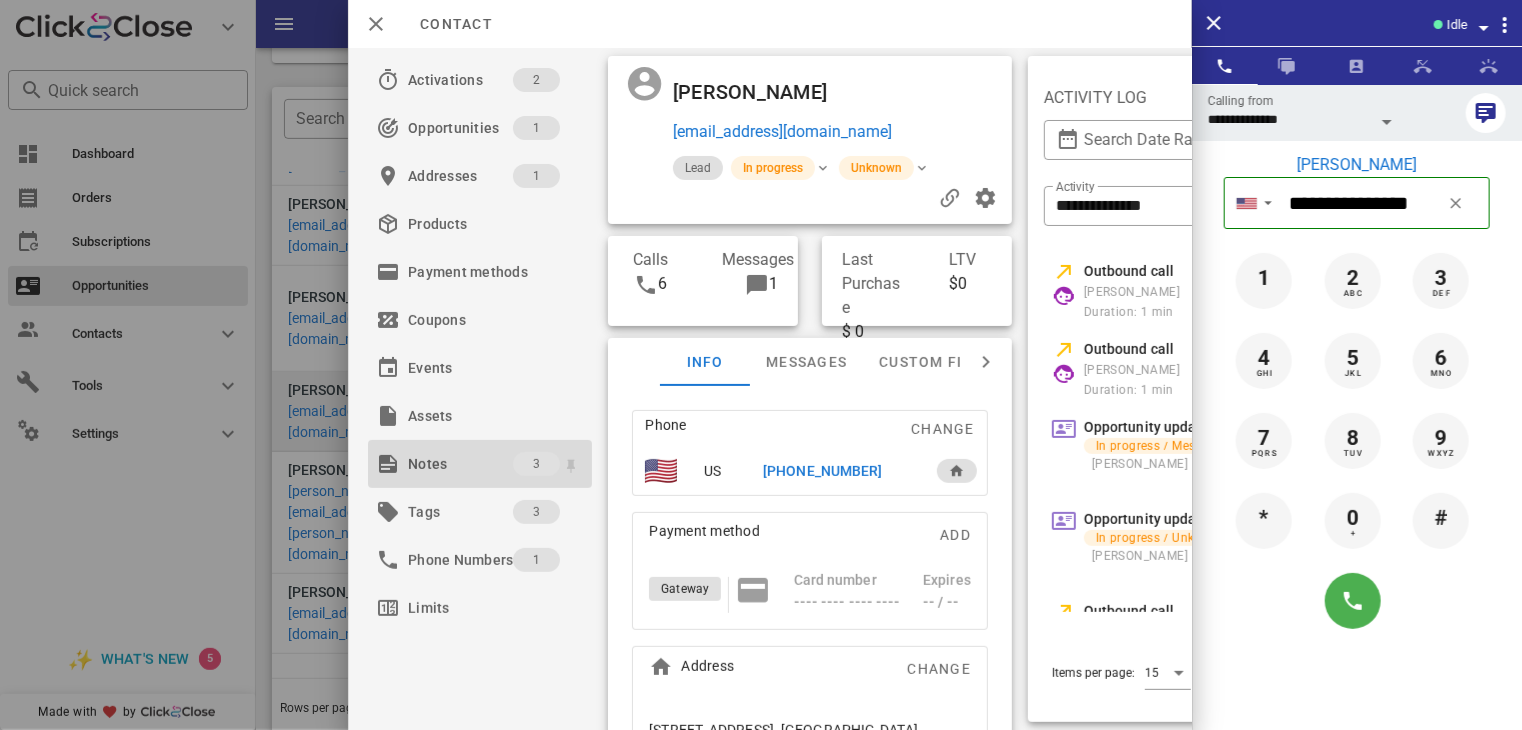 click on "Notes" at bounding box center [460, 464] 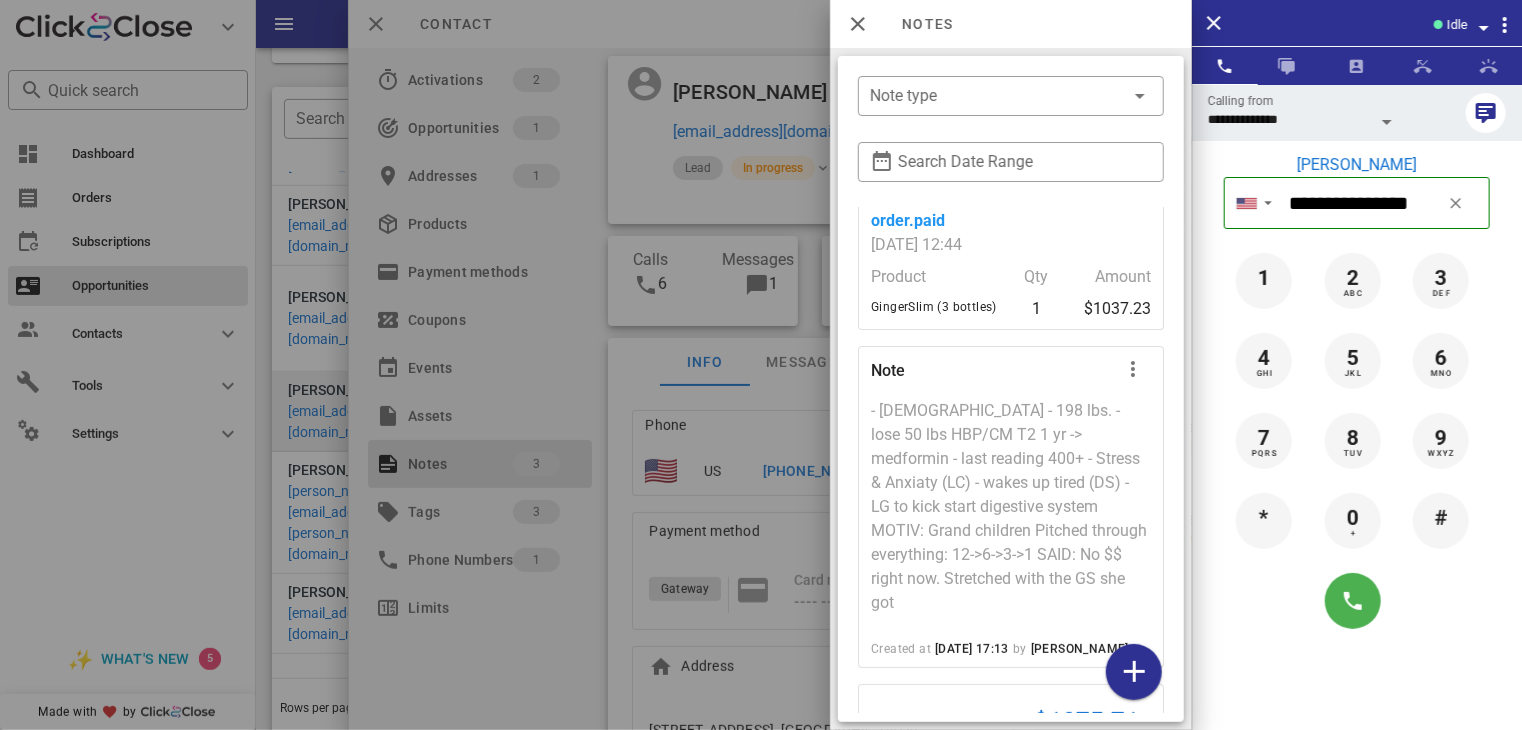 scroll, scrollTop: 87, scrollLeft: 0, axis: vertical 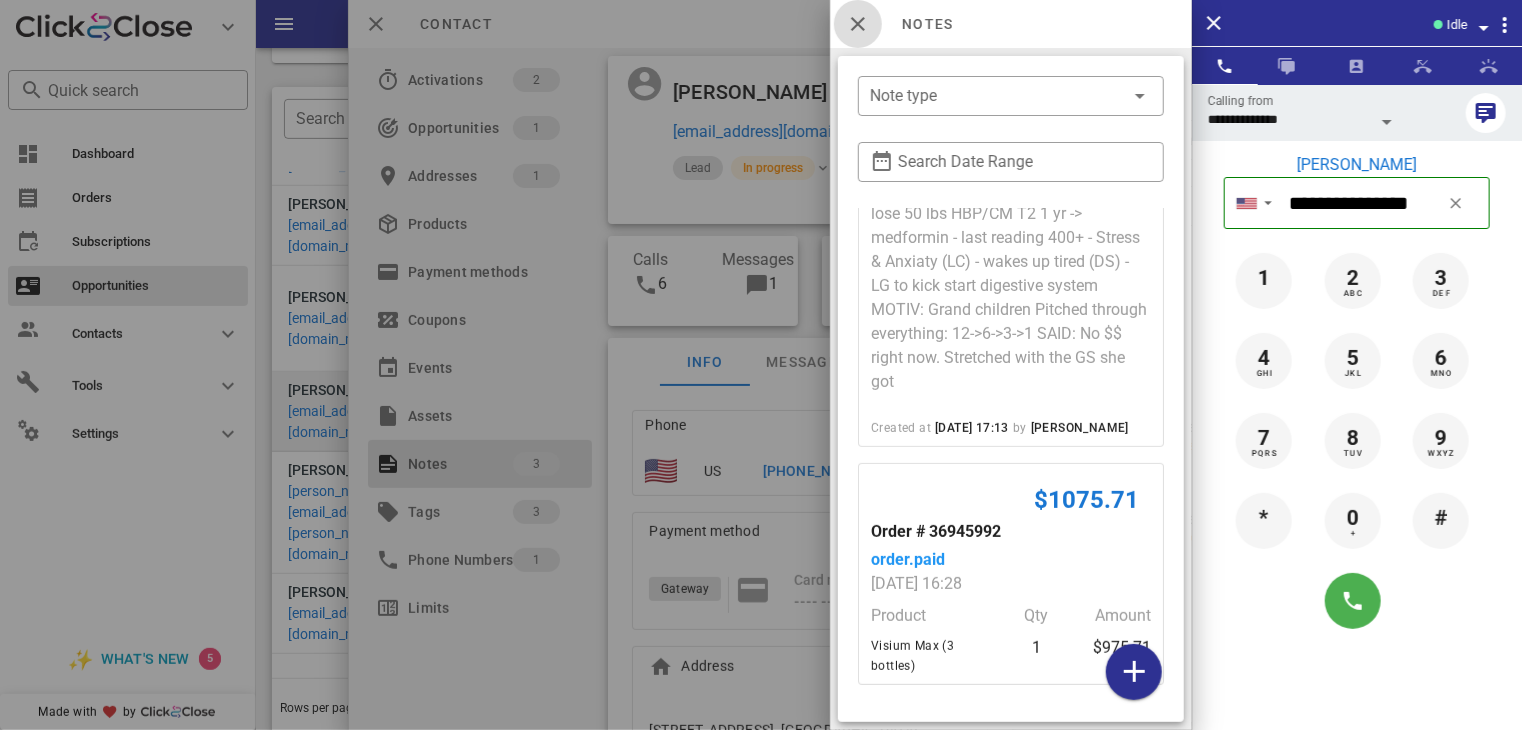 click at bounding box center (858, 24) 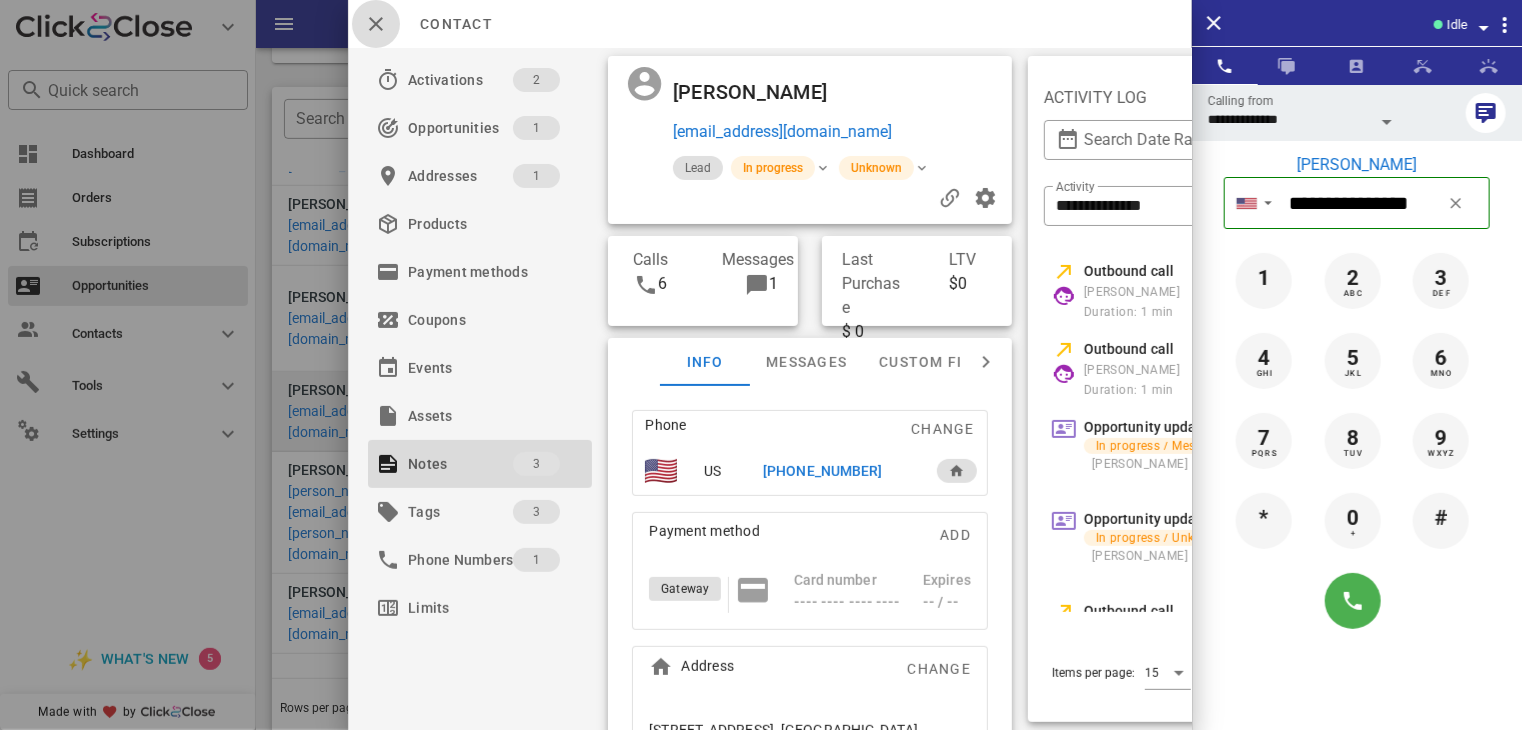 click at bounding box center [376, 24] 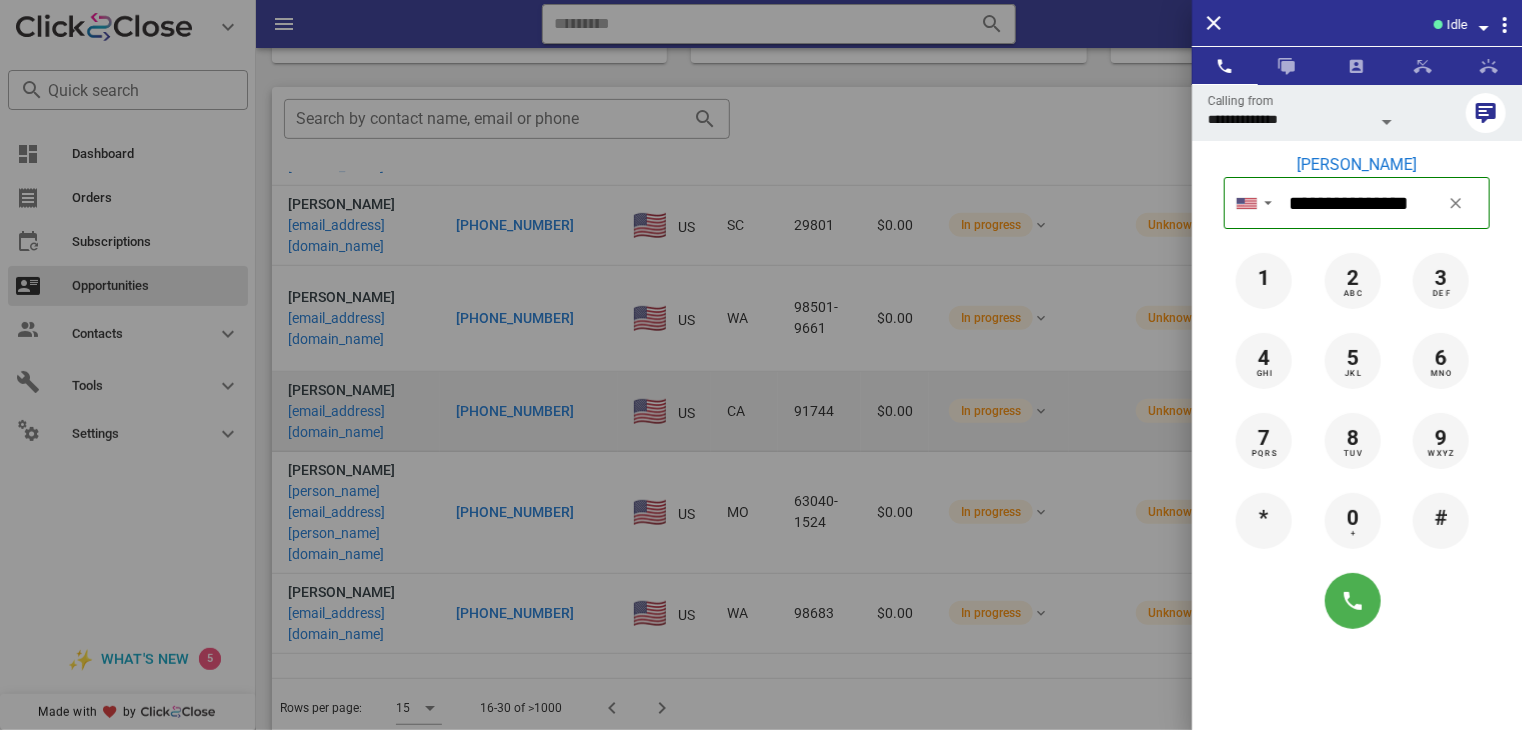 click at bounding box center (761, 365) 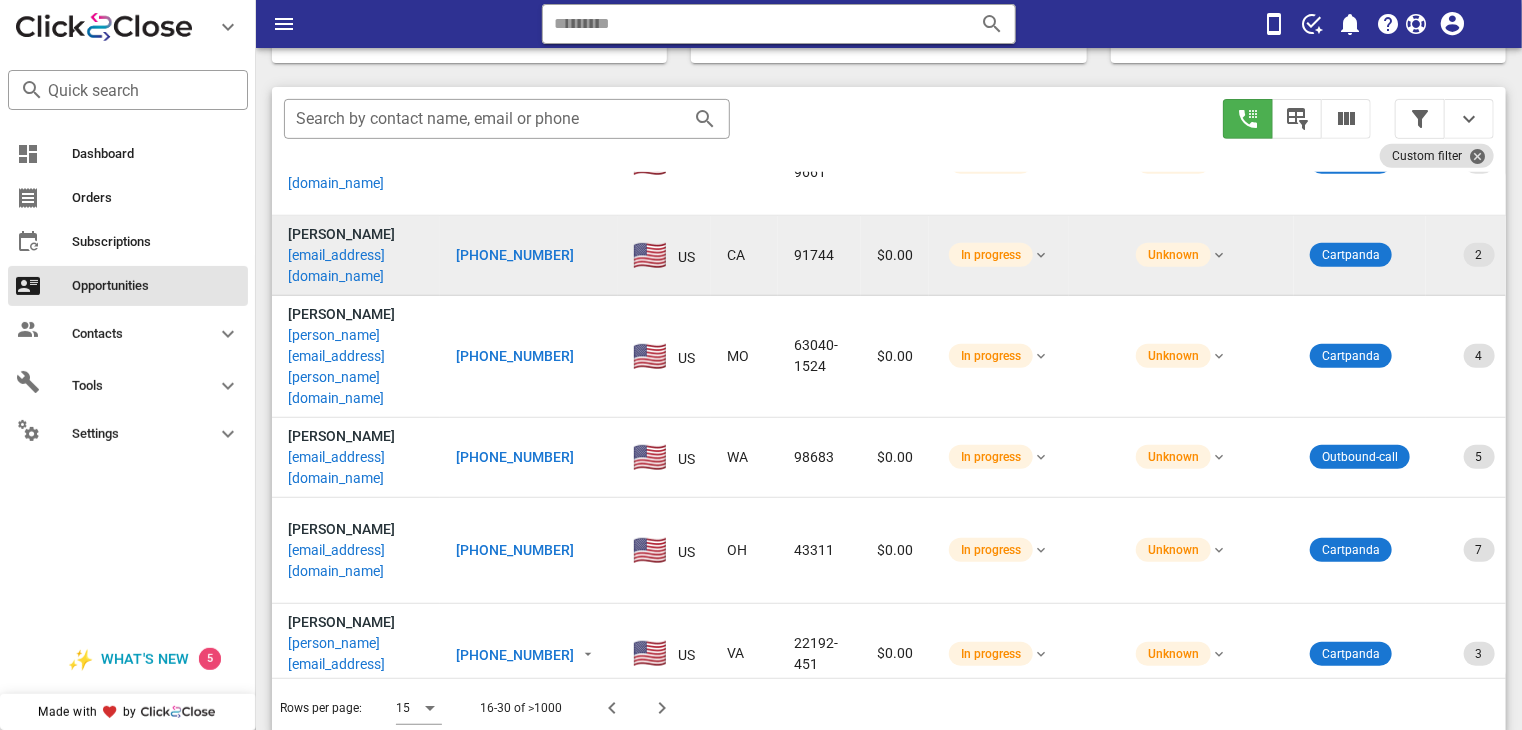 scroll, scrollTop: 402, scrollLeft: 0, axis: vertical 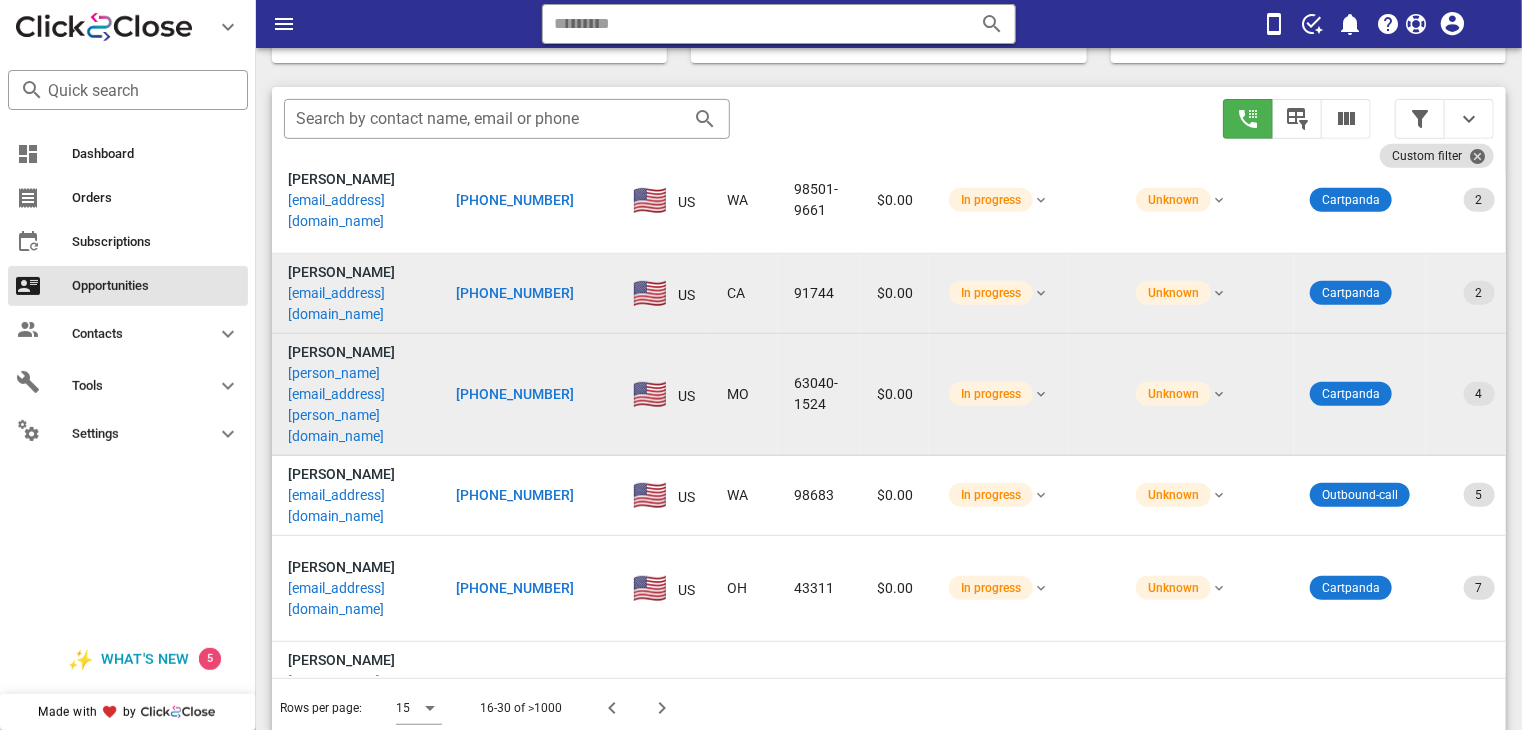 click on "[PHONE_NUMBER]" at bounding box center (515, 394) 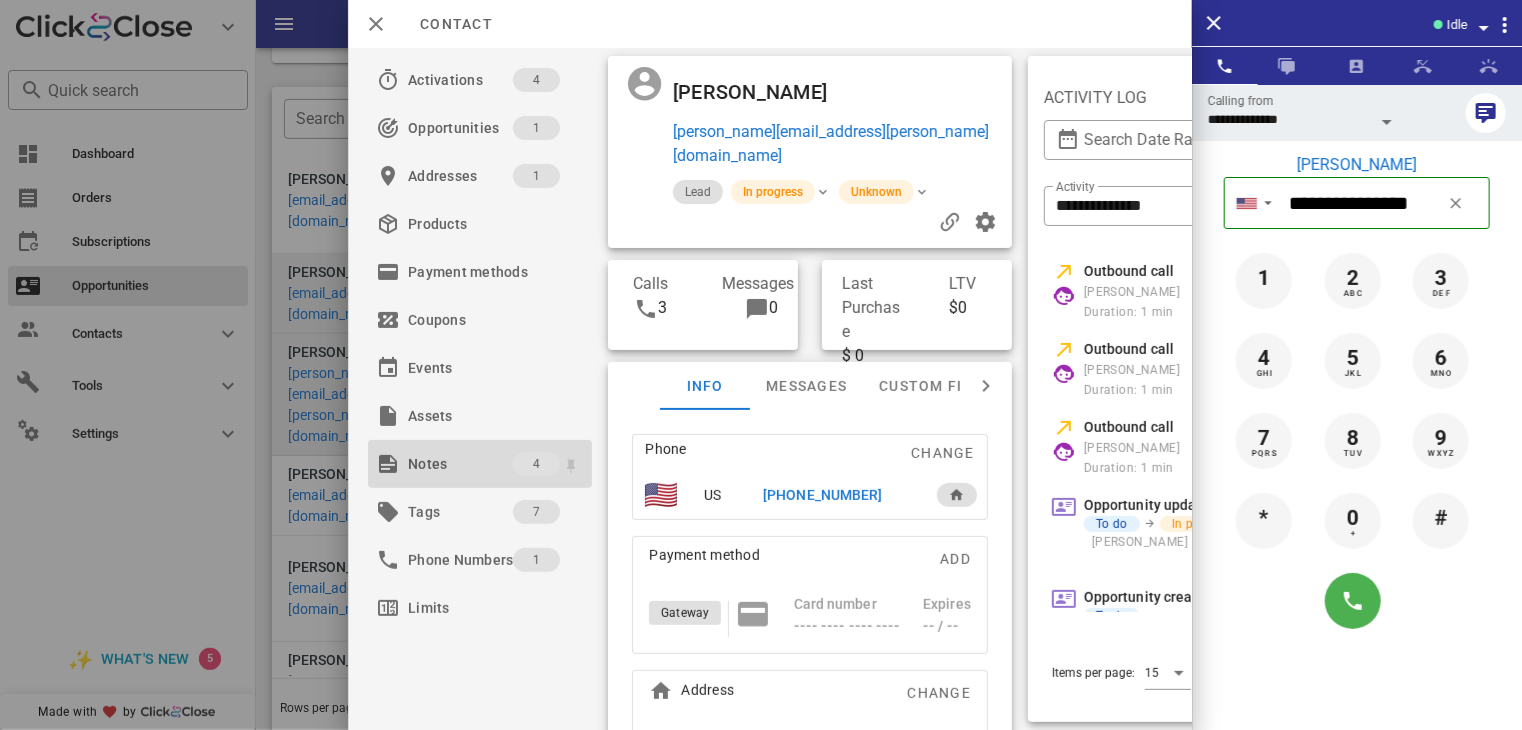 click on "Notes" at bounding box center (460, 464) 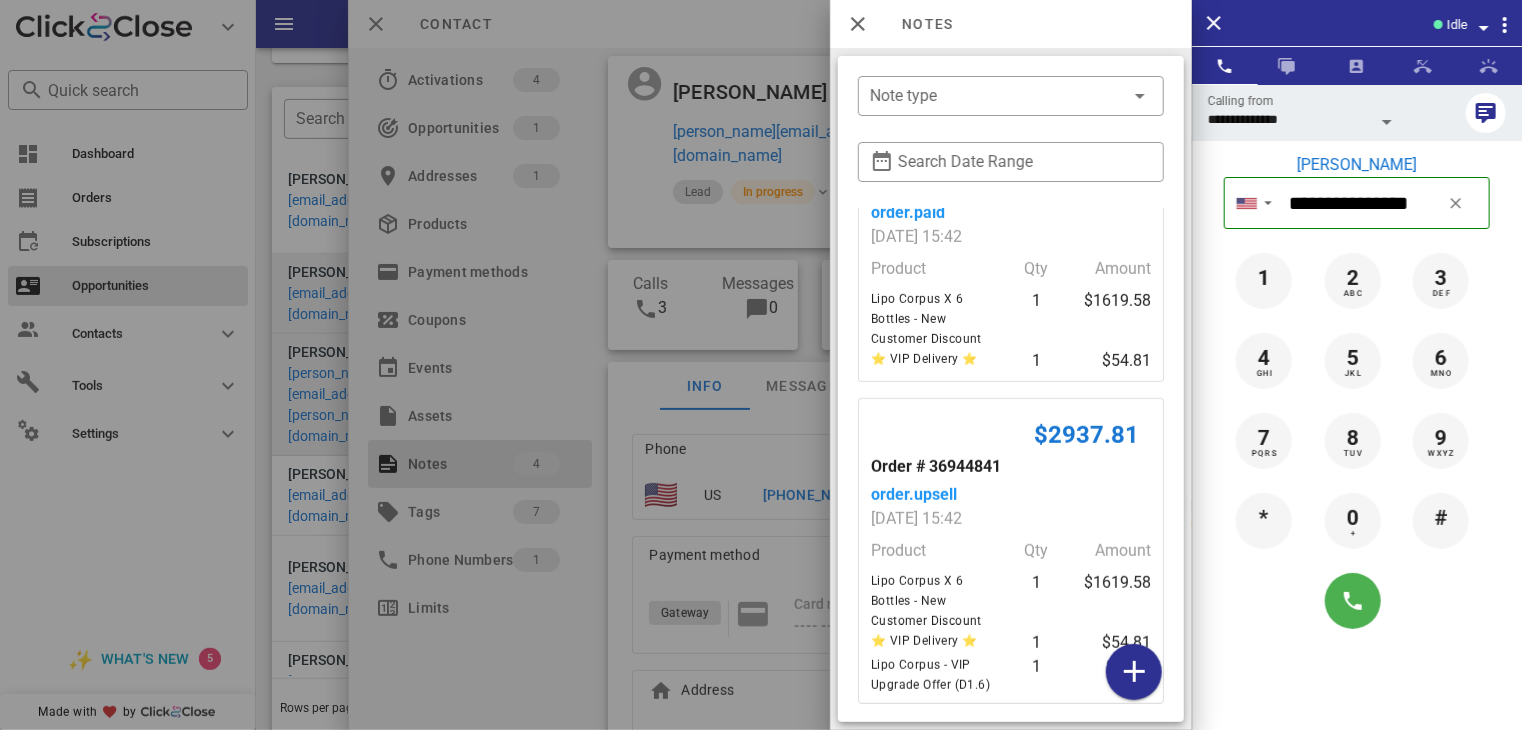 scroll, scrollTop: 585, scrollLeft: 0, axis: vertical 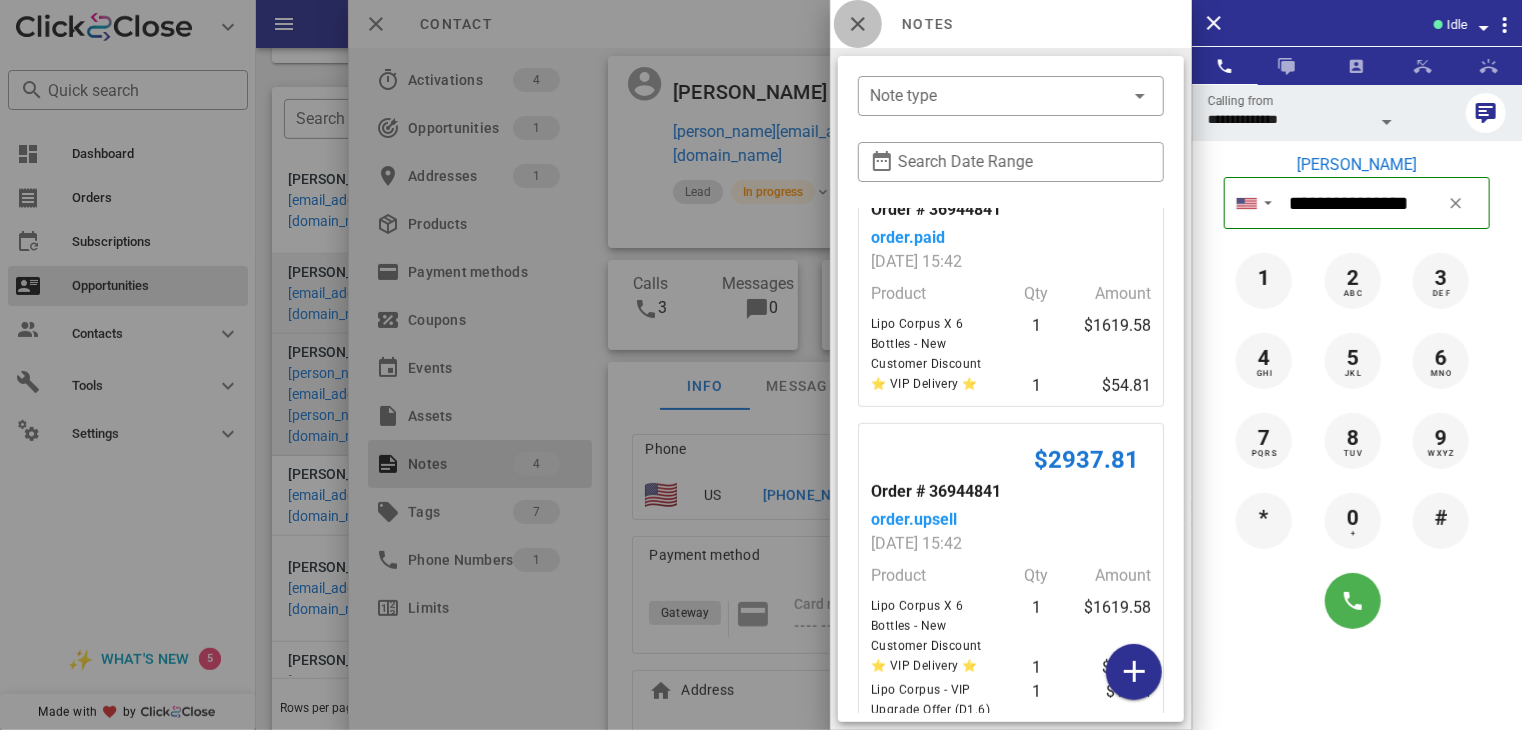click at bounding box center [858, 24] 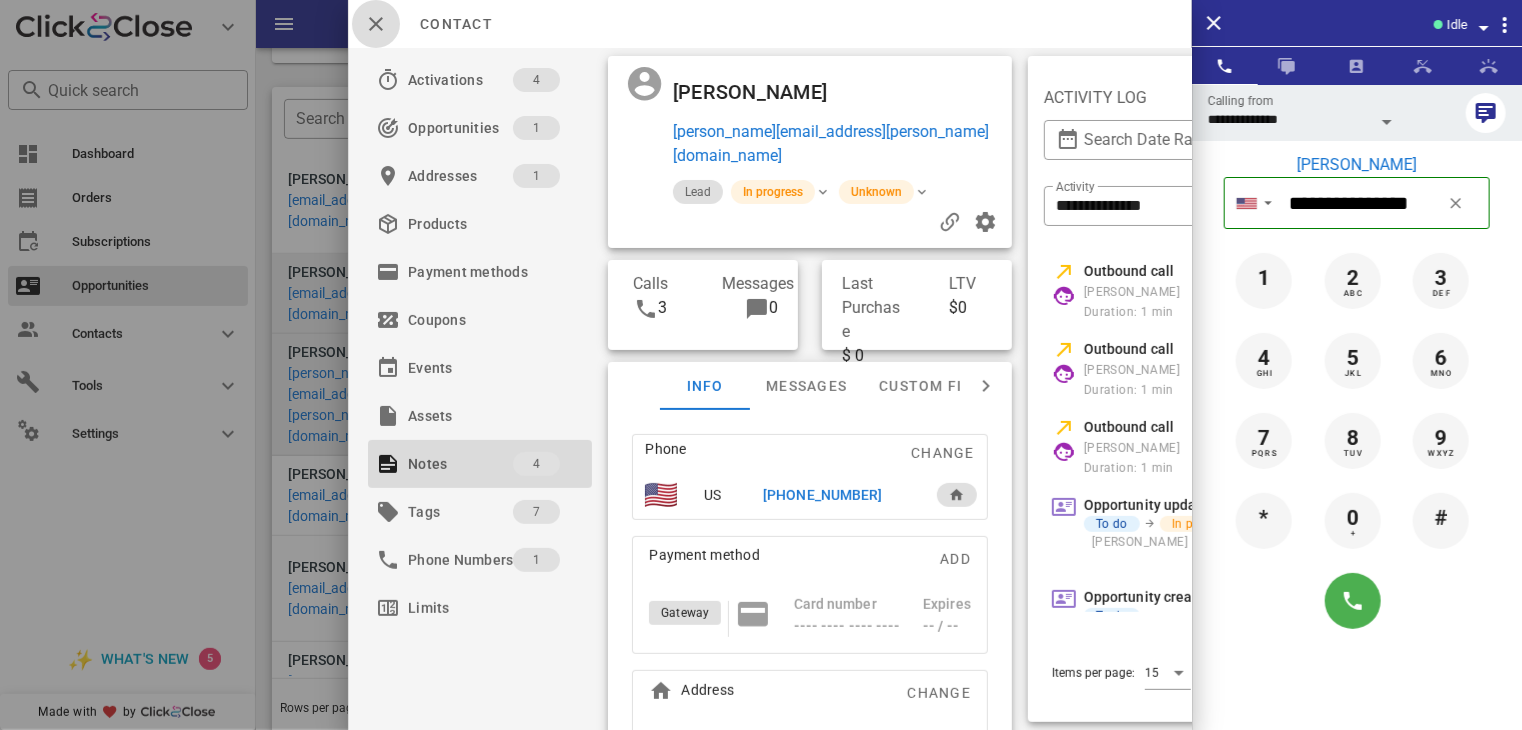 click at bounding box center [376, 24] 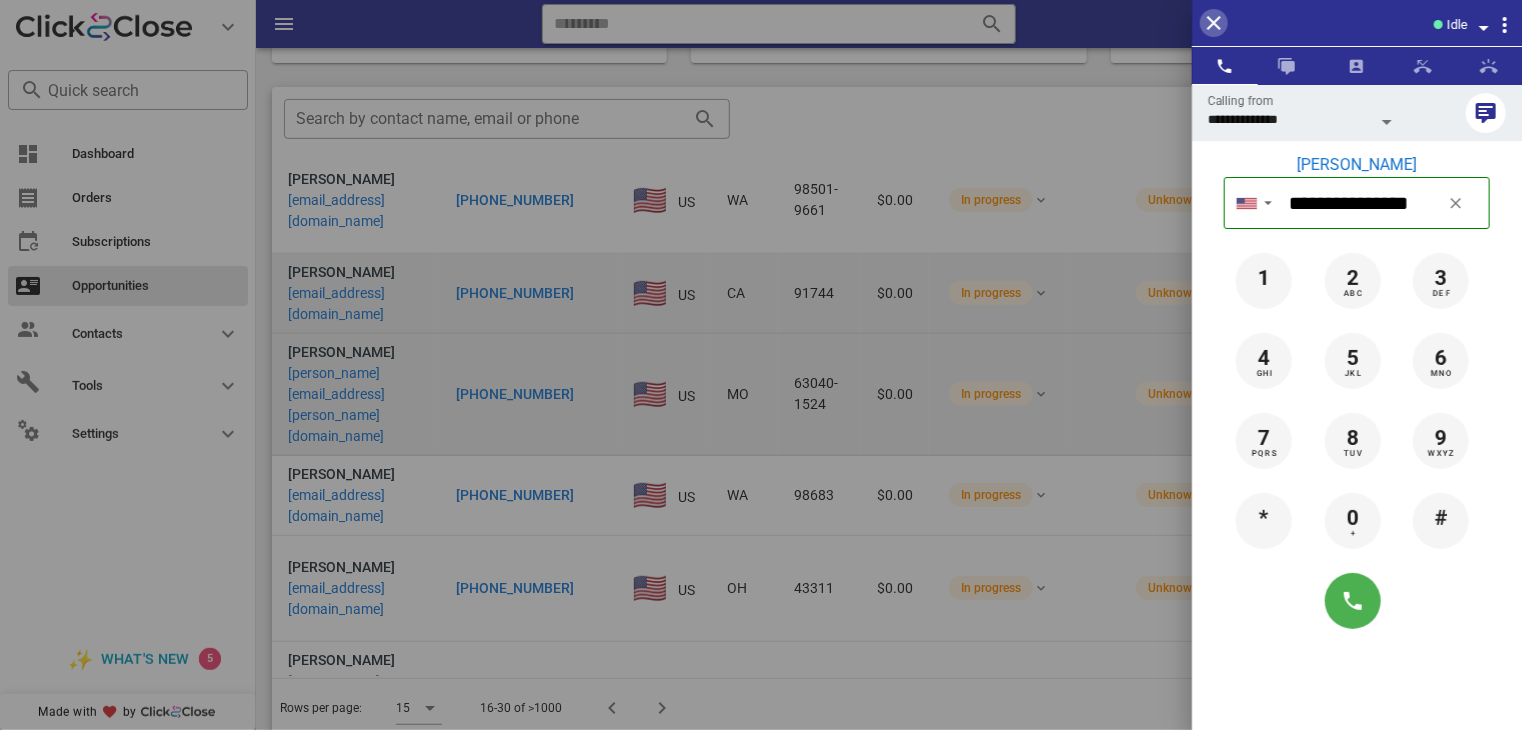click at bounding box center [1214, 23] 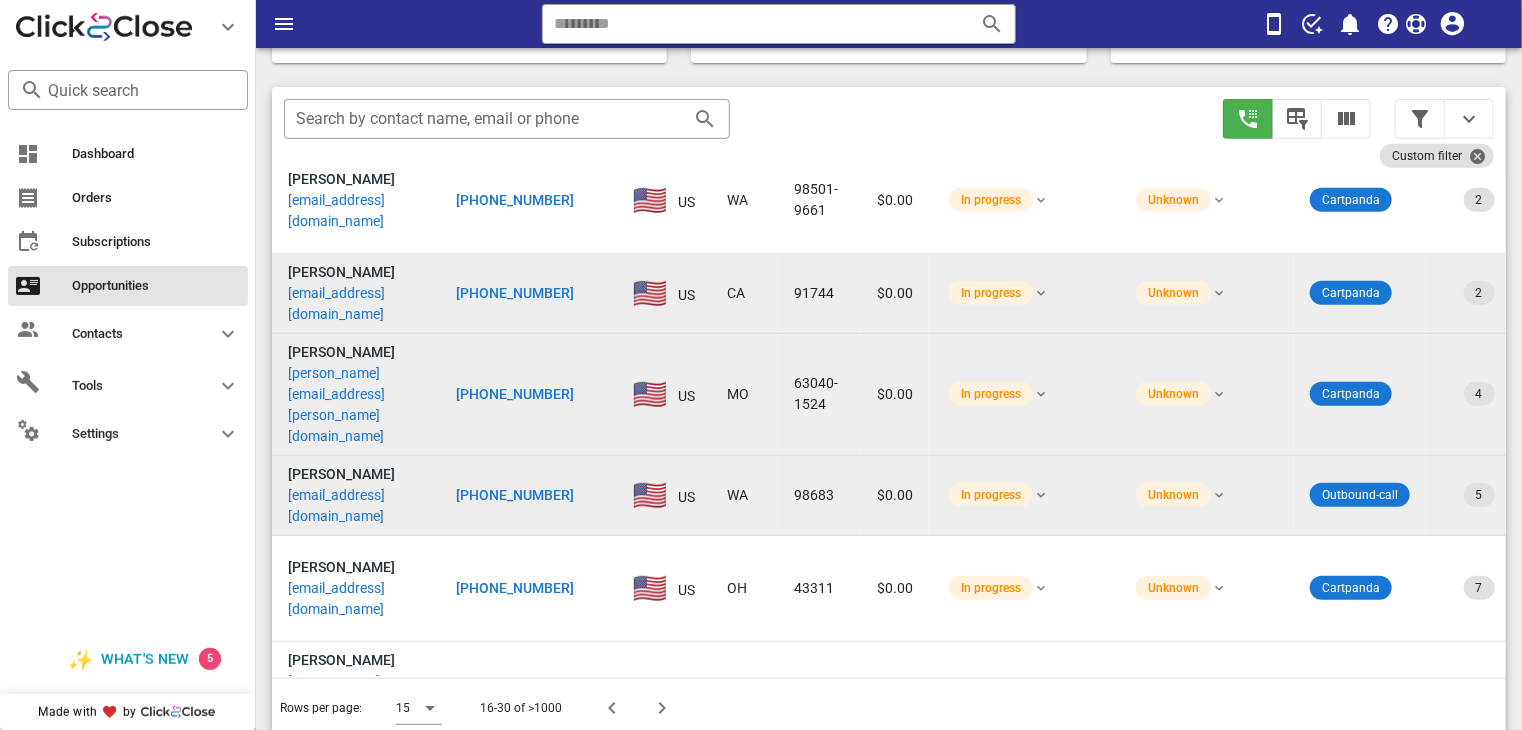 click on "[PHONE_NUMBER]" at bounding box center (515, 495) 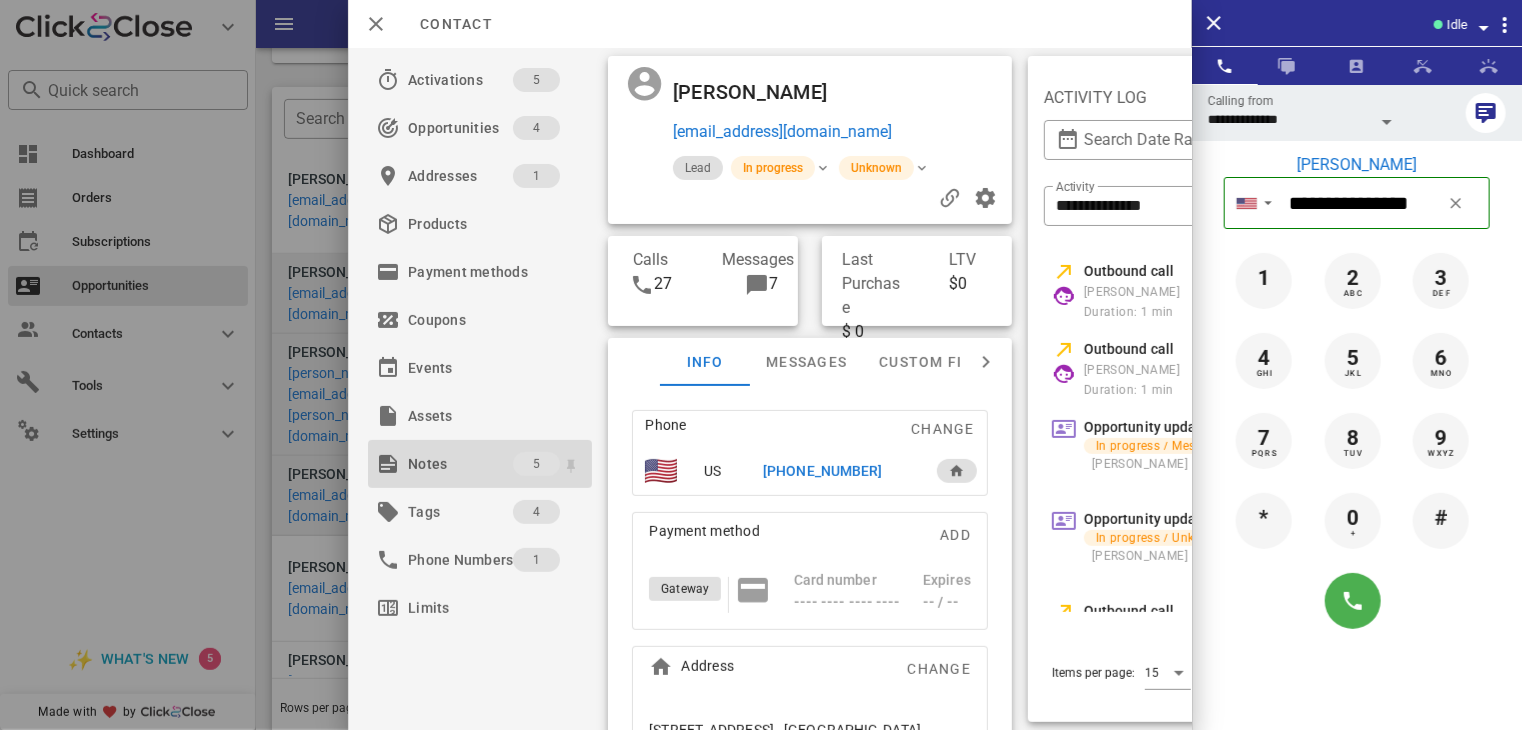 click on "Notes" at bounding box center (460, 464) 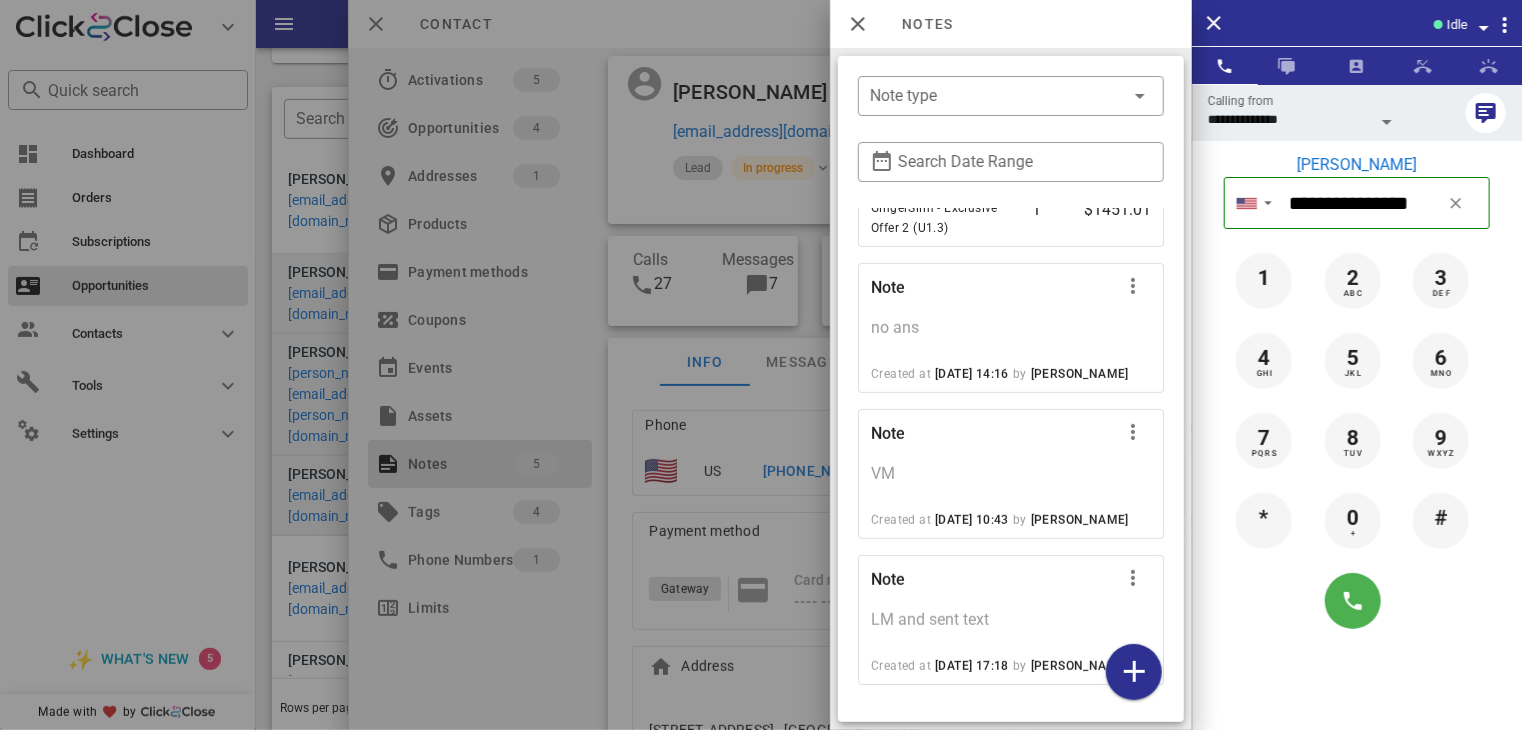 scroll, scrollTop: 479, scrollLeft: 0, axis: vertical 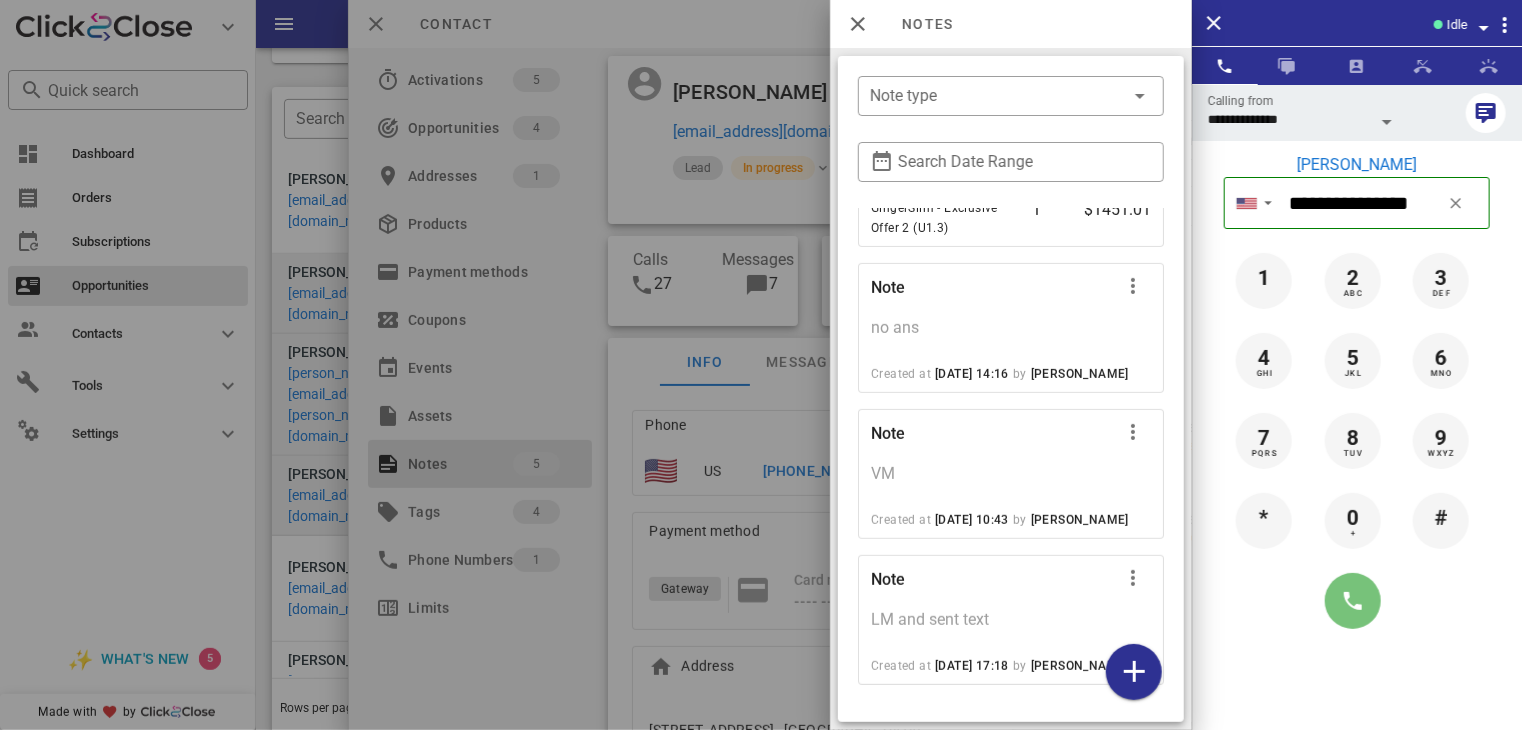 click at bounding box center [1353, 601] 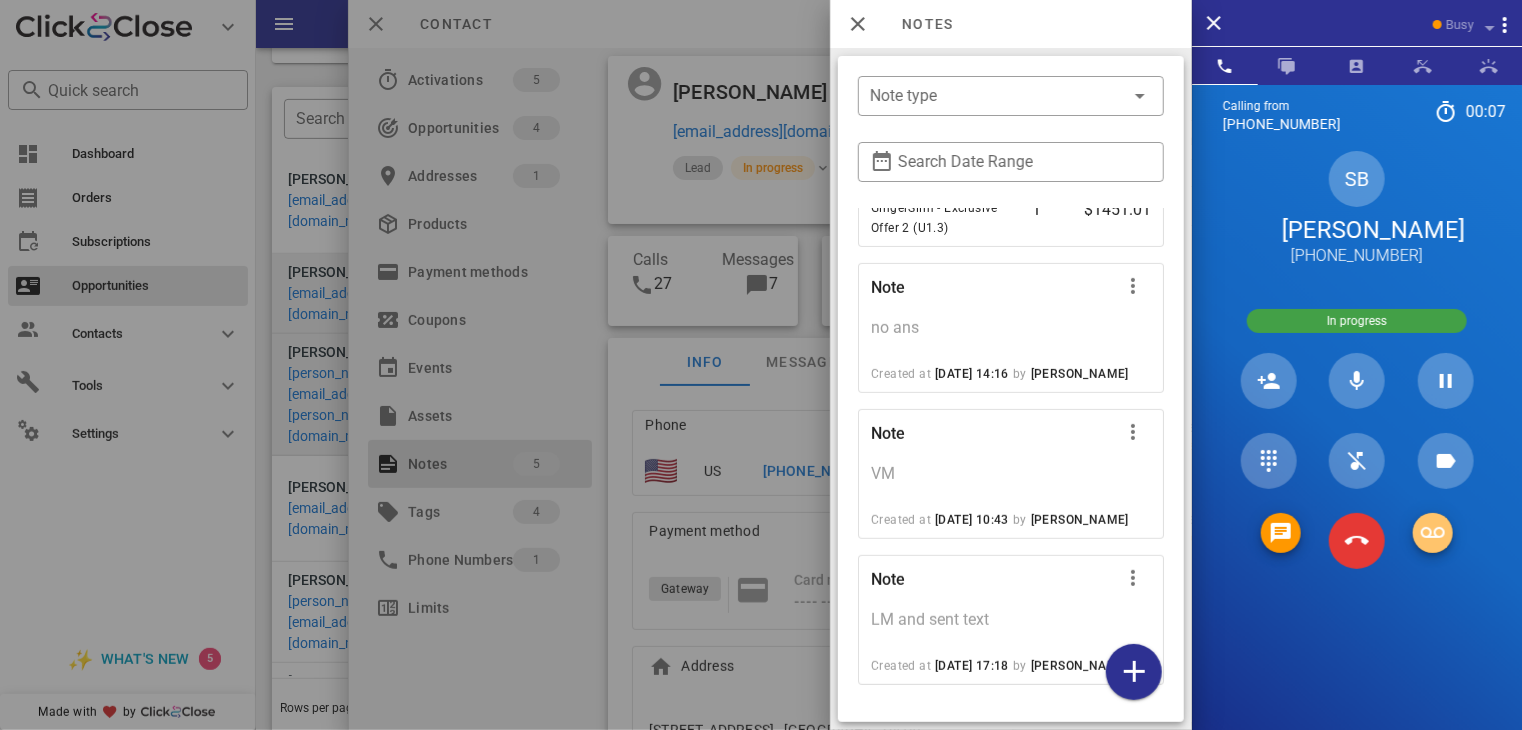 click at bounding box center [1433, 533] 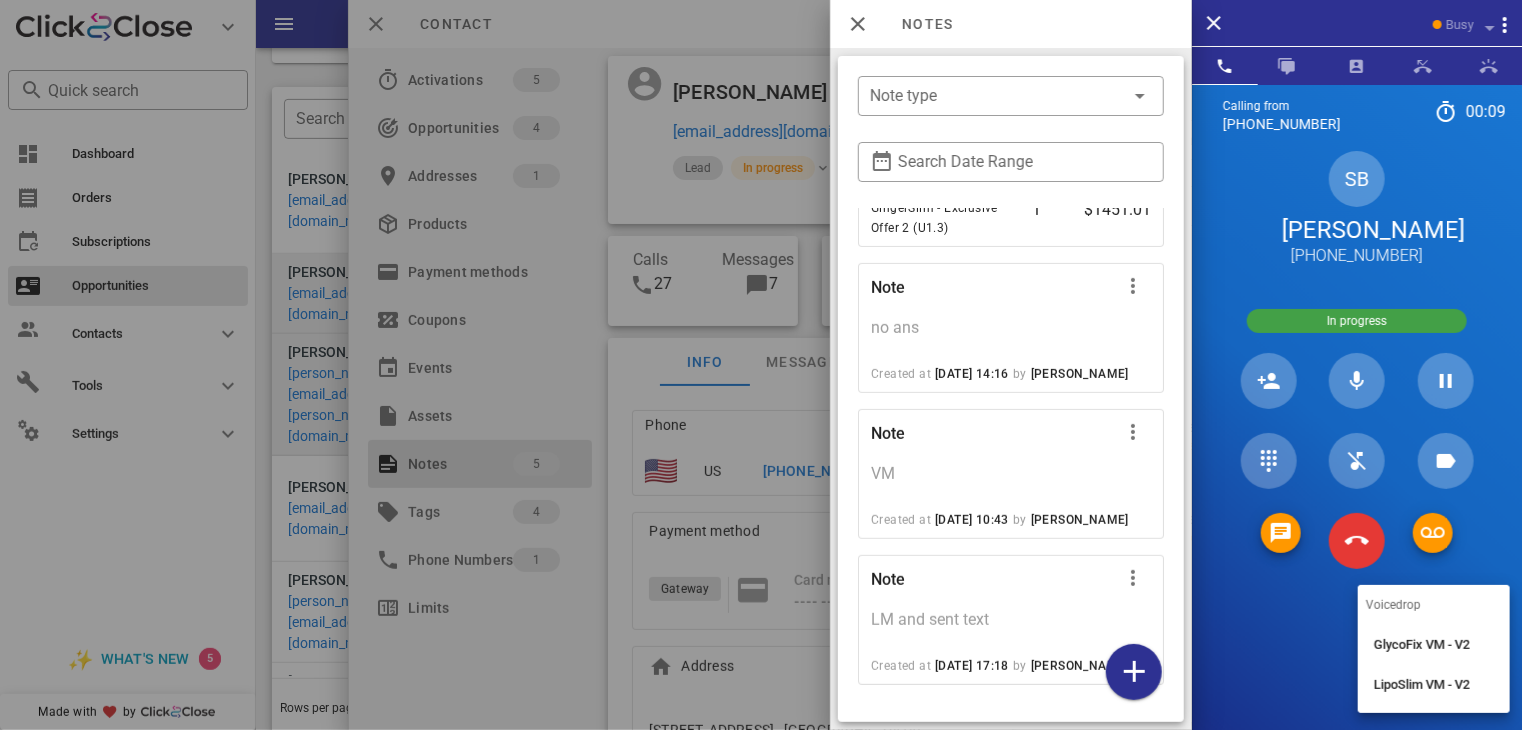 click on "Calling from [PHONE_NUMBER] 00: 09  Unknown      ▼     [GEOGRAPHIC_DATA]
+61
[GEOGRAPHIC_DATA]
+1
[US_STATE]
+1671
[GEOGRAPHIC_DATA] ([GEOGRAPHIC_DATA])
+52
[GEOGRAPHIC_DATA]
+64
[GEOGRAPHIC_DATA]
+44
[GEOGRAPHIC_DATA]
+1
1 2 ABC 3 DEF 4 GHI 5 JKL 6 MNO 7 PQRS 8 TUV 9 WXYZ * 0 + #  SB   [PERSON_NAME]  [PHONE_NUMBER]  In progress  Directory ​  NW  [PERSON_NAME]  Idle   [PERSON_NAME]   RM  [PERSON_NAME]  Idle   WC  [PERSON_NAME]  Idle   AH  [PERSON_NAME]  Idle   AG  [PERSON_NAME]  Idle   [PERSON_NAME]  Idle   CS  [PERSON_NAME]  Idle   CA  [PERSON_NAME]  Idle   CM  [PERSON_NAME]  Idle   DT  [PERSON_NAME]  Idle   EV  Everest [PERSON_NAME]  Idle   HA  [PERSON_NAME]   [PERSON_NAME]  Idle   KM  [PERSON_NAME]  Idle   KW  [PERSON_NAME]  Idle   LB  [PERSON_NAME]  Idle   LM  [PERSON_NAME]  Idle   MA  [PERSON_NAME]  Busy   MB  [PERSON_NAME]  Busy   BC  [PERSON_NAME]  Busy   HR  [PERSON_NAME]   NS   AD" at bounding box center (1357, 449) 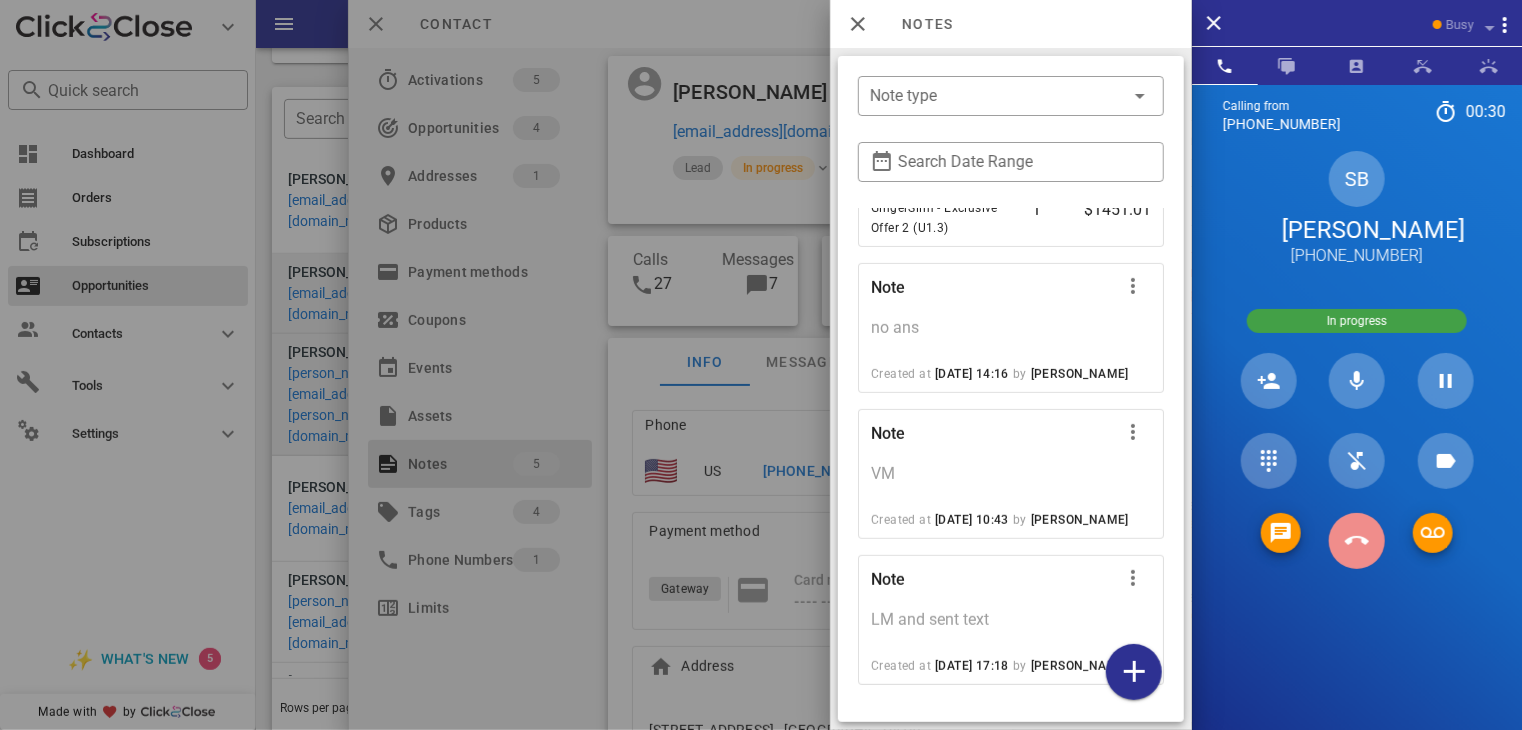 click at bounding box center (1357, 541) 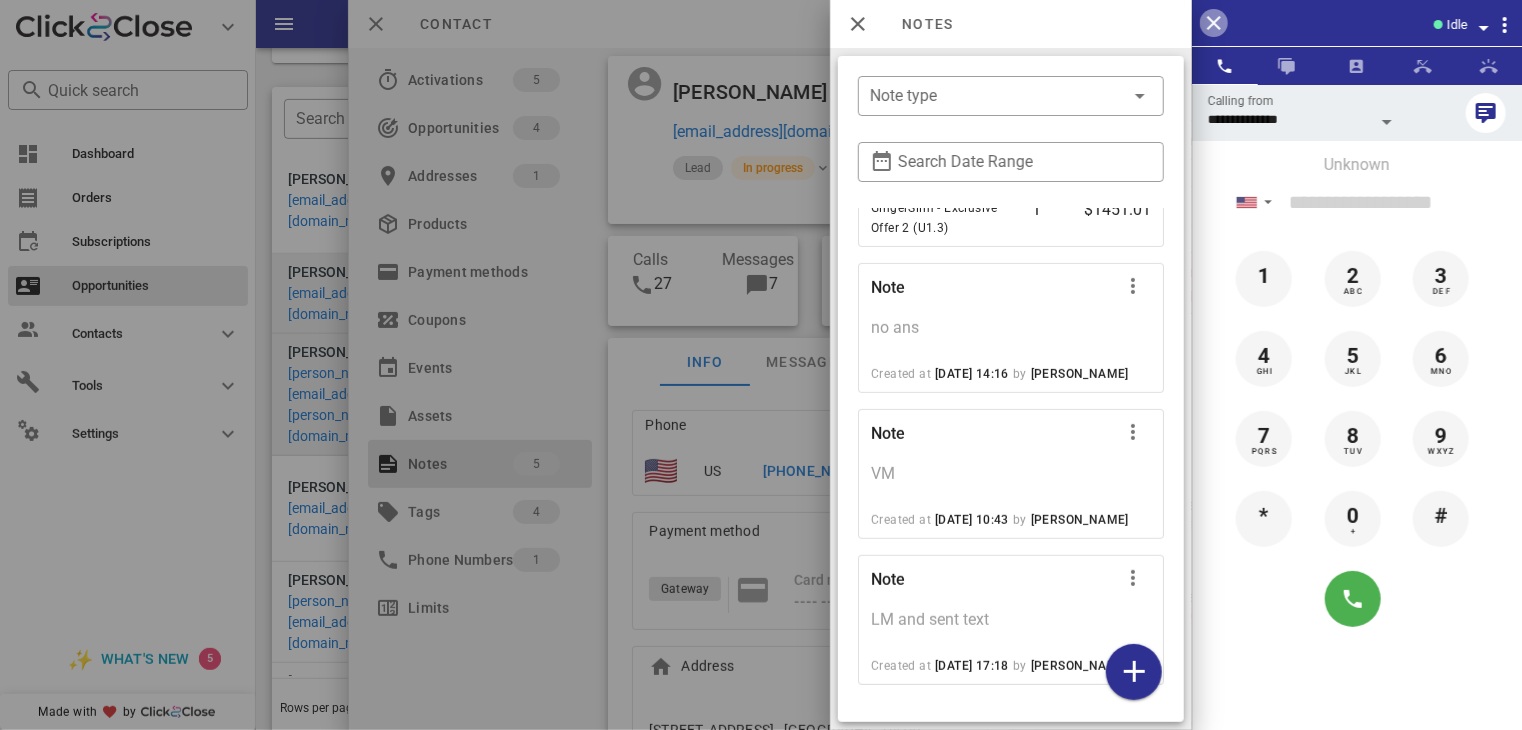 click at bounding box center [1214, 23] 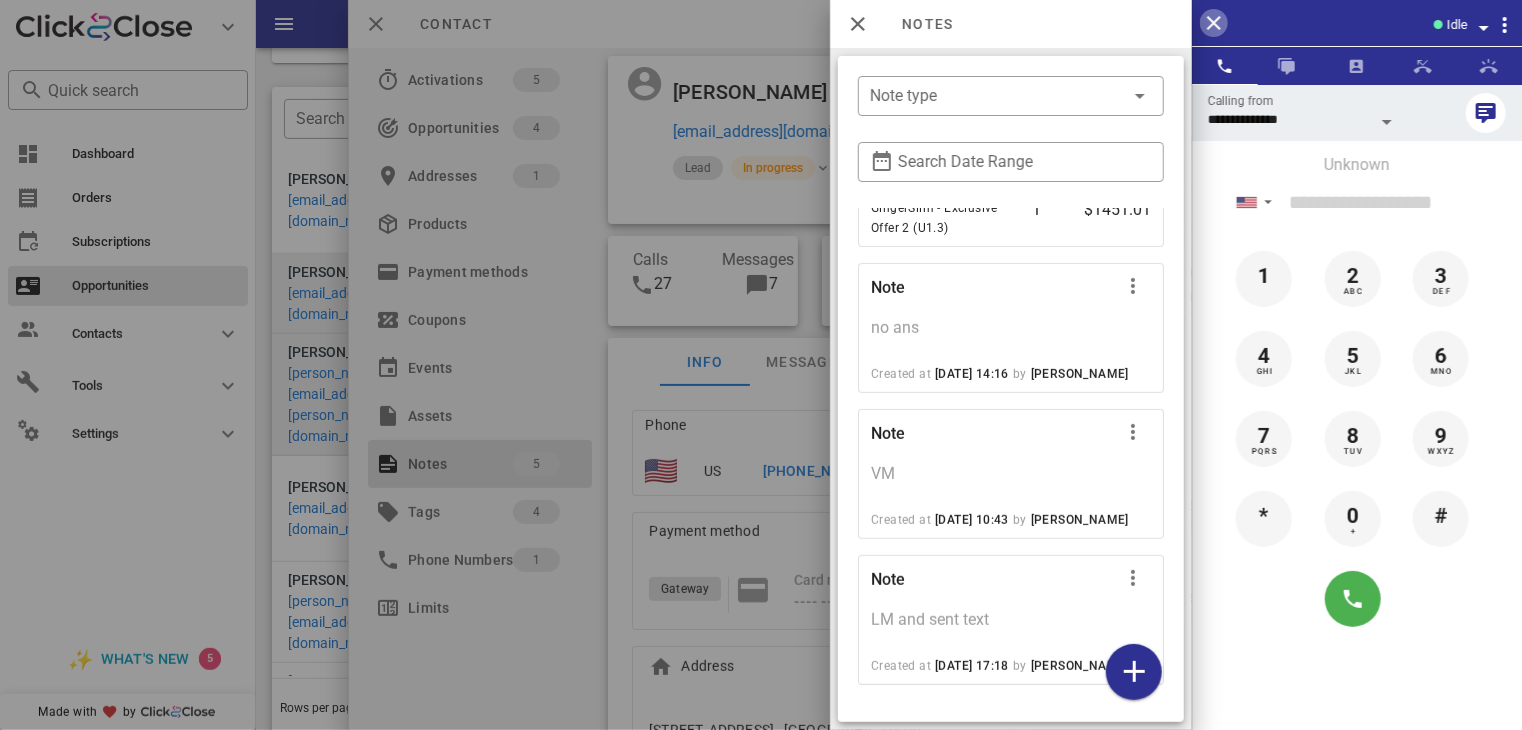 scroll, scrollTop: 427, scrollLeft: 0, axis: vertical 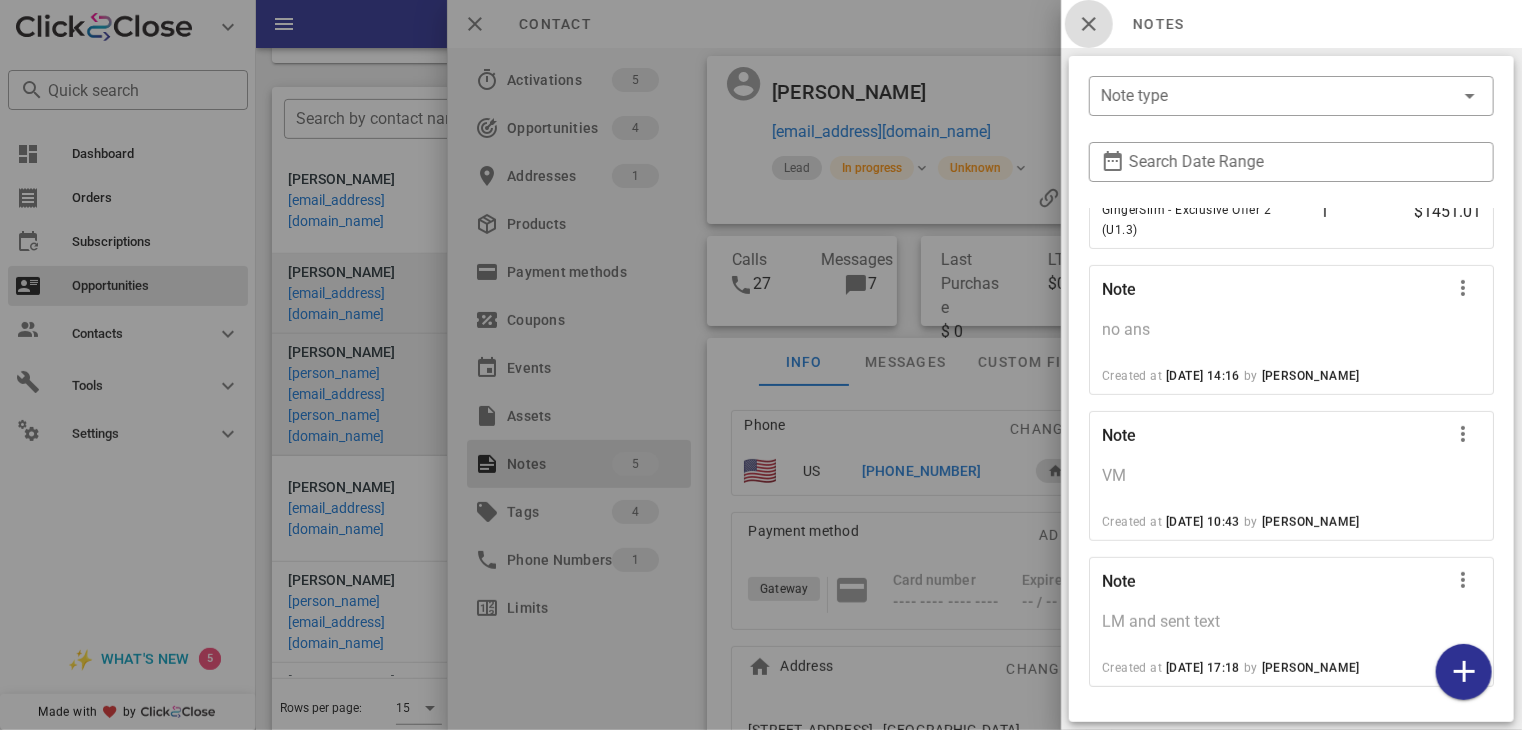 click at bounding box center [1089, 24] 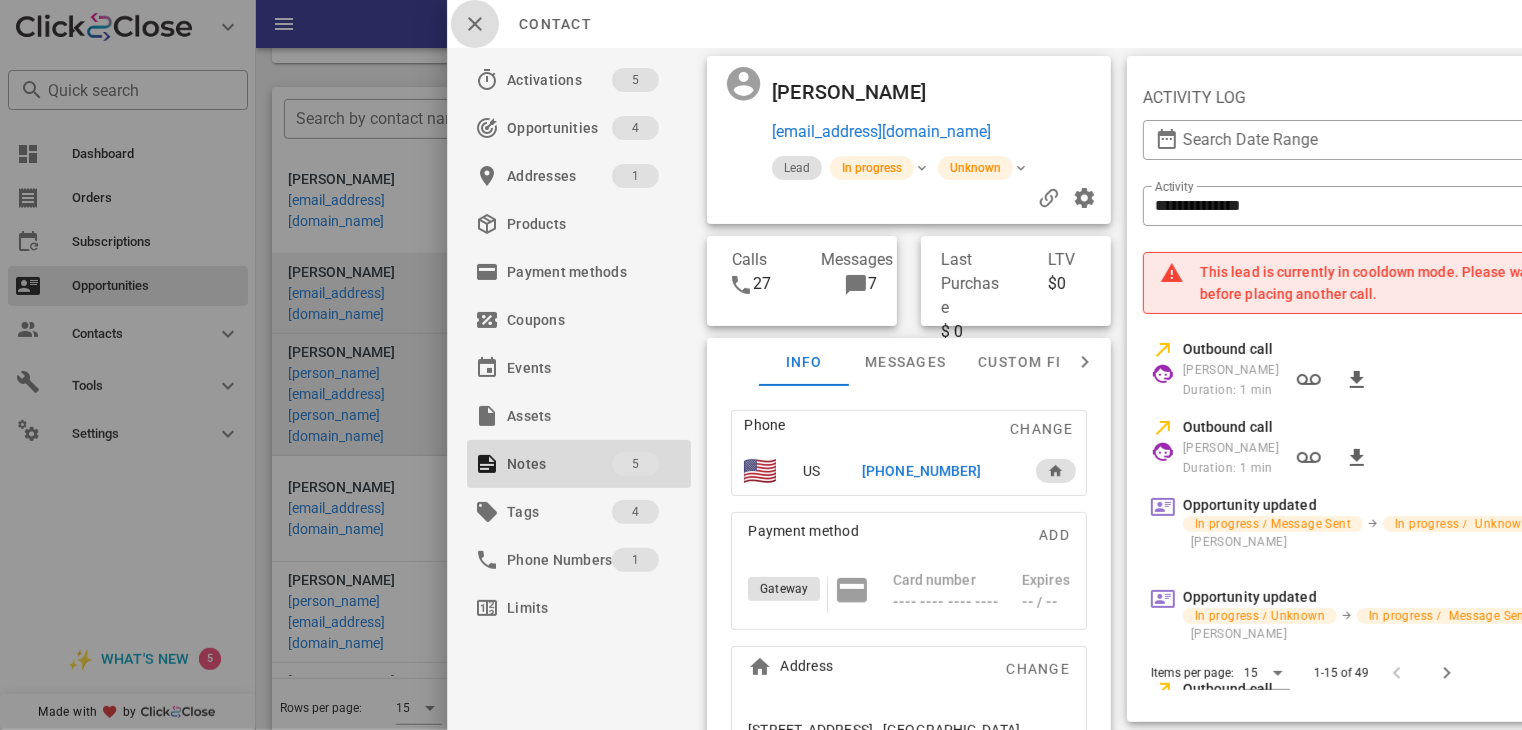 click at bounding box center [475, 24] 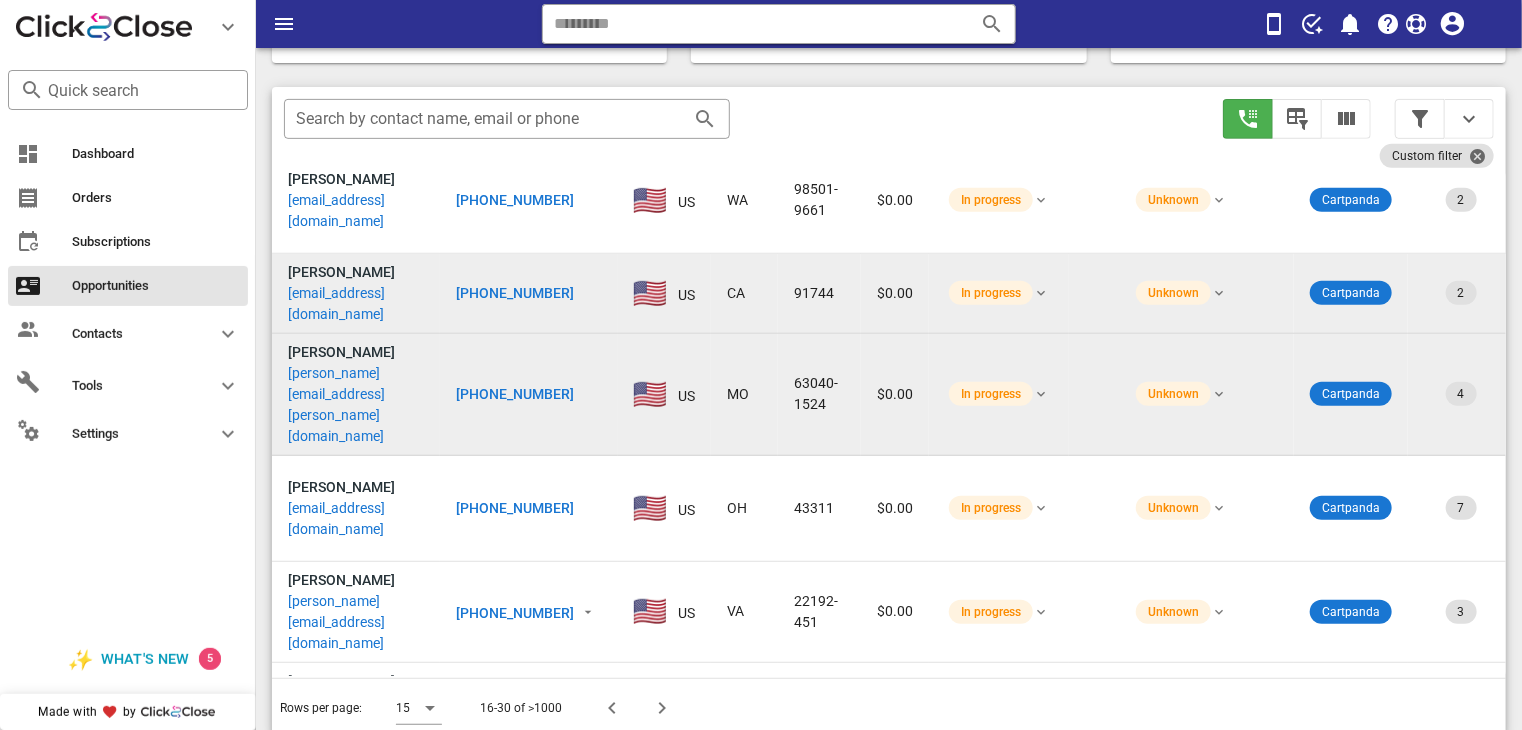 scroll, scrollTop: 540, scrollLeft: 0, axis: vertical 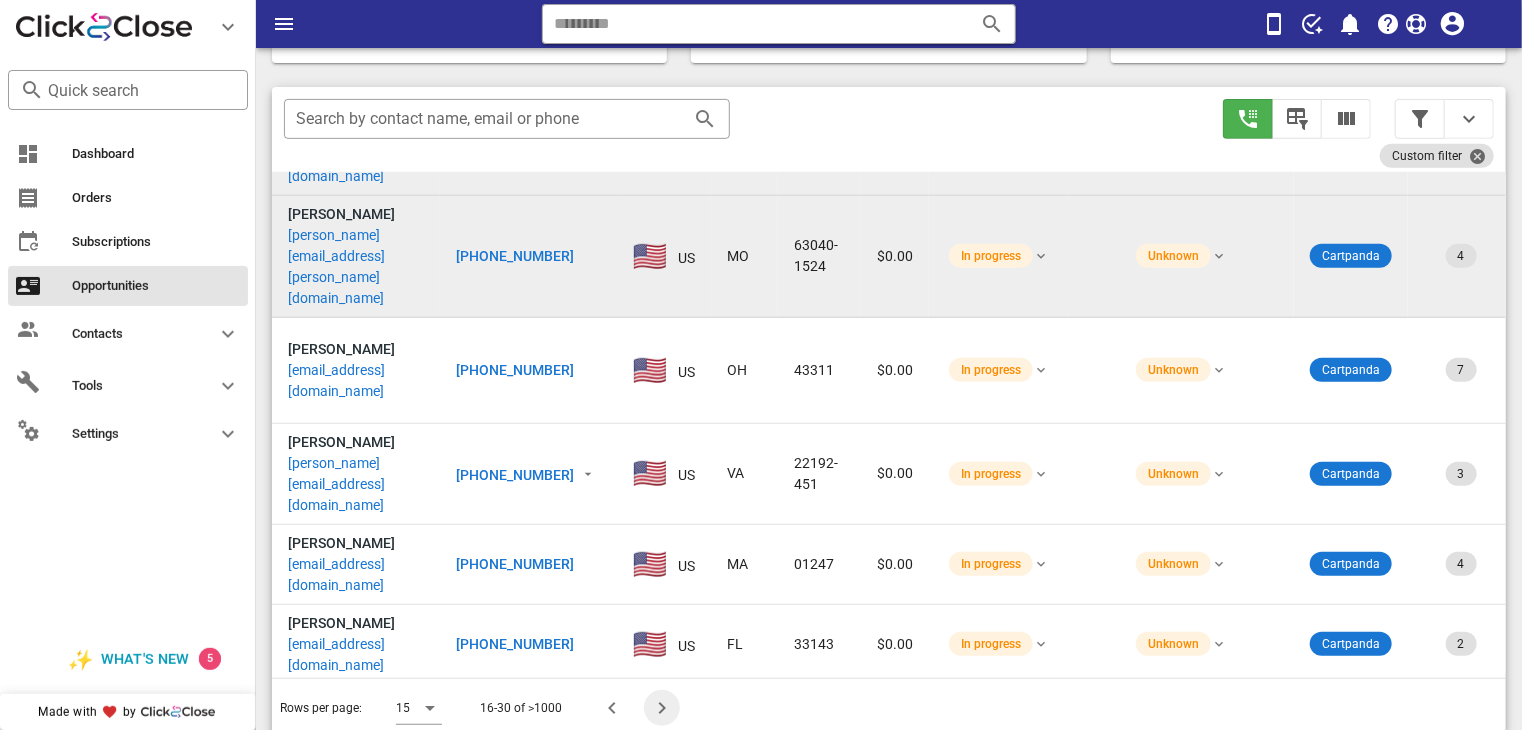 click at bounding box center [662, 708] 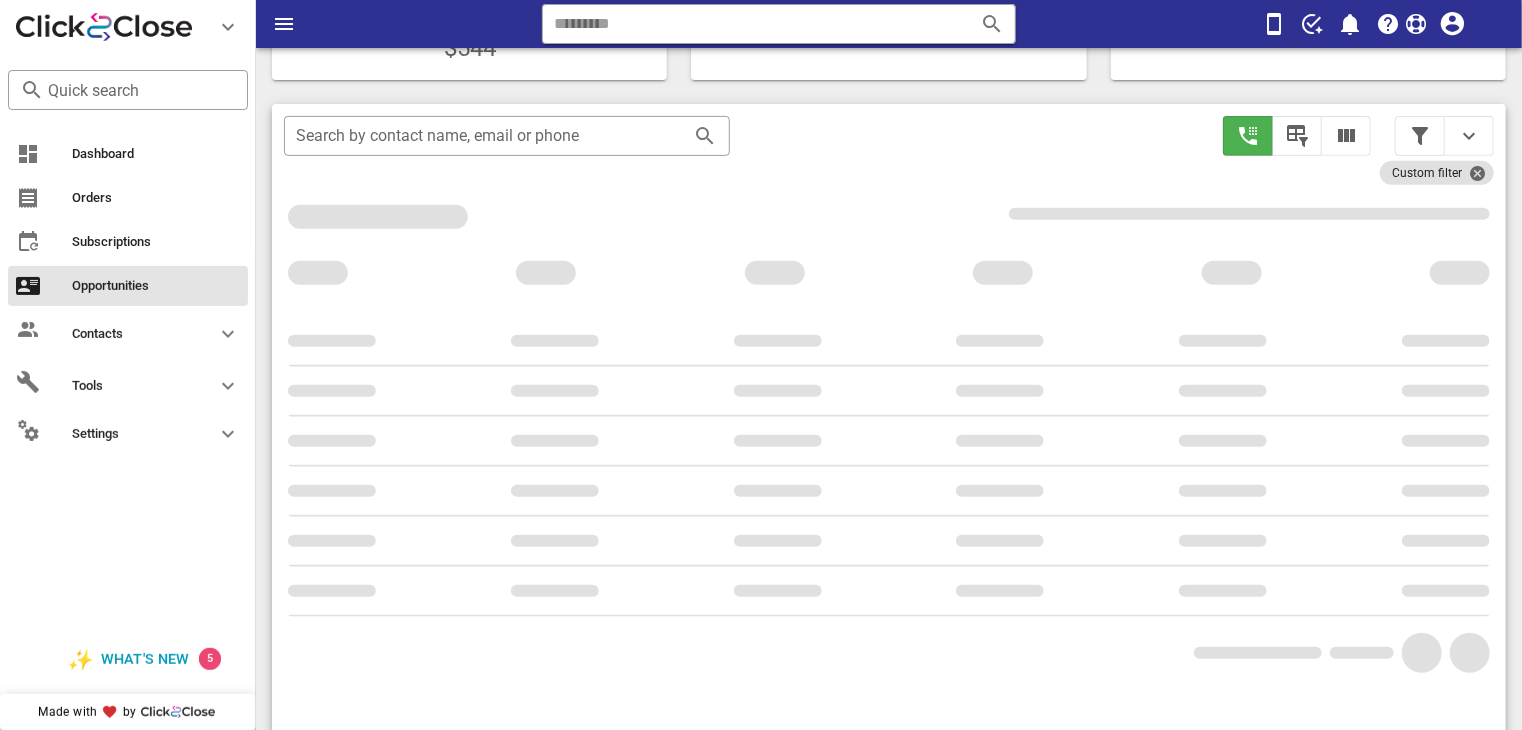 scroll, scrollTop: 353, scrollLeft: 0, axis: vertical 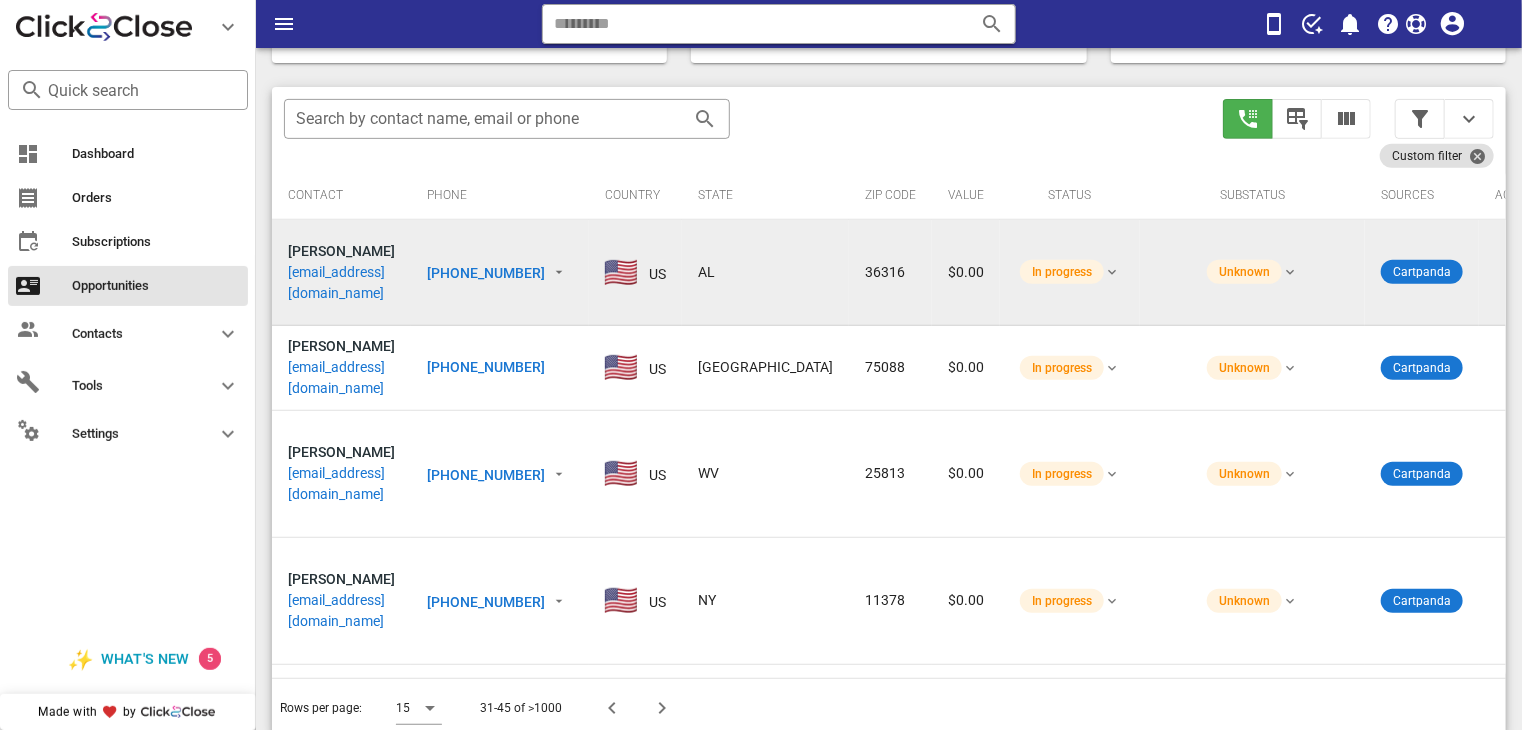 click on "[PHONE_NUMBER]" at bounding box center (486, 273) 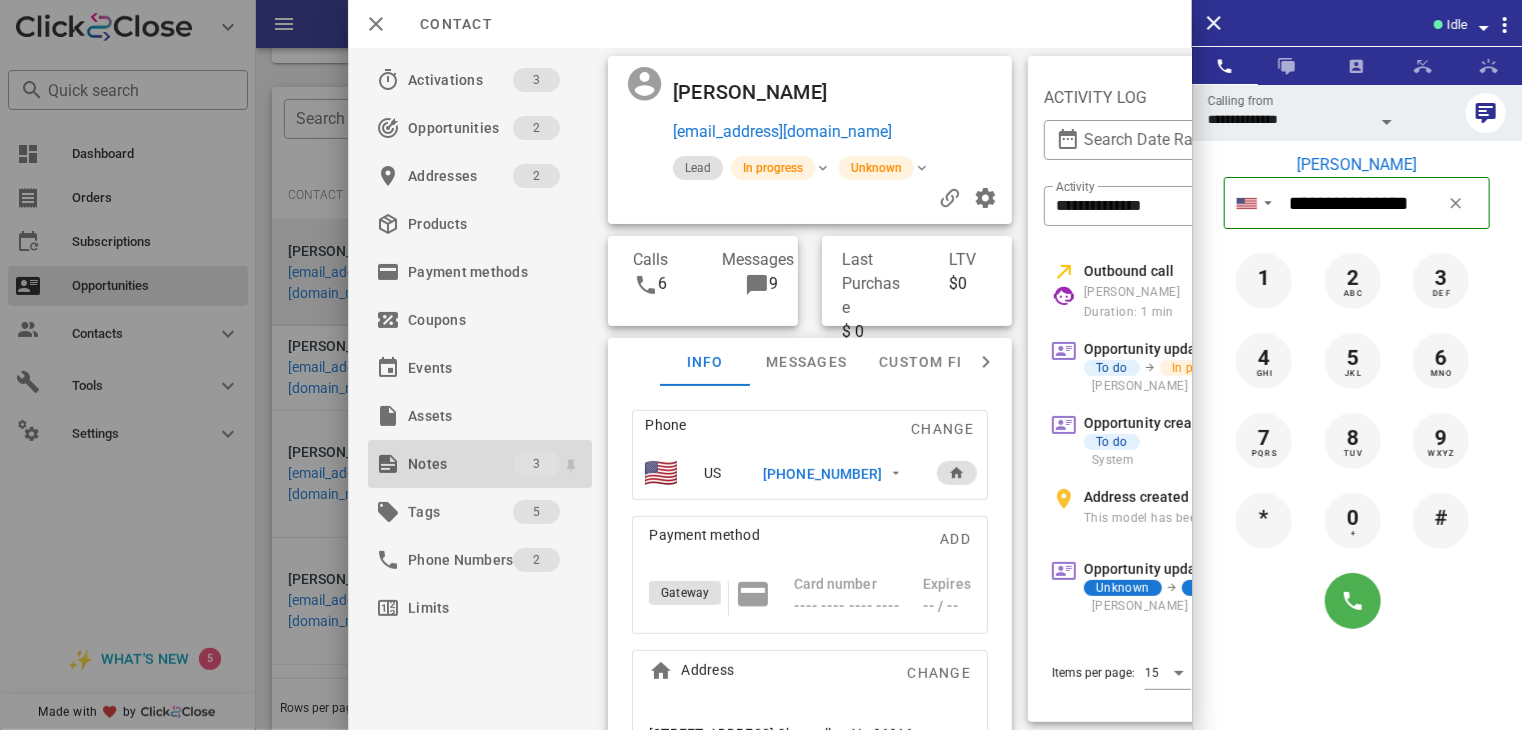 click on "Notes" at bounding box center (460, 464) 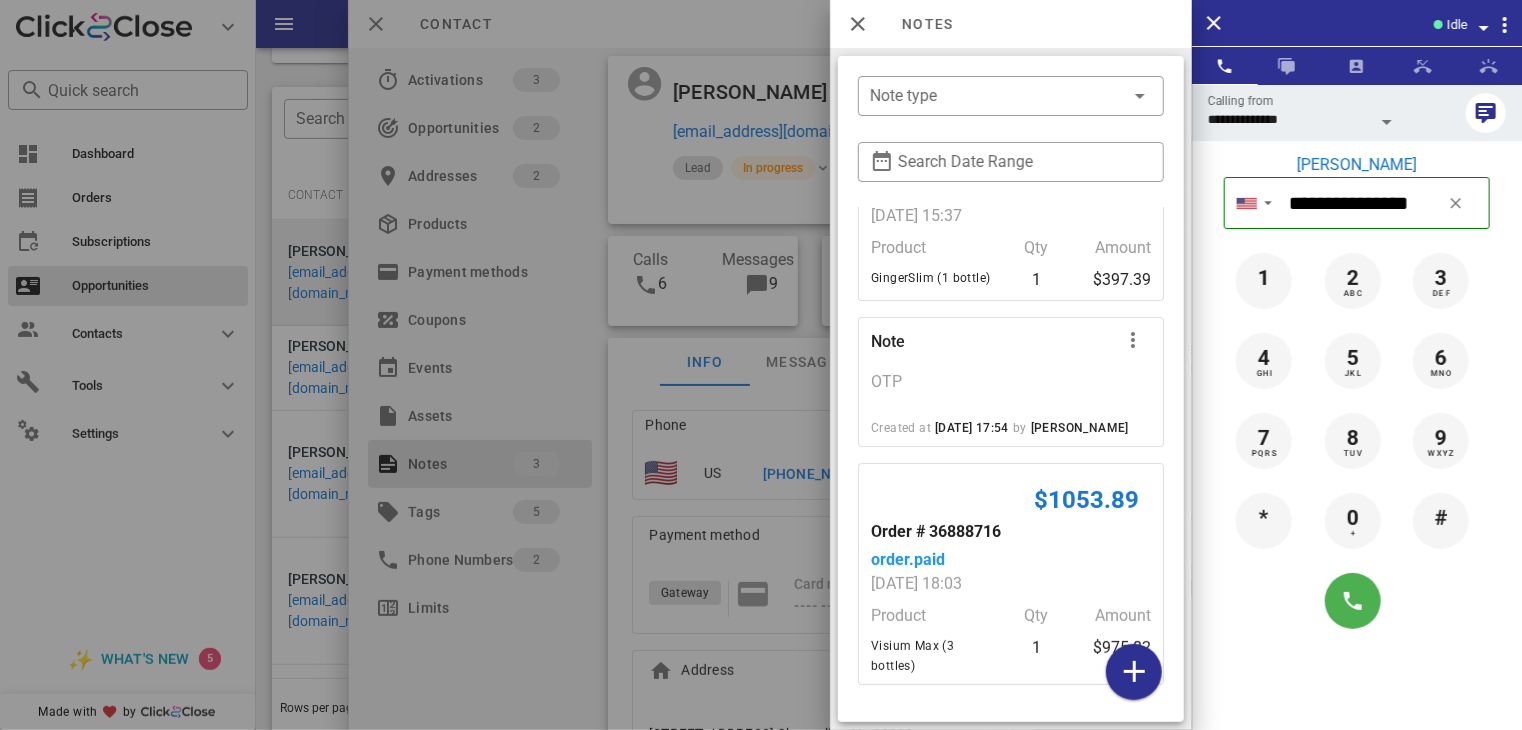scroll, scrollTop: 0, scrollLeft: 0, axis: both 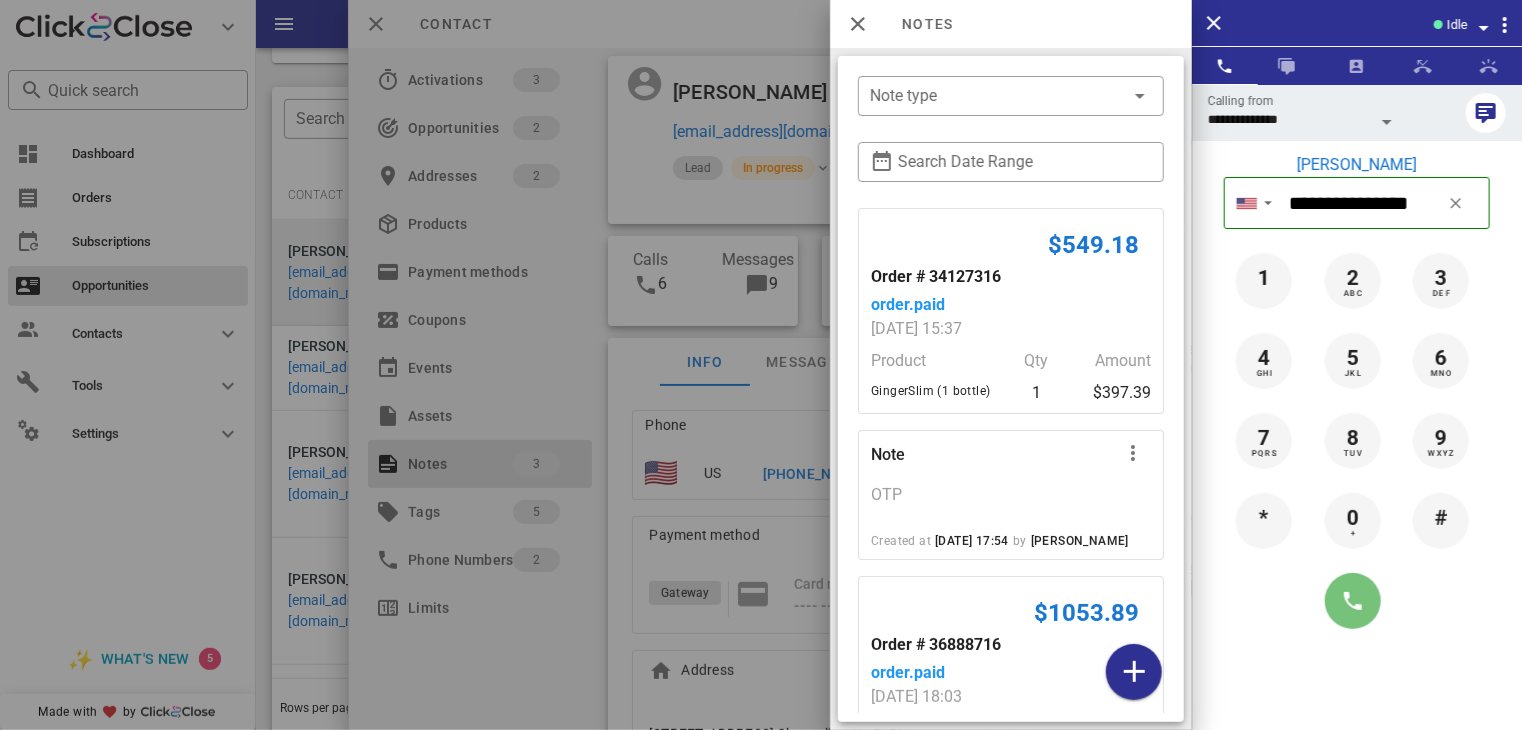 click at bounding box center (1353, 601) 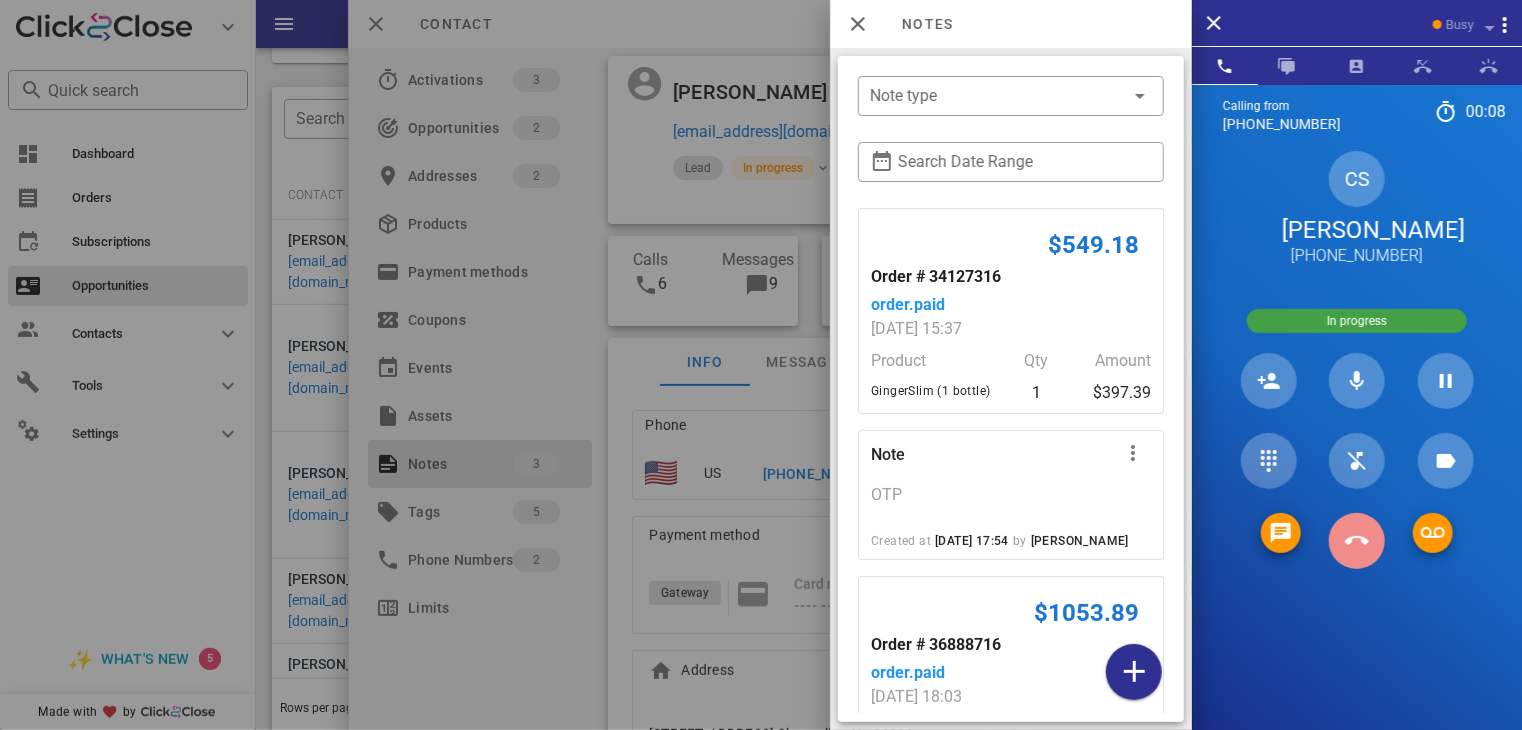 click at bounding box center [1357, 541] 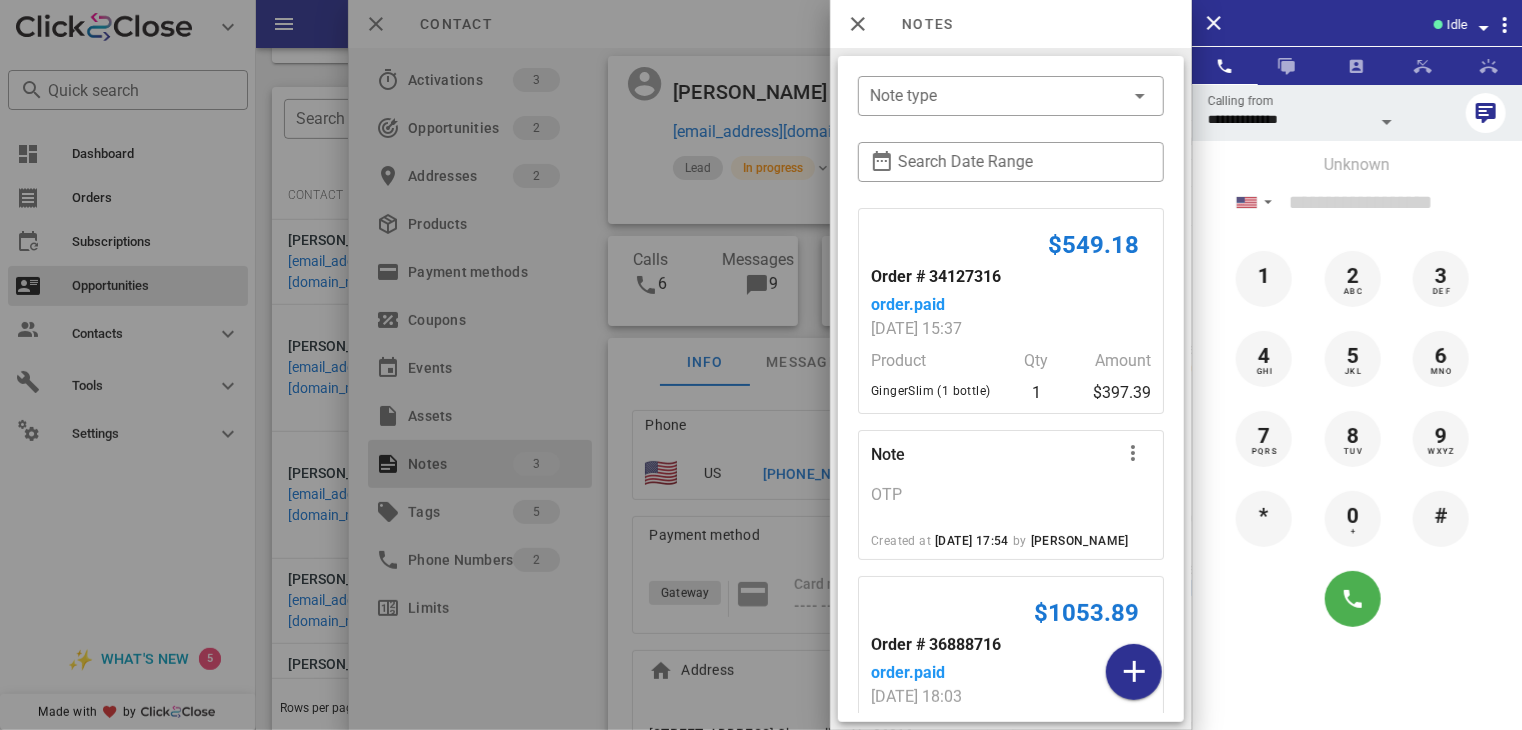 click at bounding box center (761, 365) 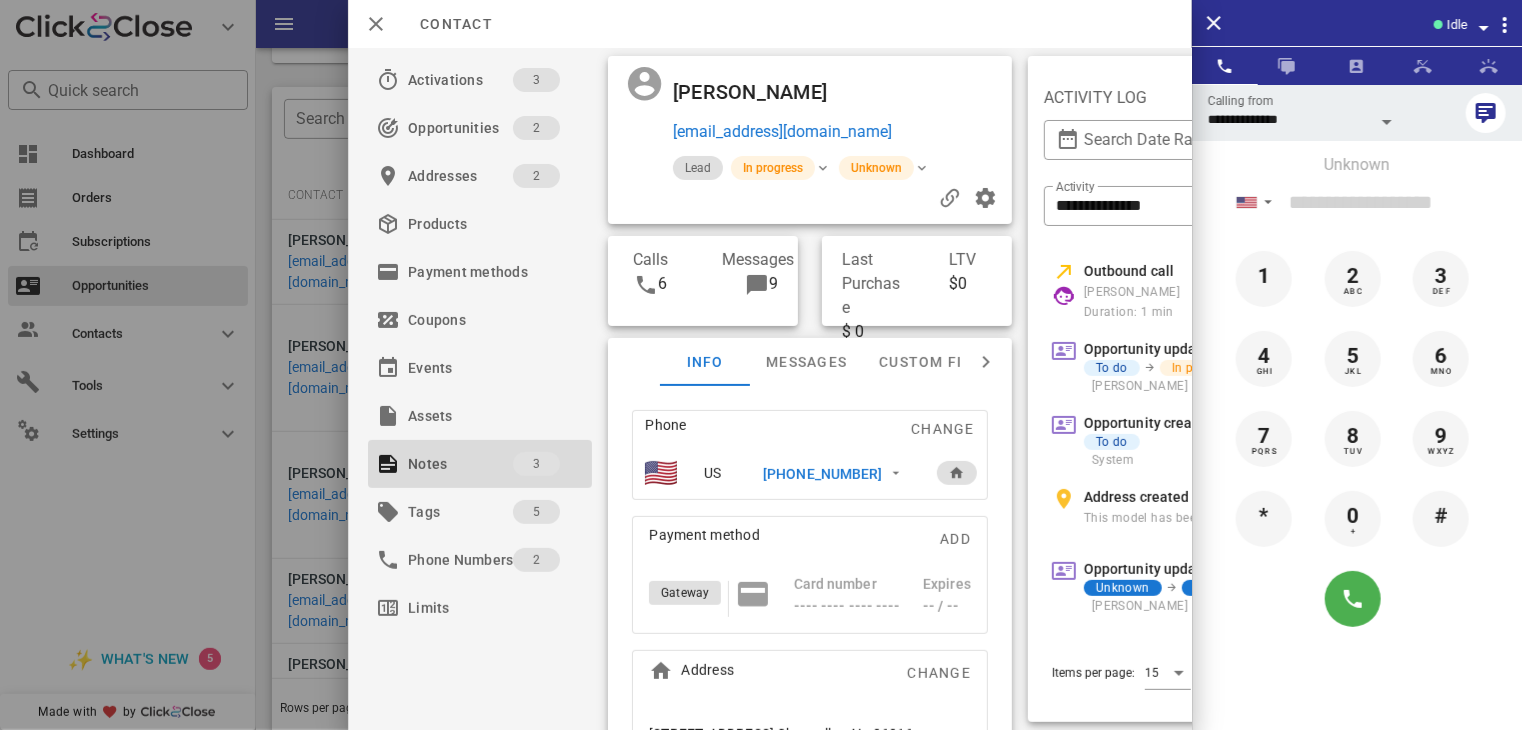 click on "[PHONE_NUMBER]" at bounding box center [822, 474] 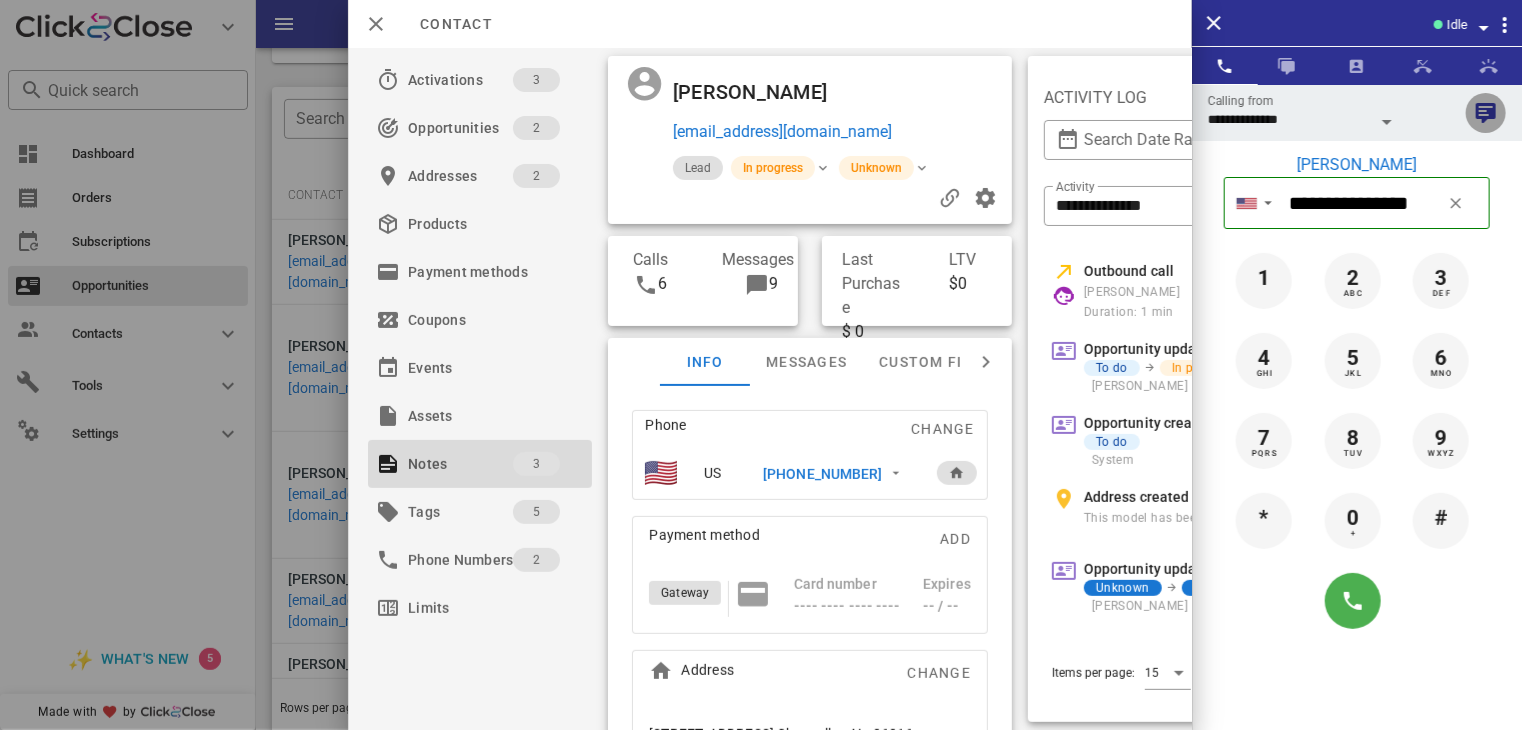click at bounding box center [1486, 113] 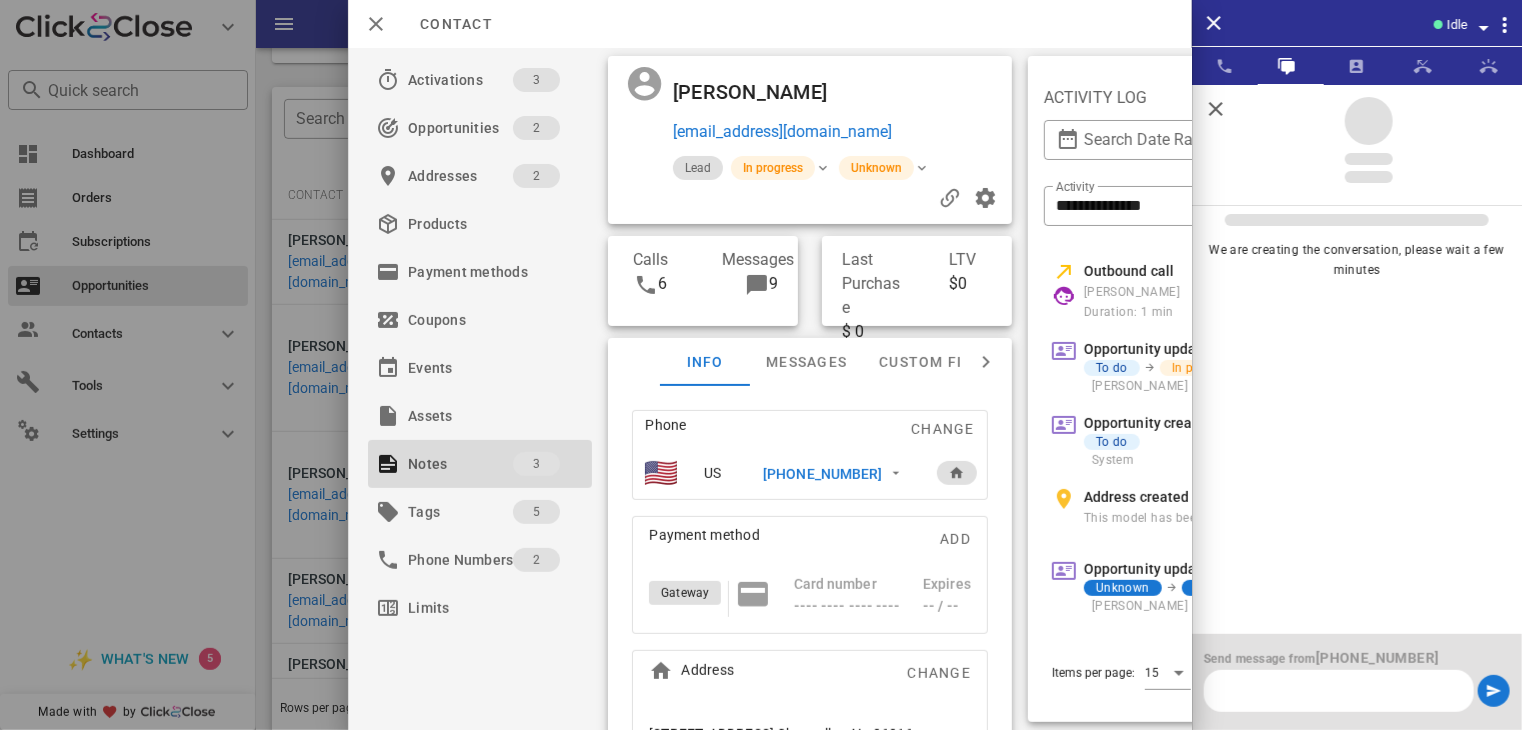 scroll, scrollTop: 376, scrollLeft: 0, axis: vertical 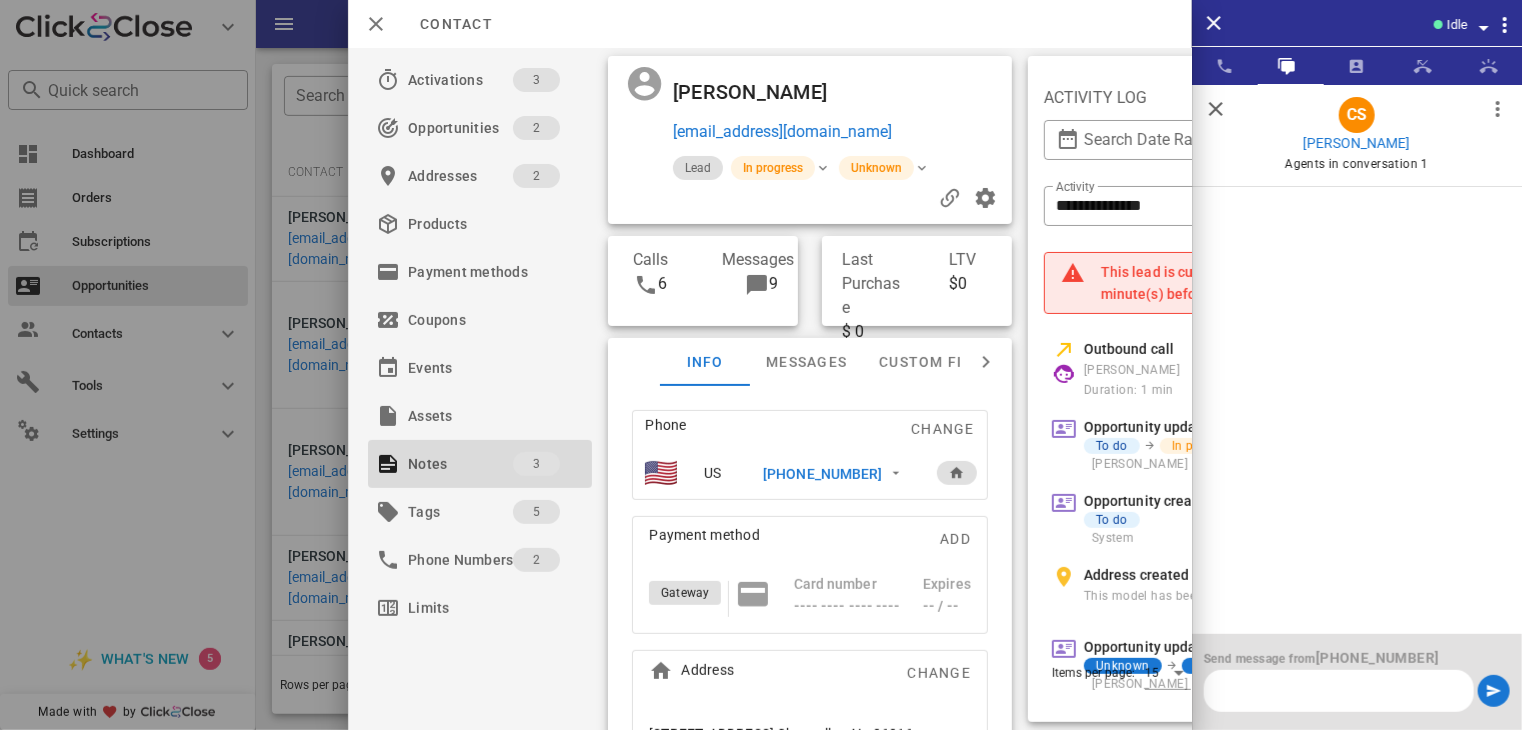 click at bounding box center [1339, 691] 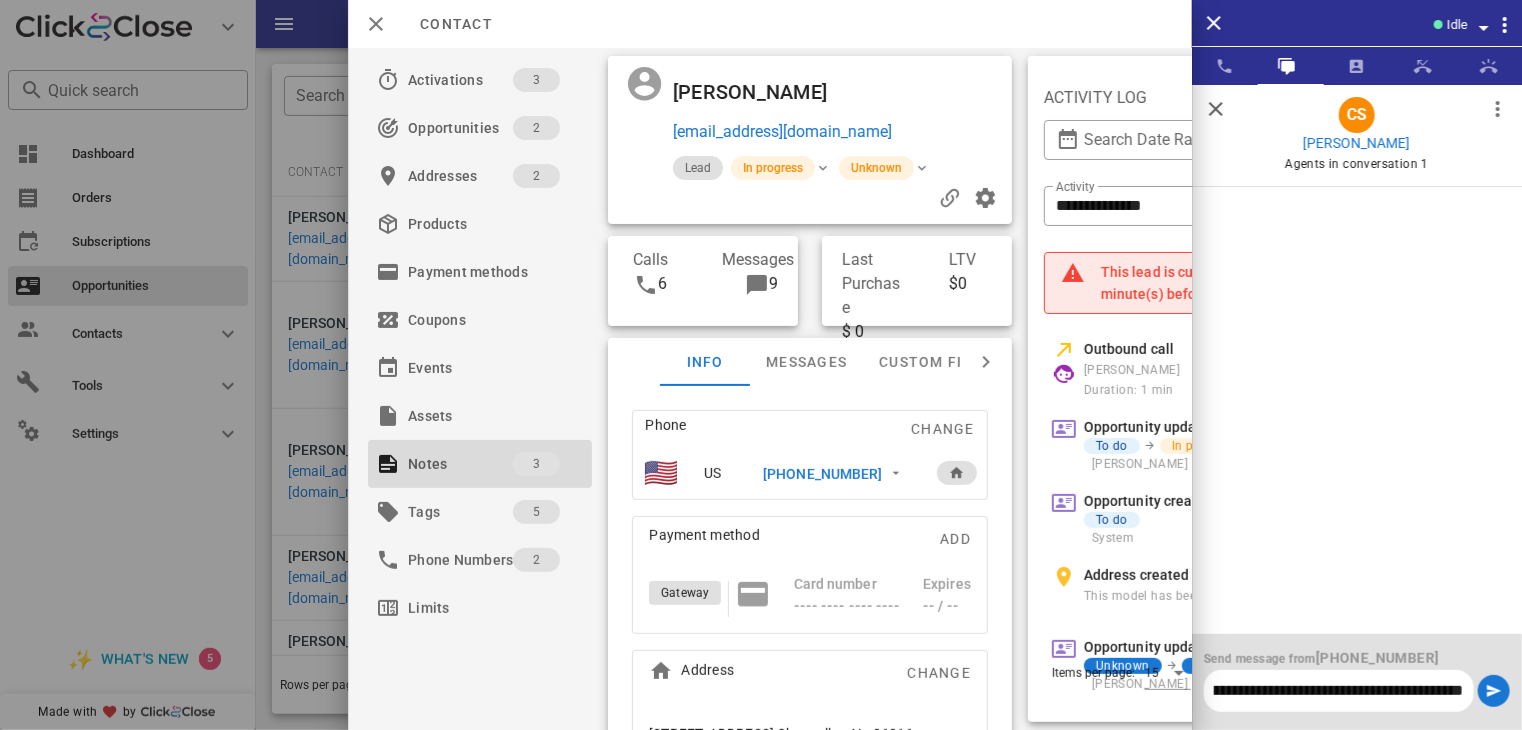scroll, scrollTop: 0, scrollLeft: 1540, axis: horizontal 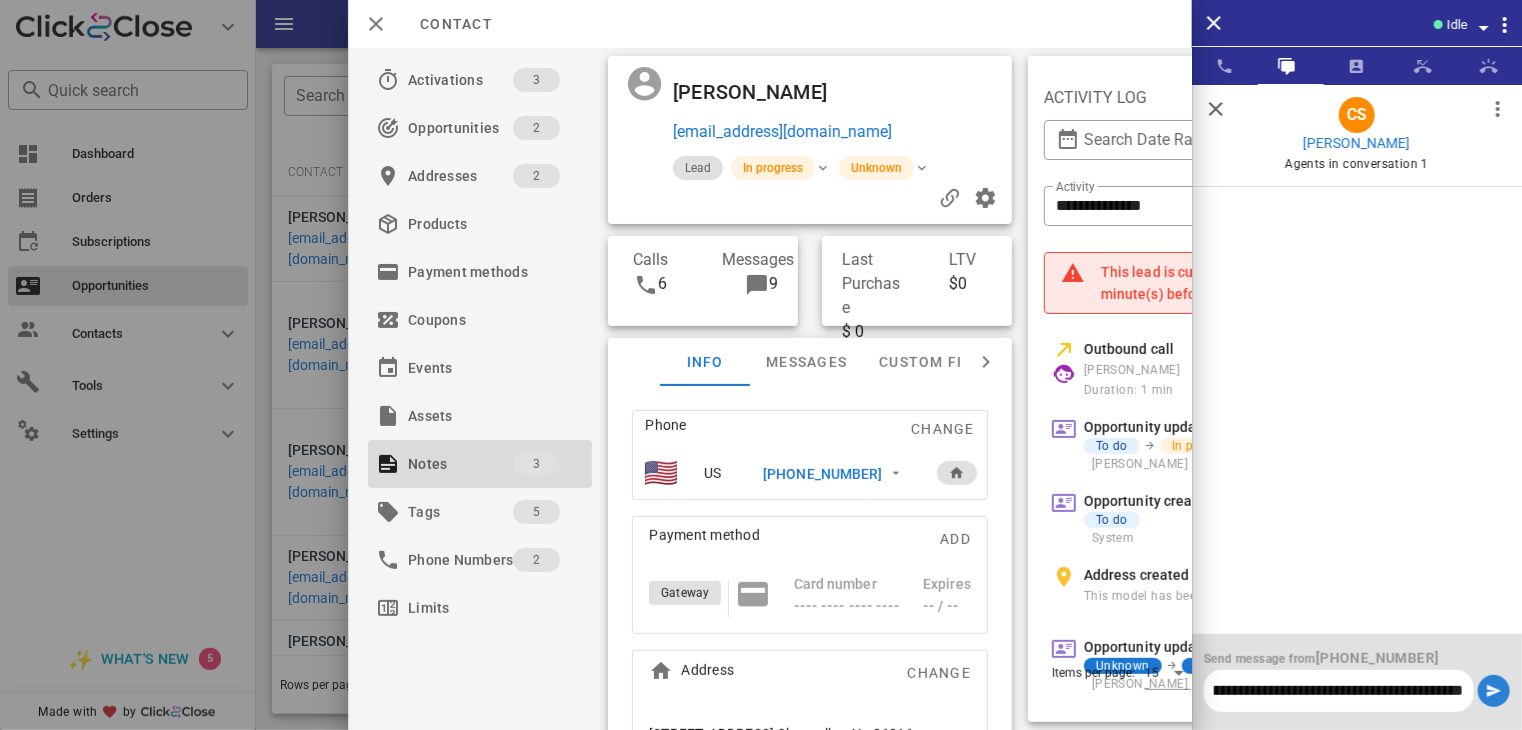 type on "**********" 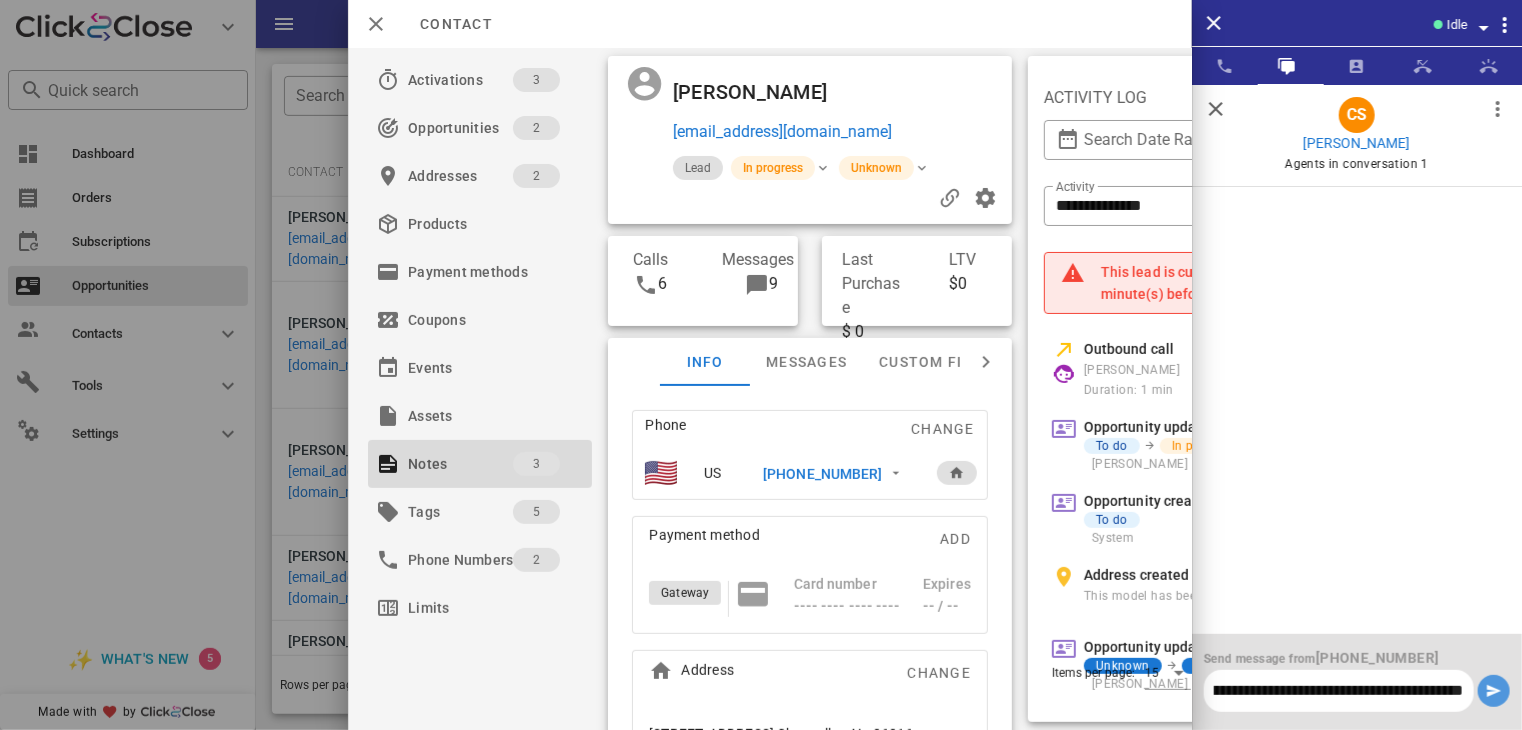 click at bounding box center (1494, 691) 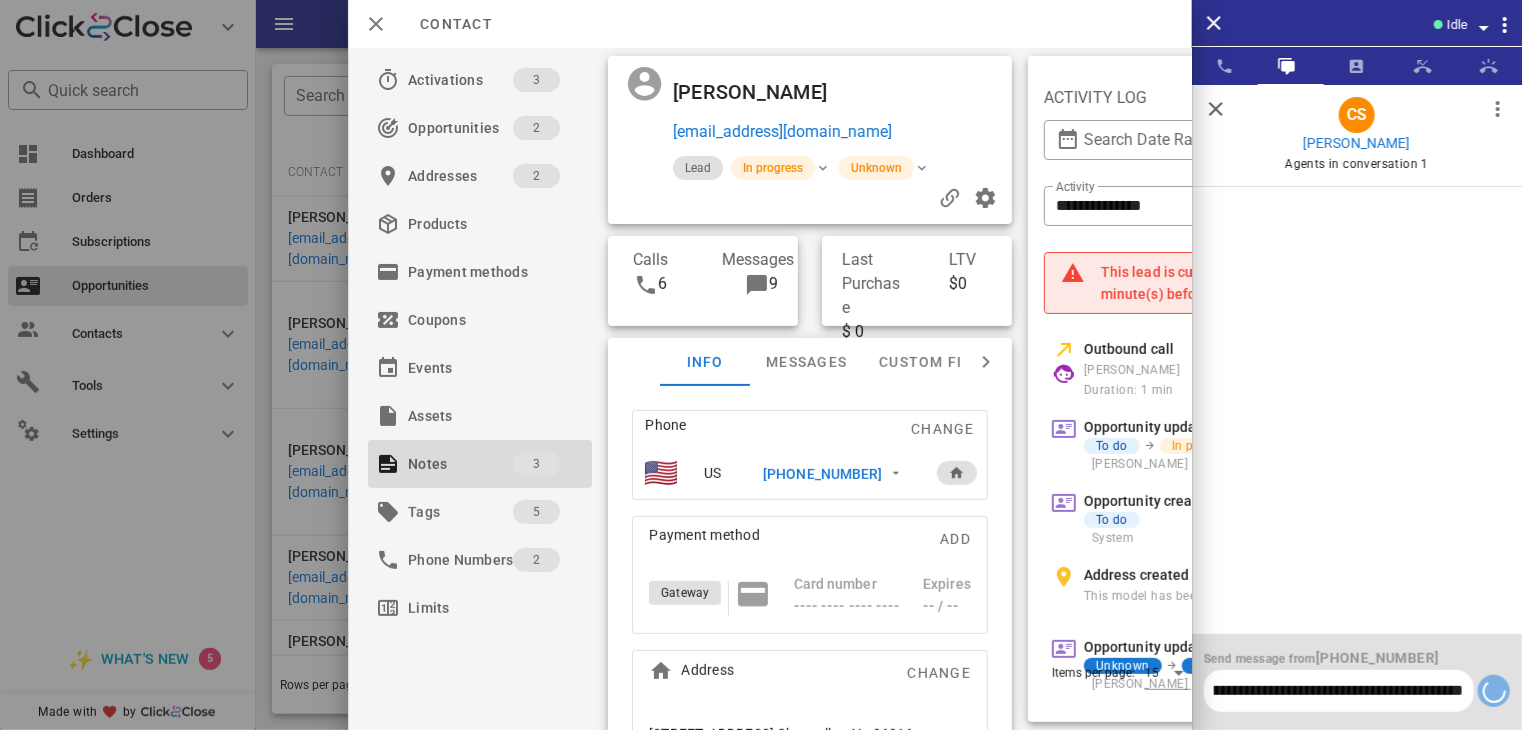 scroll, scrollTop: 0, scrollLeft: 0, axis: both 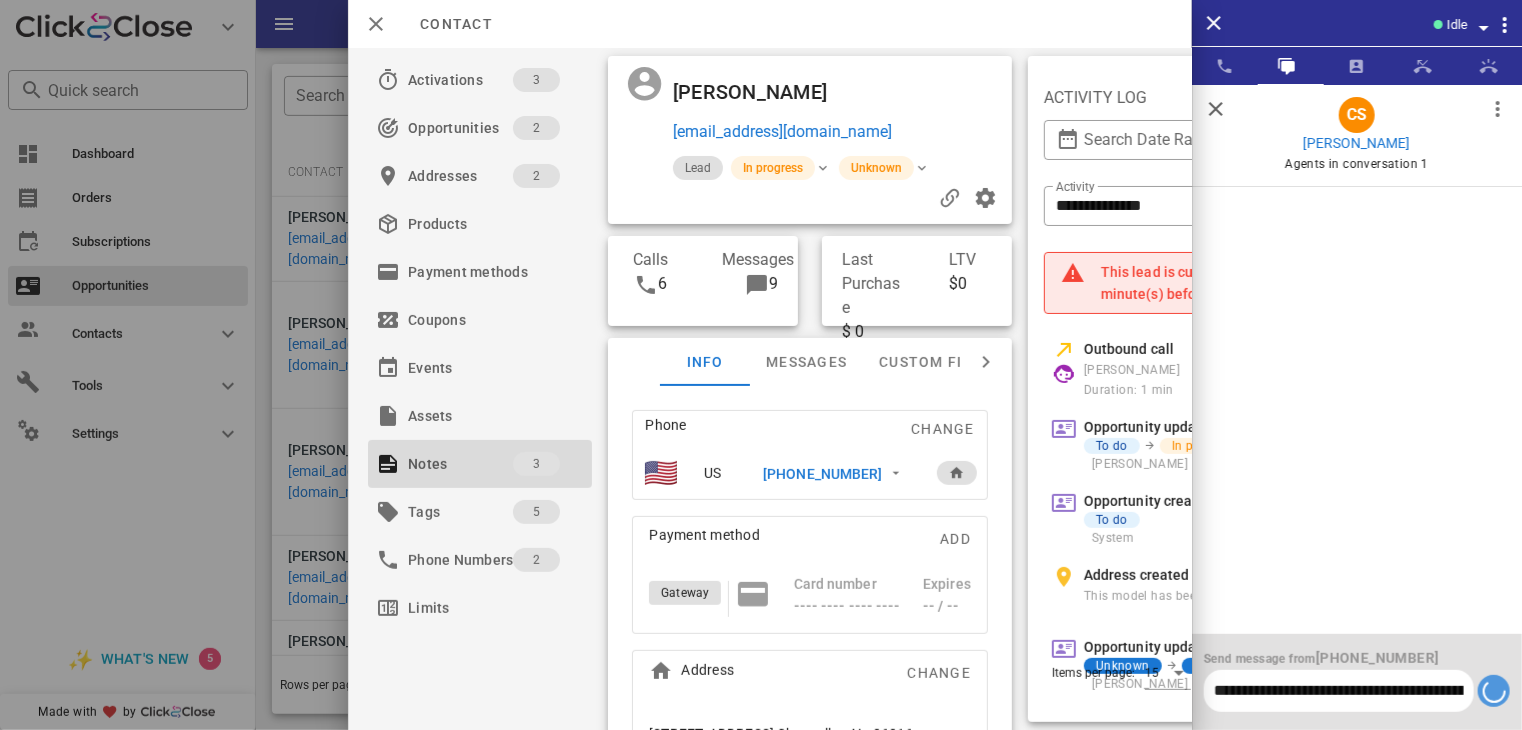type 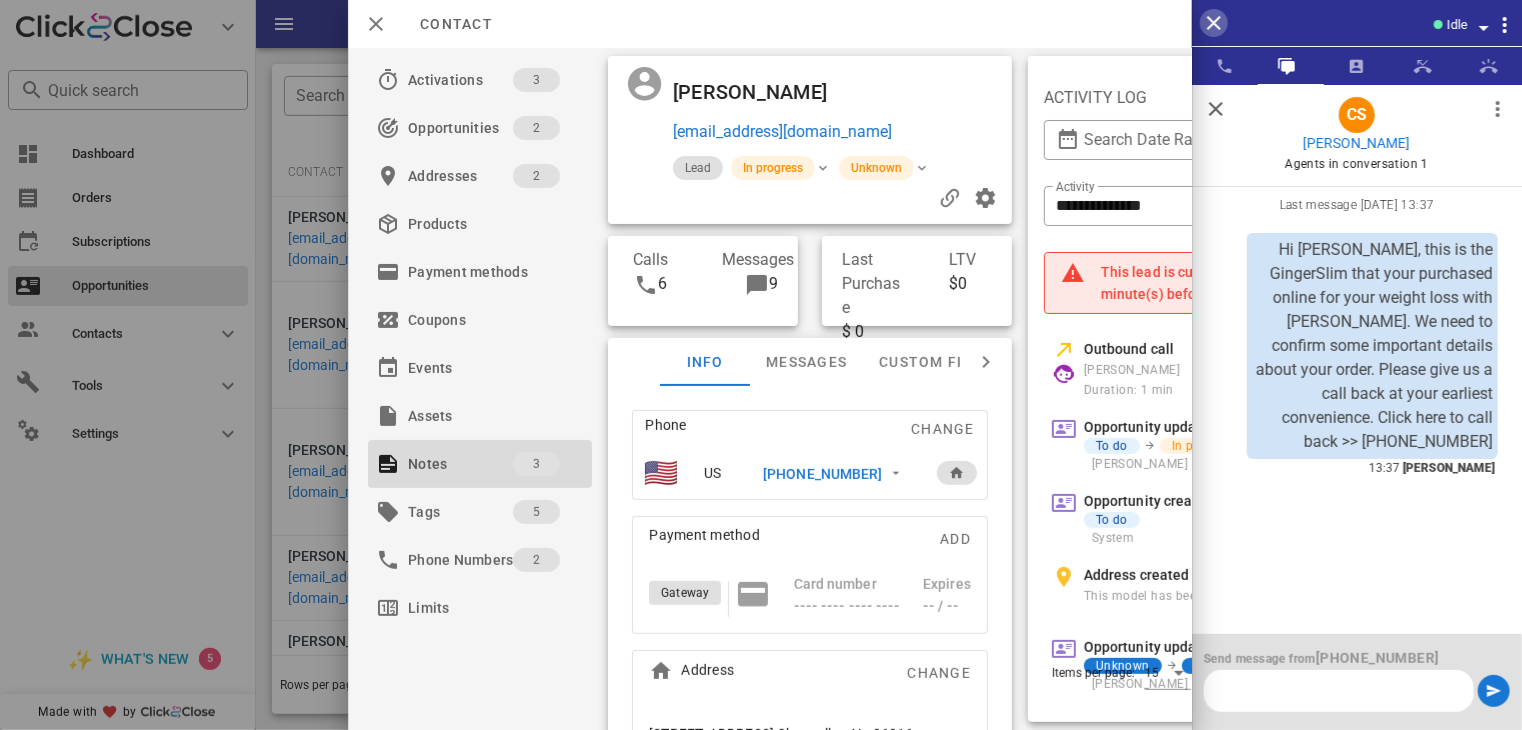 click at bounding box center (1214, 23) 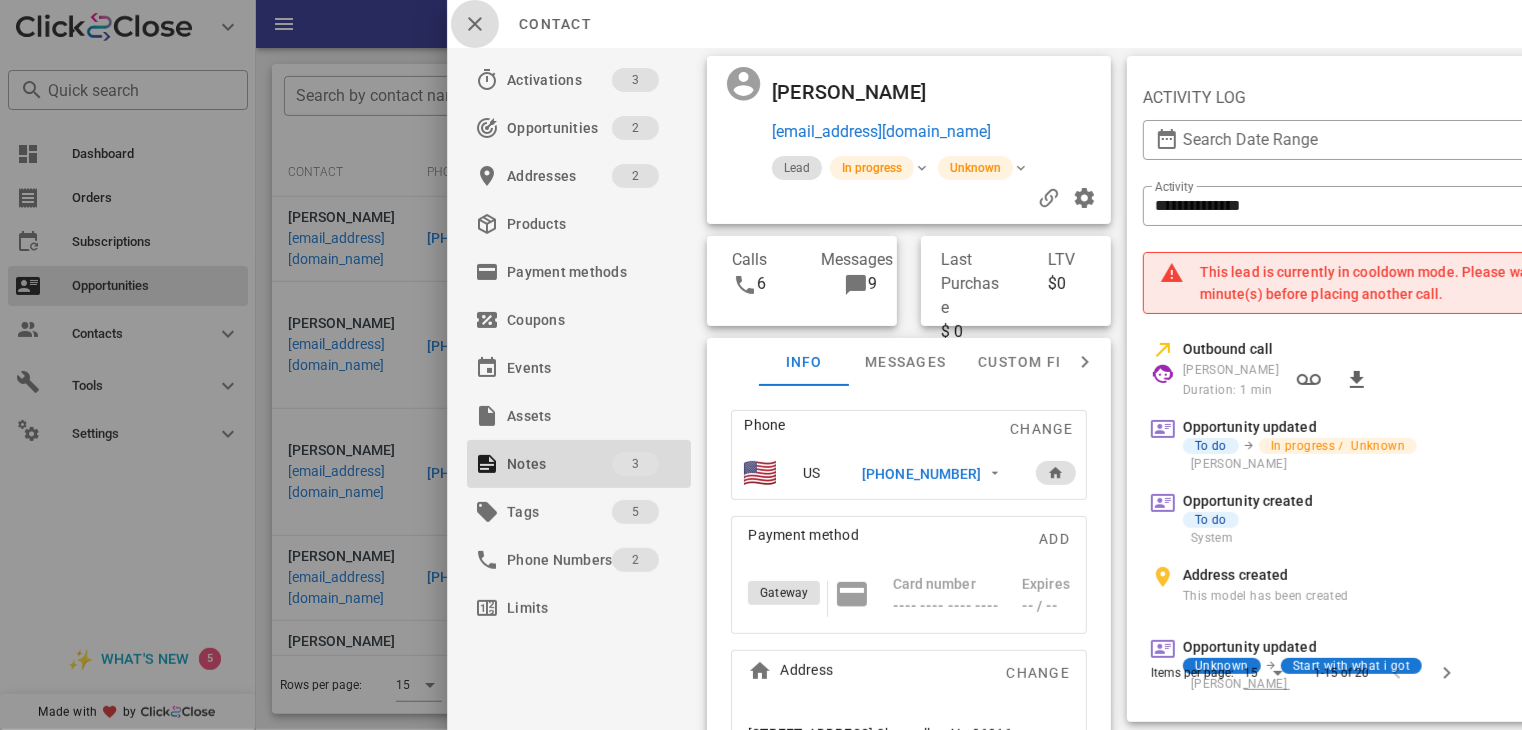 click at bounding box center [475, 24] 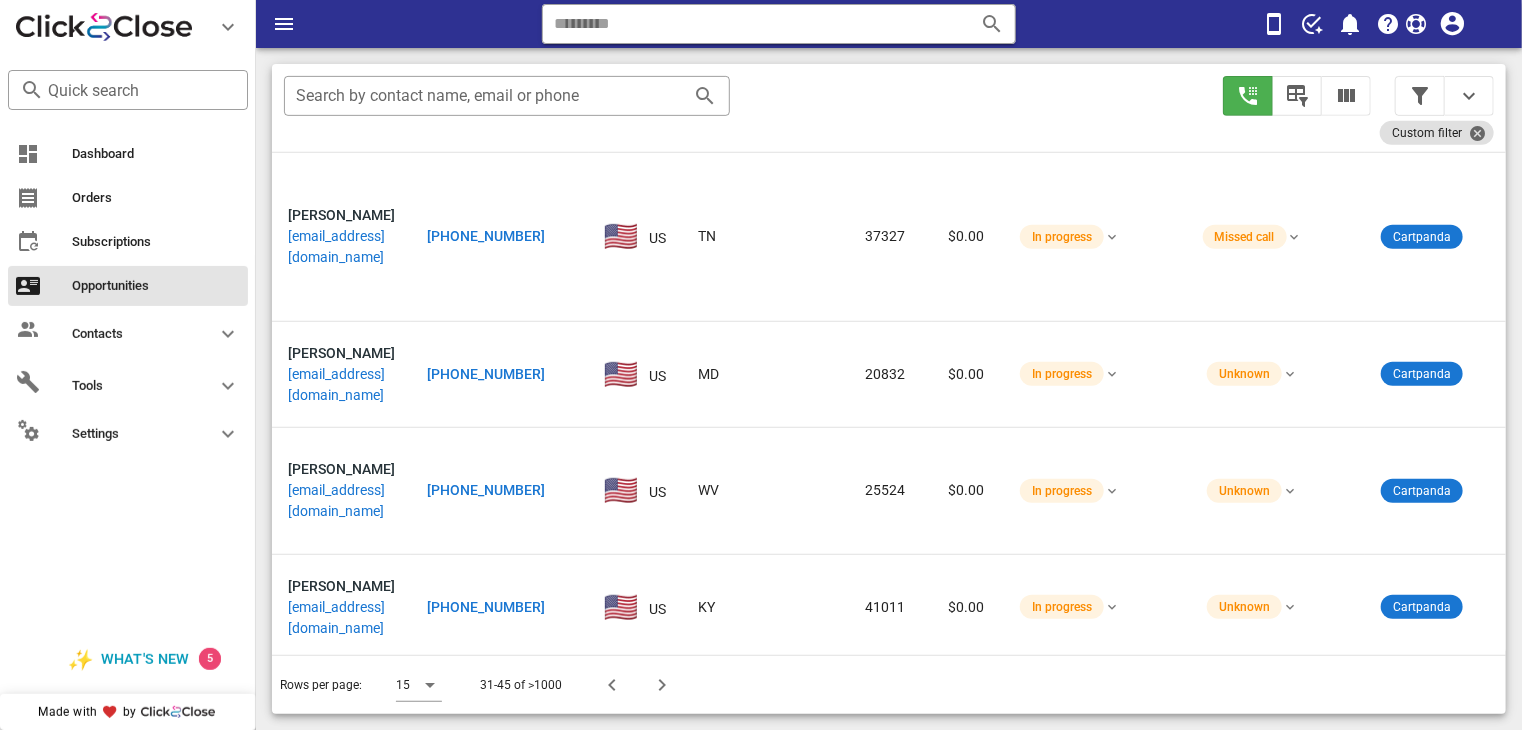 scroll, scrollTop: 556, scrollLeft: 0, axis: vertical 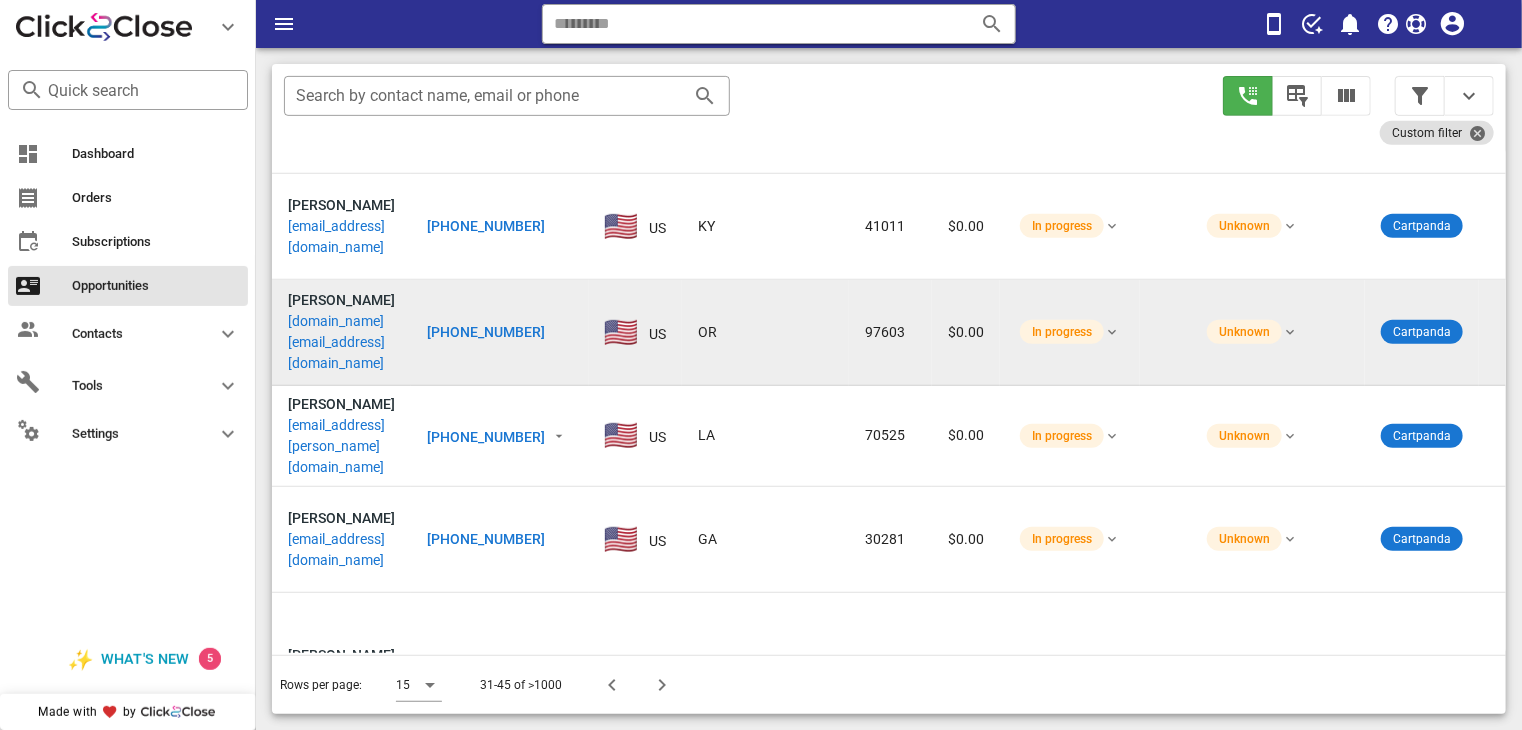 click on "[PHONE_NUMBER]" at bounding box center [486, 332] 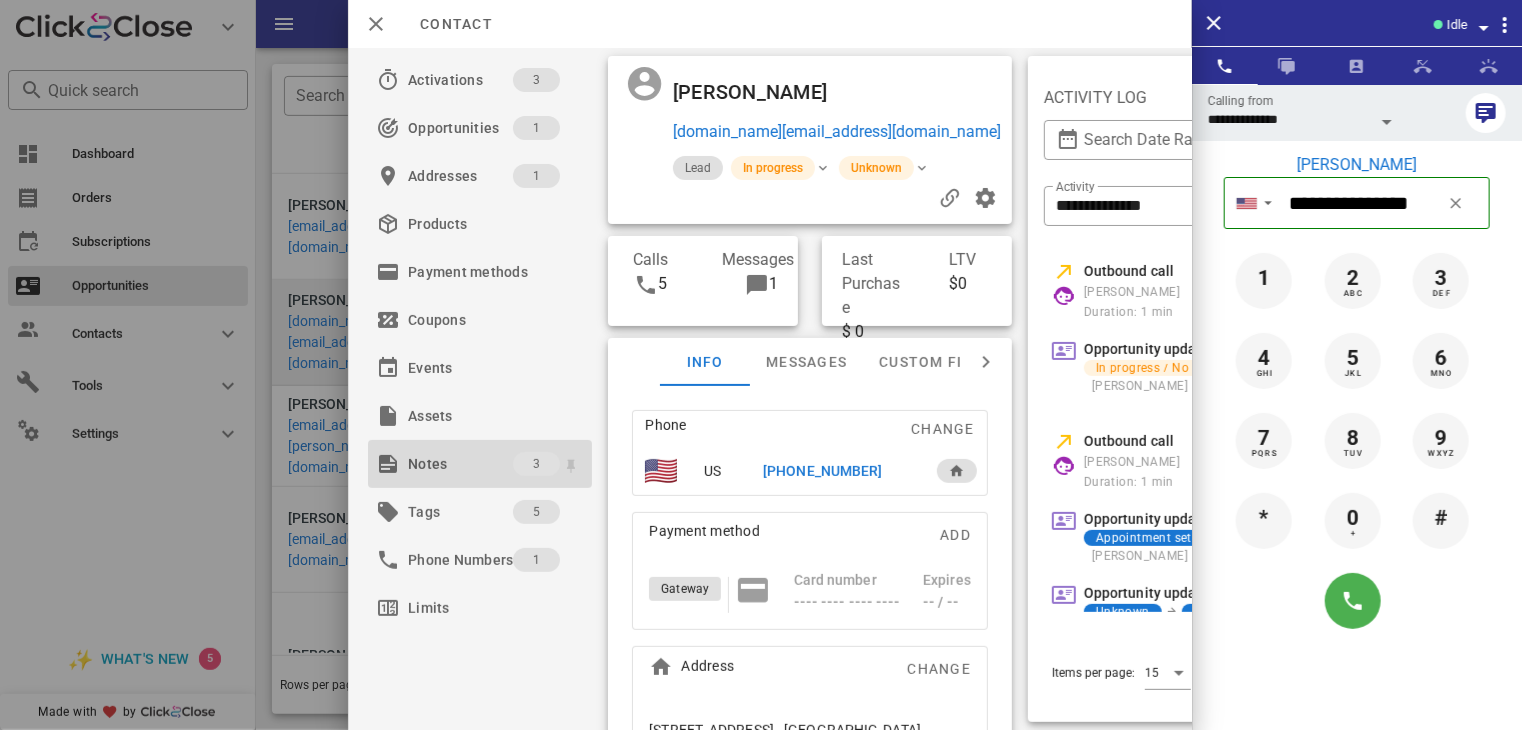 click on "Notes" at bounding box center (460, 464) 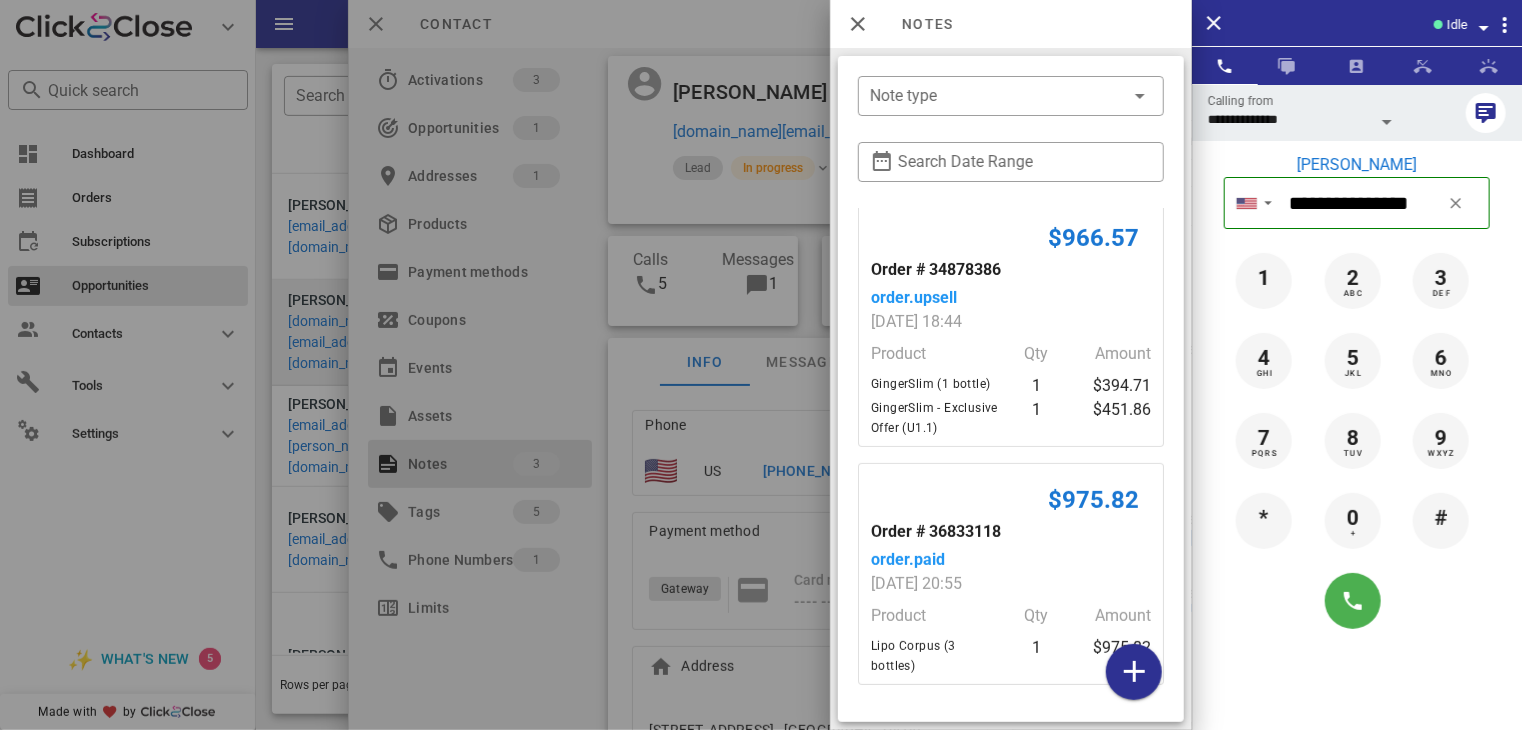 scroll, scrollTop: 0, scrollLeft: 0, axis: both 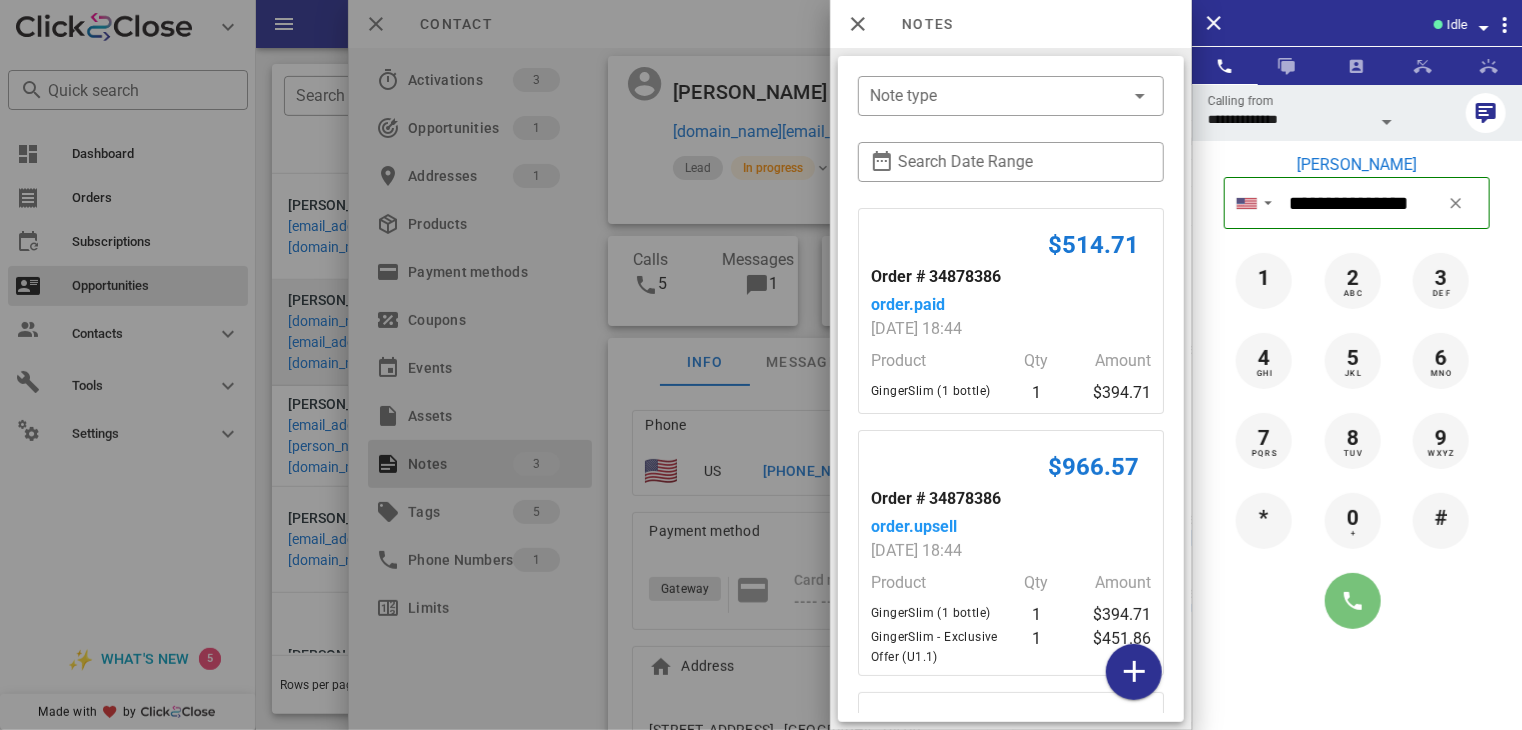 click at bounding box center (1353, 601) 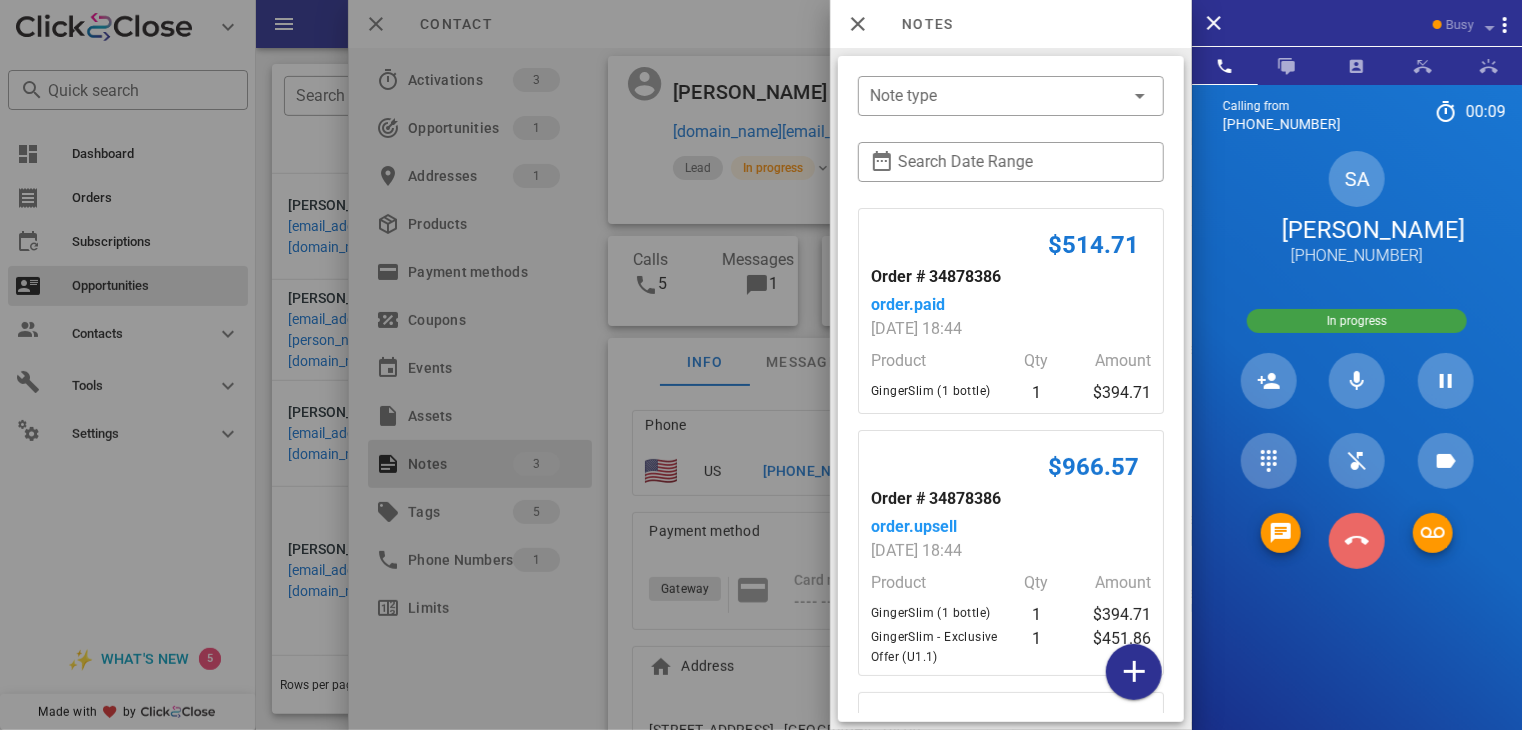 click at bounding box center [1357, 541] 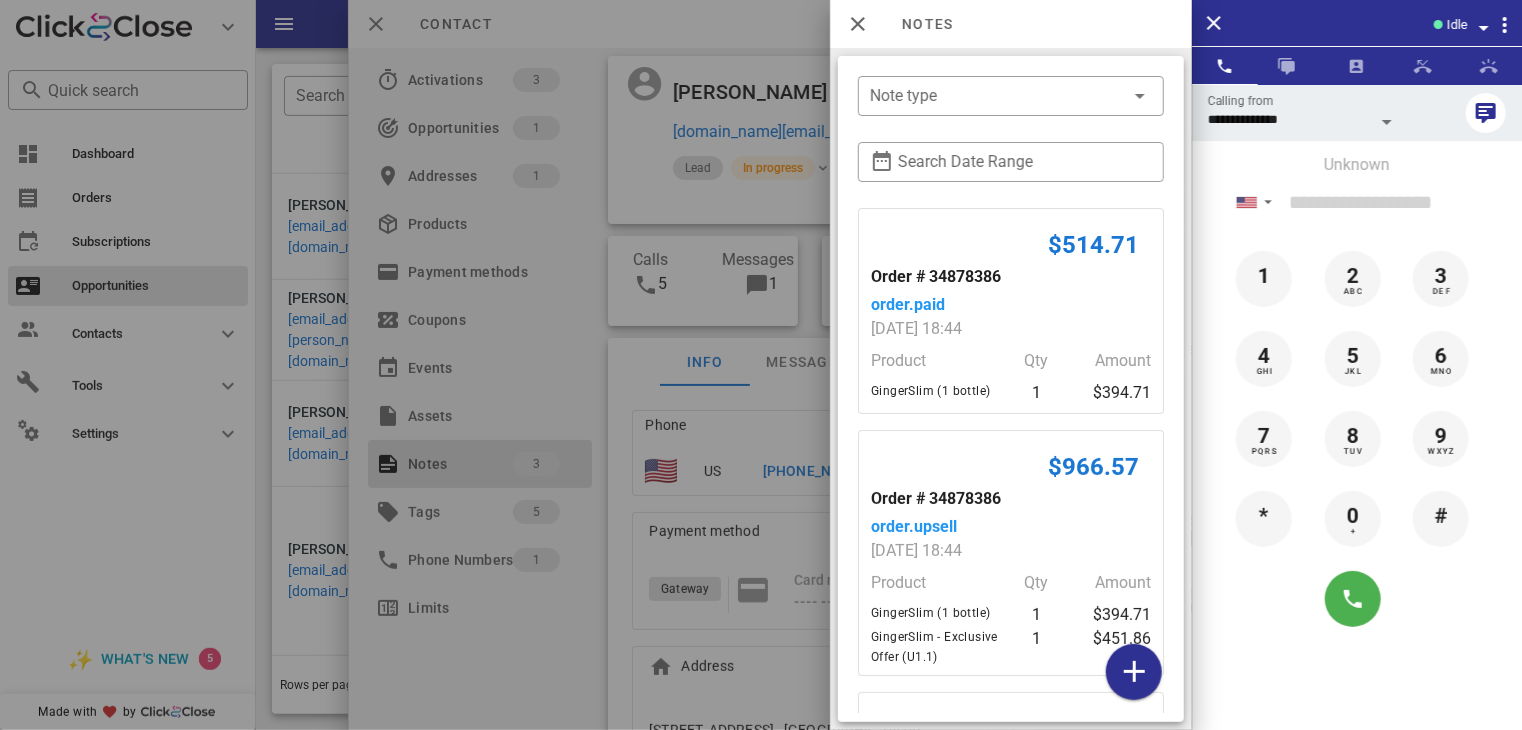 click at bounding box center [761, 365] 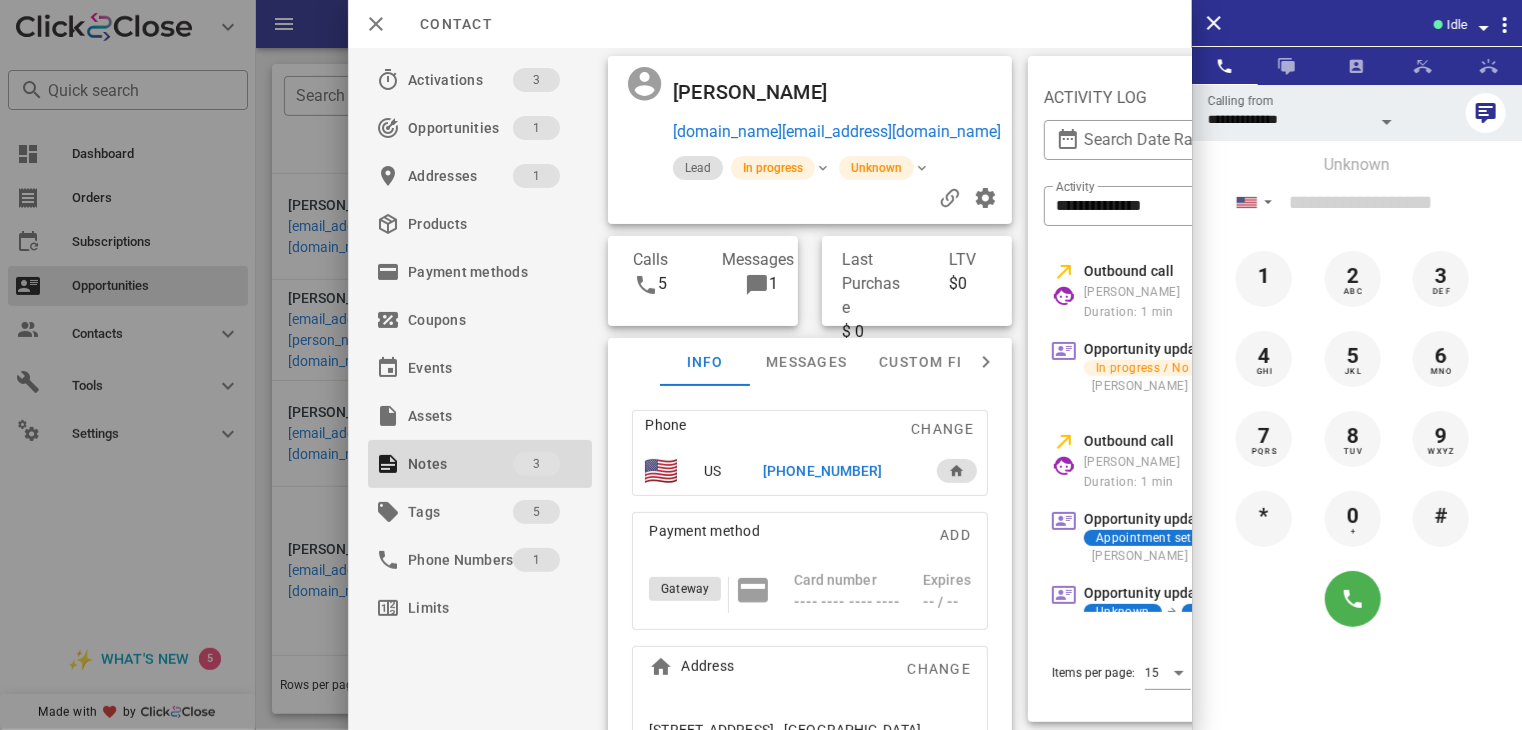 click on "[PHONE_NUMBER]" at bounding box center [822, 471] 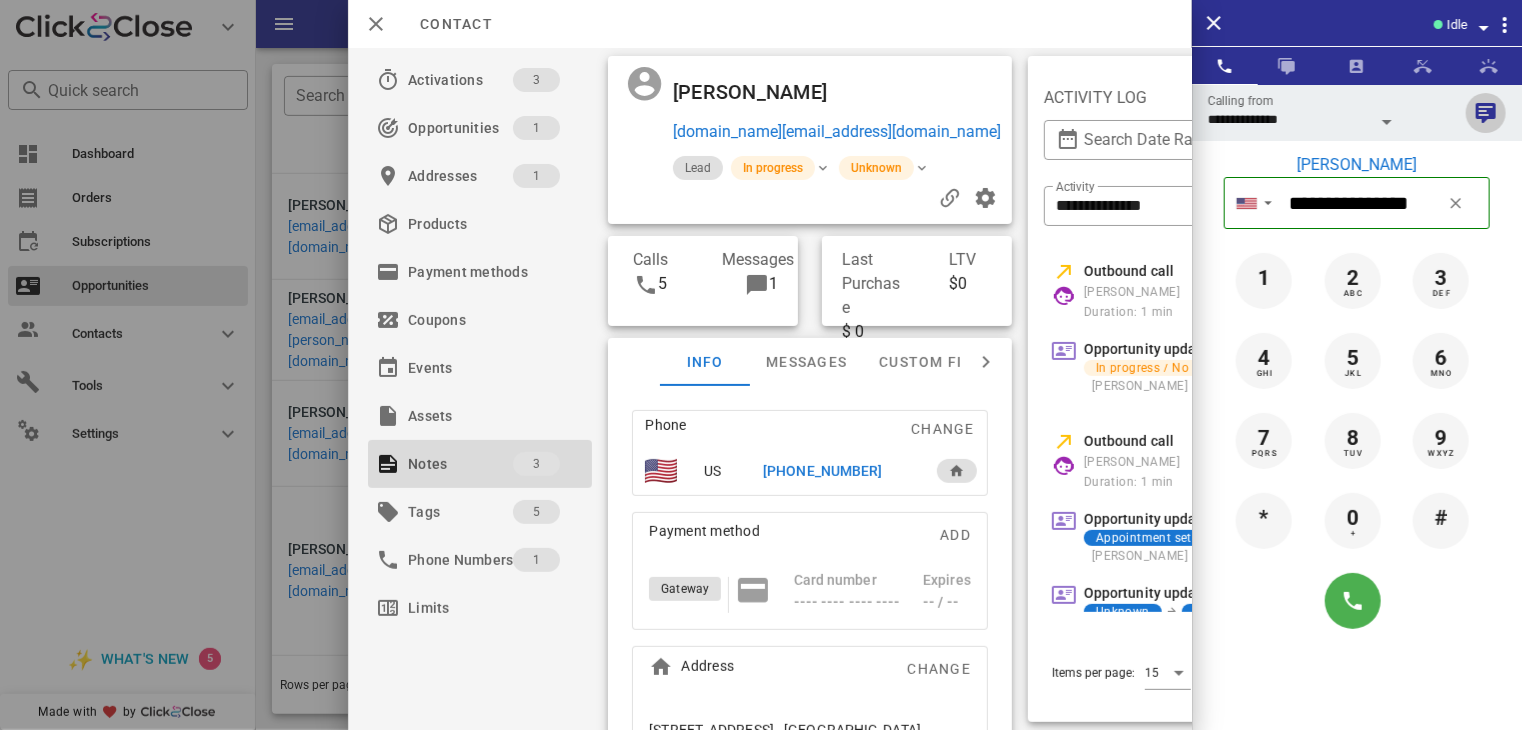 click at bounding box center (1486, 113) 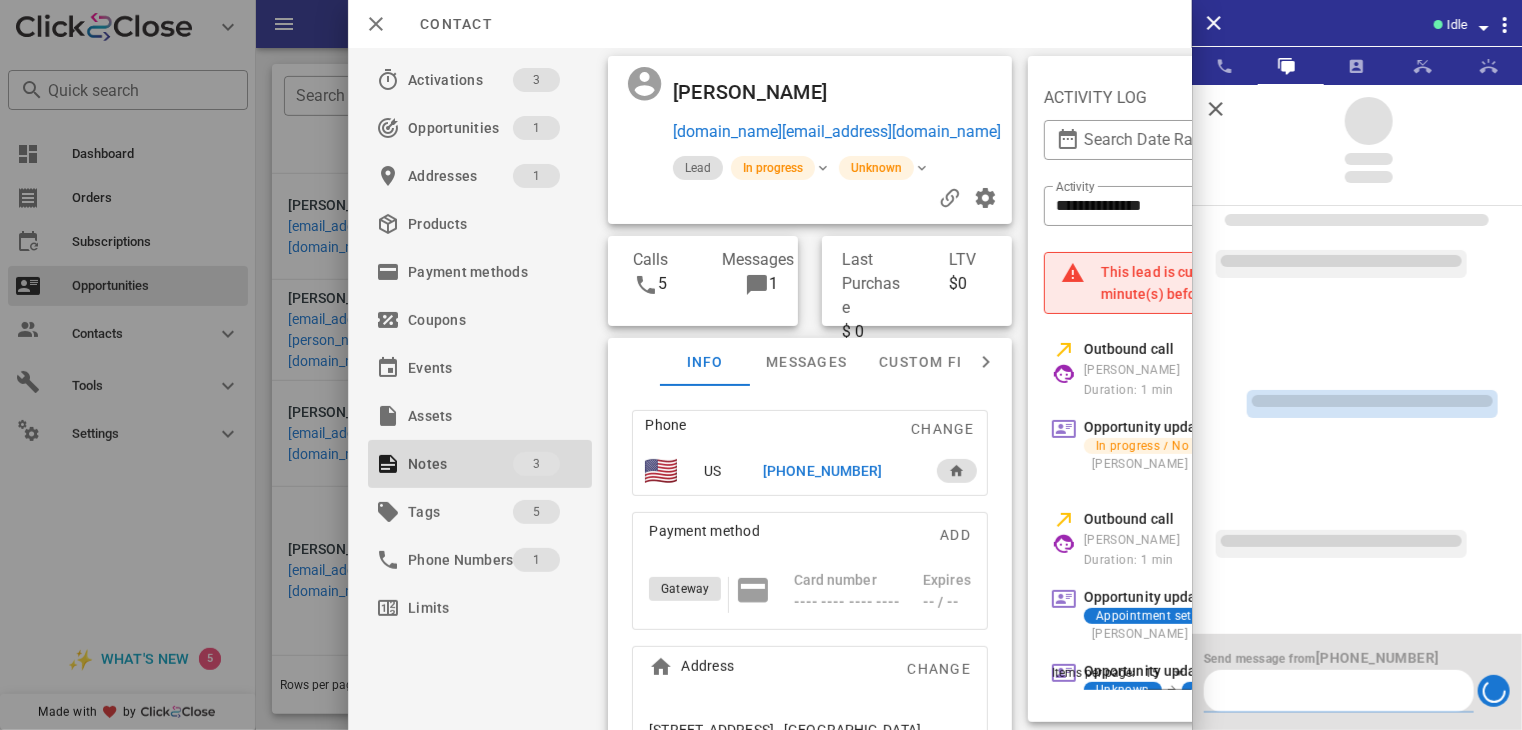 scroll, scrollTop: 449, scrollLeft: 0, axis: vertical 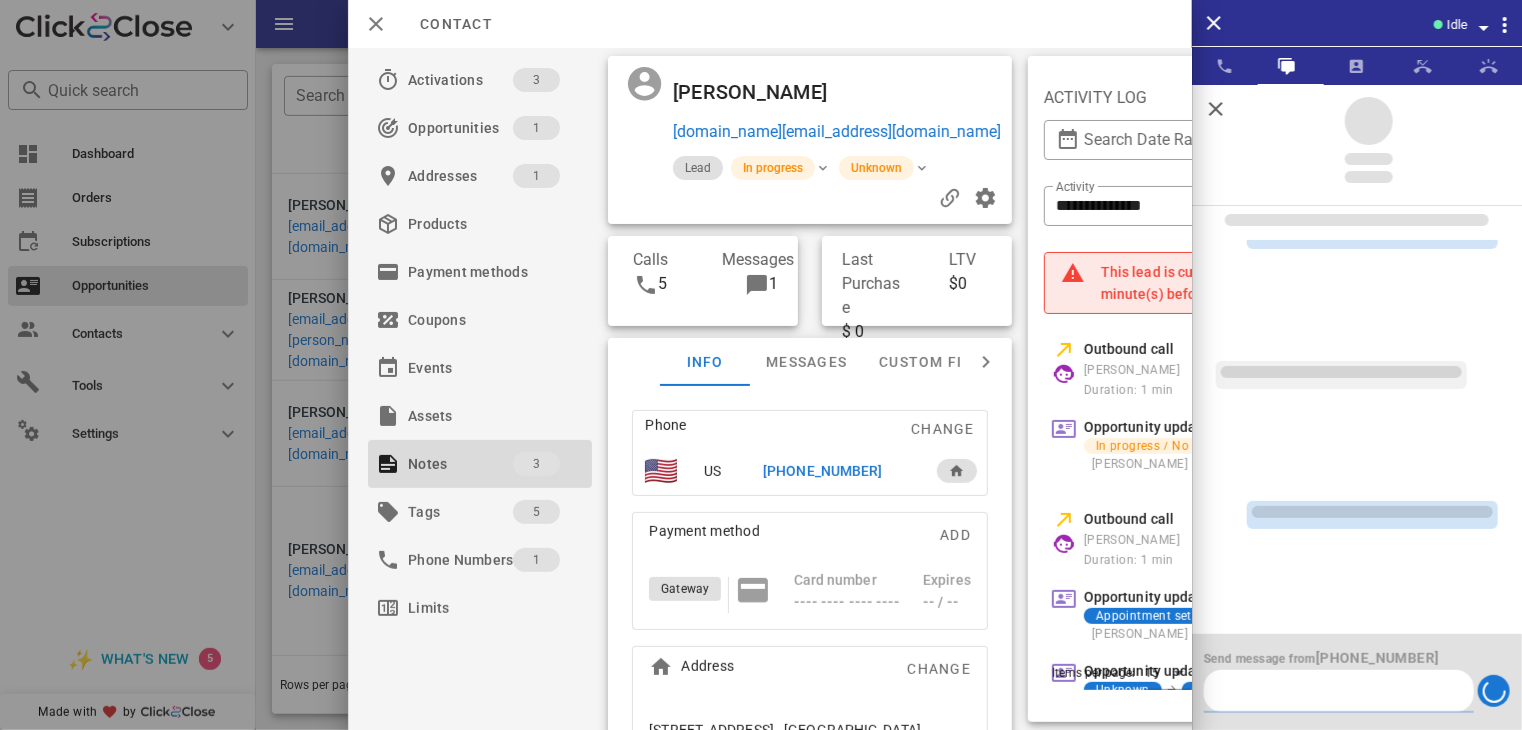 click at bounding box center (1339, 691) 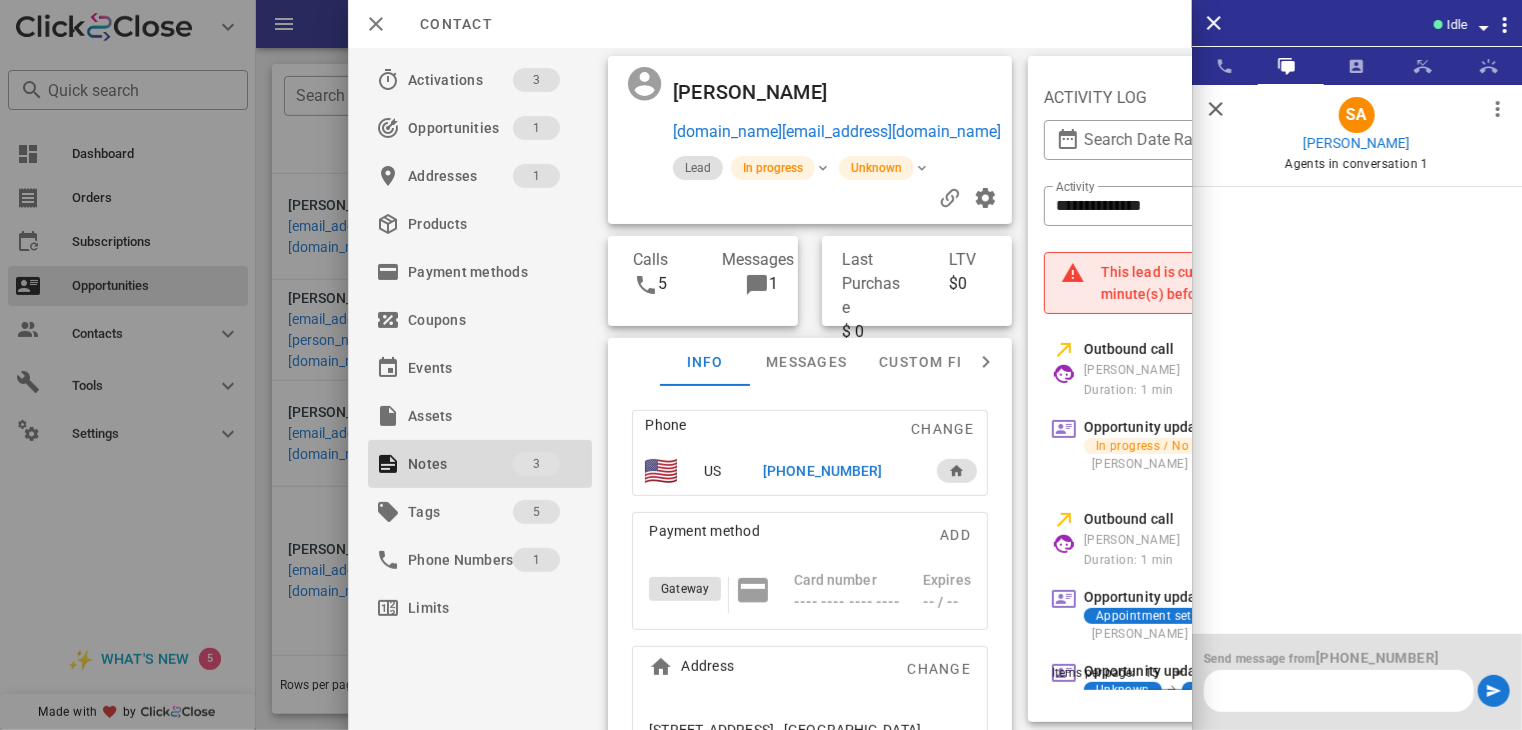 scroll, scrollTop: 0, scrollLeft: 0, axis: both 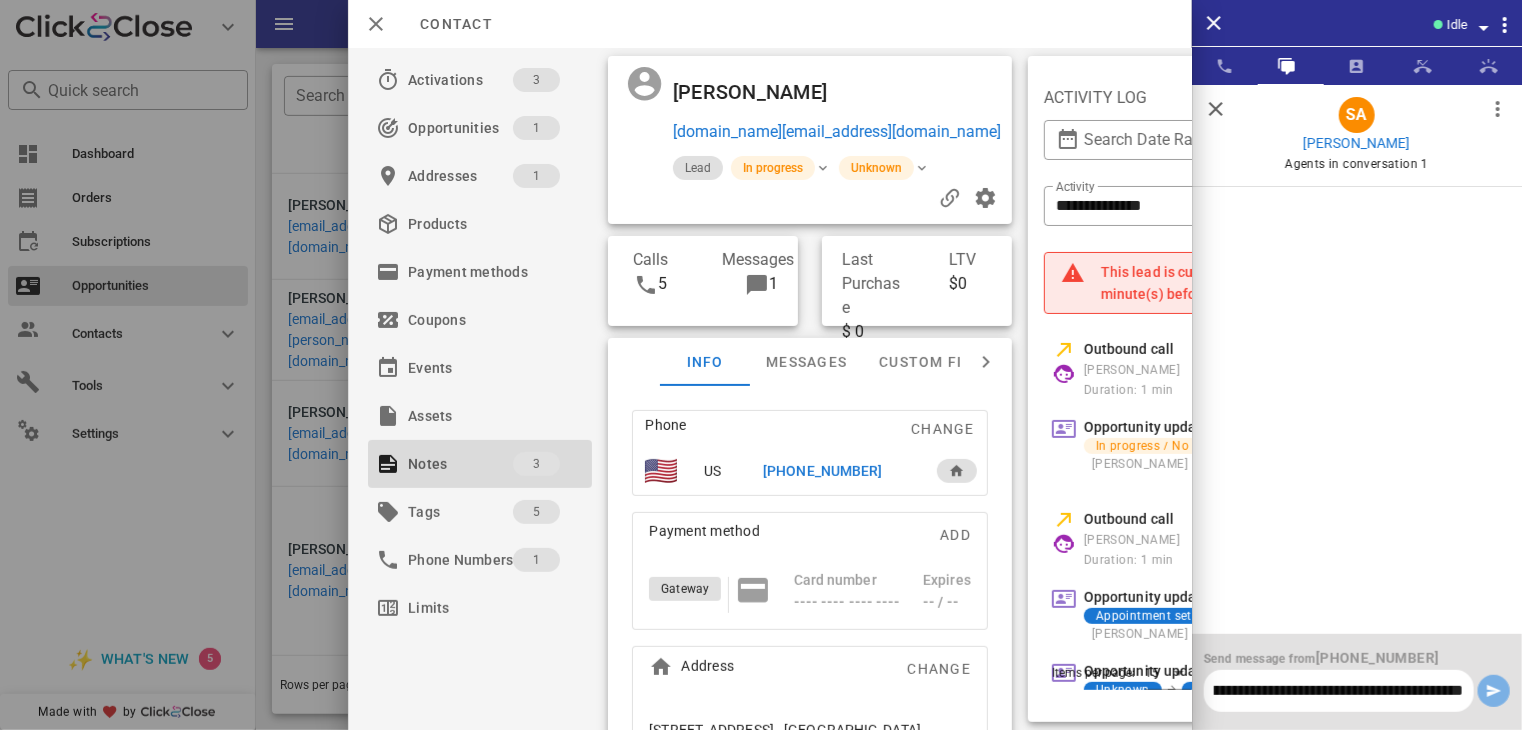 click at bounding box center [1494, 691] 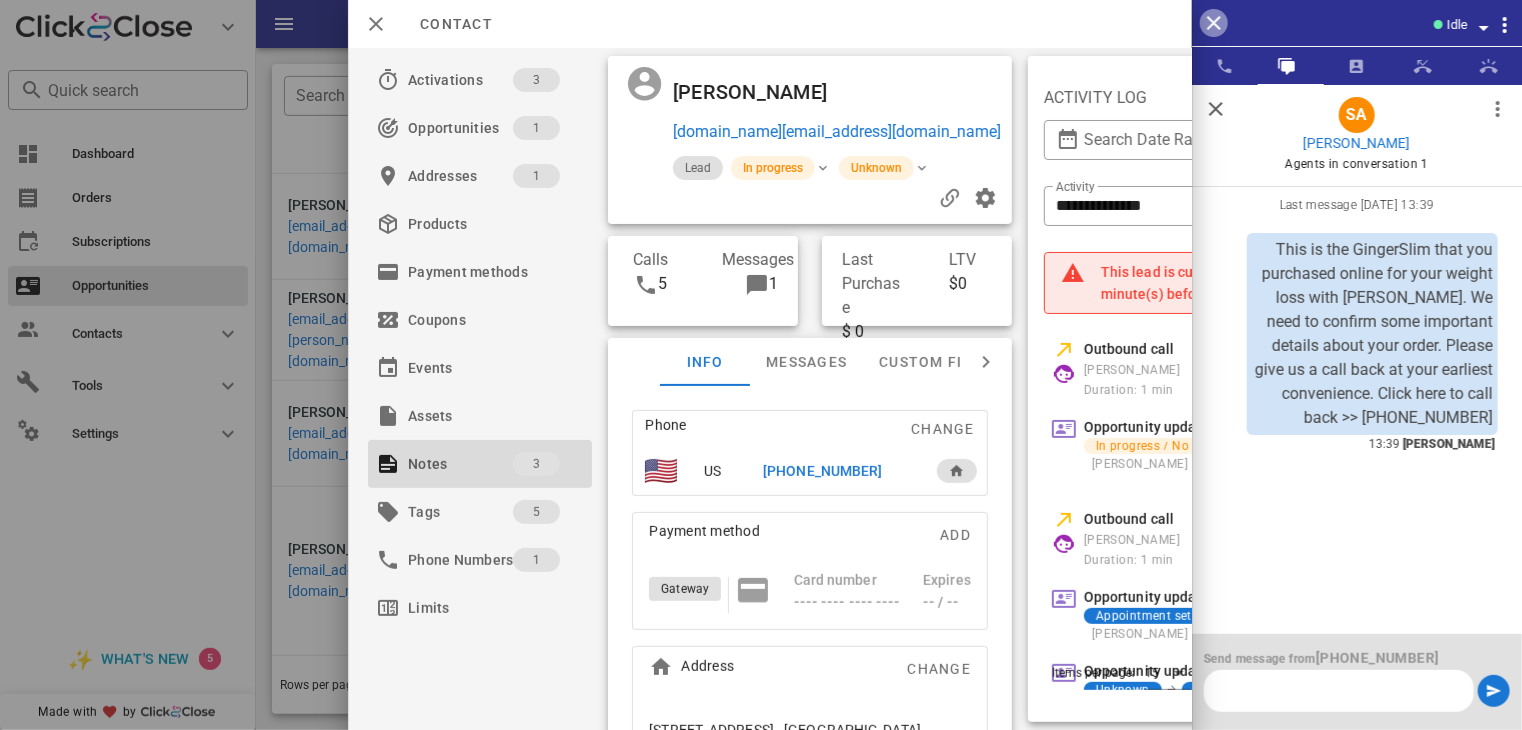 click at bounding box center (1214, 23) 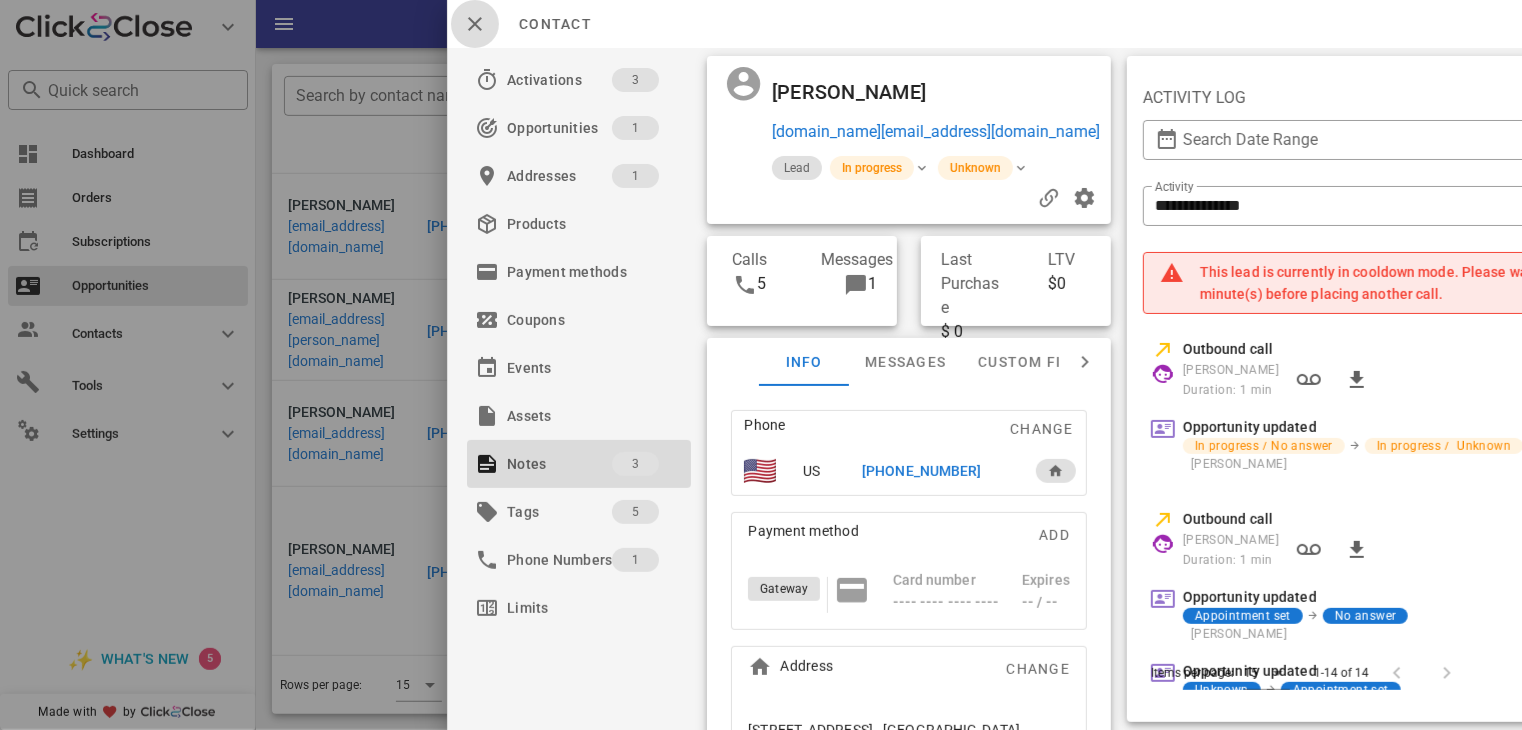 click at bounding box center [475, 24] 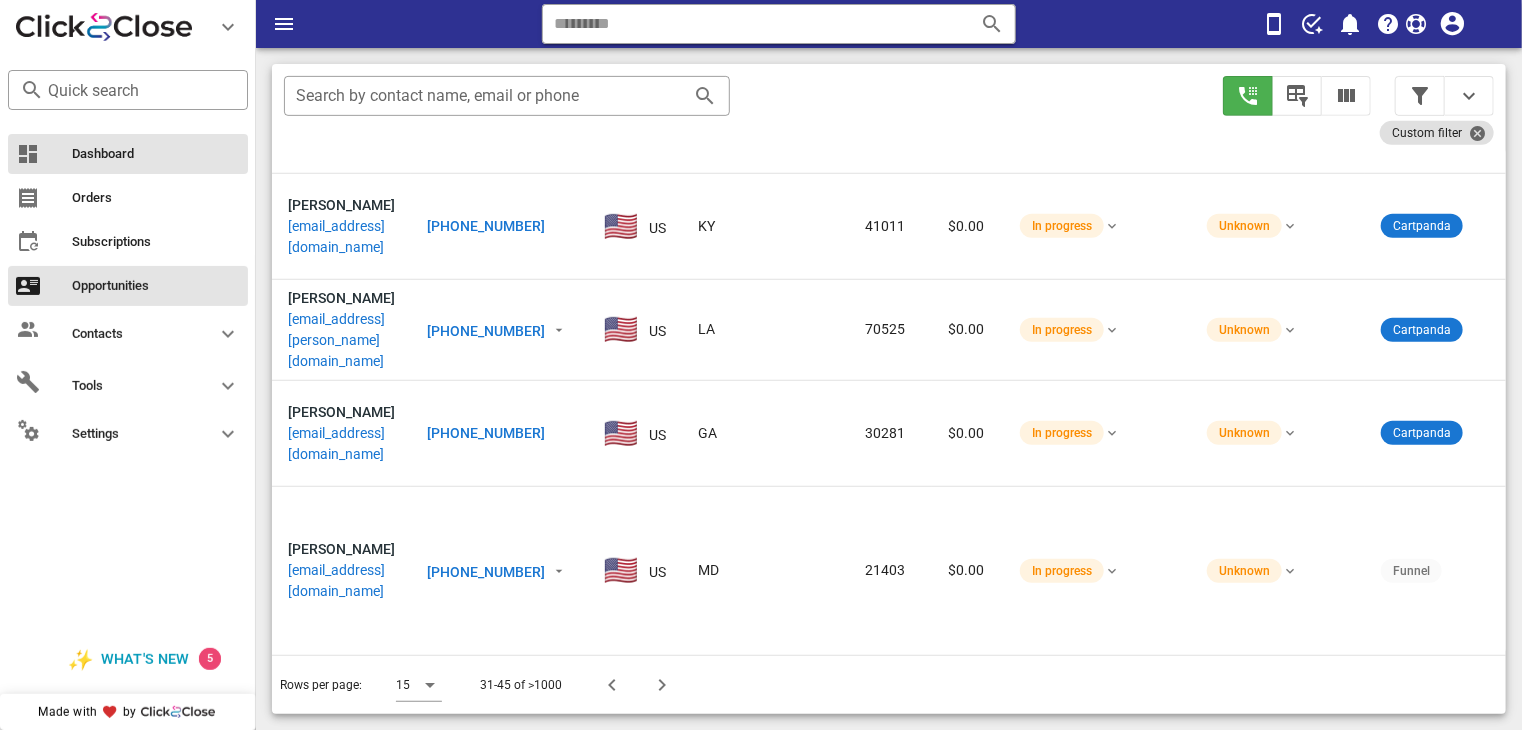 click on "Dashboard" at bounding box center (156, 154) 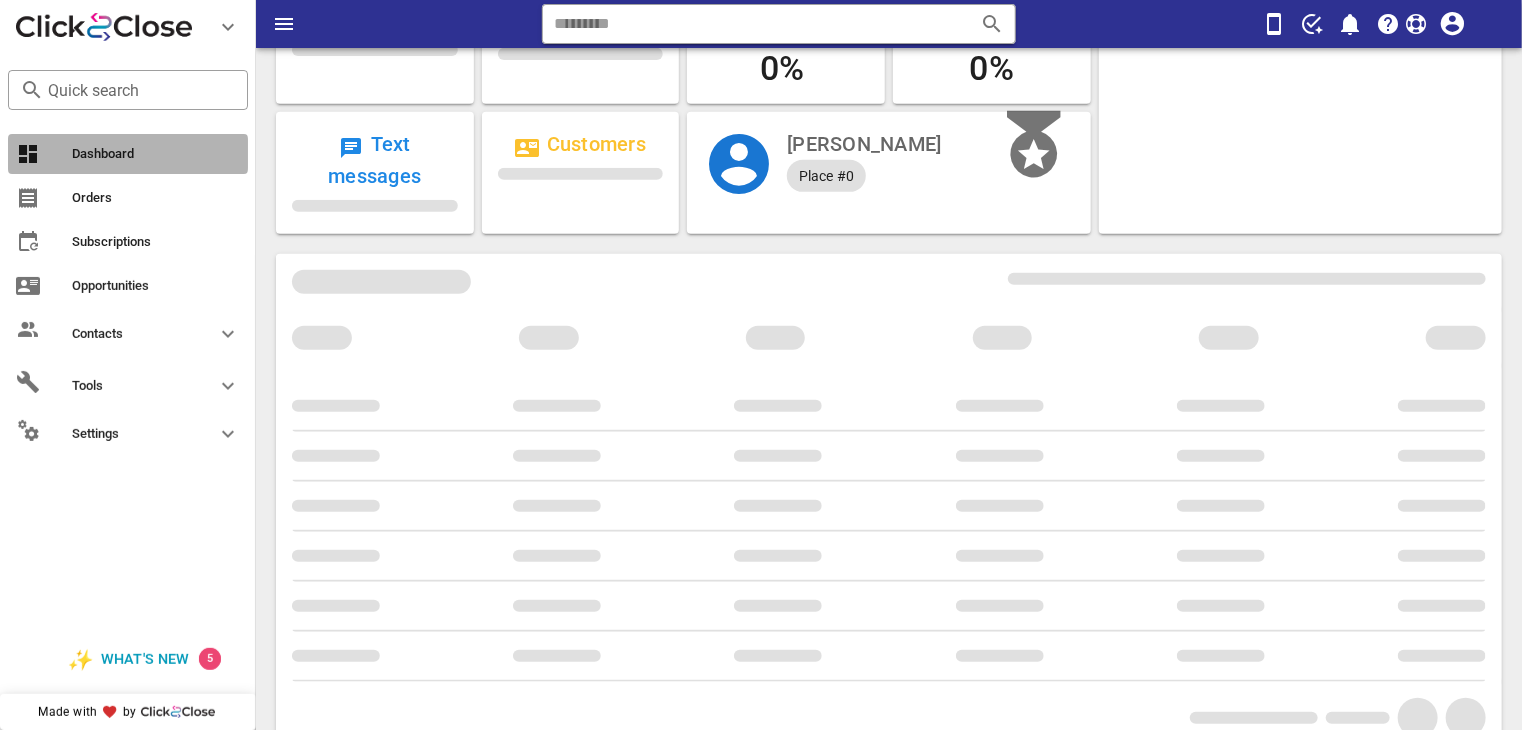 scroll, scrollTop: 0, scrollLeft: 0, axis: both 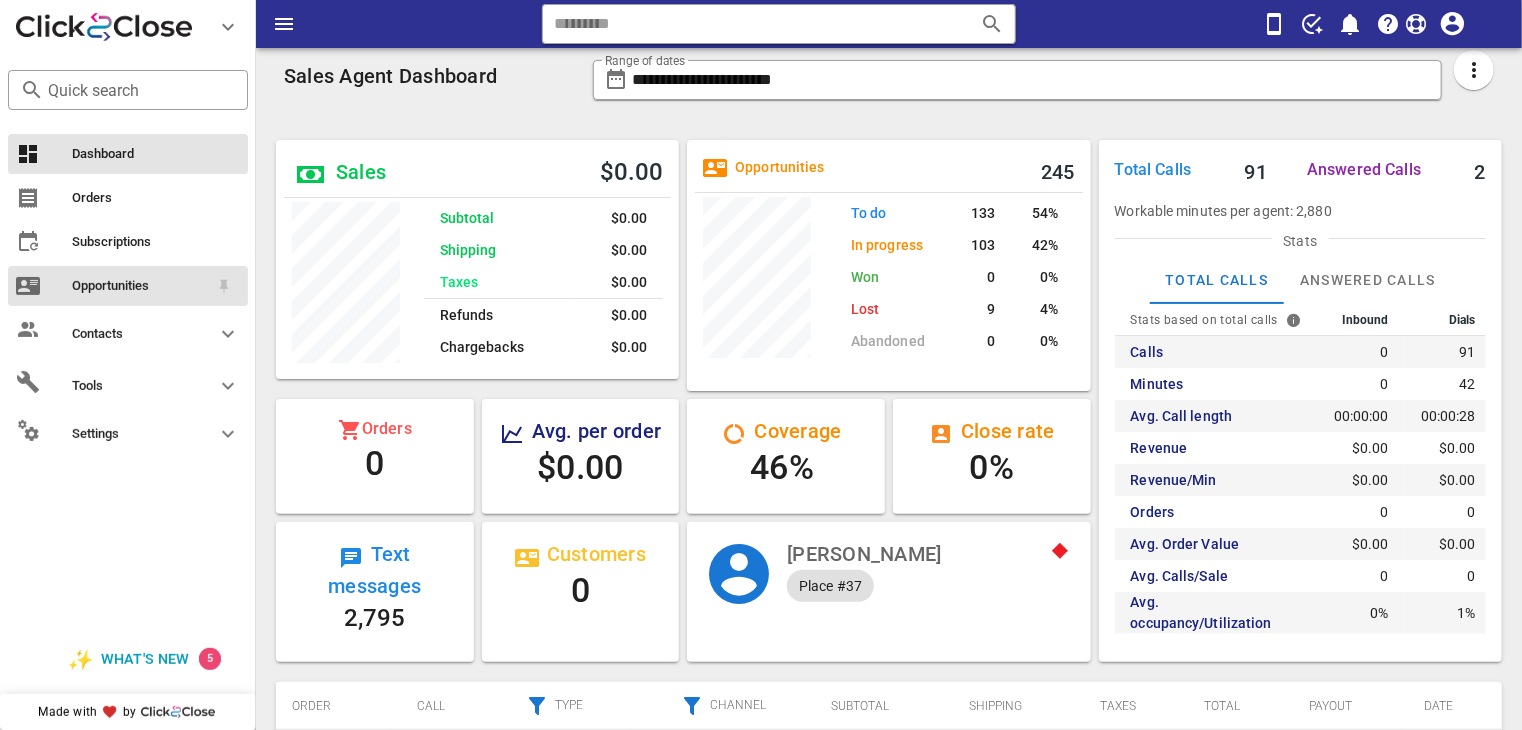 click on "Opportunities" at bounding box center [140, 286] 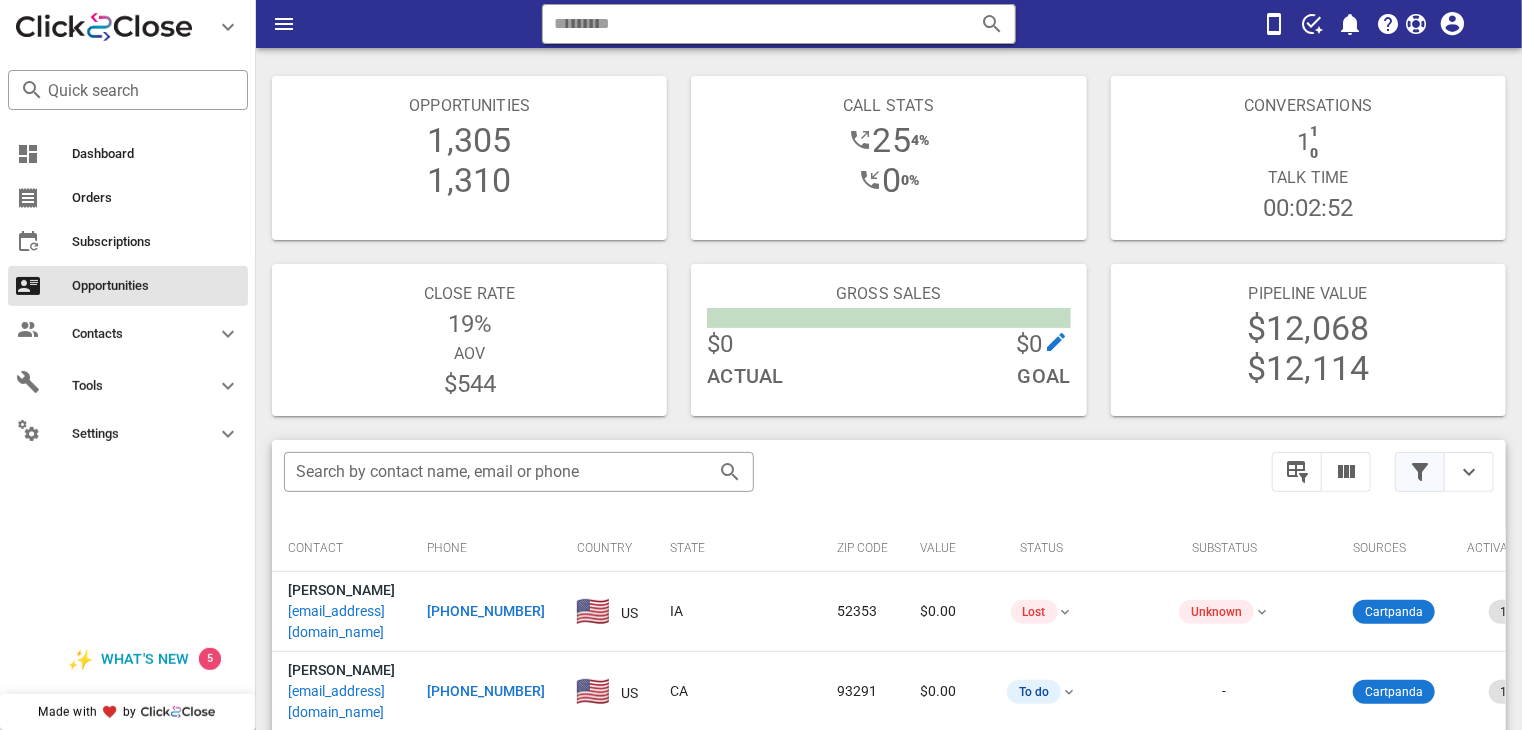 click at bounding box center (1420, 472) 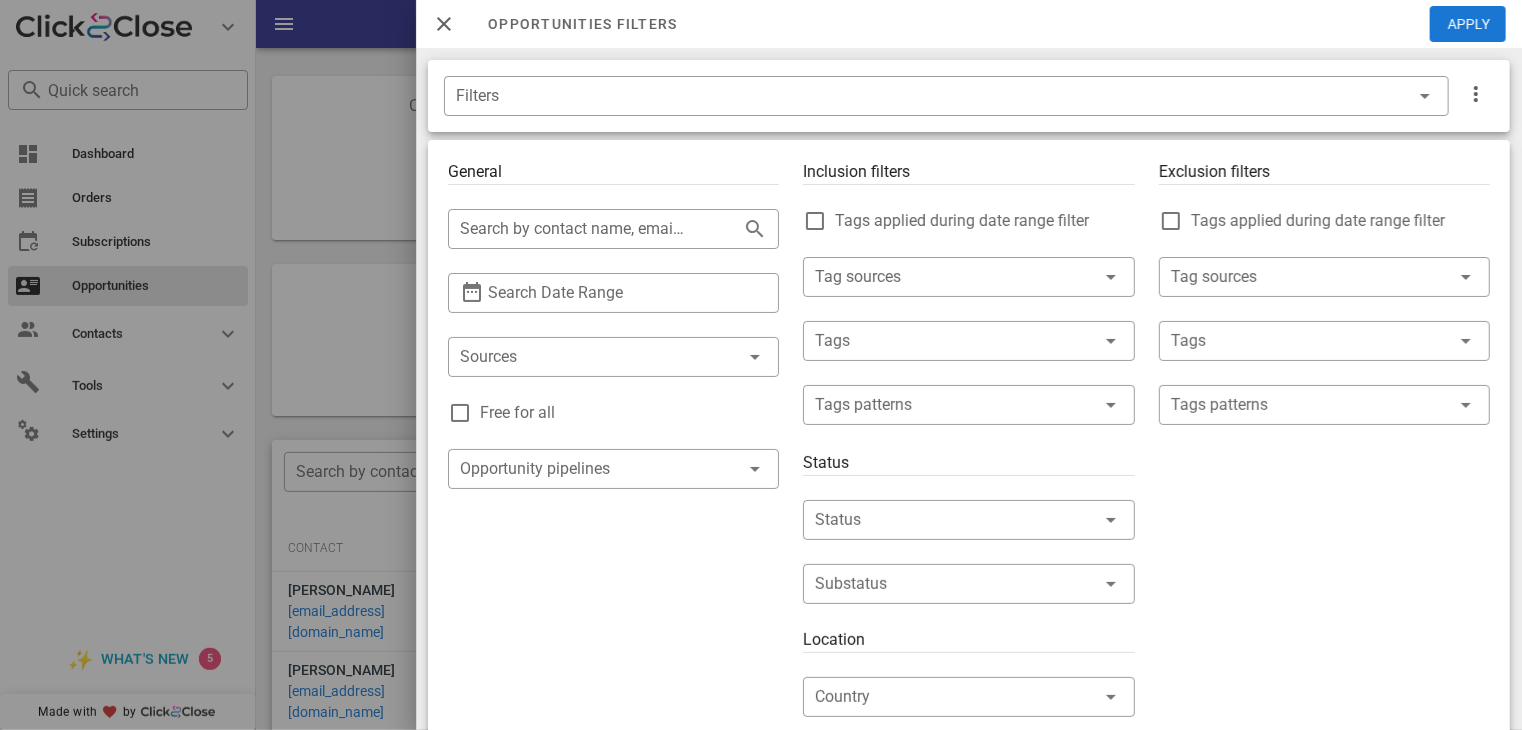 click on "Free for all" at bounding box center [629, 413] 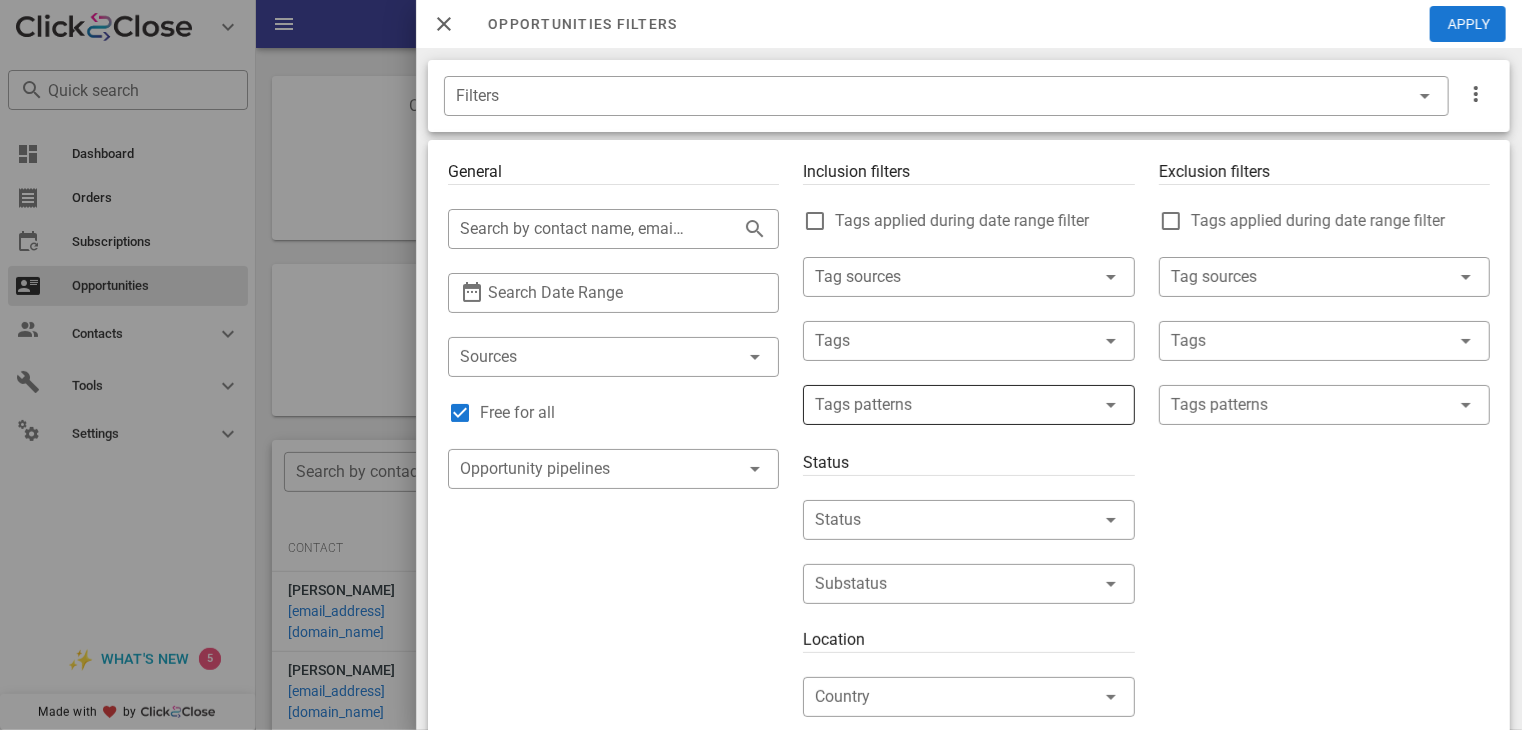 click at bounding box center (954, 405) 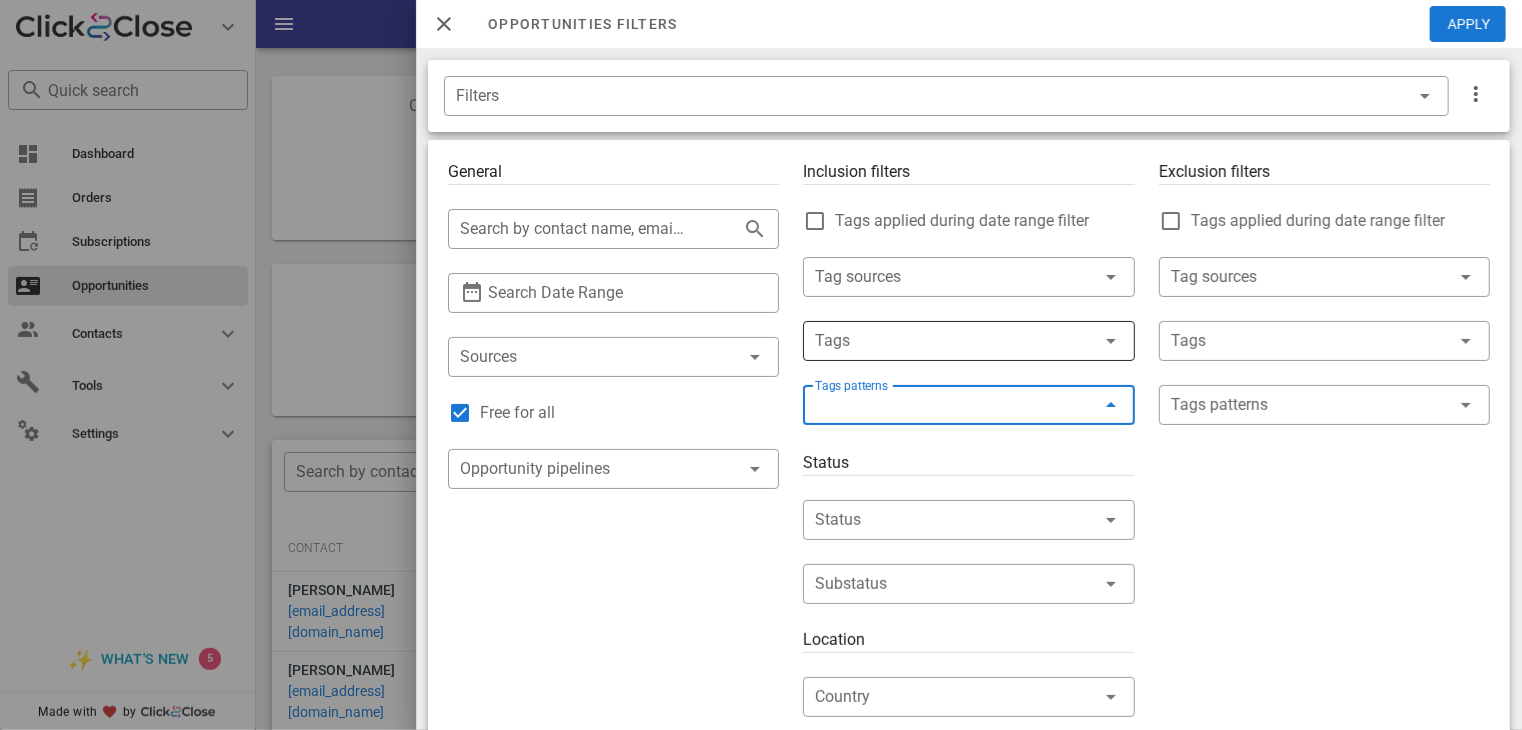 click on "Tags" at bounding box center (968, 341) 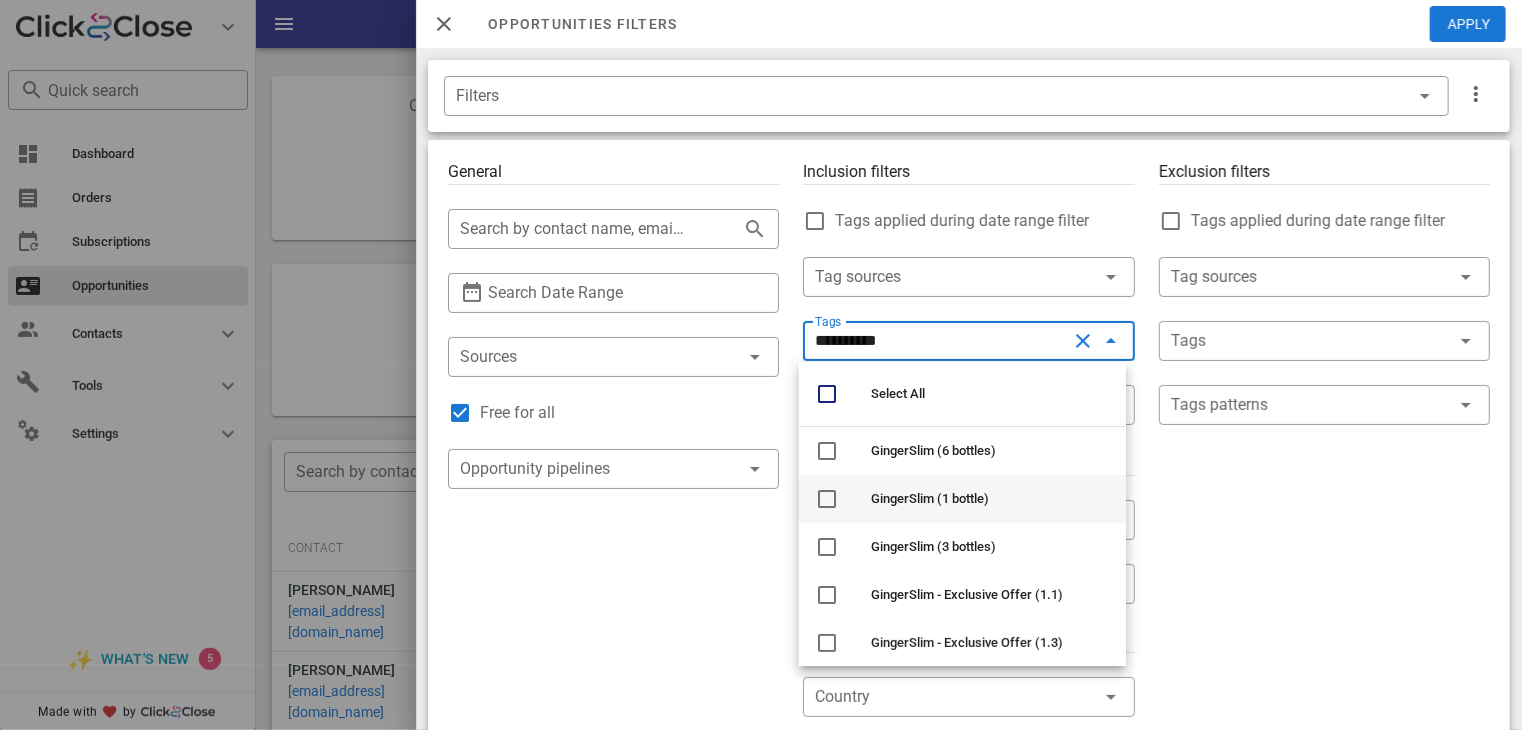 click on "GingerSlim (1 bottle)" at bounding box center (990, 499) 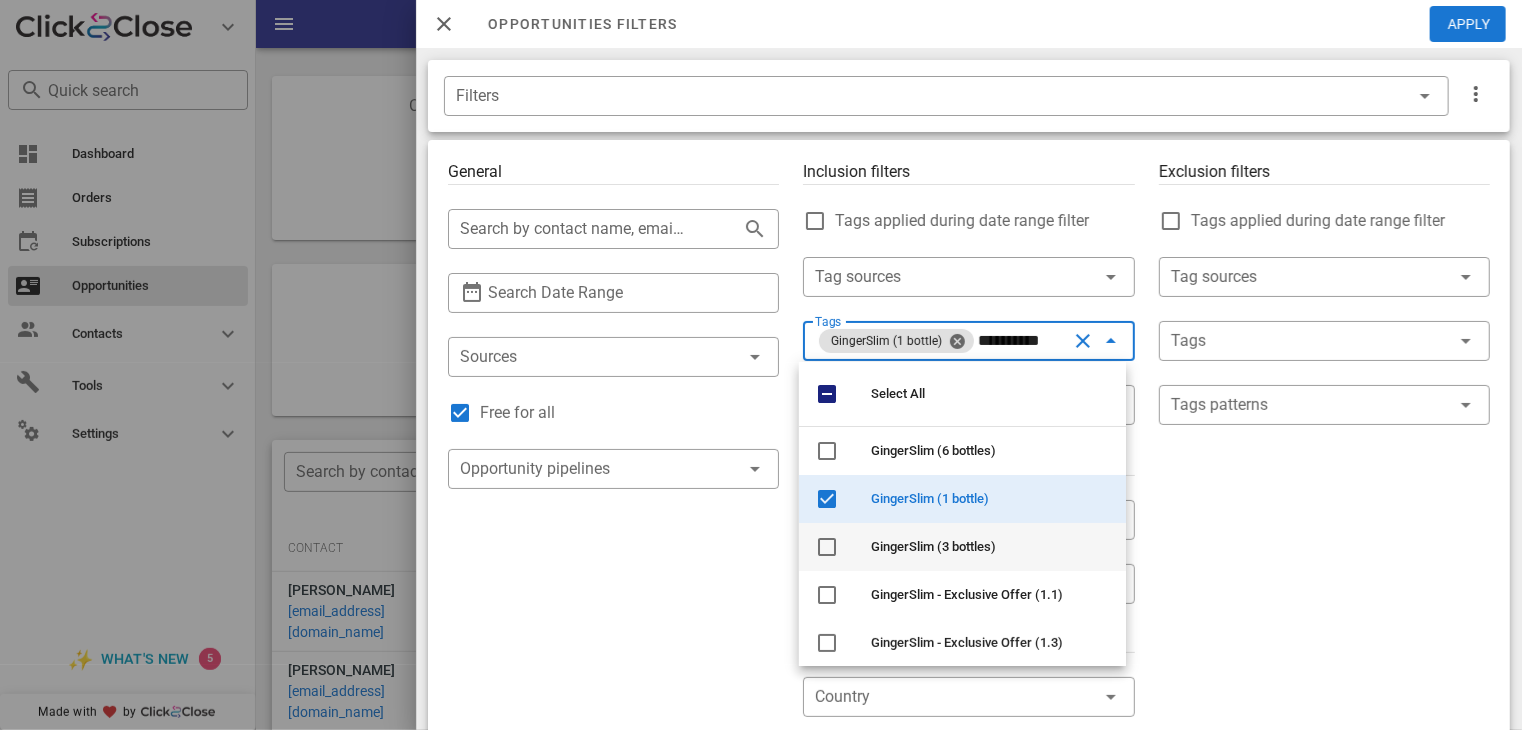 click on "GingerSlim (3 bottles)" at bounding box center [933, 546] 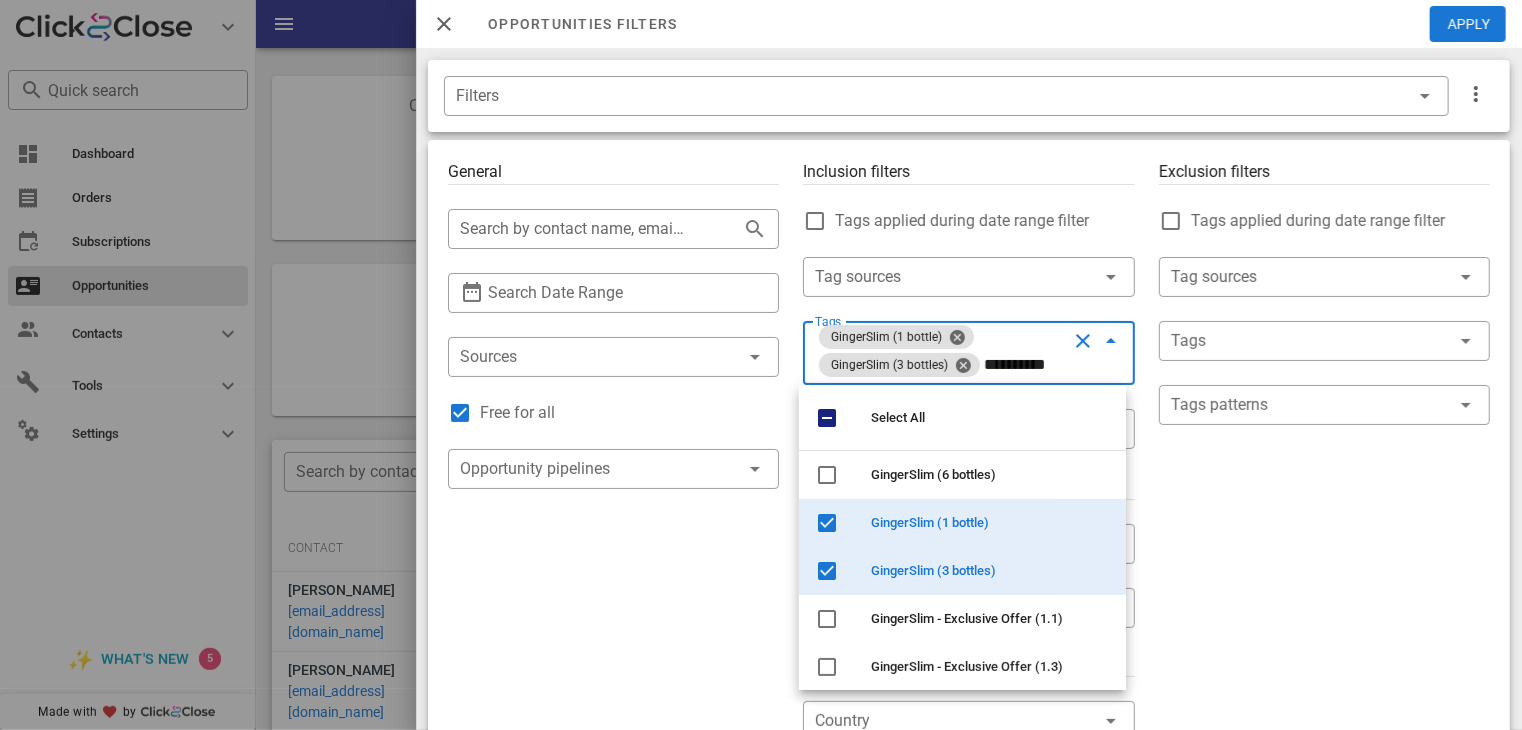 click on "**********" at bounding box center (968, 353) 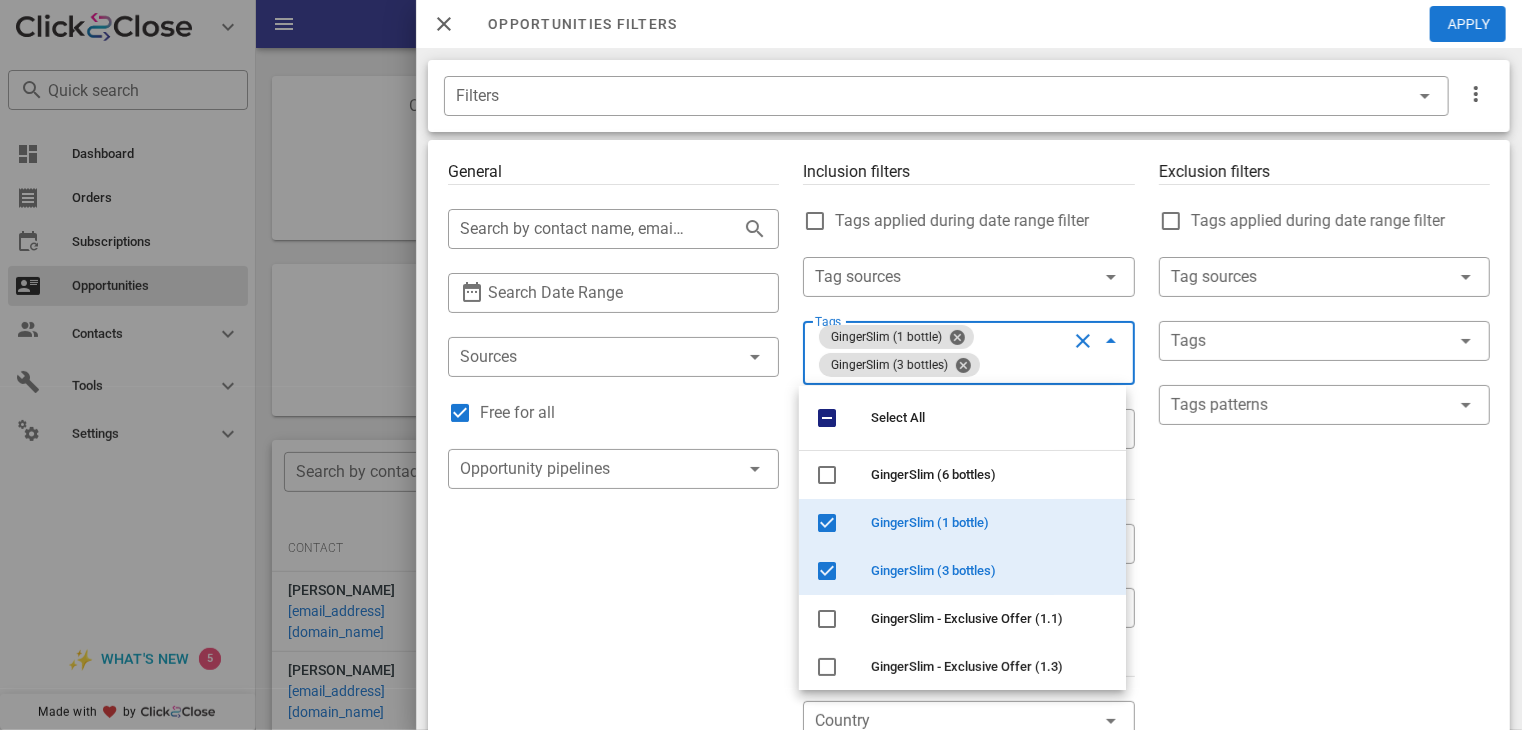 click on "Exclusion filters Tags applied during date range filter ​ Tag sources ​ Tags ​ Tags patterns" at bounding box center (1324, 721) 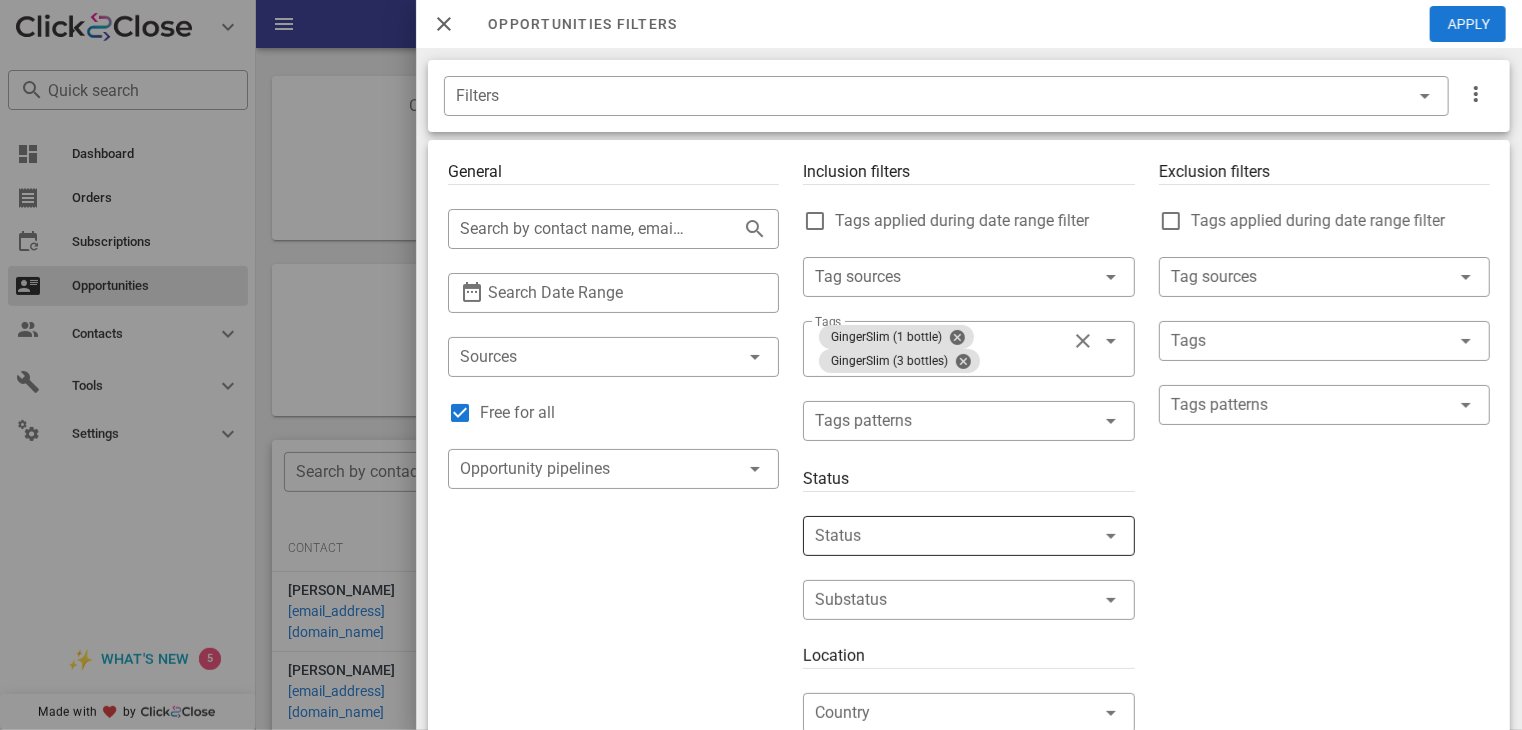 click at bounding box center [940, 536] 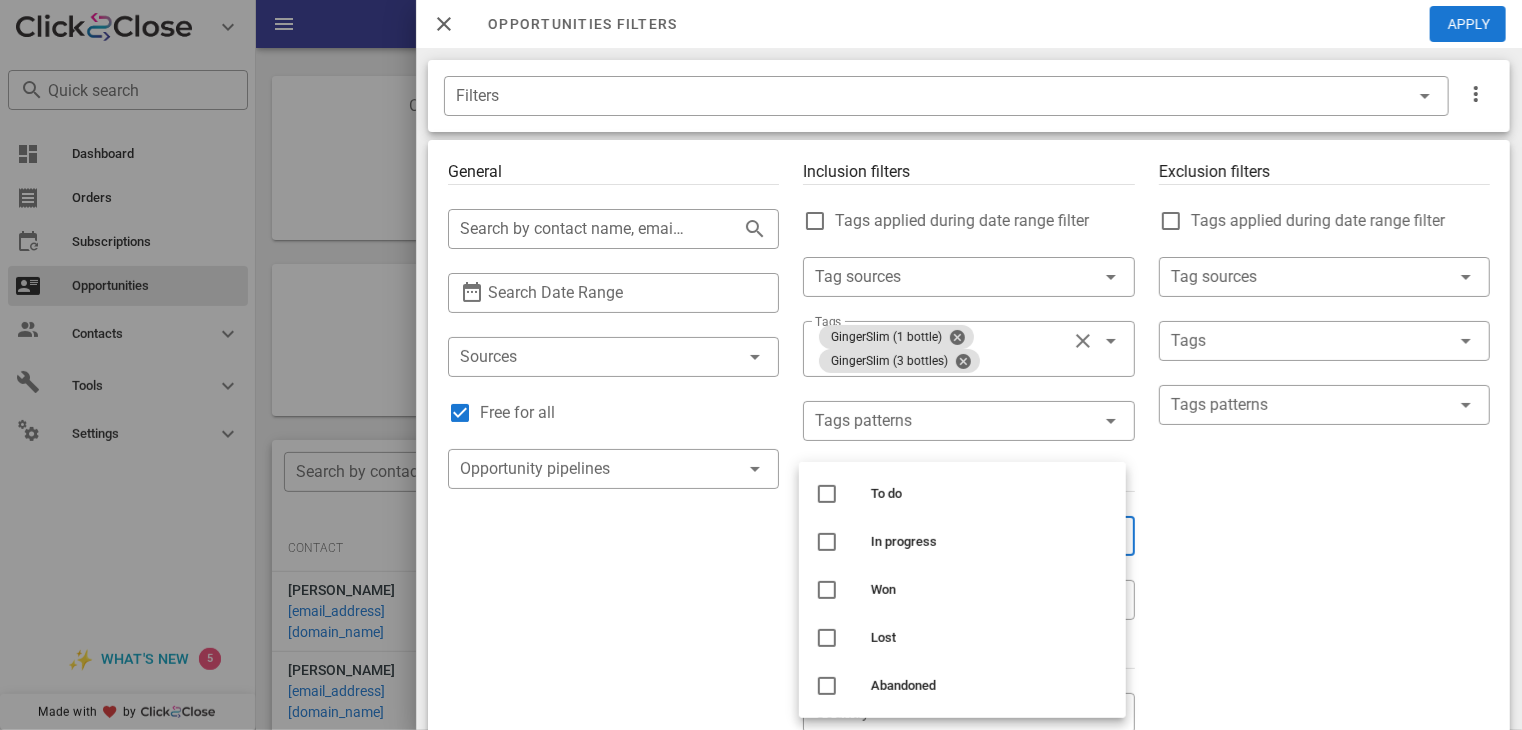 click on "In progress" at bounding box center [990, 542] 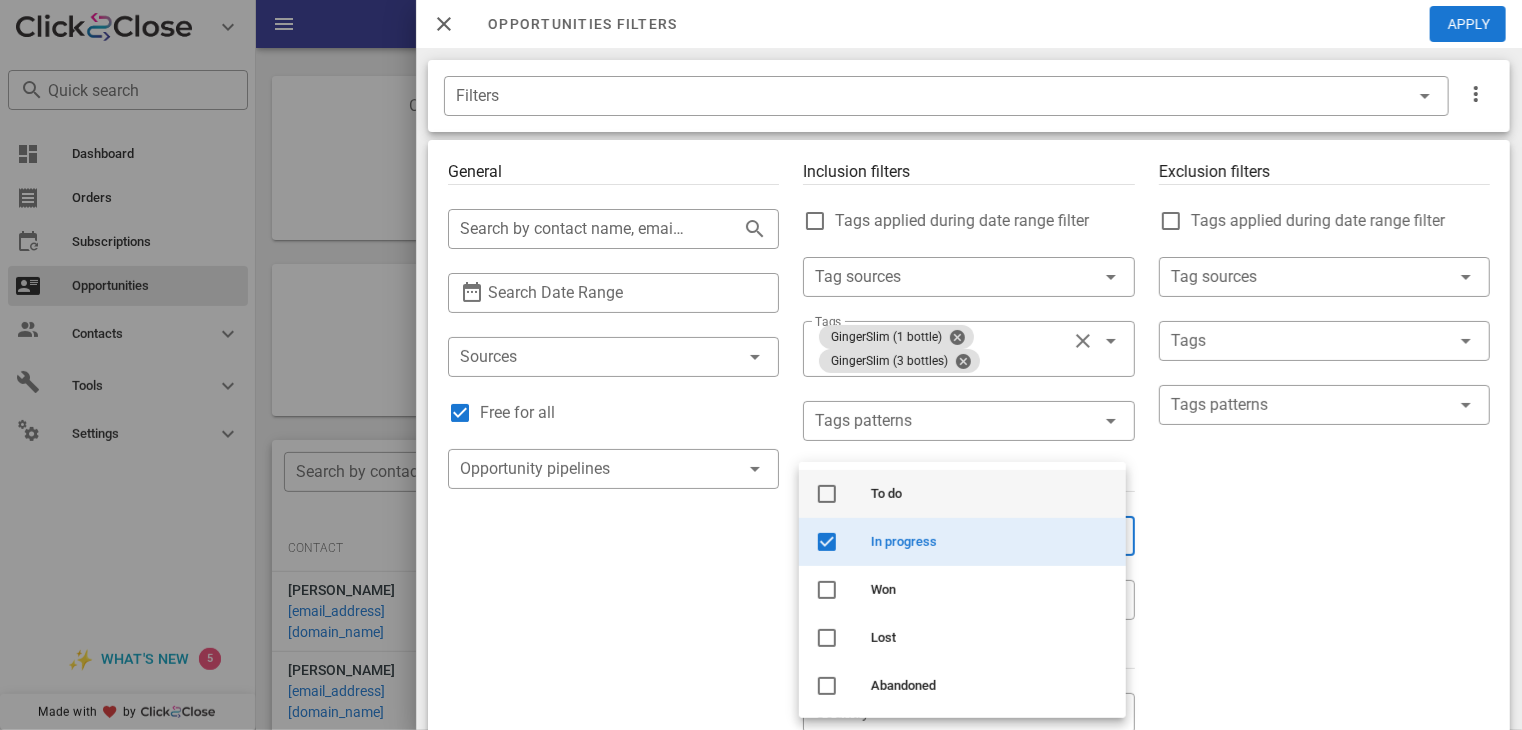 click on "To do" at bounding box center (990, 494) 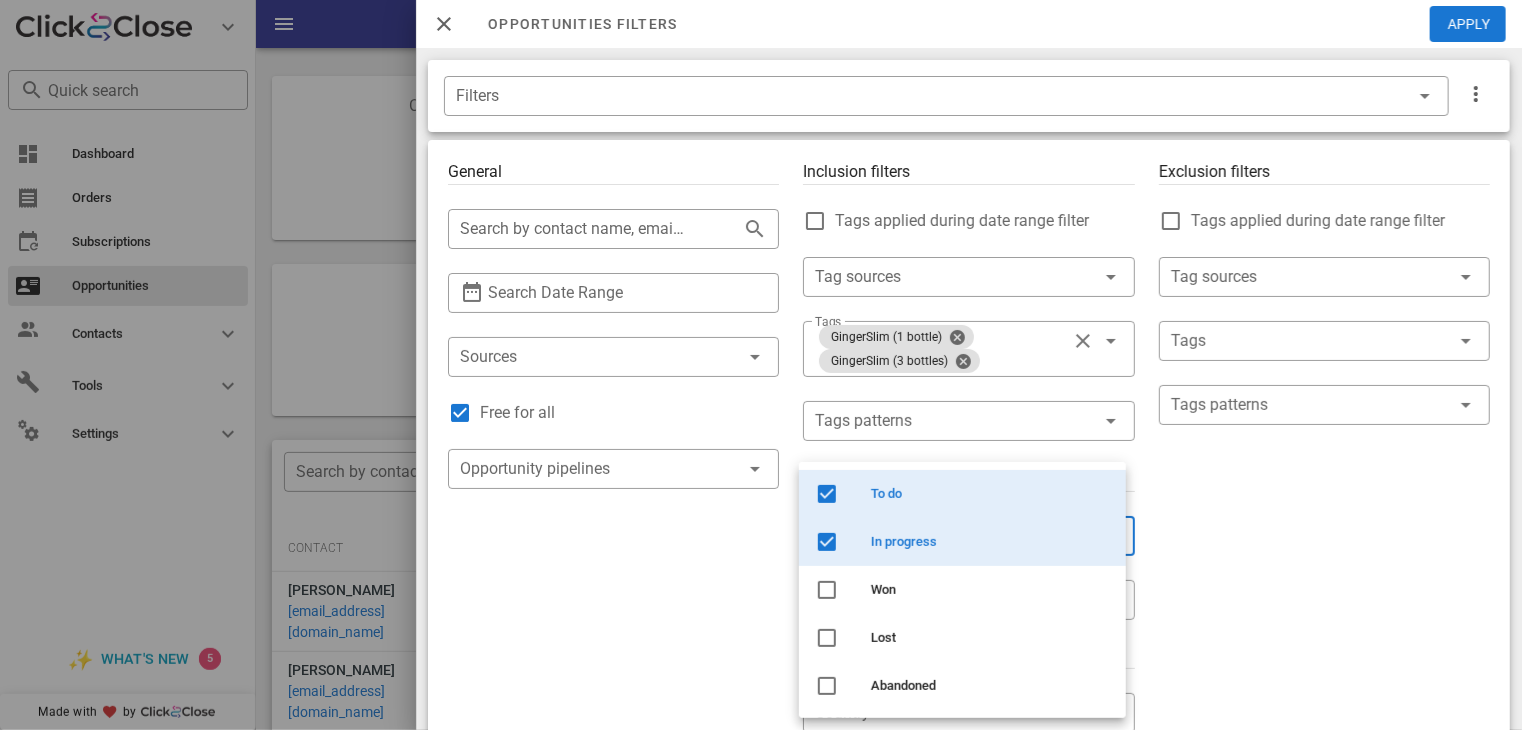 click on "Exclusion filters Tags applied during date range filter ​ Tag sources ​ Tags ​ Tags patterns" at bounding box center [1324, 717] 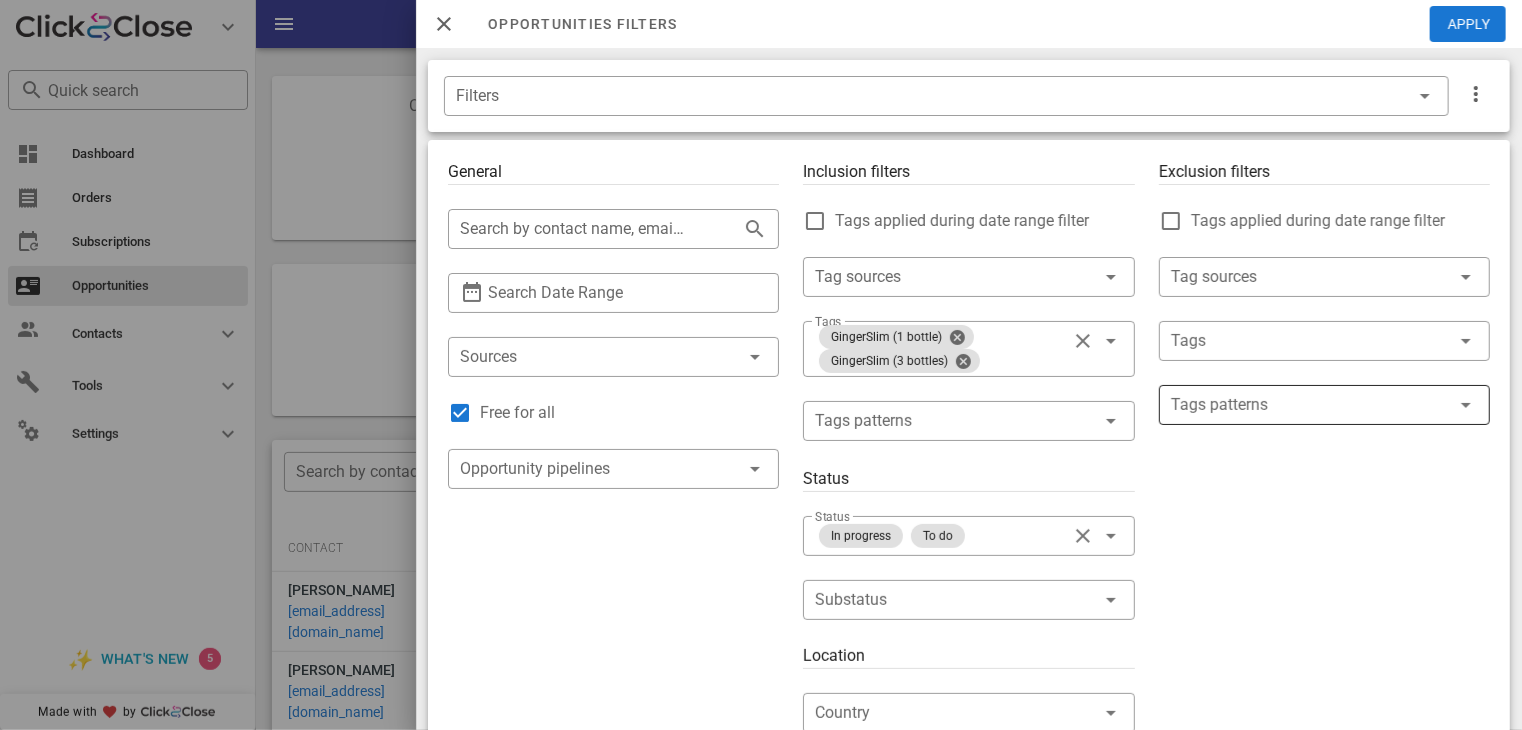 click at bounding box center [1310, 405] 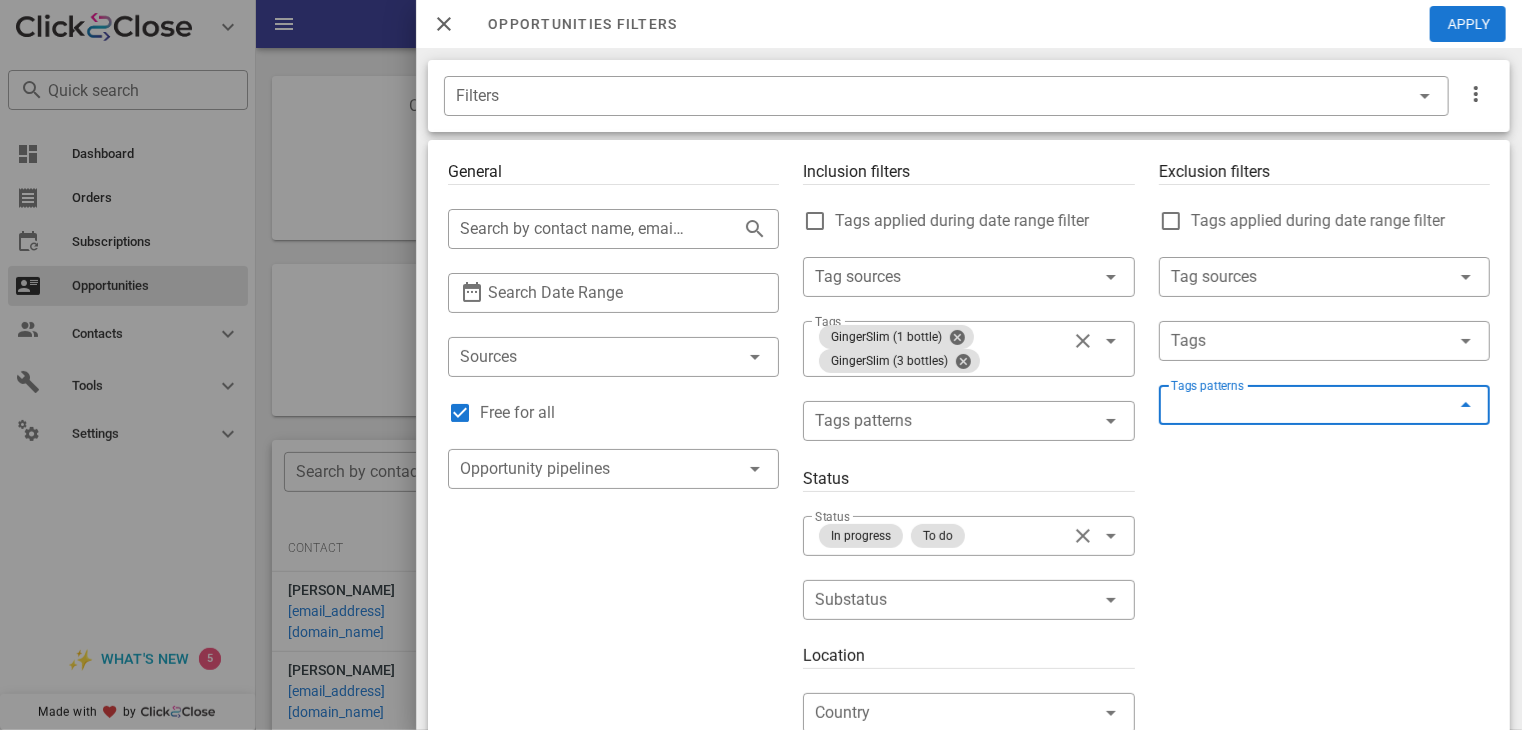 click on "Tags patterns" at bounding box center (1310, 405) 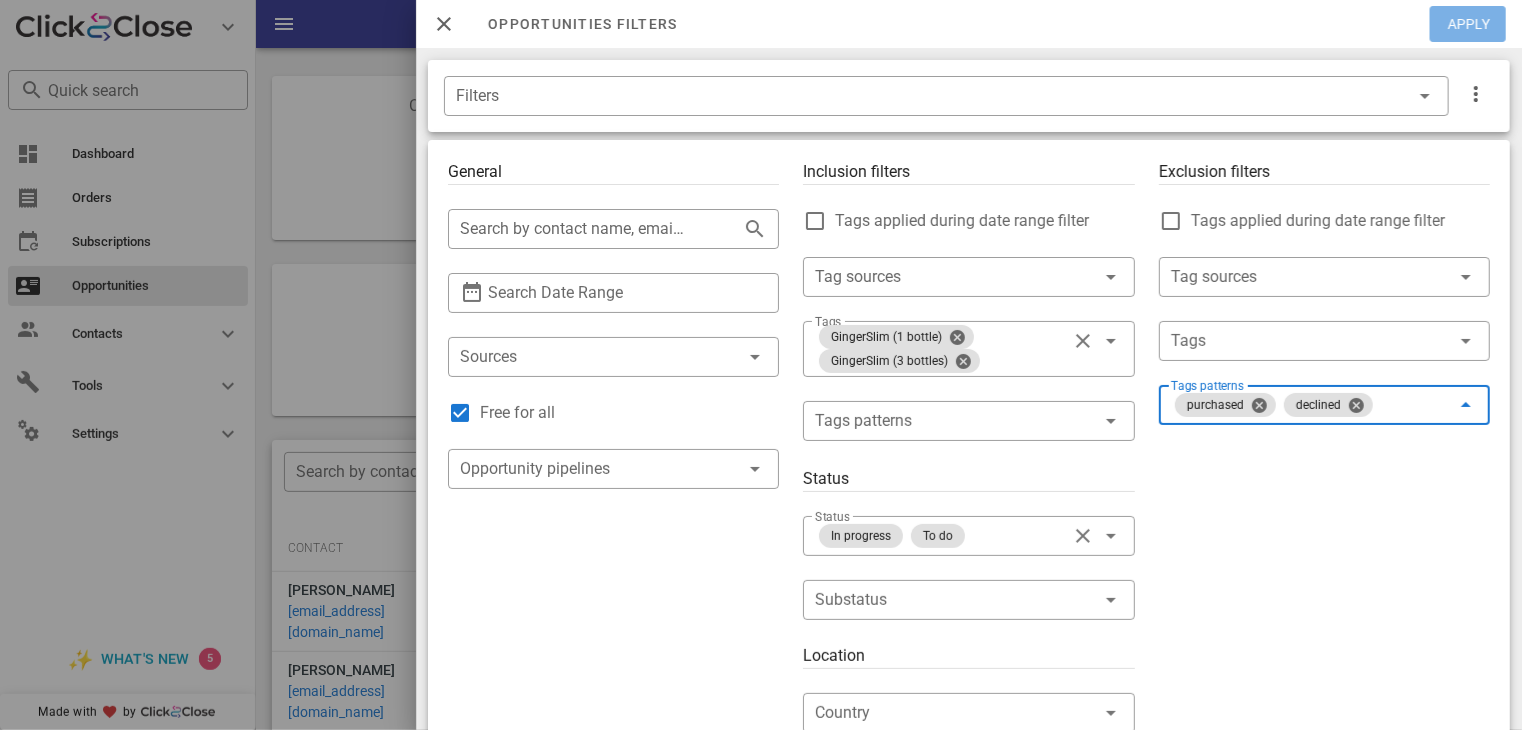 click on "Apply" at bounding box center (1469, 24) 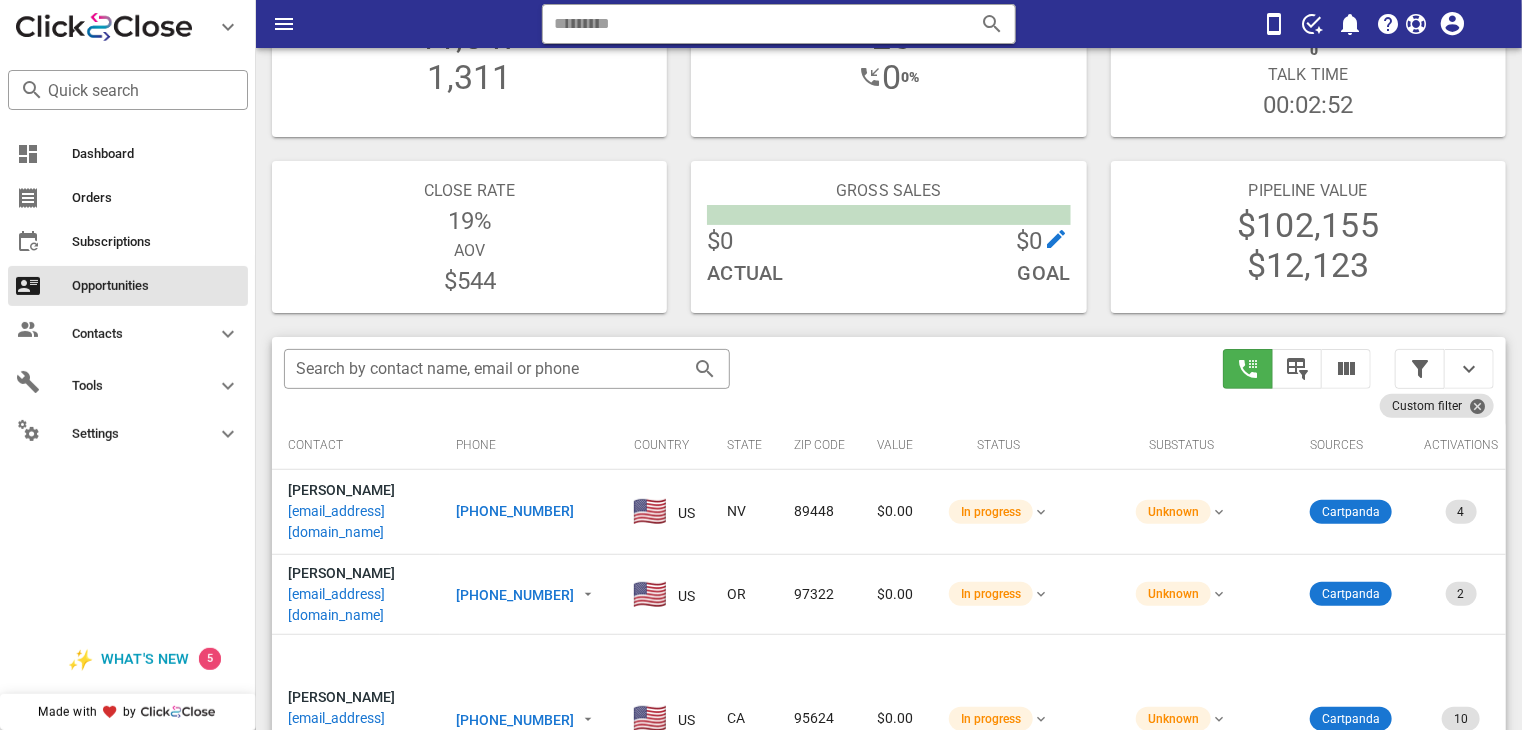 scroll, scrollTop: 104, scrollLeft: 0, axis: vertical 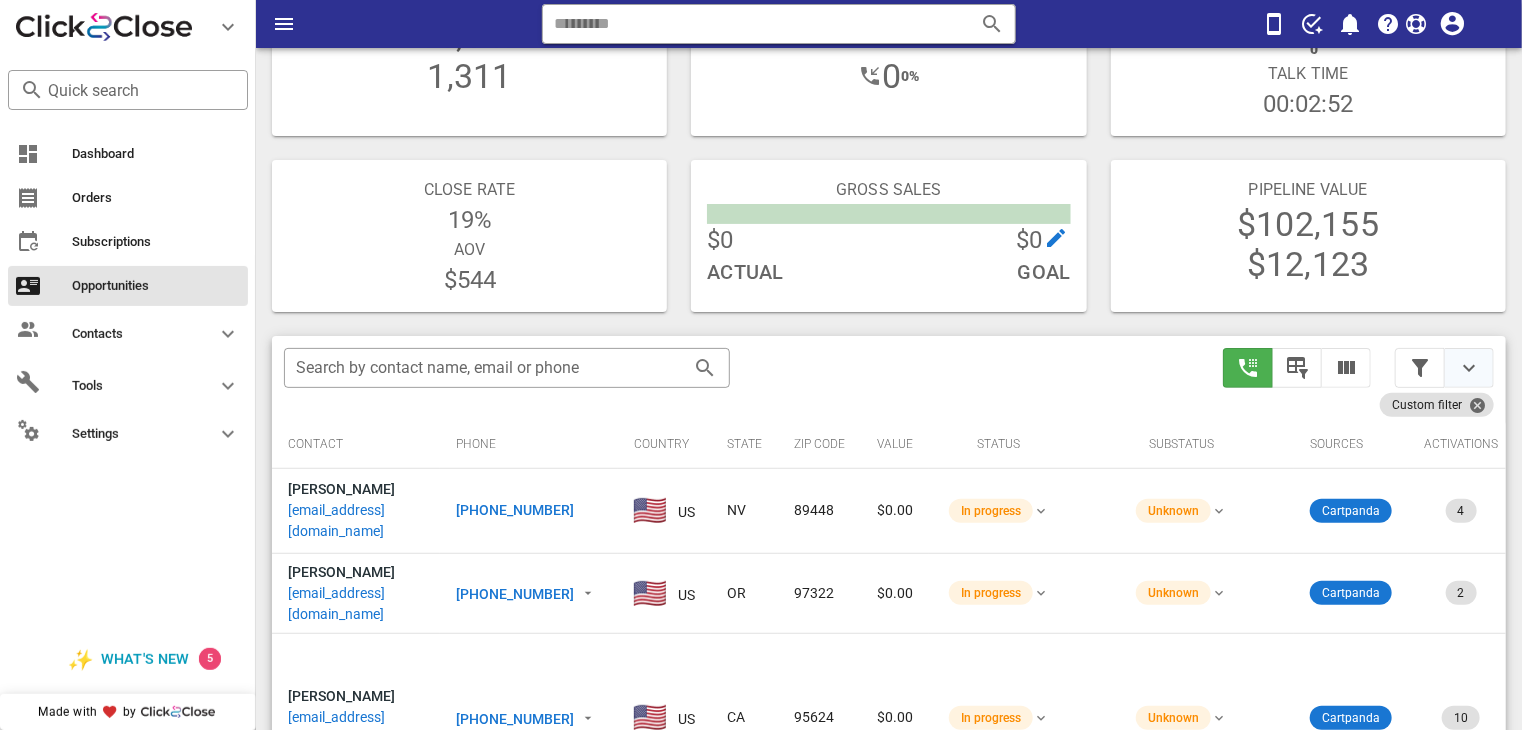 click at bounding box center (1469, 368) 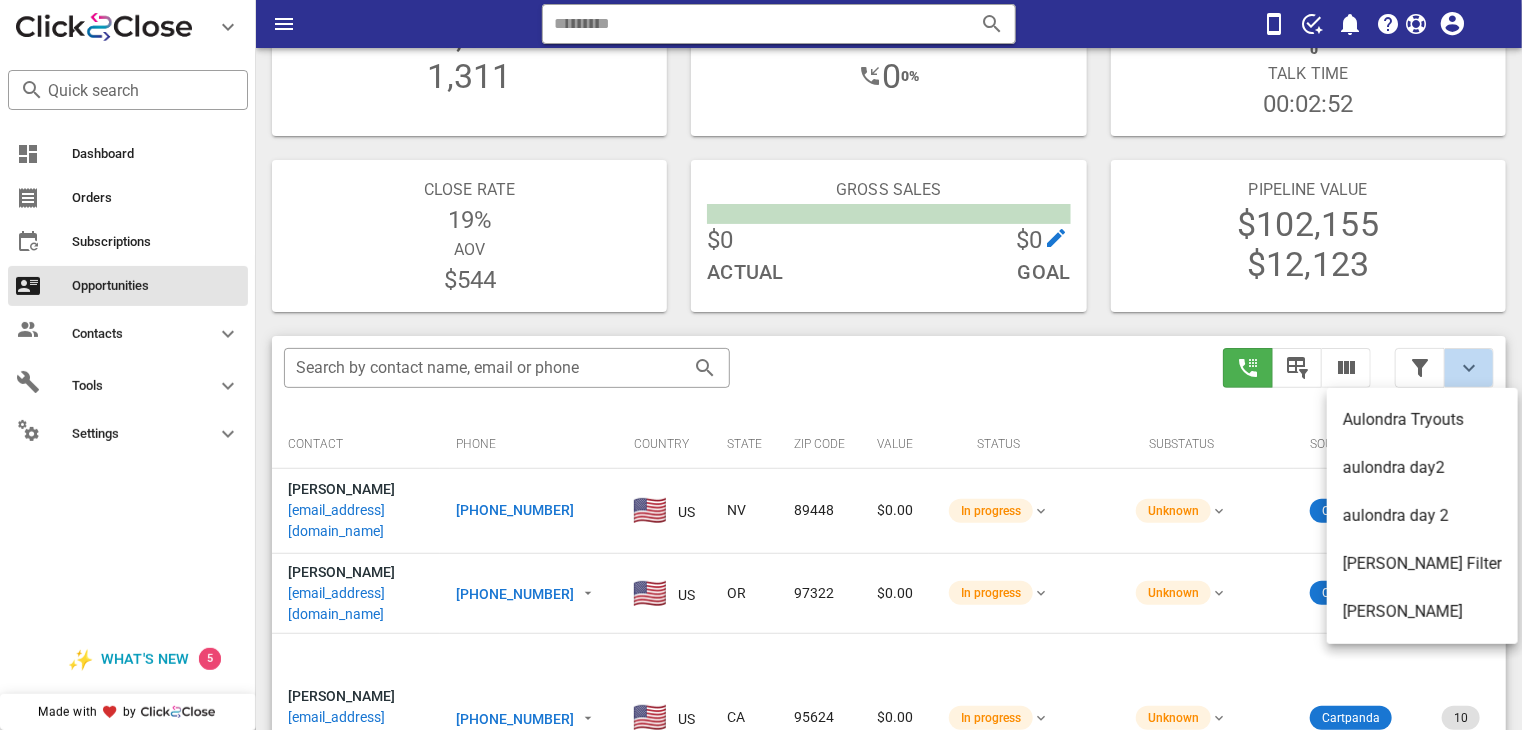 click at bounding box center (1469, 368) 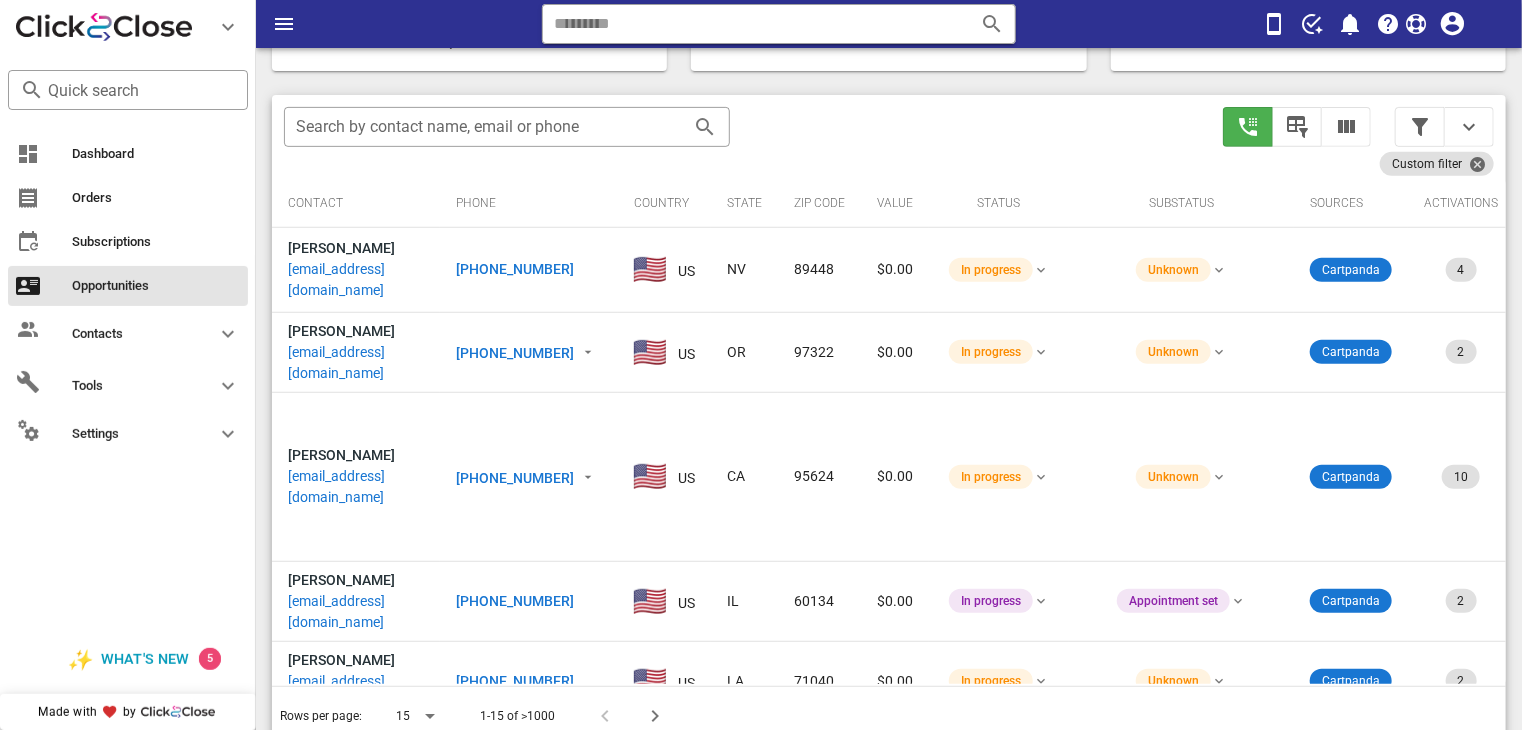 scroll, scrollTop: 358, scrollLeft: 0, axis: vertical 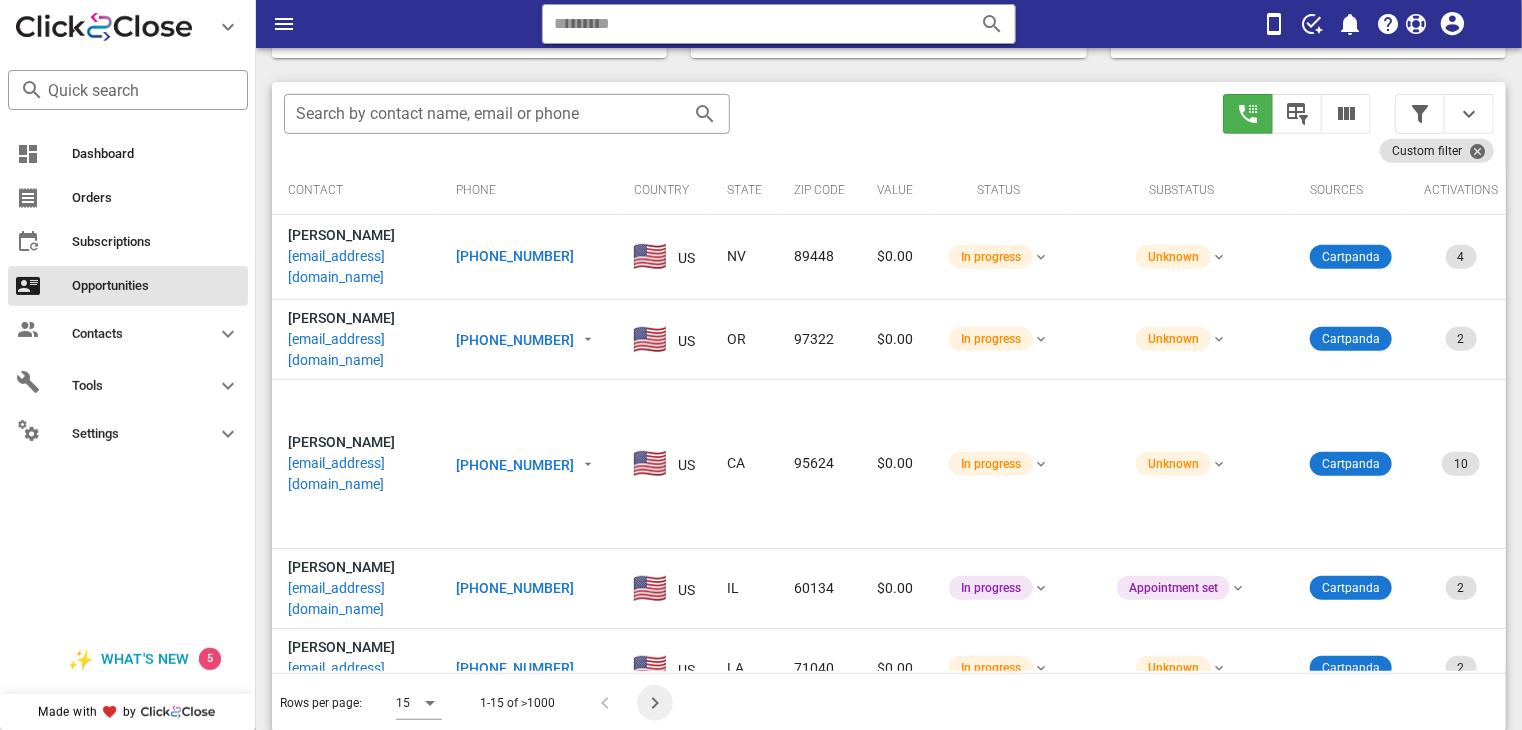 click at bounding box center (655, 703) 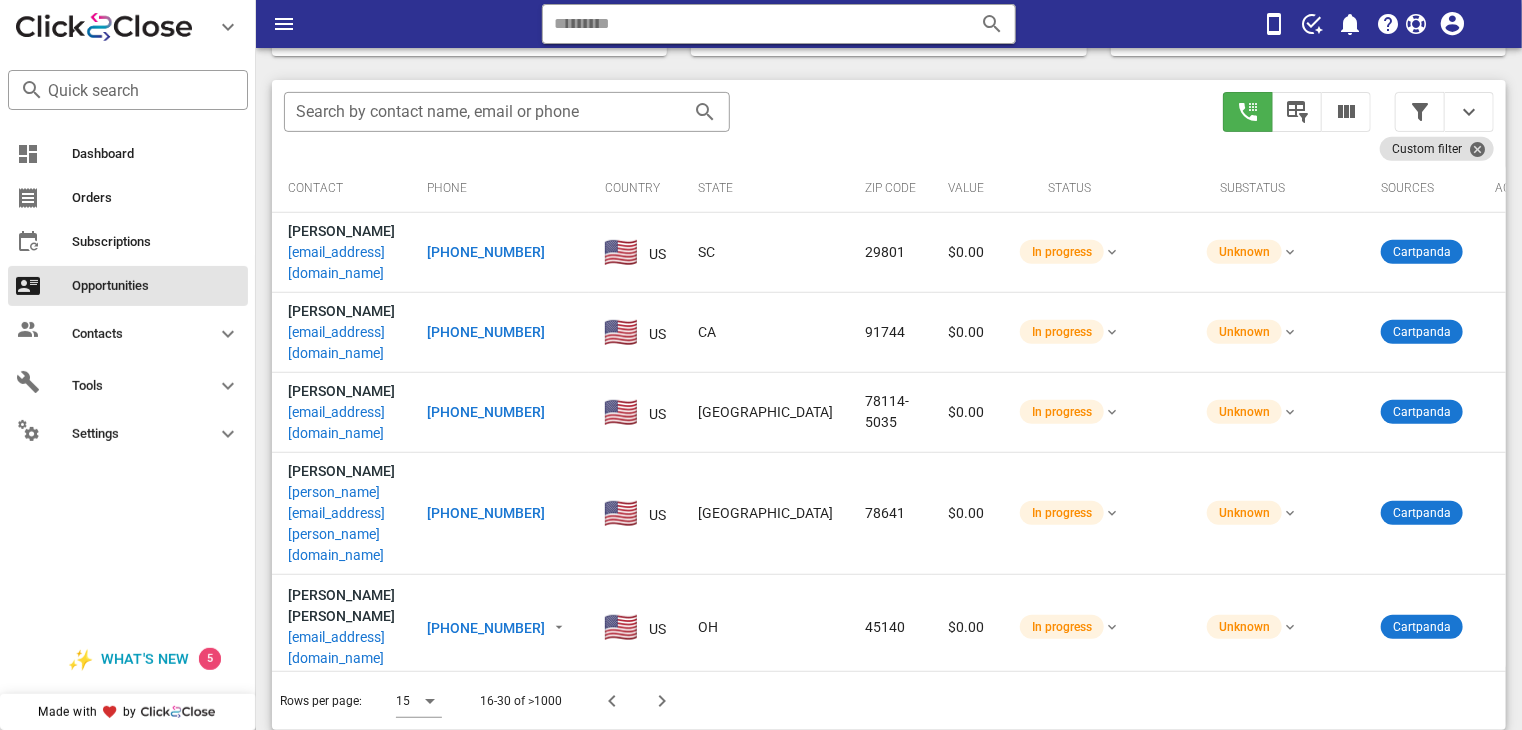 scroll, scrollTop: 358, scrollLeft: 0, axis: vertical 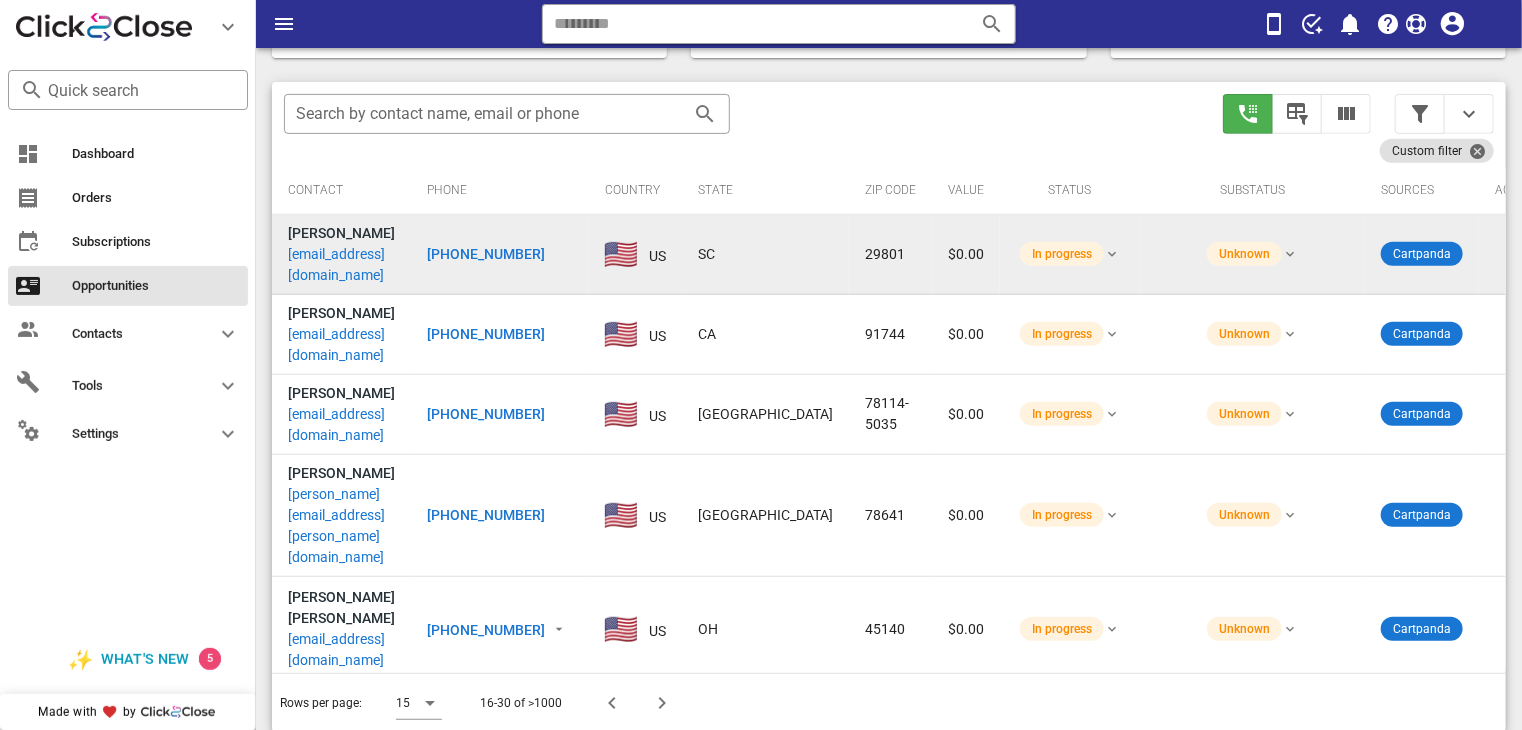 click on "[PHONE_NUMBER]" at bounding box center [486, 254] 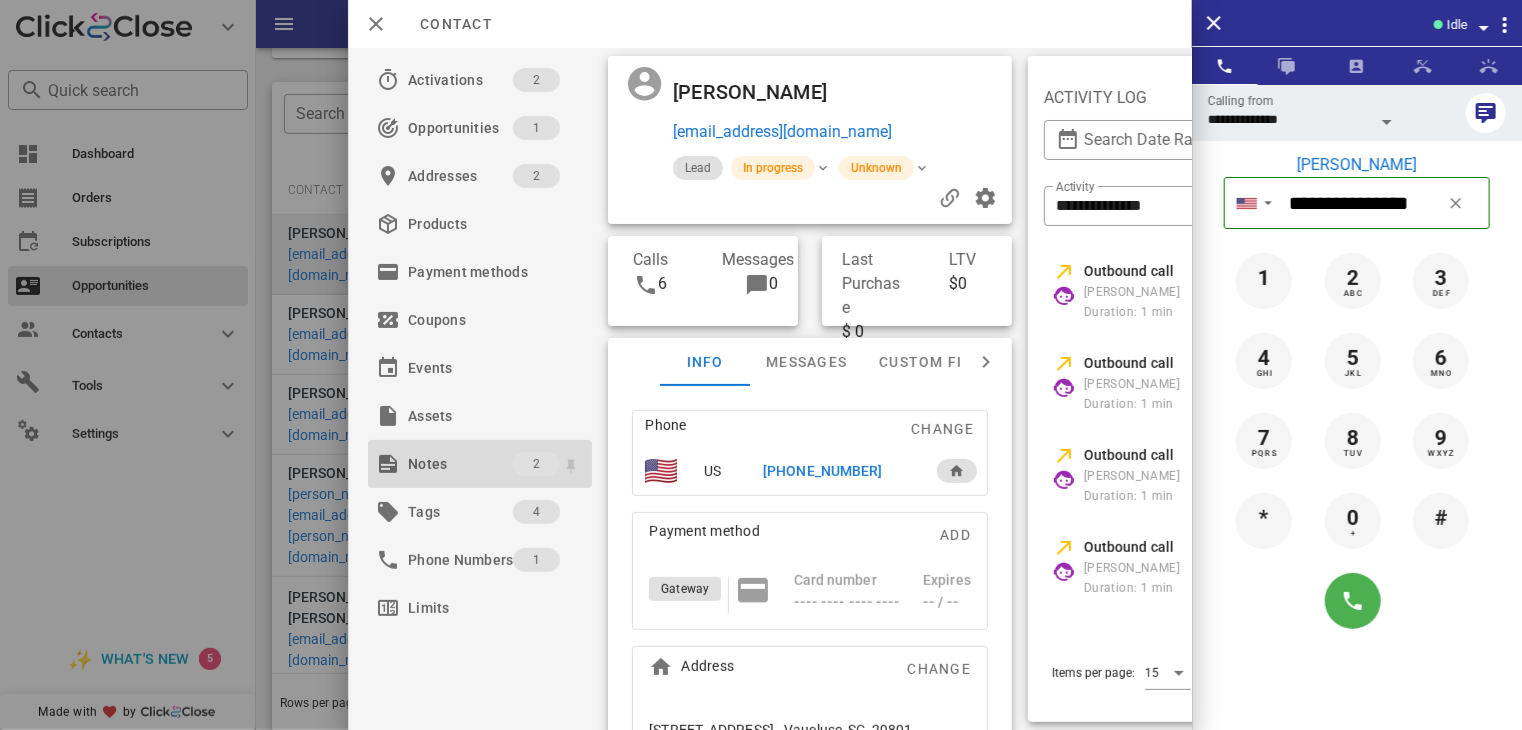 click on "Notes" at bounding box center [460, 464] 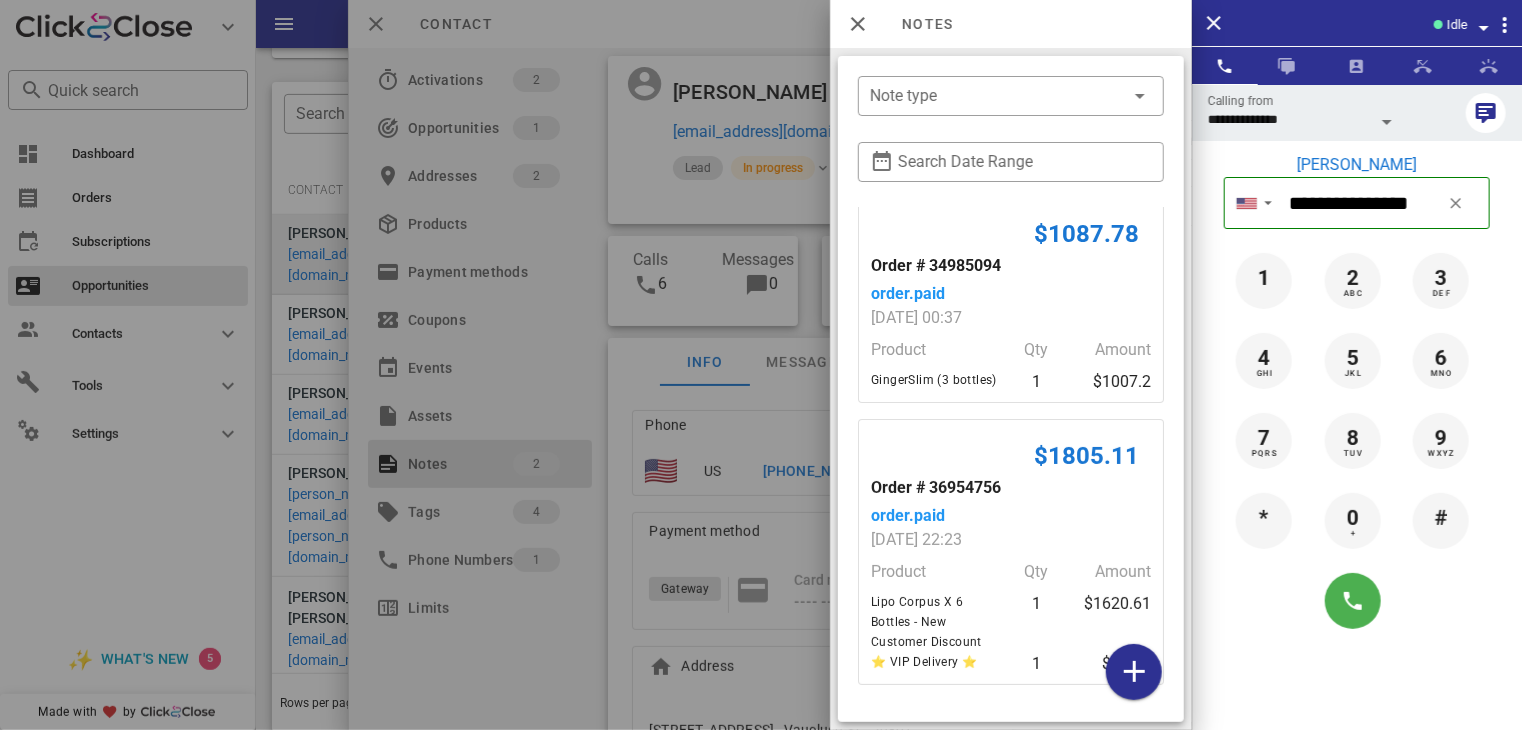 scroll, scrollTop: 26, scrollLeft: 0, axis: vertical 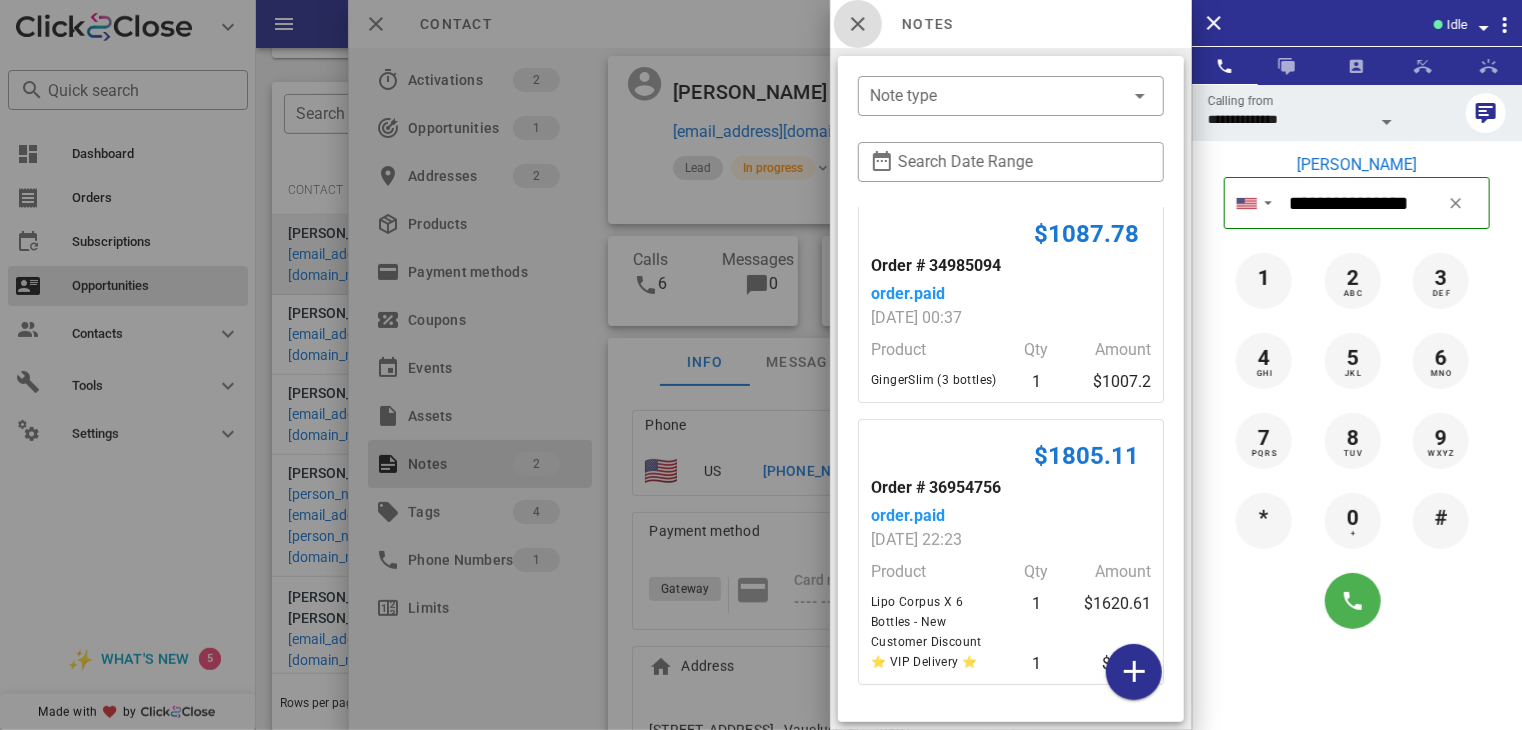 click at bounding box center [858, 24] 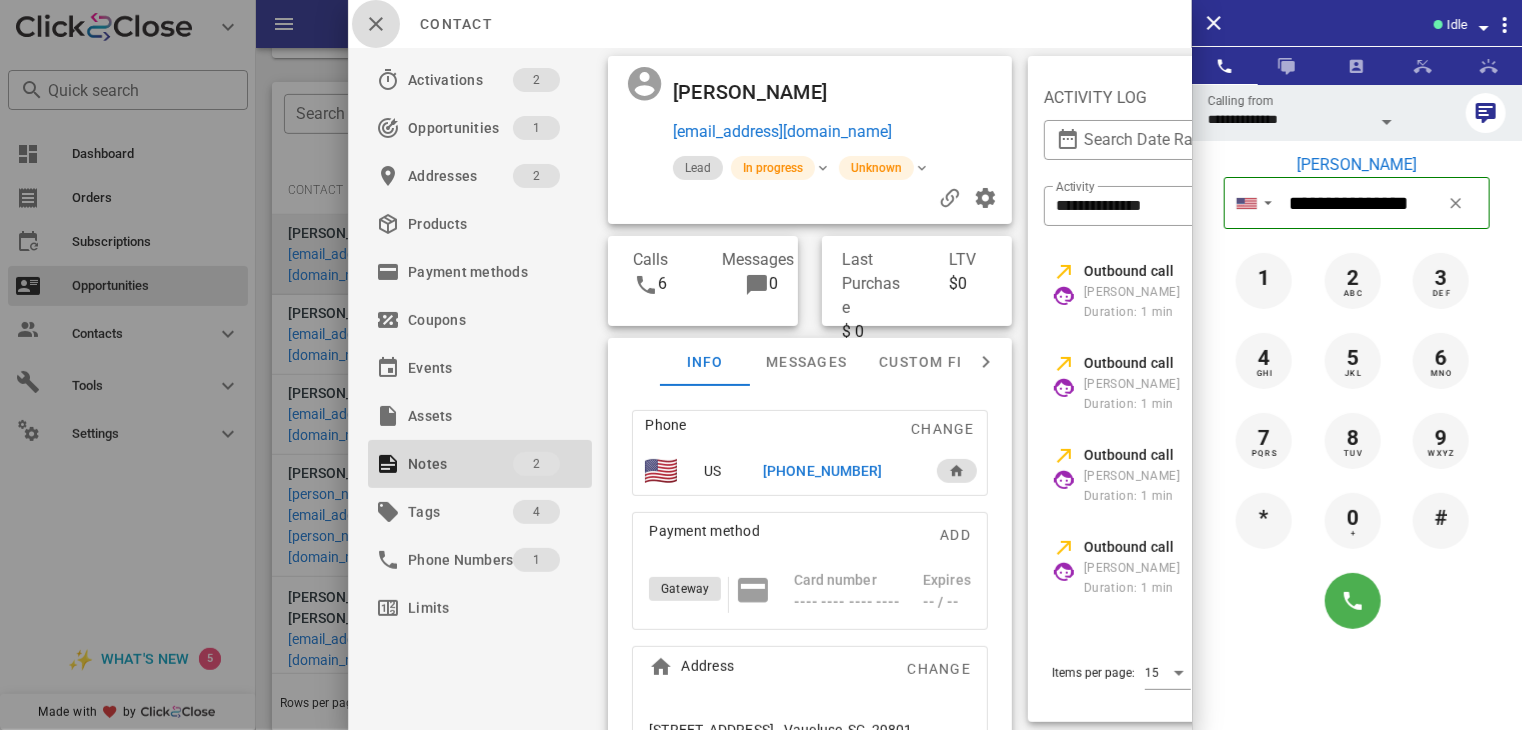 click at bounding box center (376, 24) 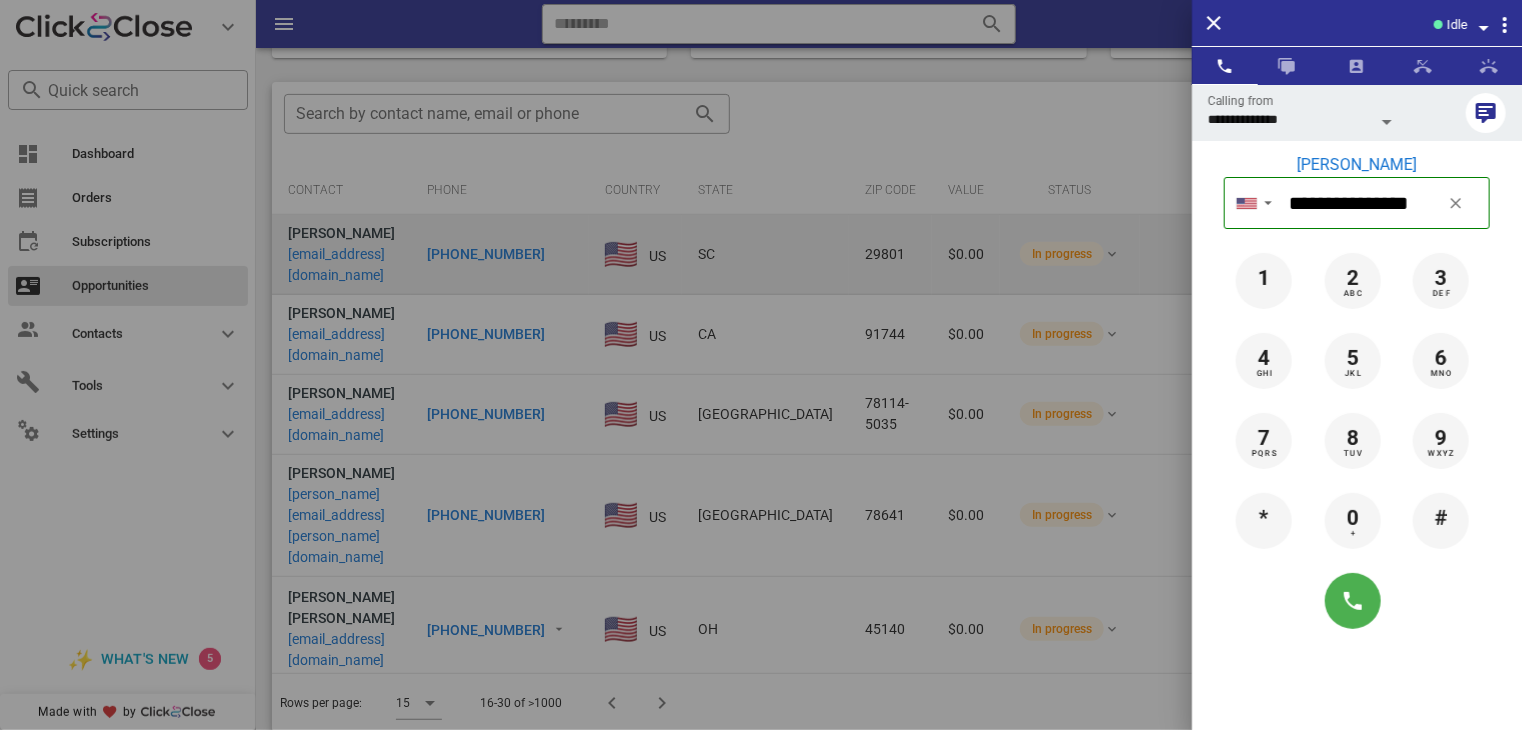 click at bounding box center (761, 365) 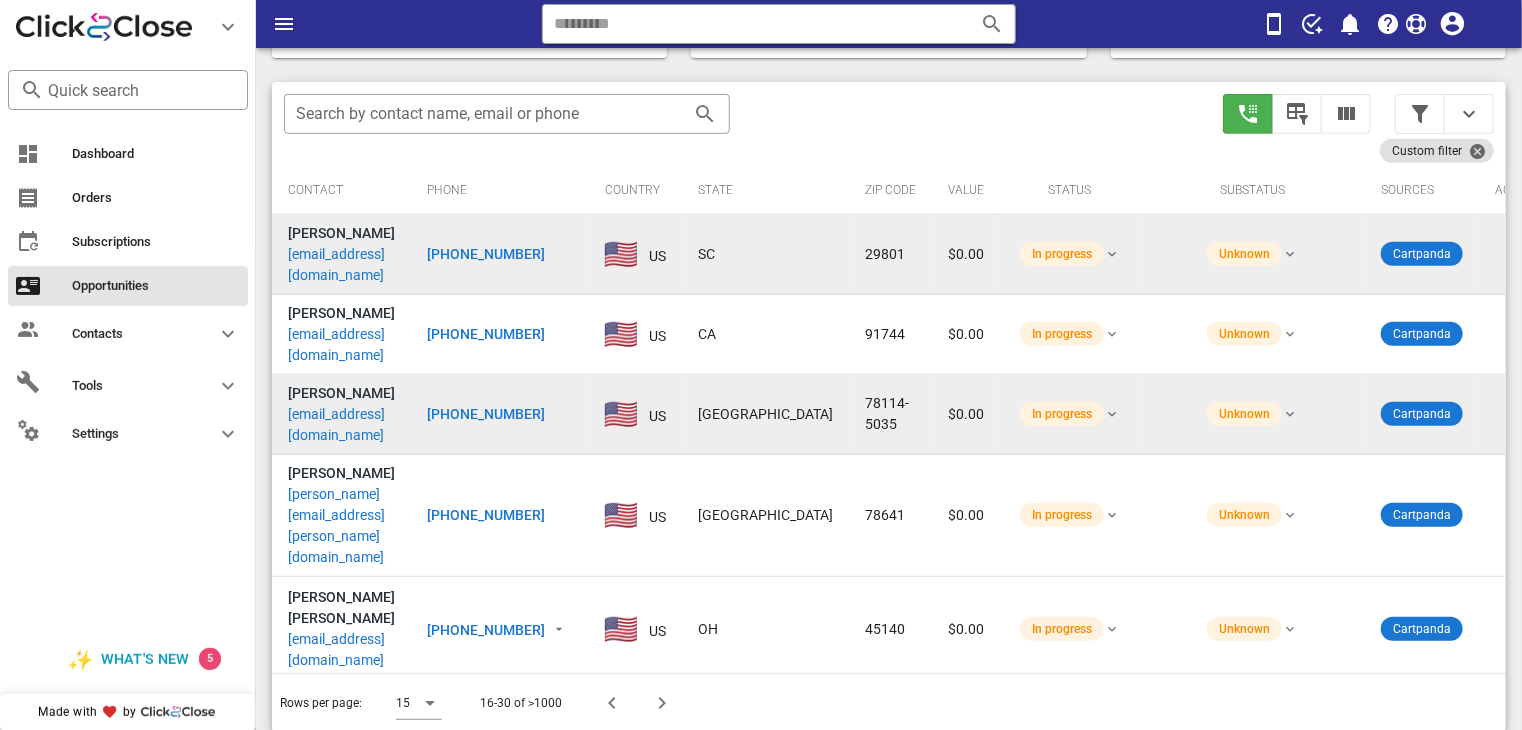 click on "[PHONE_NUMBER]" at bounding box center [486, 414] 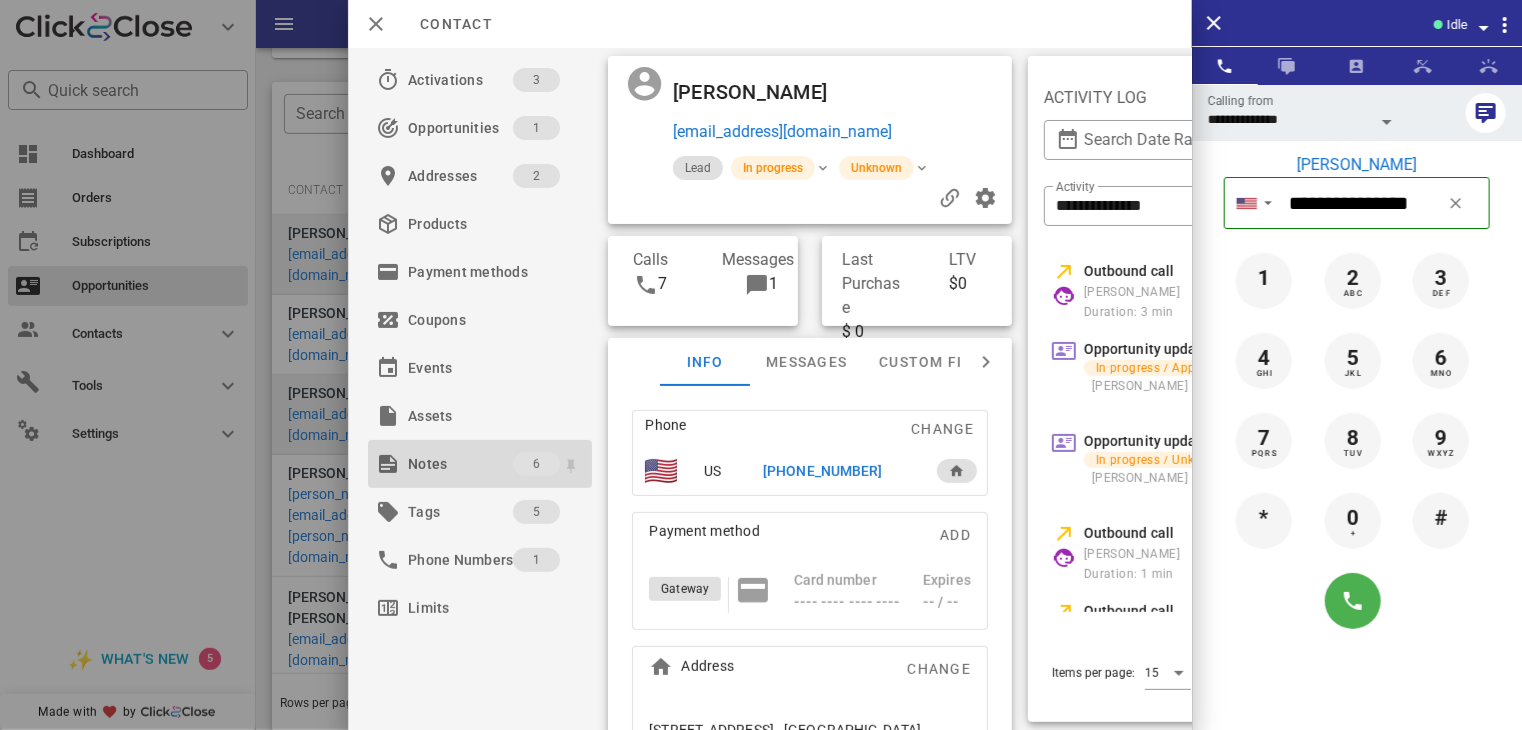 click on "Notes" at bounding box center [460, 464] 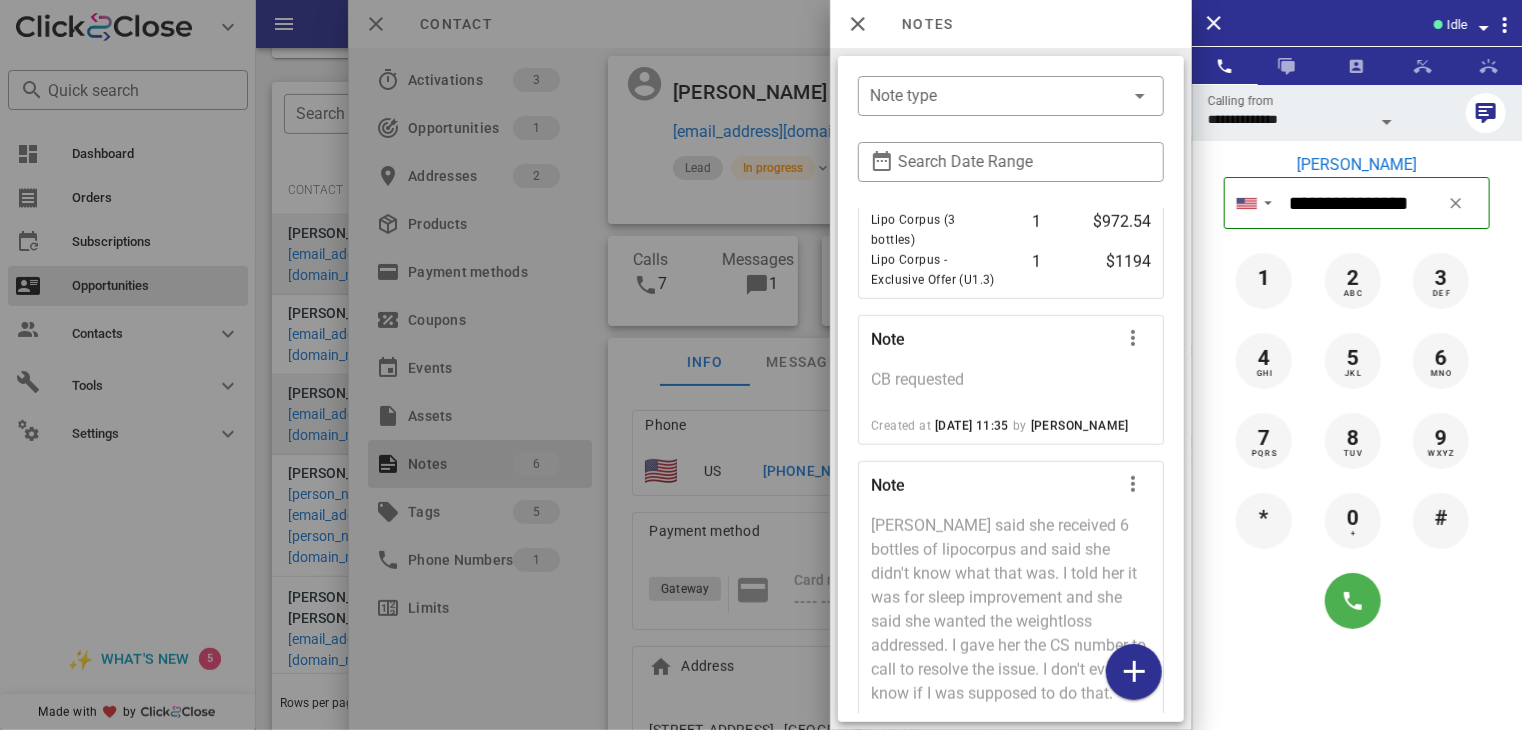scroll, scrollTop: 924, scrollLeft: 0, axis: vertical 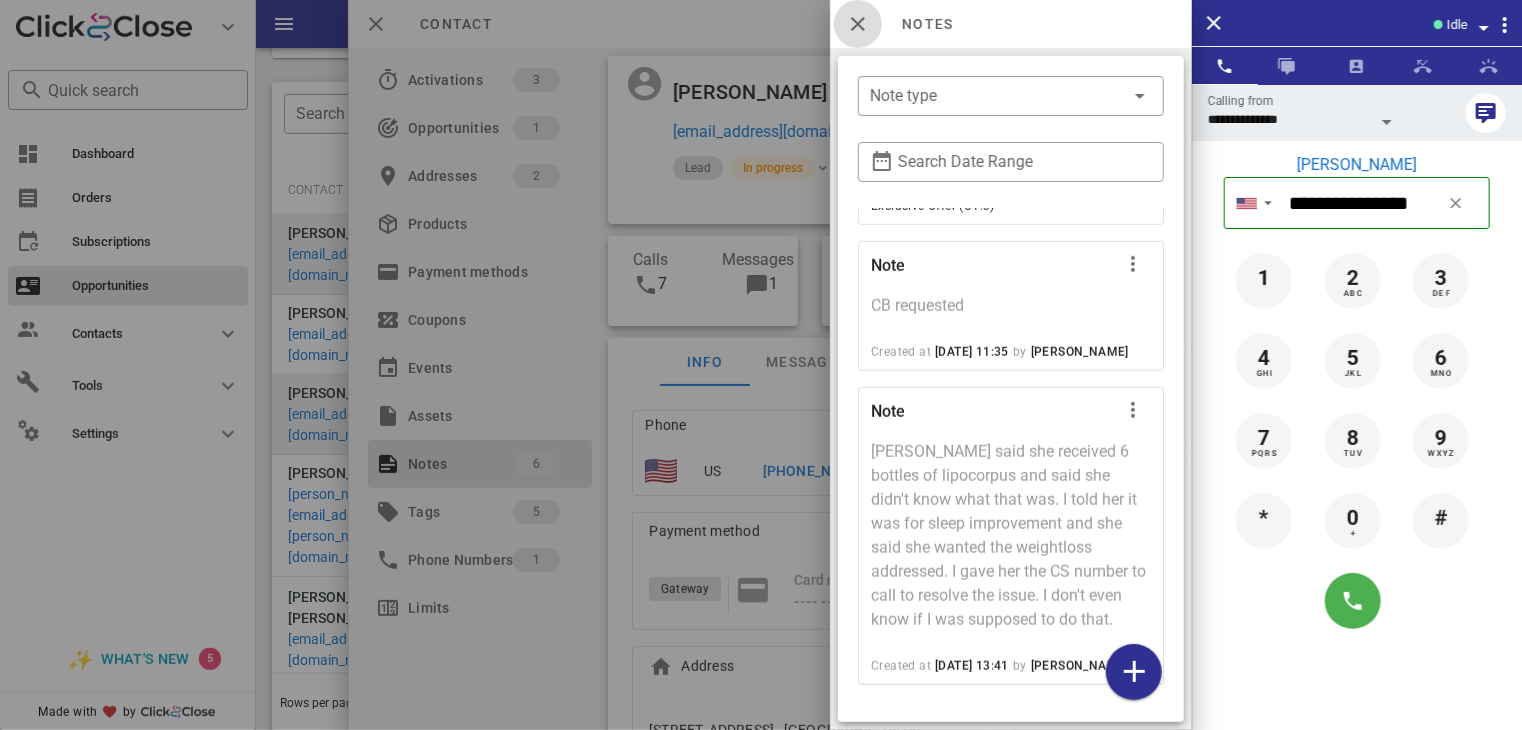 click at bounding box center (858, 24) 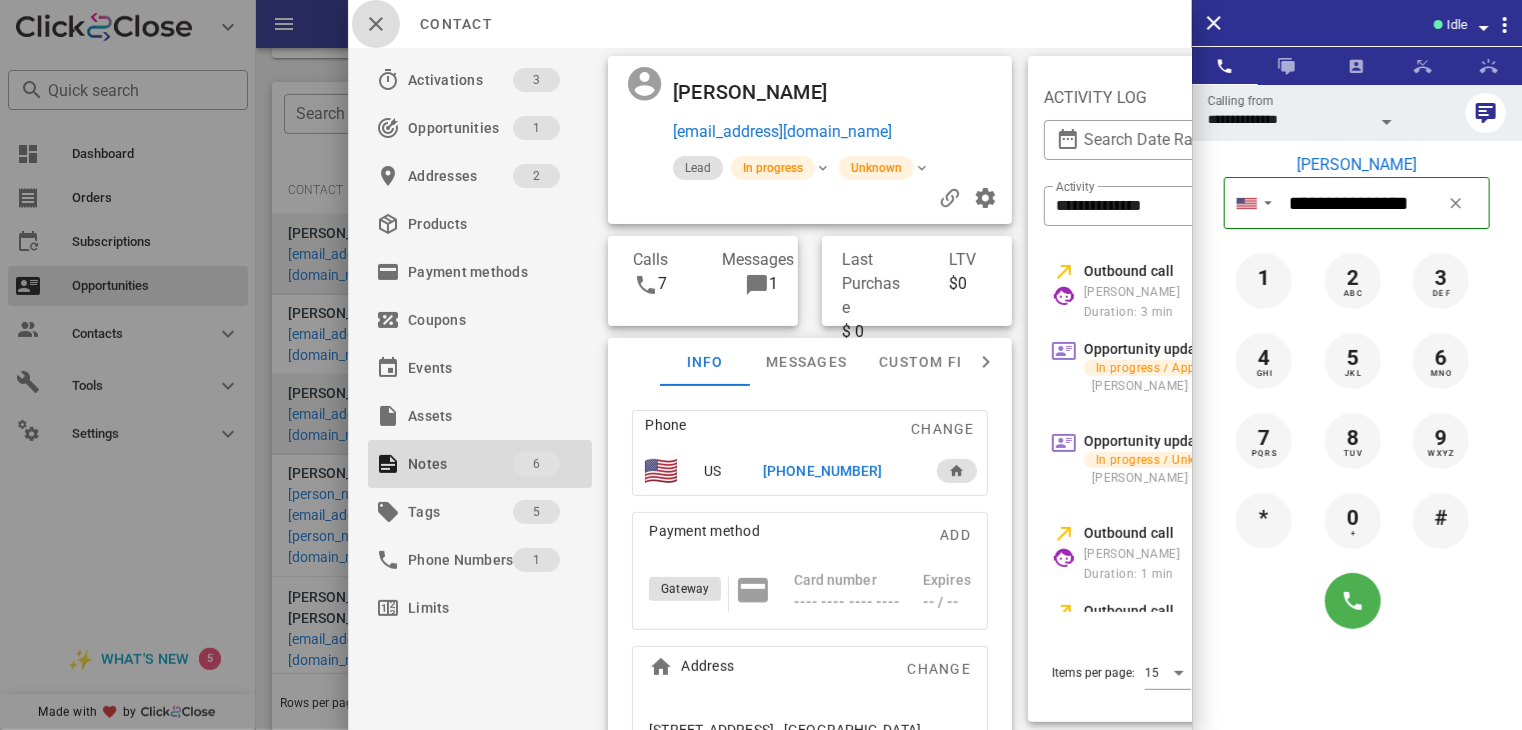 click at bounding box center (376, 24) 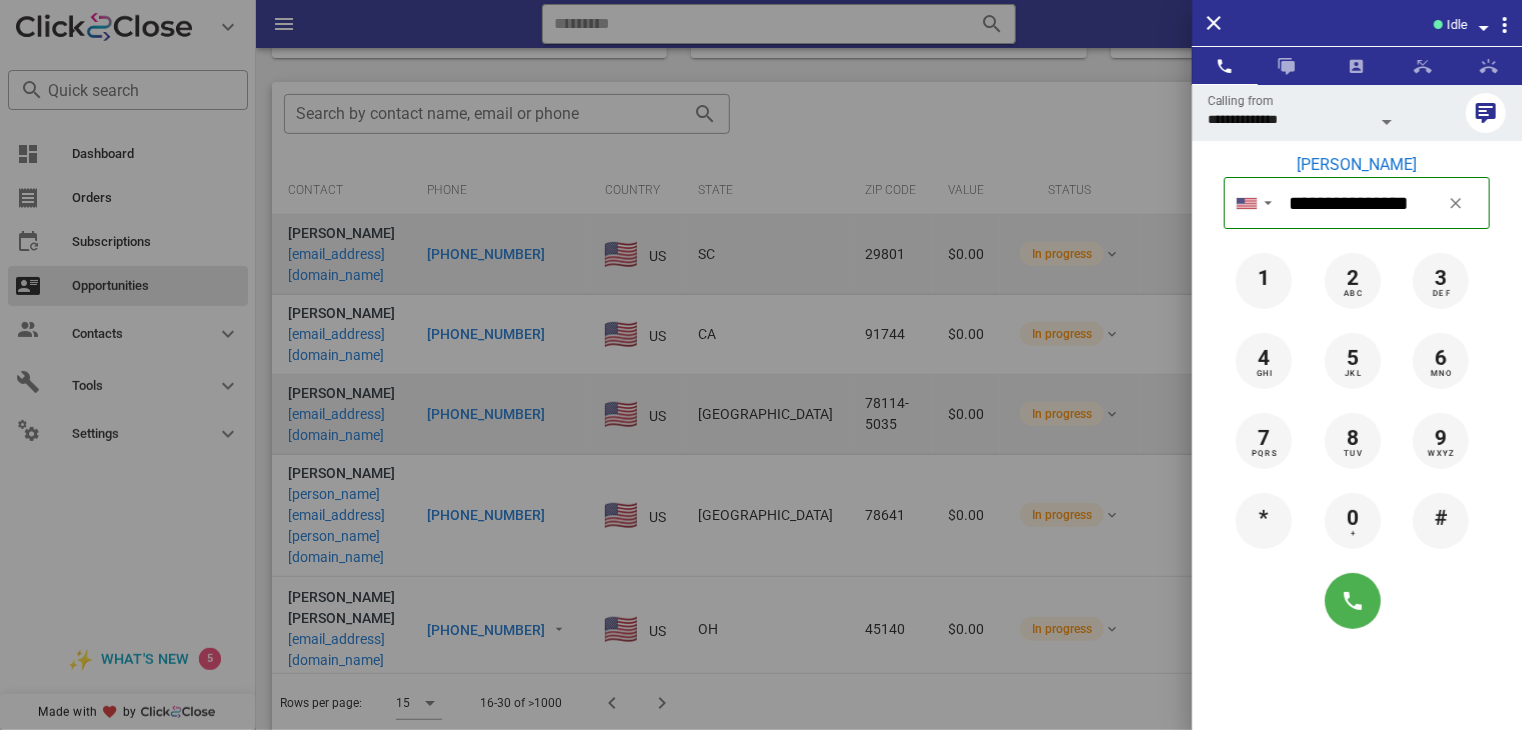 click at bounding box center (761, 365) 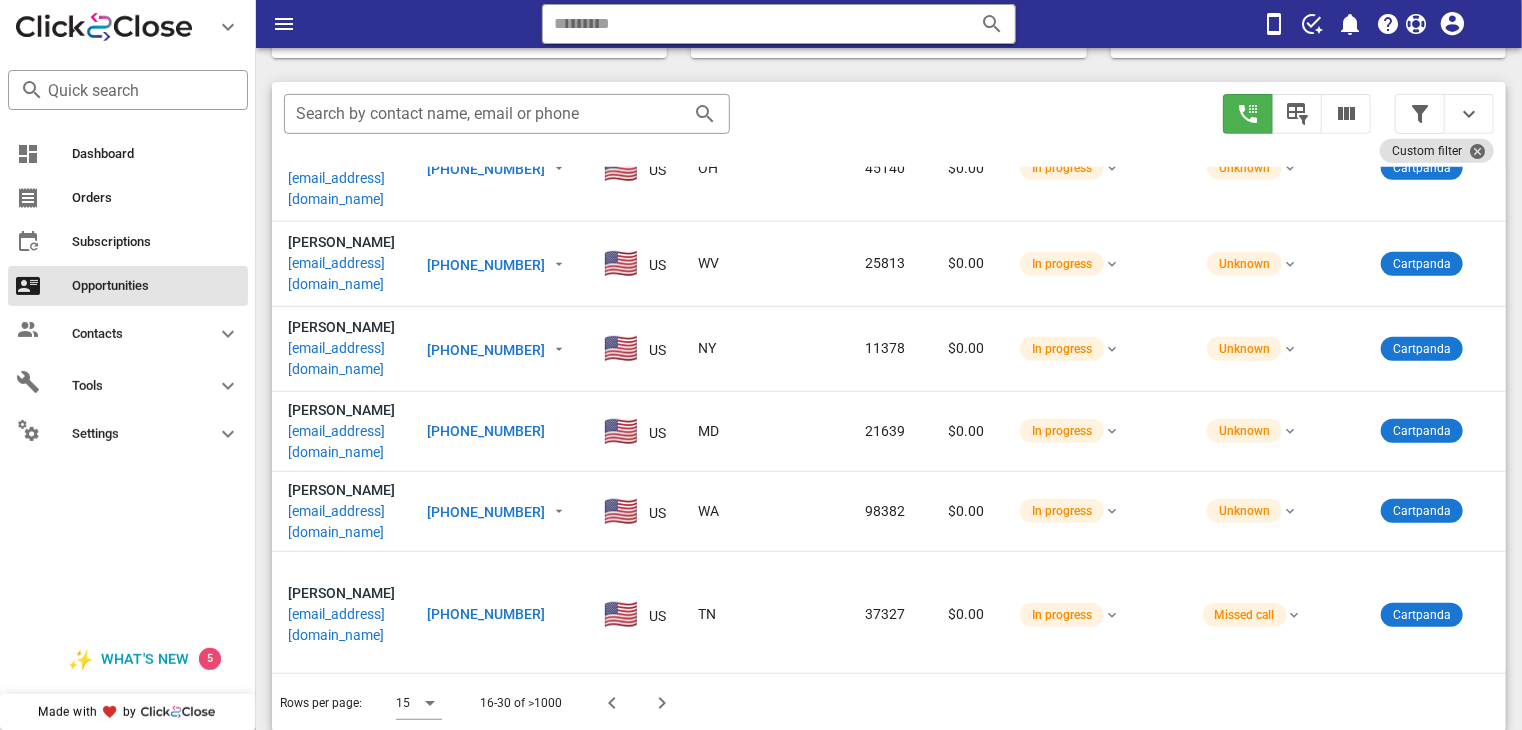 scroll, scrollTop: 460, scrollLeft: 0, axis: vertical 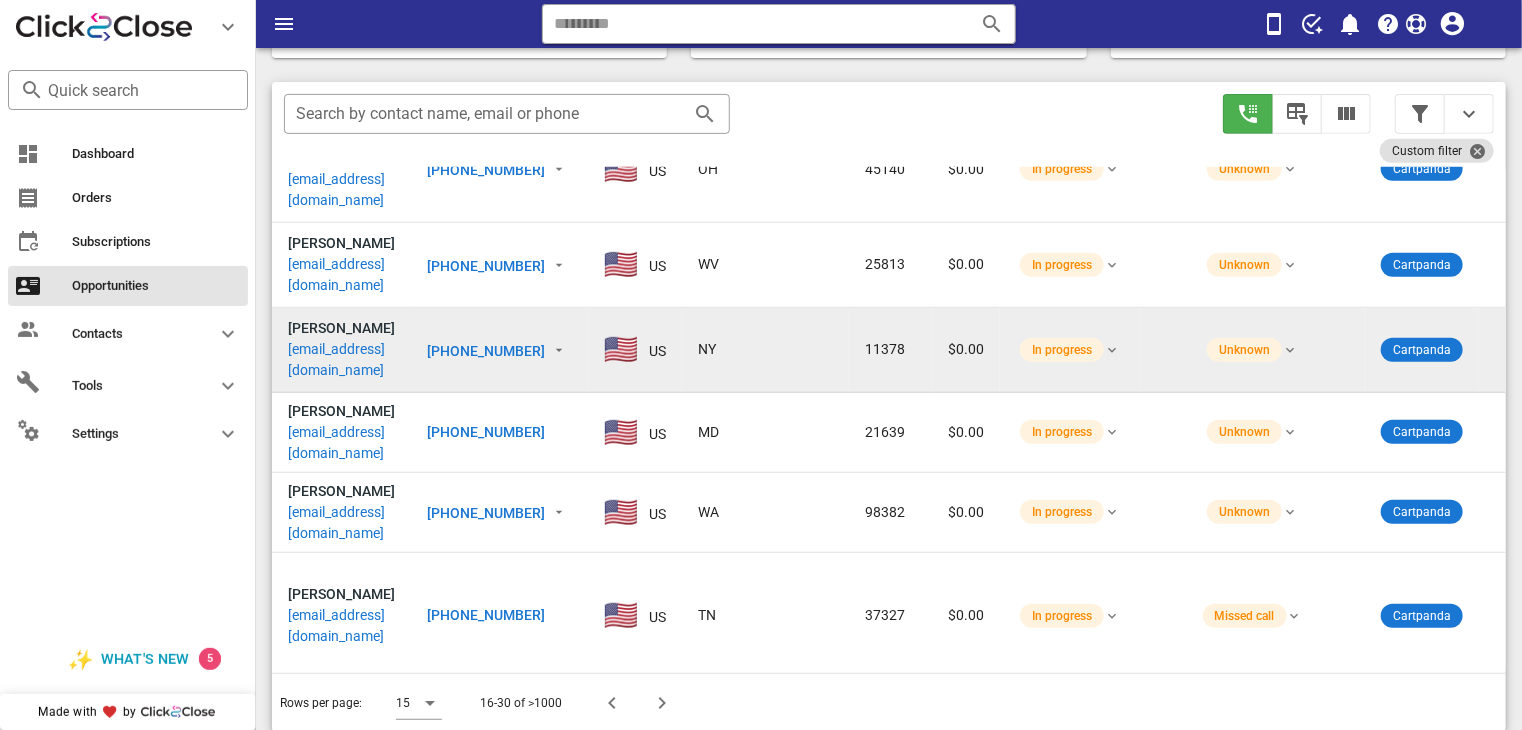 click on "[PERSON_NAME]" at bounding box center [341, 328] 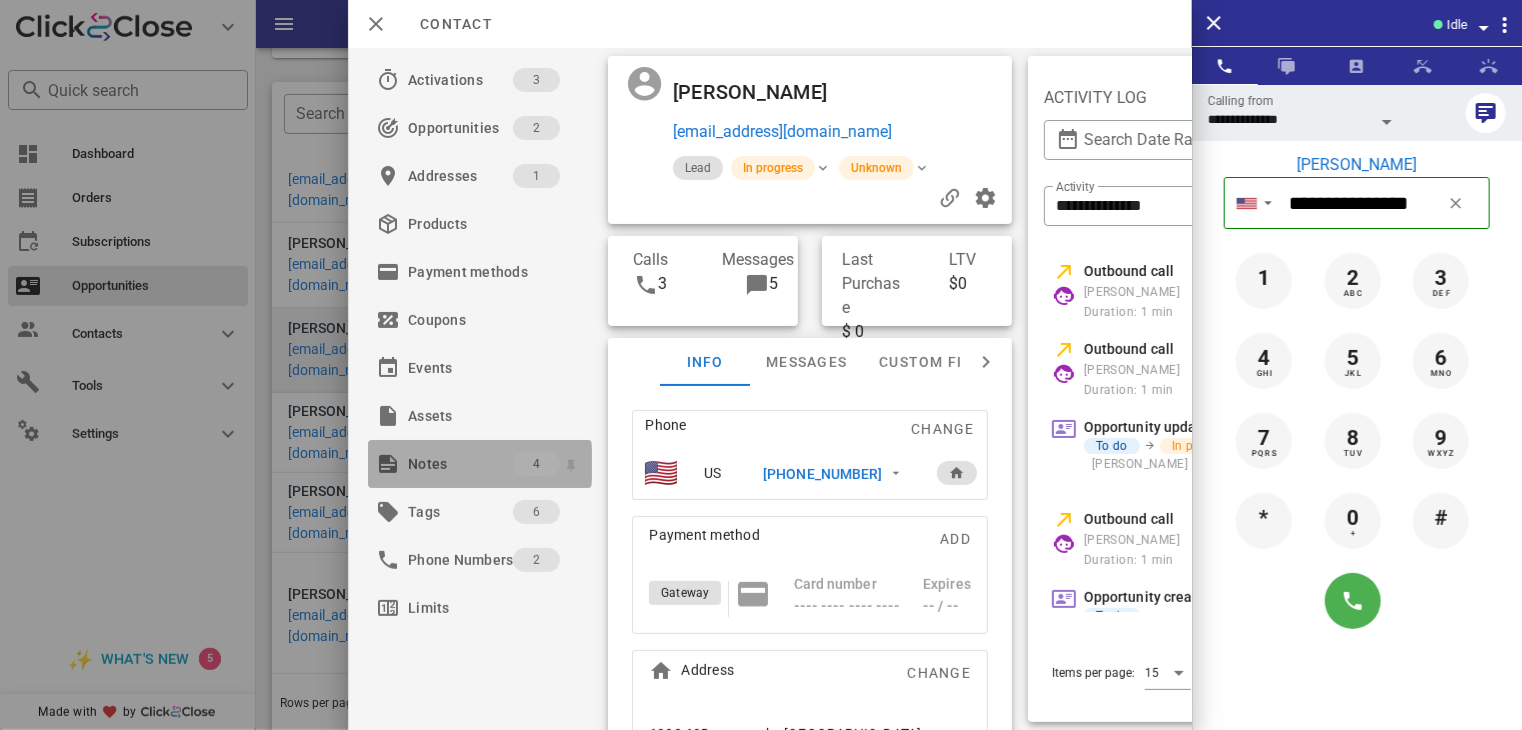 click on "Notes" at bounding box center (460, 464) 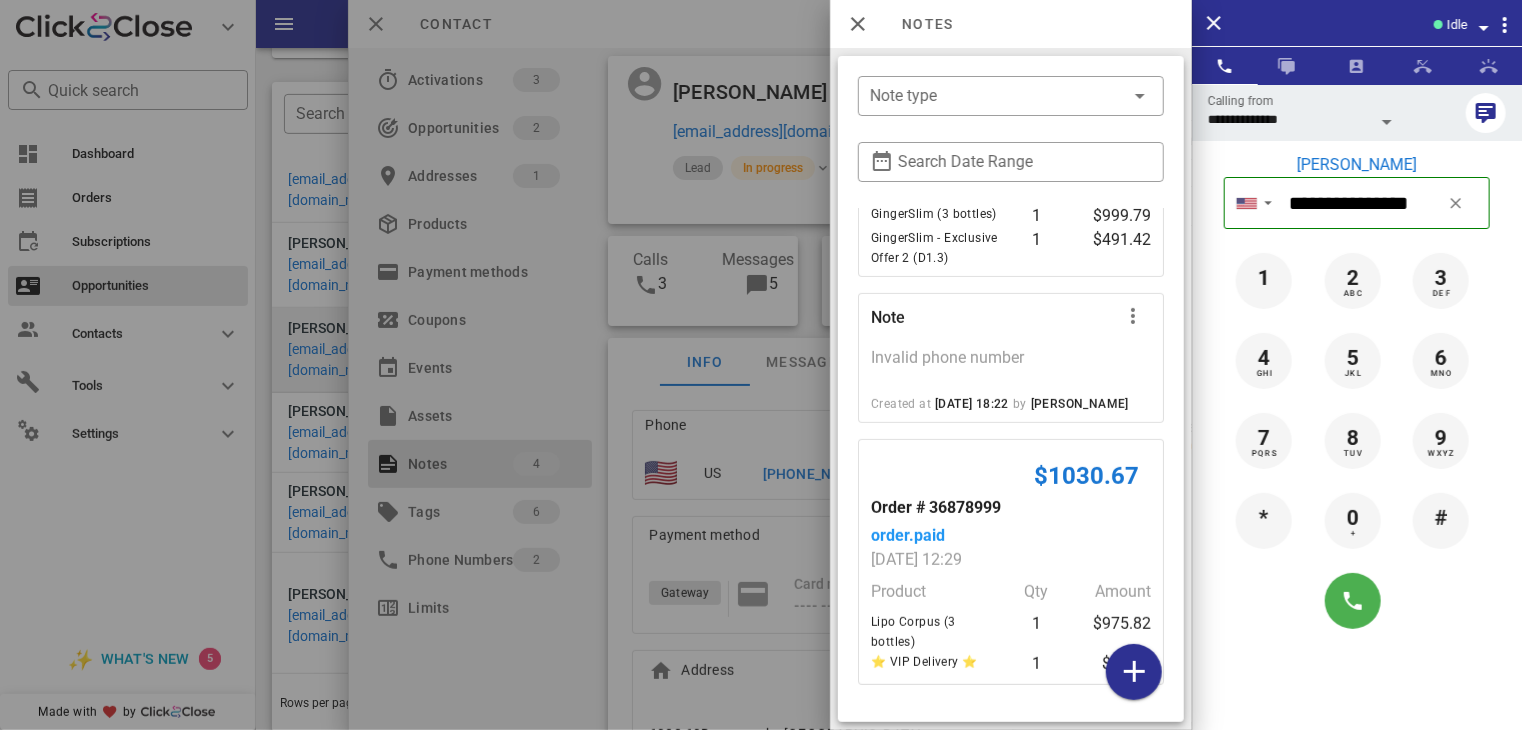 scroll, scrollTop: 449, scrollLeft: 0, axis: vertical 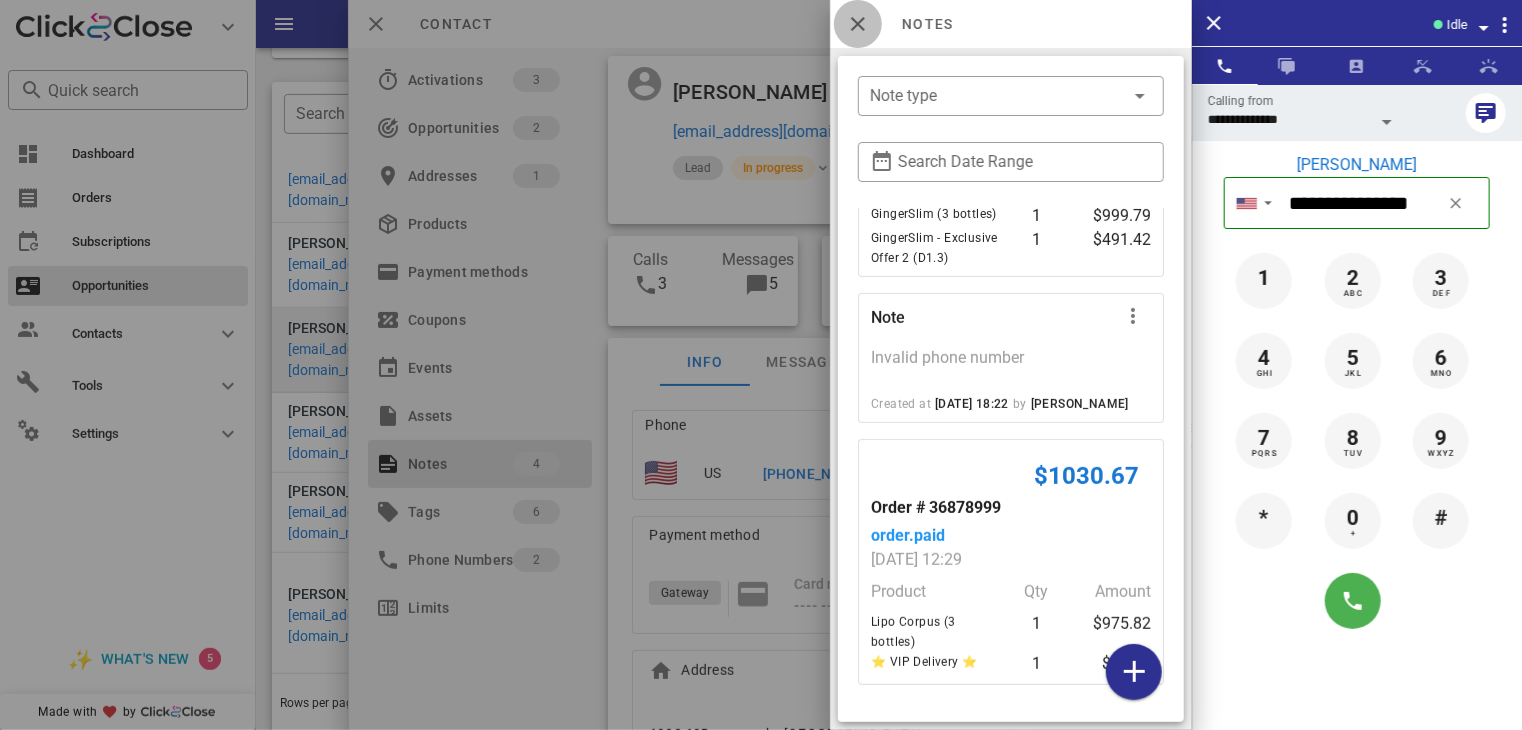 click at bounding box center (858, 24) 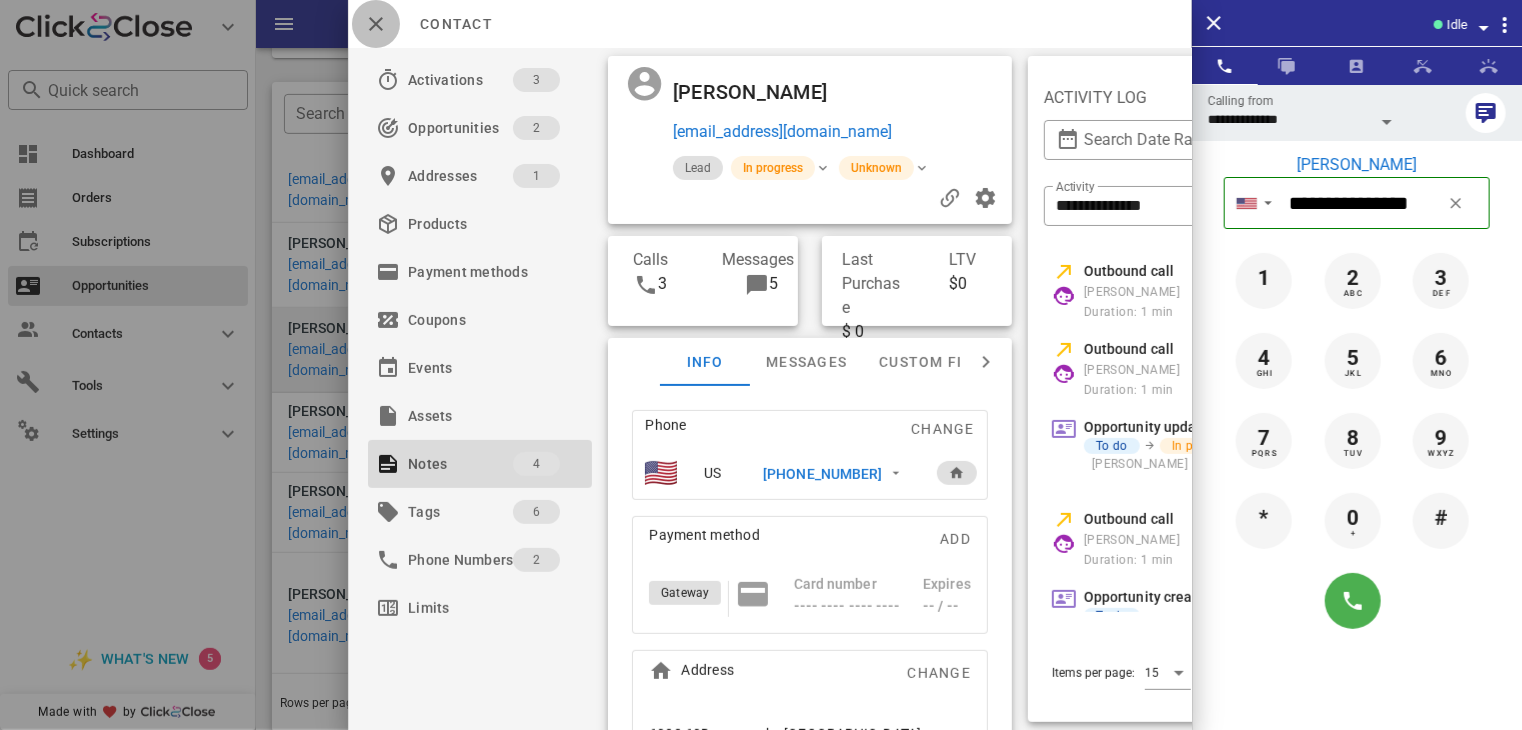 click at bounding box center (376, 24) 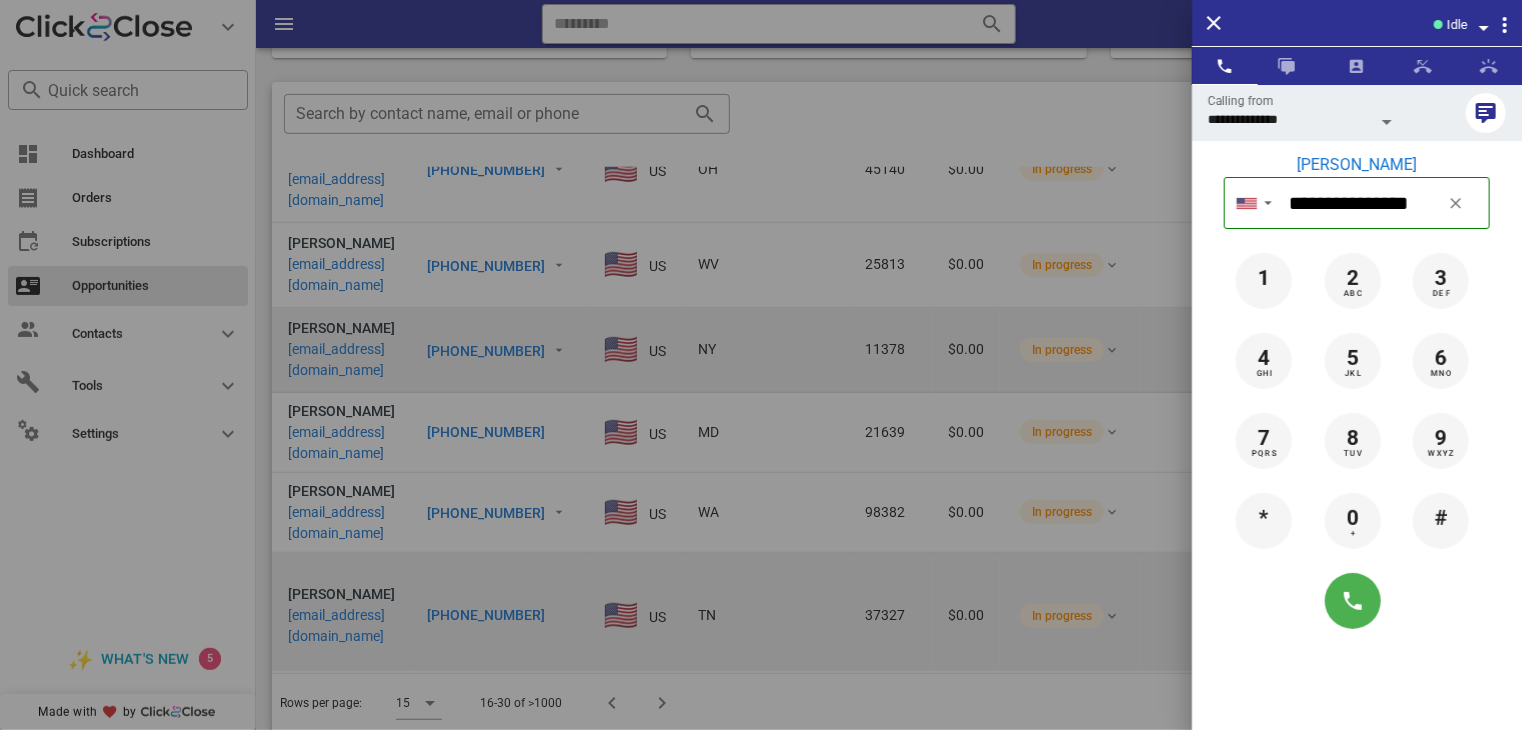 drag, startPoint x: 547, startPoint y: 435, endPoint x: 529, endPoint y: 428, distance: 19.313208 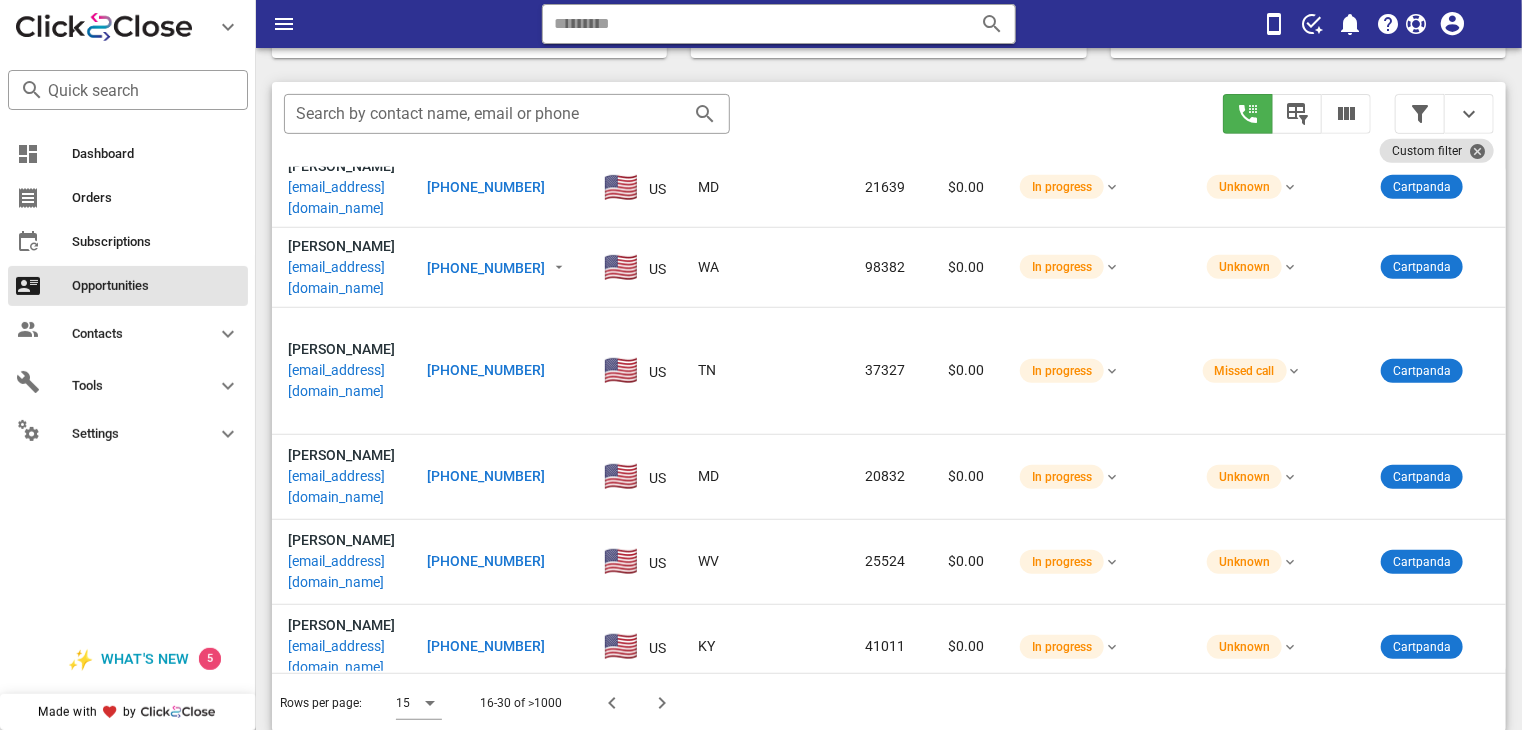 scroll, scrollTop: 731, scrollLeft: 0, axis: vertical 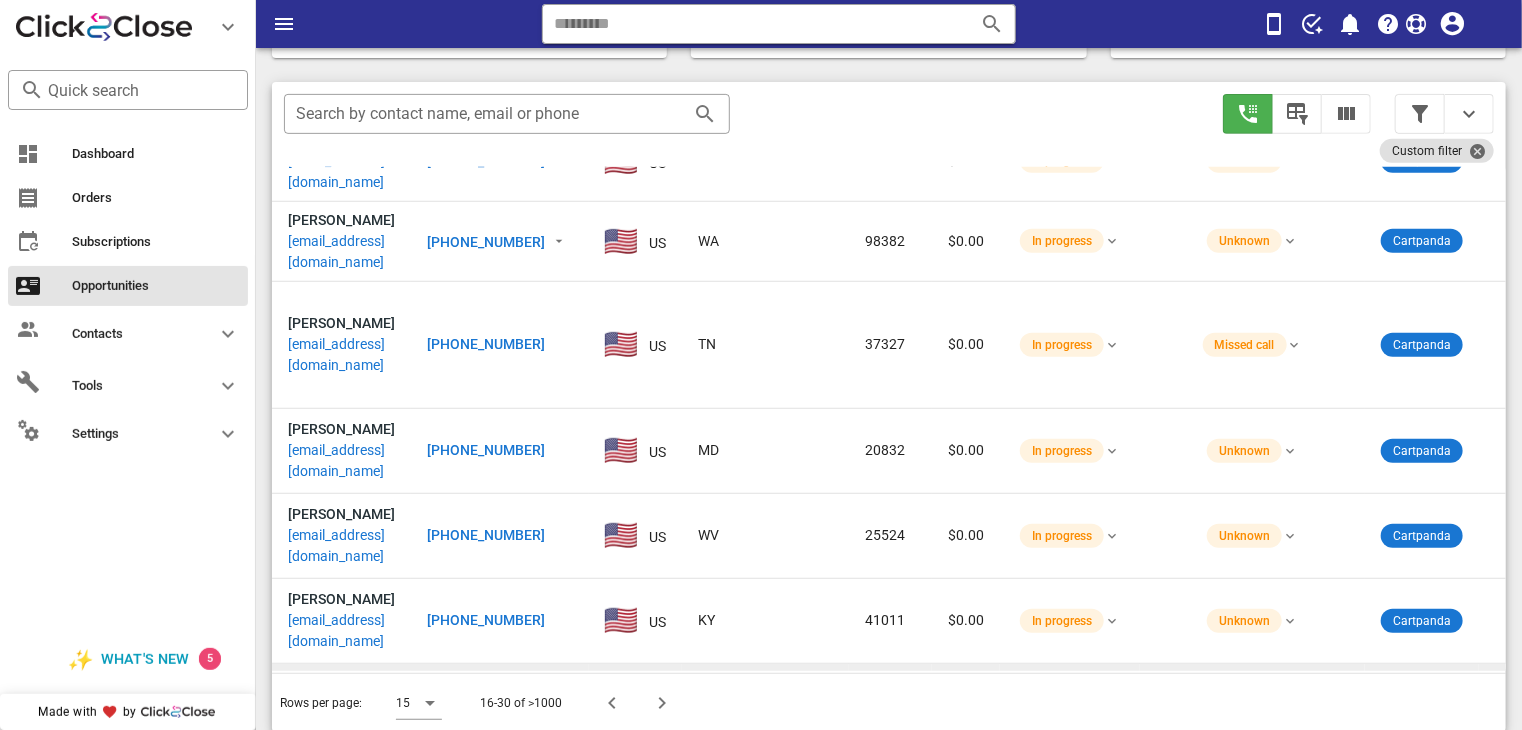 click on "[PHONE_NUMBER]" at bounding box center [486, 715] 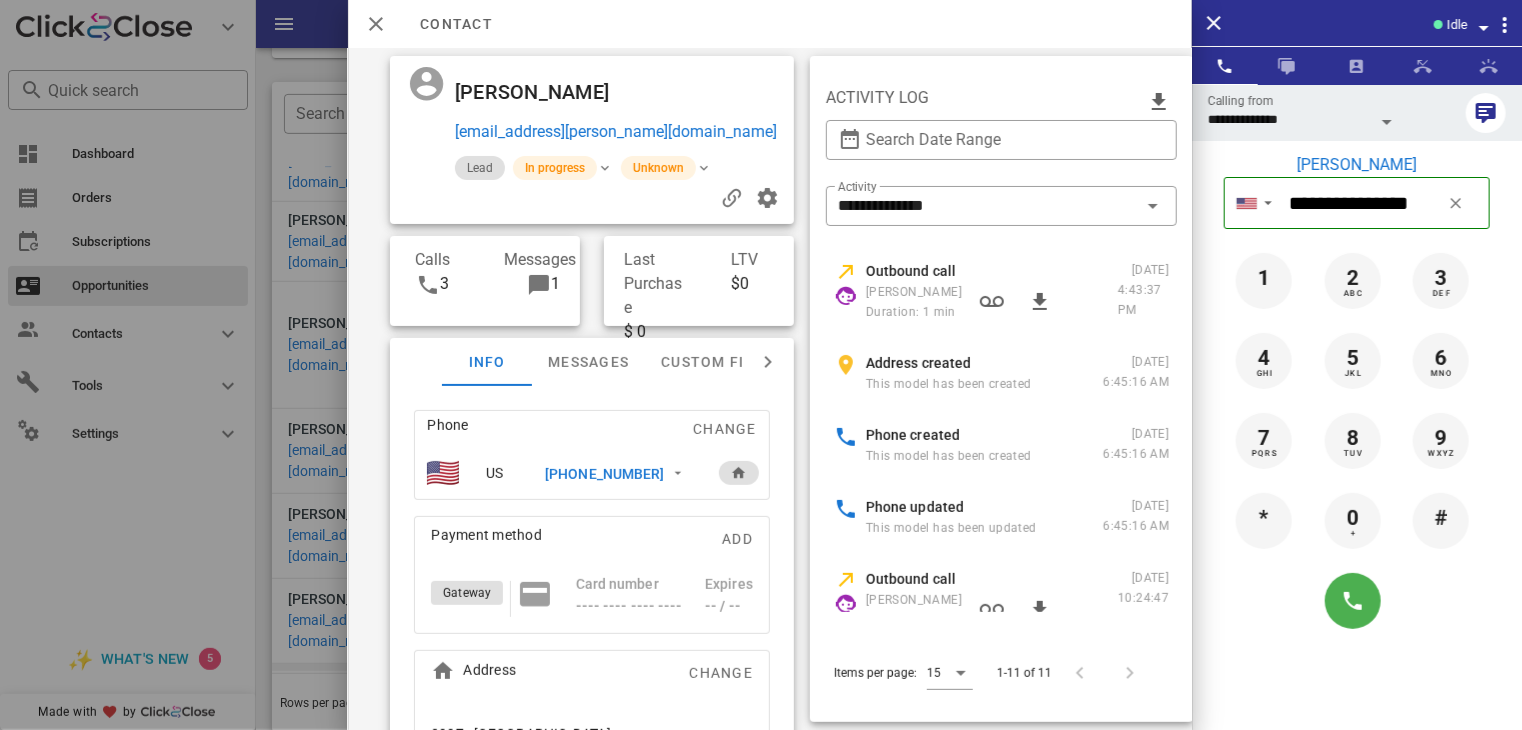 scroll, scrollTop: 0, scrollLeft: 0, axis: both 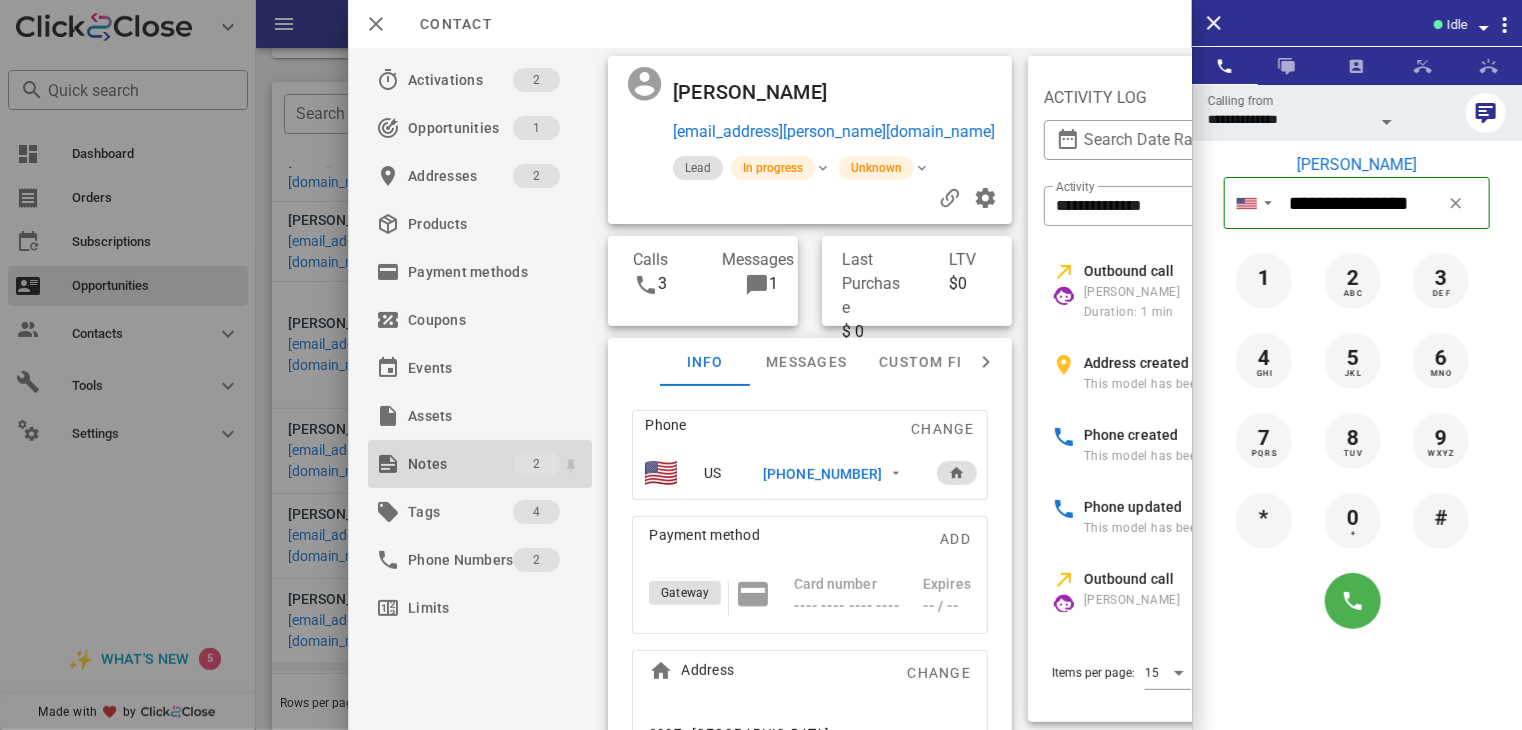 click on "Notes" at bounding box center [460, 464] 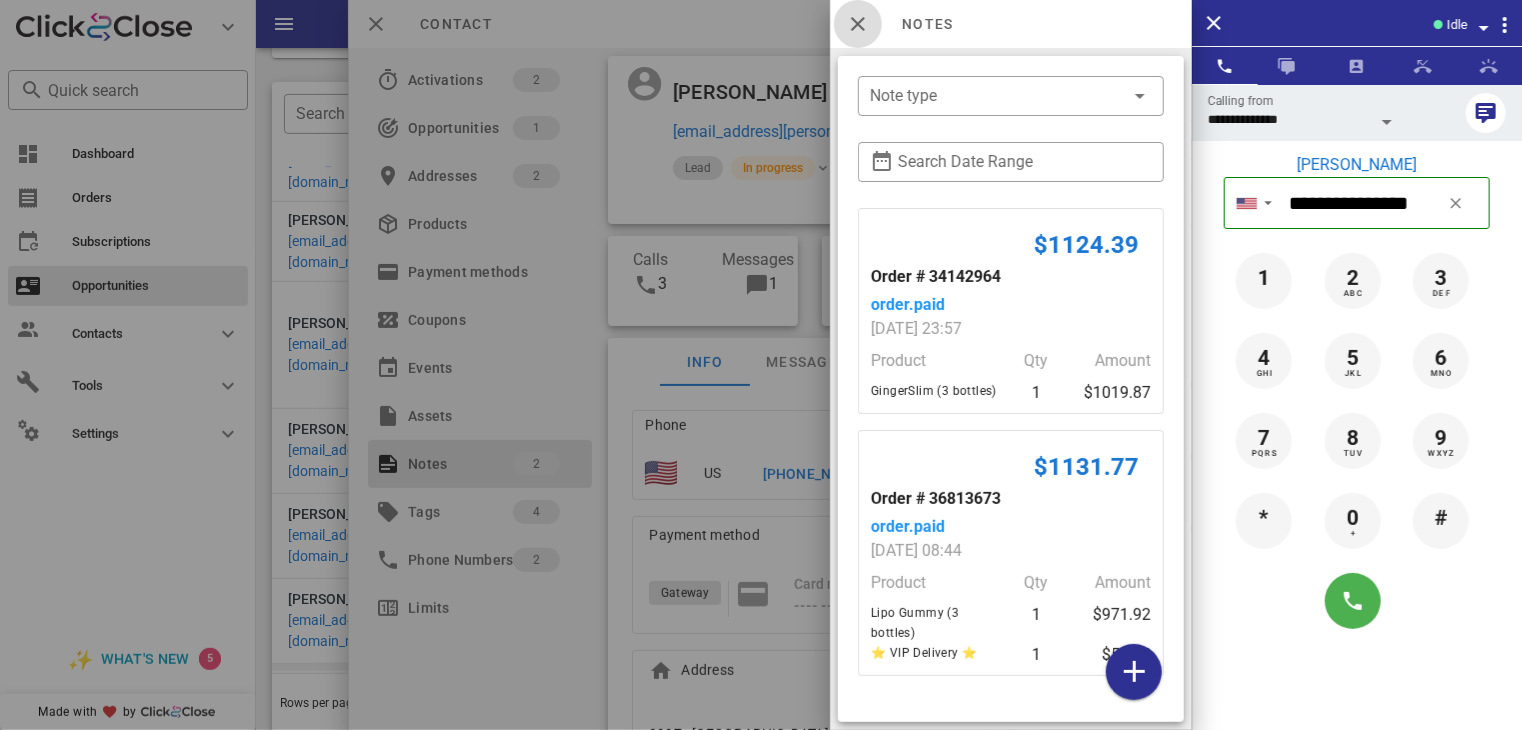 click at bounding box center [858, 24] 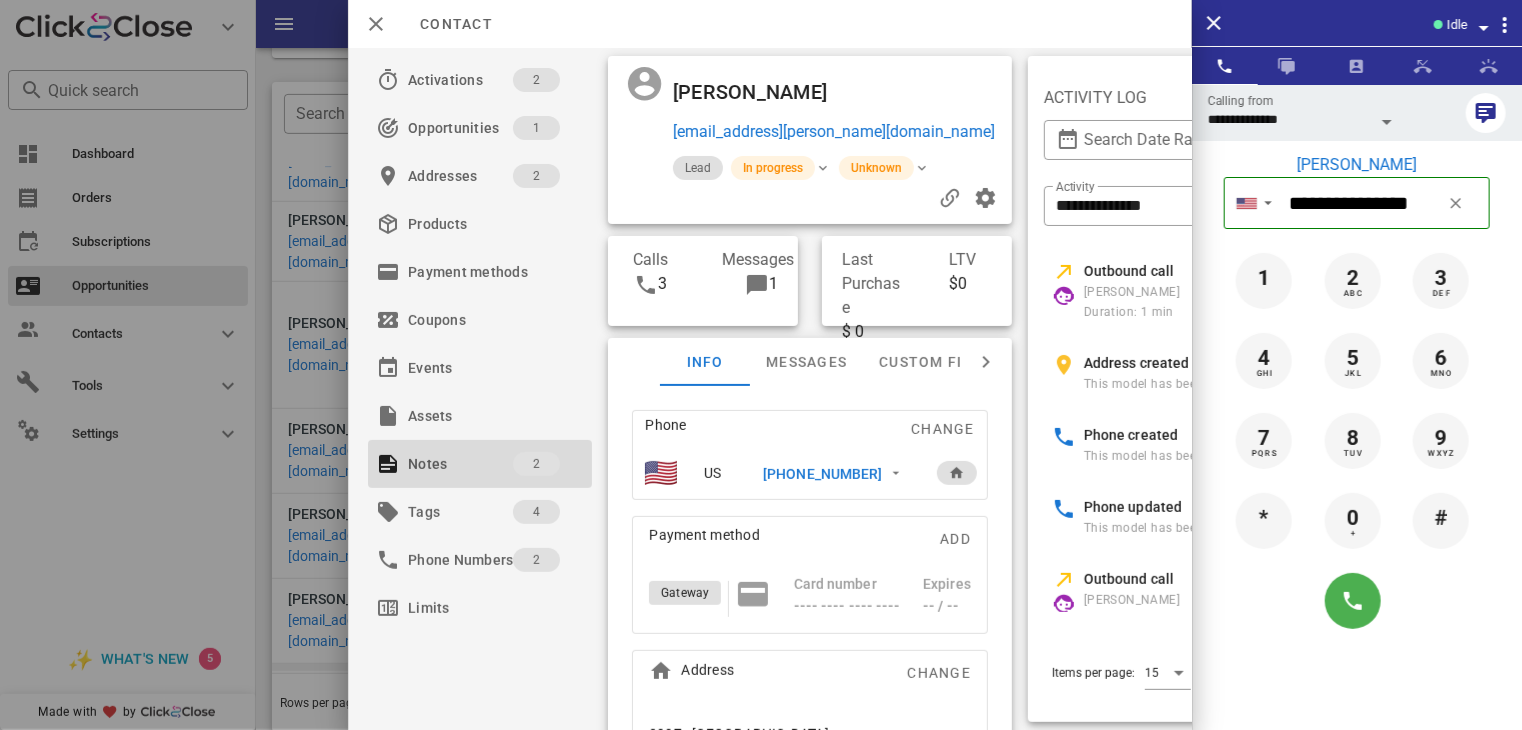 click on "[PHONE_NUMBER]" at bounding box center [822, 474] 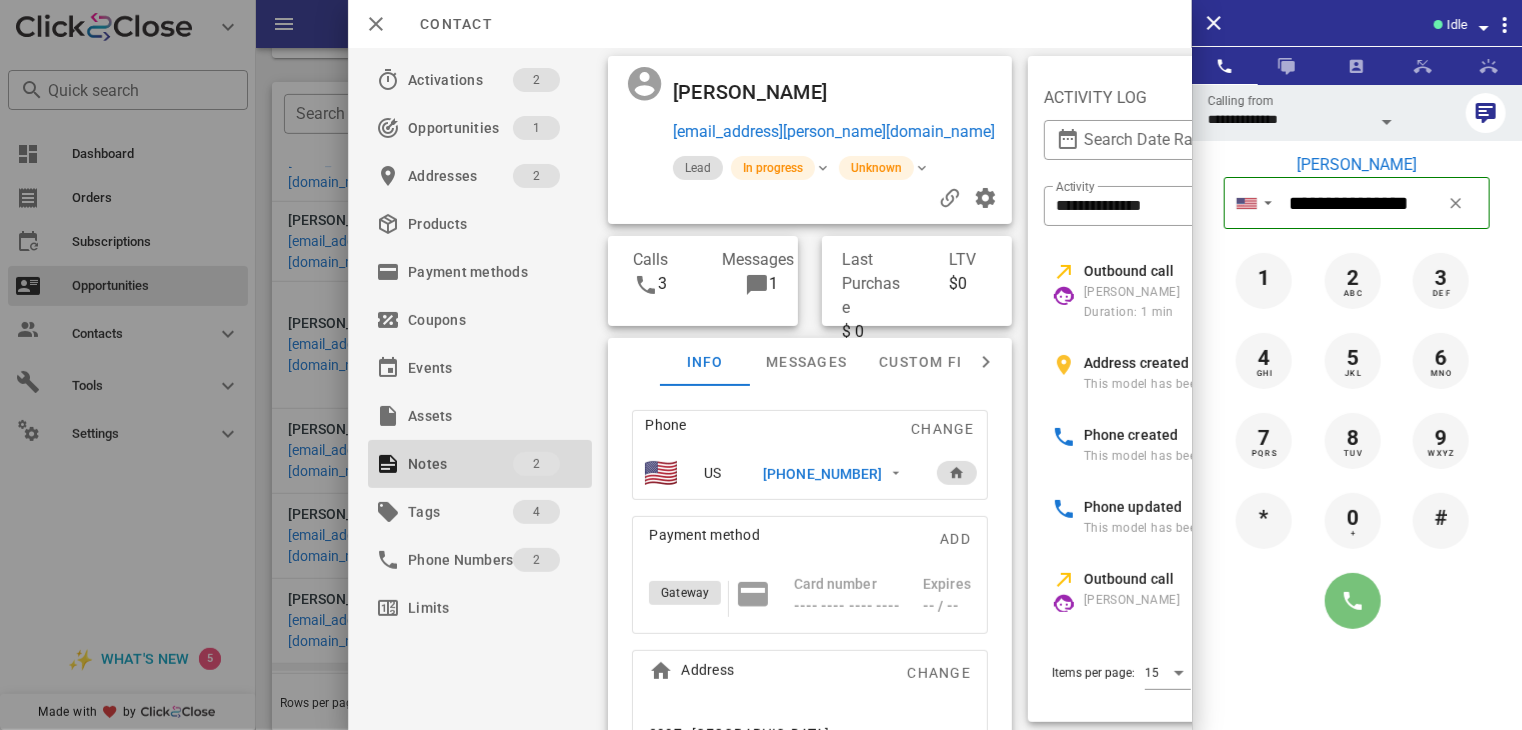 click at bounding box center [1353, 601] 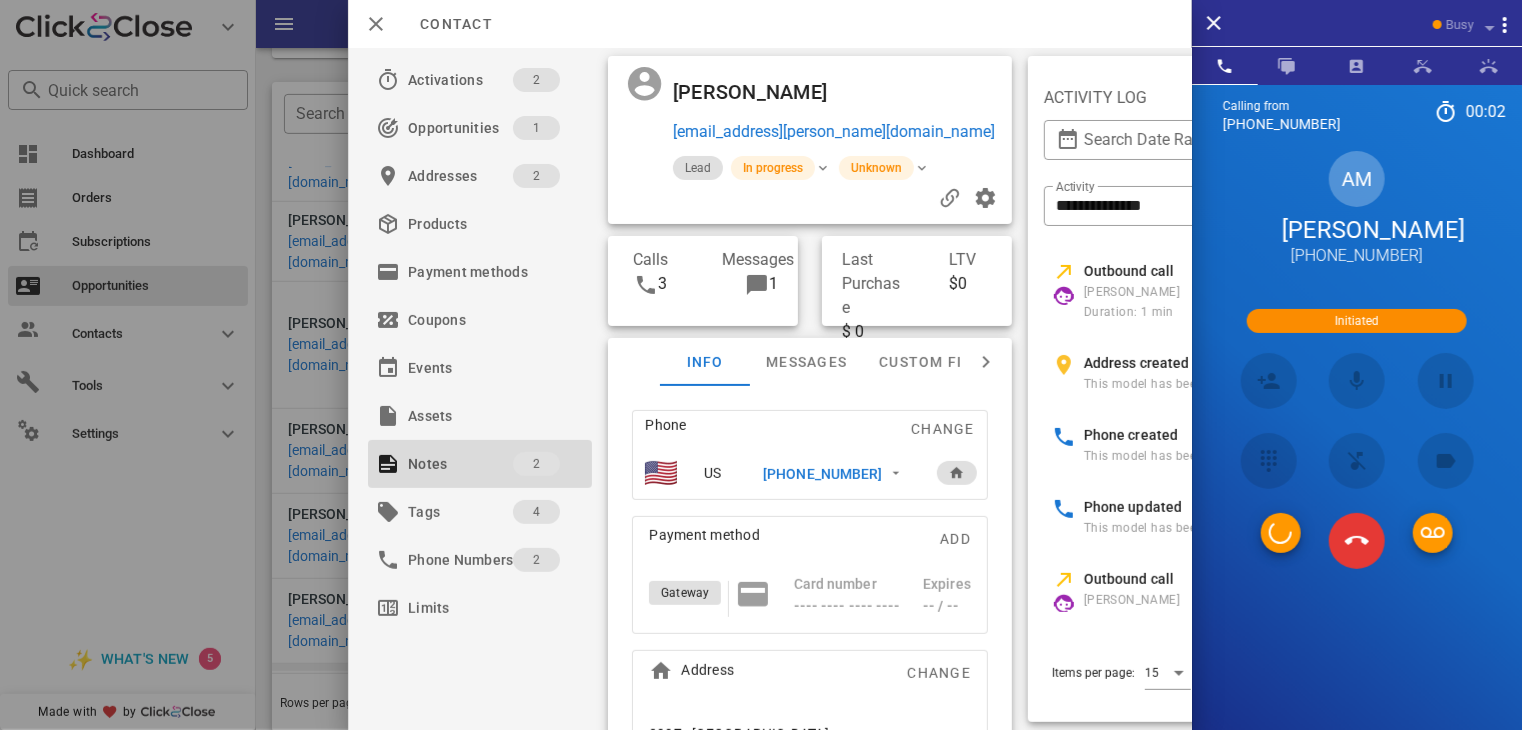 scroll, scrollTop: 652, scrollLeft: 0, axis: vertical 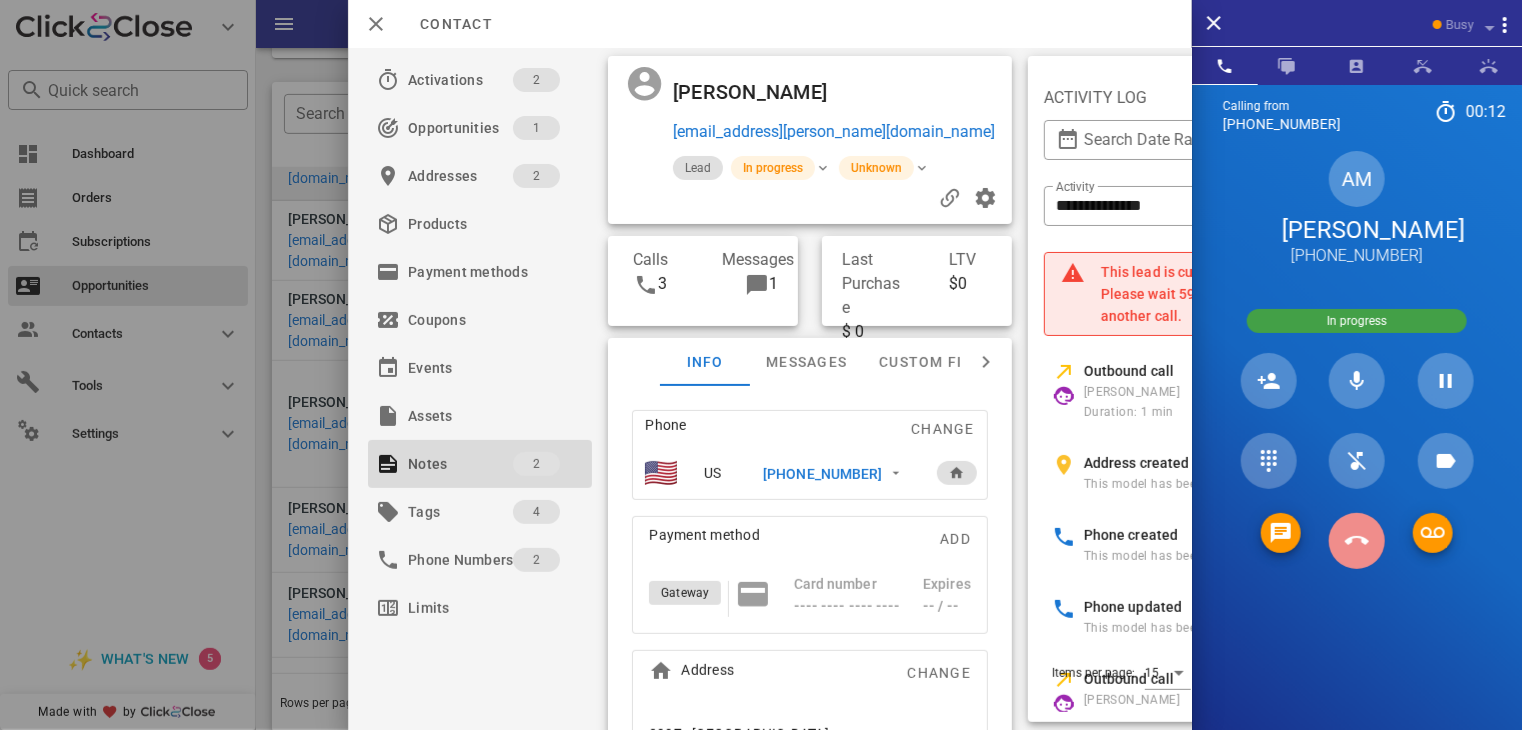 click at bounding box center [1357, 541] 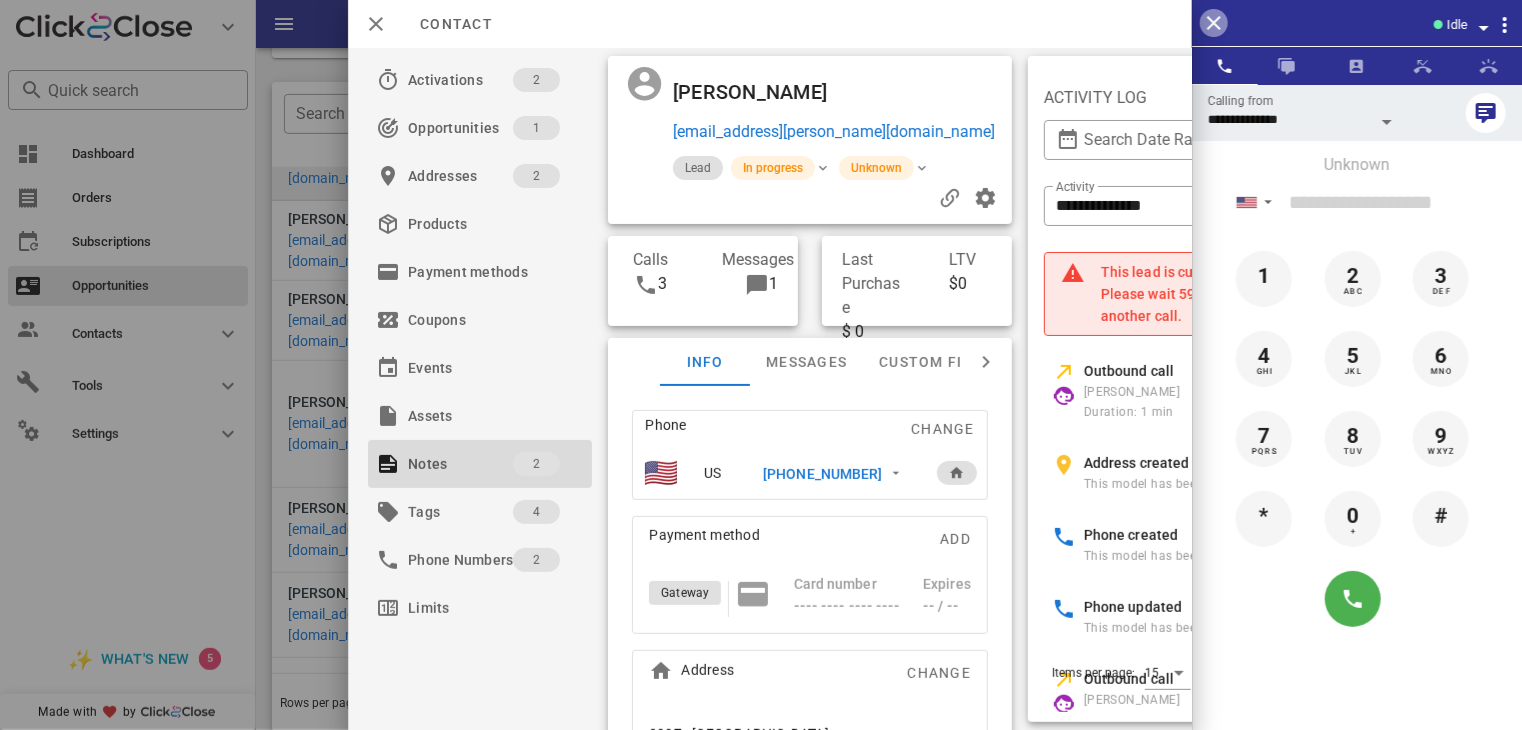 click at bounding box center (1214, 23) 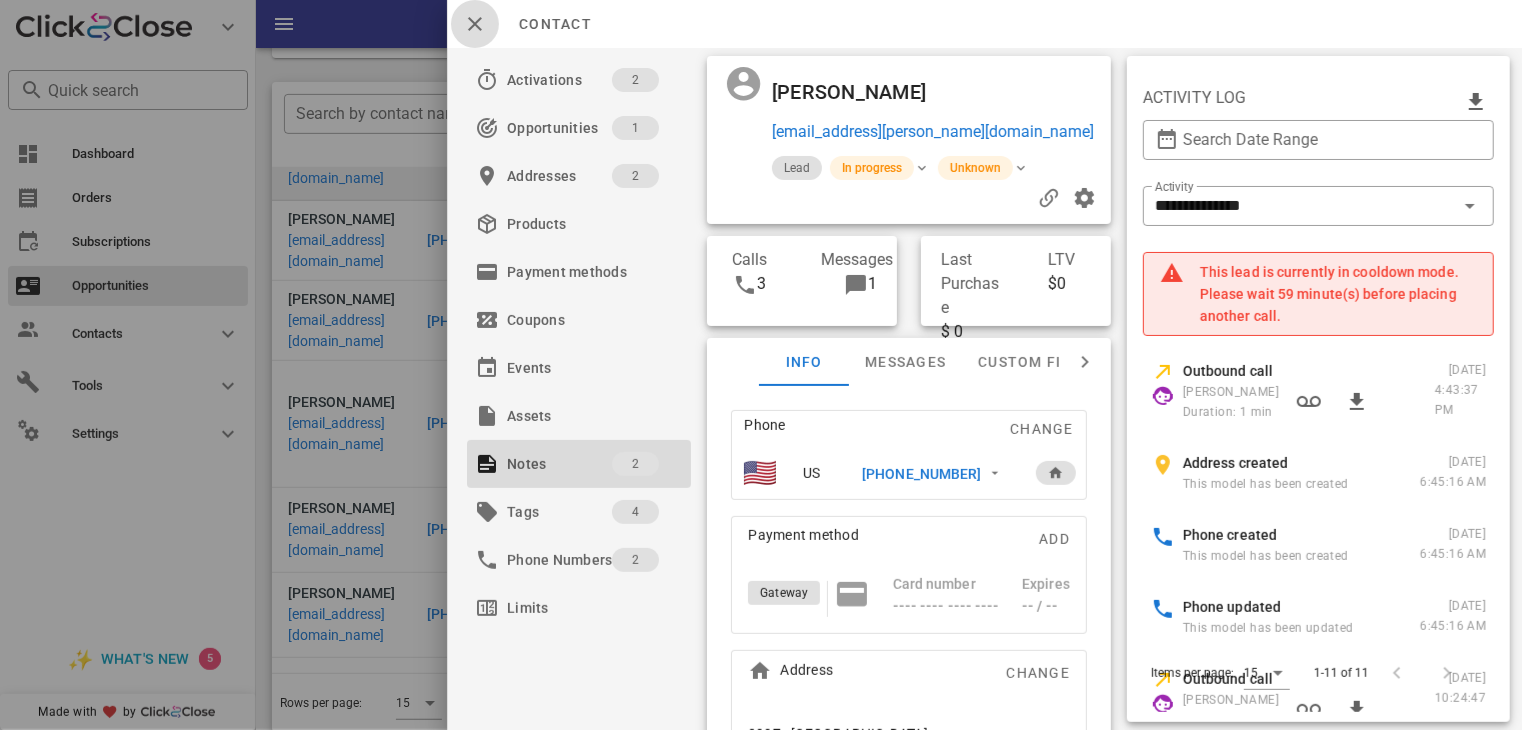 click at bounding box center (475, 24) 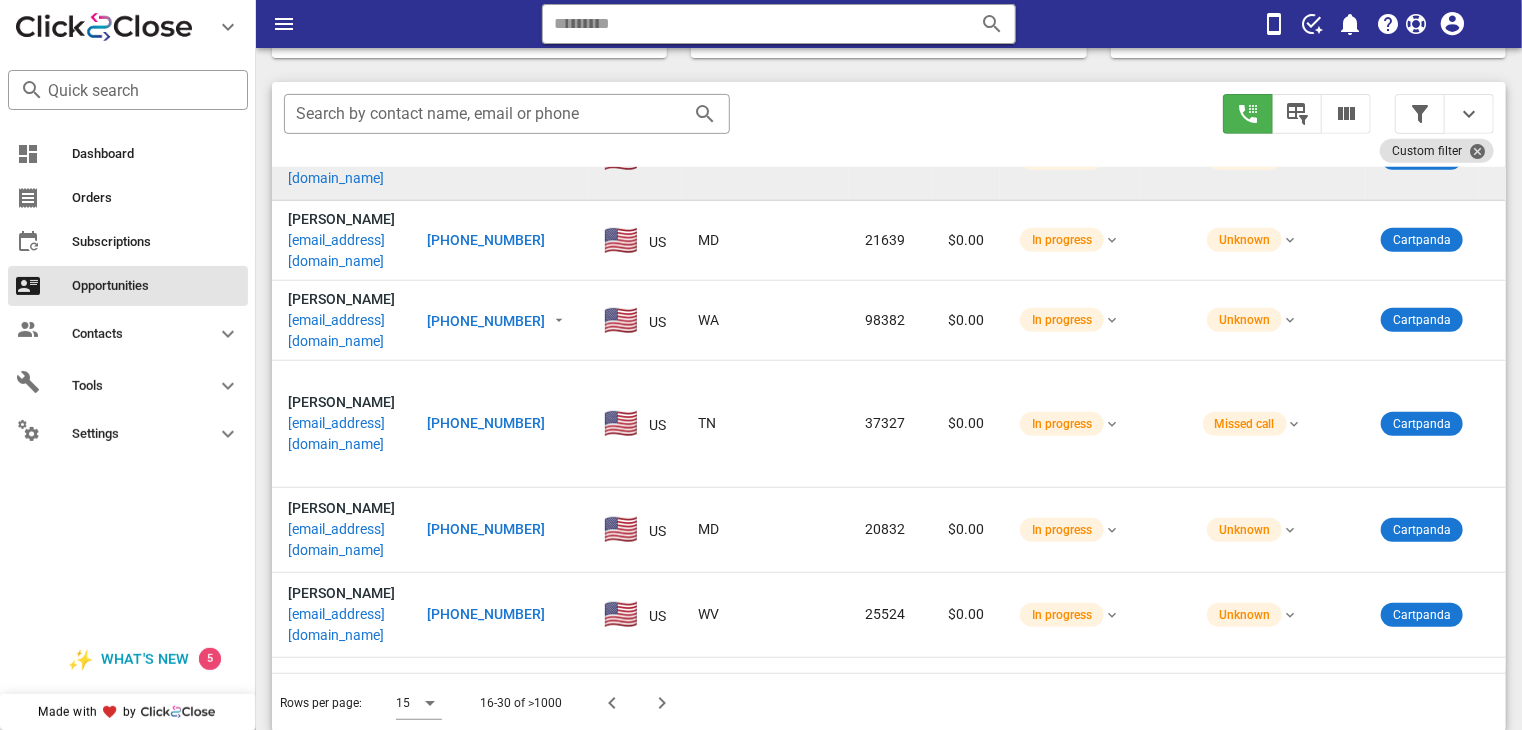 click on "[PHONE_NUMBER]" at bounding box center [486, 782] 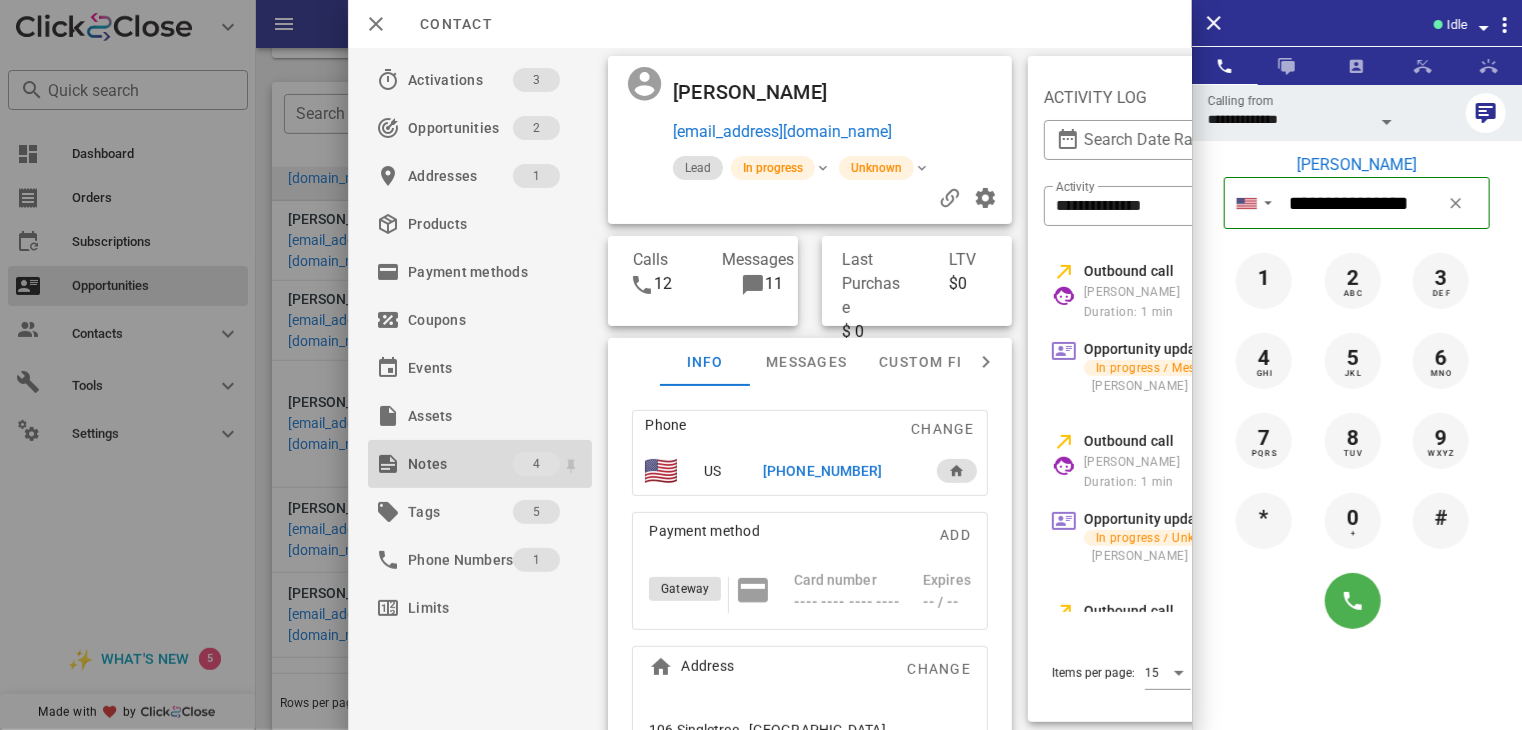 click on "Notes" at bounding box center (460, 464) 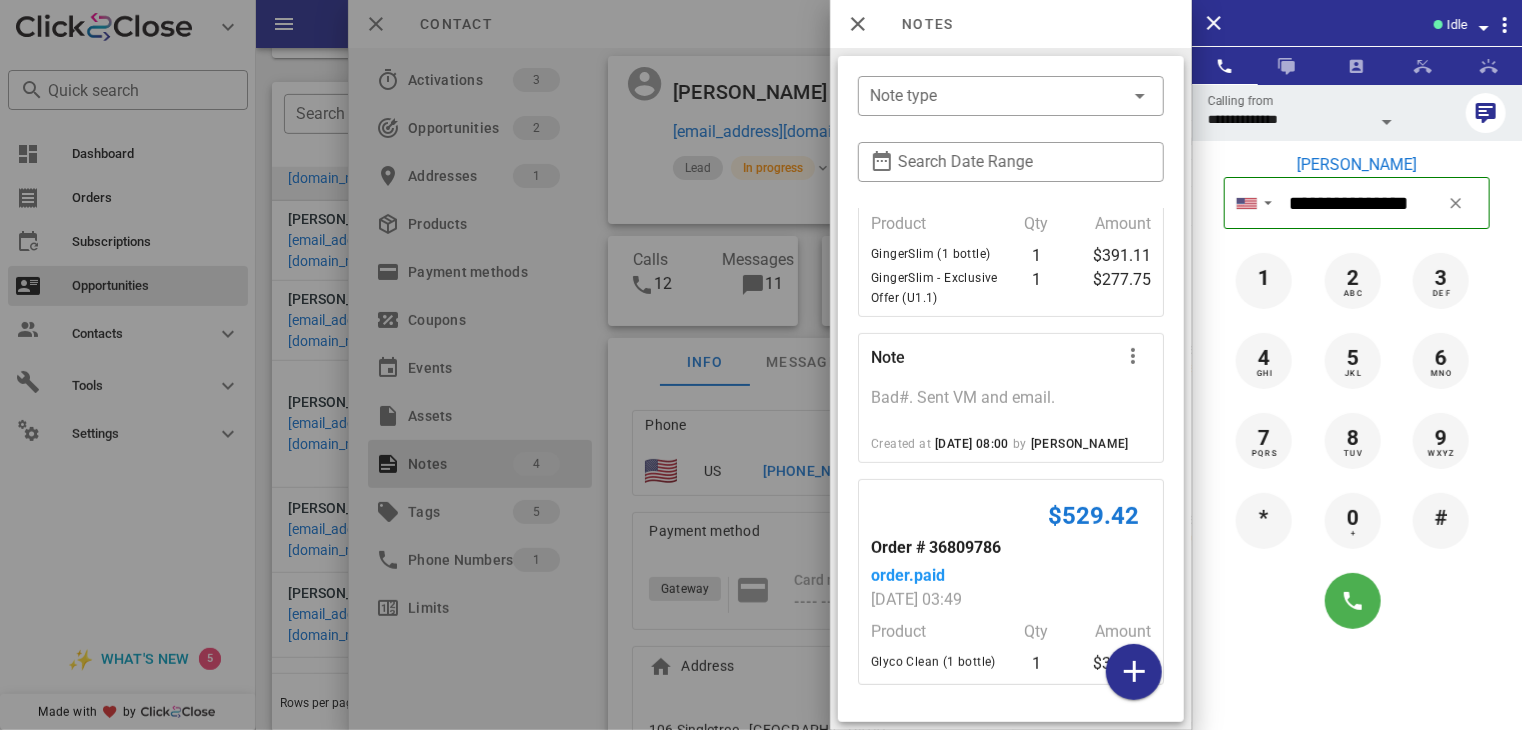 scroll, scrollTop: 413, scrollLeft: 0, axis: vertical 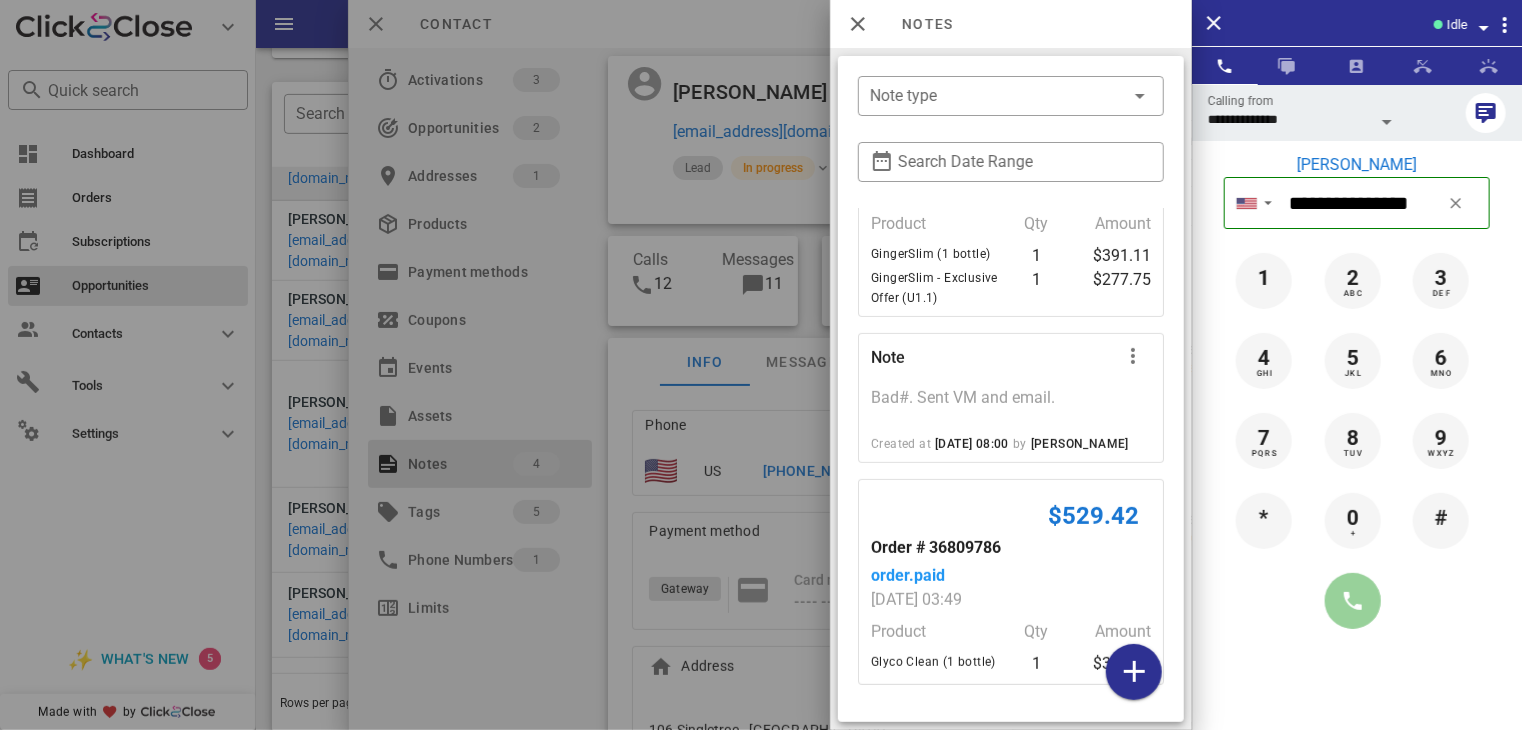 click at bounding box center (1353, 601) 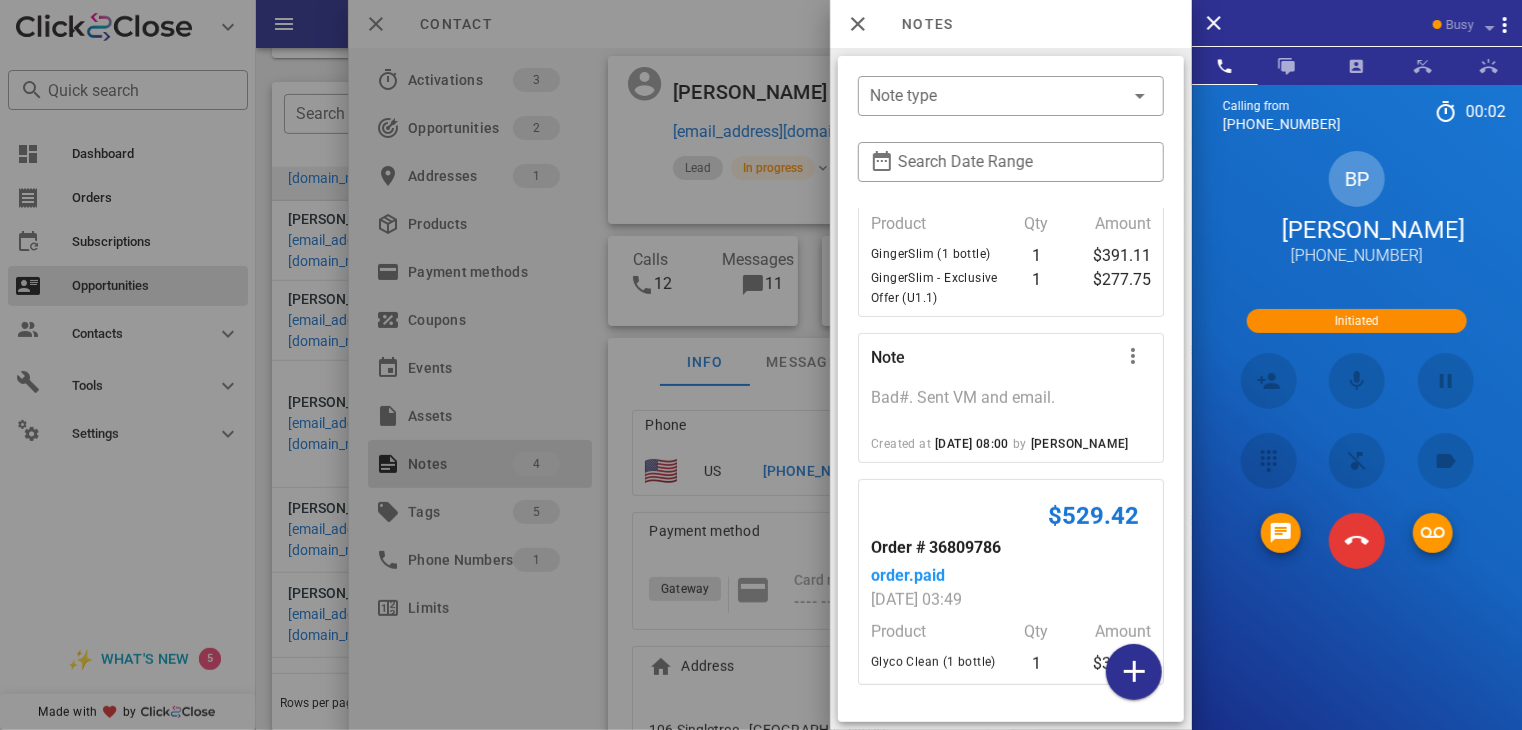 scroll, scrollTop: 588, scrollLeft: 0, axis: vertical 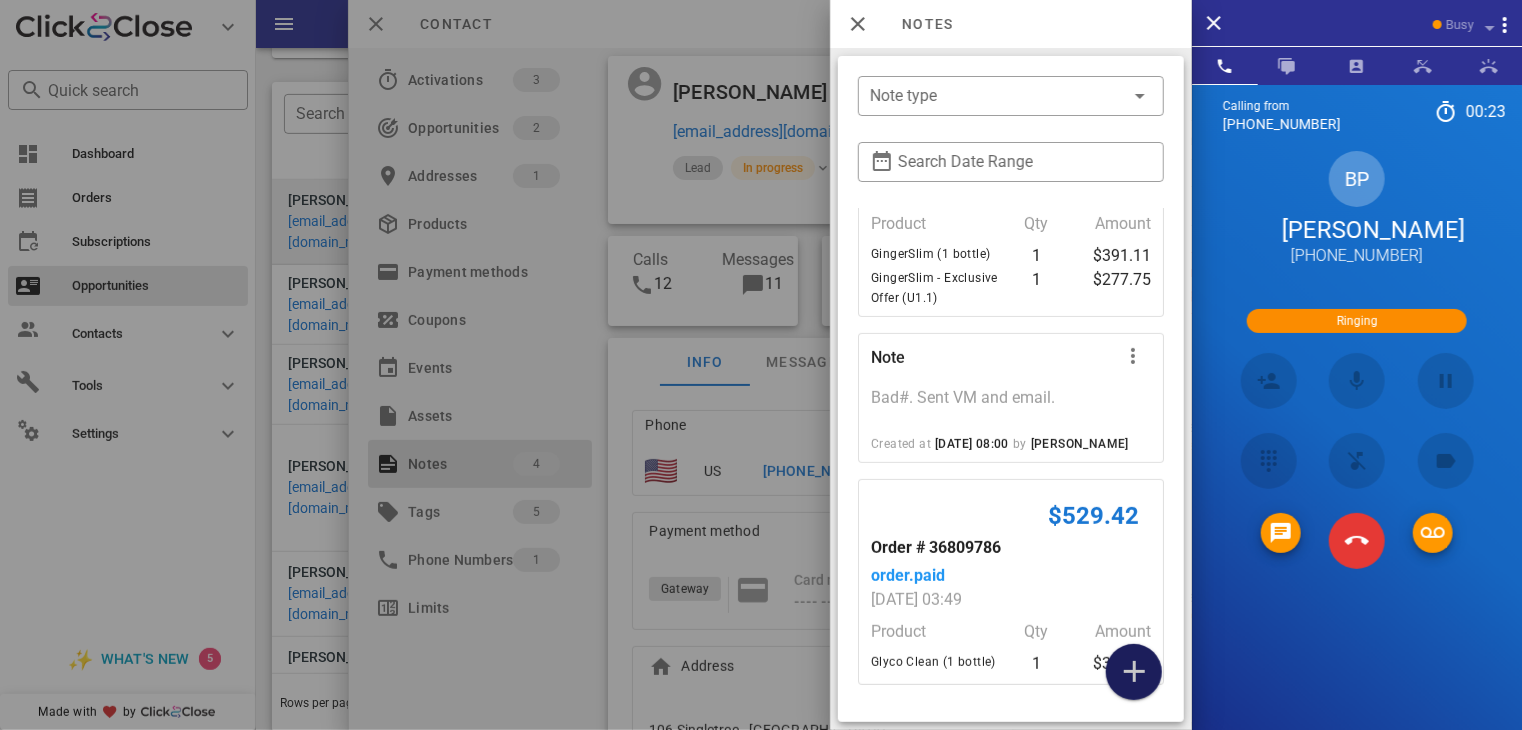 click at bounding box center (1134, 672) 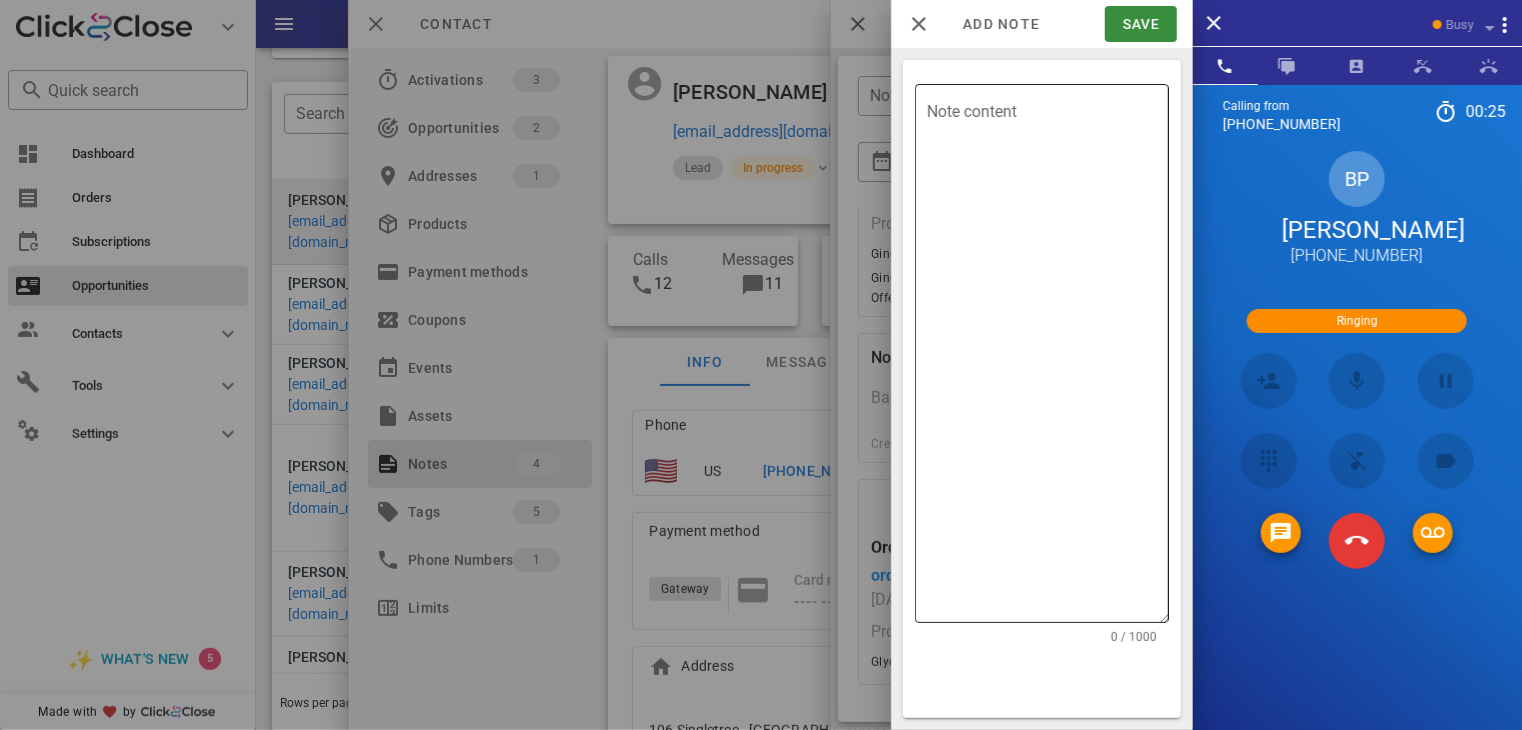 click on "Note content" at bounding box center [1048, 358] 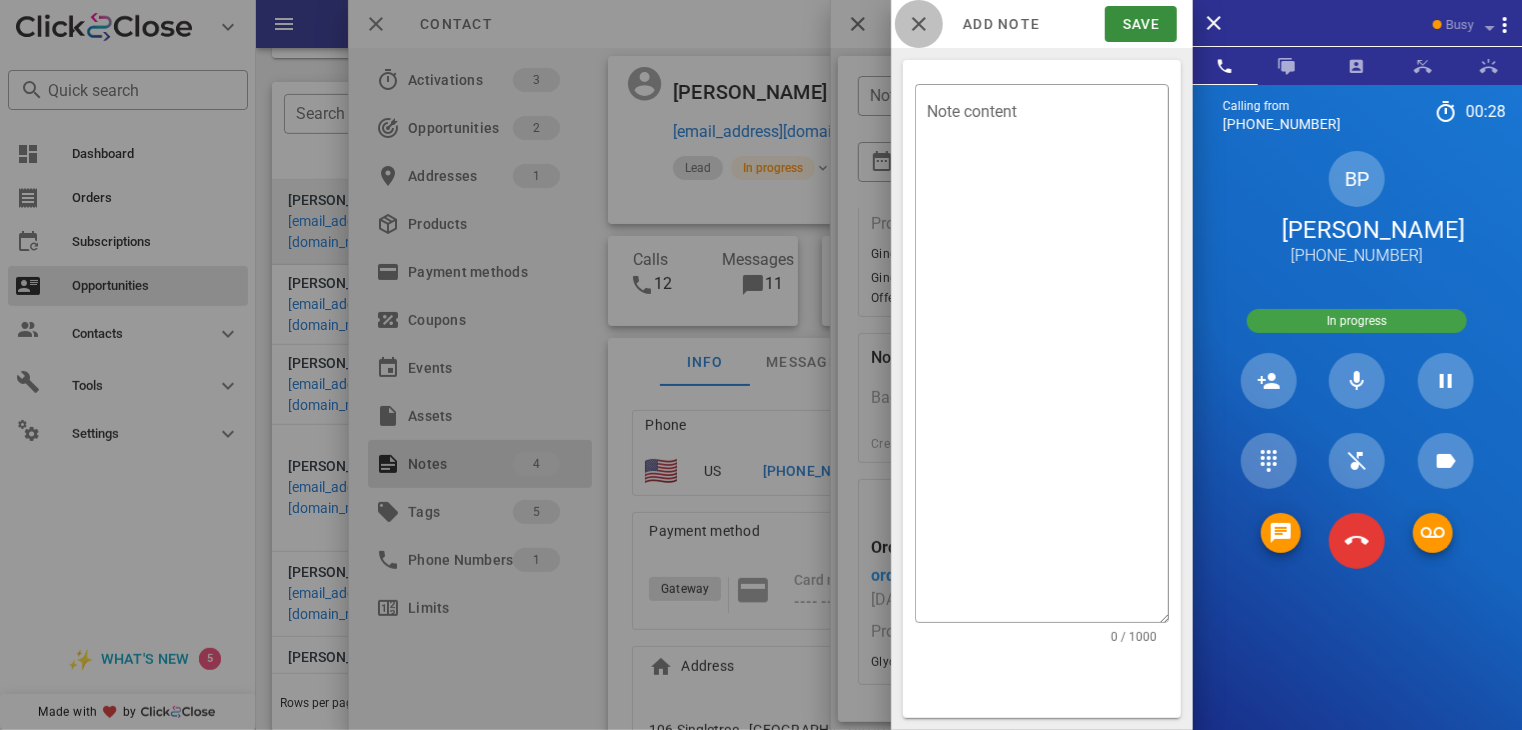 click at bounding box center (919, 24) 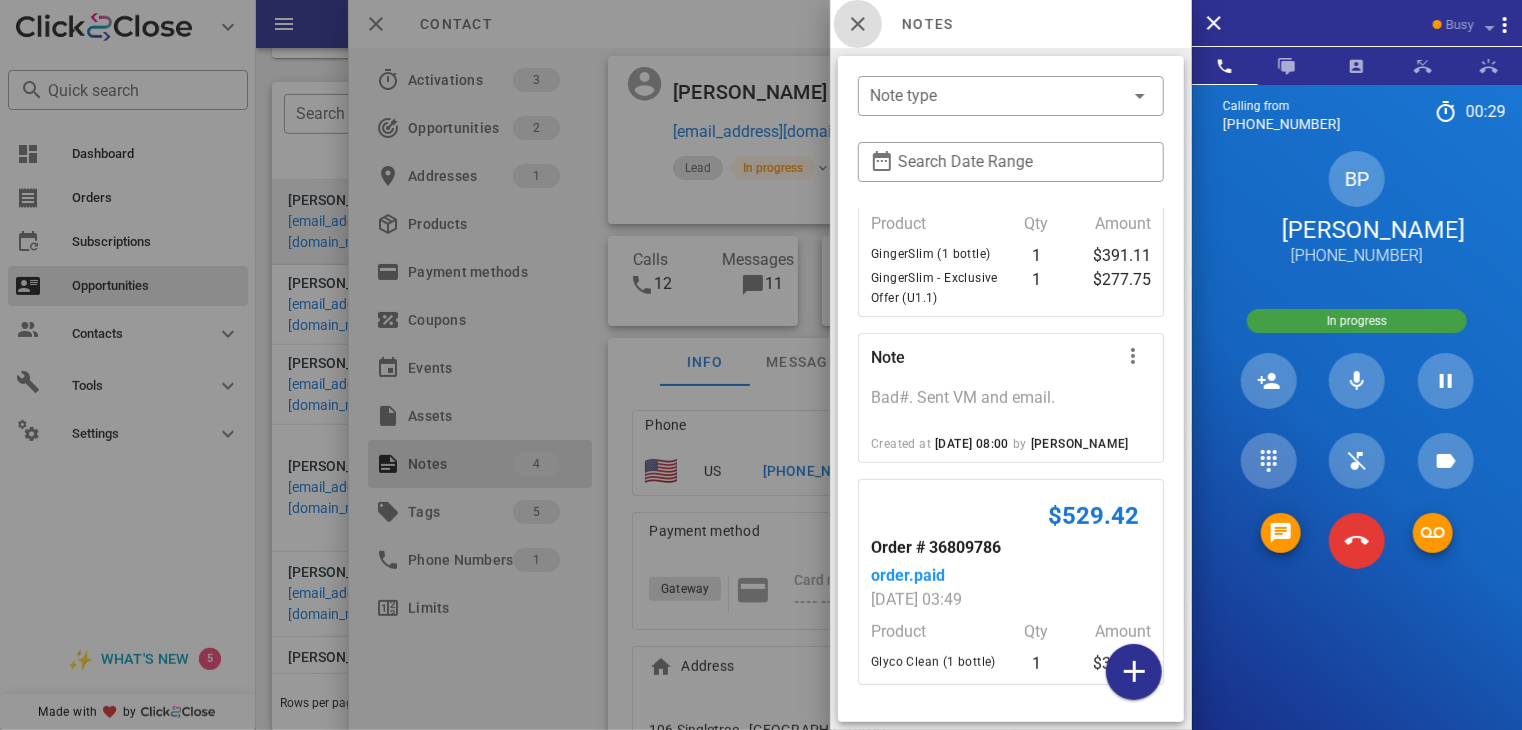 click at bounding box center (858, 24) 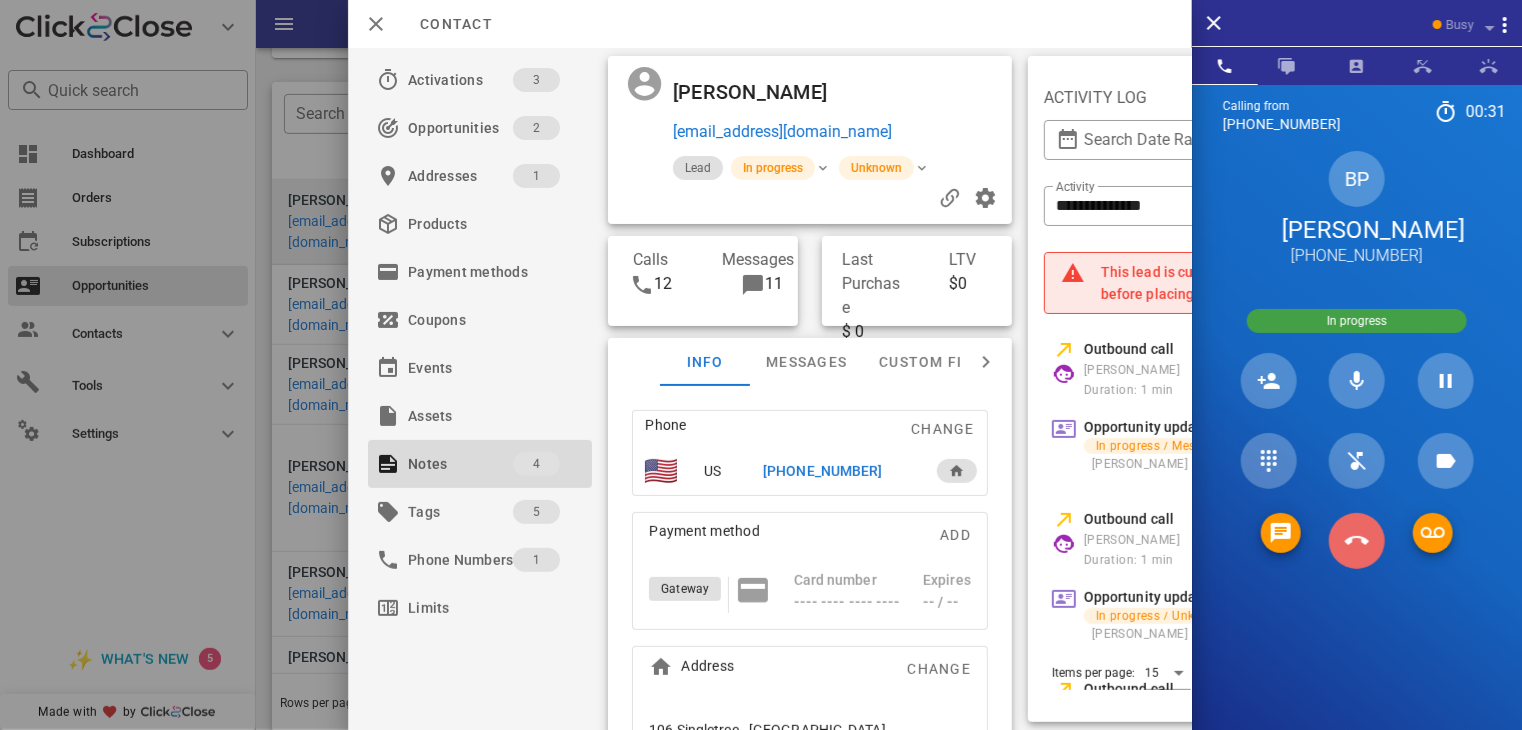 click at bounding box center (1357, 541) 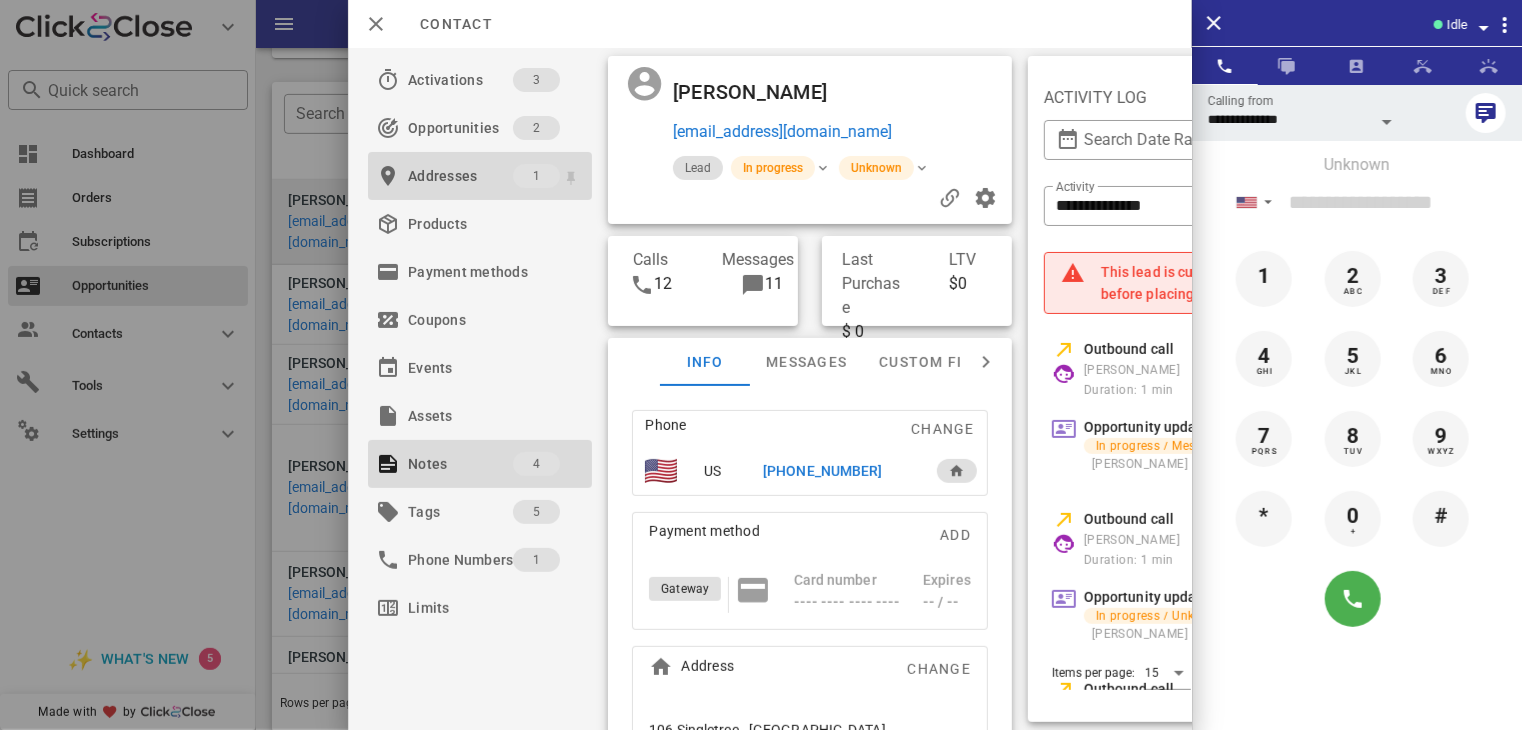 click on "Addresses" at bounding box center [460, 176] 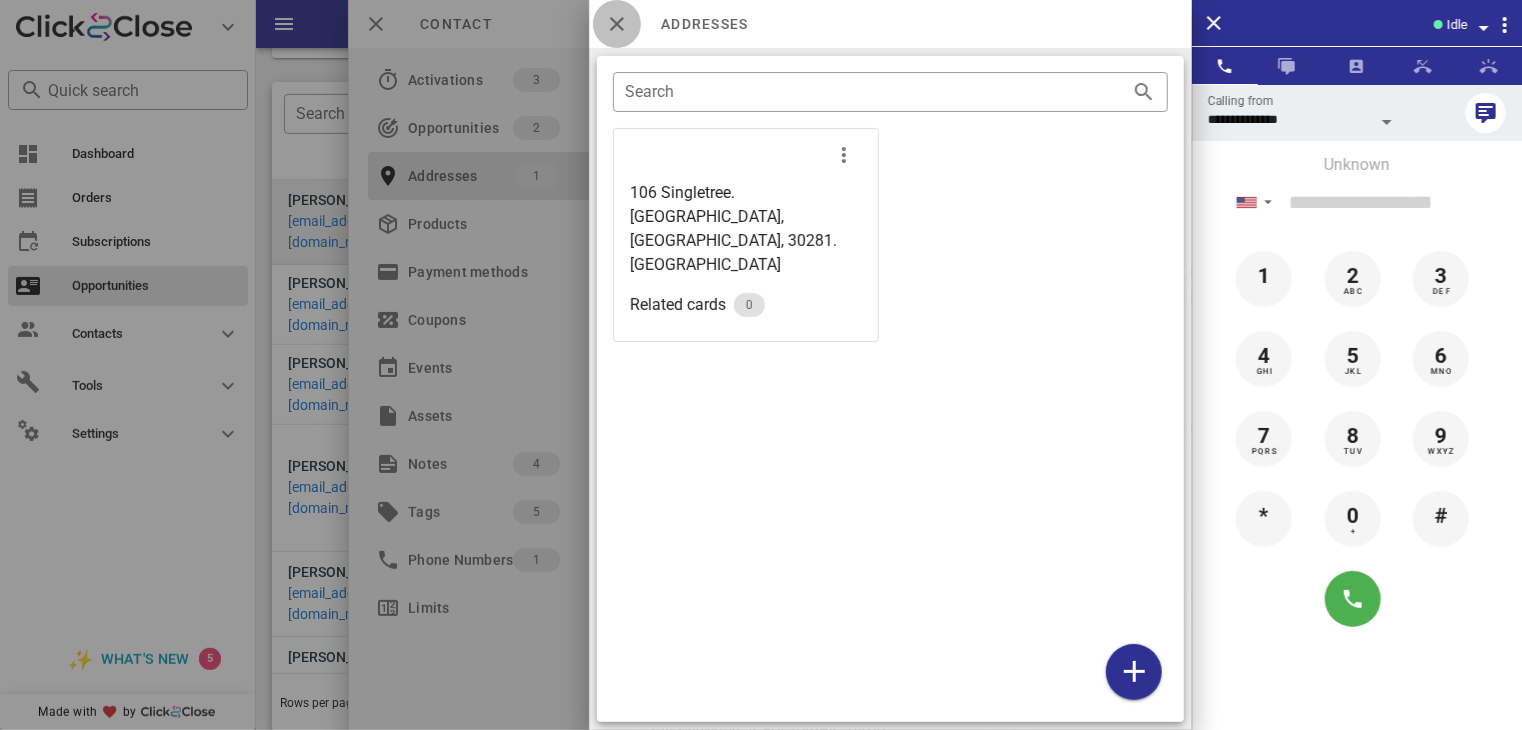 click at bounding box center (617, 24) 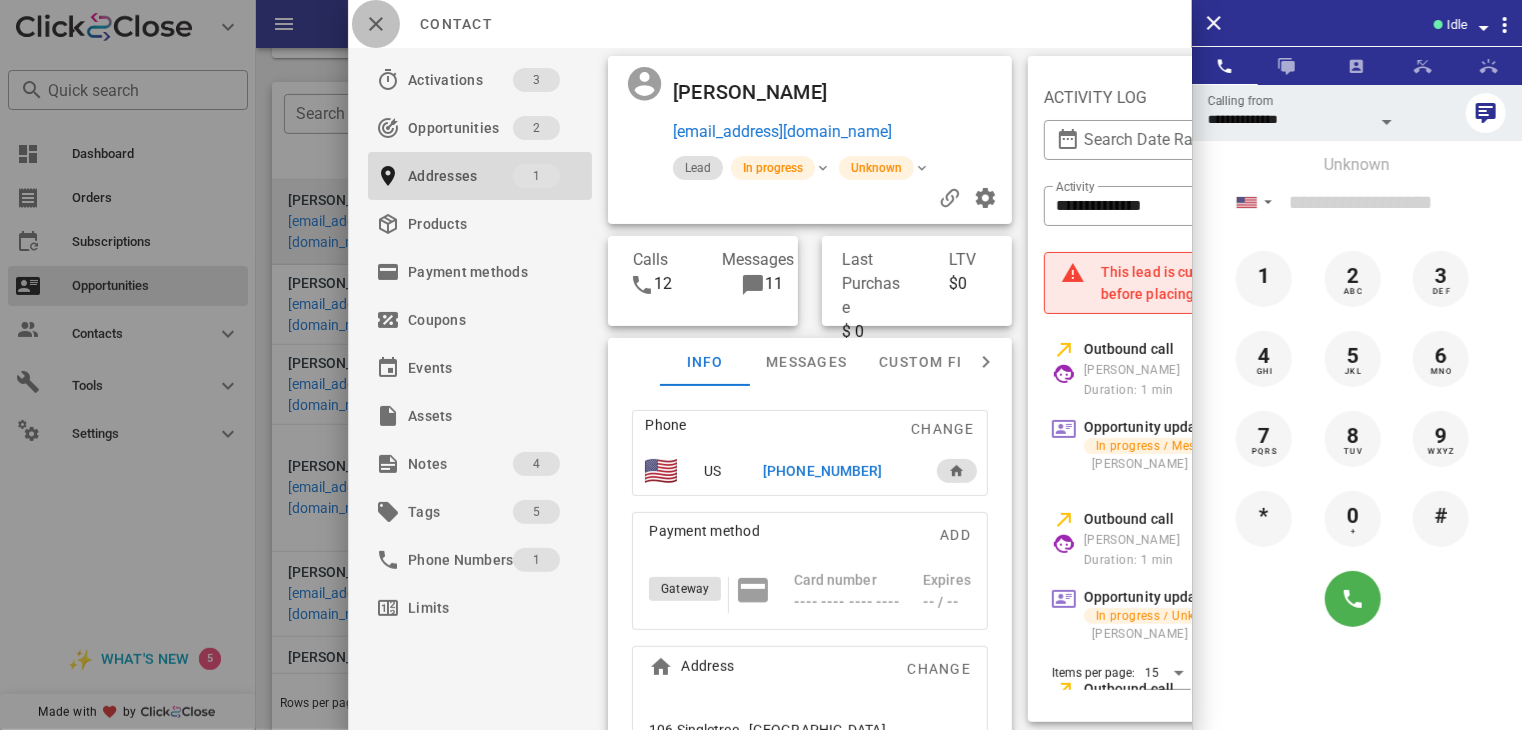 click at bounding box center [376, 24] 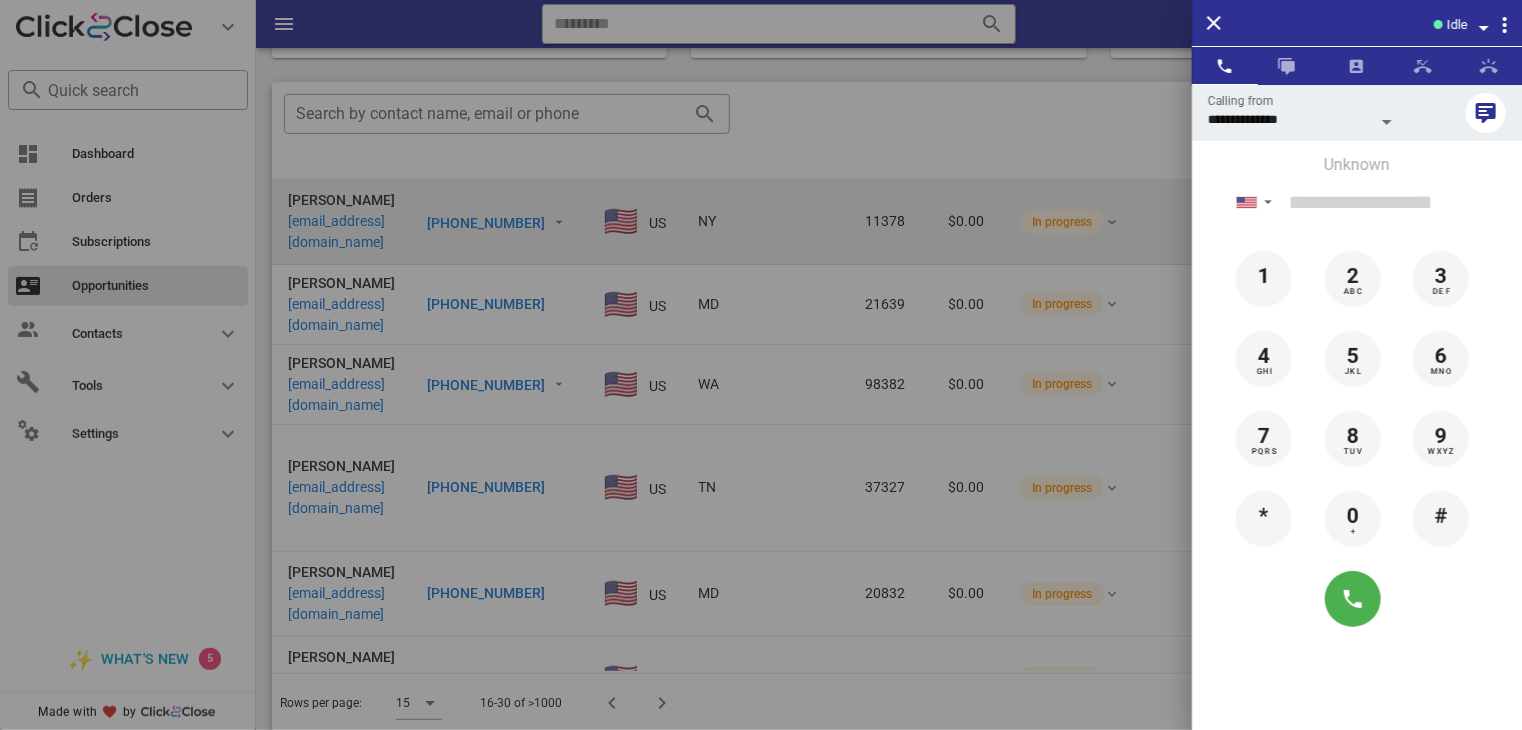 click at bounding box center [761, 365] 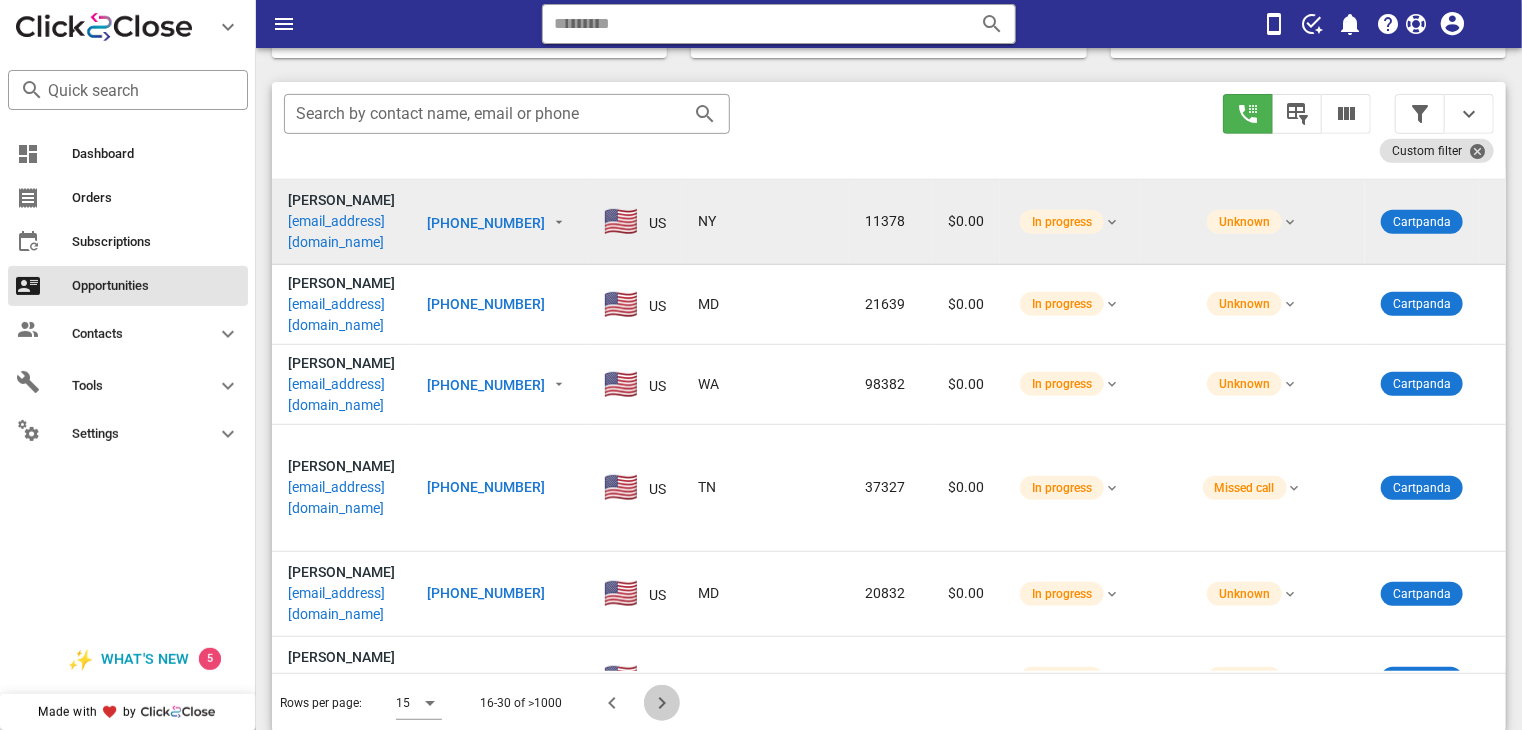 click at bounding box center [662, 703] 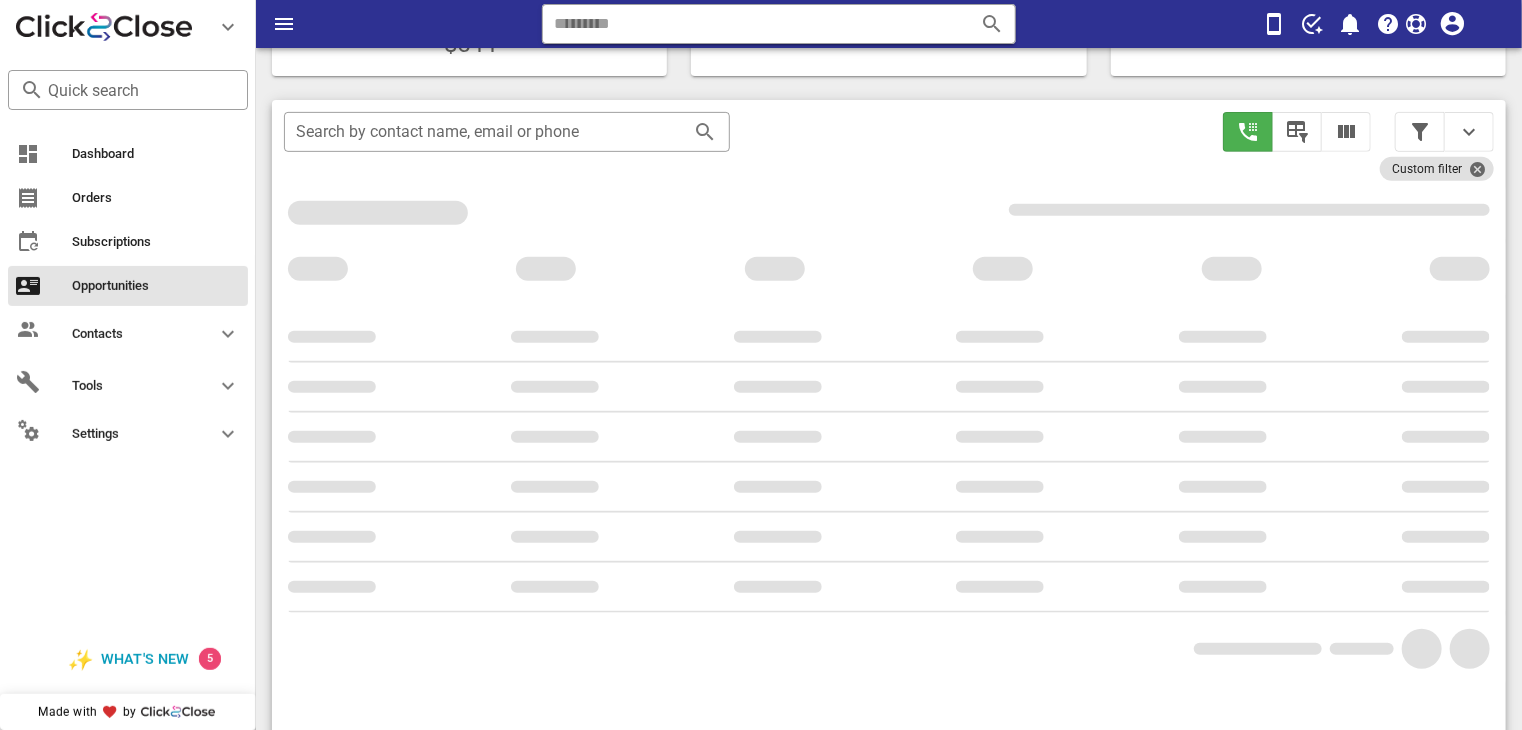 scroll, scrollTop: 358, scrollLeft: 0, axis: vertical 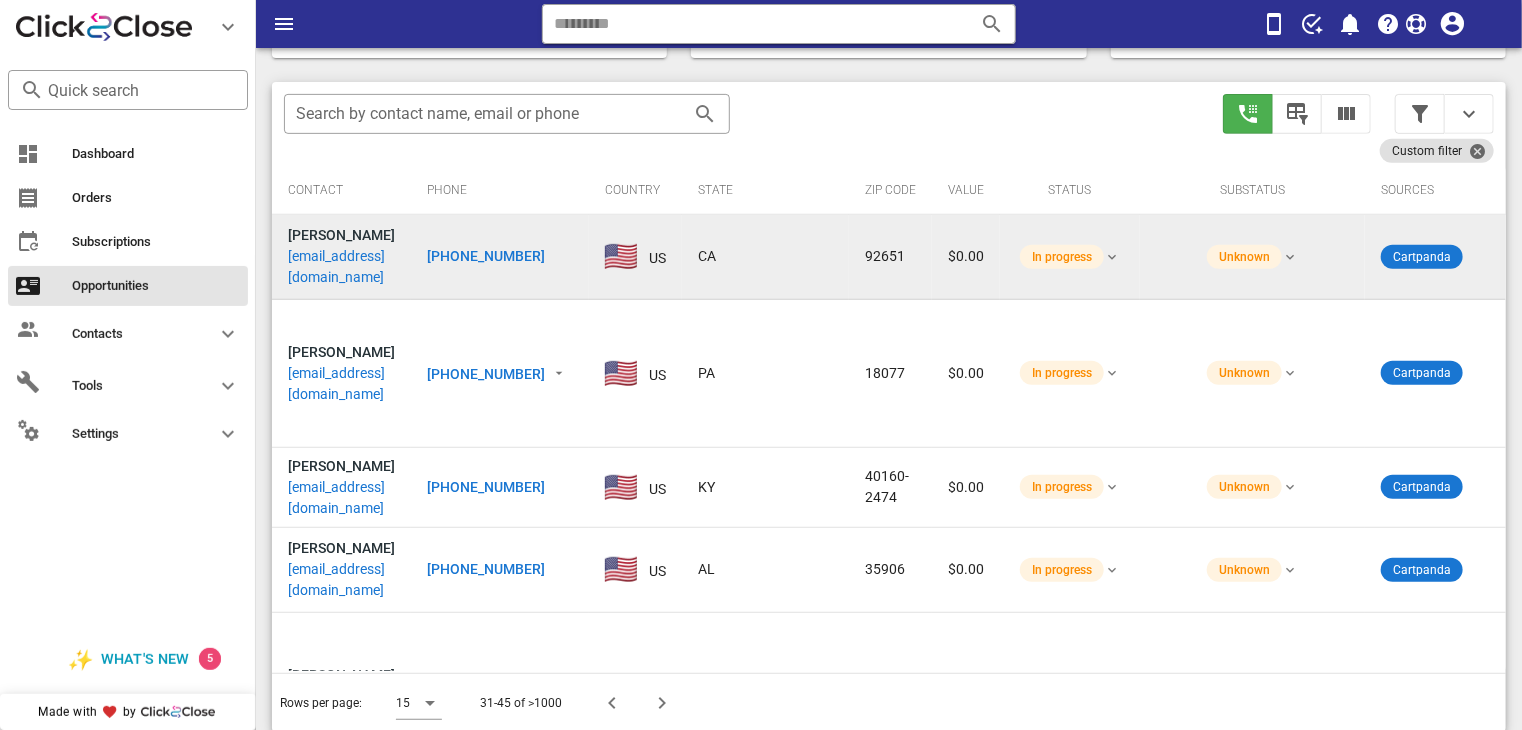 click on "[PHONE_NUMBER]" at bounding box center (486, 256) 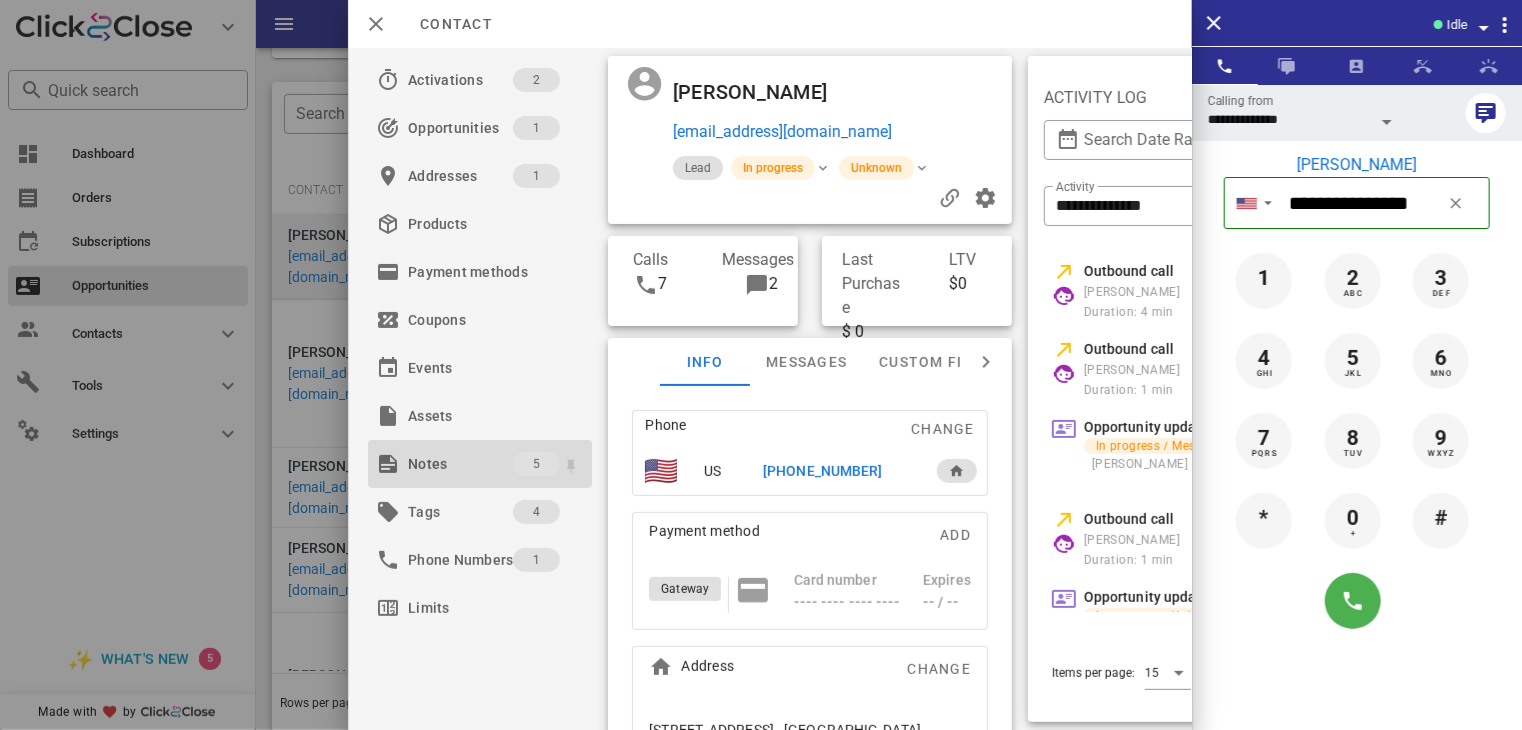 click on "Notes" at bounding box center (460, 464) 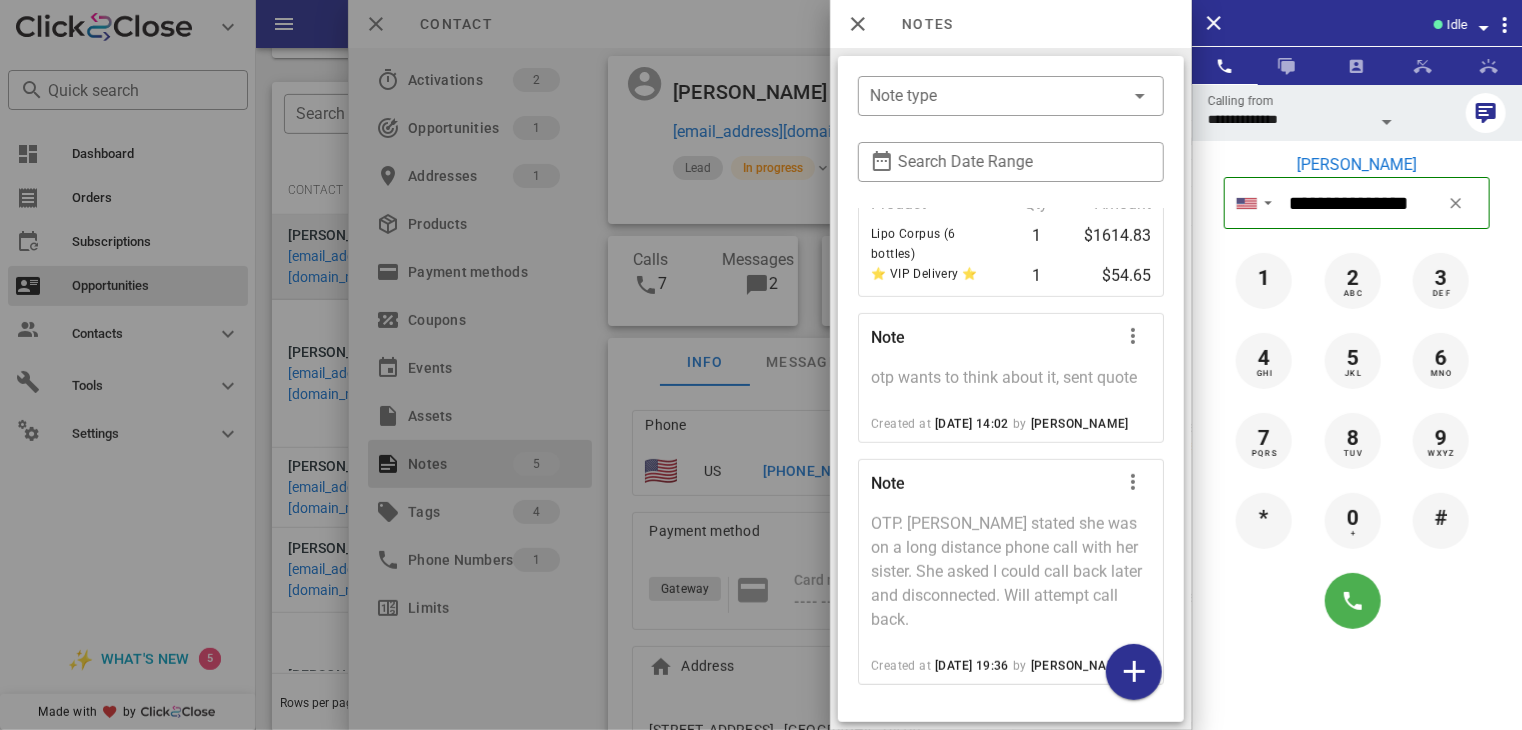 scroll, scrollTop: 583, scrollLeft: 0, axis: vertical 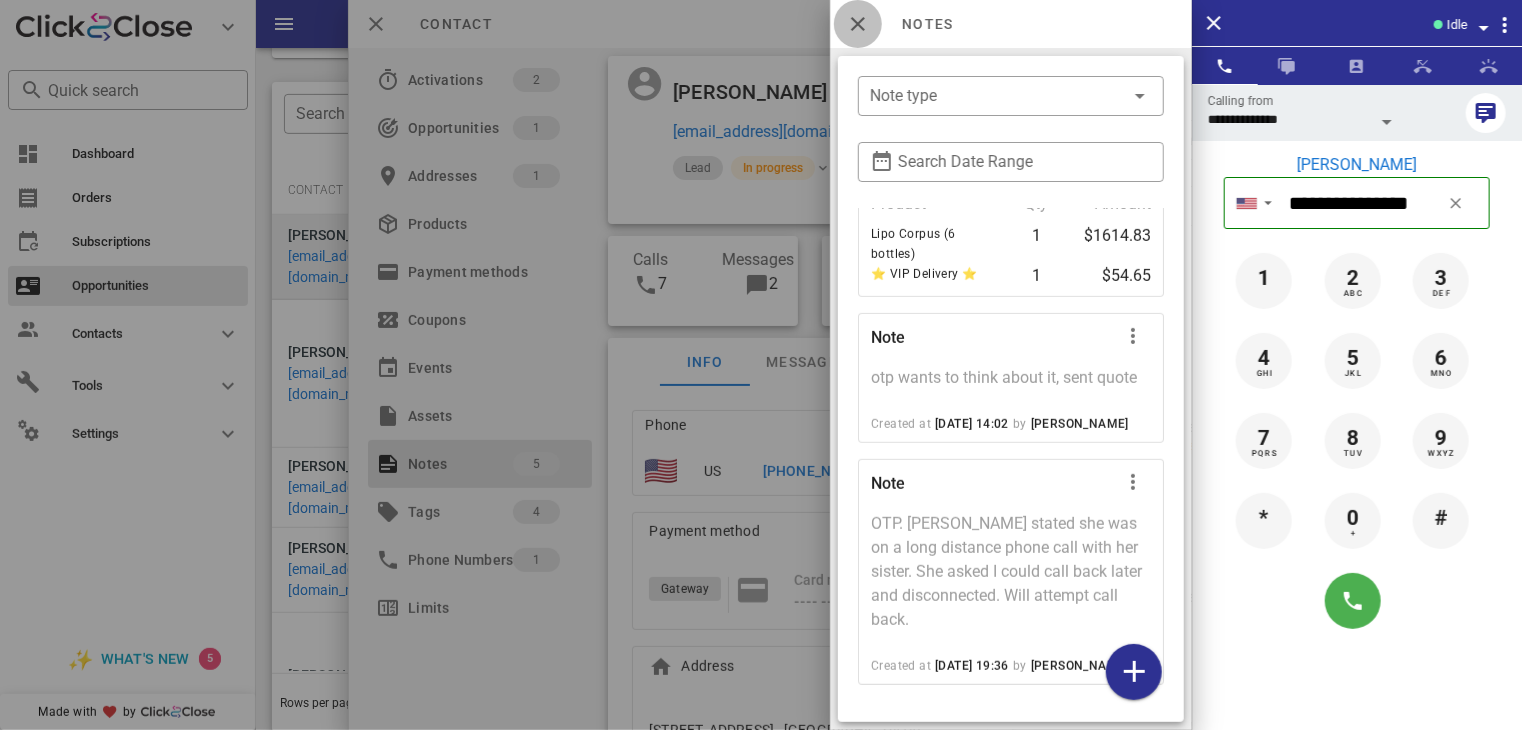 click at bounding box center (858, 24) 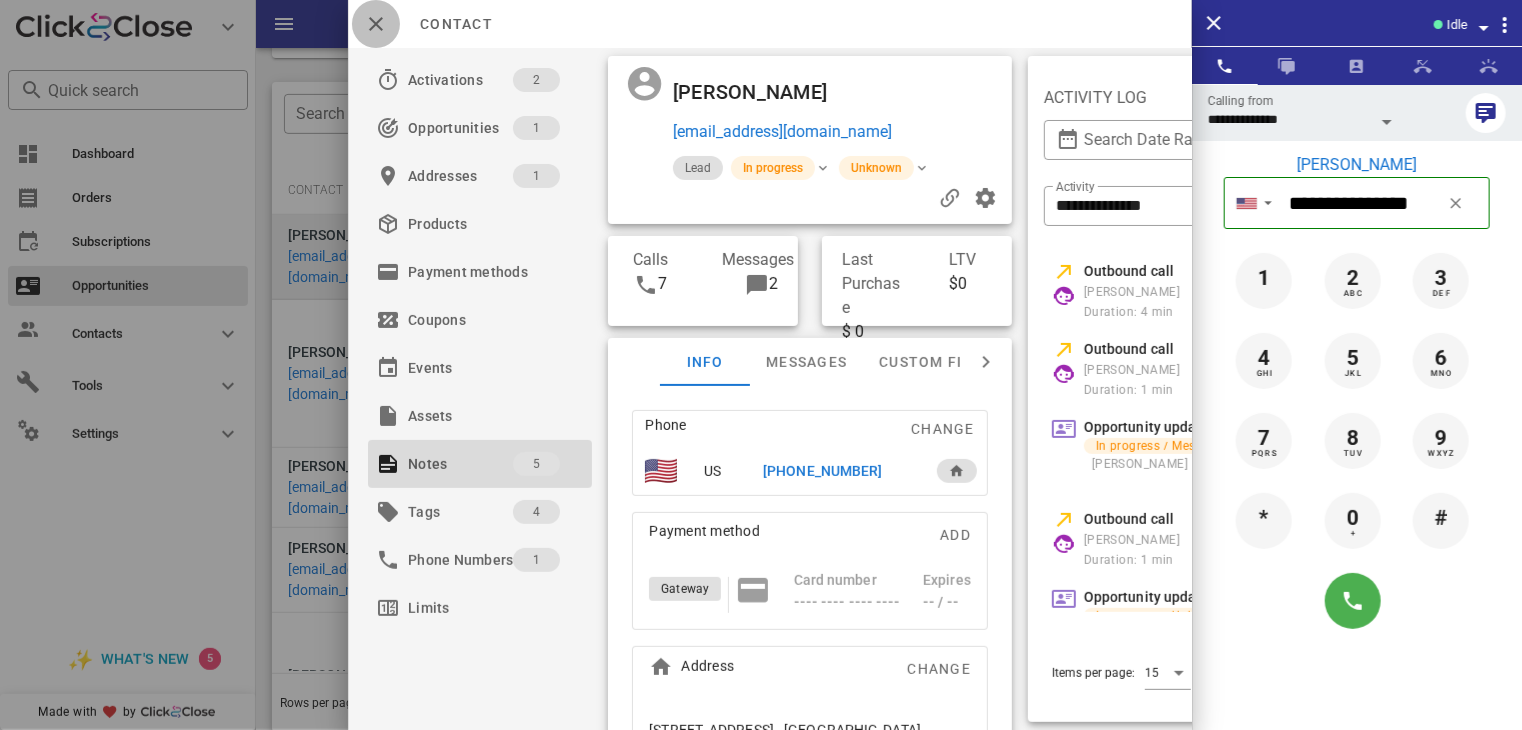 click at bounding box center [376, 24] 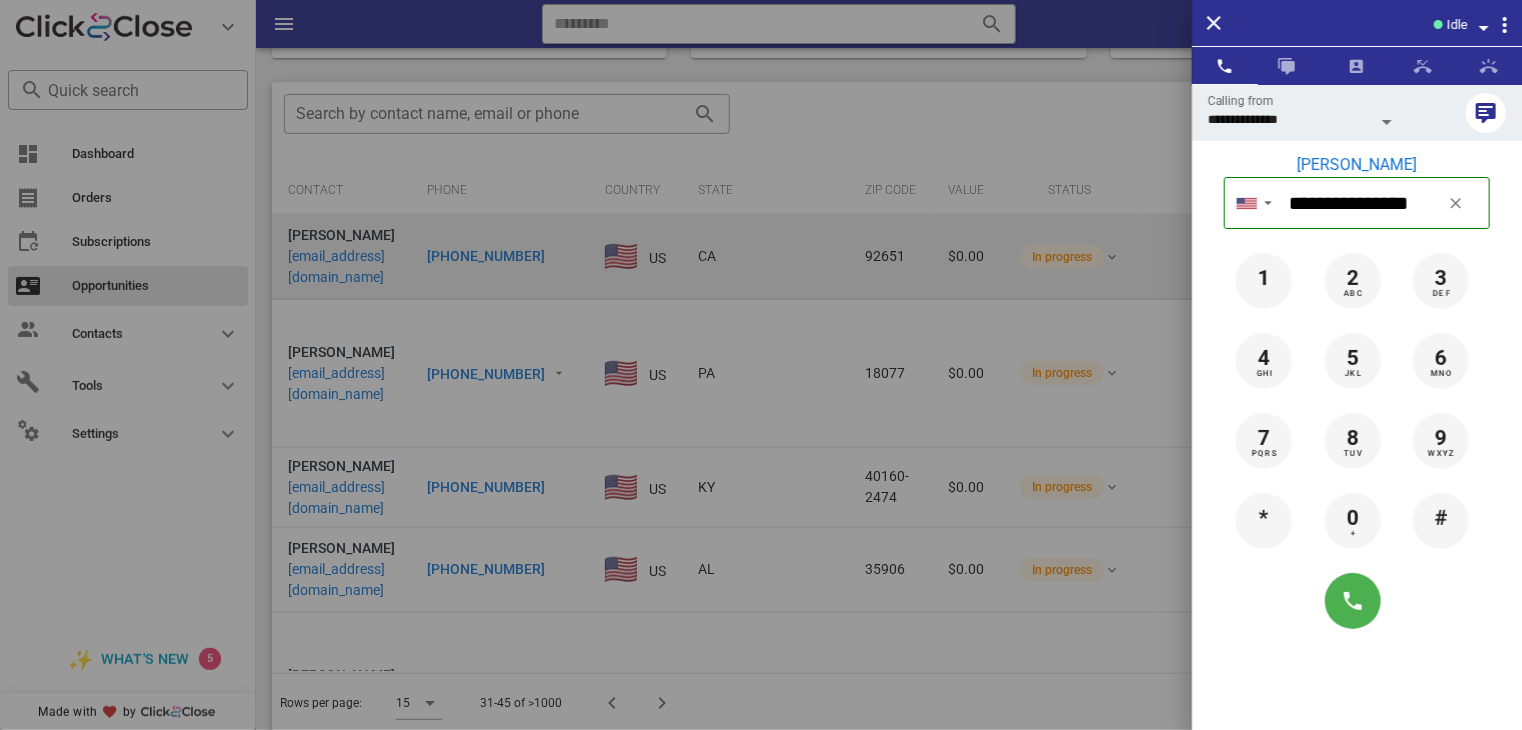 click at bounding box center [761, 365] 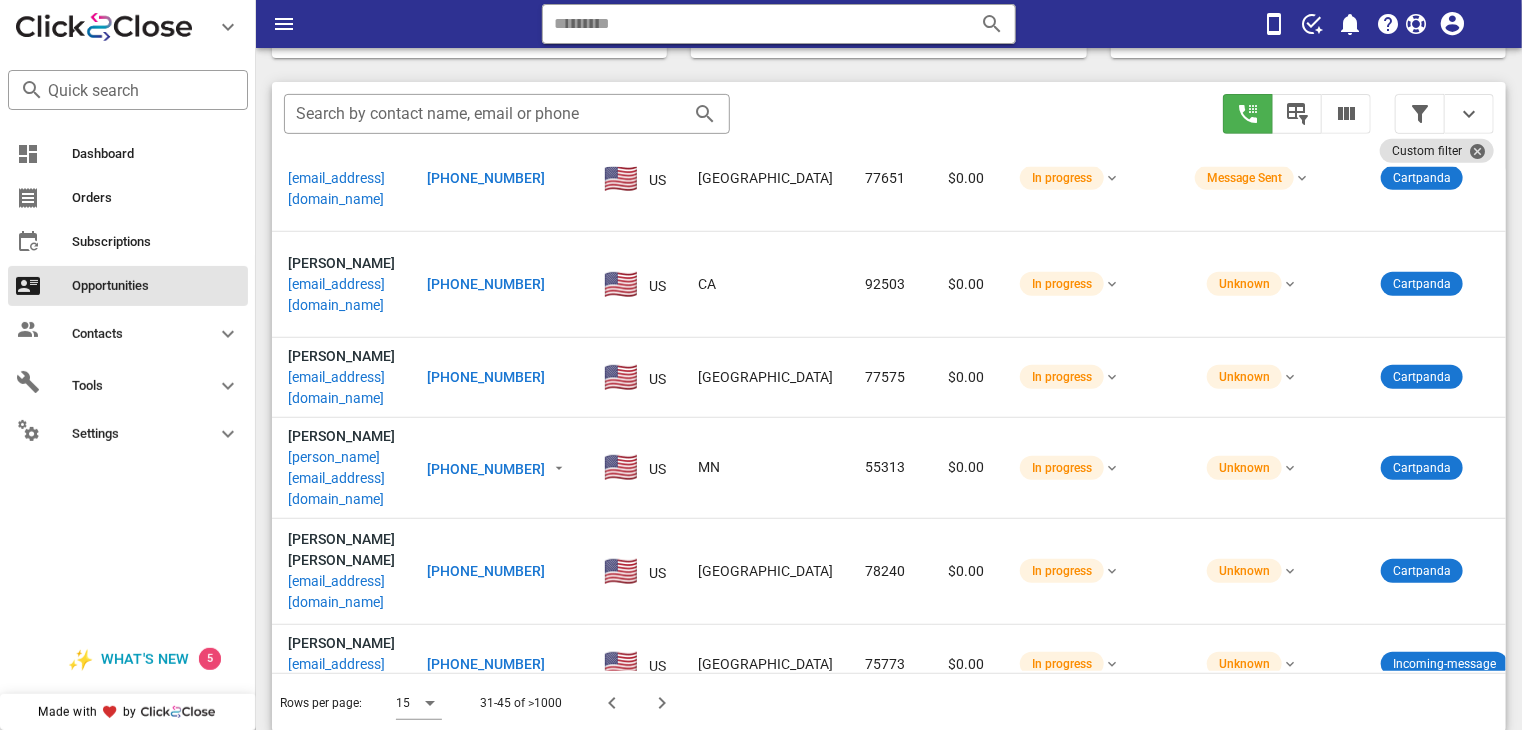 scroll, scrollTop: 662, scrollLeft: 0, axis: vertical 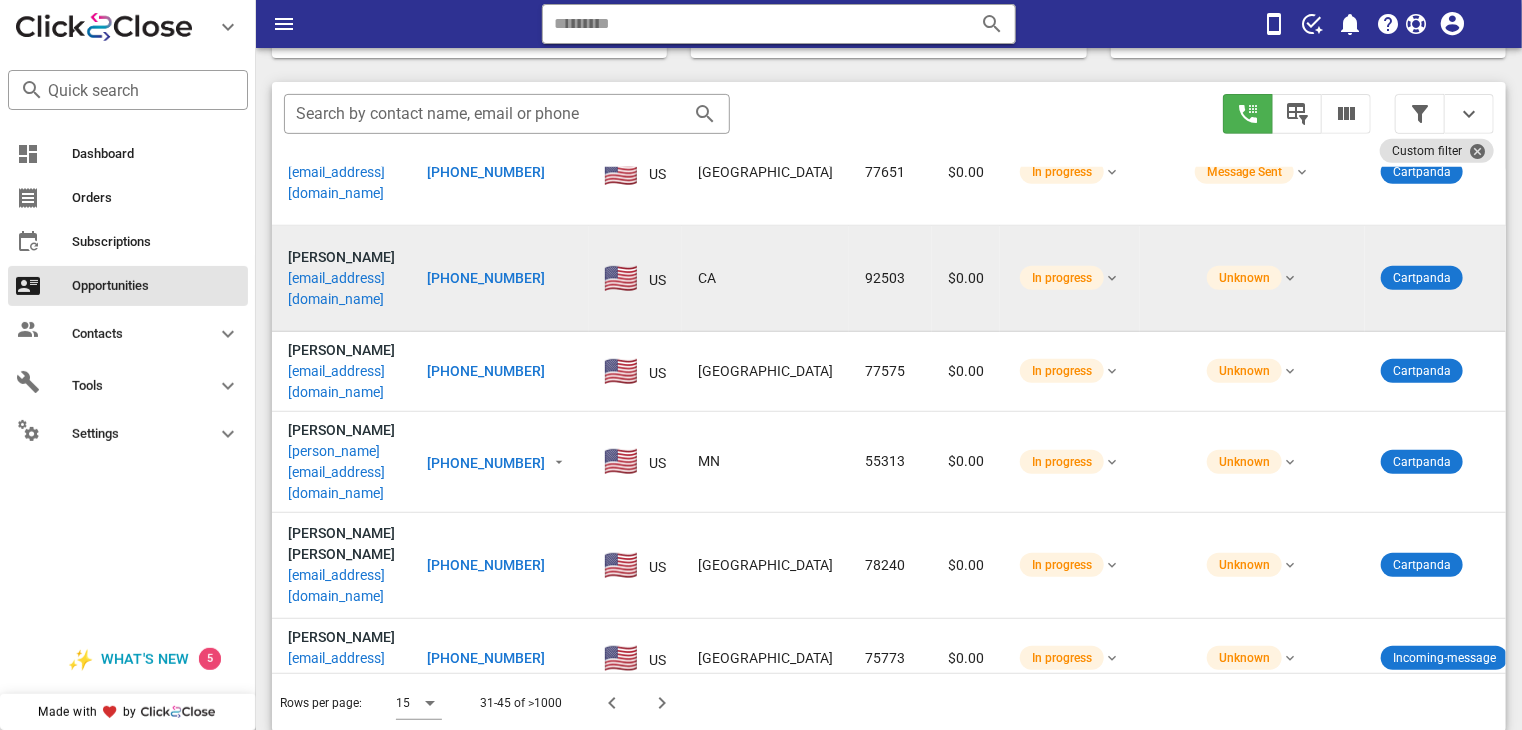 click on "[PHONE_NUMBER]" at bounding box center [486, 278] 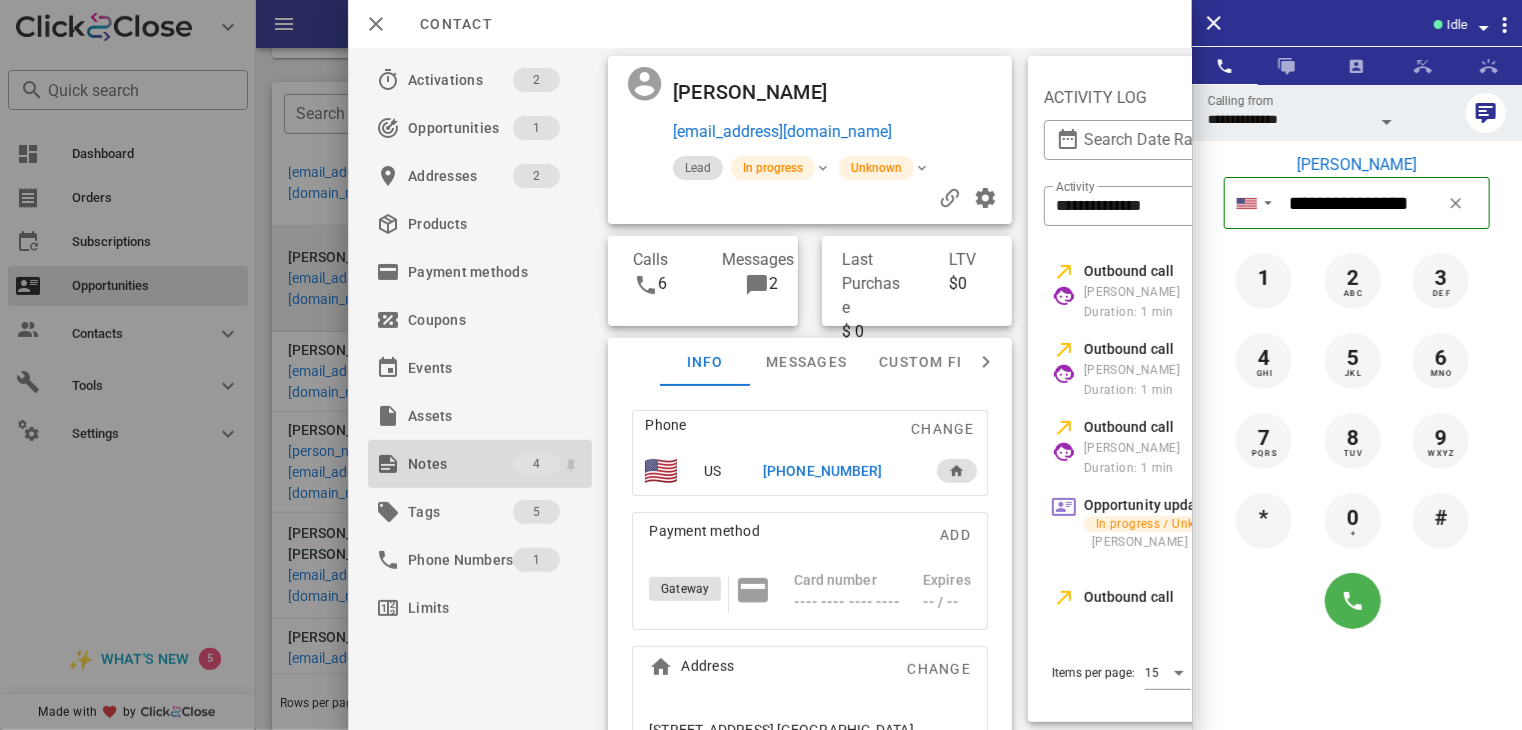 click on "Notes" at bounding box center [460, 464] 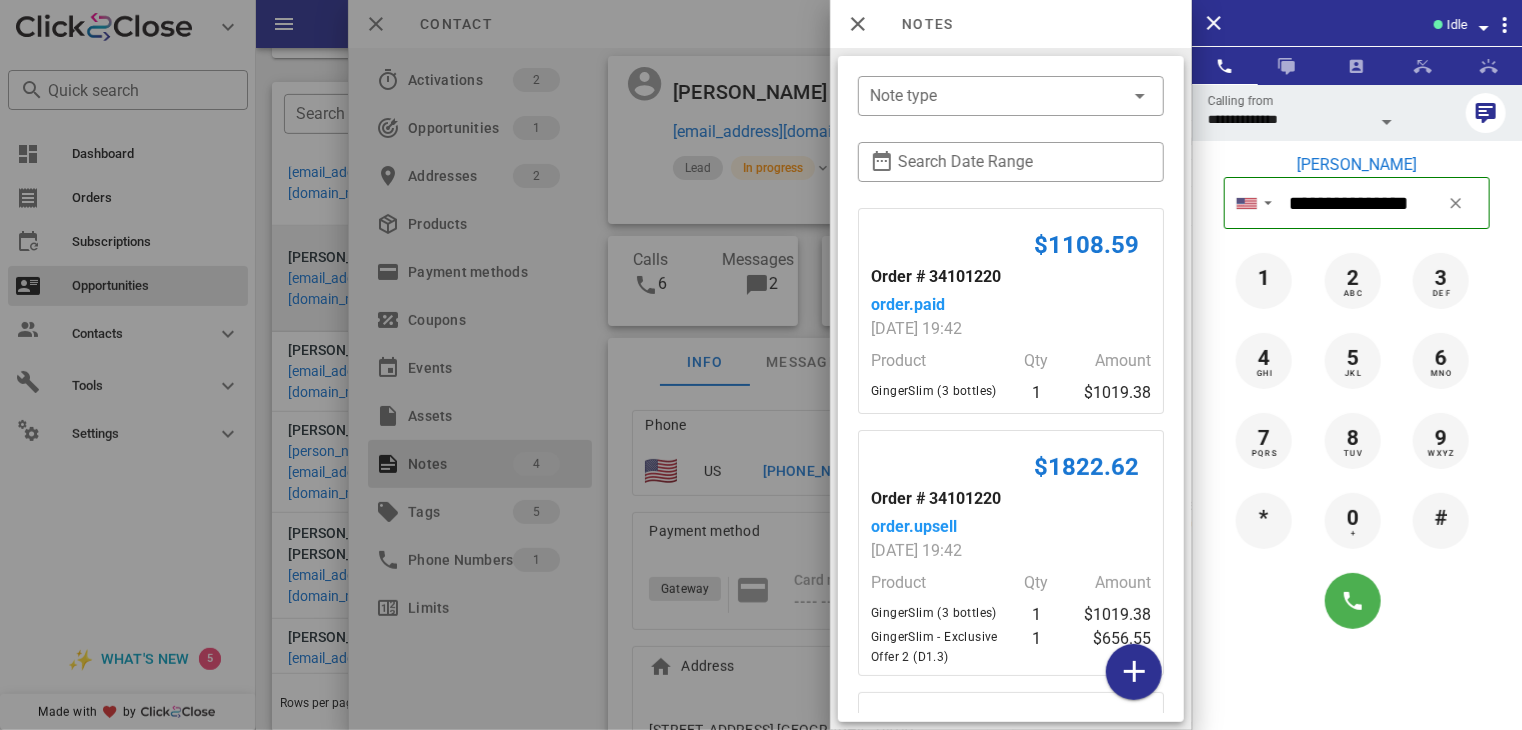 scroll, scrollTop: 425, scrollLeft: 0, axis: vertical 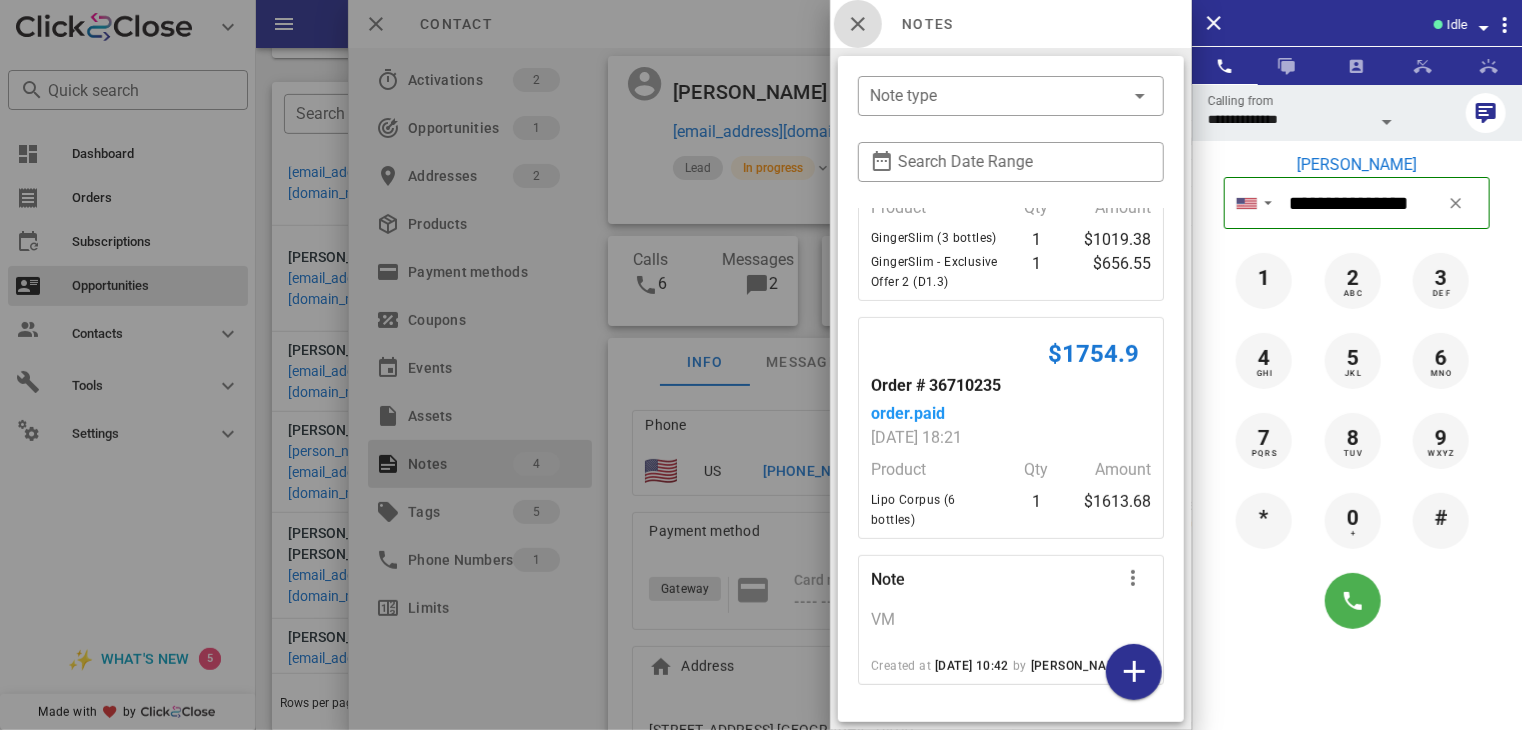 click at bounding box center (858, 24) 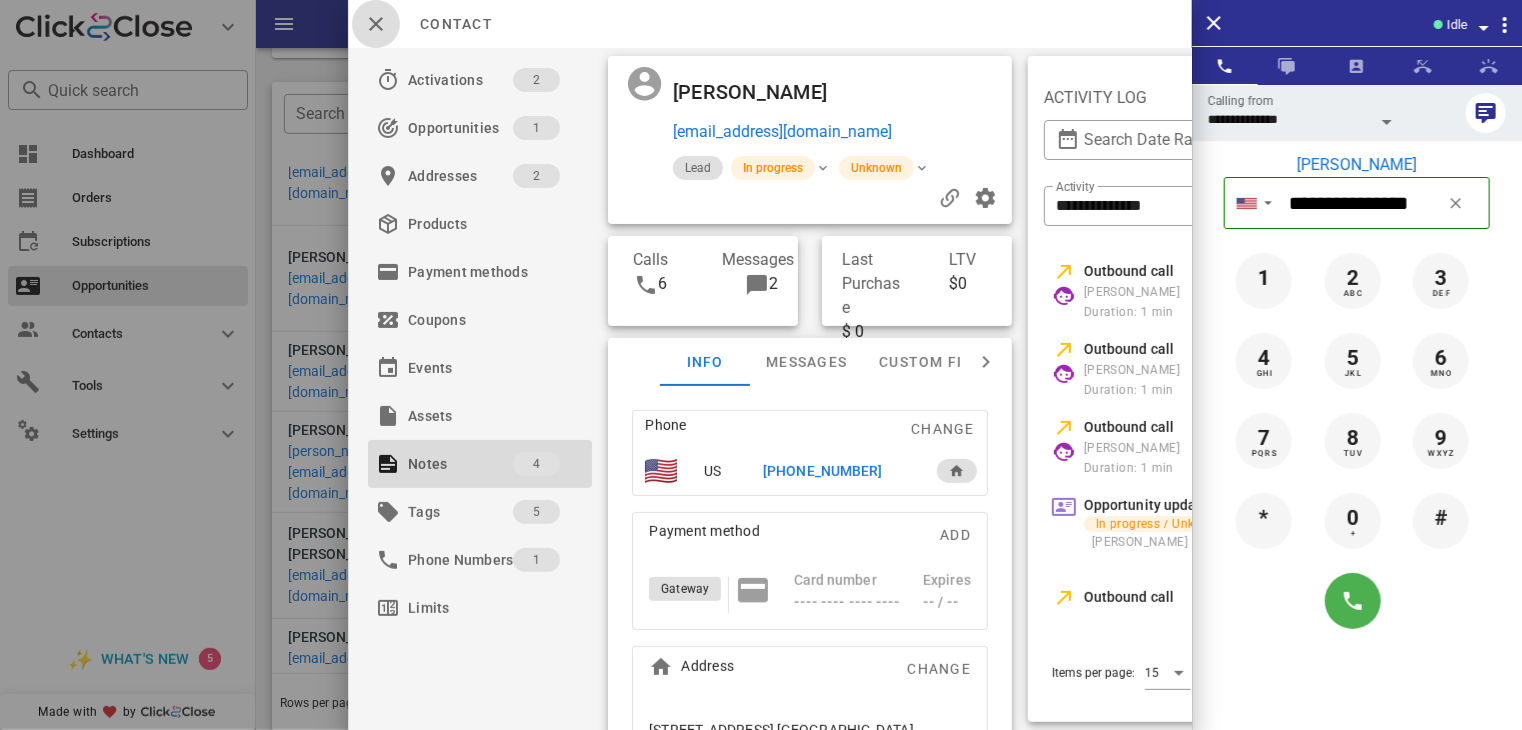 click at bounding box center (376, 24) 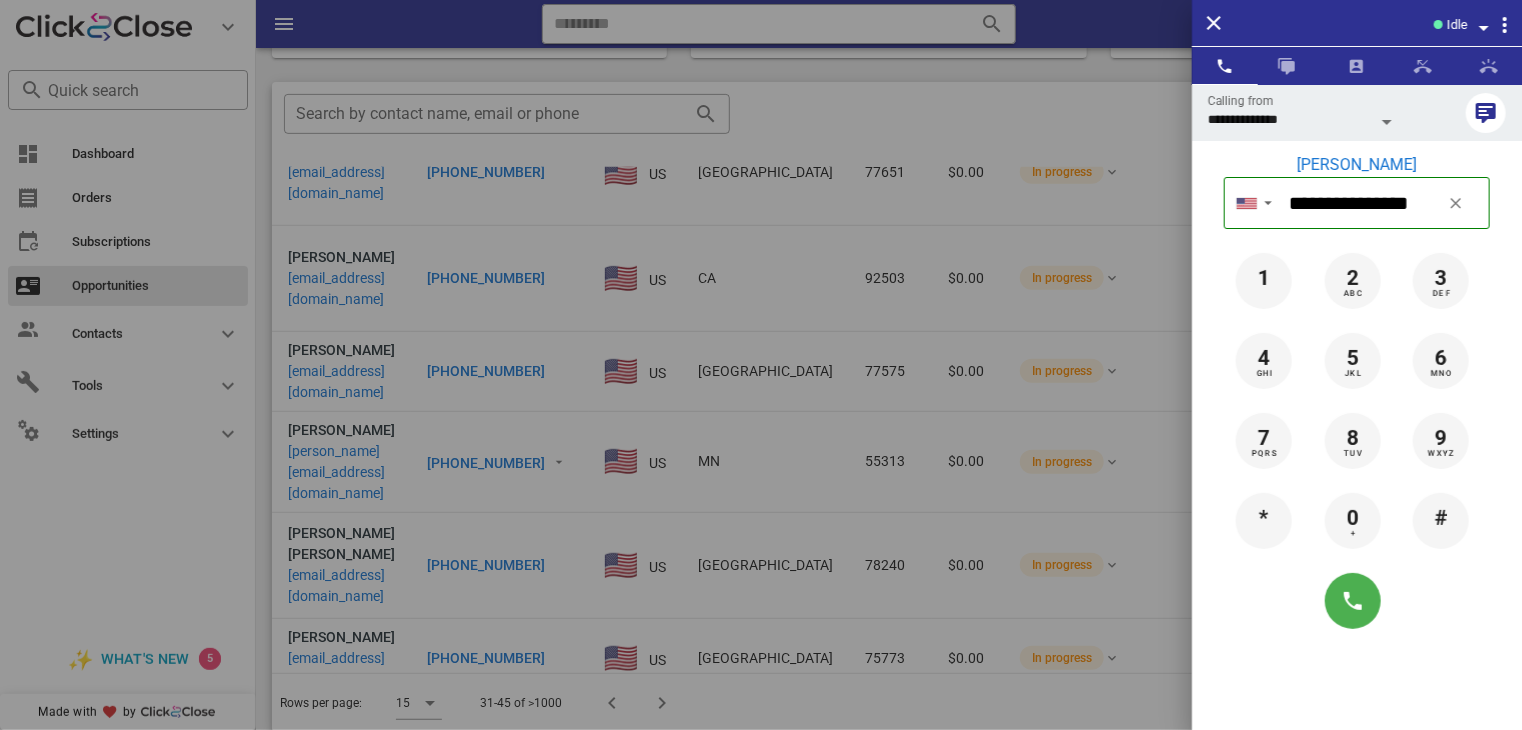 click at bounding box center [761, 365] 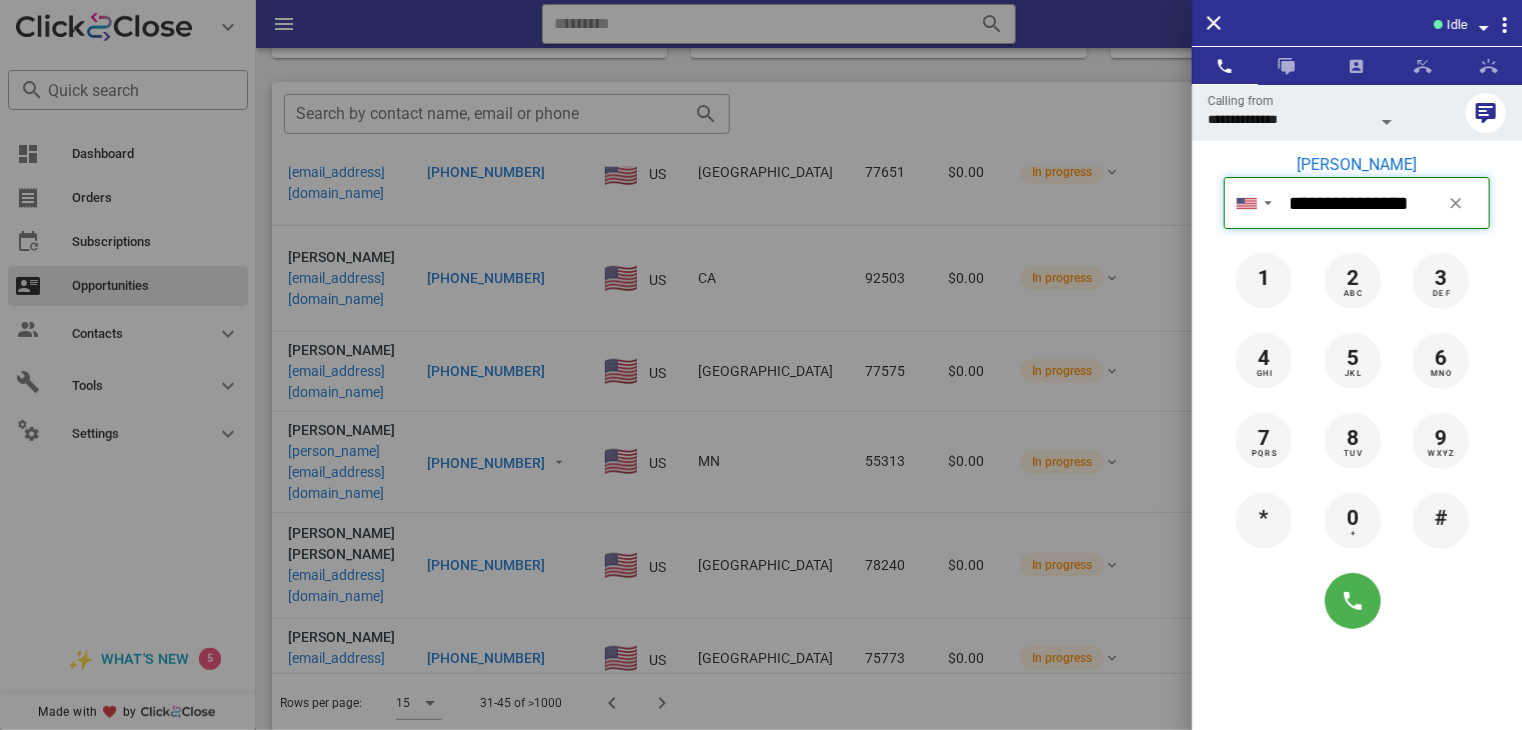 type 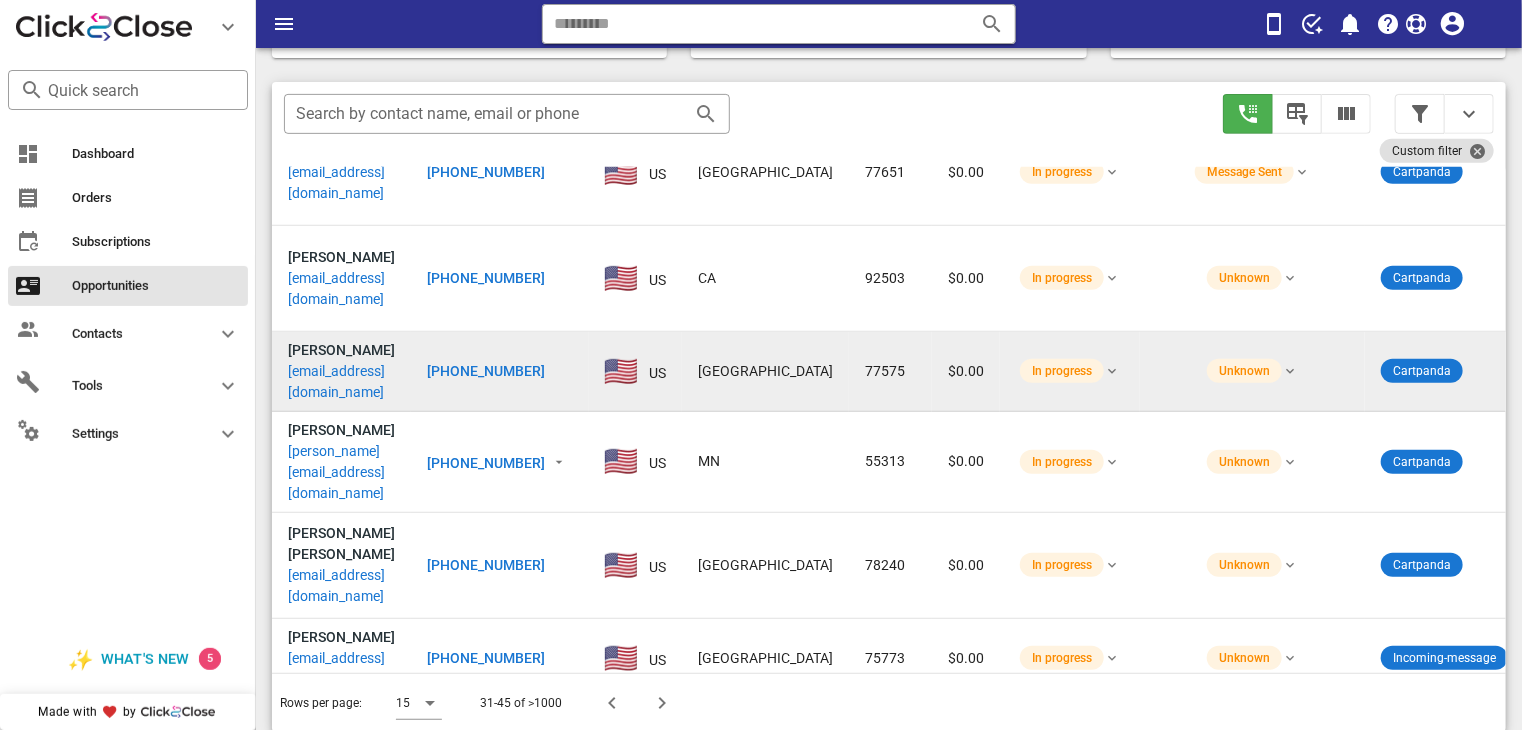 click on "[PHONE_NUMBER]" at bounding box center [486, 371] 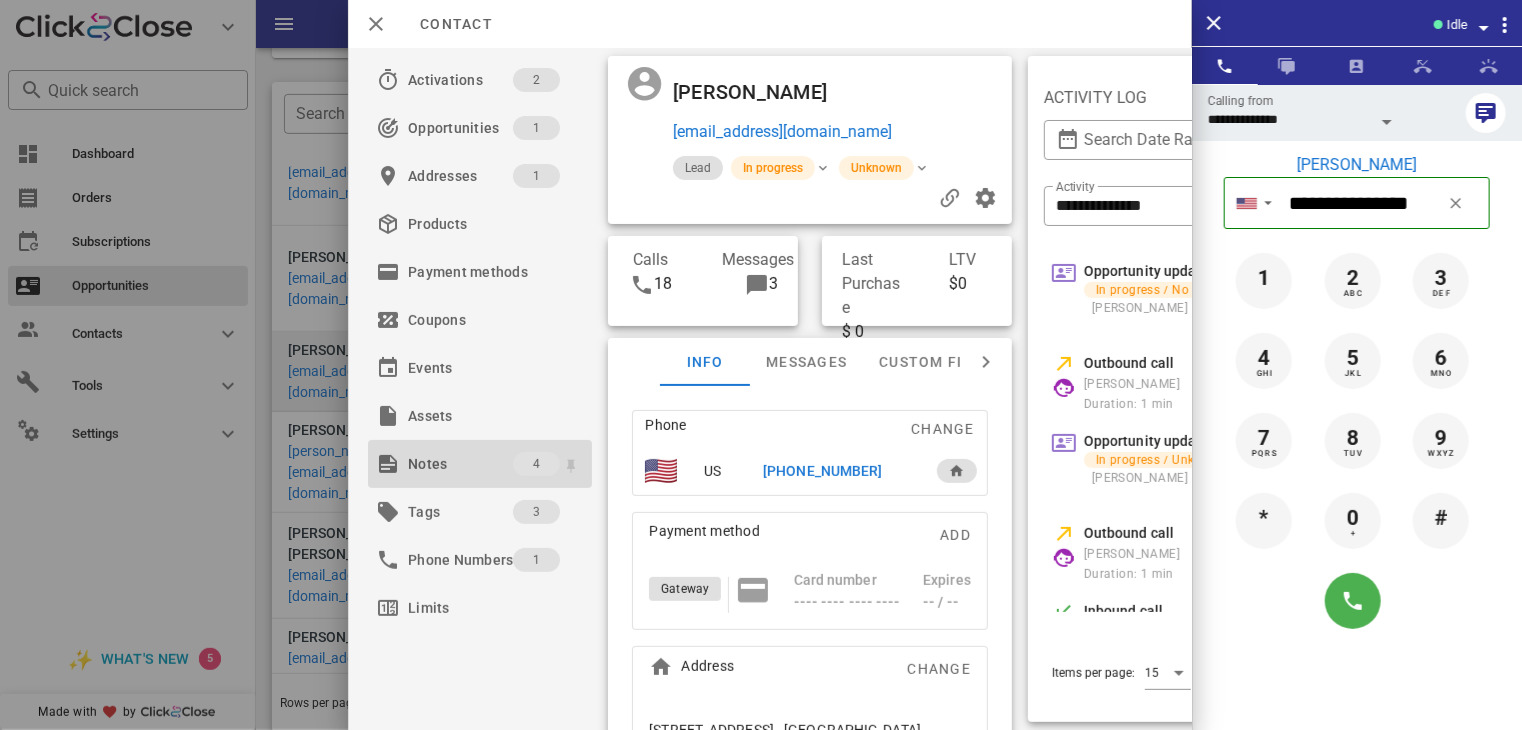 click on "Notes" at bounding box center [460, 464] 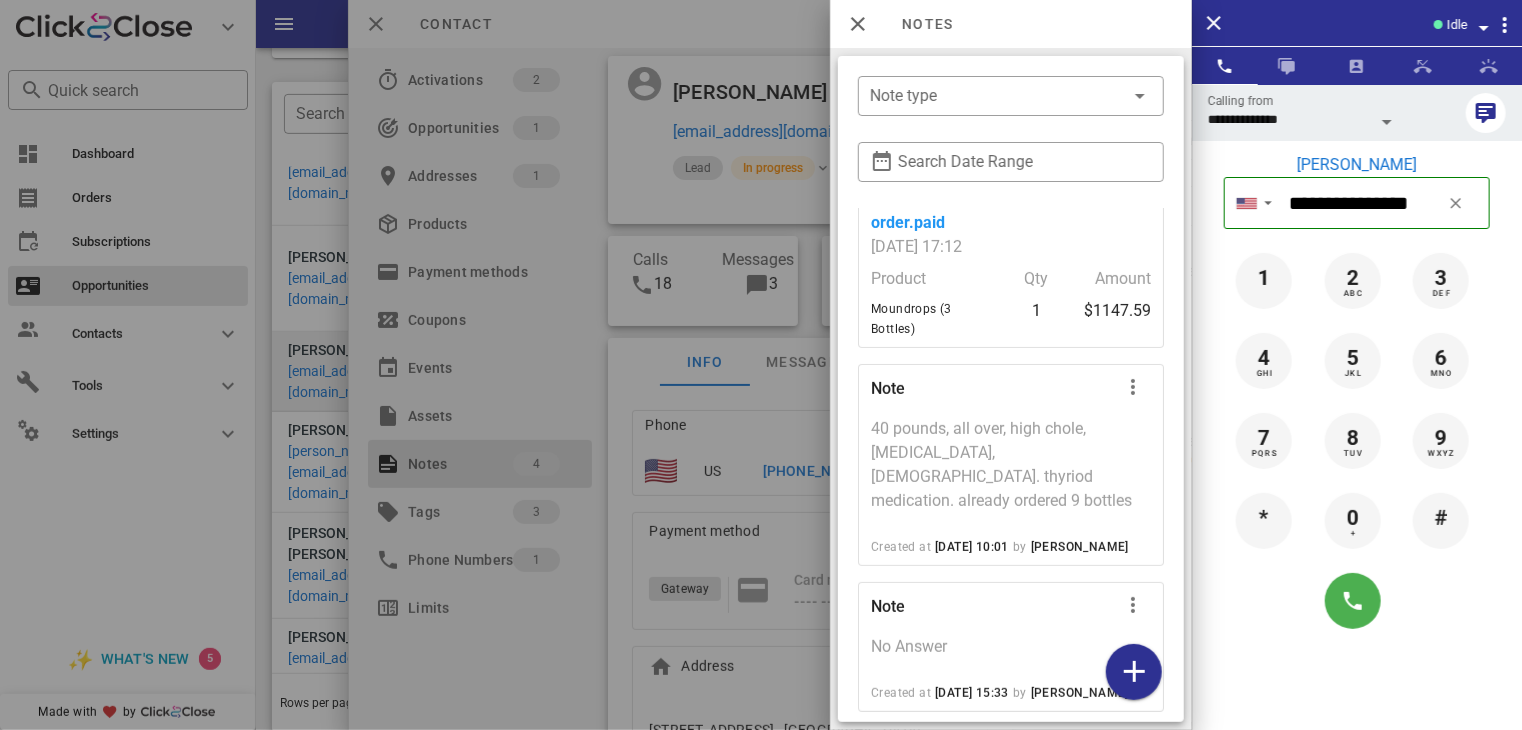 scroll, scrollTop: 325, scrollLeft: 0, axis: vertical 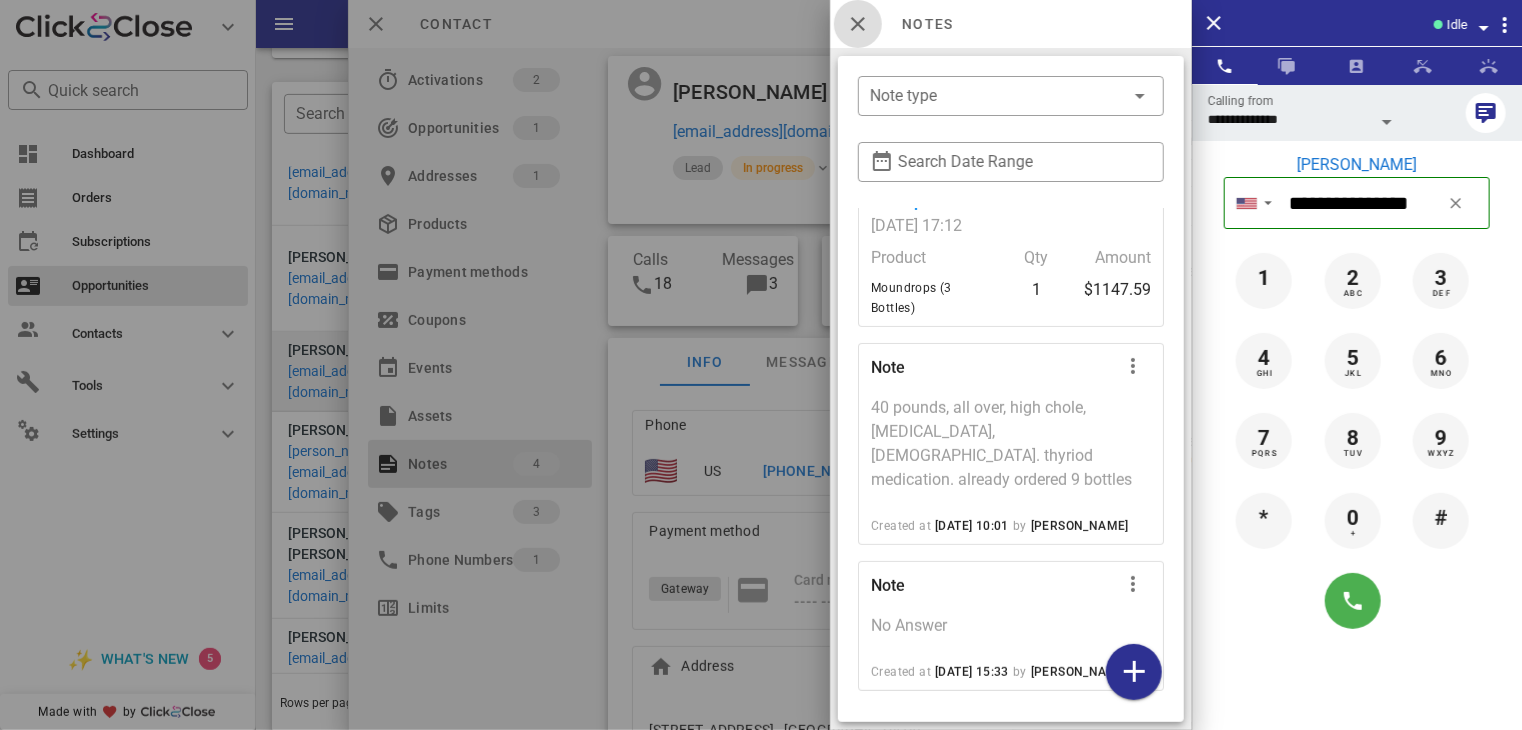 click at bounding box center (858, 24) 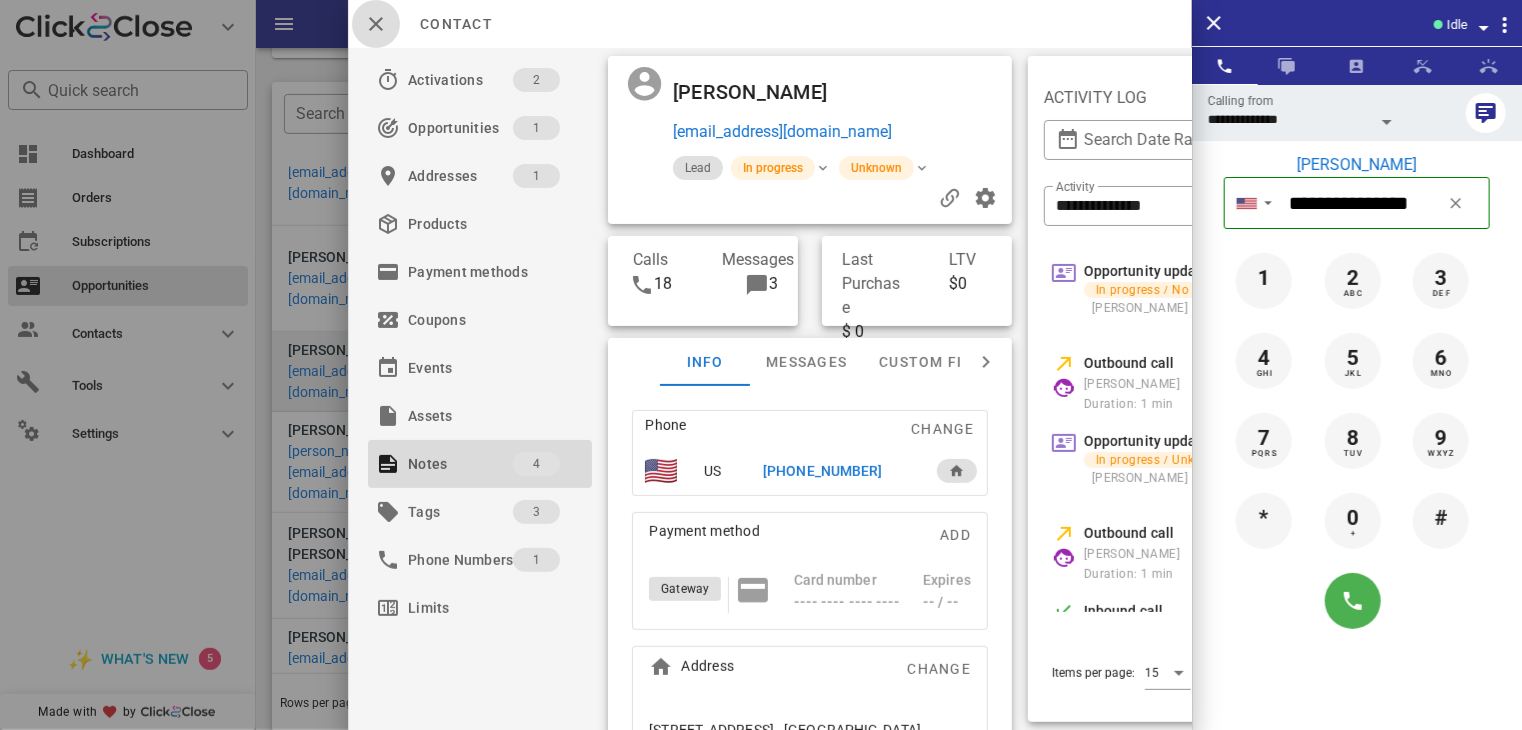 click at bounding box center [376, 24] 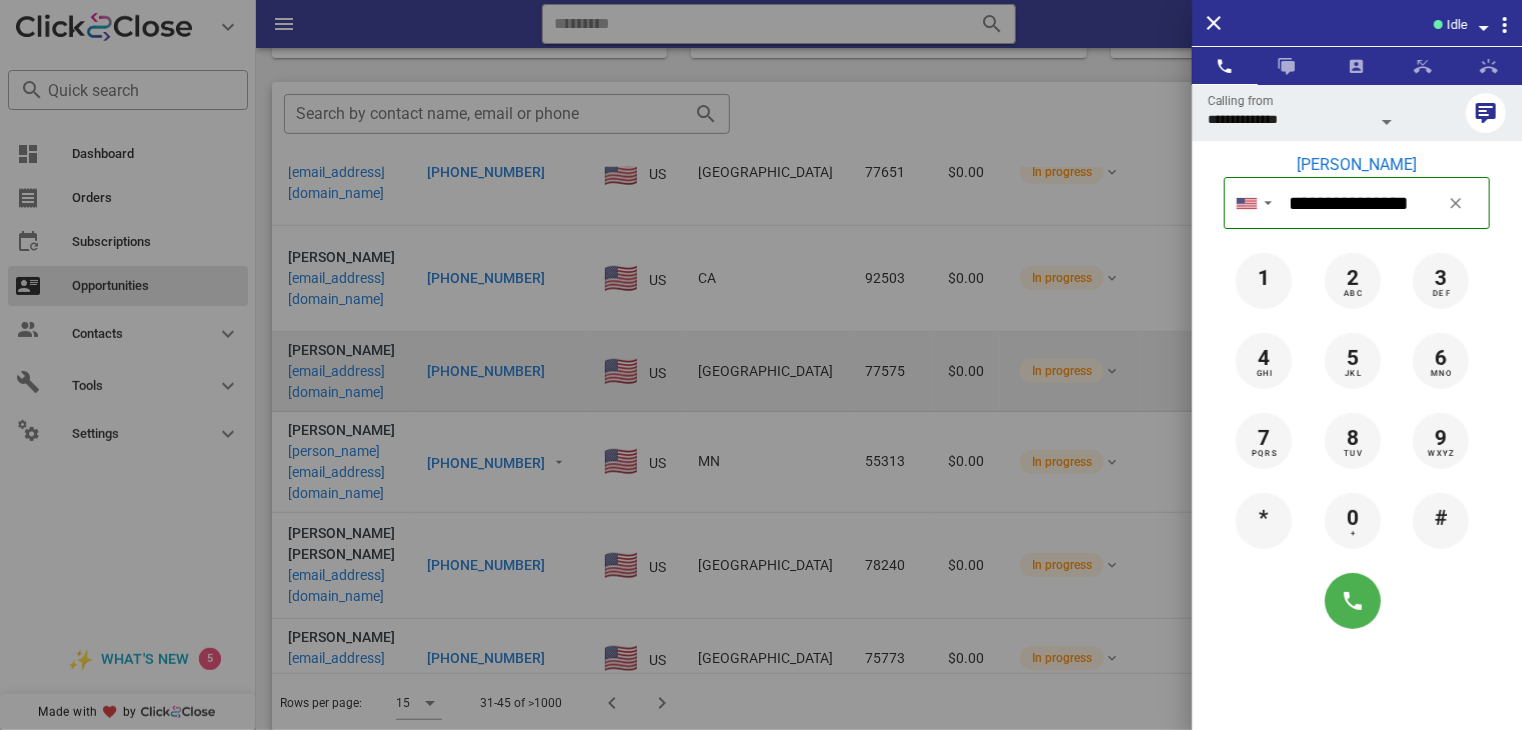 click at bounding box center [761, 365] 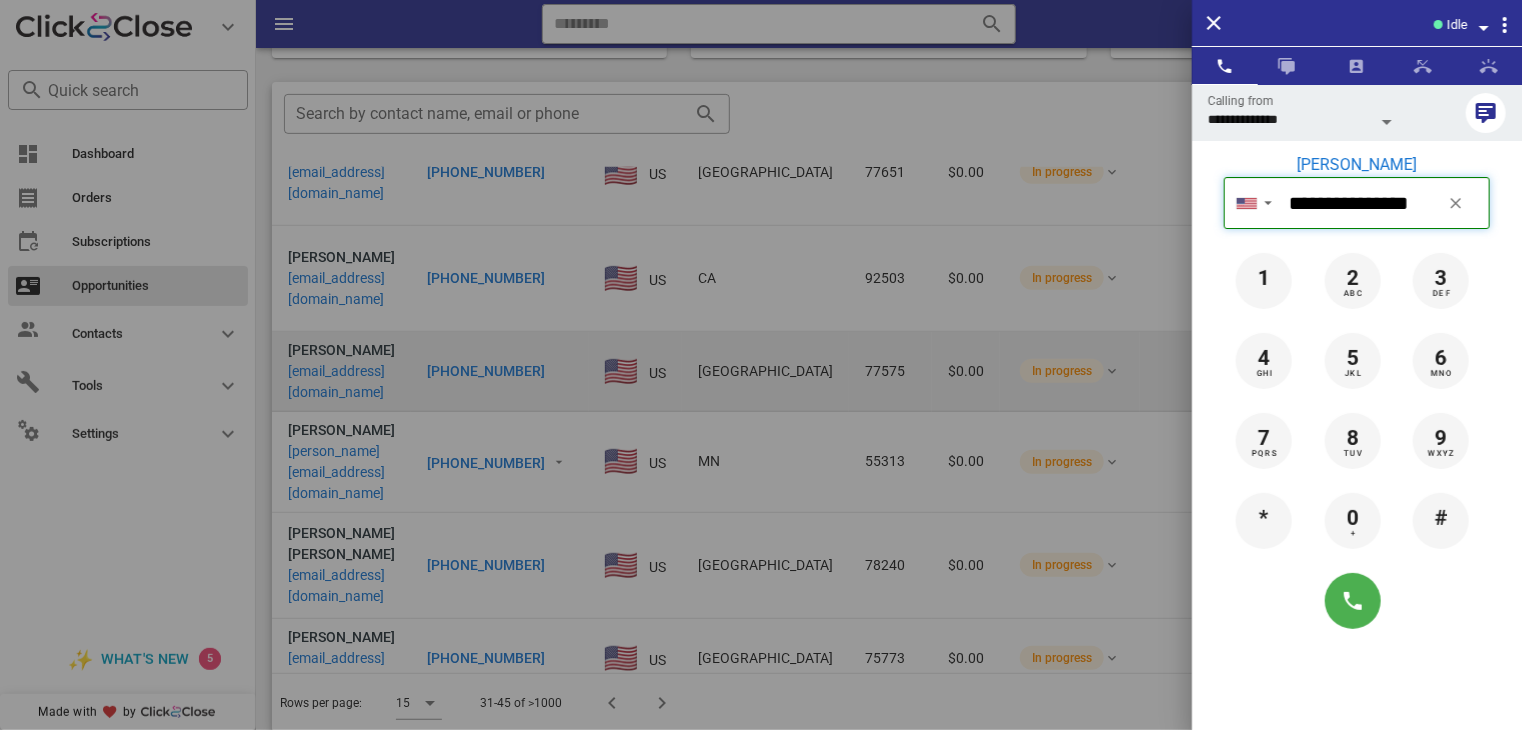 type 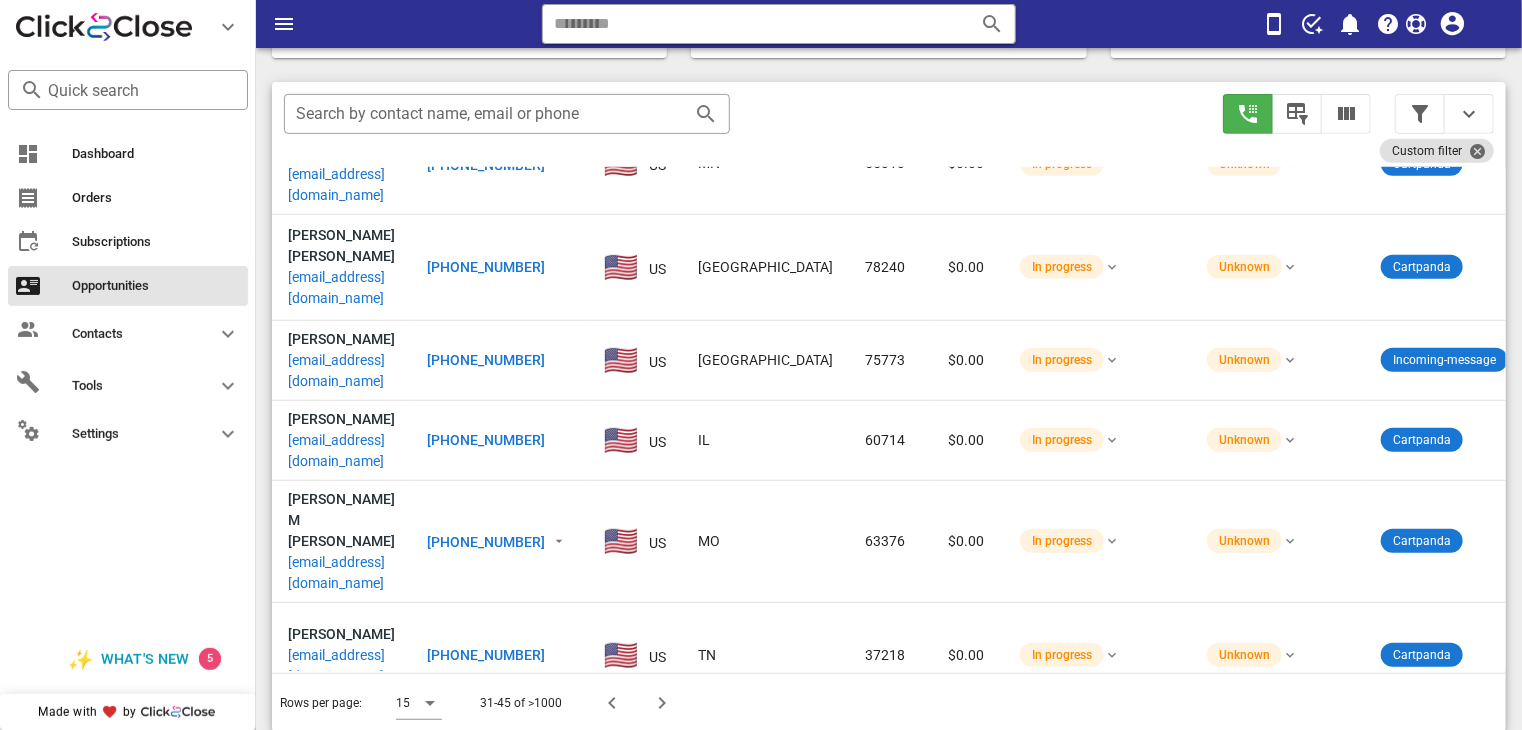 scroll, scrollTop: 972, scrollLeft: 0, axis: vertical 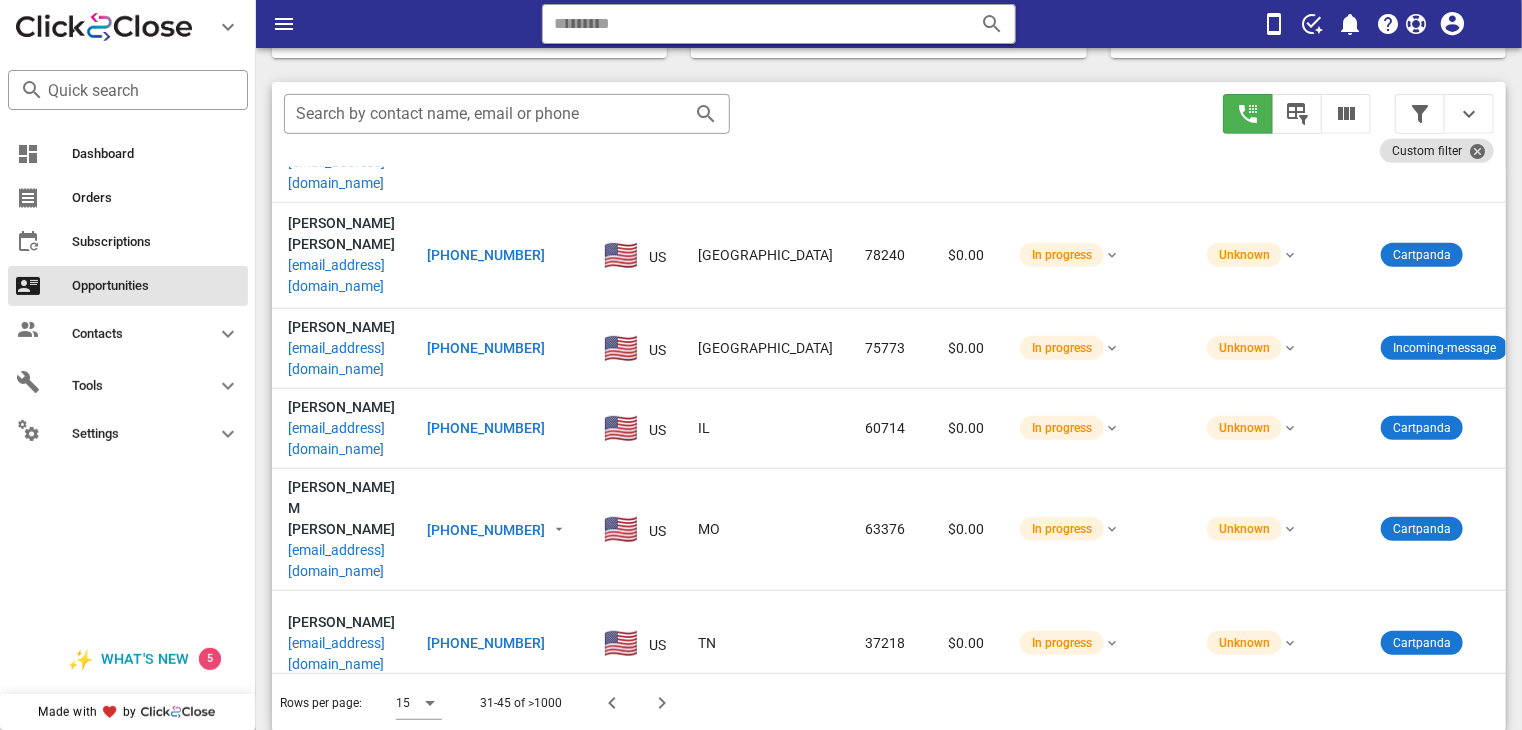 click on "[PHONE_NUMBER]" at bounding box center [486, 737] 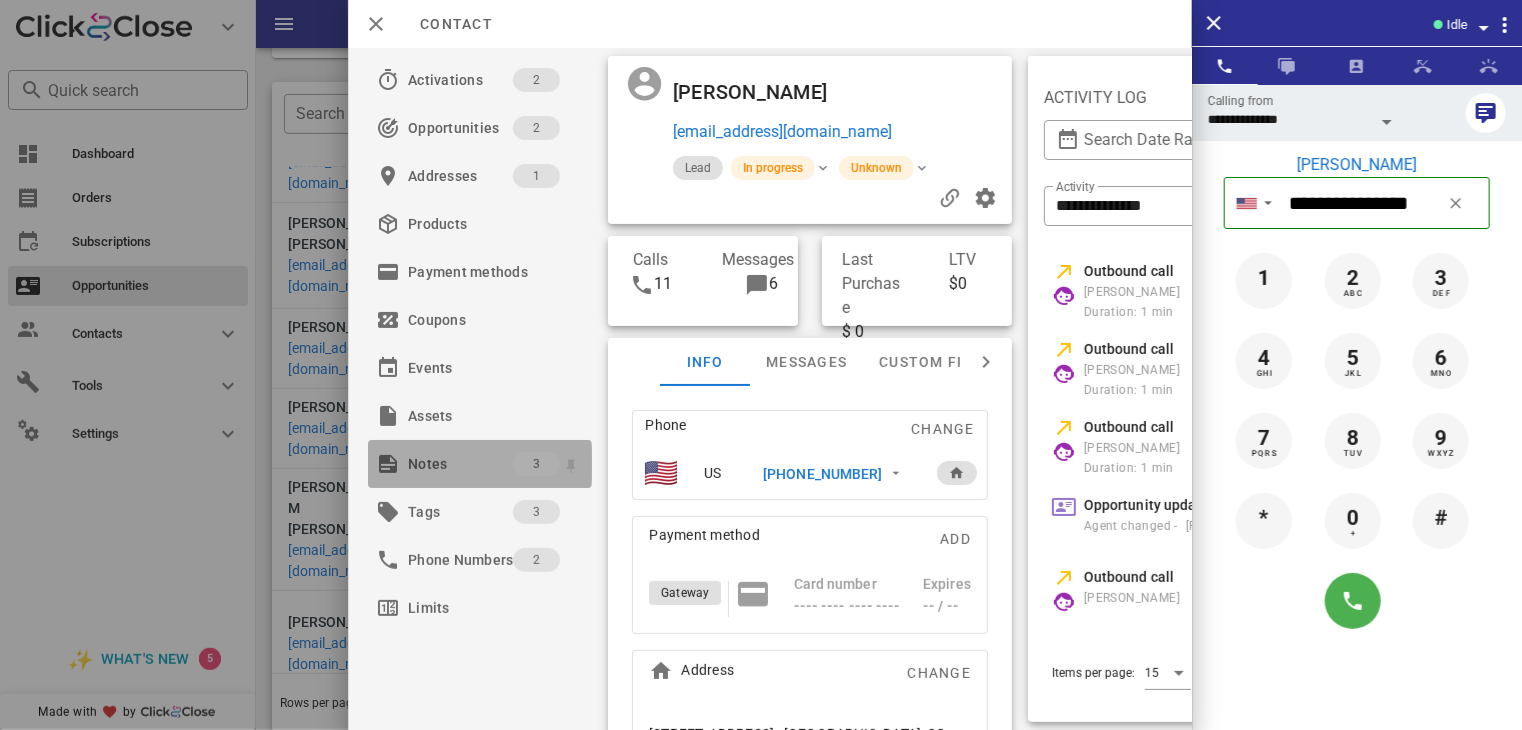 click on "Notes" at bounding box center [460, 464] 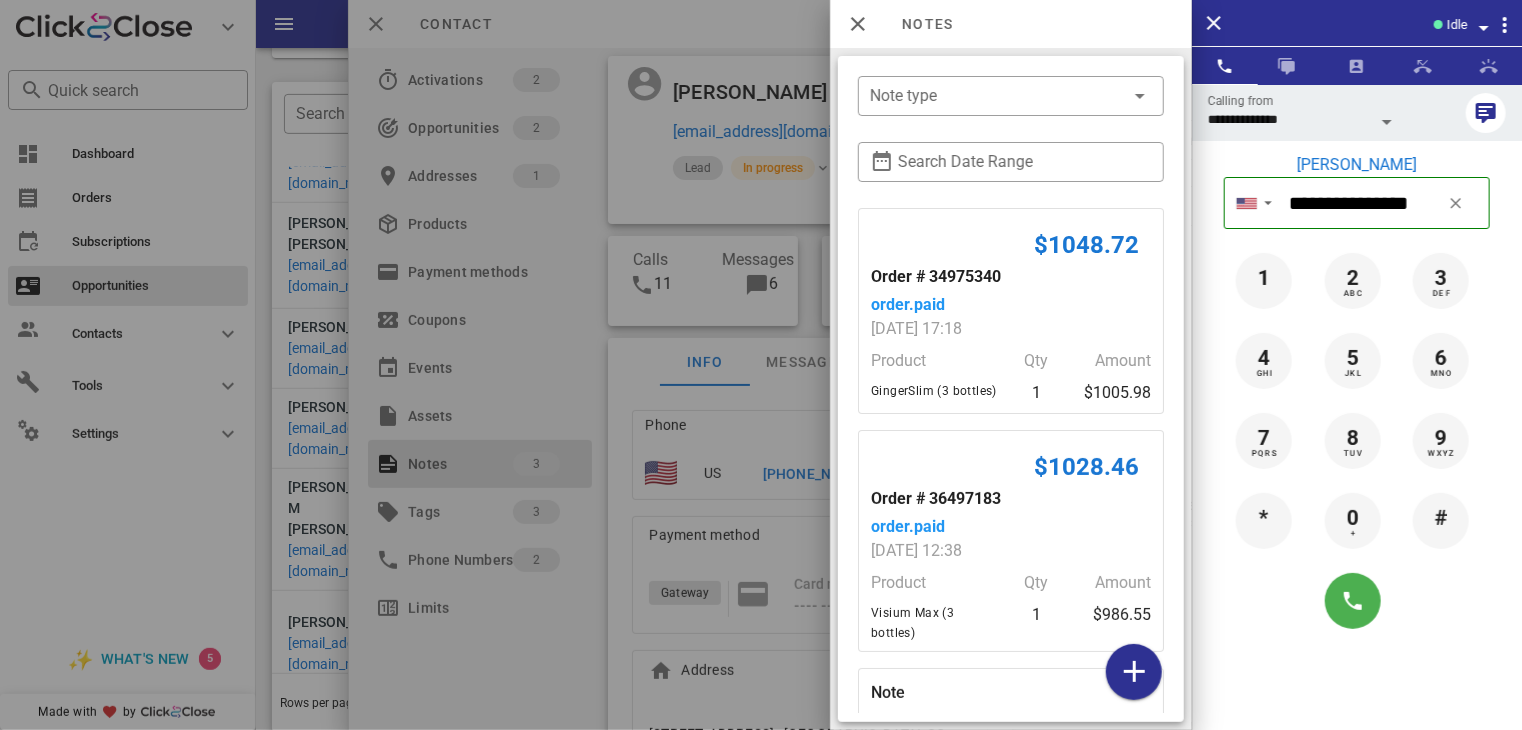 scroll, scrollTop: 128, scrollLeft: 0, axis: vertical 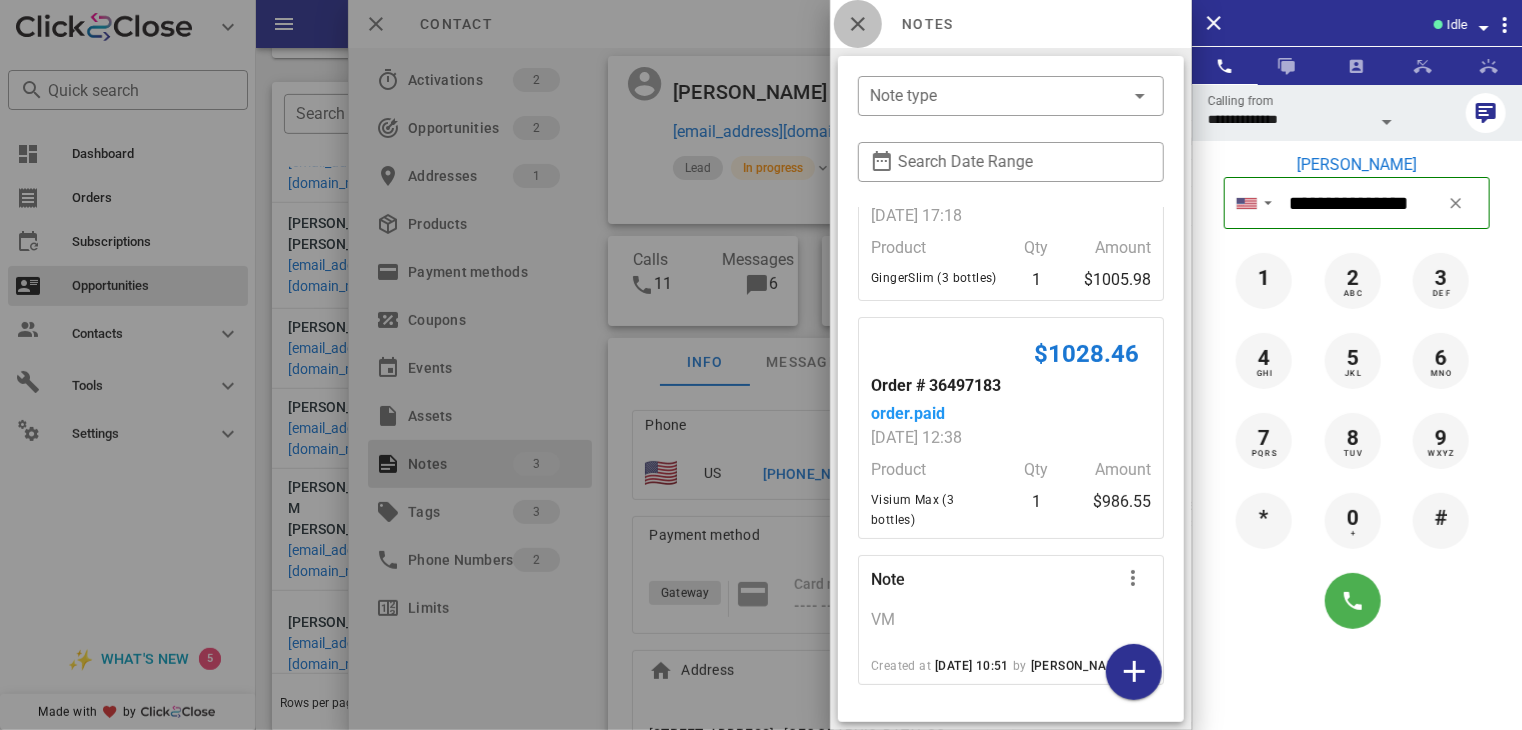 click at bounding box center (858, 24) 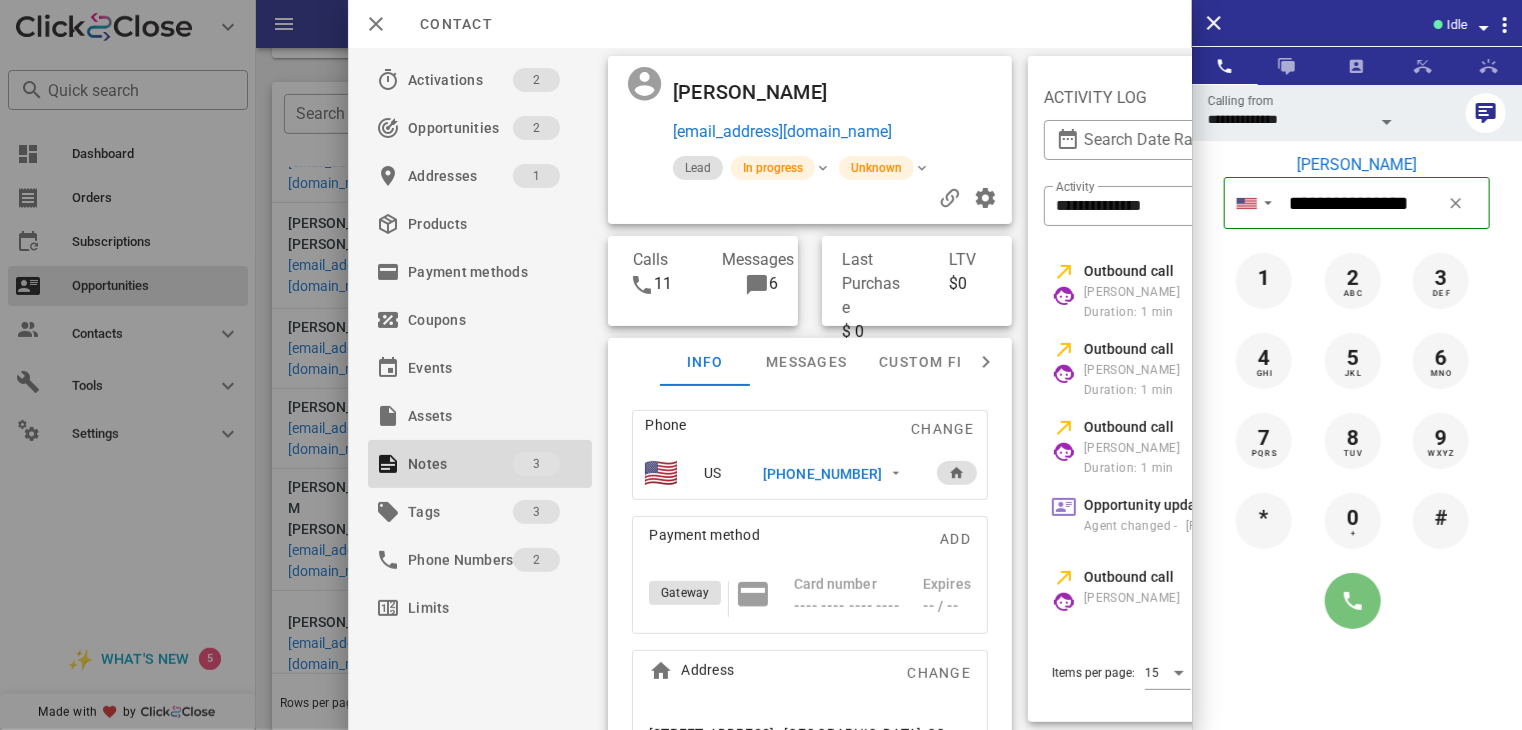 click at bounding box center (1353, 601) 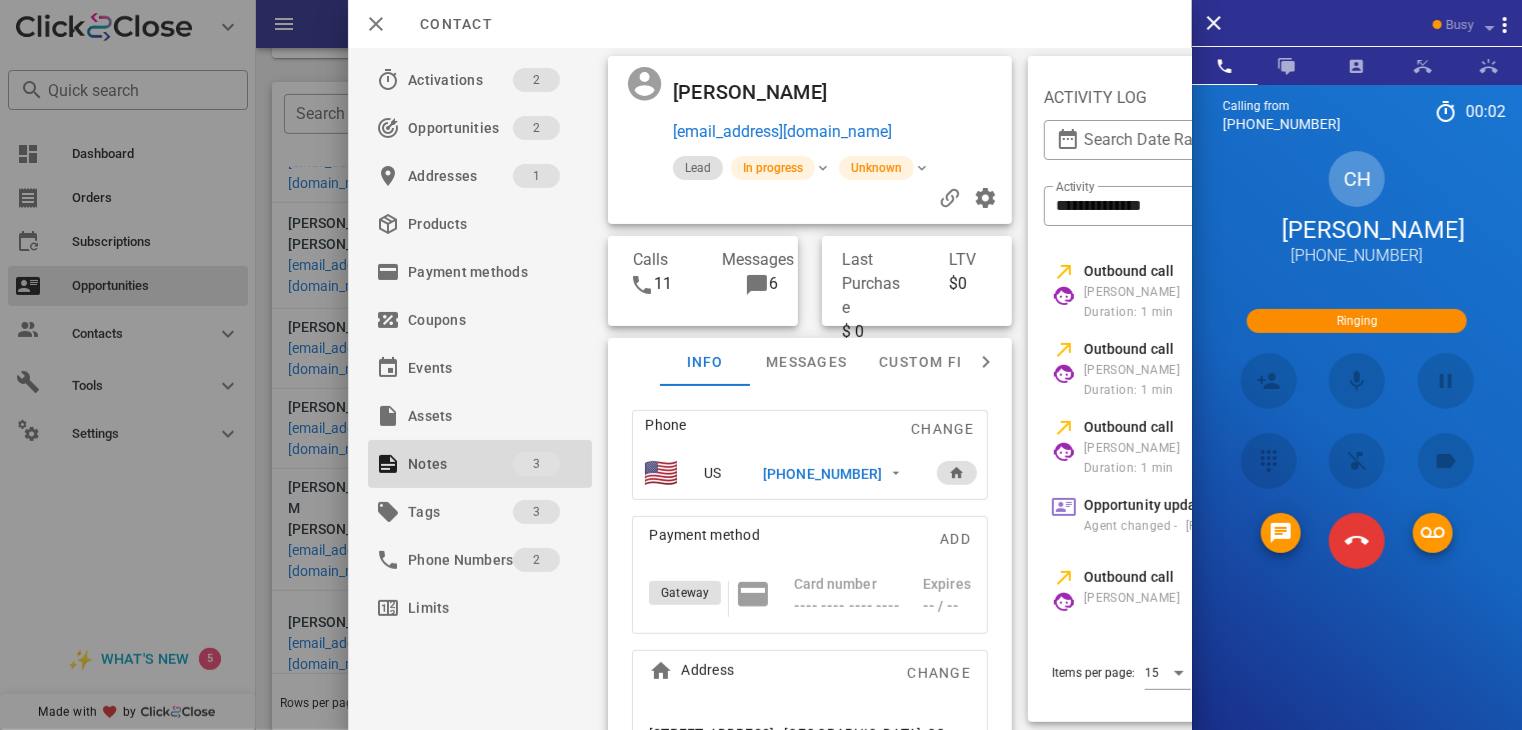 scroll, scrollTop: 908, scrollLeft: 0, axis: vertical 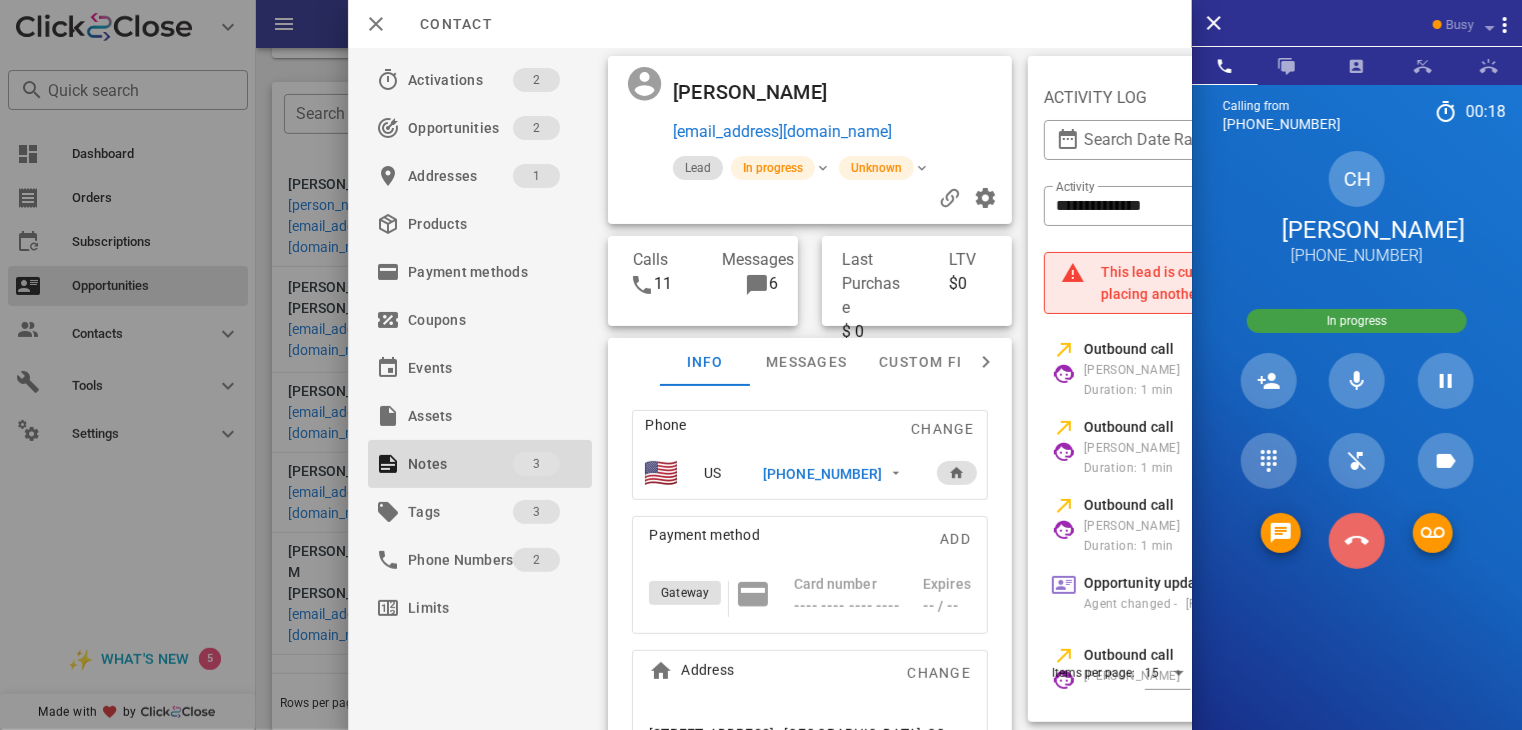 click at bounding box center (1357, 541) 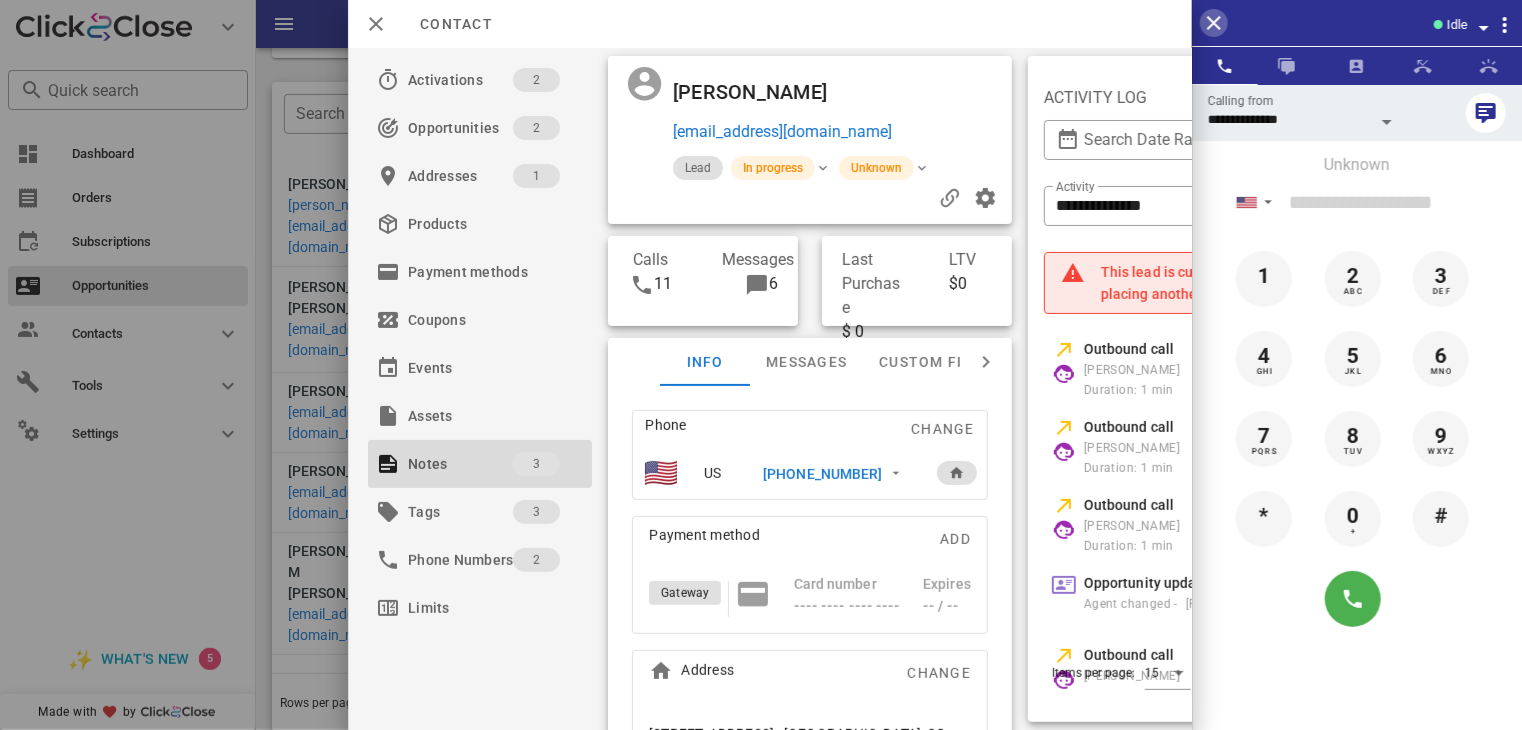 click at bounding box center [1214, 23] 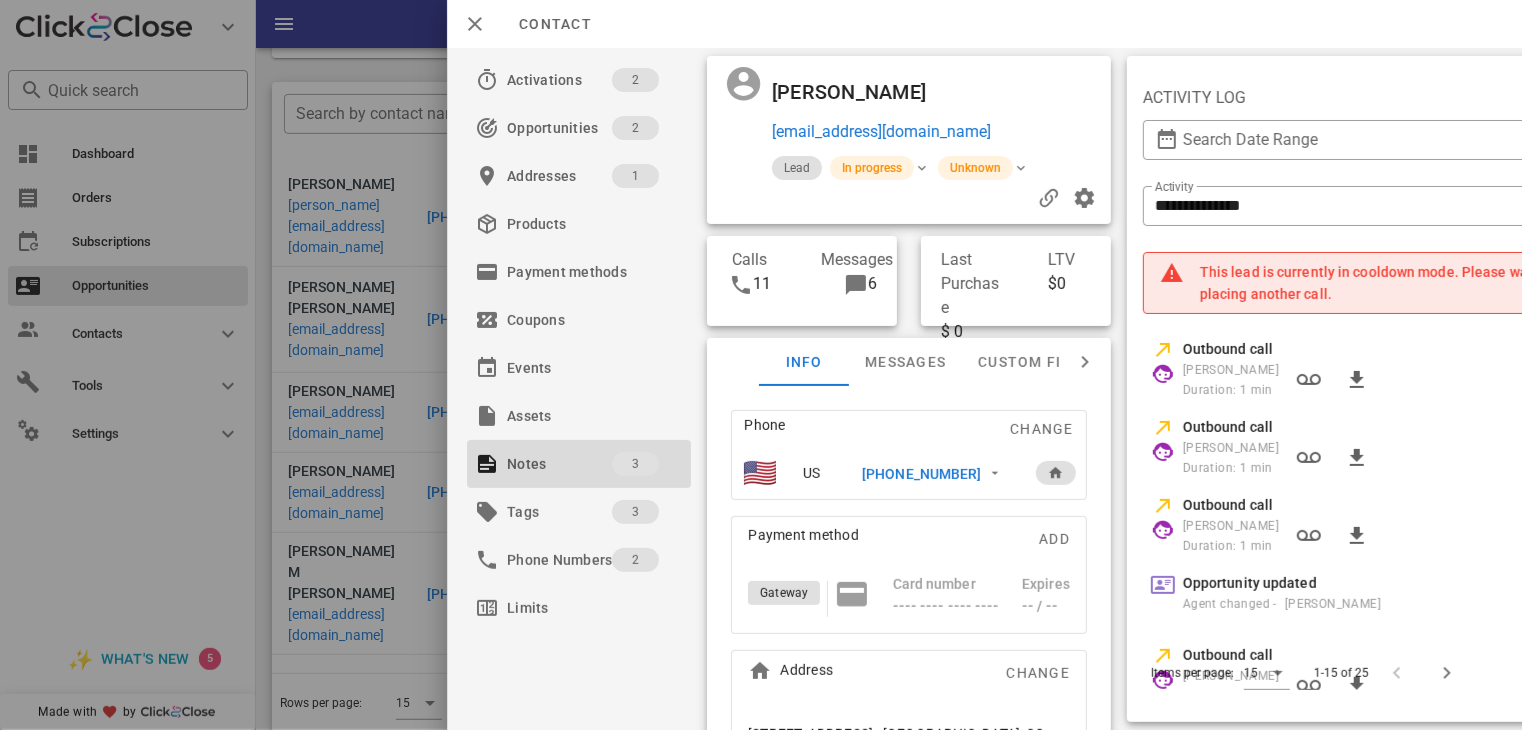 click on "[PHONE_NUMBER]" at bounding box center [921, 474] 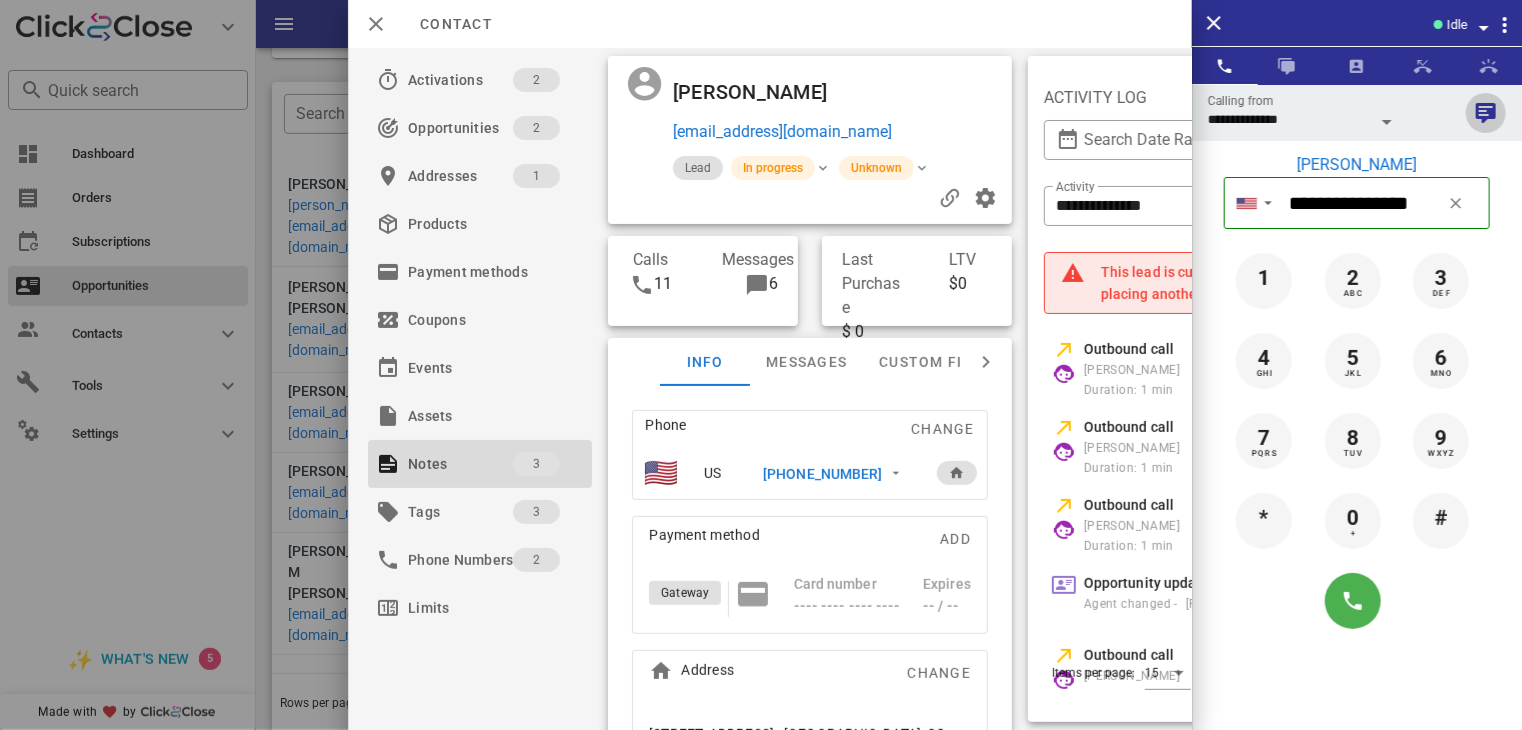 click at bounding box center (1486, 113) 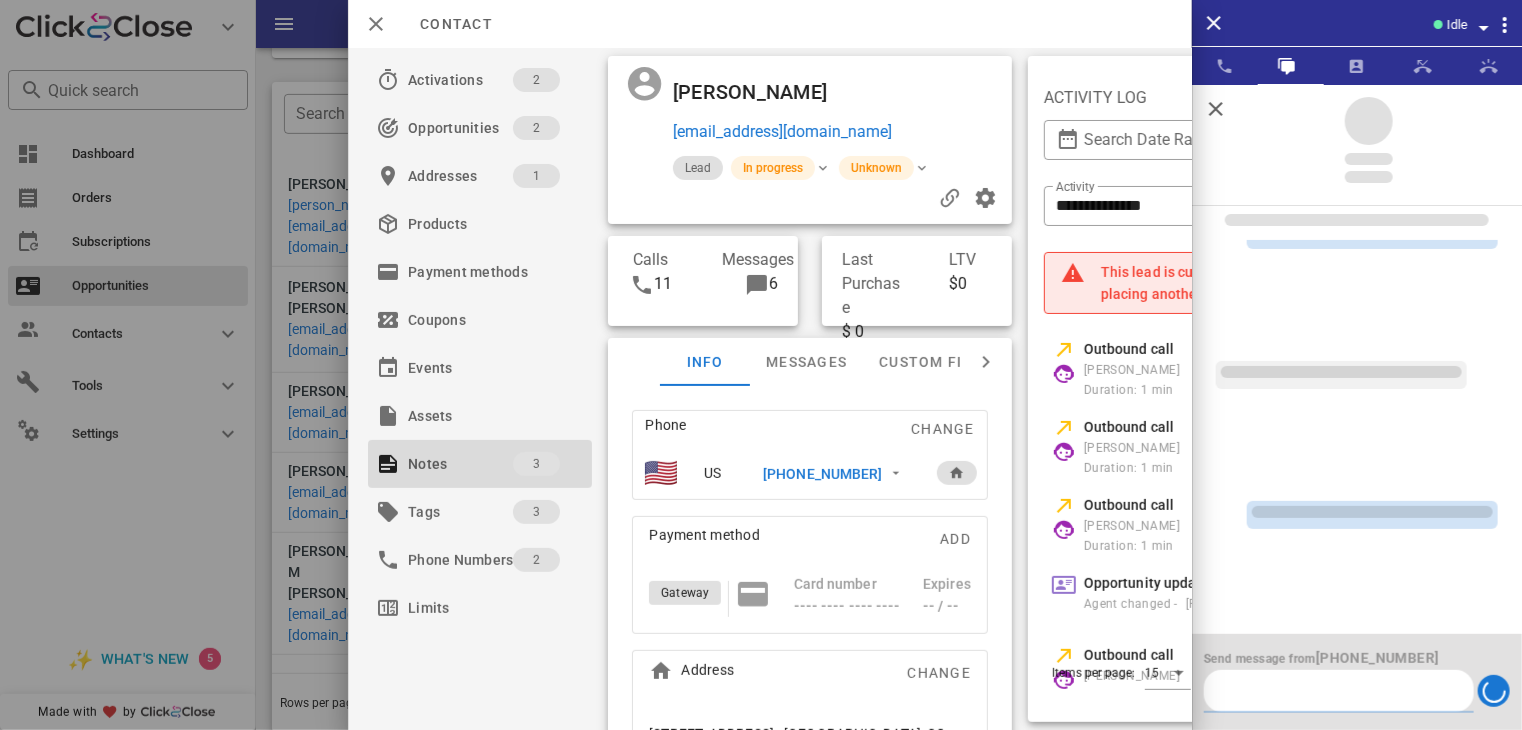 scroll, scrollTop: 0, scrollLeft: 0, axis: both 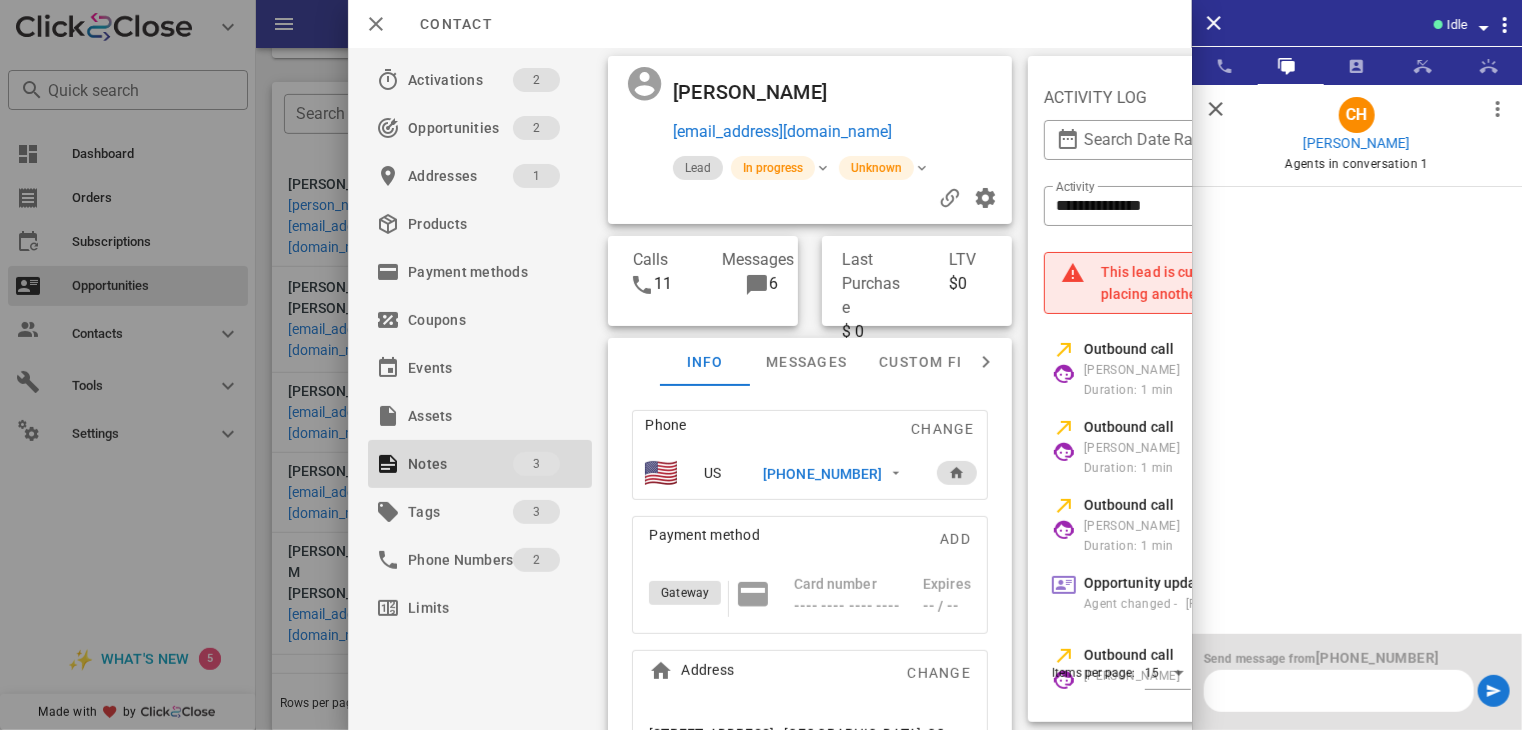 click at bounding box center [1339, 691] 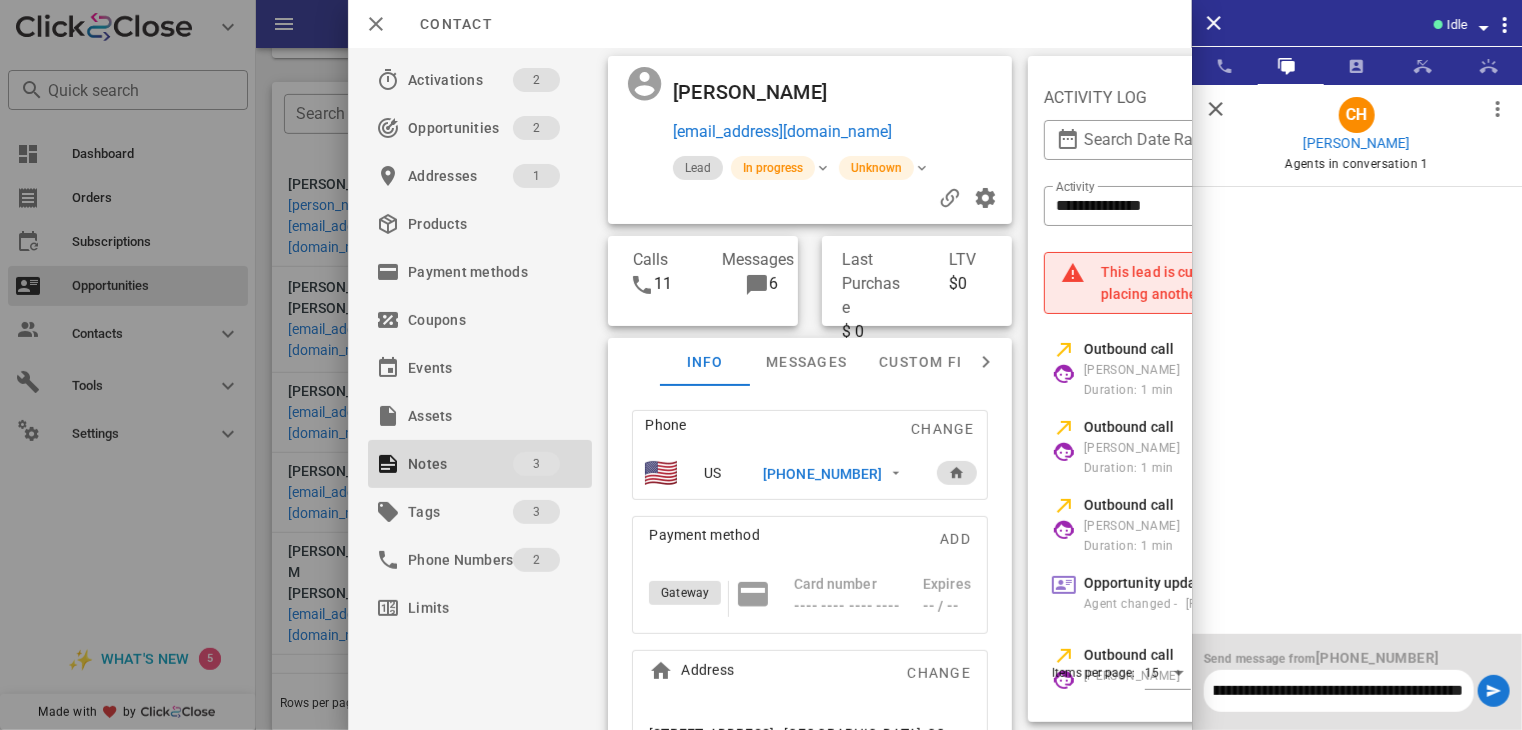 scroll, scrollTop: 0, scrollLeft: 1530, axis: horizontal 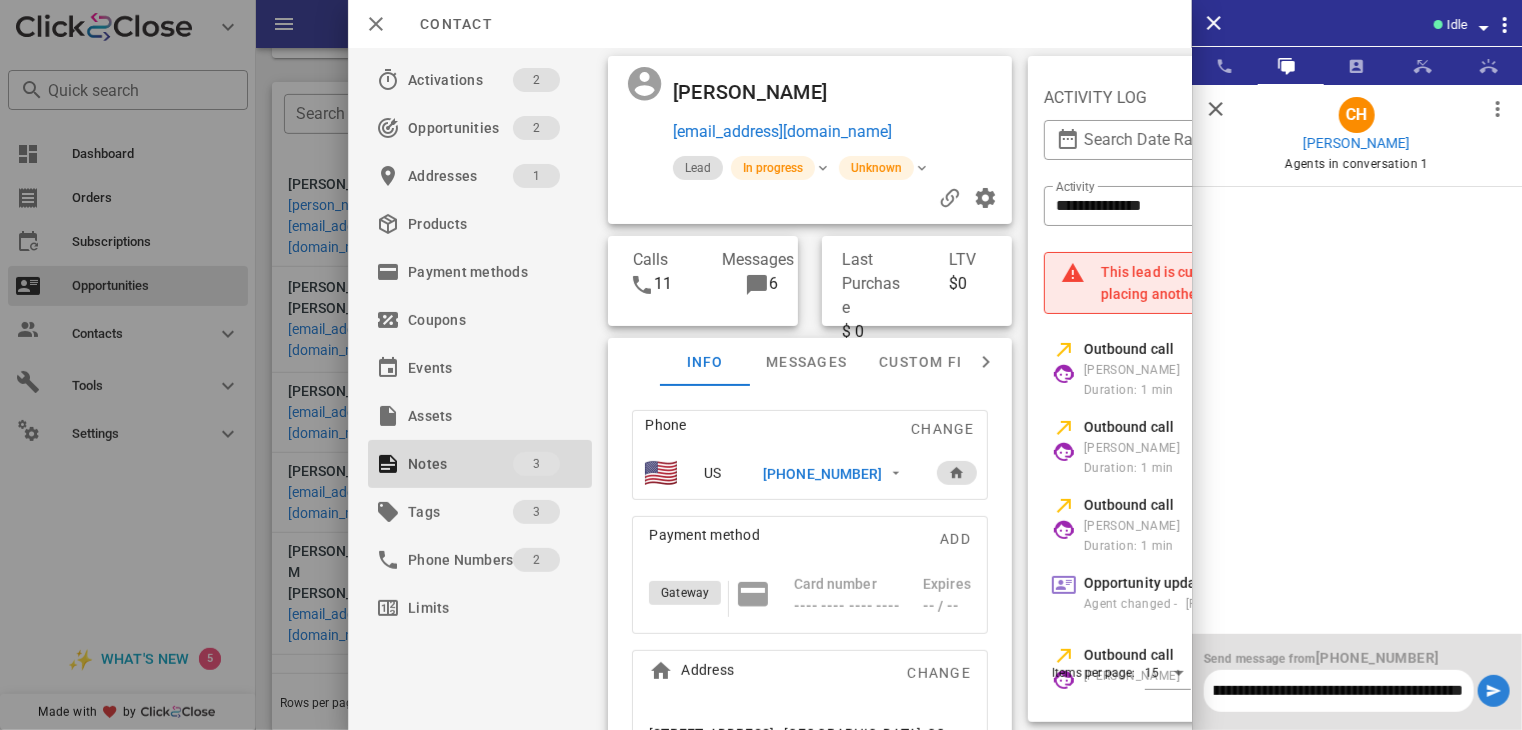 type on "**********" 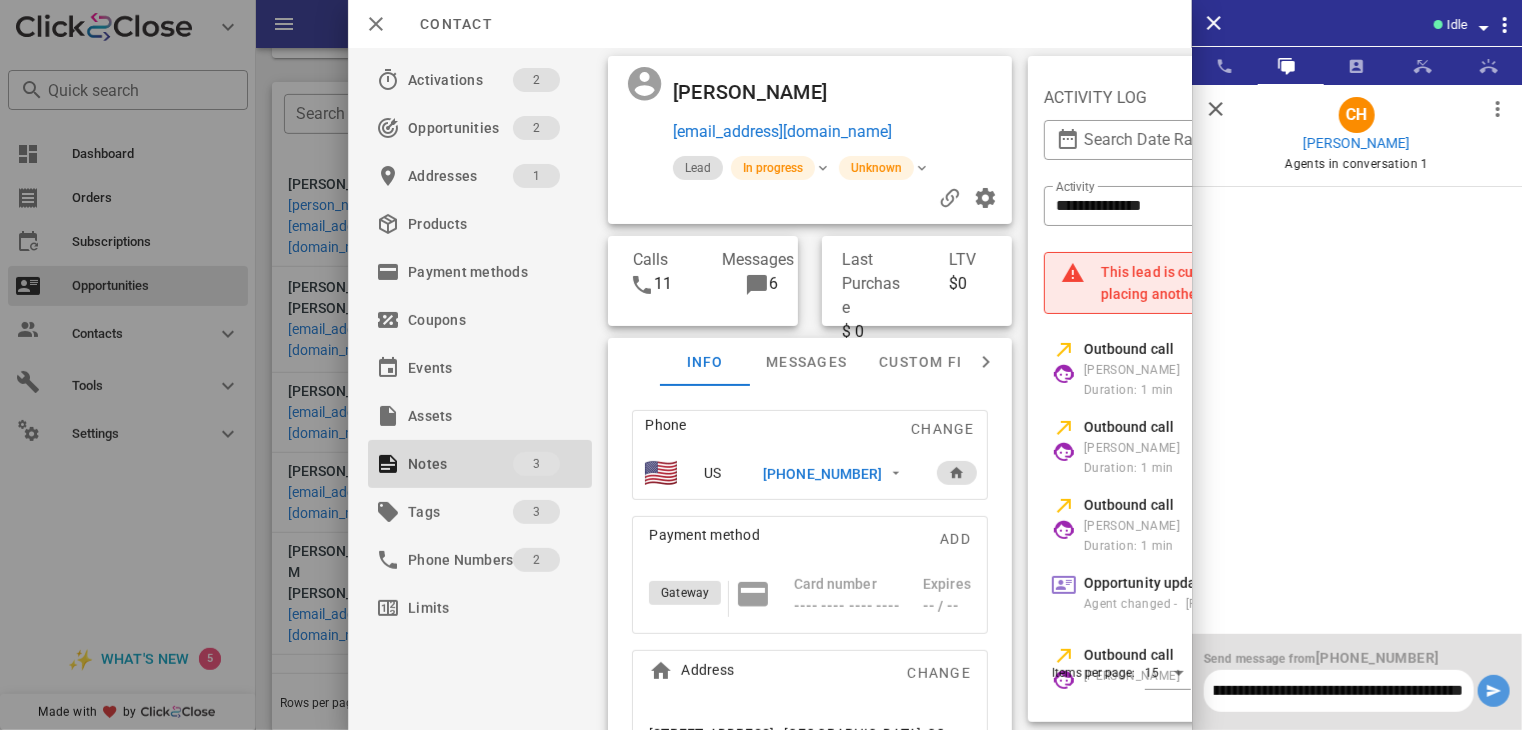 click at bounding box center (1494, 691) 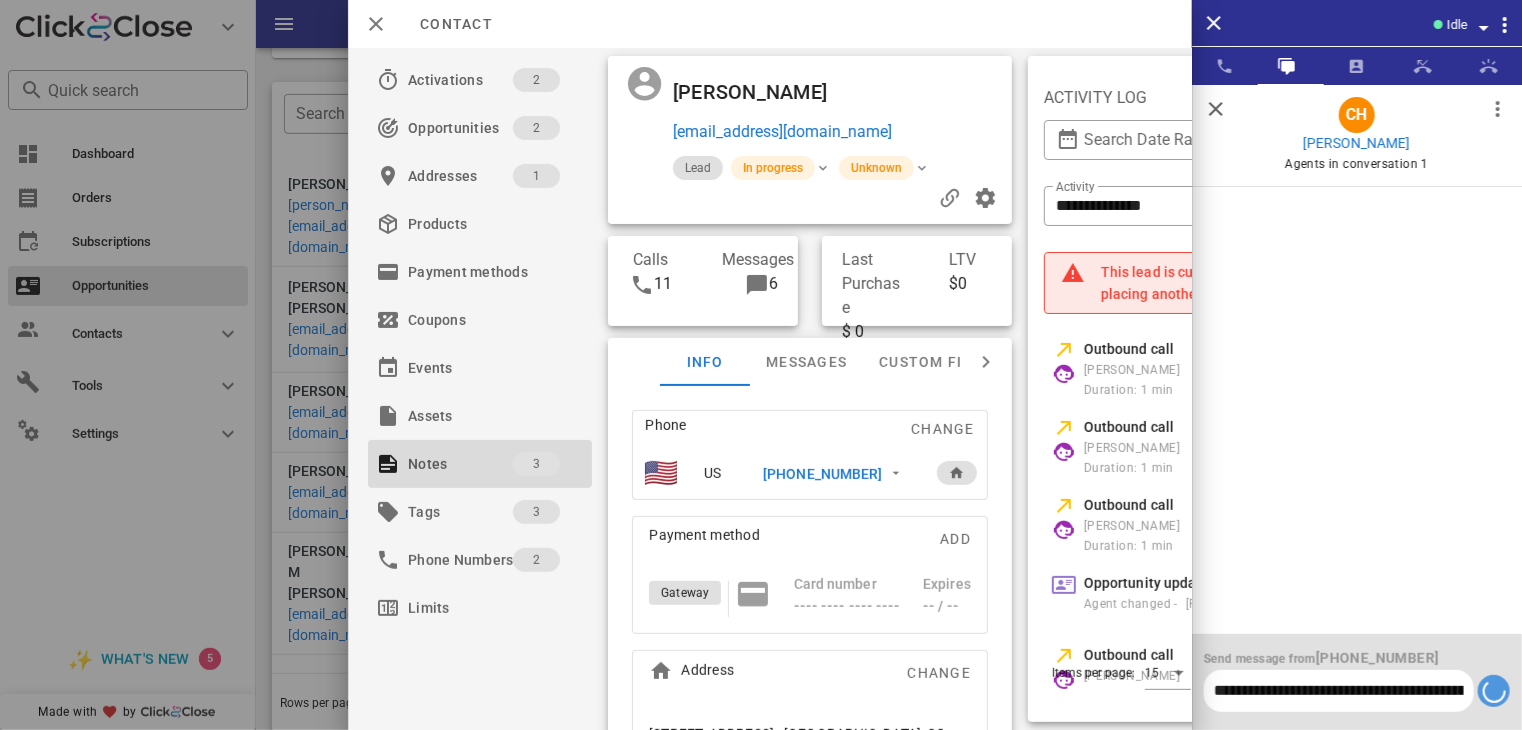 type 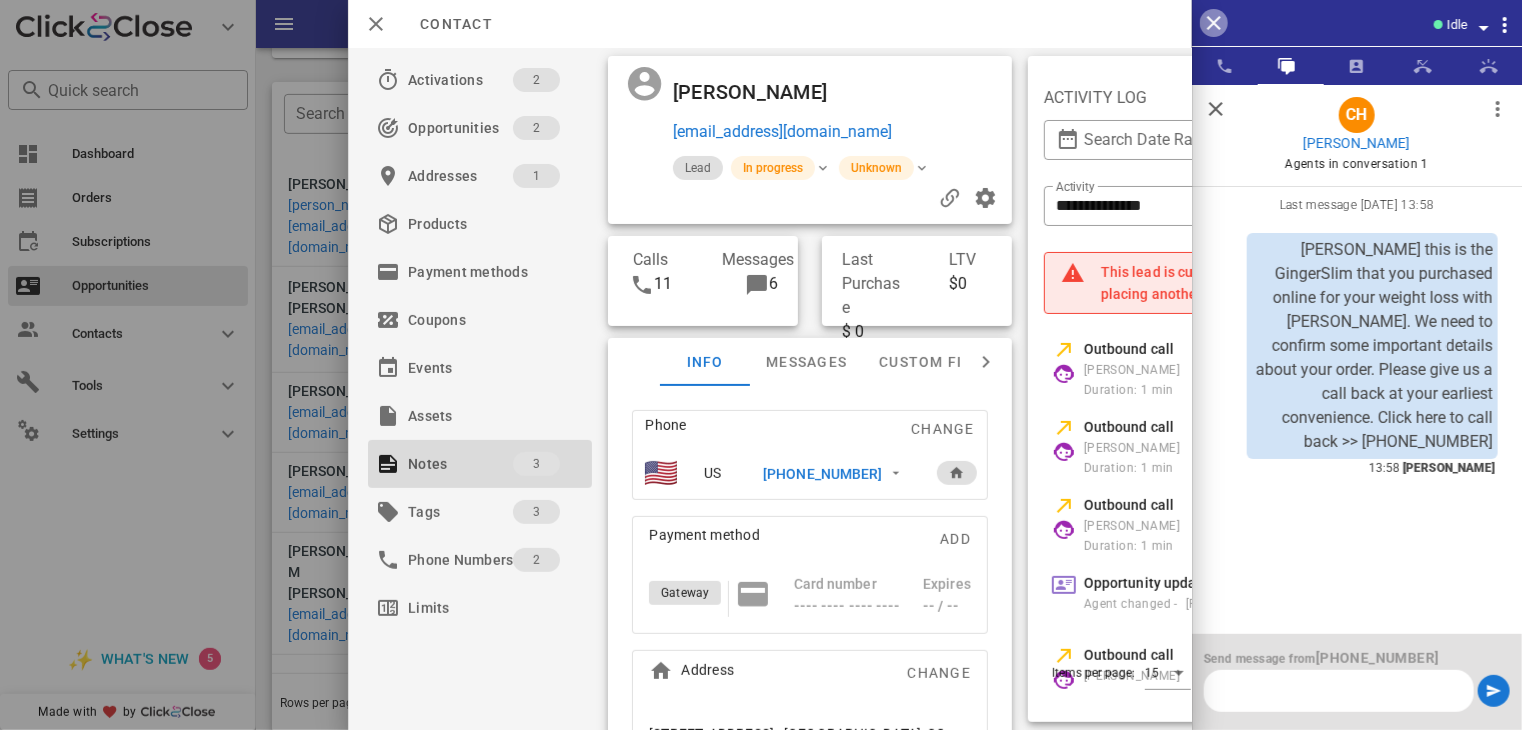 click at bounding box center [1214, 23] 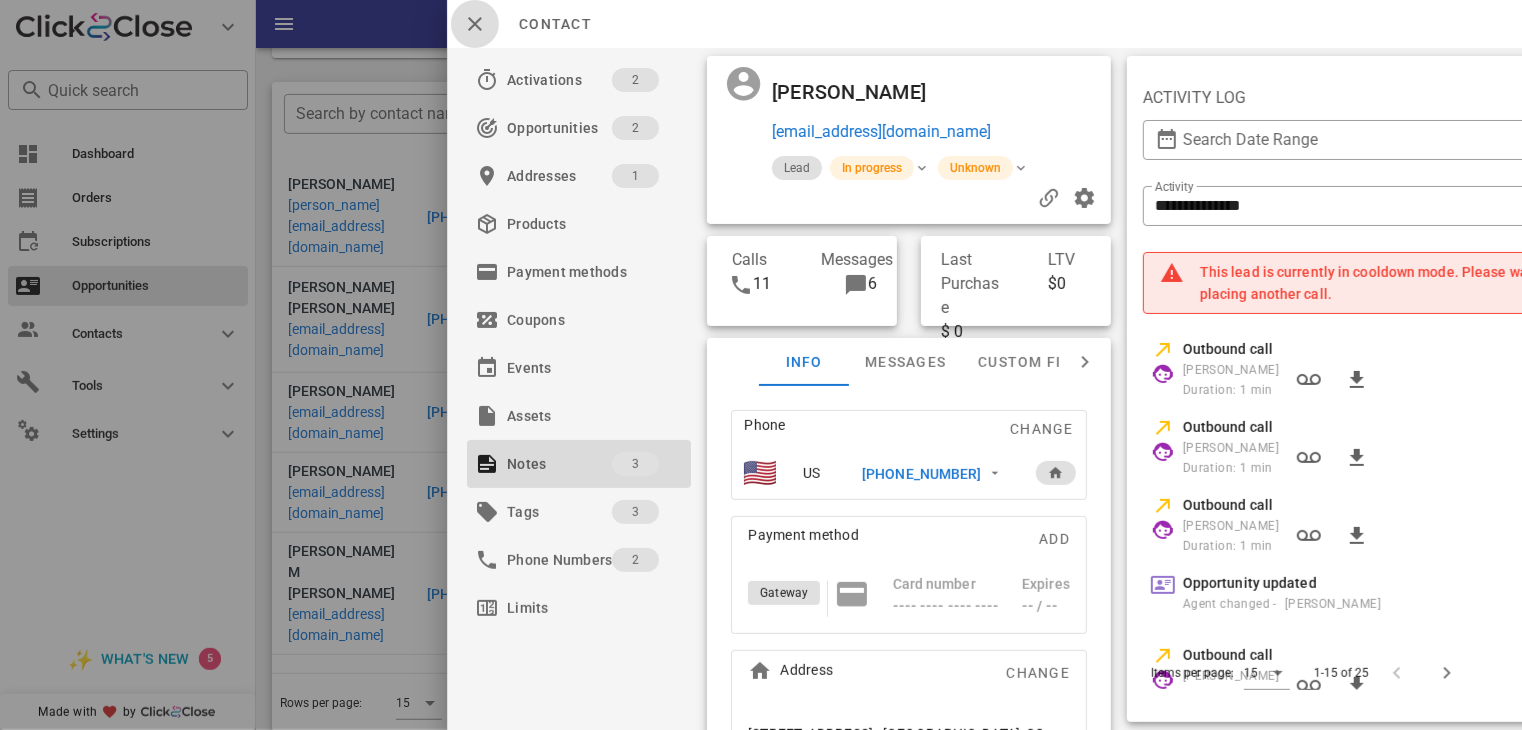 click at bounding box center [475, 24] 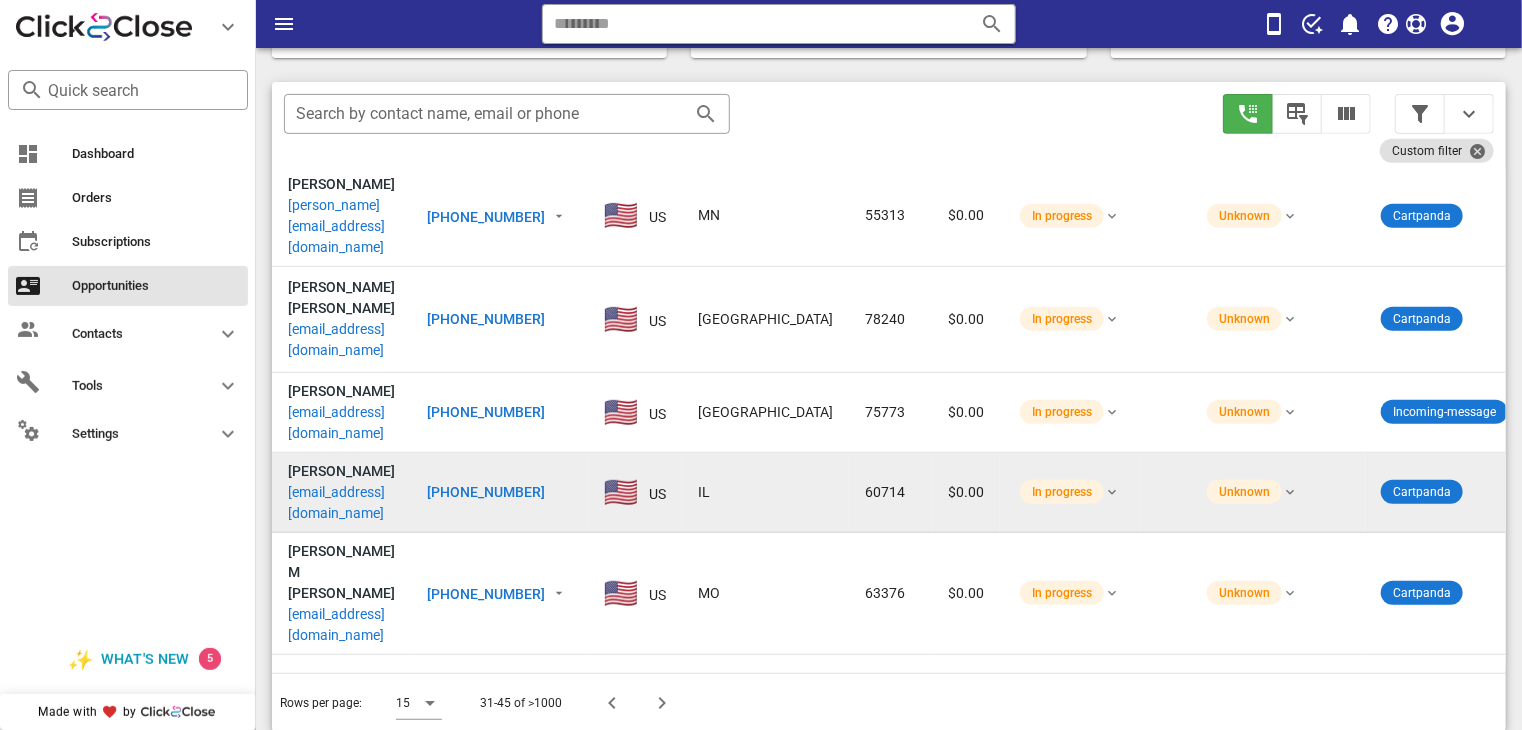 click on "[PHONE_NUMBER]" at bounding box center (486, 492) 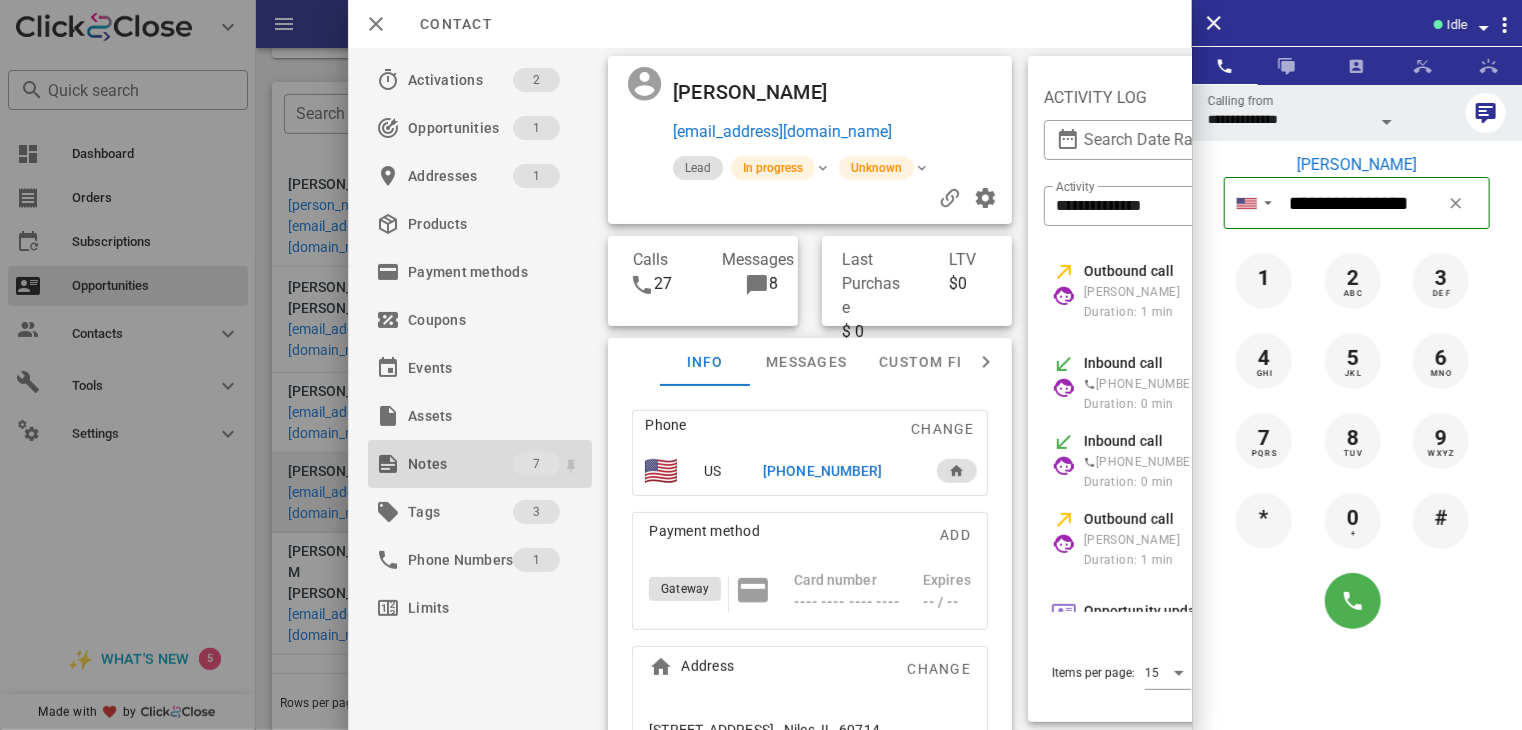 click on "Notes" at bounding box center (460, 464) 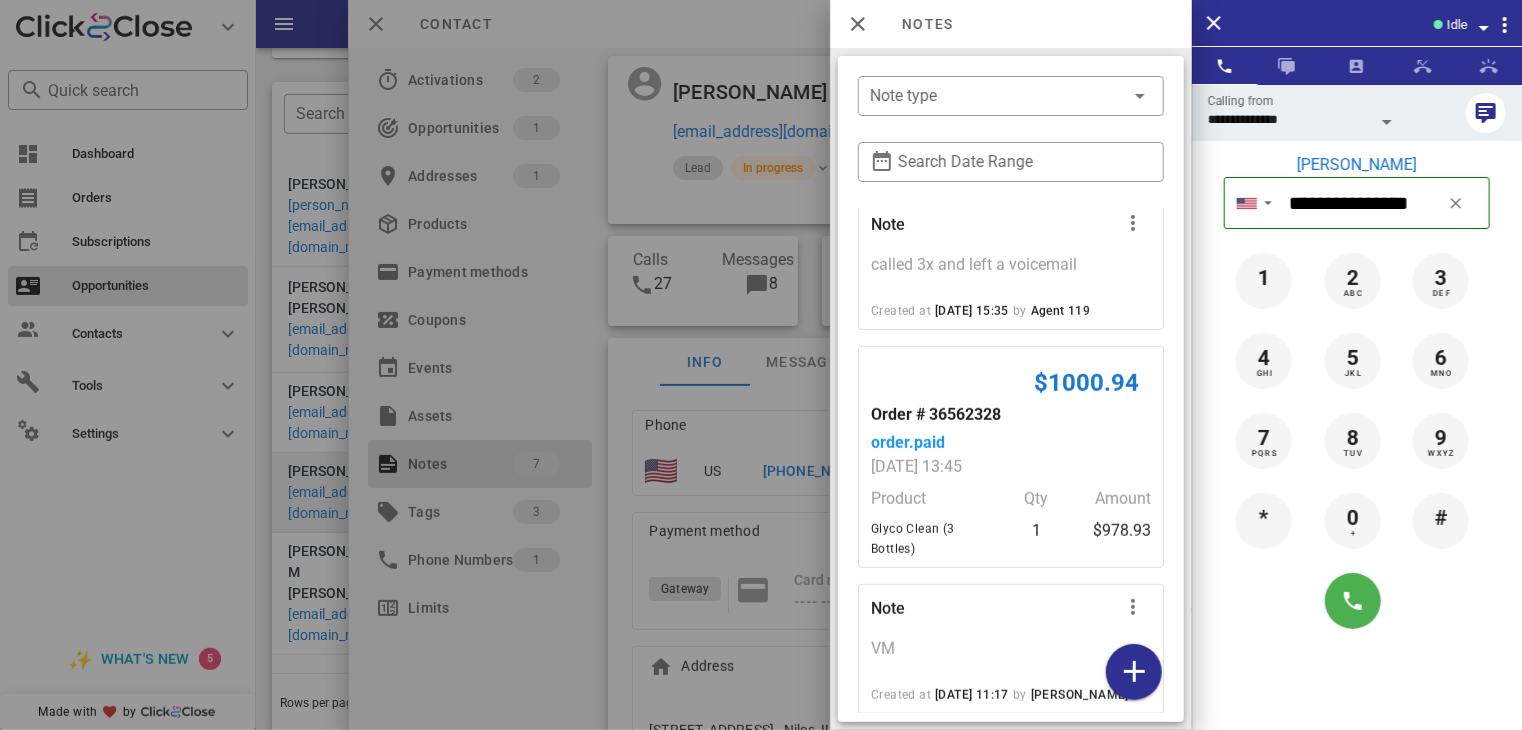 scroll, scrollTop: 714, scrollLeft: 0, axis: vertical 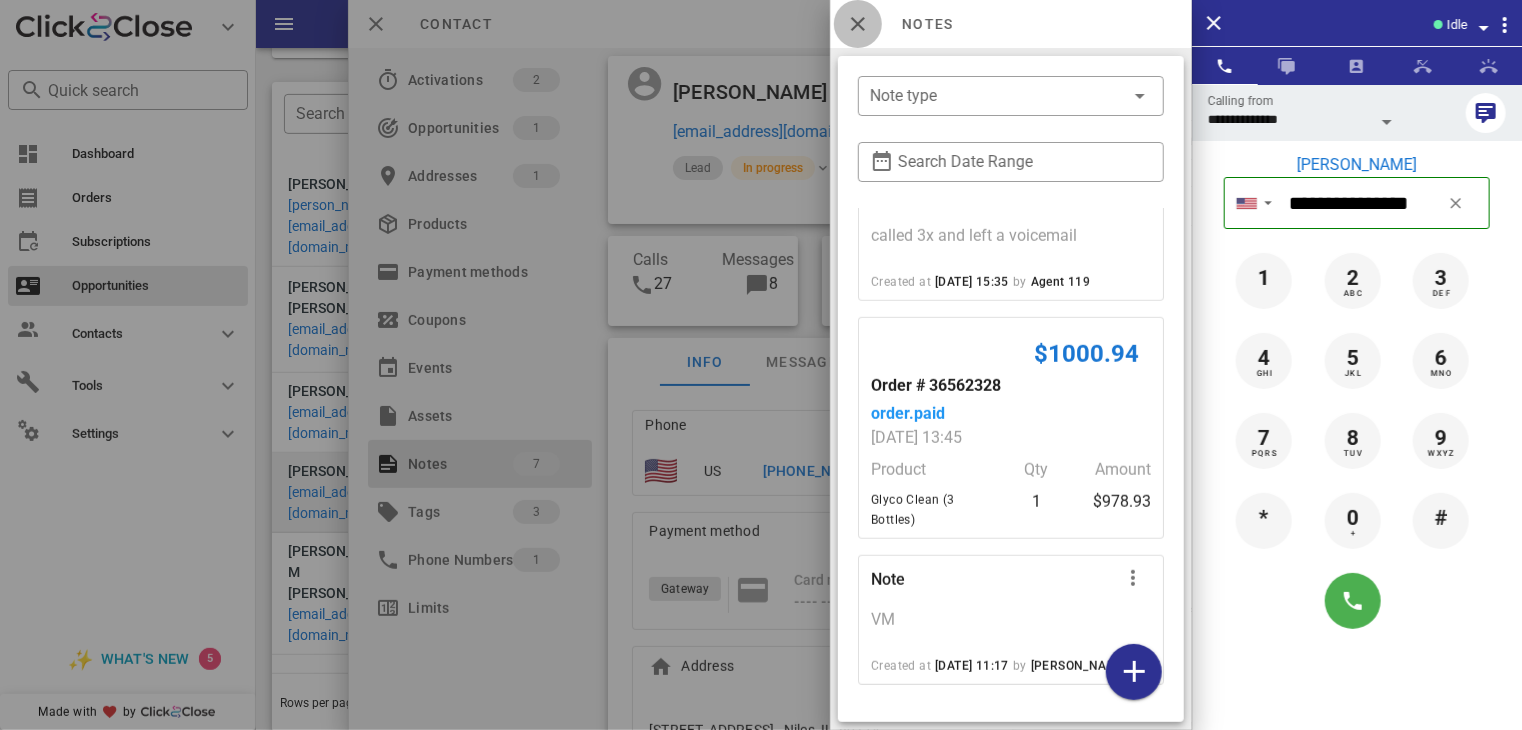 click at bounding box center [858, 24] 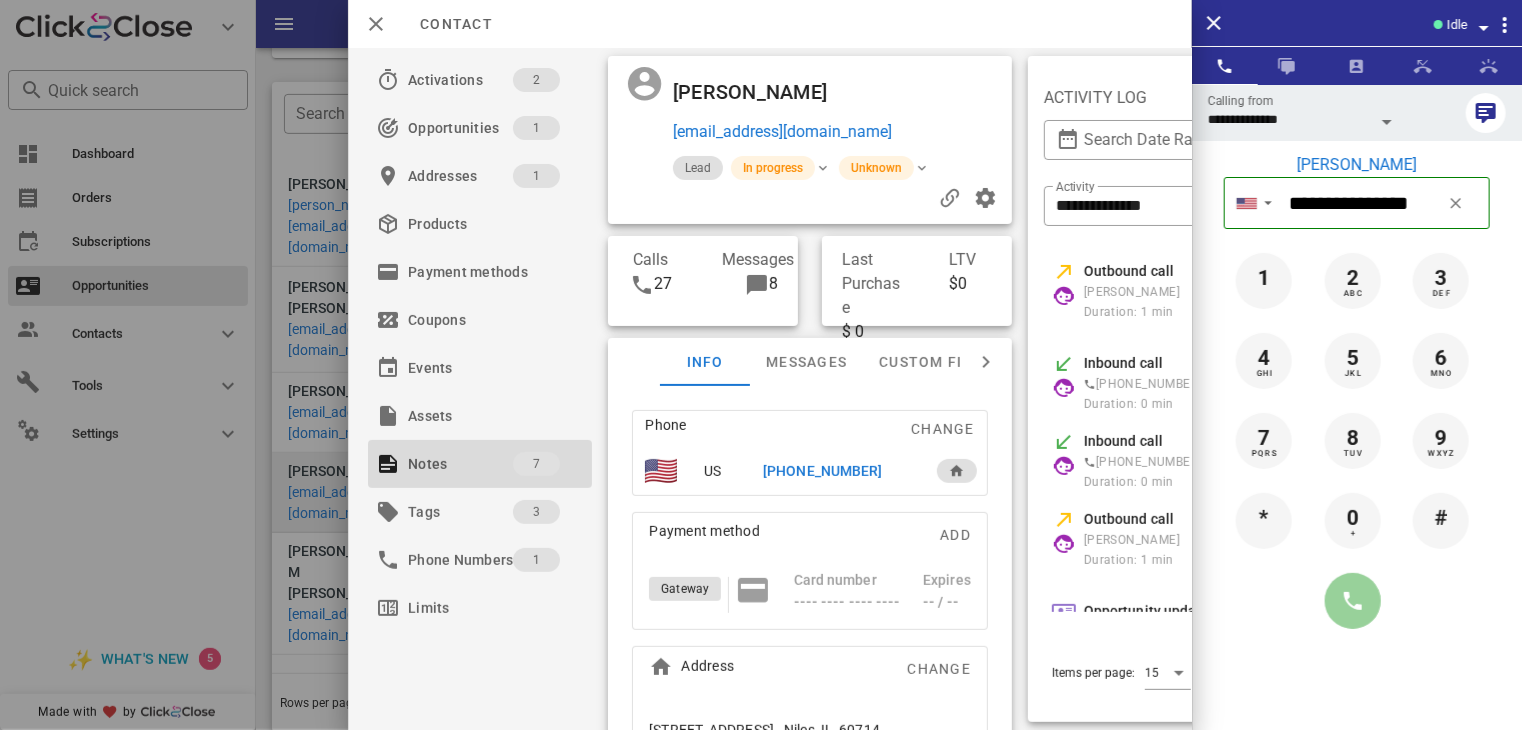click at bounding box center (1353, 601) 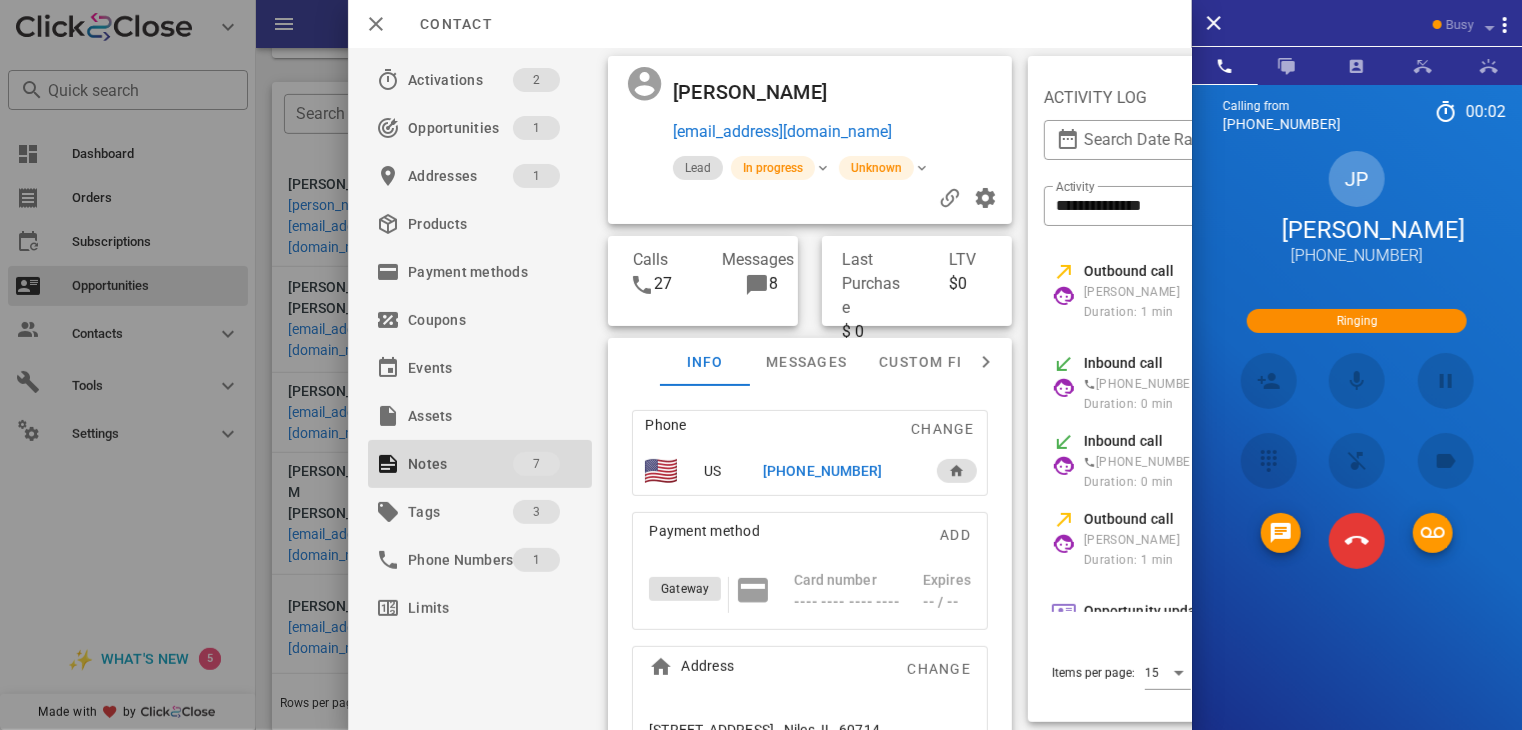scroll, scrollTop: 844, scrollLeft: 0, axis: vertical 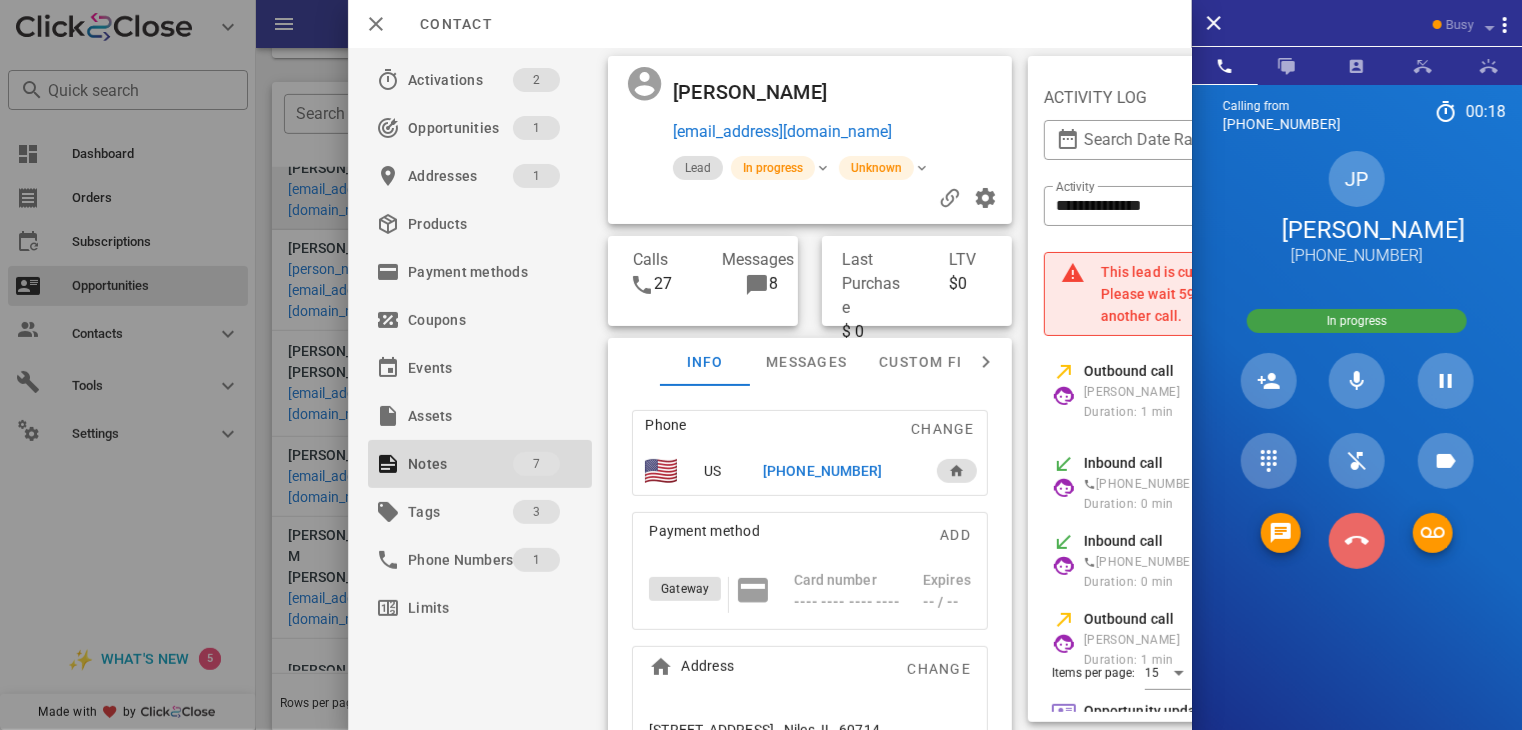 click at bounding box center [1357, 541] 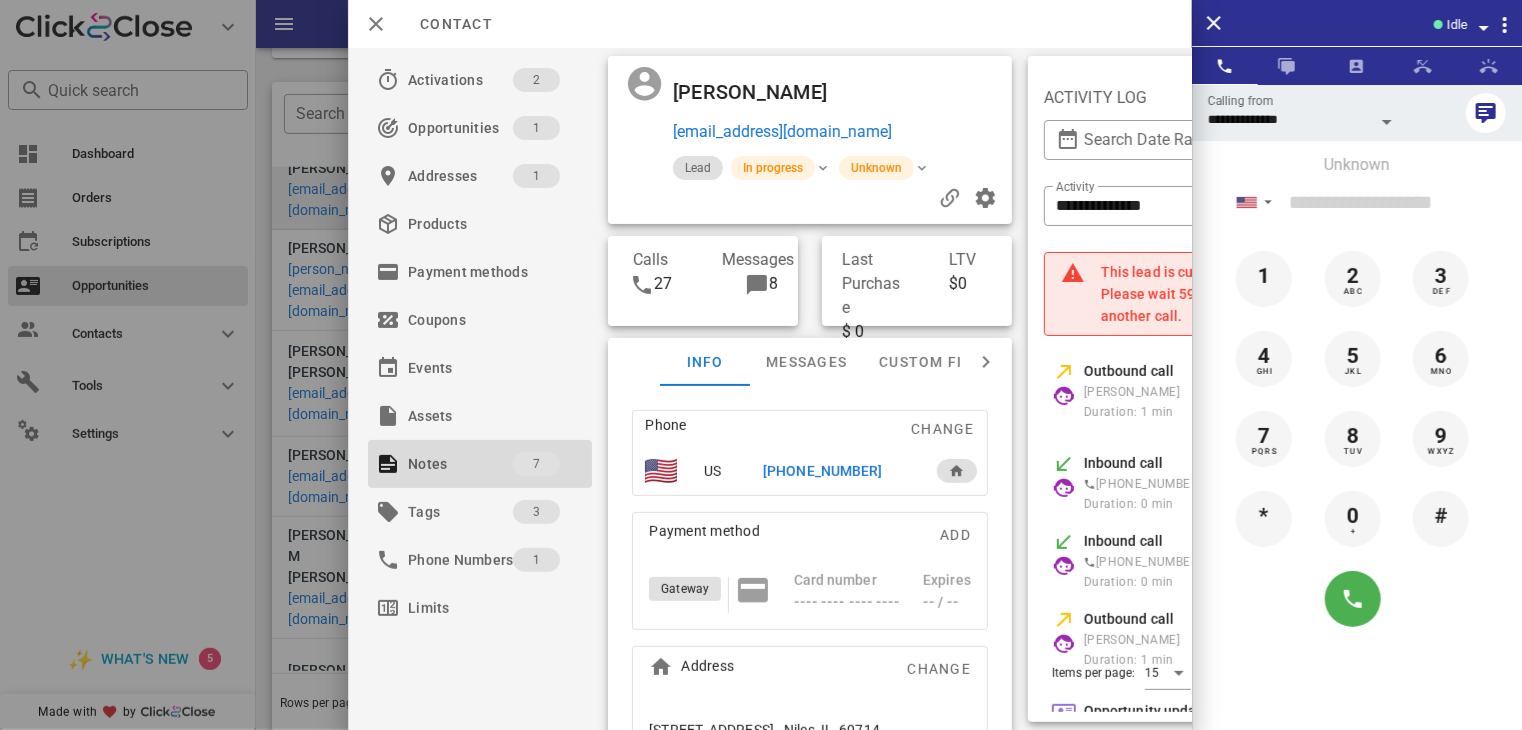 click on "[PHONE_NUMBER]" at bounding box center [822, 471] 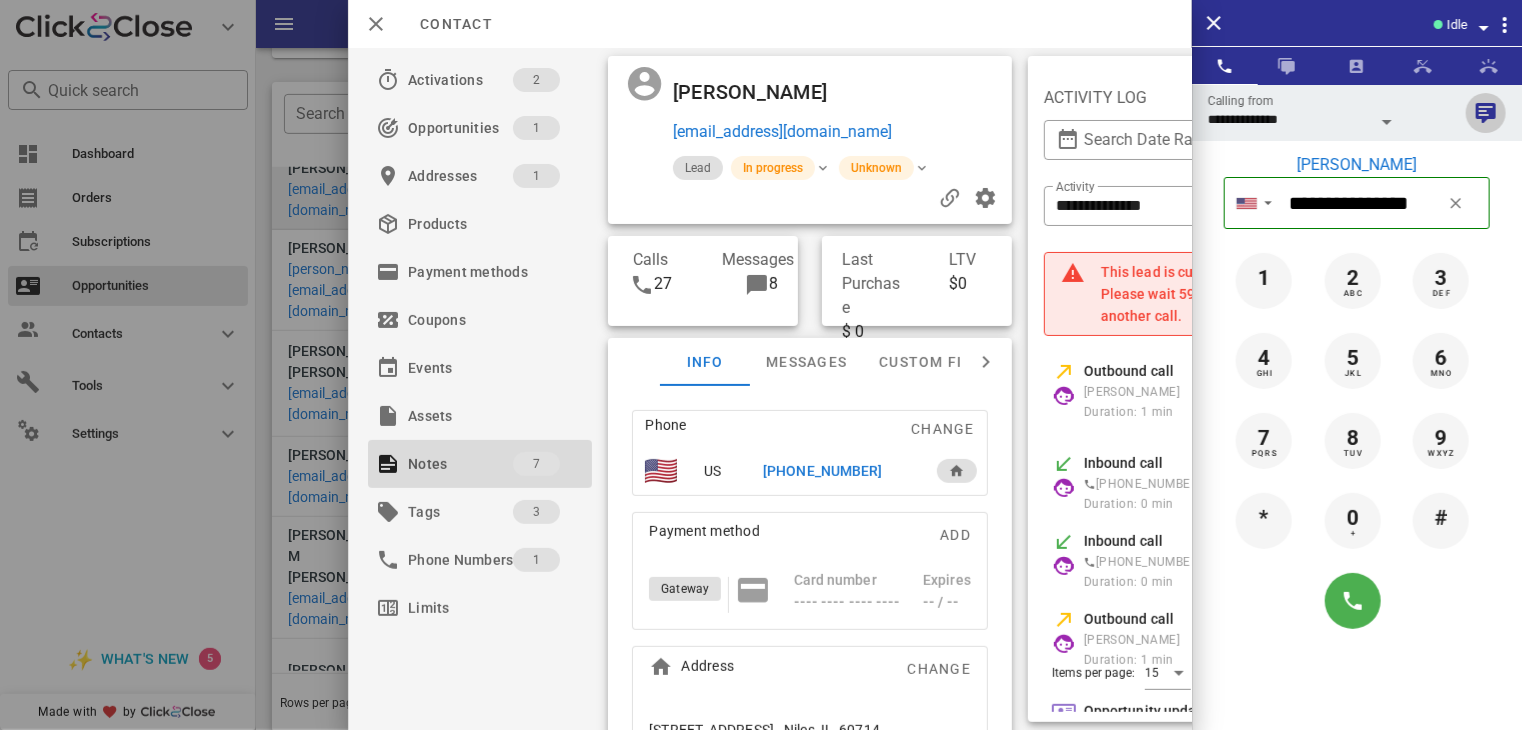 click at bounding box center (1486, 113) 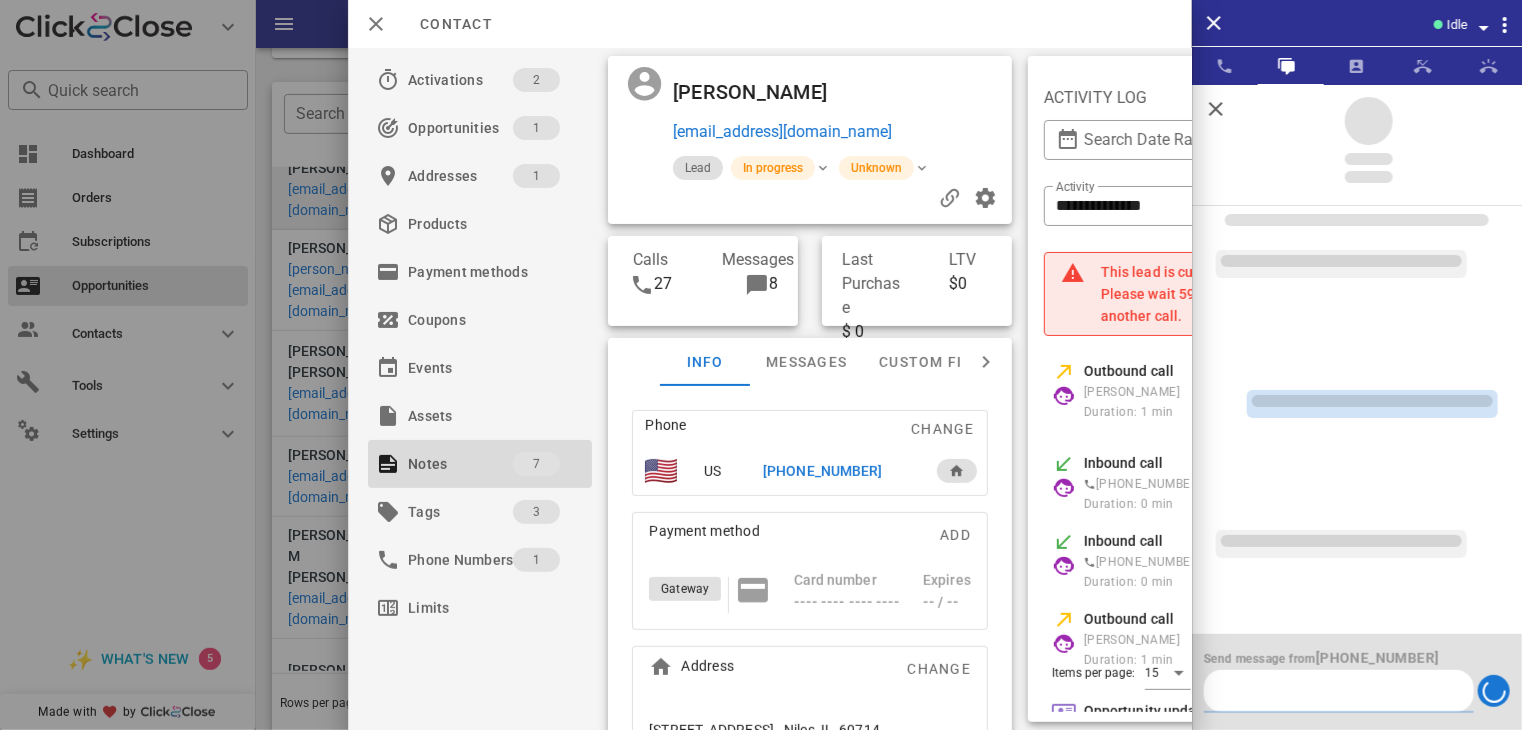 scroll, scrollTop: 449, scrollLeft: 0, axis: vertical 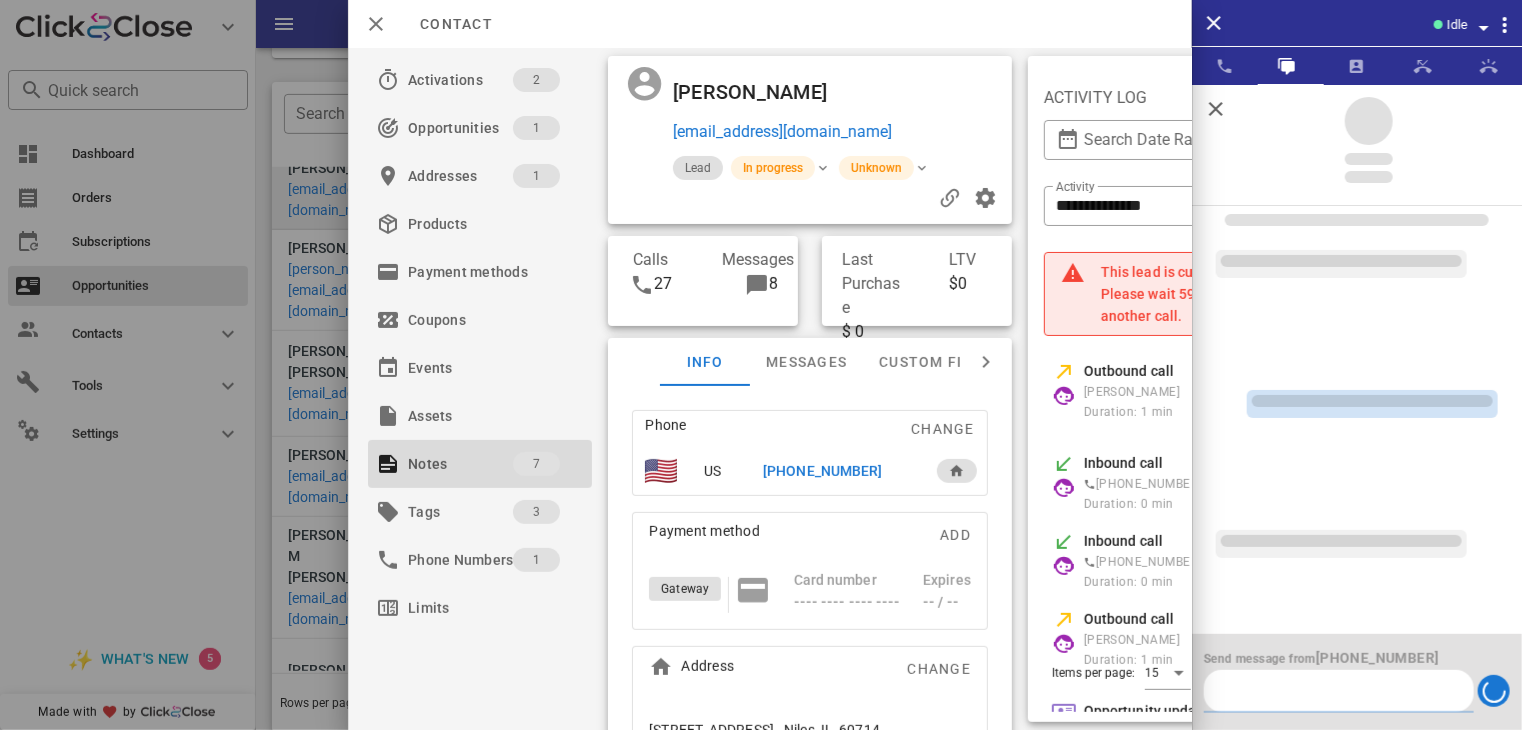 click at bounding box center [1339, 691] 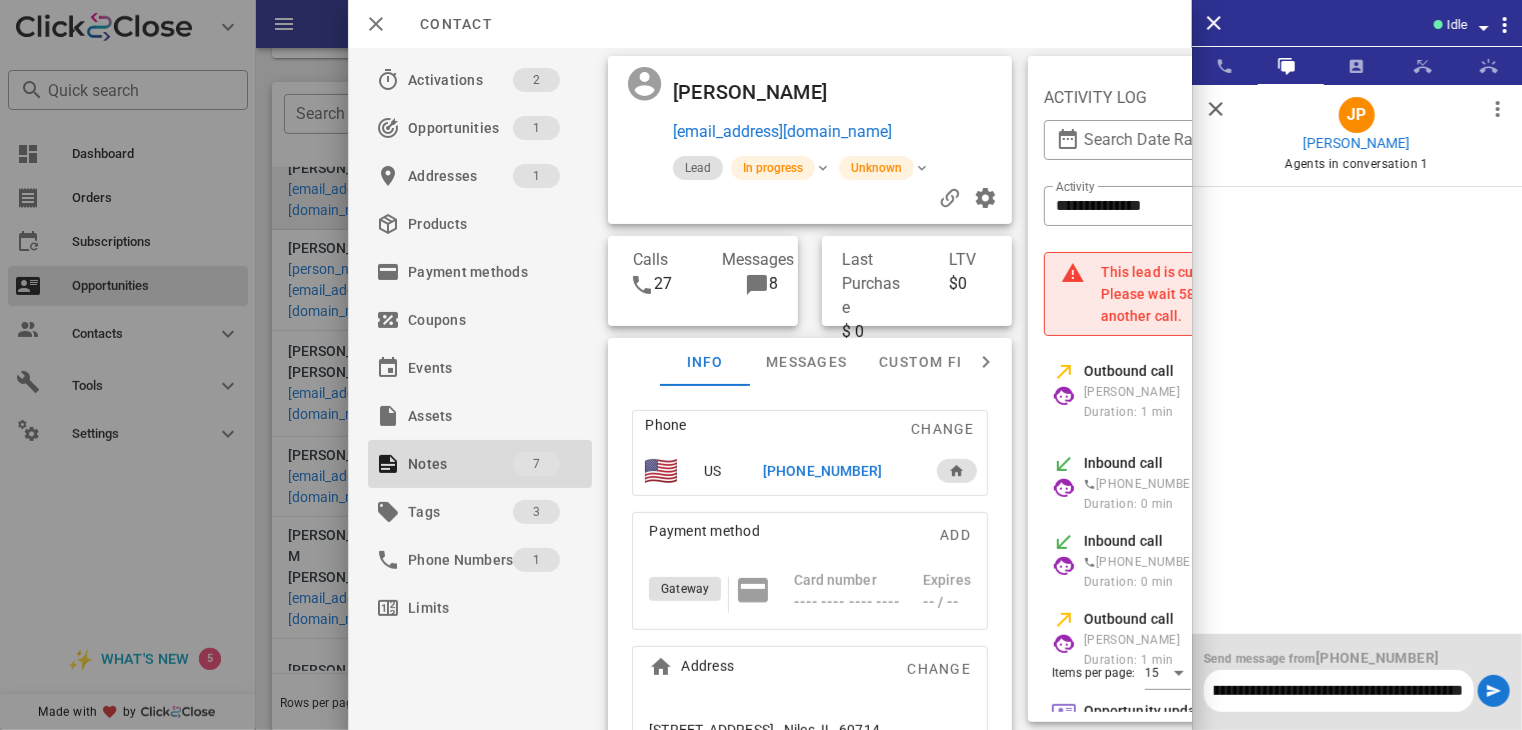 scroll, scrollTop: 0, scrollLeft: 1541, axis: horizontal 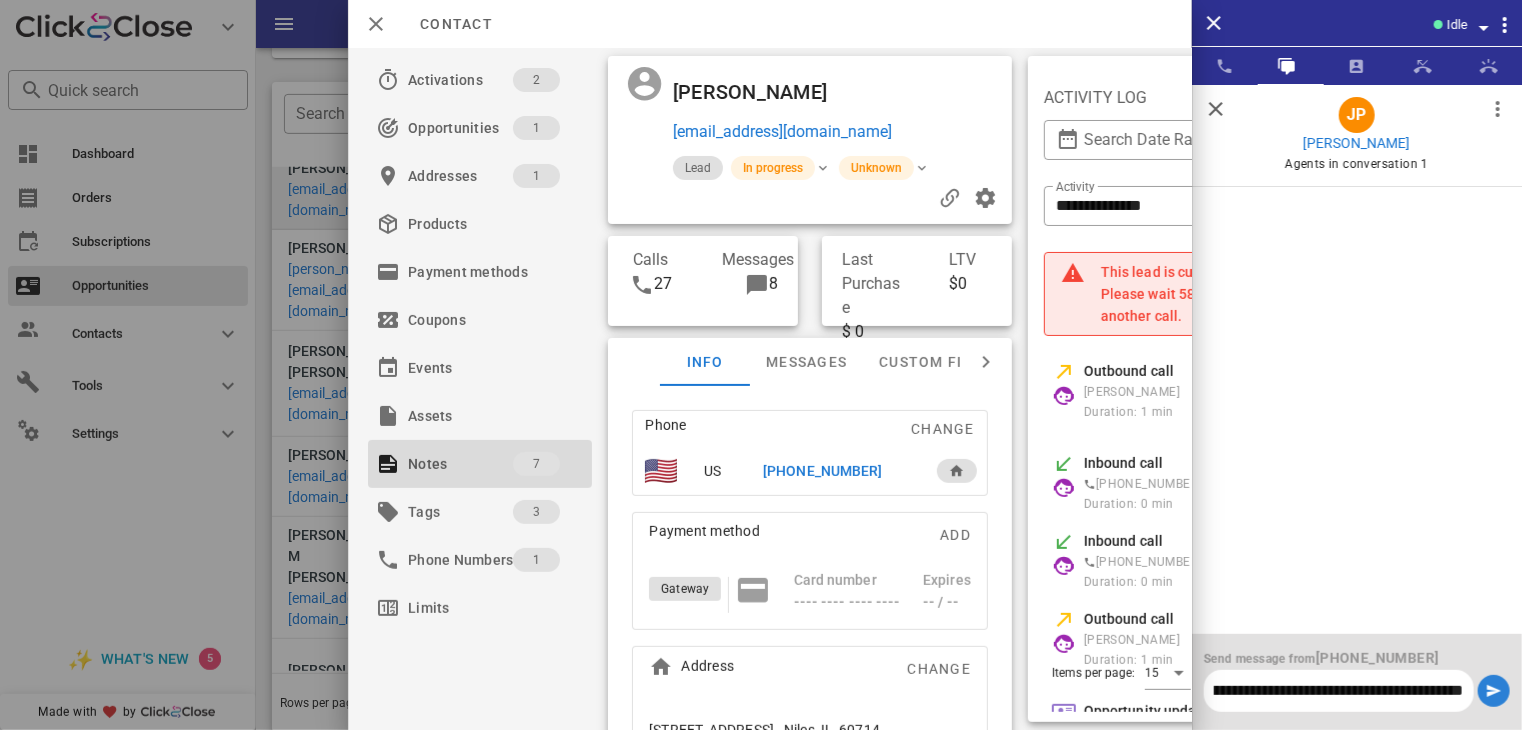 type on "**********" 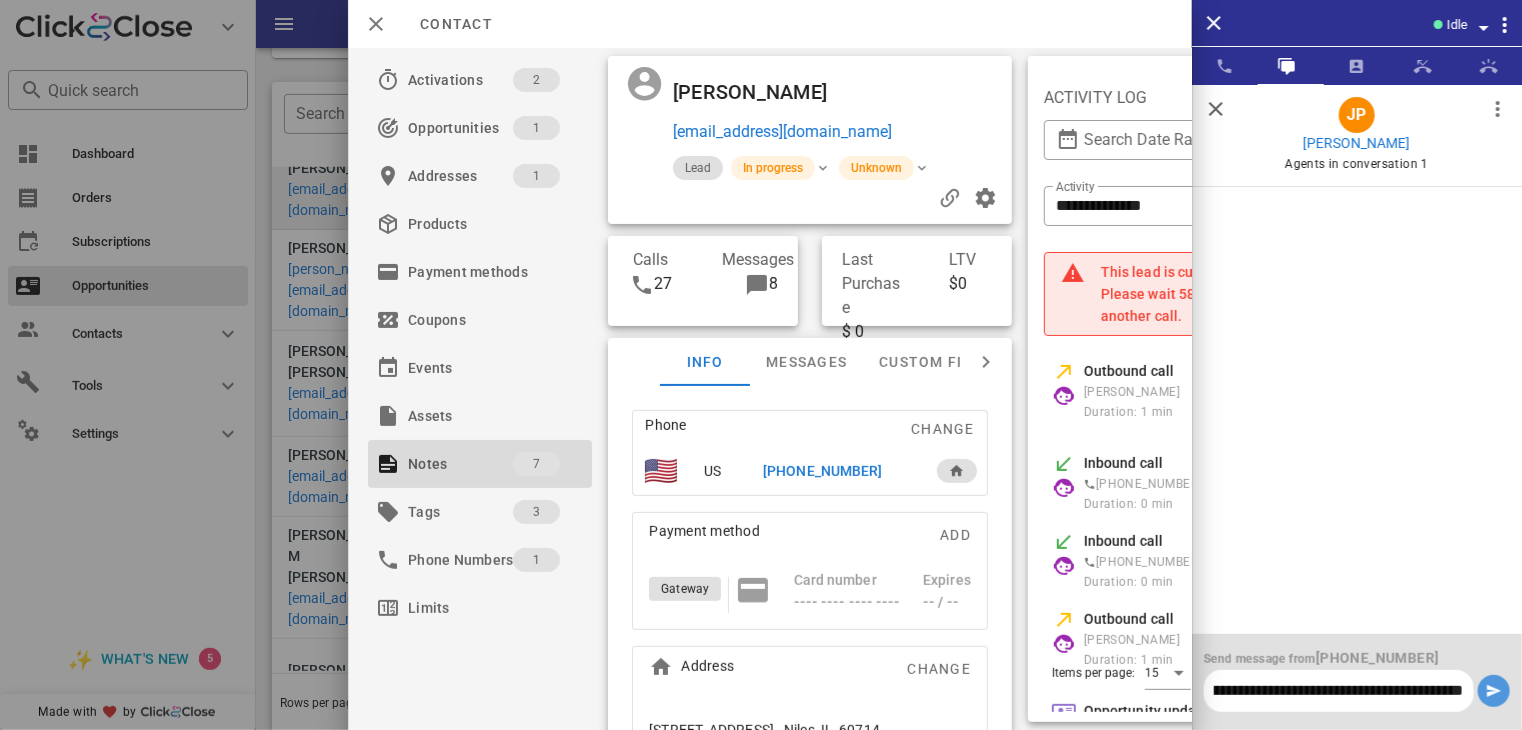 click at bounding box center [1494, 691] 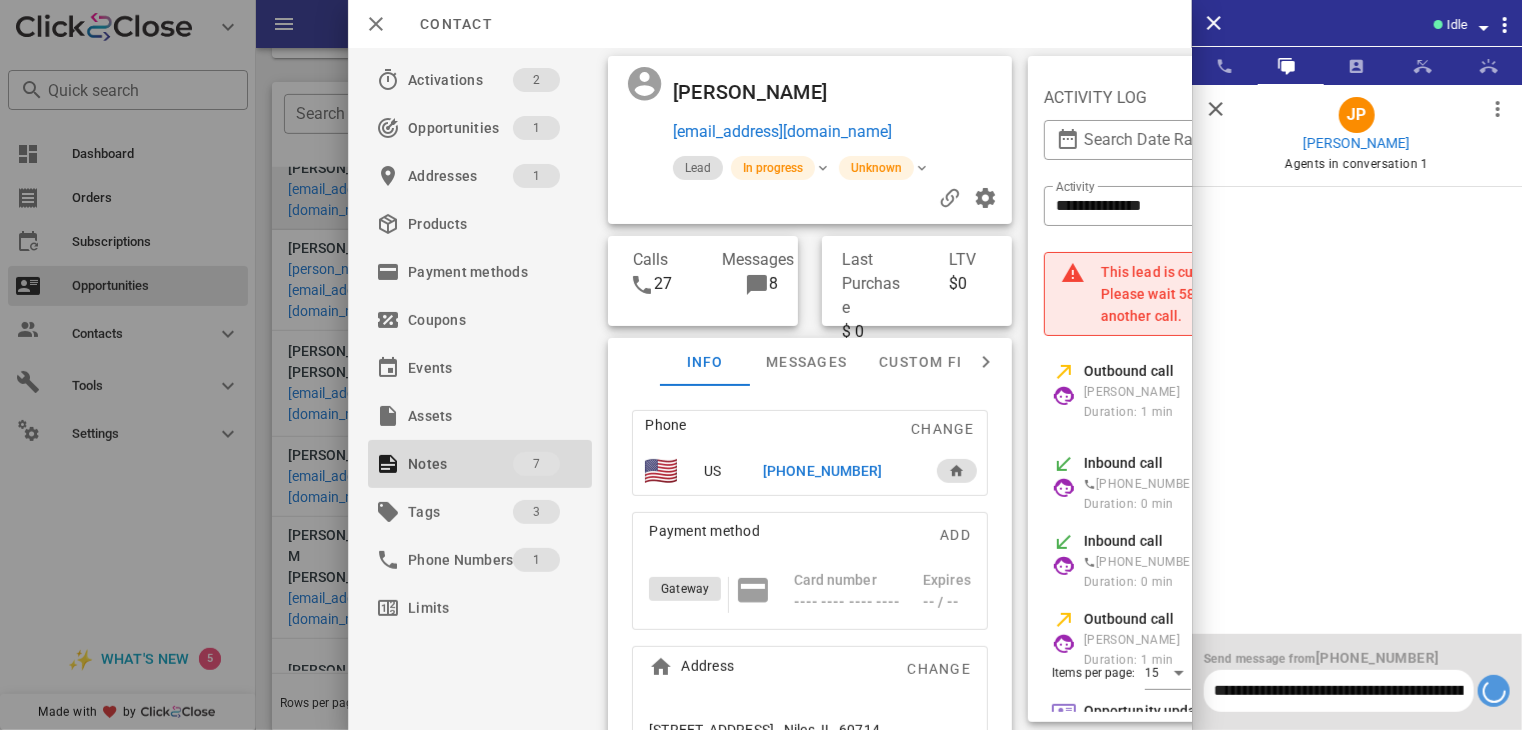 type 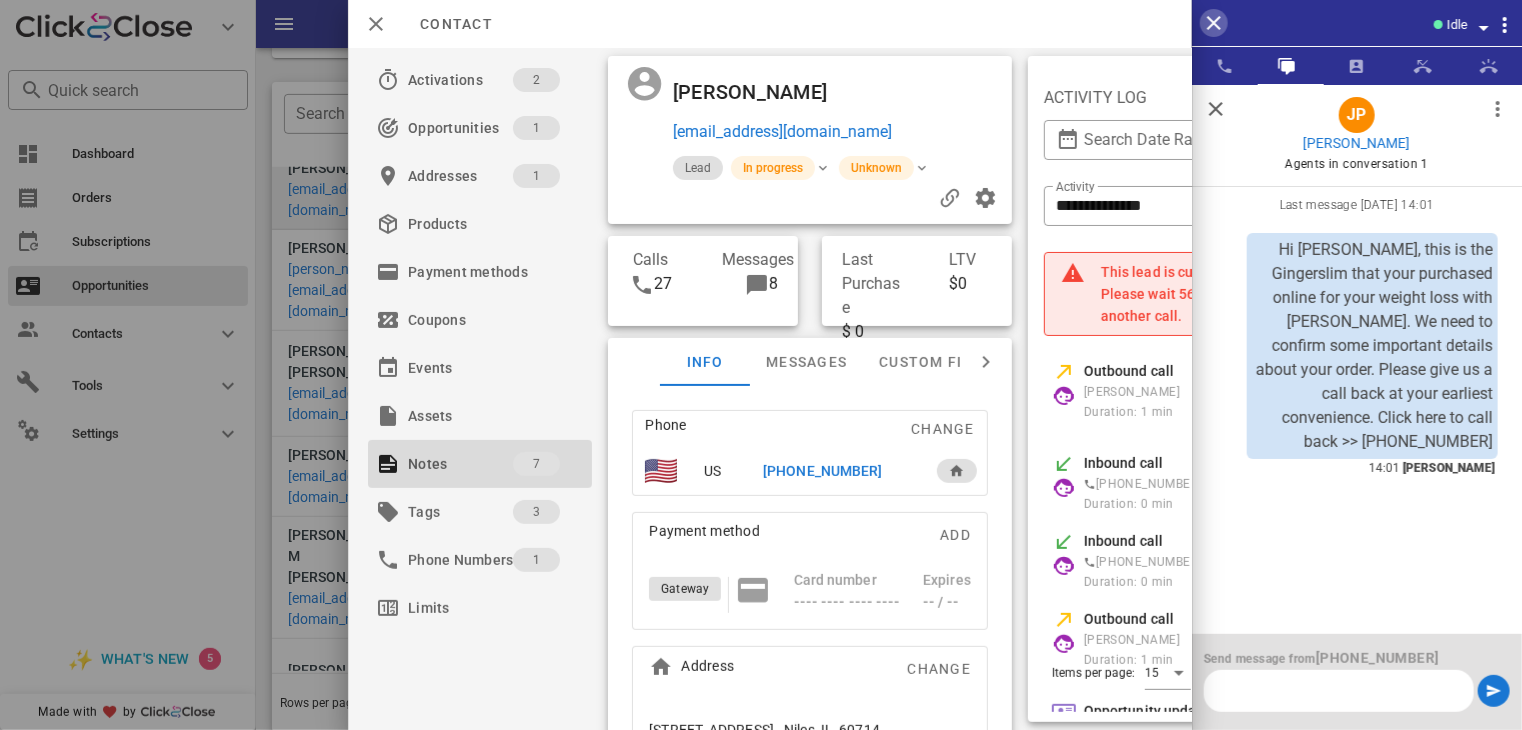 click at bounding box center [1214, 23] 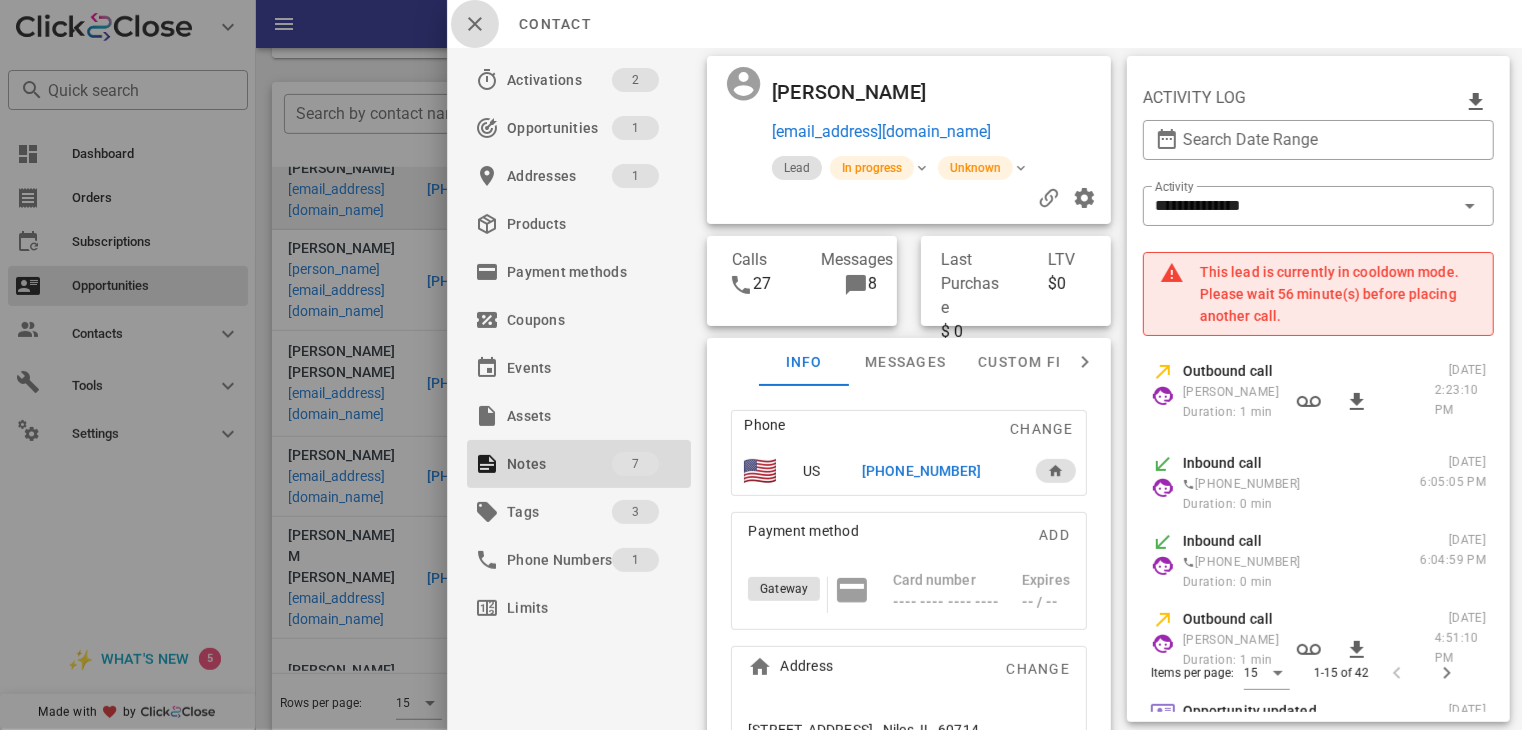 click at bounding box center (475, 24) 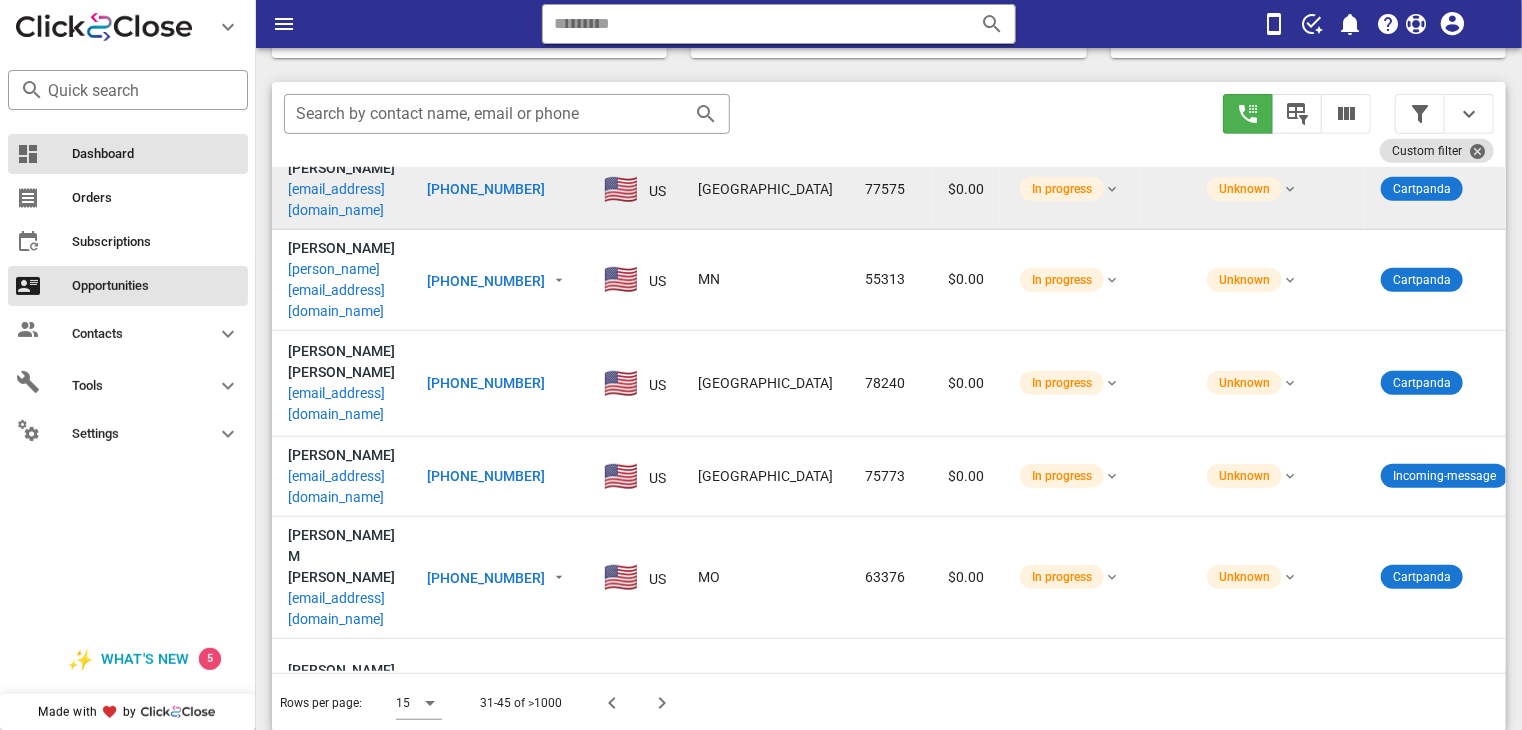 click on "Dashboard" at bounding box center [156, 154] 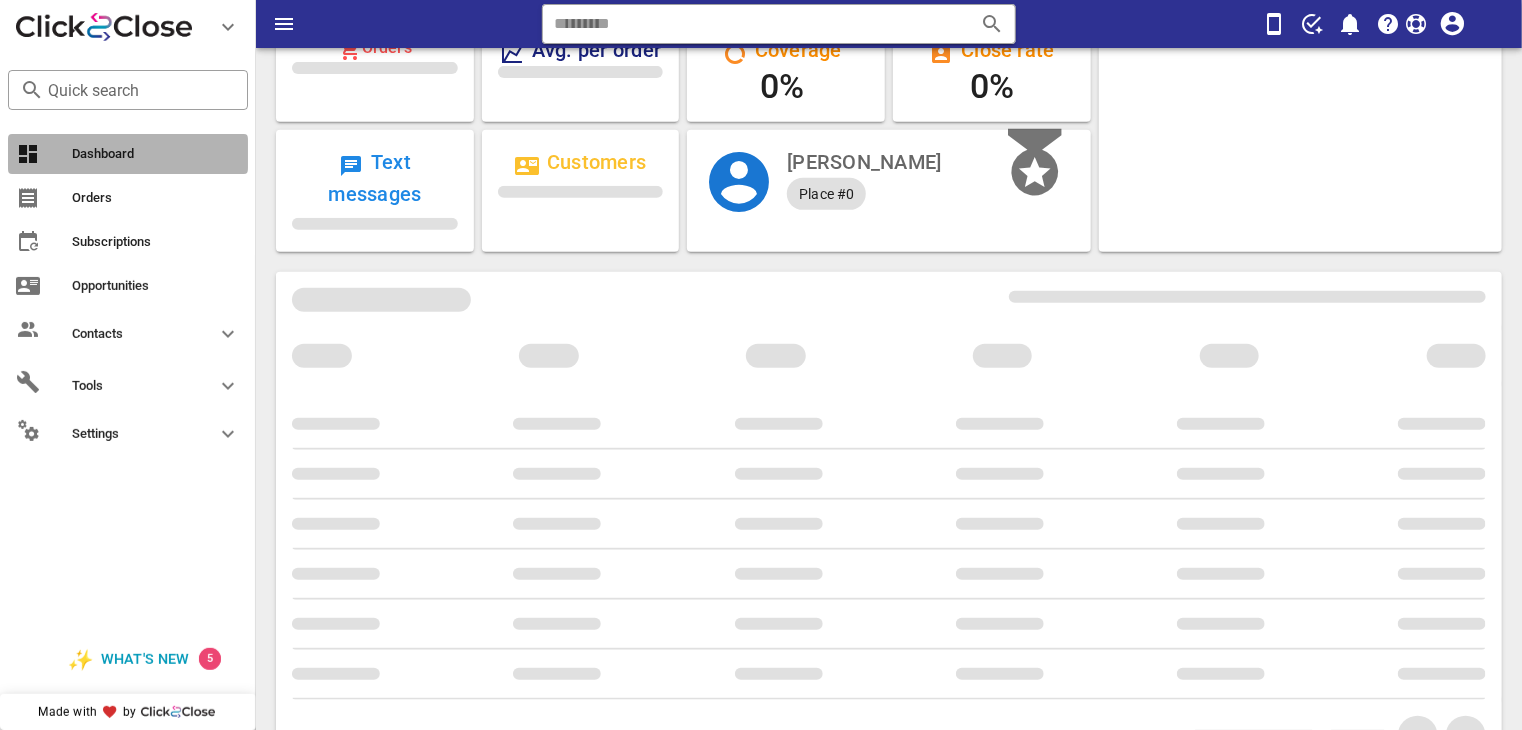 scroll, scrollTop: 0, scrollLeft: 0, axis: both 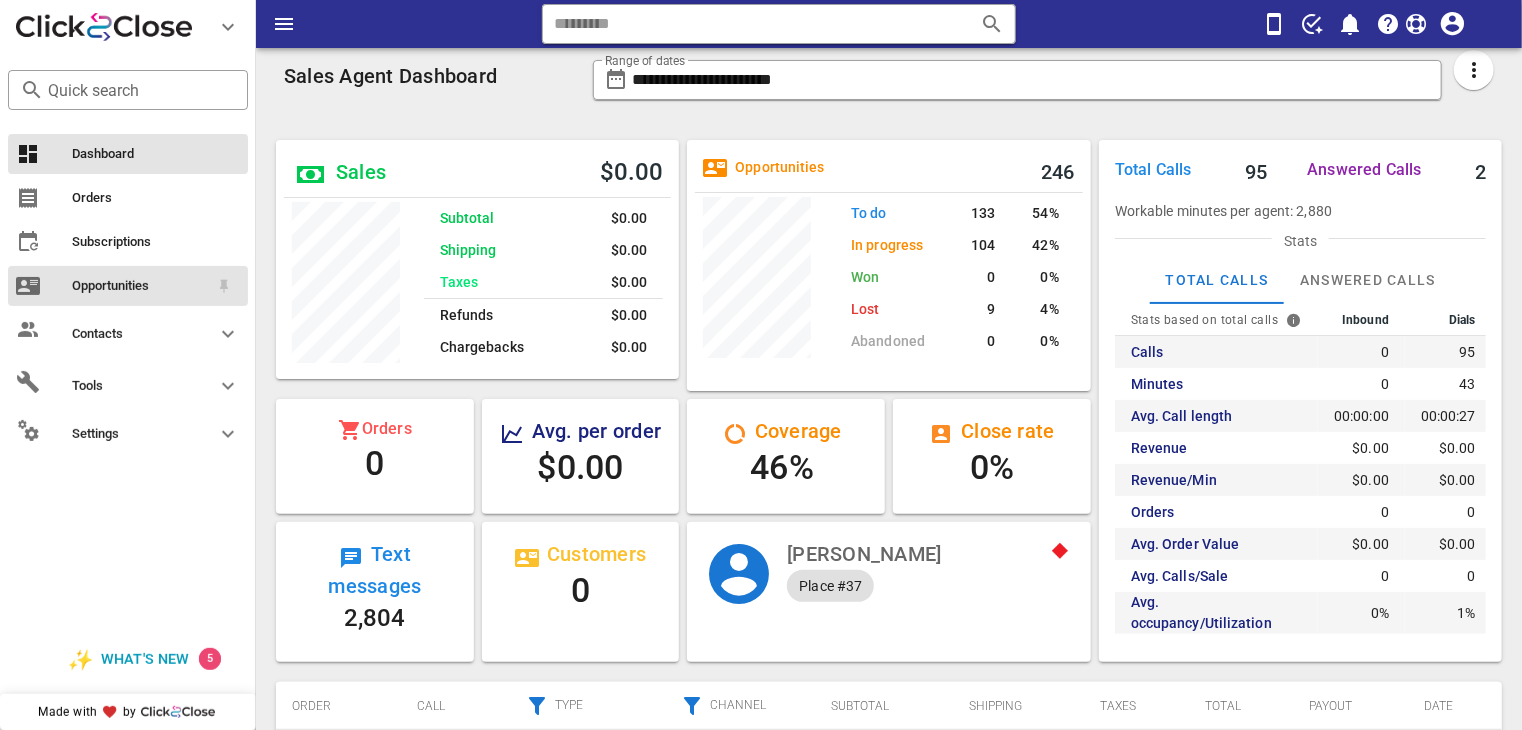 click on "Opportunities" at bounding box center [140, 286] 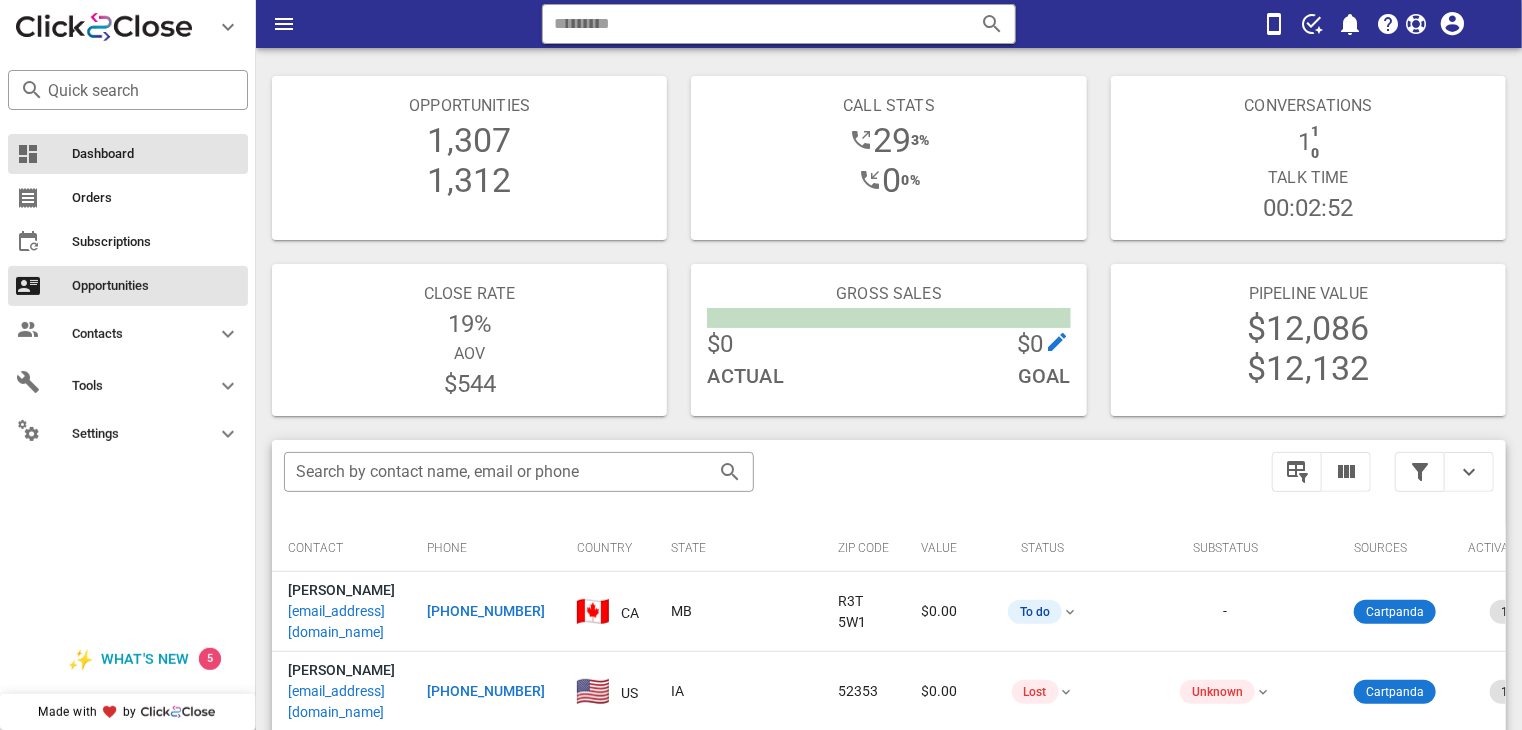click on "Dashboard" at bounding box center [156, 154] 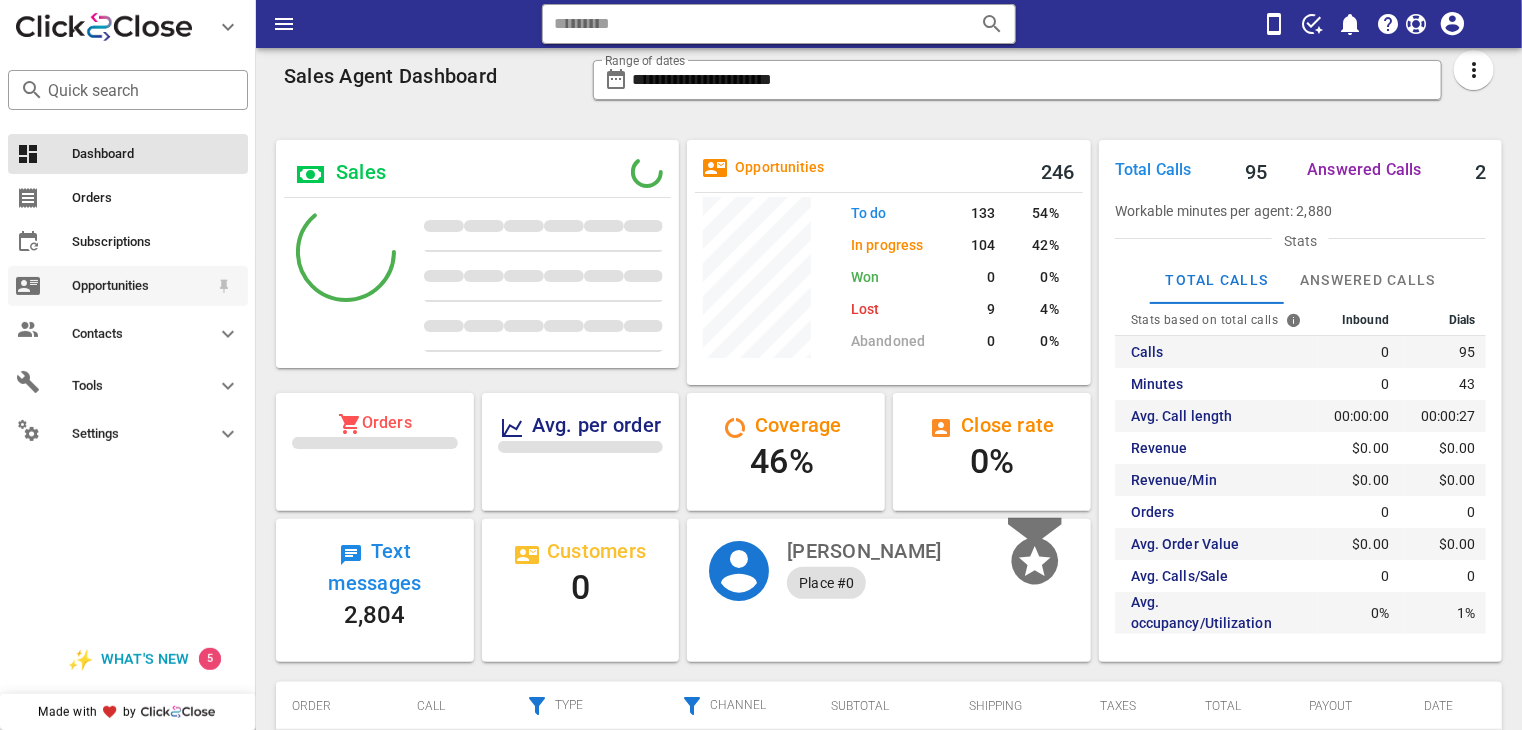scroll, scrollTop: 999744, scrollLeft: 999596, axis: both 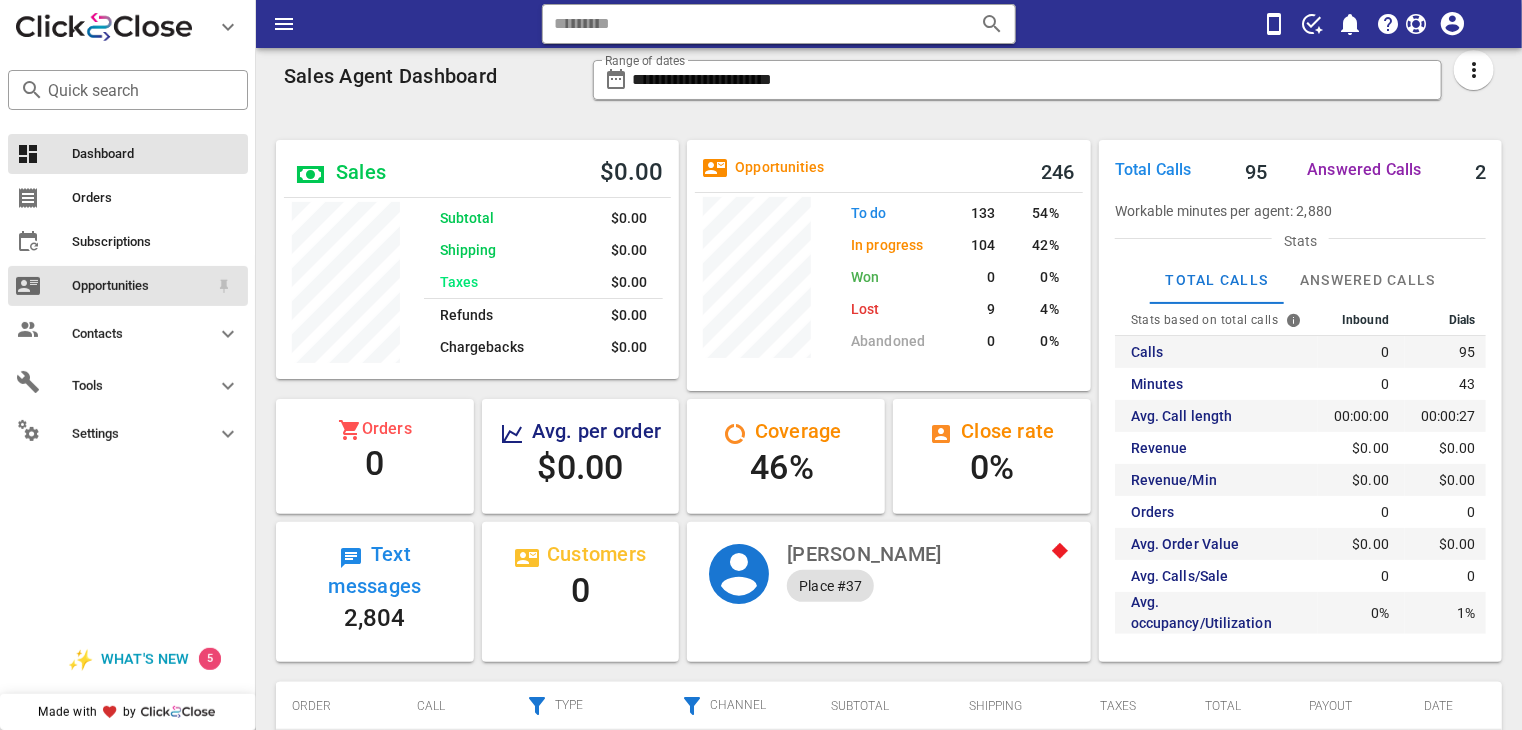 click on "Opportunities" at bounding box center [140, 286] 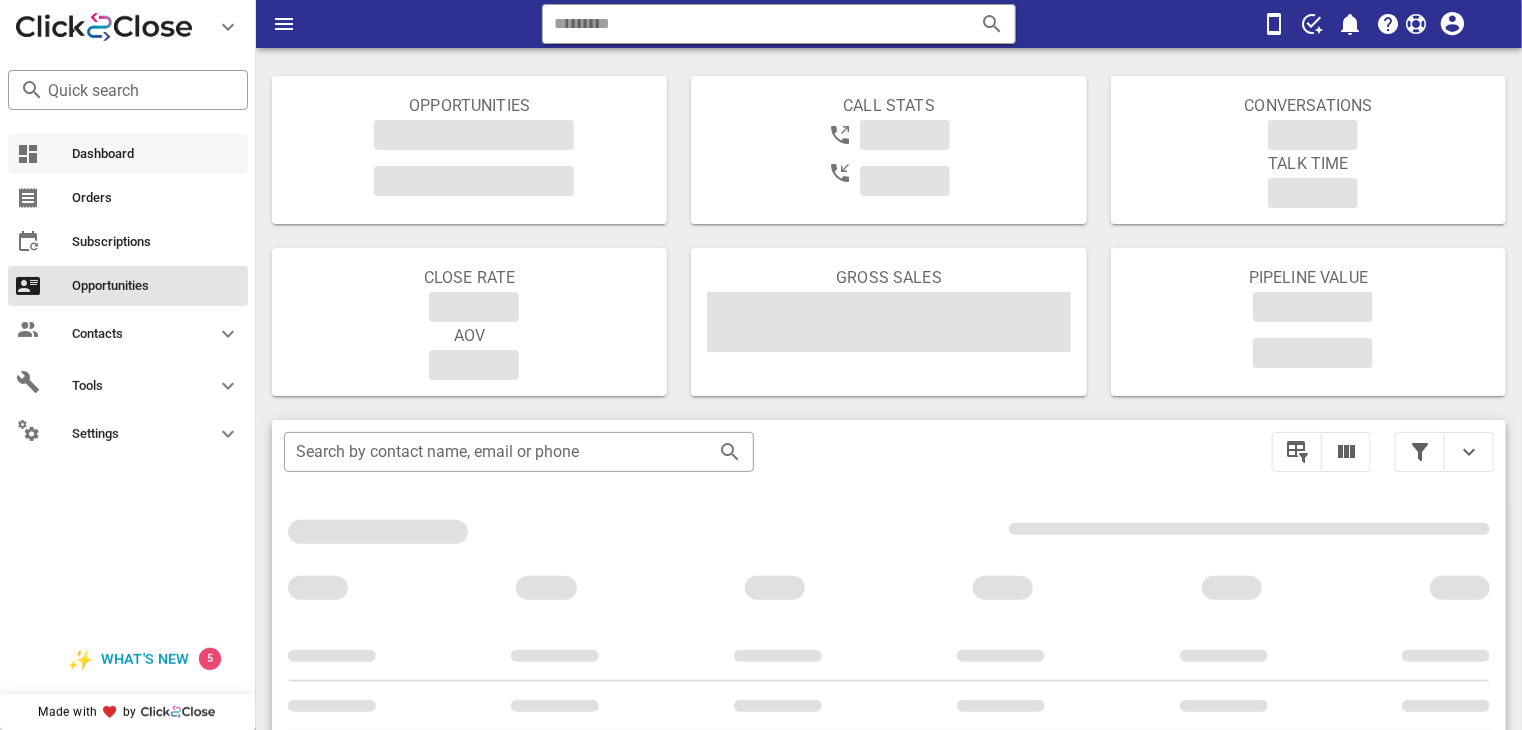 click on "Dashboard" at bounding box center (128, 154) 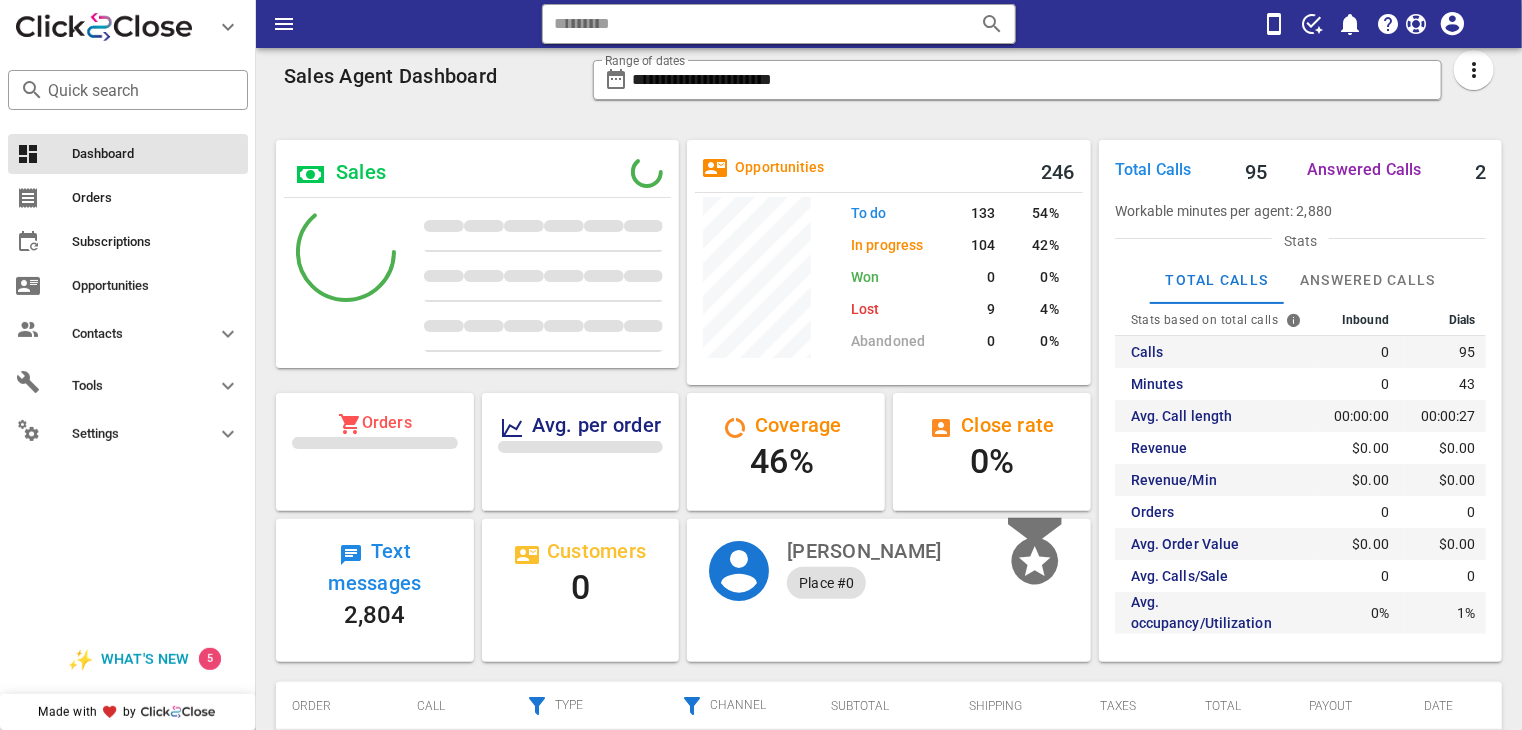 scroll, scrollTop: 999750, scrollLeft: 999596, axis: both 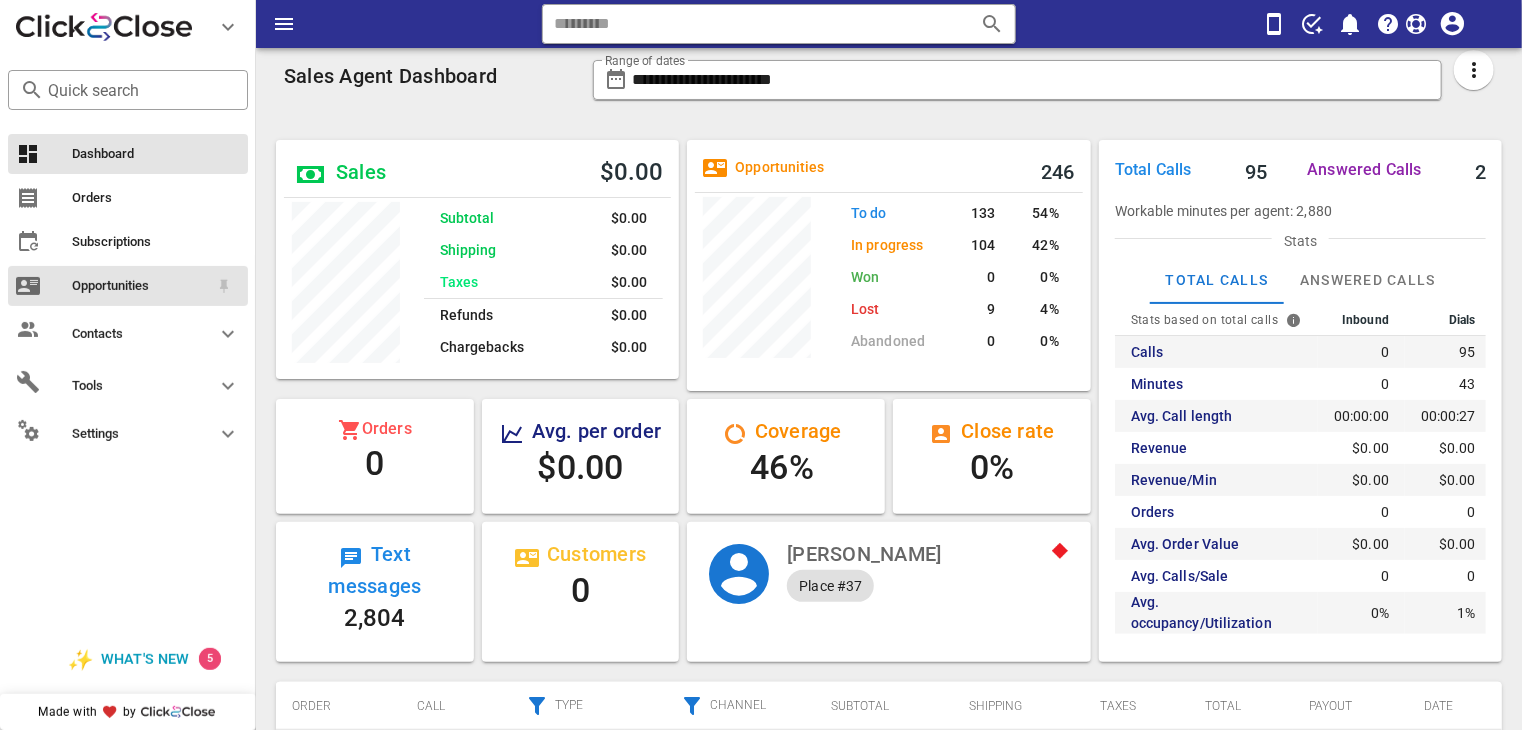 click on "Opportunities" at bounding box center [128, 286] 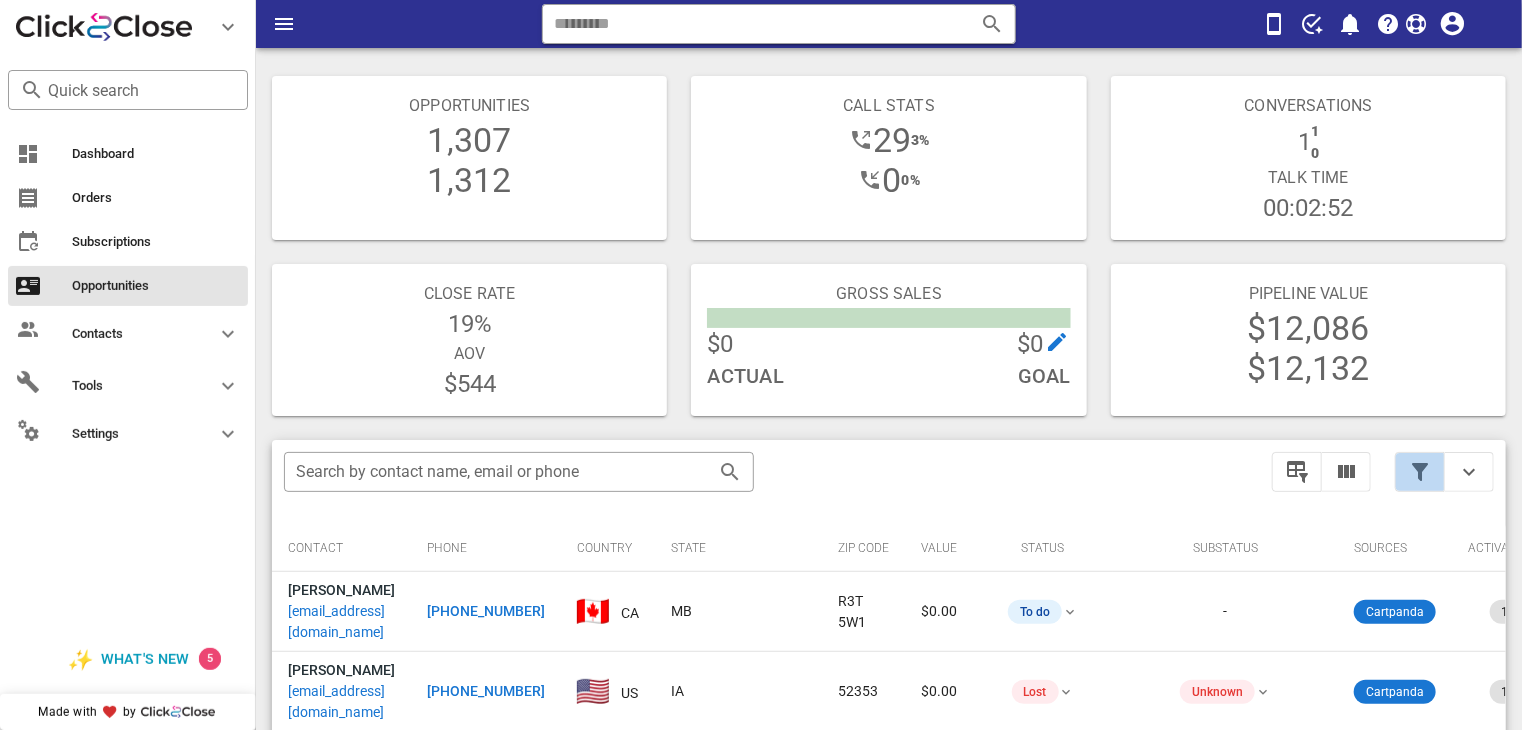 click at bounding box center [1420, 472] 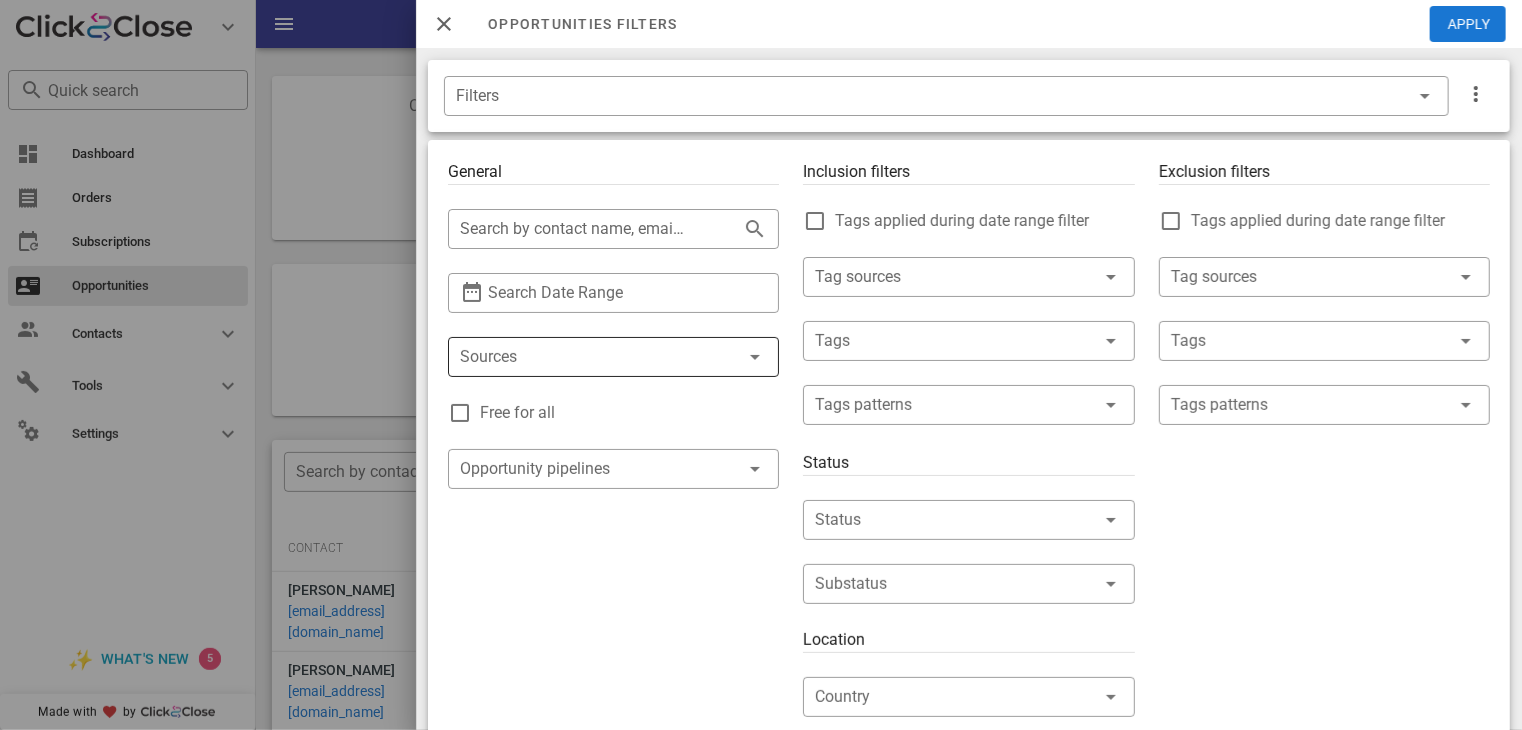 click at bounding box center (727, 357) 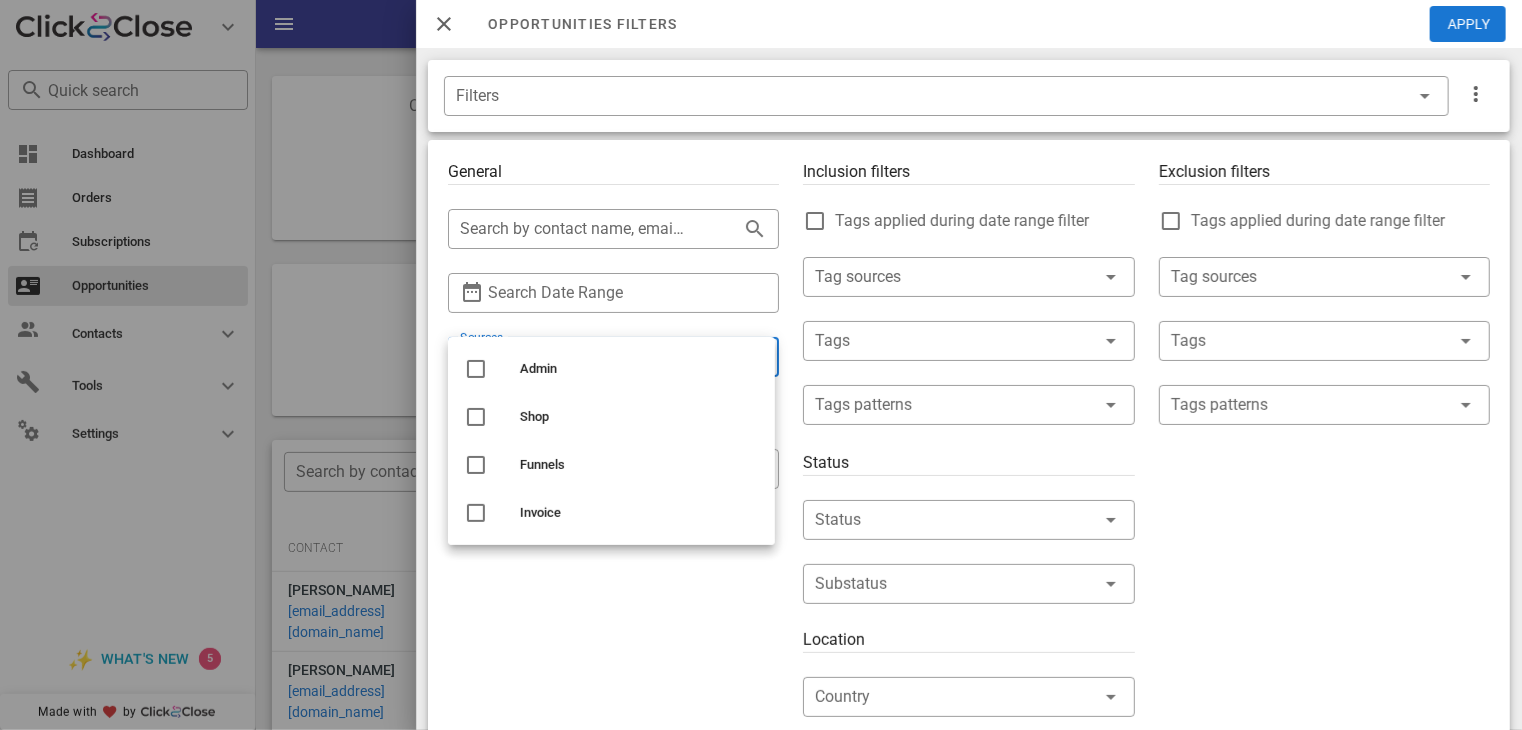 click on "General ​ Search by contact name, email or phone ​ Search Date Range ​ Sources Free for all ​ Opportunity pipelines" at bounding box center [613, 709] 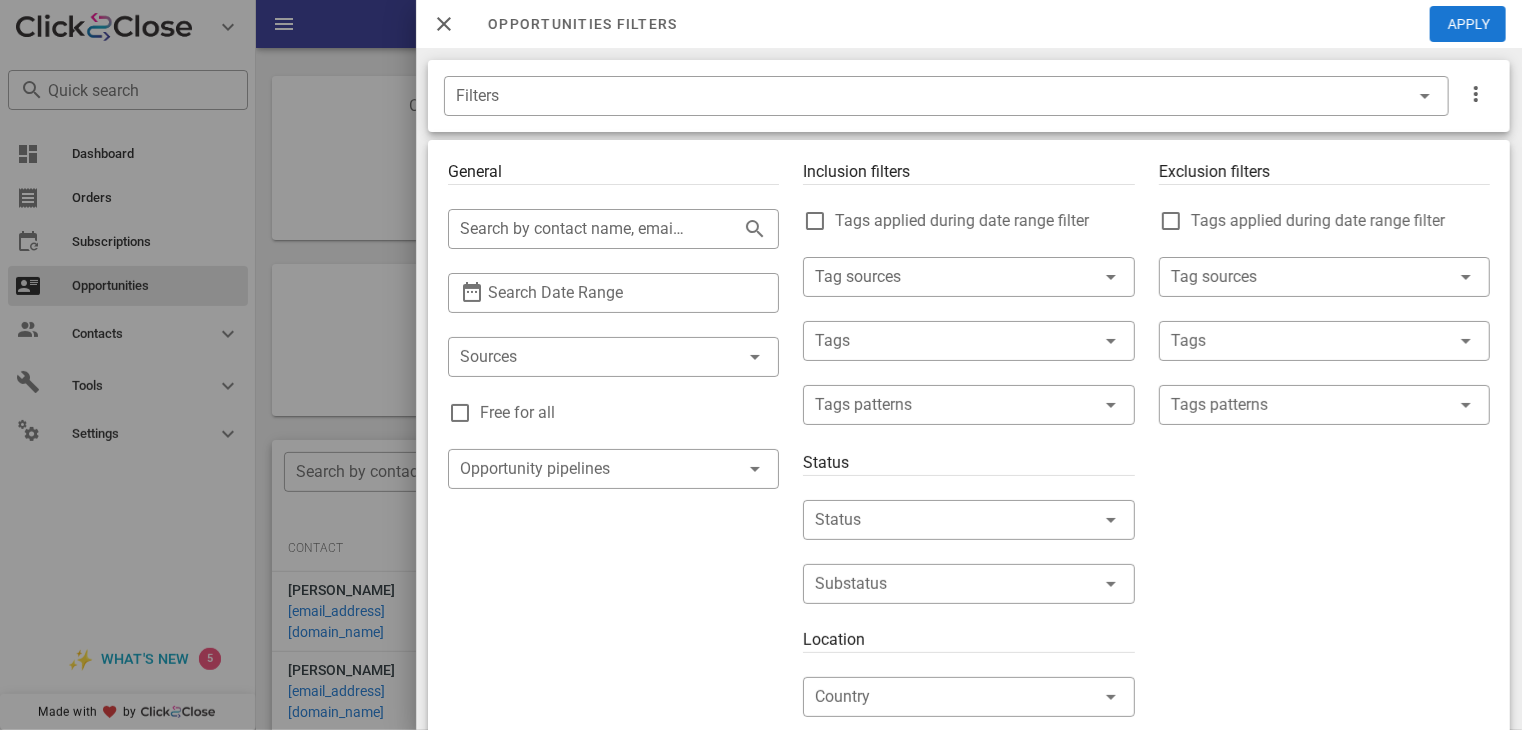 click on "General ​ Search by contact name, email or phone ​ Search Date Range ​ Sources Free for all ​ Opportunity pipelines" at bounding box center (613, 709) 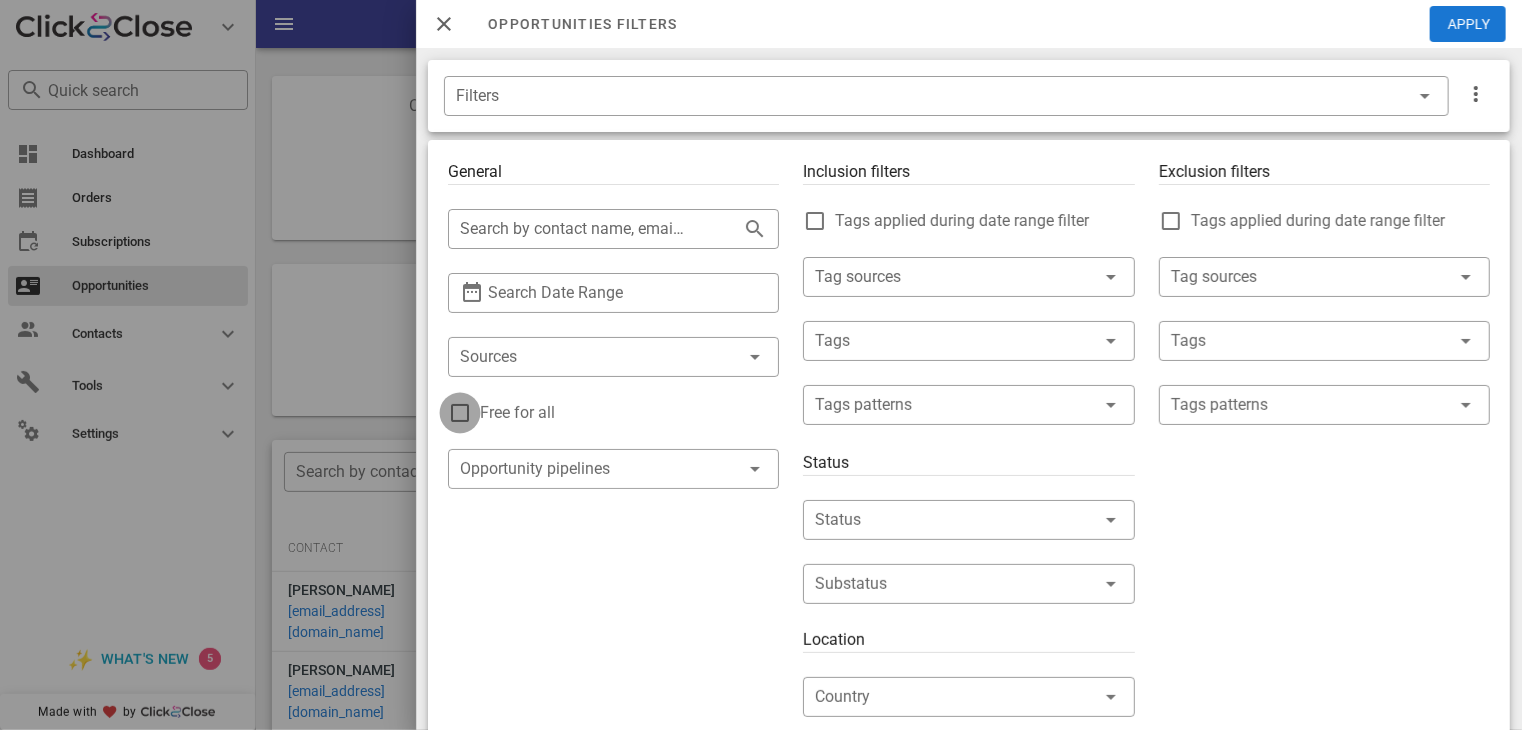 click at bounding box center [460, 413] 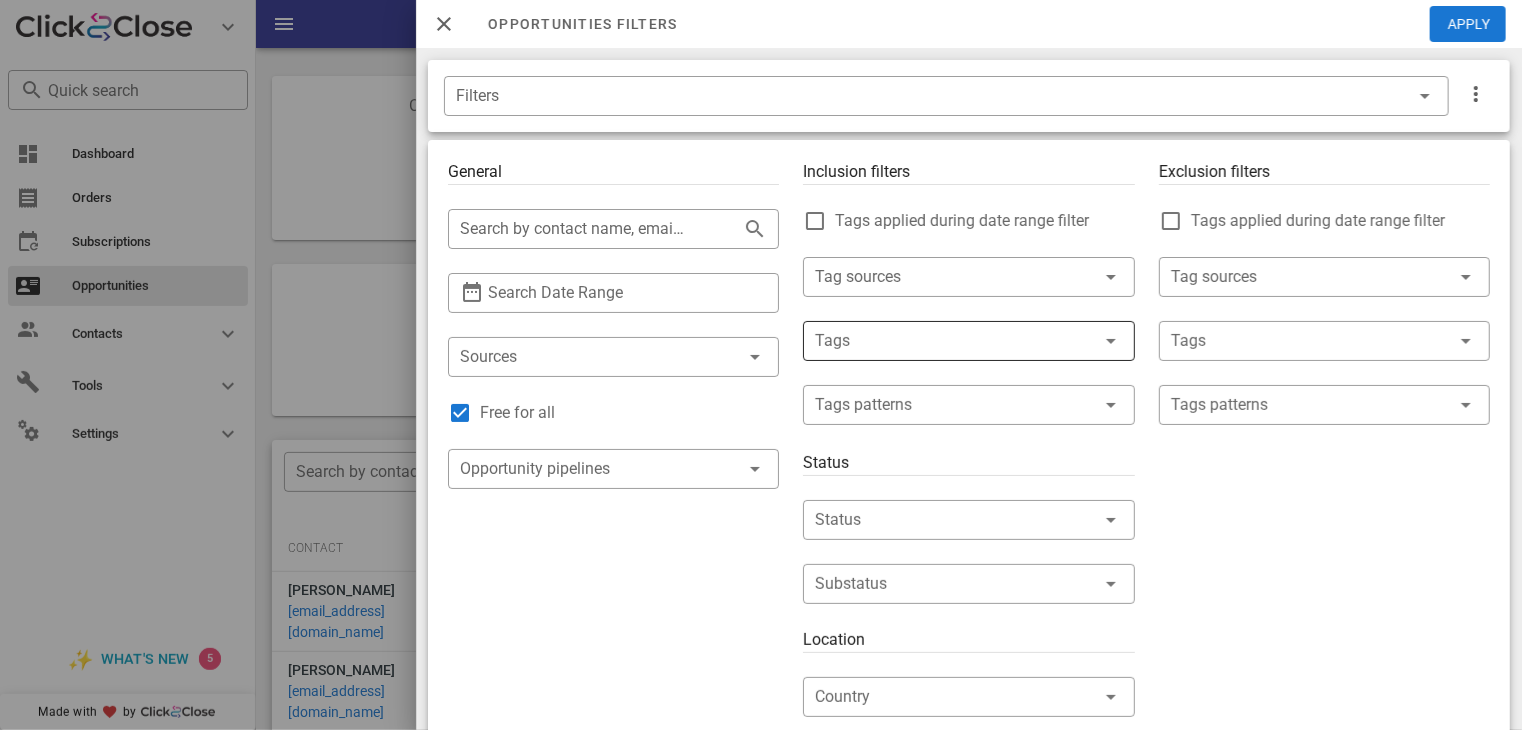 click at bounding box center [940, 341] 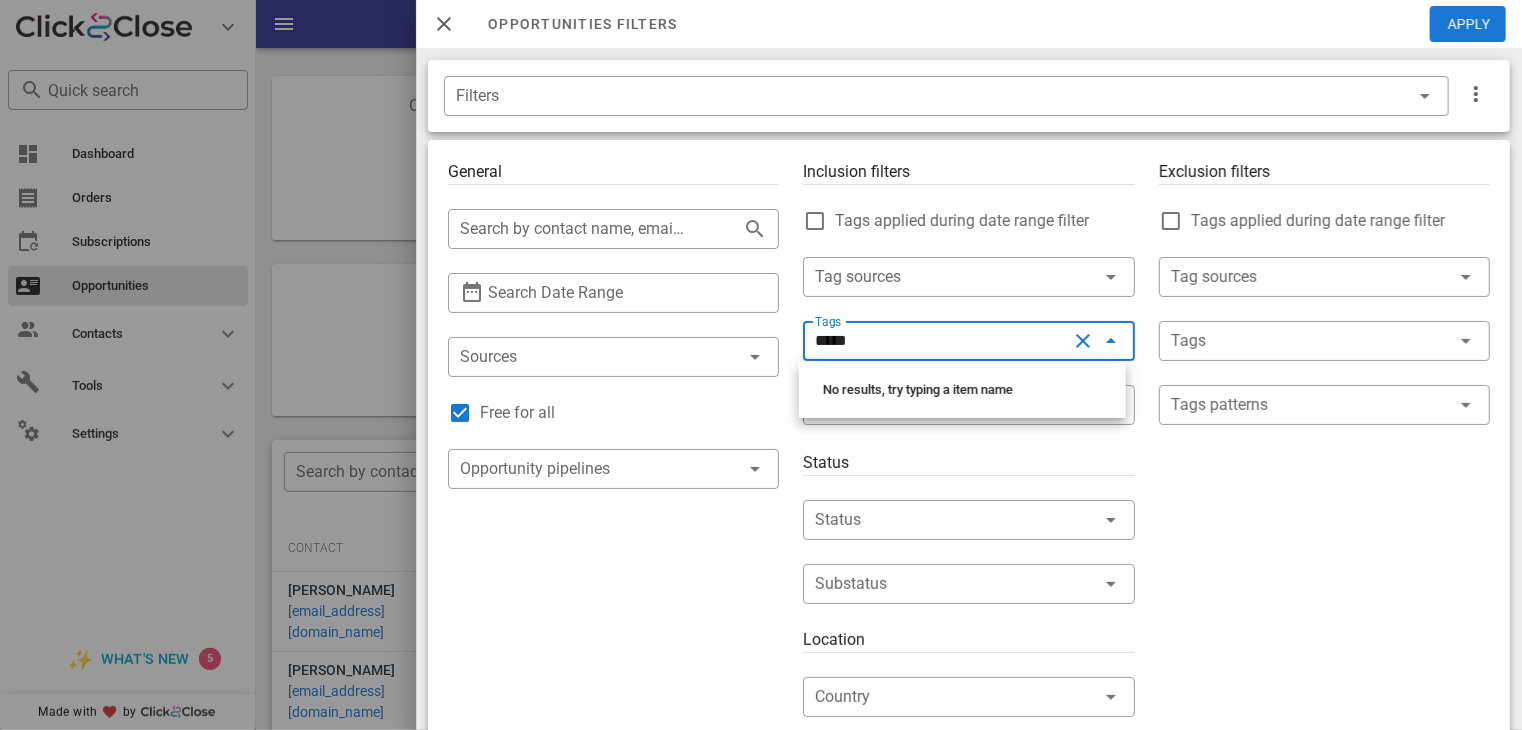 type on "******" 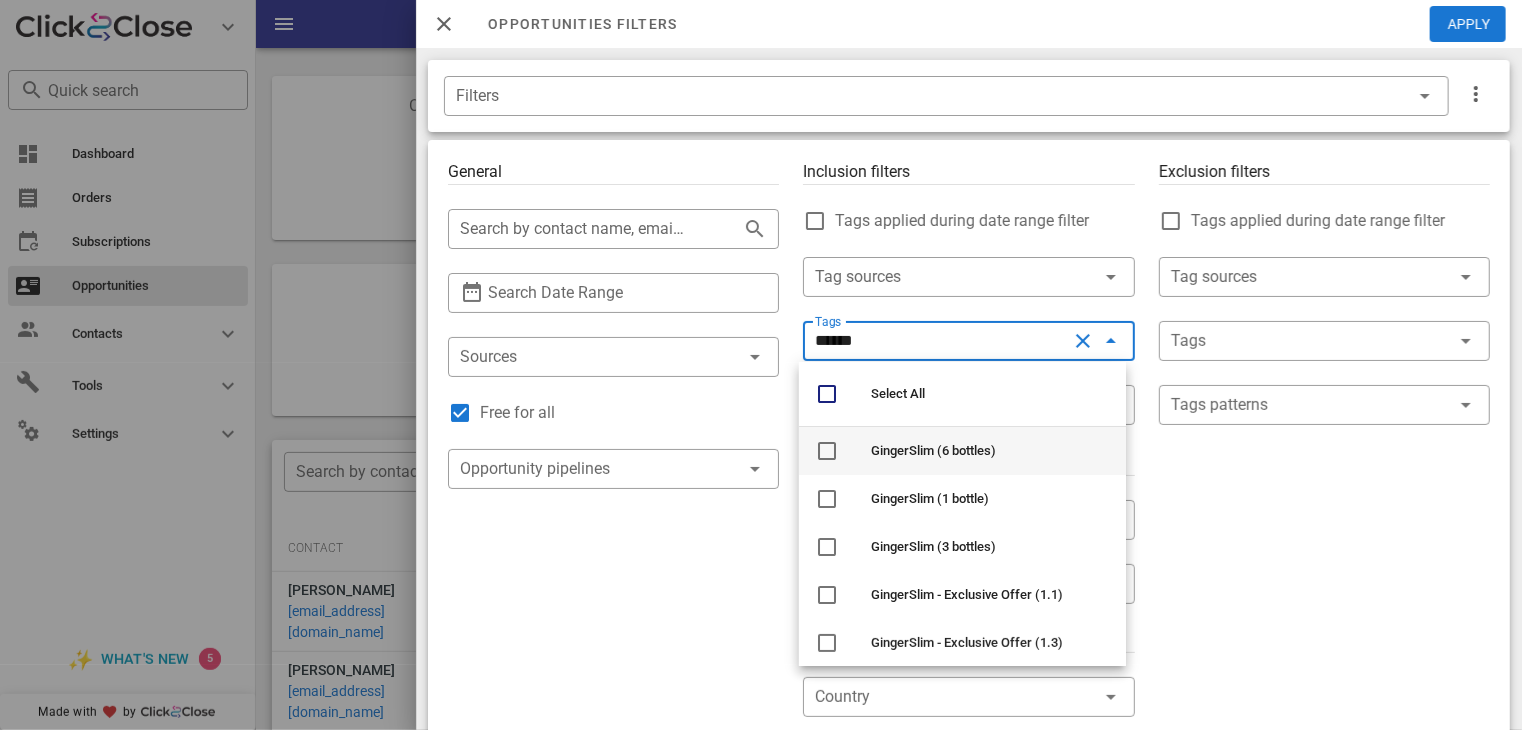 click on "GingerSlim (6 bottles)" at bounding box center (933, 450) 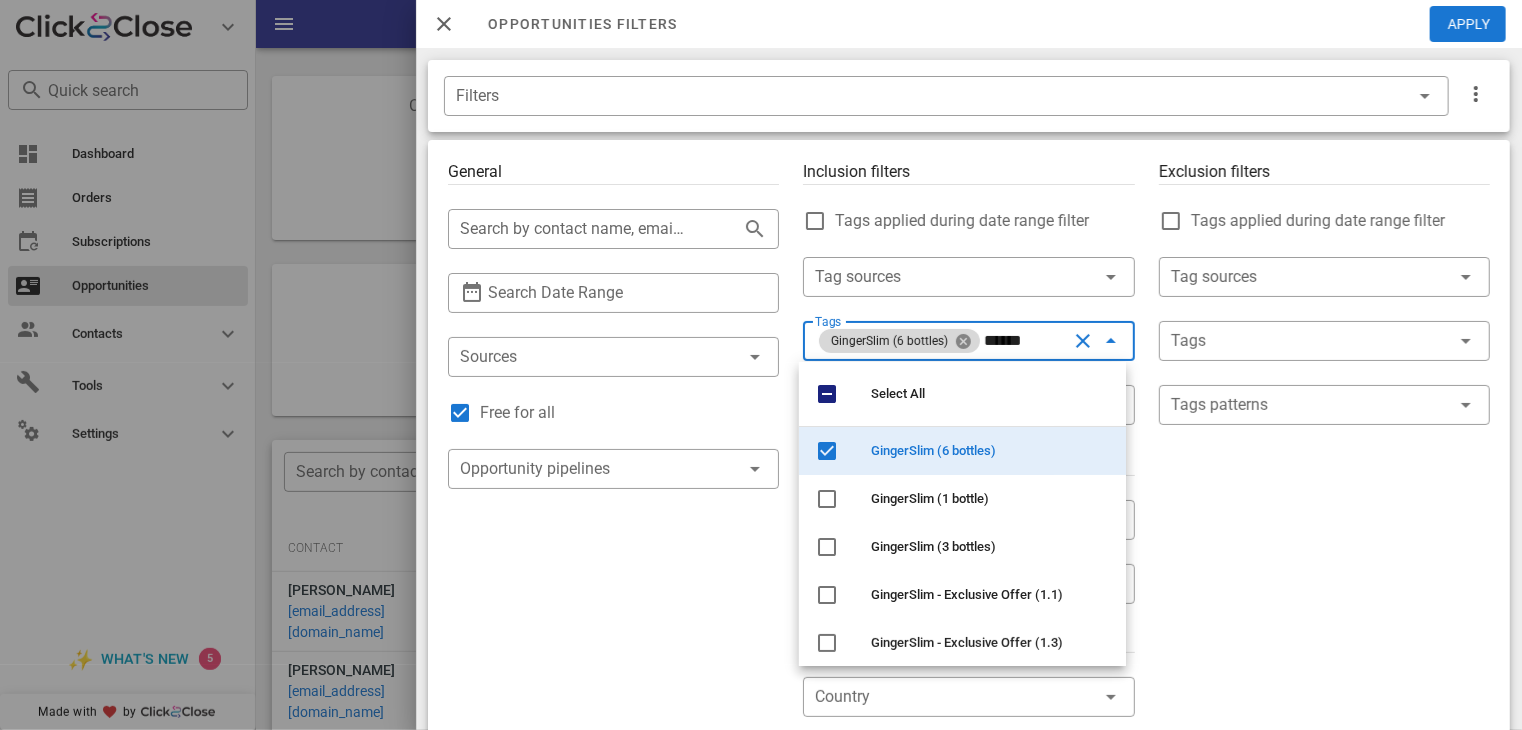 click at bounding box center (963, 341) 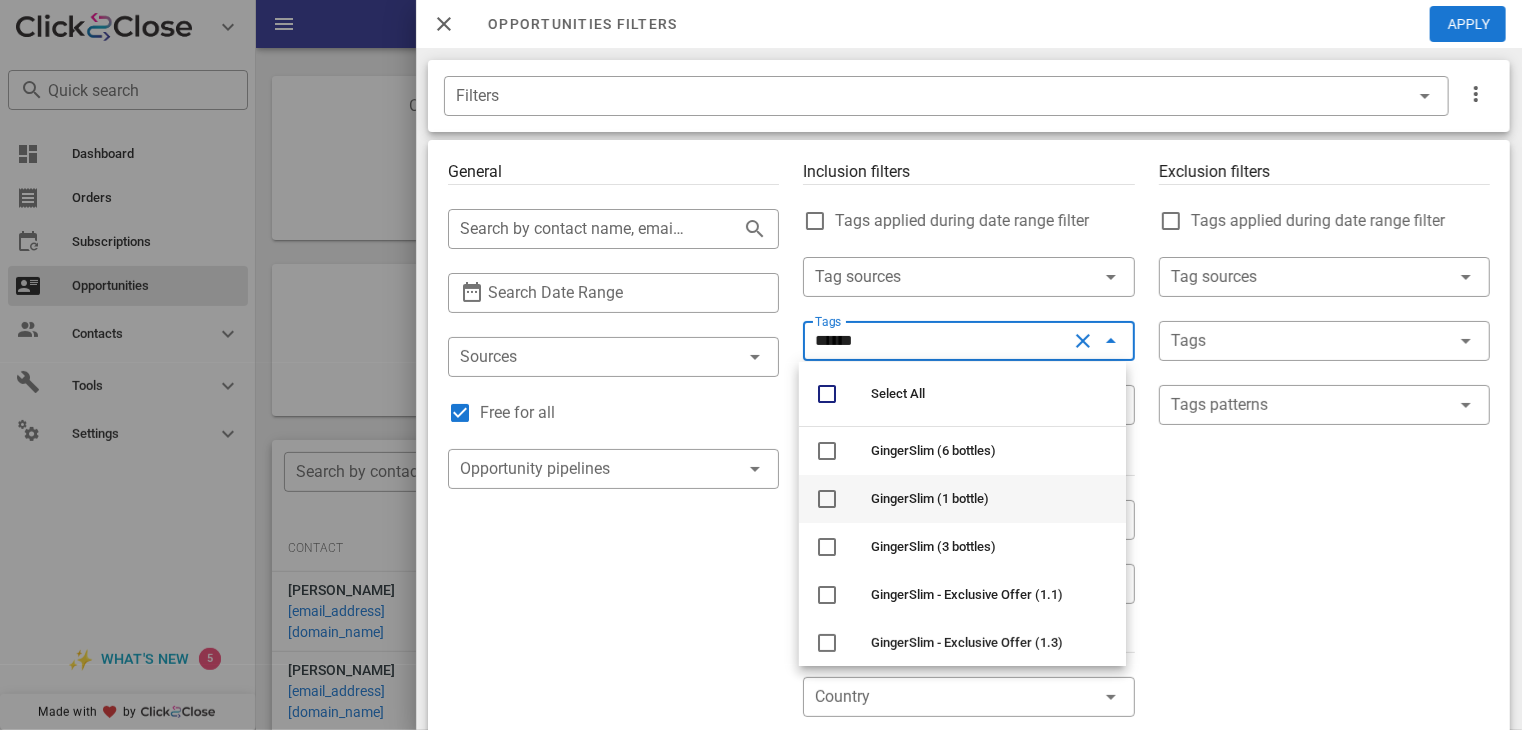 click on "GingerSlim (1 bottle)" at bounding box center (930, 498) 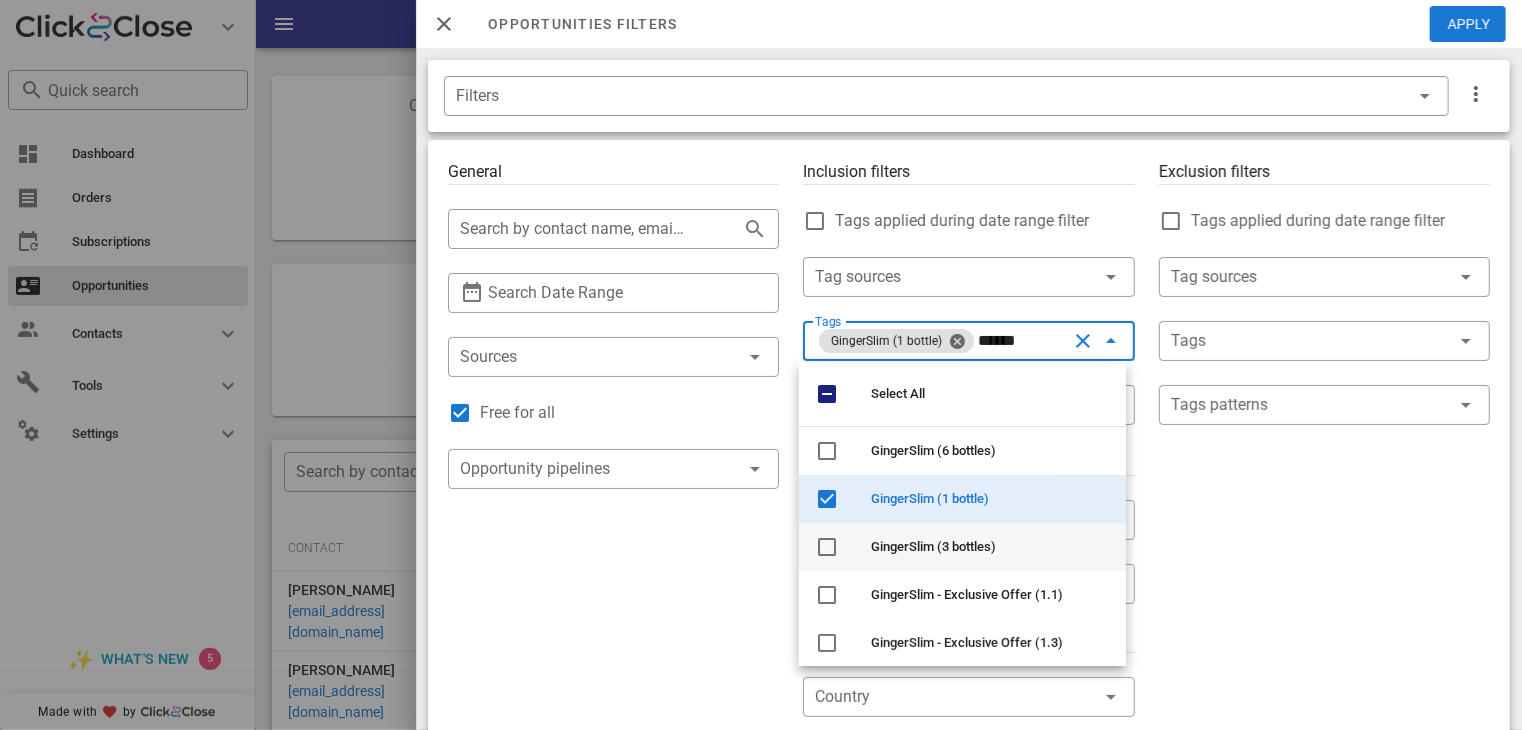 click on "GingerSlim (3 bottles)" at bounding box center [933, 546] 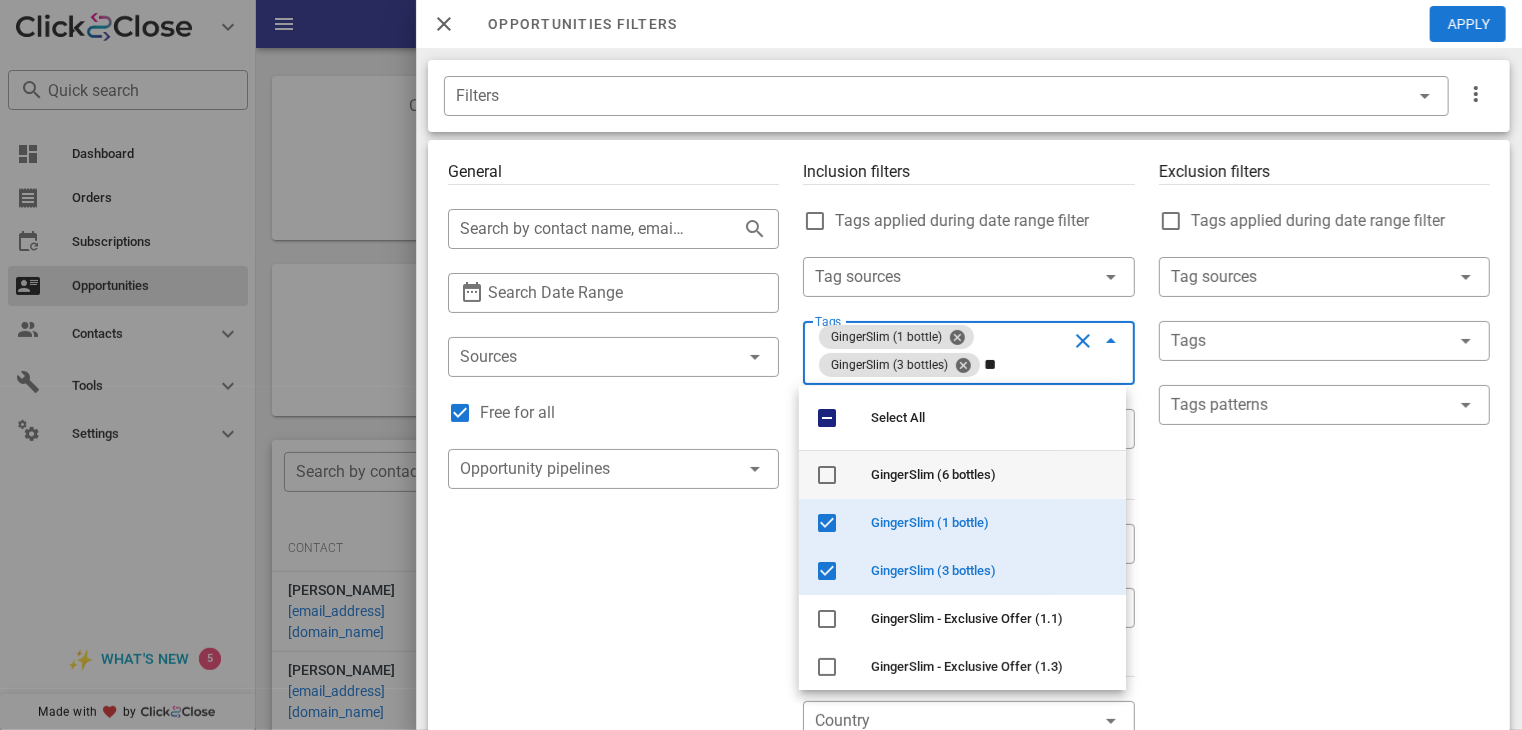 type on "*" 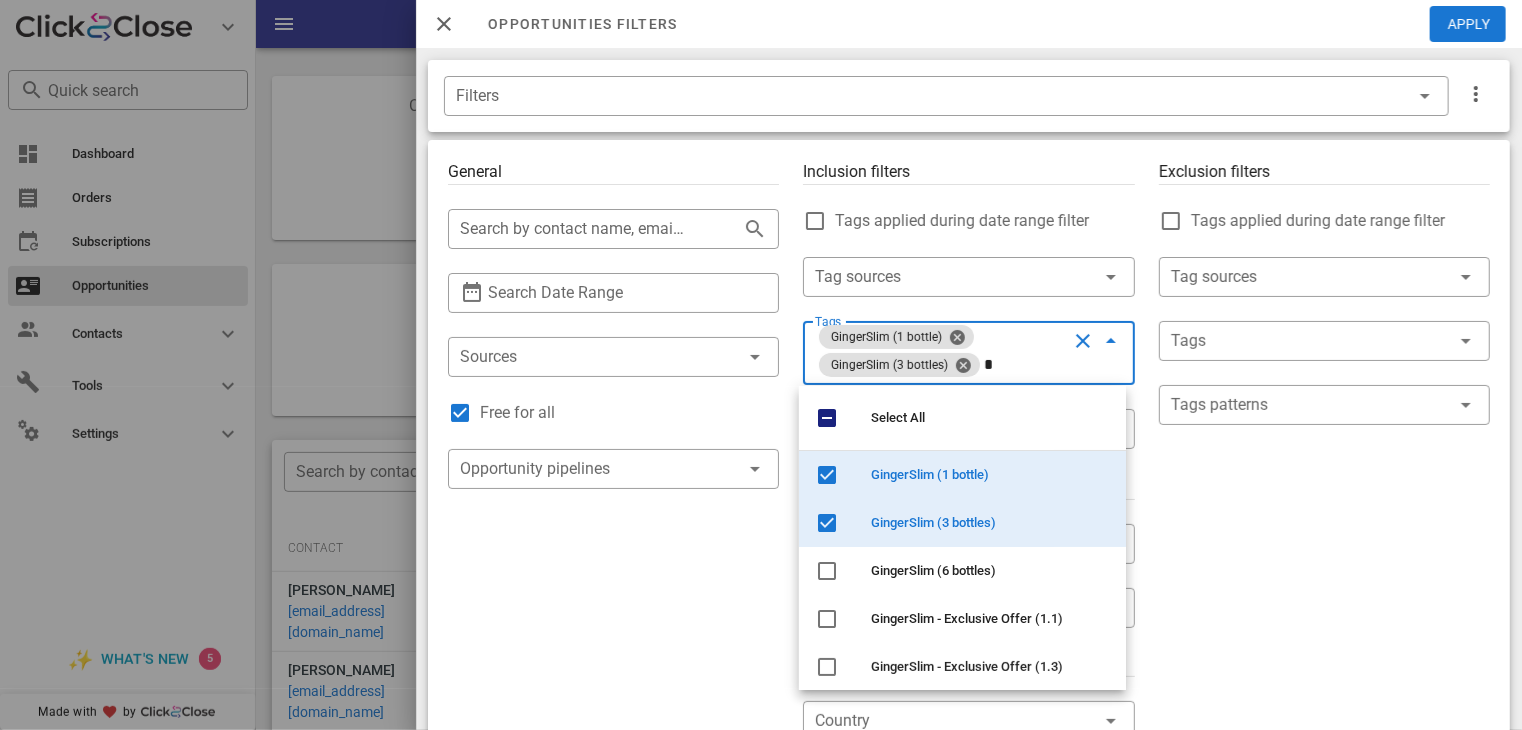 type 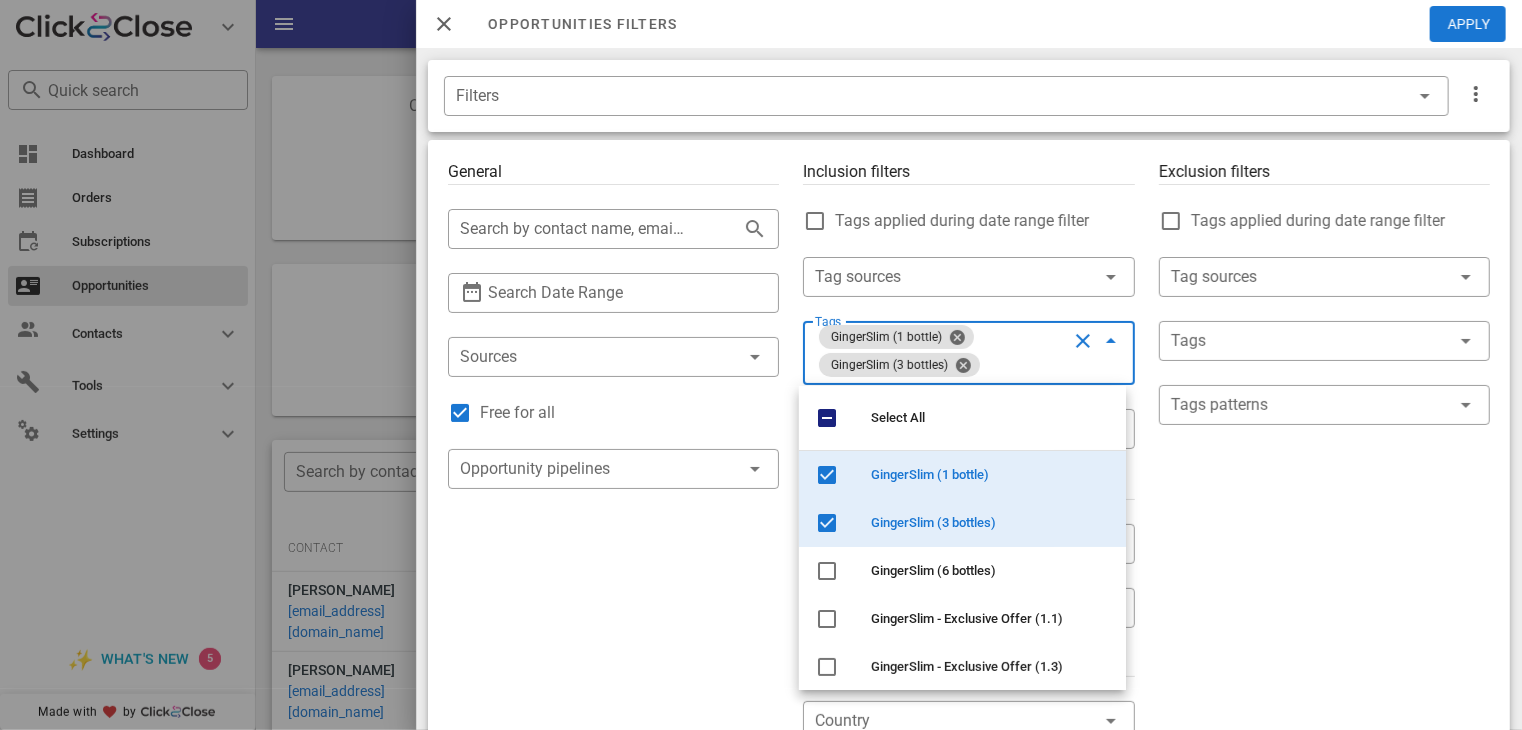 click on "Exclusion filters Tags applied during date range filter ​ Tag sources ​ Tags ​ Tags patterns" at bounding box center [1324, 721] 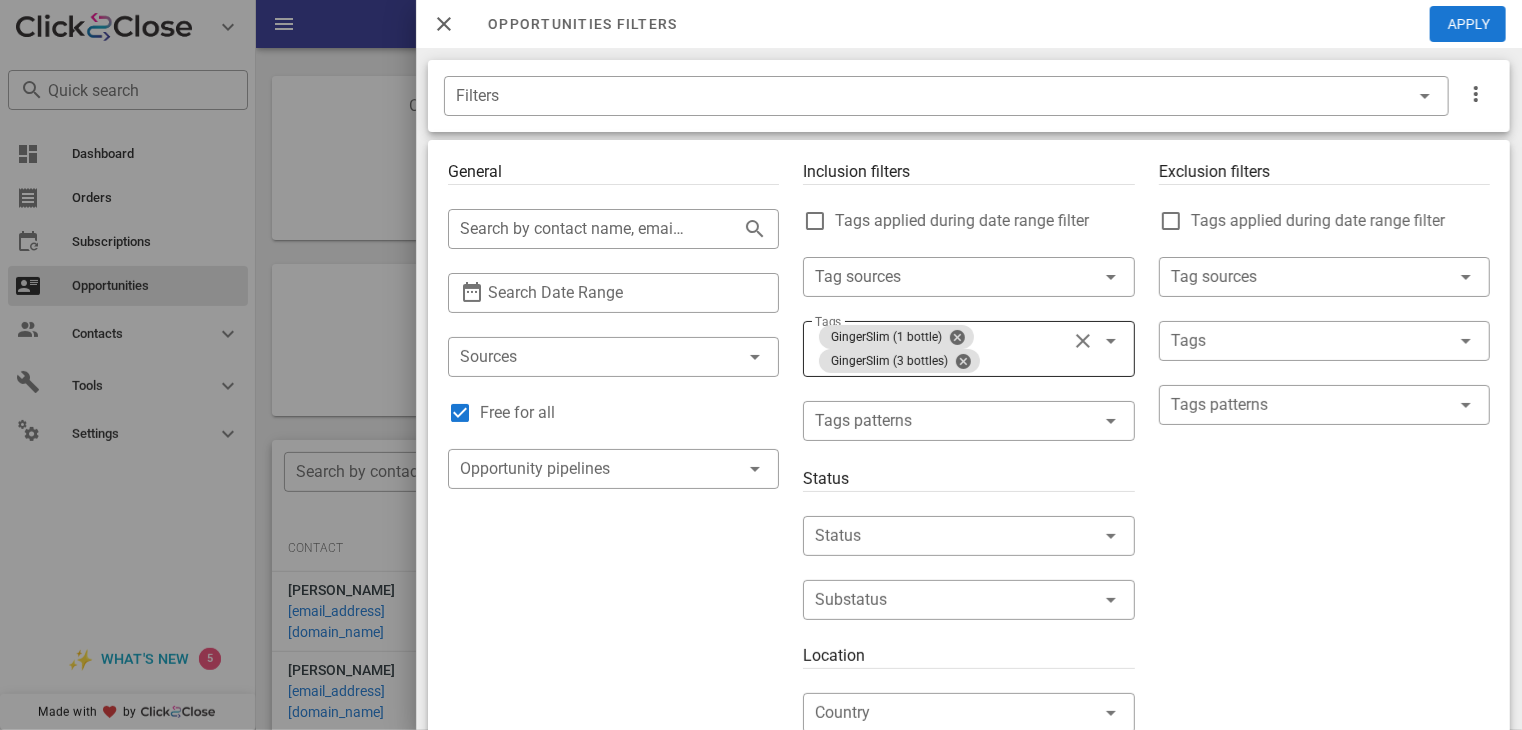 click on "Inclusion filters Tags applied during date range filter ​ Tag sources ​ Tags GingerSlim (1 bottle) GingerSlim (3 bottles) ​ Tags patterns Status ​ Status ​ Substatus Location ​ Country ​ States ​ Zip code Activation ​ Min Activations ​ Max Activations Order value ​ Min Value ​ Max Value Include leads Include customers Include cooldown" at bounding box center [968, 717] 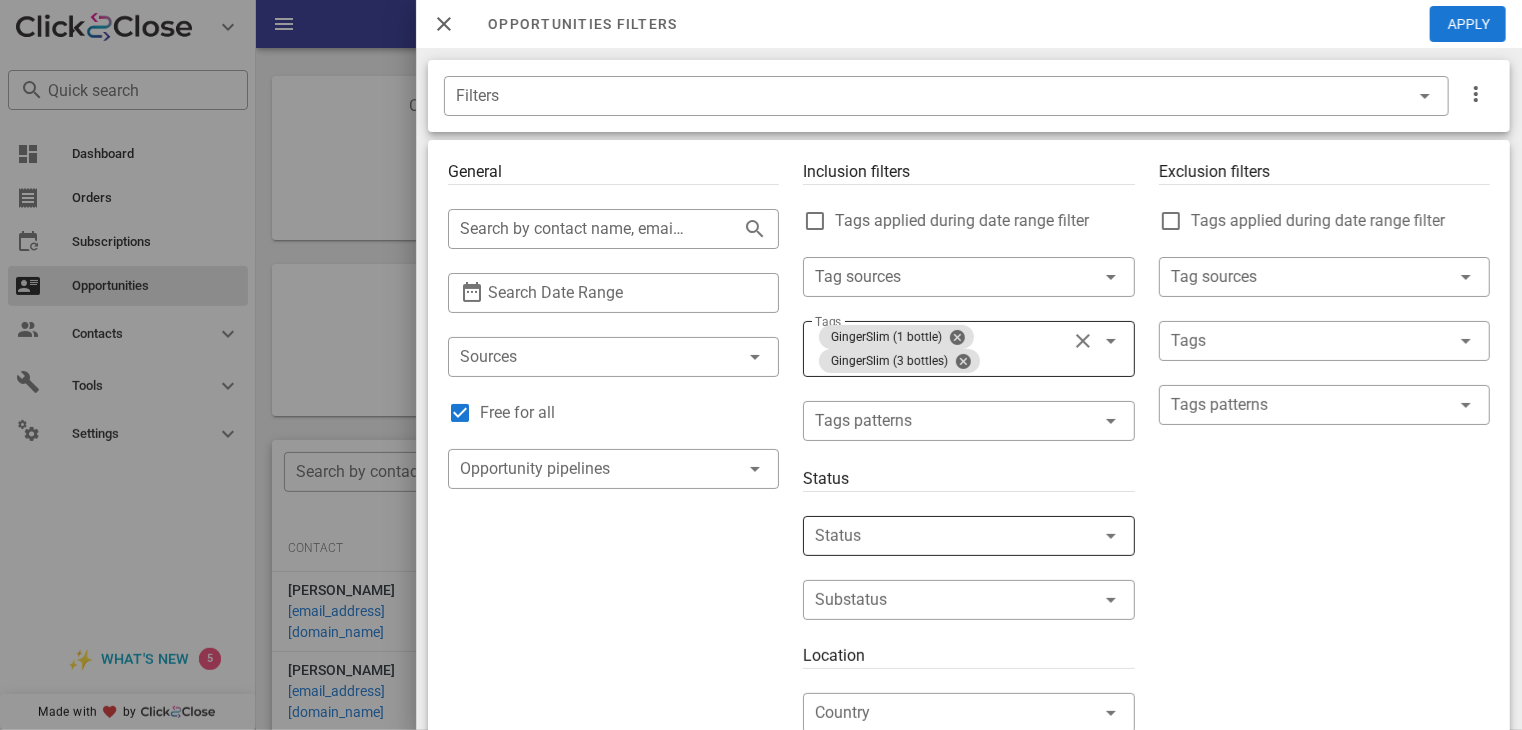 click at bounding box center (940, 536) 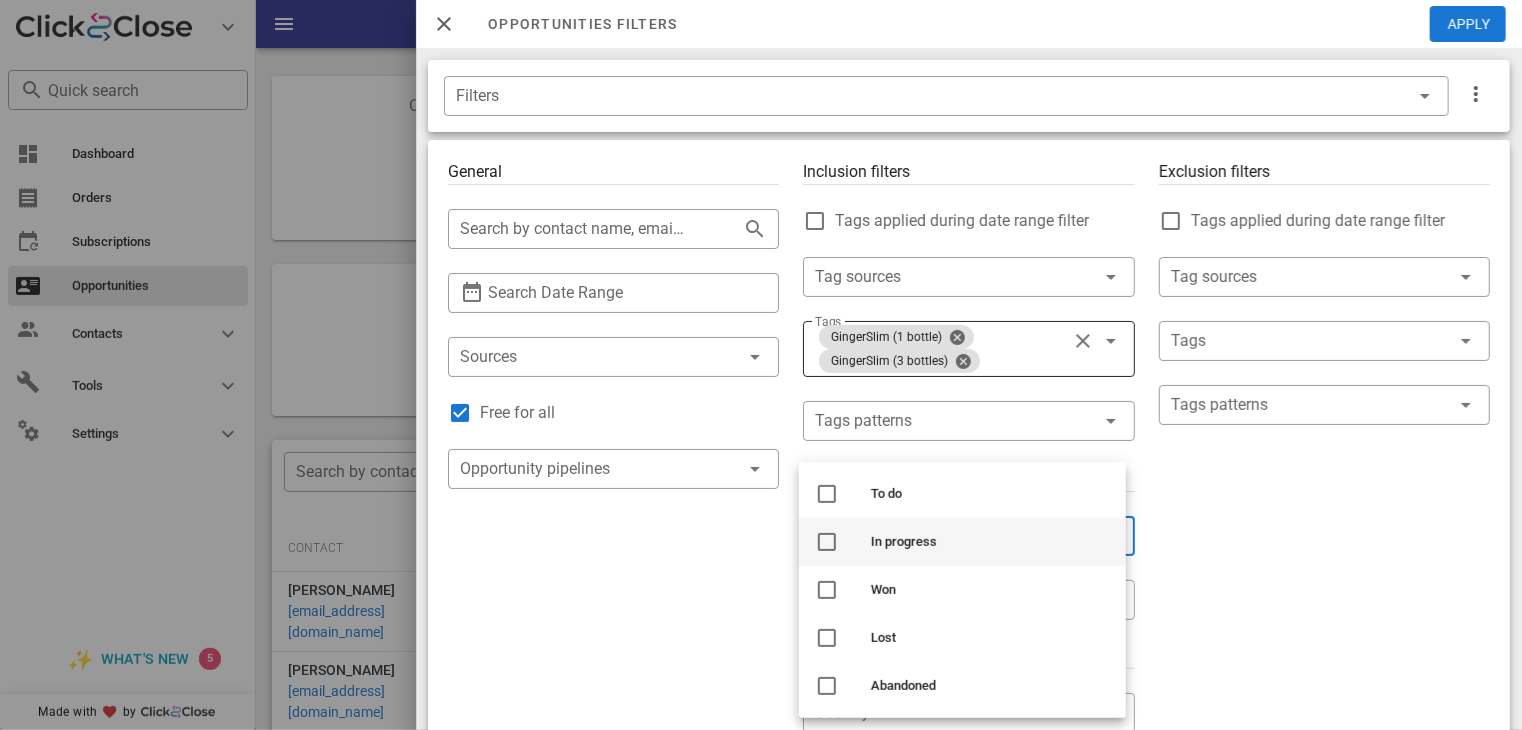 click on "In progress" at bounding box center [990, 542] 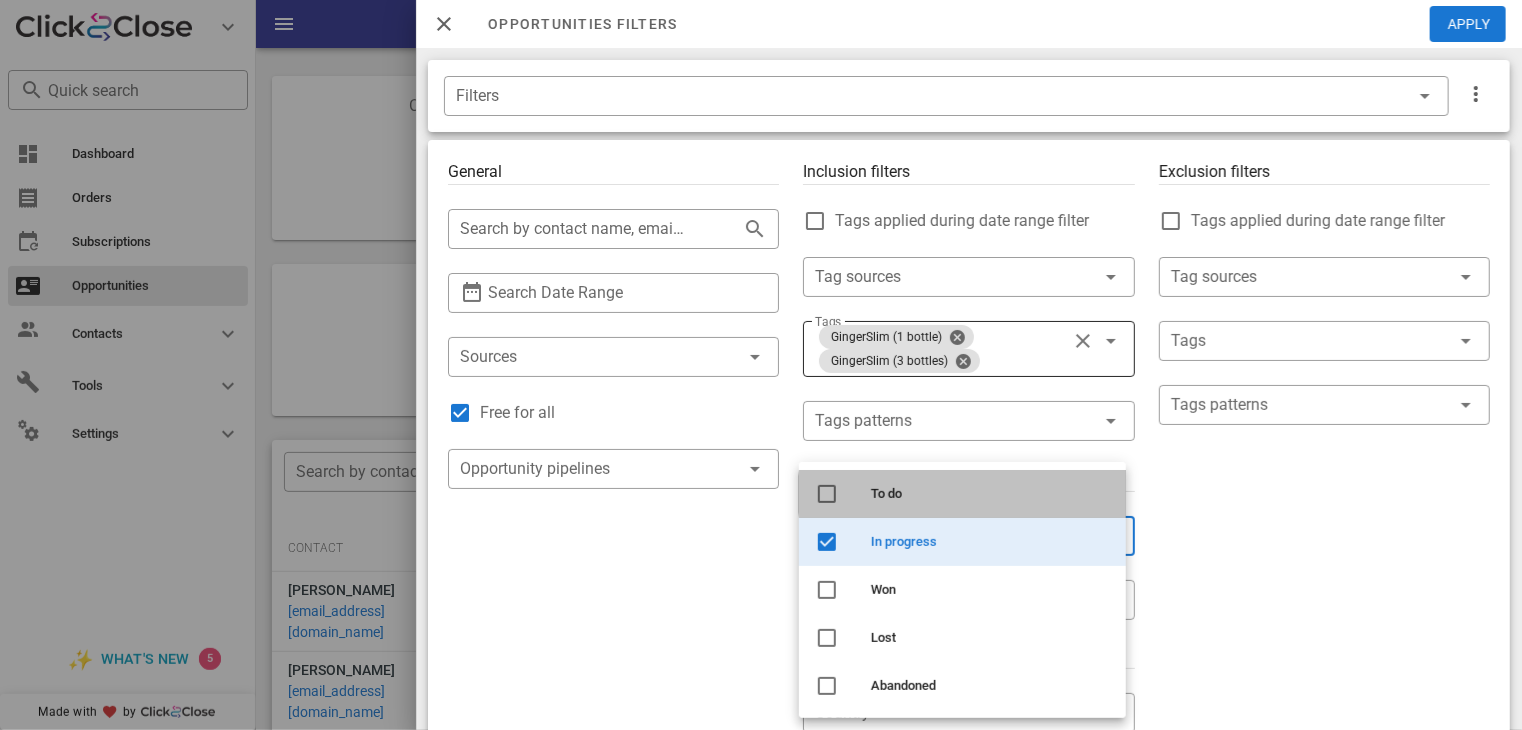 click on "To do" at bounding box center (990, 494) 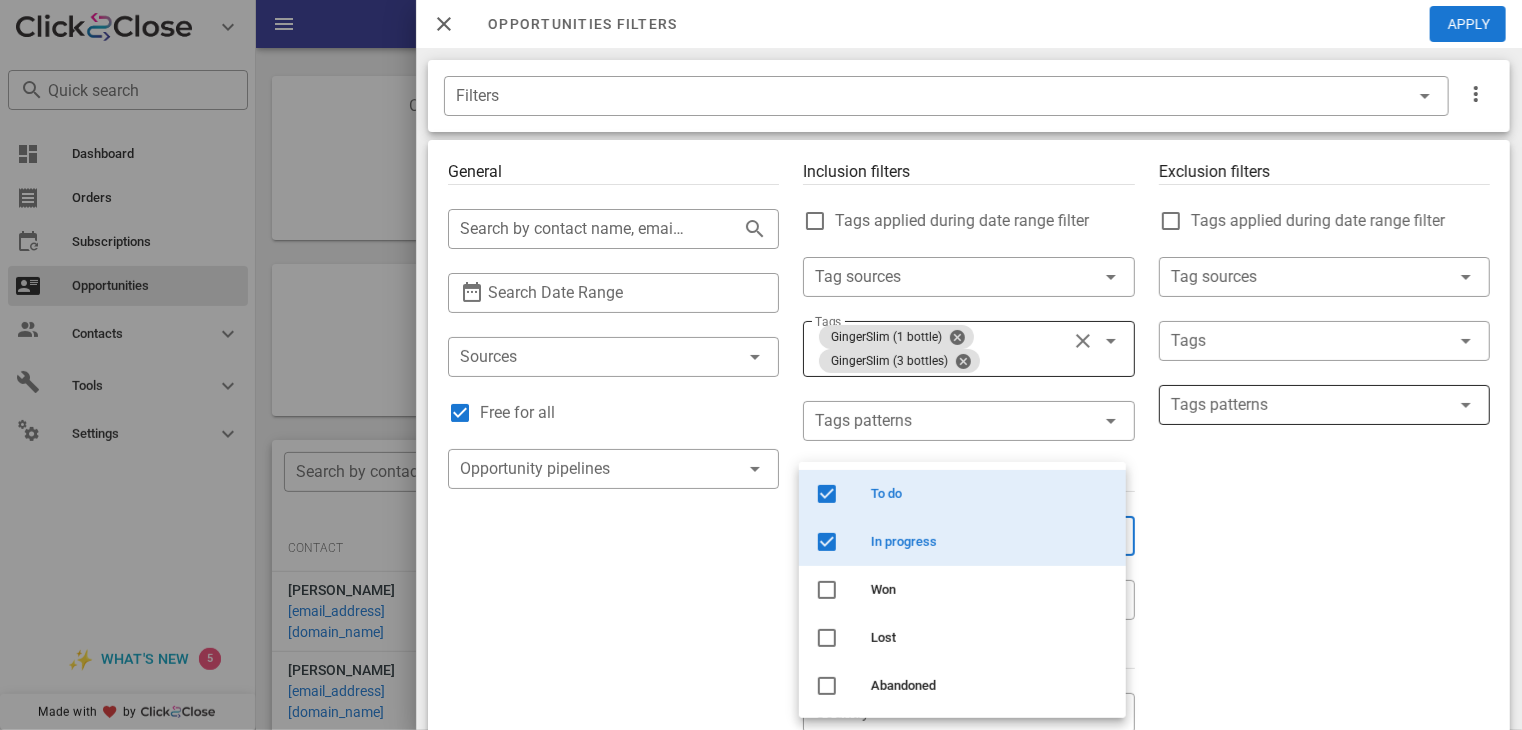 click at bounding box center [1310, 405] 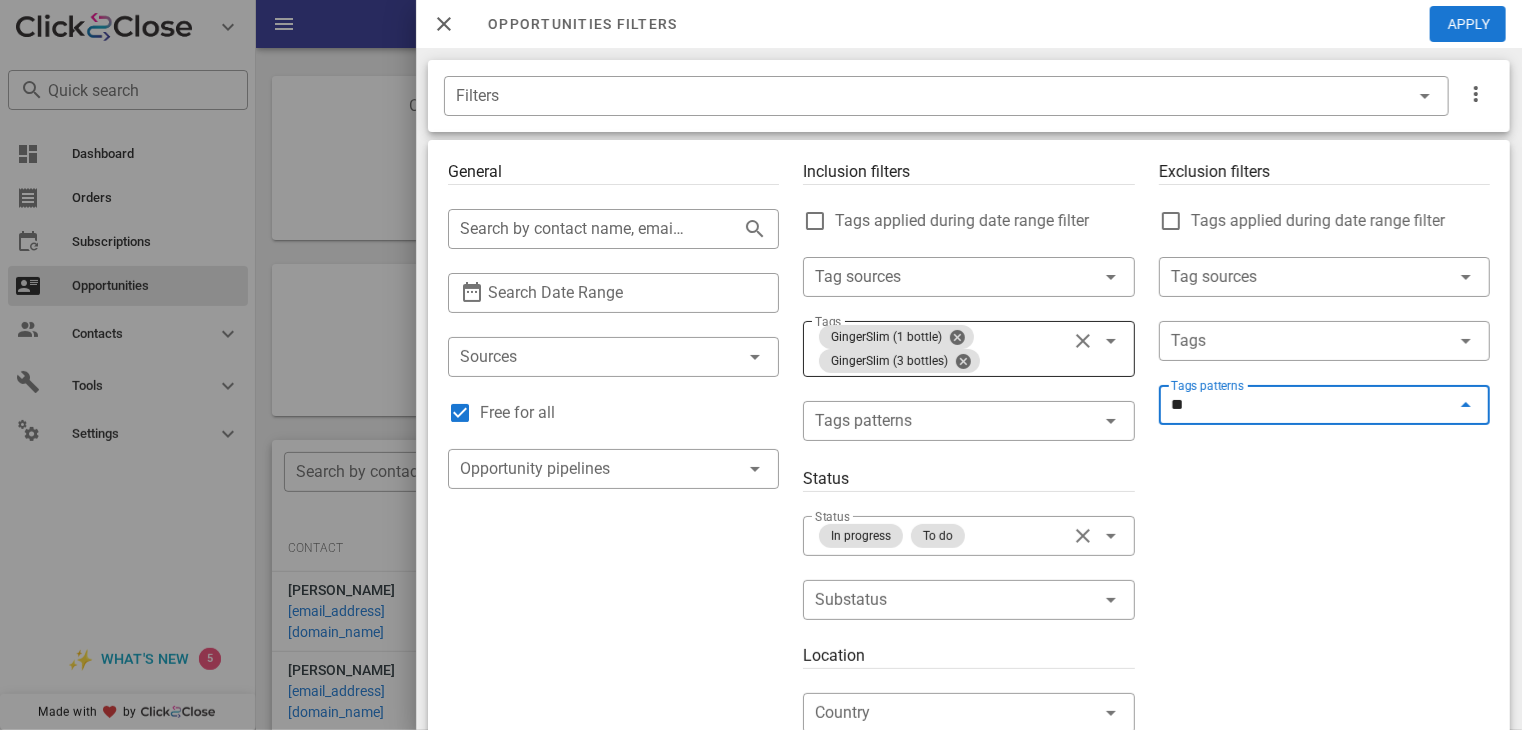 type on "*" 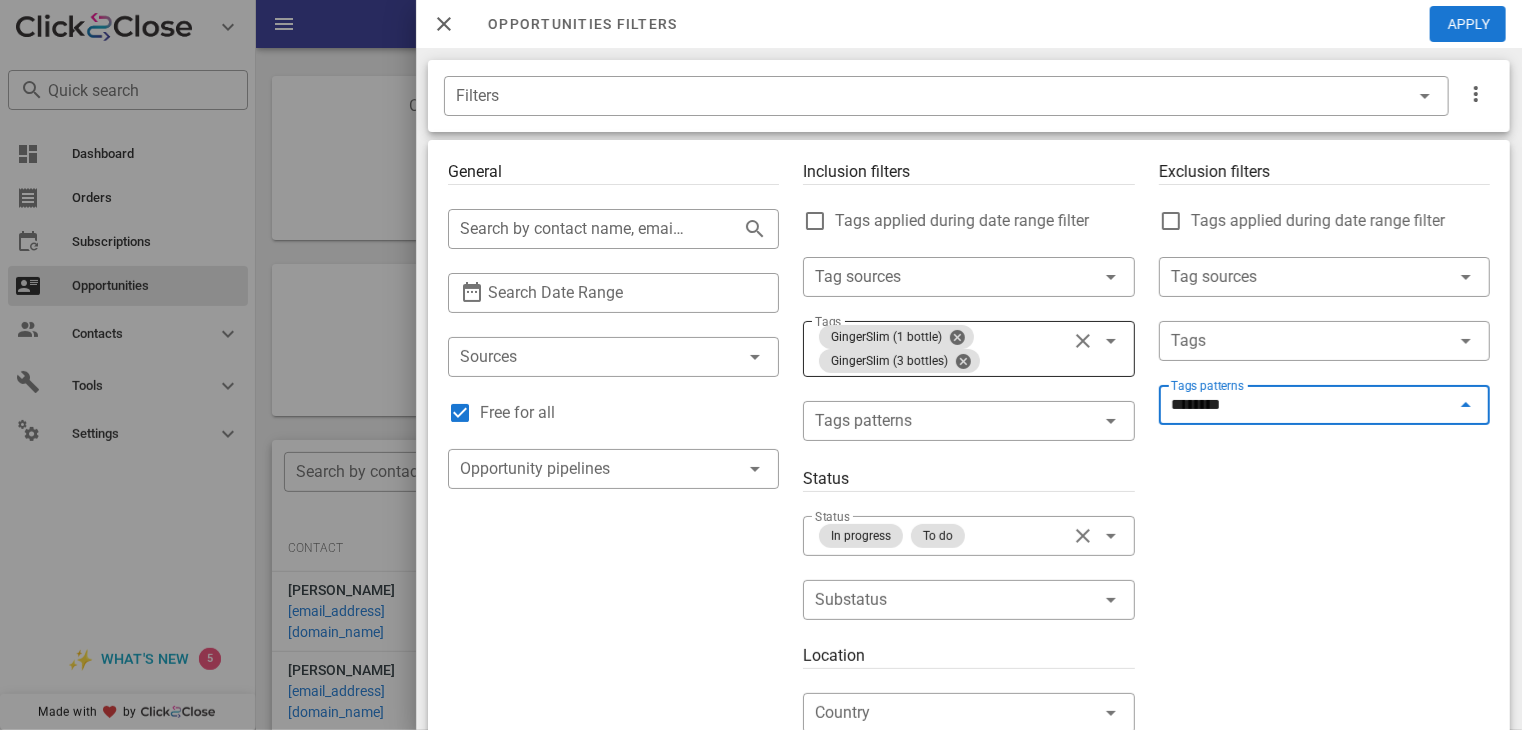 type on "*********" 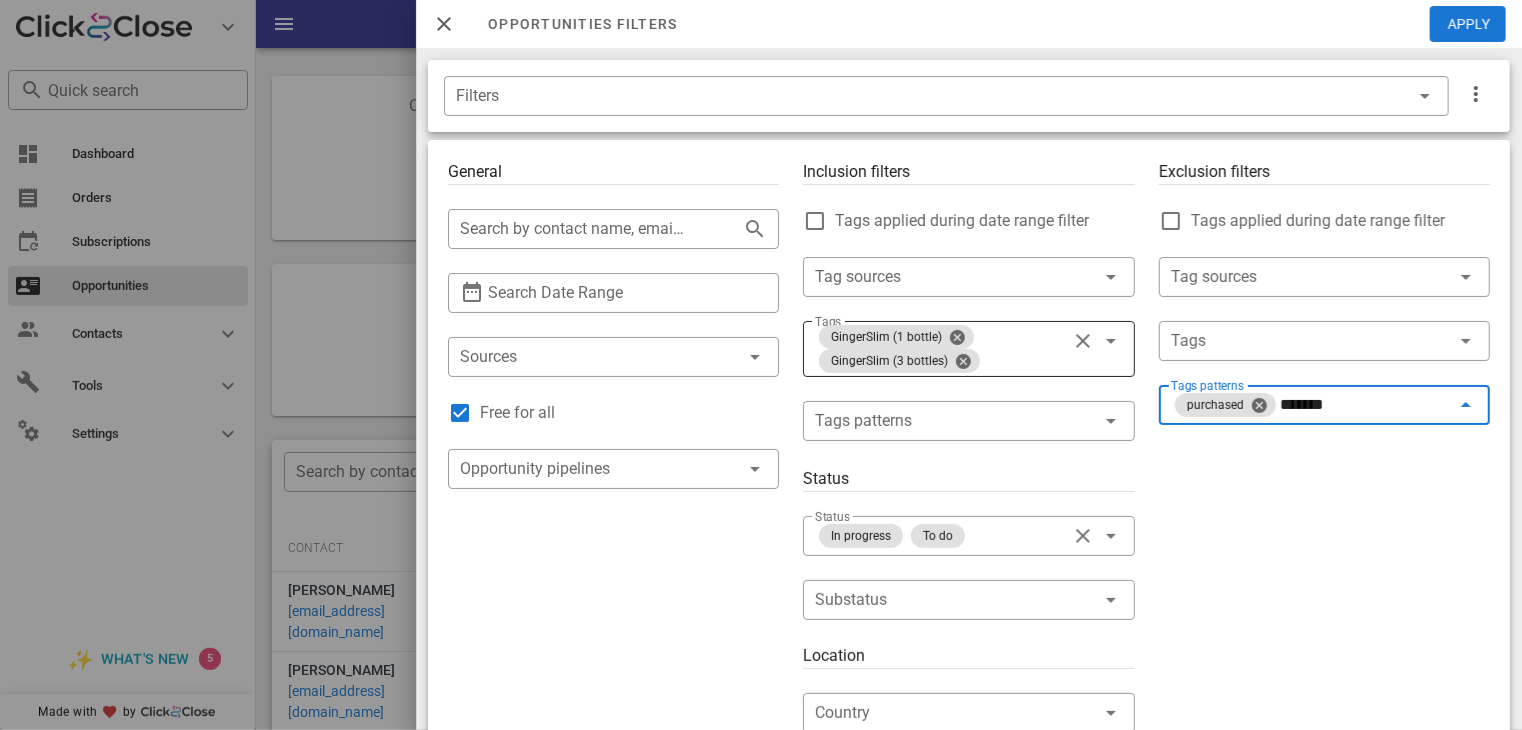 type on "********" 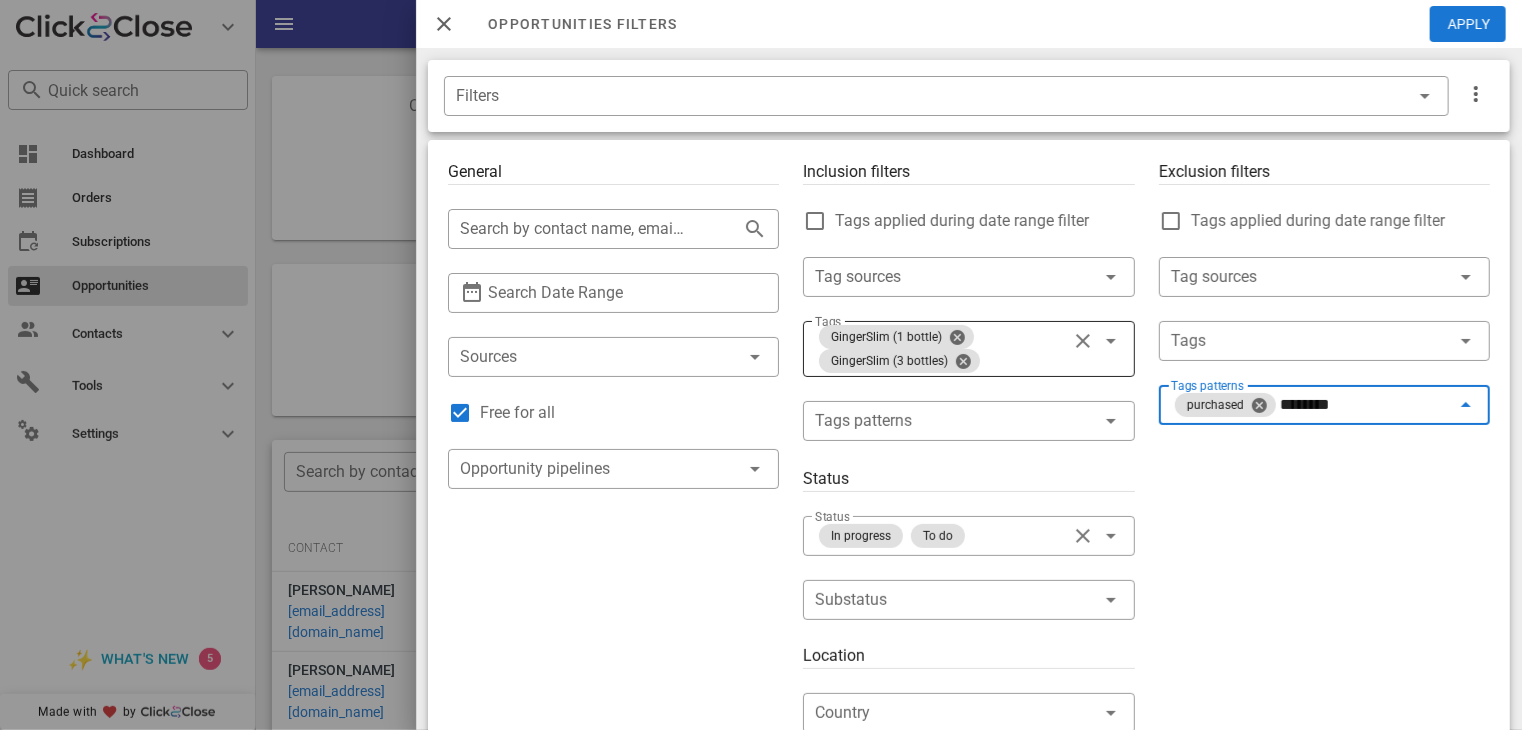 type 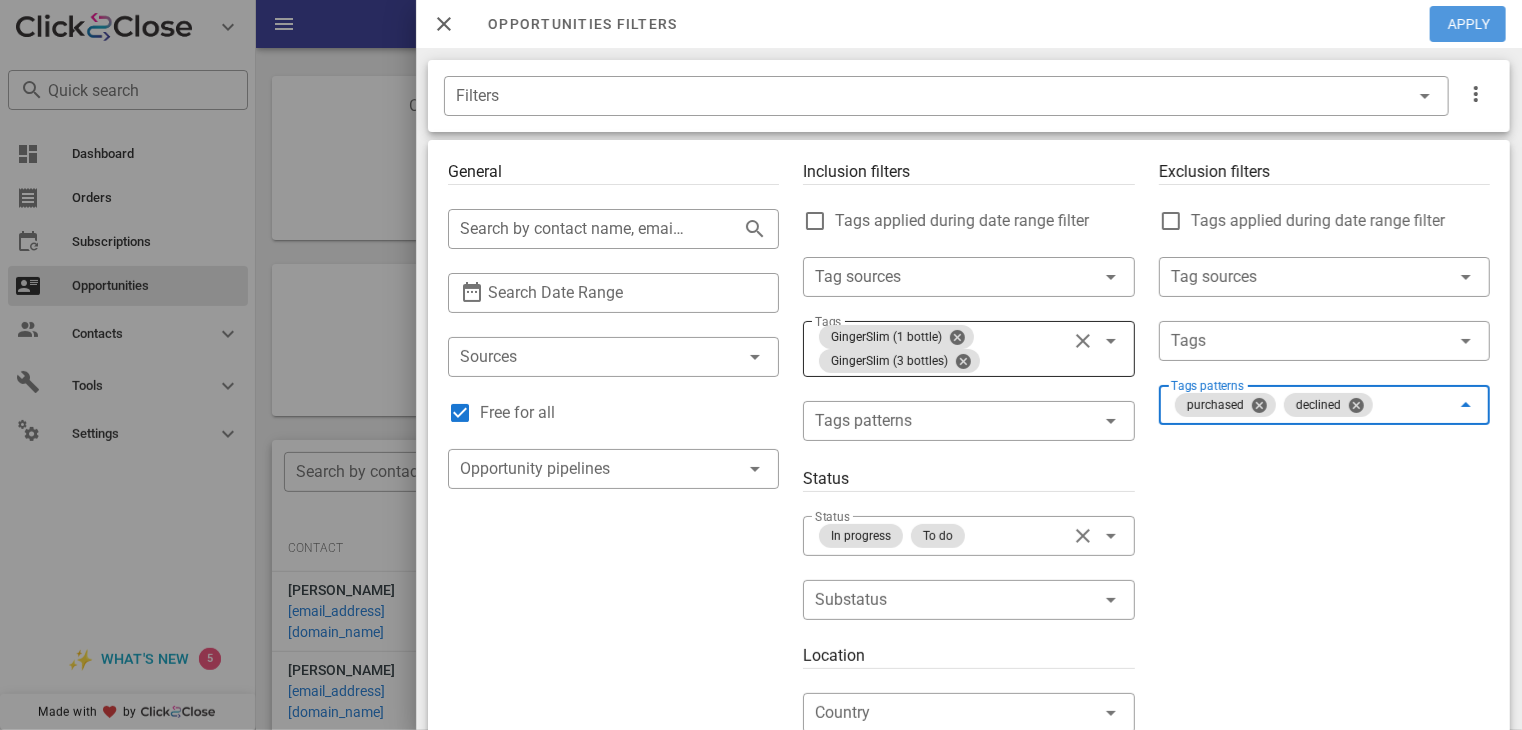 click on "Apply" at bounding box center (1469, 24) 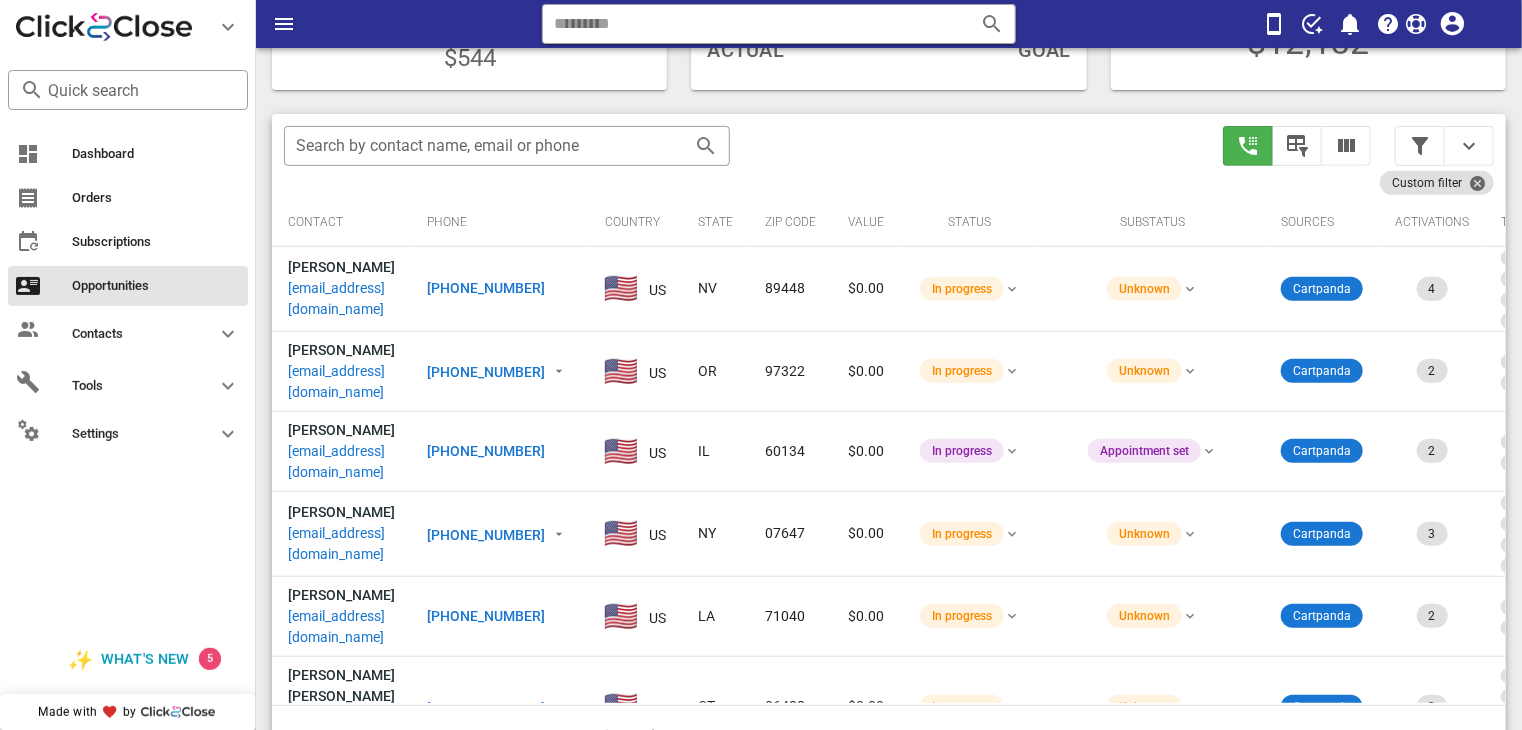 scroll, scrollTop: 376, scrollLeft: 0, axis: vertical 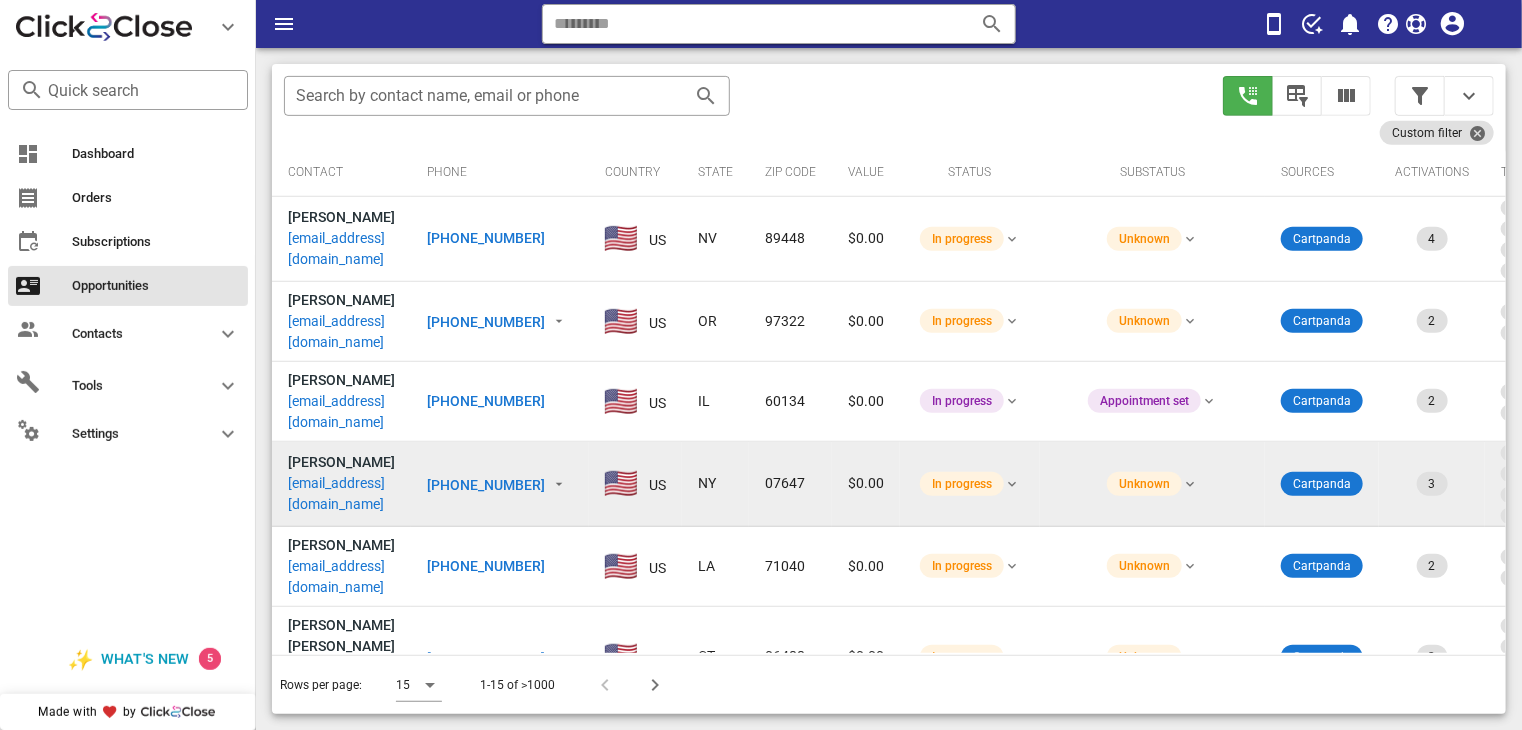 click on "[PHONE_NUMBER]" at bounding box center (486, 485) 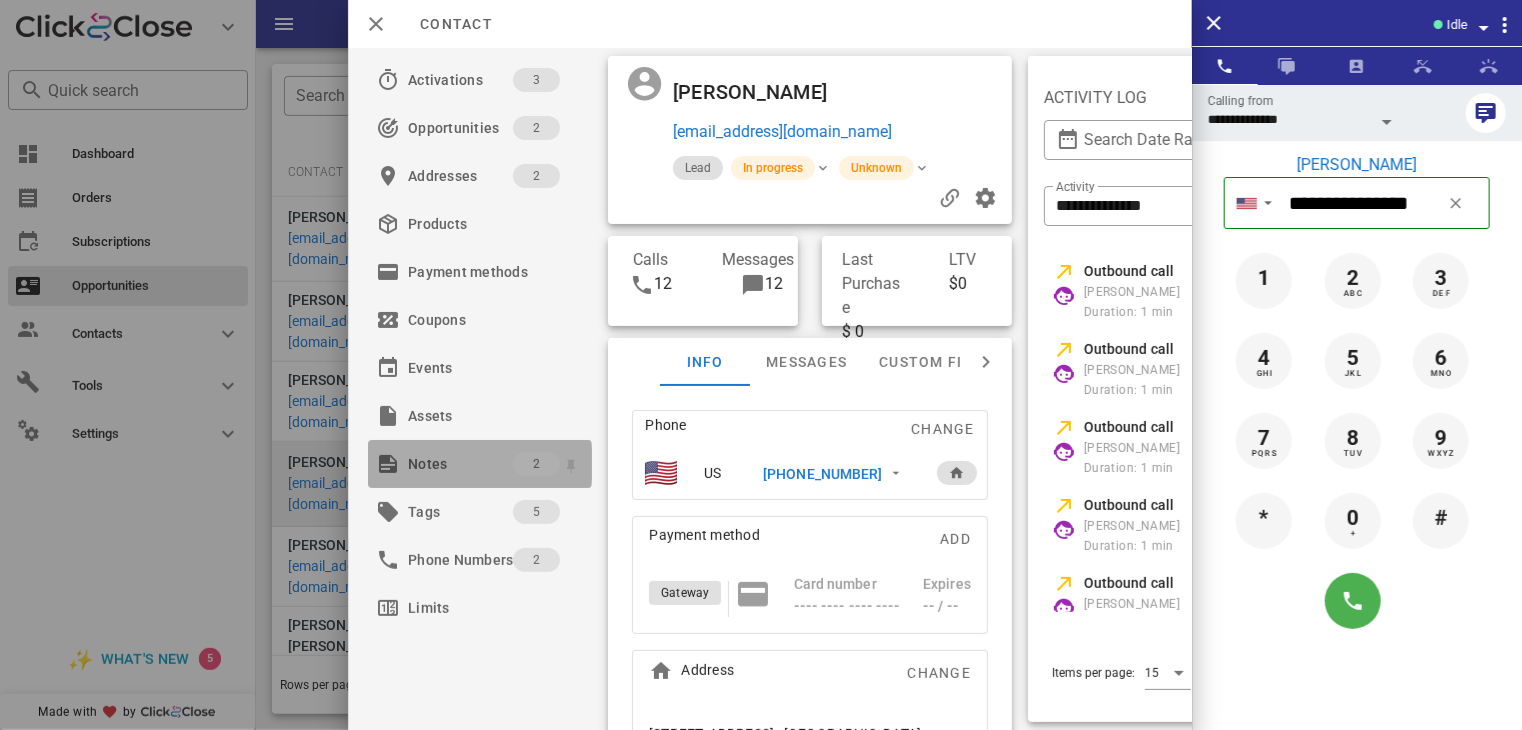 click on "Notes" at bounding box center (460, 464) 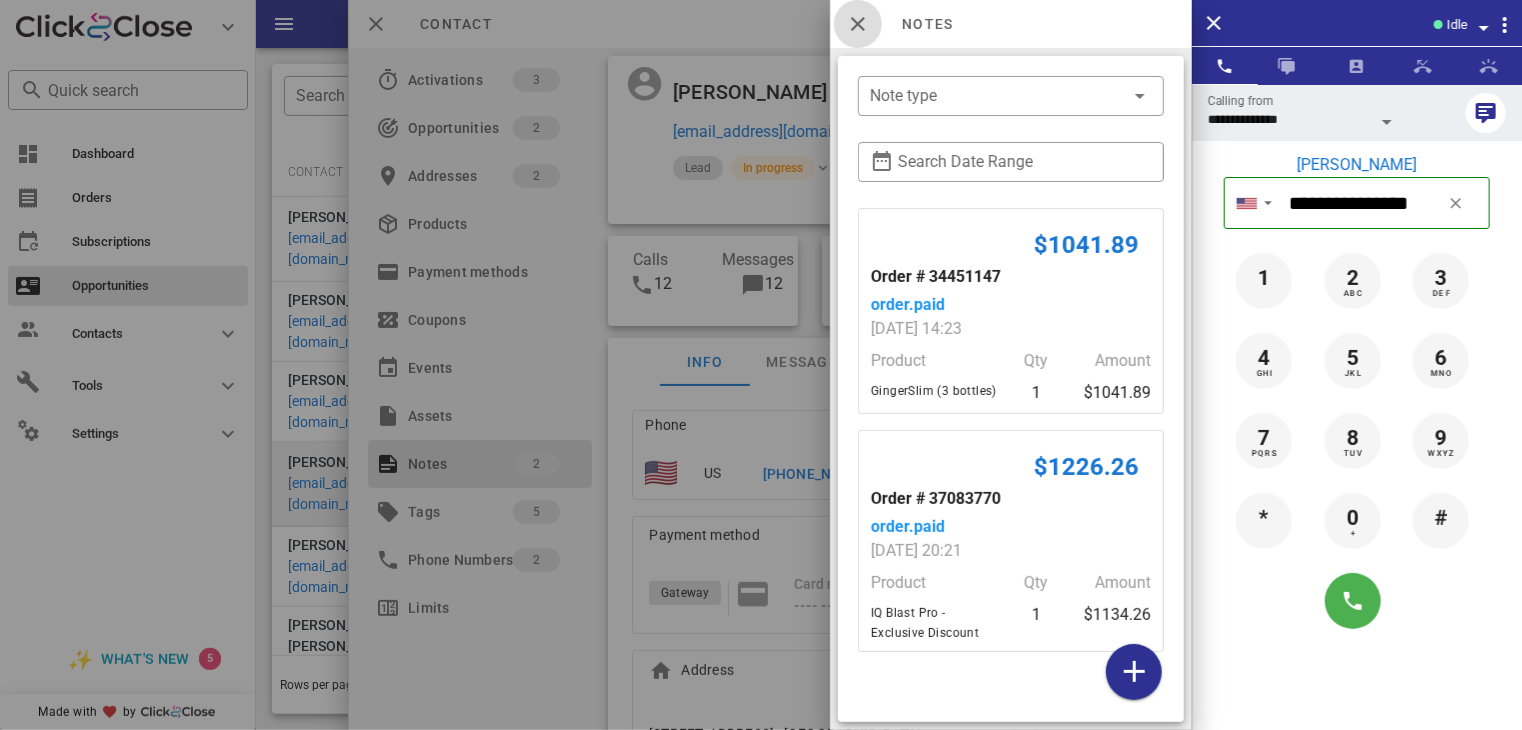 click at bounding box center [858, 24] 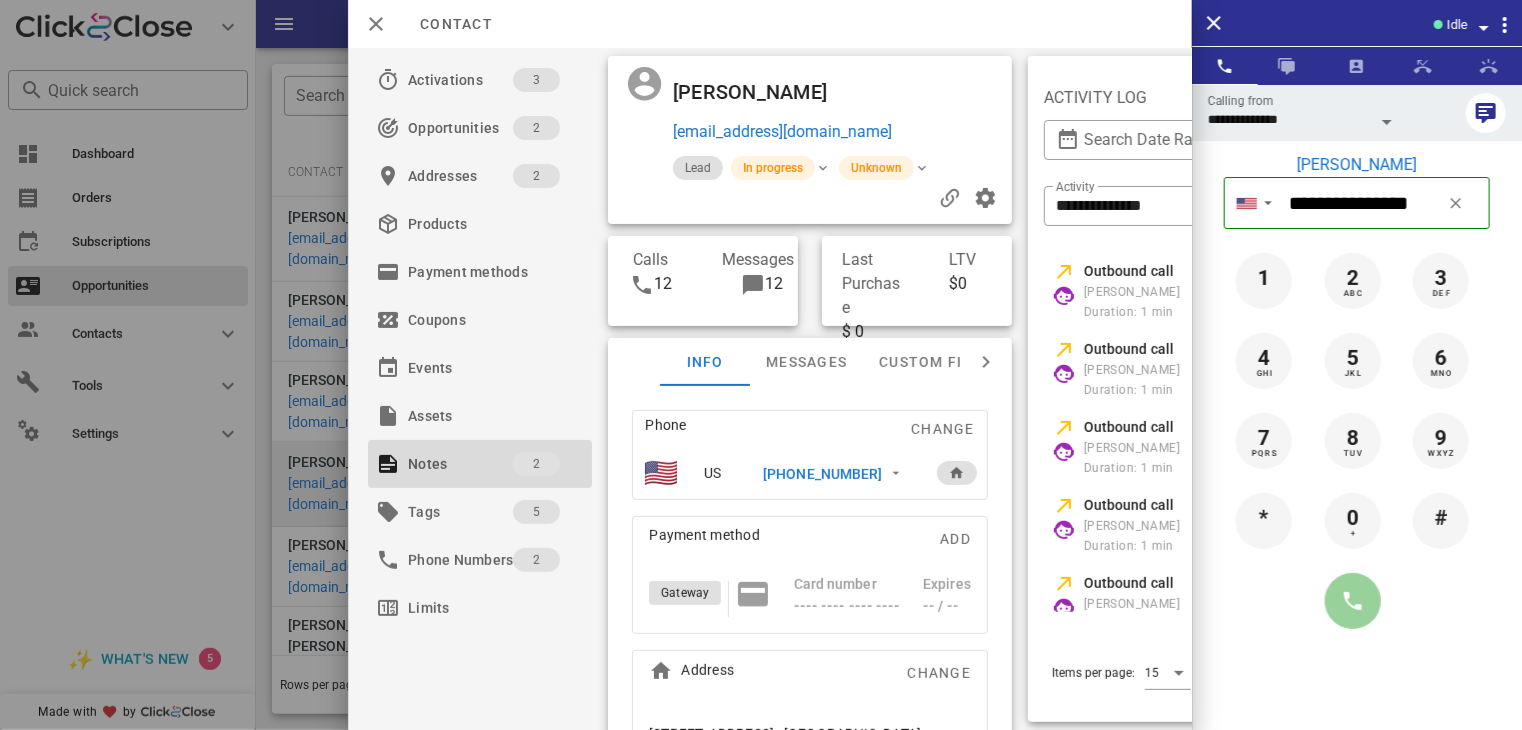 click at bounding box center (1353, 601) 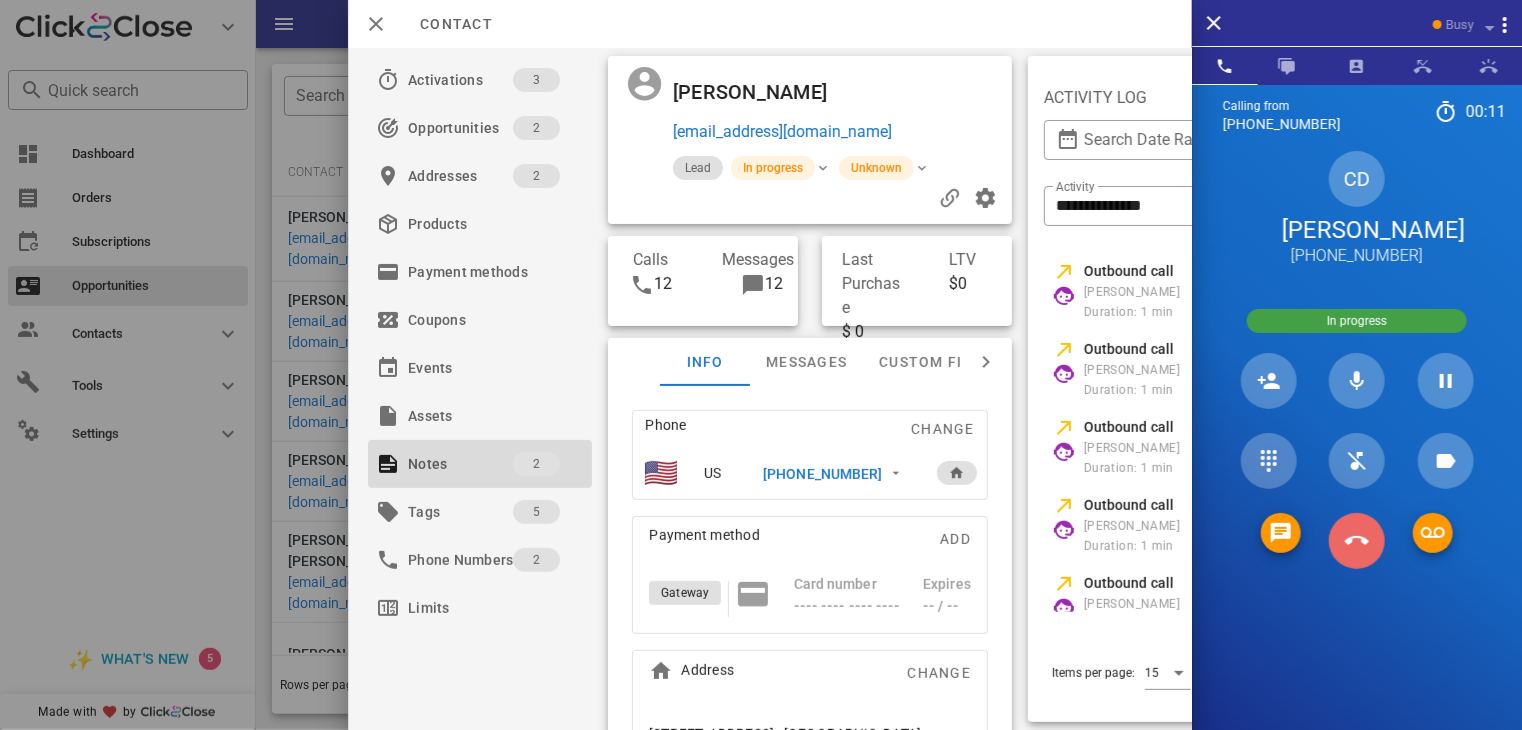 click at bounding box center (1357, 541) 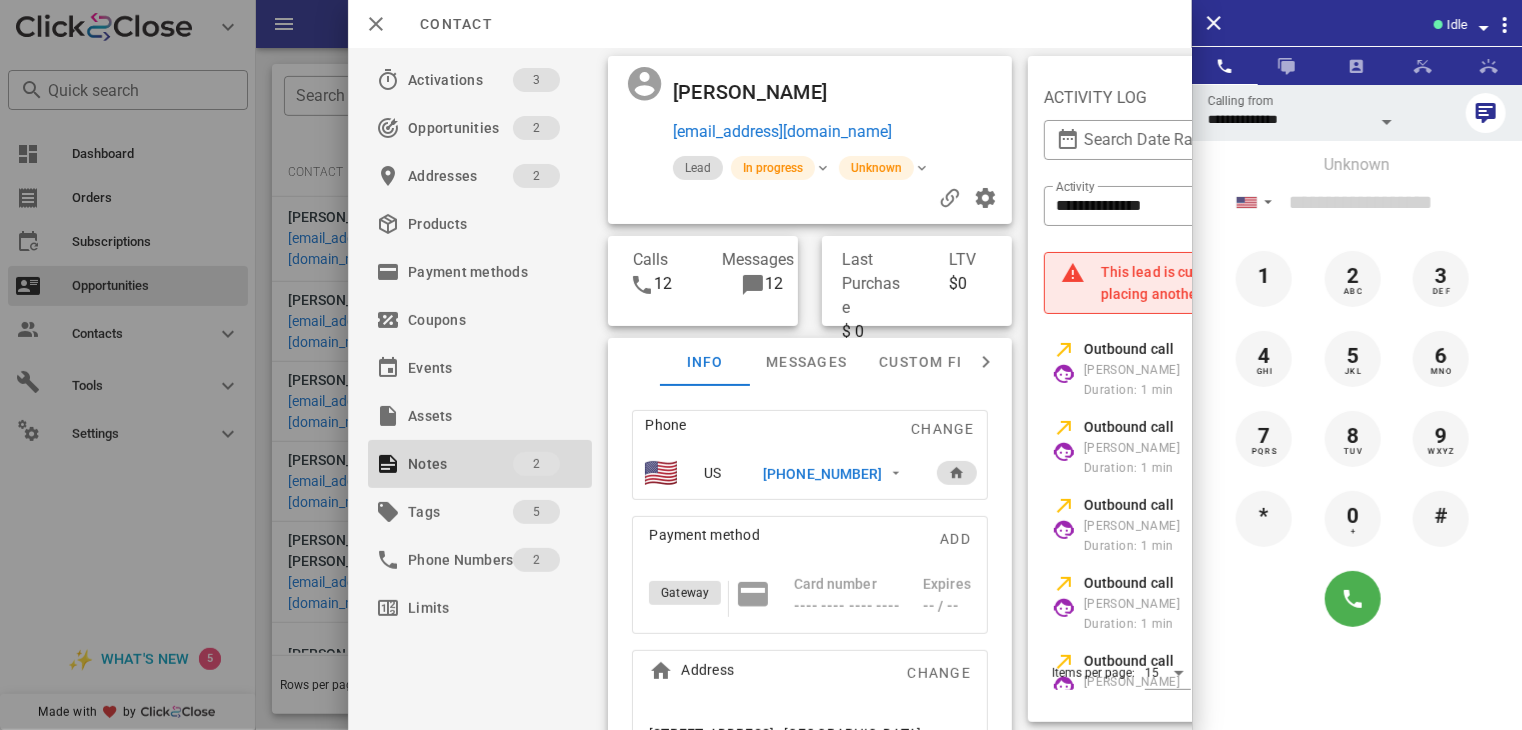 click on "[PHONE_NUMBER]" at bounding box center (822, 474) 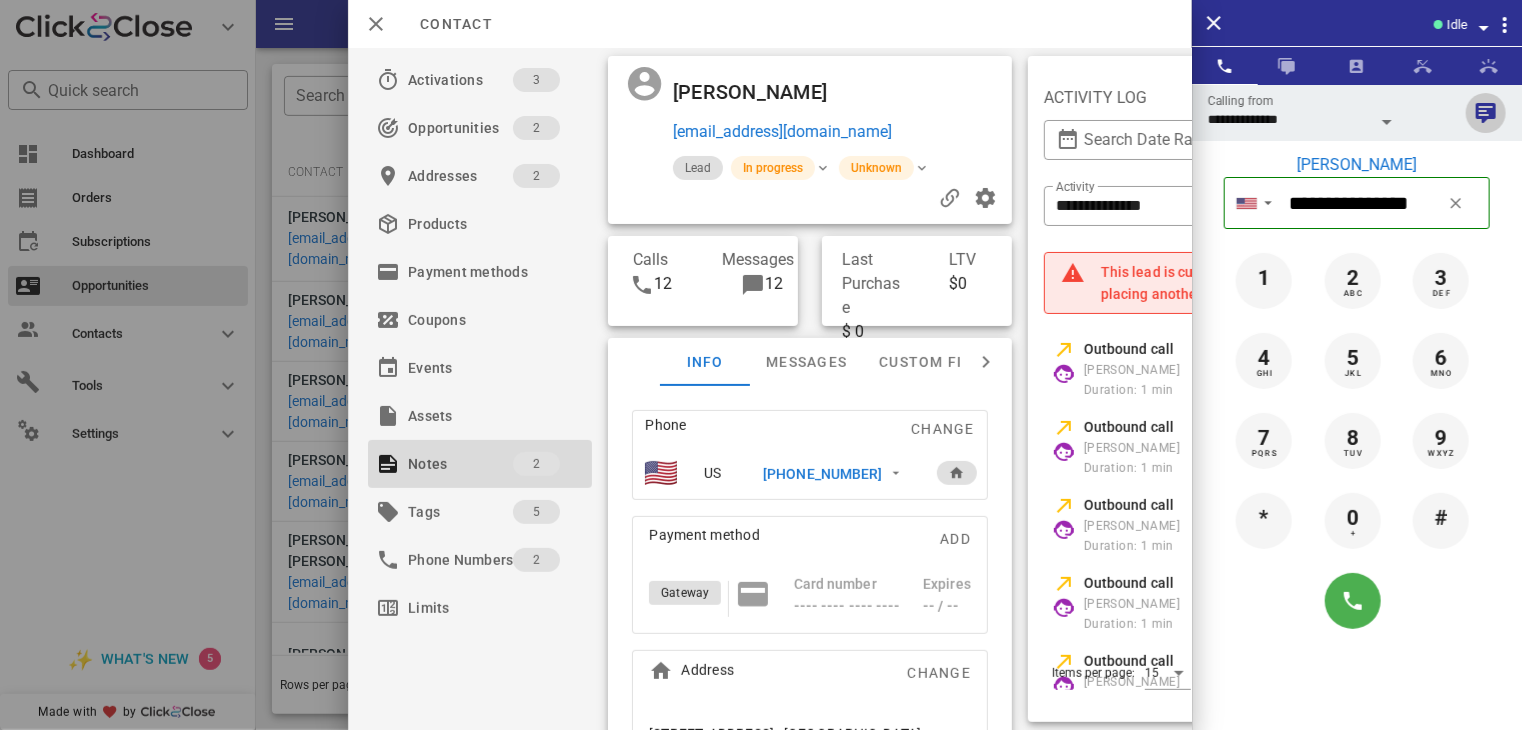 click at bounding box center [1486, 113] 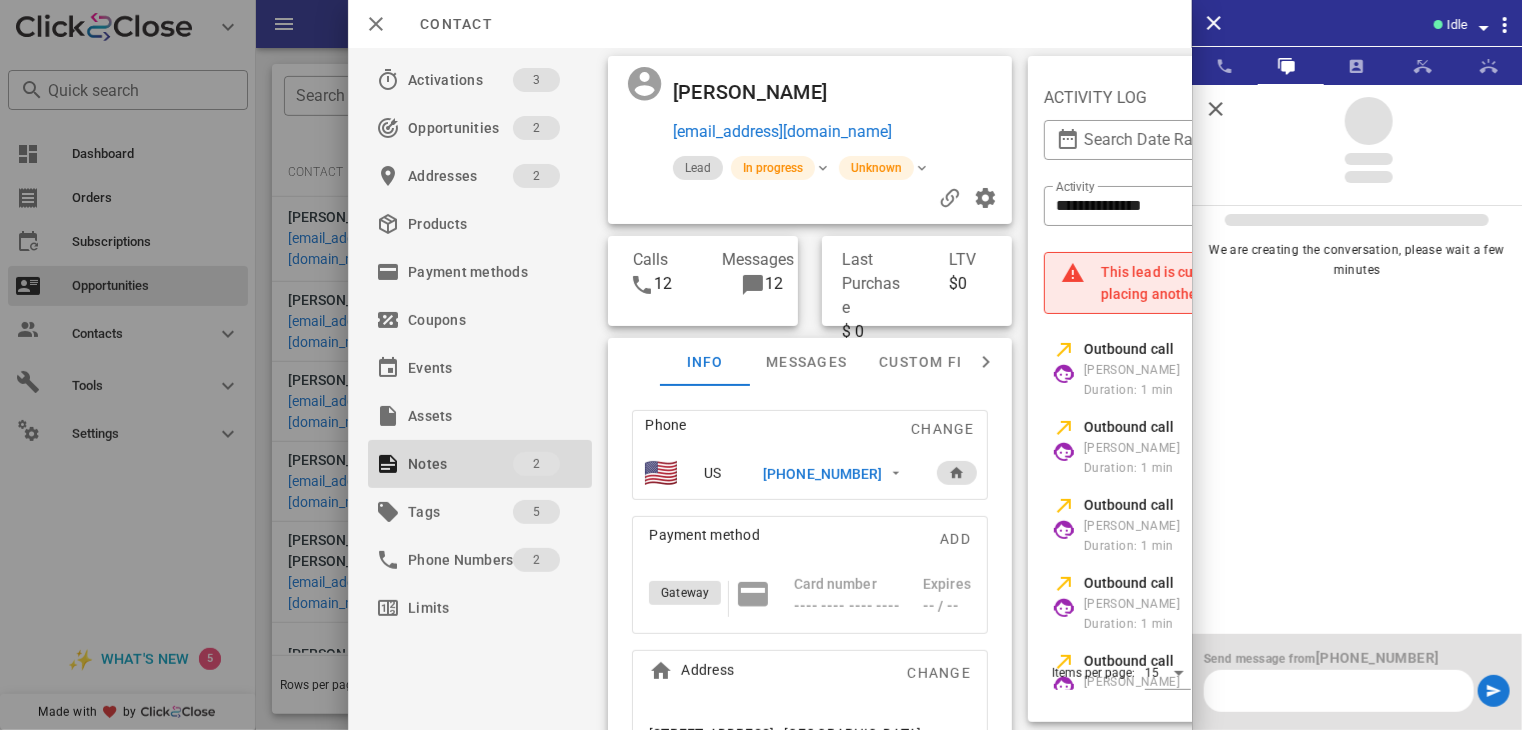 click at bounding box center (1339, 691) 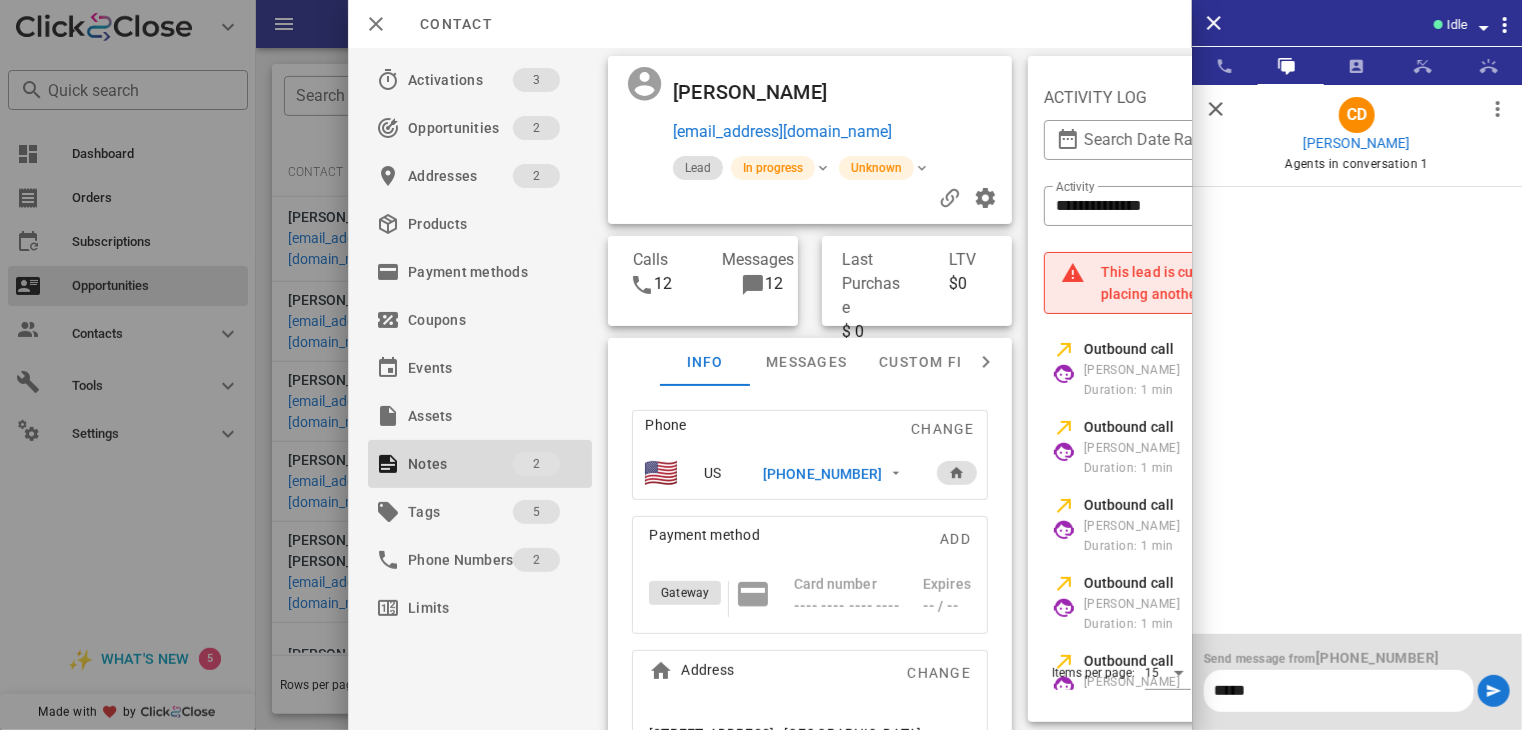 scroll, scrollTop: 0, scrollLeft: 0, axis: both 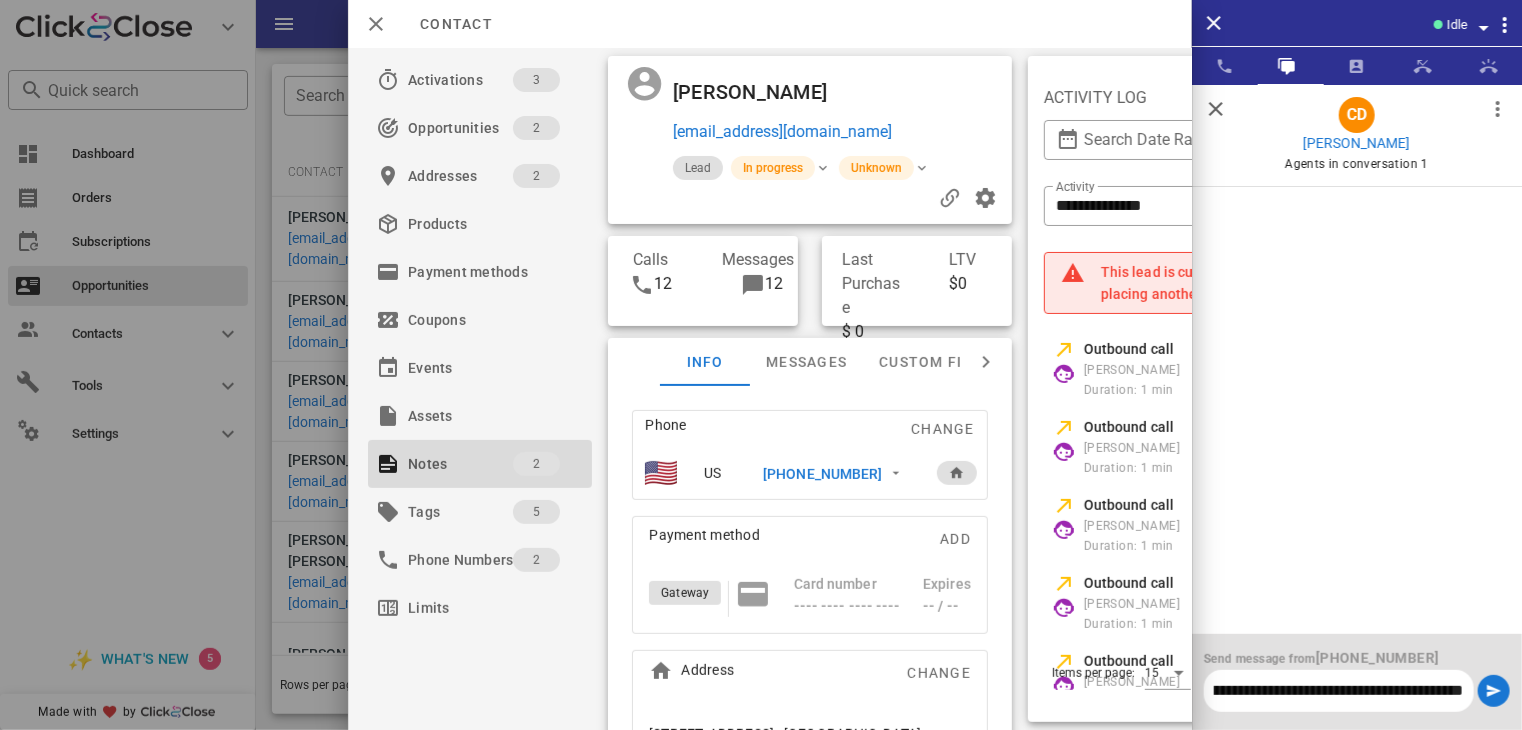 type on "**********" 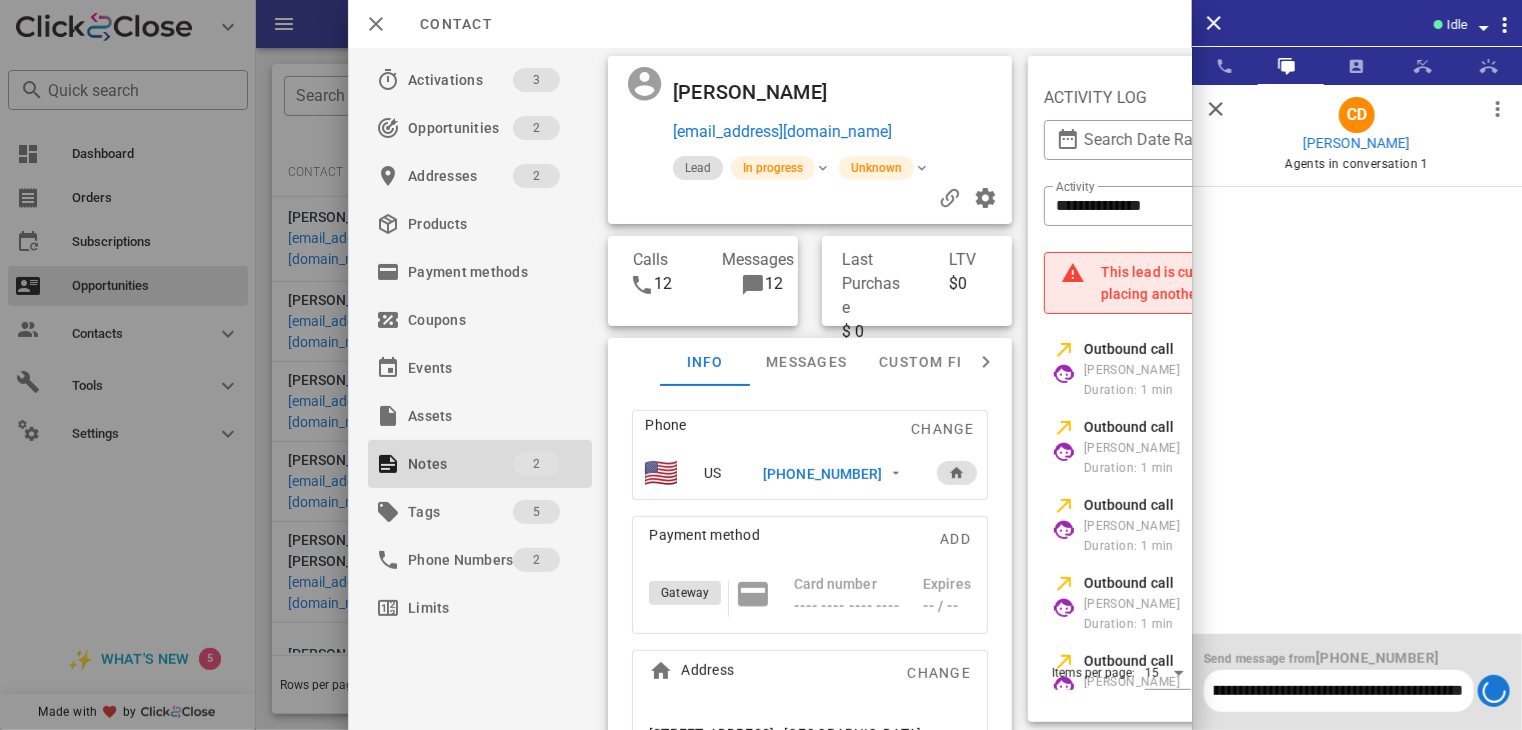 type 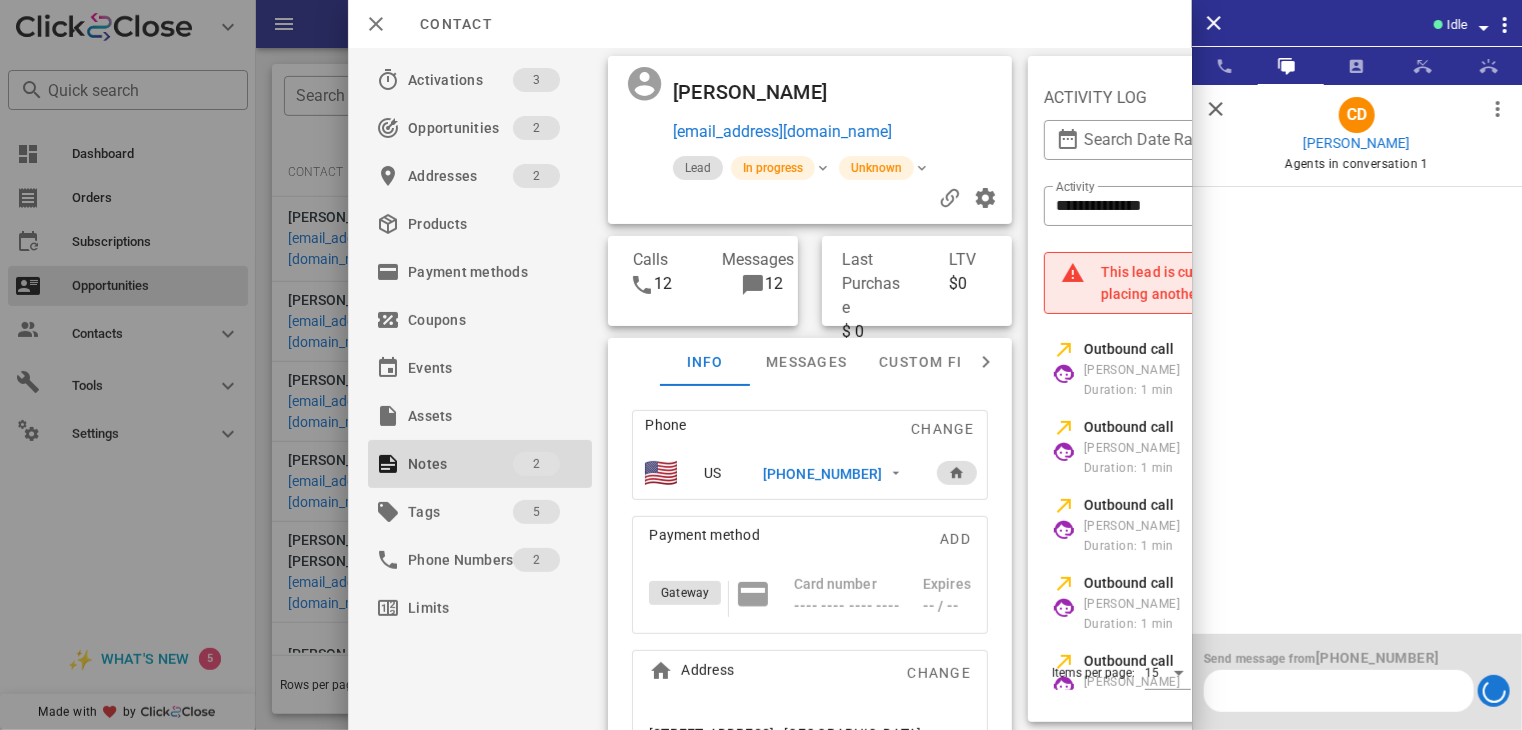 scroll, scrollTop: 0, scrollLeft: 0, axis: both 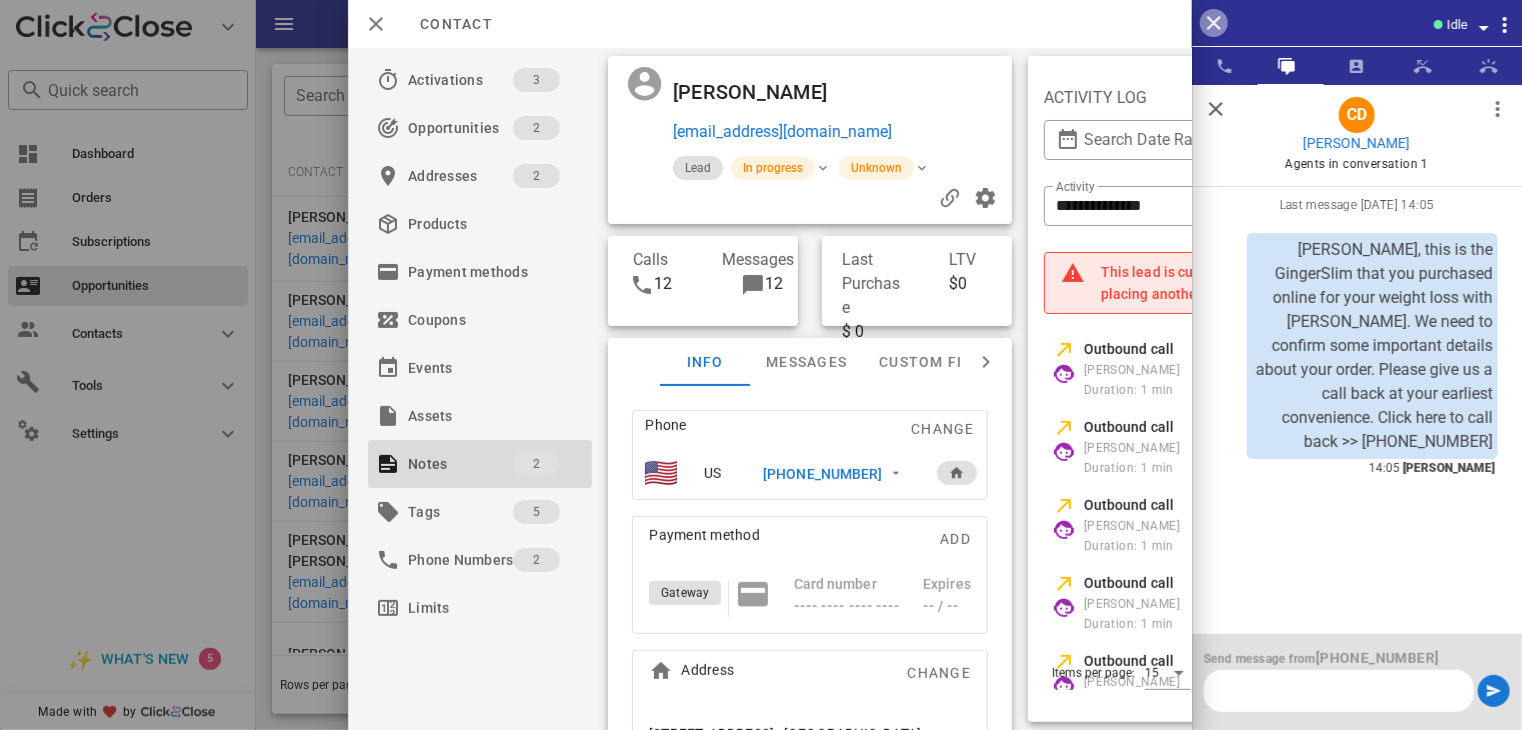 click at bounding box center (1214, 23) 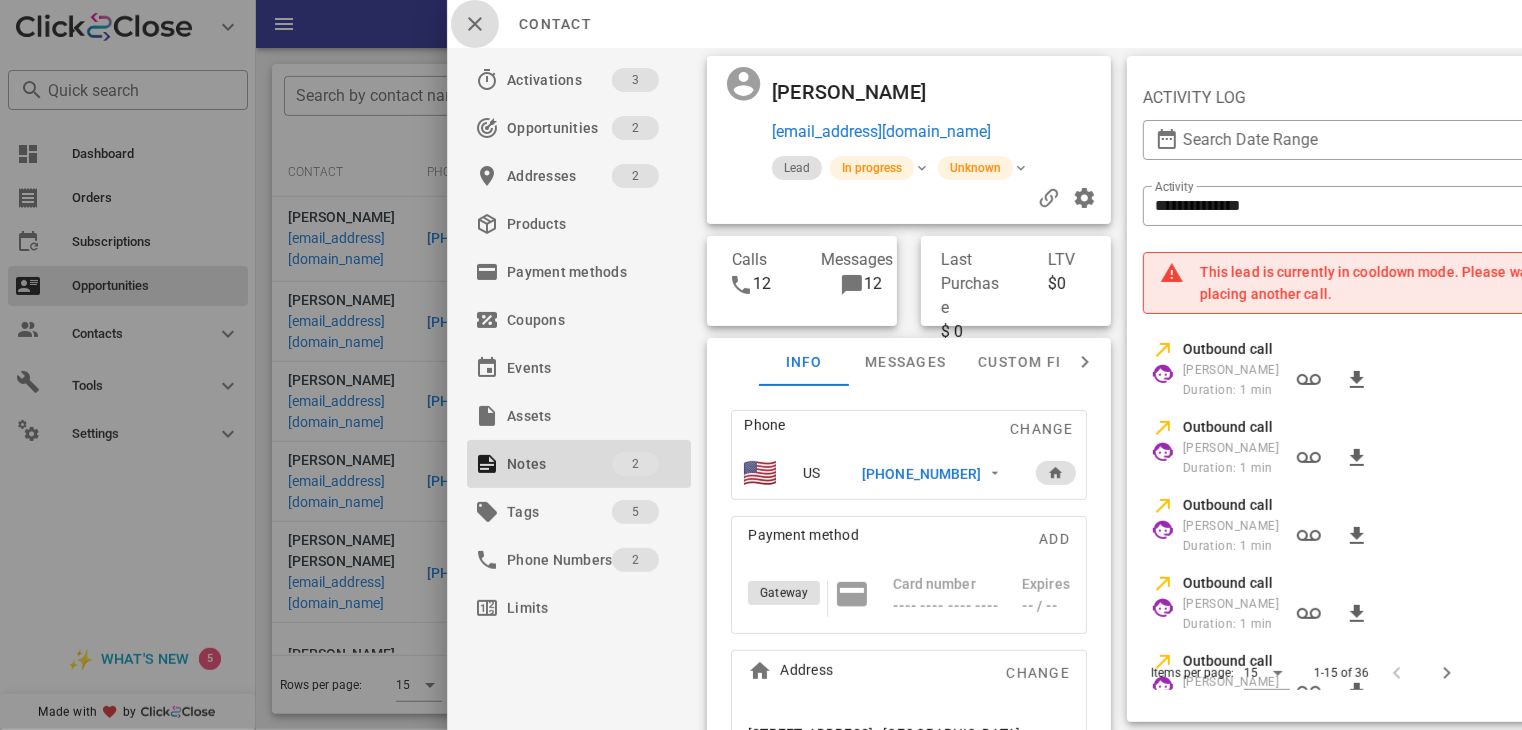 click at bounding box center (475, 24) 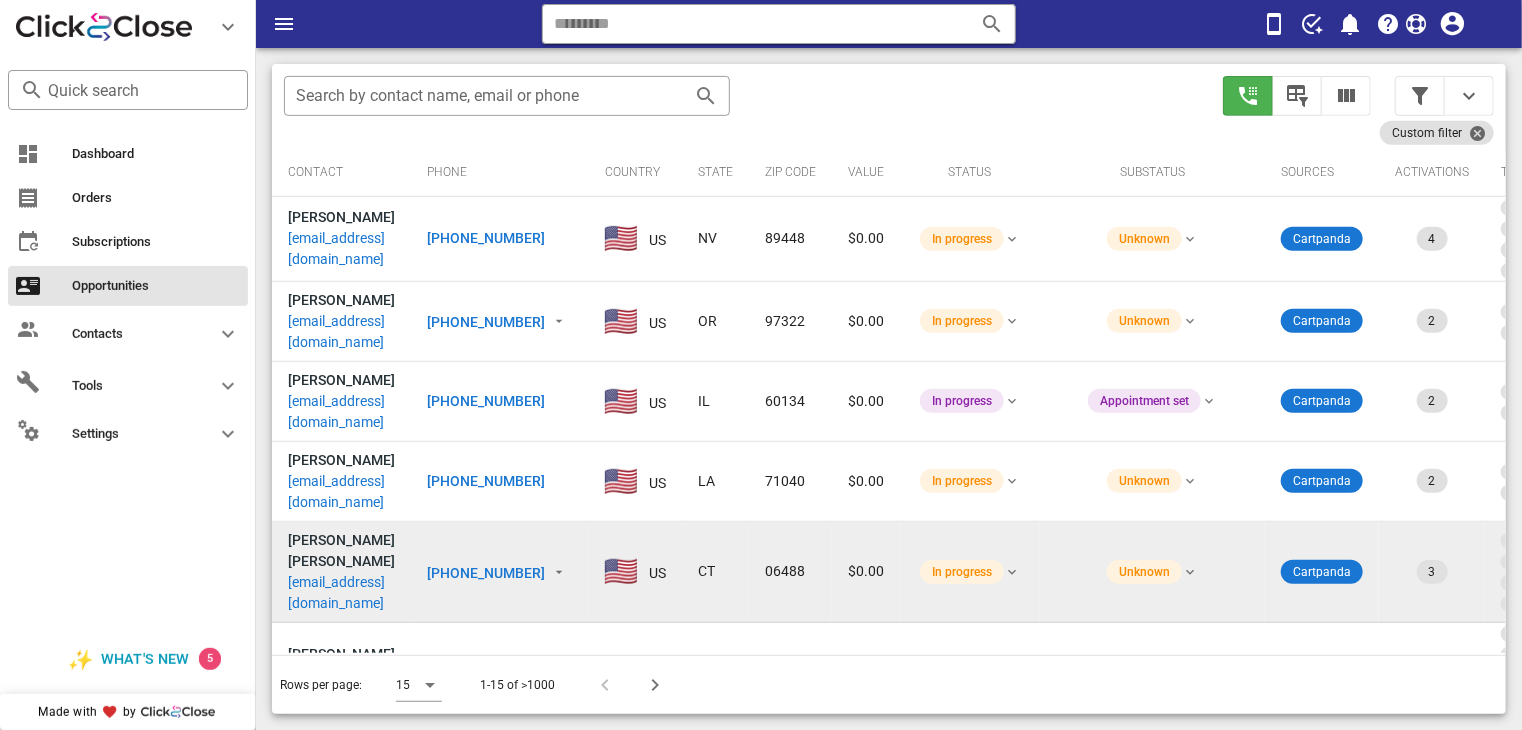 click on "[PHONE_NUMBER]" at bounding box center (486, 573) 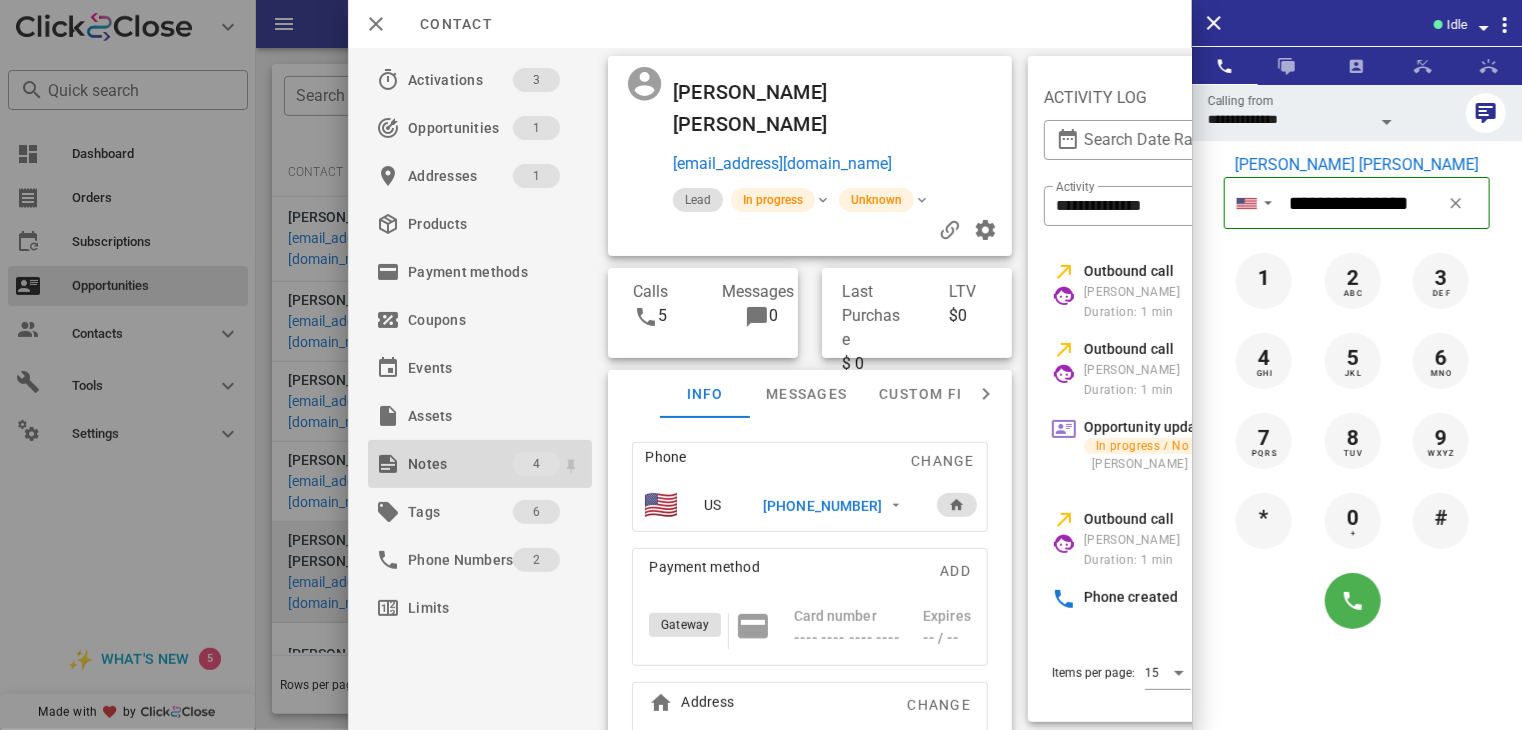 click on "Notes" at bounding box center [460, 464] 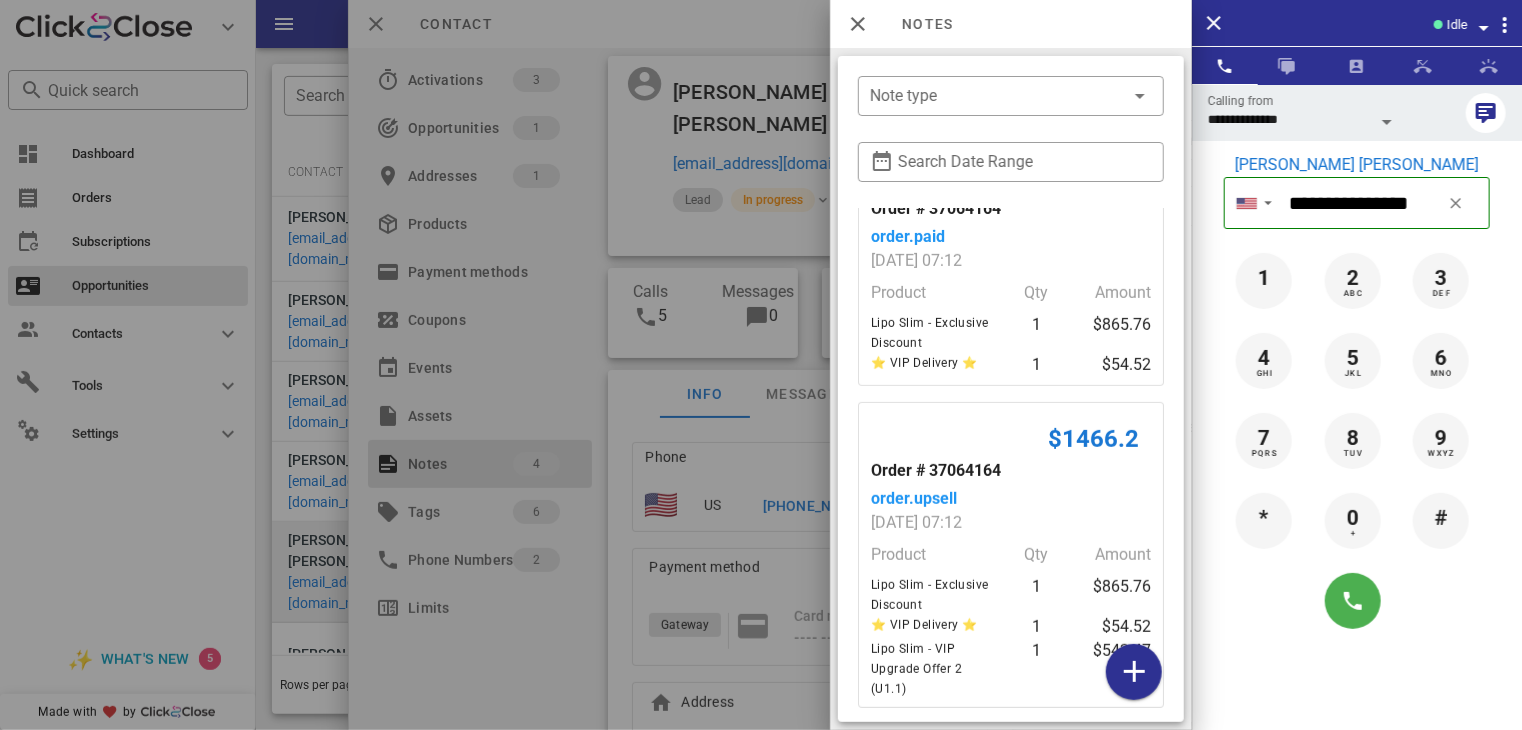 scroll, scrollTop: 457, scrollLeft: 0, axis: vertical 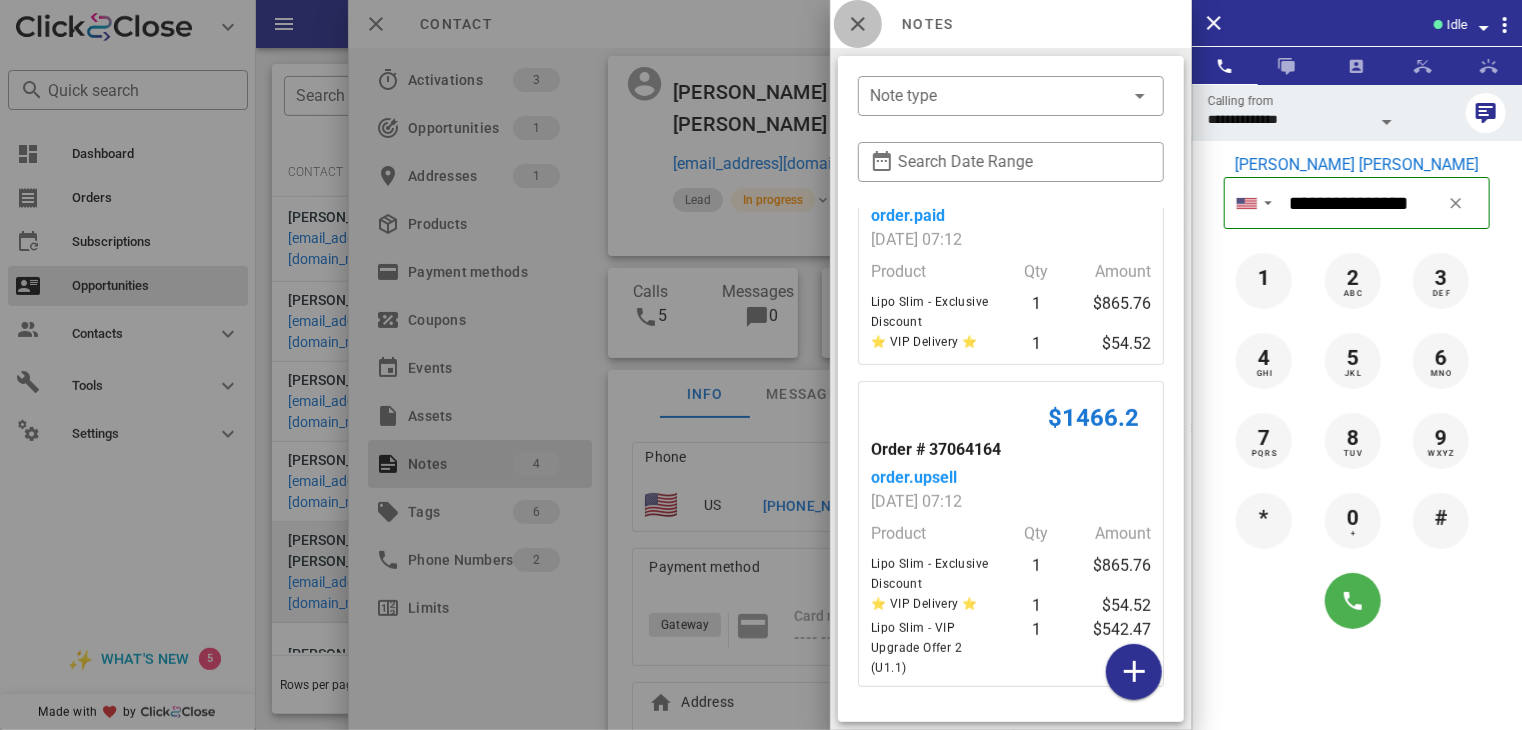 click at bounding box center (858, 24) 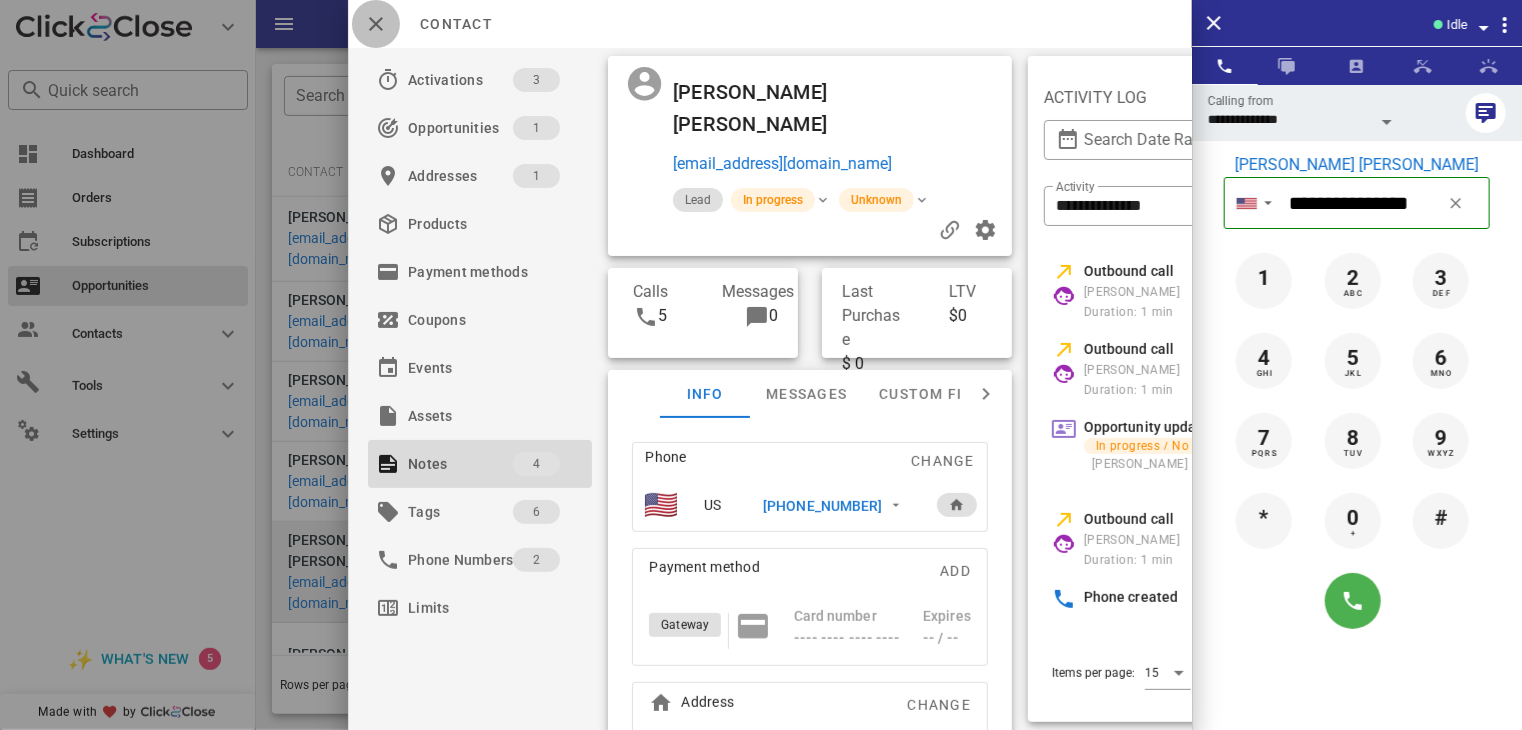click at bounding box center [376, 24] 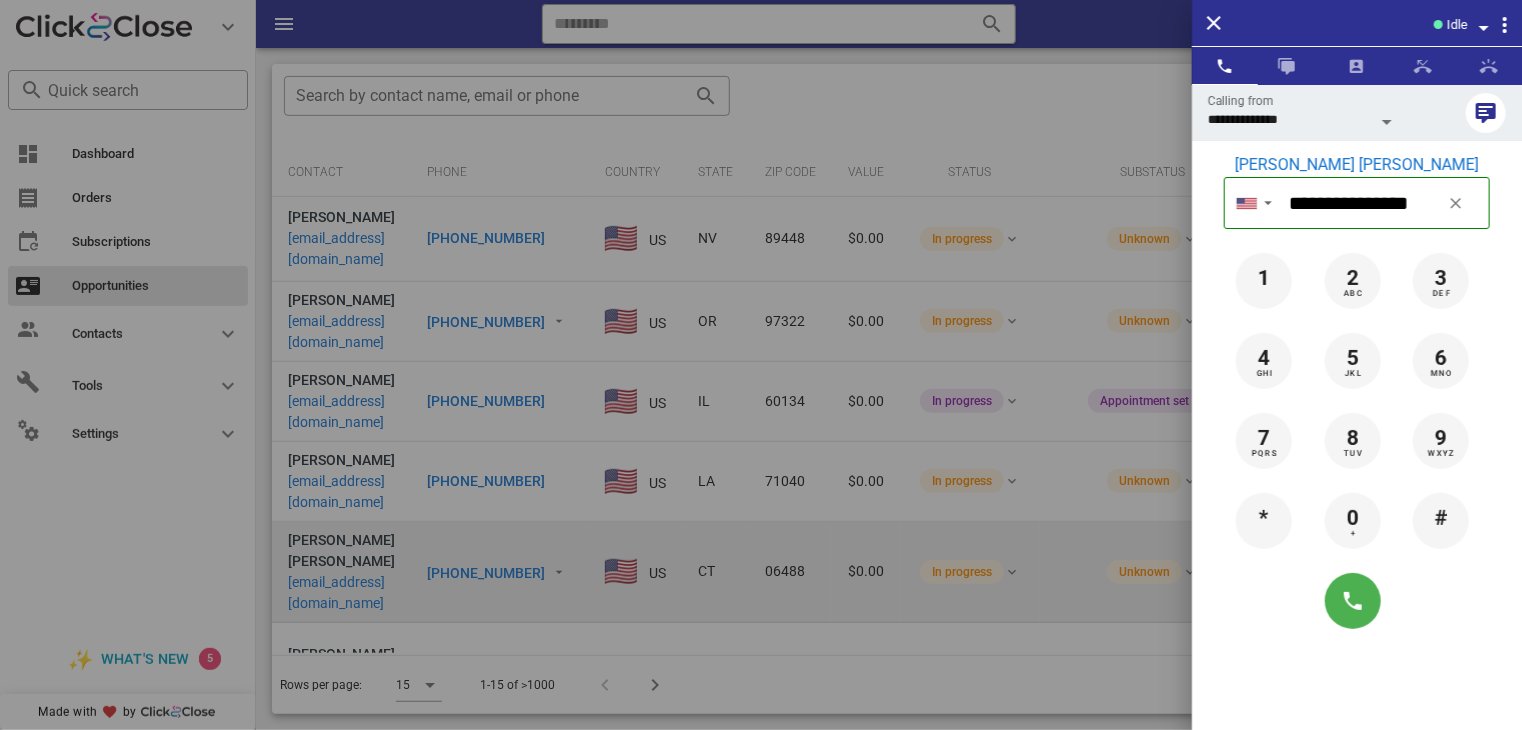 click at bounding box center (761, 365) 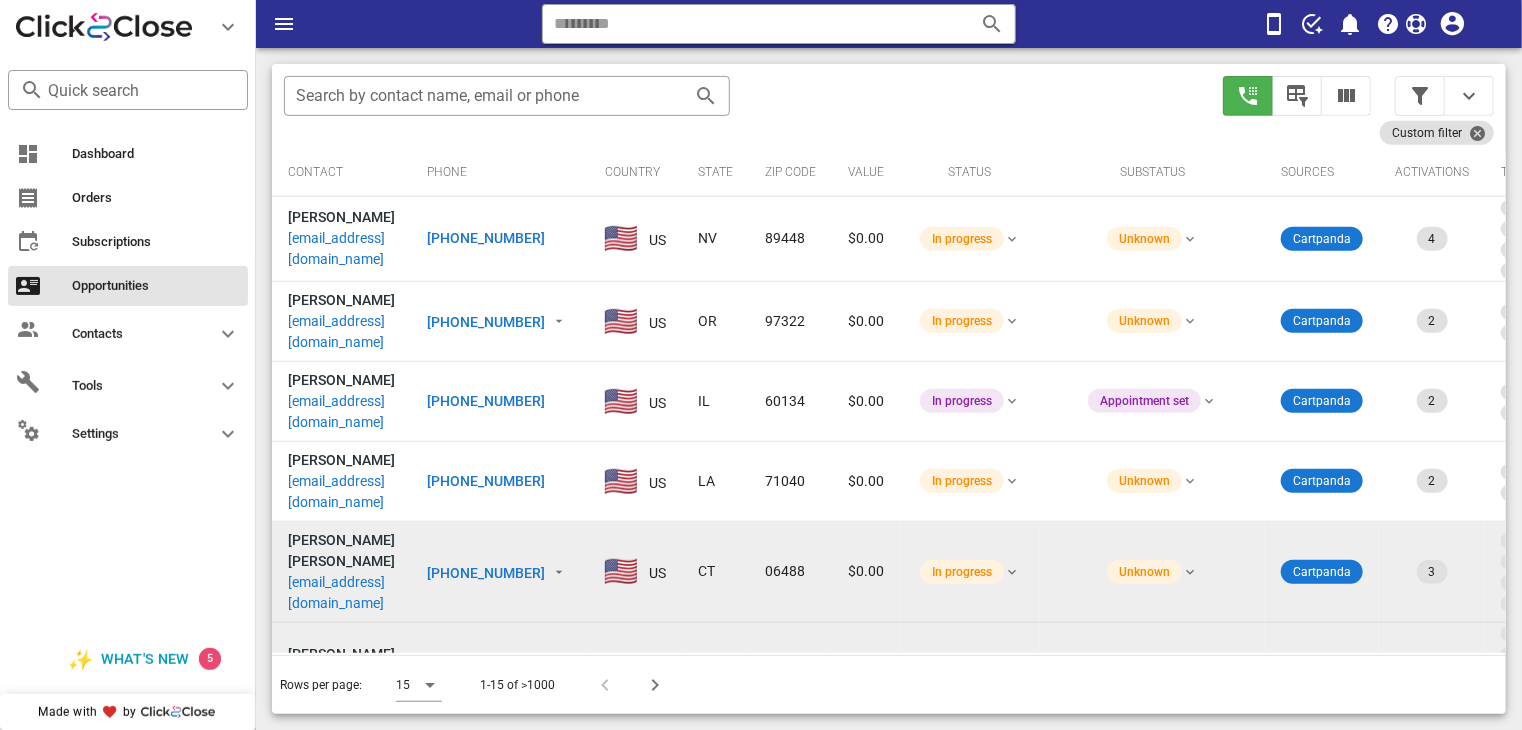 click on "[PHONE_NUMBER]" at bounding box center [486, 675] 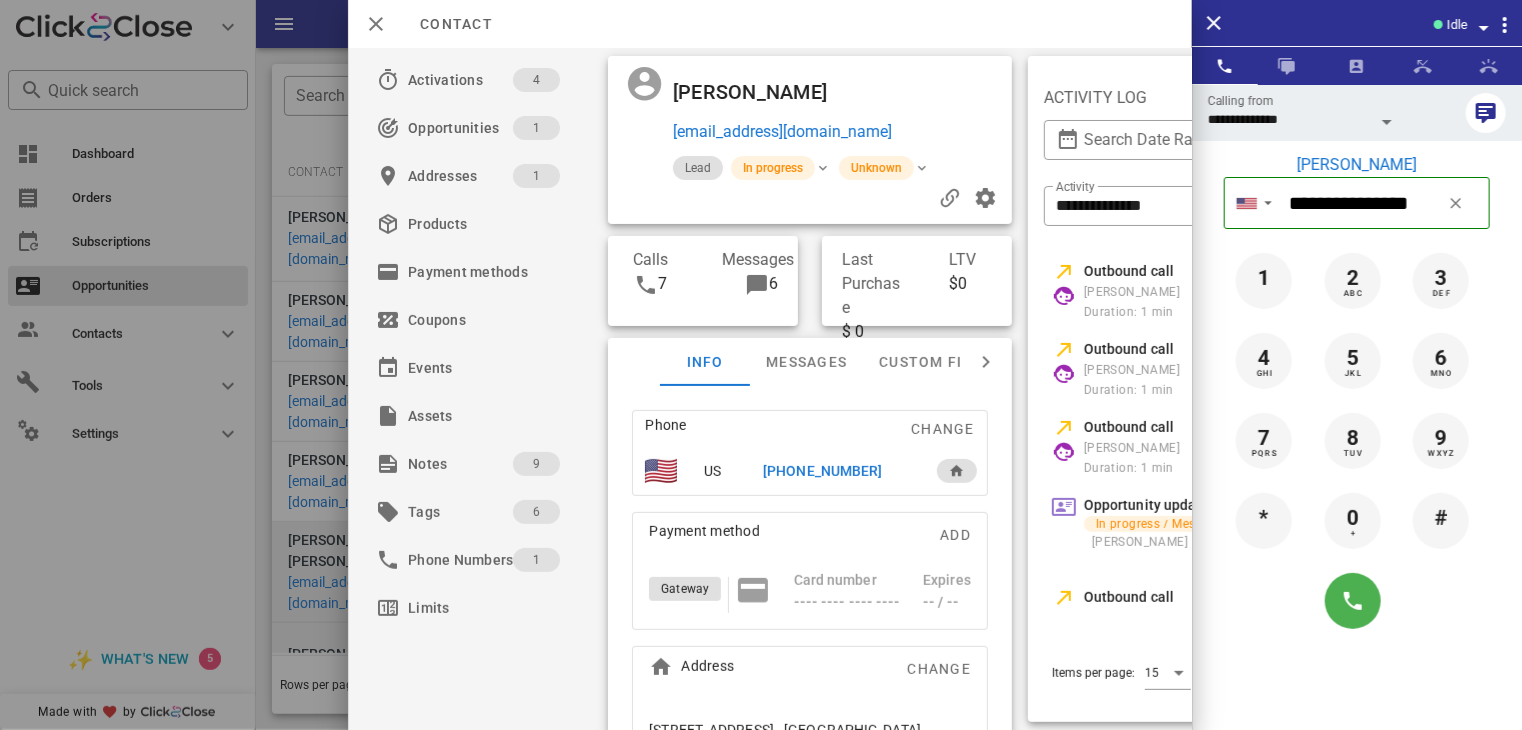scroll, scrollTop: 0, scrollLeft: 428, axis: horizontal 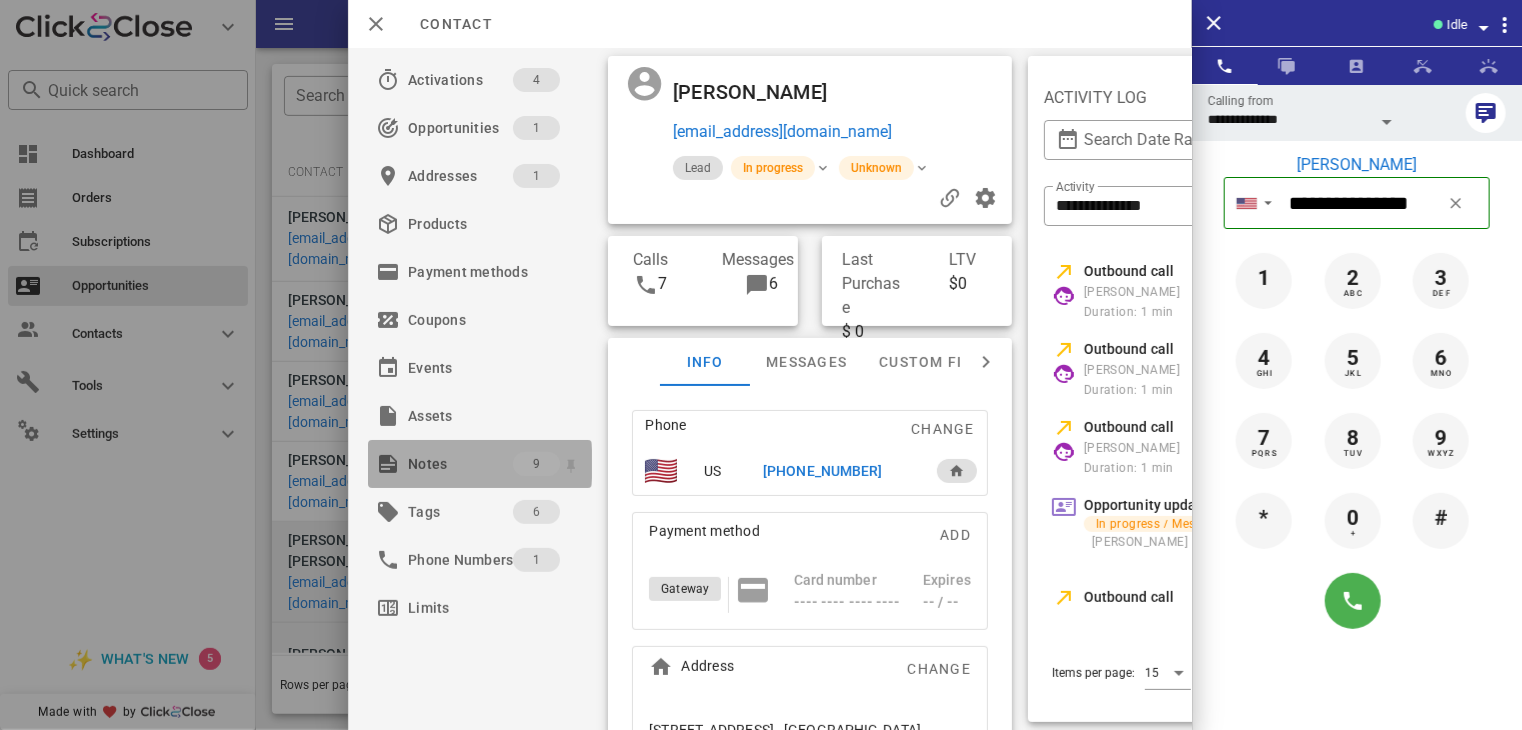 click on "Notes" at bounding box center [460, 464] 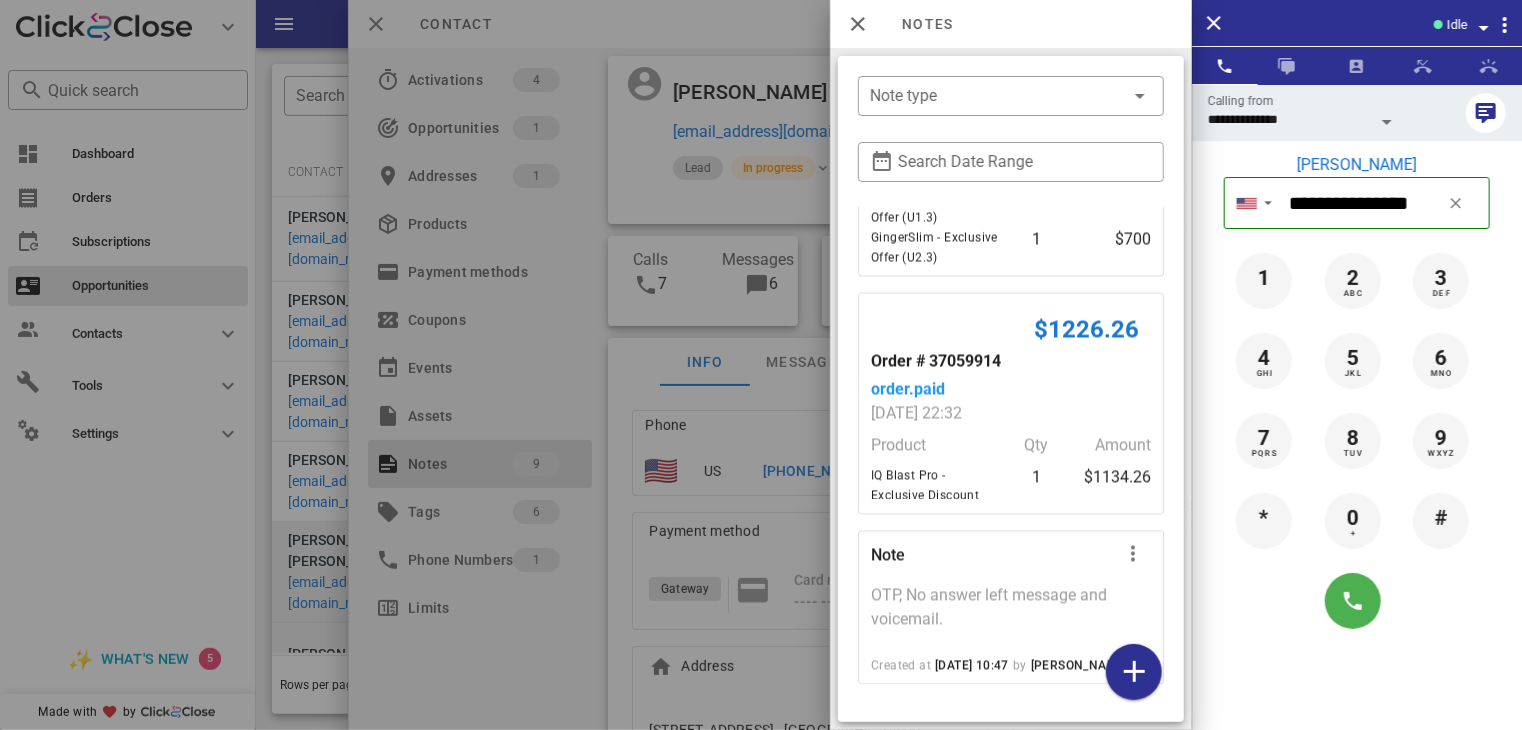 scroll, scrollTop: 2257, scrollLeft: 0, axis: vertical 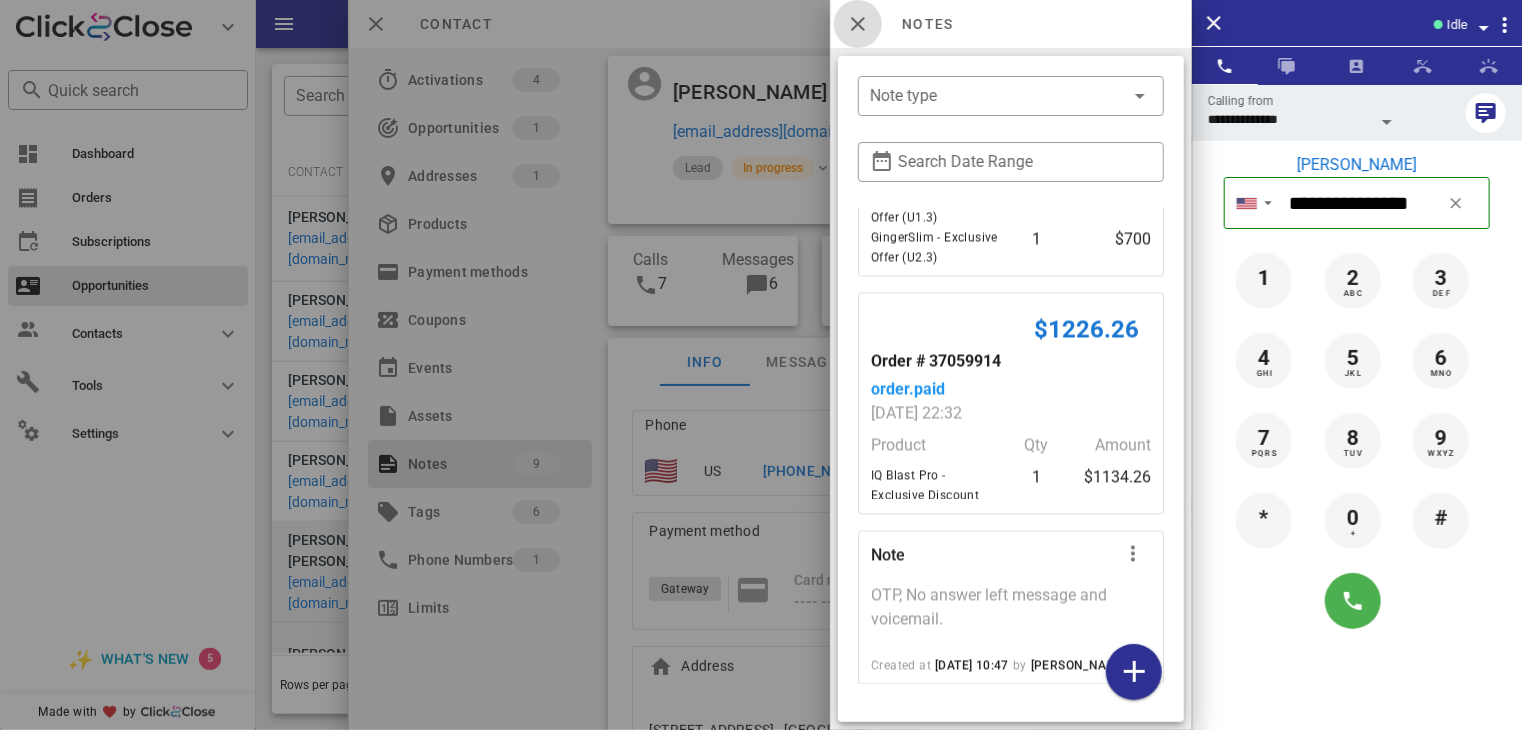 click at bounding box center [858, 24] 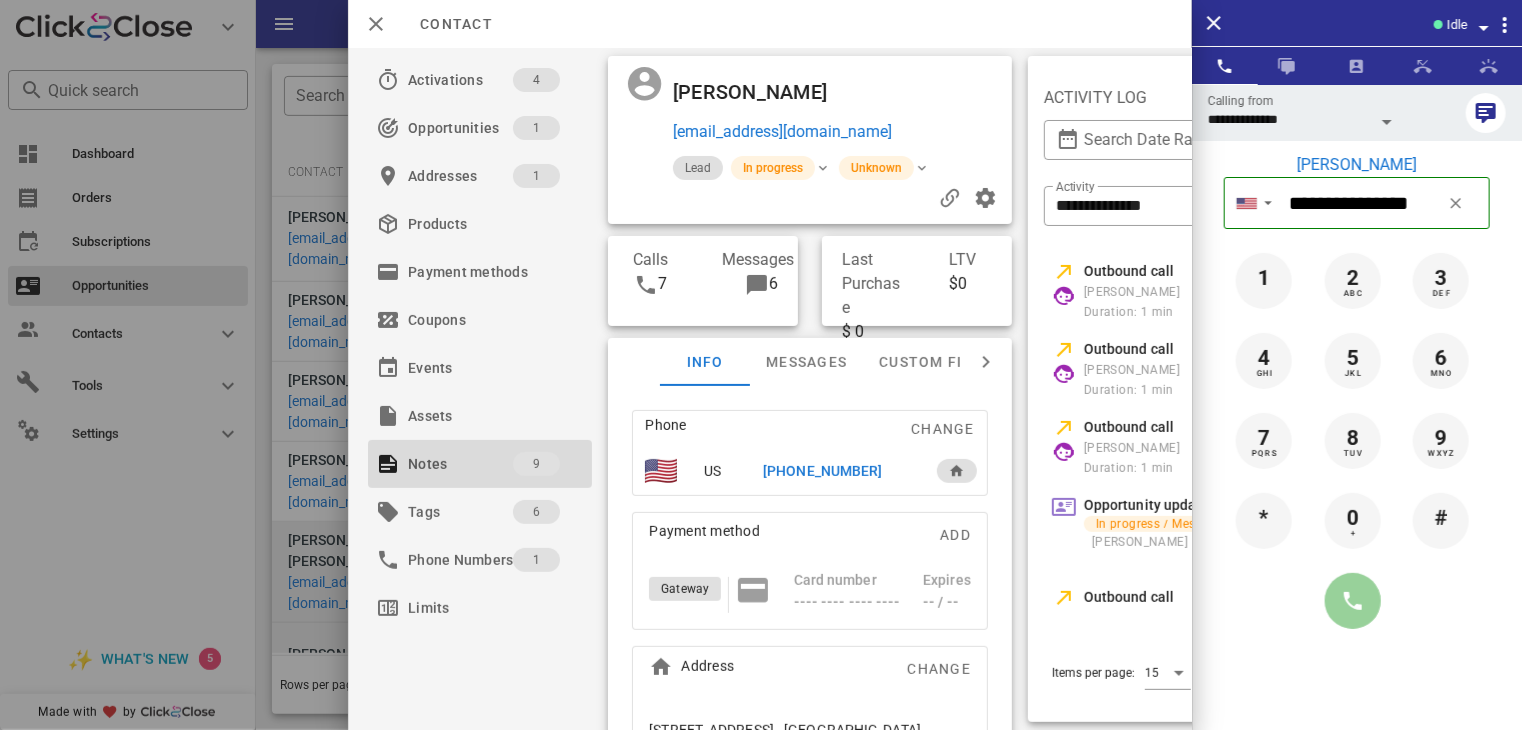 click at bounding box center (1353, 601) 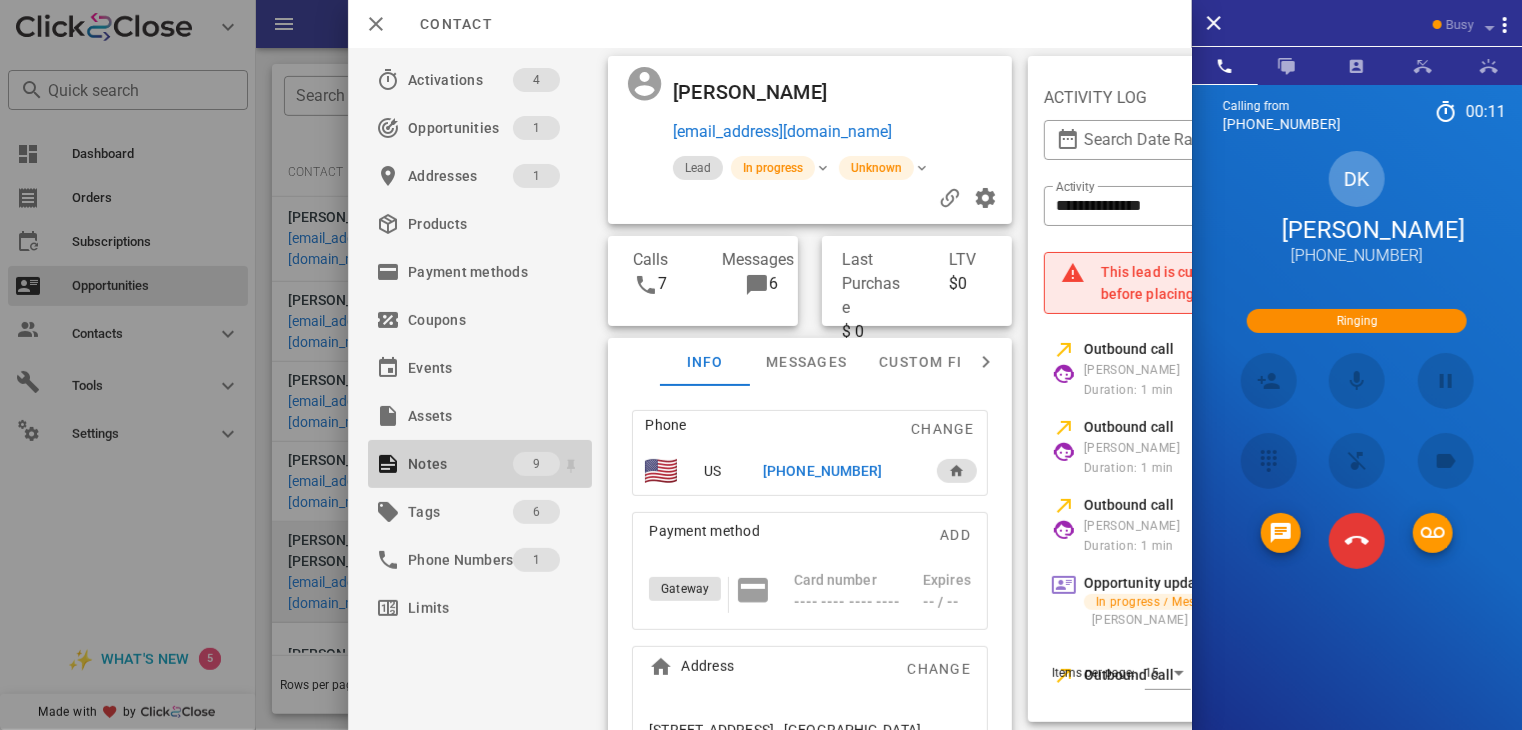 click on "Notes" at bounding box center (460, 464) 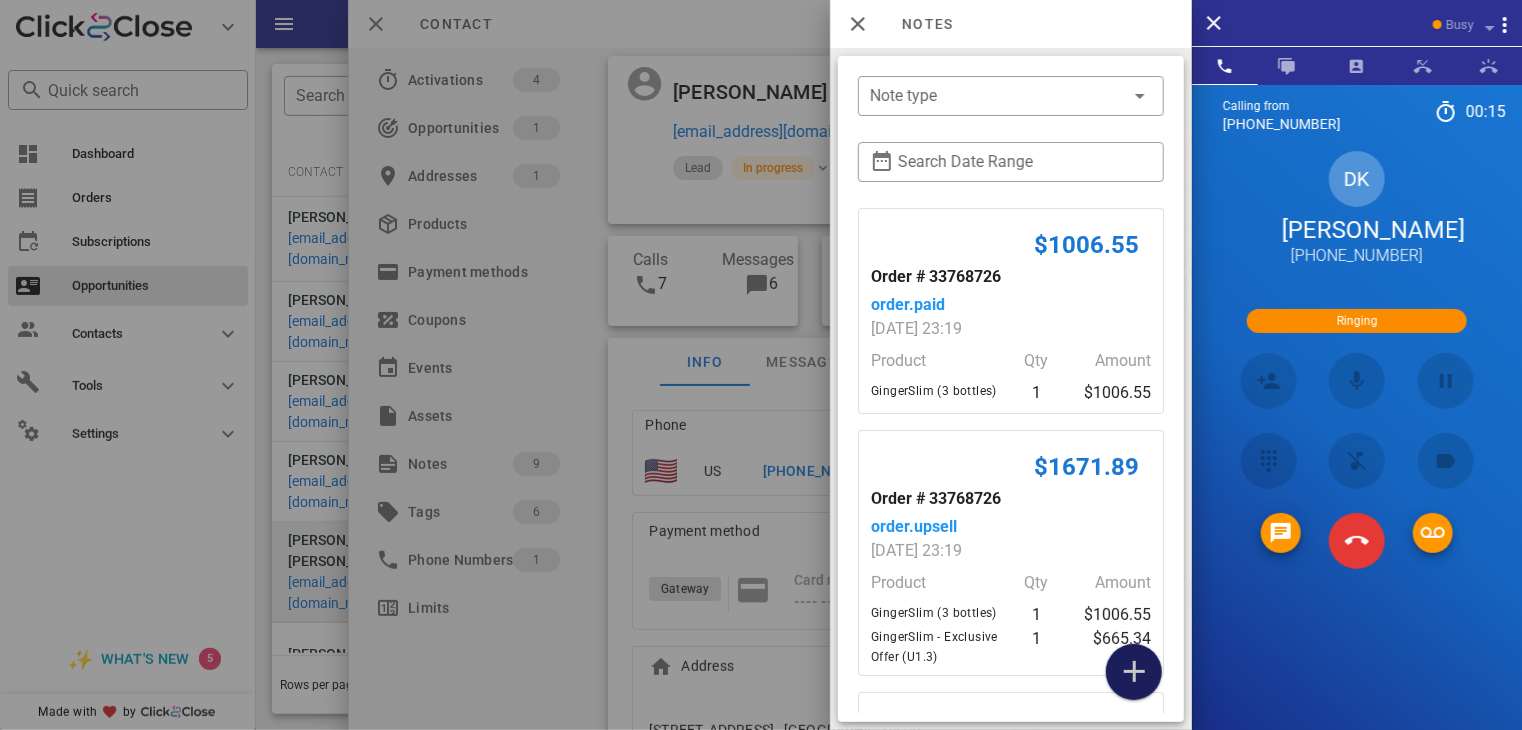 click at bounding box center (1134, 672) 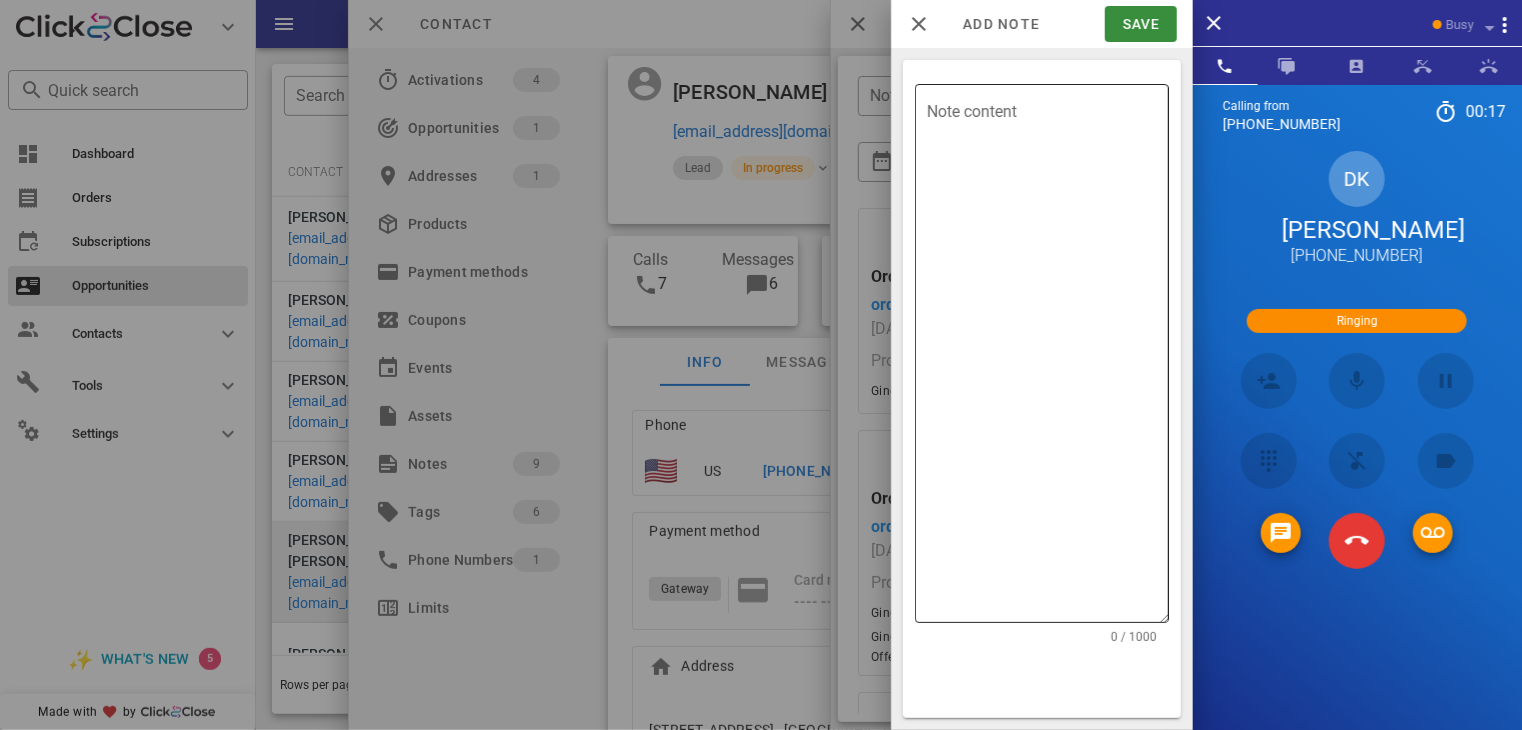 click on "Note content" at bounding box center [1048, 358] 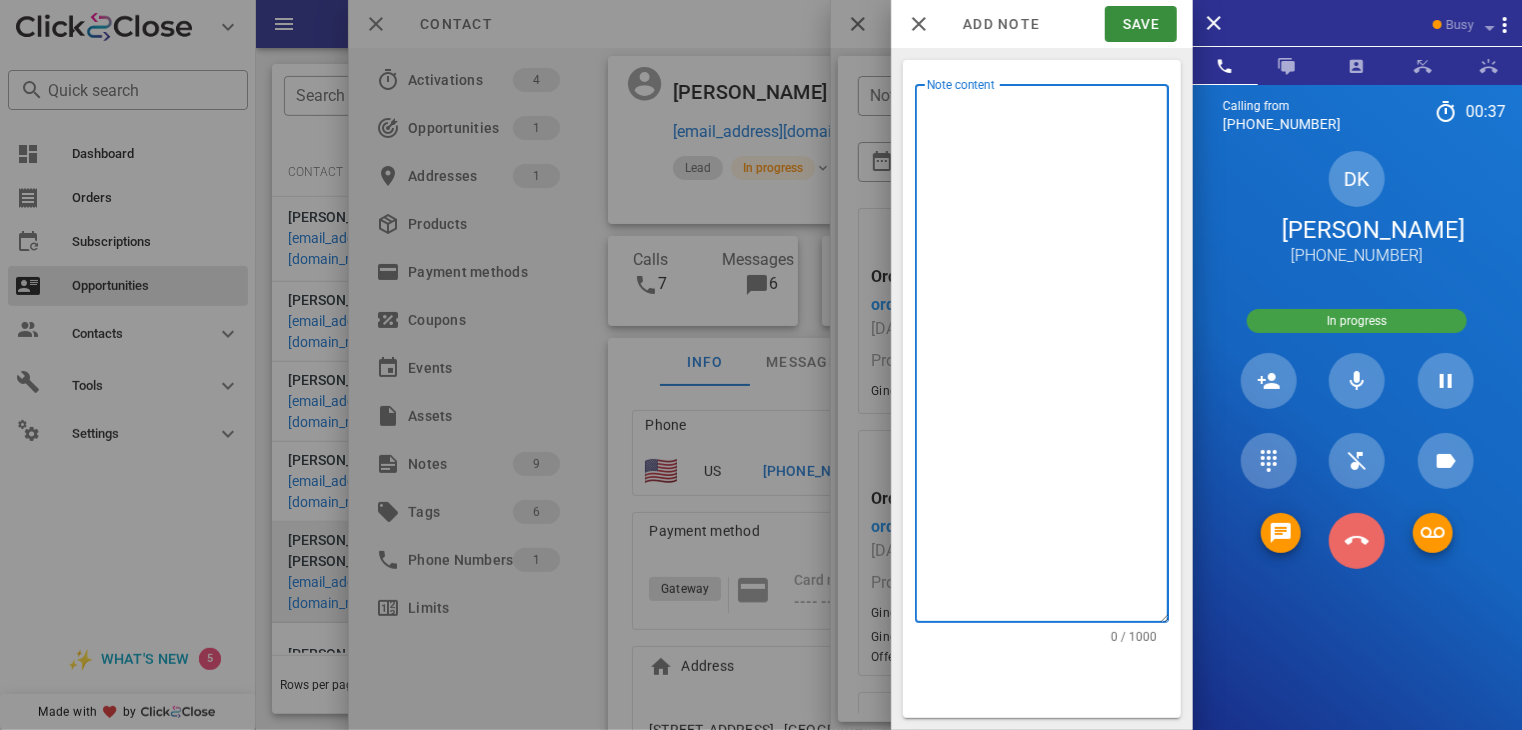 click at bounding box center [1357, 541] 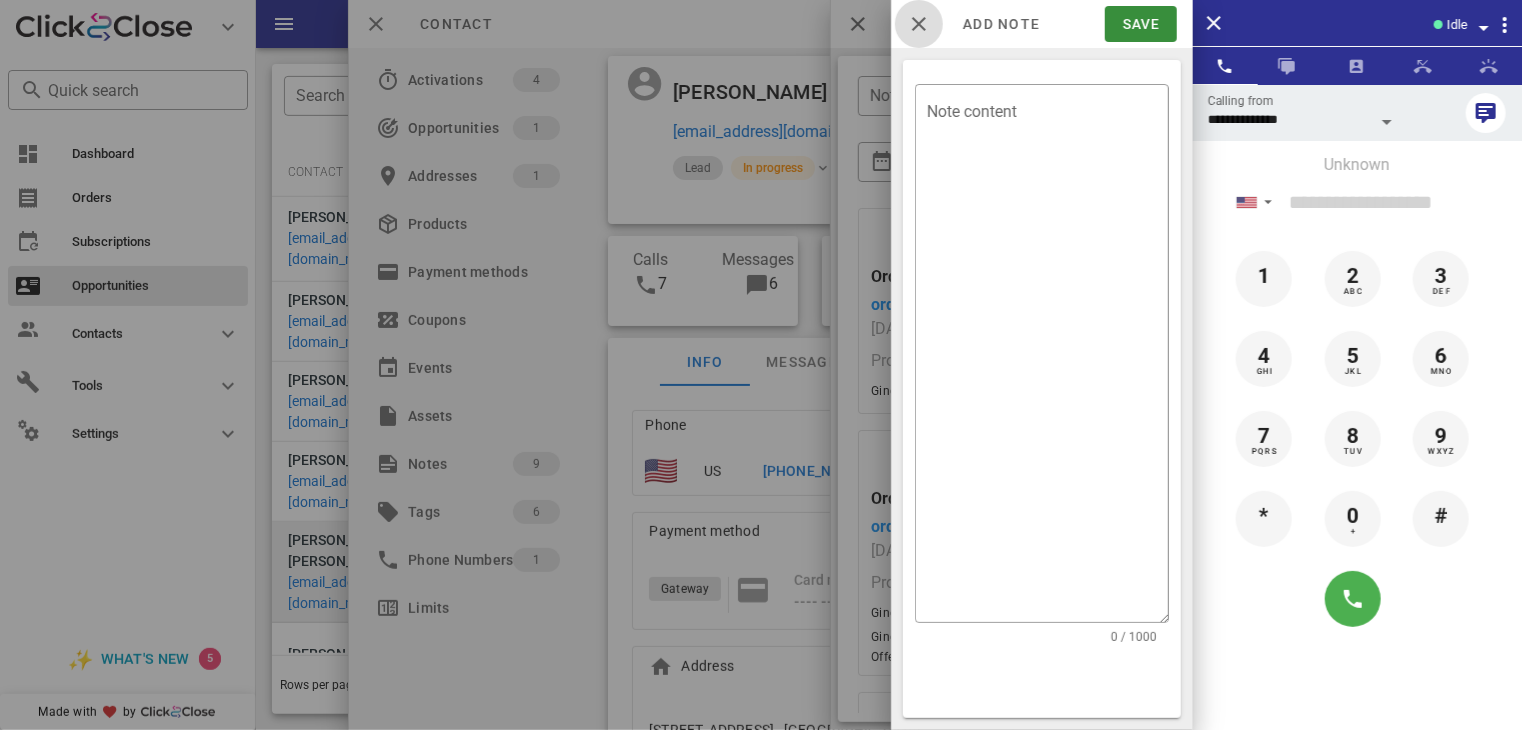 click at bounding box center (919, 24) 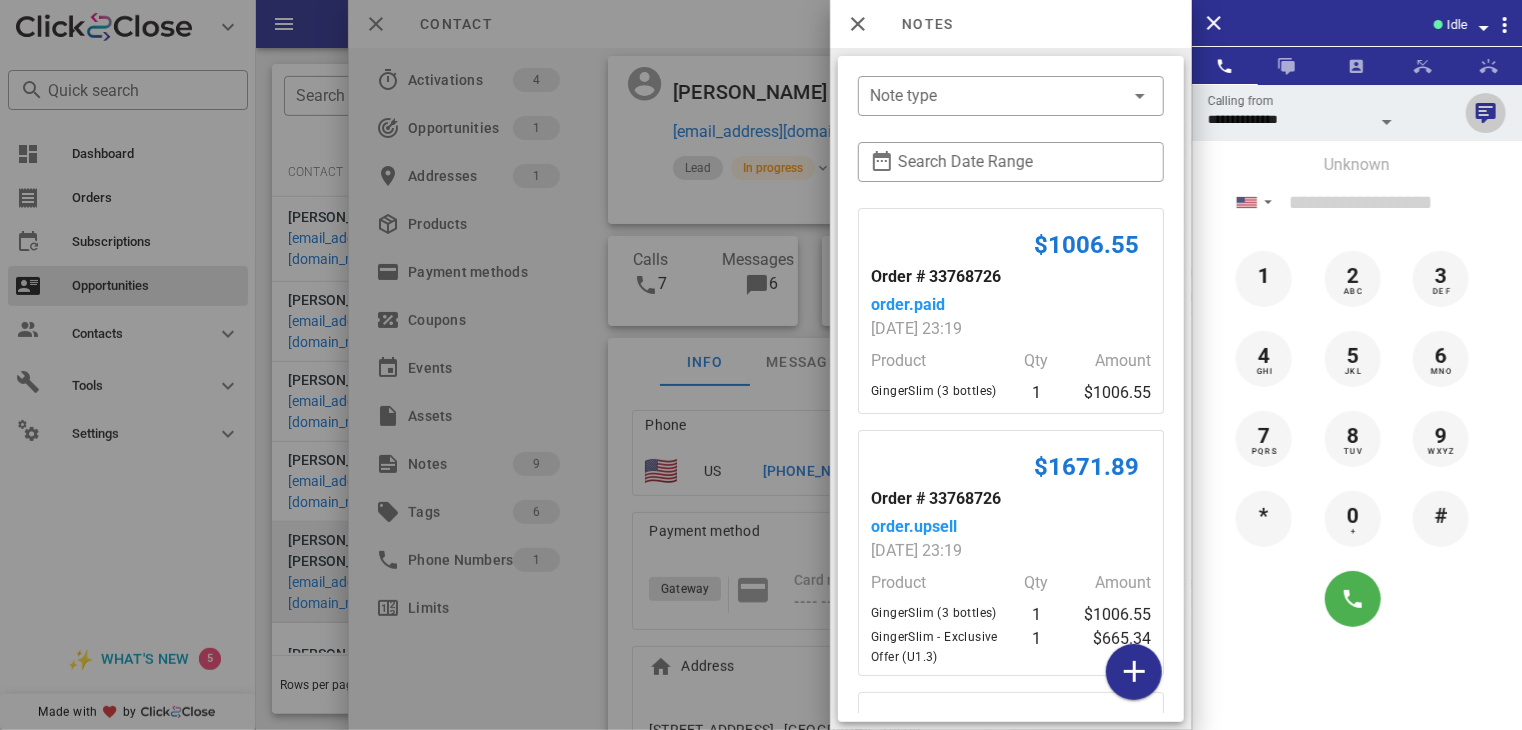 click at bounding box center [1486, 113] 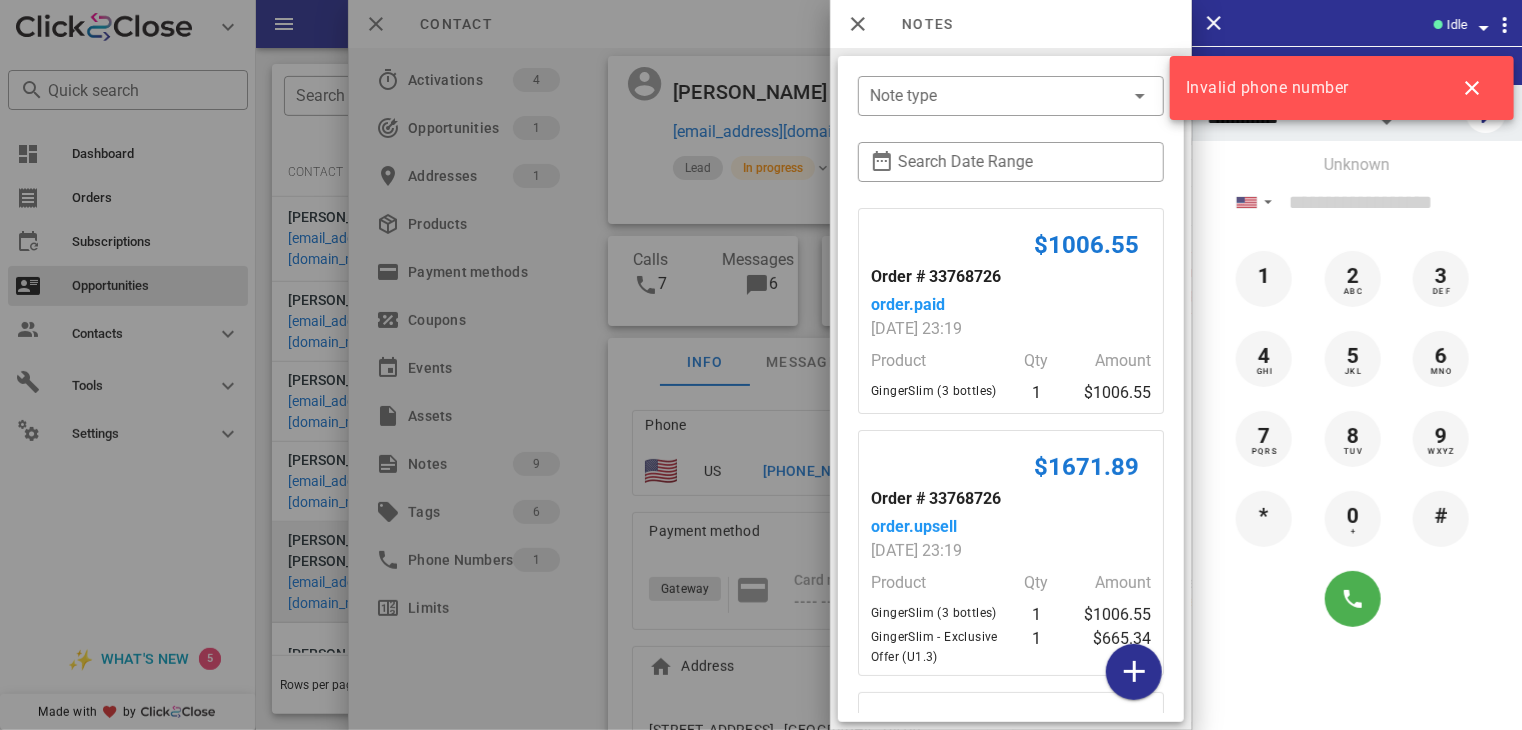 click at bounding box center [761, 365] 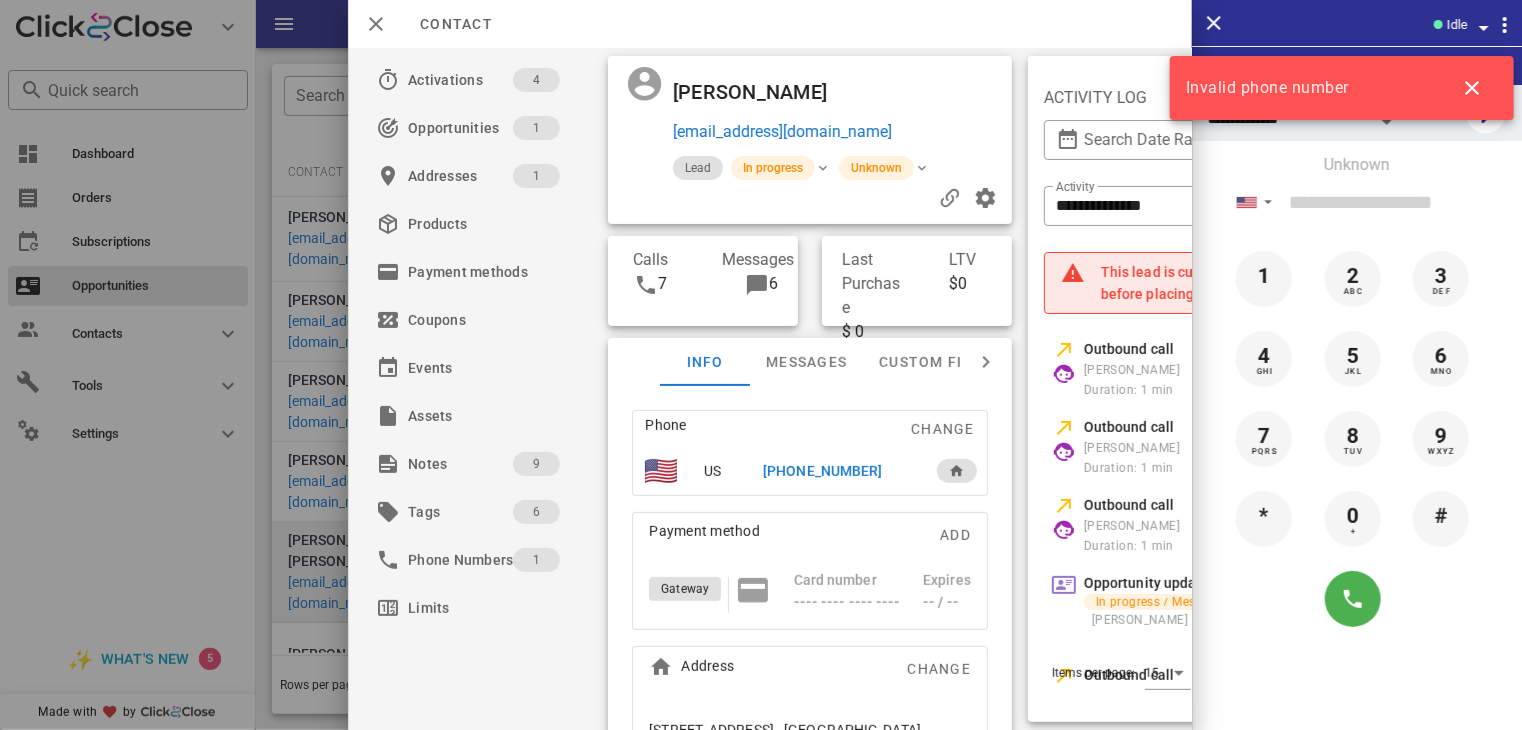 click on "[PHONE_NUMBER]" at bounding box center [822, 471] 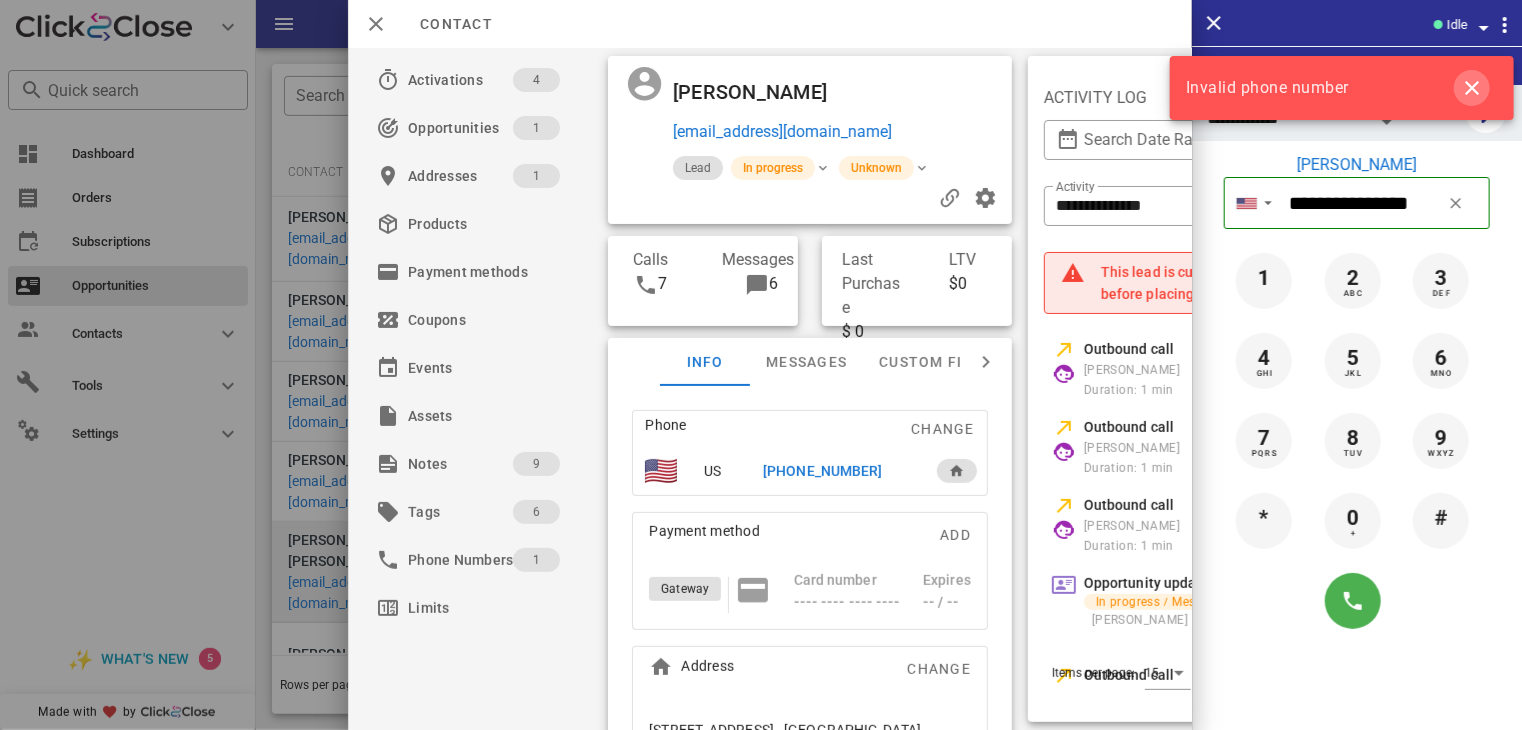 click at bounding box center (1472, 88) 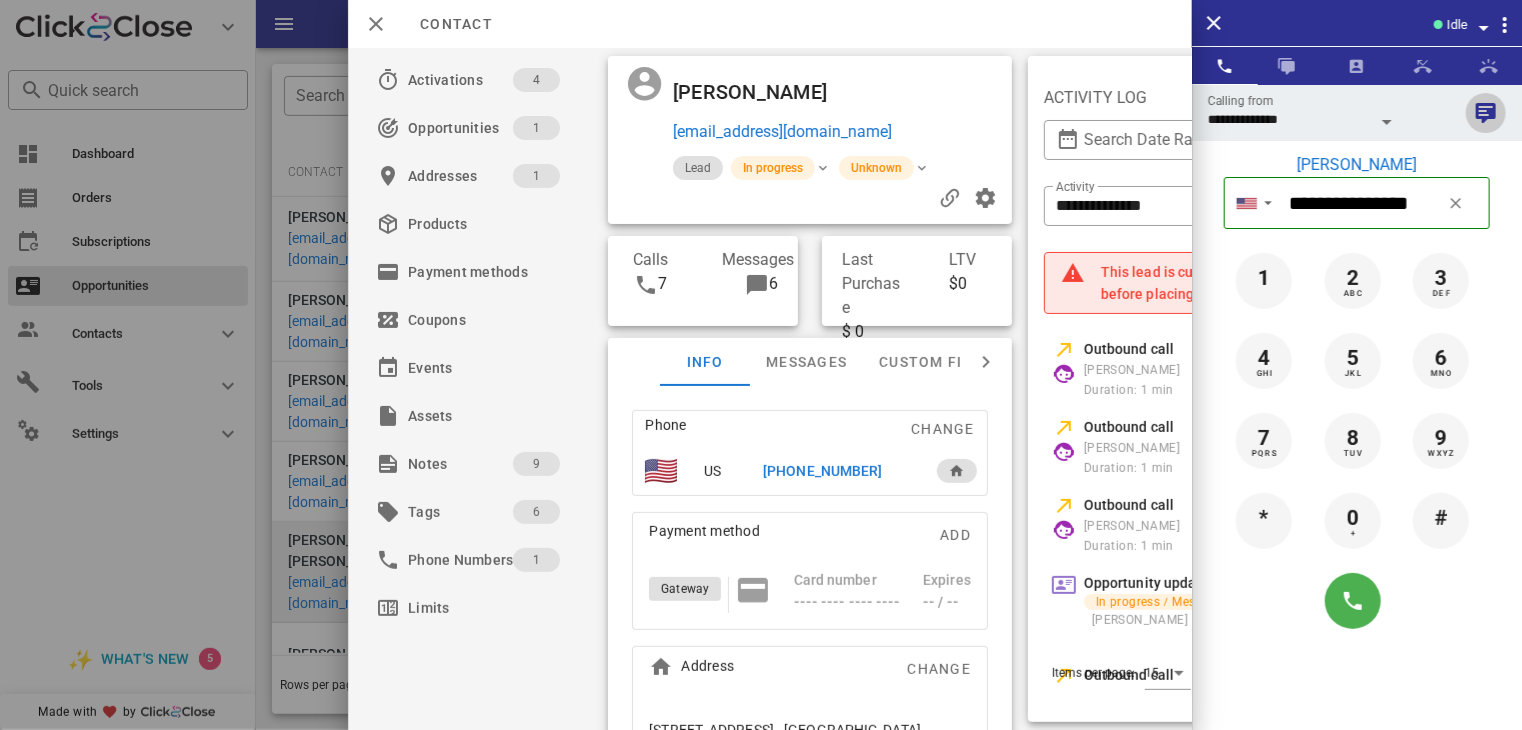 click at bounding box center (1486, 113) 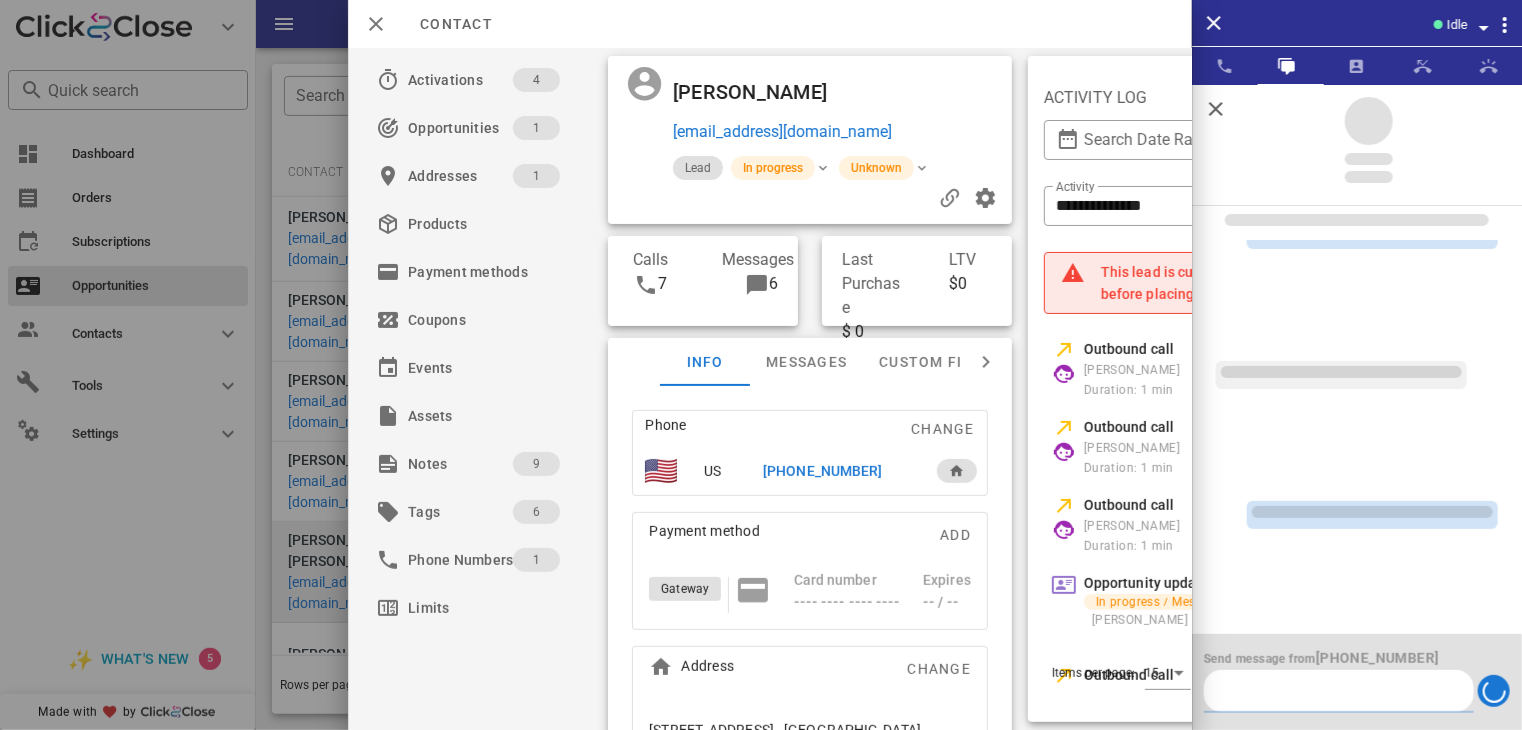 scroll, scrollTop: 0, scrollLeft: 0, axis: both 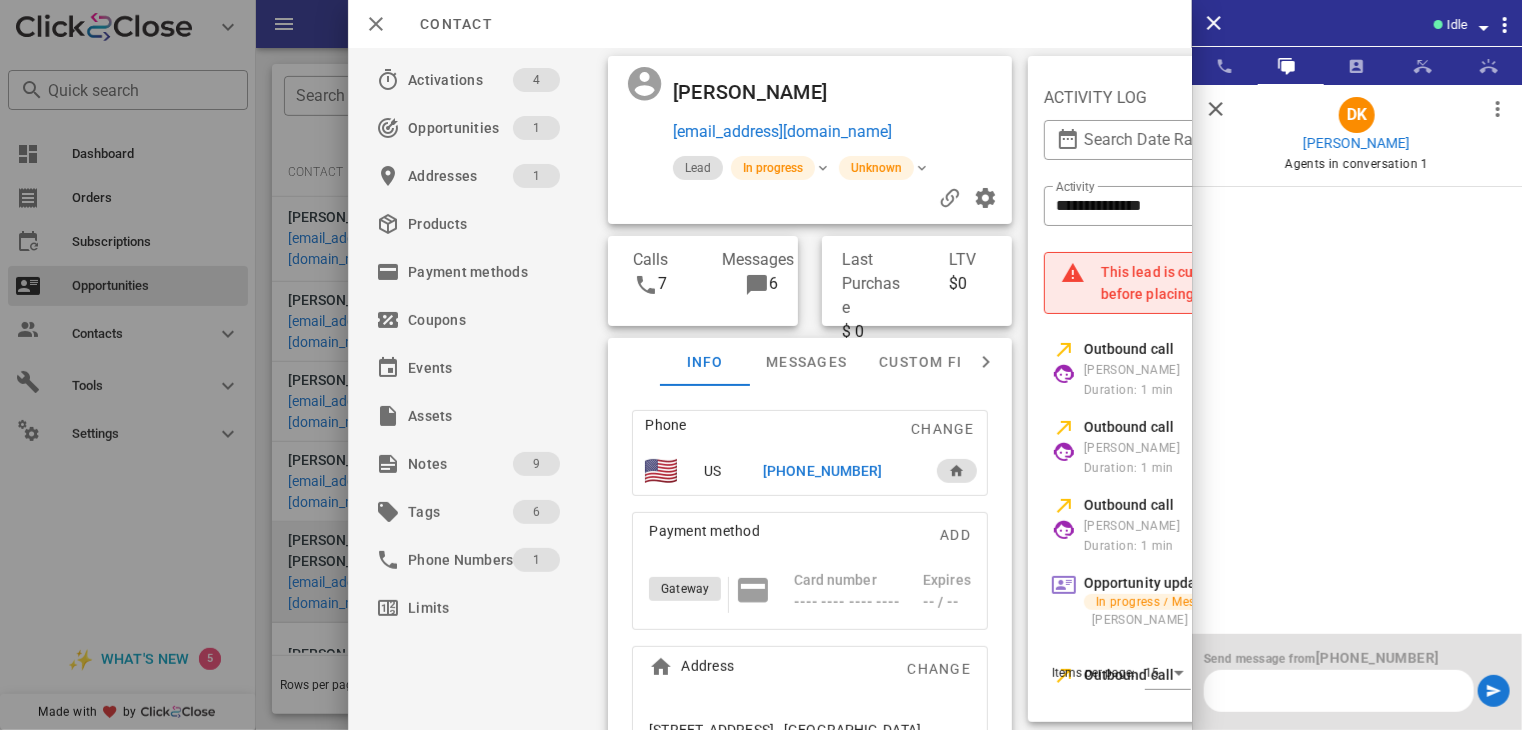 click at bounding box center (1339, 691) 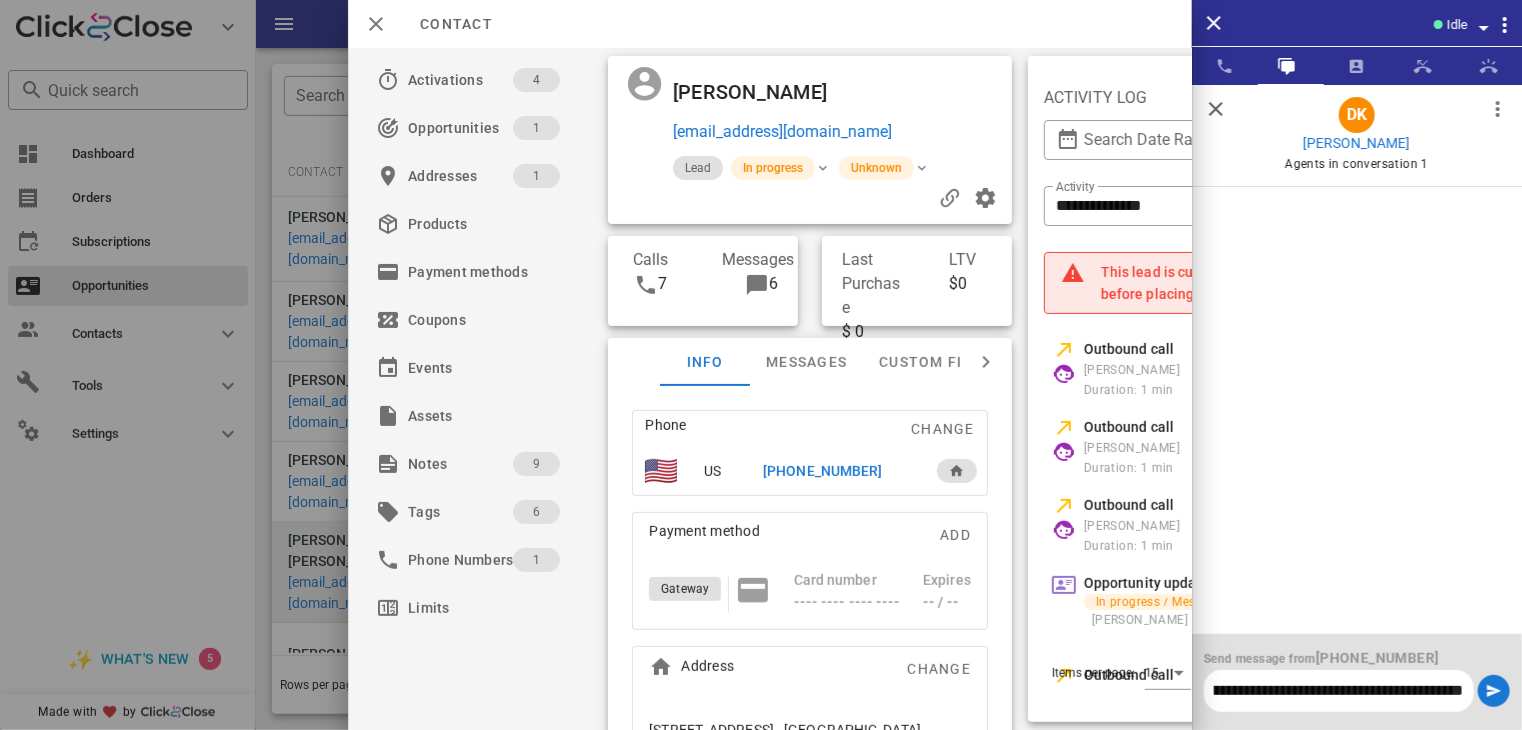 scroll, scrollTop: 0, scrollLeft: 1471, axis: horizontal 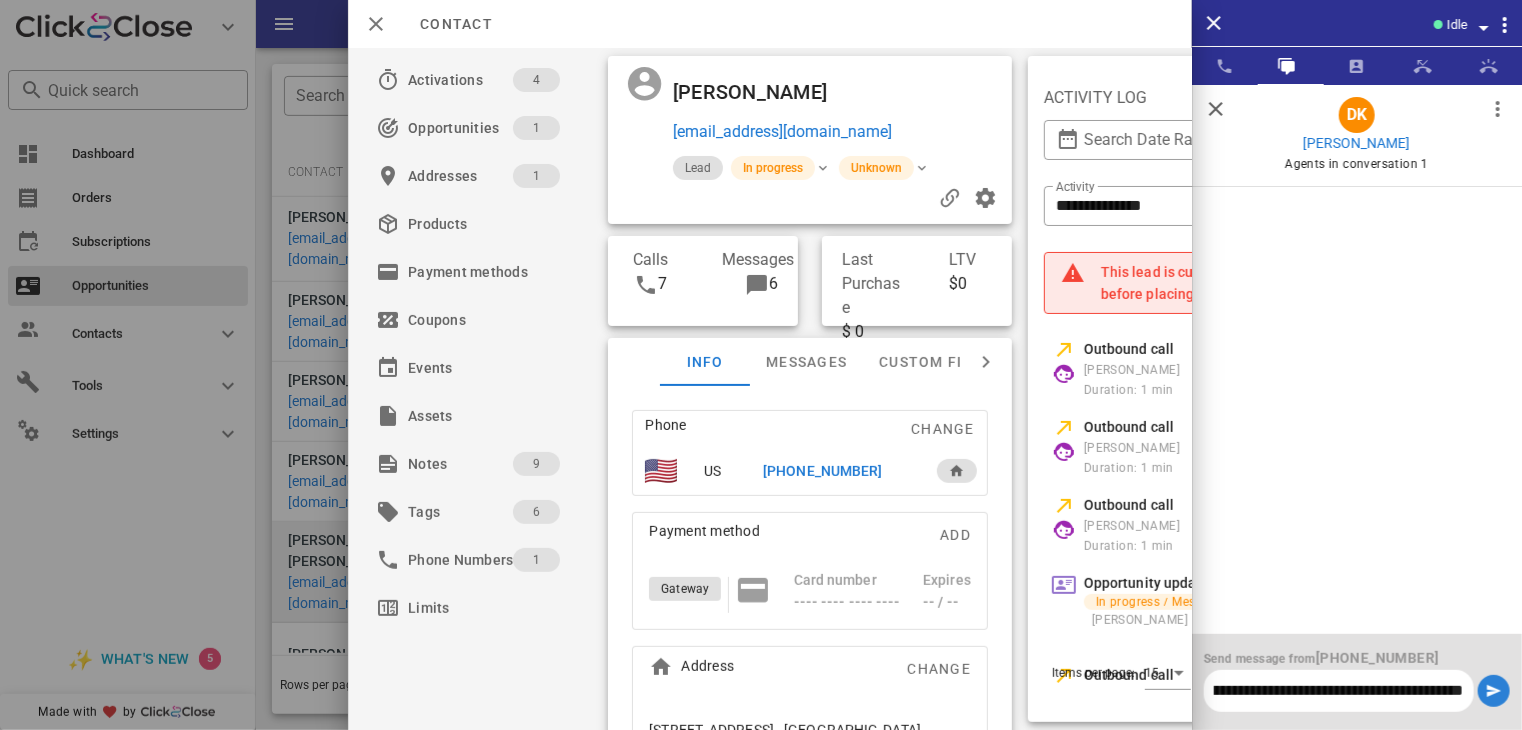type on "**********" 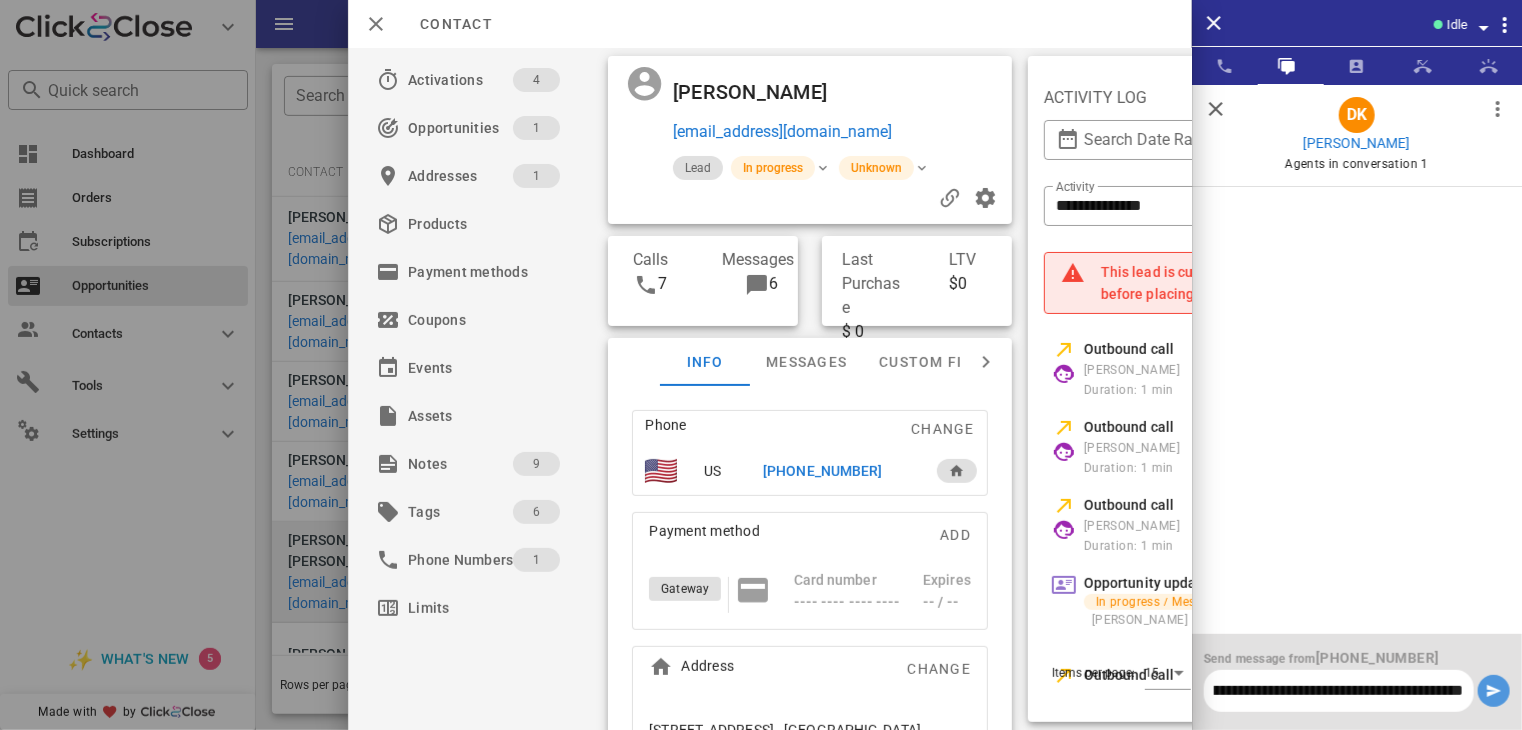 click at bounding box center [1494, 691] 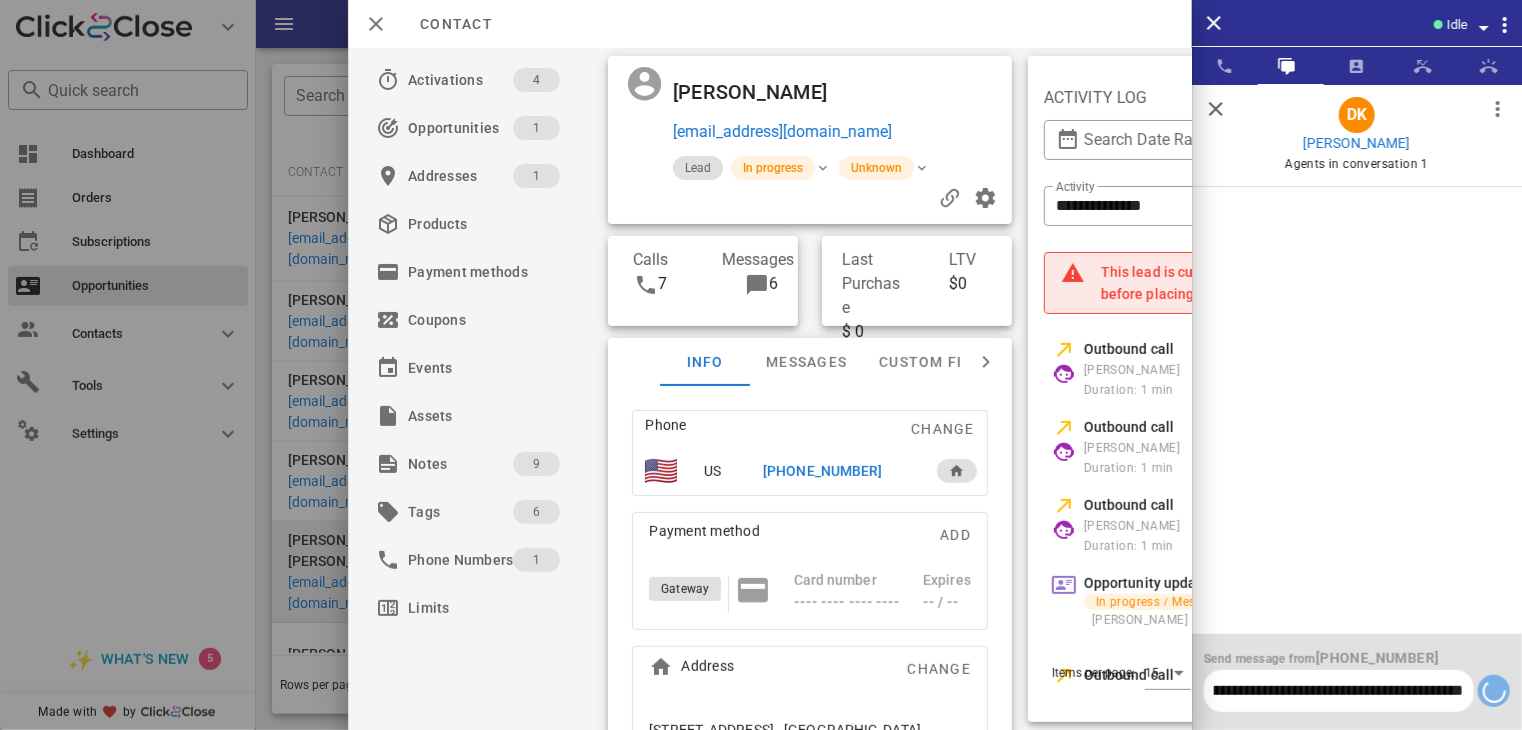 scroll, scrollTop: 0, scrollLeft: 0, axis: both 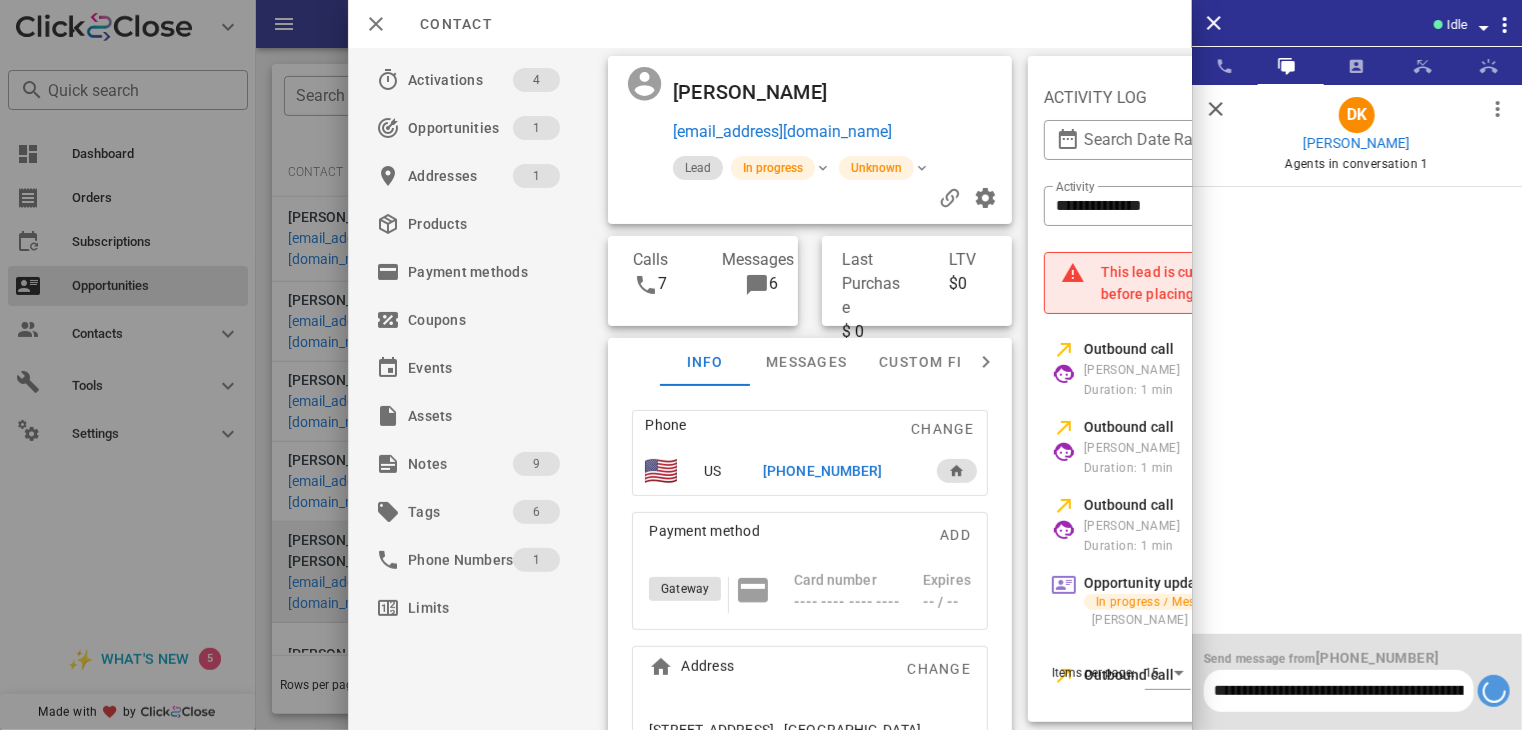 type 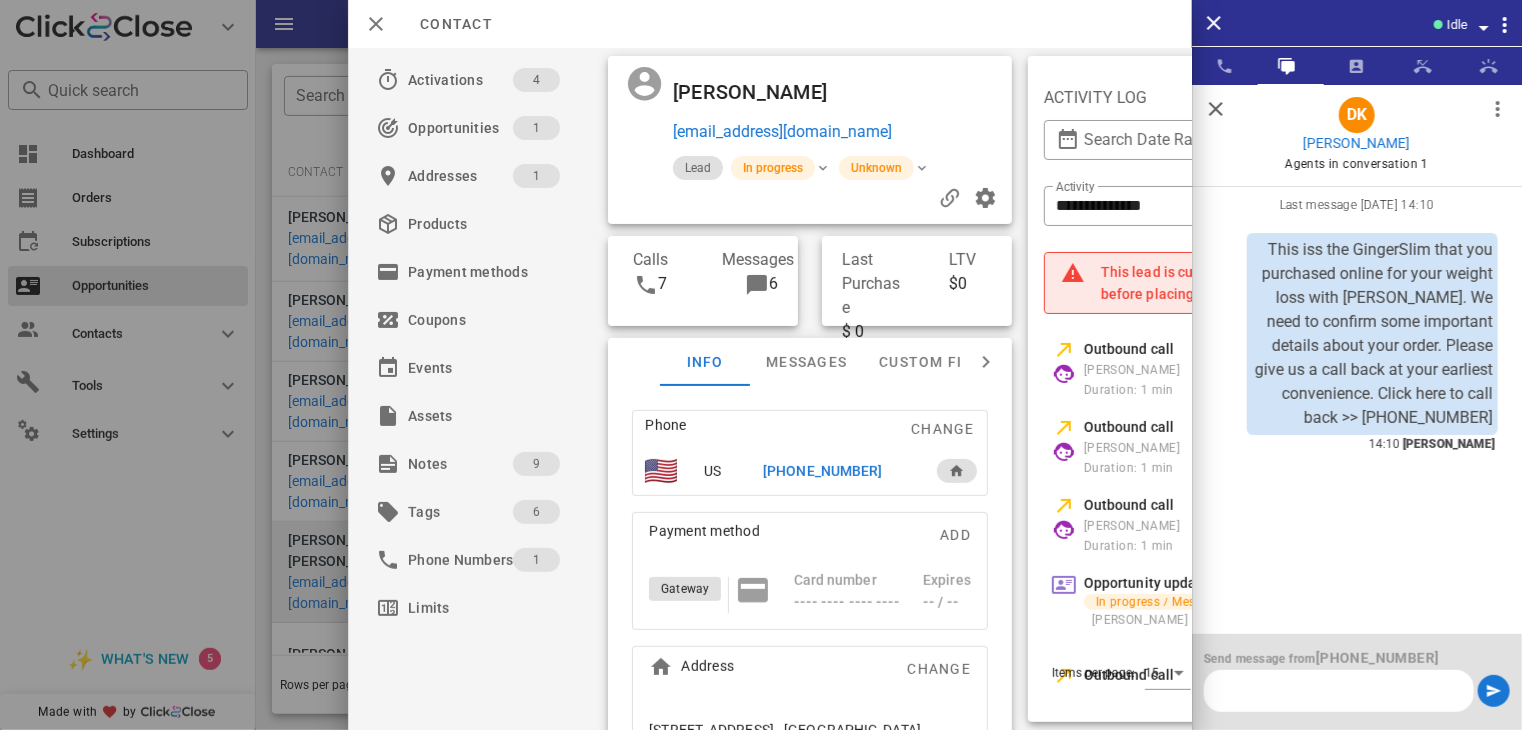 click at bounding box center [761, 365] 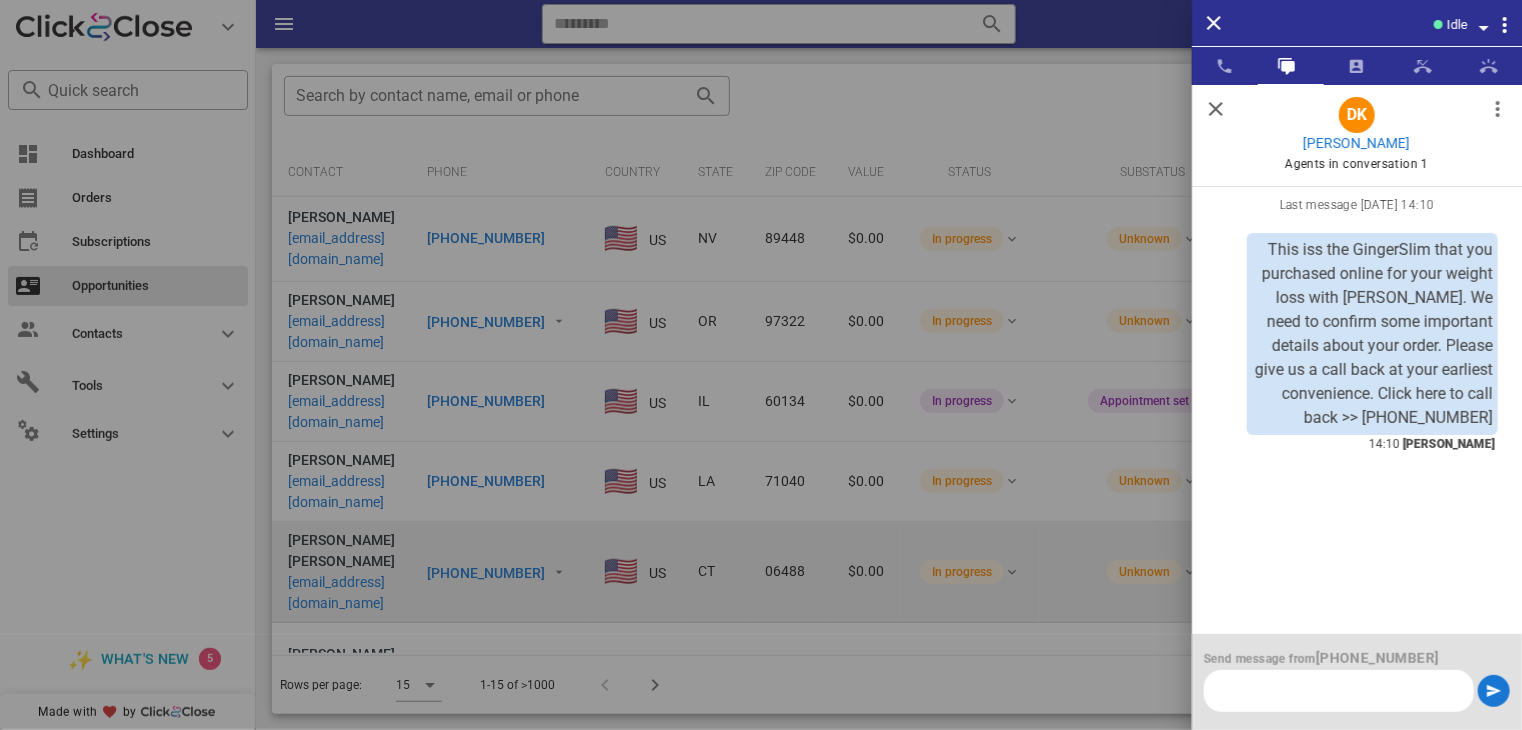 click at bounding box center (1216, 109) 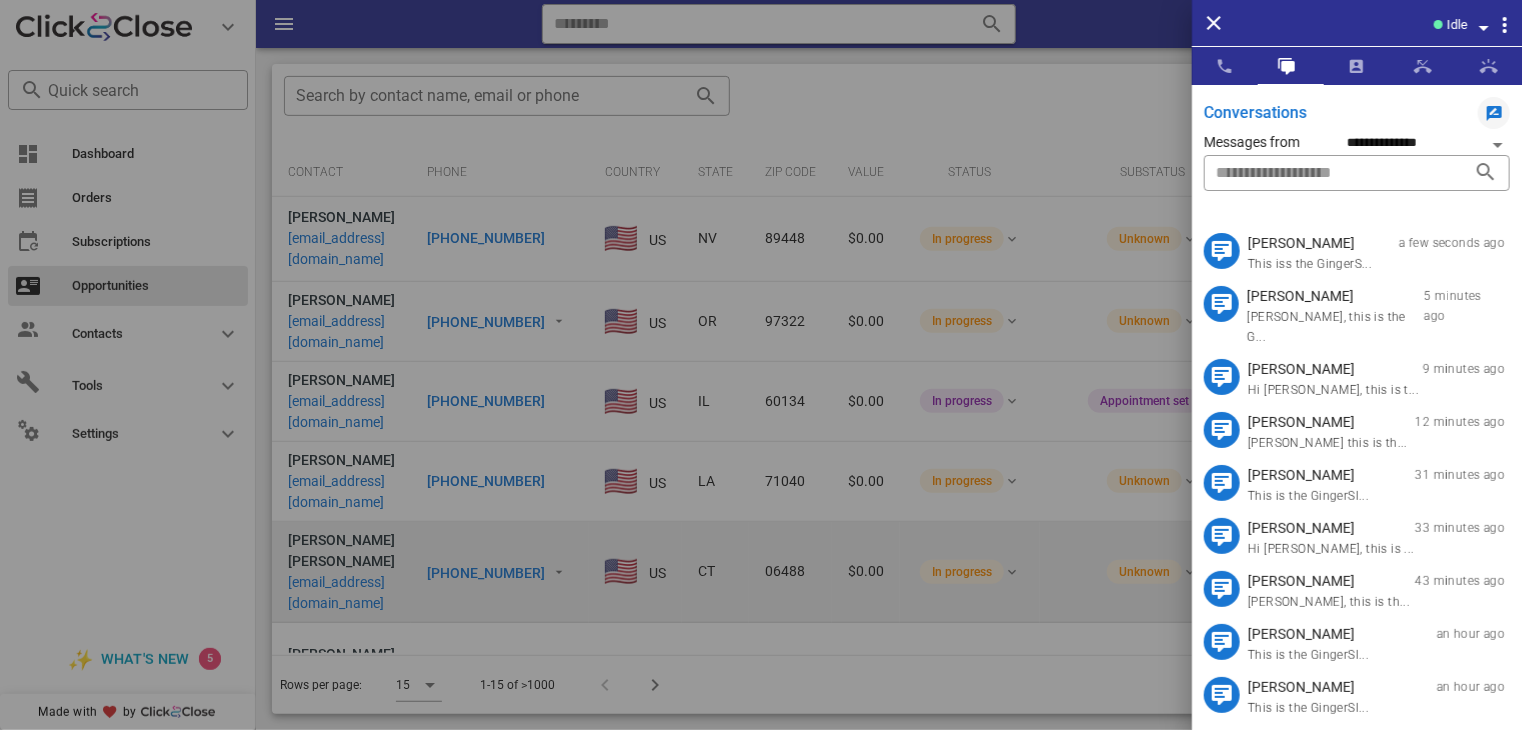click at bounding box center (761, 365) 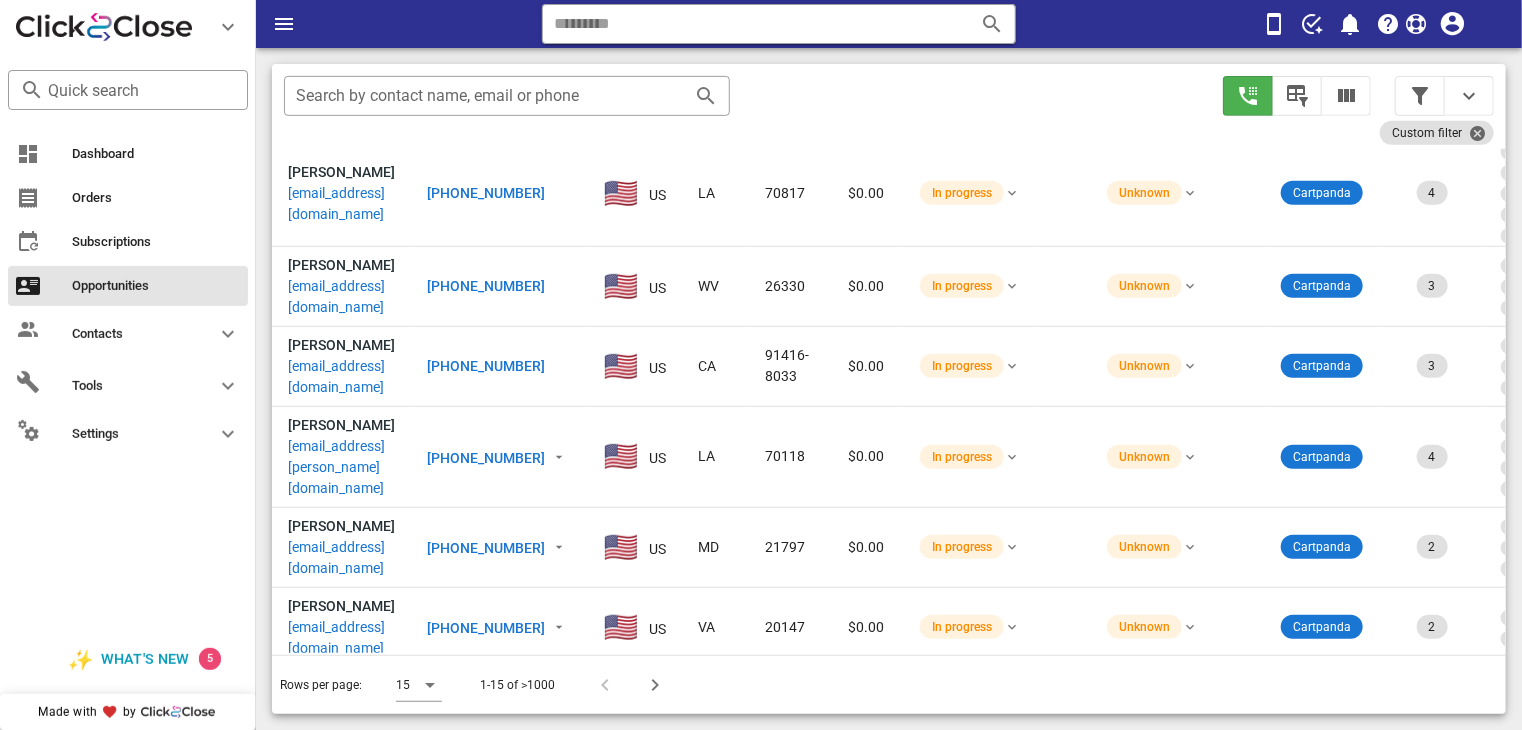 scroll, scrollTop: 479, scrollLeft: 0, axis: vertical 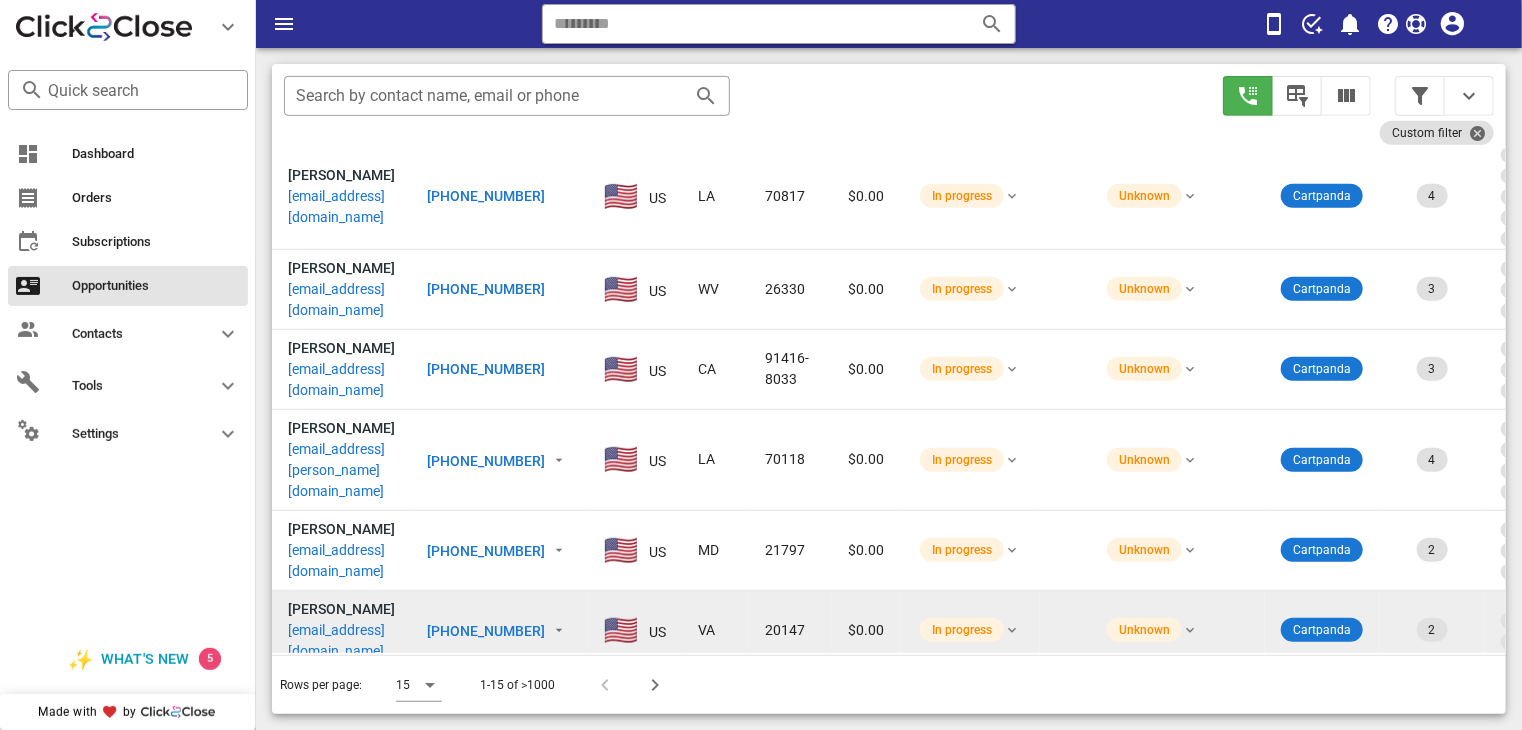 click on "[PHONE_NUMBER]" at bounding box center (486, 631) 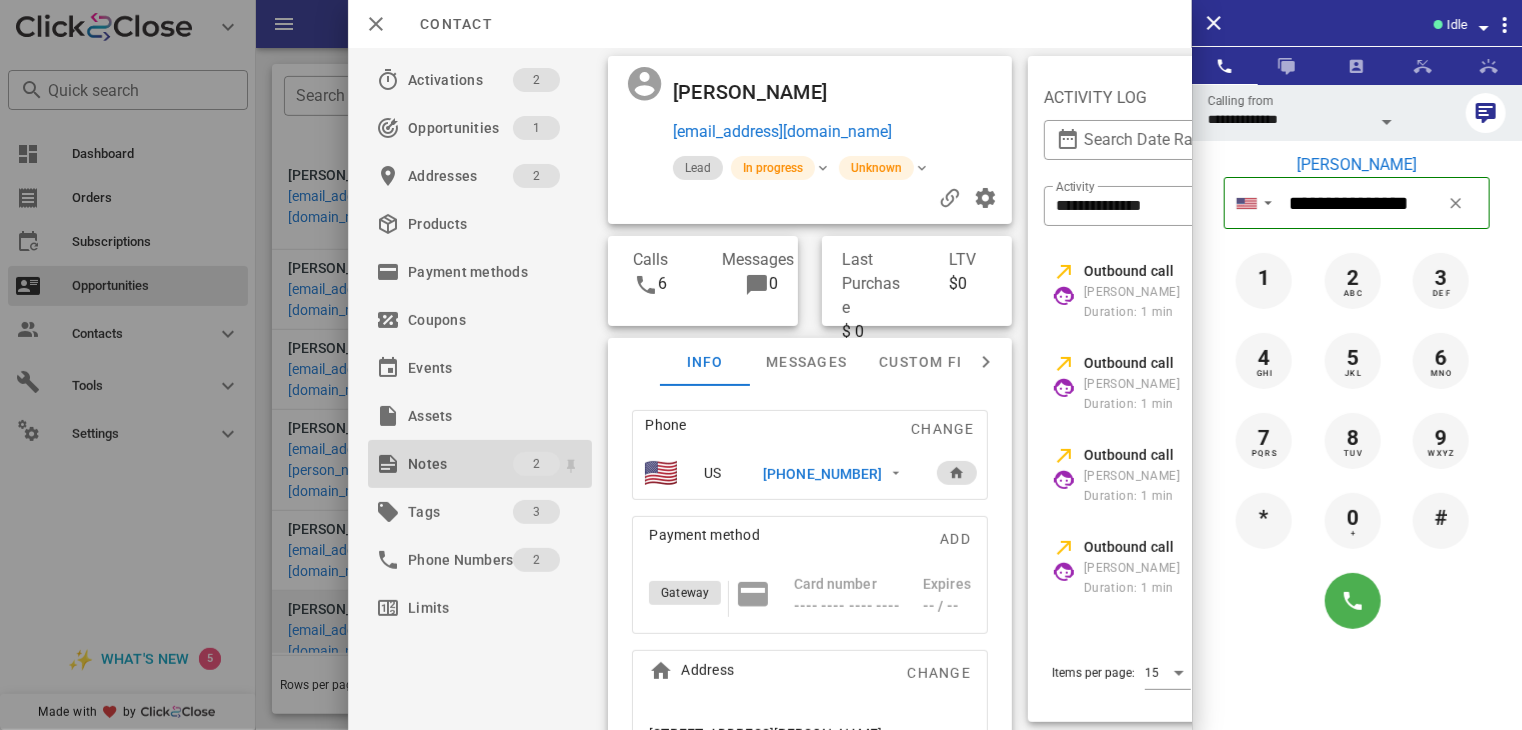 click on "Notes" at bounding box center (460, 464) 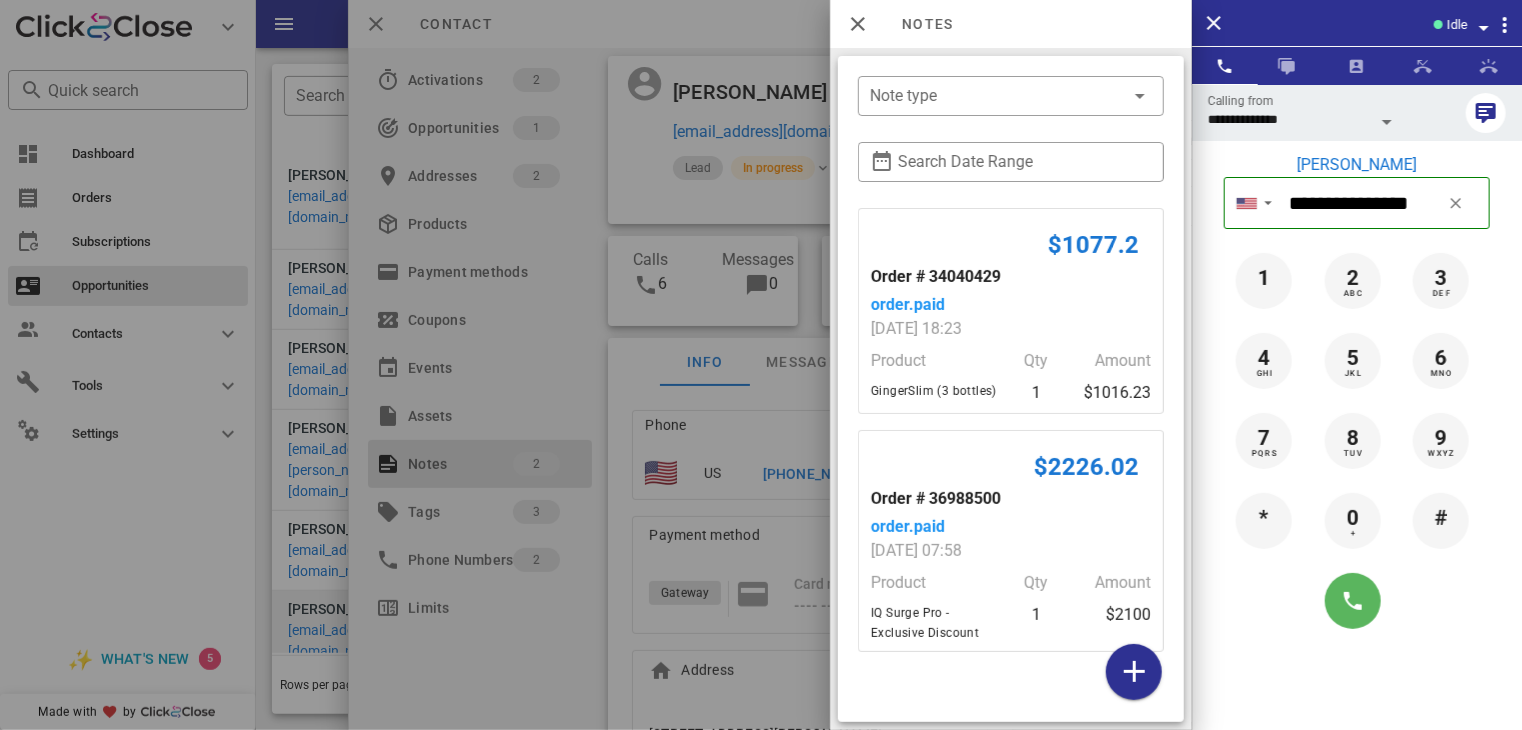 click at bounding box center [1353, 601] 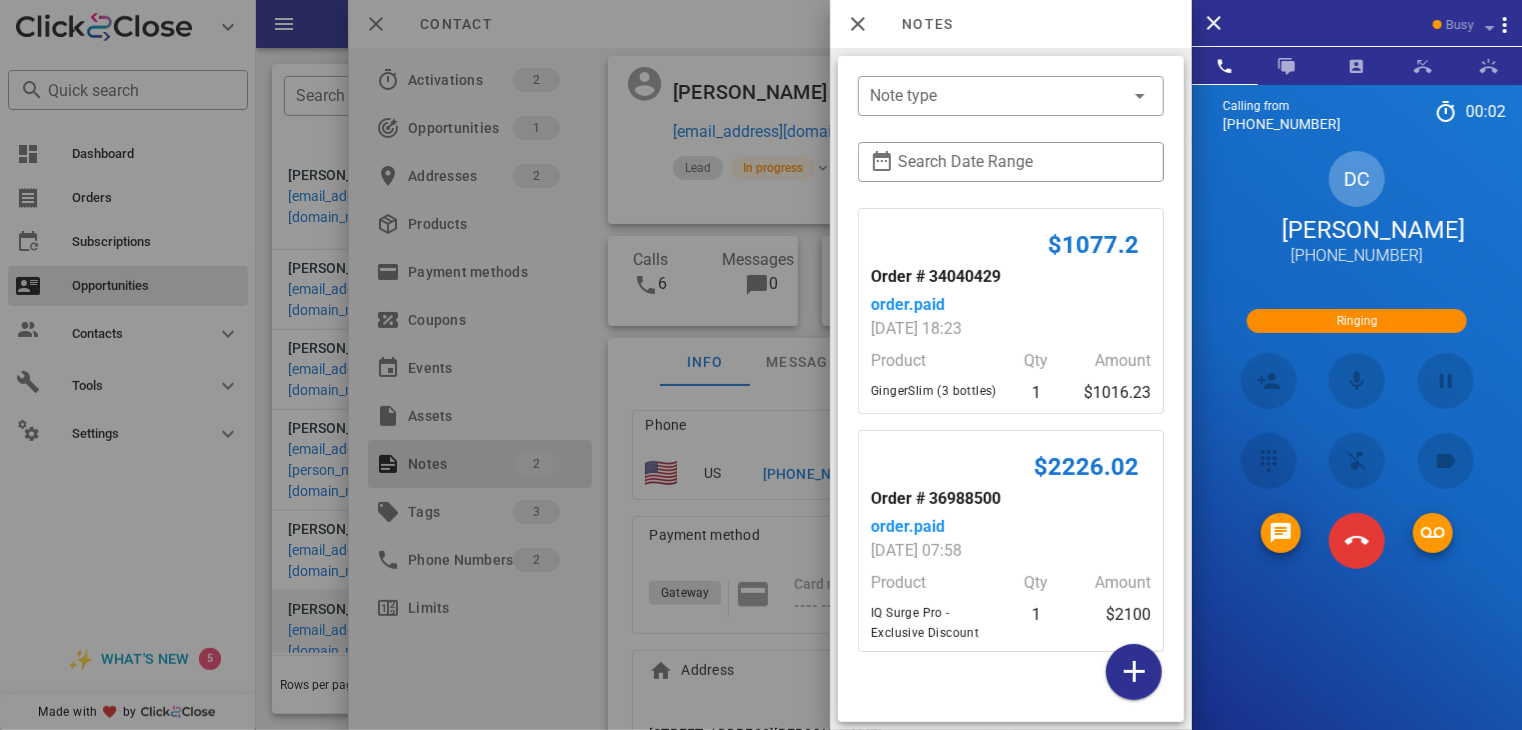 scroll, scrollTop: 430, scrollLeft: 0, axis: vertical 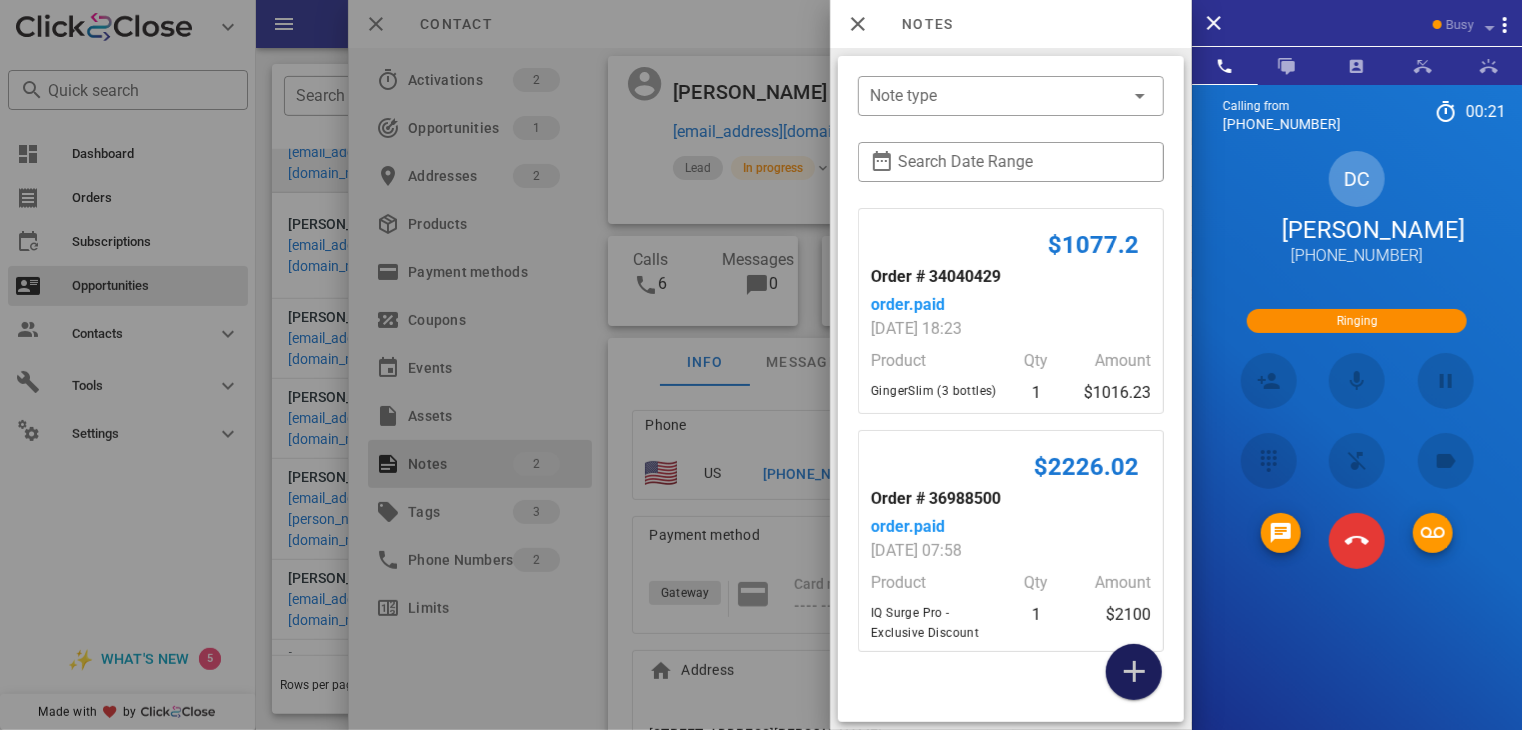 click at bounding box center (1134, 672) 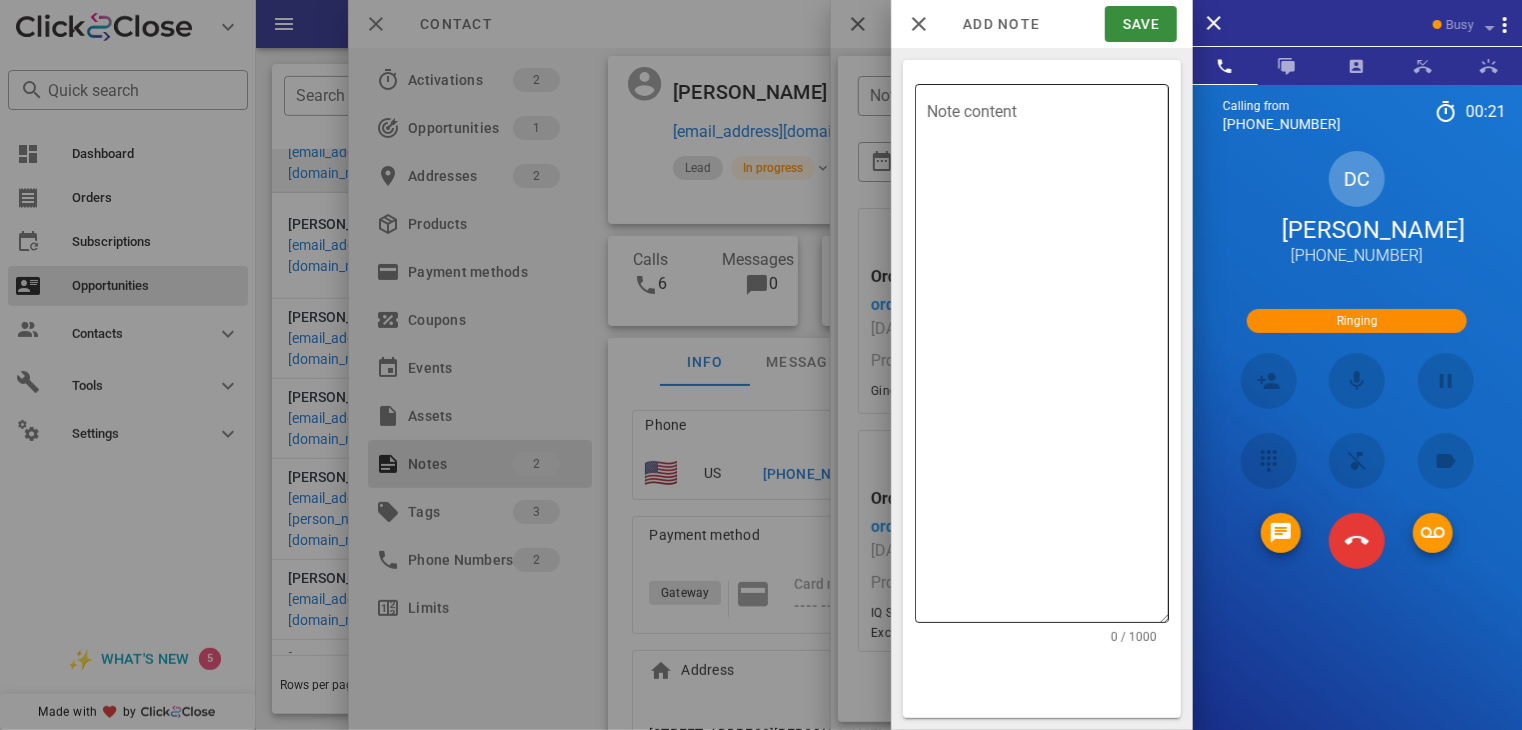 click on "Note content" at bounding box center (1048, 358) 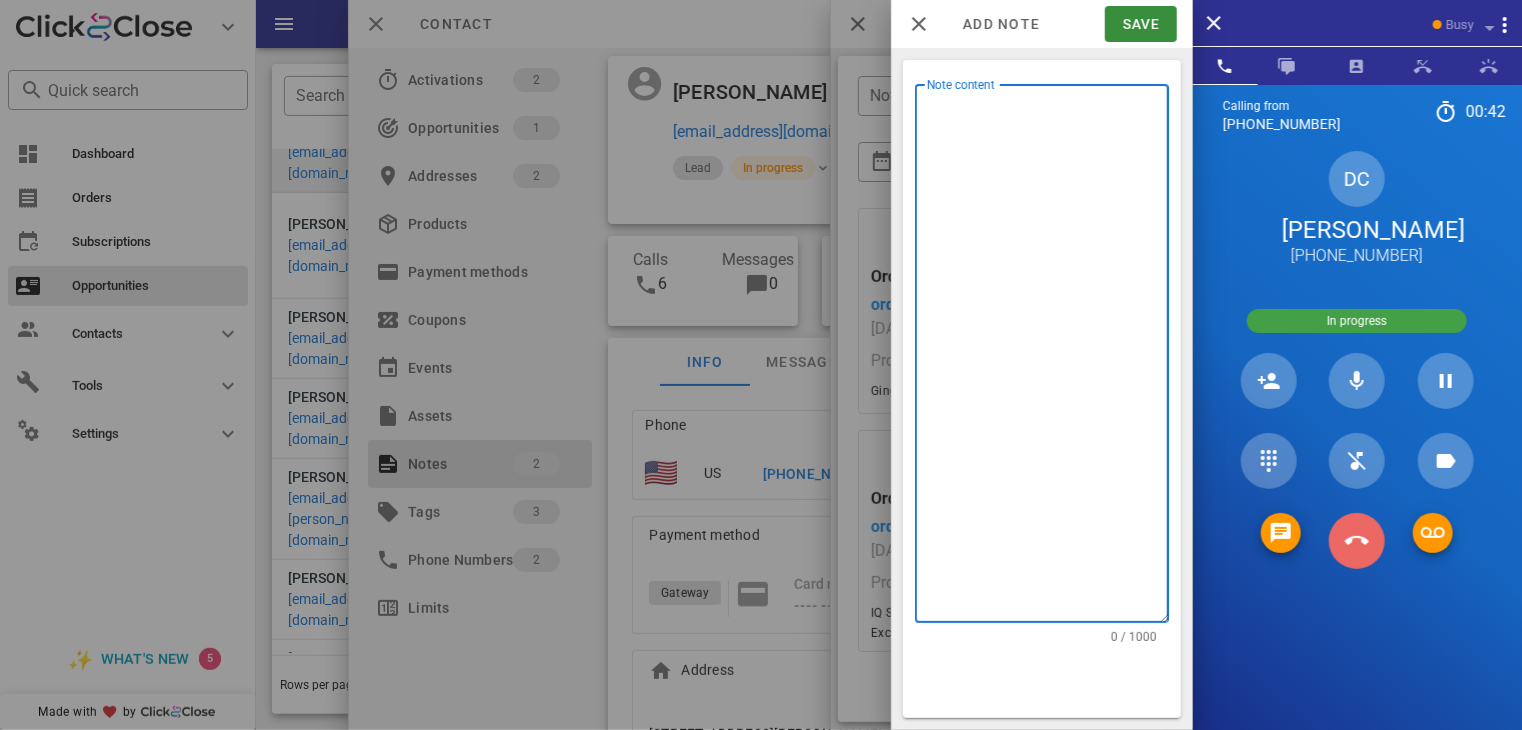 click at bounding box center (1357, 541) 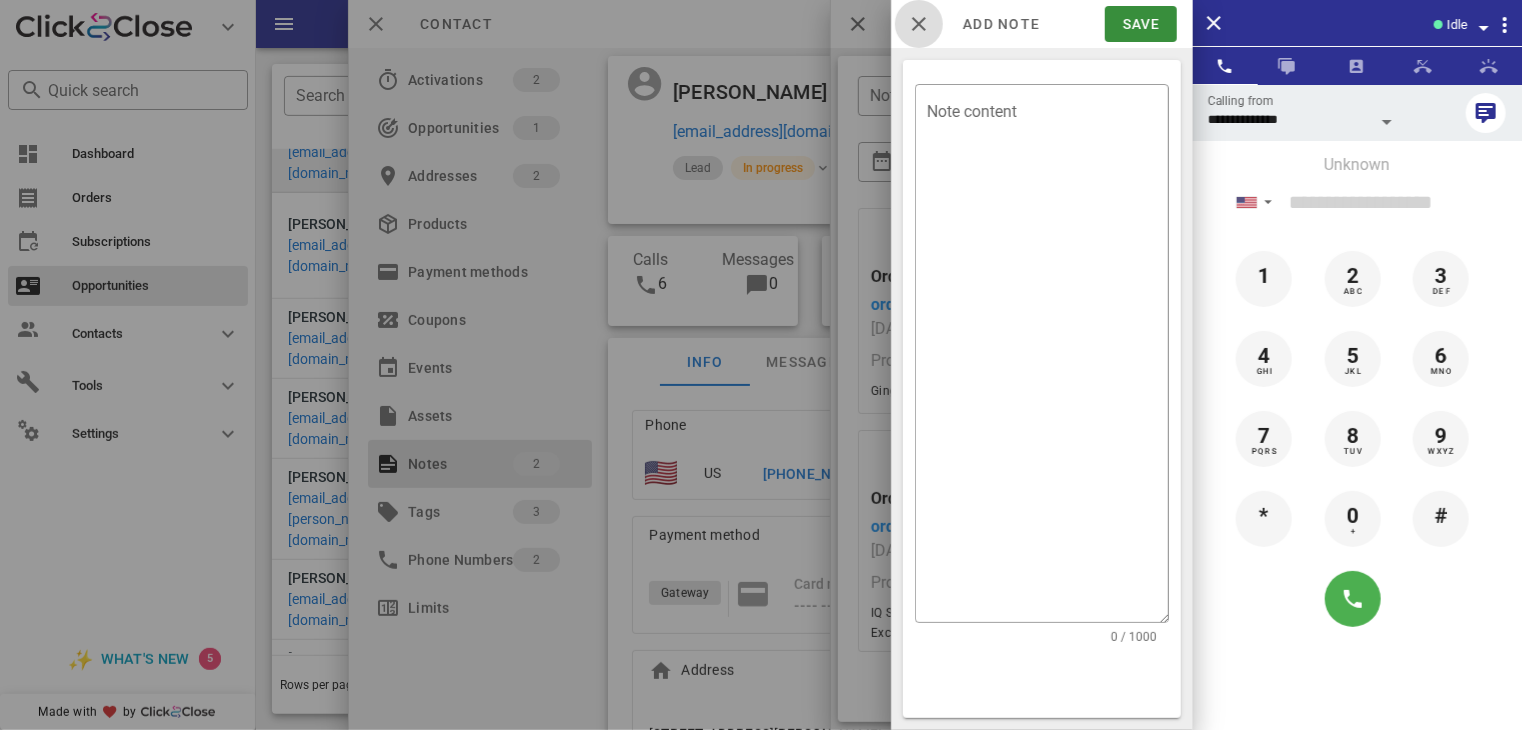 click at bounding box center (919, 24) 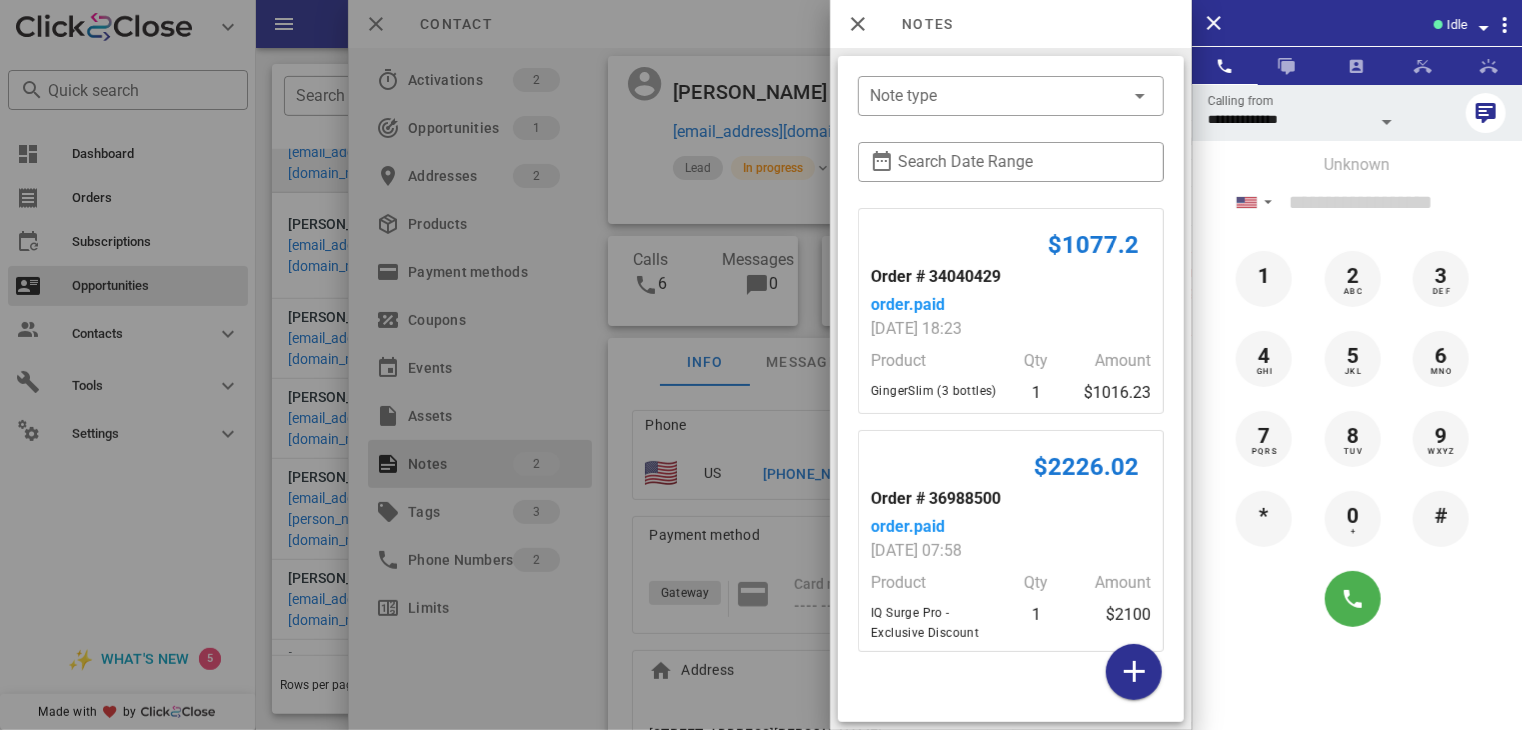 click at bounding box center [761, 365] 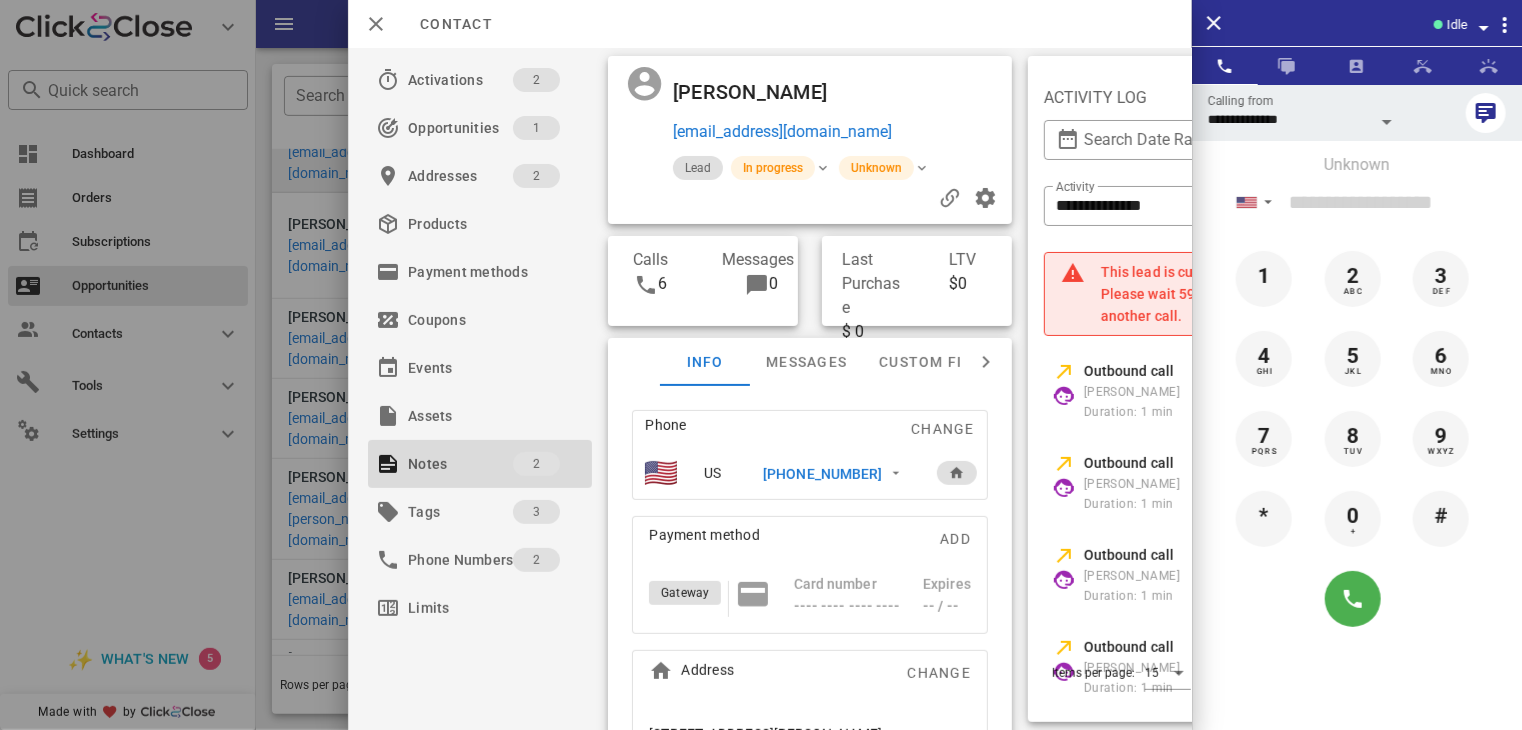 click on "[PHONE_NUMBER]" at bounding box center (822, 474) 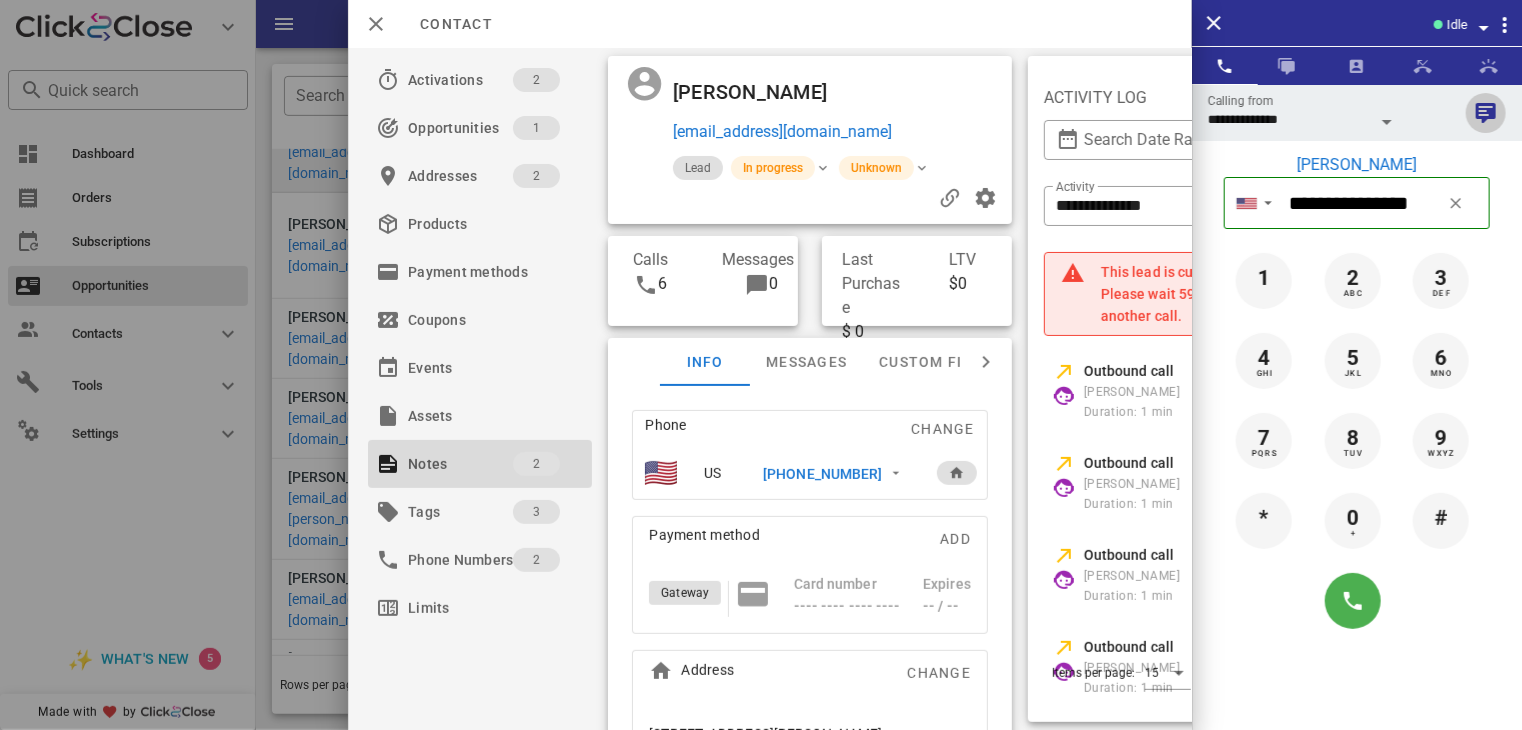 click at bounding box center [1486, 113] 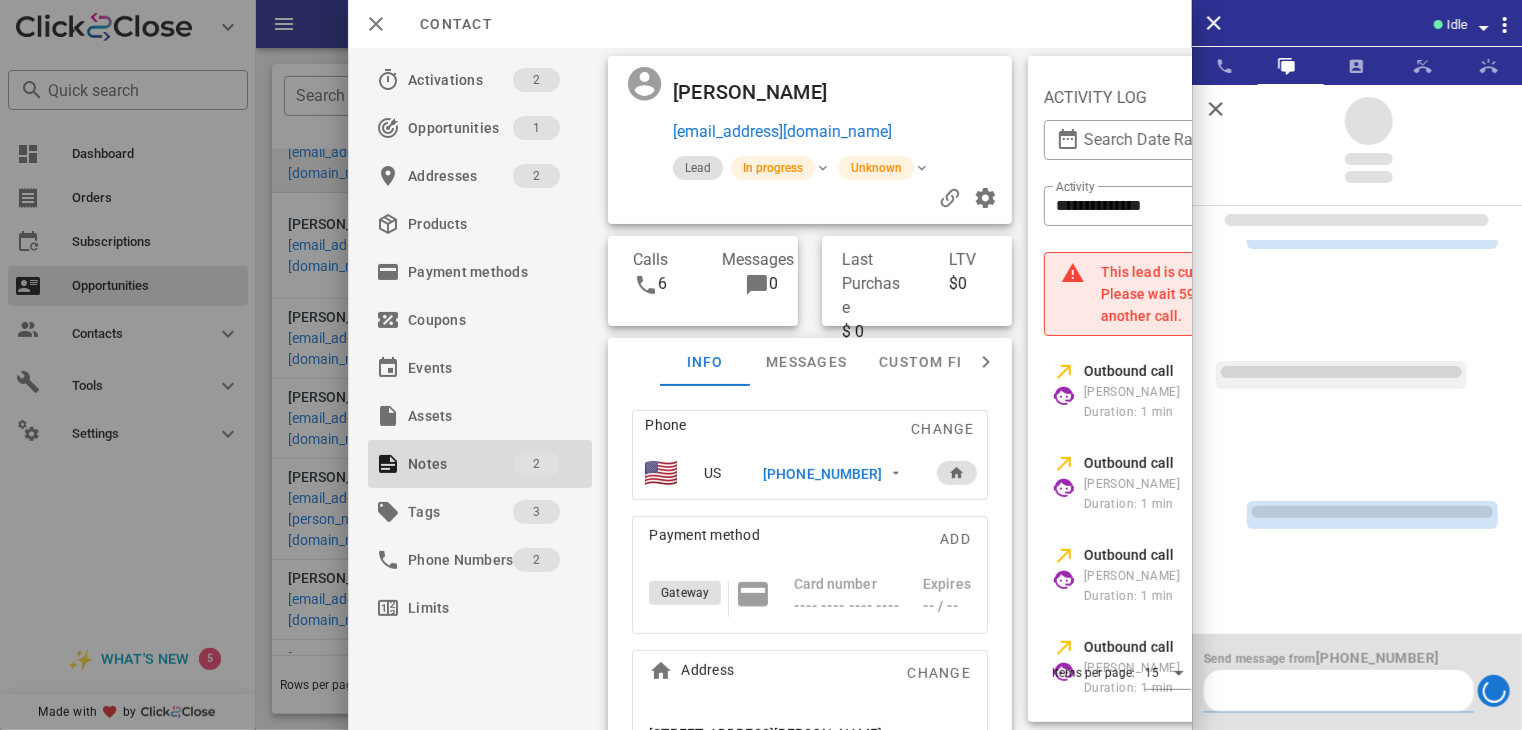 scroll, scrollTop: 0, scrollLeft: 0, axis: both 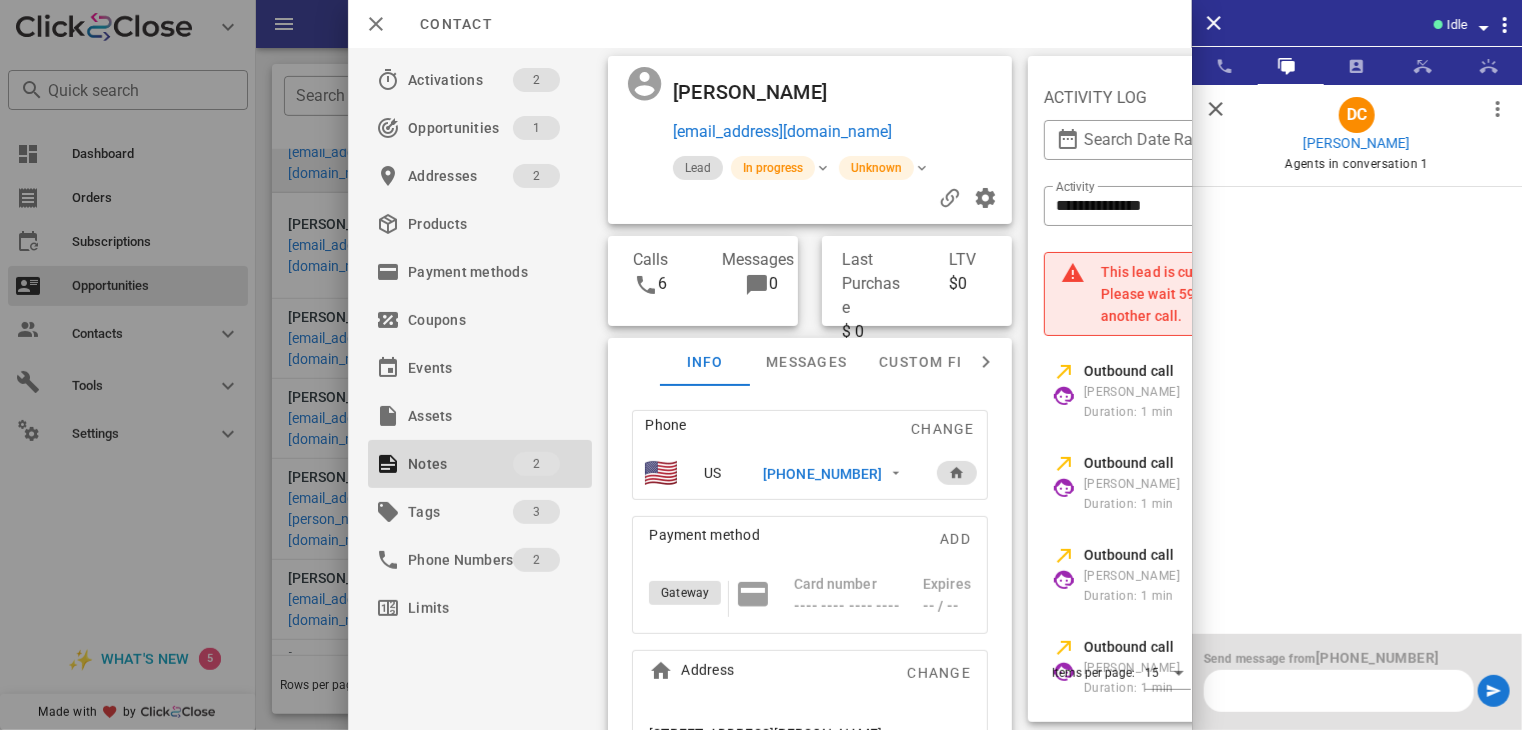 click at bounding box center (1339, 691) 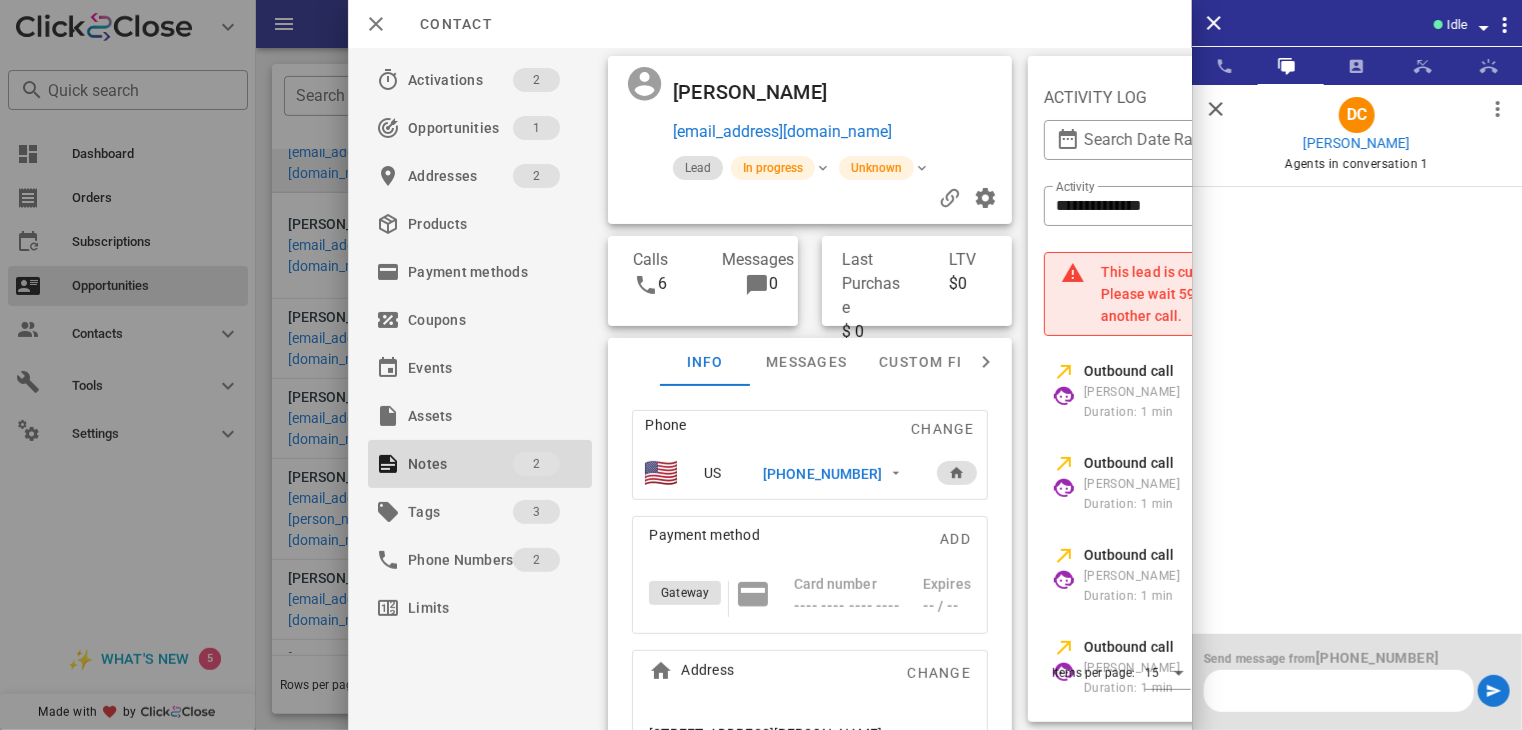 drag, startPoint x: 1239, startPoint y: 689, endPoint x: 1252, endPoint y: 710, distance: 24.698177 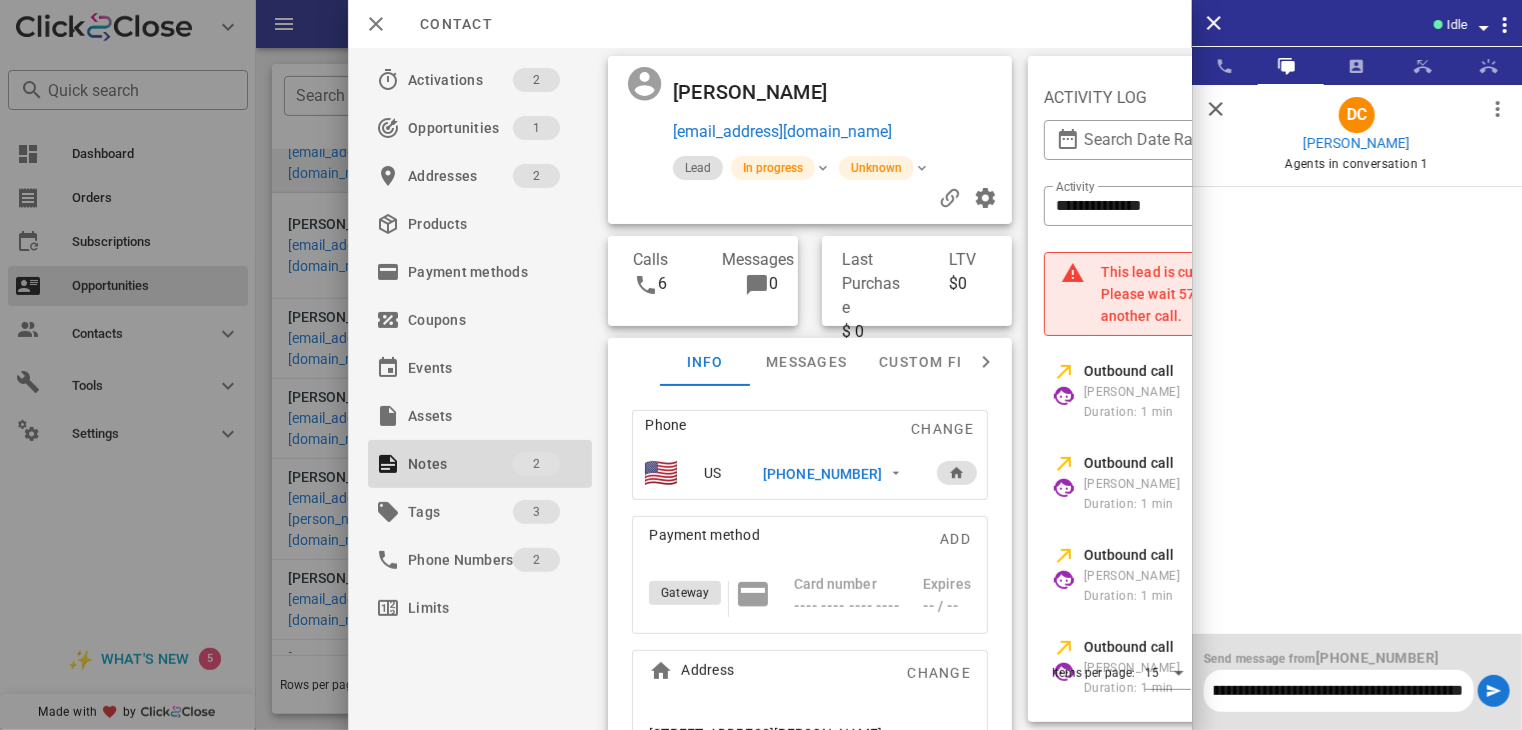 scroll, scrollTop: 0, scrollLeft: 1460, axis: horizontal 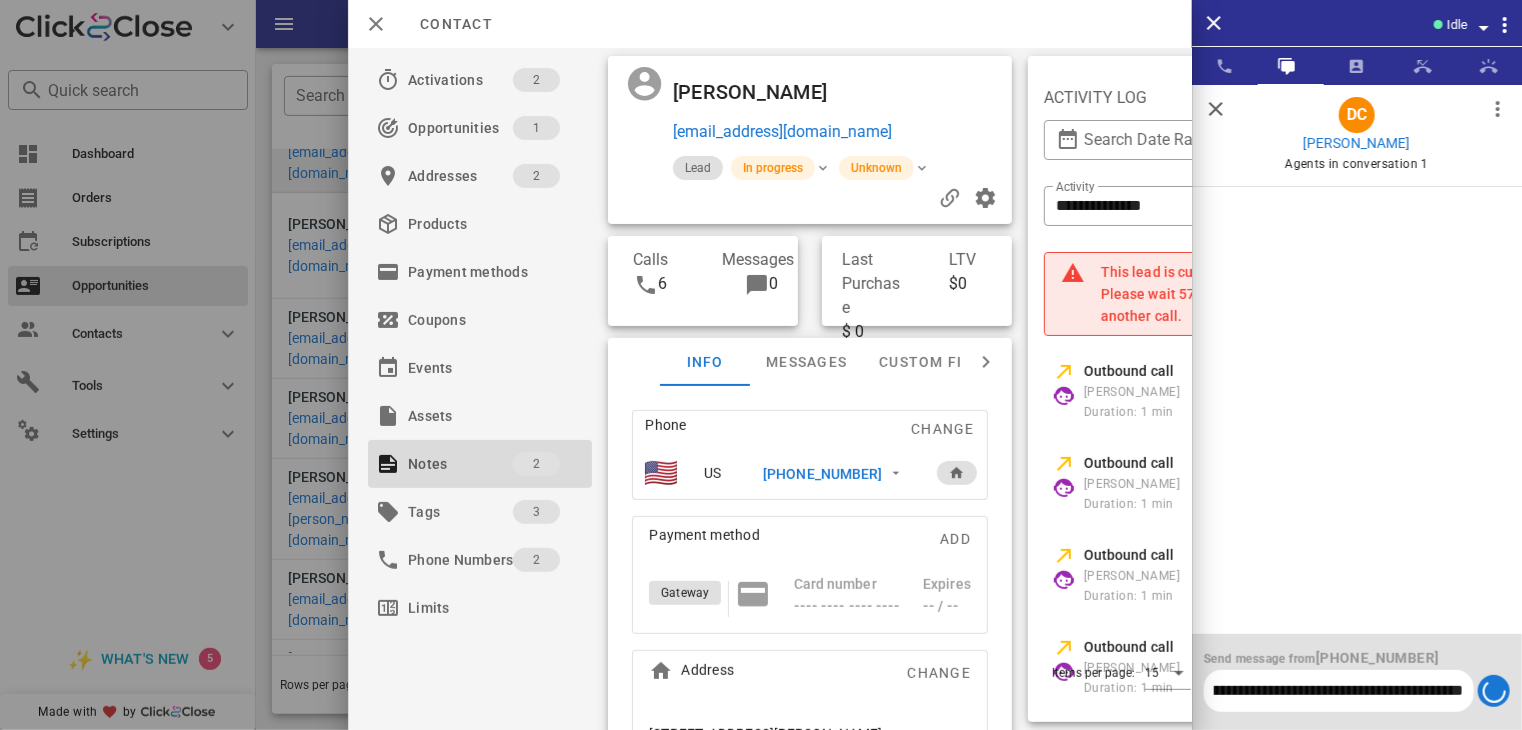 type 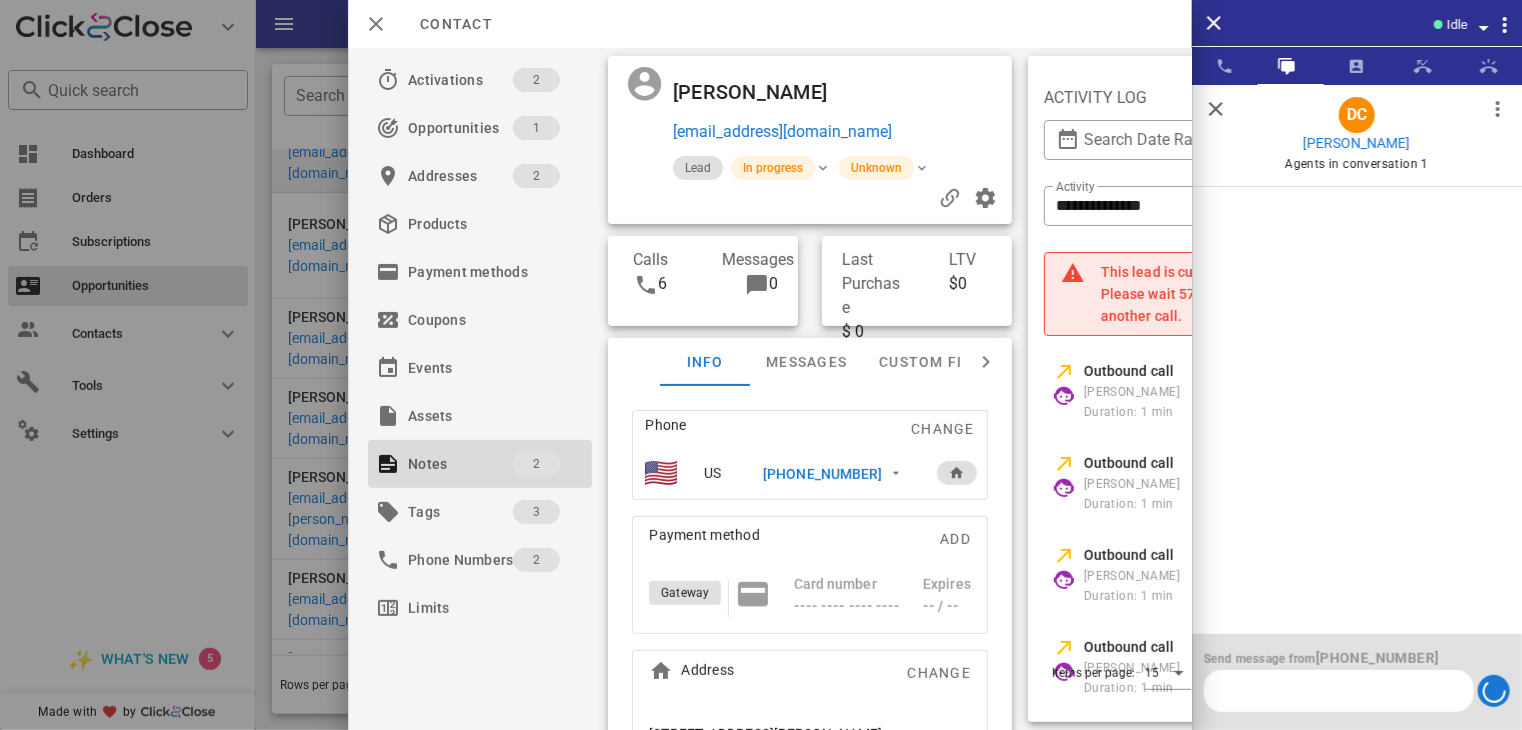 scroll, scrollTop: 0, scrollLeft: 0, axis: both 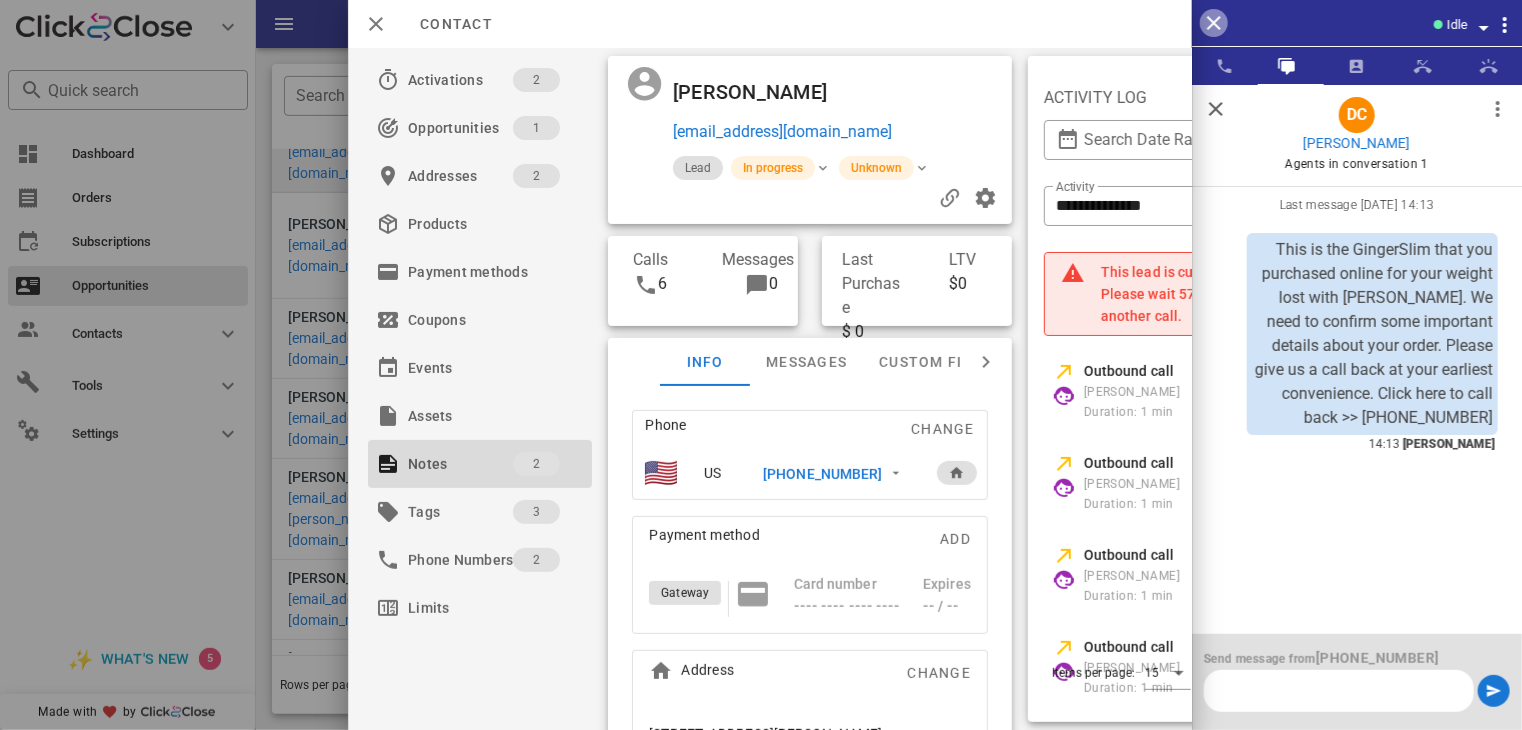 click at bounding box center [1214, 23] 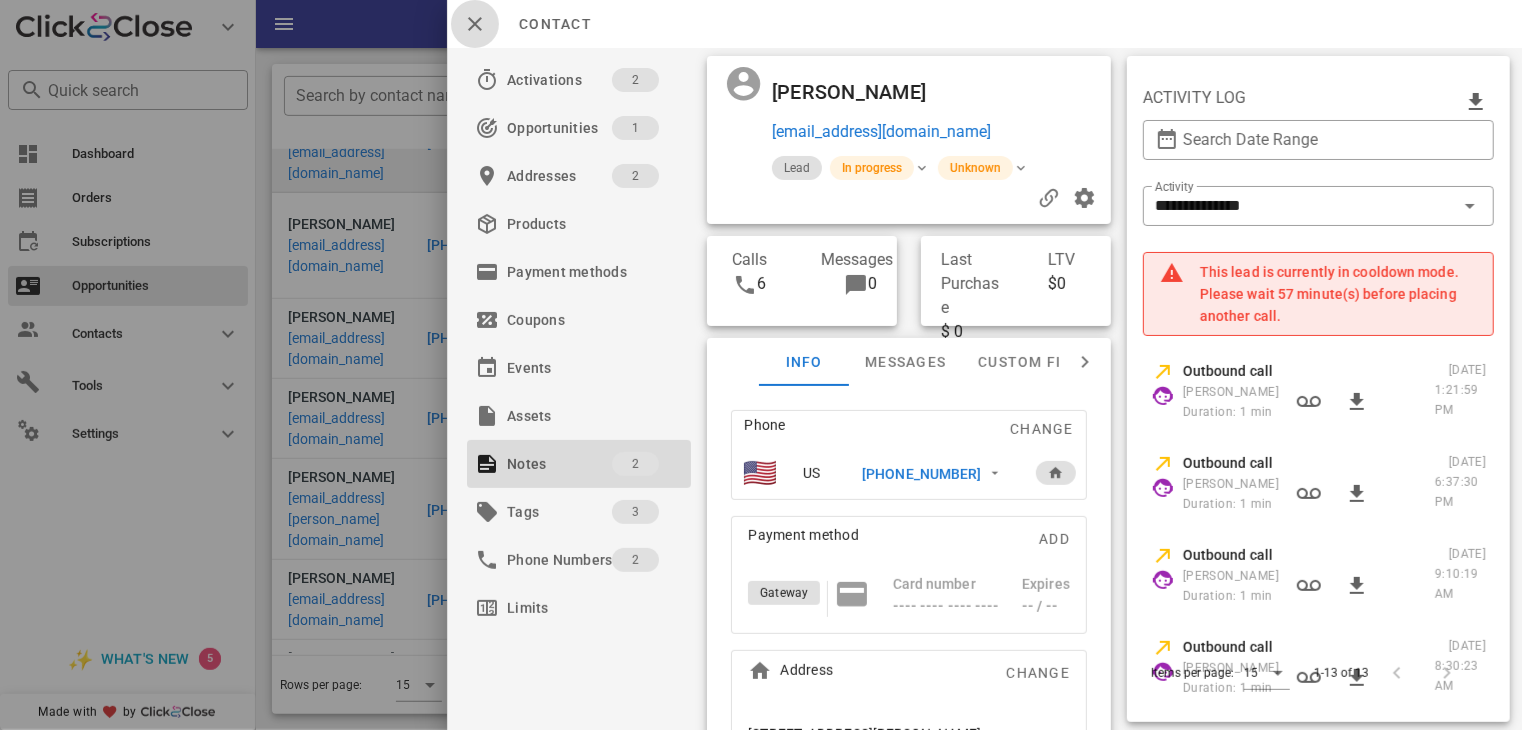 click at bounding box center [475, 24] 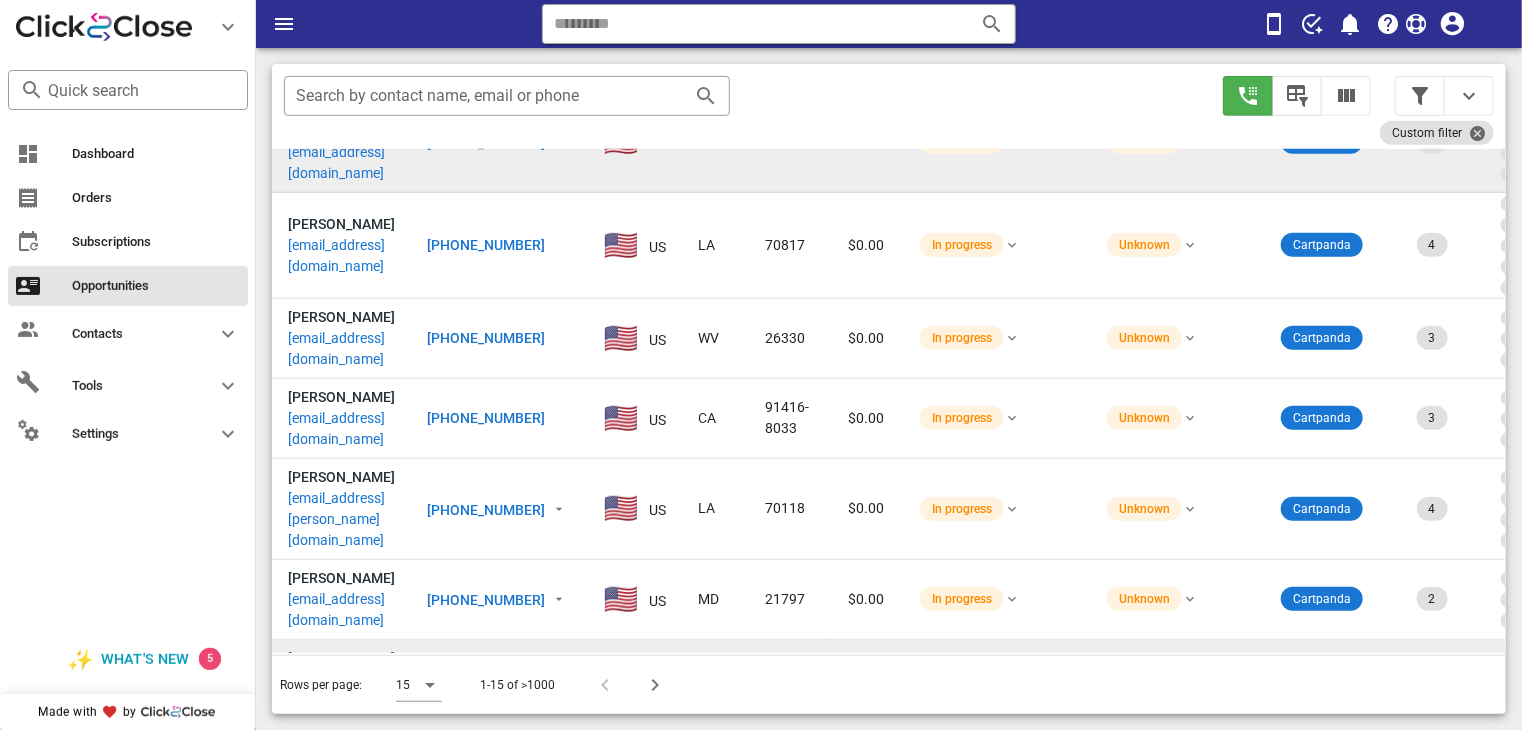 click on "[PHONE_NUMBER]" at bounding box center (486, 679) 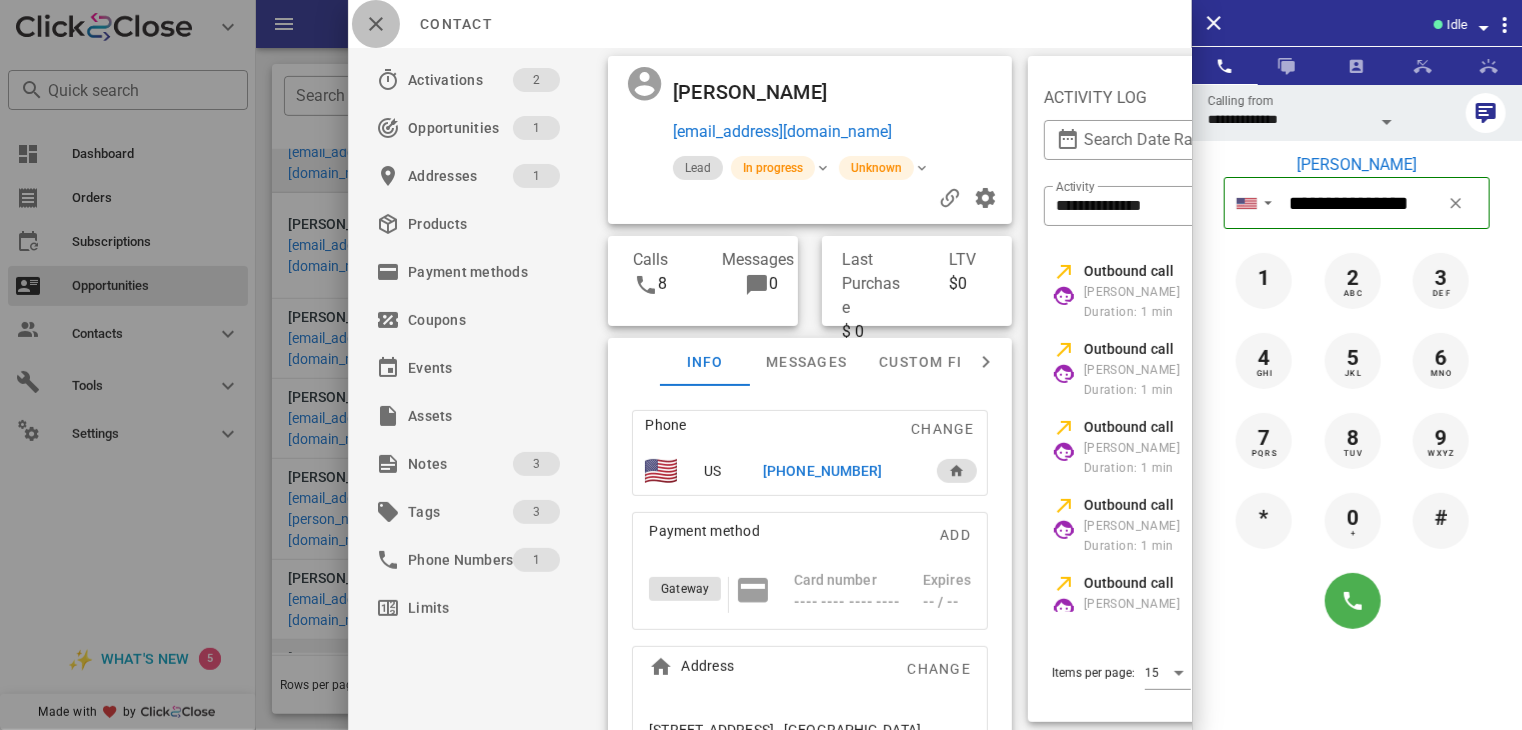 click at bounding box center [376, 24] 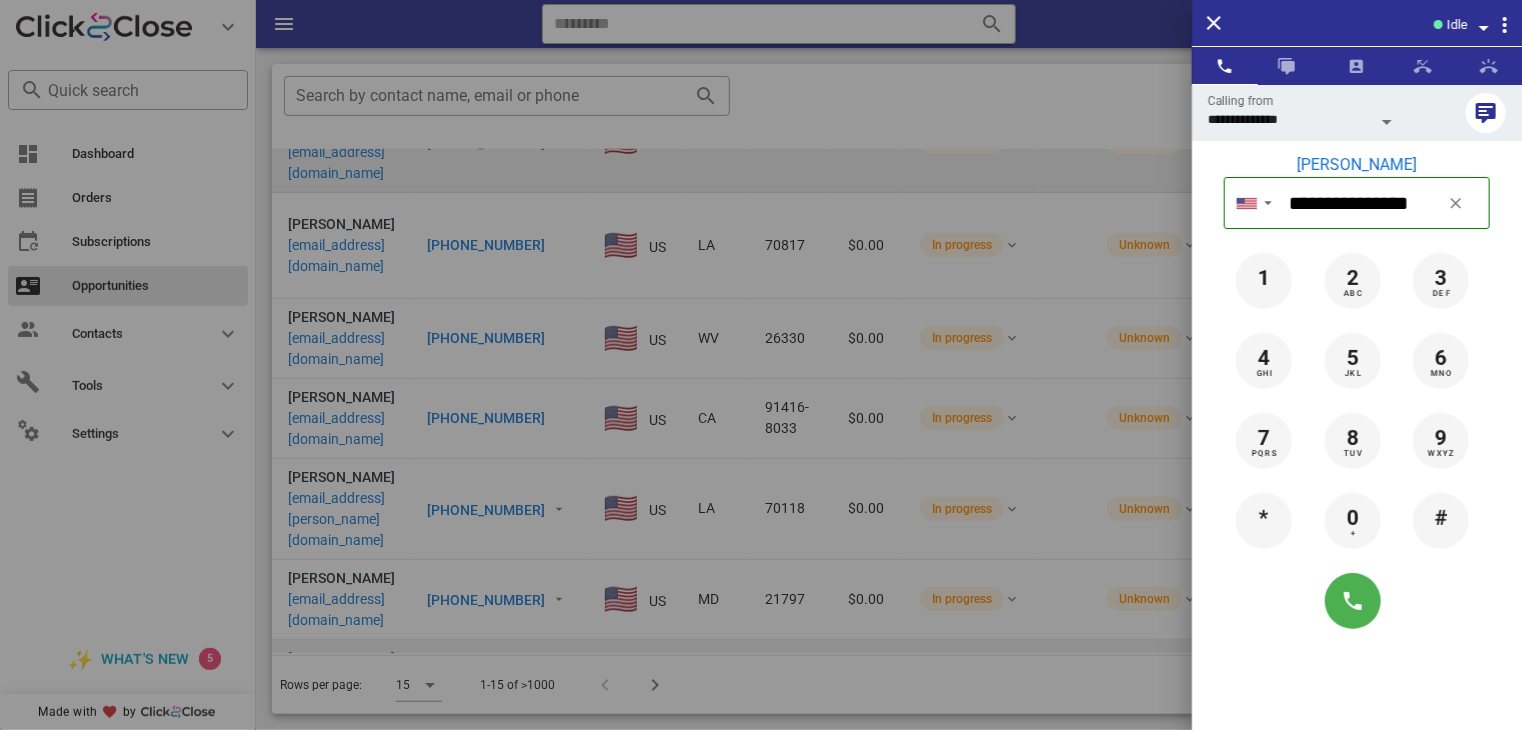click at bounding box center (761, 365) 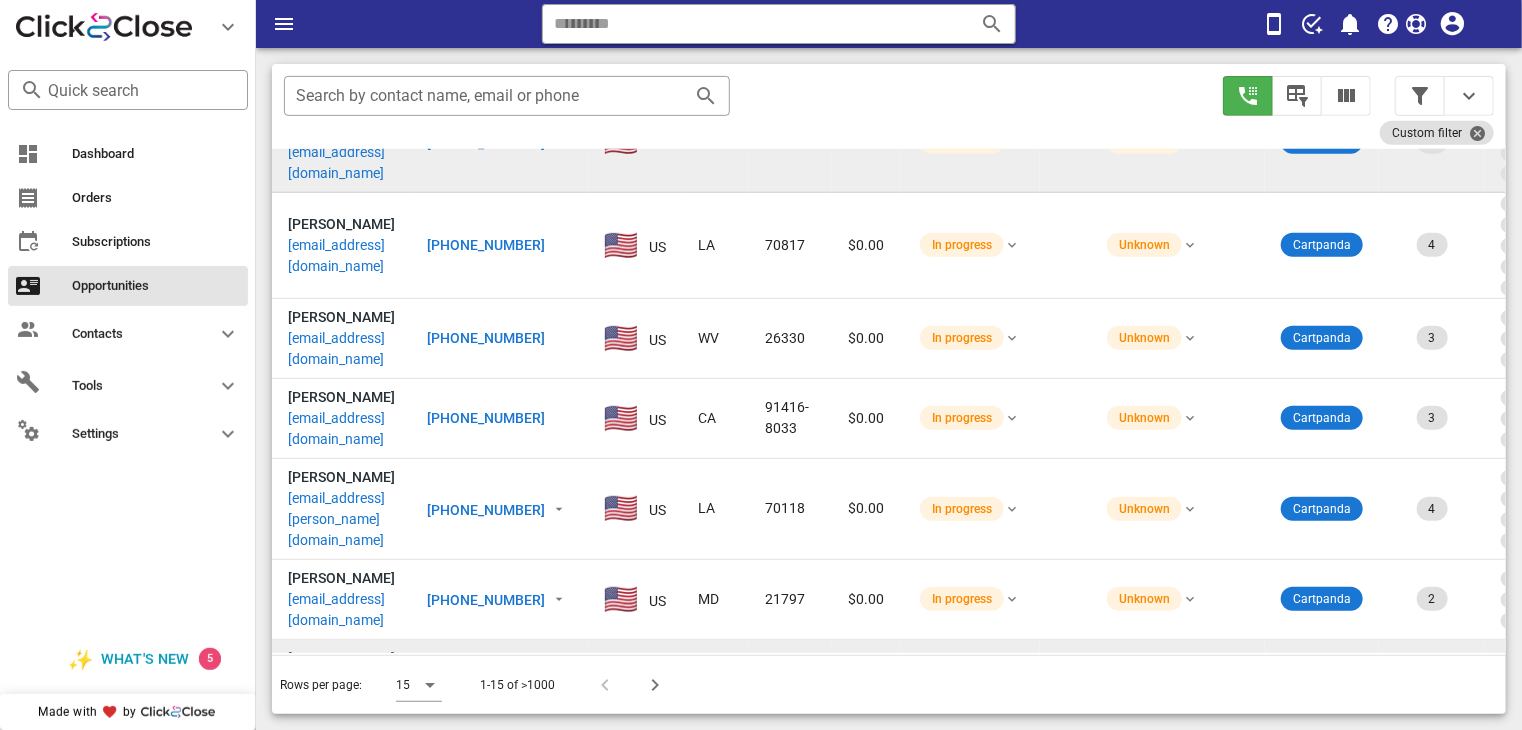 click on "[PHONE_NUMBER]" at bounding box center (486, 761) 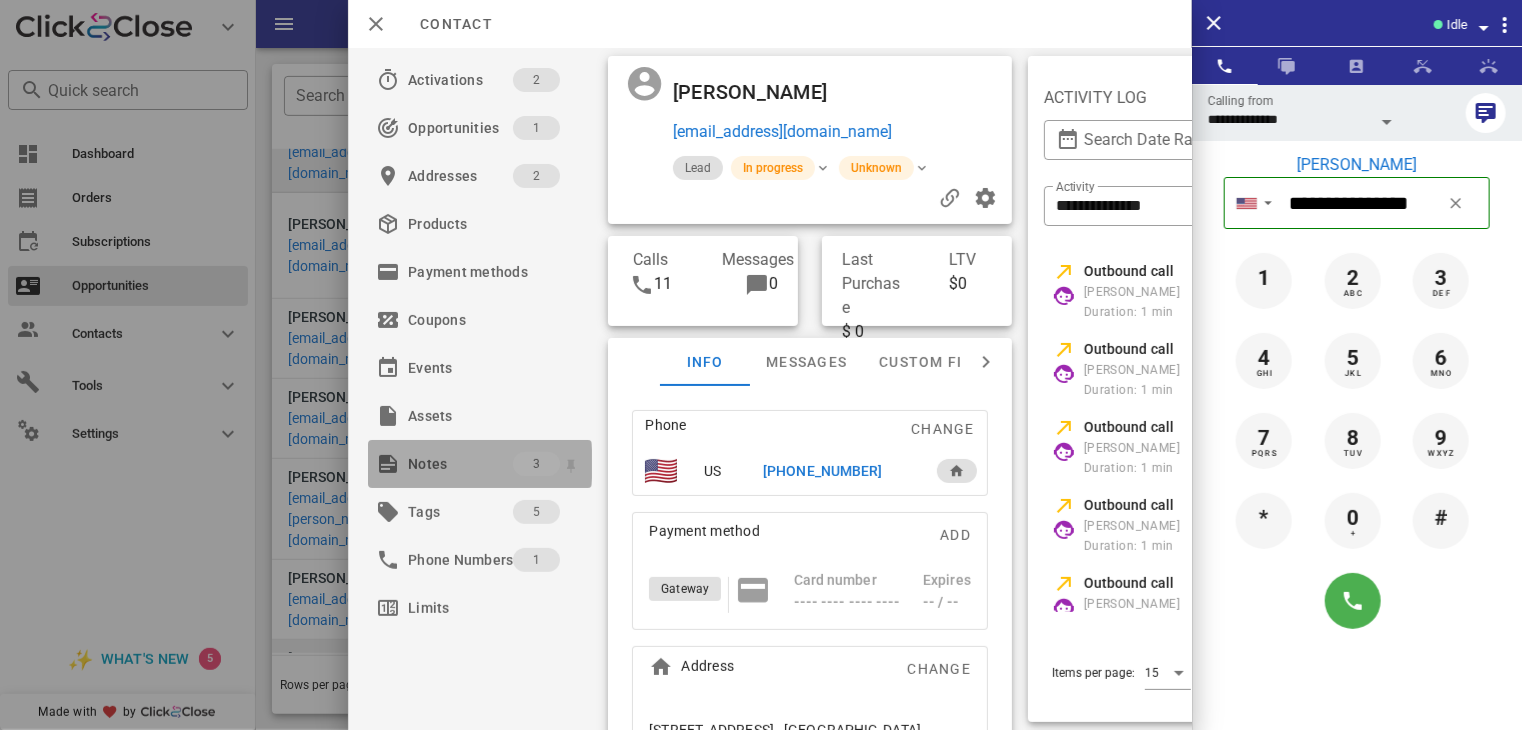 click on "Notes" at bounding box center (460, 464) 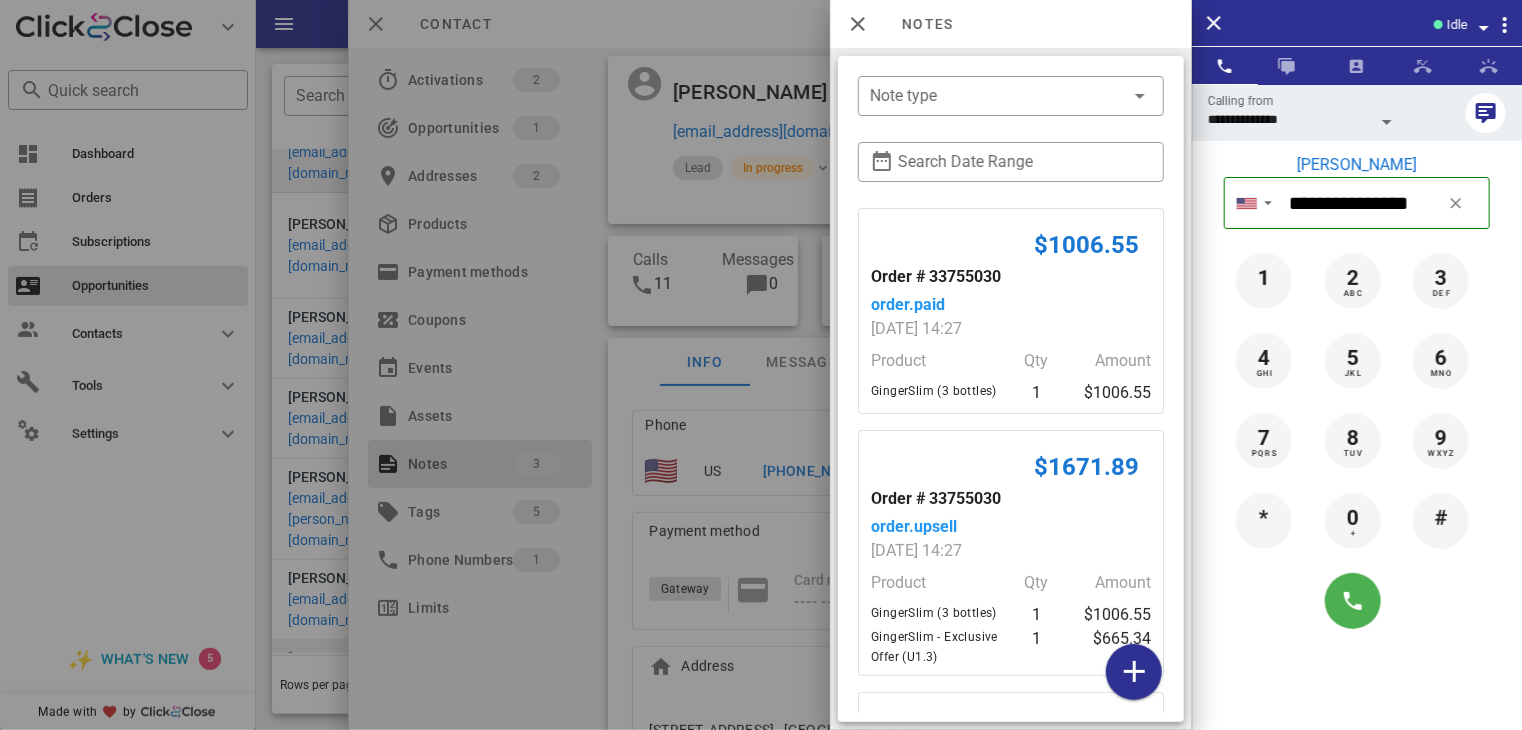 scroll, scrollTop: 243, scrollLeft: 0, axis: vertical 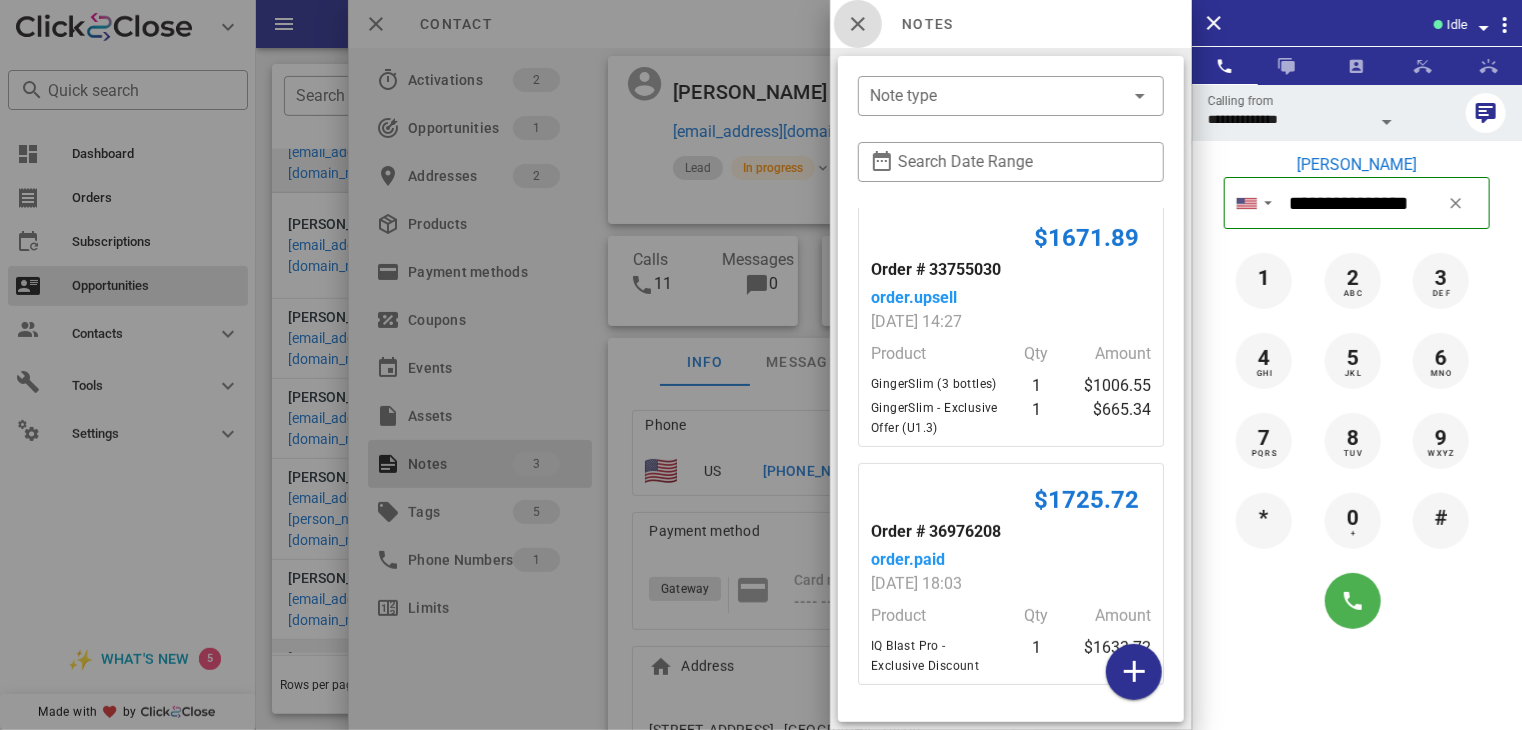 click at bounding box center (858, 24) 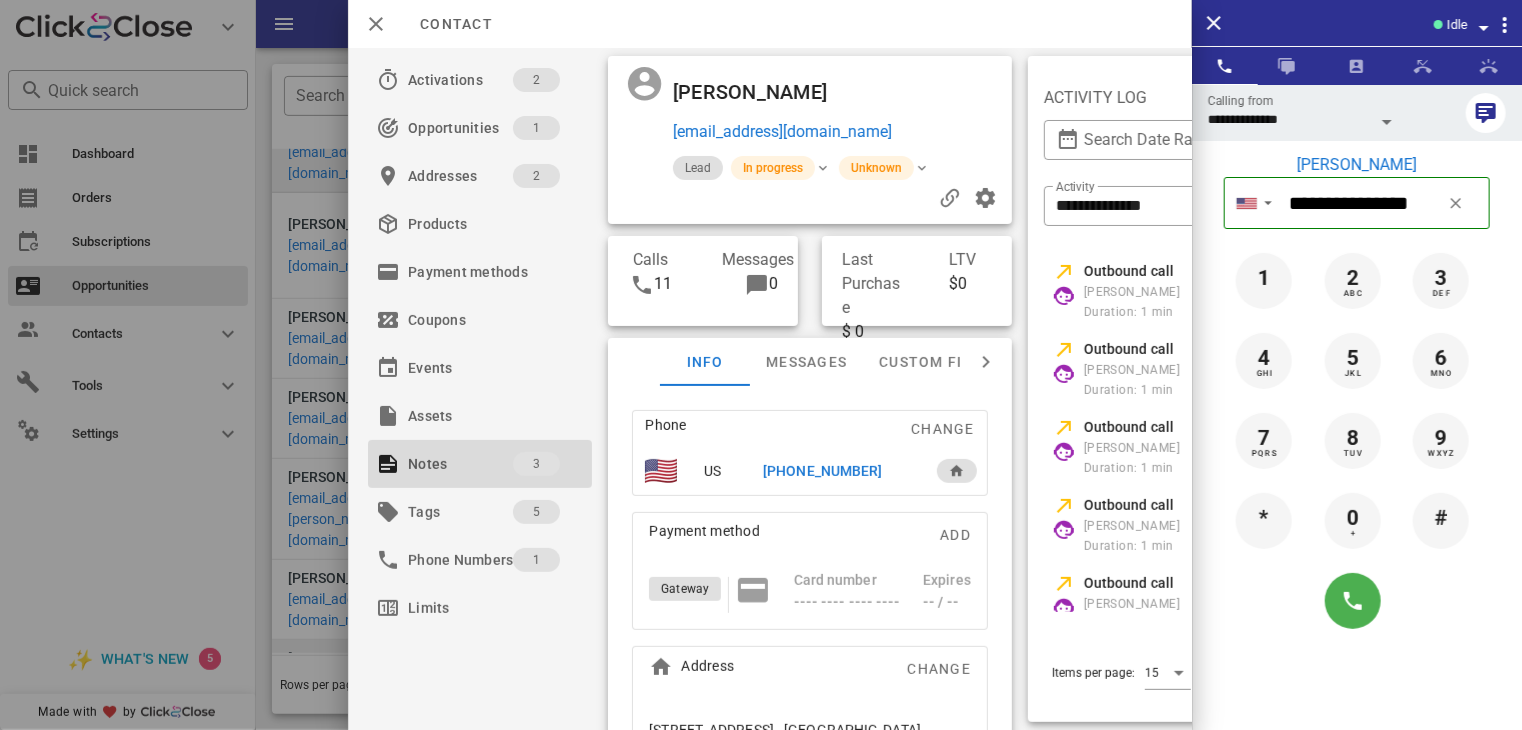 scroll, scrollTop: 0, scrollLeft: 303, axis: horizontal 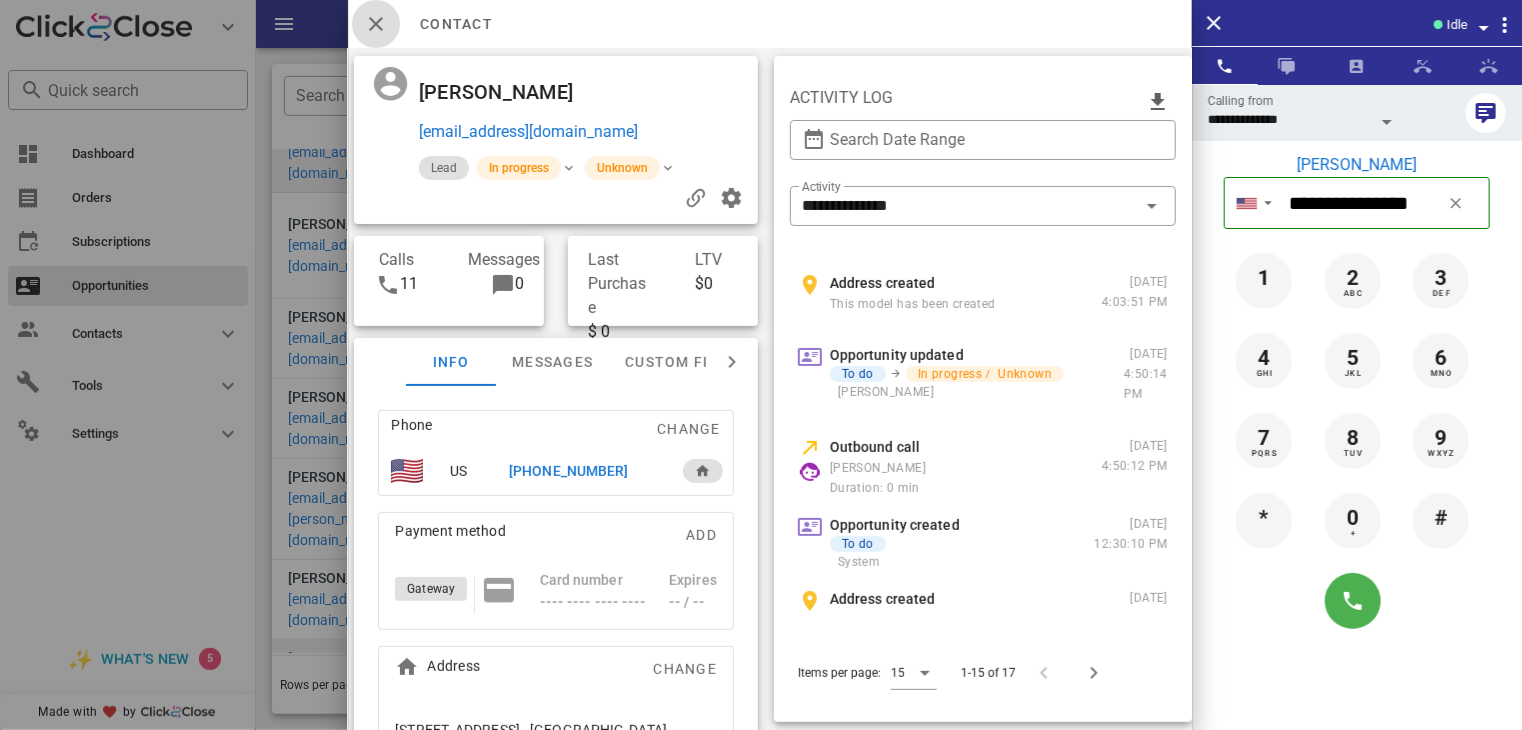 click at bounding box center (376, 24) 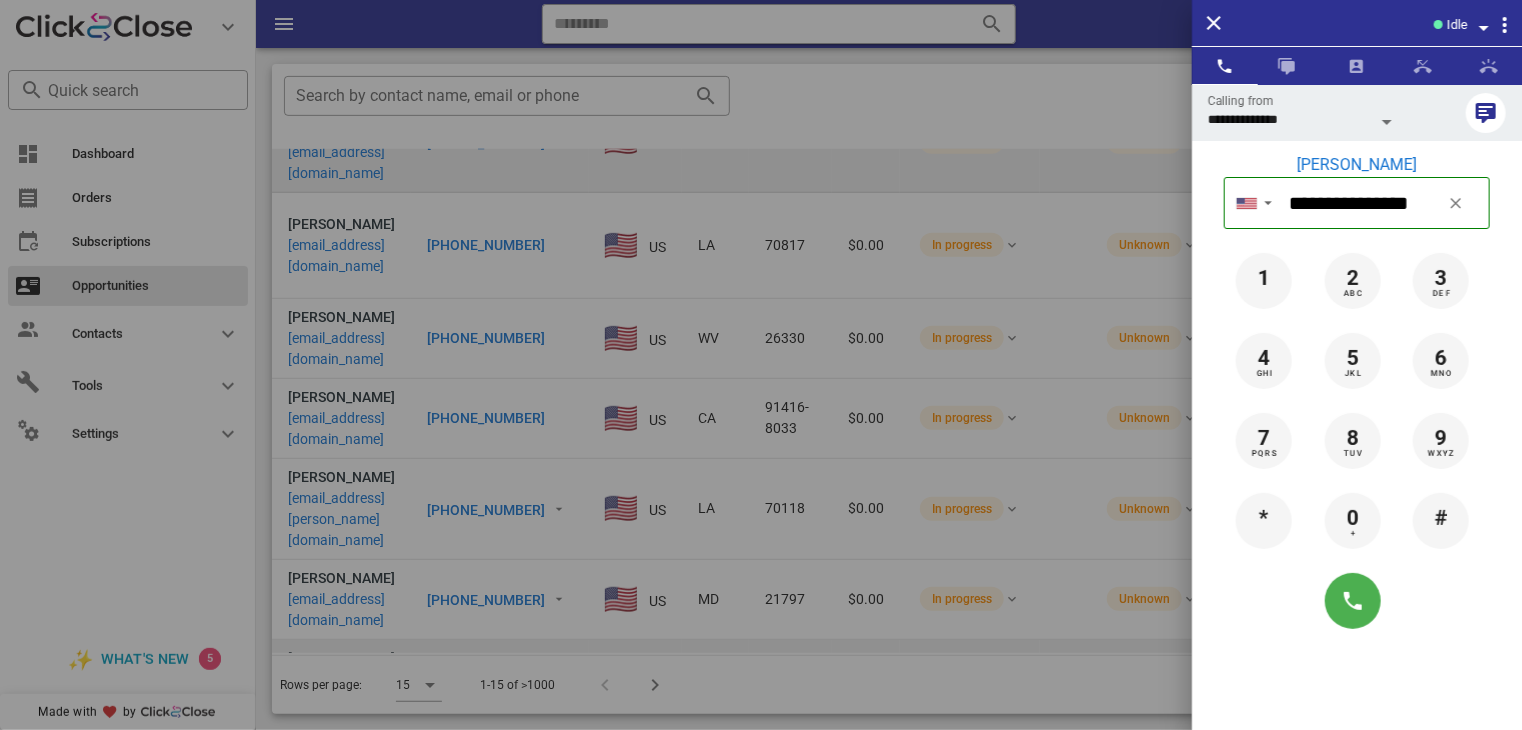 click at bounding box center [761, 365] 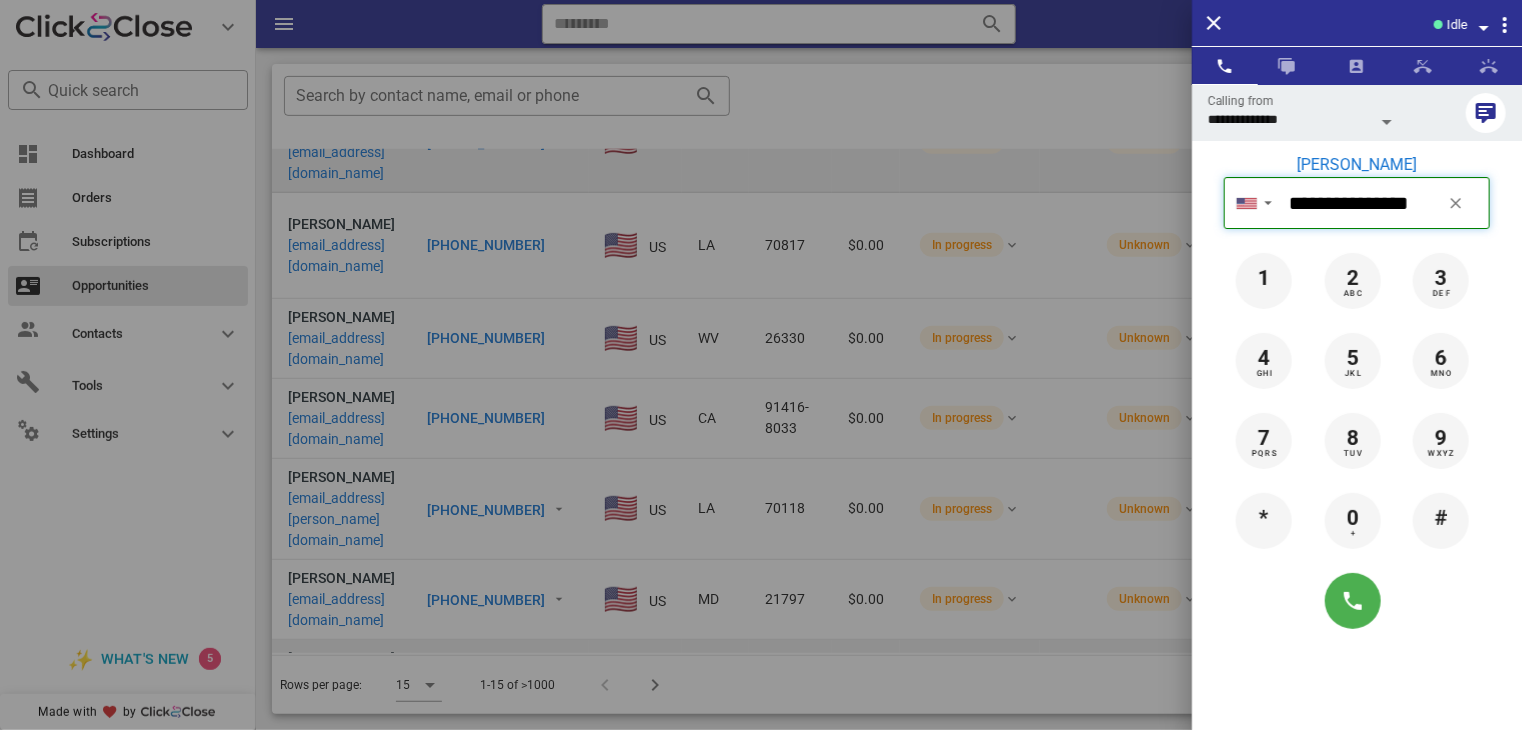 type 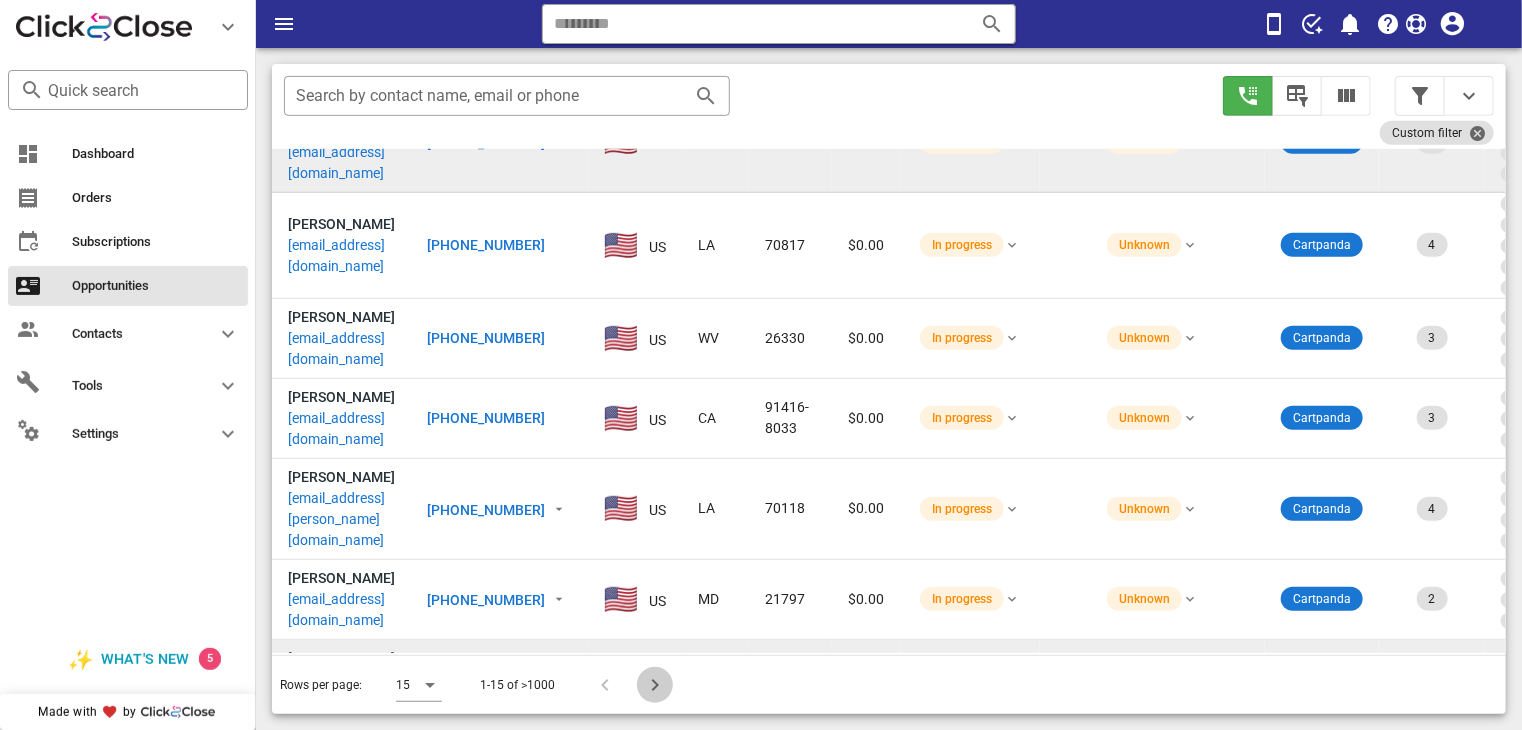 click at bounding box center [655, 685] 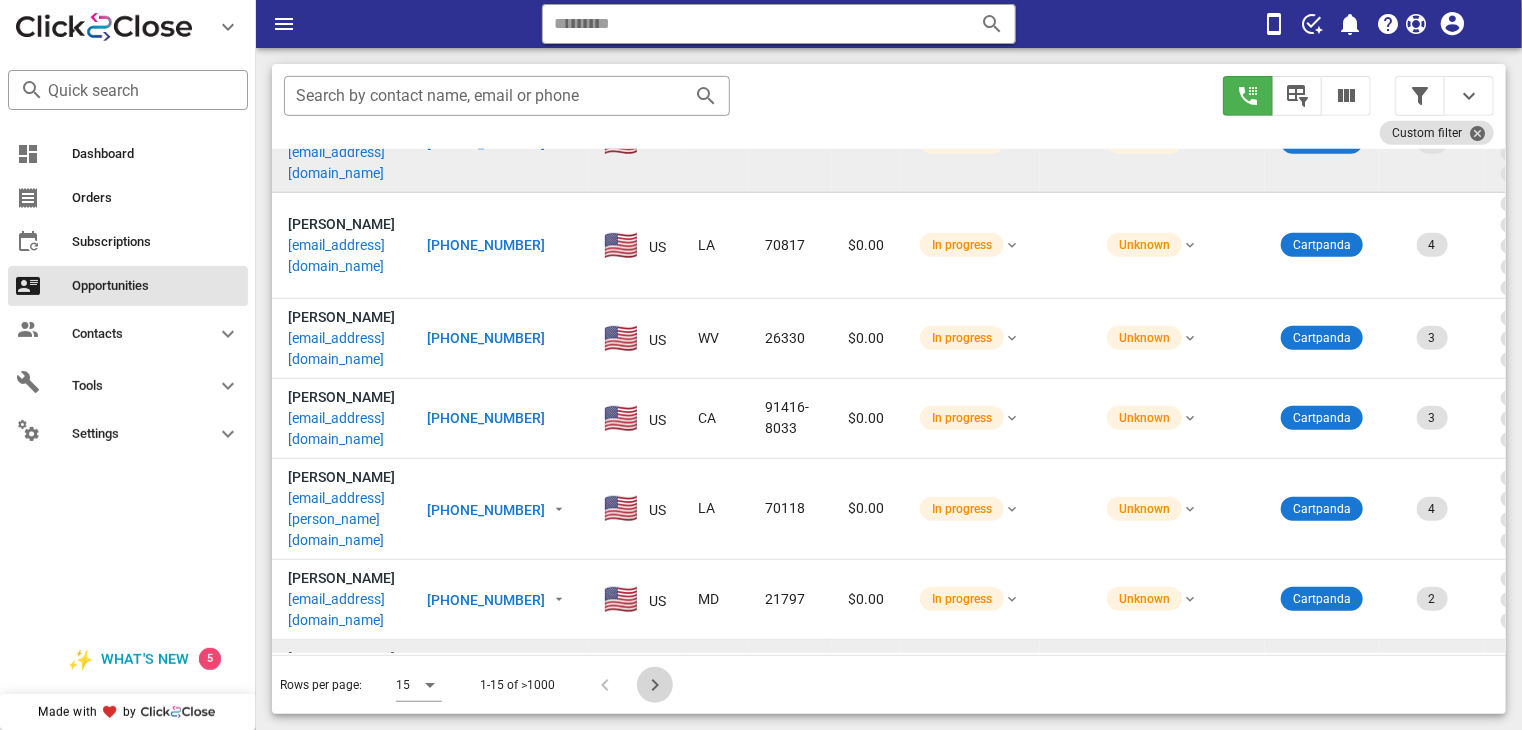 type on "**********" 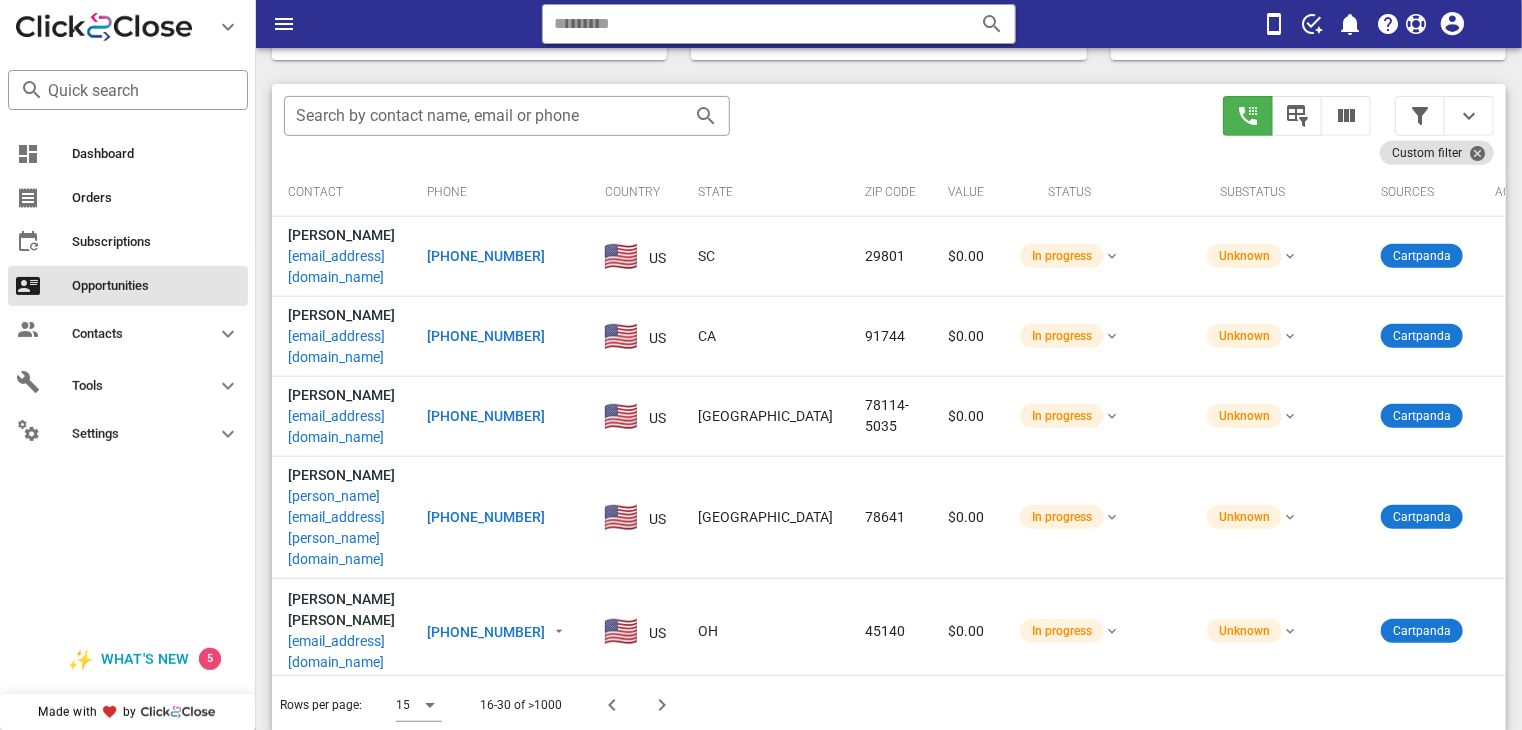 scroll, scrollTop: 376, scrollLeft: 0, axis: vertical 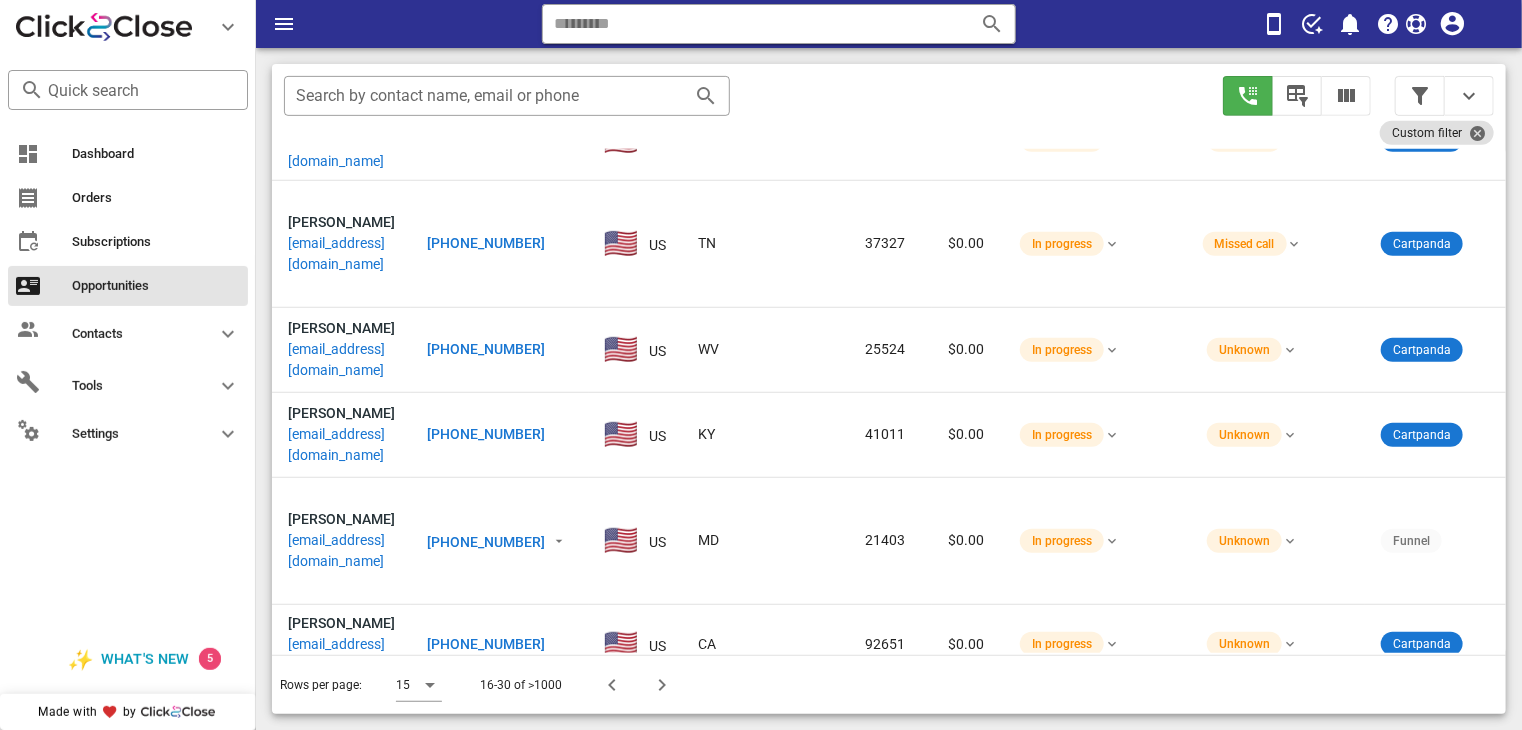 click on "4" at bounding box center (1532, 737) 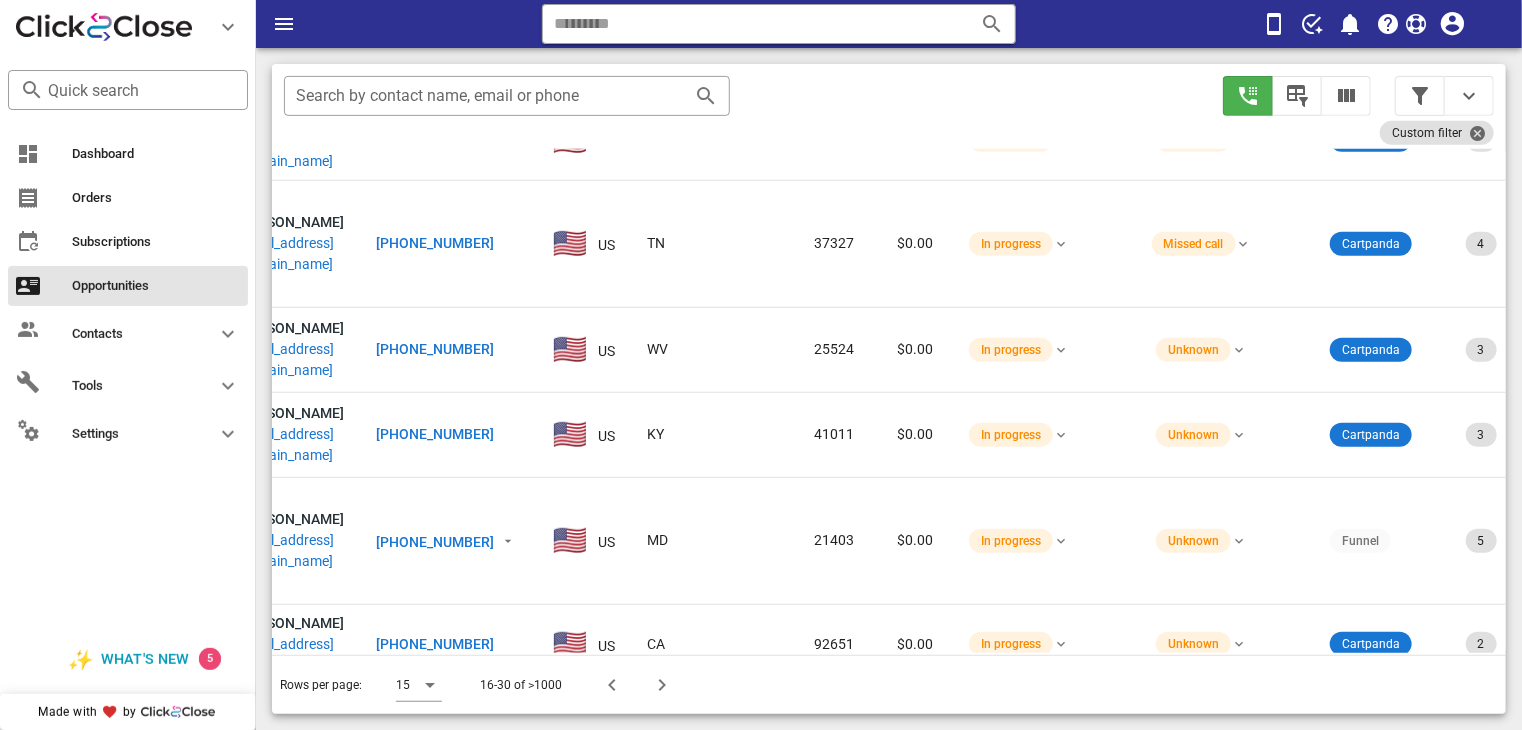 scroll, scrollTop: 840, scrollLeft: 0, axis: vertical 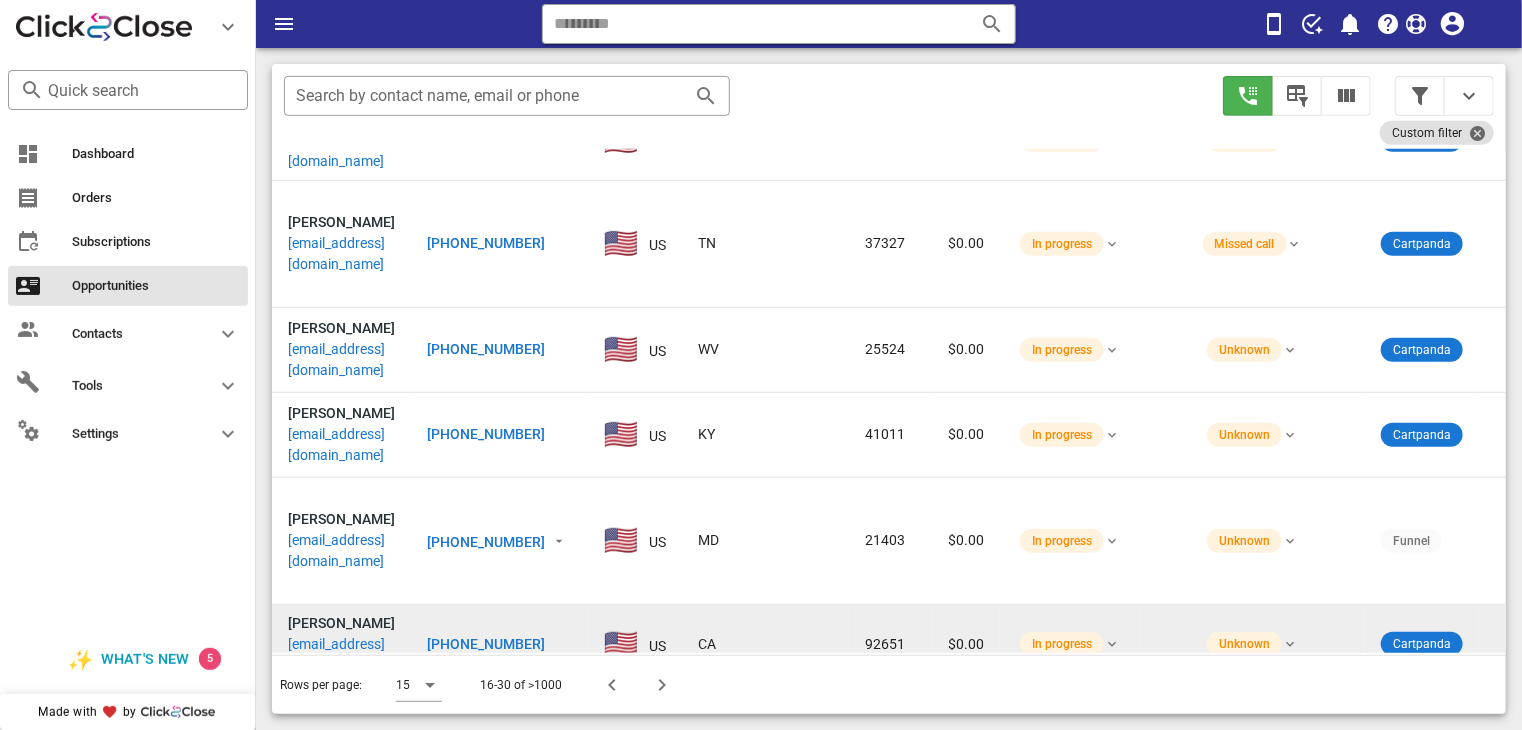 click on "[PHONE_NUMBER]" at bounding box center [486, 644] 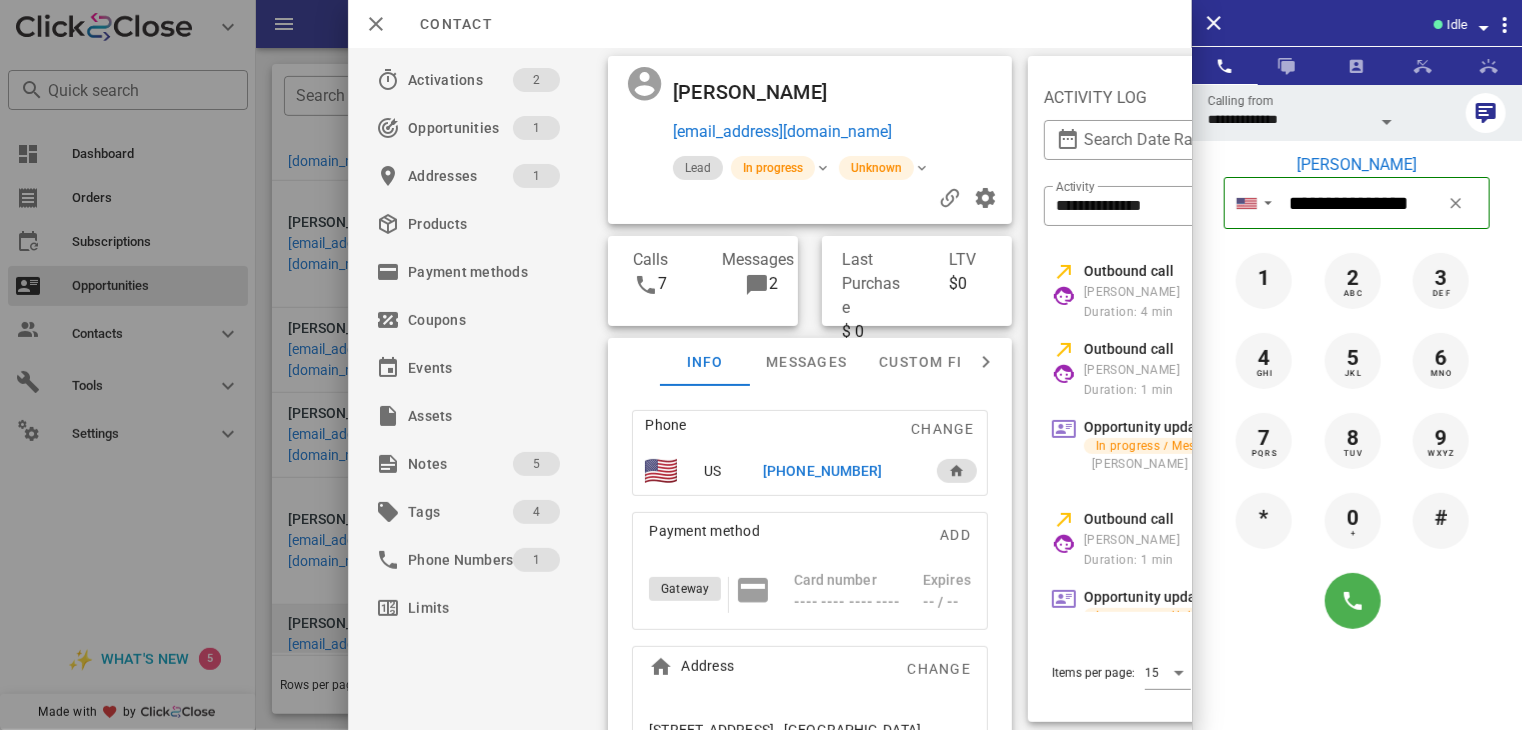 scroll, scrollTop: 0, scrollLeft: 428, axis: horizontal 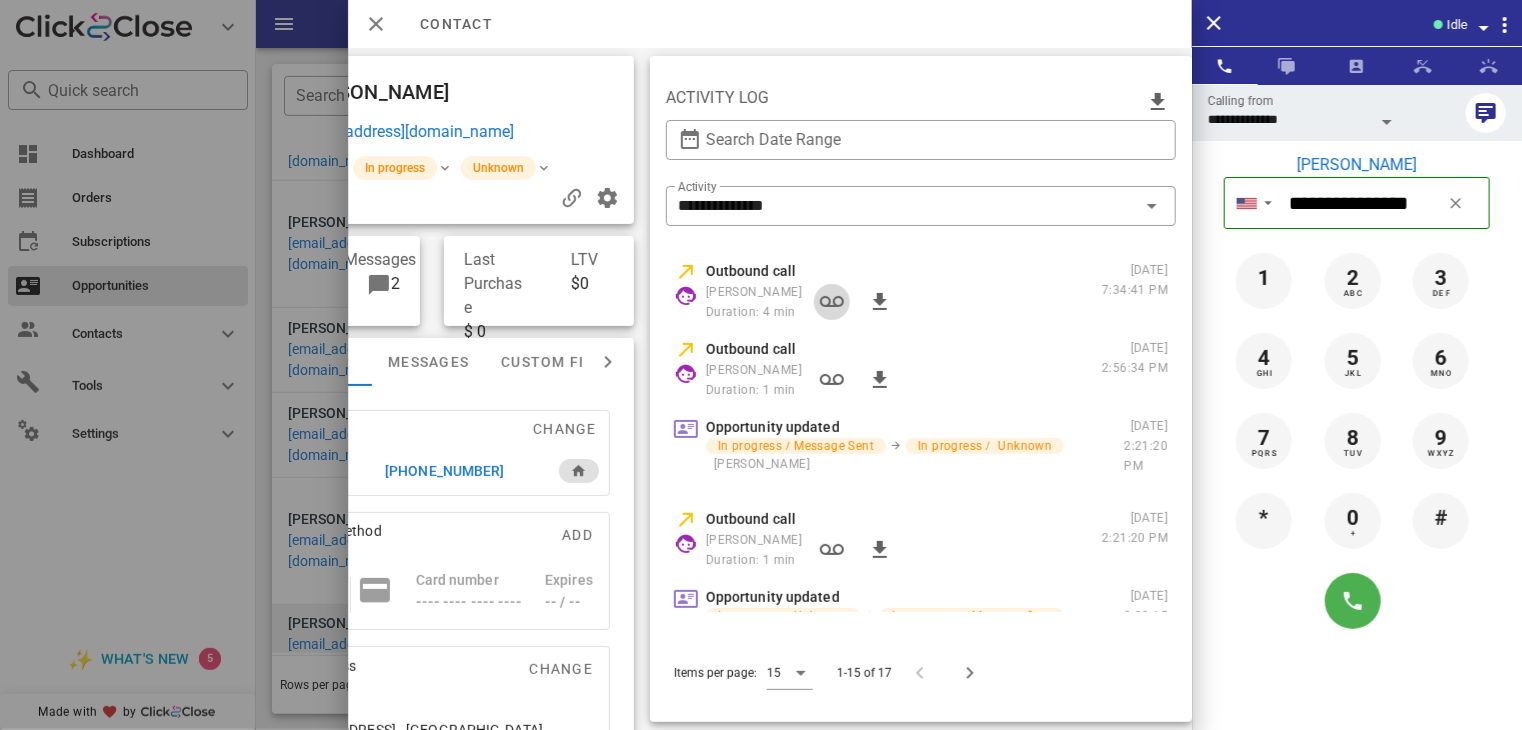 click at bounding box center [832, 302] 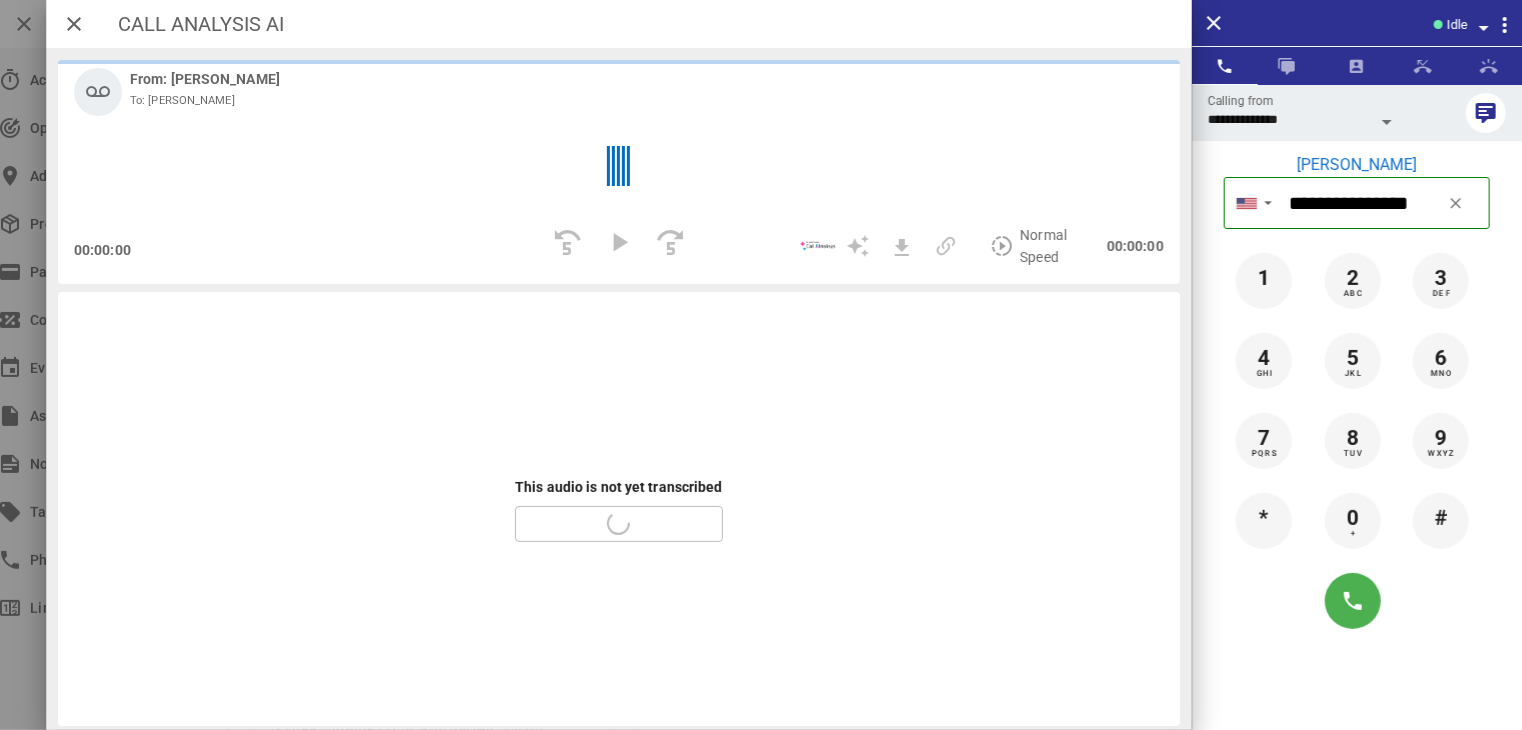 scroll, scrollTop: 0, scrollLeft: 76, axis: horizontal 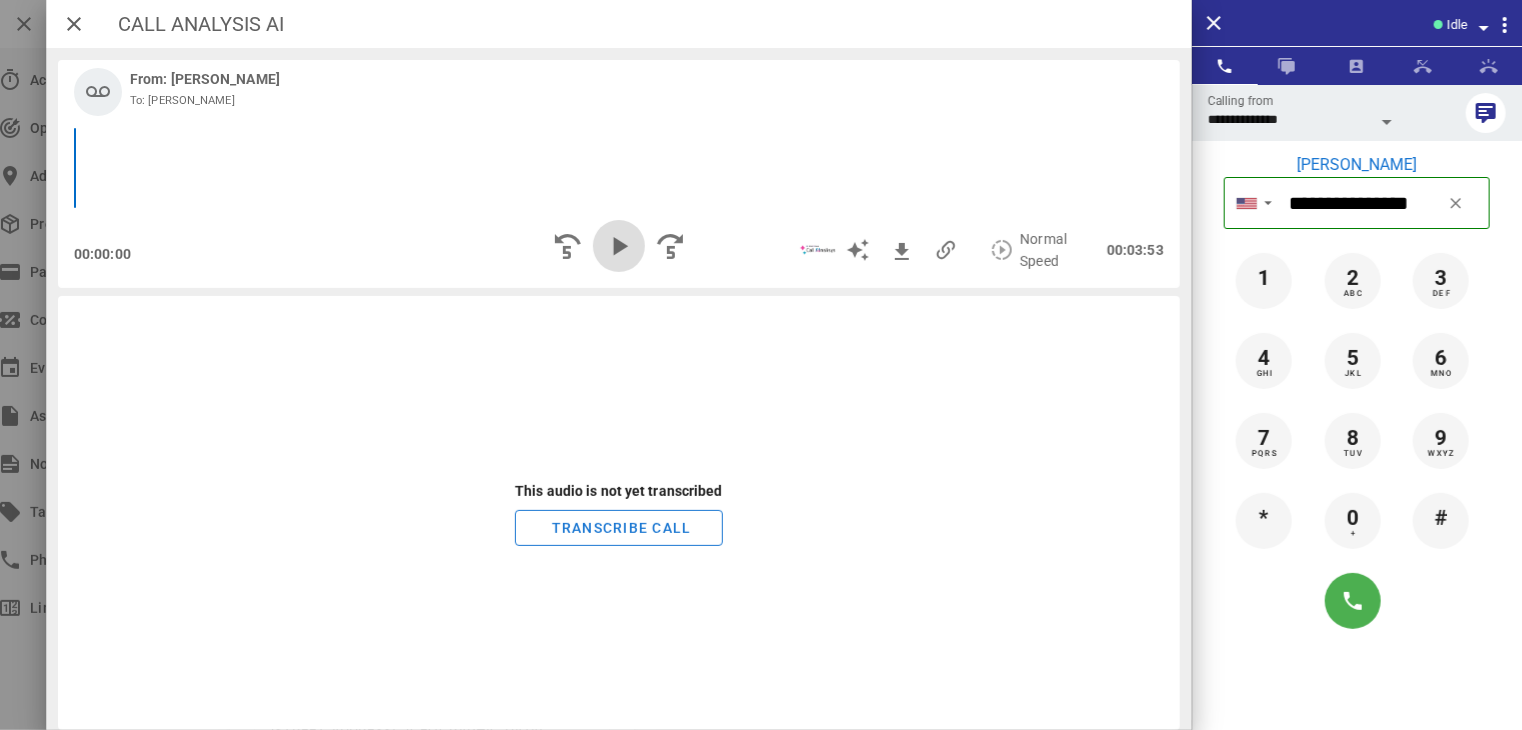 click at bounding box center (619, 246) 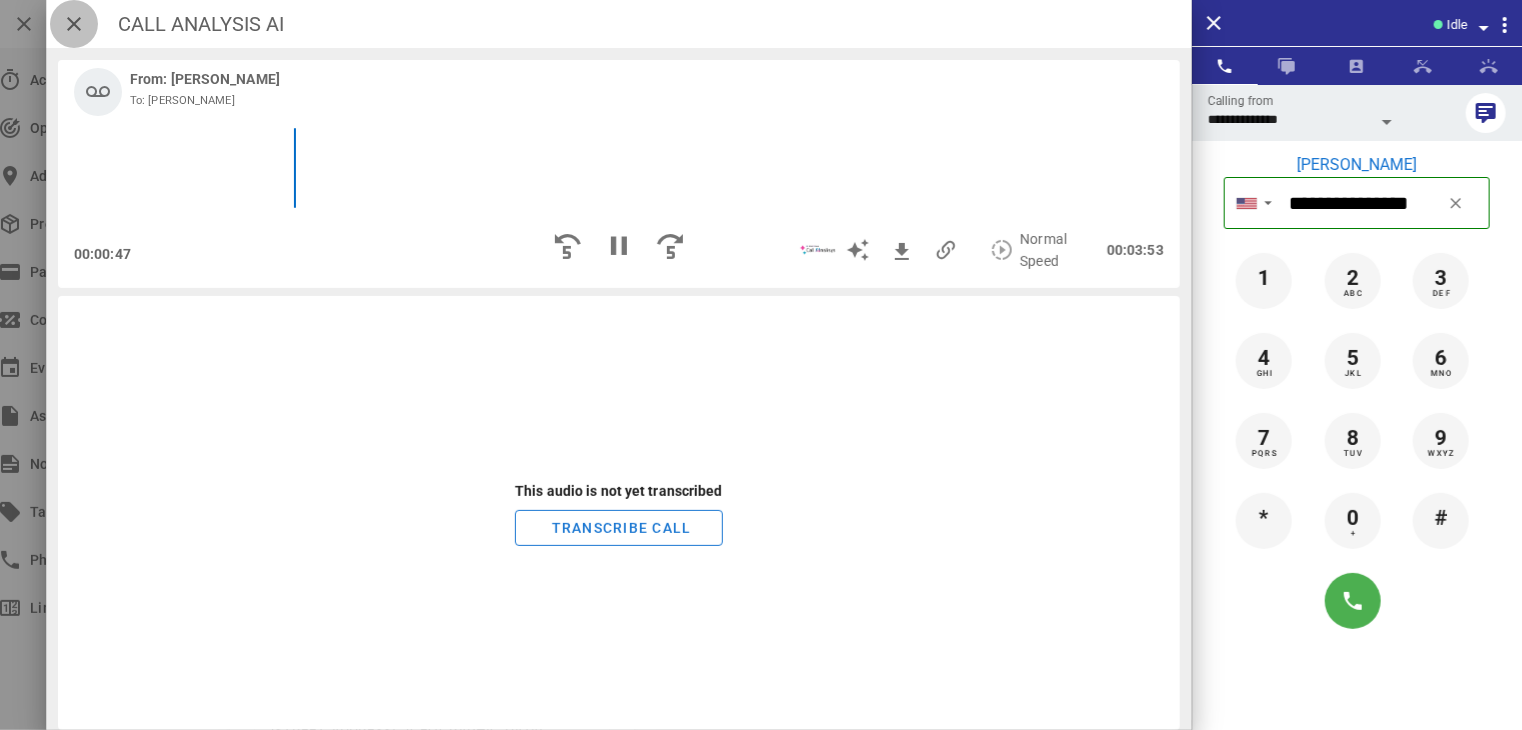 click at bounding box center (74, 24) 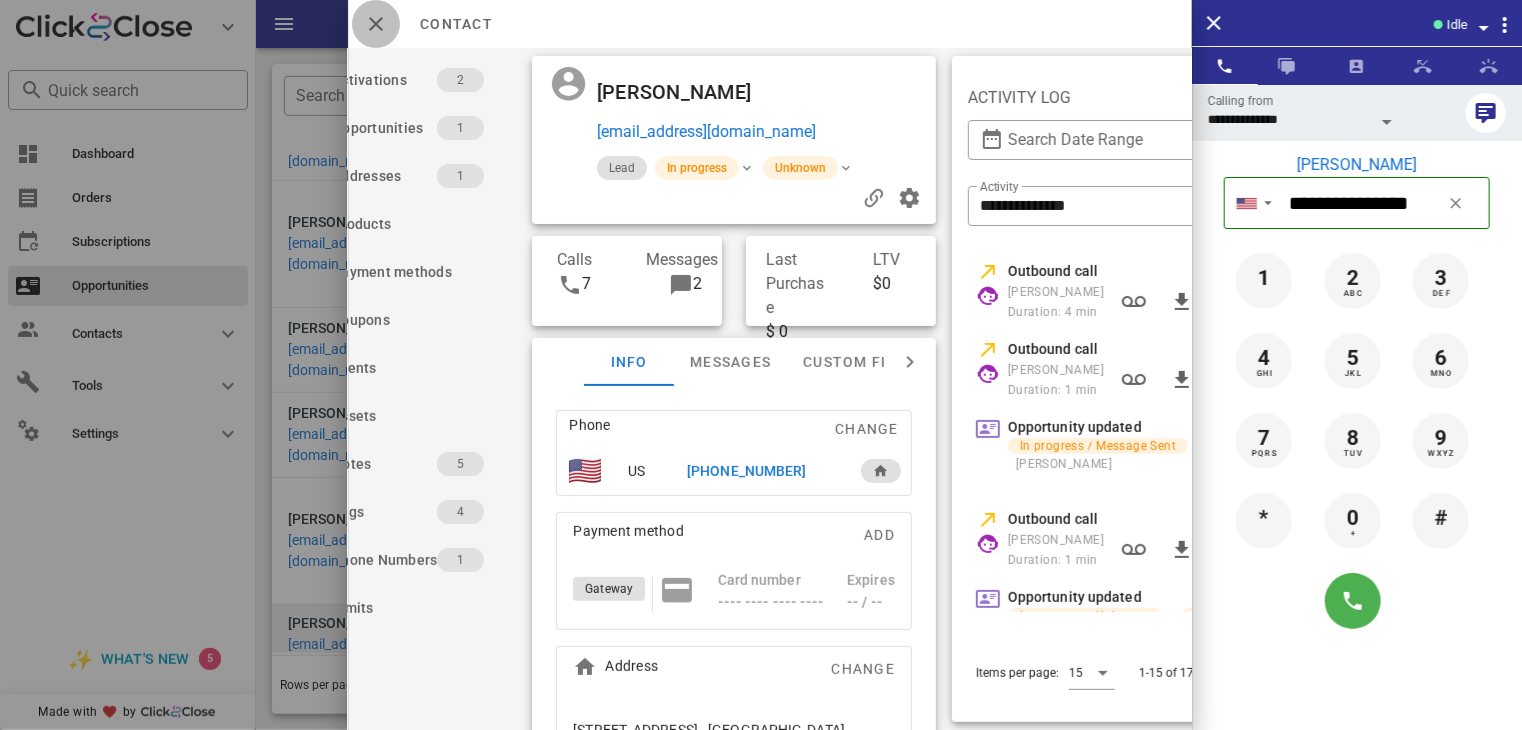 click at bounding box center [376, 24] 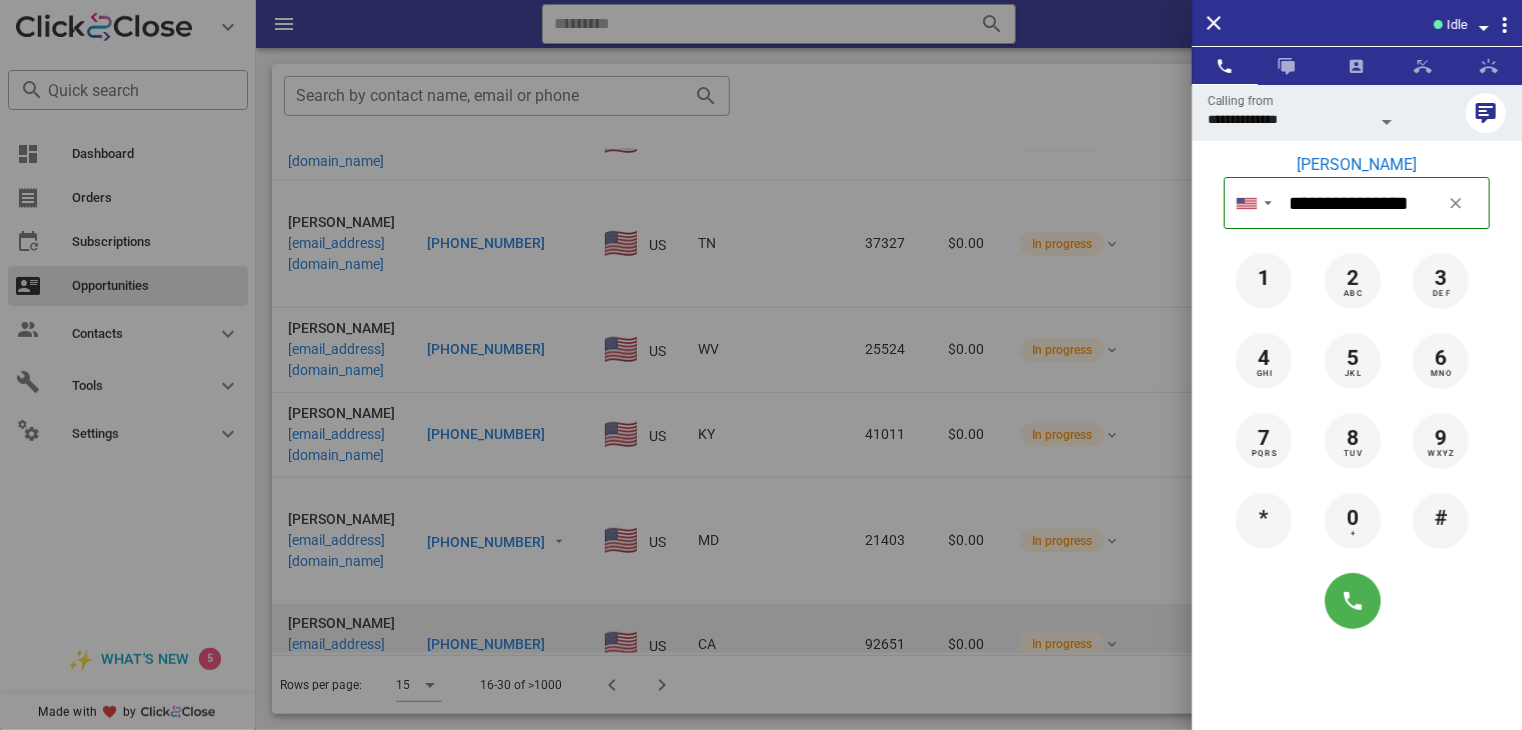 click at bounding box center [761, 365] 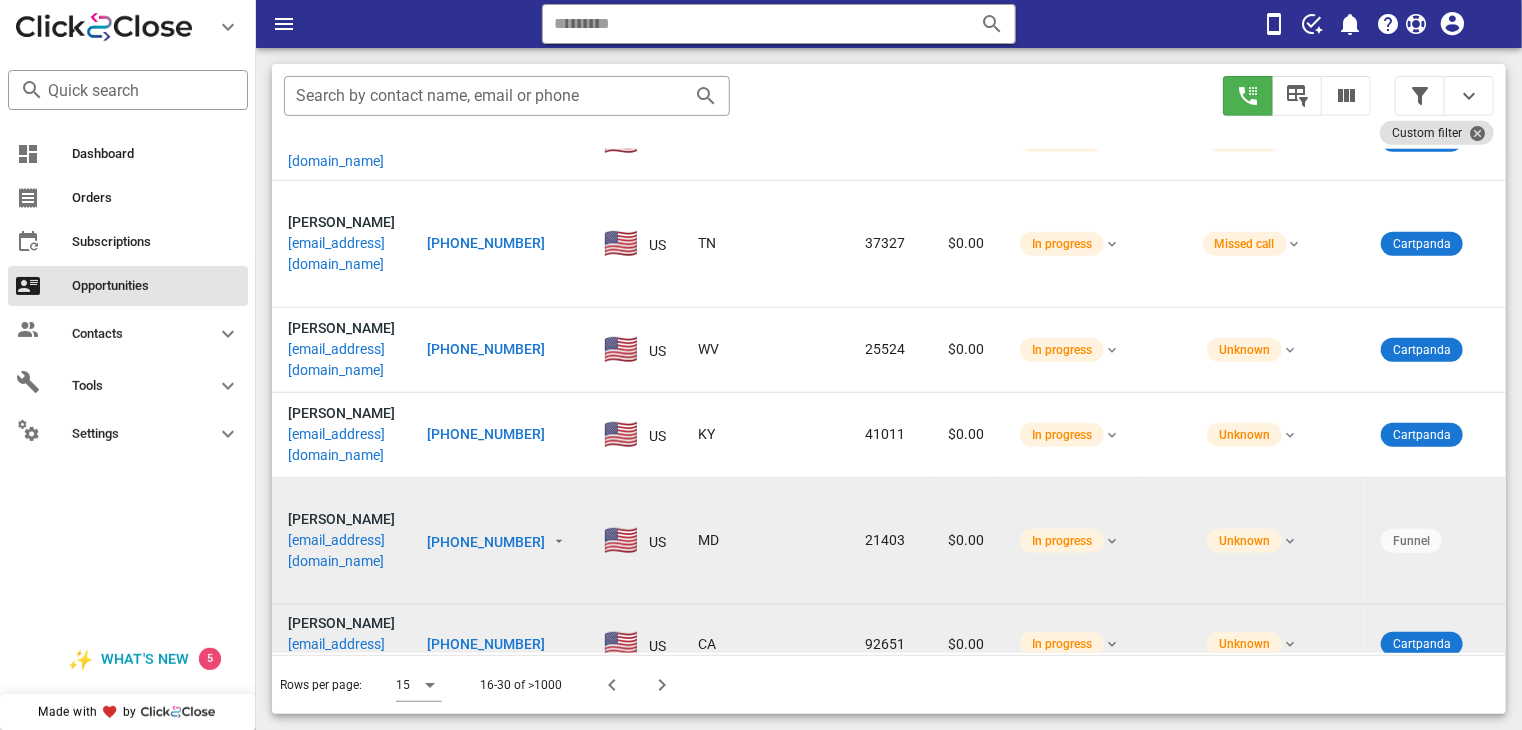 click on "[PHONE_NUMBER]" at bounding box center (486, 542) 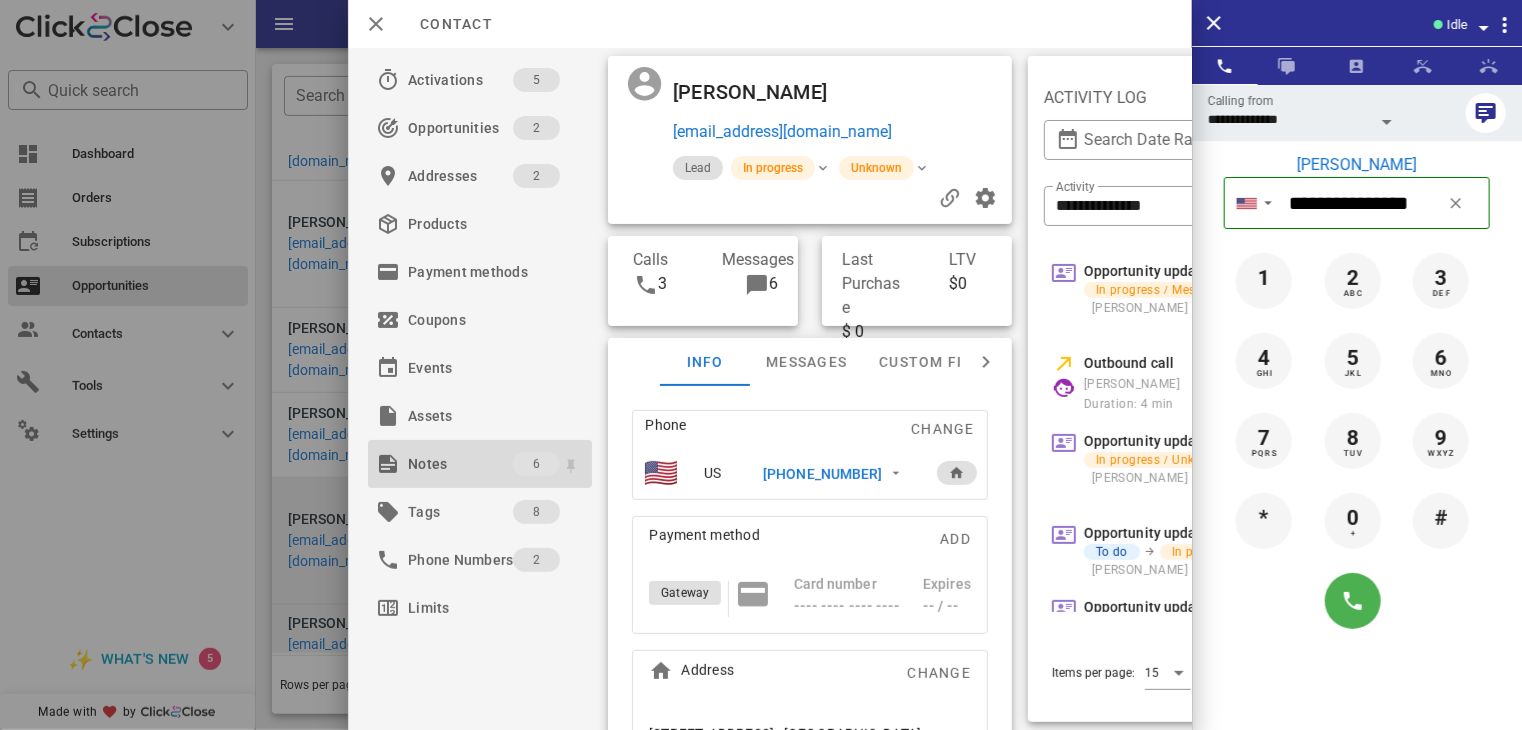 click on "Notes" at bounding box center [460, 464] 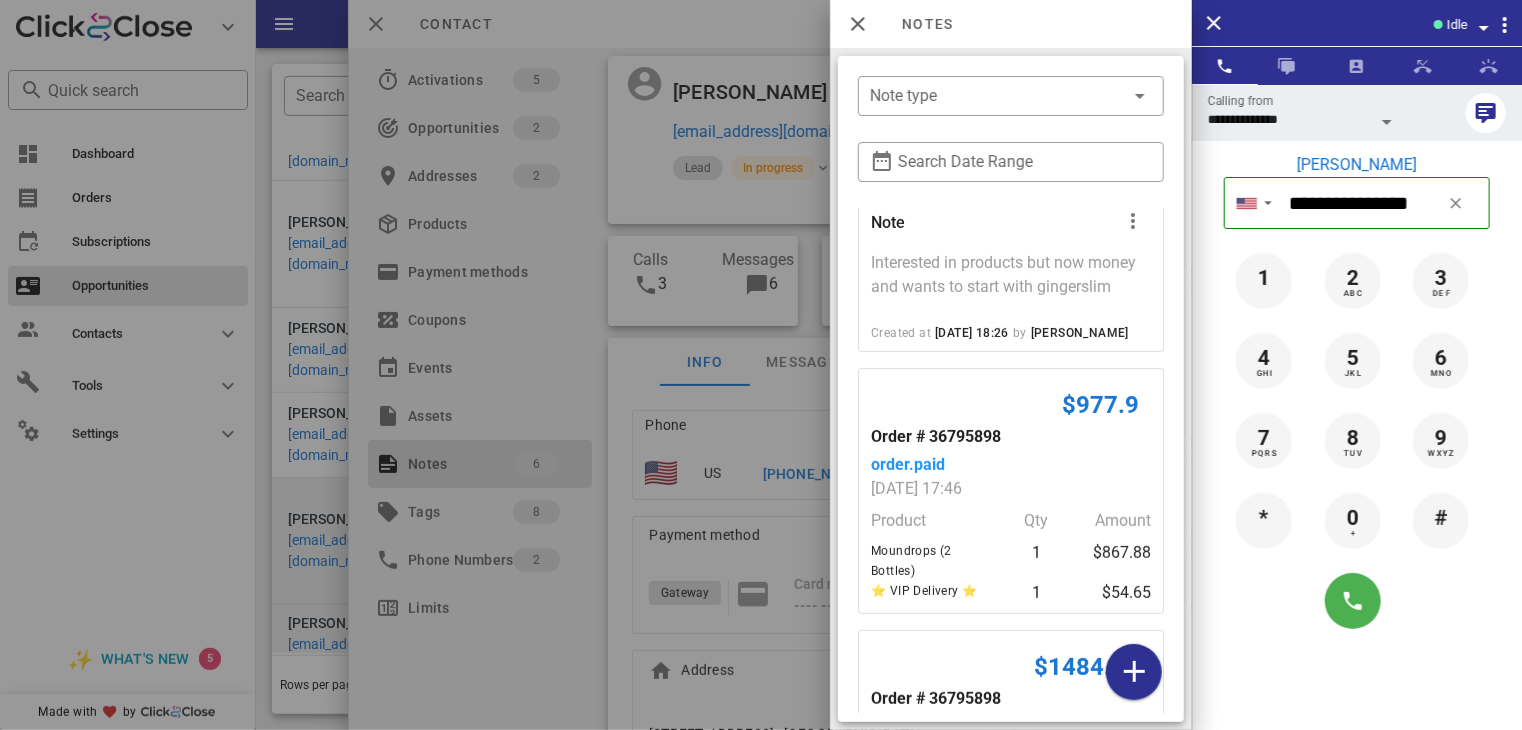 scroll, scrollTop: 235, scrollLeft: 0, axis: vertical 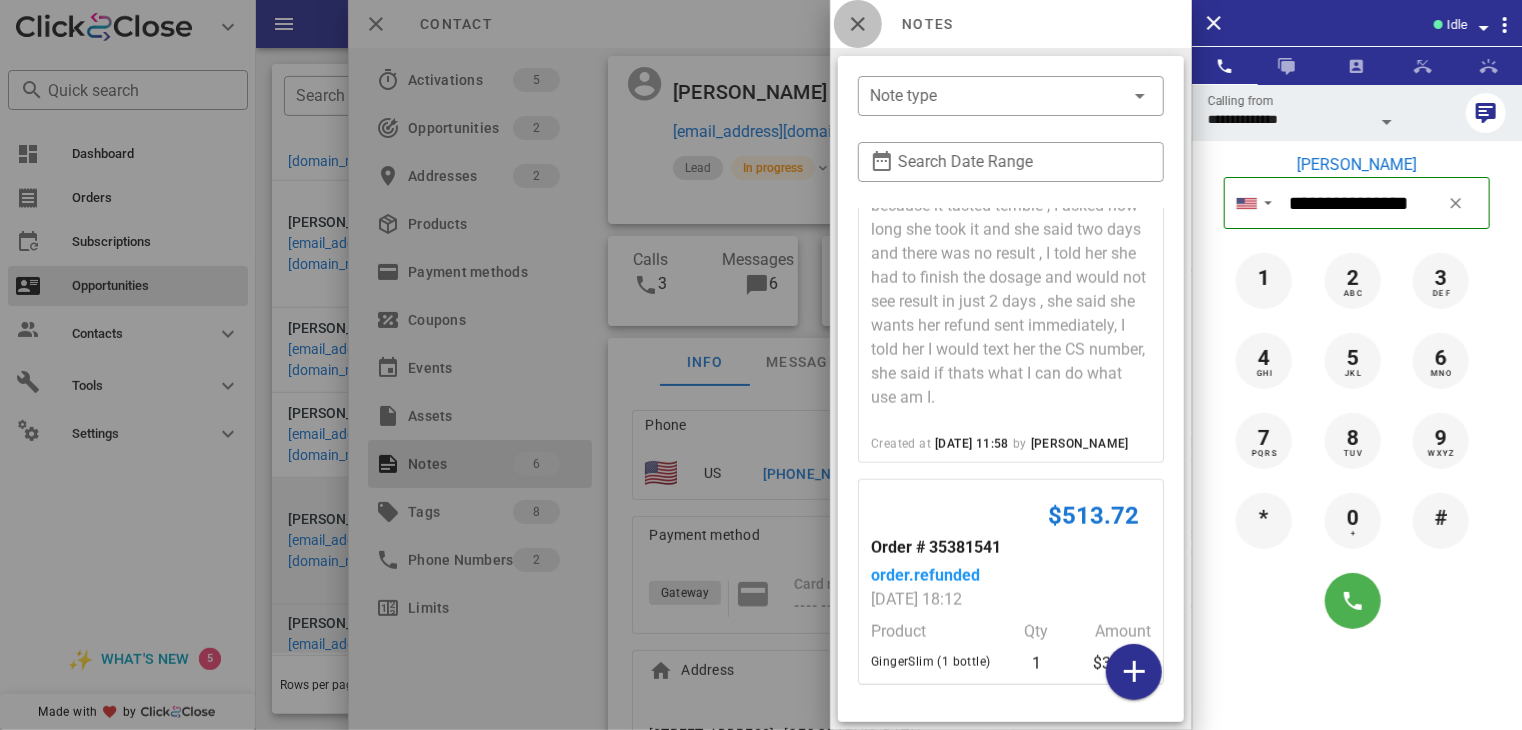 click at bounding box center [858, 24] 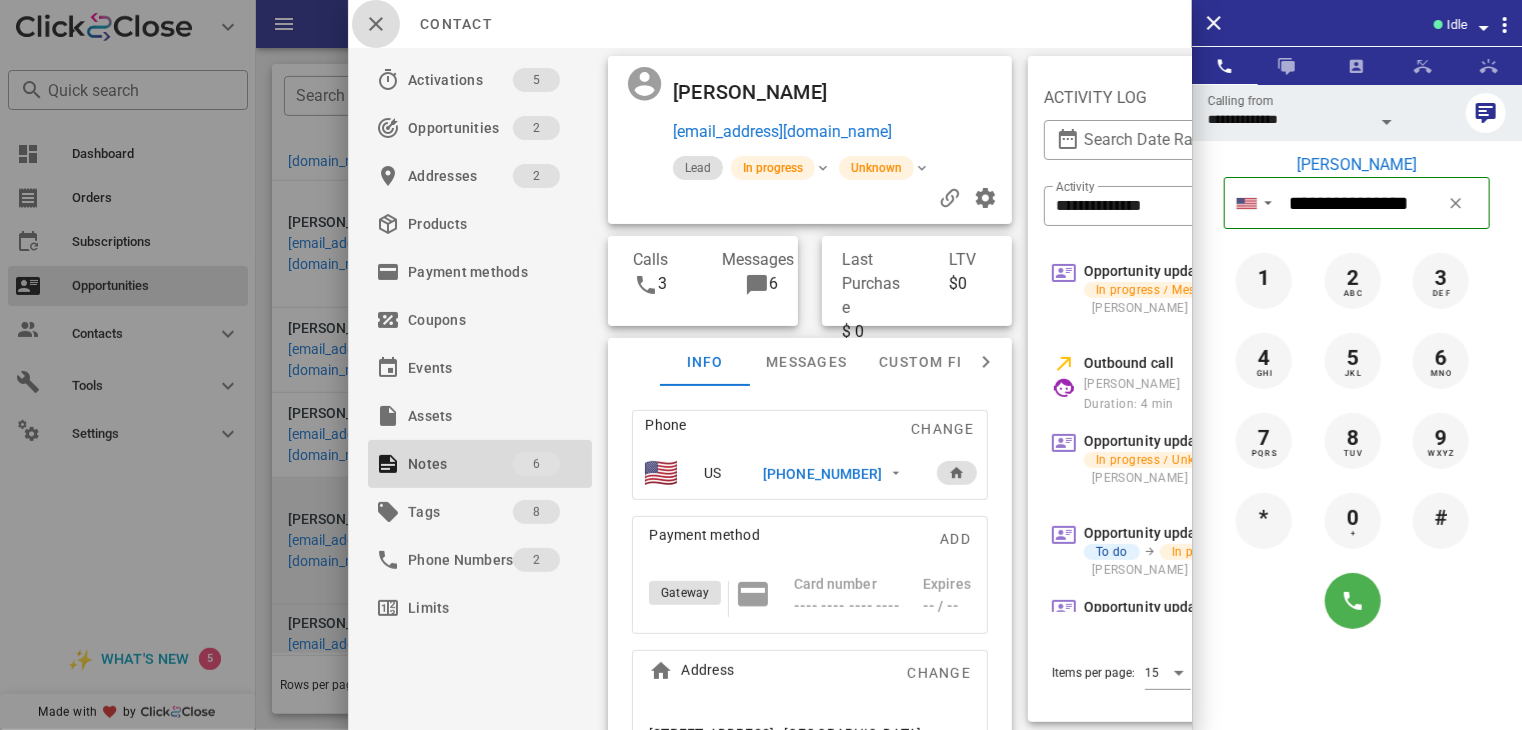 click at bounding box center [376, 24] 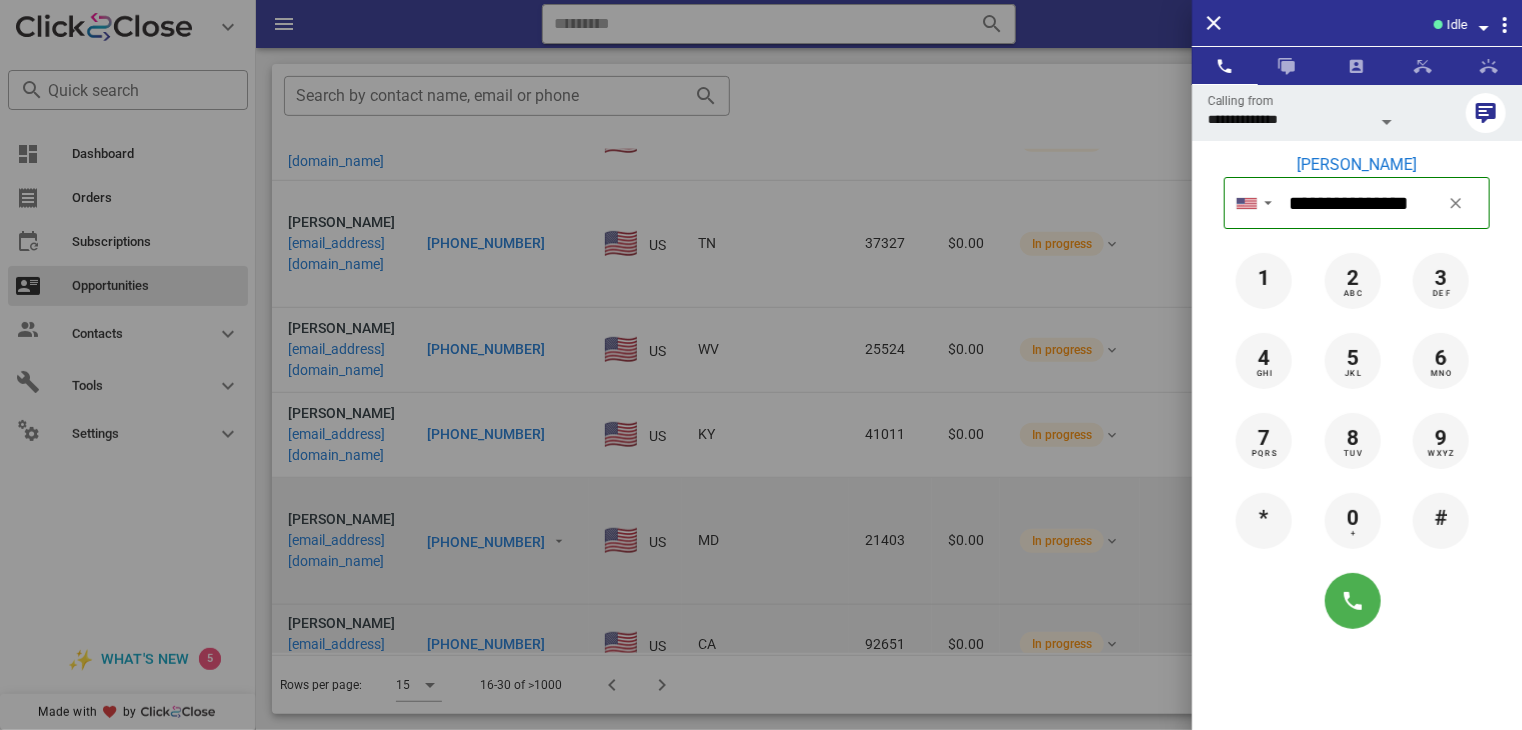 click at bounding box center (761, 365) 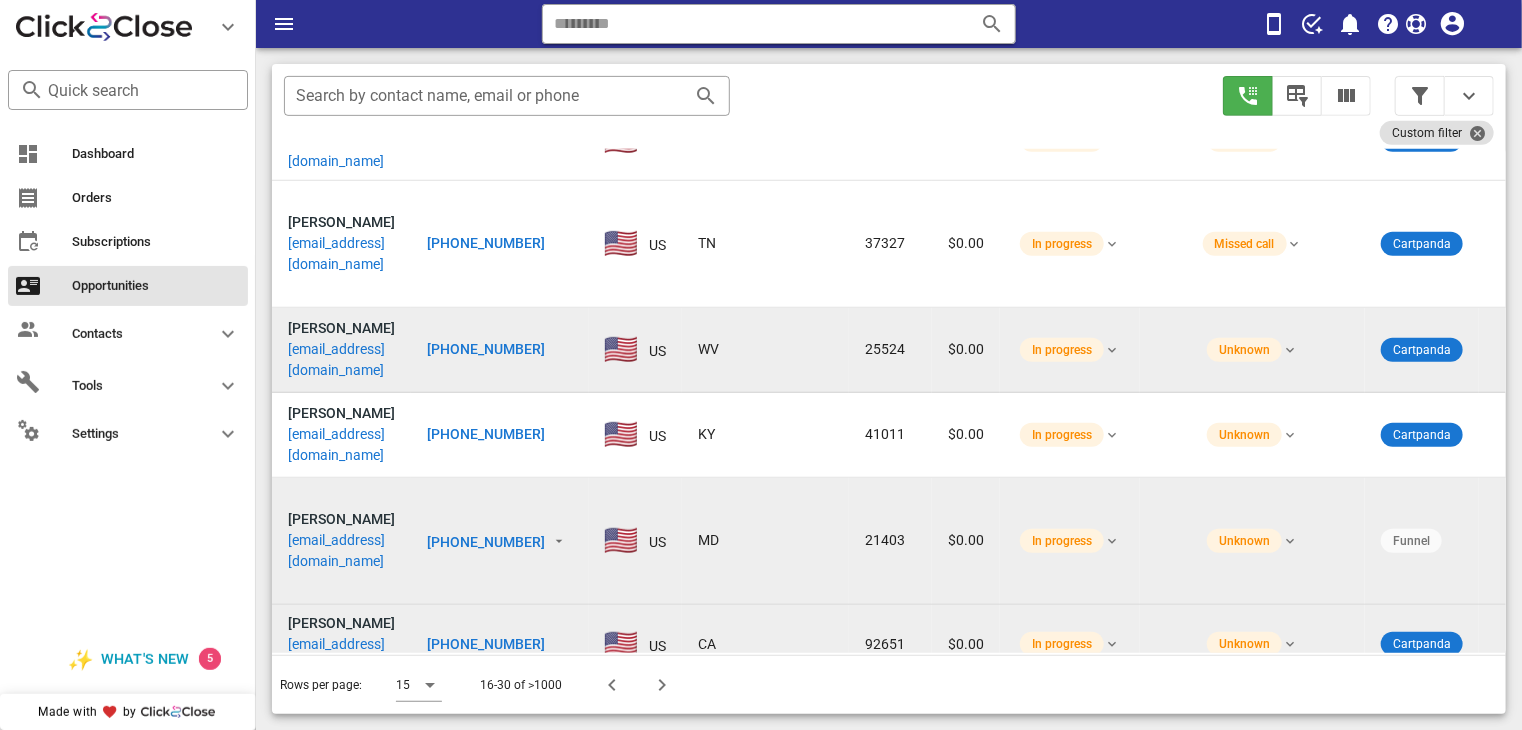 click on "[PHONE_NUMBER]" at bounding box center [486, 349] 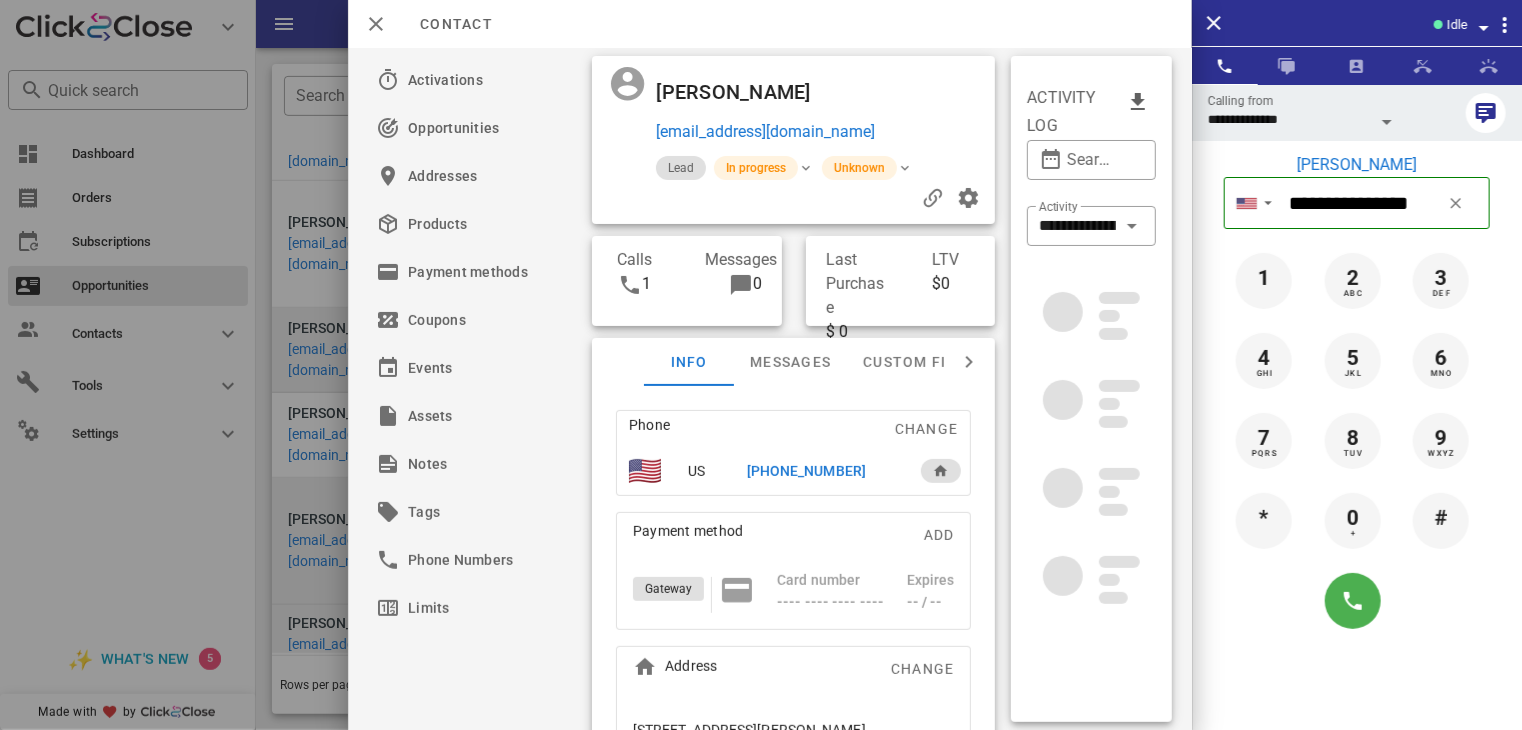 scroll, scrollTop: 756, scrollLeft: 0, axis: vertical 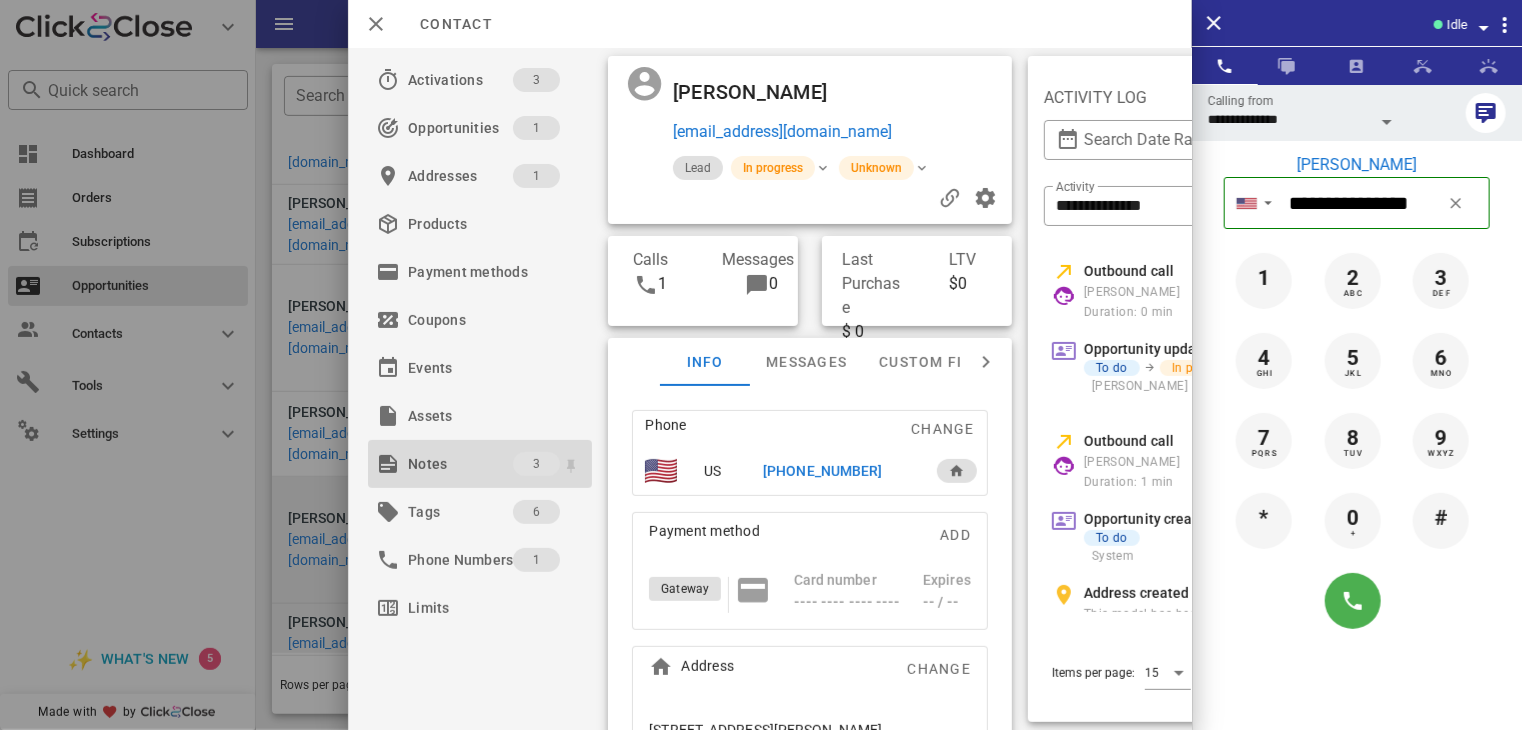 click on "Notes" at bounding box center (460, 464) 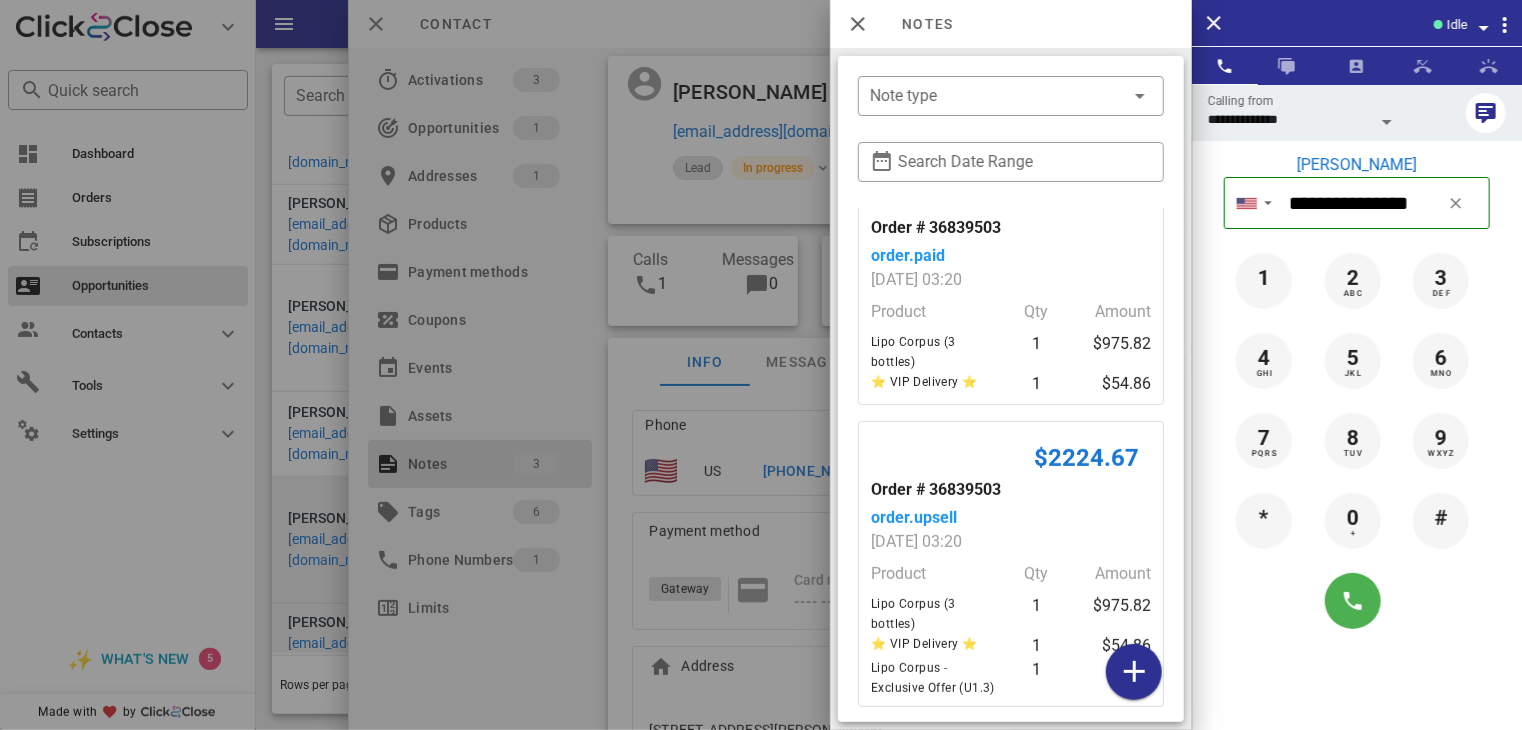 scroll, scrollTop: 328, scrollLeft: 0, axis: vertical 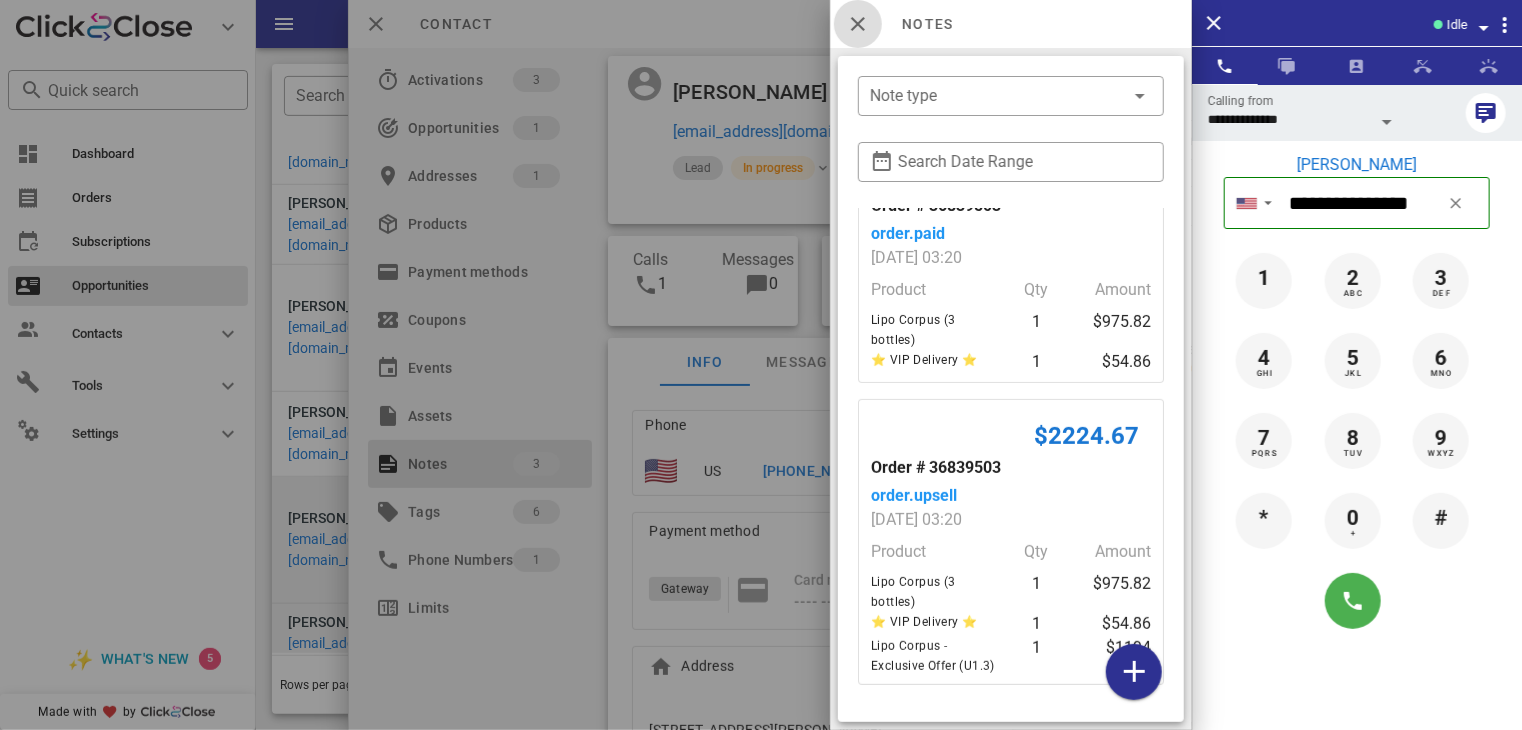 click at bounding box center (858, 24) 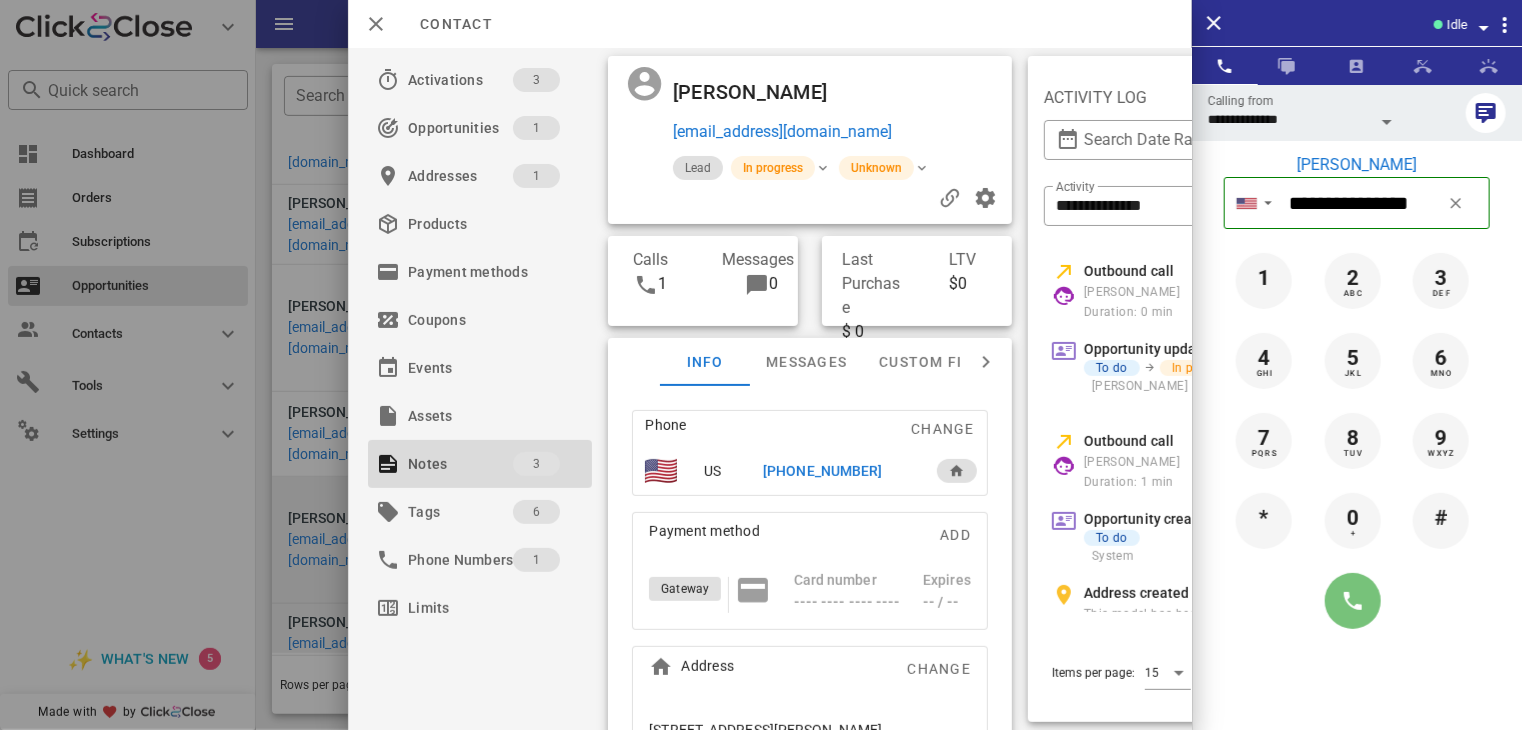 click at bounding box center [1353, 601] 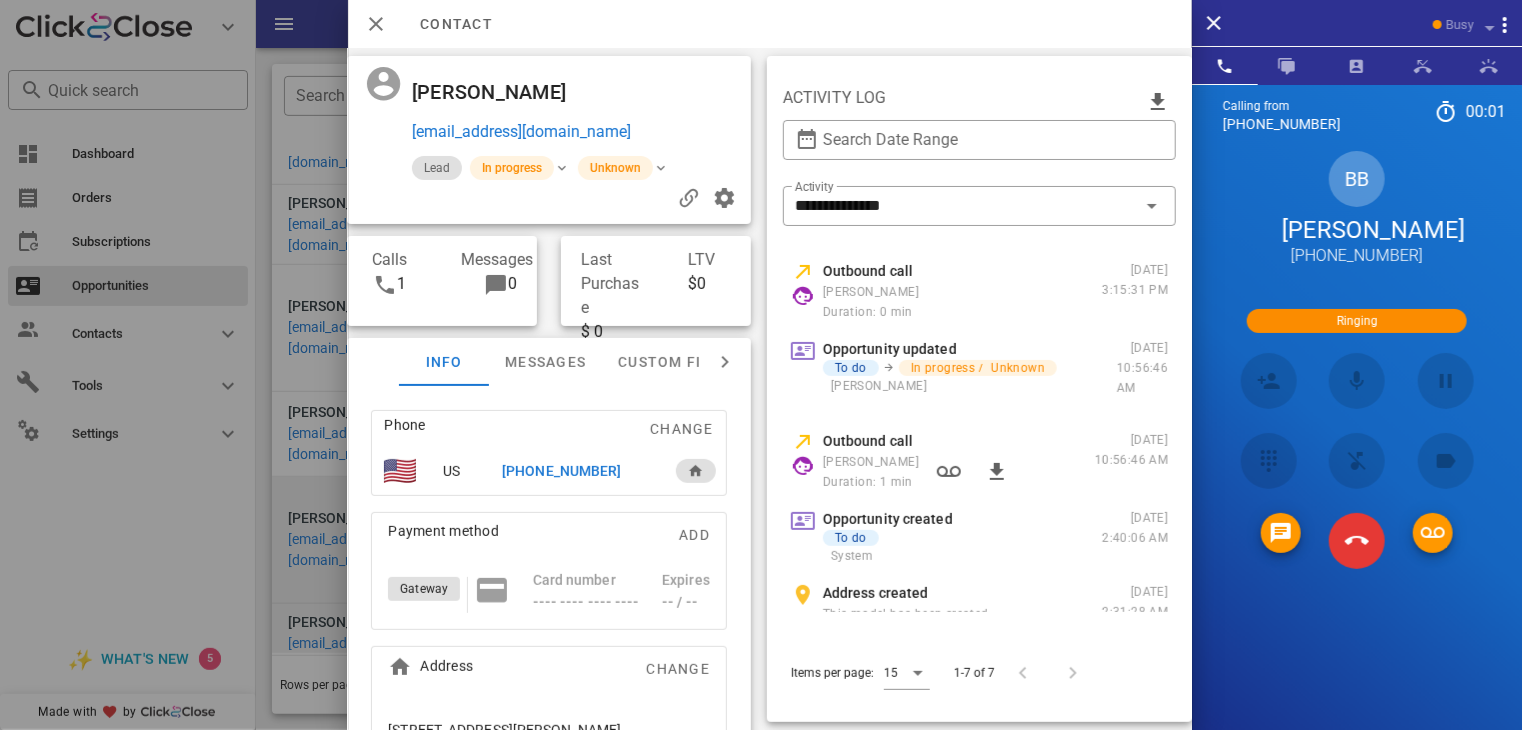 scroll, scrollTop: 0, scrollLeft: 303, axis: horizontal 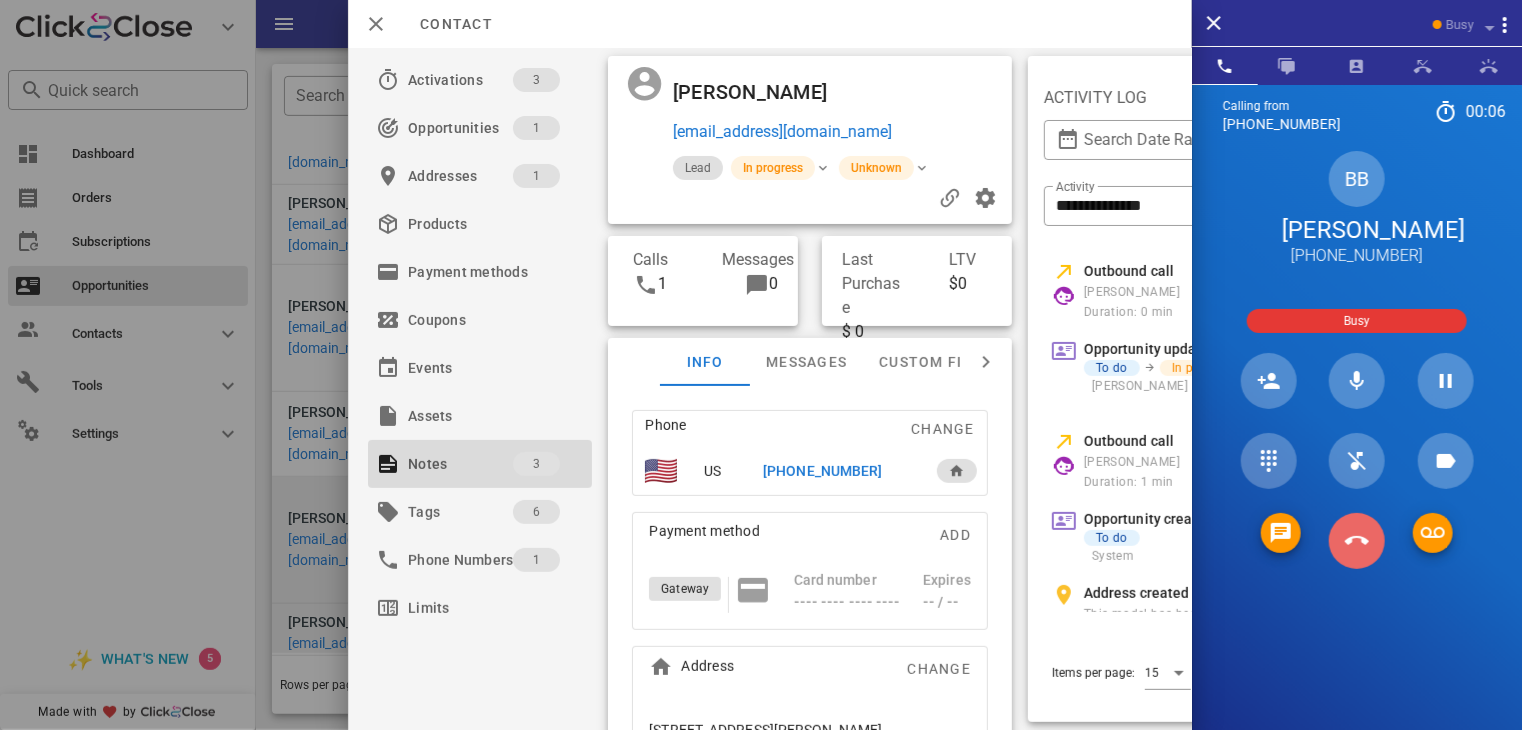 click at bounding box center (1357, 541) 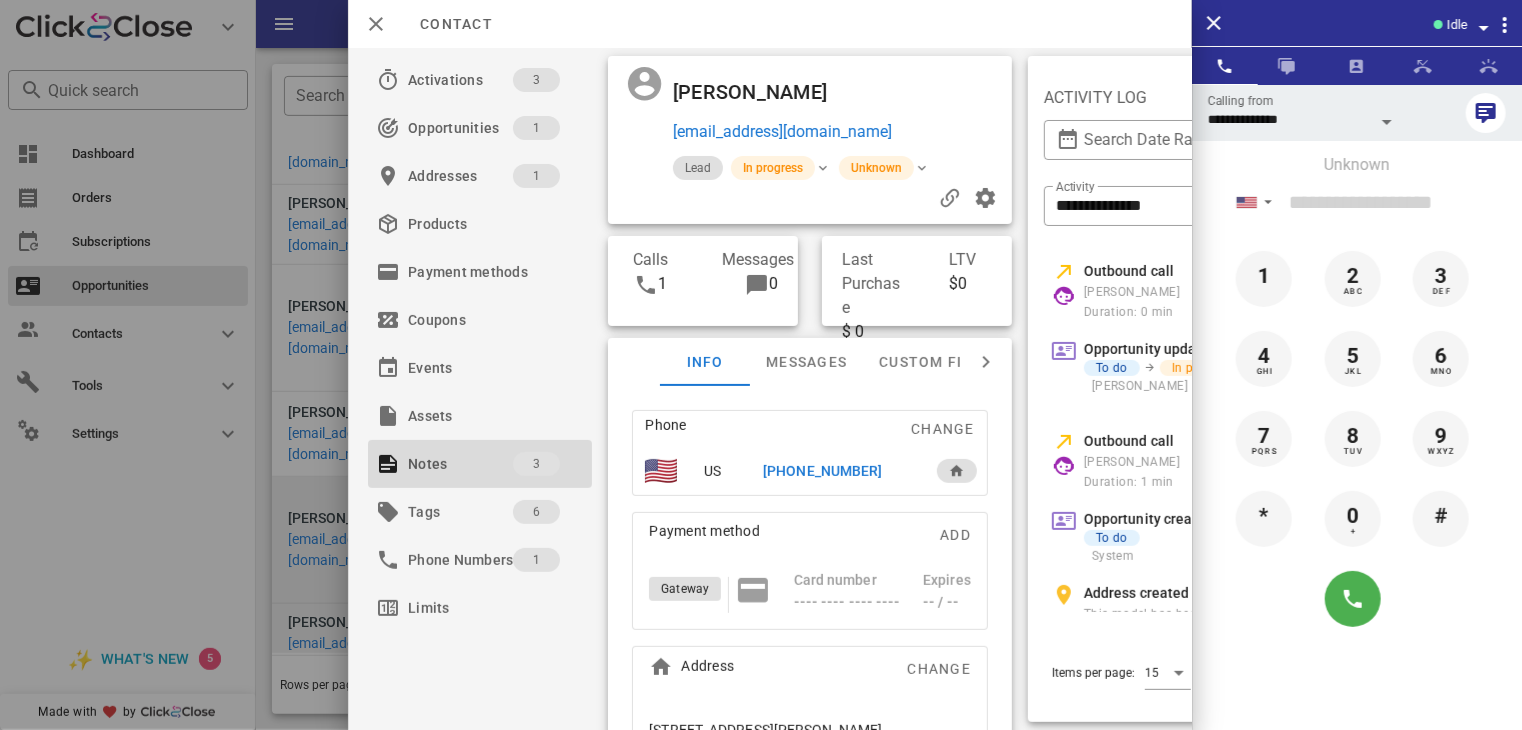 click on "[PHONE_NUMBER]" at bounding box center (822, 471) 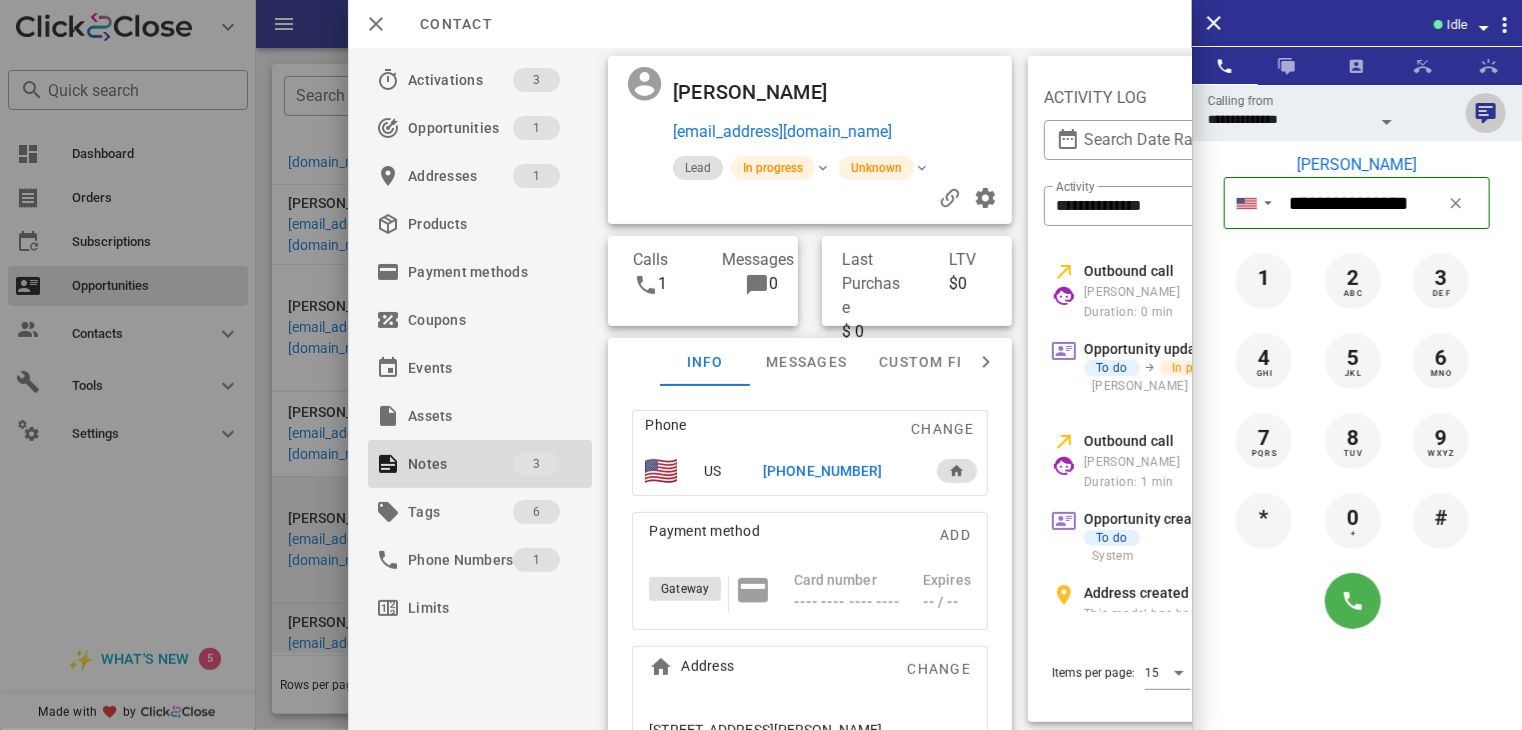 click at bounding box center (1486, 113) 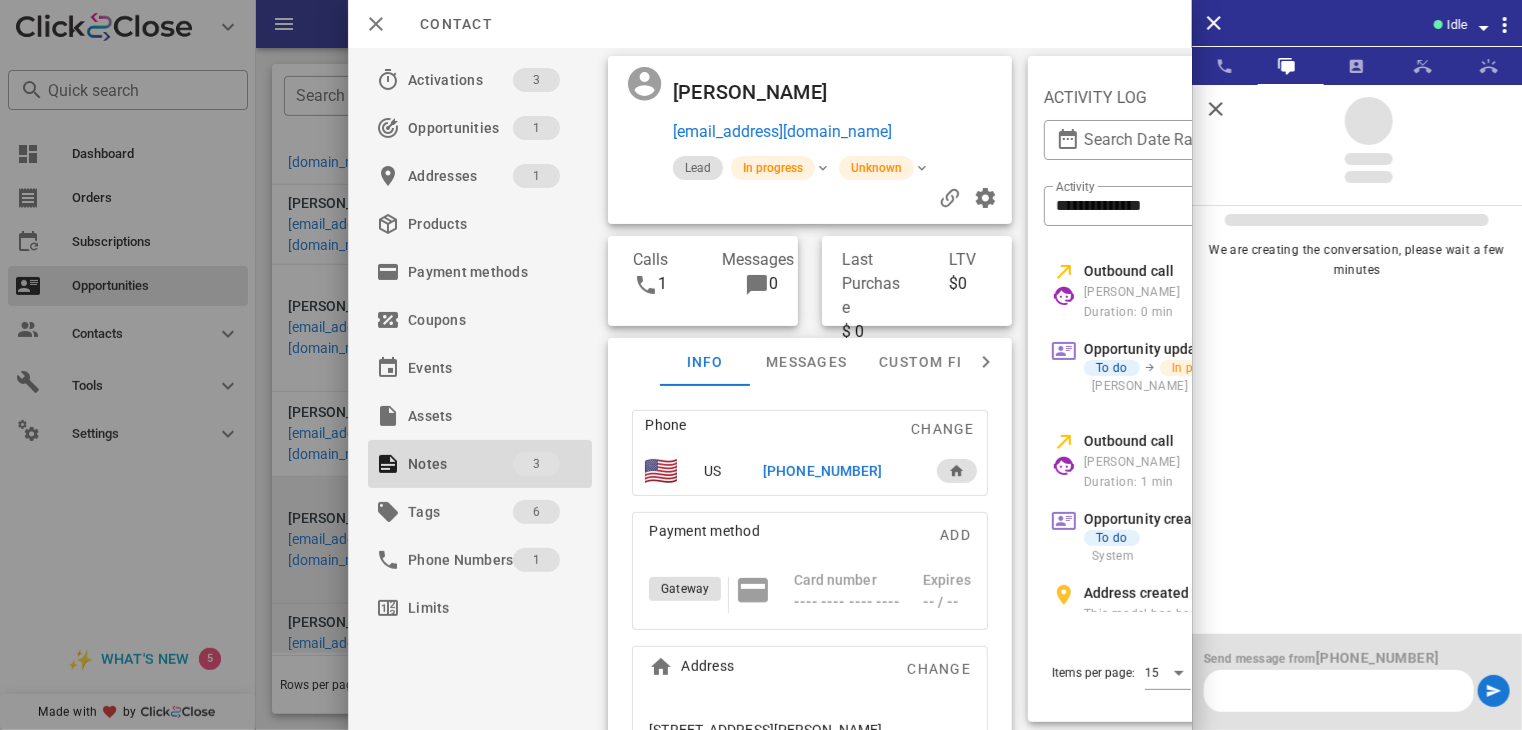 click on "Send message from  (737) 352-4155" at bounding box center (1357, 724) 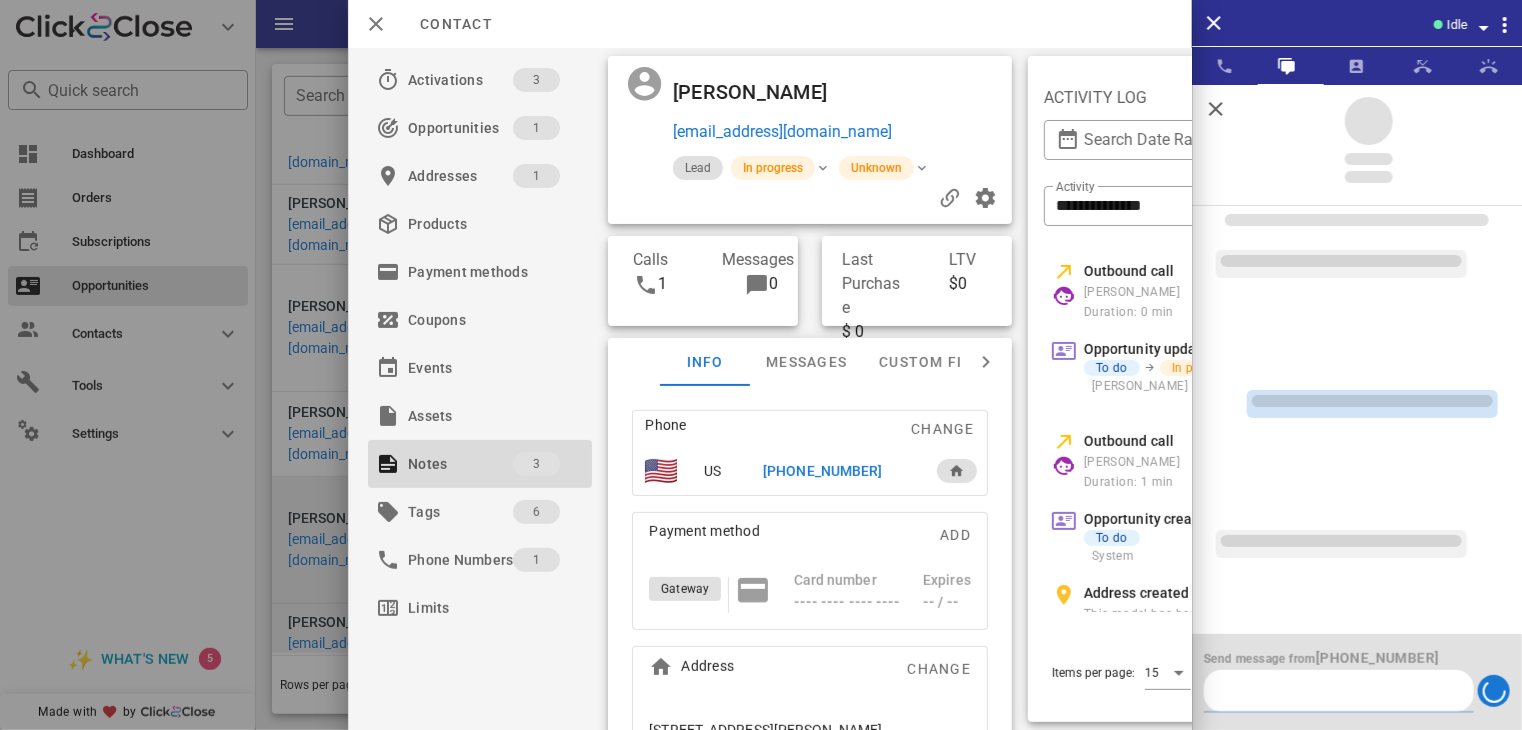 click at bounding box center [1339, 691] 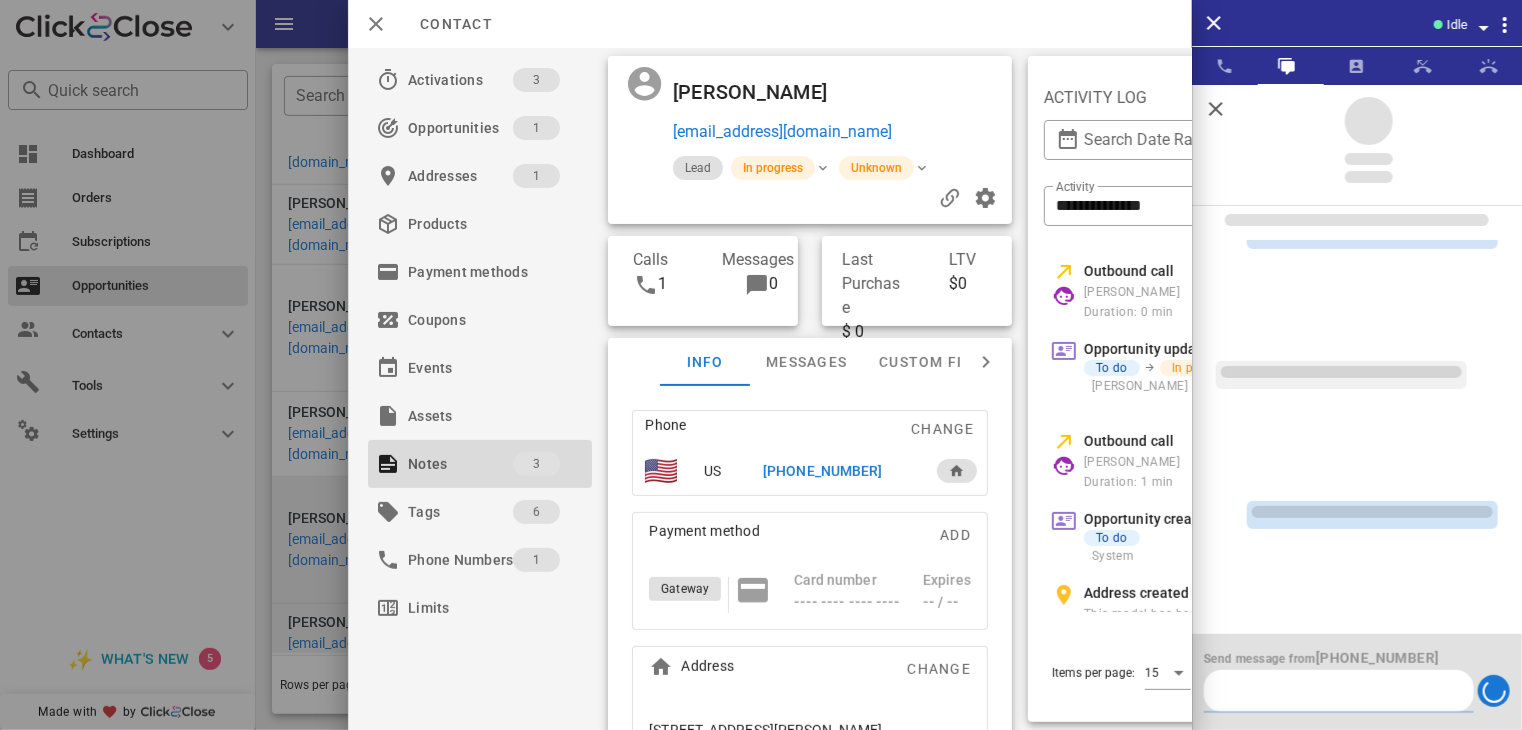 scroll, scrollTop: 0, scrollLeft: 0, axis: both 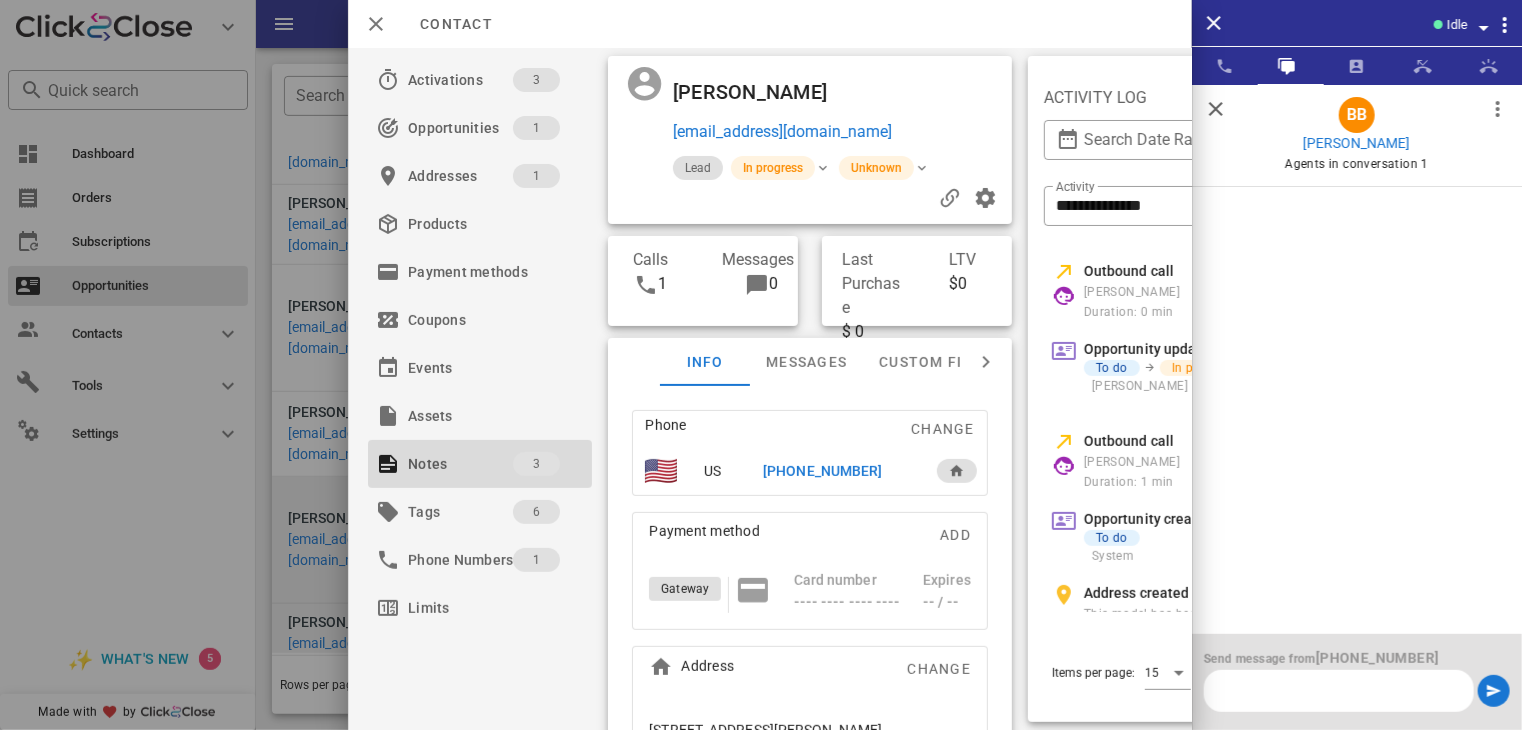 click at bounding box center [1339, 691] 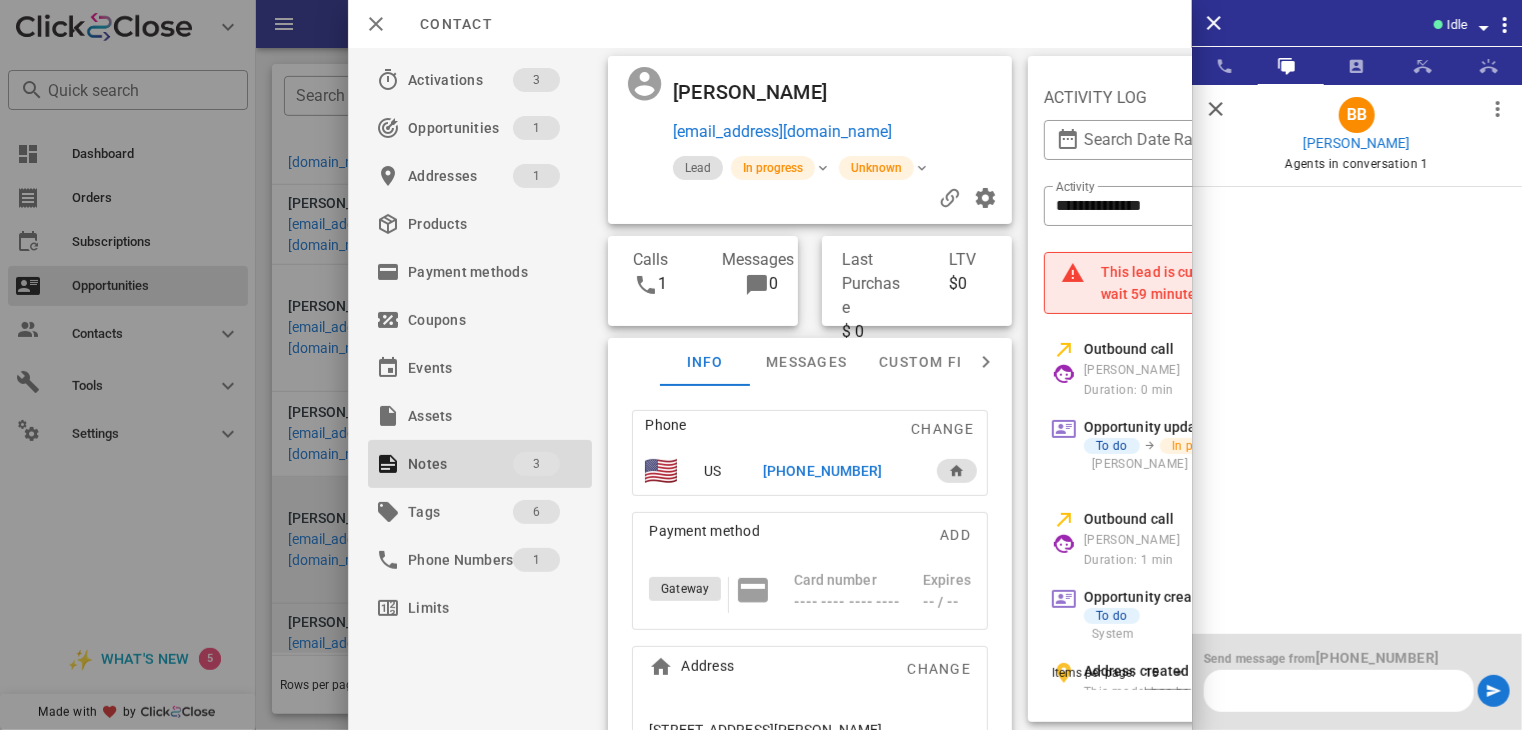 click at bounding box center (1339, 691) 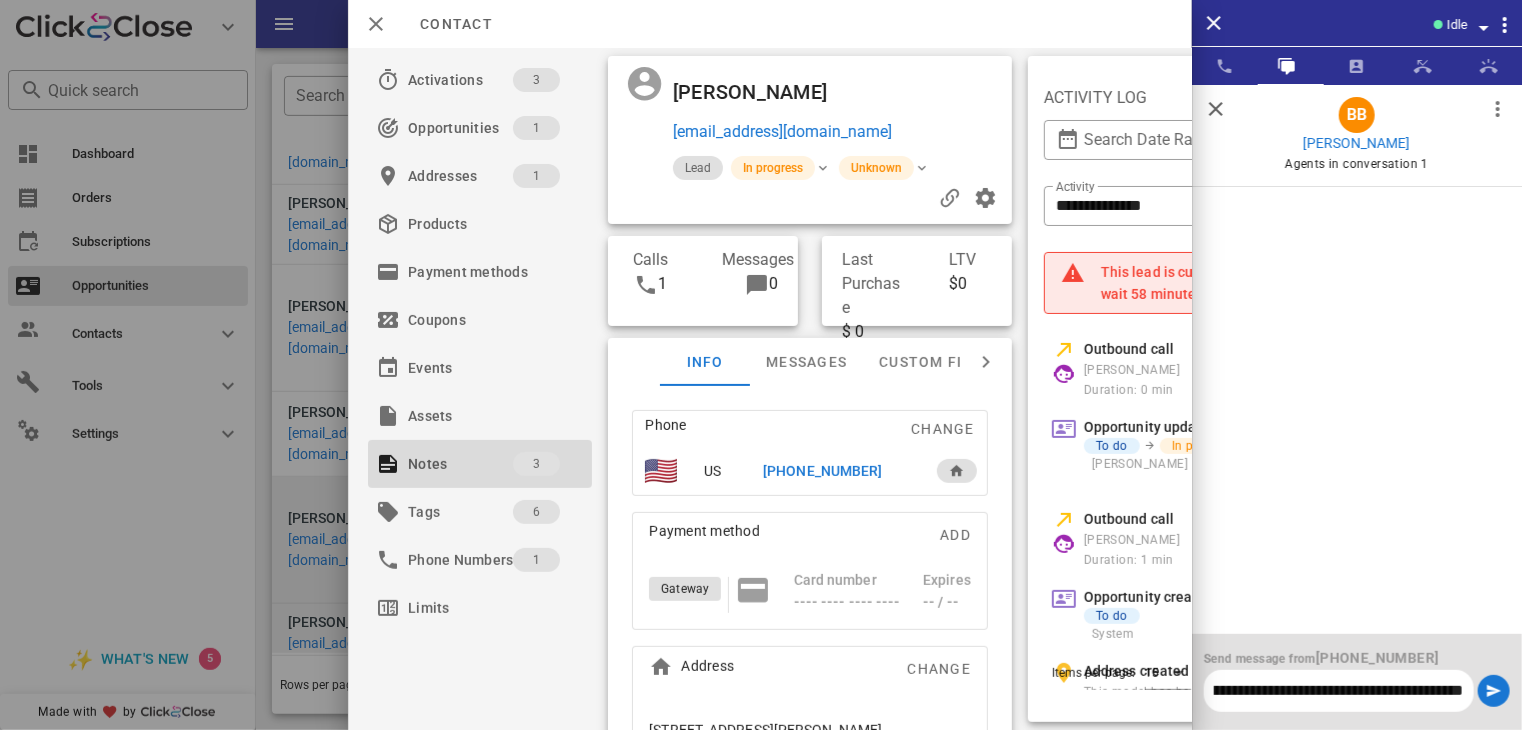 scroll, scrollTop: 0, scrollLeft: 1516, axis: horizontal 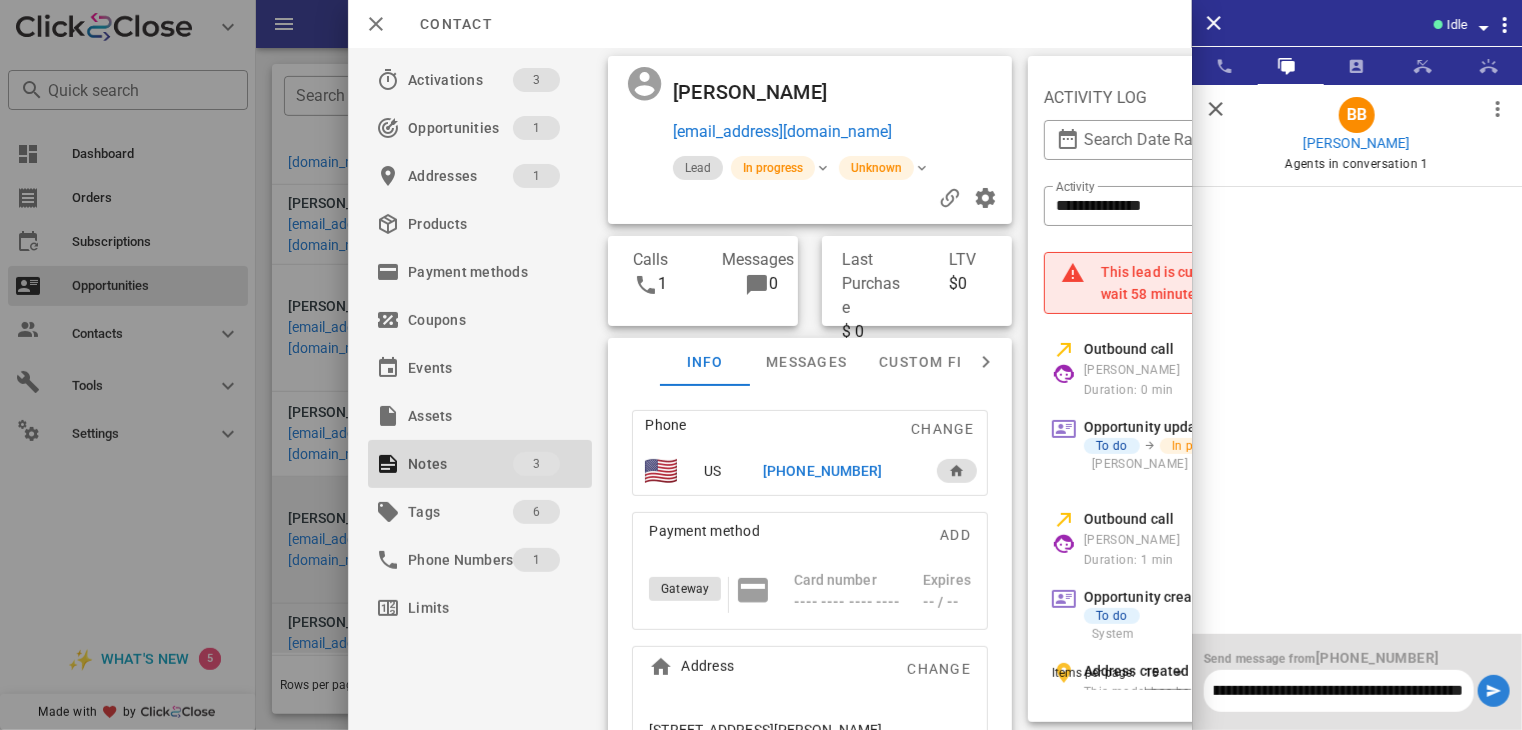 type on "**********" 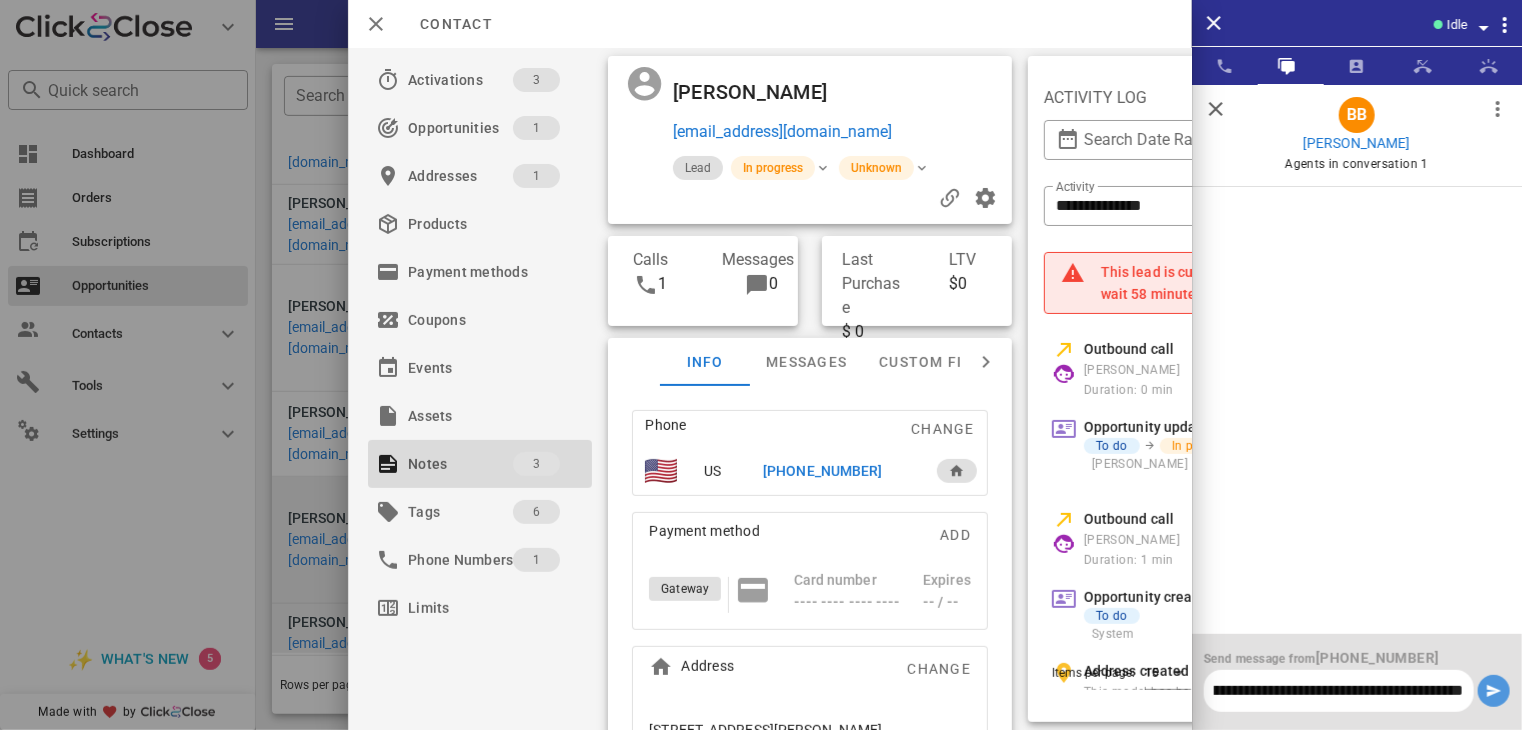 click at bounding box center [1494, 691] 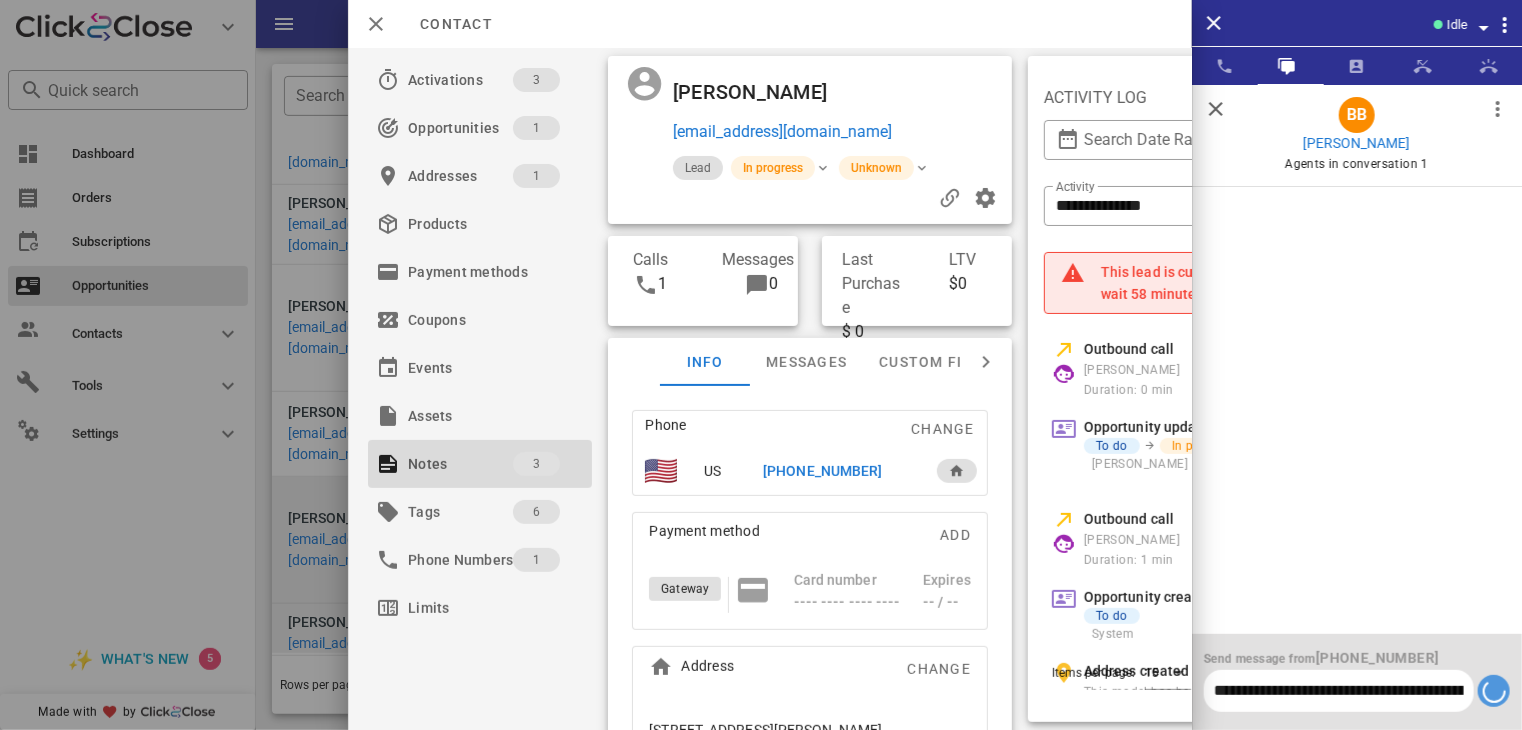 type 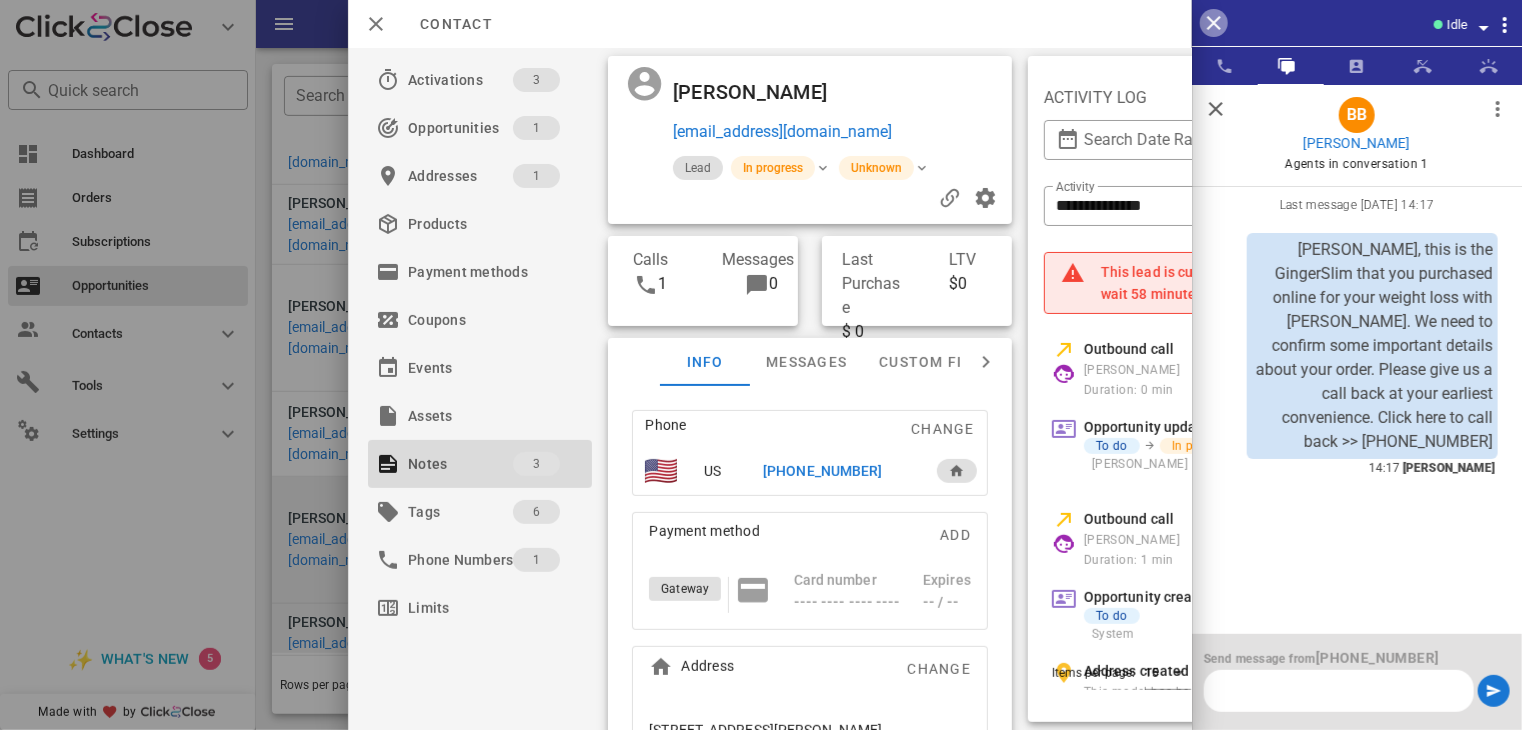 click at bounding box center (1214, 23) 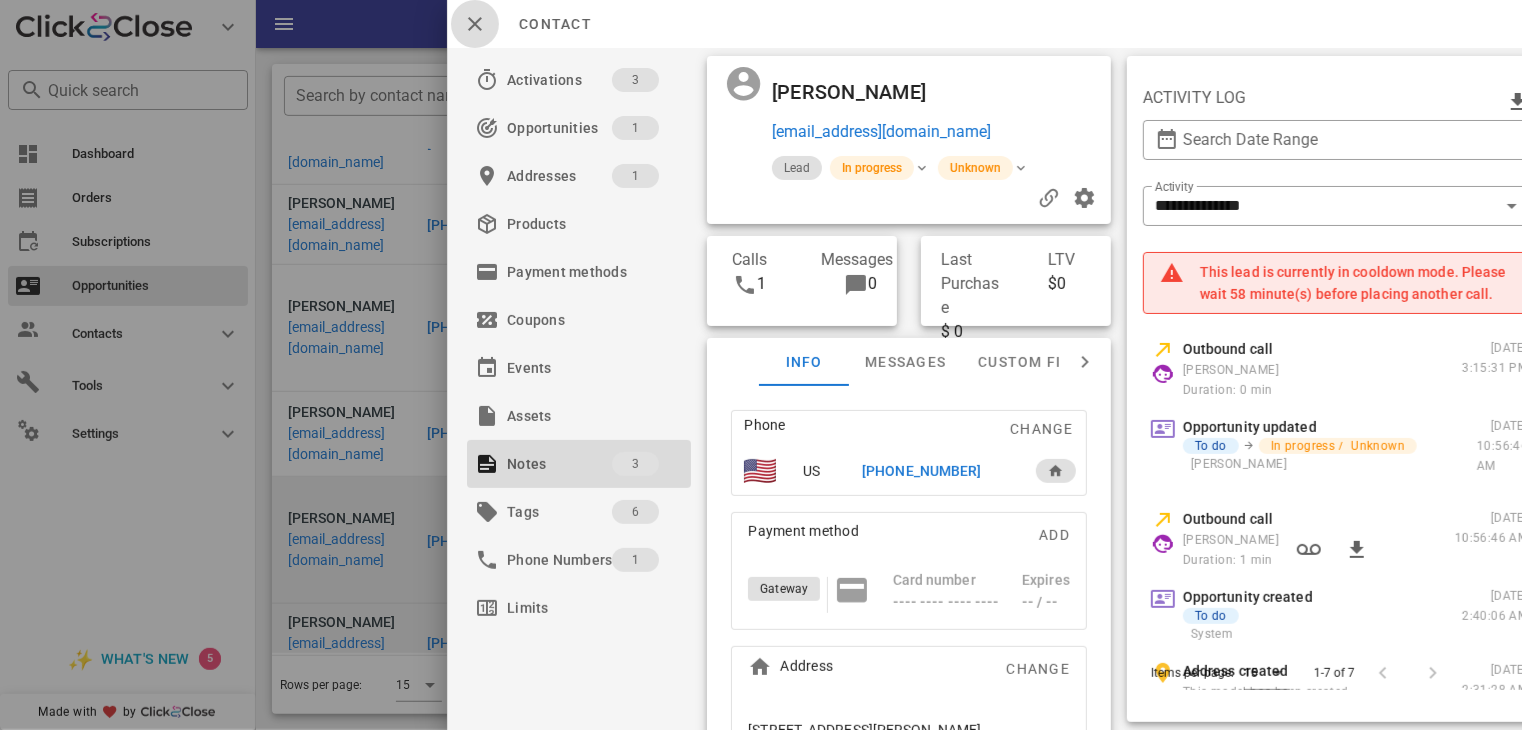 click at bounding box center (475, 24) 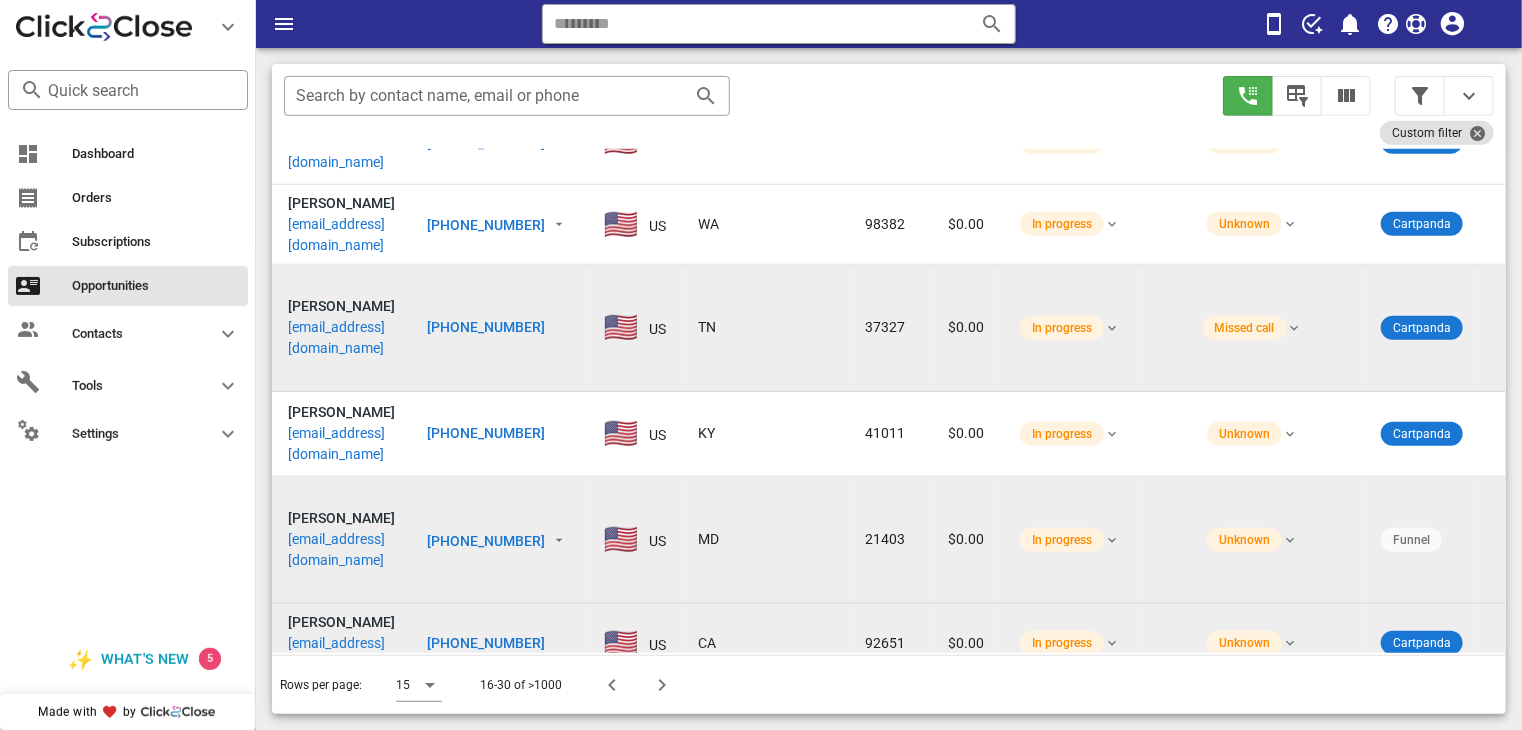 click on "[PHONE_NUMBER]" at bounding box center (486, 327) 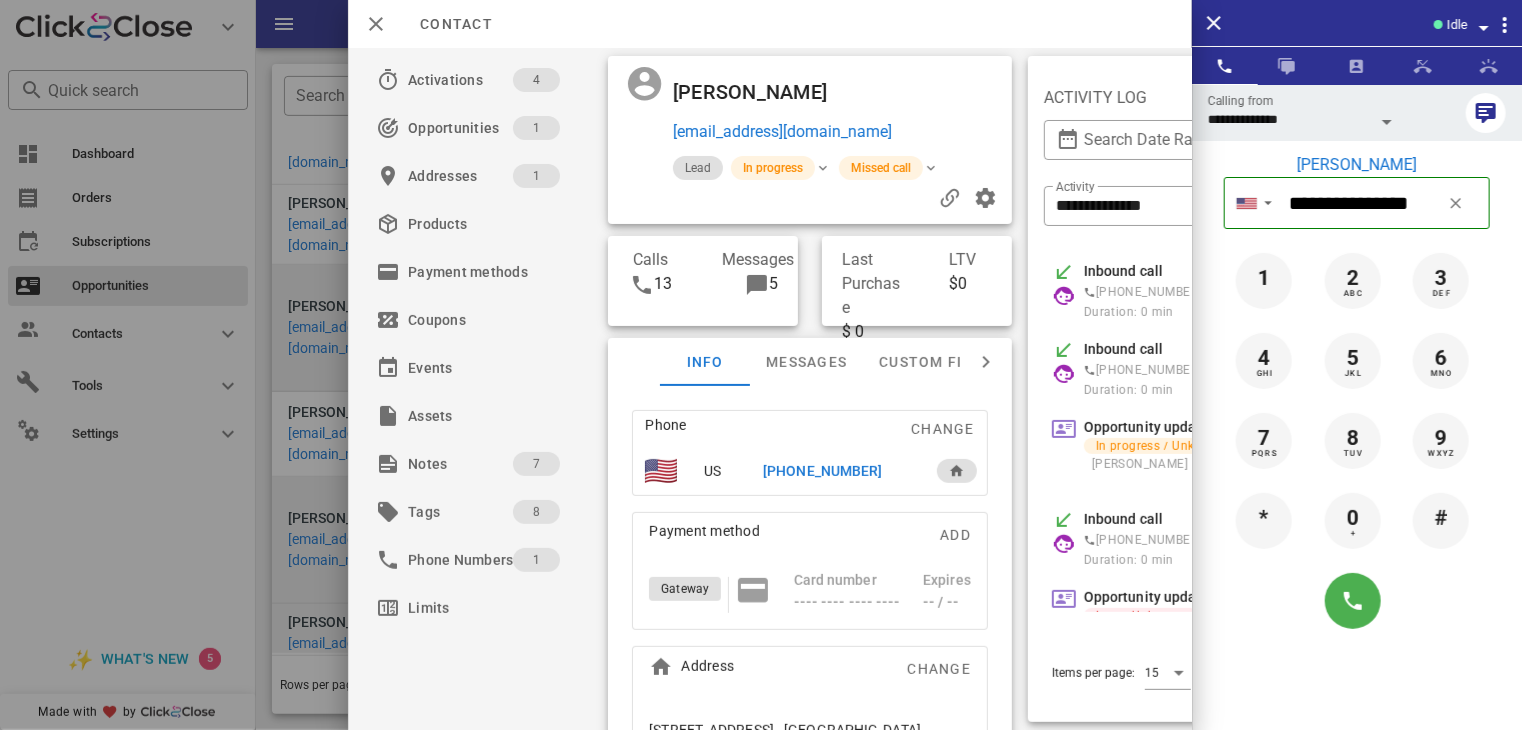 scroll, scrollTop: 0, scrollLeft: 428, axis: horizontal 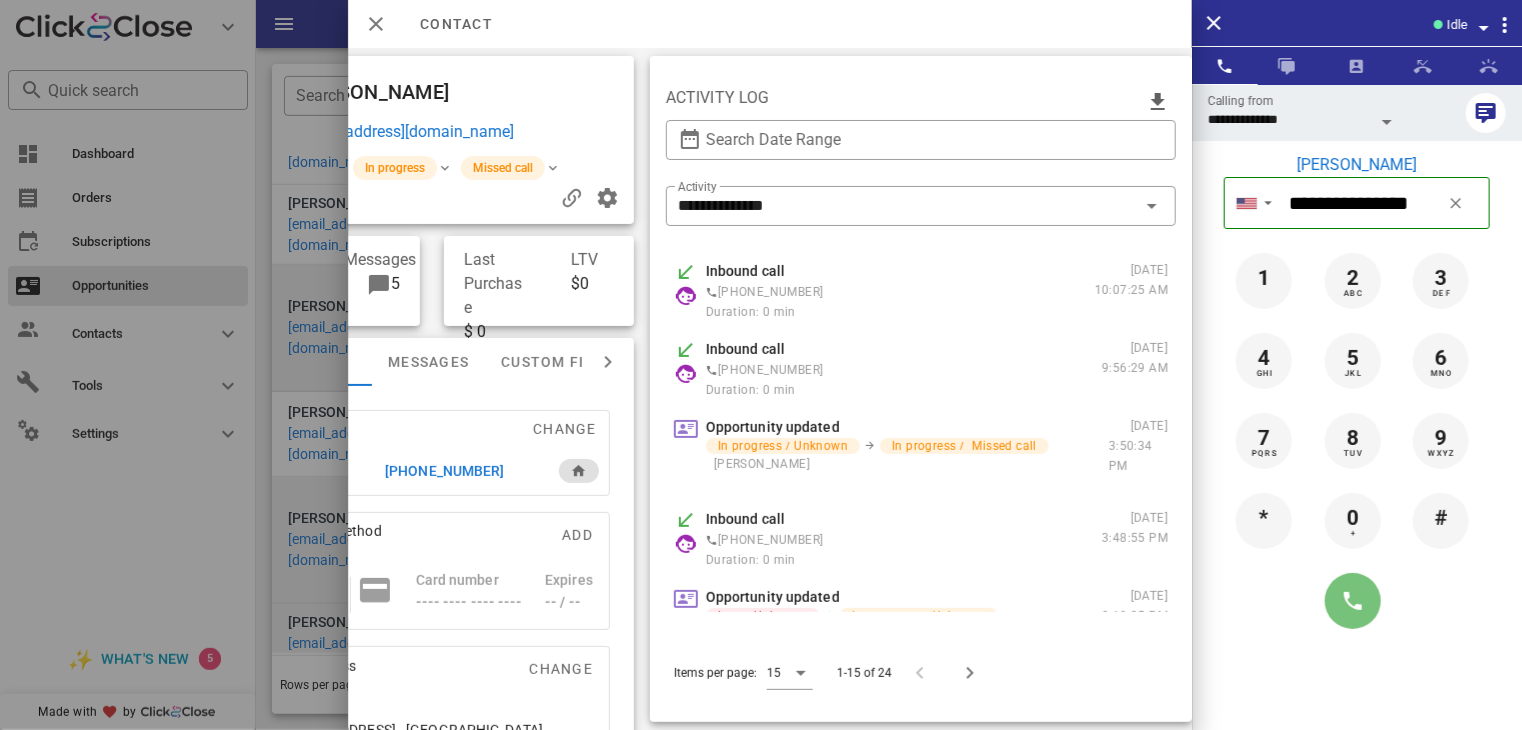 click at bounding box center [1353, 601] 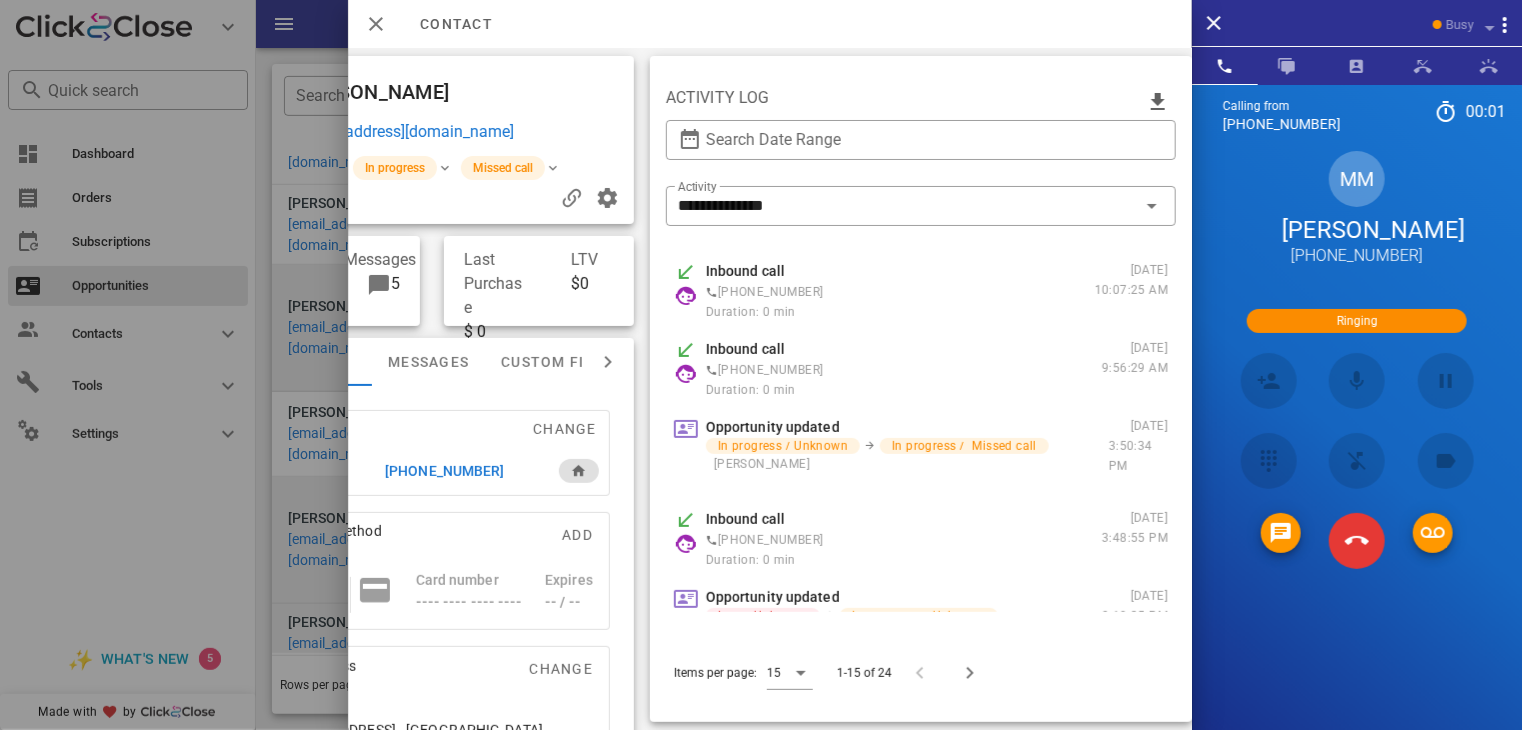 scroll, scrollTop: 0, scrollLeft: 0, axis: both 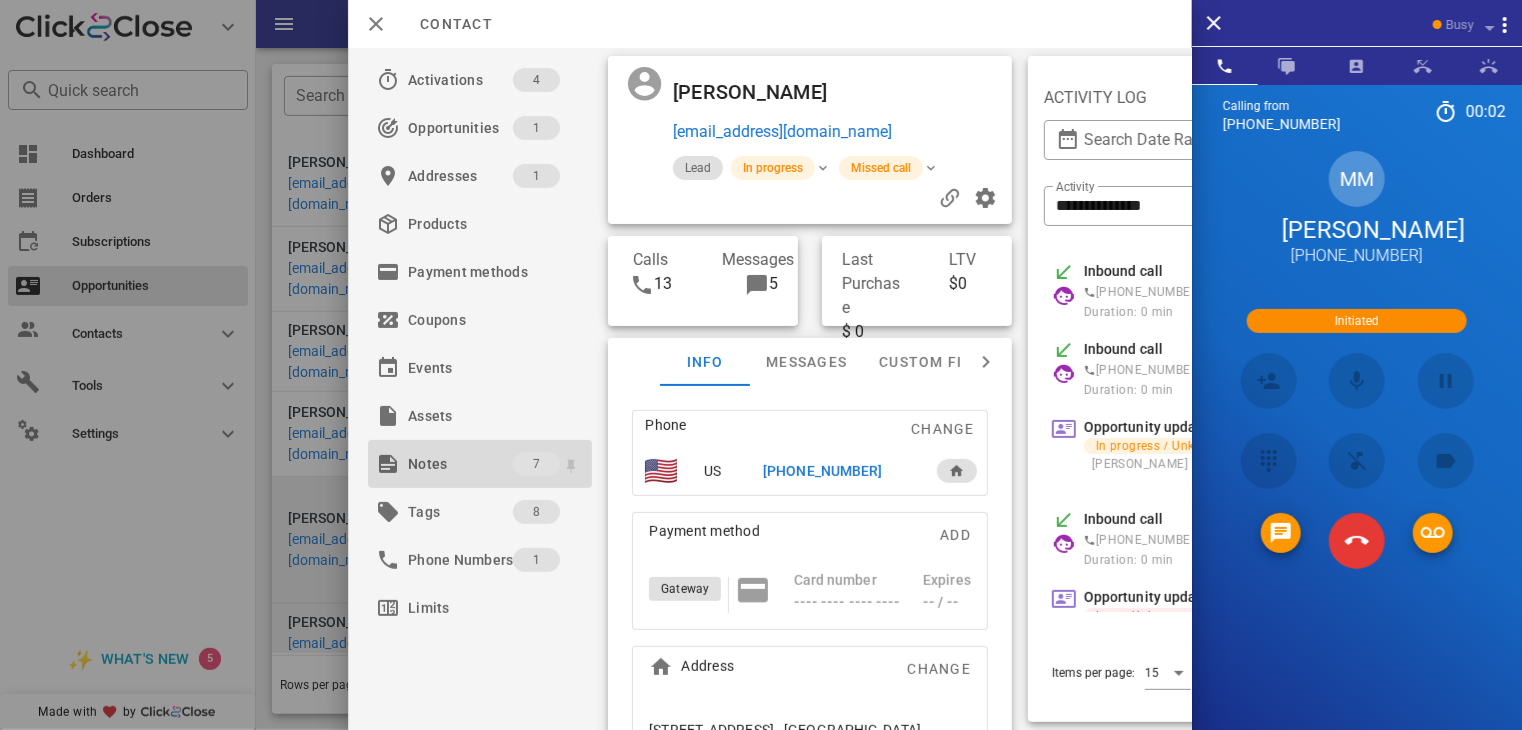 click on "Notes" at bounding box center [460, 464] 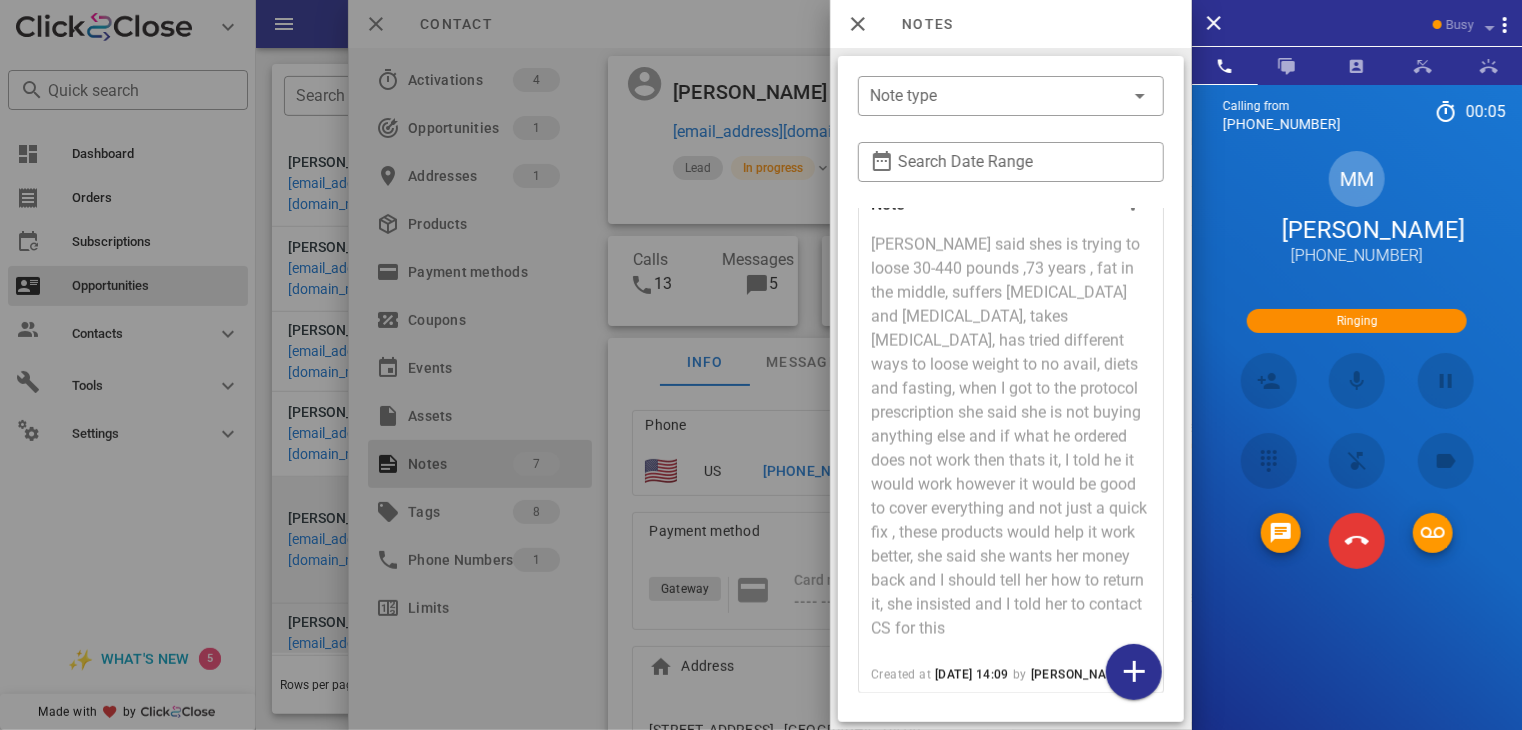 scroll, scrollTop: 1598, scrollLeft: 0, axis: vertical 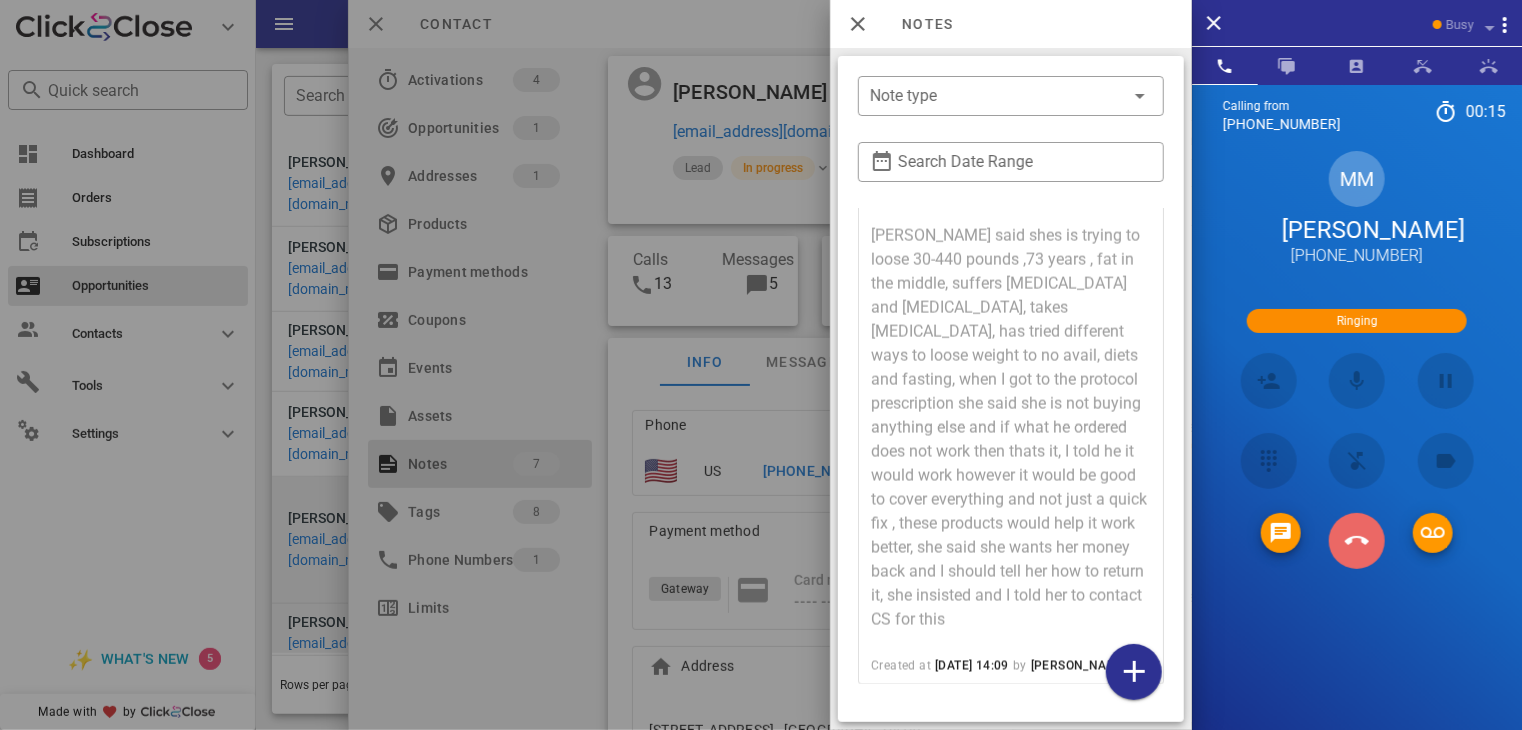 click at bounding box center (1357, 541) 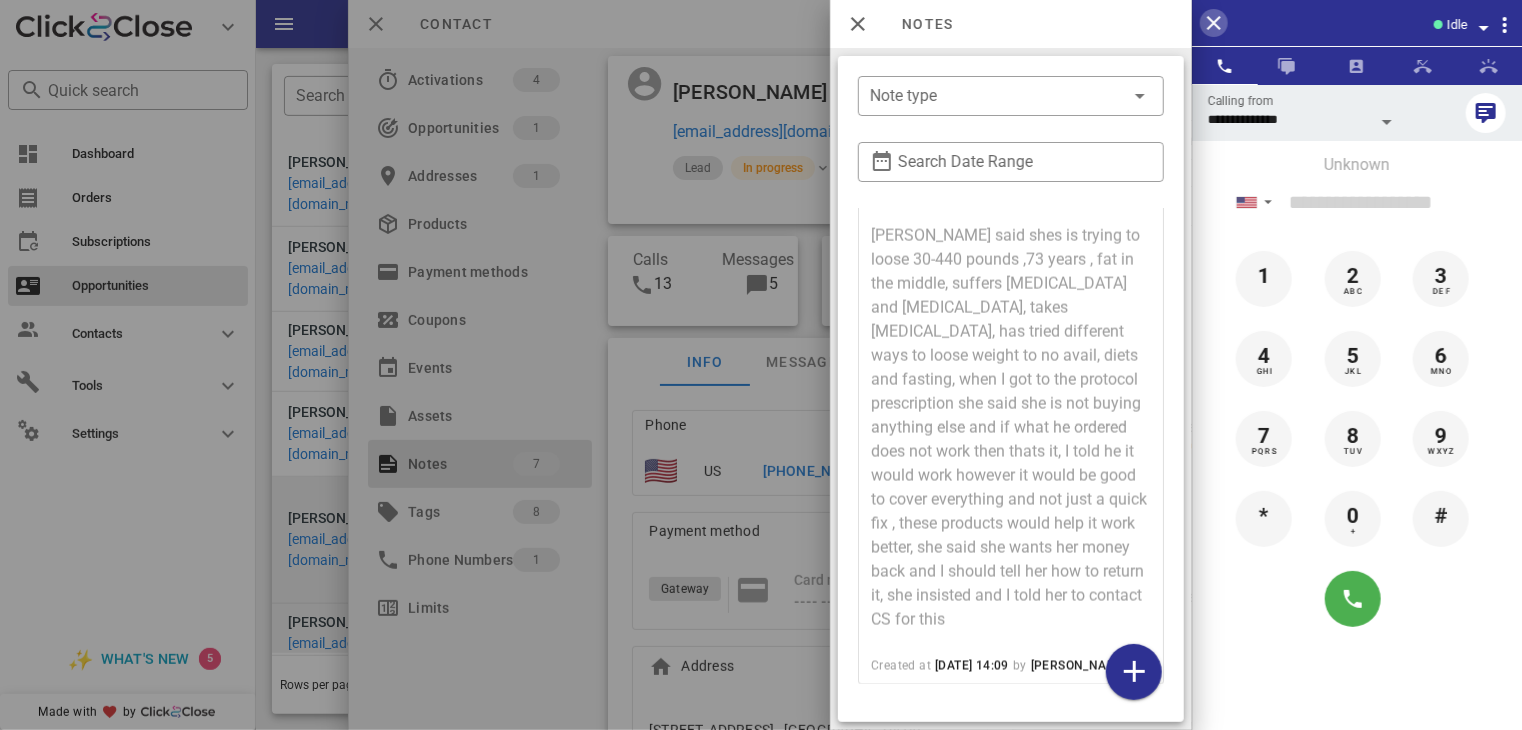 click at bounding box center [1214, 23] 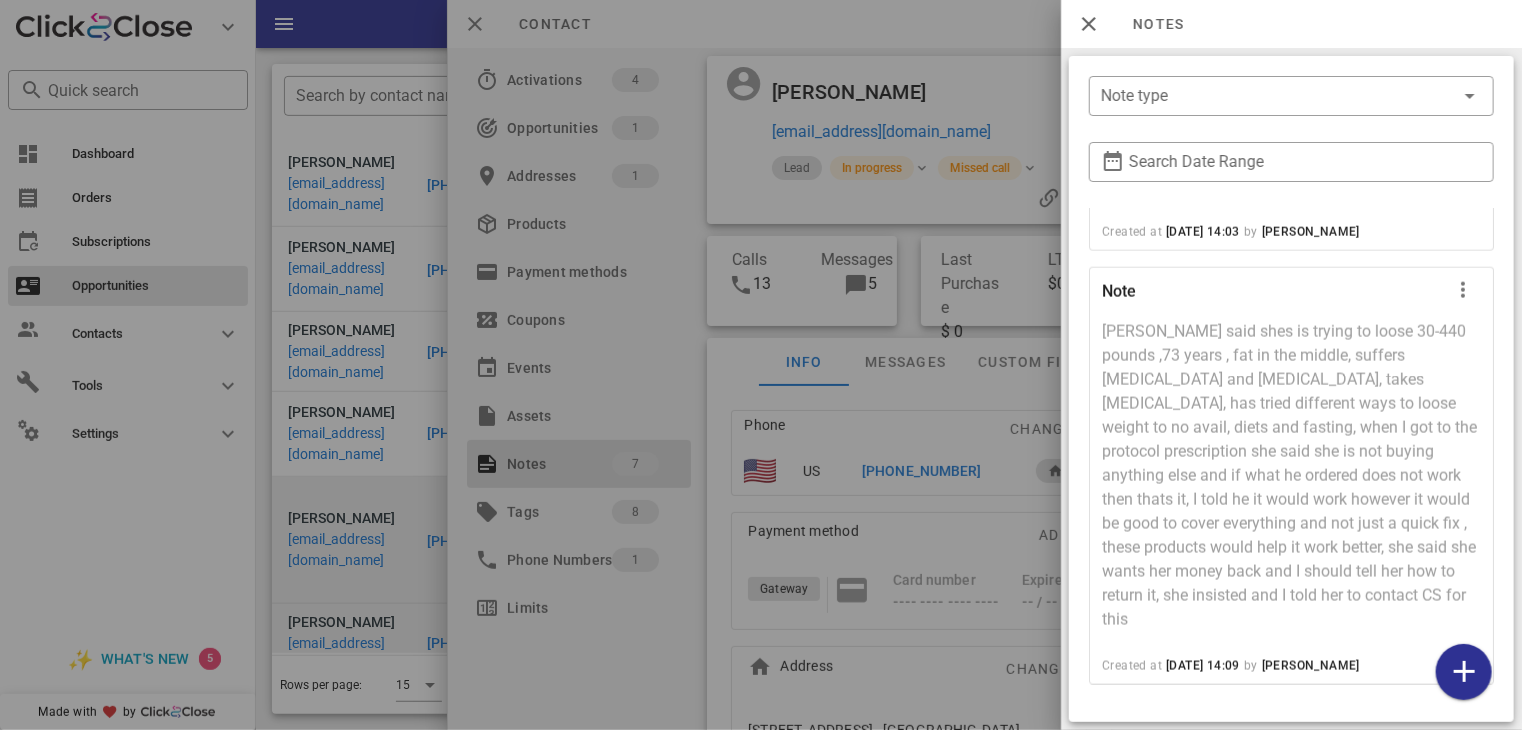 scroll, scrollTop: 1338, scrollLeft: 0, axis: vertical 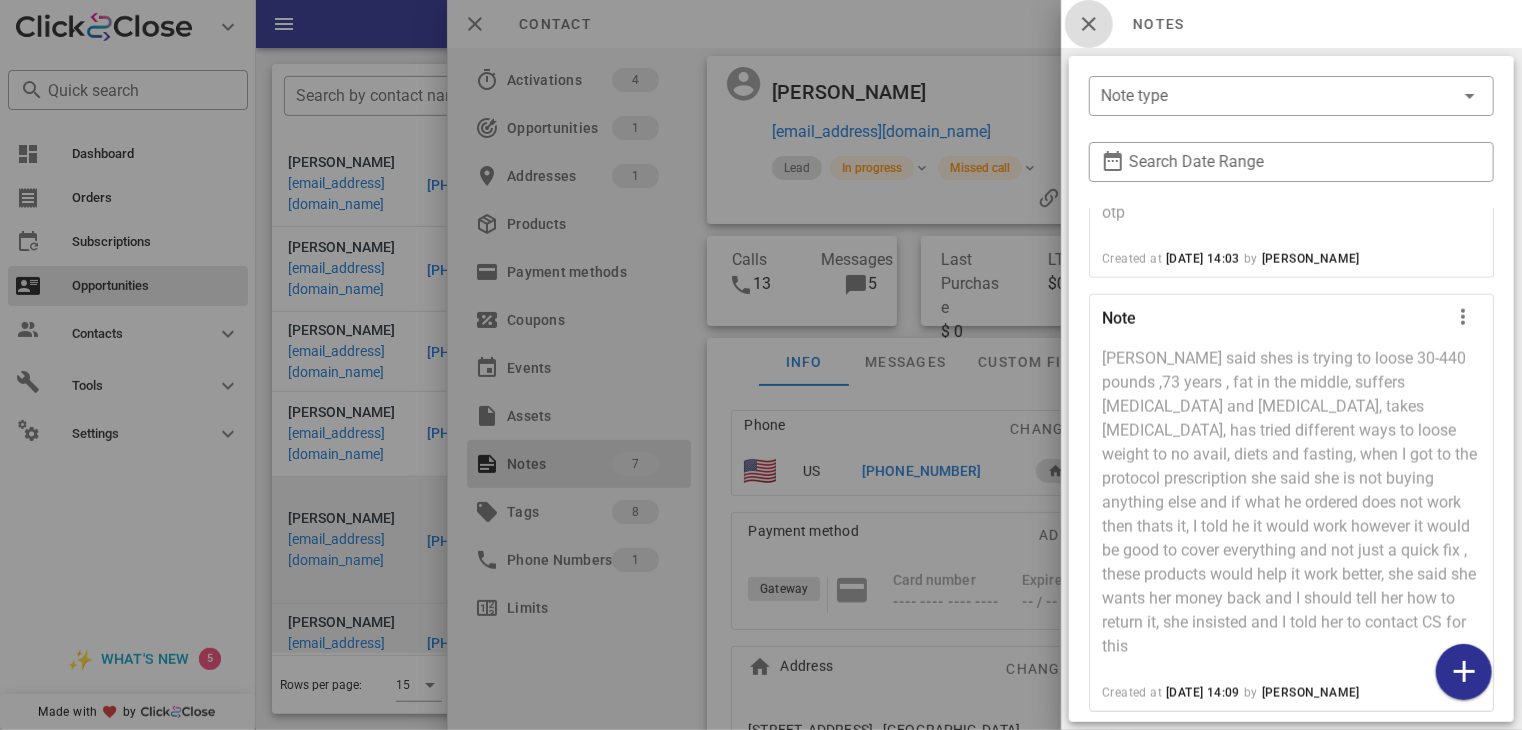 click at bounding box center (1089, 24) 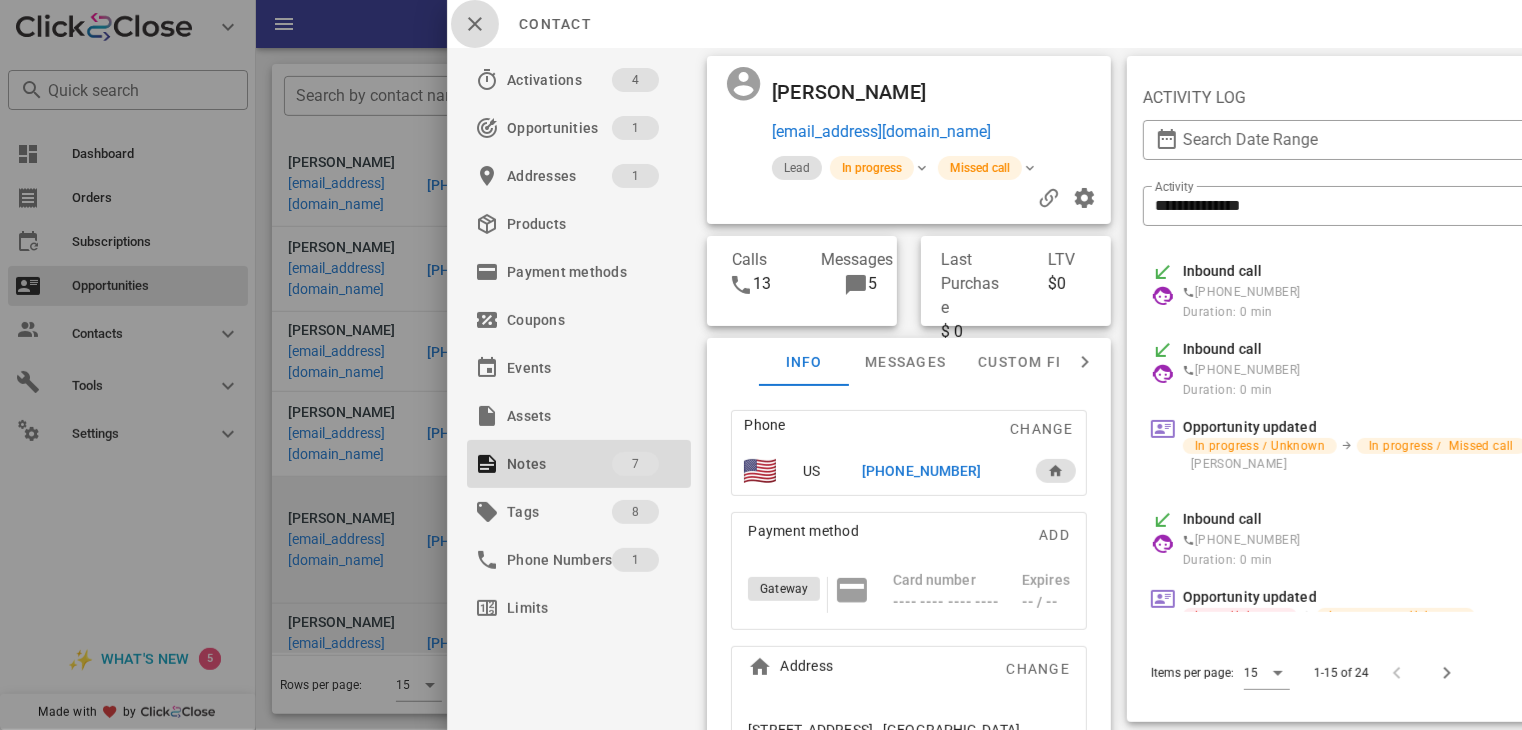 click at bounding box center [475, 24] 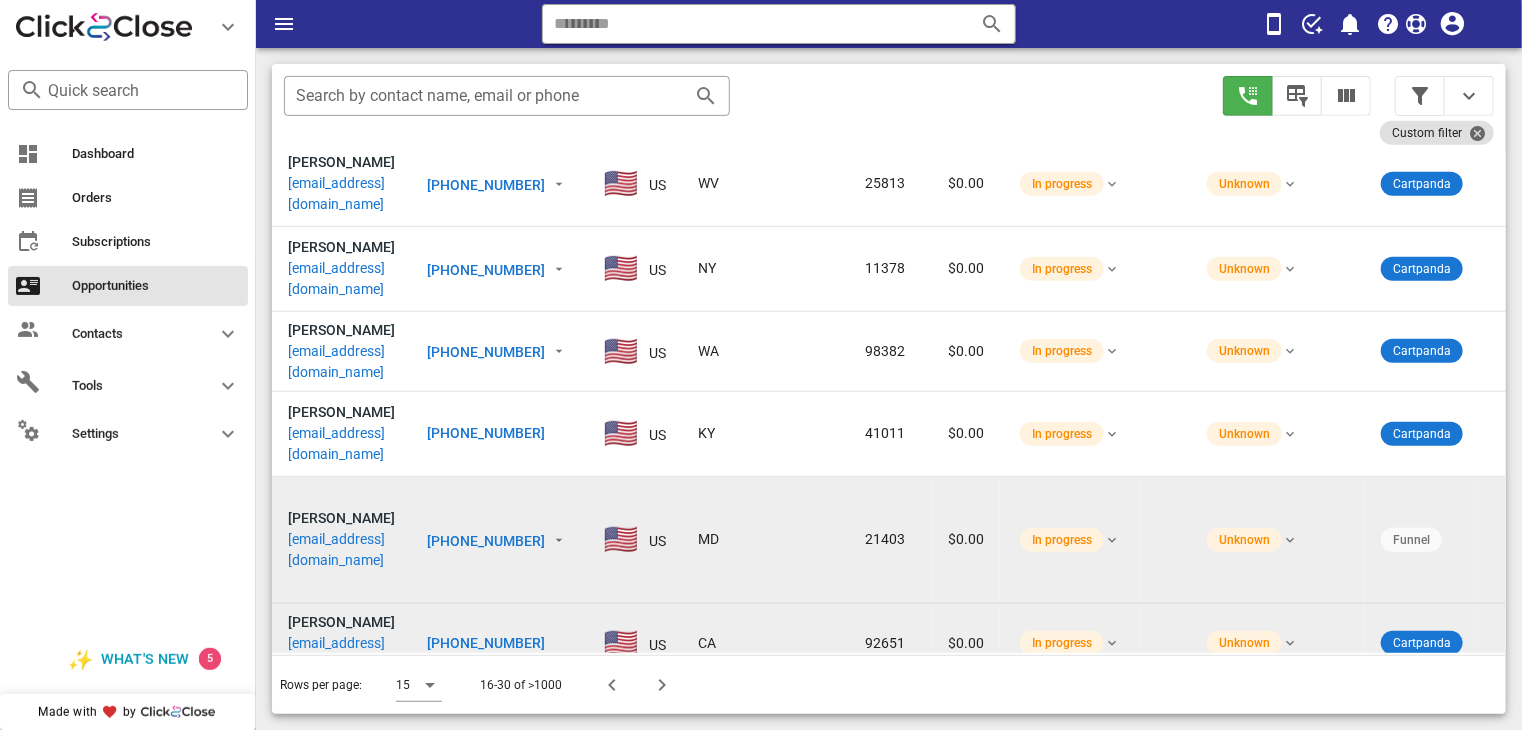 click on "[PHONE_NUMBER]" at bounding box center [486, 737] 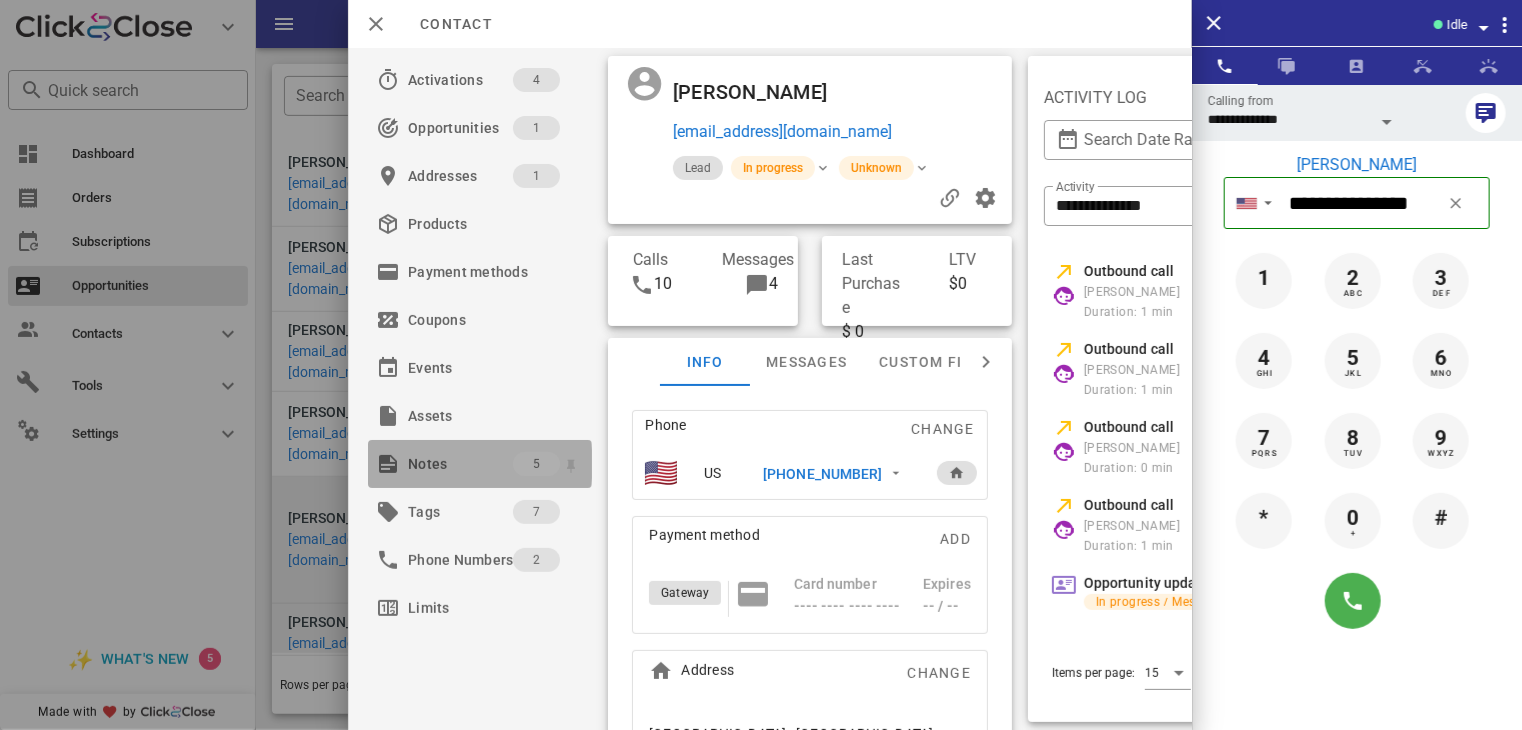 click on "Notes" at bounding box center (460, 464) 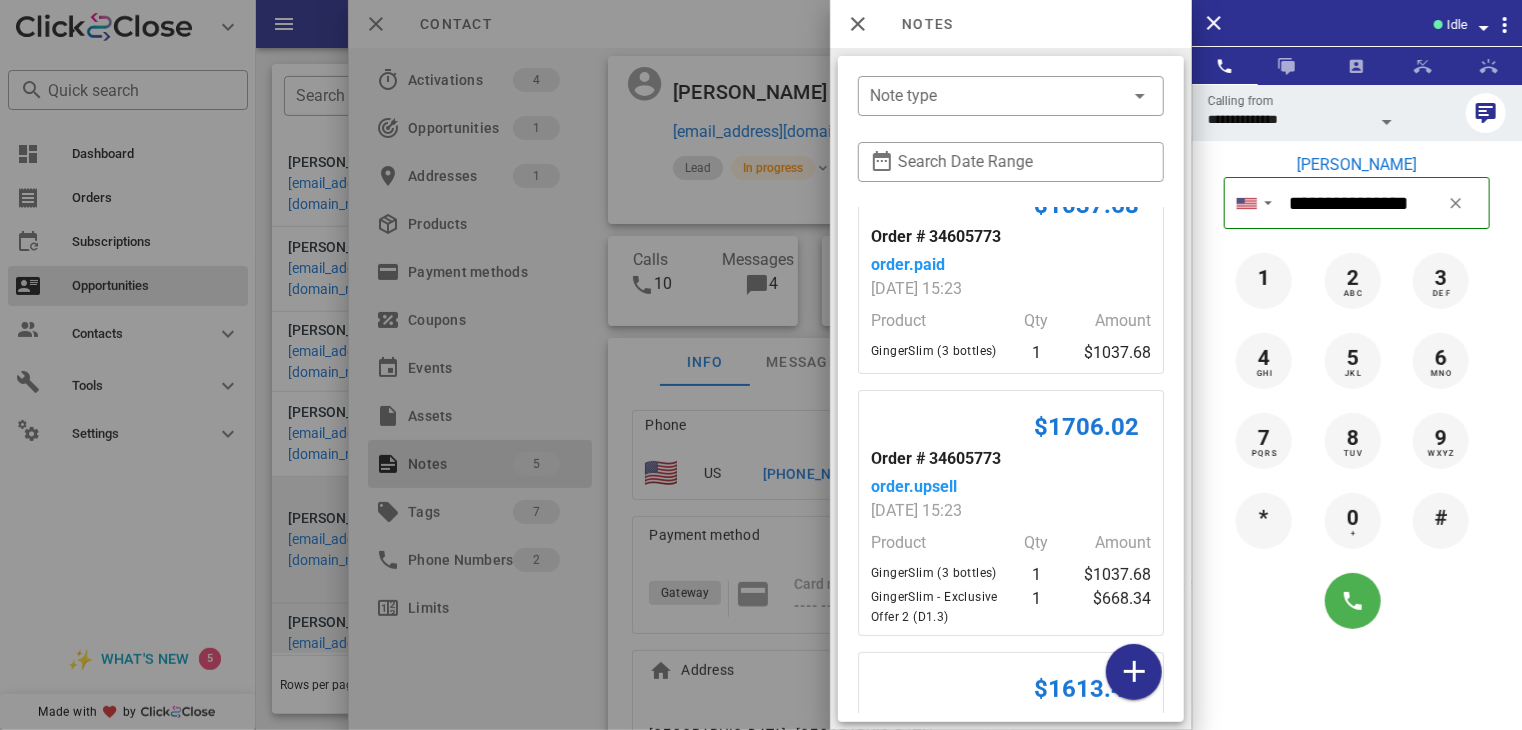 scroll, scrollTop: 0, scrollLeft: 0, axis: both 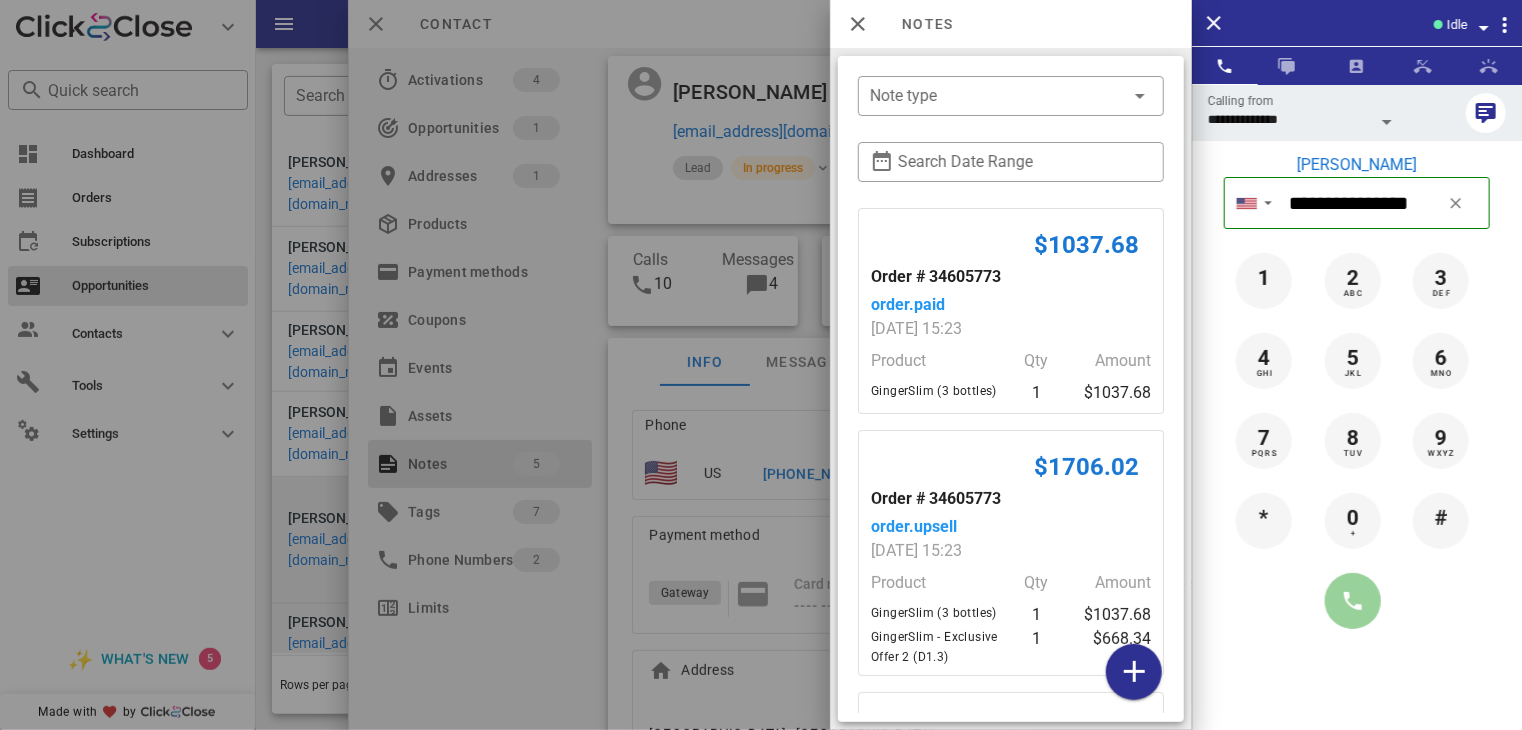 click at bounding box center [1353, 601] 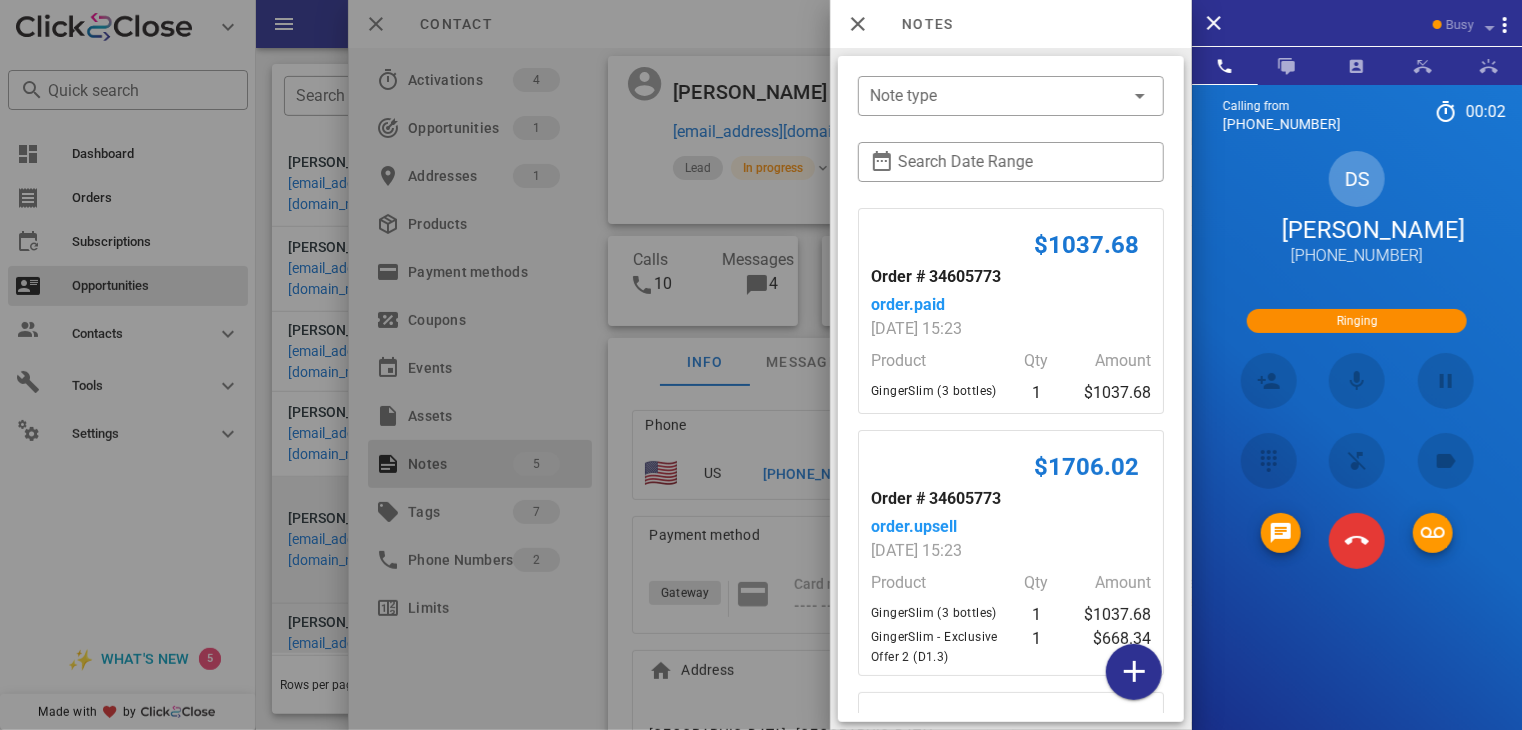 scroll, scrollTop: 524, scrollLeft: 0, axis: vertical 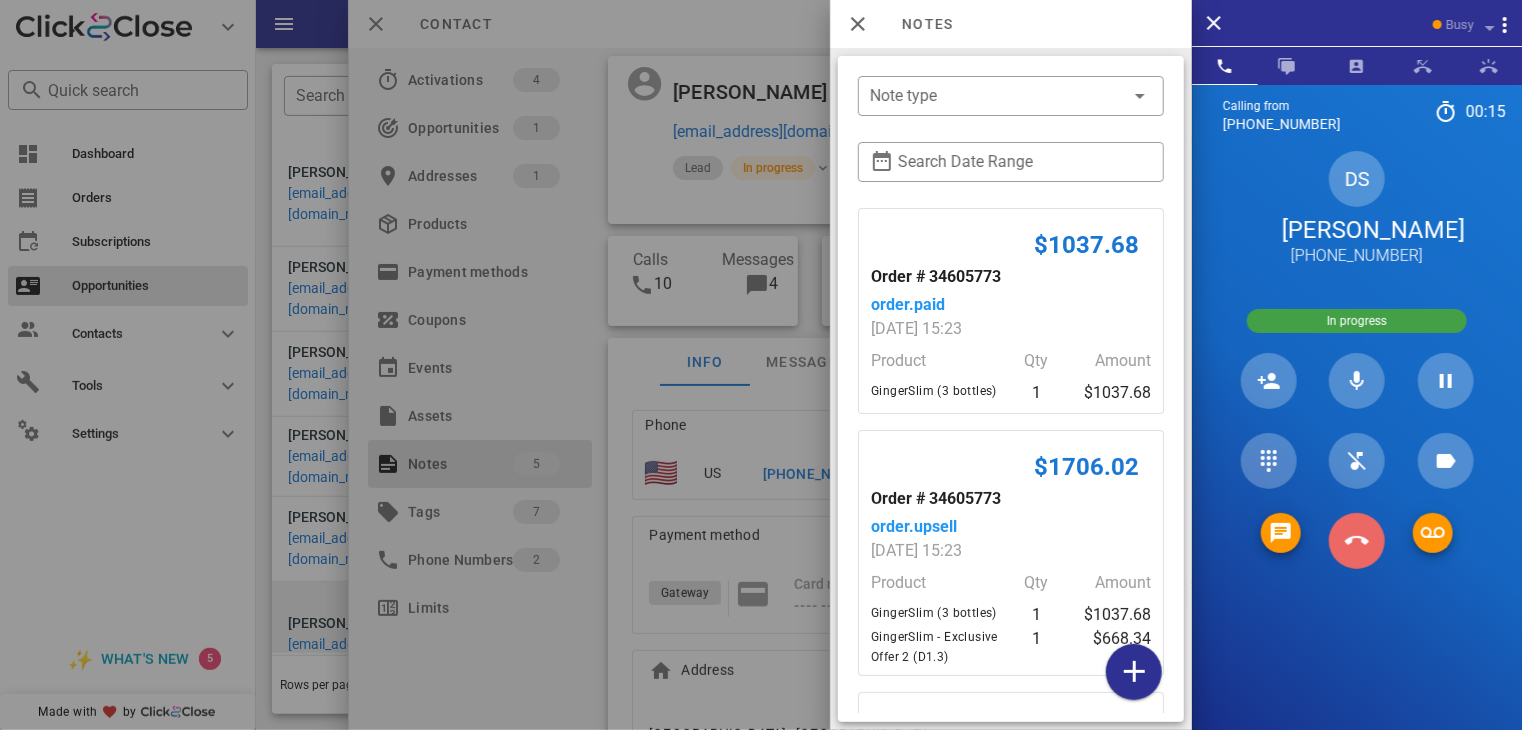 click at bounding box center (1357, 541) 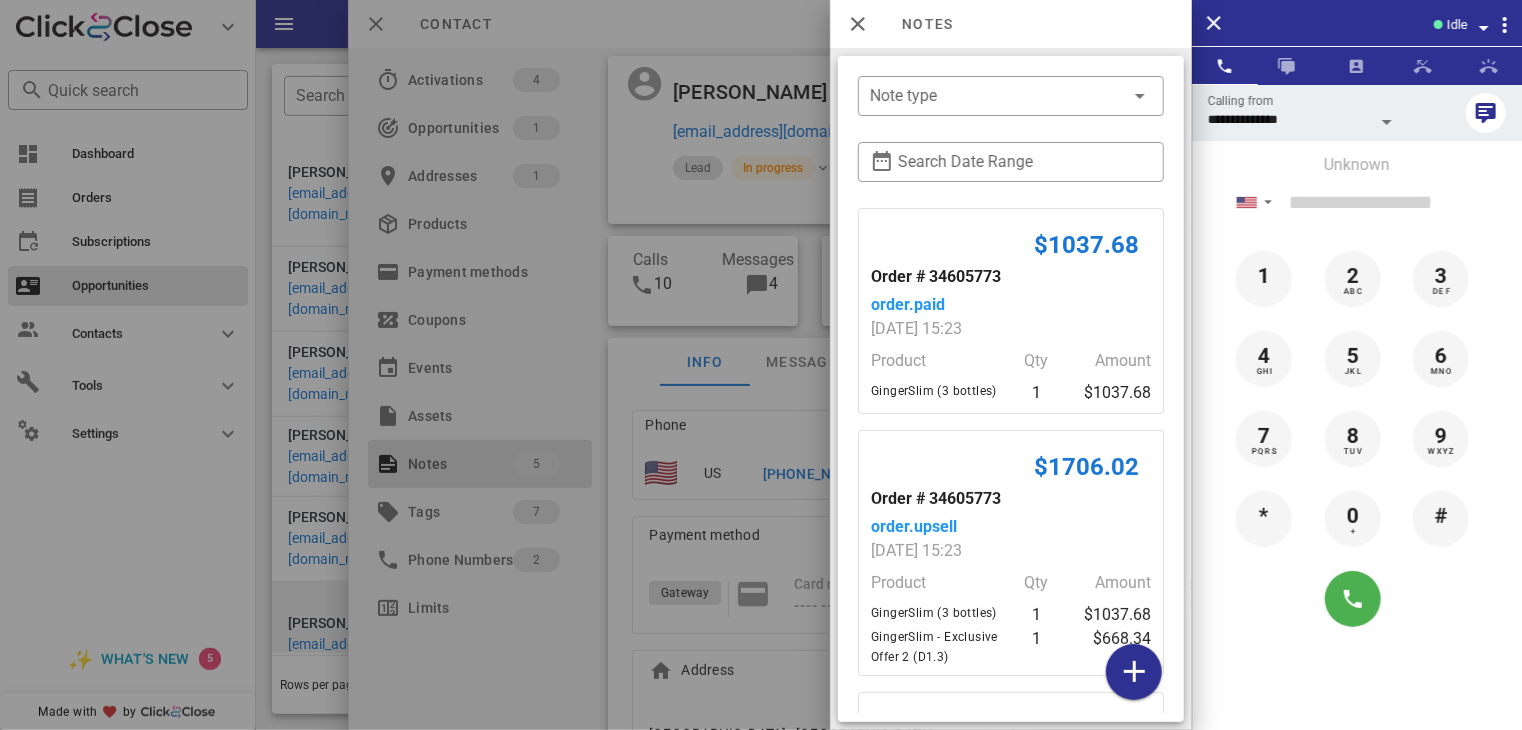 click at bounding box center (761, 365) 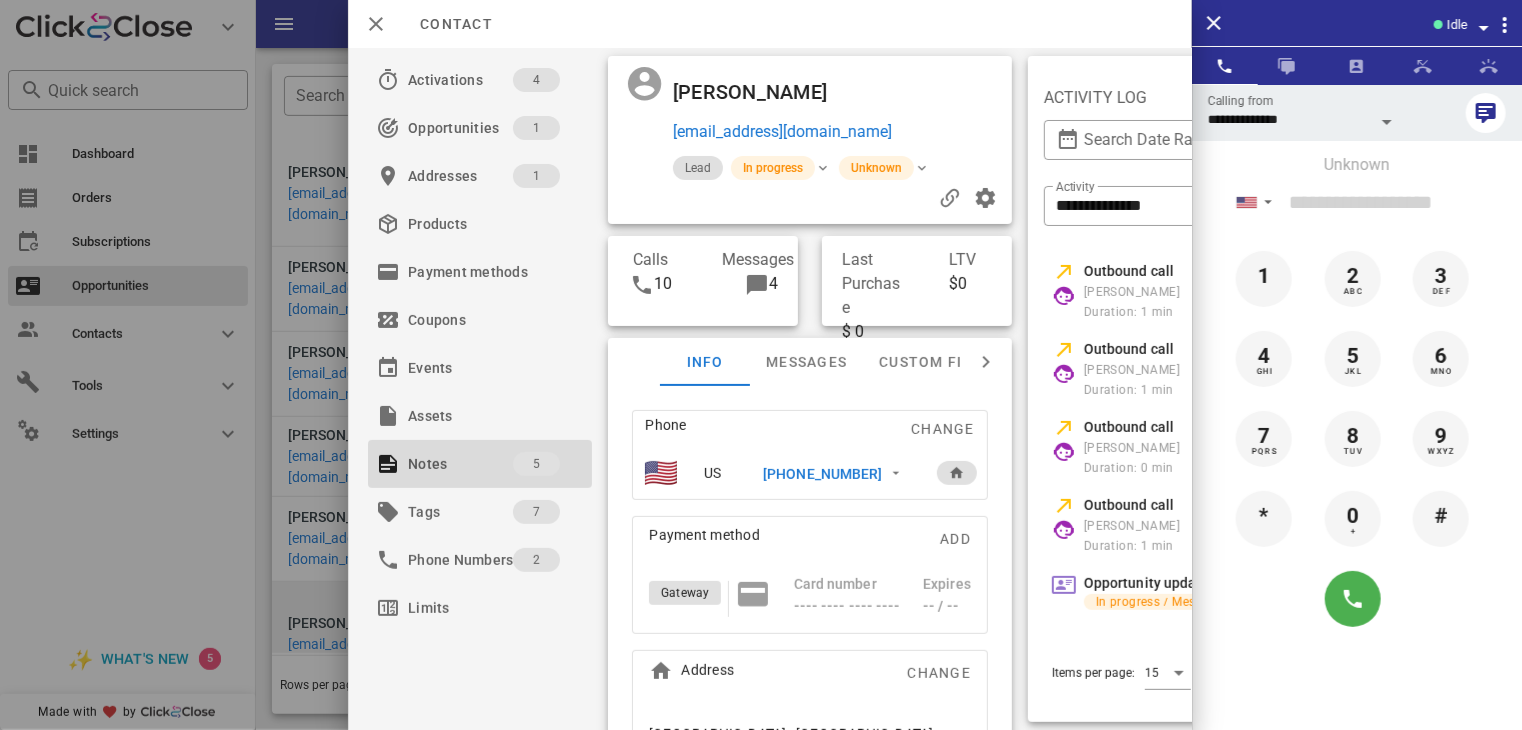 click on "[PHONE_NUMBER]" at bounding box center [822, 474] 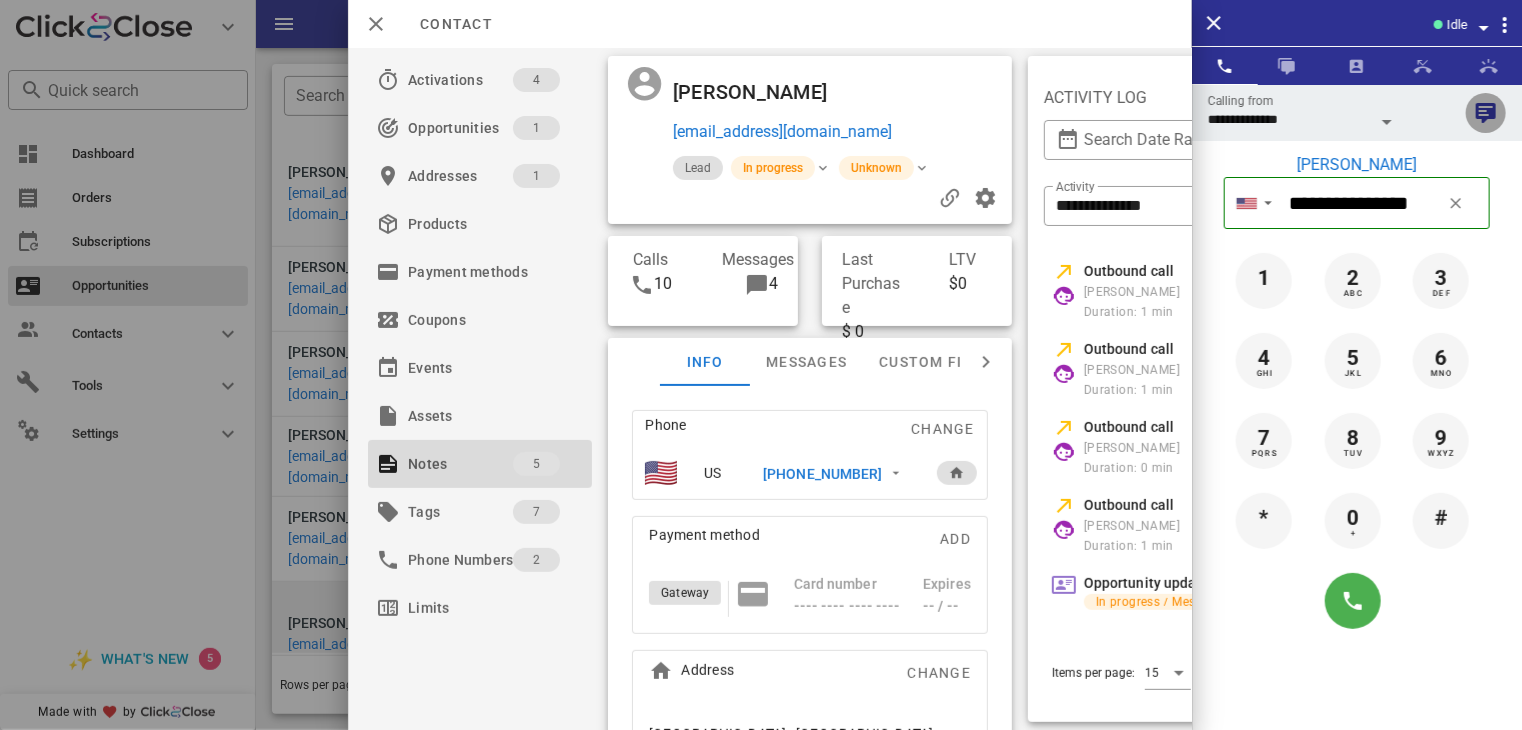 click at bounding box center (1486, 113) 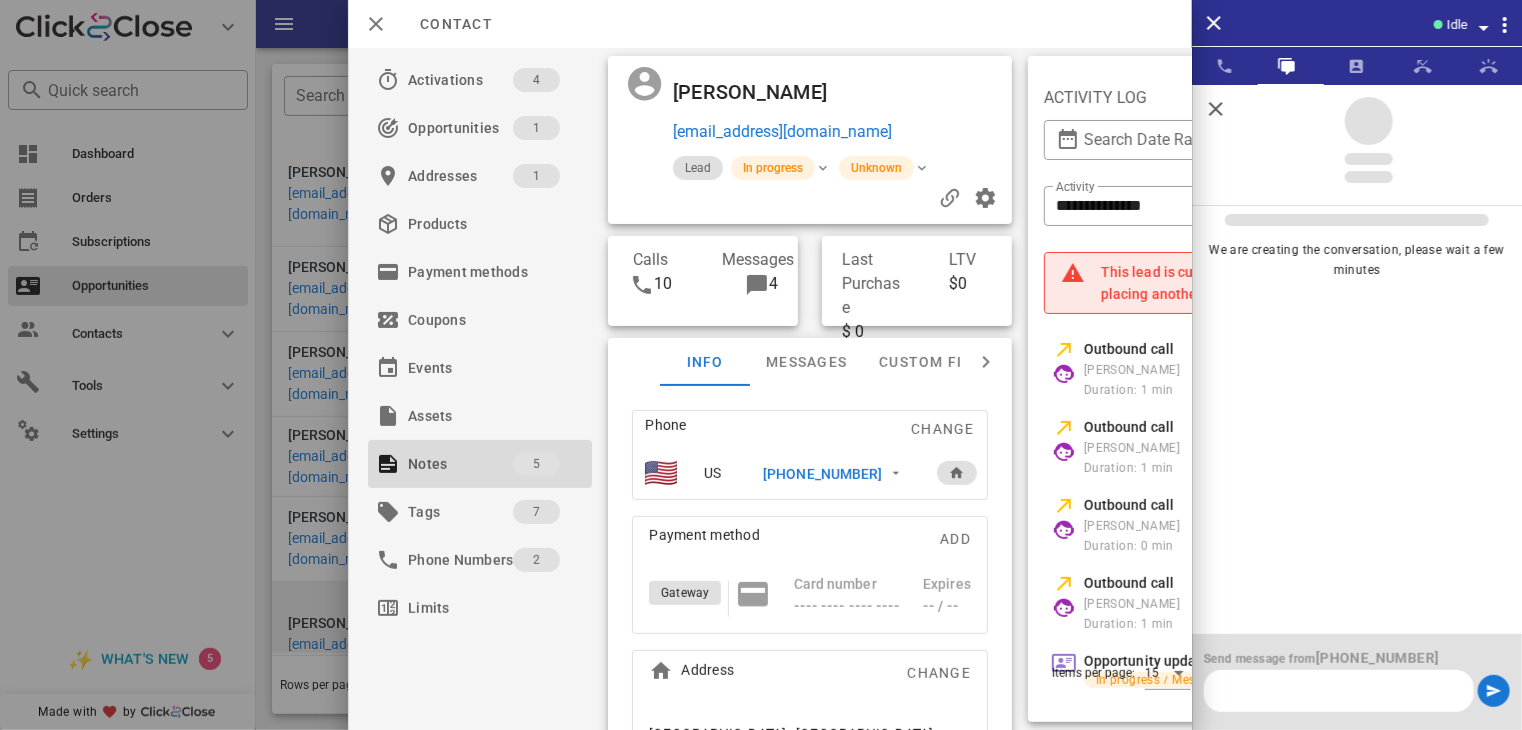 click at bounding box center (1339, 691) 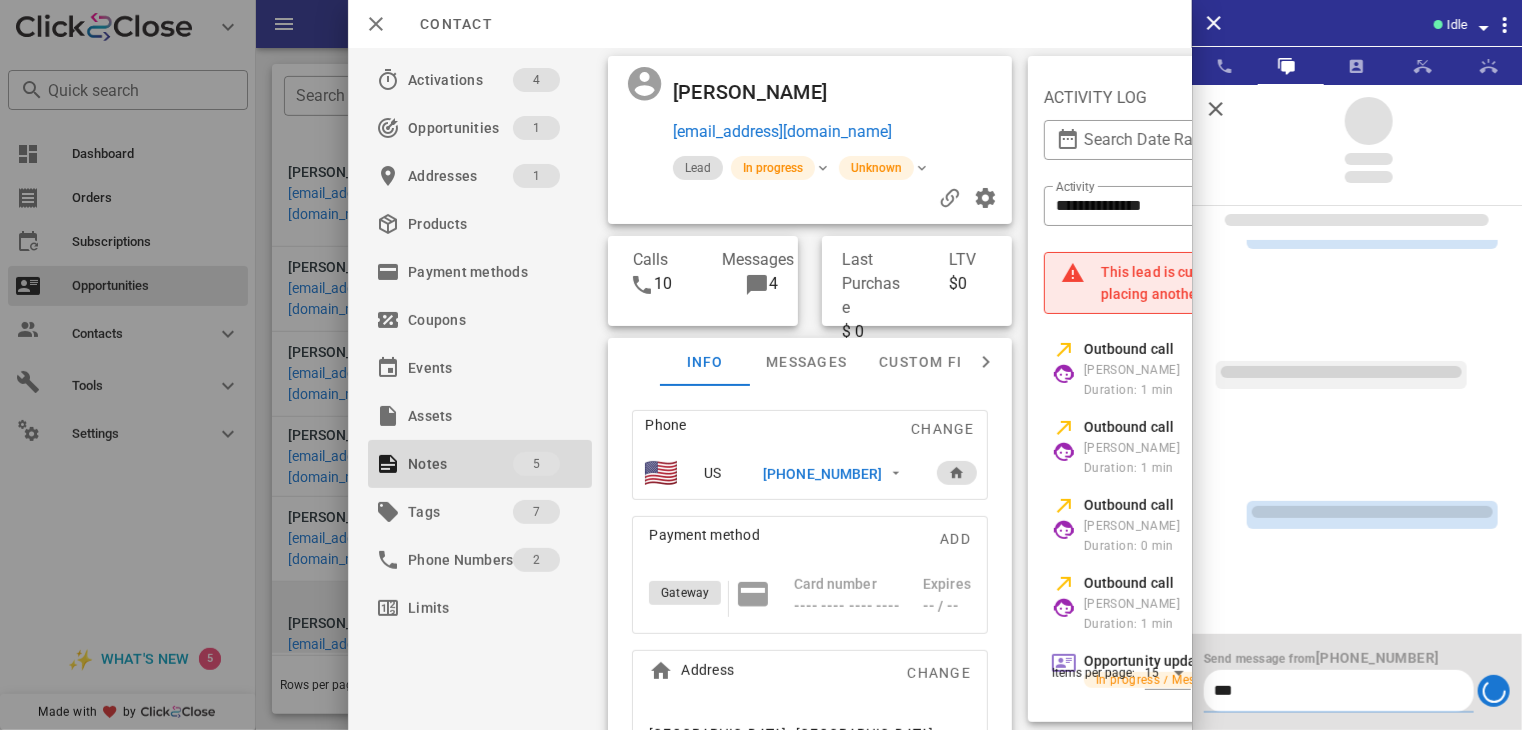 scroll, scrollTop: 0, scrollLeft: 0, axis: both 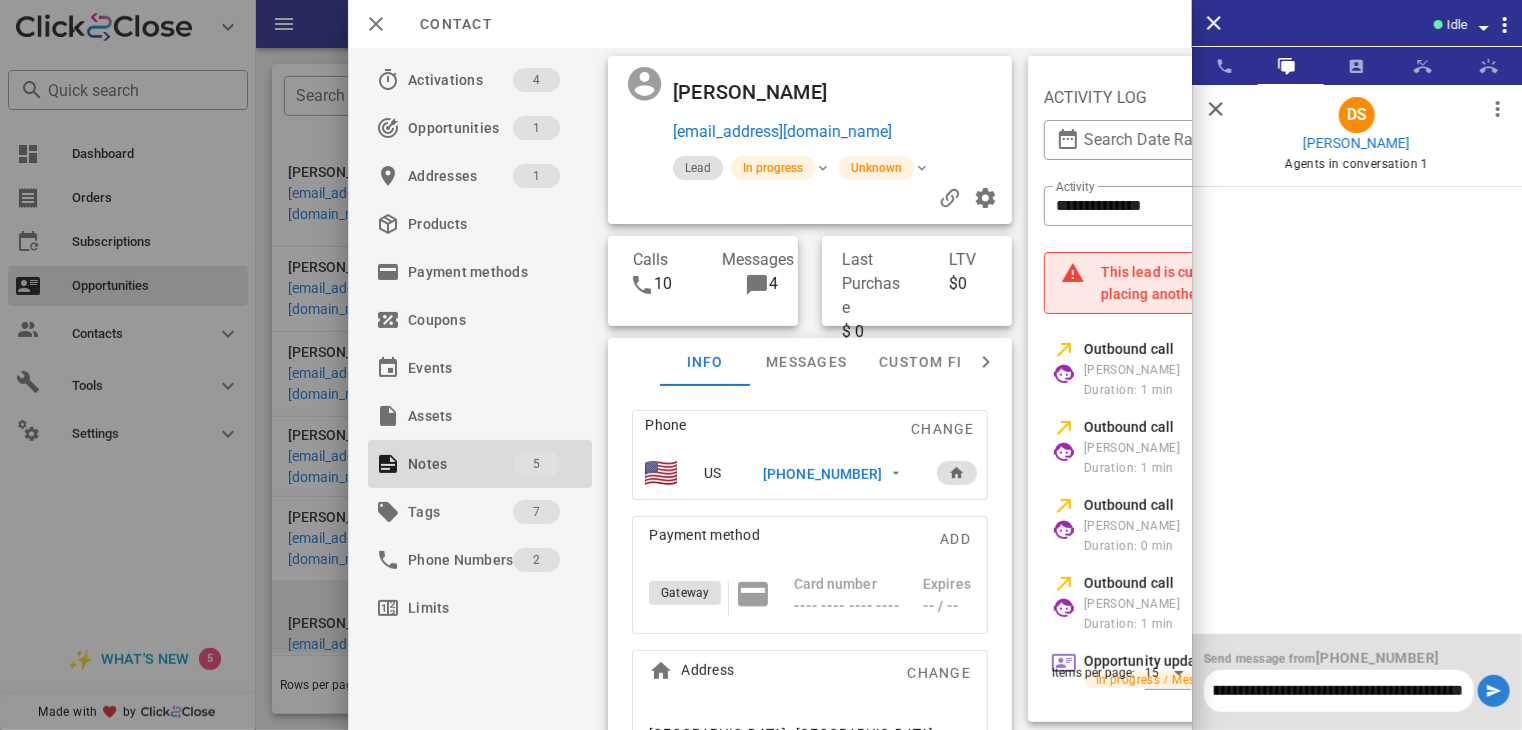 type on "**********" 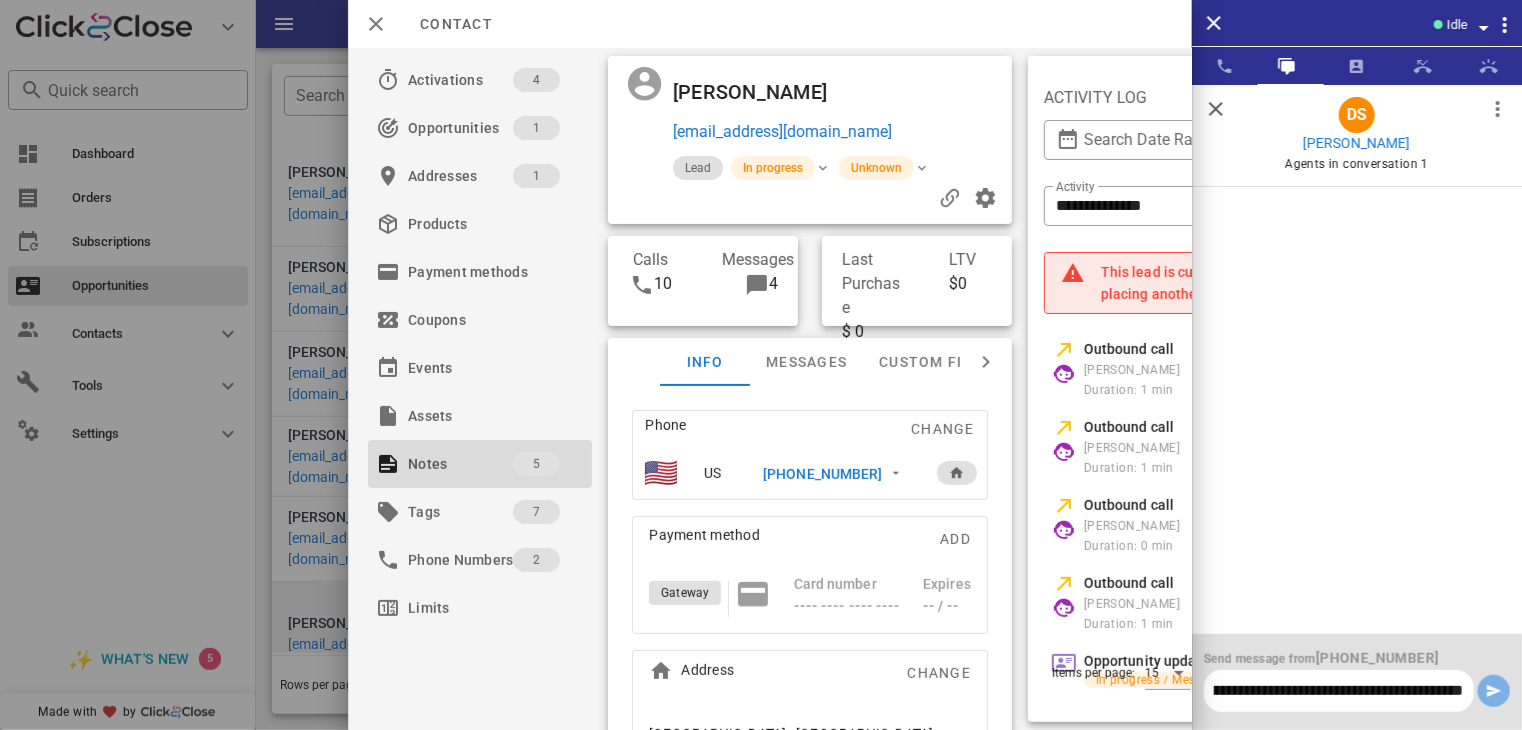click at bounding box center (1494, 691) 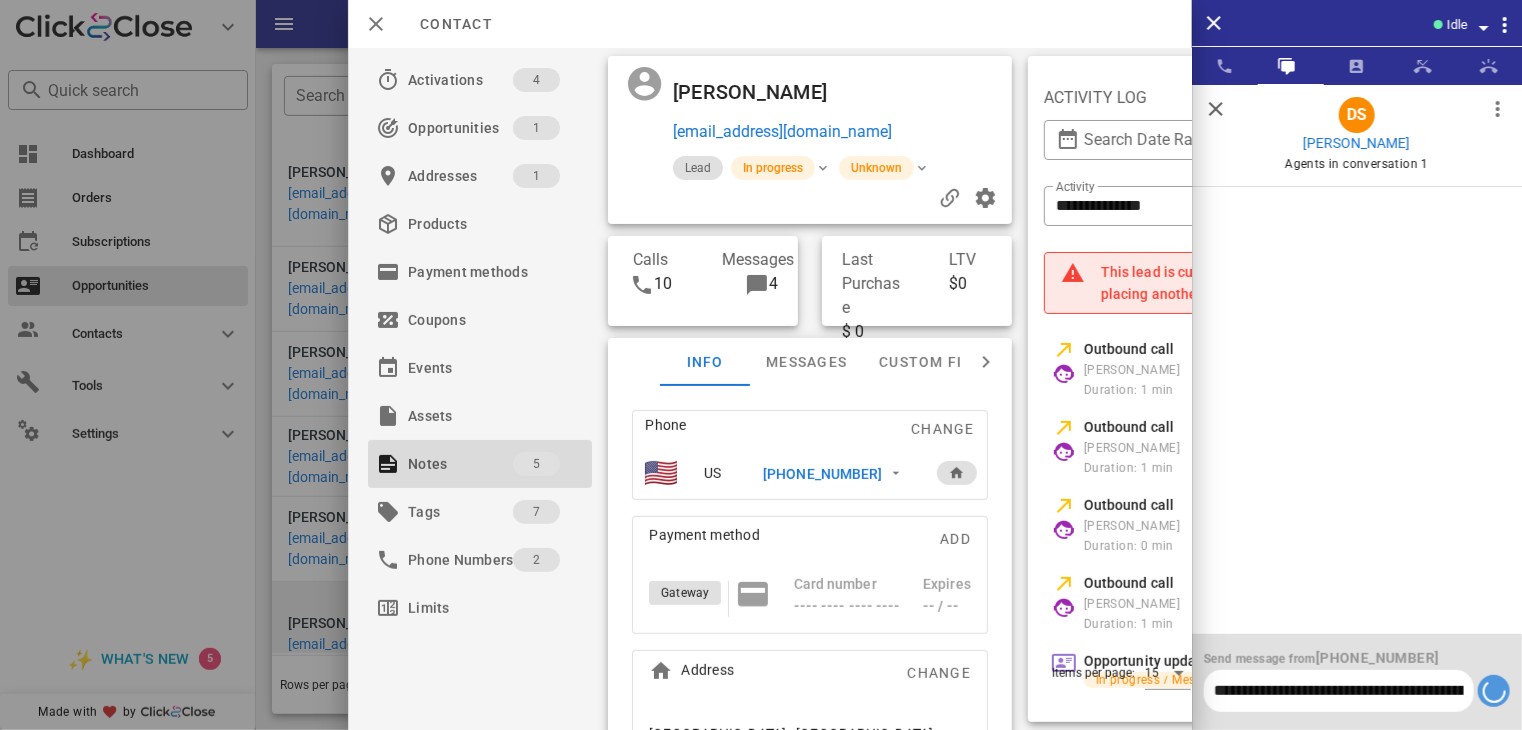 type 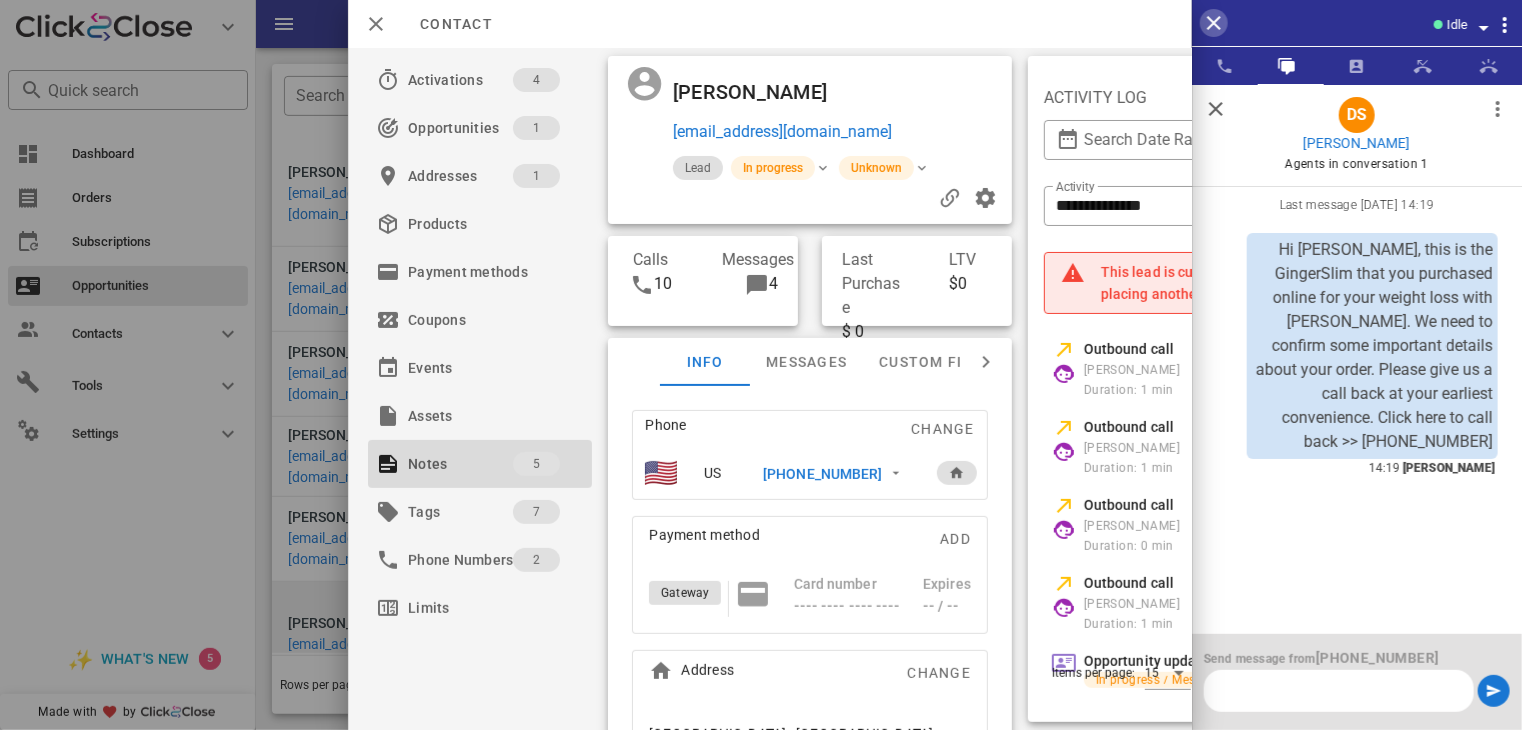 click at bounding box center (1214, 23) 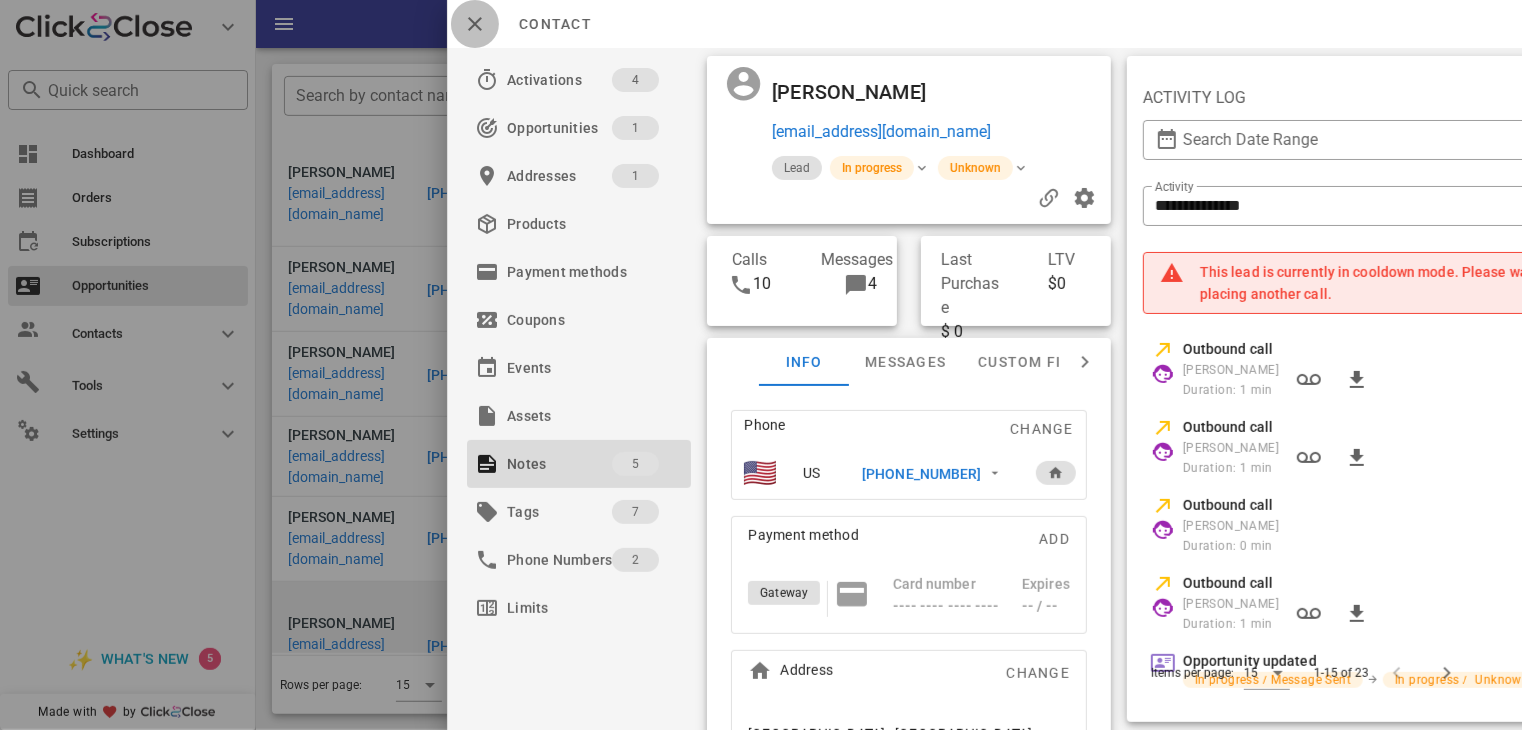 click at bounding box center [475, 24] 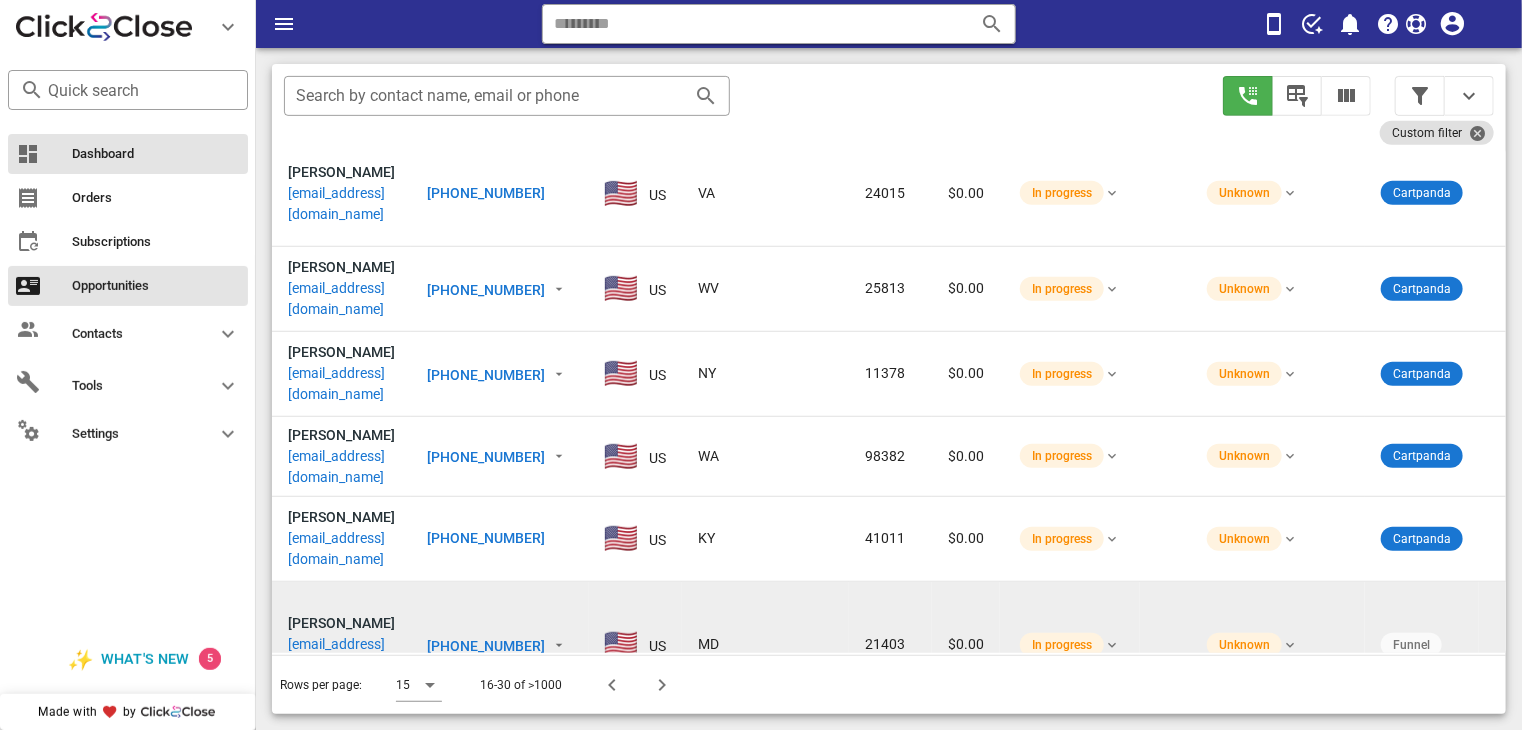 click on "Dashboard" at bounding box center [156, 154] 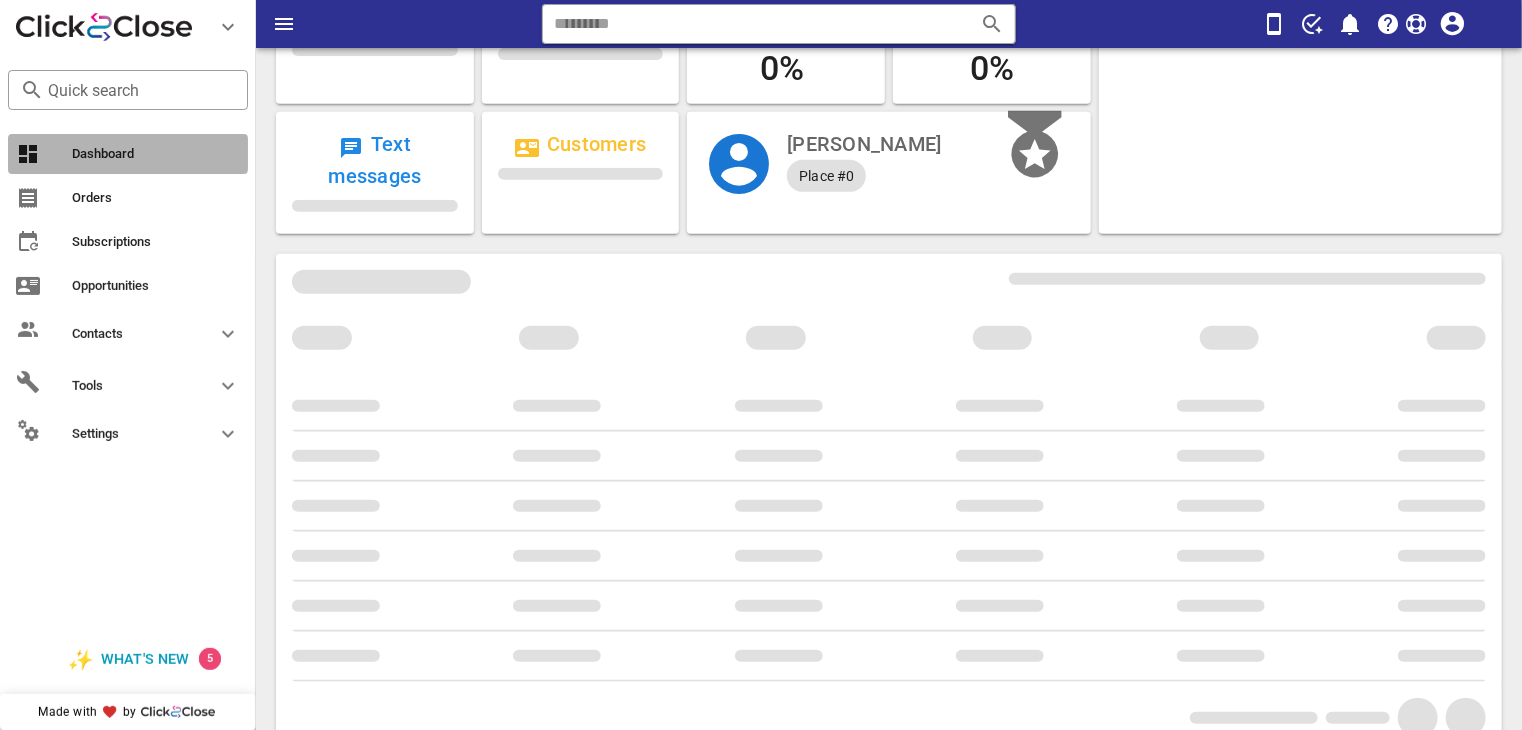 scroll, scrollTop: 0, scrollLeft: 0, axis: both 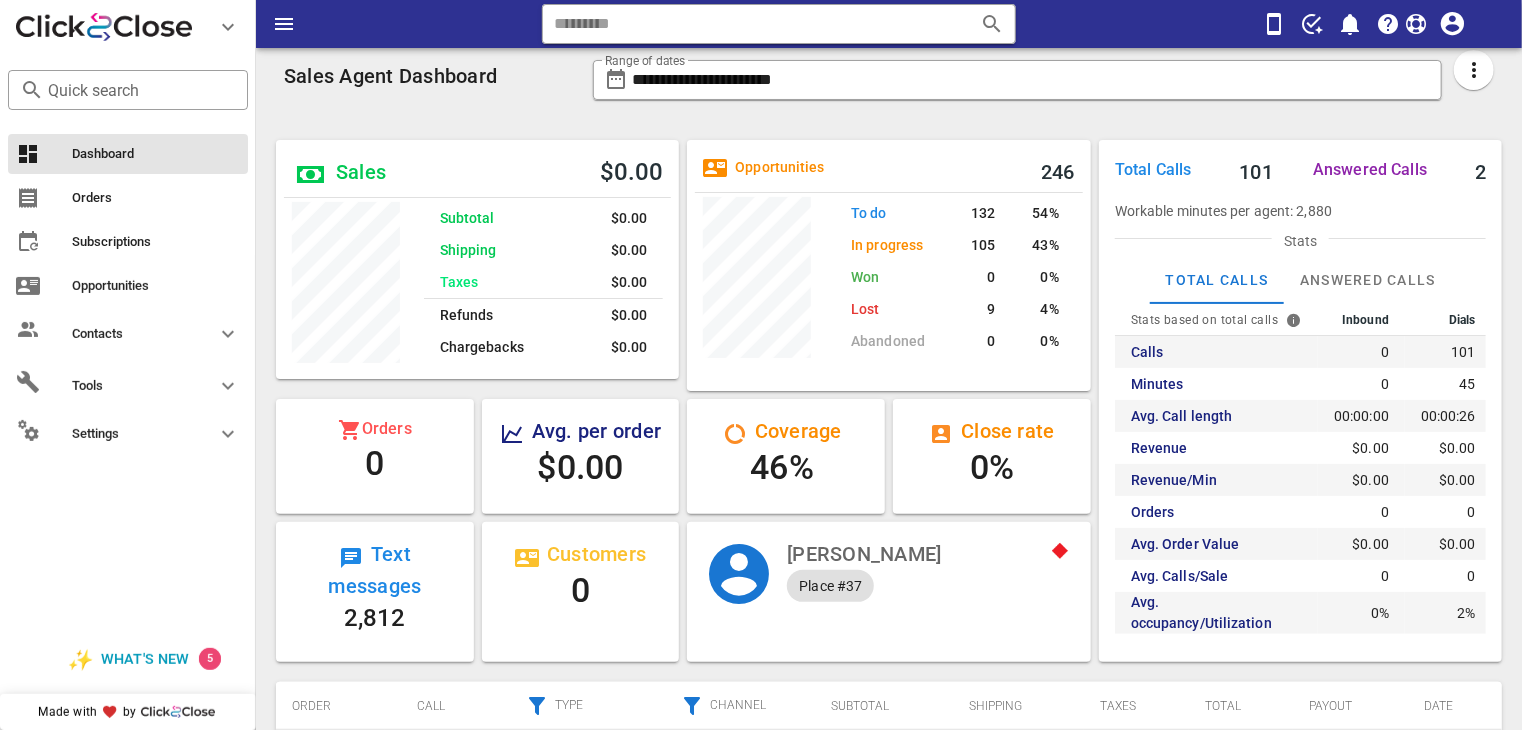click on "2,812" at bounding box center (374, 618) 